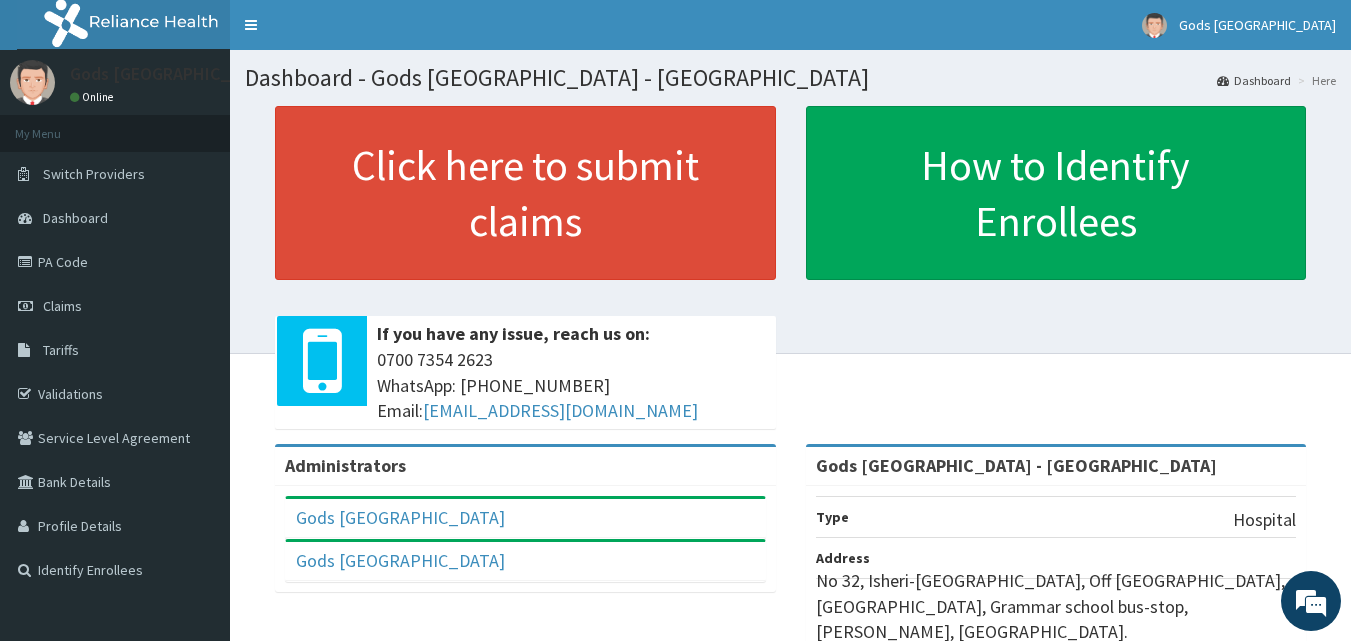scroll, scrollTop: 0, scrollLeft: 0, axis: both 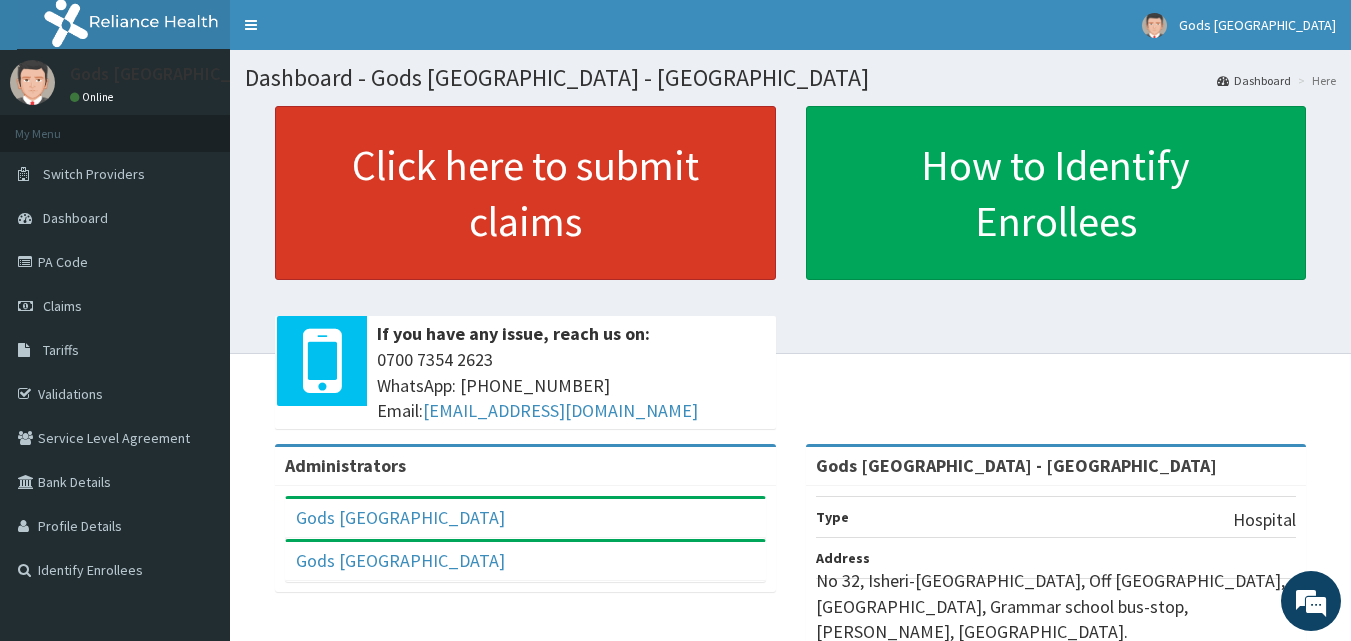click on "Click here to submit claims" at bounding box center [525, 193] 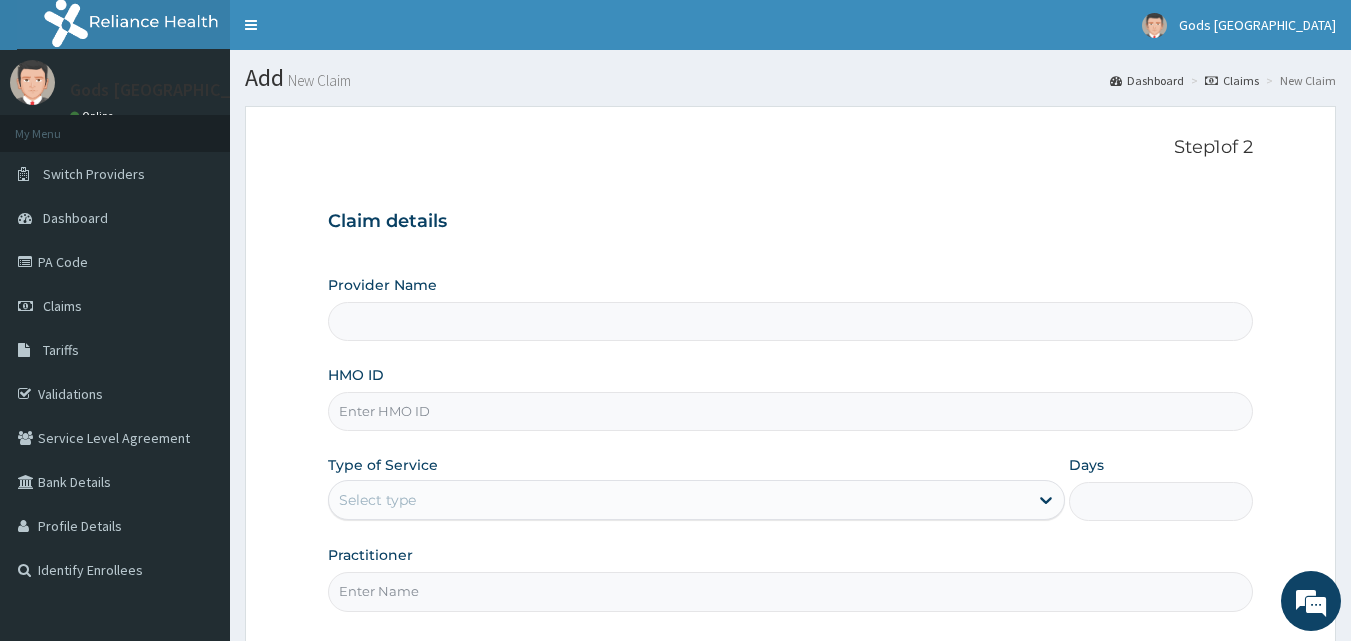 scroll, scrollTop: 0, scrollLeft: 0, axis: both 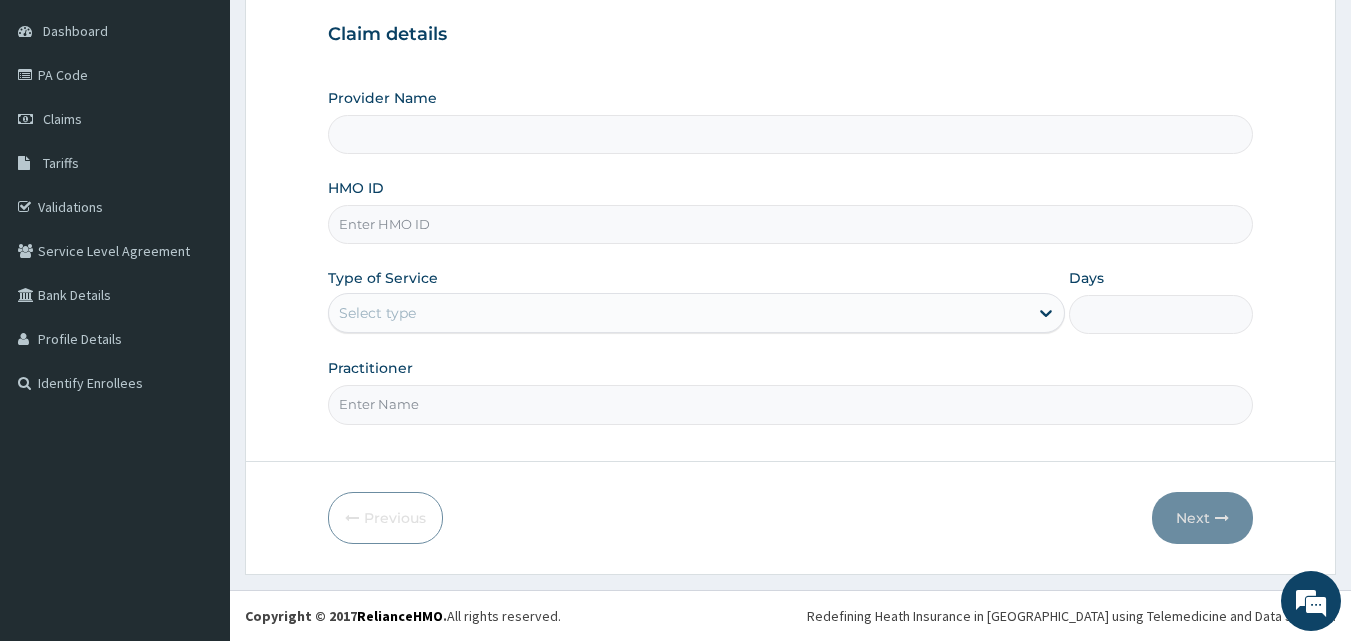click on "Provider Name" at bounding box center [791, 134] 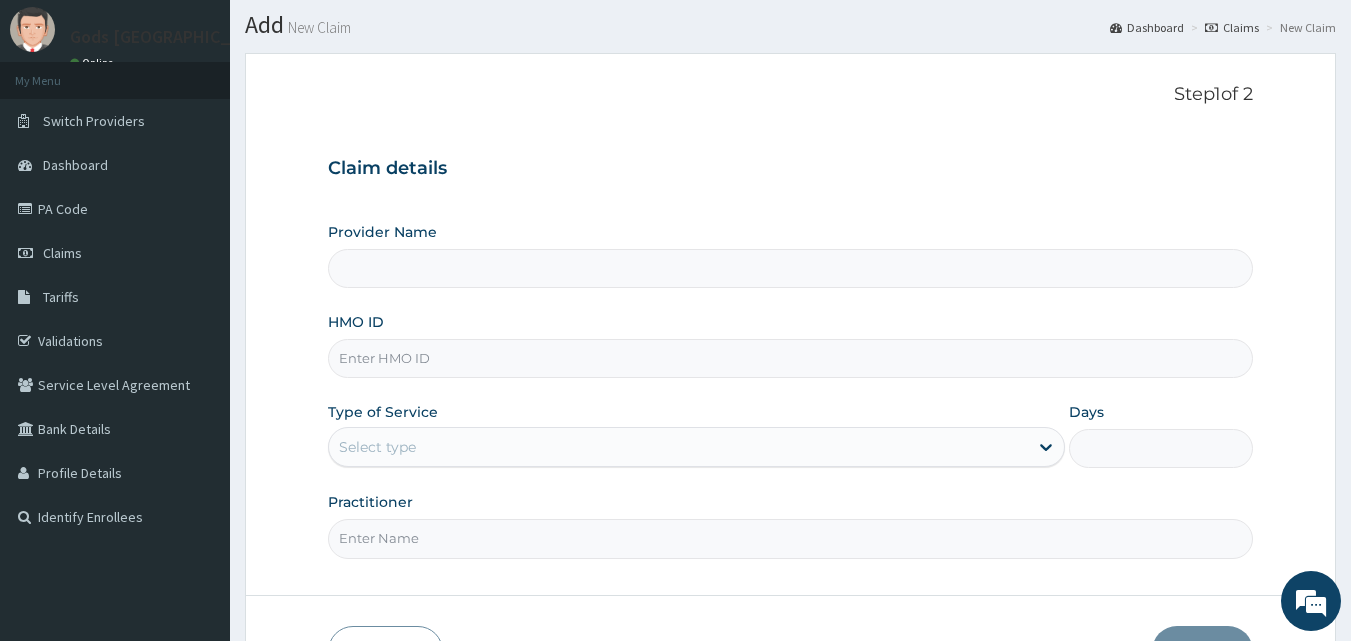 scroll, scrollTop: 0, scrollLeft: 0, axis: both 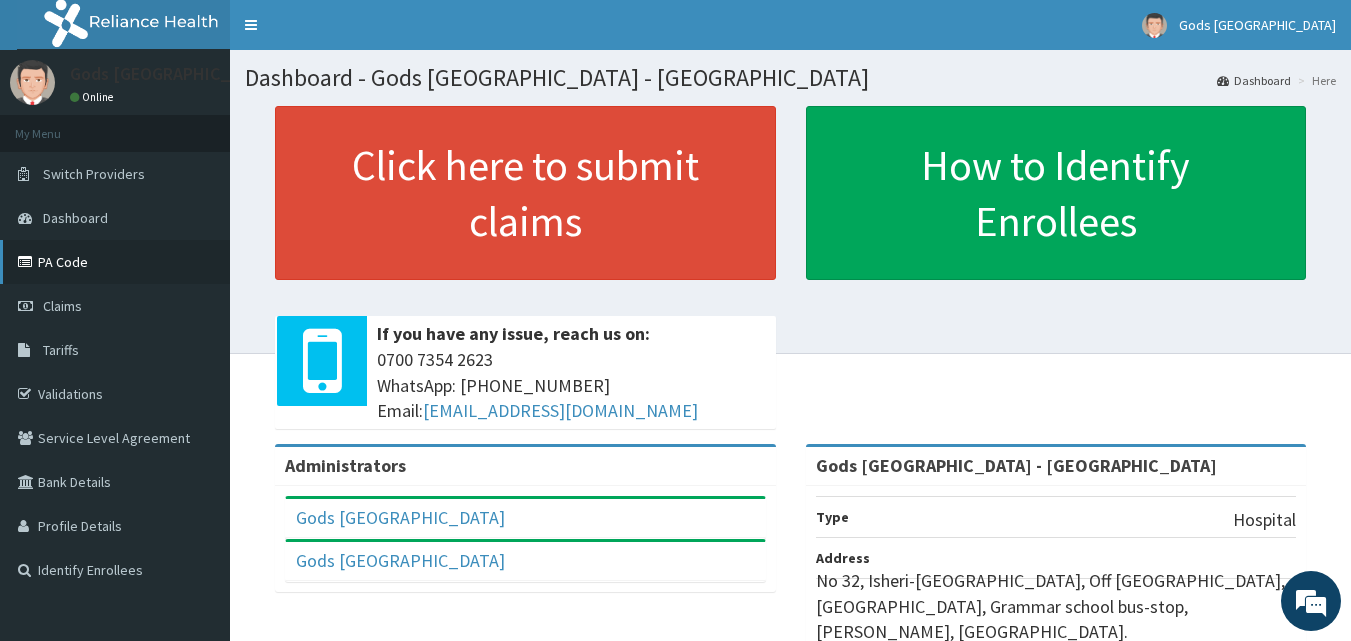 click on "PA Code" at bounding box center (115, 262) 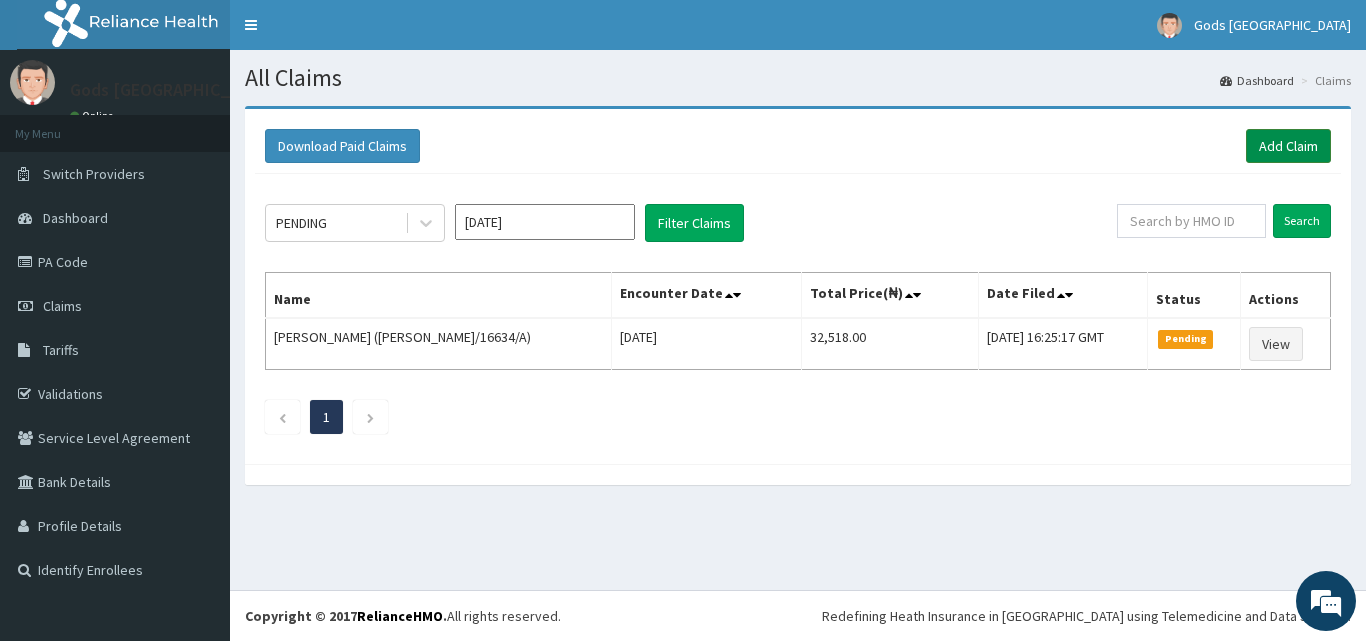 click on "Add Claim" at bounding box center [1288, 146] 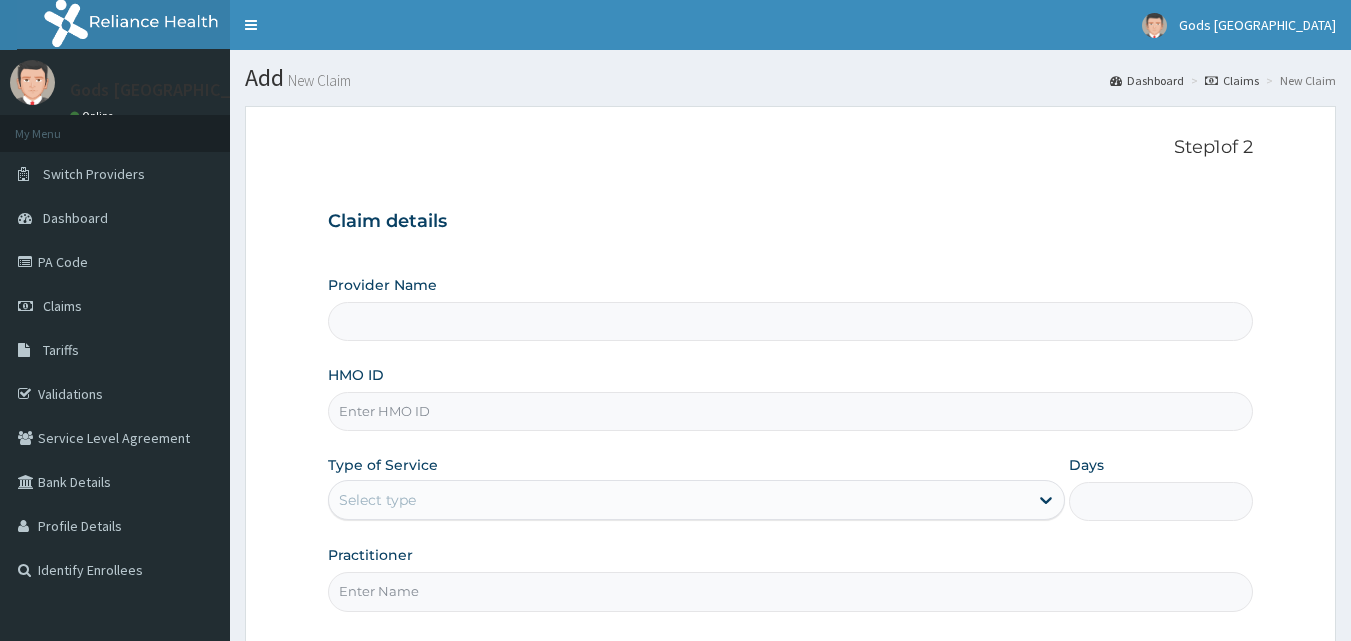 scroll, scrollTop: 0, scrollLeft: 0, axis: both 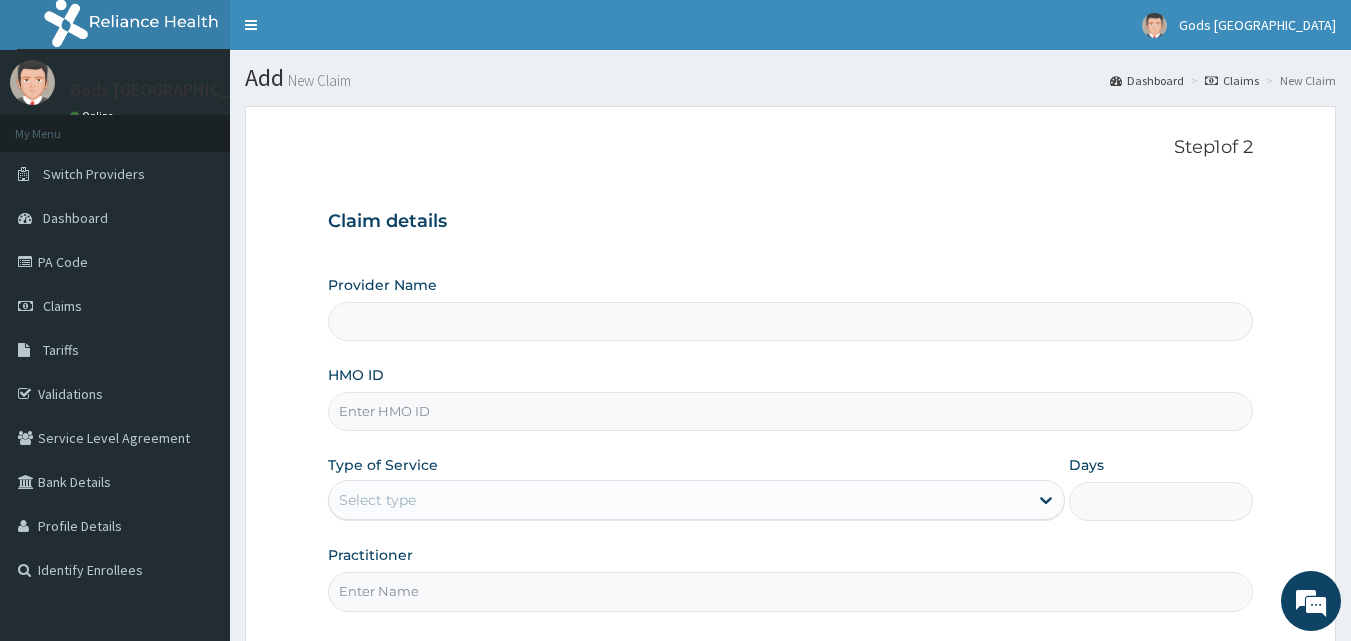 type on "Gods [GEOGRAPHIC_DATA] - [GEOGRAPHIC_DATA]" 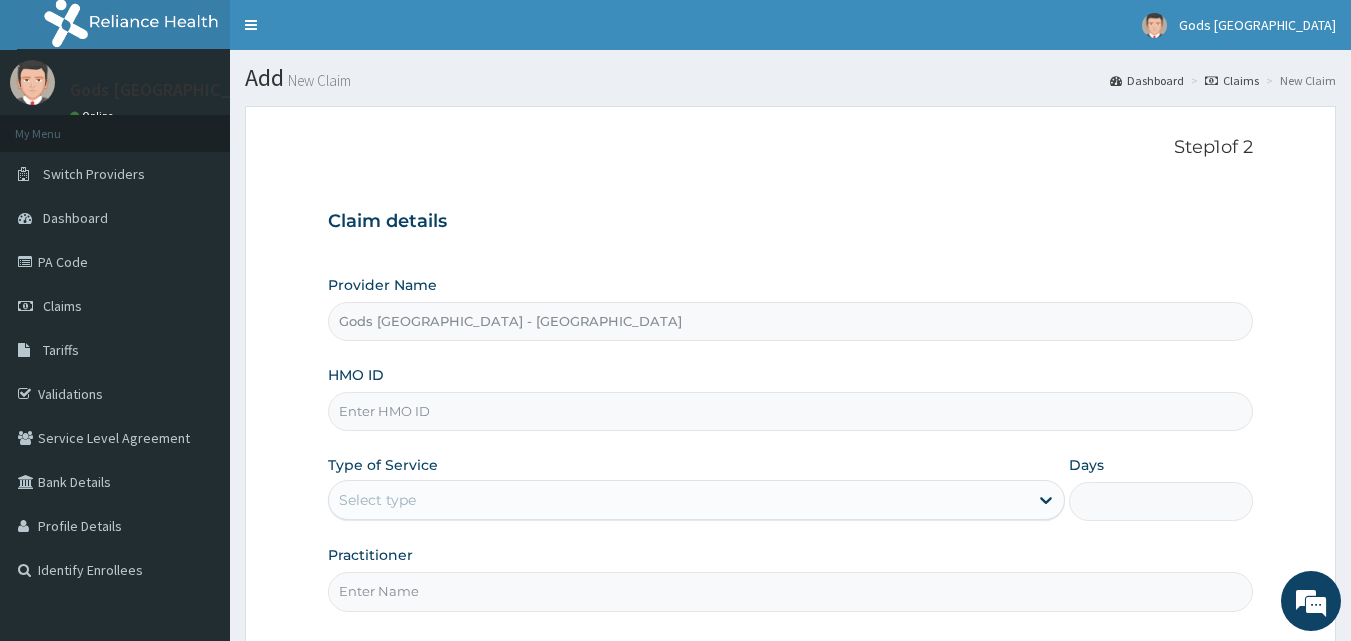 click on "HMO ID" at bounding box center (791, 411) 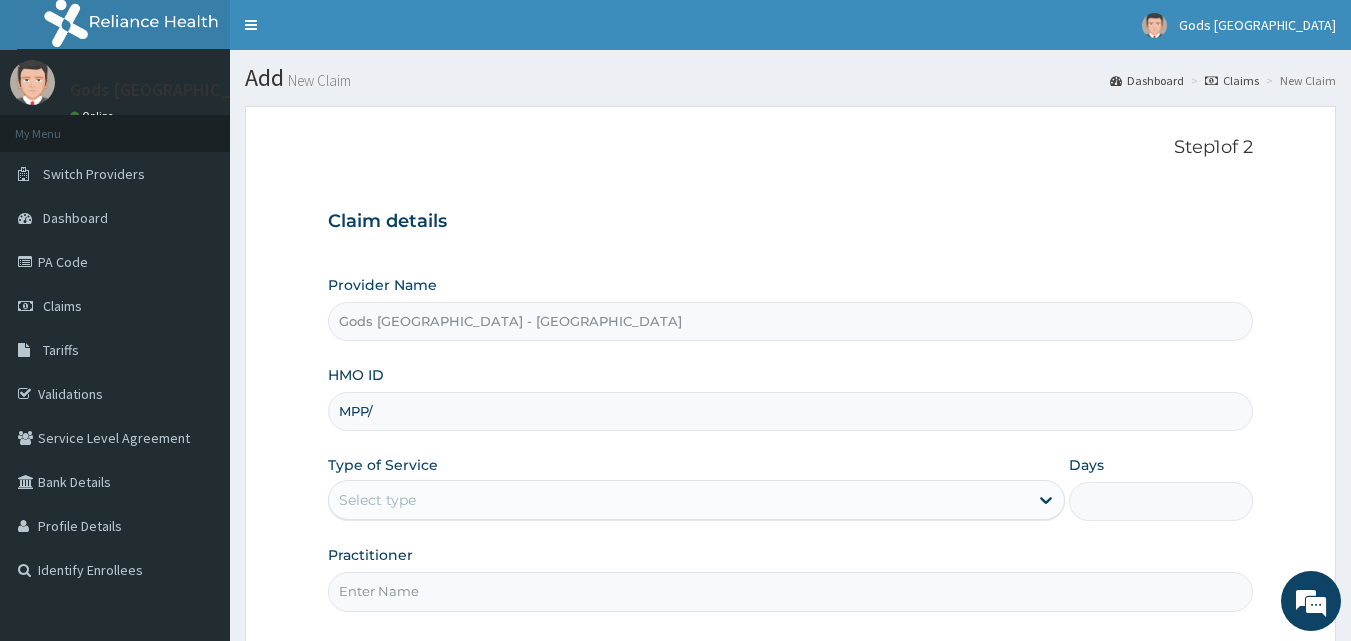 scroll, scrollTop: 0, scrollLeft: 0, axis: both 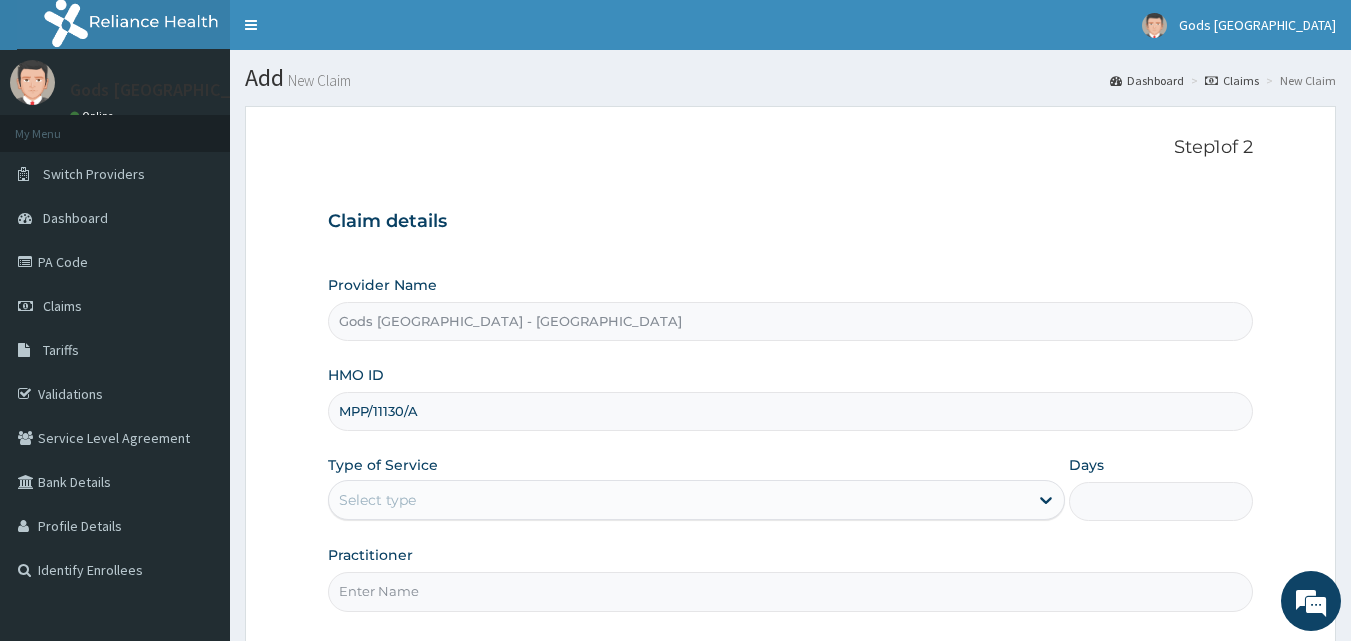click on "Select type" at bounding box center (678, 500) 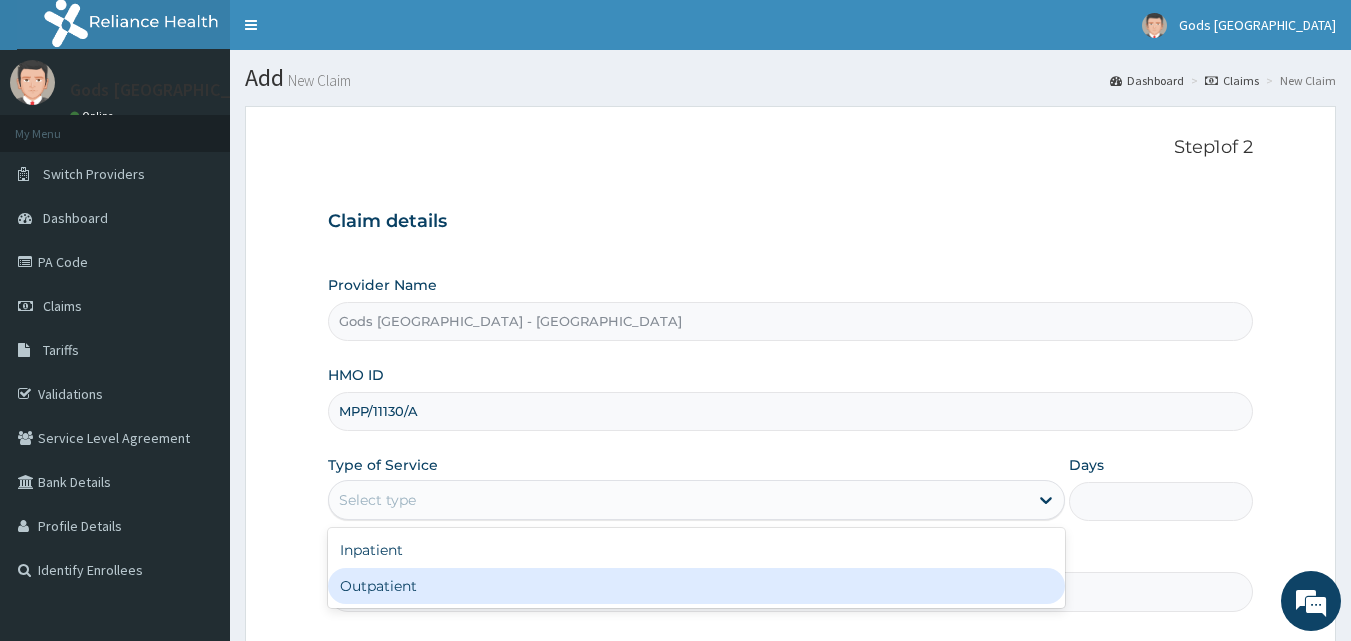 click on "Outpatient" at bounding box center [696, 586] 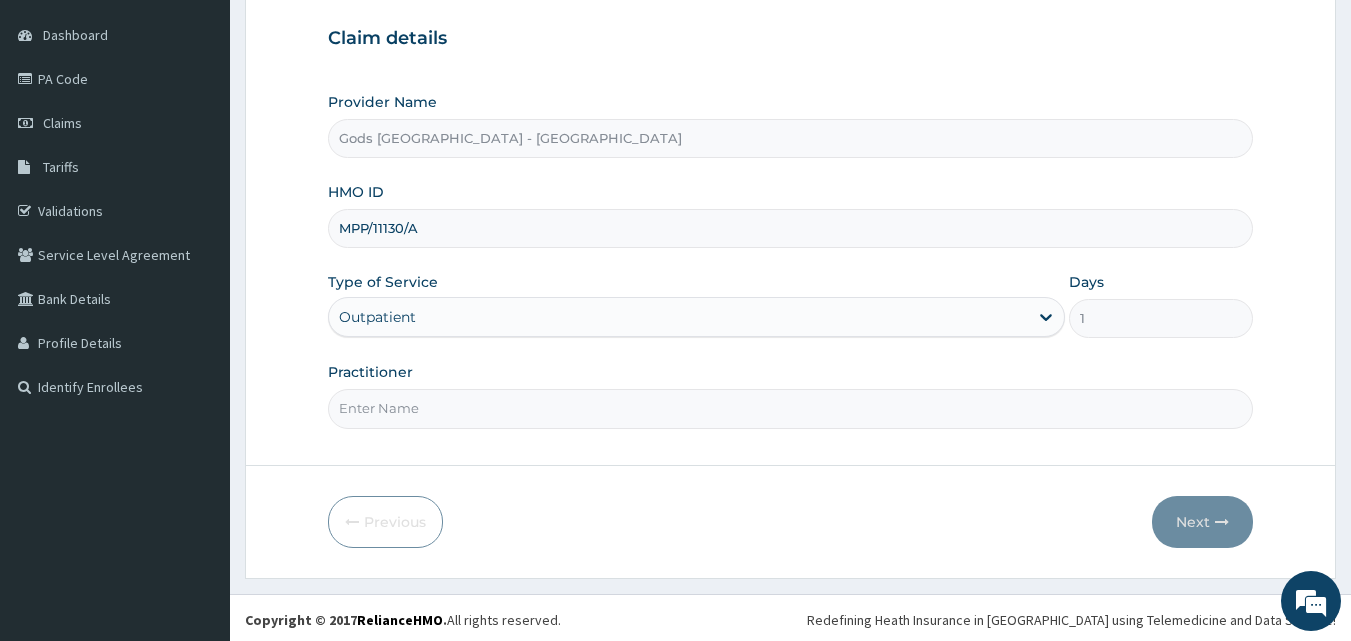 scroll, scrollTop: 187, scrollLeft: 0, axis: vertical 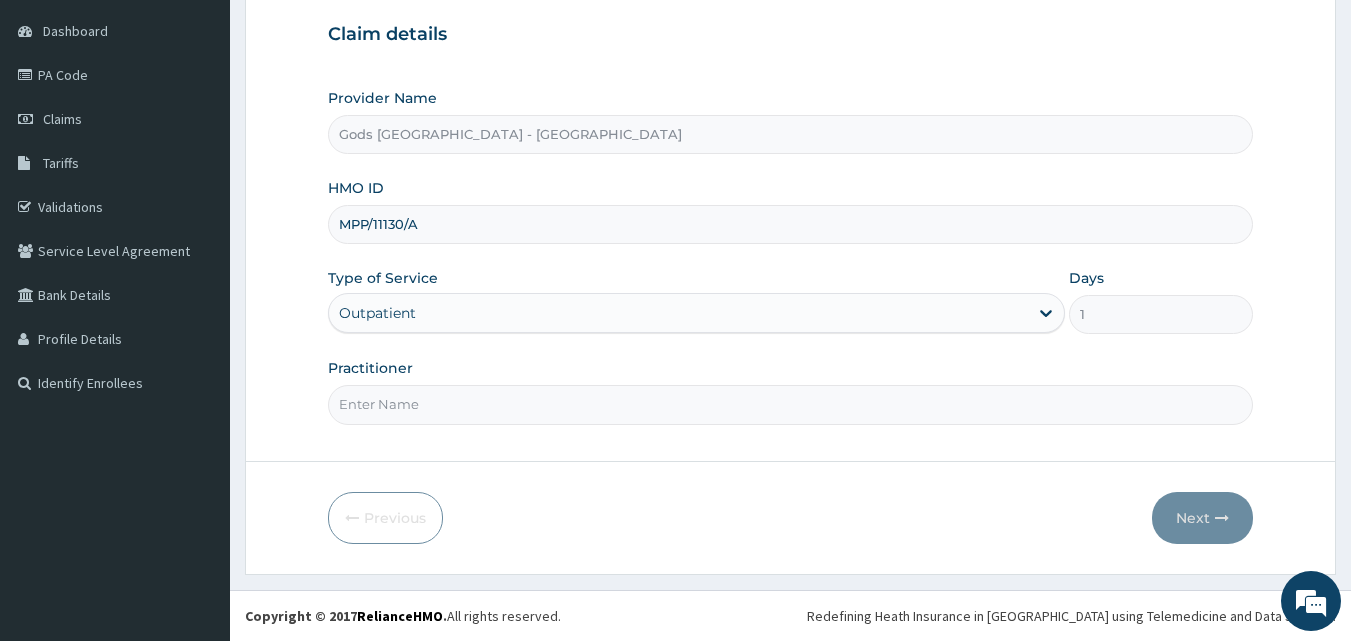 click on "Practitioner" at bounding box center [791, 404] 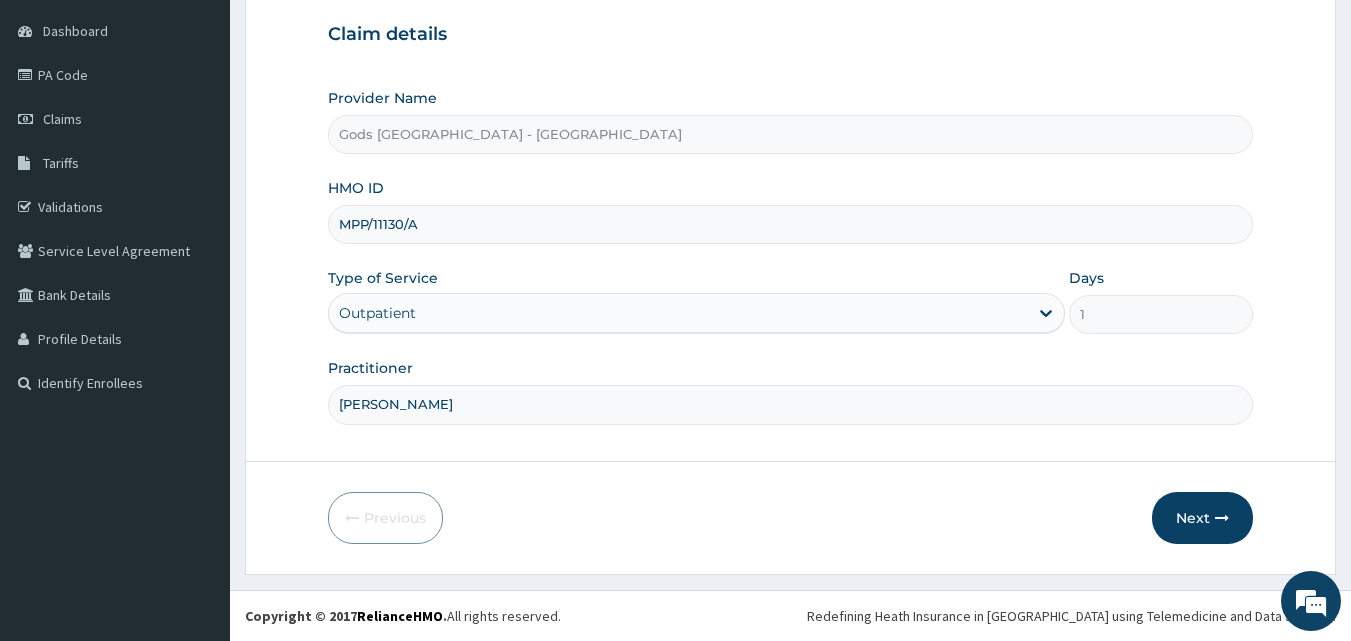 type on "DR DOSUNMU" 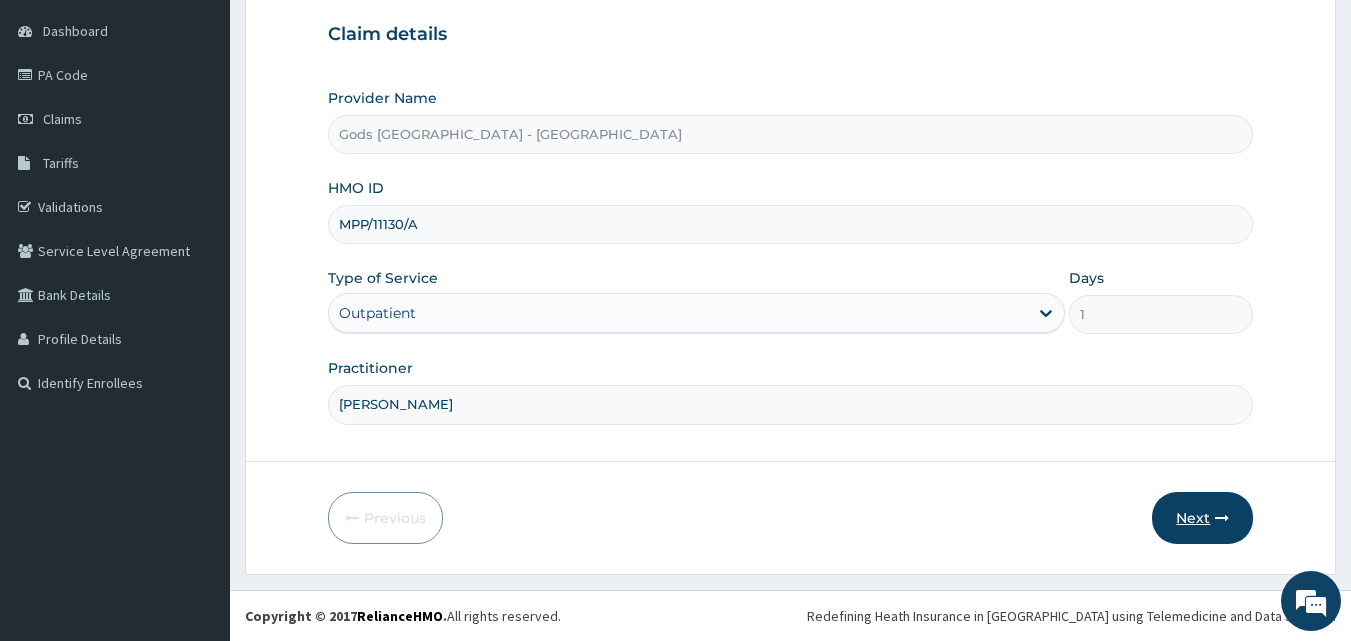 click on "Next" at bounding box center (1202, 518) 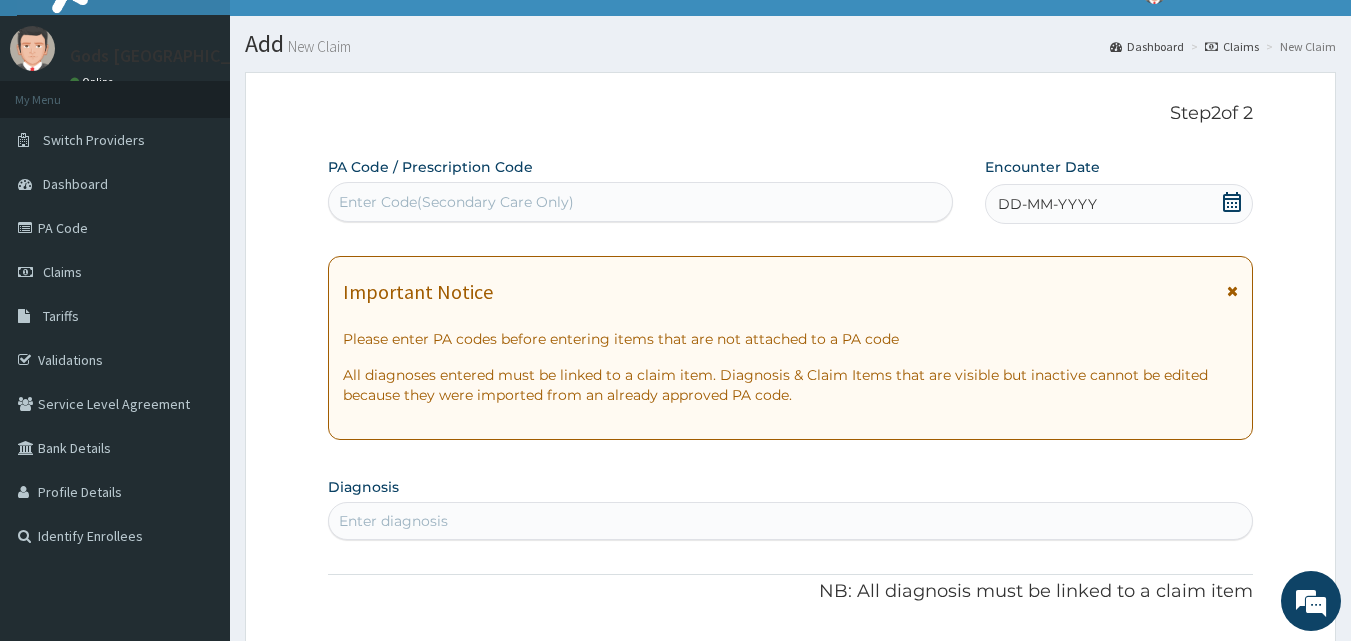 scroll, scrollTop: 0, scrollLeft: 0, axis: both 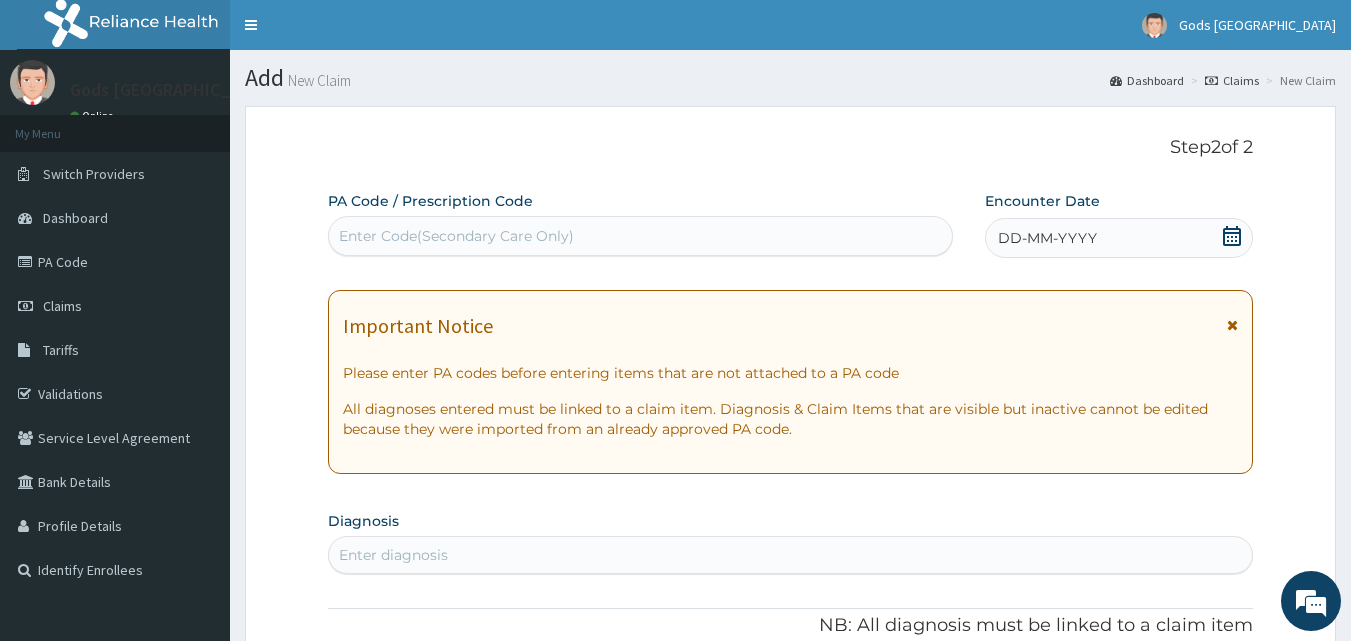 click on "Enter Code(Secondary Care Only)" at bounding box center (456, 236) 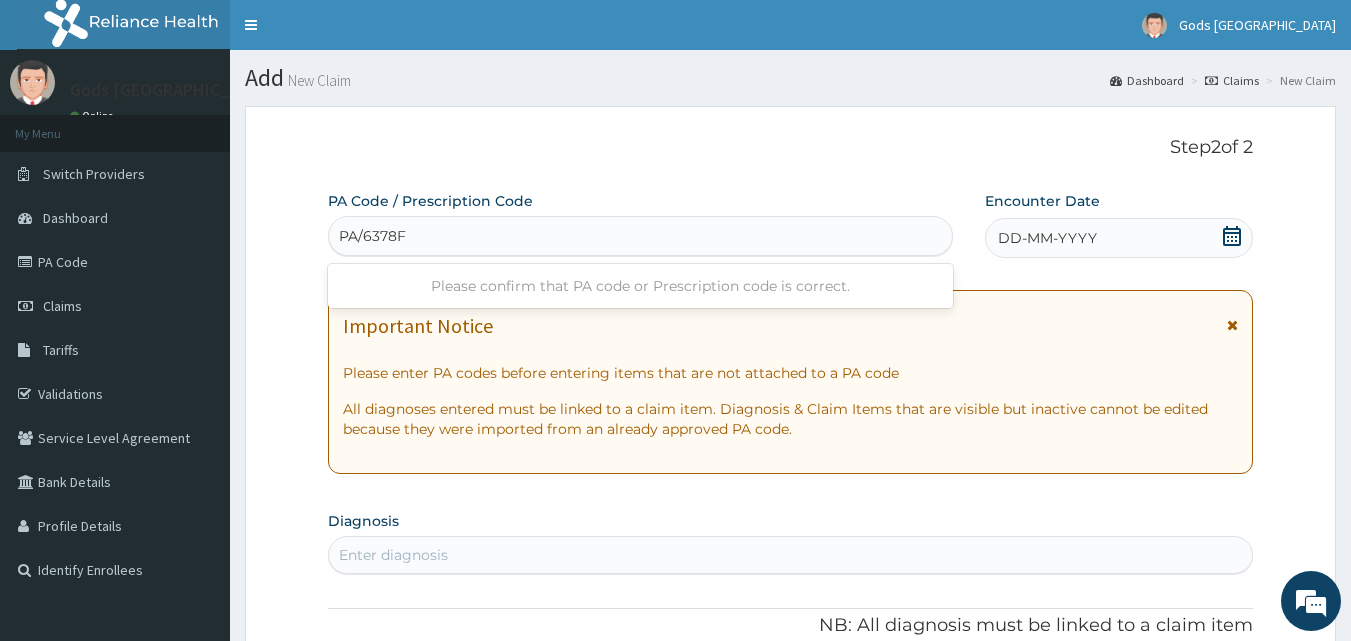 click on "Please confirm that PA code or Prescription code is correct." at bounding box center (641, 286) 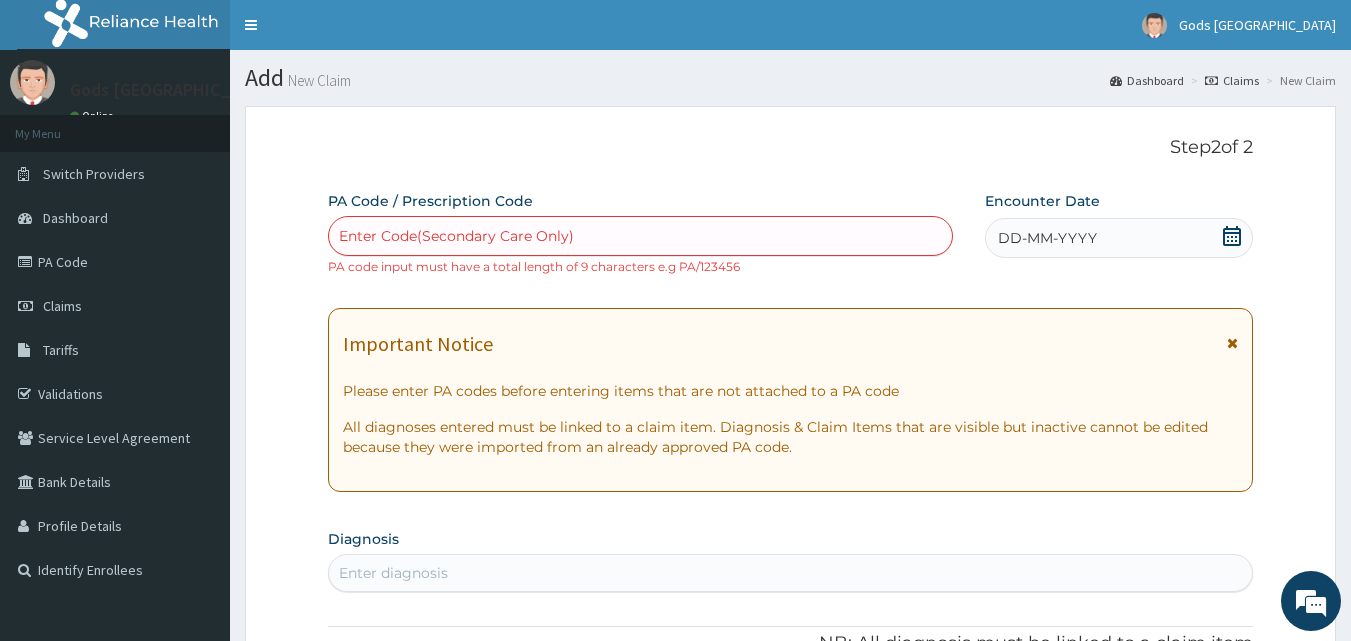 click on "PA Code / Prescription Code Enter Code(Secondary Care Only) PA code input must have a total length of 9 characters e.g PA/123456 Encounter Date DD-MM-YYYY Important Notice Please enter PA codes before entering items that are not attached to a PA code   All diagnoses entered must be linked to a claim item. Diagnosis & Claim Items that are visible but inactive cannot be edited because they were imported from an already approved PA code. Diagnosis Enter diagnosis NB: All diagnosis must be linked to a claim item Claim Items No claim item Types Select Type Item Select Item Pair Diagnosis Select Diagnosis Unit Price 0 Add Comment" at bounding box center (791, 717) 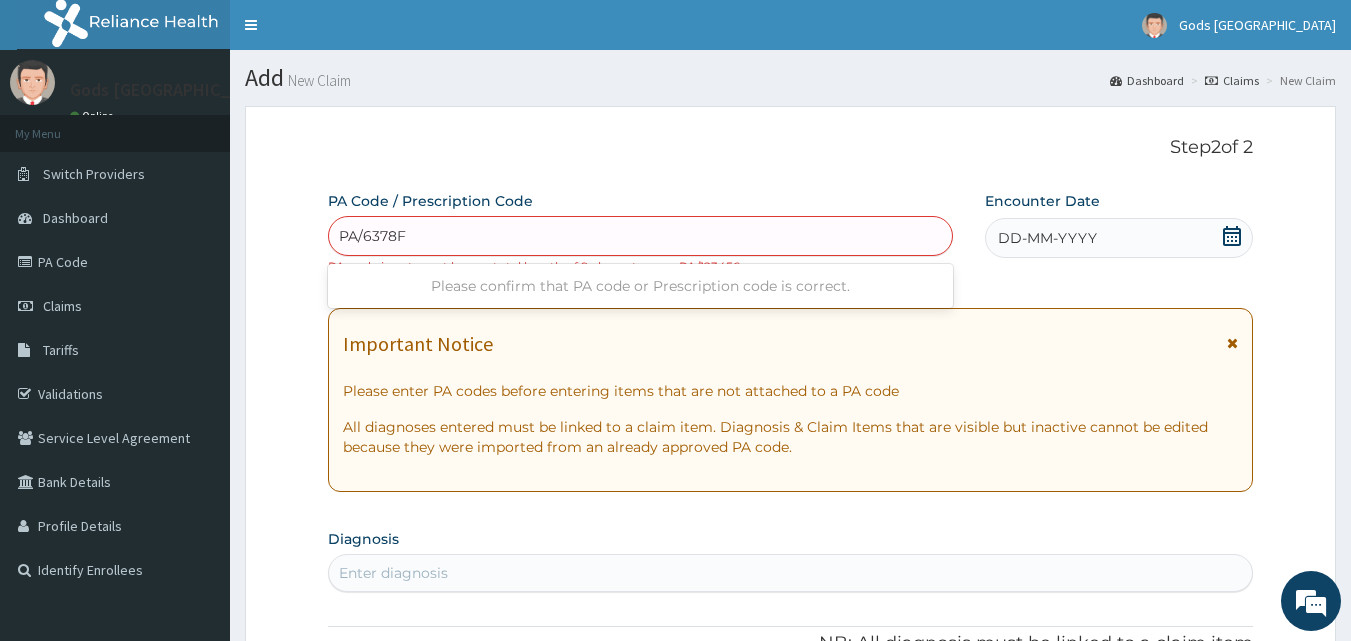 type on "PA/6378FC" 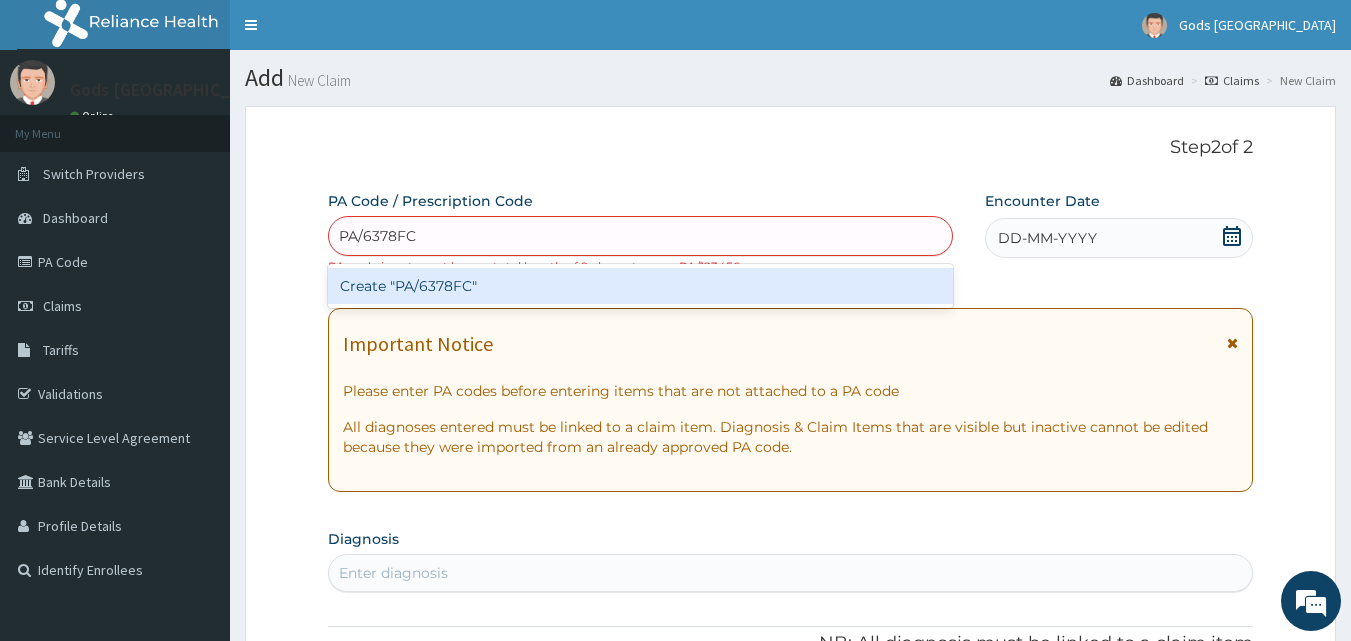 click on "Create "PA/6378FC"" at bounding box center (641, 286) 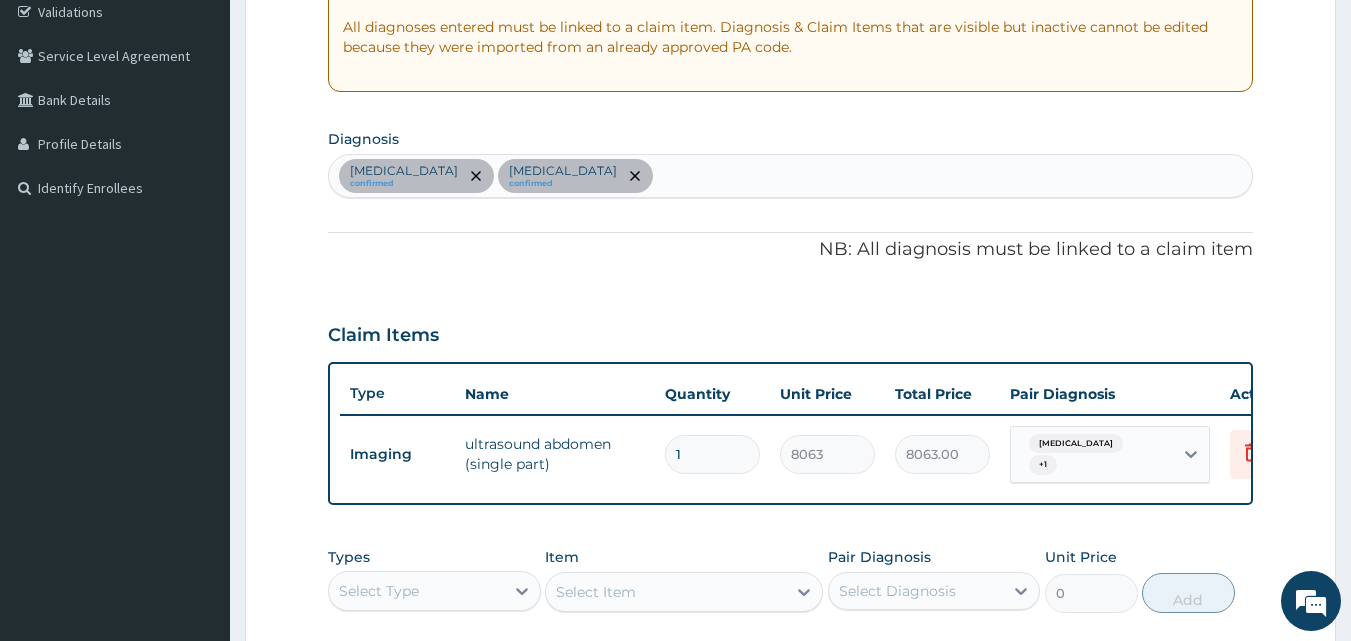 scroll, scrollTop: 212, scrollLeft: 0, axis: vertical 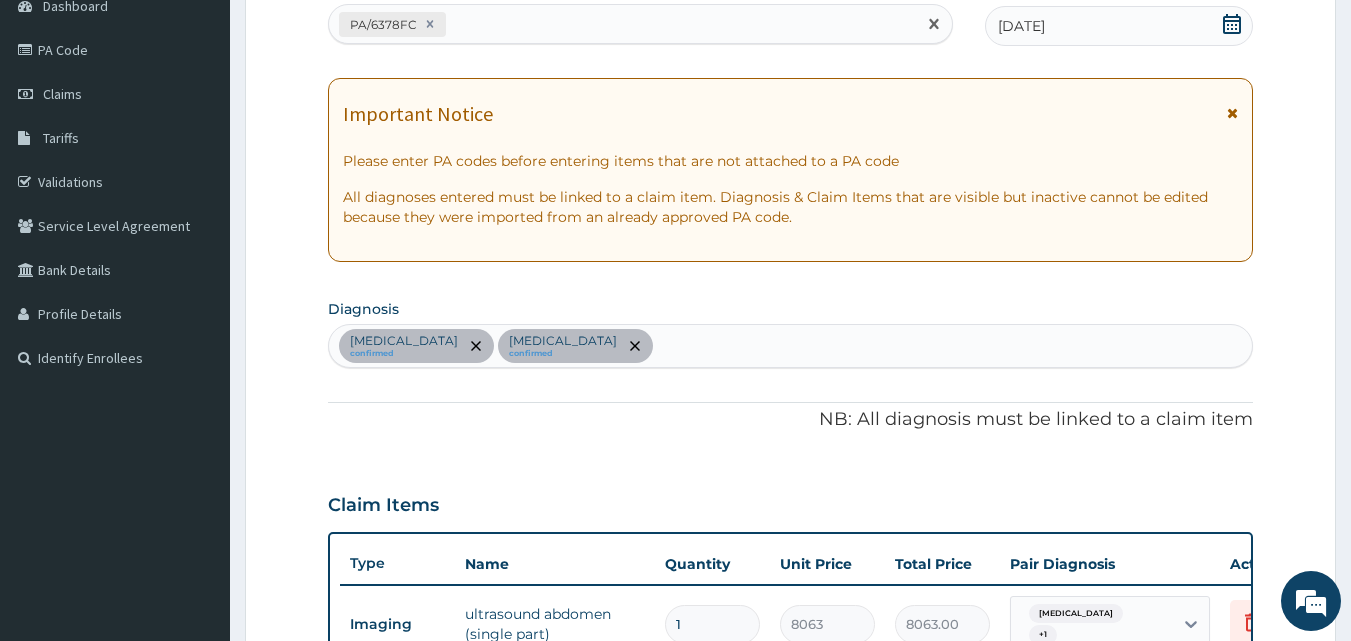 click on "PA/6378FC" at bounding box center (623, 24) 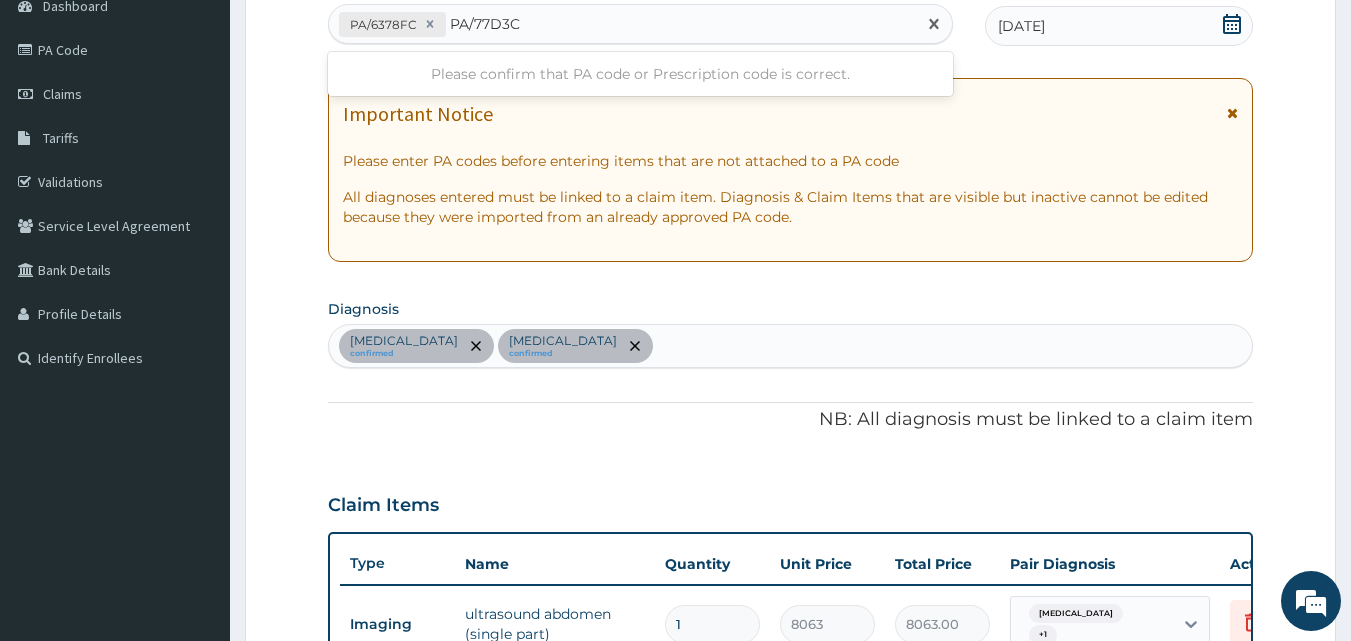 type on "PA/77D3CA" 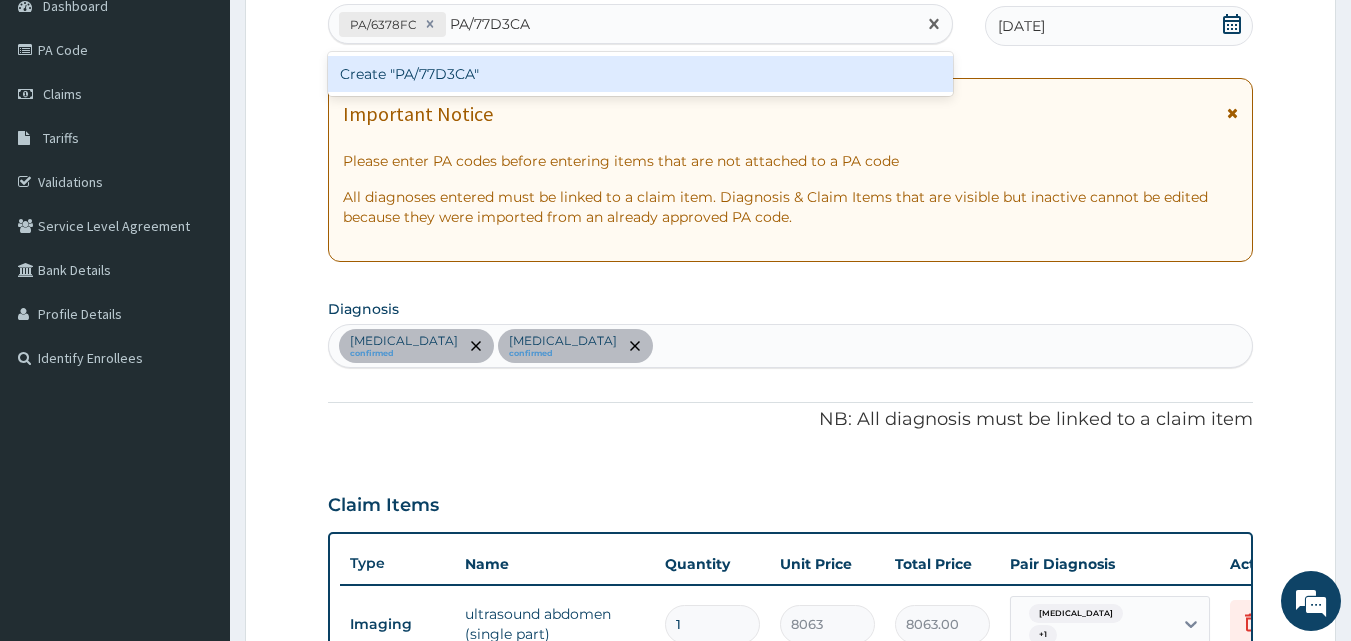 click on "Create "PA/77D3CA"" at bounding box center [641, 74] 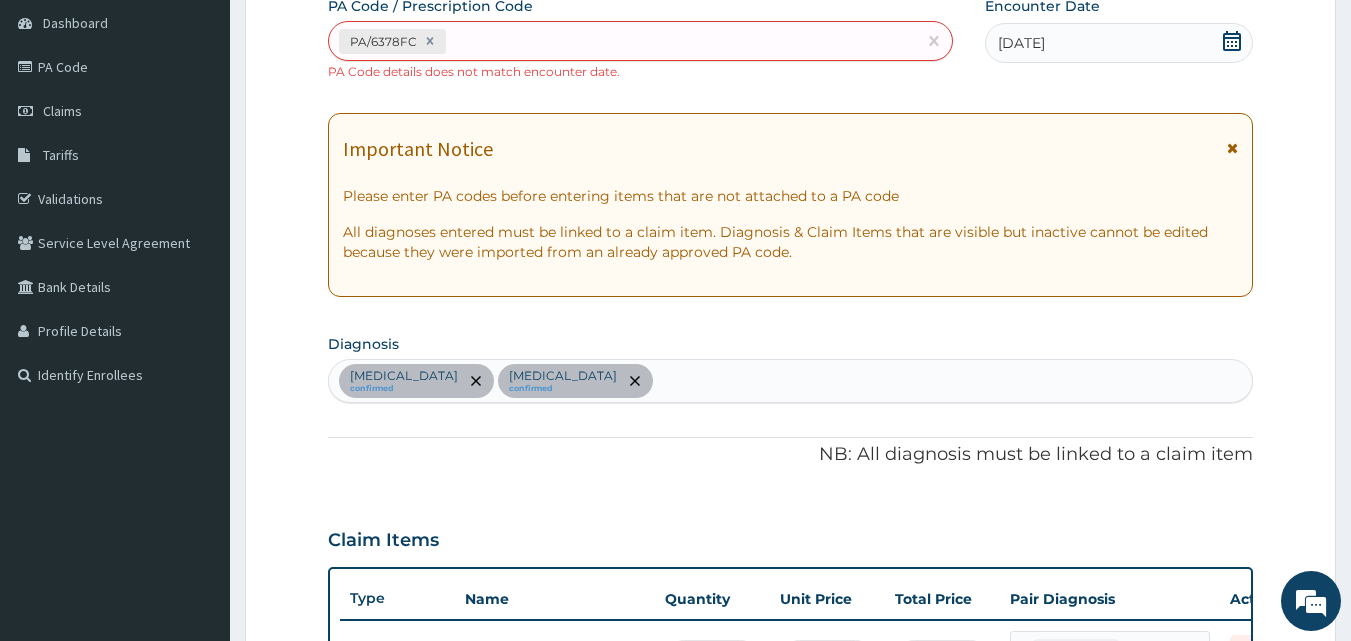 scroll, scrollTop: 39, scrollLeft: 0, axis: vertical 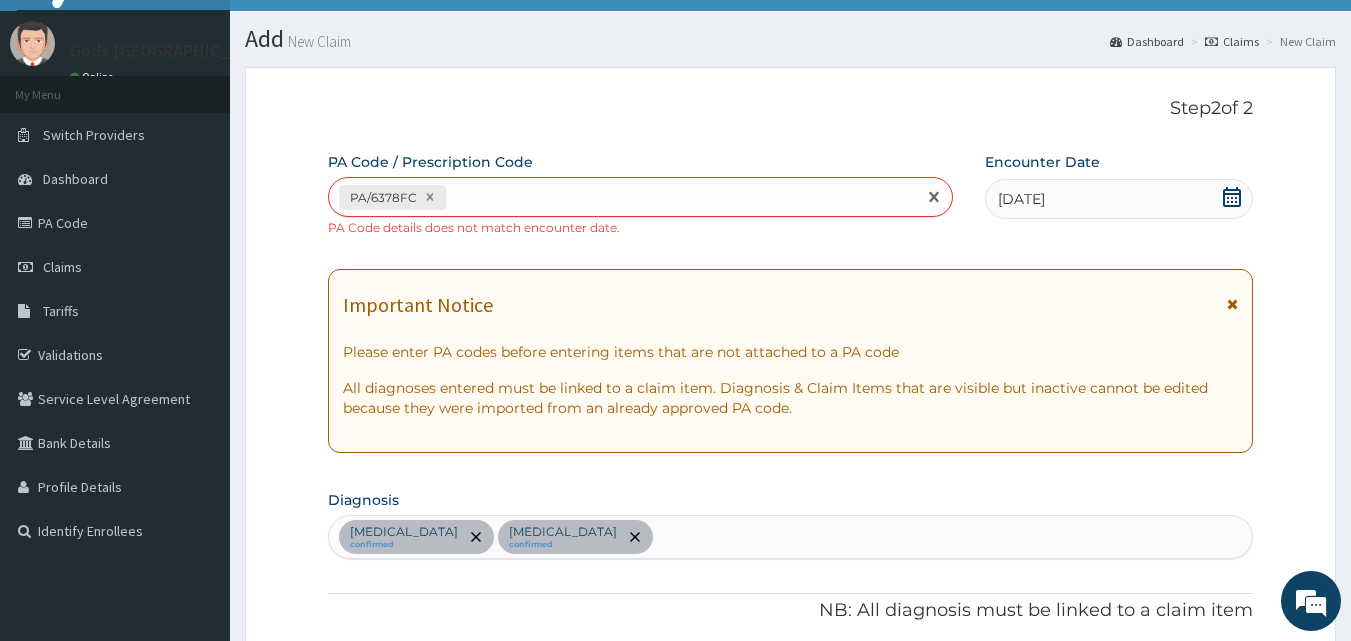 click on "PA/6378FC" at bounding box center [623, 197] 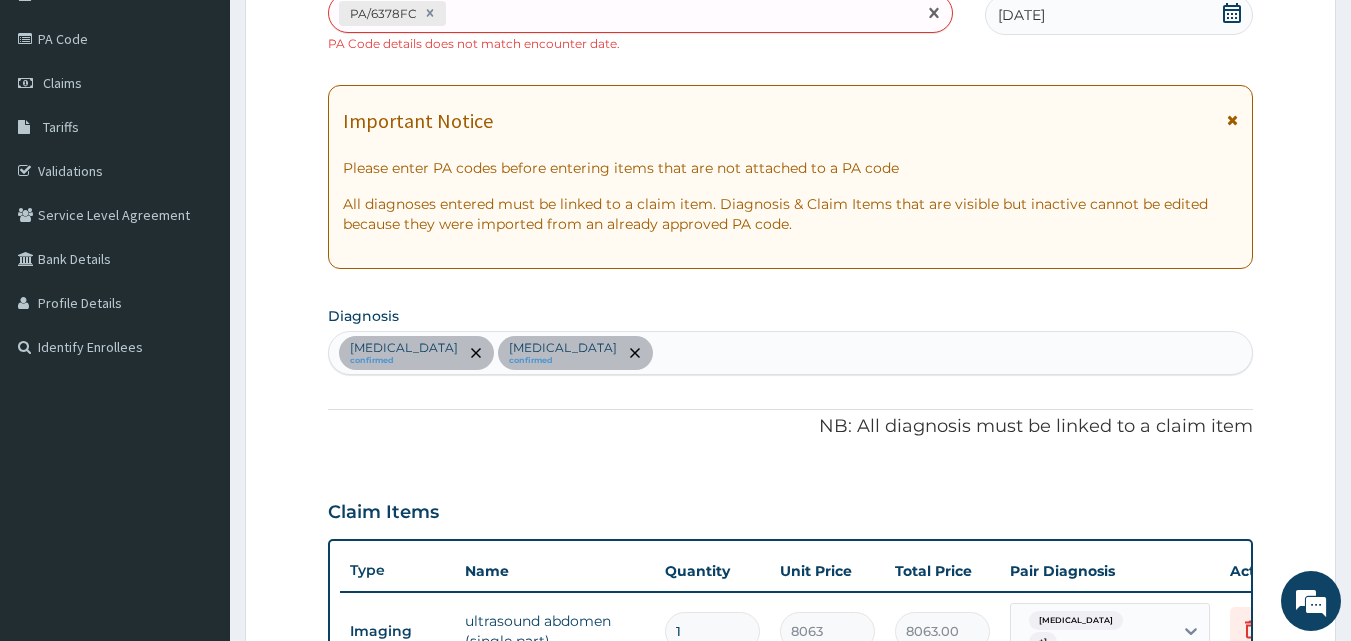 scroll, scrollTop: 39, scrollLeft: 0, axis: vertical 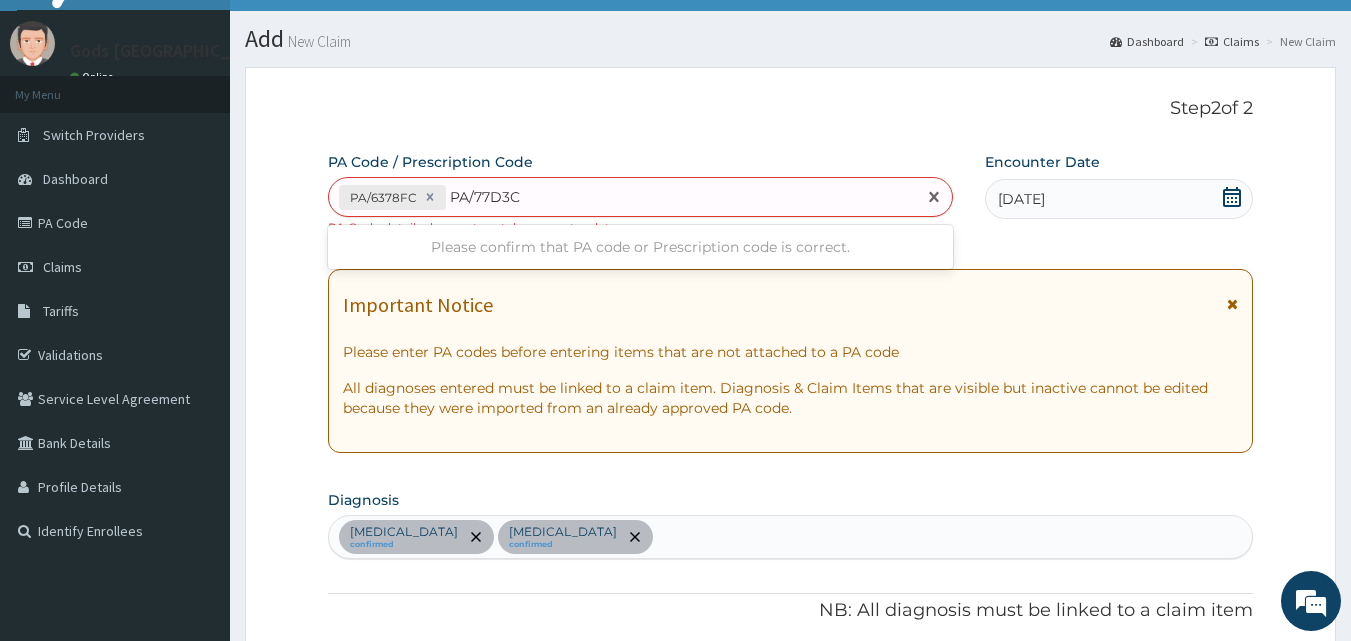 type on "PA/77D3CA" 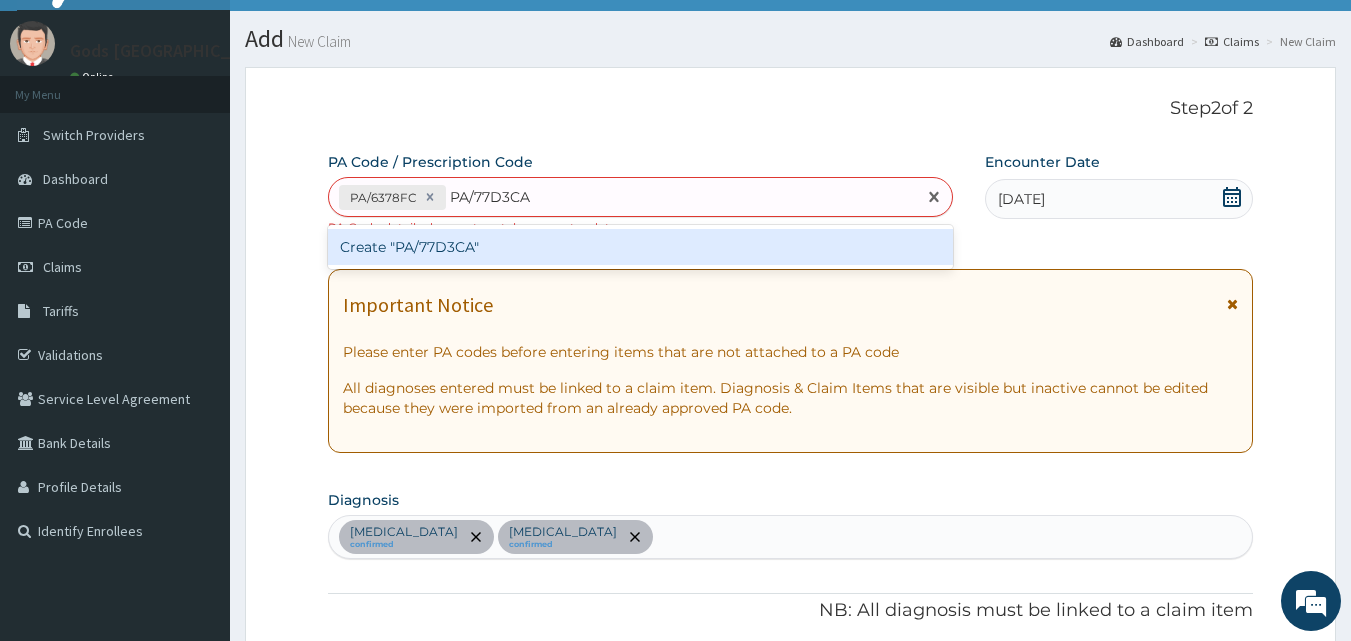 click on "Create "PA/77D3CA"" at bounding box center [641, 247] 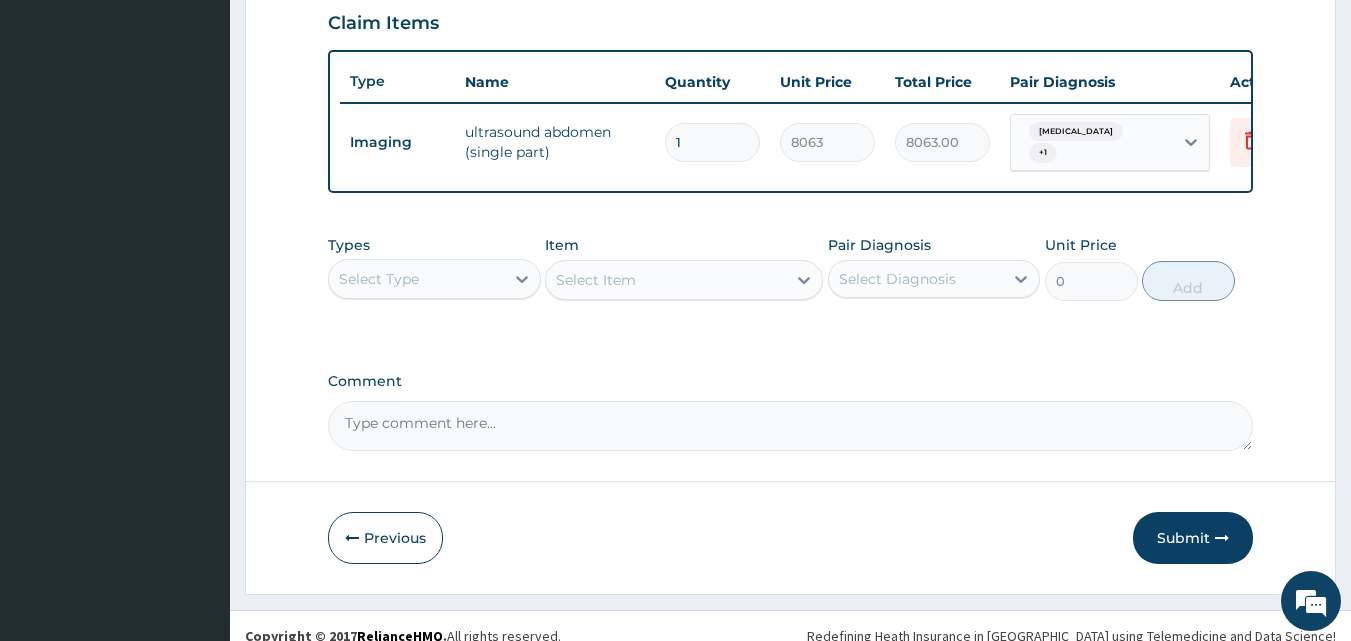 scroll, scrollTop: 739, scrollLeft: 0, axis: vertical 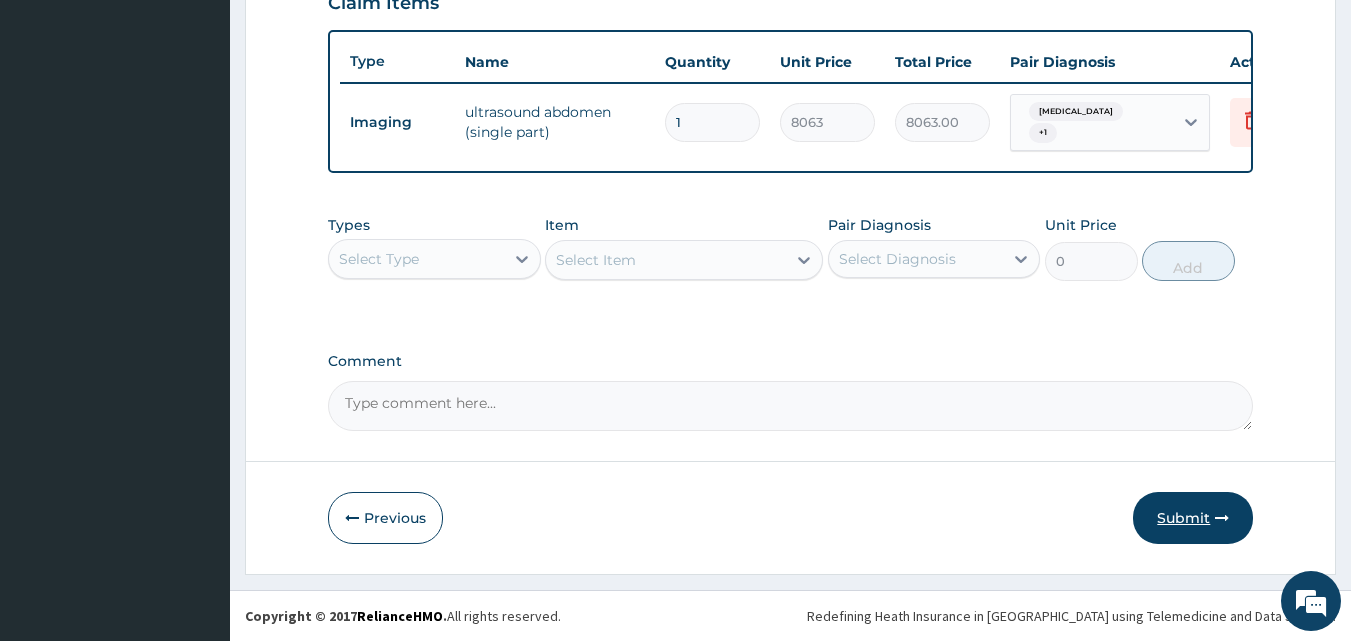 click on "Submit" at bounding box center [1193, 518] 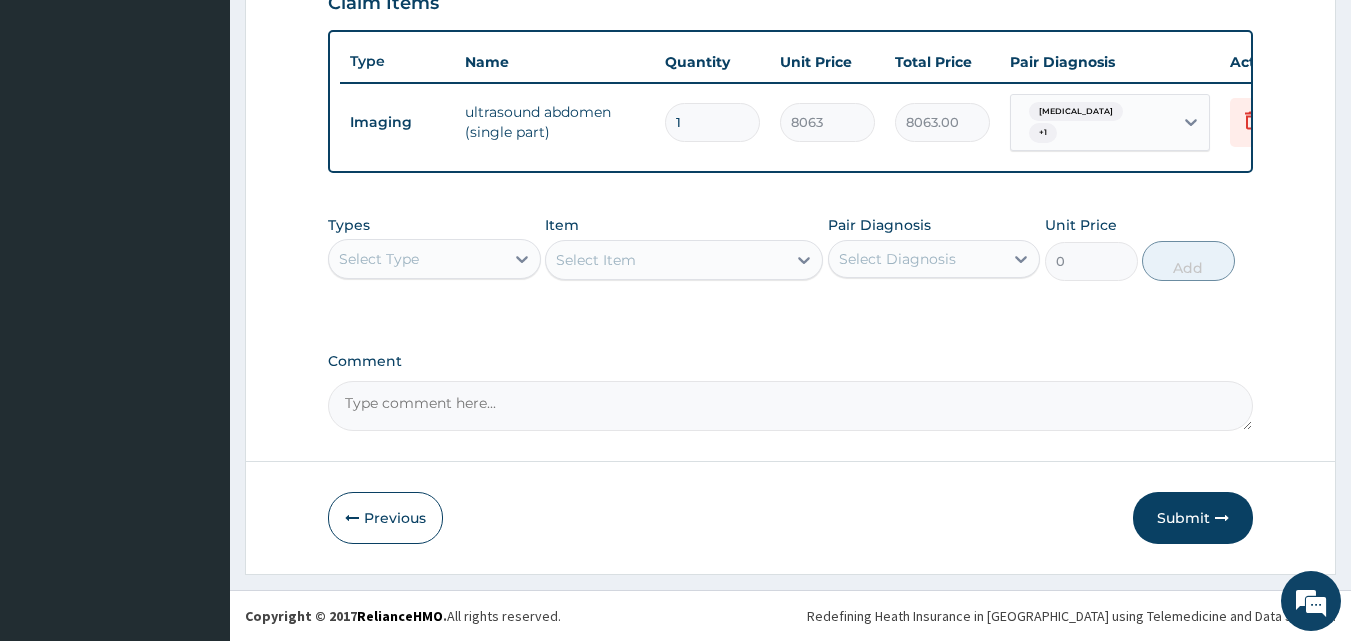 click on "Step  2  of 2 PA Code / Prescription Code PA/6378FC PA Code details does not match encounter date. Encounter Date 06-07-2025 Important Notice Please enter PA codes before entering items that are not attached to a PA code   All diagnoses entered must be linked to a claim item. Diagnosis & Claim Items that are visible but inactive cannot be edited because they were imported from an already approved PA code. Diagnosis Kidney stone confirmed Flank pain confirmed NB: All diagnosis must be linked to a claim item Claim Items Type Name Quantity Unit Price Total Price Pair Diagnosis Actions Imaging ultrasound abdomen (single part) 1 8063 8063.00 Kidney stone  + 1 Delete Types Select Type Item Select Item Pair Diagnosis Select Diagnosis Unit Price 0 Add Comment     Previous   Submit" at bounding box center (790, -26) 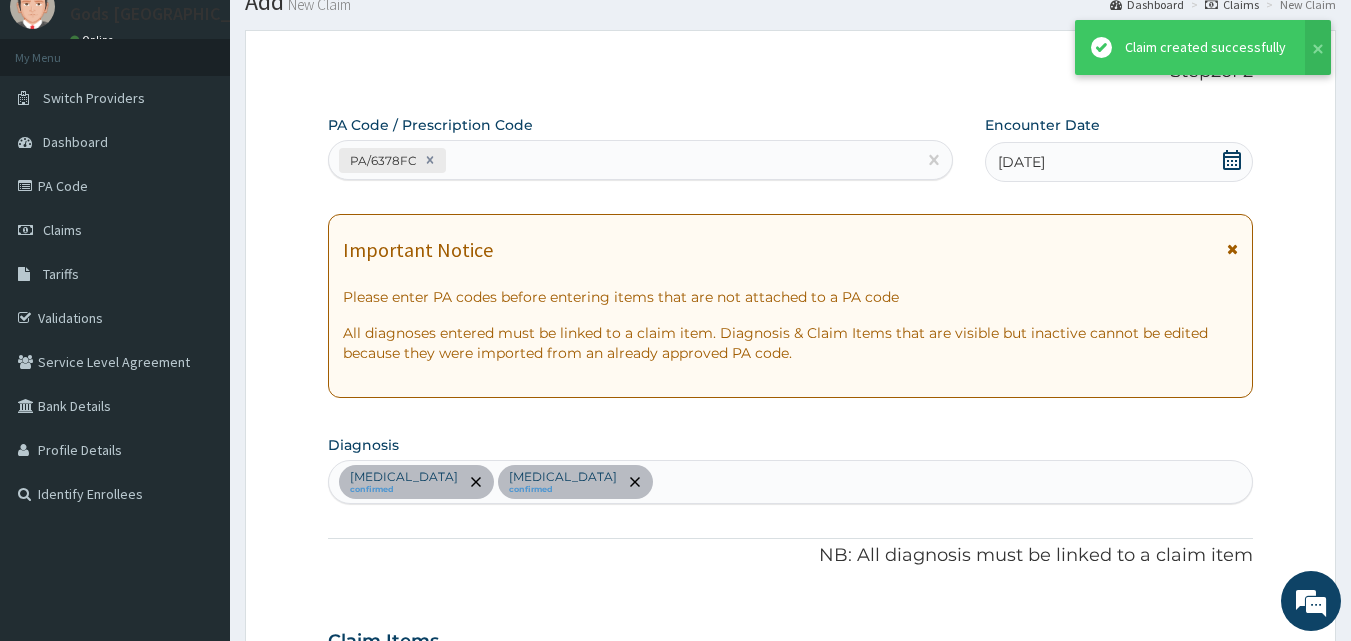 scroll, scrollTop: 721, scrollLeft: 0, axis: vertical 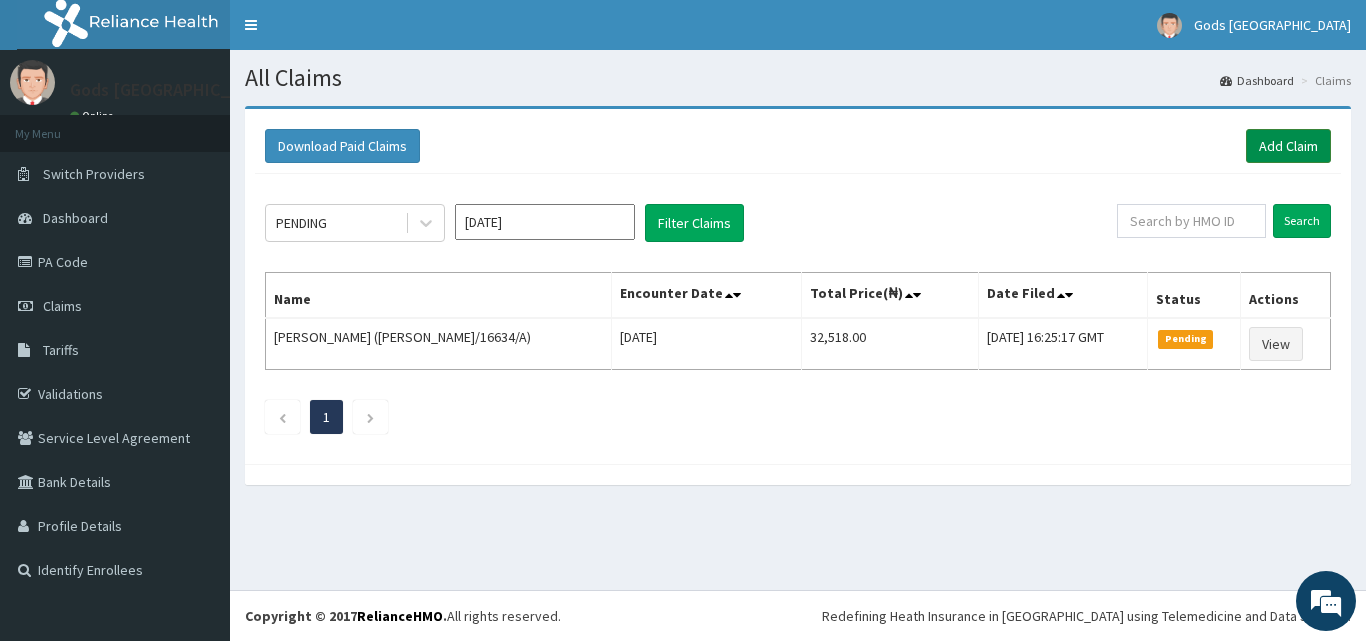 click on "Add Claim" at bounding box center [1288, 146] 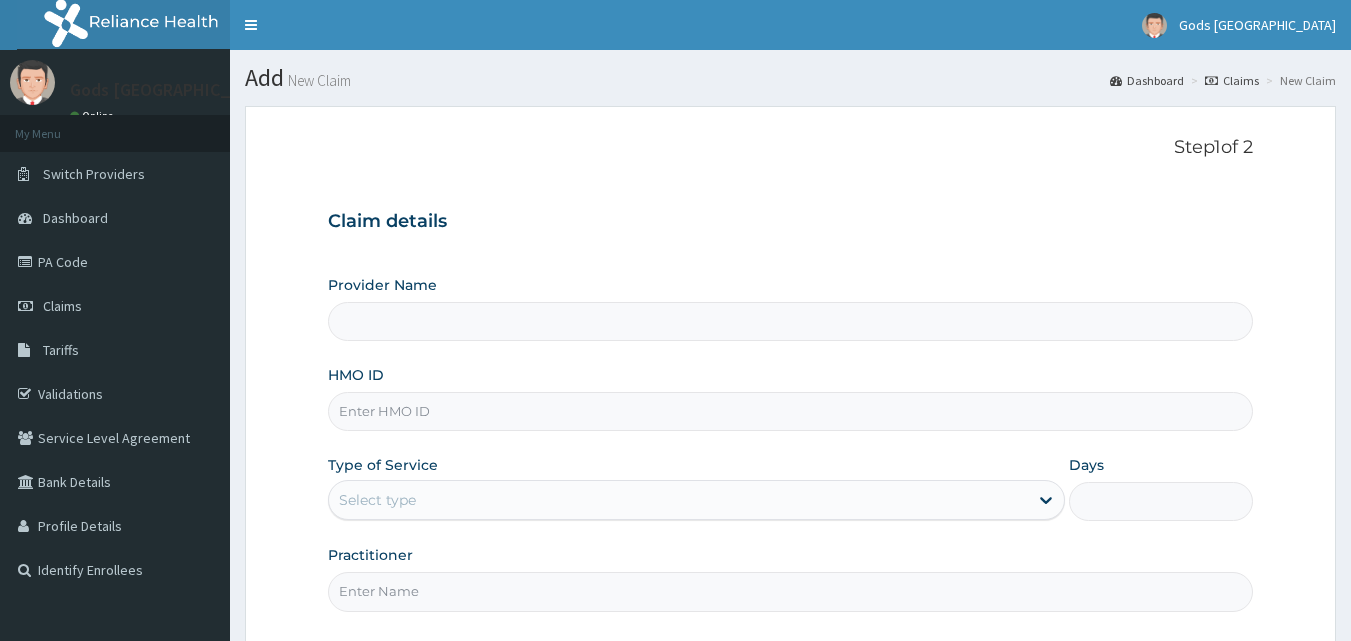 scroll, scrollTop: 0, scrollLeft: 0, axis: both 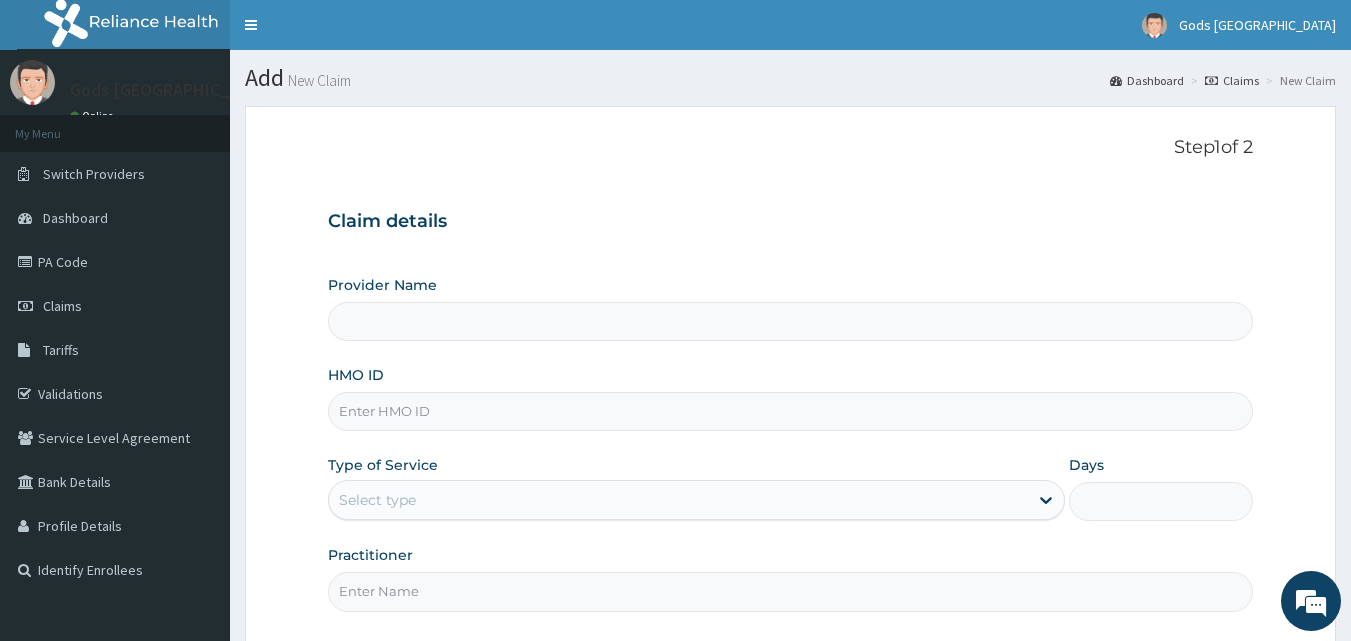 type on "Gods Apple city Hospital - Ojodu" 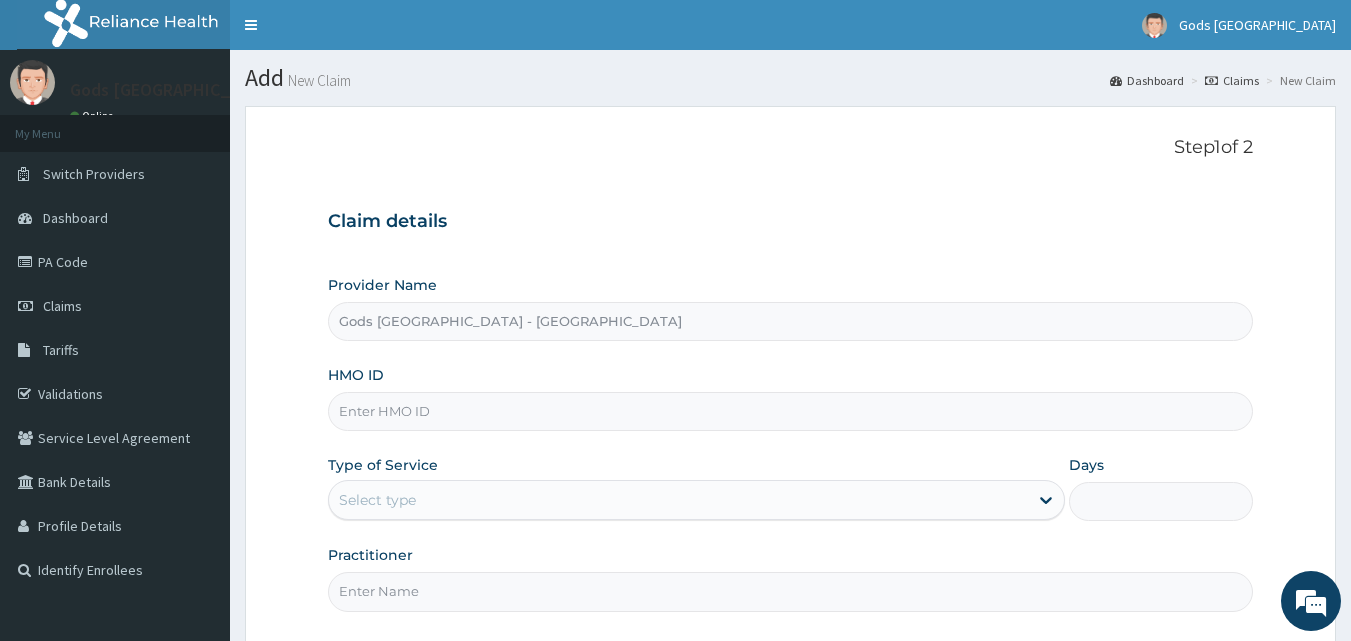 click on "HMO ID" at bounding box center (791, 411) 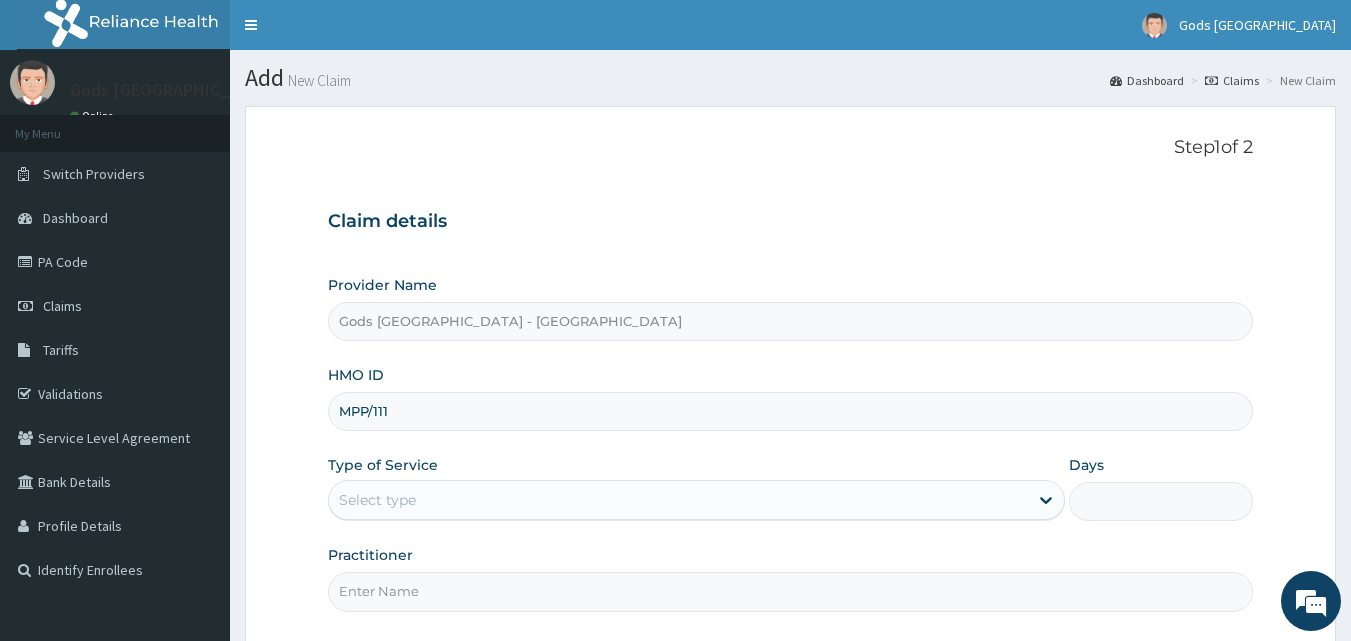 scroll, scrollTop: 0, scrollLeft: 0, axis: both 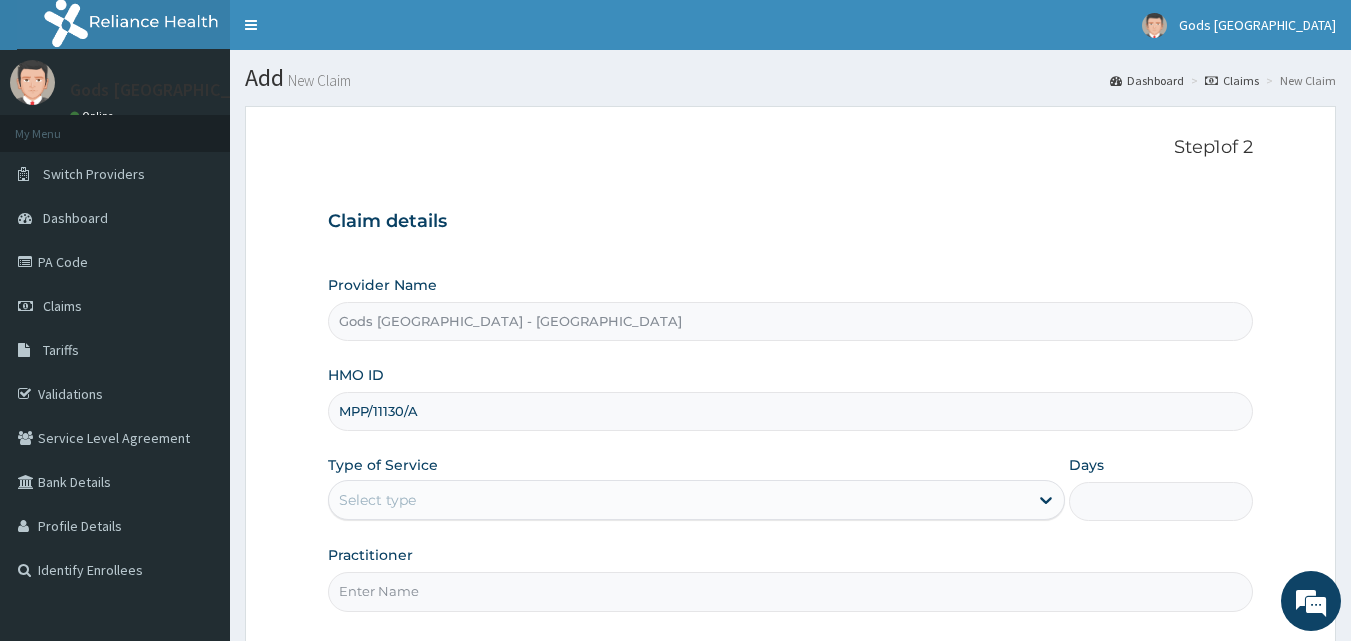 type on "MPP/11130/A" 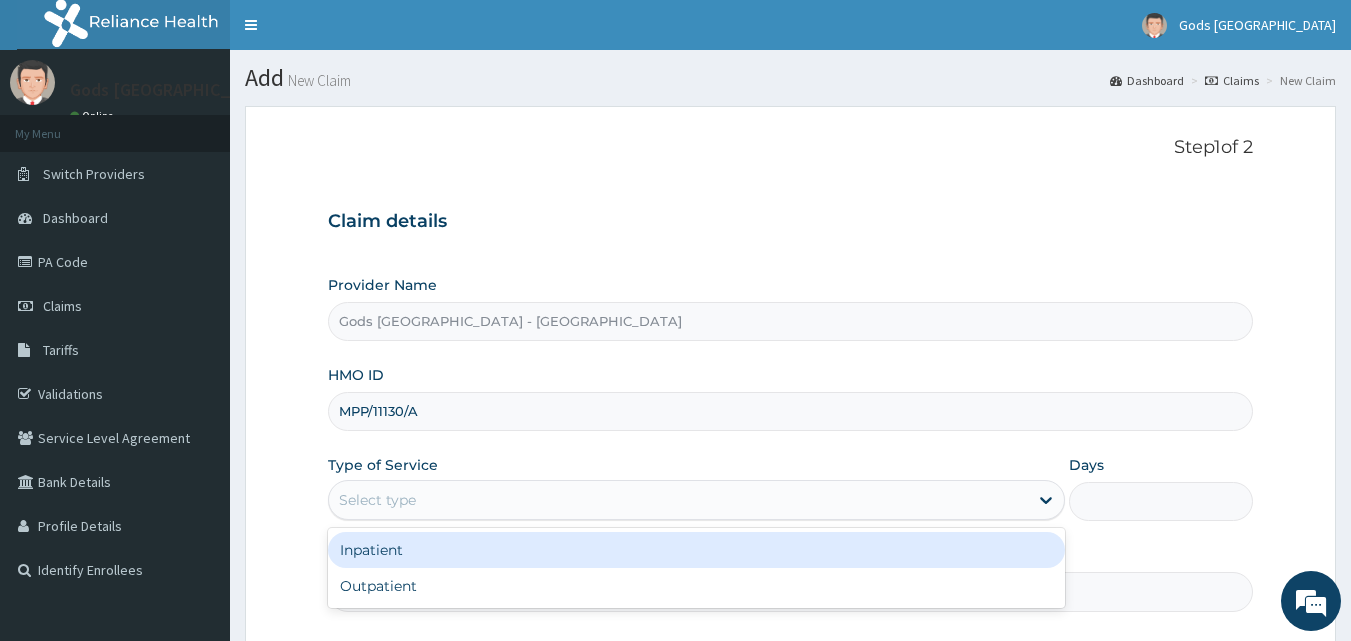 click on "Select type" at bounding box center (678, 500) 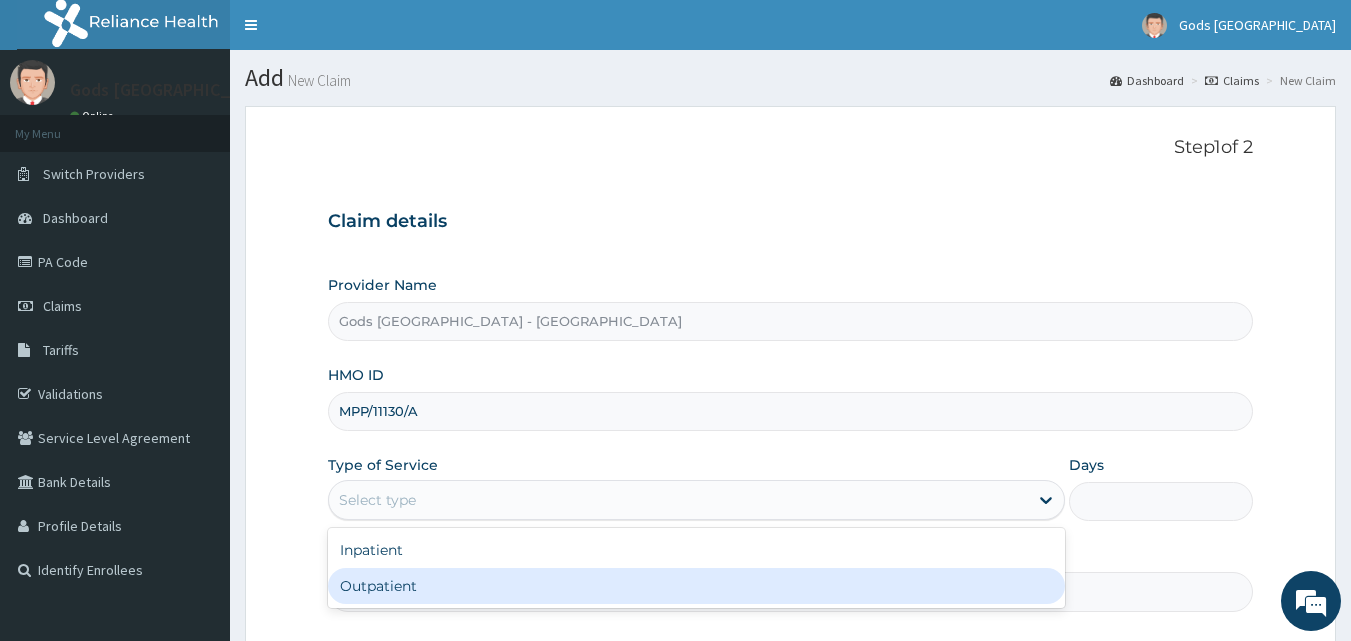 click on "Outpatient" at bounding box center [696, 586] 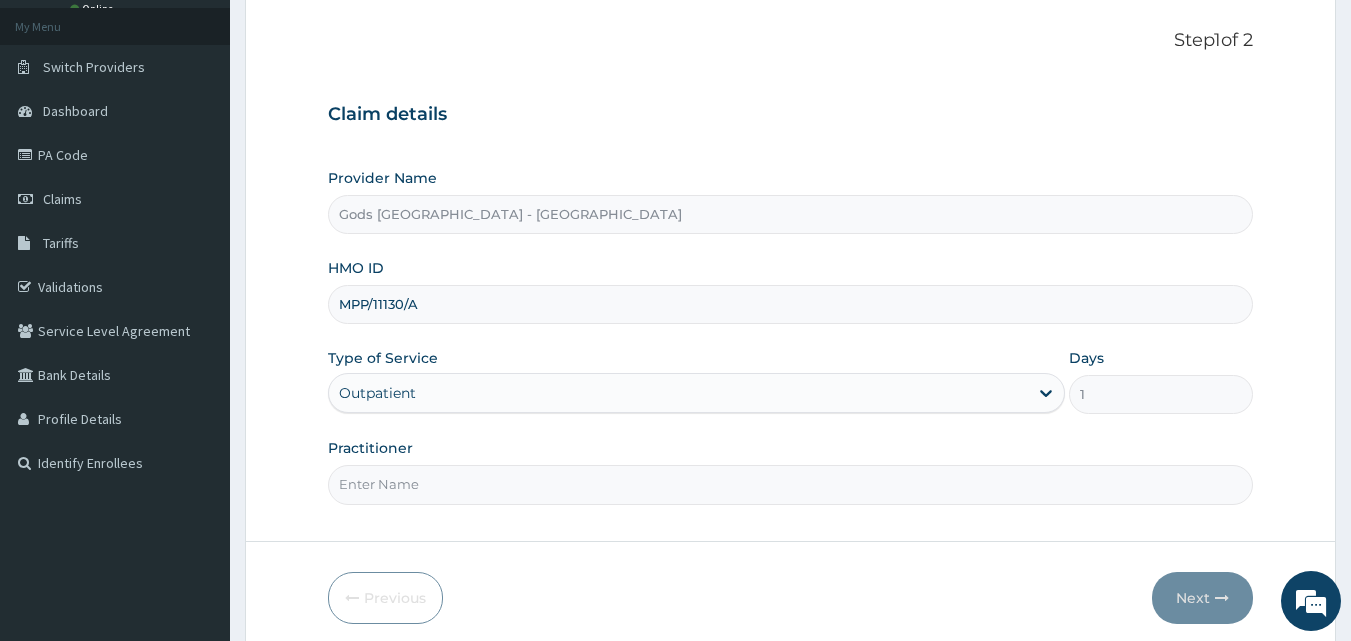 scroll, scrollTop: 187, scrollLeft: 0, axis: vertical 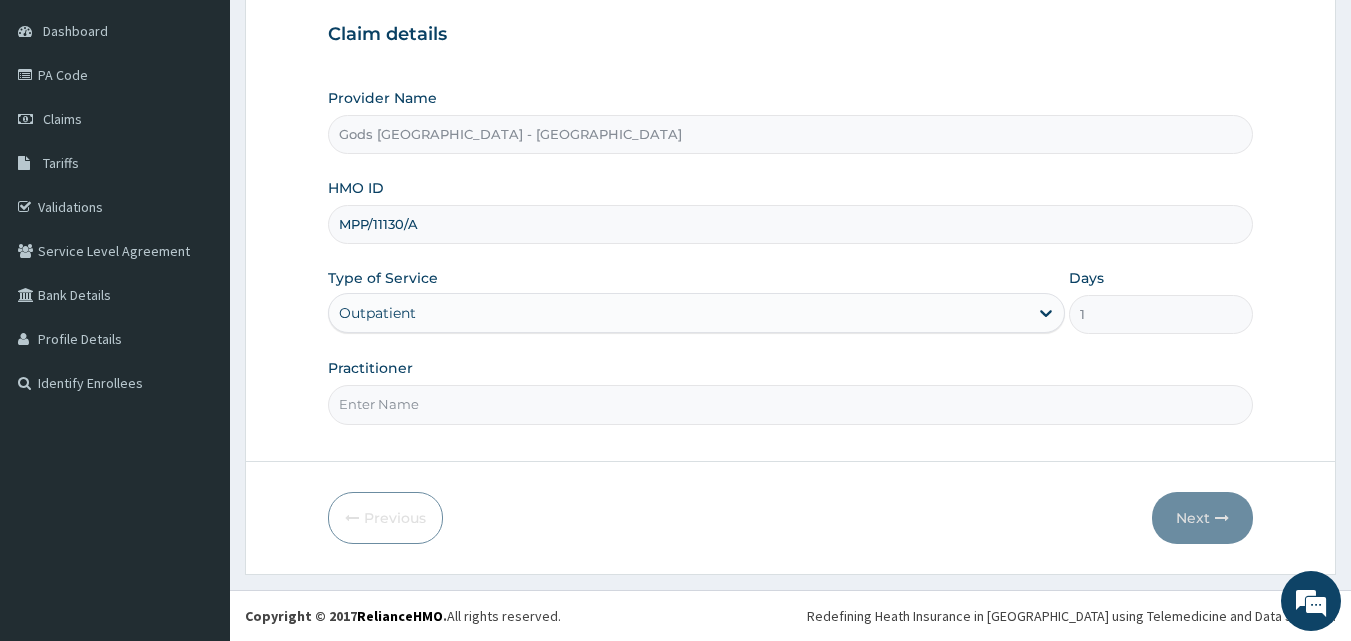 click on "Practitioner" at bounding box center [791, 404] 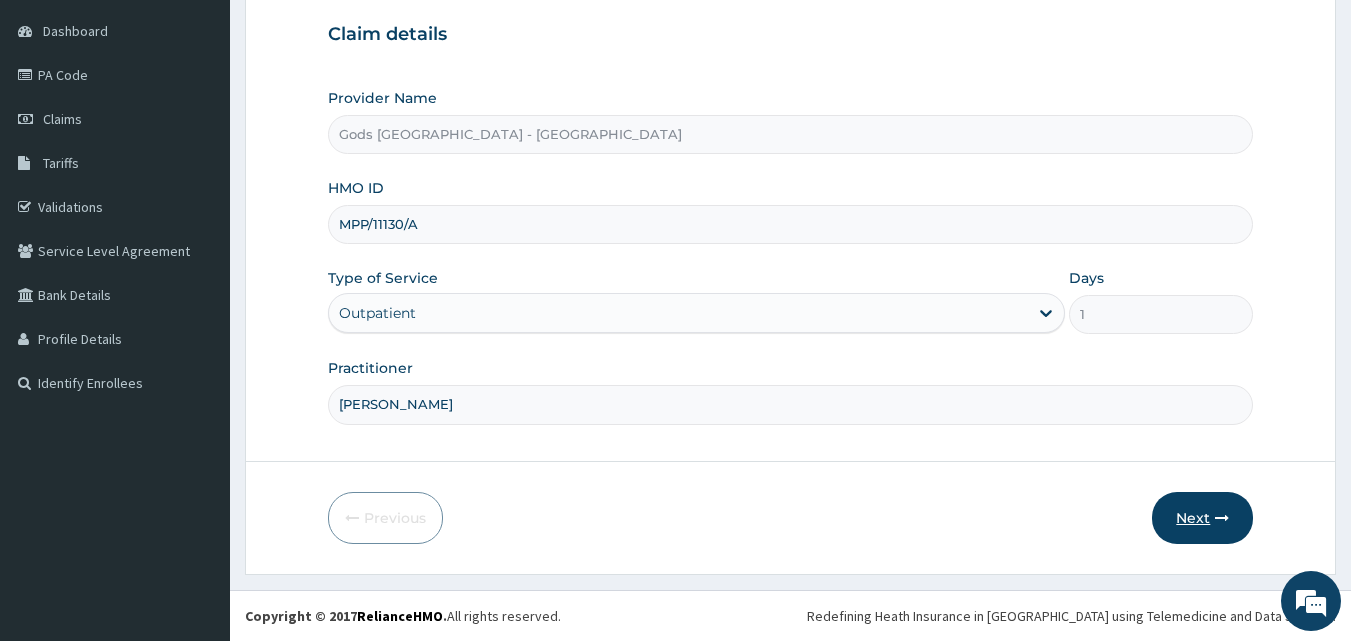 type on "DR DOSUNMU" 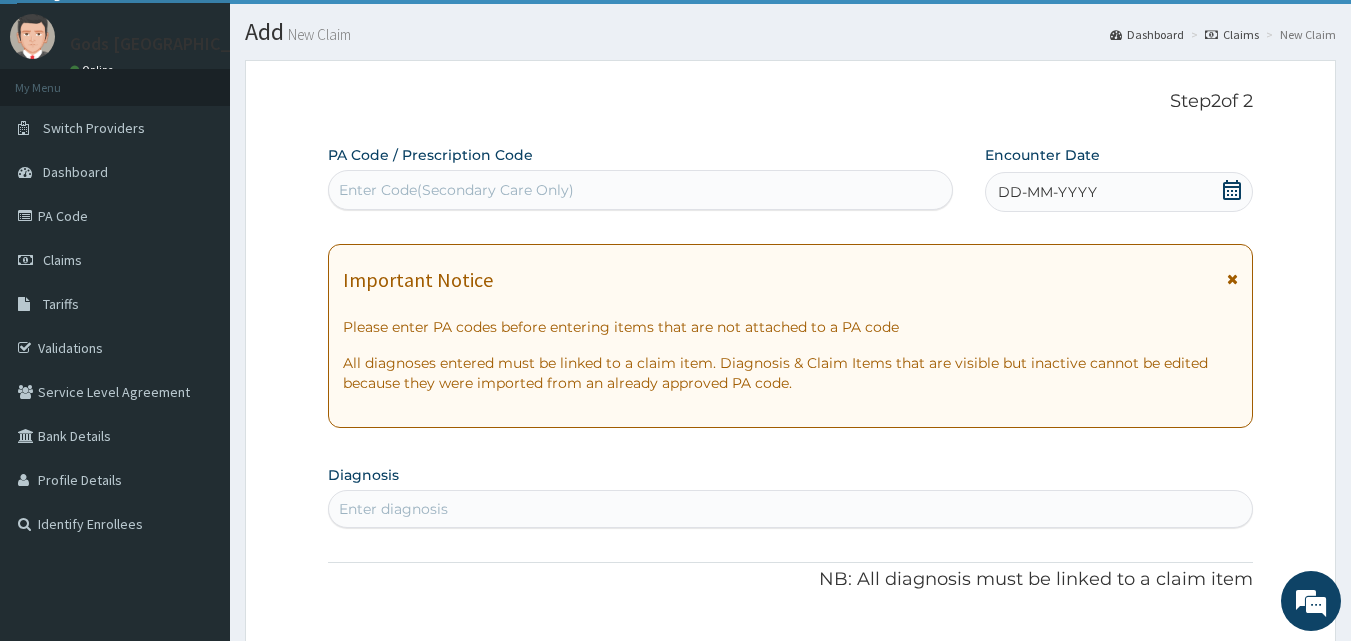scroll, scrollTop: 0, scrollLeft: 0, axis: both 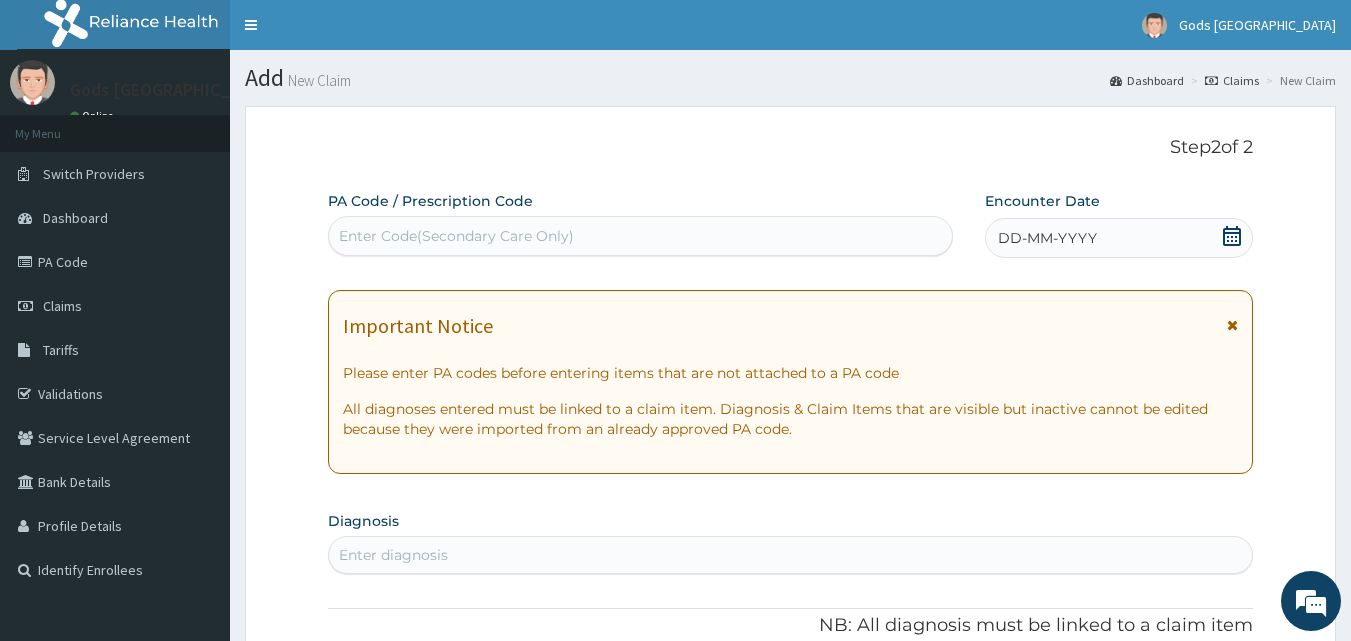 click on "Enter Code(Secondary Care Only)" at bounding box center (456, 236) 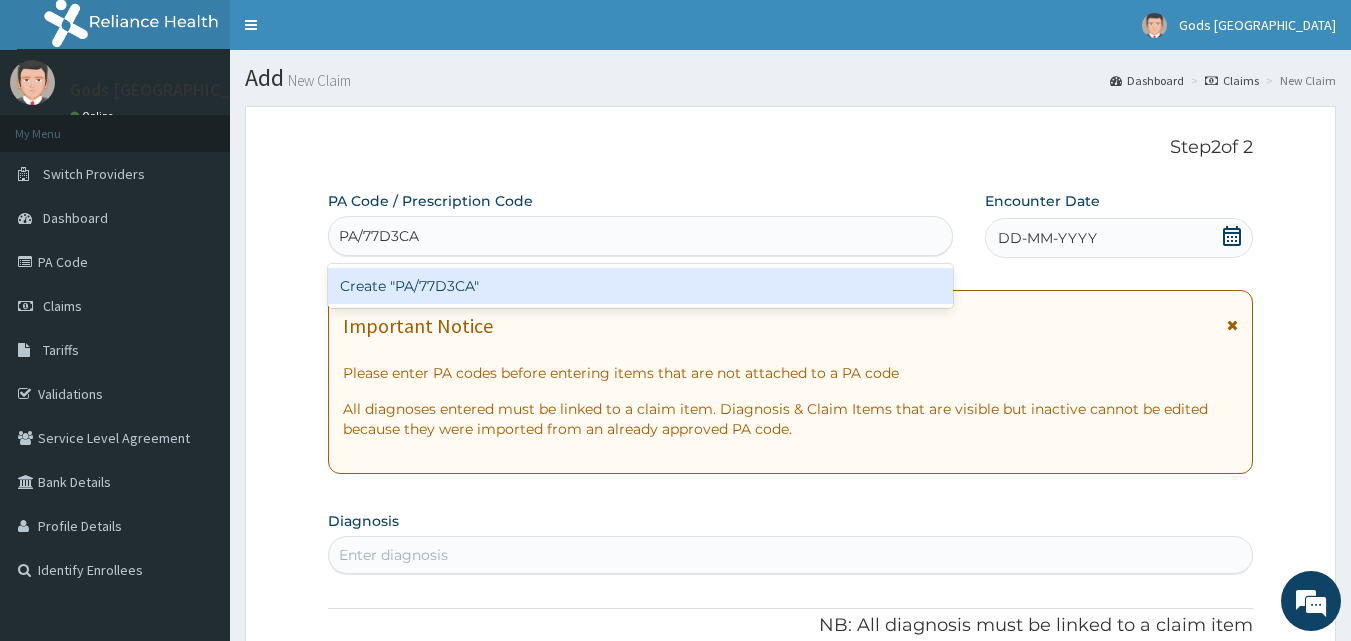 click on "Create "PA/77D3CA"" at bounding box center (641, 286) 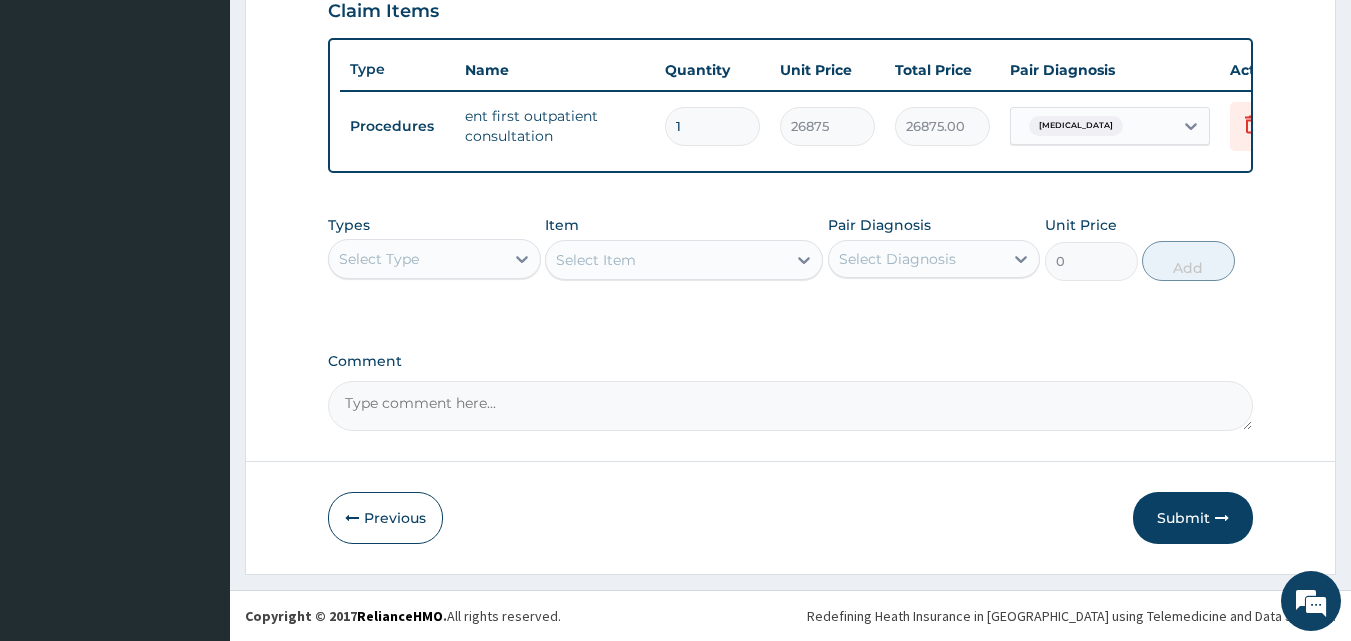 scroll, scrollTop: 721, scrollLeft: 0, axis: vertical 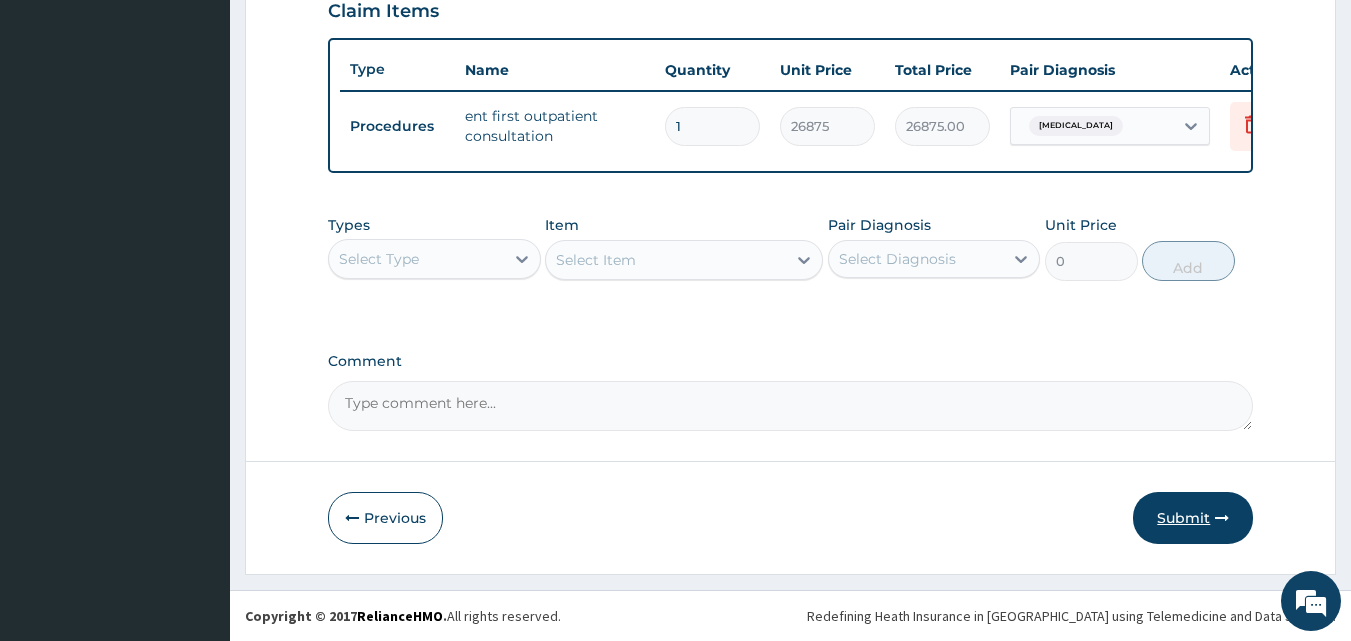 click on "Submit" at bounding box center [1193, 518] 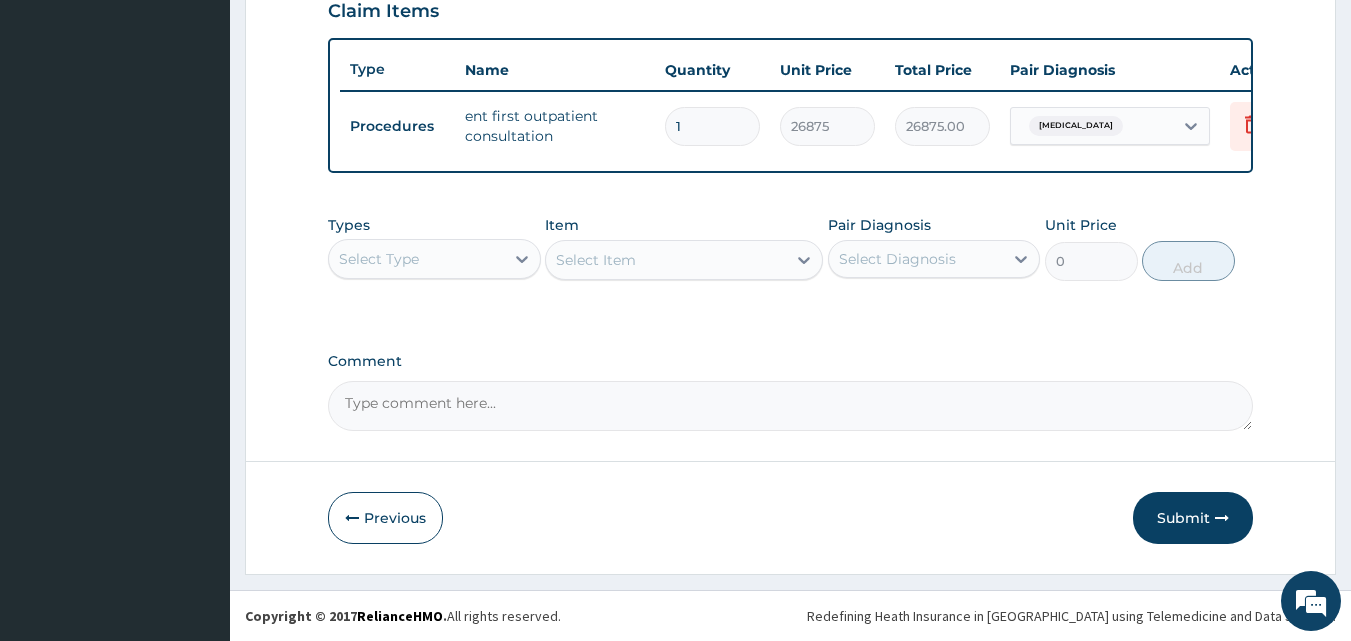 click on "Step  2  of 2 PA Code / Prescription Code PA/77D3CA Encounter Date 30-05-2025 Important Notice Please enter PA codes before entering items that are not attached to a PA code   All diagnoses entered must be linked to a claim item. Diagnosis & Claim Items that are visible but inactive cannot be edited because they were imported from an already approved PA code. Diagnosis Impacted cerumen confirmed NB: All diagnosis must be linked to a claim item Claim Items Type Name Quantity Unit Price Total Price Pair Diagnosis Actions Procedures ent first outpatient consultation 1 26875 26875.00 Impacted cerumen Delete Types Select Type Item Select Item Pair Diagnosis Select Diagnosis Unit Price 0 Add Comment     Previous   Submit" at bounding box center (790, -13) 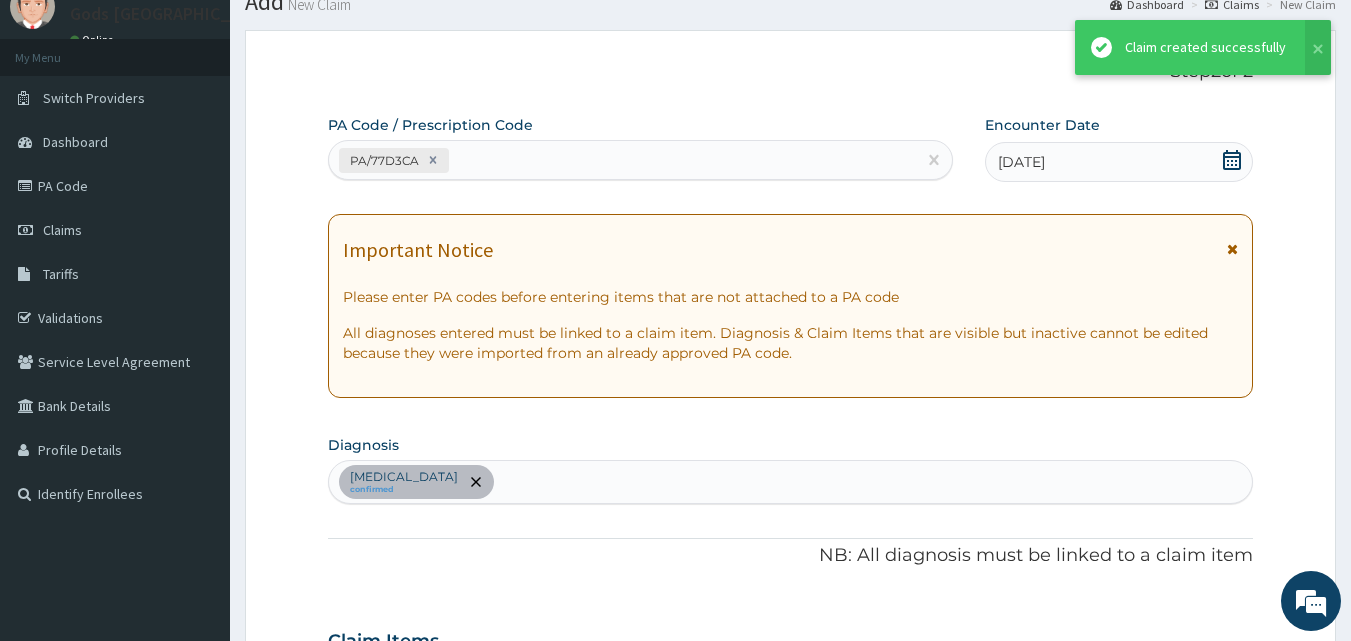 scroll, scrollTop: 721, scrollLeft: 0, axis: vertical 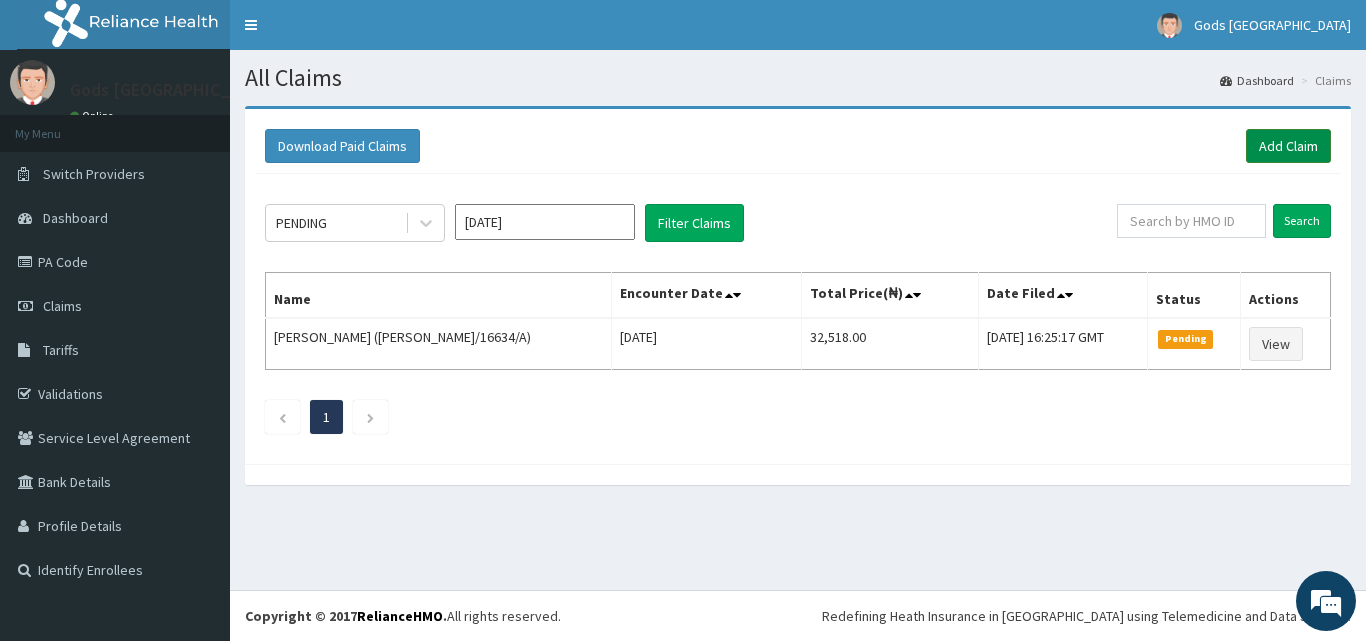 click on "Add Claim" at bounding box center (1288, 146) 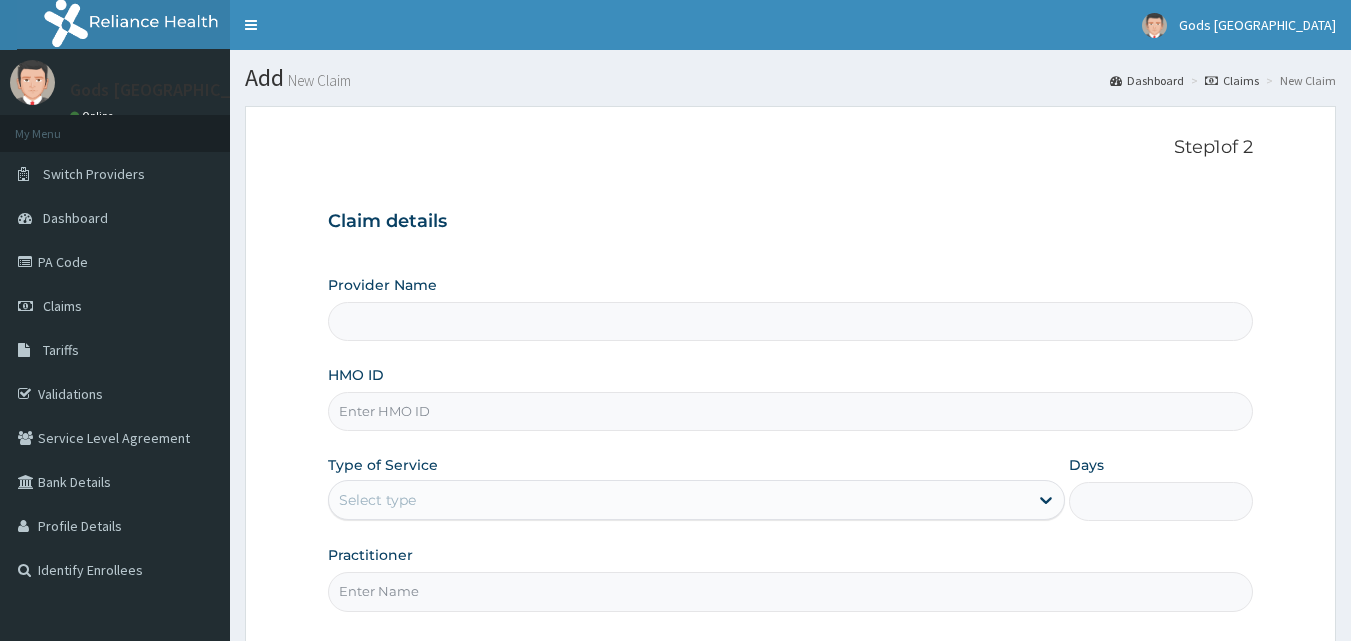 scroll, scrollTop: 0, scrollLeft: 0, axis: both 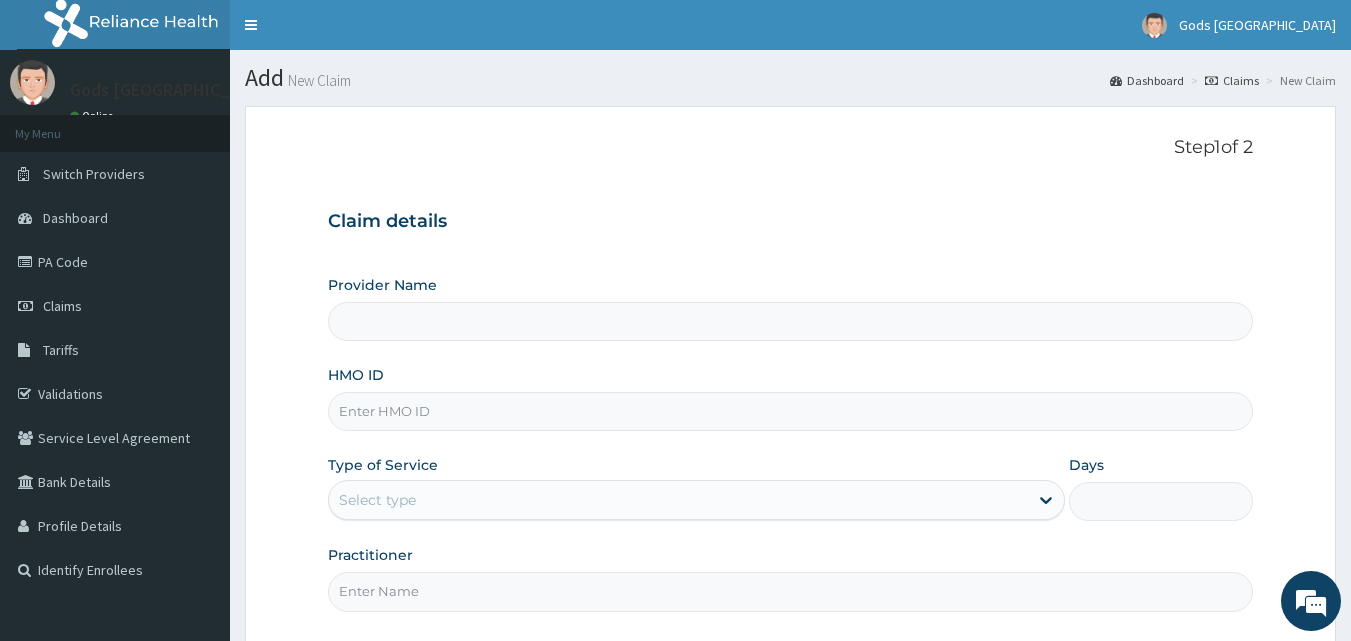 type on "Gods [GEOGRAPHIC_DATA] - [GEOGRAPHIC_DATA]" 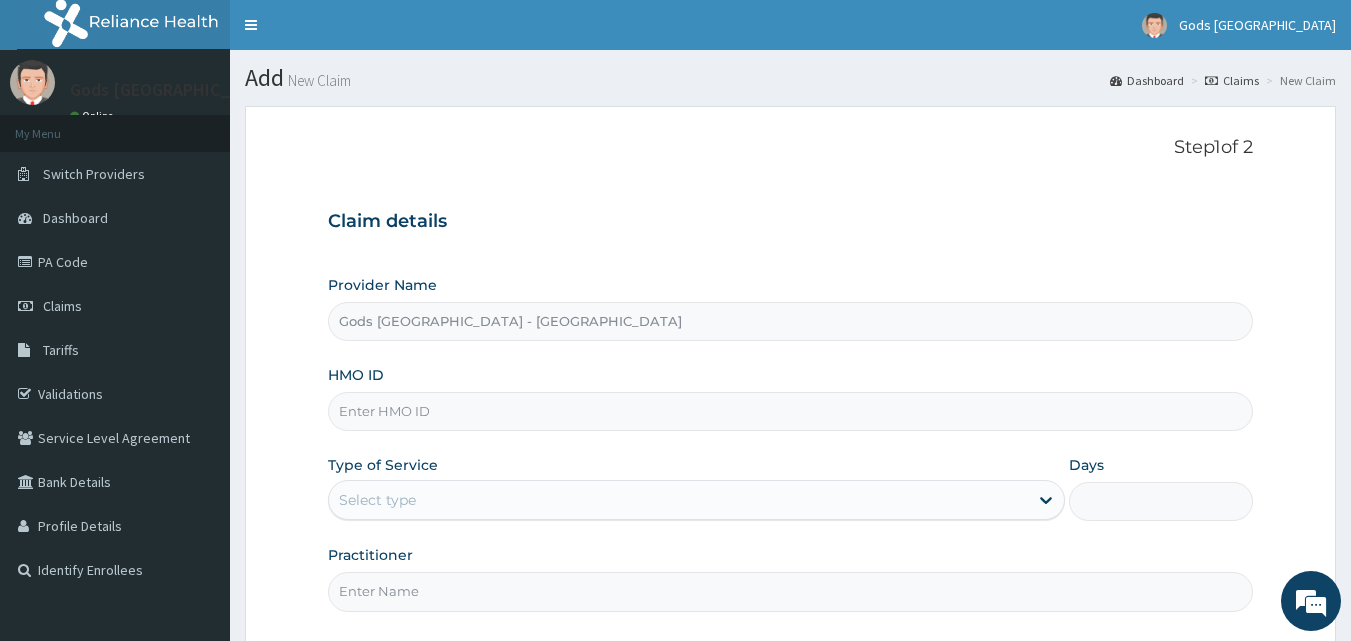 click on "HMO ID" at bounding box center [791, 411] 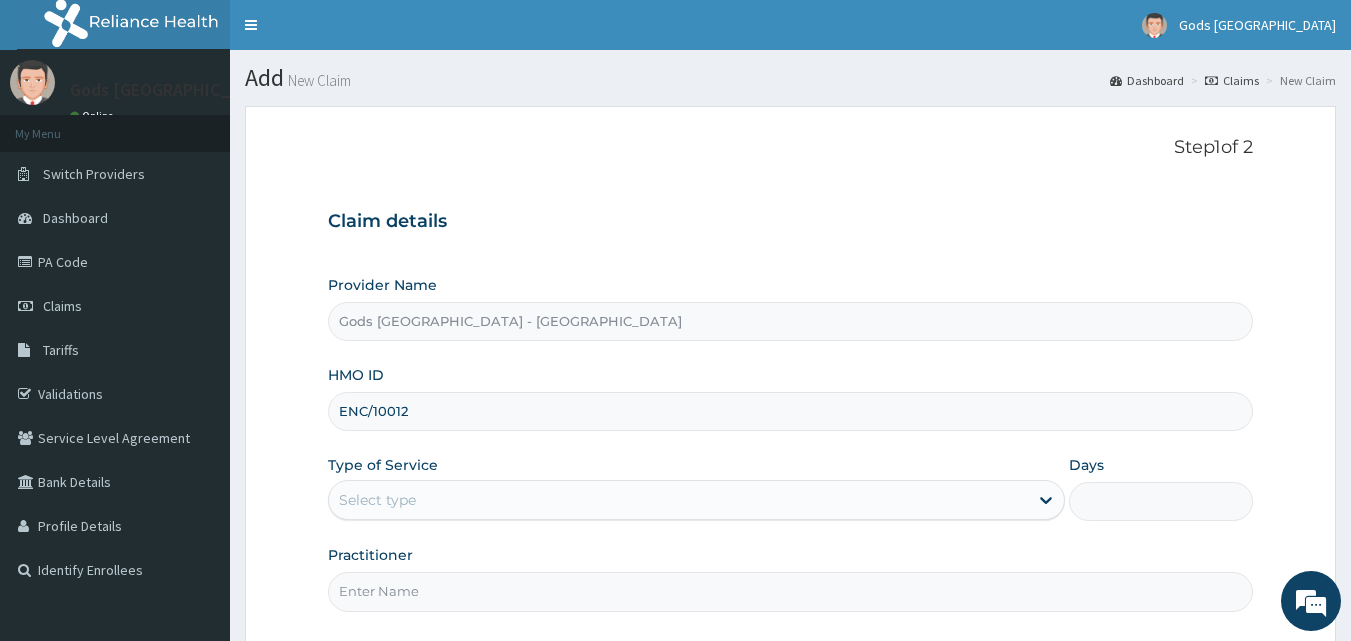 scroll, scrollTop: 0, scrollLeft: 0, axis: both 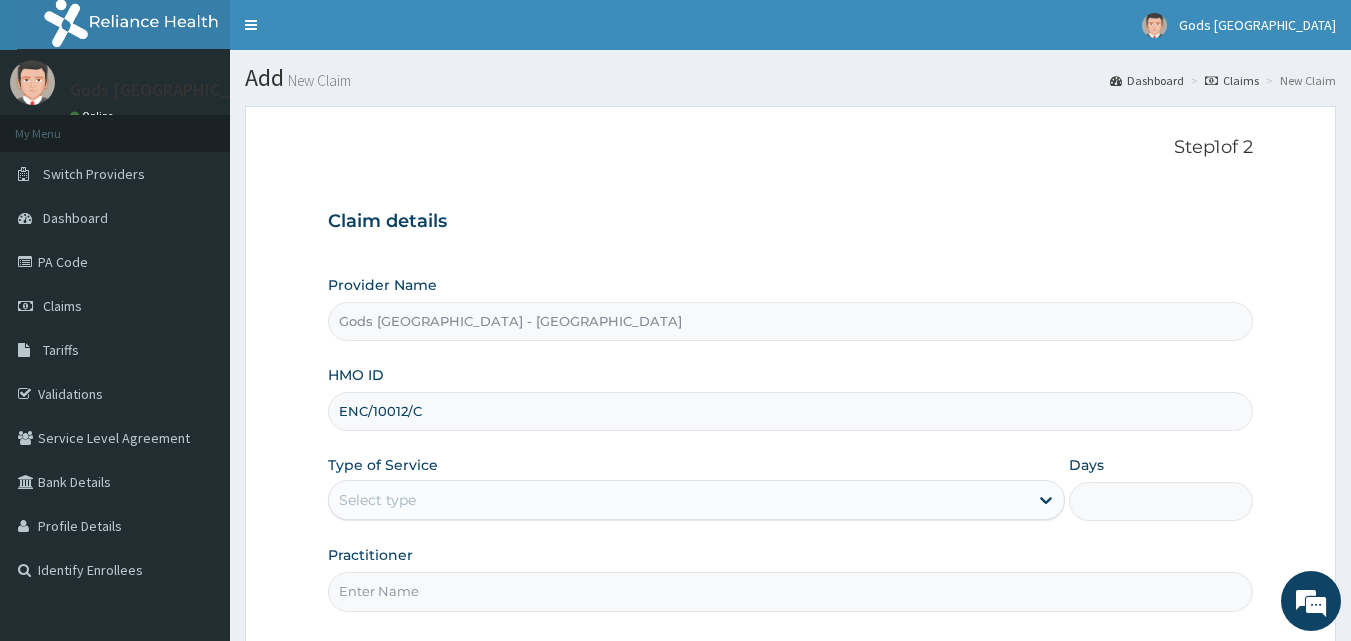 type on "ENC/10012/C" 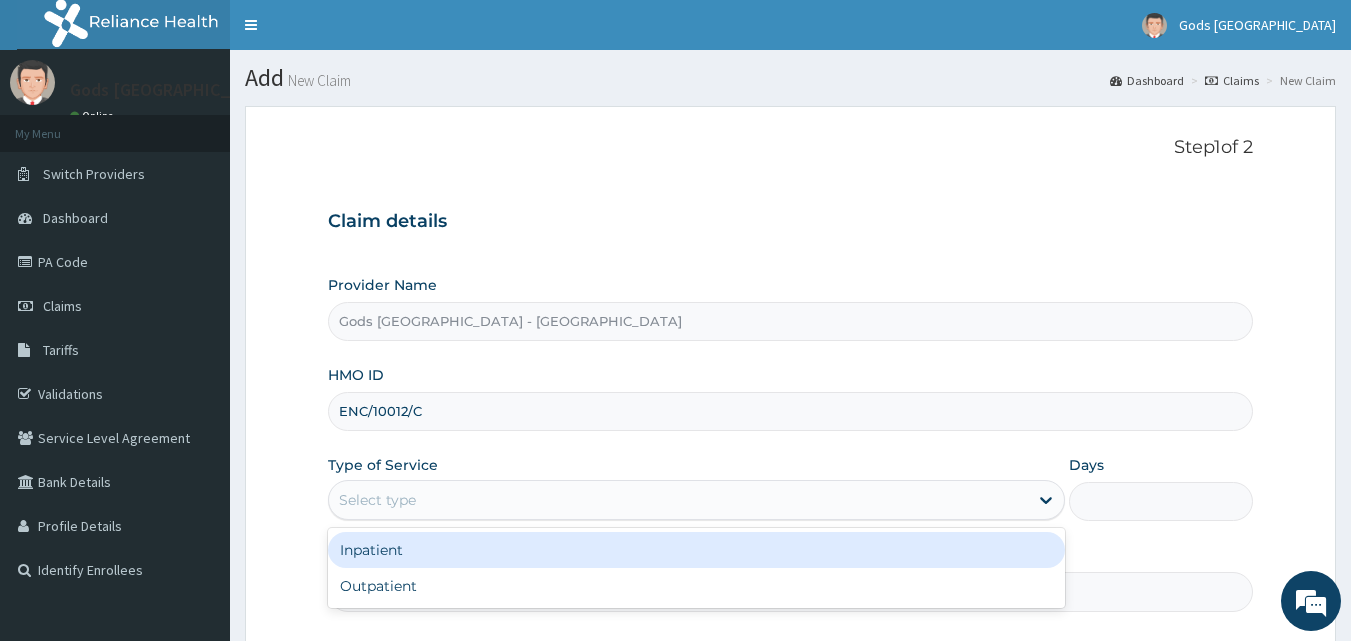 click on "Select type" at bounding box center (678, 500) 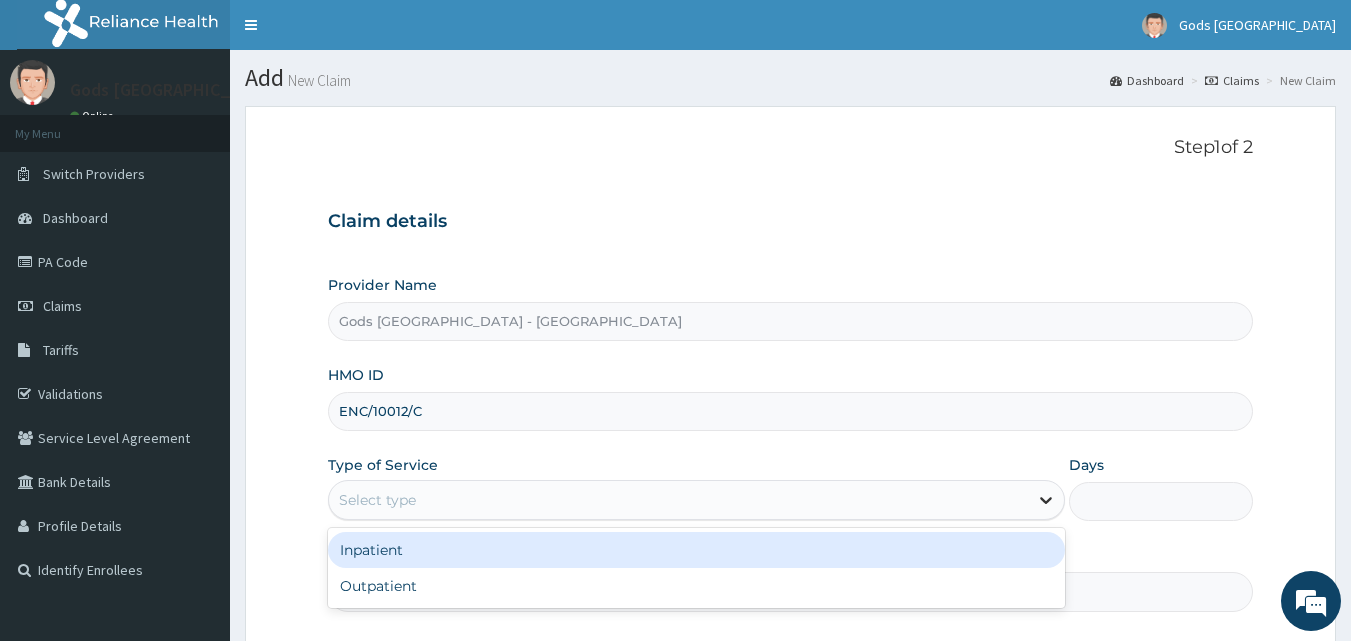 click 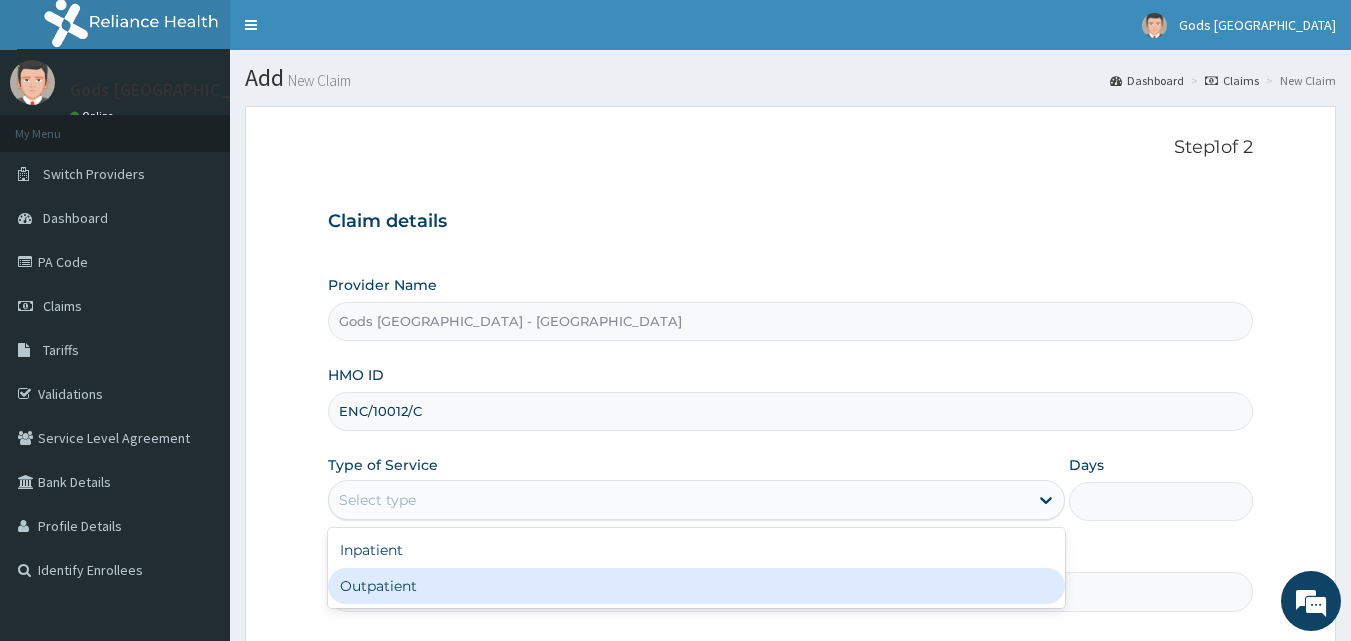 click on "Outpatient" at bounding box center (696, 586) 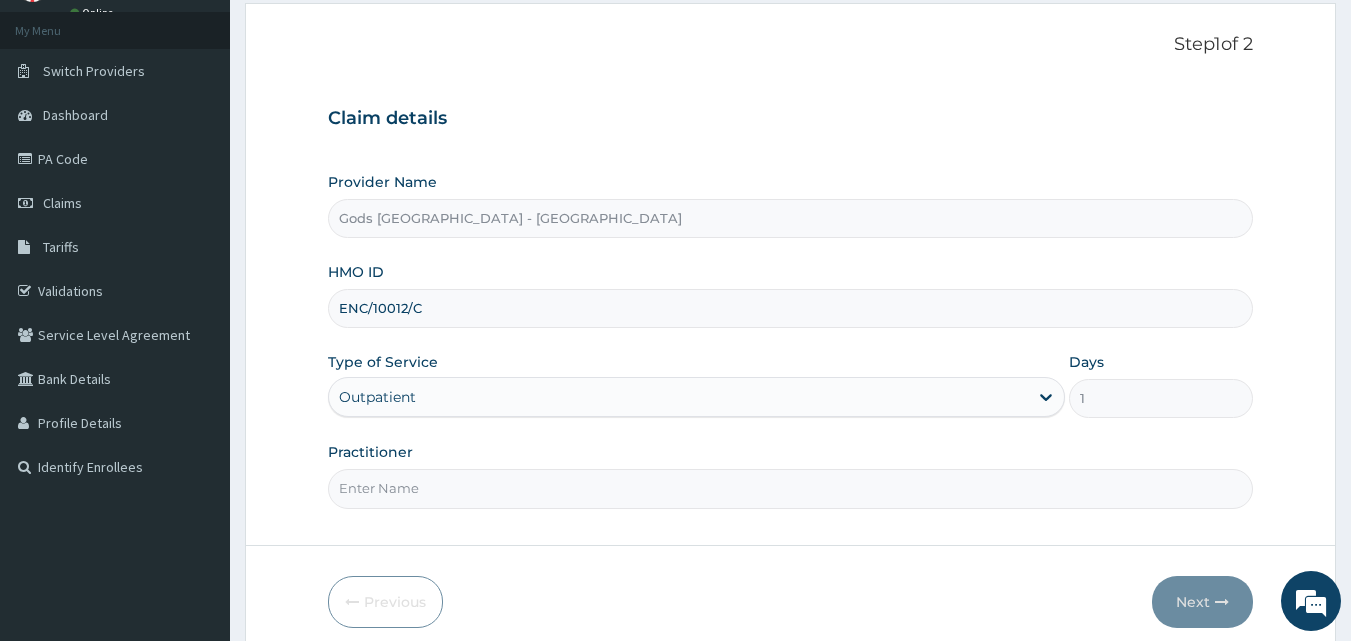 scroll, scrollTop: 187, scrollLeft: 0, axis: vertical 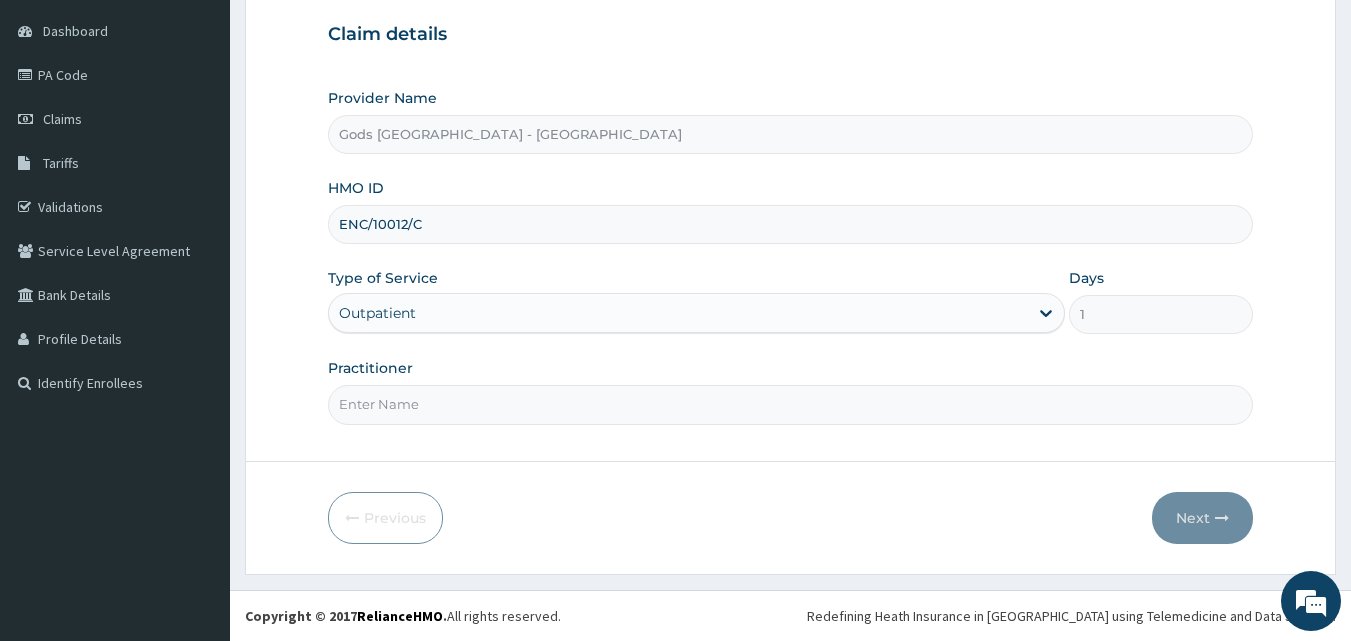 click on "Practitioner" at bounding box center (791, 404) 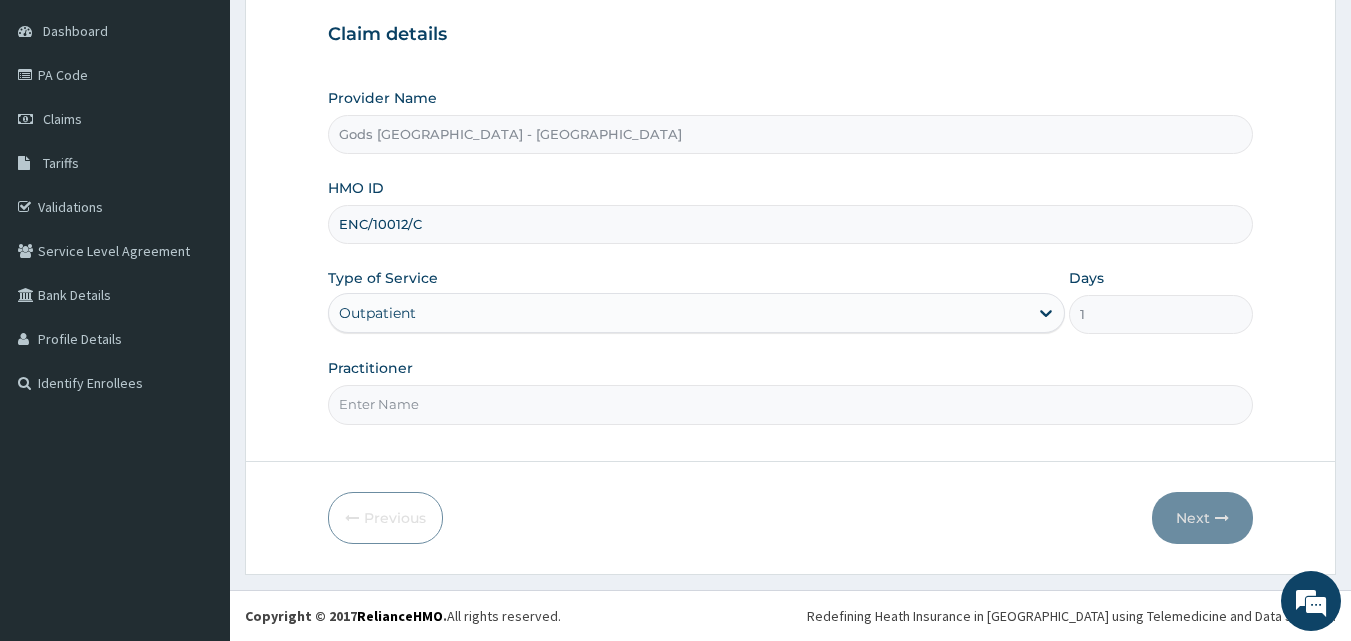 type on "DR AJAKAYE" 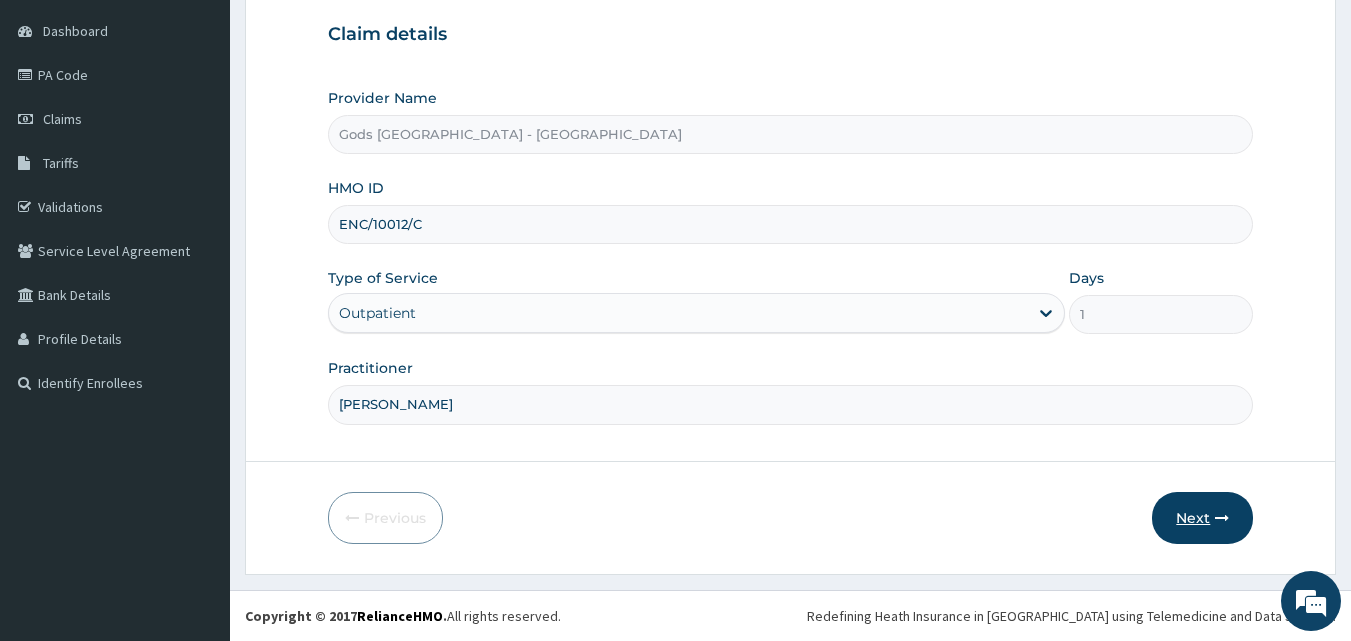 click on "Next" at bounding box center [1202, 518] 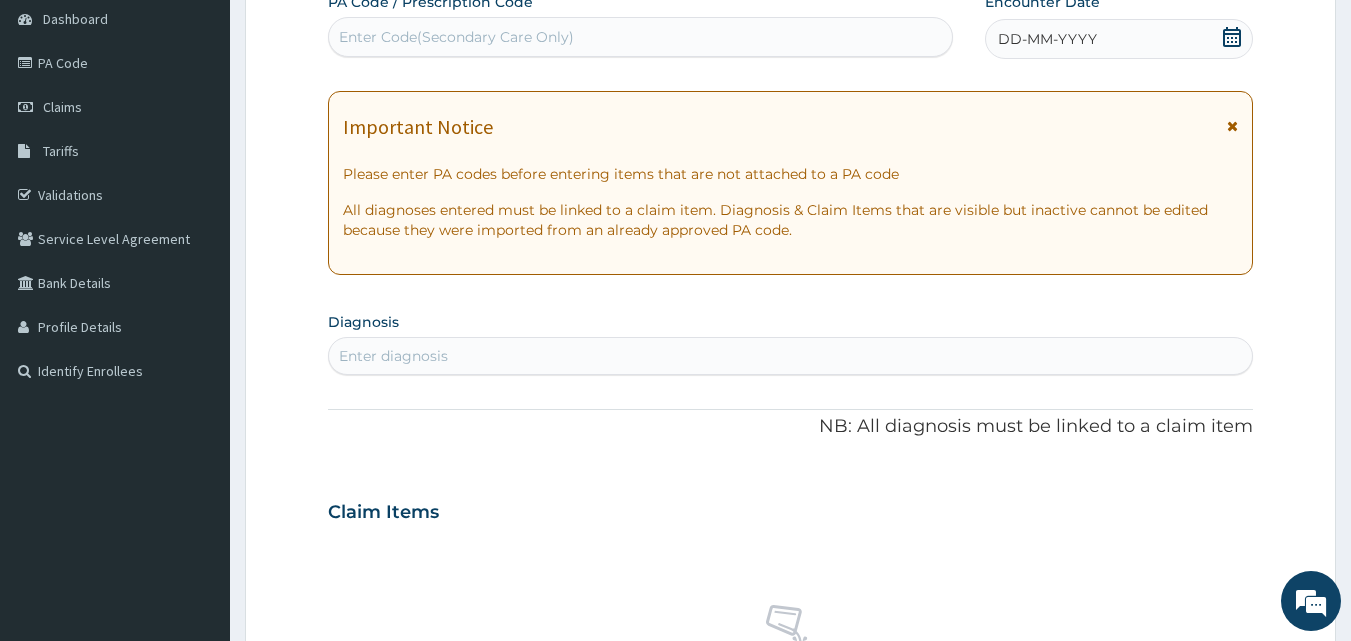 scroll, scrollTop: 200, scrollLeft: 0, axis: vertical 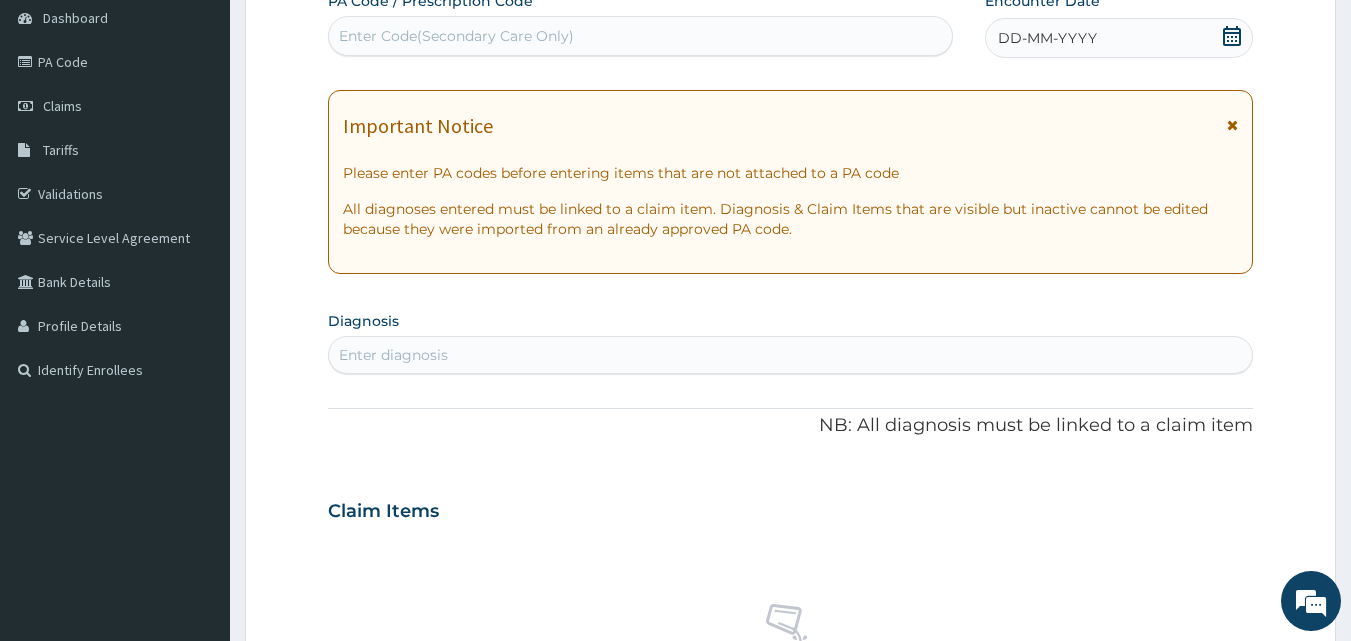 click on "Enter diagnosis" at bounding box center (393, 355) 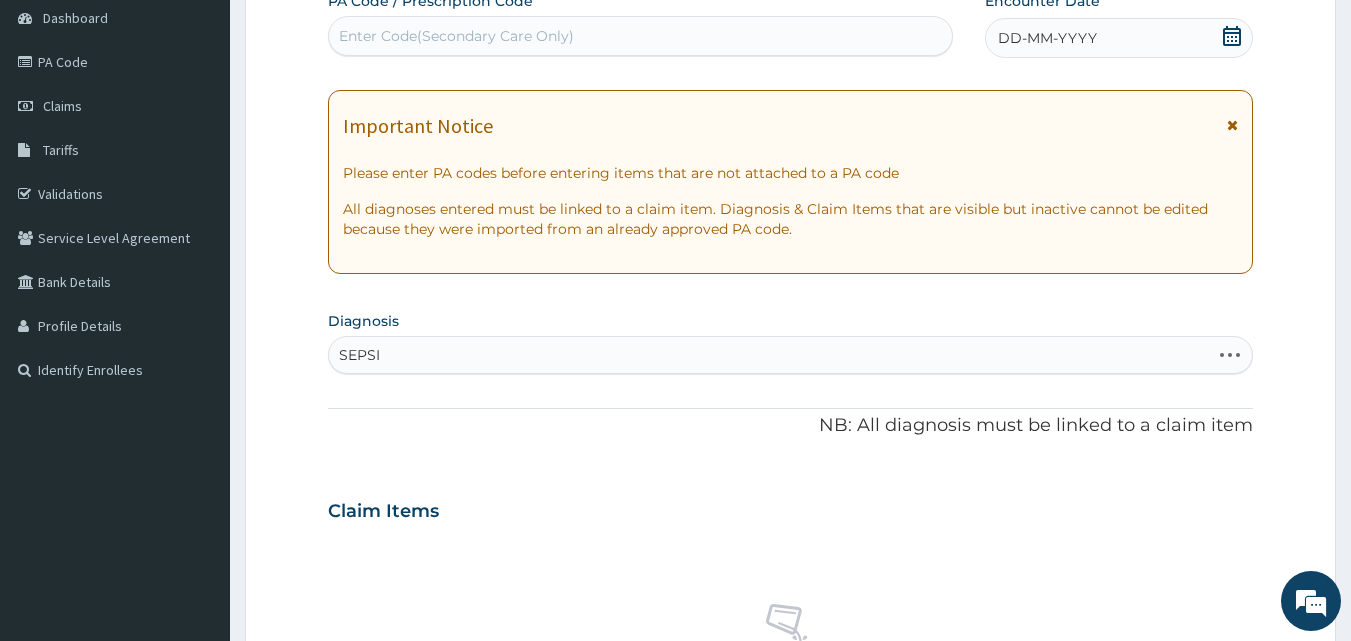 type on "SEPSIS" 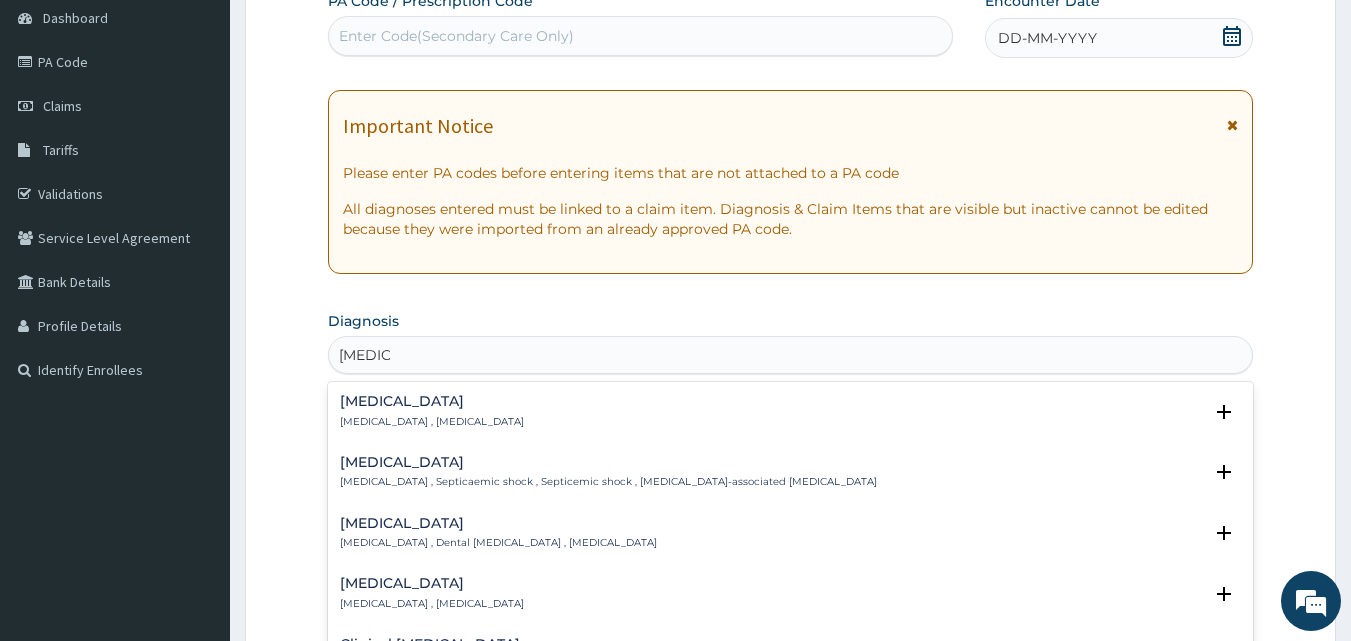 click on "Systemic infection , Sepsis" at bounding box center [432, 422] 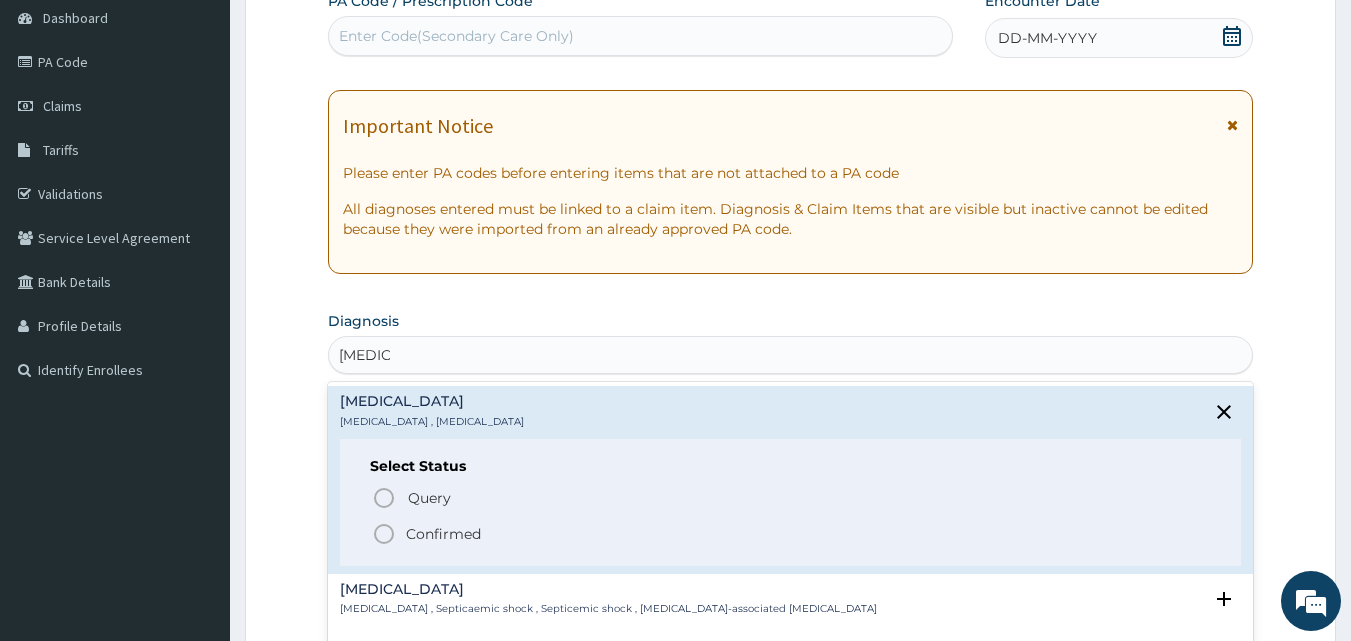 click on "Confirmed" at bounding box center (443, 534) 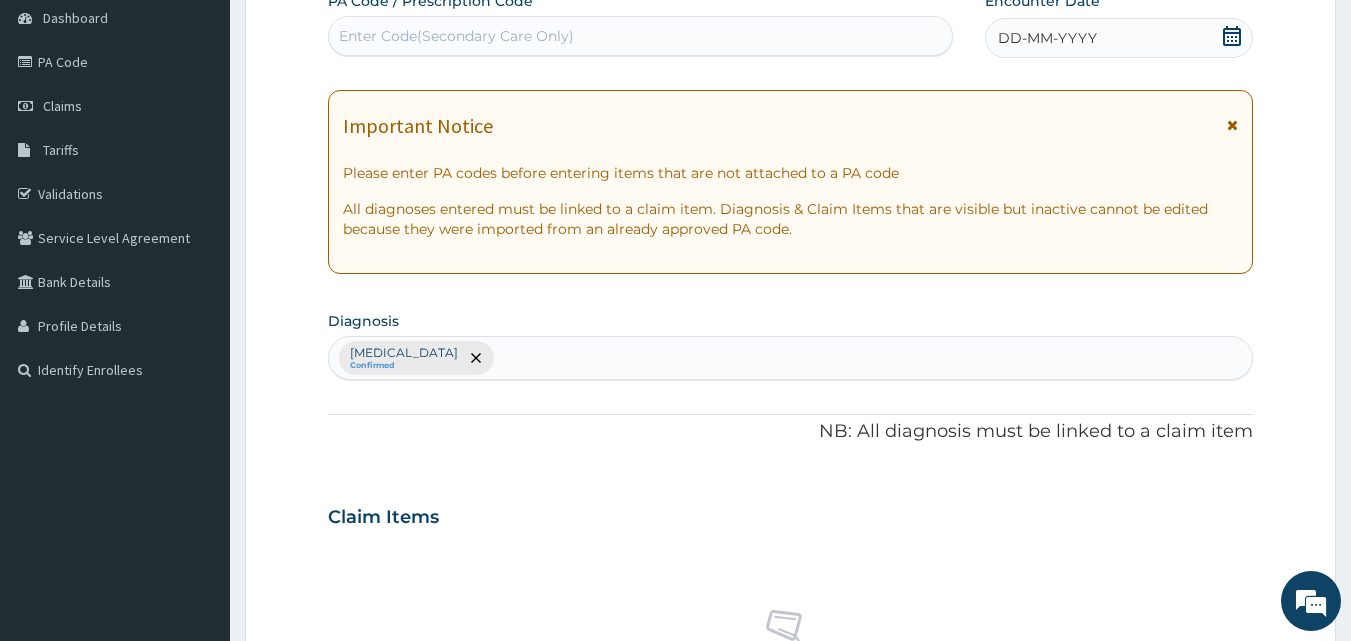 click on "Sepsis Confirmed" at bounding box center (791, 358) 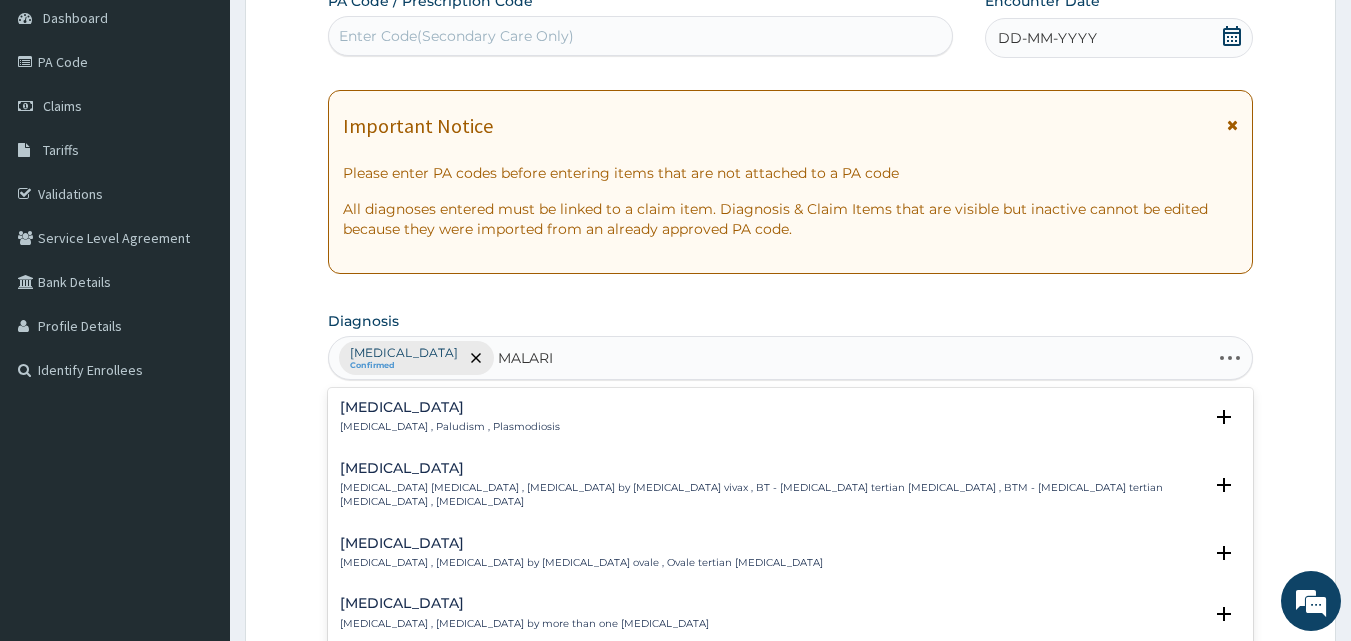 type on "MALARIA" 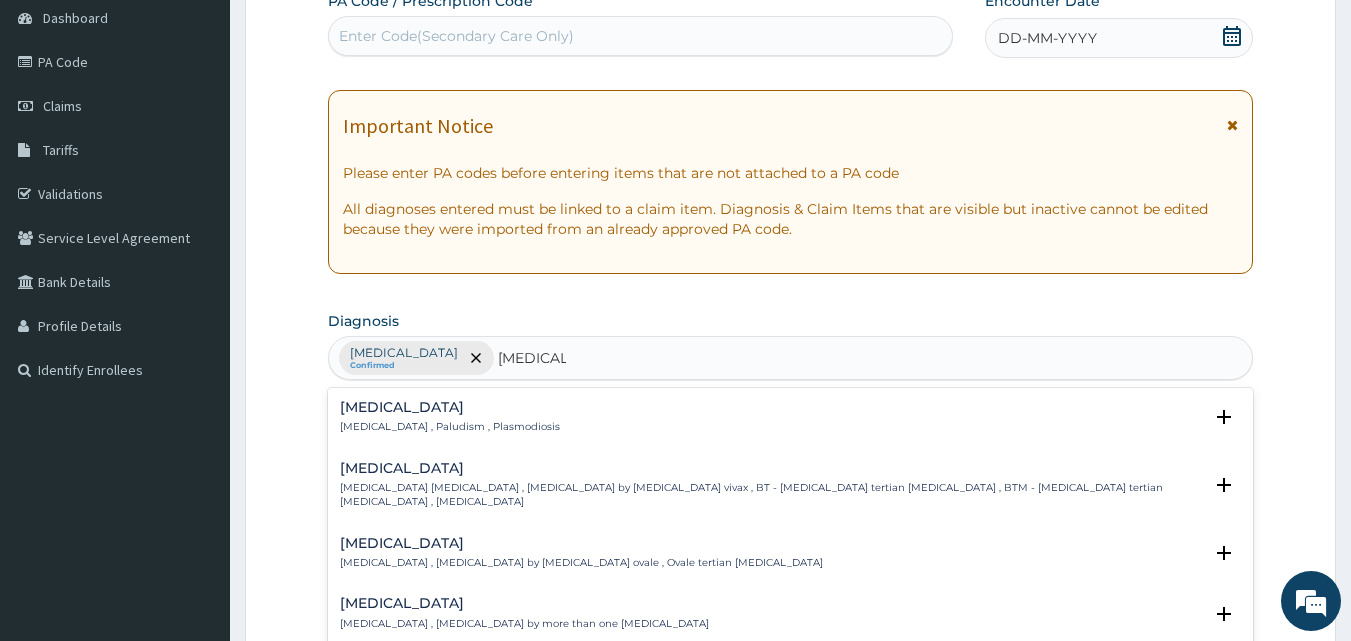 click on "Malaria" at bounding box center [450, 407] 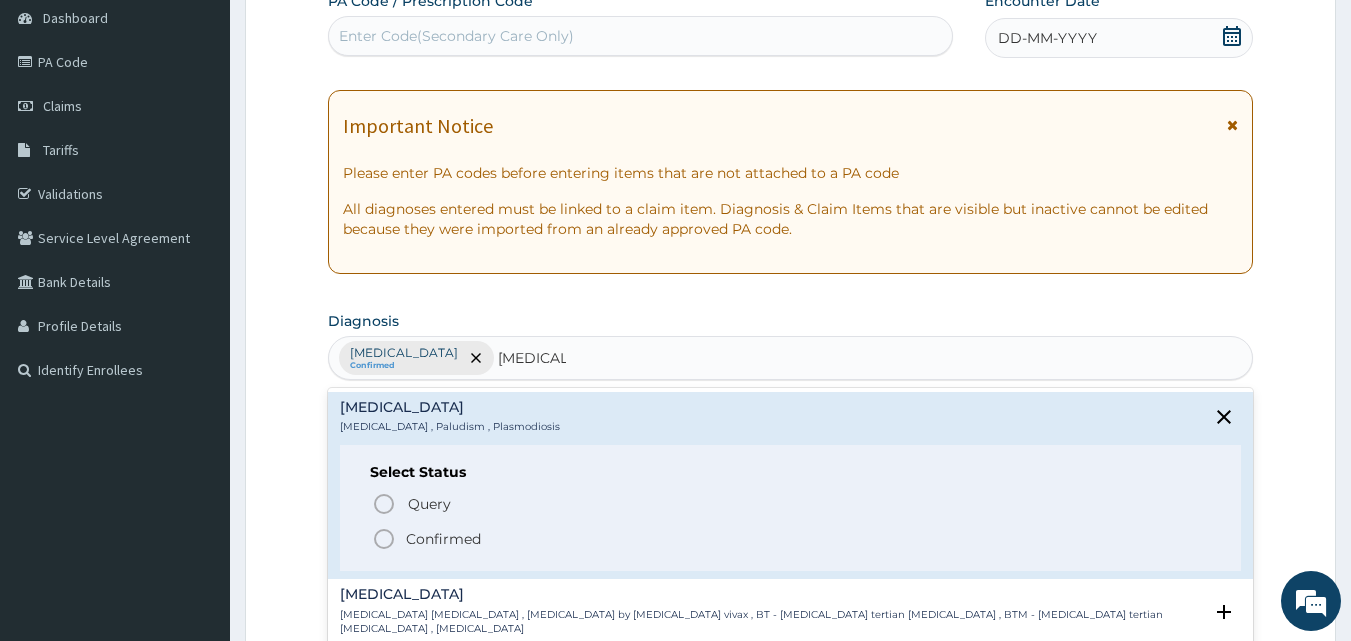 click on "Confirmed" at bounding box center [443, 539] 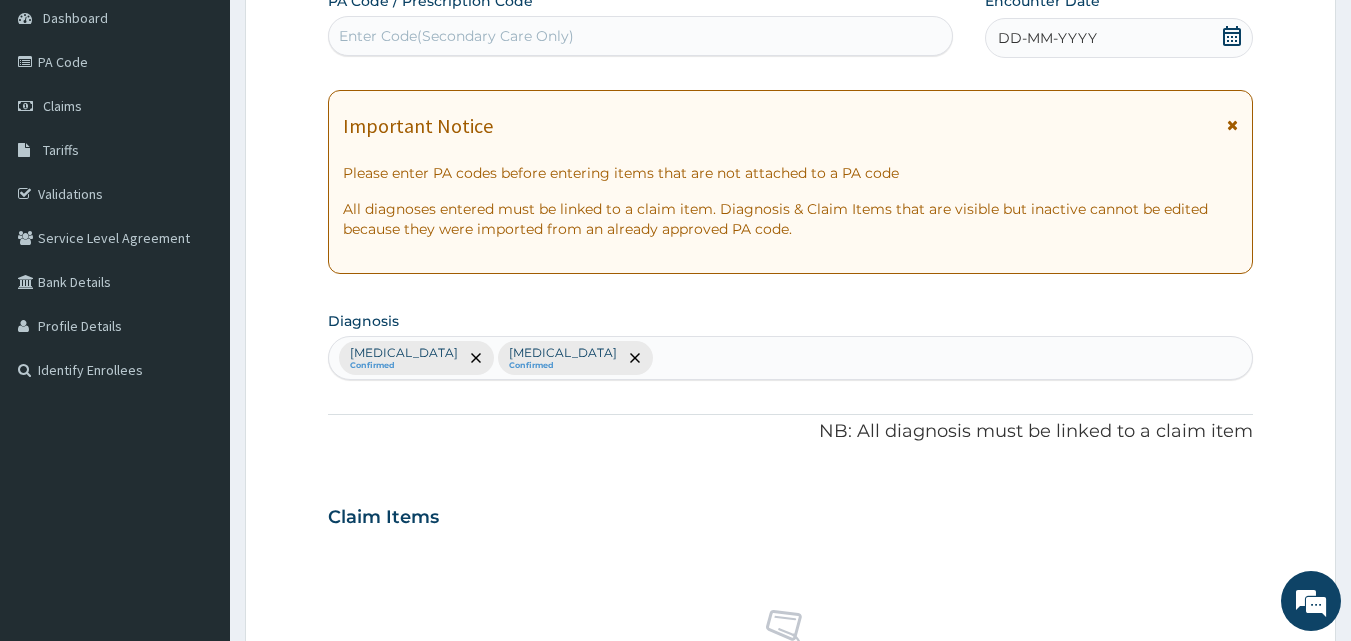 click on "Sepsis Confirmed Malaria Confirmed" at bounding box center [791, 358] 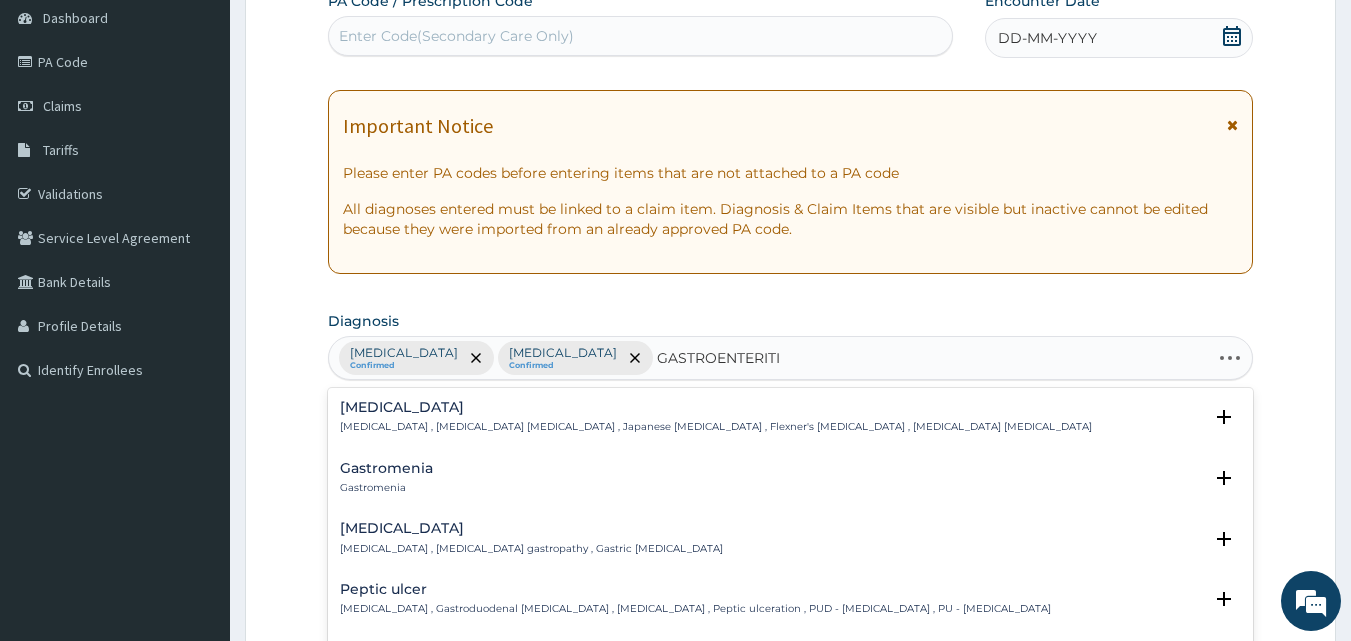 type on "GASTROENTERITIS" 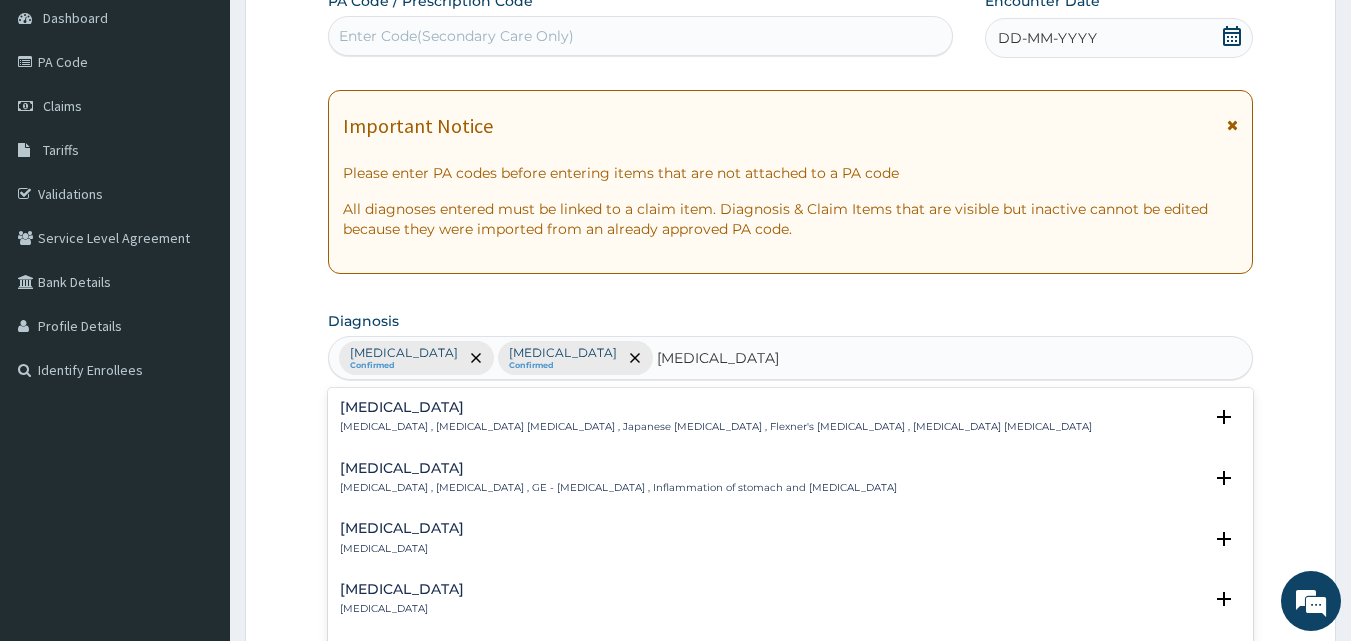 click on "Acute gastroenteritis" at bounding box center (402, 528) 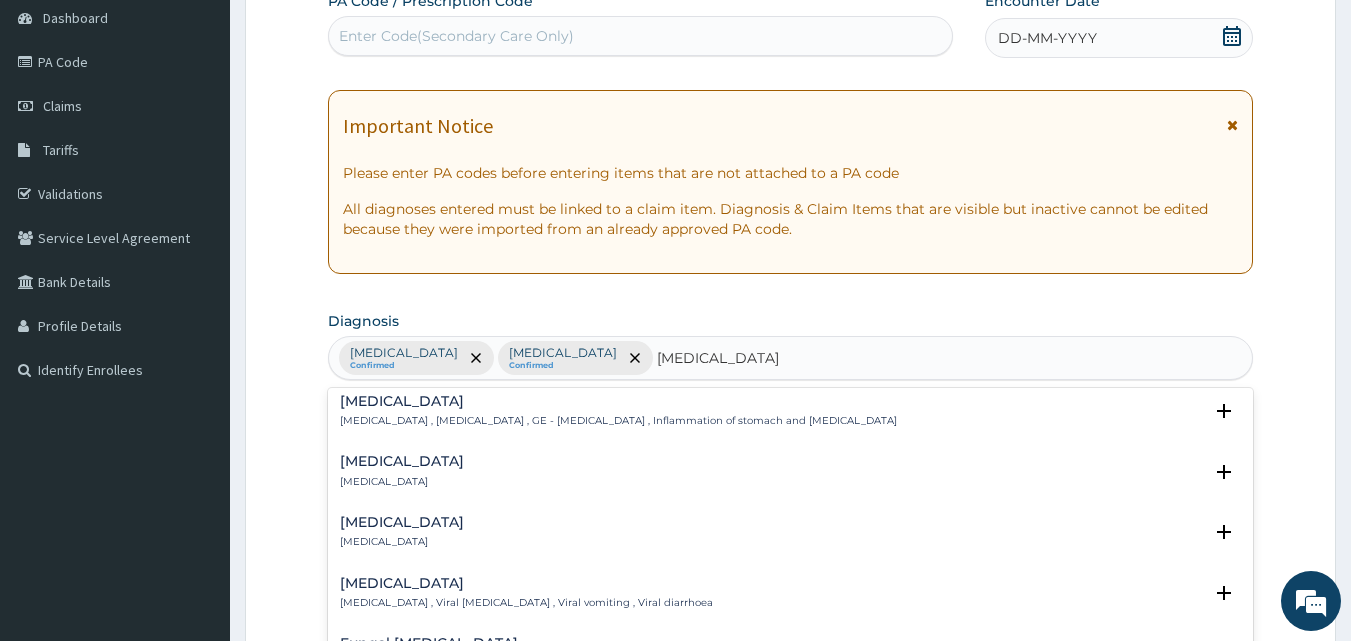 scroll, scrollTop: 0, scrollLeft: 0, axis: both 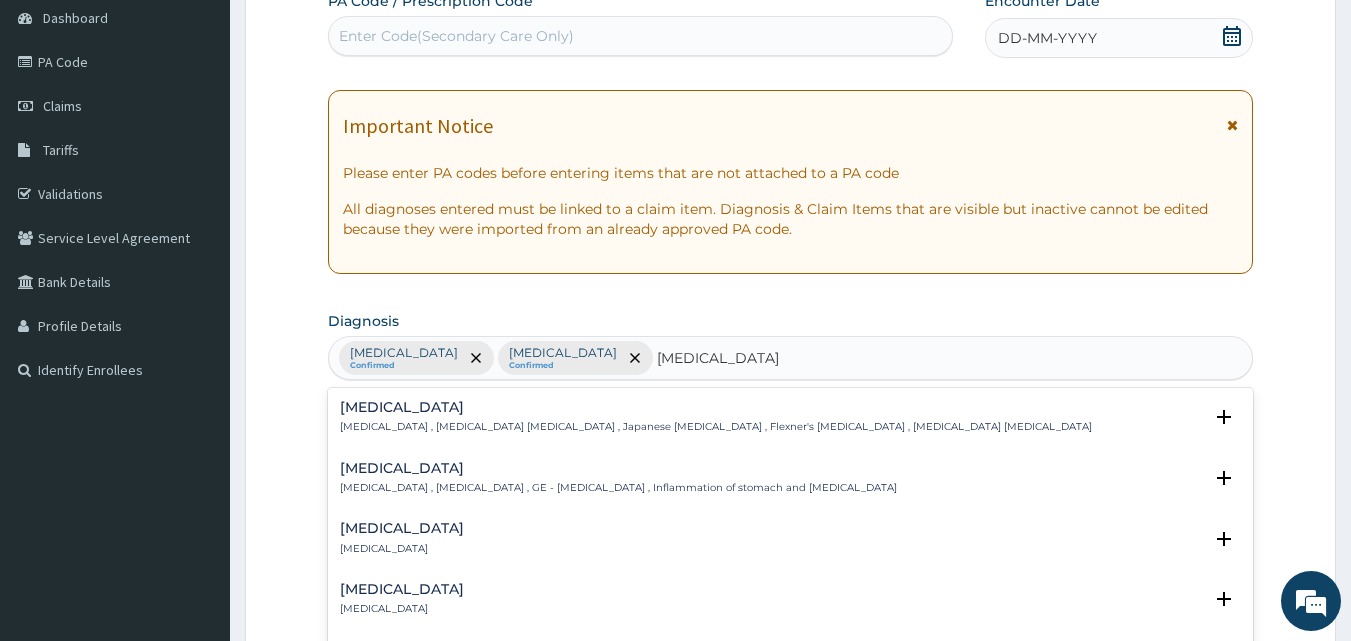 click on "Gastroenteritis Gastroenteritis , Gastroenteropathy , GE - Gastroenteritis , Inflammation of stomach and intestine" at bounding box center [618, 478] 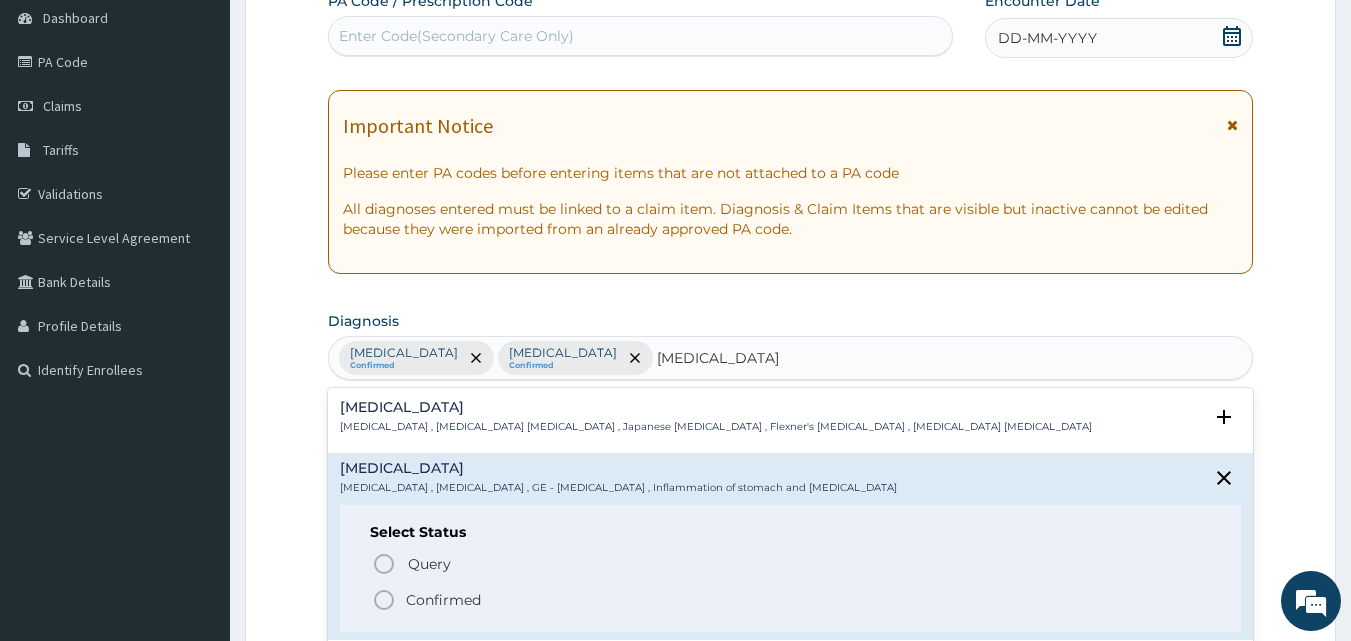 click on "Confirmed" at bounding box center [443, 600] 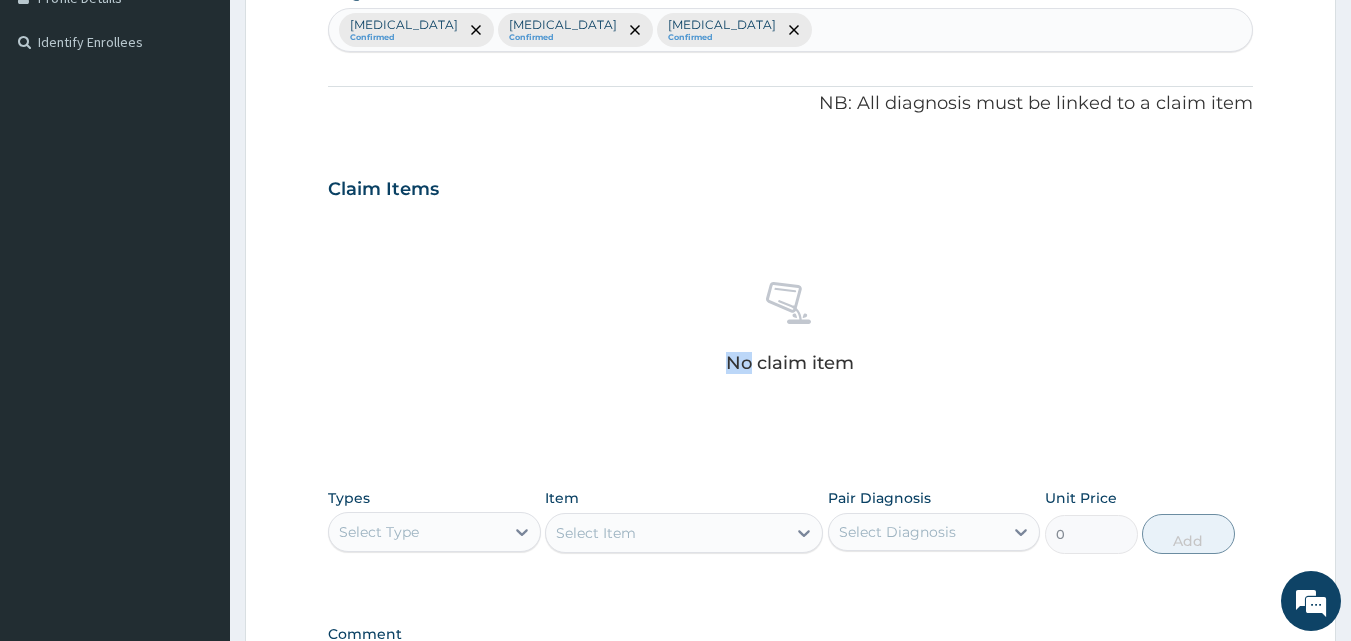 scroll, scrollTop: 700, scrollLeft: 0, axis: vertical 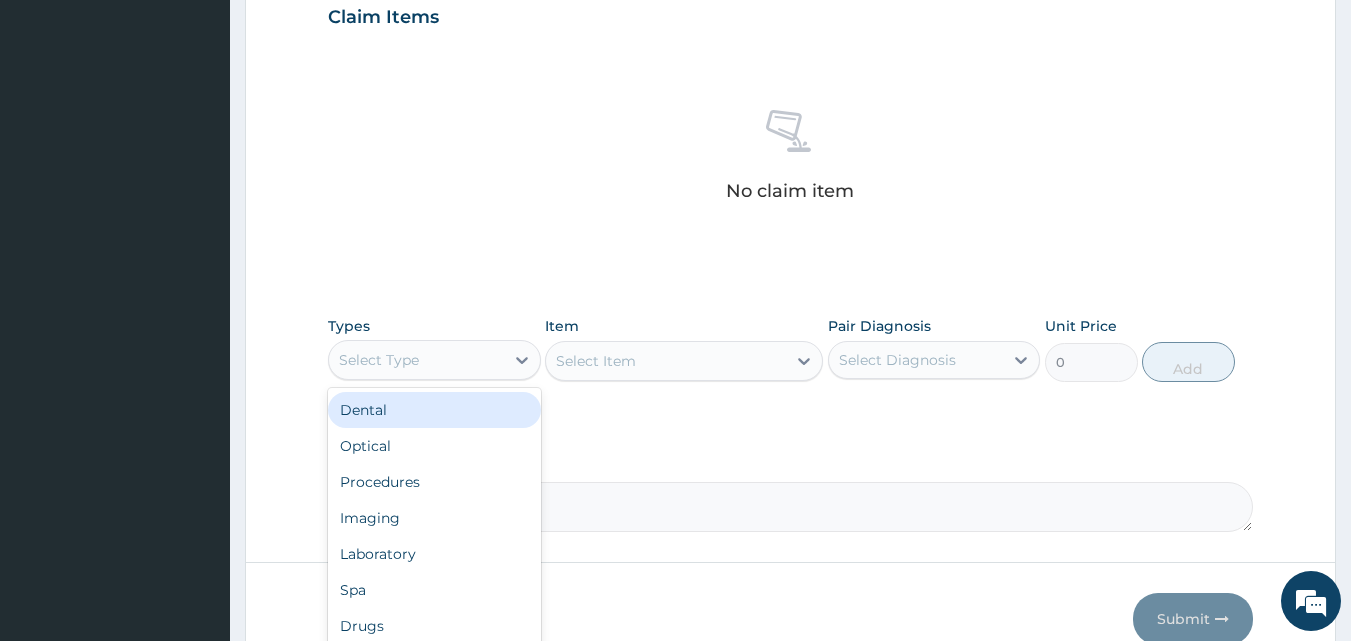 click on "Select Type" at bounding box center [416, 360] 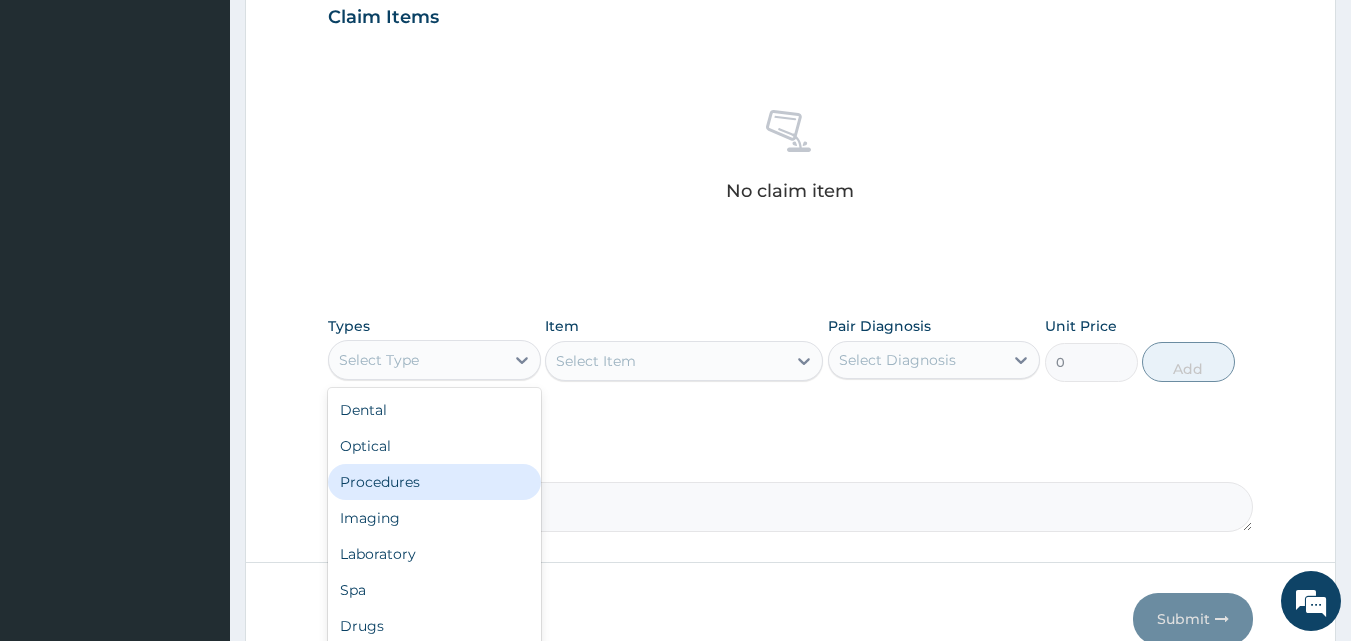 click on "Procedures" at bounding box center [434, 482] 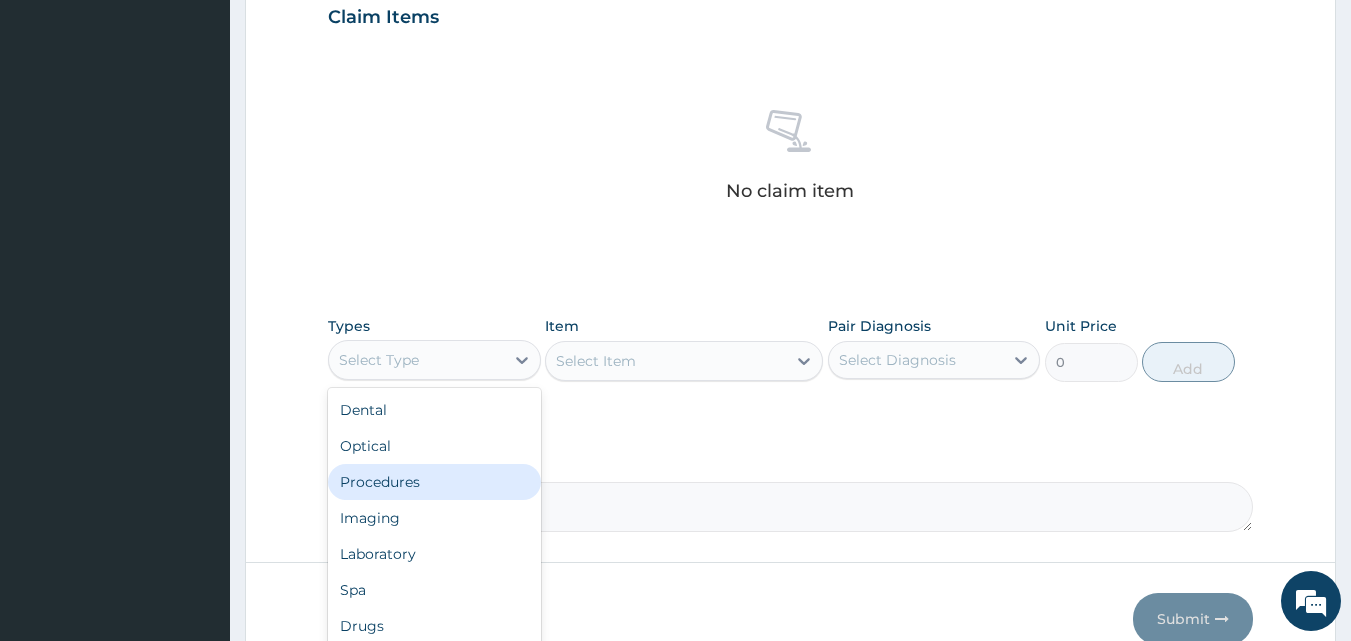 click on "Comment" at bounding box center (791, 507) 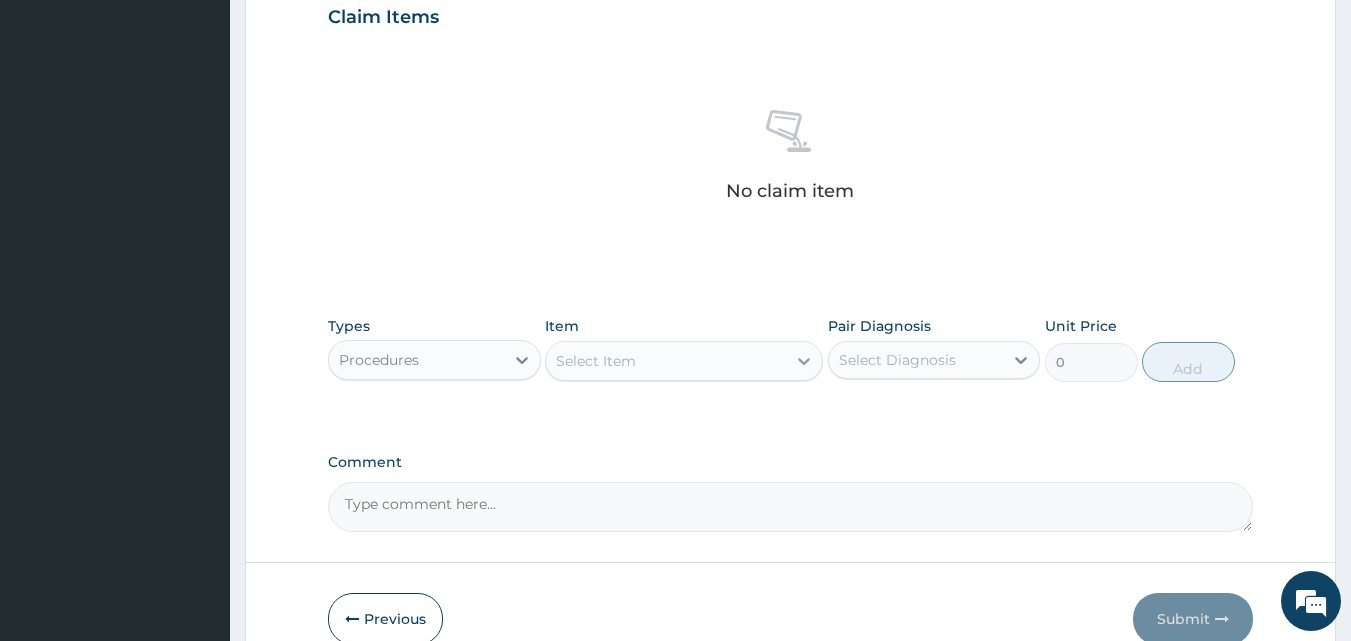 click 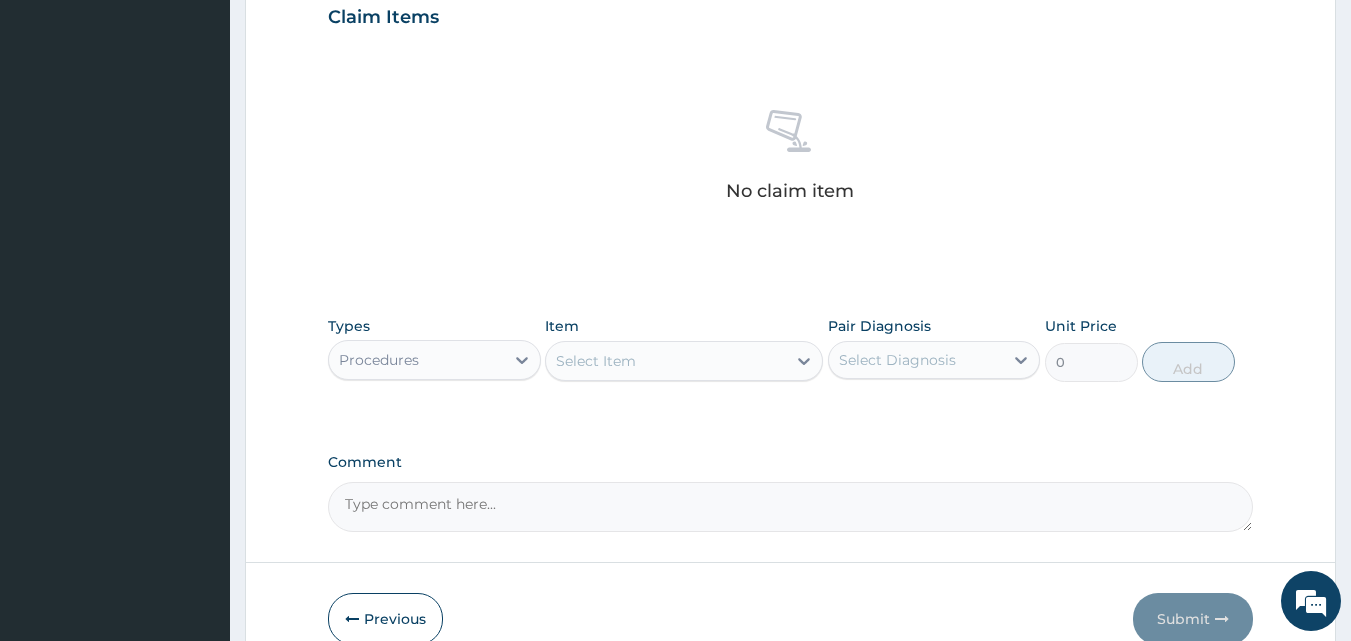 click on "Select Item" at bounding box center [666, 361] 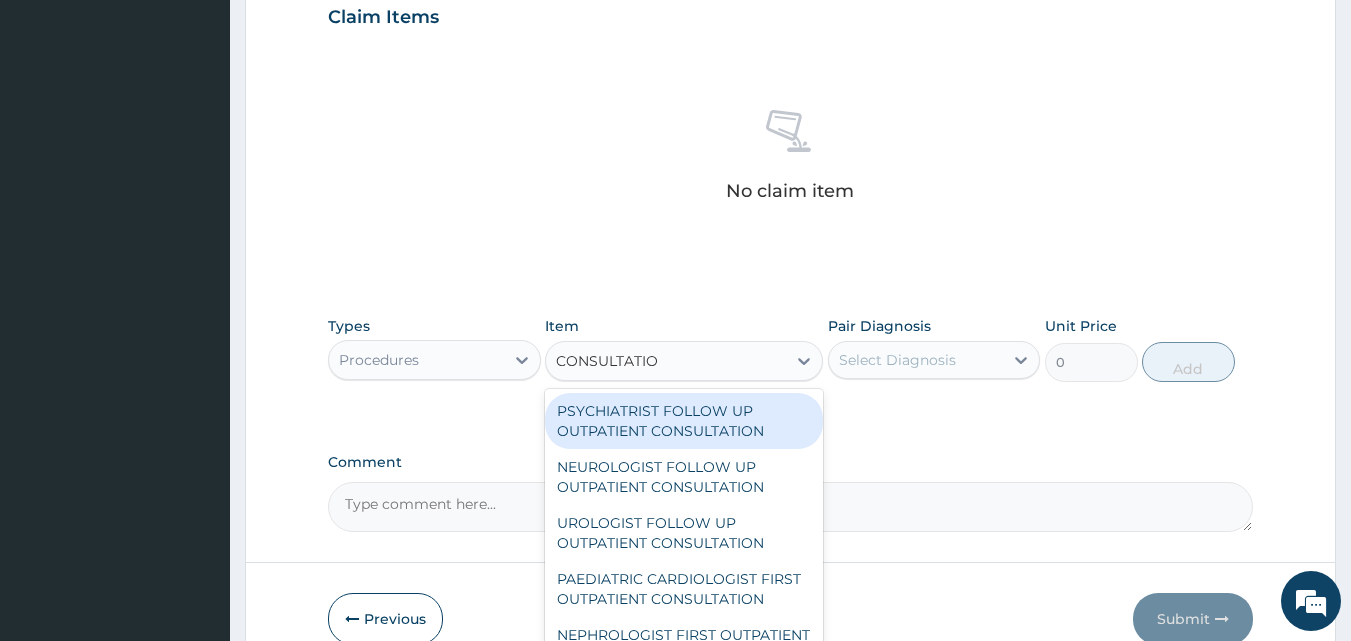 type on "CONSULTATION" 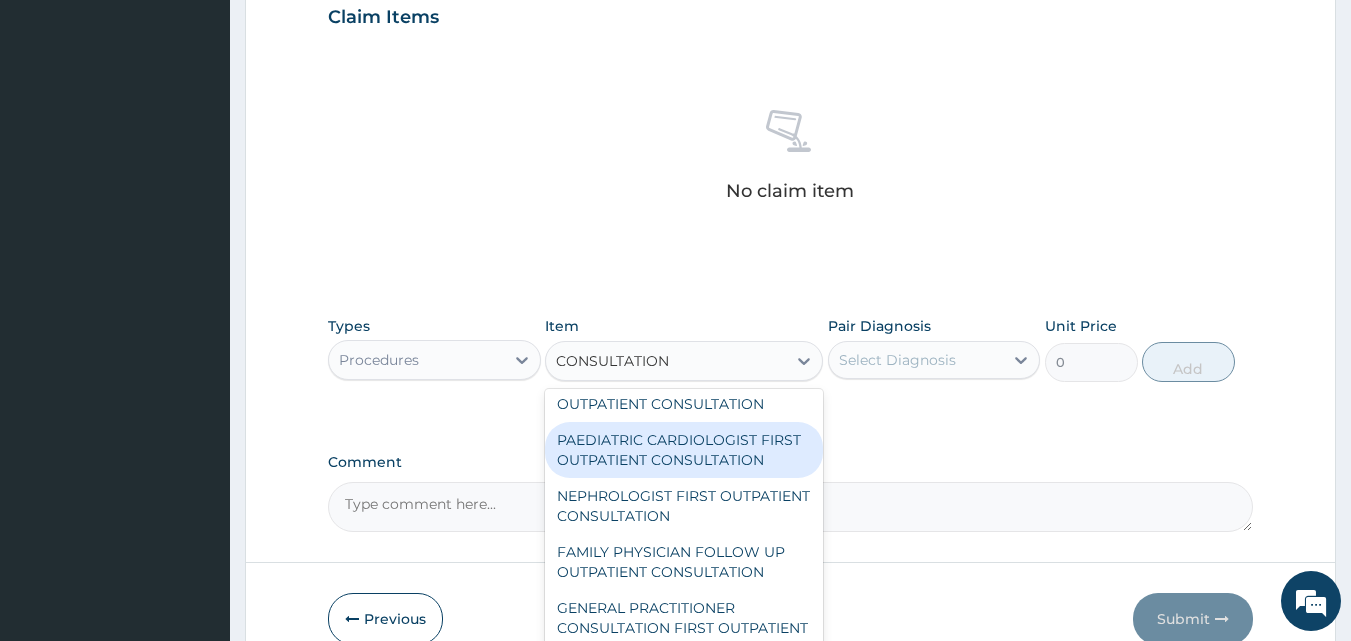scroll, scrollTop: 200, scrollLeft: 0, axis: vertical 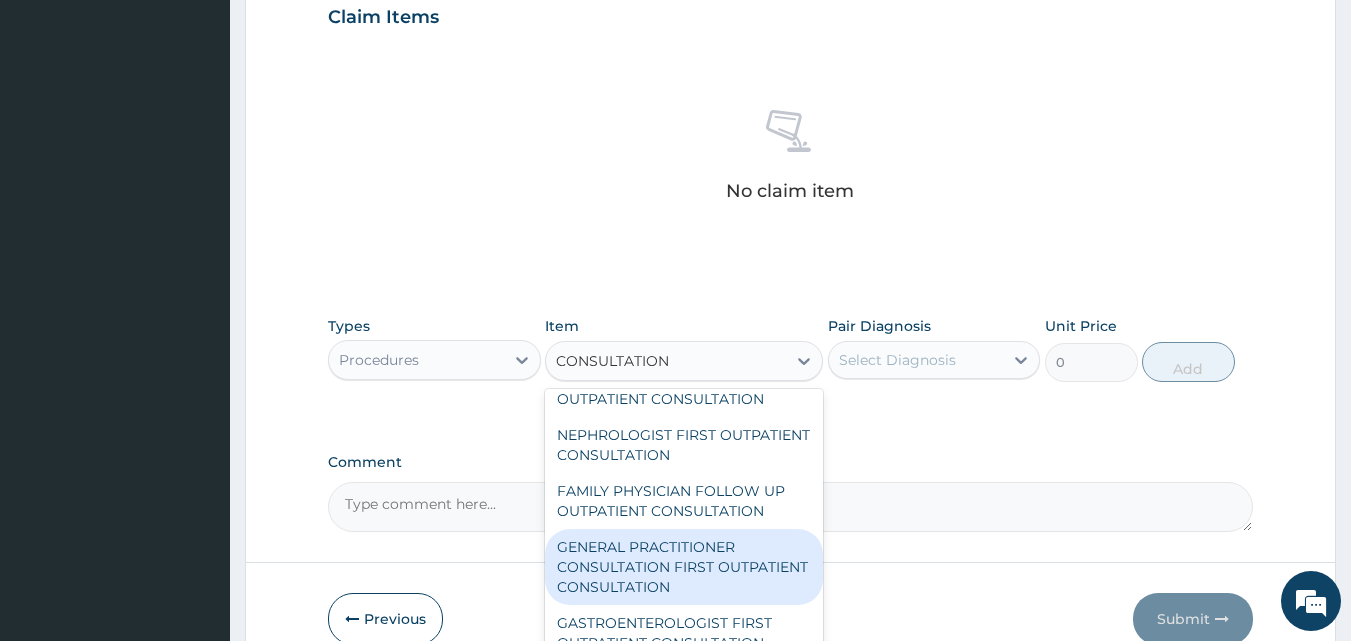click on "GENERAL PRACTITIONER CONSULTATION FIRST OUTPATIENT CONSULTATION" at bounding box center (684, 567) 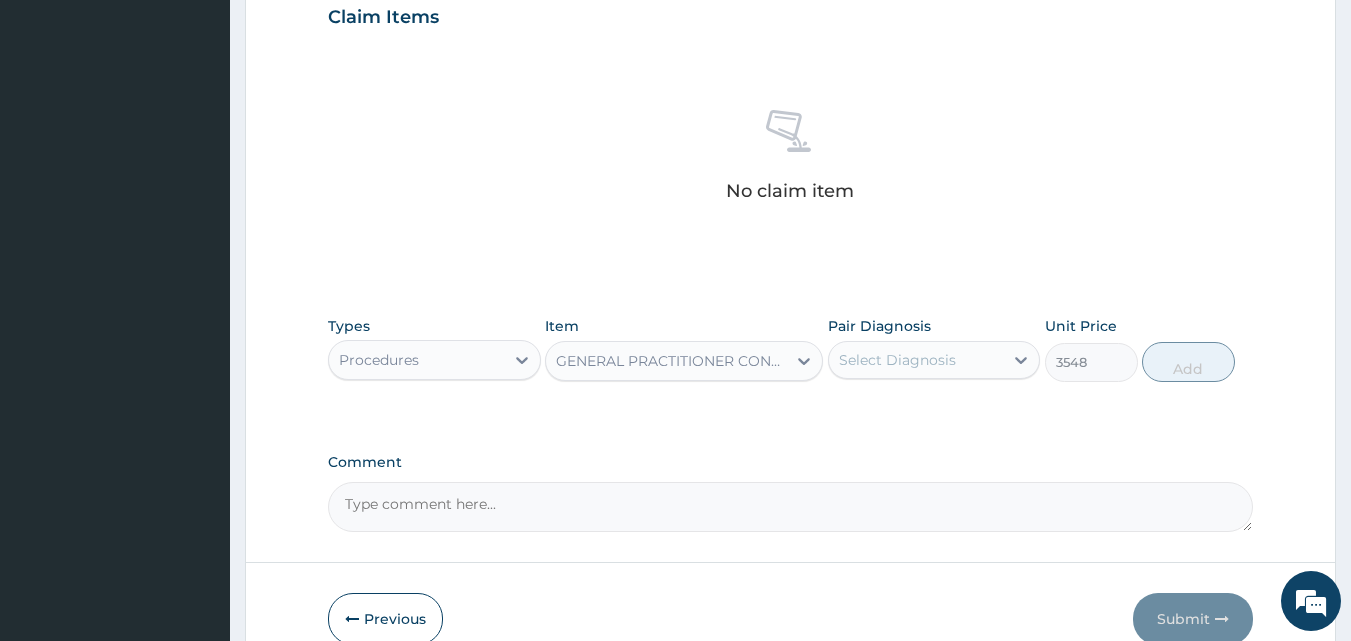 click on "Select Diagnosis" at bounding box center [897, 360] 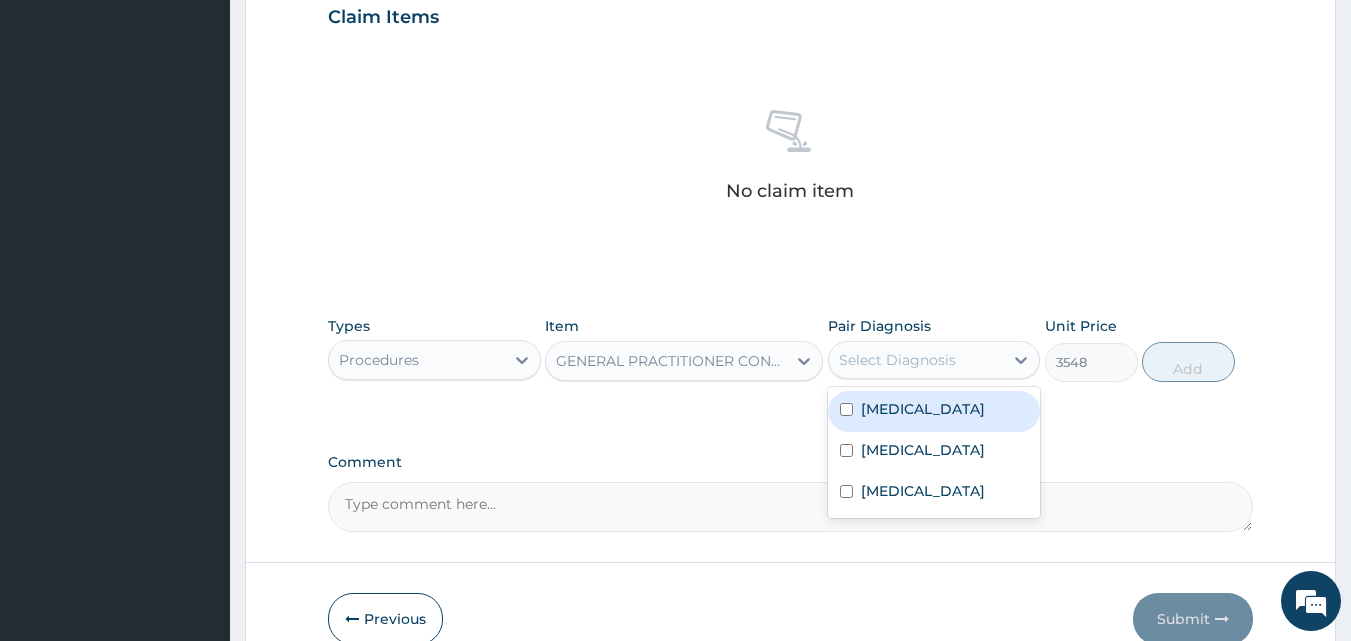 click on "Select Diagnosis" at bounding box center (897, 360) 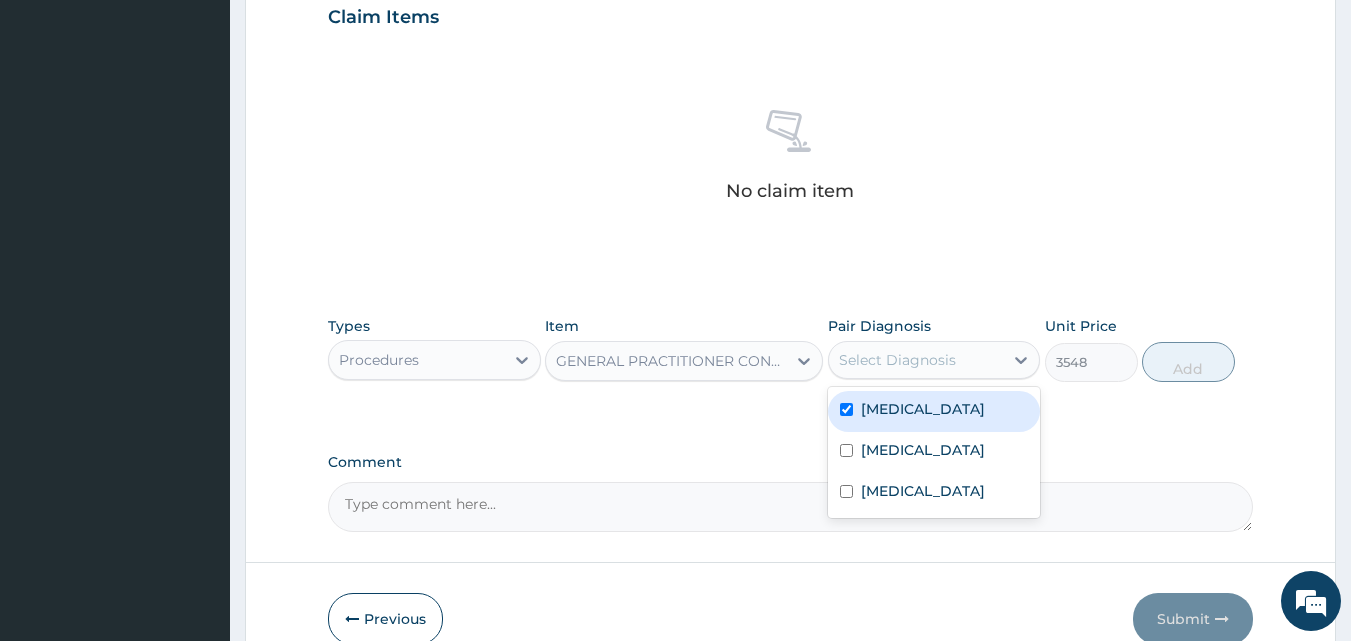 checkbox on "true" 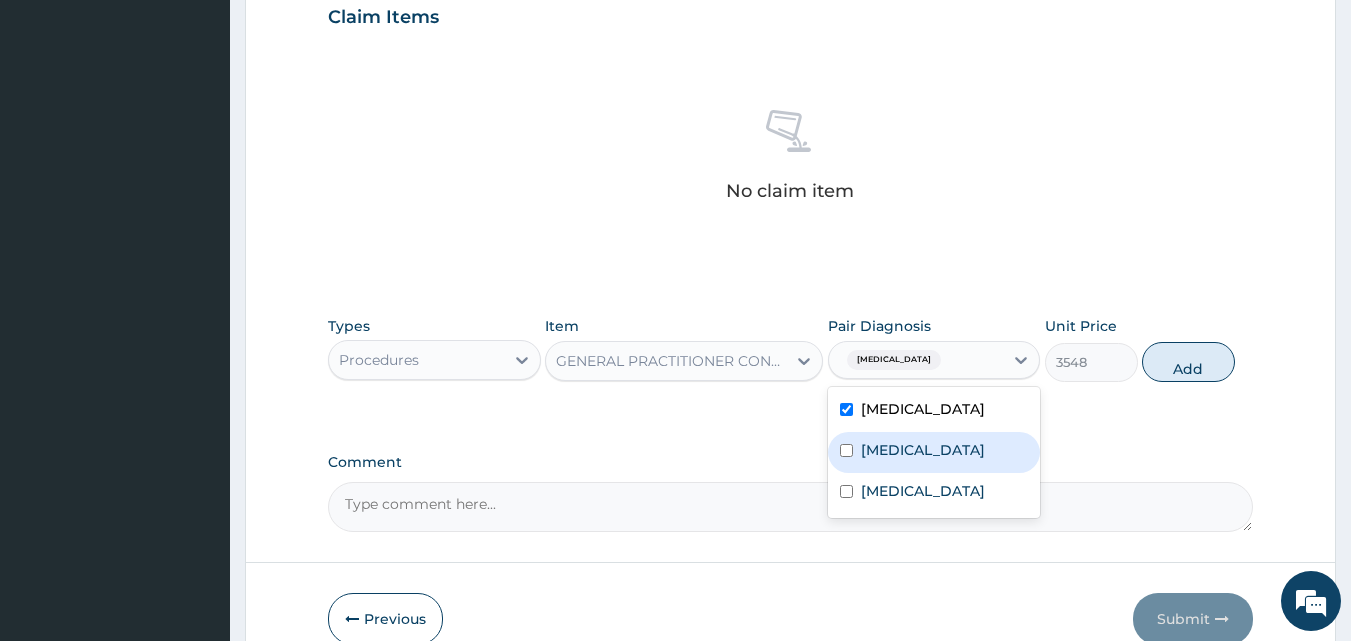 click at bounding box center (846, 450) 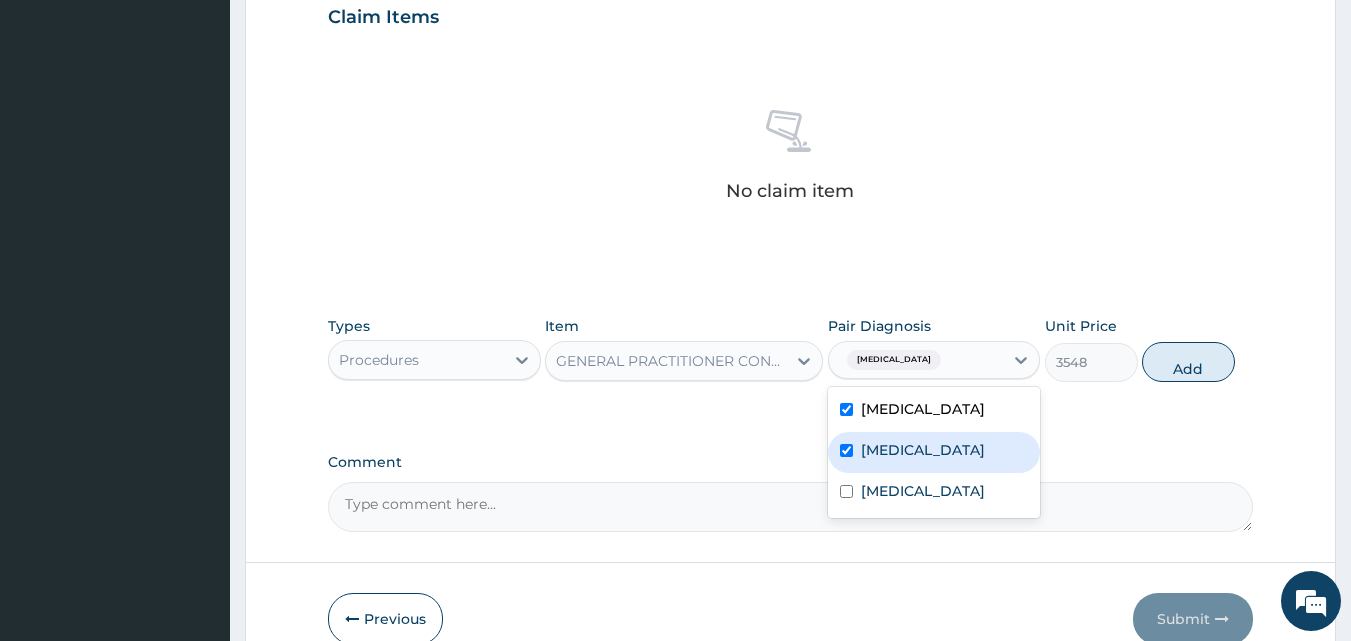 drag, startPoint x: 846, startPoint y: 446, endPoint x: 850, endPoint y: 472, distance: 26.305893 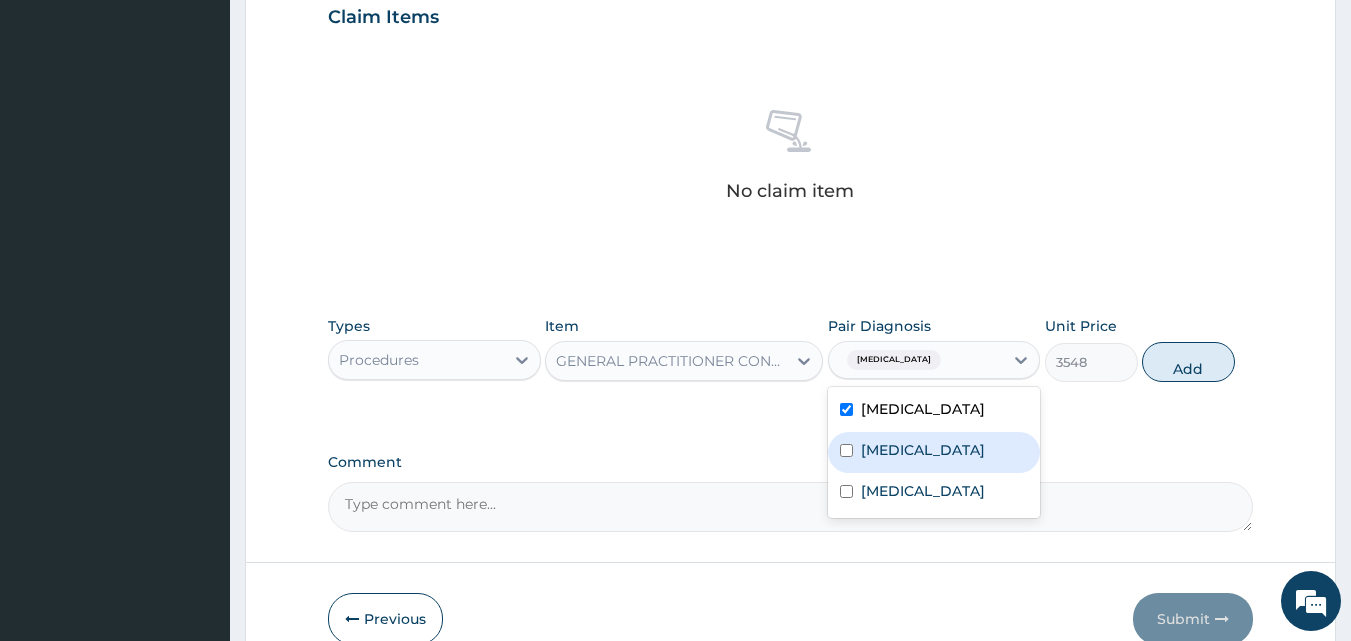 checkbox on "false" 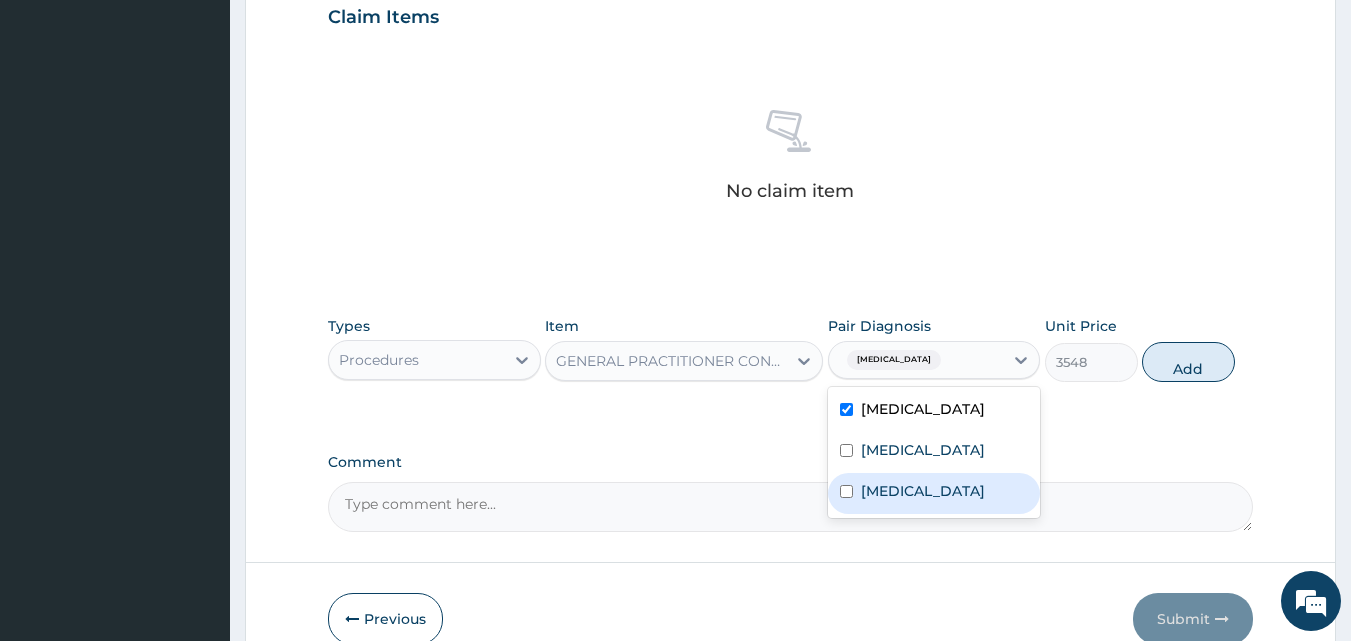 click at bounding box center (846, 491) 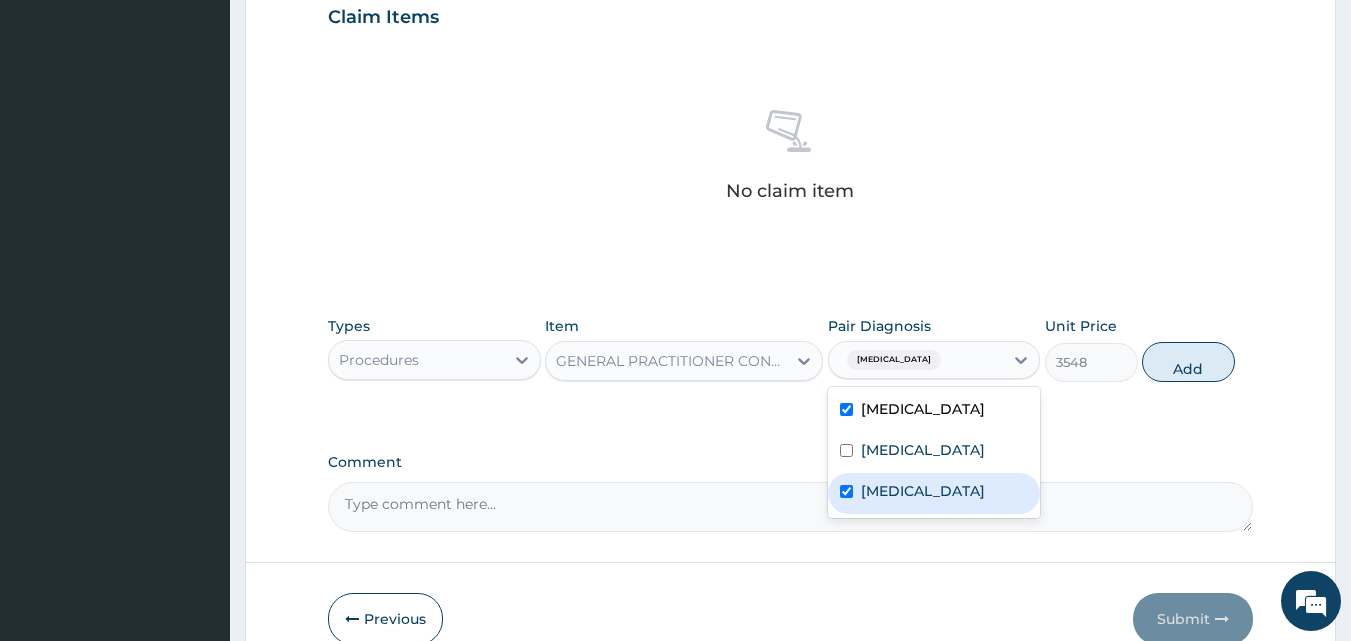 click at bounding box center (846, 491) 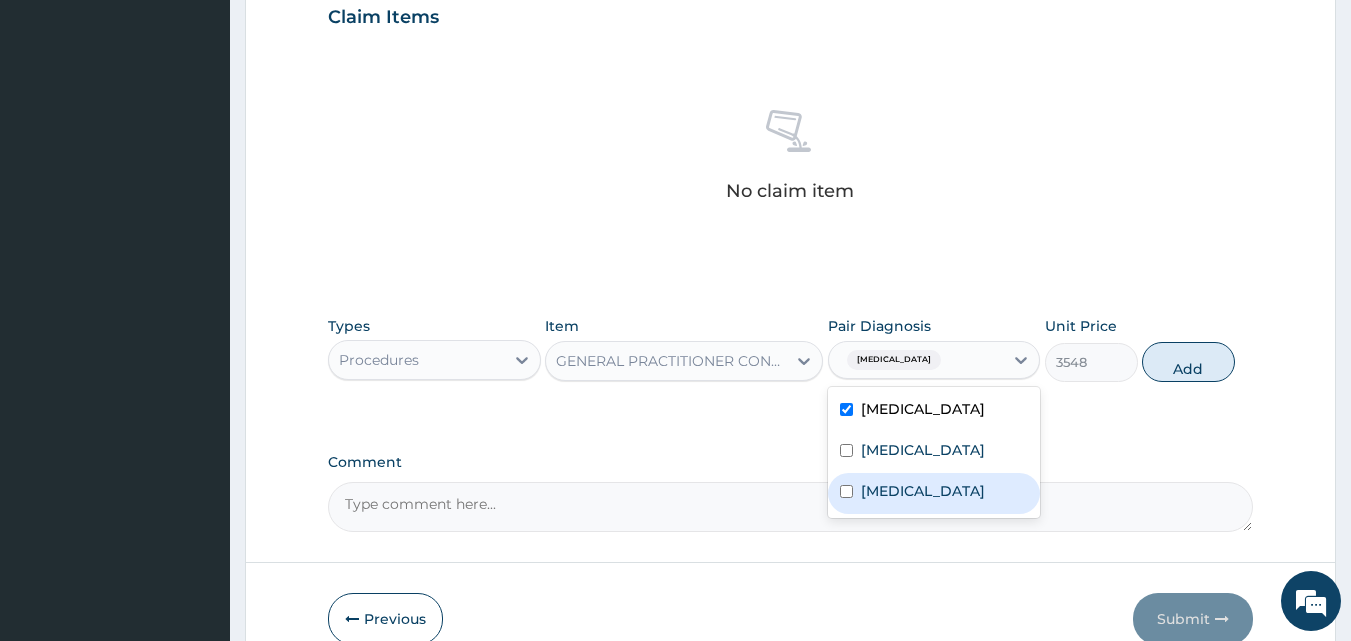checkbox on "false" 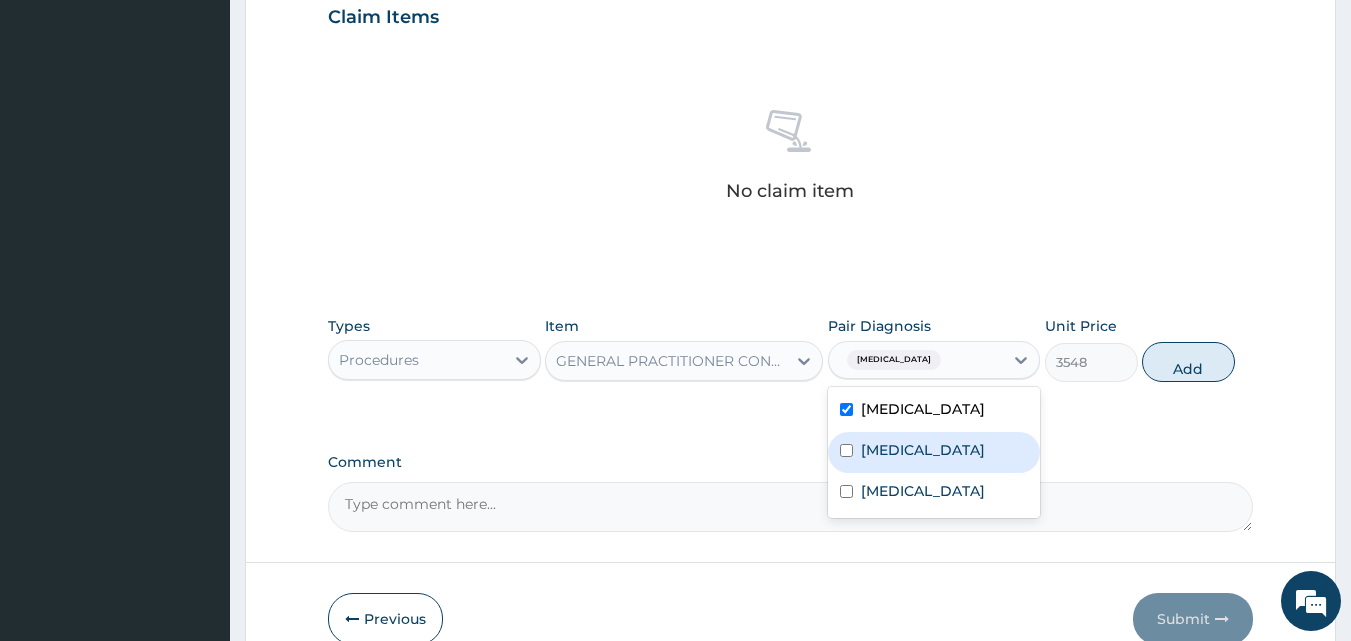 click at bounding box center (846, 450) 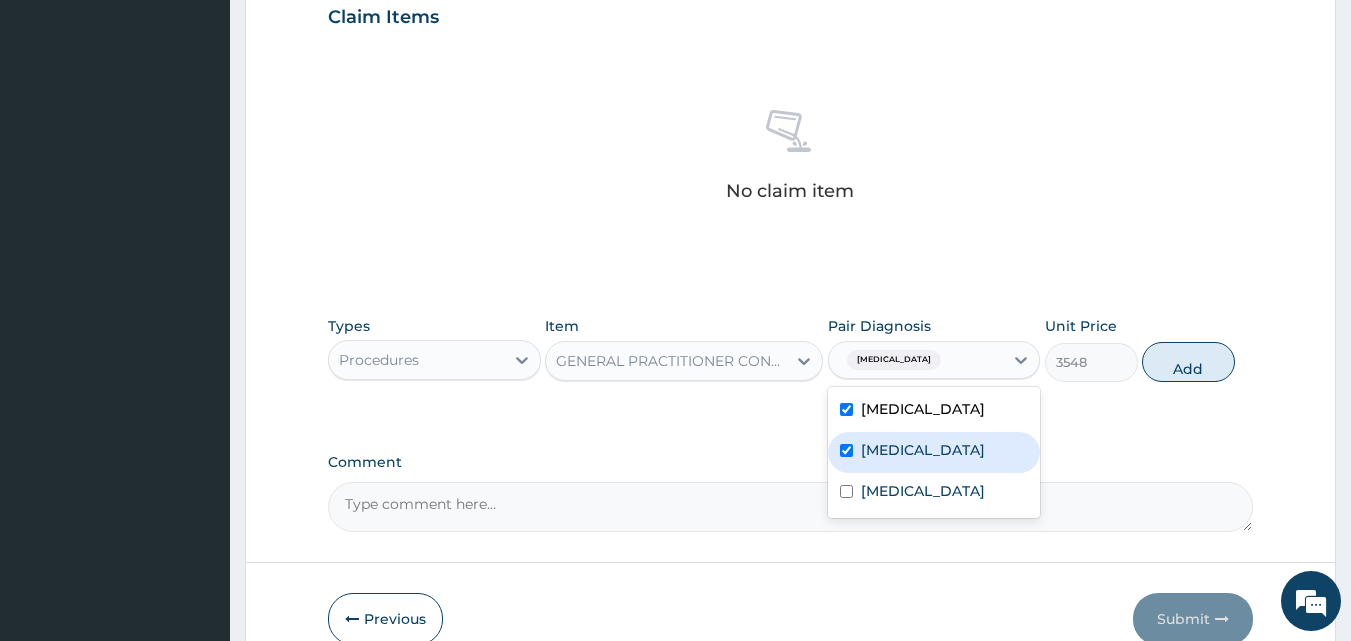checkbox on "true" 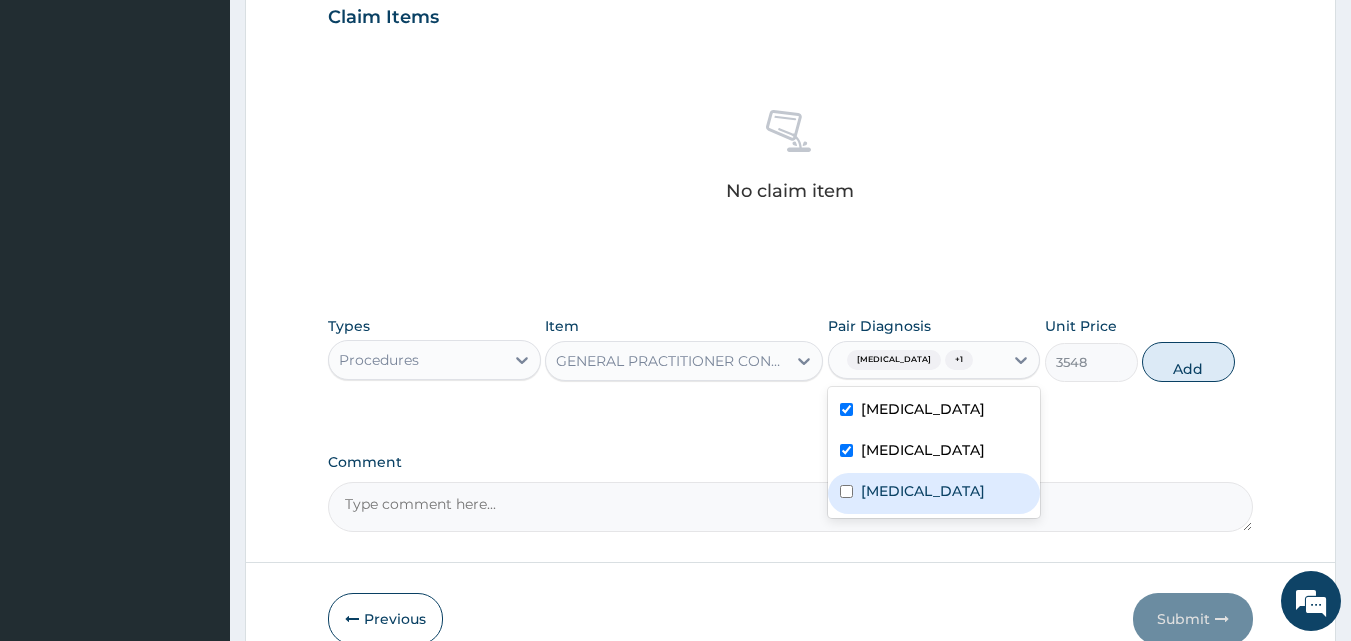click at bounding box center [846, 491] 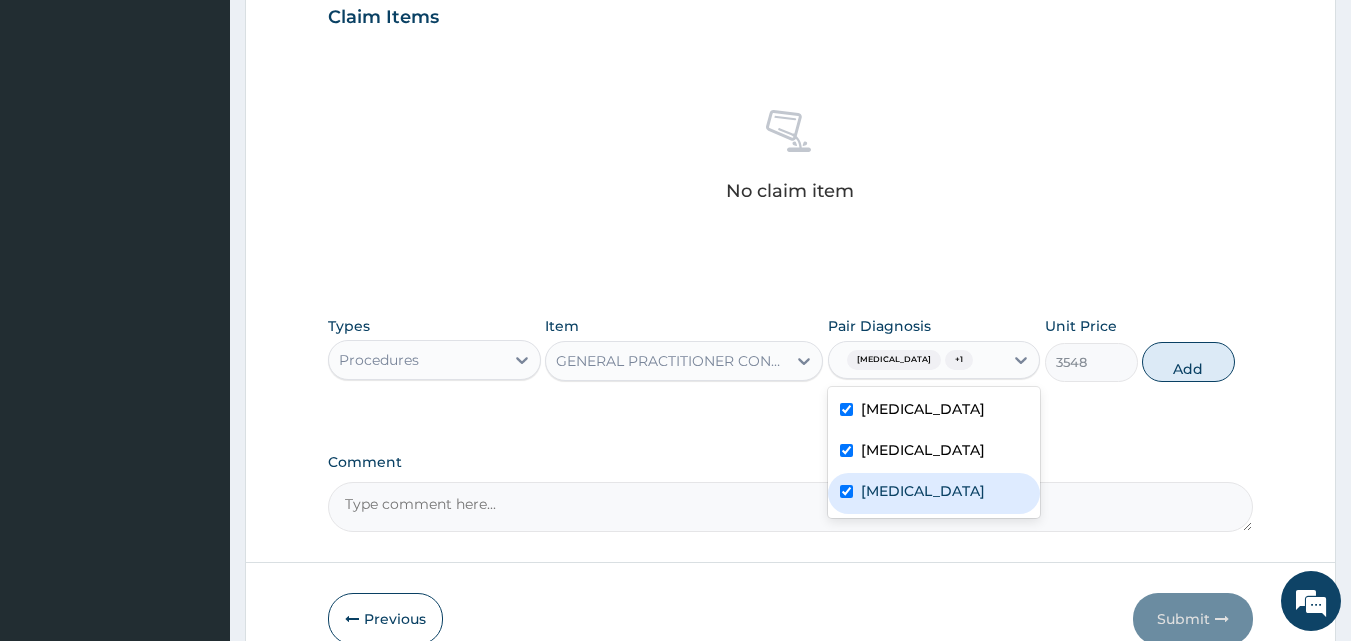 click at bounding box center [846, 491] 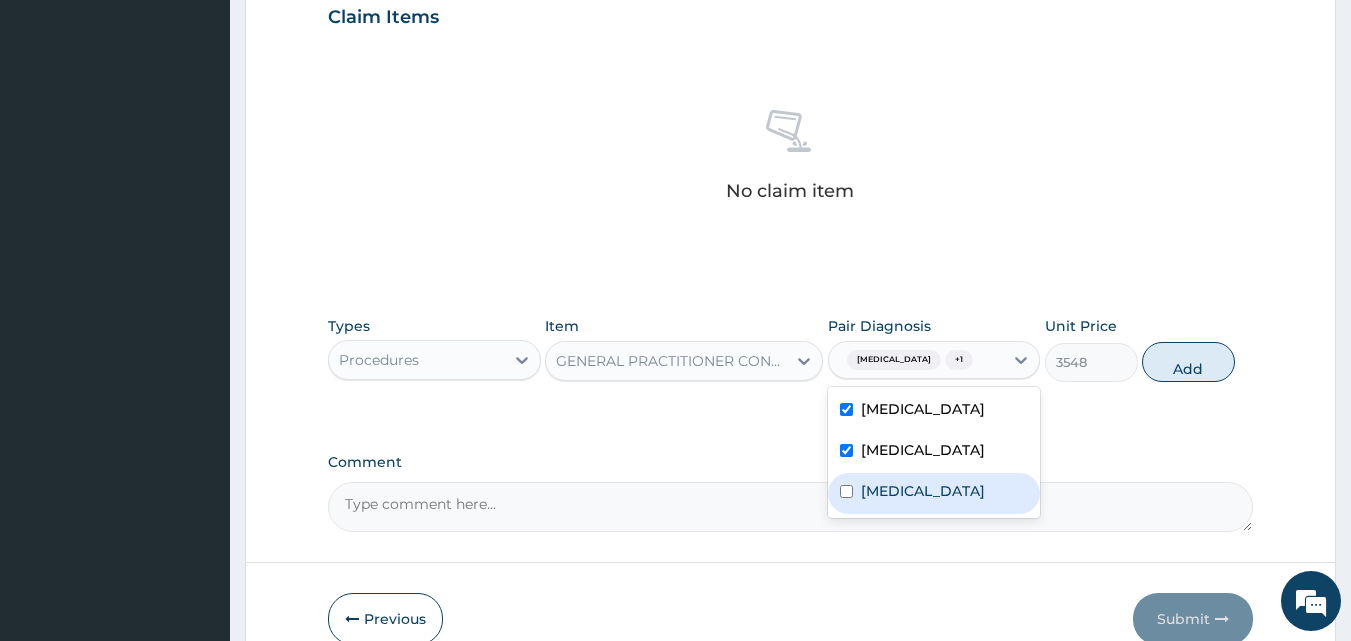click at bounding box center (846, 491) 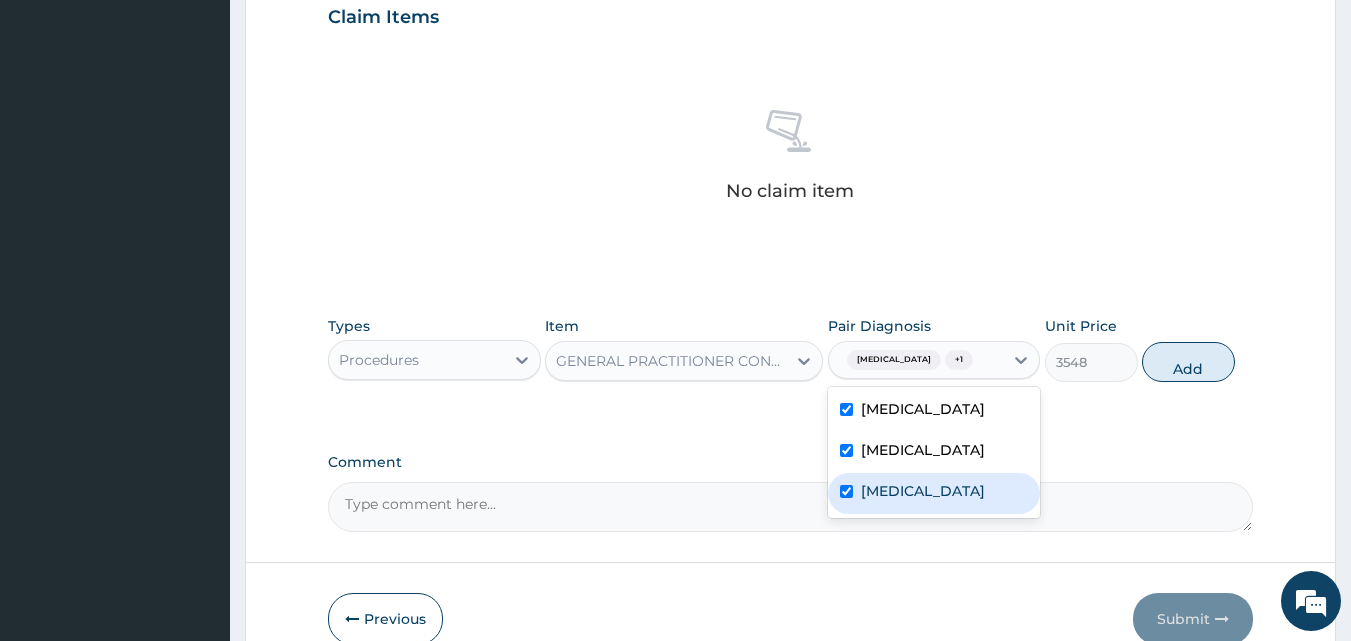 click at bounding box center (846, 491) 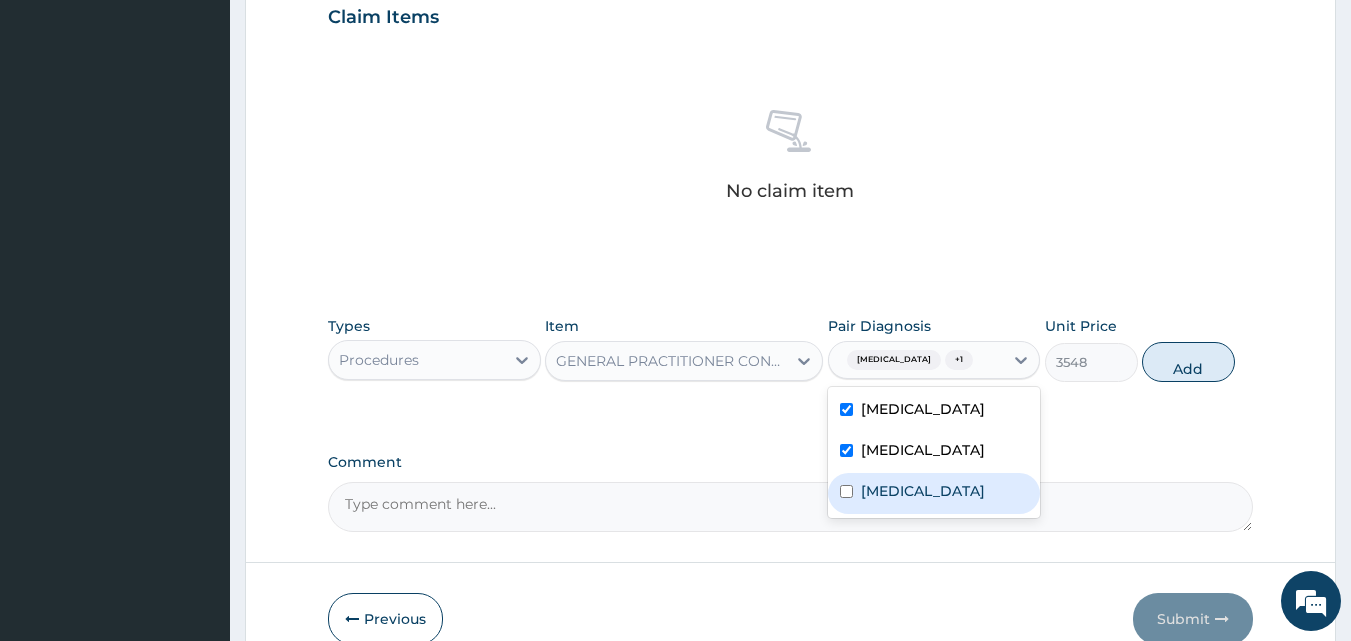 click at bounding box center (846, 491) 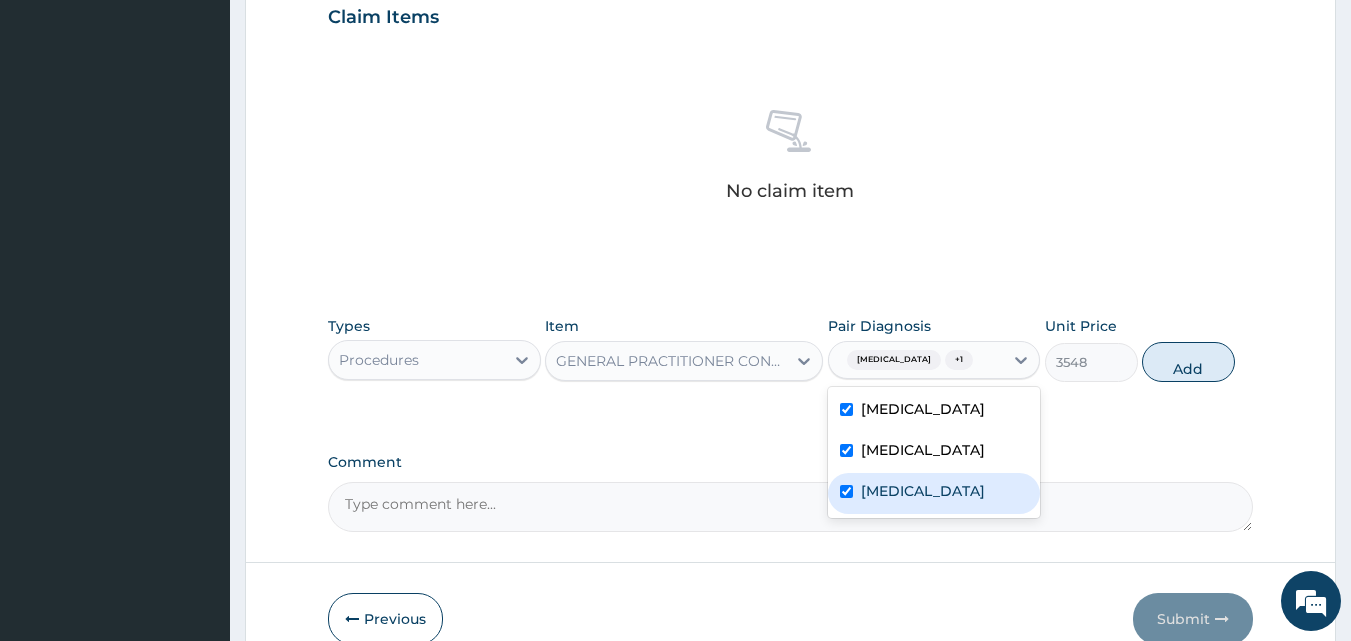 checkbox on "true" 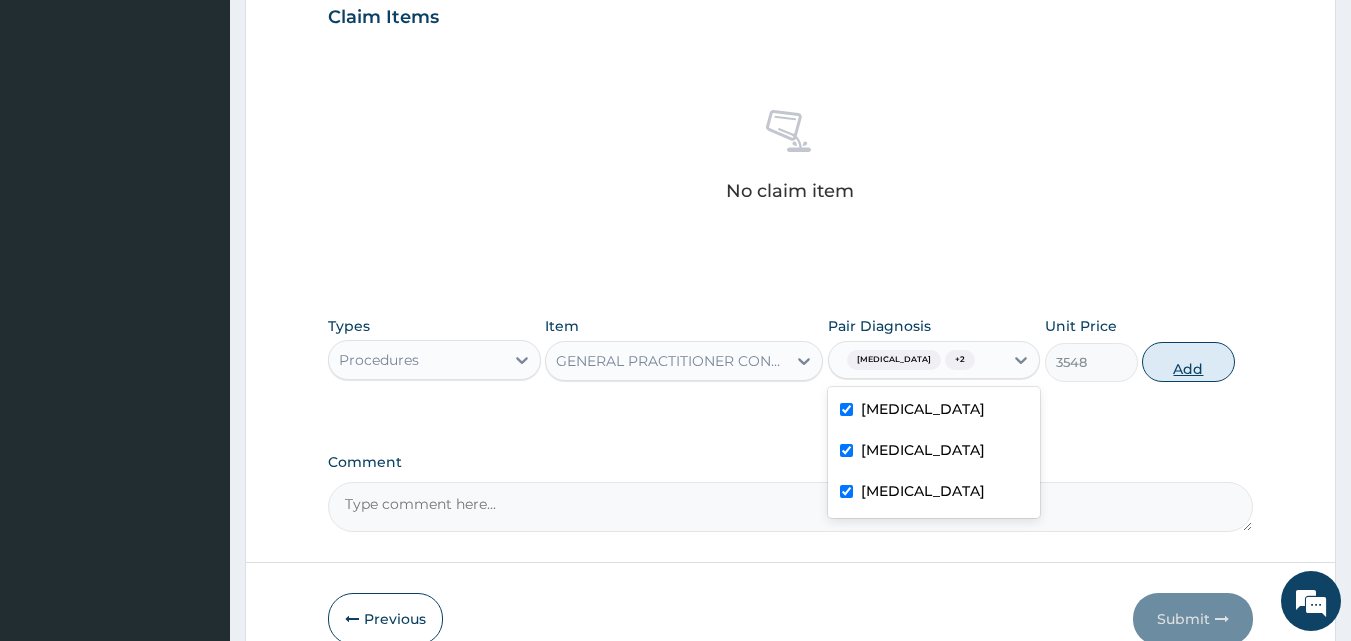 click on "Add" at bounding box center (1188, 362) 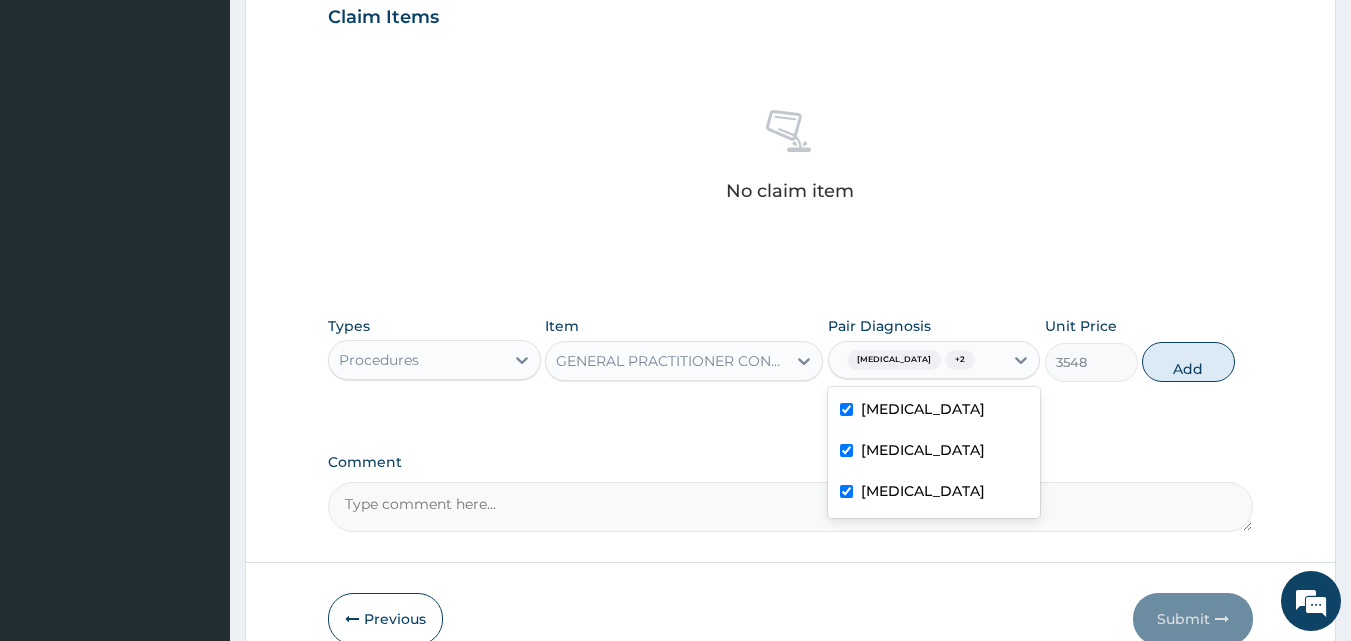 type on "0" 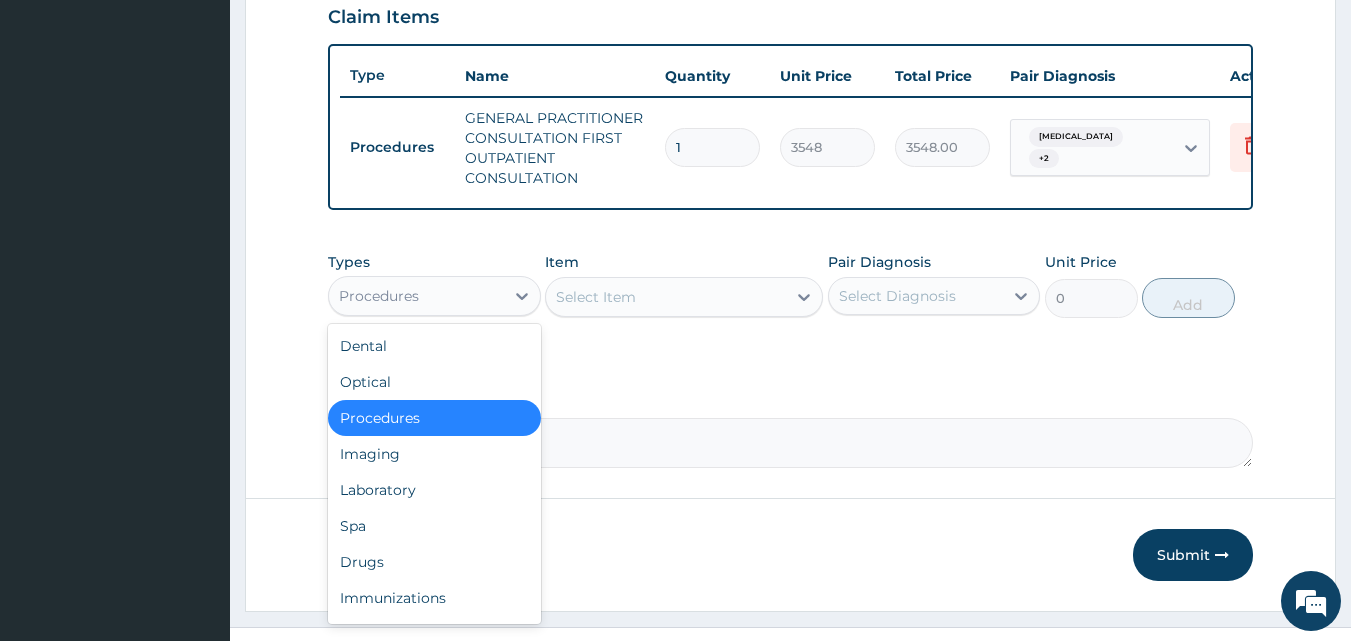click on "Procedures" at bounding box center [416, 296] 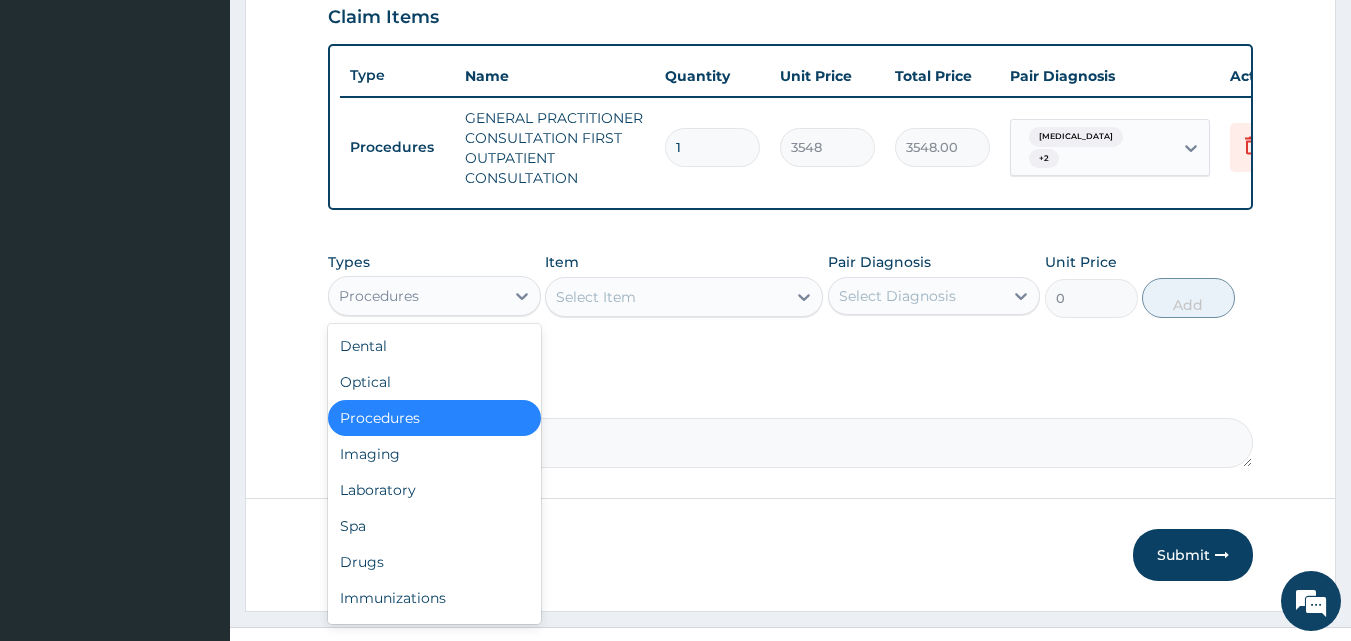 click on "Procedures" at bounding box center (416, 296) 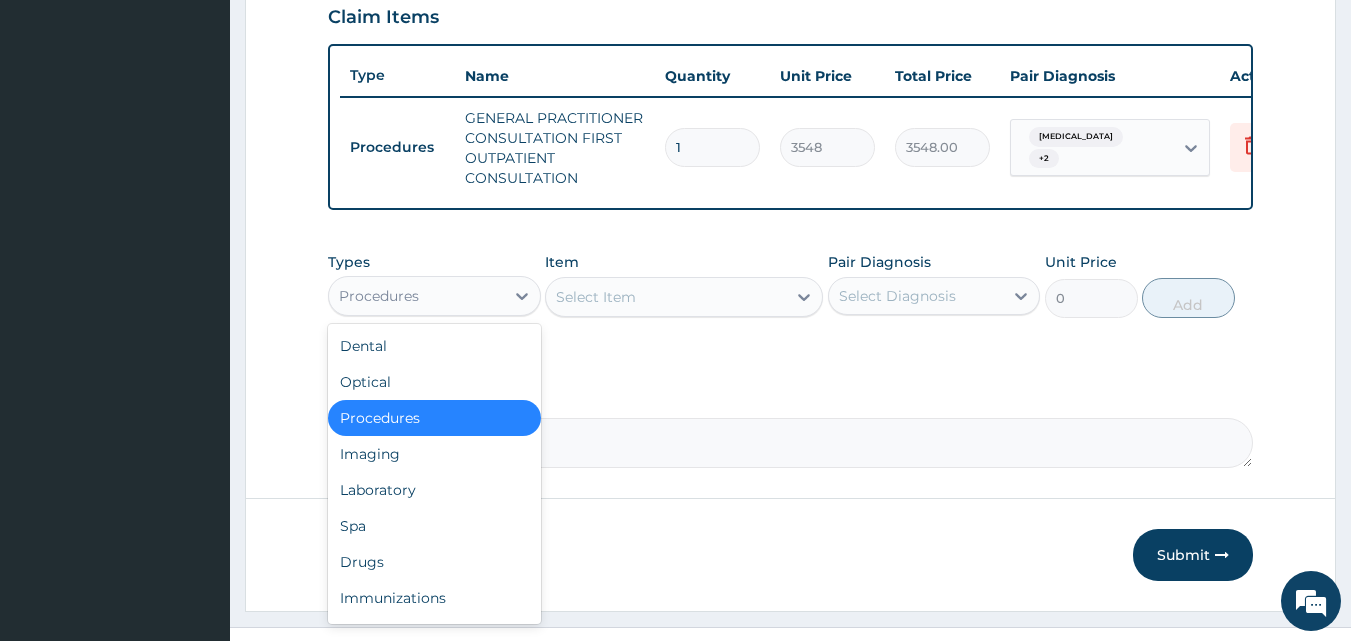 click on "Procedures" at bounding box center (416, 296) 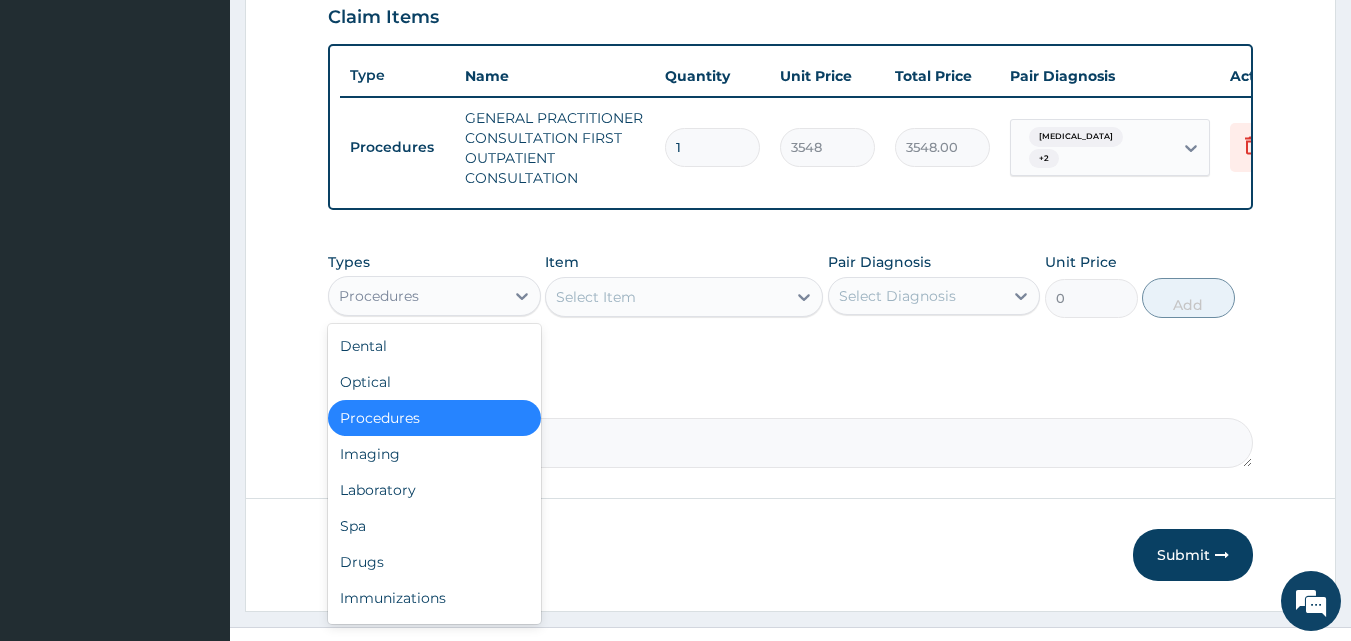 click on "Procedures" at bounding box center (416, 296) 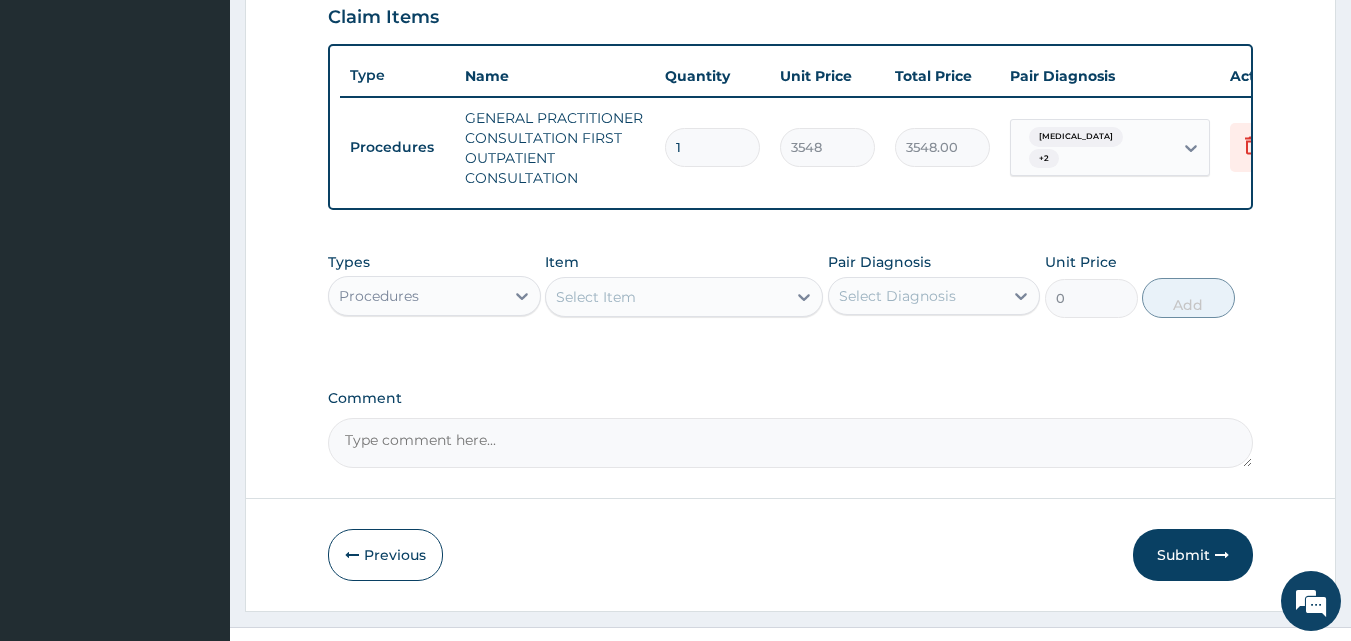 click on "Procedures" at bounding box center [416, 296] 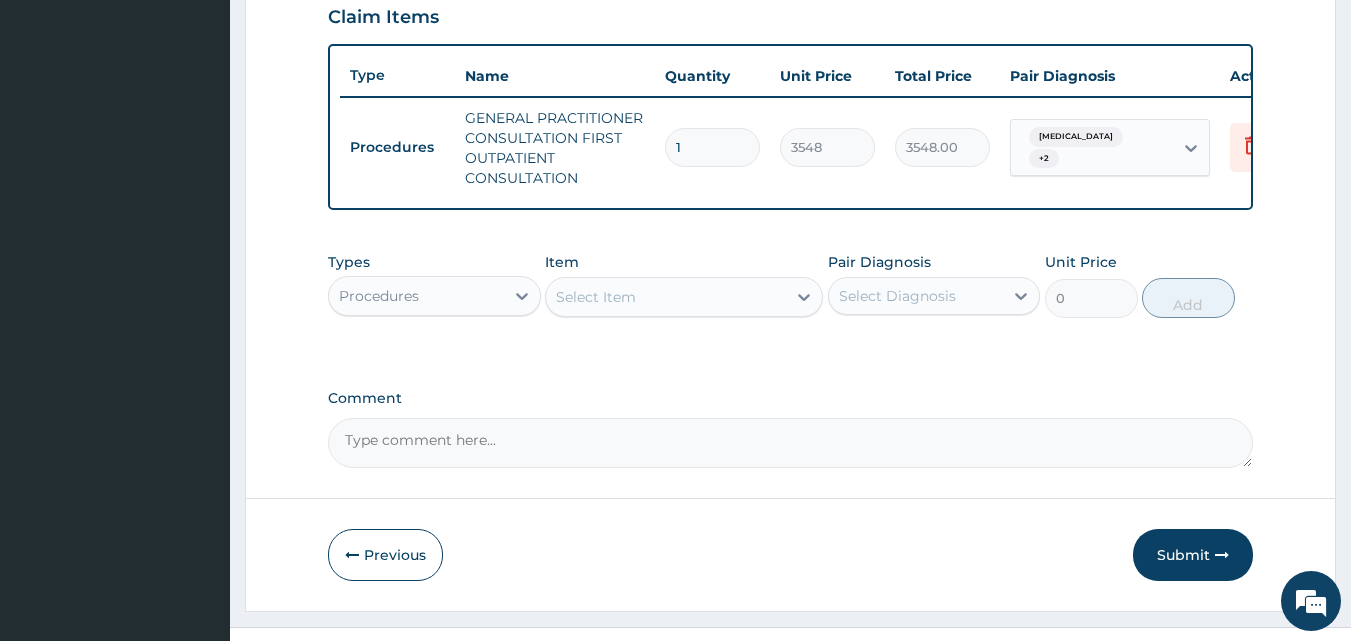 click on "Procedures" at bounding box center [416, 296] 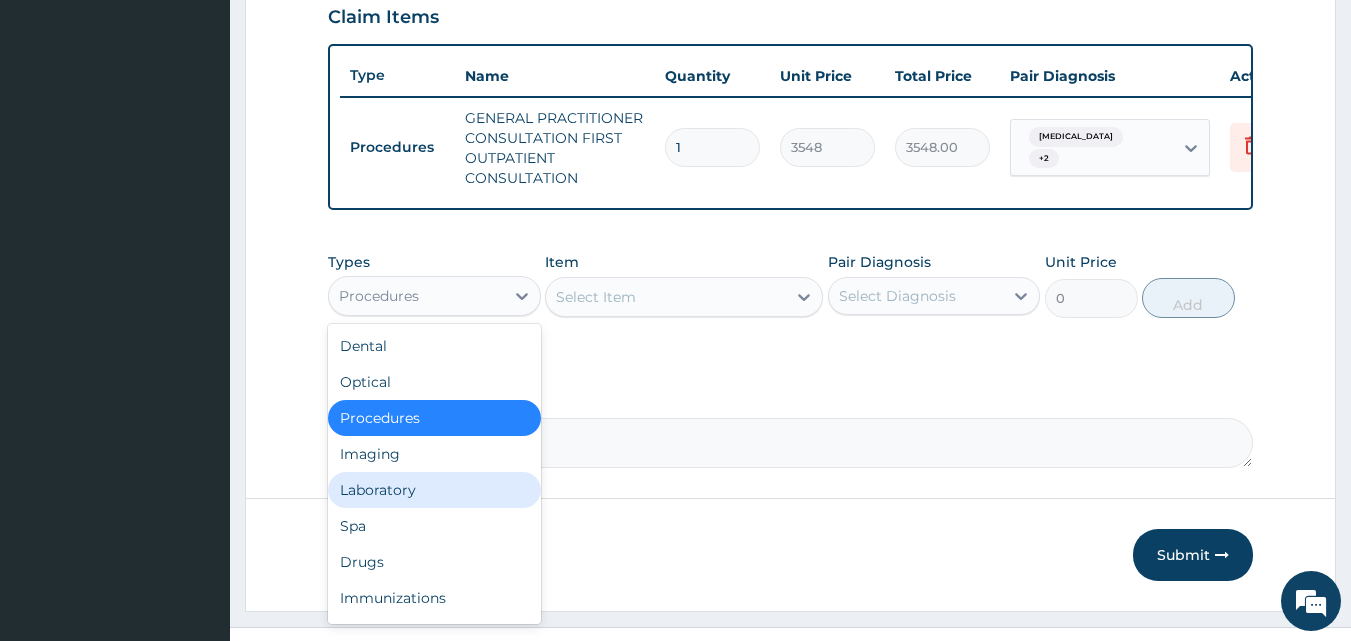 click on "Laboratory" at bounding box center [434, 490] 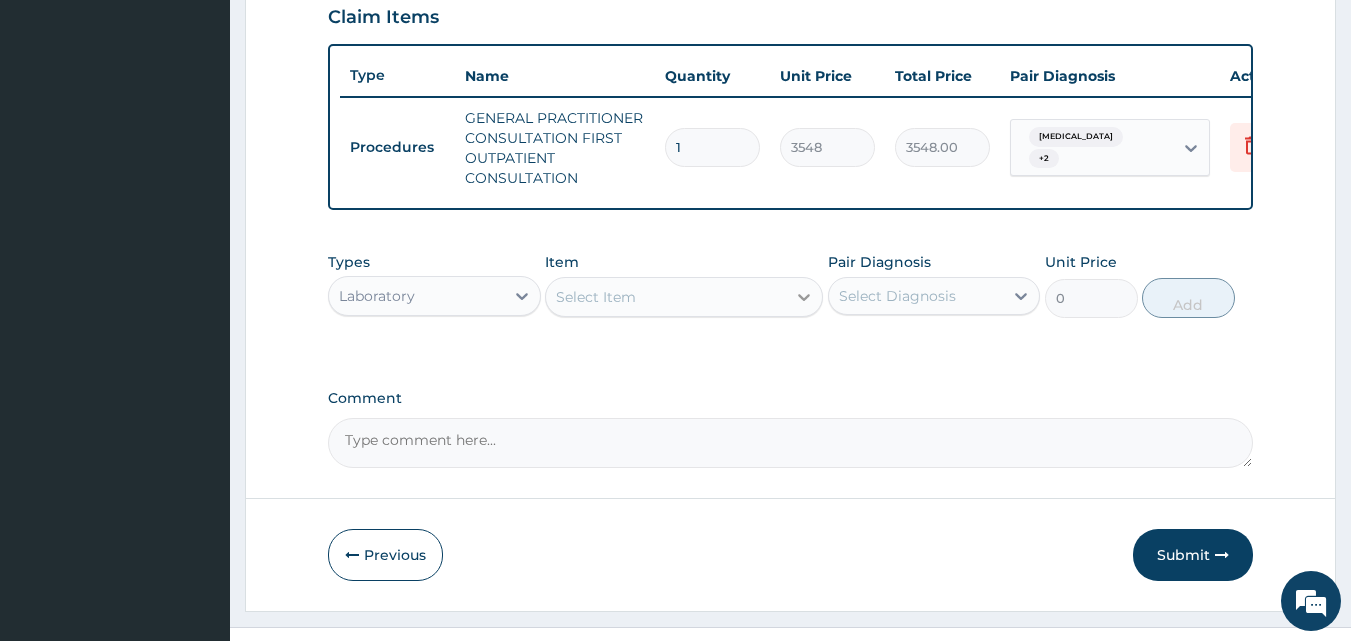 click 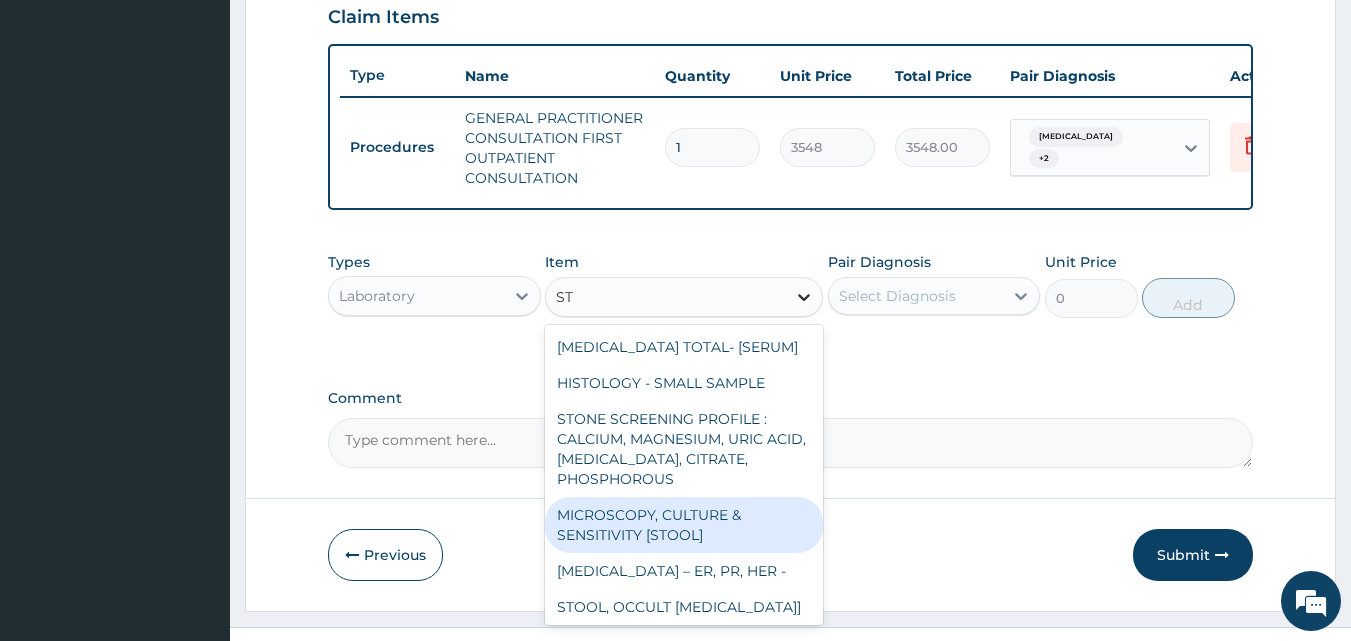 type on "S" 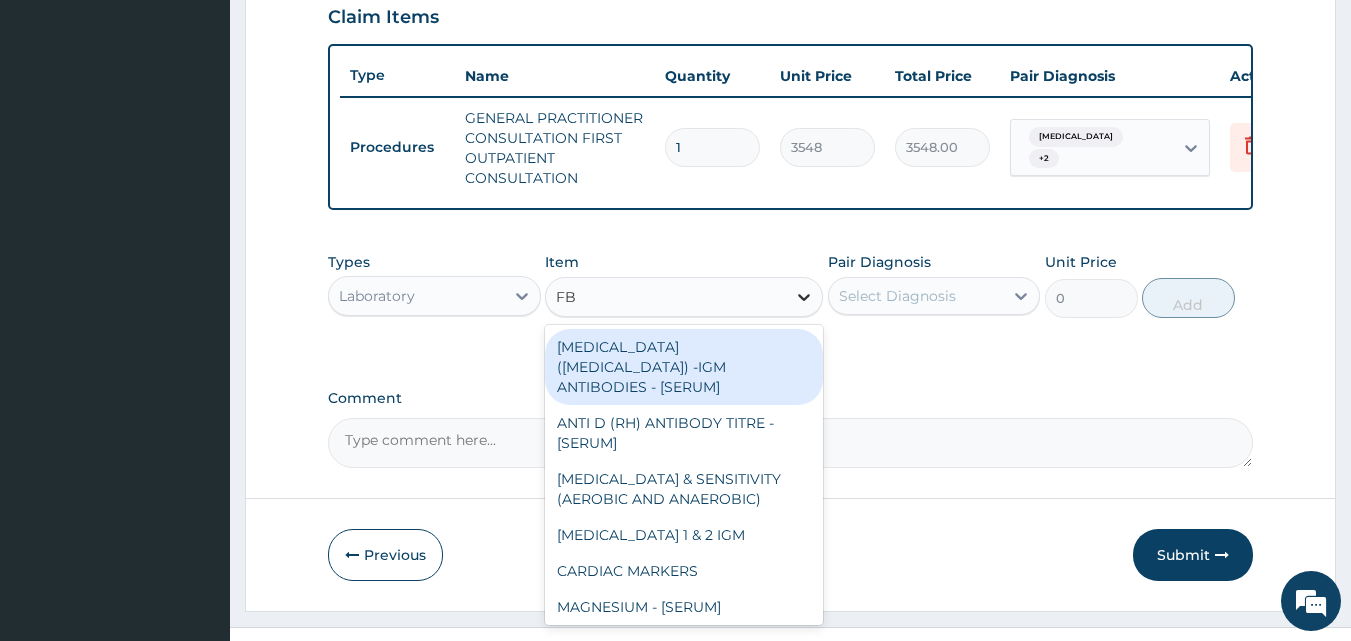 type on "FBC" 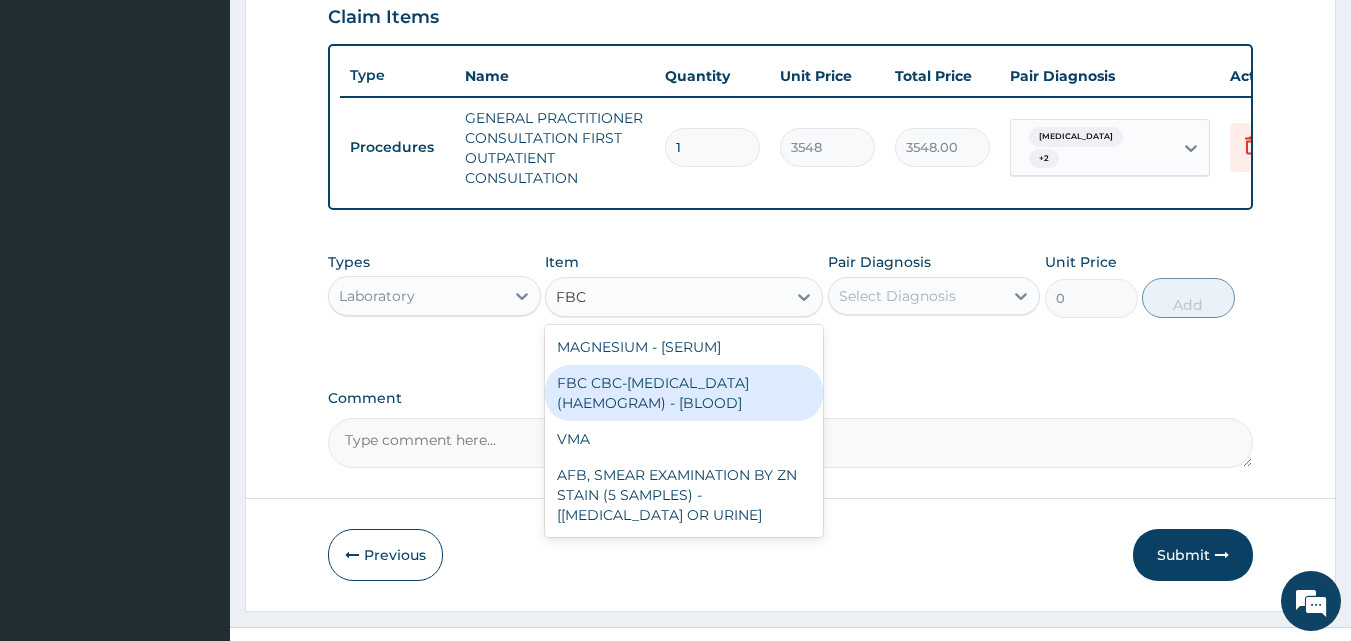 click on "FBC CBC-COMPLETE BLOOD COUNT (HAEMOGRAM) - [BLOOD]" at bounding box center [684, 393] 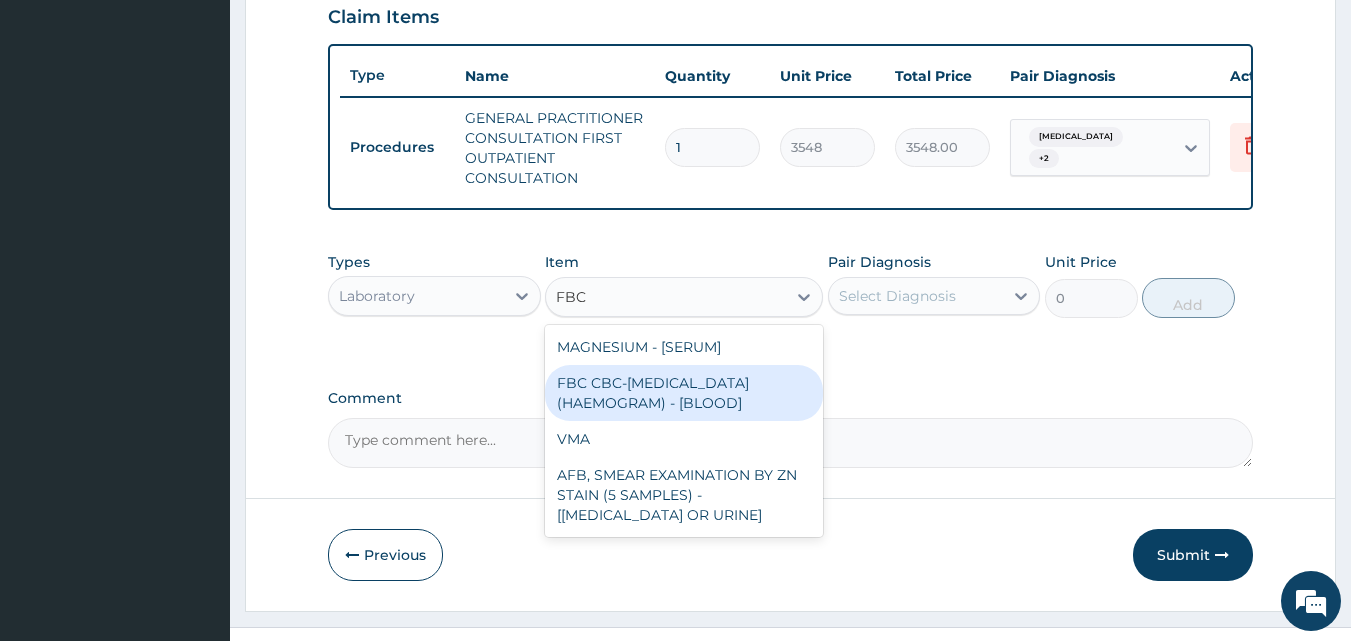 type 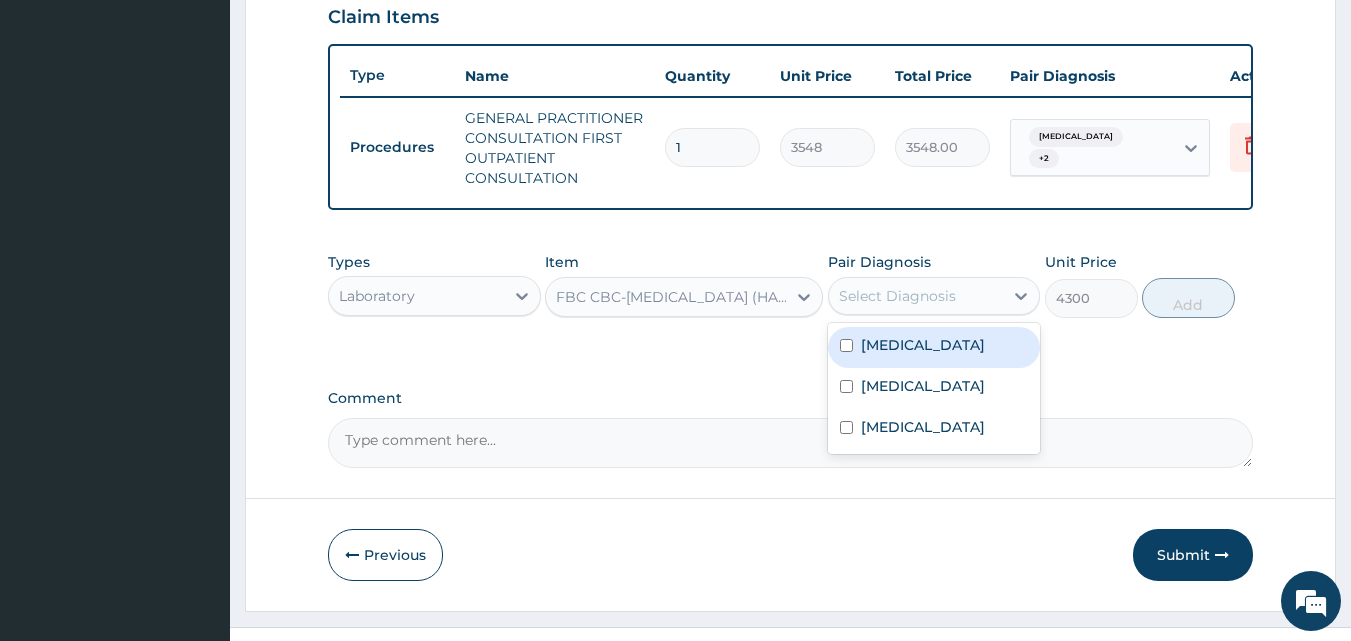 click on "Select Diagnosis" at bounding box center [897, 296] 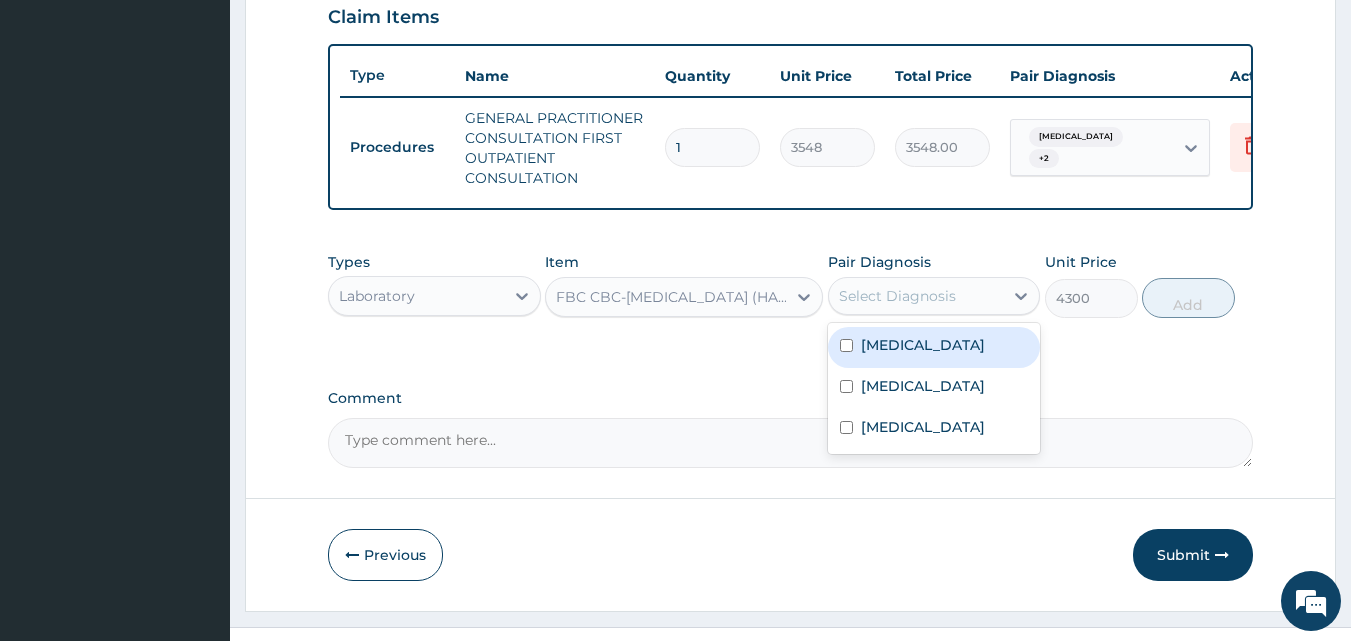 click at bounding box center (846, 345) 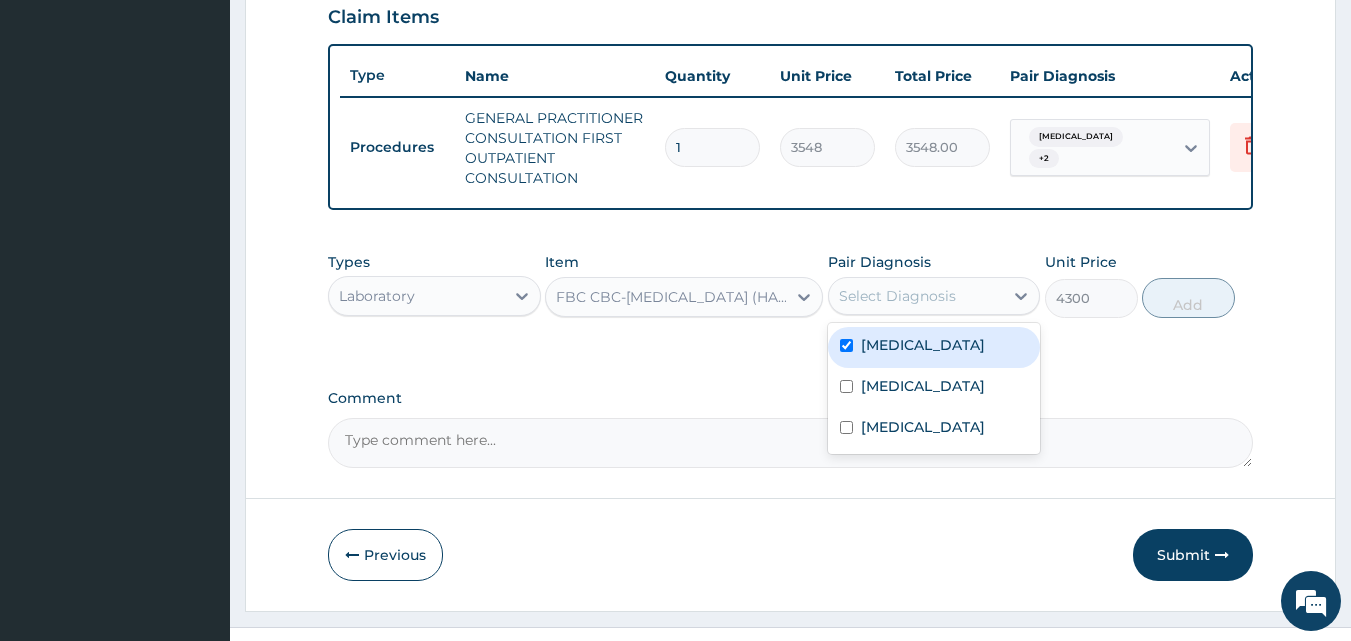 checkbox on "true" 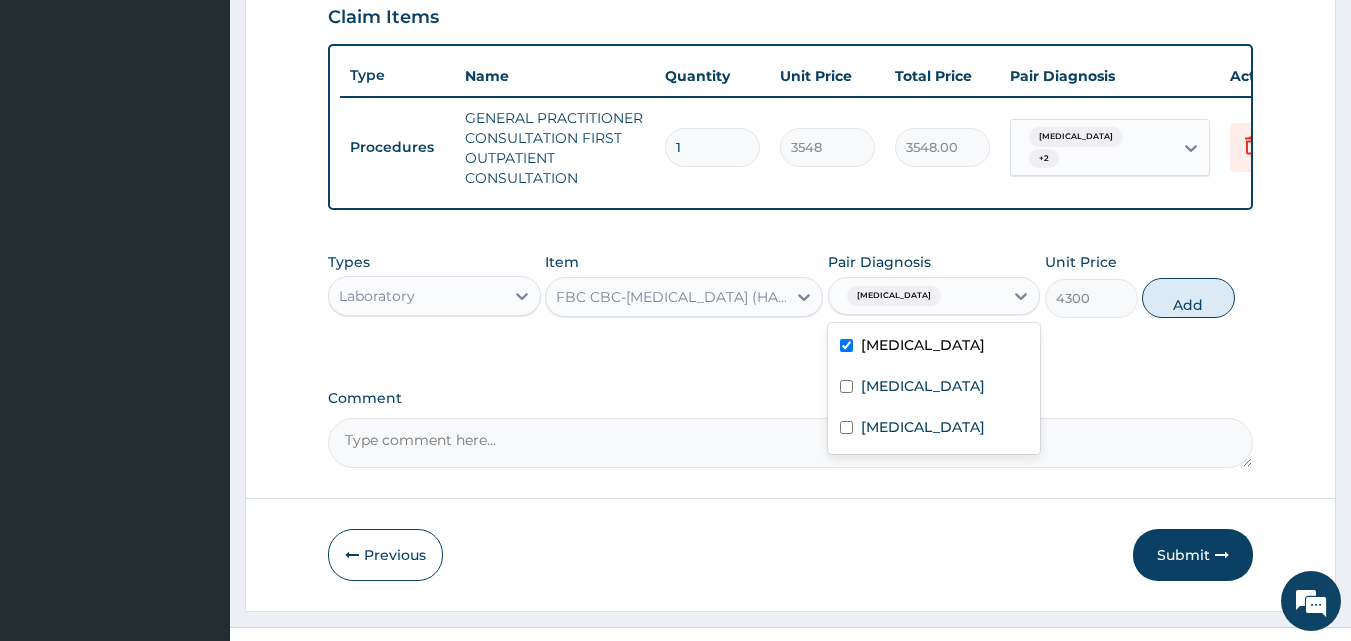 click on "Add" at bounding box center [1188, 298] 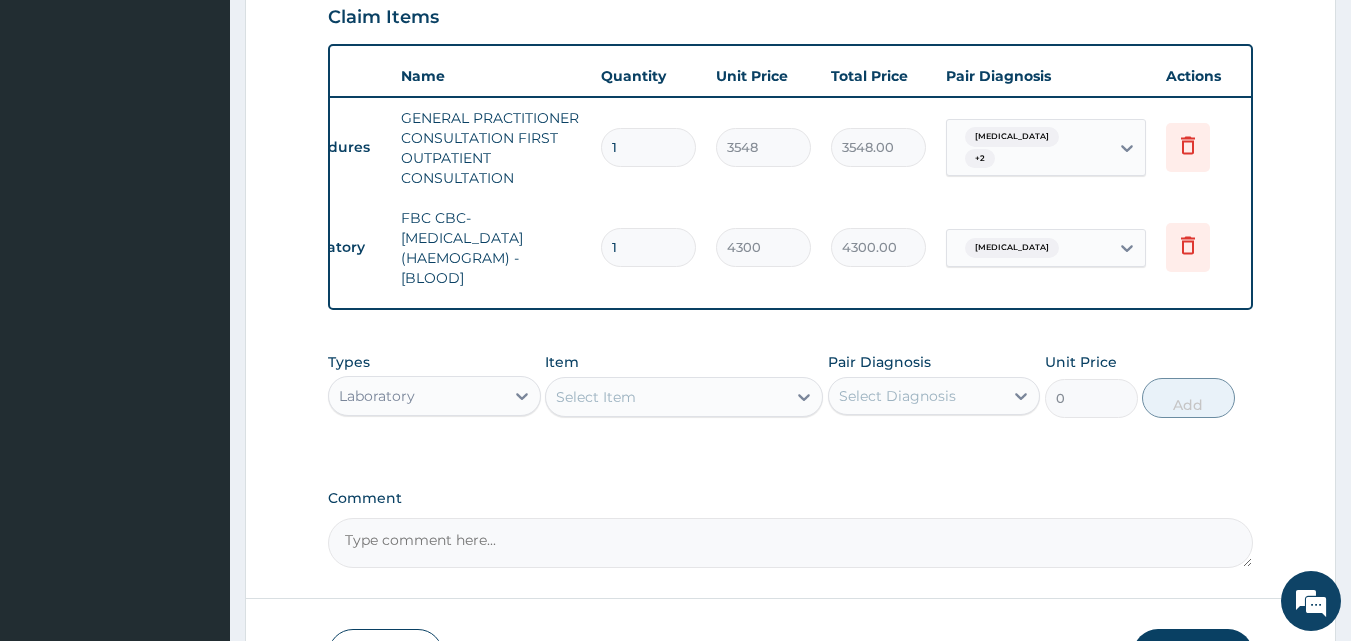scroll, scrollTop: 0, scrollLeft: 78, axis: horizontal 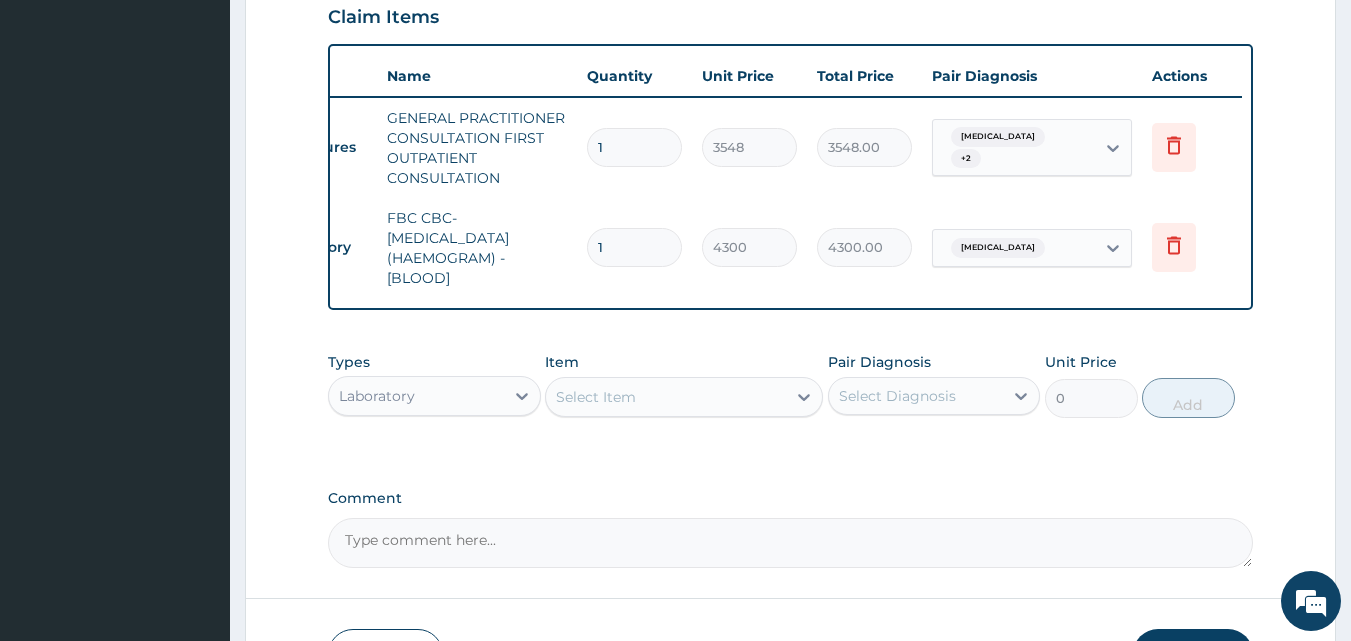 click on "Select Item" at bounding box center (666, 397) 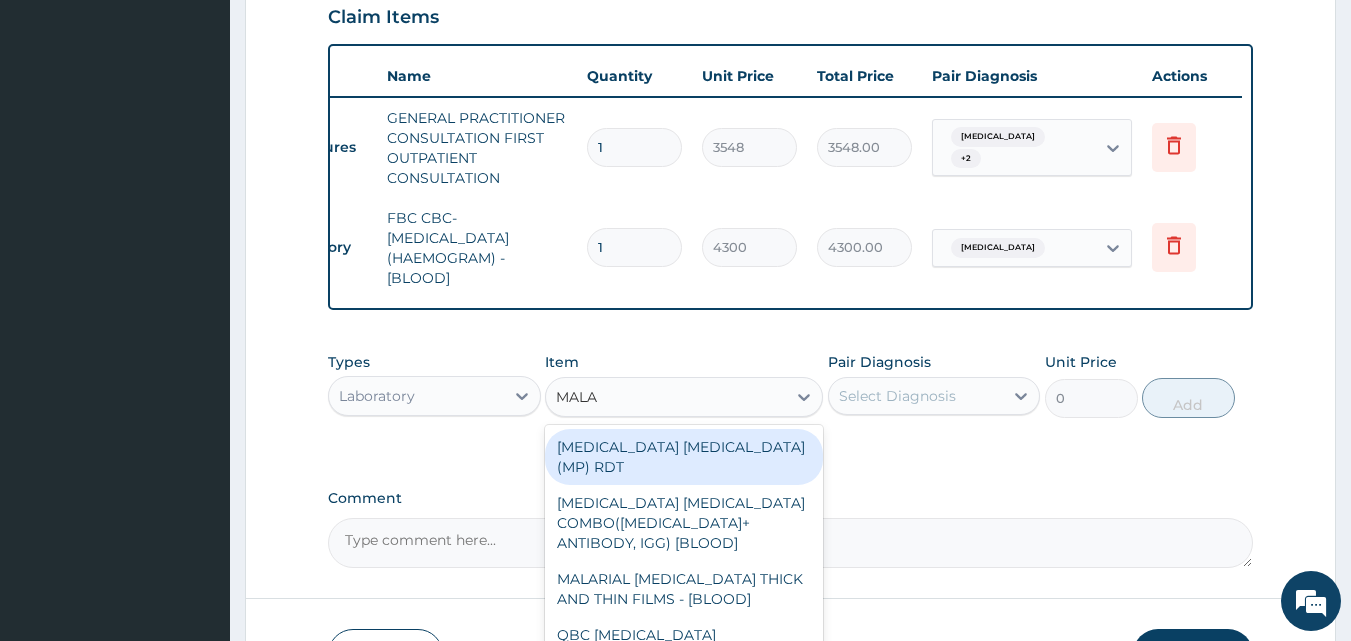 type on "MALAR" 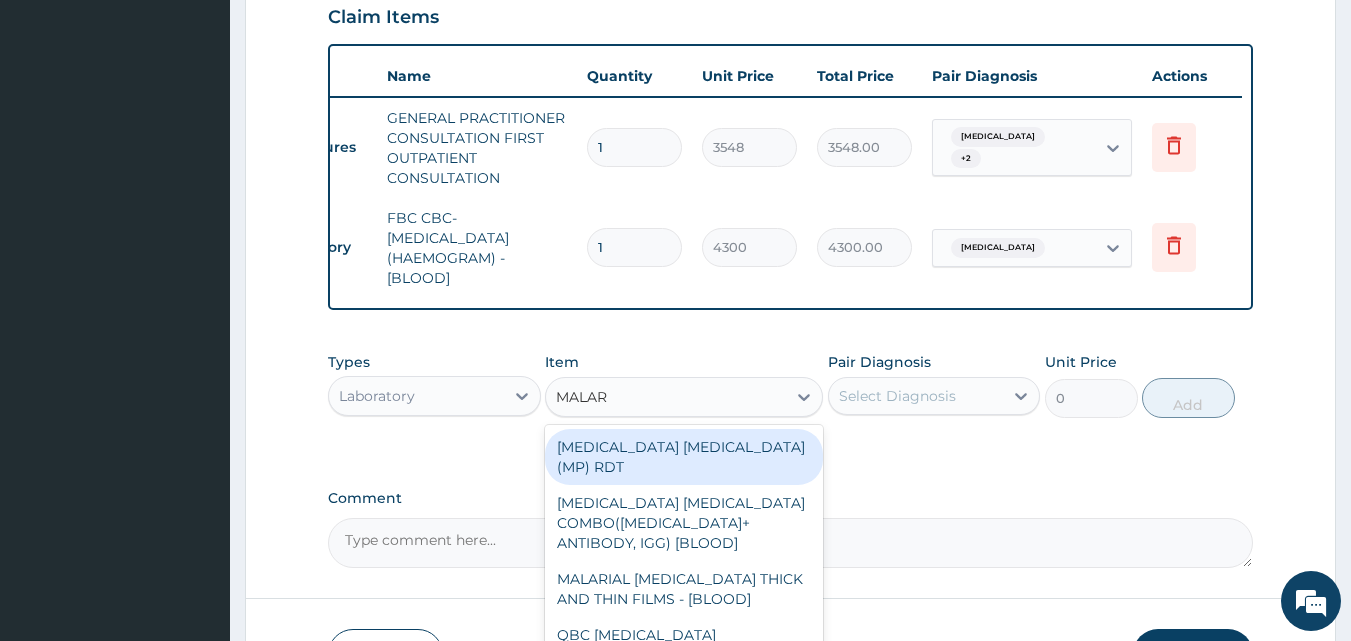 click on "MALARIA PARASITE (MP) RDT" at bounding box center (684, 457) 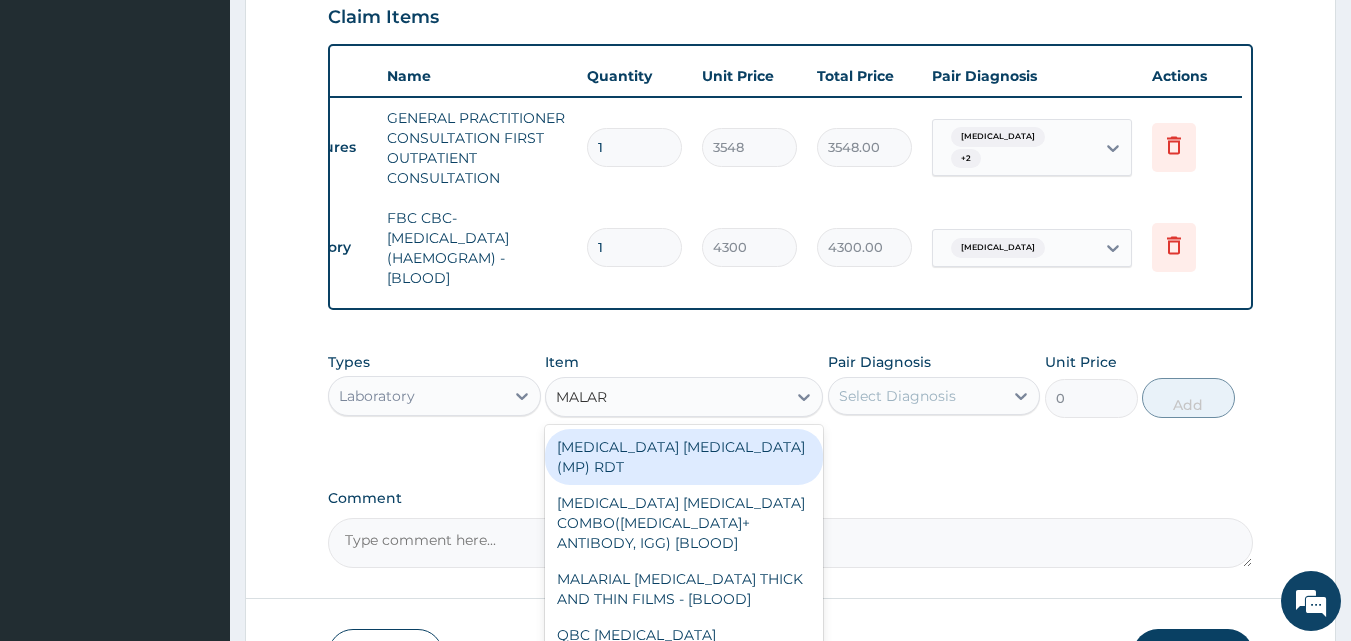 type 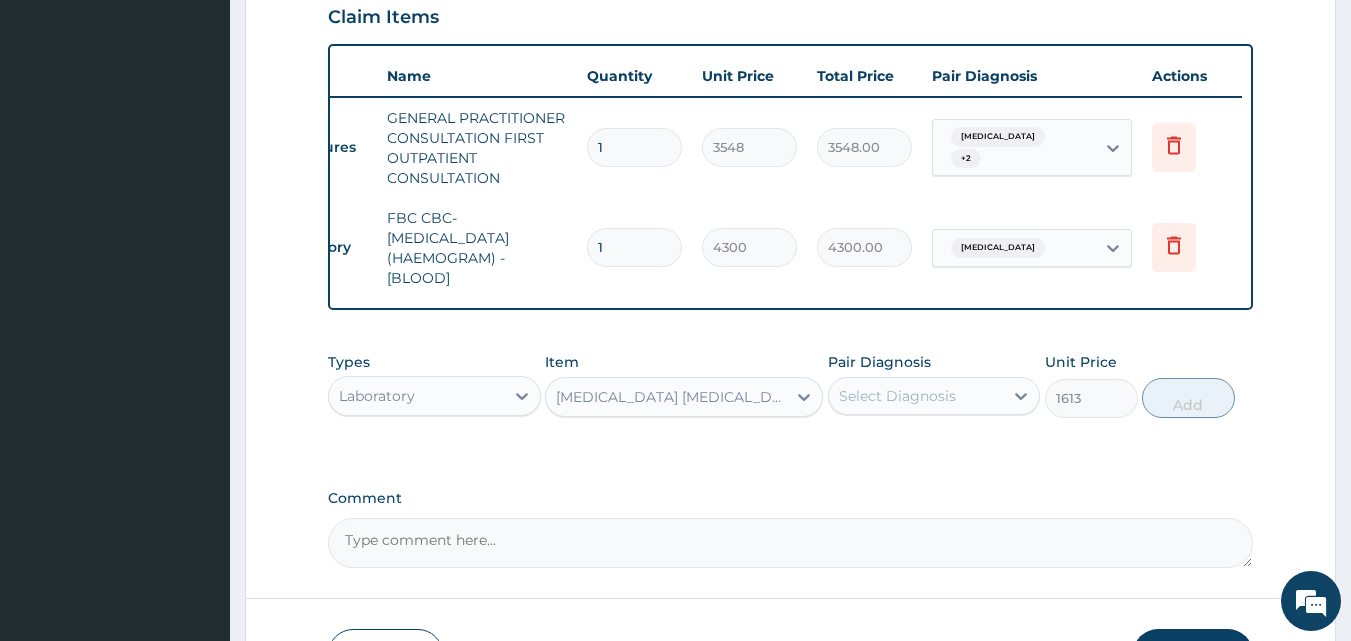 click on "Select Diagnosis" at bounding box center (897, 396) 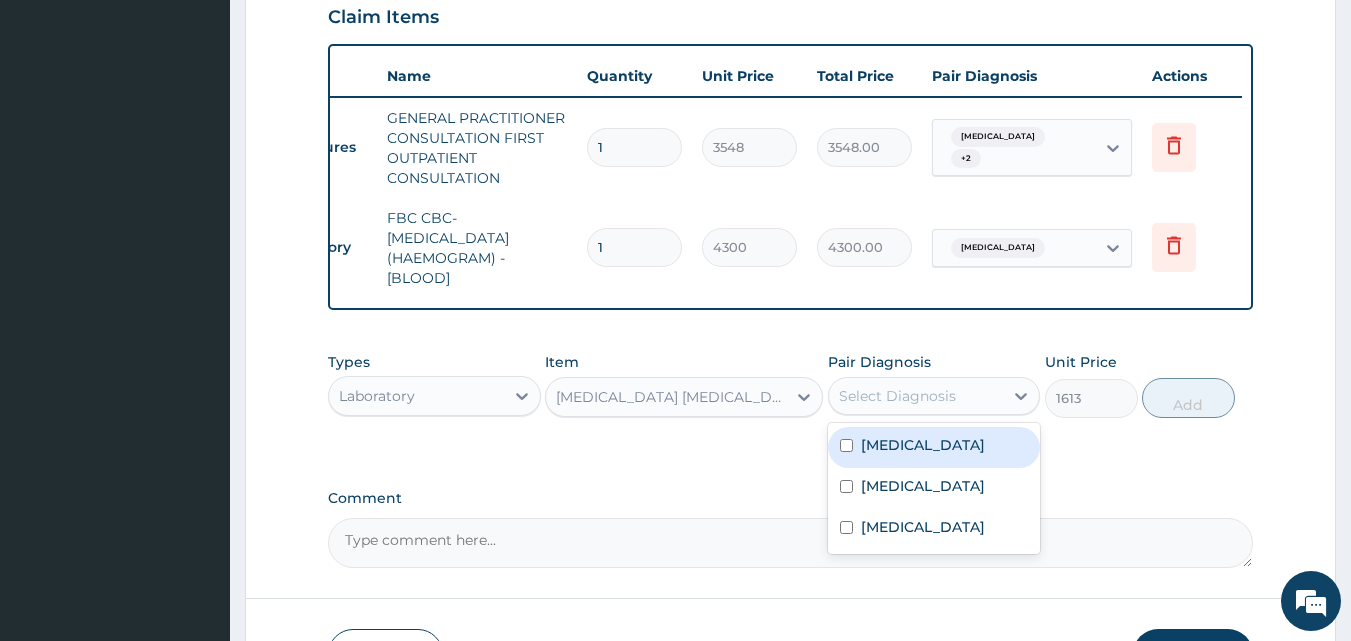 click on "Select Diagnosis" at bounding box center (897, 396) 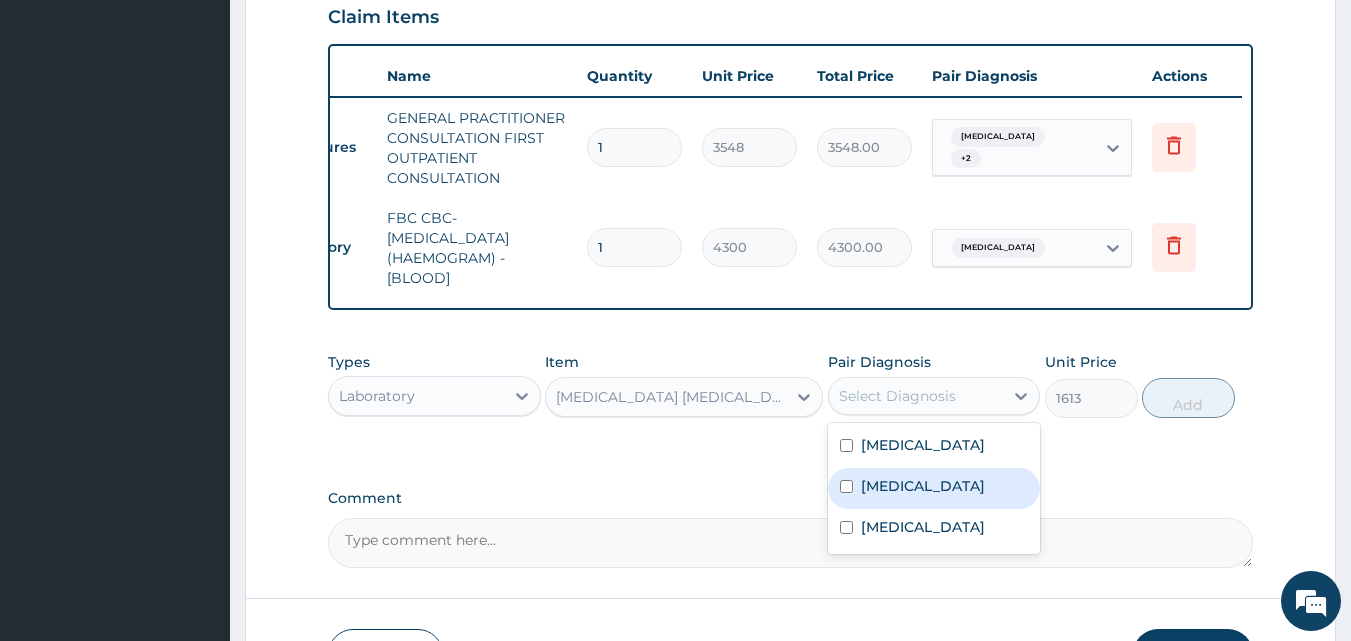 click on "Malaria" at bounding box center [923, 486] 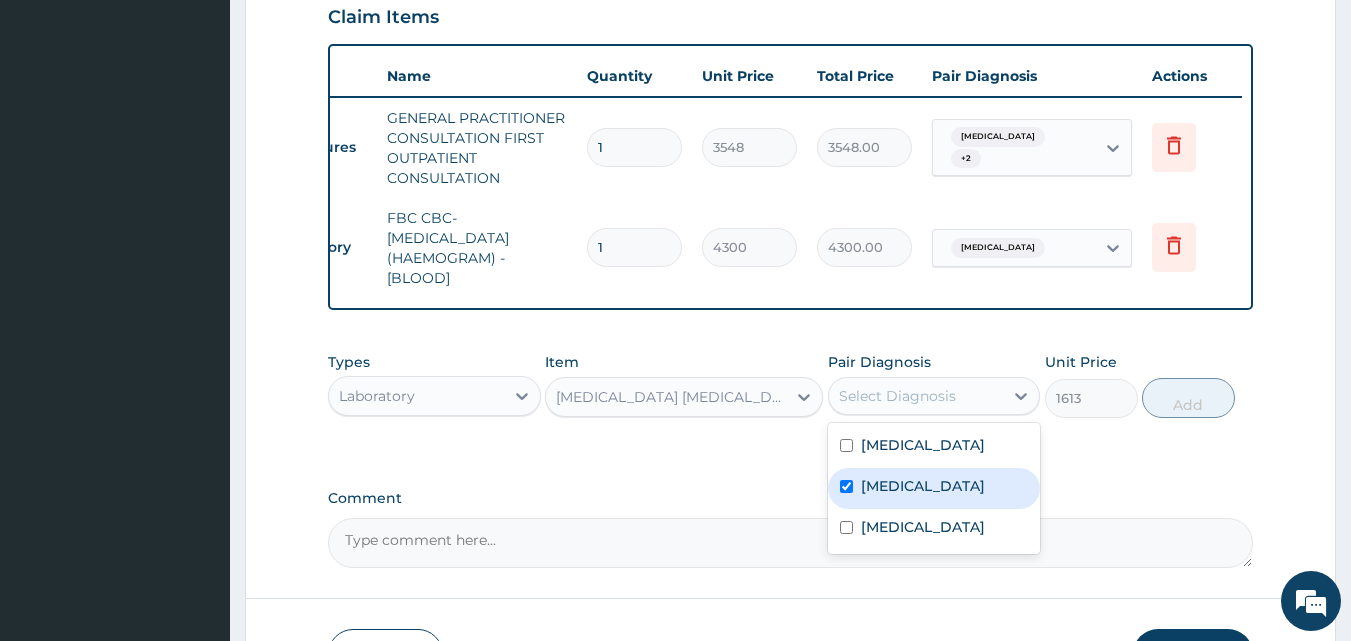 click on "Malaria" at bounding box center (923, 486) 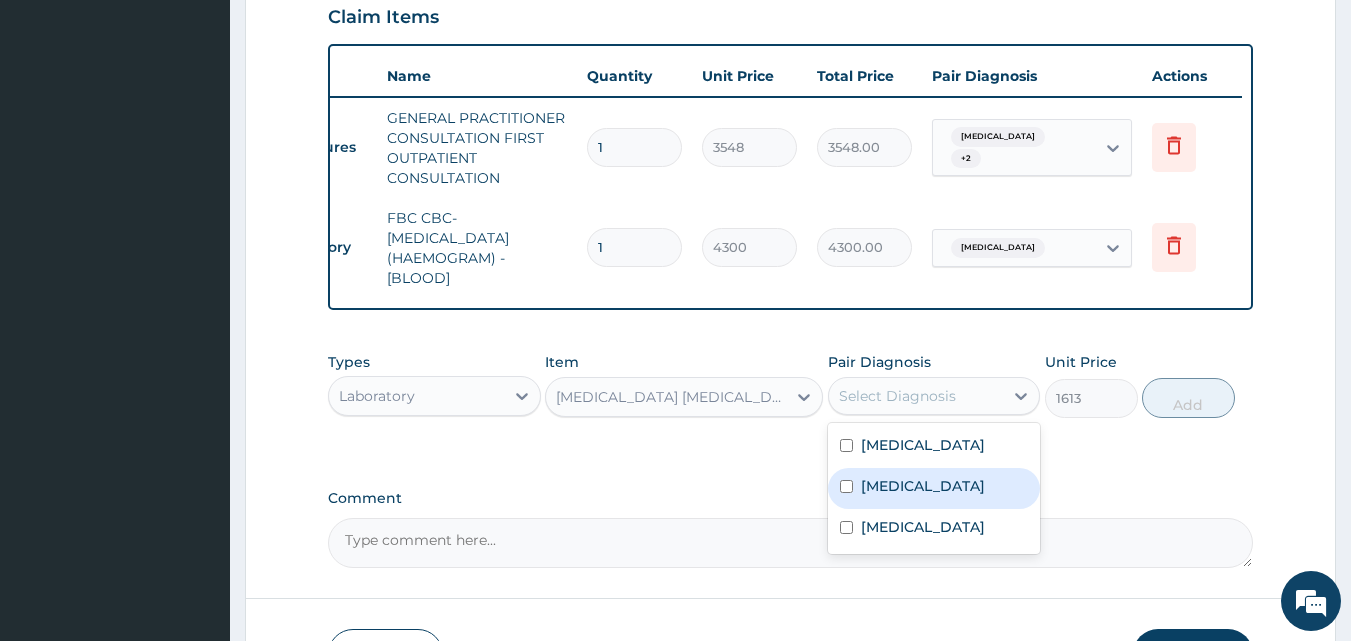 click at bounding box center [846, 486] 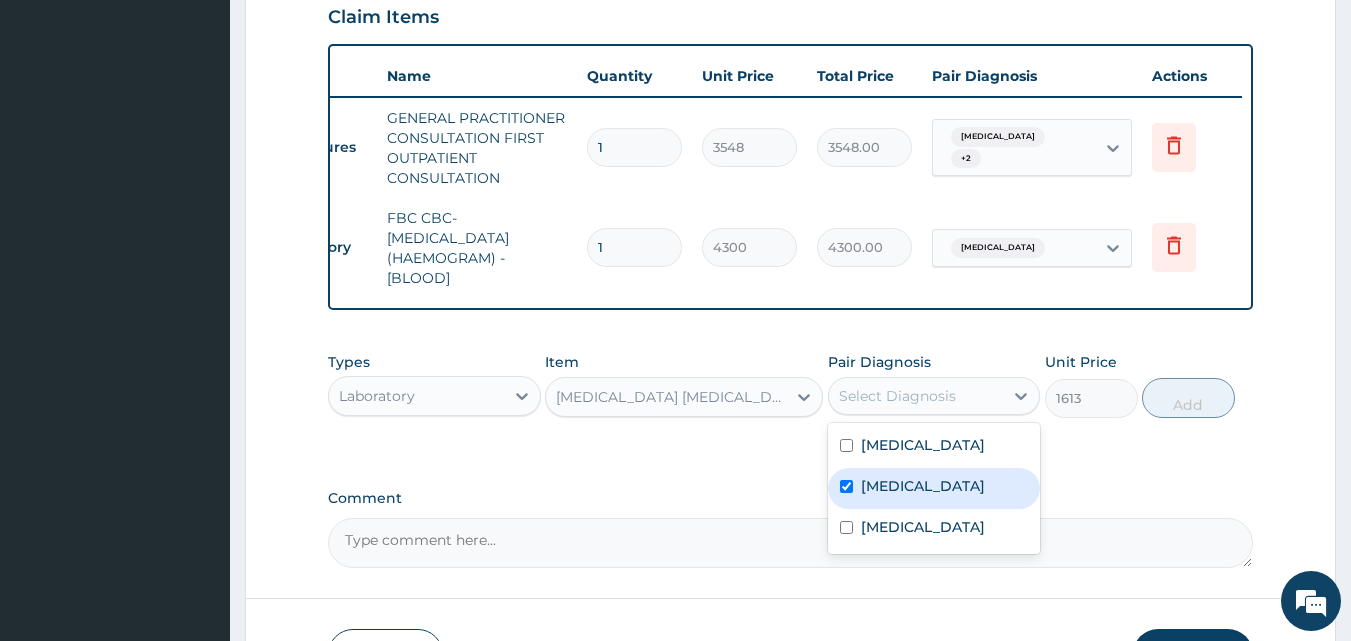 checkbox on "true" 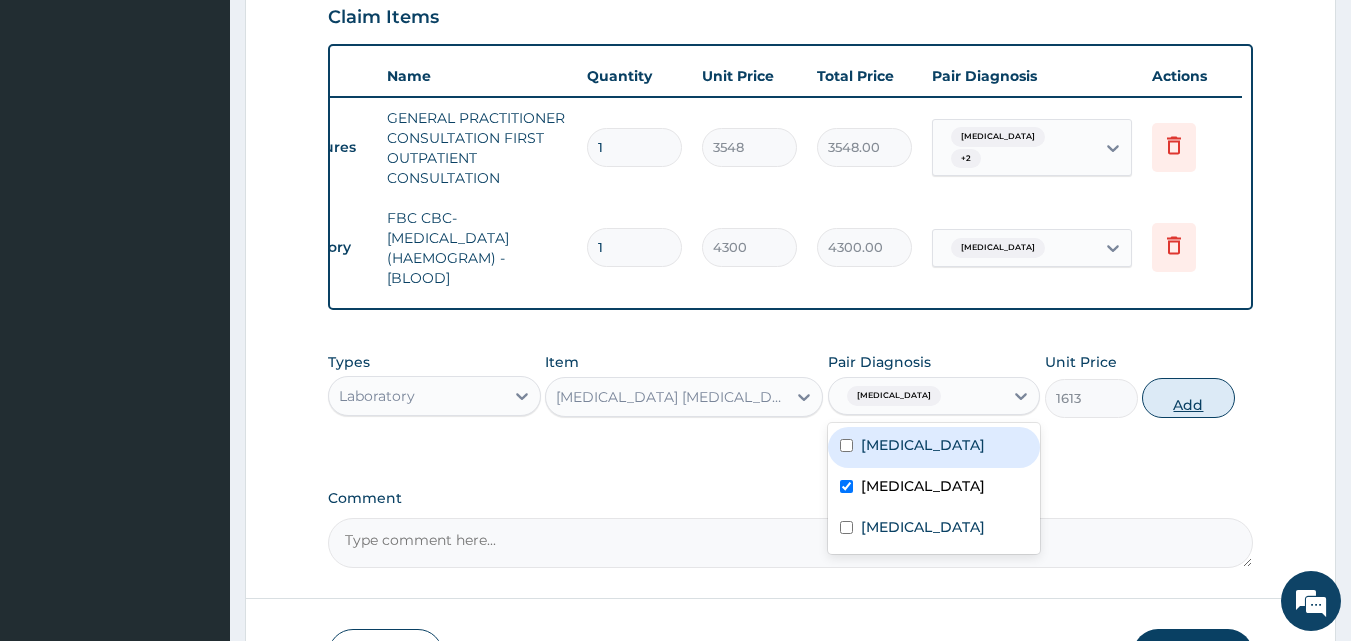 click on "Add" at bounding box center (1188, 398) 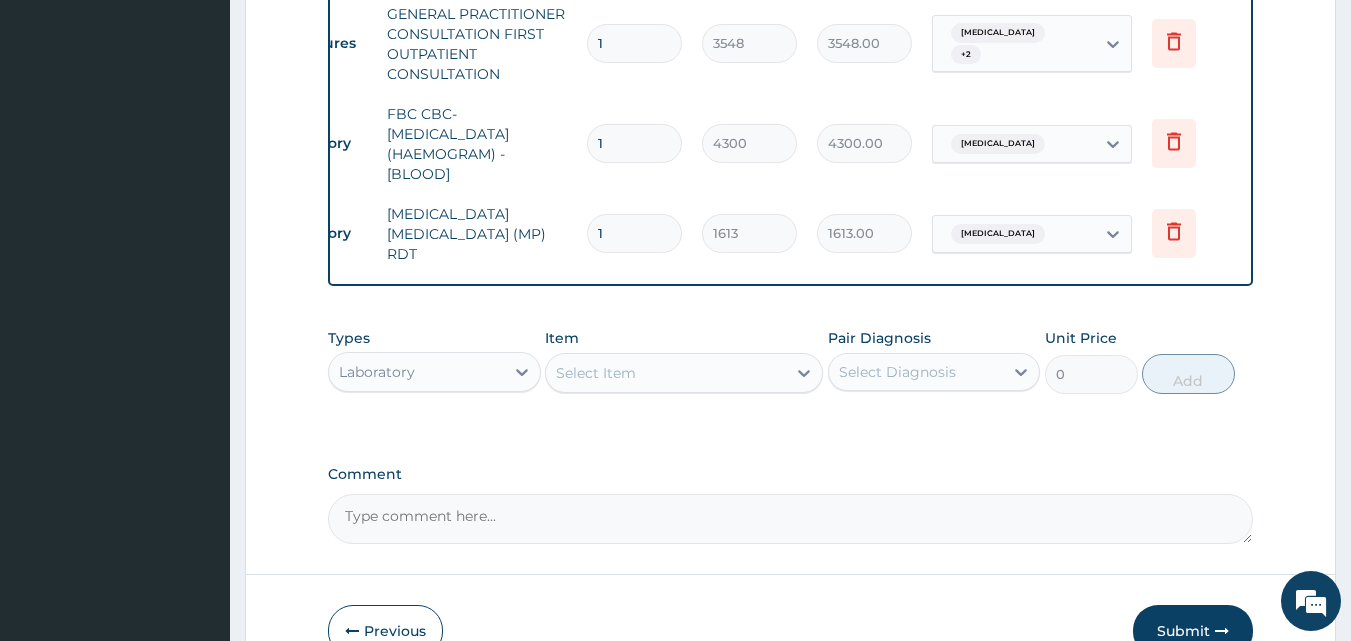 scroll, scrollTop: 821, scrollLeft: 0, axis: vertical 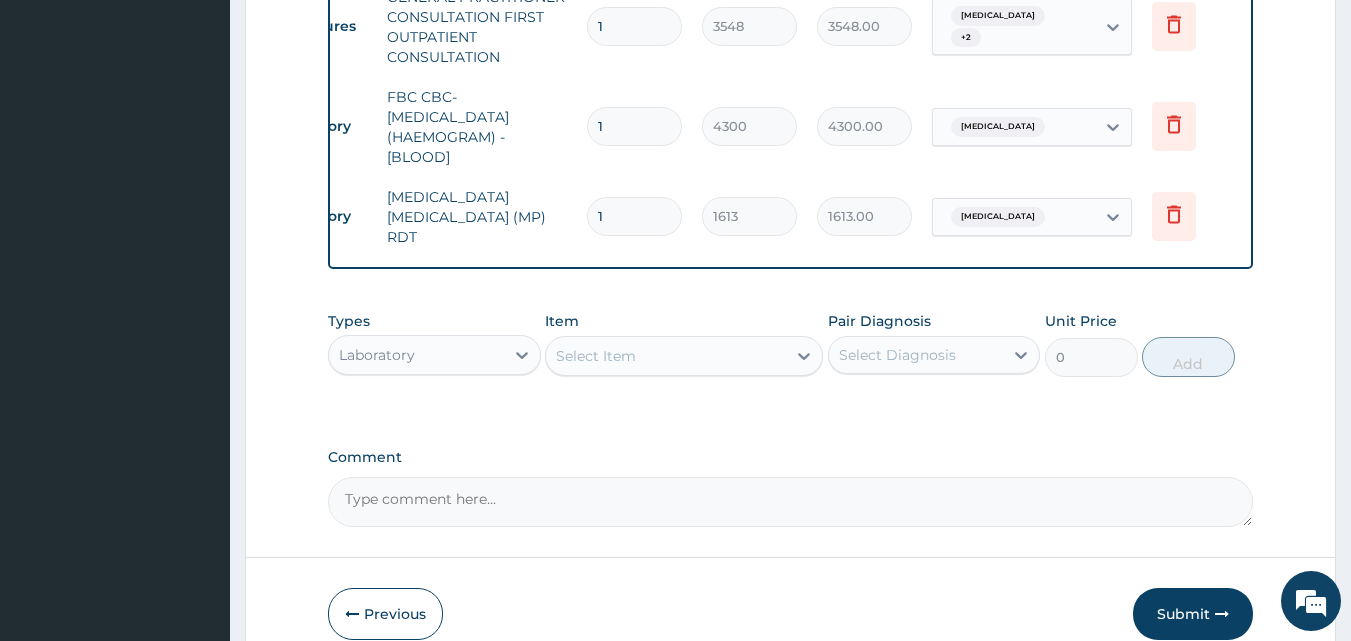 click on "Select Item" at bounding box center (666, 356) 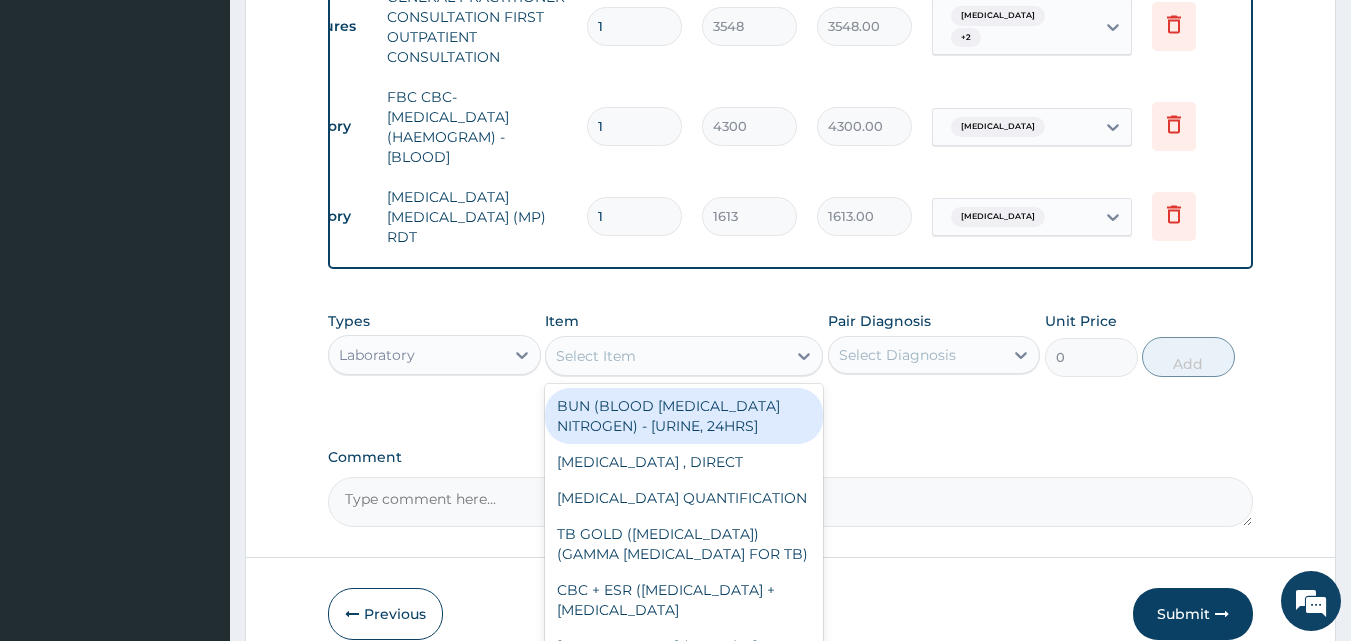 click on "Select Item" at bounding box center (666, 356) 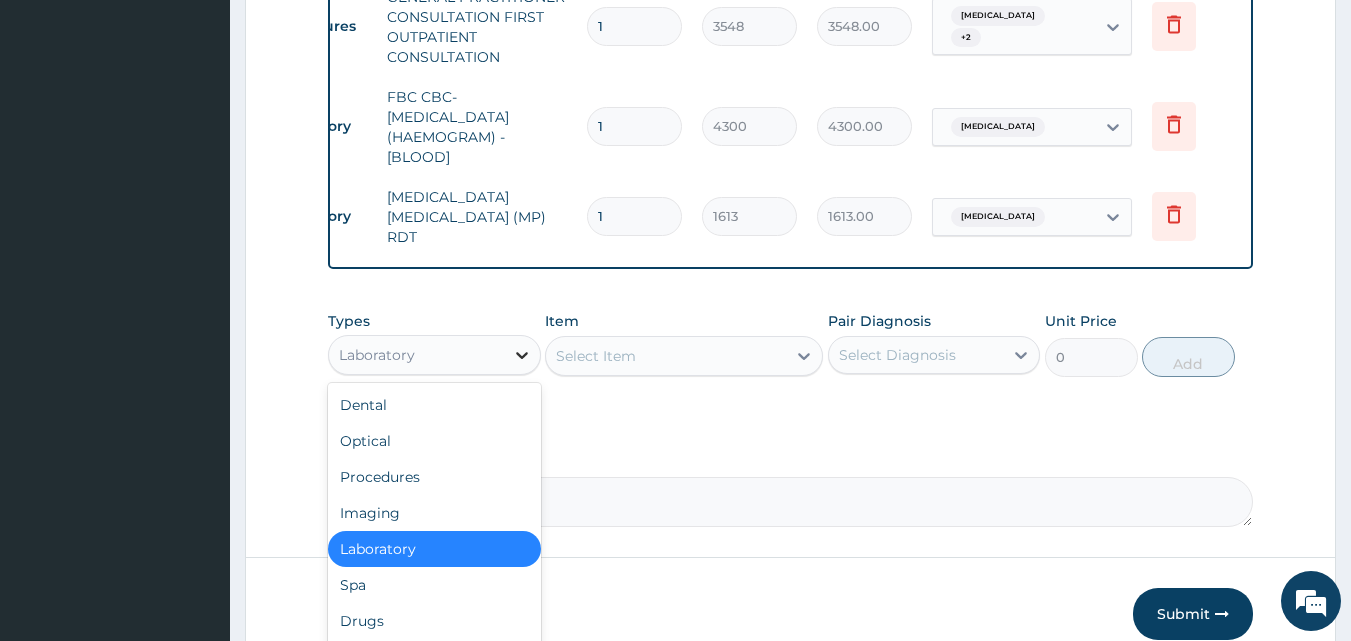 click 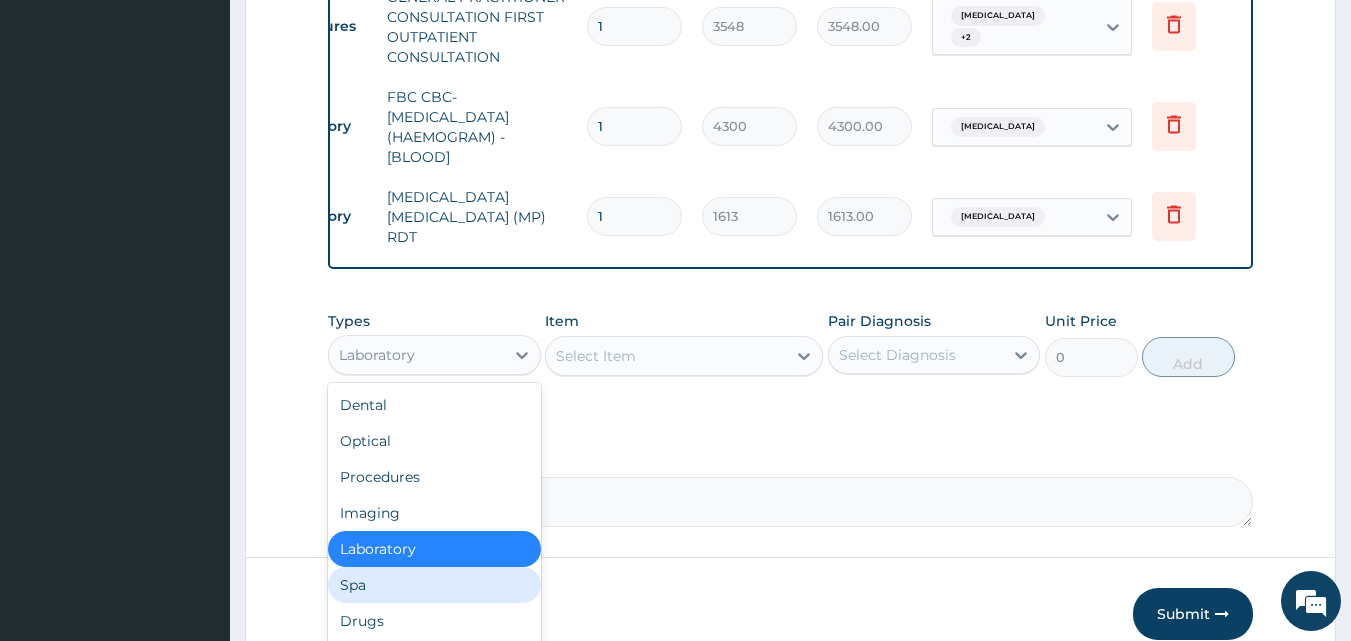 scroll, scrollTop: 68, scrollLeft: 0, axis: vertical 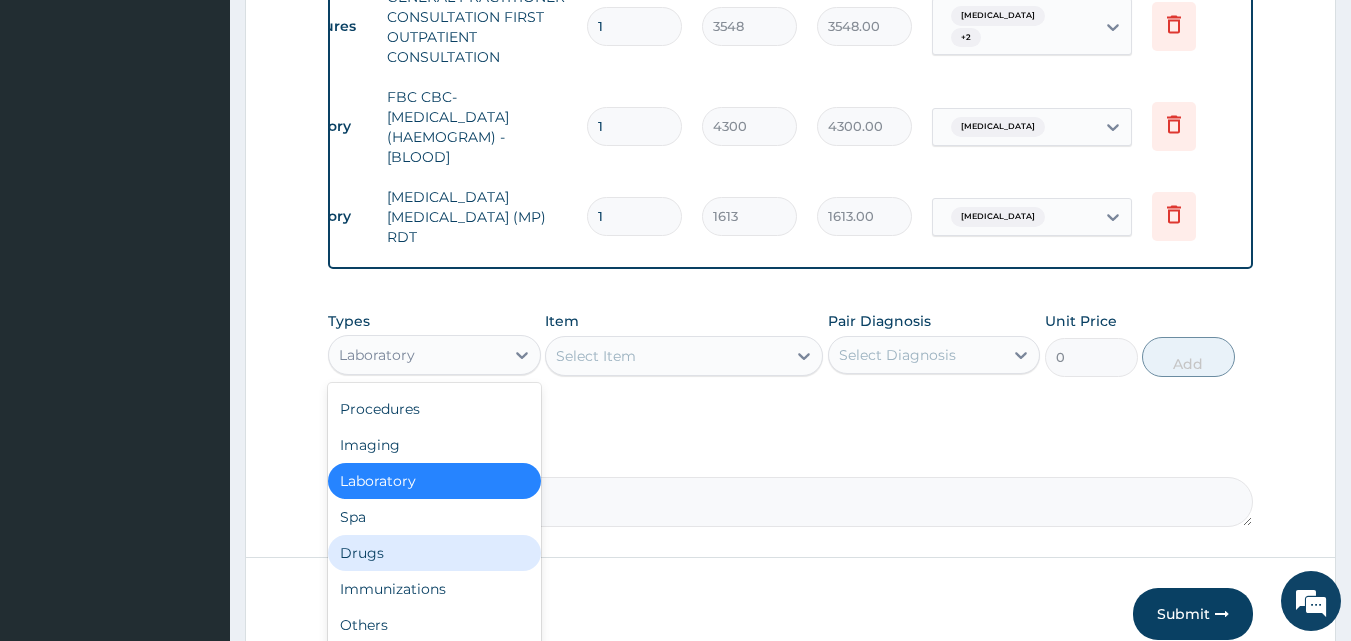 click on "Drugs" at bounding box center (434, 553) 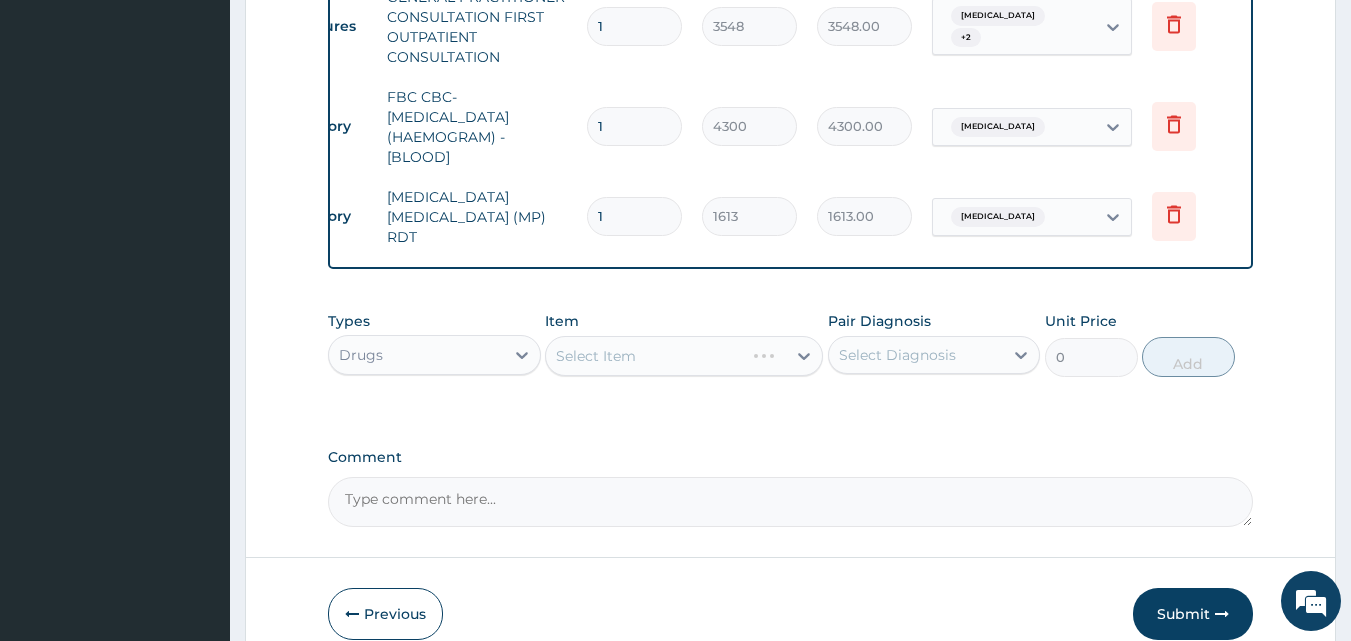 click on "Select Item" at bounding box center [684, 356] 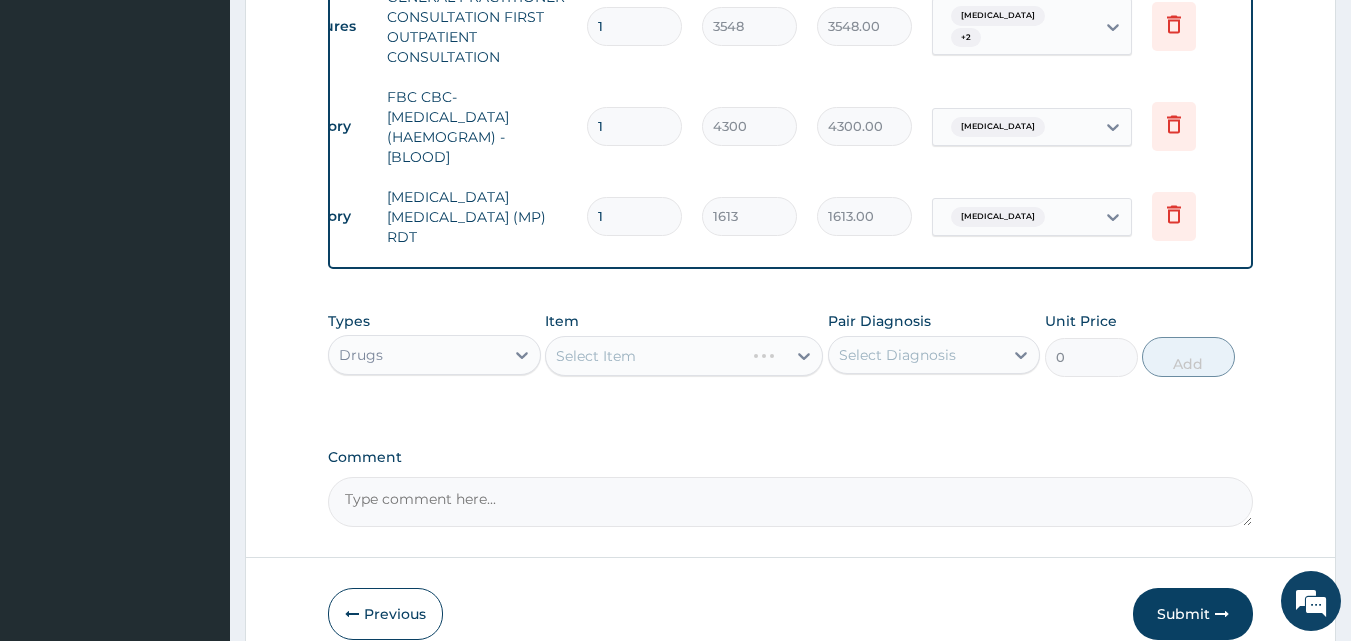 click on "Select Item" at bounding box center (684, 356) 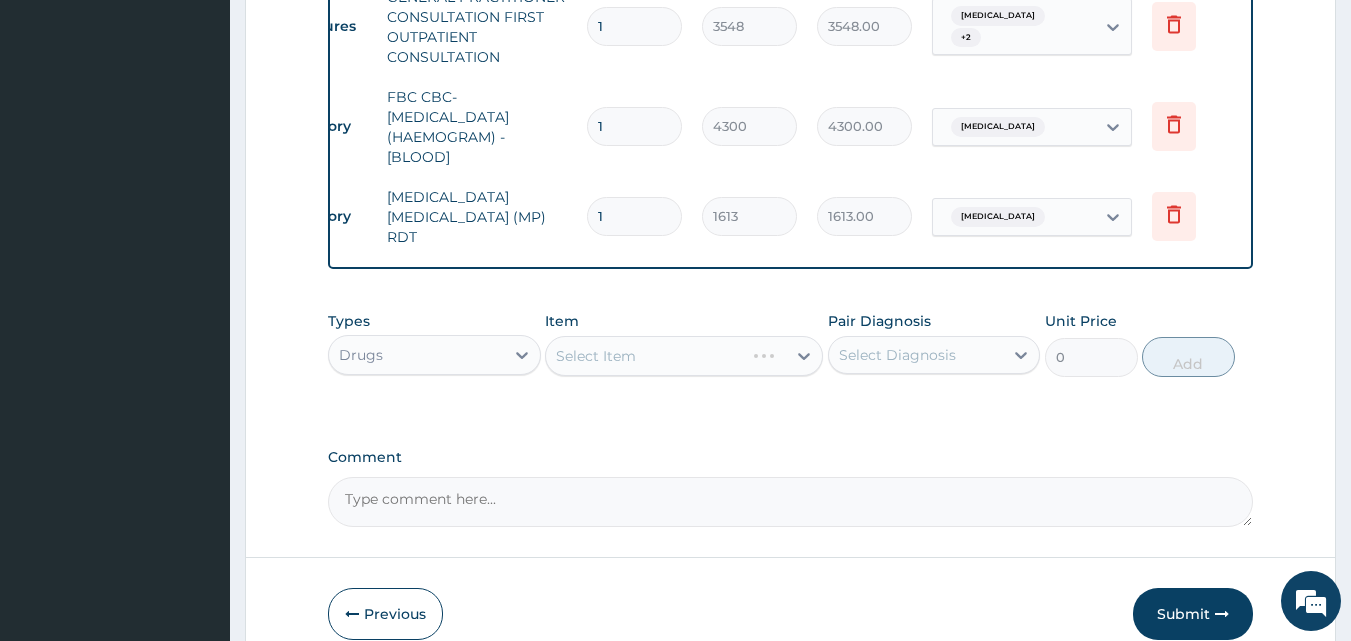 click on "Select Item" at bounding box center [684, 356] 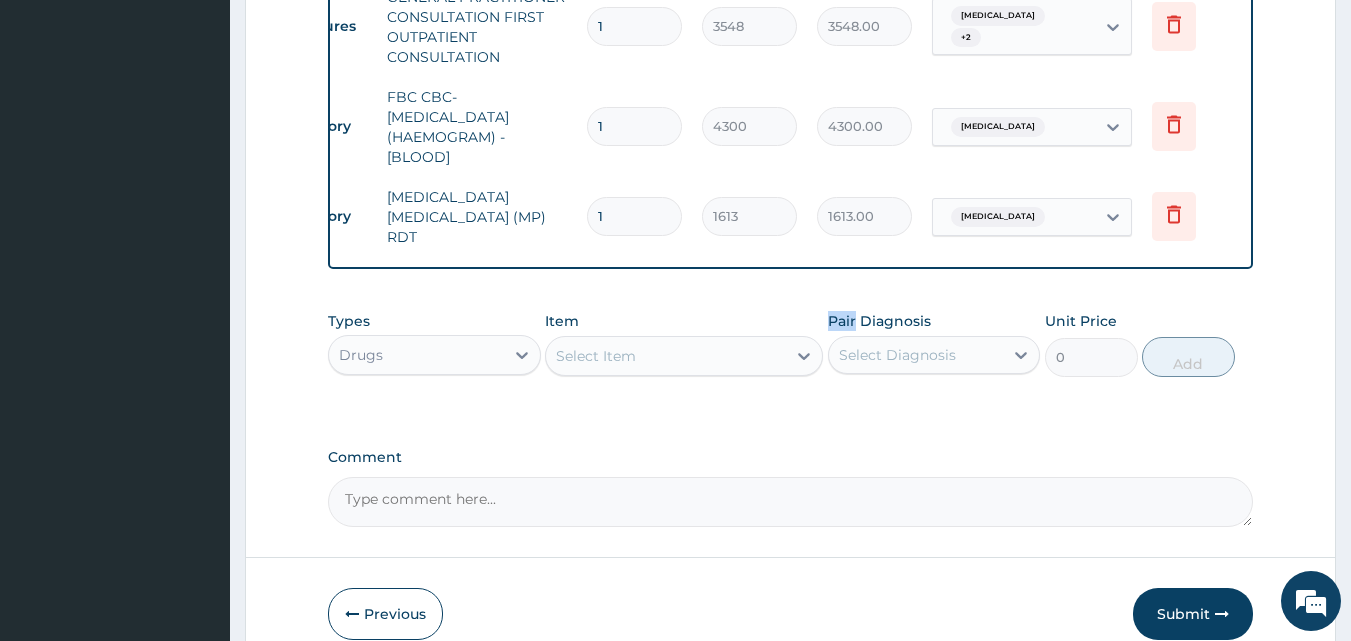 click on "Select Item" at bounding box center (666, 356) 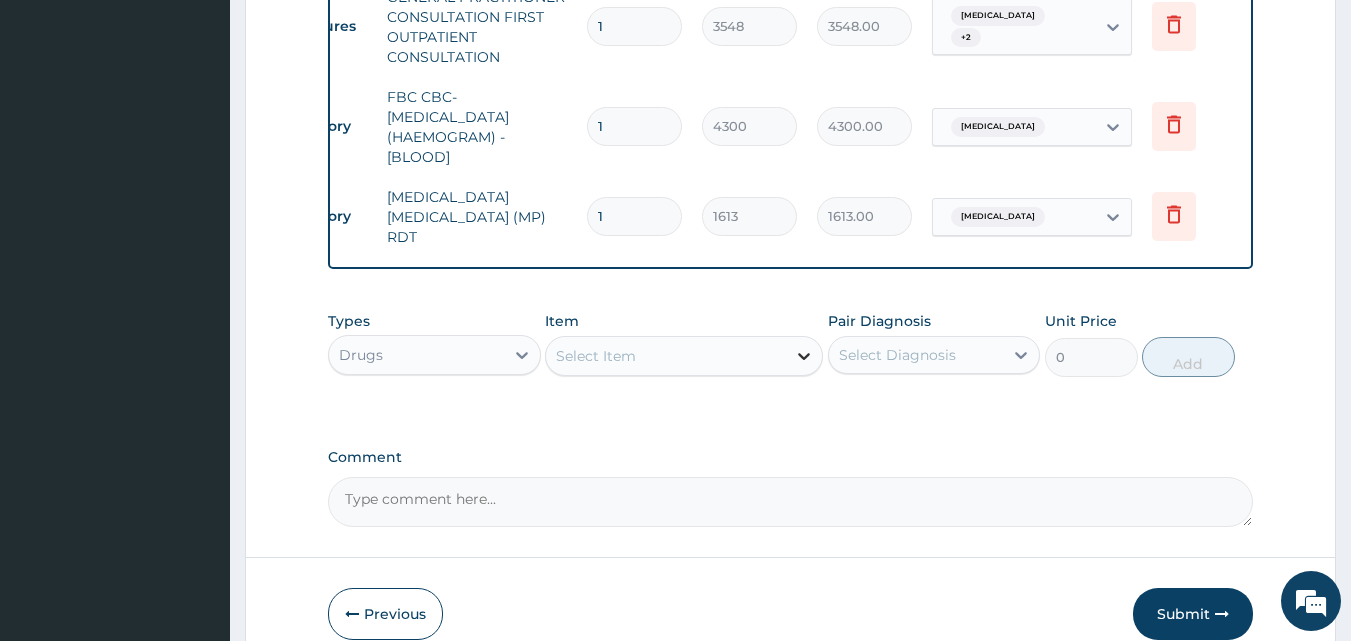 click 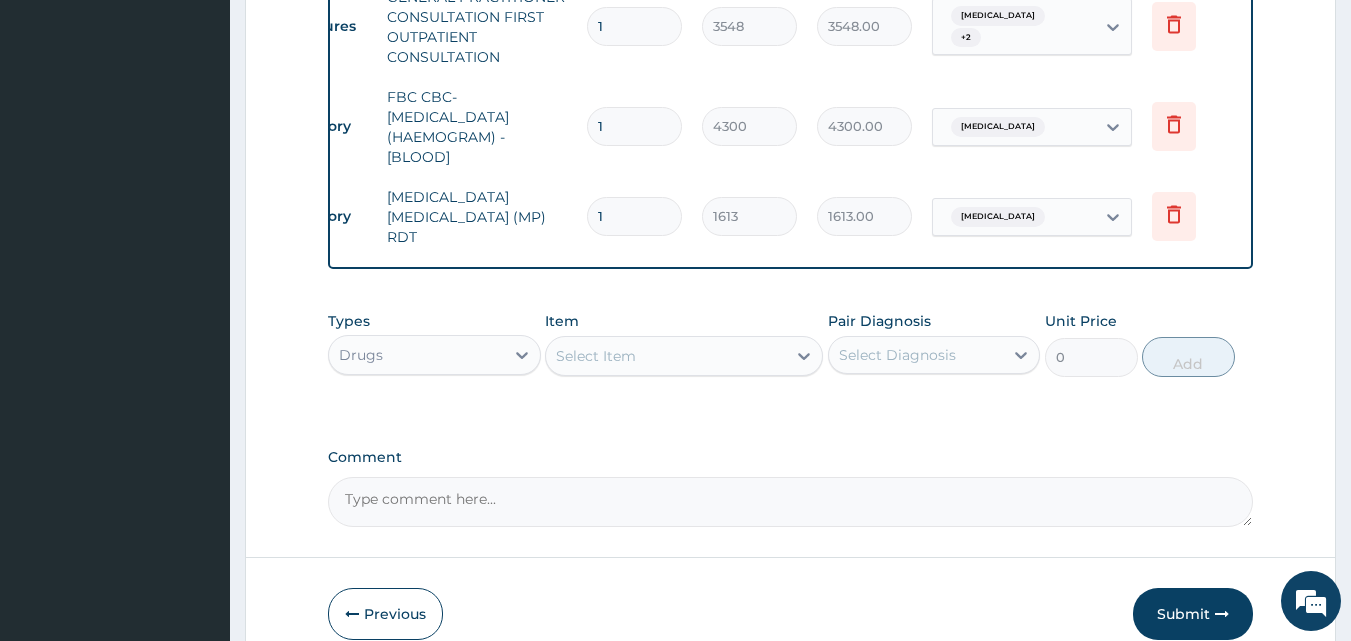 click on "Select Item" at bounding box center [666, 356] 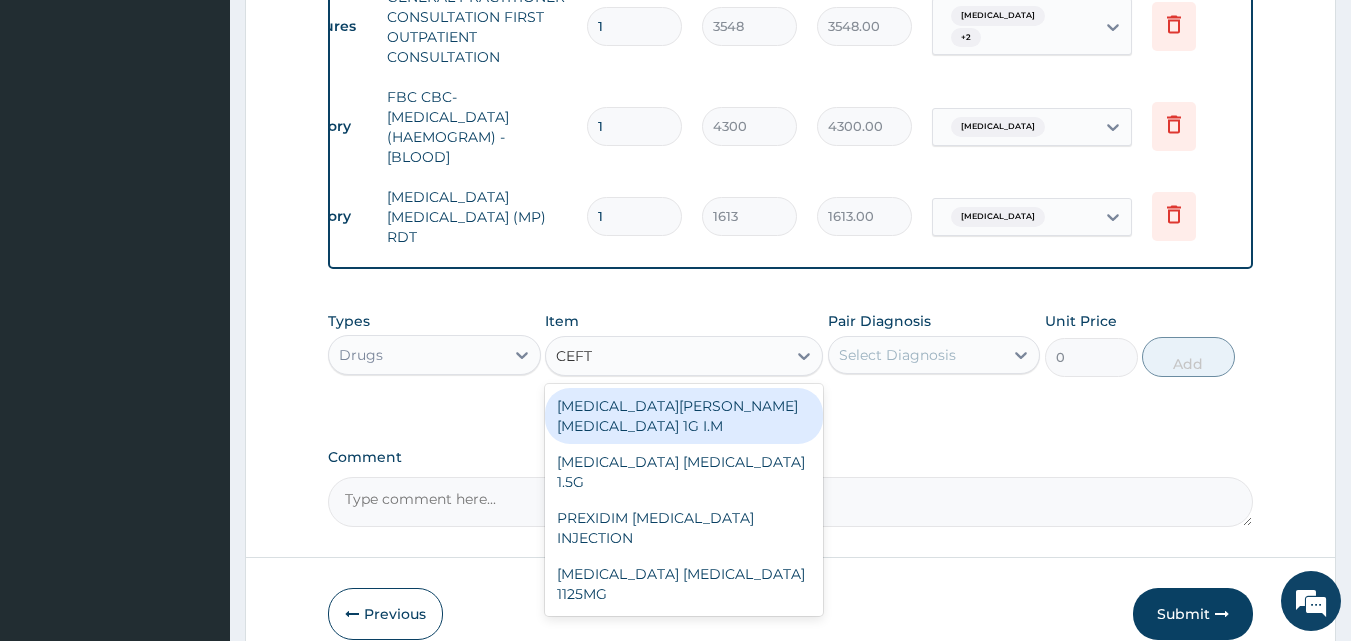 type on "CEFTR" 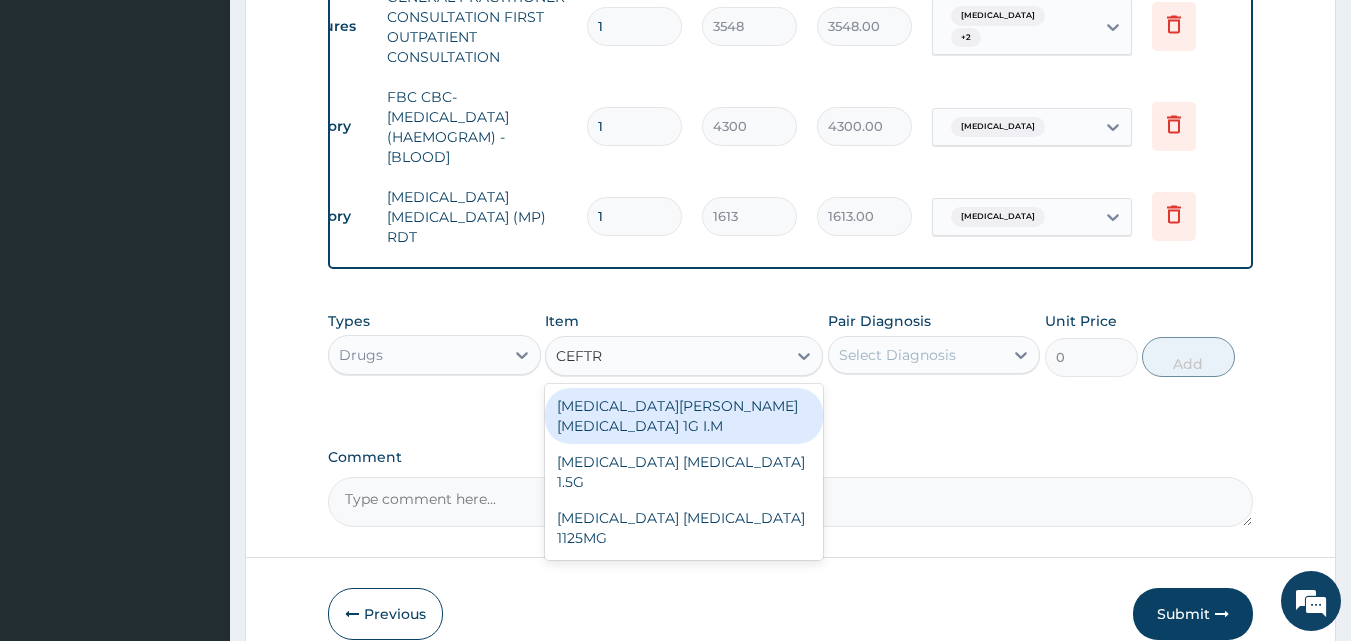 click on "[MEDICAL_DATA][PERSON_NAME][MEDICAL_DATA] 1G I.M" at bounding box center (684, 416) 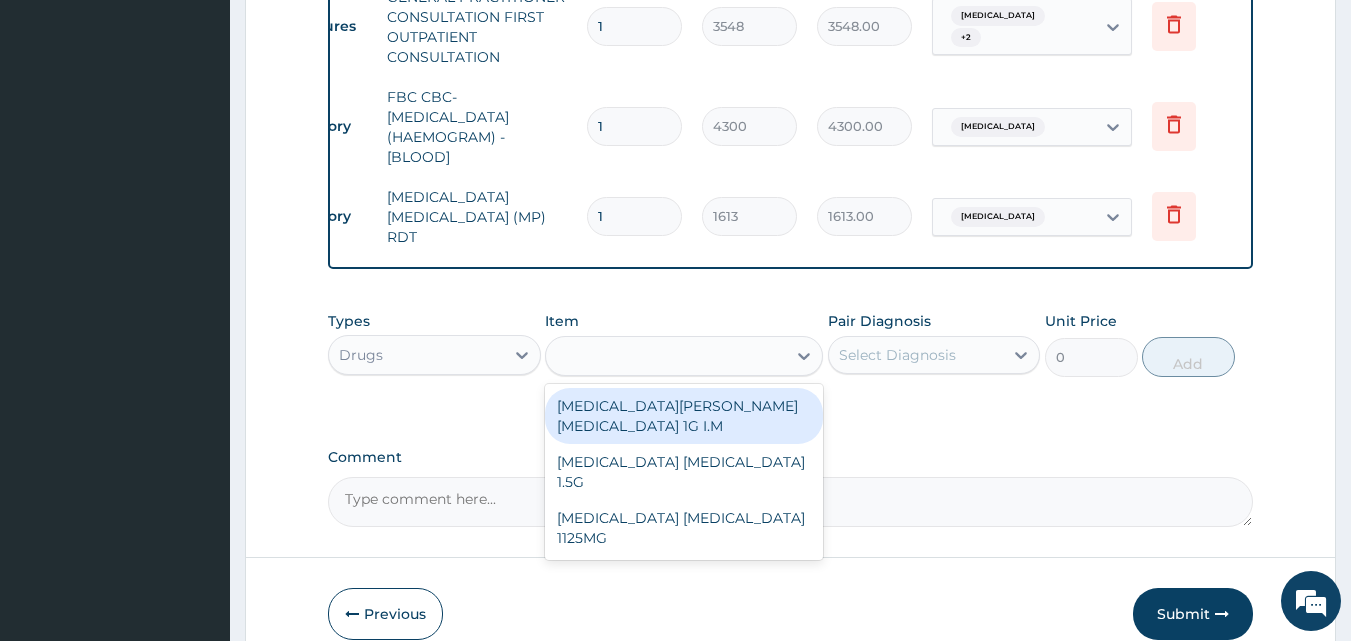 type on "8278" 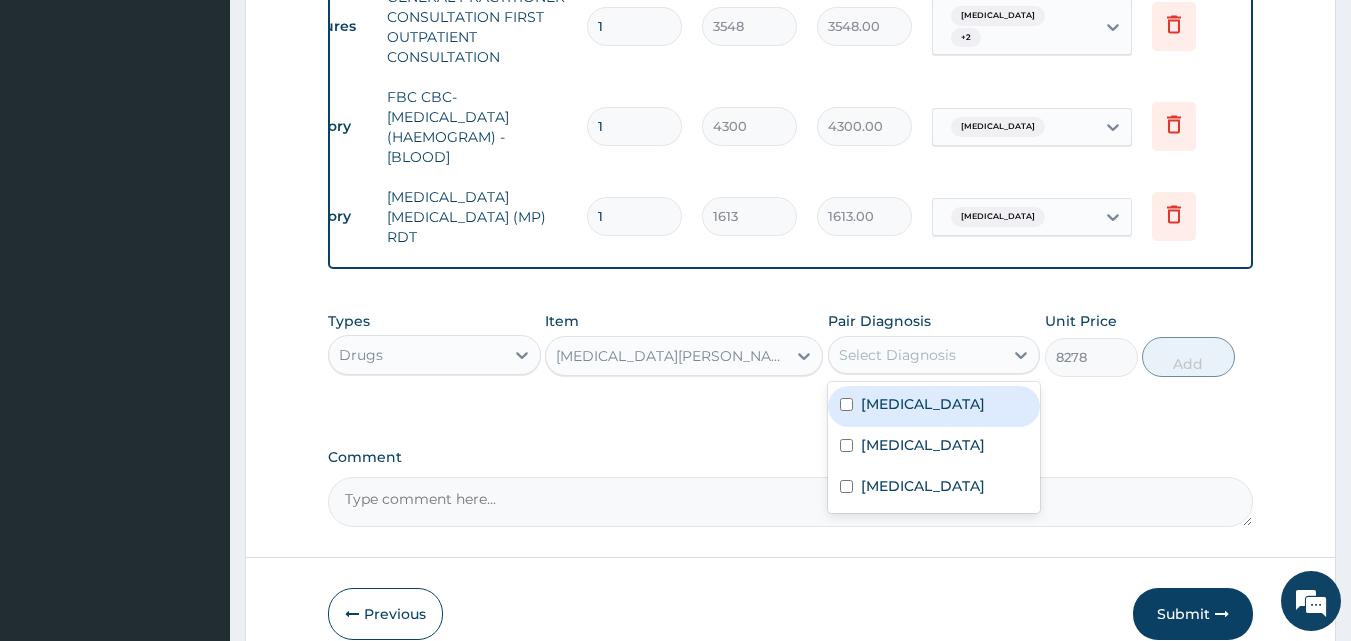 click on "Select Diagnosis" at bounding box center [897, 355] 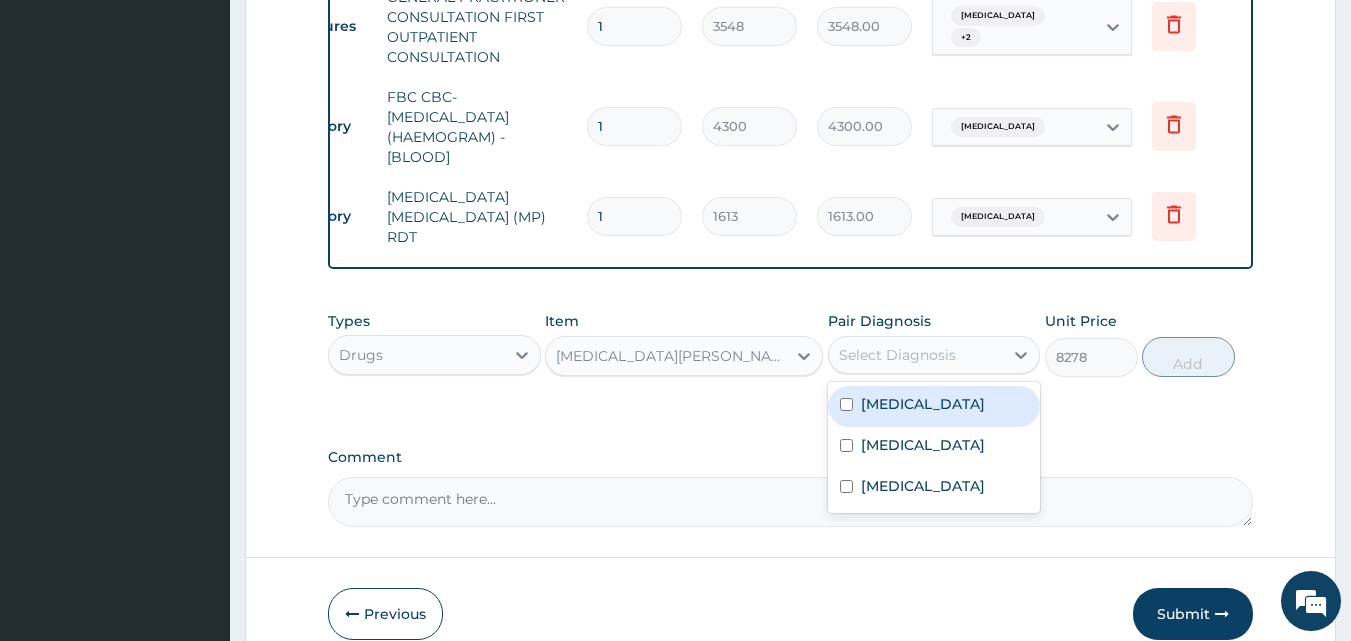 click on "Sepsis" at bounding box center [923, 404] 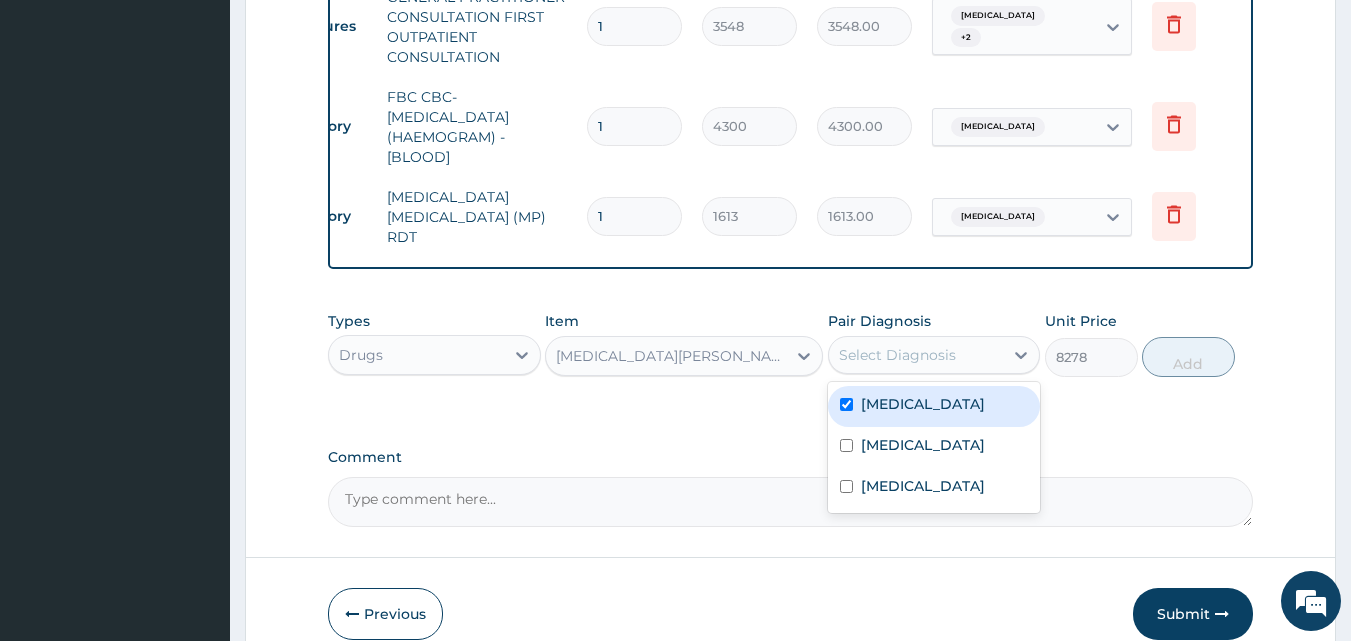 checkbox on "true" 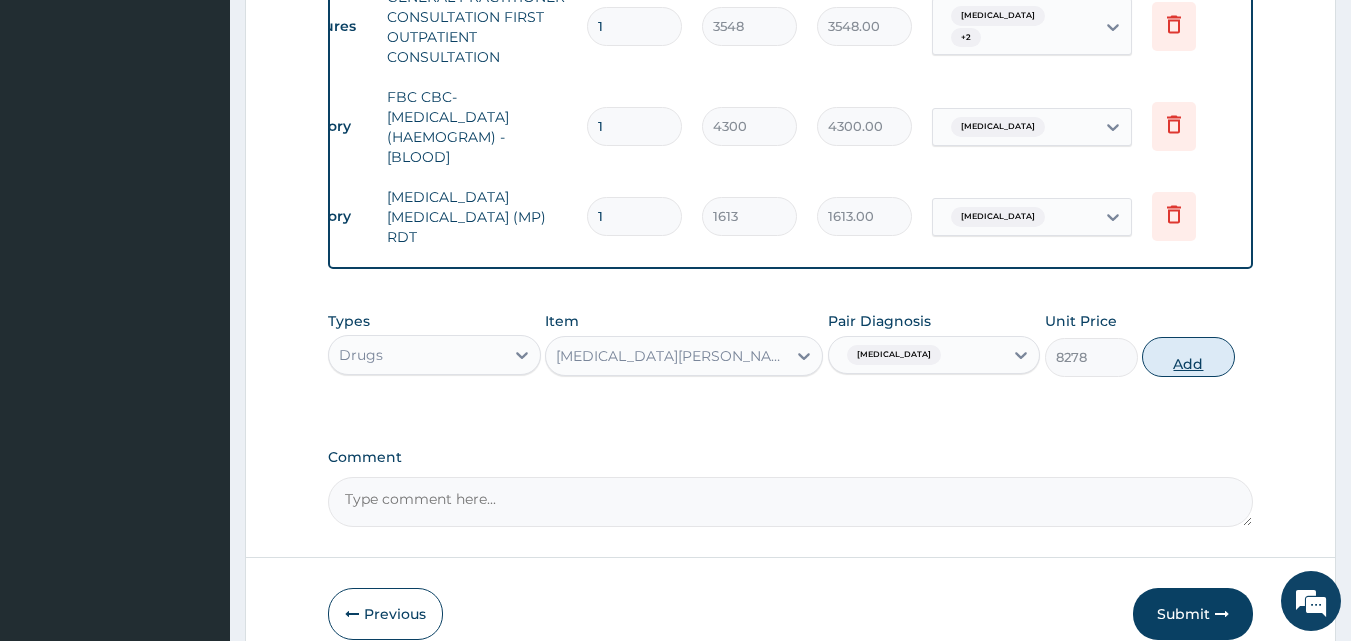click on "Add" at bounding box center [1188, 357] 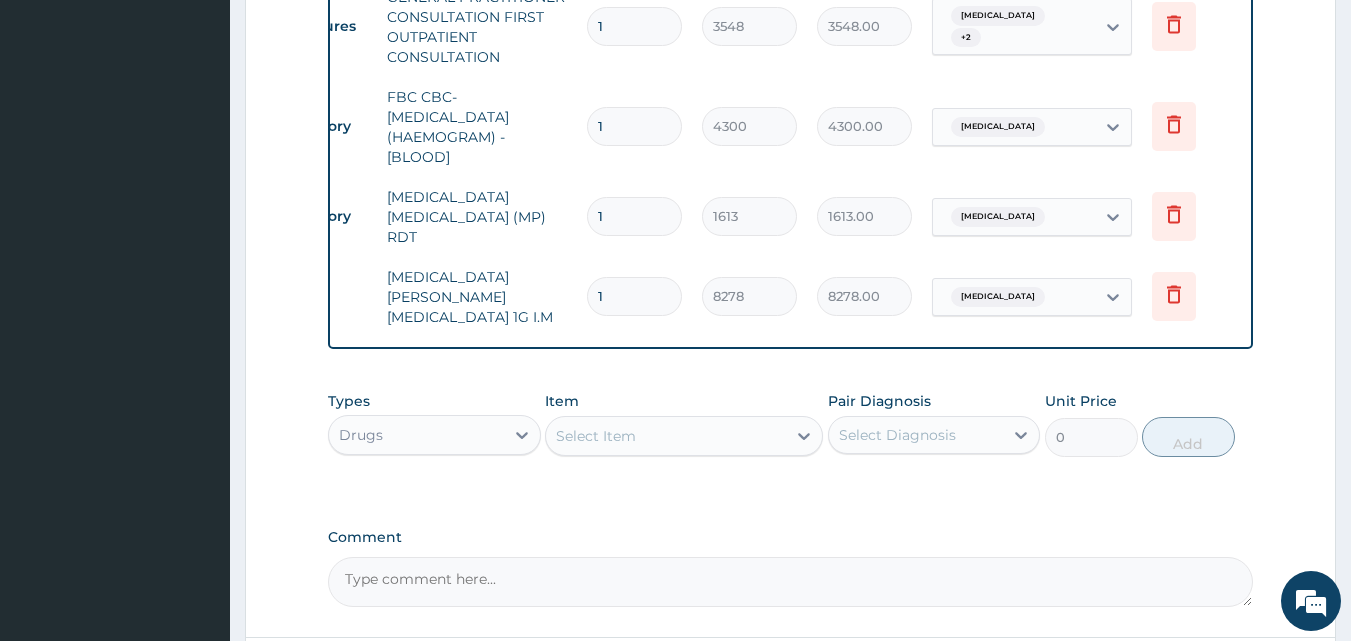 type 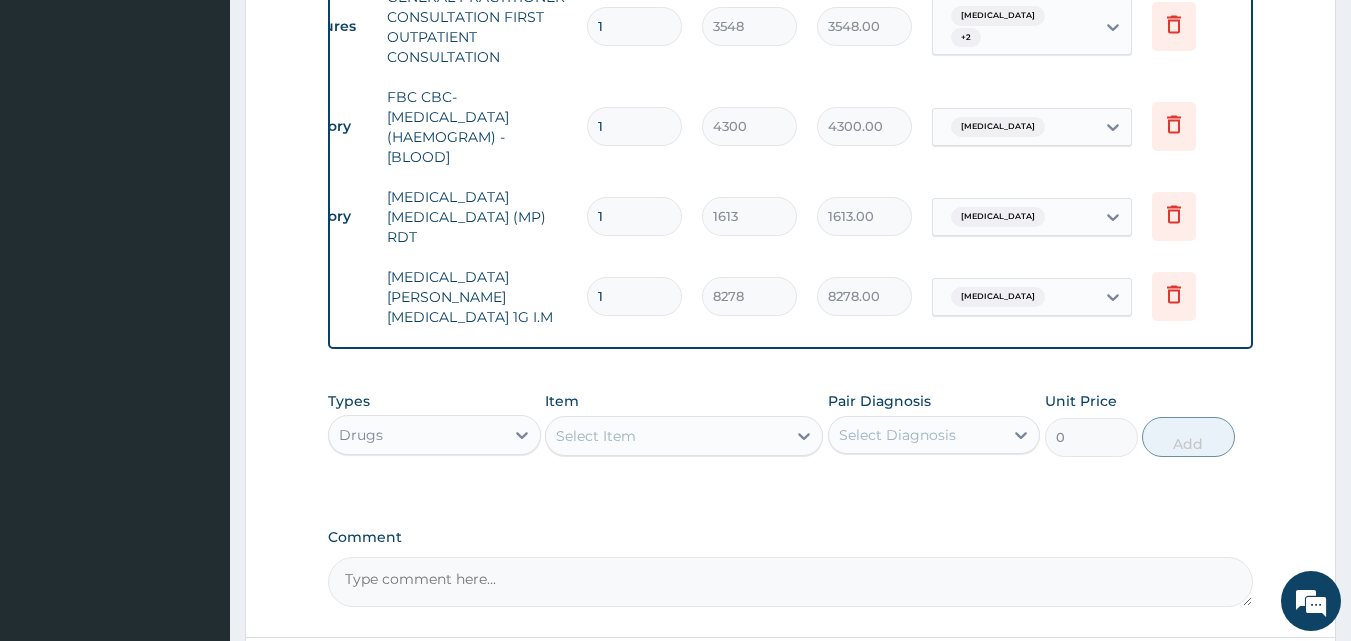 type on "0.00" 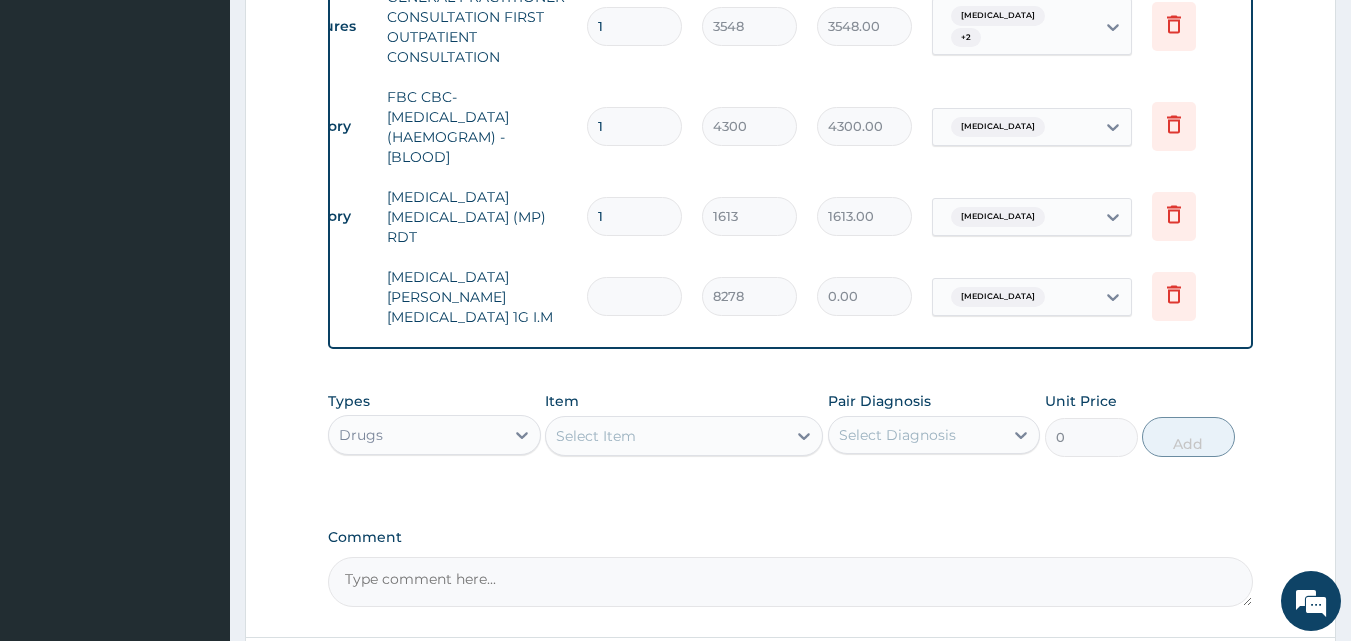 type on "3" 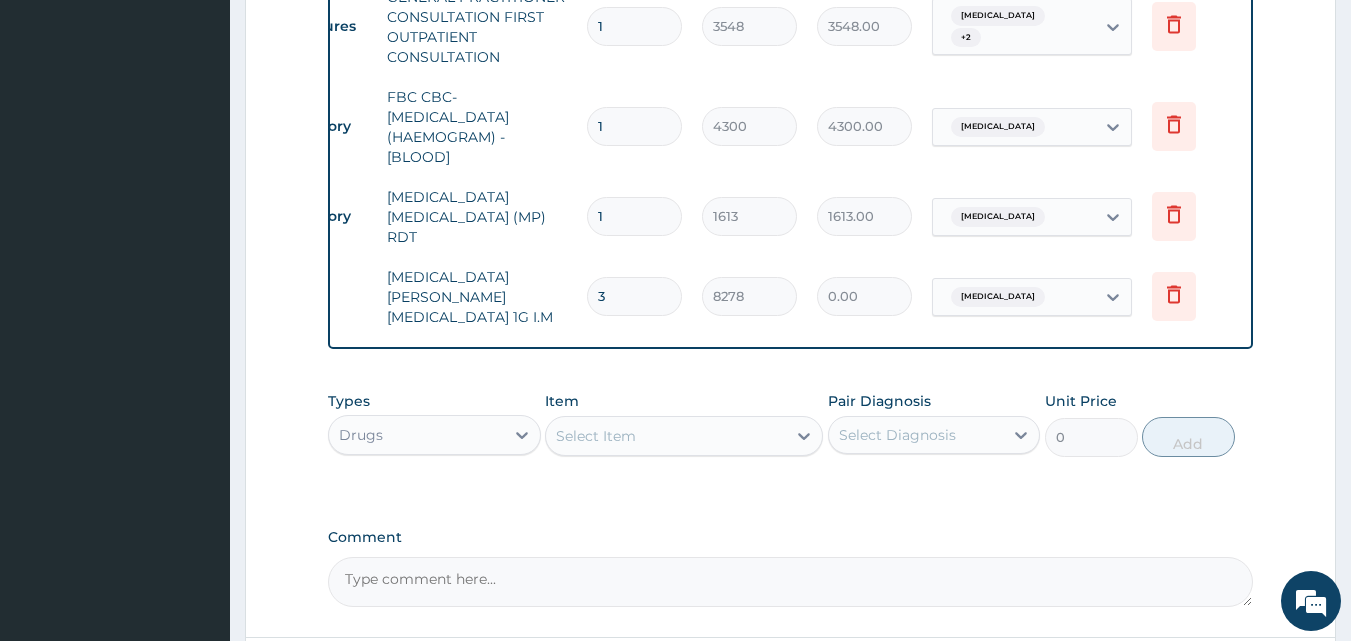 type on "24834.00" 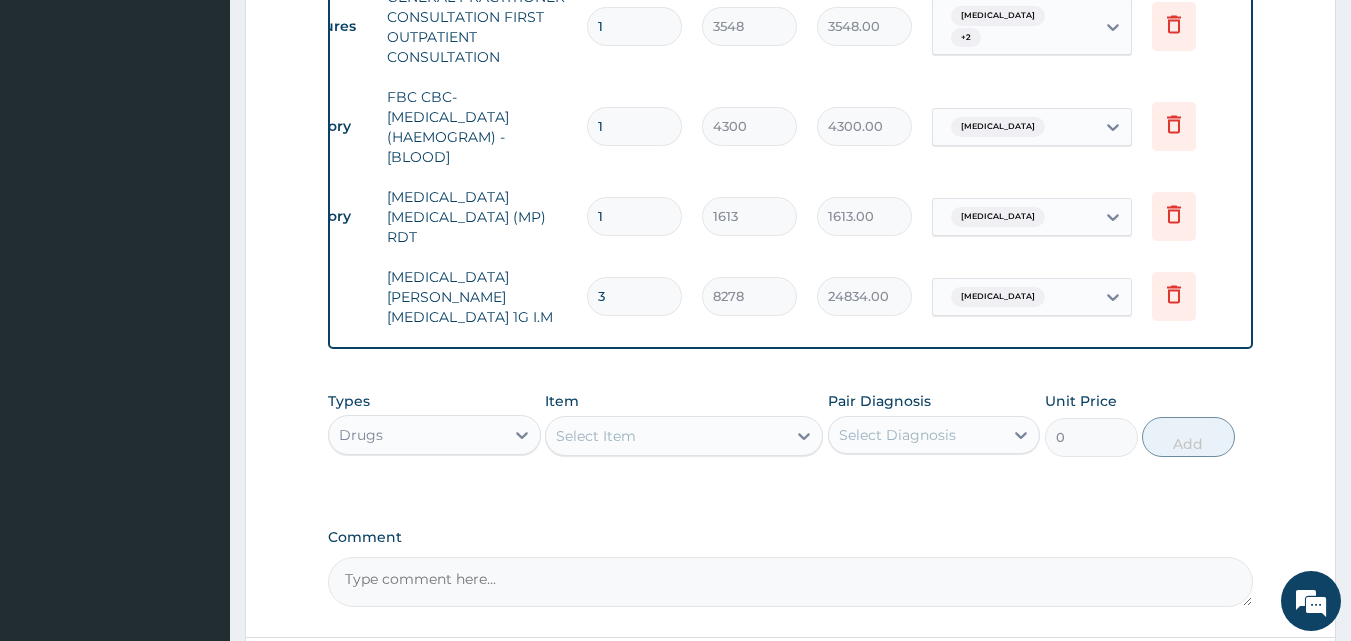 type on "3" 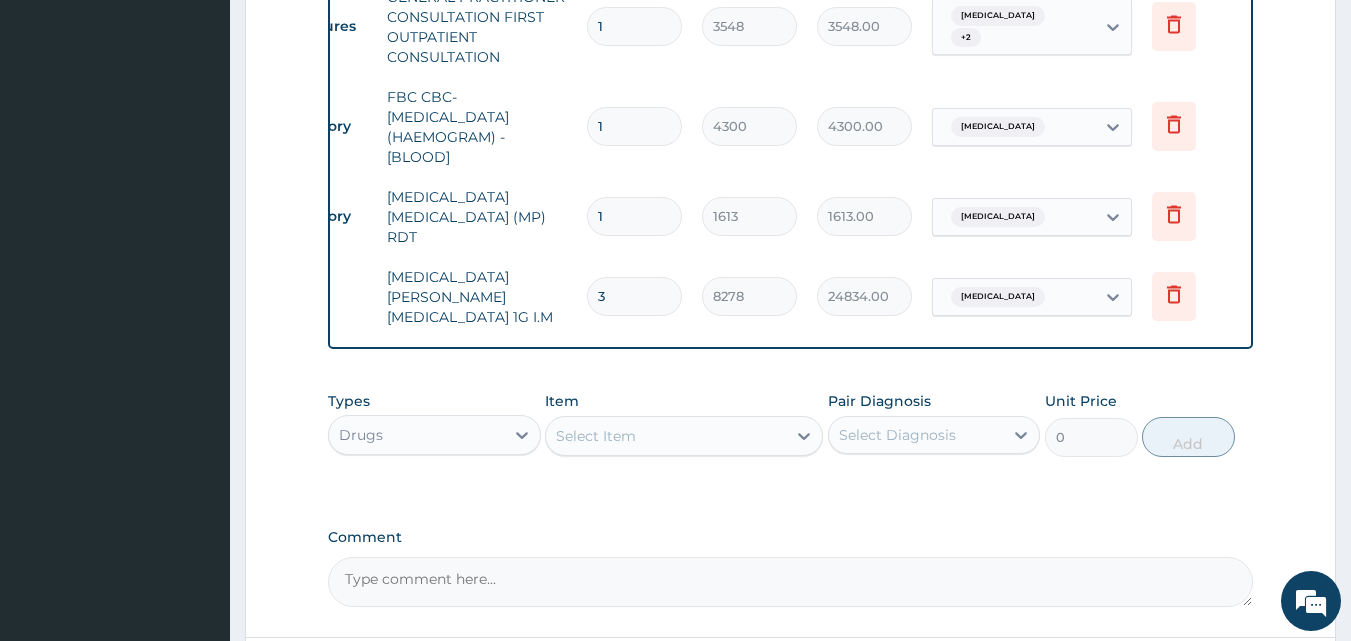 click on "Select Item" at bounding box center (666, 436) 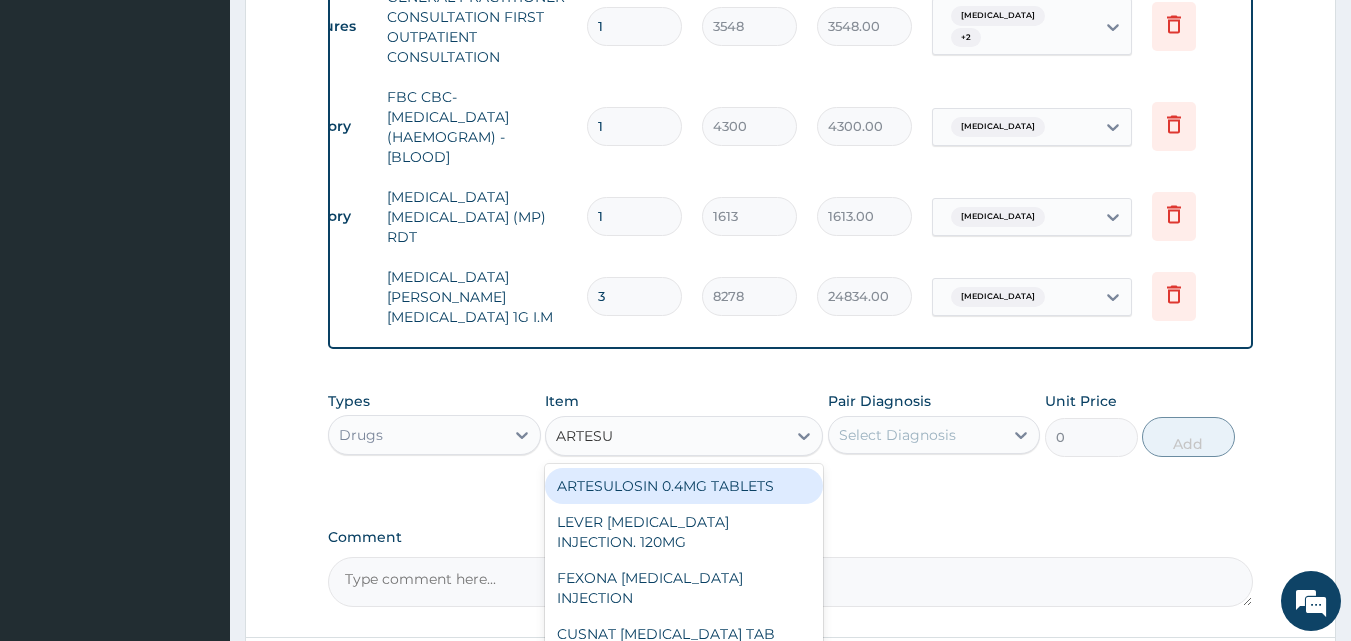 type on "ARTESUN" 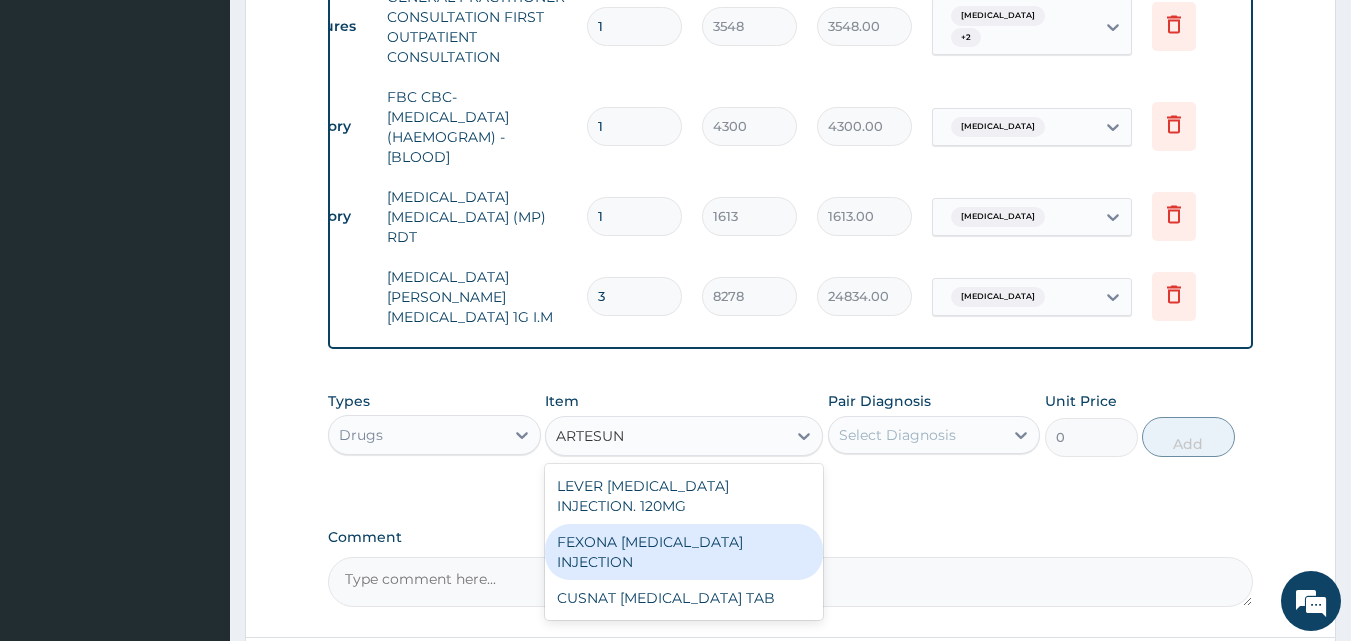 click on "FEXONA [MEDICAL_DATA] INJECTION" at bounding box center (684, 552) 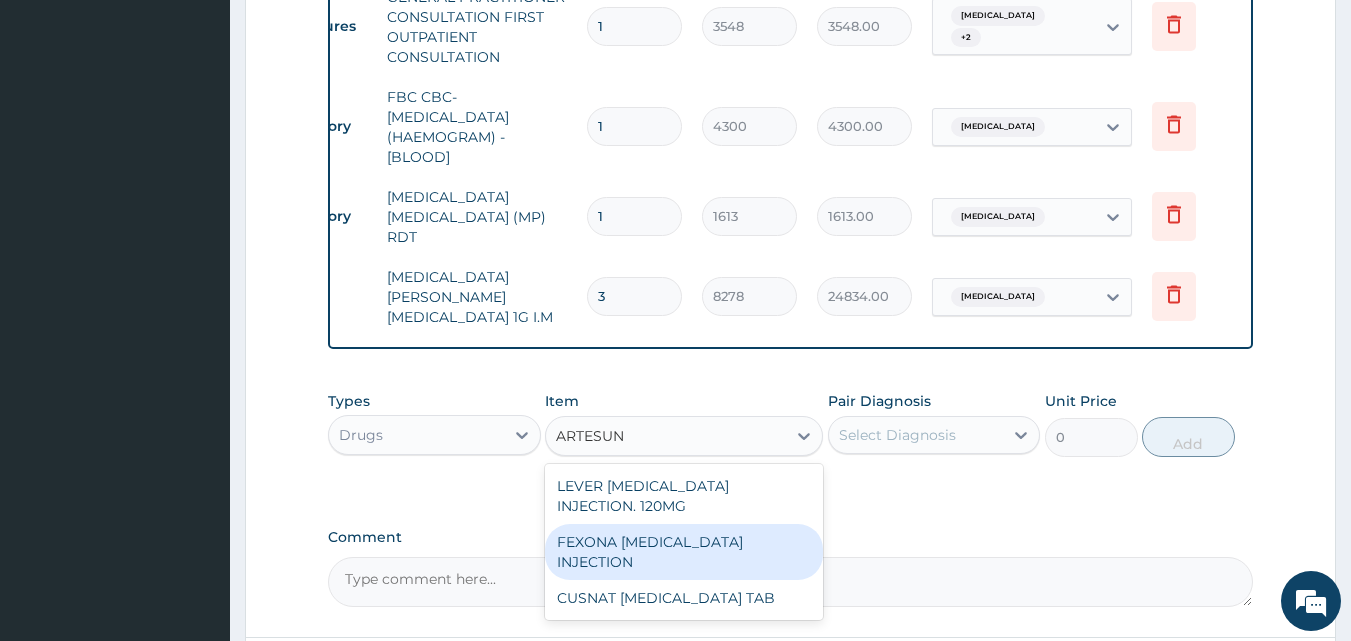 click on "Comment" at bounding box center [791, 537] 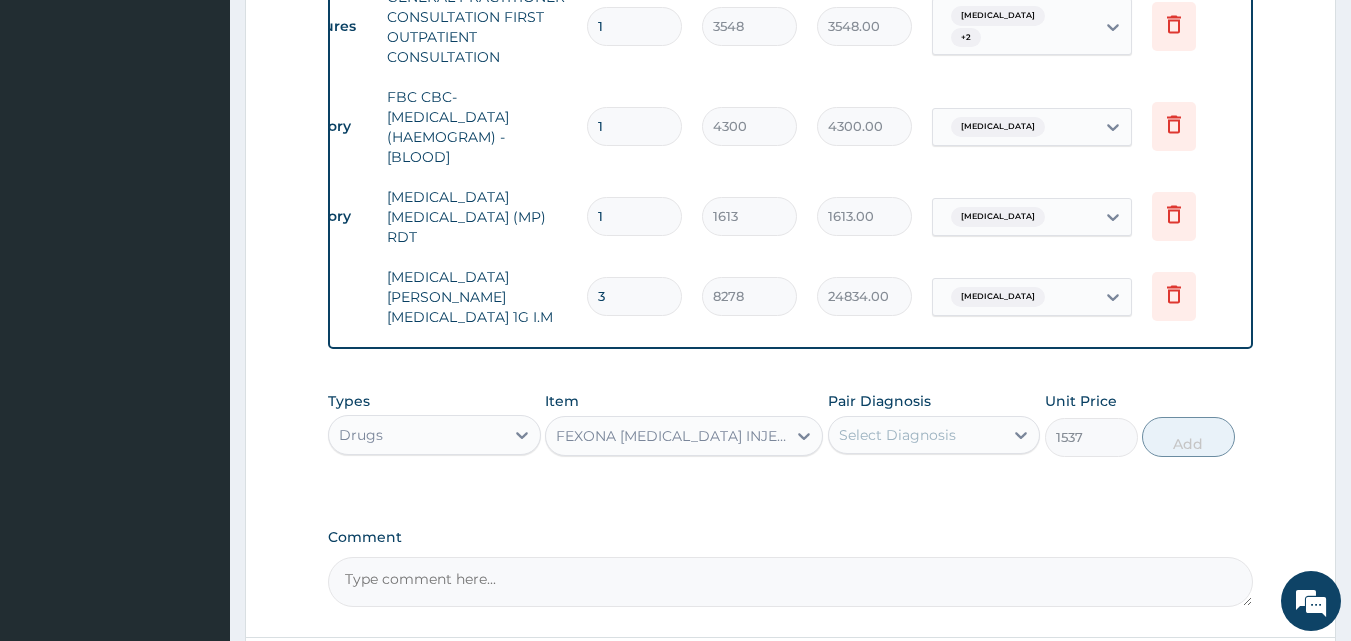 click on "Select Diagnosis" at bounding box center [916, 435] 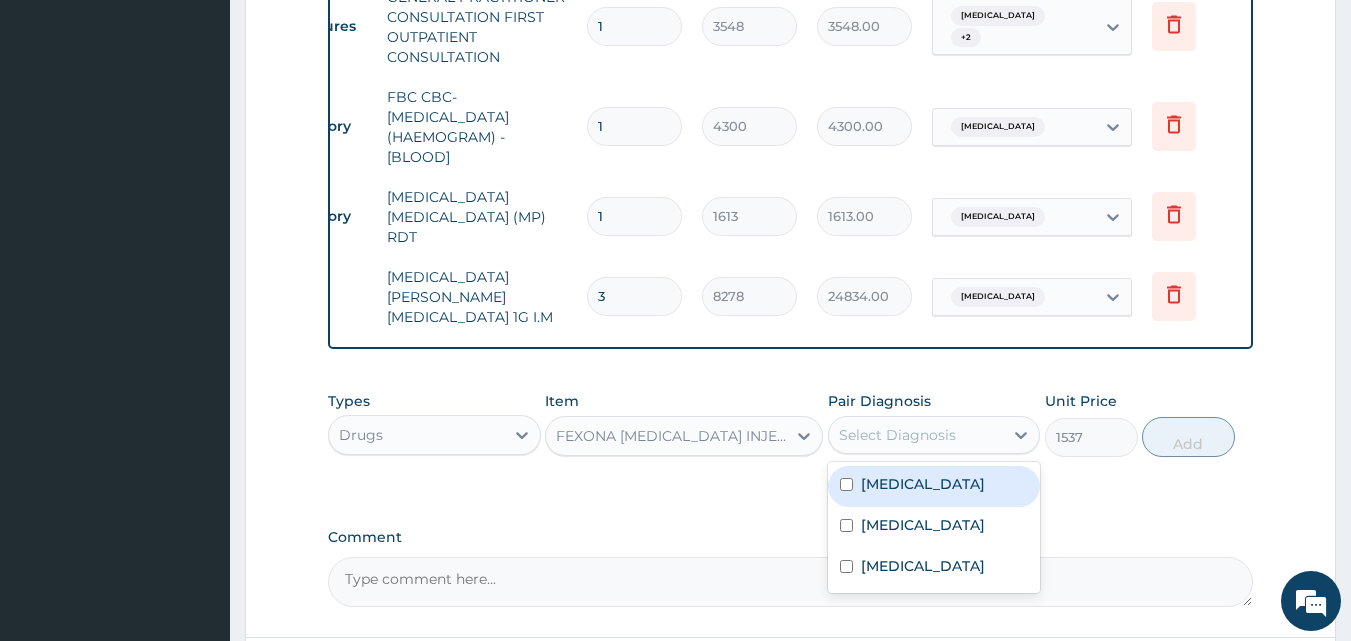 click on "Select Diagnosis" at bounding box center [897, 435] 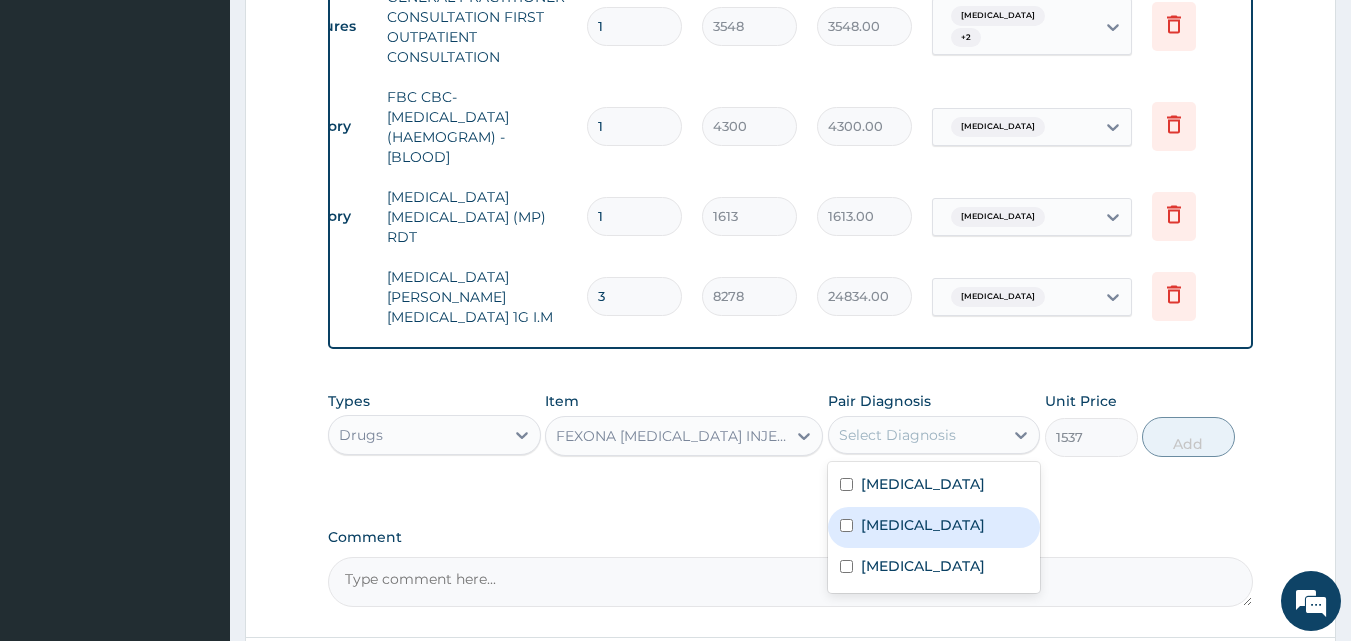 click on "Malaria" at bounding box center (923, 525) 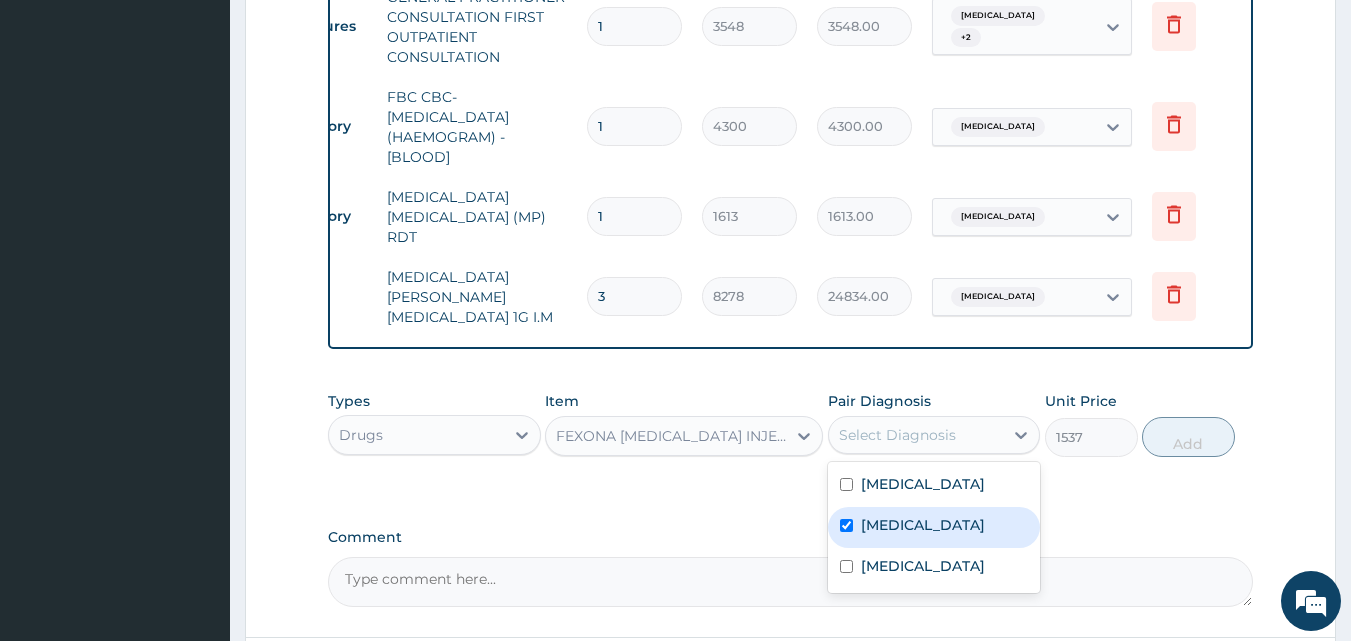 click on "Malaria" at bounding box center [923, 525] 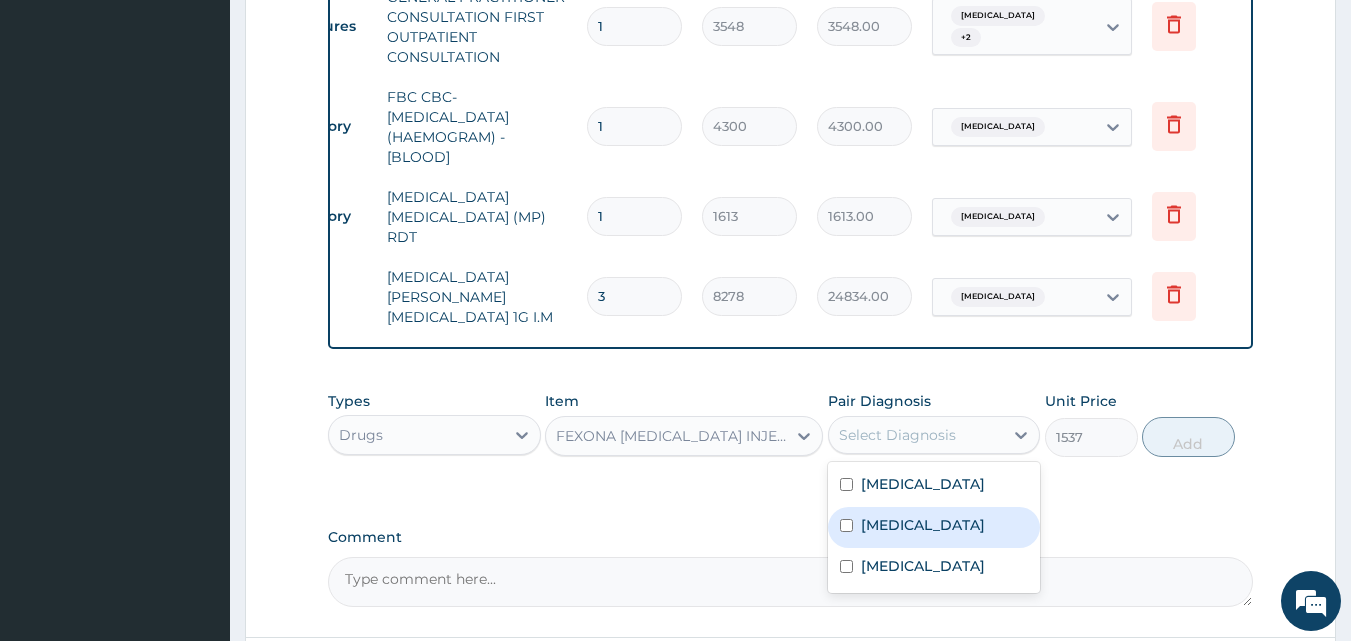 click on "Malaria" at bounding box center (934, 527) 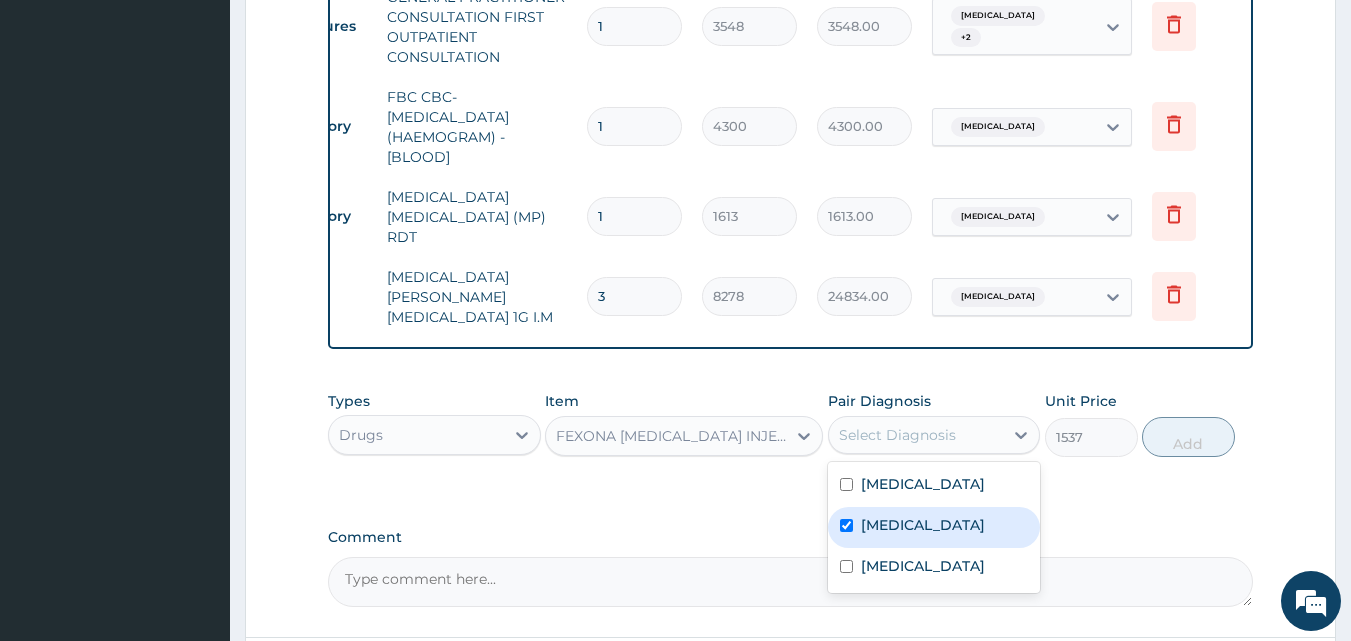 click on "Malaria" at bounding box center (934, 527) 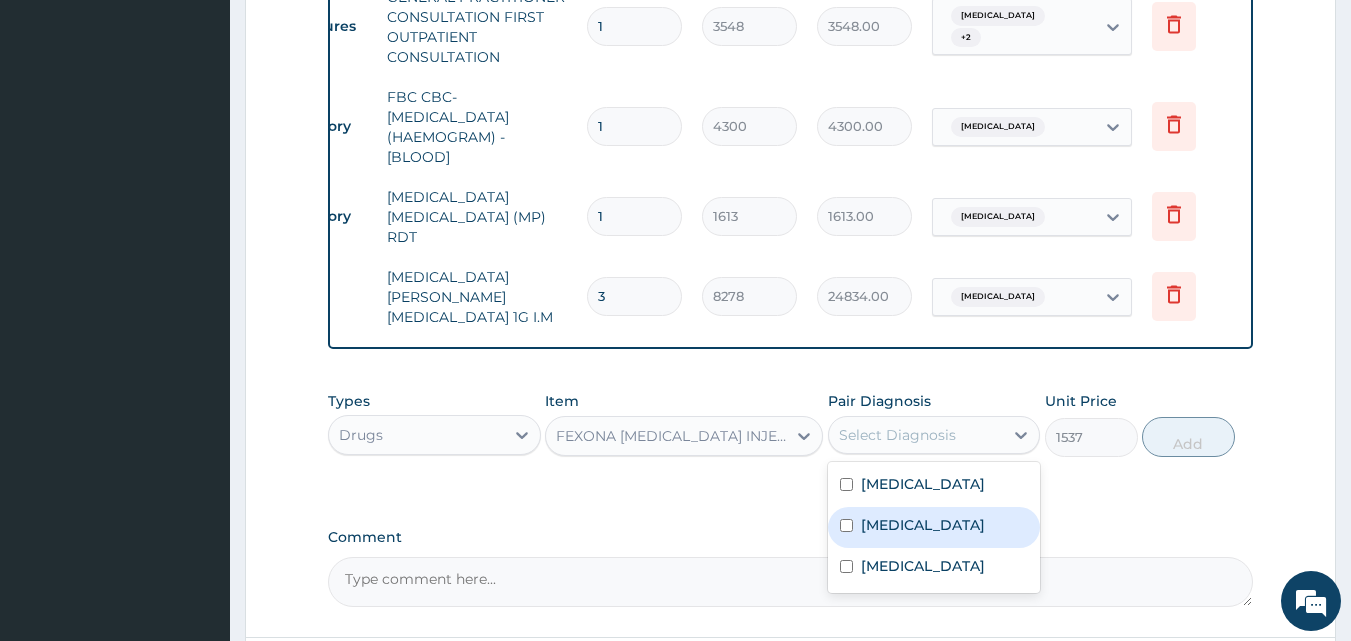 click at bounding box center (846, 525) 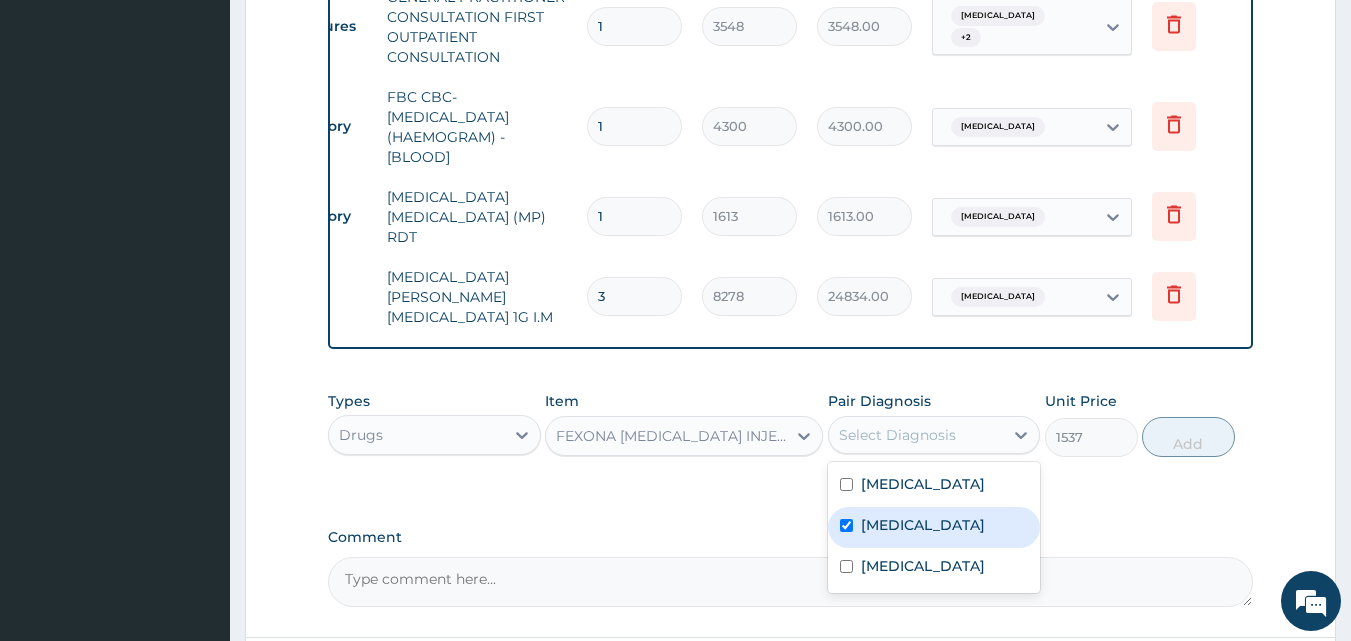 checkbox on "true" 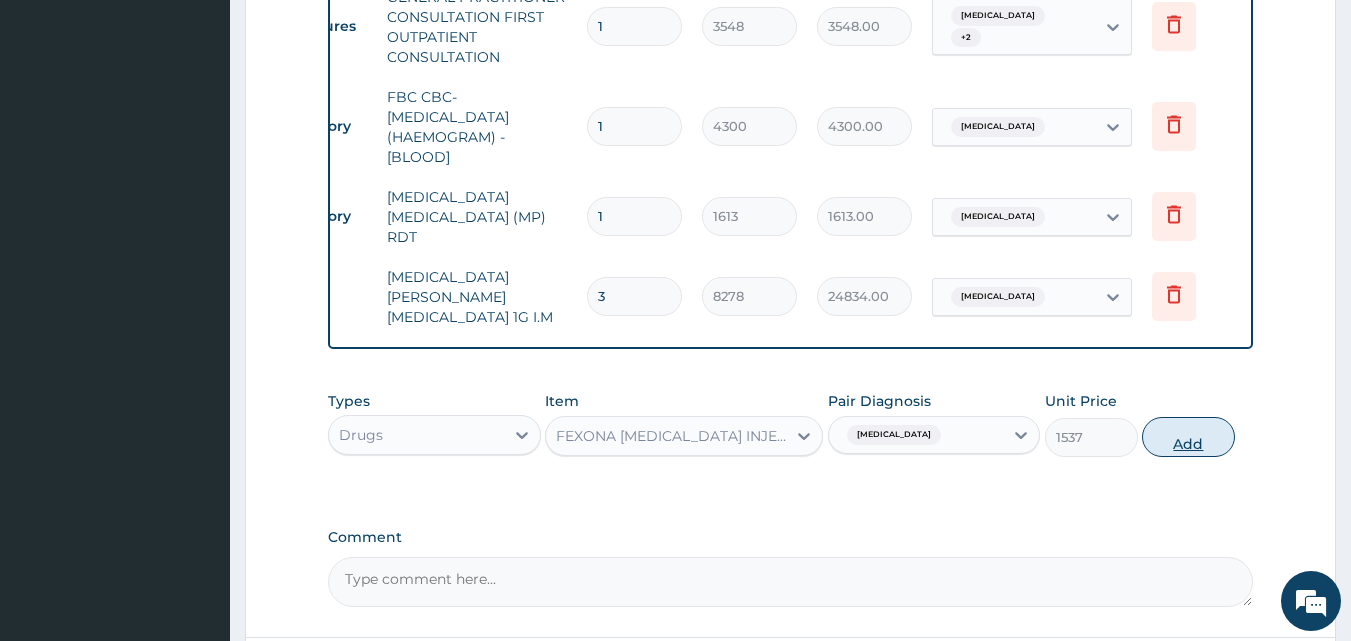 click on "Add" at bounding box center (1188, 437) 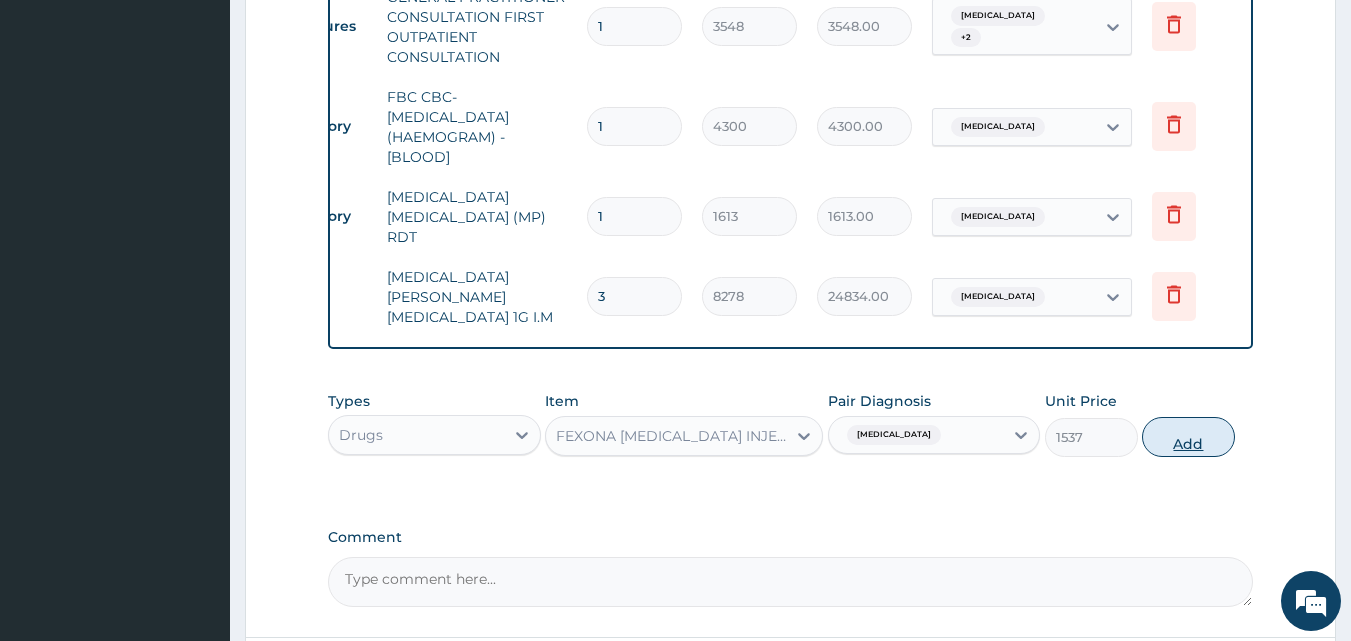 type on "0" 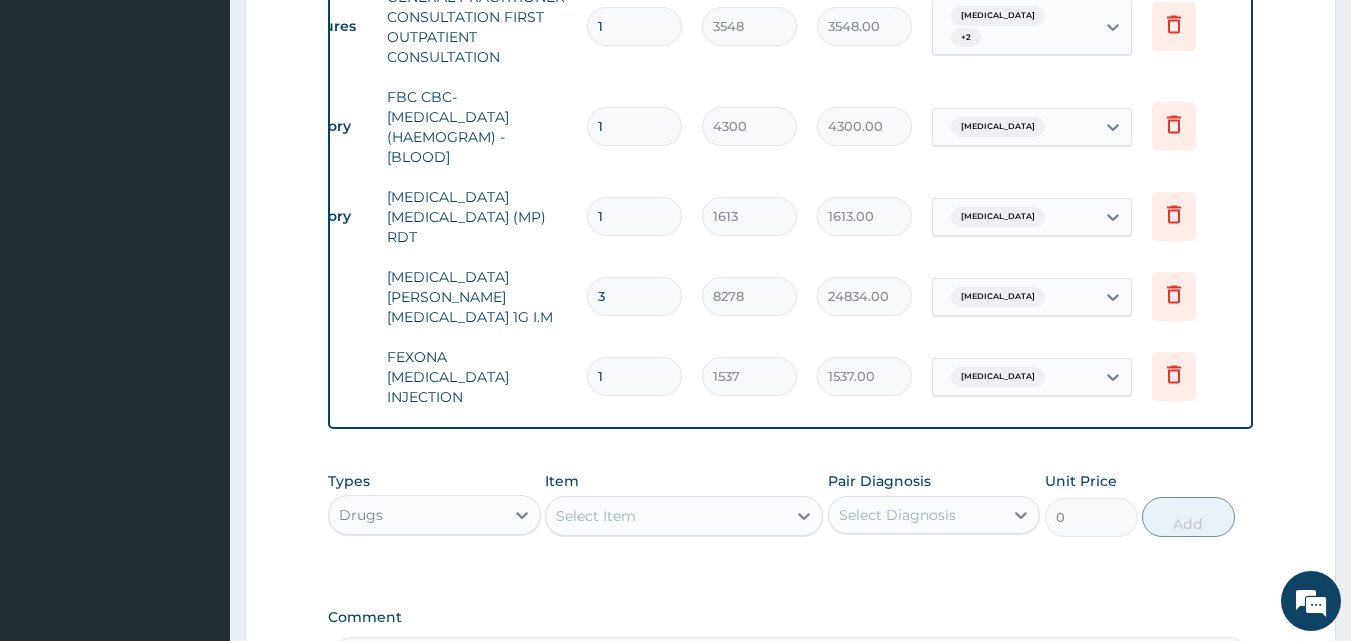 type 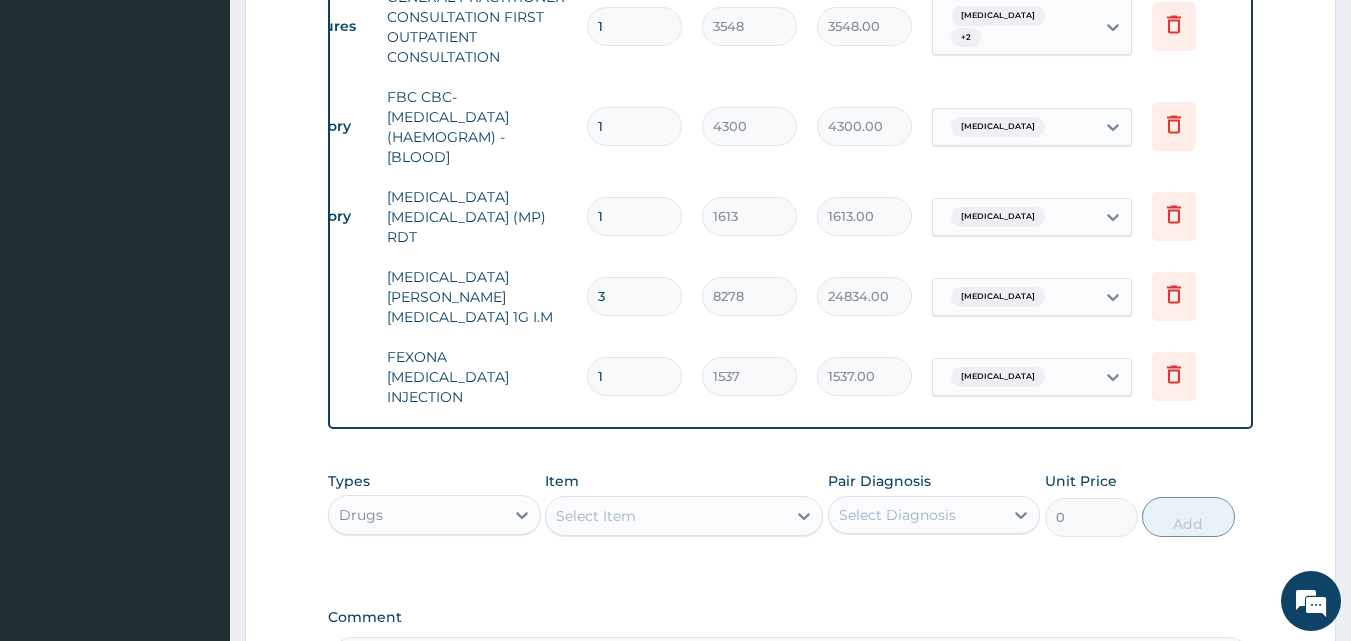 type on "0.00" 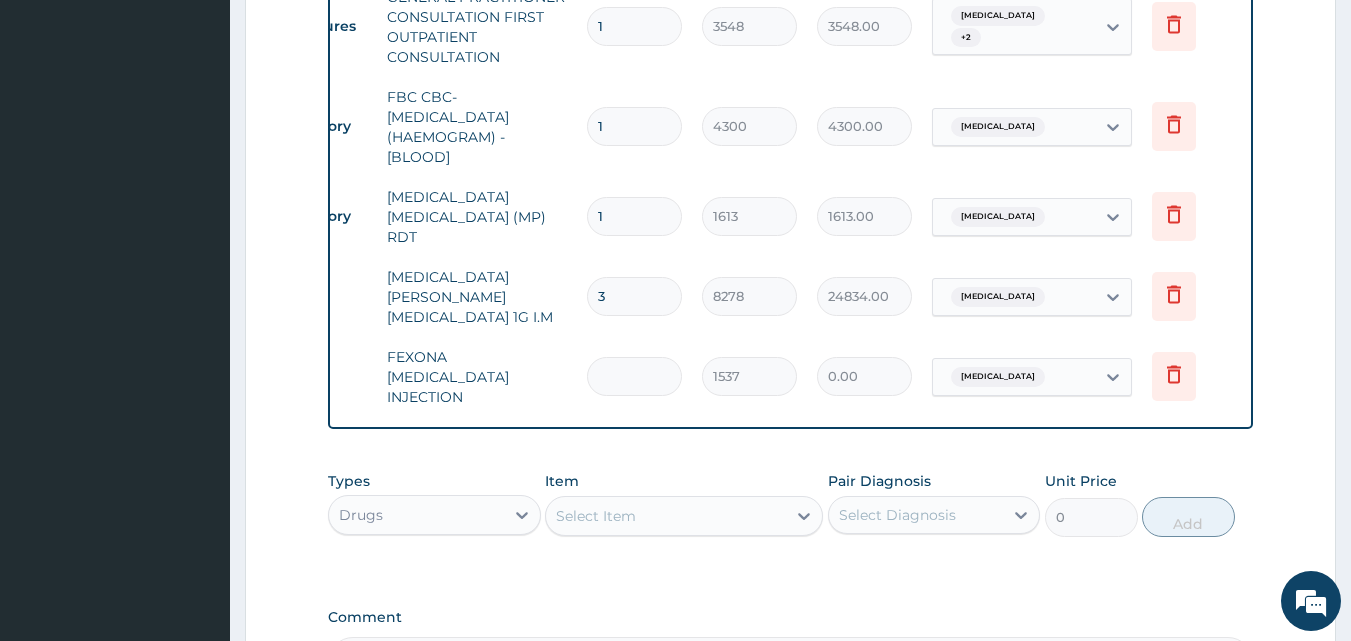 type on "3" 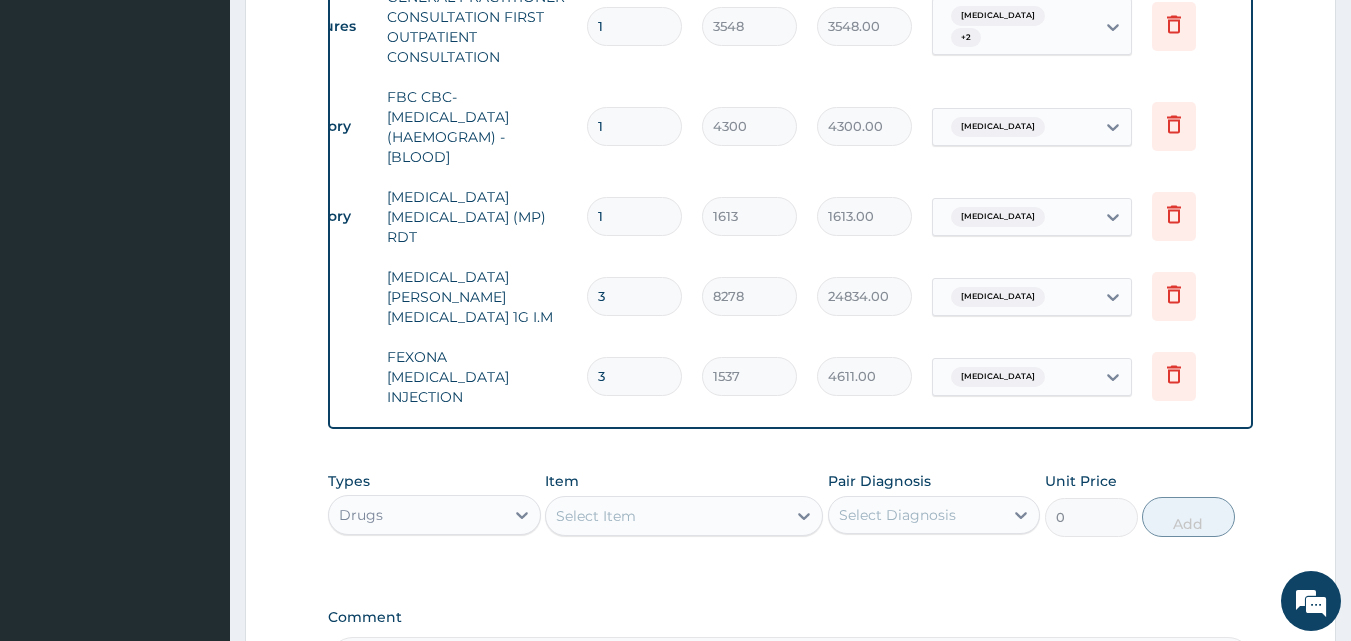 type on "3" 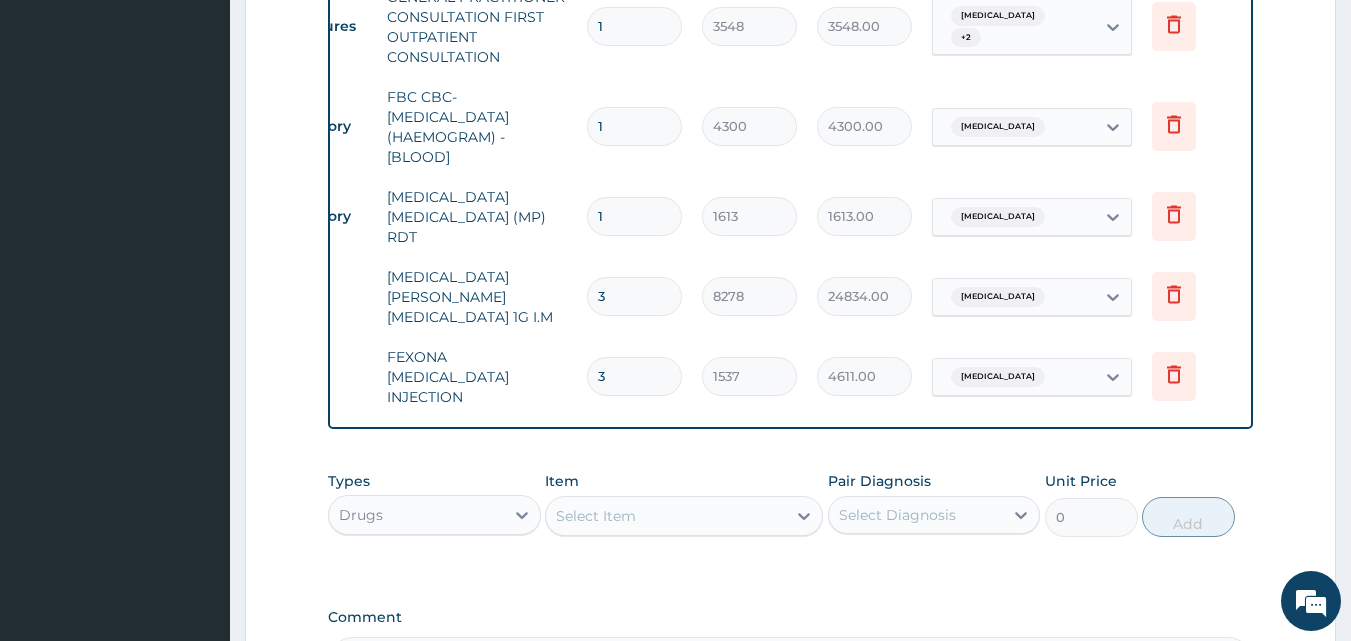 click on "Select Item" at bounding box center [666, 516] 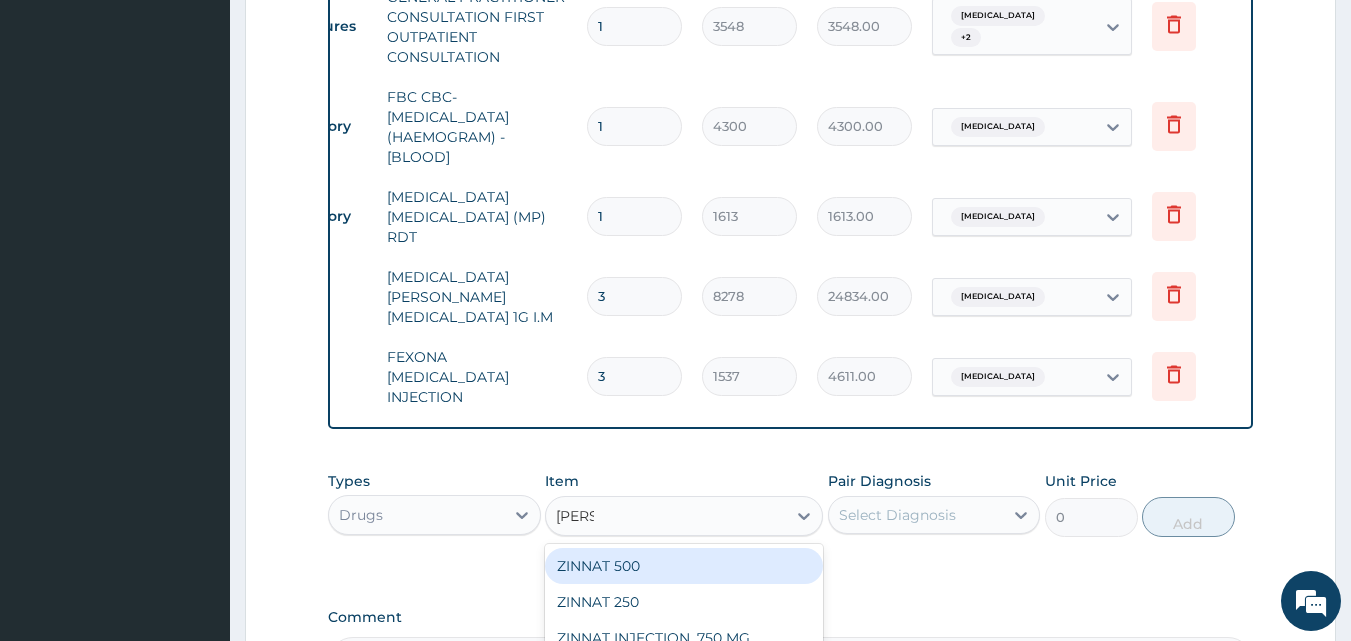 type on "ZIN" 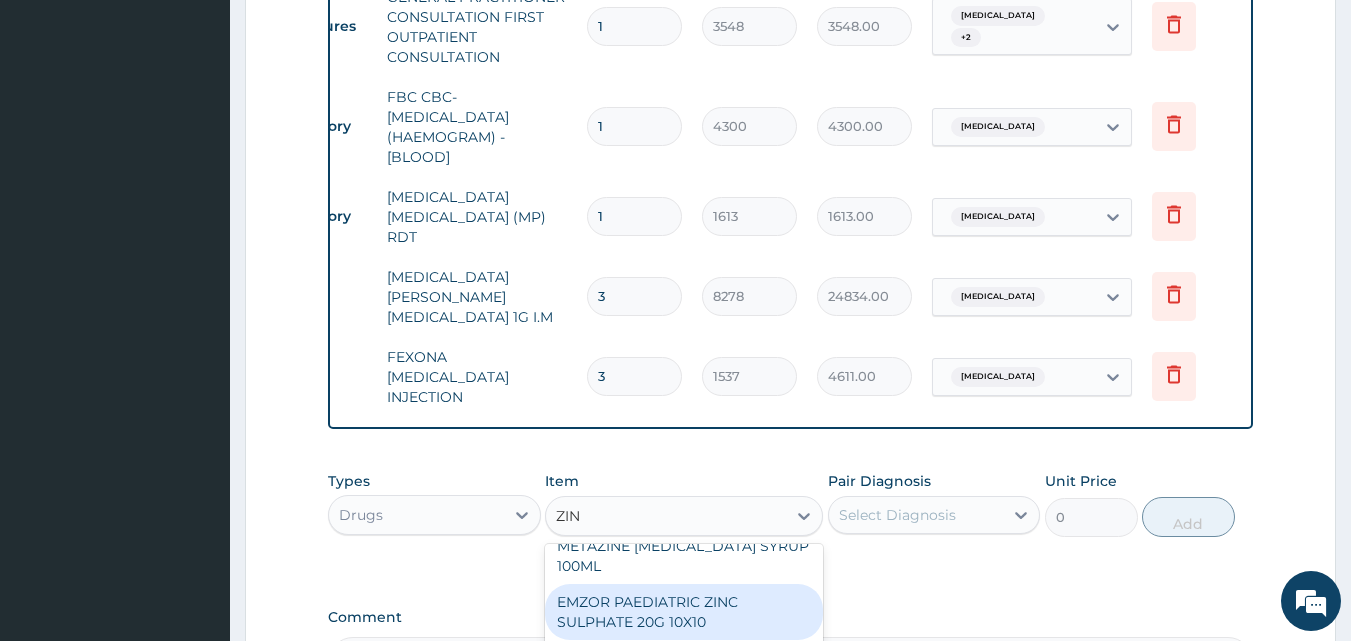 scroll, scrollTop: 404, scrollLeft: 0, axis: vertical 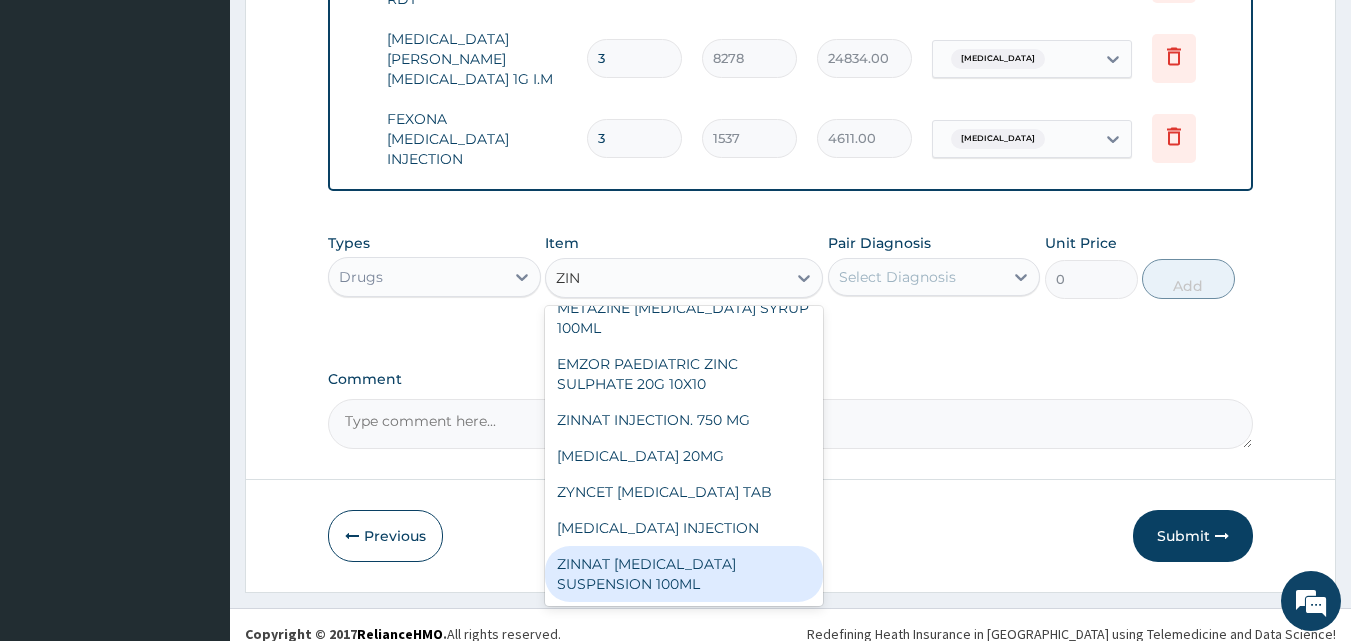 click on "ZINNAT CEFUROXIME SUSPENSION 100ML" at bounding box center (684, 574) 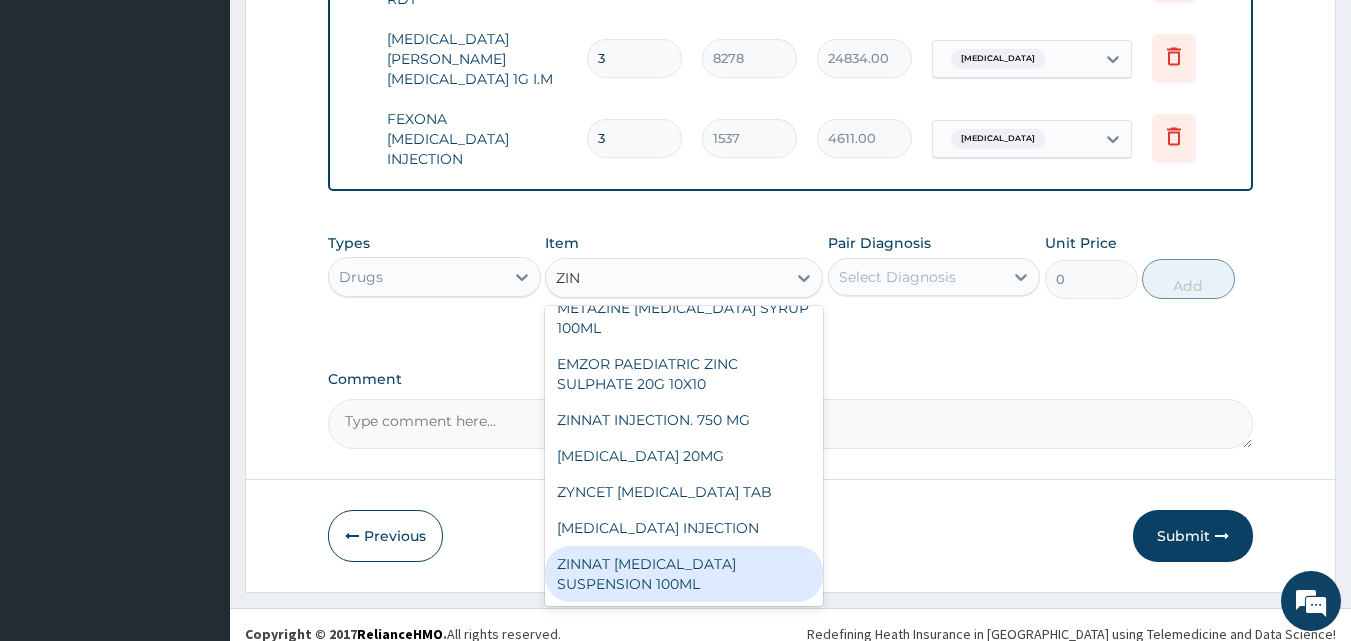 type 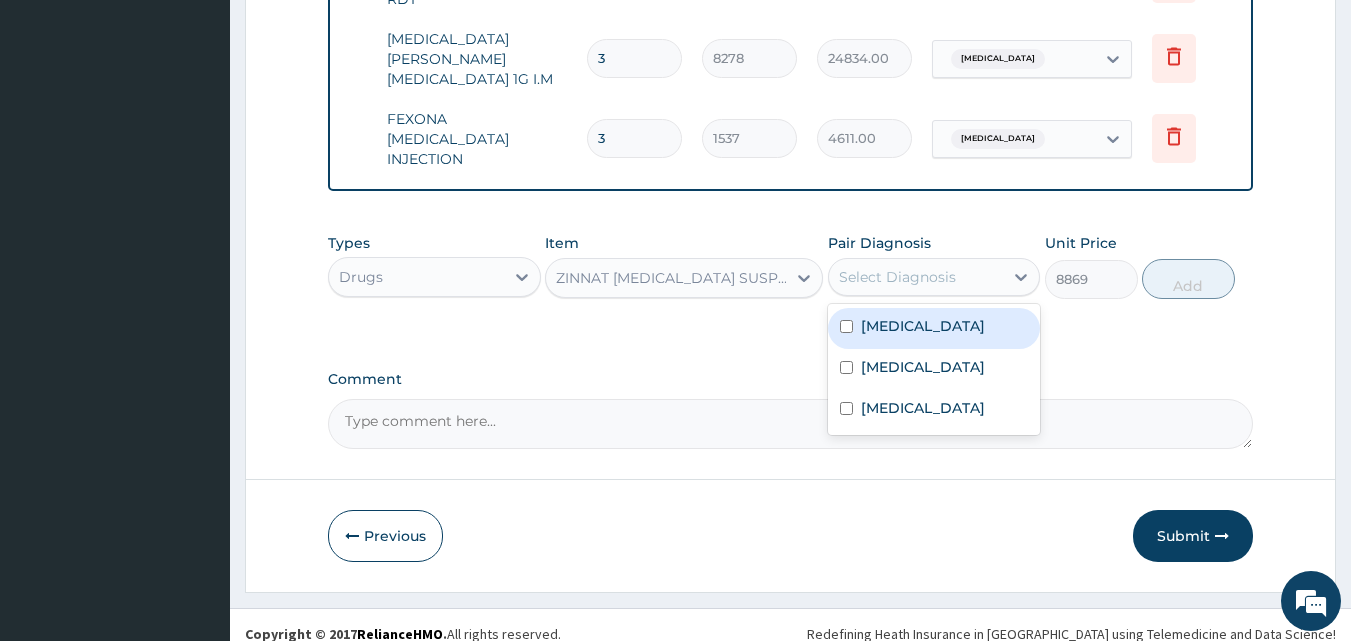 click on "Select Diagnosis" at bounding box center (897, 277) 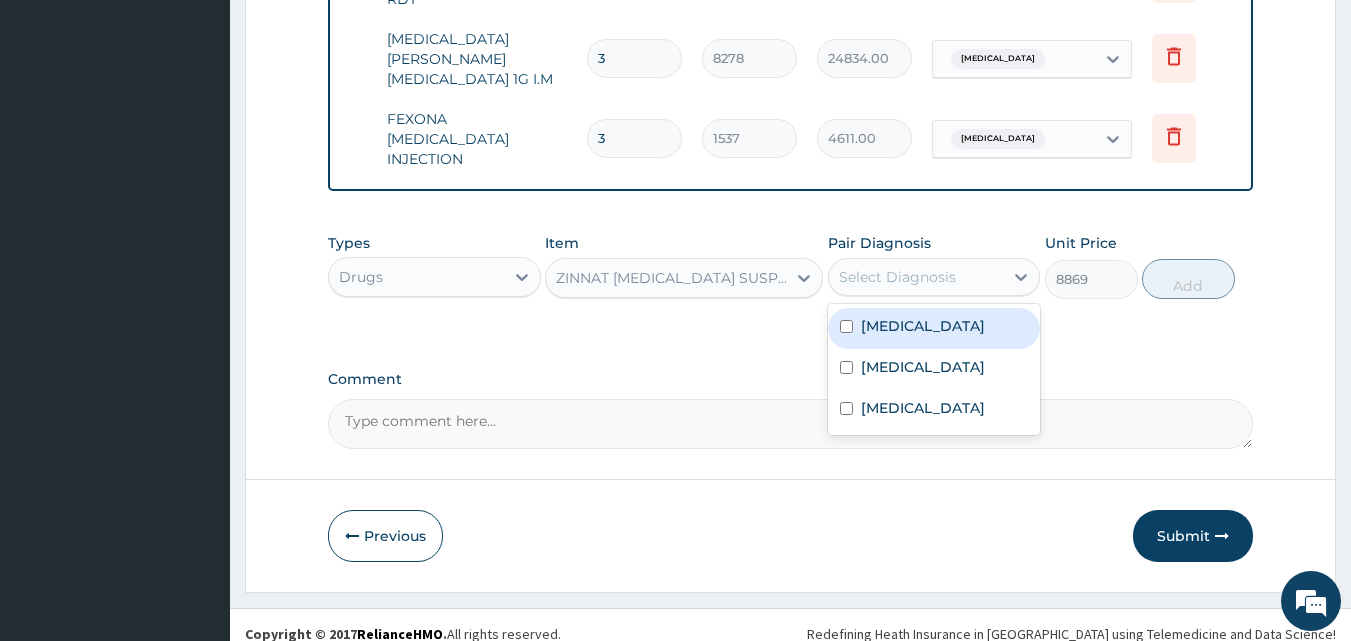 click on "Sepsis" at bounding box center [923, 326] 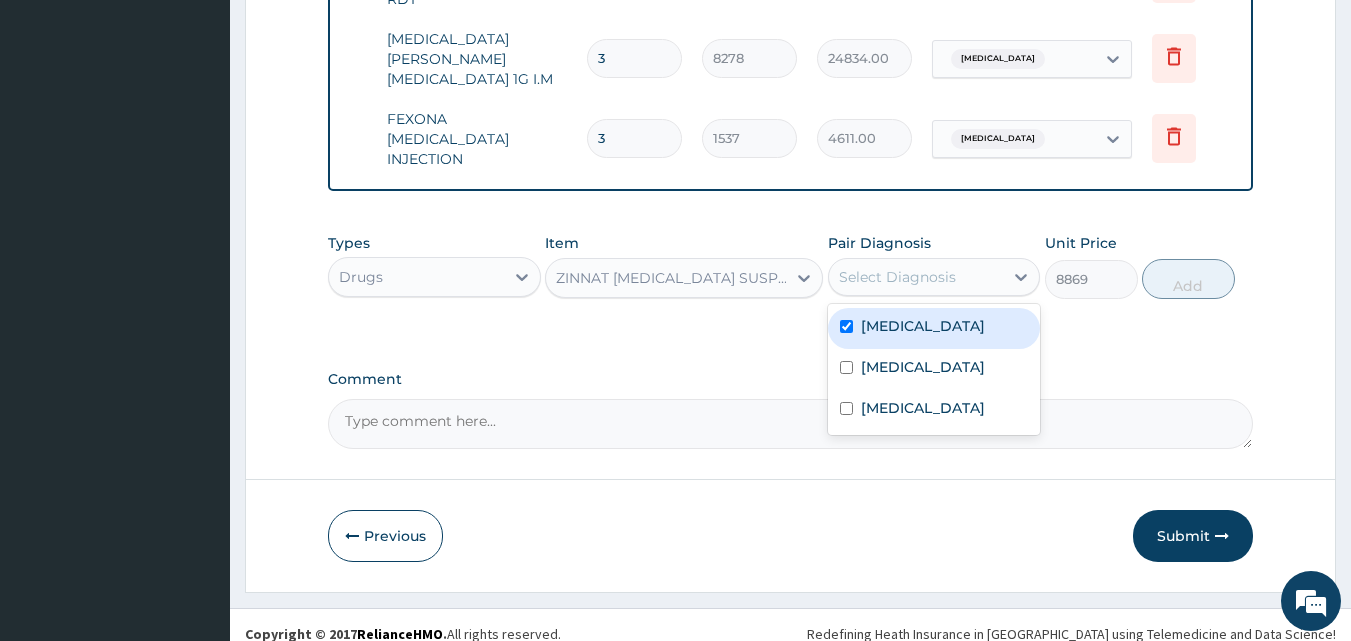checkbox on "true" 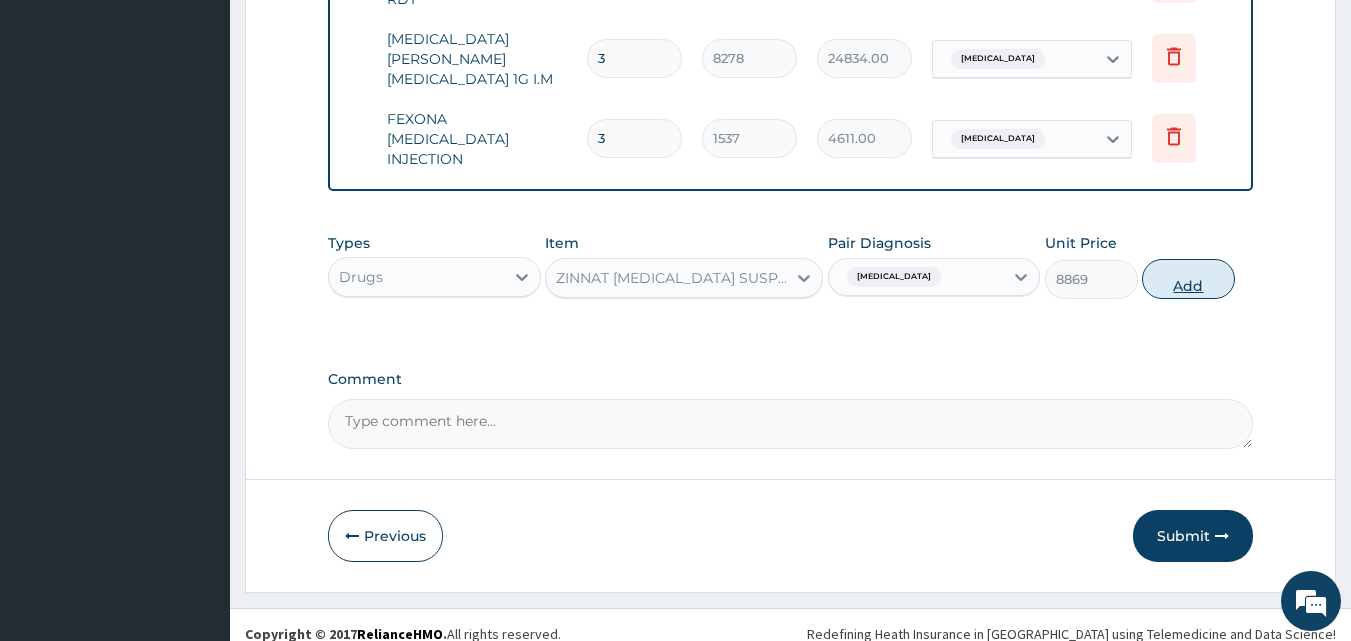 click on "Add" at bounding box center [1188, 279] 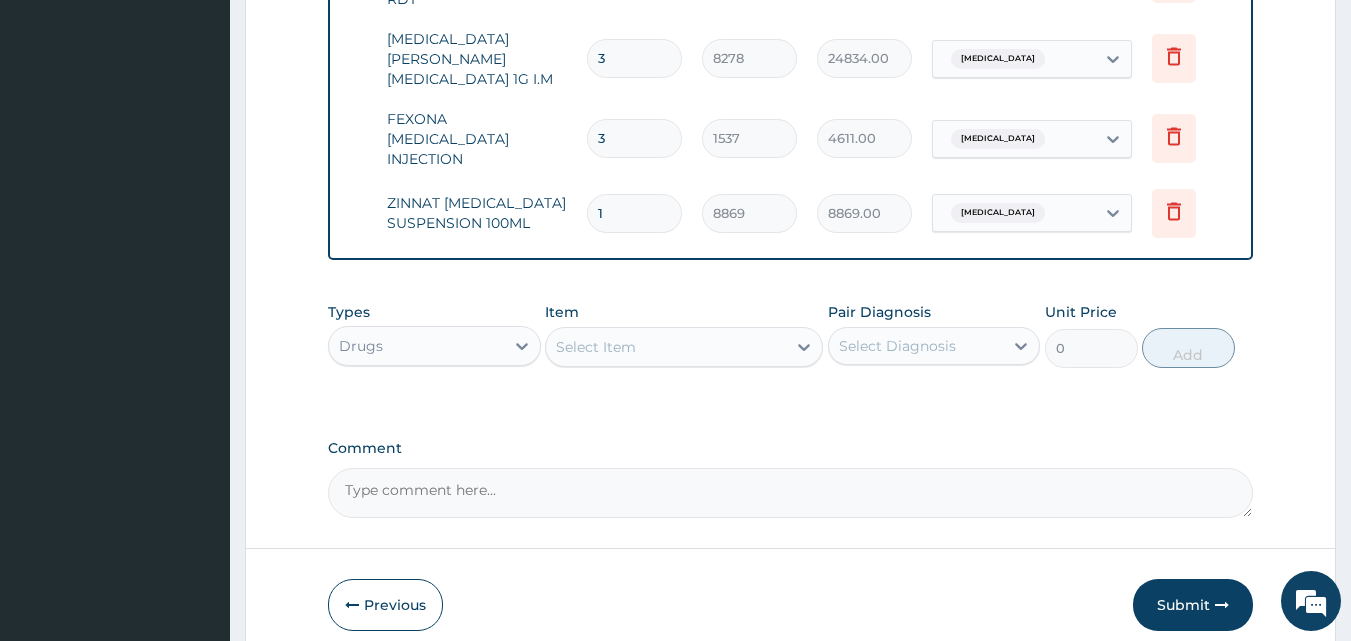 click on "Select Item" at bounding box center (666, 347) 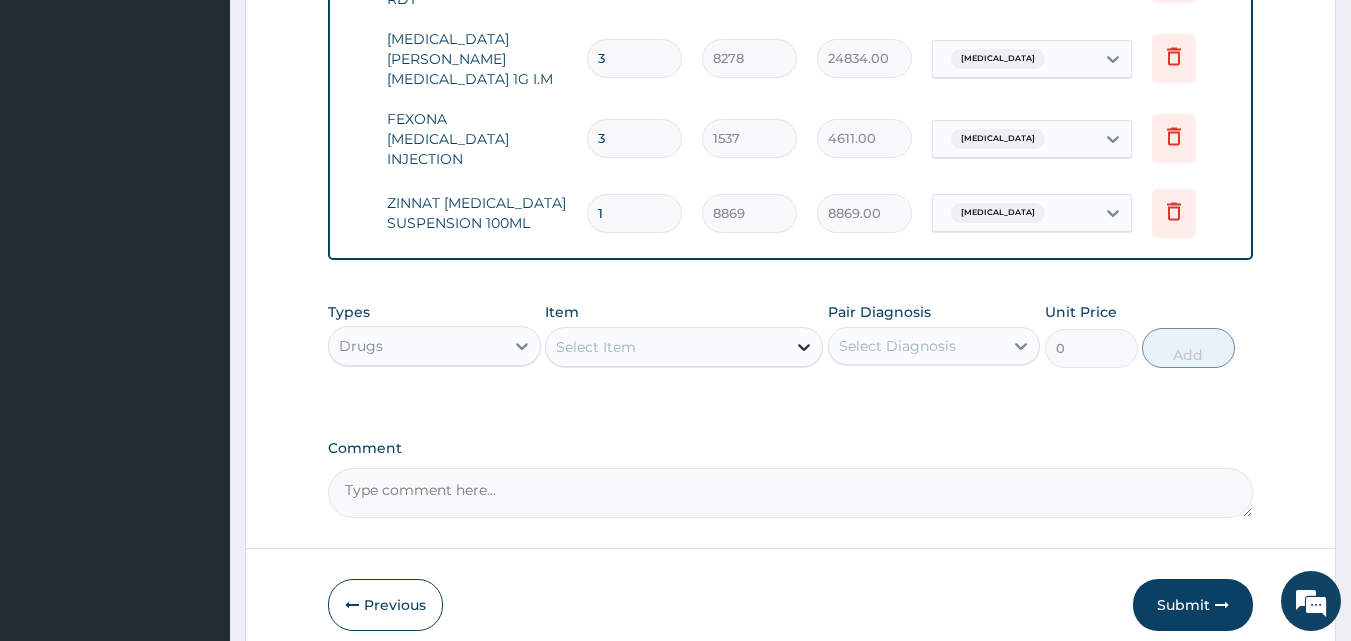 click at bounding box center [804, 347] 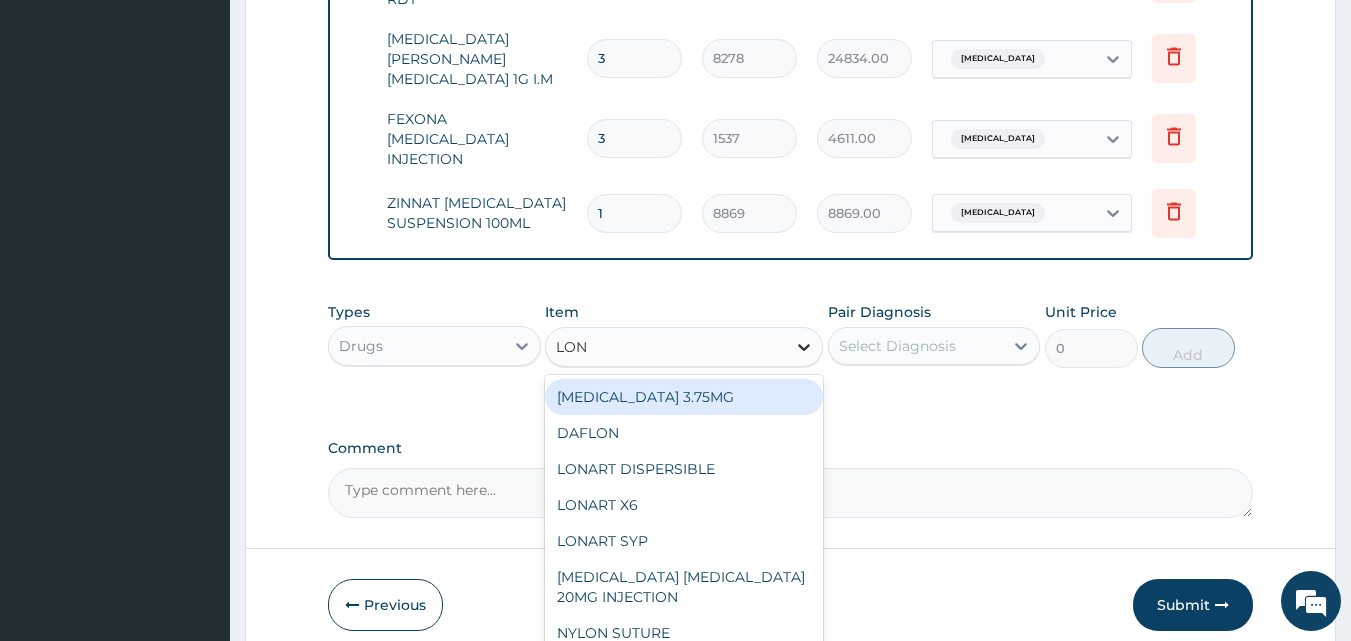 type on "LONA" 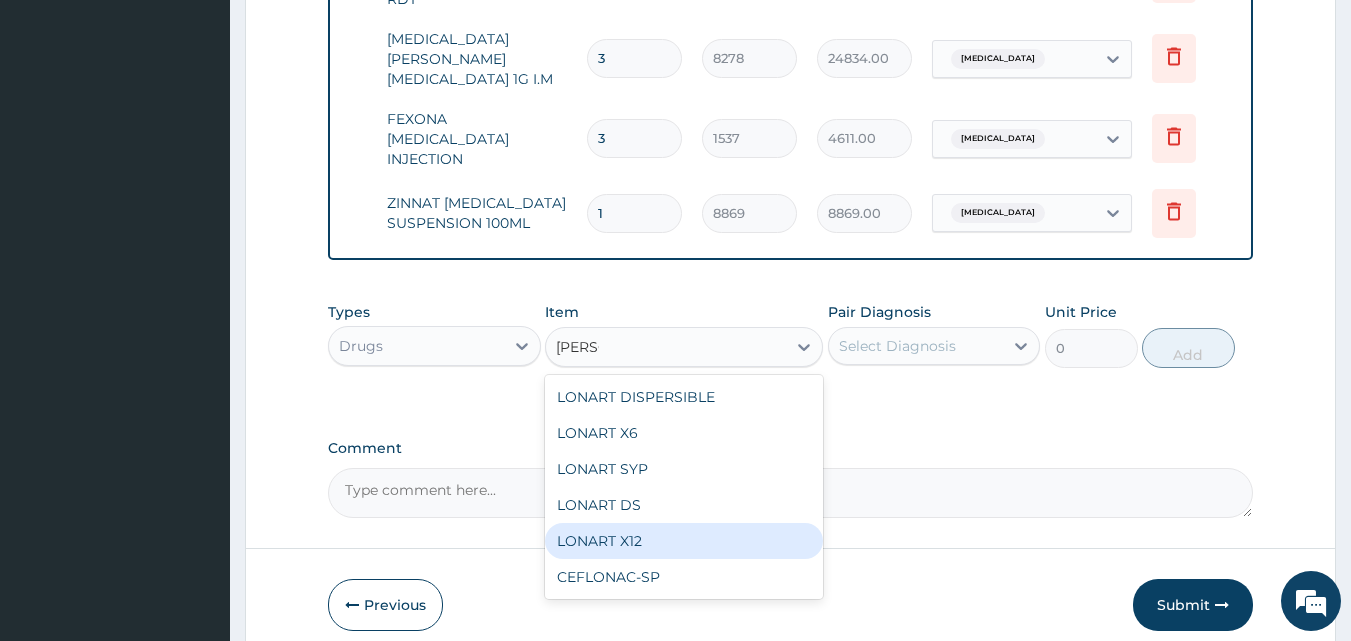 click on "LONART X12" at bounding box center (684, 541) 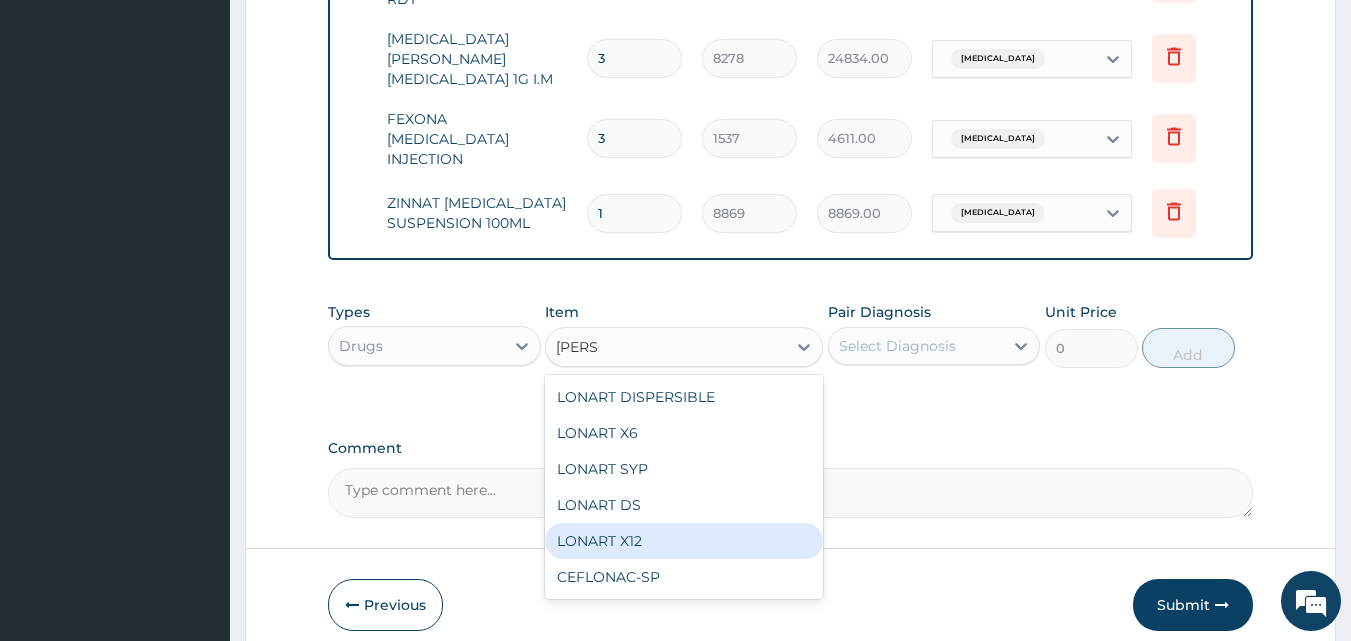 type 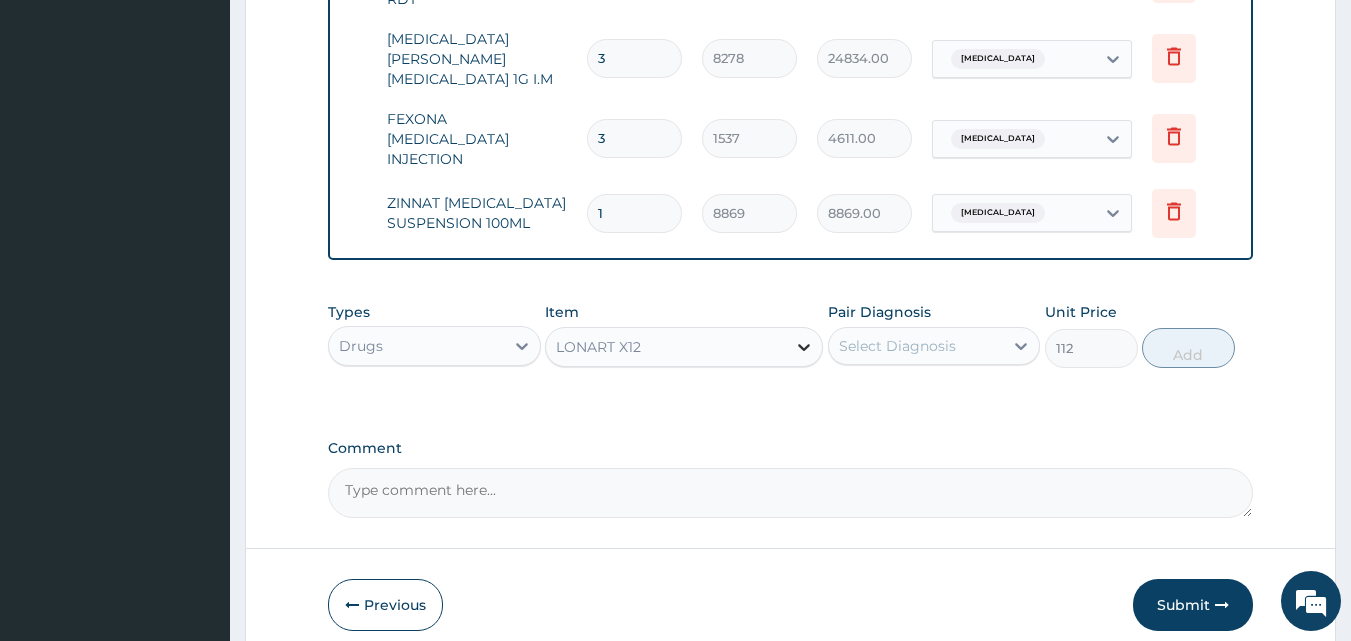 click 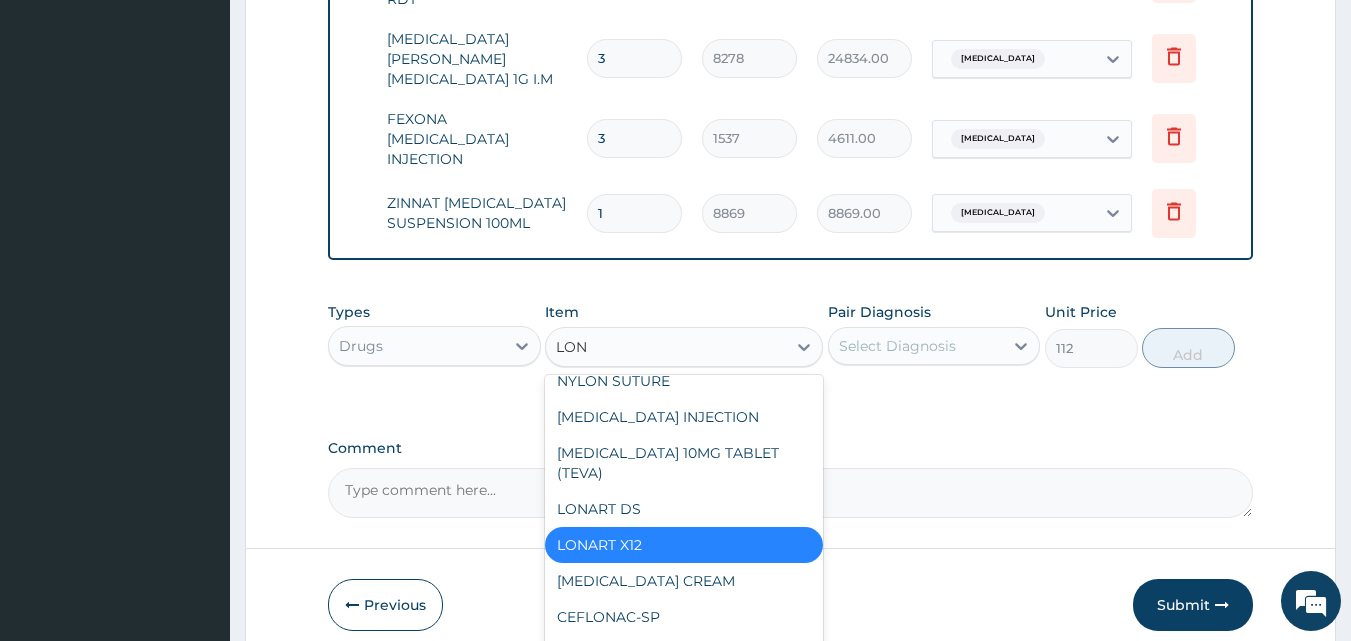 scroll, scrollTop: 188, scrollLeft: 0, axis: vertical 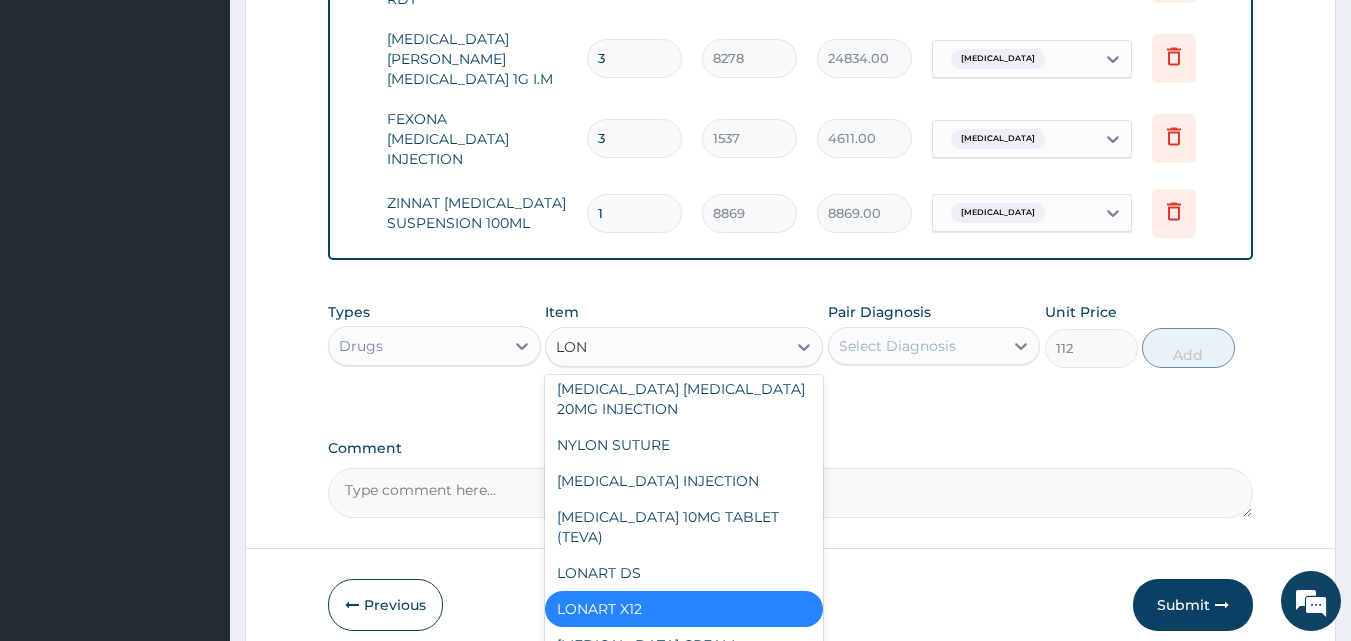 type on "LONA" 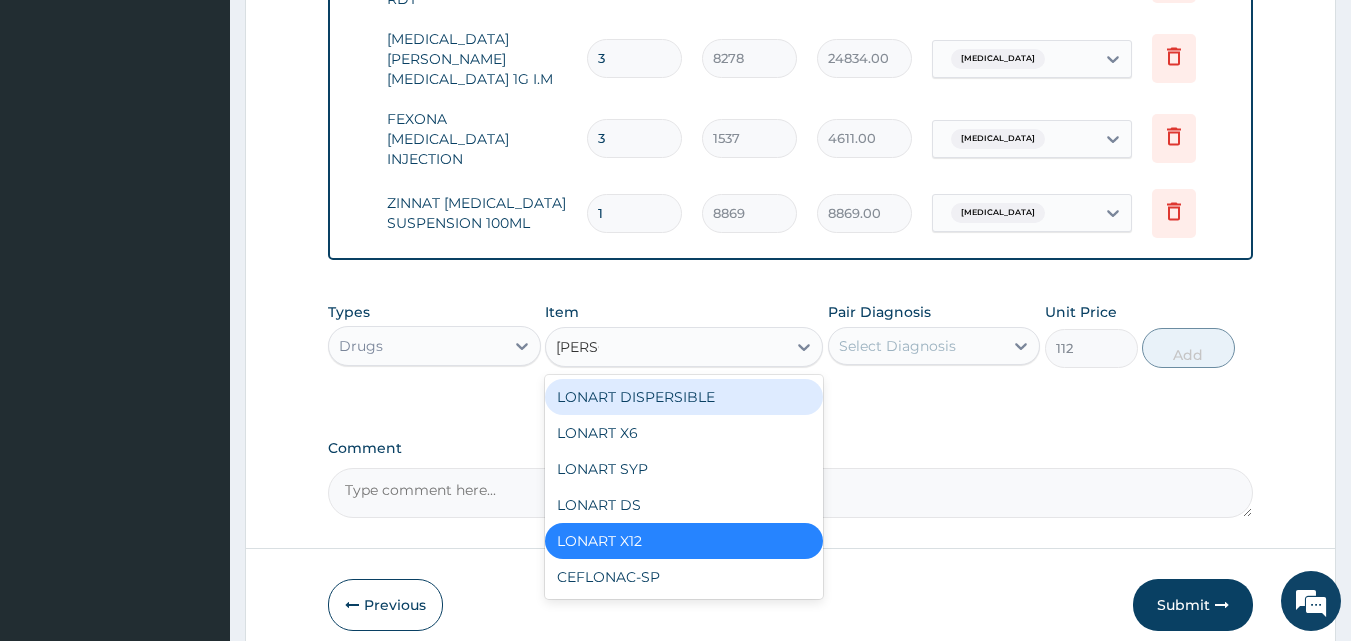 scroll, scrollTop: 0, scrollLeft: 0, axis: both 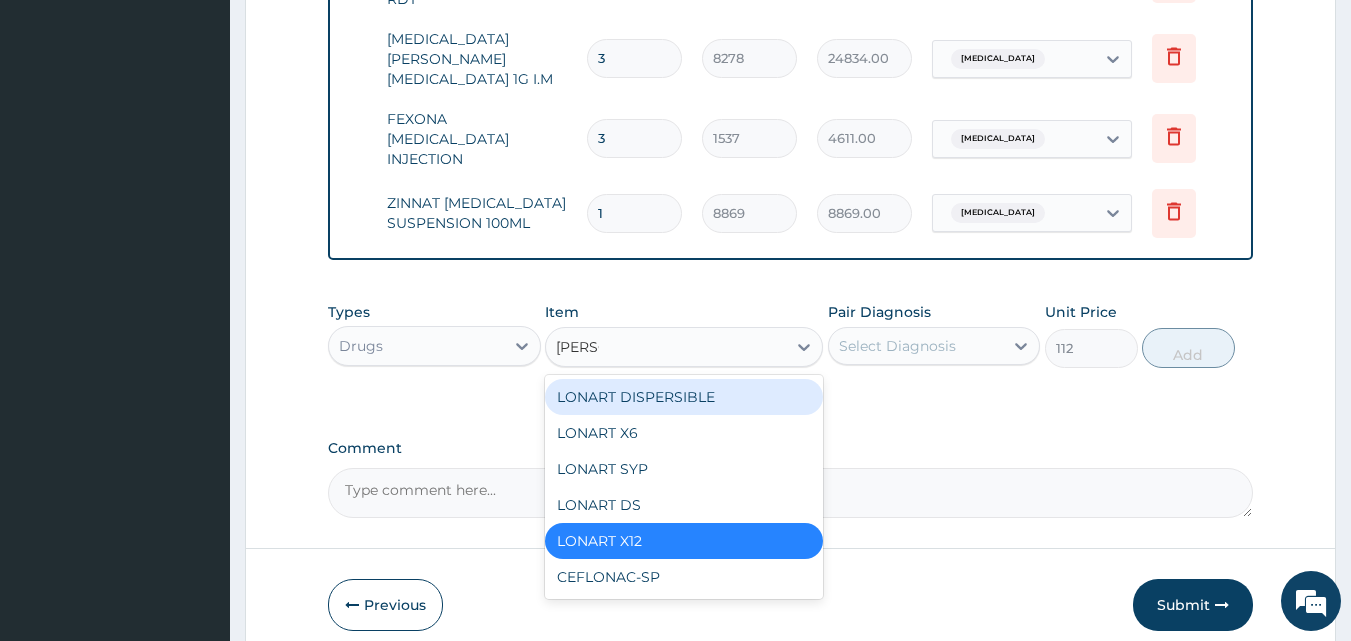 click on "LONART DISPERSIBLE" at bounding box center [684, 397] 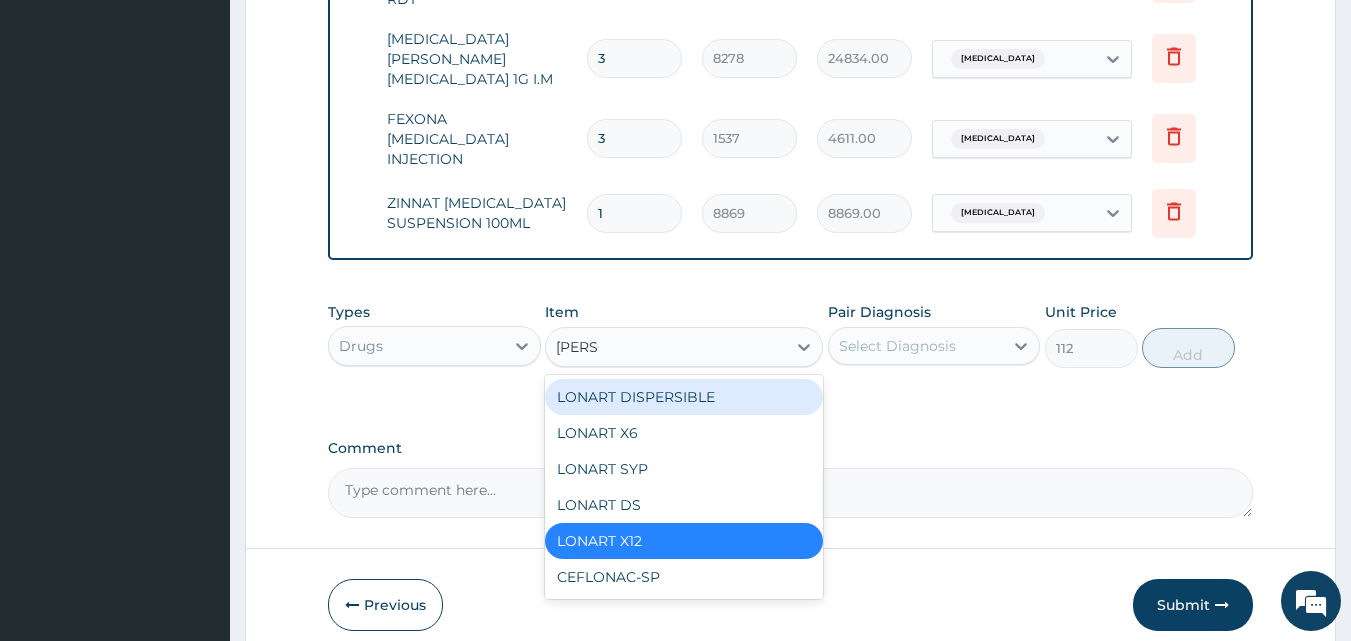 type 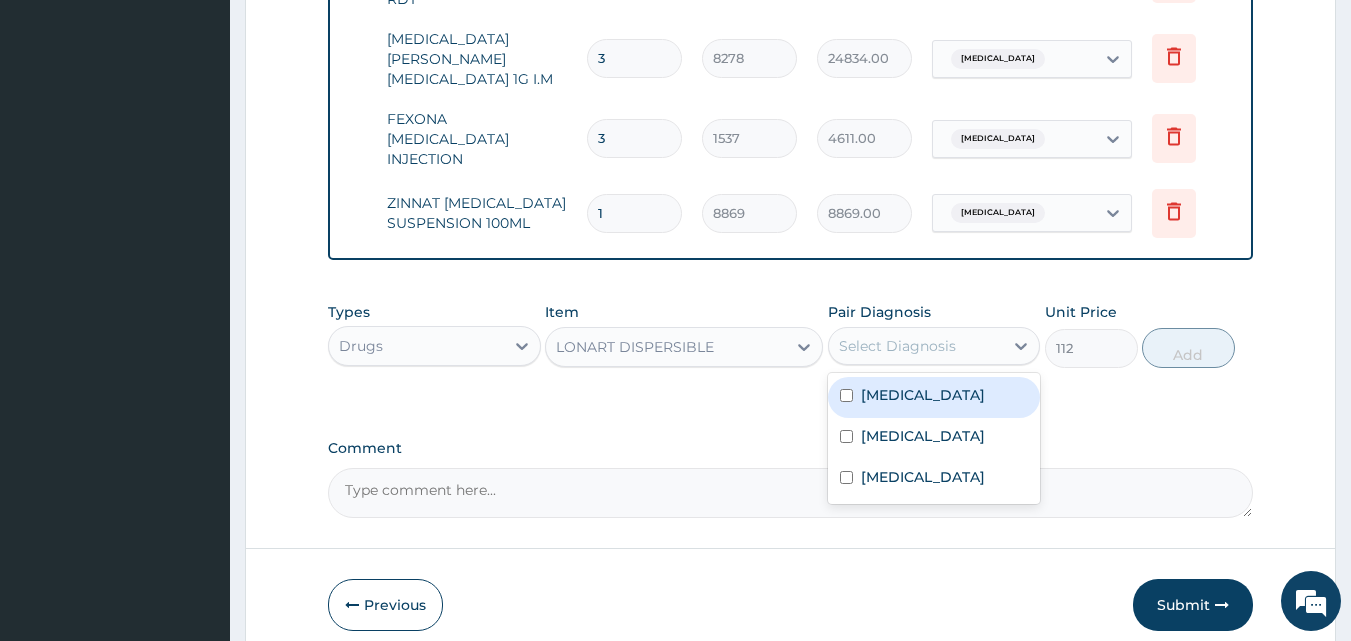 click on "Select Diagnosis" at bounding box center (897, 346) 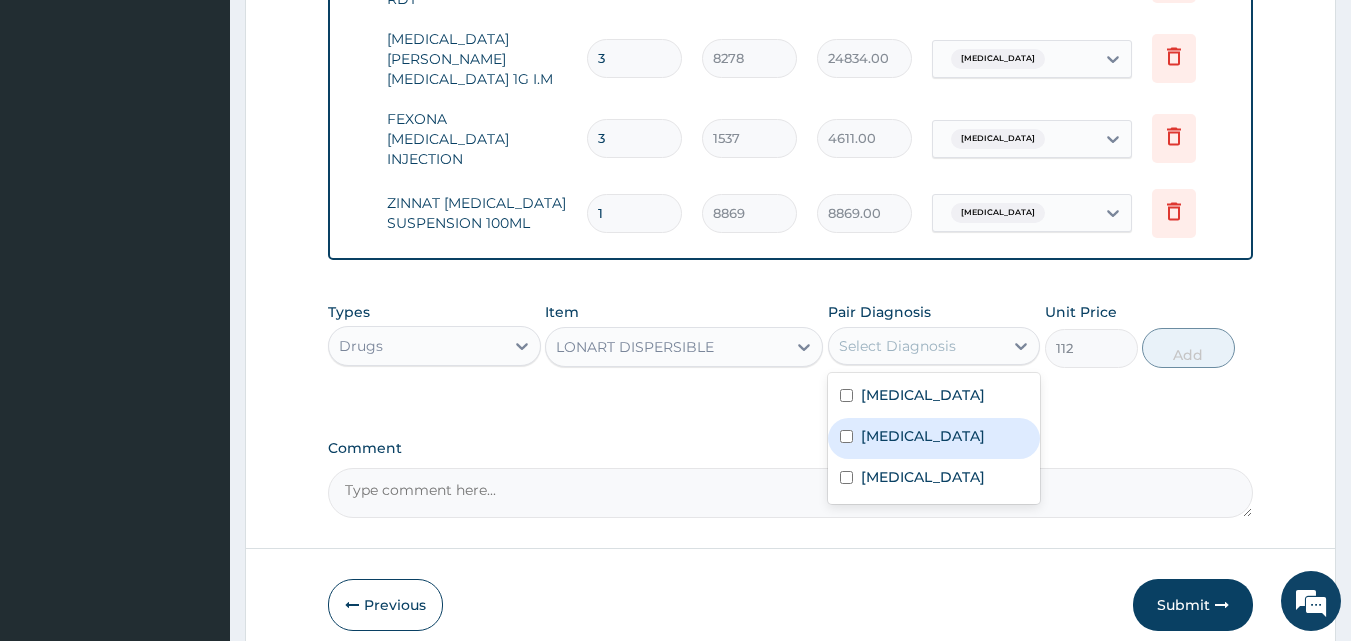 click on "Malaria" at bounding box center (923, 436) 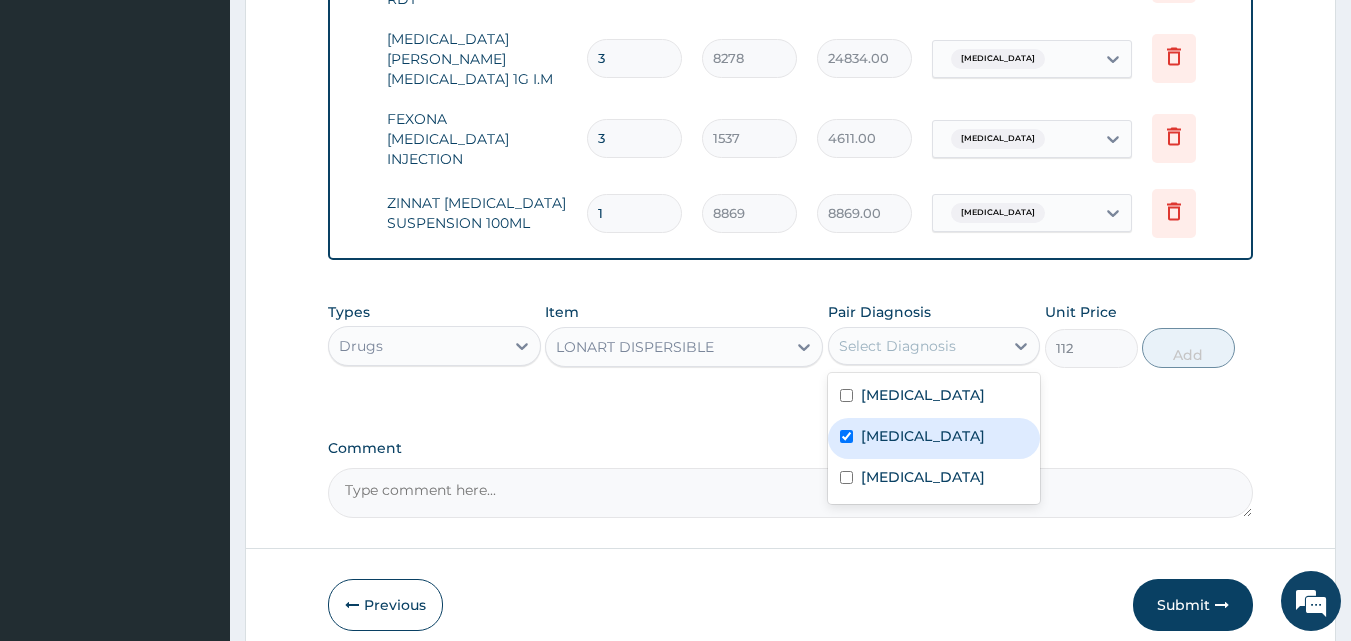 click on "Malaria" at bounding box center (923, 436) 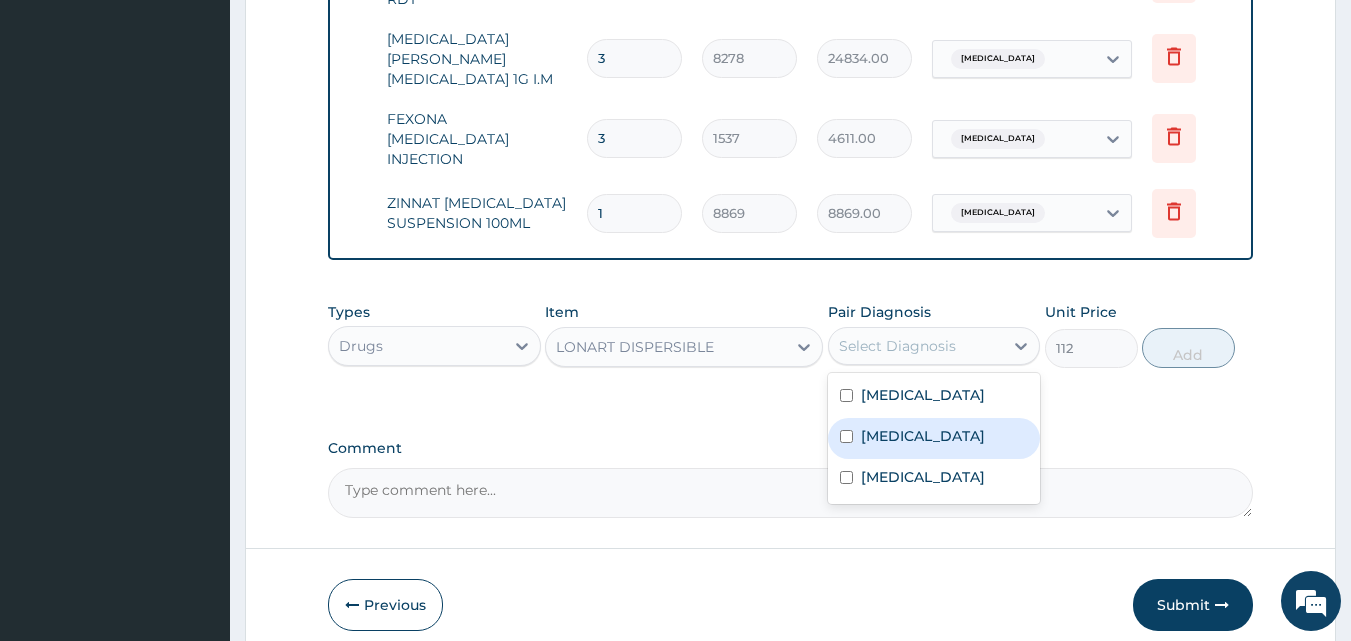 click on "Malaria" at bounding box center (934, 438) 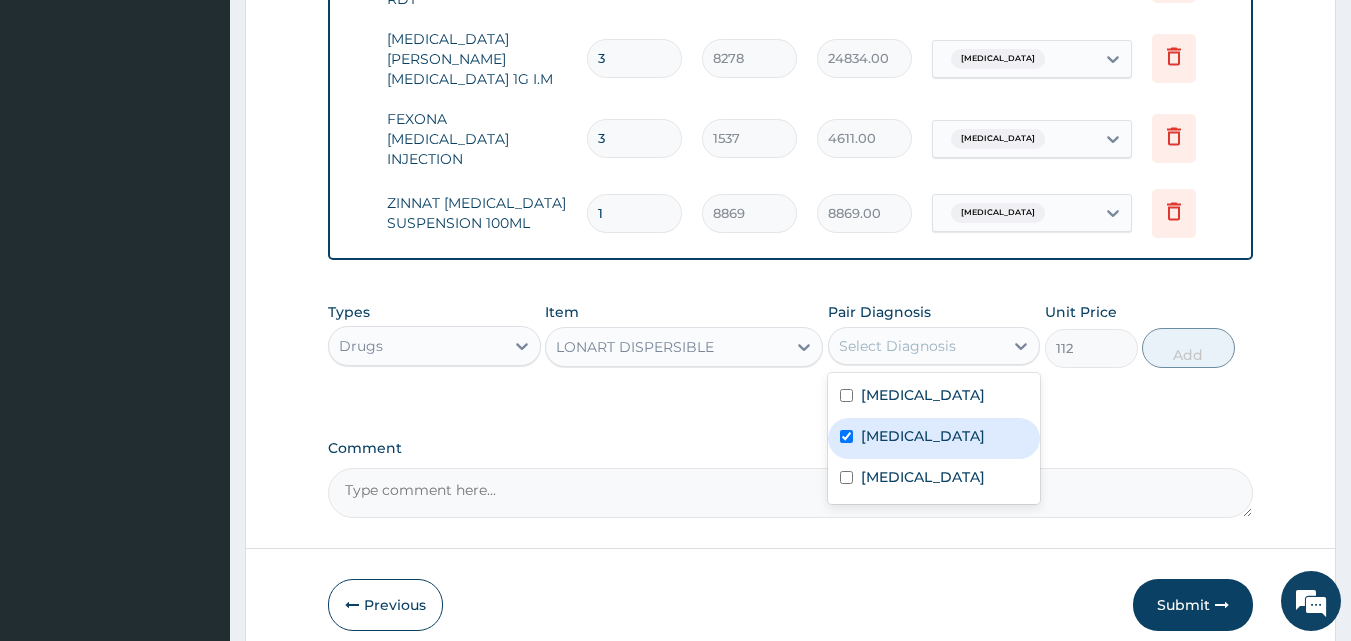 checkbox on "true" 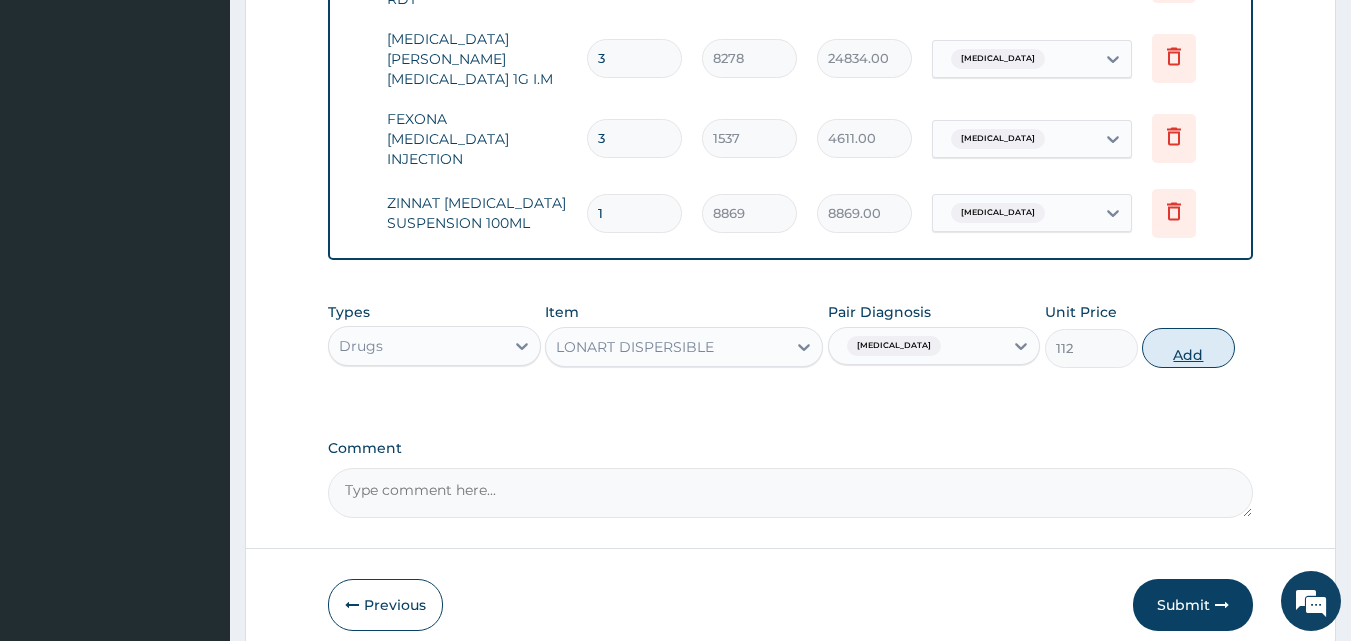 click on "Add" at bounding box center [1188, 348] 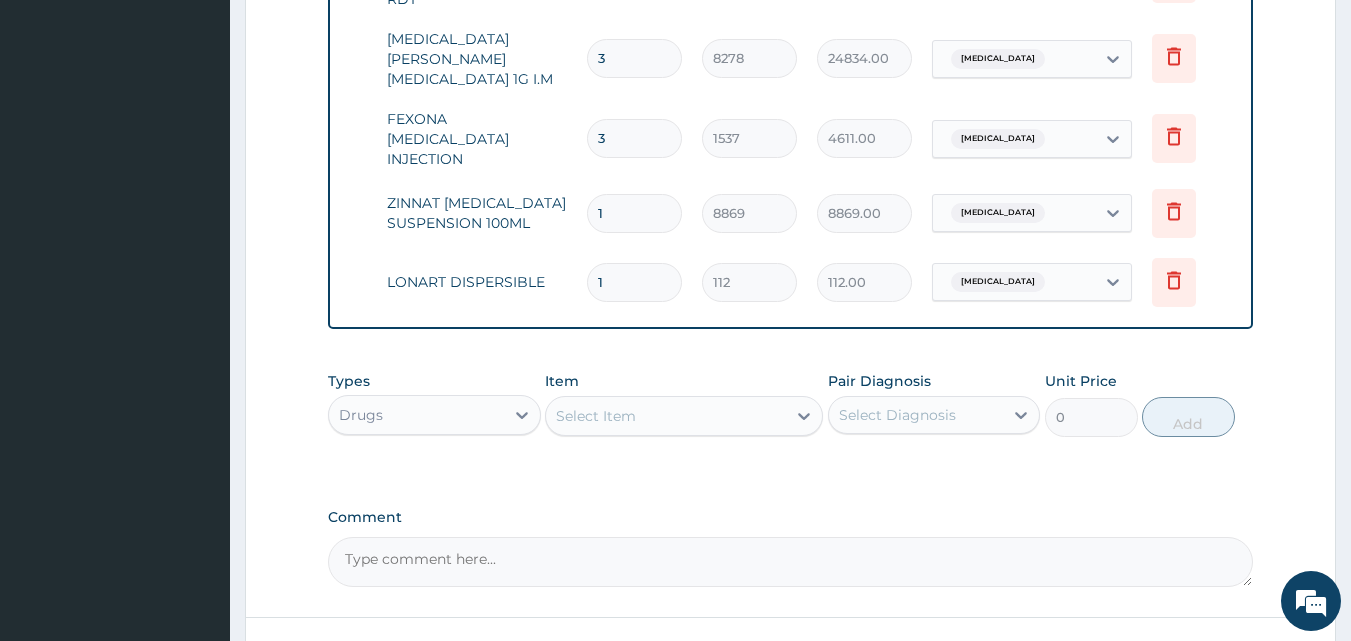 type 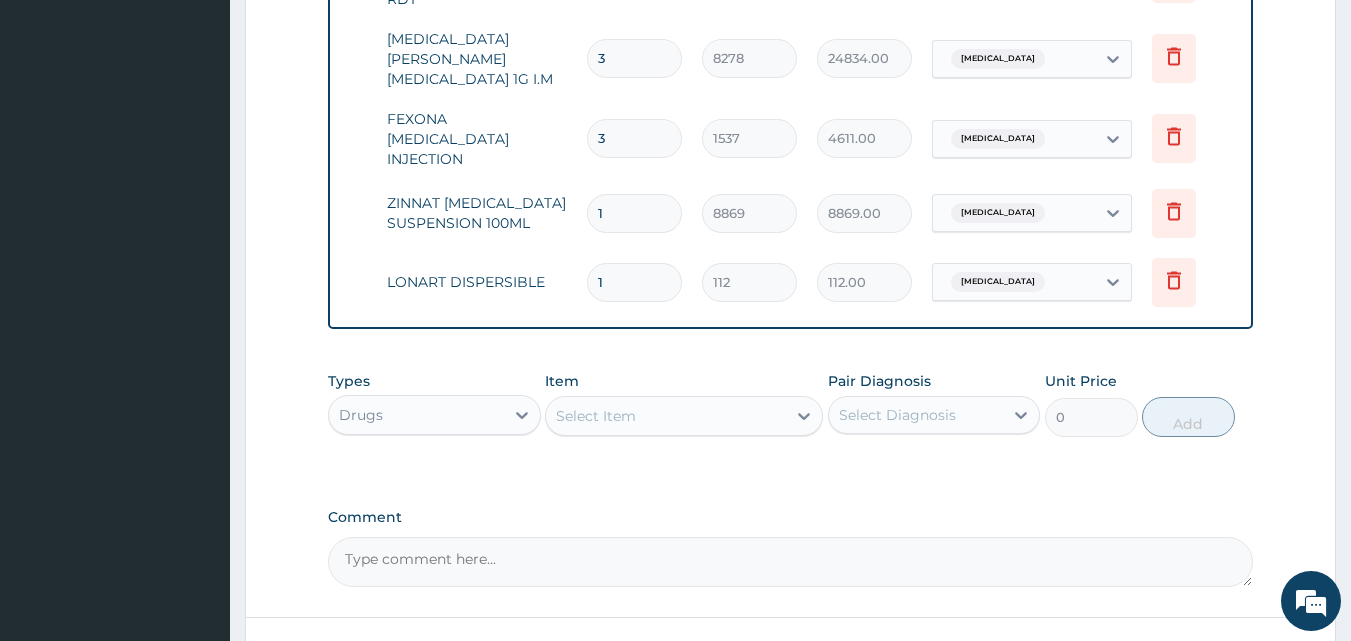 type on "0.00" 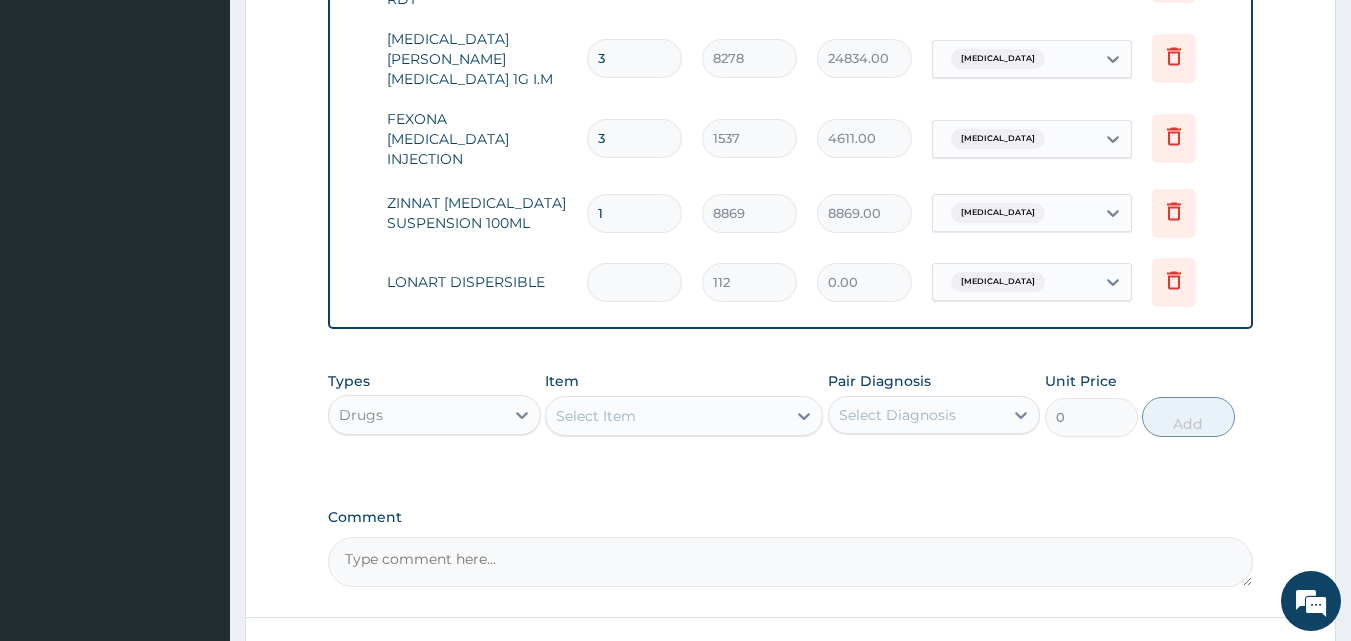 type on "6" 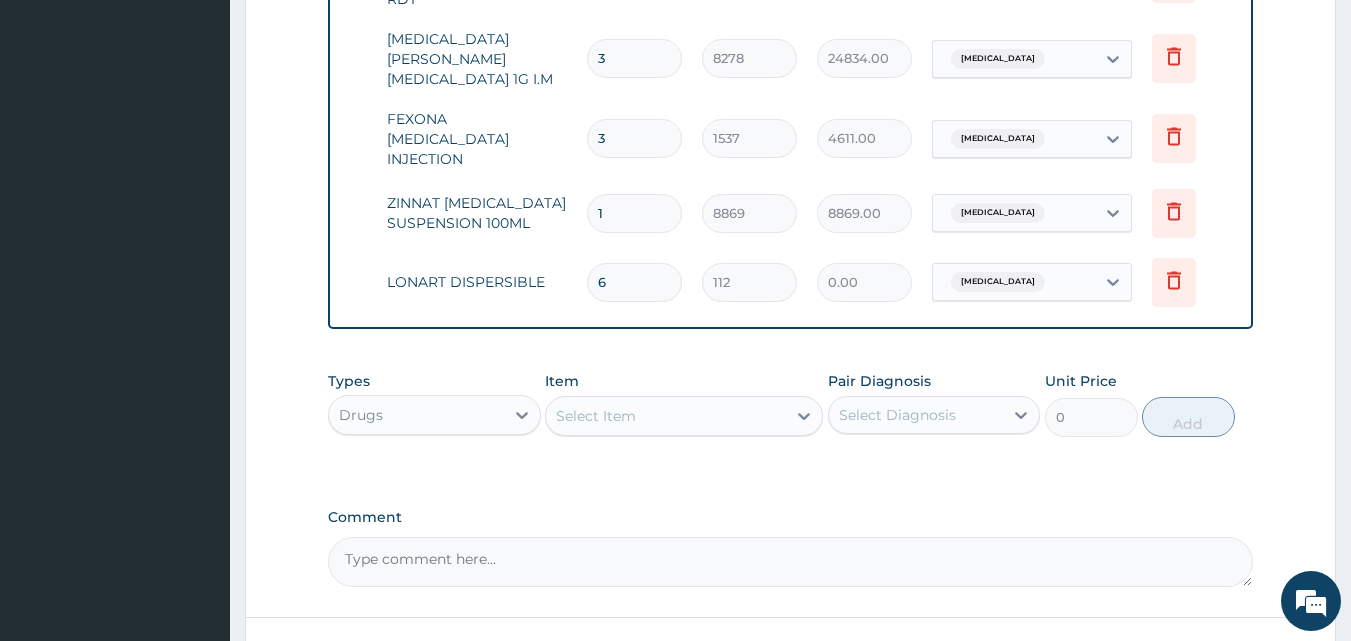 type on "672.00" 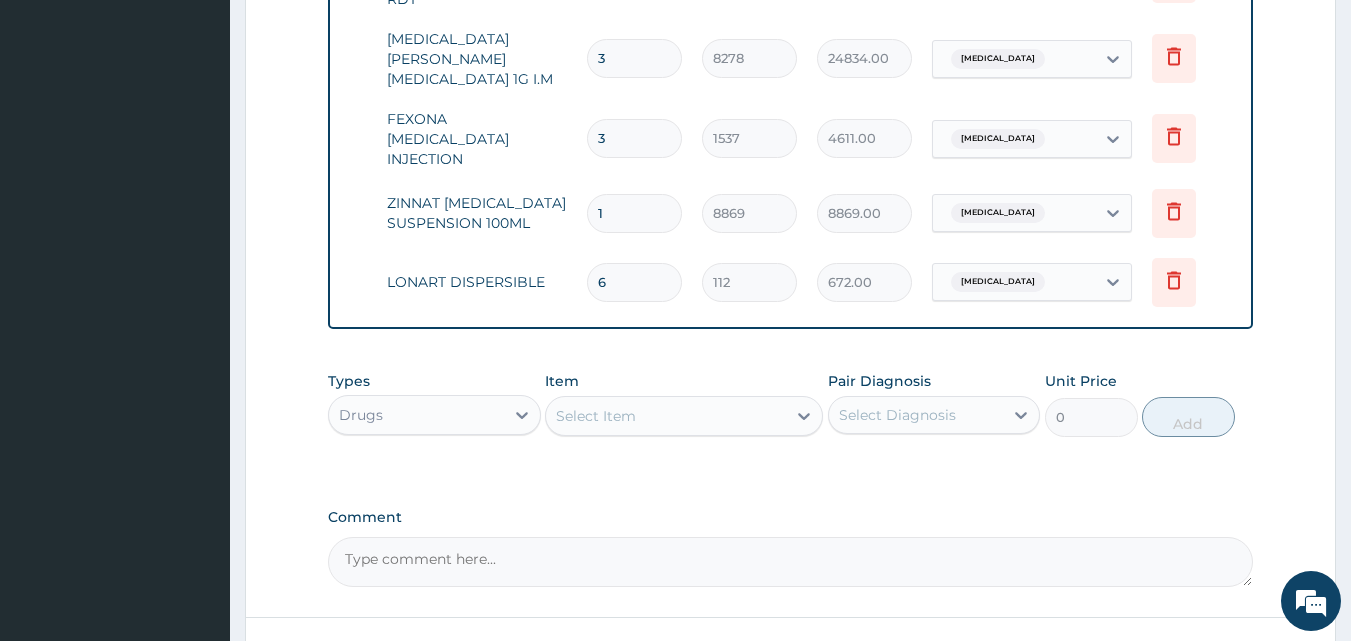 type on "6" 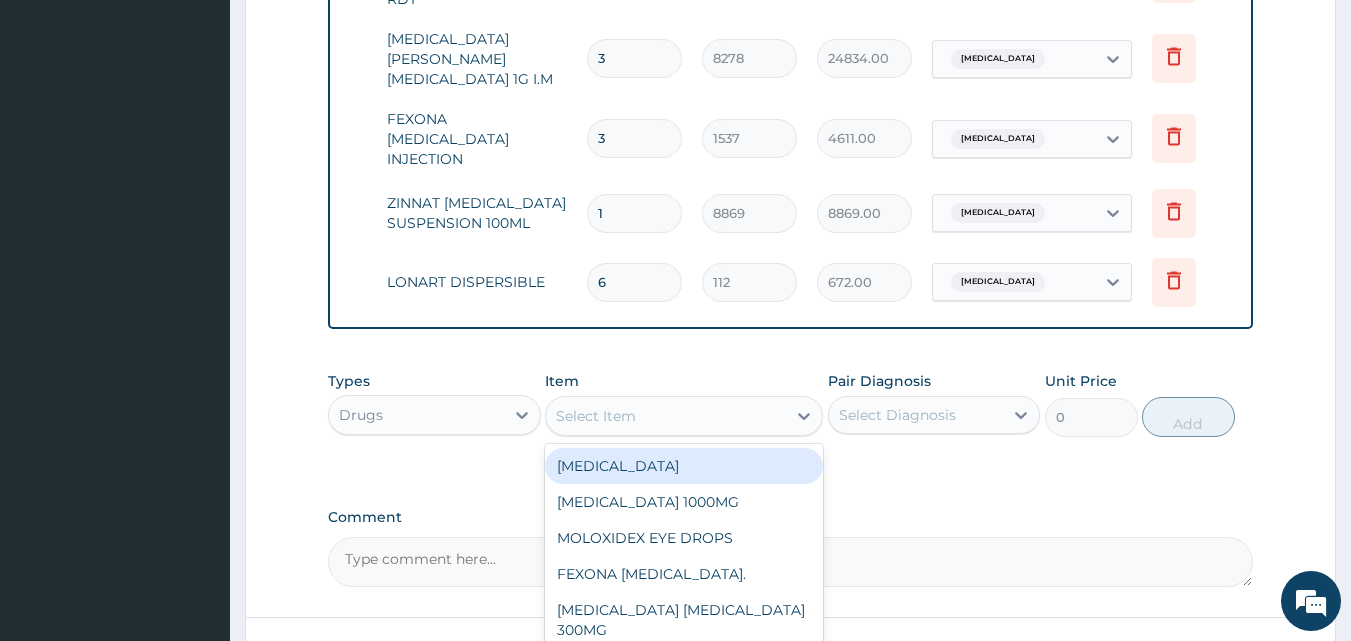 click on "Select Item" at bounding box center (596, 416) 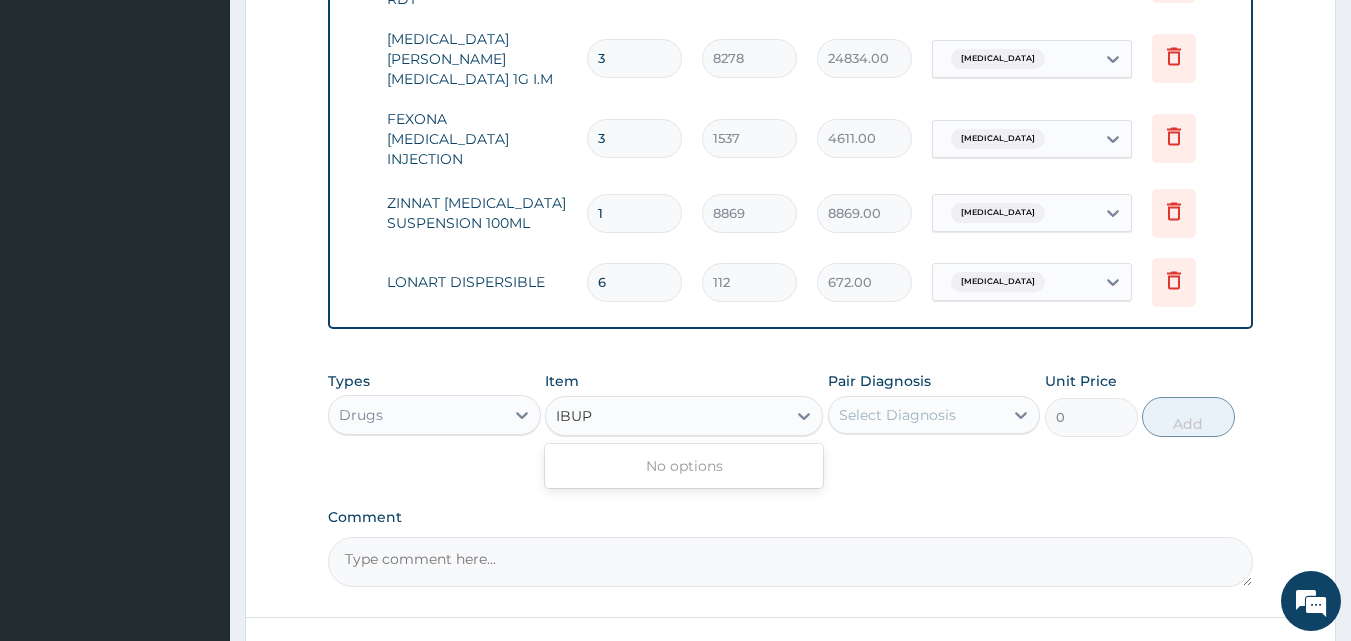 type on "IBU" 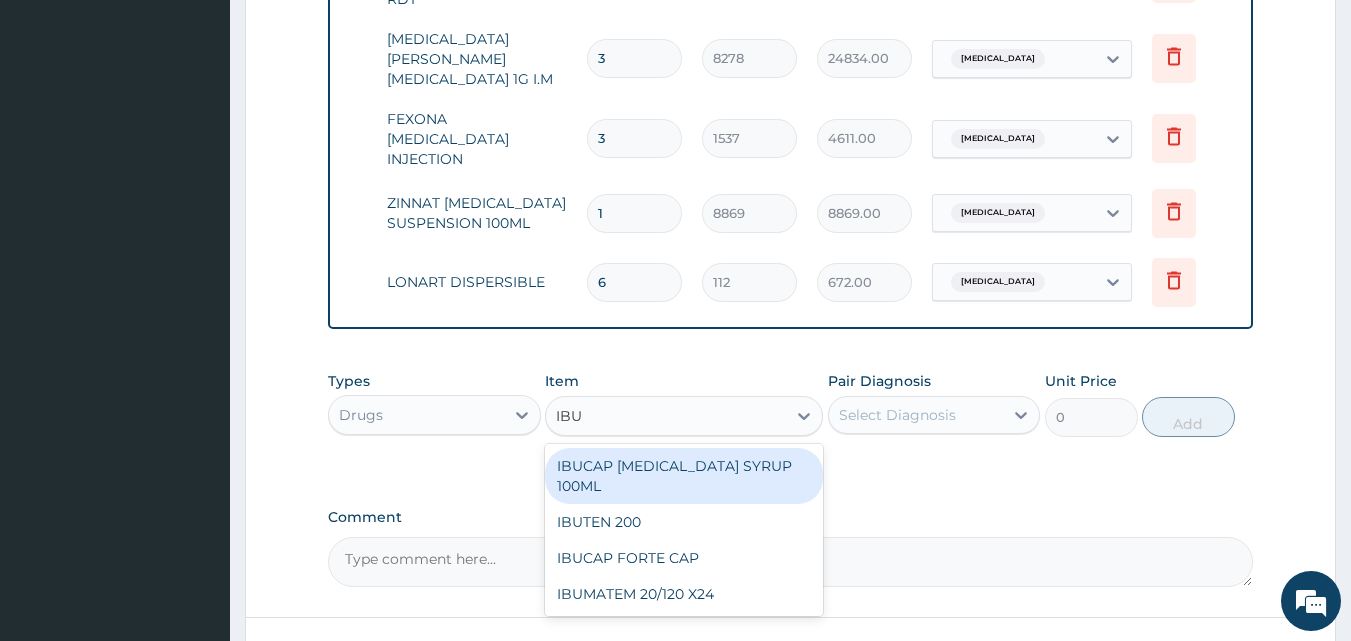 click on "IBUCAP COLD AND FLU SYRUP 100ML" at bounding box center [684, 476] 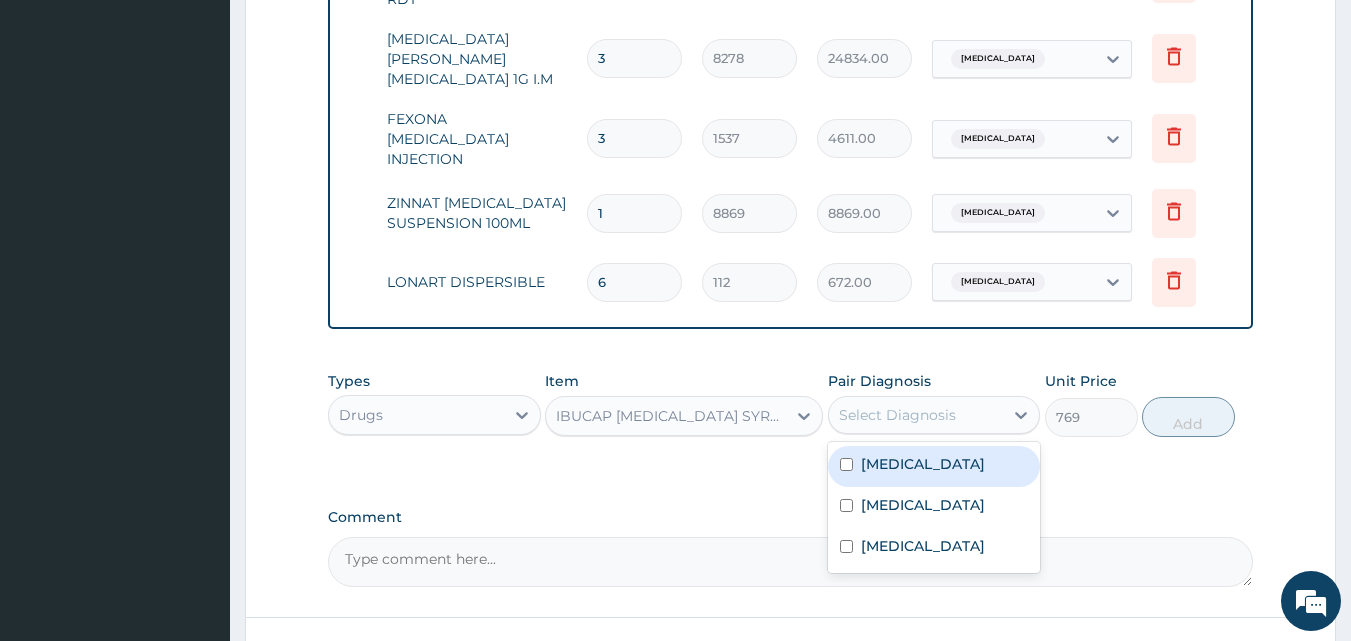 click on "Select Diagnosis" at bounding box center [916, 415] 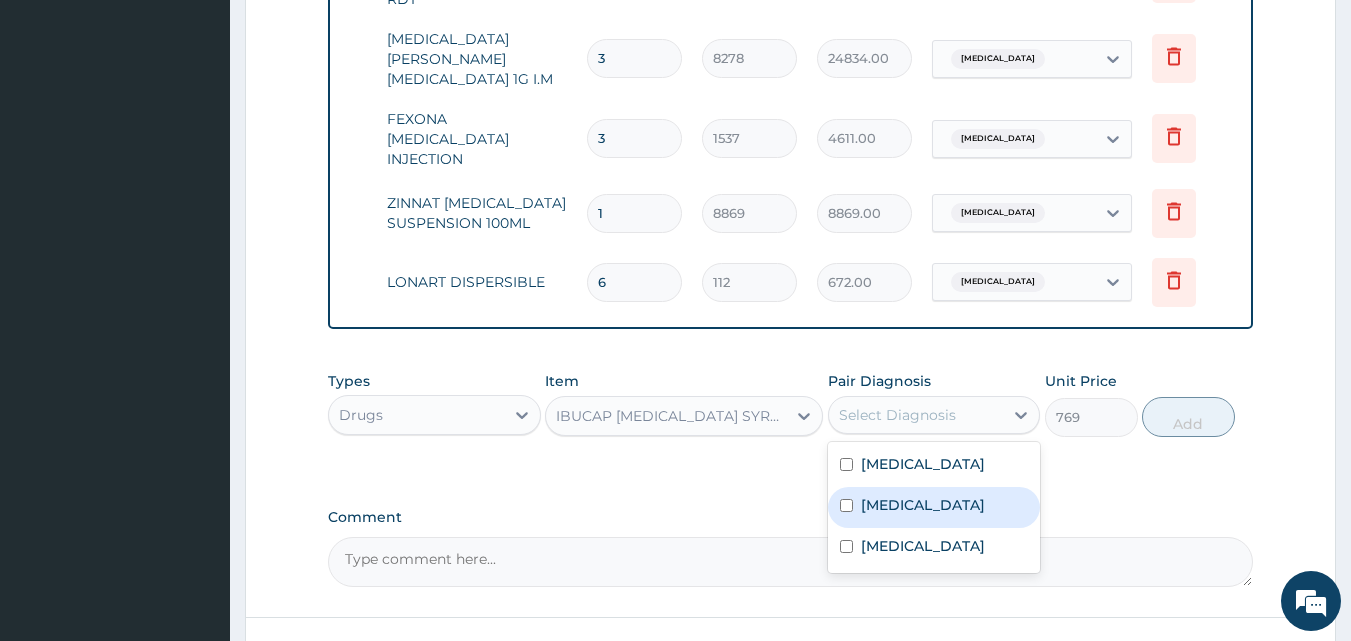 click on "[MEDICAL_DATA]" at bounding box center [923, 505] 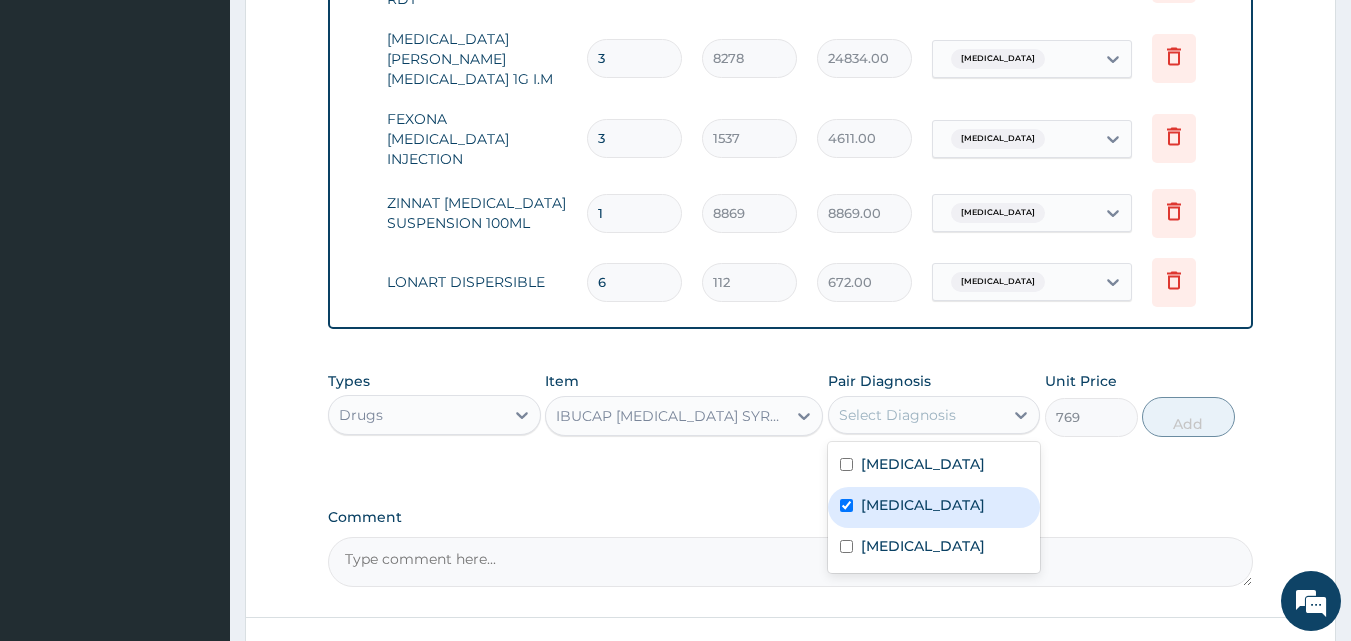 checkbox on "true" 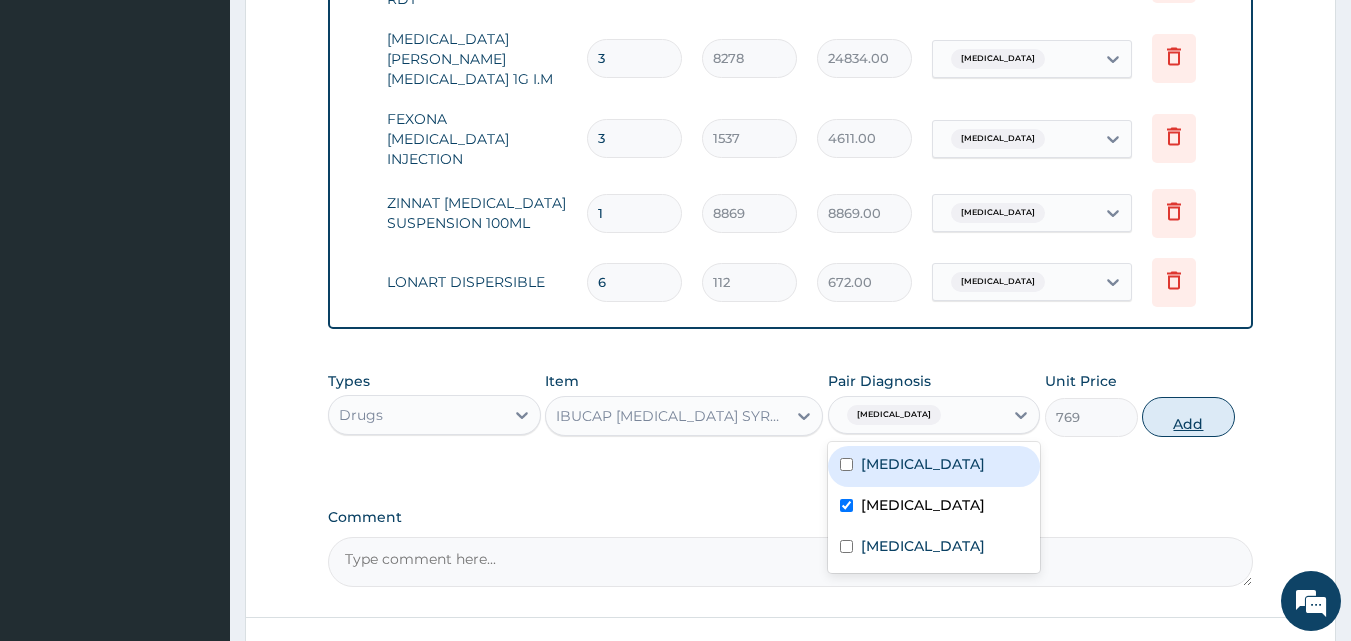 click on "Add" at bounding box center (1188, 417) 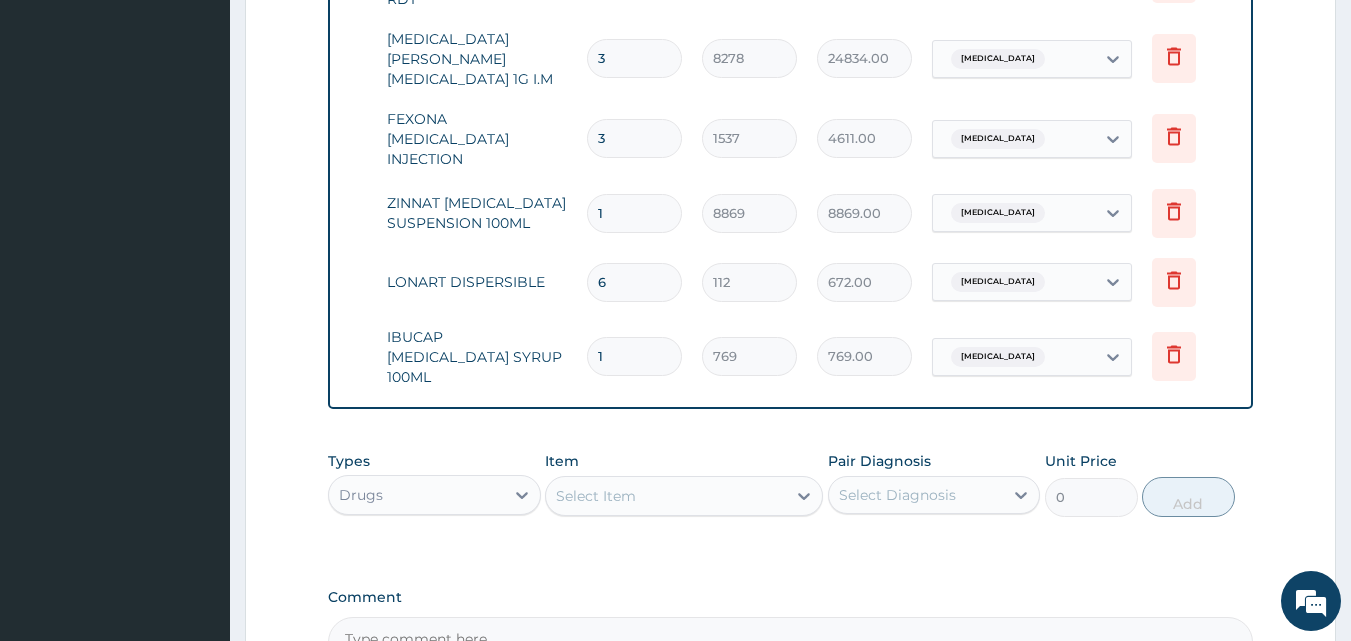 click on "Select Item" at bounding box center (596, 496) 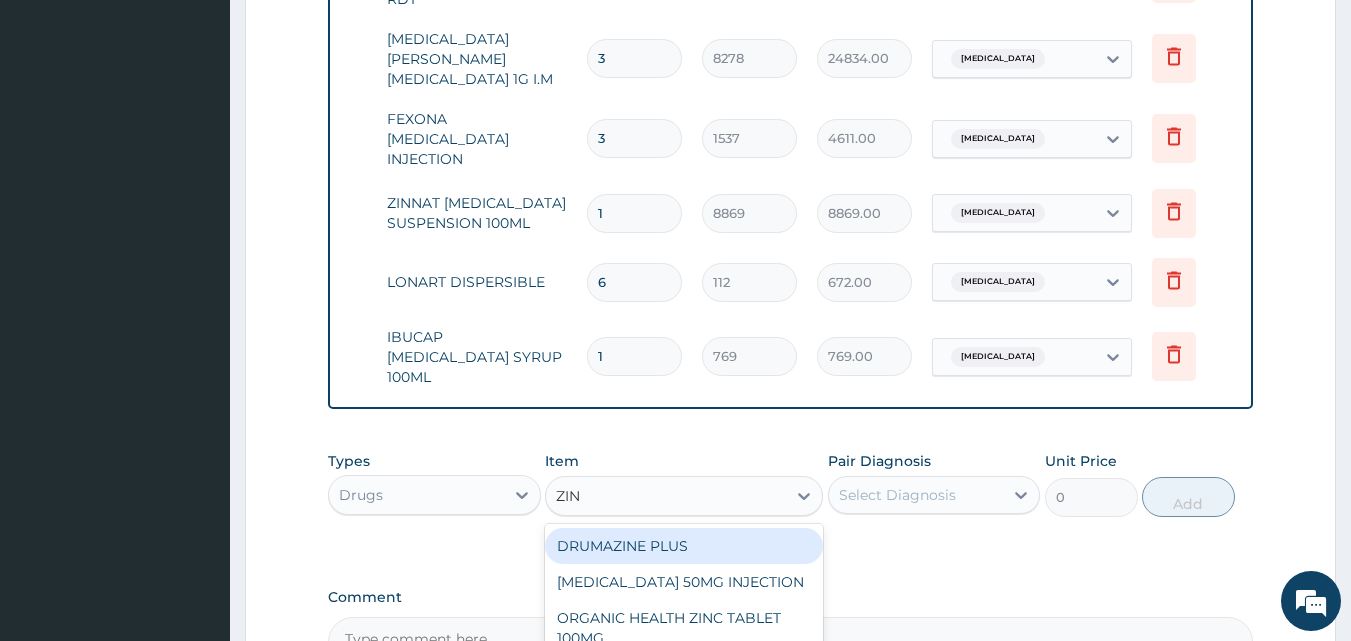 type on "ZINC" 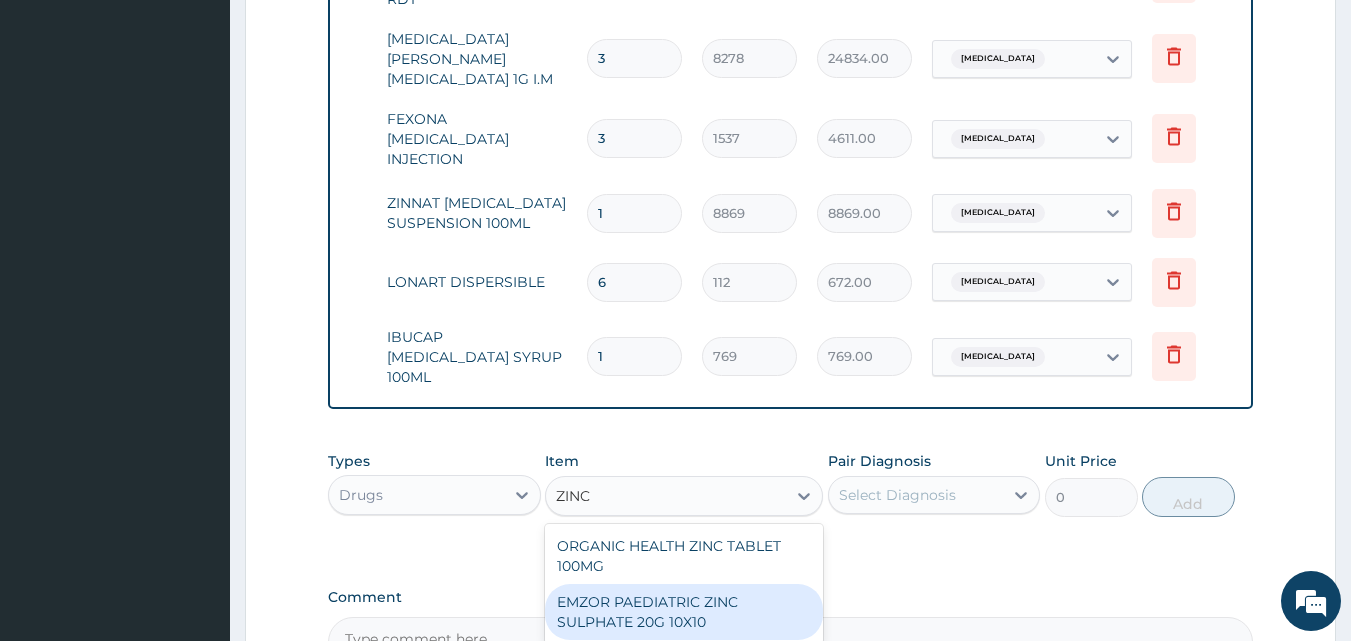 click on "EMZOR PAEDIATRIC ZINC SULPHATE 20G 10X10" at bounding box center (684, 612) 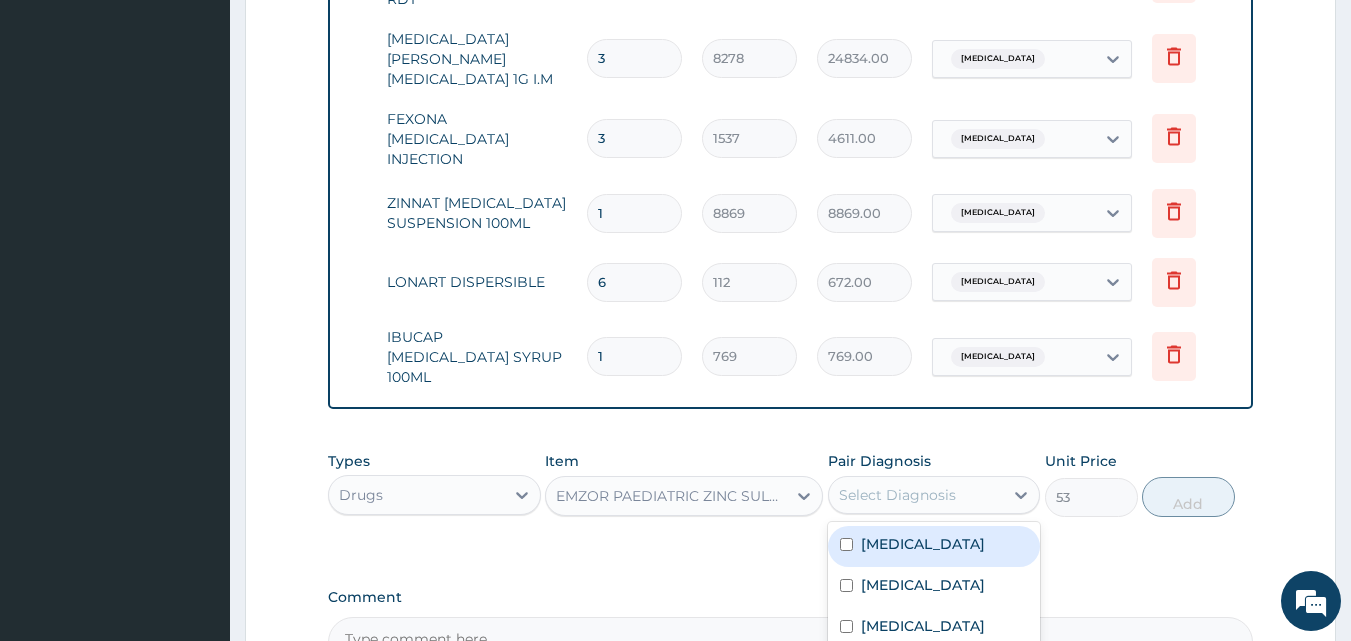 click on "Select Diagnosis" at bounding box center [897, 495] 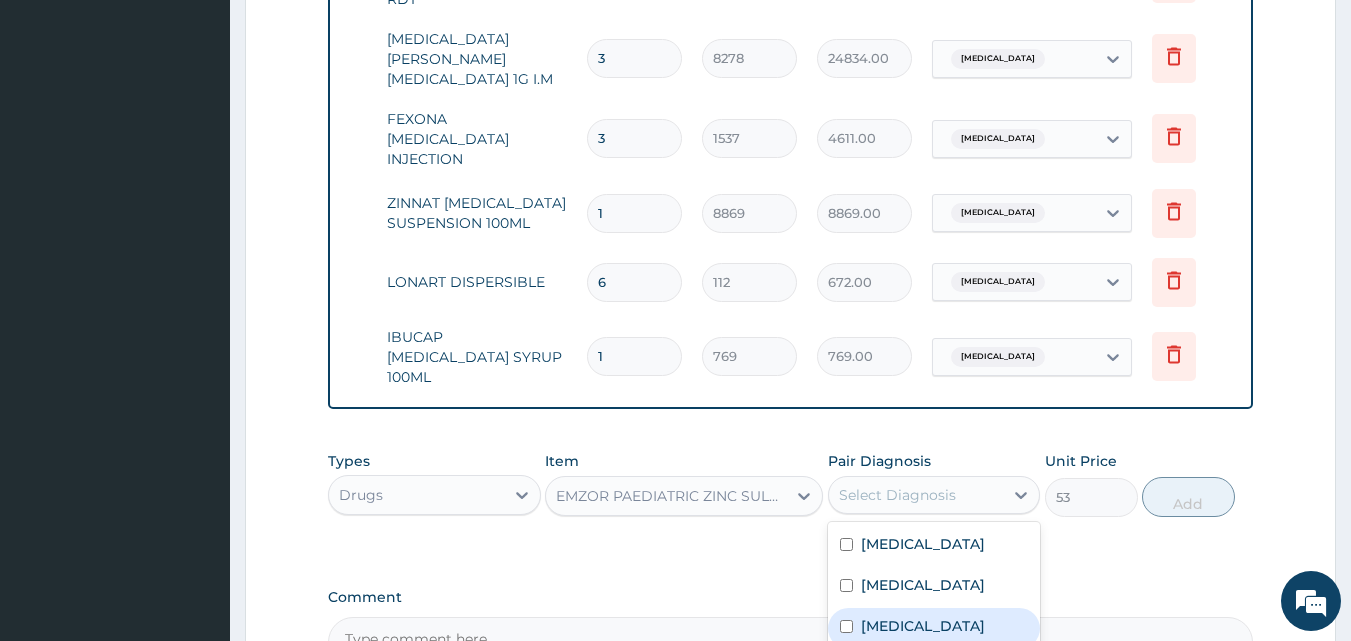 click on "Gastroenteritis" at bounding box center (923, 626) 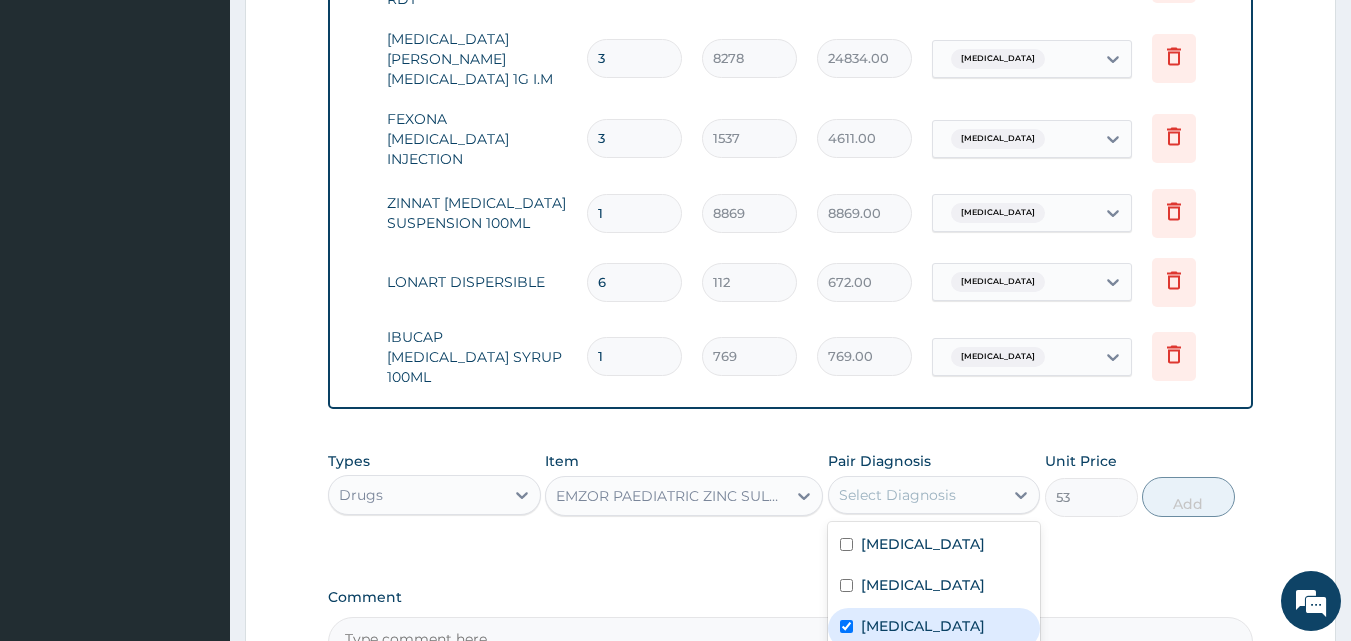 checkbox on "true" 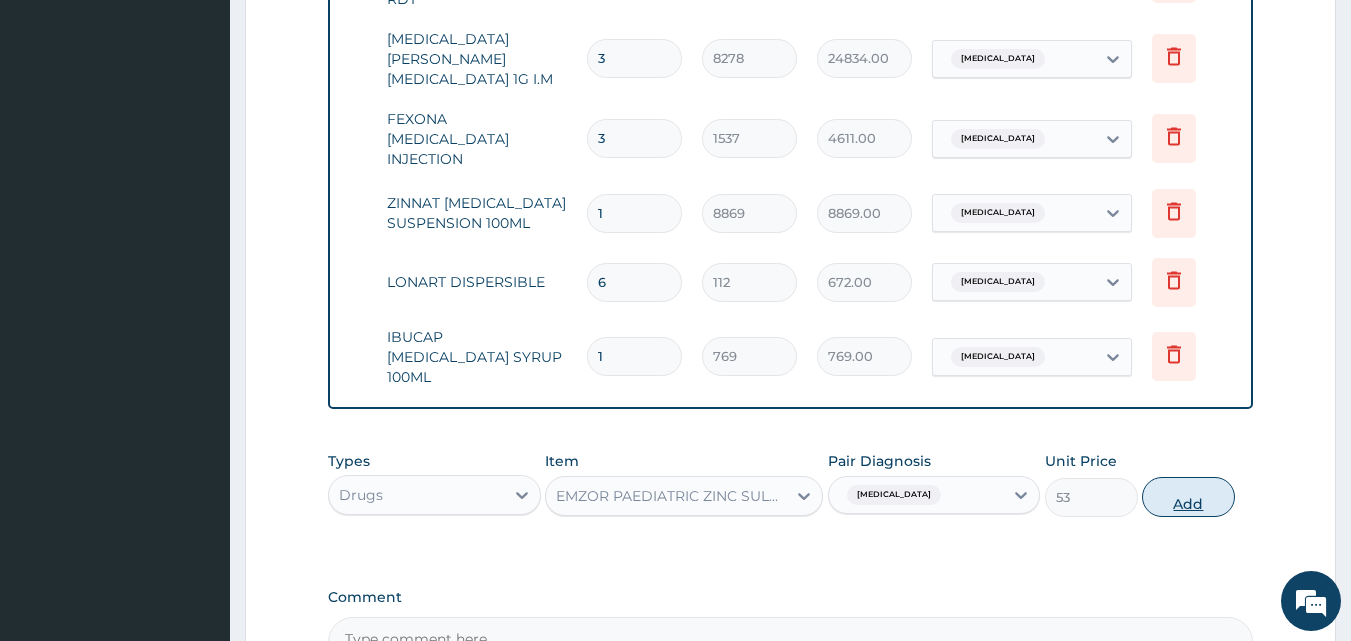 click on "Add" at bounding box center [1188, 497] 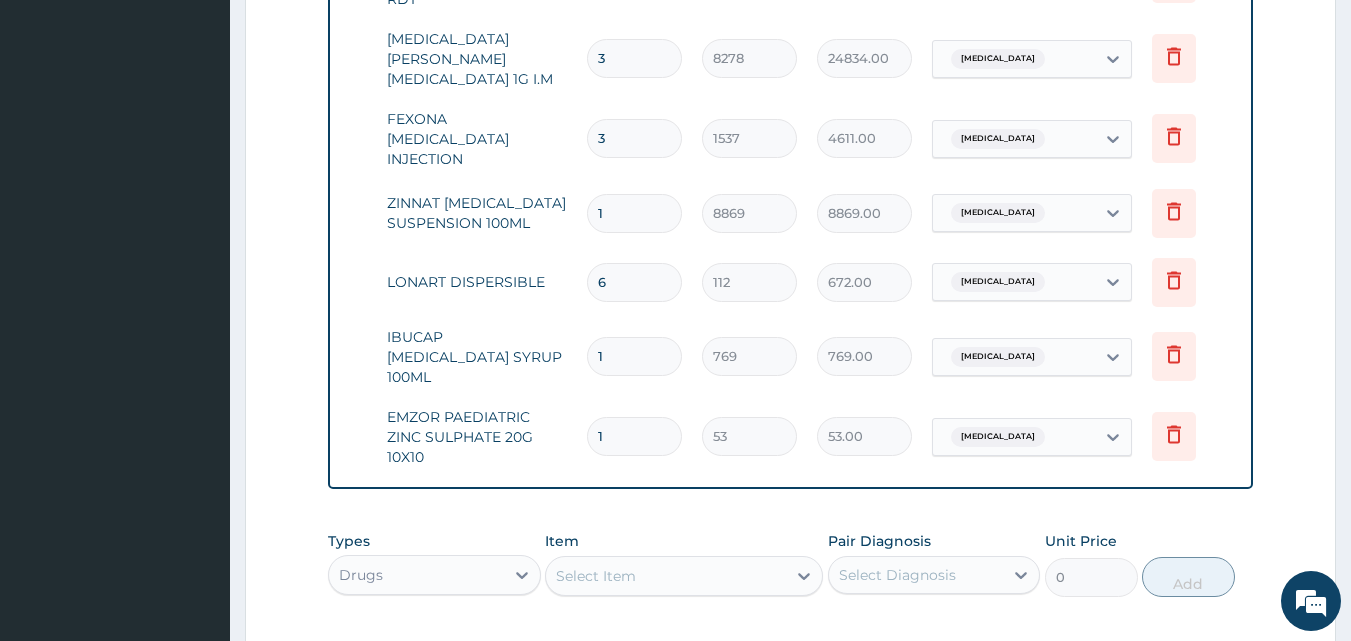 type on "10" 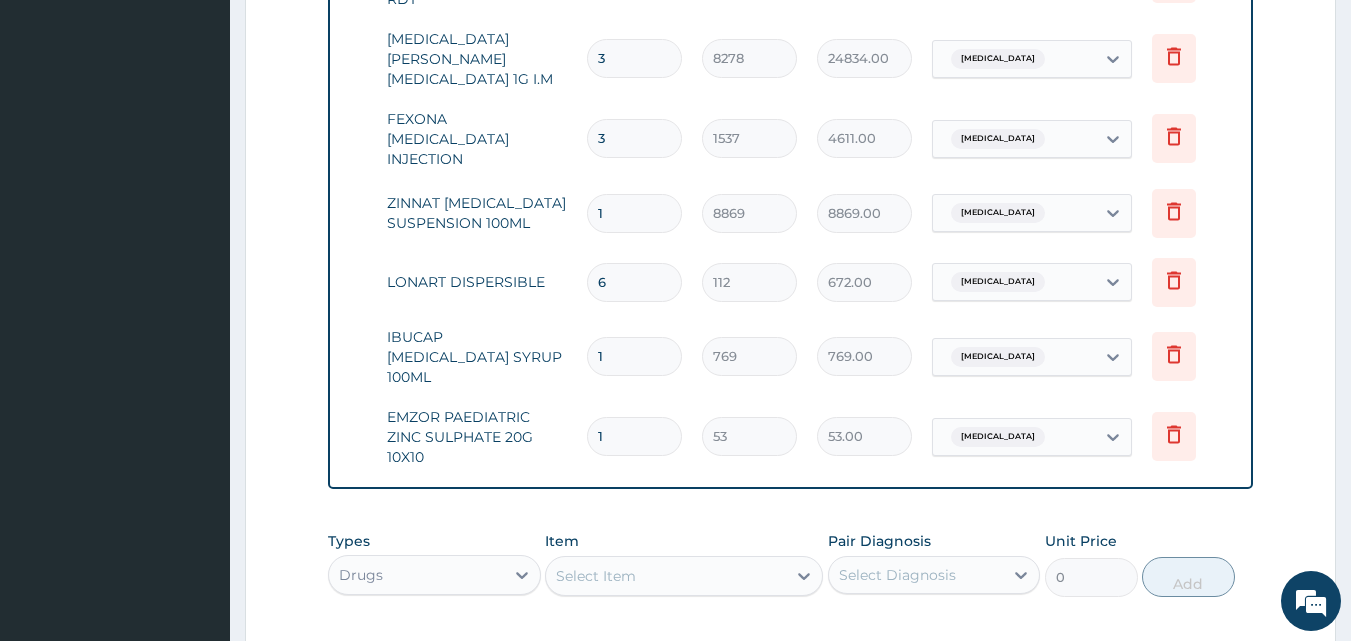 type on "530.00" 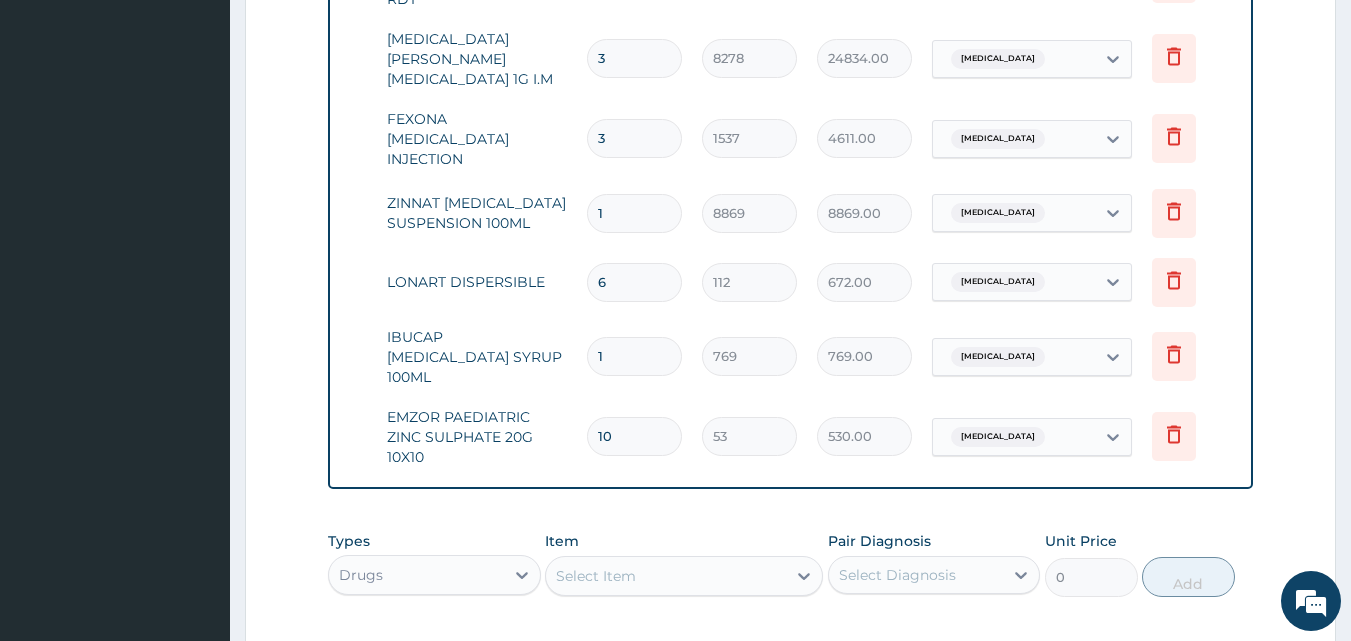 type on "10" 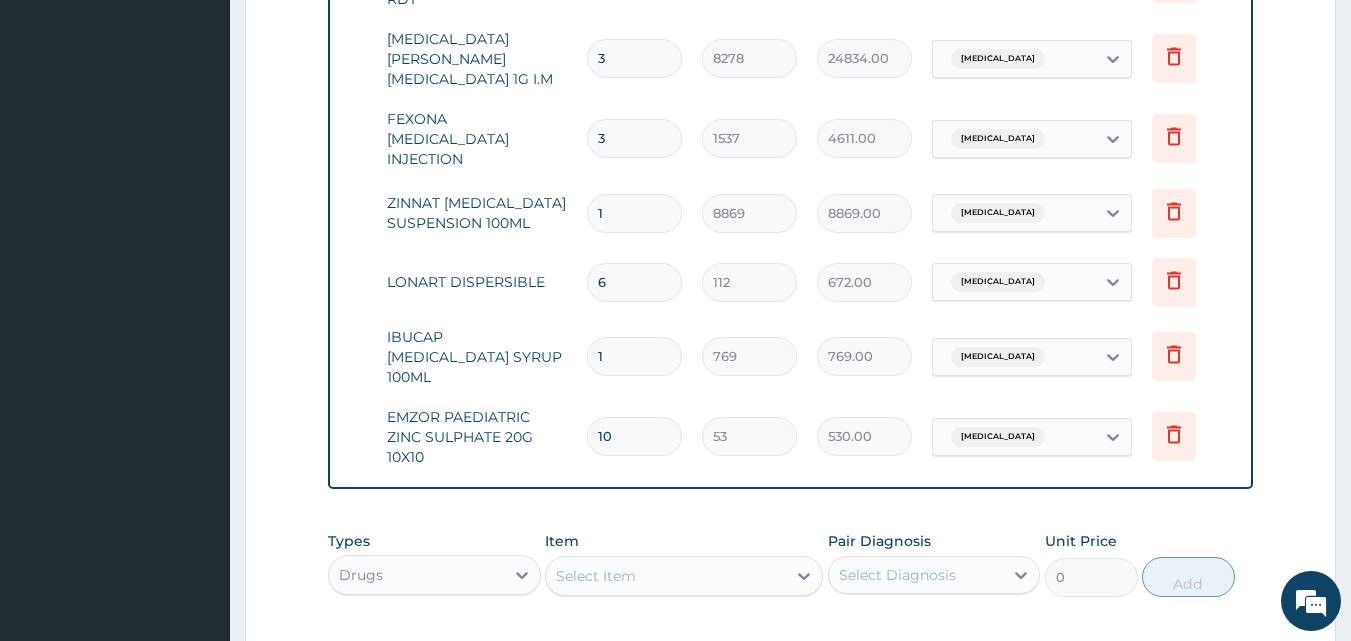 click on "Select Item" at bounding box center (666, 576) 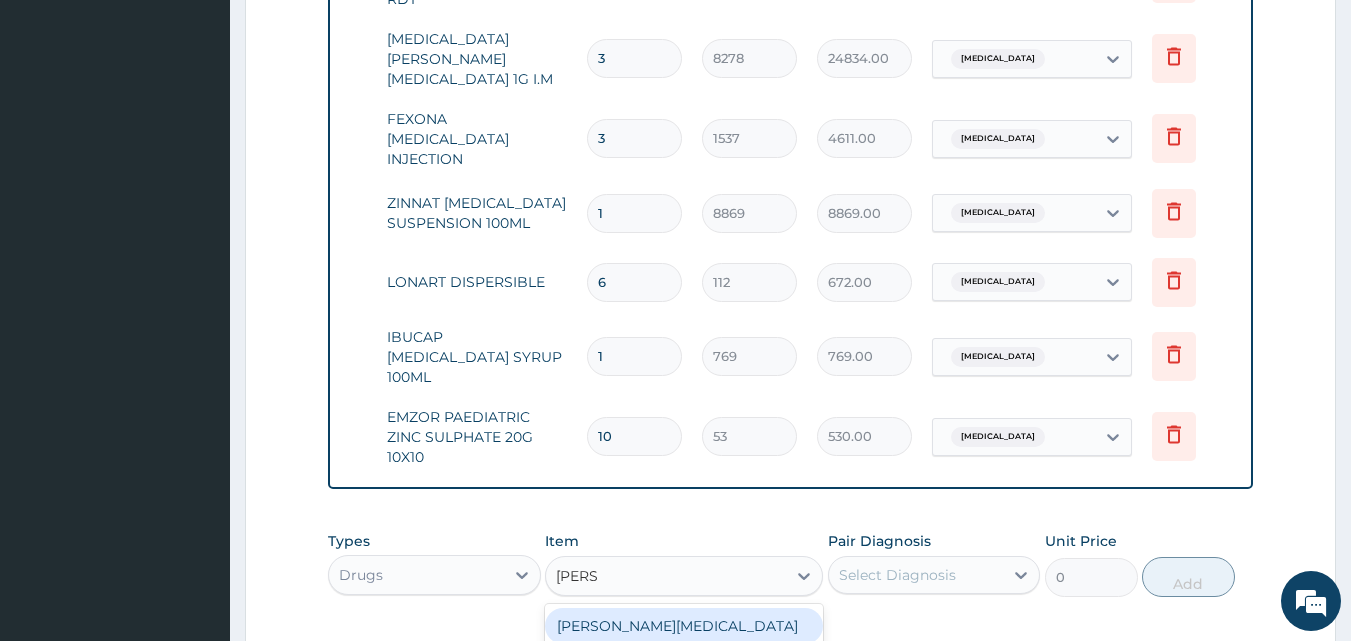 type on "LORAT" 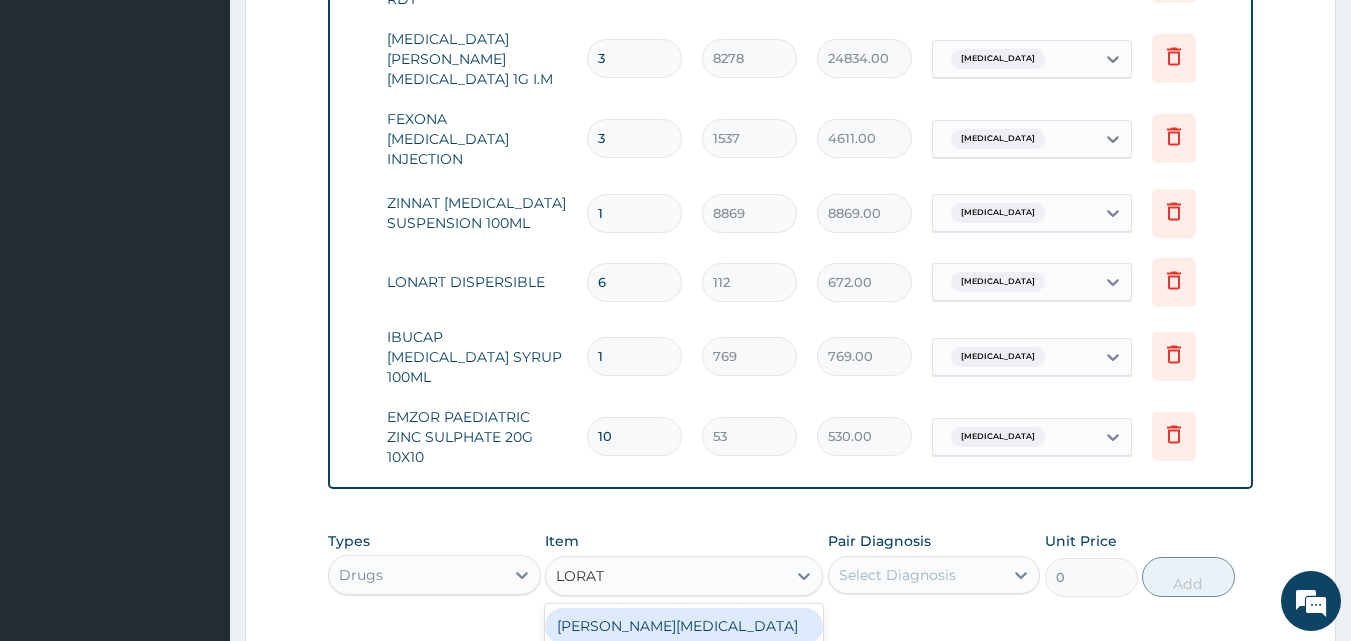 click on "[PERSON_NAME][MEDICAL_DATA]" at bounding box center (684, 626) 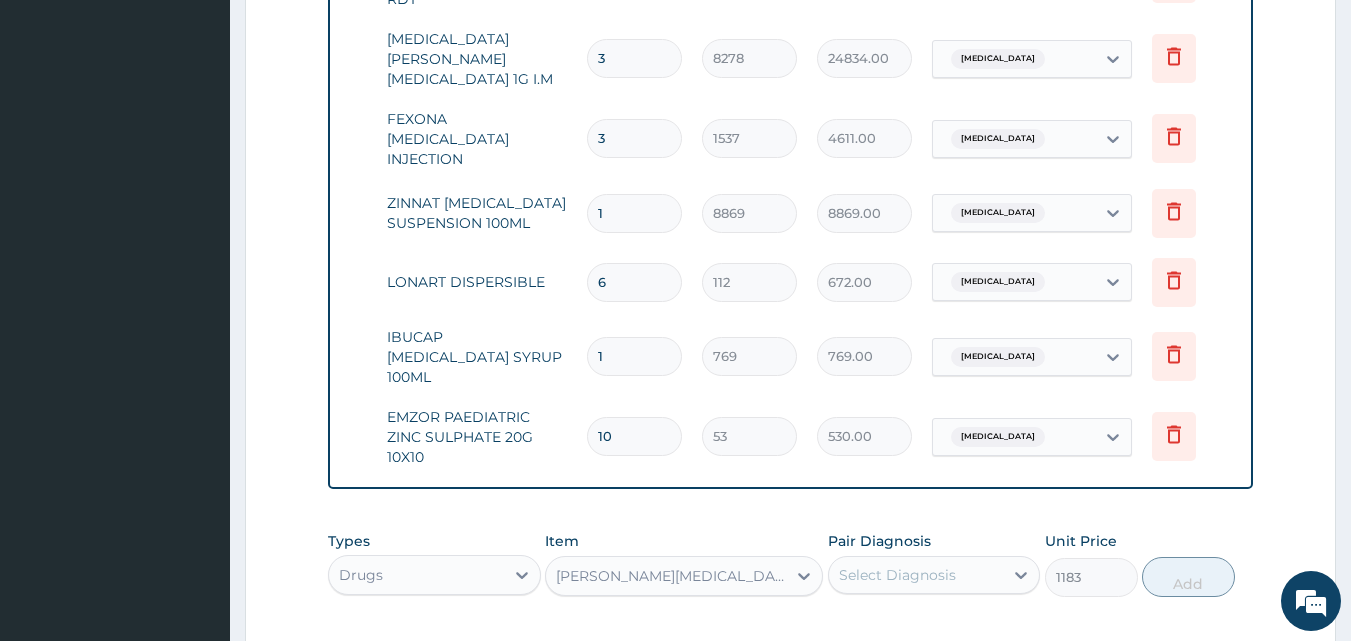 click on "Select Diagnosis" at bounding box center [897, 575] 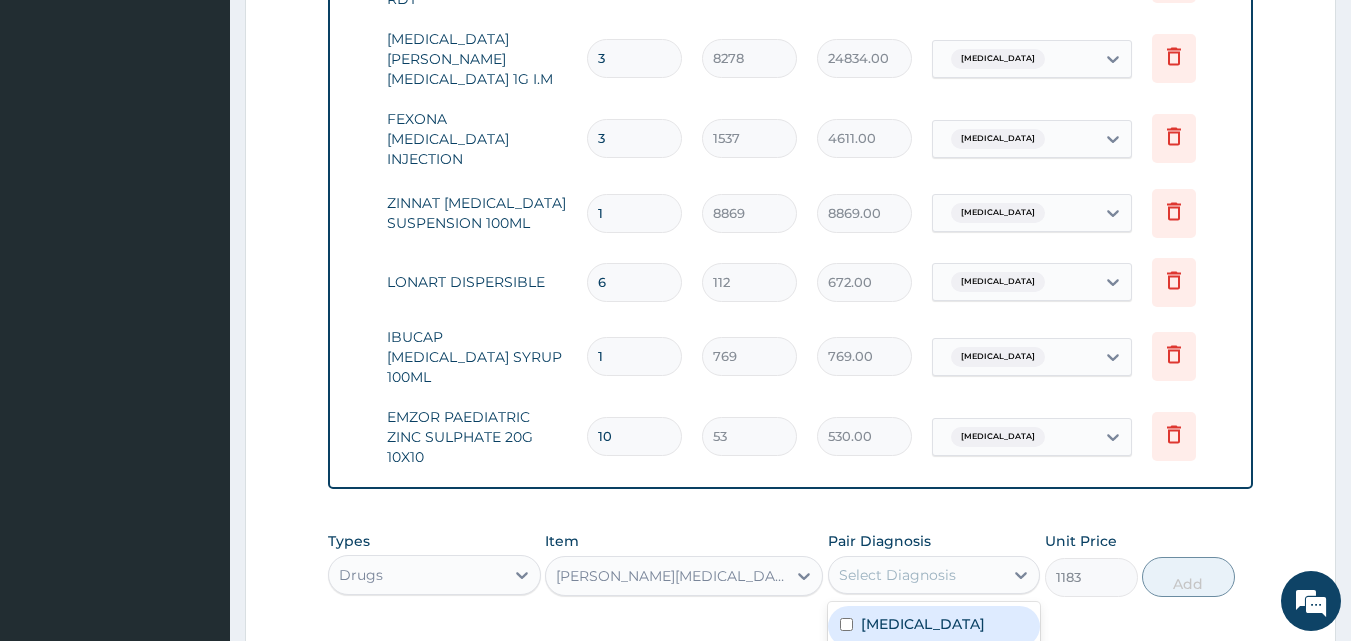 click on "Sepsis" at bounding box center (923, 624) 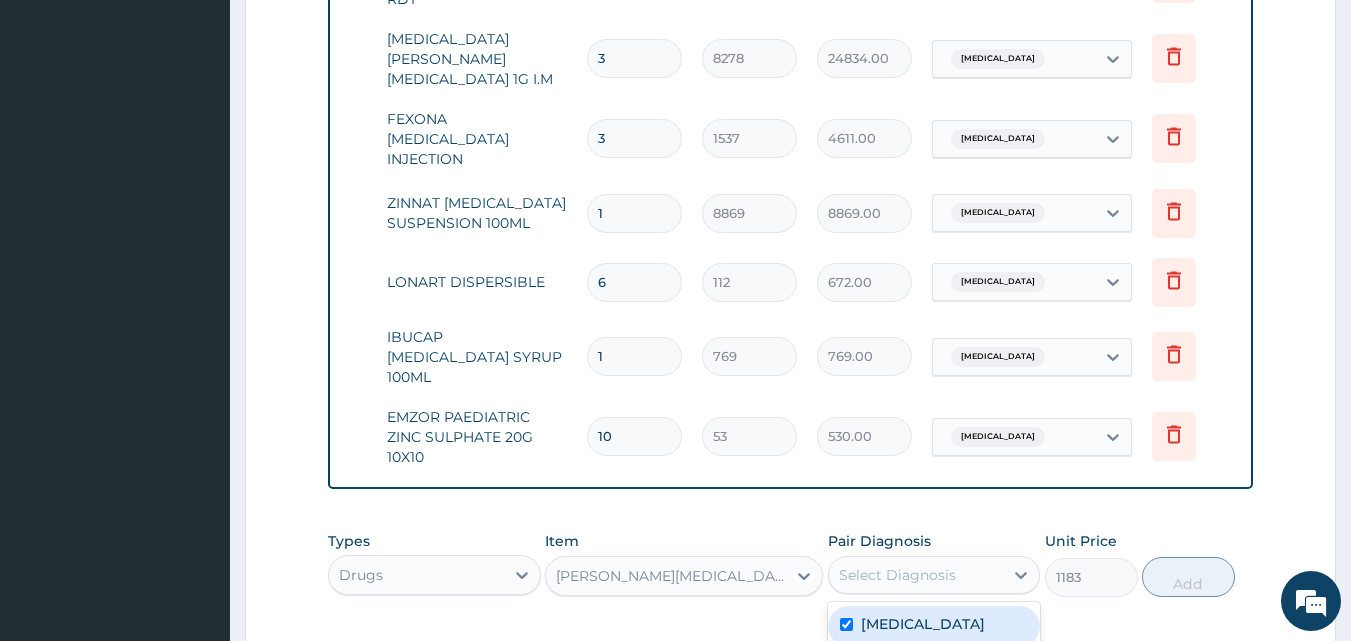 checkbox on "true" 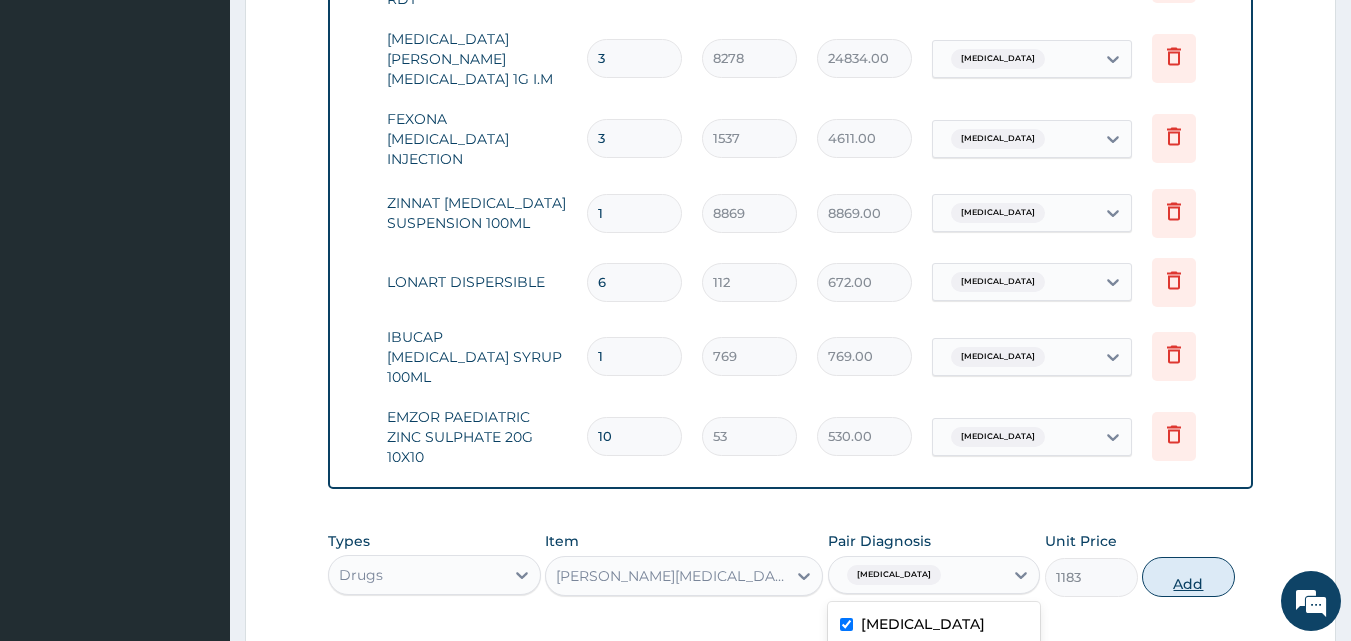 click on "Add" at bounding box center [1188, 577] 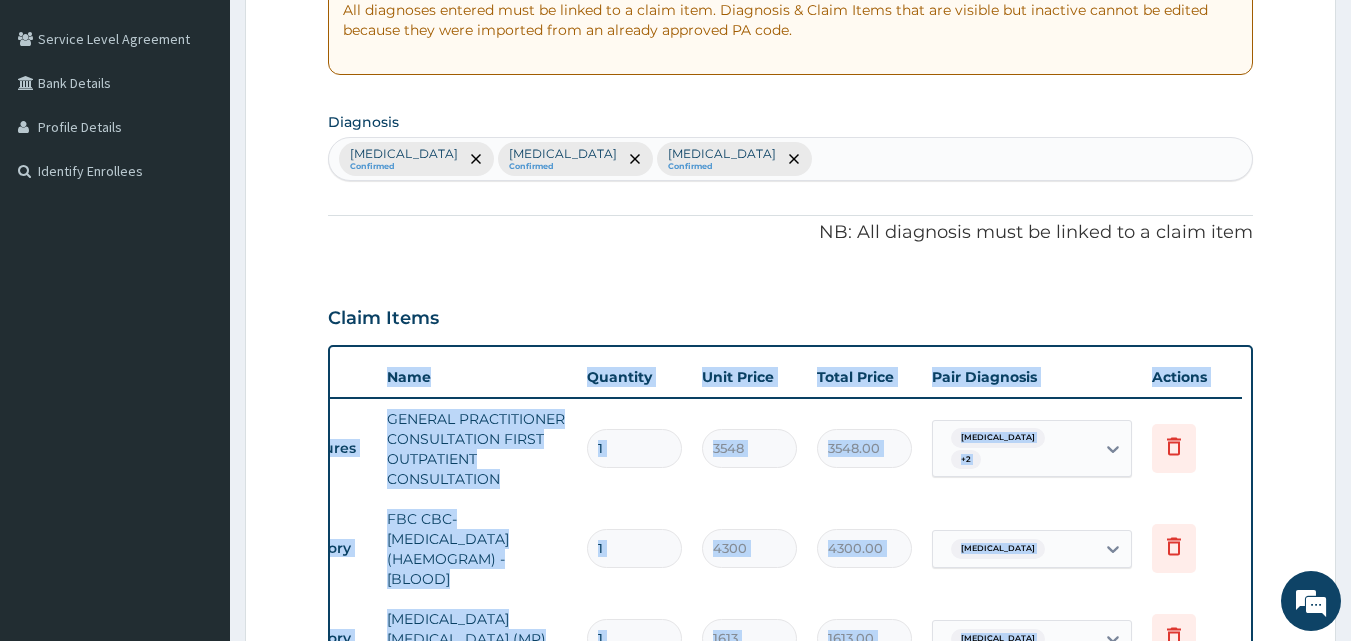 scroll, scrollTop: 359, scrollLeft: 0, axis: vertical 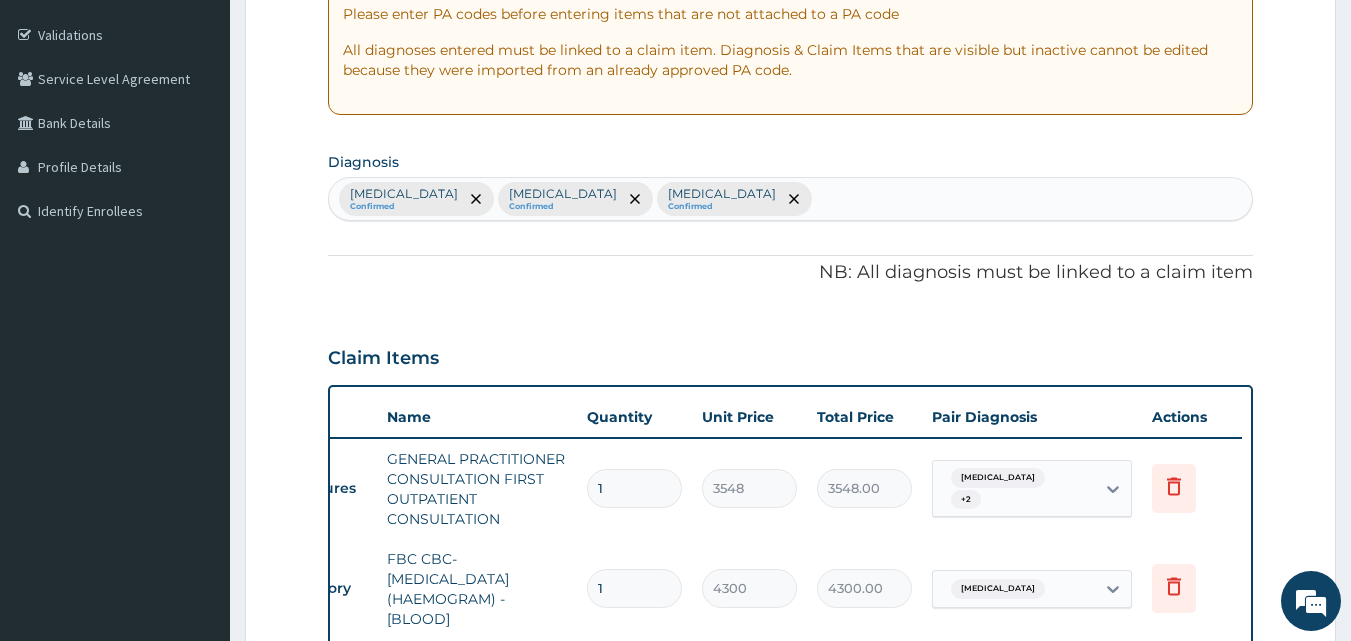 click on "Sepsis Confirmed Malaria Confirmed Gastroenteritis Confirmed" at bounding box center [791, 199] 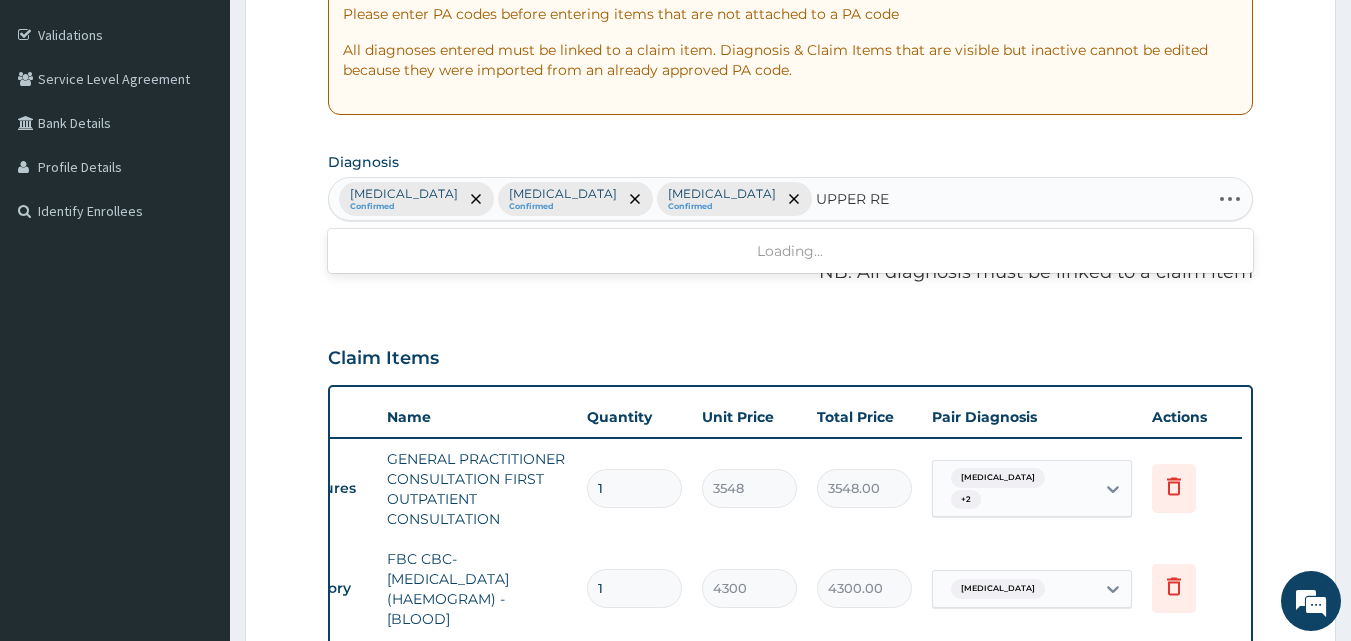 type on "UPPER RES" 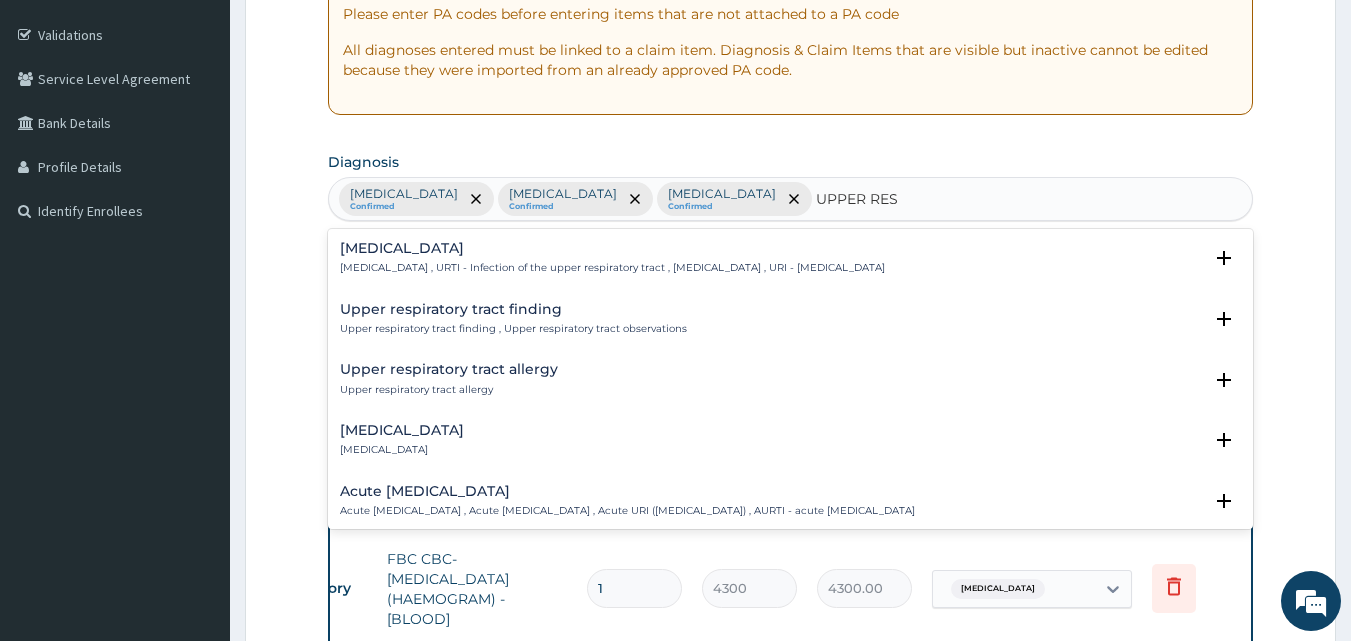 click on "Upper respiratory tract finding Upper respiratory tract finding , Upper respiratory tract observations Select Status Query Query covers suspected (?), Keep in view (kiv), Ruled out (r/o) Confirmed" at bounding box center (791, 324) 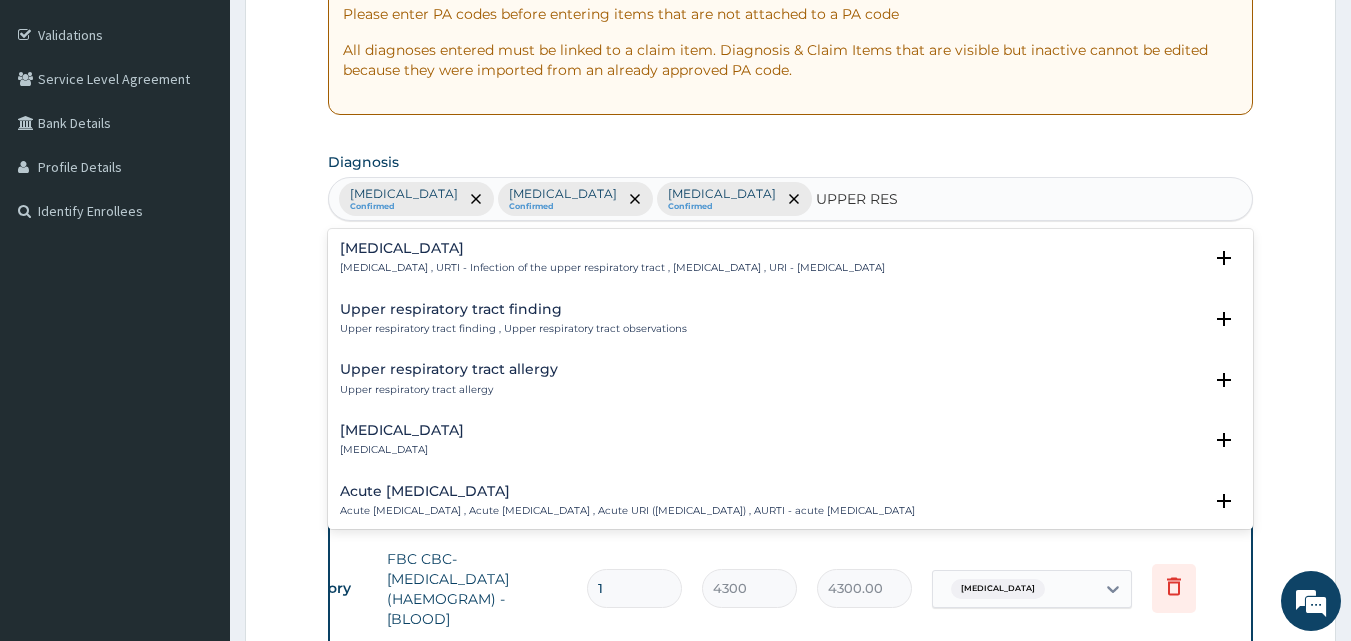 click on "Upper respiratory tract finding Upper respiratory tract finding , Upper respiratory tract observations" at bounding box center [513, 319] 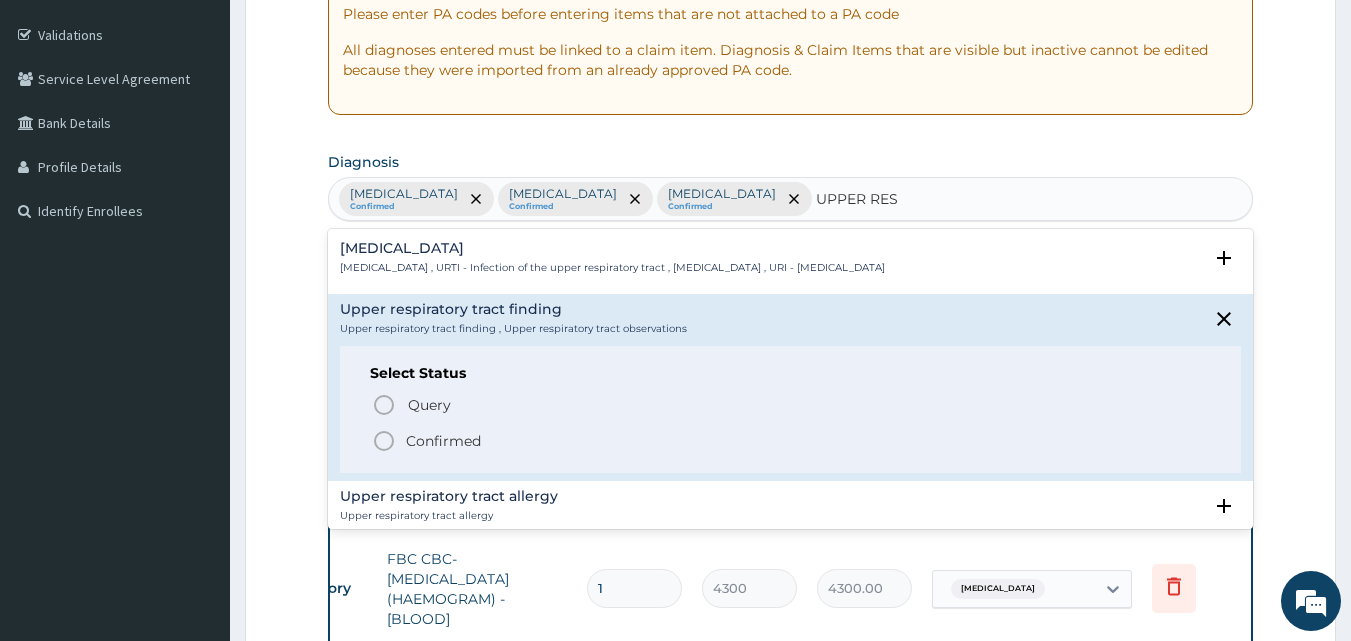 click on "Confirmed" at bounding box center [443, 441] 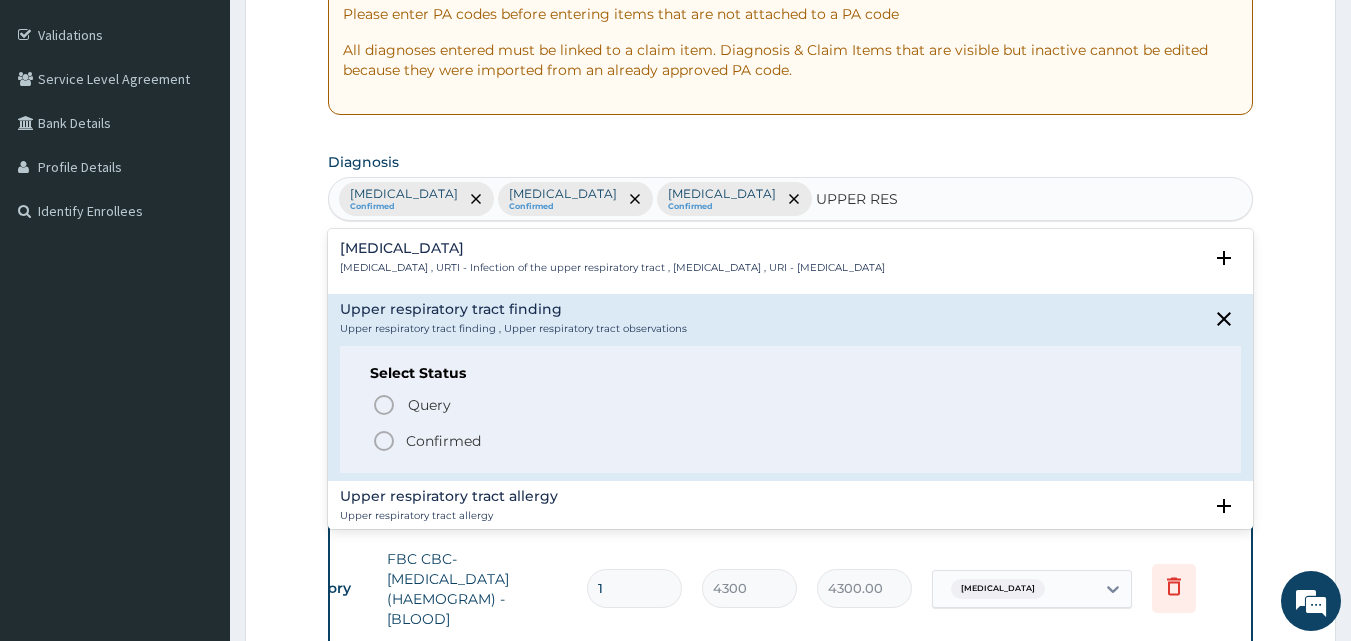 type 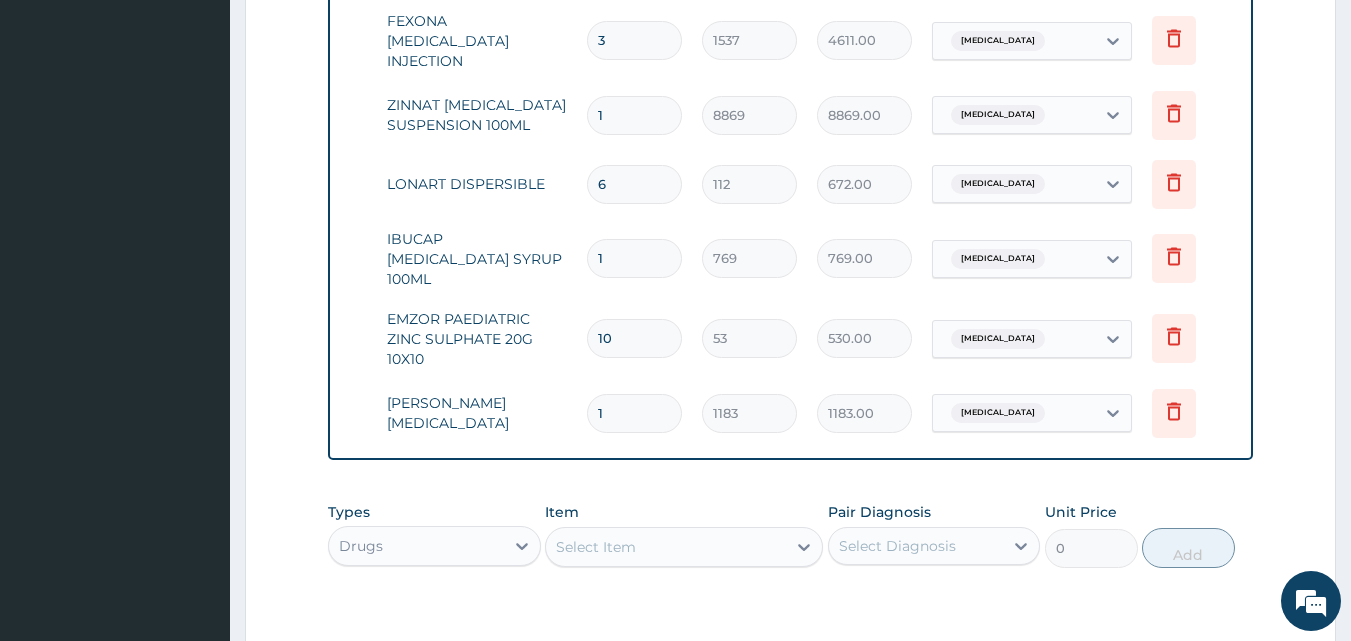 scroll, scrollTop: 1159, scrollLeft: 0, axis: vertical 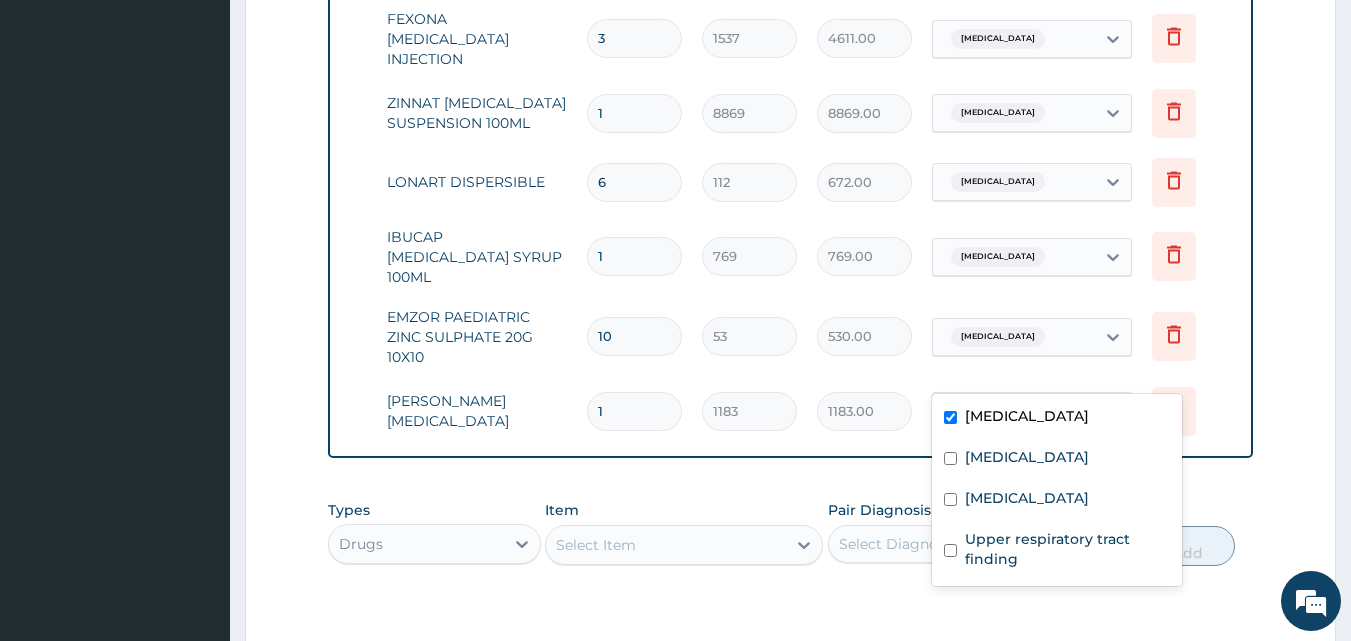 click 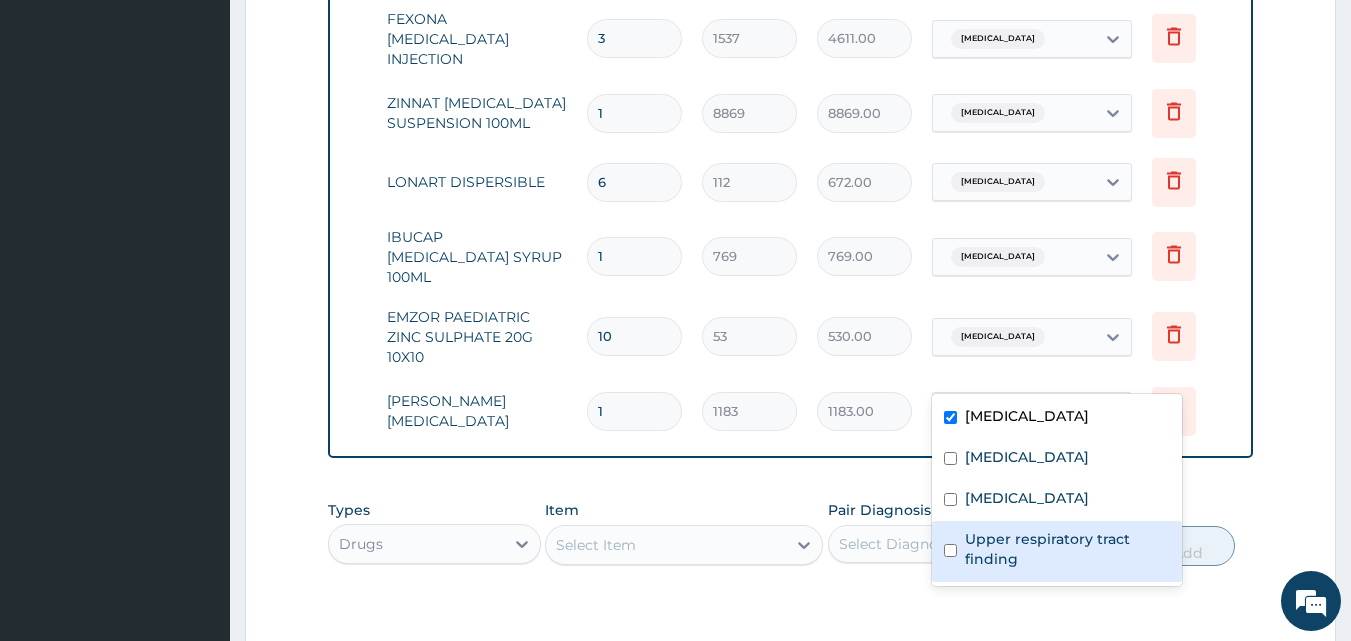 click on "Upper respiratory tract finding" at bounding box center (1067, 549) 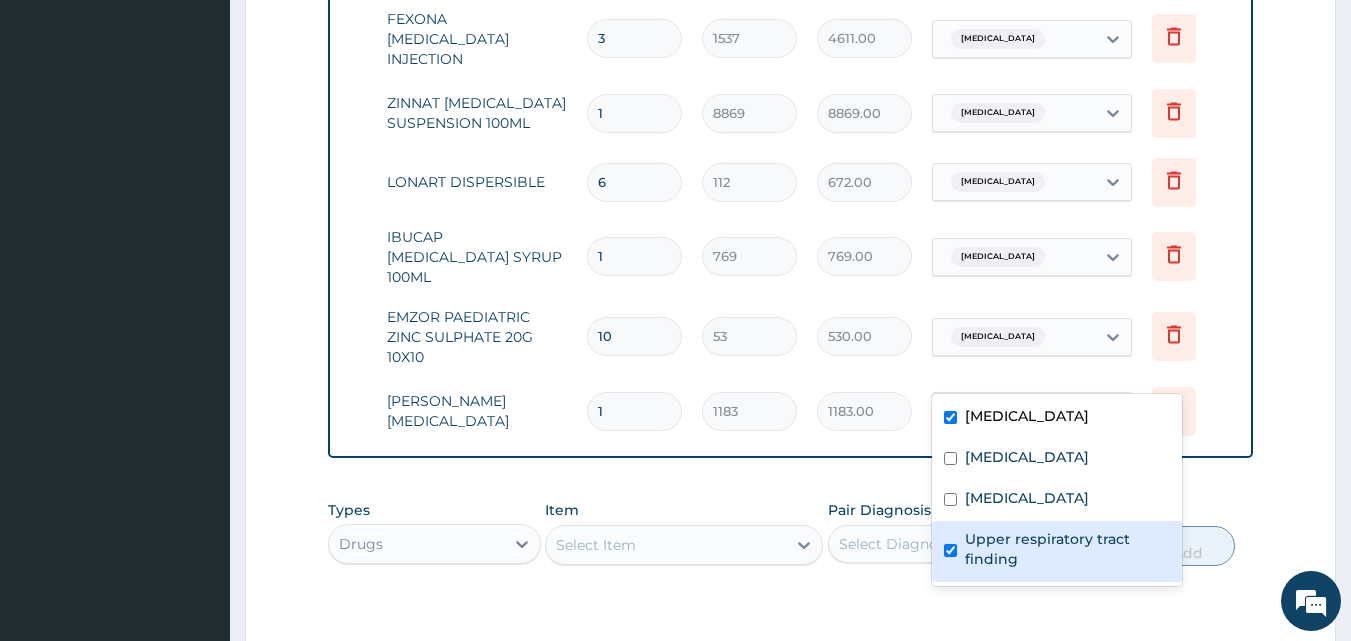 checkbox on "true" 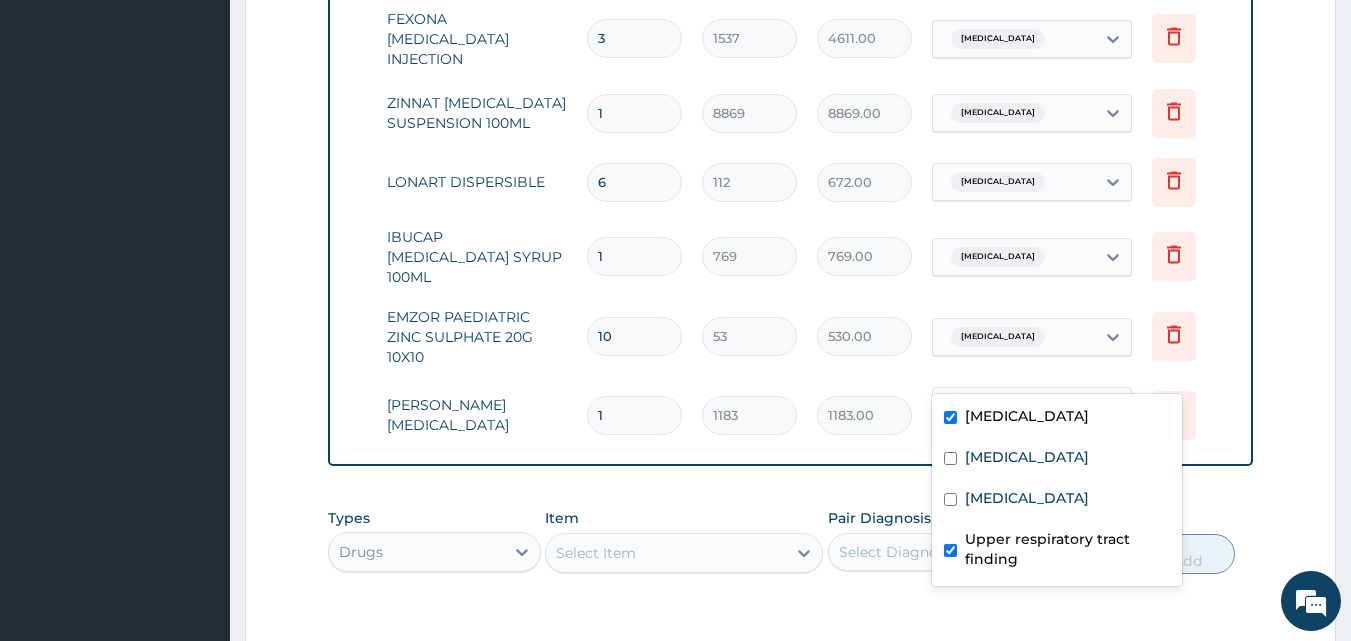 click on "Select Item" at bounding box center [666, 553] 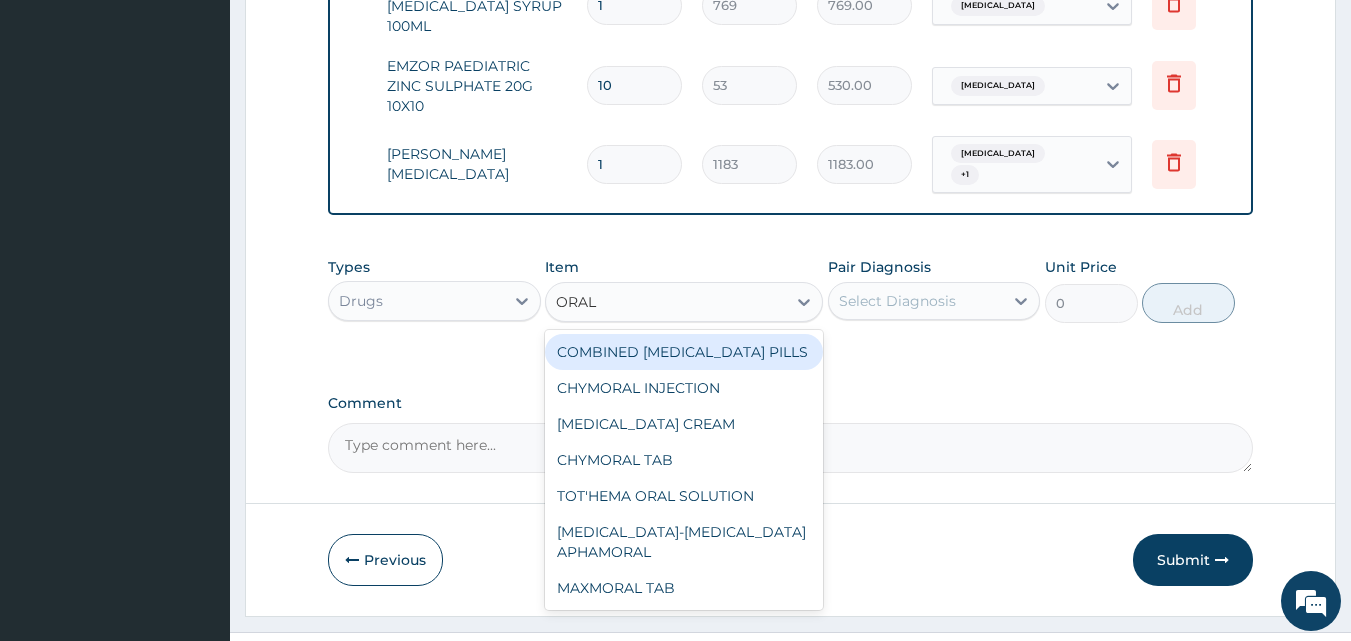 scroll, scrollTop: 1415, scrollLeft: 0, axis: vertical 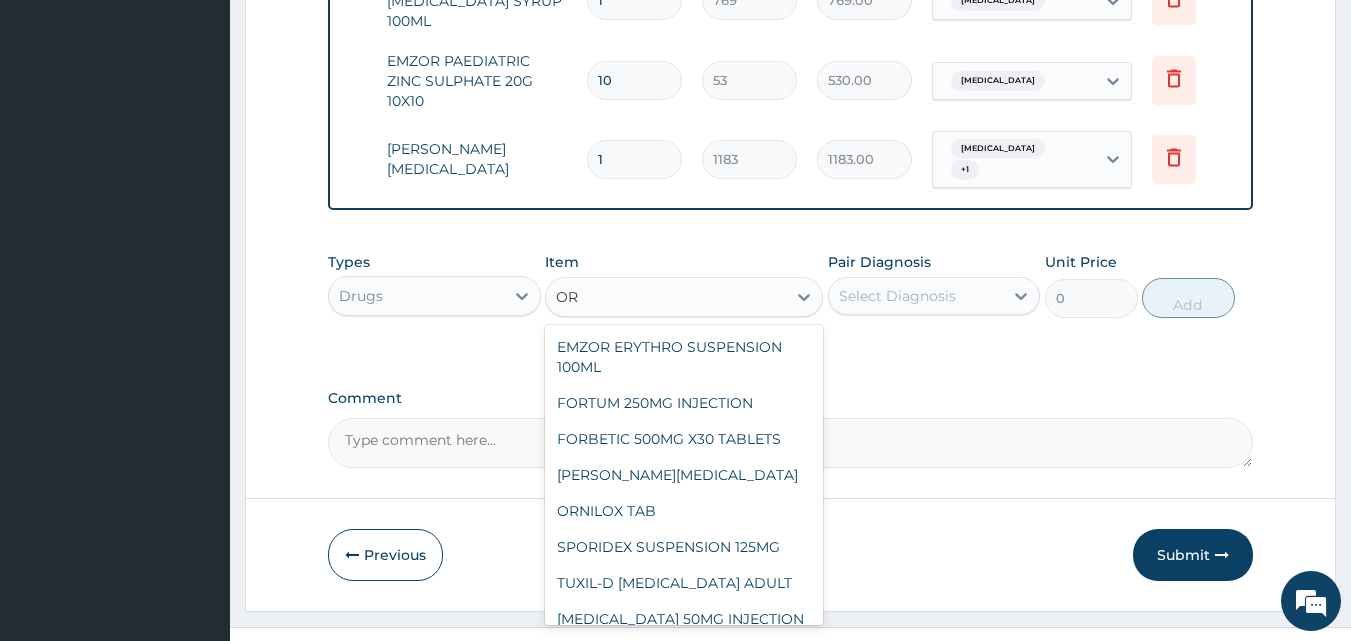 type on "ORS" 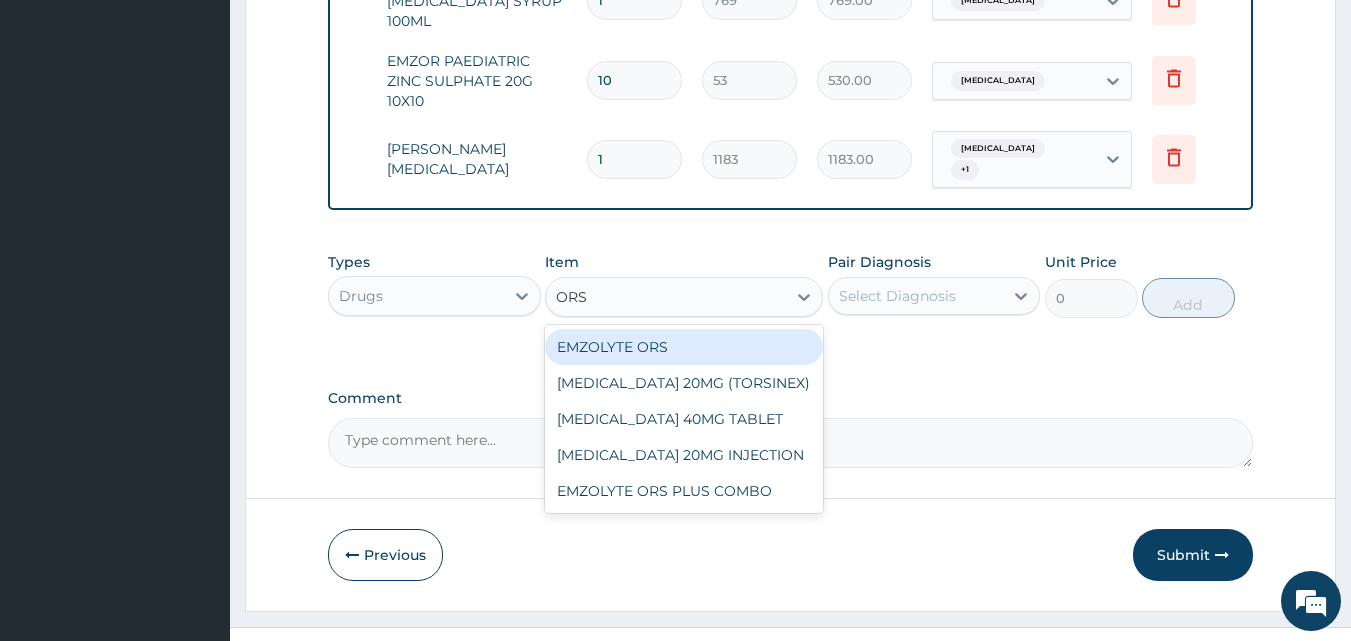 click on "EMZOLYTE ORS" at bounding box center (684, 347) 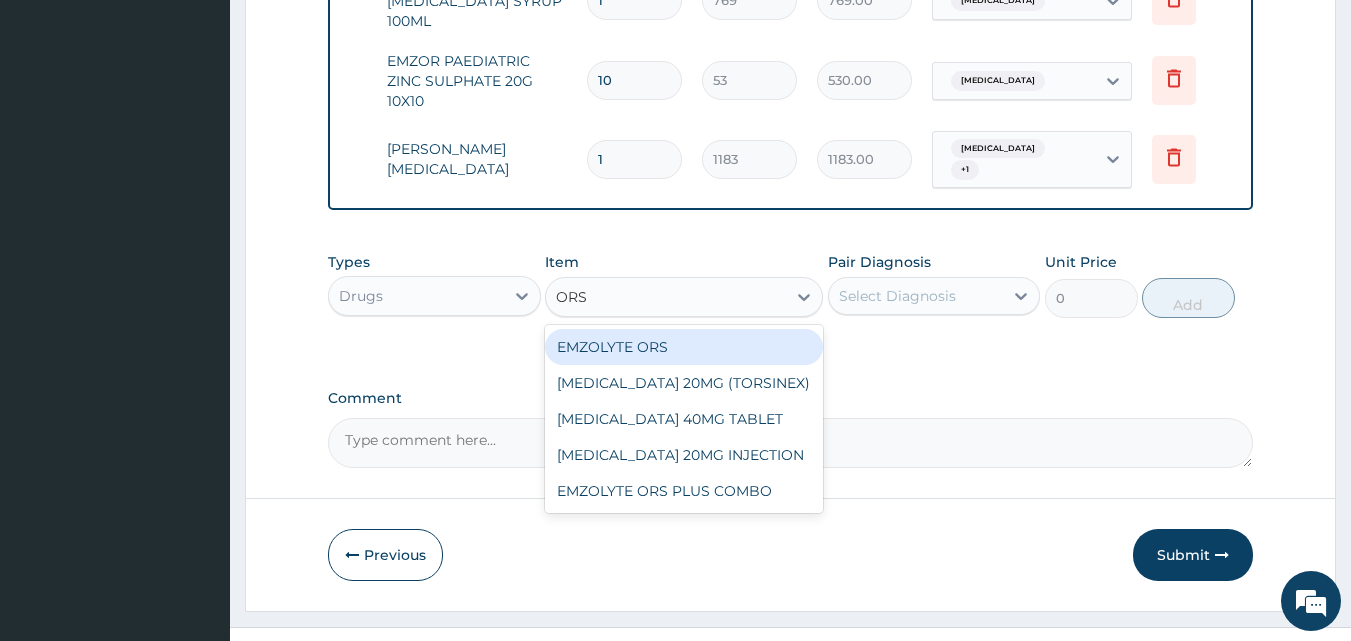 type 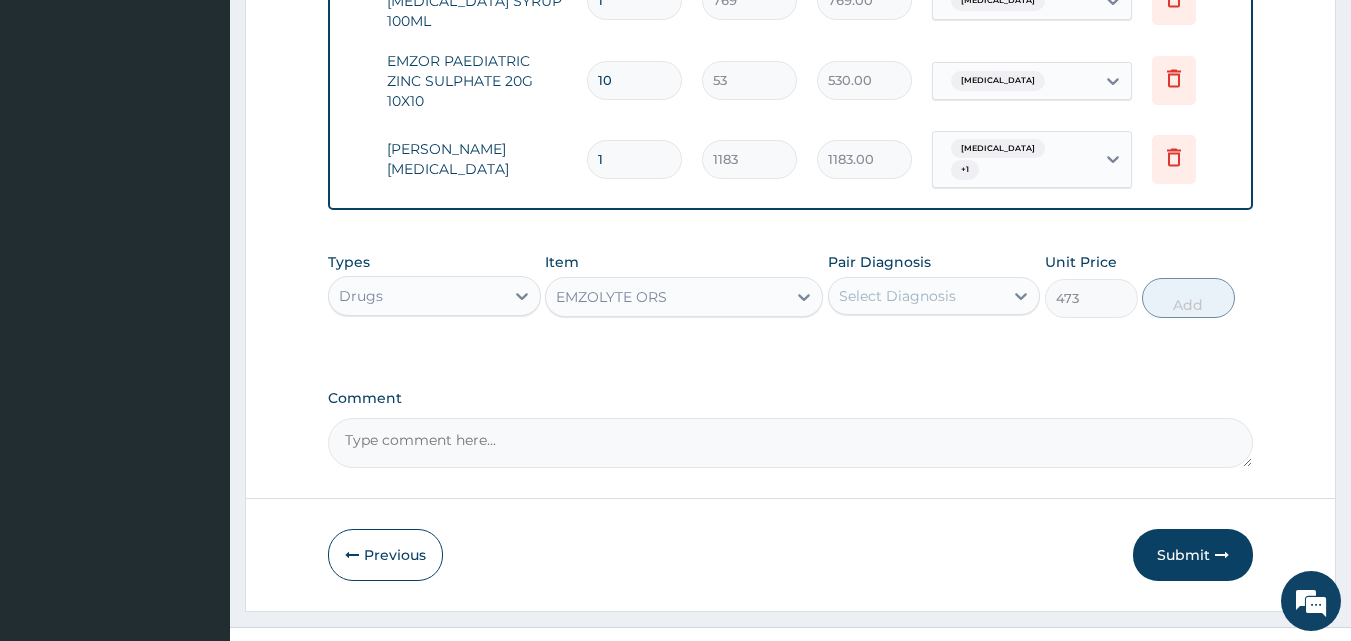 click on "Select Diagnosis" at bounding box center [916, 296] 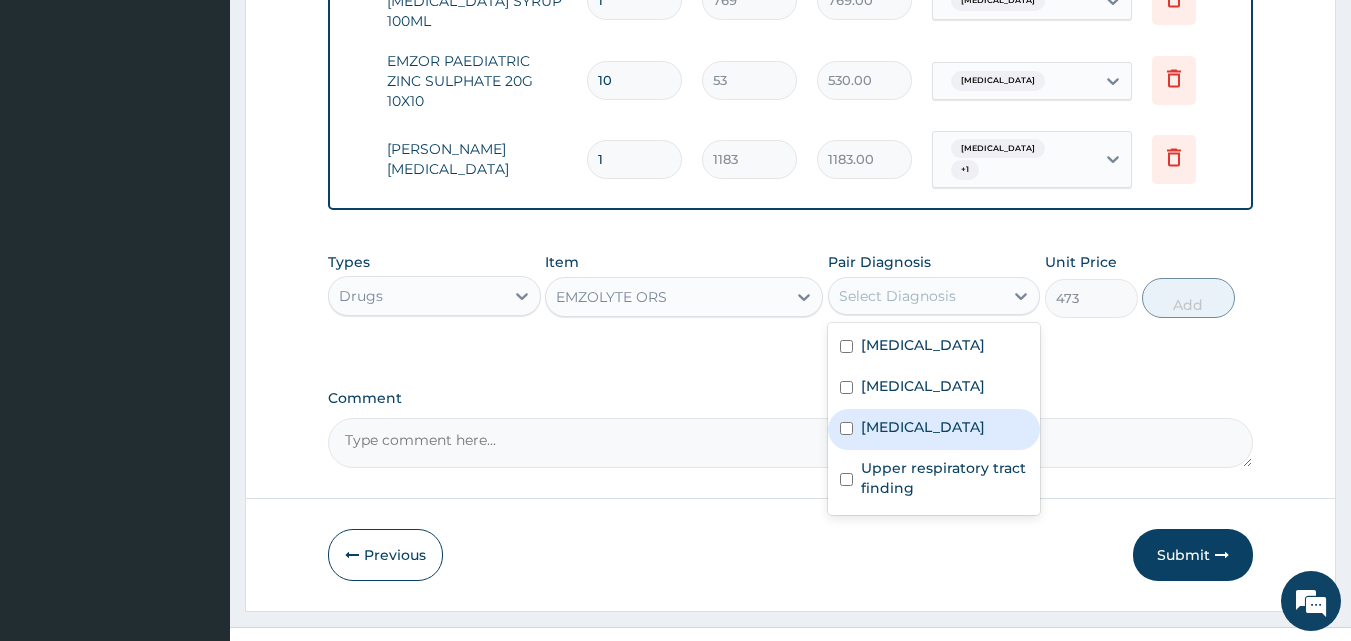 click on "Gastroenteritis" at bounding box center [923, 427] 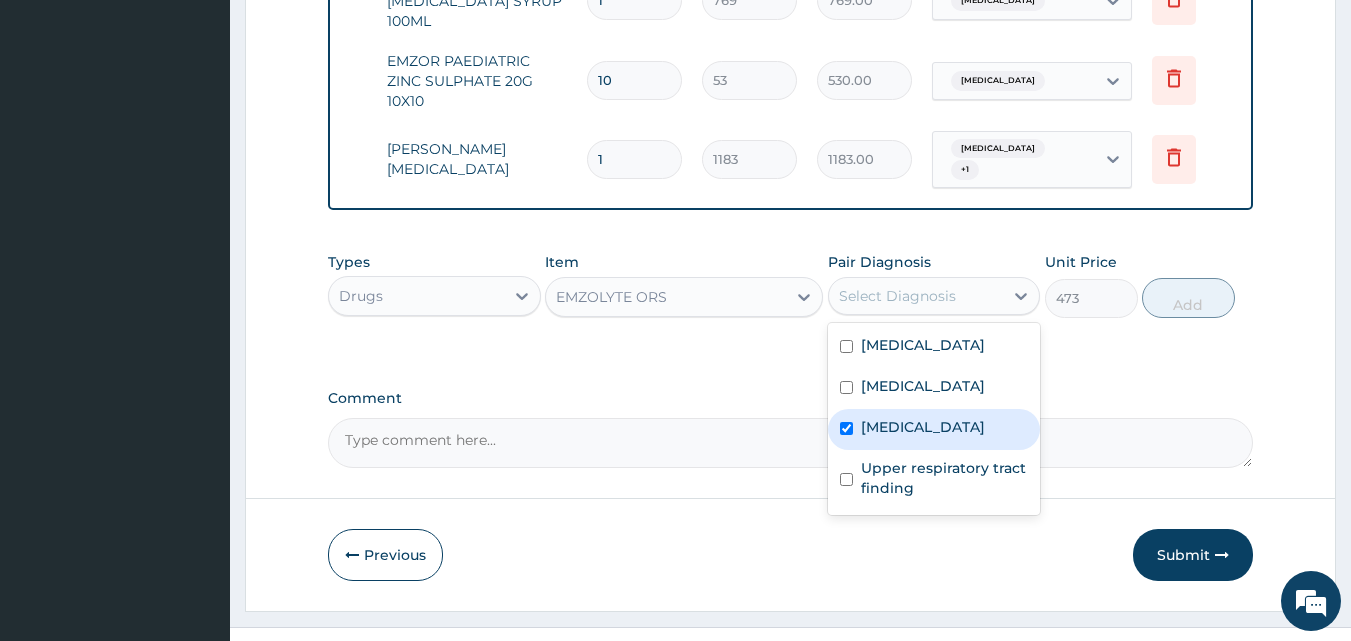 checkbox on "true" 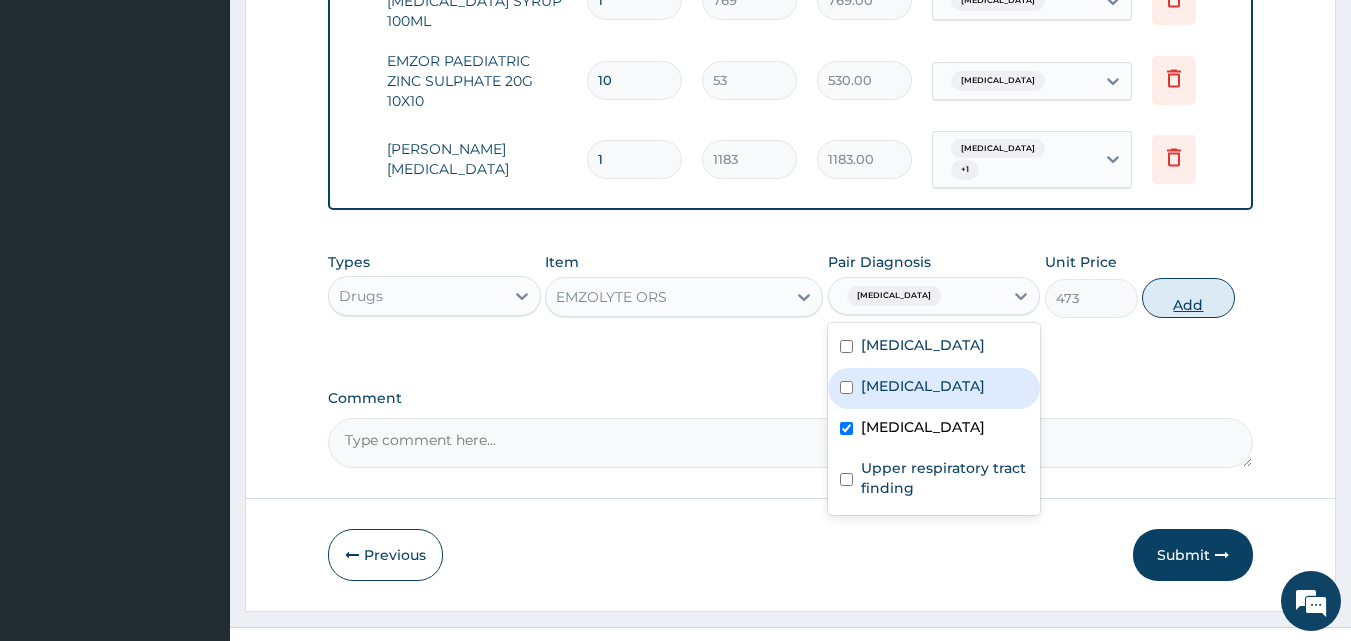click on "Add" at bounding box center (1188, 298) 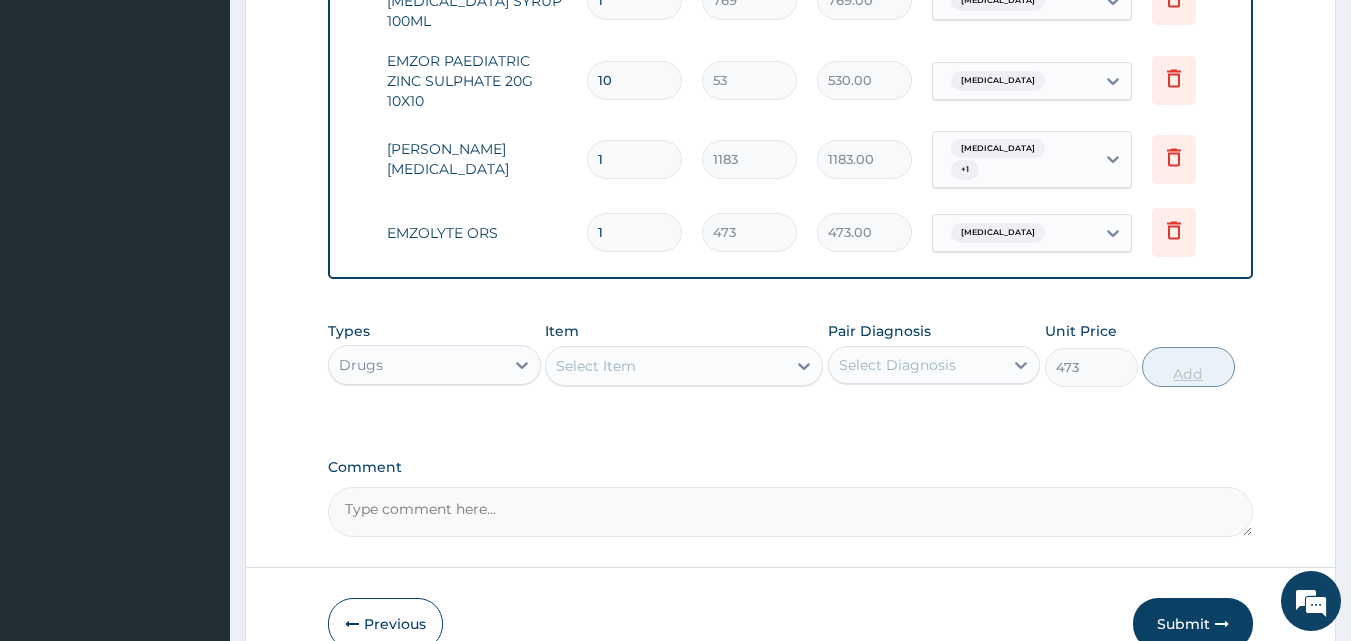 type on "0" 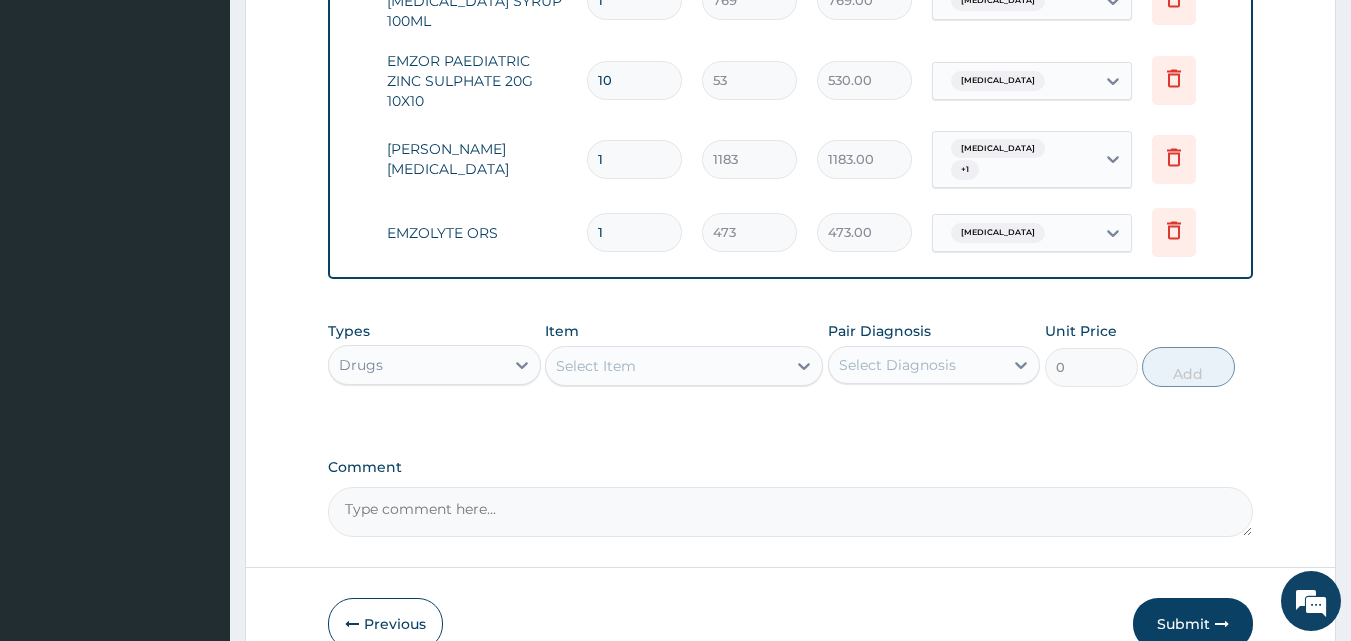 type 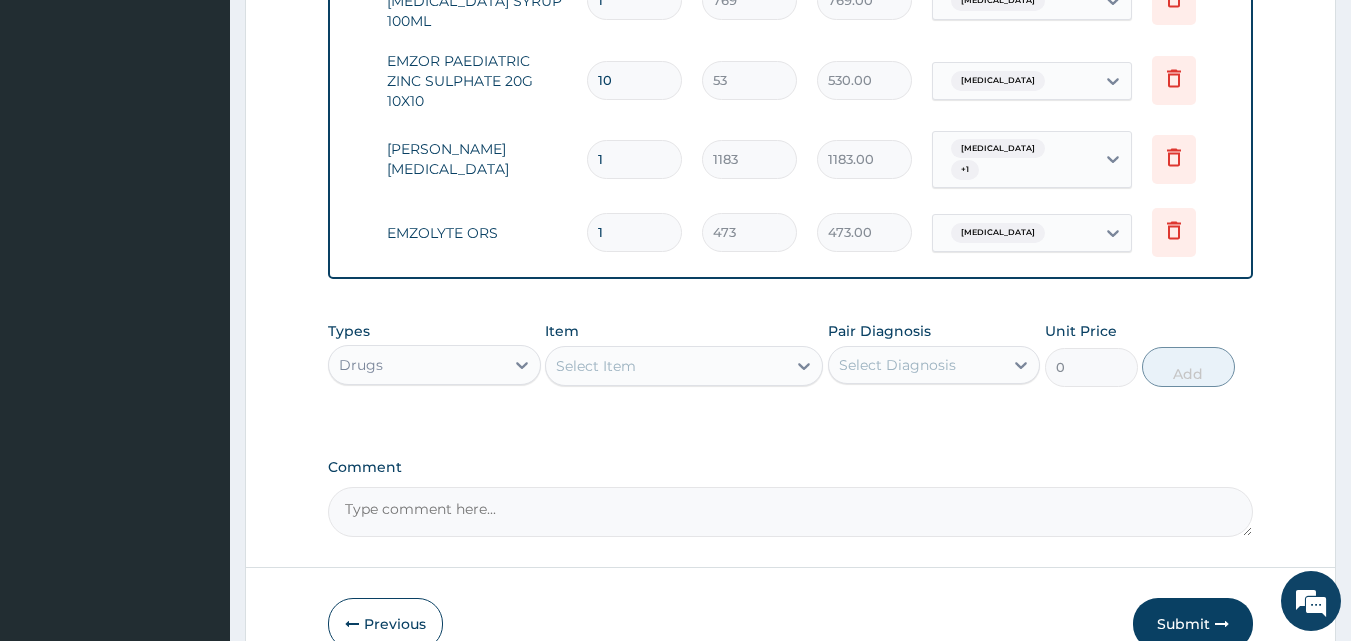 type on "0.00" 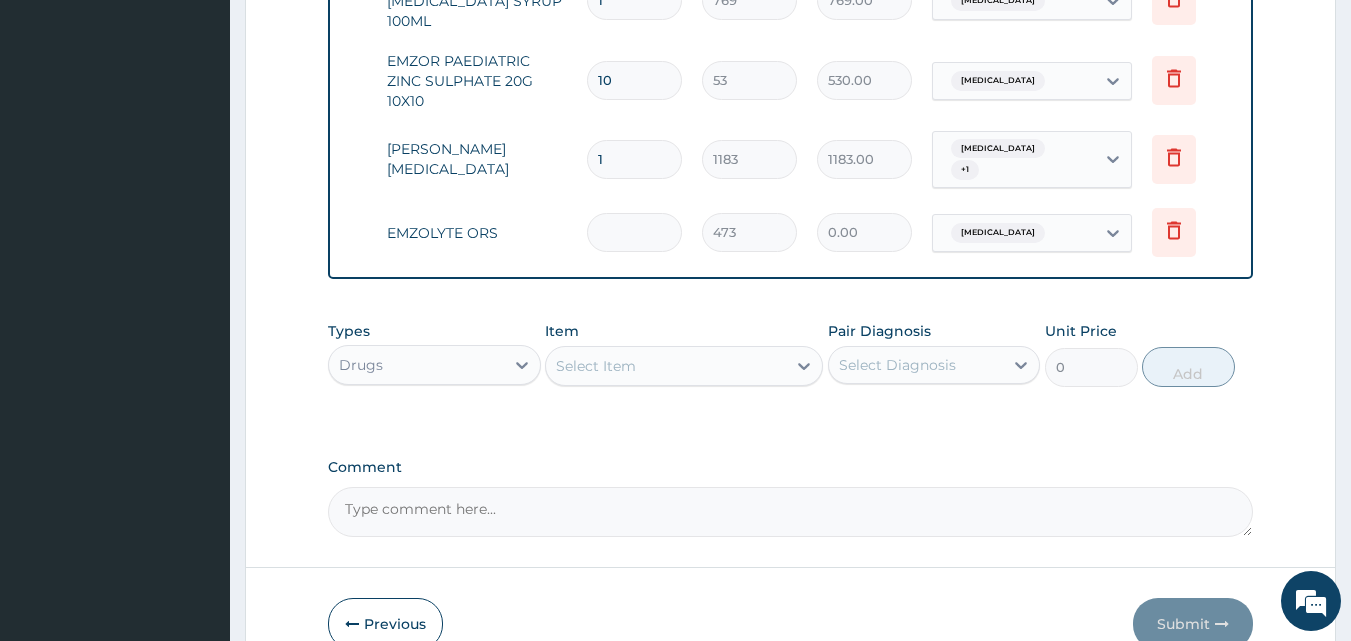 type on "2" 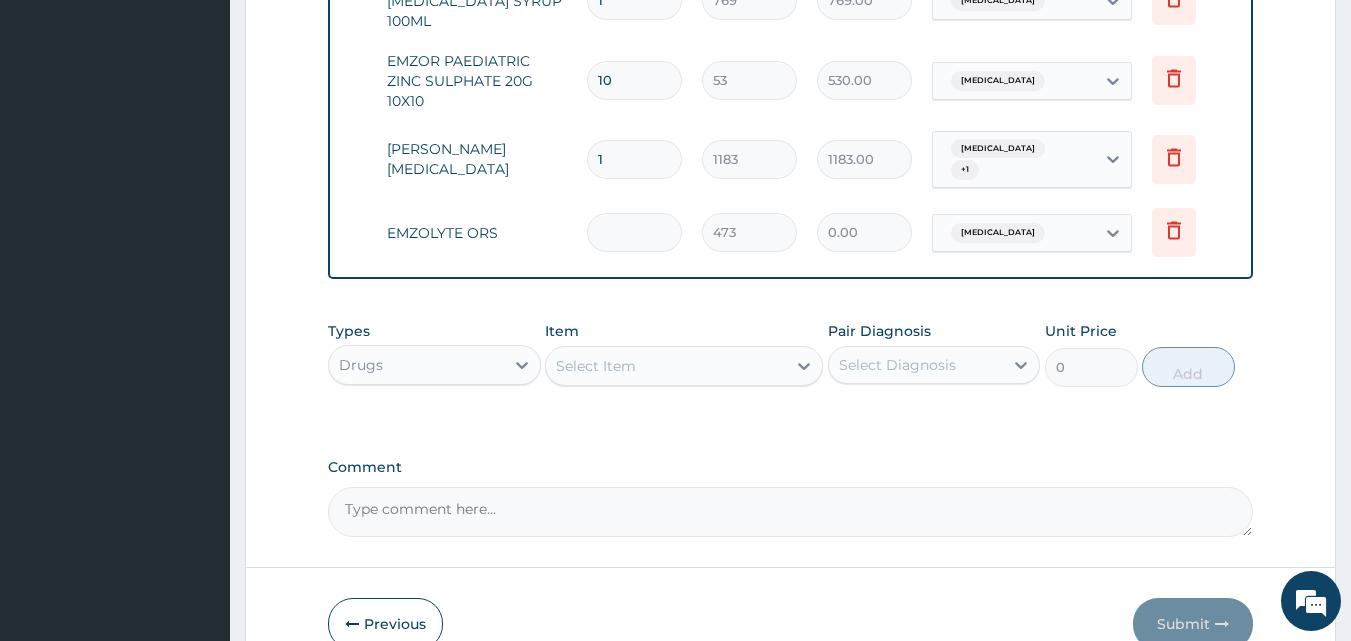type on "946.00" 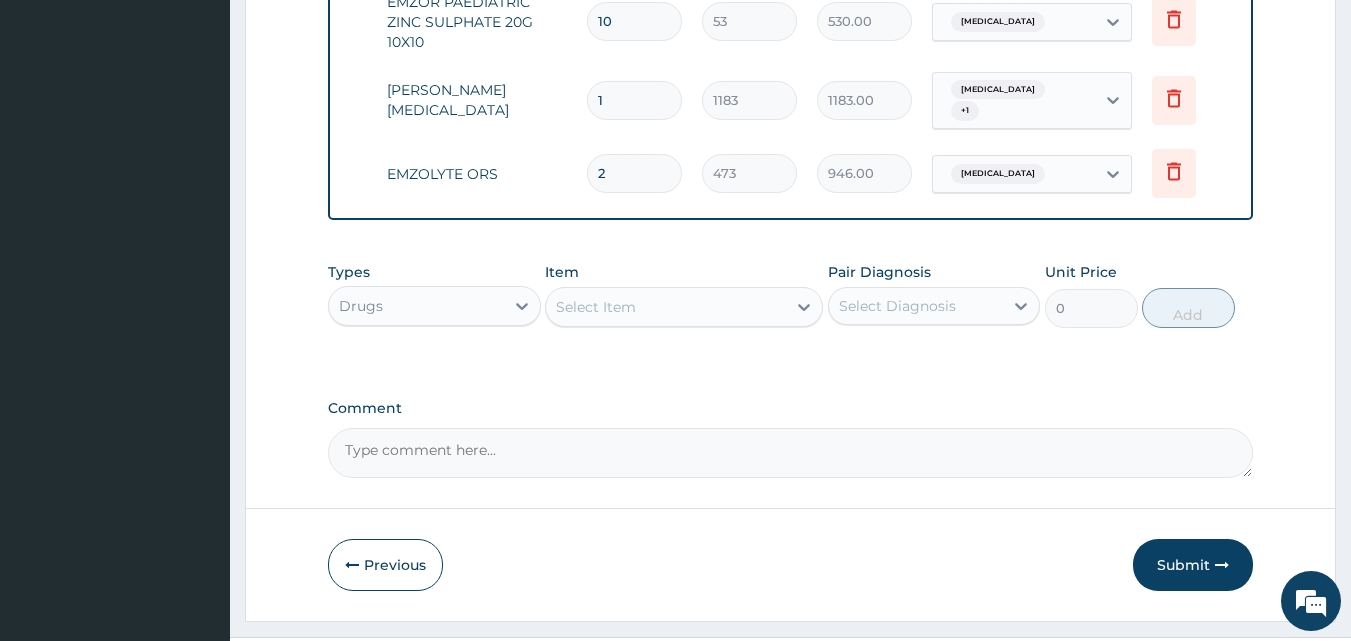 scroll, scrollTop: 1484, scrollLeft: 0, axis: vertical 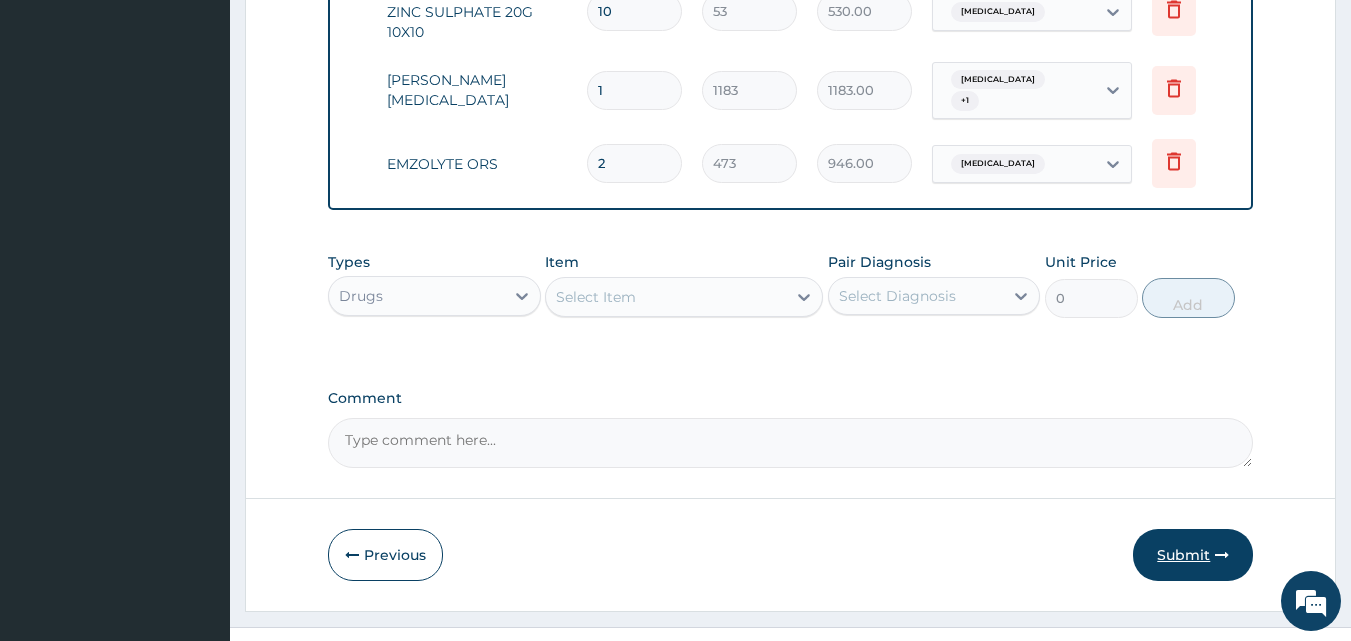 type on "2" 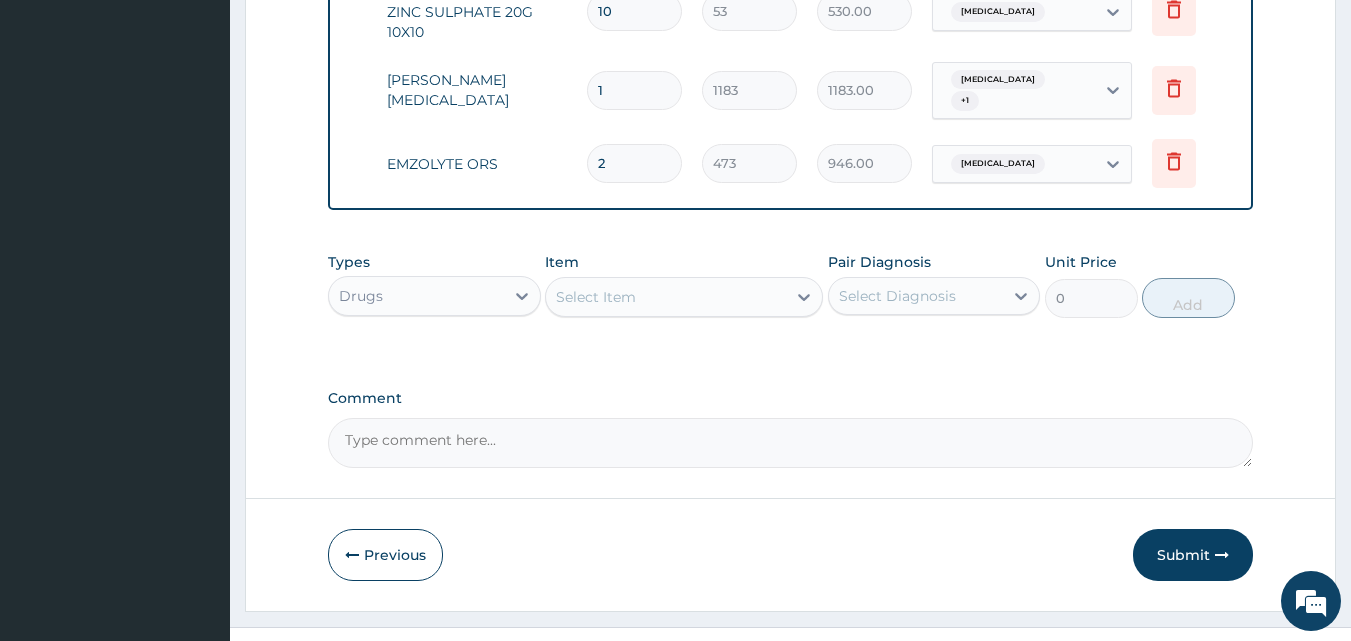 click on "Step  2  of 2 PA Code / Prescription Code Enter Code(Secondary Care Only) Encounter Date DD-MM-YYYY Important Notice Please enter PA codes before entering items that are not attached to a PA code   All diagnoses entered must be linked to a claim item. Diagnosis & Claim Items that are visible but inactive cannot be edited because they were imported from an already approved PA code. Diagnosis Sepsis Confirmed Malaria Confirmed Gastroenteritis Confirmed Upper respiratory tract finding Confirmed NB: All diagnosis must be linked to a claim item Claim Items Type Name Quantity Unit Price Total Price Pair Diagnosis Actions Procedures GENERAL PRACTITIONER CONSULTATION FIRST OUTPATIENT CONSULTATION 1 3548 3548.00 Sepsis  + 2 Delete Laboratory FBC CBC-COMPLETE BLOOD COUNT (HAEMOGRAM) - [BLOOD] 1 4300 4300.00 Sepsis Delete Laboratory MALARIA PARASITE (MP) RDT 1 1613 1613.00 Malaria Delete Drugs ROCEPHIN CEFTRIAXONE 1G I.M 3 8278 24834.00 Sepsis Delete Drugs FEXONA ARTESUNATE INJECTION 3 1537 4611.00 Malaria Delete Drugs" at bounding box center [790, -383] 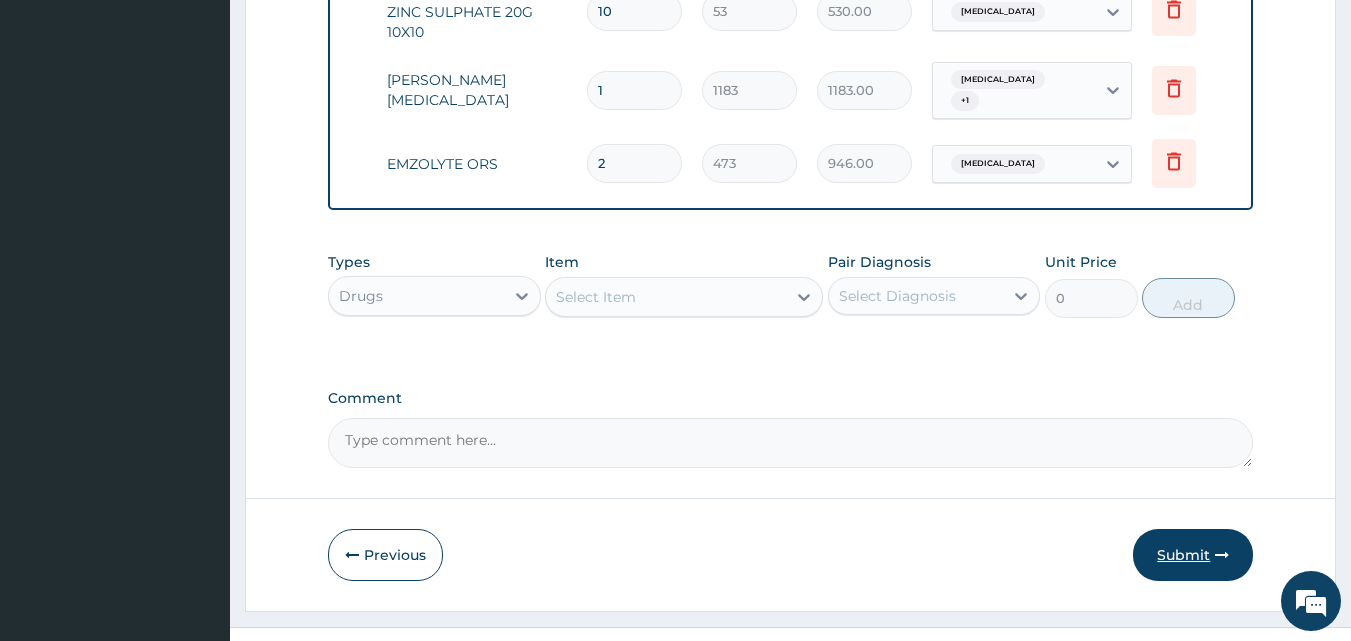click at bounding box center (1222, 555) 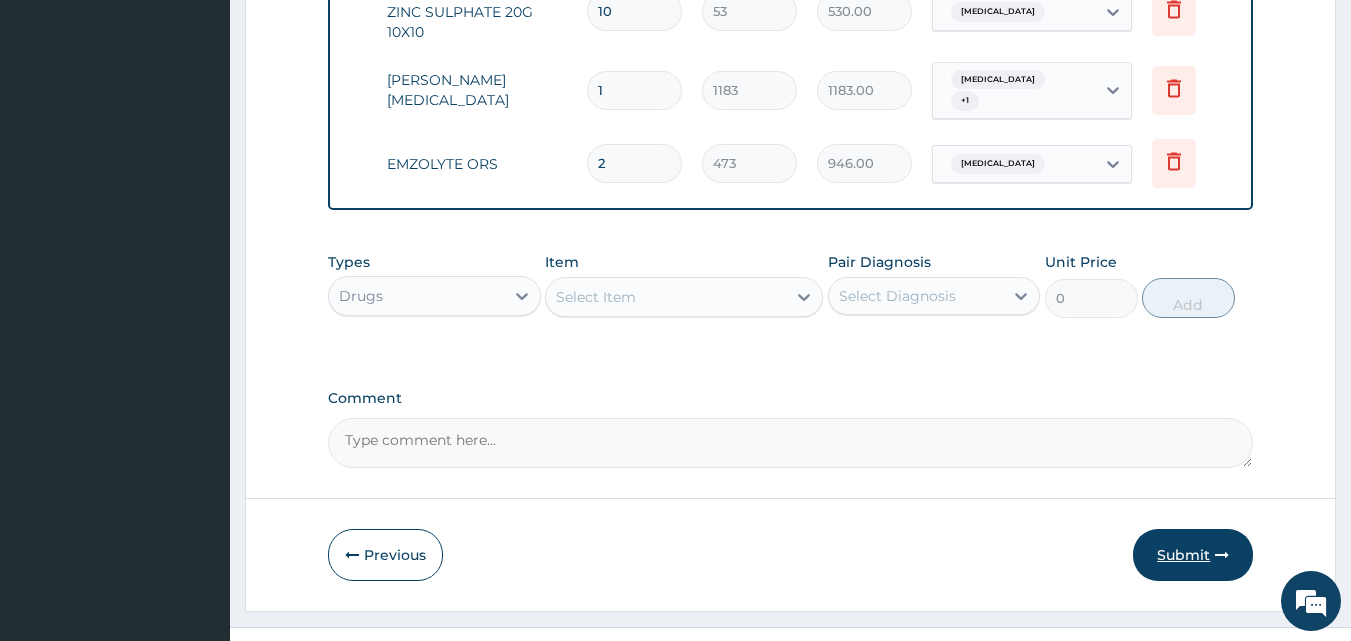 click on "Submit" at bounding box center (1193, 555) 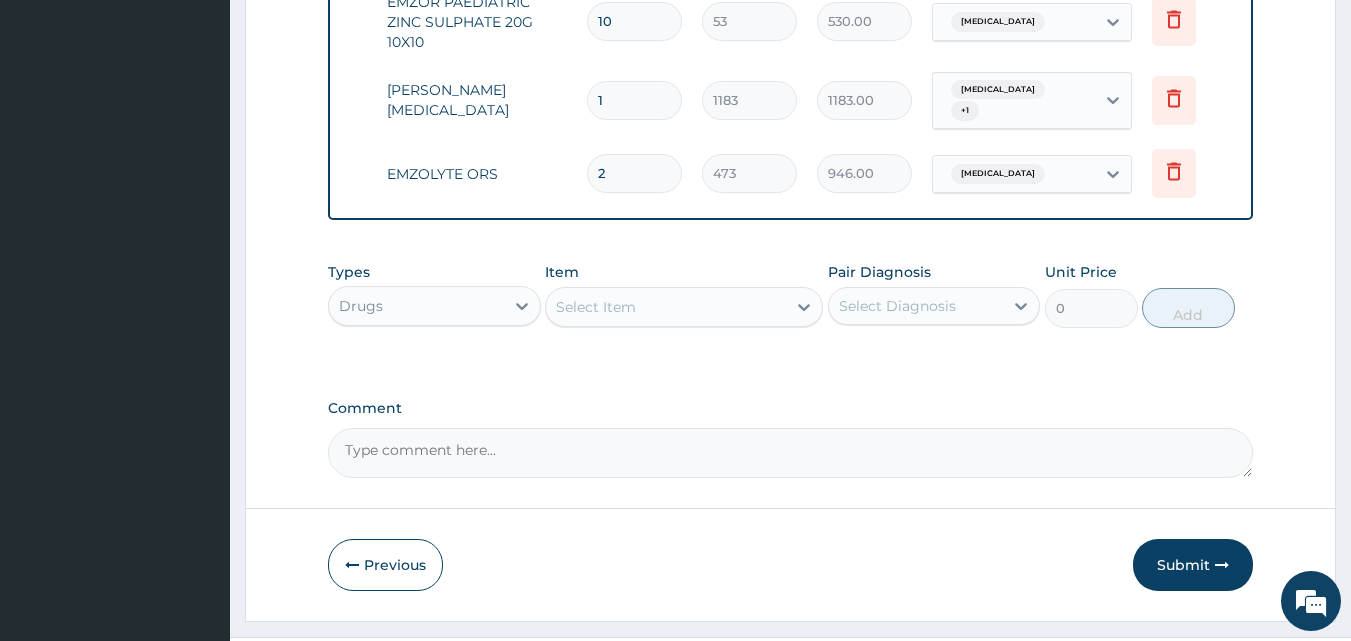 scroll, scrollTop: 1484, scrollLeft: 0, axis: vertical 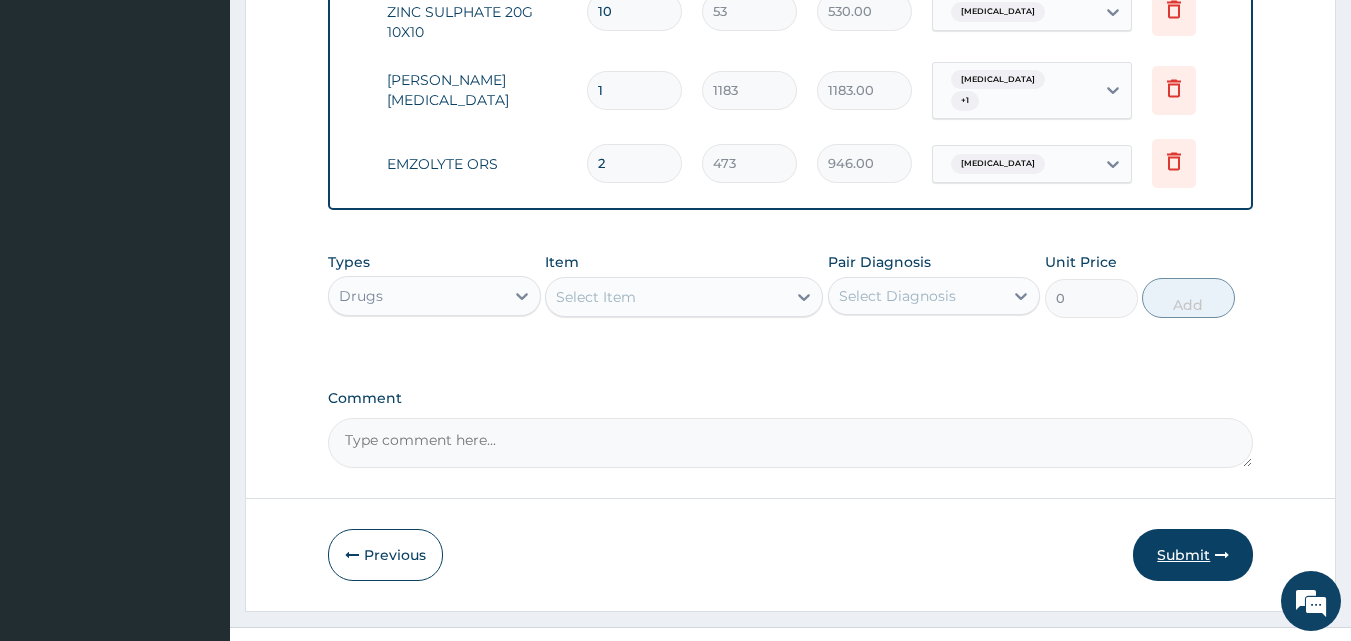 click on "Submit" at bounding box center [1193, 555] 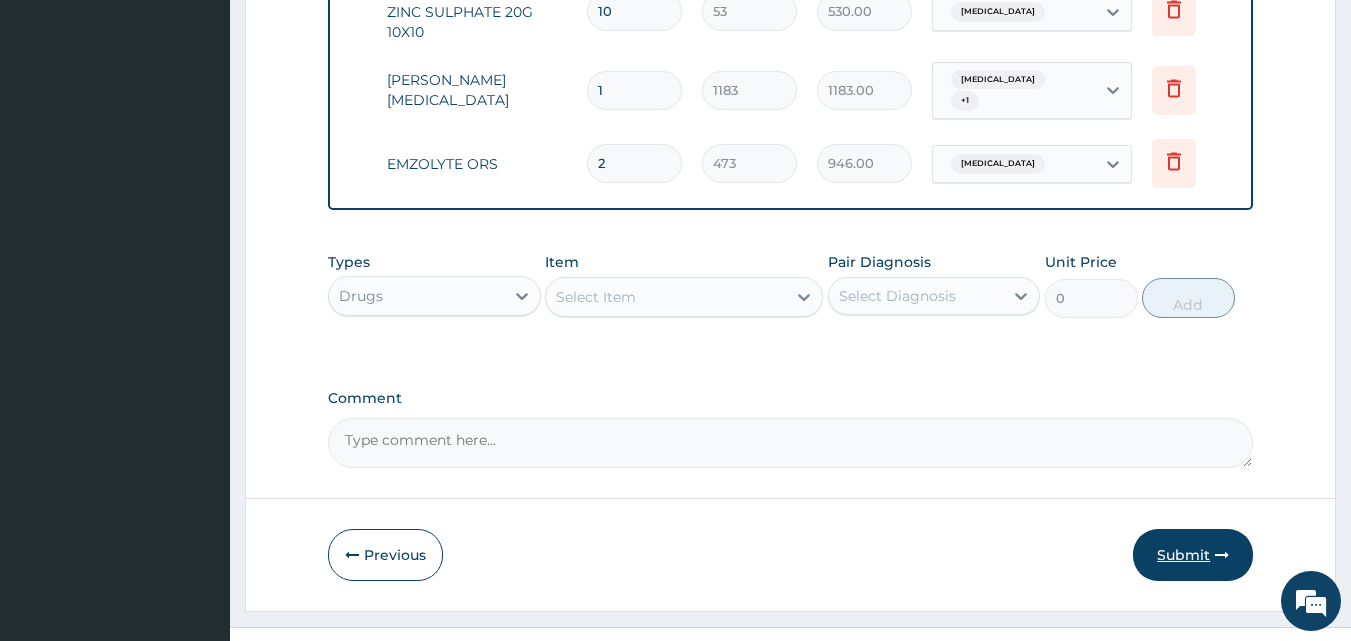click on "Submit" at bounding box center (1193, 555) 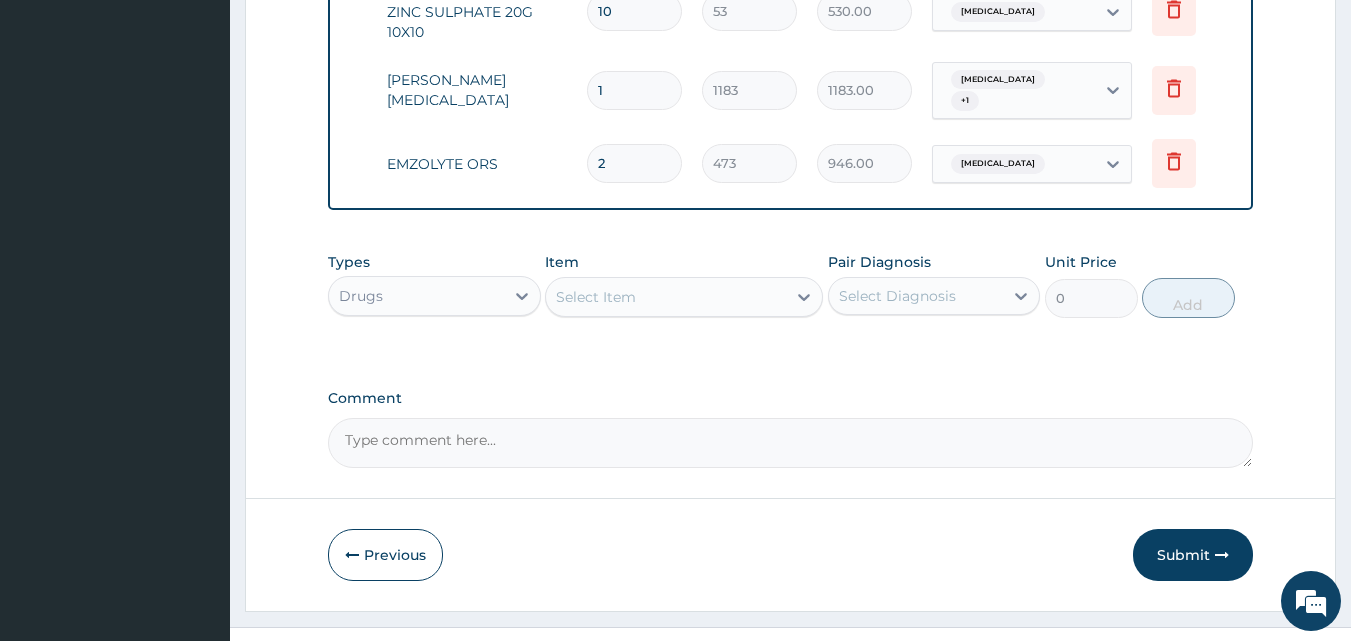 click on "Step  2  of 2 PA Code / Prescription Code Enter Code(Secondary Care Only) Encounter Date DD-MM-YYYY Important Notice Please enter PA codes before entering items that are not attached to a PA code   All diagnoses entered must be linked to a claim item. Diagnosis & Claim Items that are visible but inactive cannot be edited because they were imported from an already approved PA code. Diagnosis Sepsis Confirmed Malaria Confirmed Gastroenteritis Confirmed Upper respiratory tract finding Confirmed NB: All diagnosis must be linked to a claim item Claim Items Type Name Quantity Unit Price Total Price Pair Diagnosis Actions Procedures GENERAL PRACTITIONER CONSULTATION FIRST OUTPATIENT CONSULTATION 1 3548 3548.00 Sepsis  + 2 Delete Laboratory FBC CBC-COMPLETE BLOOD COUNT (HAEMOGRAM) - [BLOOD] 1 4300 4300.00 Sepsis Delete Laboratory MALARIA PARASITE (MP) RDT 1 1613 1613.00 Malaria Delete Drugs ROCEPHIN CEFTRIAXONE 1G I.M 3 8278 24834.00 Sepsis Delete Drugs FEXONA ARTESUNATE INJECTION 3 1537 4611.00 Malaria Delete Drugs" at bounding box center (790, -383) 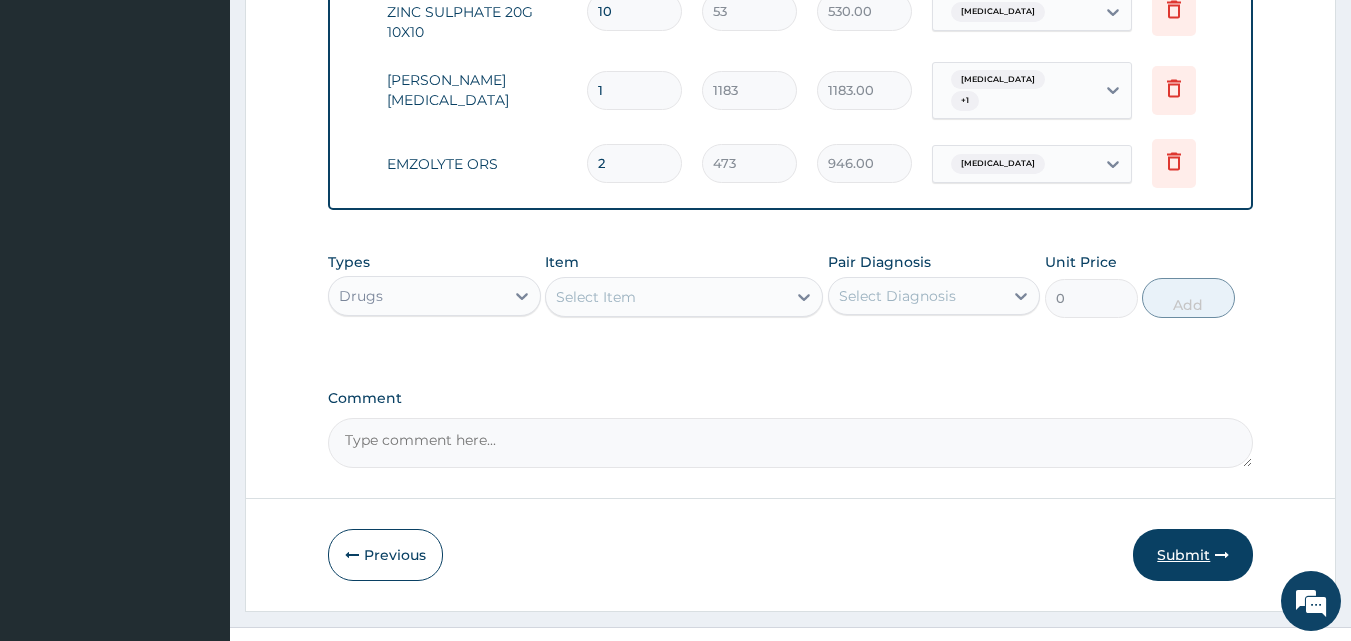 click on "Submit" at bounding box center [1193, 555] 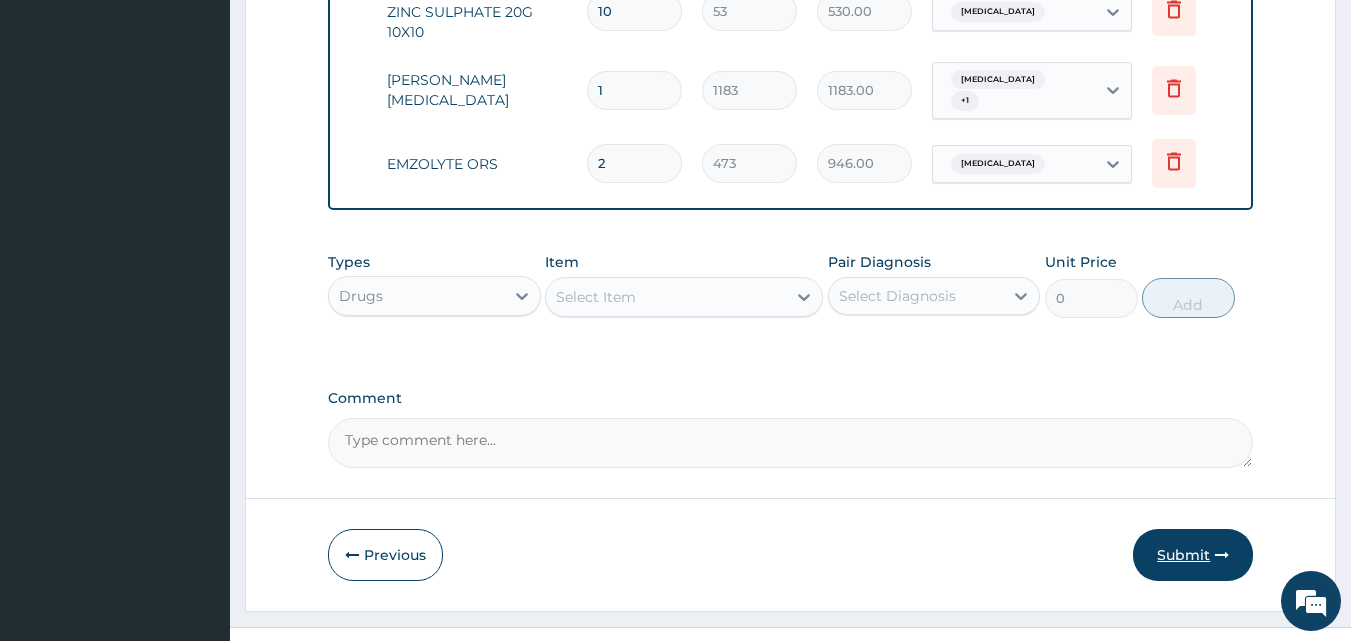click at bounding box center [1222, 555] 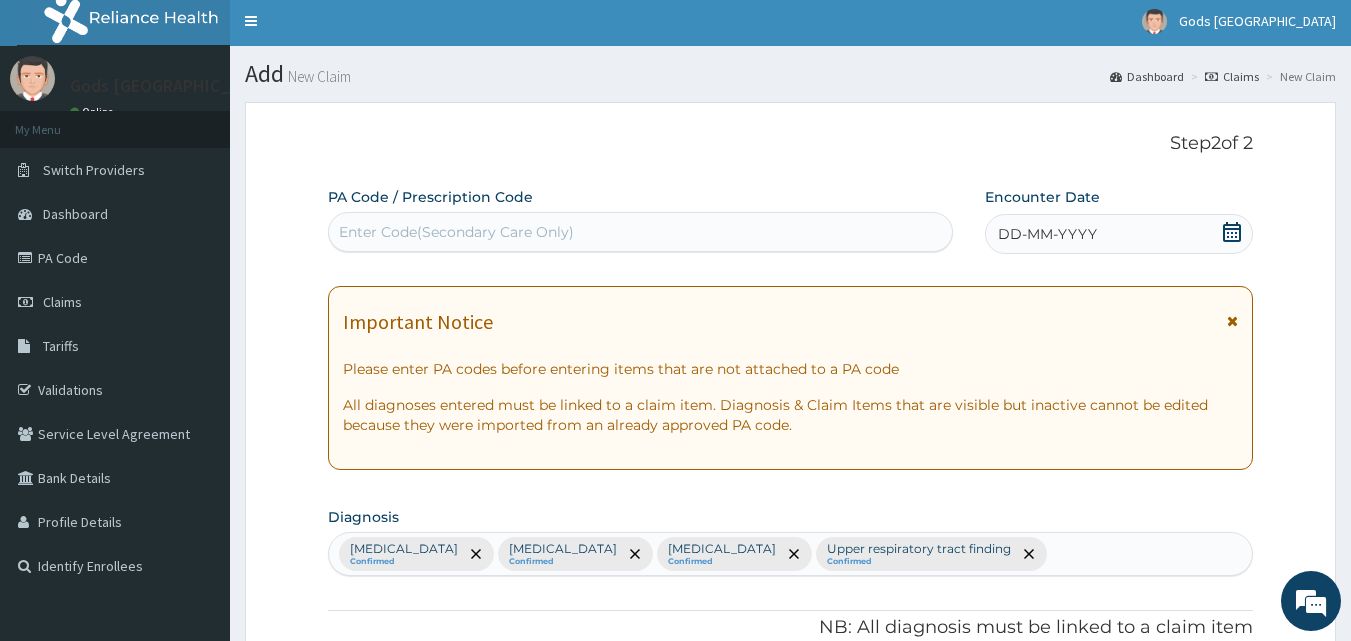scroll, scrollTop: 0, scrollLeft: 0, axis: both 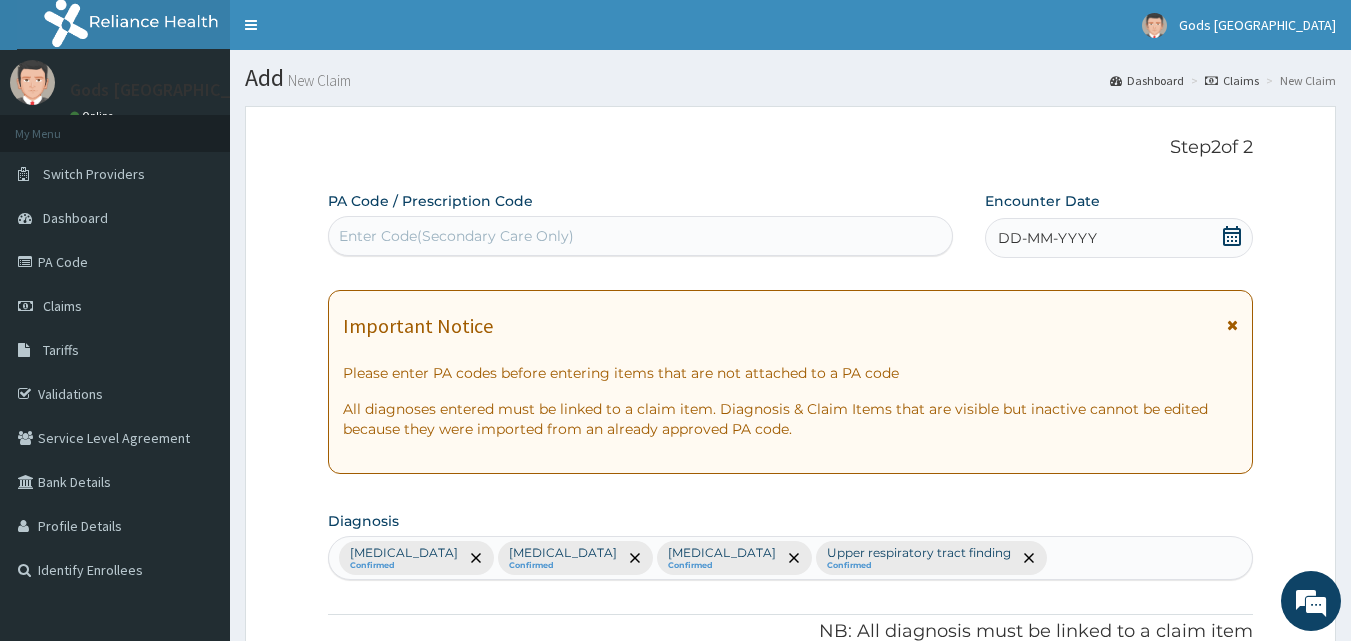 click on "DD-MM-YYYY" at bounding box center (1047, 238) 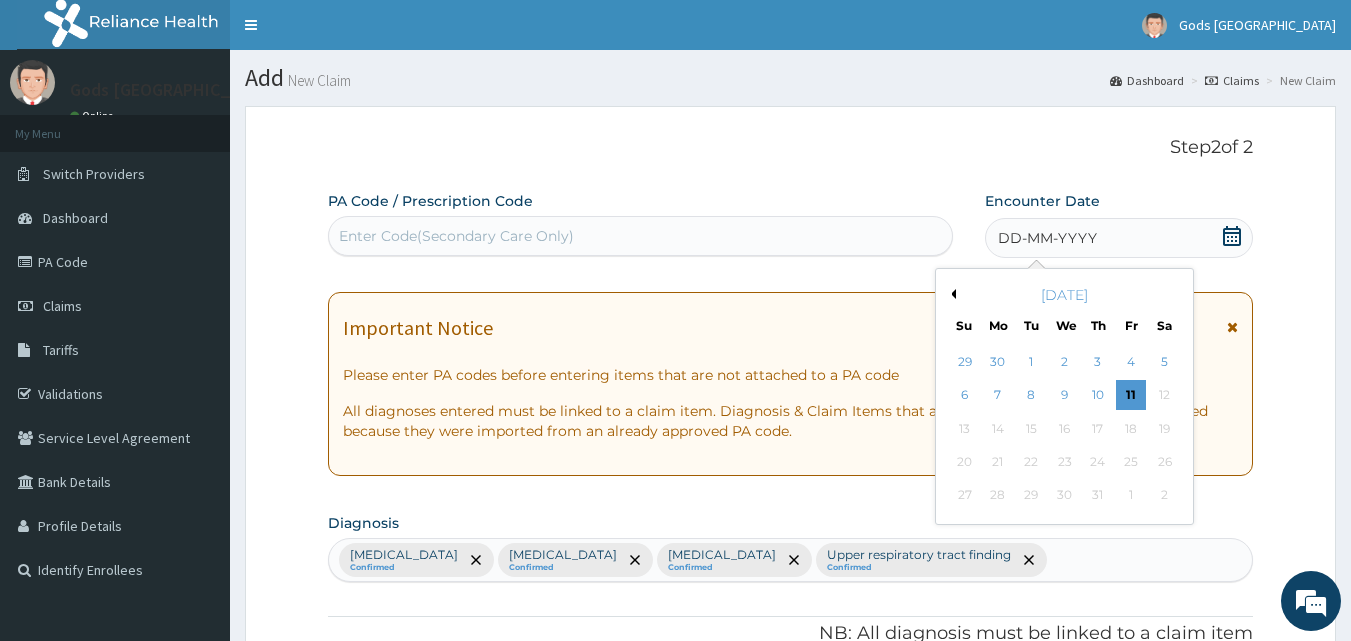click on "July 2025" at bounding box center (1064, 295) 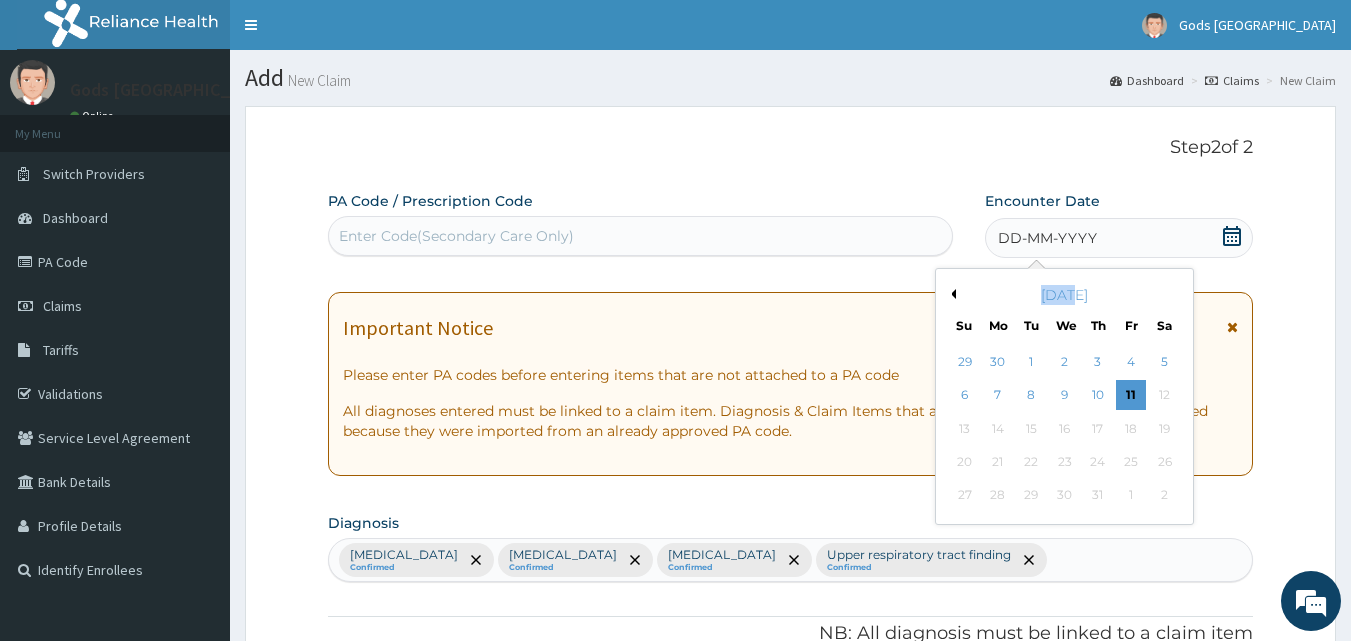click on "Previous Month" at bounding box center (951, 294) 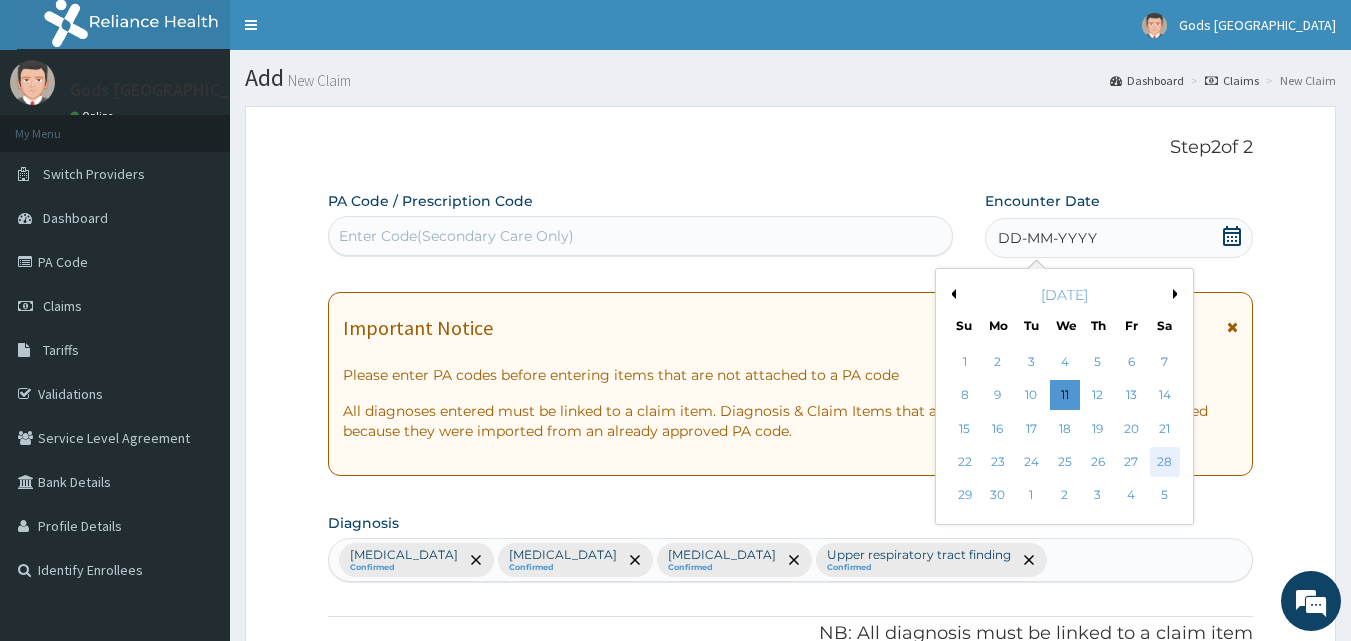 click on "28" at bounding box center (1165, 462) 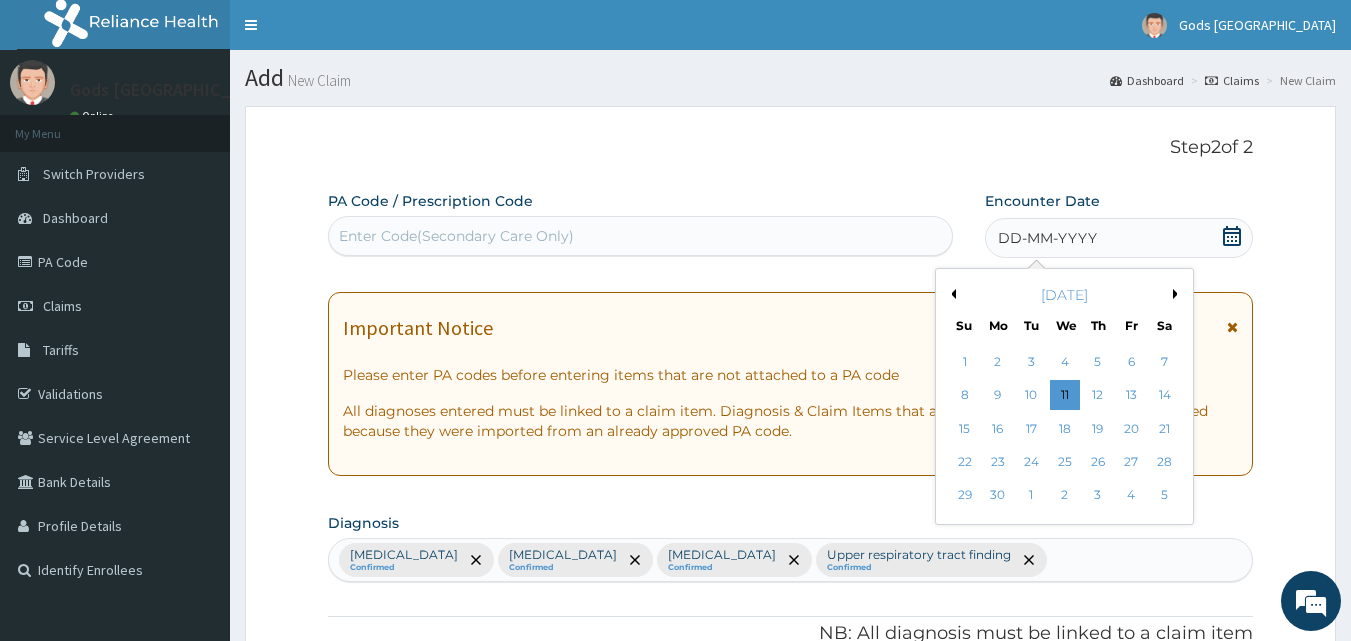 click on "Important Notice Please enter PA codes before entering items that are not attached to a PA code   All diagnoses entered must be linked to a claim item. Diagnosis & Claim Items that are visible but inactive cannot be edited because they were imported from an already approved PA code." at bounding box center [791, 384] 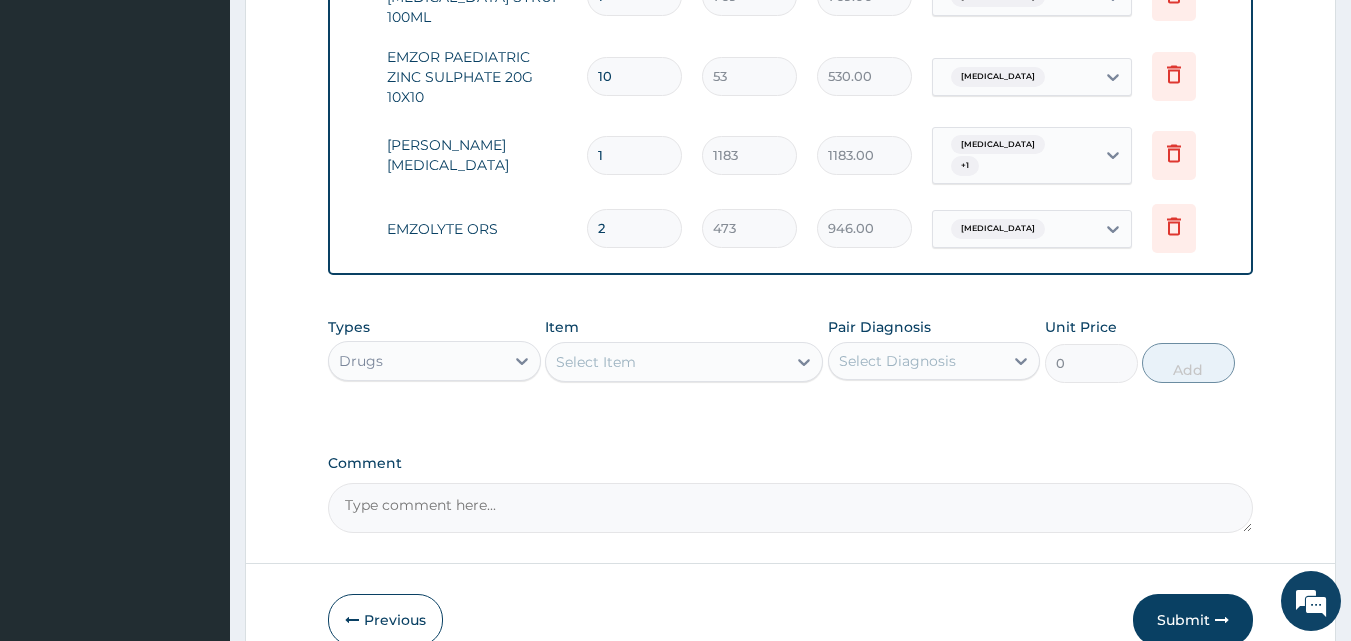 scroll, scrollTop: 1484, scrollLeft: 0, axis: vertical 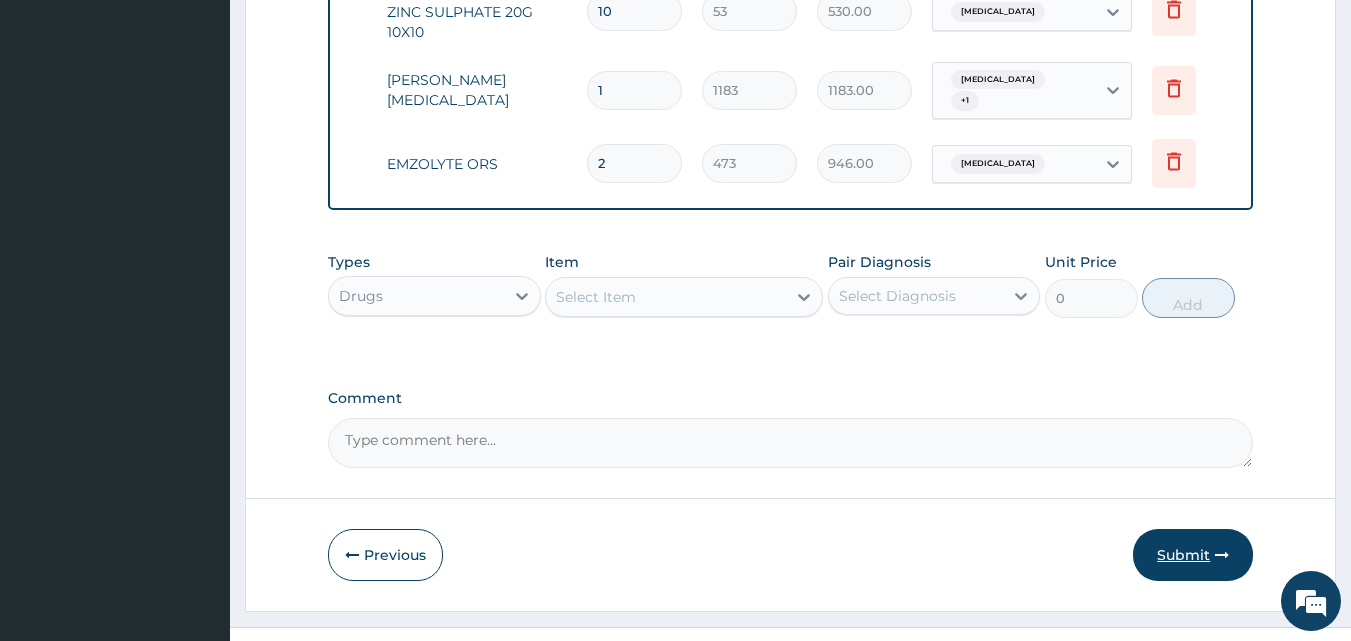 click on "Submit" at bounding box center (1193, 555) 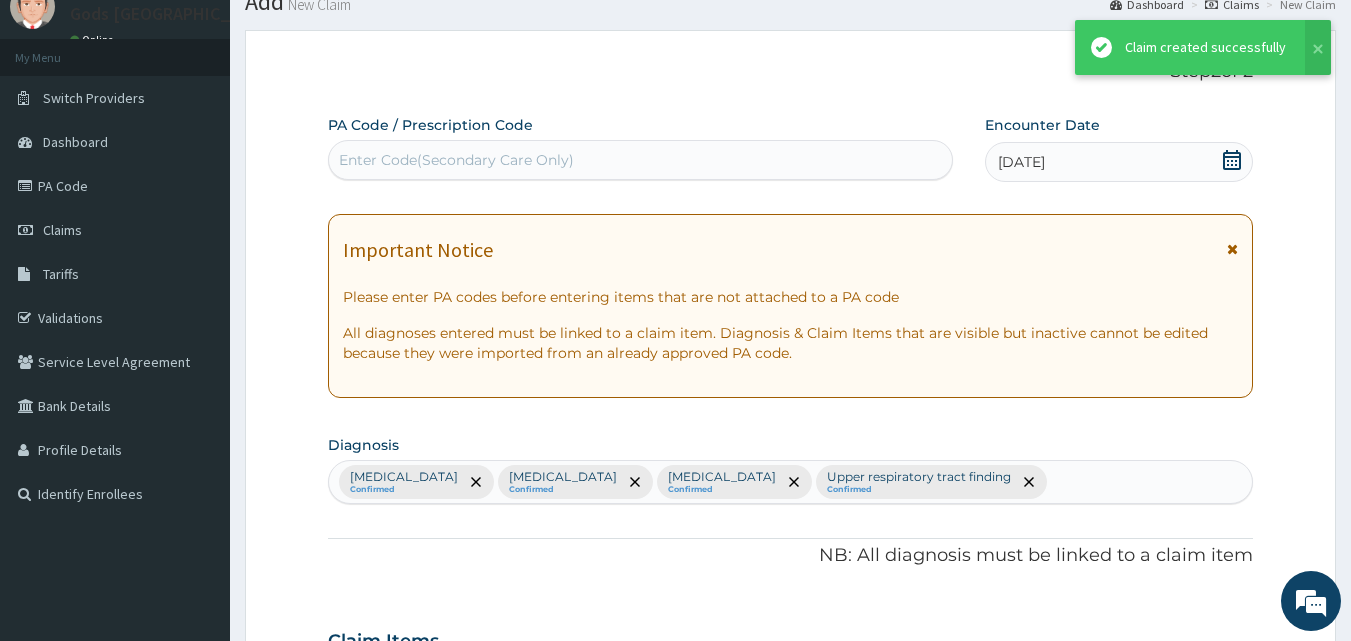 scroll, scrollTop: 1484, scrollLeft: 0, axis: vertical 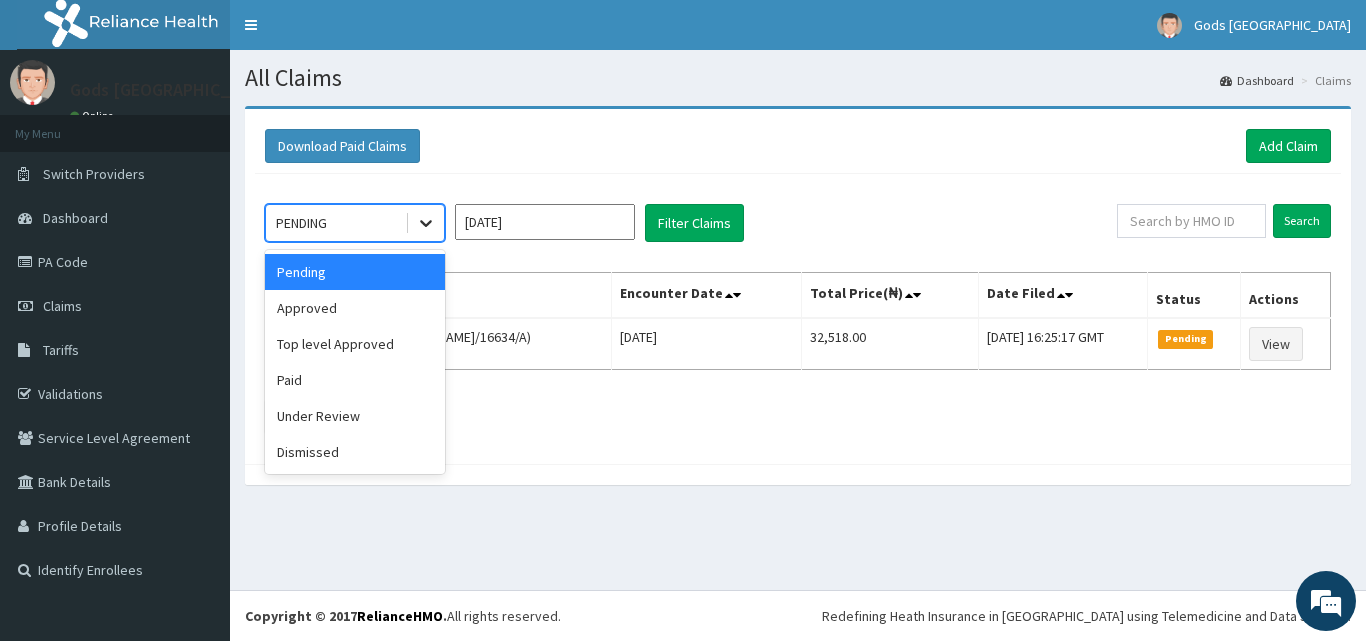 click 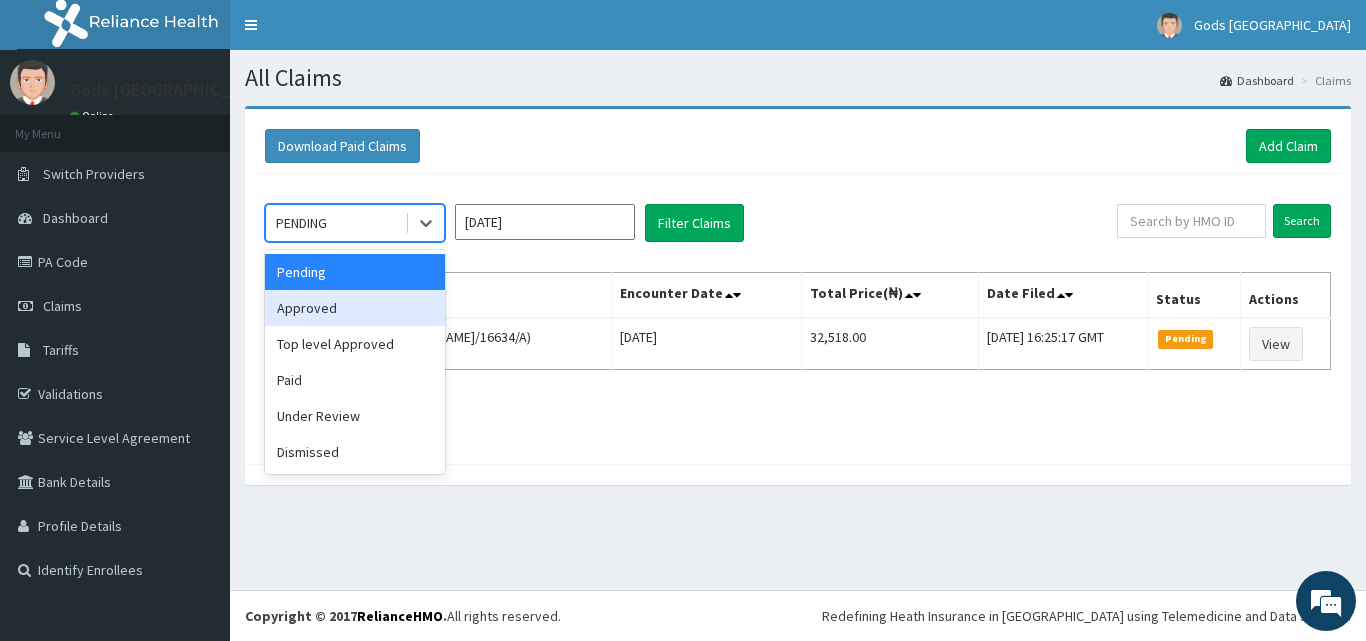 click on "Approved" at bounding box center (355, 308) 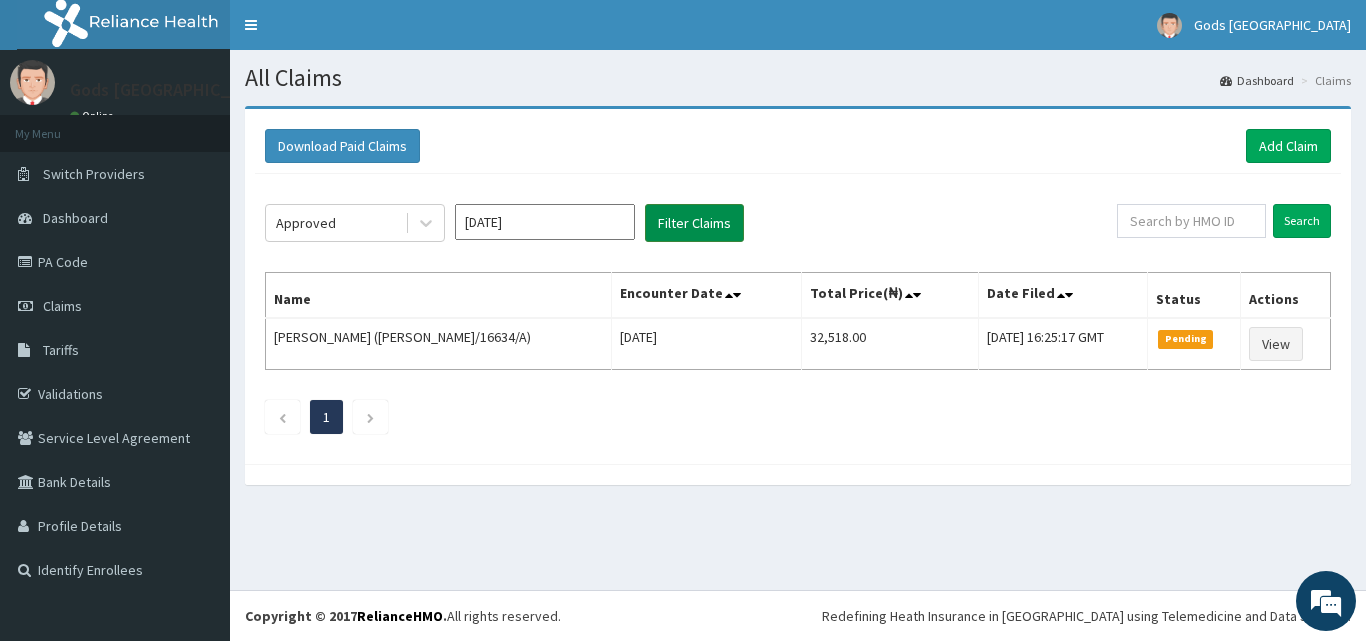 click on "Filter Claims" at bounding box center (694, 223) 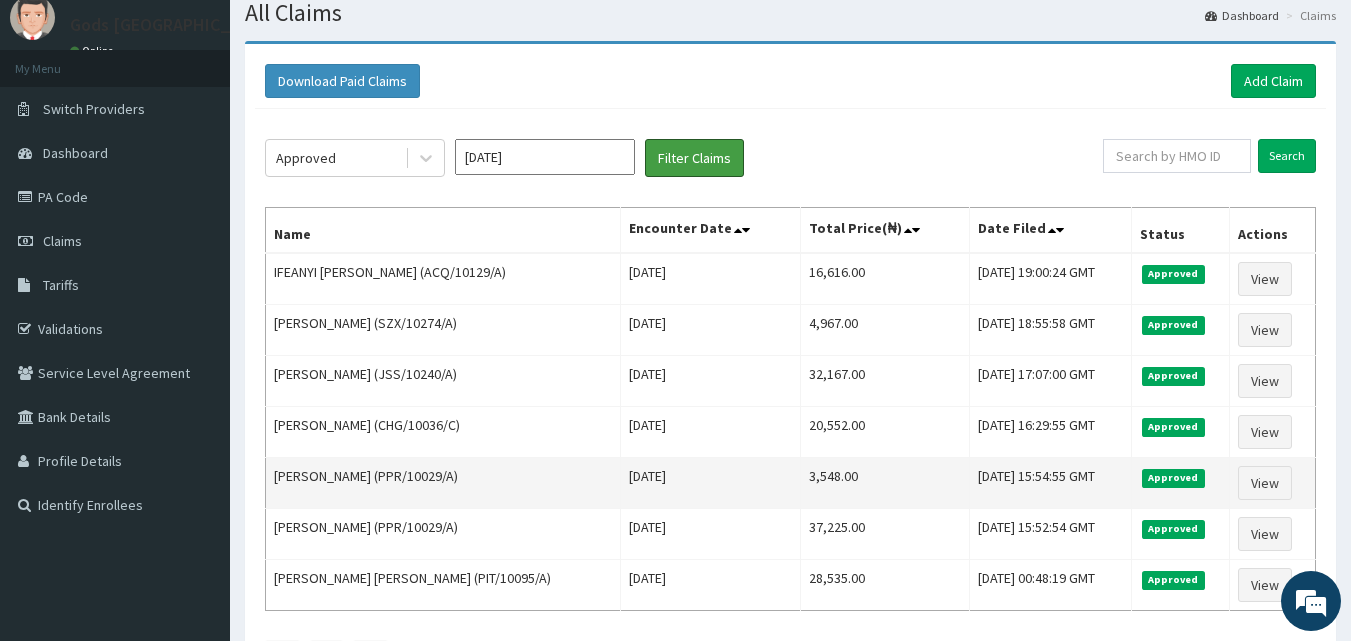 scroll, scrollTop: 200, scrollLeft: 0, axis: vertical 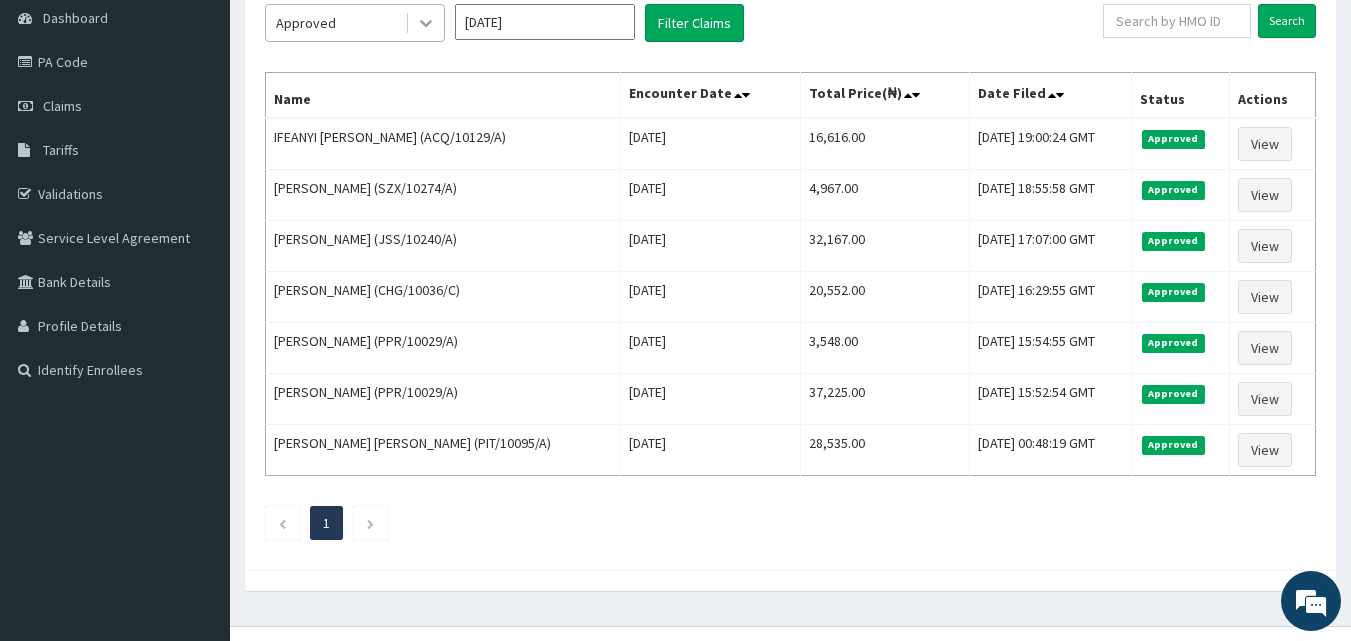 click 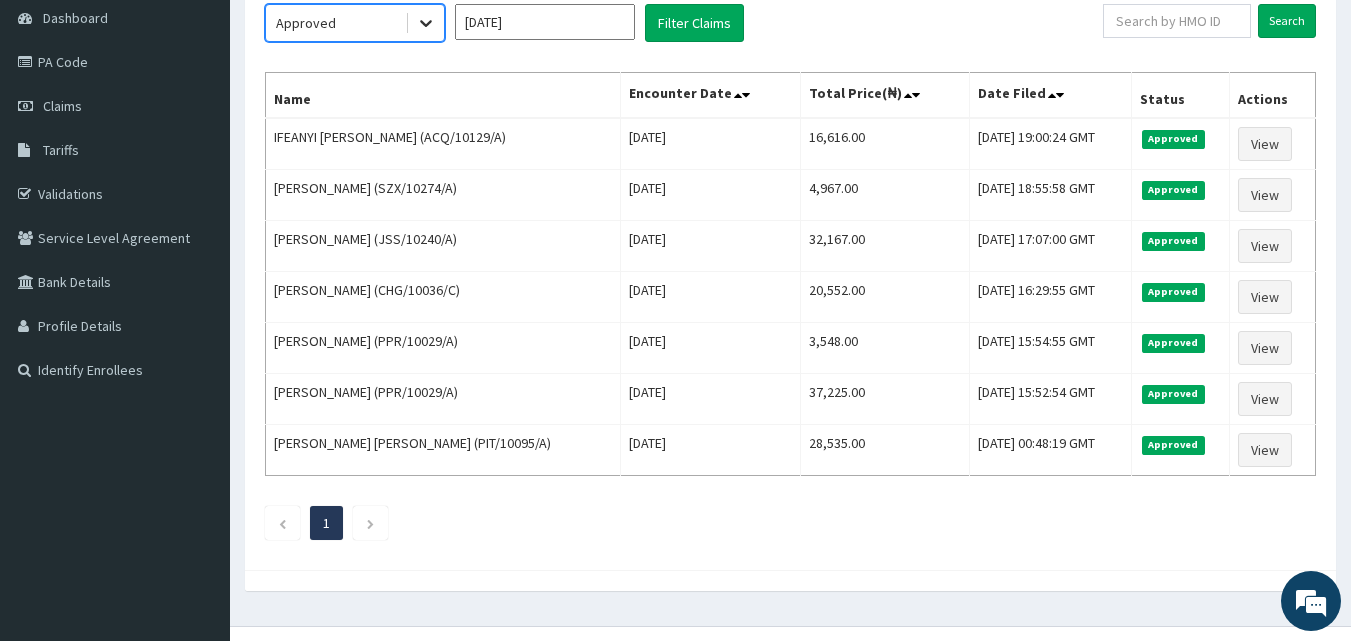 click 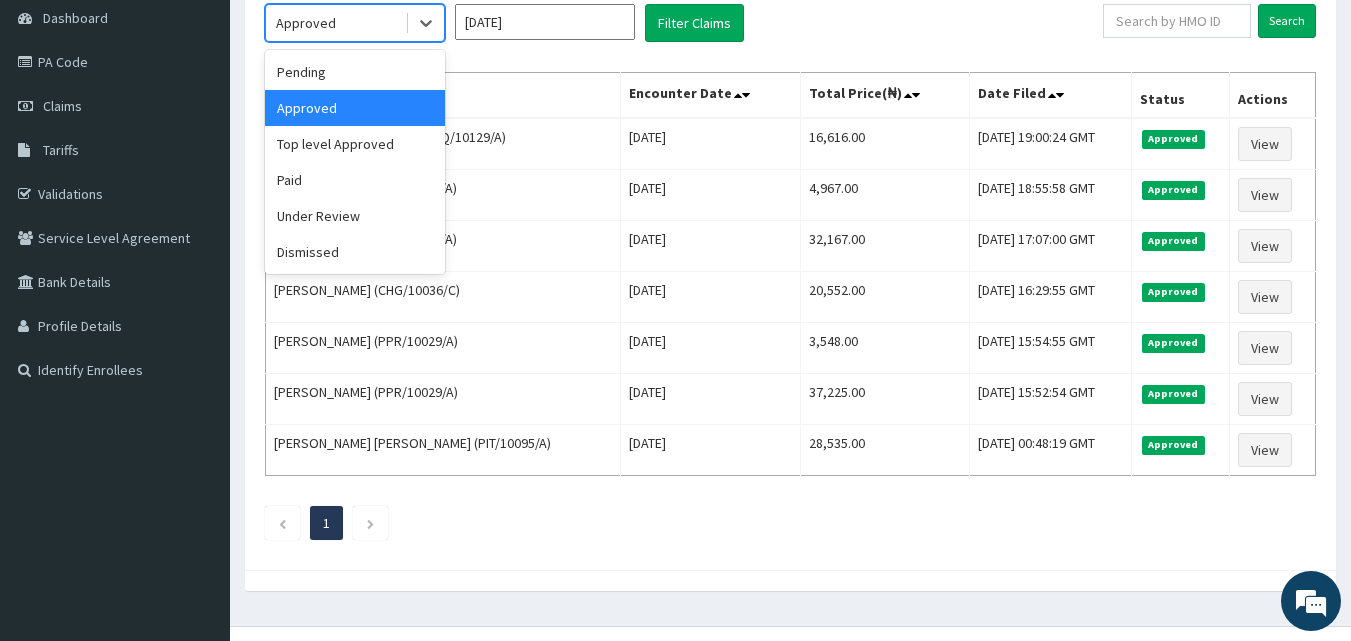 click on "Approved" at bounding box center (335, 23) 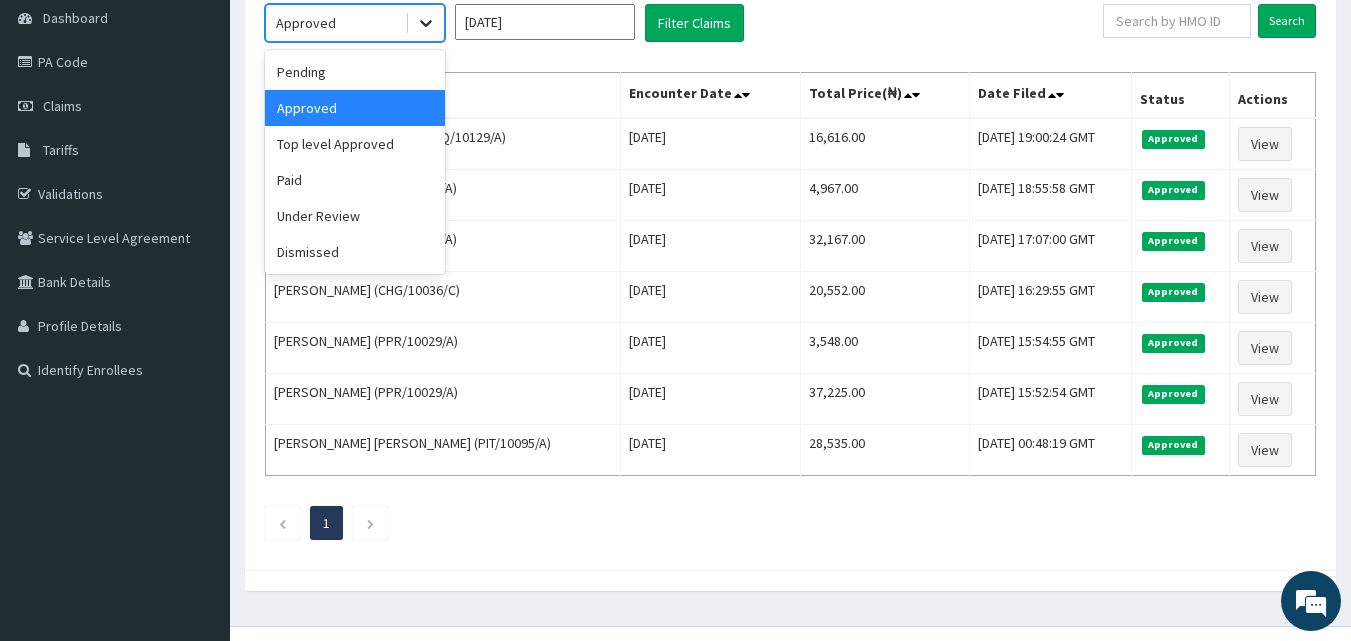 click 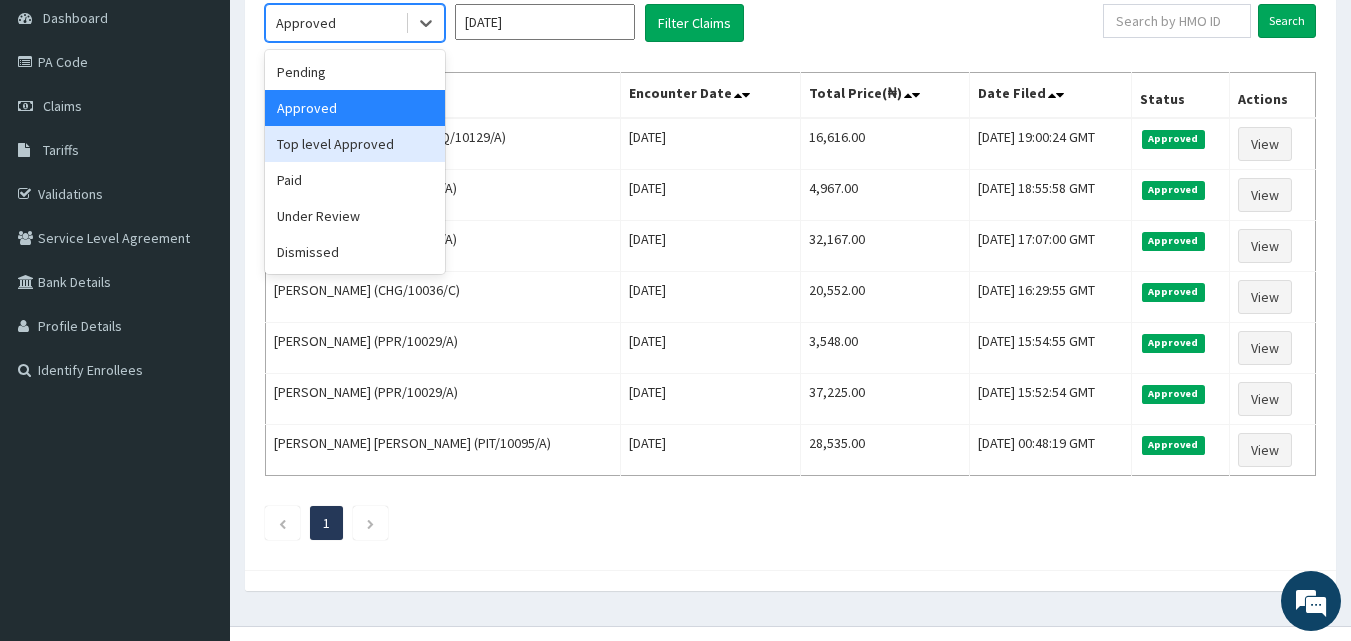 drag, startPoint x: 425, startPoint y: 14, endPoint x: 366, endPoint y: 149, distance: 147.32956 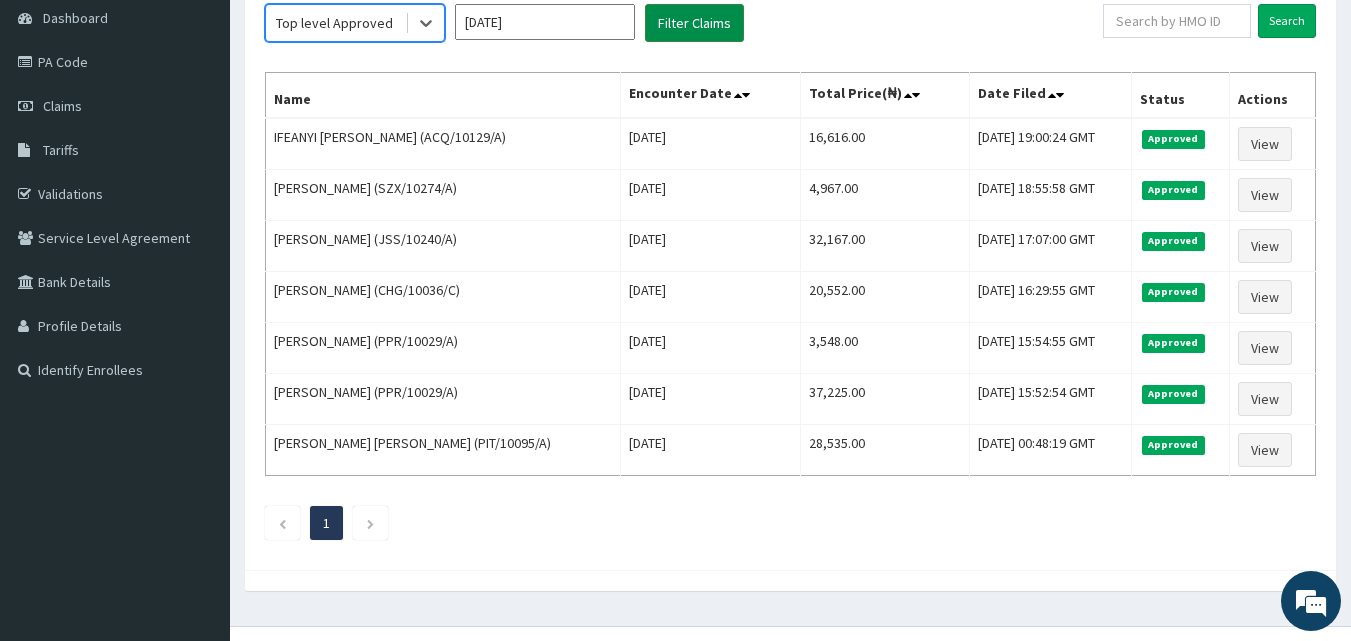 click on "Filter Claims" at bounding box center [694, 23] 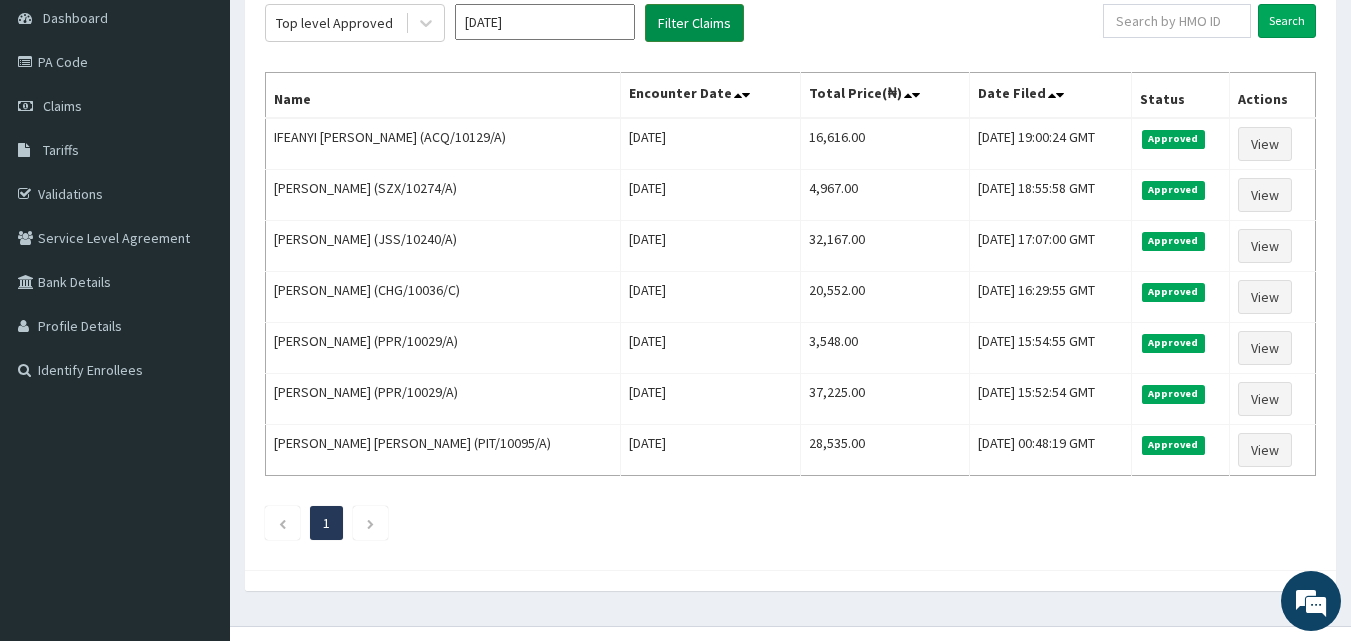 scroll, scrollTop: 0, scrollLeft: 0, axis: both 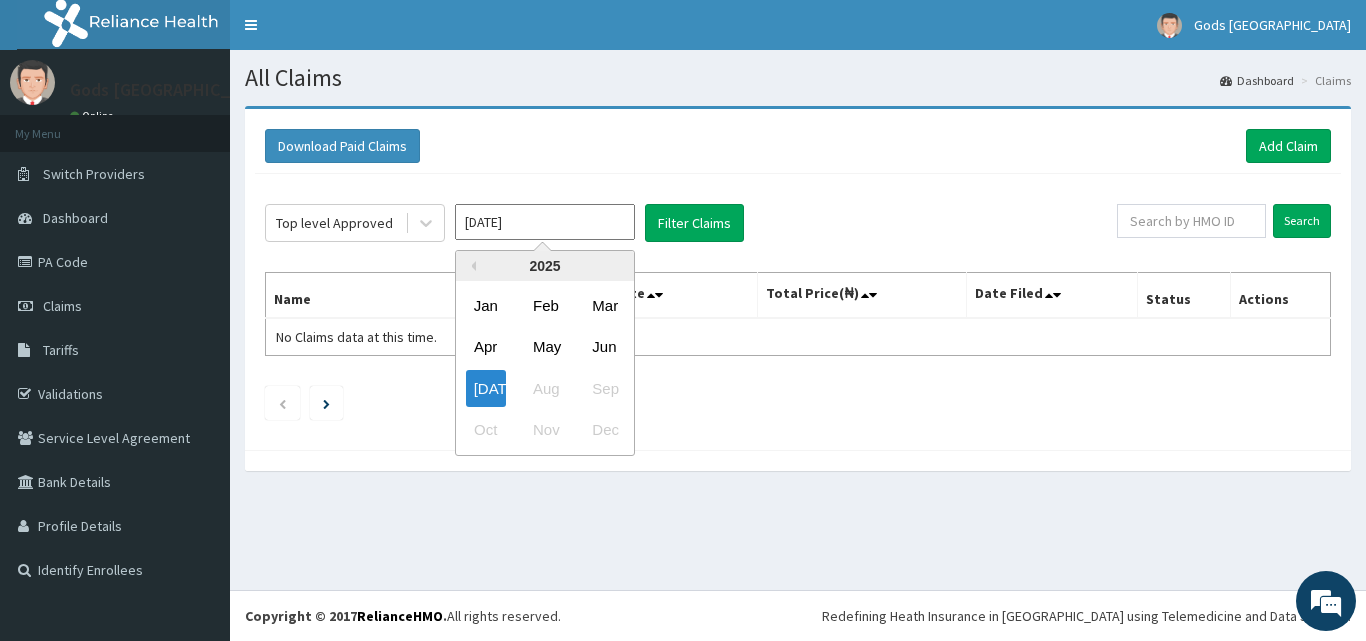 click on "[DATE]" at bounding box center [545, 222] 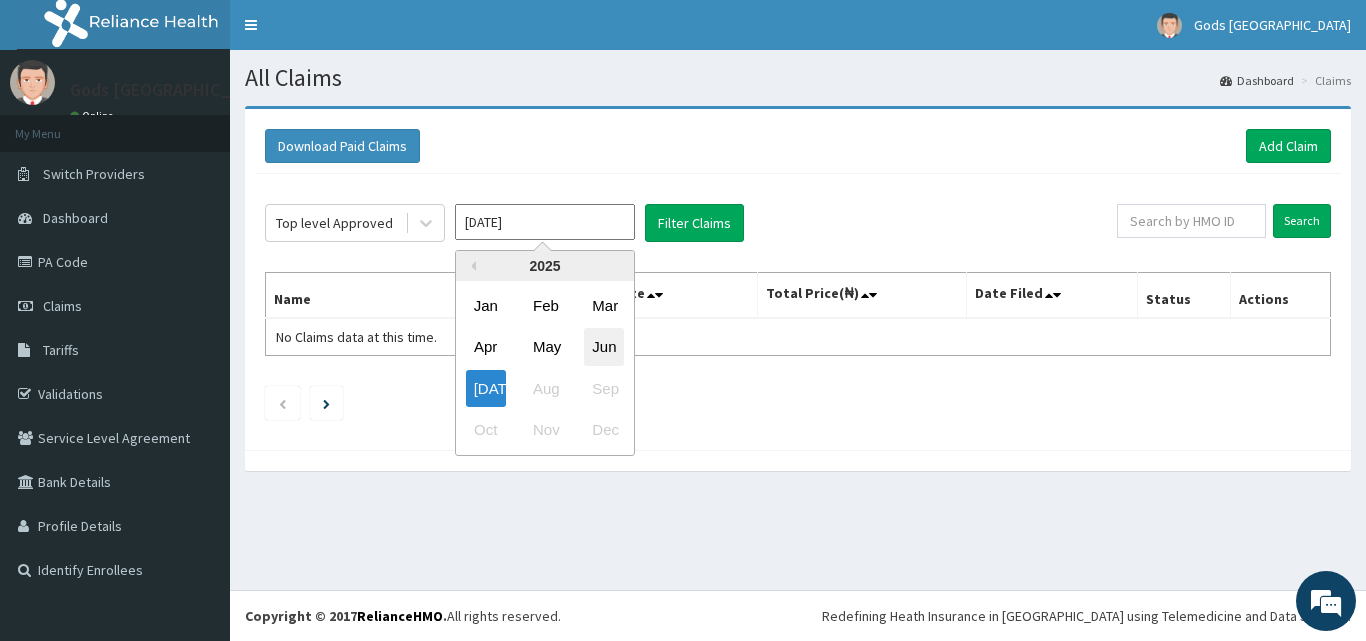click on "Jun" at bounding box center (604, 347) 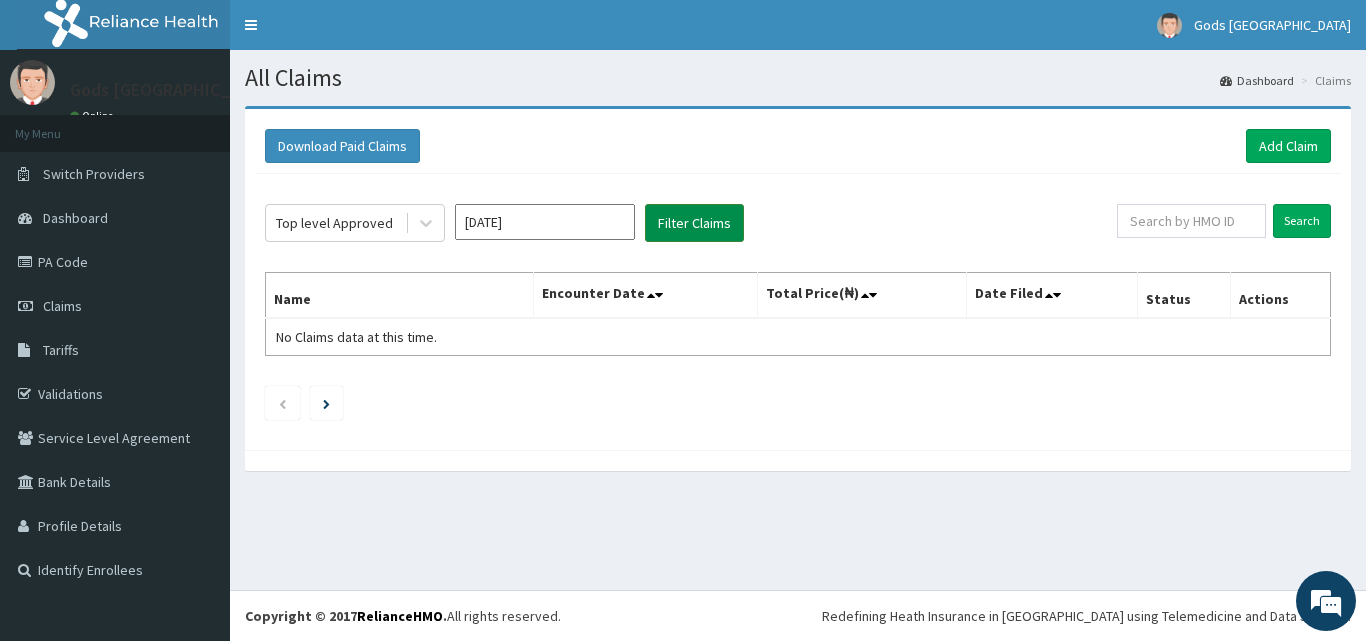 click on "Filter Claims" at bounding box center (694, 223) 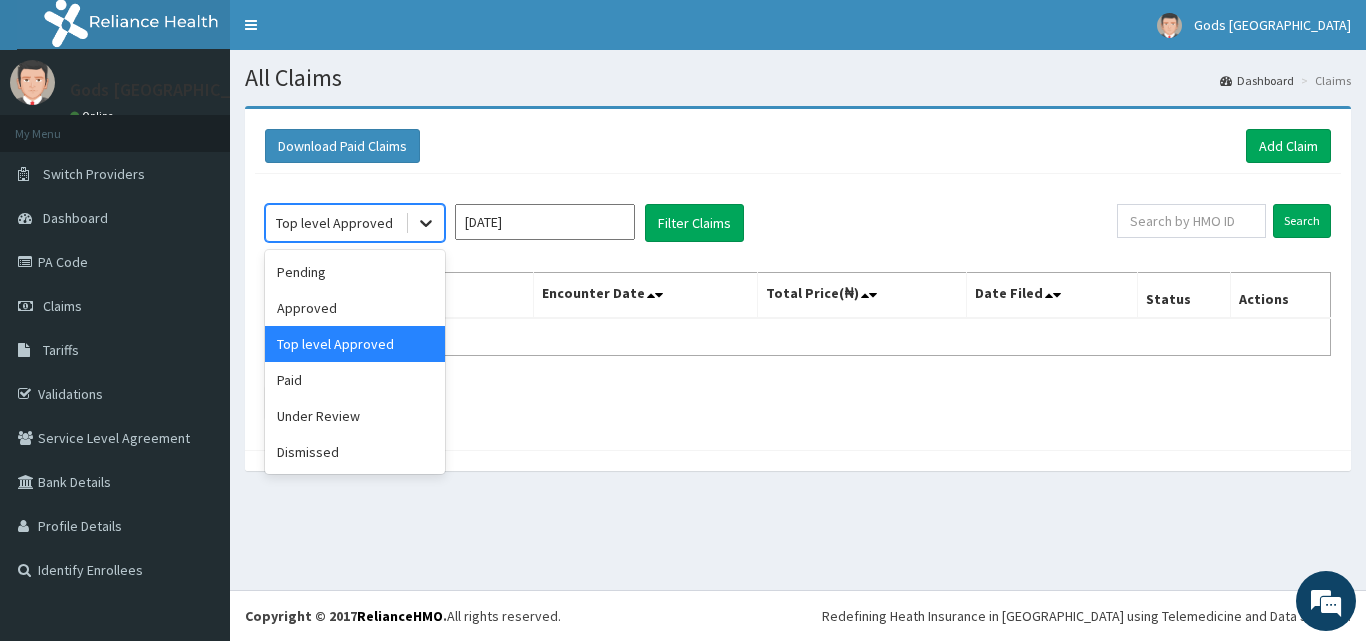click 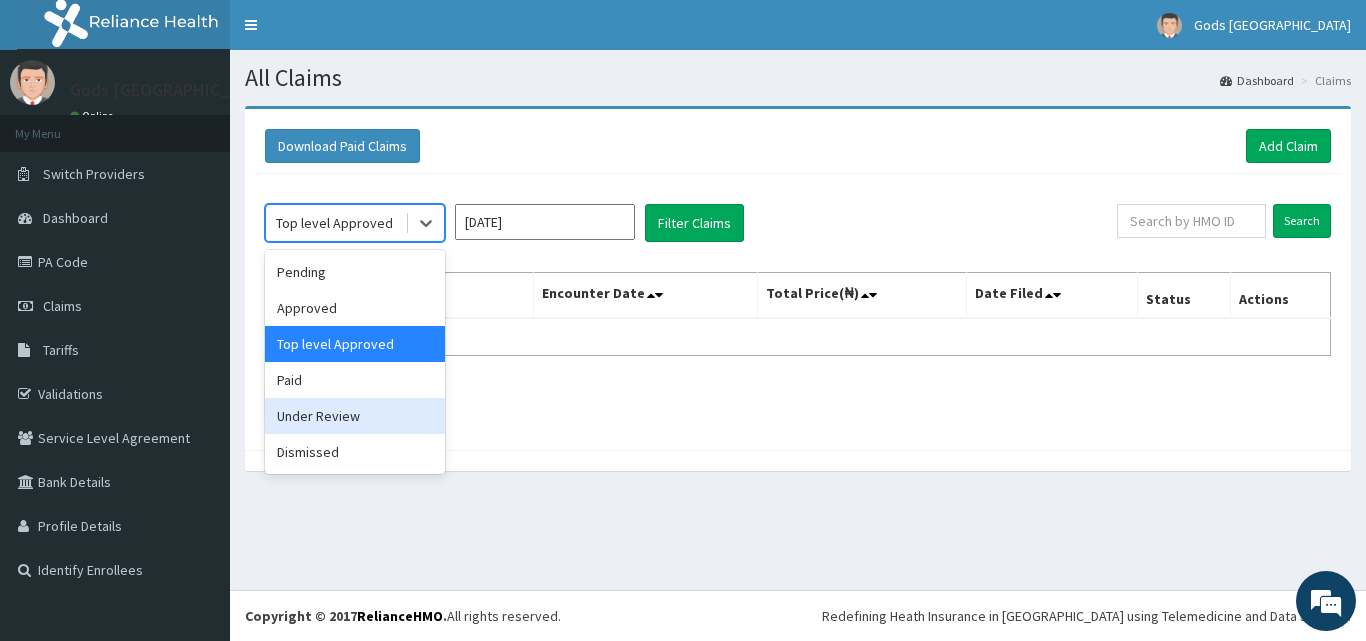 drag, startPoint x: 424, startPoint y: 226, endPoint x: 354, endPoint y: 419, distance: 205.30222 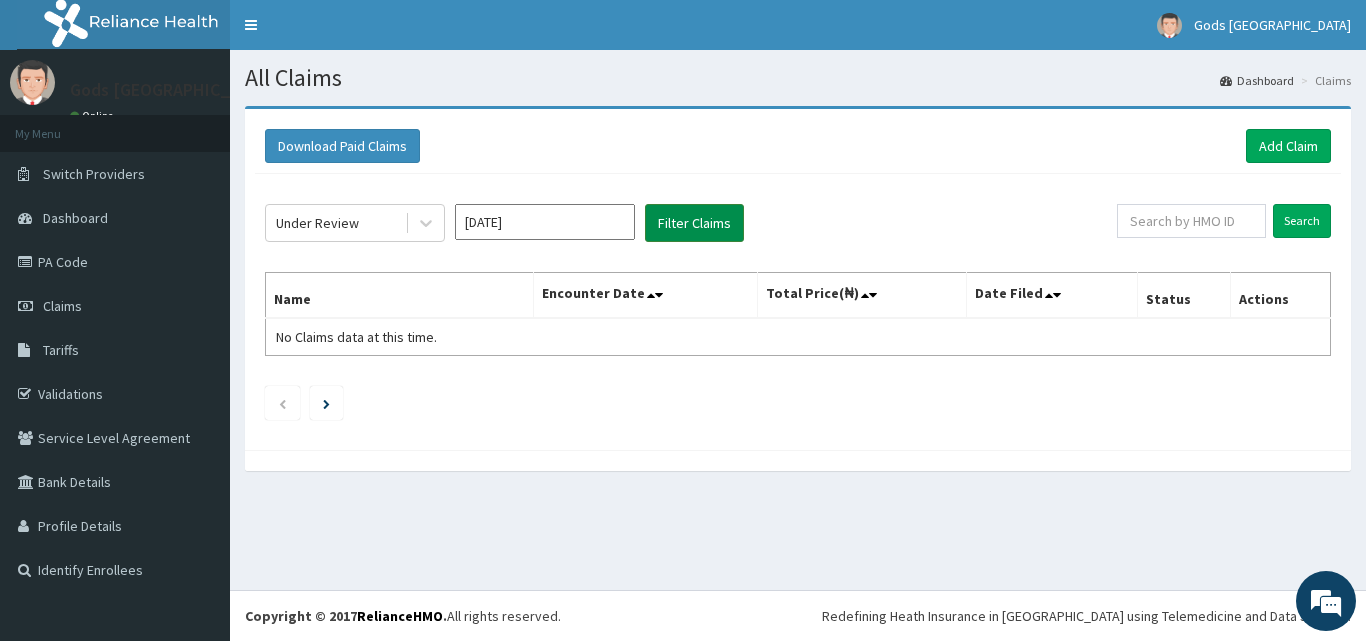 click on "Filter Claims" at bounding box center (694, 223) 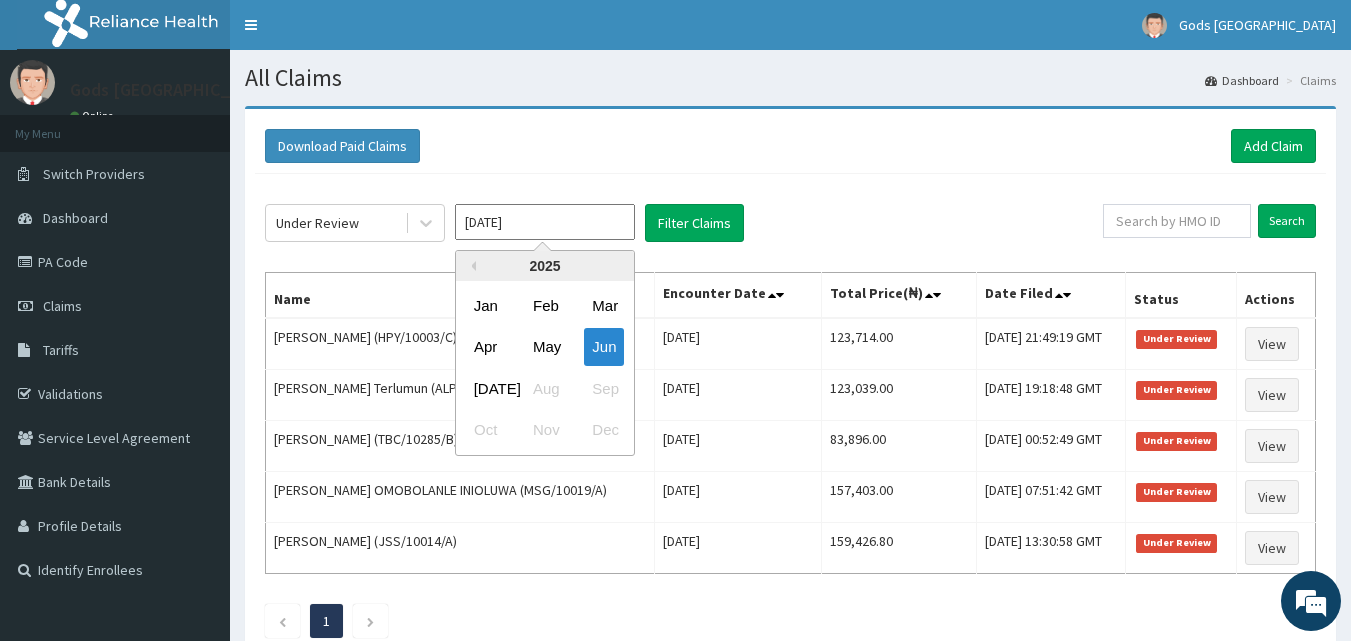 click on "[DATE]" at bounding box center (545, 222) 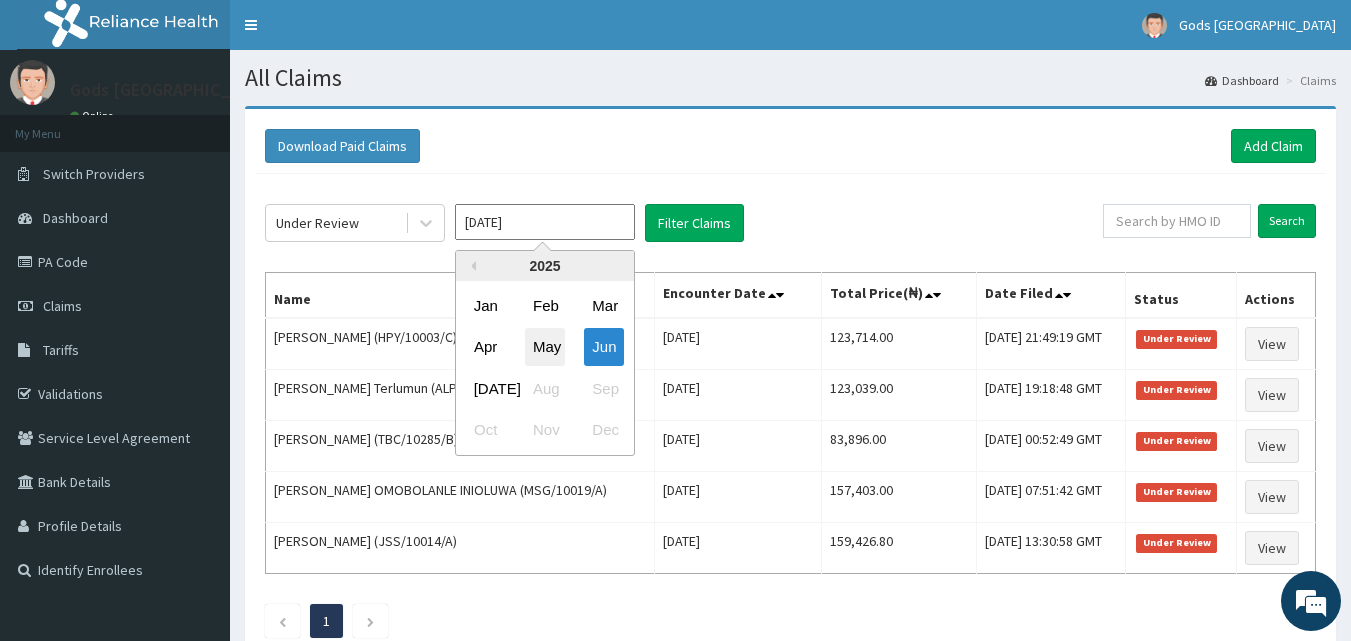 click on "May" at bounding box center [545, 347] 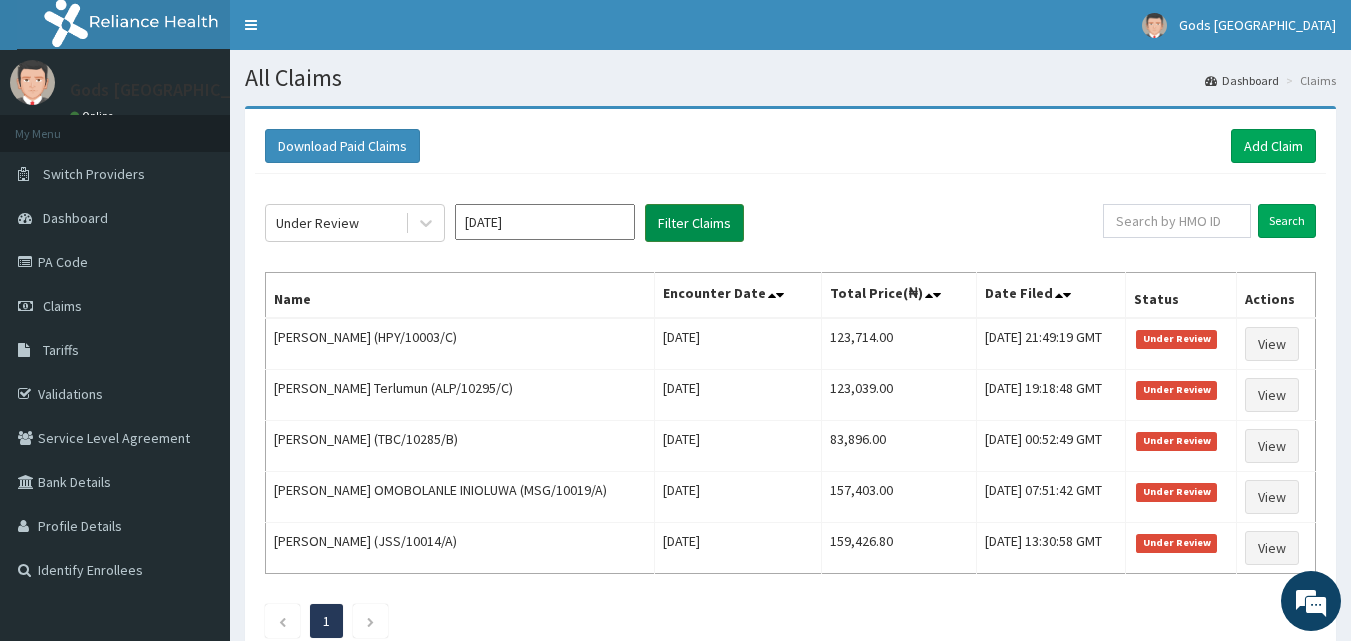click on "Filter Claims" at bounding box center (694, 223) 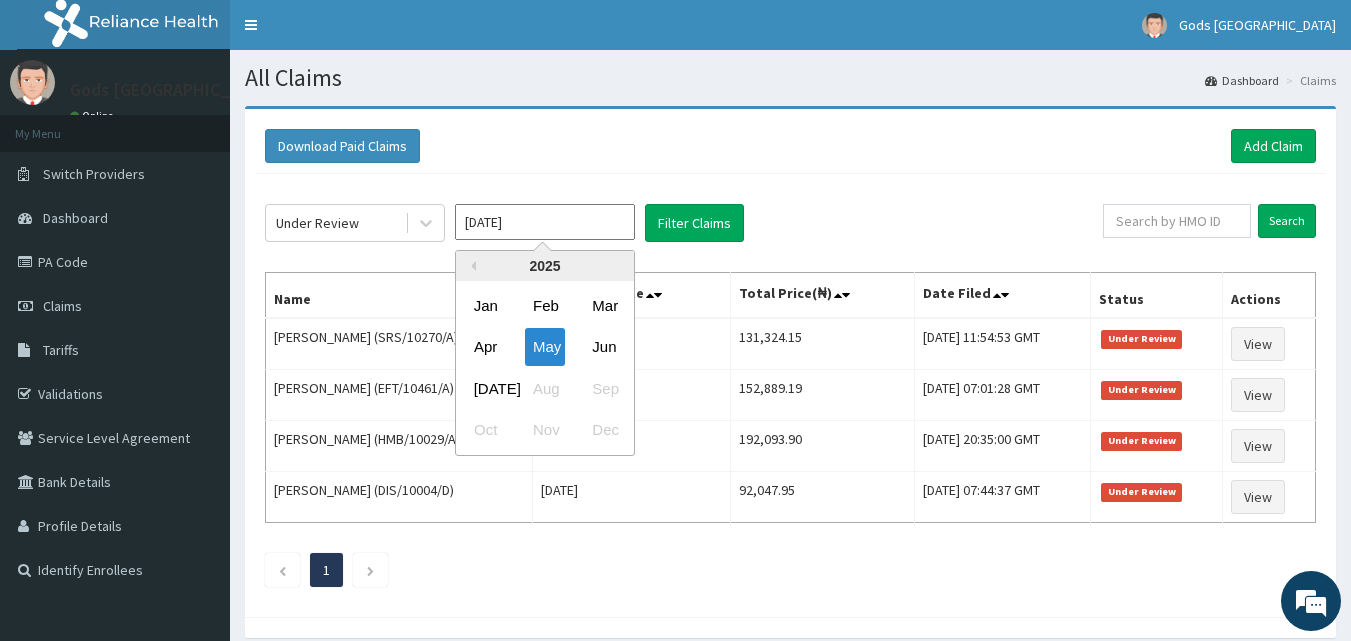 click on "May 2025" at bounding box center [545, 222] 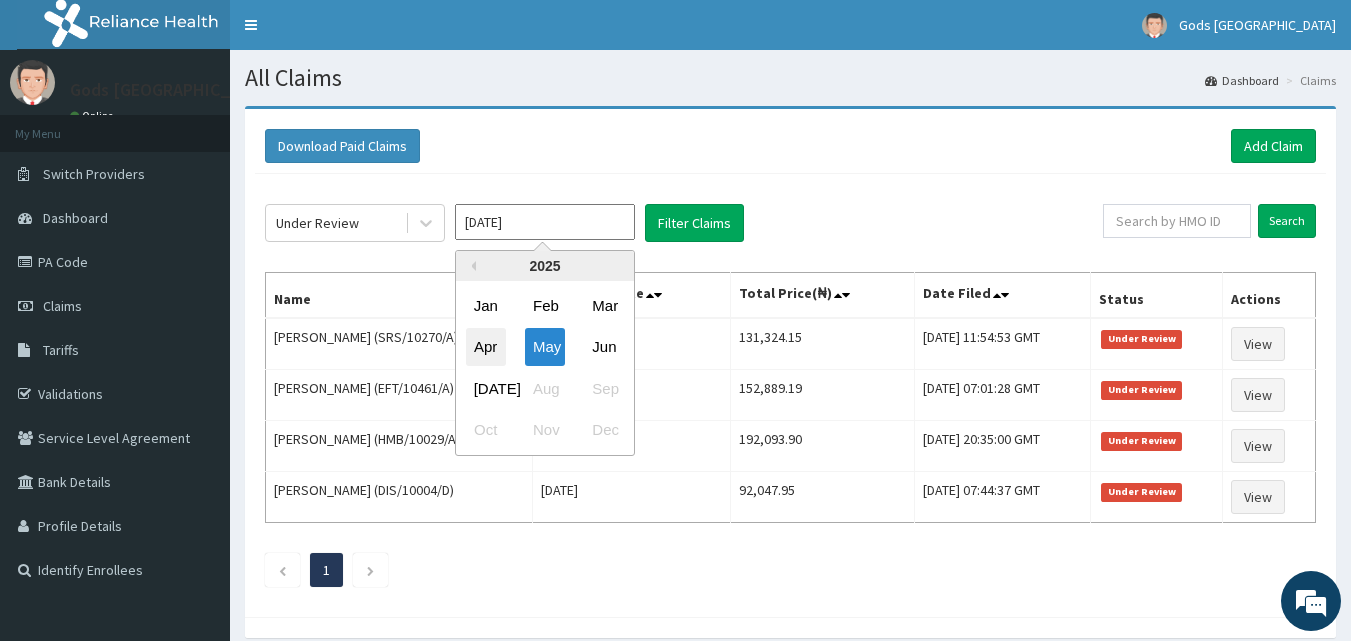 click on "Apr" at bounding box center (486, 347) 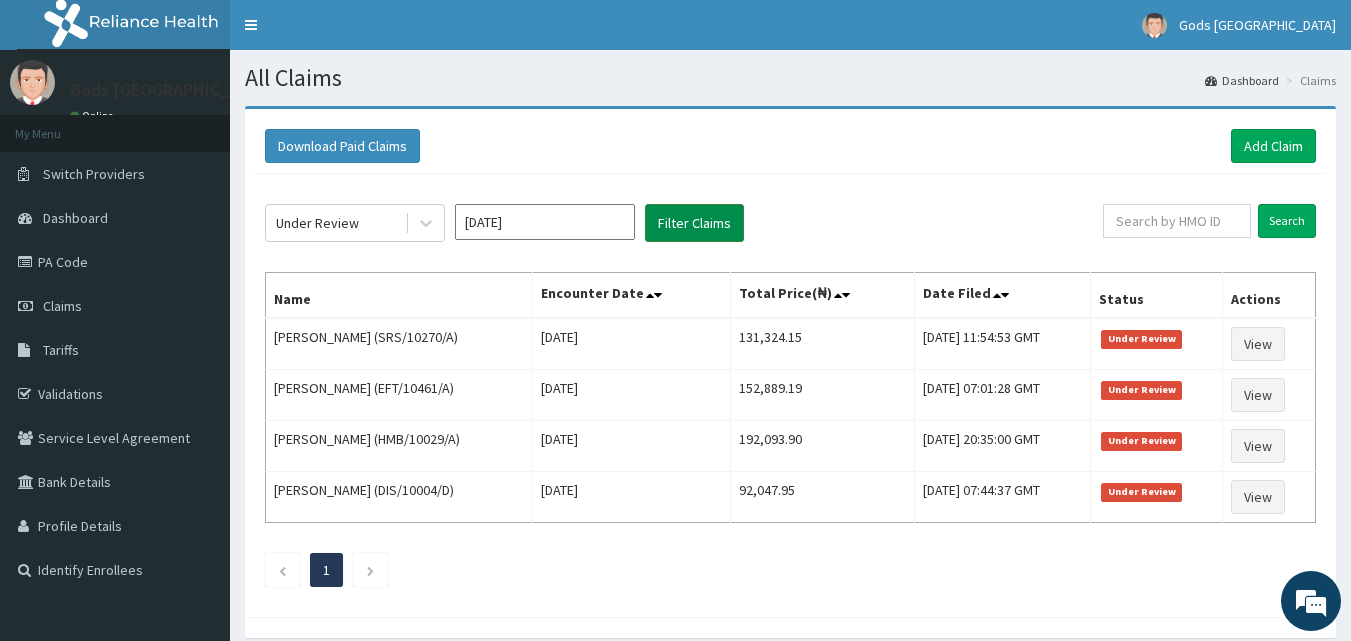 click on "Filter Claims" at bounding box center [694, 223] 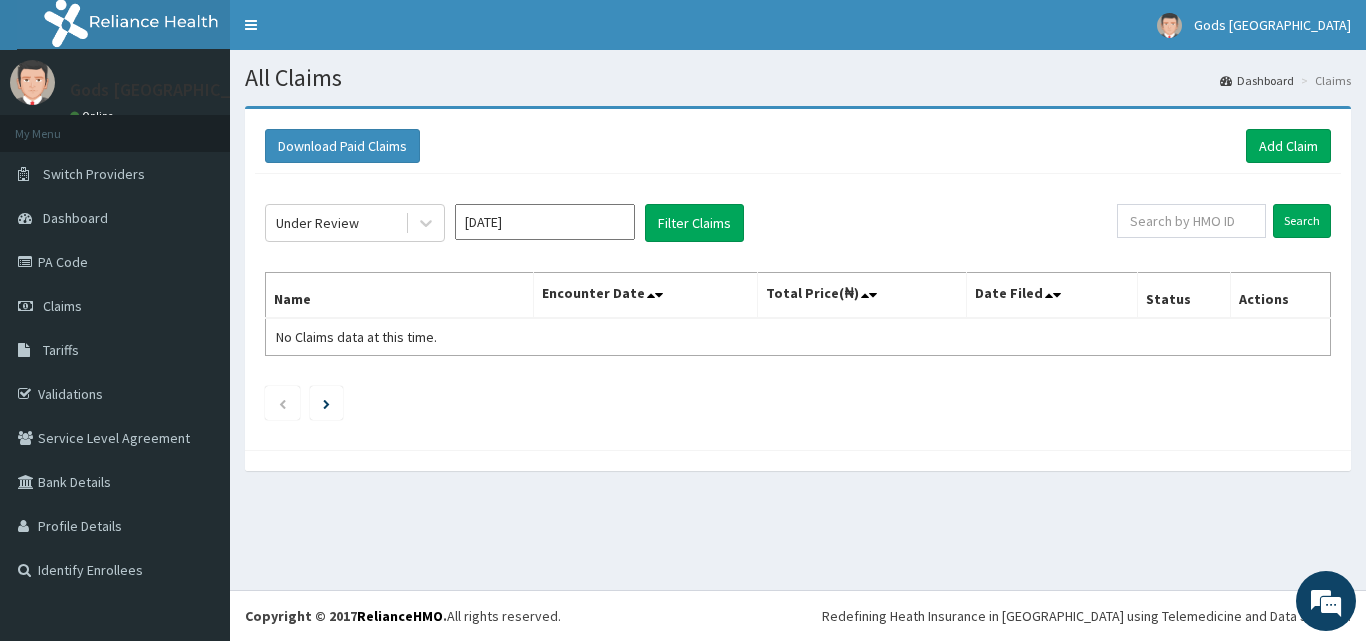 click on "Apr 2025" at bounding box center [545, 222] 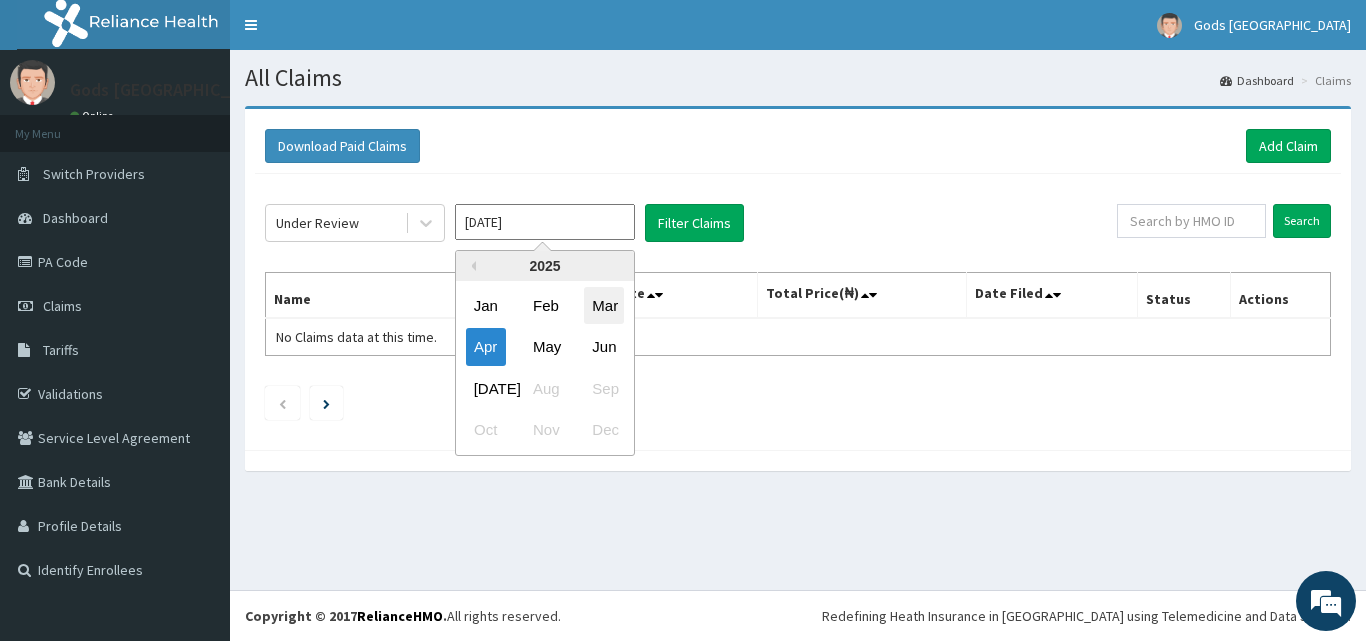 click on "Mar" at bounding box center [604, 305] 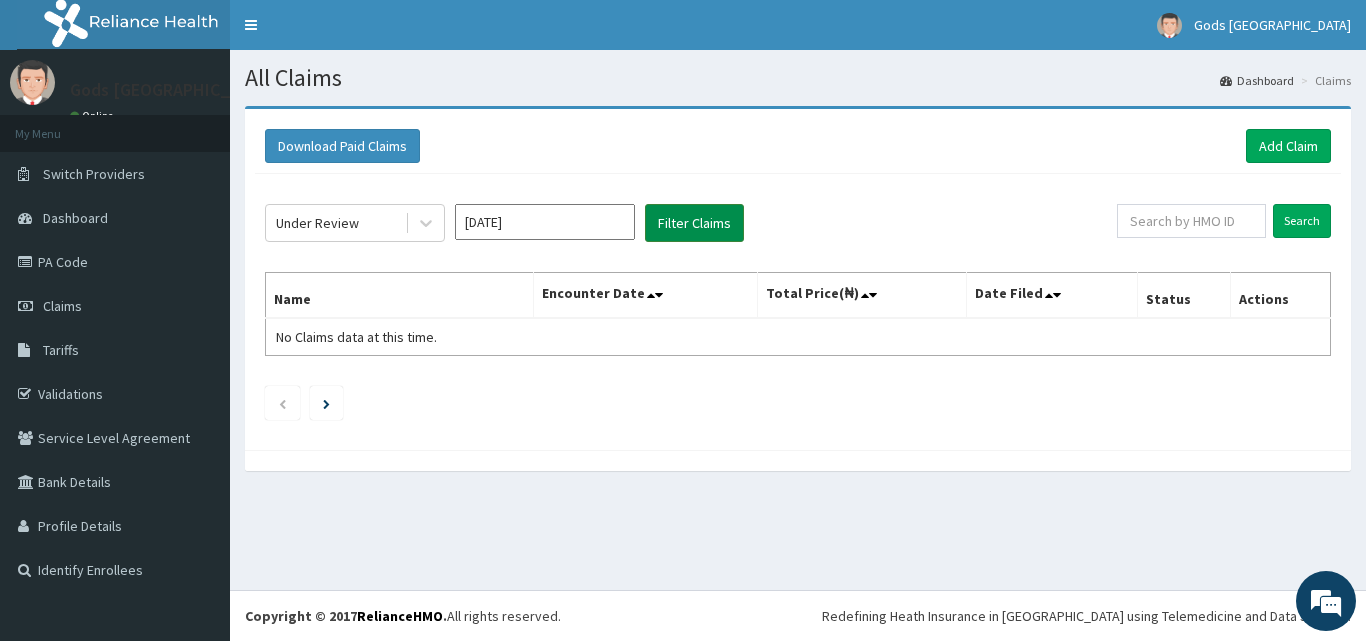 click on "Filter Claims" at bounding box center (694, 223) 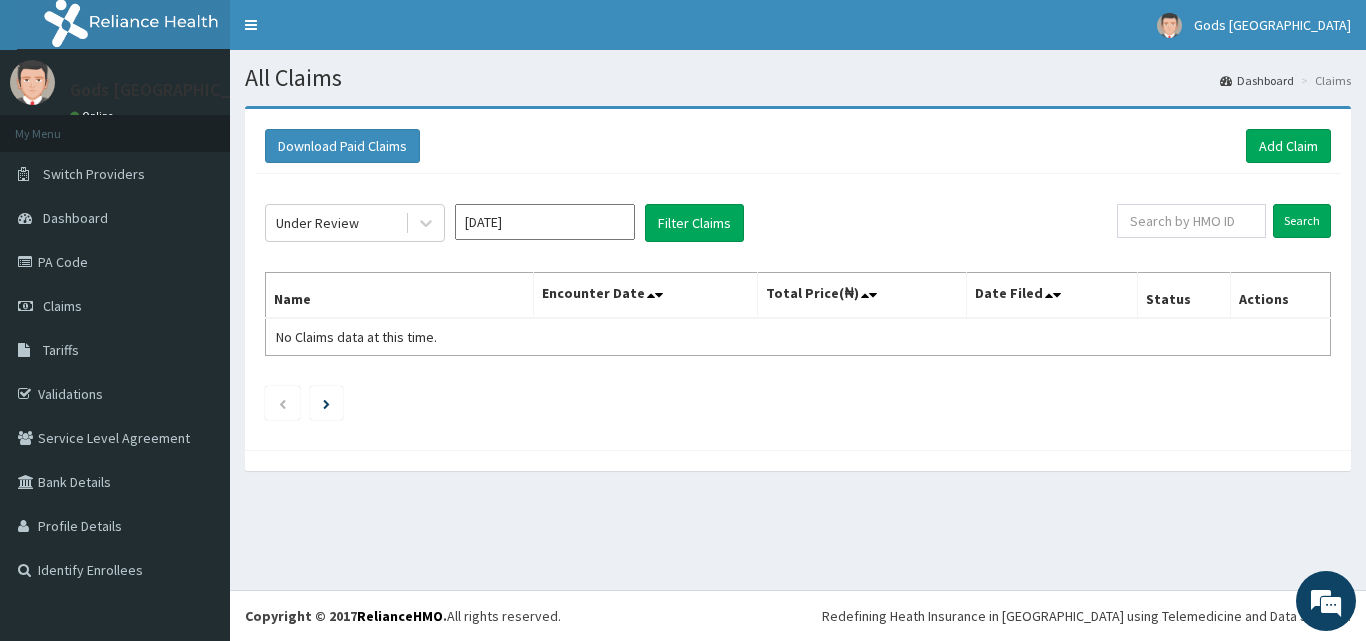 click on "Mar 2025" at bounding box center (545, 222) 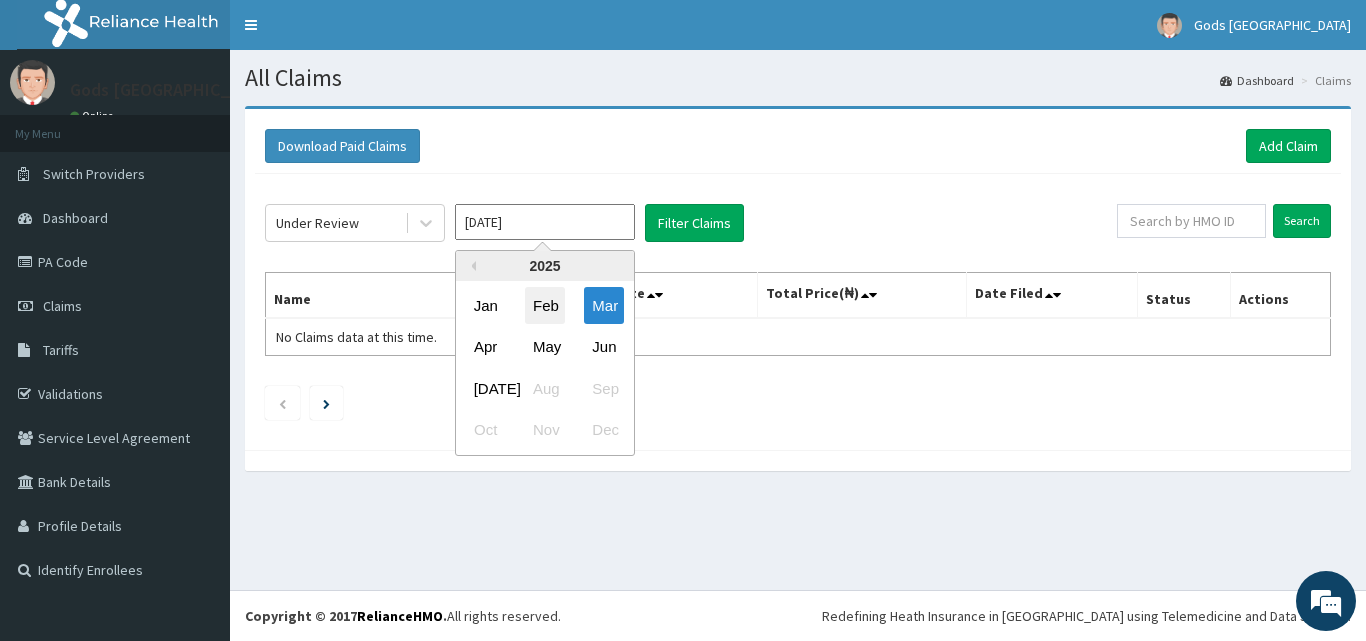 click on "Feb" at bounding box center (545, 305) 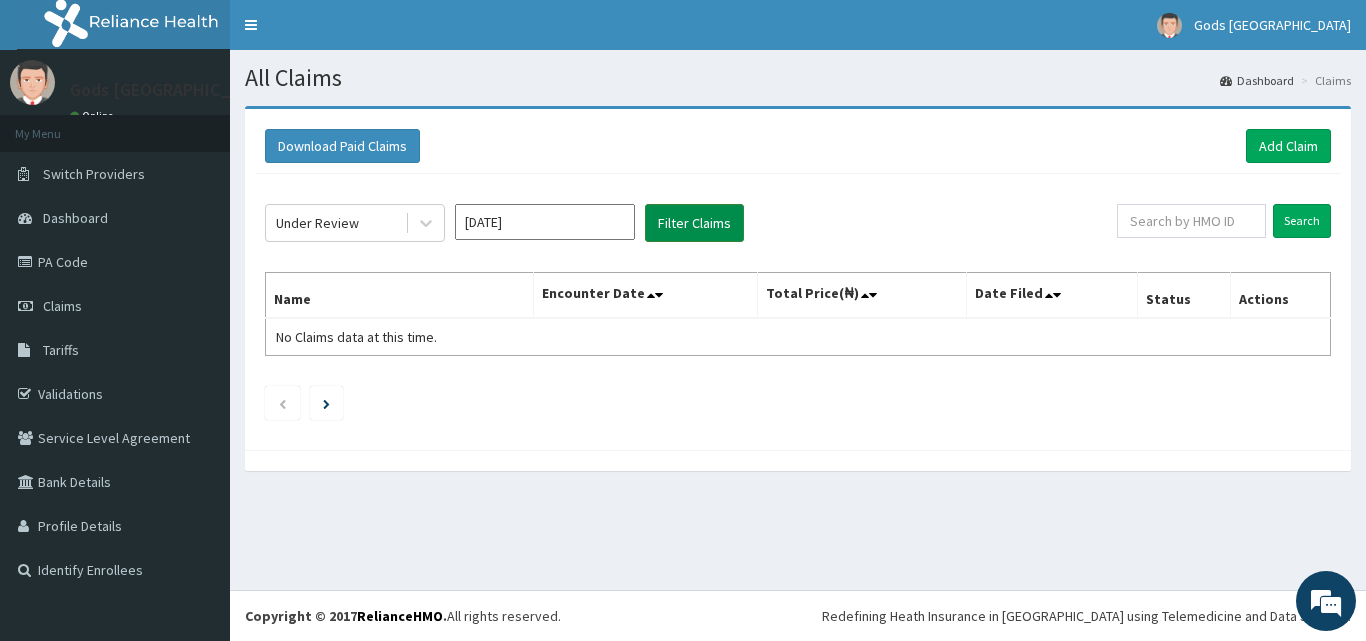 click on "Filter Claims" at bounding box center (694, 223) 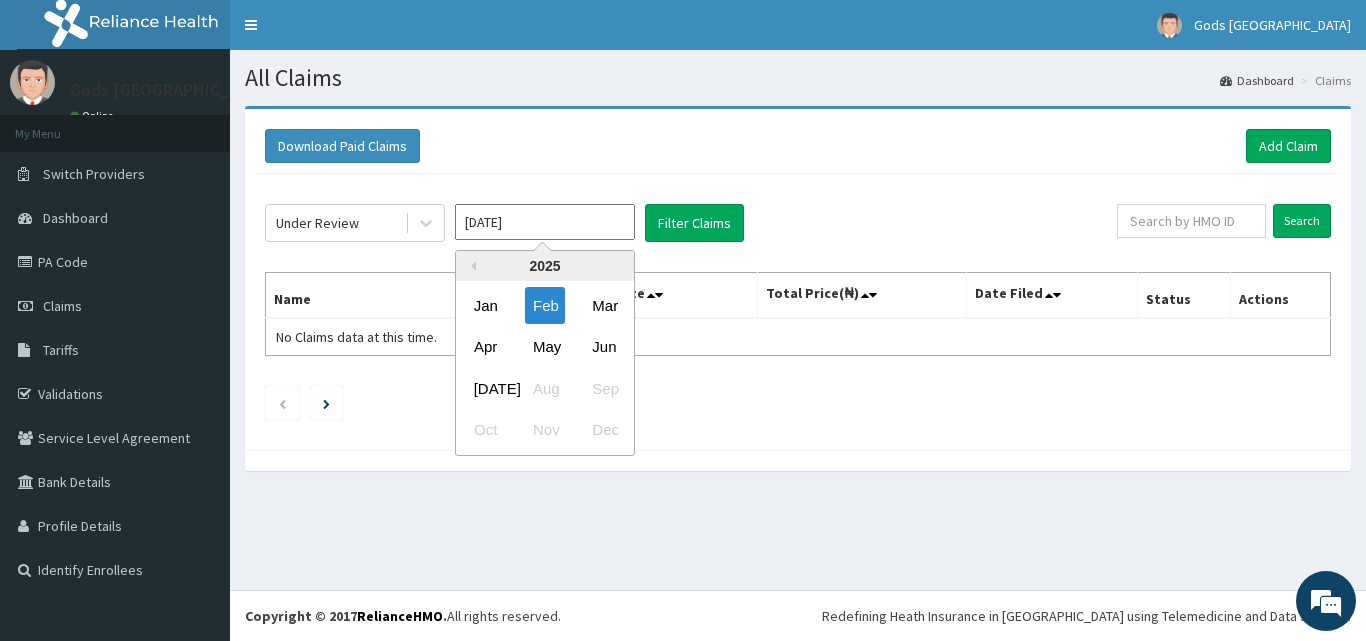 click on "Feb 2025" at bounding box center [545, 222] 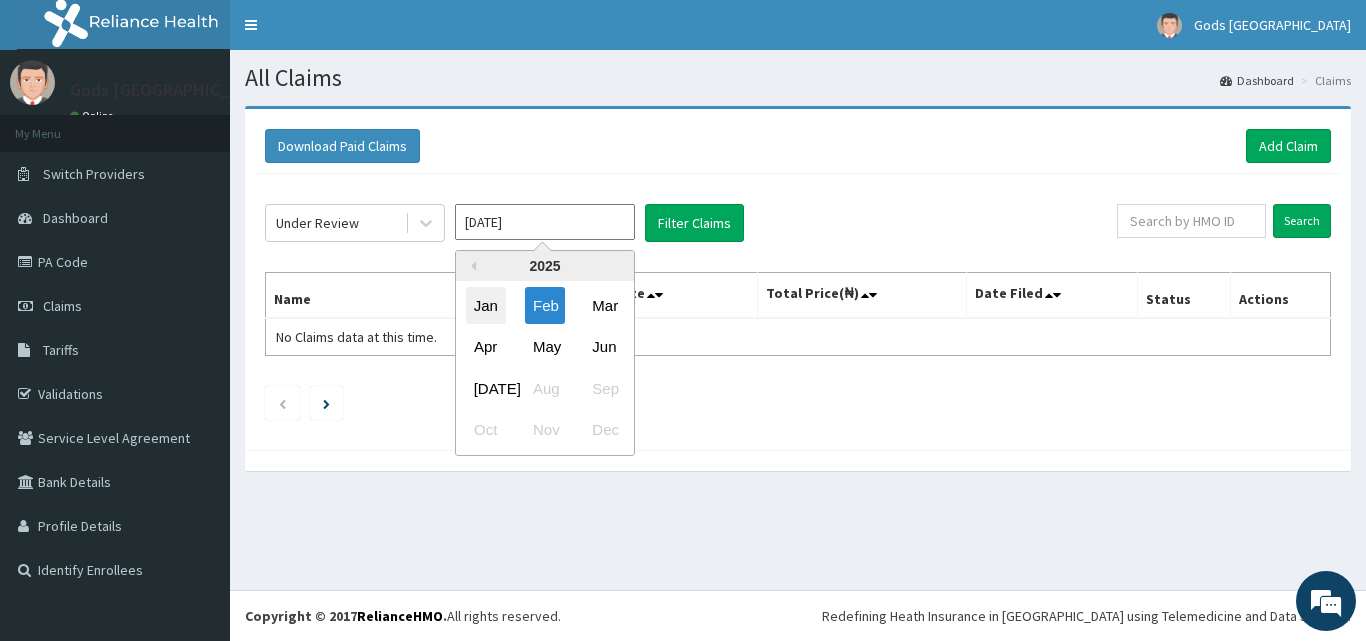 click on "Jan" at bounding box center (486, 305) 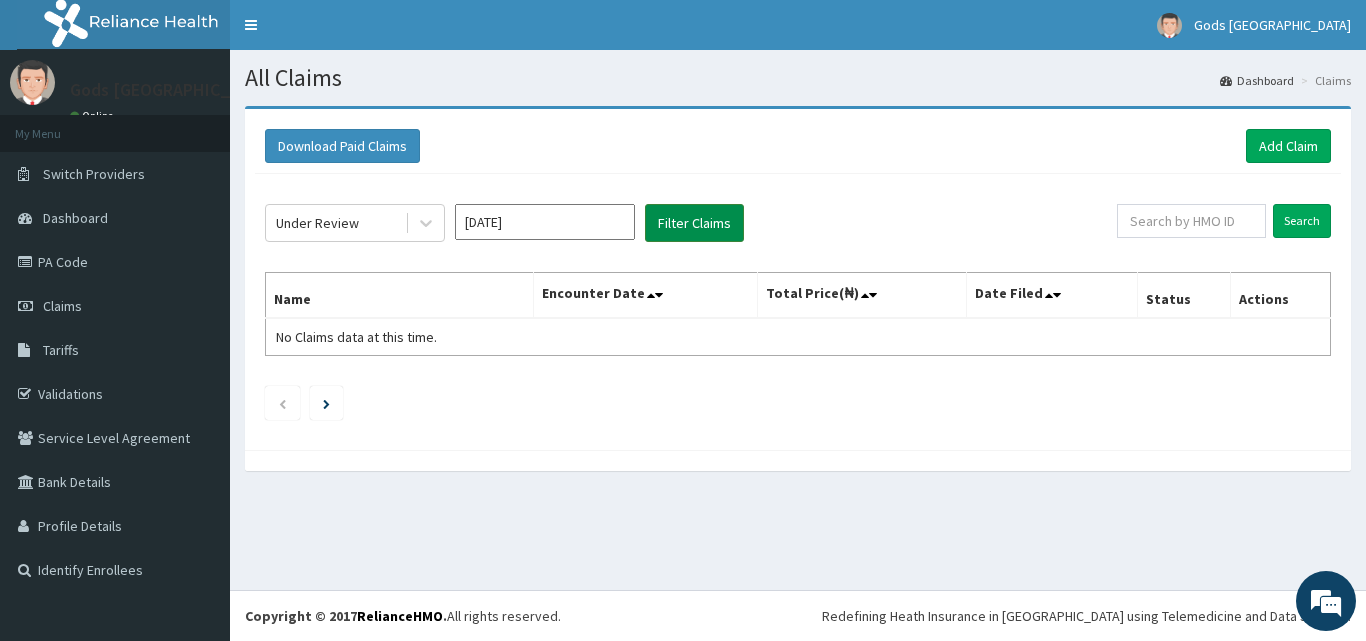 click on "Filter Claims" at bounding box center [694, 223] 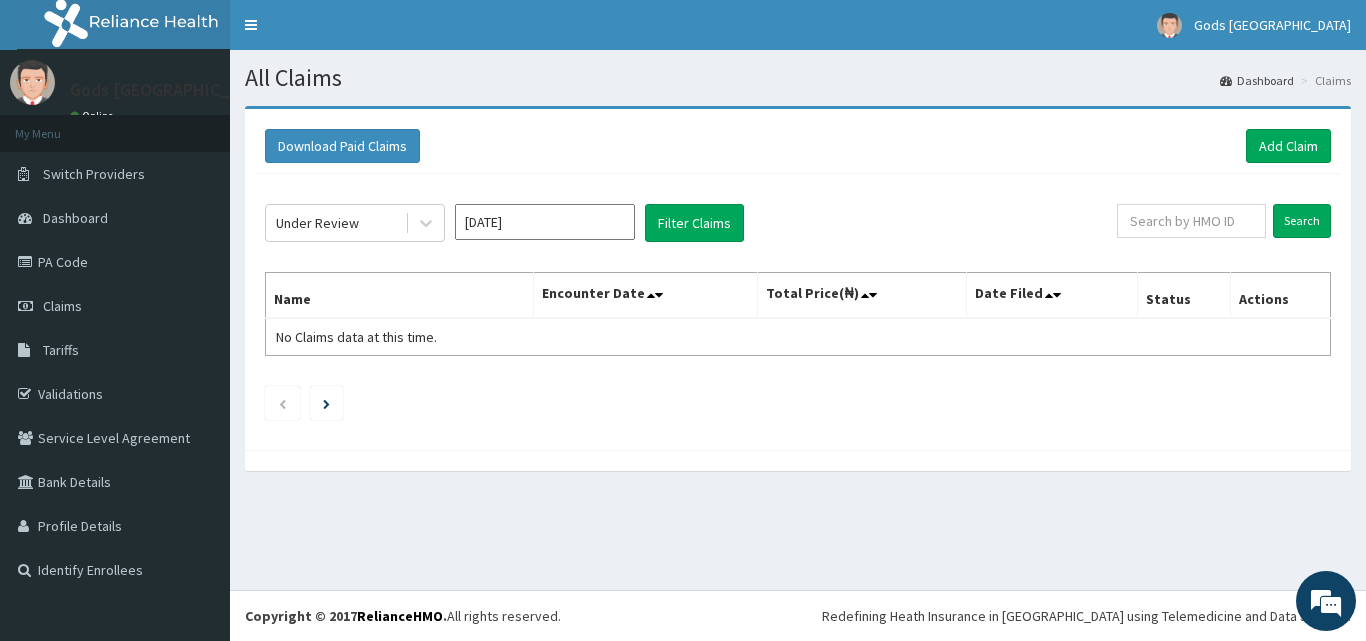 click on "Jan 2025" at bounding box center (545, 222) 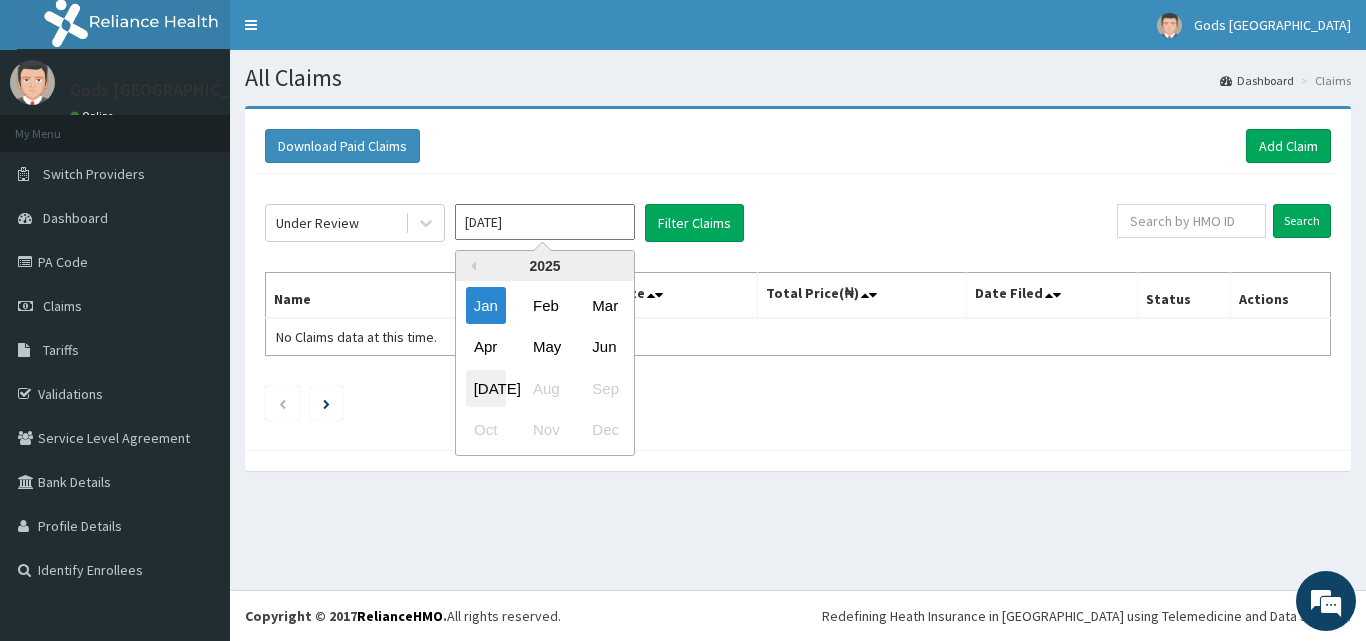 click on "Jul" at bounding box center [486, 388] 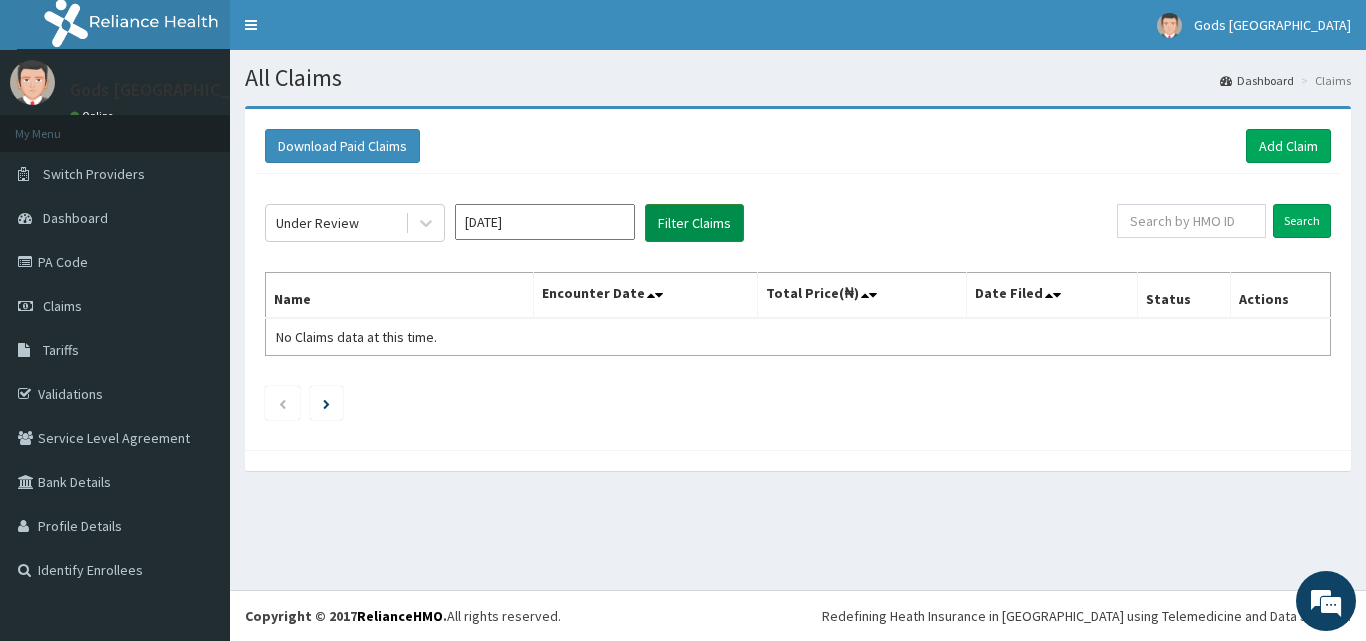 click on "Filter Claims" at bounding box center (694, 223) 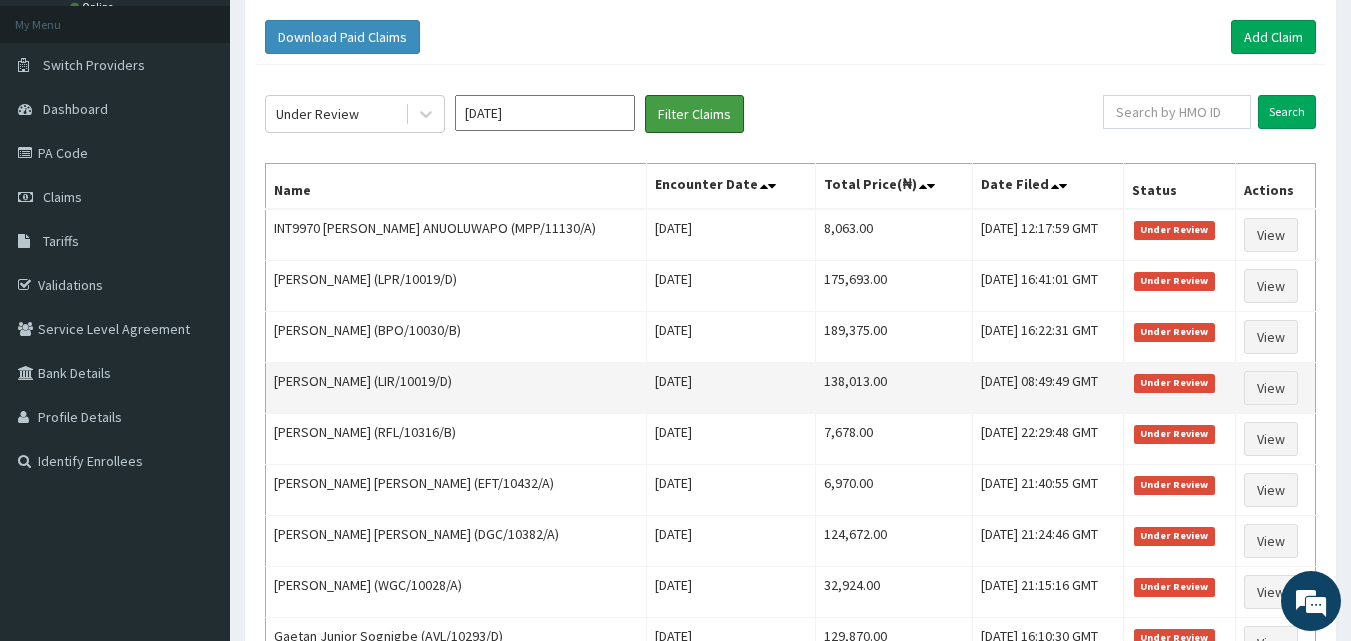 scroll, scrollTop: 100, scrollLeft: 0, axis: vertical 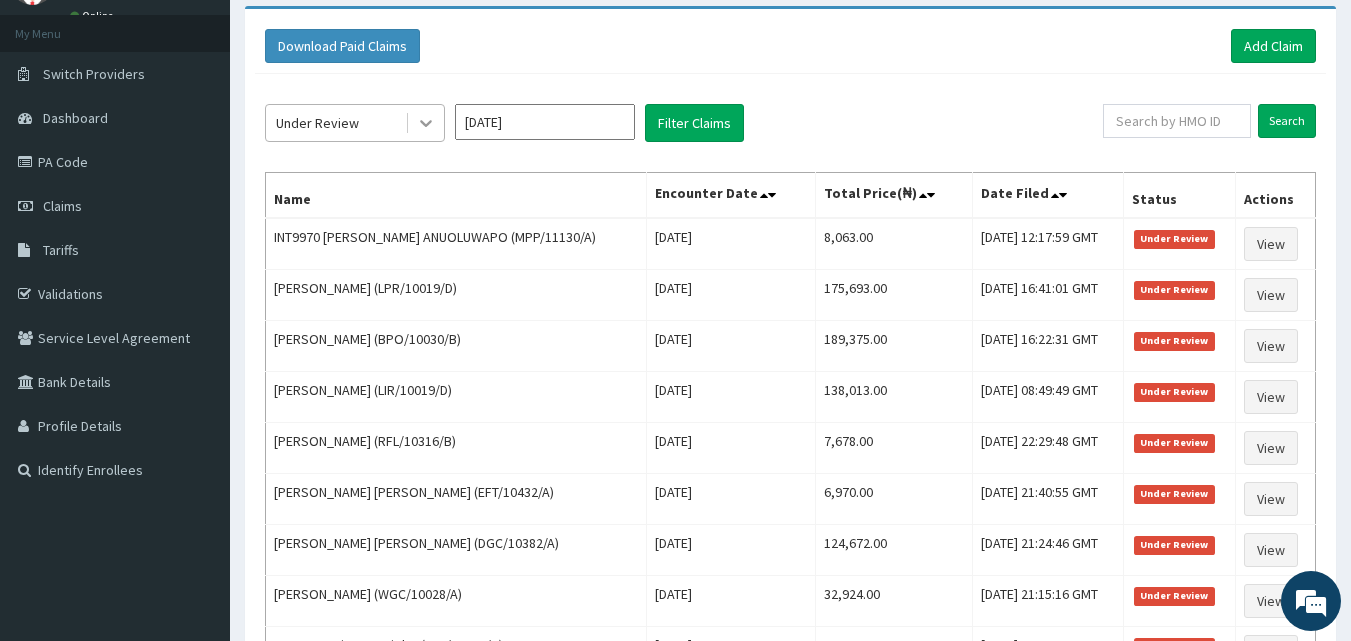 click 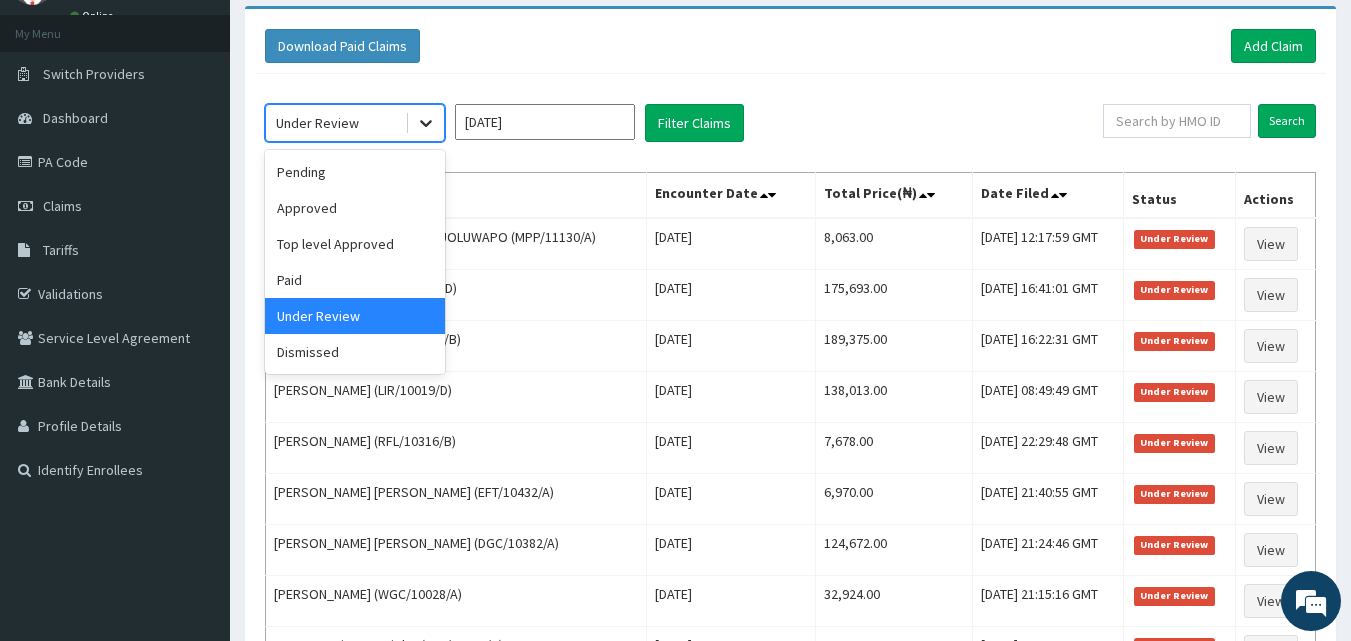 click 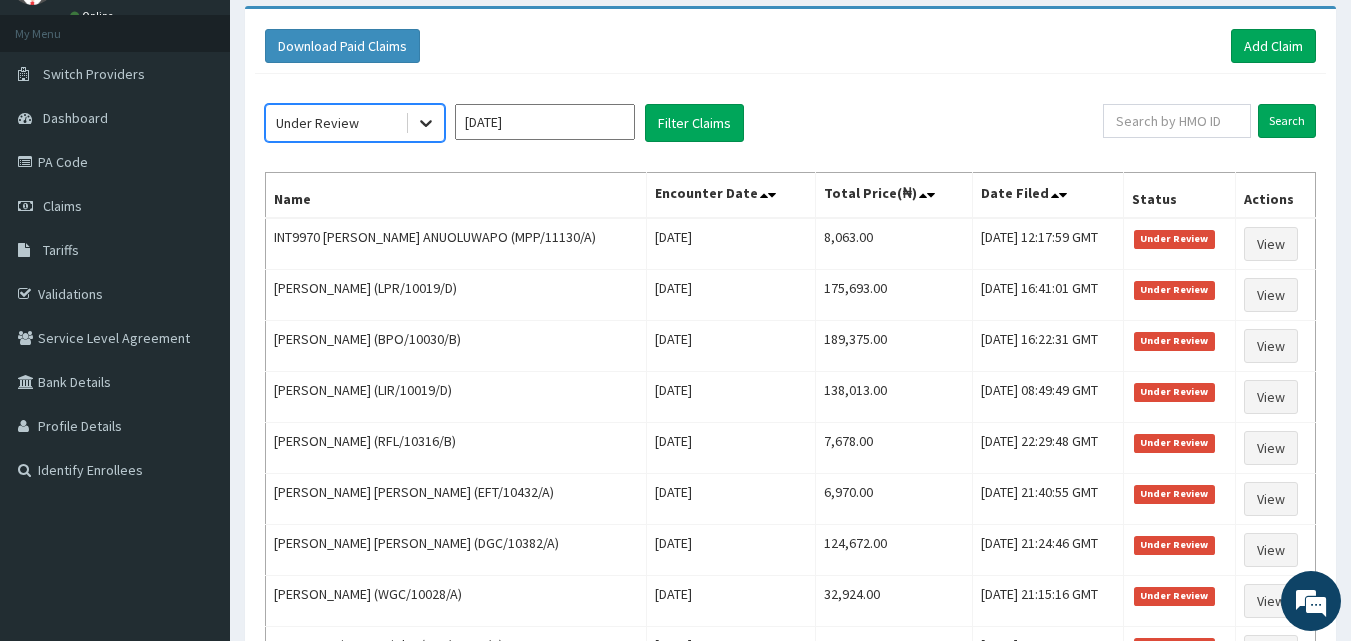 click 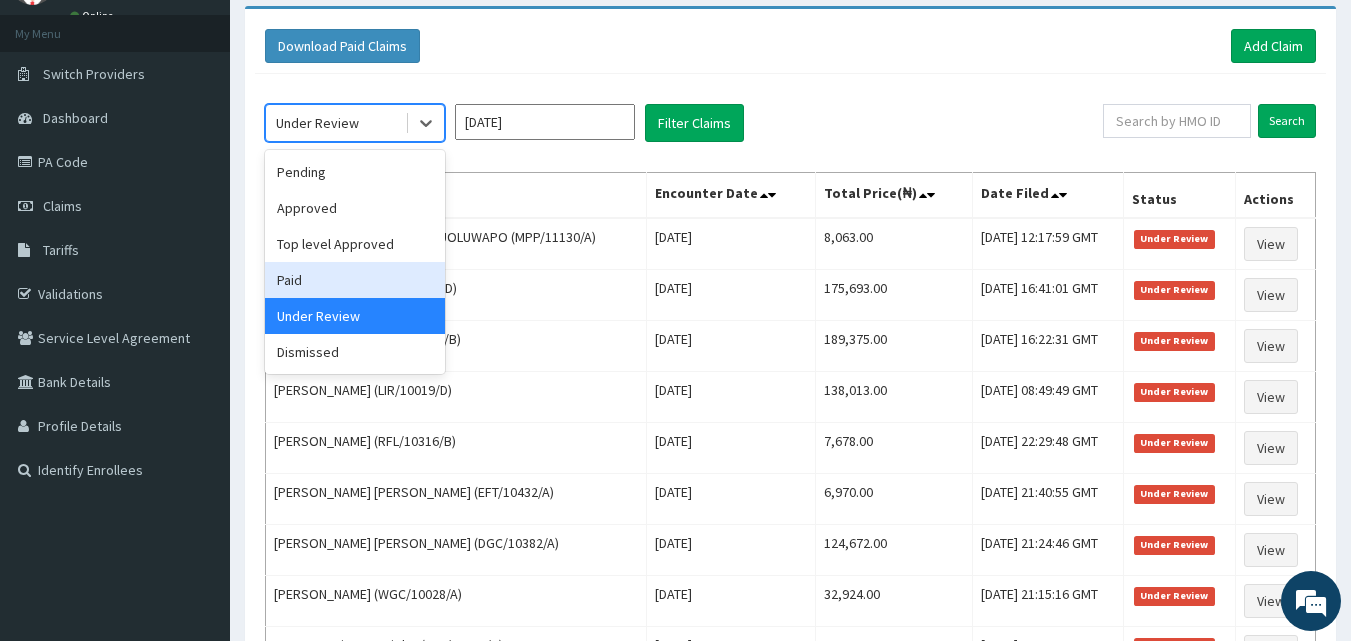 drag, startPoint x: 391, startPoint y: 132, endPoint x: 315, endPoint y: 278, distance: 164.59648 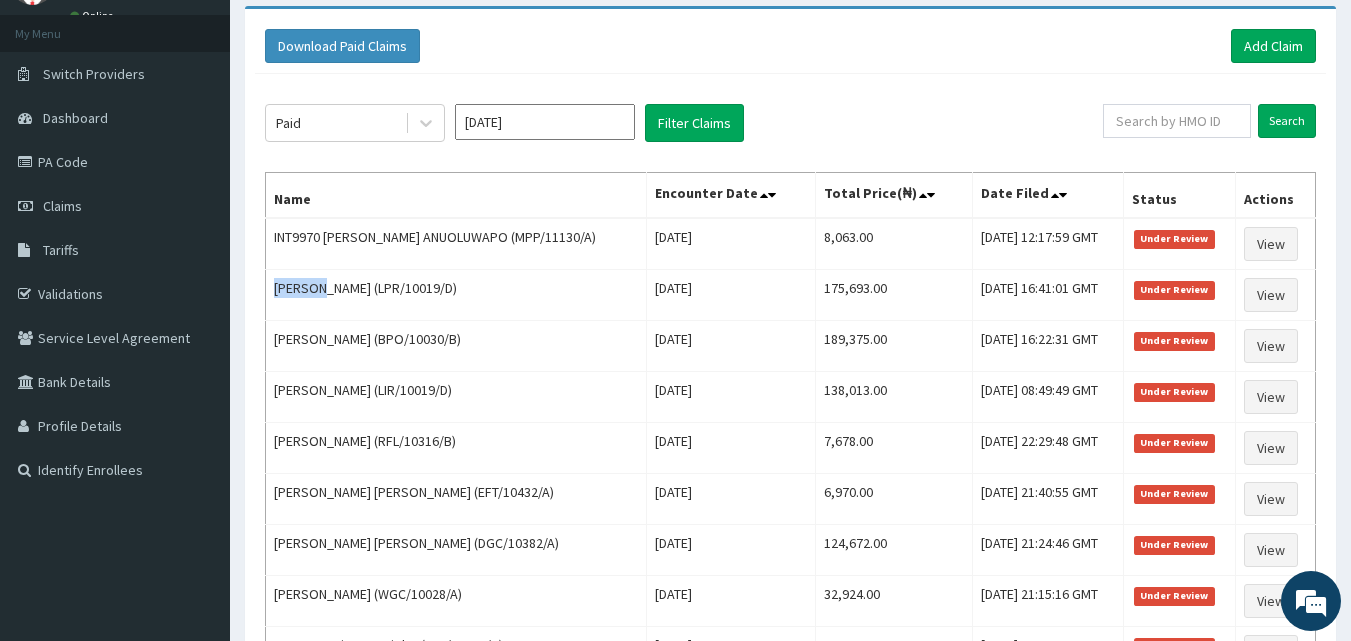 click on "Jul 2025" at bounding box center (545, 122) 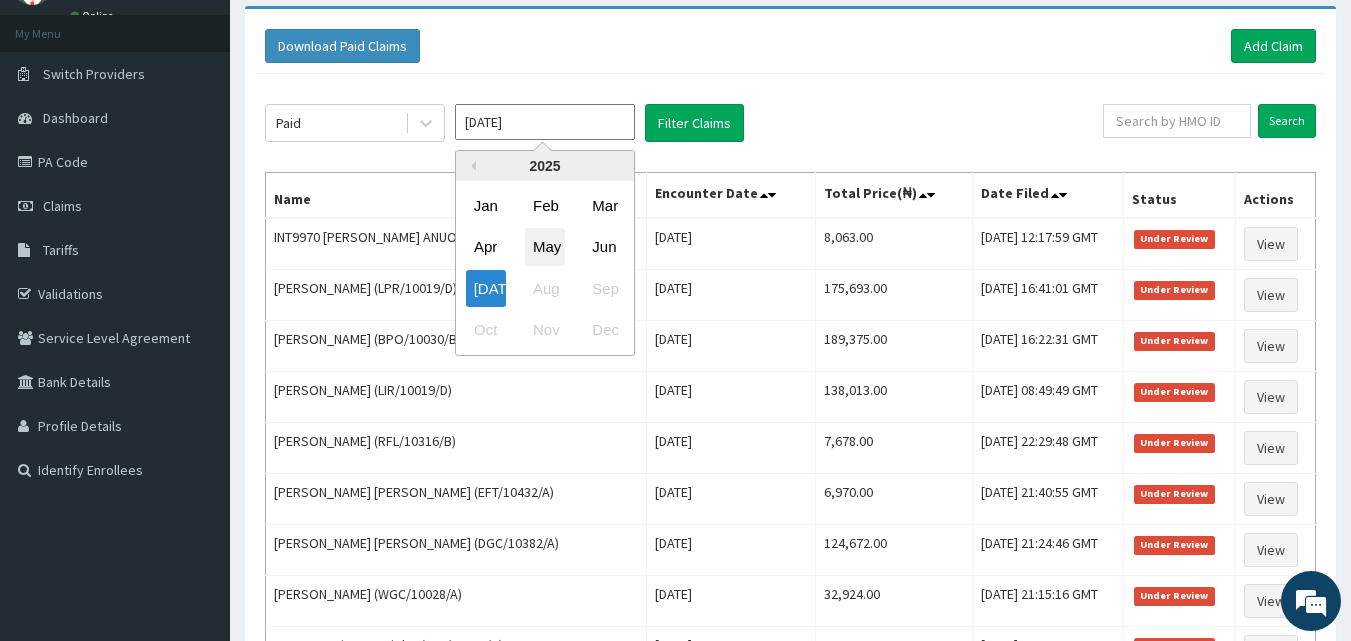 click on "May" at bounding box center [545, 247] 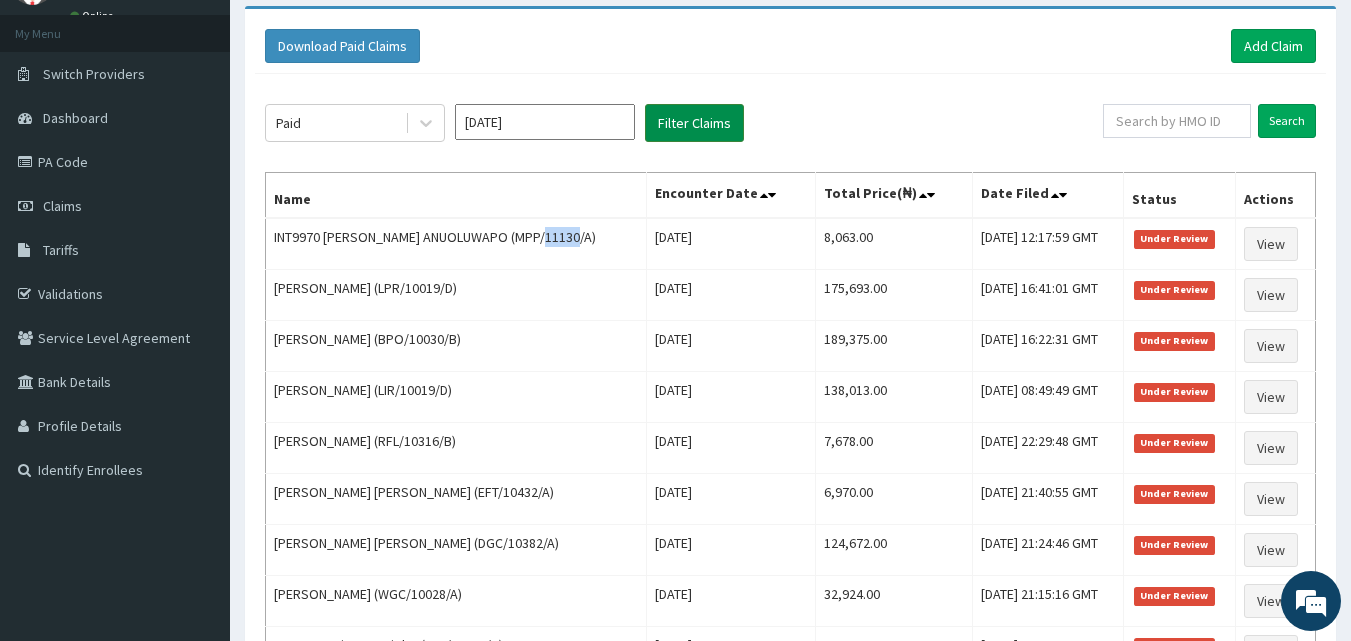 click on "Filter Claims" at bounding box center (694, 123) 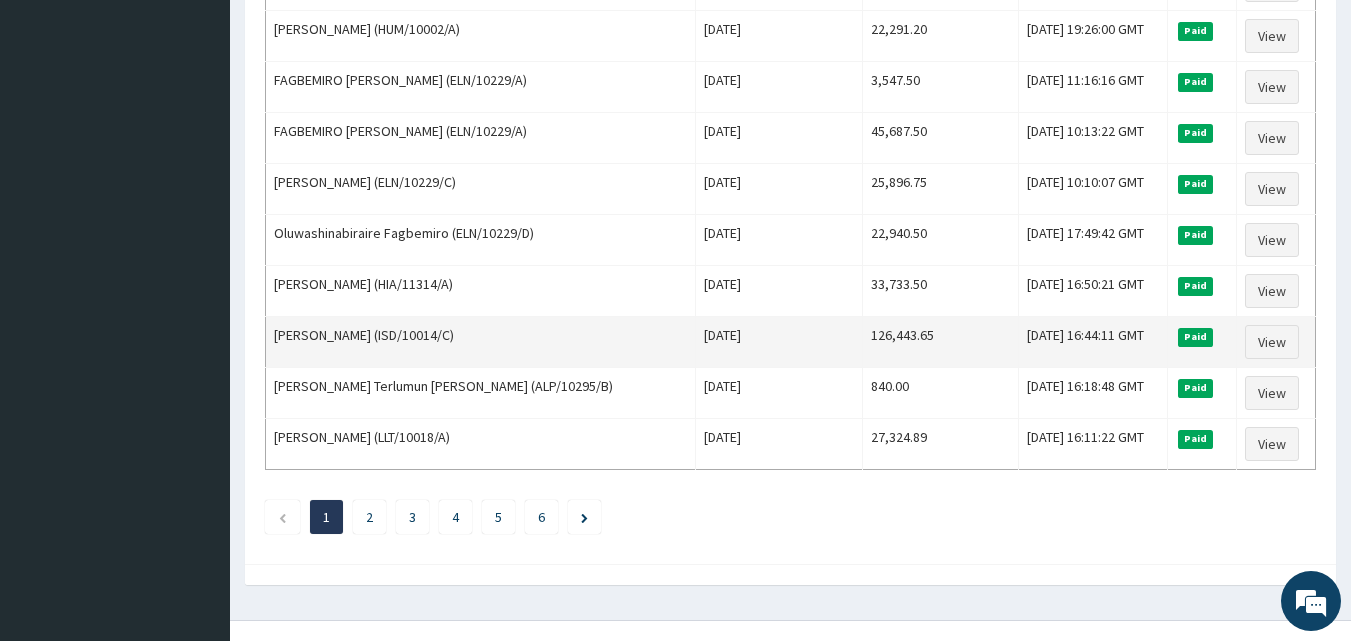 scroll, scrollTop: 2429, scrollLeft: 0, axis: vertical 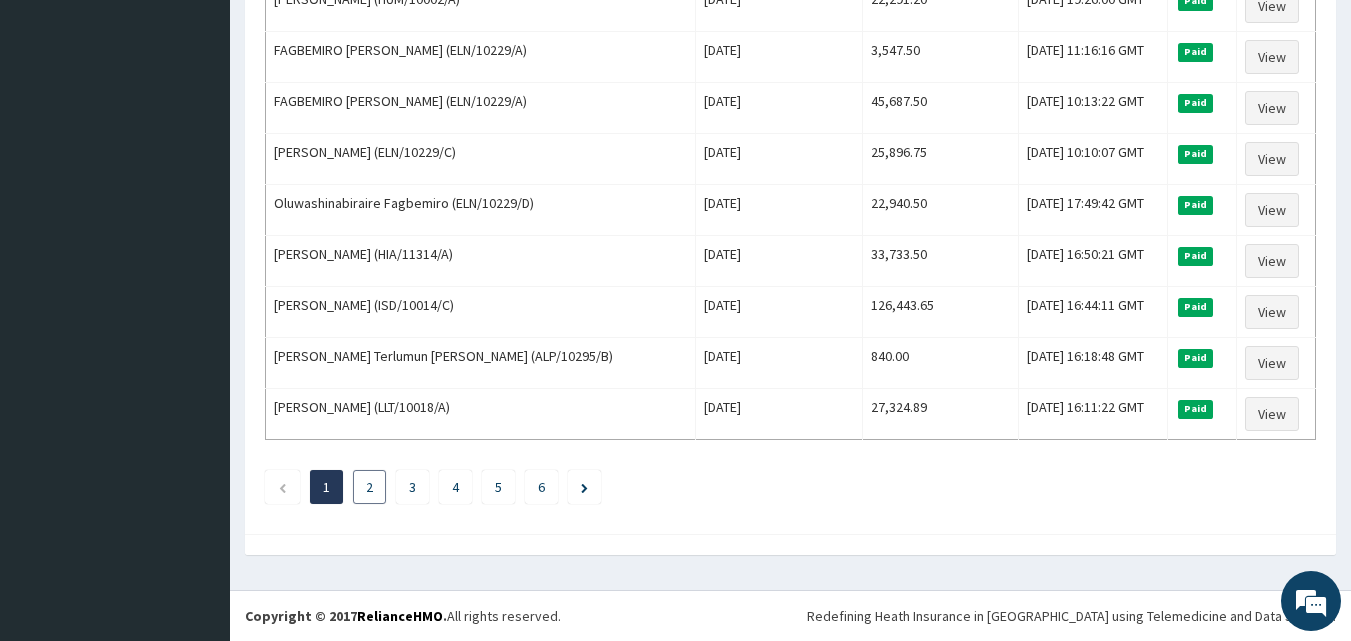 click on "2" at bounding box center (369, 487) 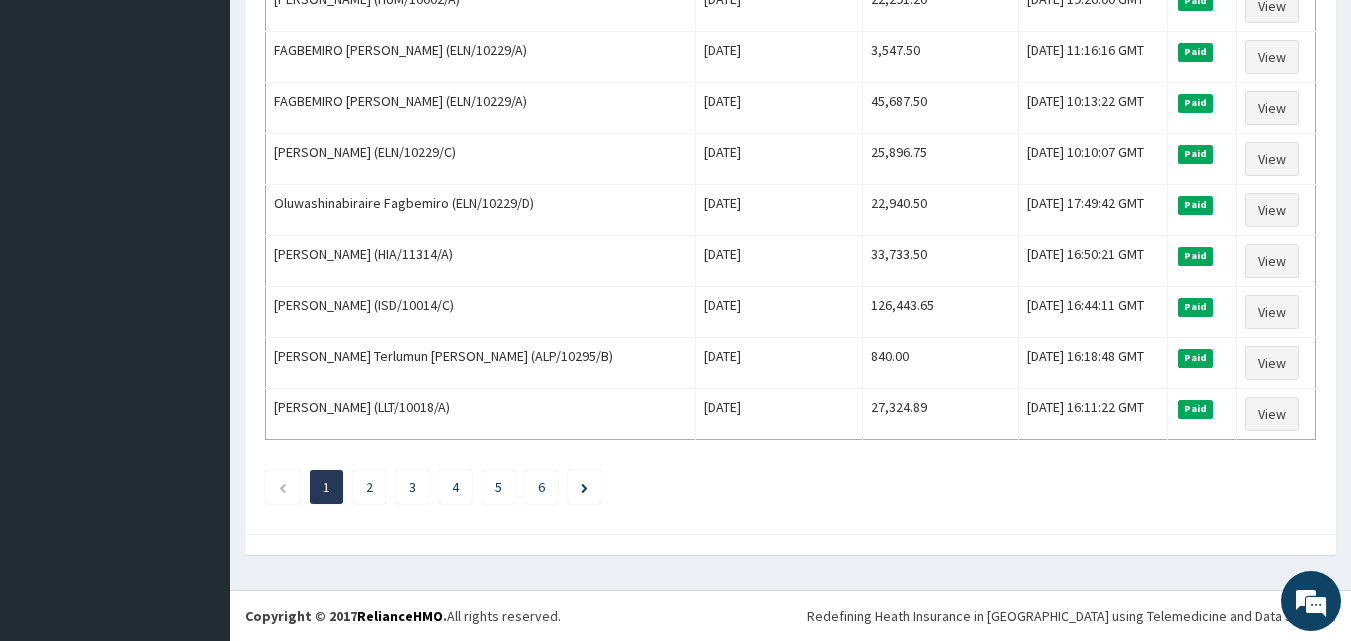 click on "All Claims
Dashboard
Claims
Download Paid Claims Add Claim × Note you can only download claims within a maximum of 1 year and the dates will auto-adjust when you select range that is greater than 1 year From 11-04-2025 To 11-07-2025 Close Download Paid May 2025 Filter Claims Search Name Encounter Date Total Price(₦) Date Filed Status Actions Kikelomo Fafowora (TLT/10113/A) Sun May 11 2025 3,548.00 Fri, 04 Jul 2025 21:21:01 GMT Paid View Ayodeji Adeniran (LAC/10014/A) Thu May 22 2025 3,548.00 Thu, 03 Jul 2025 16:26:06 GMT Paid View G2204015 ABIDEMI ADEYINKA (GSV/10293/A) Sat May 10 2025 16,543.17 Mon, 16 Jun 2025 17:40:45 GMT Paid View Ruth Oyesoro (SRS/10270/A) Tue May 27 2025 4,837.50 Mon, 16 Jun 2025 12:01:28 GMT Paid View Omolade SHABA (PNM/10030/A) Fri May 16 2025 158,893.16 Fri, 13 Jun 2025 07:30:16 GMT Paid View 14,426.50 1 2" at bounding box center [790, -895] 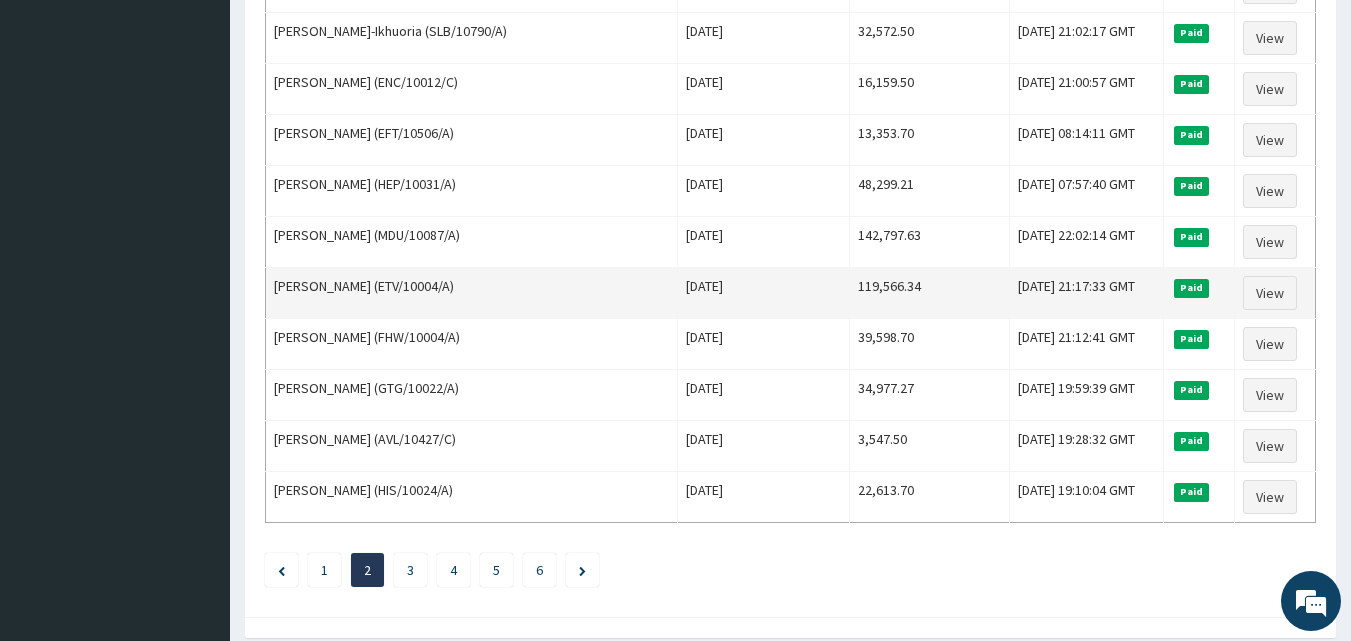 scroll, scrollTop: 2429, scrollLeft: 0, axis: vertical 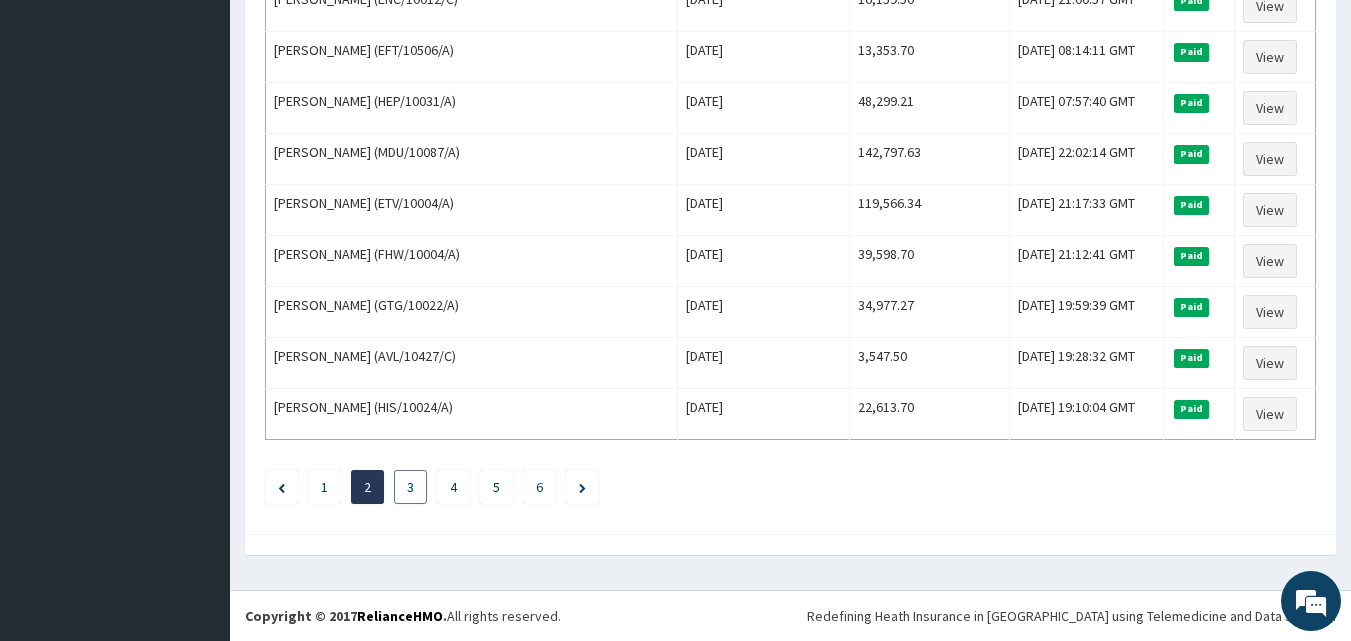 click on "3" at bounding box center (410, 487) 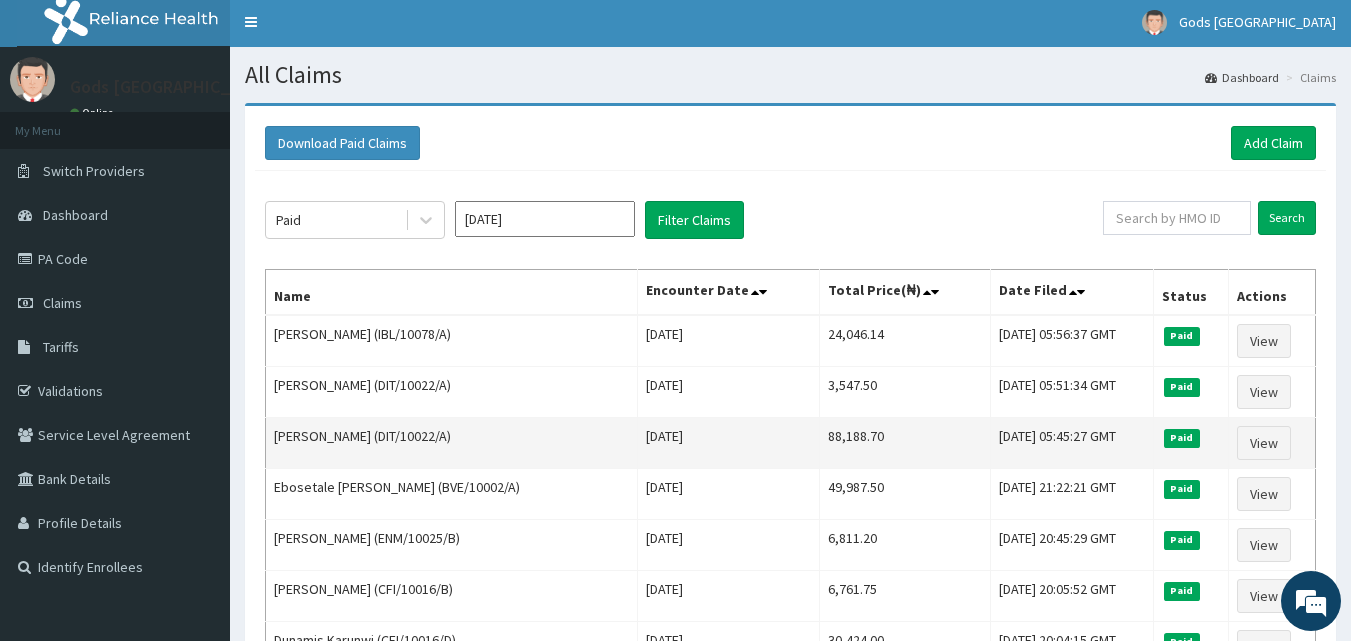 scroll, scrollTop: 0, scrollLeft: 0, axis: both 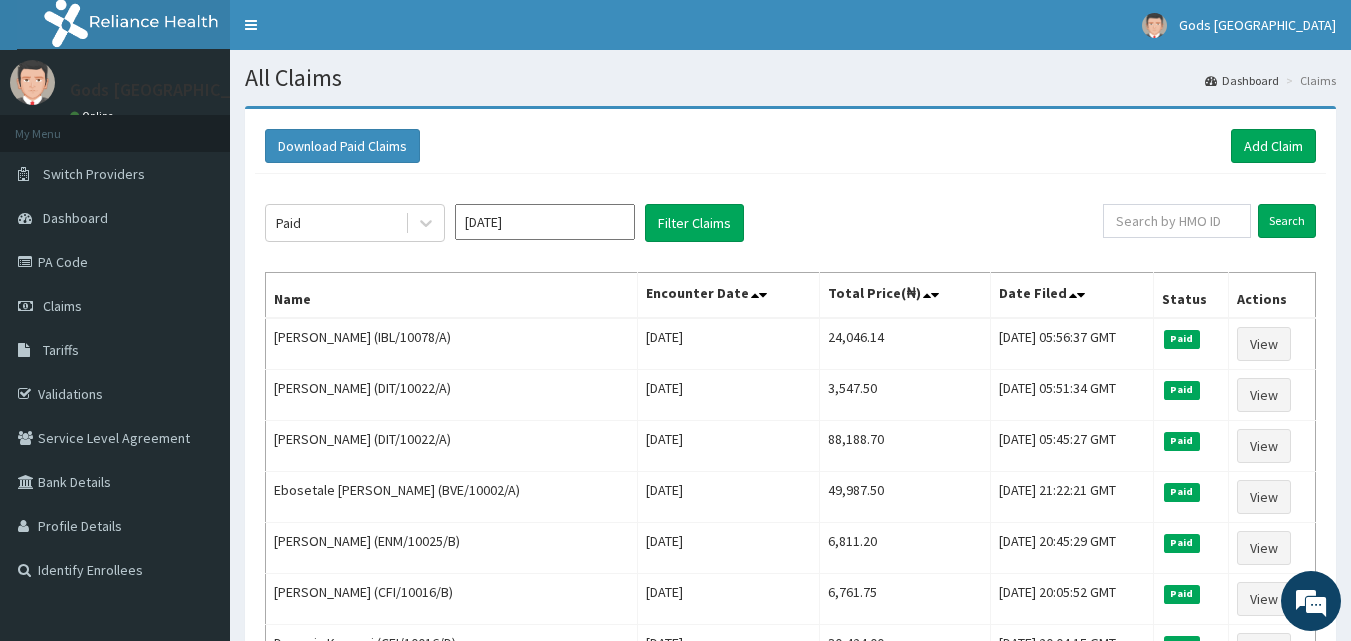 click on "May 2025" at bounding box center [545, 222] 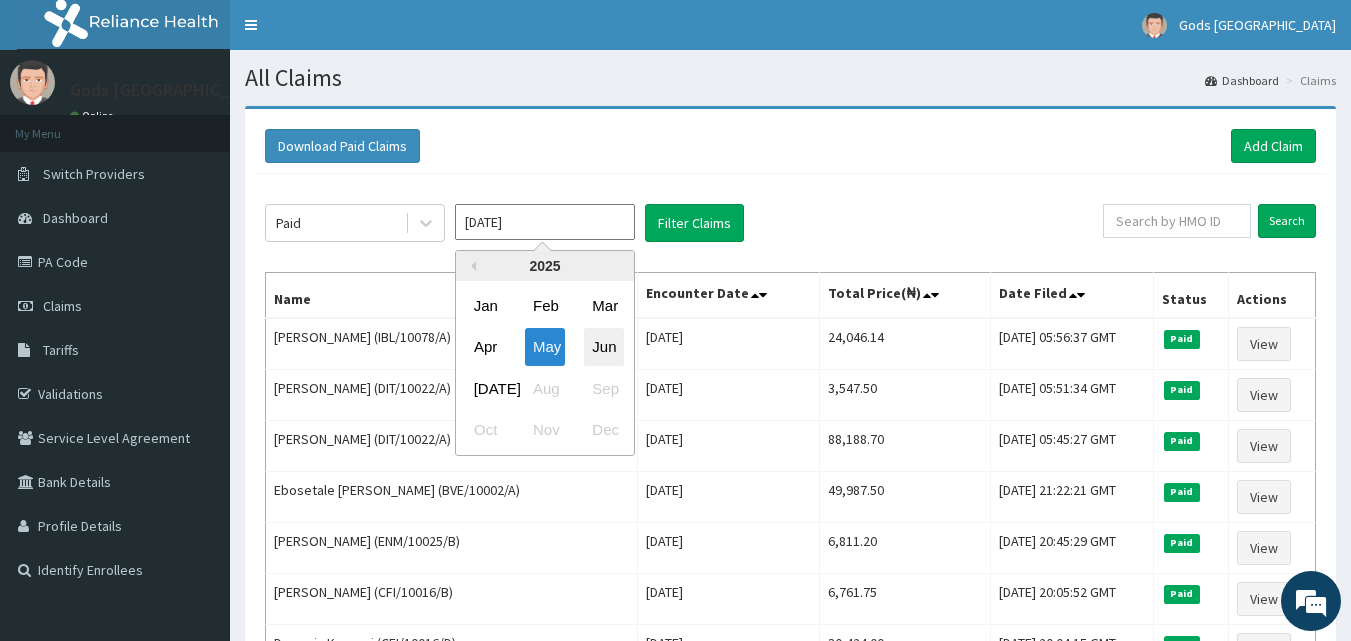 click on "Jun" at bounding box center (604, 347) 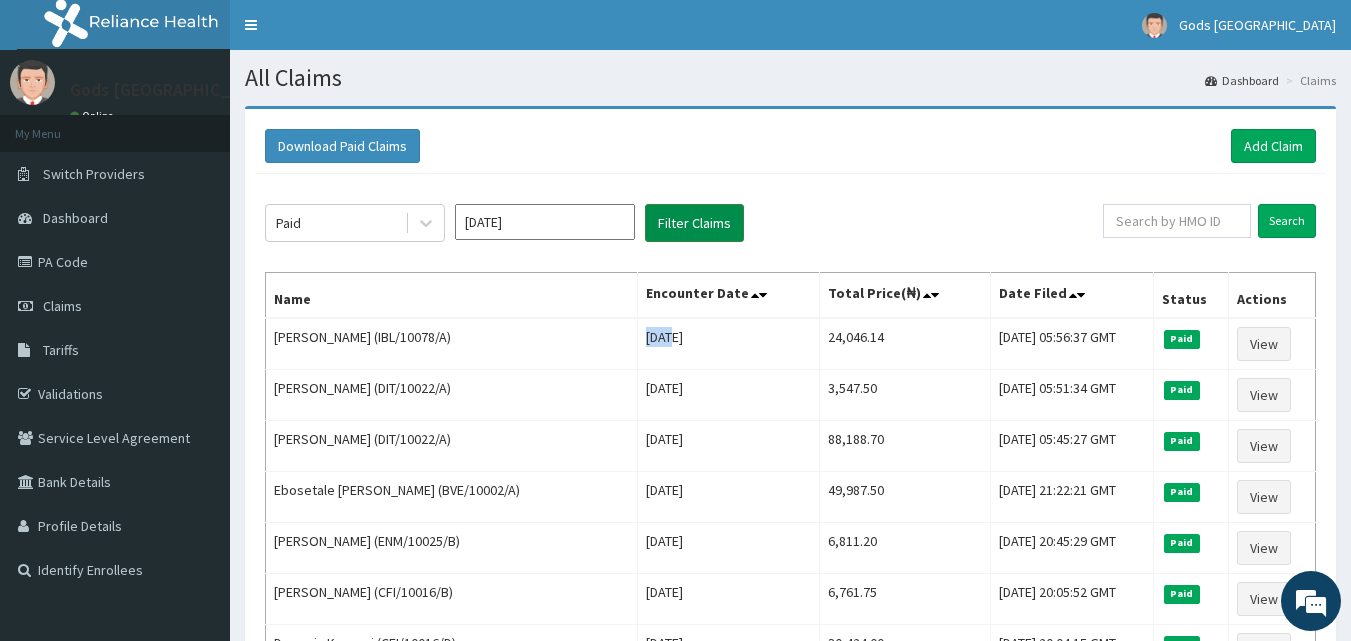 click on "Filter Claims" at bounding box center [694, 223] 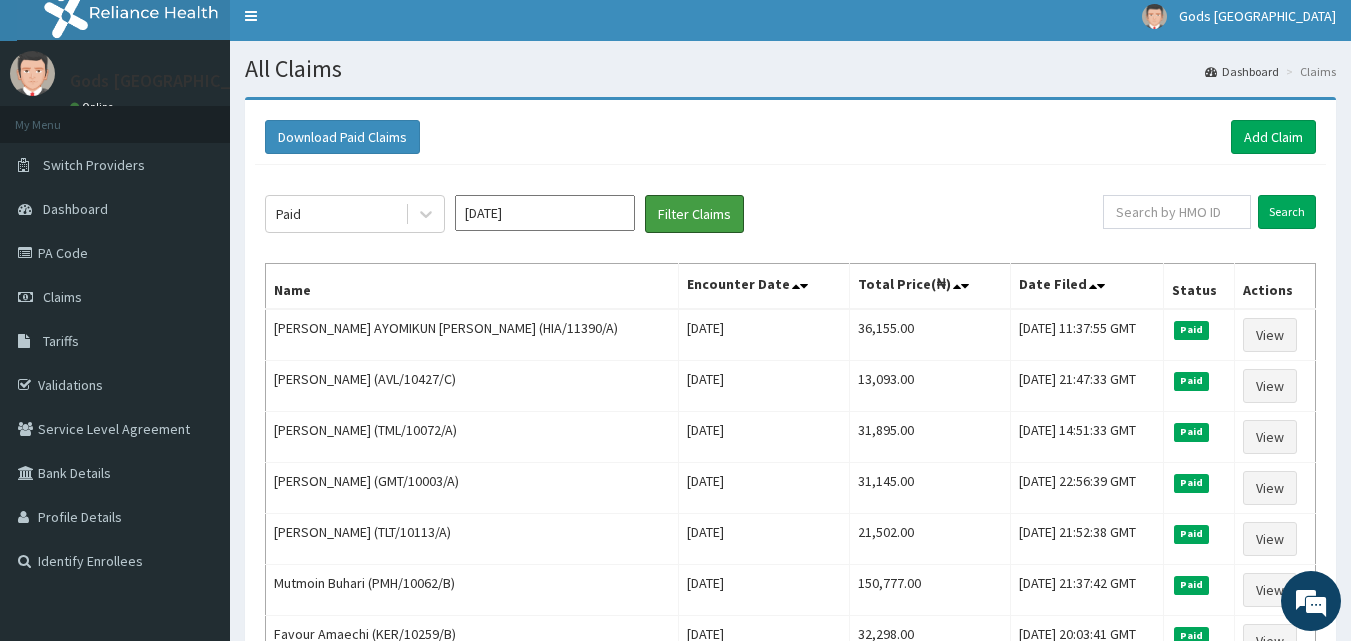 scroll, scrollTop: 0, scrollLeft: 0, axis: both 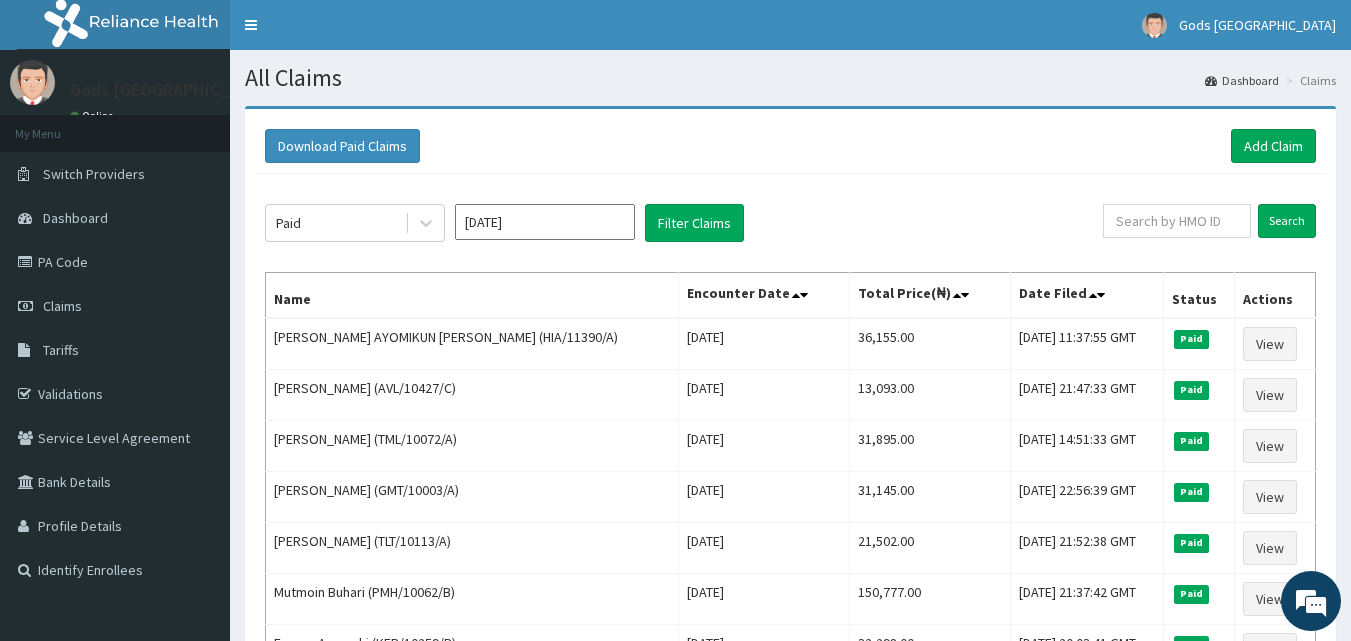 click on "Jun 2025" at bounding box center (545, 222) 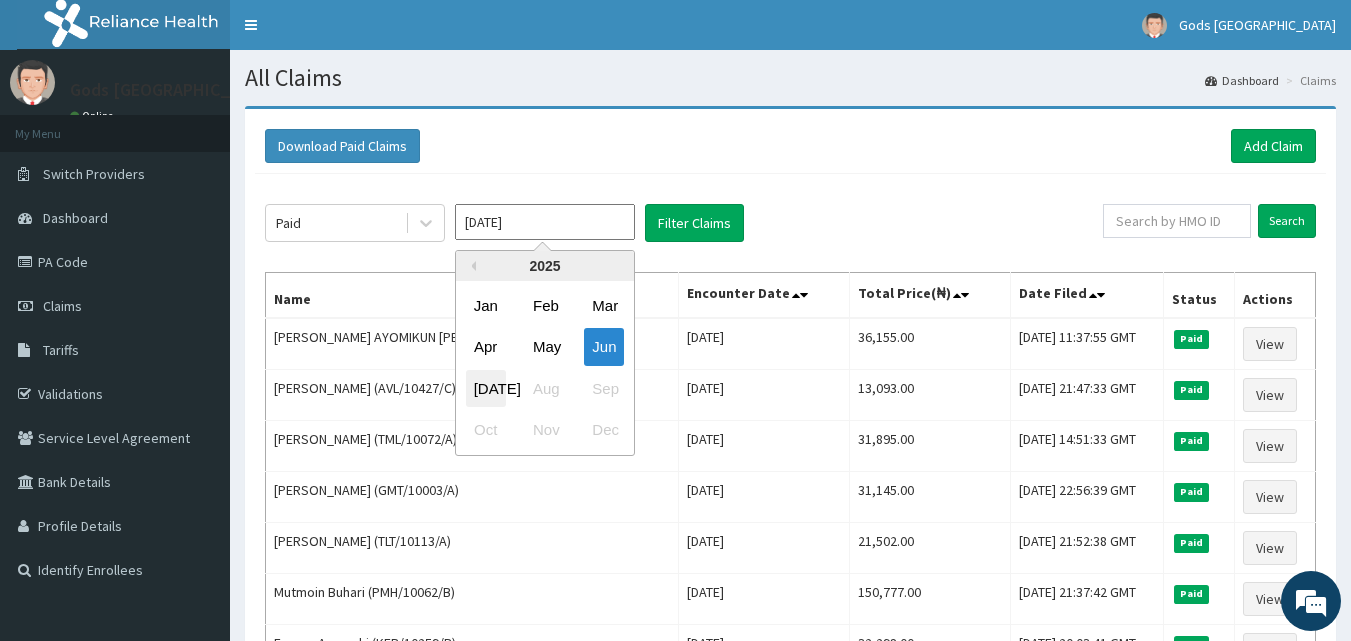 click on "Jul" at bounding box center [486, 388] 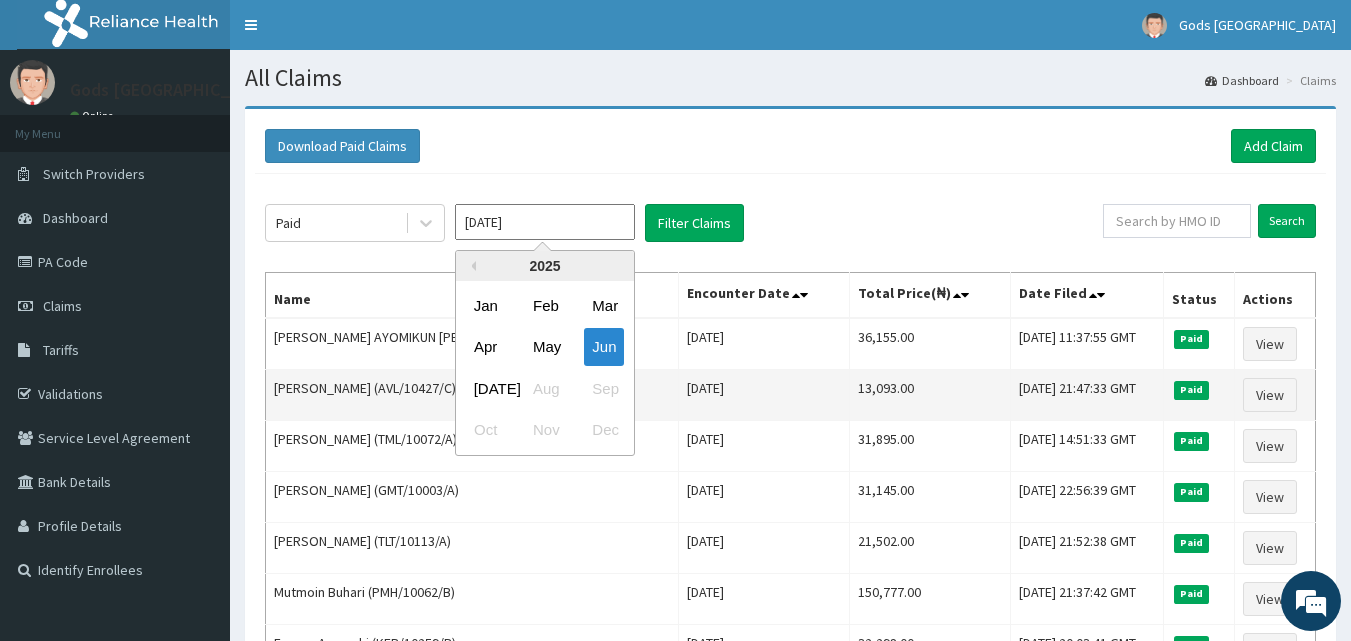 click on "Titilayomi Adedeji (AVL/10427/C)" at bounding box center [472, 395] 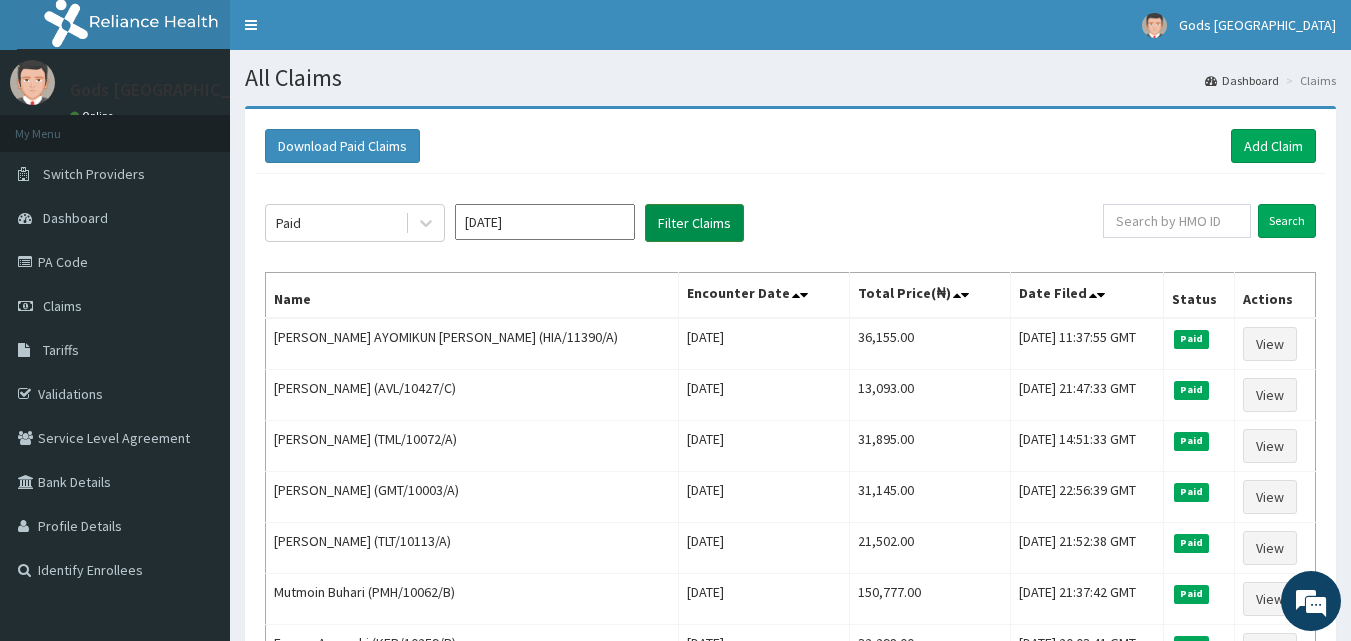 click on "Filter Claims" at bounding box center (694, 223) 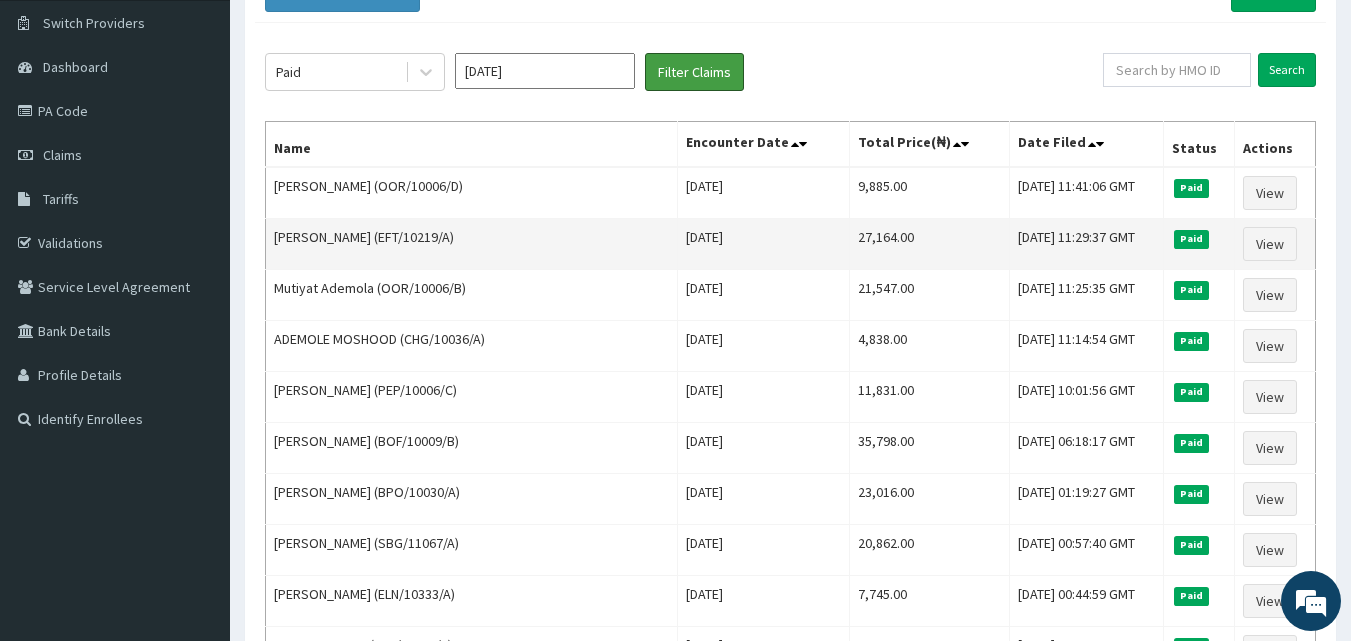 scroll, scrollTop: 0, scrollLeft: 0, axis: both 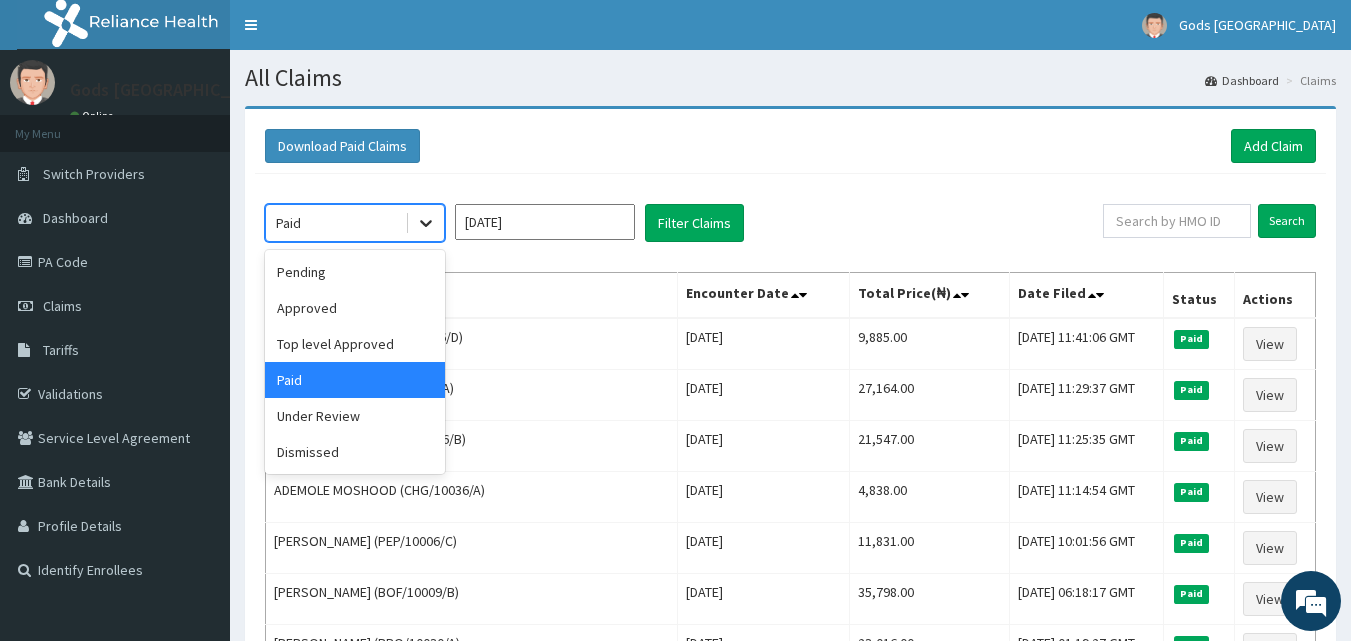 click 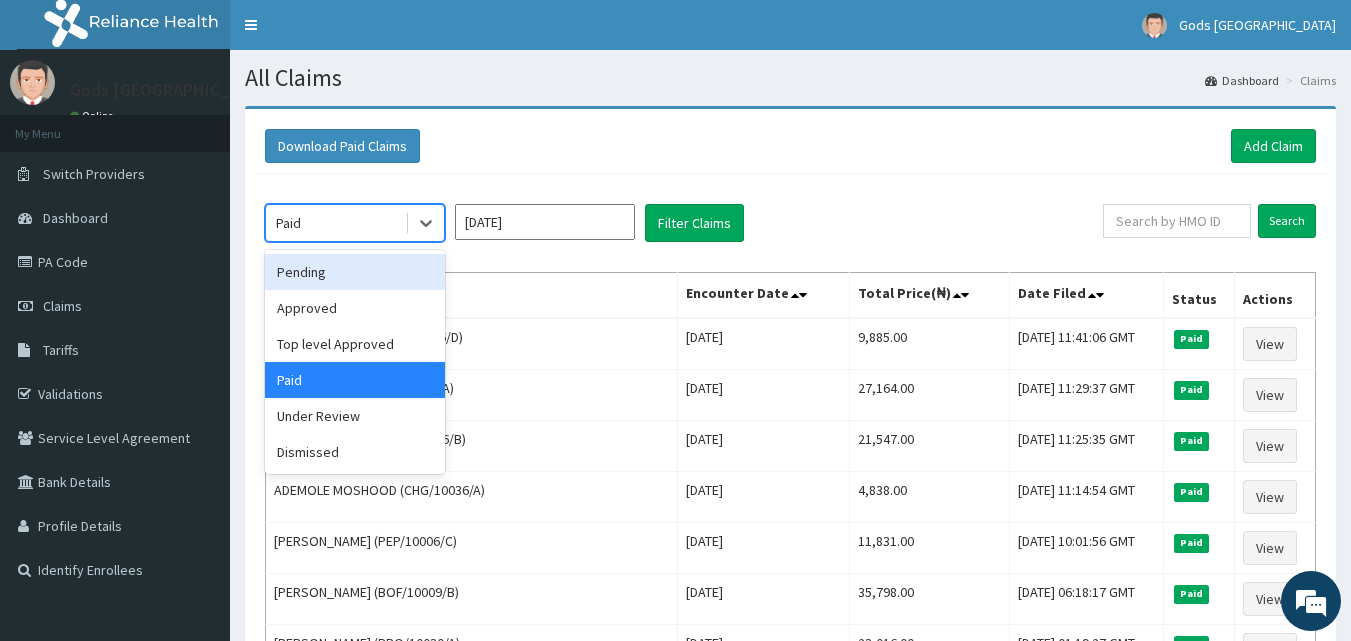 click on "Pending" at bounding box center [355, 272] 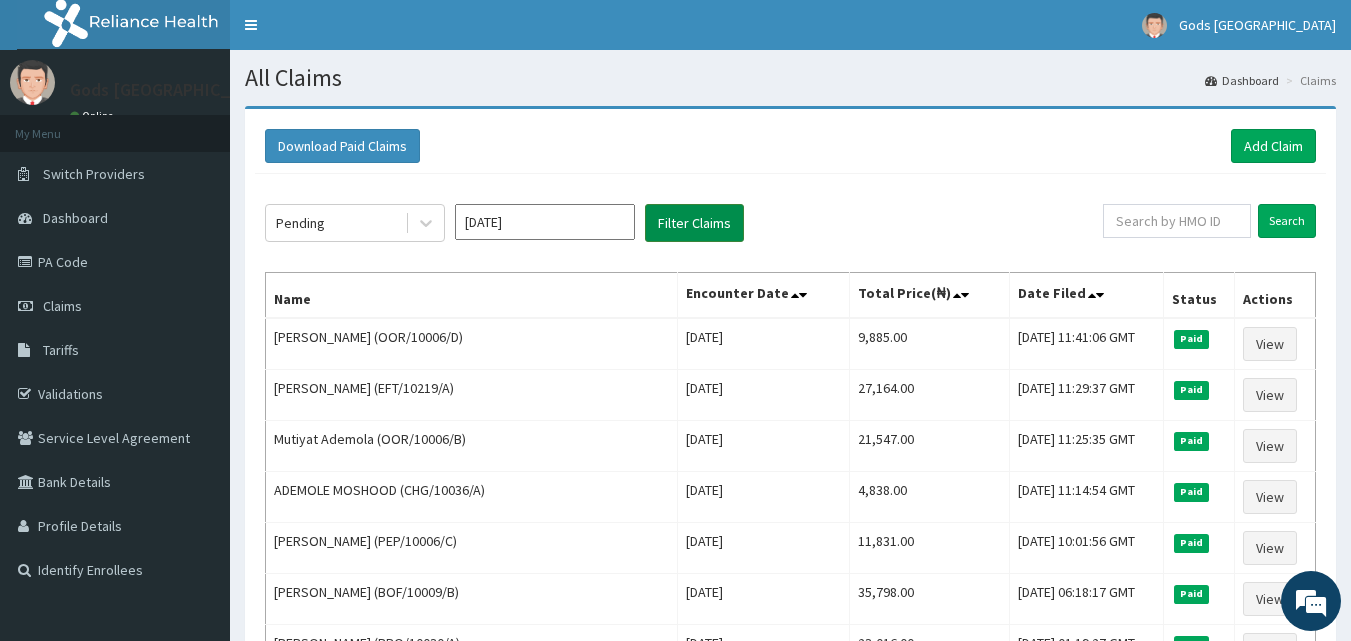 click on "Filter Claims" at bounding box center (694, 223) 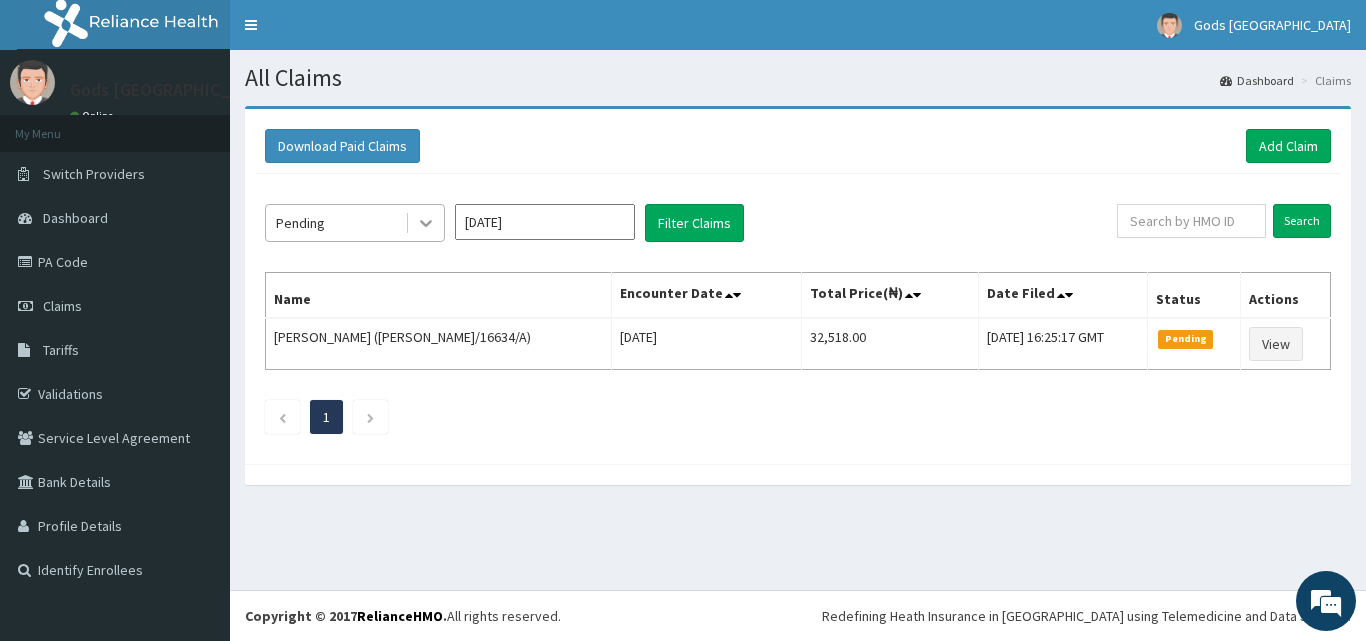 click 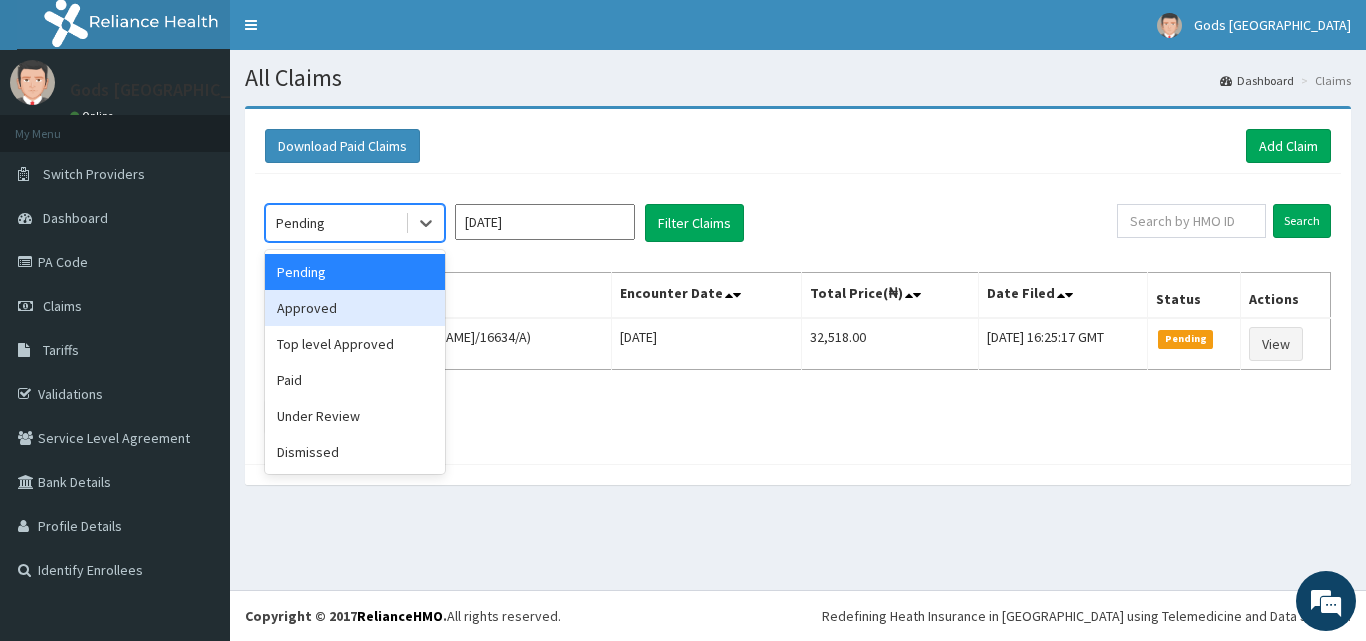 click on "Approved" at bounding box center (355, 308) 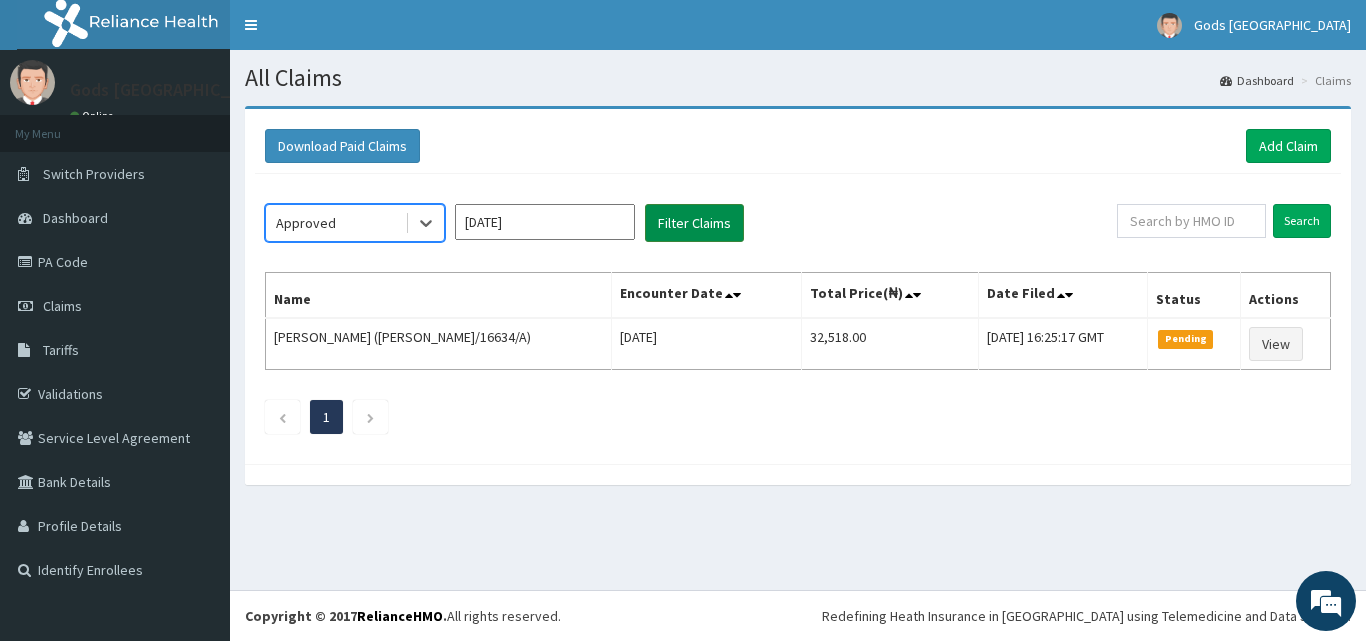 click on "Filter Claims" at bounding box center (694, 223) 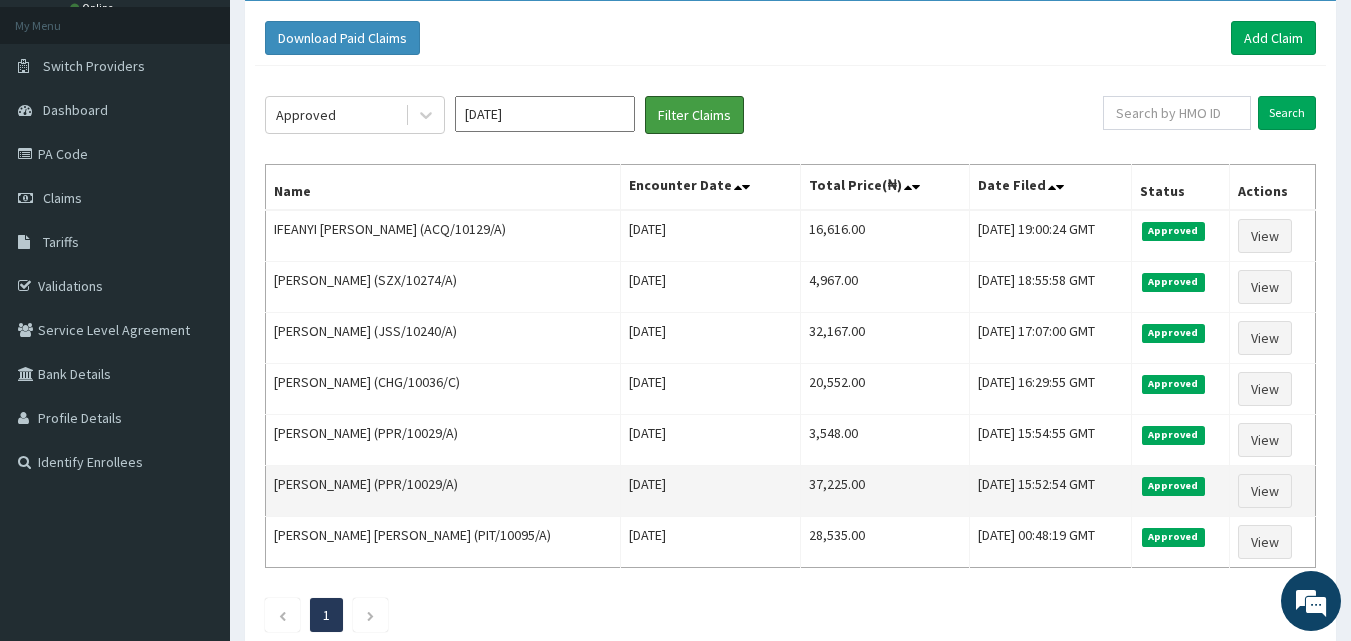 scroll, scrollTop: 36, scrollLeft: 0, axis: vertical 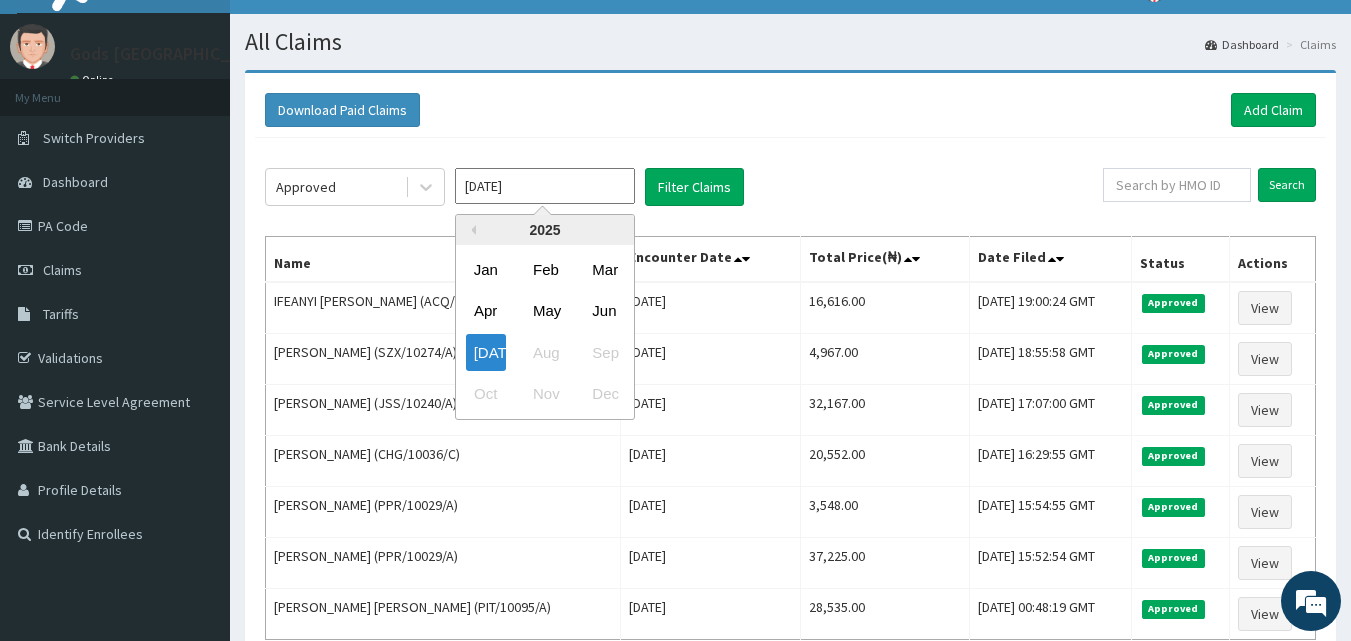 click on "Jul 2025" at bounding box center [545, 186] 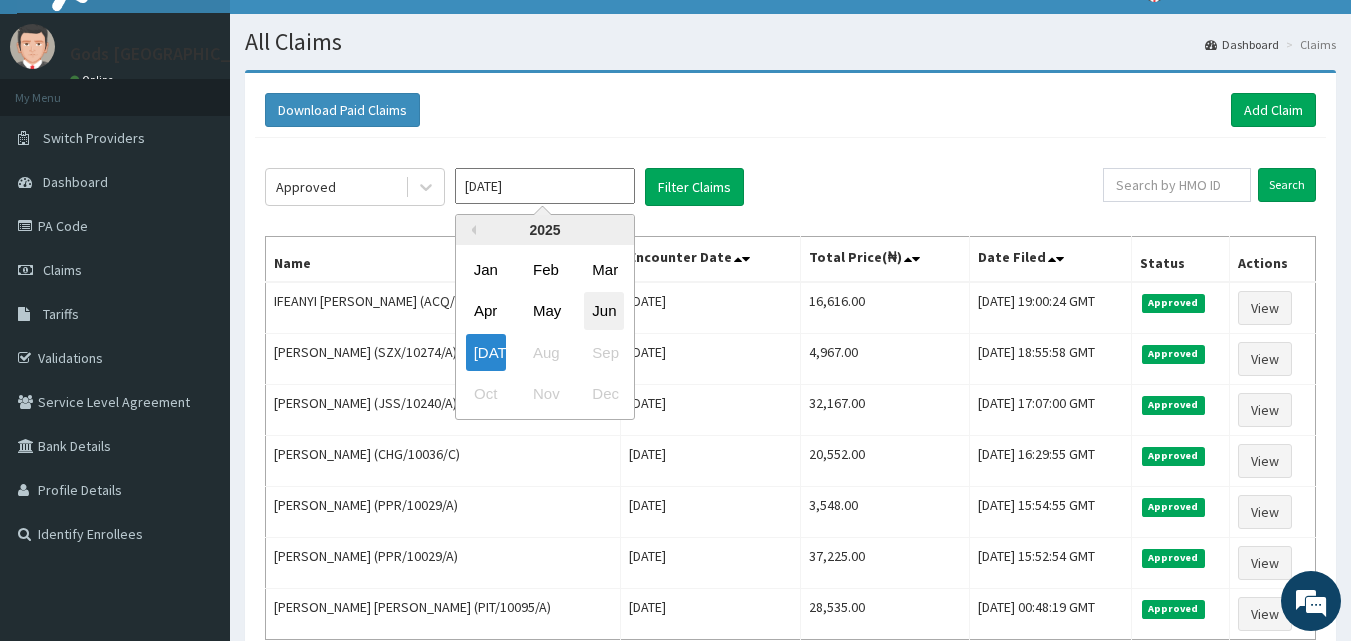 click on "Jun" at bounding box center [604, 311] 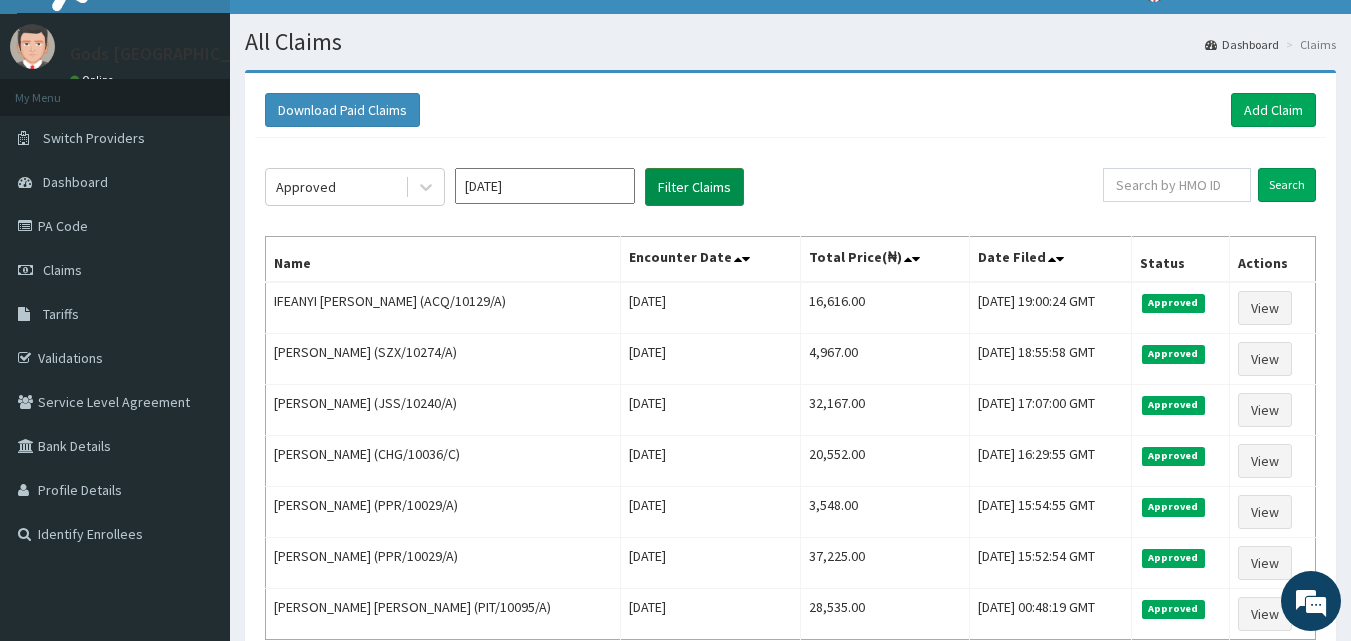 click on "Filter Claims" at bounding box center [694, 187] 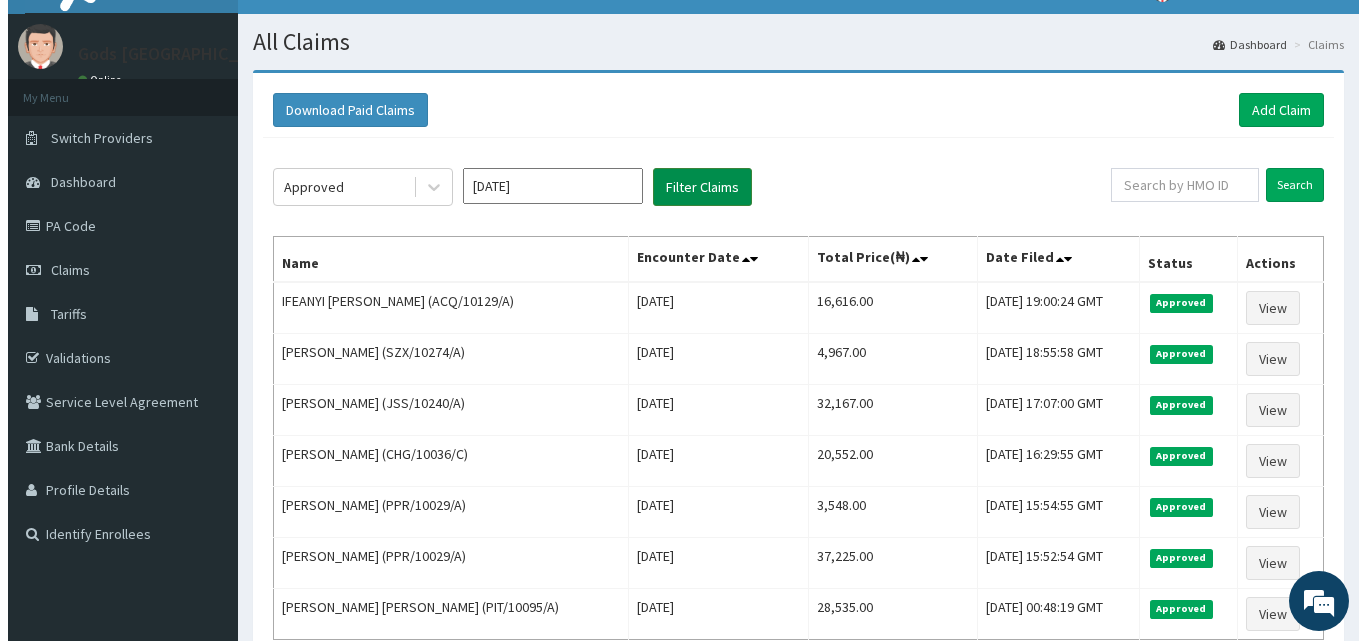 scroll, scrollTop: 0, scrollLeft: 0, axis: both 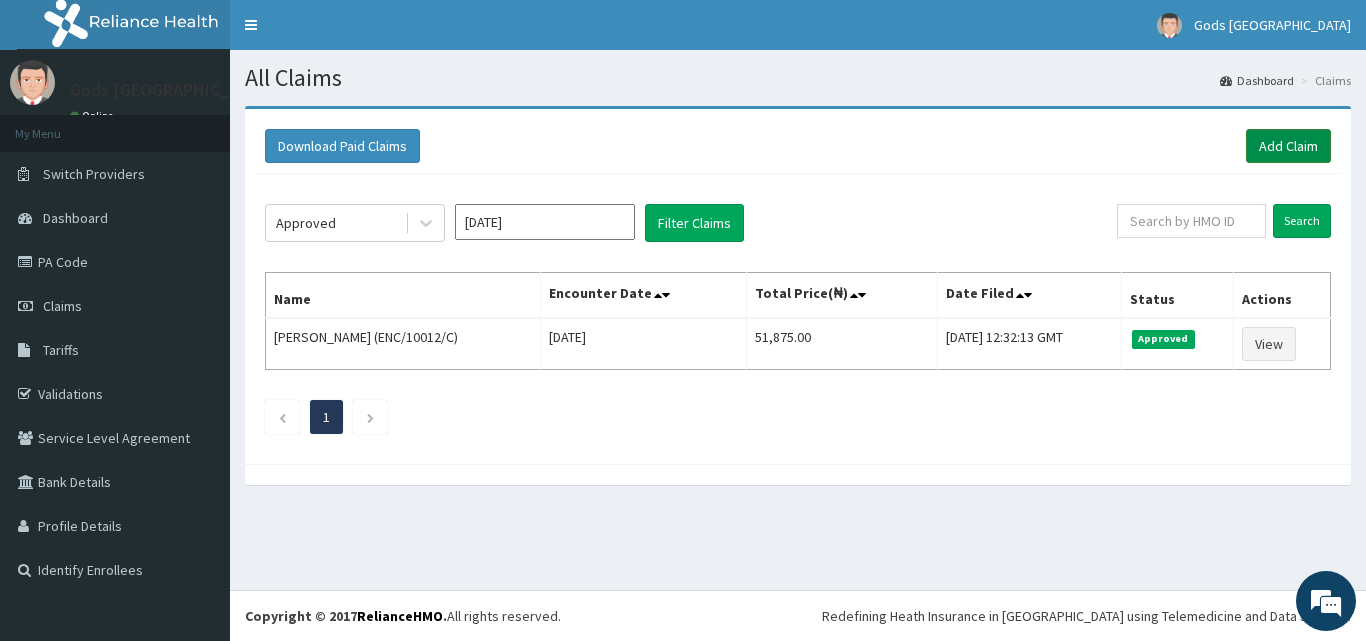 click on "Add Claim" at bounding box center (1288, 146) 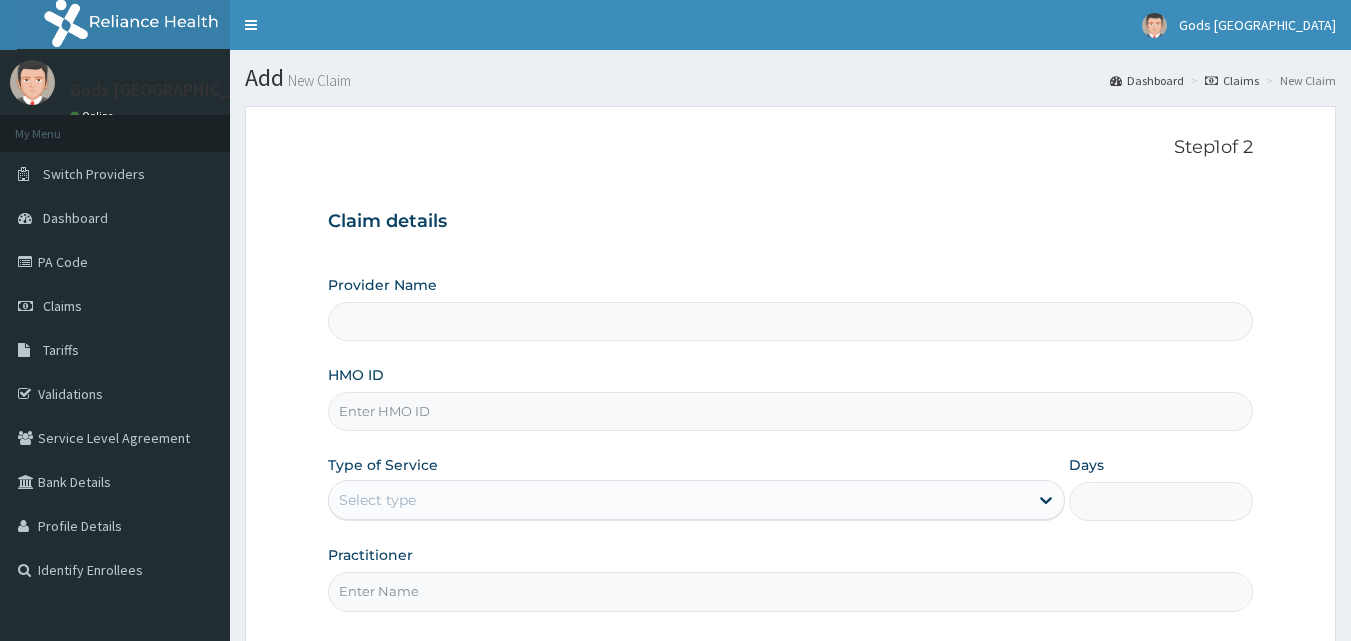 scroll, scrollTop: 0, scrollLeft: 0, axis: both 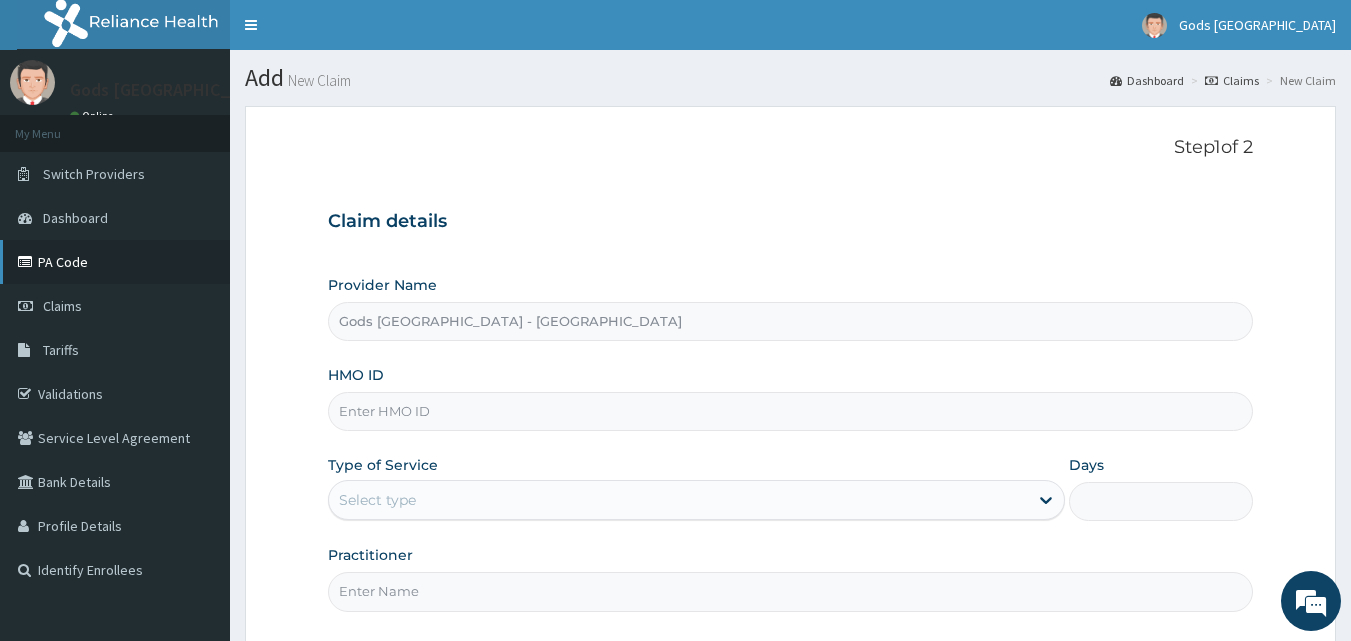 click on "PA Code" at bounding box center [115, 262] 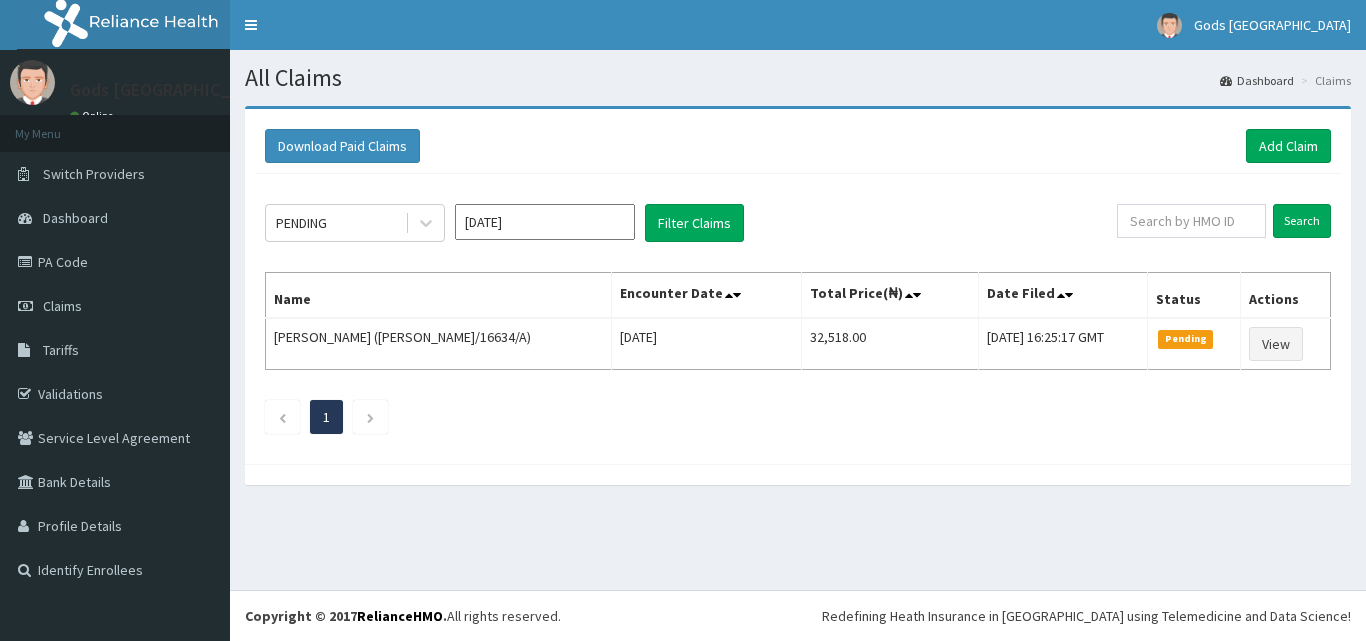 scroll, scrollTop: 0, scrollLeft: 0, axis: both 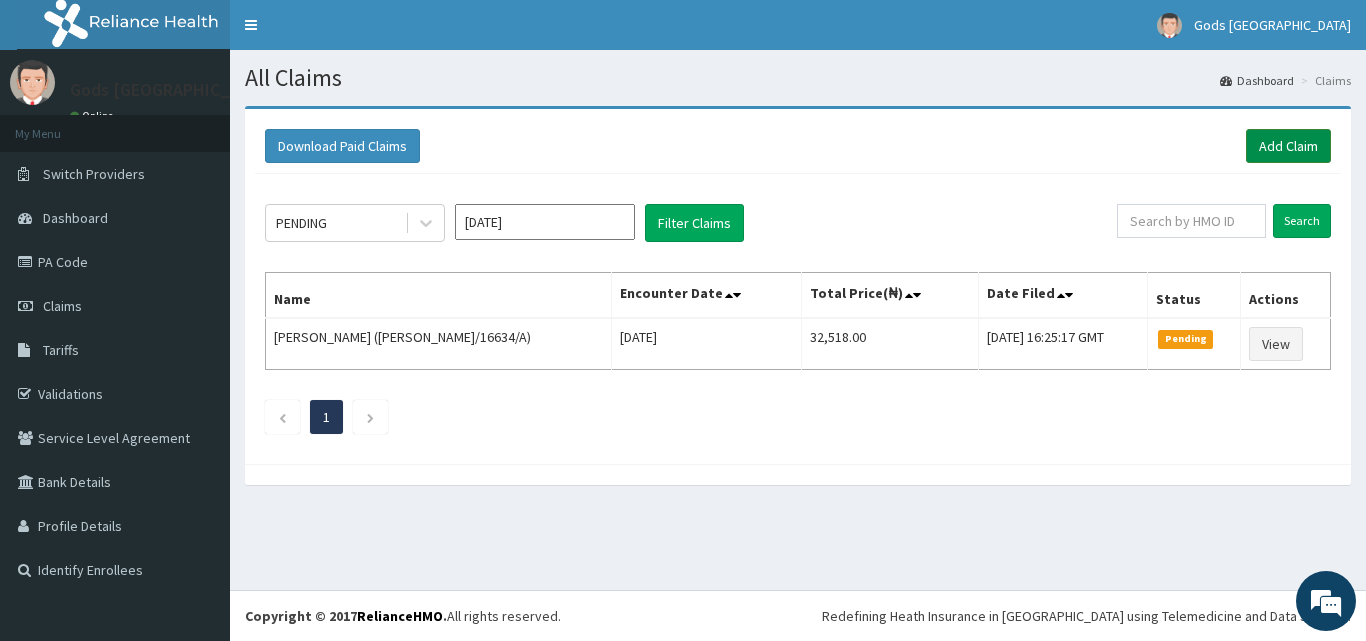 click on "Add Claim" at bounding box center [1288, 146] 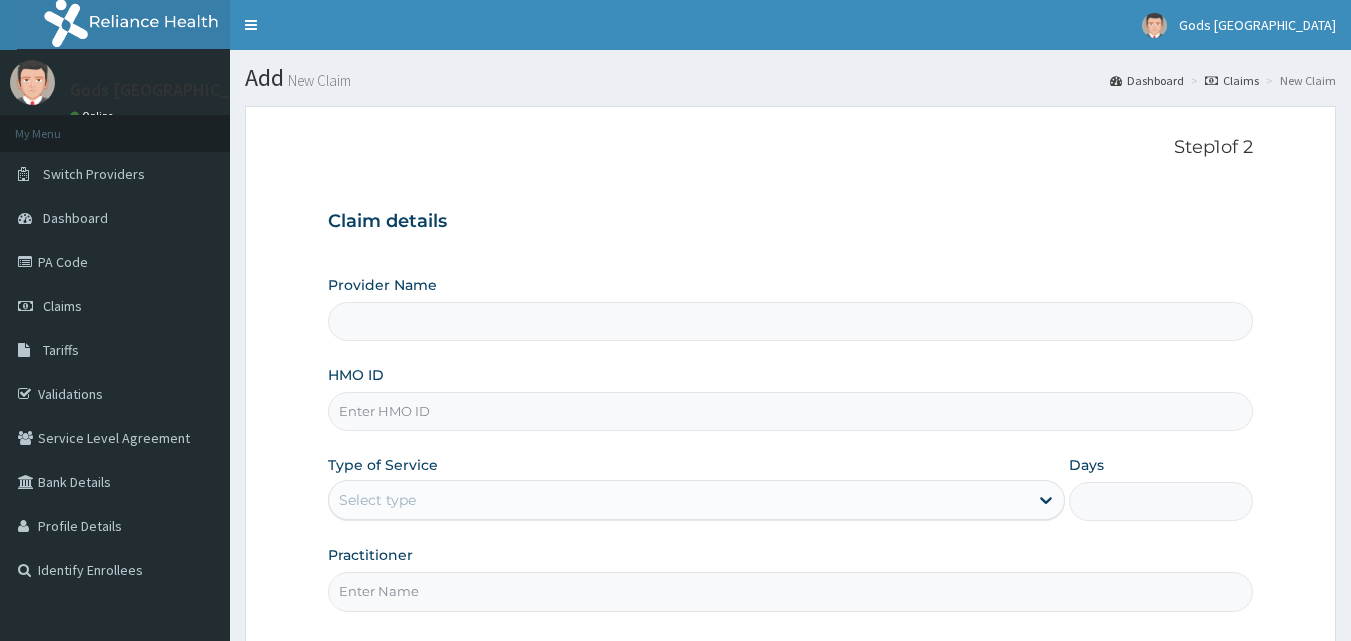 scroll, scrollTop: 0, scrollLeft: 0, axis: both 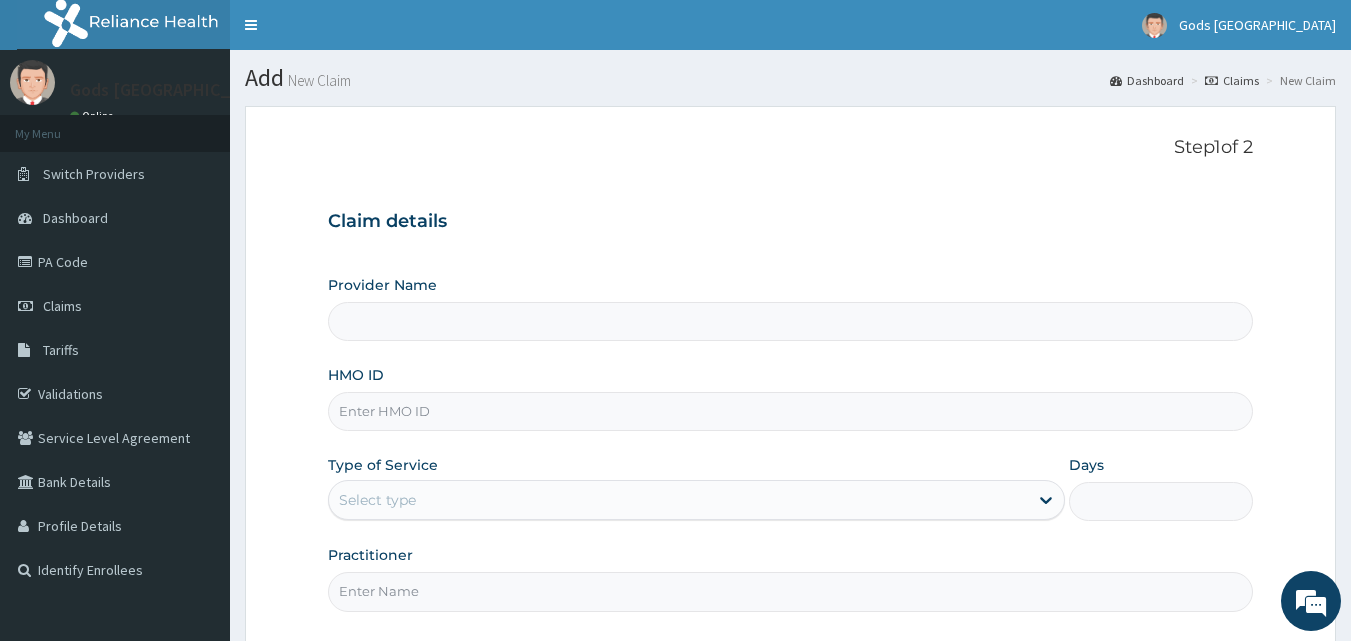 type on "Gods Apple city Hospital - Ojodu" 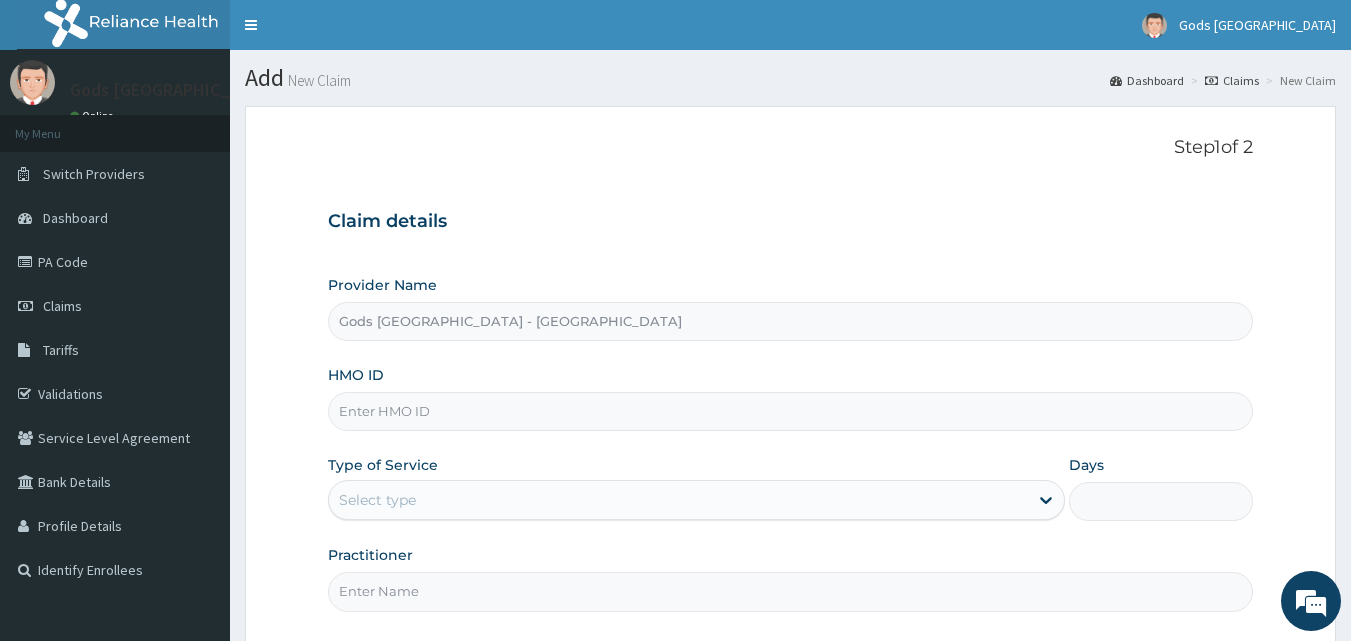 click on "HMO ID" at bounding box center [791, 411] 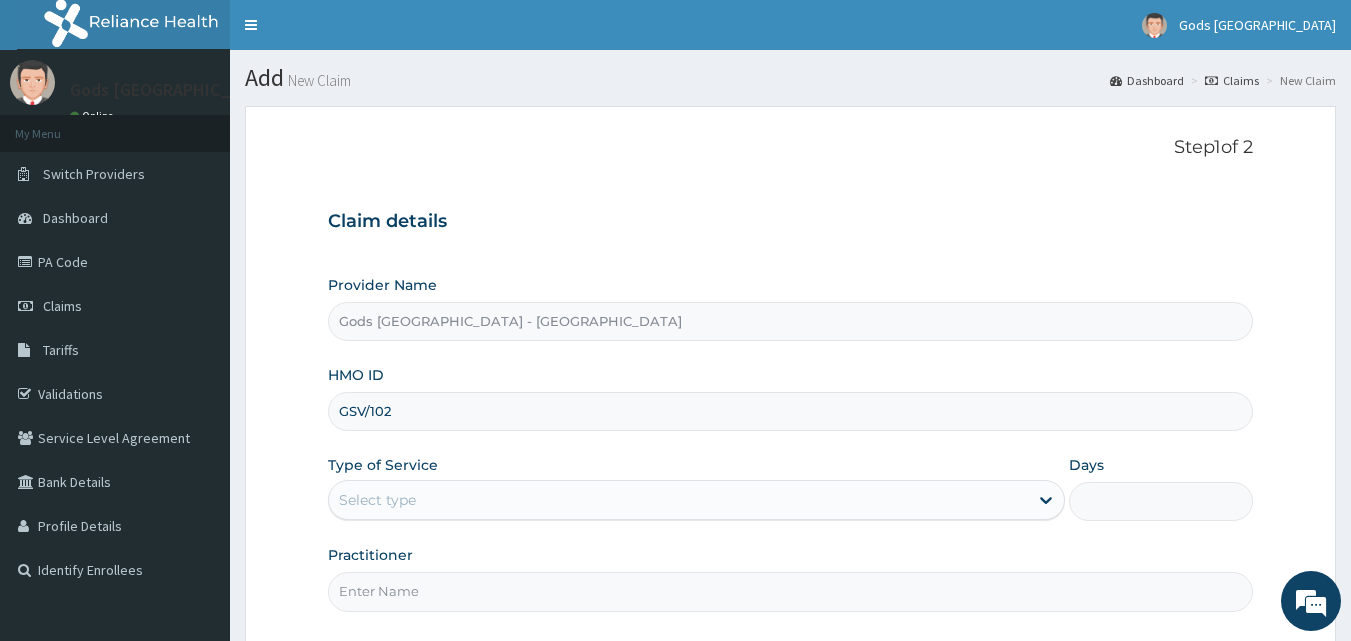 scroll, scrollTop: 0, scrollLeft: 0, axis: both 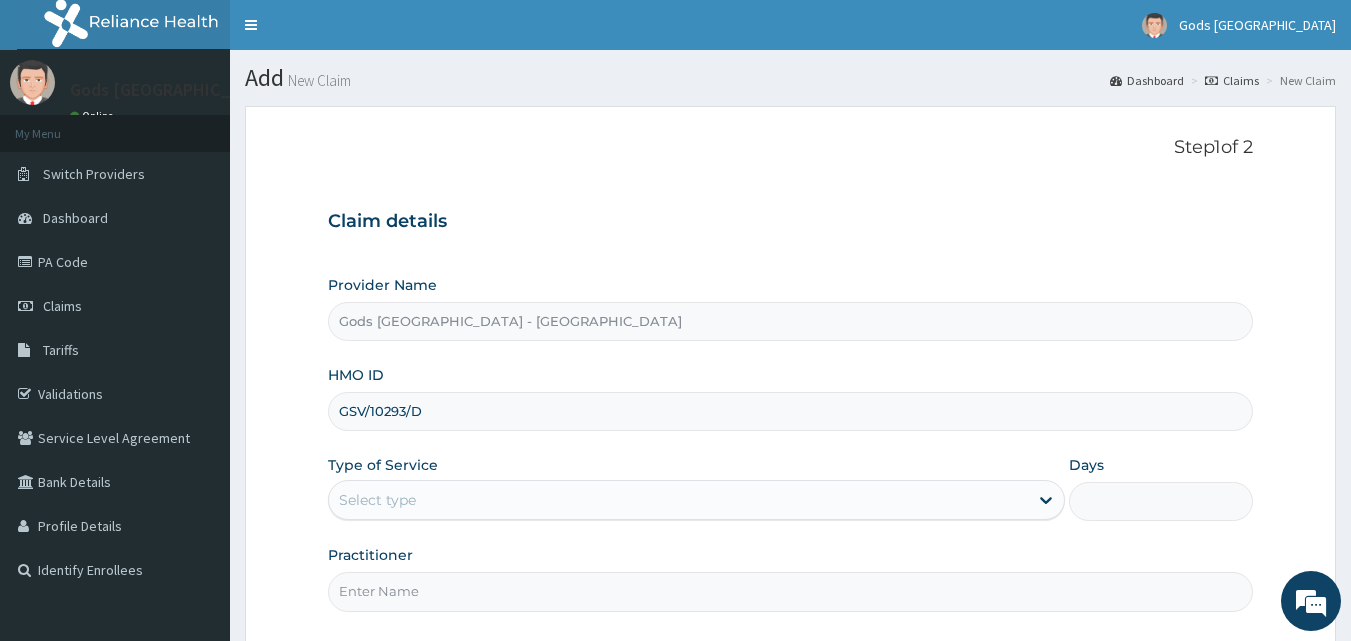 type on "GSV/10293/D" 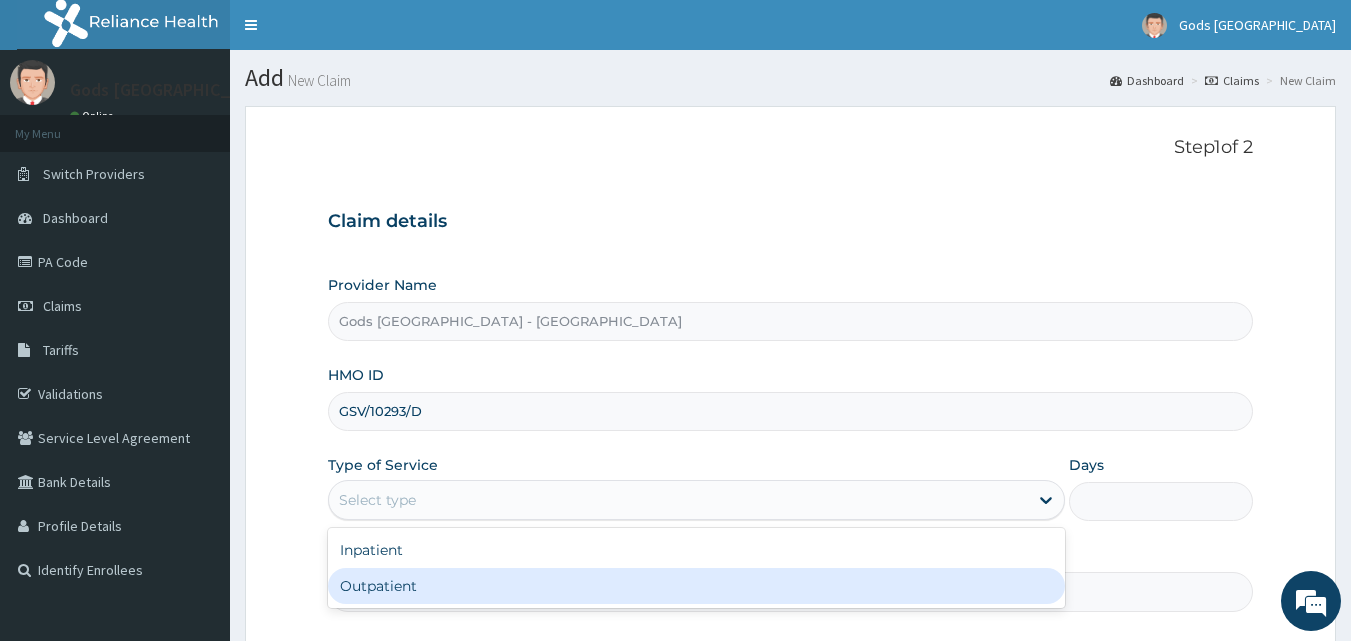 click on "Outpatient" at bounding box center (696, 586) 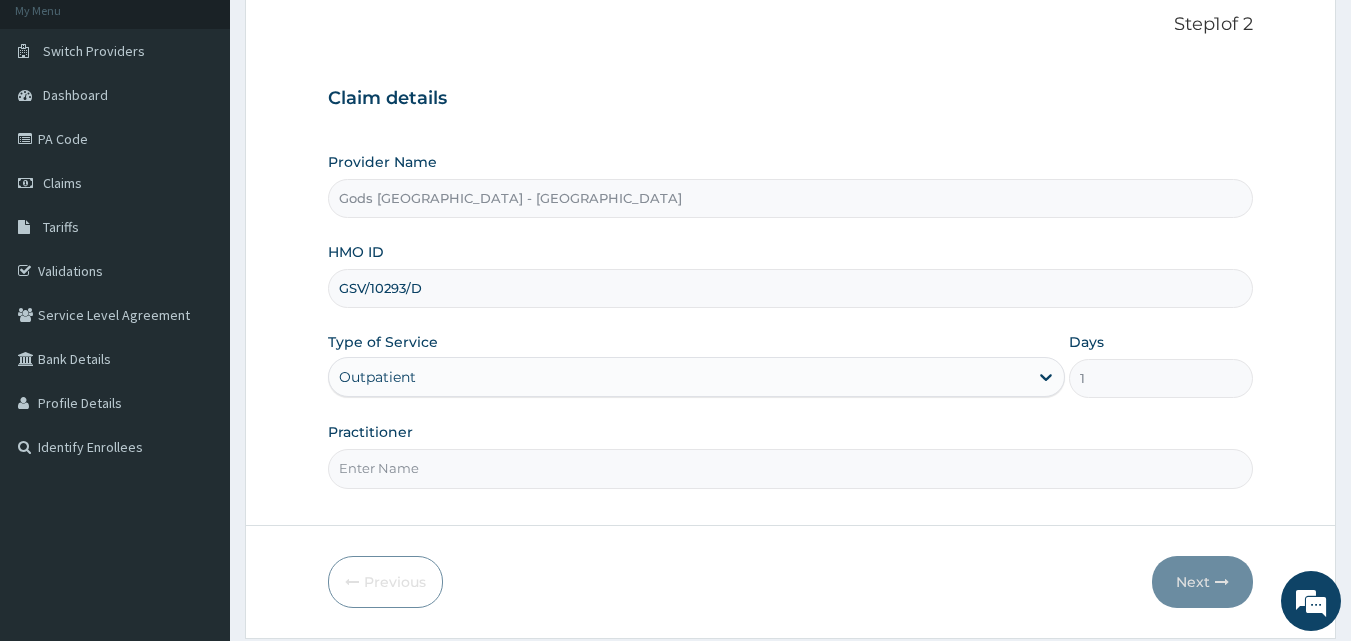 scroll, scrollTop: 187, scrollLeft: 0, axis: vertical 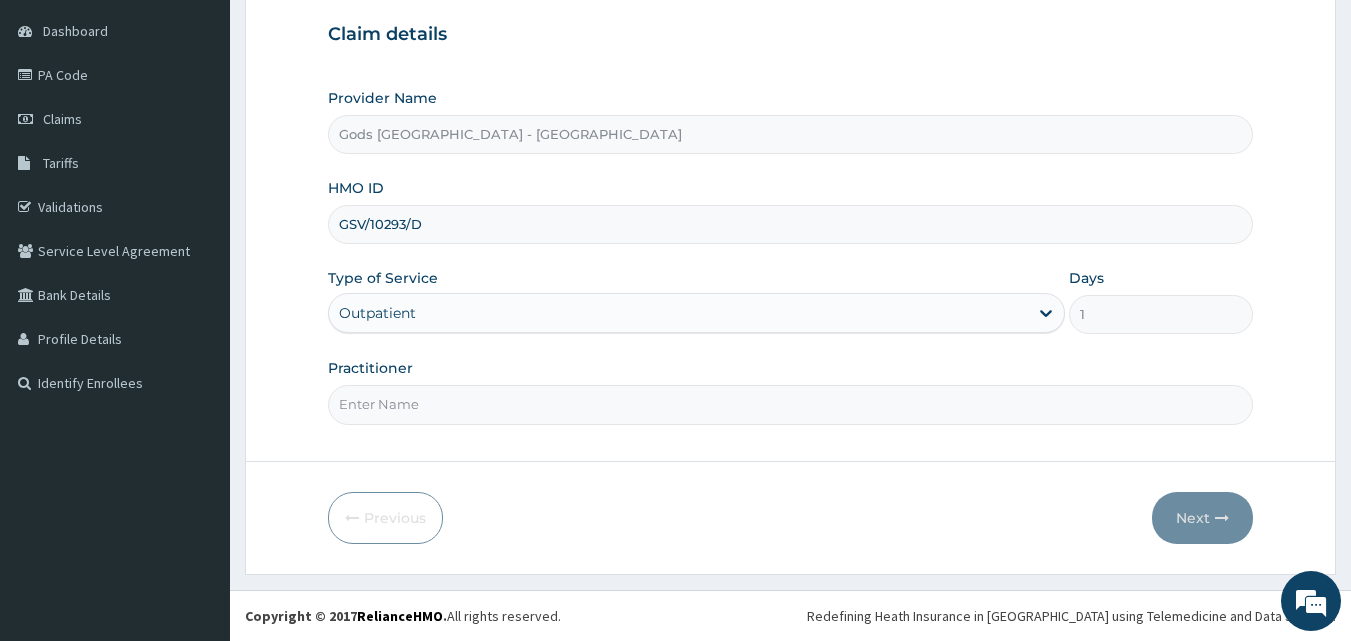 click on "Practitioner" at bounding box center (791, 404) 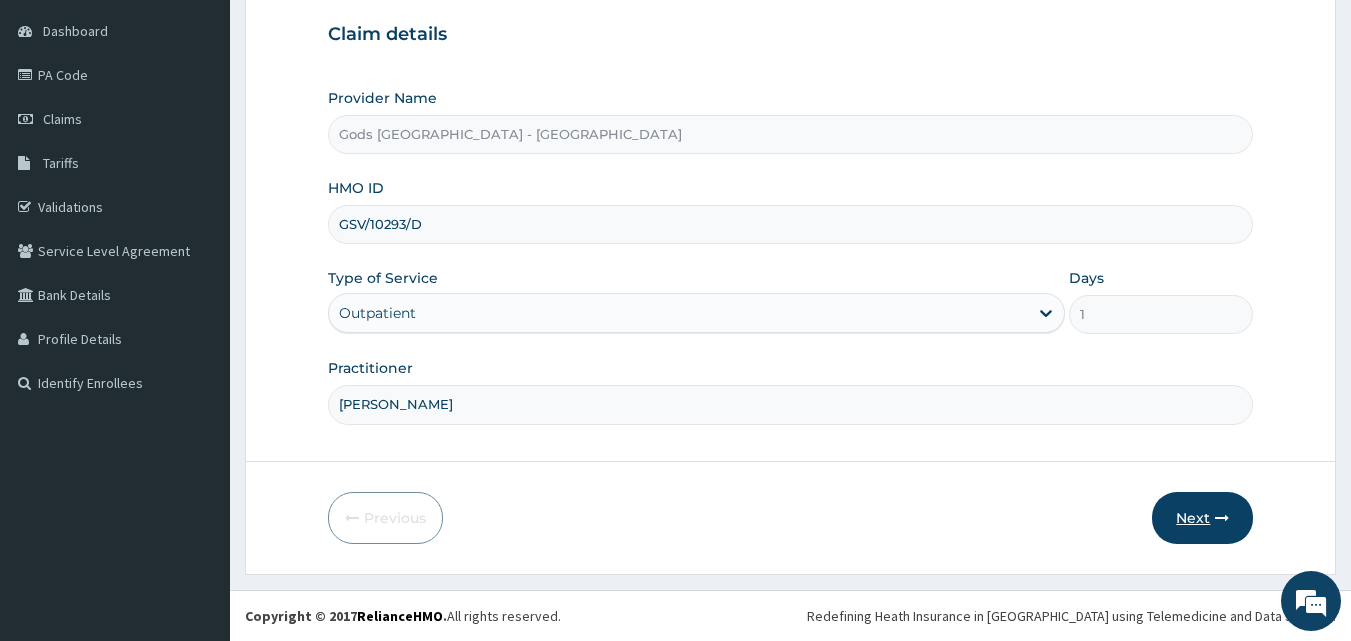 type on "DR AJAKAYE" 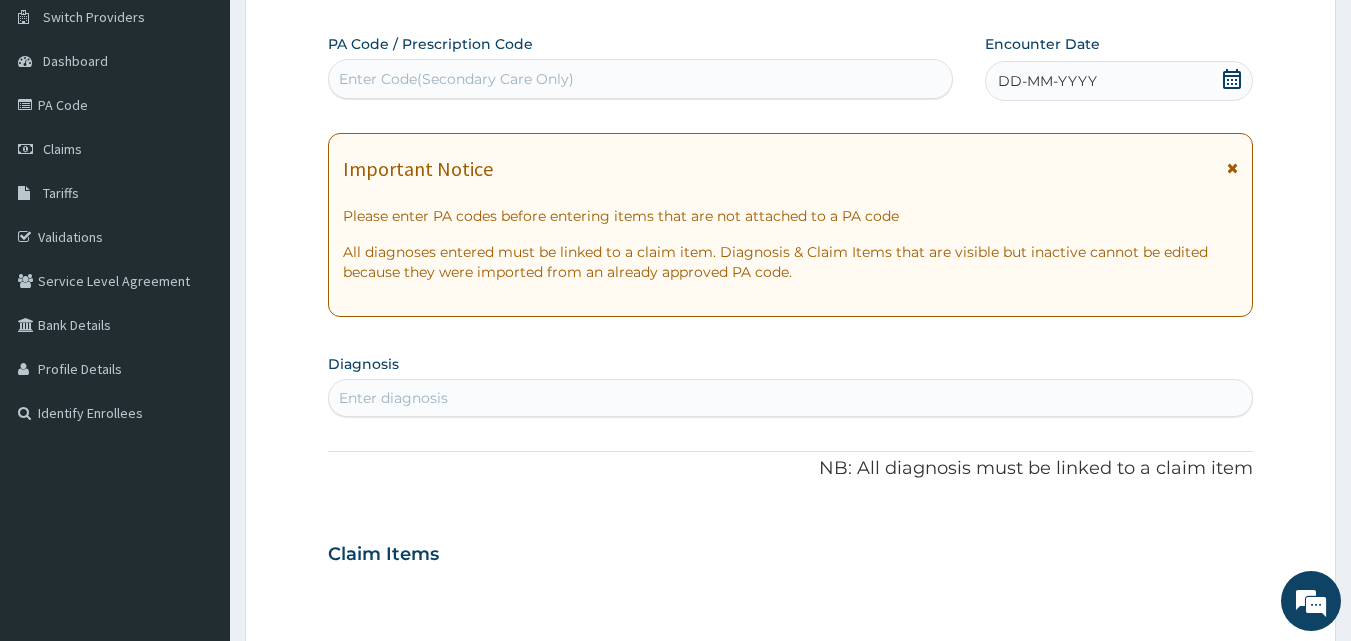 scroll, scrollTop: 200, scrollLeft: 0, axis: vertical 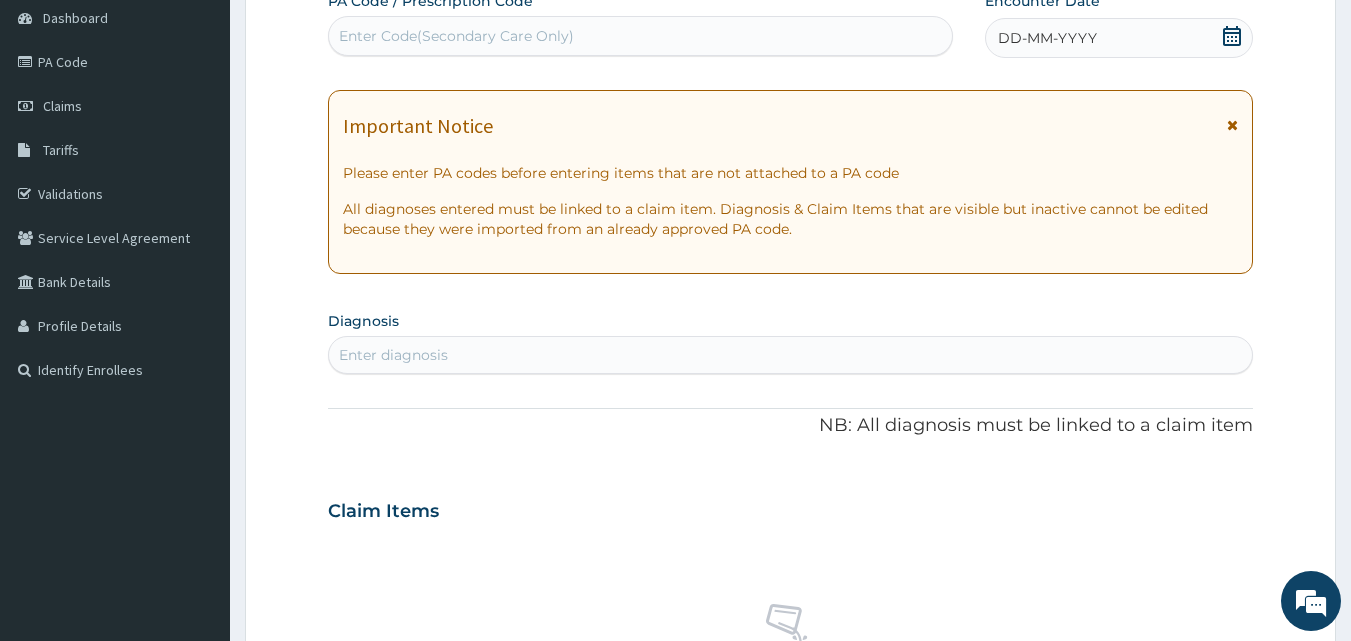 click on "Enter diagnosis" at bounding box center [791, 355] 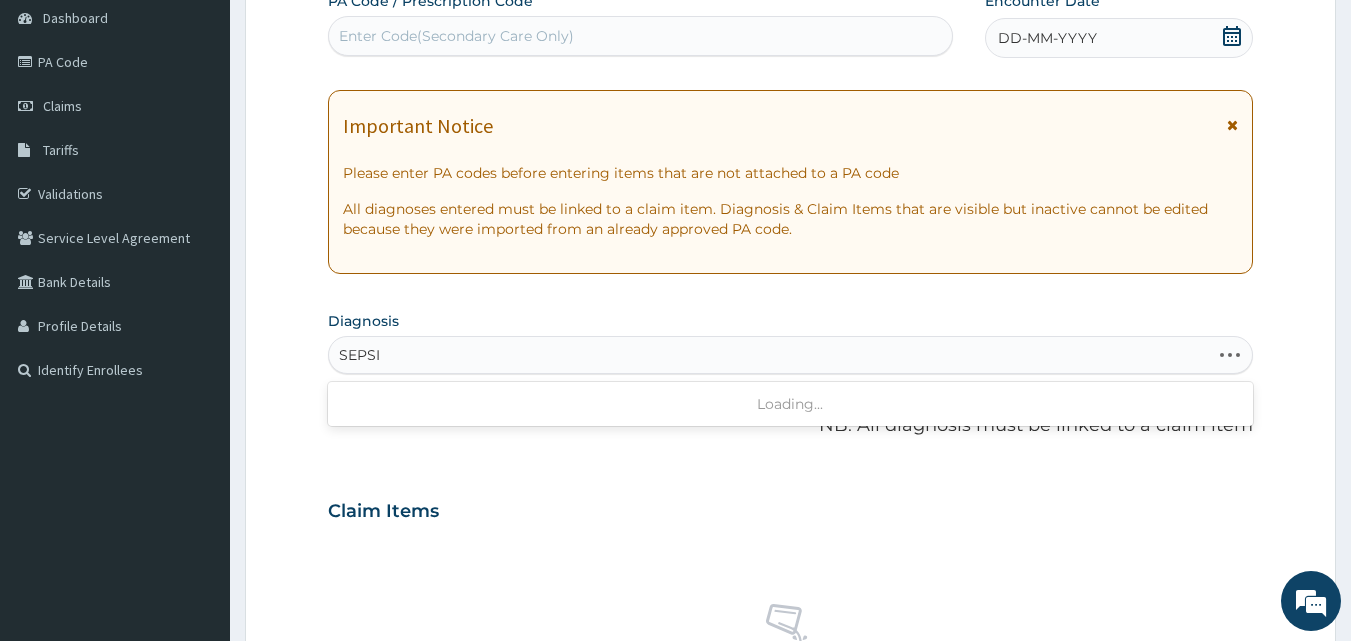 type on "SEPSIS" 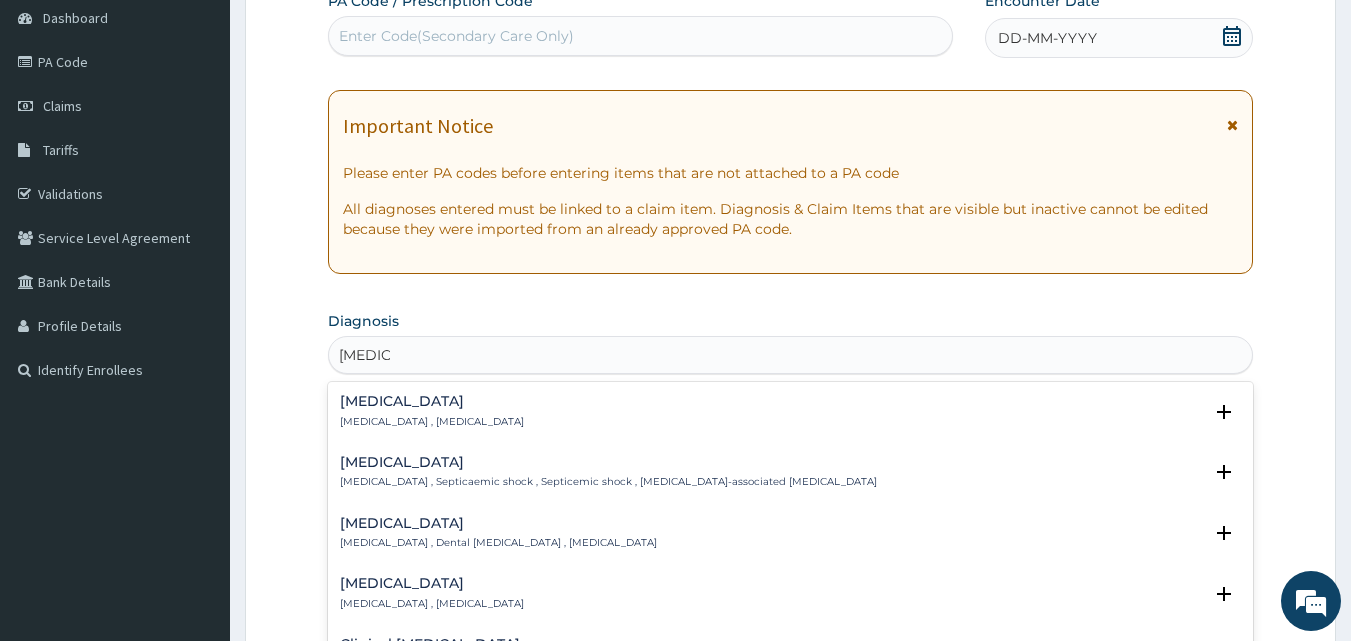 click on "Systemic infection , Sepsis" at bounding box center [432, 422] 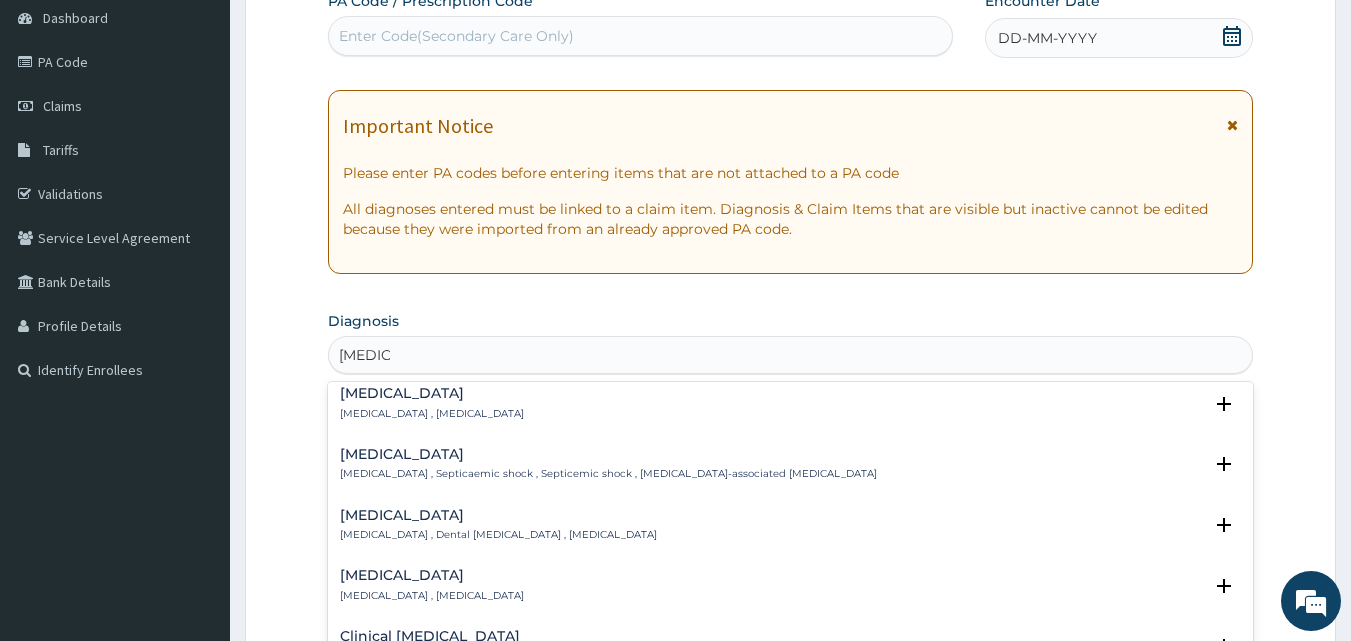 scroll, scrollTop: 0, scrollLeft: 0, axis: both 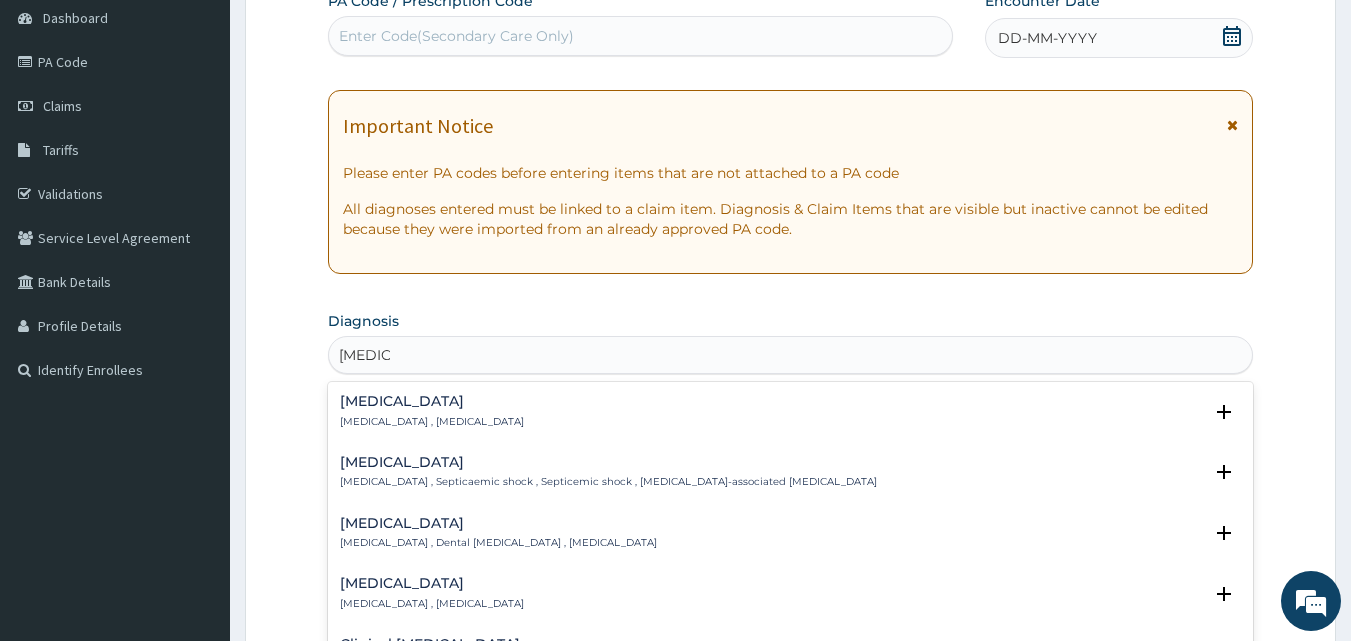 click on "Systemic infection , Sepsis" at bounding box center [432, 422] 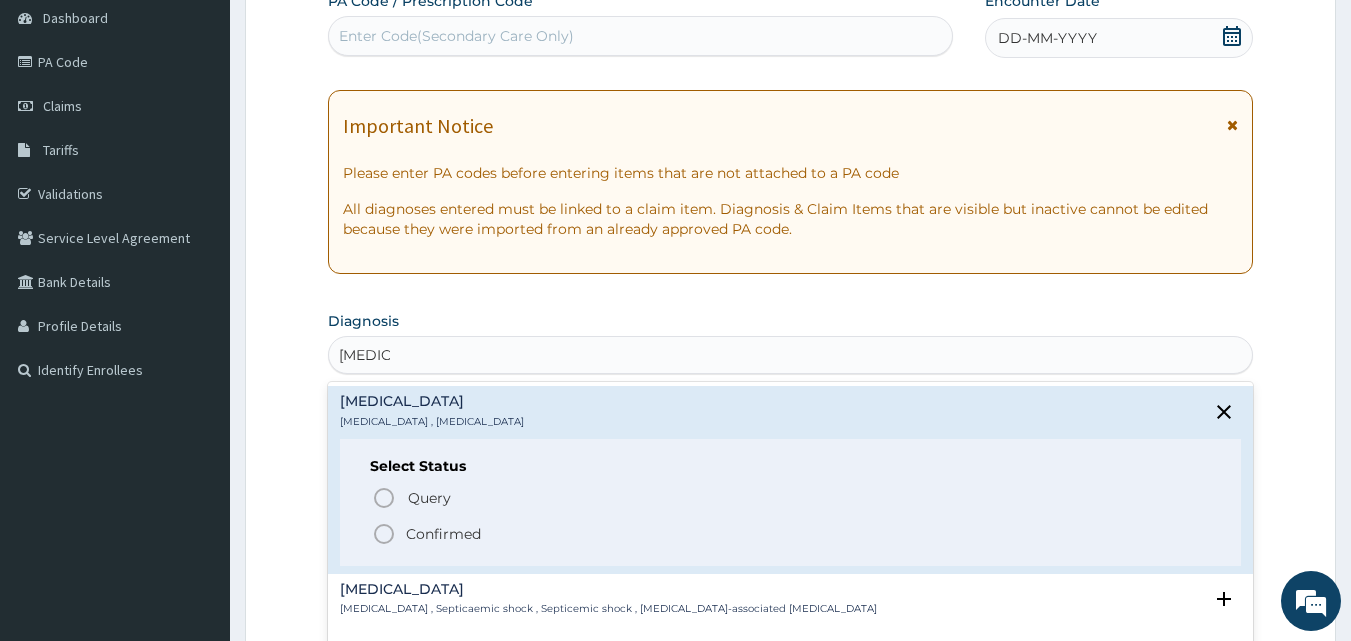 click on "Confirmed" at bounding box center (443, 534) 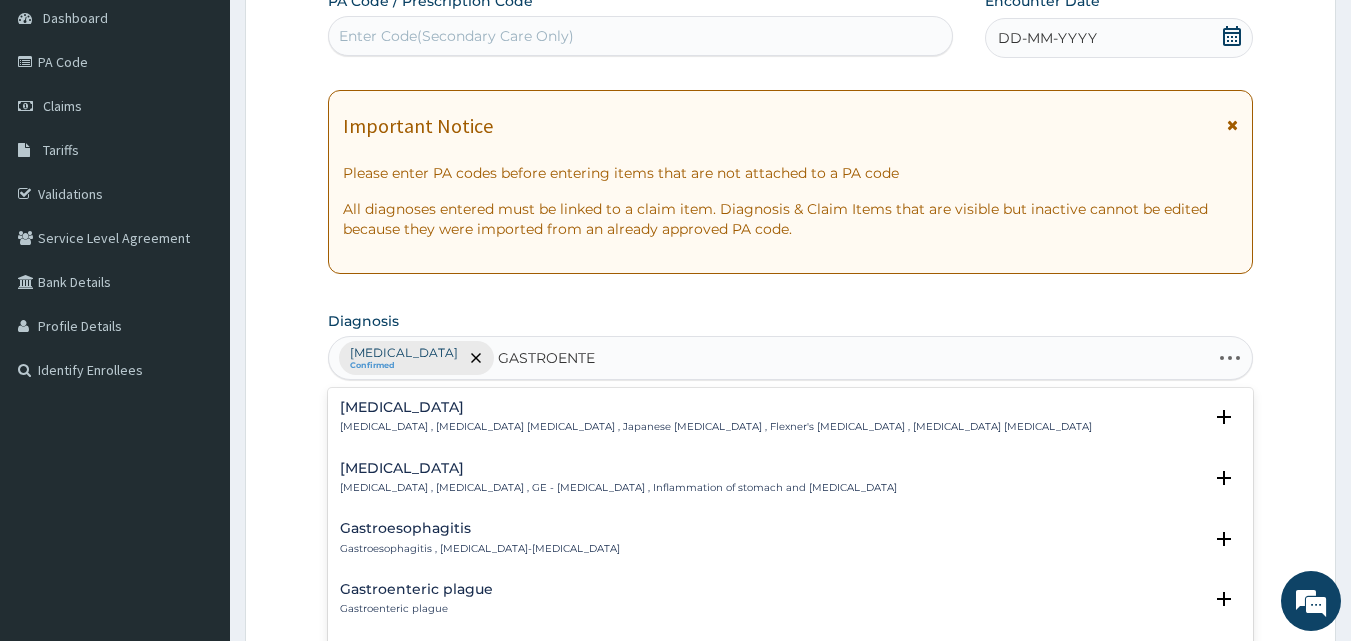 type on "GASTROENTER" 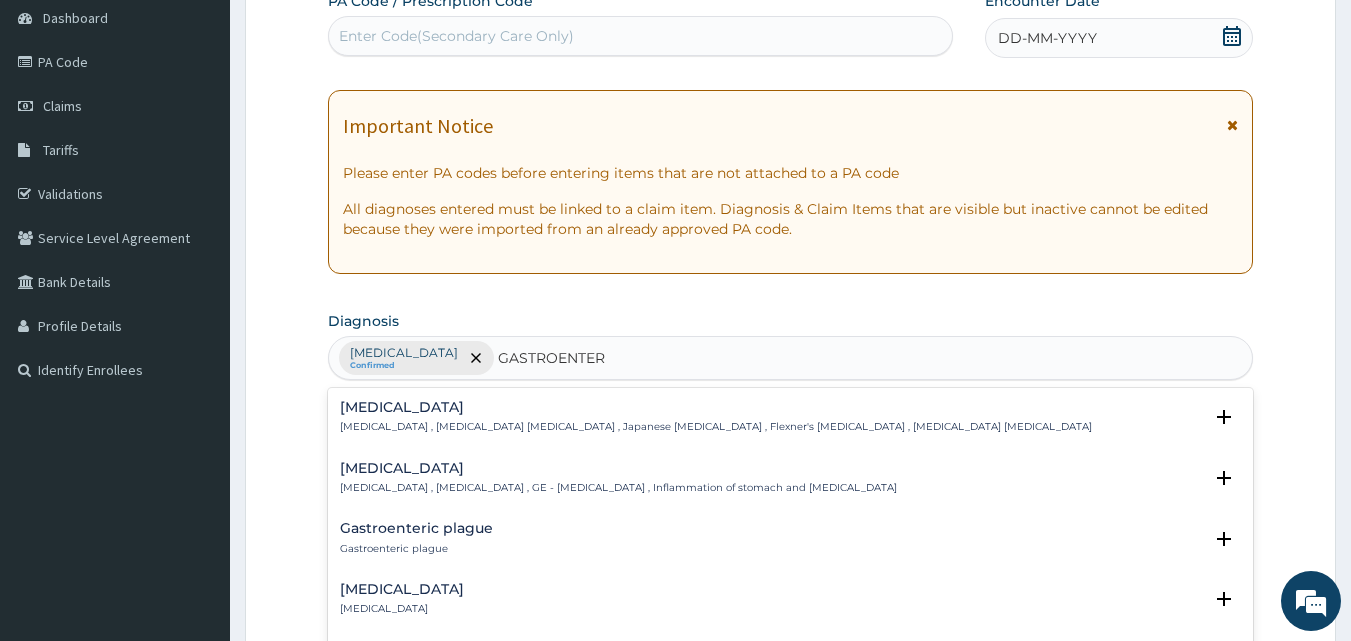 click on "Gastroenteritis , Gastroenteropathy , GE - Gastroenteritis , Inflammation of stomach and intestine" at bounding box center [618, 488] 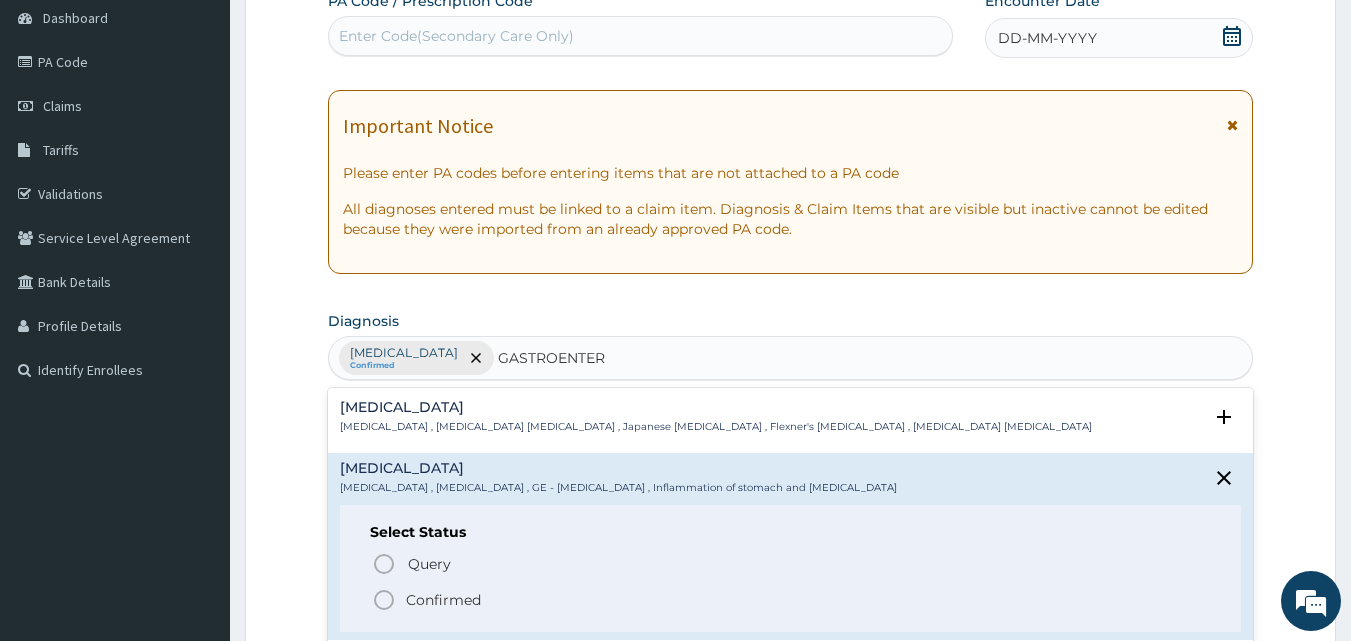 scroll, scrollTop: 200, scrollLeft: 0, axis: vertical 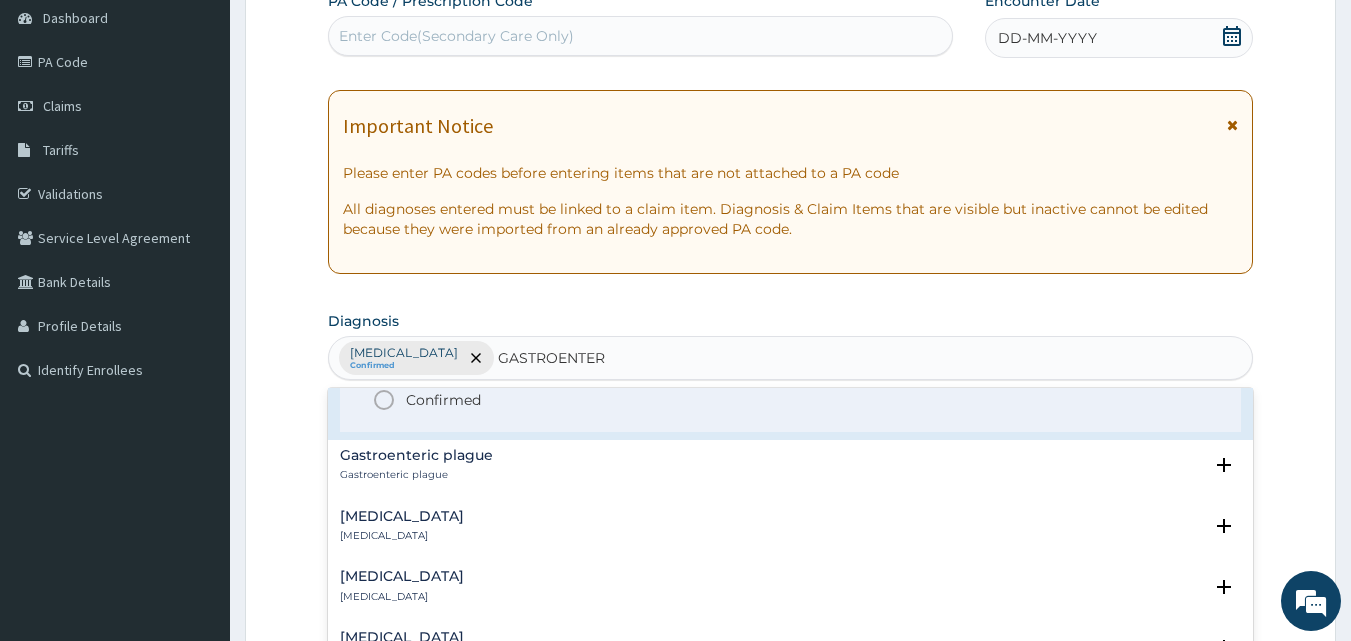click on "Confirmed" at bounding box center [443, 400] 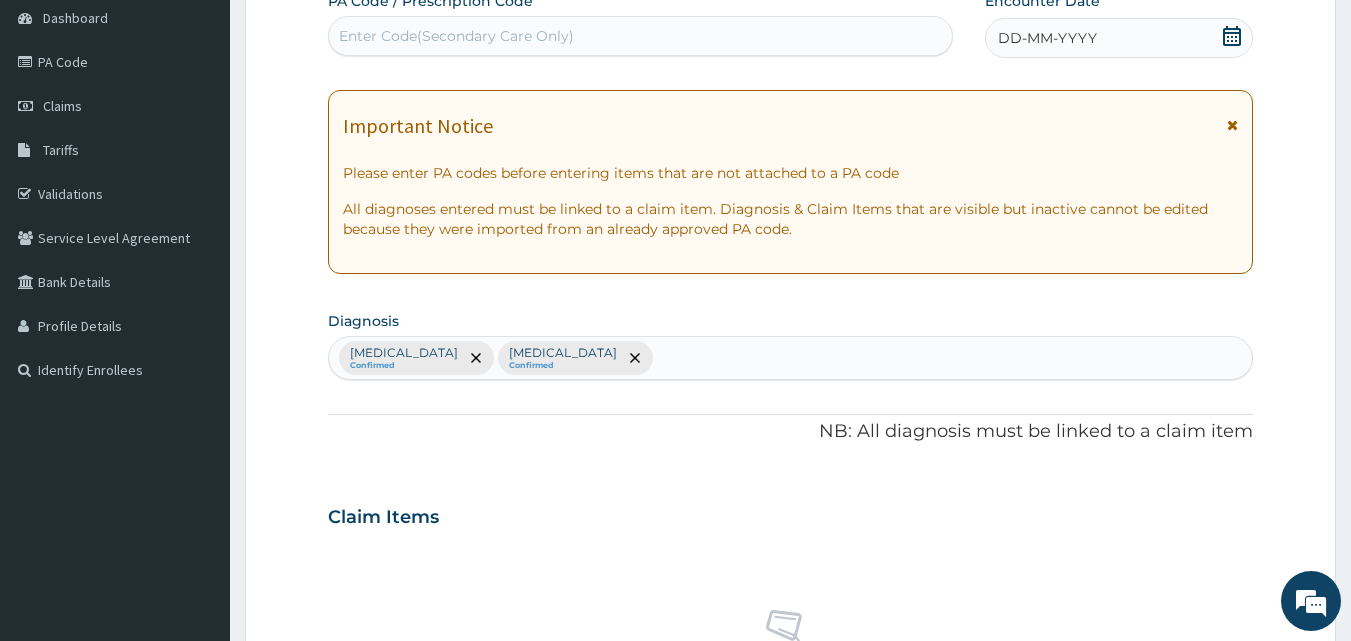 click on "Sepsis Confirmed Gastroenteritis Confirmed" at bounding box center (791, 358) 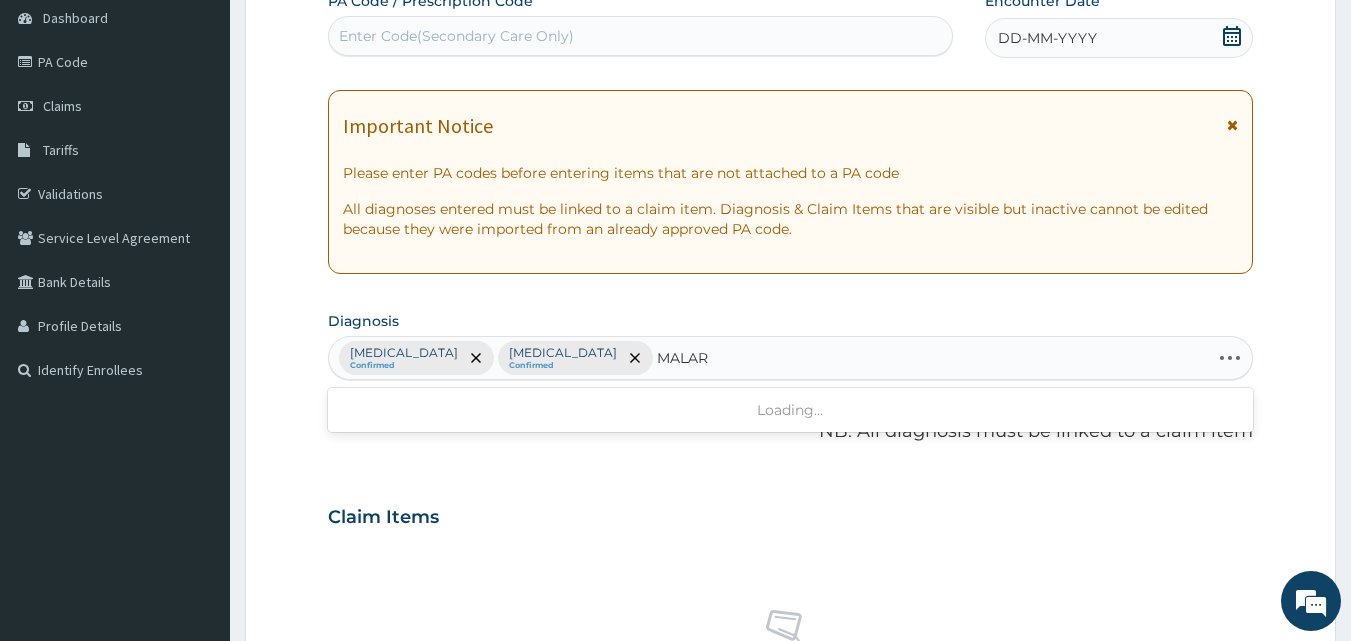 type on "MALARI" 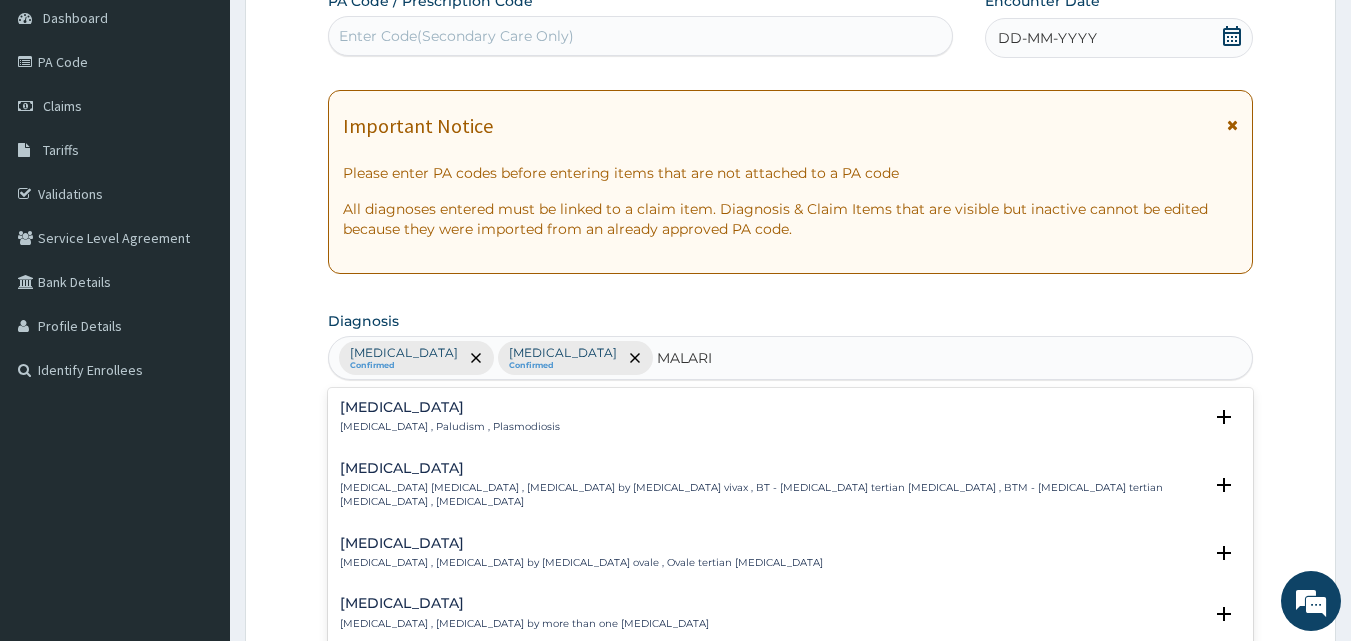 click on "Malaria Malaria , Paludism , Plasmodiosis" at bounding box center (450, 417) 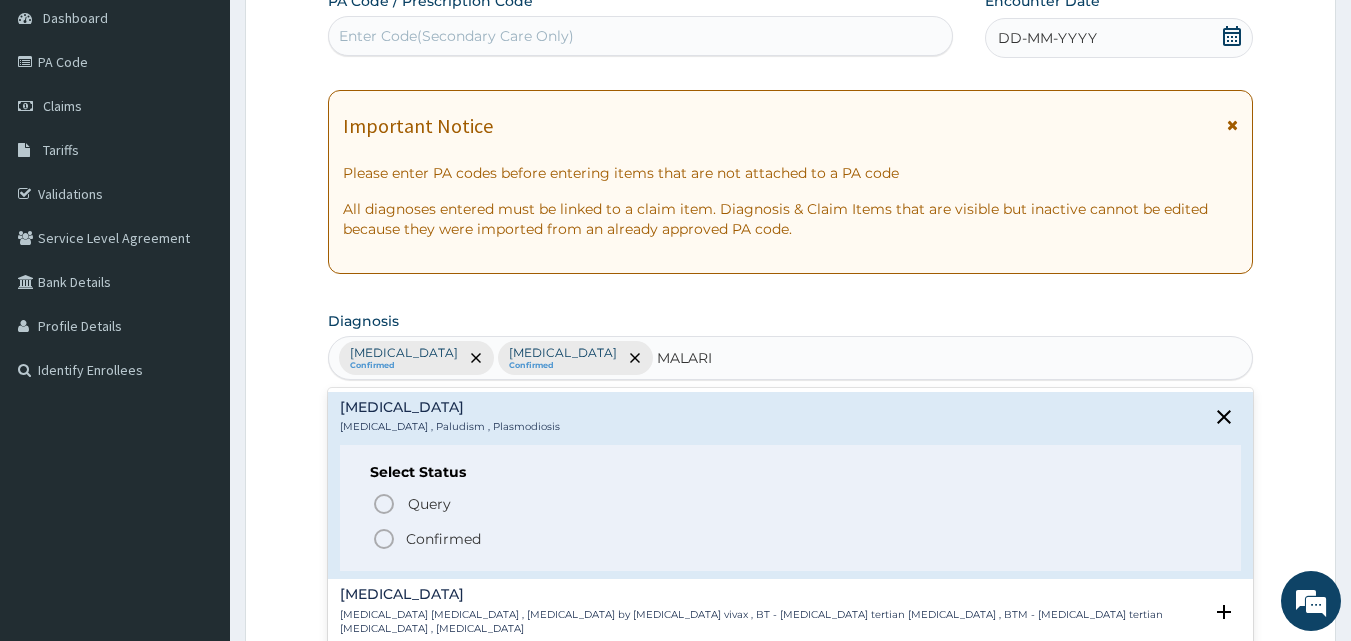 click on "Confirmed" at bounding box center [443, 539] 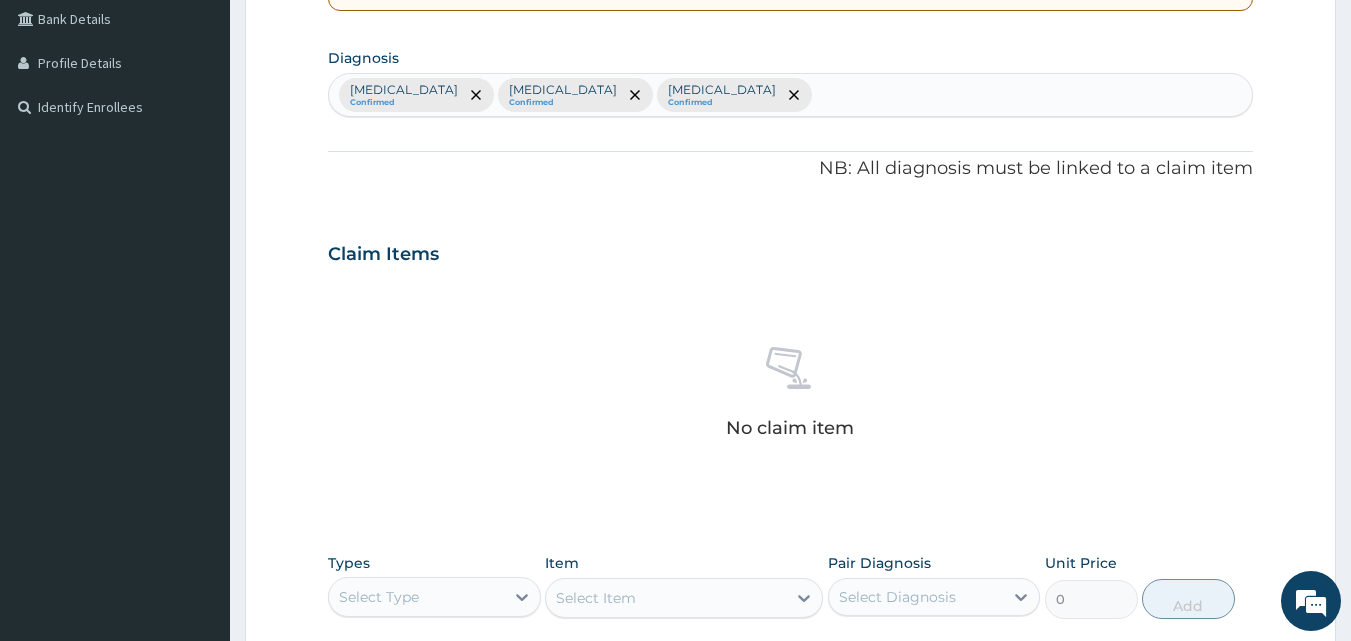 scroll, scrollTop: 500, scrollLeft: 0, axis: vertical 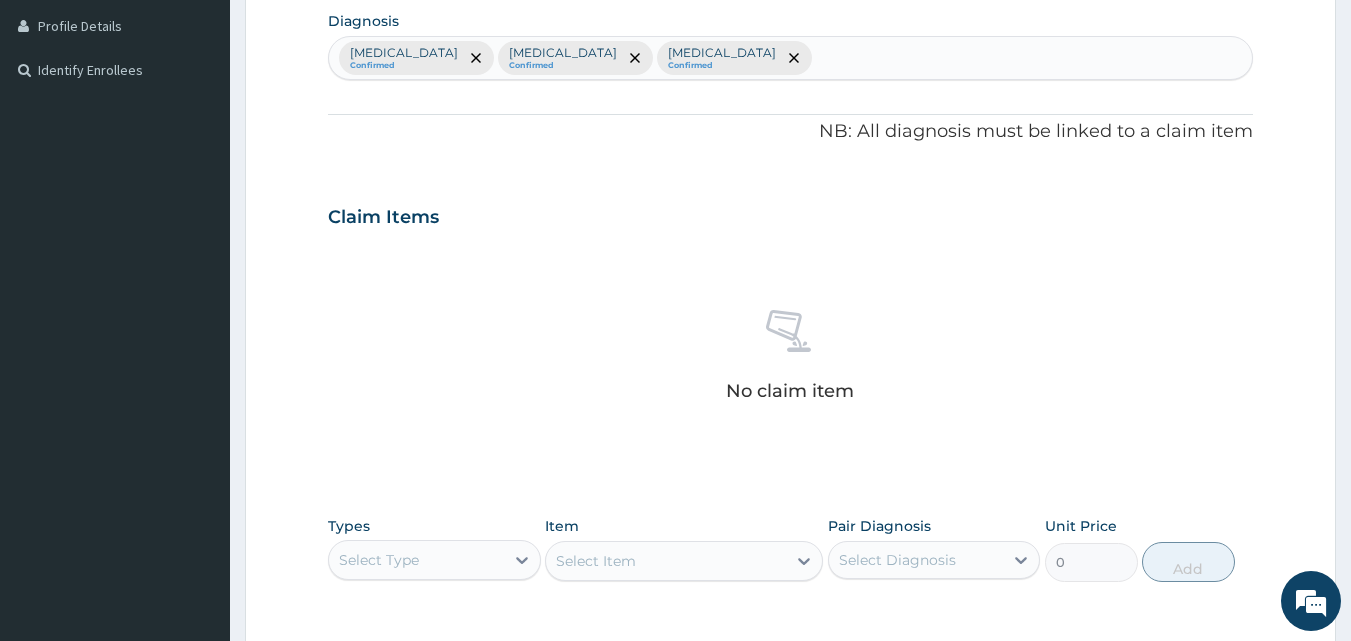 click on "Select Type" at bounding box center (416, 560) 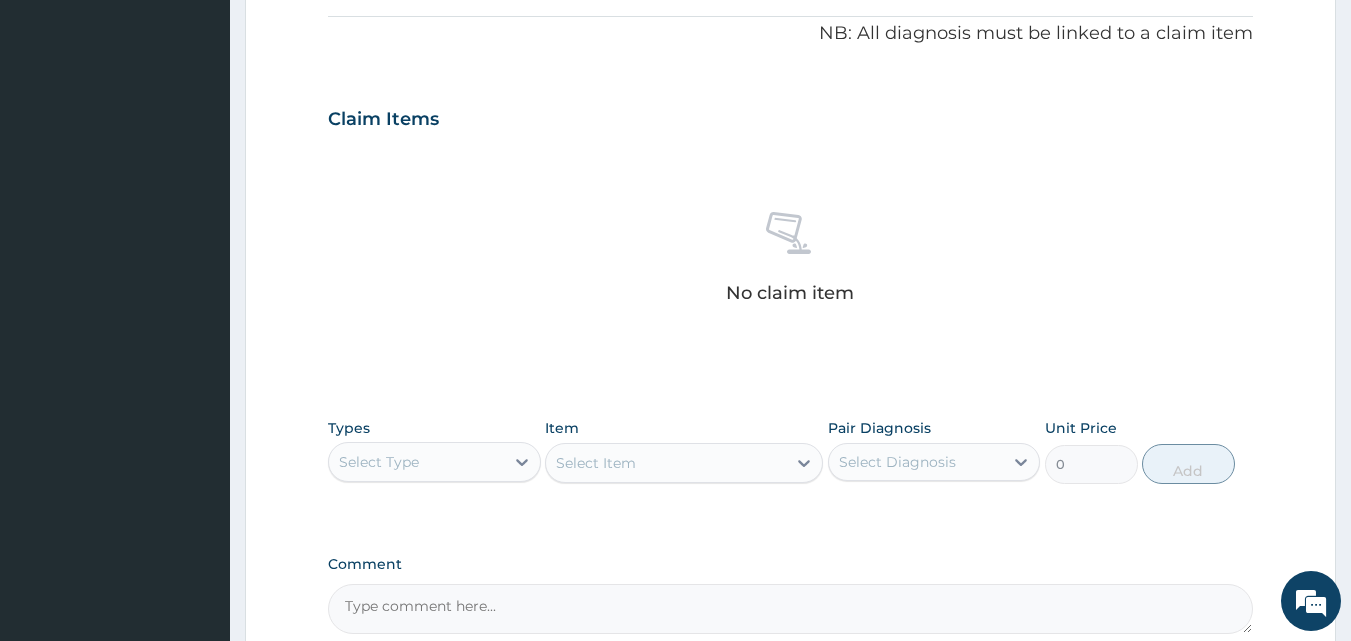 scroll, scrollTop: 700, scrollLeft: 0, axis: vertical 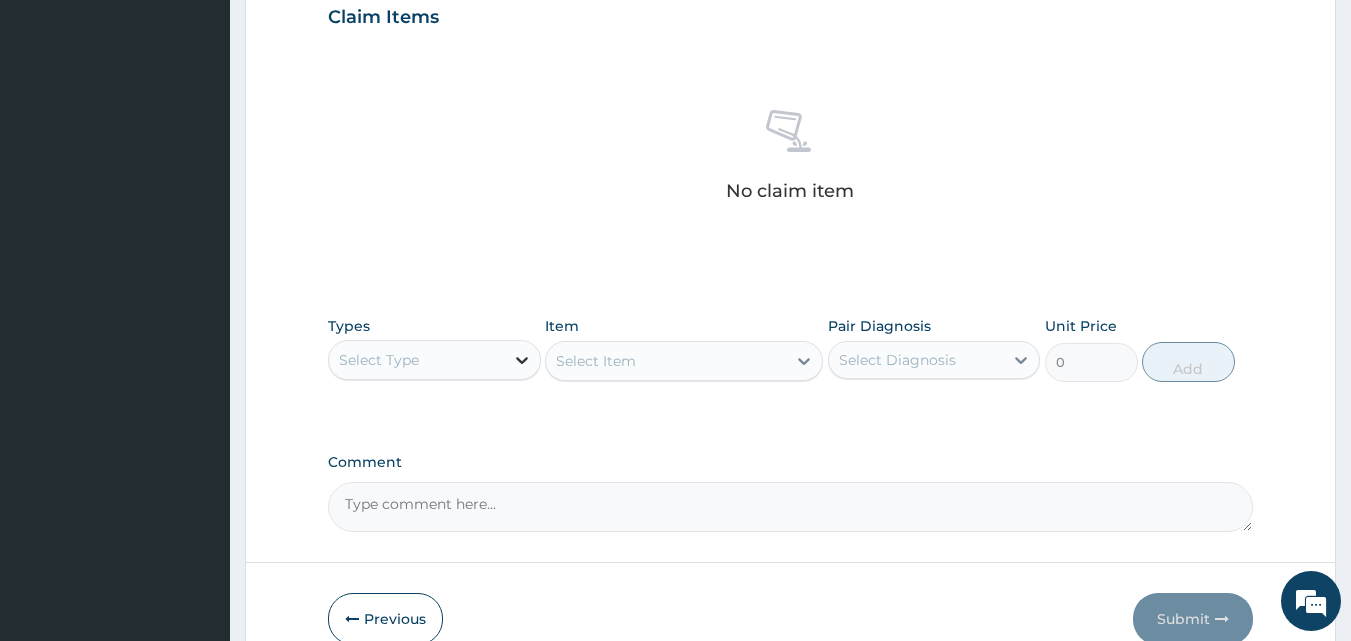 click 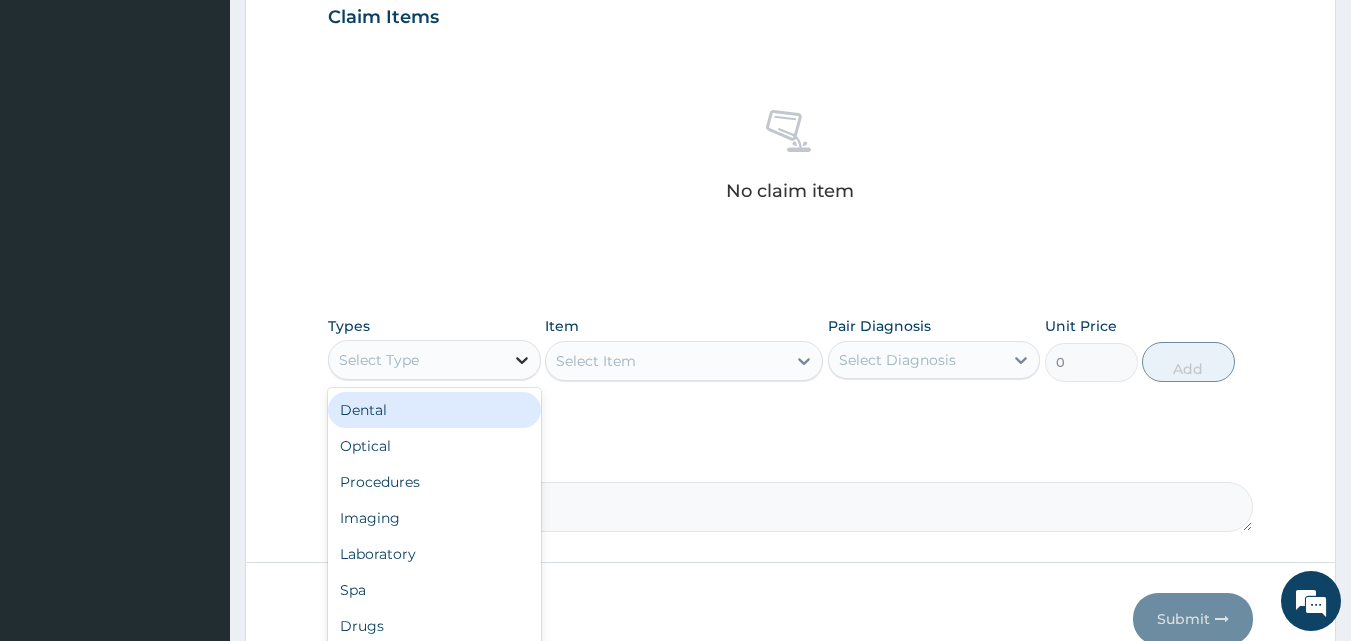 click 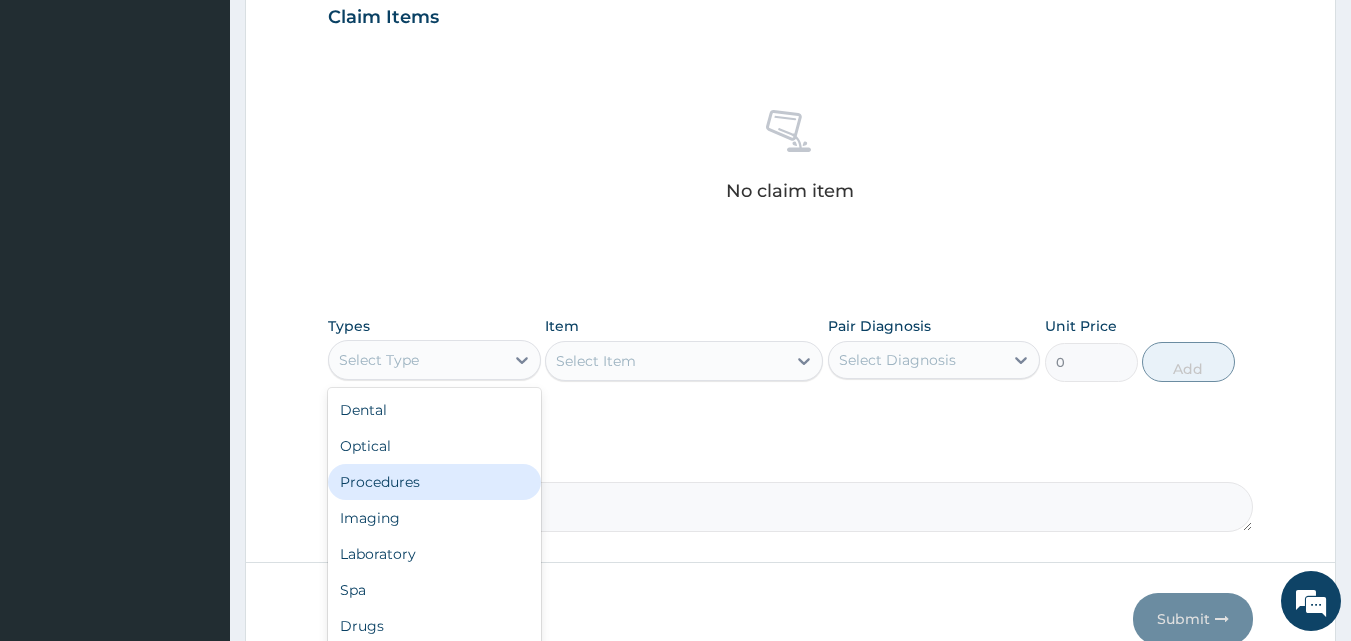 click on "Procedures" at bounding box center [434, 482] 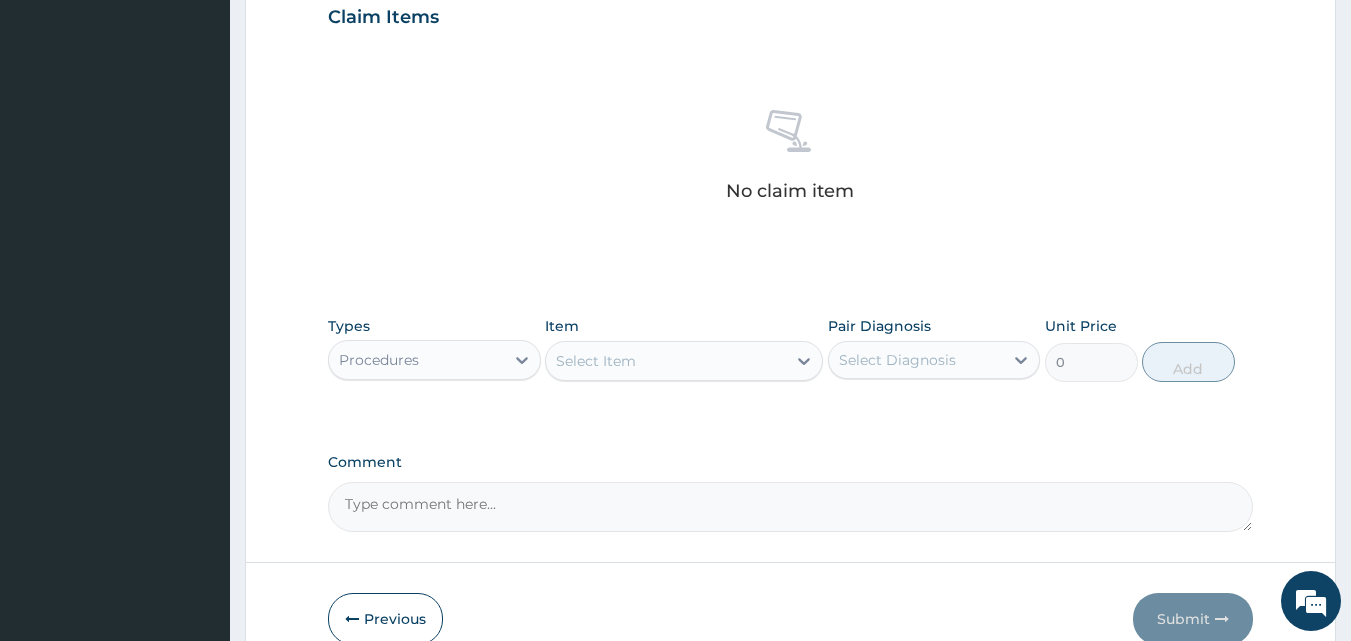 click on "Select Item" at bounding box center (666, 361) 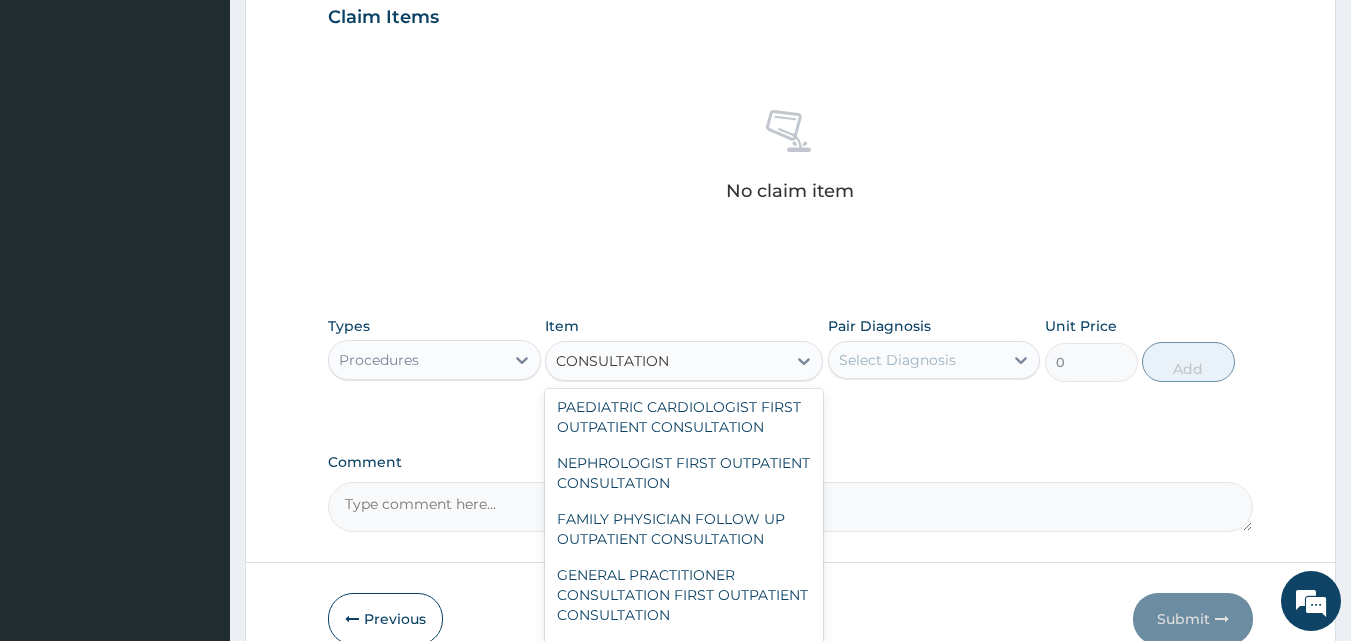 scroll, scrollTop: 200, scrollLeft: 0, axis: vertical 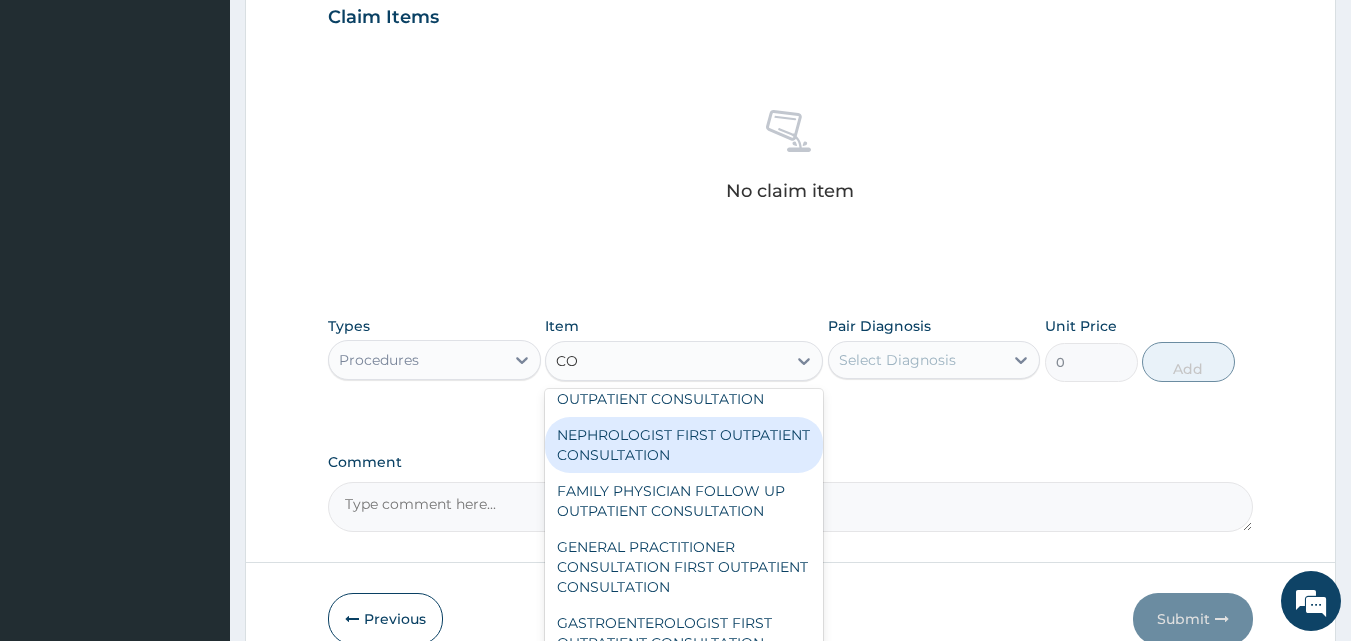 type on "C" 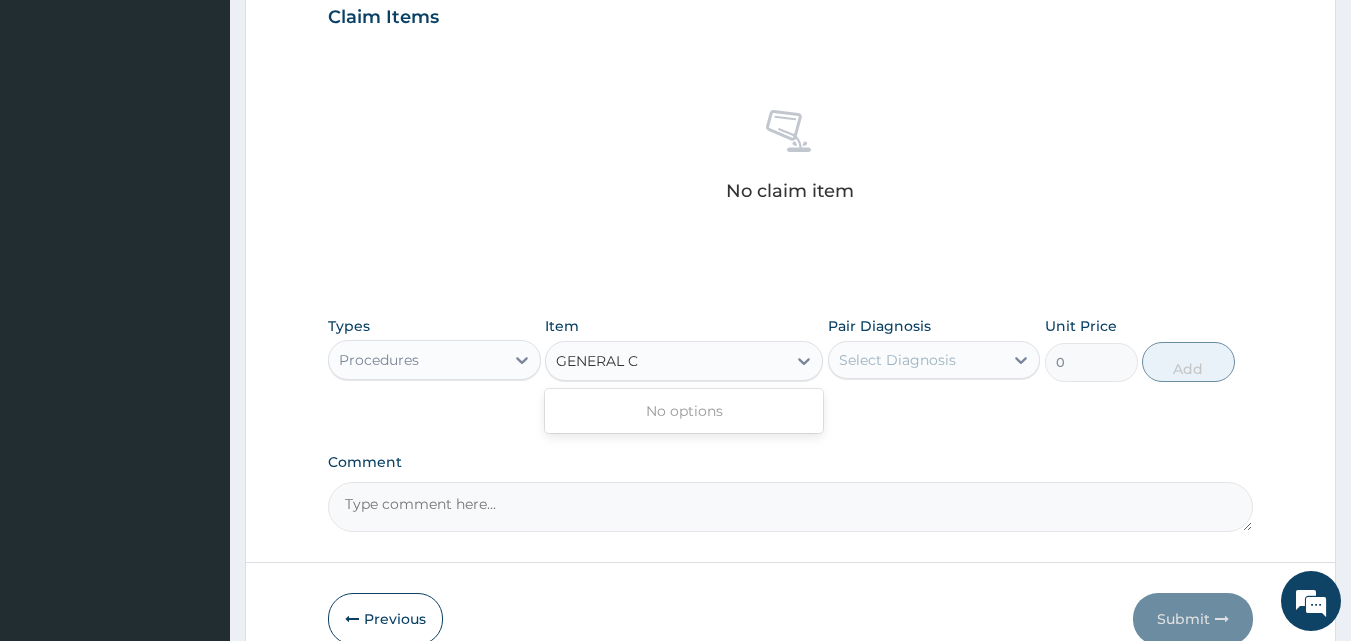 scroll, scrollTop: 0, scrollLeft: 0, axis: both 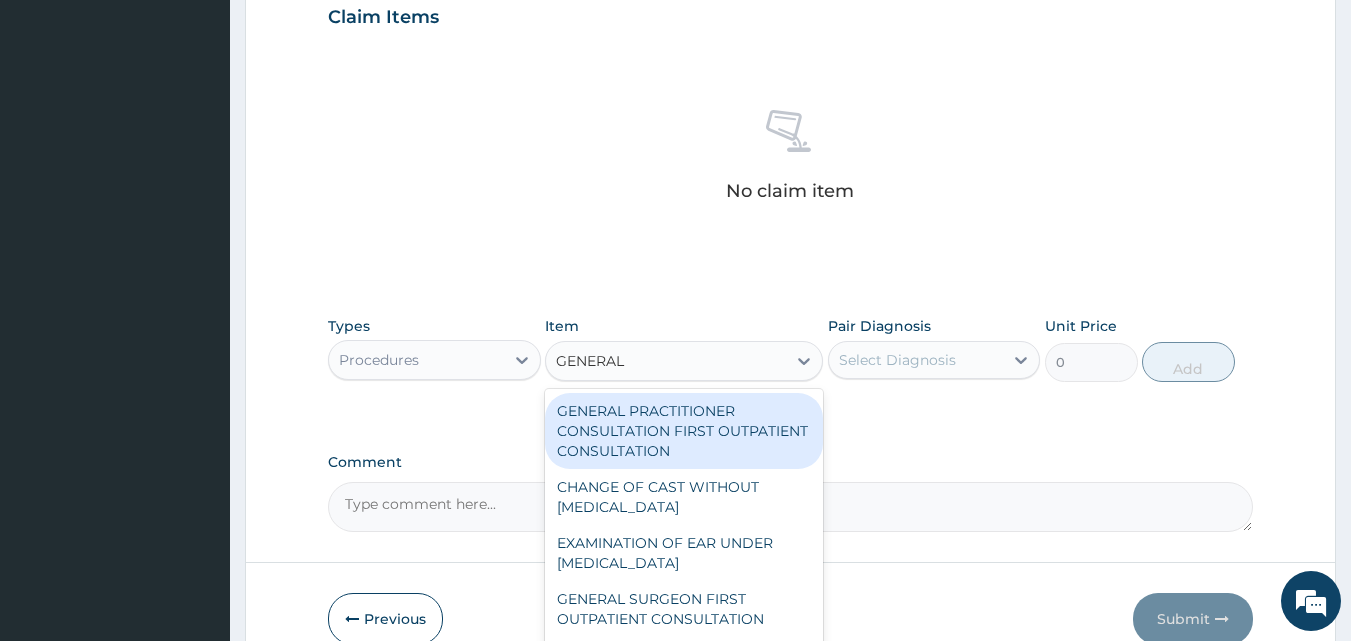 type on "GENERAL P" 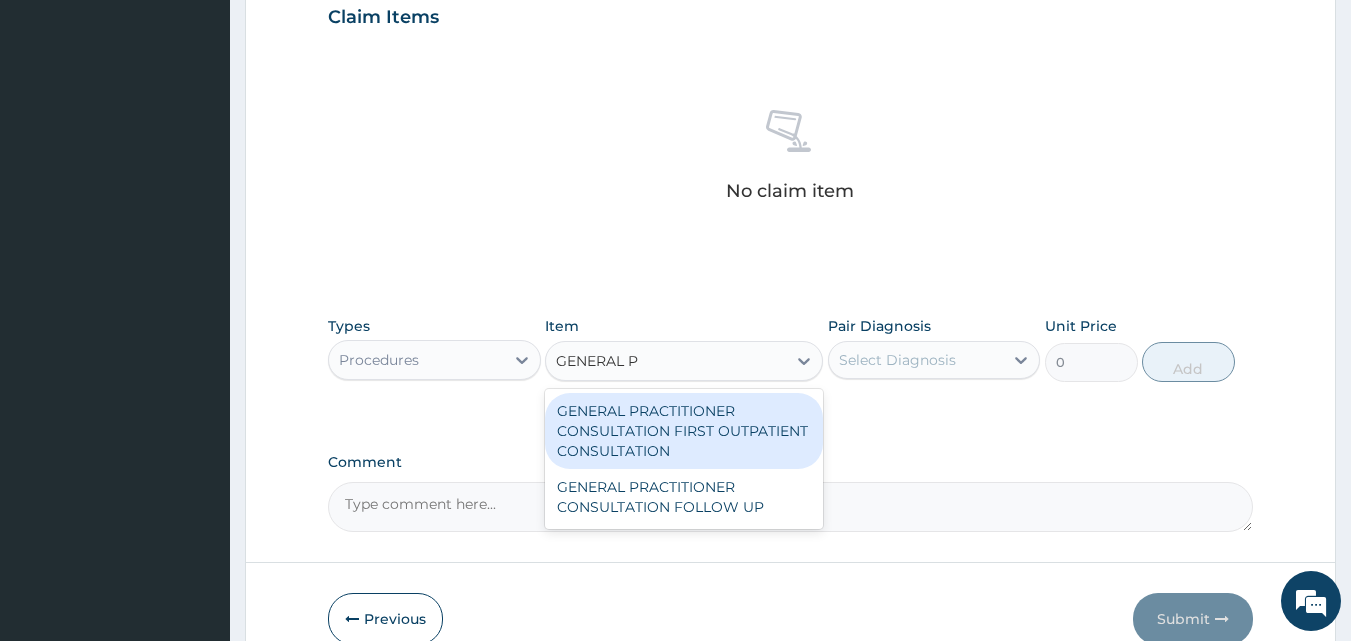 click on "GENERAL PRACTITIONER CONSULTATION FIRST OUTPATIENT CONSULTATION" at bounding box center (684, 431) 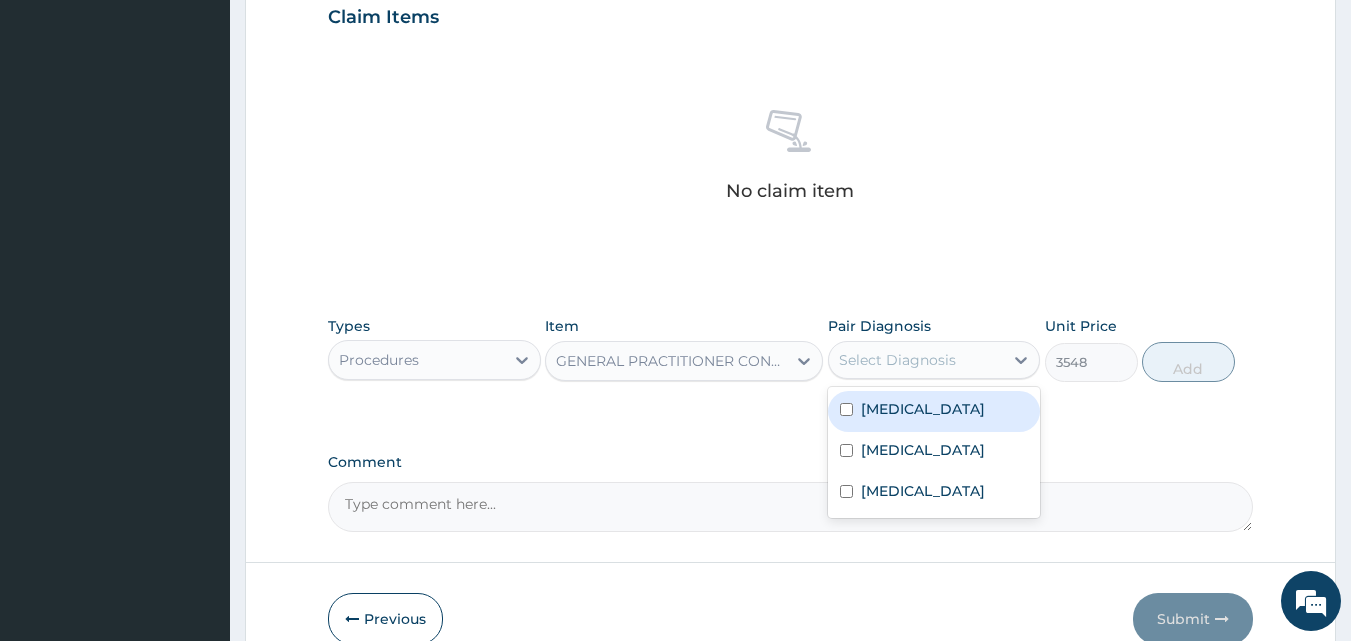 click on "Select Diagnosis" at bounding box center [897, 360] 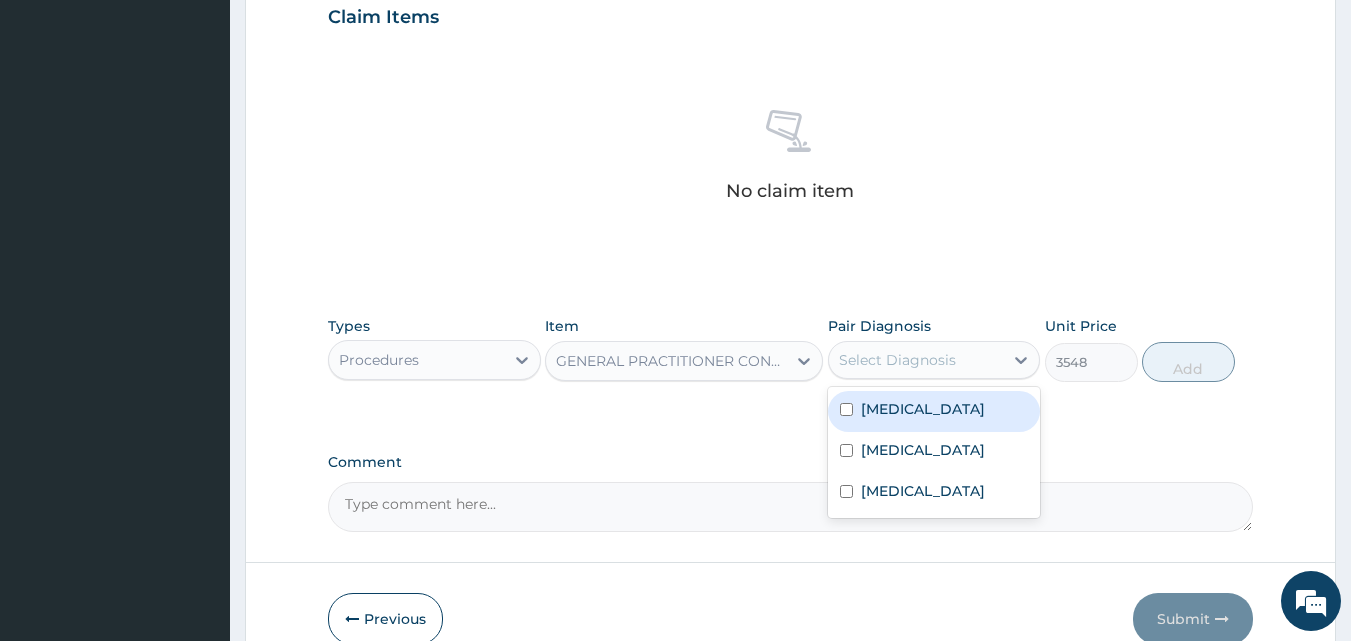 click on "Select Diagnosis" at bounding box center [916, 360] 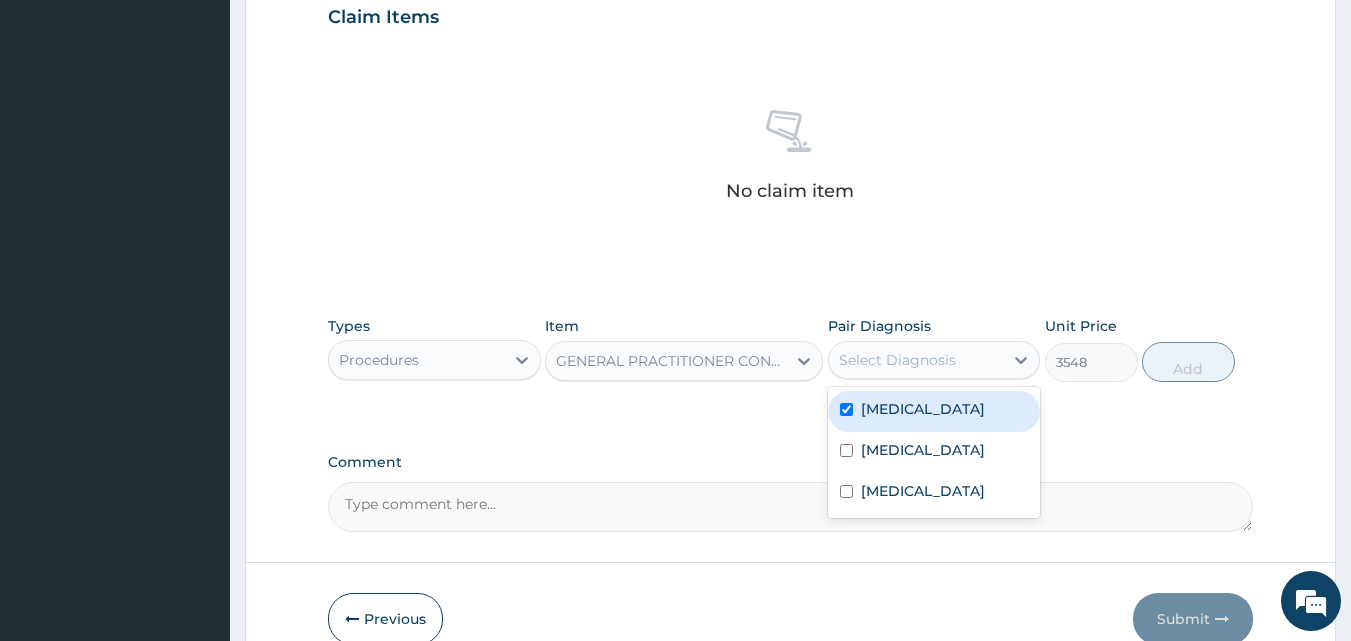 click on "Sepsis" at bounding box center (923, 409) 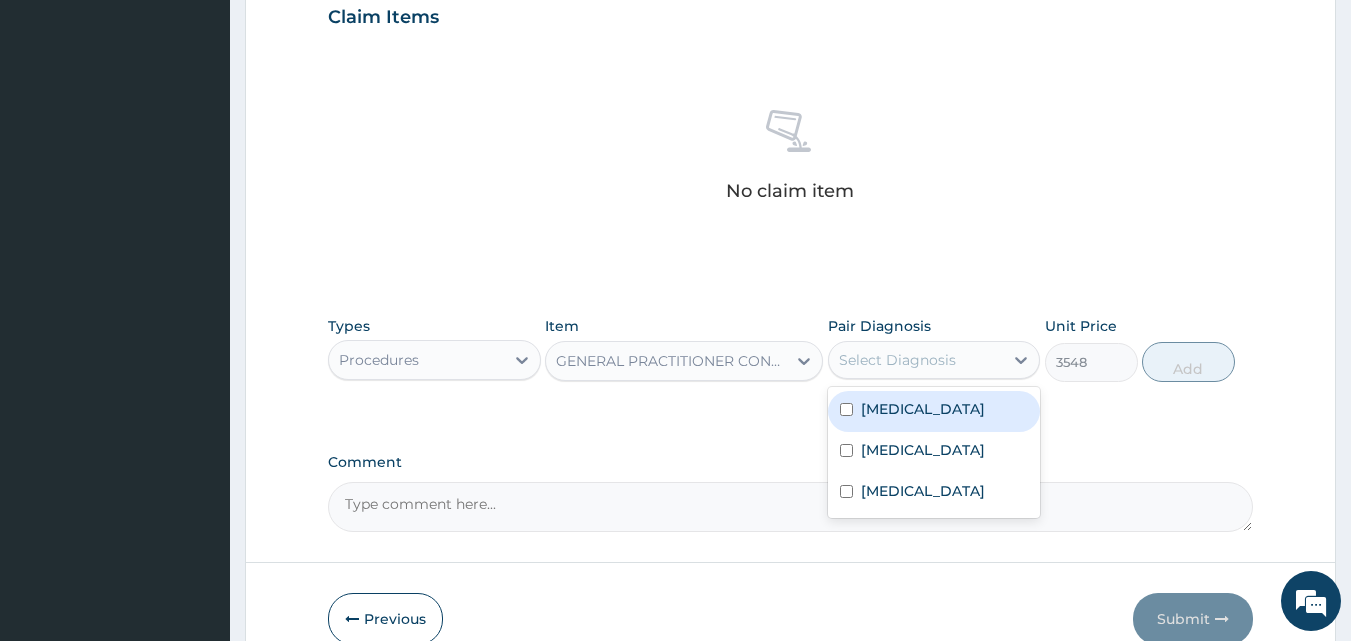 click at bounding box center (846, 409) 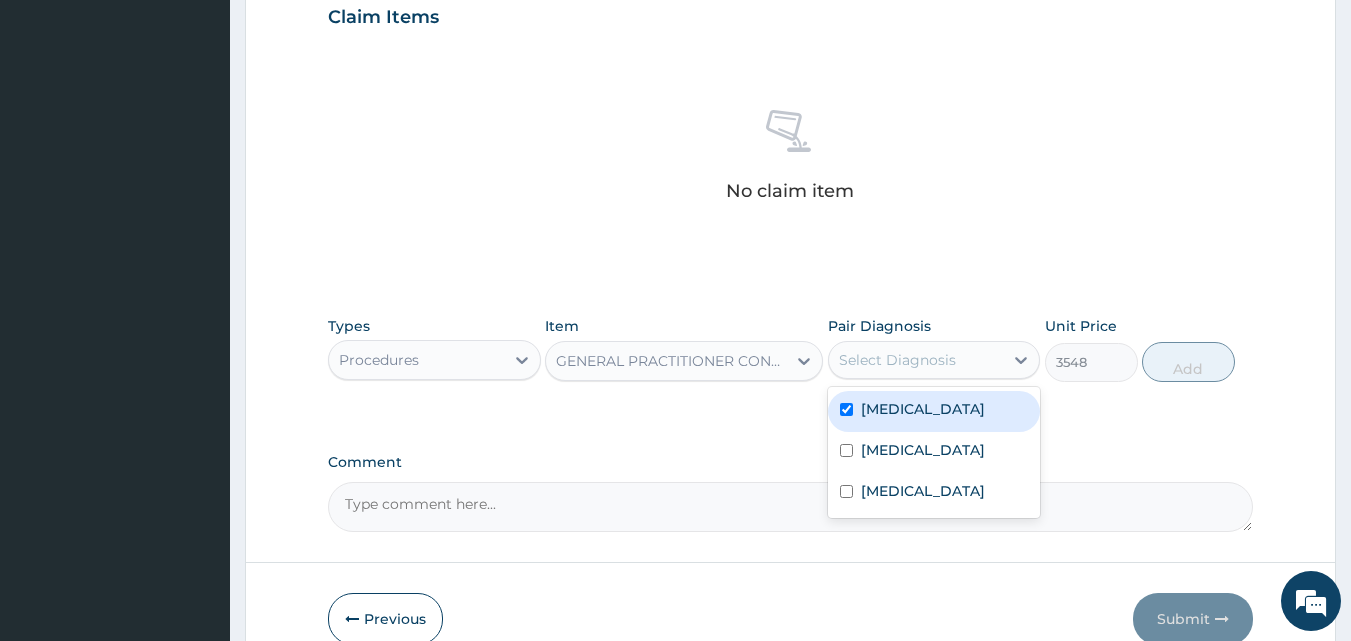 checkbox on "true" 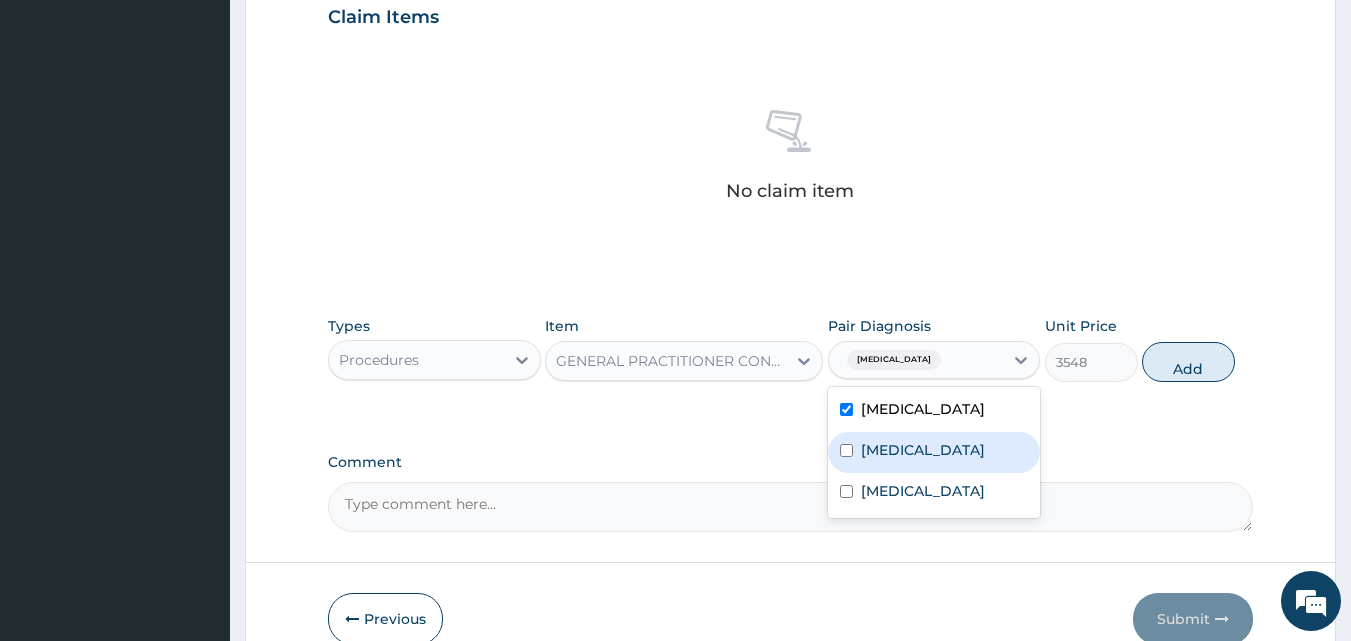 click at bounding box center (846, 450) 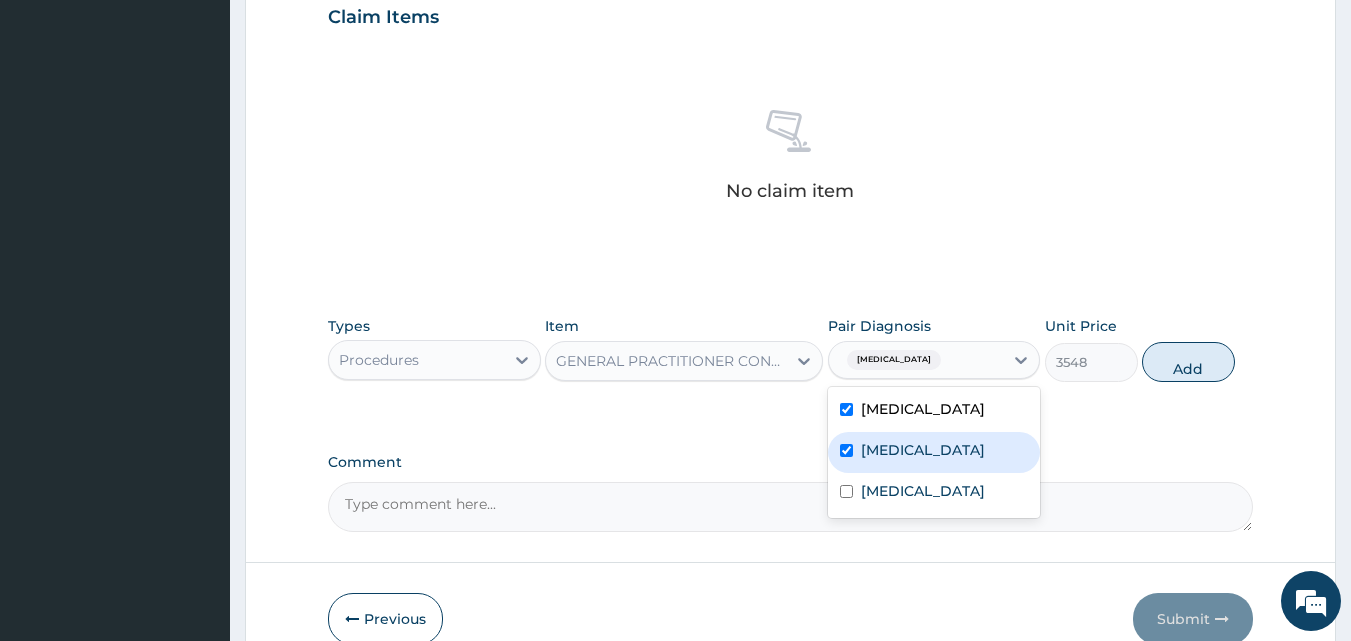 click at bounding box center [846, 450] 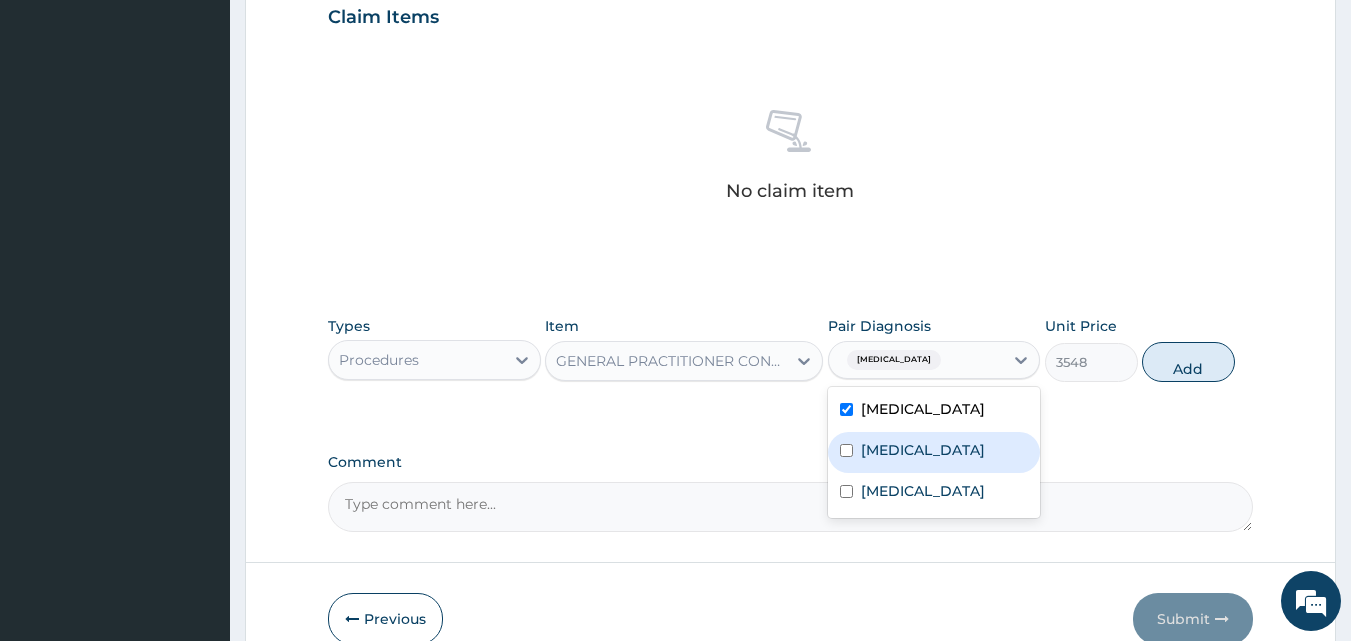 checkbox on "false" 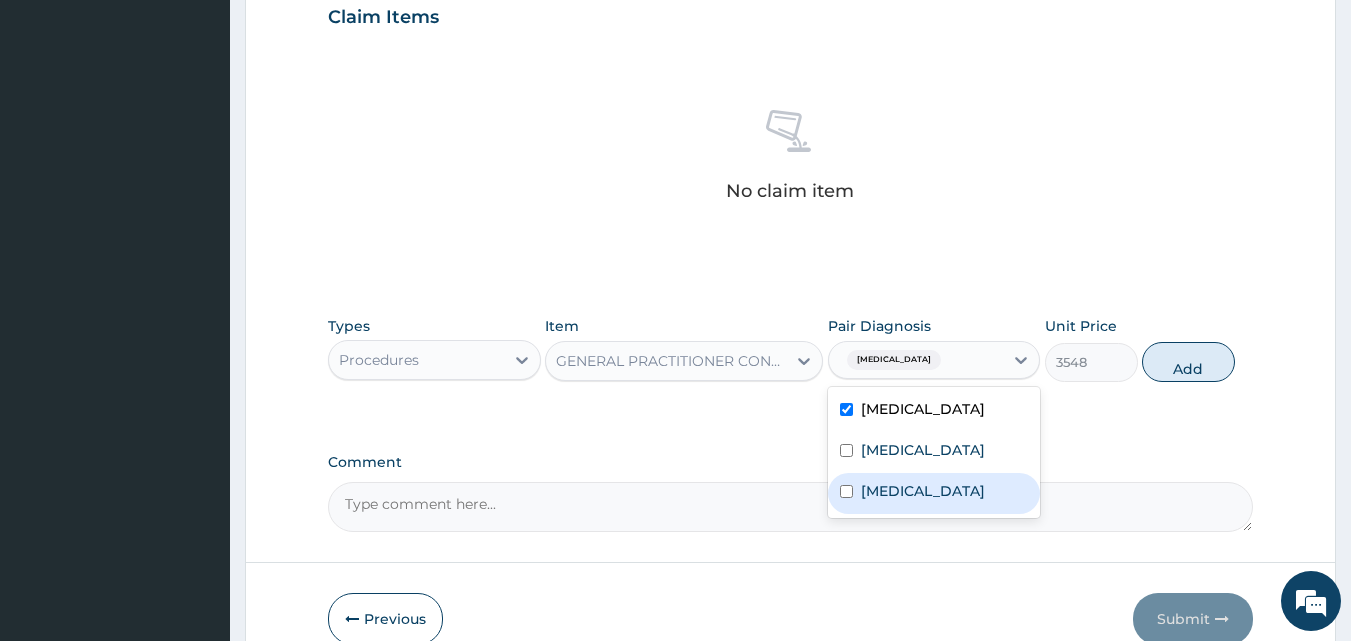 click at bounding box center (846, 491) 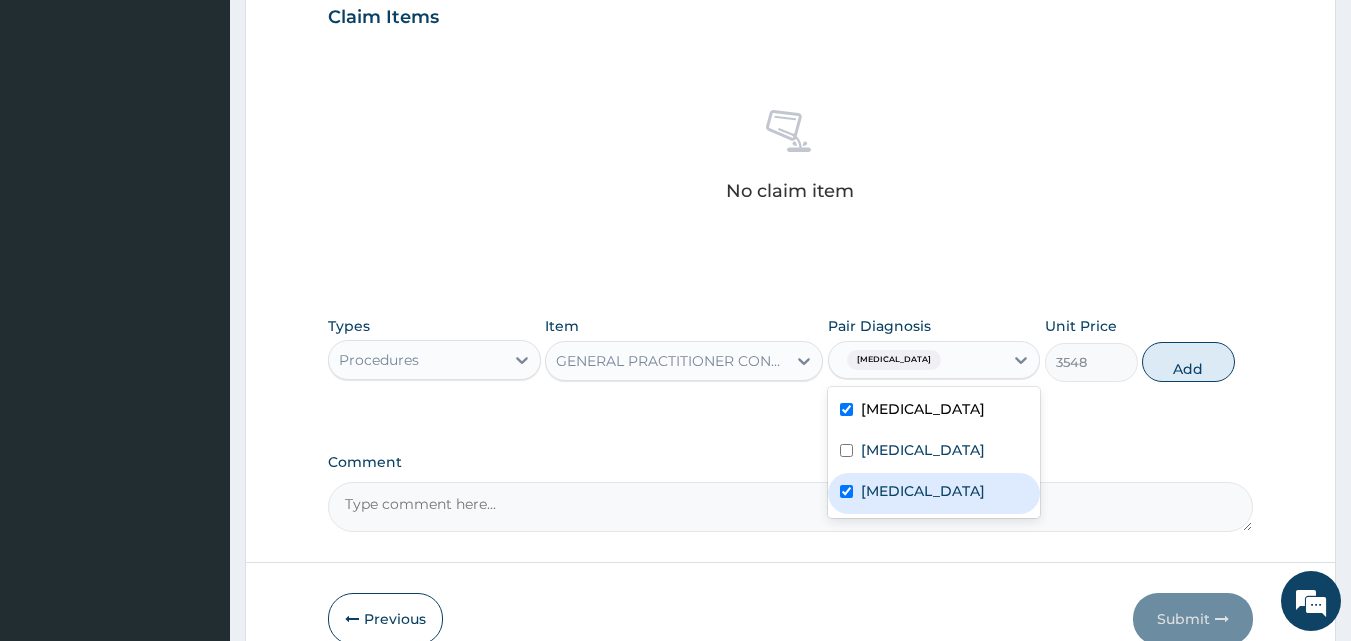 checkbox on "true" 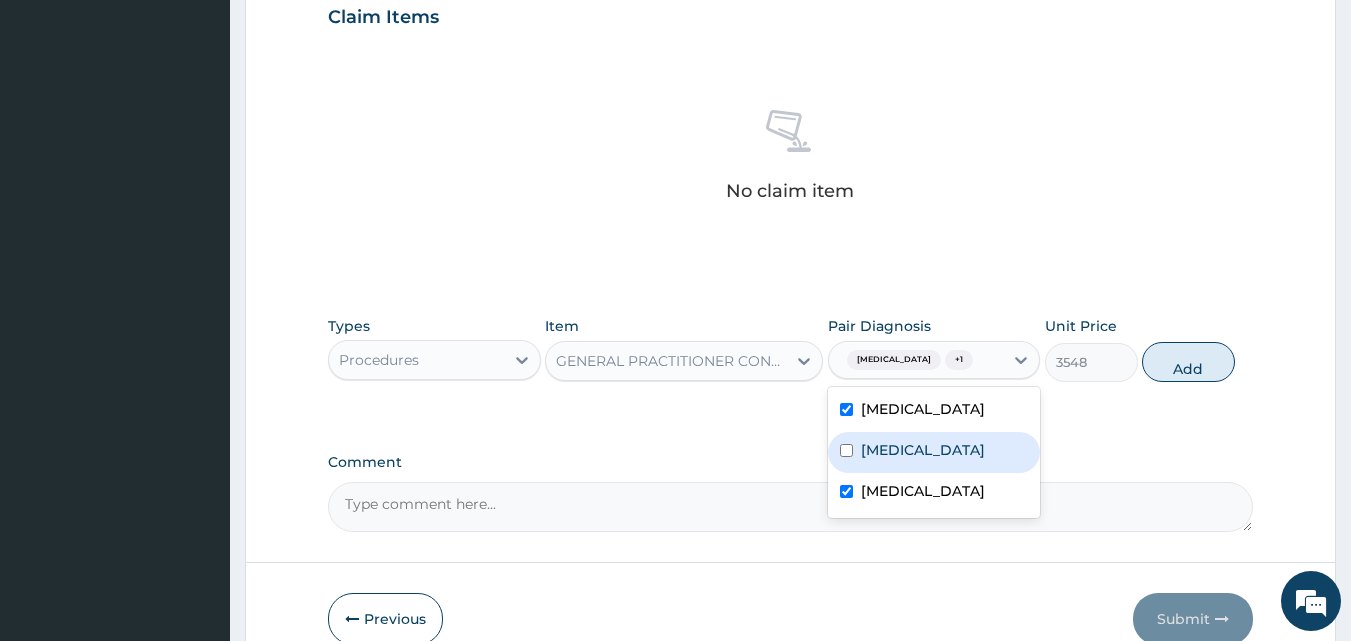 click at bounding box center (846, 450) 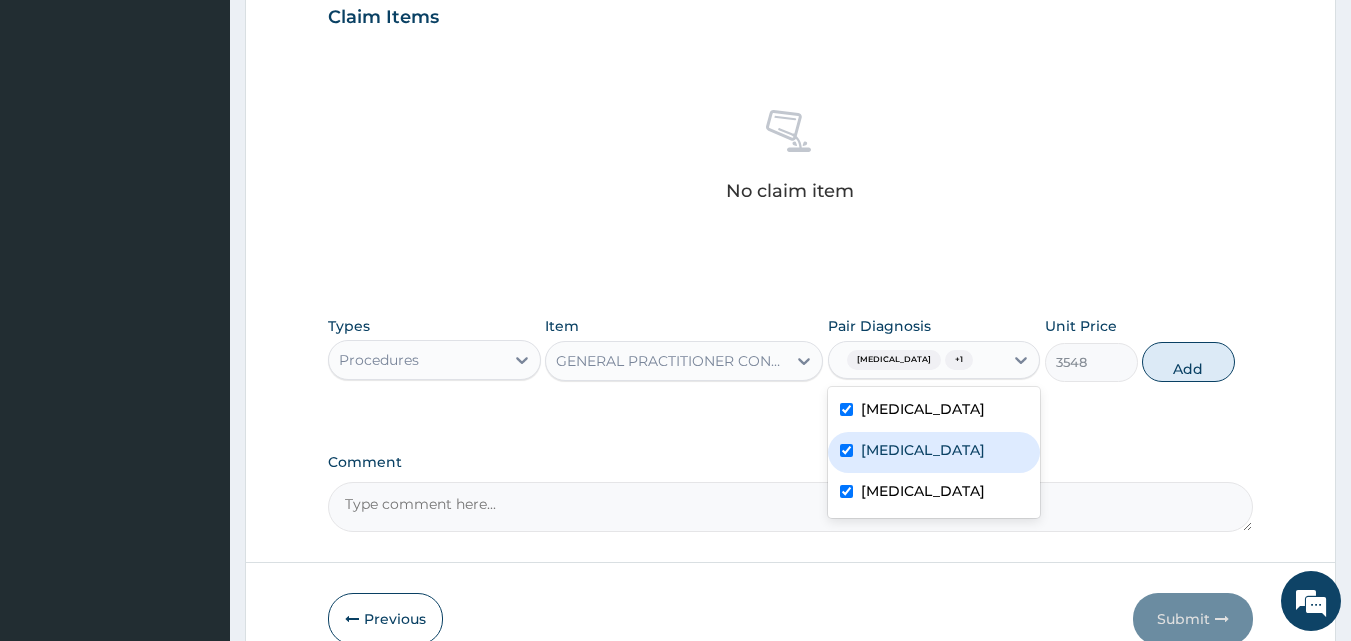 checkbox on "true" 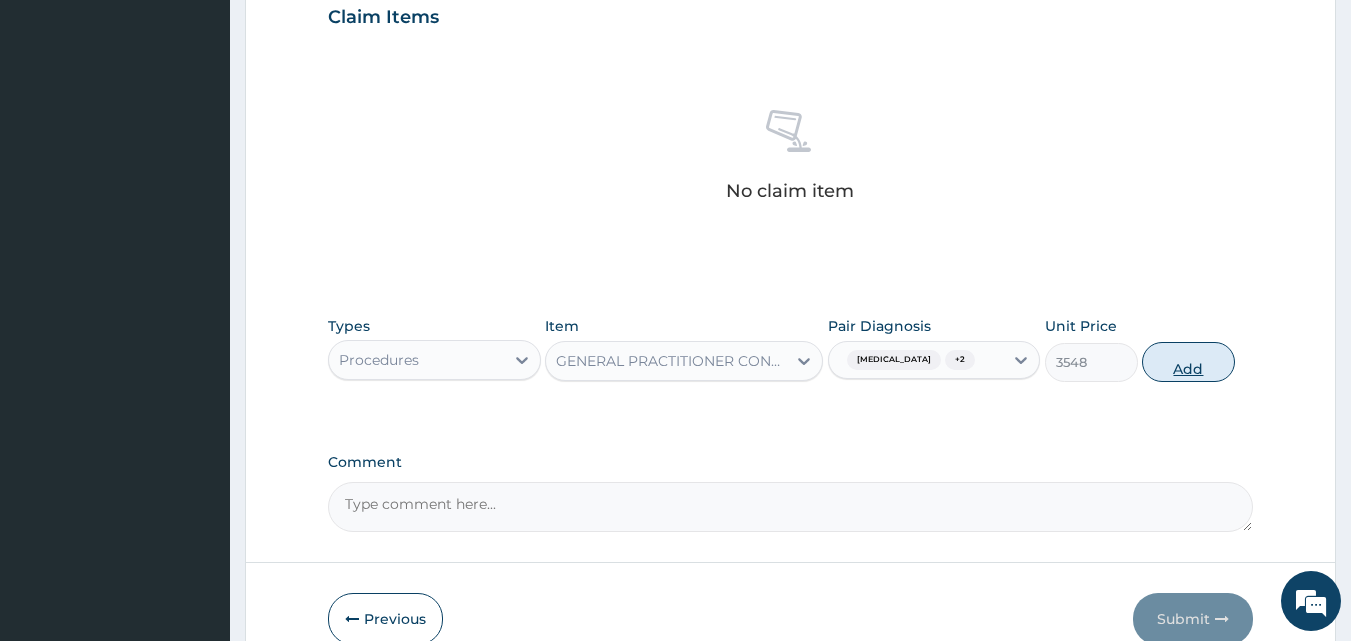 click on "Add" at bounding box center (1188, 362) 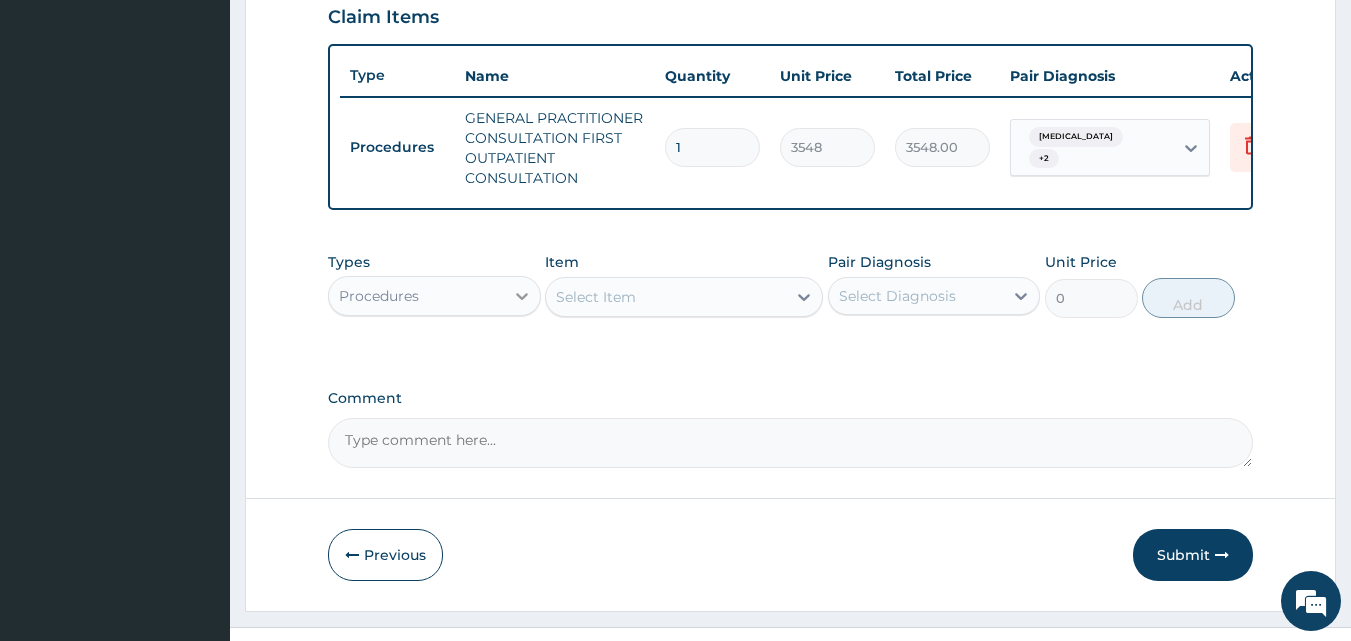 click 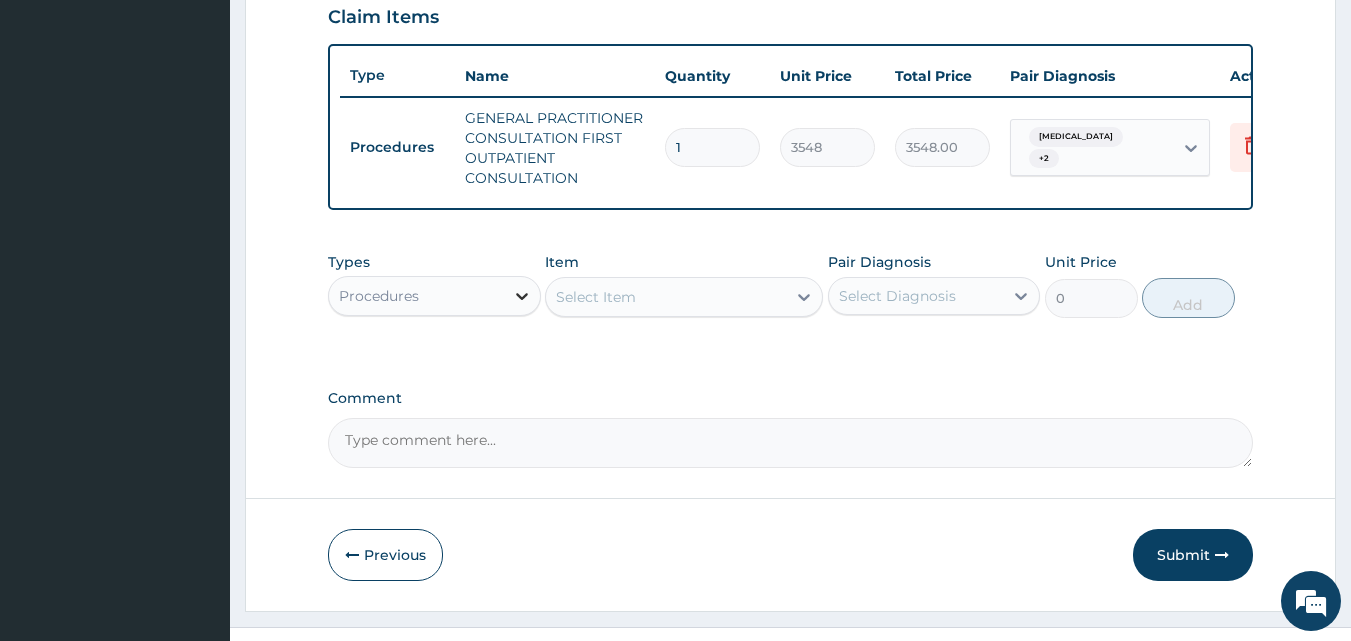 click 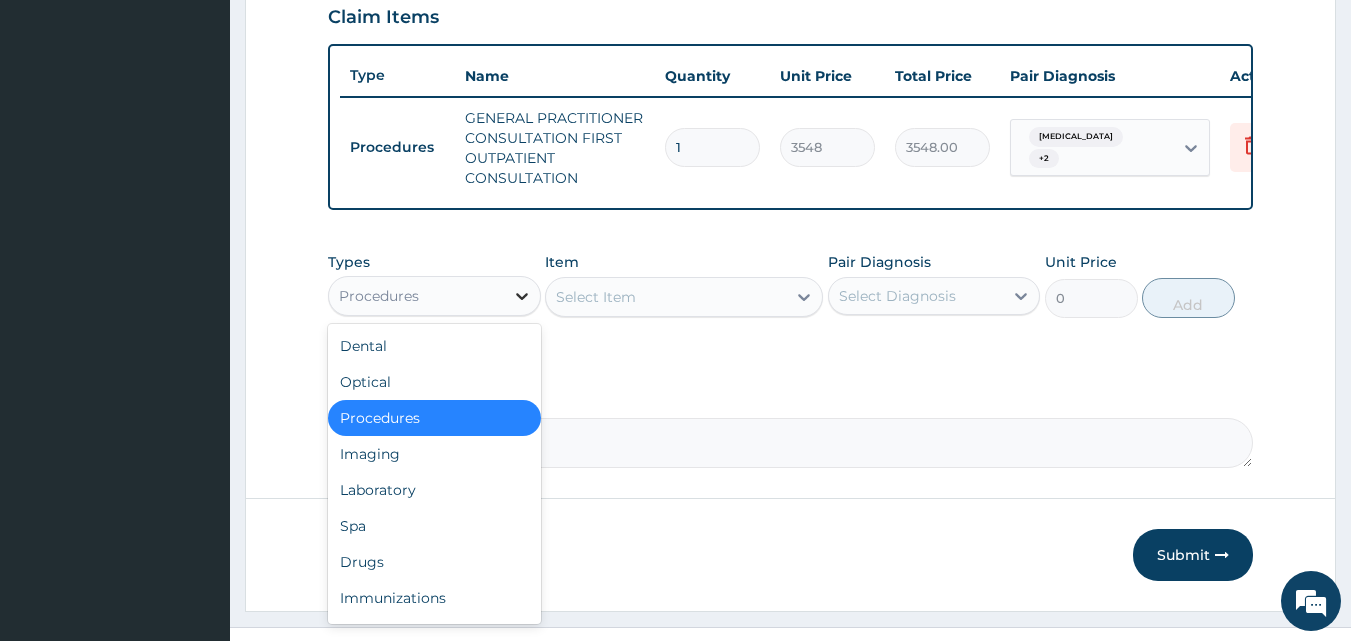 click 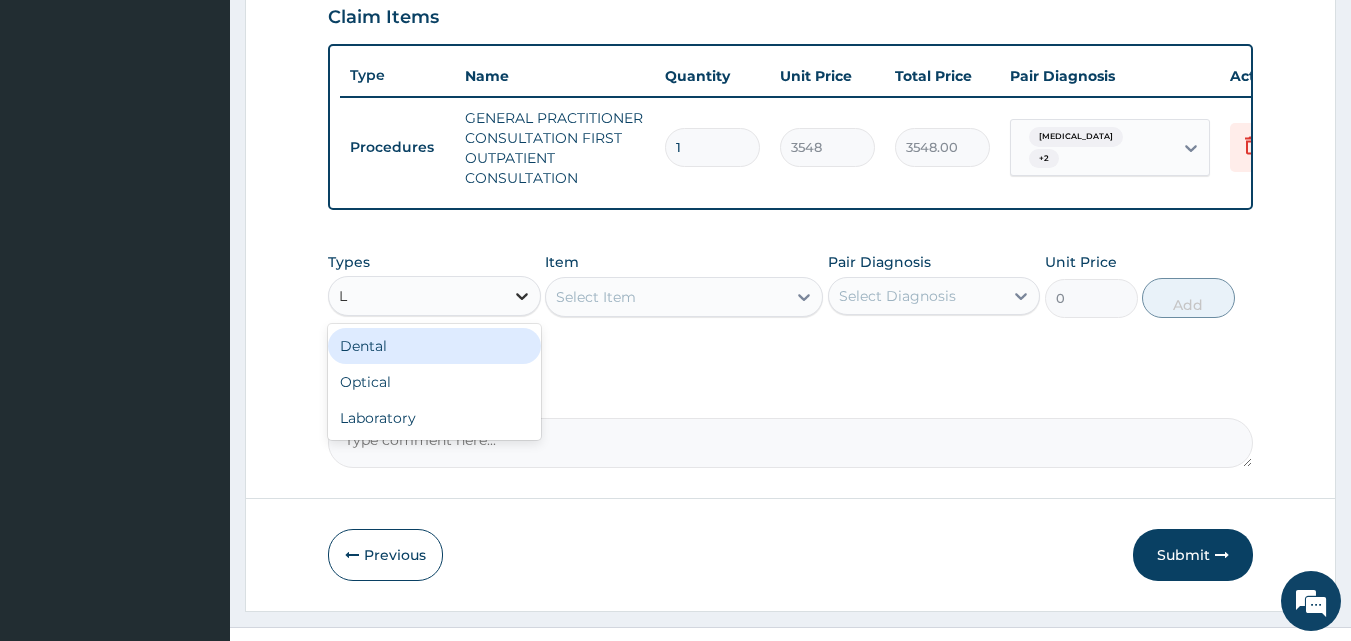 type on "LA" 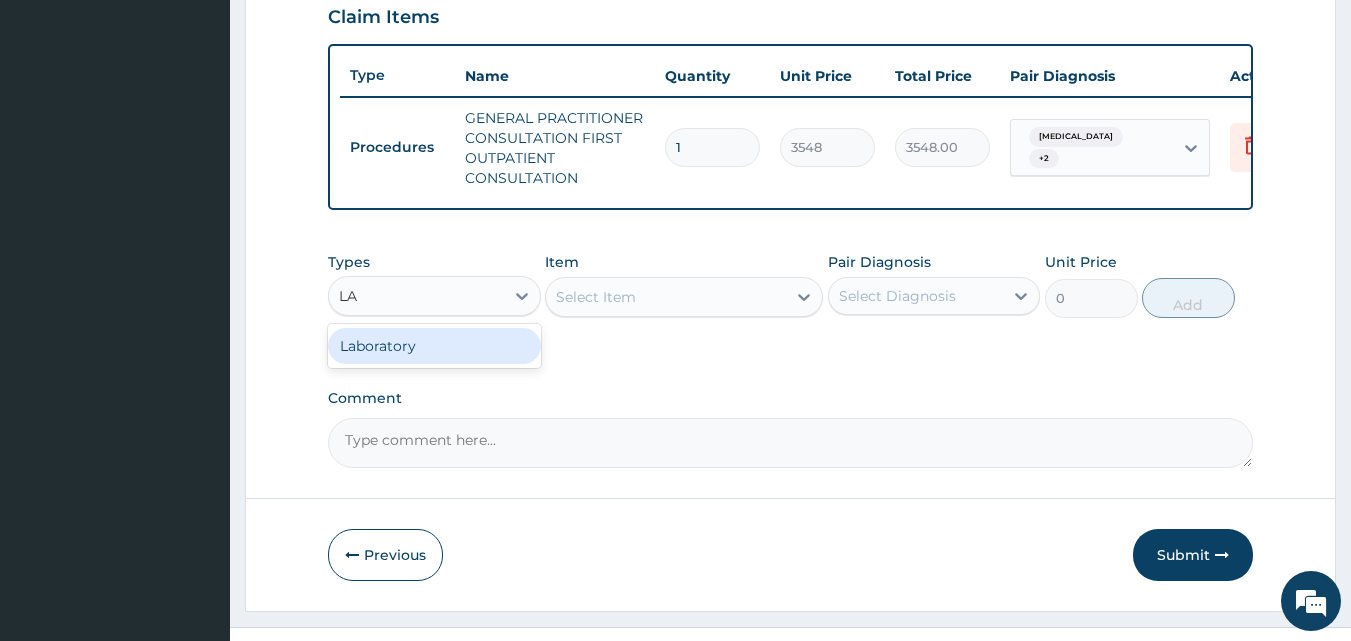 click on "Laboratory" at bounding box center [434, 346] 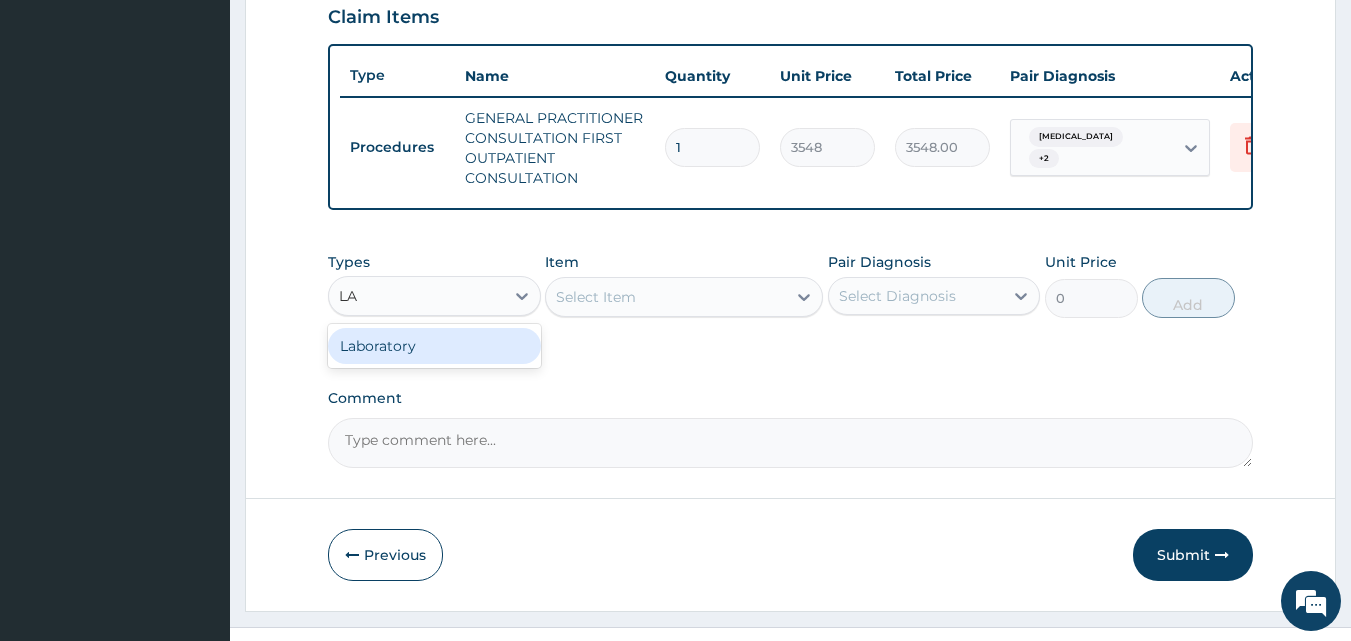 type 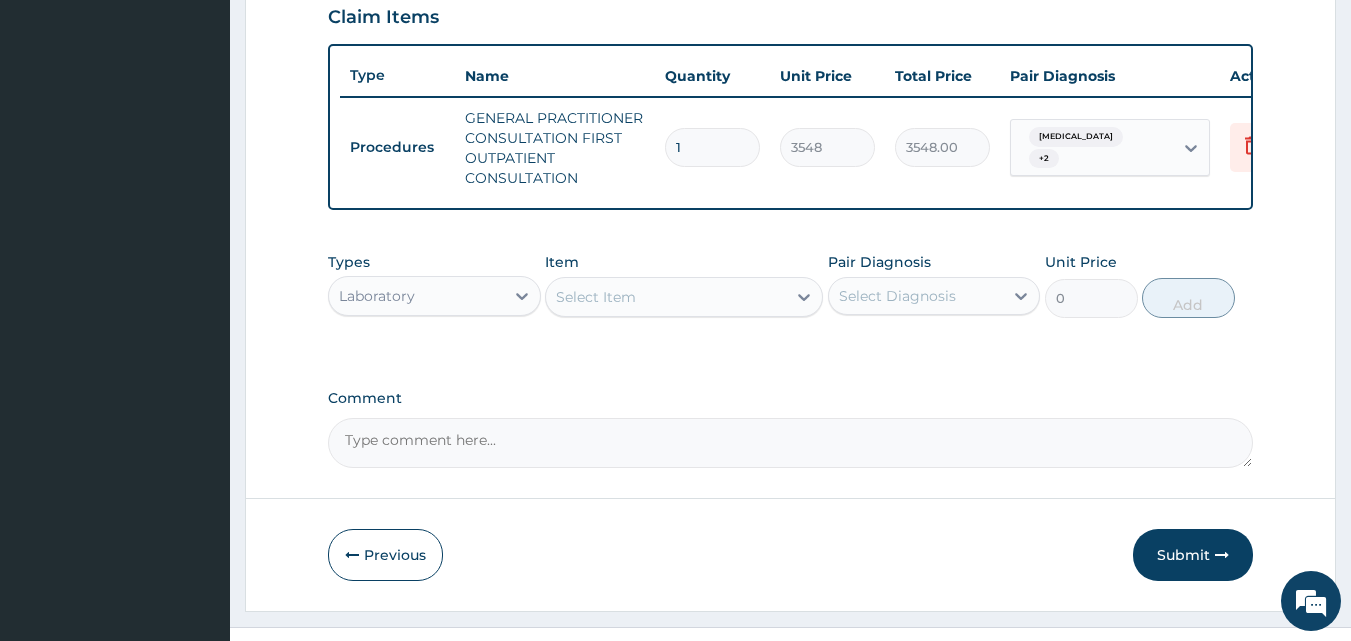 click on "Select Item" at bounding box center [666, 297] 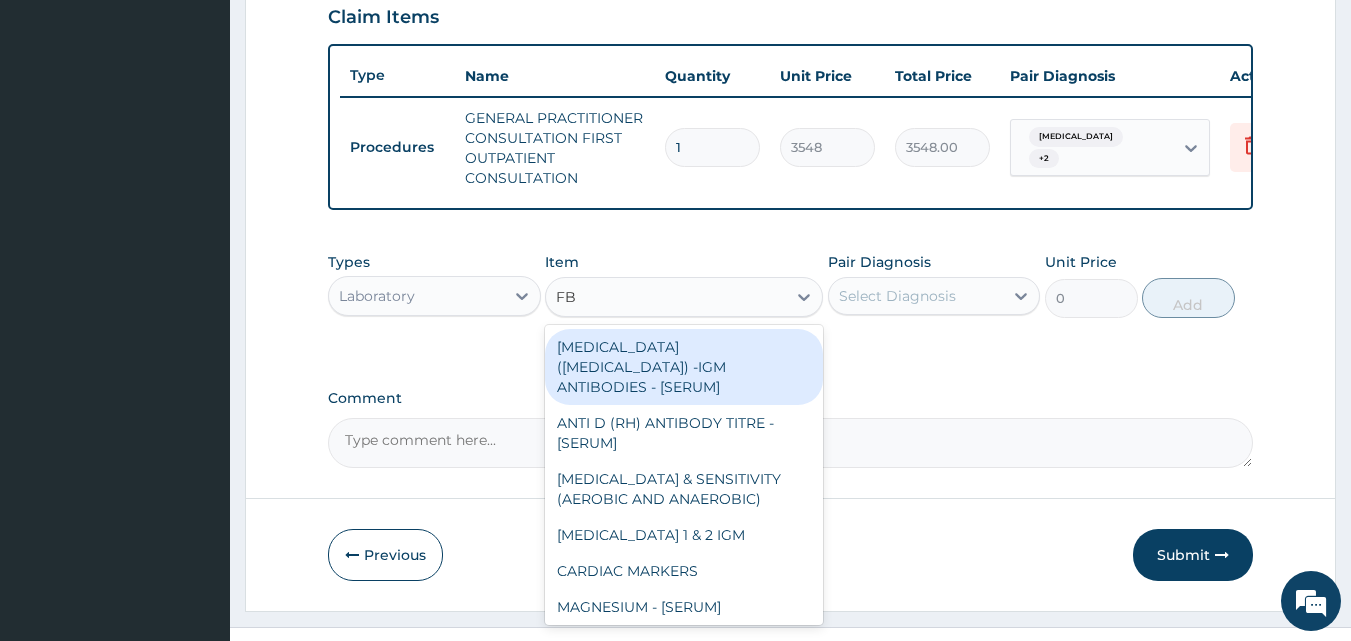 type on "FBC" 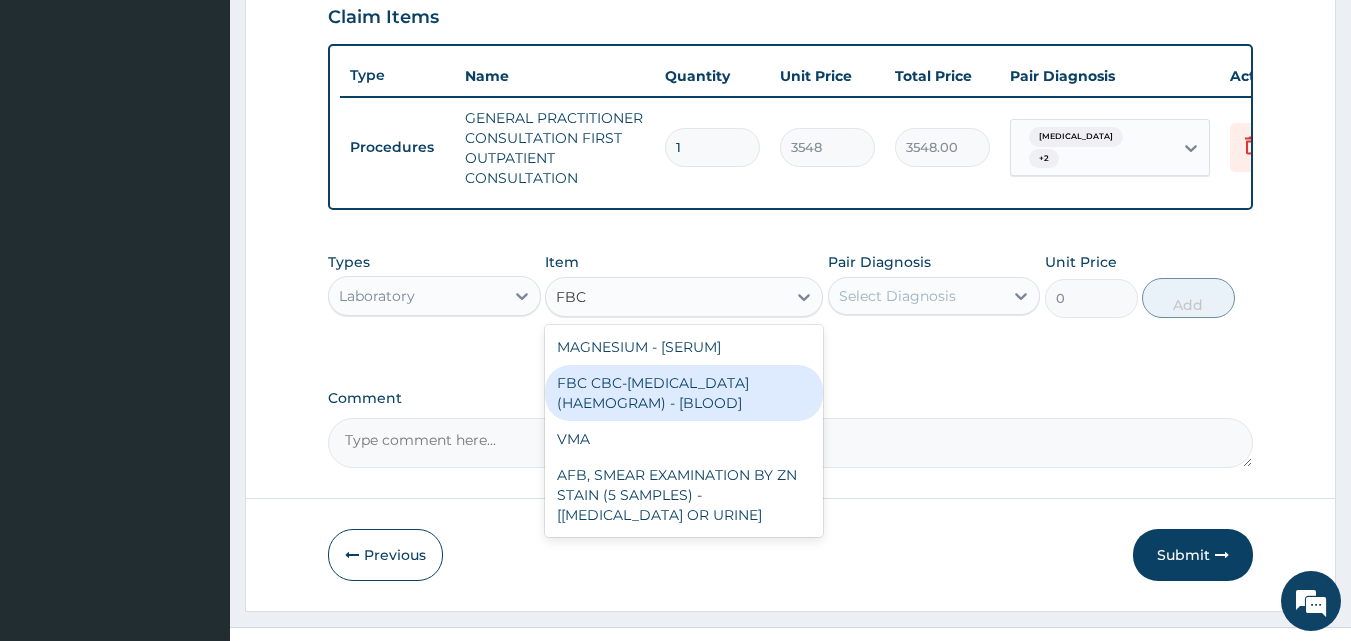 click on "FBC CBC-COMPLETE BLOOD COUNT (HAEMOGRAM) - [BLOOD]" at bounding box center (684, 393) 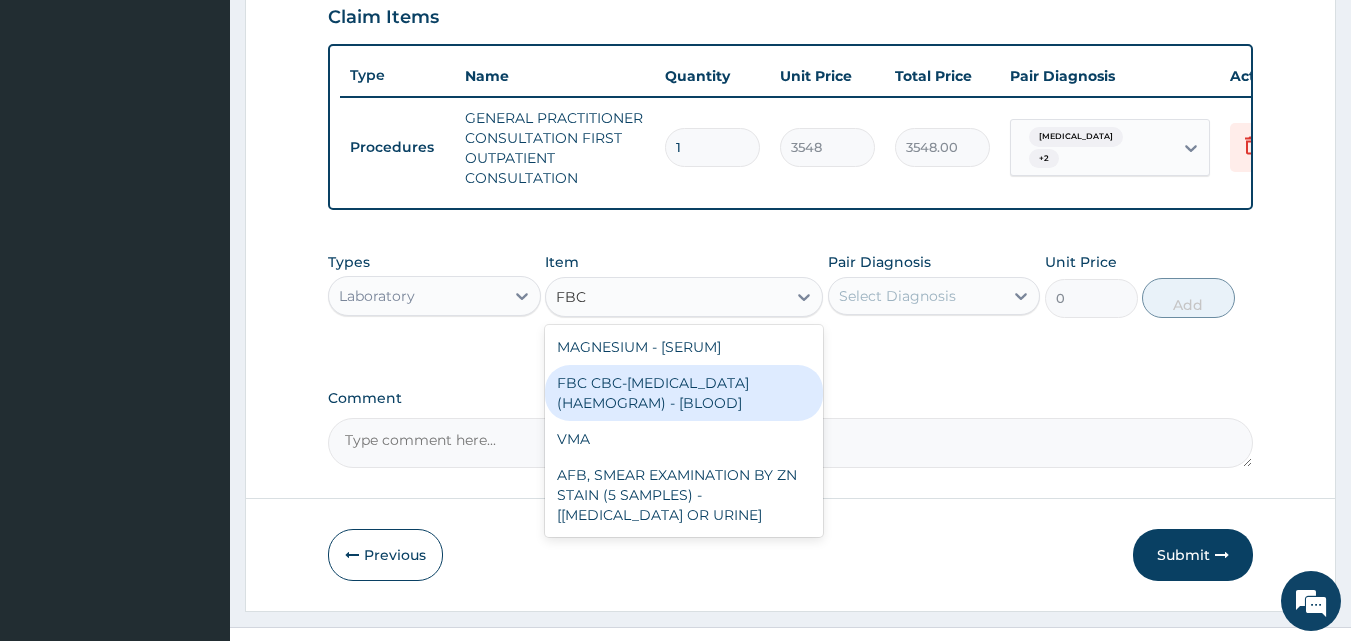 type 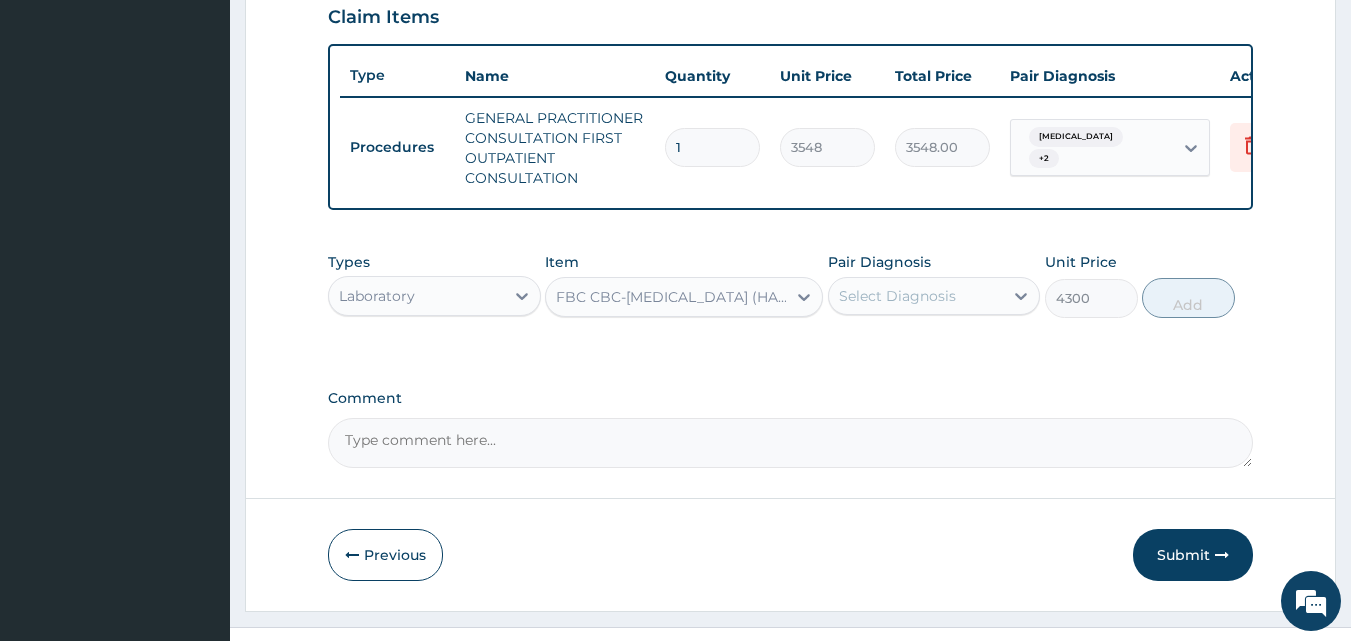 click on "Select Diagnosis" at bounding box center [897, 296] 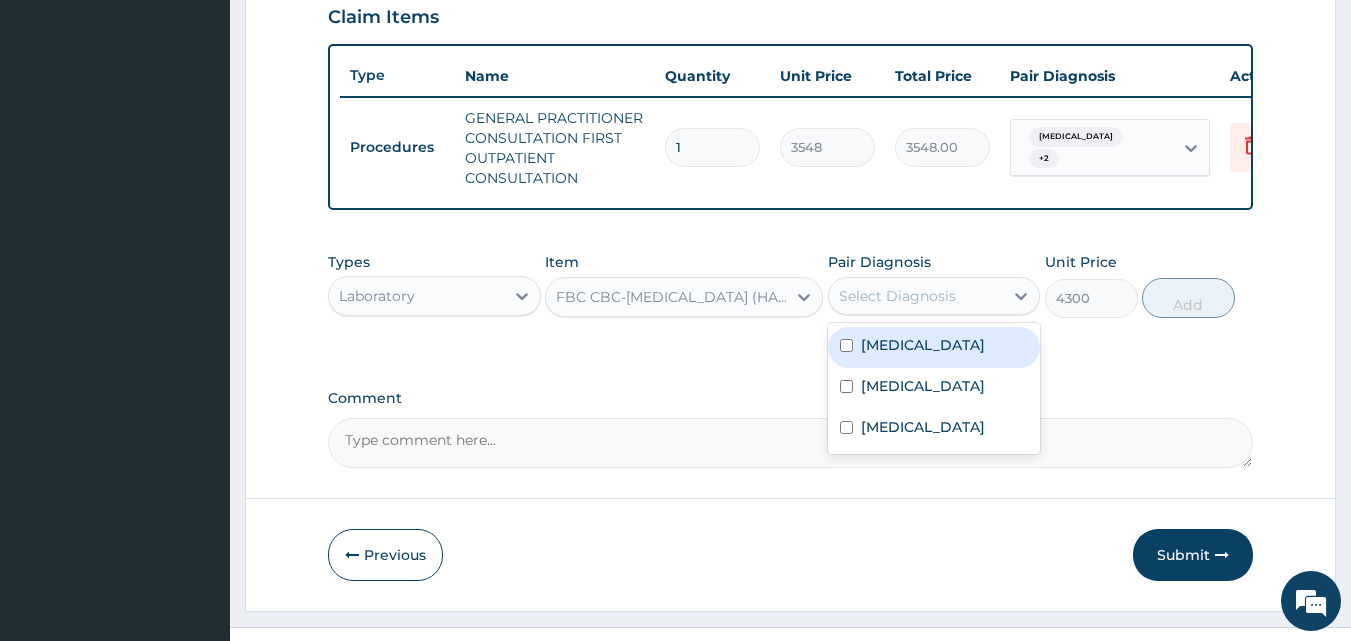 click on "Sepsis" at bounding box center (923, 345) 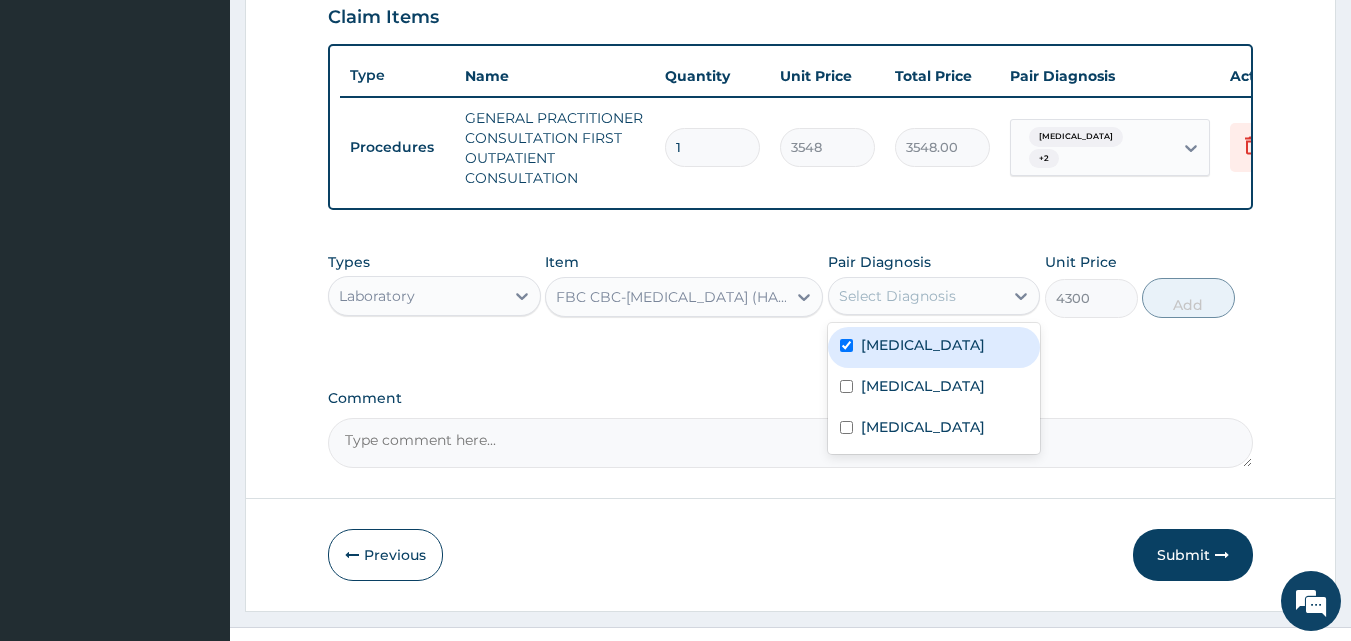 checkbox on "true" 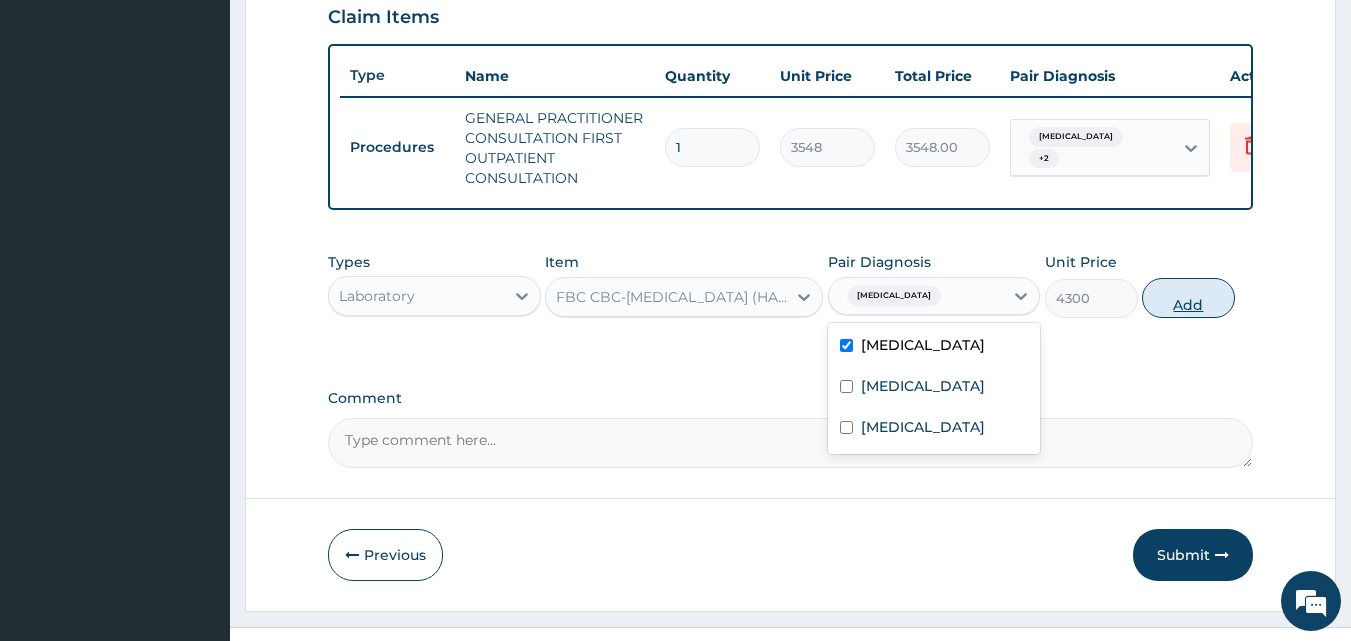 click on "Add" at bounding box center (1188, 298) 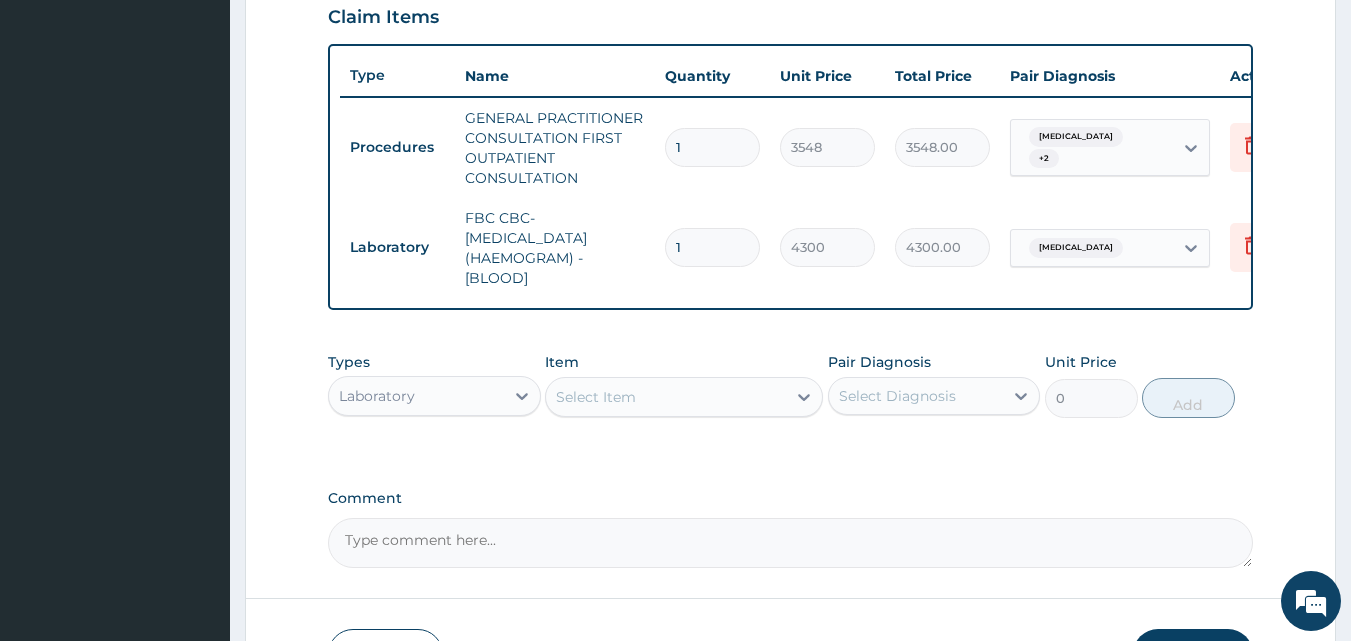 click on "Select Item" at bounding box center [666, 397] 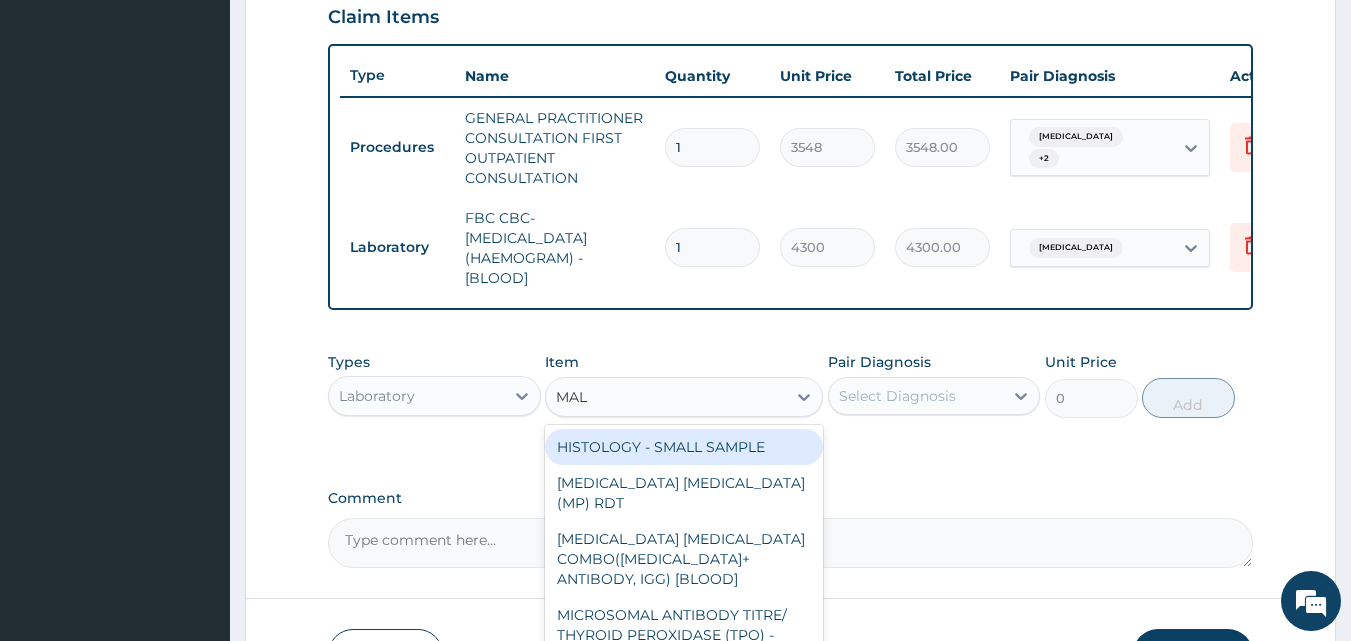 type on "MALA" 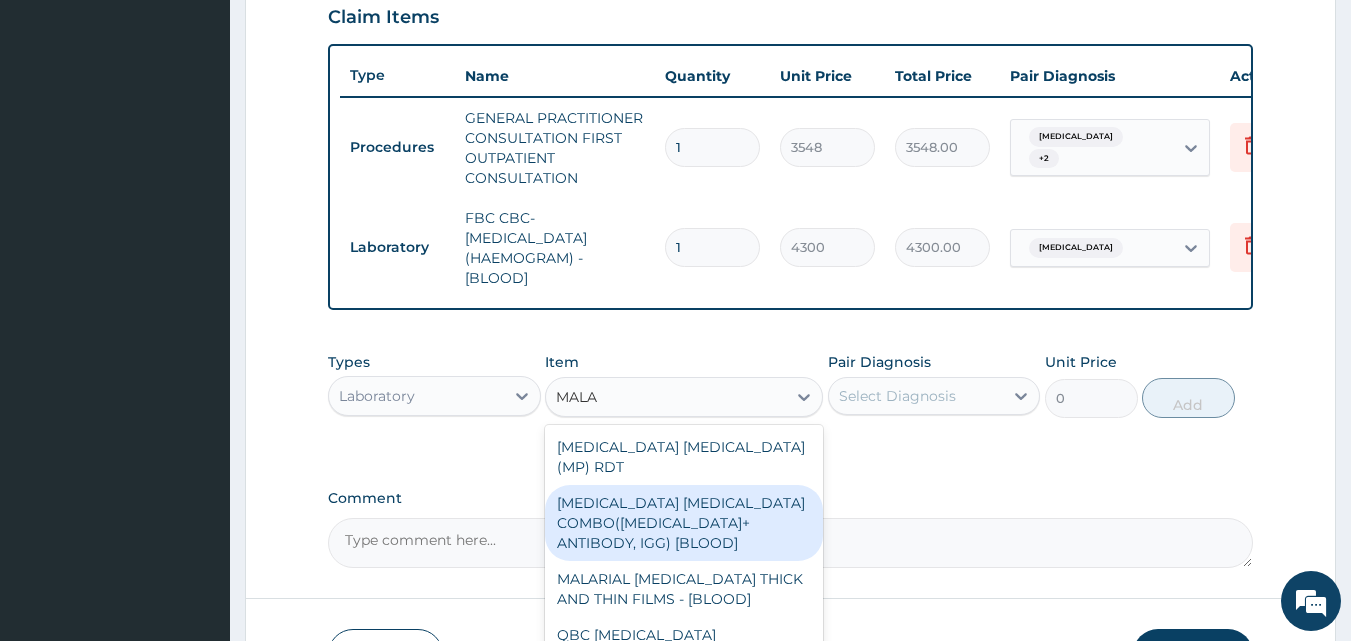 click on "MALARIA PARASITE COMBO(BLOOD FILM+ ANTIBODY, IGG) [BLOOD]" at bounding box center [684, 523] 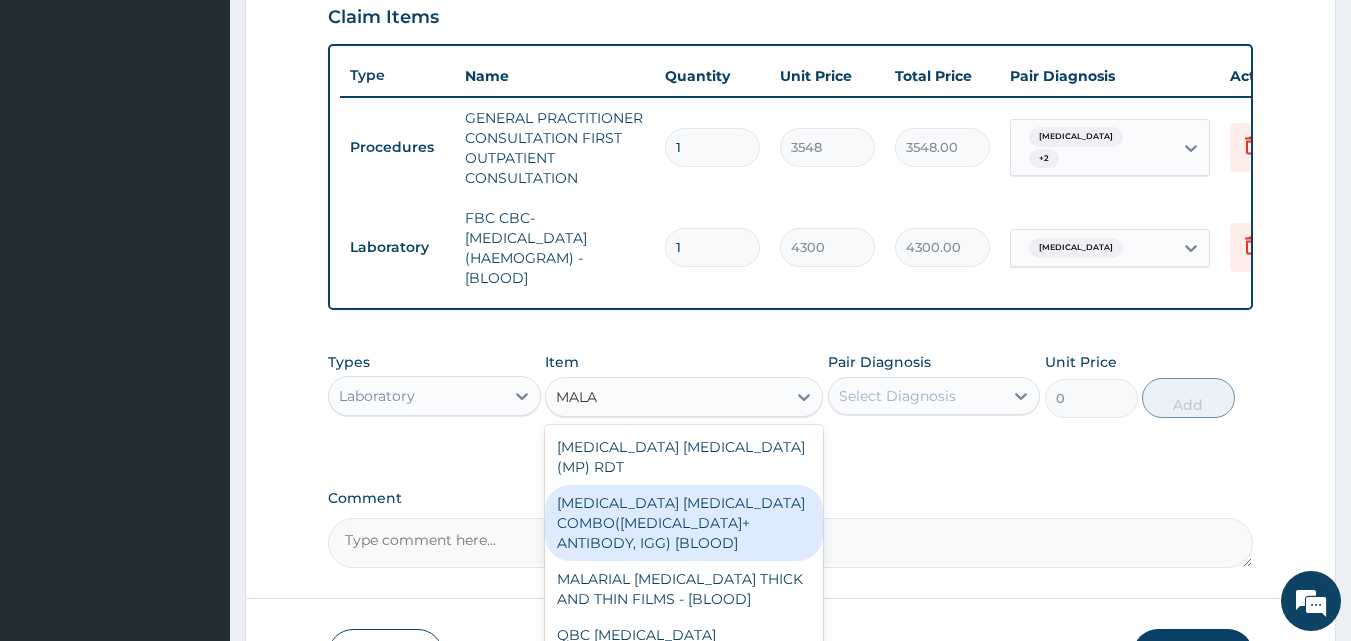 type 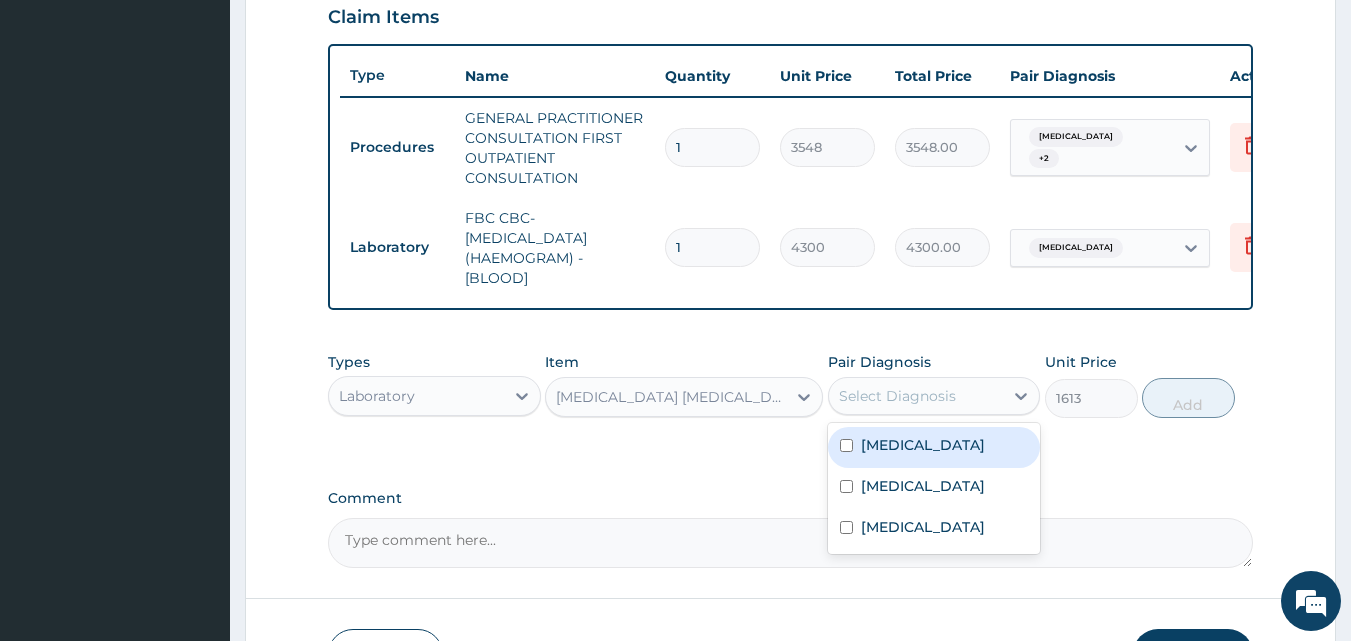 click on "Select Diagnosis" at bounding box center (897, 396) 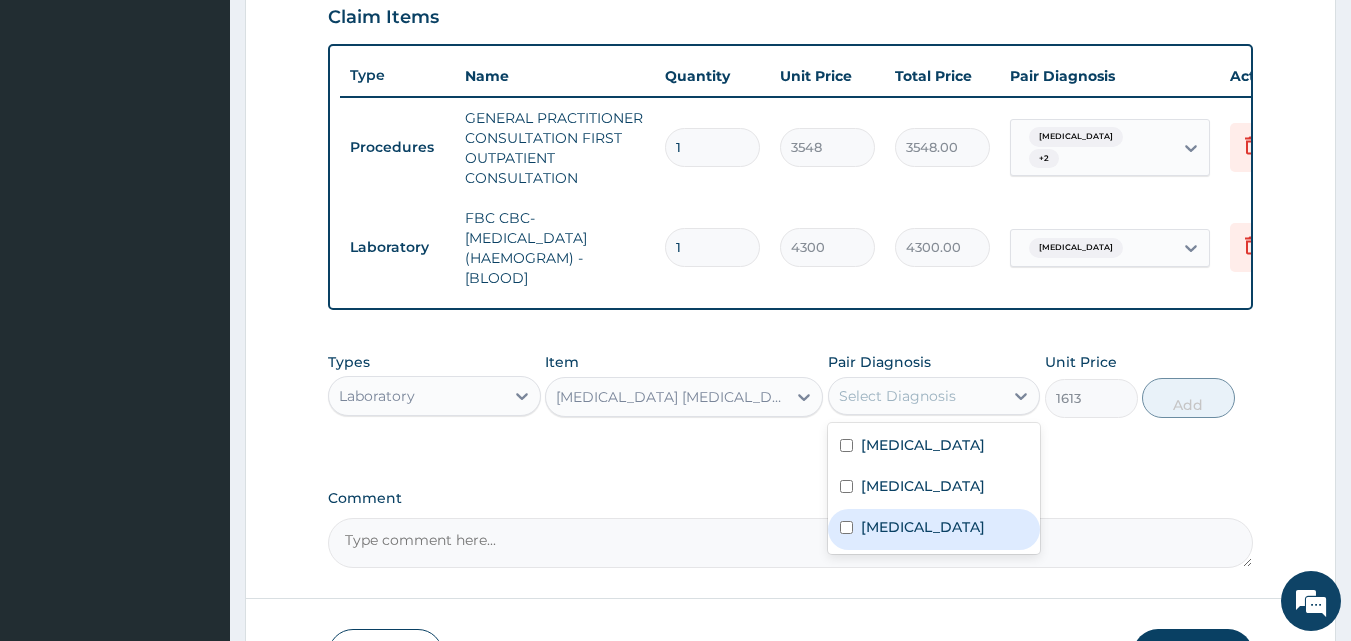 click on "Malaria" at bounding box center [923, 527] 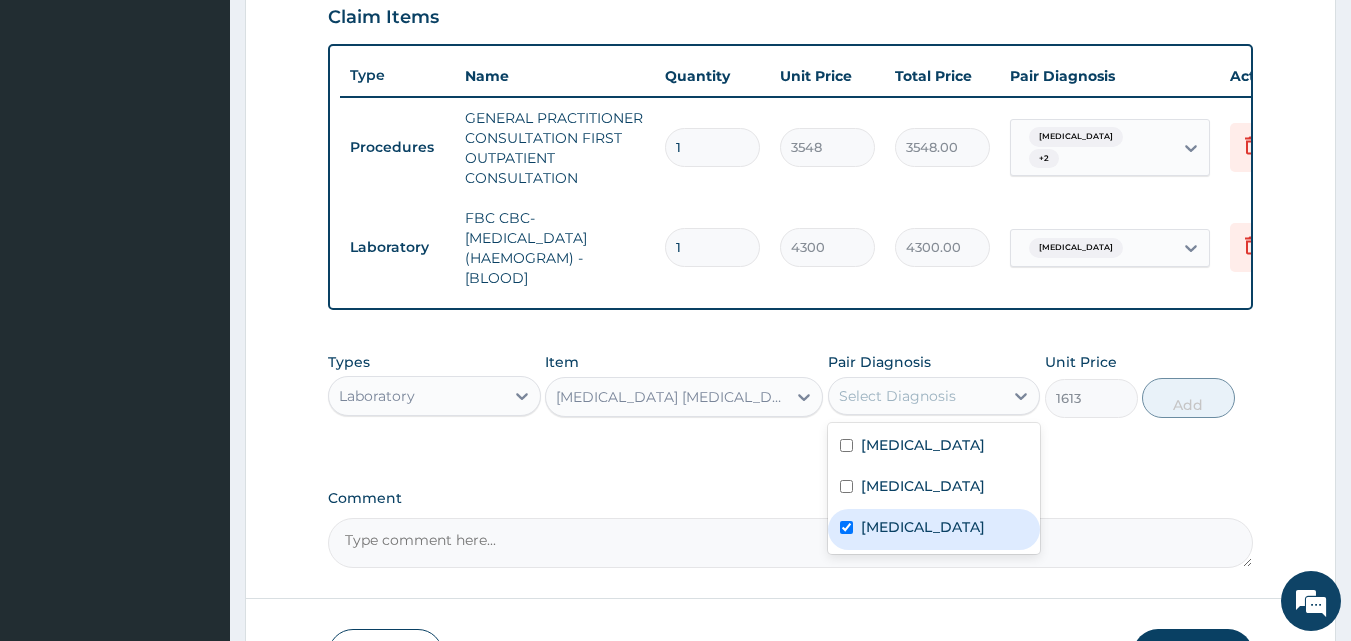 checkbox on "true" 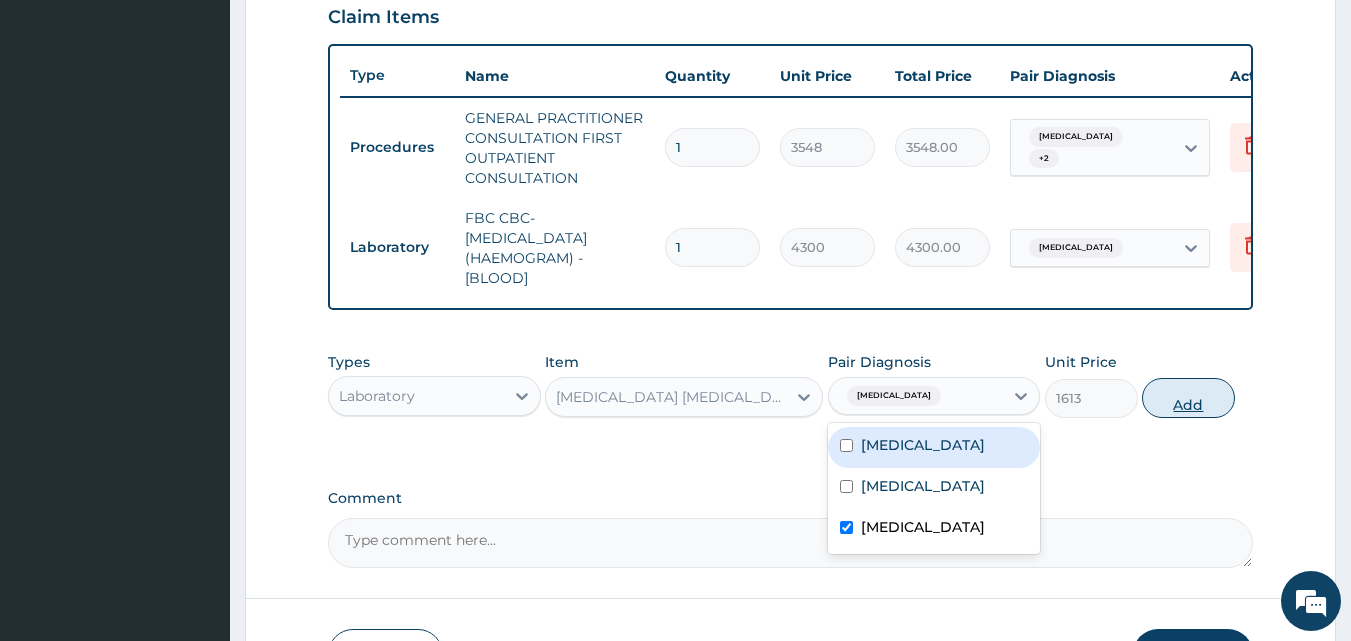 click on "Add" at bounding box center (1188, 398) 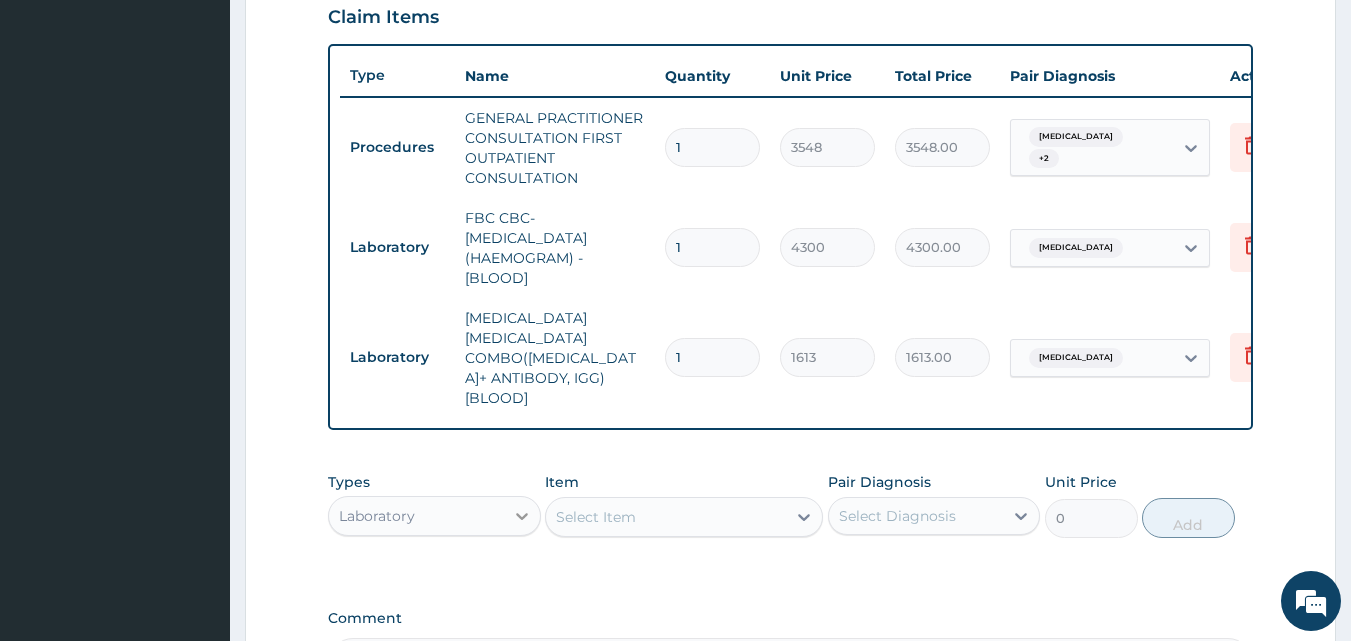 click at bounding box center (522, 516) 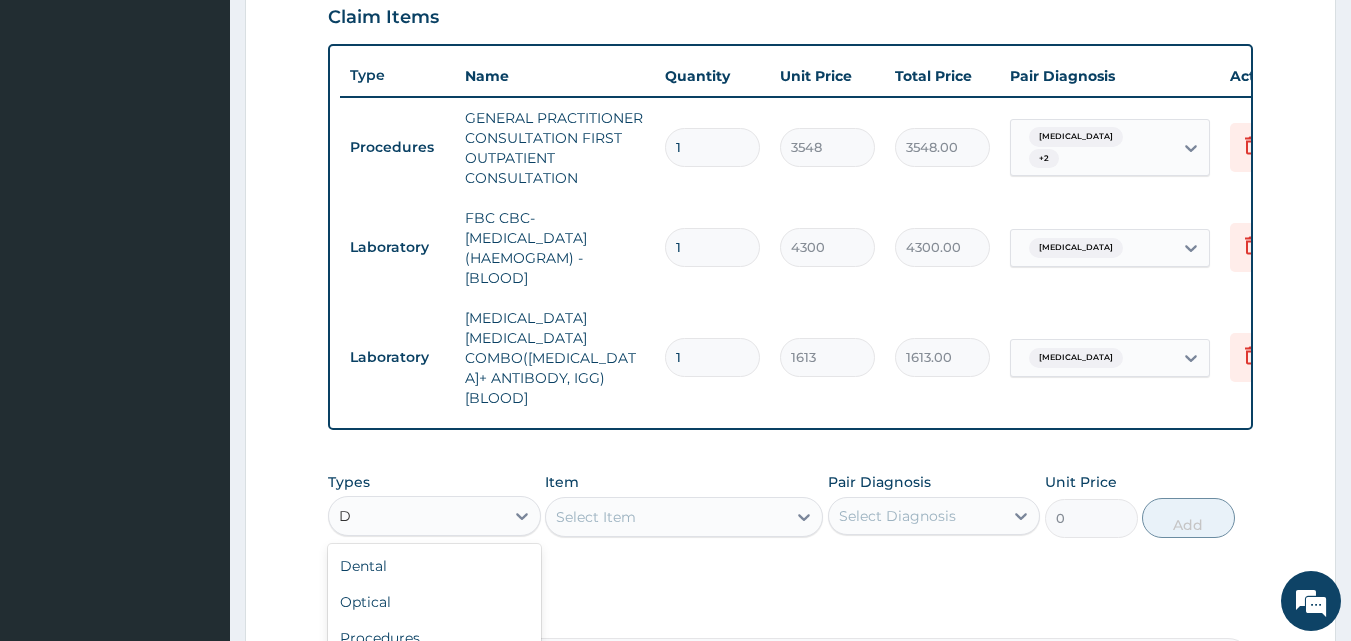 type on "DR" 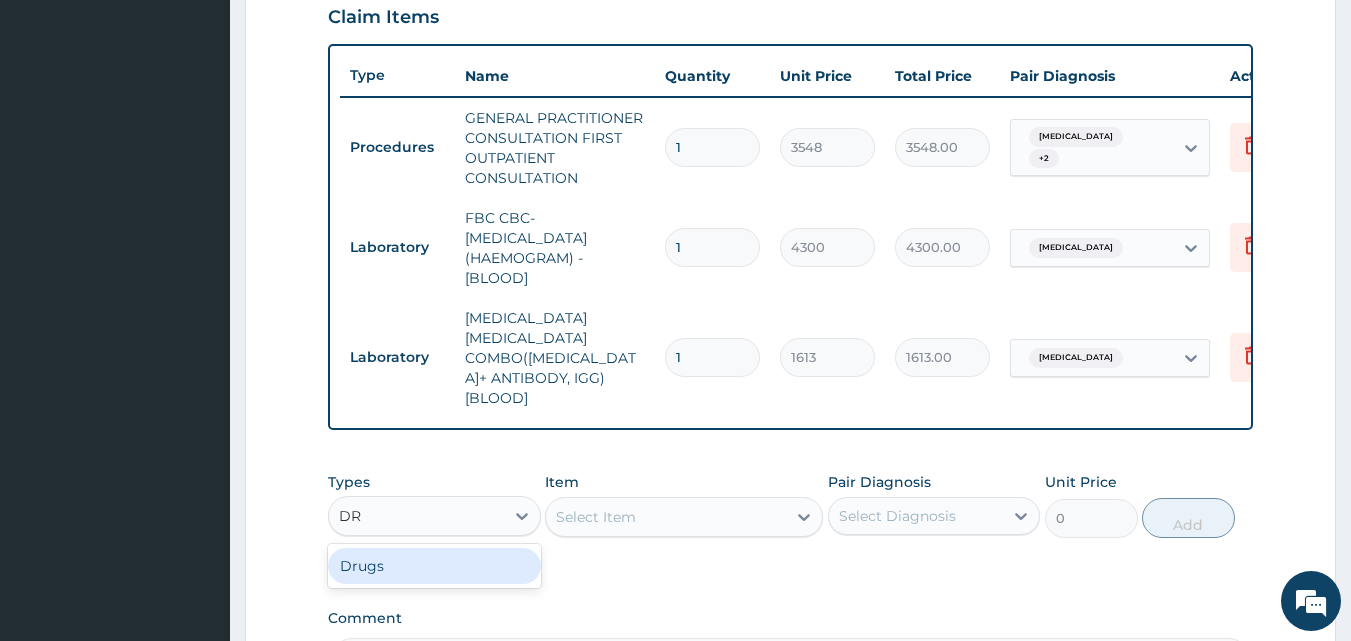 click on "Drugs" at bounding box center [434, 566] 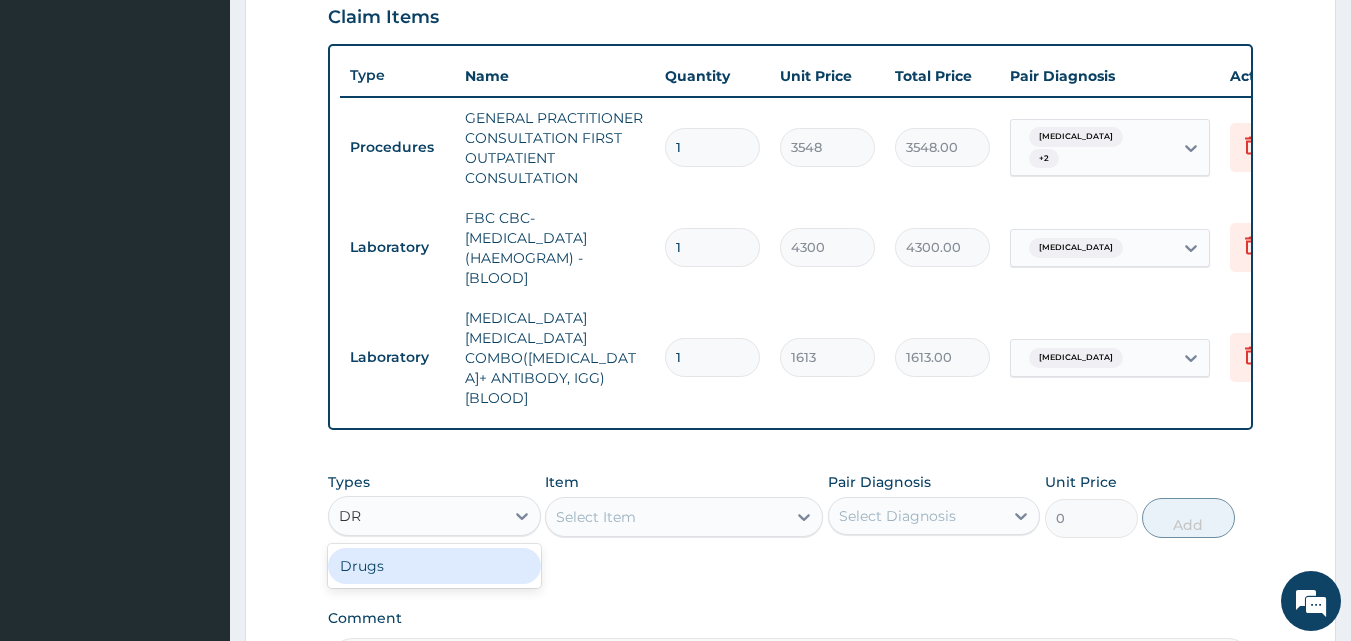 type 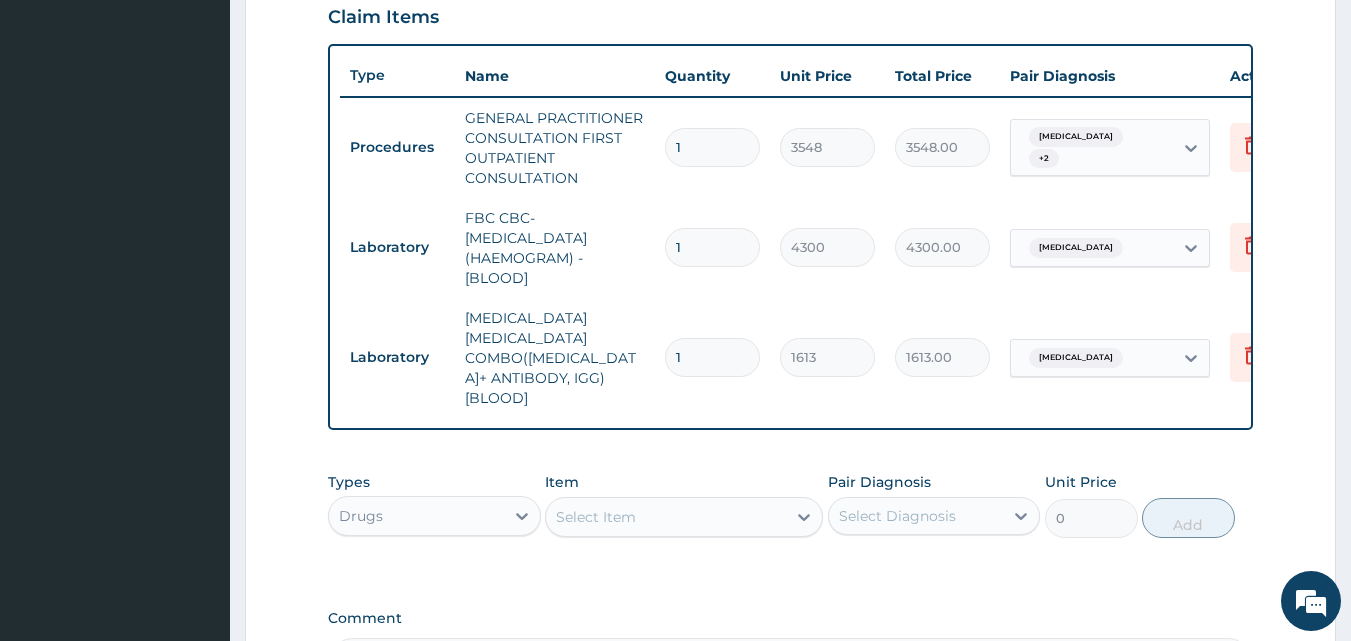 click on "Select Item" at bounding box center [666, 517] 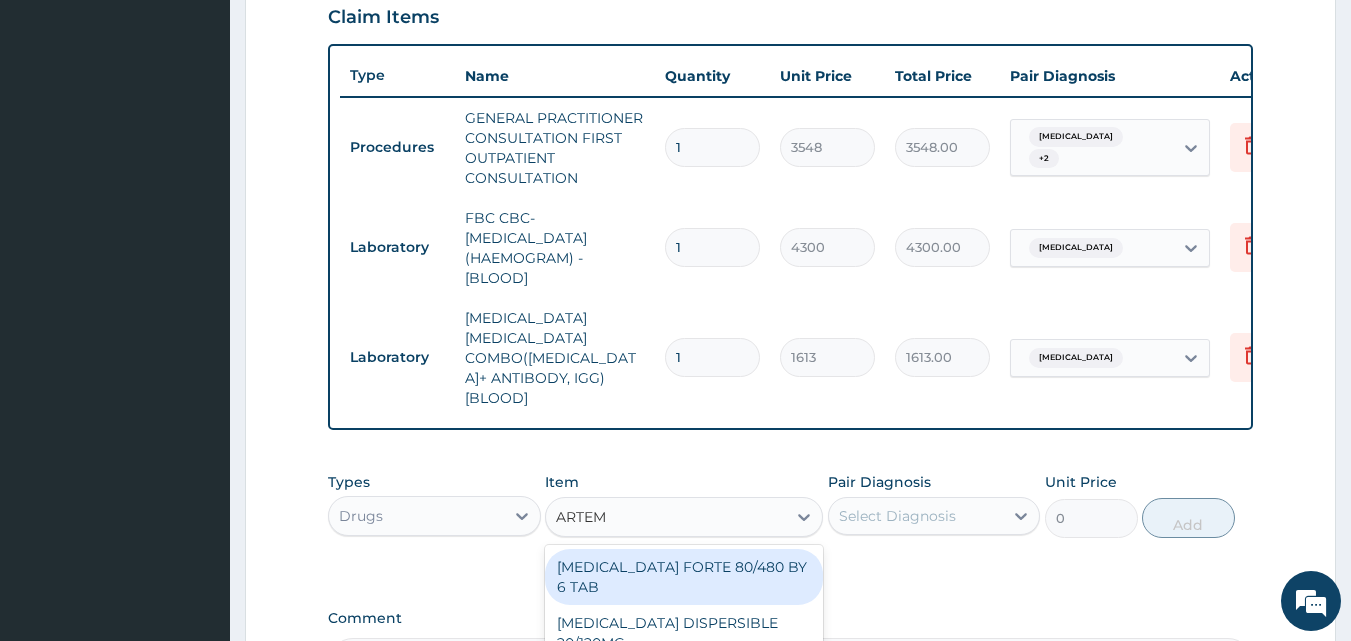 type on "ARTEME" 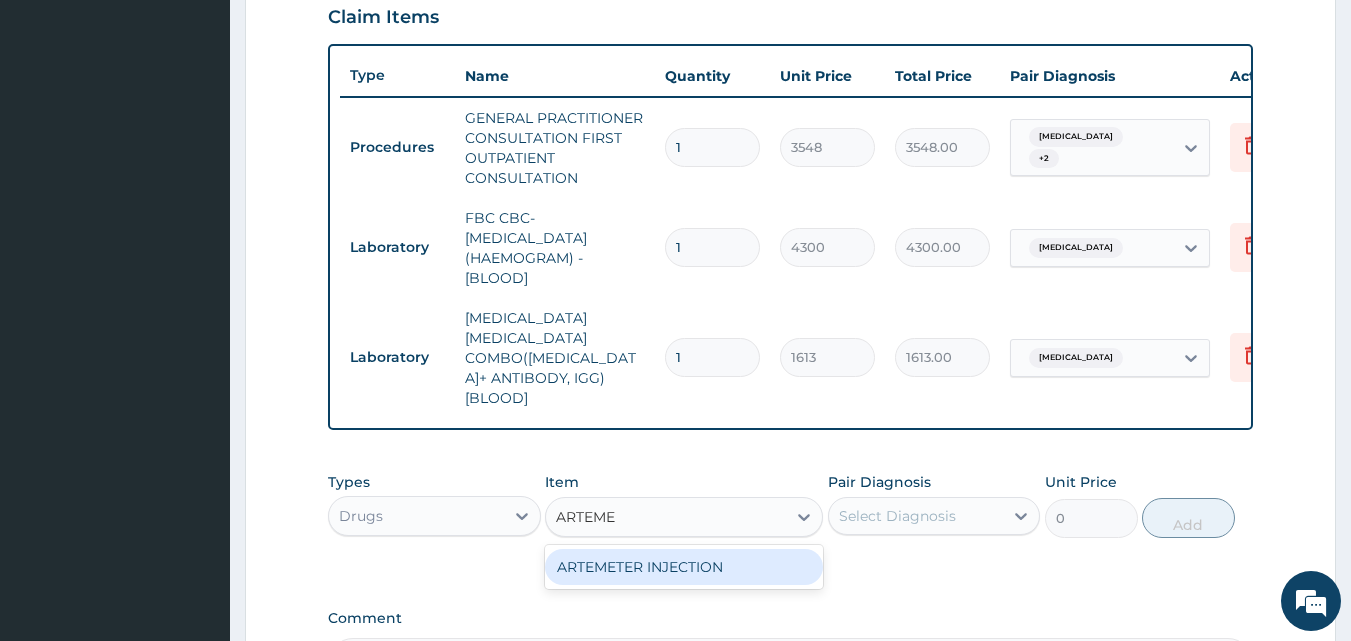 click on "ARTEMETER INJECTION" at bounding box center (684, 567) 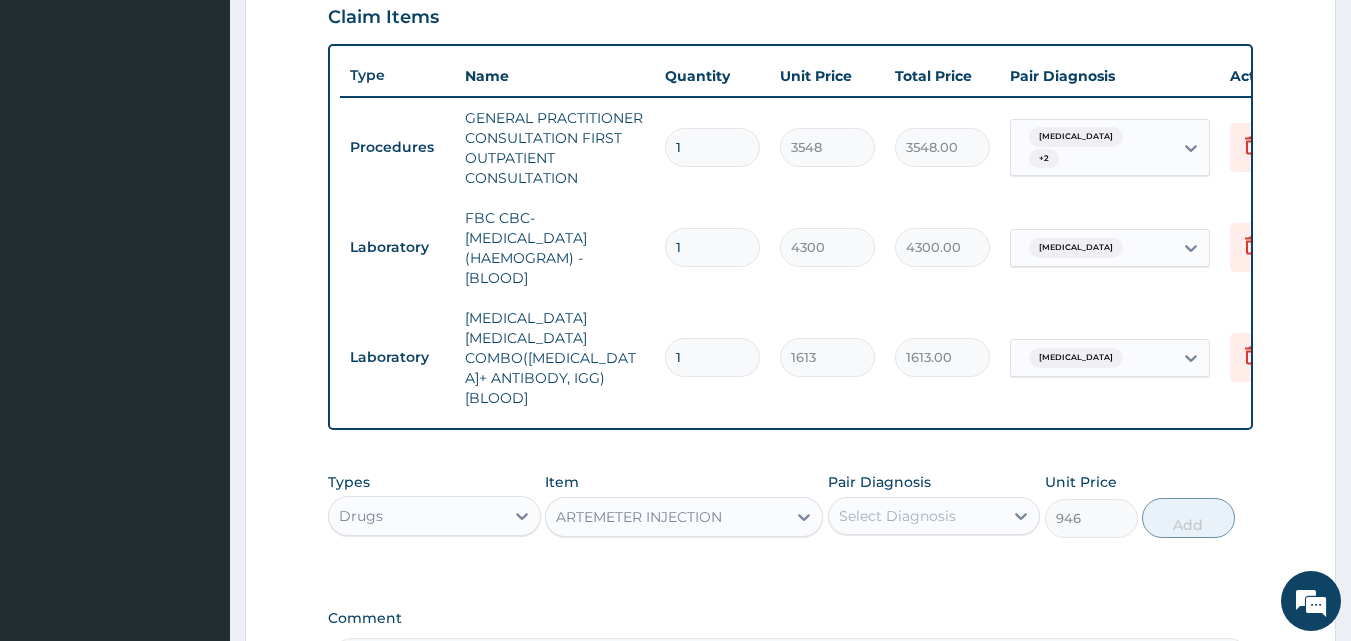 click on "Select Diagnosis" at bounding box center [916, 516] 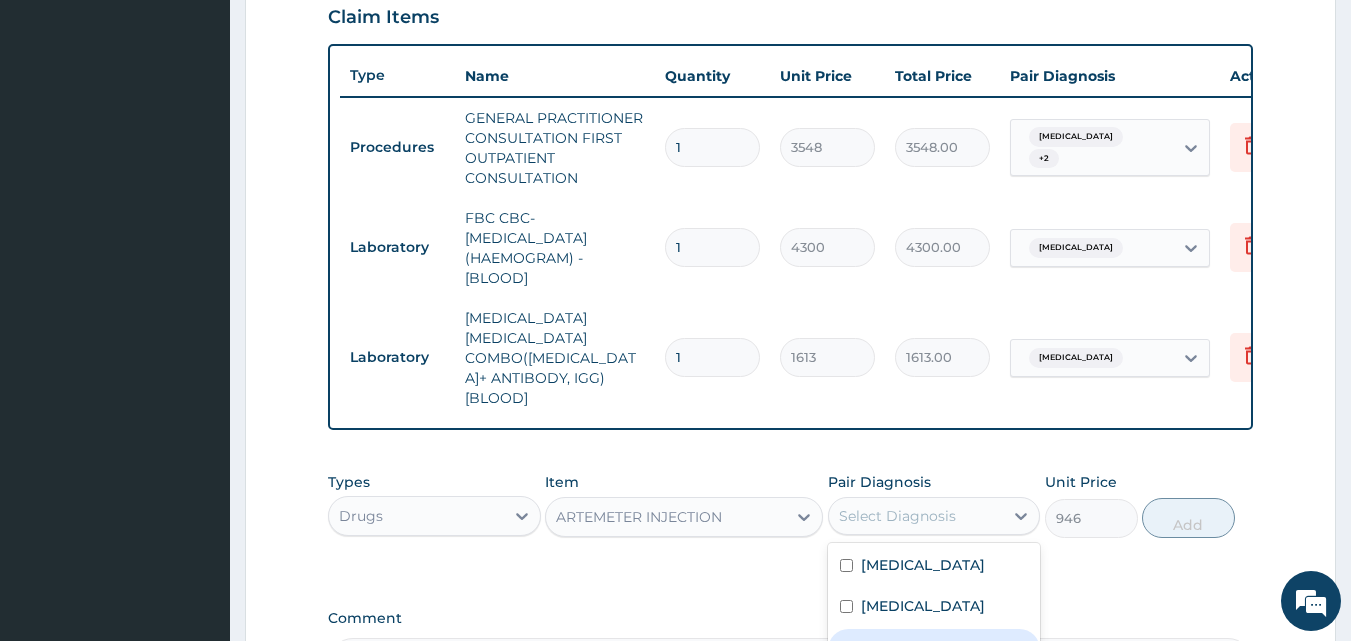click on "Malaria" at bounding box center [934, 649] 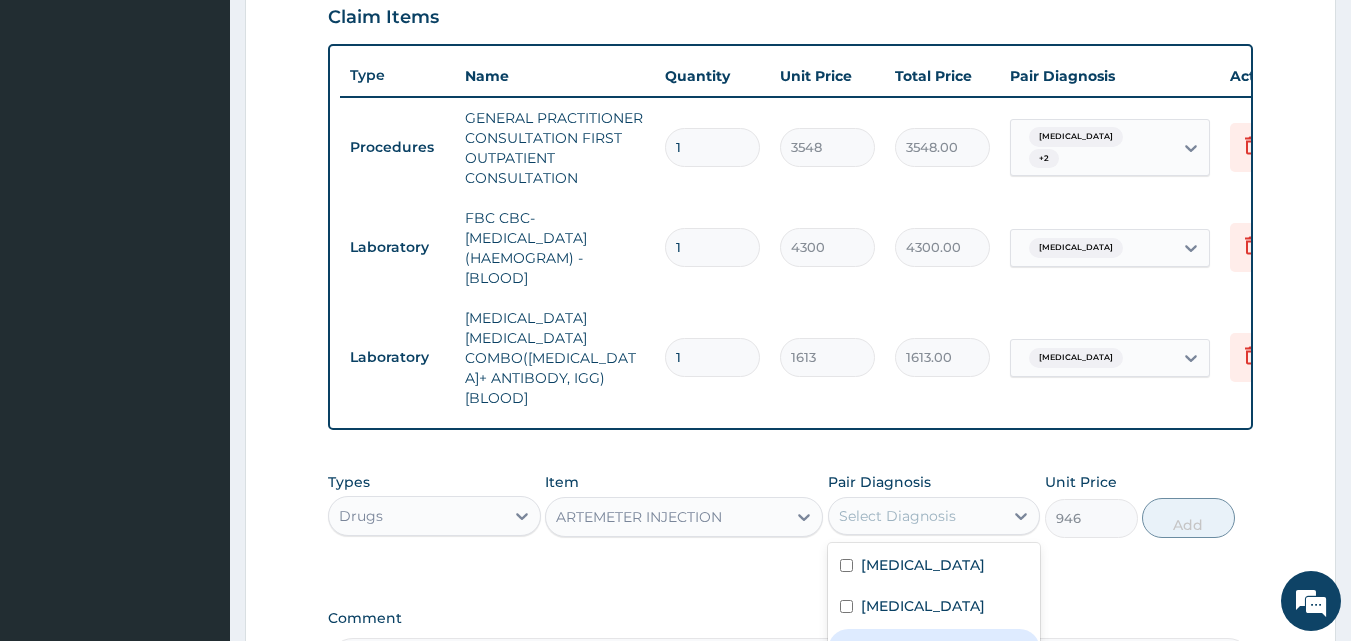 click on "Malaria" at bounding box center [934, 649] 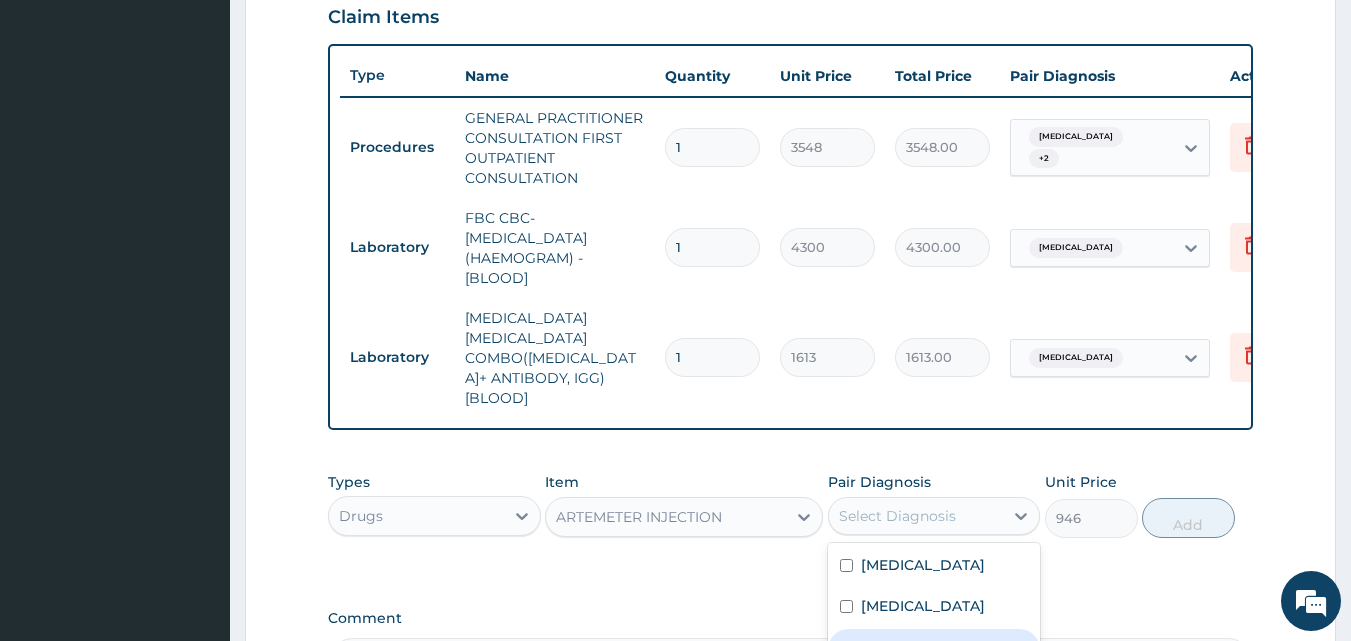 click on "Malaria" at bounding box center (923, 647) 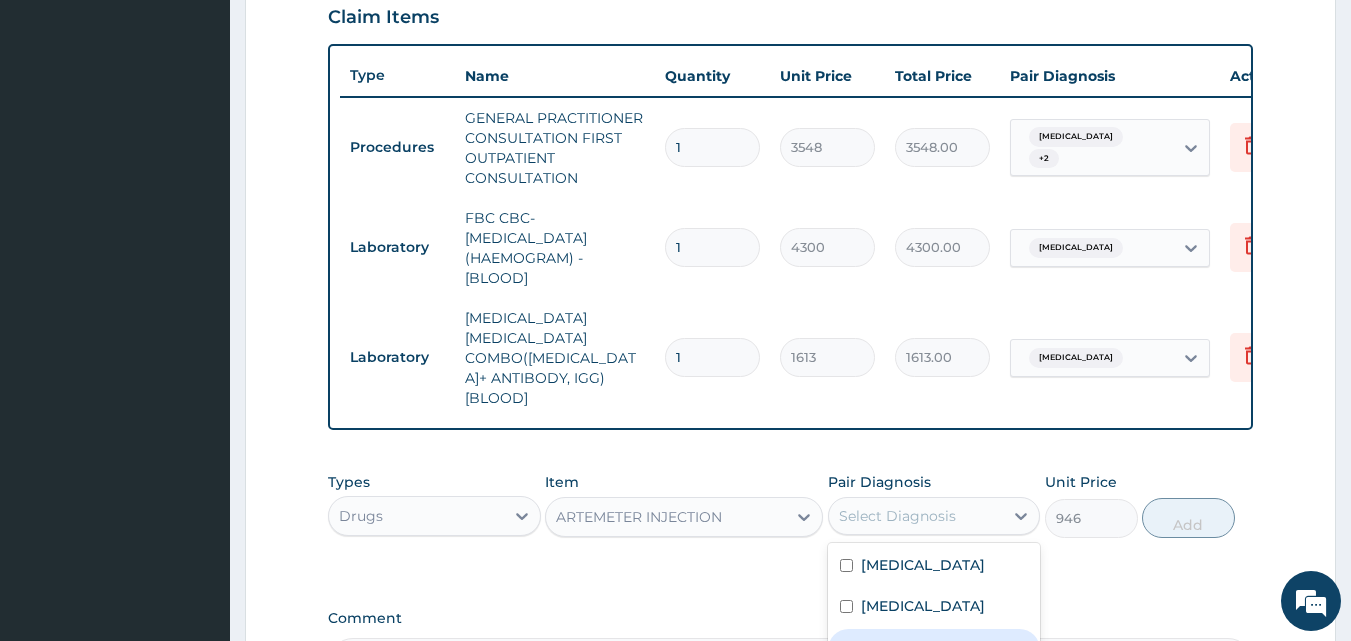 checkbox on "true" 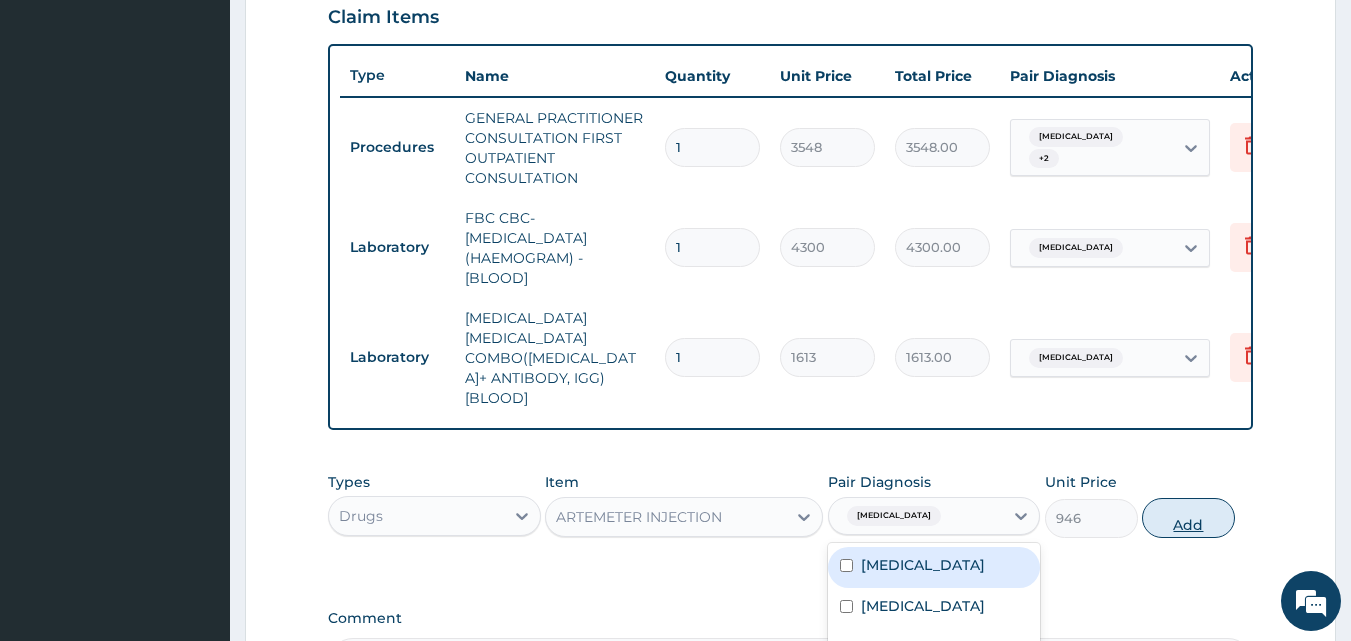 click on "Add" at bounding box center (1188, 518) 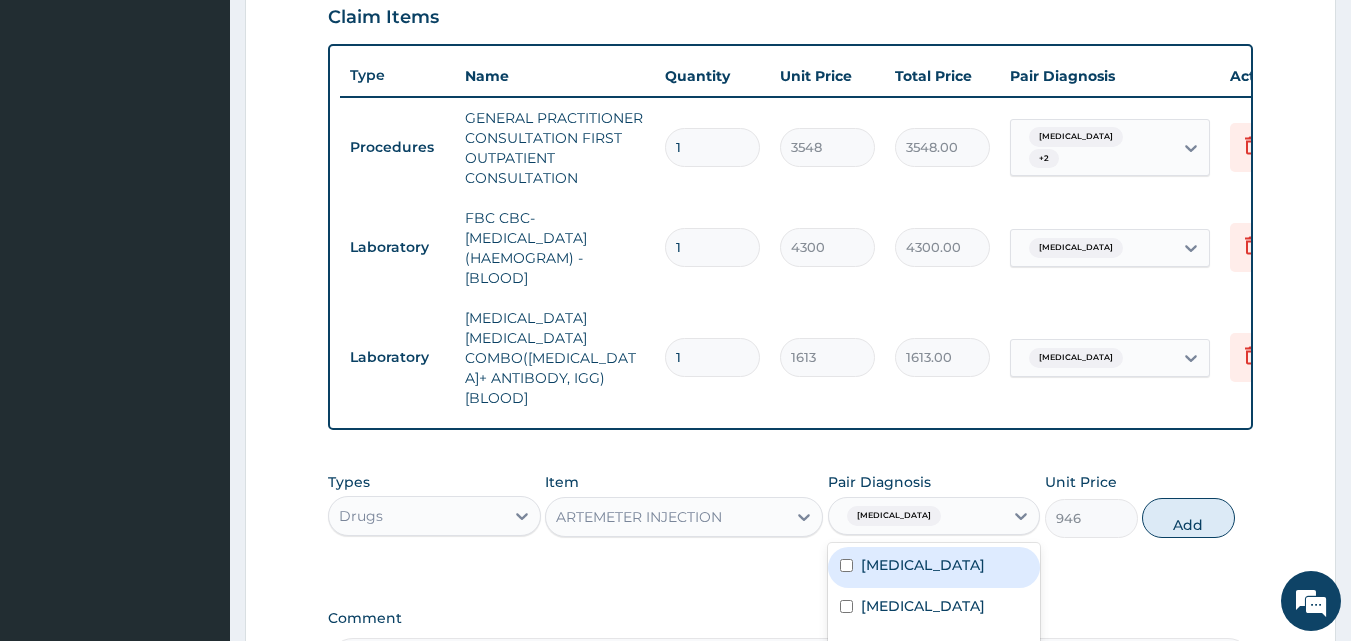 click on "PA Code / Prescription Code Enter Code(Secondary Care Only) Encounter Date DD-MM-YYYY Important Notice Please enter PA codes before entering items that are not attached to a PA code   All diagnoses entered must be linked to a claim item. Diagnosis & Claim Items that are visible but inactive cannot be edited because they were imported from an already approved PA code. Diagnosis Sepsis Confirmed Gastroenteritis Confirmed Malaria Confirmed NB: All diagnosis must be linked to a claim item Claim Items Type Name Quantity Unit Price Total Price Pair Diagnosis Actions Procedures GENERAL PRACTITIONER CONSULTATION FIRST OUTPATIENT CONSULTATION 1 3548 3548.00 Sepsis  + 2 Delete Laboratory FBC CBC-COMPLETE BLOOD COUNT (HAEMOGRAM) - [BLOOD] 1 4300 4300.00 Sepsis Delete Laboratory MALARIA PARASITE COMBO(BLOOD FILM+ ANTIBODY, IGG) [BLOOD] 1 1613 1613.00 Malaria Delete Types Drugs Item ARTEMETER INJECTION Pair Diagnosis option Malaria, selected. Malaria Sepsis Gastroenteritis Malaria Unit Price 946 Add Comment" at bounding box center (791, 89) 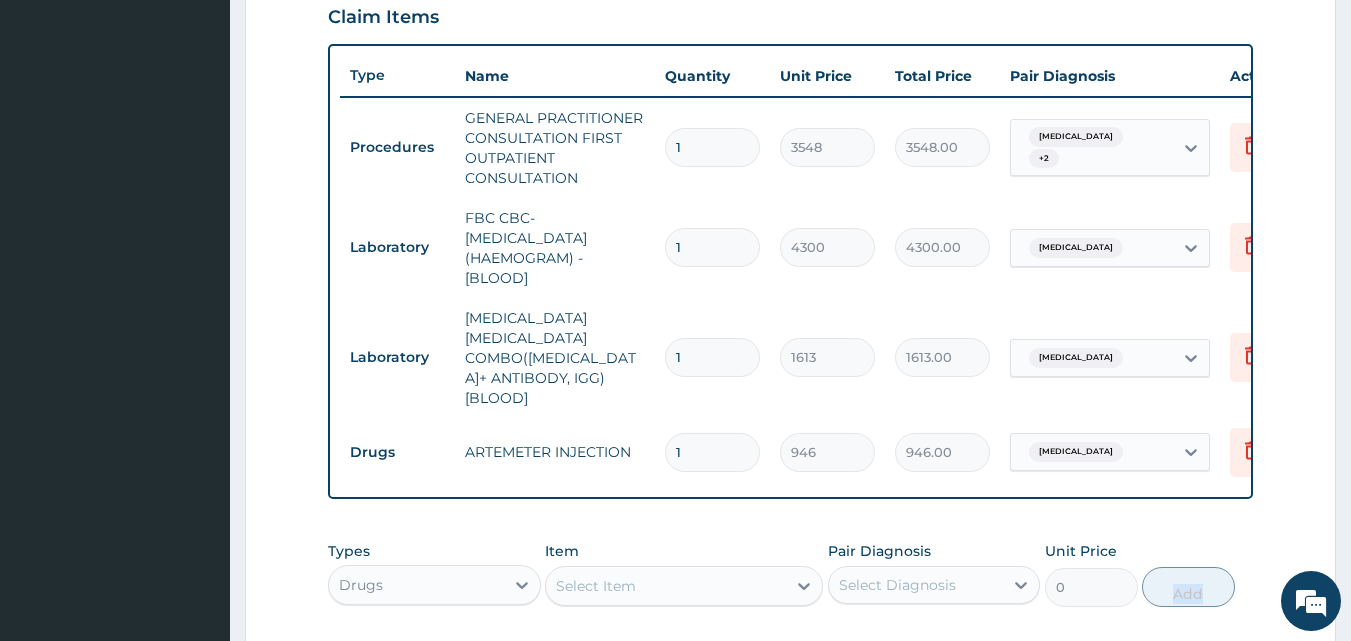click on "1" at bounding box center (712, 452) 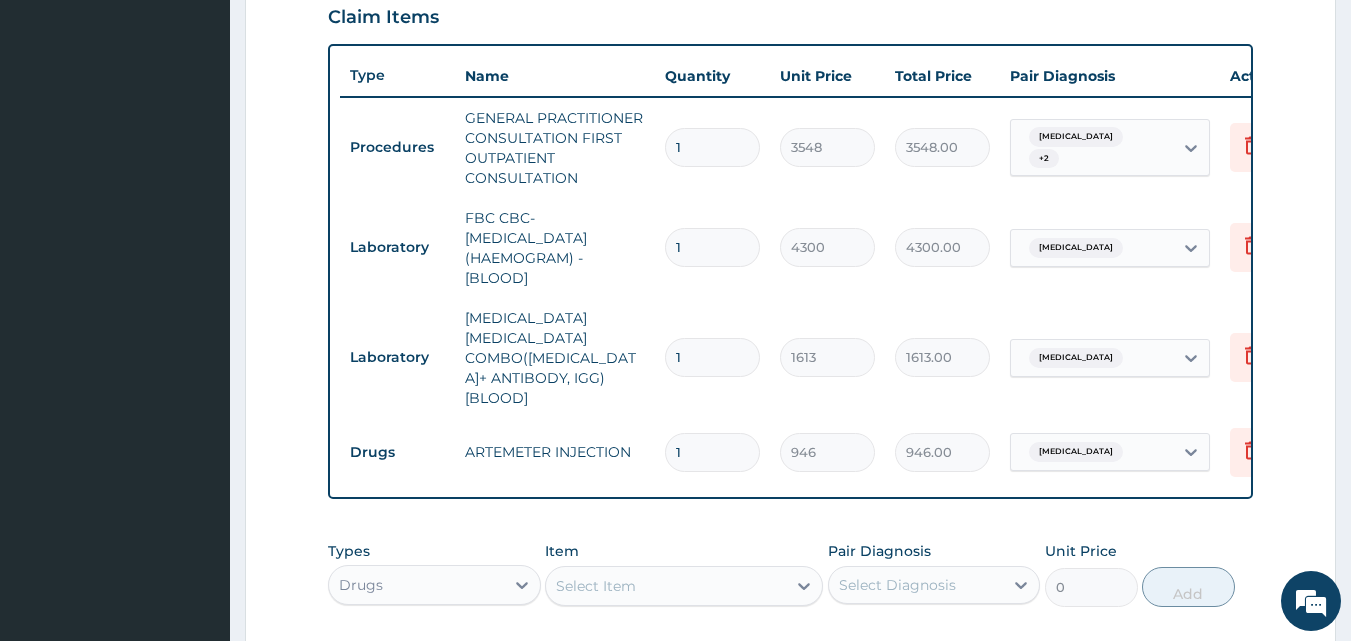 click on "1" at bounding box center [712, 452] 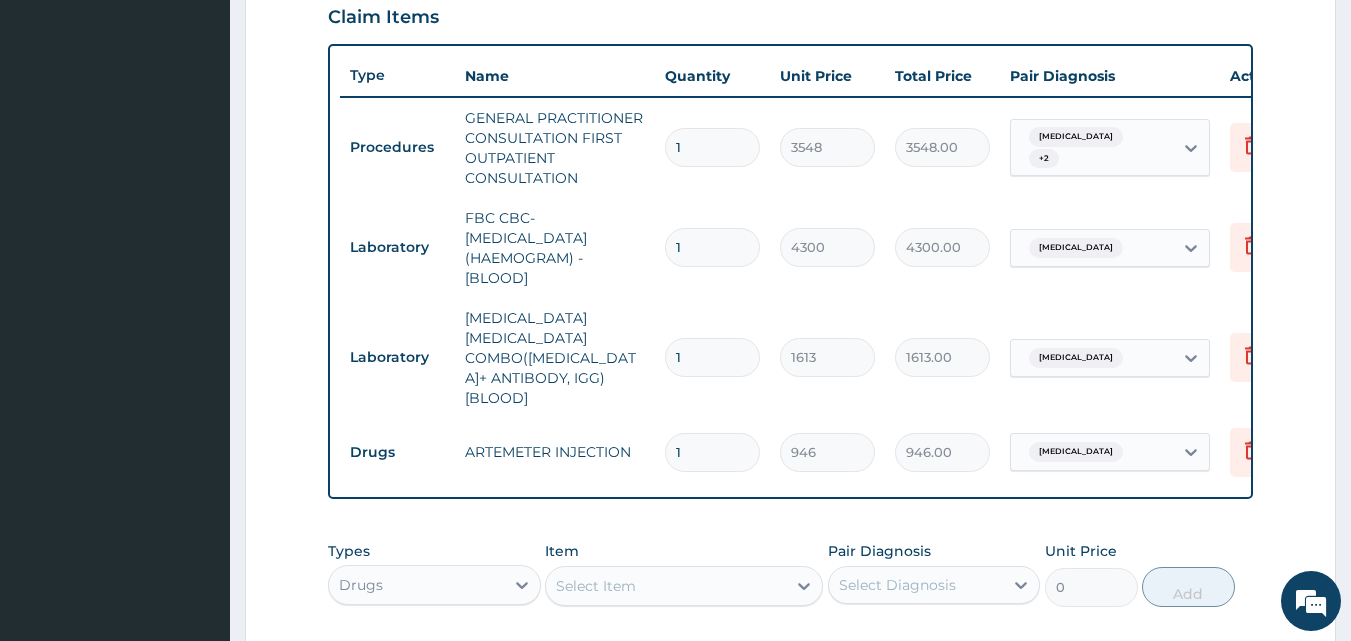 type 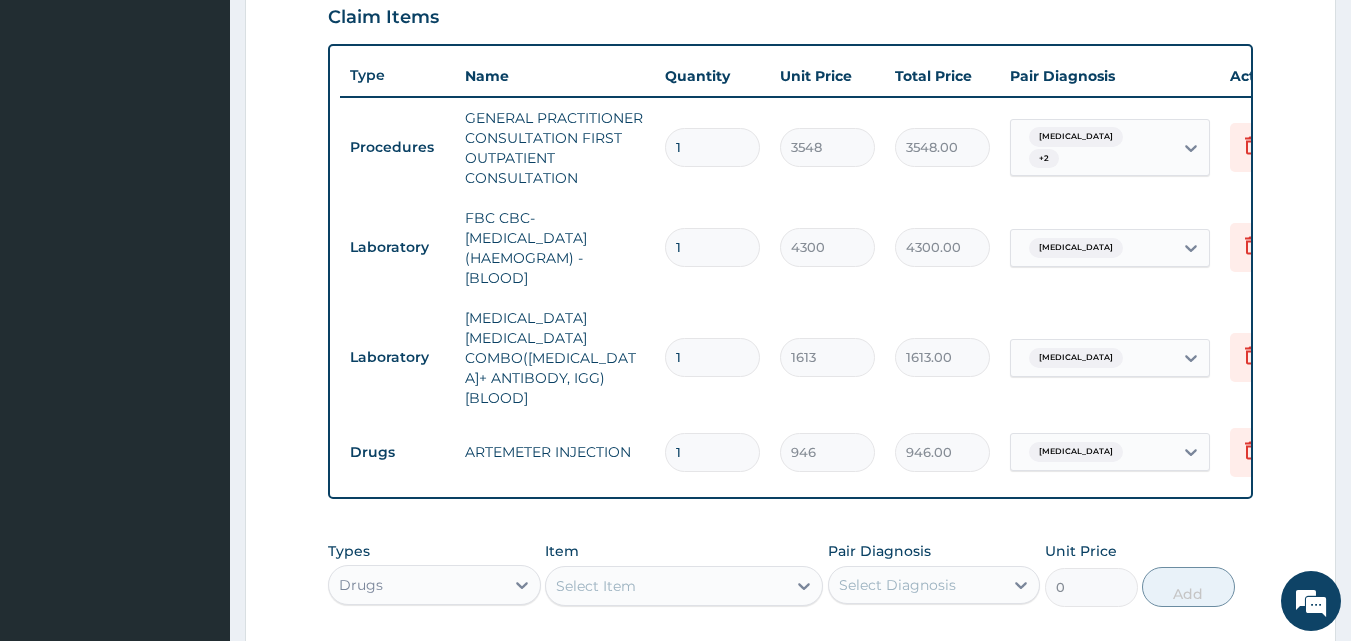 type on "0.00" 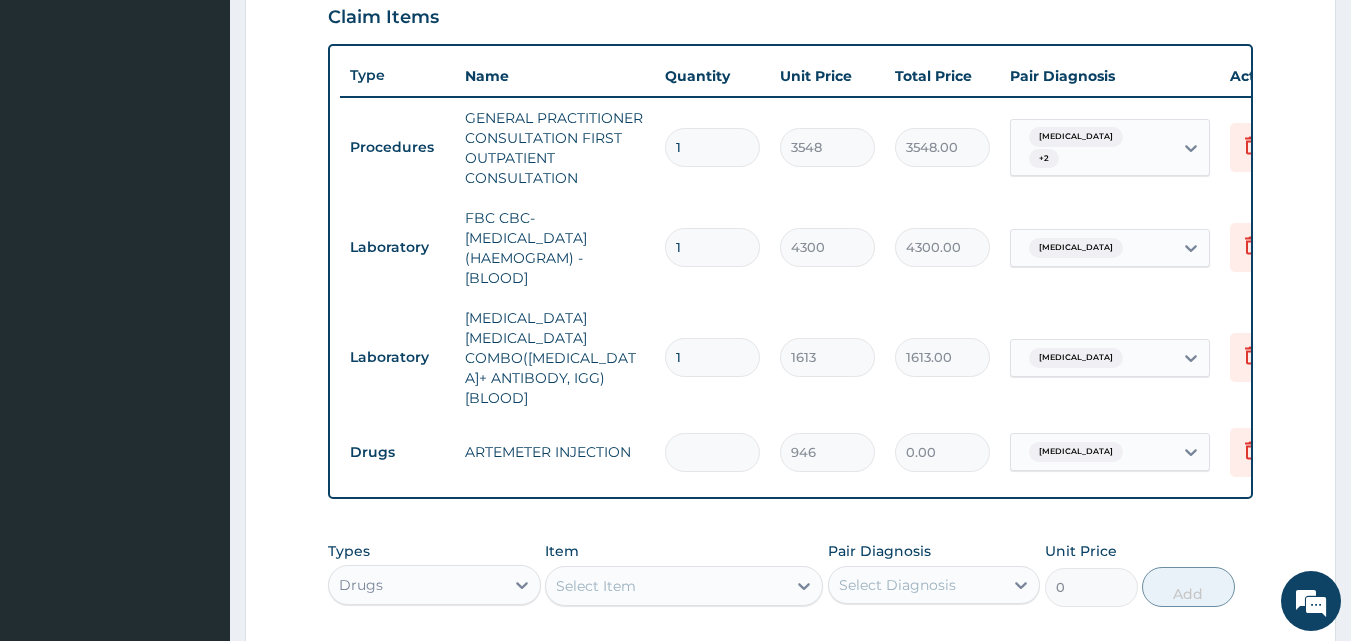type on "3" 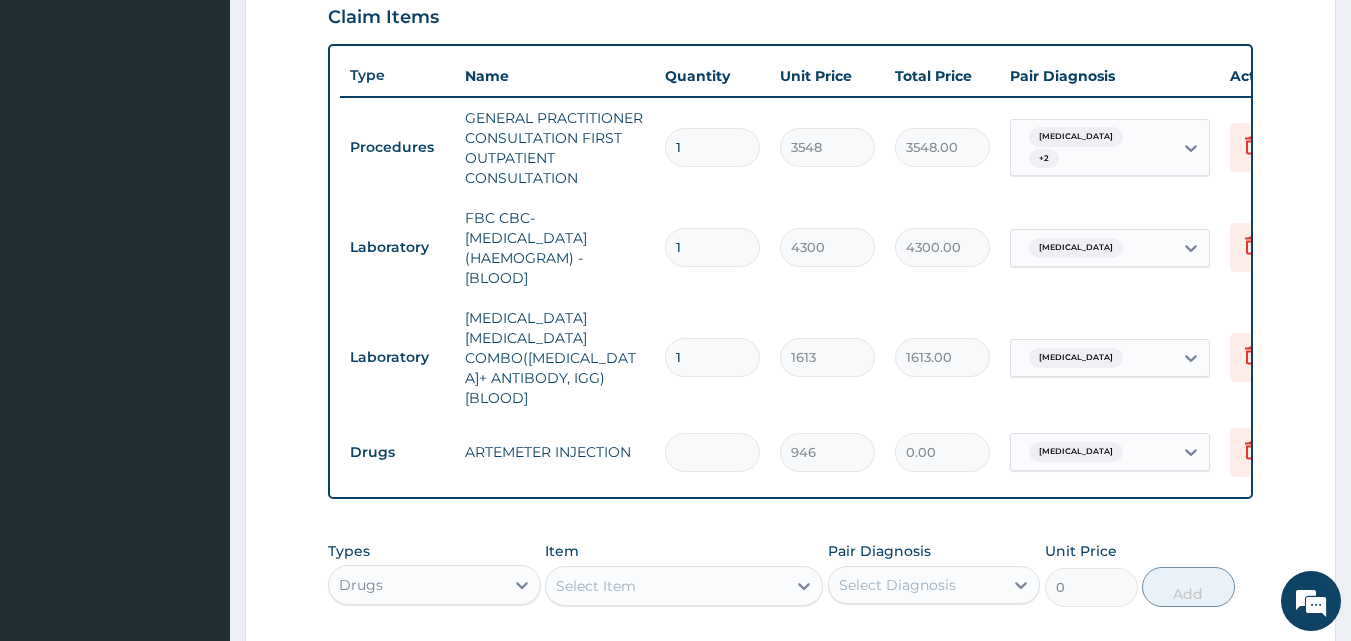 type on "2838.00" 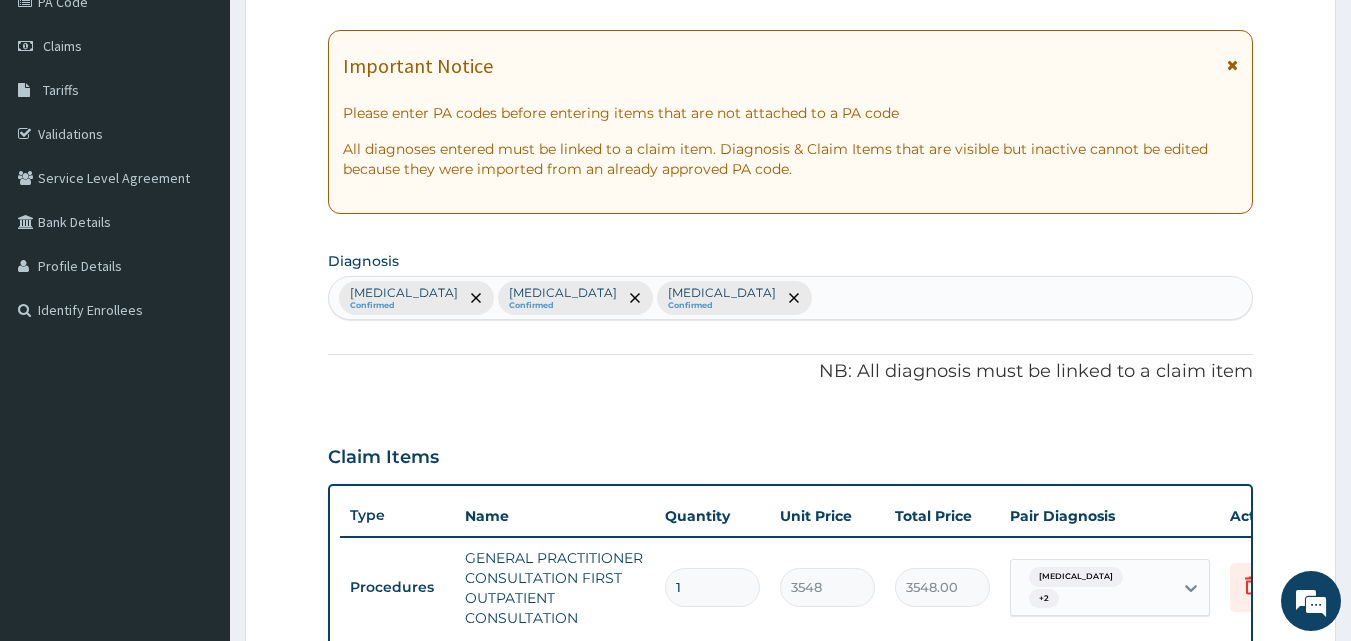 scroll, scrollTop: 200, scrollLeft: 0, axis: vertical 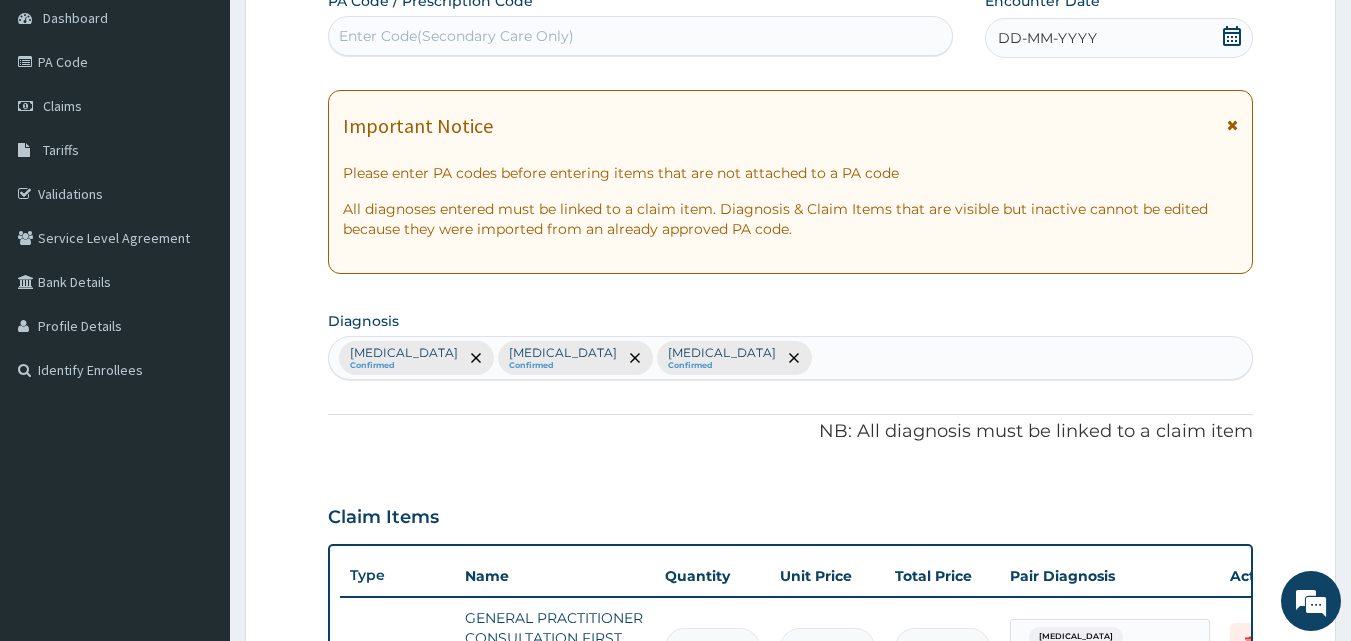 type on "3" 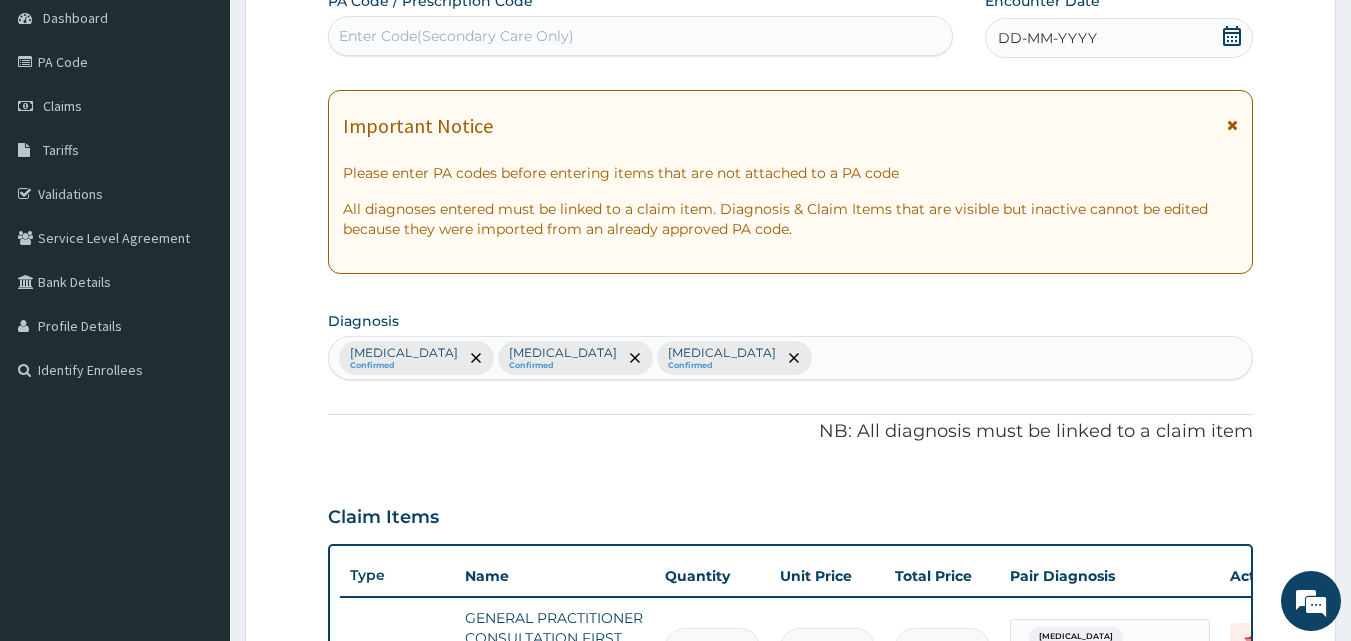 click on "Sepsis Confirmed Gastroenteritis Confirmed Malaria Confirmed" at bounding box center [791, 358] 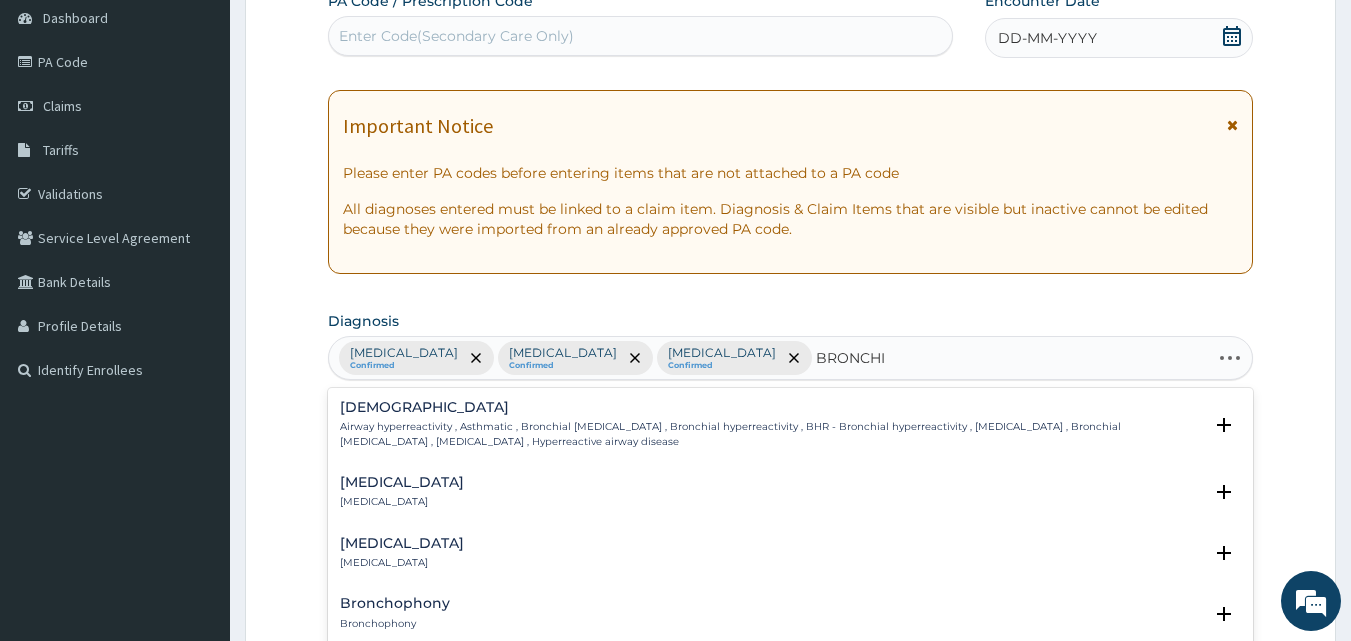 type on "BRONCHIT" 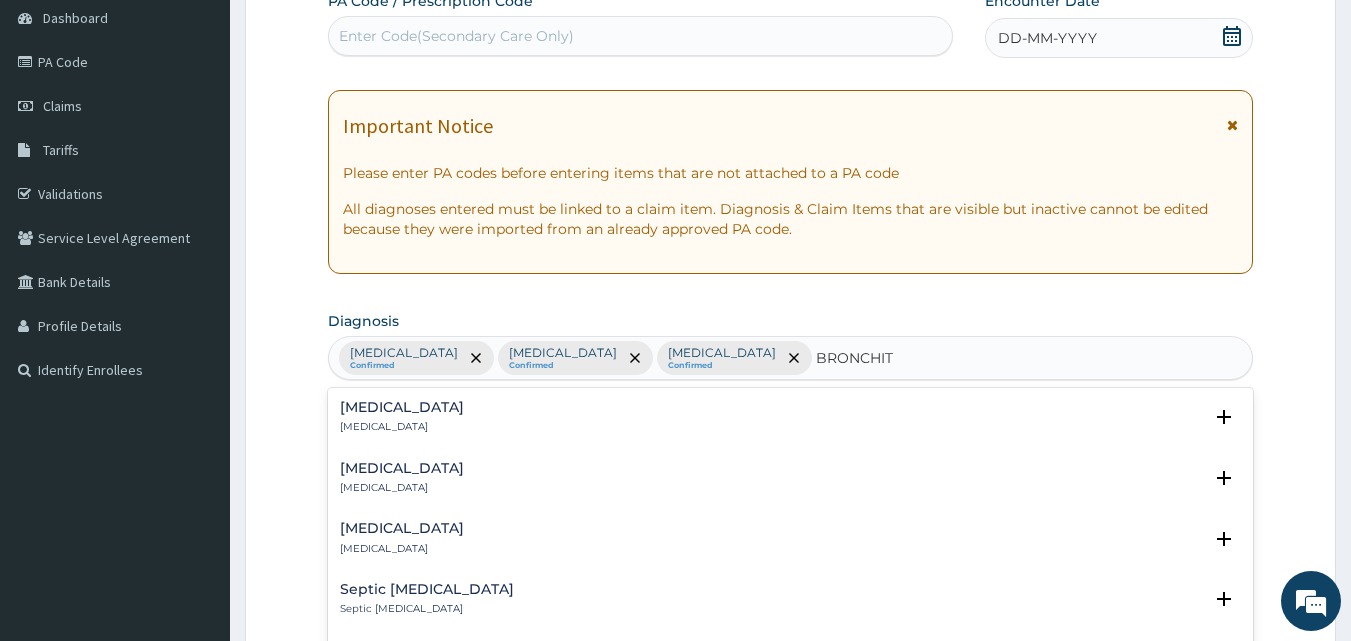 click on "Bronchitis" at bounding box center (402, 427) 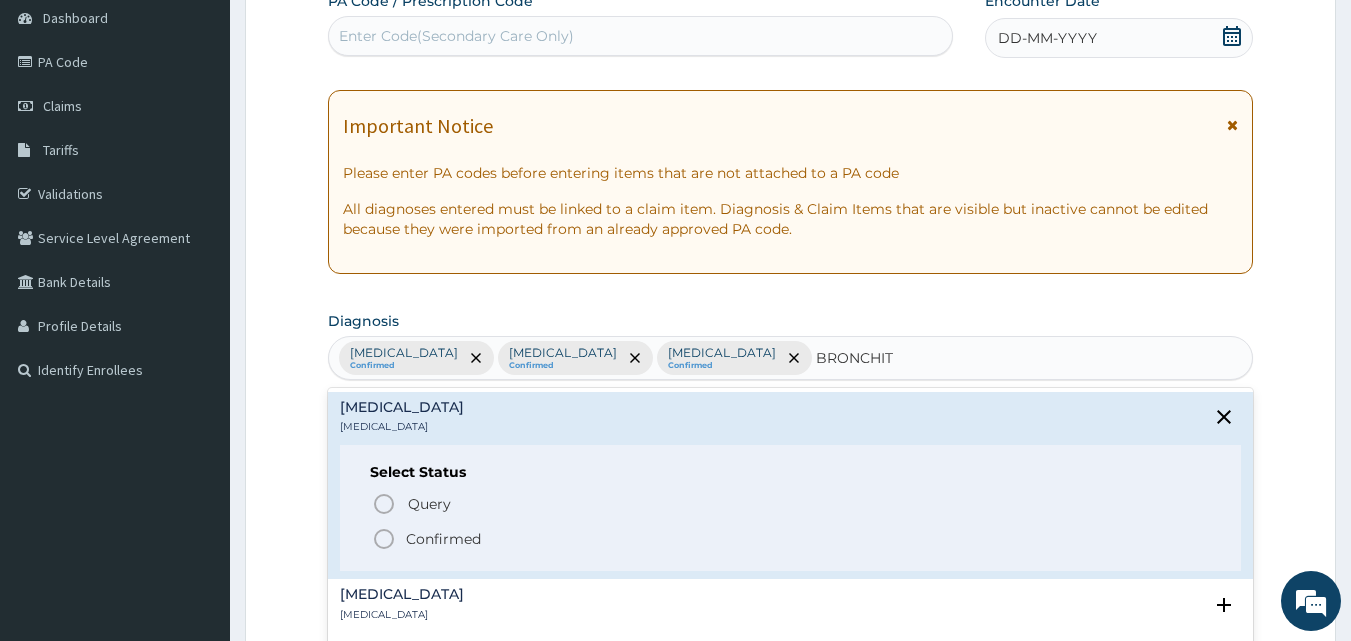 click on "Confirmed" at bounding box center [443, 539] 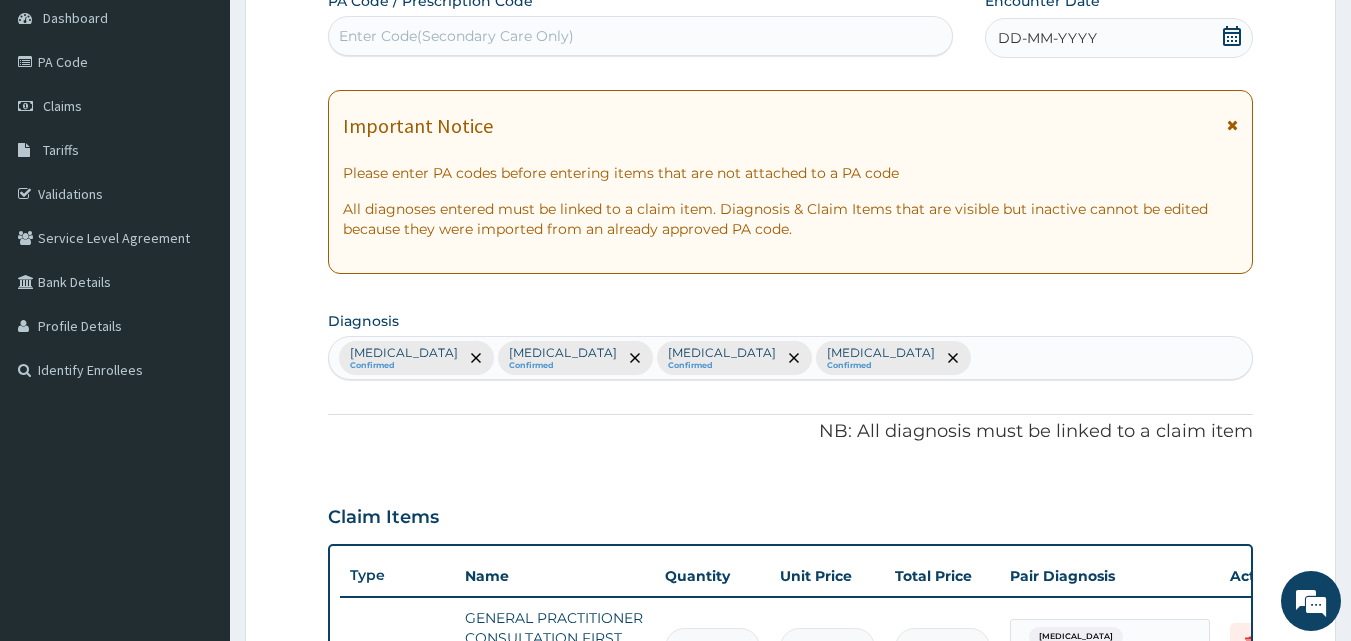 scroll, scrollTop: 760, scrollLeft: 0, axis: vertical 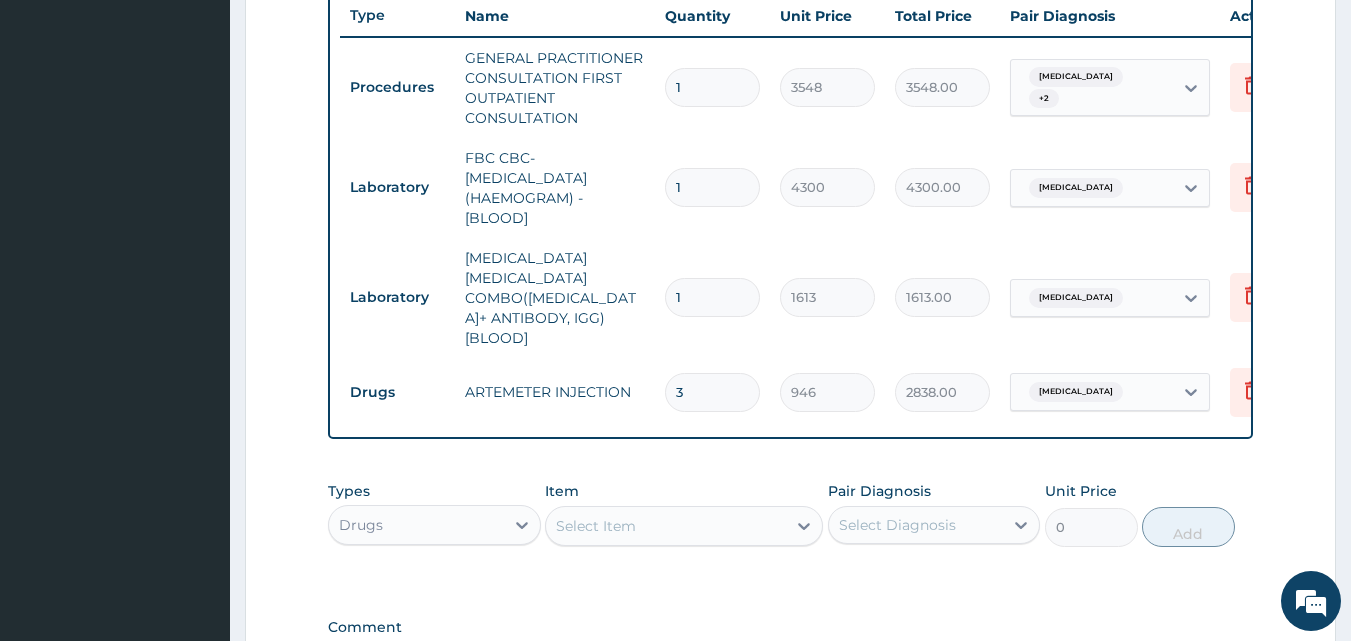 click on "Select Item" at bounding box center [666, 526] 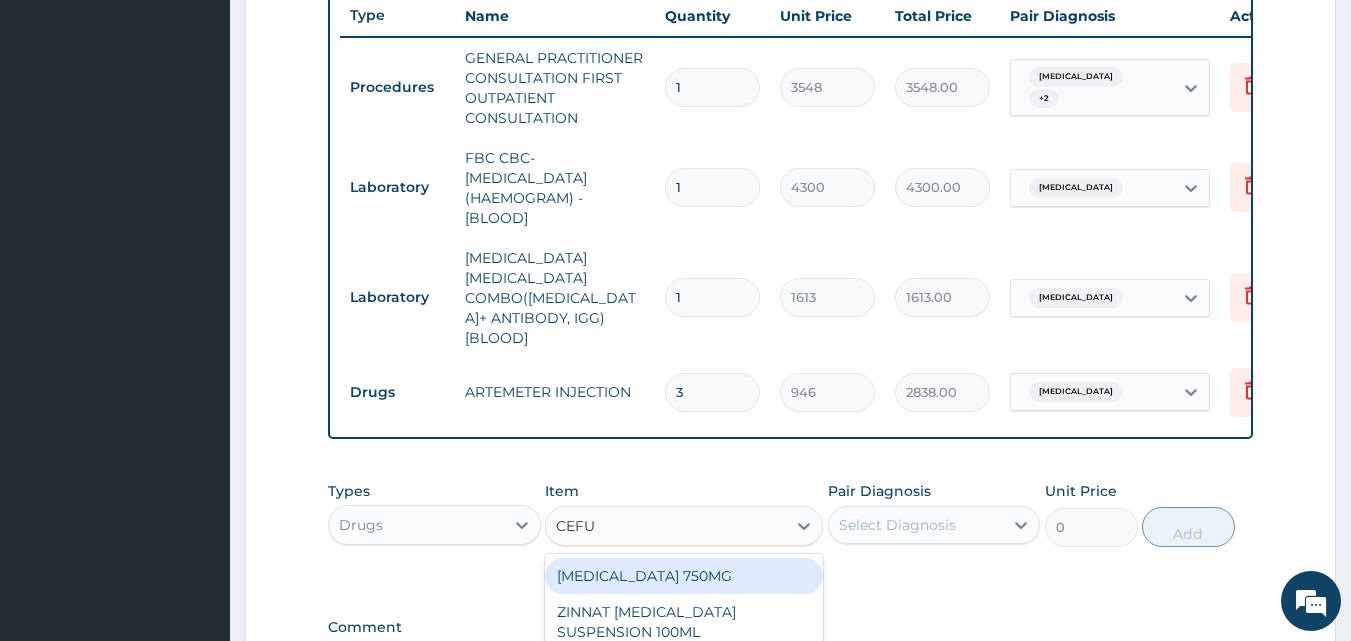 type on "CEFUR" 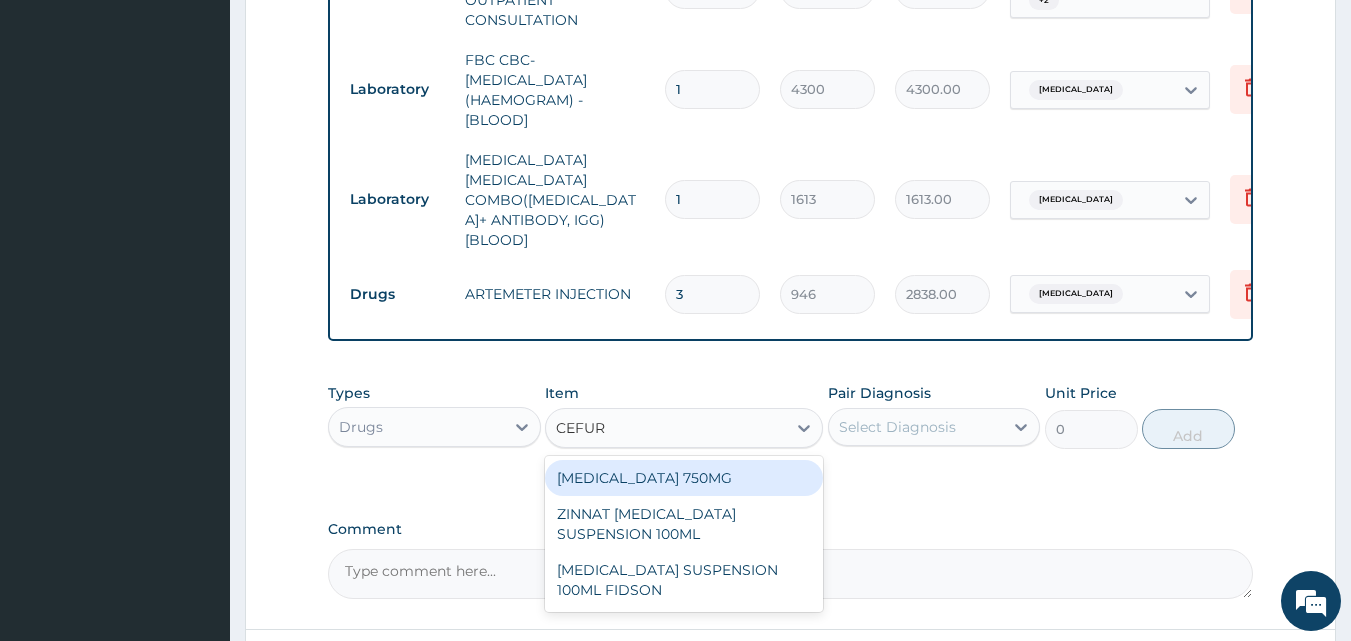 scroll, scrollTop: 960, scrollLeft: 0, axis: vertical 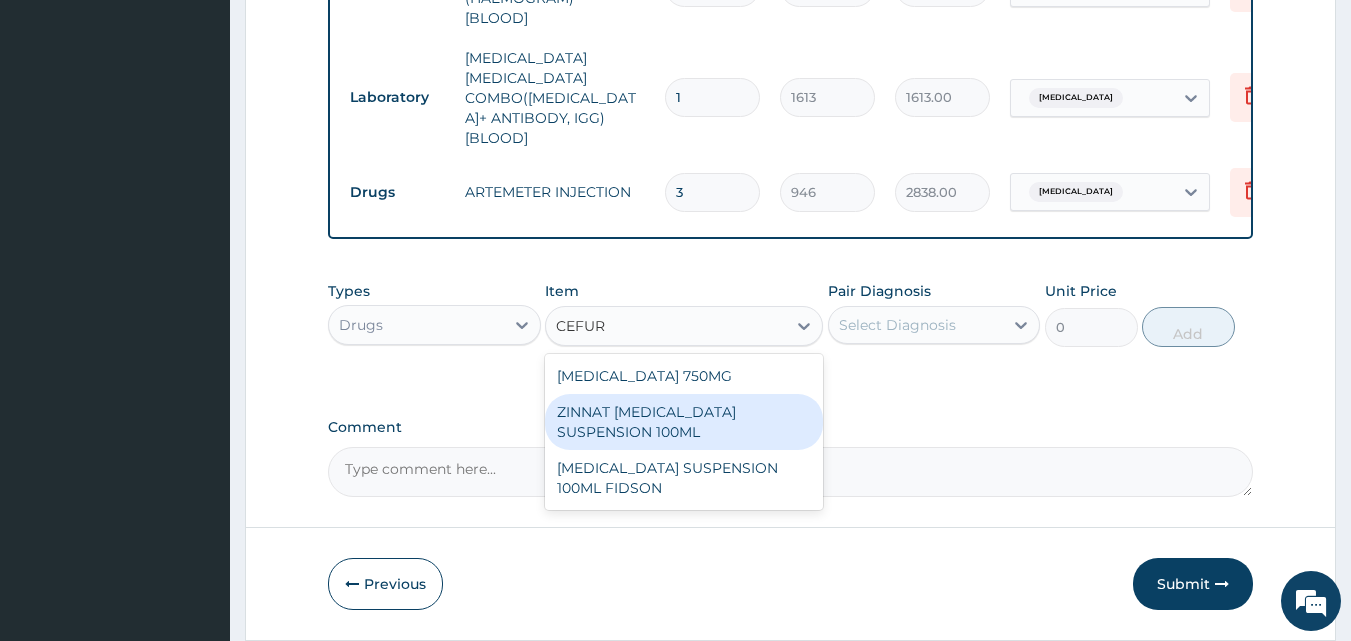 click on "ZINNAT CEFUROXIME SUSPENSION 100ML" at bounding box center (684, 422) 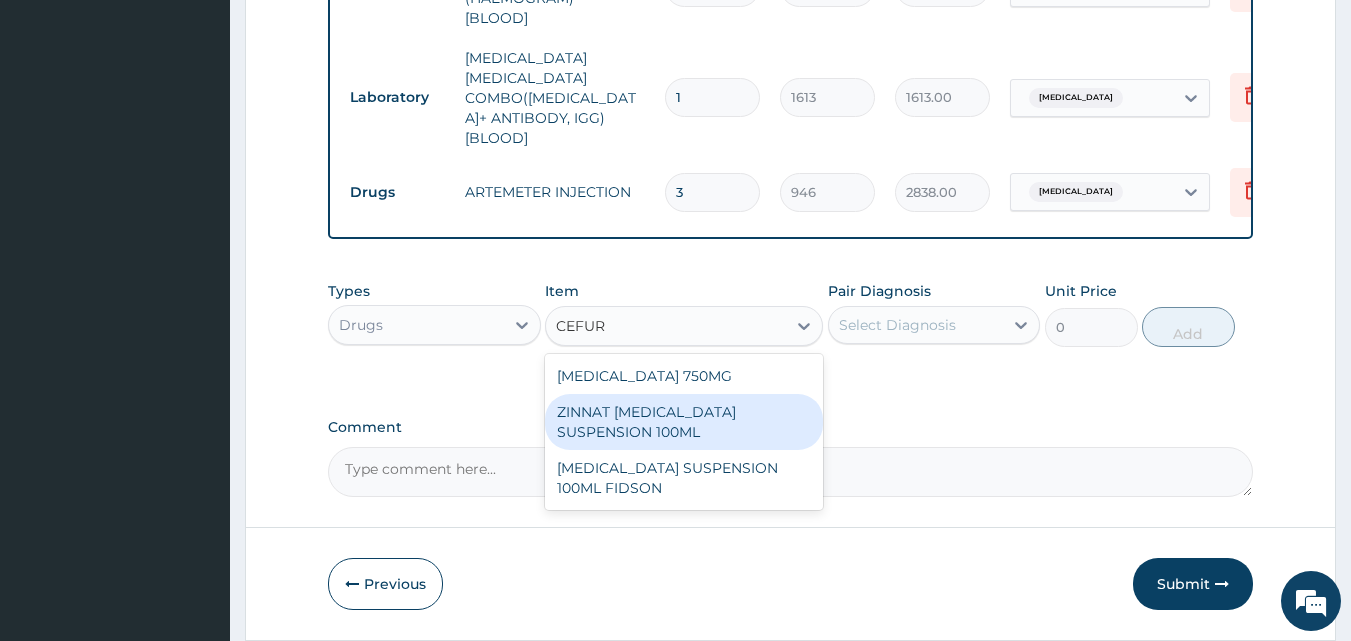 click on "Comment" at bounding box center (791, 427) 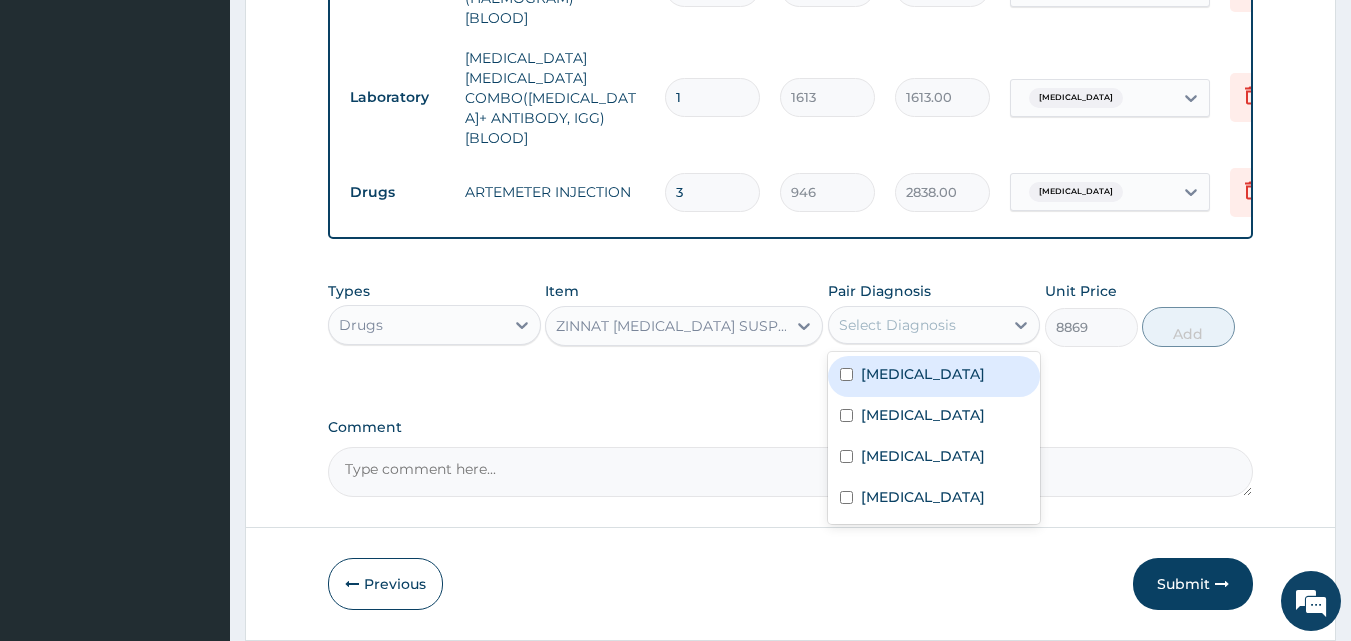 click on "Select Diagnosis" at bounding box center (916, 325) 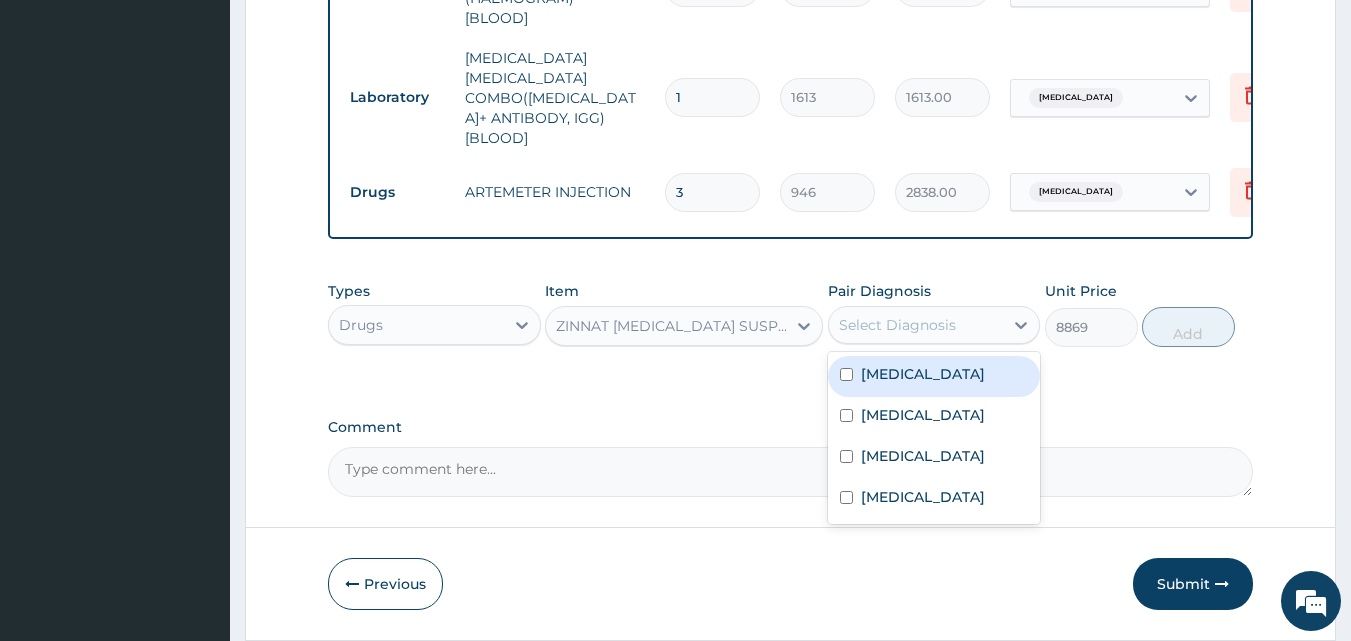 click on "Select Diagnosis" at bounding box center [916, 325] 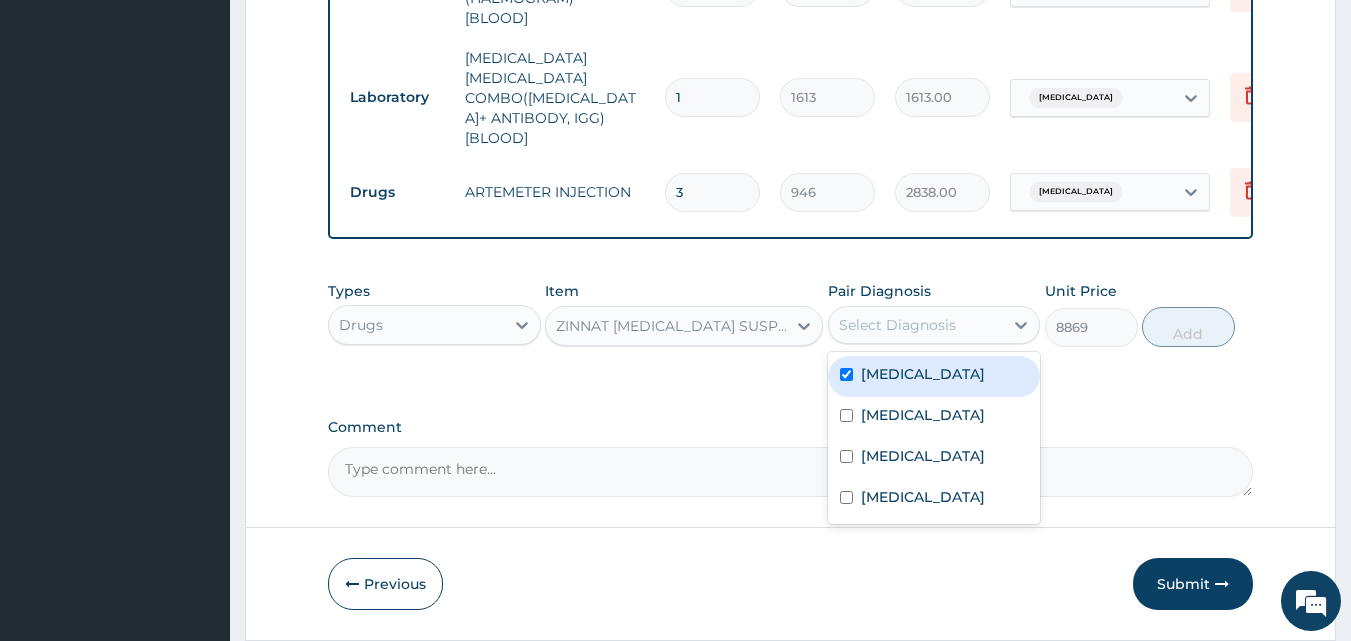 checkbox on "true" 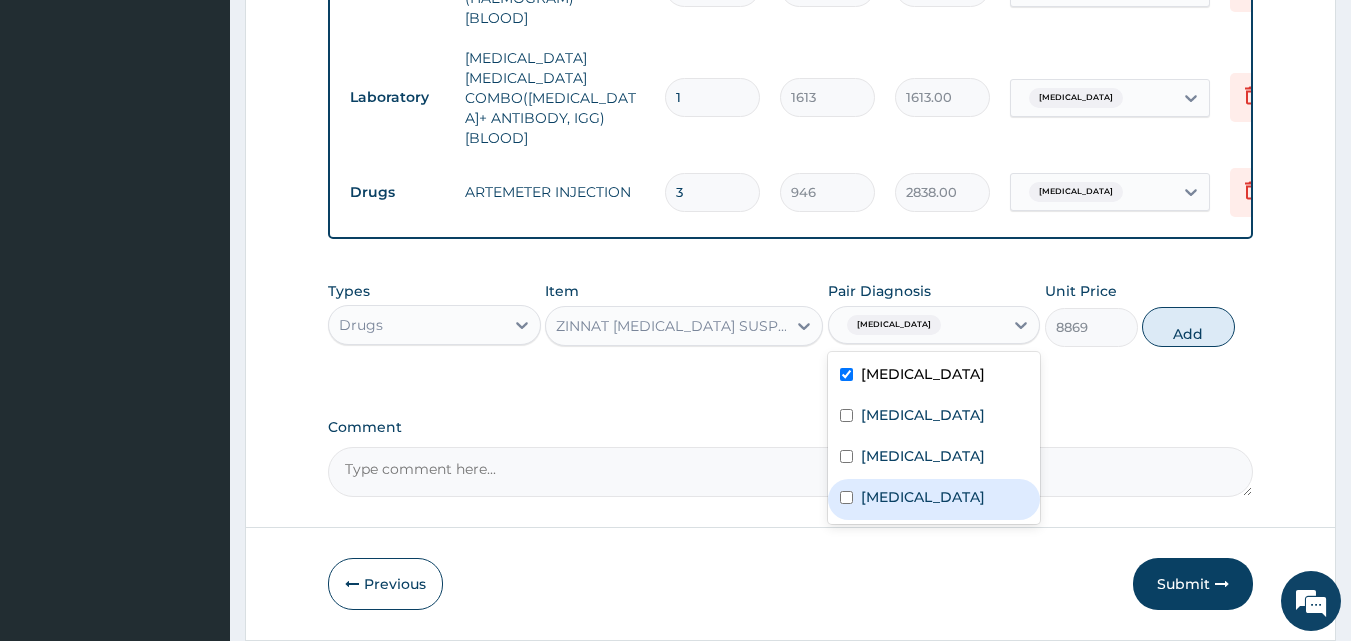 click on "Bronchitis" at bounding box center [923, 497] 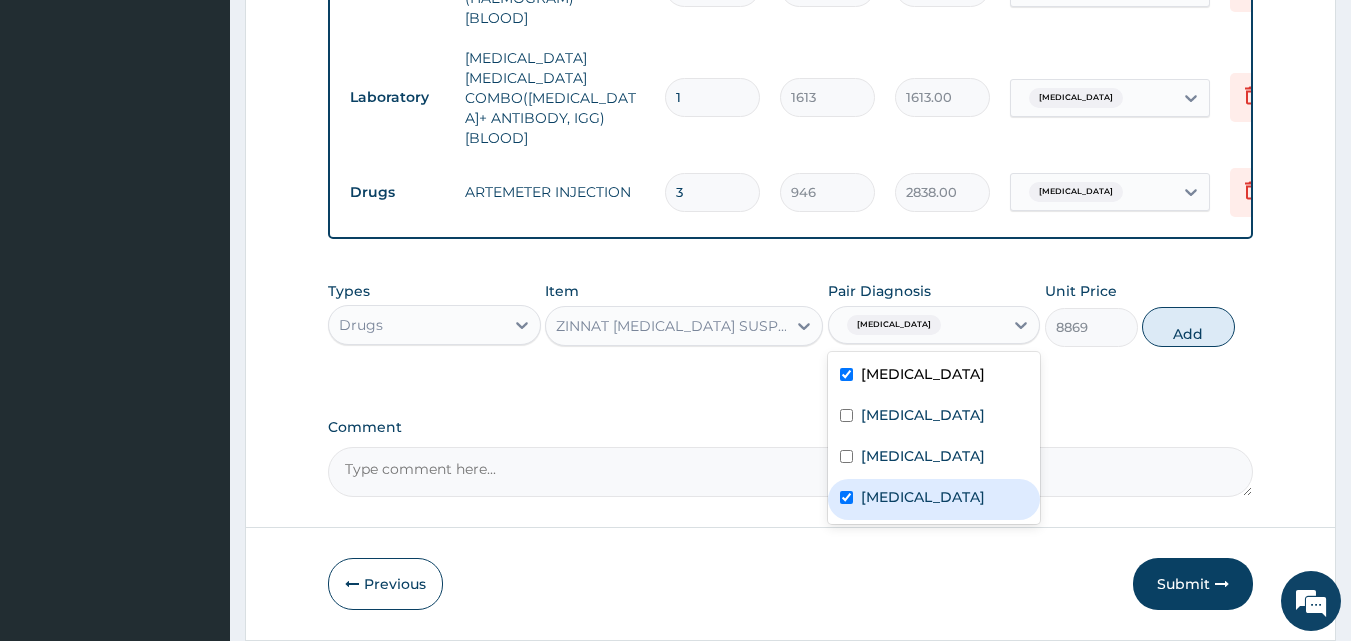 checkbox on "true" 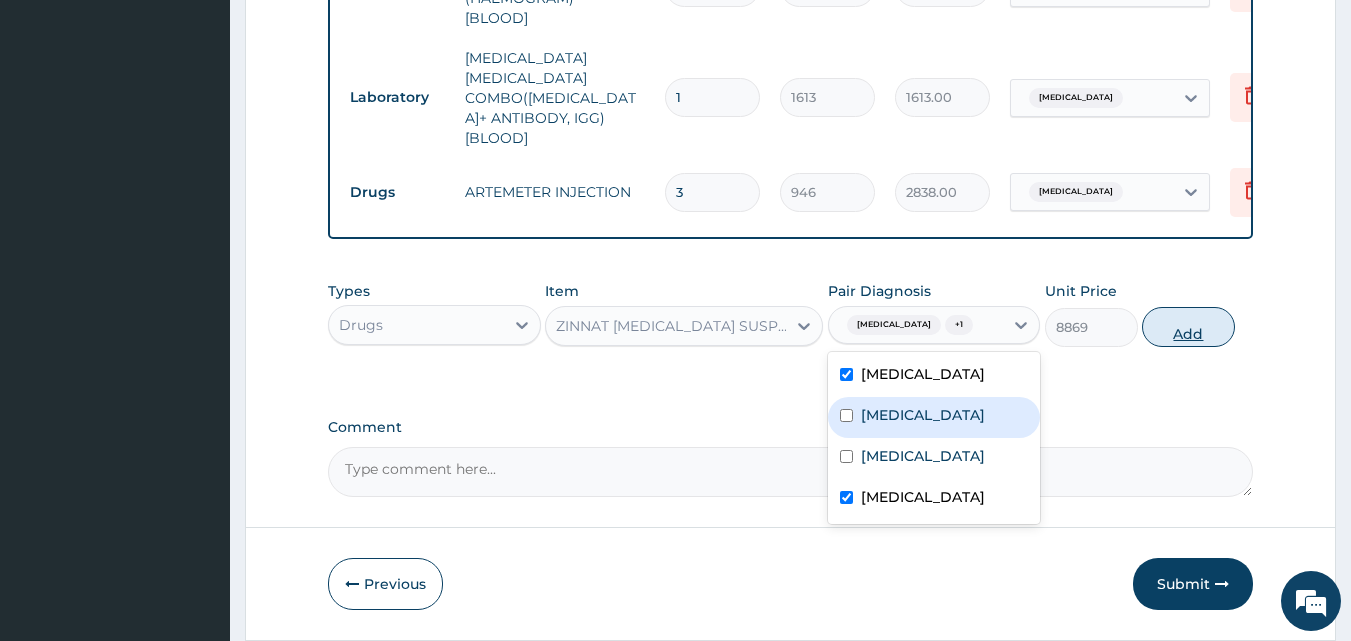 click on "Add" at bounding box center [1188, 327] 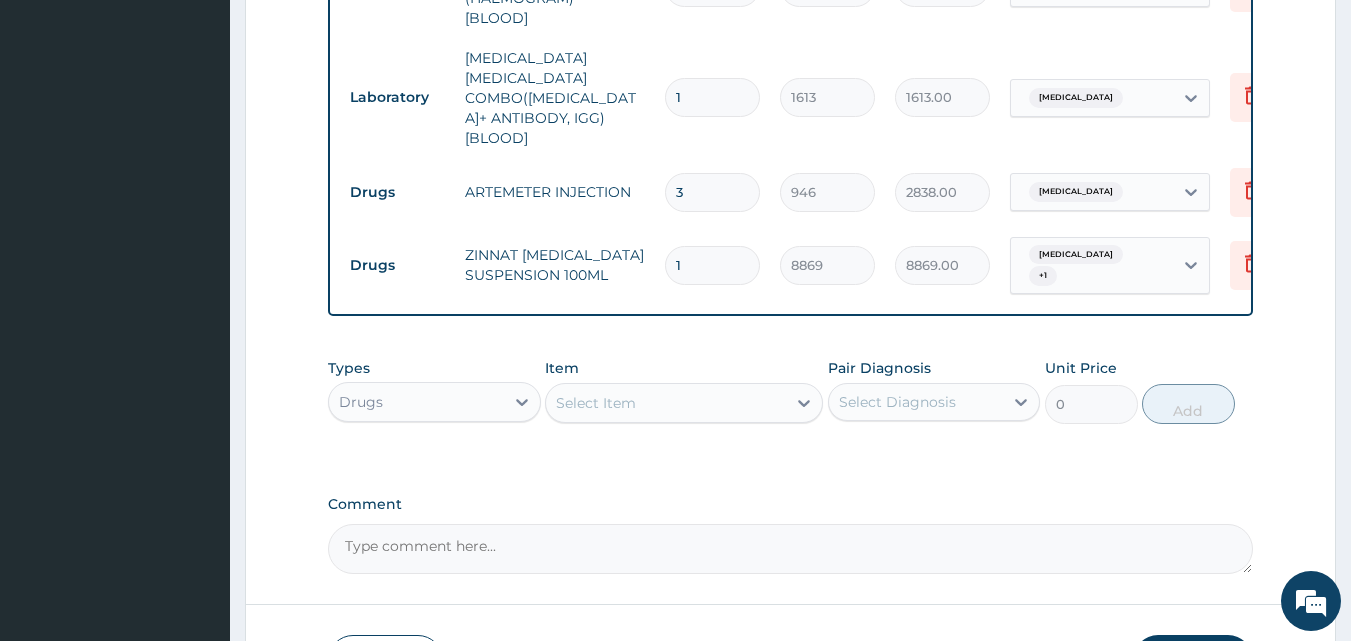 click on "Select Item" at bounding box center [596, 403] 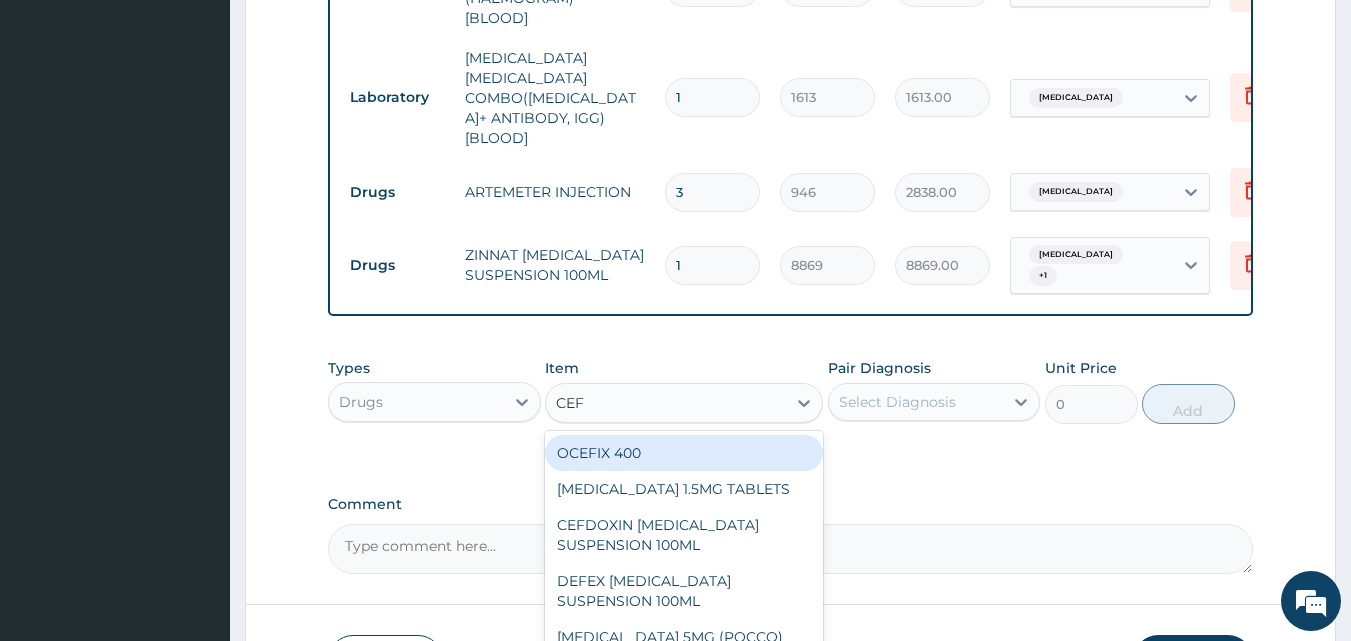 type on "CEFU" 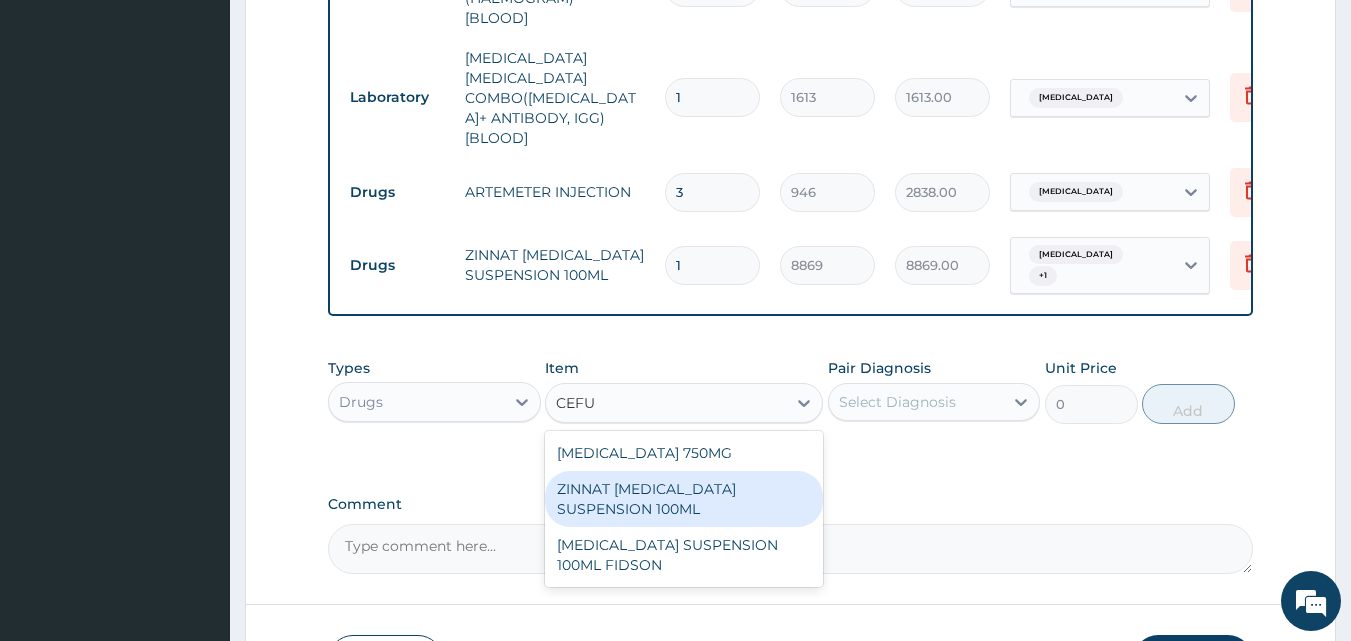 click on "ZINNAT CEFUROXIME SUSPENSION 100ML" at bounding box center [684, 499] 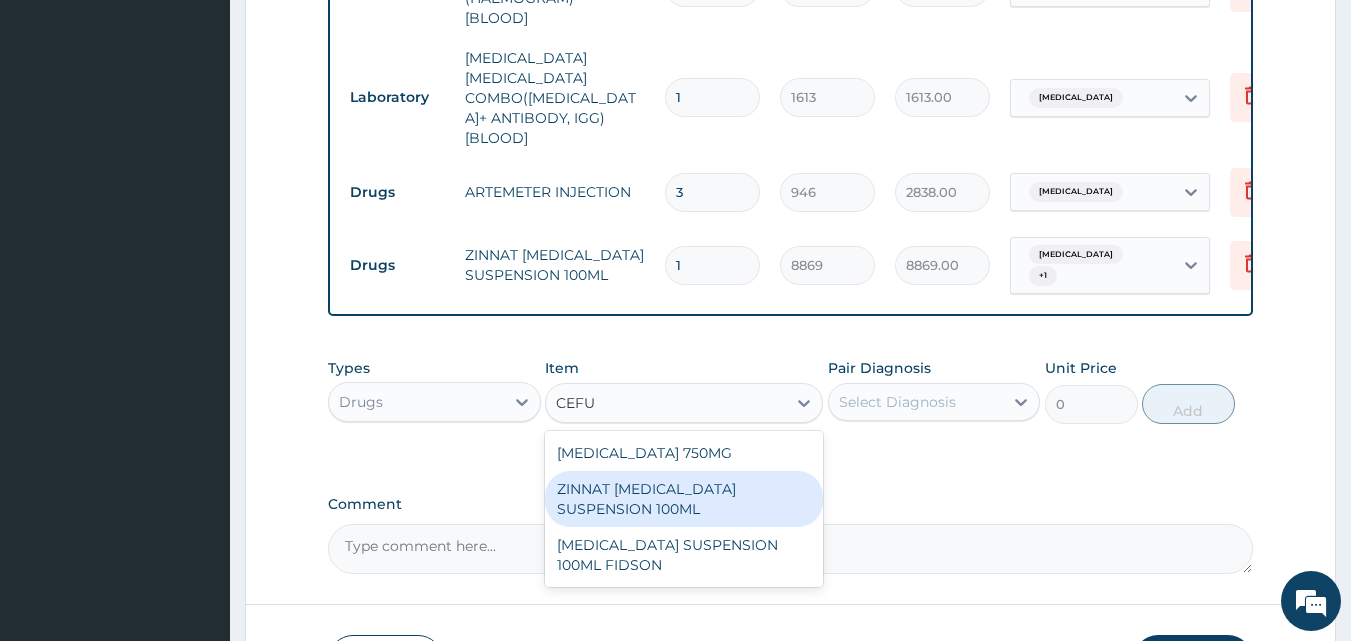 click on "PA Code / Prescription Code Enter Code(Secondary Care Only) Encounter Date DD-MM-YYYY Important Notice Please enter PA codes before entering items that are not attached to a PA code   All diagnoses entered must be linked to a claim item. Diagnosis & Claim Items that are visible but inactive cannot be edited because they were imported from an already approved PA code. Diagnosis Sepsis Confirmed Gastroenteritis Confirmed Malaria Confirmed Bronchitis Confirmed NB: All diagnosis must be linked to a claim item Claim Items Type Name Quantity Unit Price Total Price Pair Diagnosis Actions Procedures GENERAL PRACTITIONER CONSULTATION FIRST OUTPATIENT CONSULTATION 1 3548 3548.00 Sepsis  + 2 Delete Laboratory FBC CBC-COMPLETE BLOOD COUNT (HAEMOGRAM) - [BLOOD] 1 4300 4300.00 Sepsis Delete Laboratory MALARIA PARASITE COMBO(BLOOD FILM+ ANTIBODY, IGG) [BLOOD] 1 1613 1613.00 Malaria Delete Drugs ARTEMETER INJECTION 3 946 2838.00 Malaria Delete Drugs ZINNAT CEFUROXIME SUSPENSION 100ML 1 8869 8869.00 Sepsis  + 1 Delete Types 0" at bounding box center [791, -98] 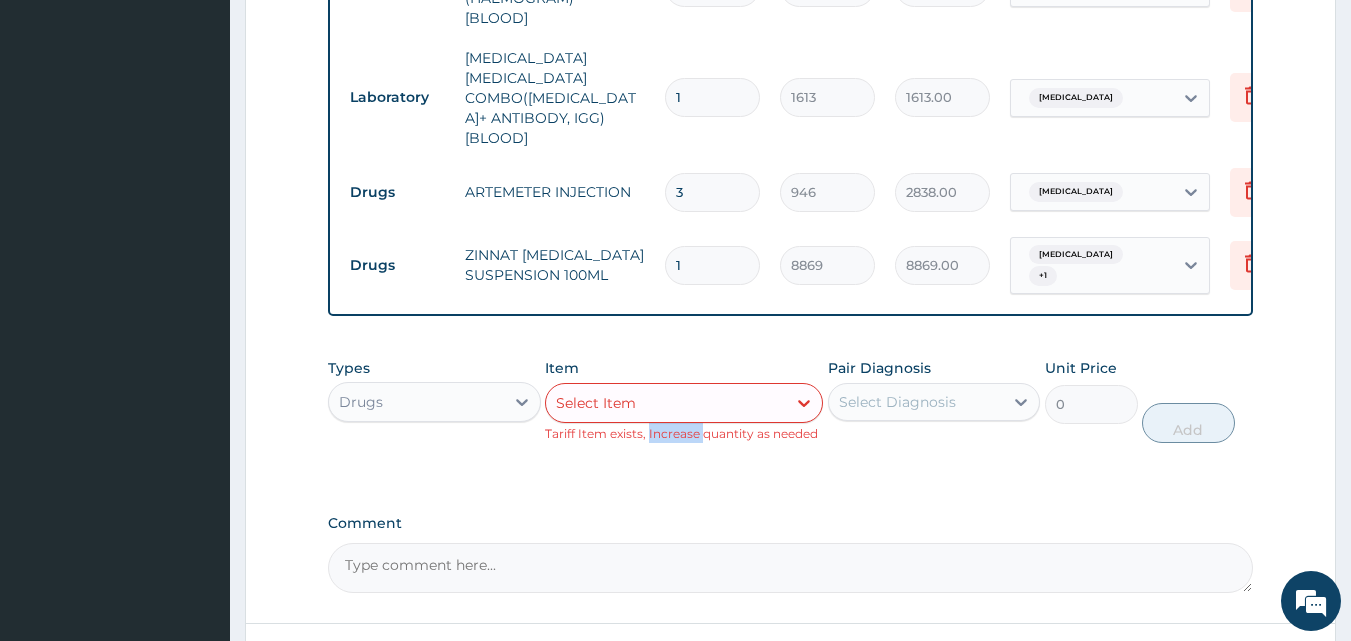 click on "Select Item" at bounding box center (666, 403) 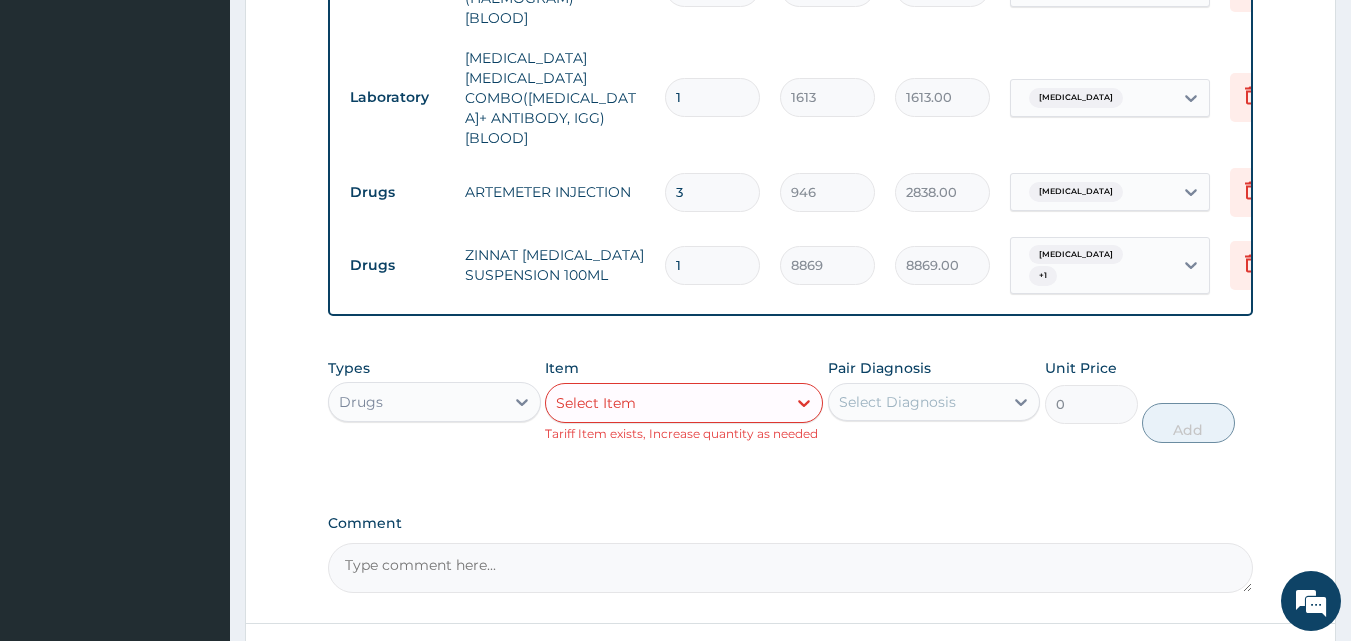 click on "Select Item" at bounding box center [666, 403] 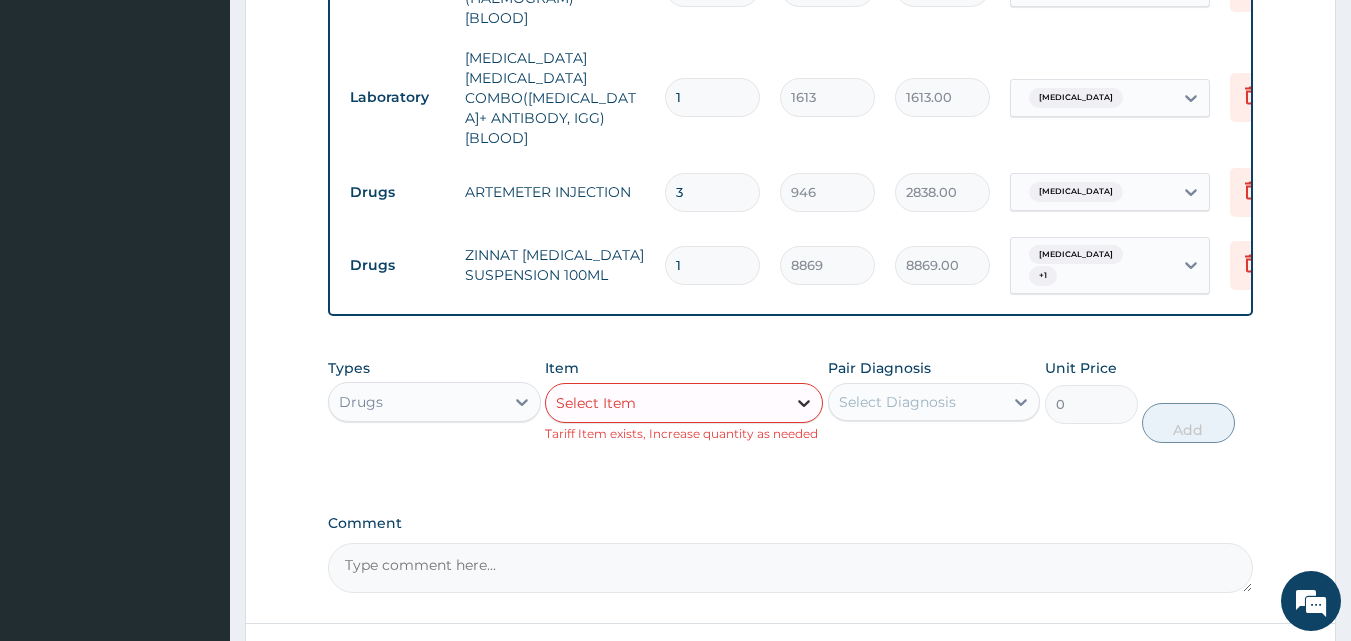 click 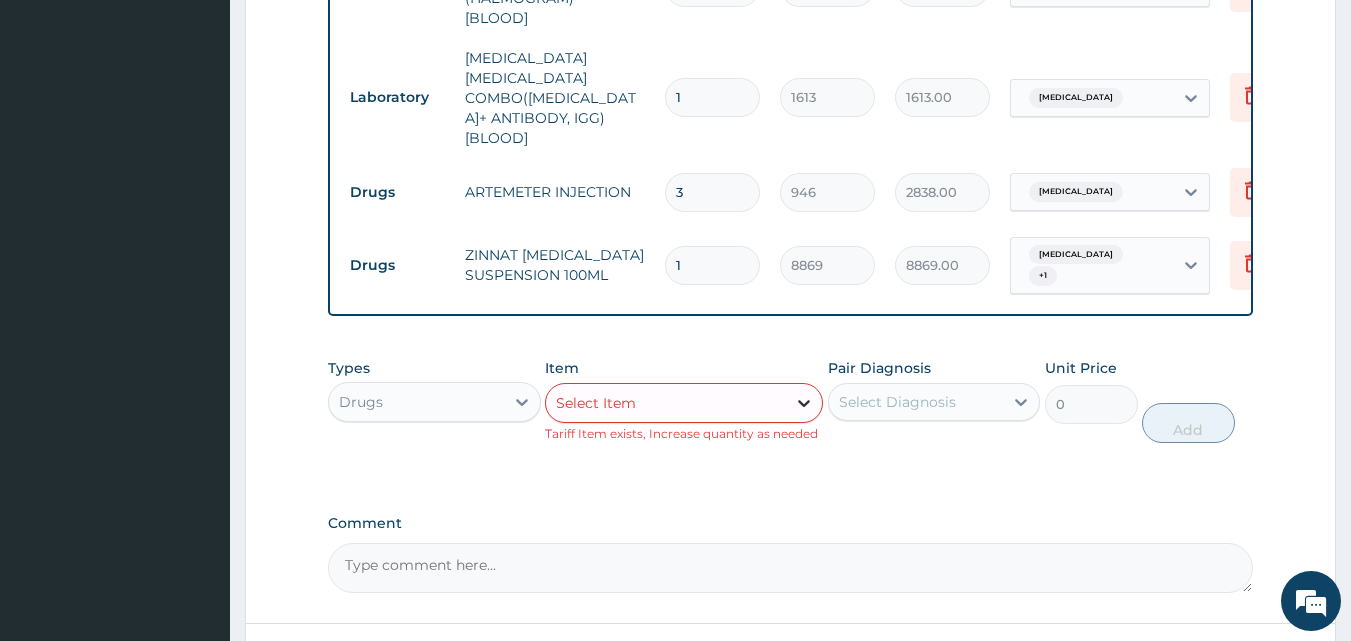 click 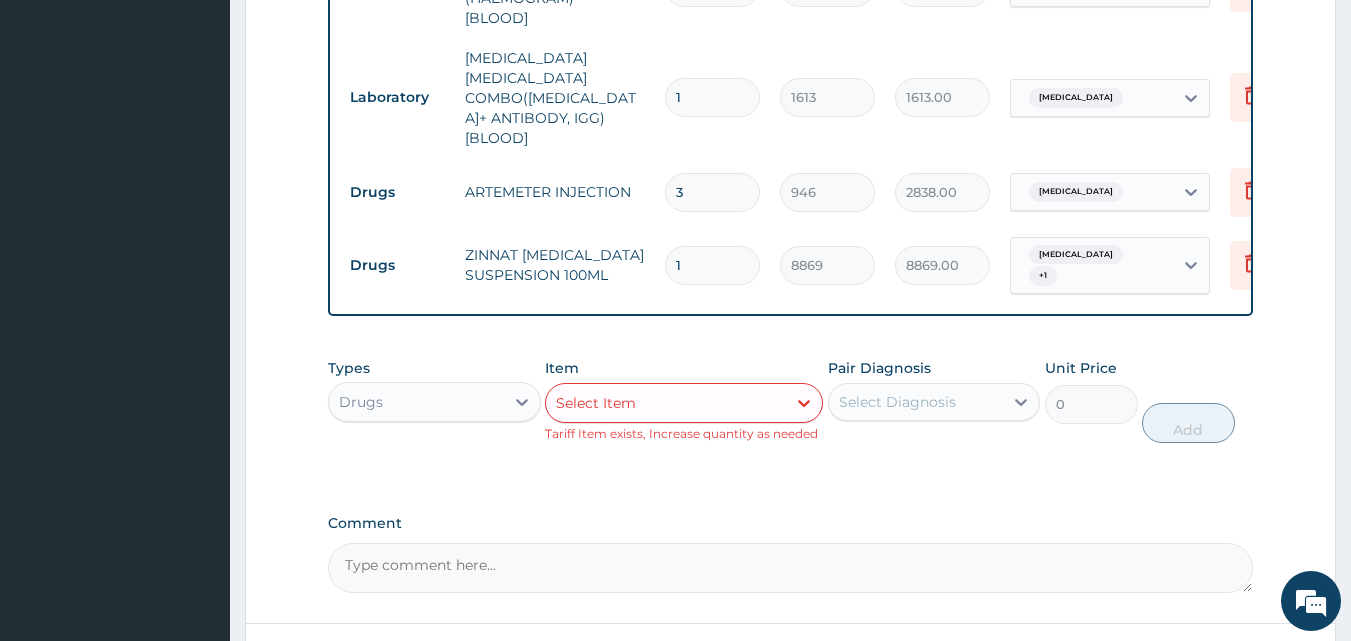 click on "Select Item" at bounding box center [666, 403] 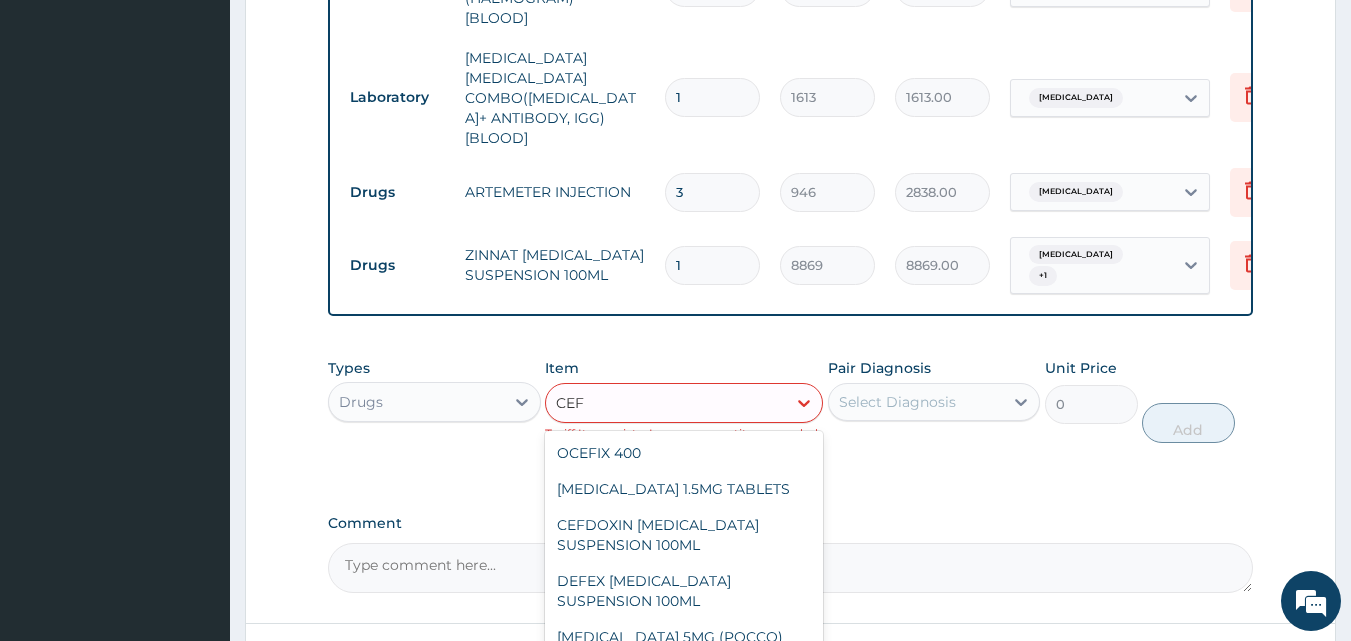 type on "CEFT" 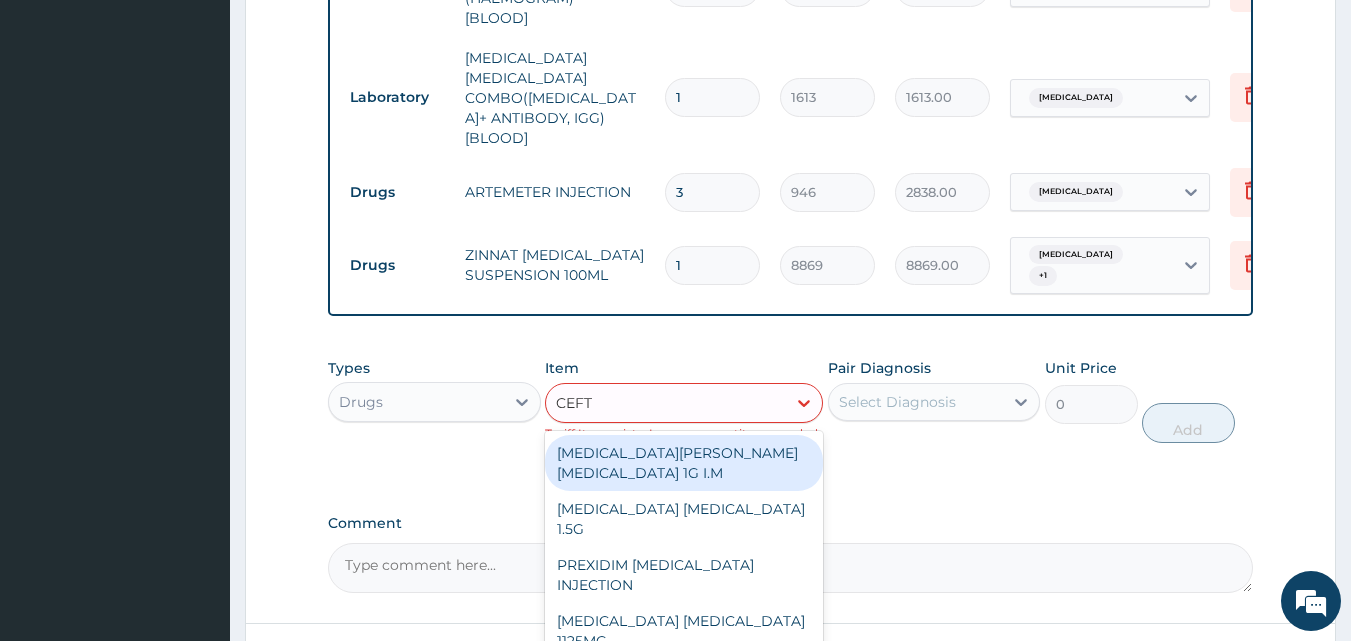 click on "[MEDICAL_DATA][PERSON_NAME][MEDICAL_DATA] 1G I.M" at bounding box center (684, 463) 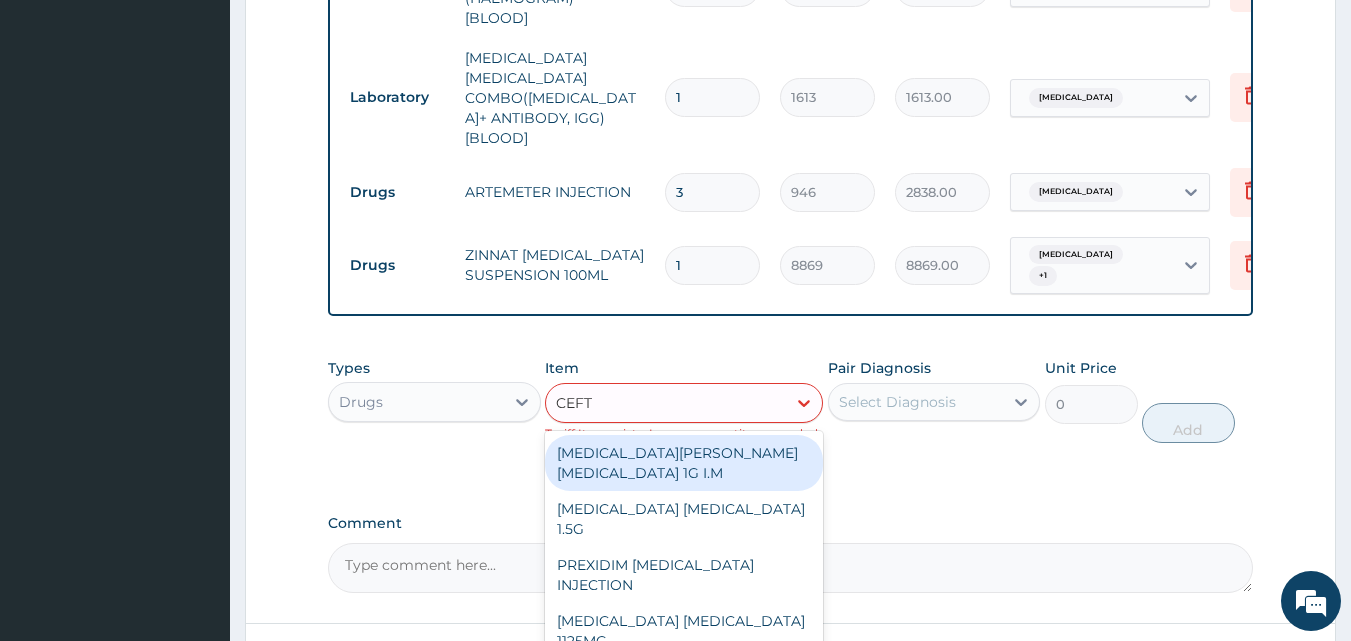 type 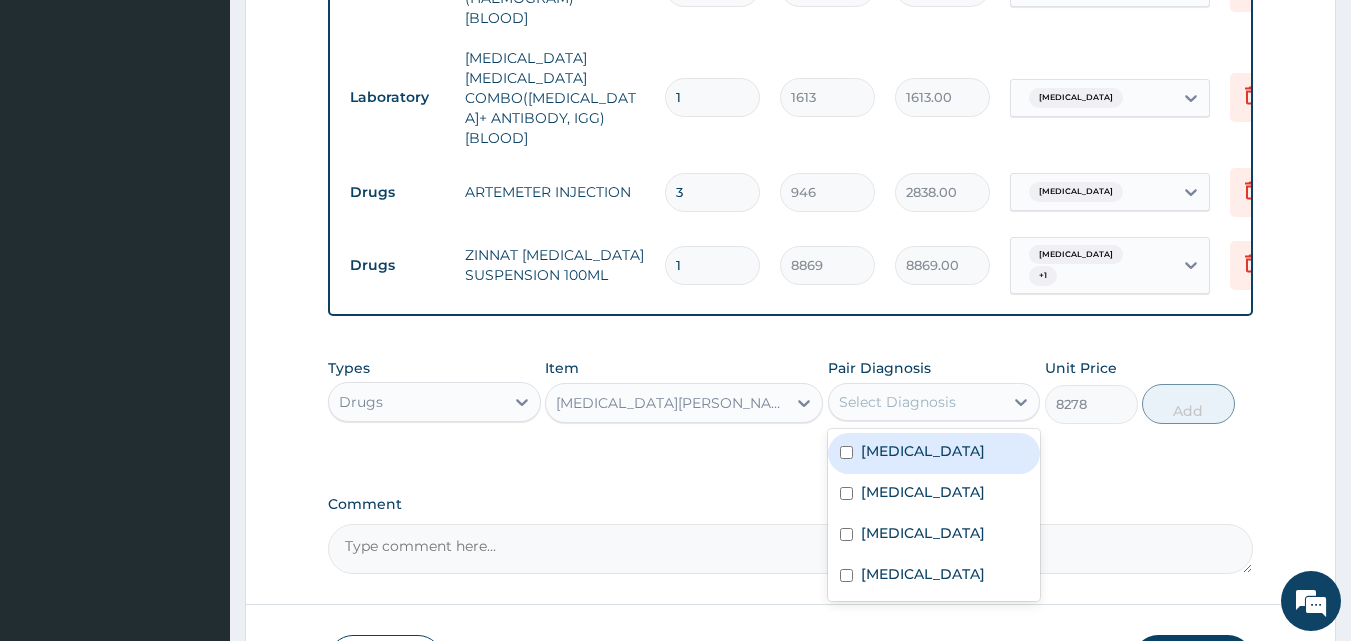 click on "Select Diagnosis" at bounding box center [916, 402] 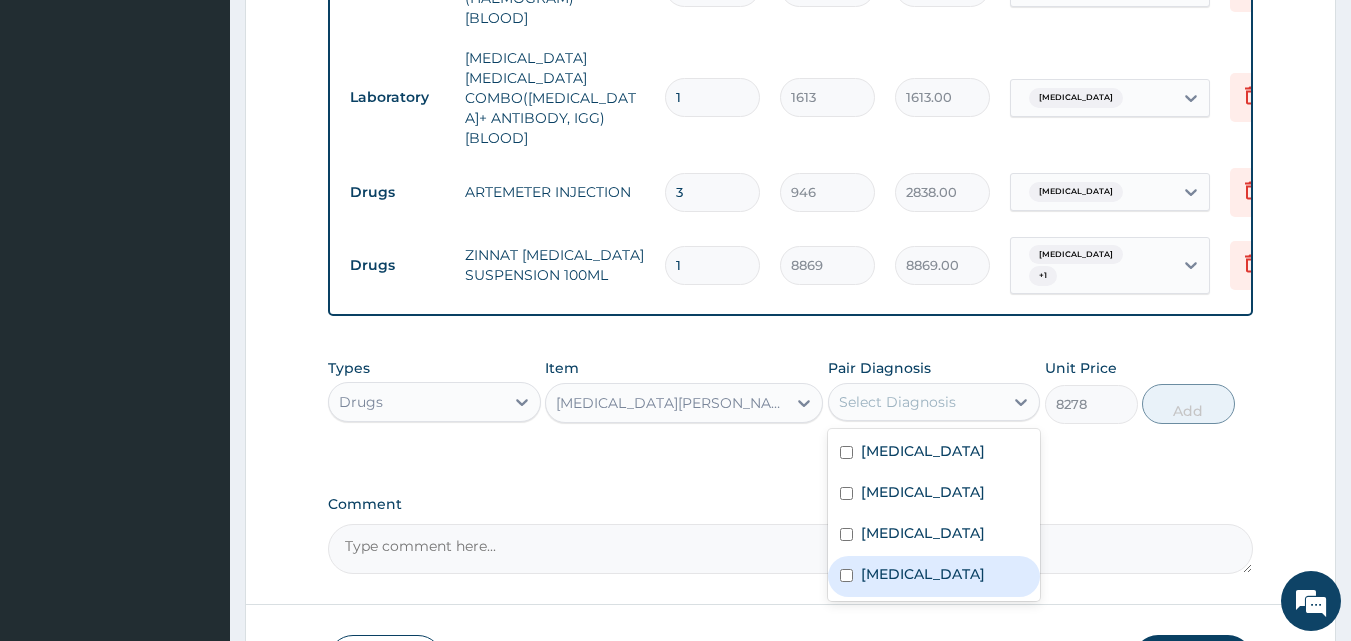 click on "Bronchitis" at bounding box center [934, 576] 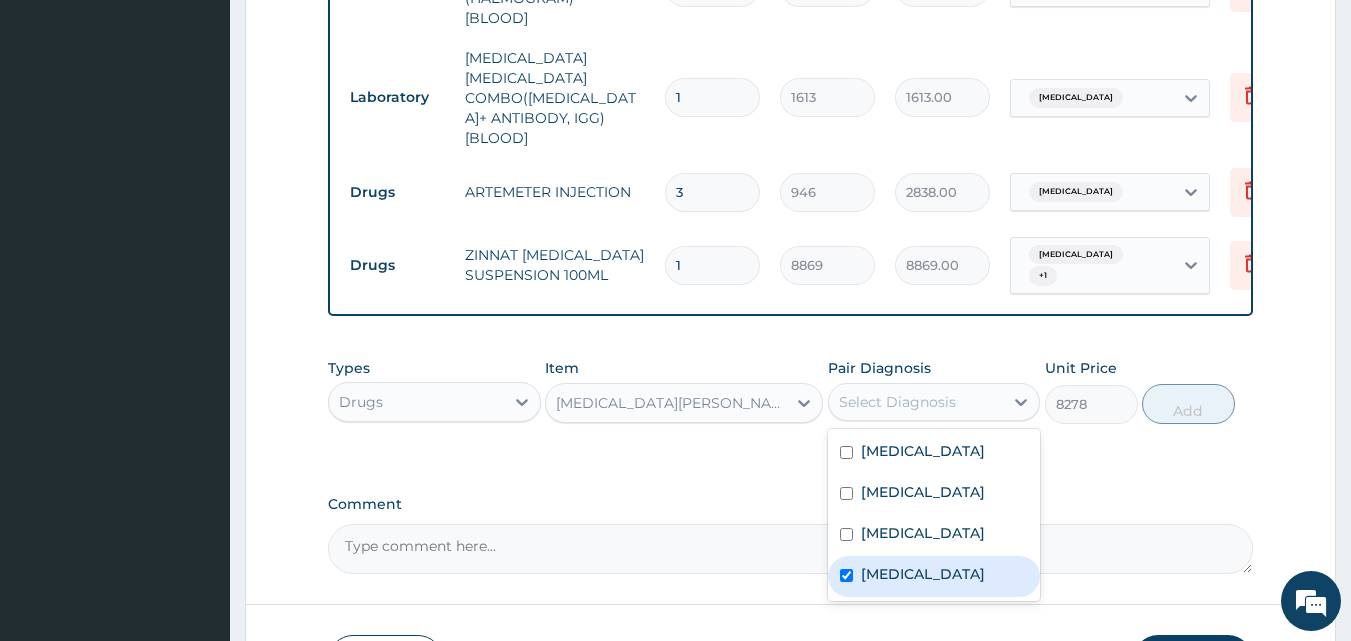 checkbox on "true" 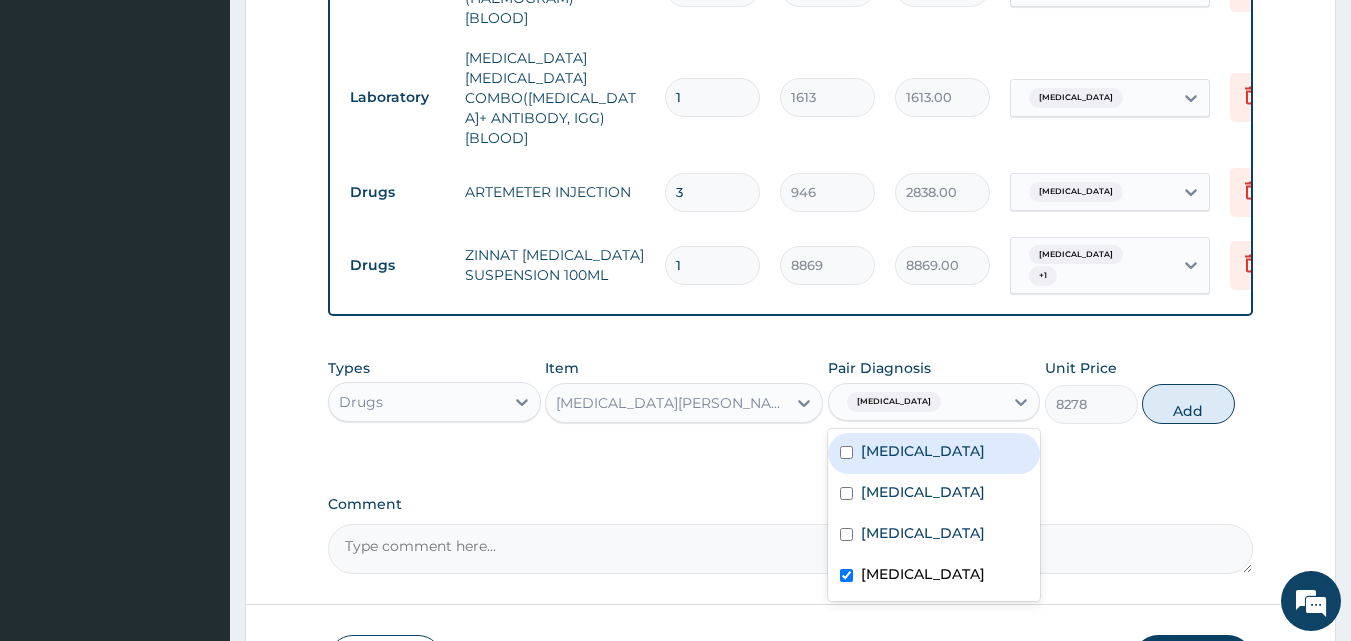 click on "Sepsis" at bounding box center [923, 451] 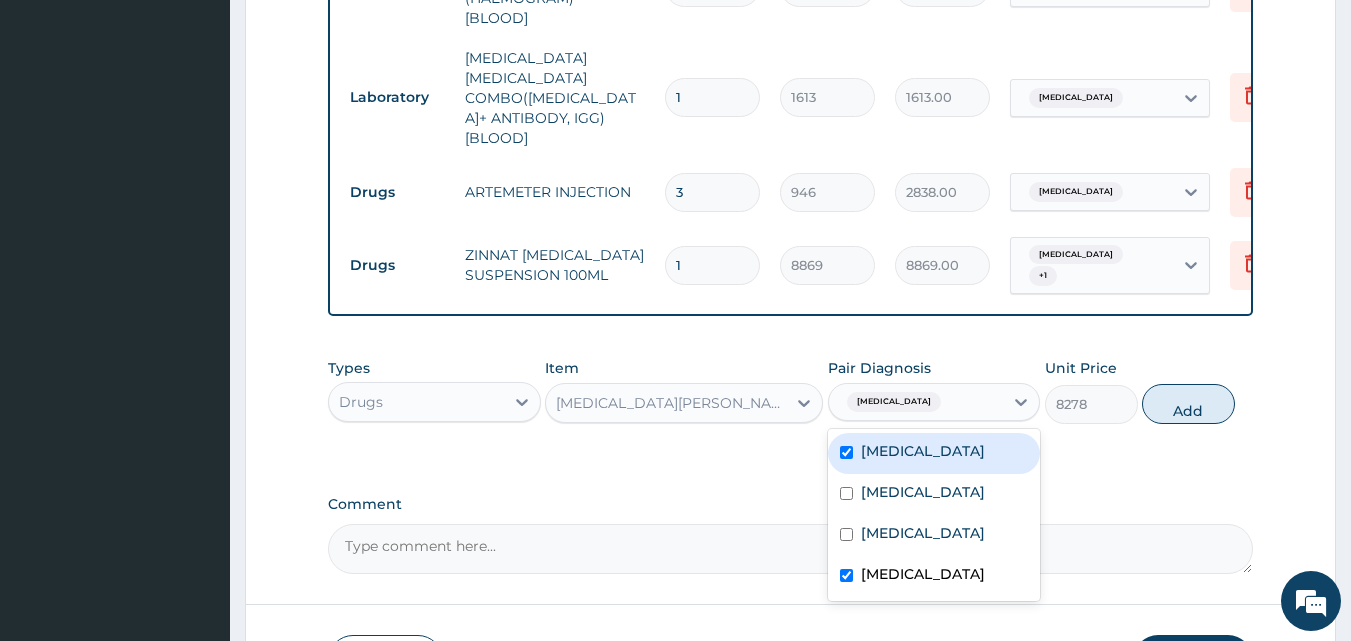 checkbox on "true" 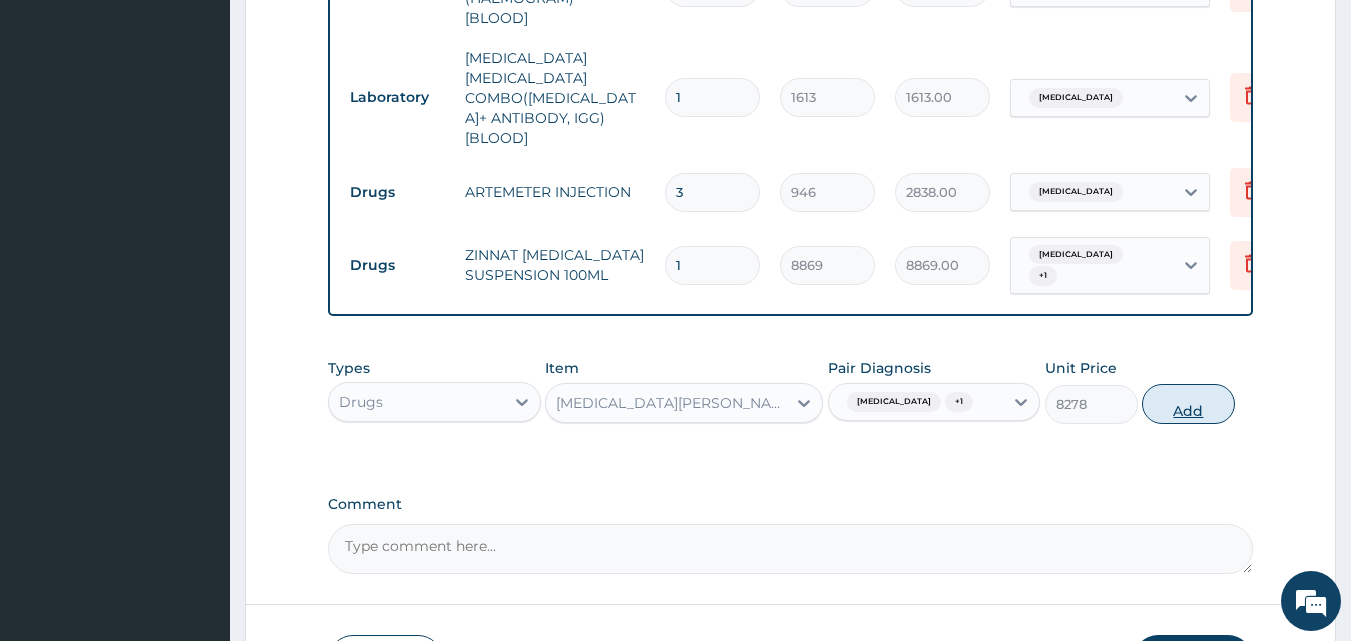 click on "Add" at bounding box center (1188, 404) 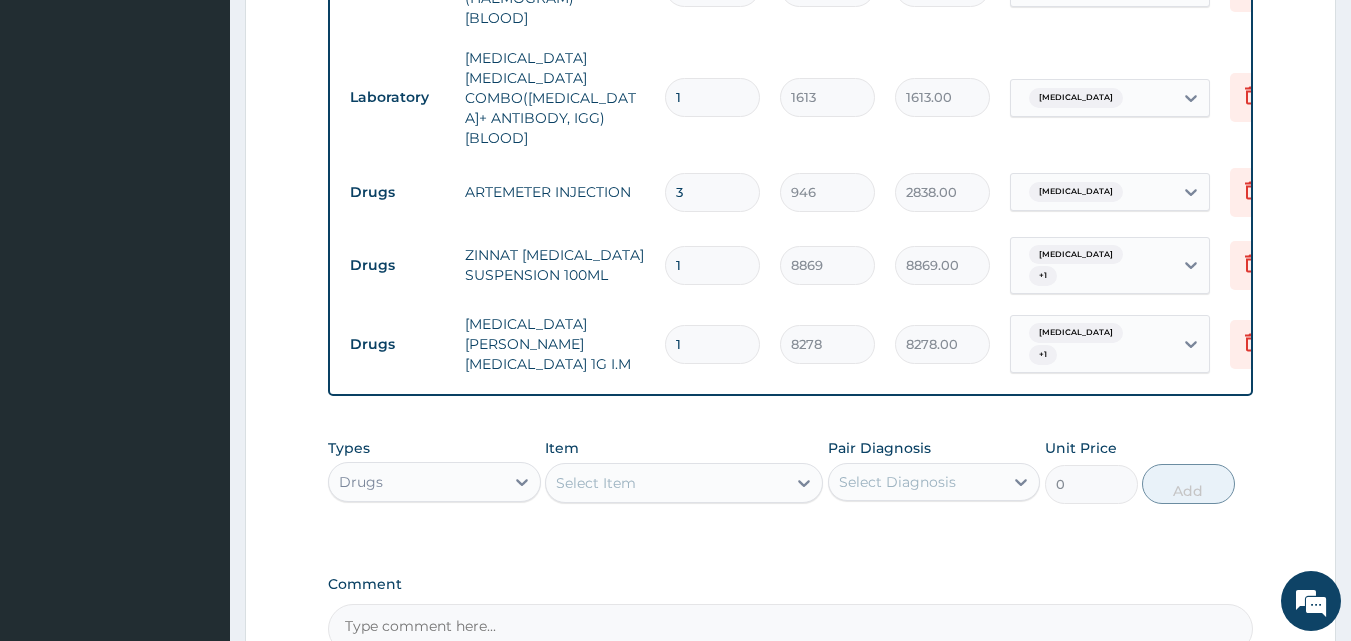 type 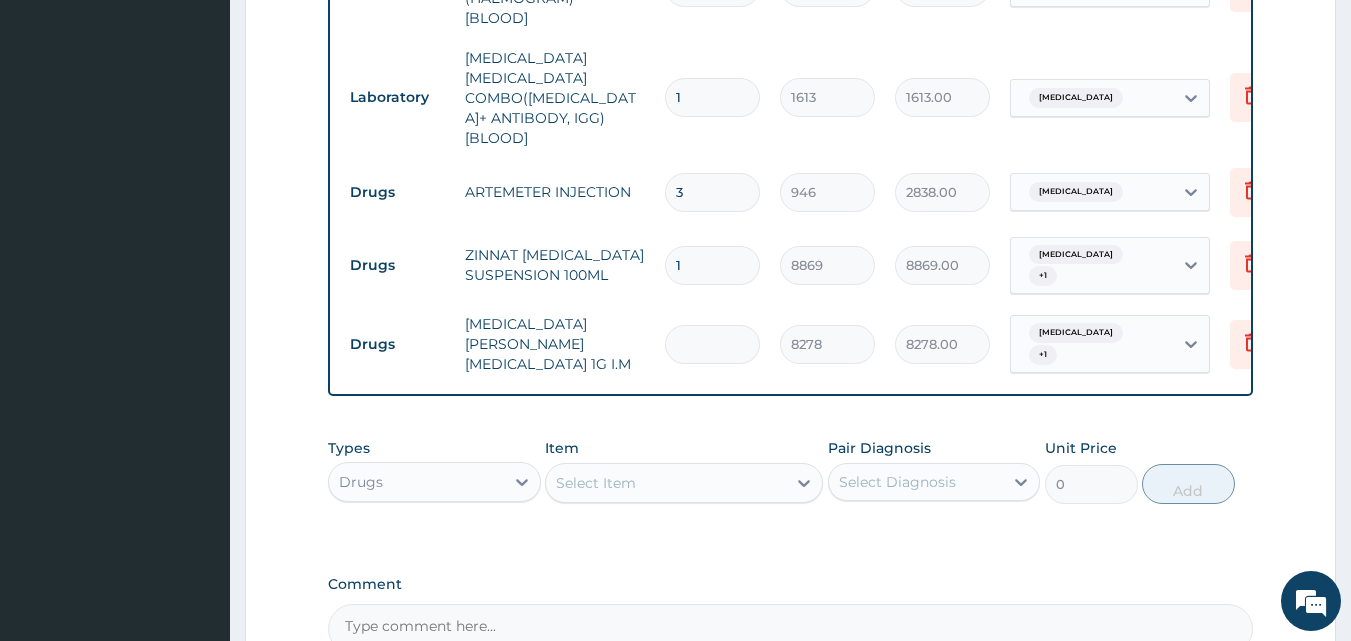 type on "0.00" 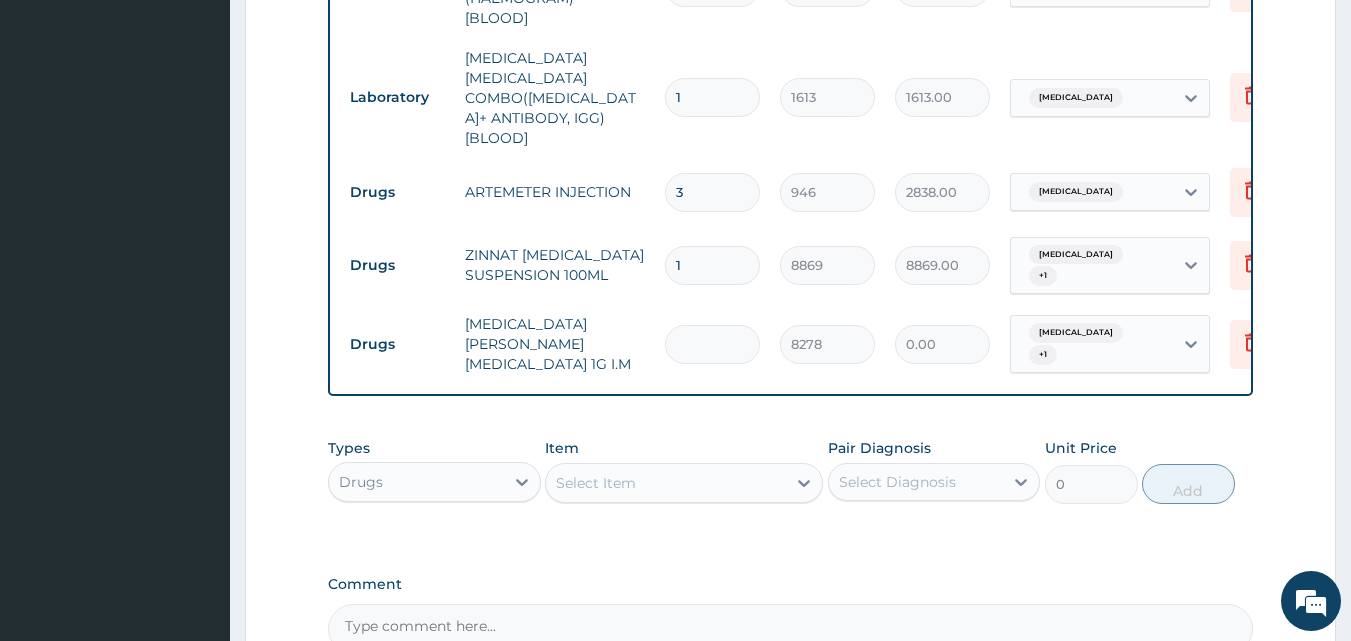type on "3" 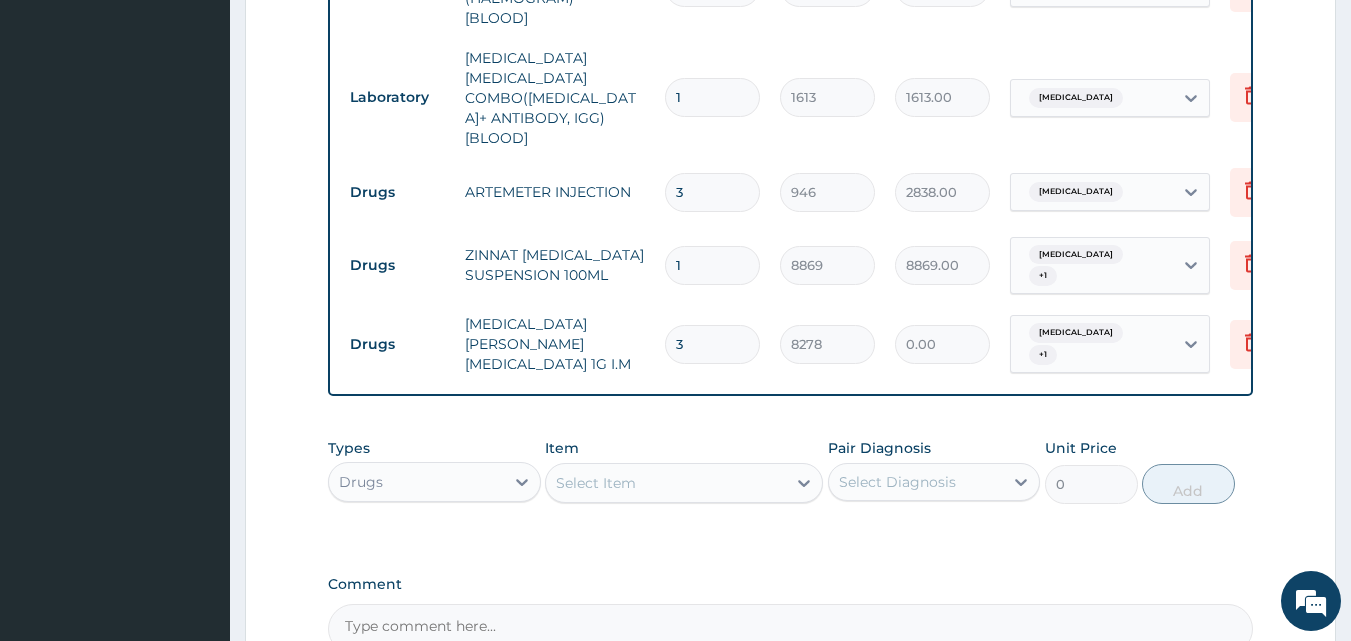 type on "24834.00" 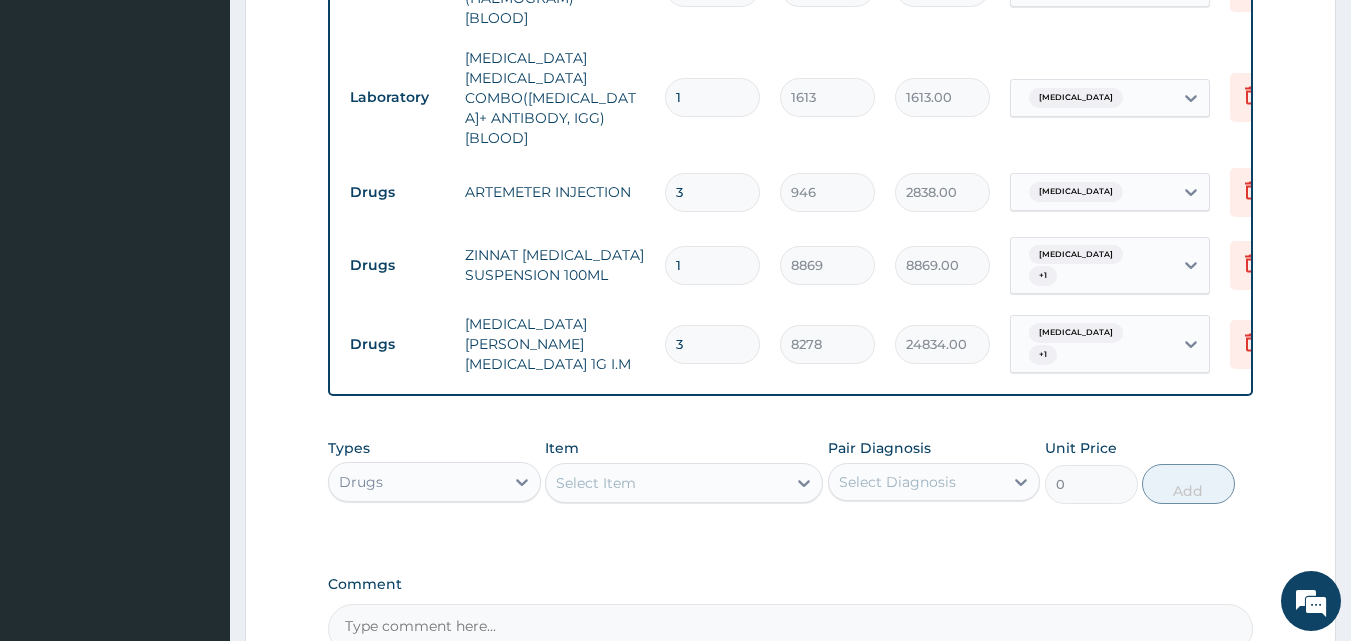 type on "3" 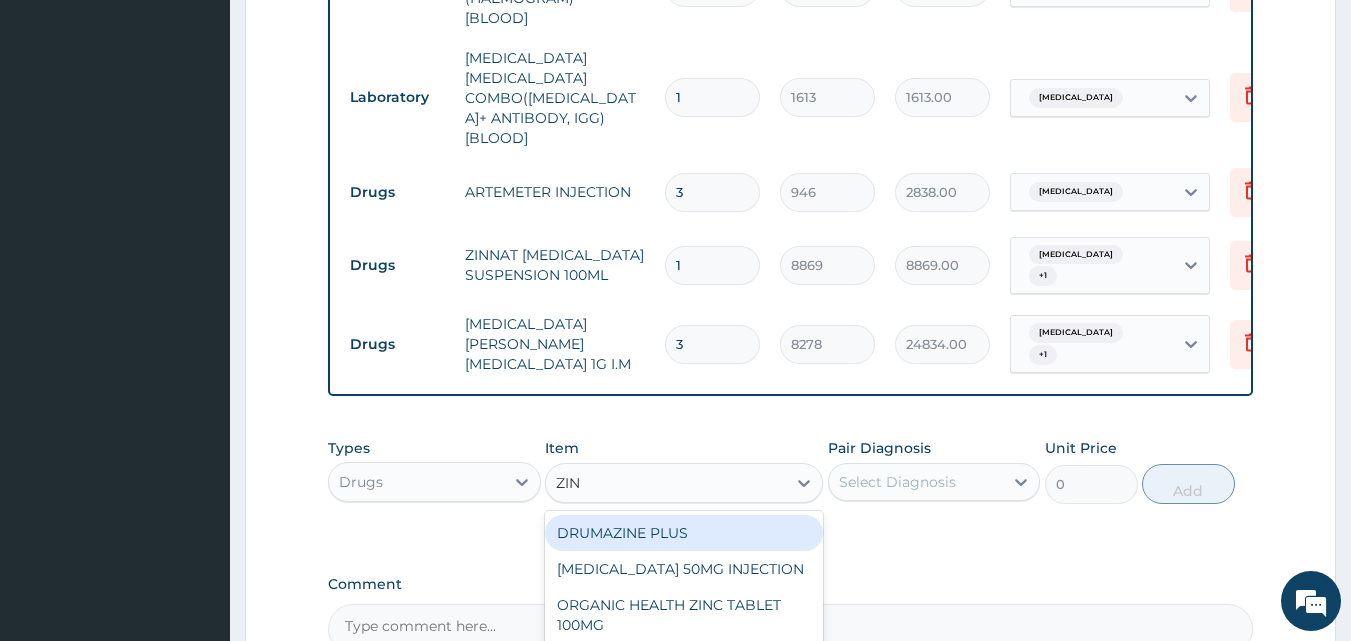 type on "ZINC" 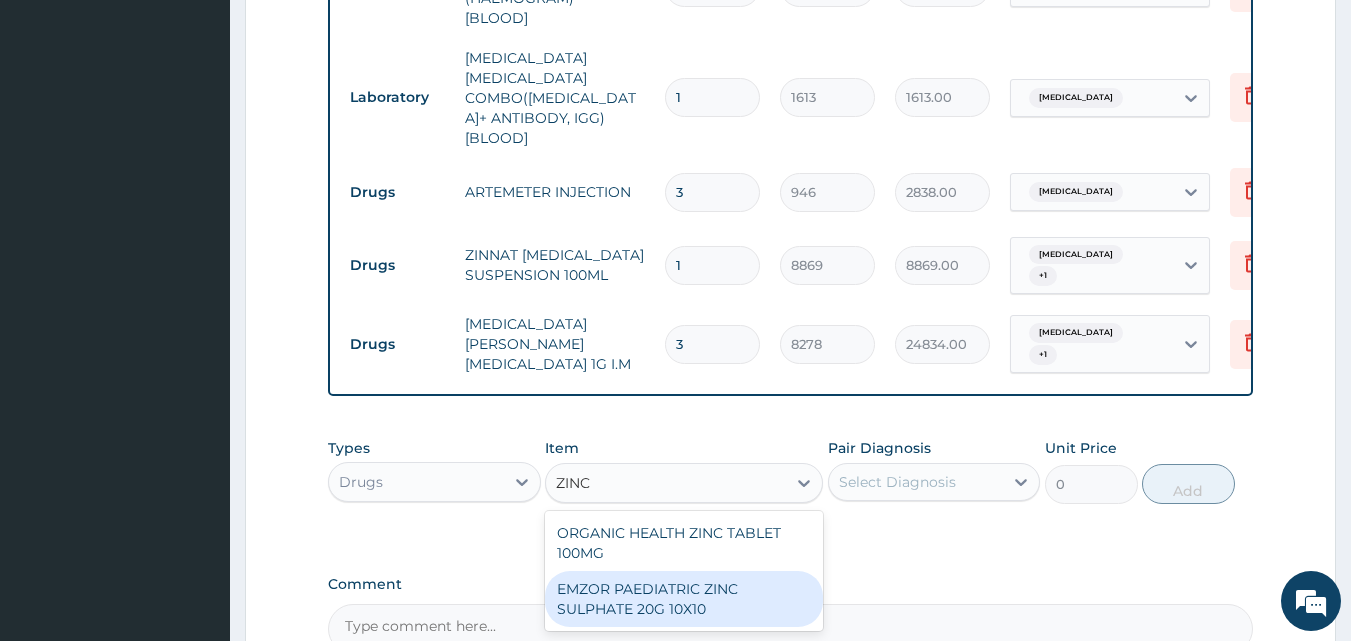 click on "EMZOR PAEDIATRIC ZINC SULPHATE 20G 10X10" at bounding box center [684, 599] 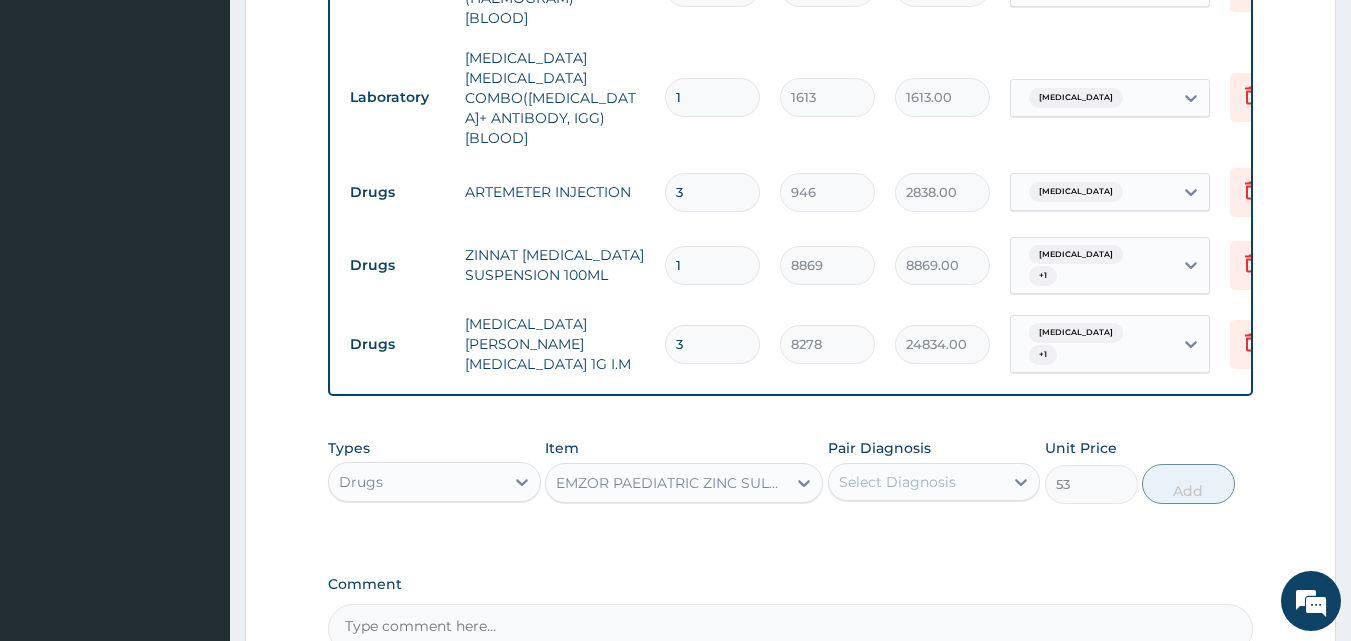 click on "Select Diagnosis" at bounding box center [916, 482] 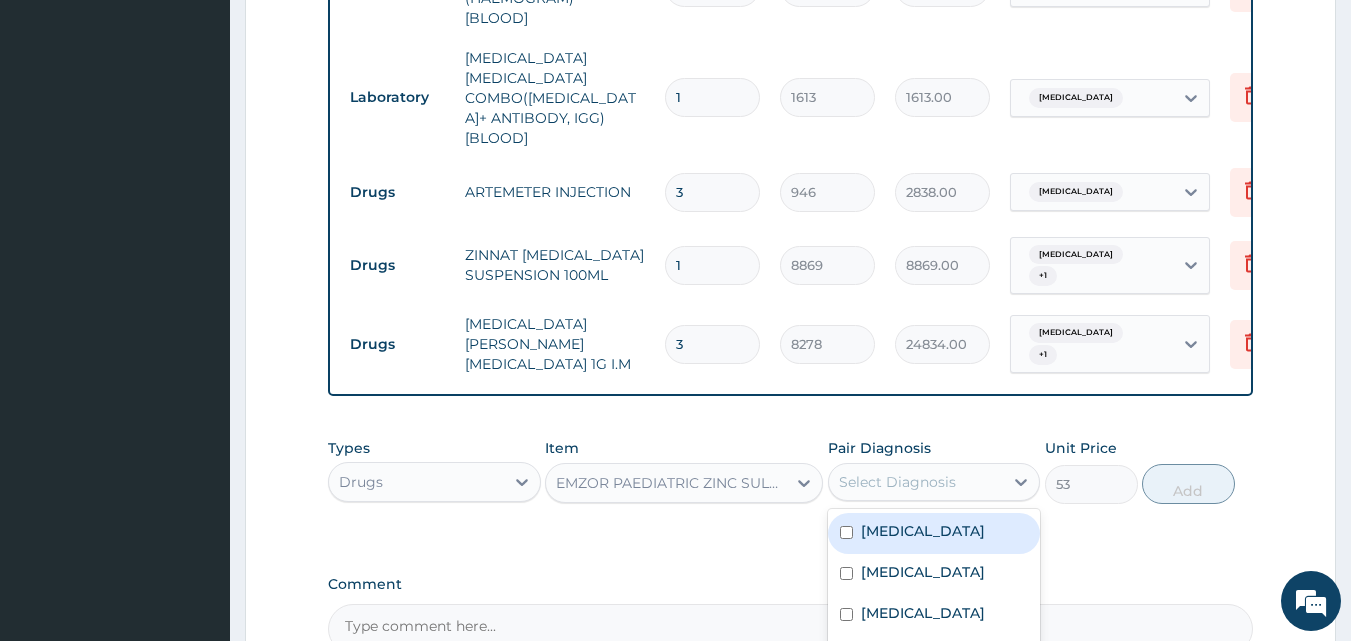 click on "Select Diagnosis" at bounding box center (916, 482) 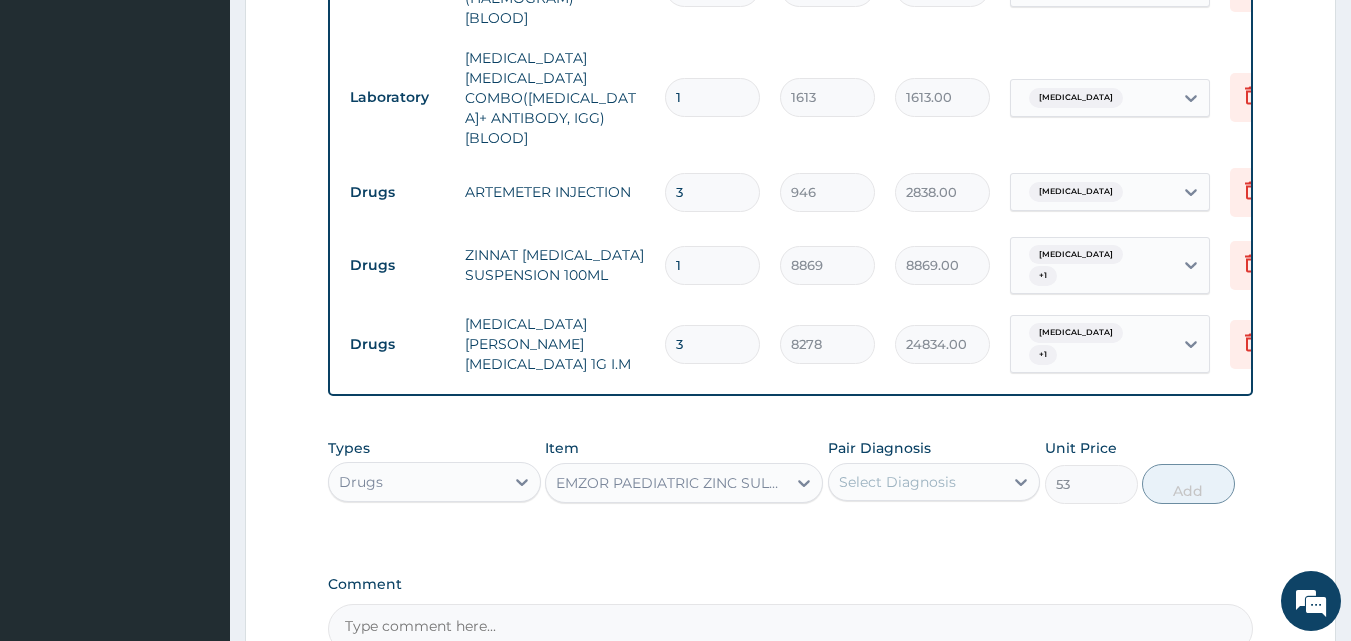 click on "Select Diagnosis" at bounding box center [897, 482] 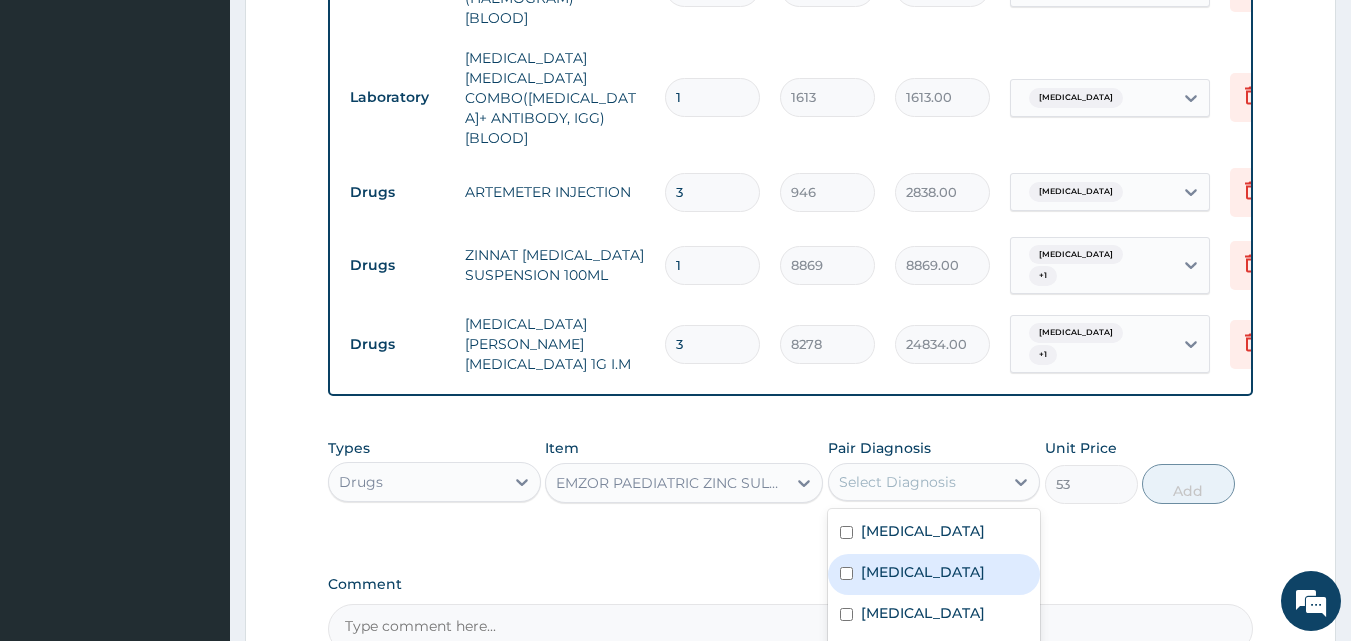 click on "Gastroenteritis" at bounding box center (923, 572) 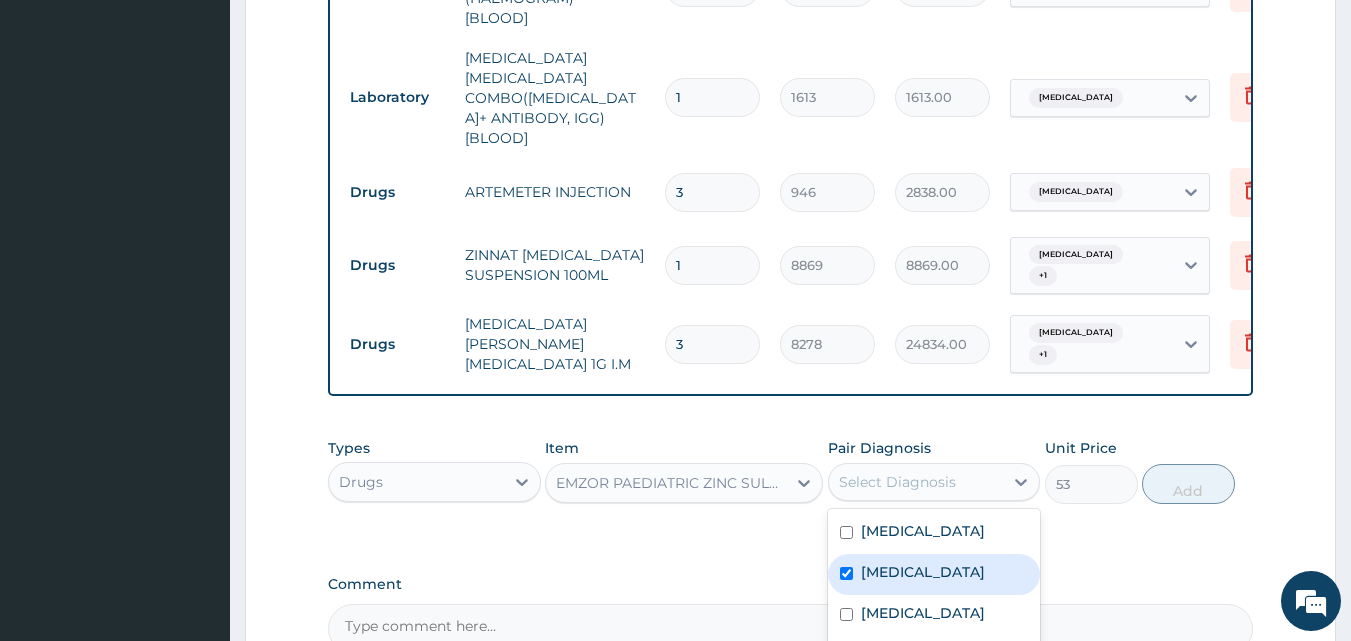 checkbox on "true" 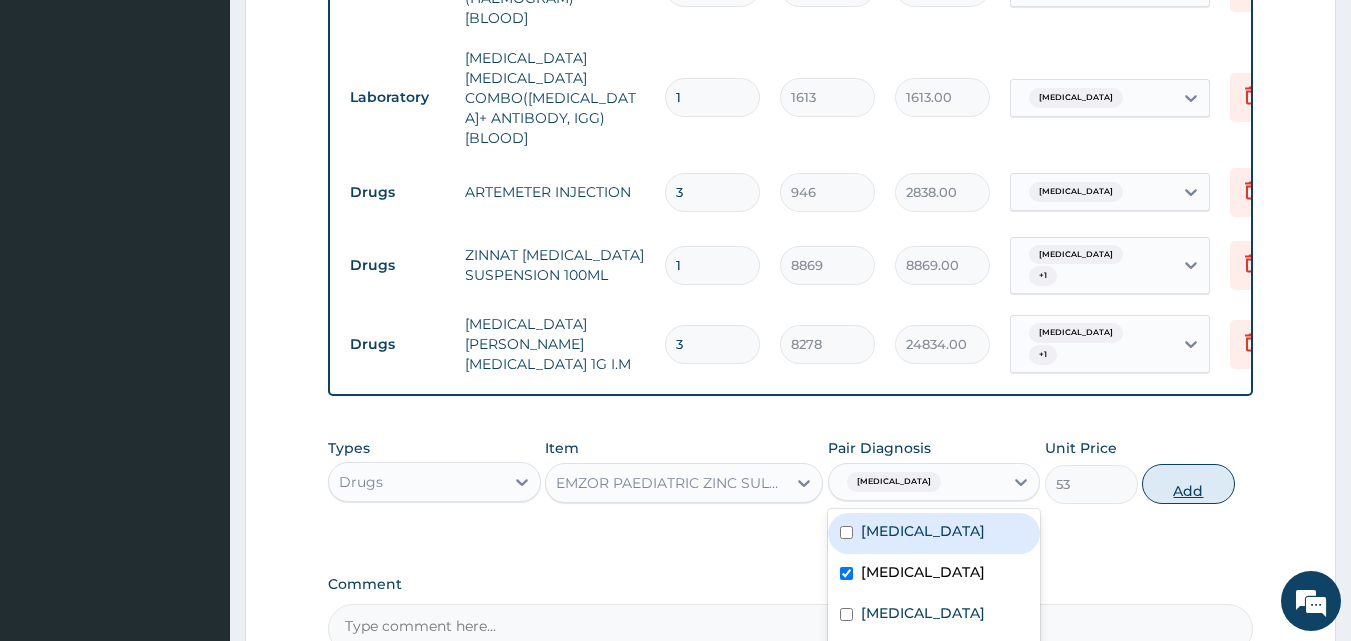 click on "Add" at bounding box center [1188, 484] 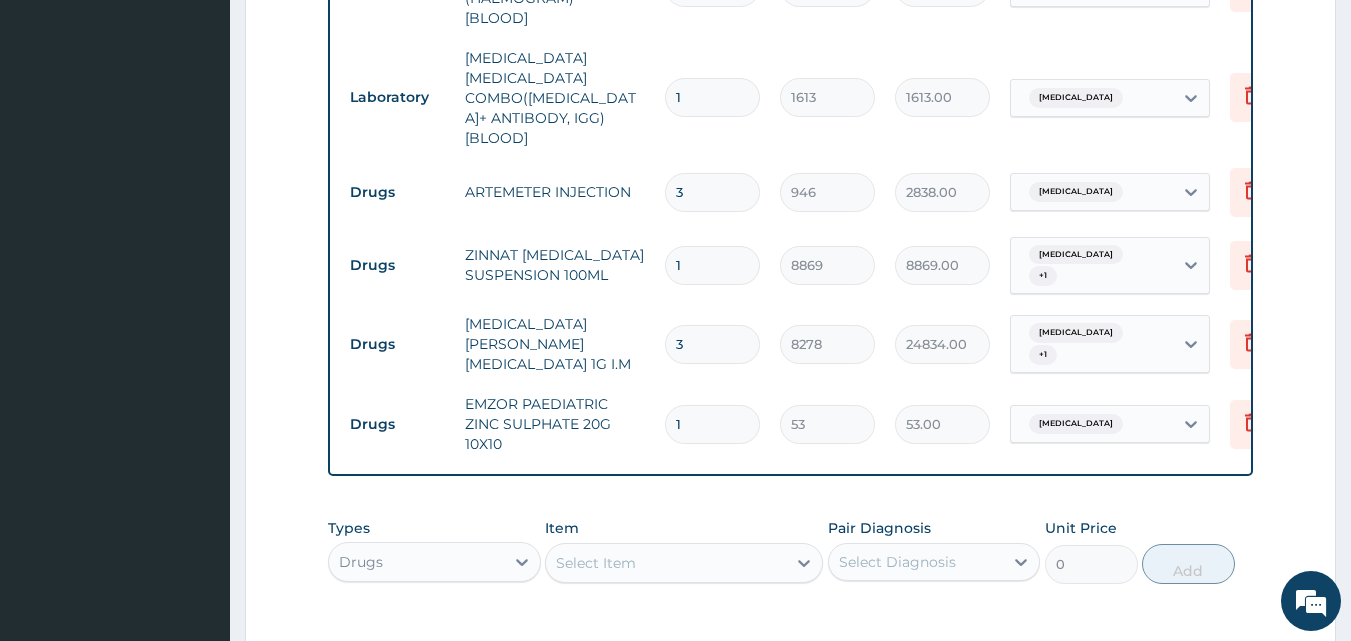 click on "1" at bounding box center [712, 424] 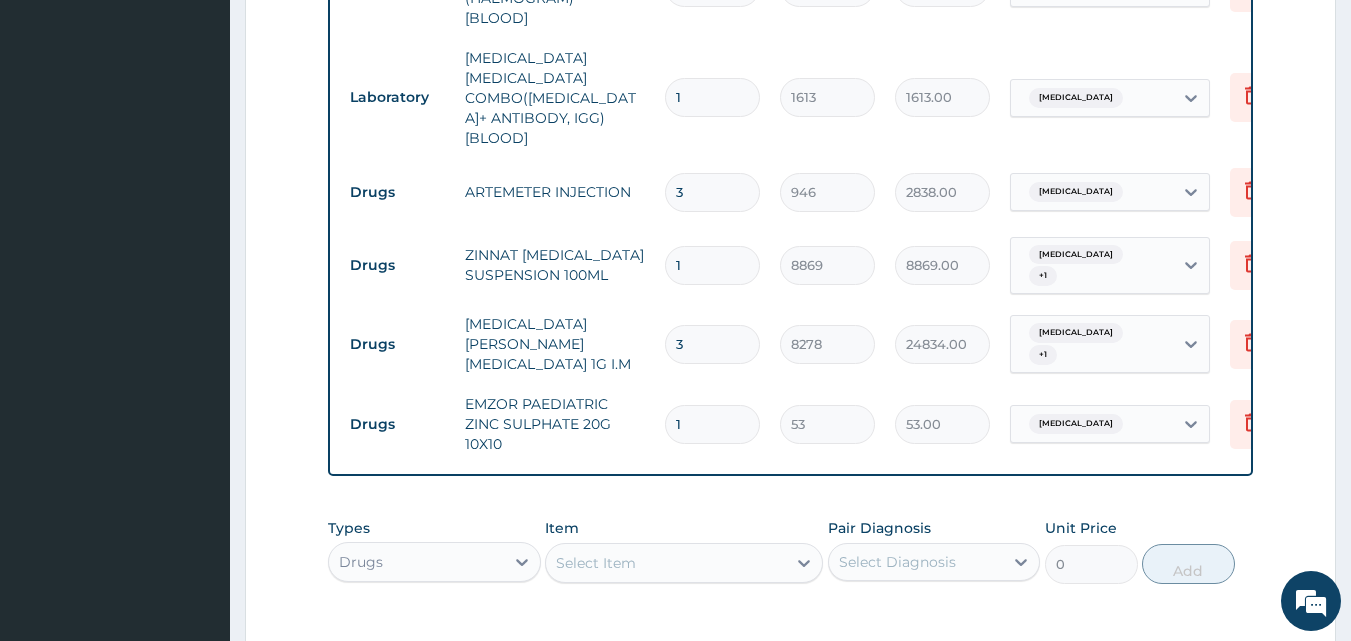 type on "10" 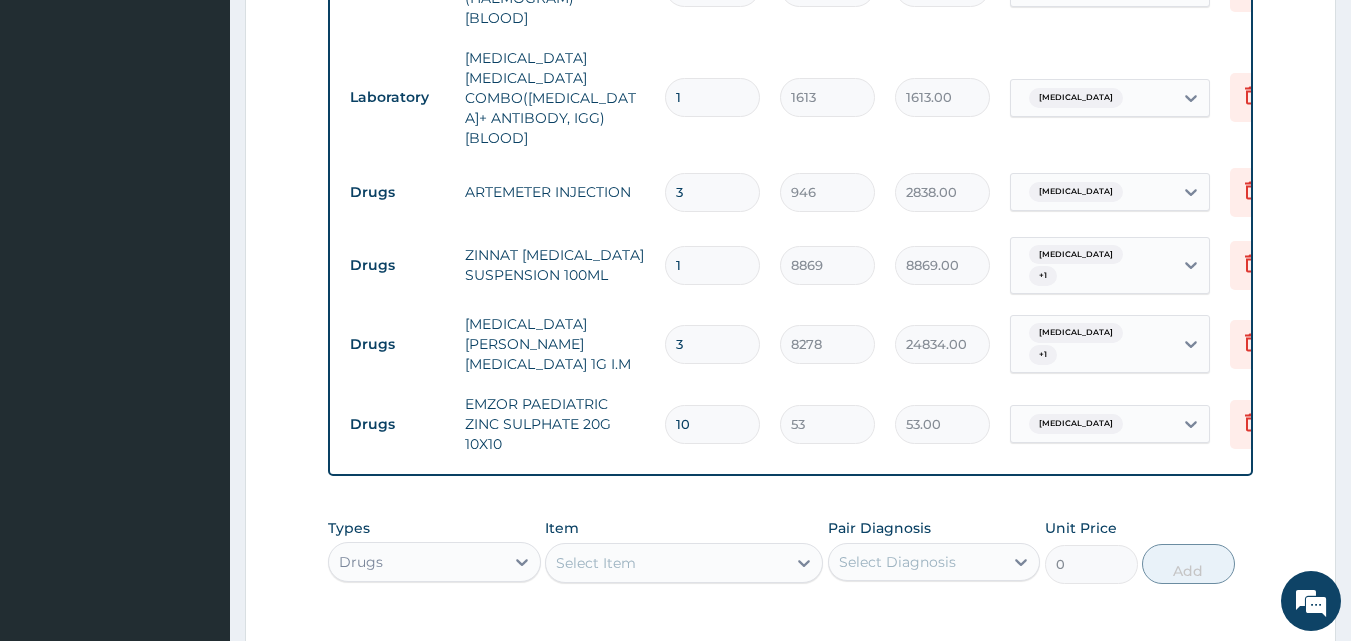 type on "530.00" 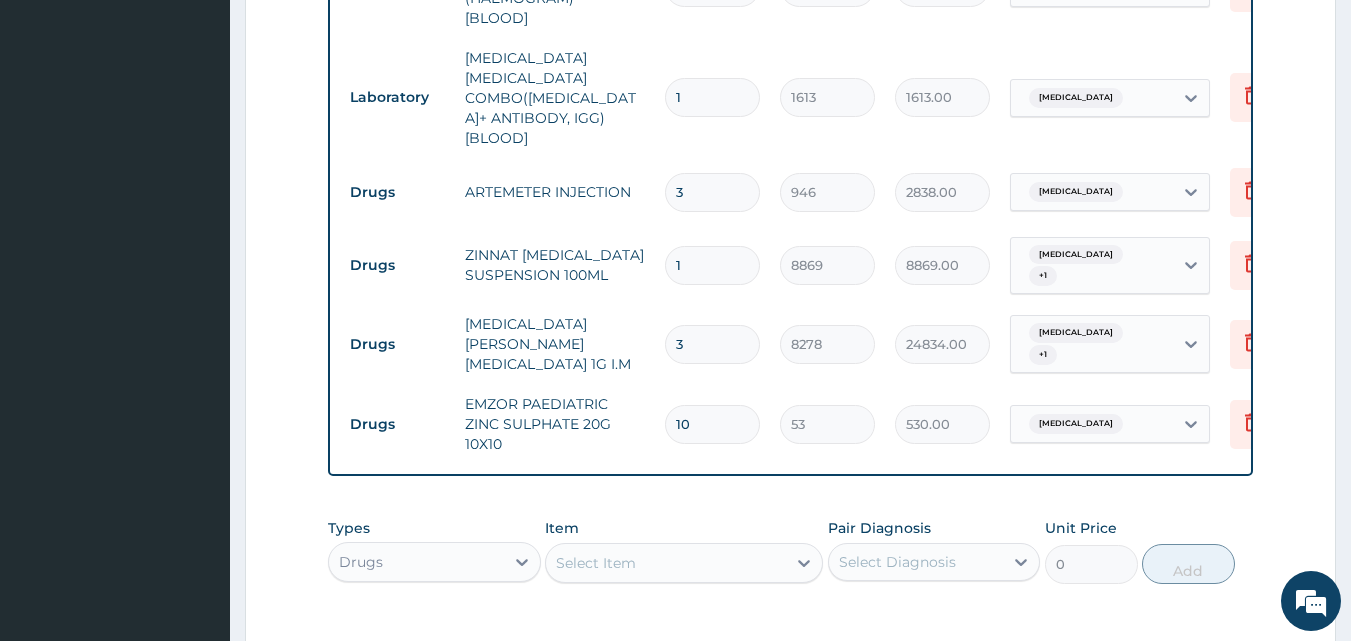 type on "10" 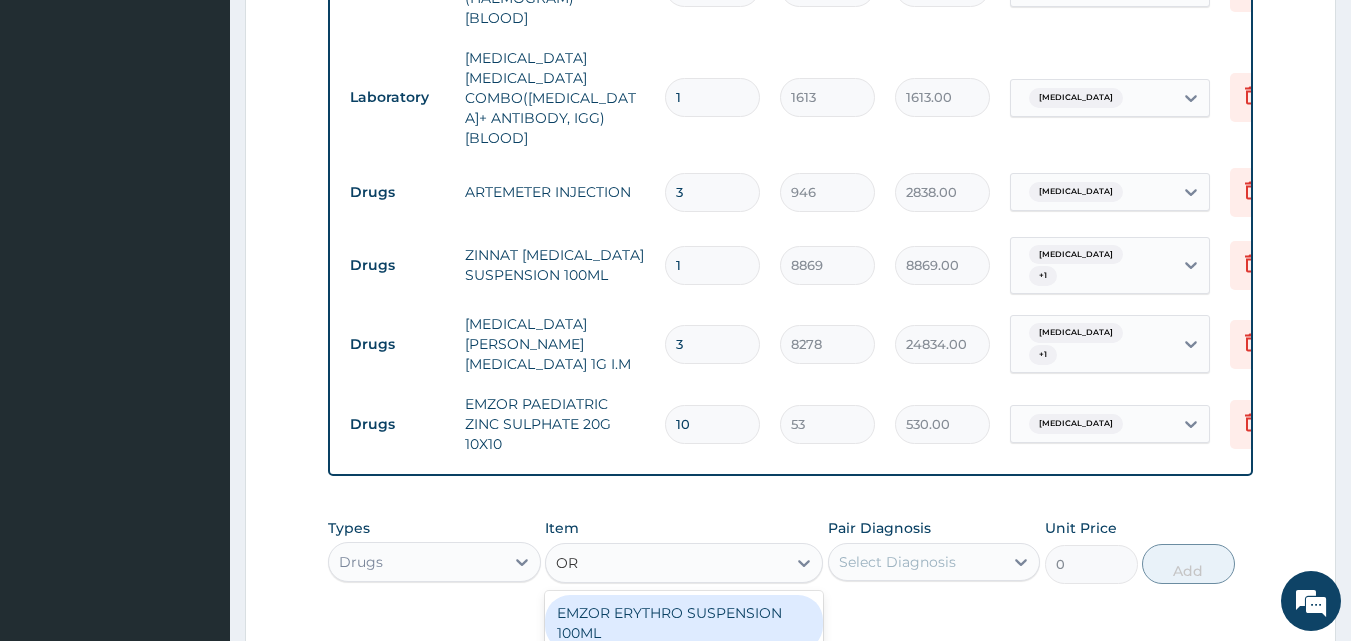 type on "ORS" 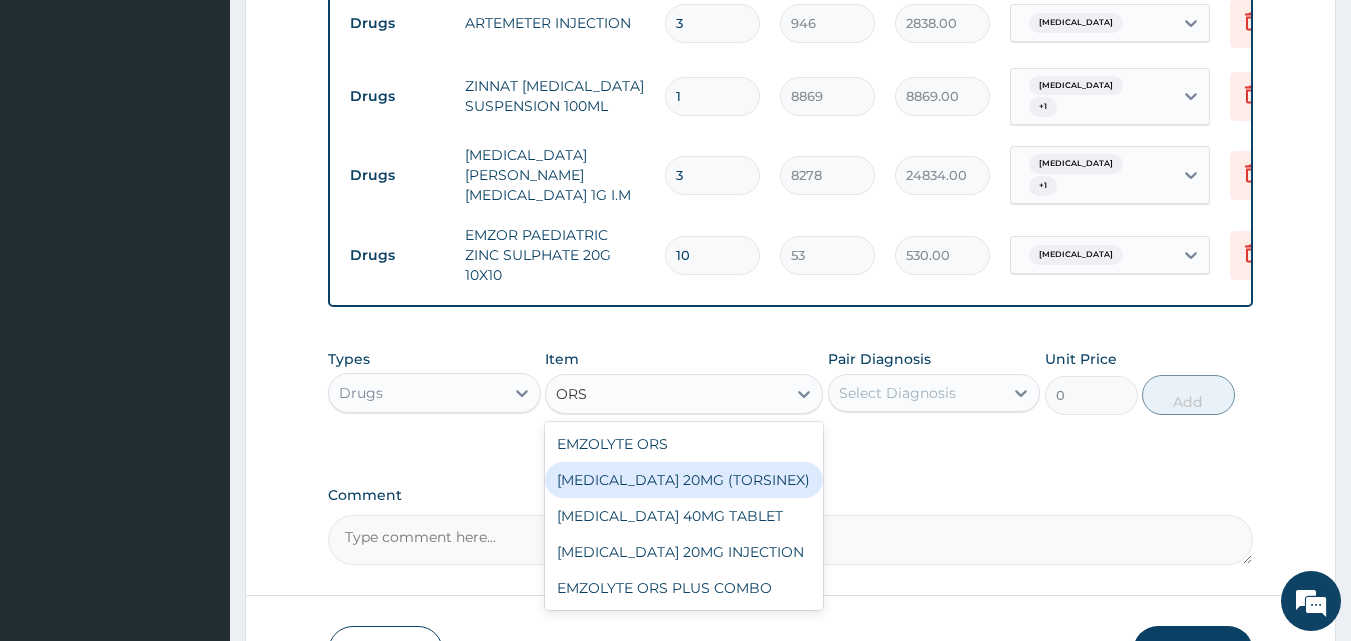 scroll, scrollTop: 1160, scrollLeft: 0, axis: vertical 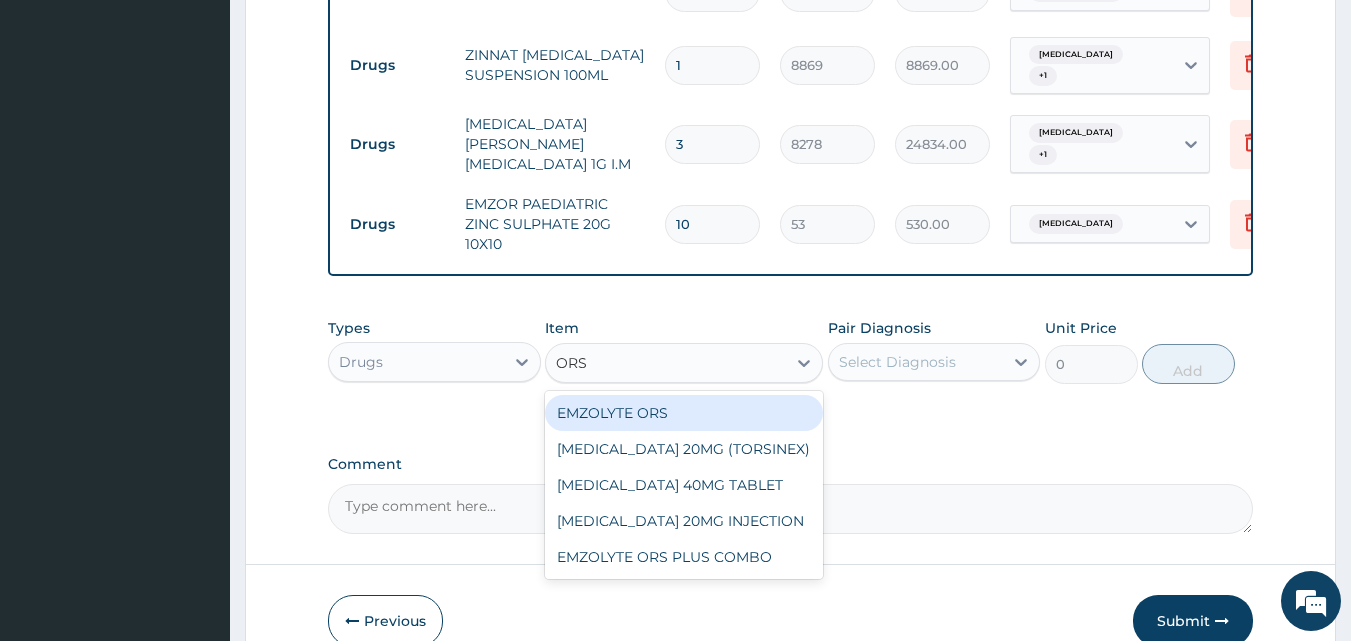 click on "EMZOLYTE ORS" at bounding box center [684, 413] 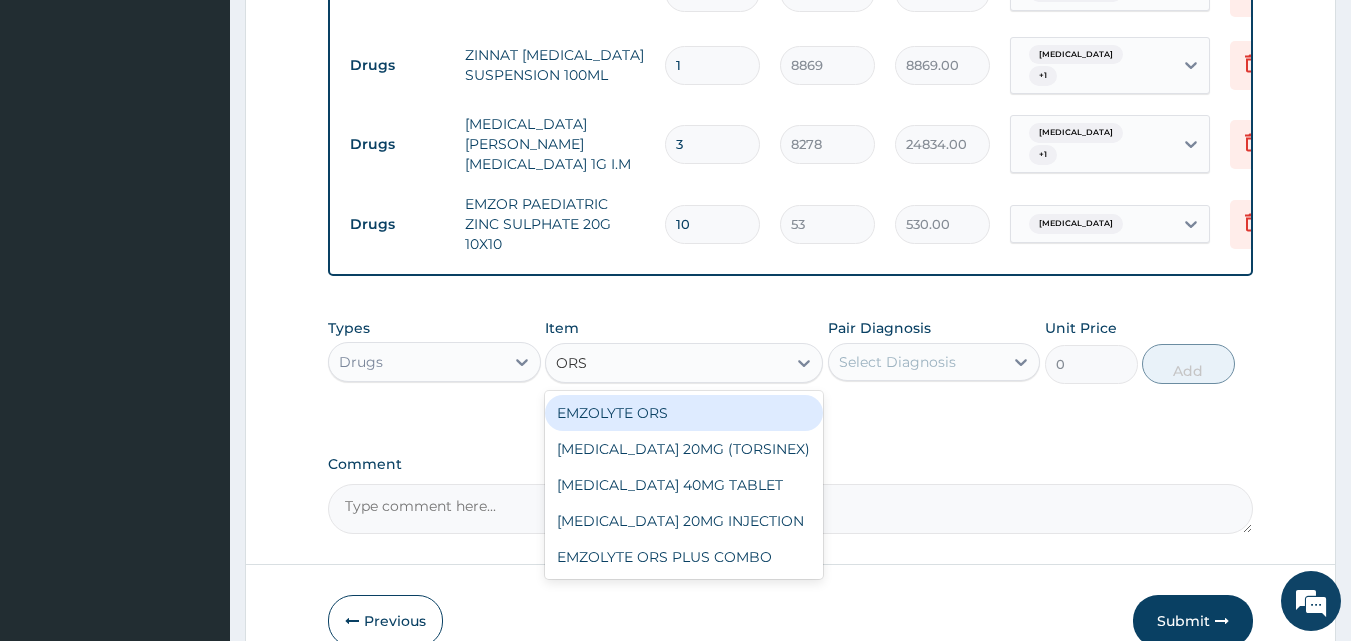click on "Types Drugs Item option EMZOR PAEDIATRIC ZINC SULPHATE 20G 10X10, selected. option EMZOLYTE ORS focused, 150 of 787. 5 results available for search term ORS. Use Up and Down to choose options, press Enter to select the currently focused option, press Escape to exit the menu, press Tab to select the option and exit the menu. ORS ORS EMZOLYTE ORS TORSEMIDE 20MG (TORSINEX) TORSEMIDE 40MG TABLET TORSEMIDE 20MG INJECTION EMZOLYTE ORS PLUS COMBO Pair Diagnosis Select Diagnosis Unit Price 0 Add" at bounding box center [791, 366] 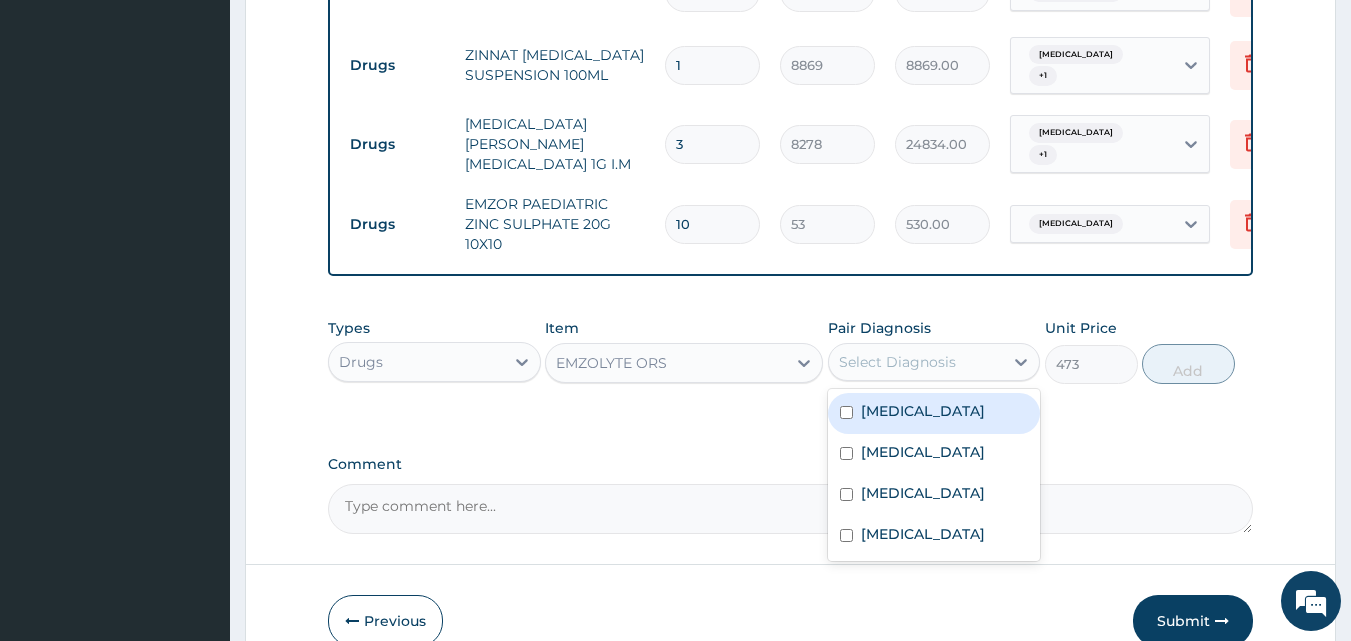 click on "Select Diagnosis" at bounding box center [916, 362] 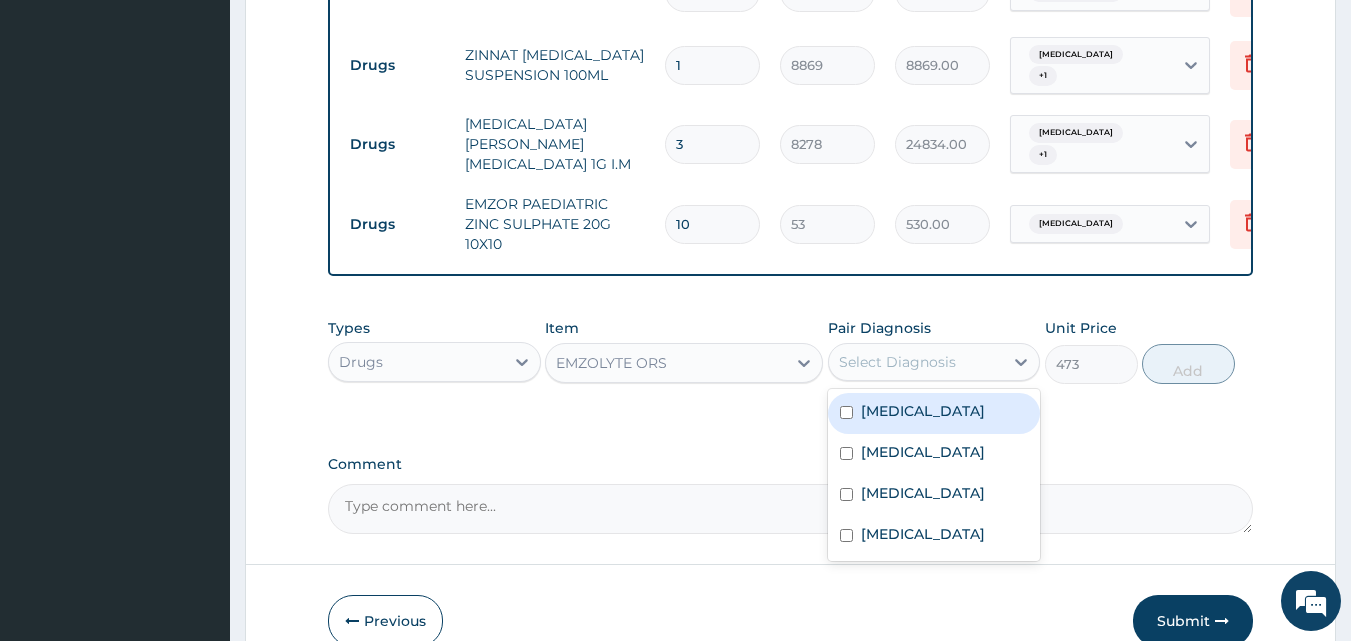 click on "Select Diagnosis" at bounding box center (916, 362) 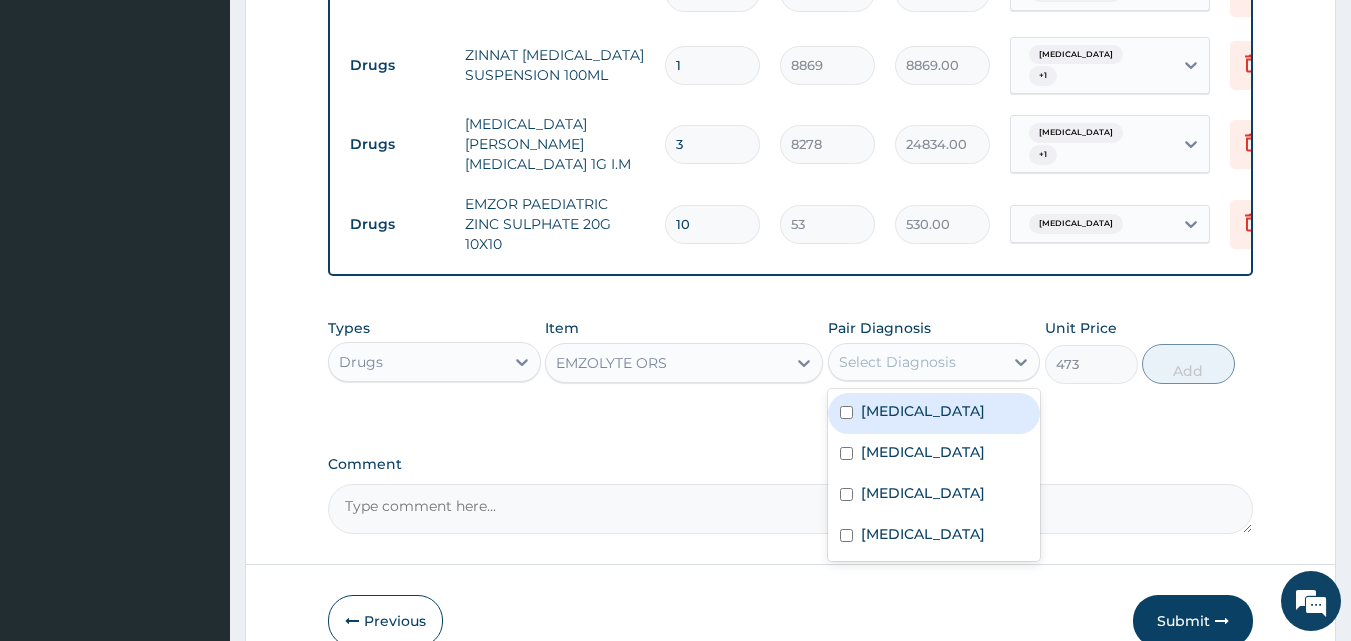 click on "Select Diagnosis" at bounding box center (916, 362) 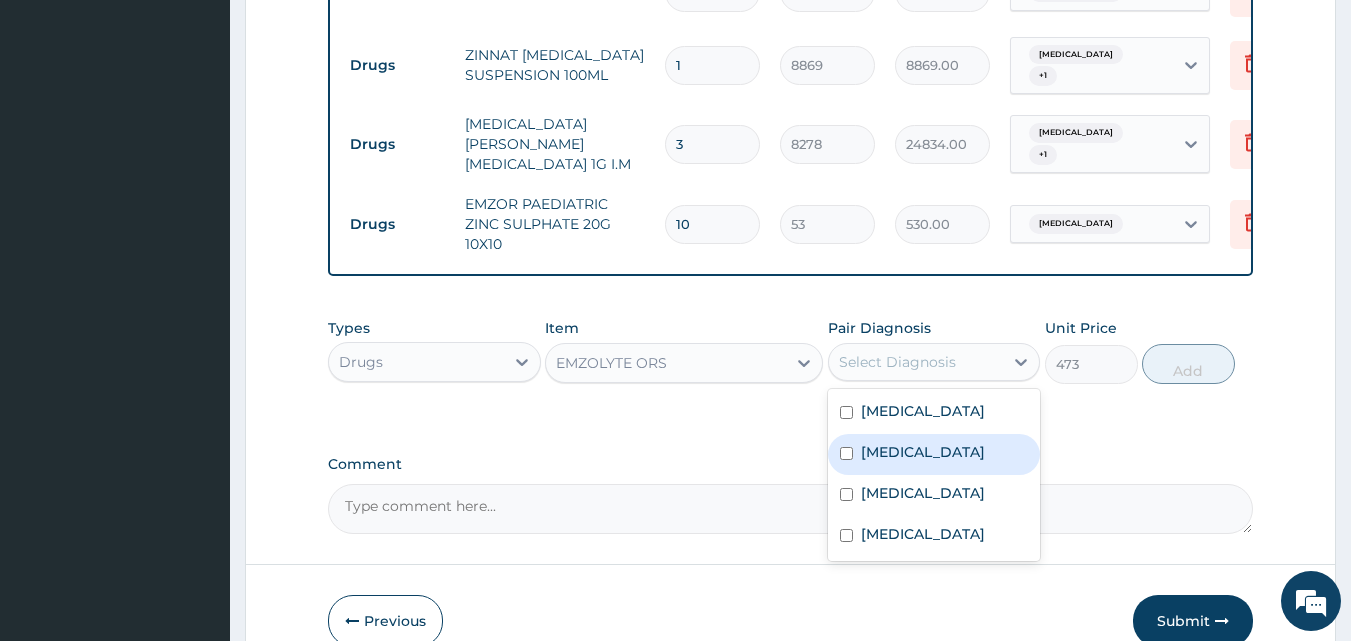 click on "Gastroenteritis" at bounding box center (934, 454) 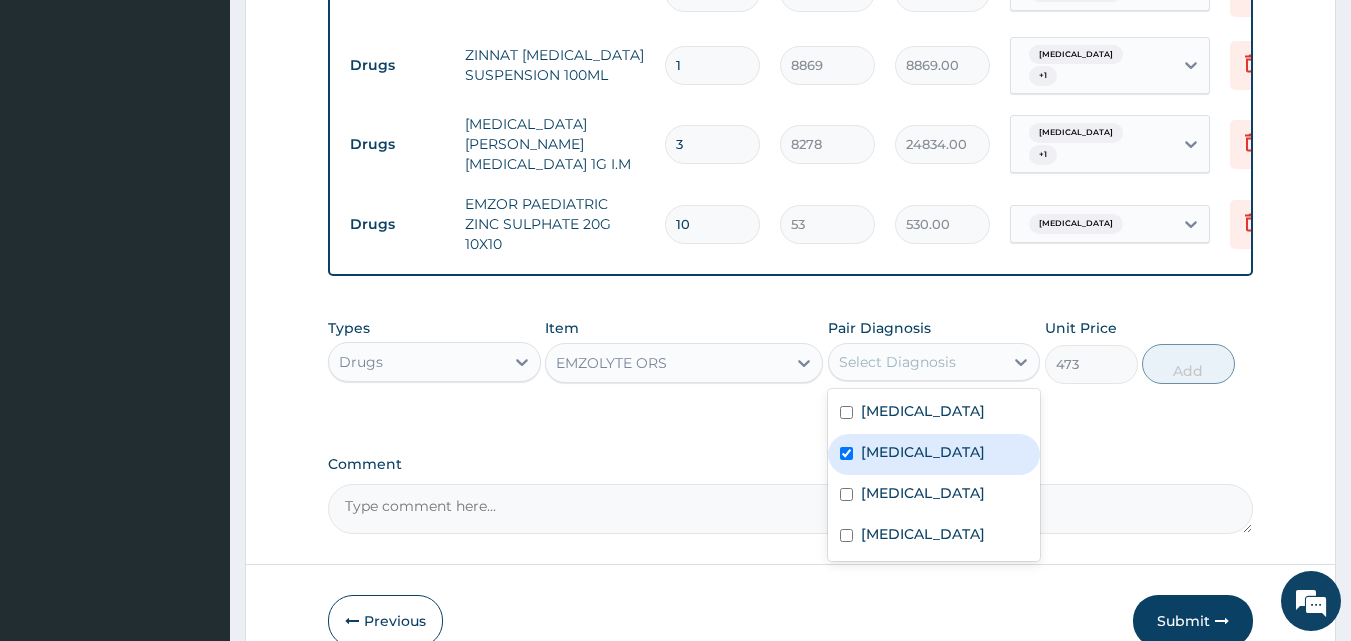 checkbox on "true" 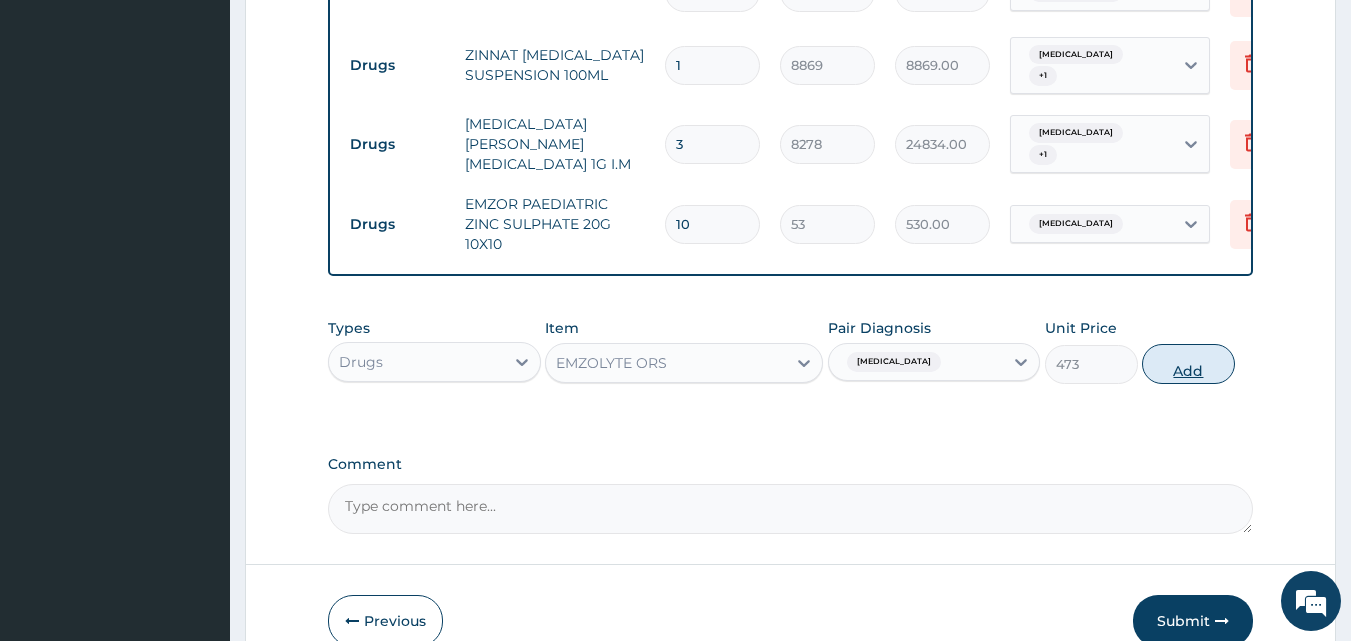 click on "Add" at bounding box center (1188, 364) 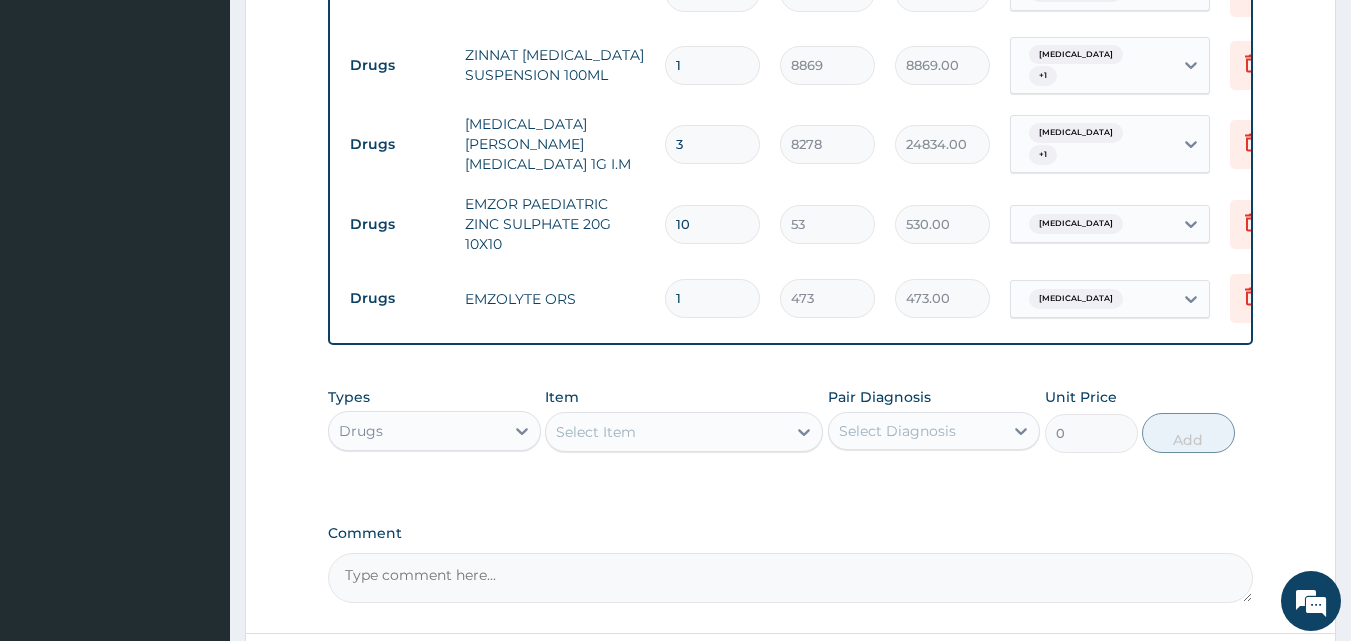 click on "1" at bounding box center [712, 298] 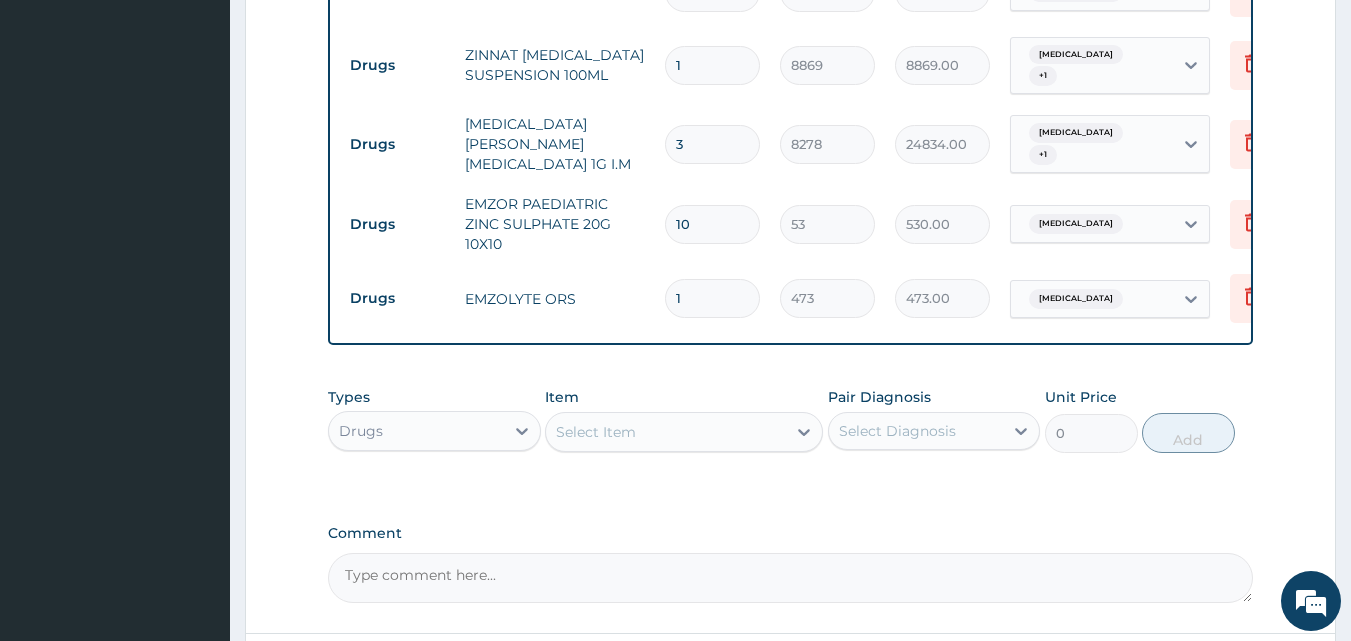 type 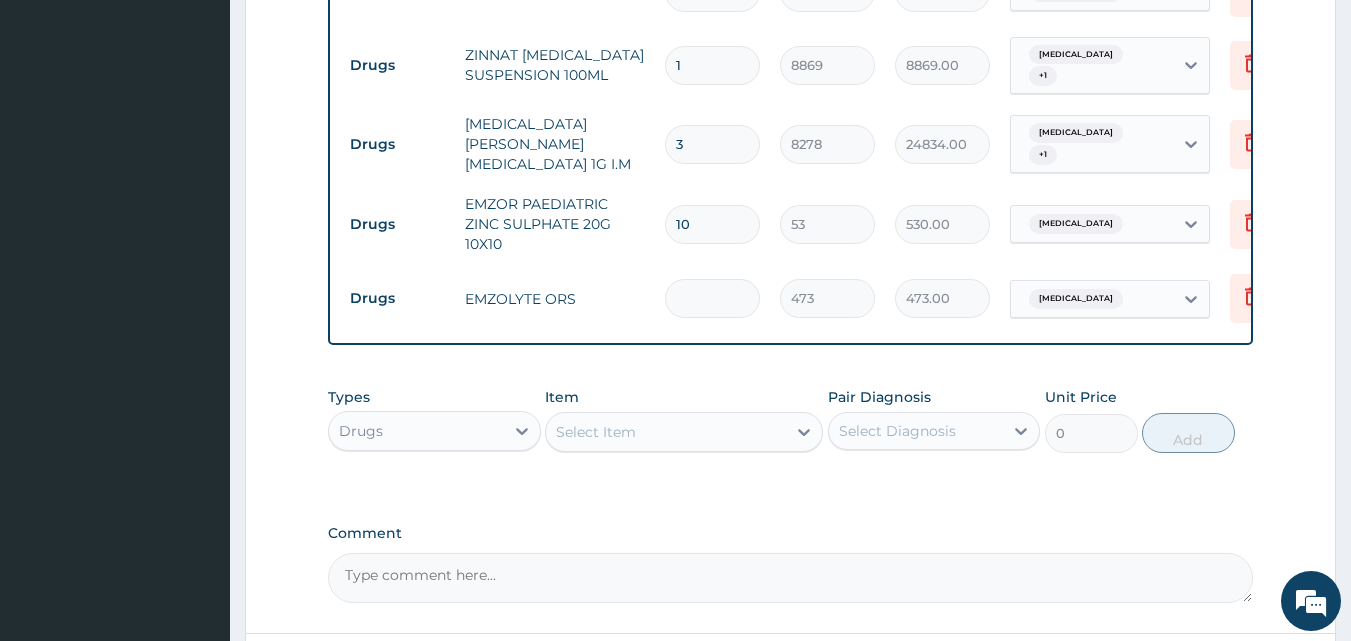 type on "0.00" 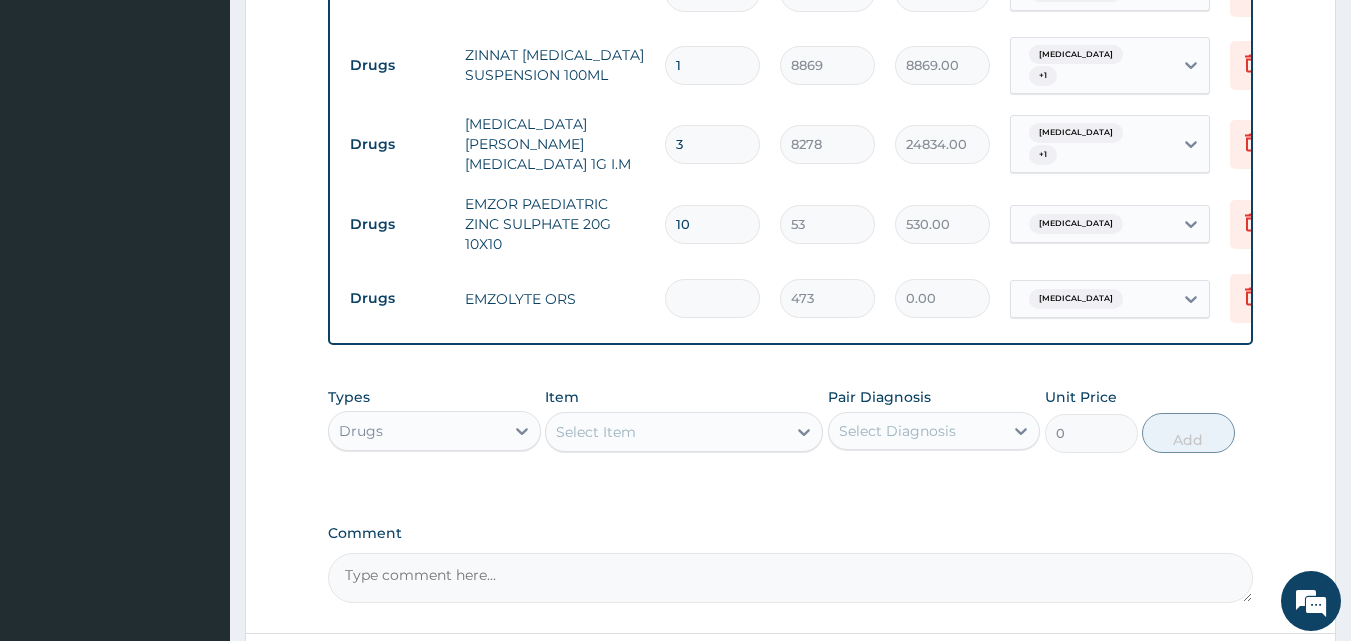 type on "2" 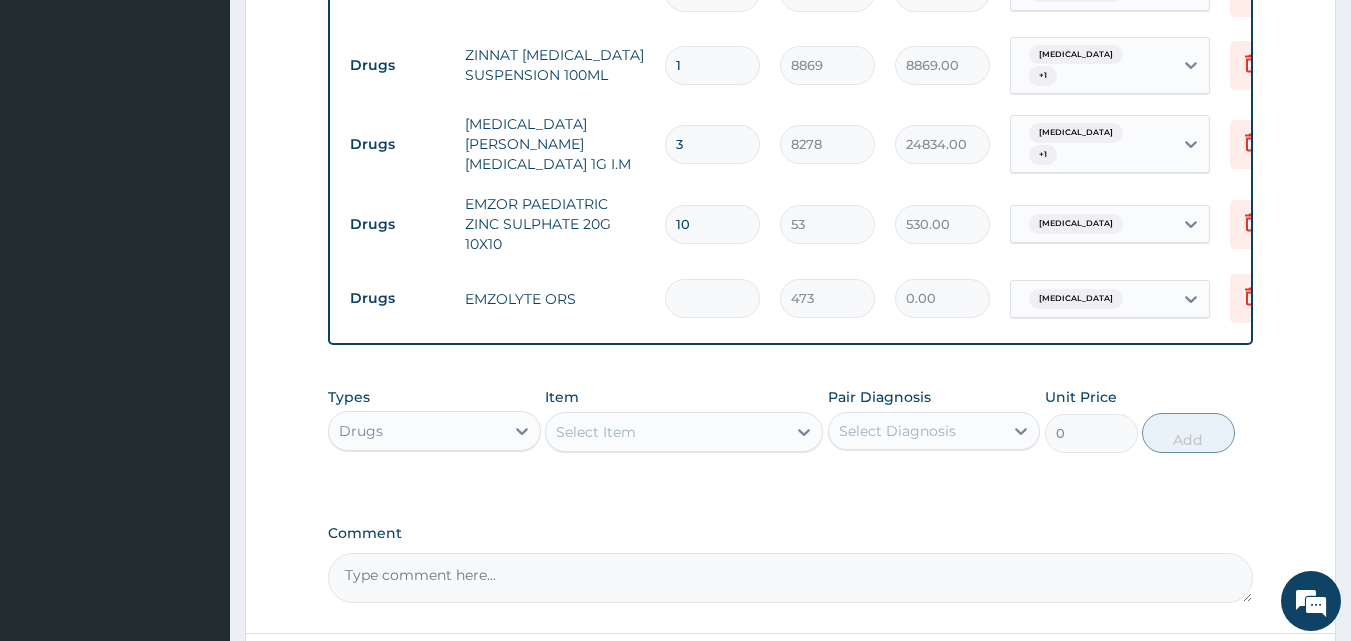 type on "946.00" 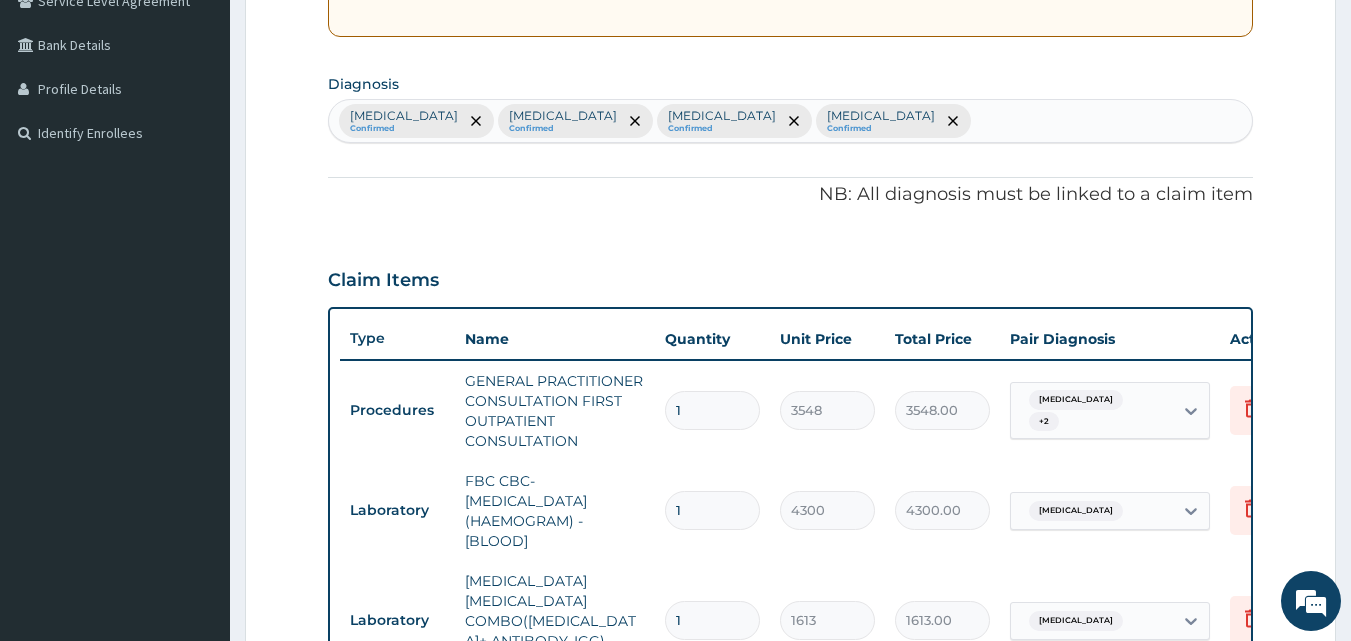scroll, scrollTop: 360, scrollLeft: 0, axis: vertical 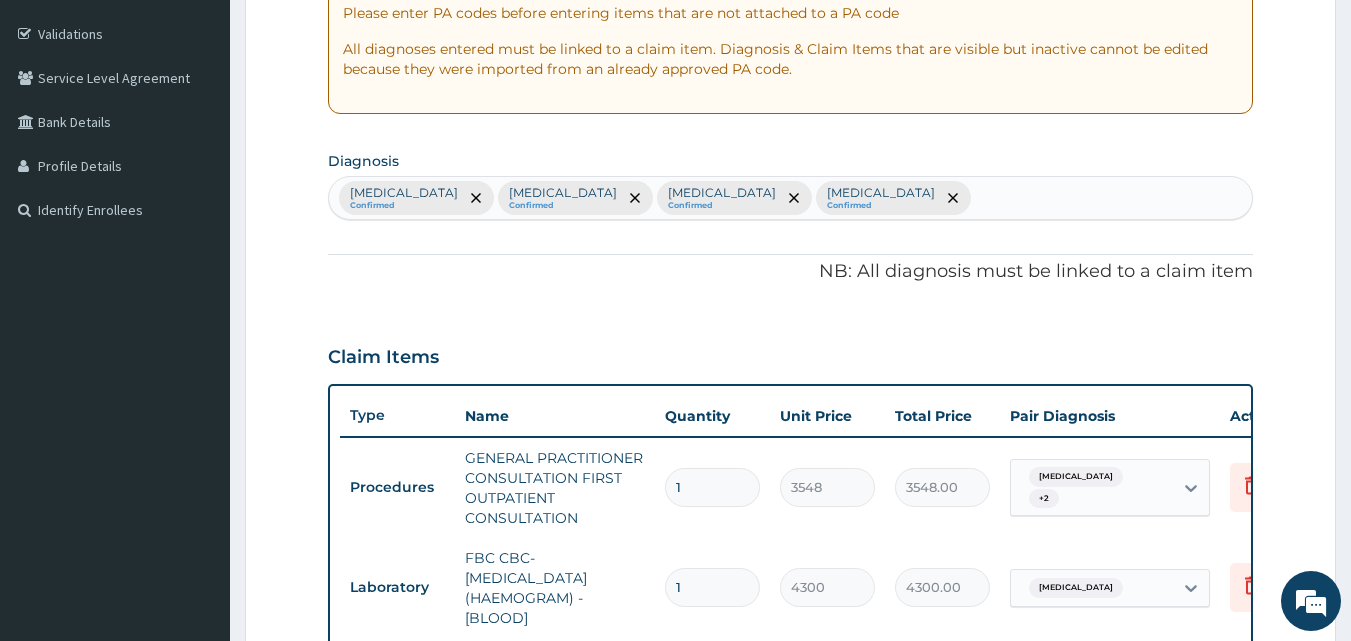 type on "2" 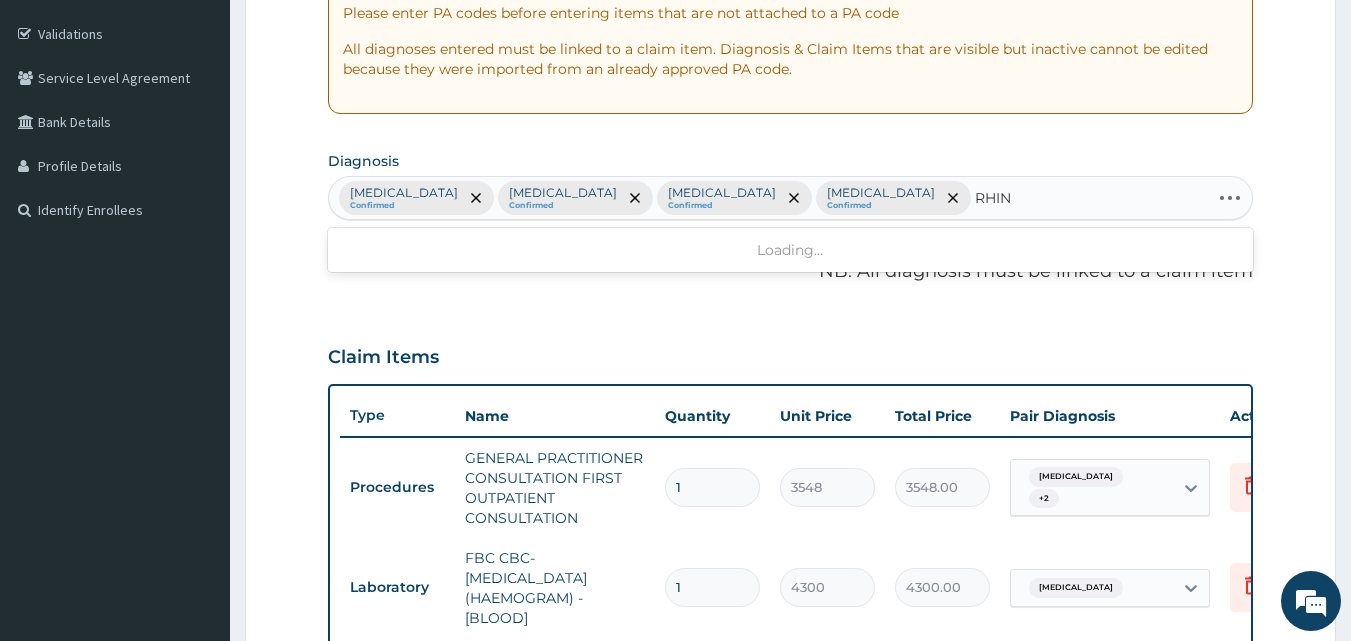 type on "RHINI" 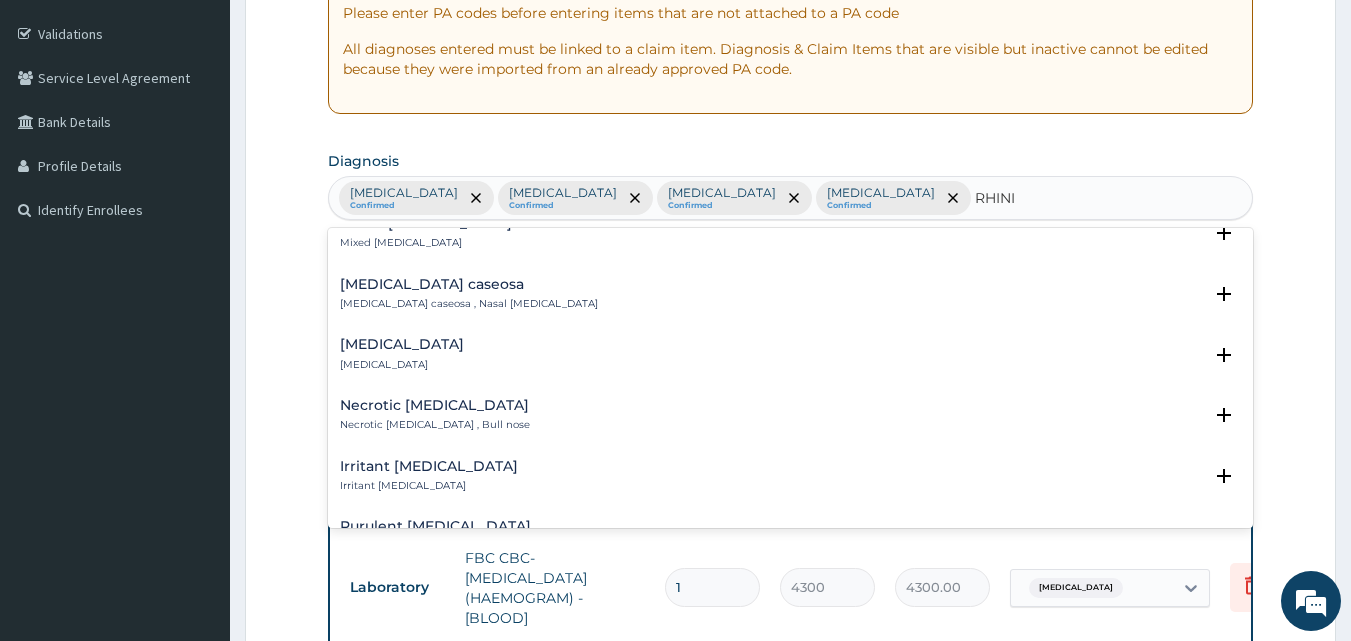 scroll, scrollTop: 300, scrollLeft: 0, axis: vertical 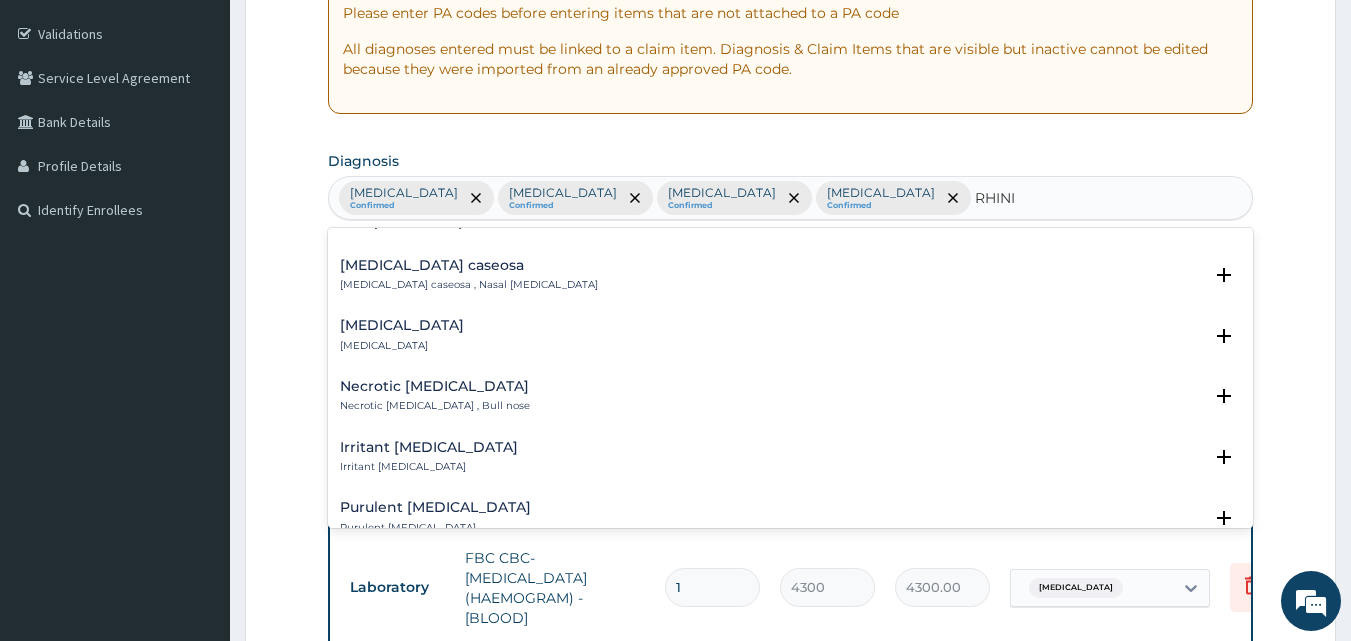 click on "Chronic rhinitis" at bounding box center [402, 325] 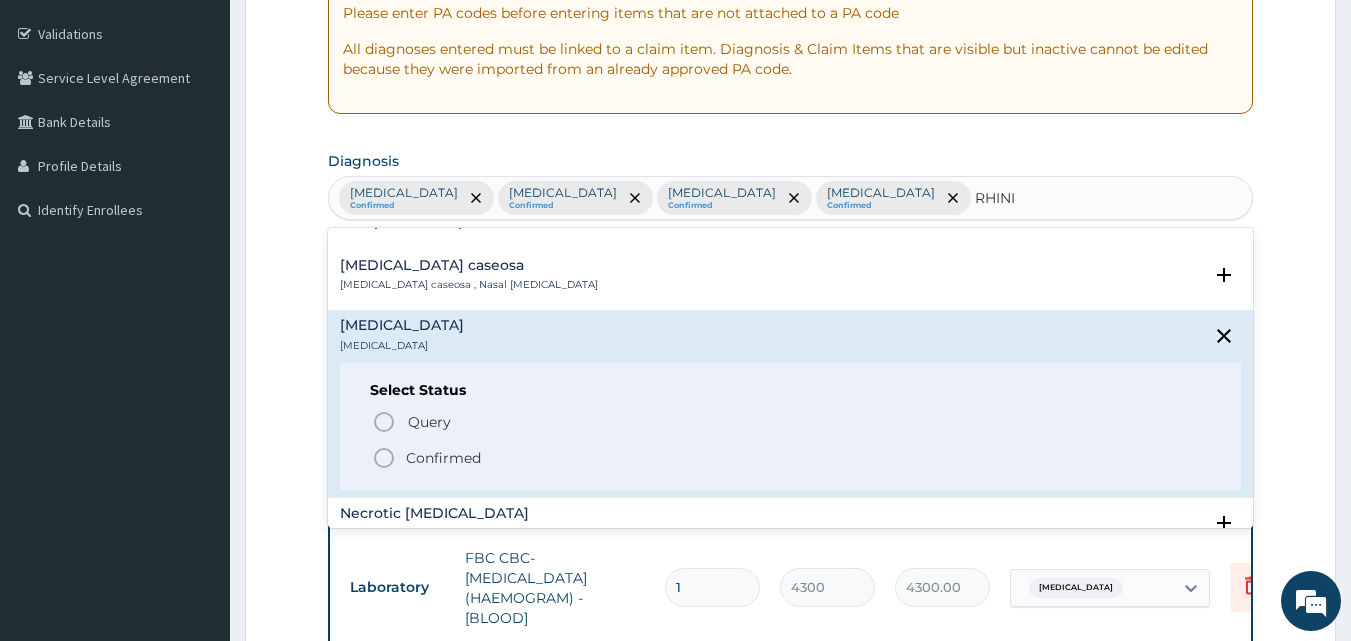 click on "Confirmed" at bounding box center (443, 458) 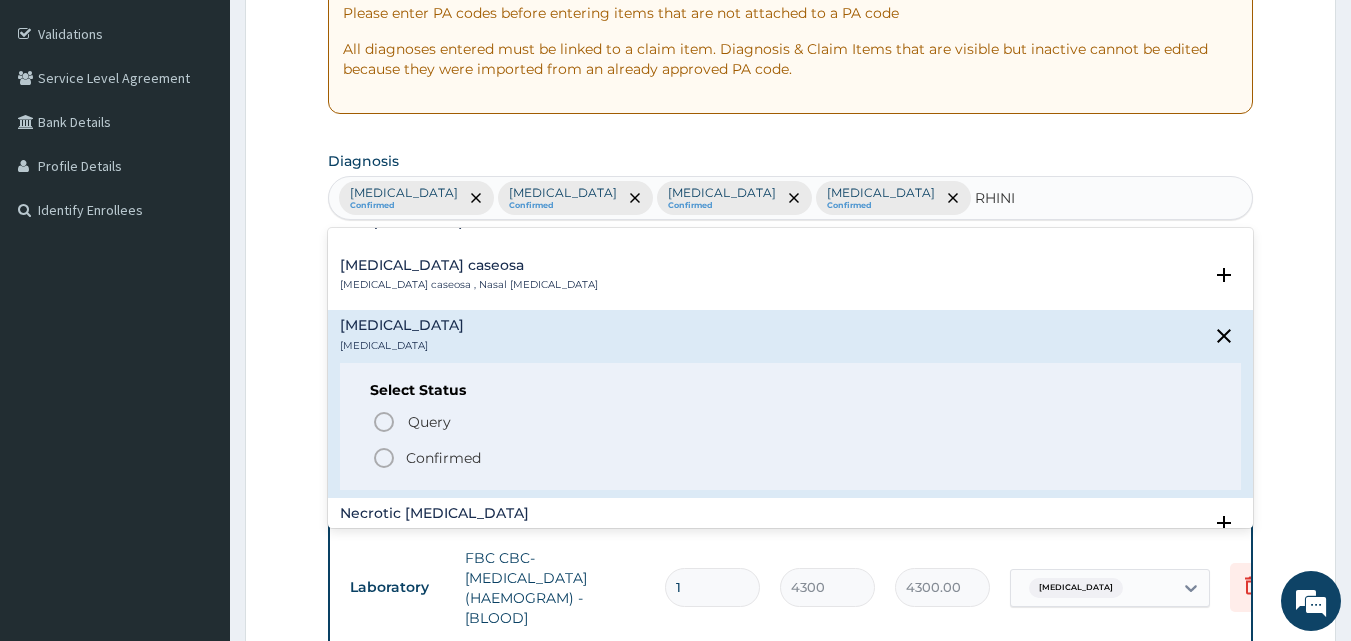 click on "Procedures GENERAL PRACTITIONER CONSULTATION FIRST OUTPATIENT CONSULTATION 1 3548 3548.00 Sepsis  + 2 Delete" at bounding box center [830, 488] 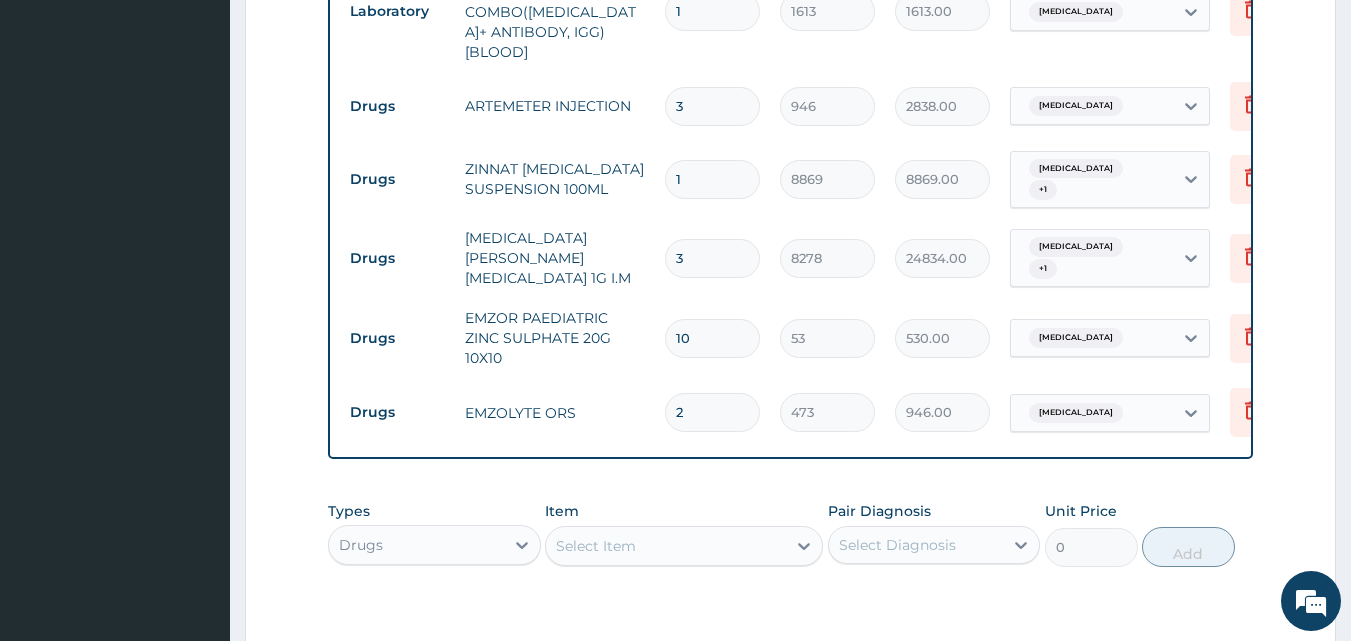 scroll, scrollTop: 1260, scrollLeft: 0, axis: vertical 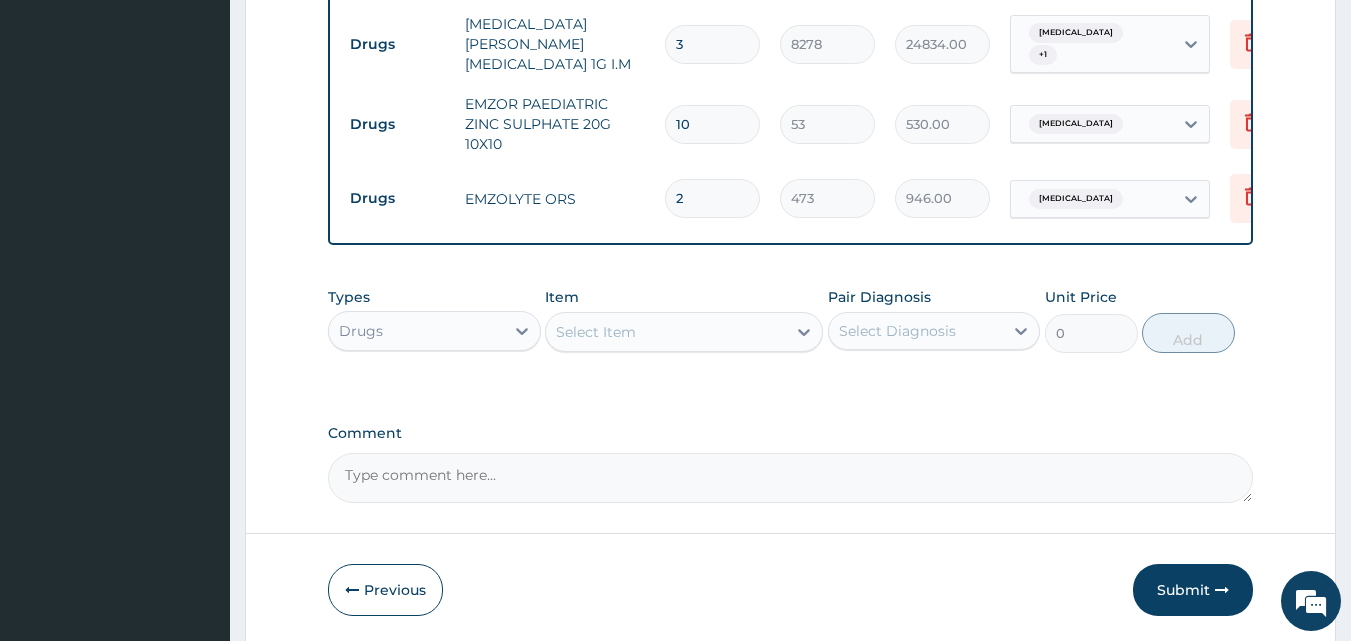 click on "Select Item" at bounding box center [596, 332] 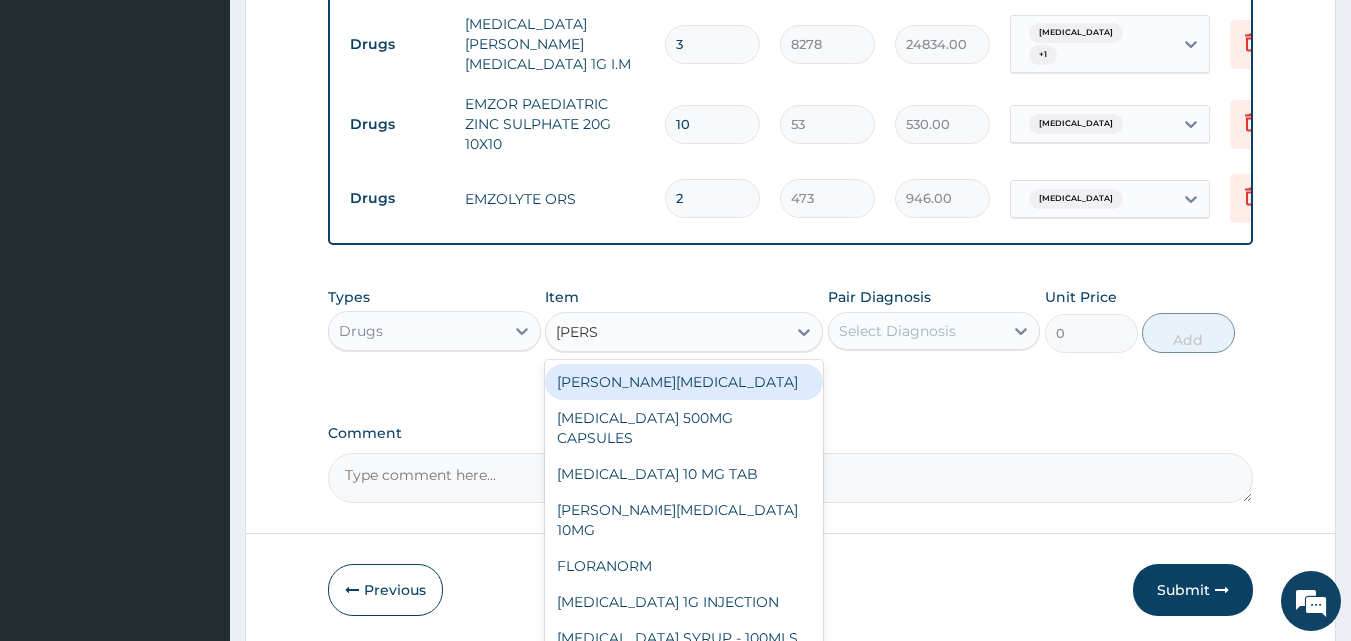 type on "LORAT" 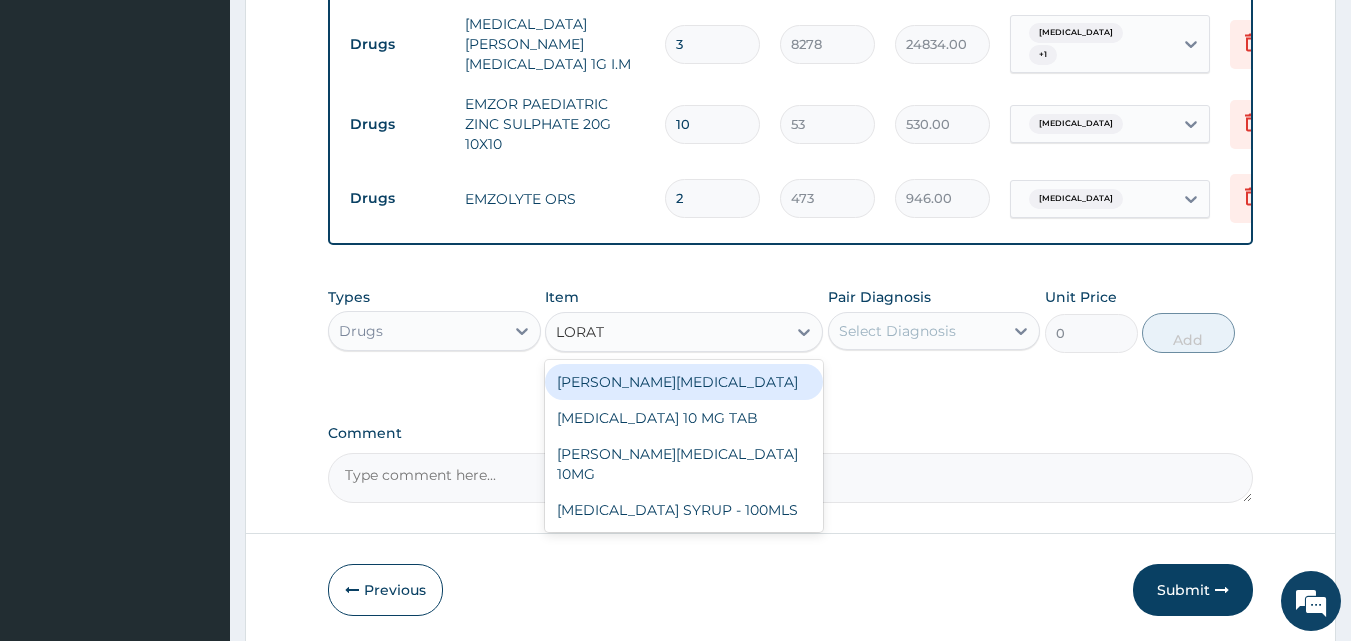 click on "[PERSON_NAME][MEDICAL_DATA]" at bounding box center (684, 382) 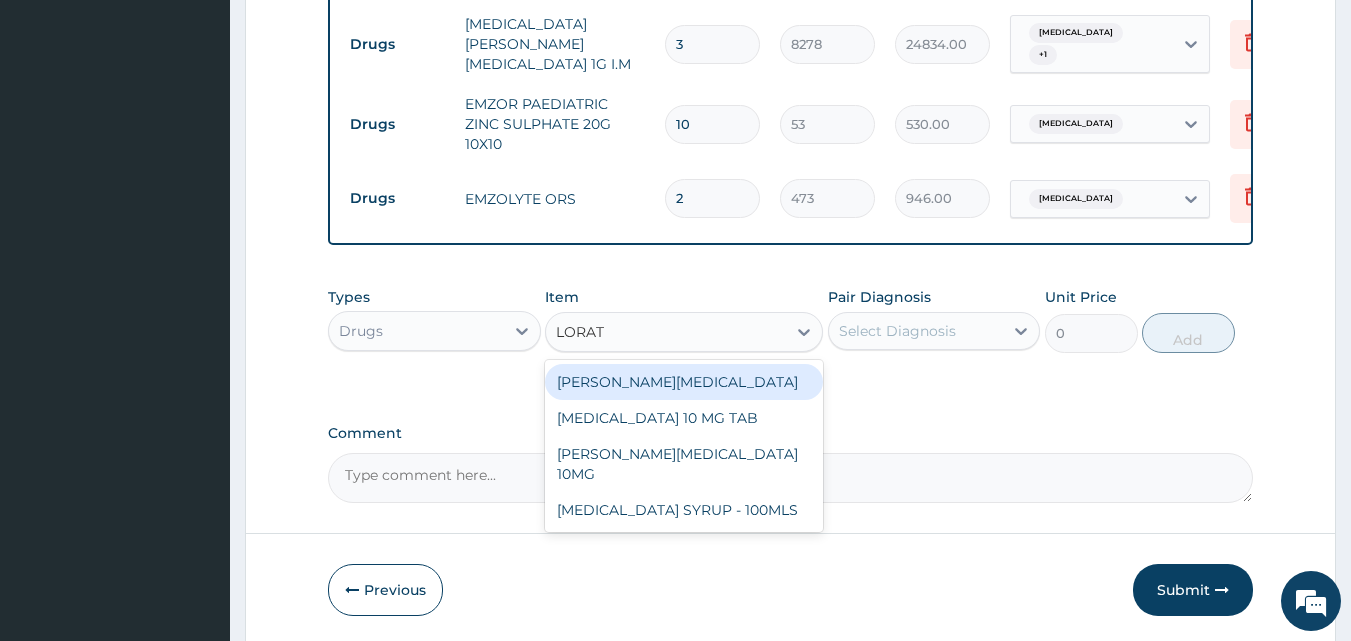 type 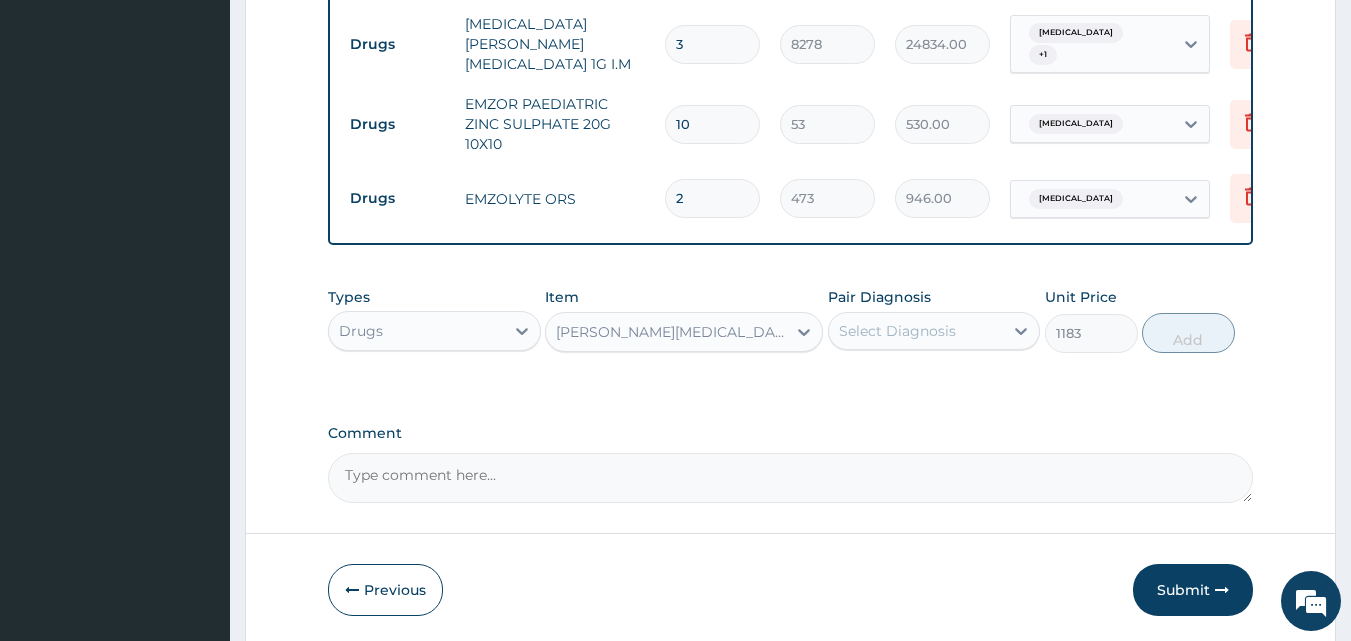 click on "[PERSON_NAME][MEDICAL_DATA]" at bounding box center [672, 332] 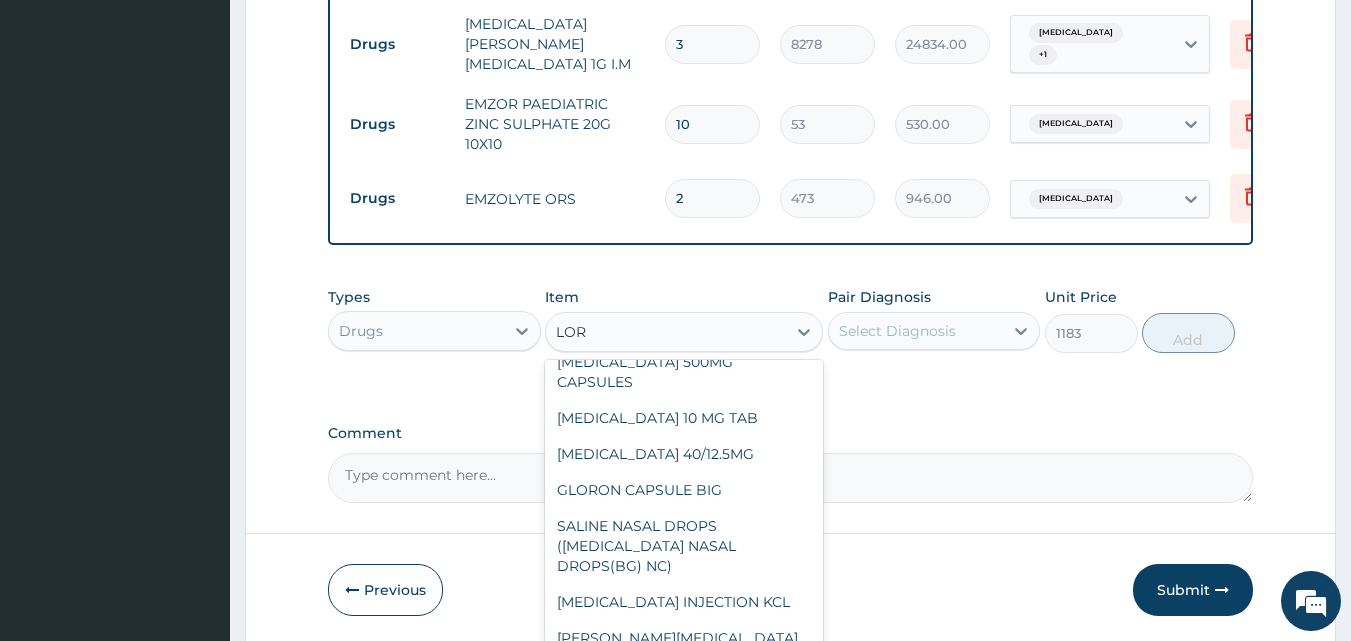 scroll, scrollTop: 0, scrollLeft: 0, axis: both 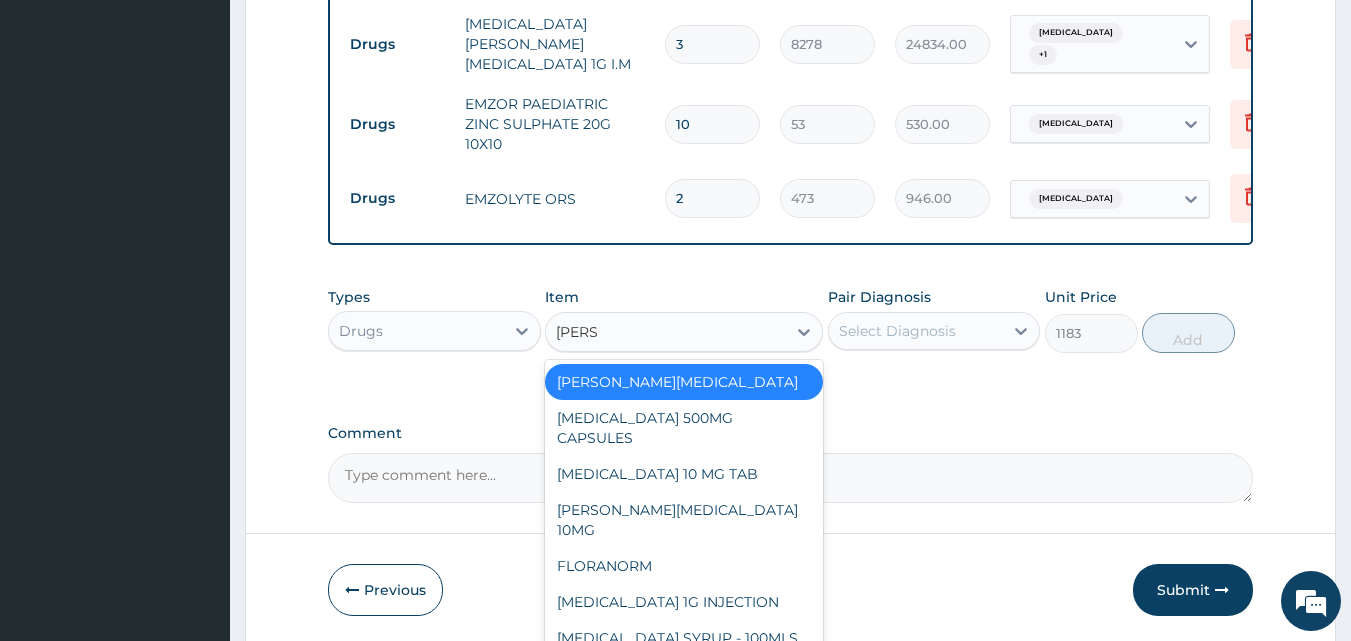 type on "LORAT" 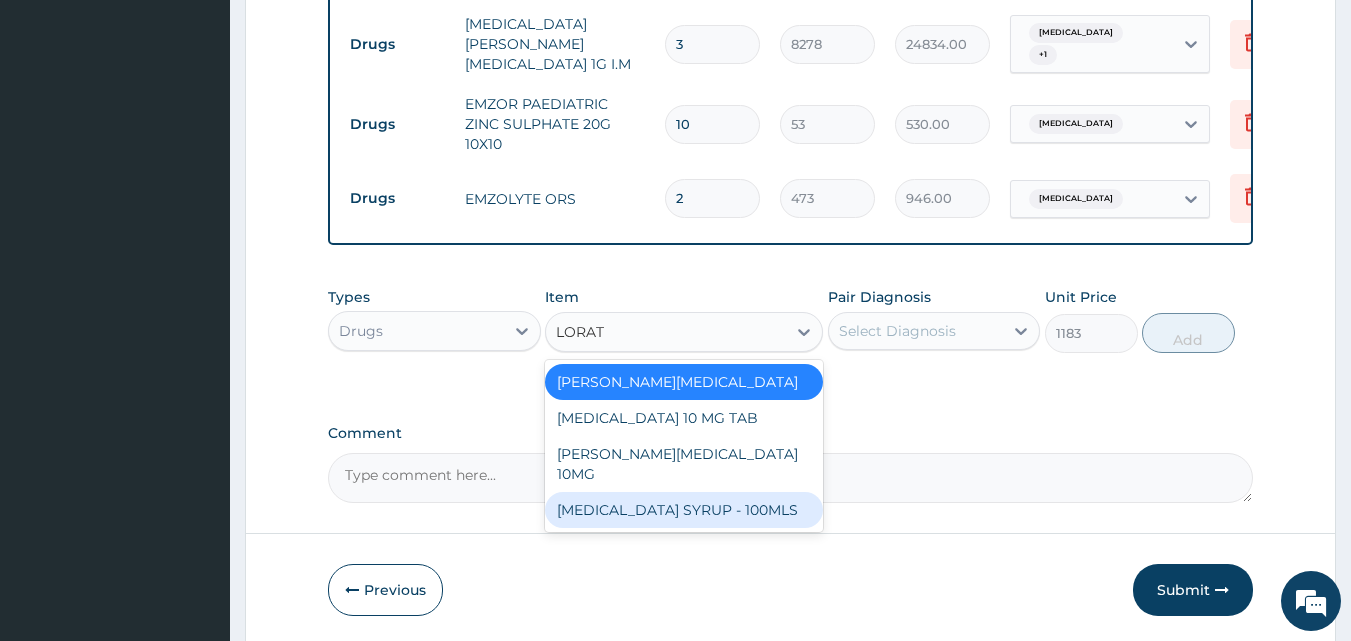 click on "[MEDICAL_DATA] SYRUP - 100MLS" at bounding box center (684, 510) 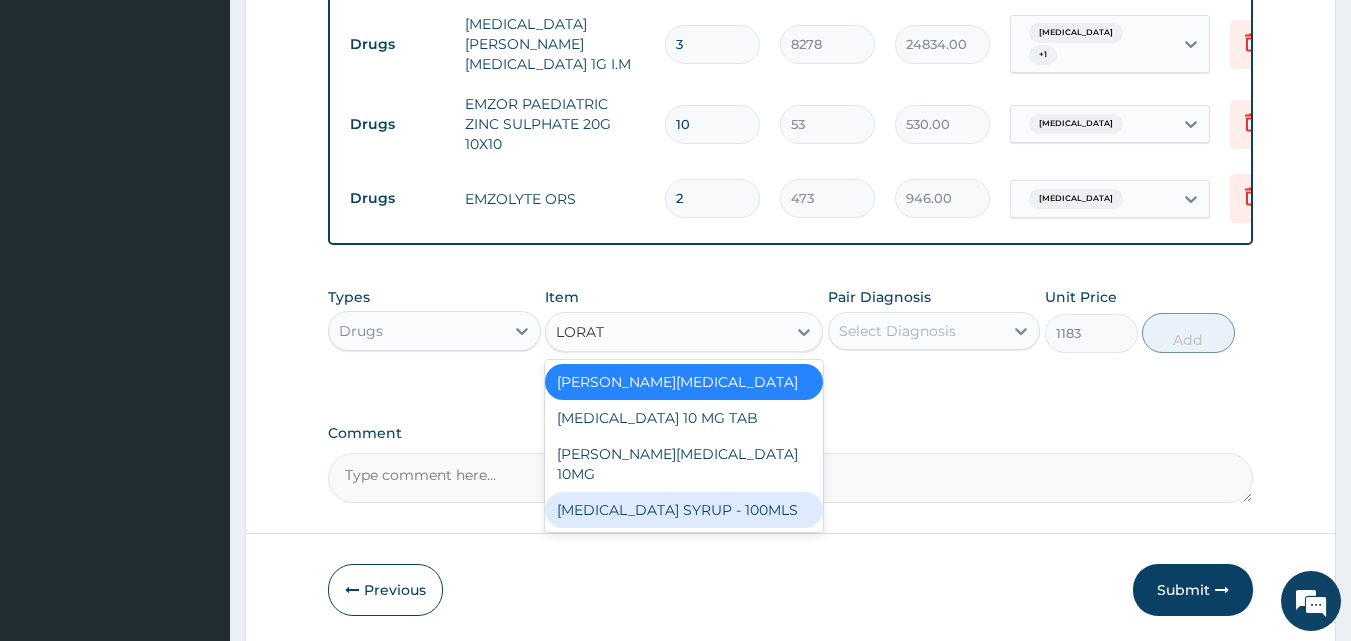 type 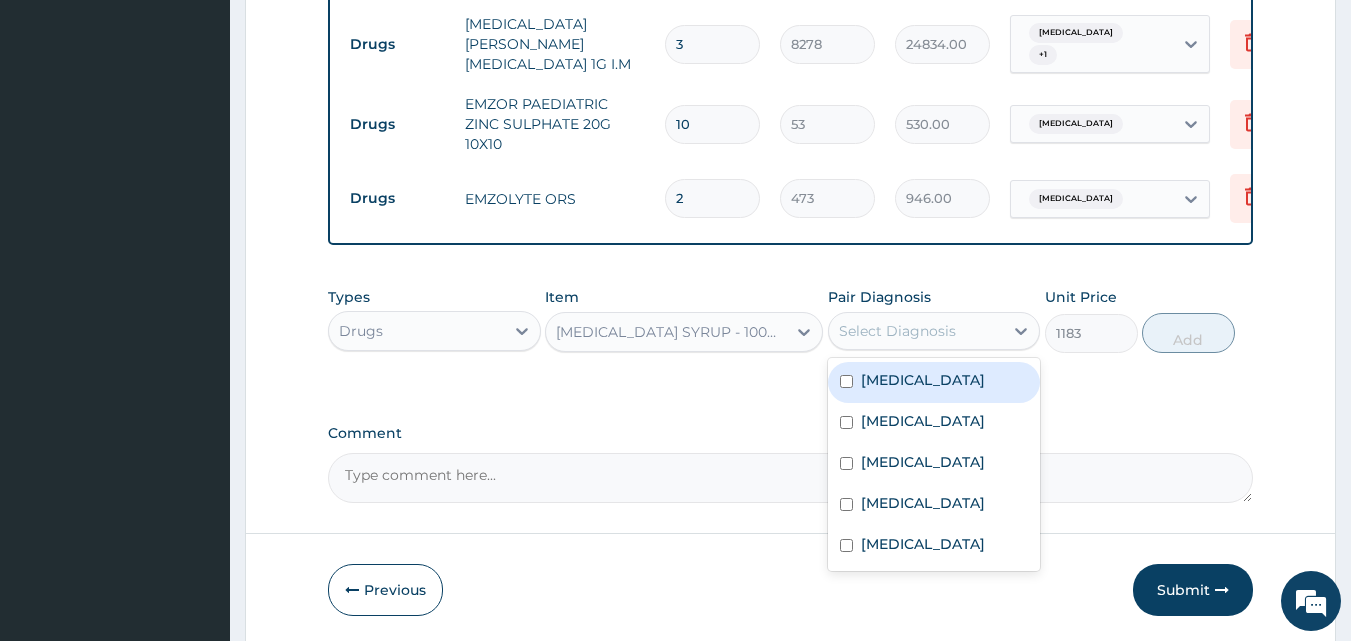 click on "Select Diagnosis" at bounding box center (916, 331) 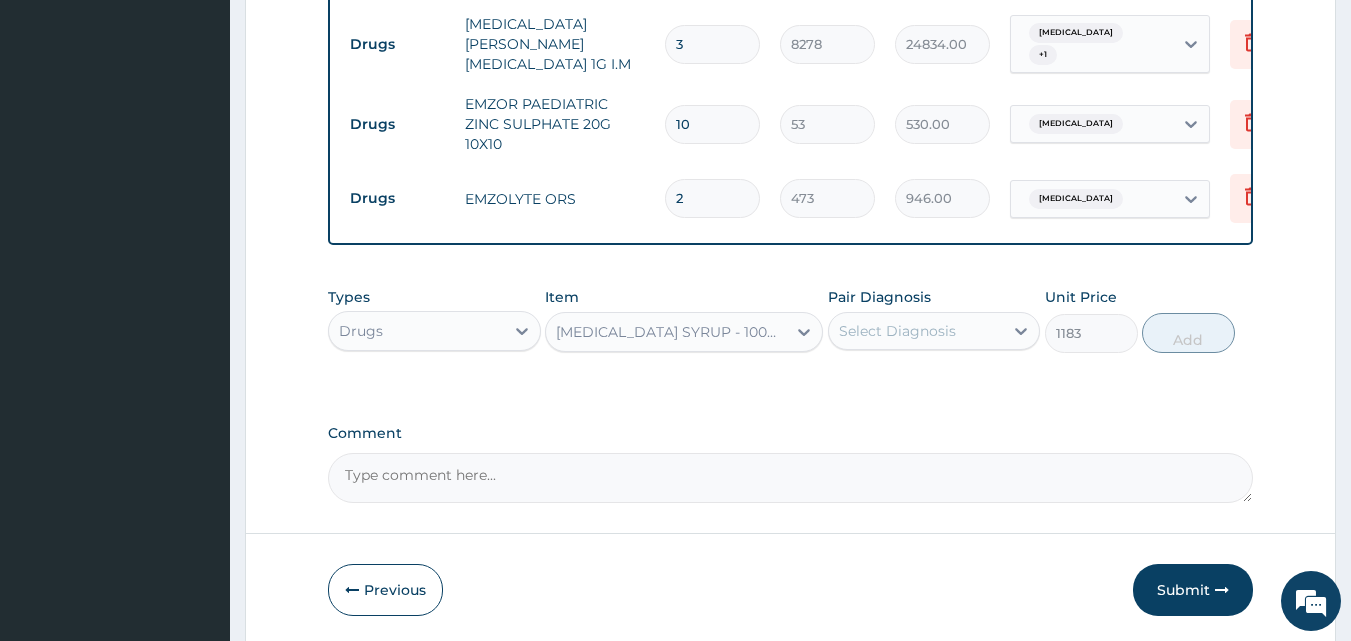 click on "Select Diagnosis" at bounding box center [897, 331] 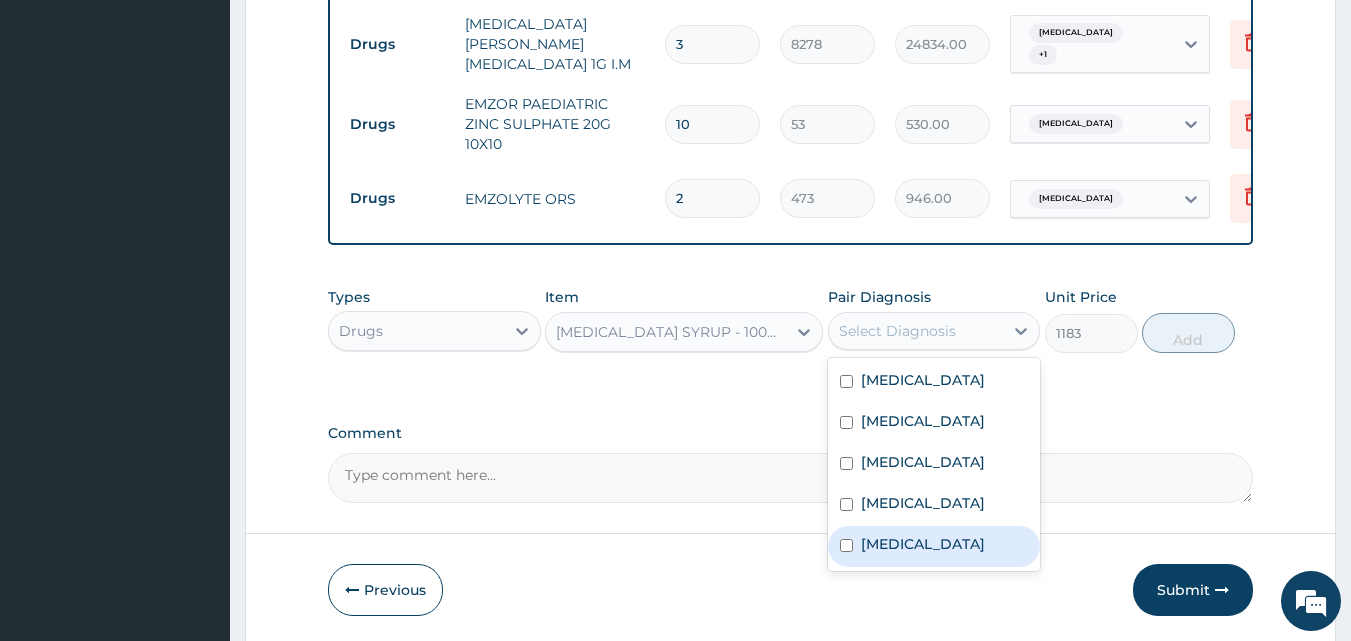 click on "Chronic rhinitis" at bounding box center (923, 544) 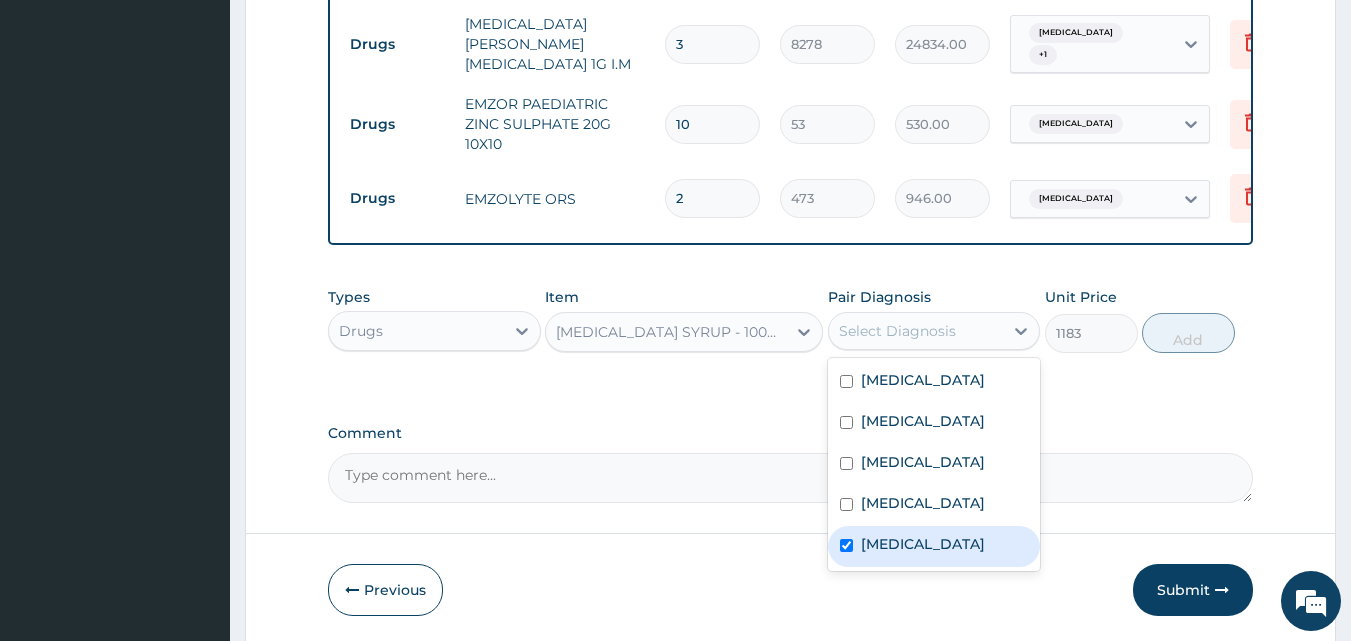 checkbox on "true" 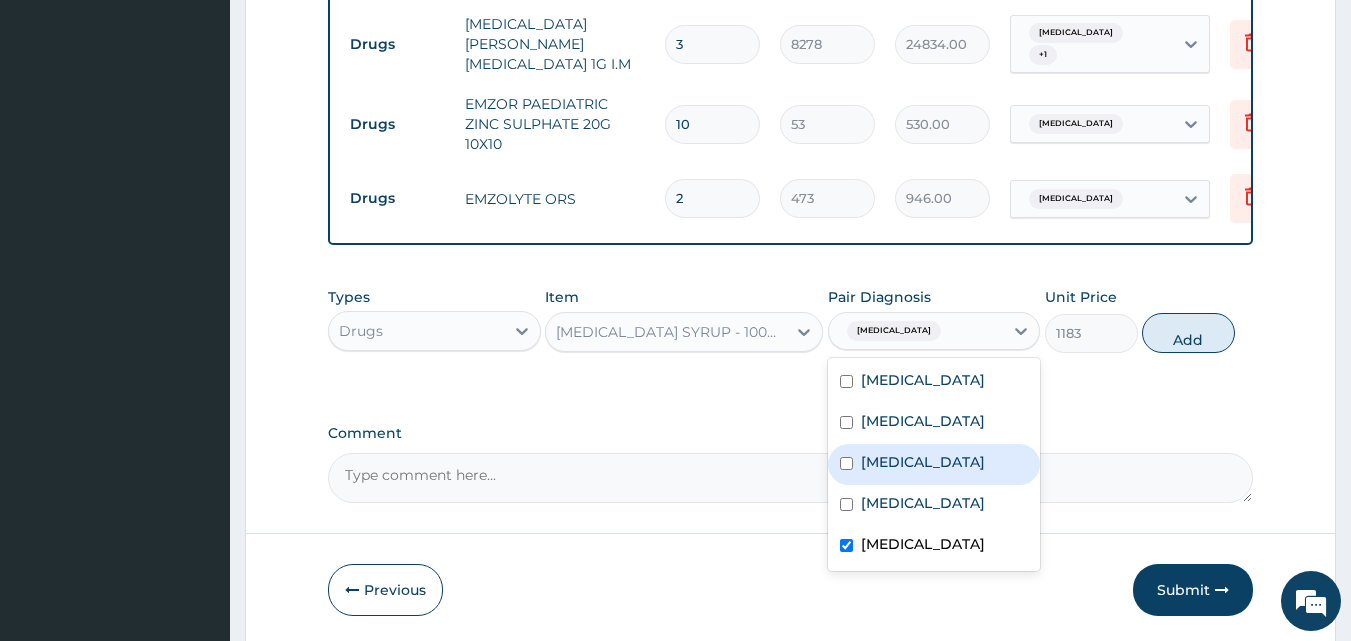 click on "Add" at bounding box center [1188, 333] 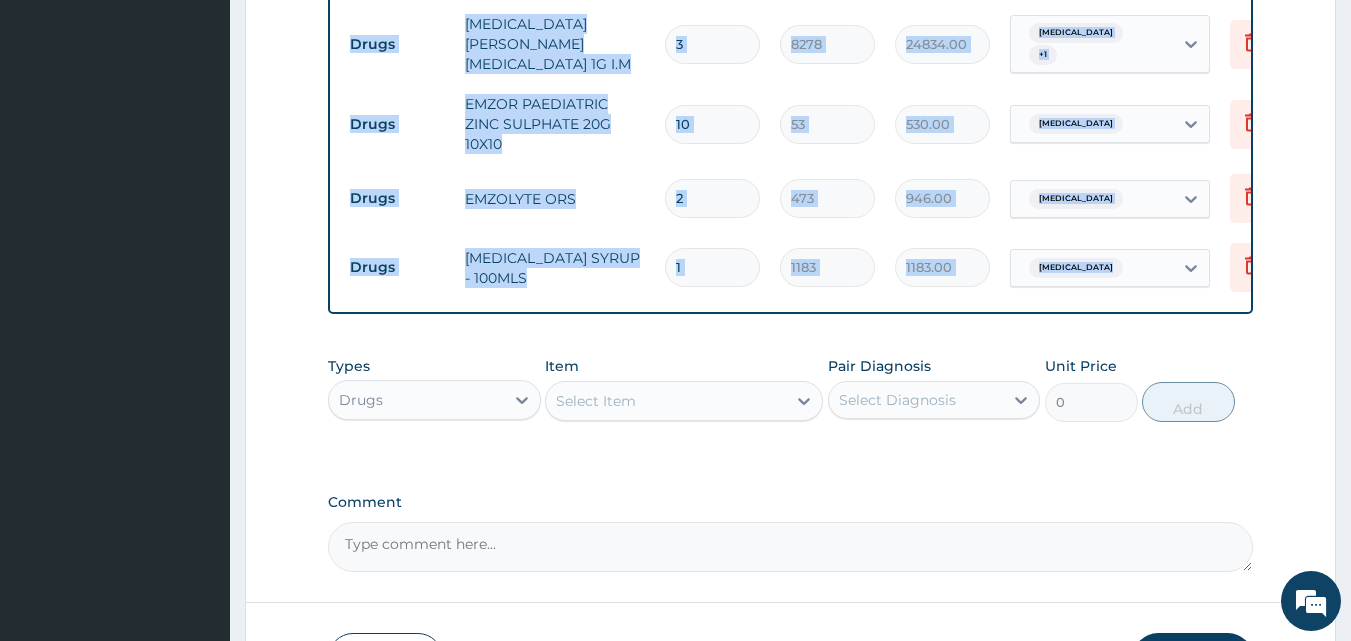 click on "Select Item" at bounding box center (666, 401) 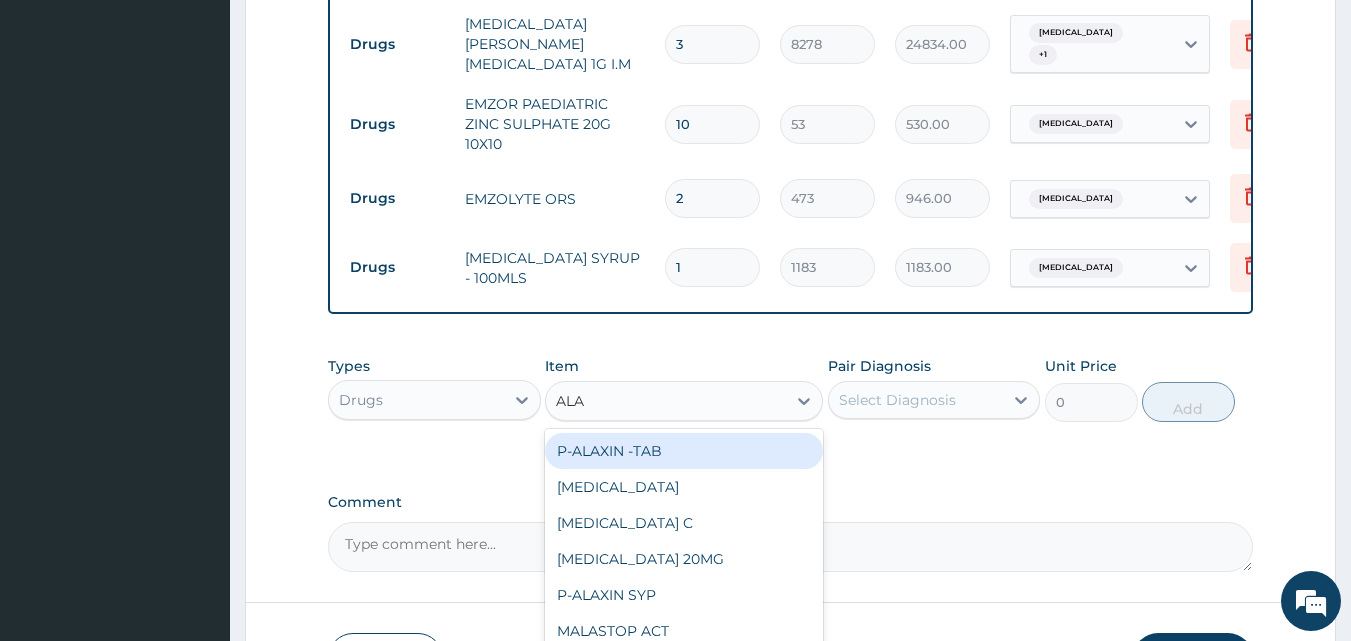 type on "ALAX" 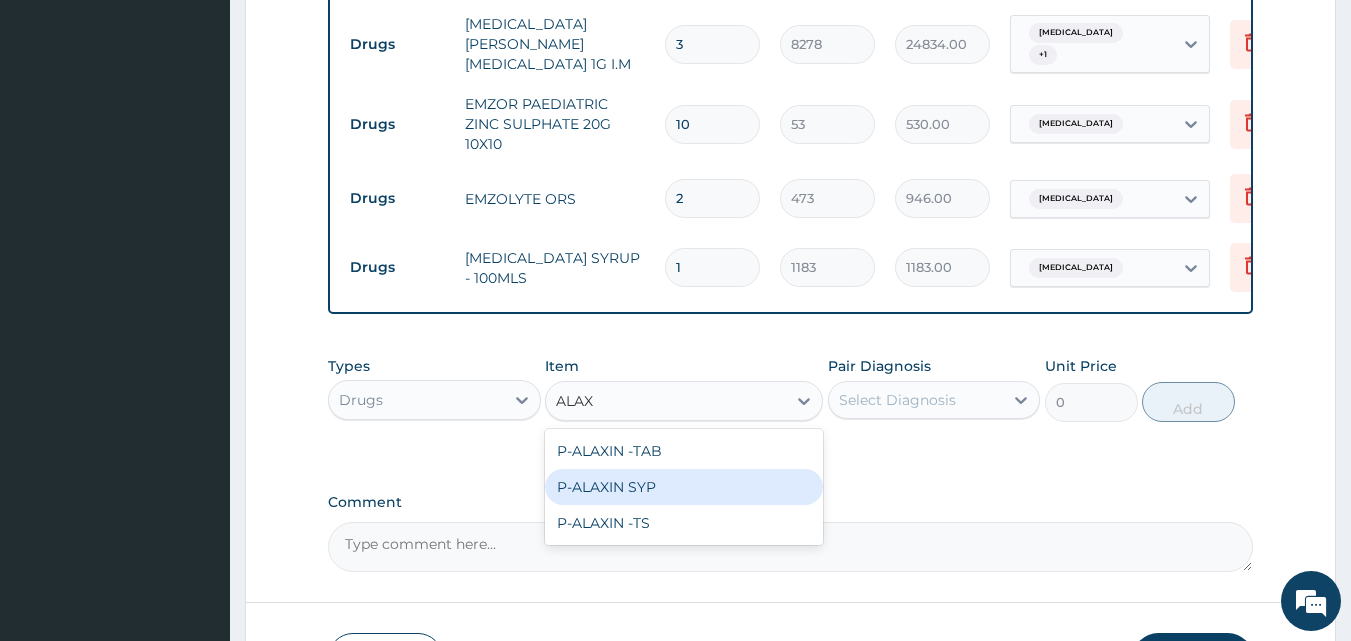click on "P-ALAXIN SYP" at bounding box center (684, 487) 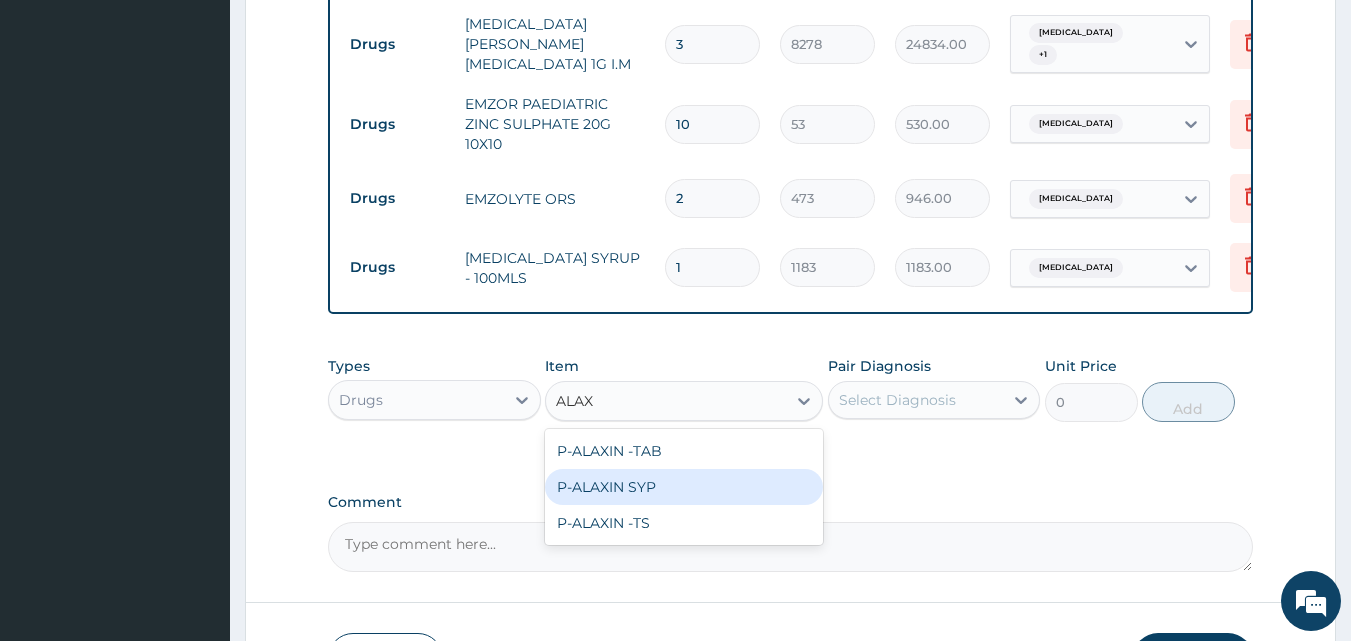 type 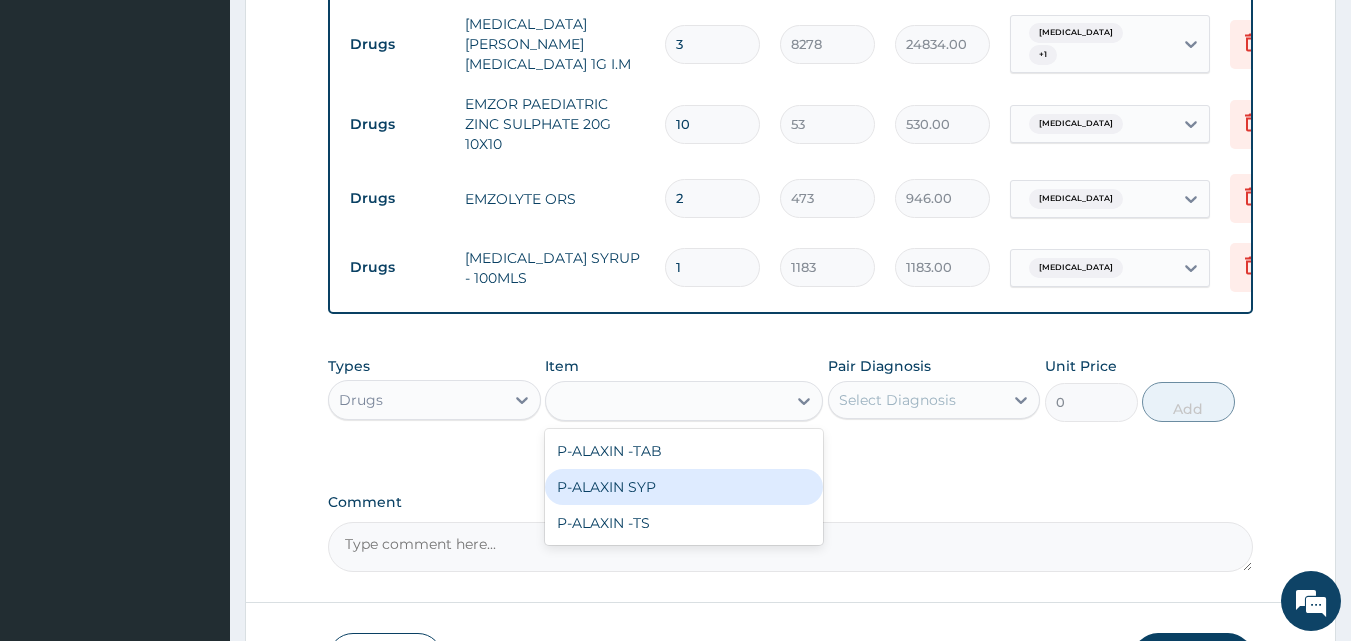 type on "2129" 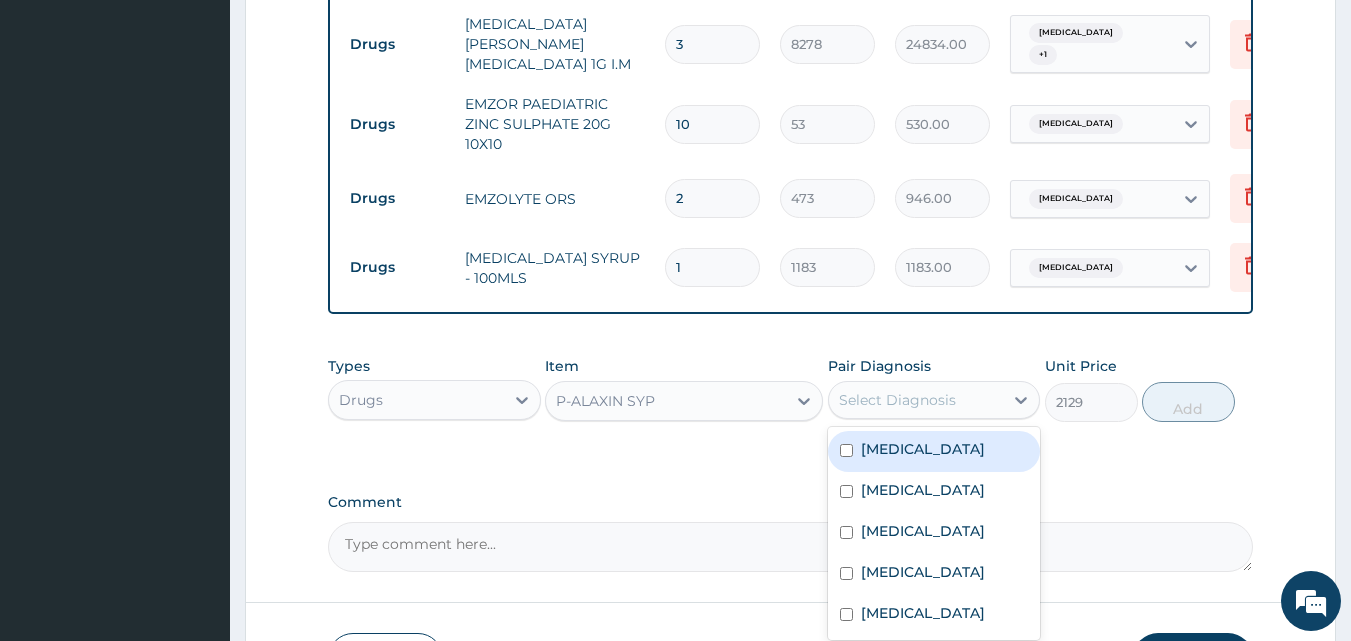 click on "Select Diagnosis" at bounding box center [897, 400] 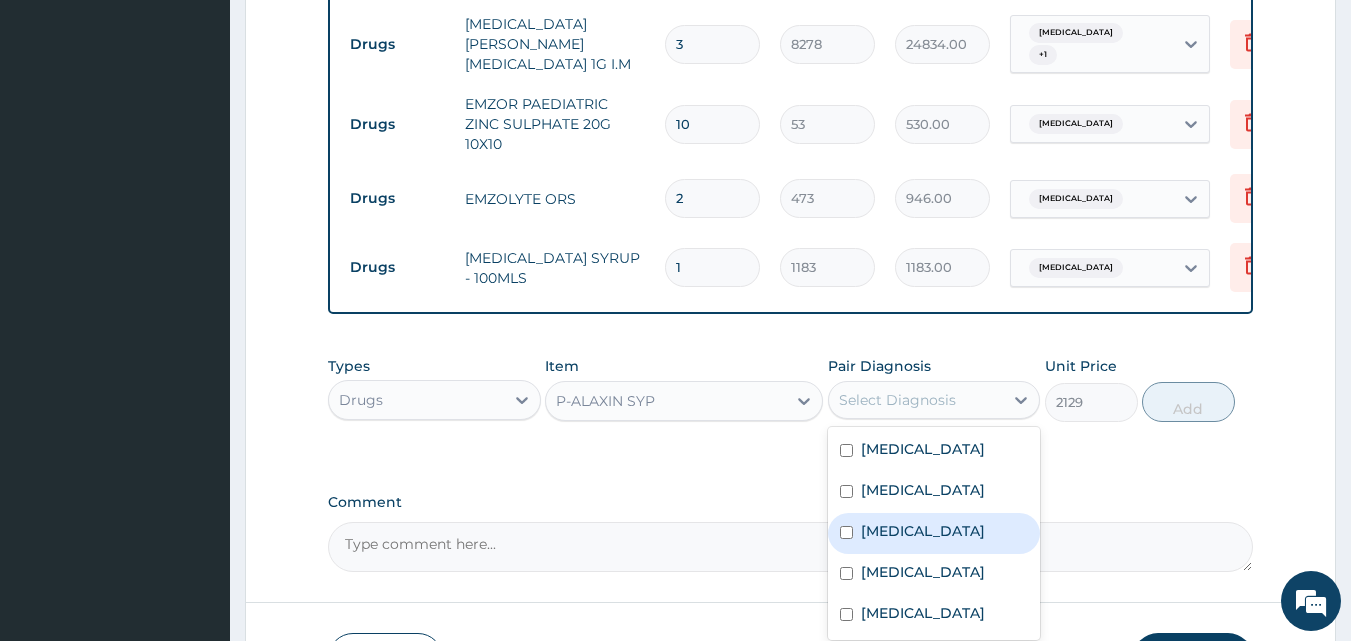 click on "Malaria" at bounding box center (923, 531) 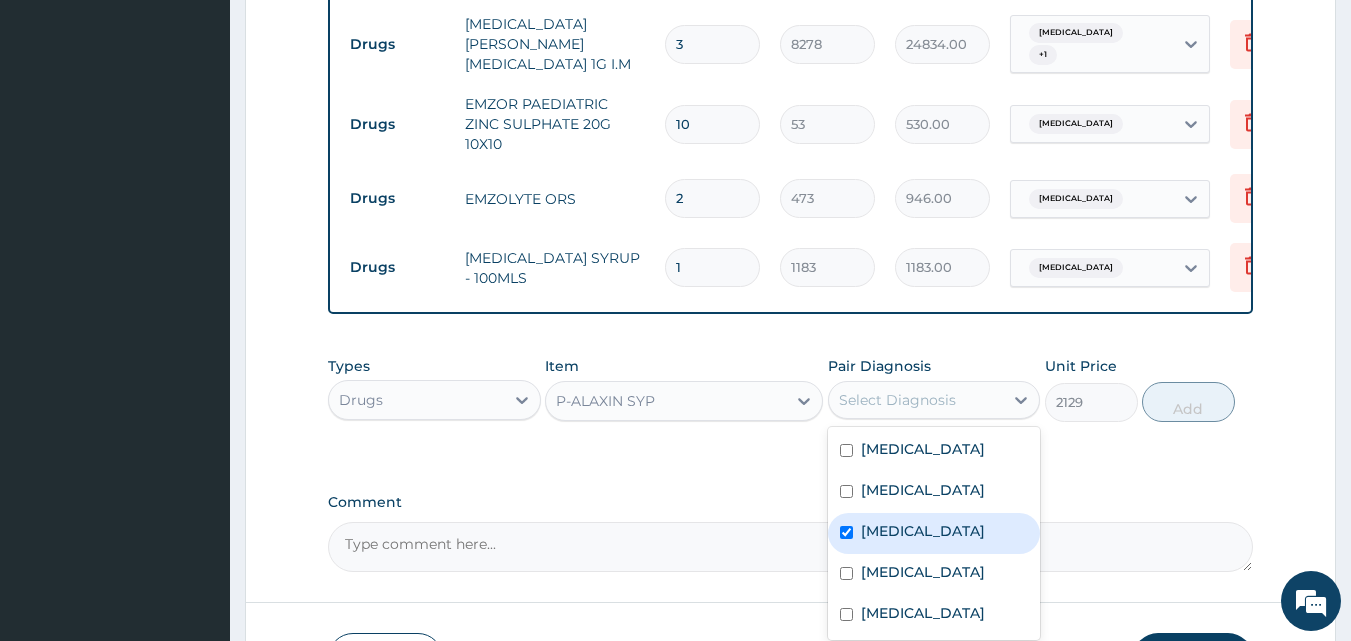 checkbox on "true" 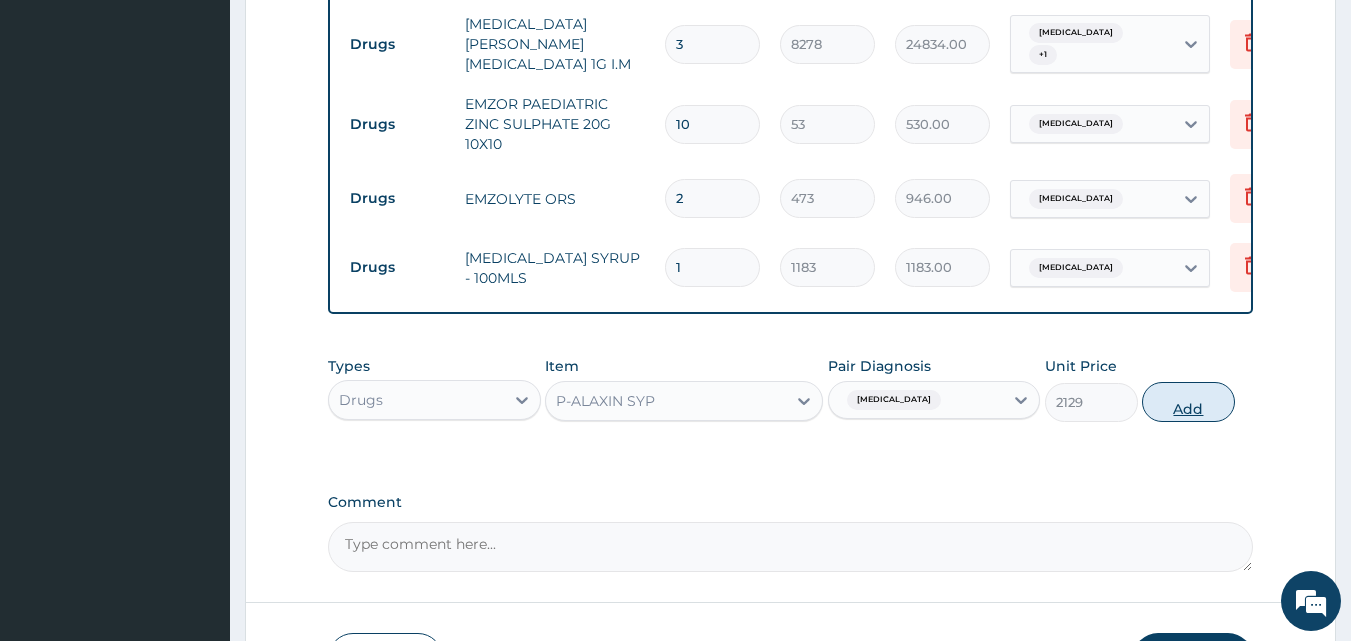 click on "Add" at bounding box center [1188, 402] 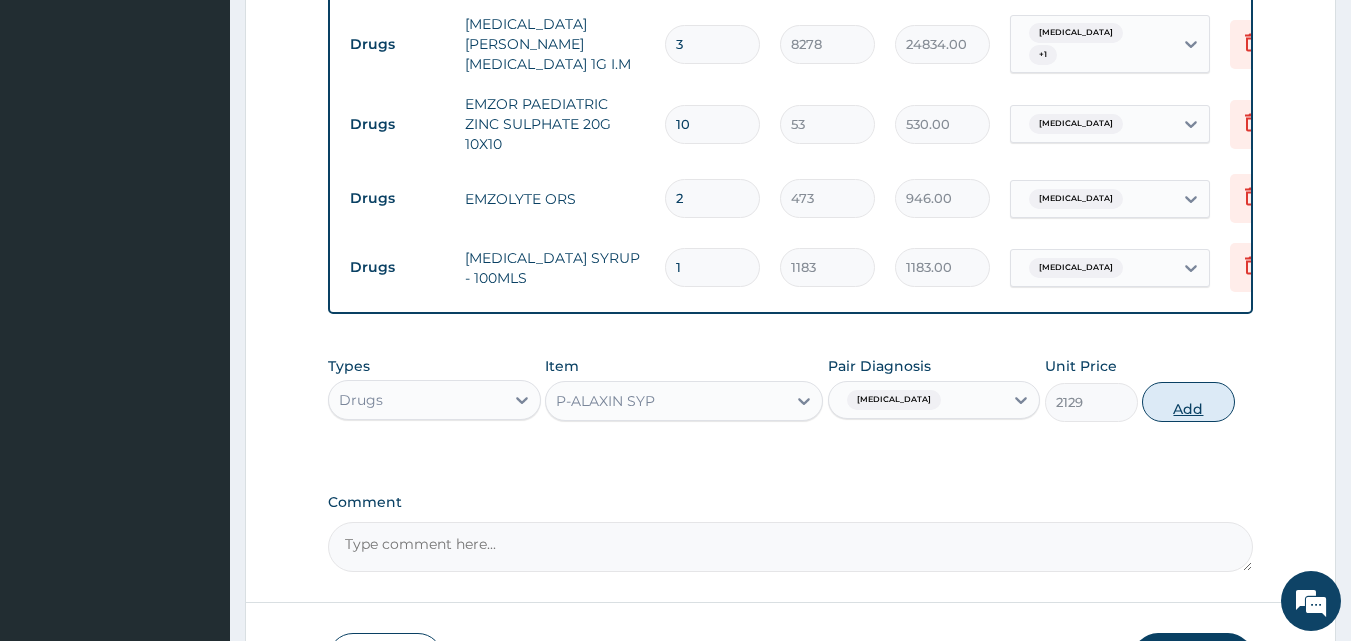 type on "0" 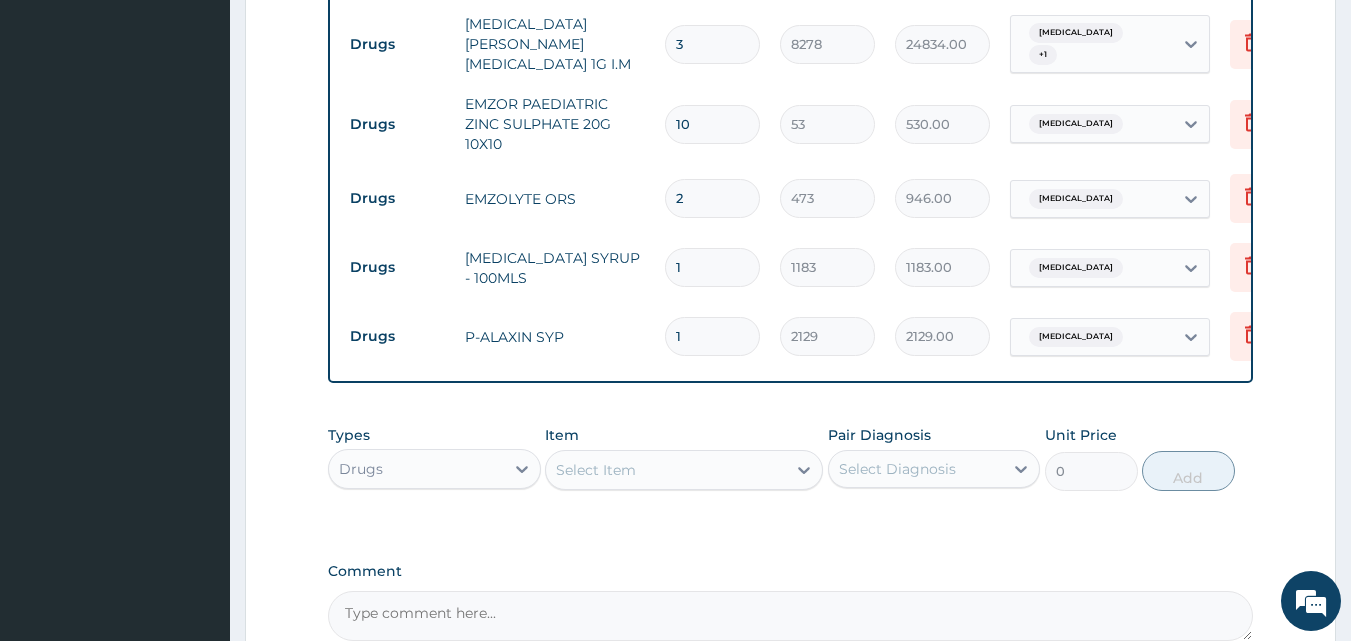 click on "Select Item" at bounding box center [666, 470] 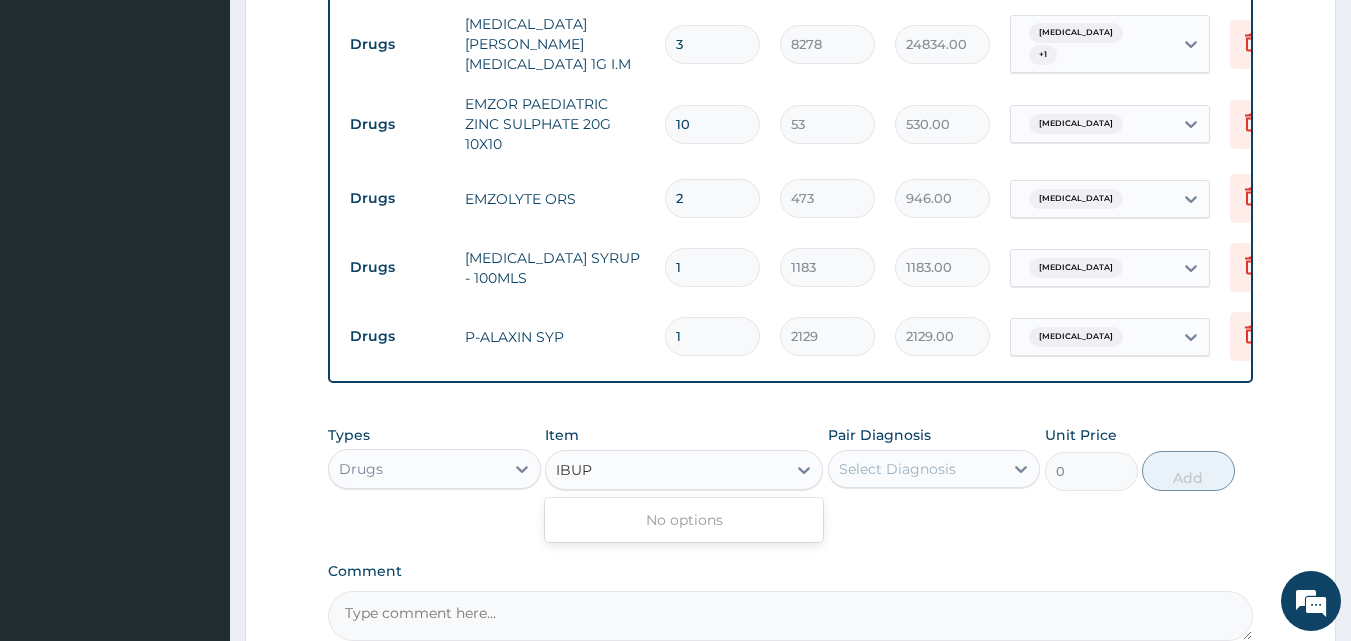 type on "IBU" 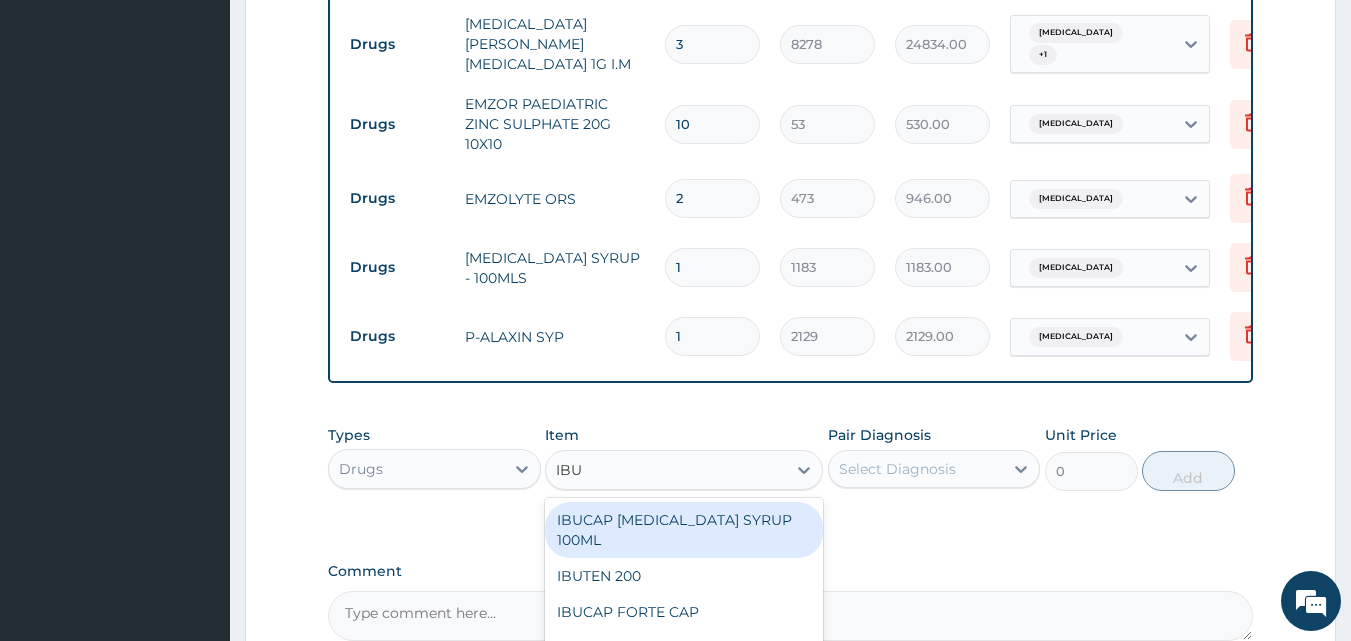 click on "IBUCAP COLD AND FLU SYRUP 100ML" at bounding box center [684, 530] 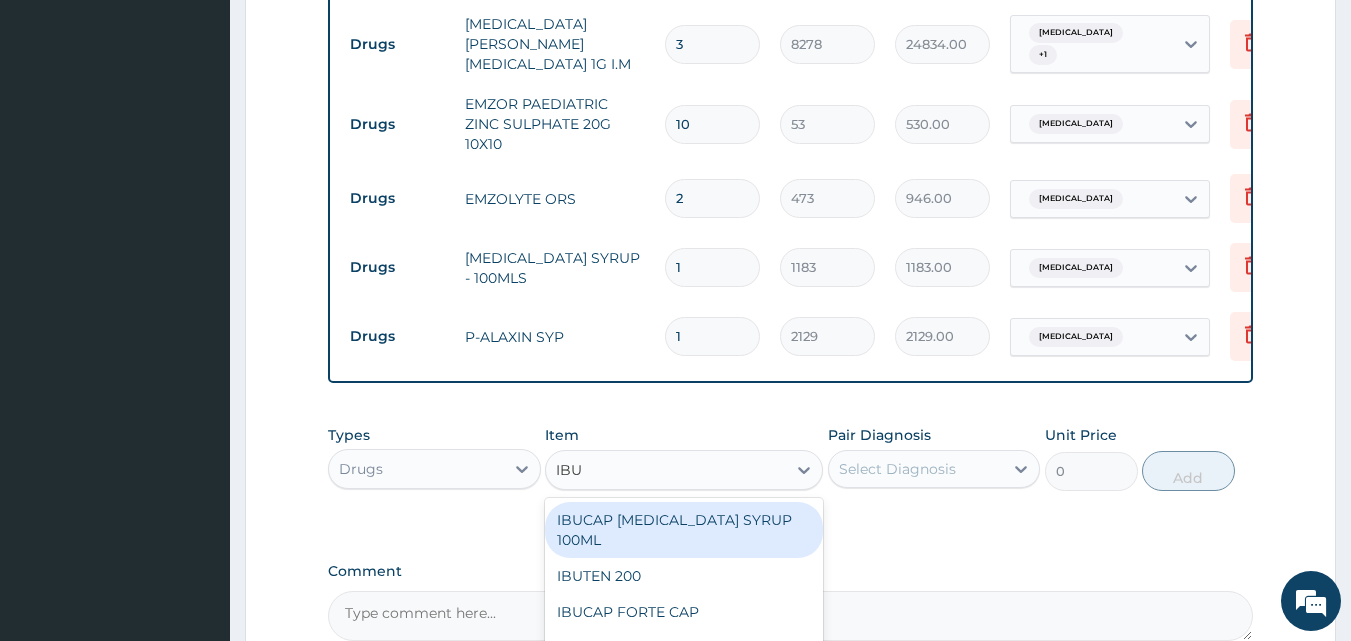 type 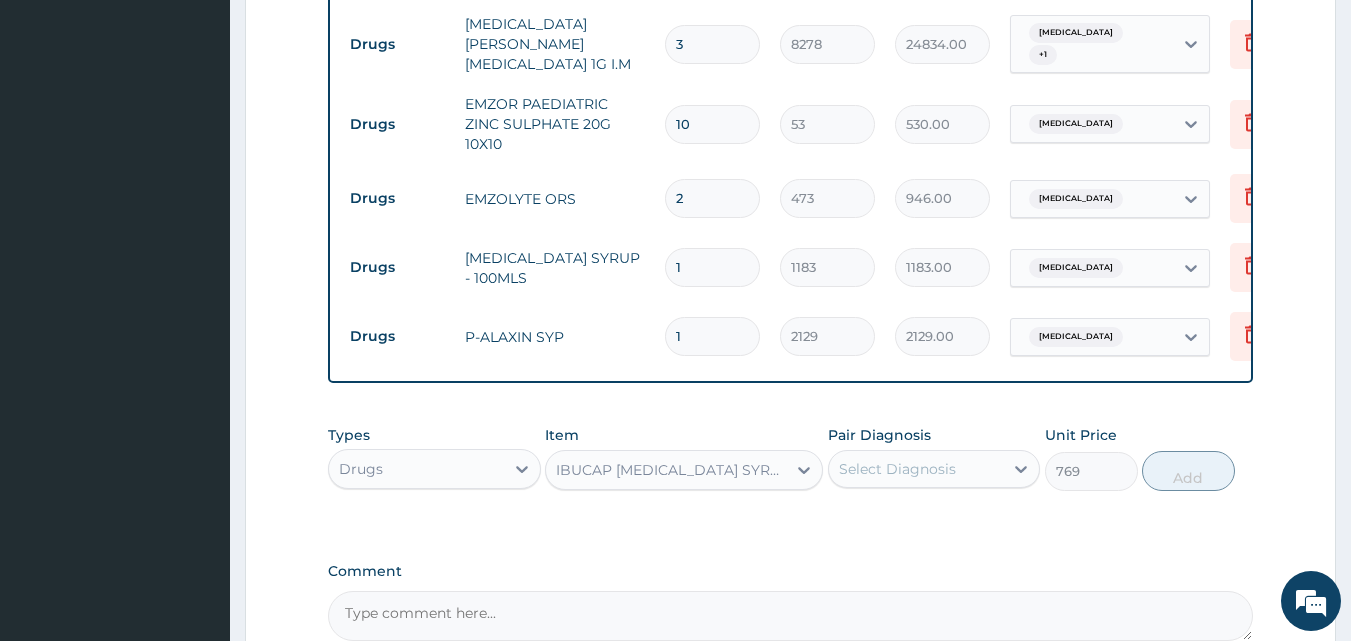 click on "Select Diagnosis" at bounding box center [916, 469] 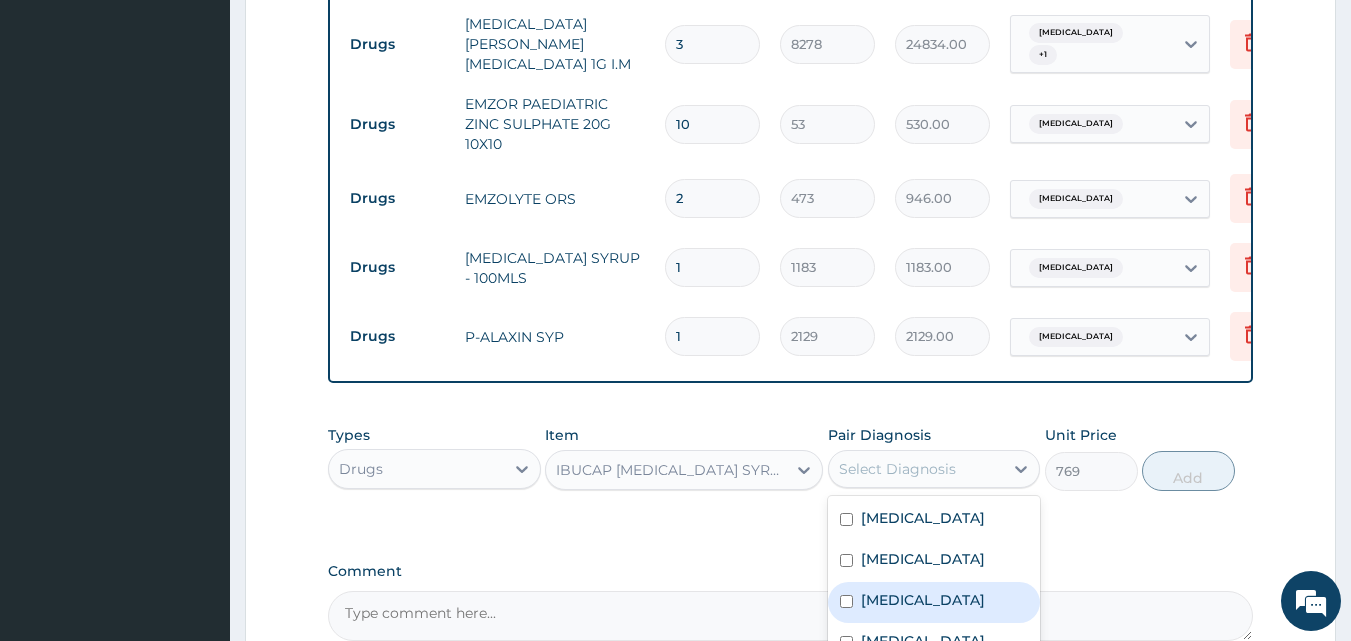 click on "Malaria" at bounding box center (923, 600) 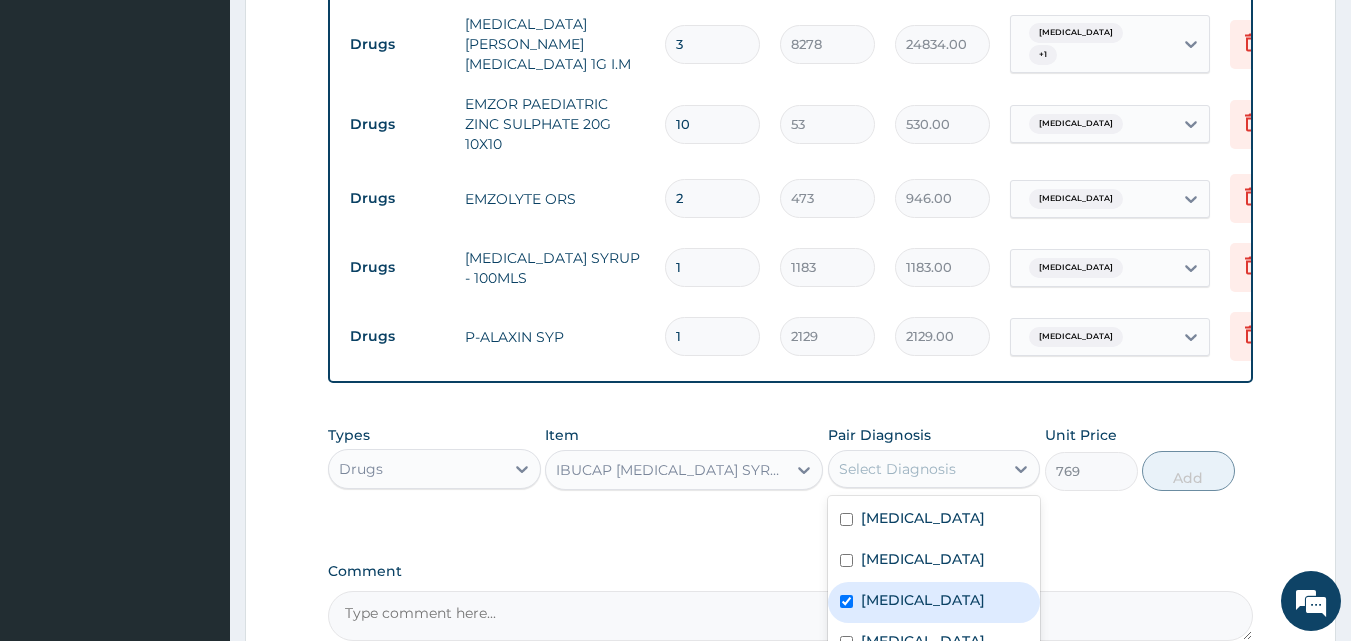 checkbox on "true" 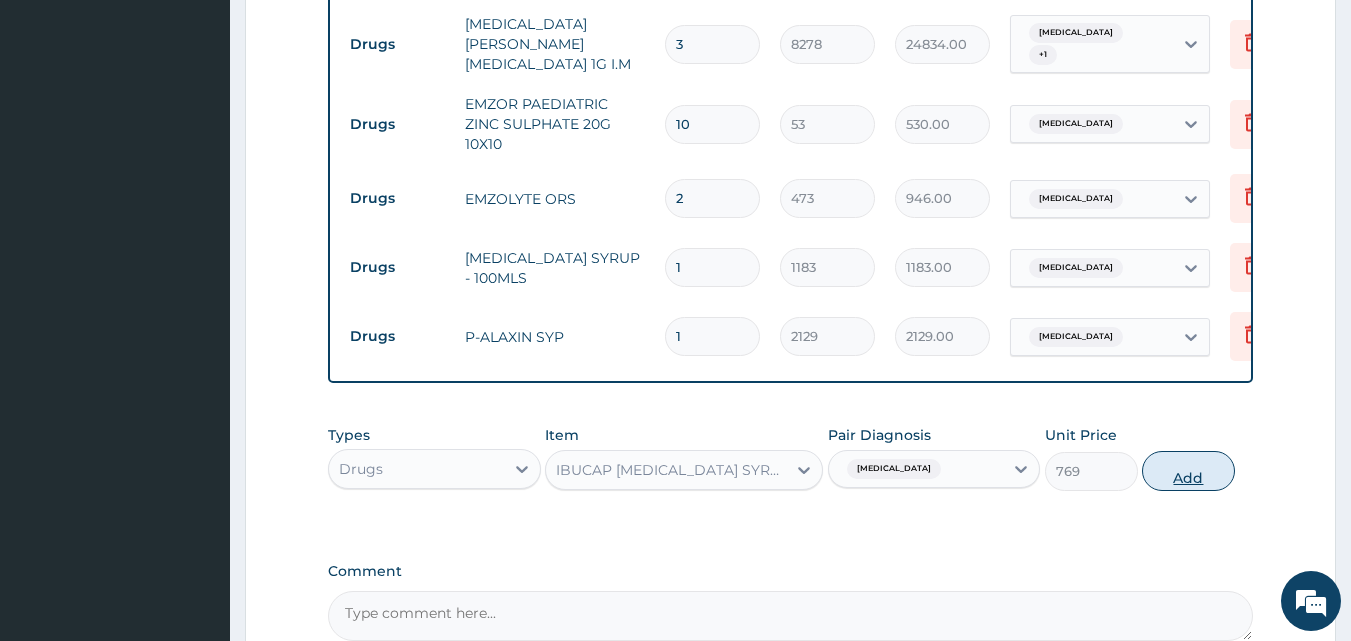 click on "Add" at bounding box center (1188, 471) 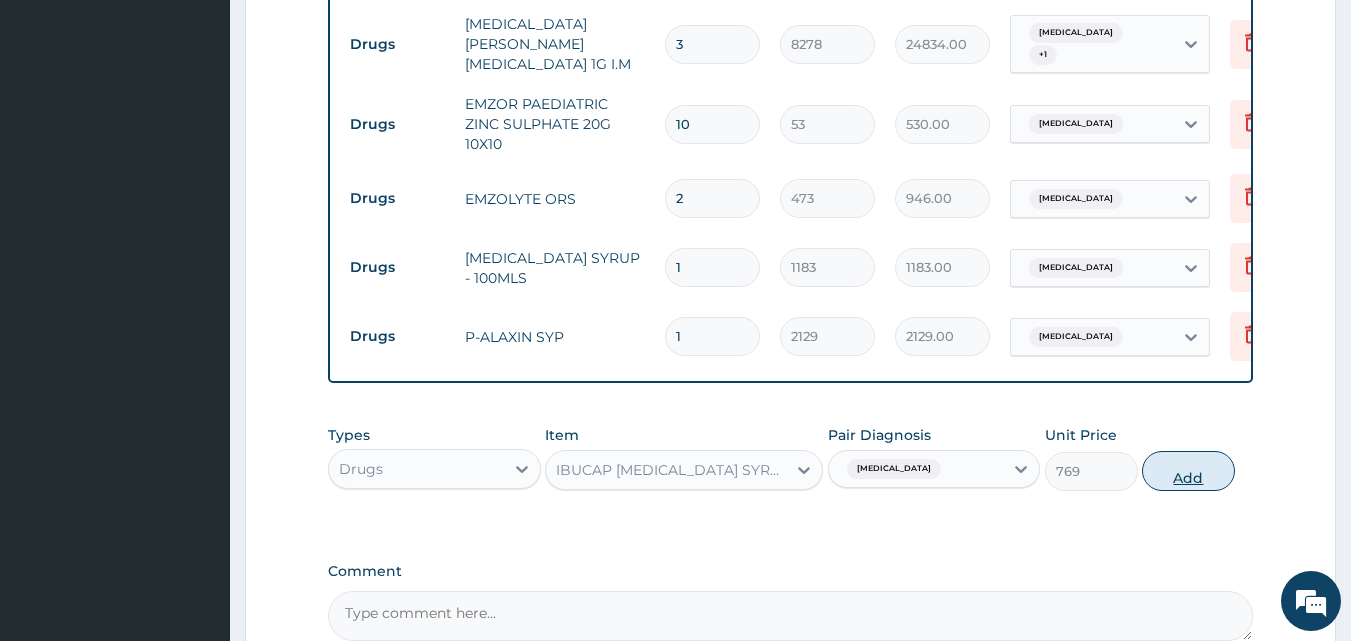 click on "Types Drugs Item IBUCAP COLD AND FLU SYRUP 100ML Pair Diagnosis Malaria Unit Price 769 Add" at bounding box center [791, 458] 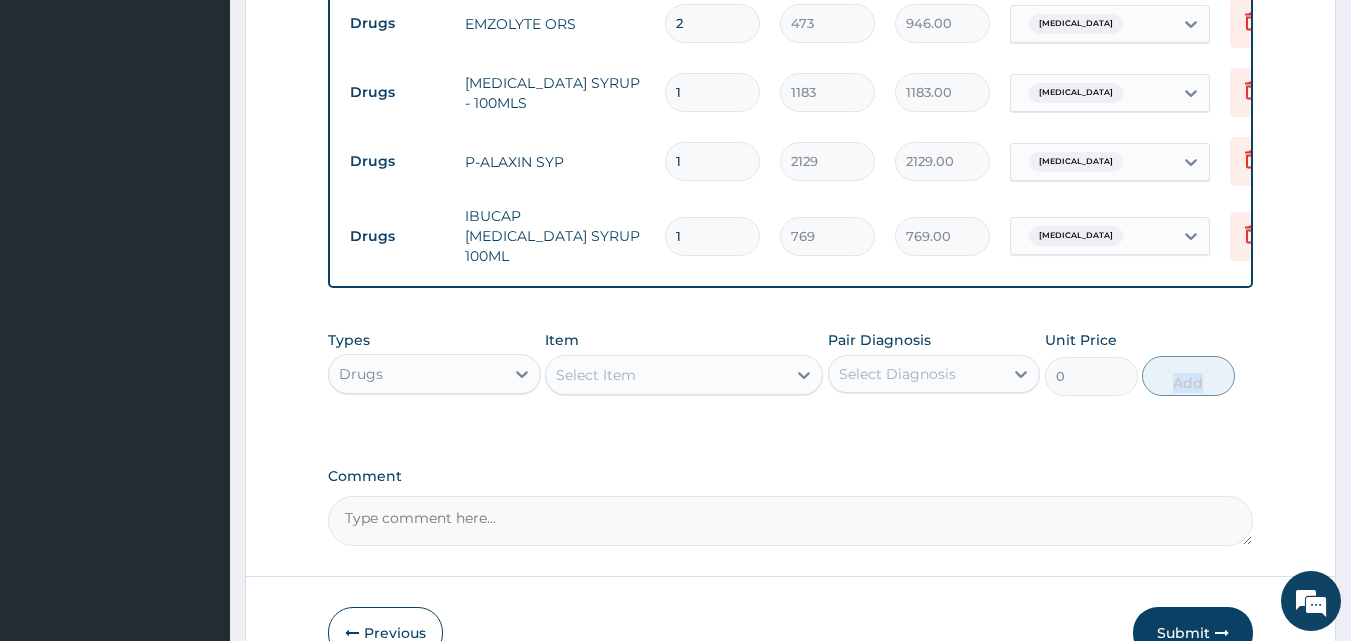 scroll, scrollTop: 1495, scrollLeft: 0, axis: vertical 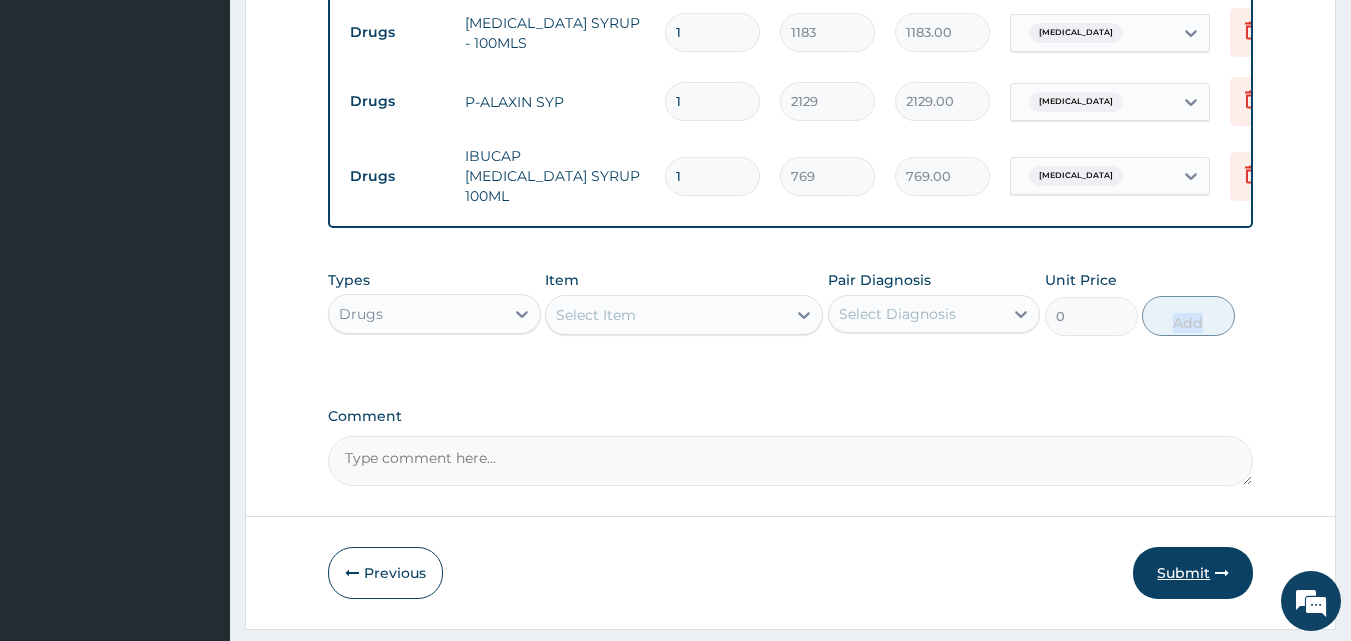 click on "Submit" at bounding box center [1193, 573] 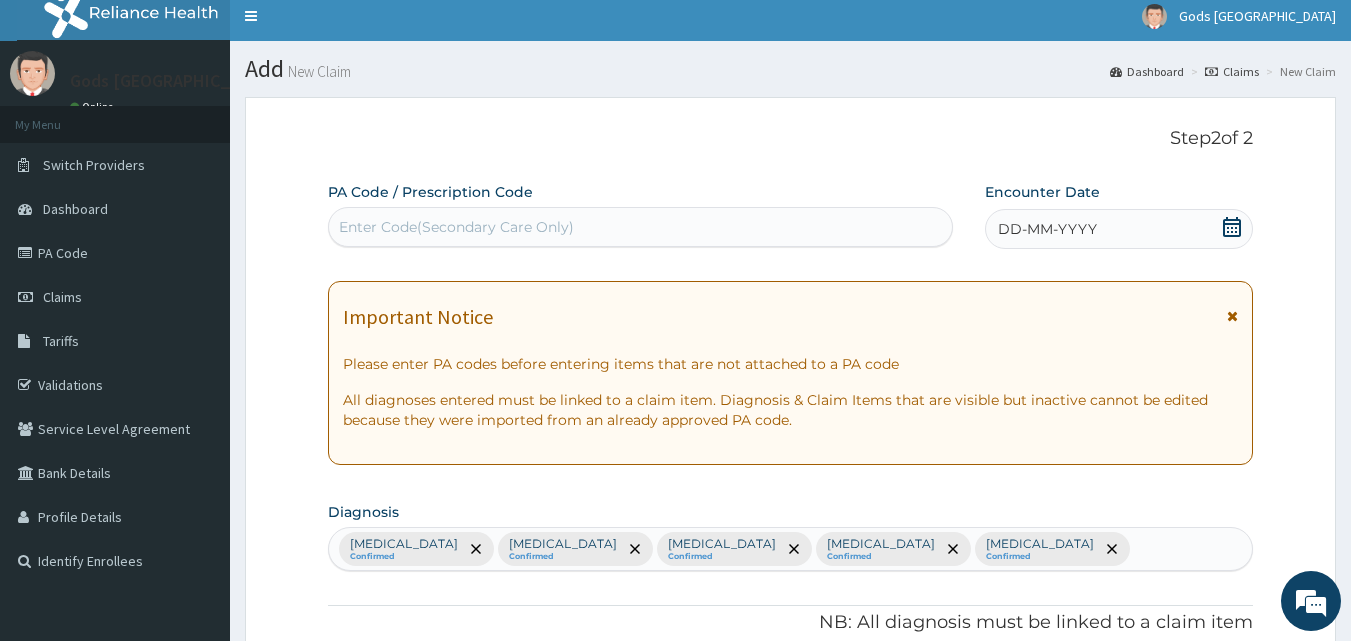 scroll, scrollTop: 0, scrollLeft: 0, axis: both 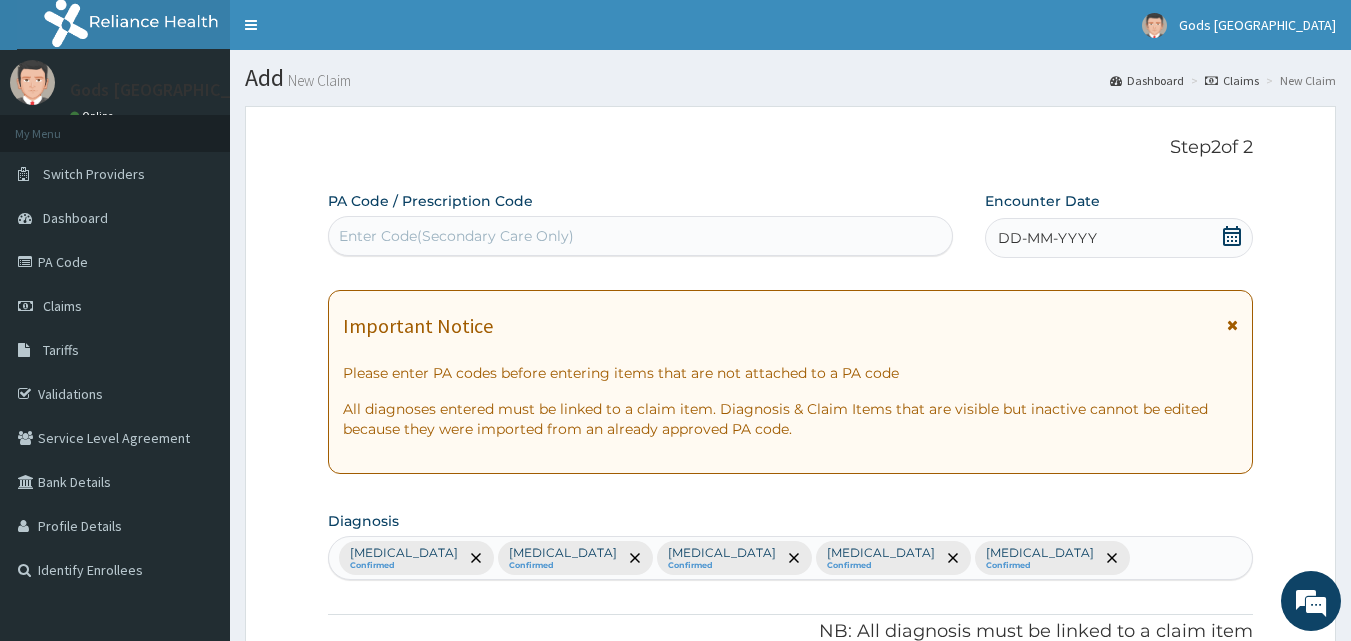 click on "DD-MM-YYYY" at bounding box center (1047, 238) 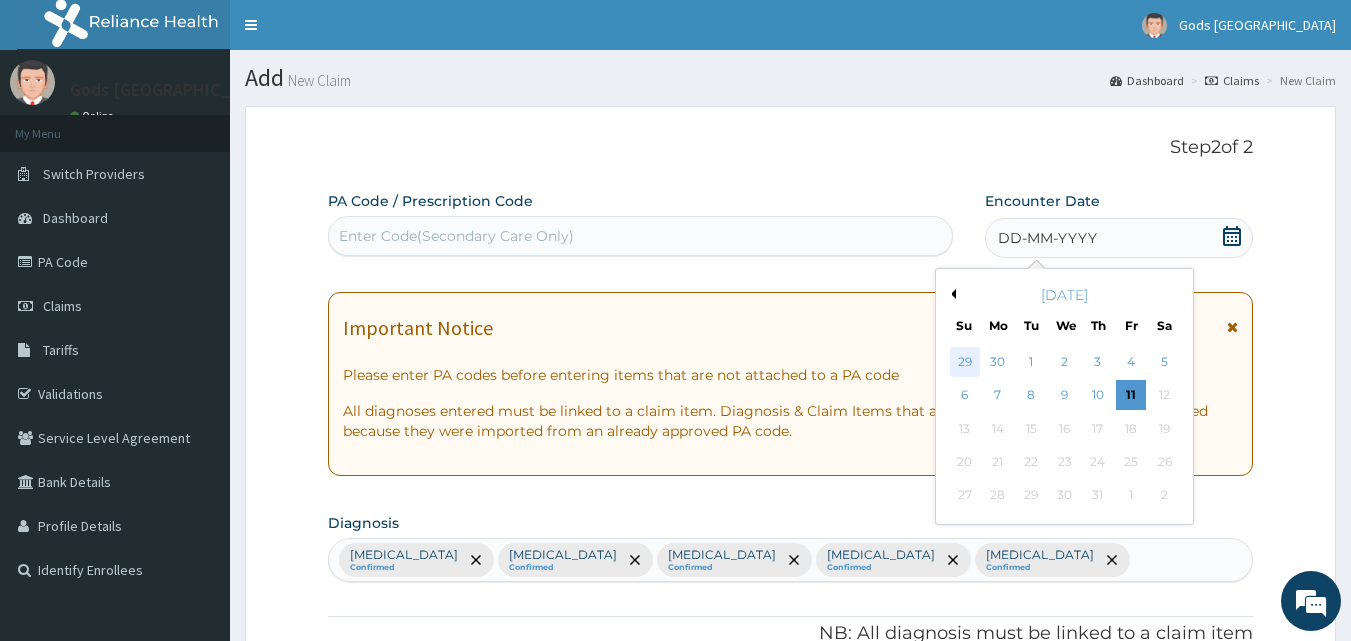 click on "29" at bounding box center (965, 362) 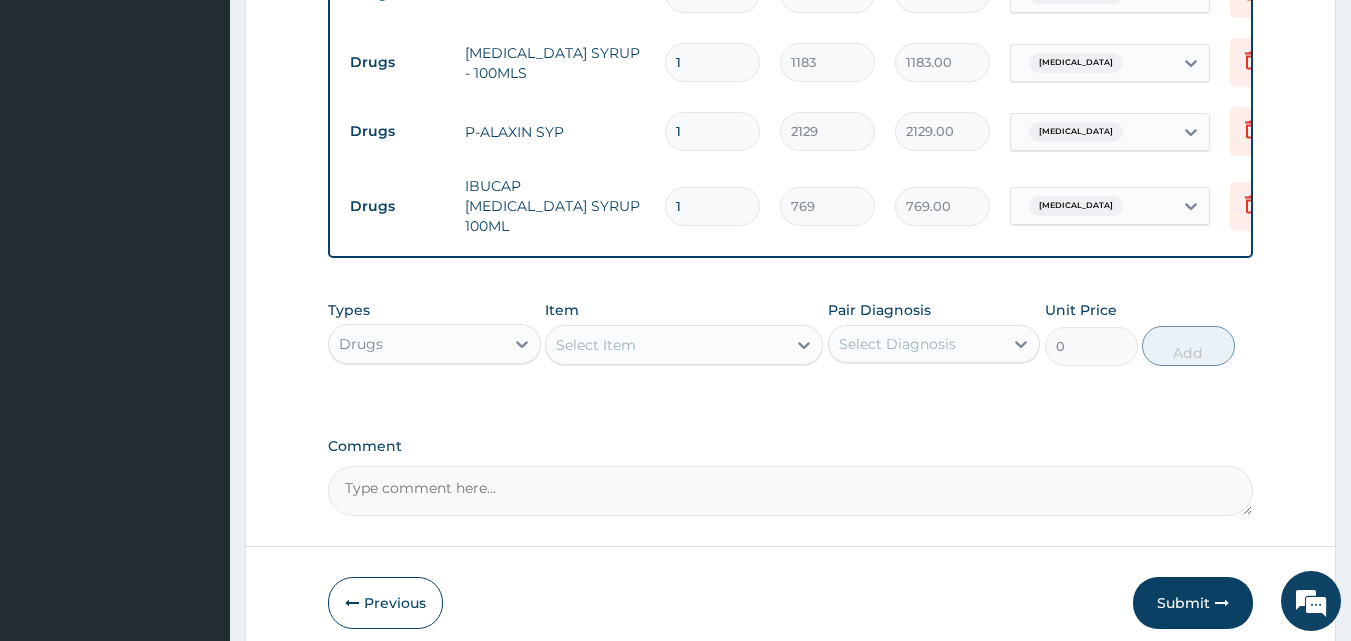 scroll, scrollTop: 1495, scrollLeft: 0, axis: vertical 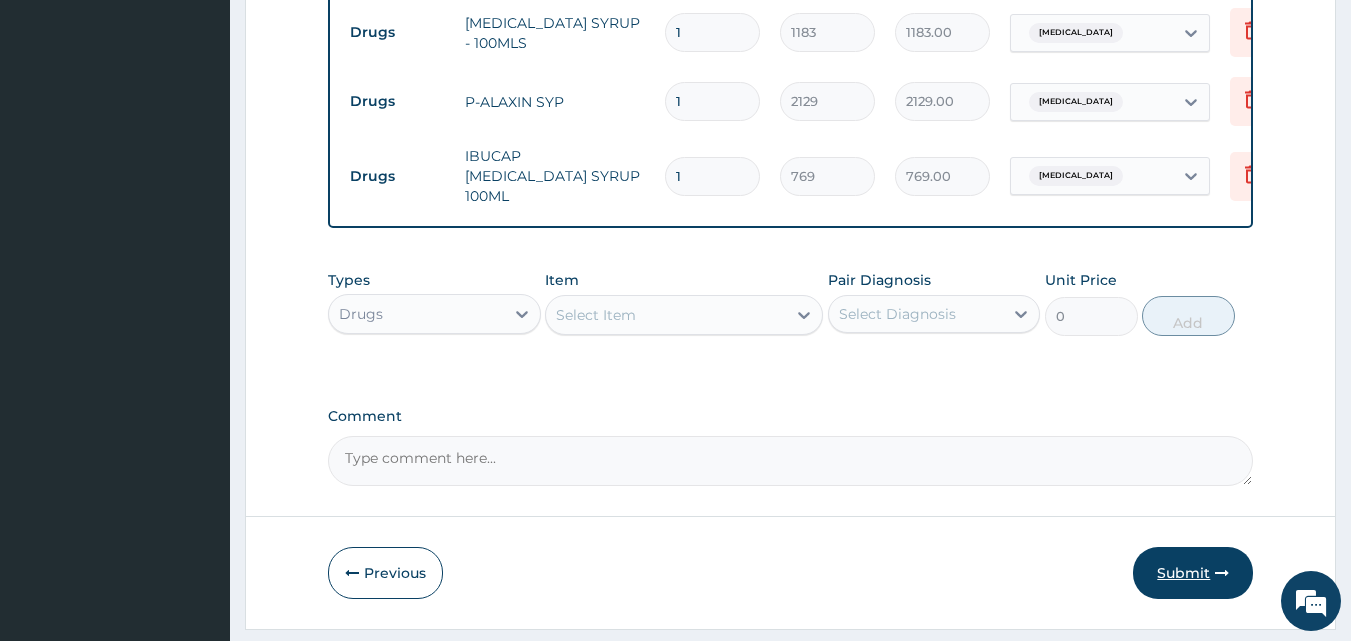 click on "Submit" at bounding box center [1193, 573] 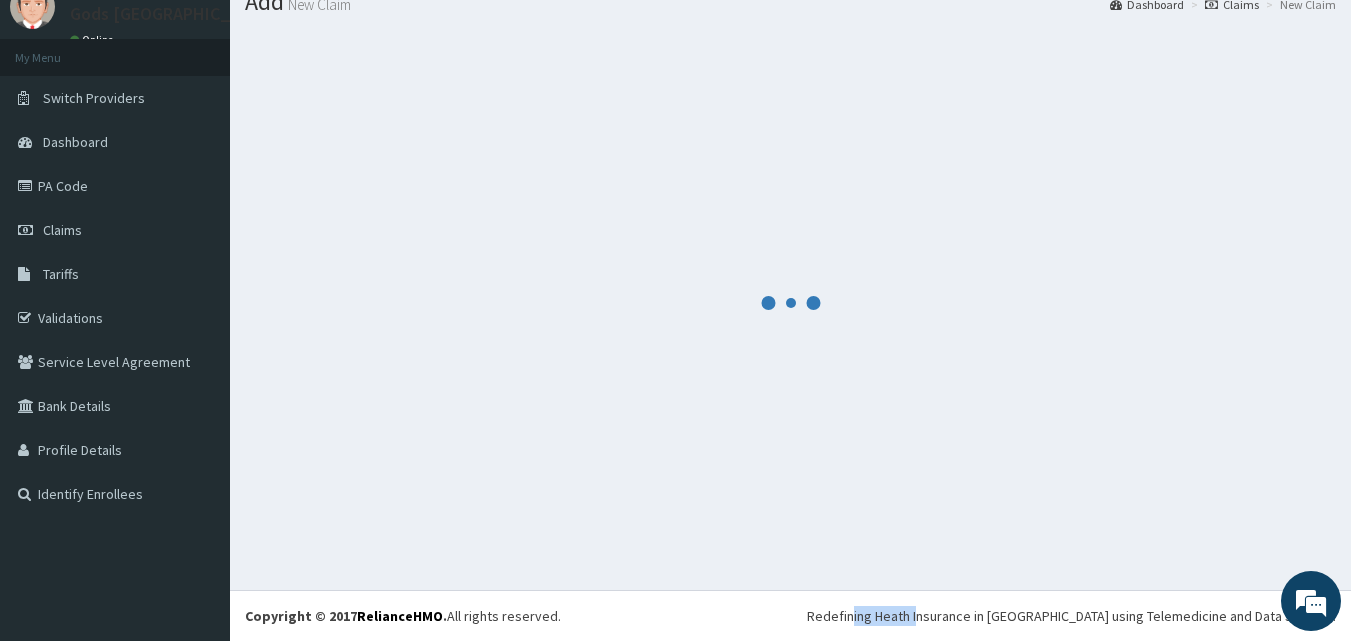 scroll, scrollTop: 1495, scrollLeft: 0, axis: vertical 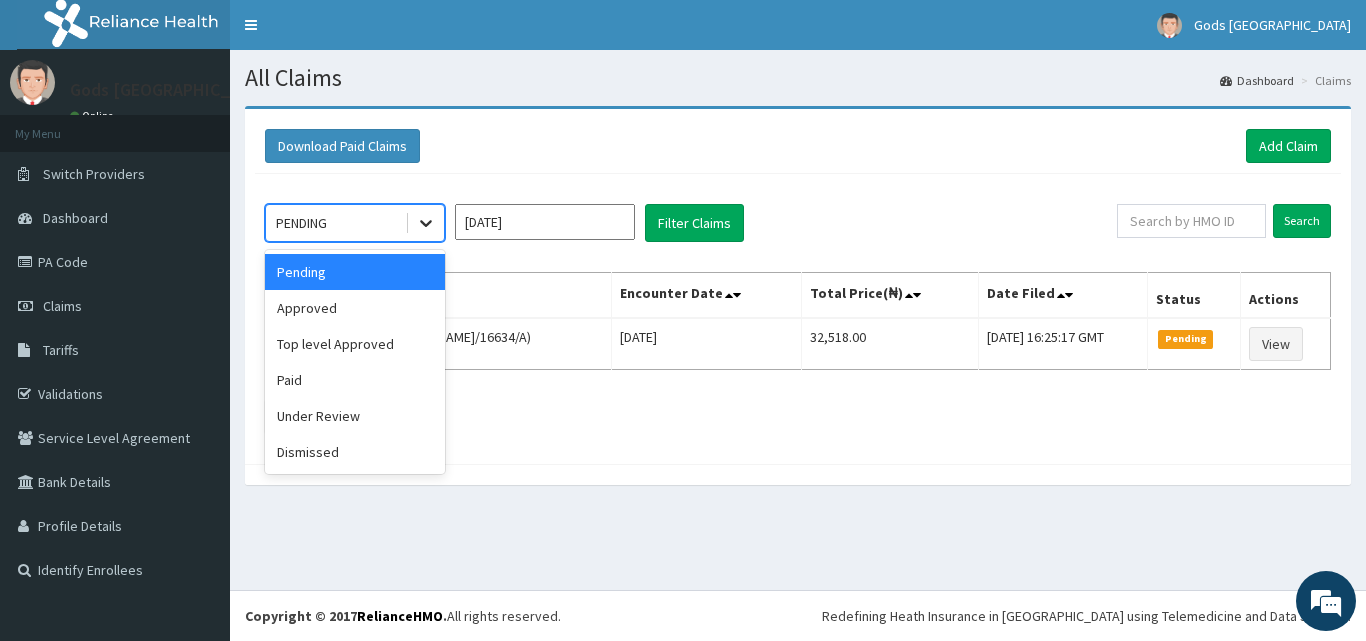 click 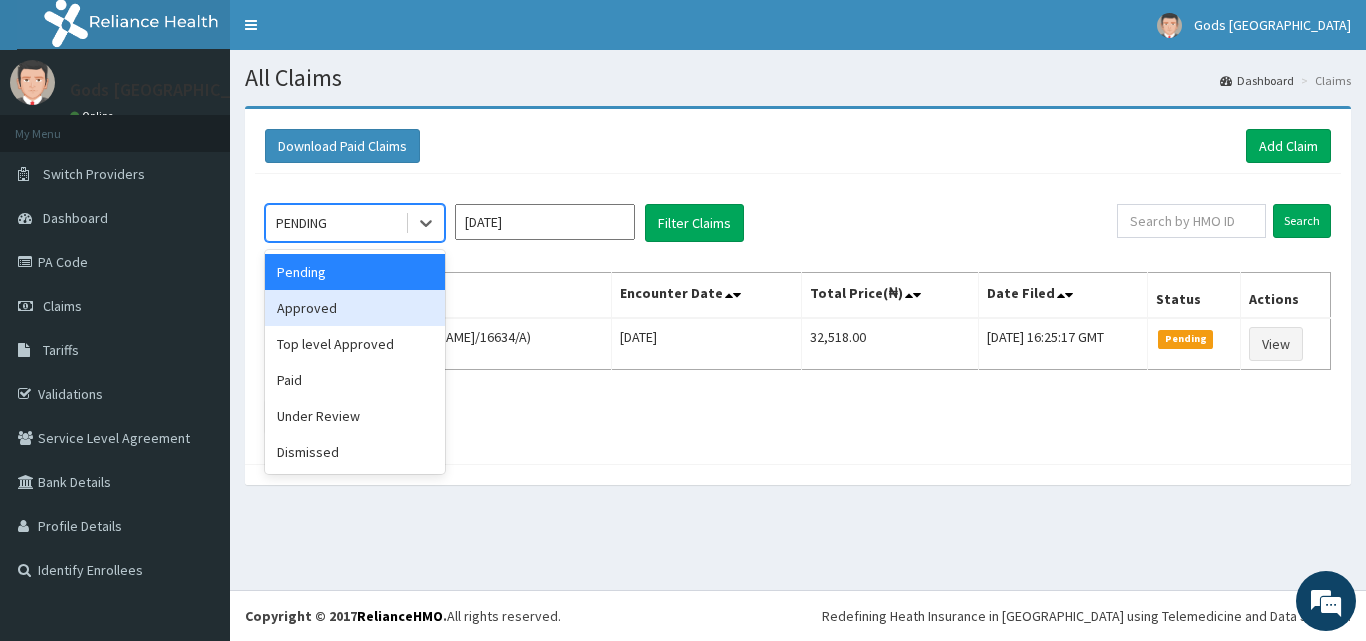click on "Approved" at bounding box center (355, 308) 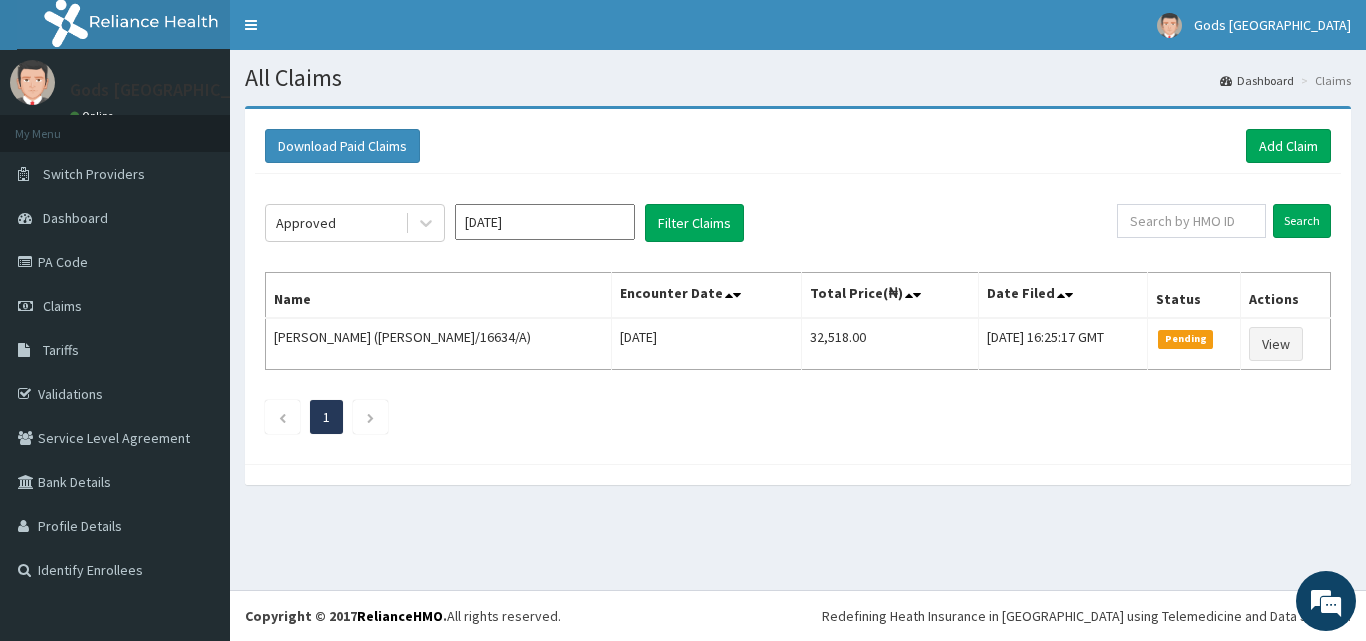 click on "[DATE]" at bounding box center (545, 222) 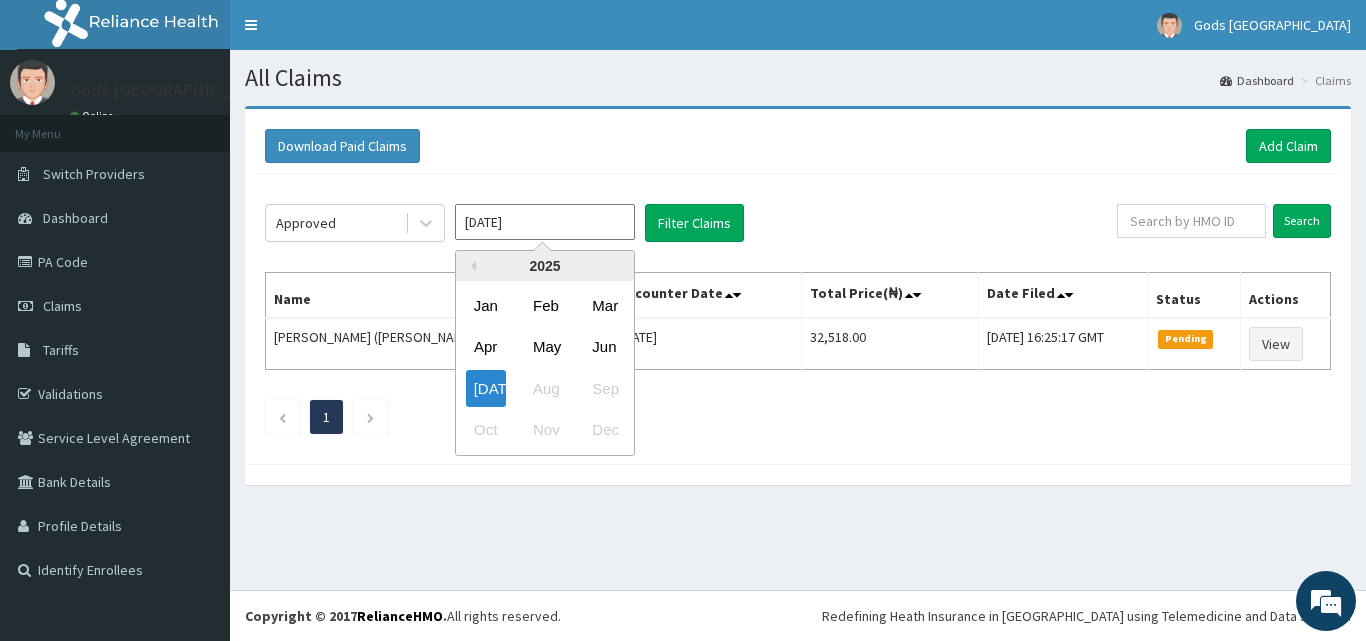 click on "[DATE]" at bounding box center [545, 222] 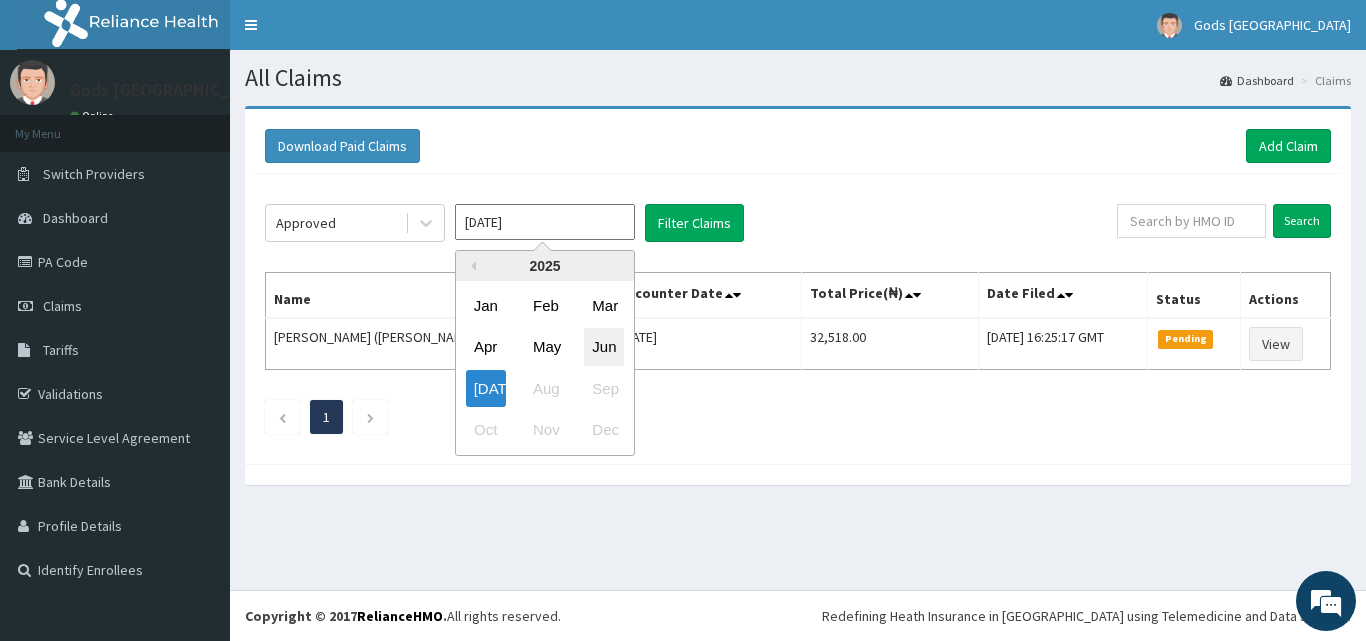 click on "Jun" at bounding box center [604, 347] 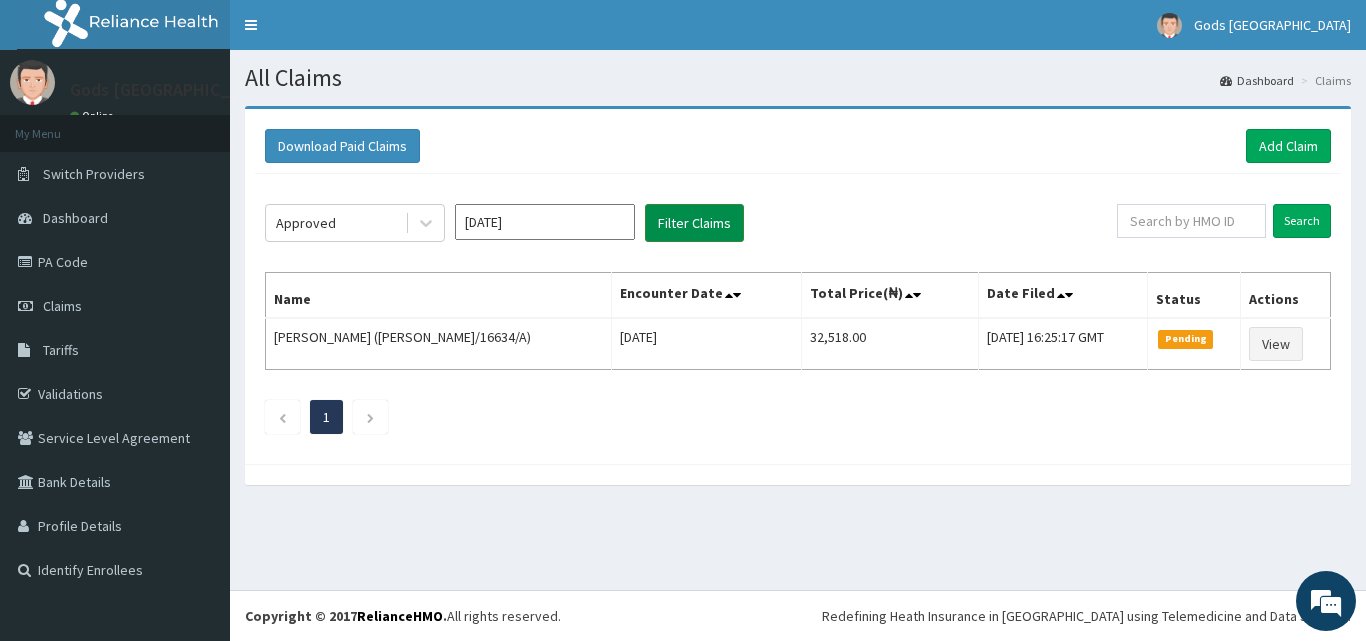 click on "Filter Claims" at bounding box center [694, 223] 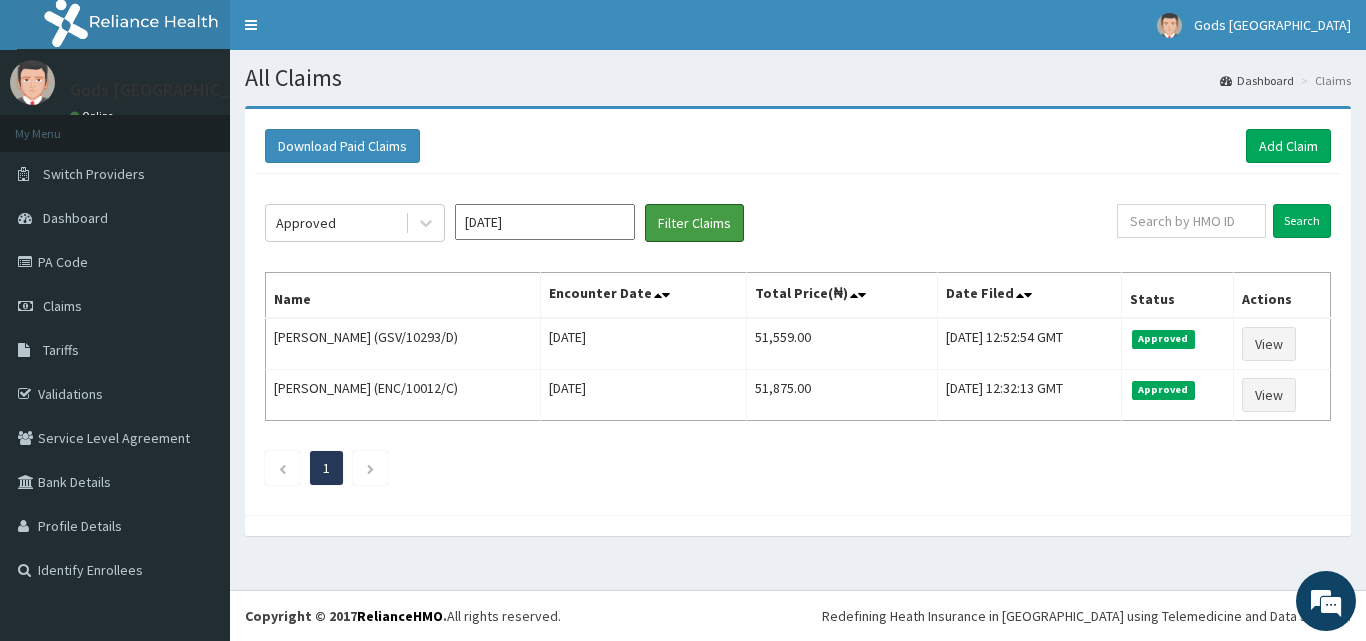 scroll, scrollTop: 0, scrollLeft: 0, axis: both 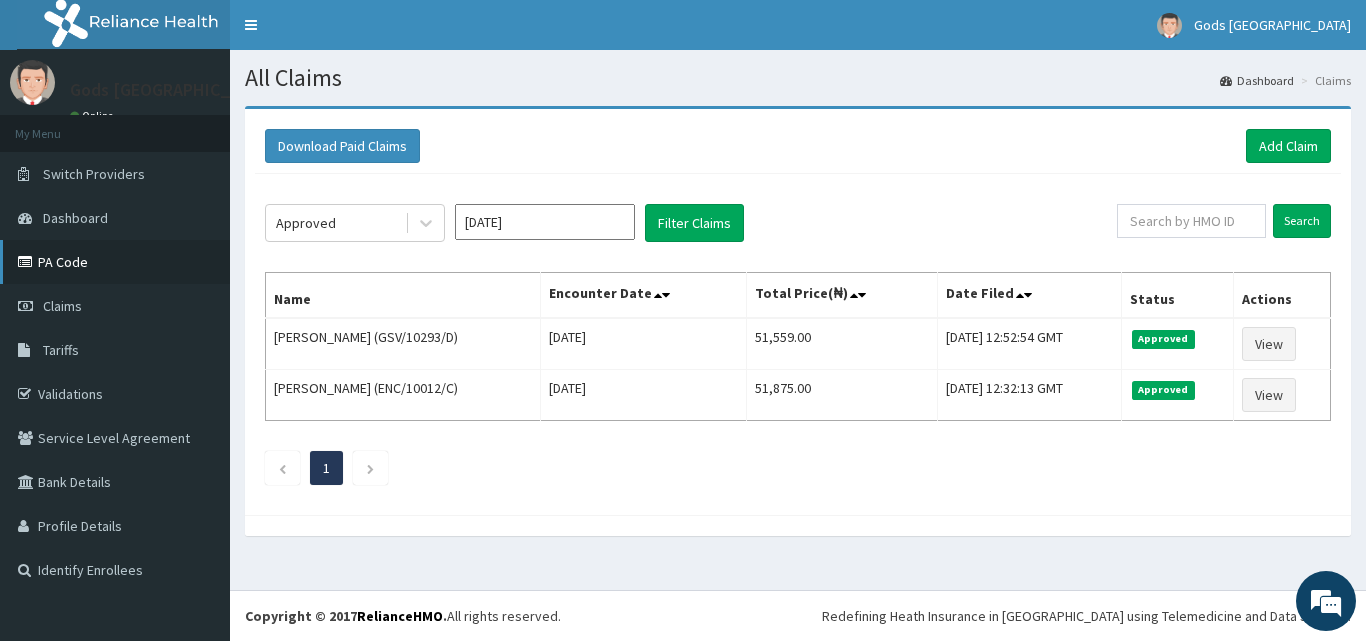 click on "PA Code" at bounding box center [115, 262] 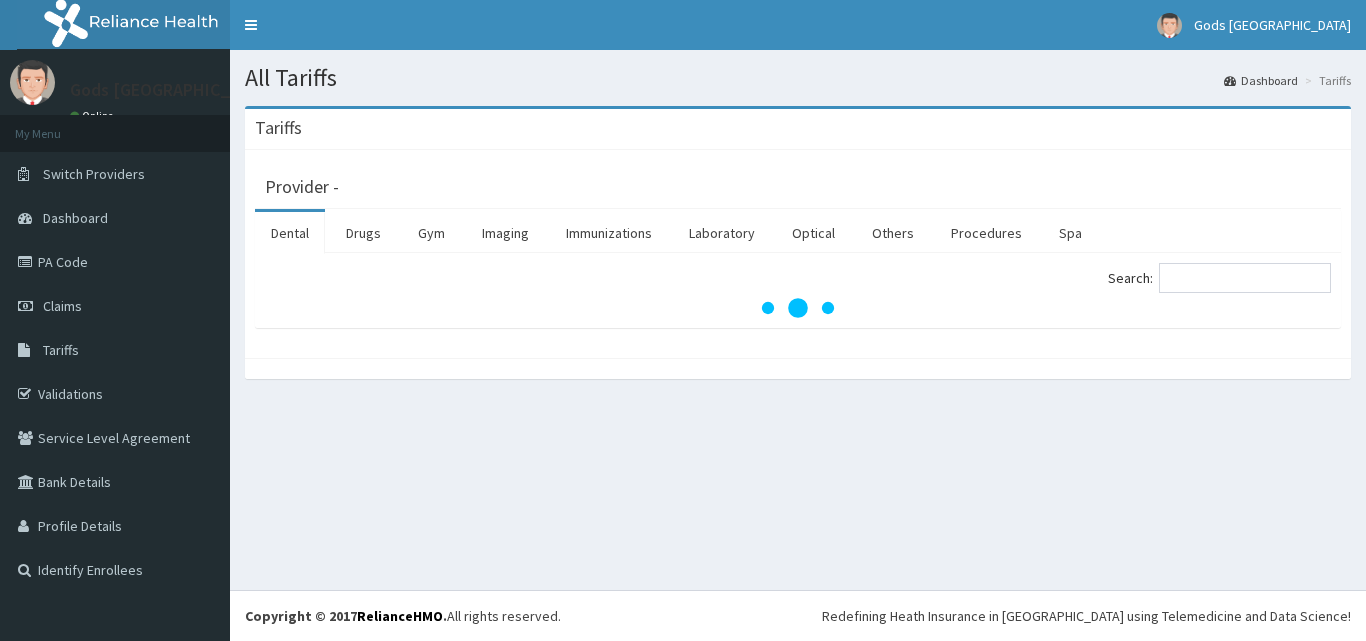 scroll, scrollTop: 0, scrollLeft: 0, axis: both 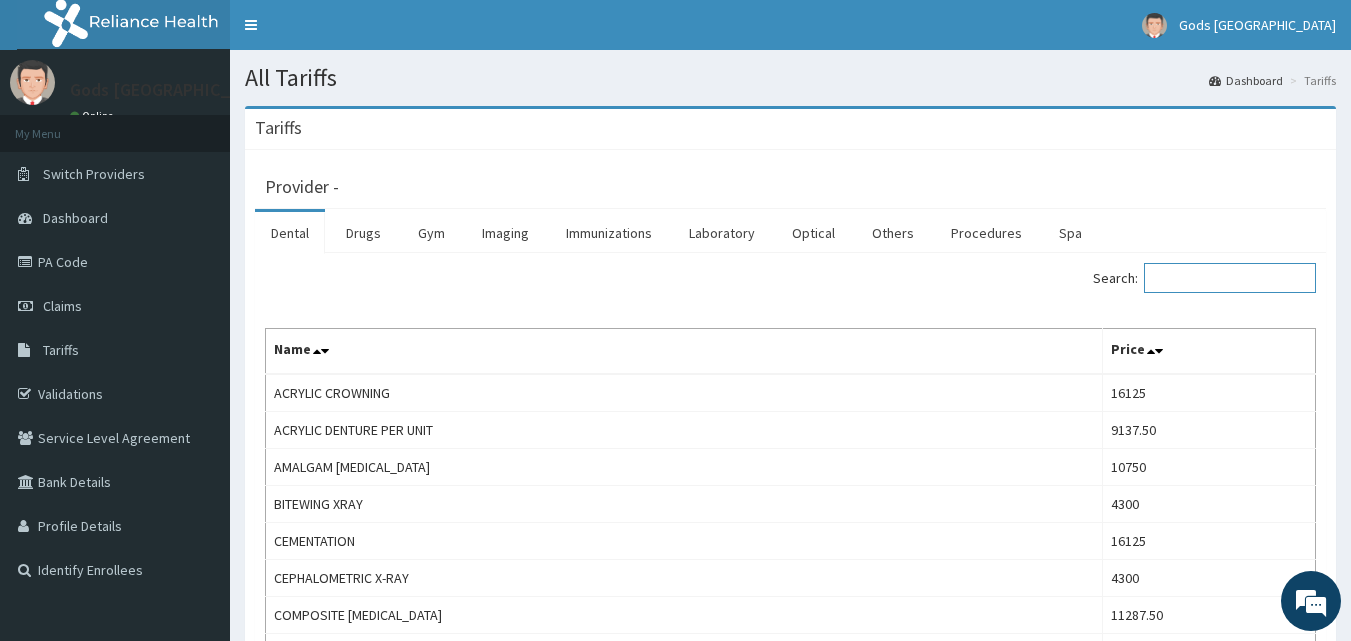 click on "Search:" at bounding box center (1230, 278) 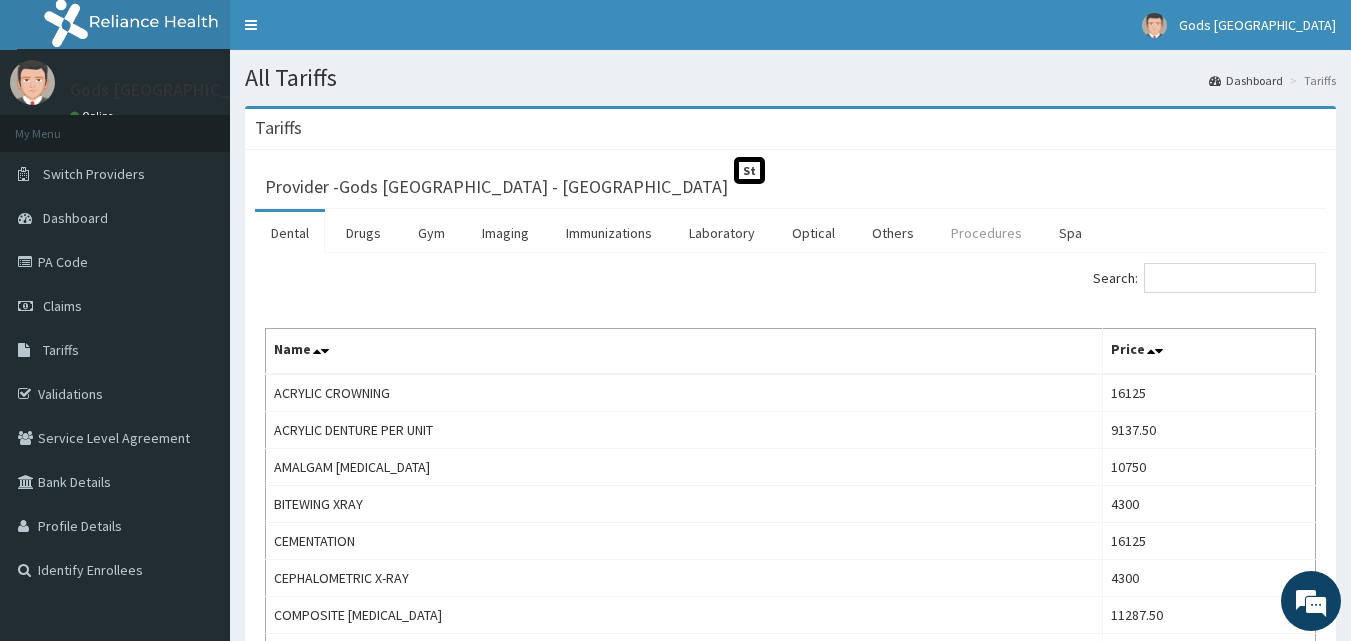 click on "Procedures" at bounding box center [986, 233] 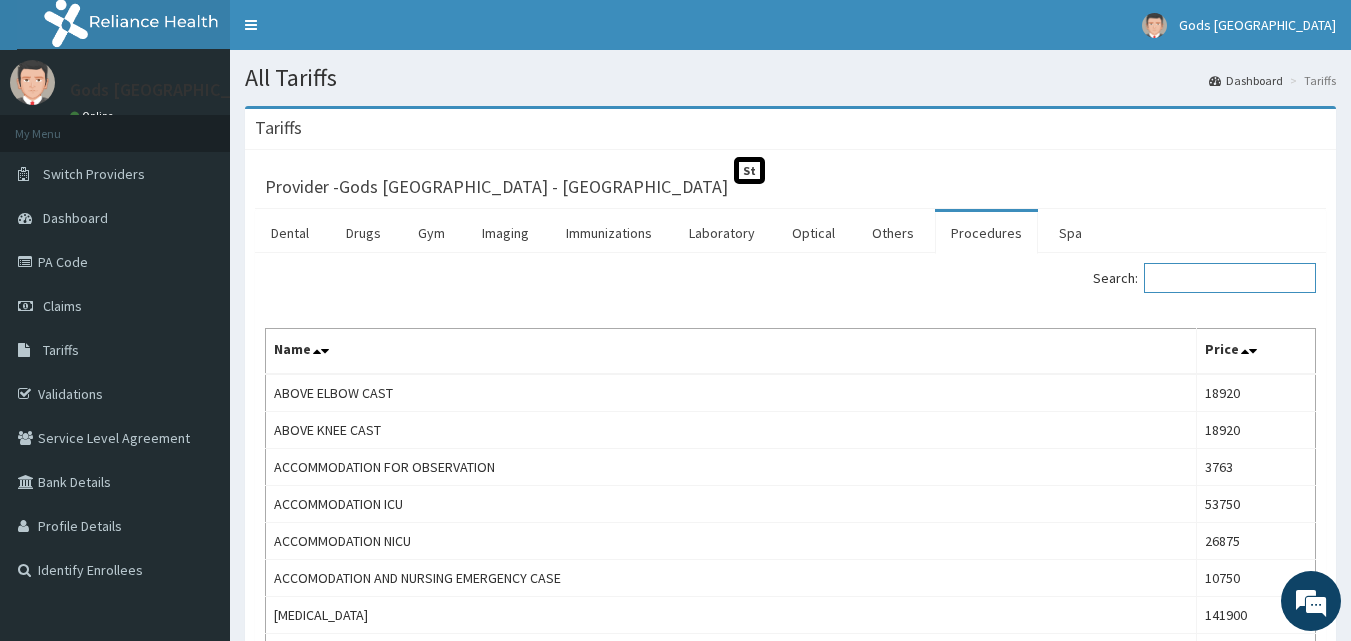 click on "Search:" at bounding box center [1230, 278] 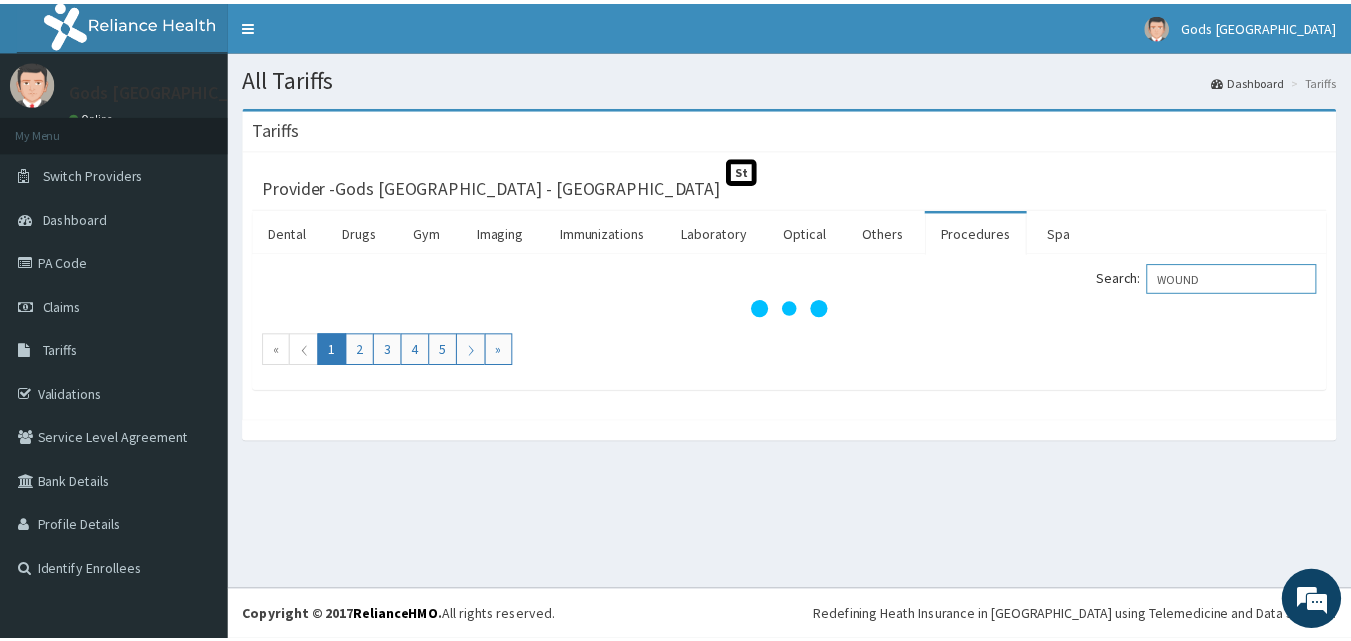scroll, scrollTop: 0, scrollLeft: 0, axis: both 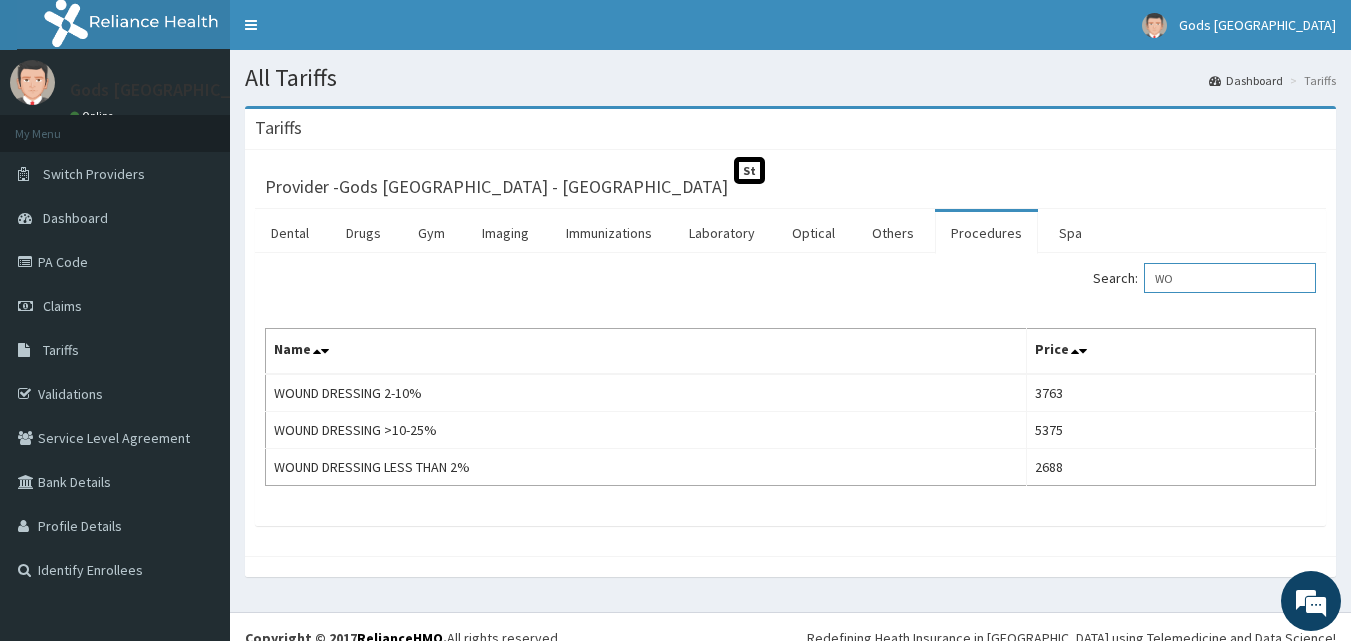 type on "W" 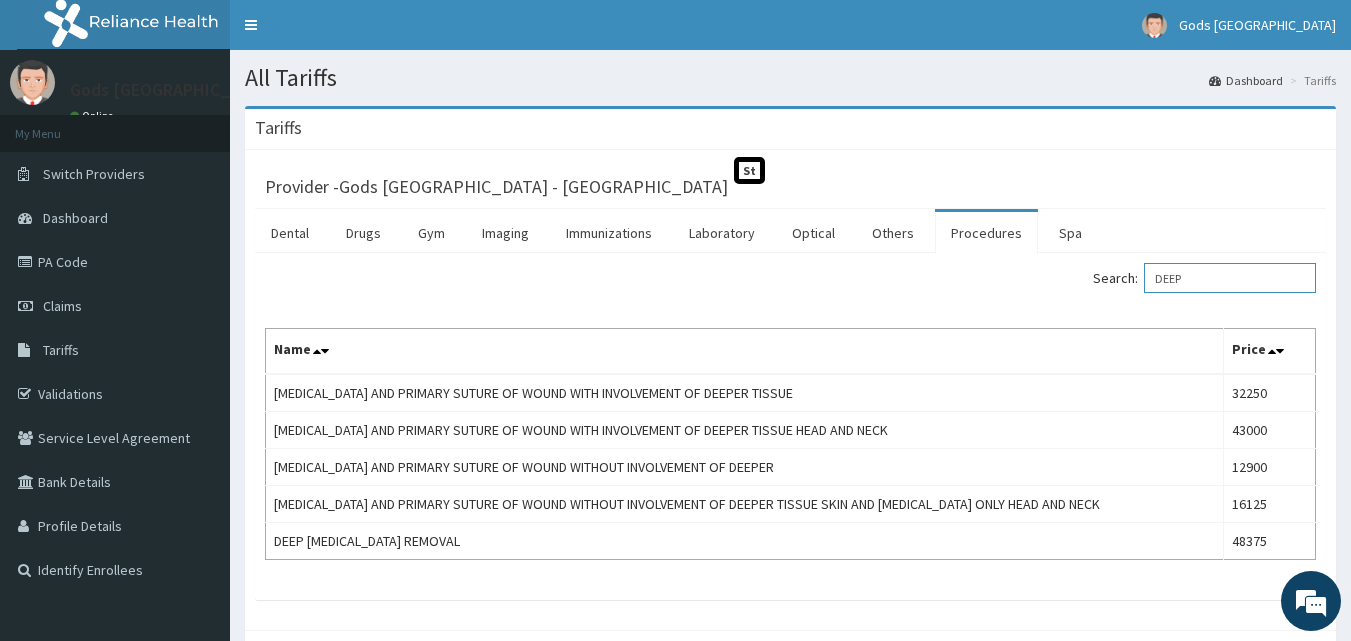 type on "DEEP" 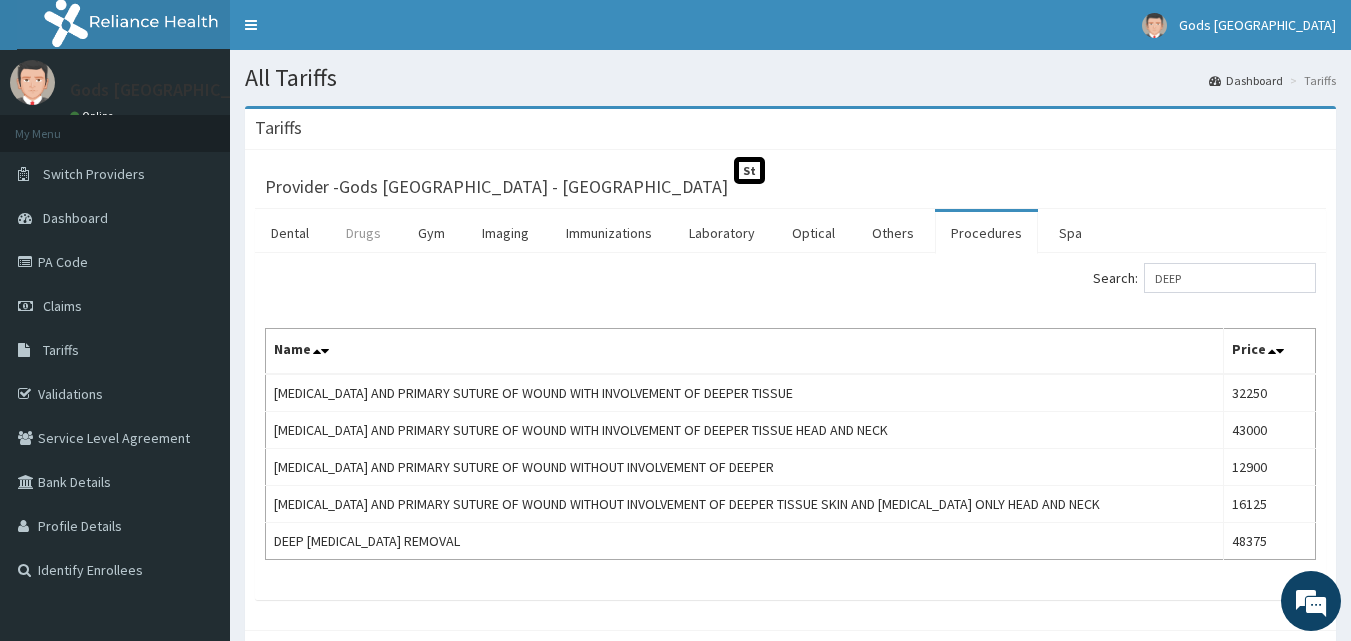 click on "Drugs" at bounding box center (363, 233) 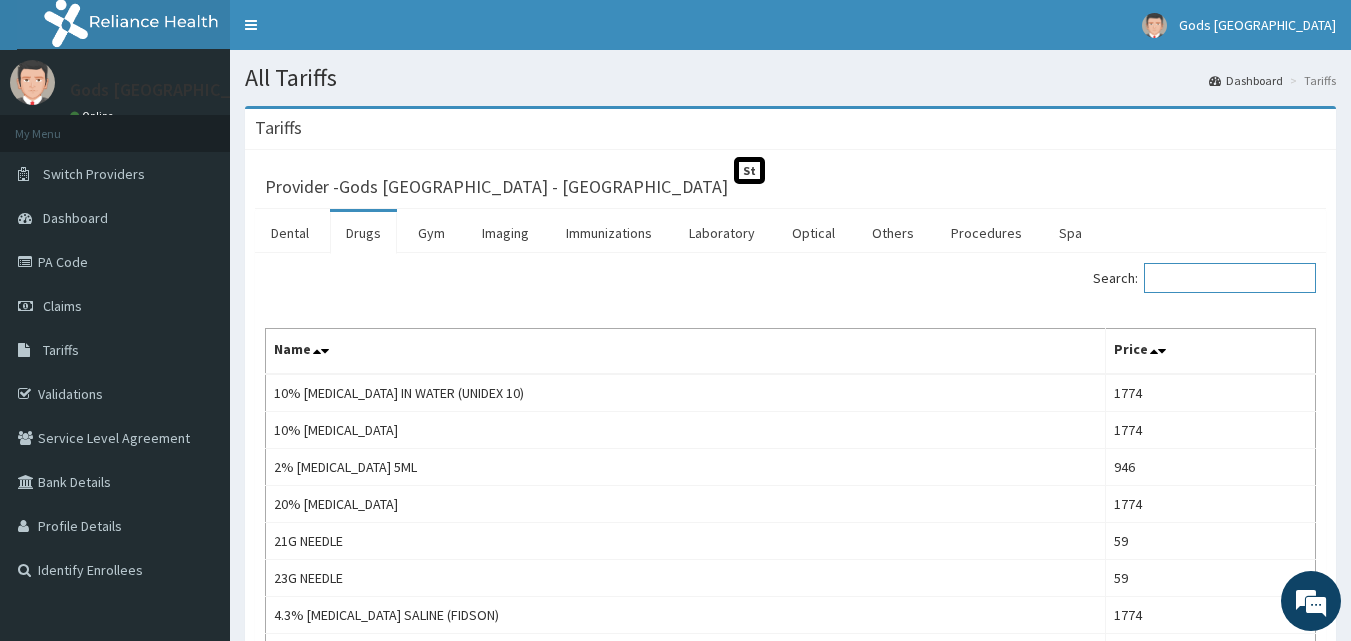 click on "Search:" at bounding box center [1230, 278] 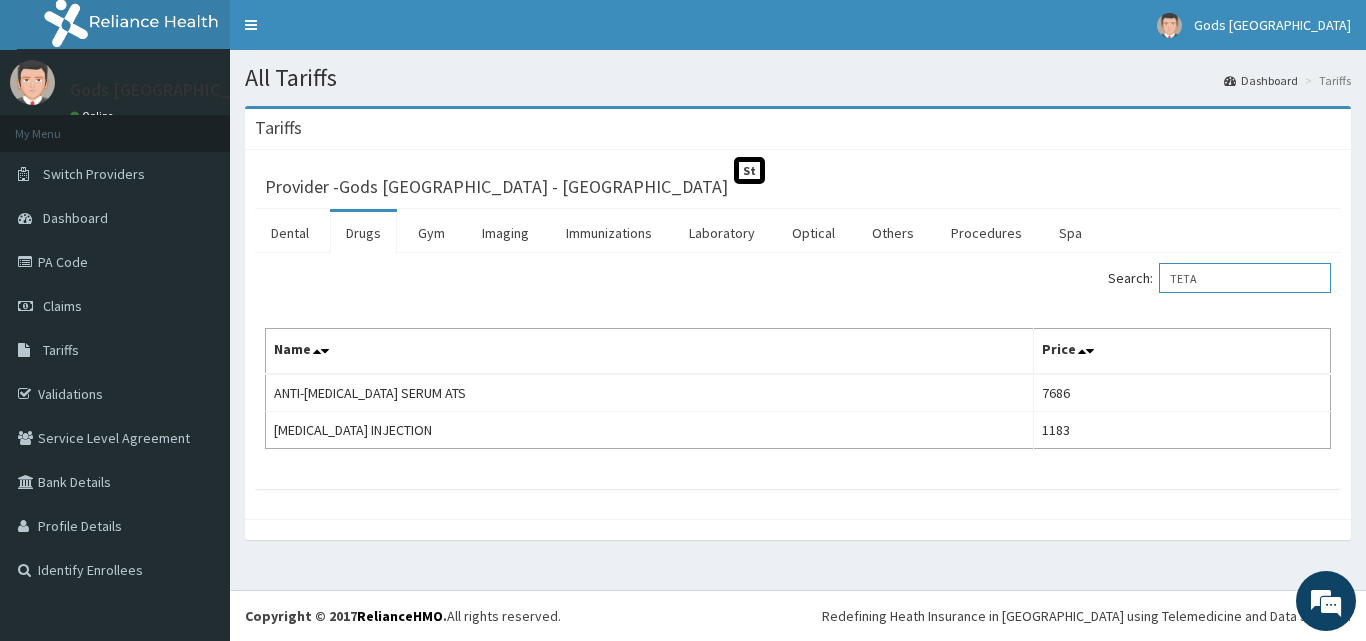 type on "TETA" 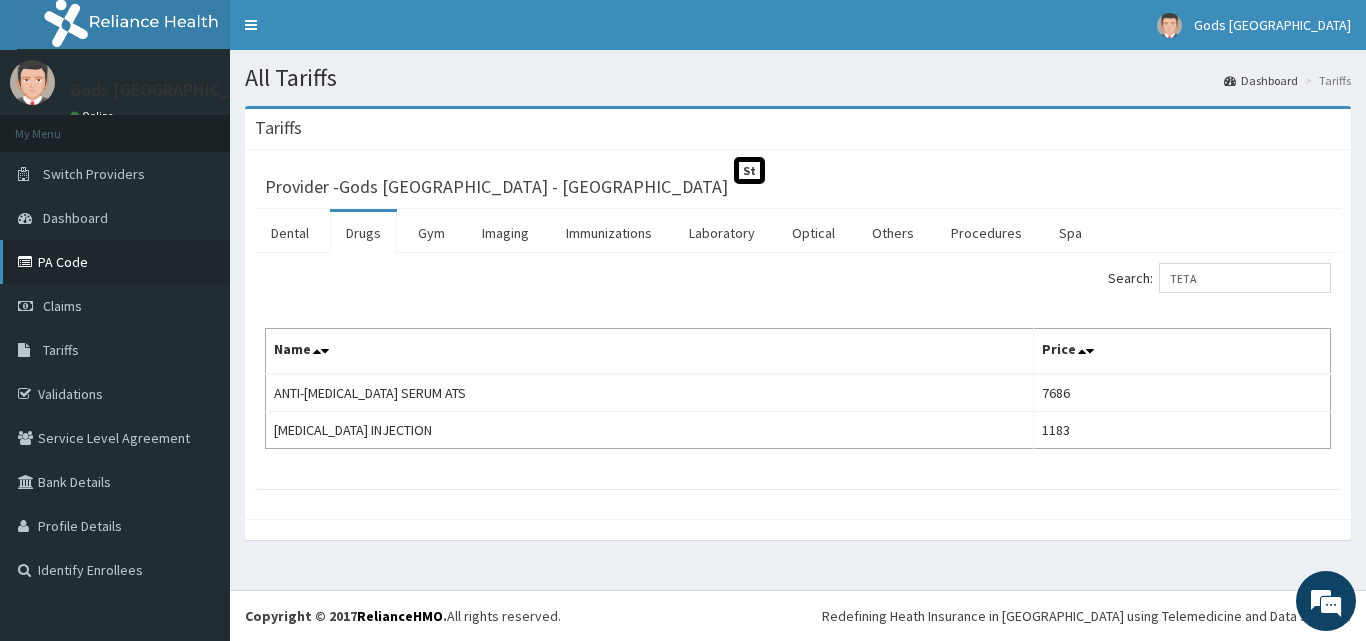 click on "PA Code" at bounding box center (115, 262) 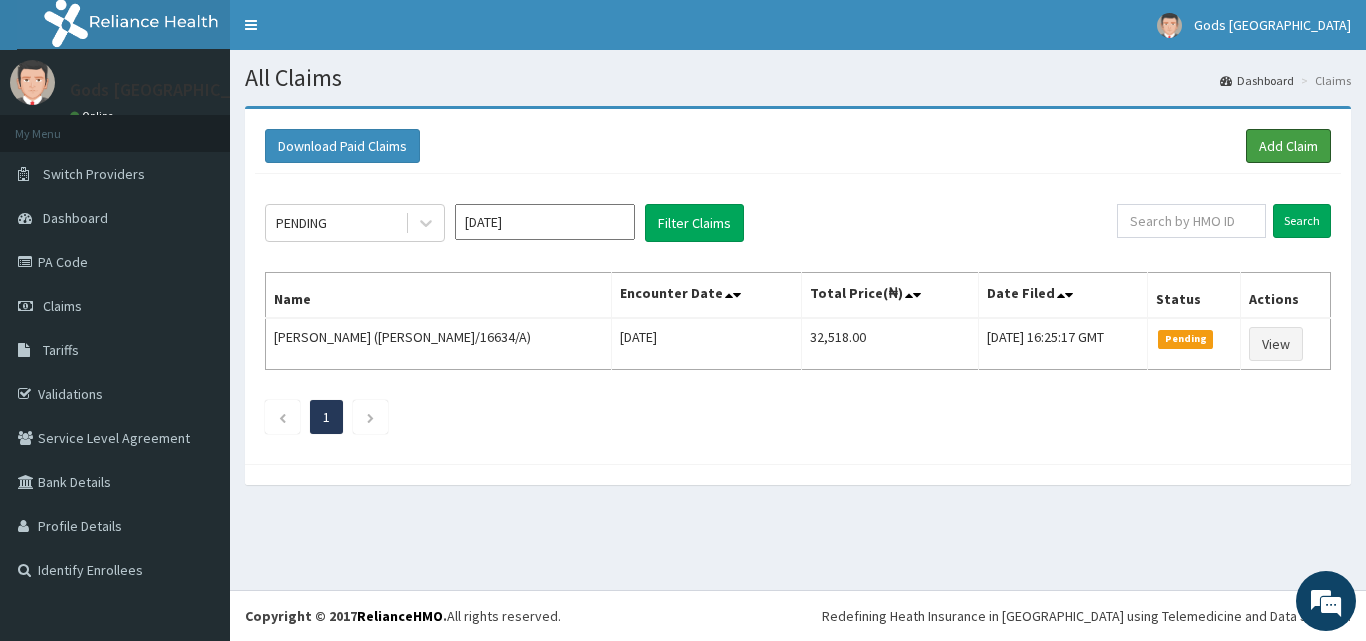 click on "Add Claim" at bounding box center [1288, 146] 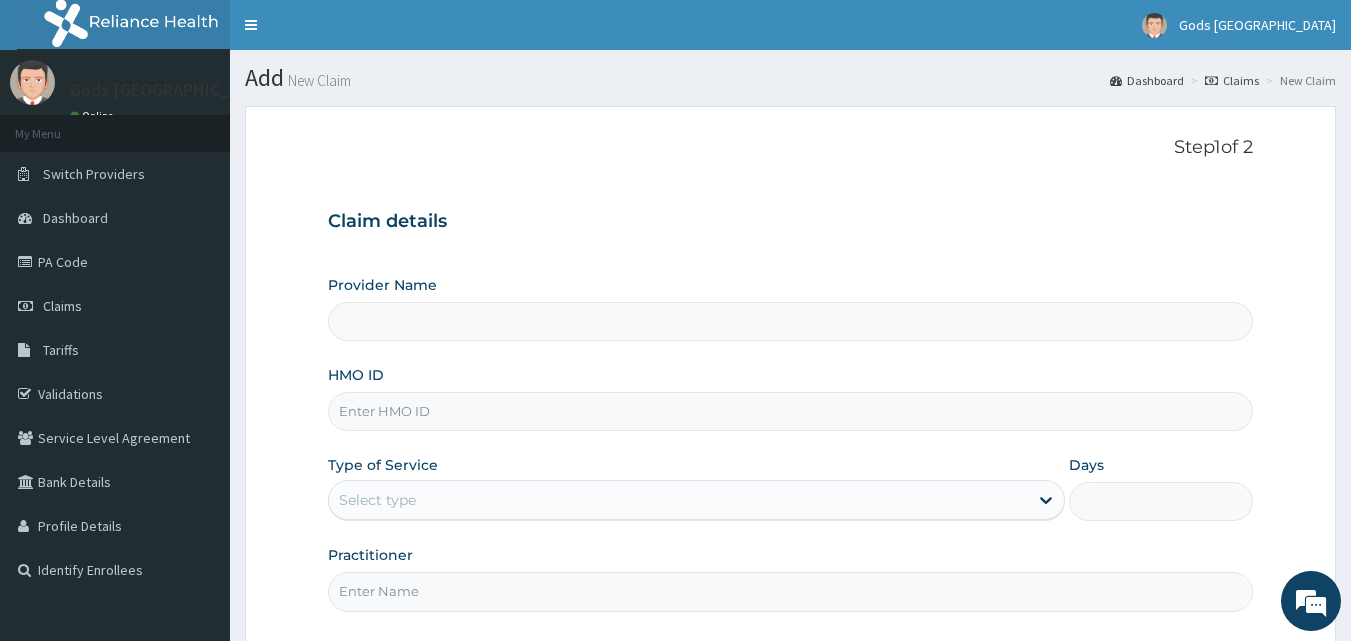 scroll, scrollTop: 0, scrollLeft: 0, axis: both 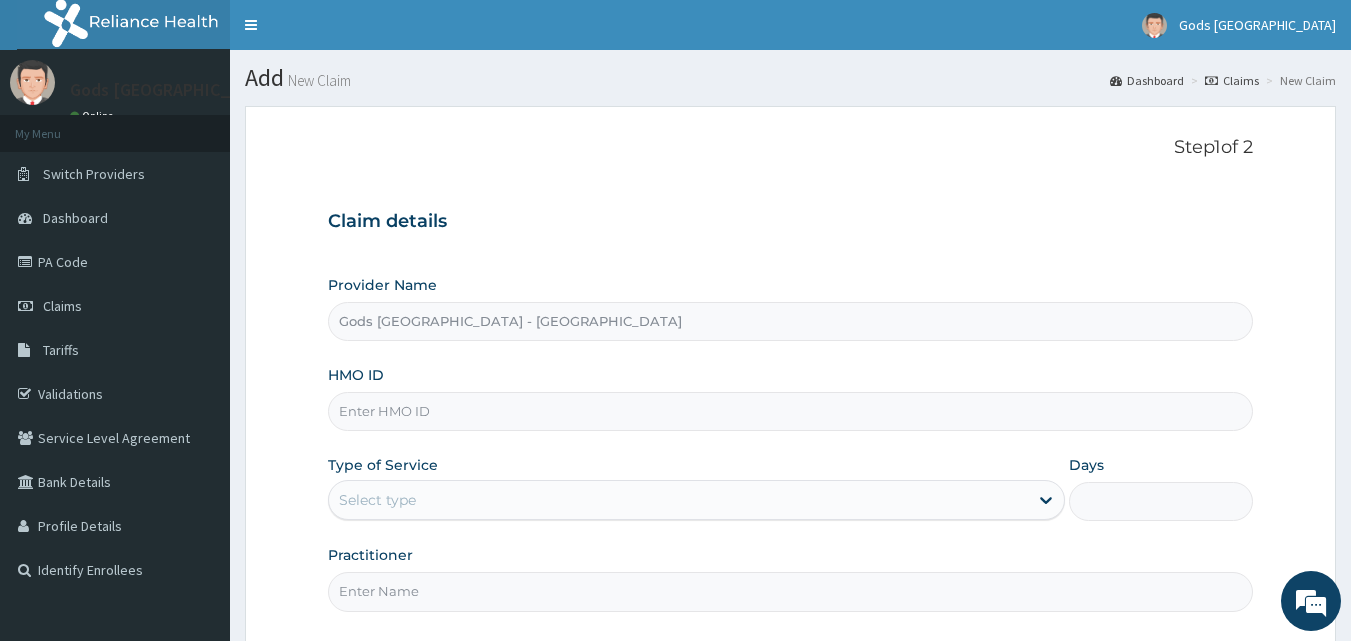 click on "HMO ID" at bounding box center (791, 411) 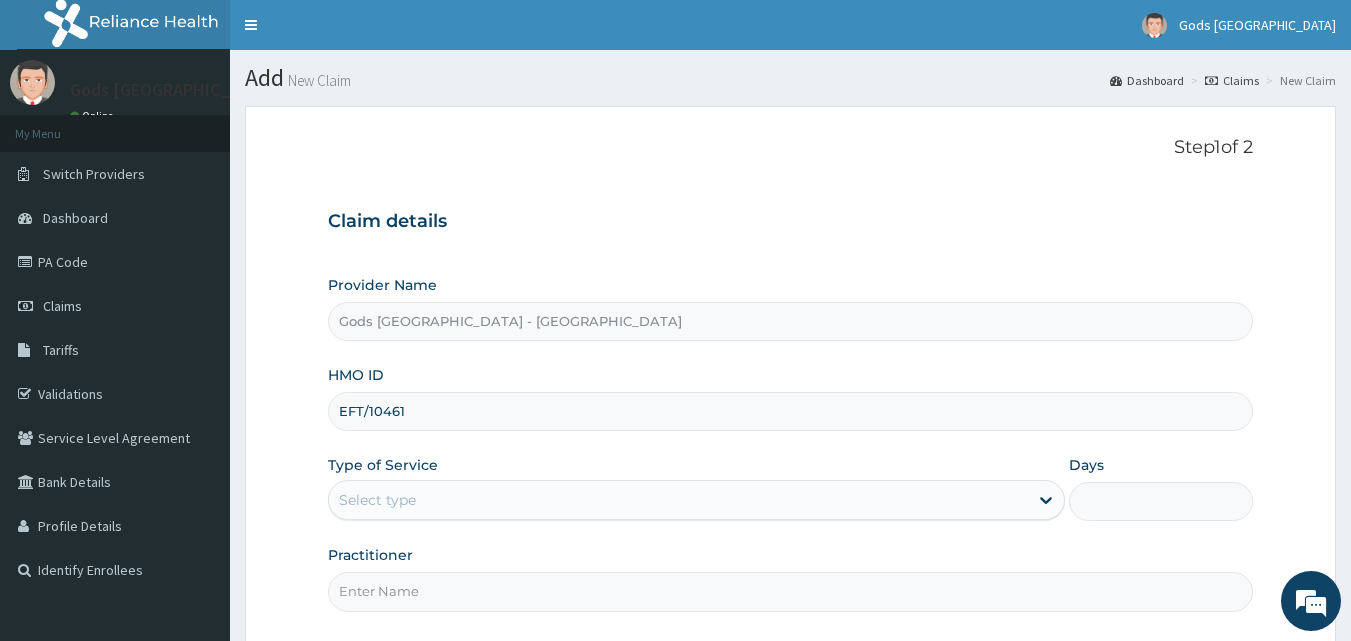 type on "EFT/10461/A" 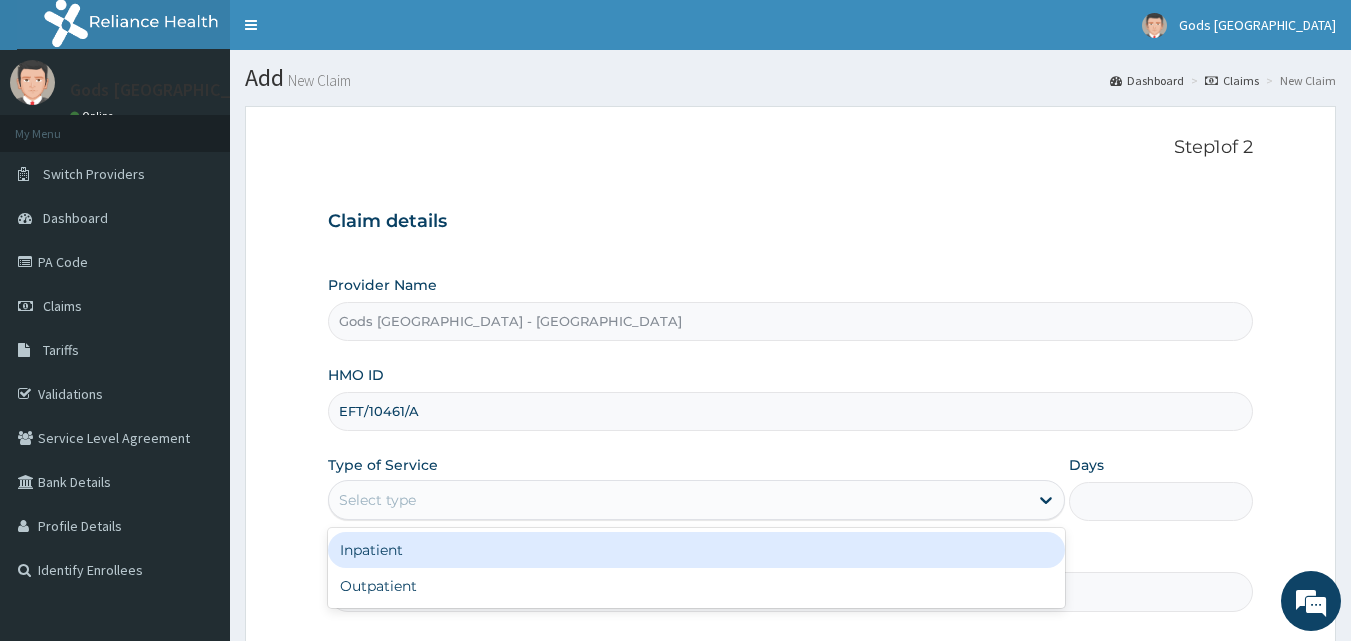 click on "Select type" at bounding box center (678, 500) 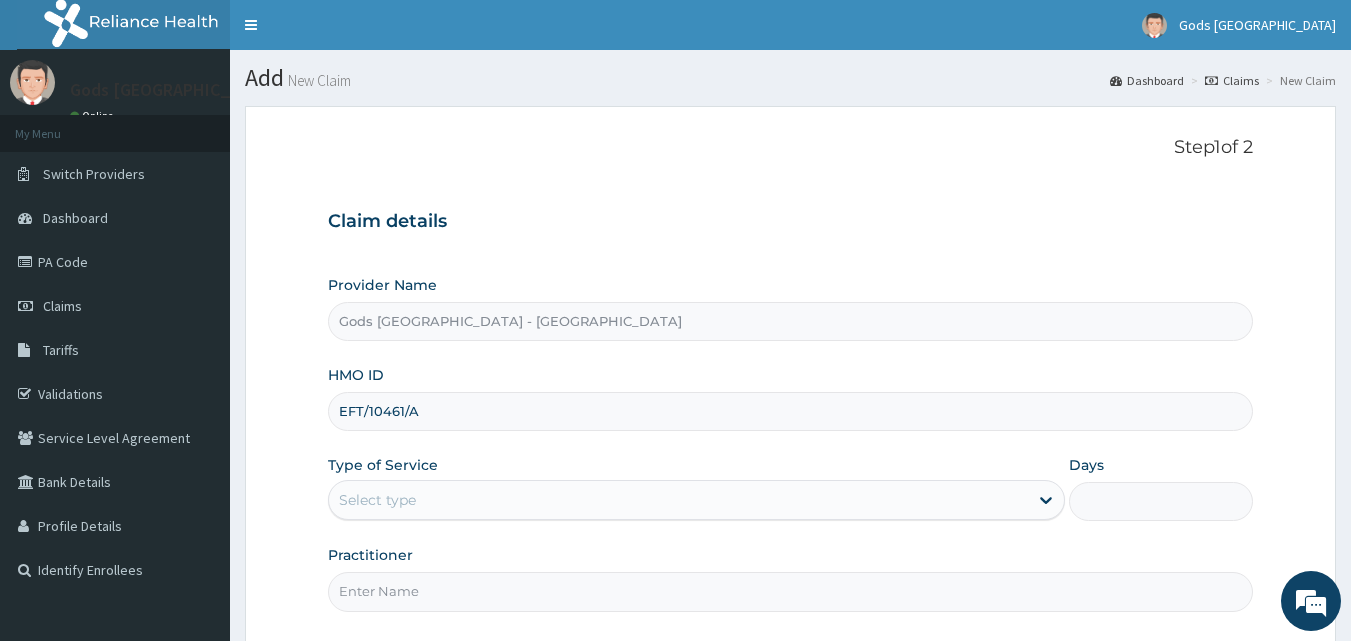 click on "Select type" at bounding box center [678, 500] 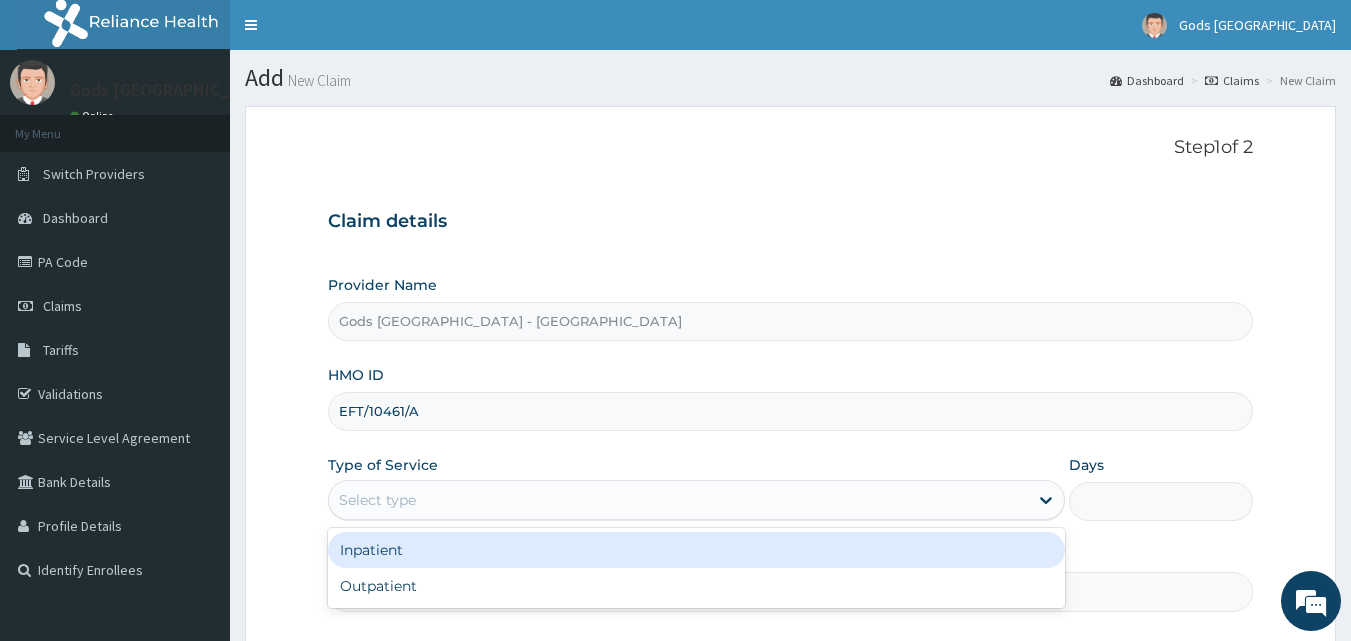 click on "Select type" at bounding box center [678, 500] 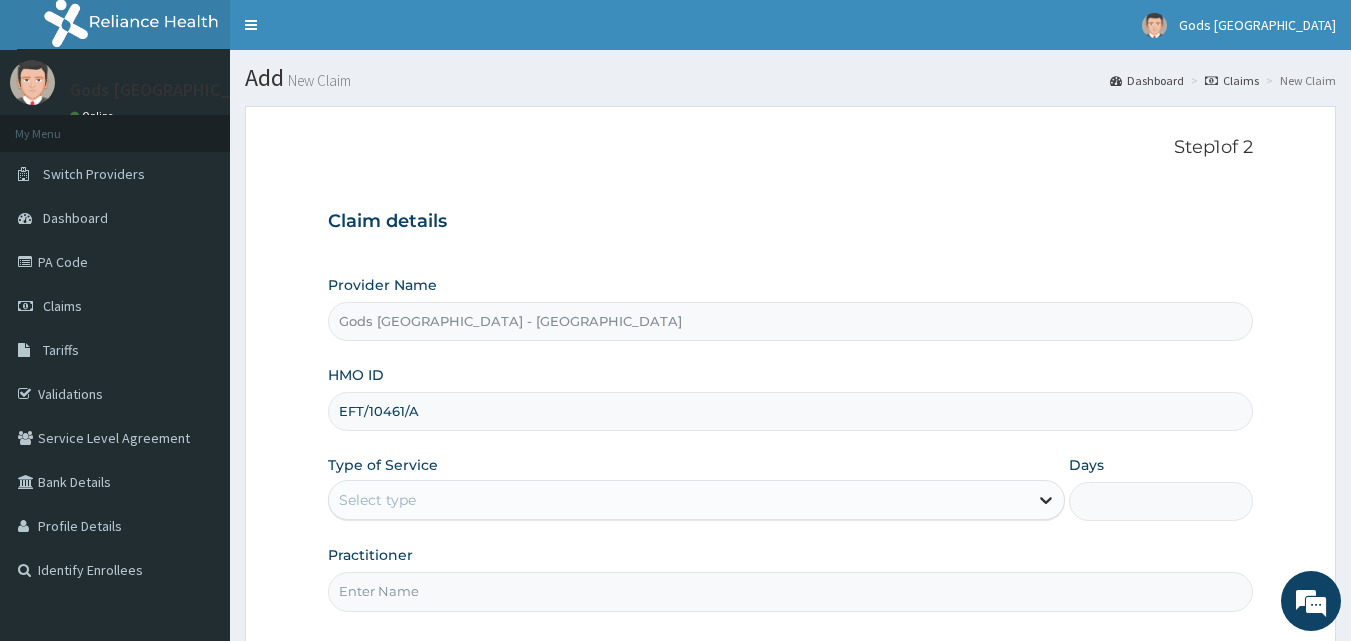 click 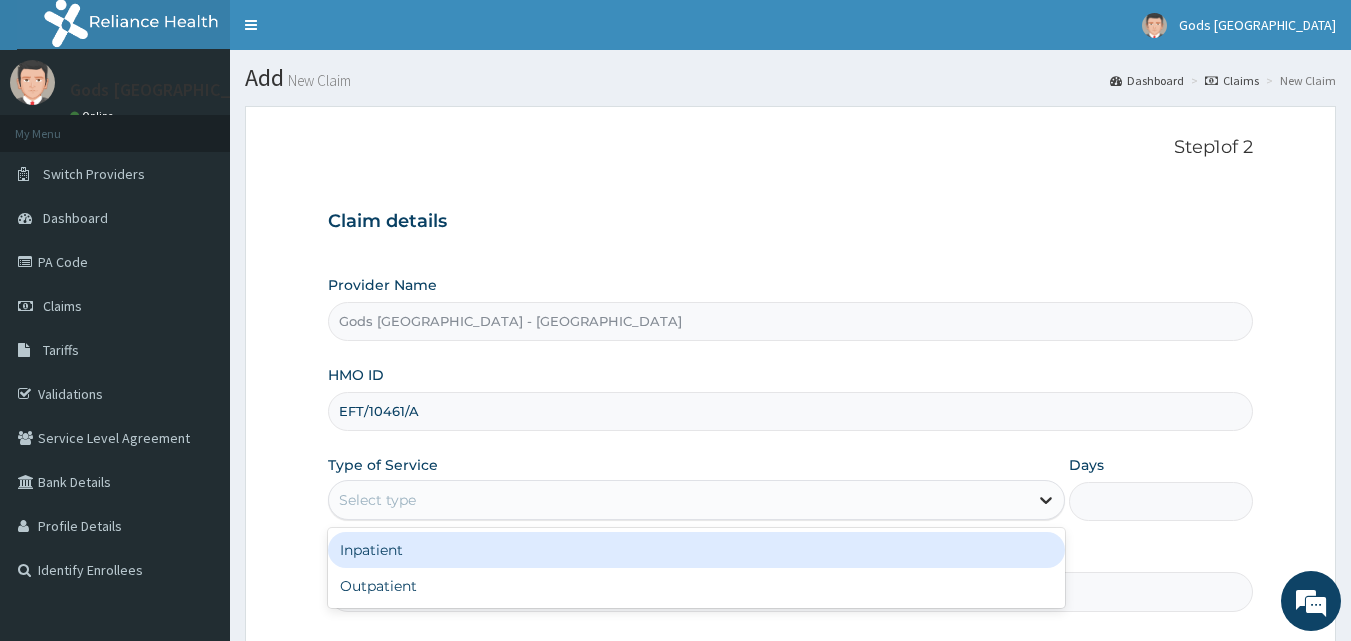 click 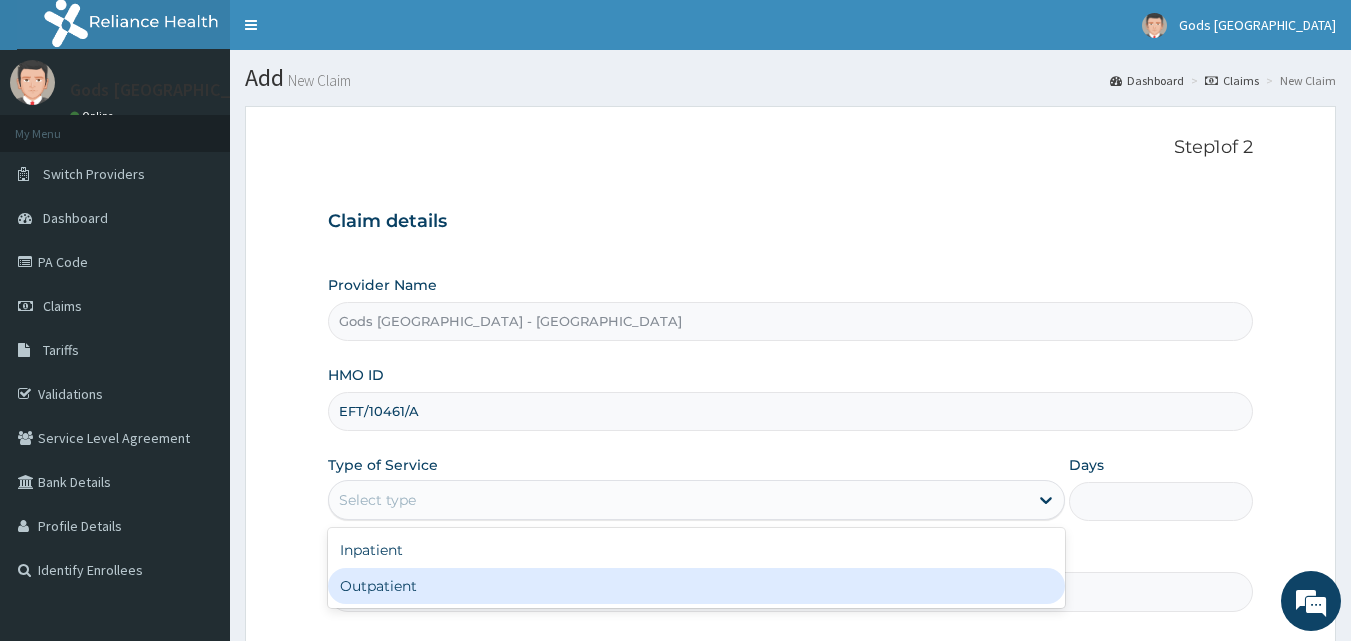 click on "Outpatient" at bounding box center [696, 586] 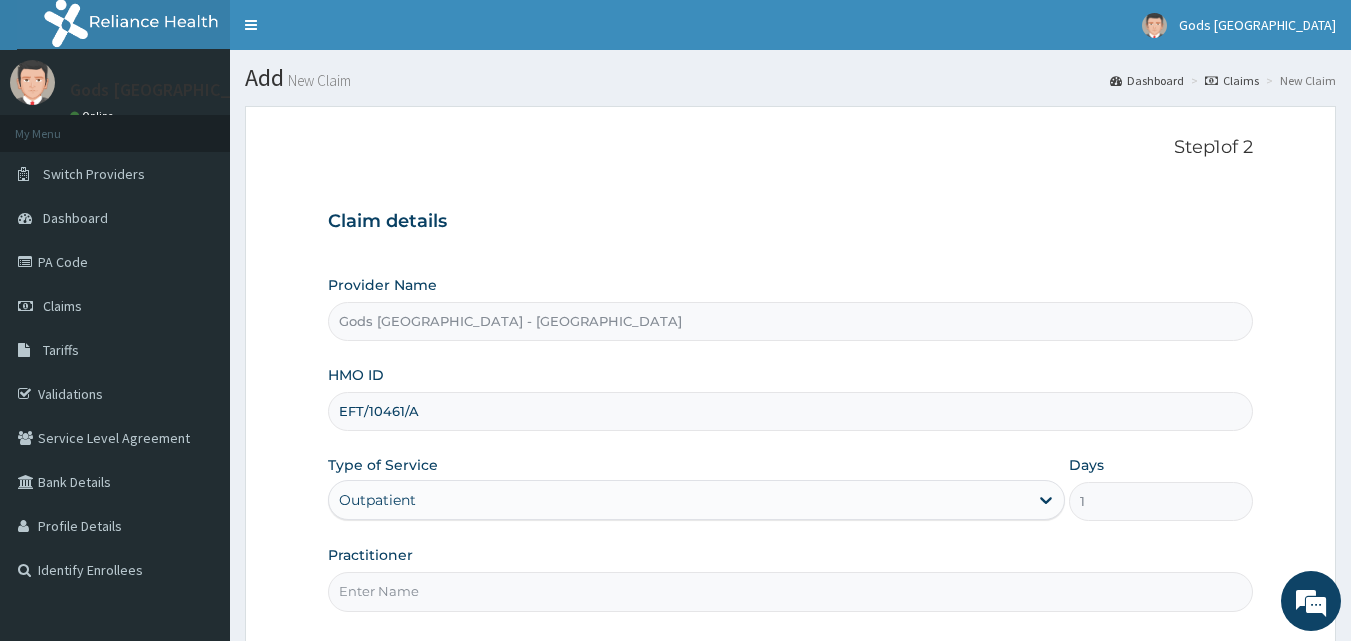 click on "Practitioner" at bounding box center [791, 591] 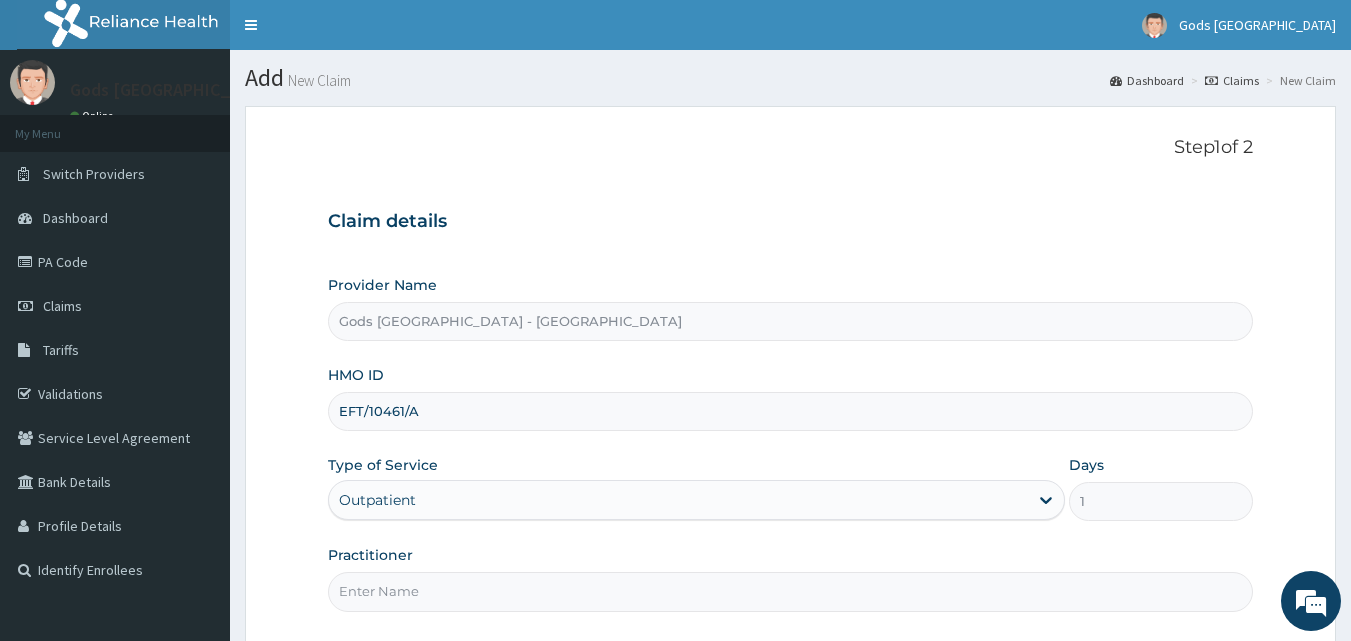 type on "[PERSON_NAME]" 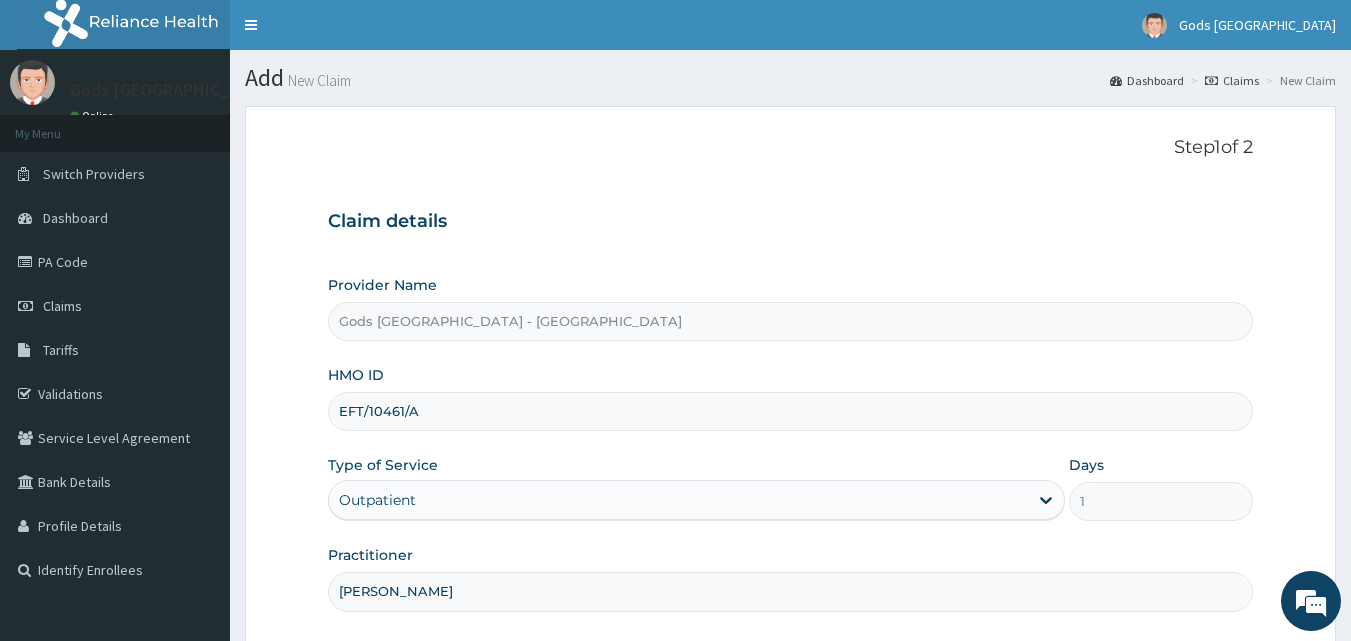 scroll, scrollTop: 187, scrollLeft: 0, axis: vertical 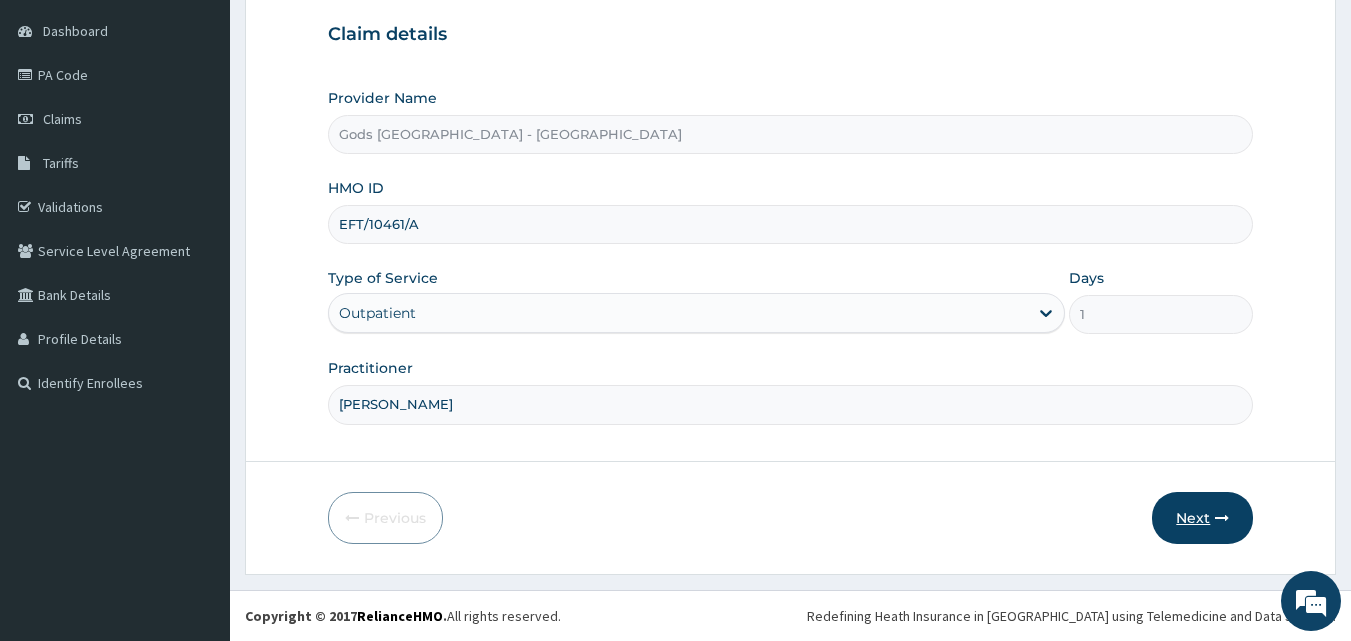 click on "Next" at bounding box center (1202, 518) 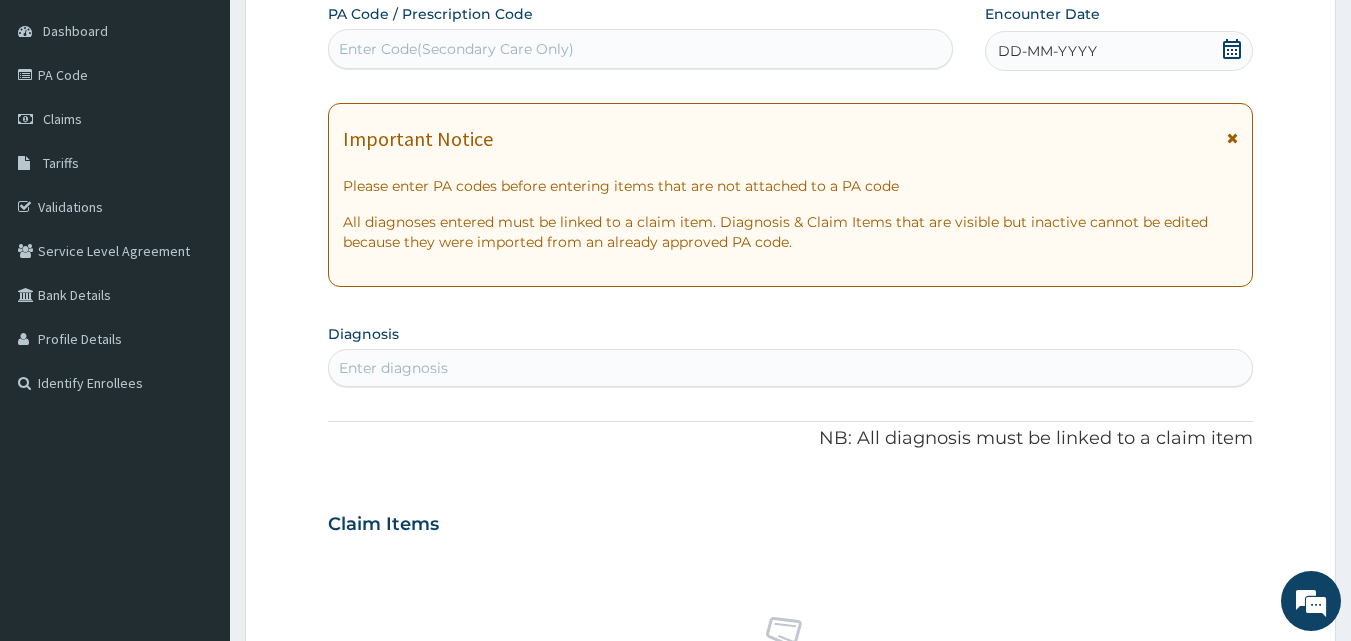 scroll, scrollTop: 0, scrollLeft: 0, axis: both 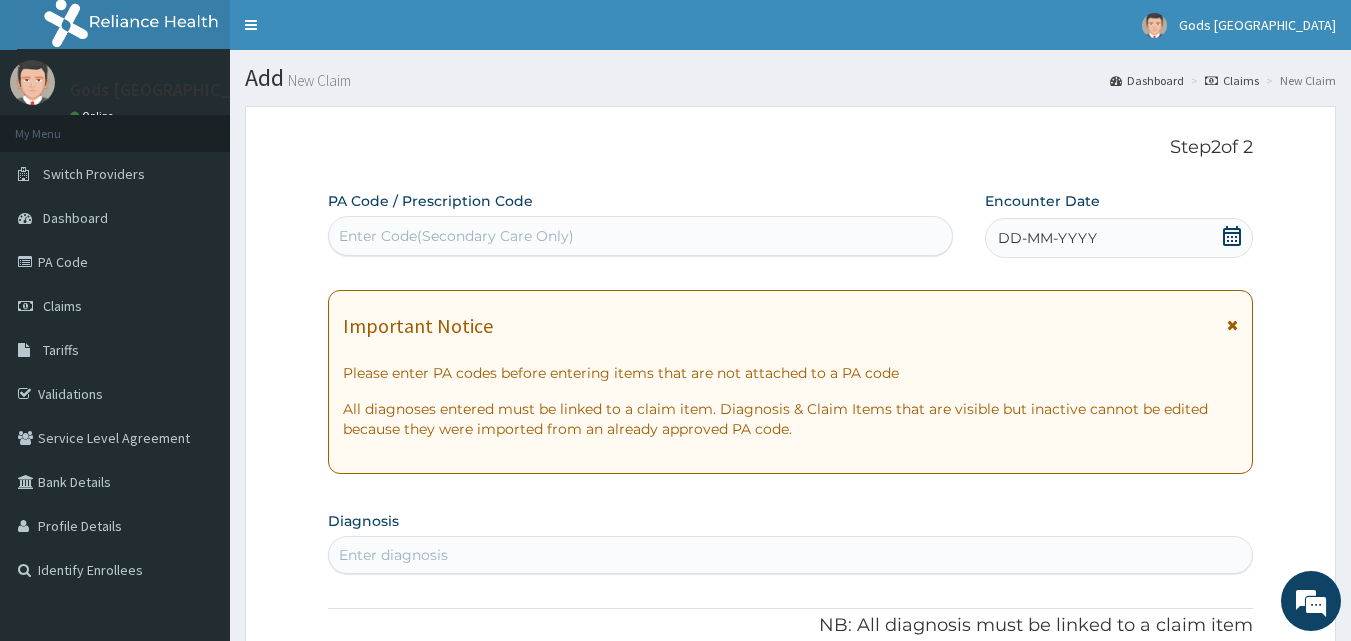 click on "Enter Code(Secondary Care Only)" at bounding box center (641, 236) 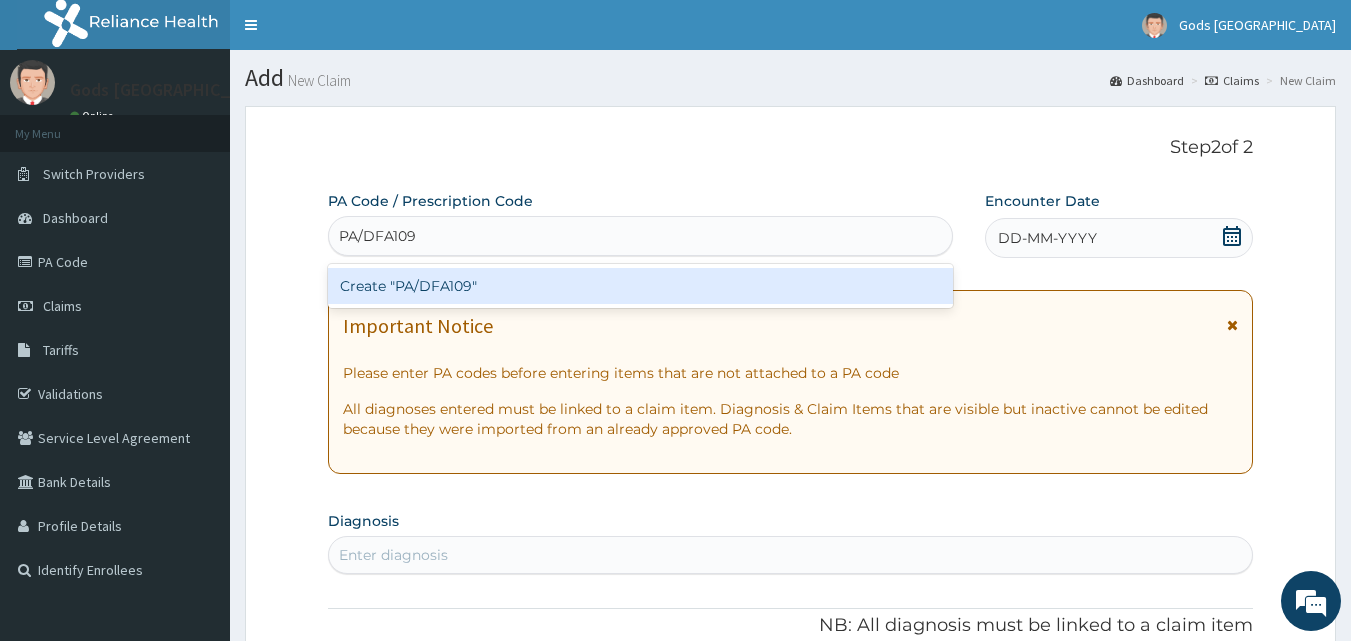 click on "Create "PA/DFA109"" at bounding box center [641, 286] 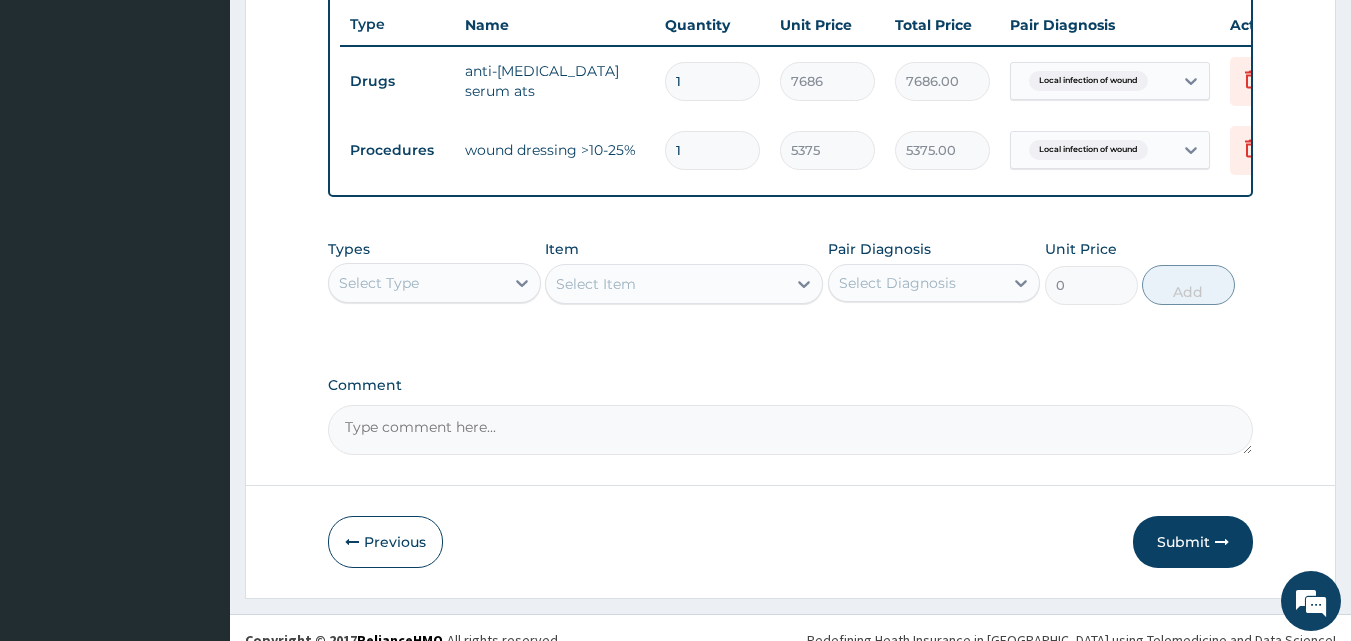scroll, scrollTop: 781, scrollLeft: 0, axis: vertical 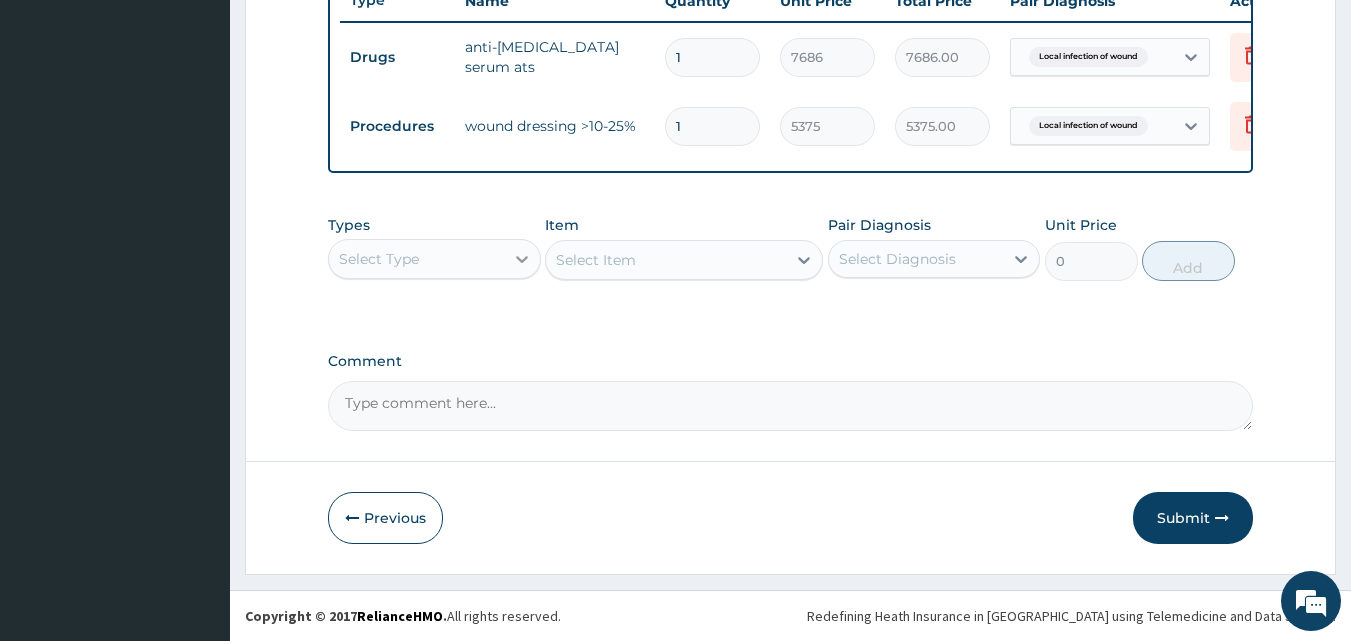 click 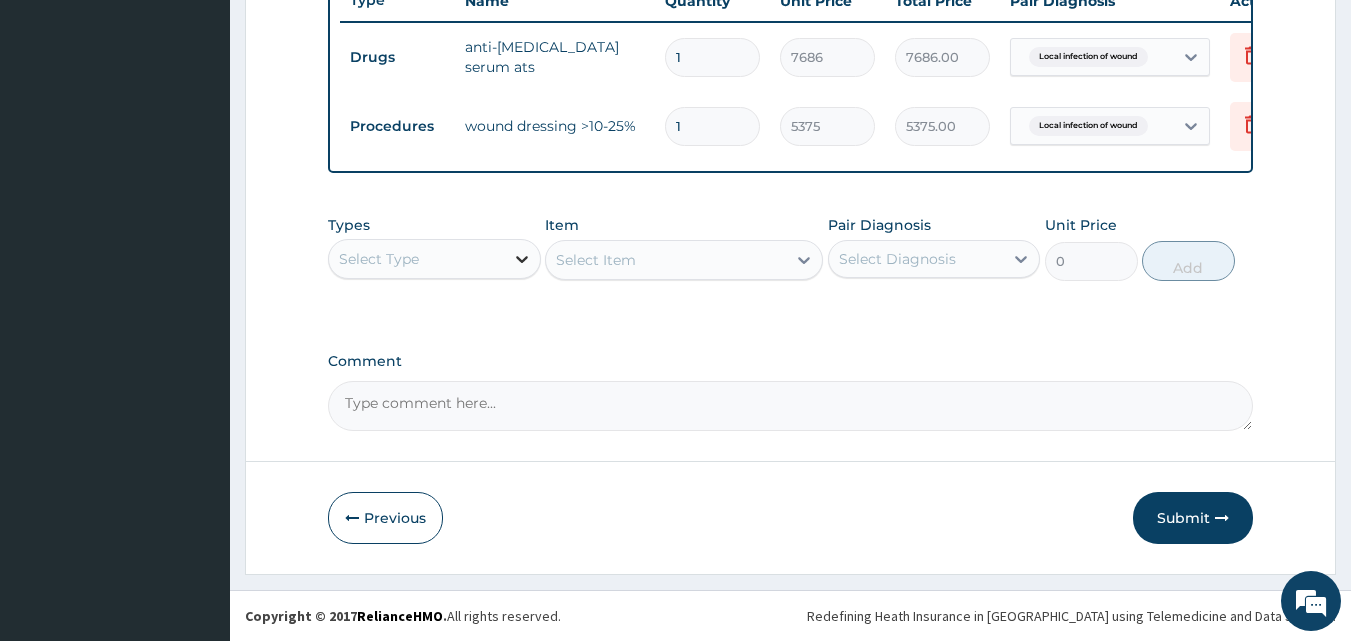 click 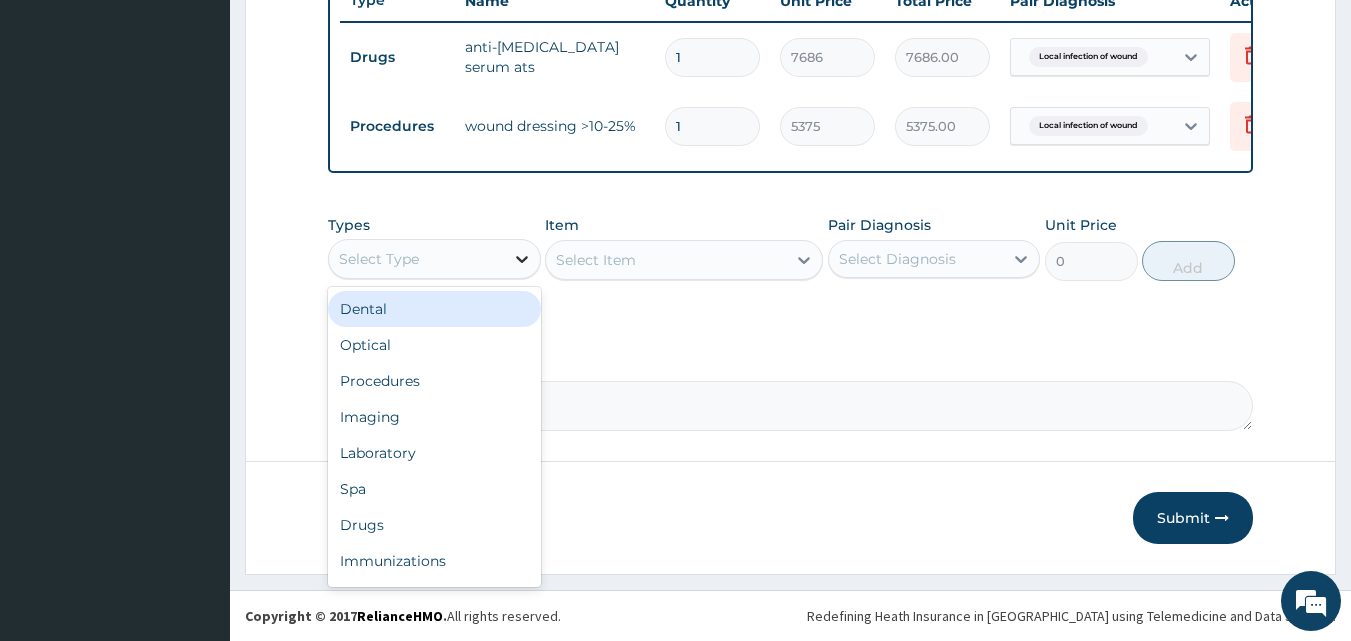 click 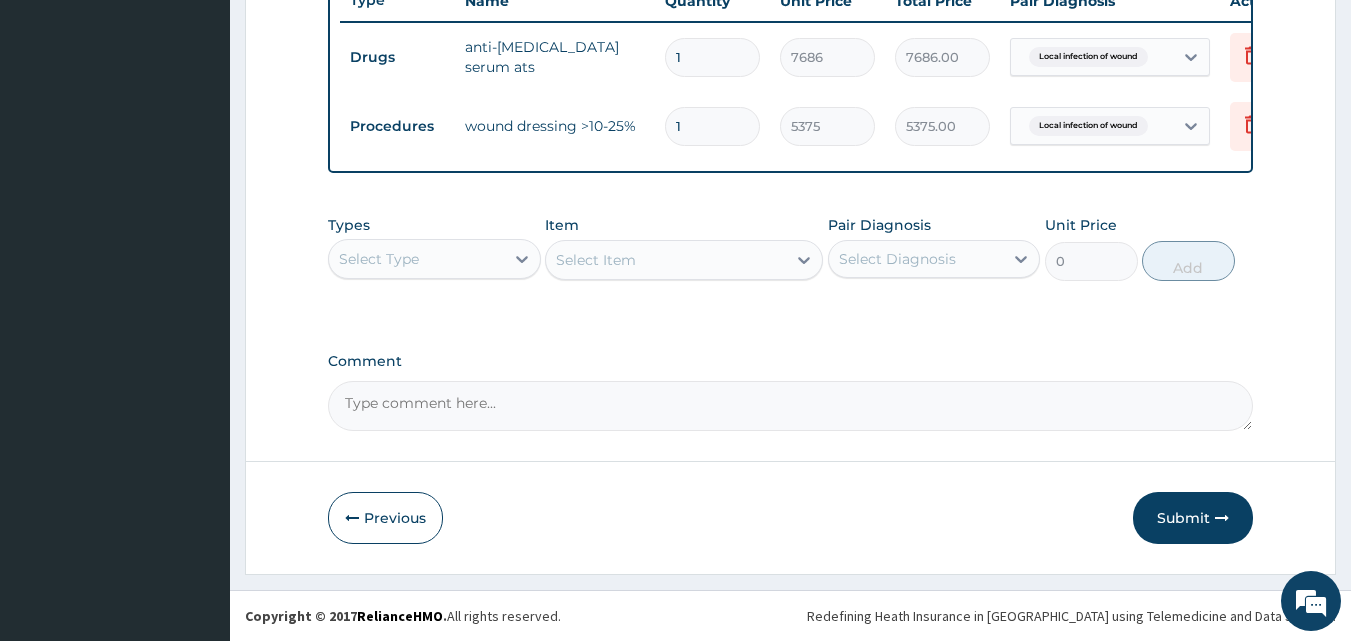 click on "Select Type" at bounding box center (416, 259) 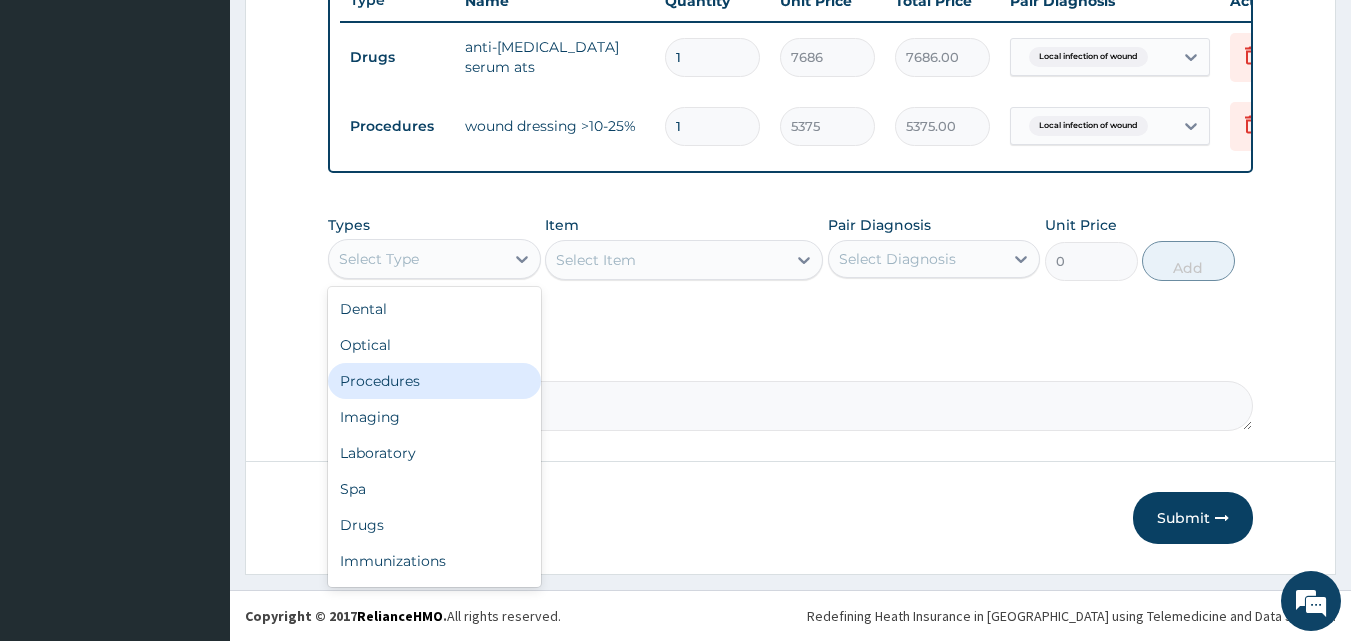 click on "Procedures" at bounding box center [434, 381] 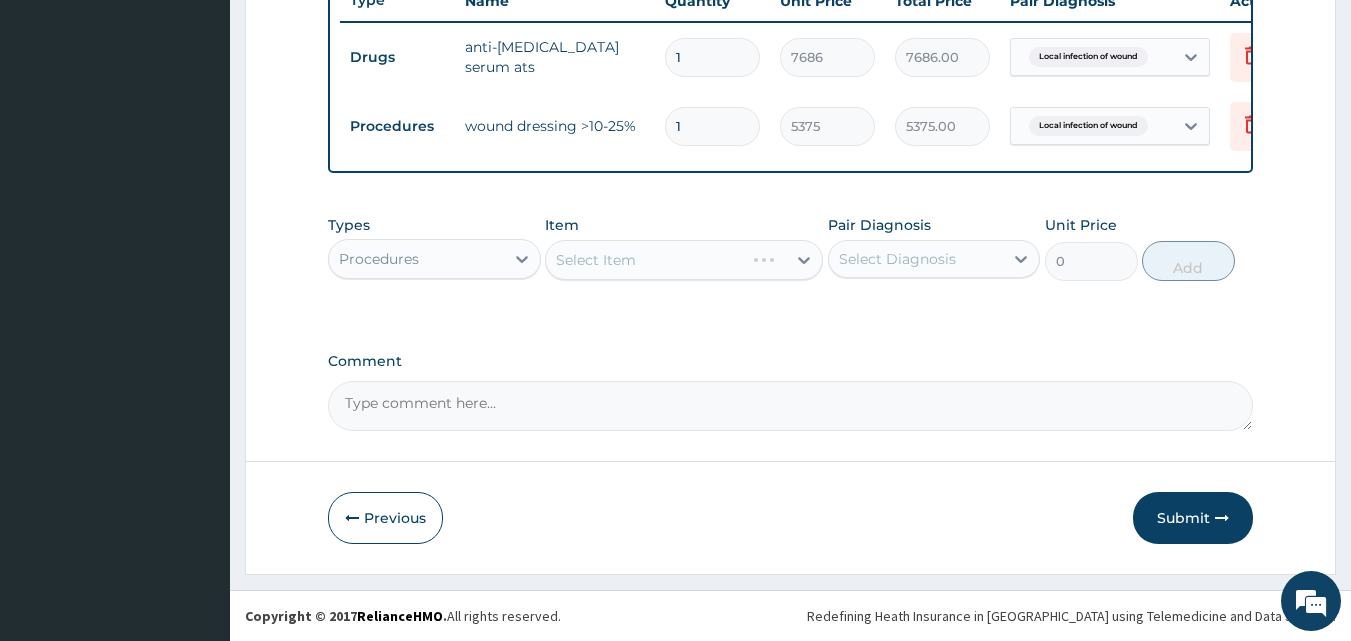 click on "Select Item" at bounding box center (684, 260) 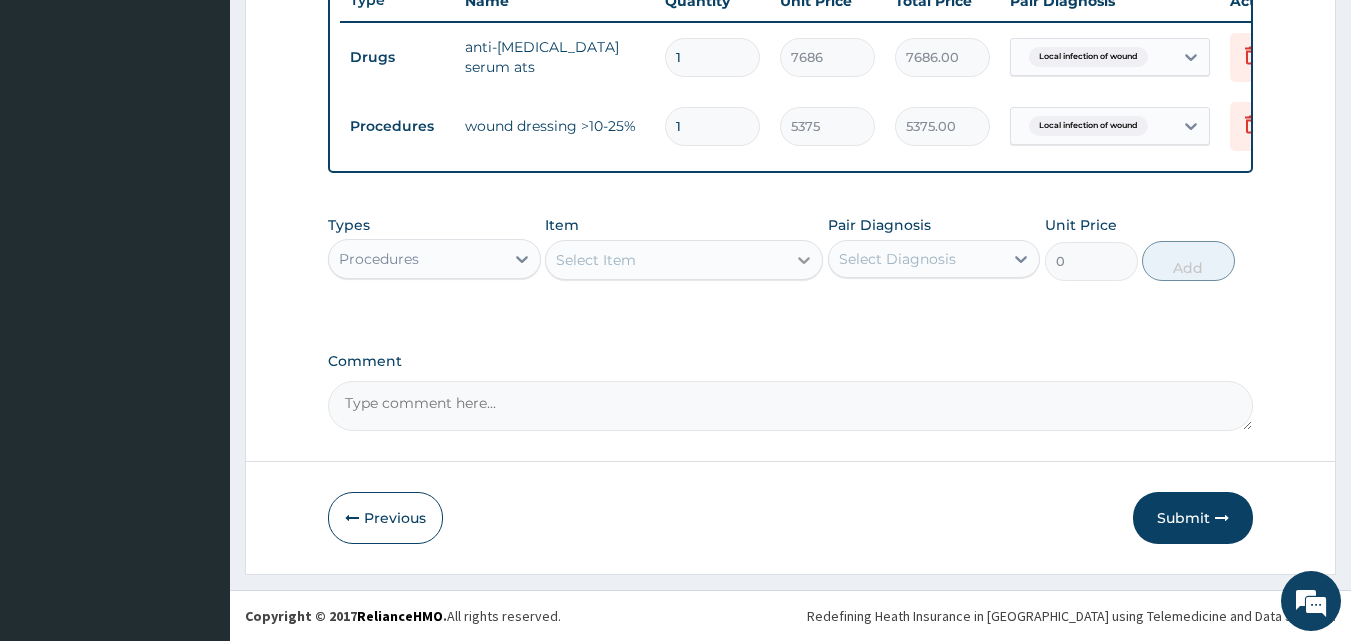 click 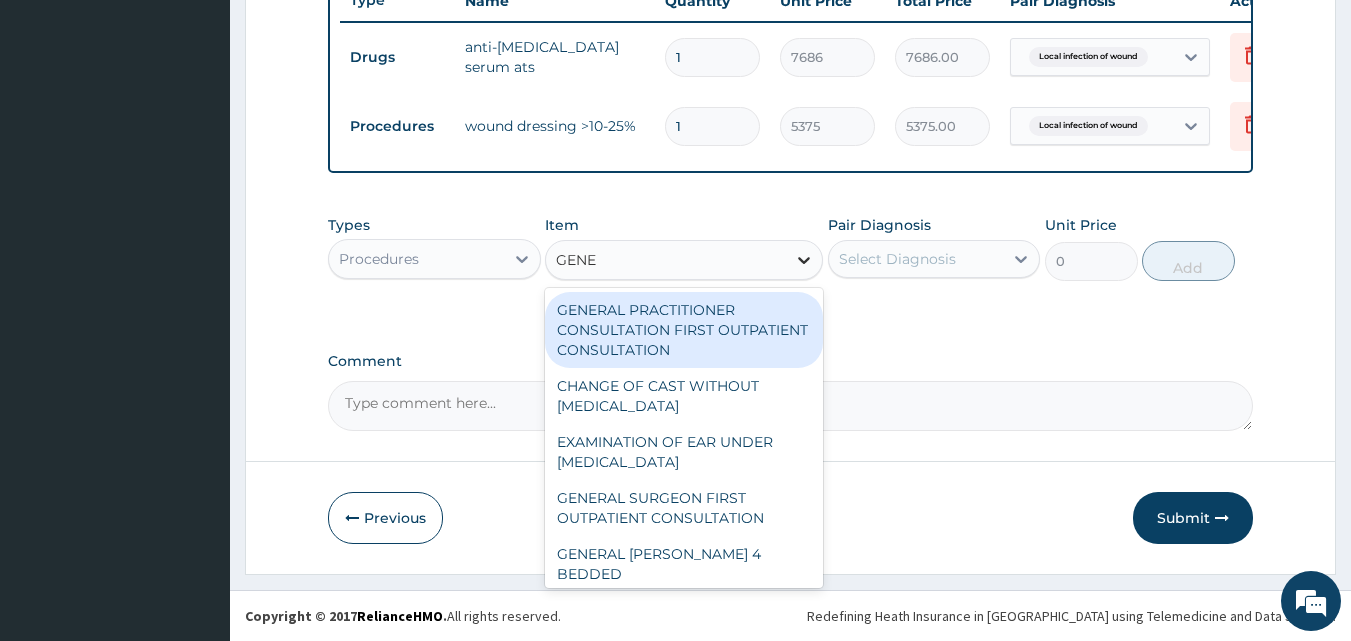type on "GENER" 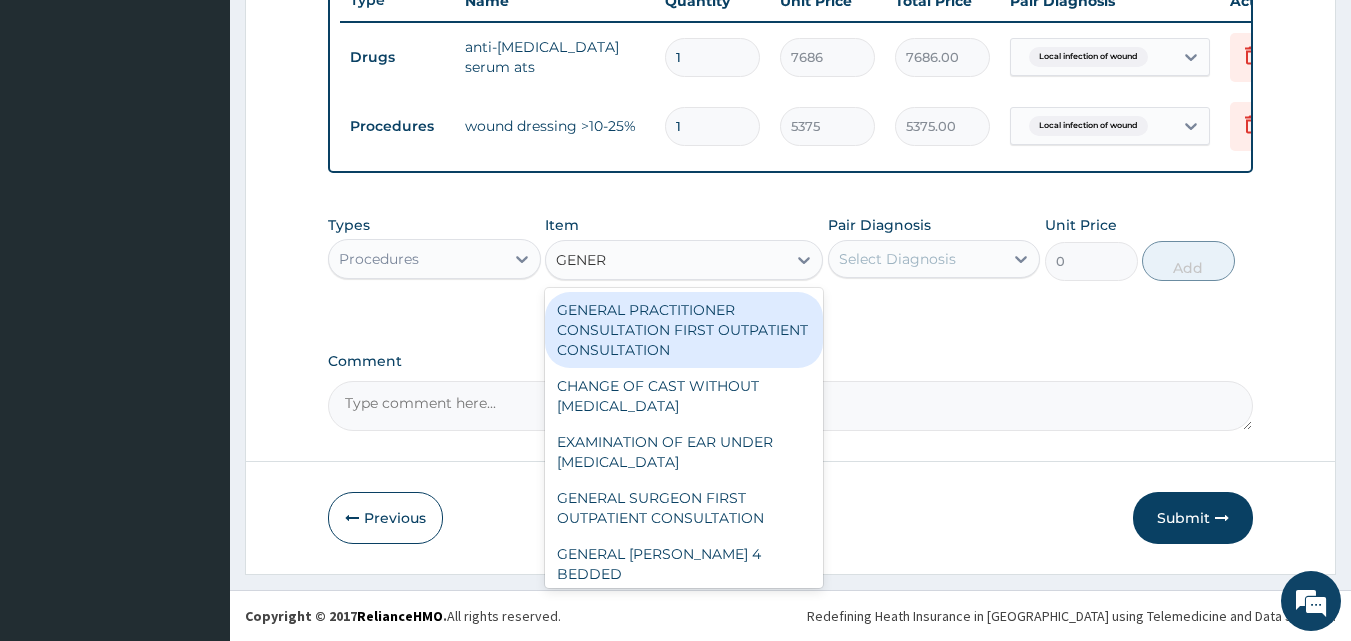 click on "GENERAL PRACTITIONER CONSULTATION FIRST OUTPATIENT CONSULTATION" at bounding box center [684, 330] 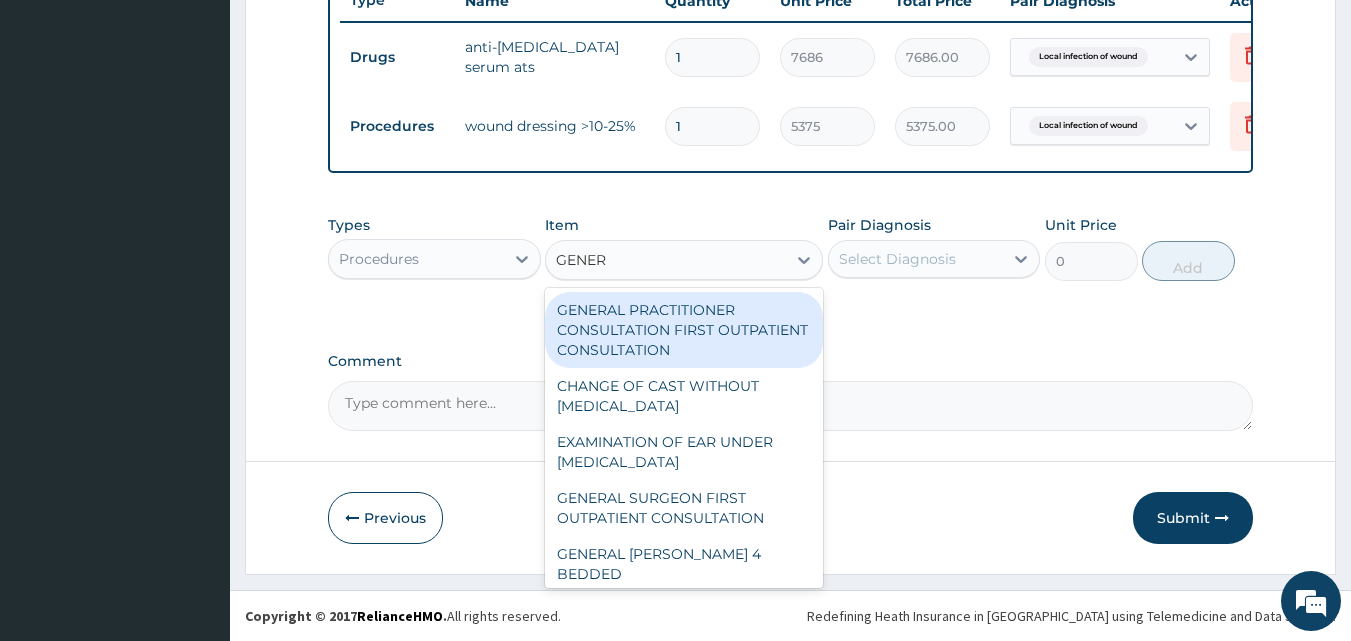type 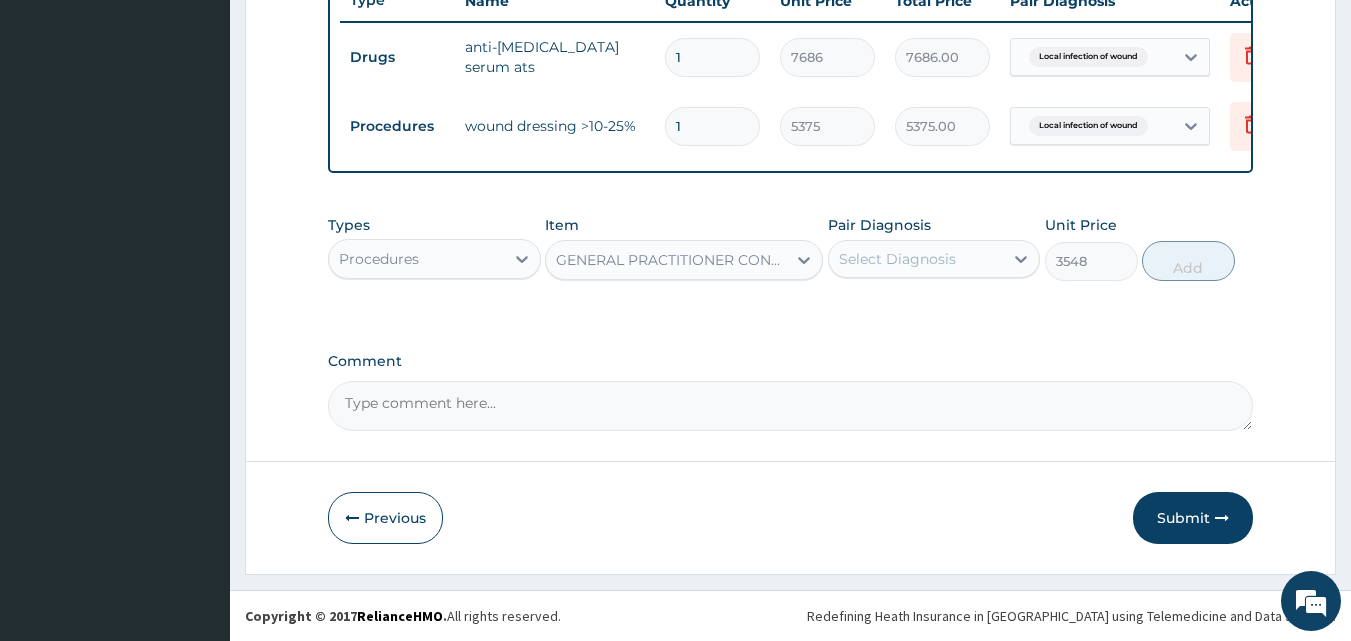 click on "Select Diagnosis" at bounding box center [897, 259] 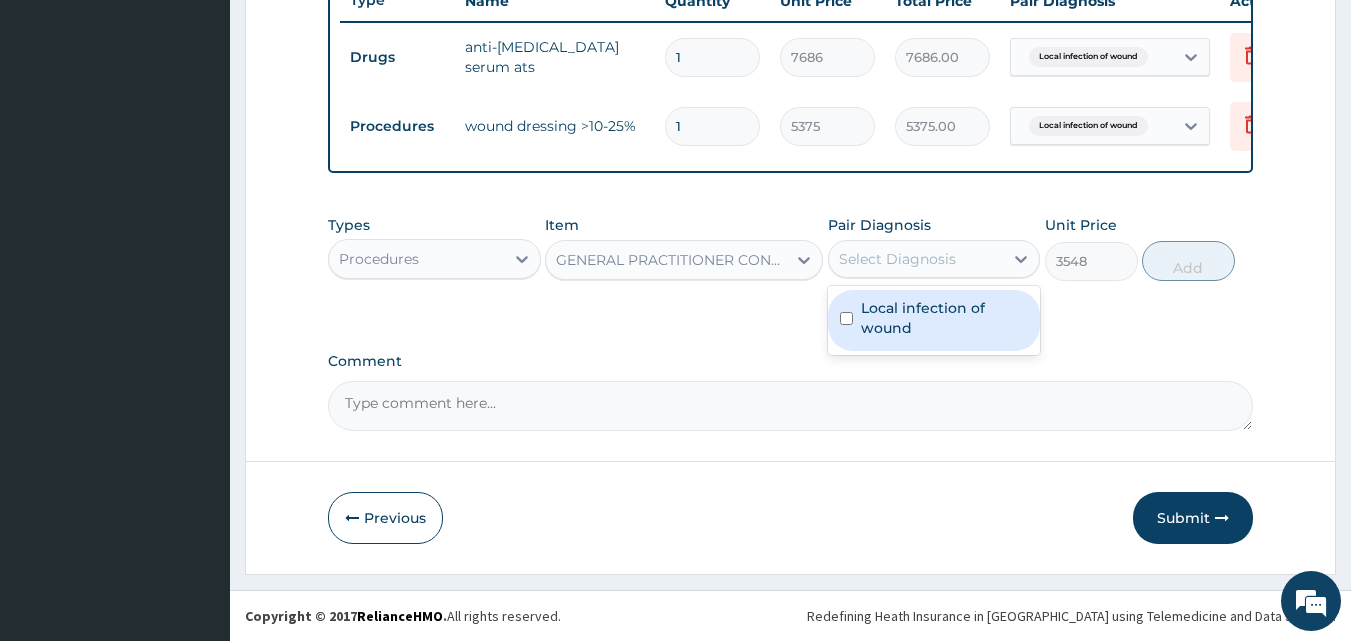 click on "Local infection of wound" at bounding box center [945, 318] 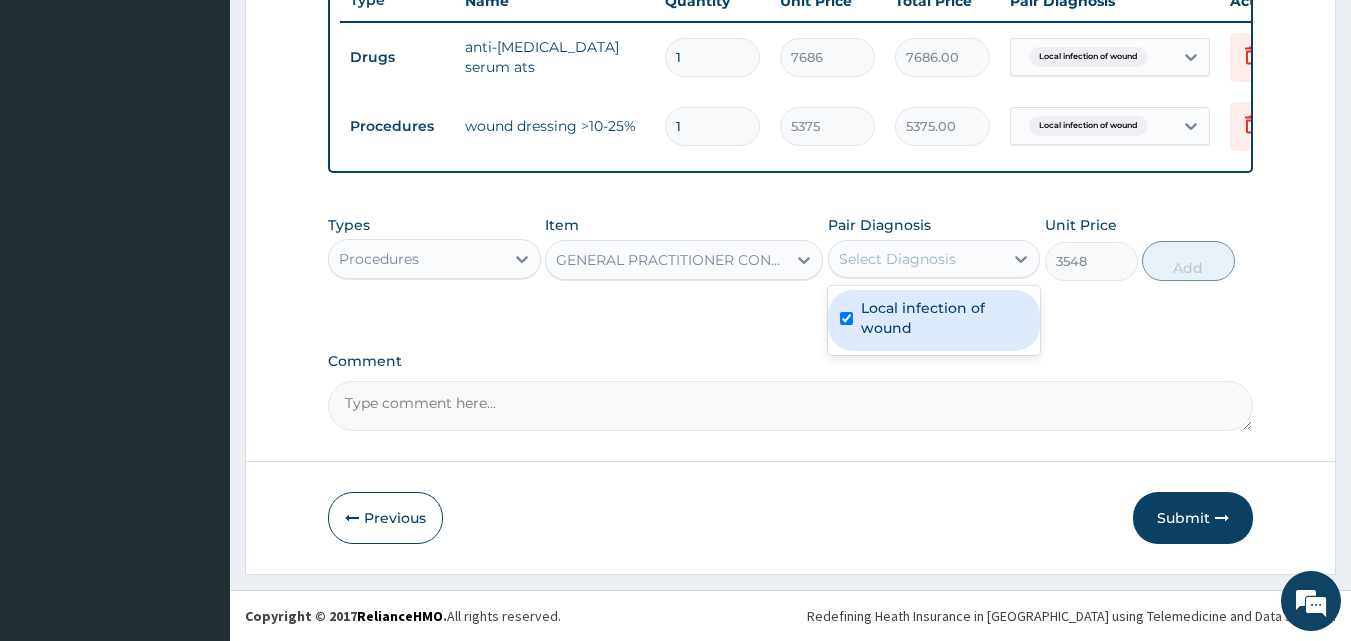drag, startPoint x: 904, startPoint y: 327, endPoint x: 944, endPoint y: 320, distance: 40.60788 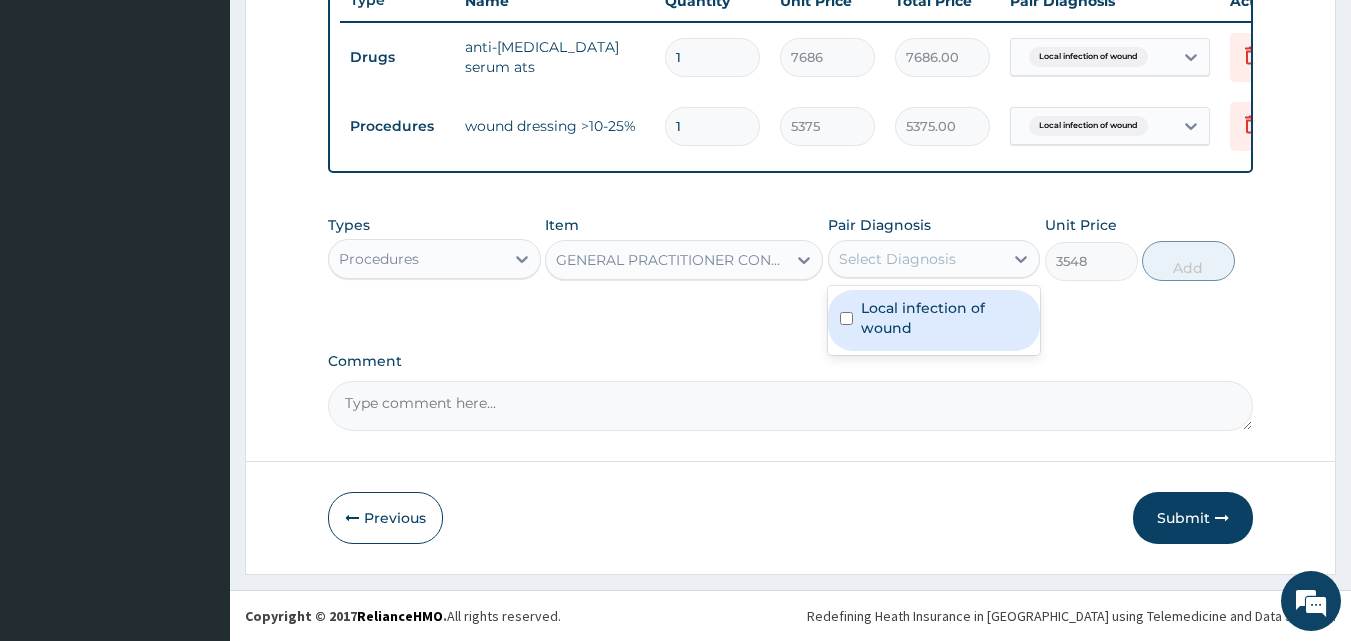 click at bounding box center (846, 318) 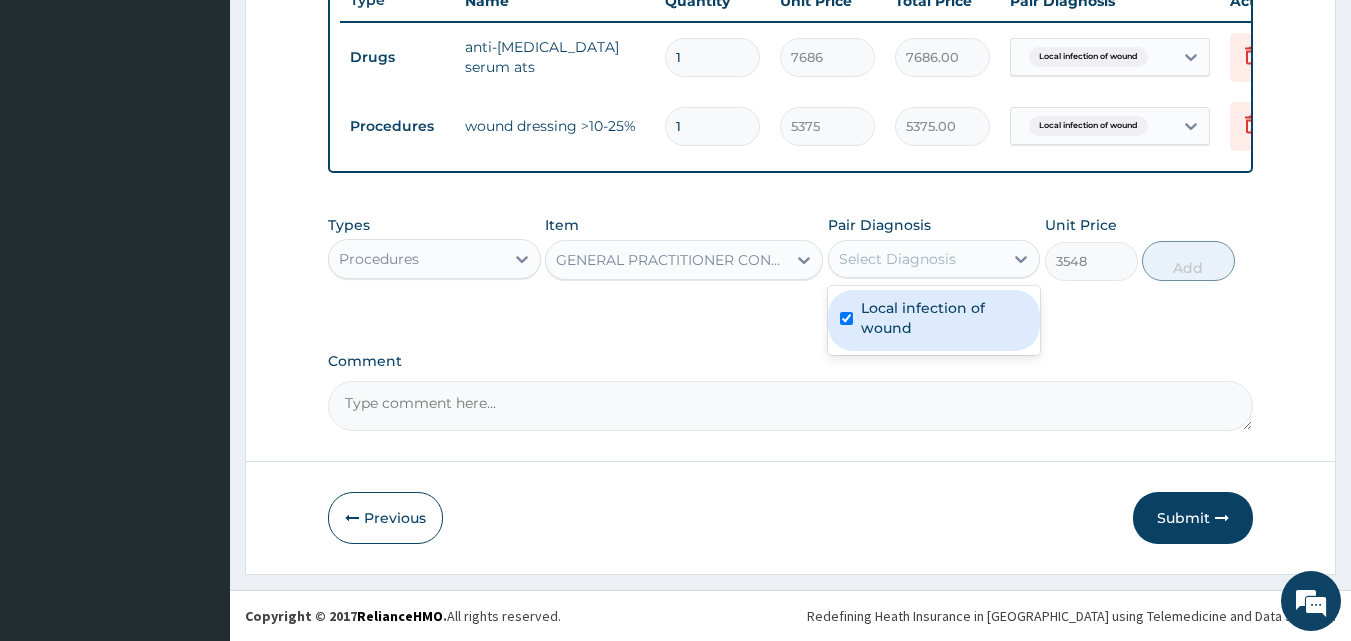 checkbox on "true" 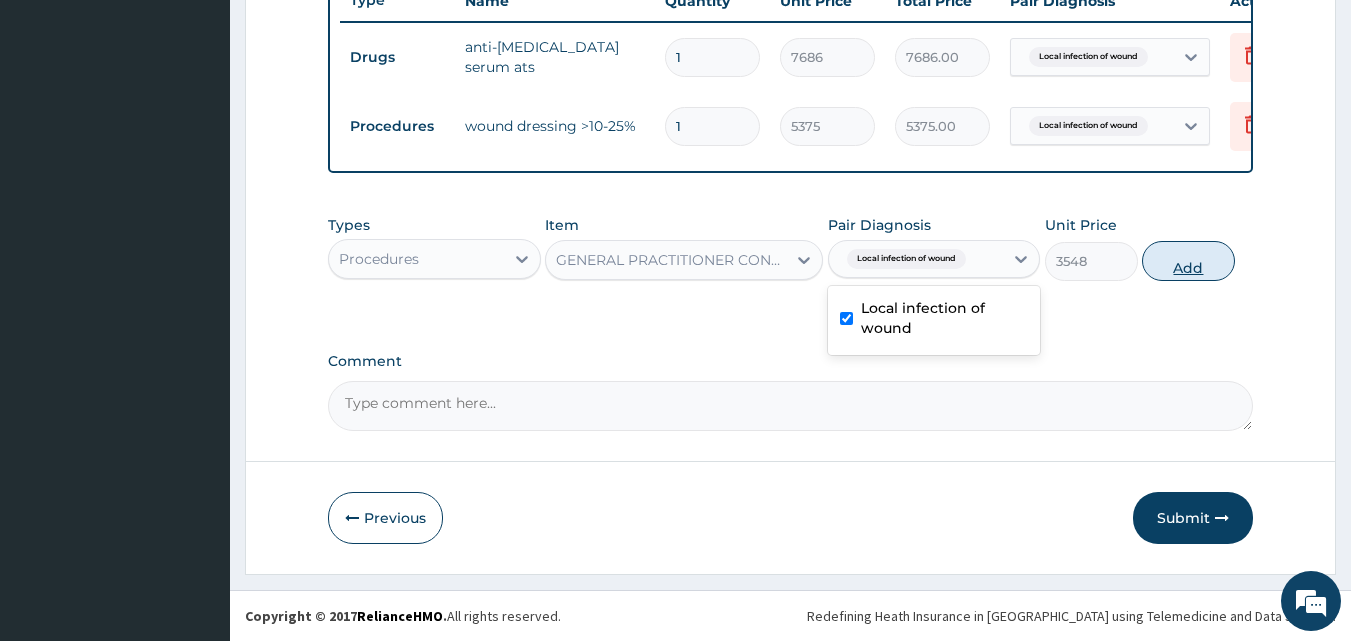 click on "Add" at bounding box center (1188, 261) 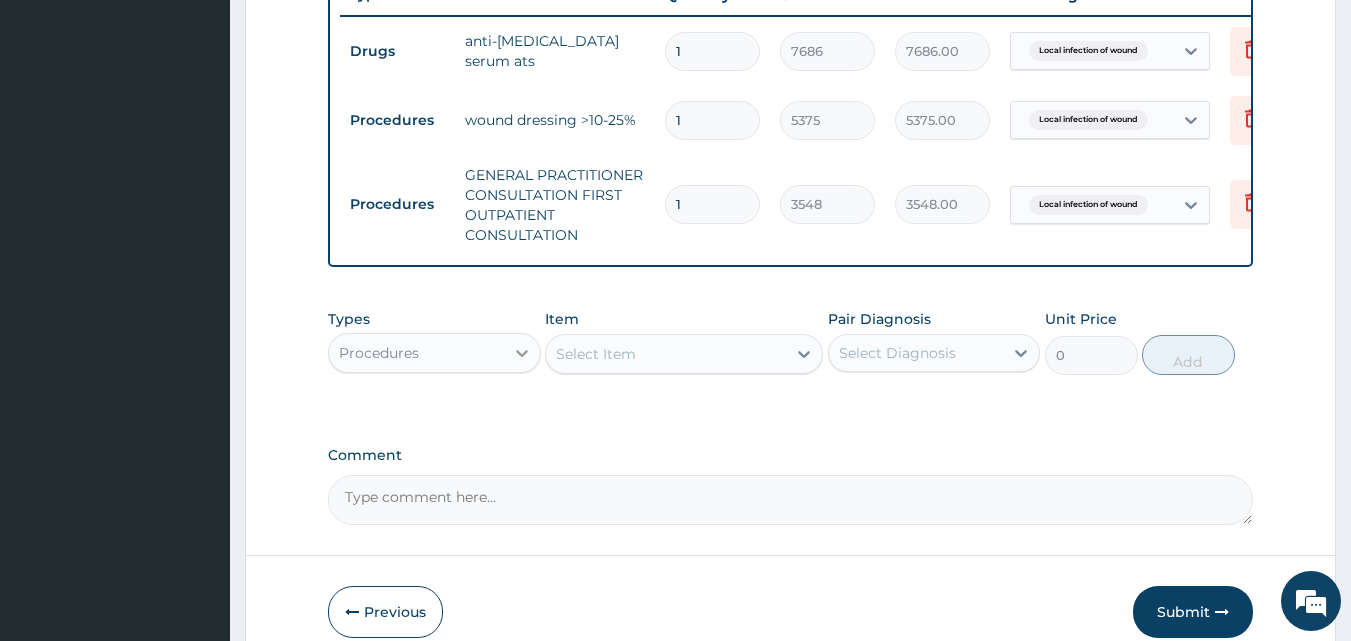 click 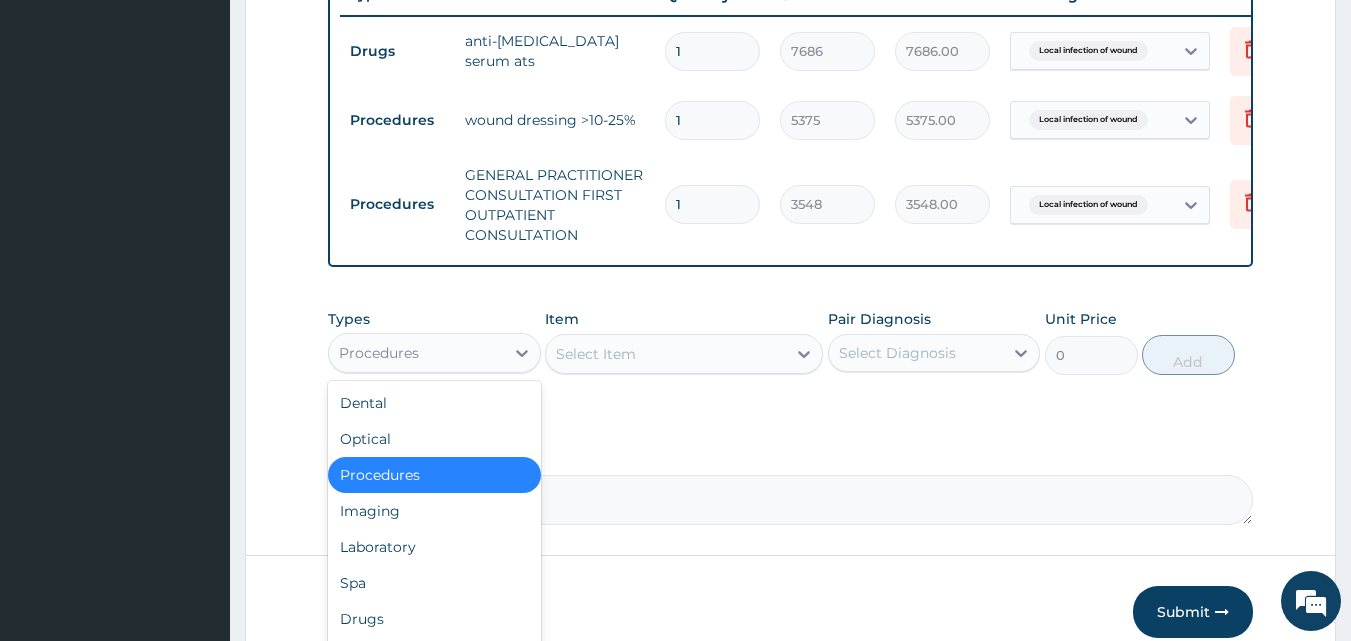 click on "Procedures" at bounding box center [416, 353] 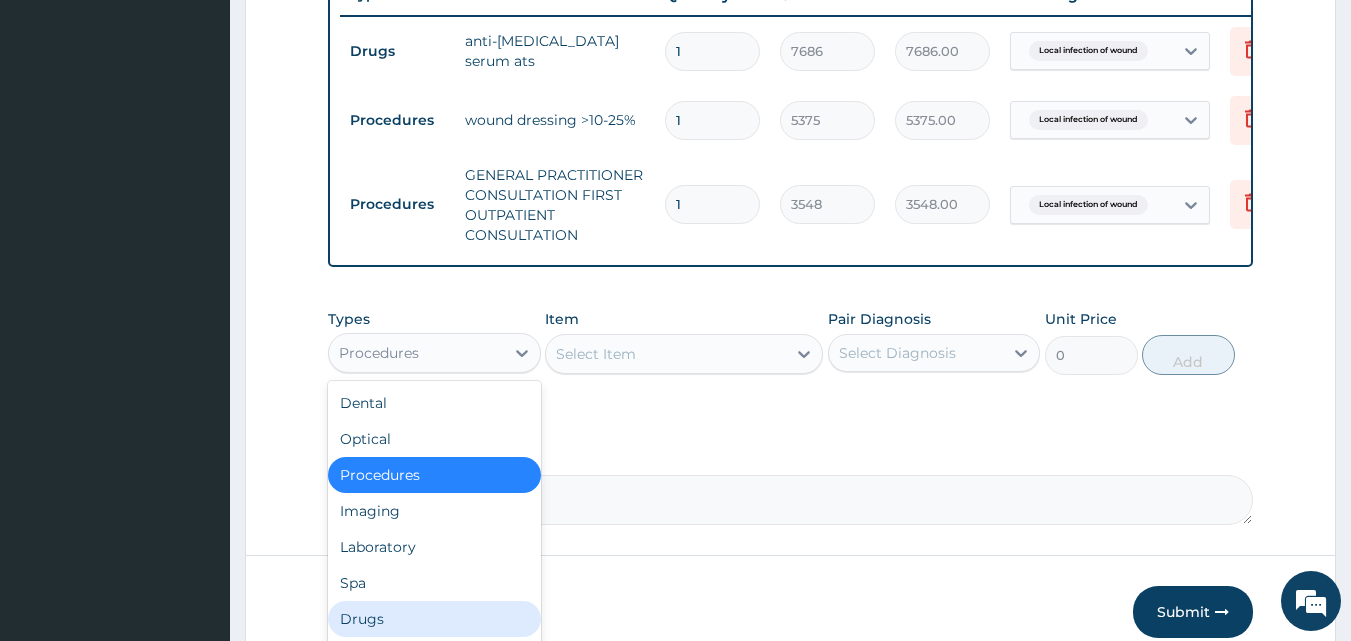 click on "Drugs" at bounding box center [434, 619] 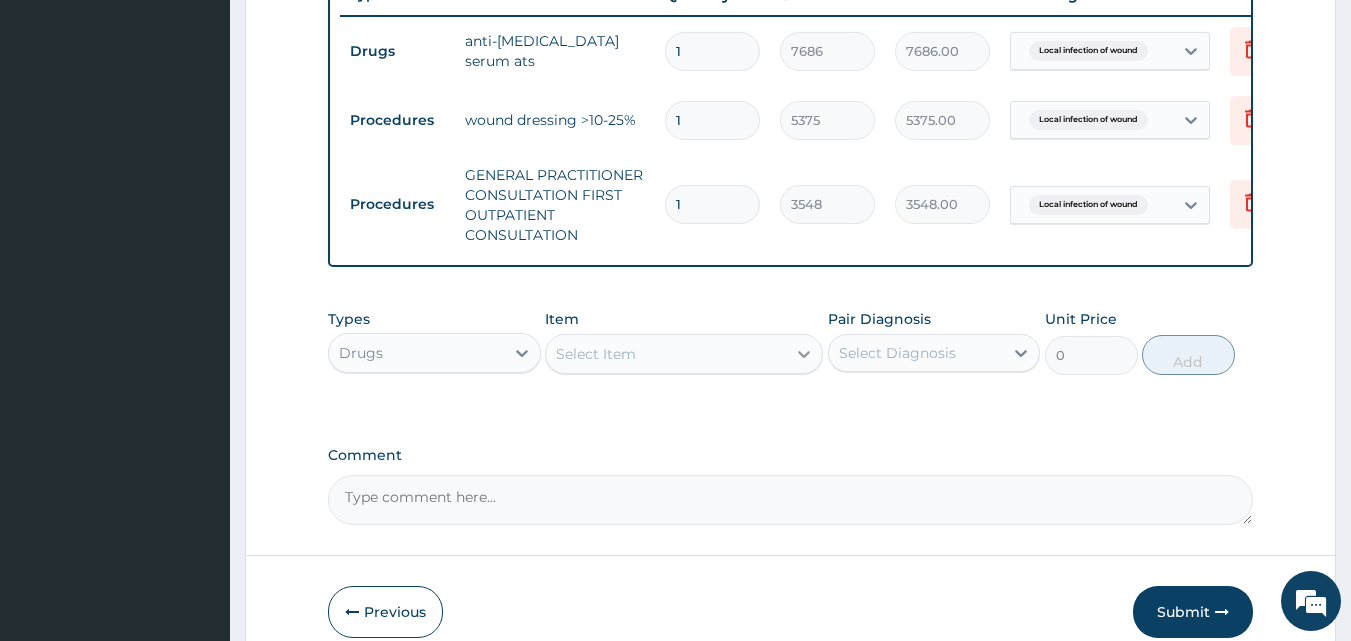 click 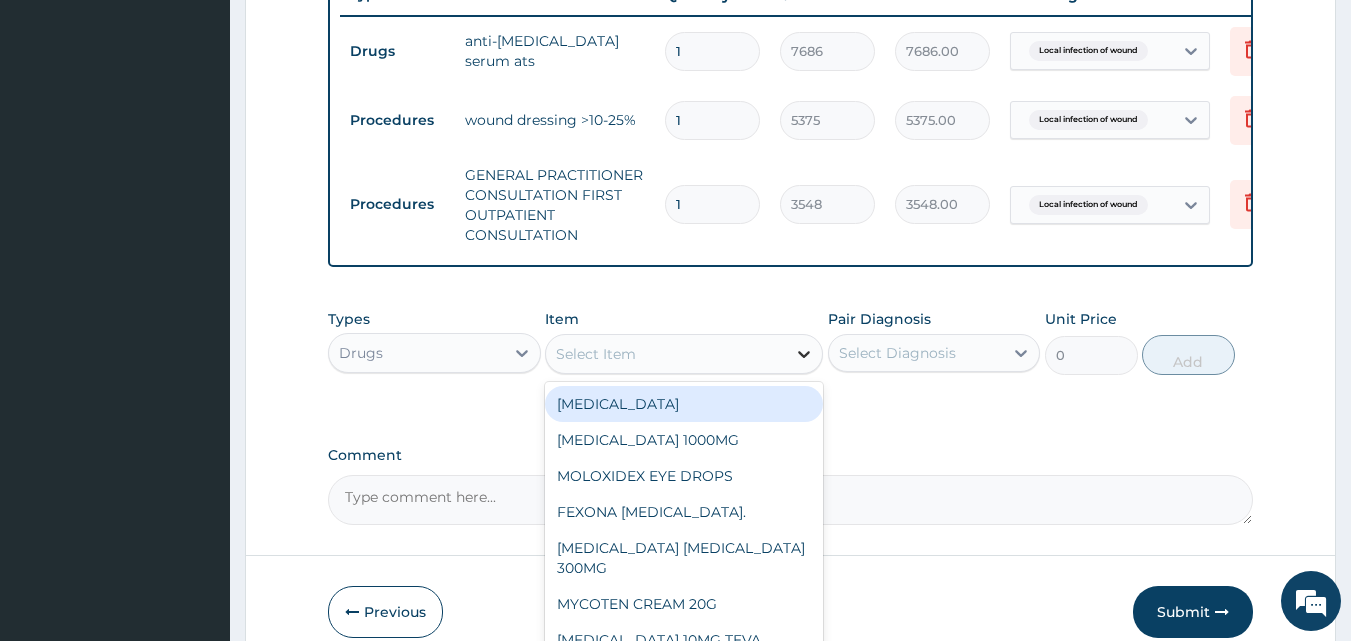 type on "A" 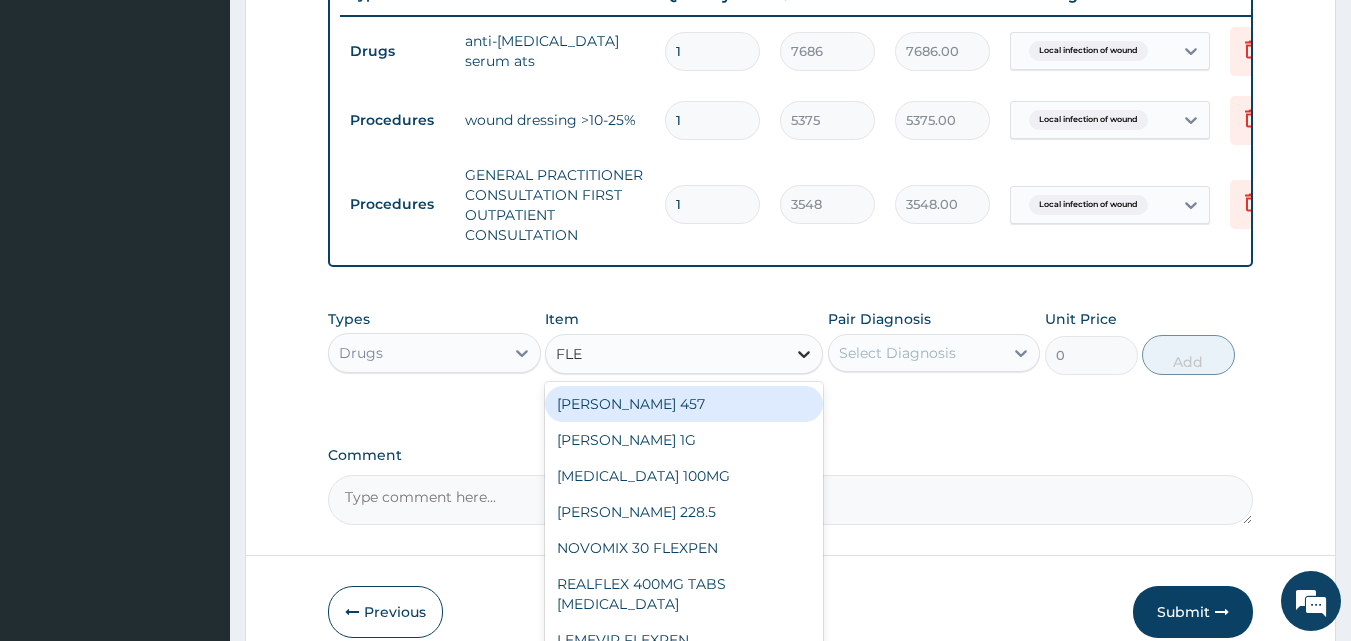 type on "FLEM" 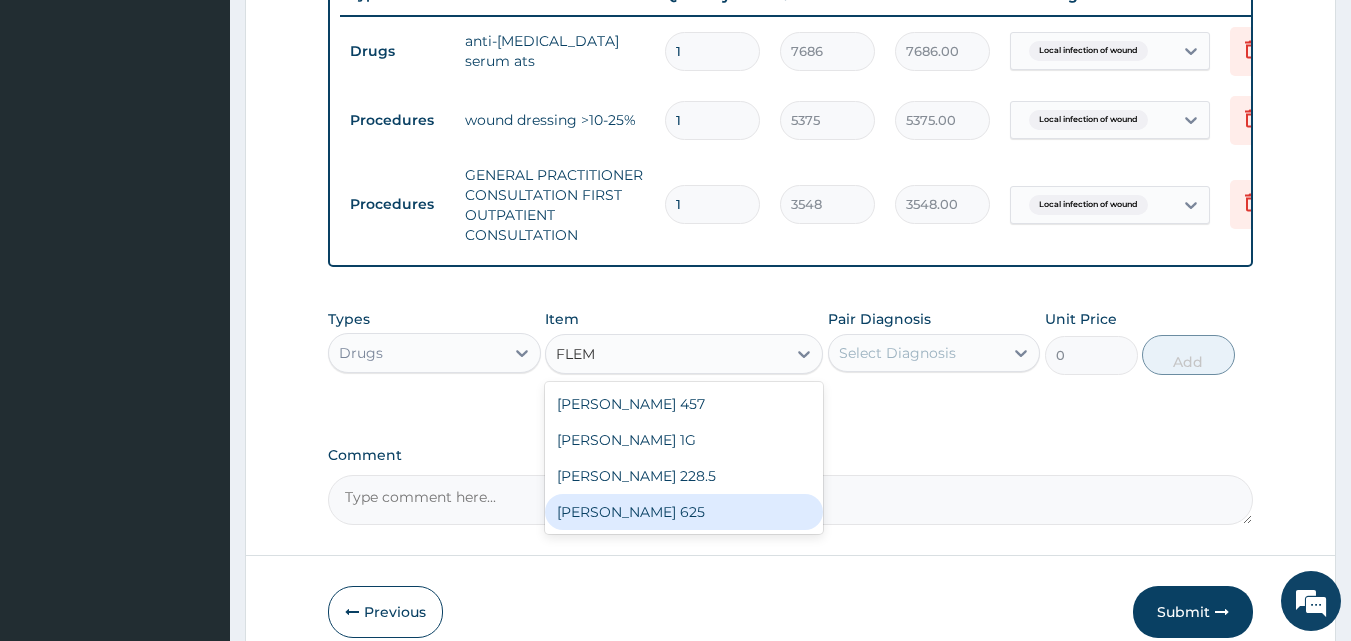 click on "[PERSON_NAME] 625" at bounding box center (684, 512) 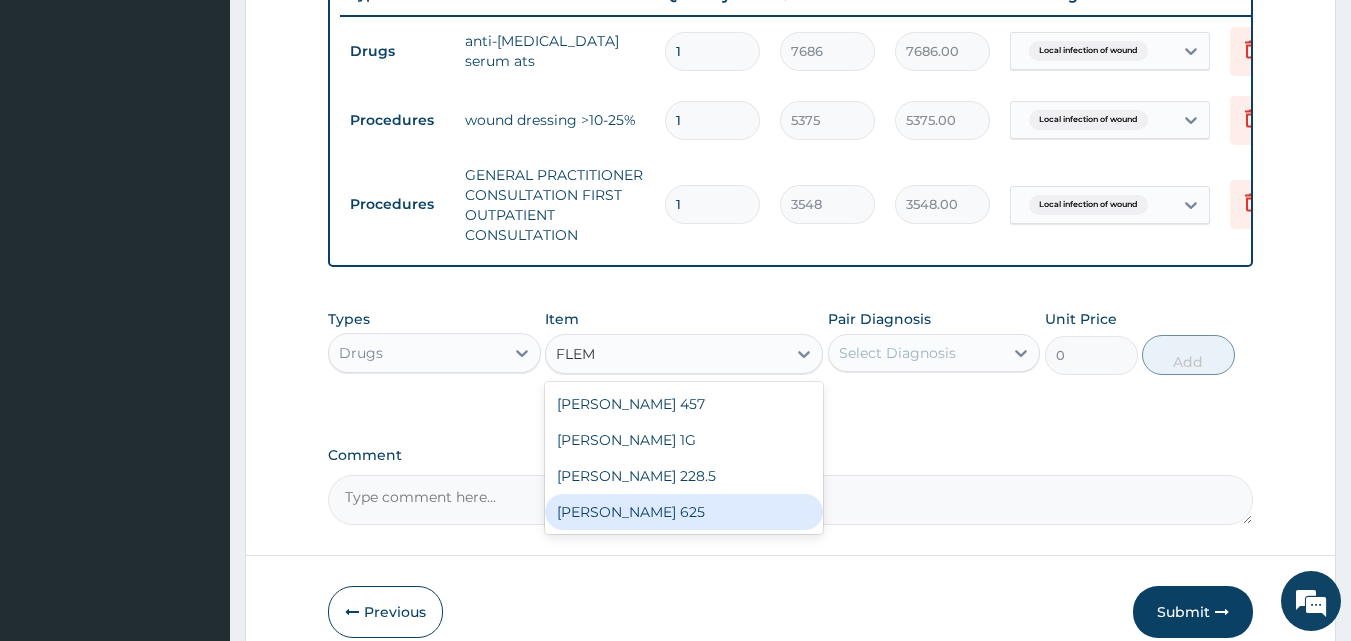 type 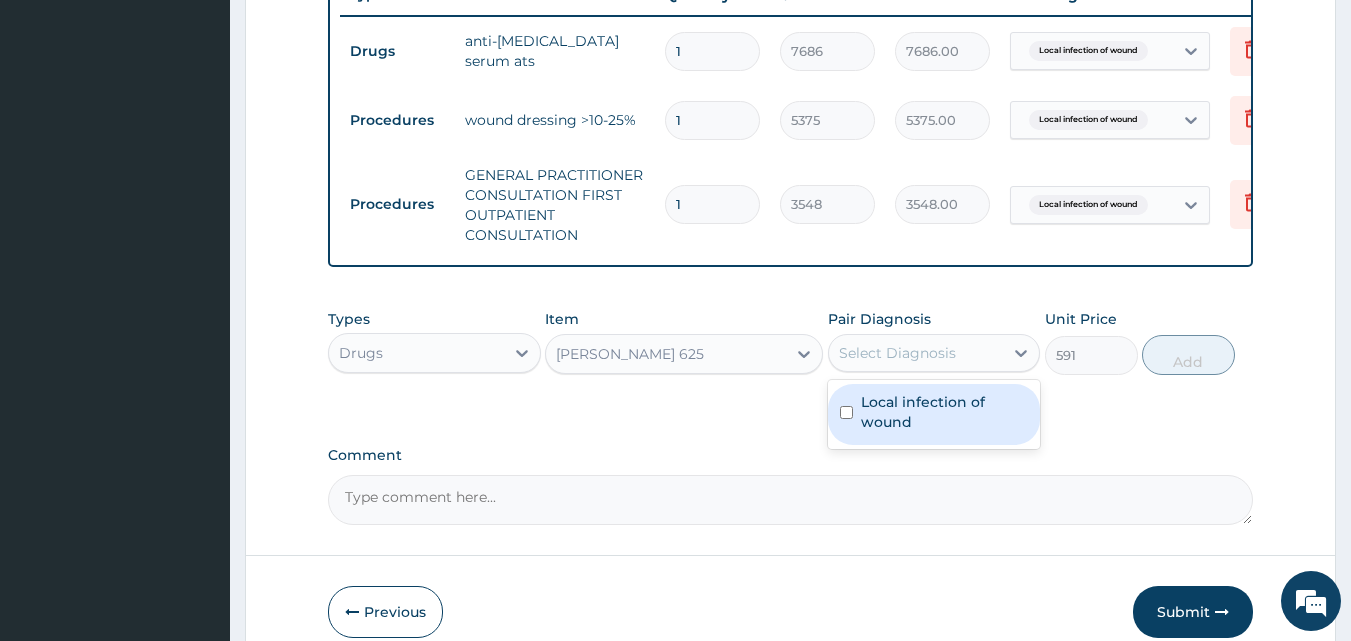 click on "Select Diagnosis" at bounding box center [897, 353] 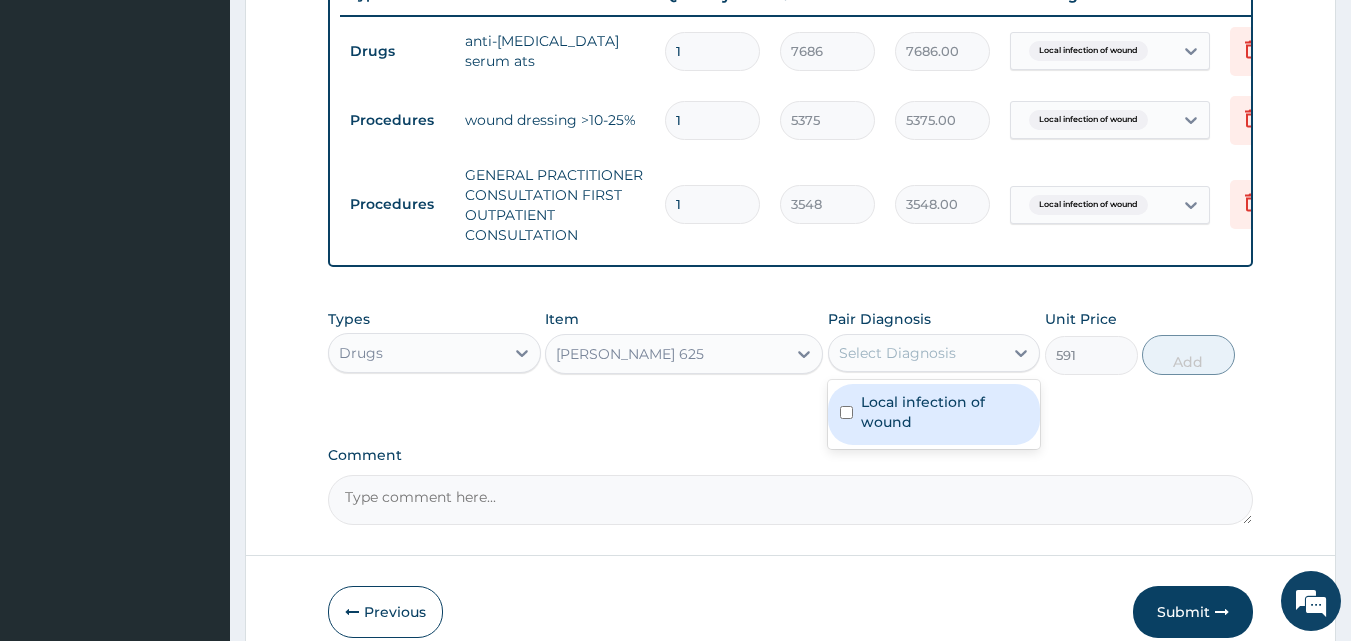 click on "Local infection of wound" at bounding box center (945, 412) 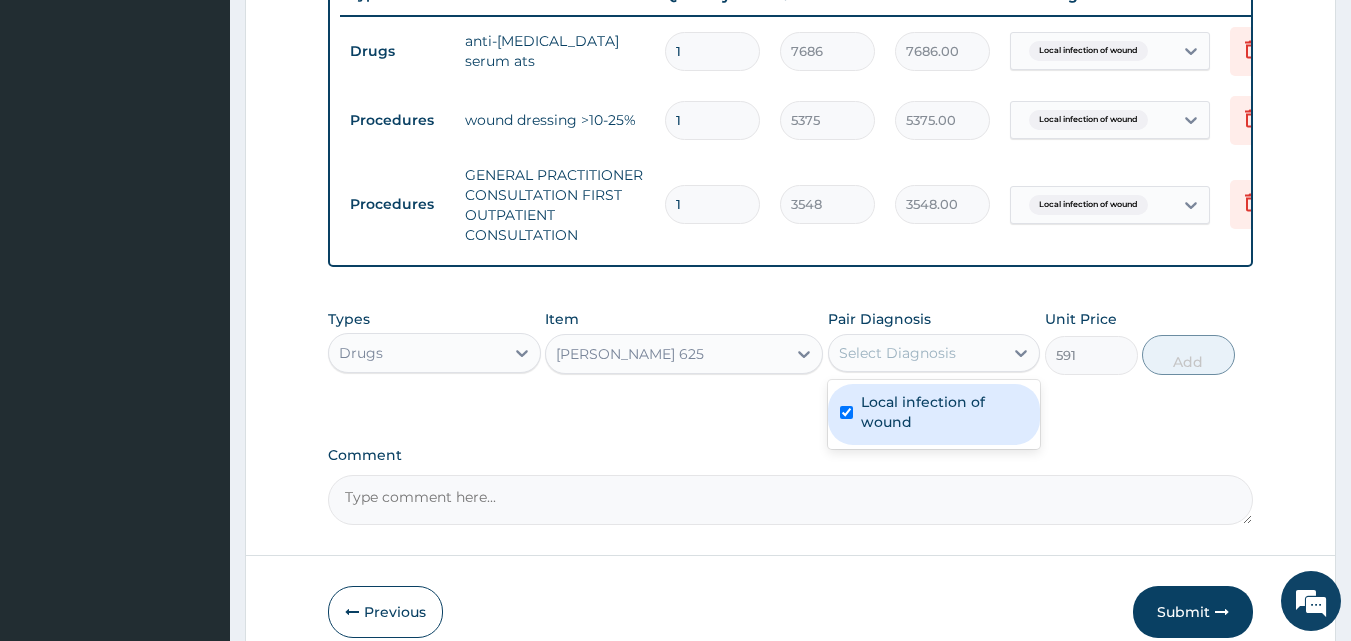 checkbox on "true" 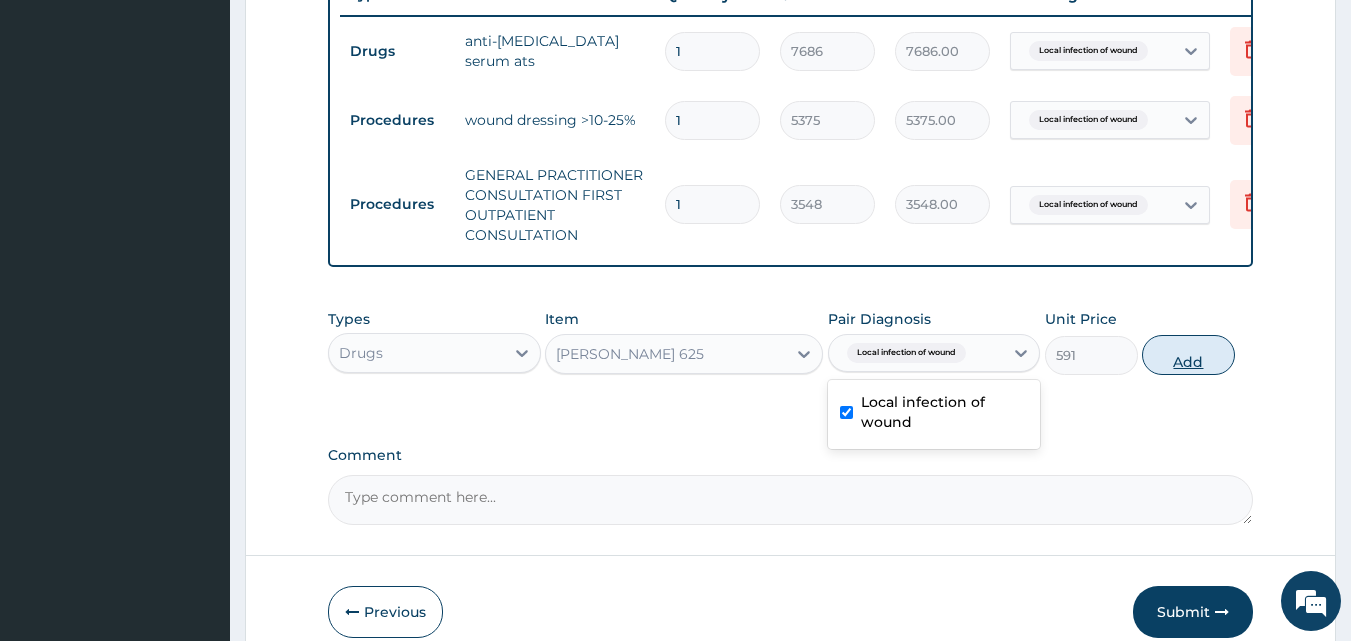 click on "Add" at bounding box center (1188, 355) 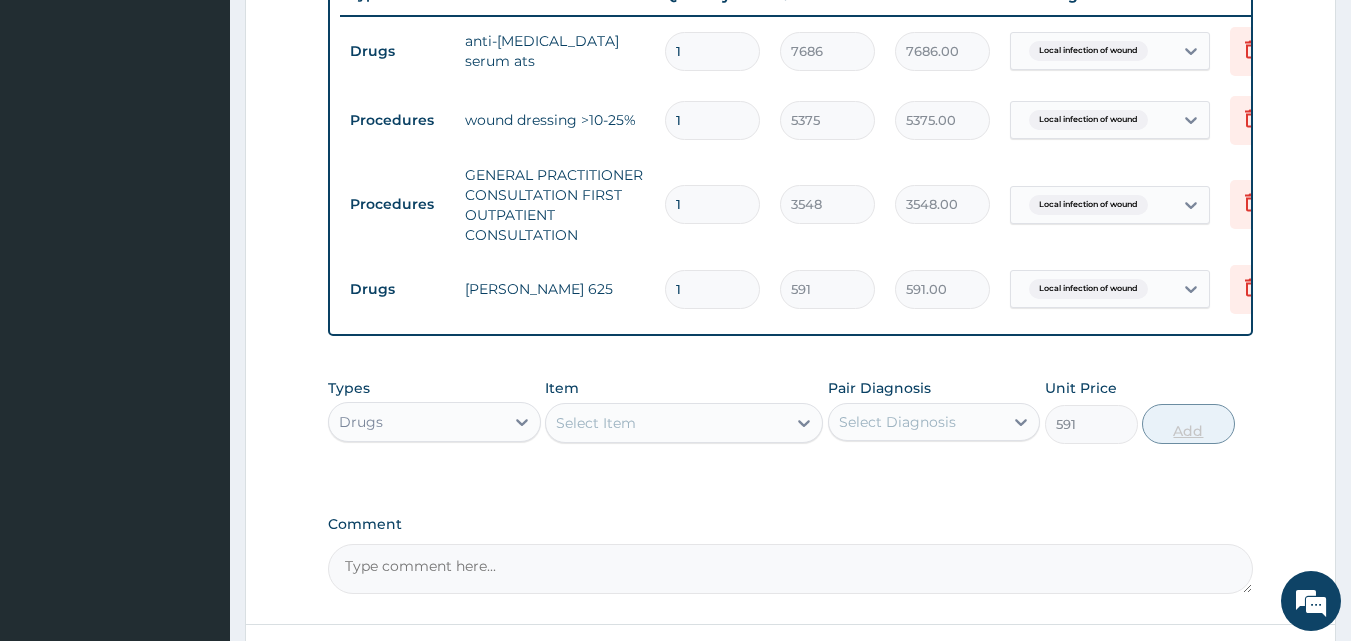 type on "0" 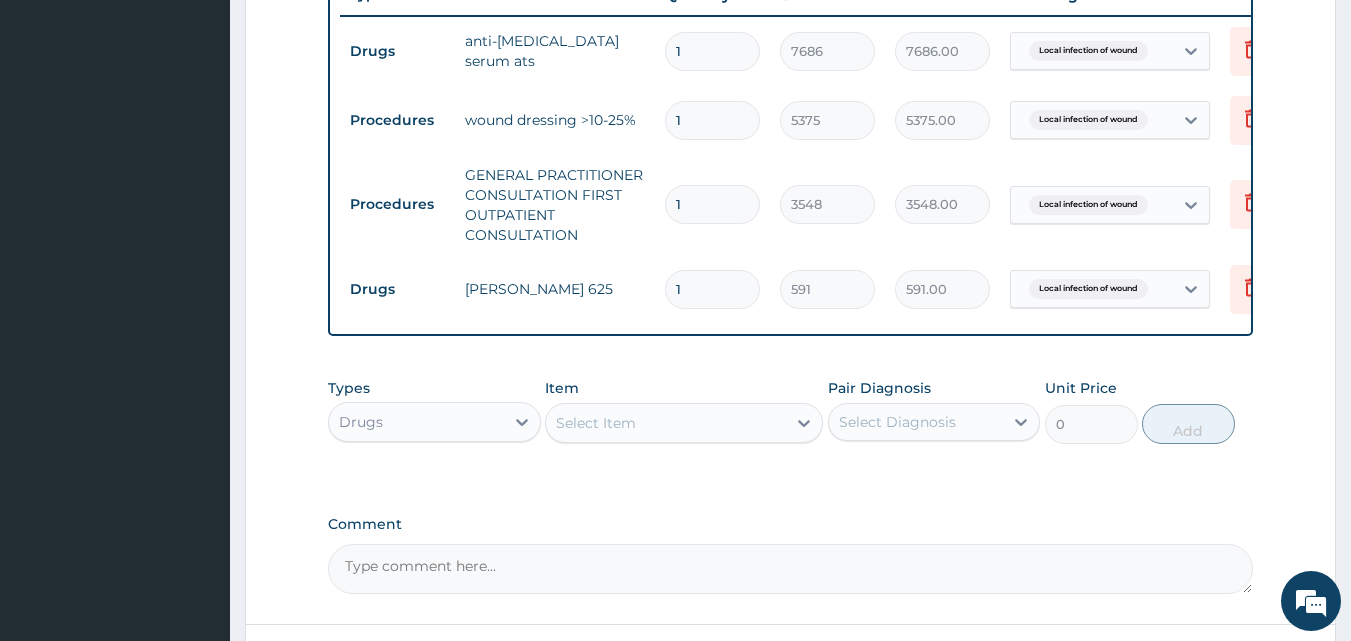 click on "1" at bounding box center (712, 289) 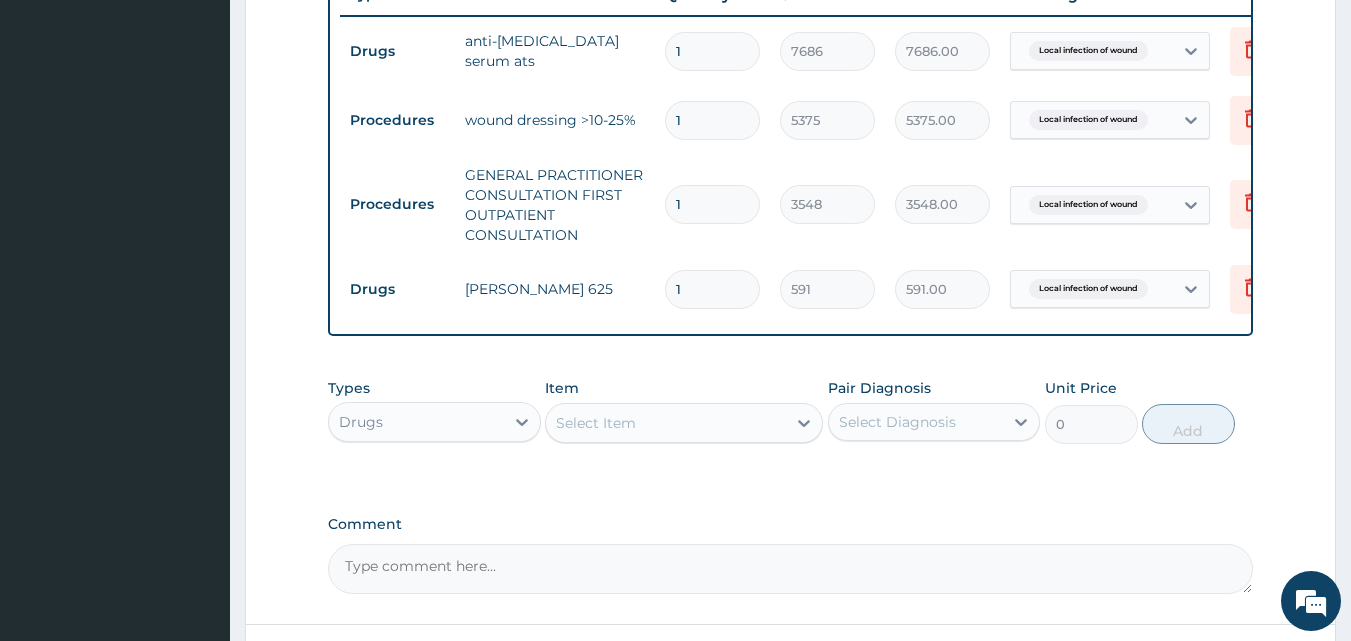 type on "14" 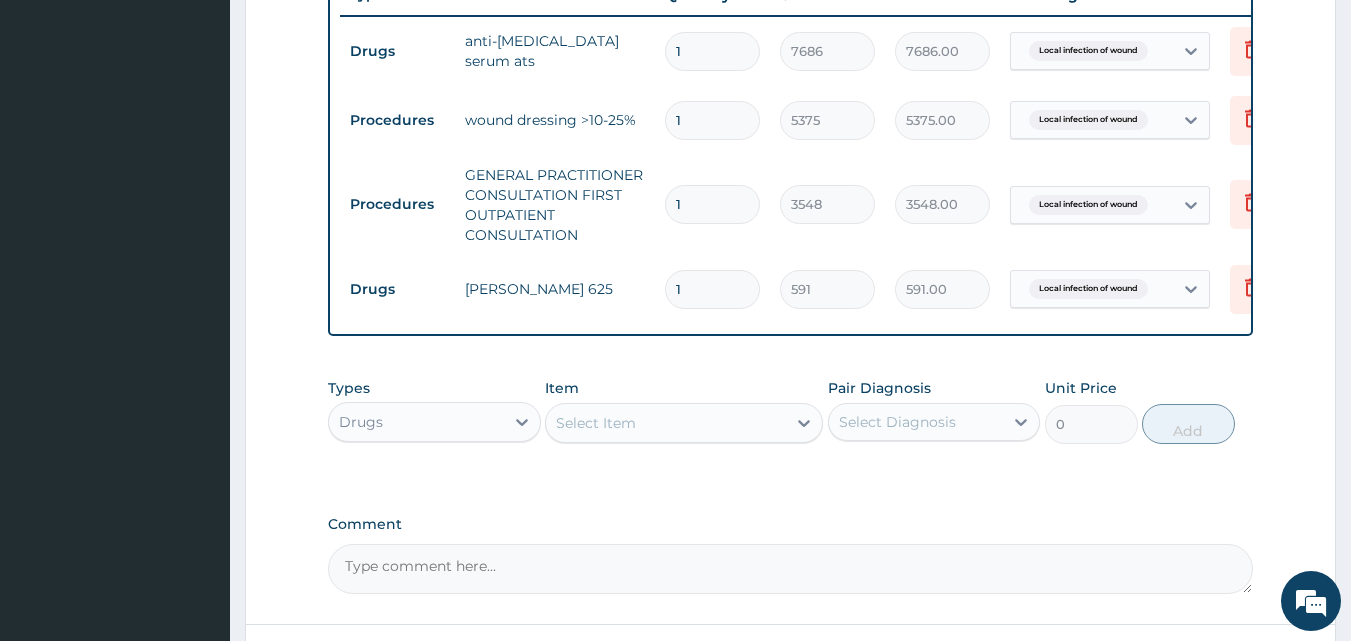 type on "8274.00" 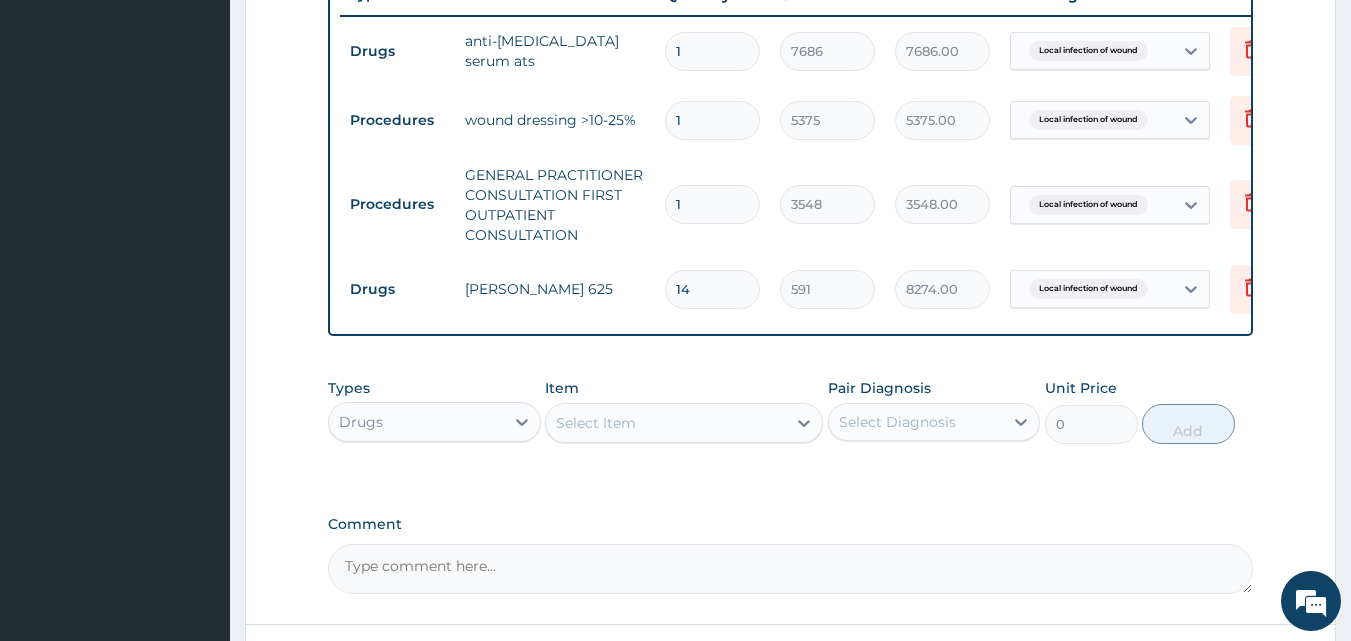 type on "14" 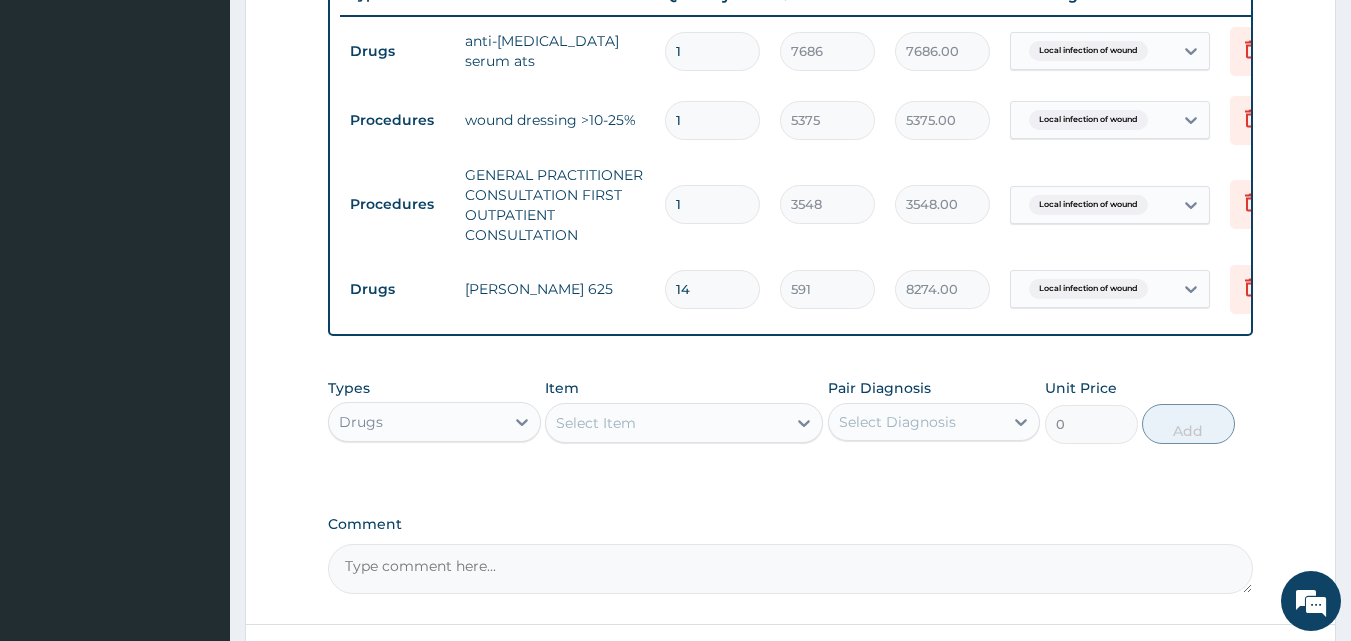 click on "Select Item" at bounding box center [666, 423] 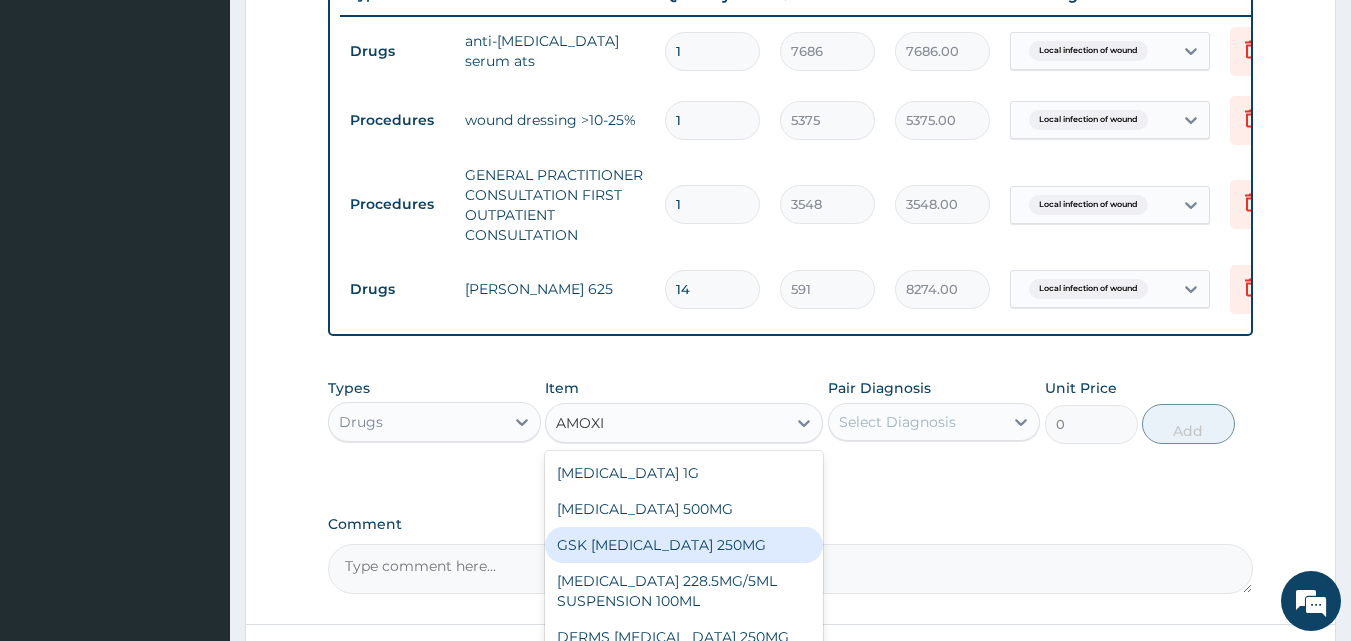 scroll, scrollTop: 56, scrollLeft: 0, axis: vertical 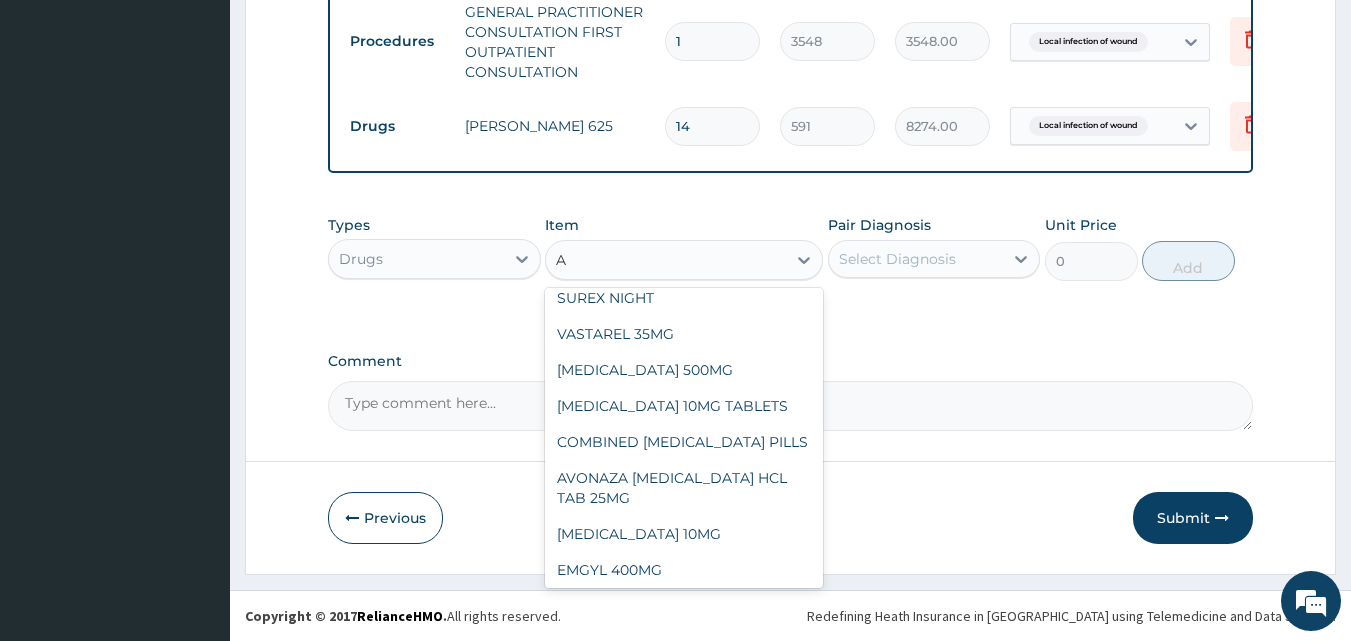 type on "AQ" 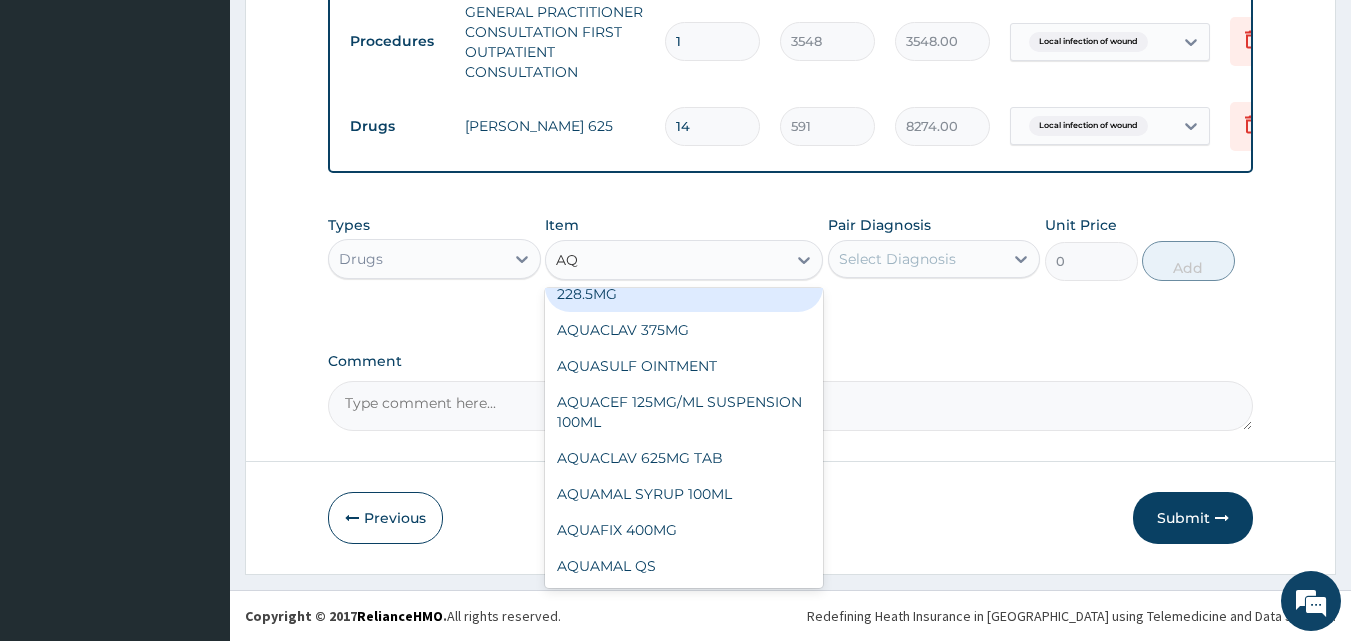 scroll, scrollTop: 36, scrollLeft: 0, axis: vertical 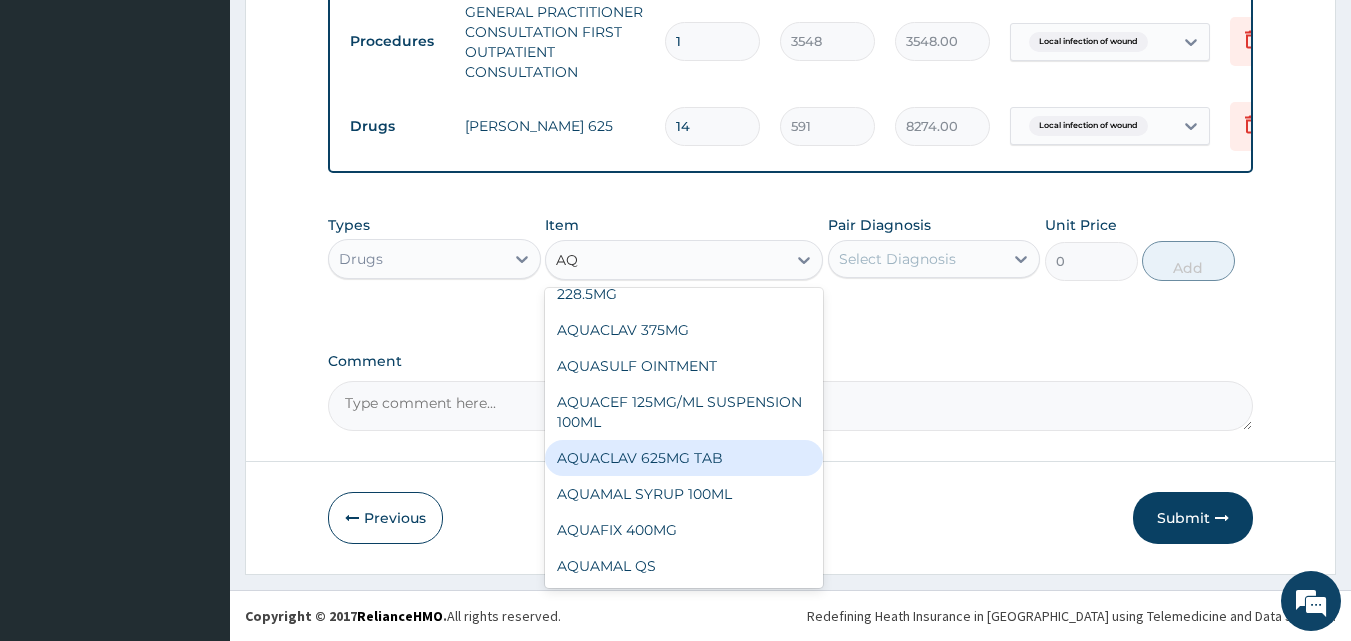 click on "AQUACLAV 625MG TAB" at bounding box center [684, 458] 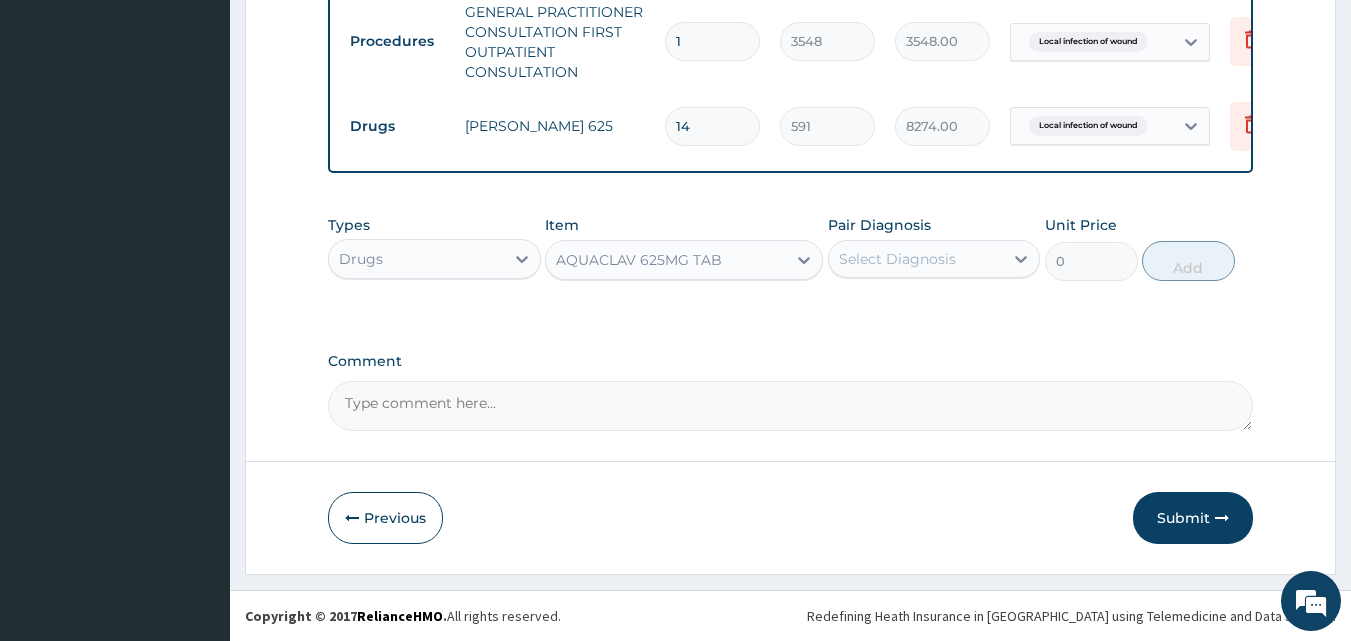 type 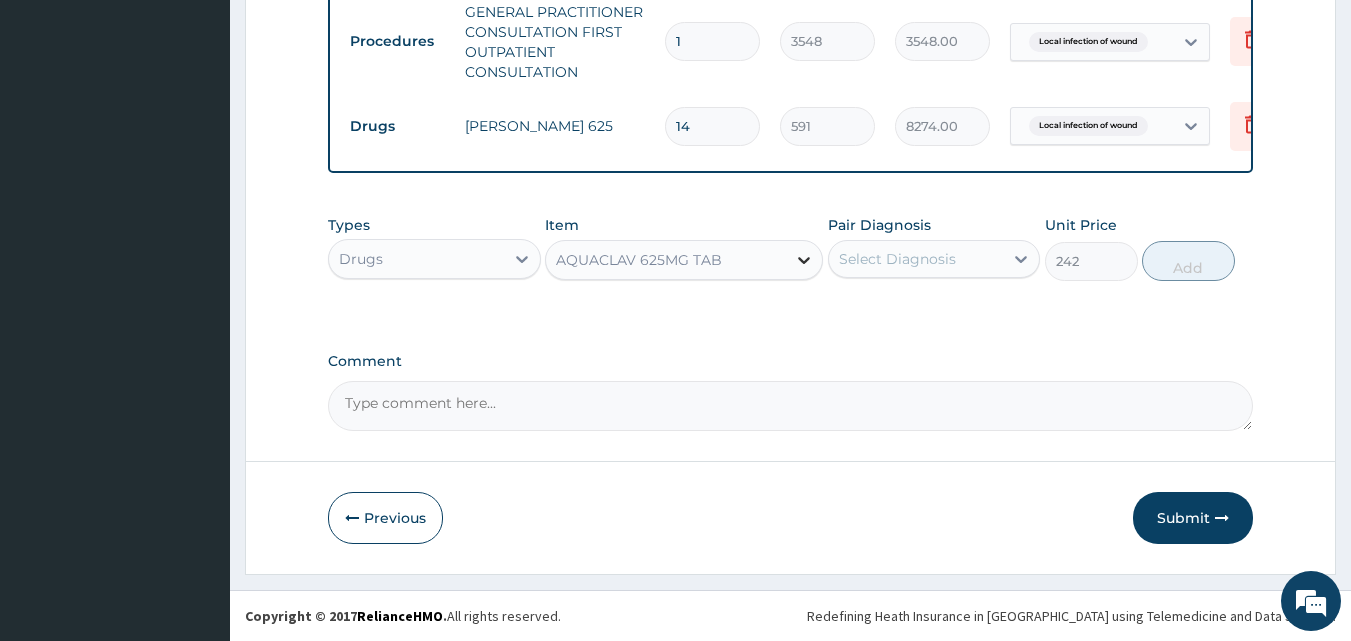click 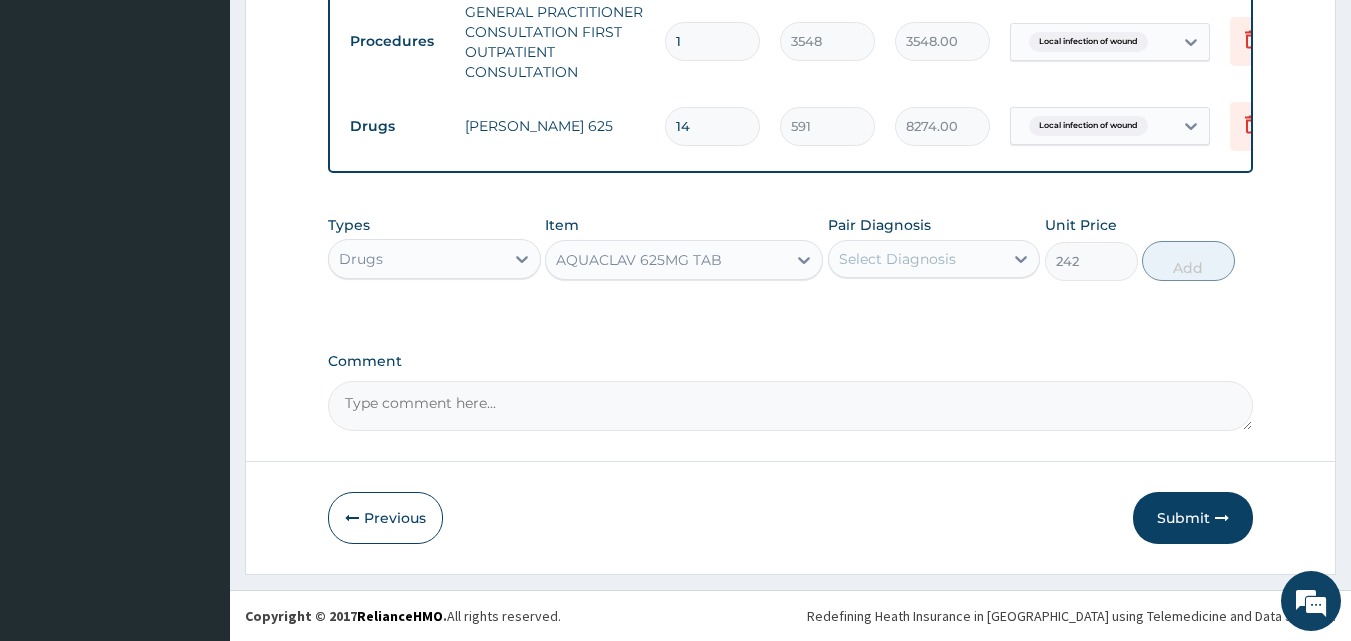 click on "AQUACLAV 625MG TAB" at bounding box center (666, 260) 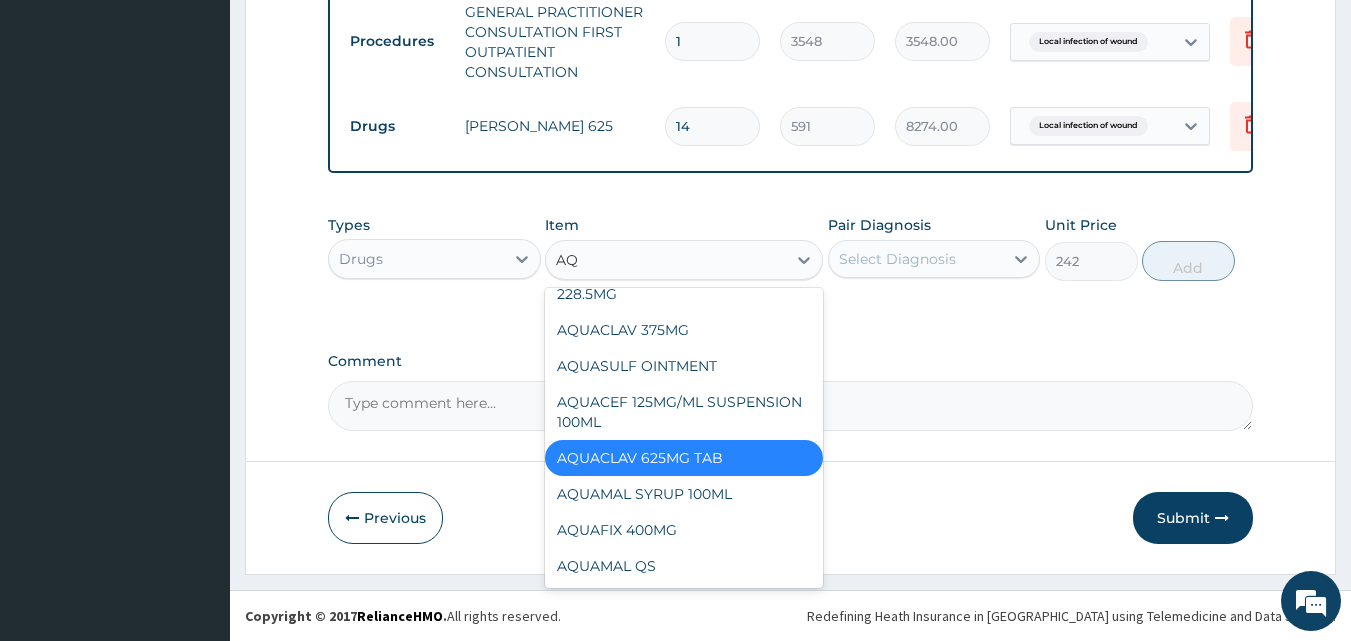 scroll, scrollTop: 36, scrollLeft: 0, axis: vertical 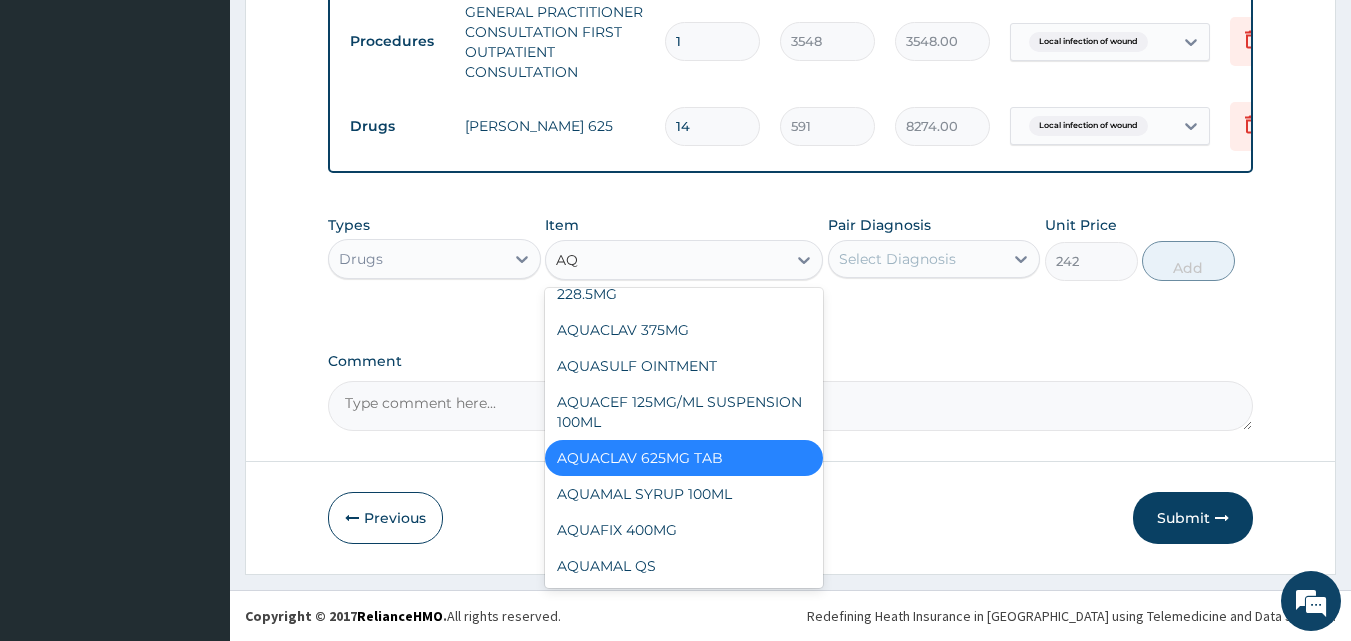 type on "AQU" 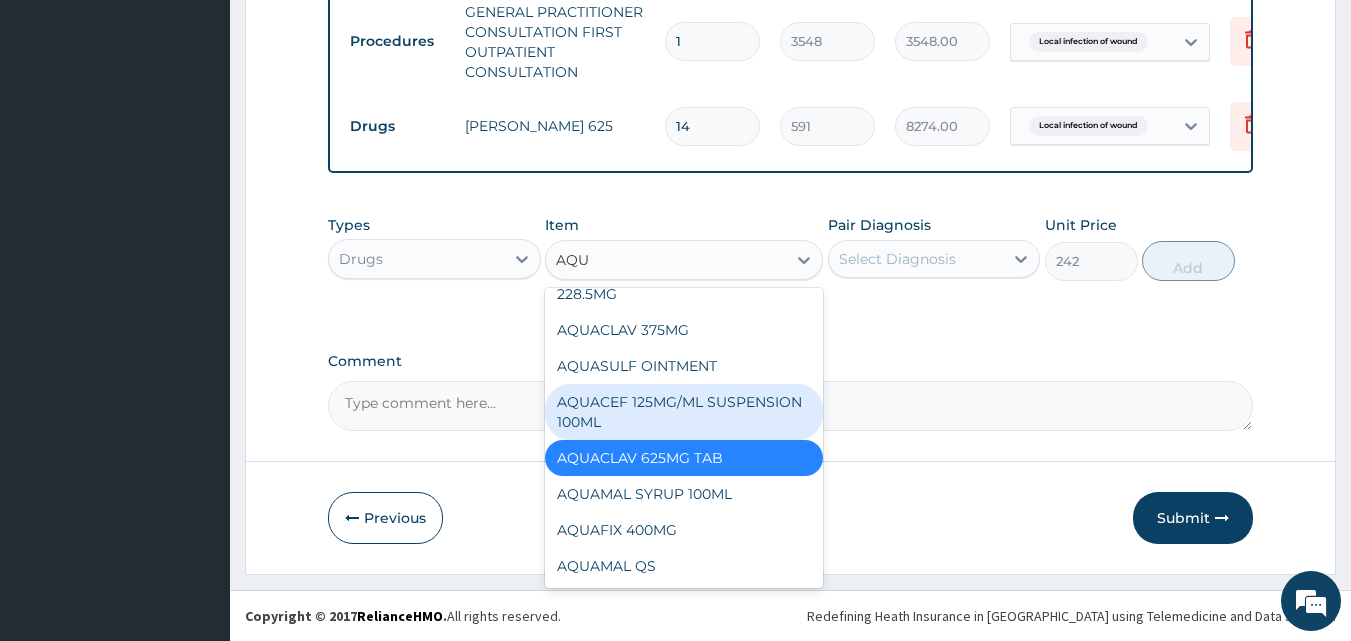 click on "AQUACEF 125MG/ML SUSPENSION 100ML" at bounding box center [684, 412] 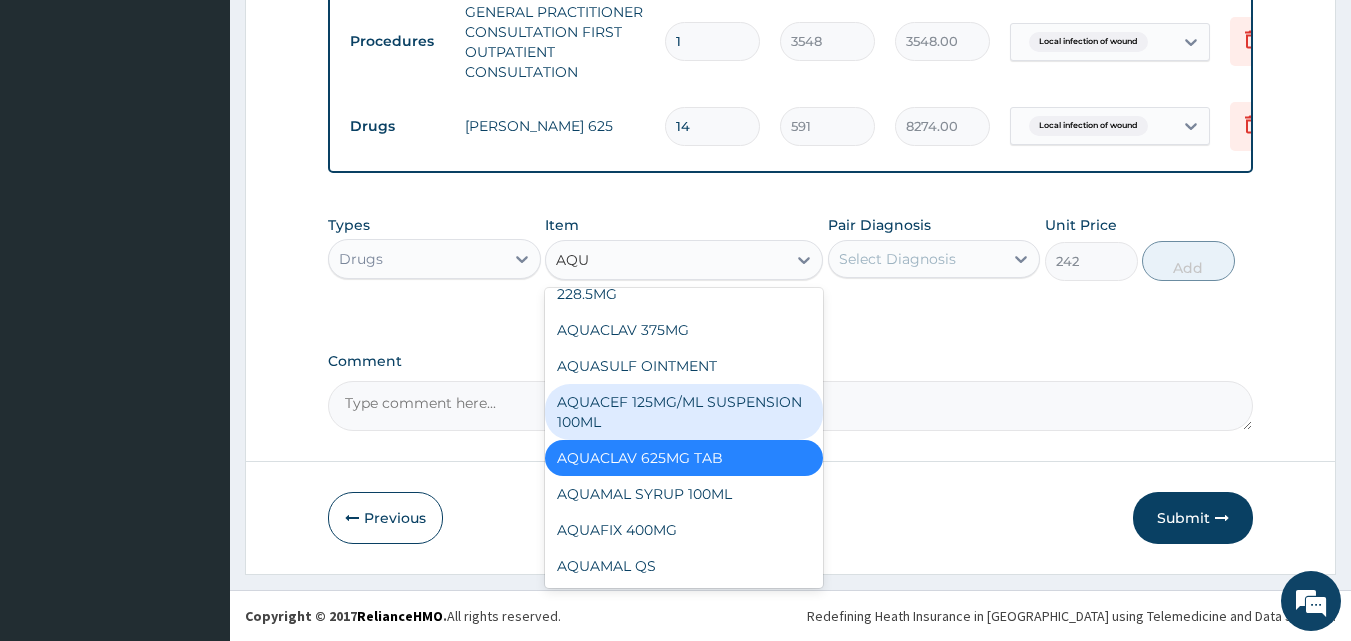 click on "Comment" at bounding box center [791, 406] 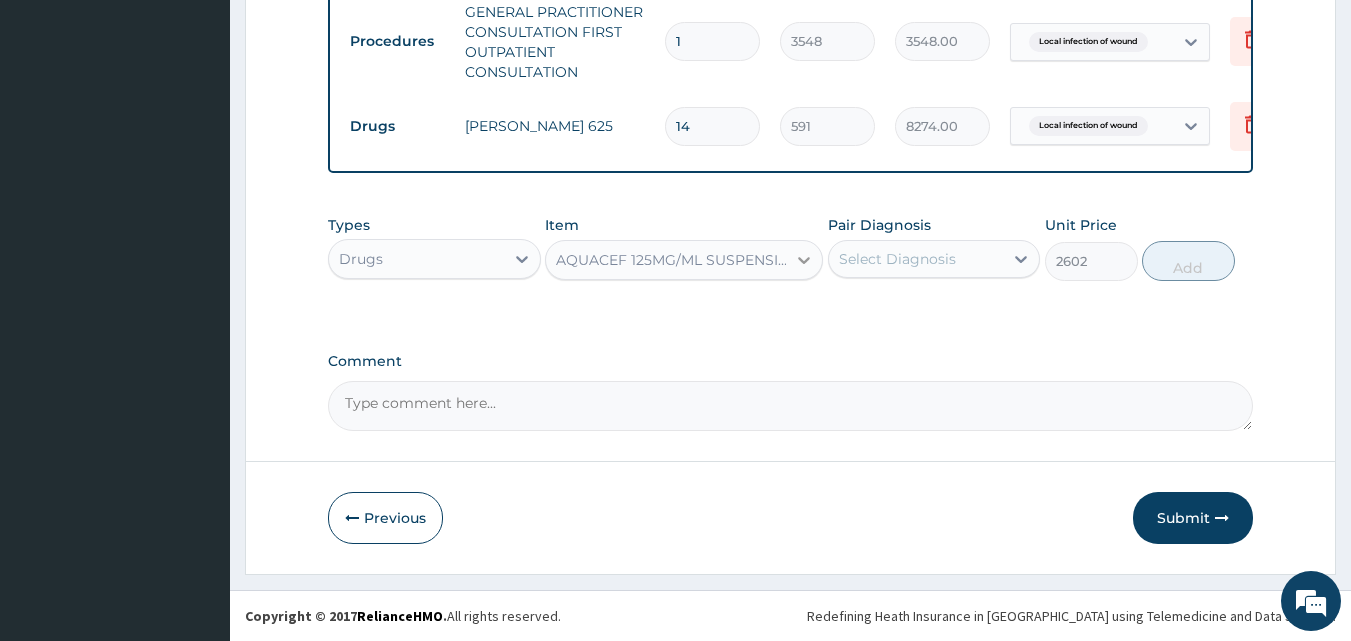 click 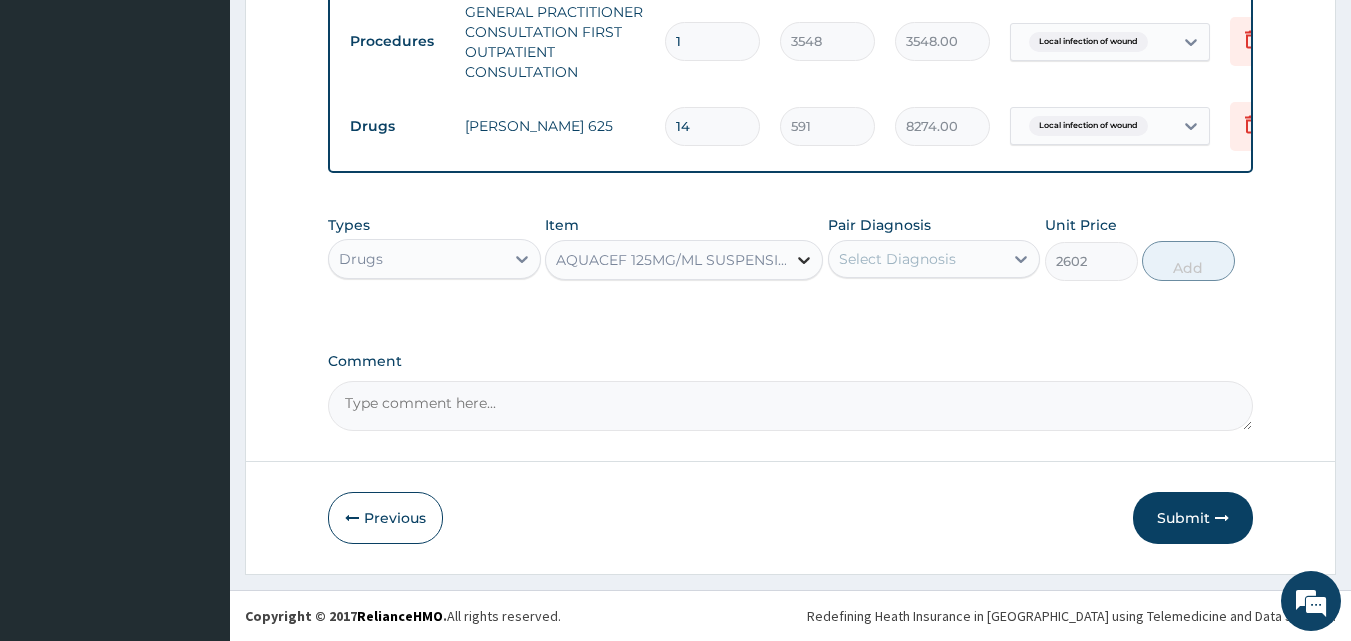 click 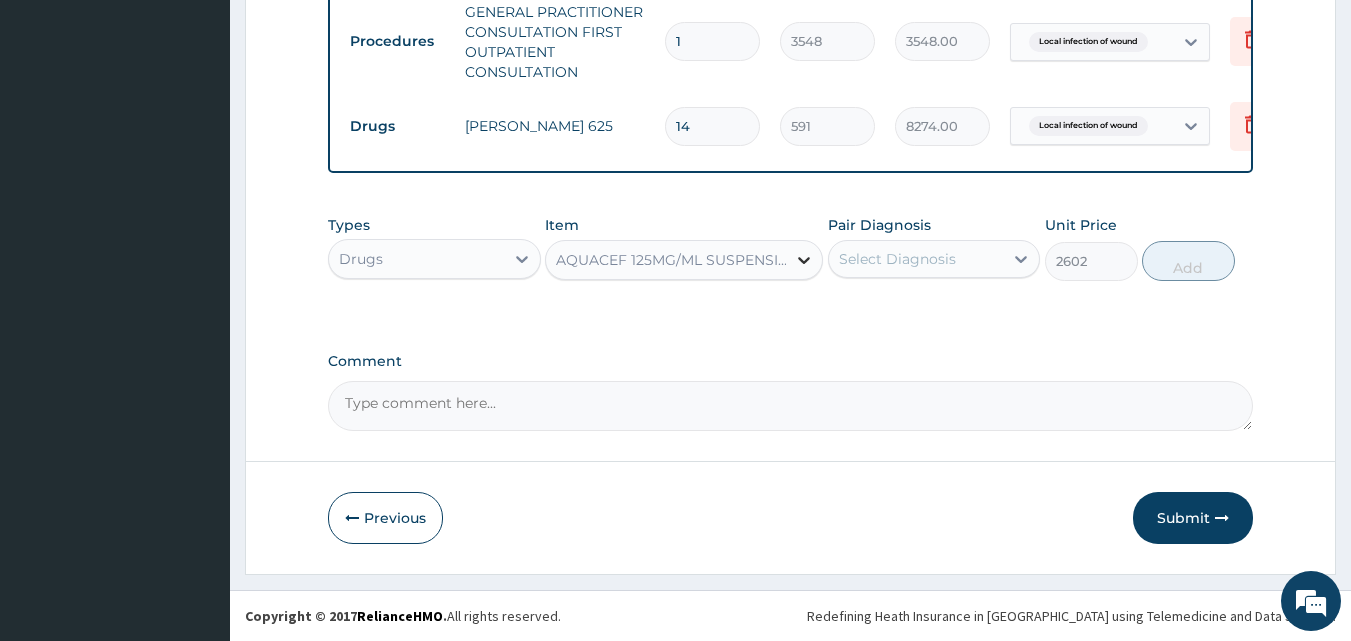 click 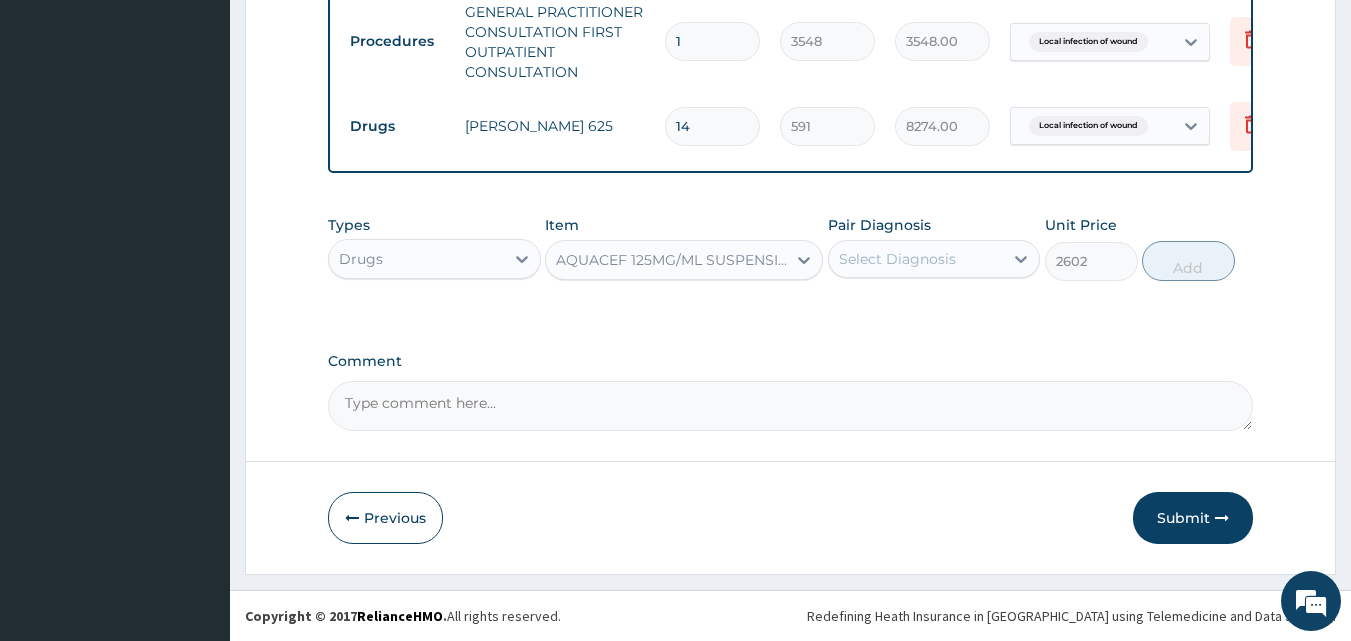 click on "AQUACEF 125MG/ML SUSPENSION 100ML" at bounding box center [672, 260] 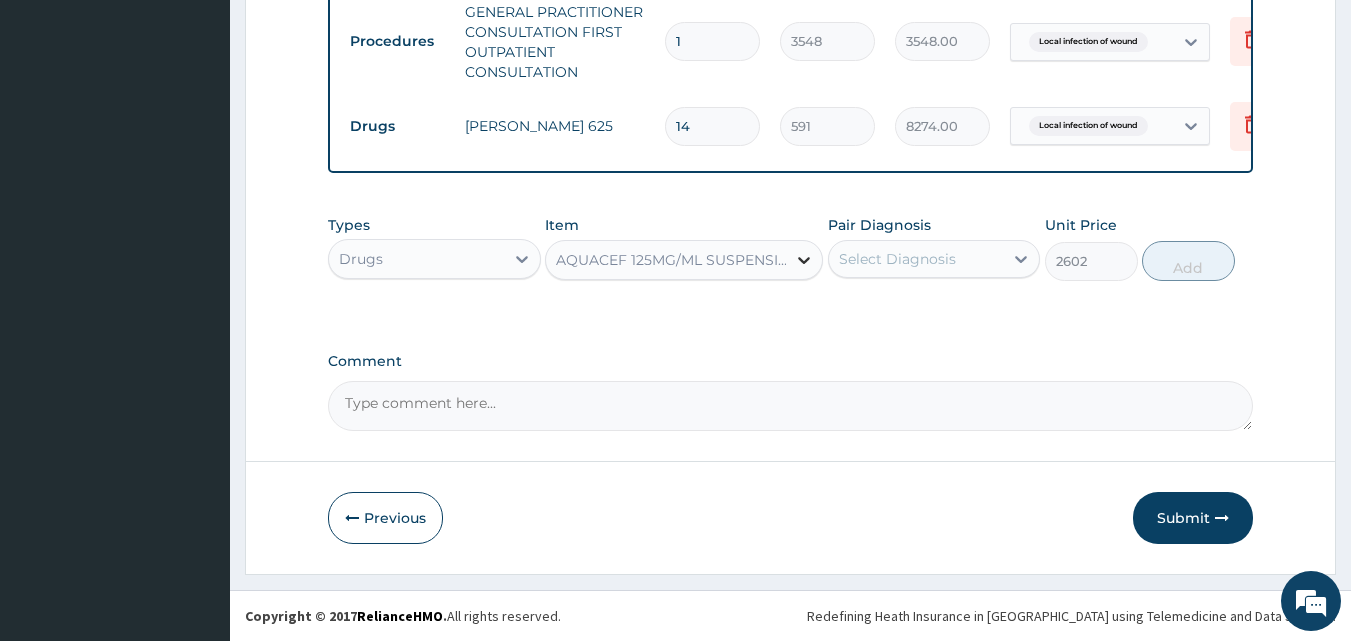 click 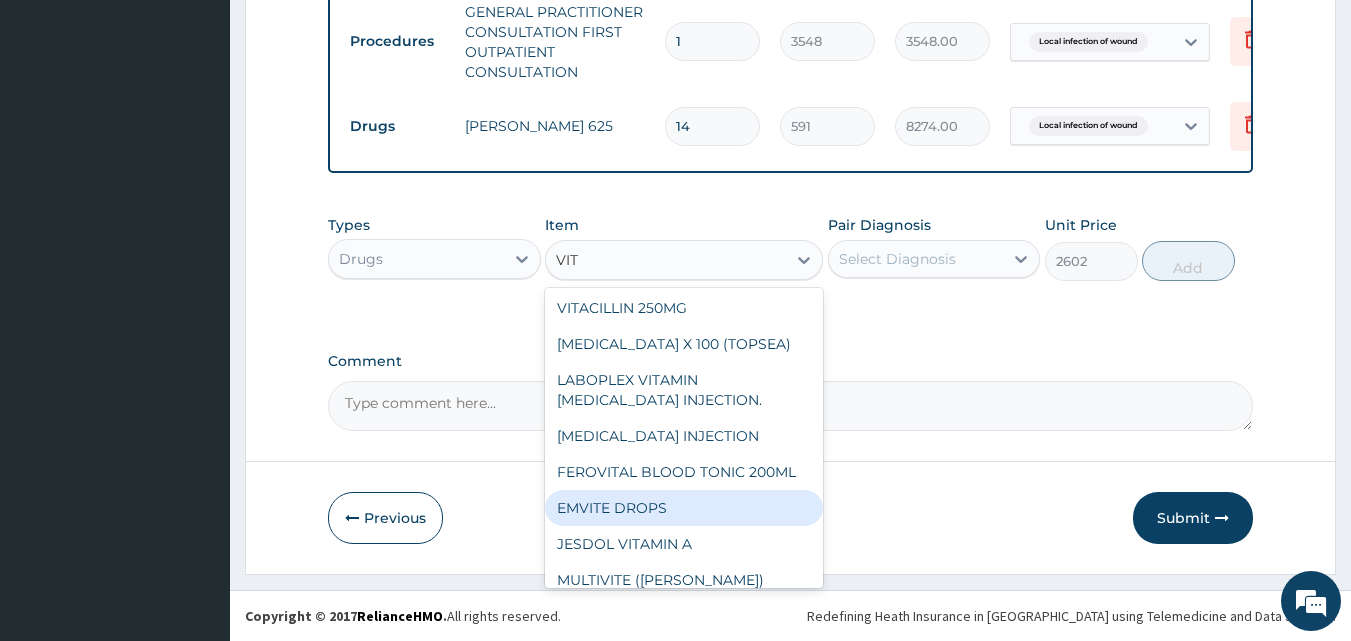 scroll, scrollTop: 0, scrollLeft: 0, axis: both 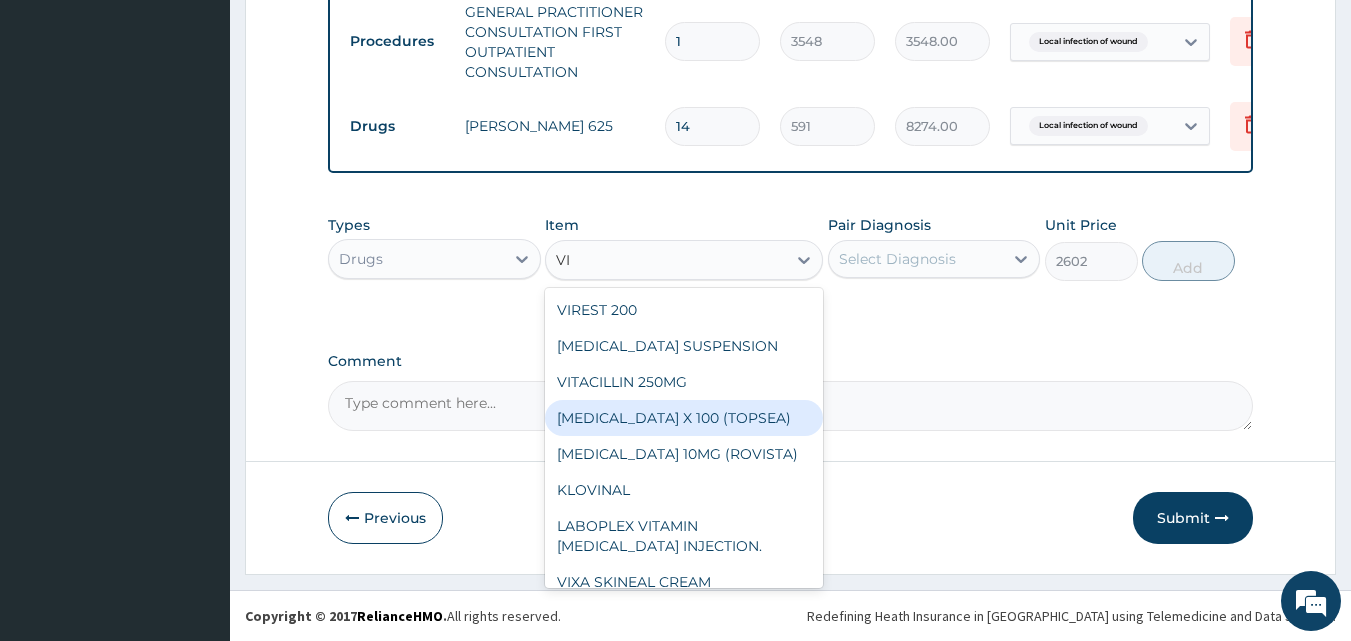 type on "V" 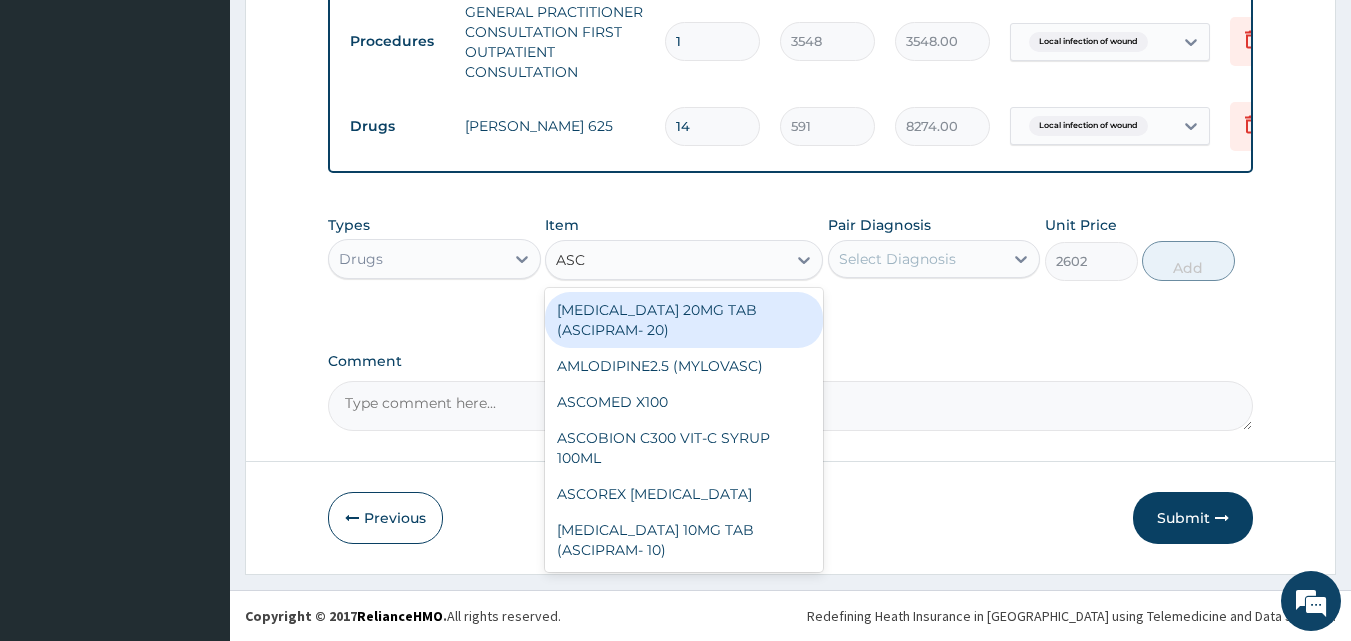 type on "ASCO" 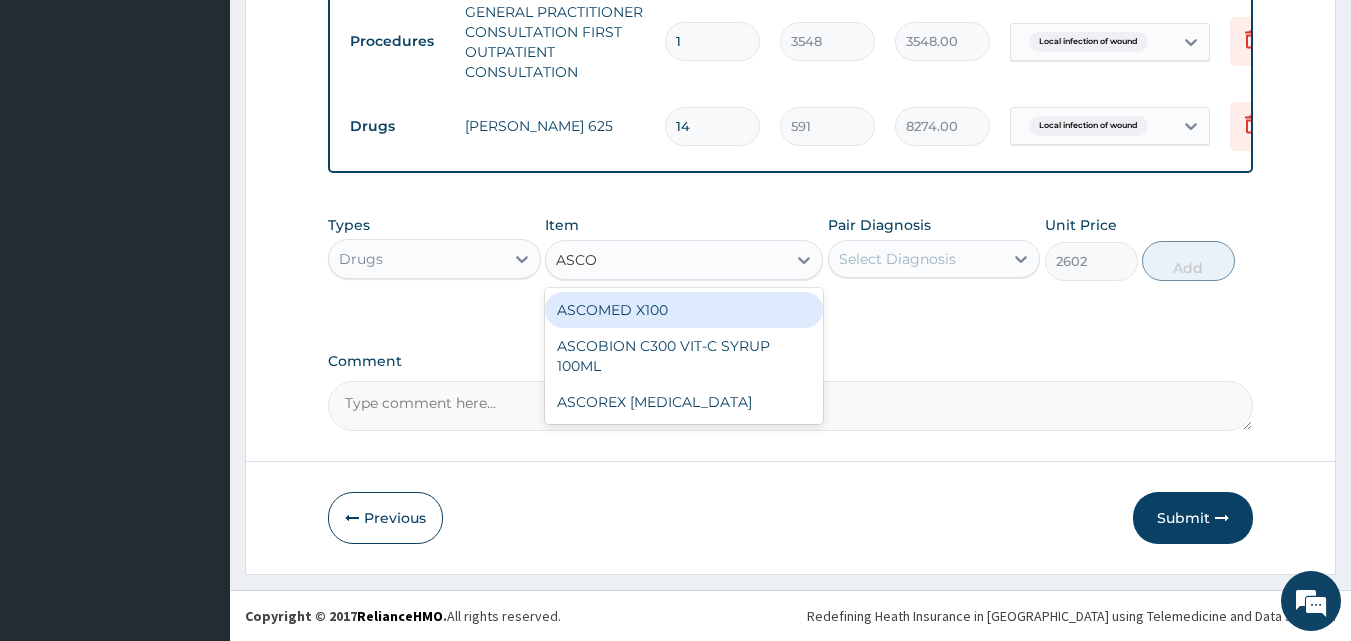click on "ASCOMED X100" at bounding box center (684, 310) 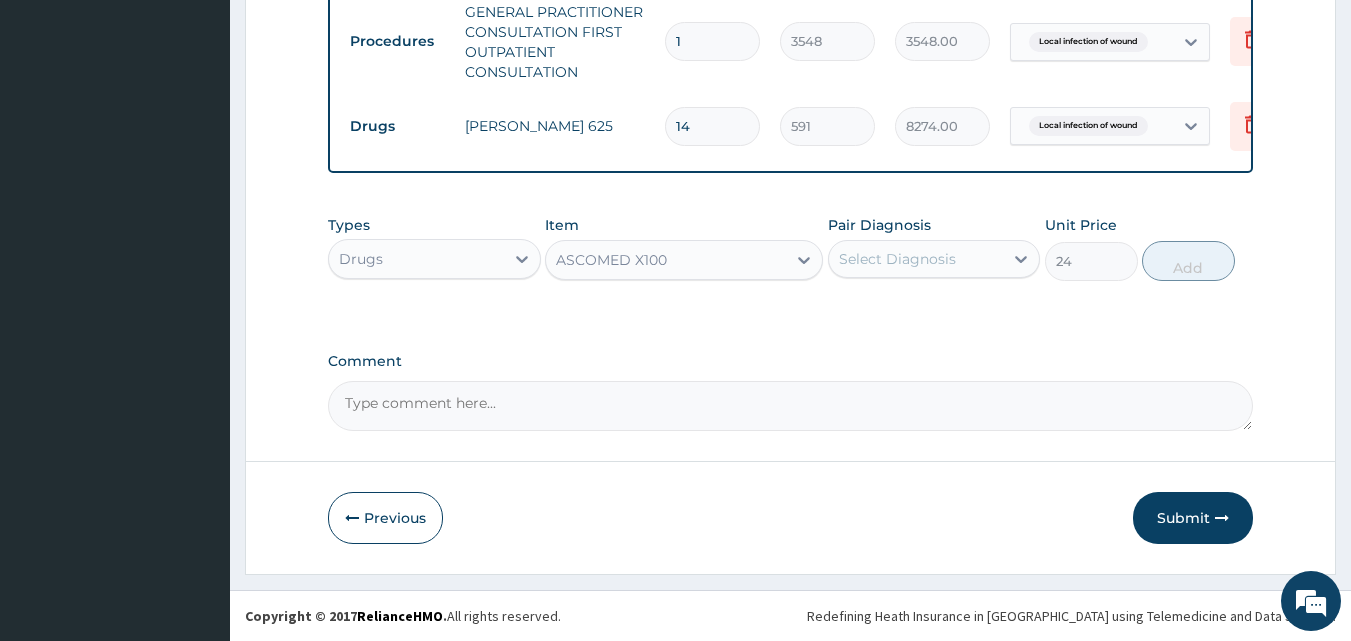 click on "ASCOMED X100" at bounding box center [666, 260] 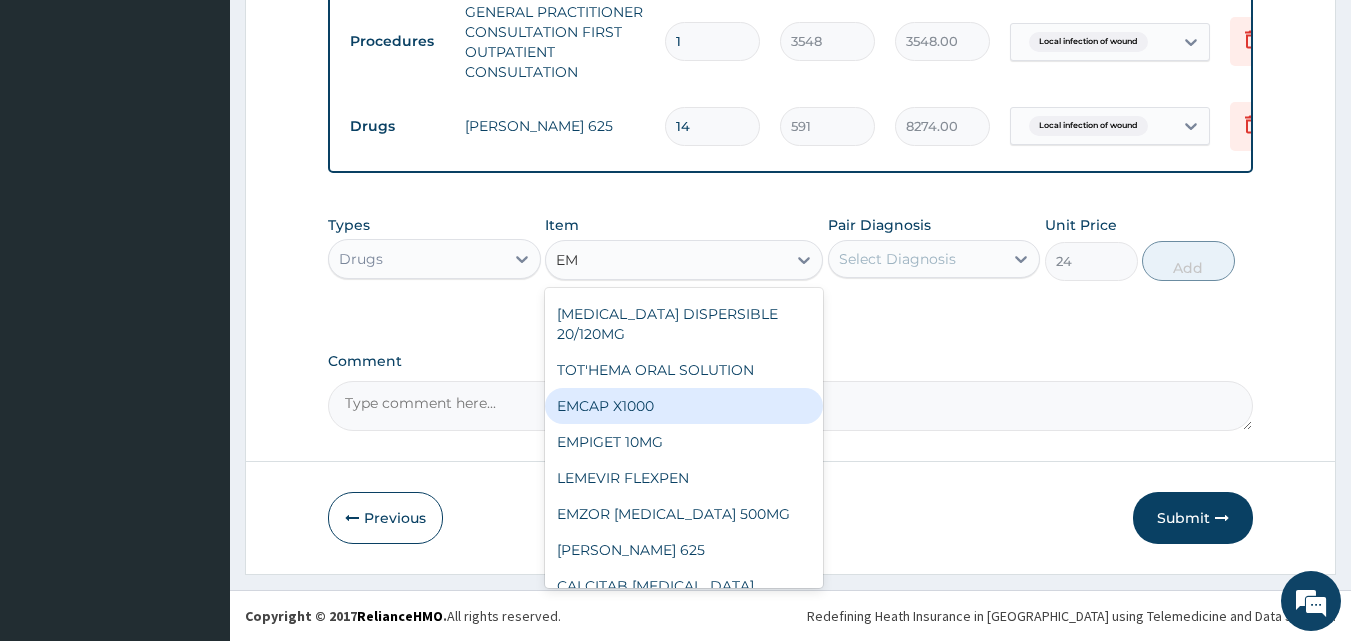 scroll, scrollTop: 1584, scrollLeft: 0, axis: vertical 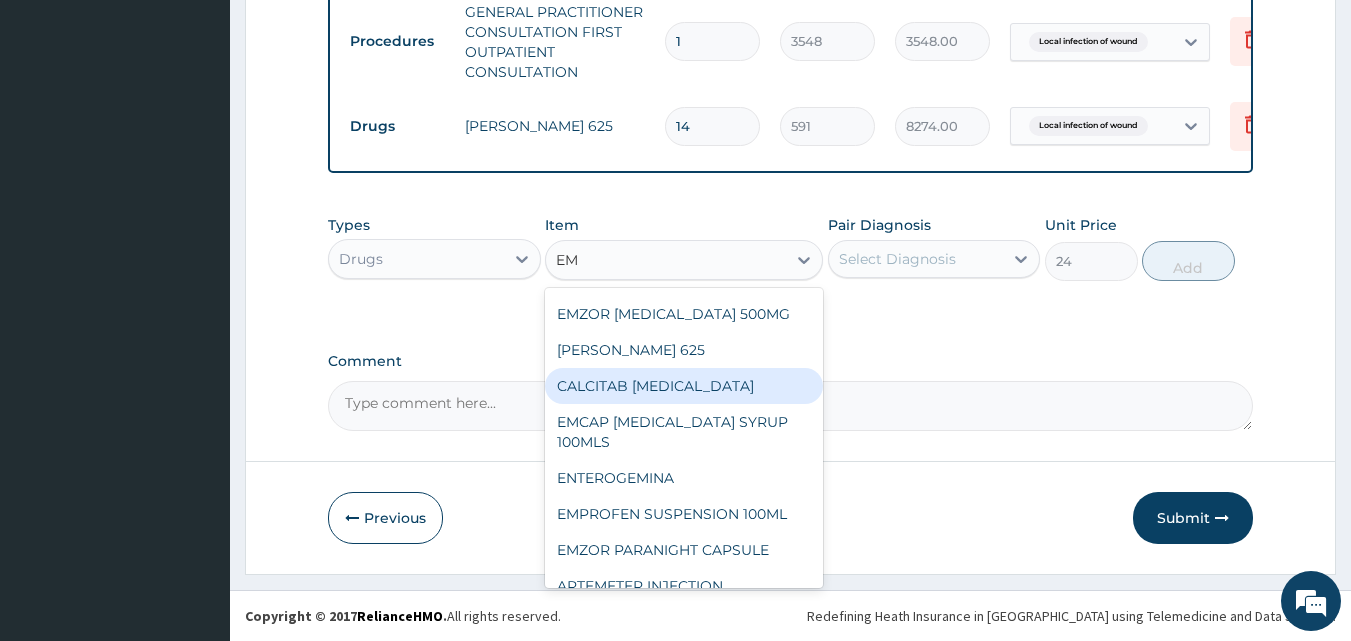 type on "E" 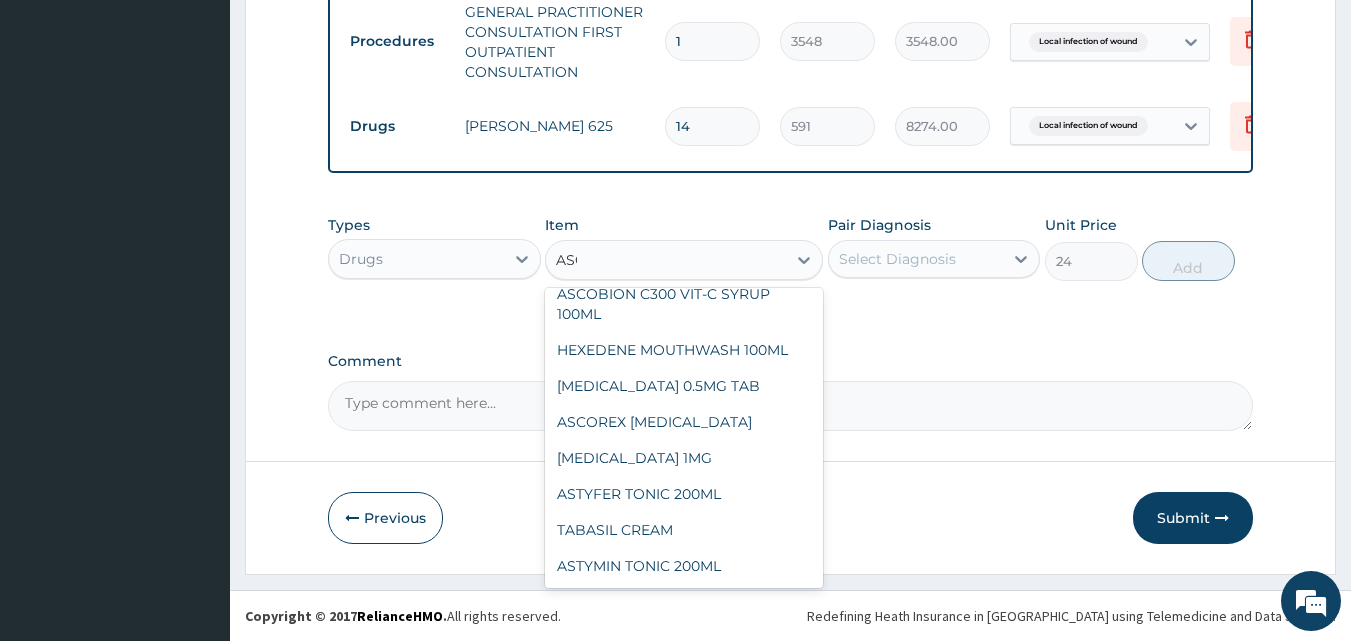 scroll, scrollTop: 0, scrollLeft: 0, axis: both 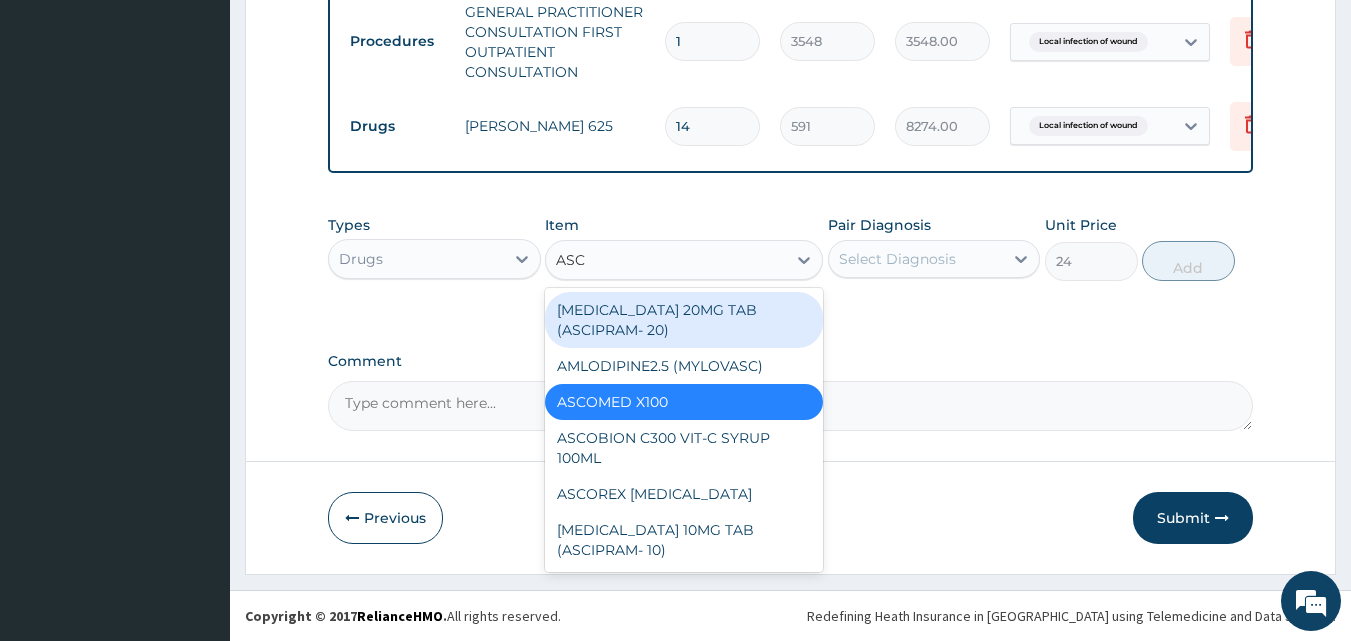 type on "ASCO" 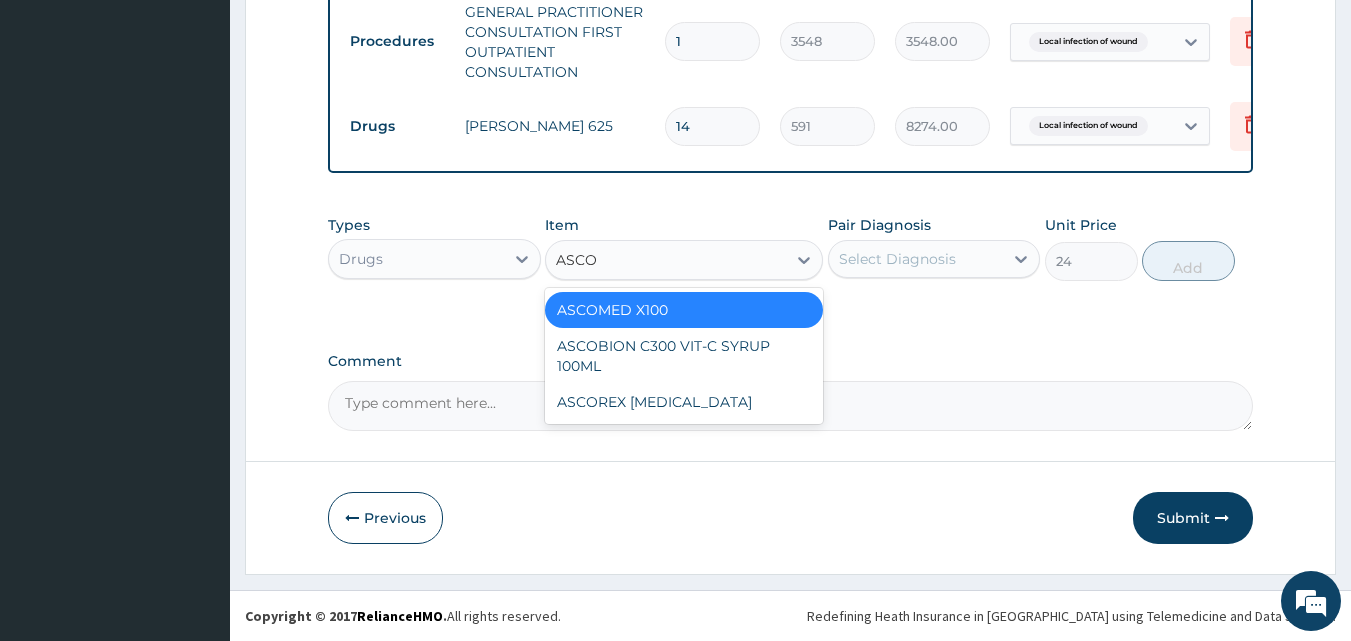 click on "ASCOMED X100" at bounding box center [684, 310] 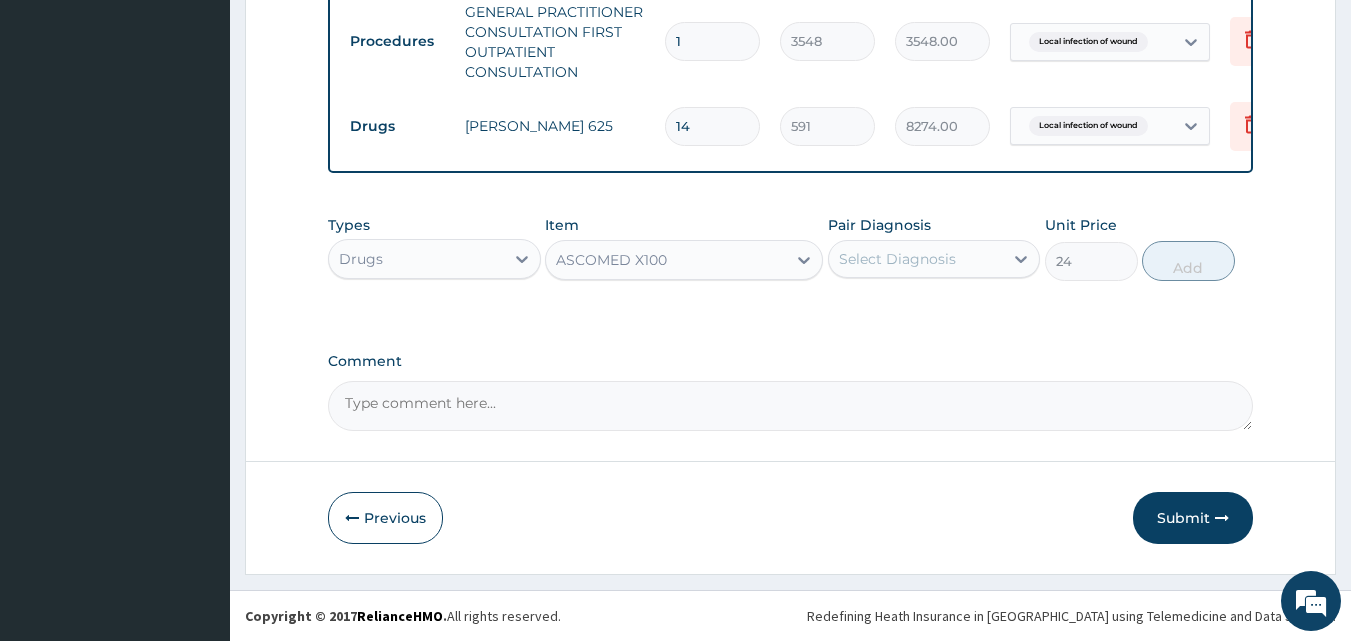 click on "Select Diagnosis" at bounding box center (897, 259) 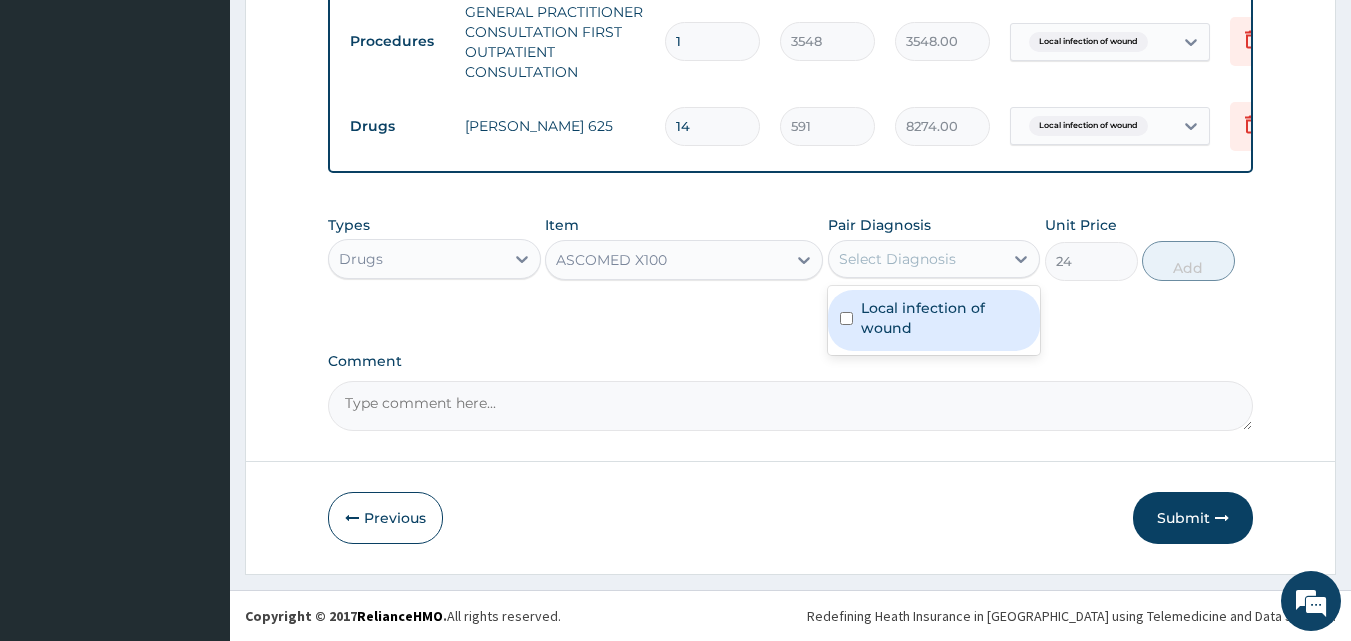 click on "Select Diagnosis" at bounding box center [897, 259] 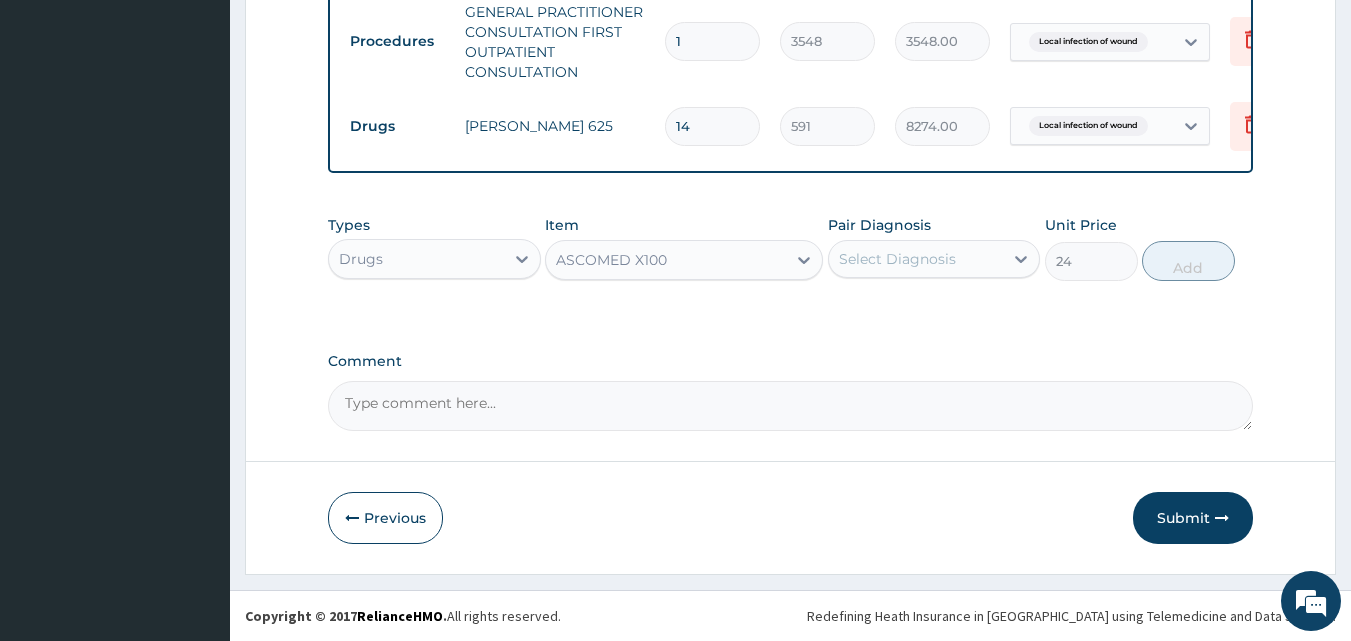 click on "Select Diagnosis" at bounding box center (934, 259) 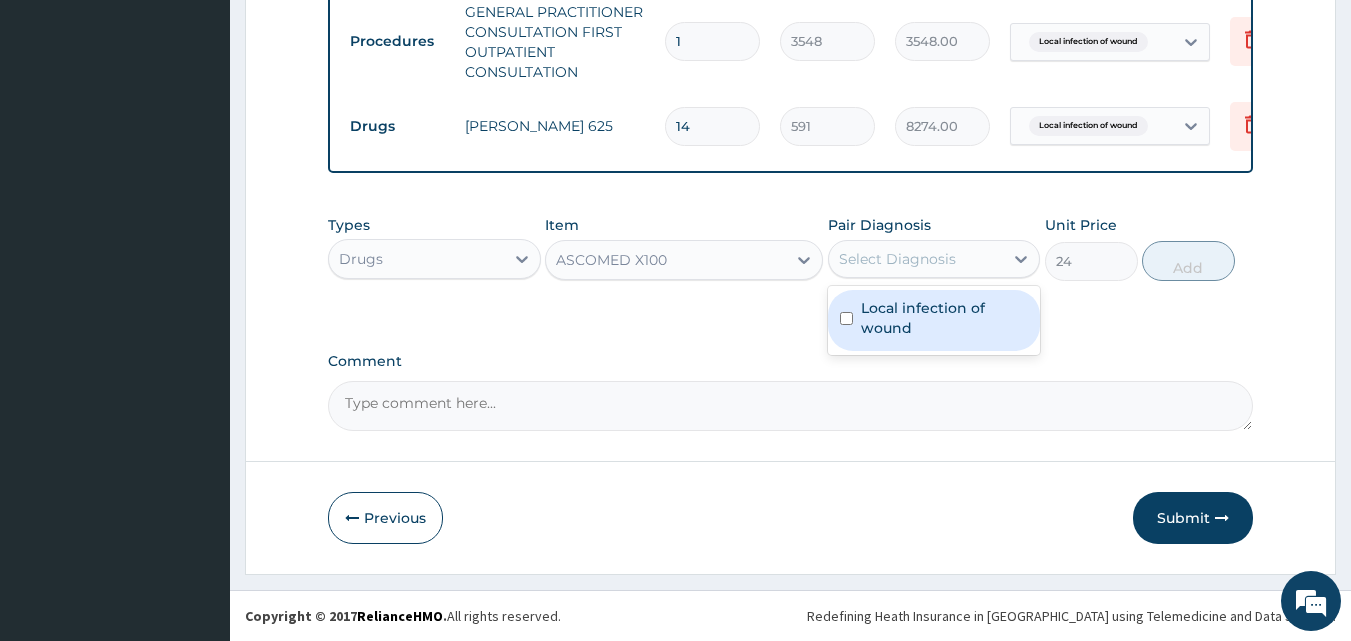 click on "Local infection of wound" at bounding box center (945, 318) 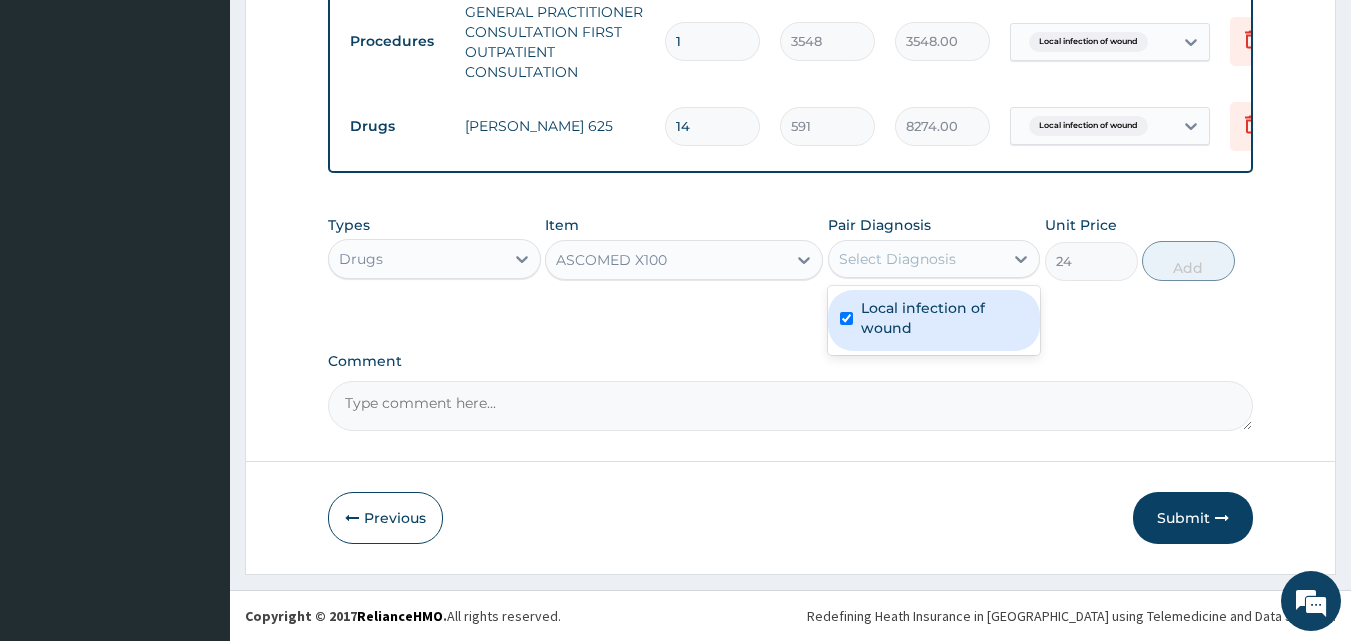 click on "Local infection of wound" at bounding box center (945, 318) 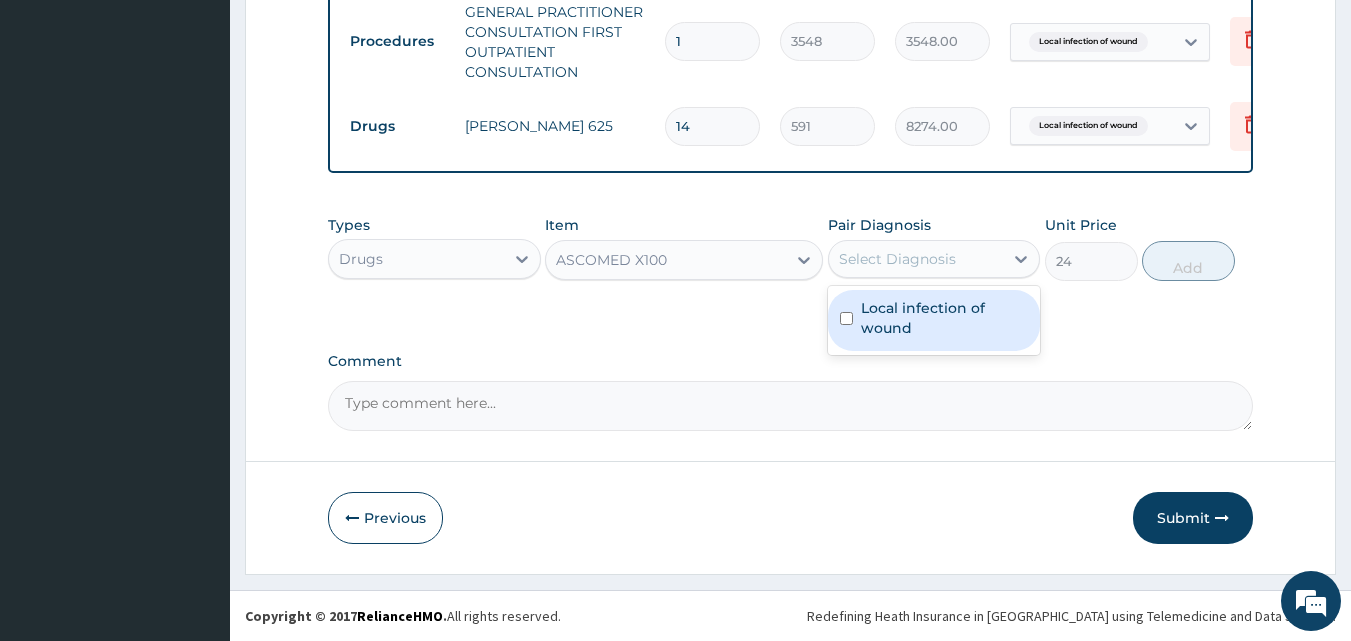 click at bounding box center [846, 318] 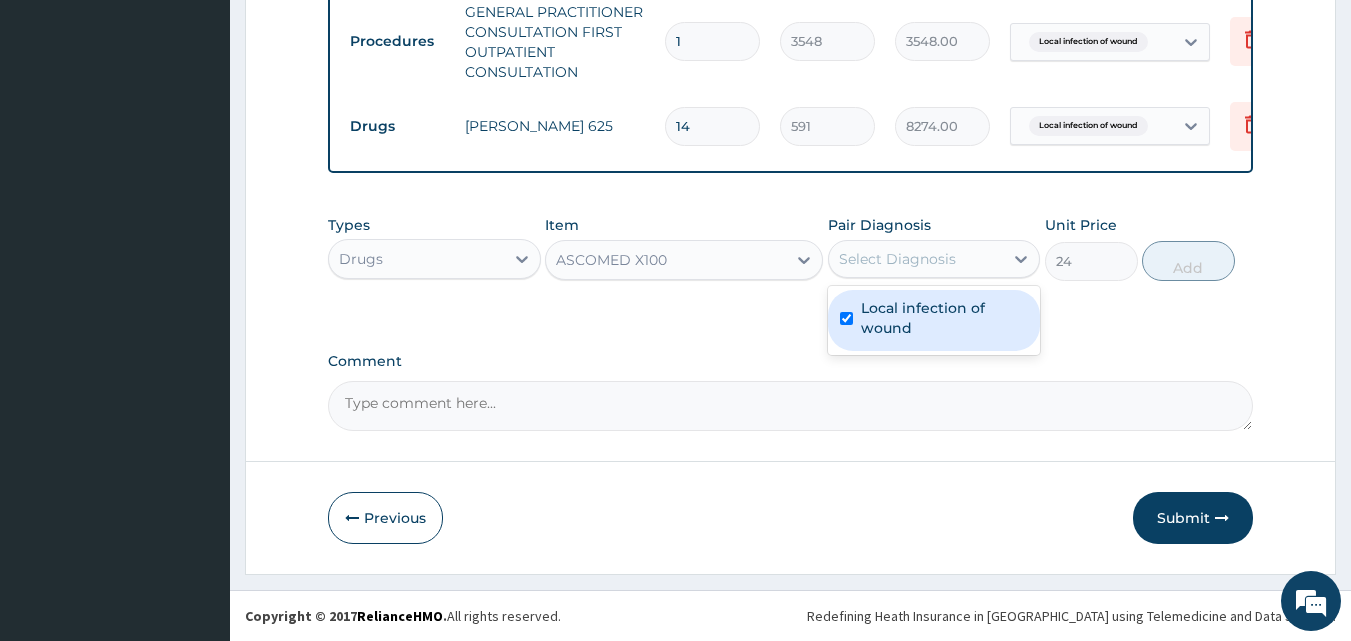 click at bounding box center [846, 318] 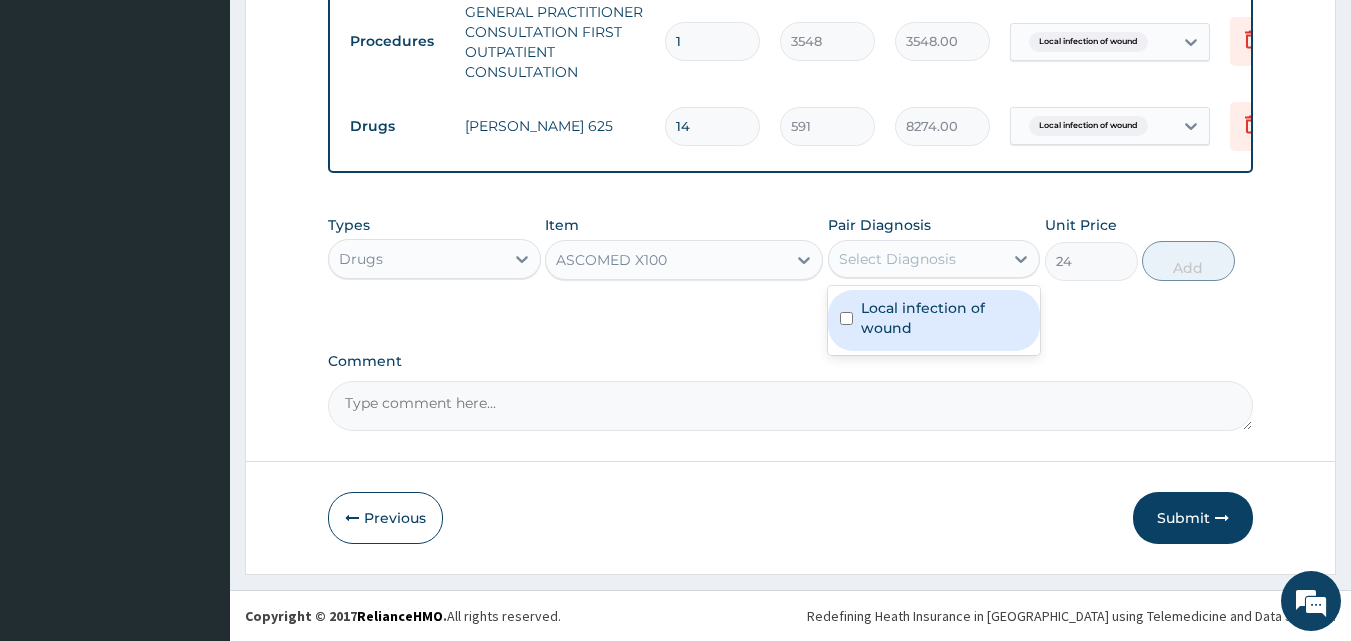 click at bounding box center (846, 318) 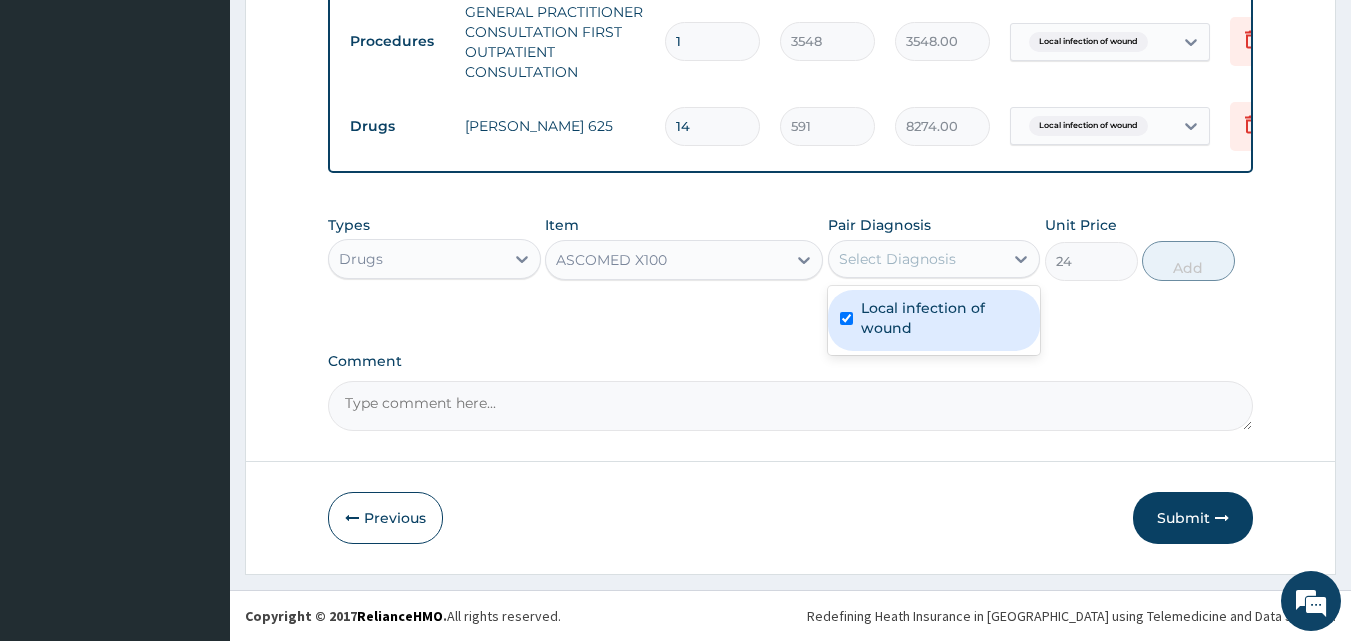 click at bounding box center (846, 318) 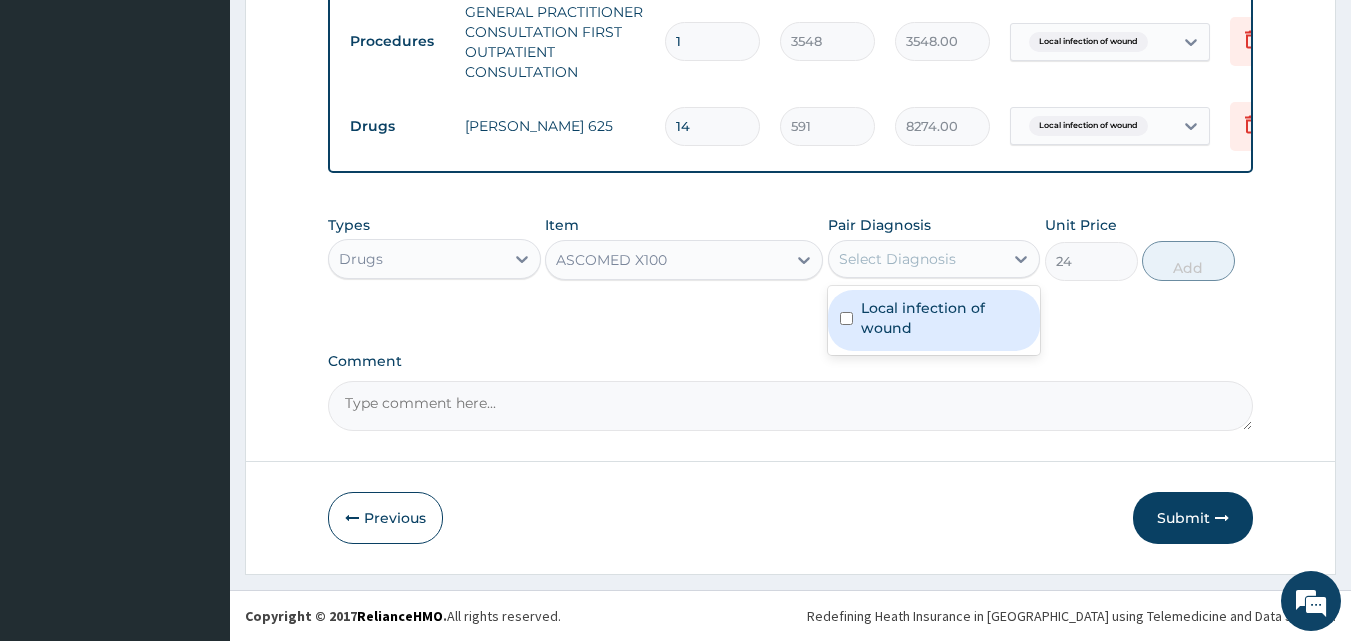 click at bounding box center (846, 318) 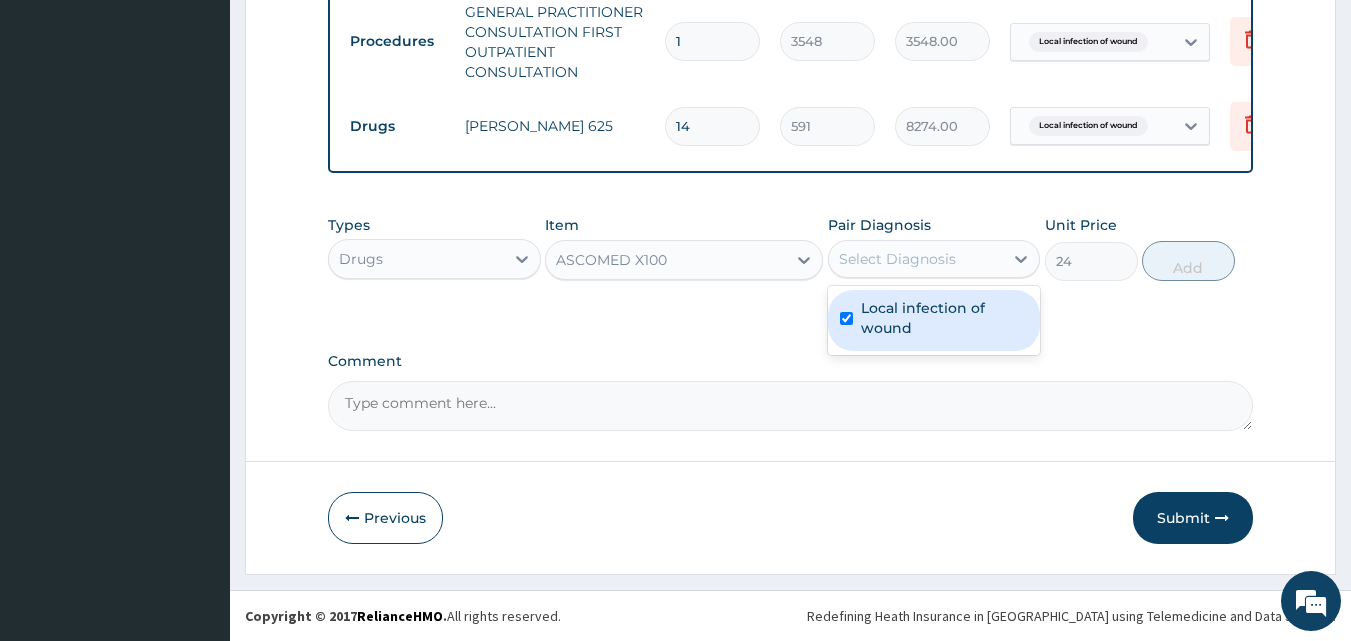 click at bounding box center (846, 318) 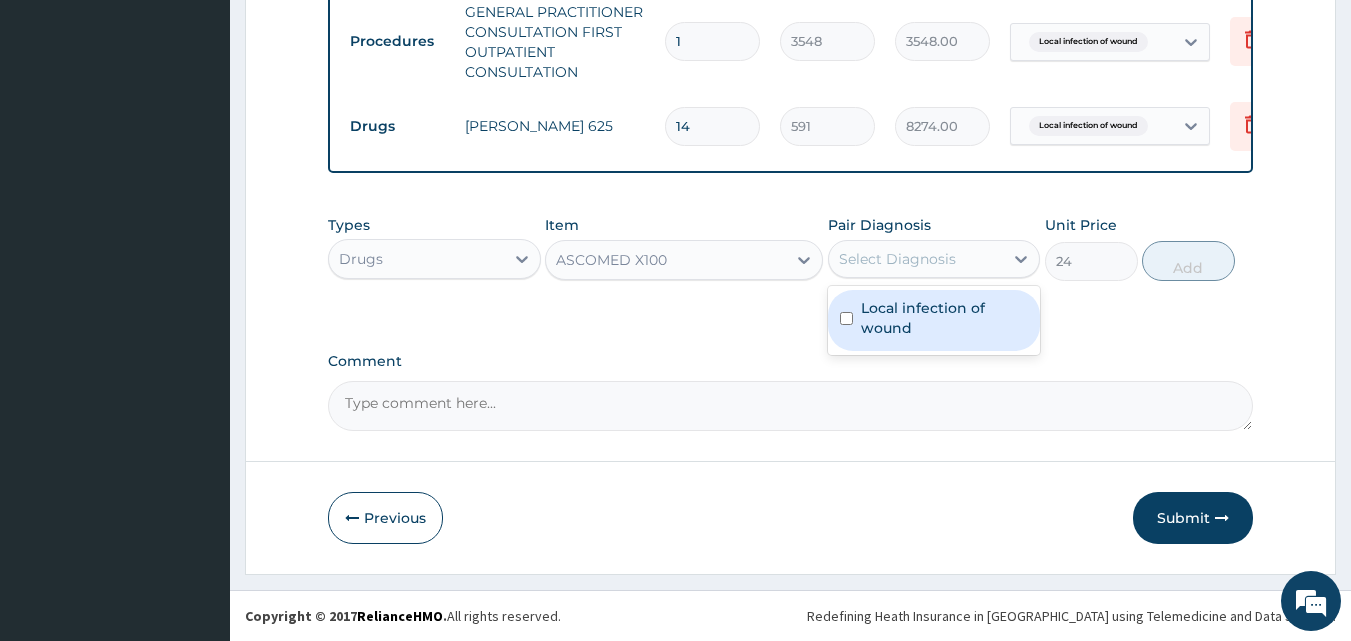 click on "Local infection of wound" at bounding box center [945, 318] 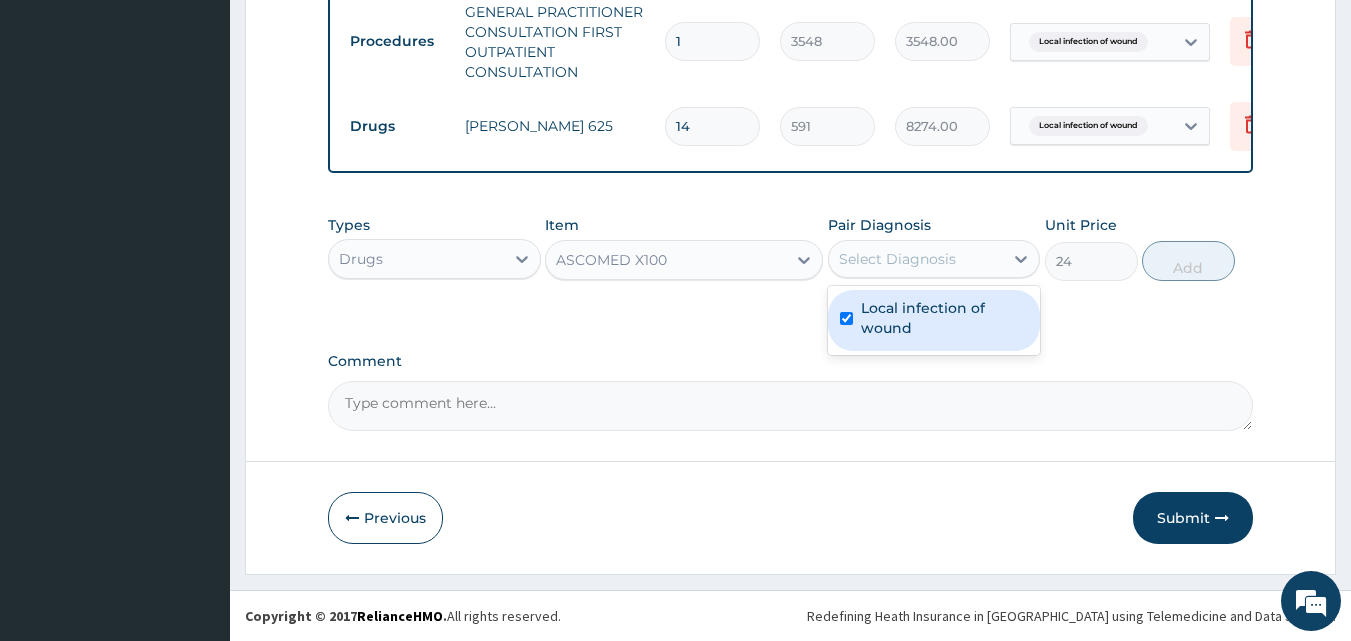 checkbox on "true" 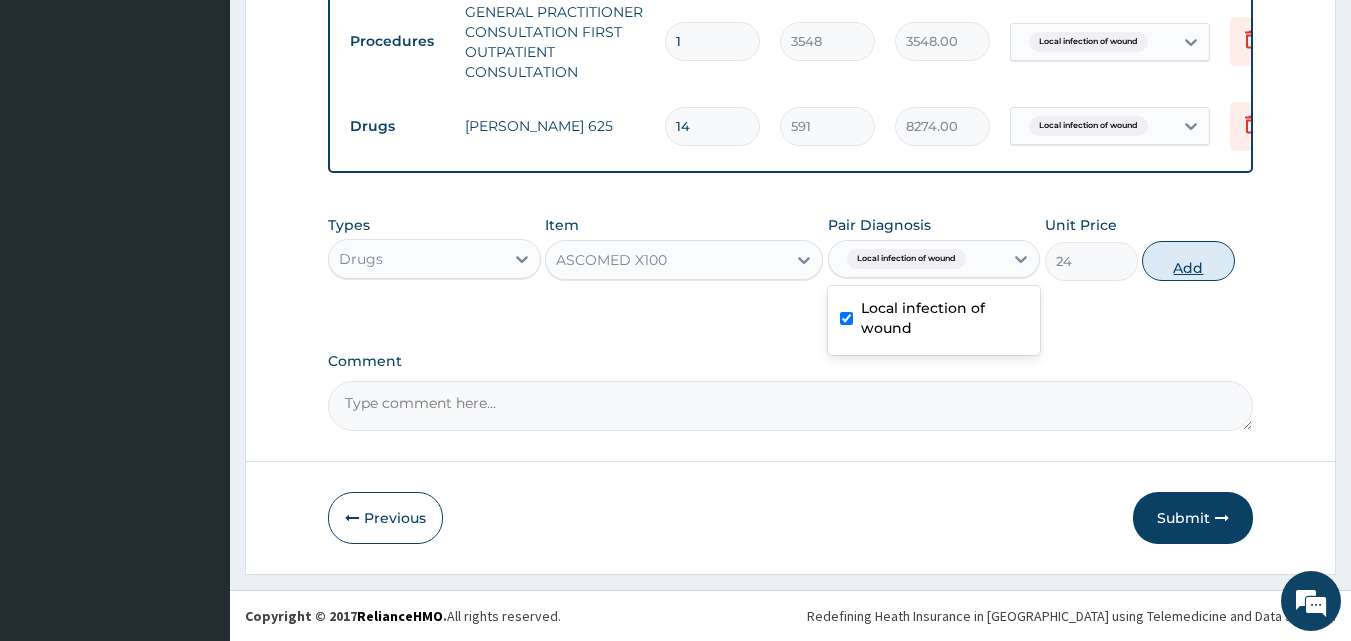 click on "Add" at bounding box center [1188, 261] 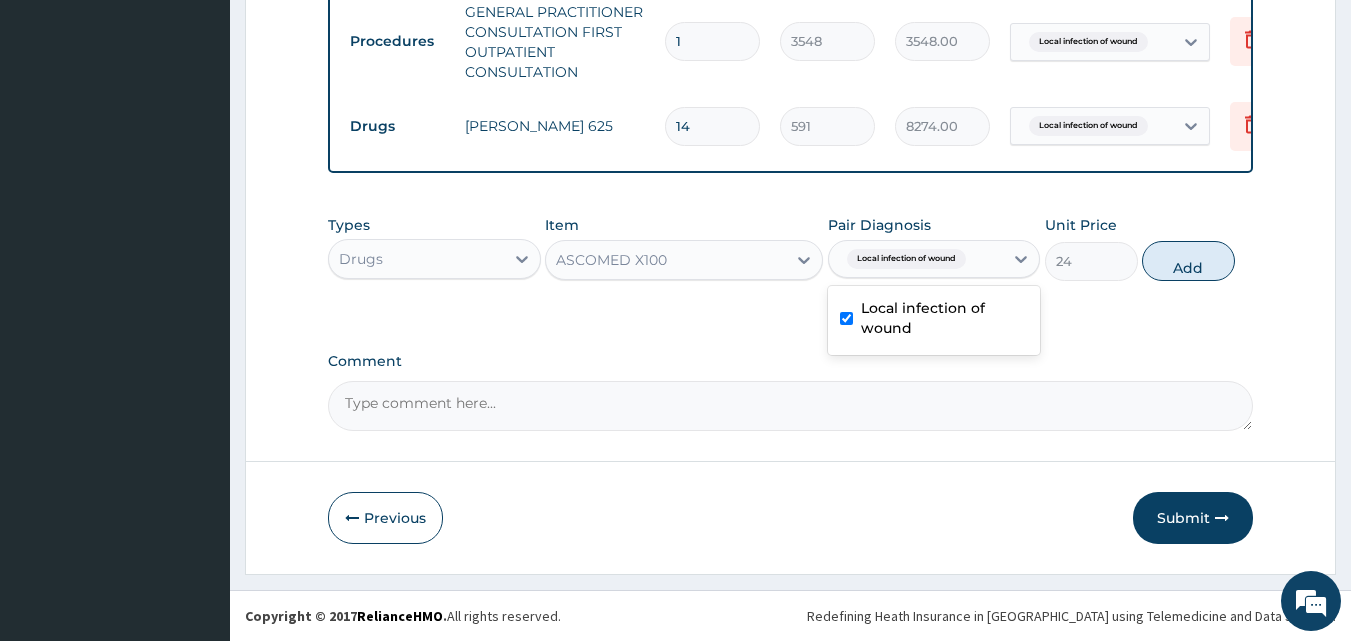 click on "PA Code / Prescription Code PA/DFA109 Encounter Date 11-07-2025 Important Notice Please enter PA codes before entering items that are not attached to a PA code   All diagnoses entered must be linked to a claim item. Diagnosis & Claim Items that are visible but inactive cannot be edited because they were imported from an already approved PA code. Diagnosis Local infection of wound confirmed NB: All diagnosis must be linked to a claim item Claim Items Type Name Quantity Unit Price Total Price Pair Diagnosis Actions Drugs anti-tetanus serum ats 1 7686 7686.00 Local infection of wound Delete Procedures wound dressing >10-25% 1 5375 5375.00 Local infection of wound Delete Procedures GENERAL PRACTITIONER CONSULTATION FIRST OUTPATIENT CONSULTATION 1 3548 3548.00 Local infection of wound Delete Drugs FLEMING 625 14 591 8274.00 Local infection of wound Delete Types Drugs Item ASCOMED X100 Pair Diagnosis option Local infection of wound, selected. Local infection of wound Local infection of wound Unit Price 24 Add" at bounding box center (791, -161) 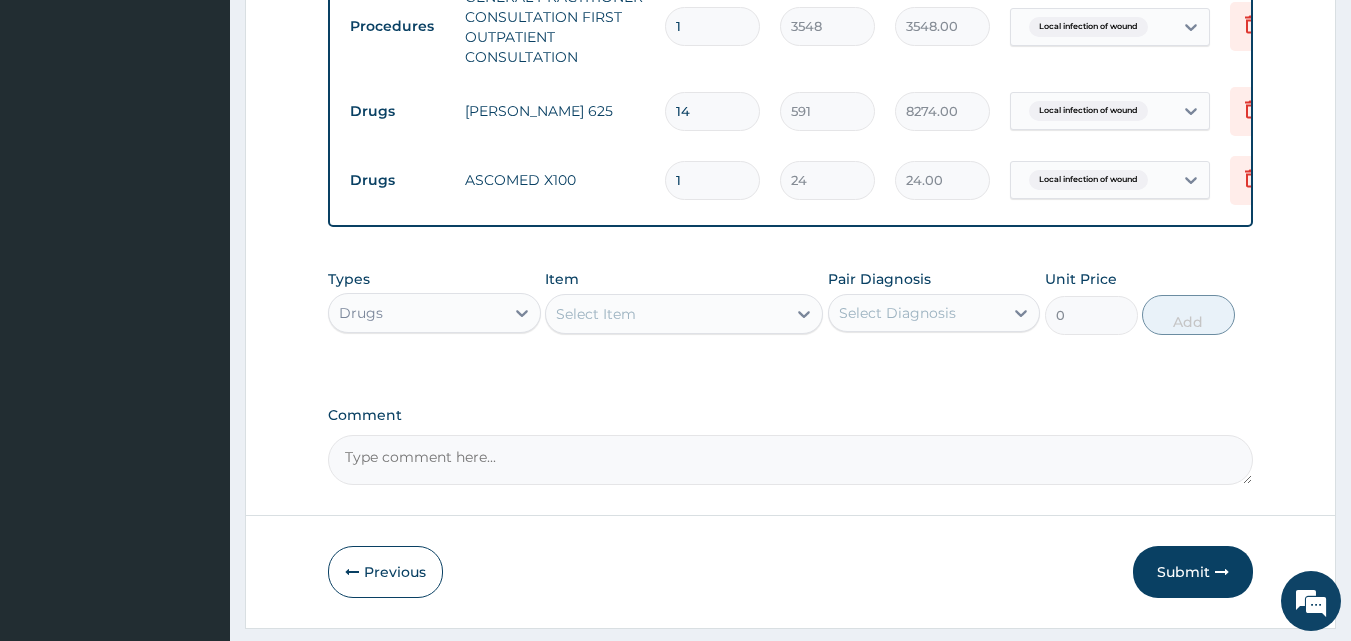 click on "1" at bounding box center (712, 180) 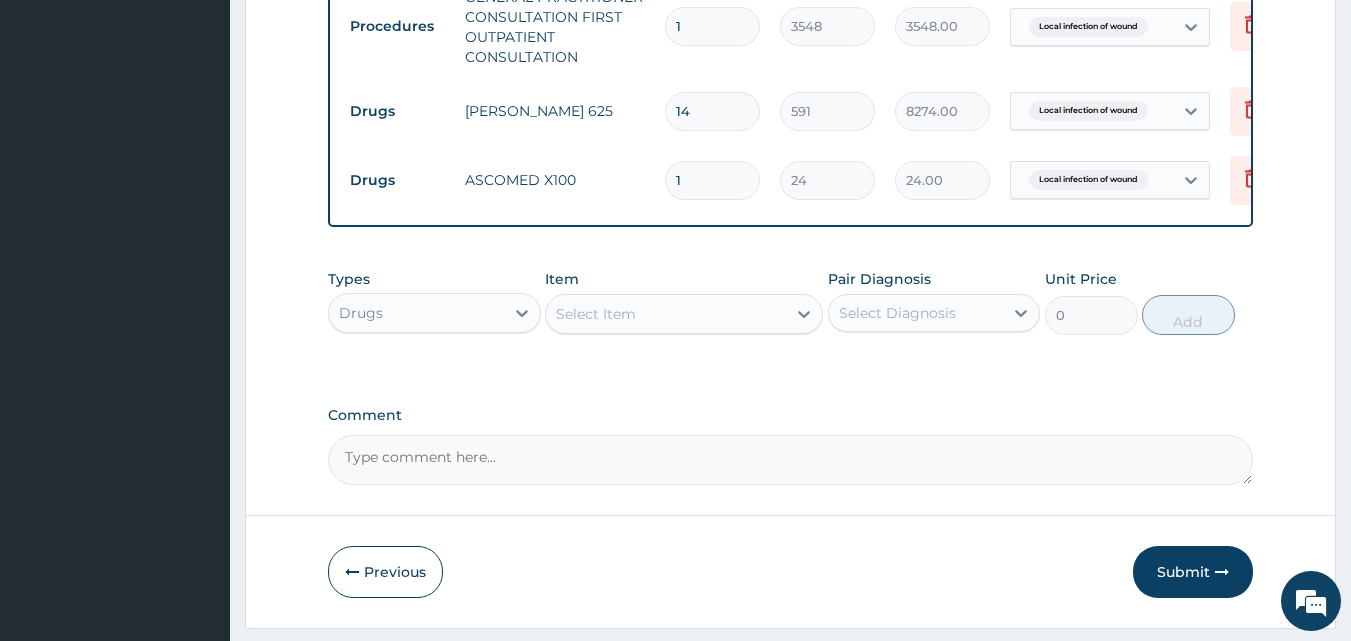 type 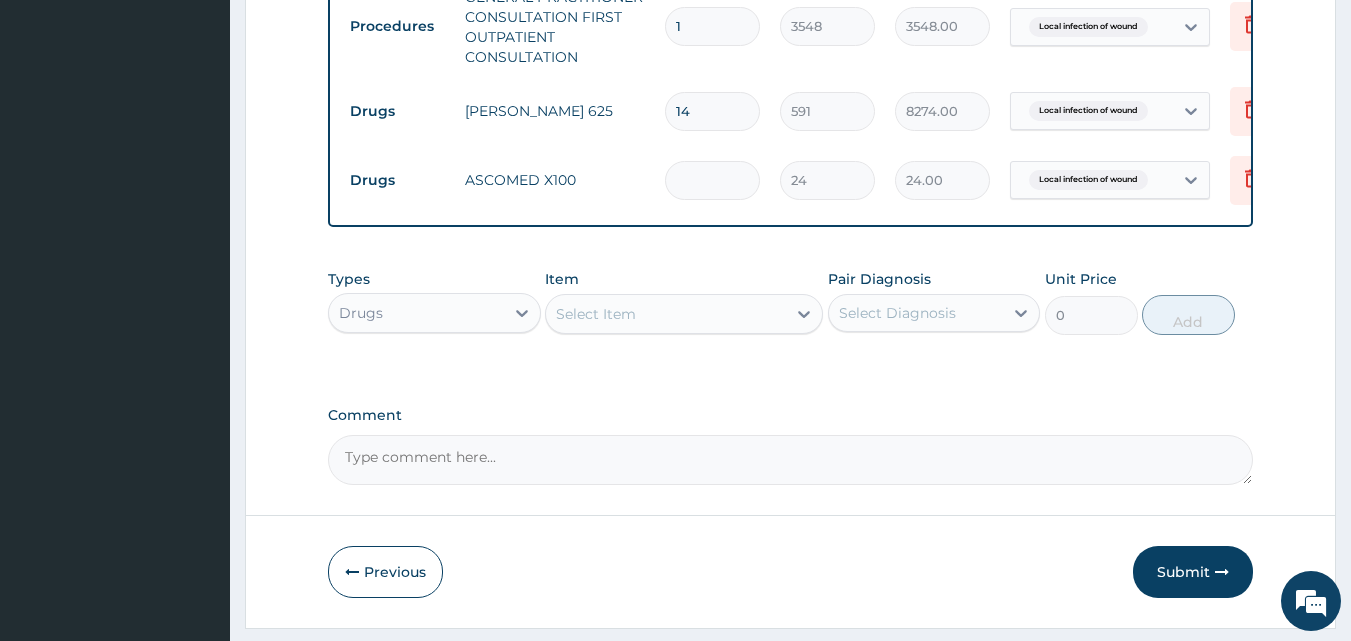 type on "0.00" 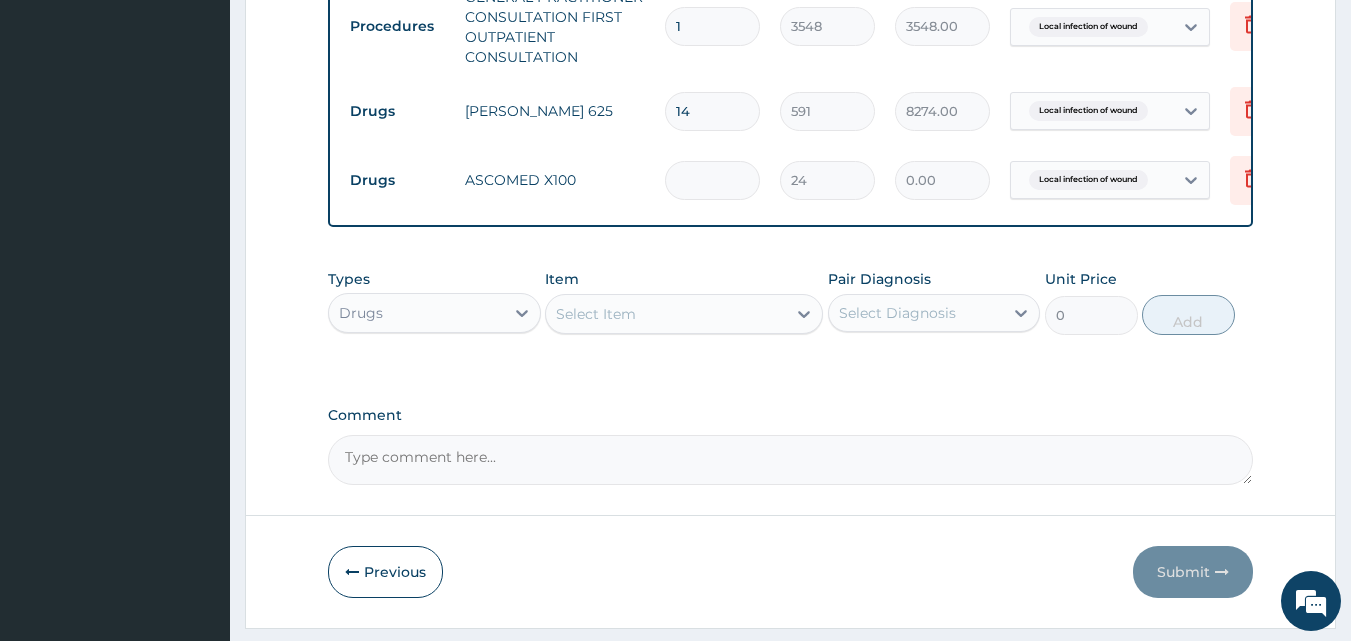 type on "4" 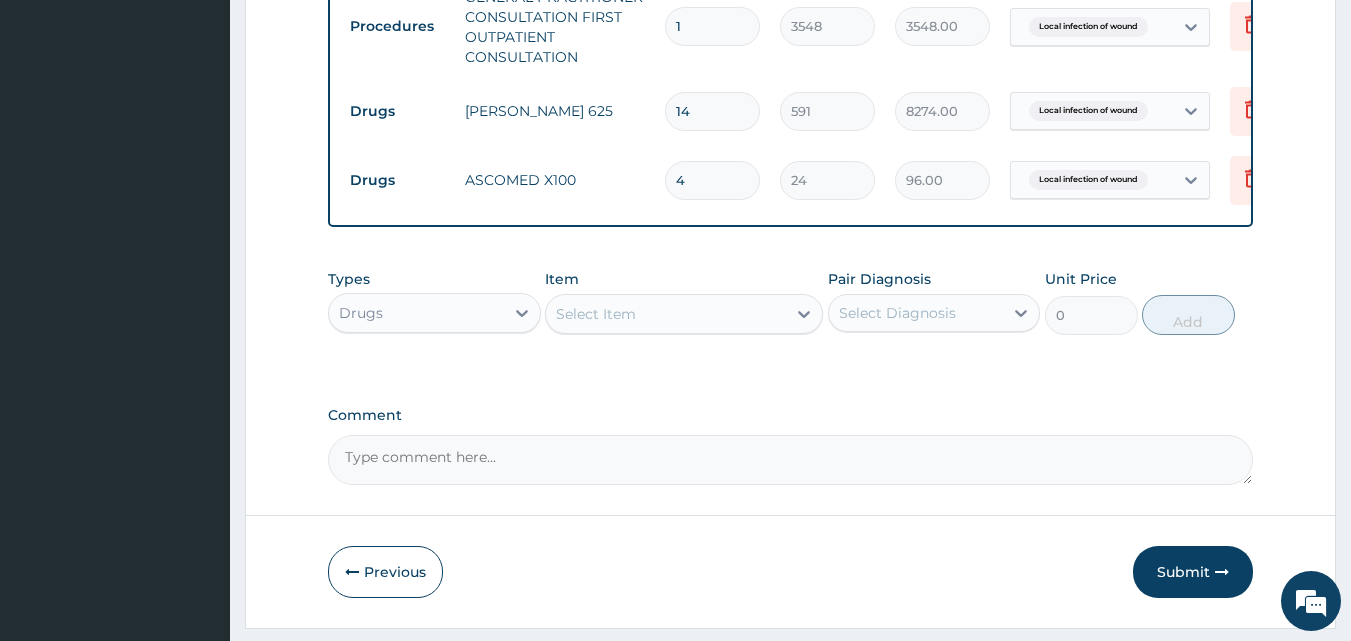 type on "42" 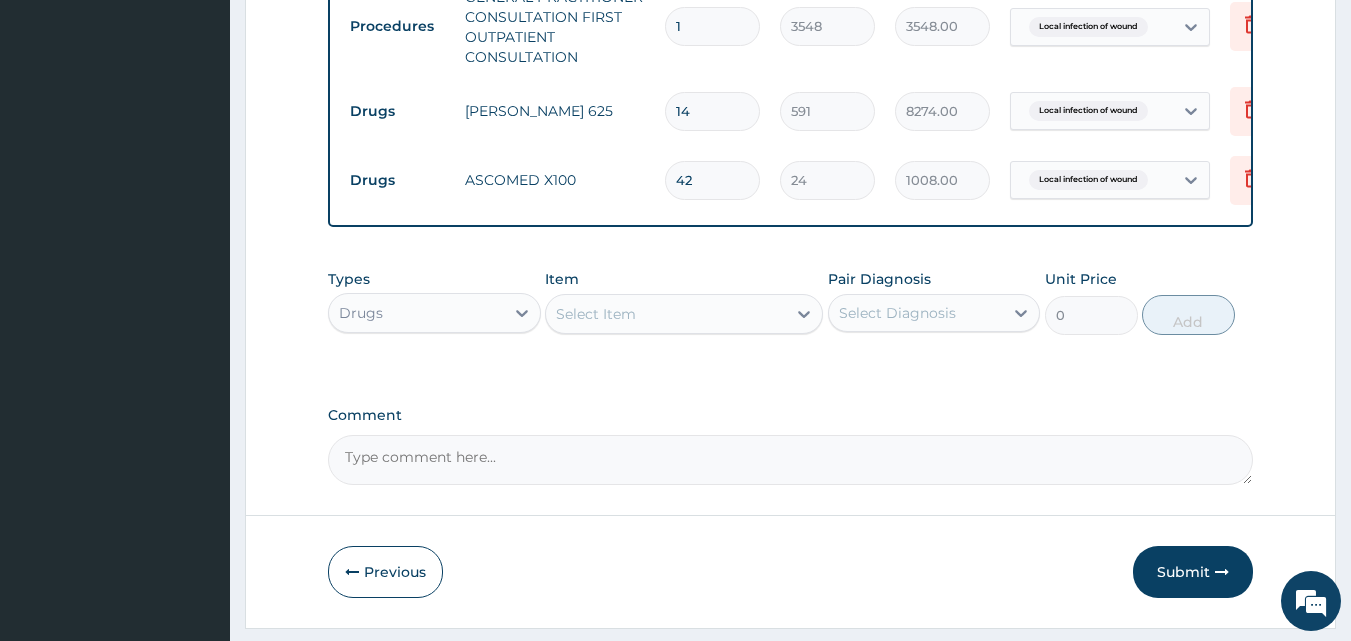 type on "42" 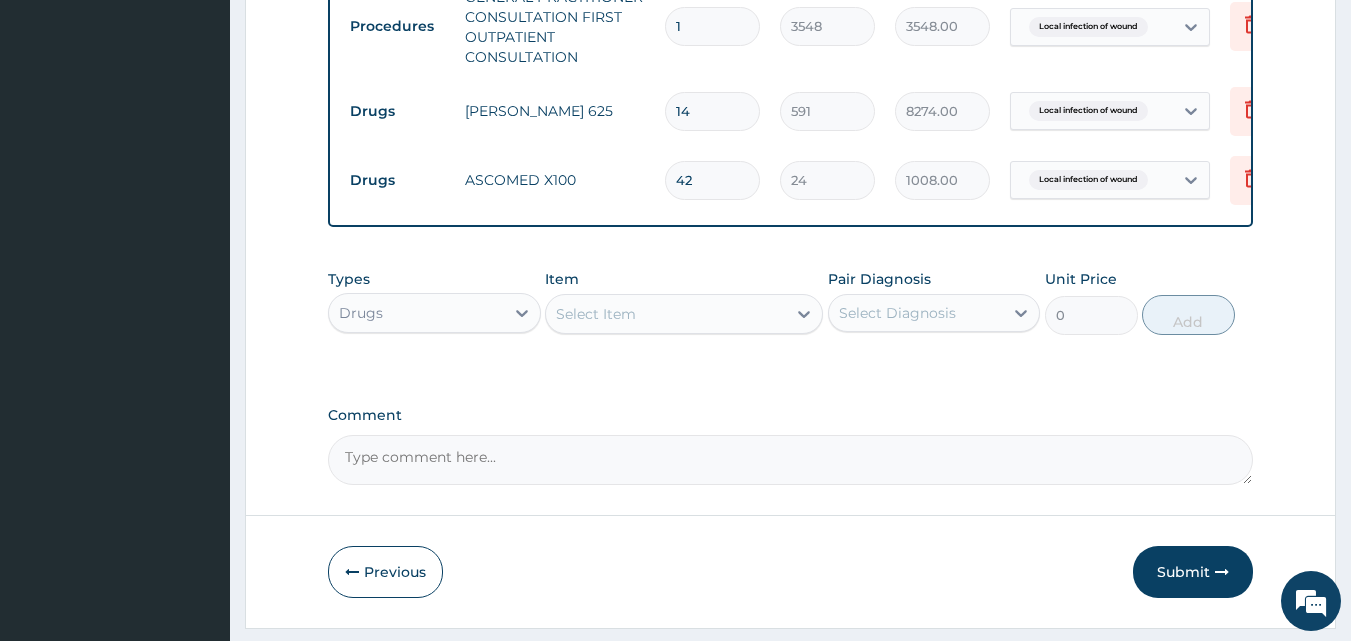 click on "Select Item" at bounding box center (666, 314) 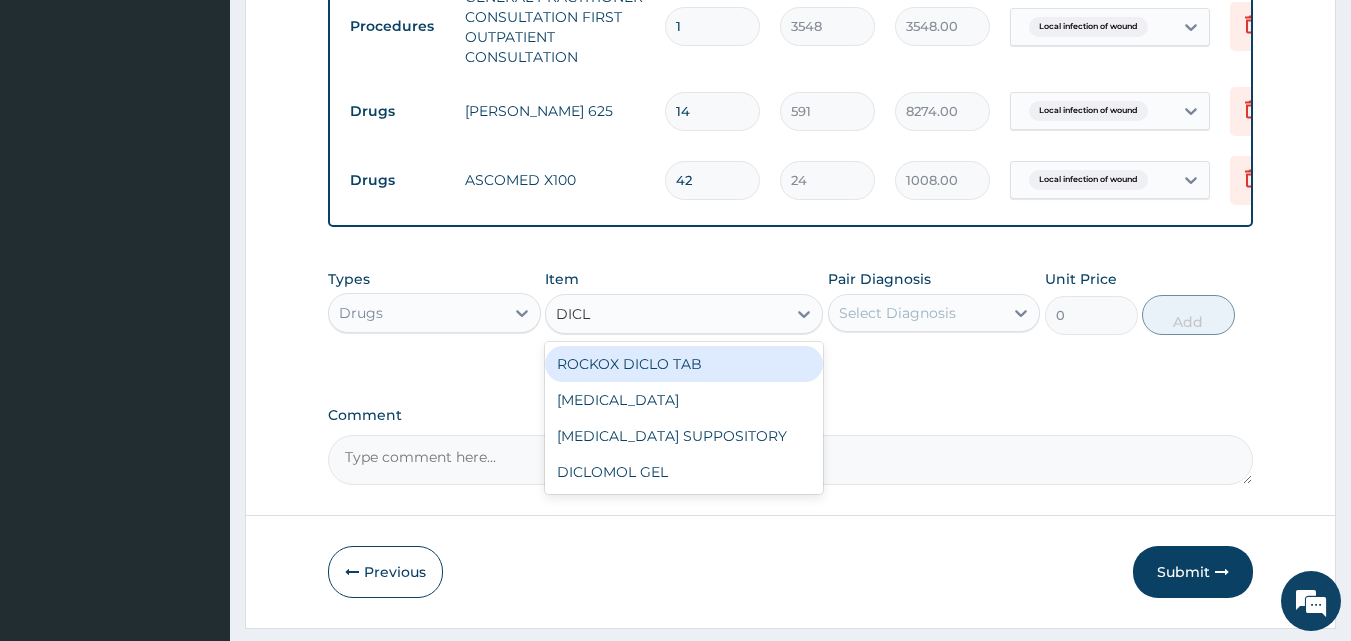 type on "DICLO" 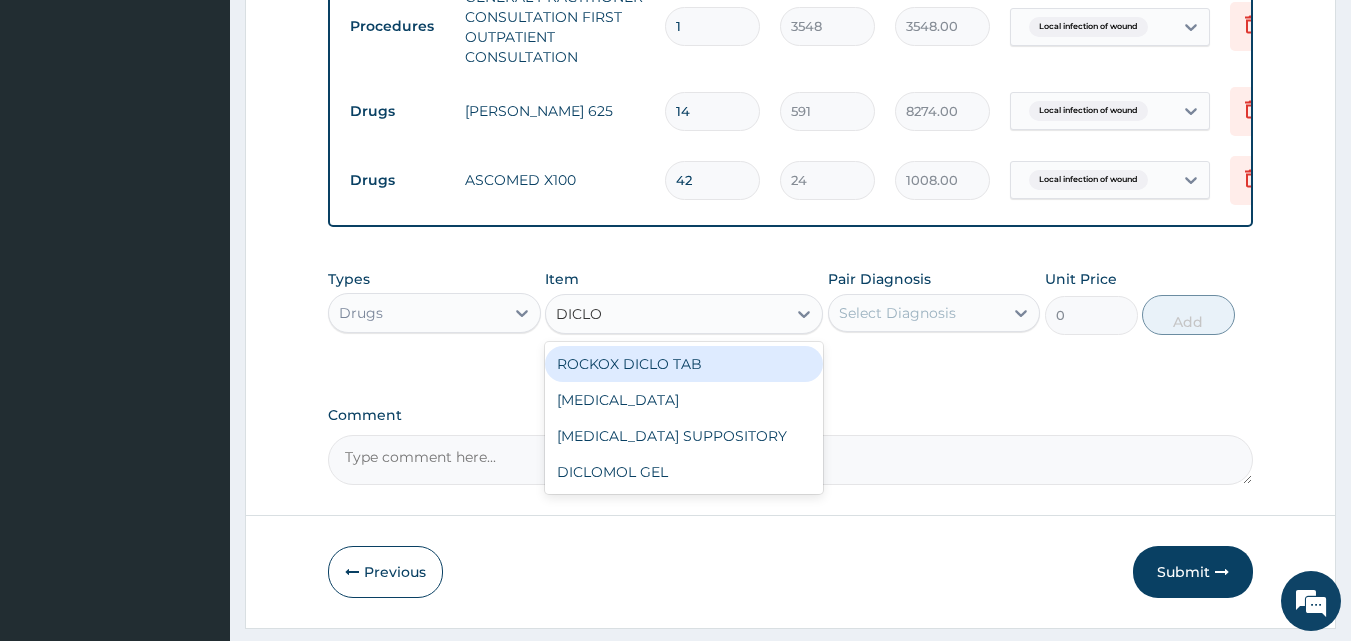 click on "ROCKOX DICLO TAB" at bounding box center [684, 364] 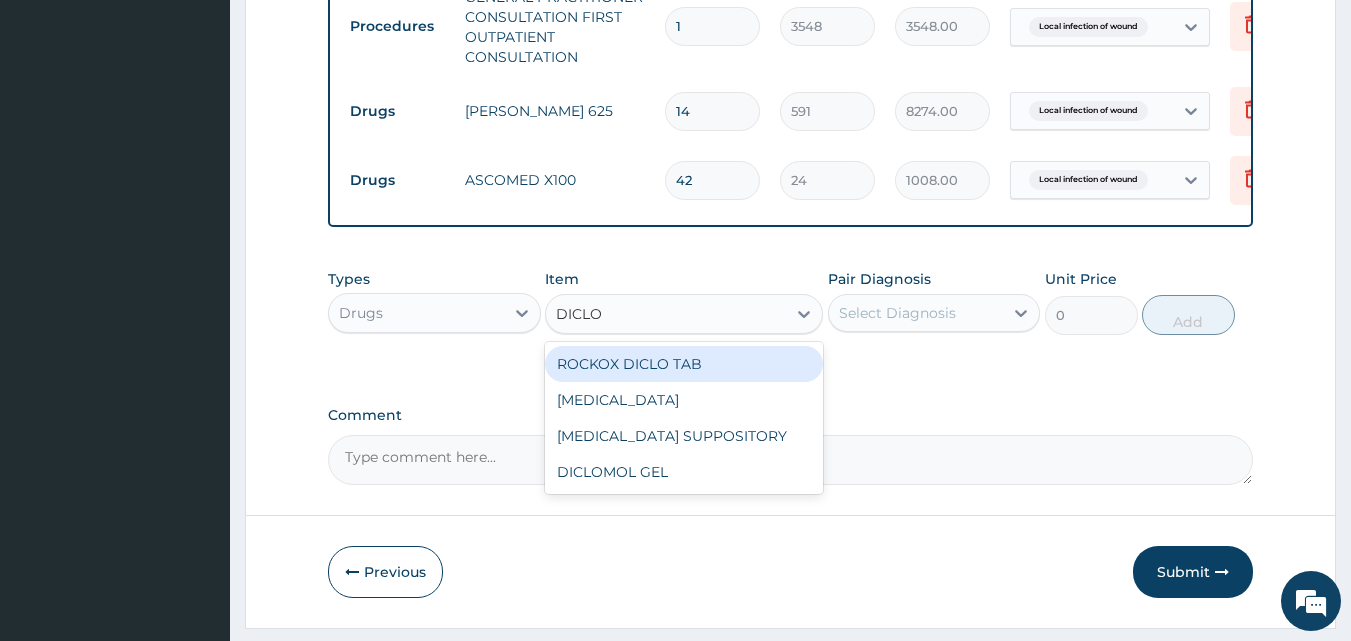 type 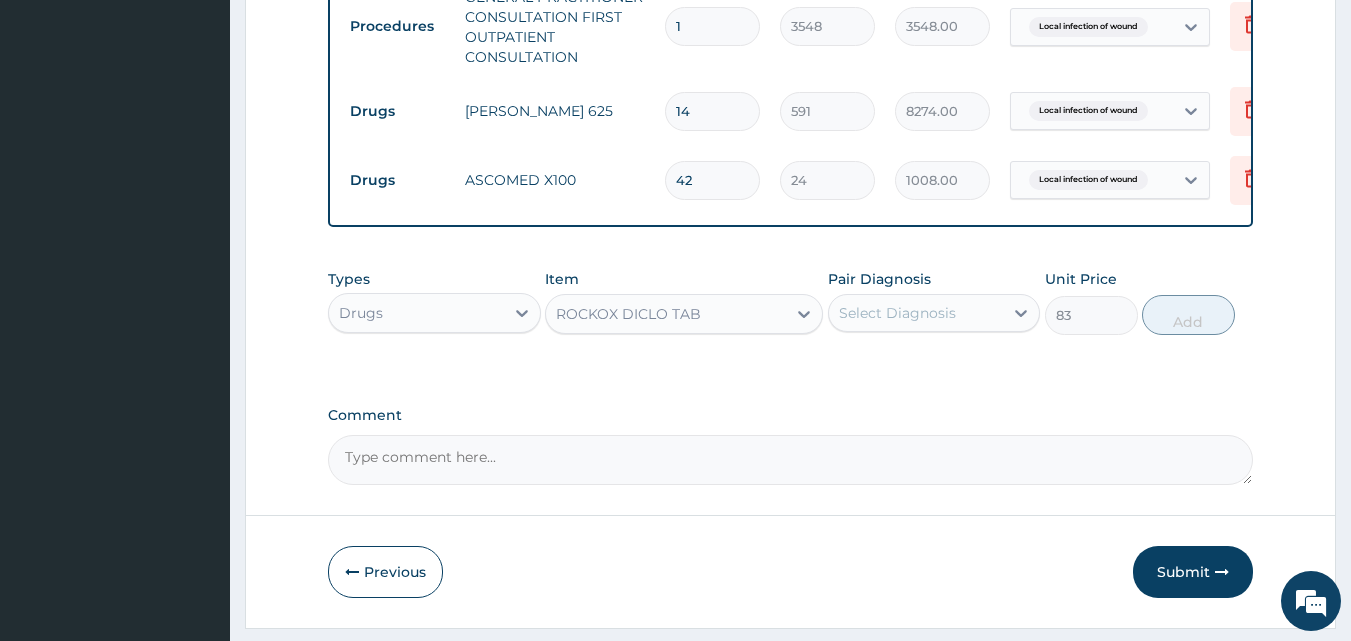 click on "Select Diagnosis" at bounding box center (897, 313) 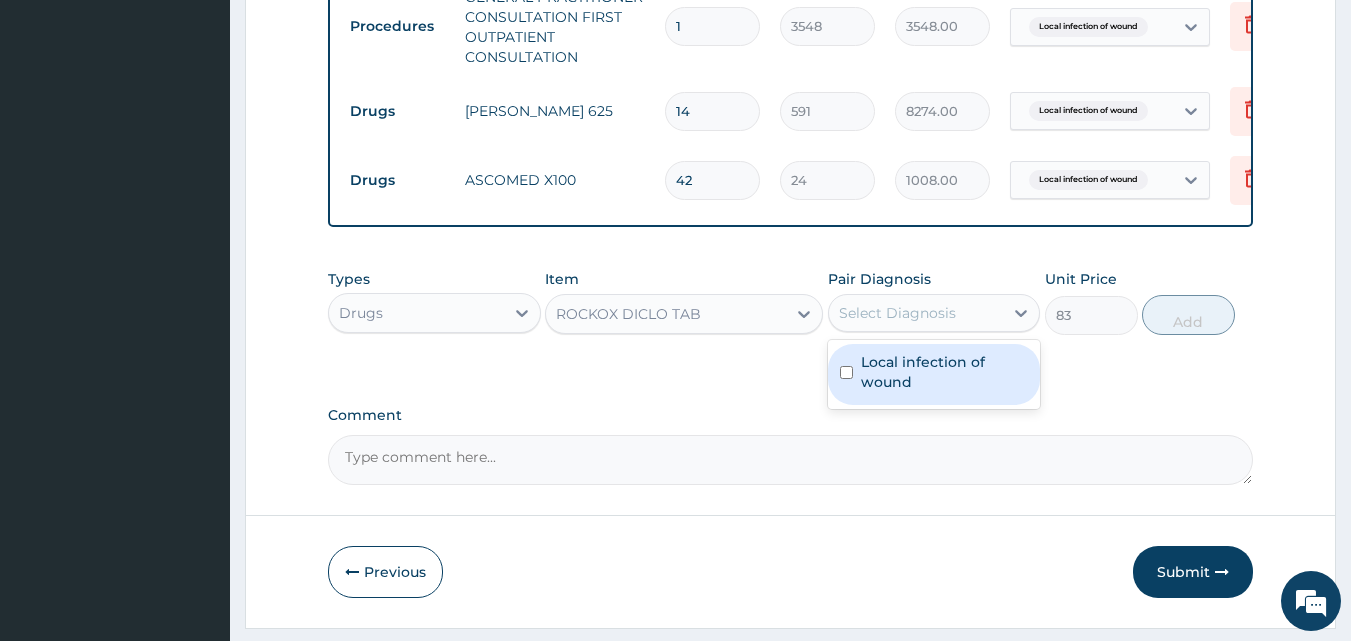 click on "Select Diagnosis" at bounding box center [897, 313] 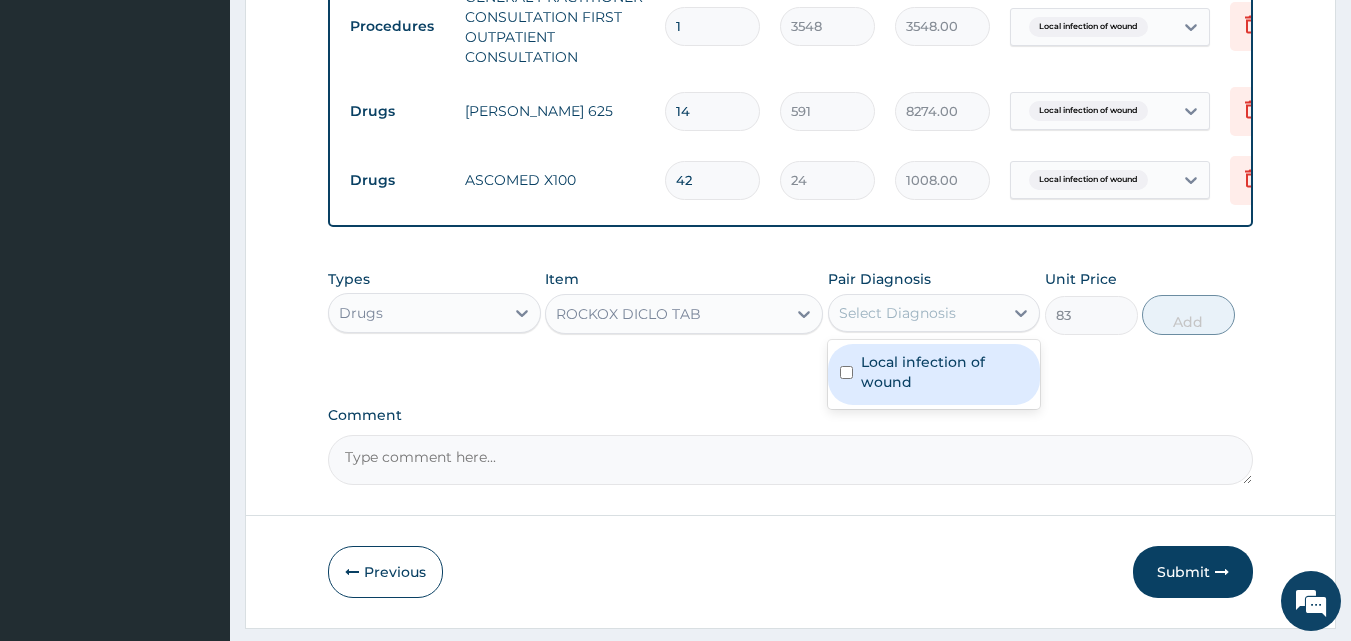 click on "Select Diagnosis" at bounding box center (897, 313) 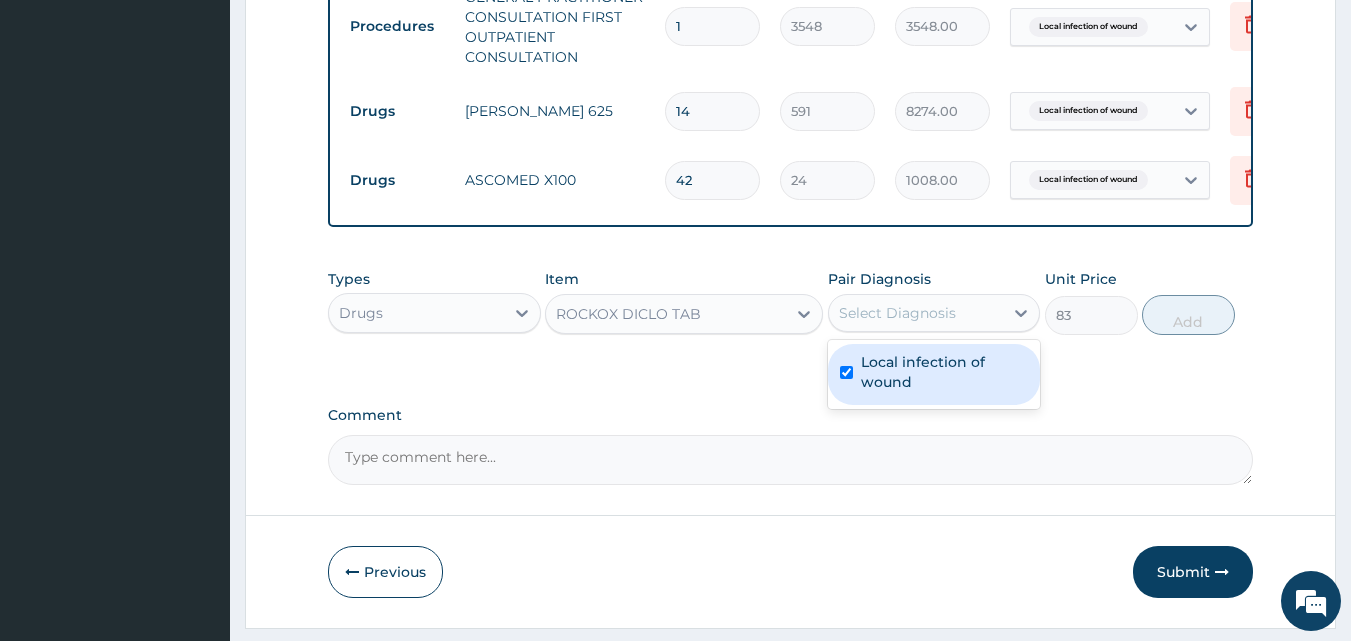 checkbox on "true" 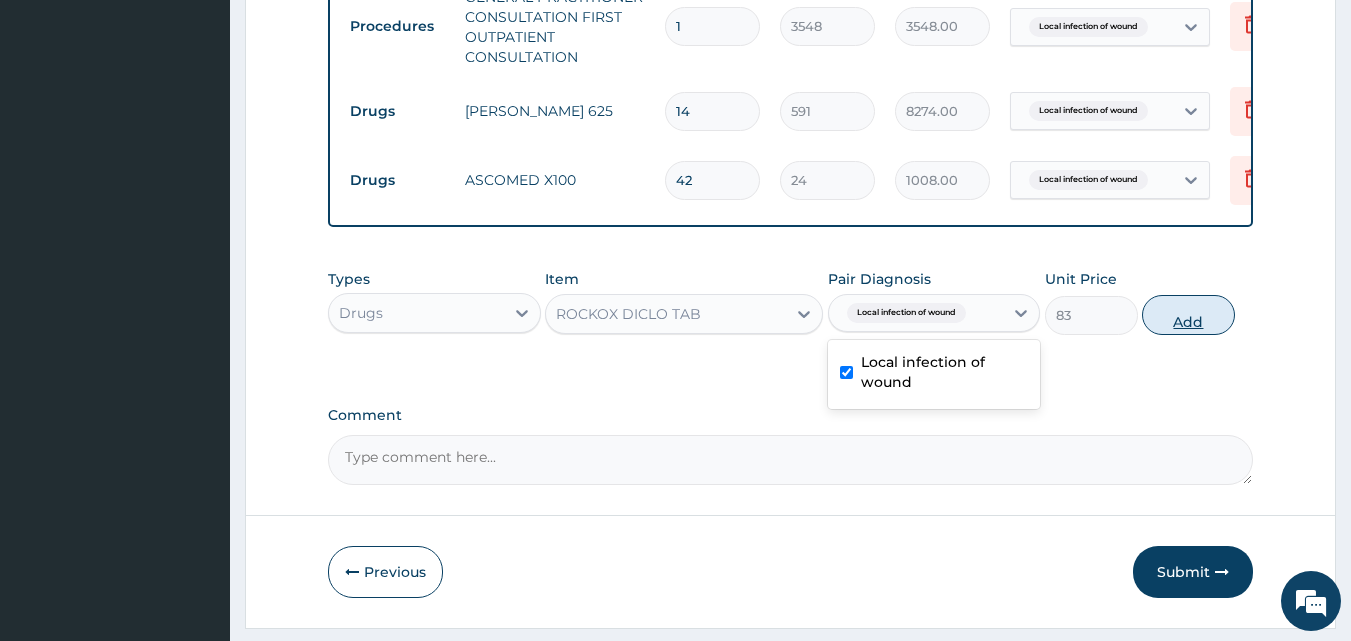click on "Add" at bounding box center (1188, 315) 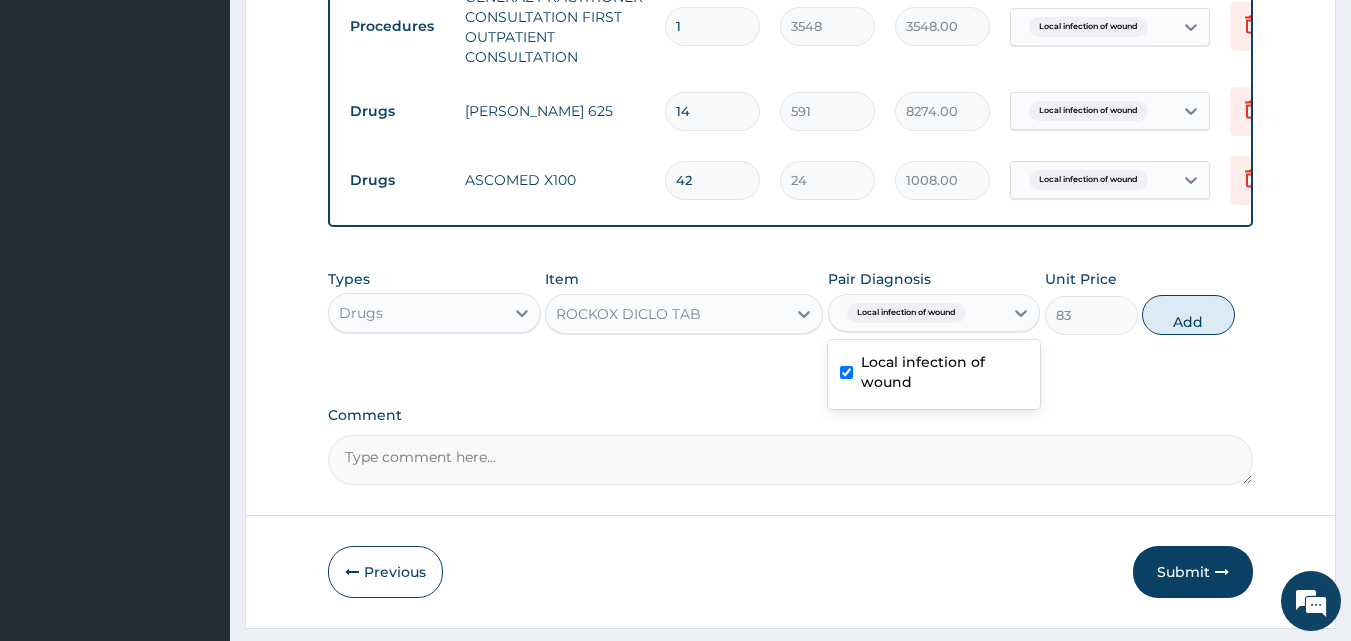 click on "PA Code / Prescription Code PA/DFA109 Encounter Date 11-07-2025 Important Notice Please enter PA codes before entering items that are not attached to a PA code   All diagnoses entered must be linked to a claim item. Diagnosis & Claim Items that are visible but inactive cannot be edited because they were imported from an already approved PA code. Diagnosis Local infection of wound confirmed NB: All diagnosis must be linked to a claim item Claim Items Type Name Quantity Unit Price Total Price Pair Diagnosis Actions Drugs anti-tetanus serum ats 1 7686 7686.00 Local infection of wound Delete Procedures wound dressing >10-25% 1 5375 5375.00 Local infection of wound Delete Procedures GENERAL PRACTITIONER CONSULTATION FIRST OUTPATIENT CONSULTATION 1 3548 3548.00 Local infection of wound Delete Drugs FLEMING 625 14 591 8274.00 Local infection of wound Delete Drugs ASCOMED X100 42 24 1008.00 Local infection of wound Delete Types Drugs Item ROCKOX DICLO TAB Pair Diagnosis option Local infection of wound, selected. 83" at bounding box center [791, -142] 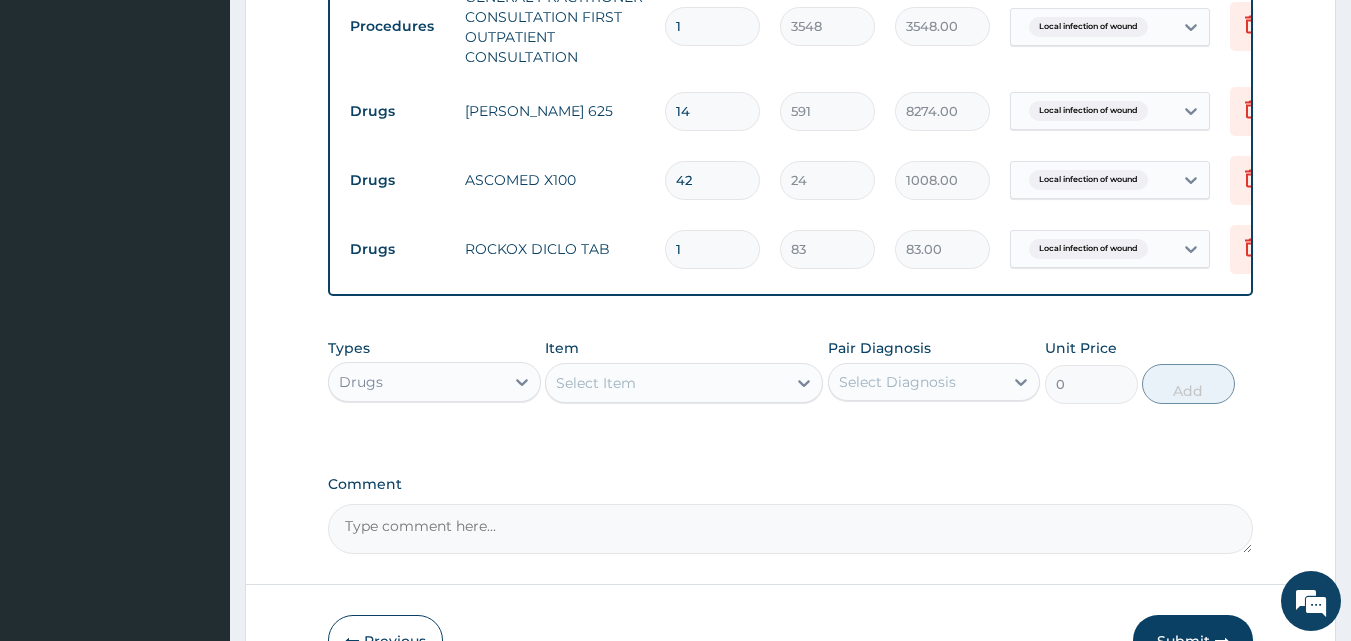 click on "1" at bounding box center (712, 249) 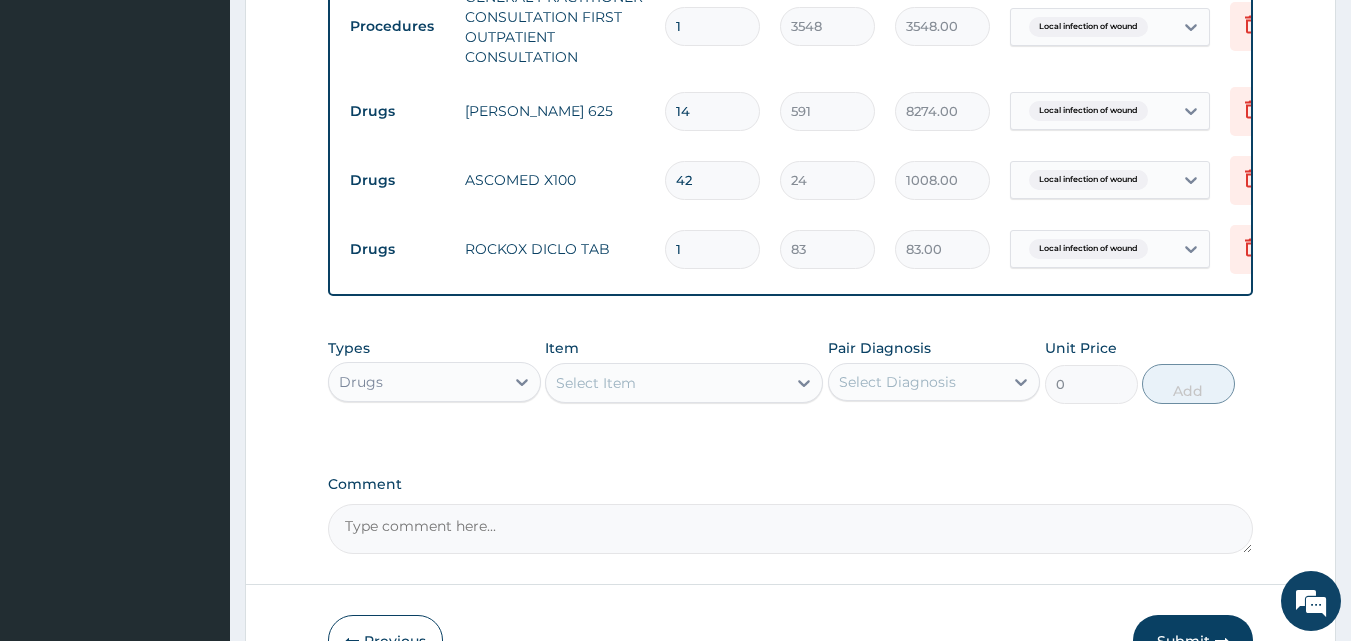 type on "10" 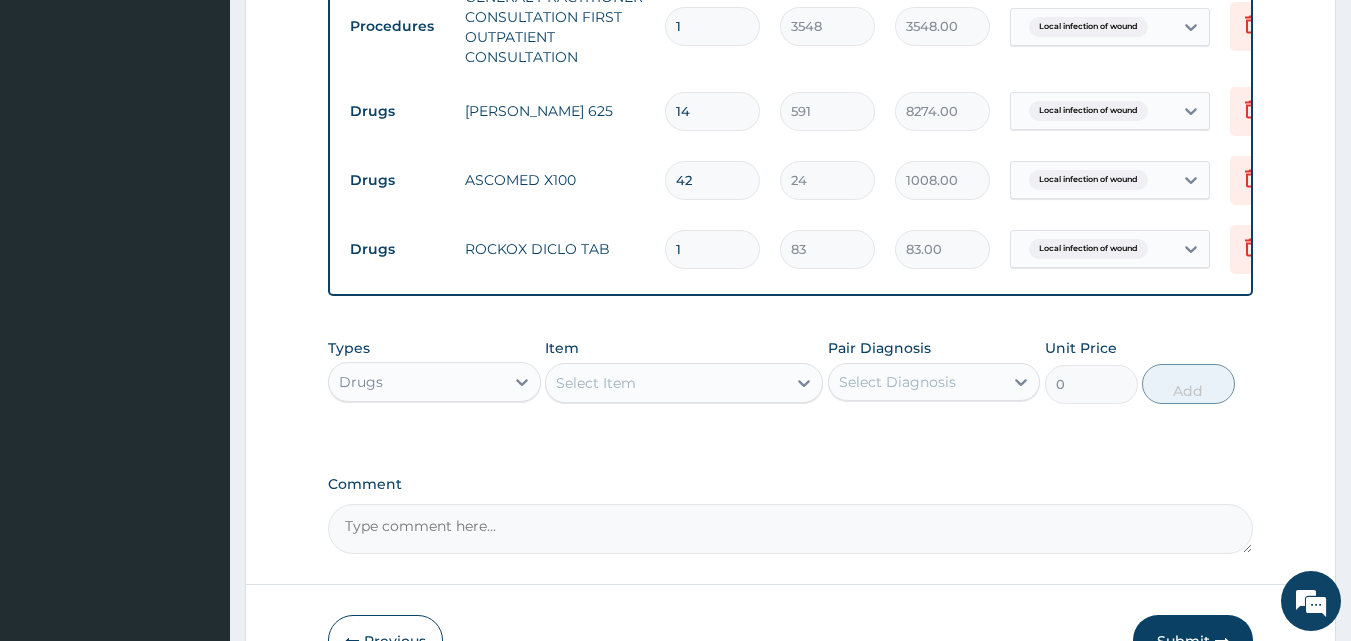 type on "830.00" 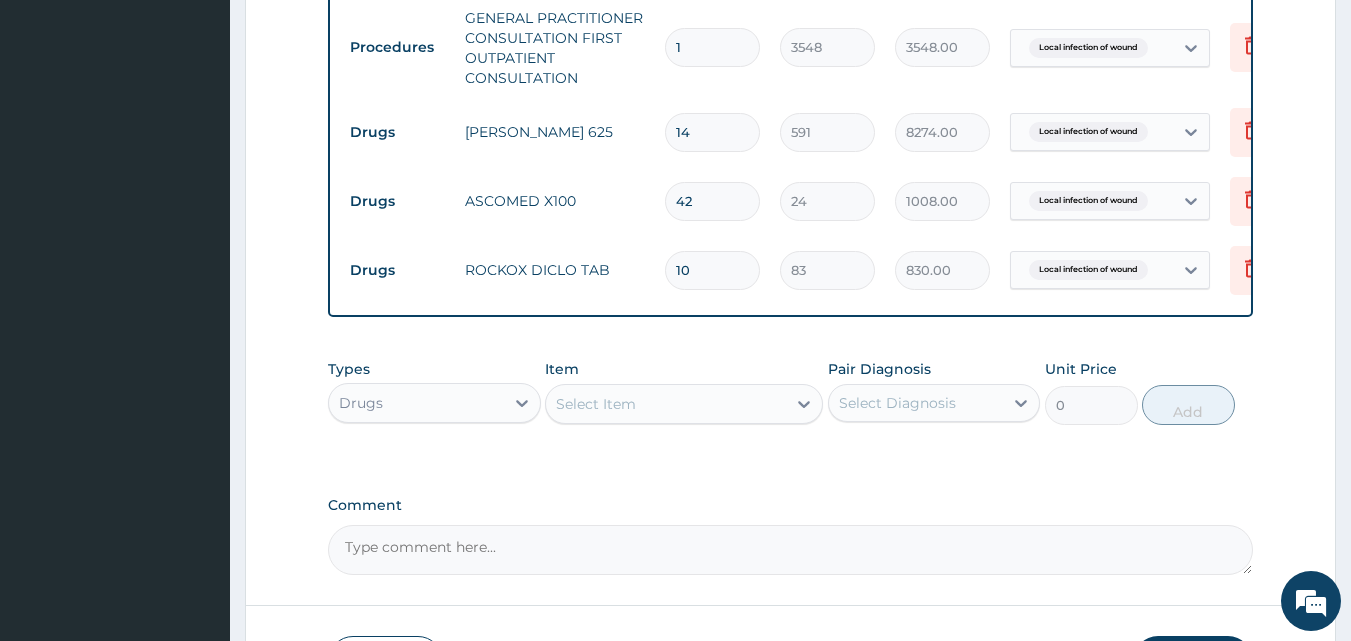 scroll, scrollTop: 1097, scrollLeft: 0, axis: vertical 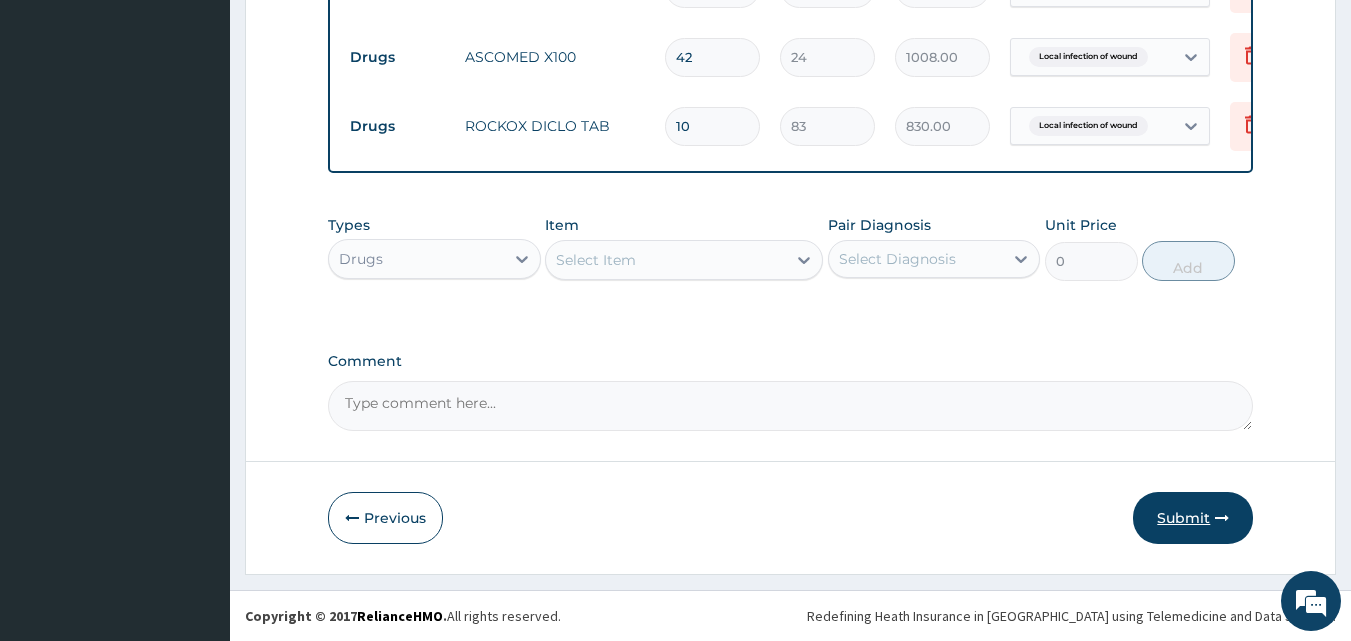 type on "10" 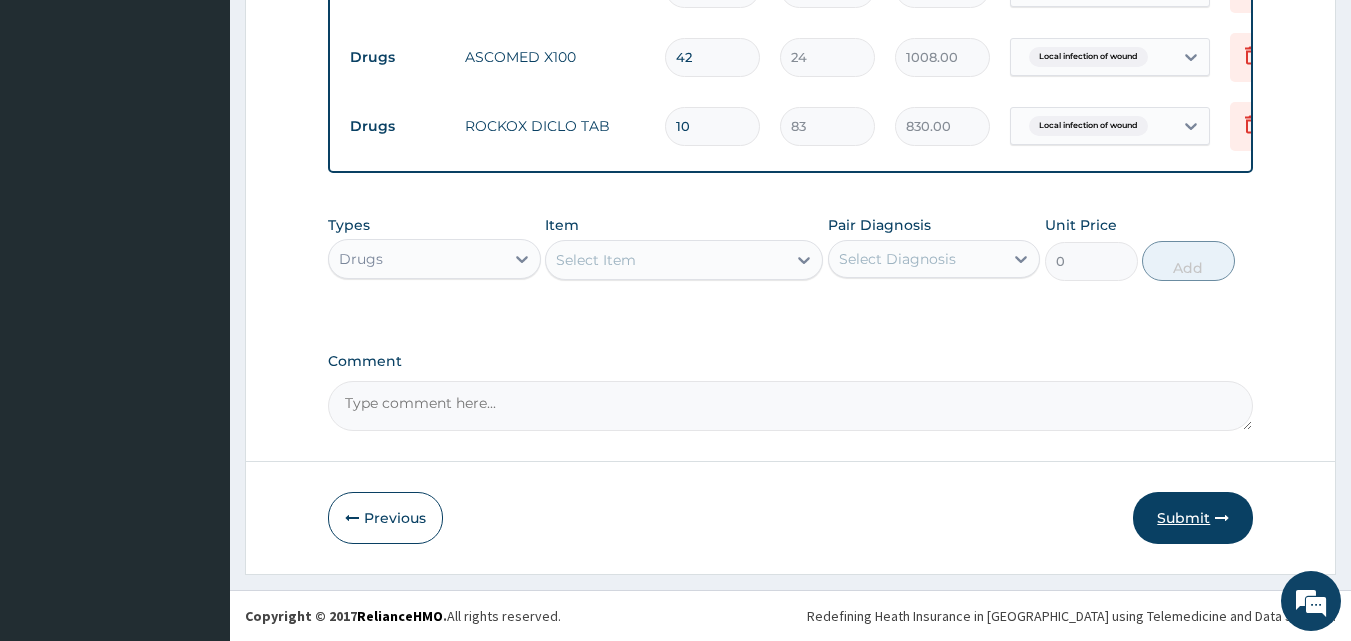 click on "Submit" at bounding box center [1193, 518] 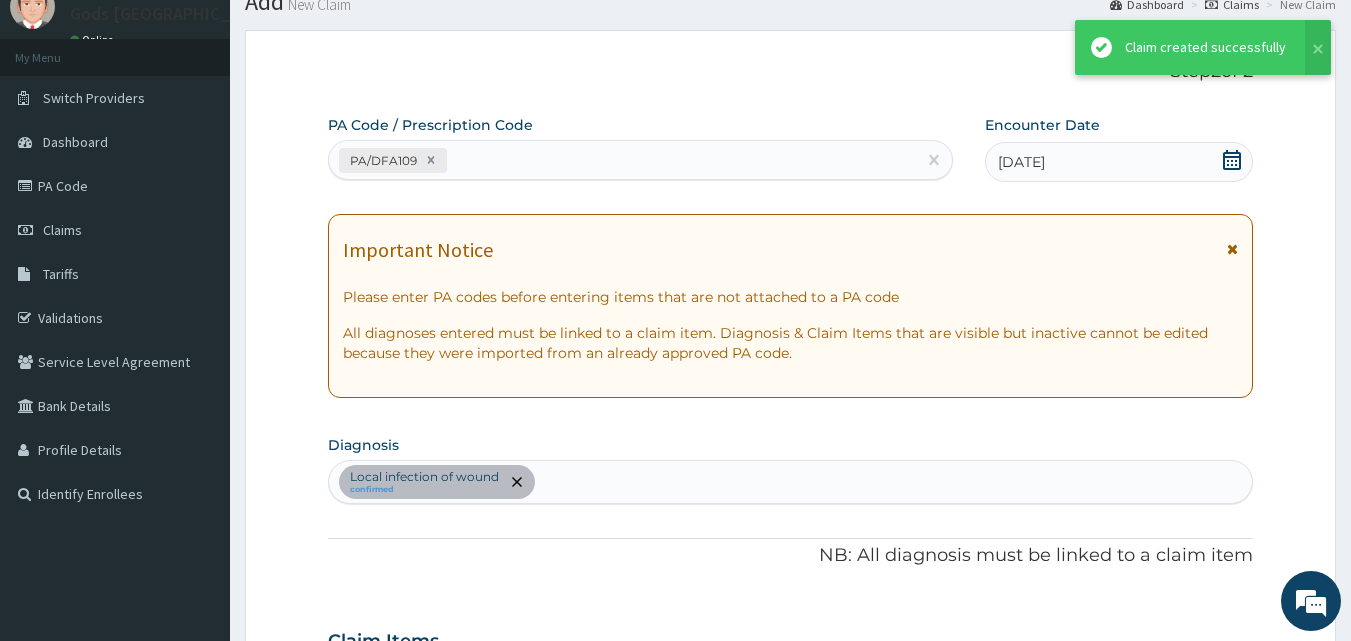 scroll, scrollTop: 1097, scrollLeft: 0, axis: vertical 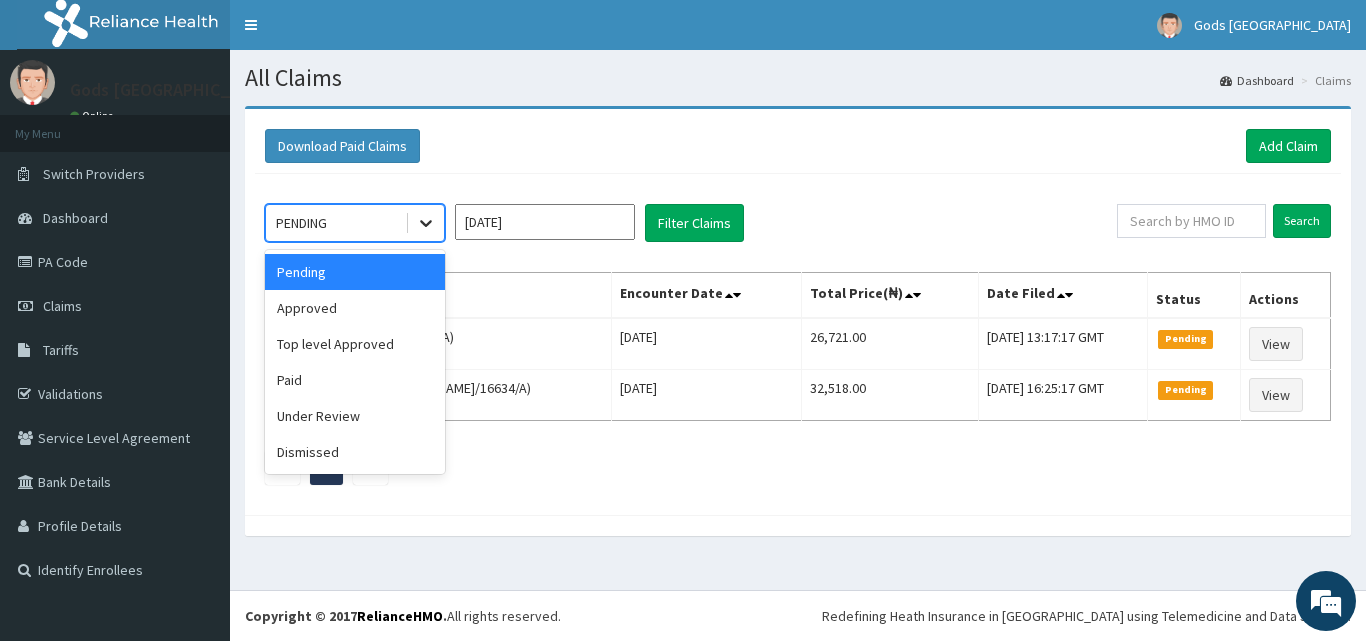 click 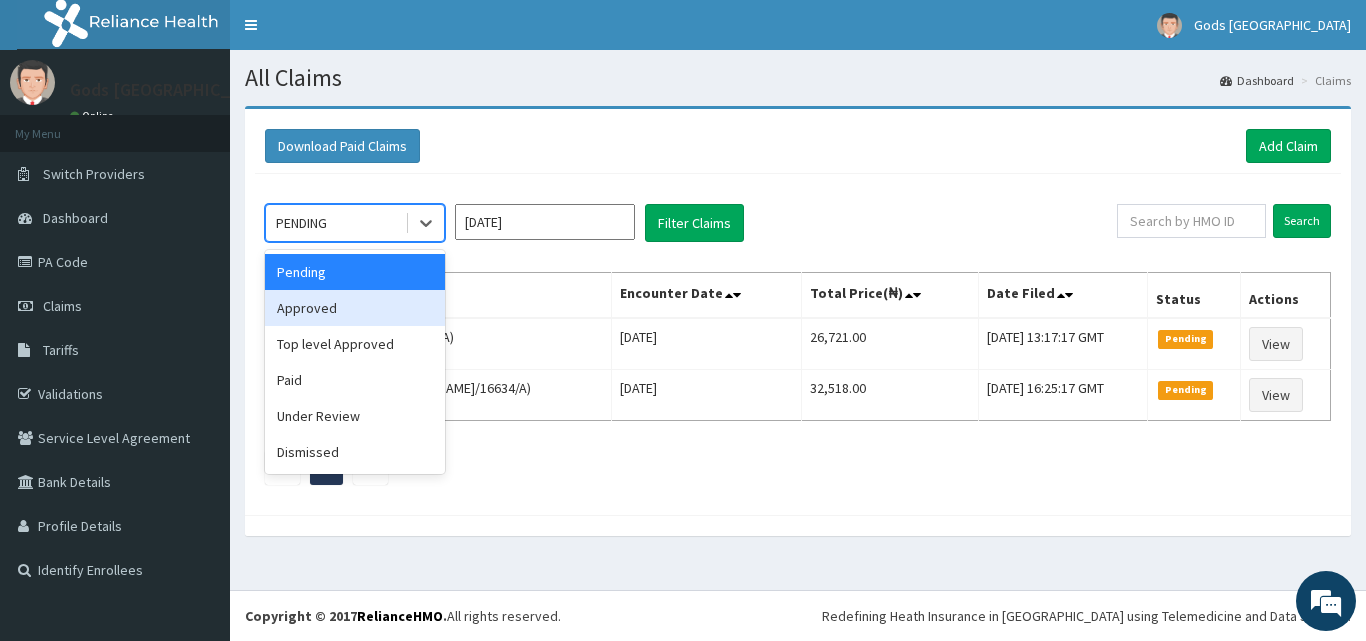 click on "Approved" at bounding box center (355, 308) 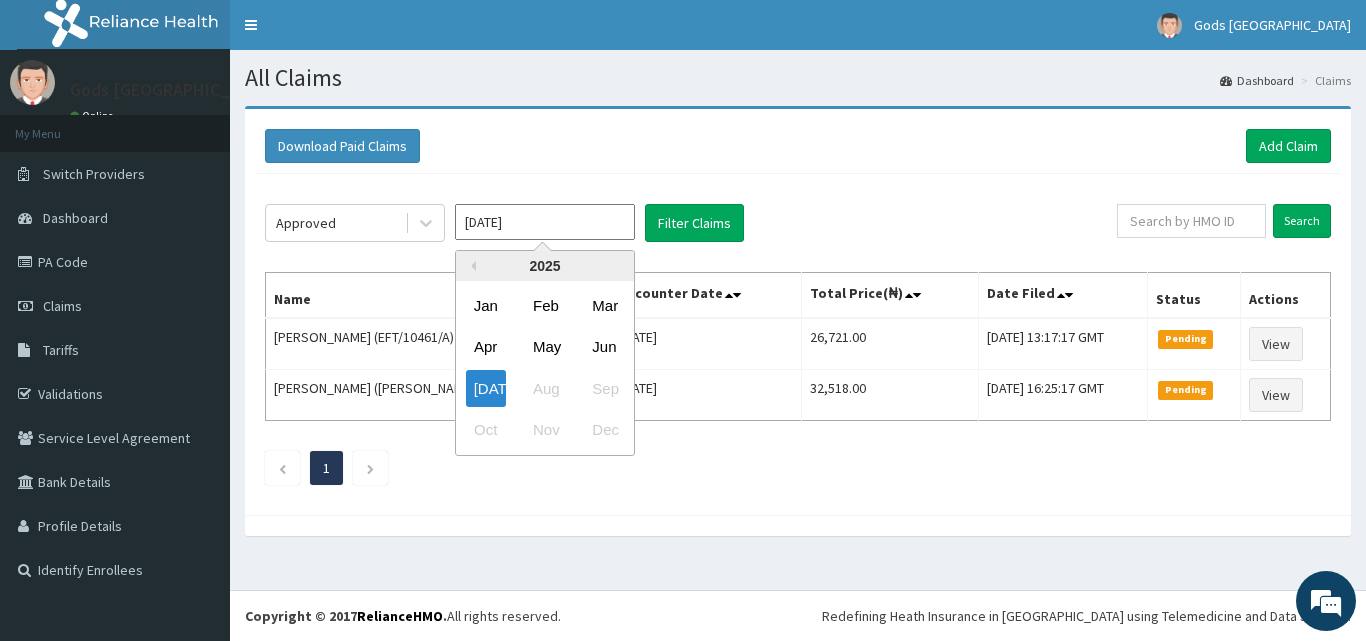 click on "[DATE]" at bounding box center (545, 222) 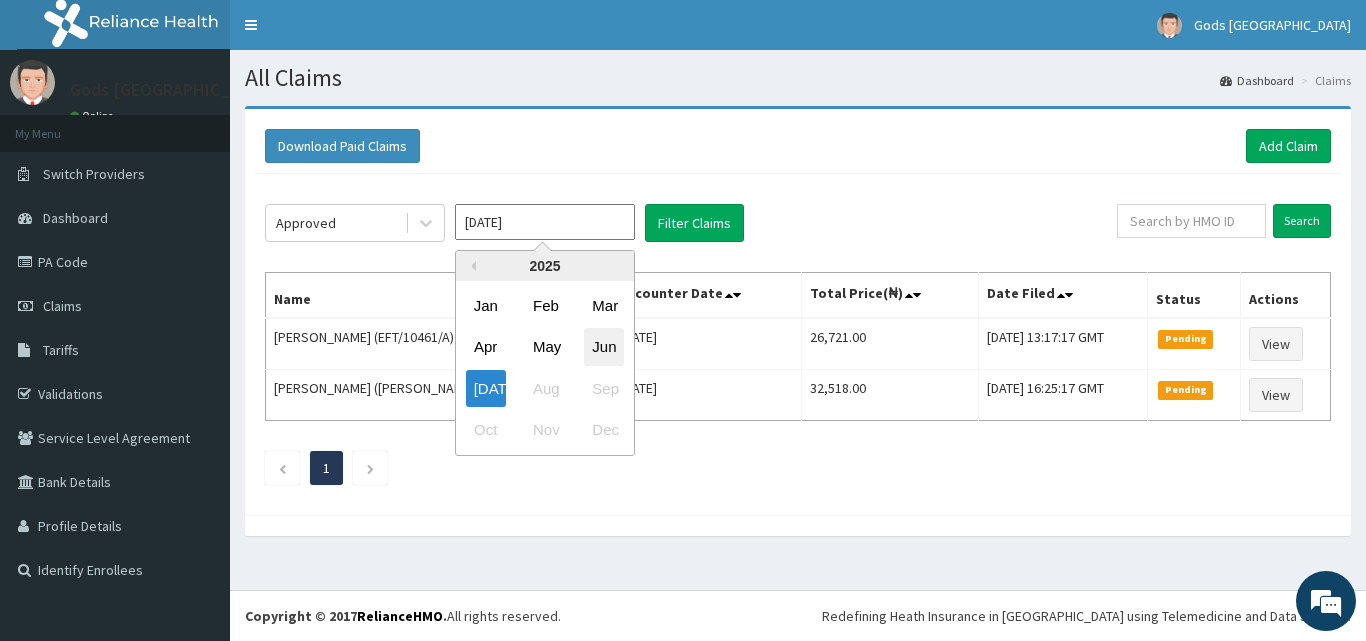 click on "Jun" at bounding box center [604, 347] 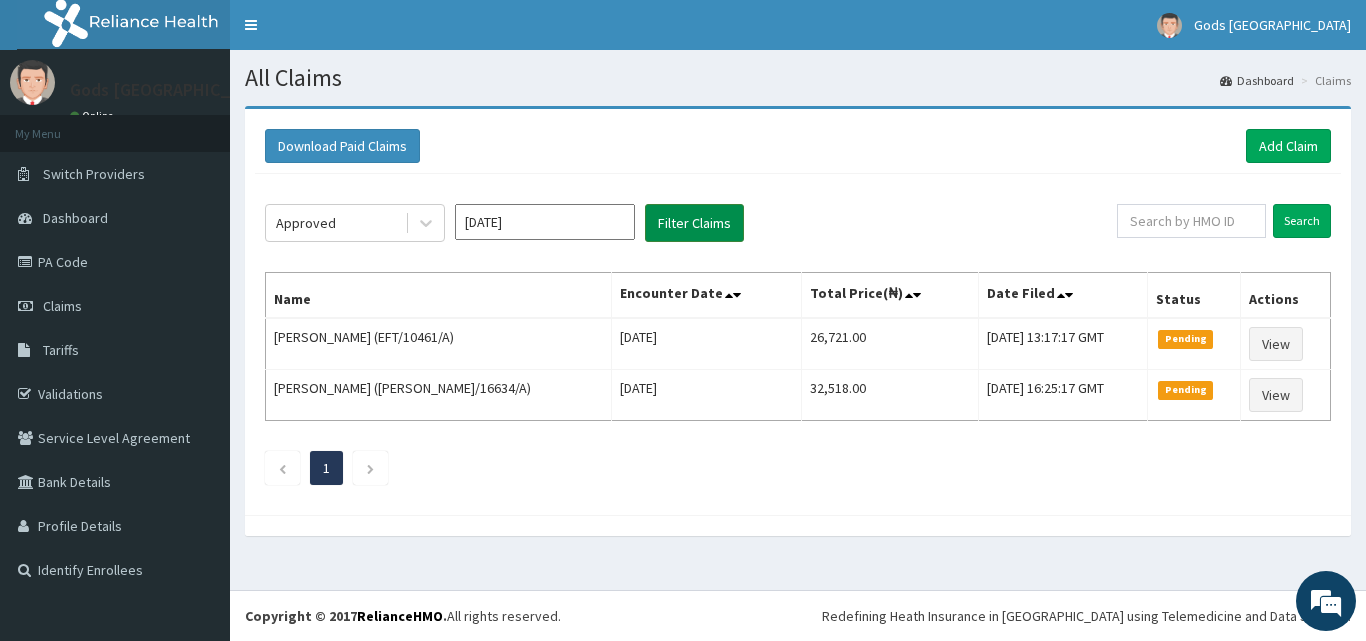 click on "Filter Claims" at bounding box center [694, 223] 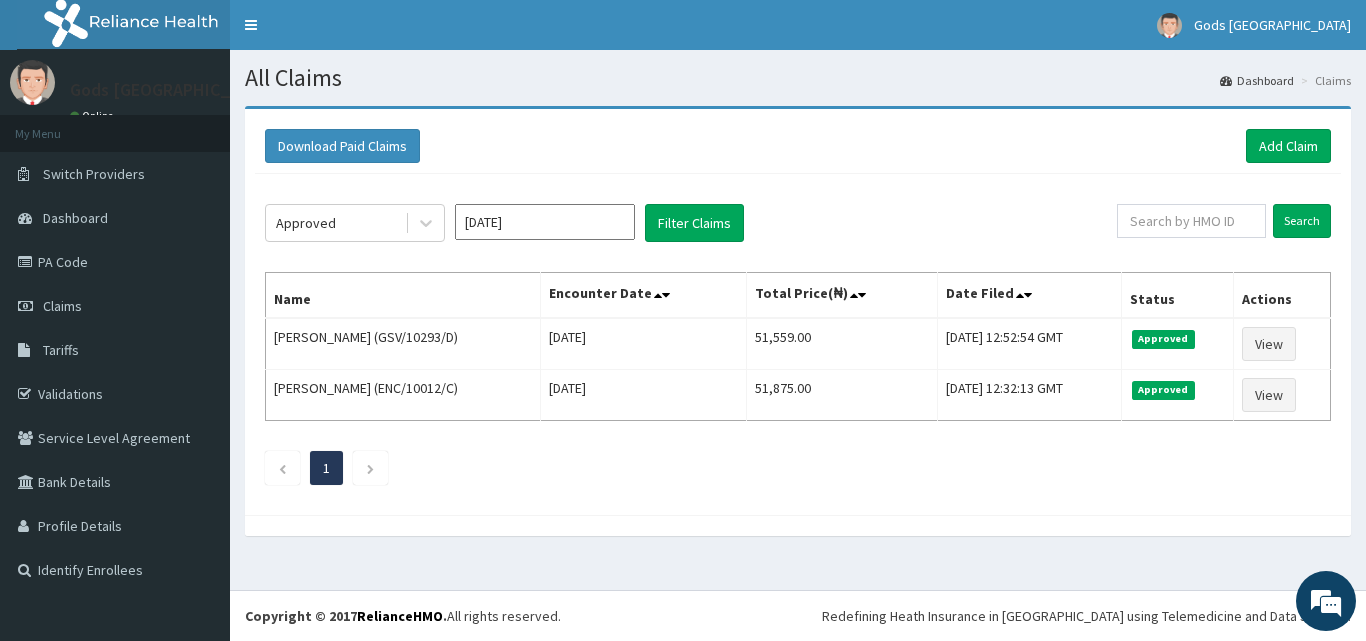 click on "[DATE]" at bounding box center [545, 222] 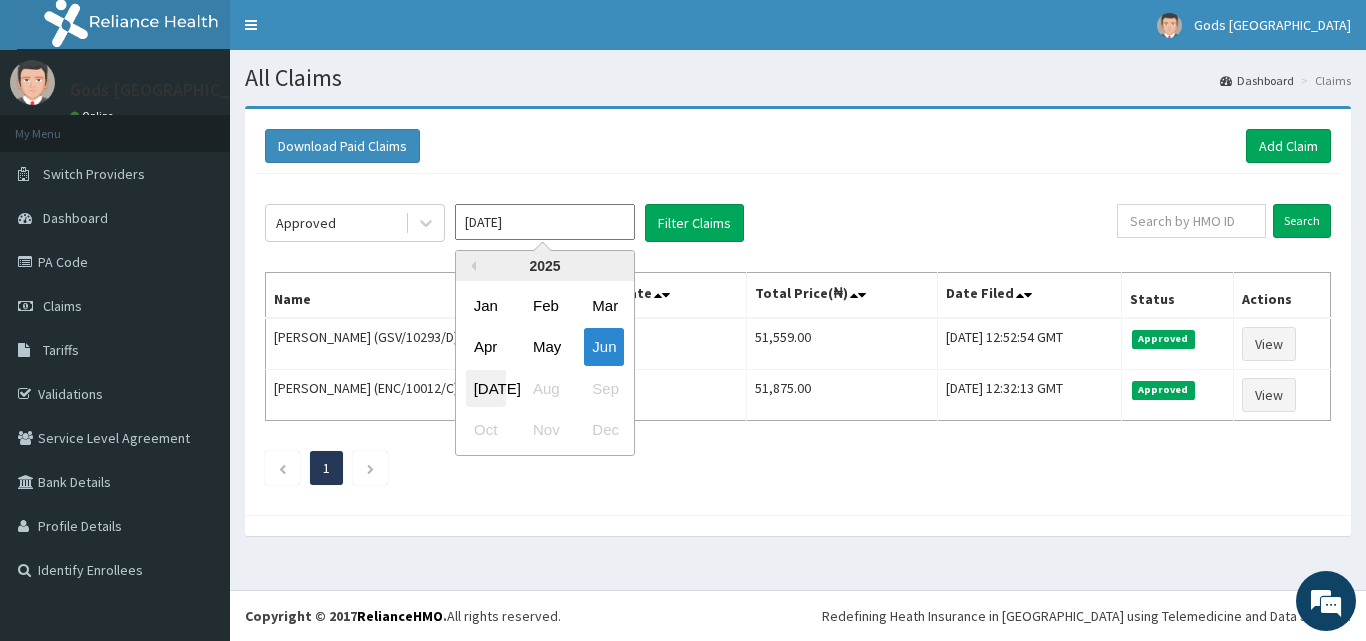 click on "[DATE]" at bounding box center [486, 388] 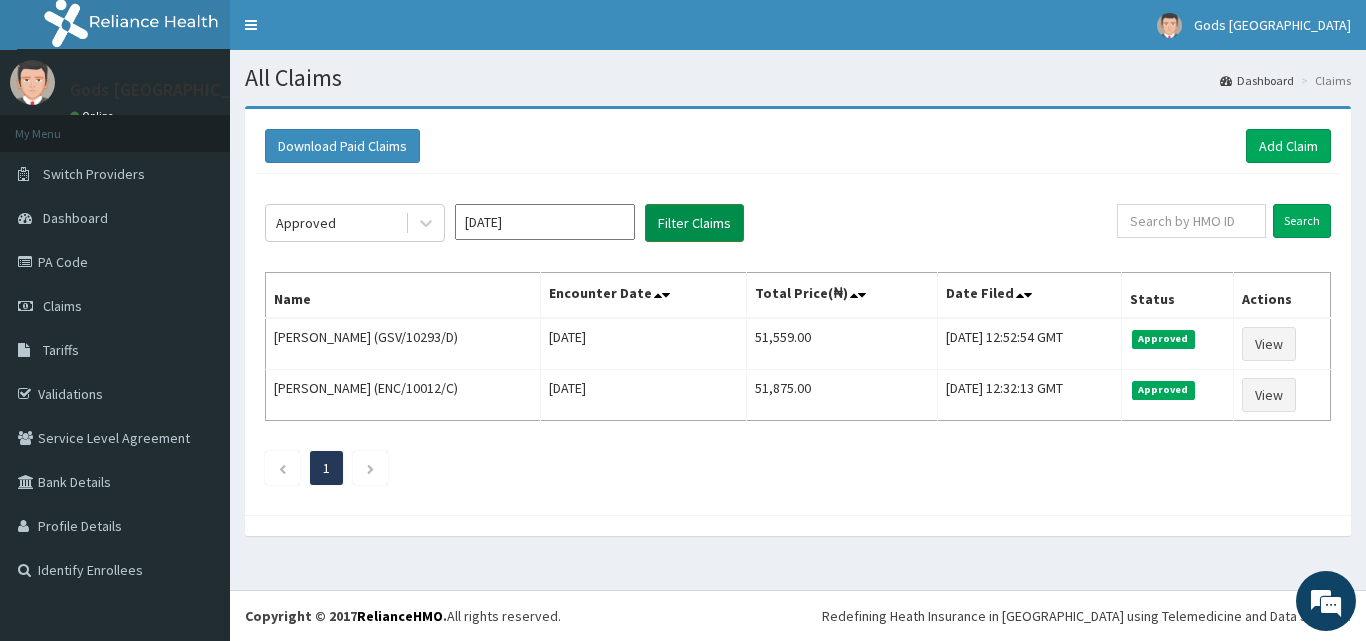click on "Filter Claims" at bounding box center (694, 223) 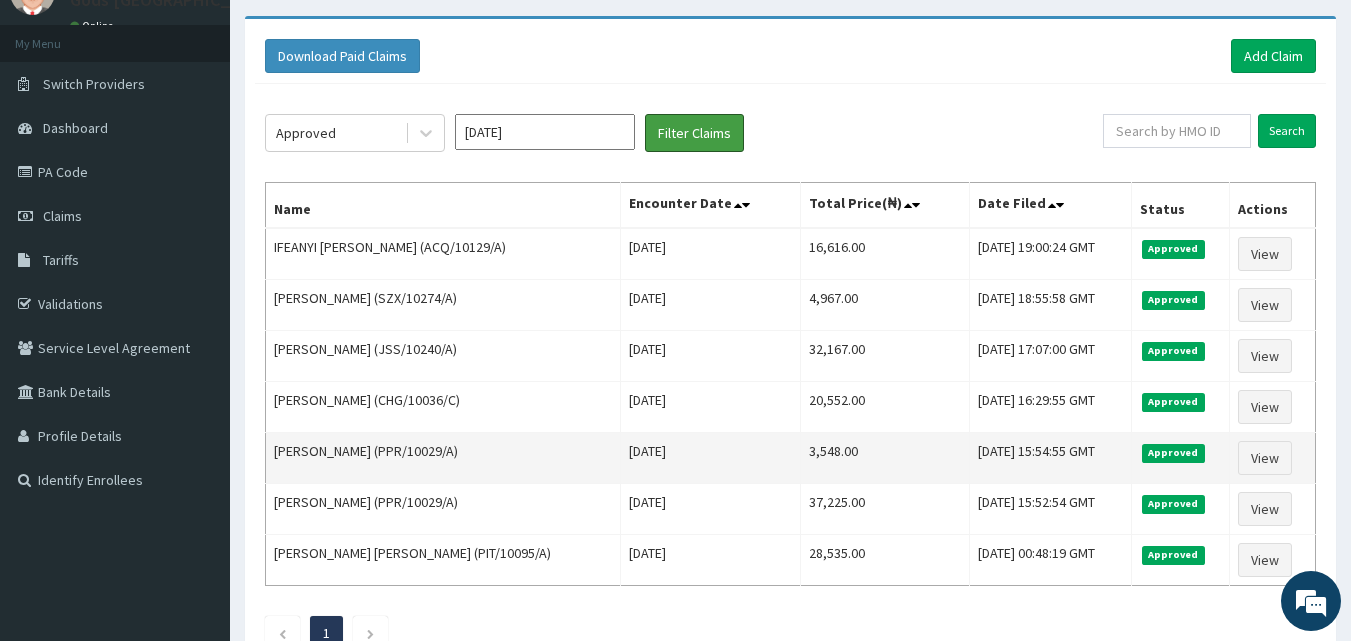 scroll, scrollTop: 100, scrollLeft: 0, axis: vertical 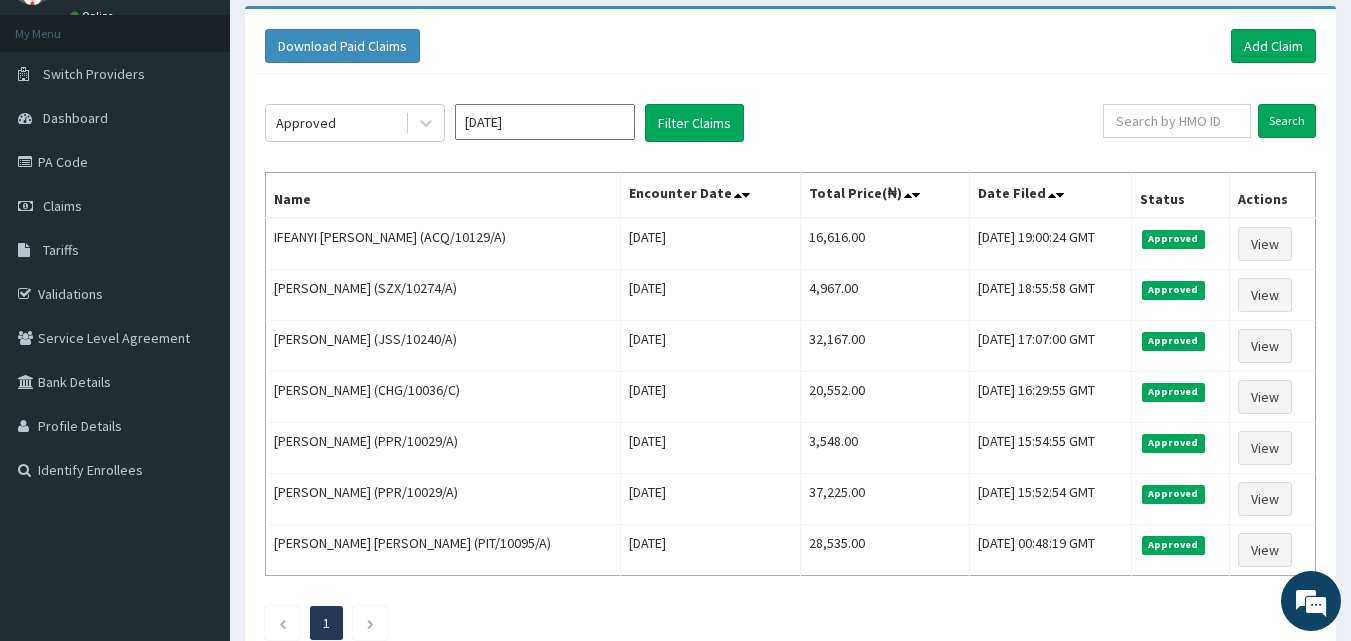 click on "[DATE]" at bounding box center (545, 122) 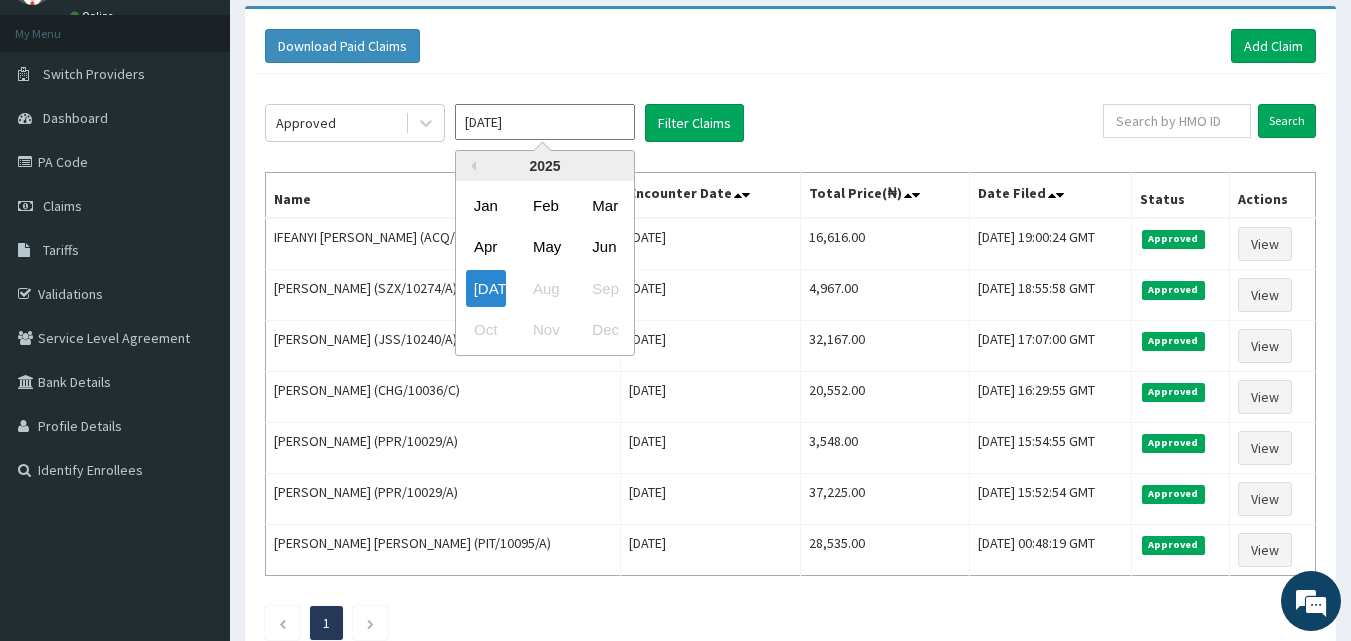 click on "[DATE]" at bounding box center (545, 122) 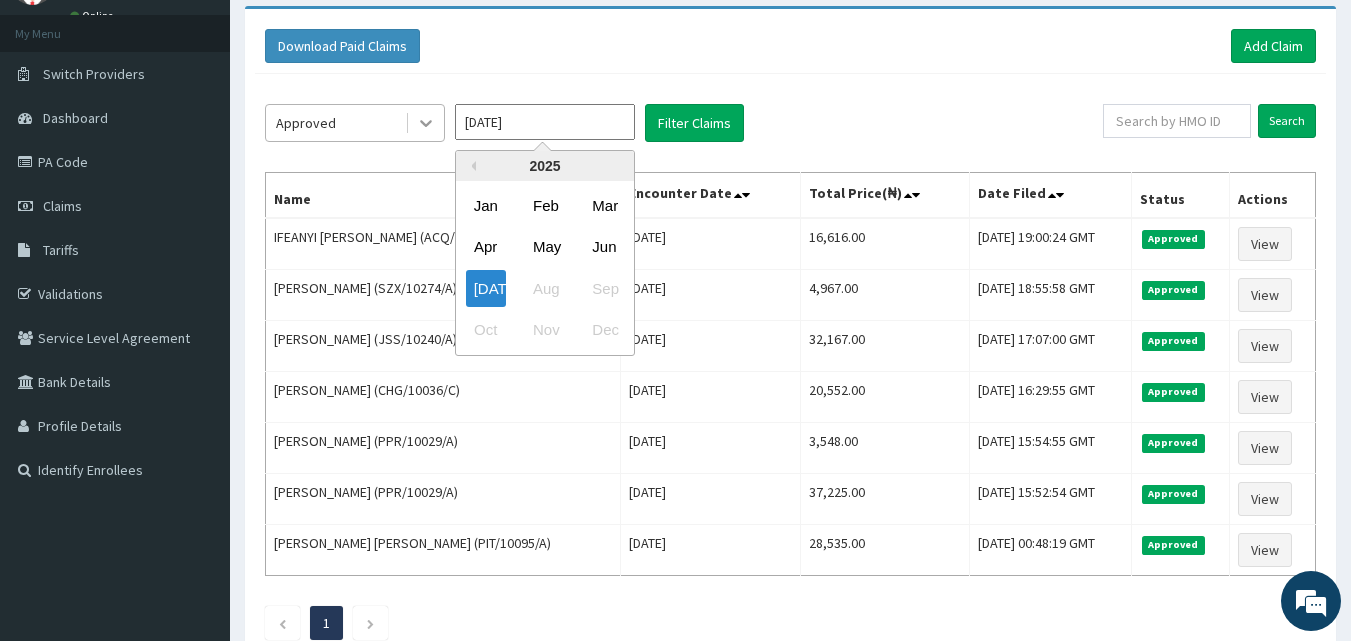 click 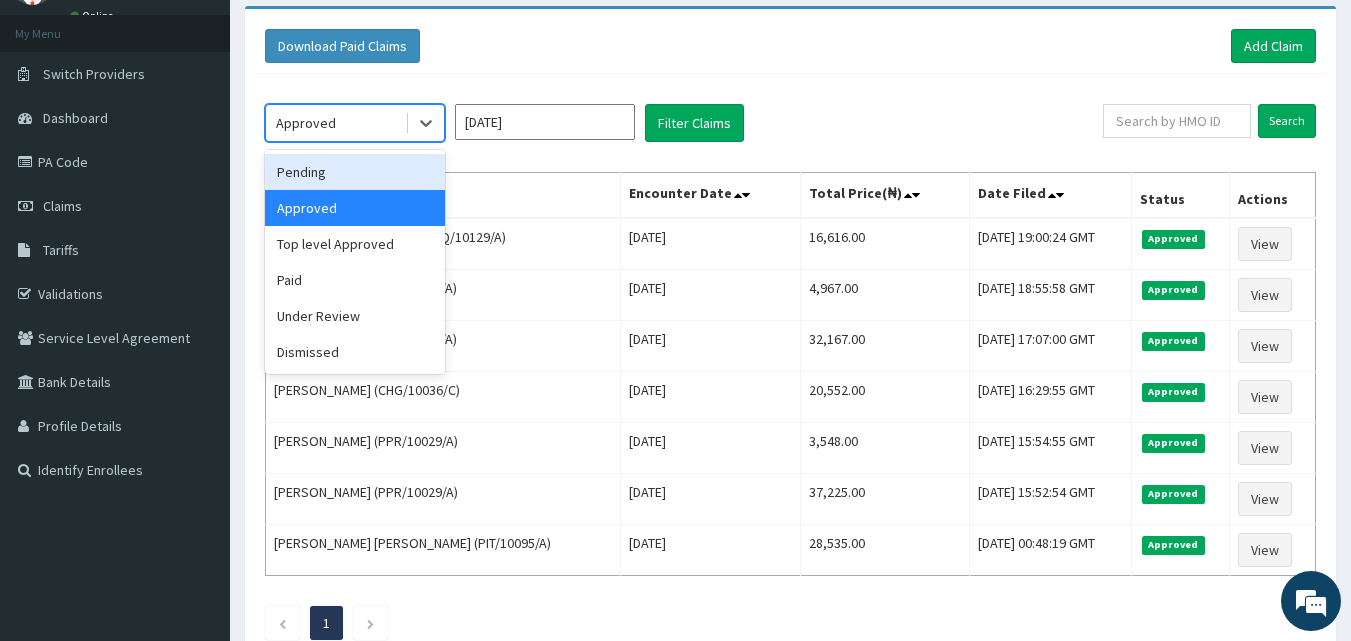 click on "Pending" at bounding box center (355, 172) 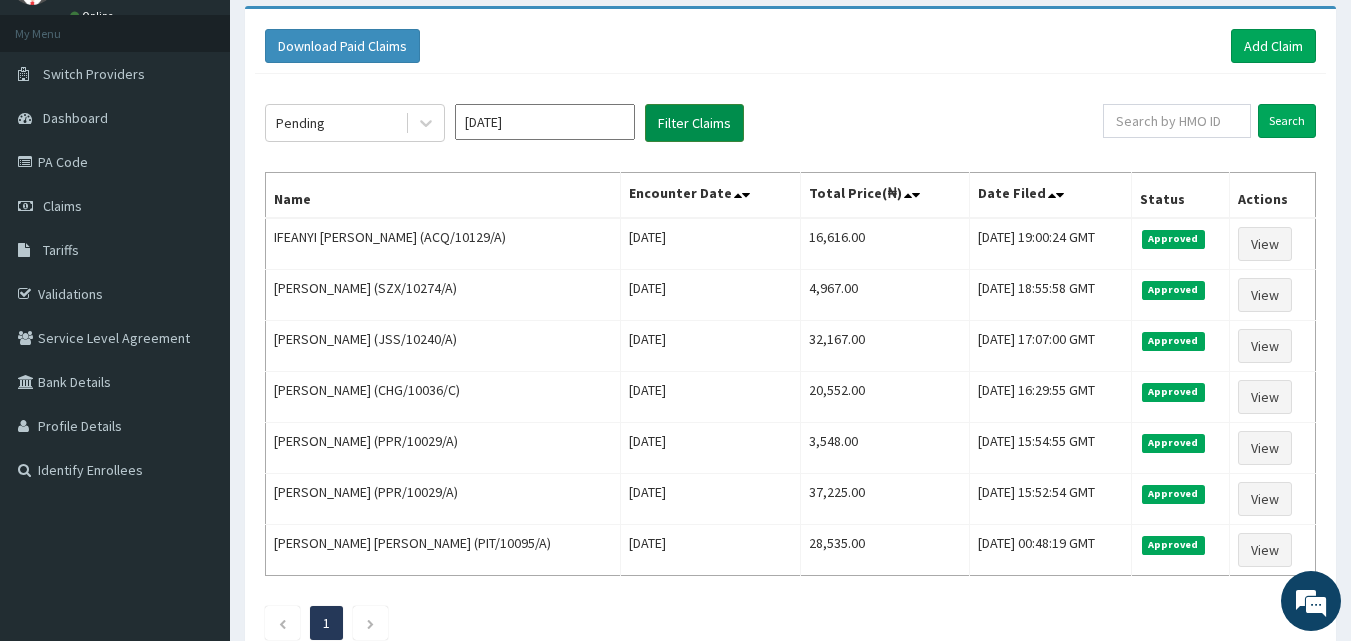 click on "Filter Claims" at bounding box center (694, 123) 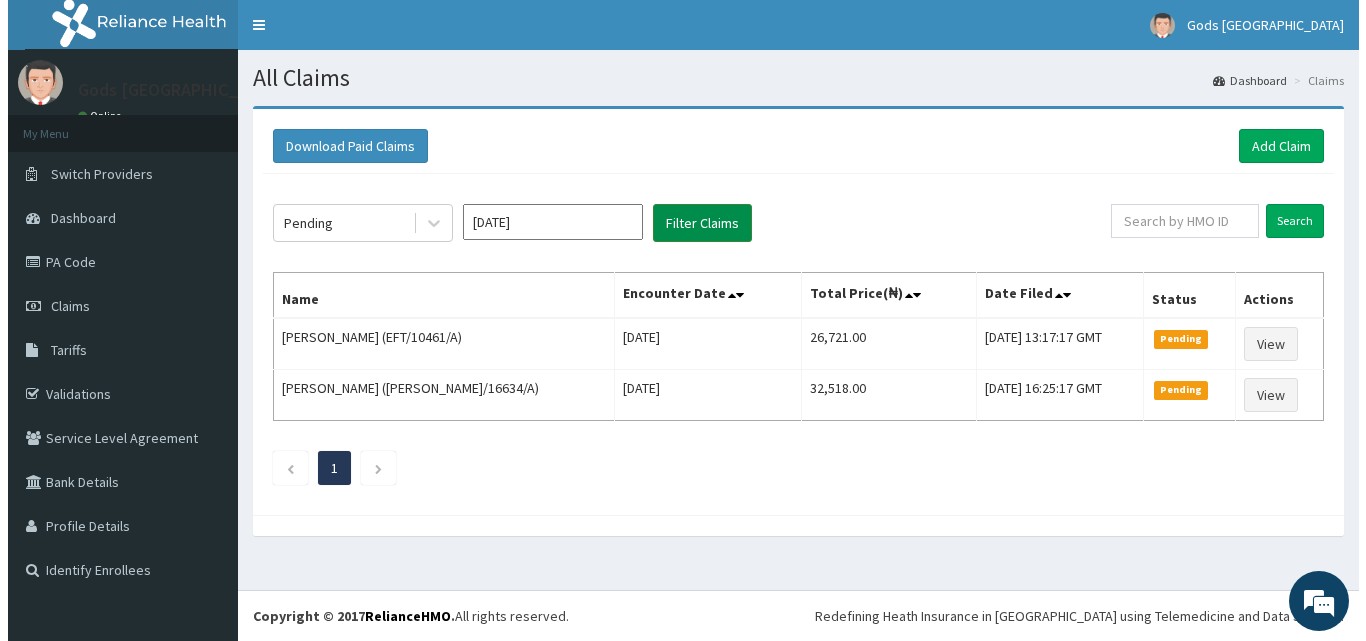 scroll, scrollTop: 0, scrollLeft: 0, axis: both 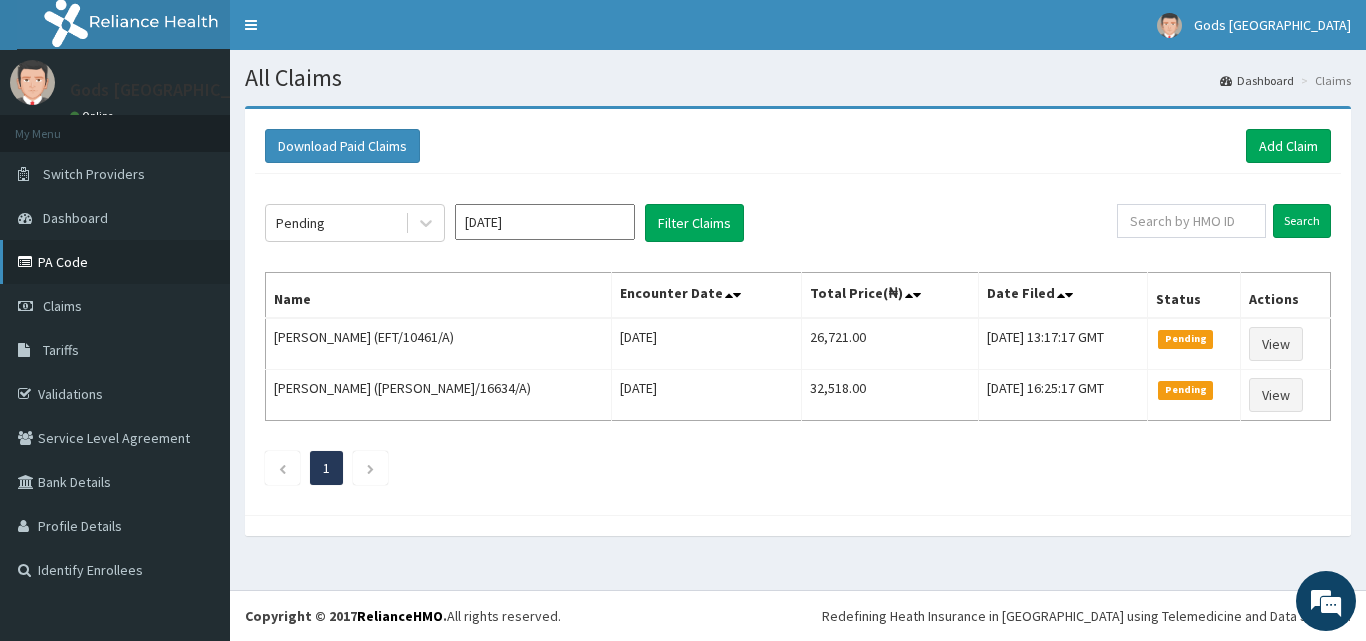 click on "PA Code" at bounding box center (115, 262) 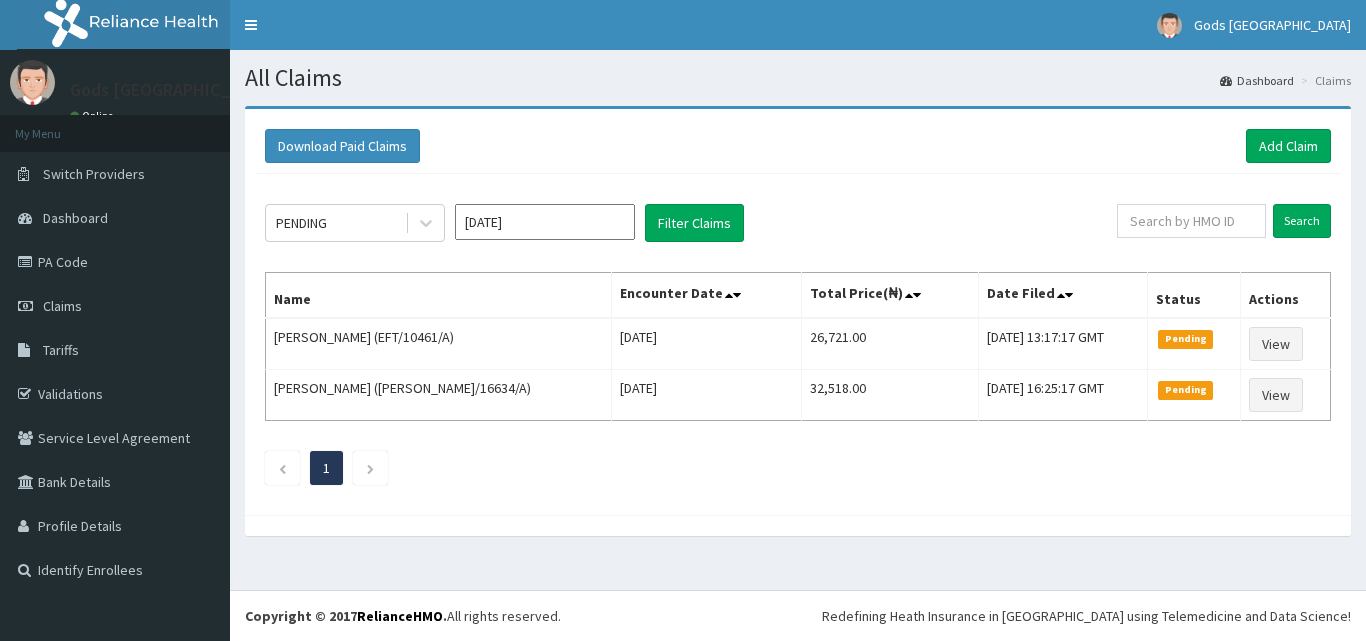 scroll, scrollTop: 0, scrollLeft: 0, axis: both 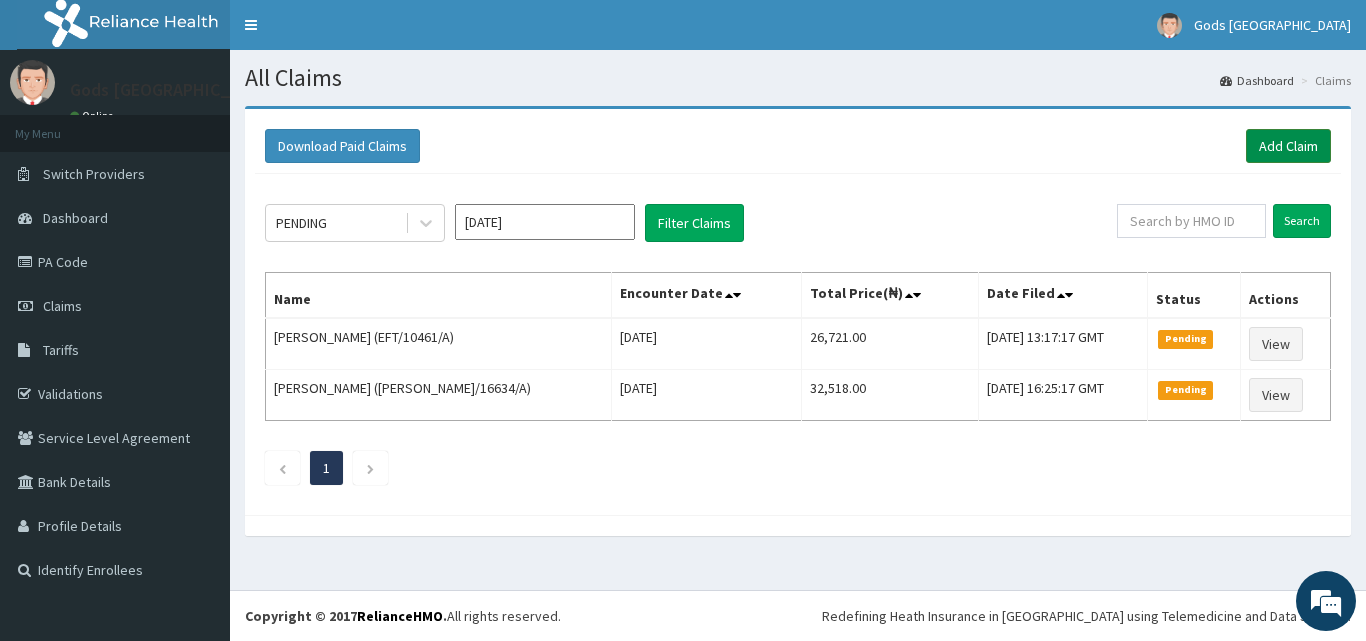 click on "Add Claim" at bounding box center [1288, 146] 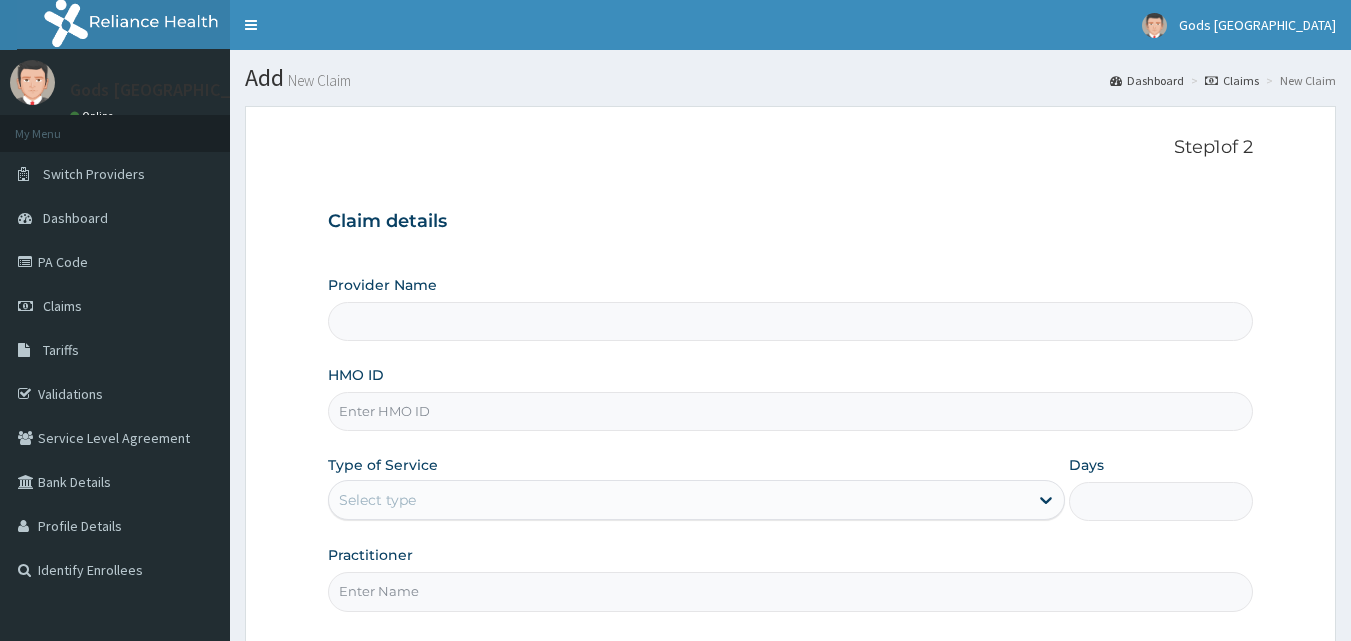 scroll, scrollTop: 0, scrollLeft: 0, axis: both 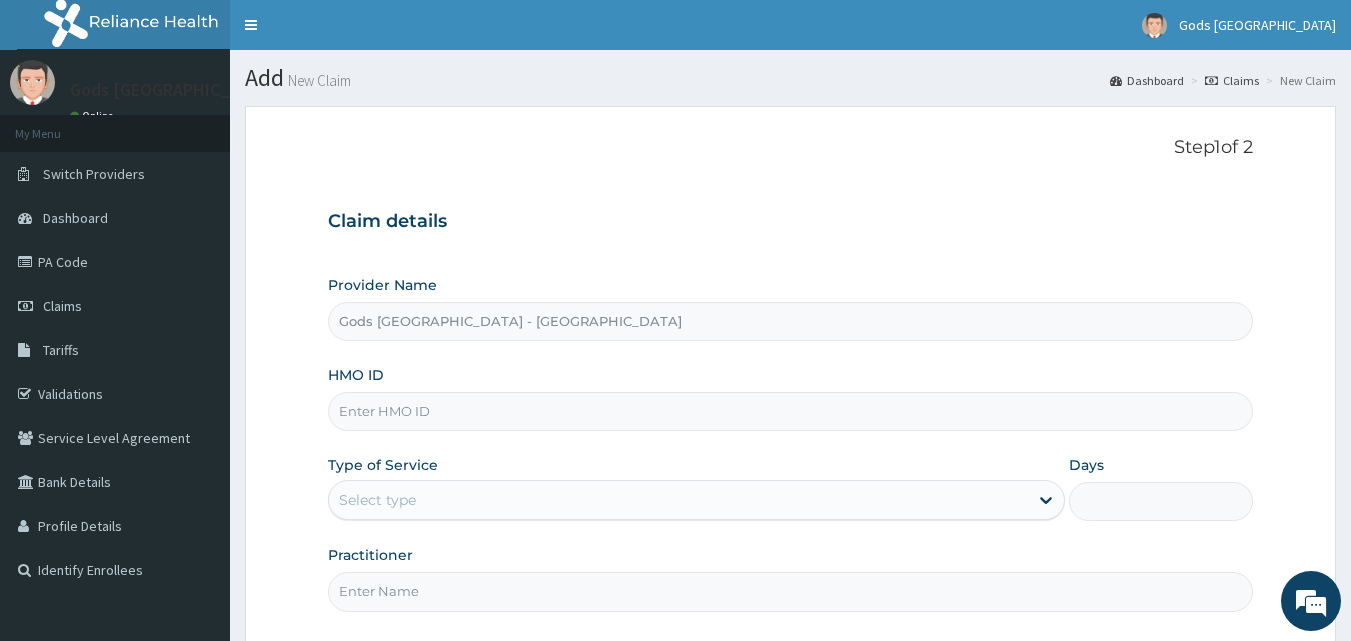click on "HMO ID" at bounding box center [791, 411] 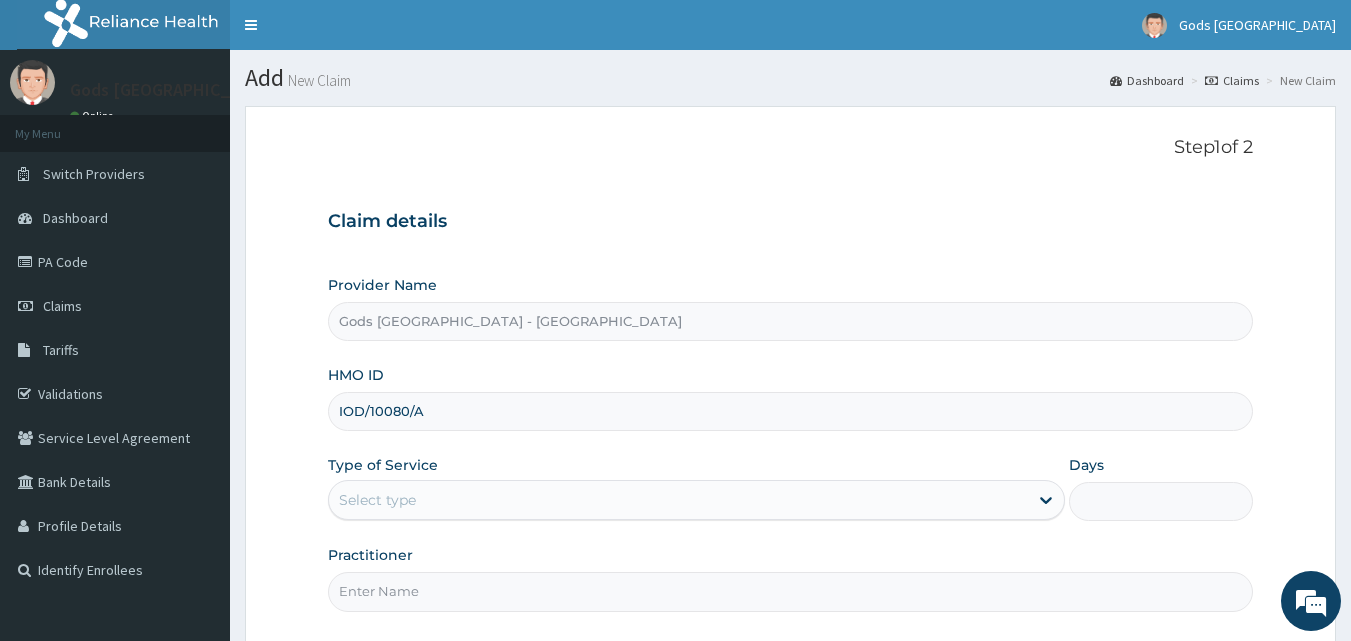 type on "IOD/10080/A" 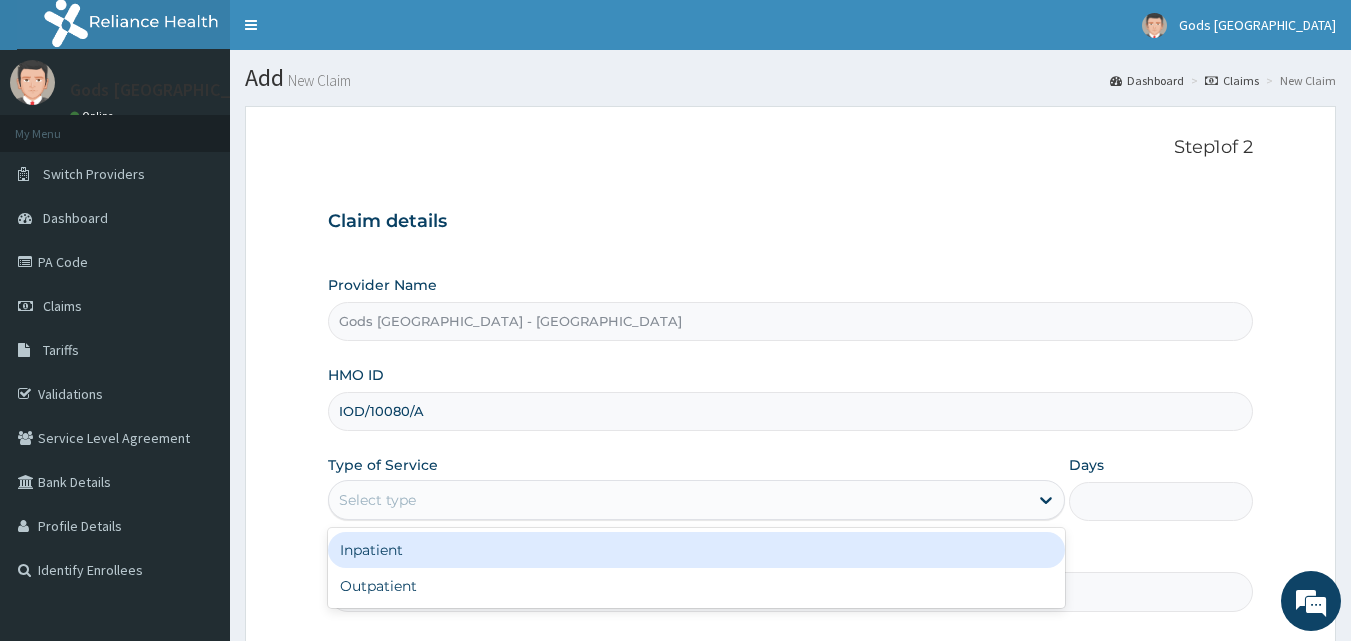 click on "Select type" at bounding box center [678, 500] 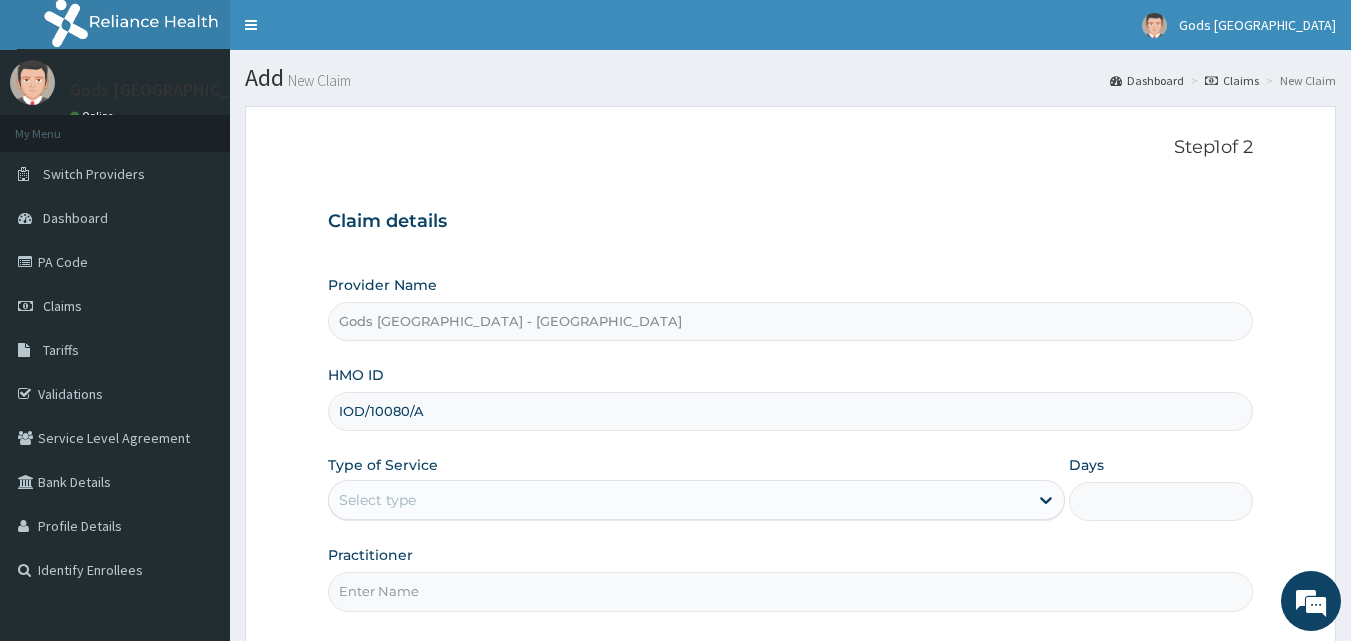 click on "Select type" at bounding box center [678, 500] 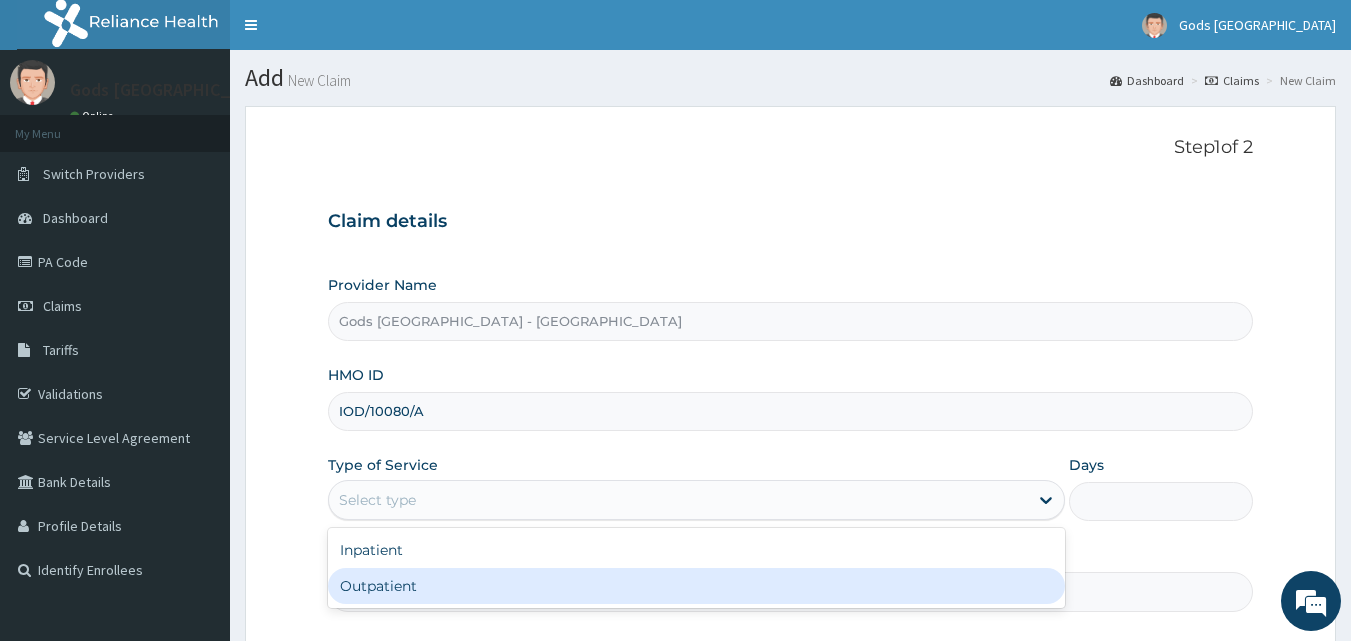 click on "Outpatient" at bounding box center [696, 586] 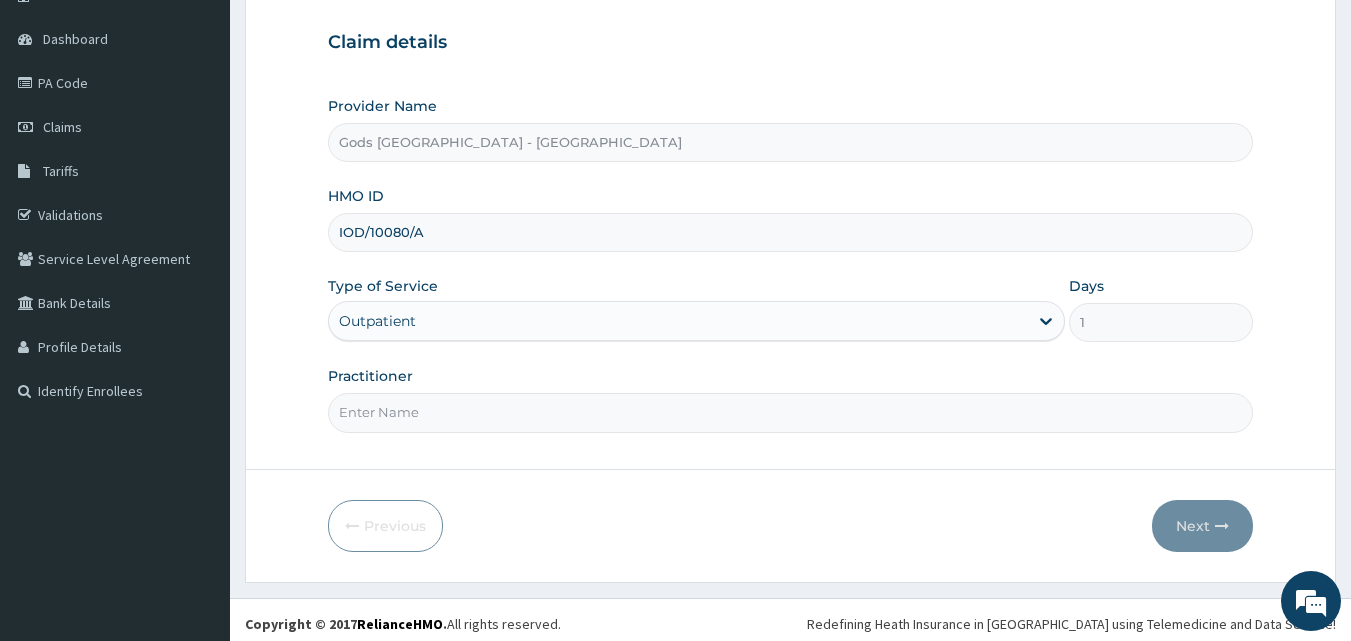 scroll, scrollTop: 187, scrollLeft: 0, axis: vertical 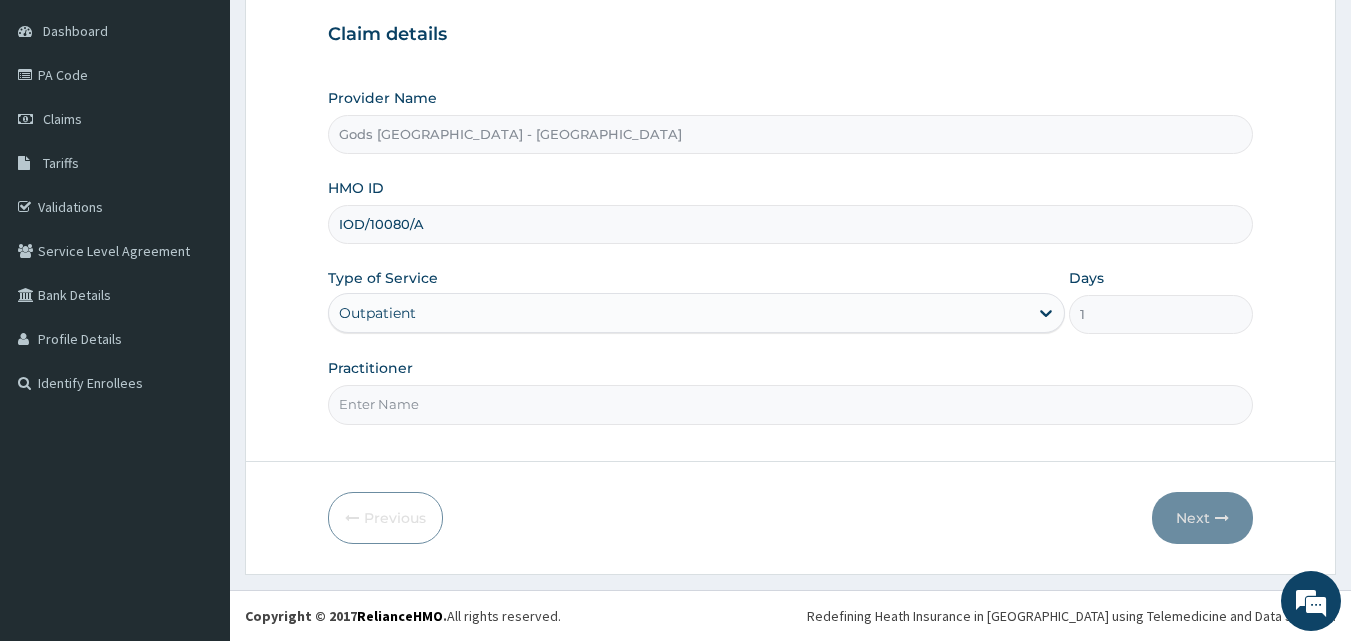 click on "Practitioner" at bounding box center [791, 404] 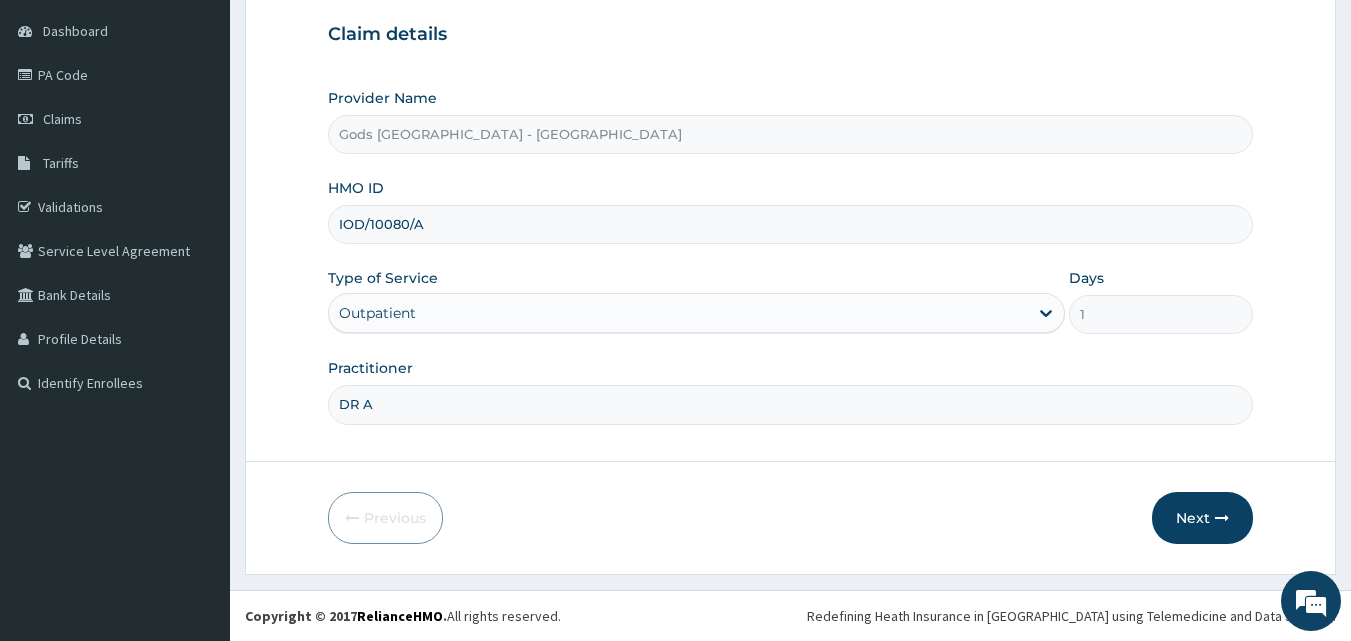 type on "DR AJAKAYE" 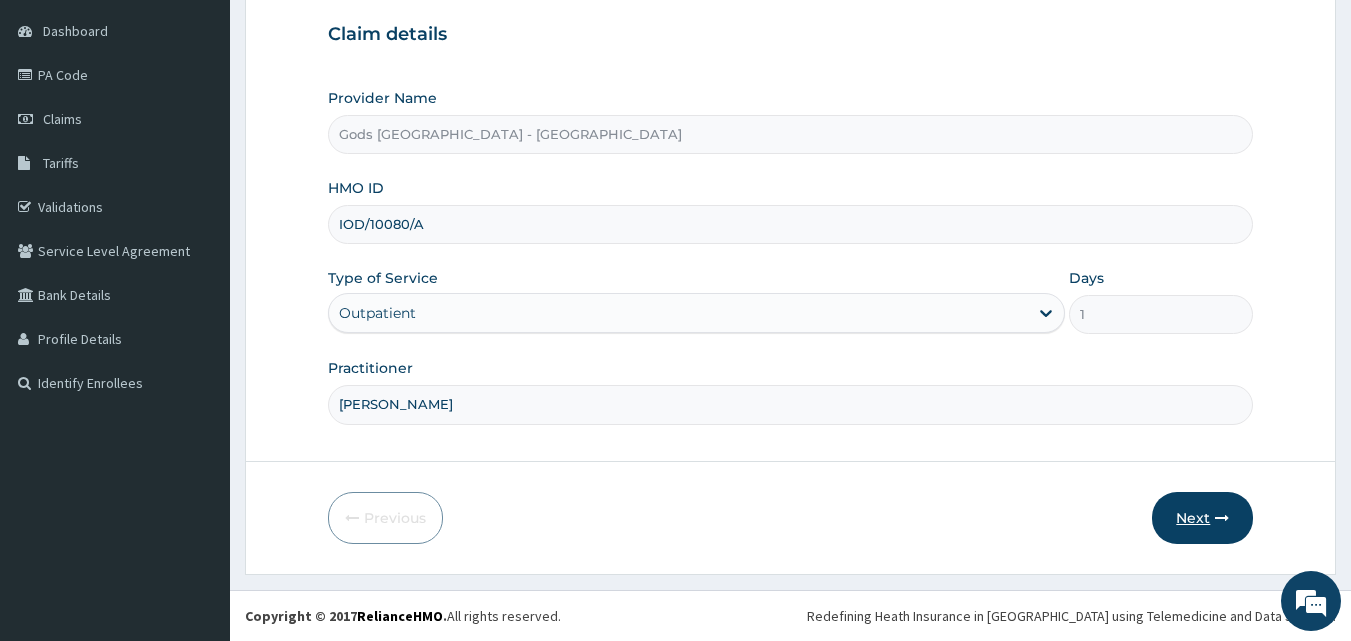 click on "Next" at bounding box center [1202, 518] 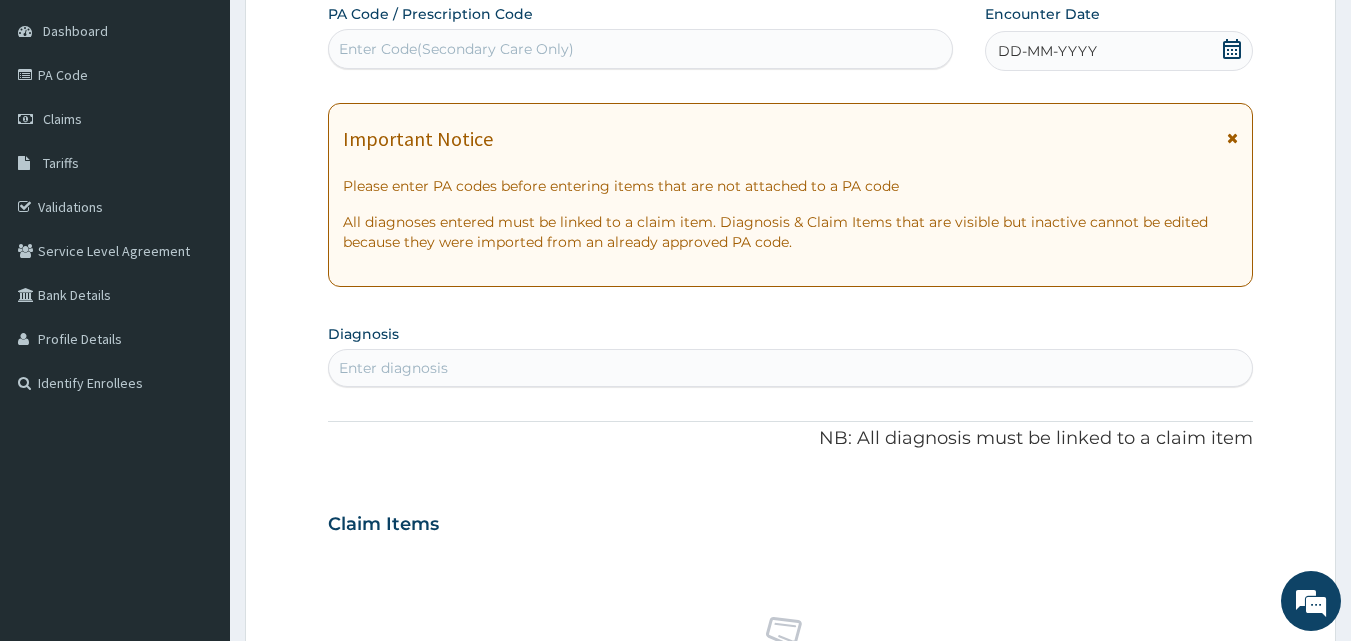 click on "Enter diagnosis" at bounding box center (791, 368) 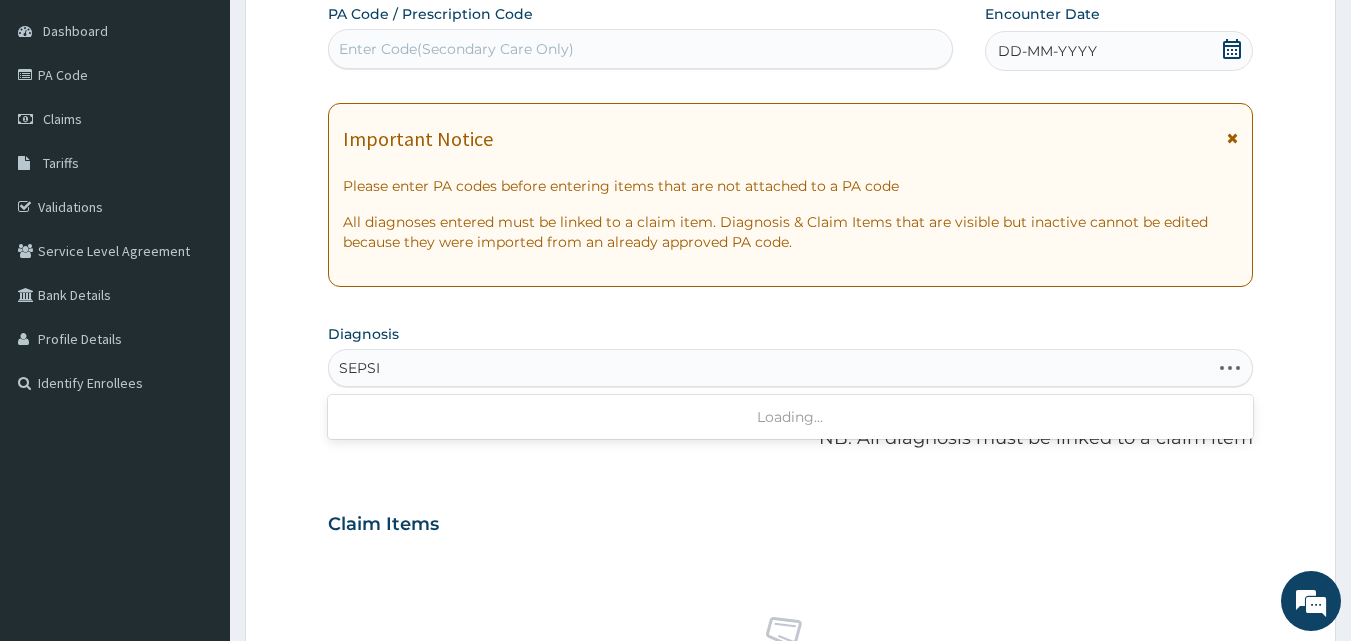 type on "SEPSIS" 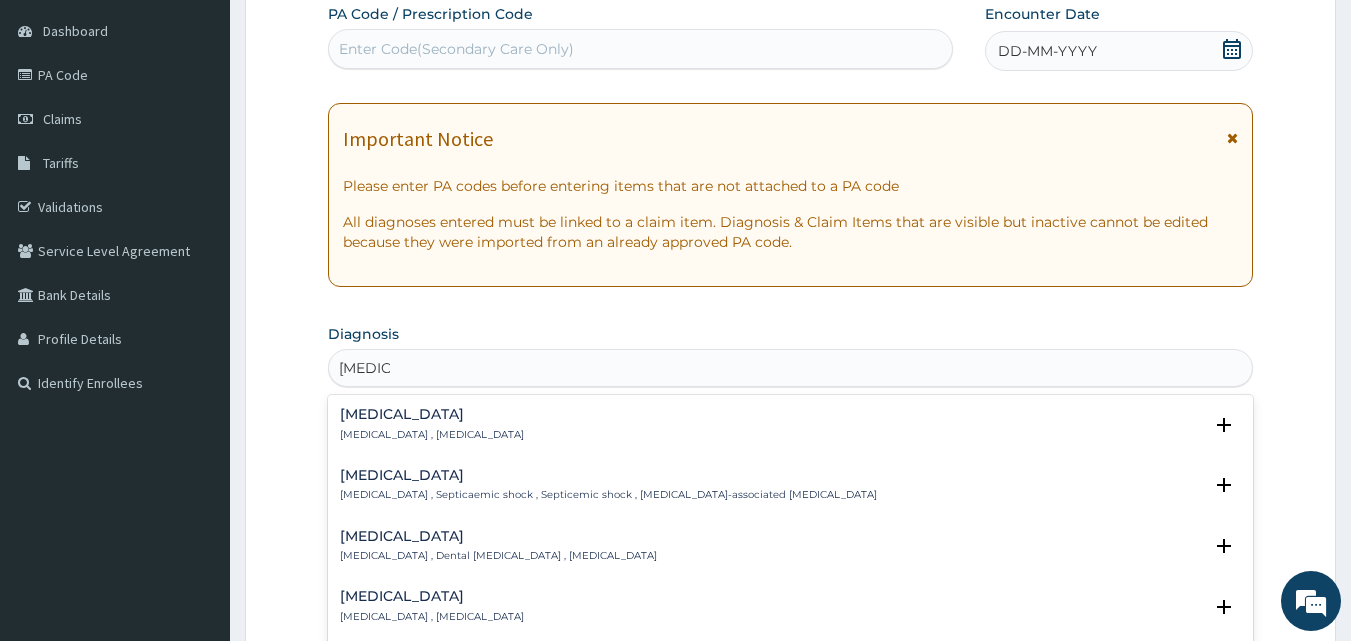 click on "Sepsis" at bounding box center (432, 414) 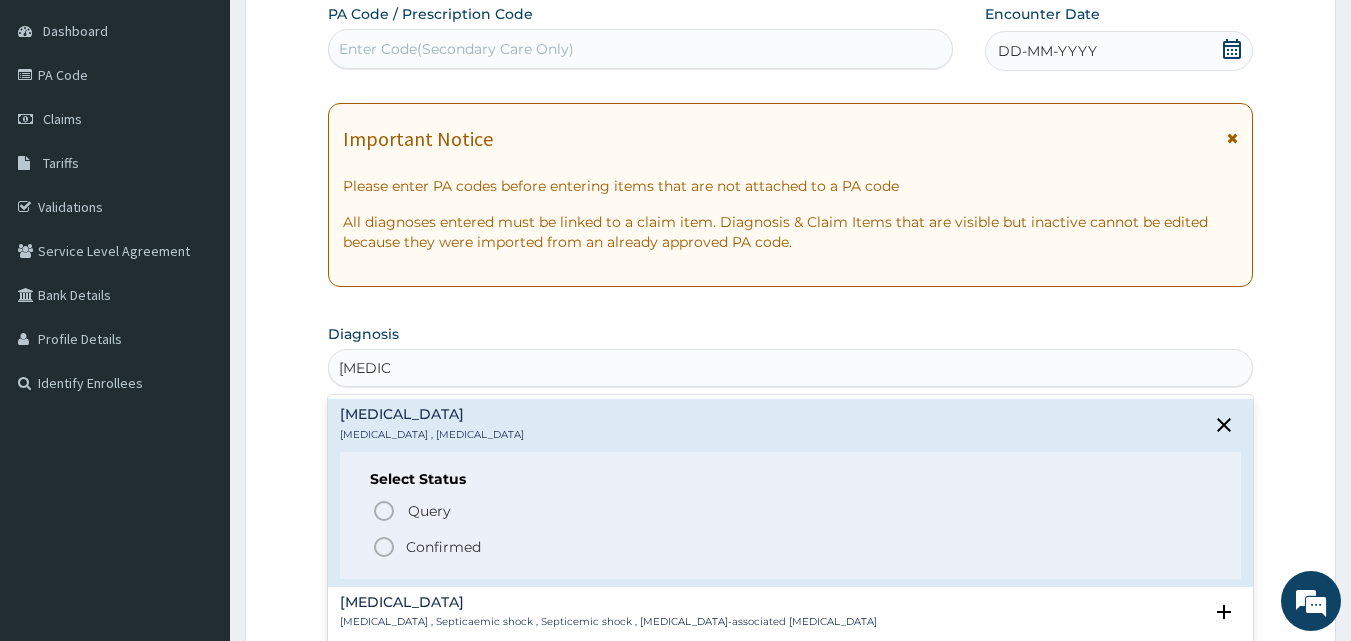 click on "Confirmed" at bounding box center [443, 547] 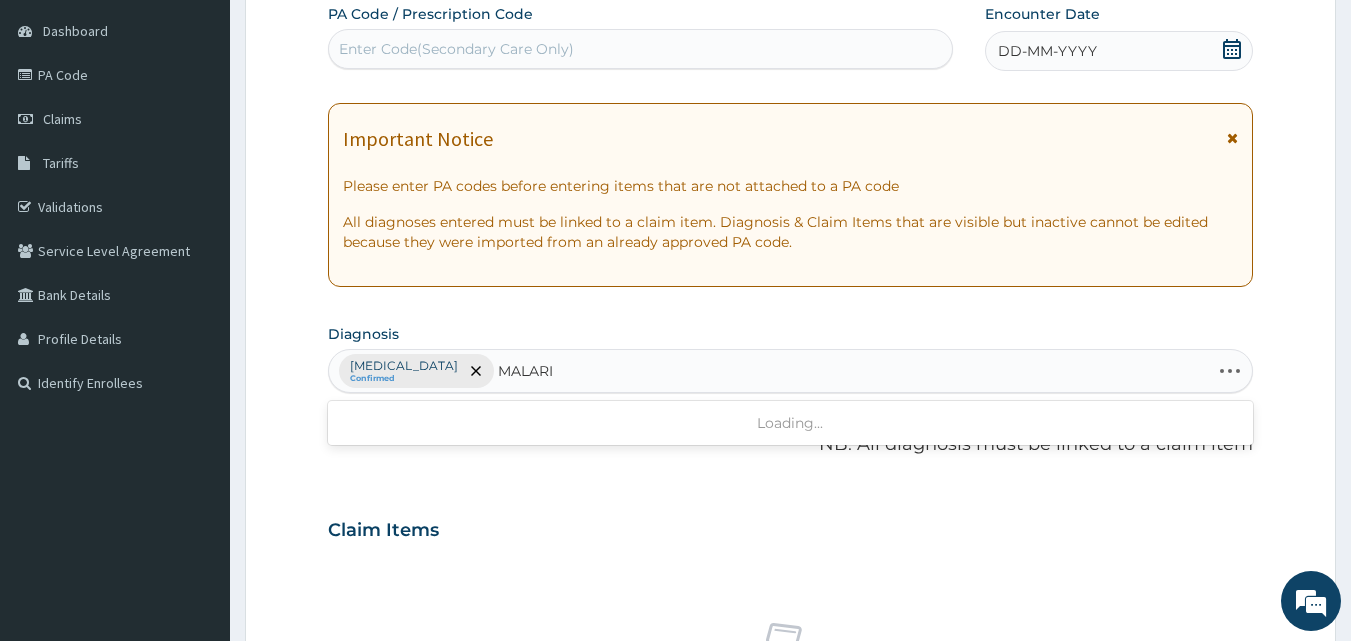 type on "MALARIA" 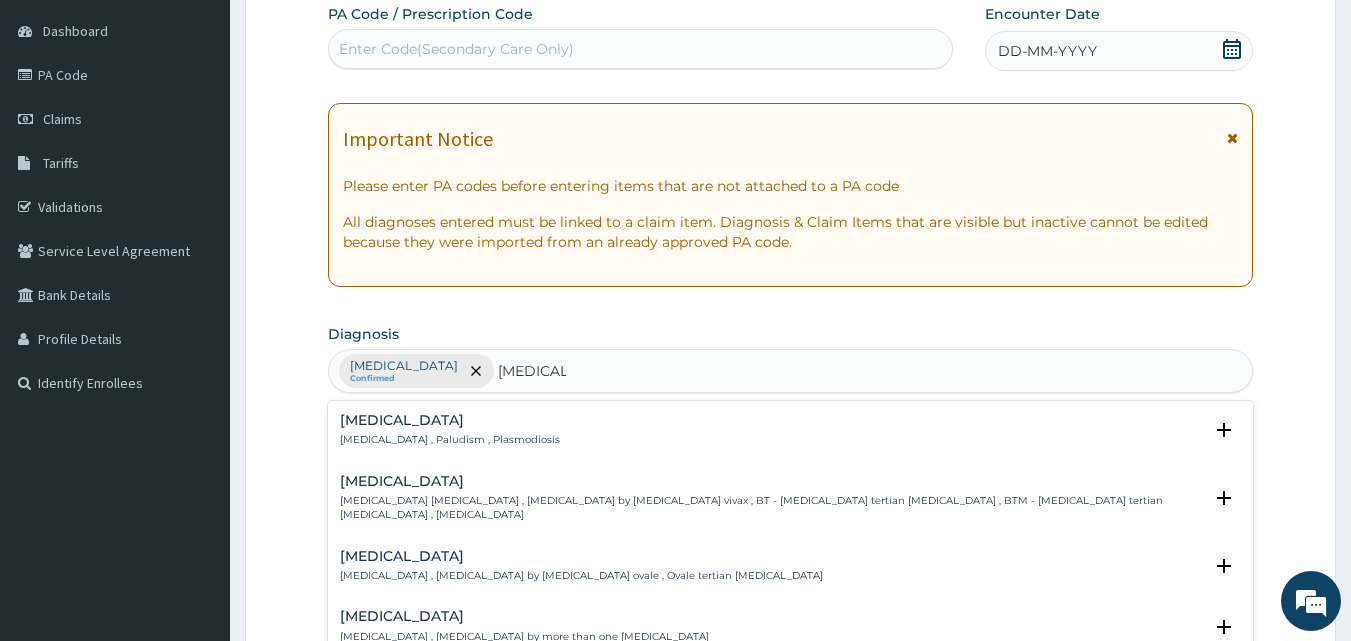 click on "Malaria Malaria , Paludism , Plasmodiosis" at bounding box center [450, 430] 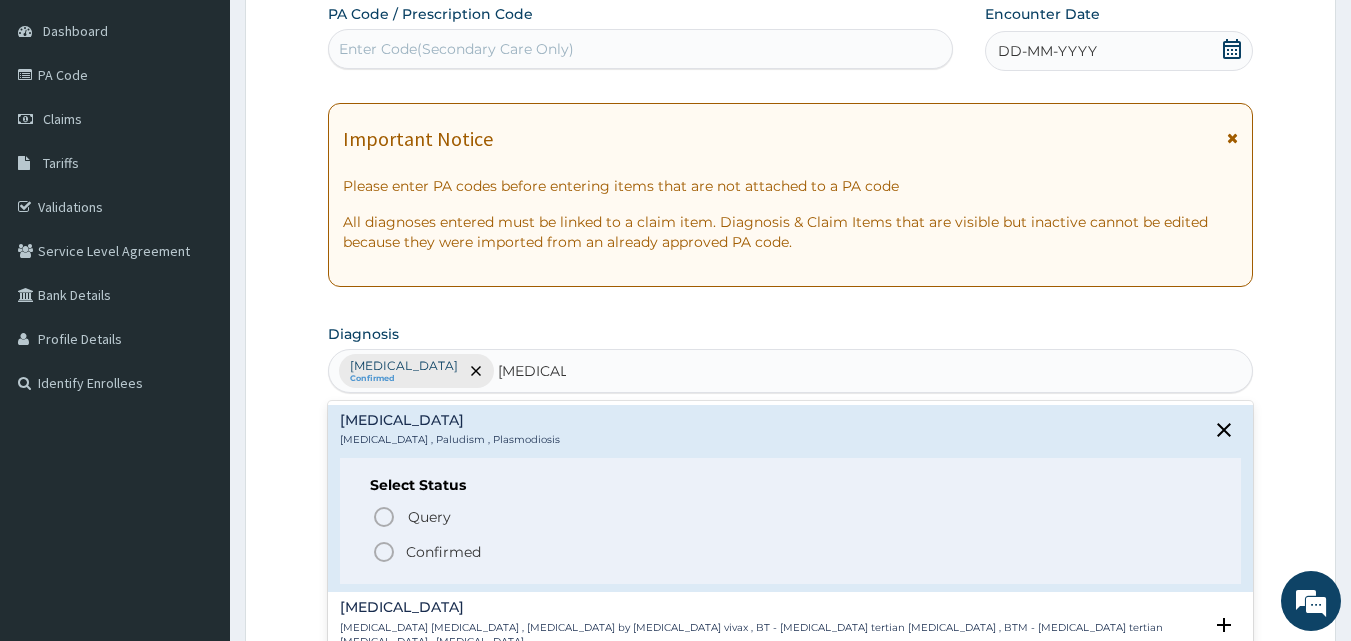 click on "Confirmed" at bounding box center (443, 552) 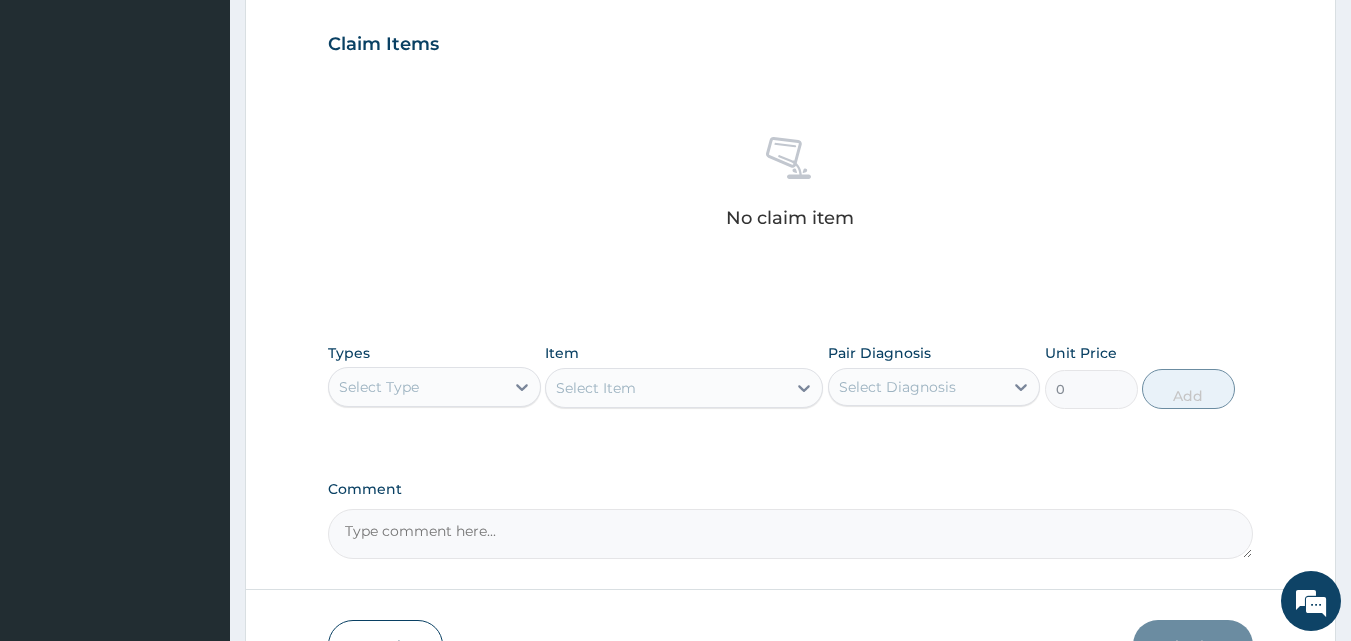 scroll, scrollTop: 687, scrollLeft: 0, axis: vertical 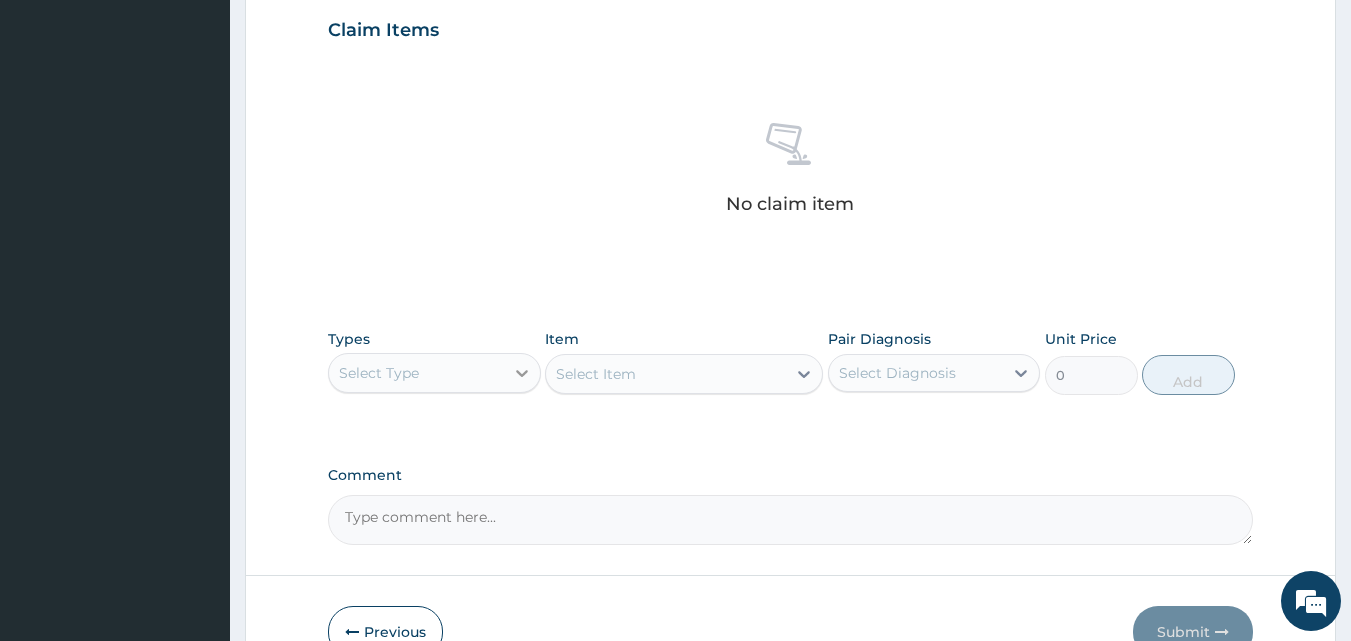 click at bounding box center [522, 373] 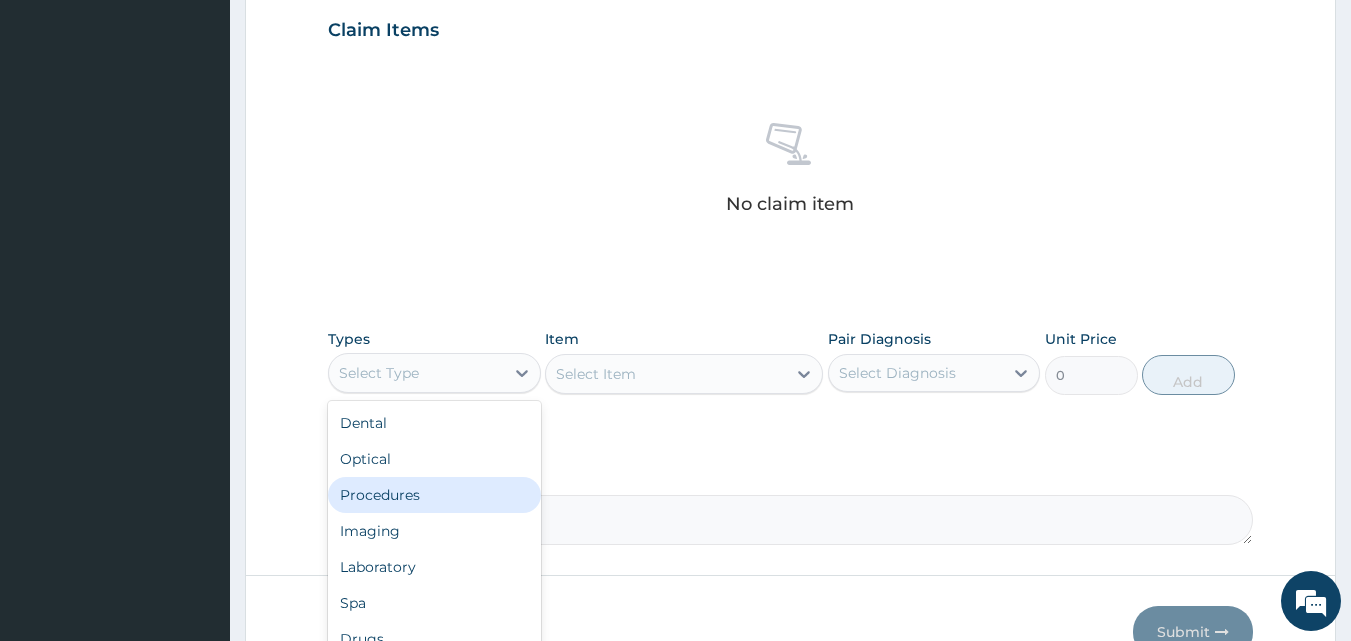click on "Procedures" at bounding box center (434, 495) 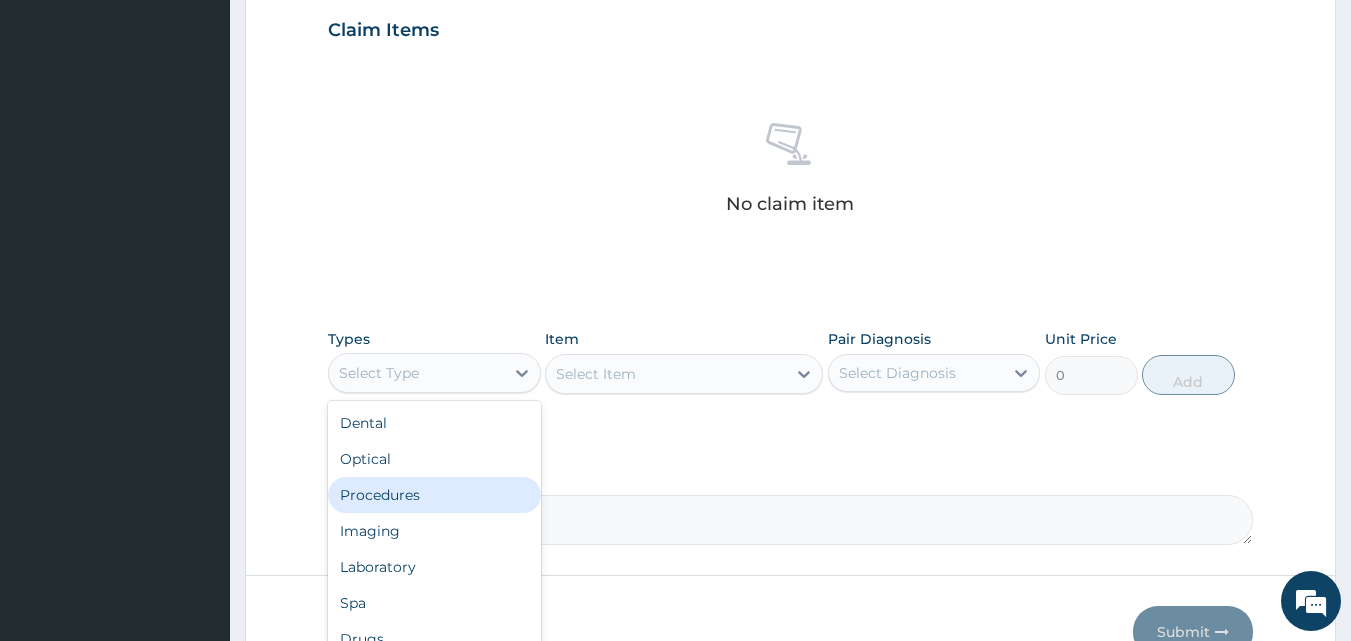 click on "Comment" at bounding box center [791, 520] 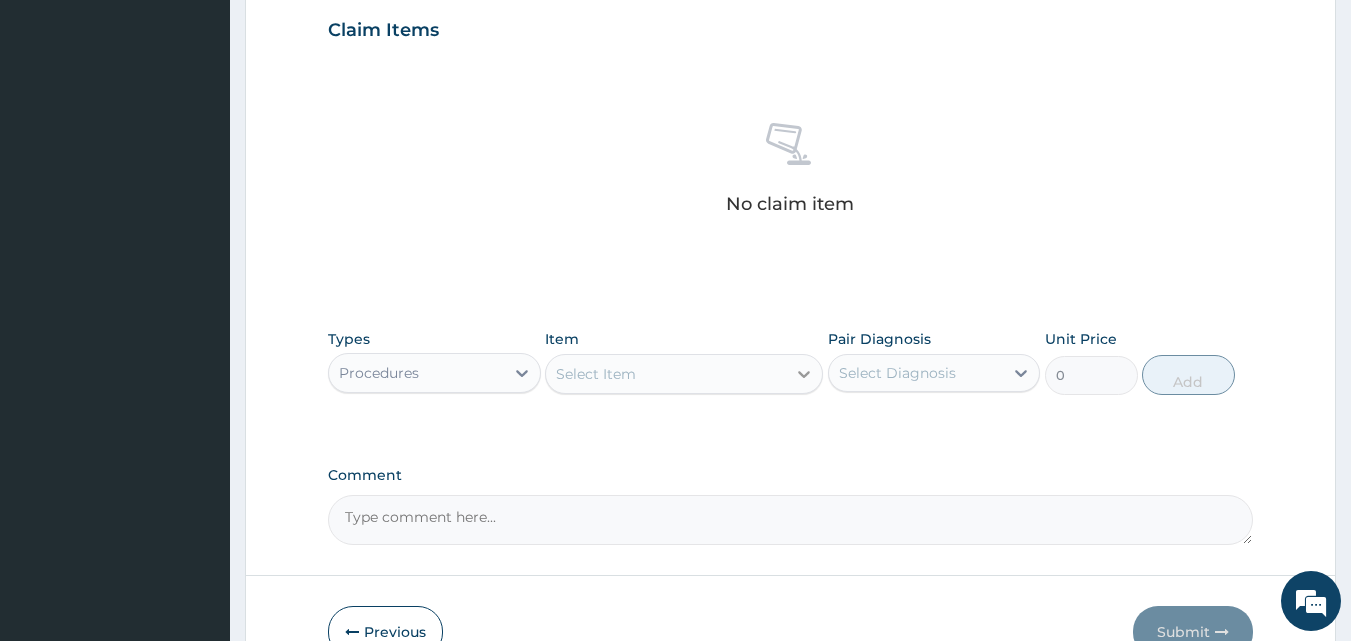click 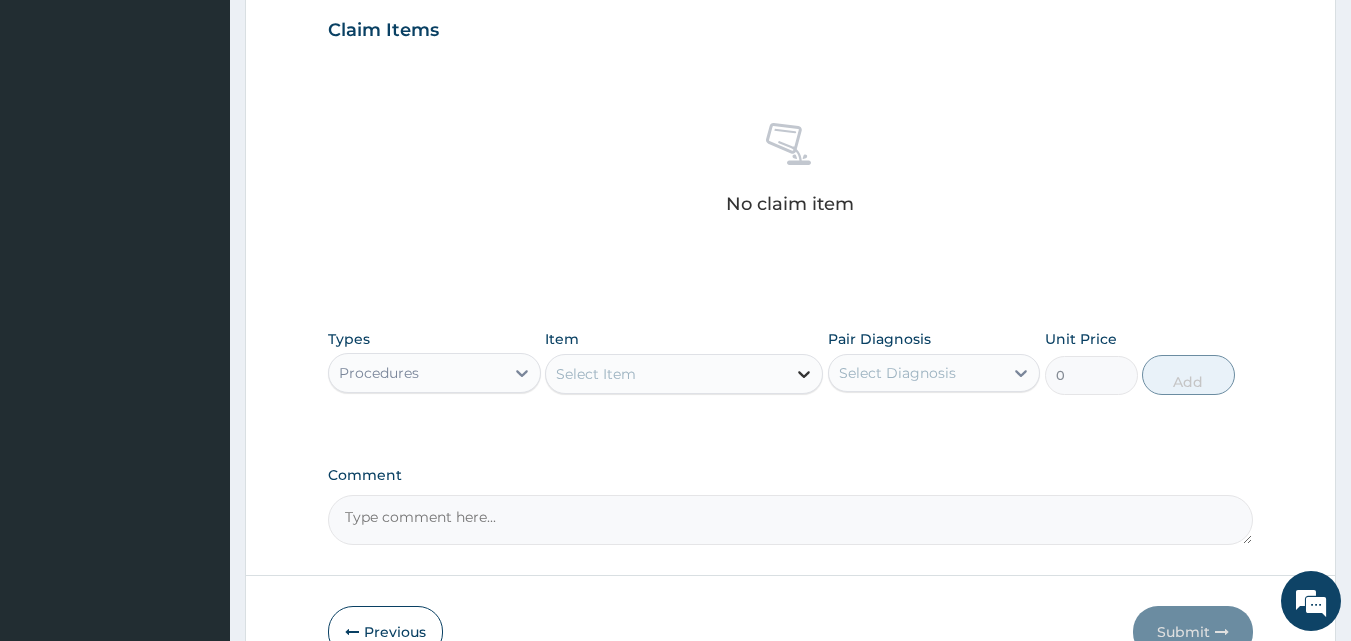 click 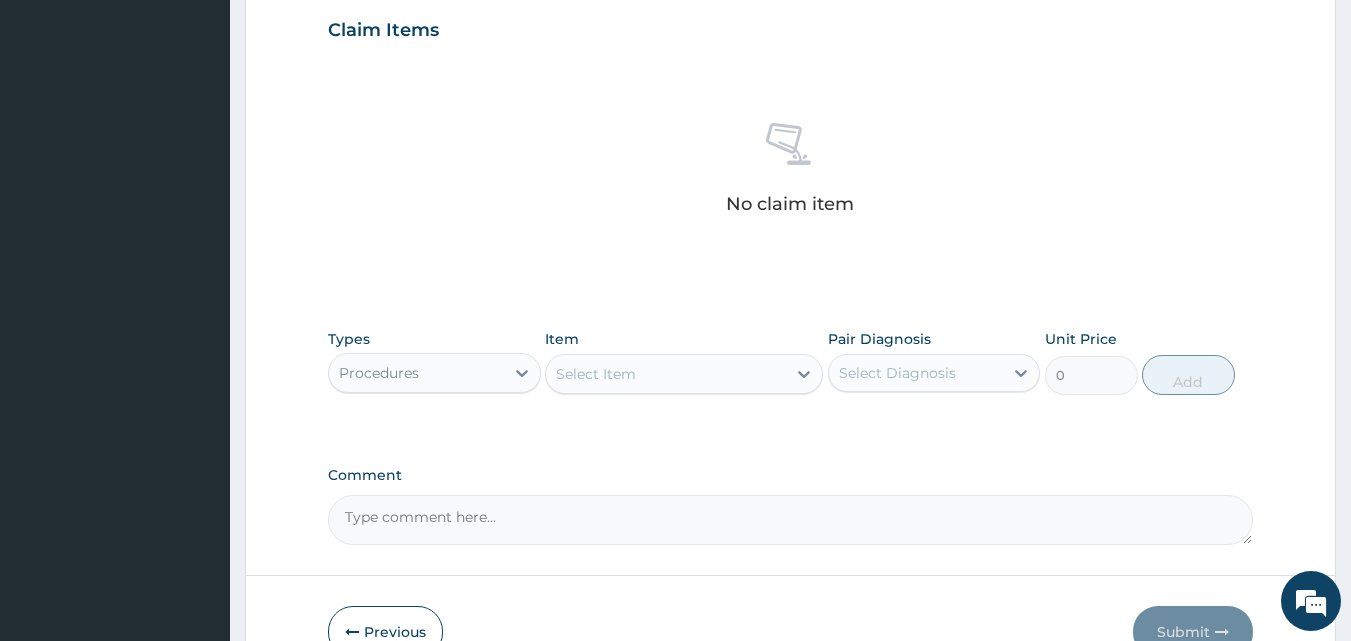 click on "Select Item" at bounding box center [666, 374] 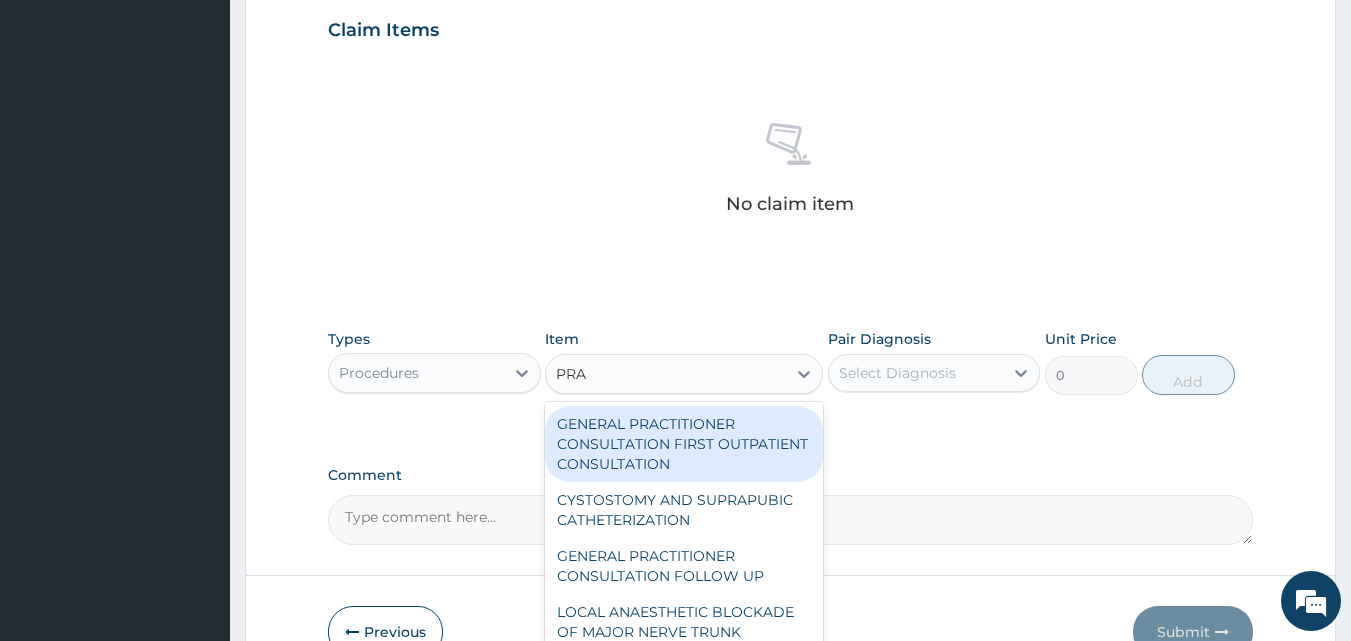 type on "PRAC" 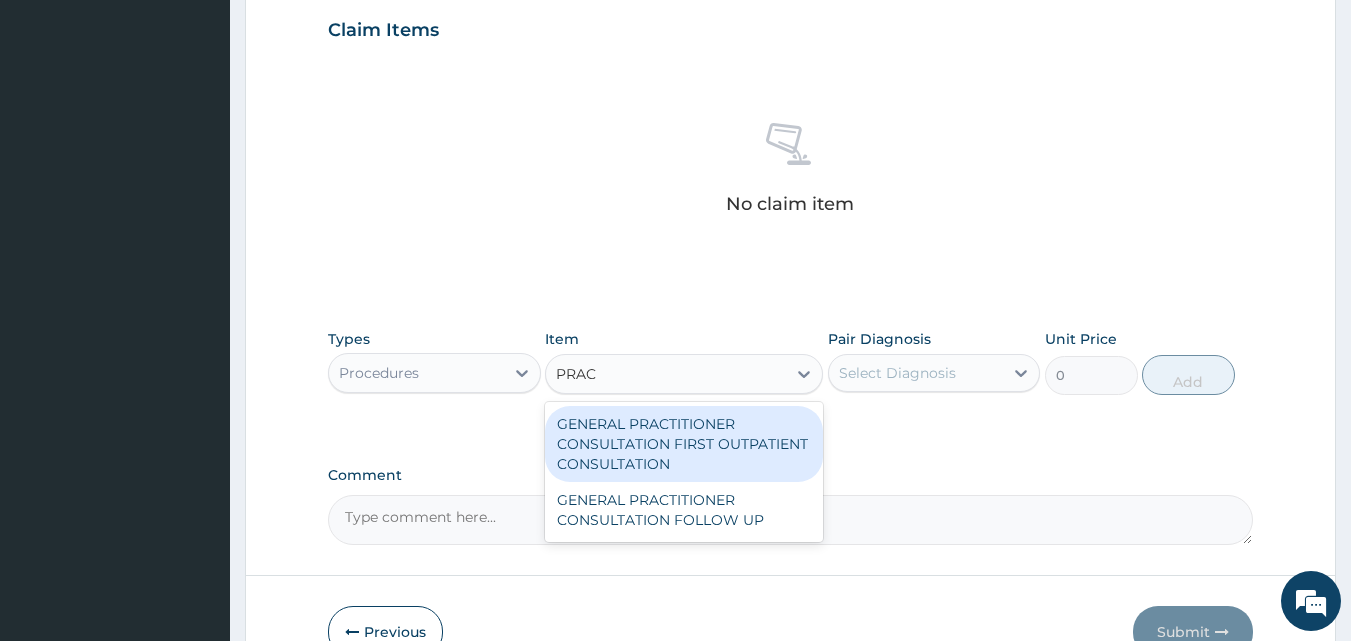 click on "GENERAL PRACTITIONER CONSULTATION FIRST OUTPATIENT CONSULTATION" at bounding box center (684, 444) 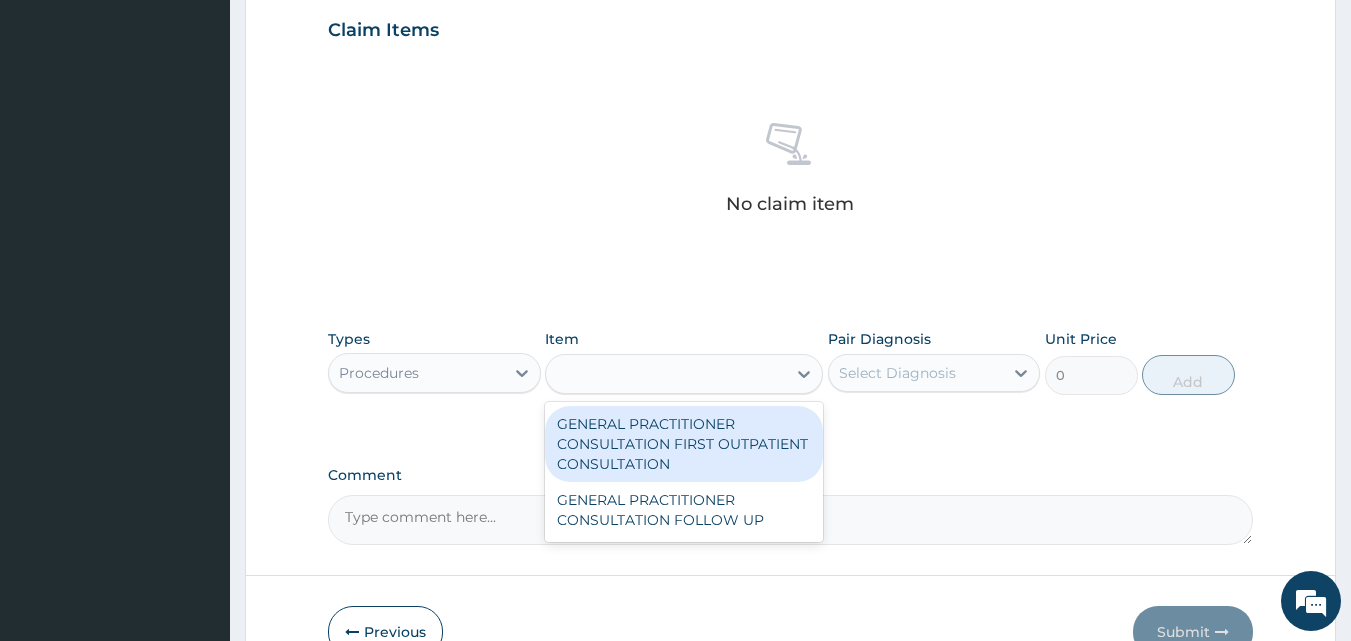 type on "3548" 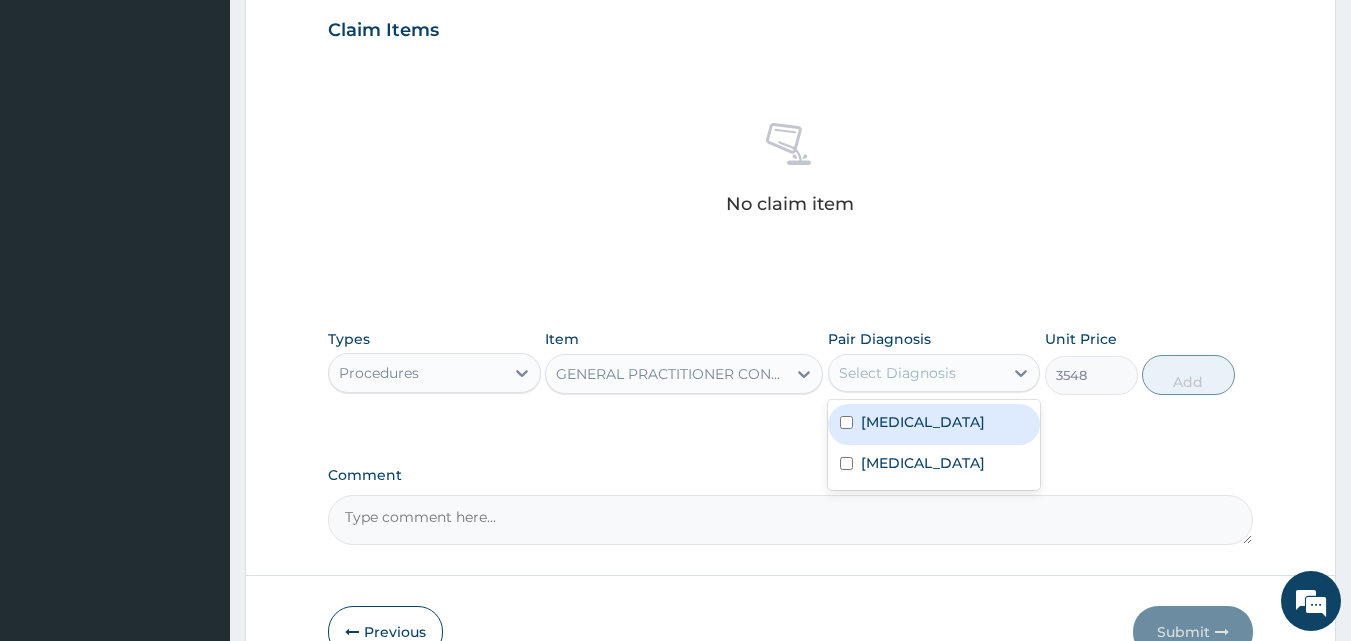 click on "Select Diagnosis" at bounding box center [897, 373] 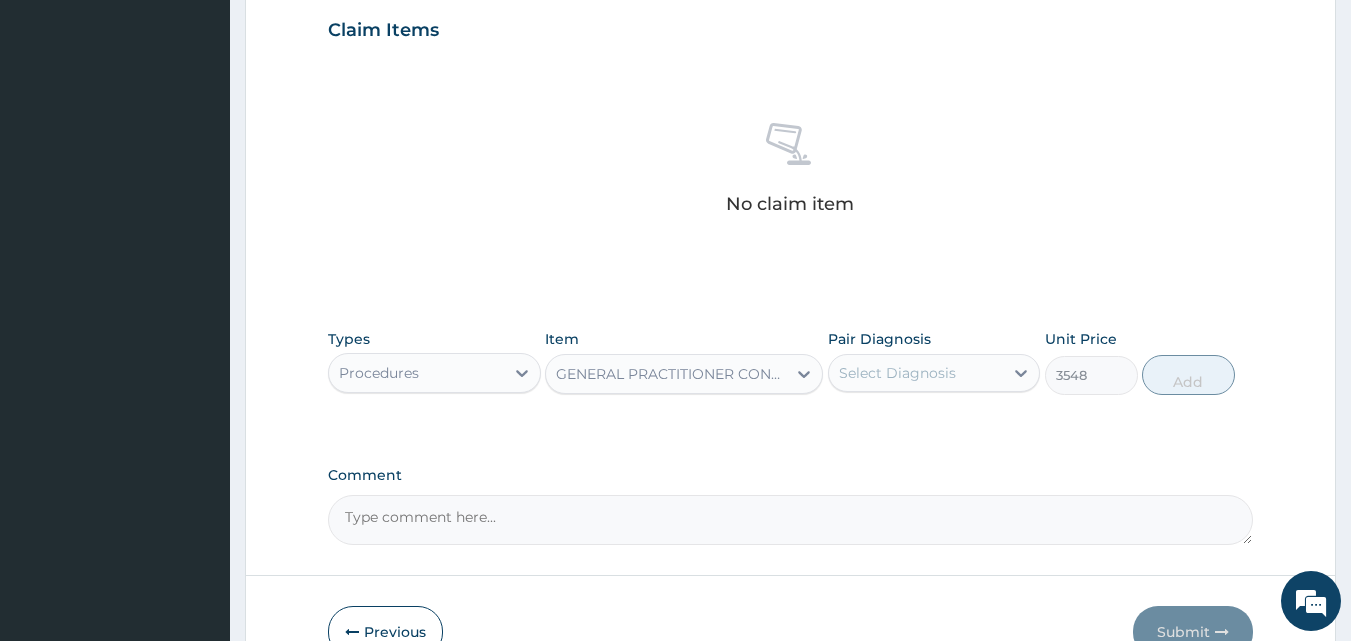 click on "Select Diagnosis" at bounding box center [897, 373] 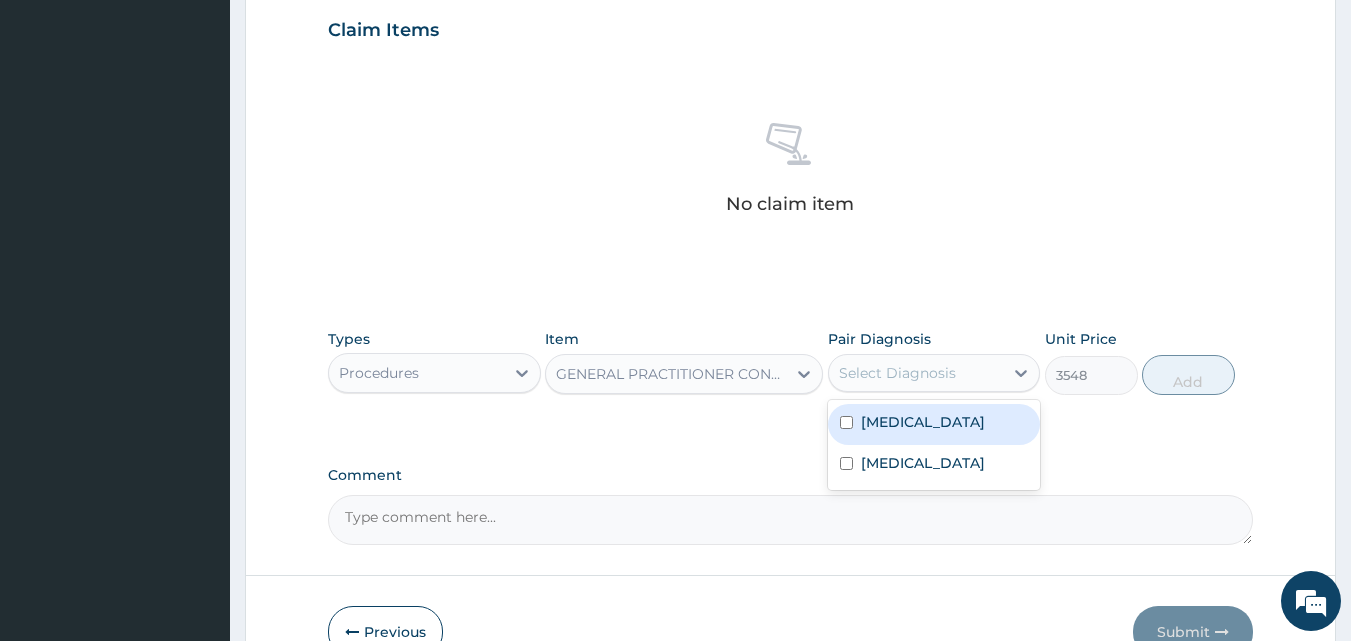 click on "Sepsis" at bounding box center [934, 424] 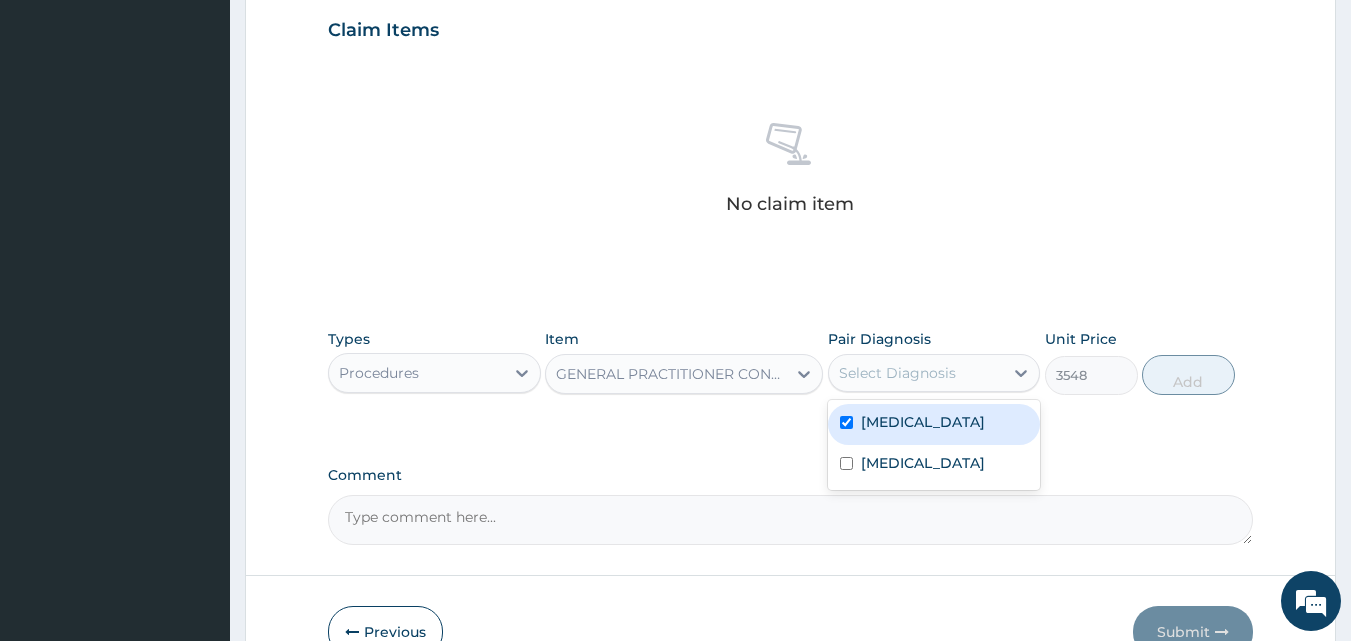 click on "Sepsis" at bounding box center [934, 424] 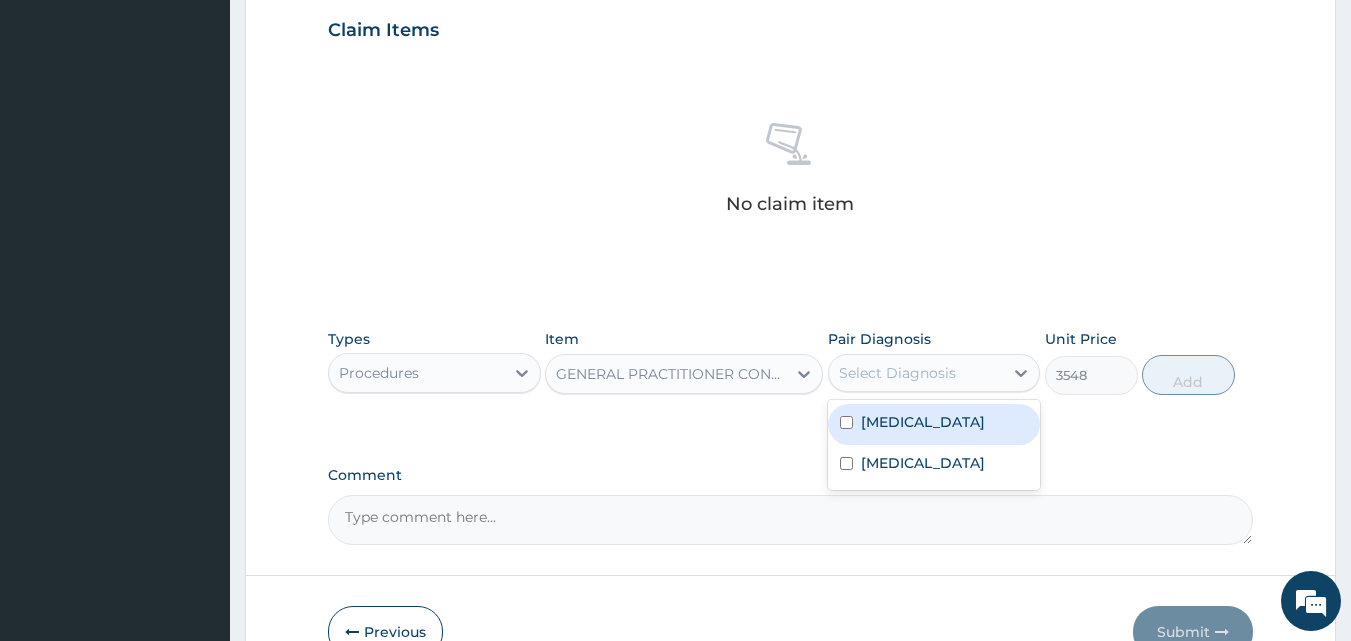 click at bounding box center [846, 422] 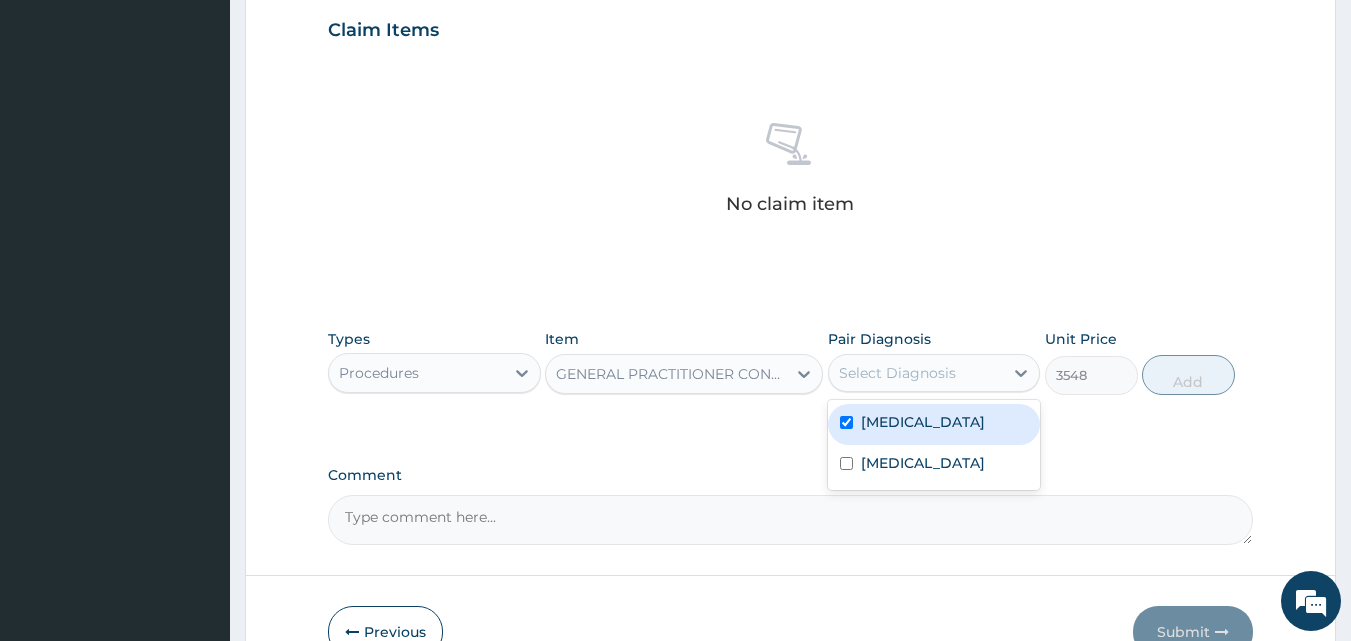 click at bounding box center (846, 422) 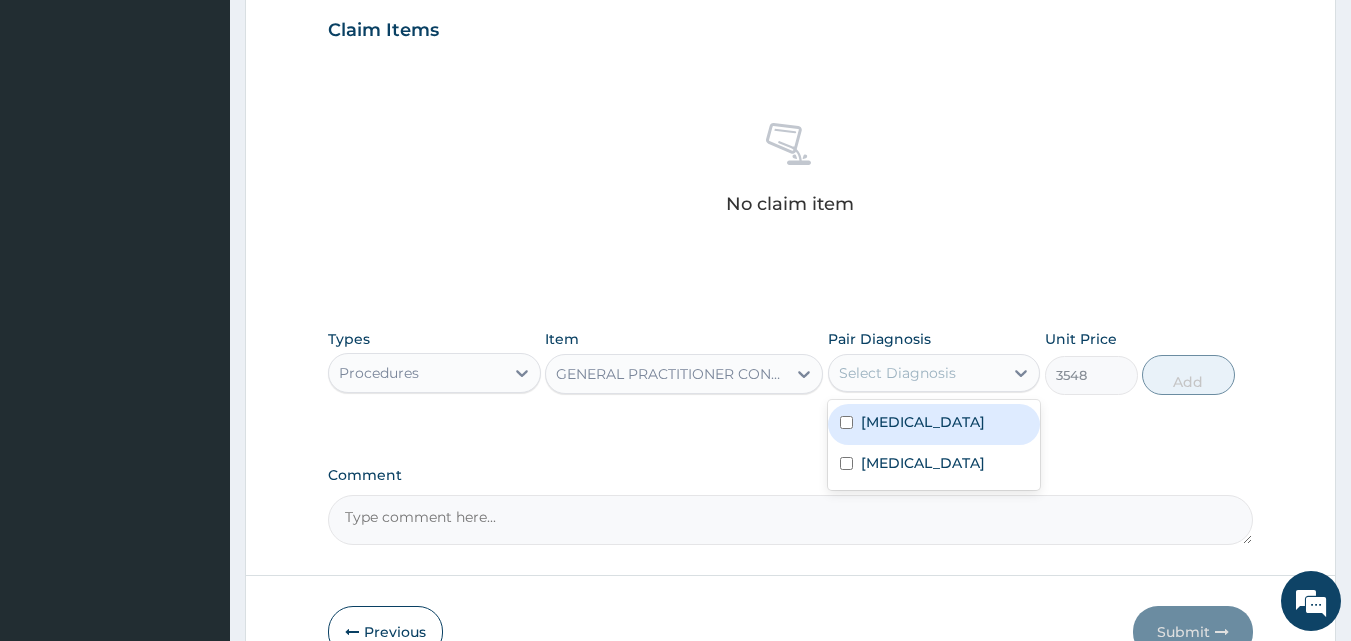 checkbox on "false" 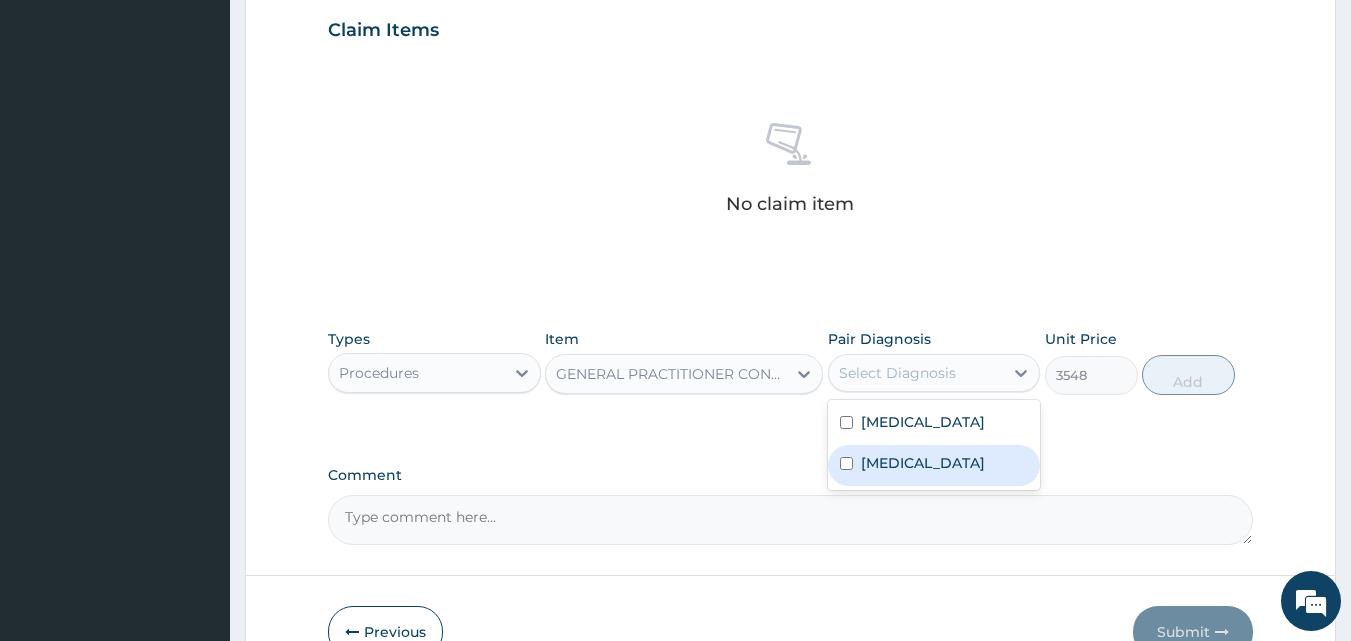 click at bounding box center (846, 463) 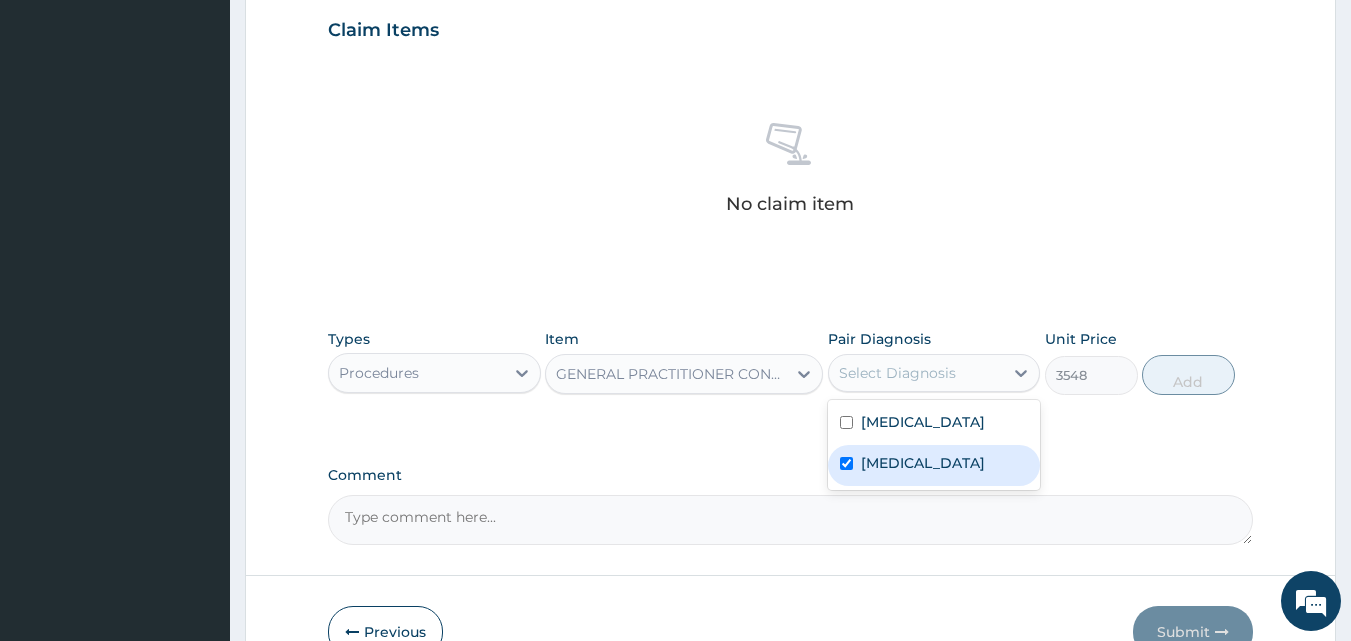 click at bounding box center [846, 463] 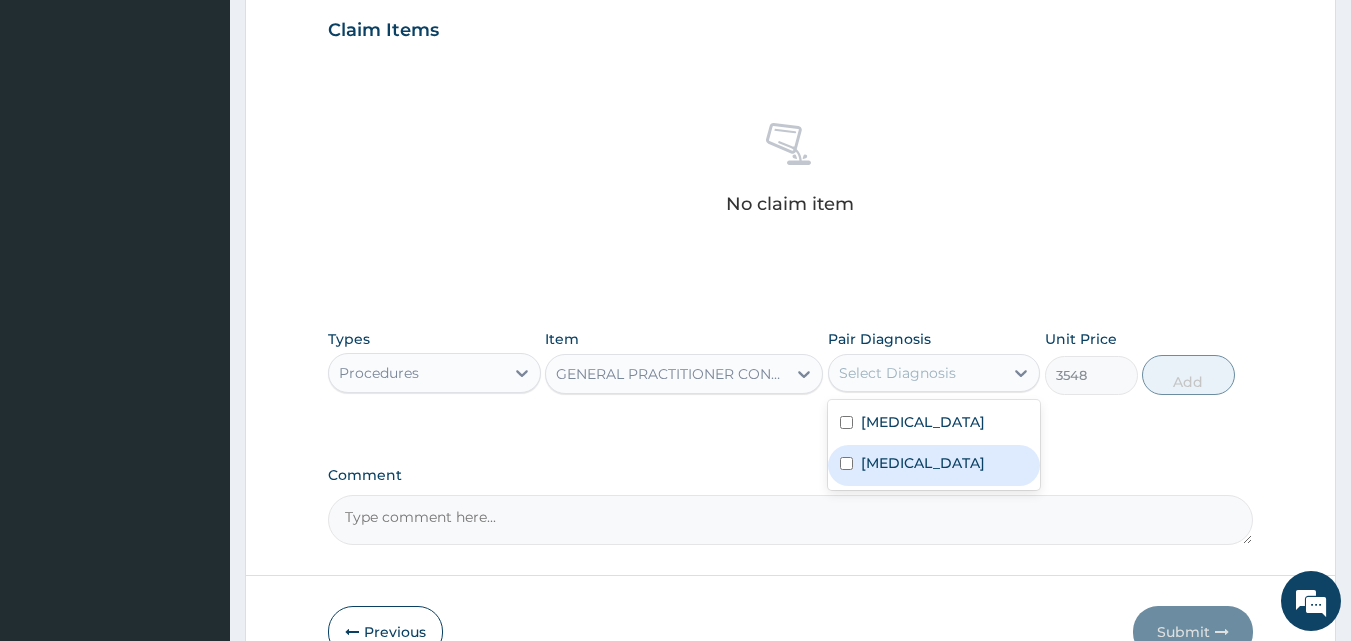checkbox on "false" 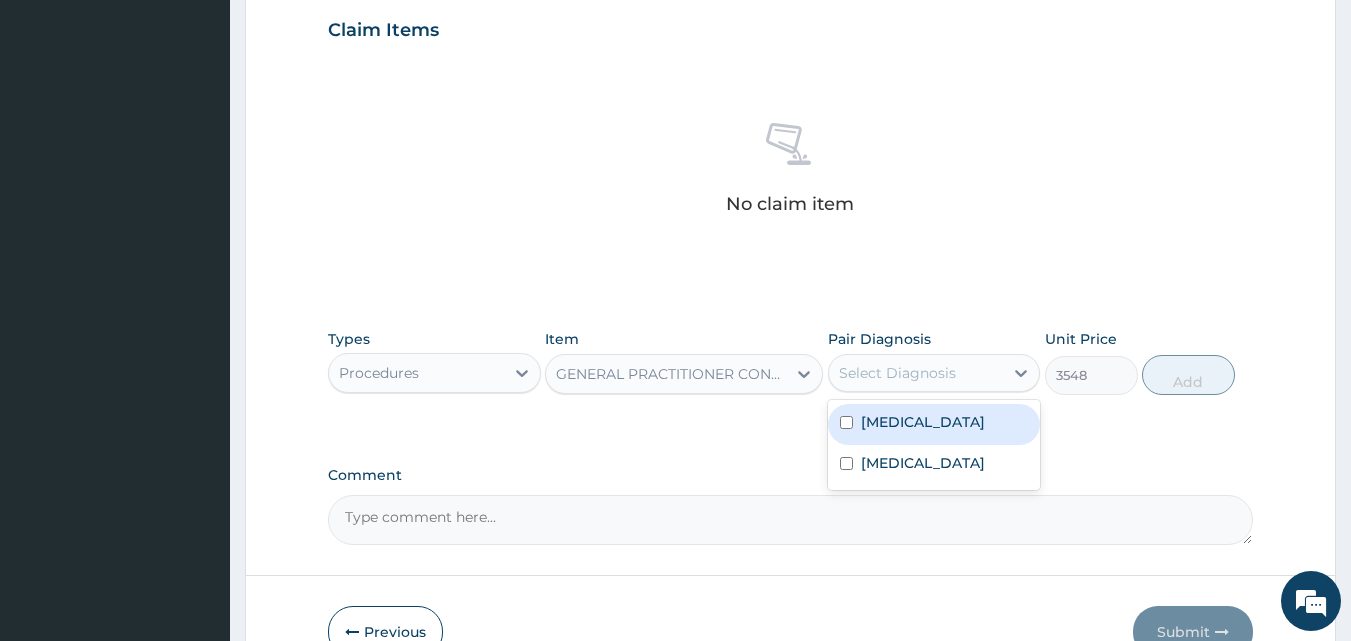 click at bounding box center (846, 422) 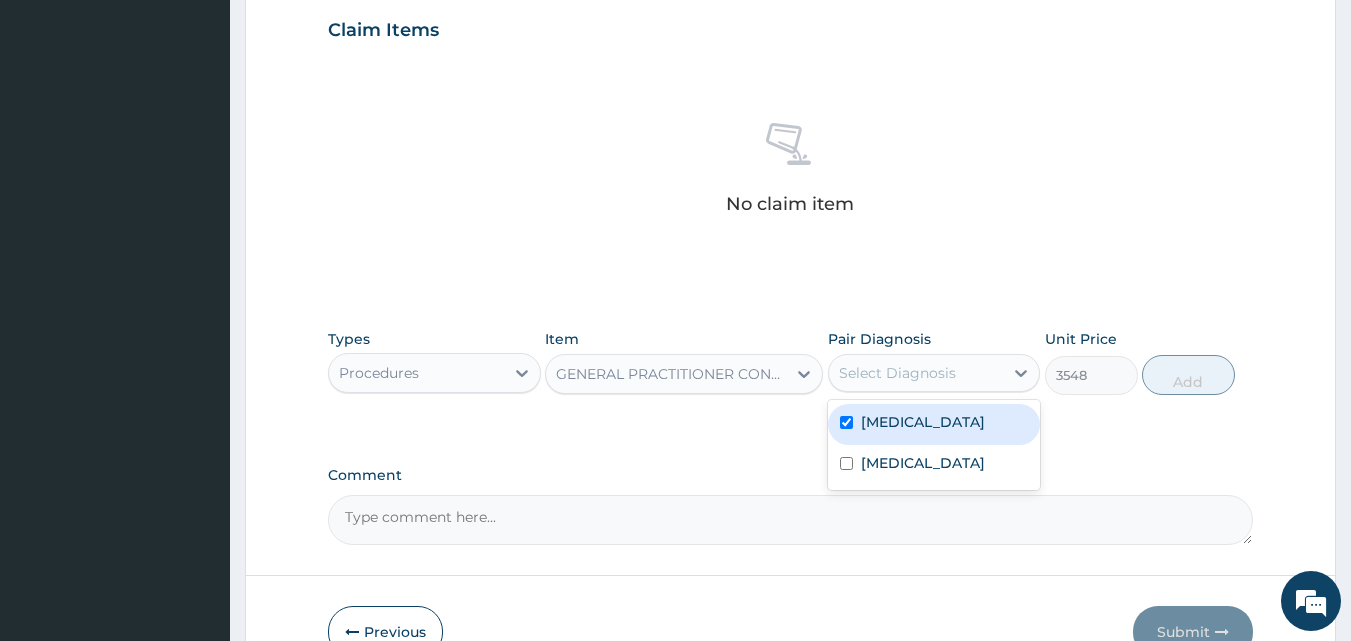 checkbox on "true" 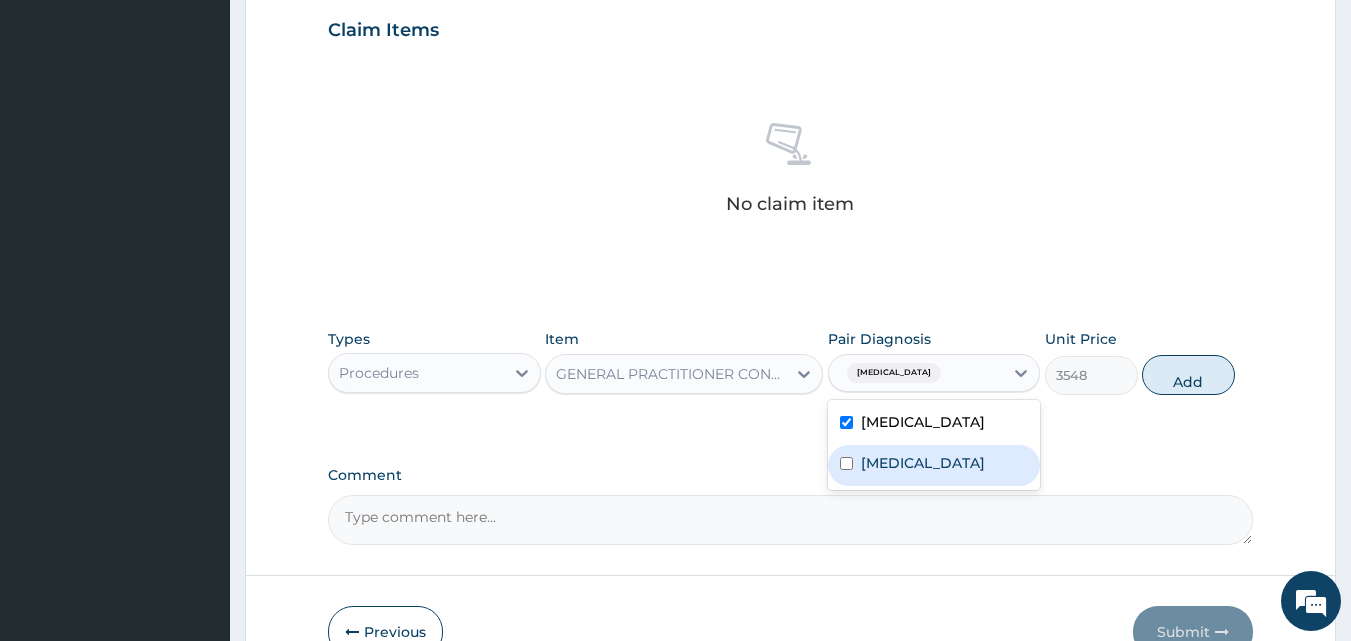click at bounding box center [846, 463] 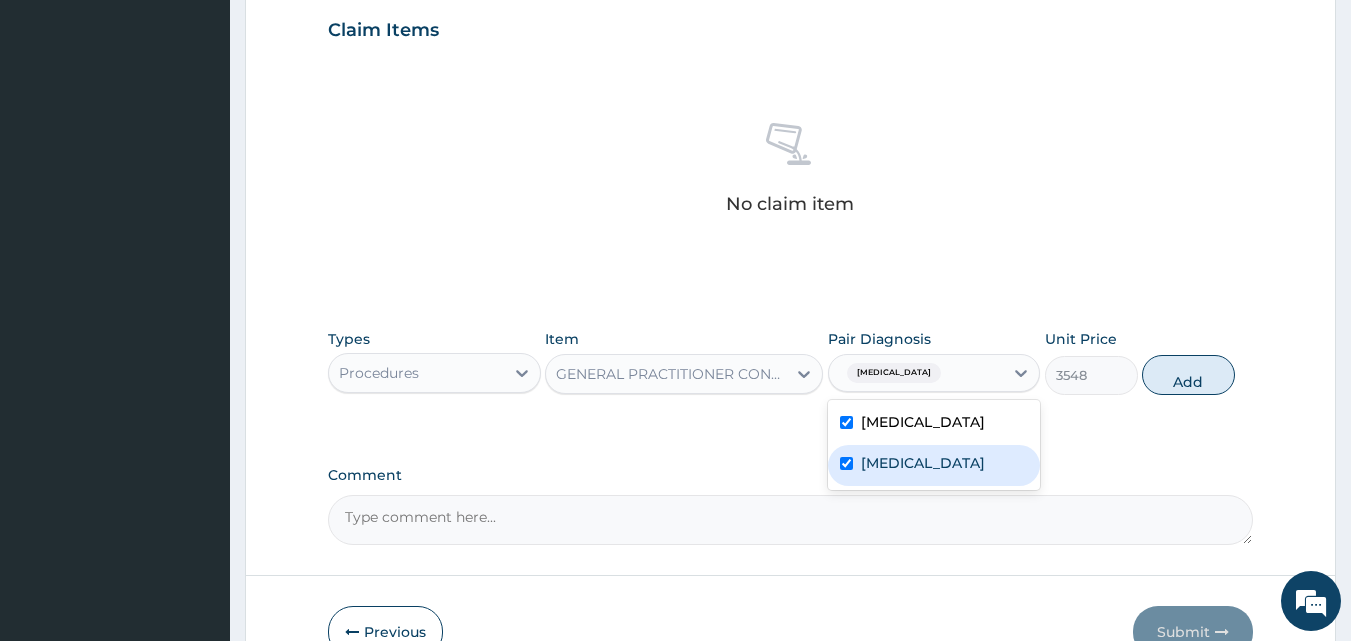 checkbox on "true" 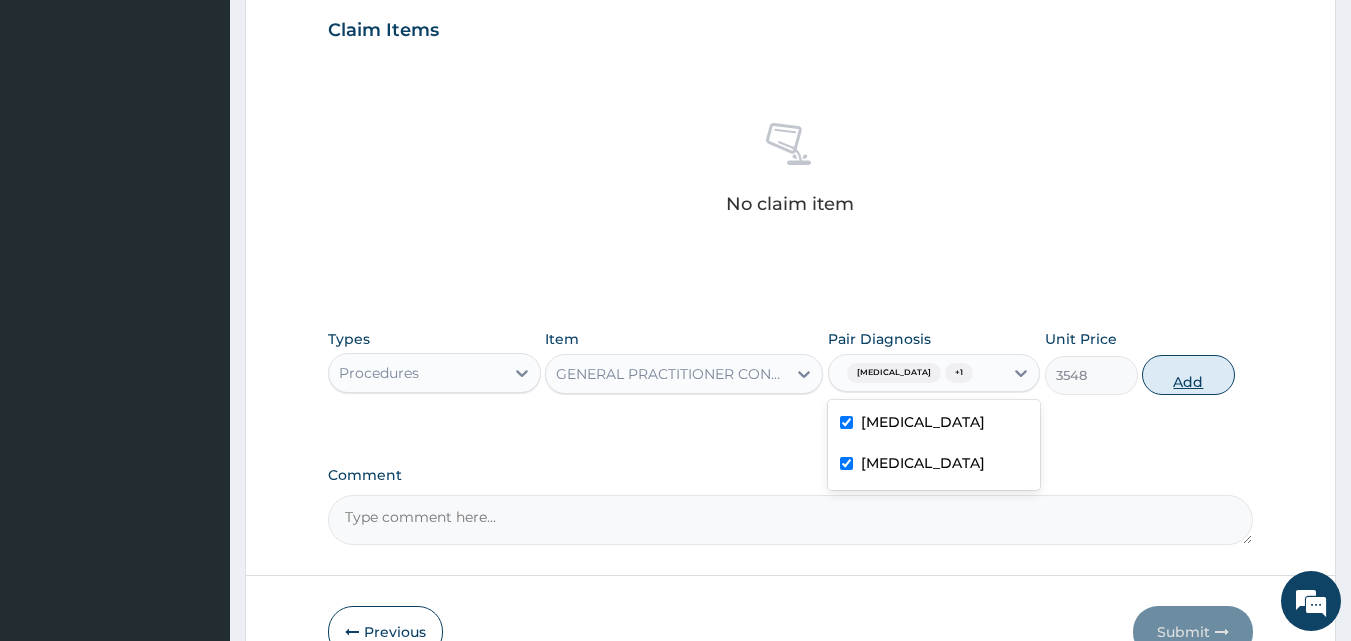click on "Add" at bounding box center [1188, 375] 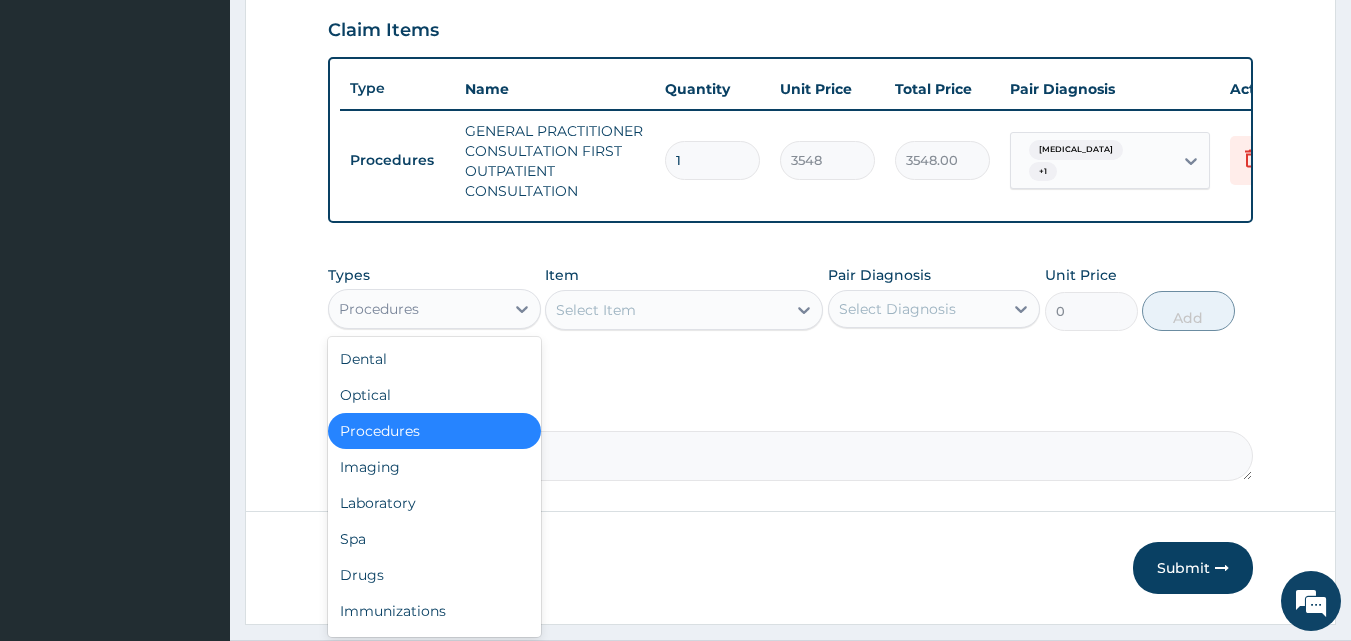 click on "Procedures" at bounding box center [416, 309] 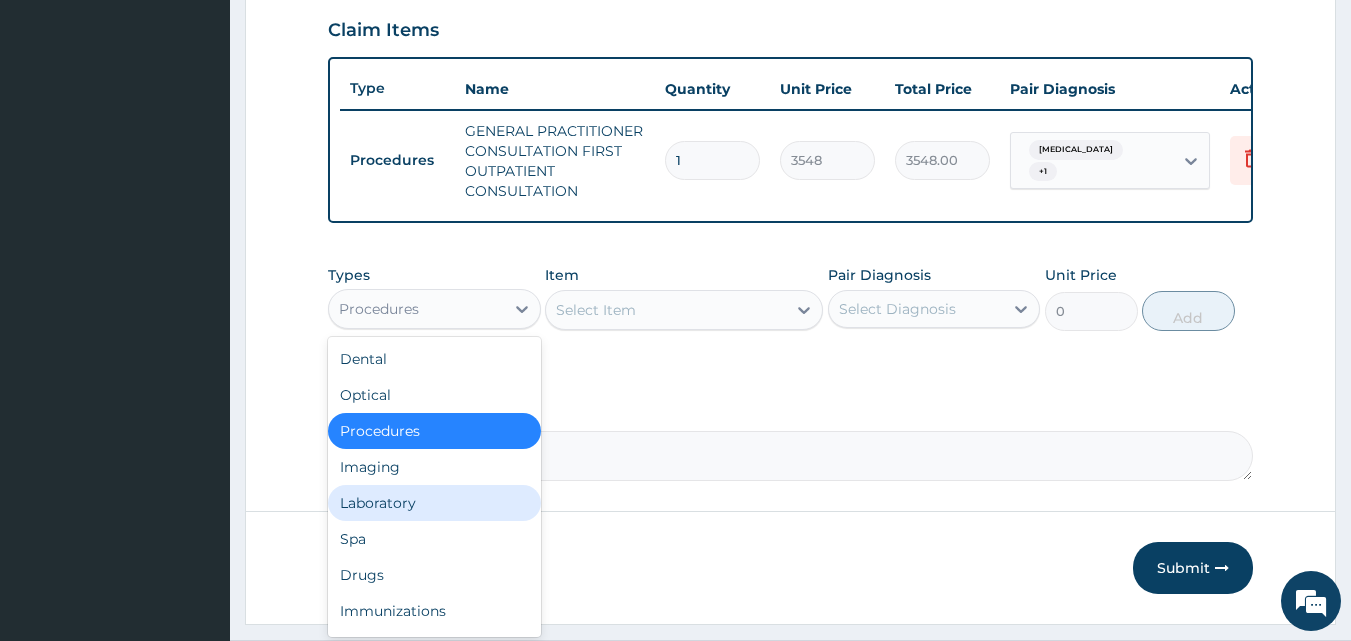 click on "Laboratory" at bounding box center (434, 503) 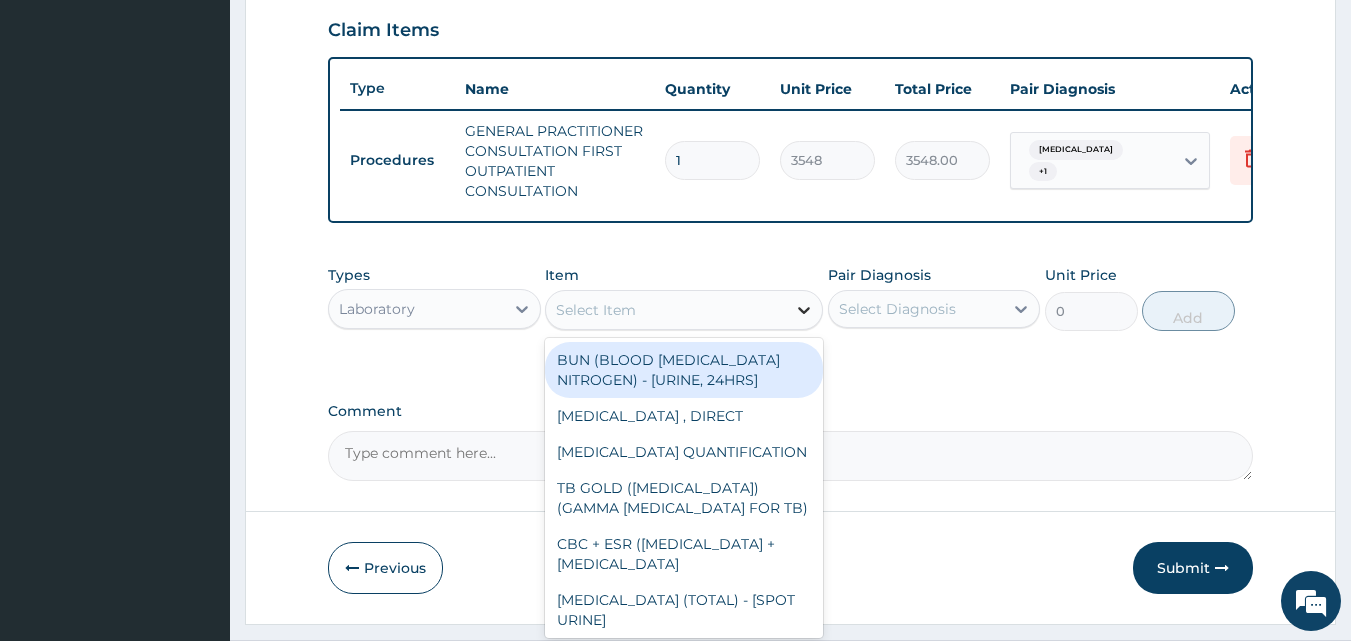 click 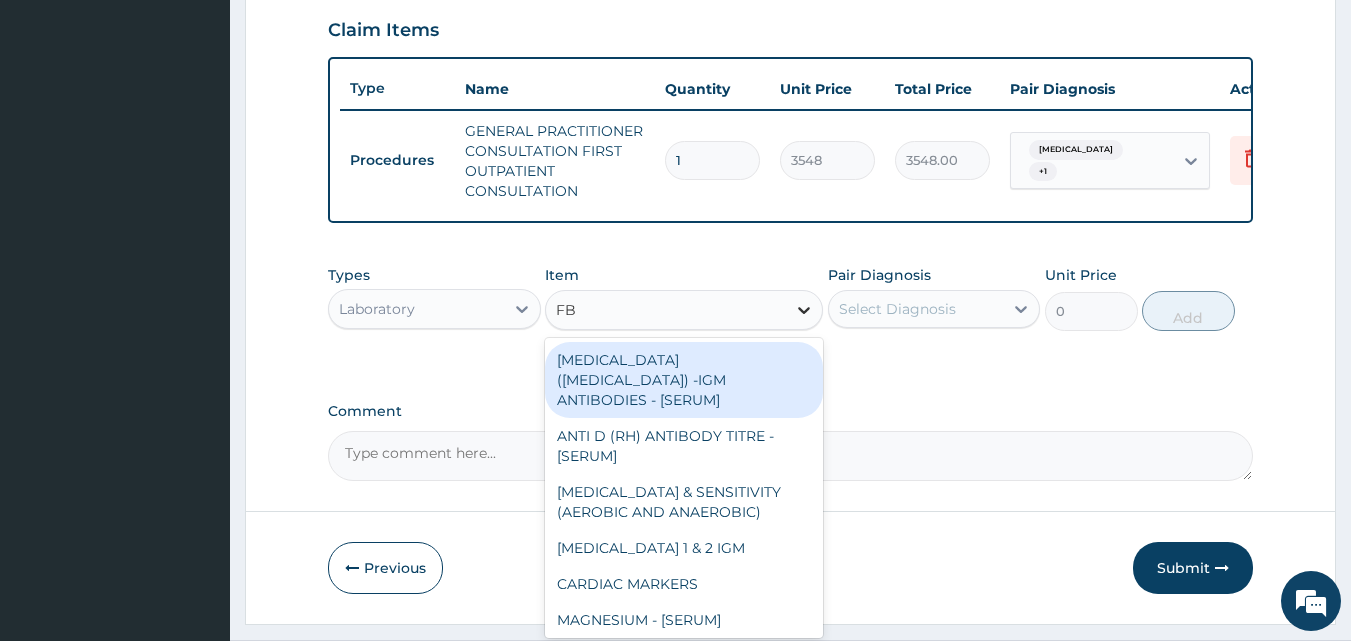 type on "FBC" 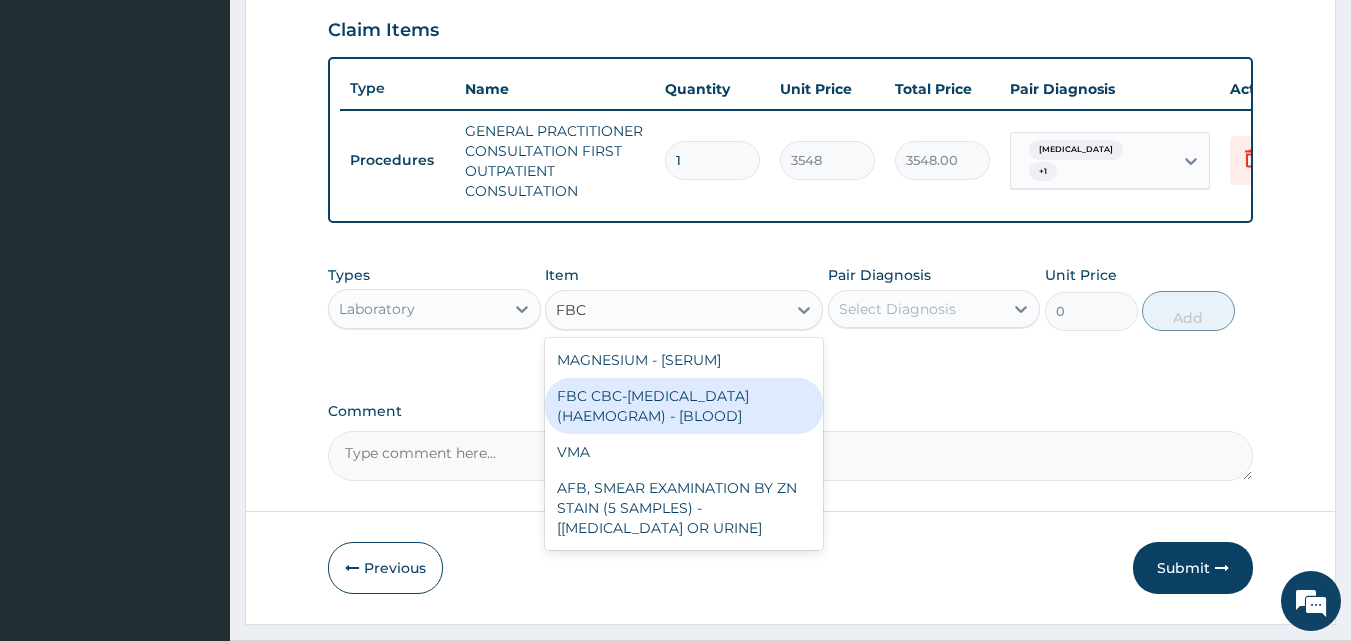 click on "FBC CBC-COMPLETE BLOOD COUNT (HAEMOGRAM) - [BLOOD]" at bounding box center (684, 406) 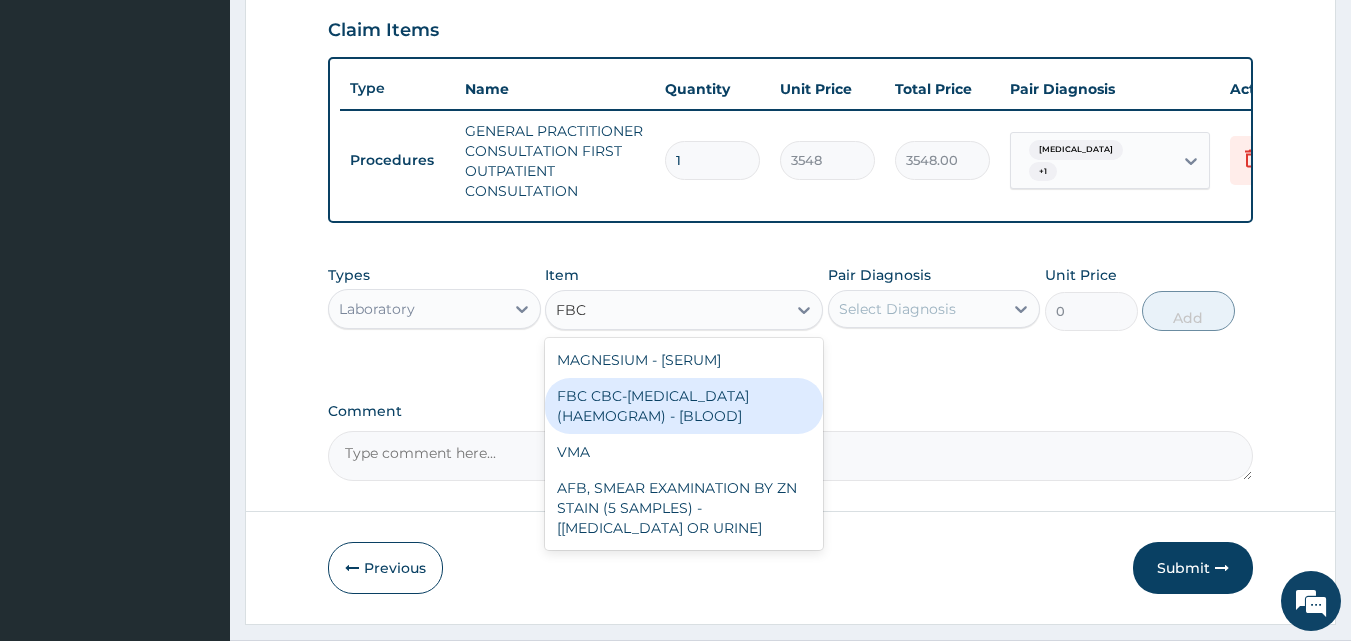 type 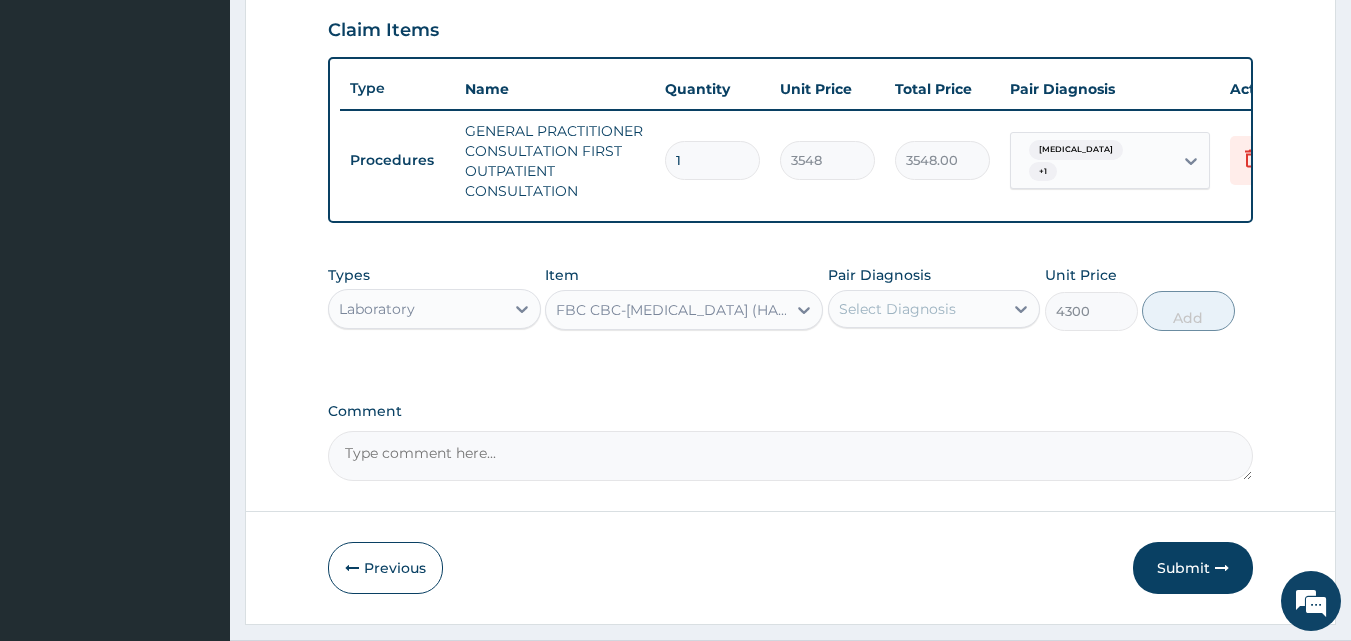 click on "Select Diagnosis" at bounding box center (916, 309) 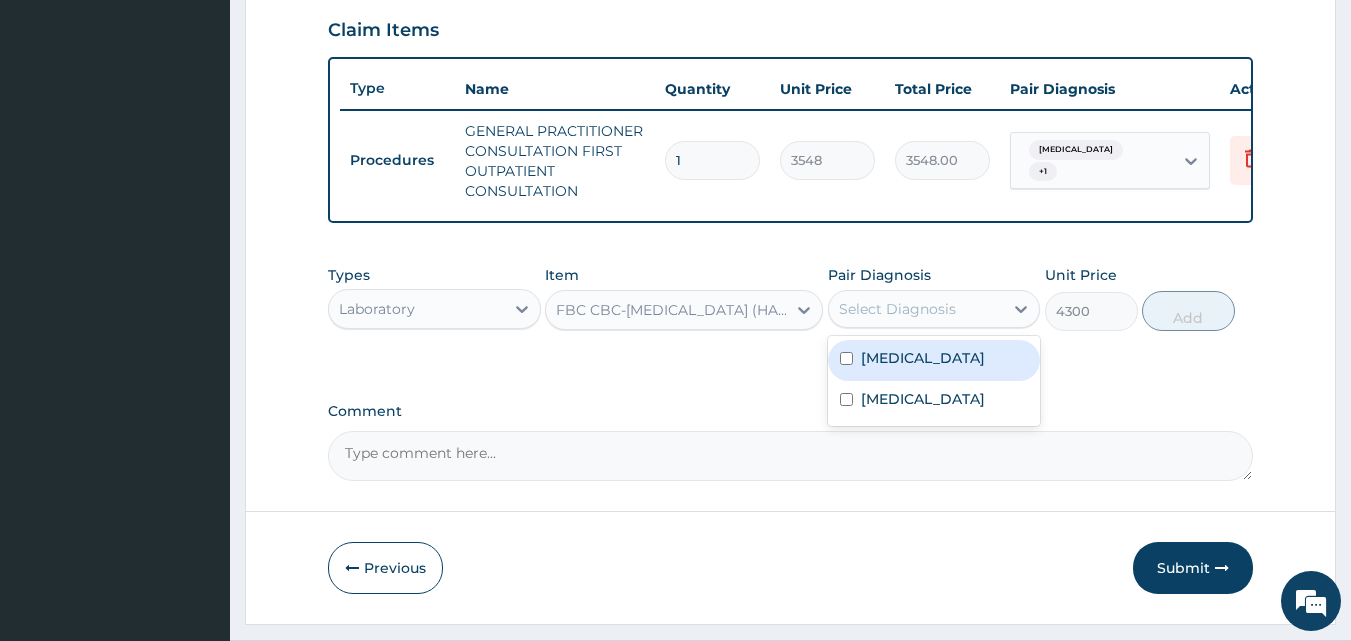 click on "Sepsis" at bounding box center [923, 358] 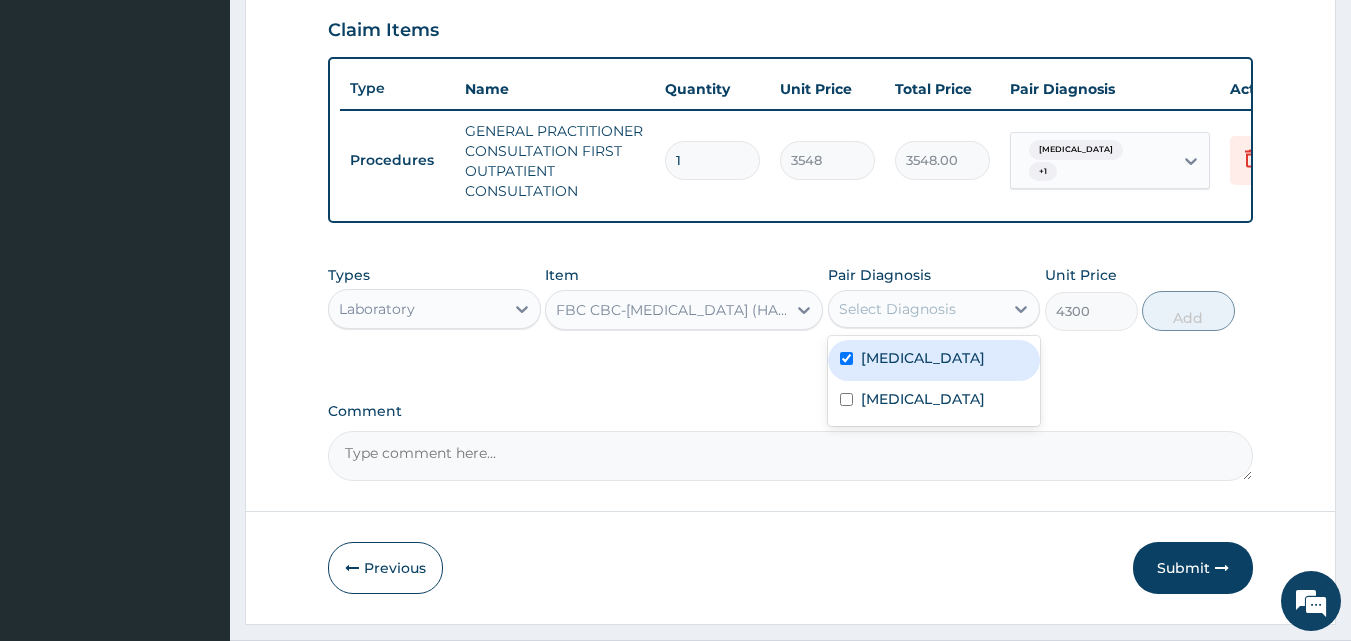 click on "Sepsis" at bounding box center [923, 358] 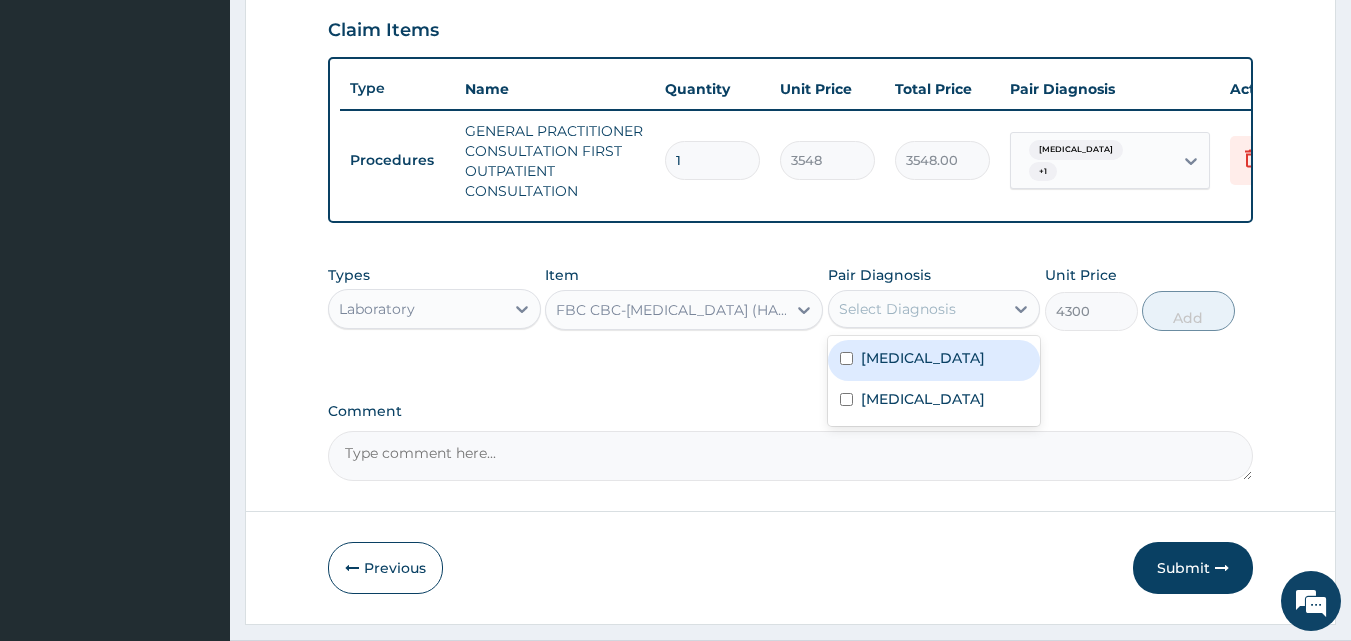 click at bounding box center [846, 358] 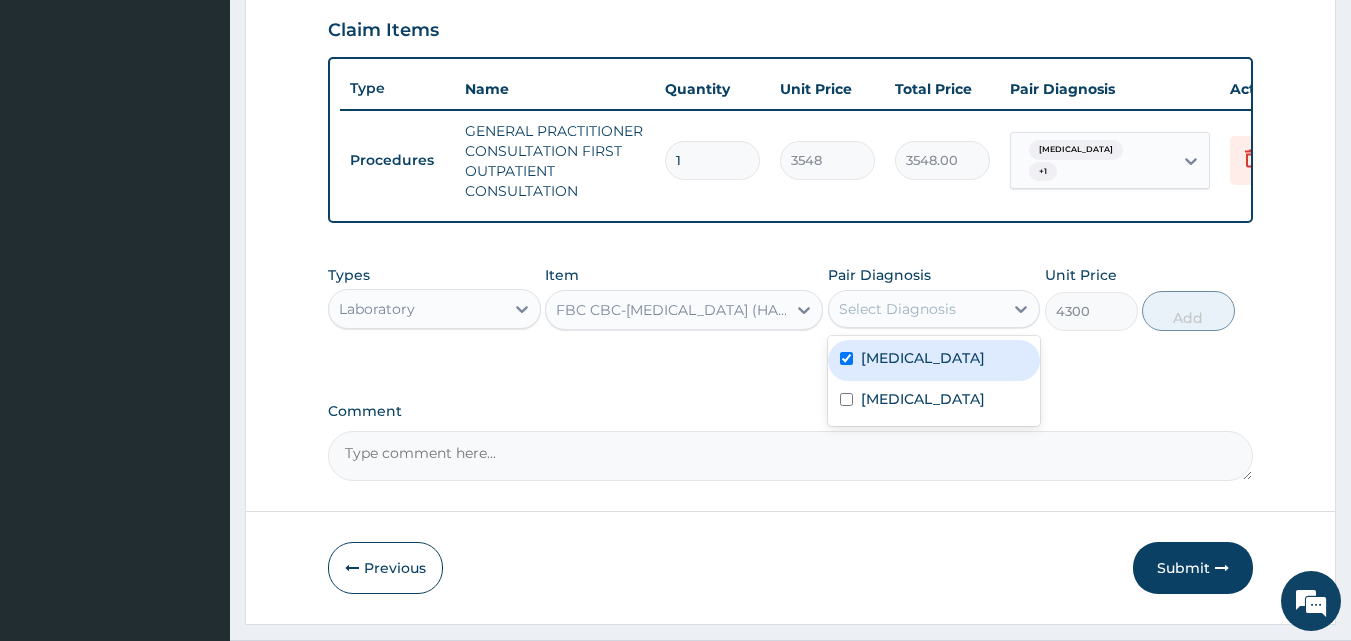 click at bounding box center (846, 358) 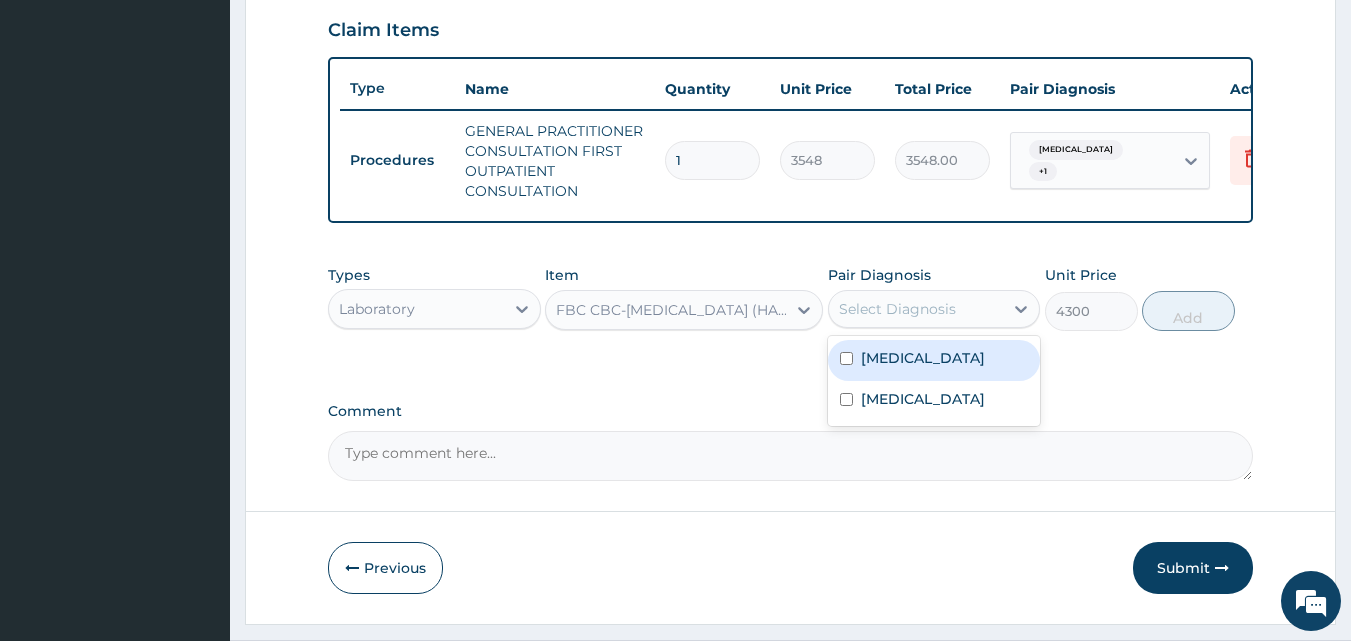 click at bounding box center (846, 358) 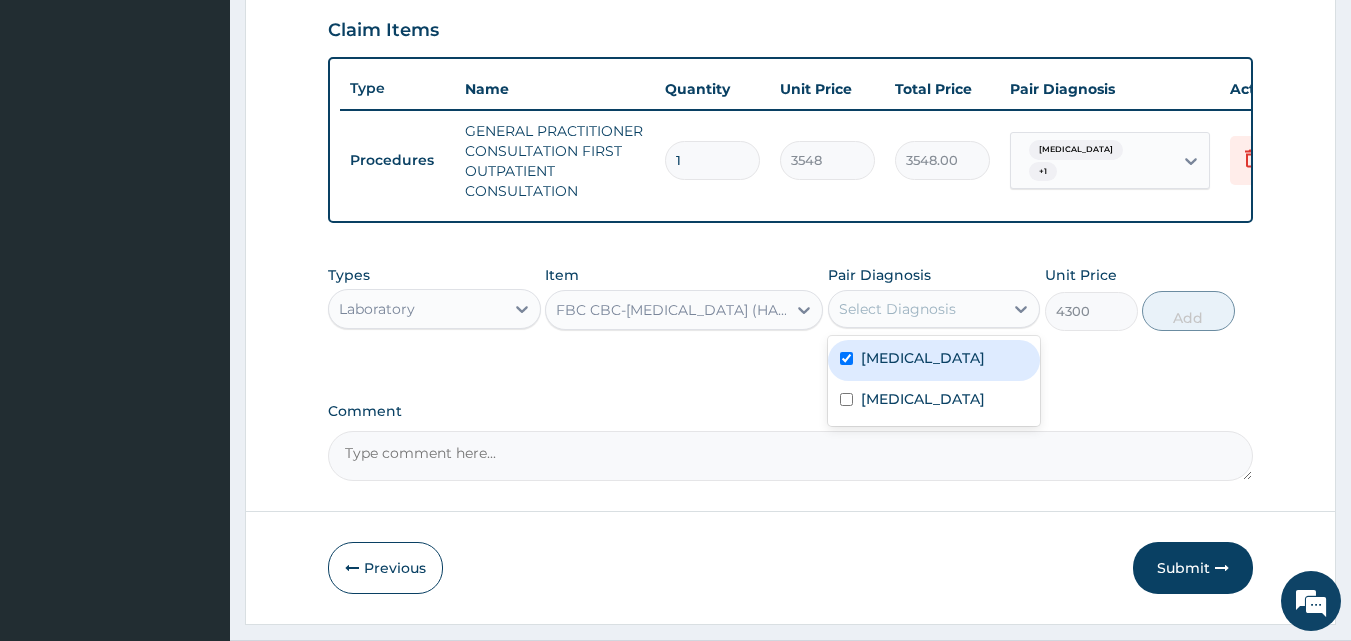 checkbox on "true" 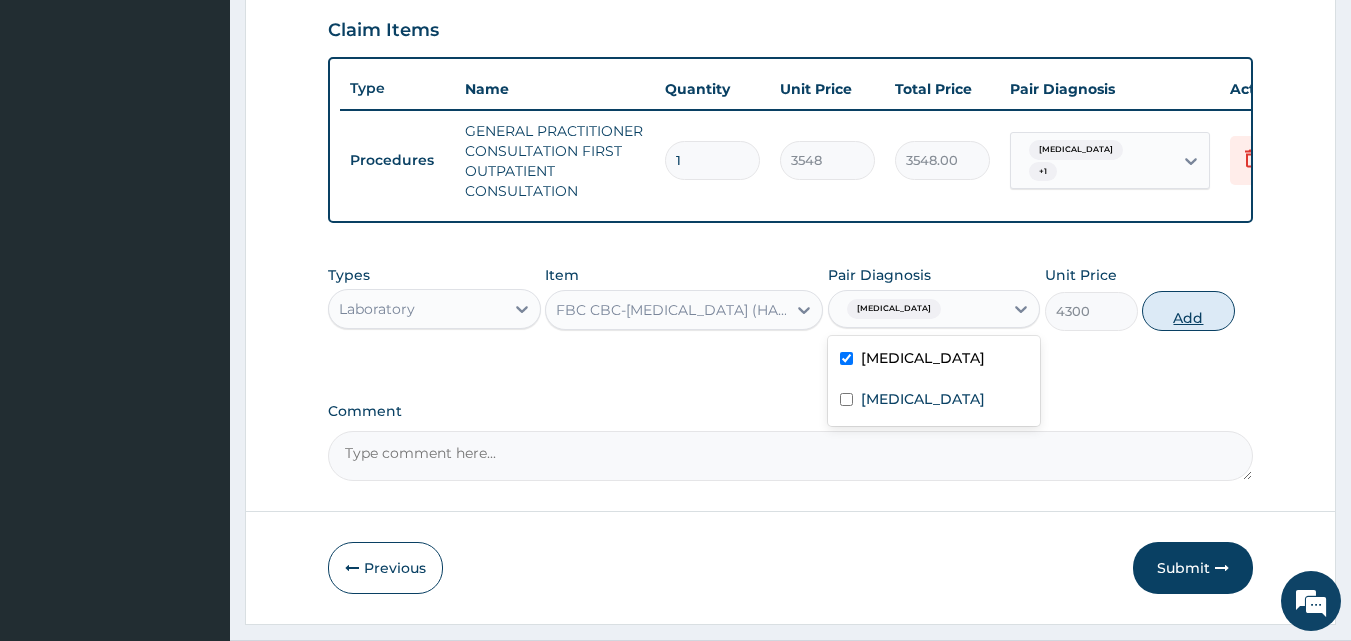 click on "Add" at bounding box center (1188, 311) 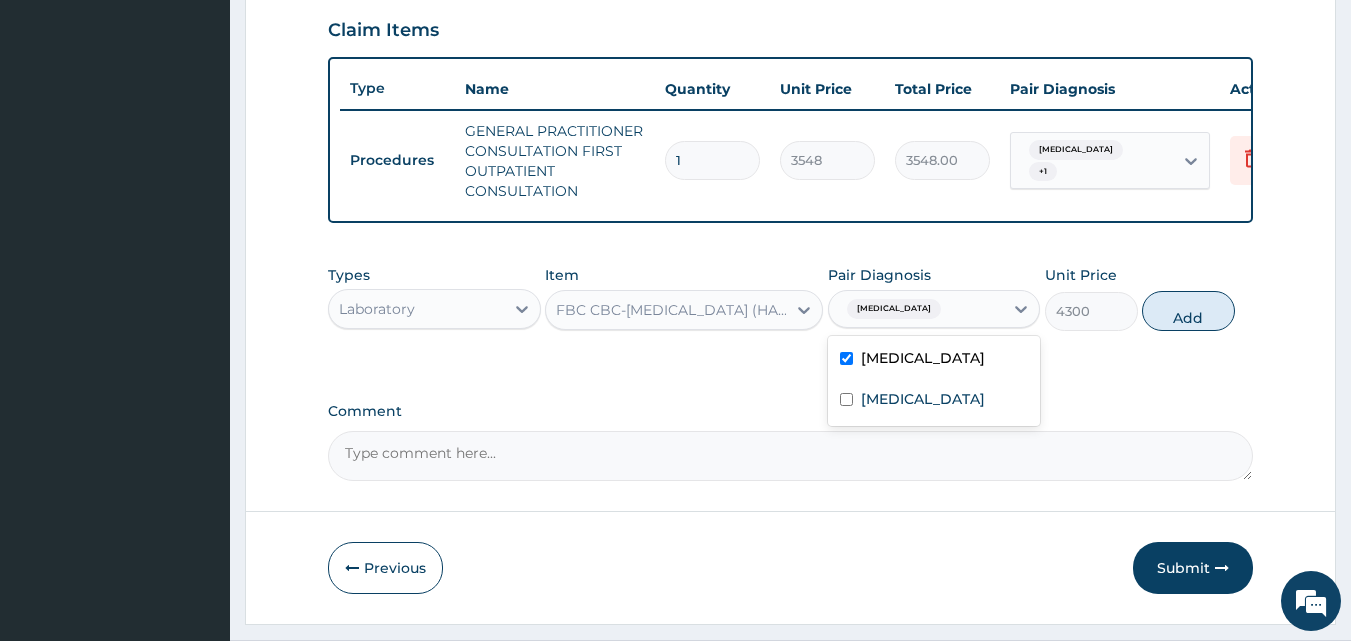 click on "Type Name Quantity Unit Price Total Price Pair Diagnosis Actions Procedures GENERAL PRACTITIONER CONSULTATION FIRST OUTPATIENT CONSULTATION 1 3548 3548.00 Sepsis  + 1 Delete" at bounding box center (791, 140) 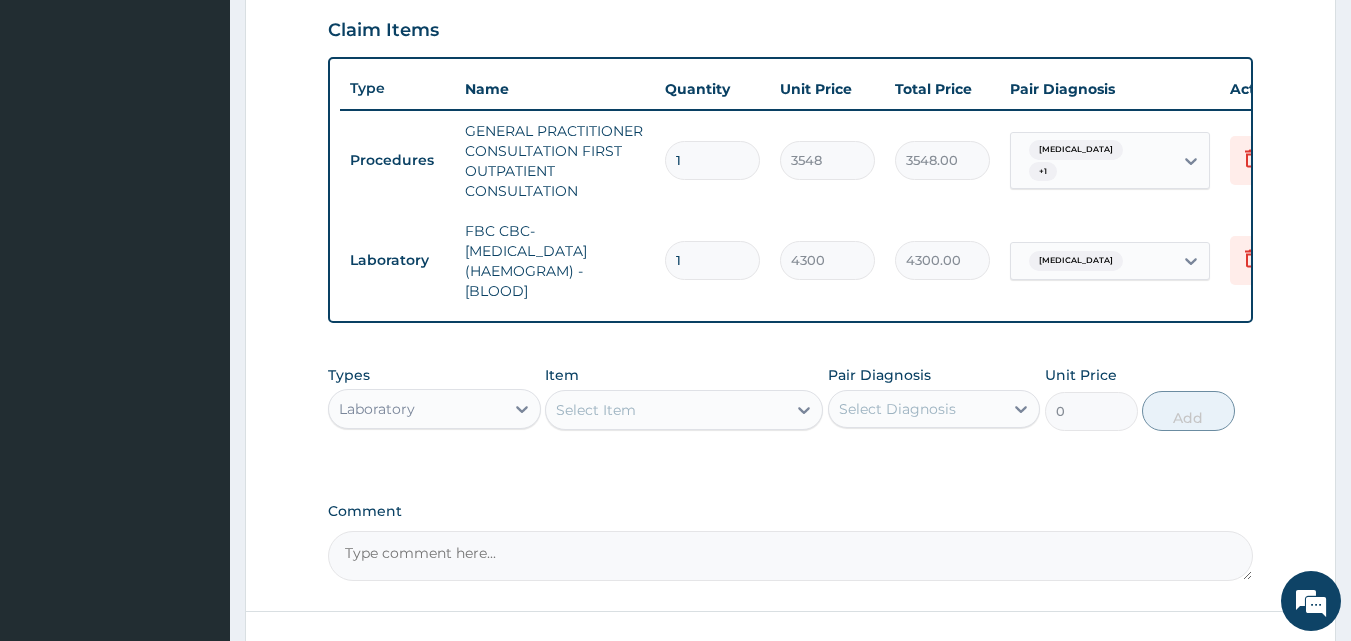 click on "Select Item" at bounding box center [596, 410] 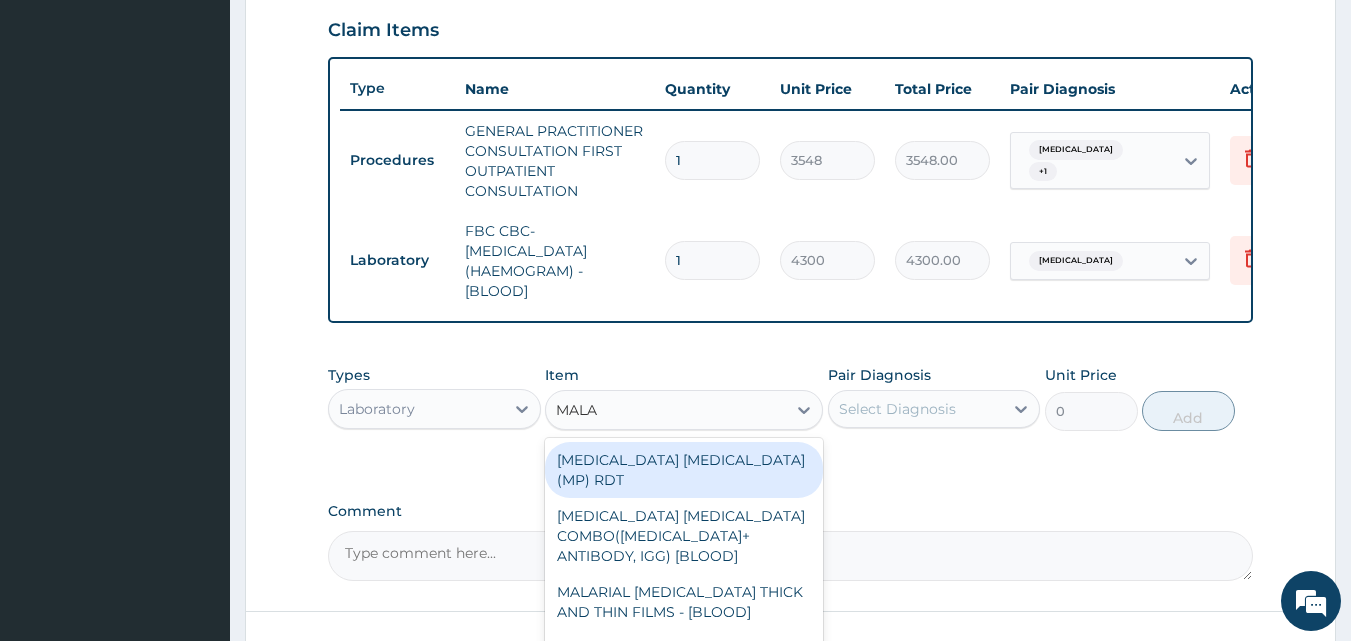 type on "MALAR" 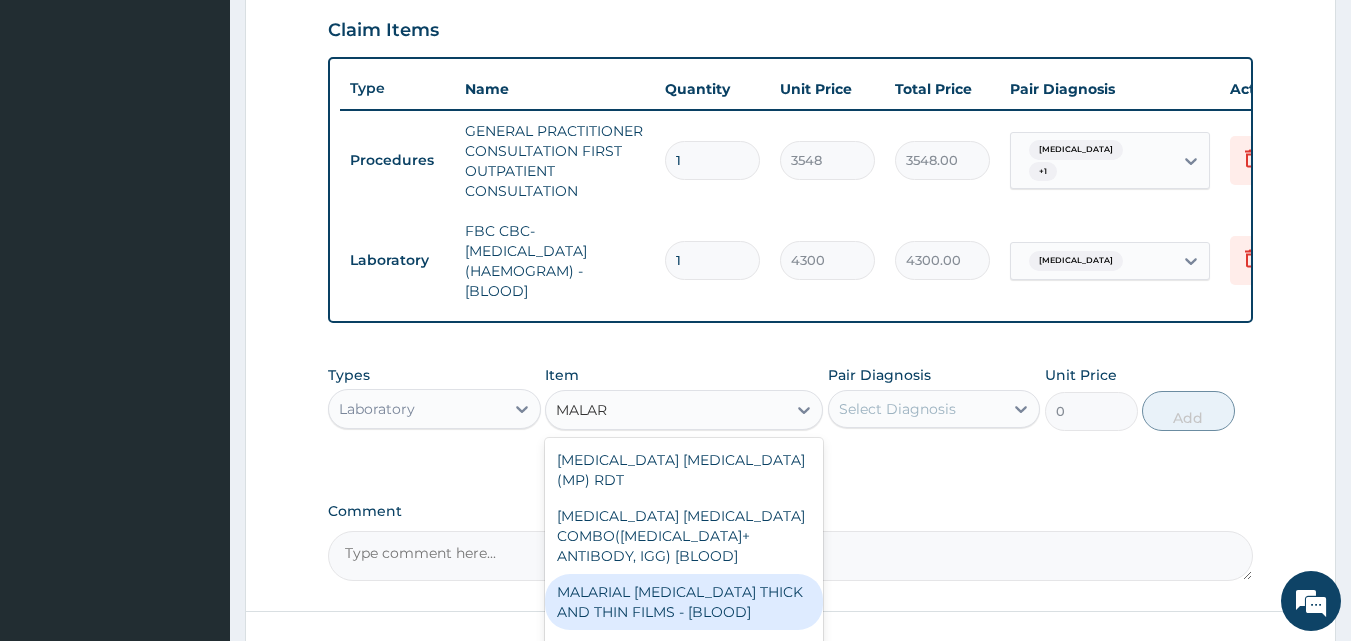 click on "MALARIAL PARASITE THICK AND THIN FILMS - [BLOOD]" at bounding box center (684, 602) 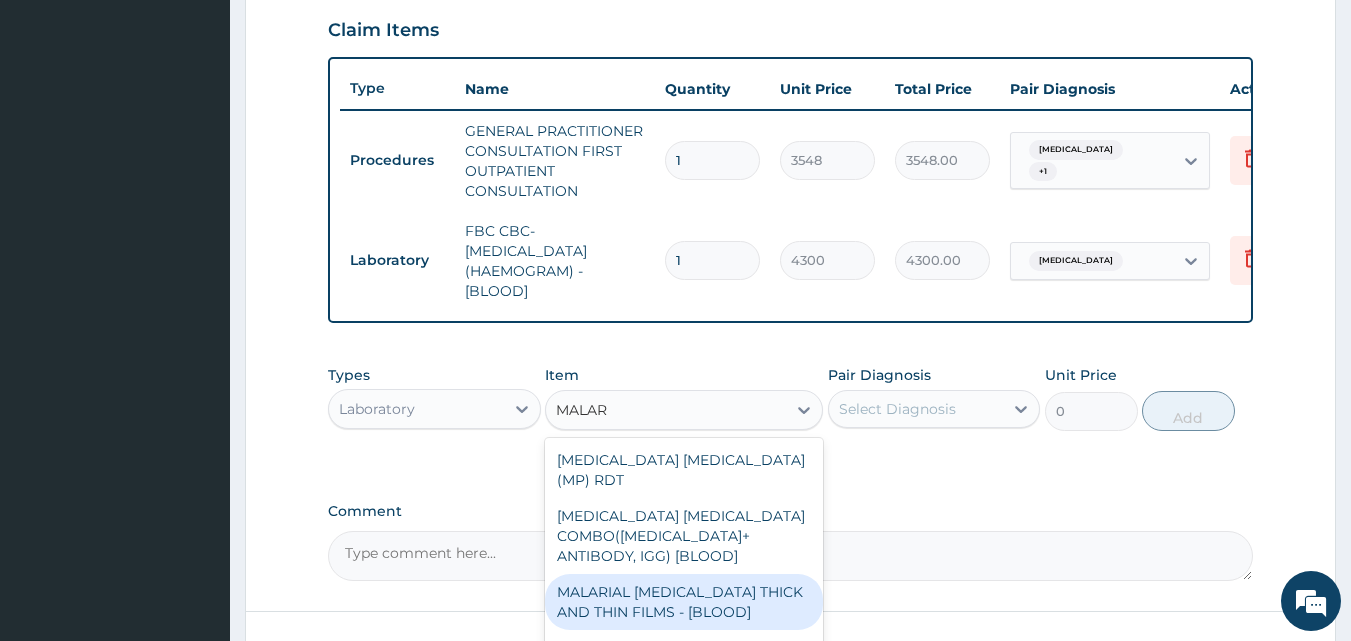 click on "Step  2  of 2 PA Code / Prescription Code Enter Code(Secondary Care Only) Encounter Date DD-MM-YYYY Important Notice Please enter PA codes before entering items that are not attached to a PA code   All diagnoses entered must be linked to a claim item. Diagnosis & Claim Items that are visible but inactive cannot be edited because they were imported from an already approved PA code. Diagnosis Sepsis Confirmed Malaria Confirmed NB: All diagnosis must be linked to a claim item Claim Items Type Name Quantity Unit Price Total Price Pair Diagnosis Actions Procedures GENERAL PRACTITIONER CONSULTATION FIRST OUTPATIENT CONSULTATION 1 3548 3548.00 Sepsis  + 1 Delete Laboratory FBC CBC-COMPLETE BLOOD COUNT (HAEMOGRAM) - [BLOOD] 1 4300 4300.00 Sepsis Delete Types Laboratory Item option FBC CBC-COMPLETE BLOOD COUNT (HAEMOGRAM) - [BLOOD], selected. MALAR MALAR MALARIA PARASITE (MP) RDT MALARIA PARASITE COMBO(BLOOD FILM+ ANTIBODY, IGG) [BLOOD] MALARIAL PARASITE THICK AND THIN FILMS - [BLOOD] Pair Diagnosis Select Diagnosis 0" at bounding box center (790, 71) 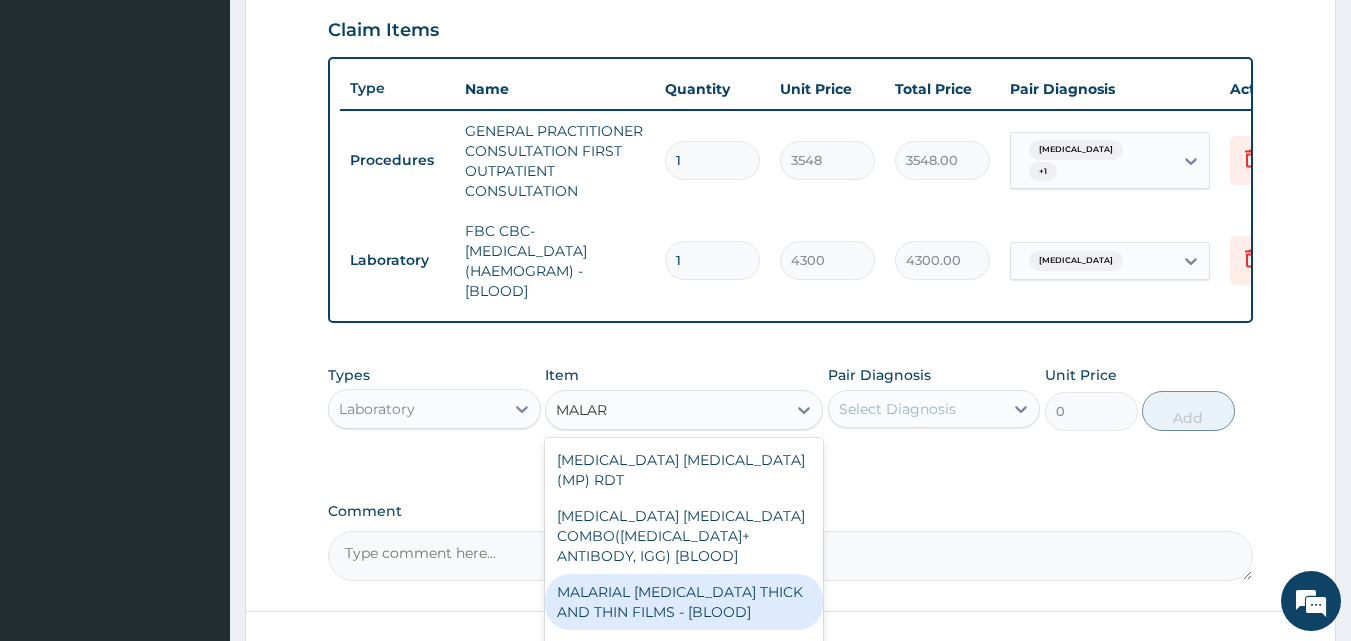type on "1613" 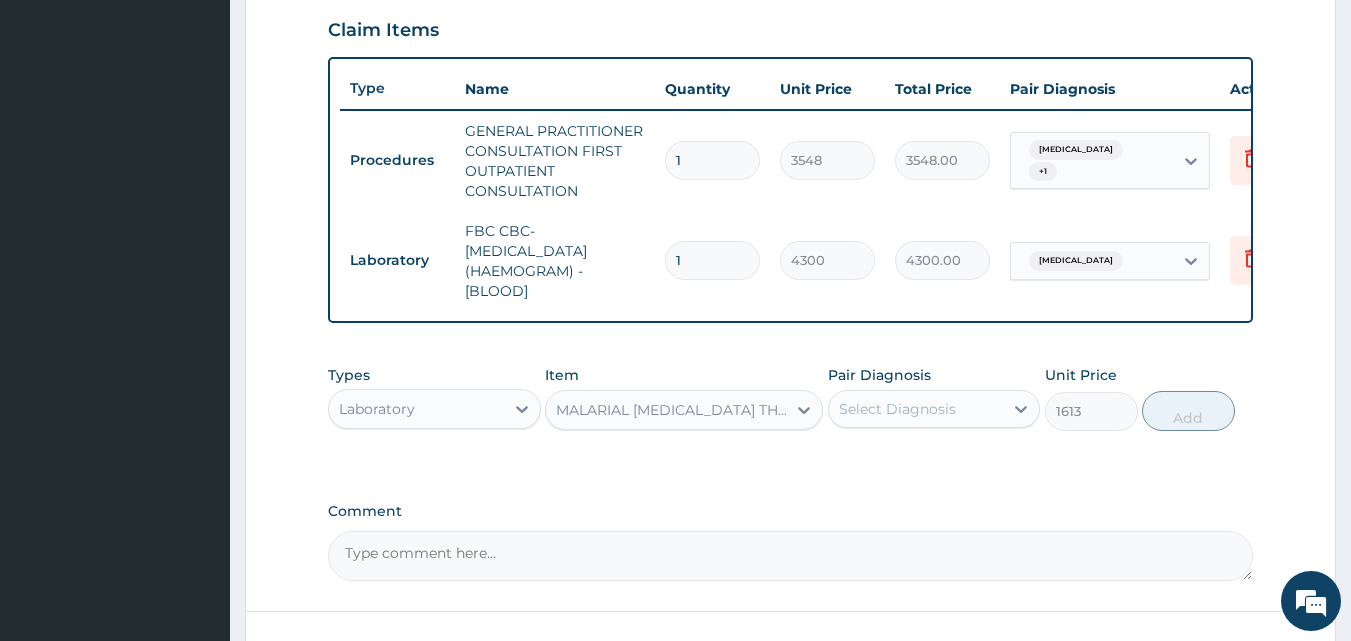 click on "Select Diagnosis" at bounding box center (916, 409) 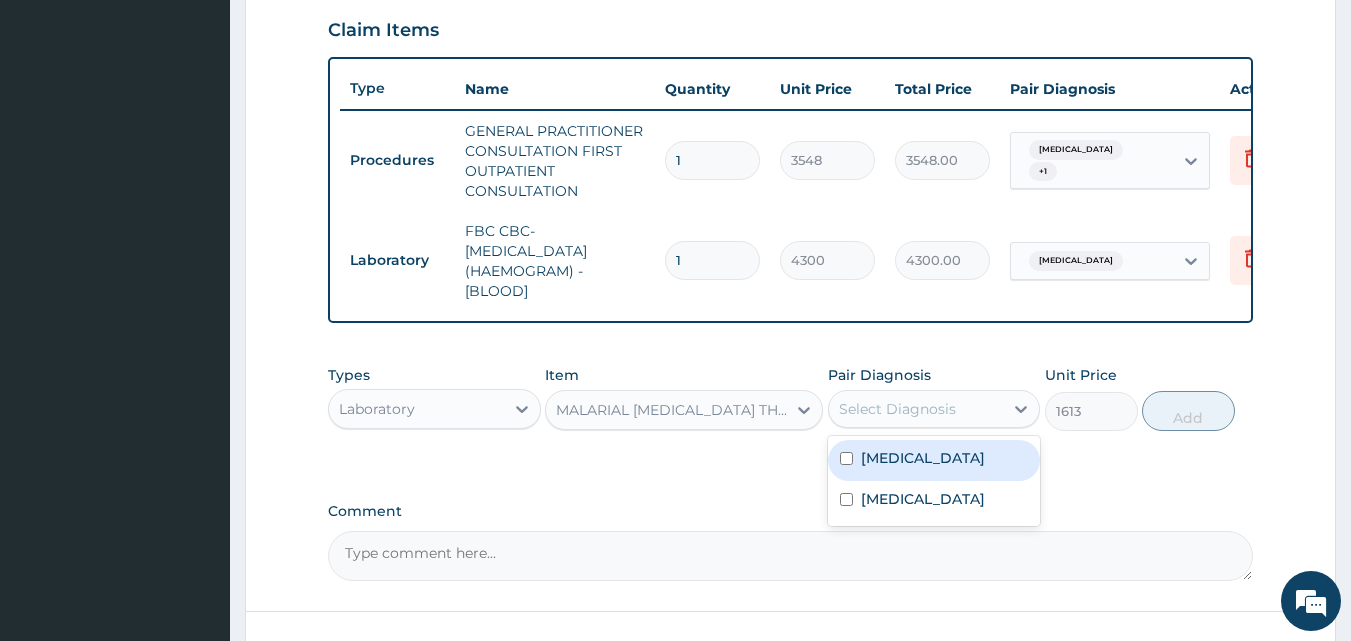 click on "Select Diagnosis" at bounding box center (916, 409) 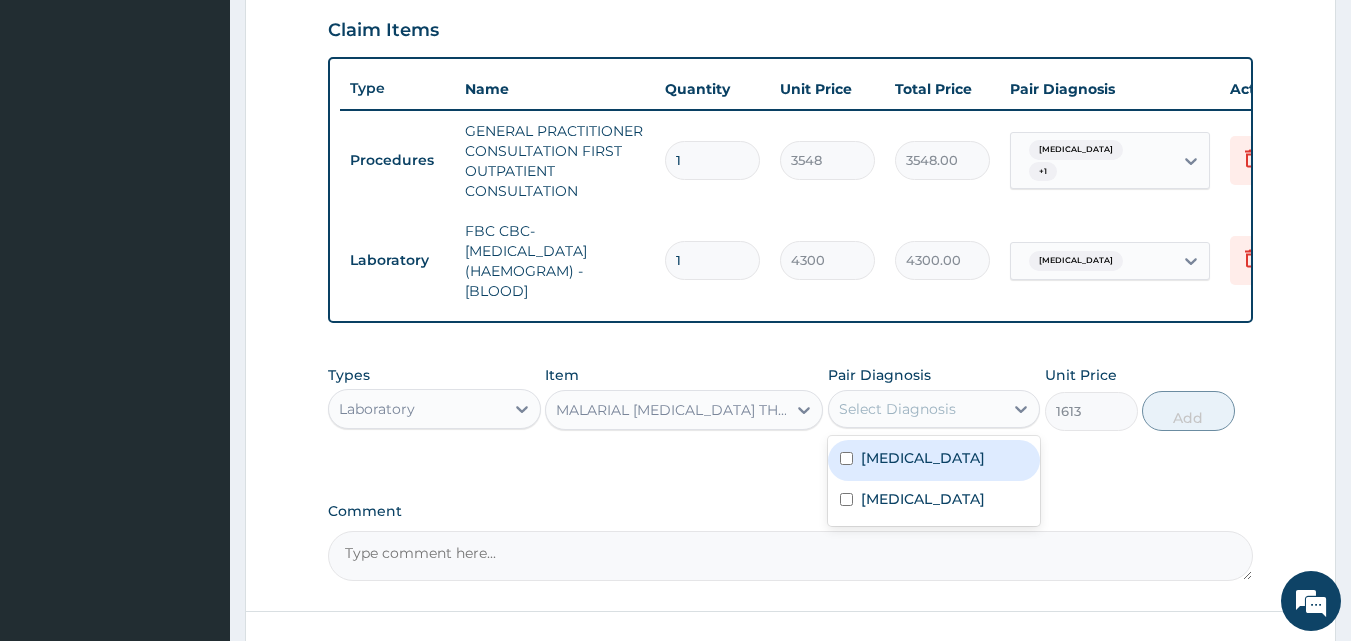 click on "Select Diagnosis" at bounding box center [897, 409] 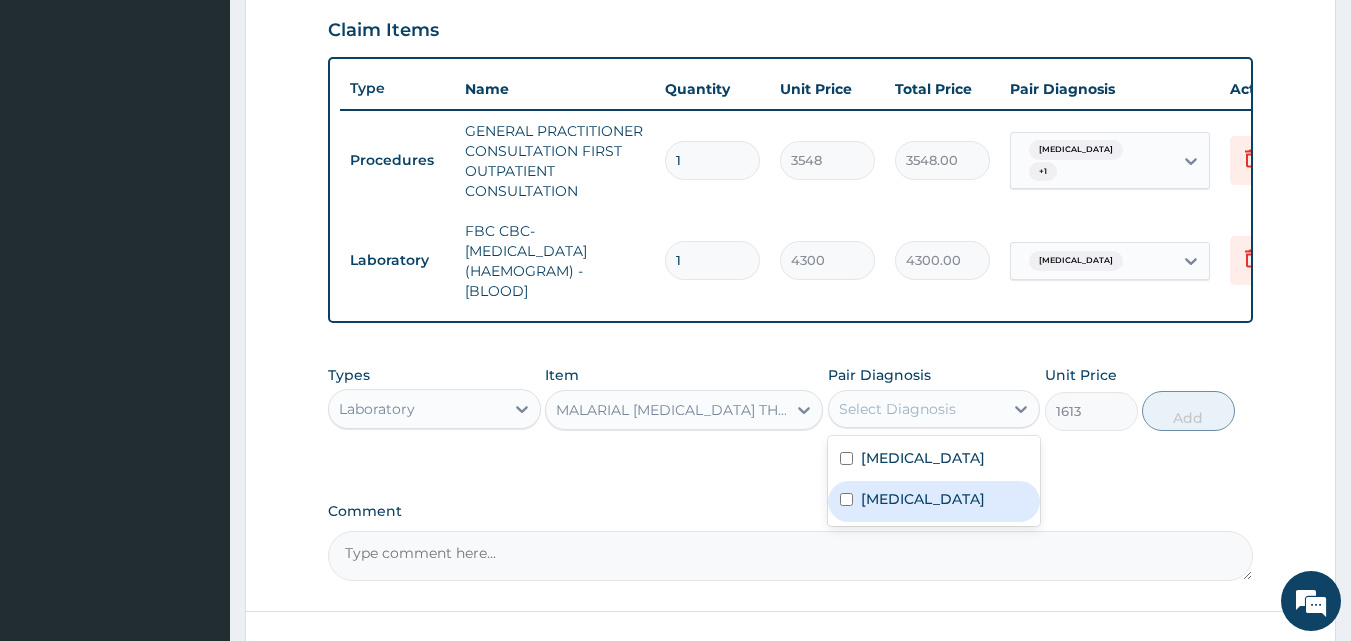 click at bounding box center (846, 499) 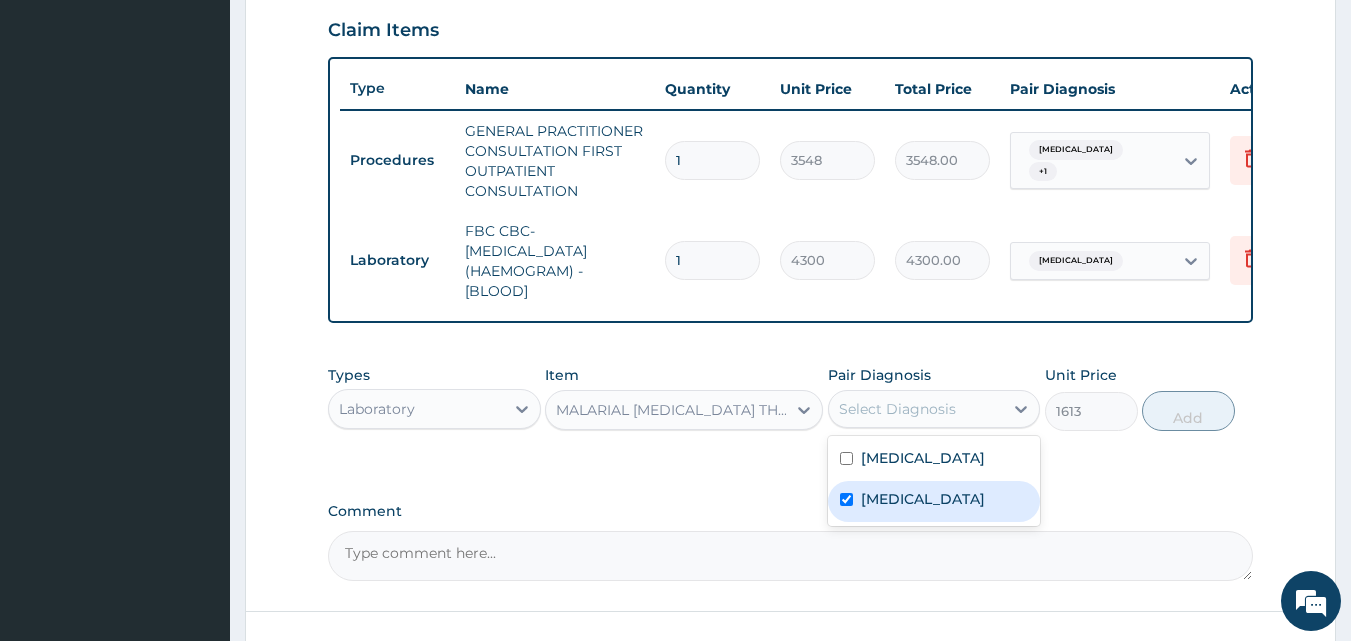 checkbox on "true" 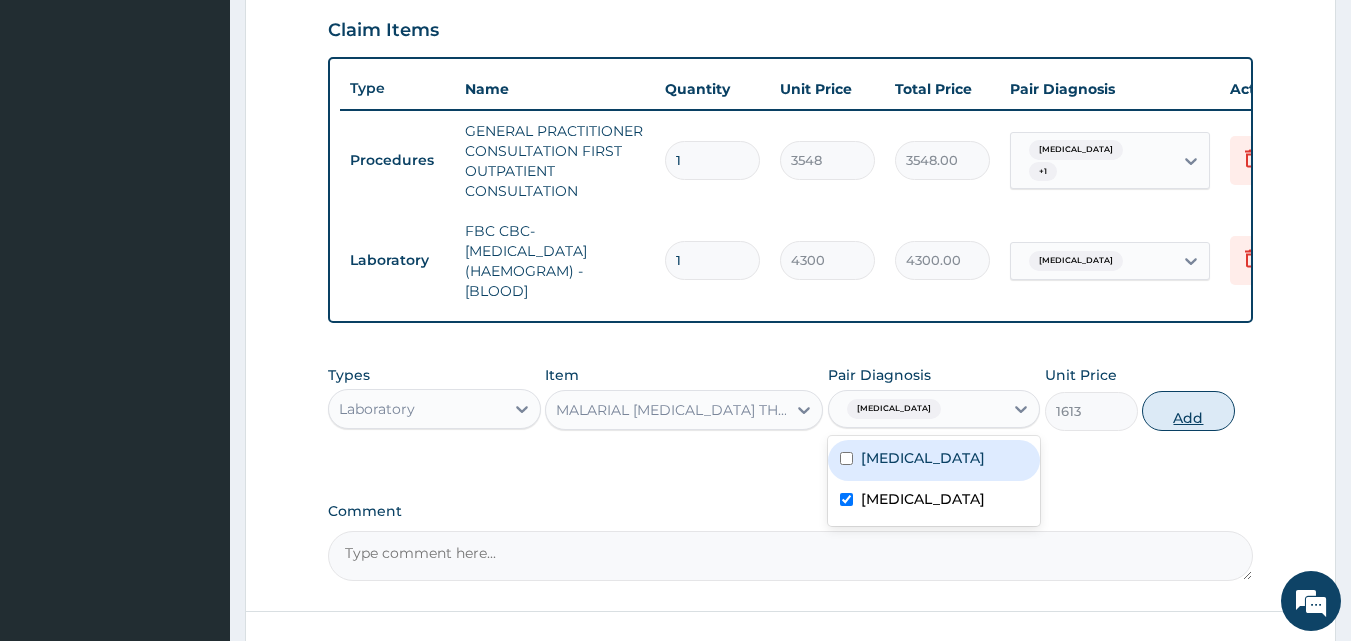 click on "Add" at bounding box center [1188, 411] 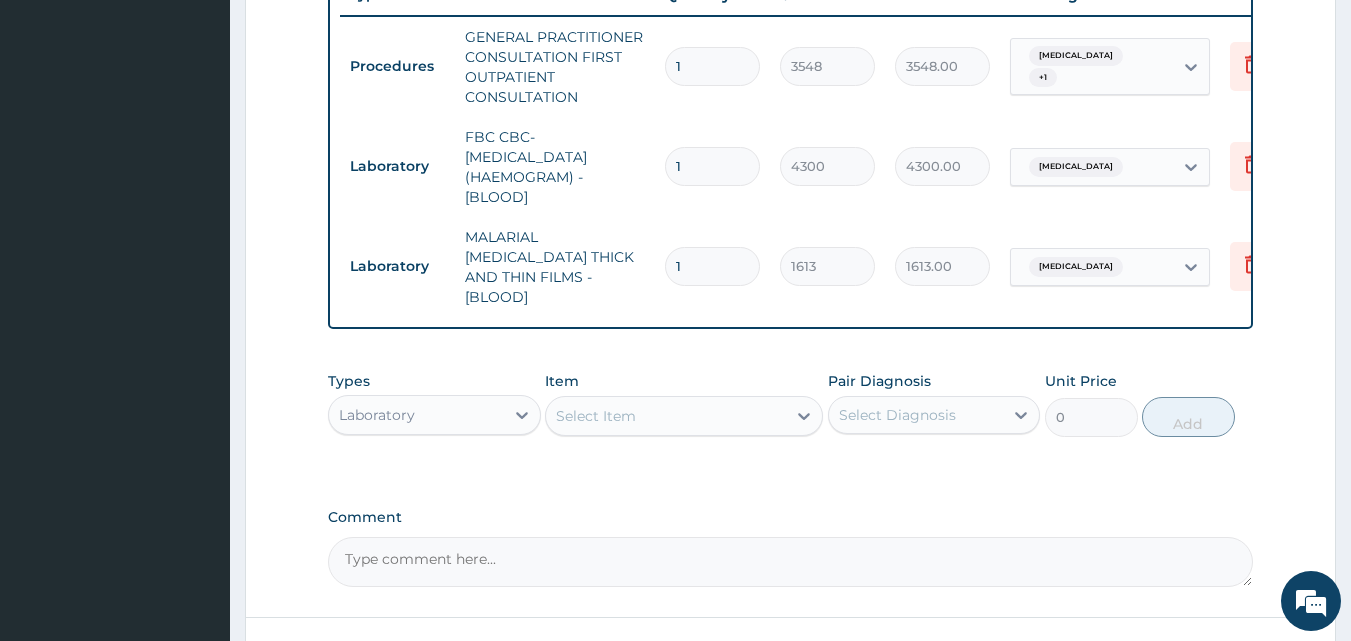 scroll, scrollTop: 787, scrollLeft: 0, axis: vertical 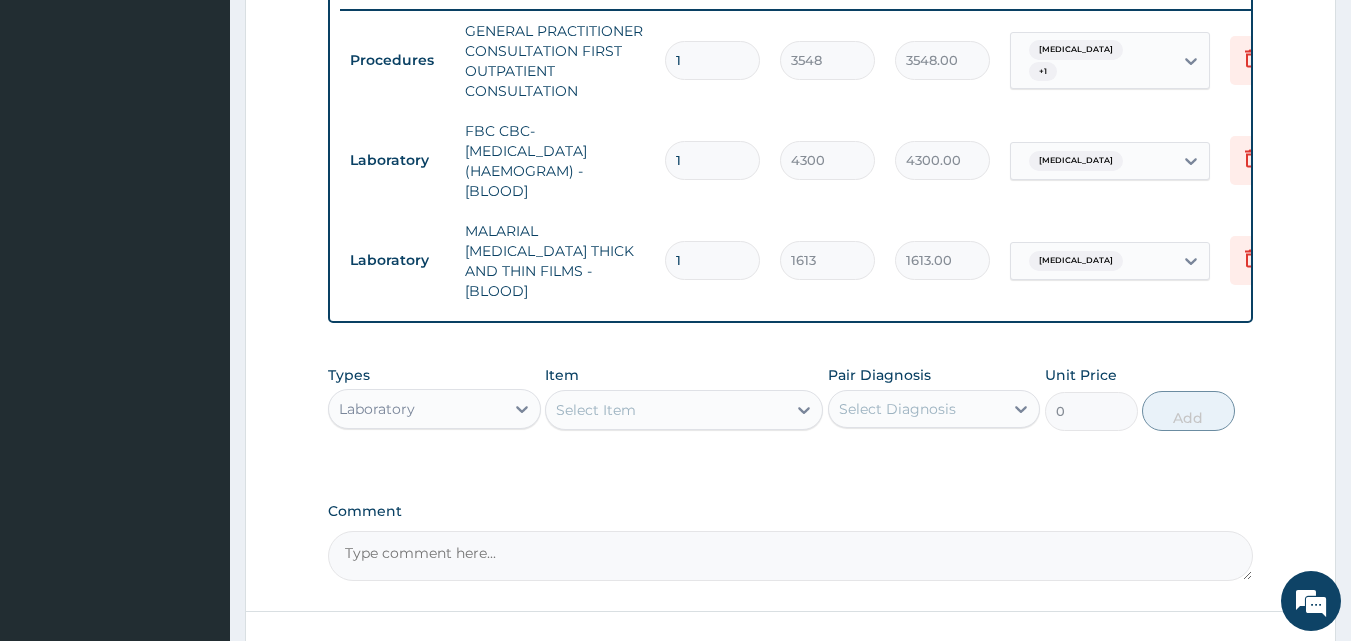 click on "Laboratory" at bounding box center [416, 409] 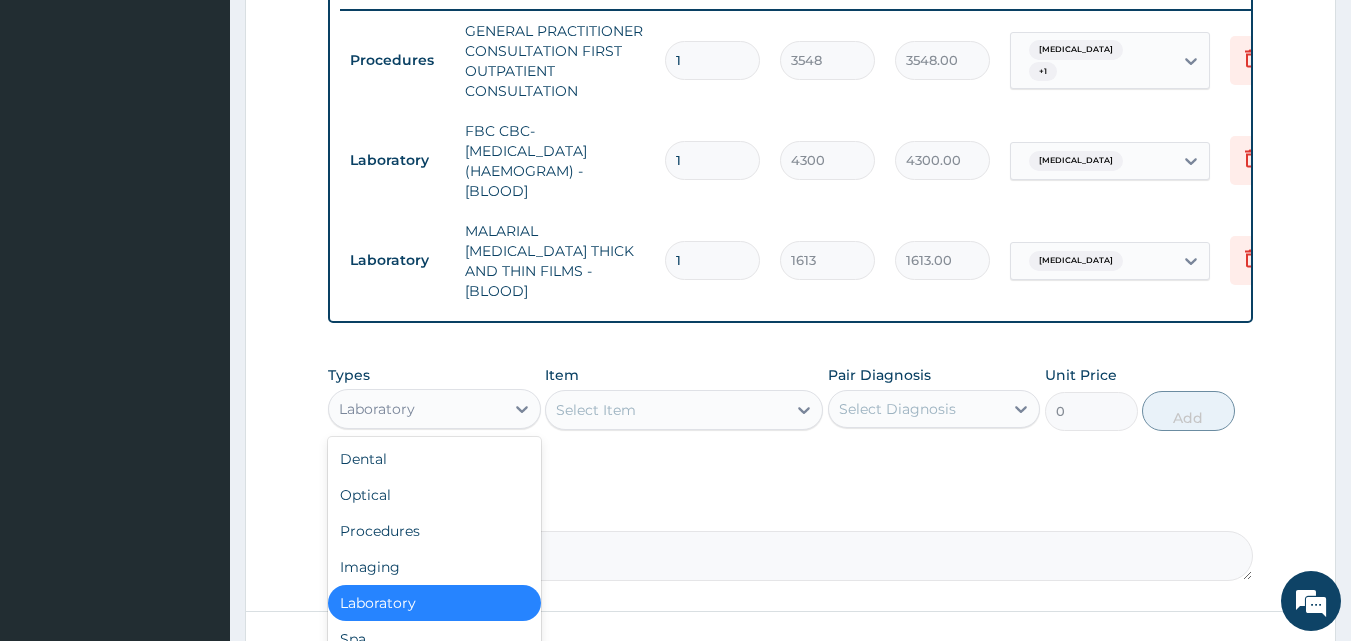 drag, startPoint x: 471, startPoint y: 412, endPoint x: 402, endPoint y: 609, distance: 208.73428 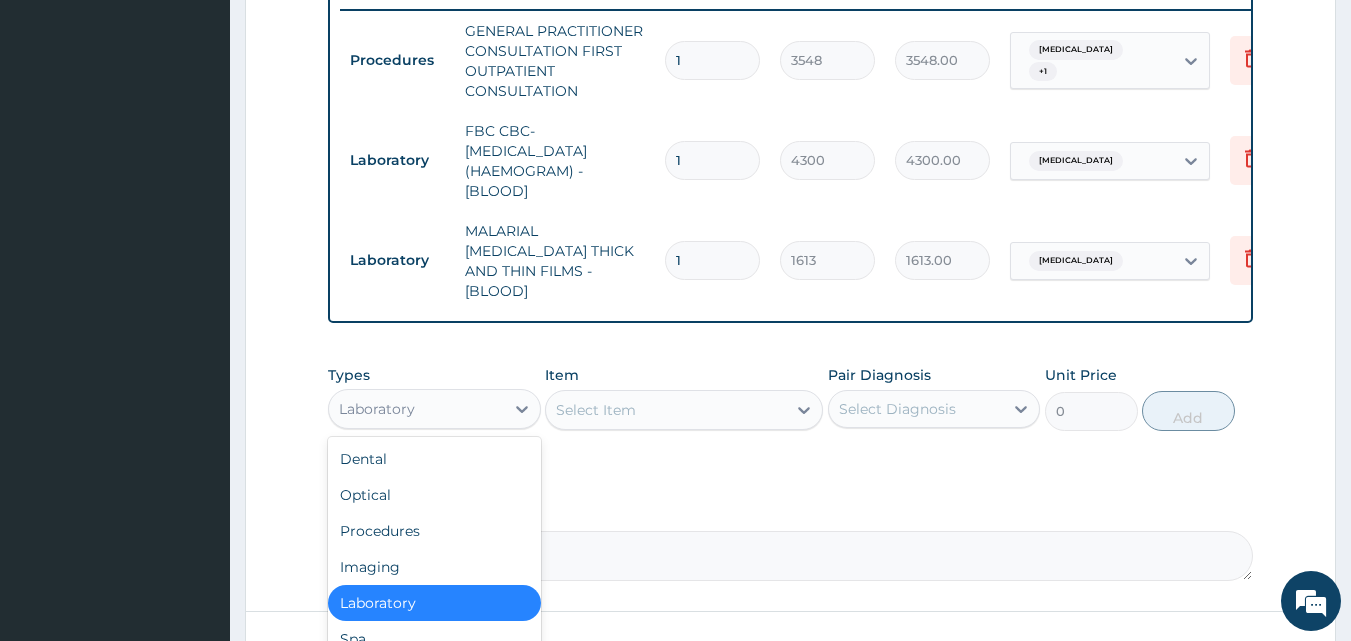 click on "option Laboratory, selected. option Laboratory selected, 5 of 10. 10 results available. Use Up and Down to choose options, press Enter to select the currently focused option, press Escape to exit the menu, press Tab to select the option and exit the menu. Laboratory Dental Optical Procedures Imaging Laboratory Spa Drugs Immunizations Others Gym" at bounding box center (434, 409) 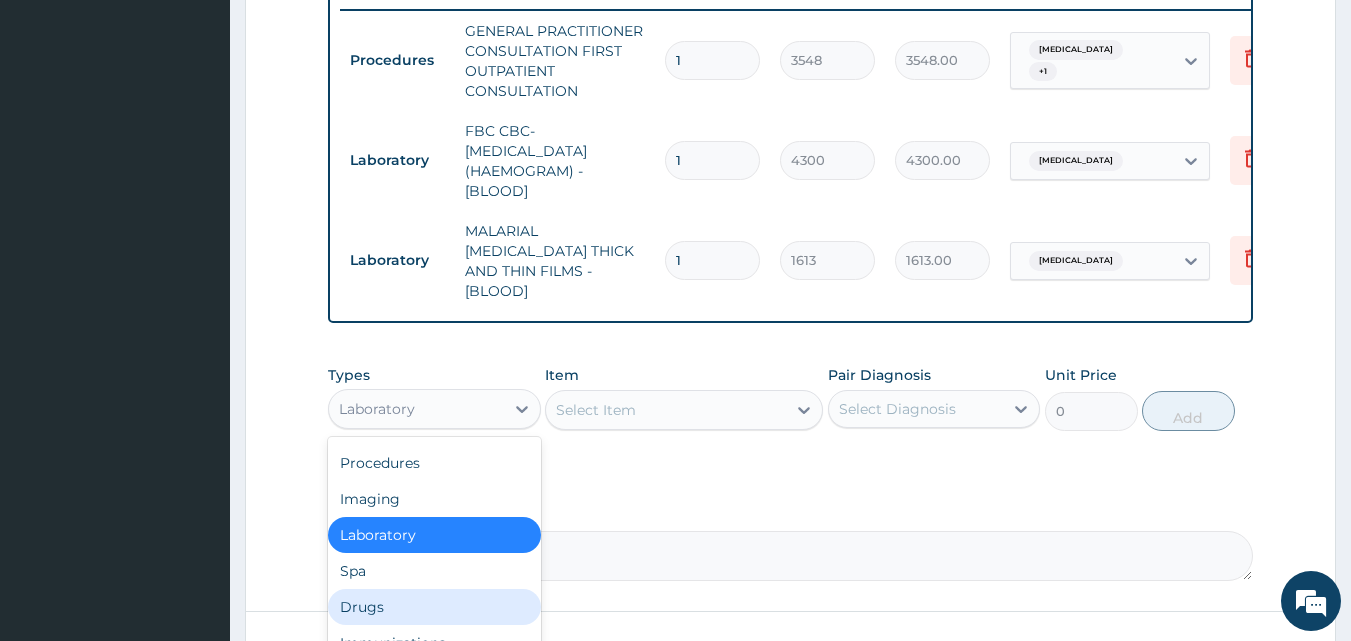 click on "Drugs" at bounding box center (434, 607) 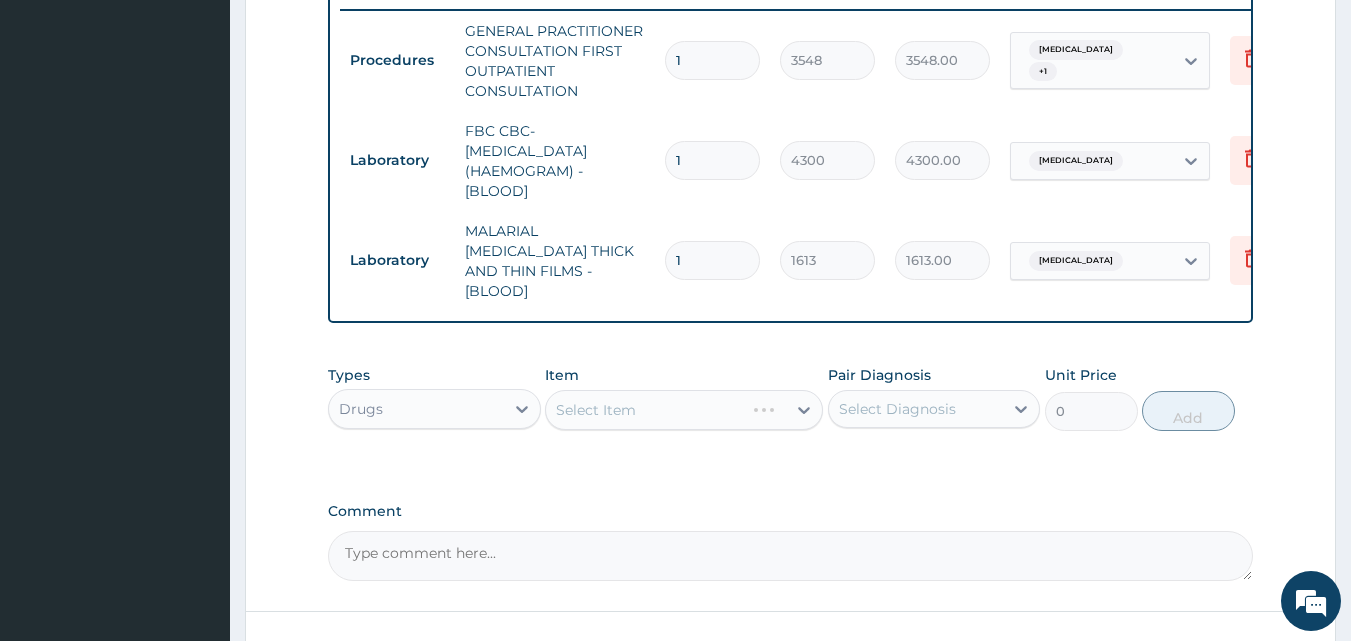 click on "Select Item" at bounding box center (684, 410) 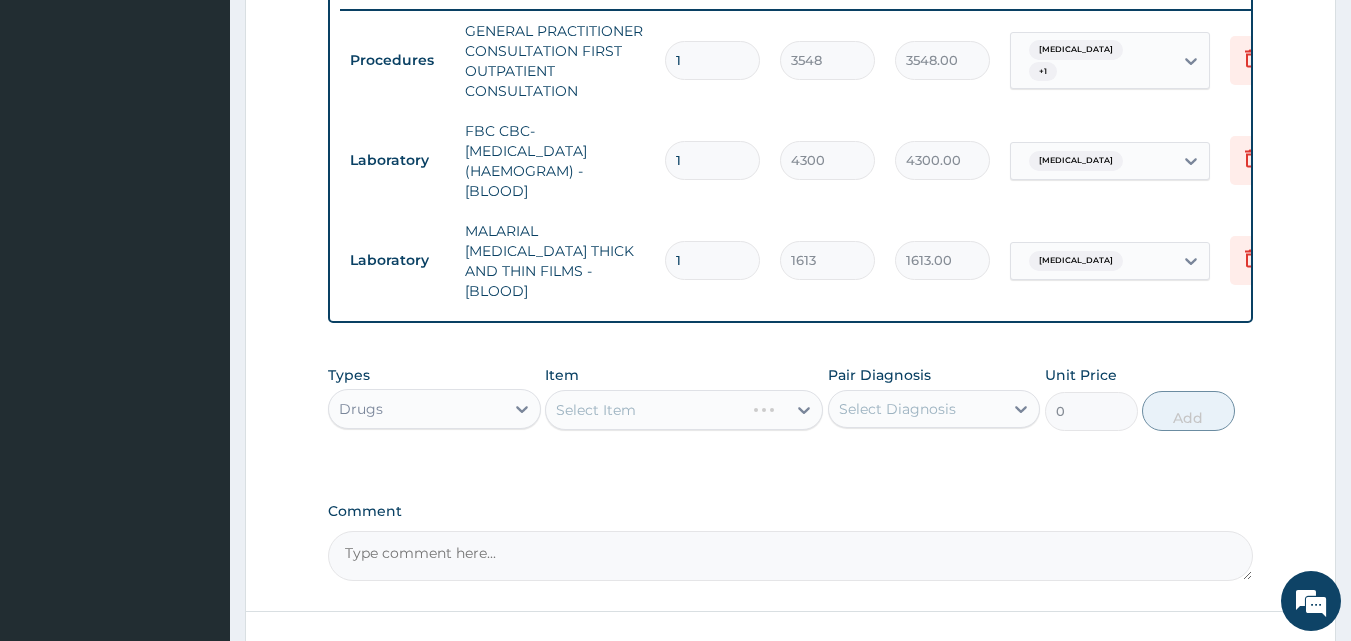 click on "Select Item" at bounding box center (684, 410) 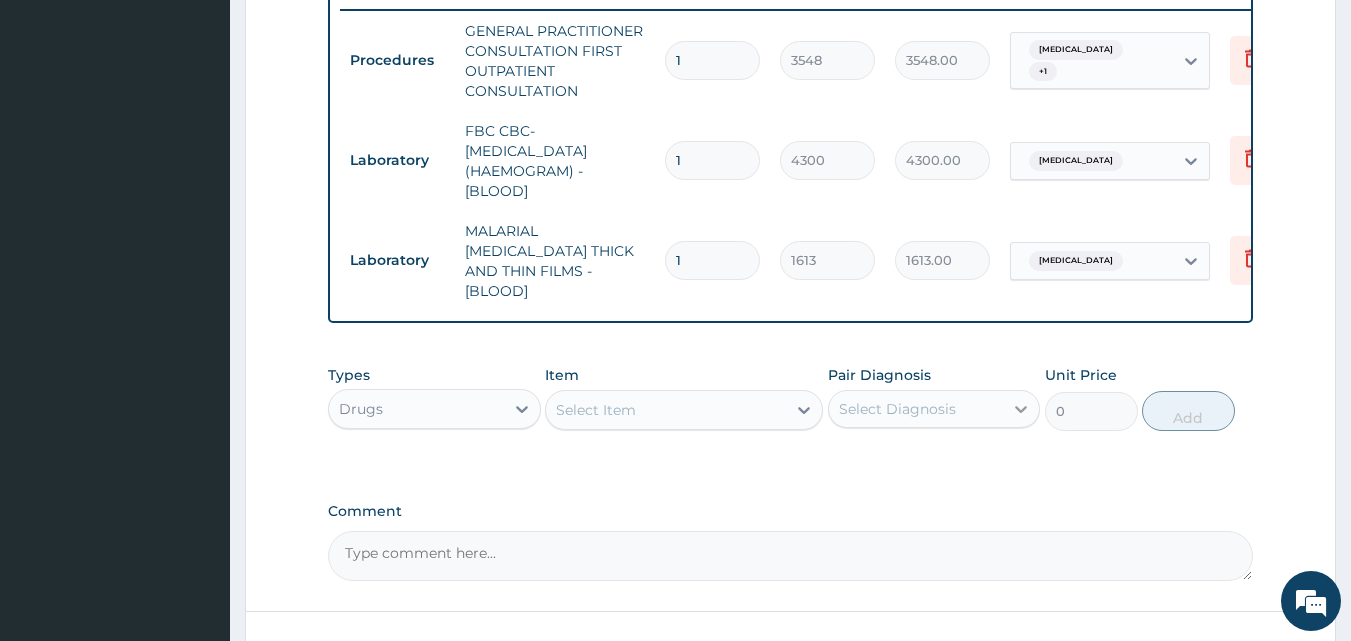click at bounding box center [1021, 409] 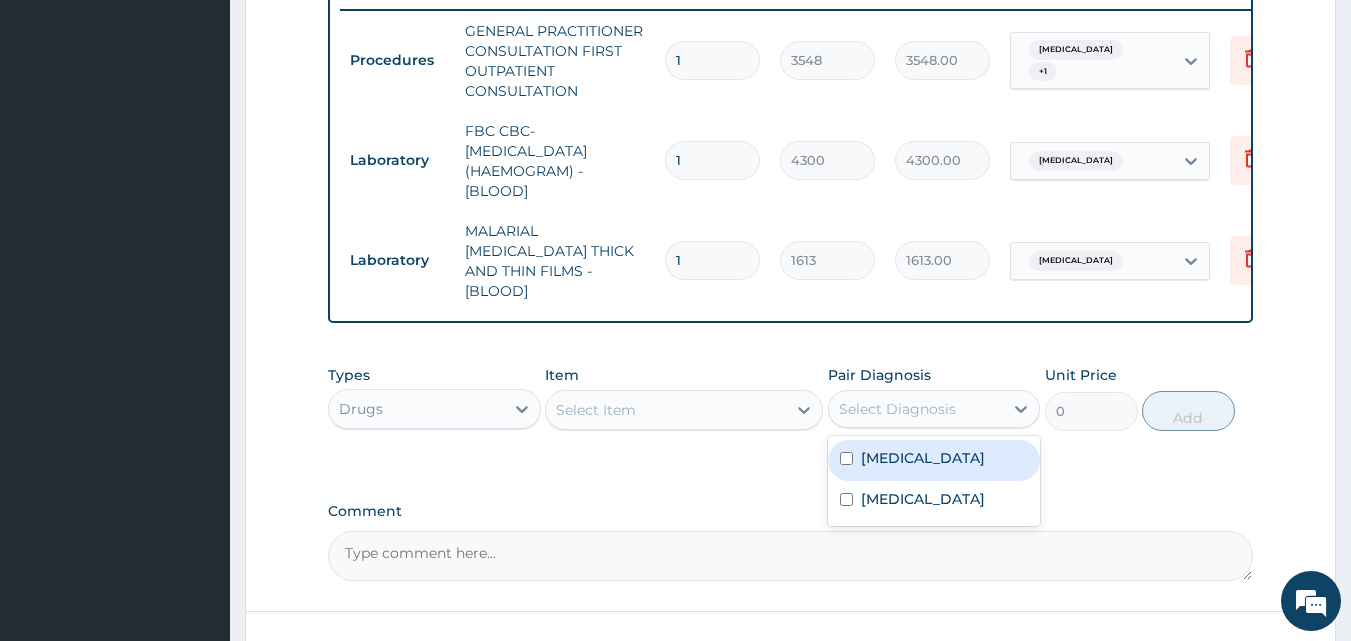 click on "Select Item" at bounding box center [666, 410] 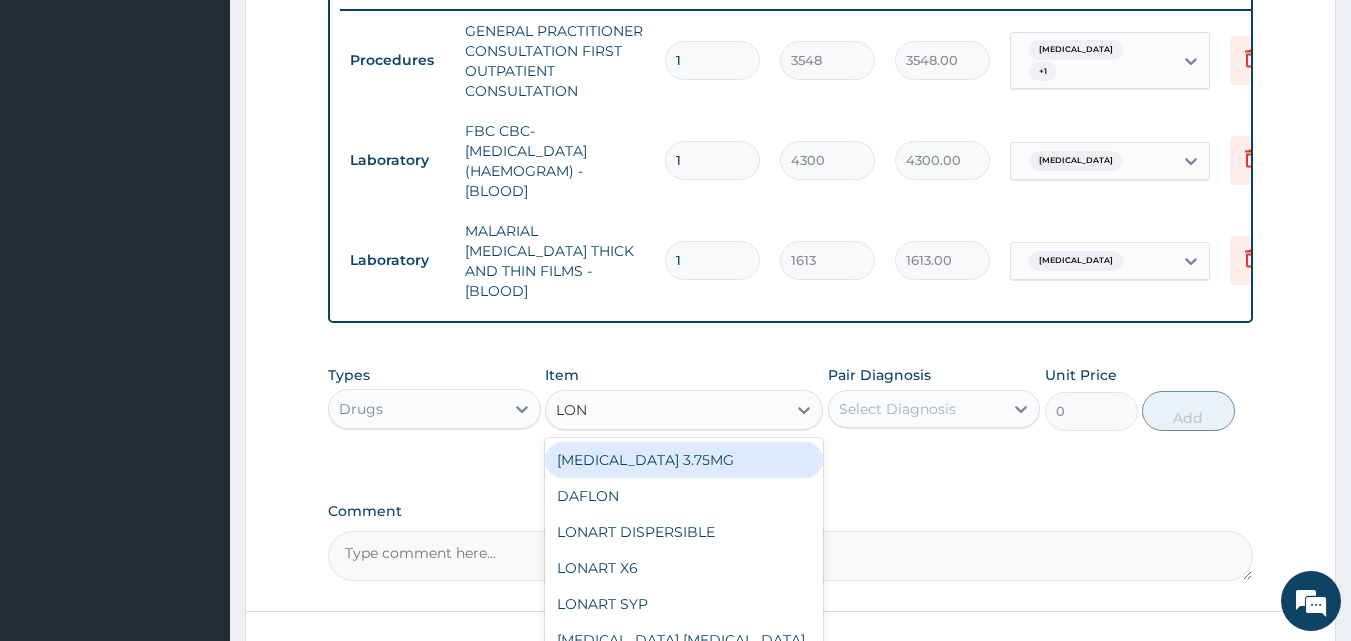 type on "LONA" 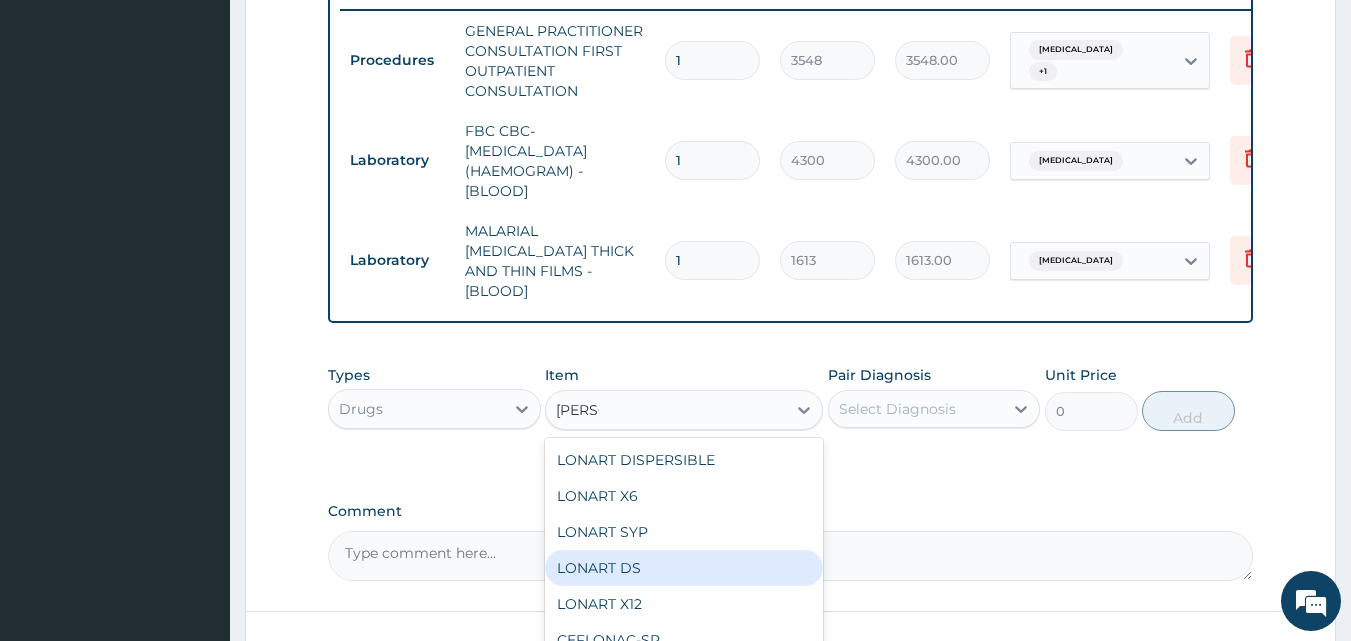 click on "LONART DS" at bounding box center (684, 568) 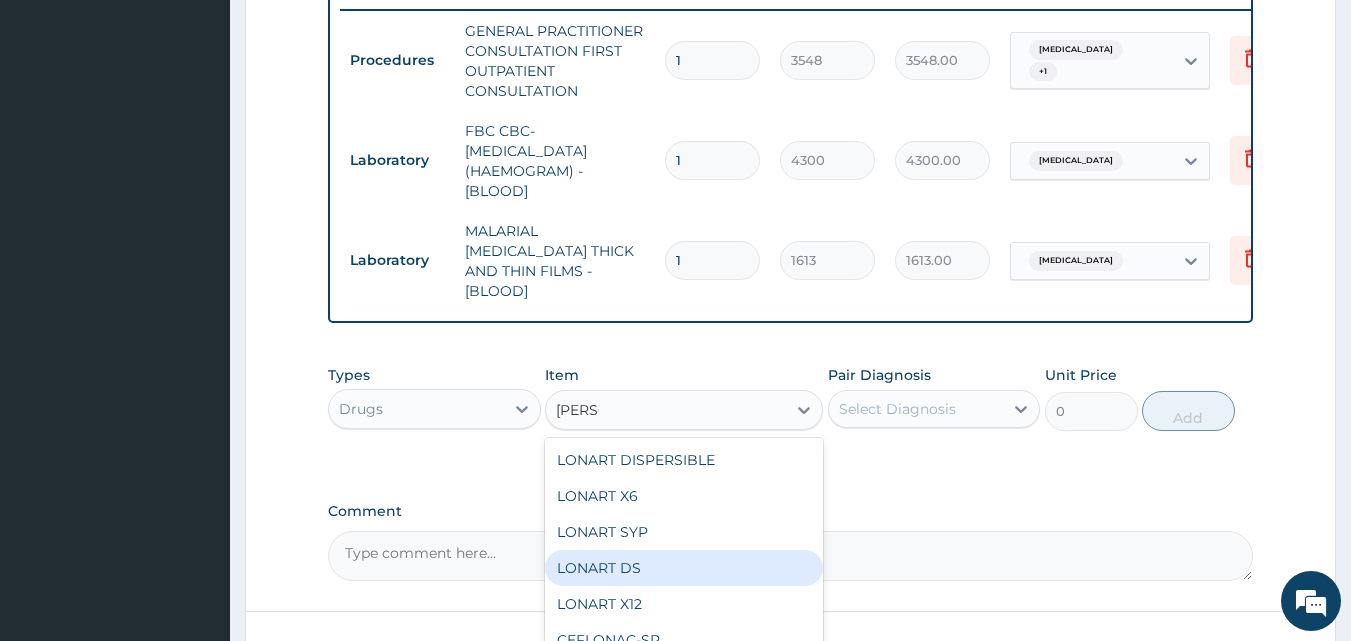 type 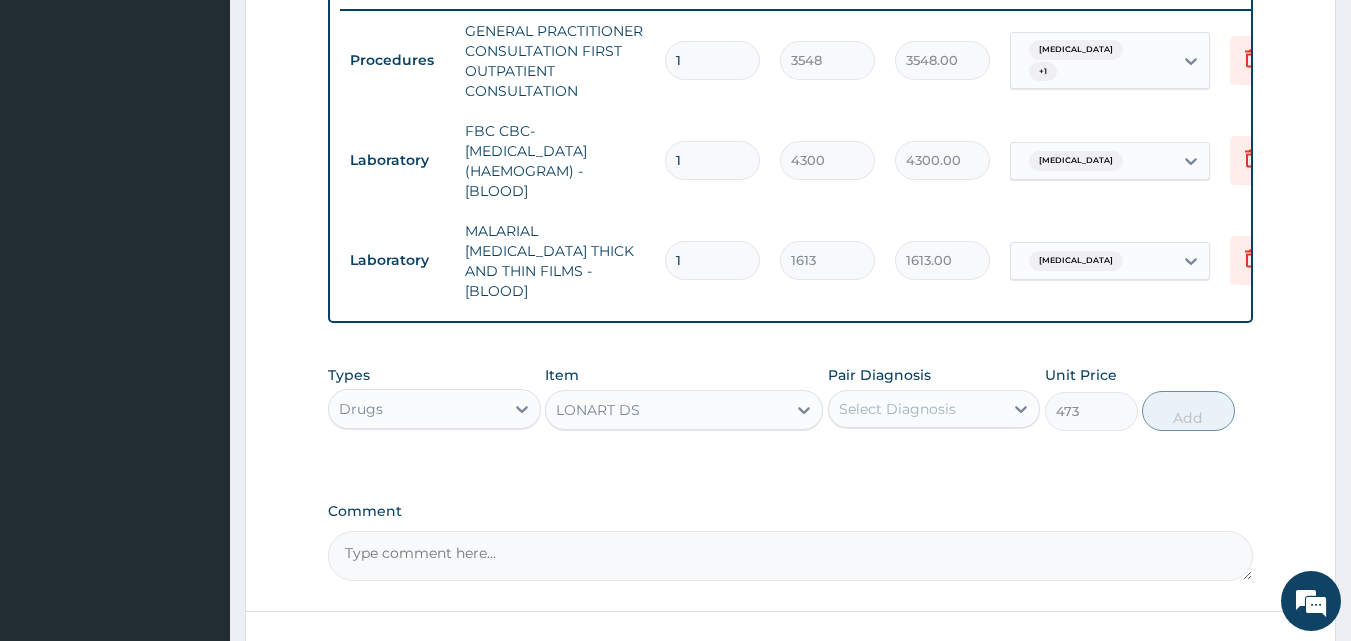 click on "Select Diagnosis" at bounding box center [916, 409] 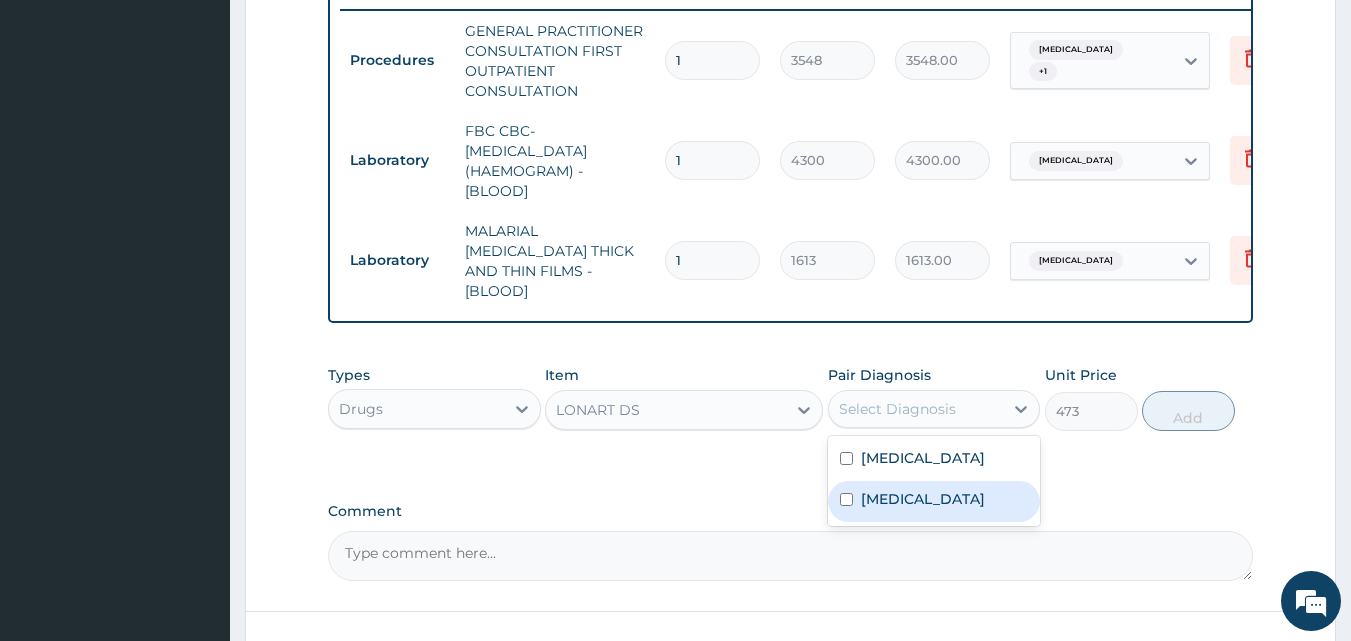 click at bounding box center [846, 499] 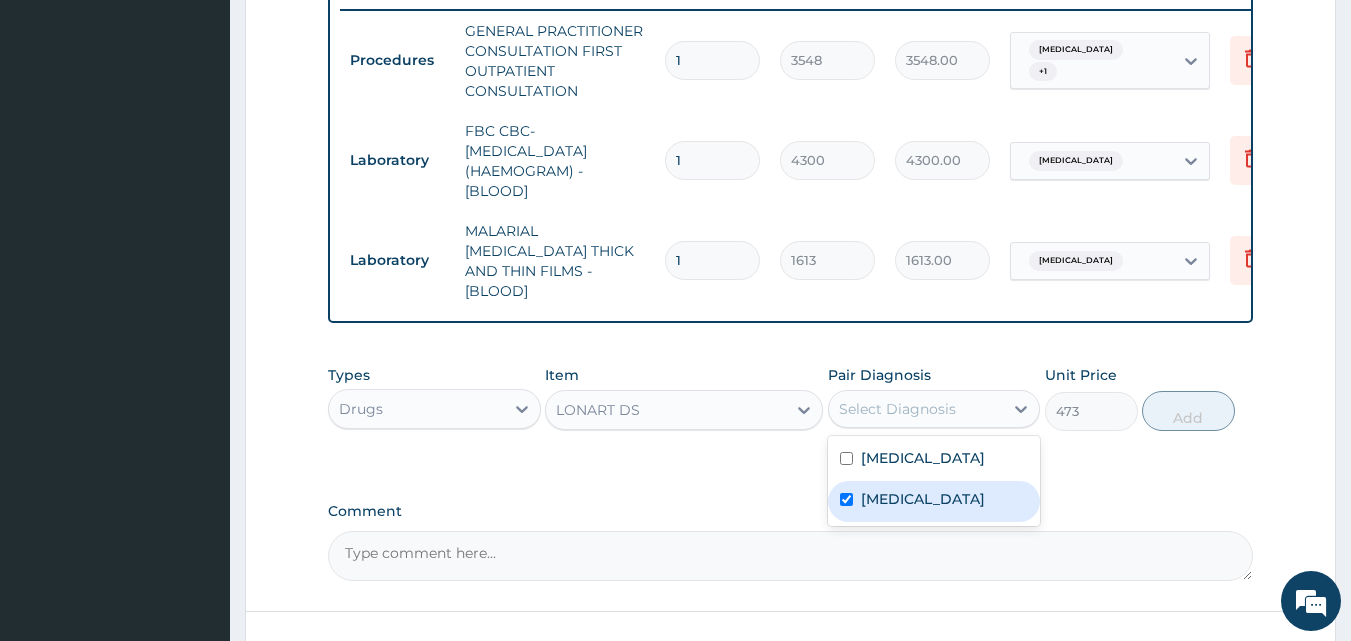checkbox on "true" 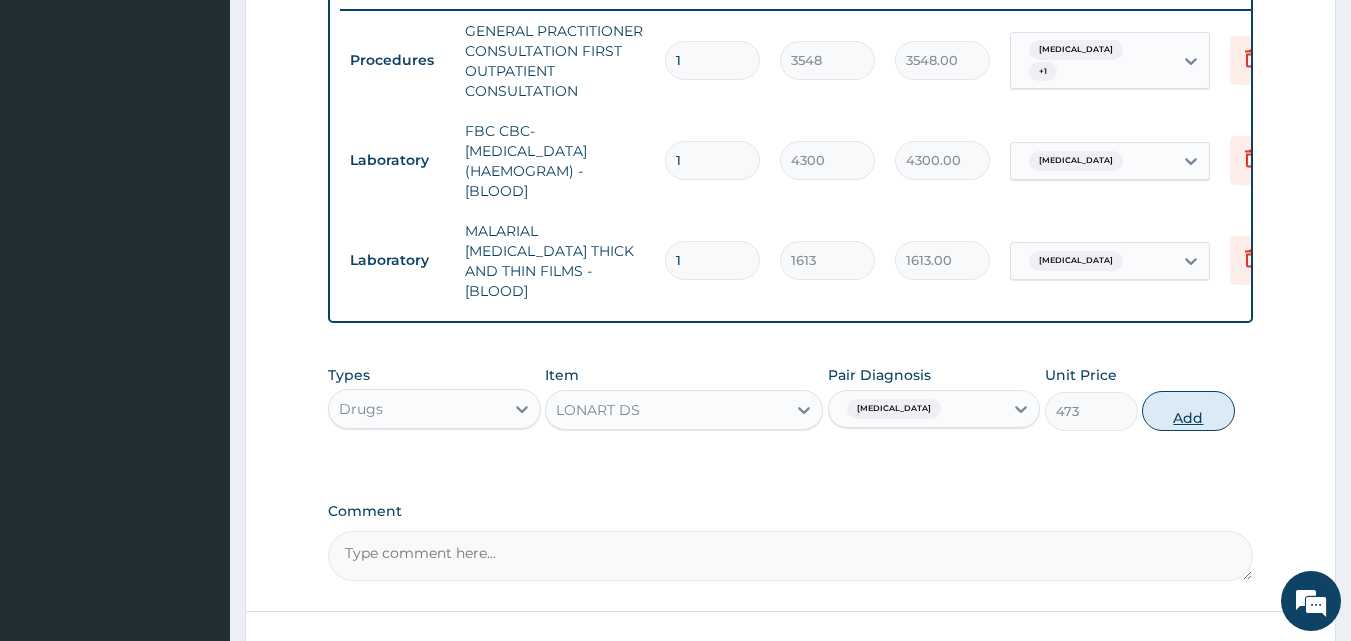 click on "Add" at bounding box center [1188, 411] 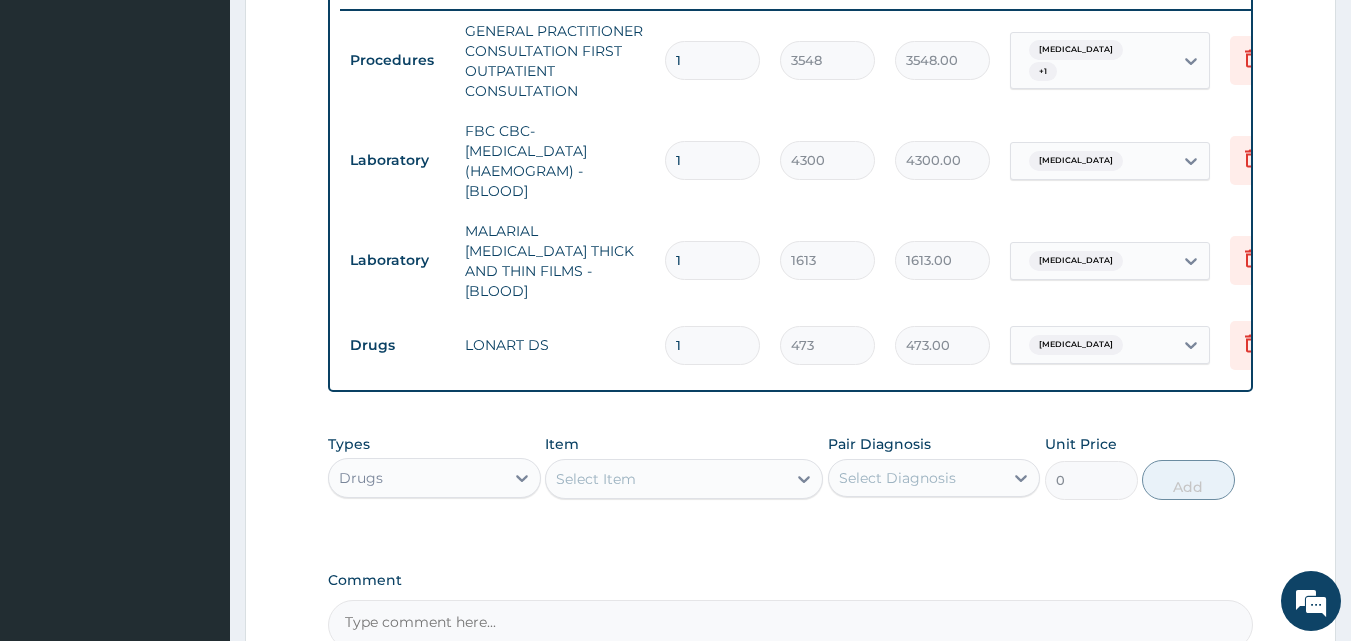 click on "1" at bounding box center [712, 345] 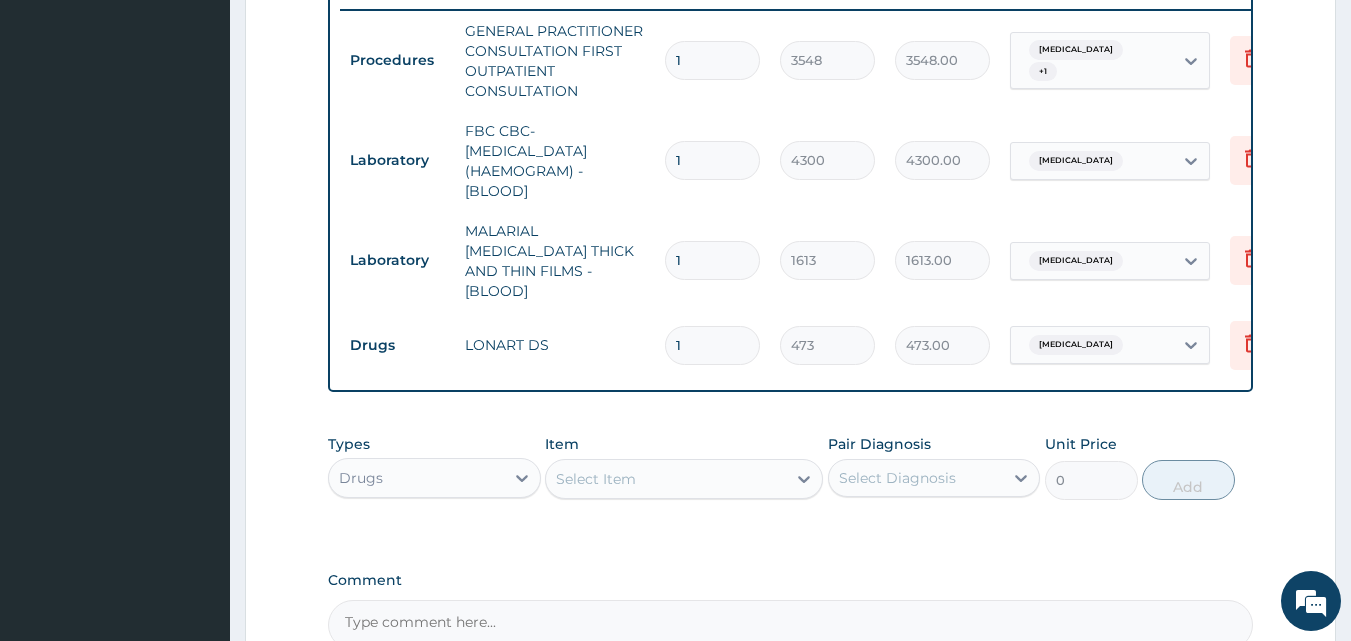 type 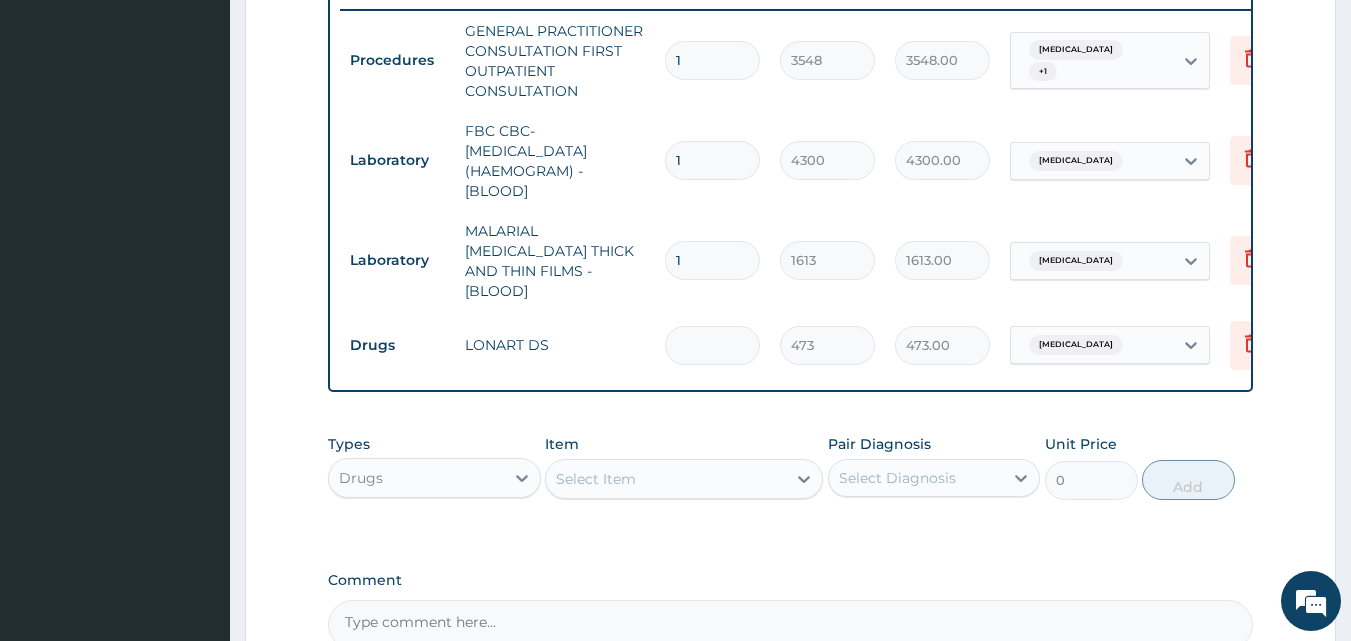 type on "0.00" 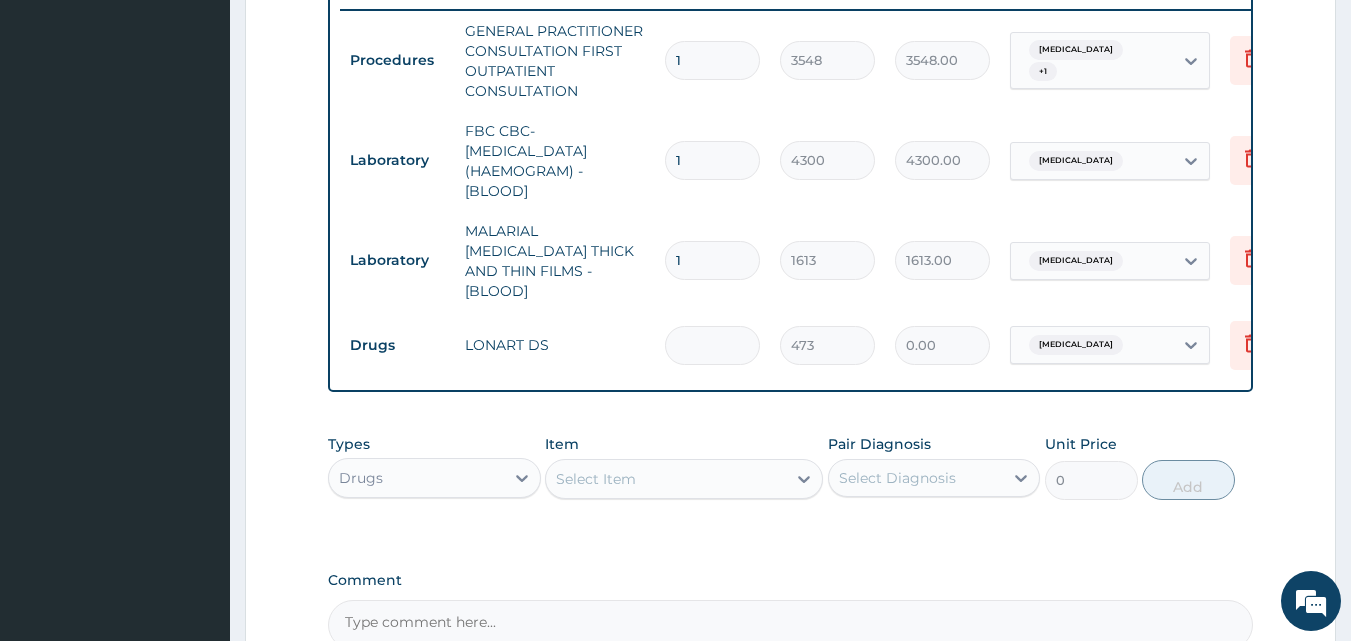 type on "6" 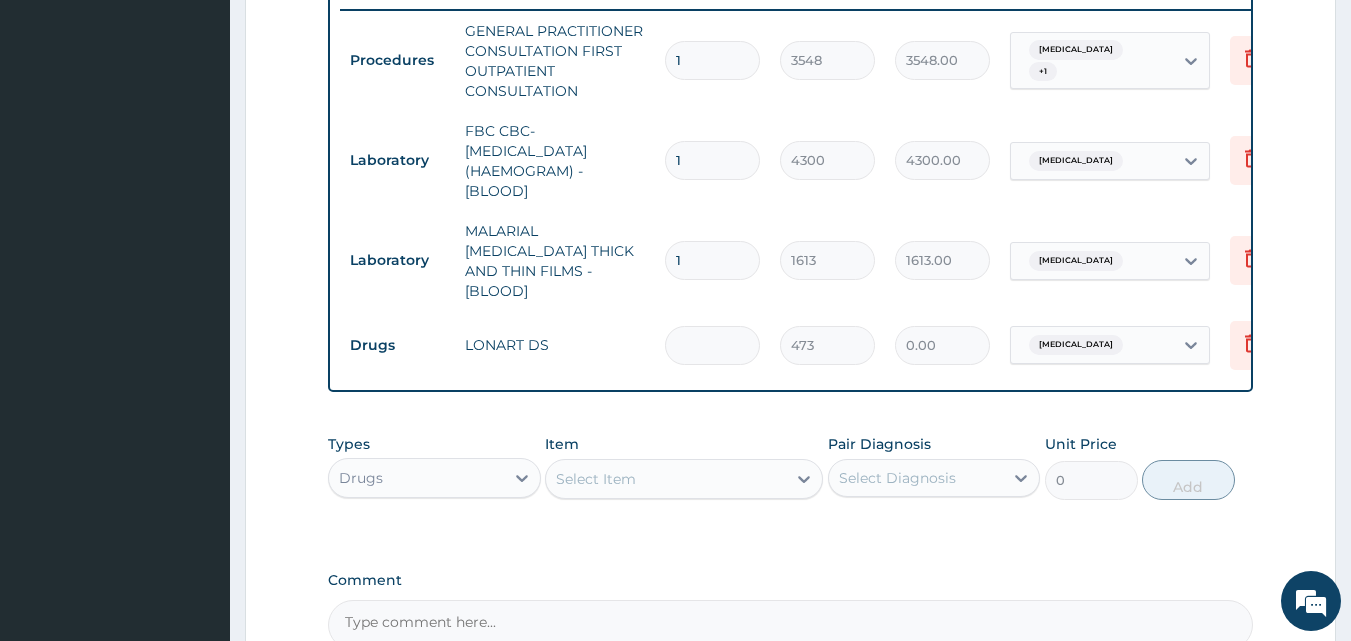 type on "2838.00" 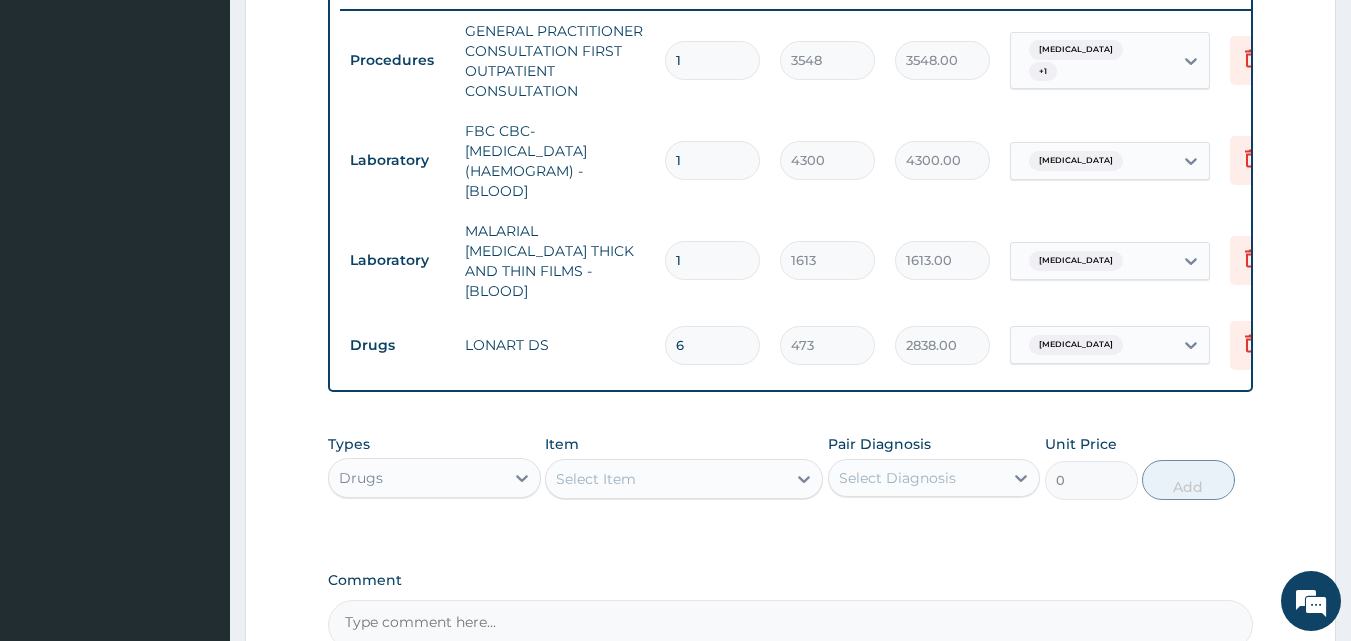 type on "6" 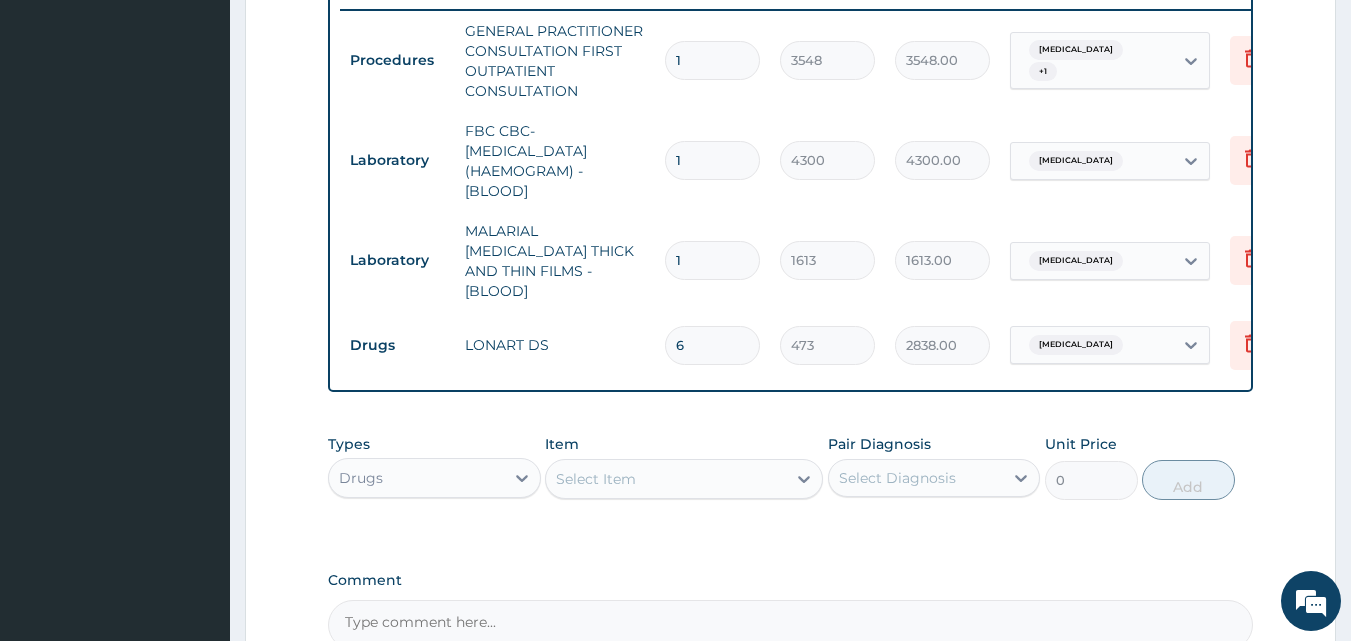 click on "Select Item" at bounding box center [596, 479] 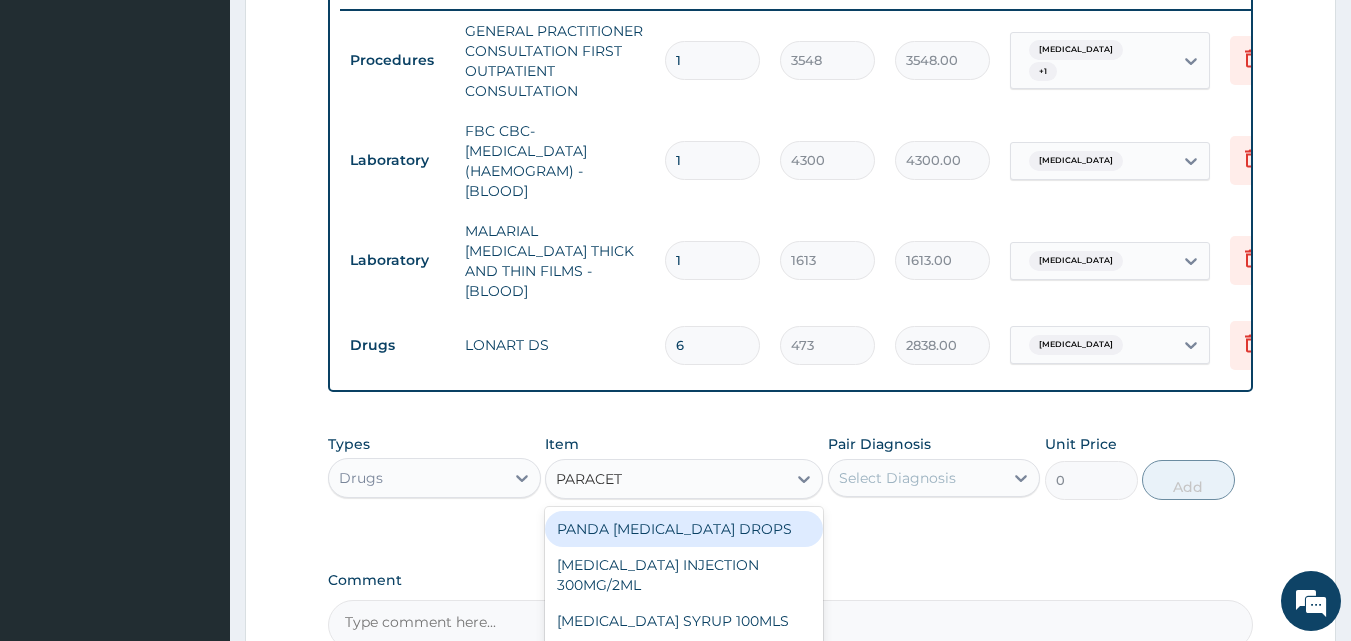 type on "PARACETA" 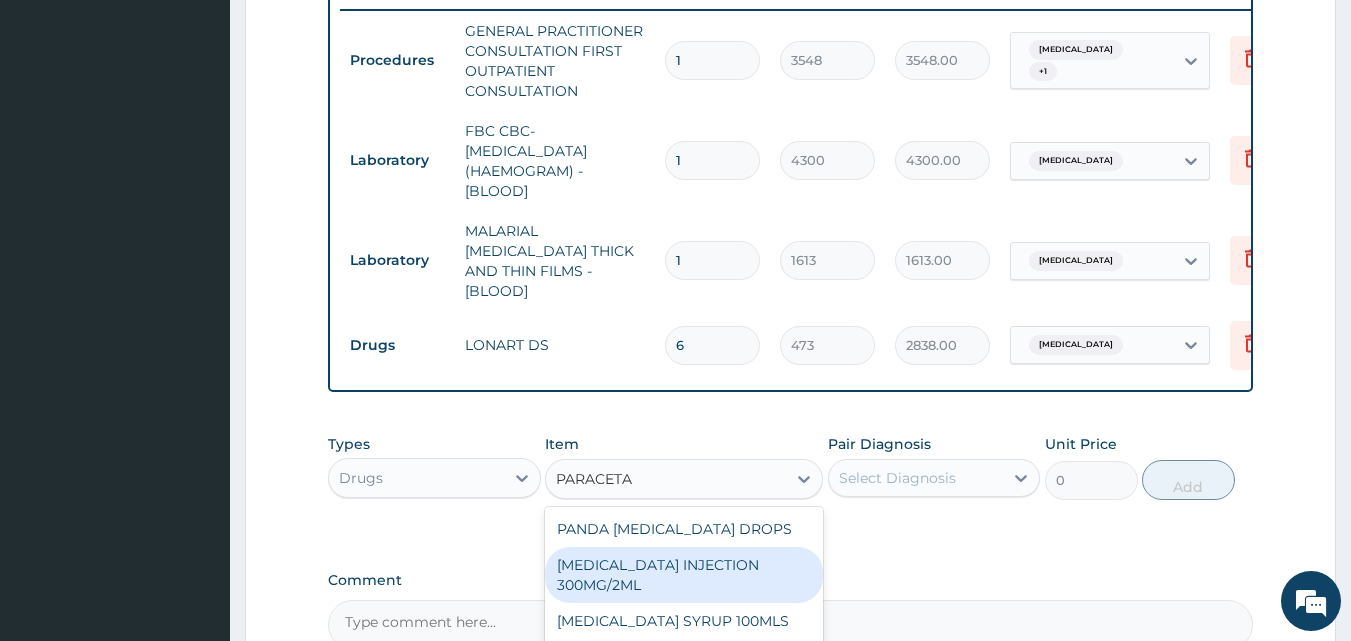 scroll, scrollTop: 936, scrollLeft: 0, axis: vertical 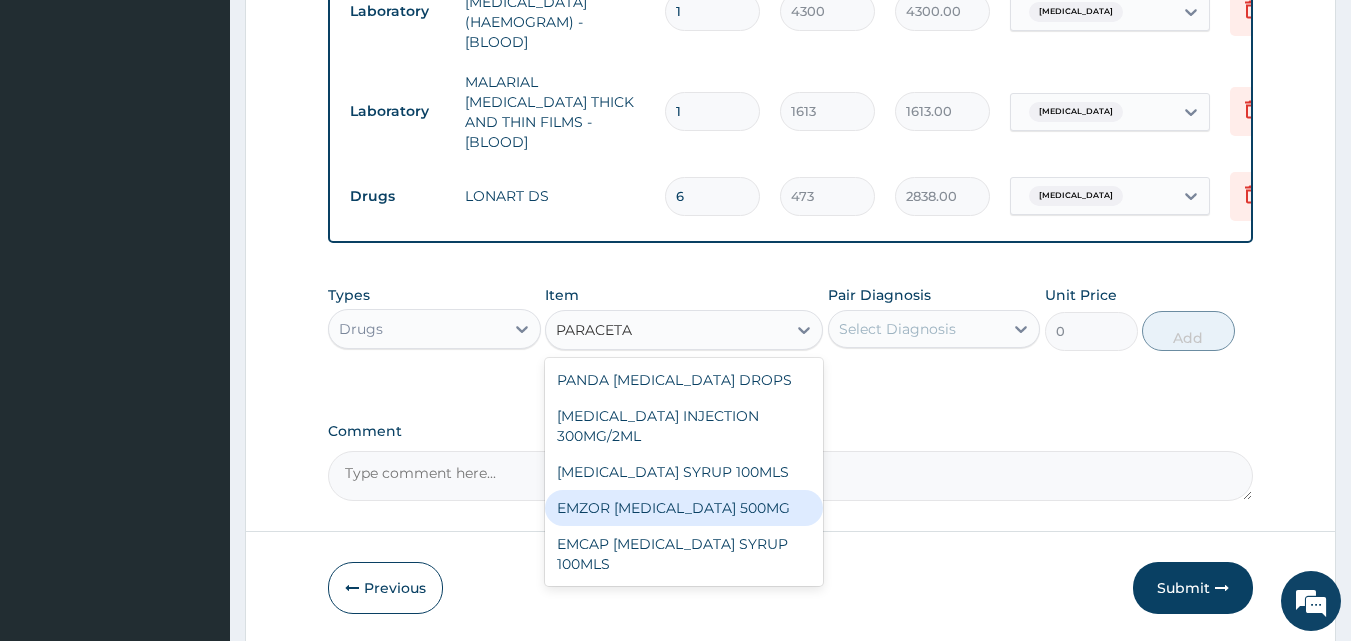 click on "EMZOR PARACETAMOL 500MG" at bounding box center (684, 508) 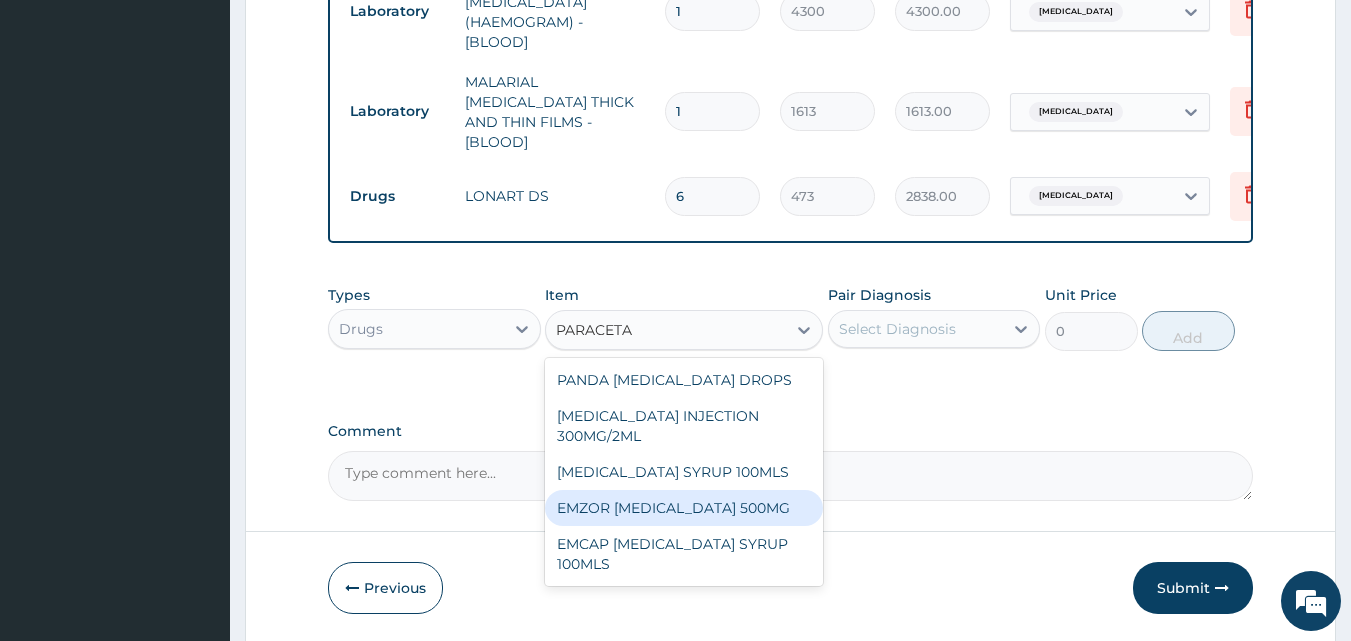 type 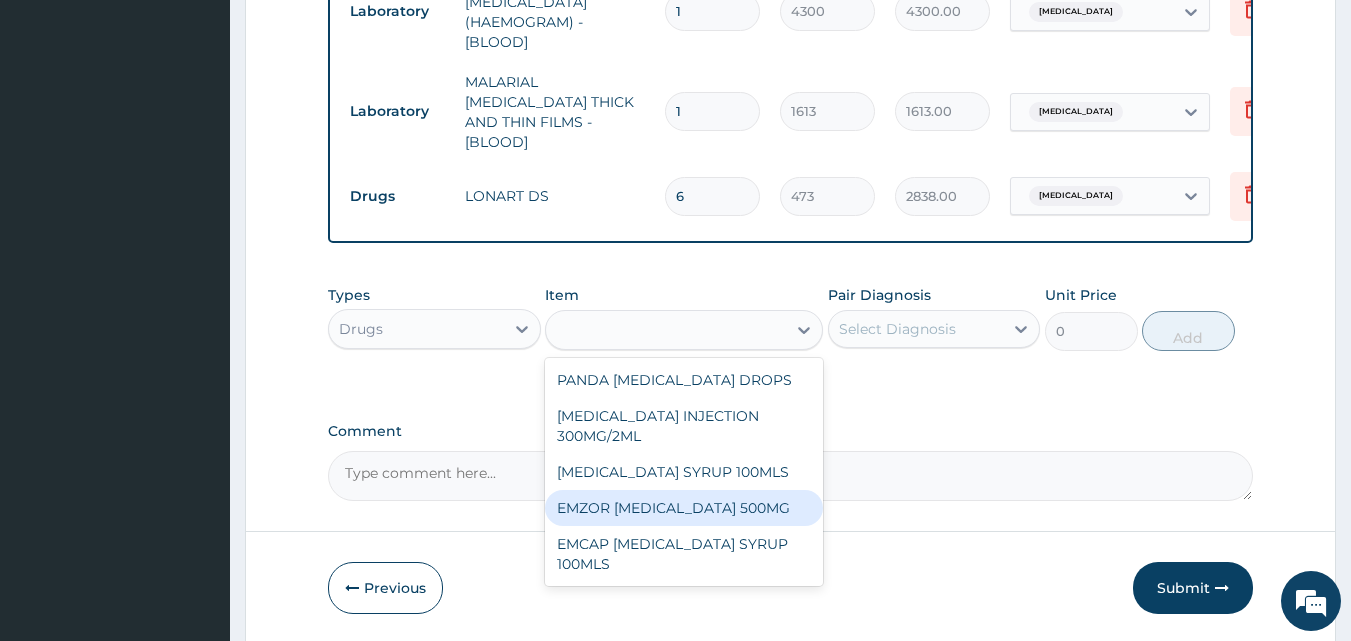 type on "24" 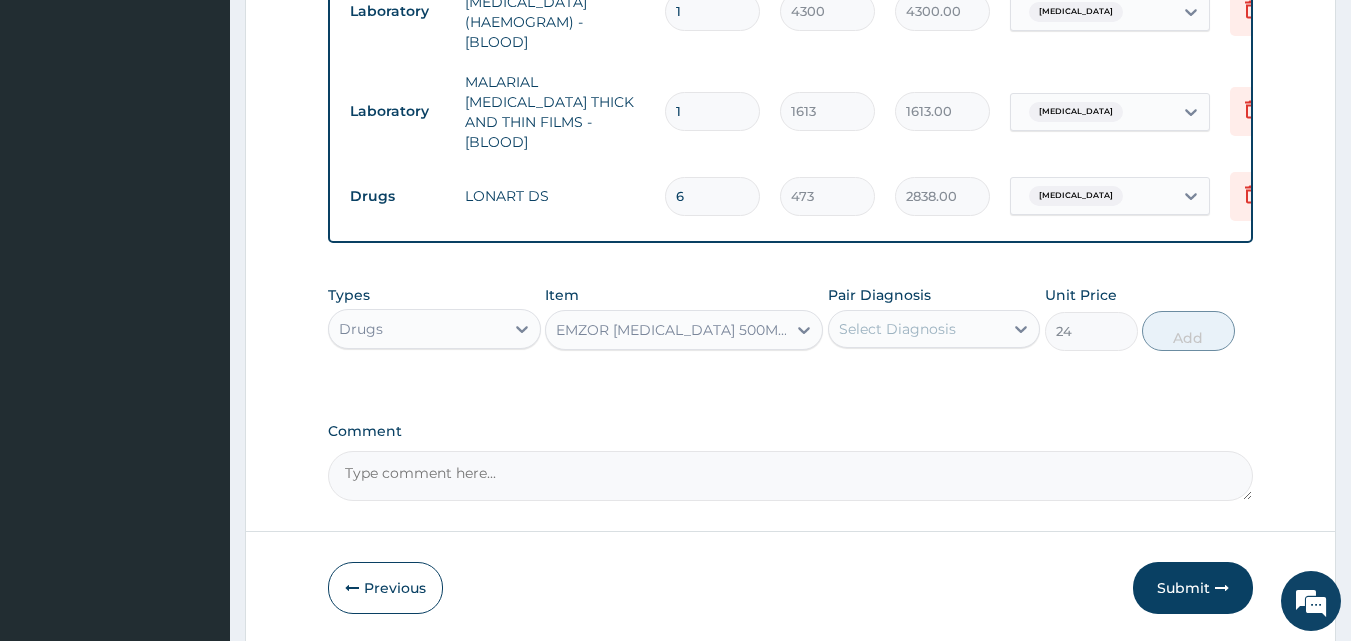 click on "Select Diagnosis" at bounding box center (897, 329) 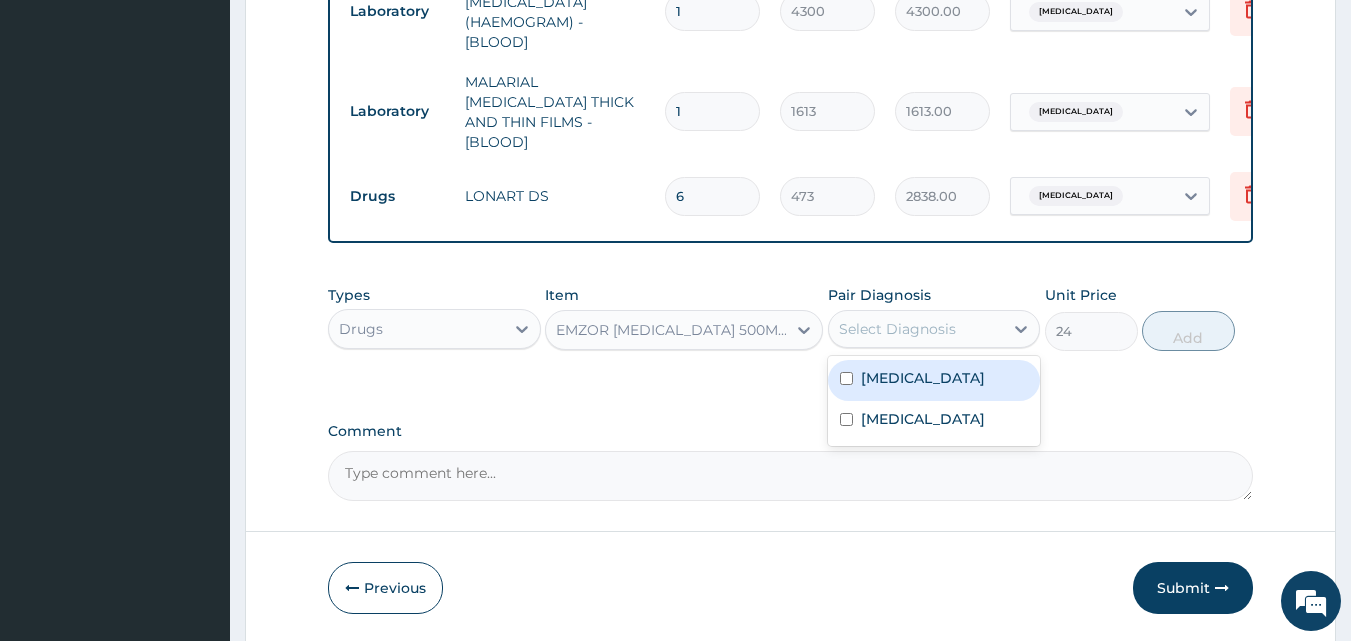 click on "Select Diagnosis" at bounding box center [897, 329] 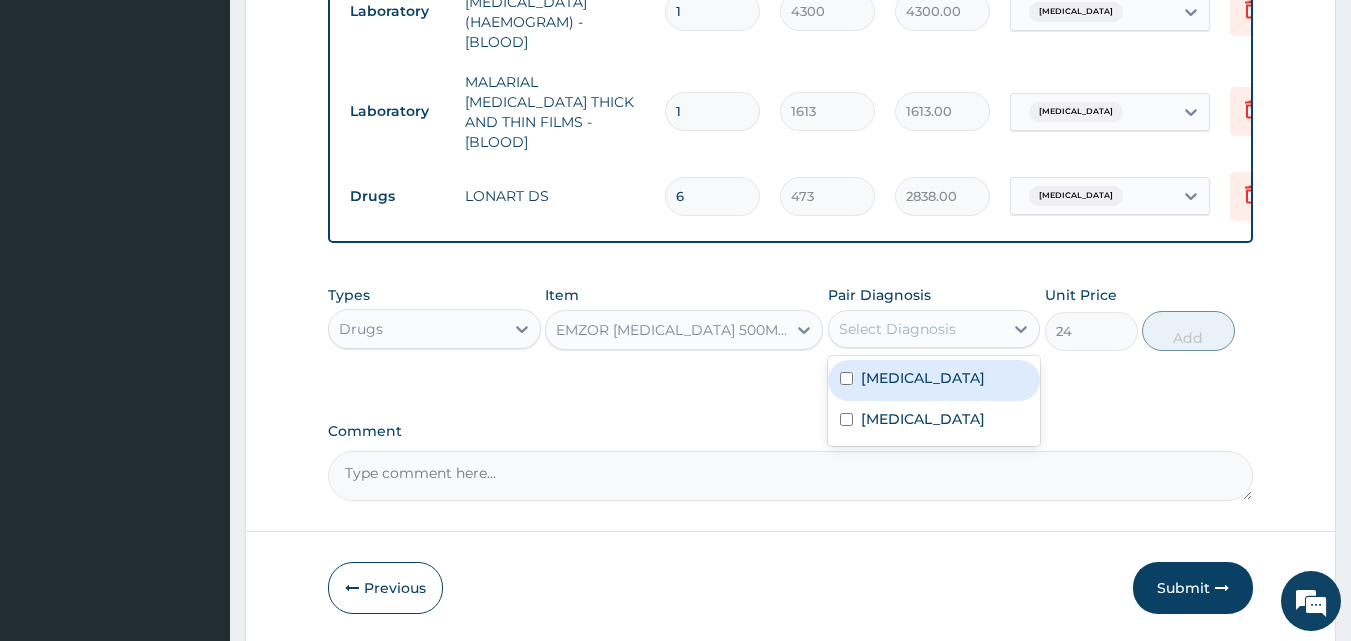 click on "Select Diagnosis" at bounding box center [897, 329] 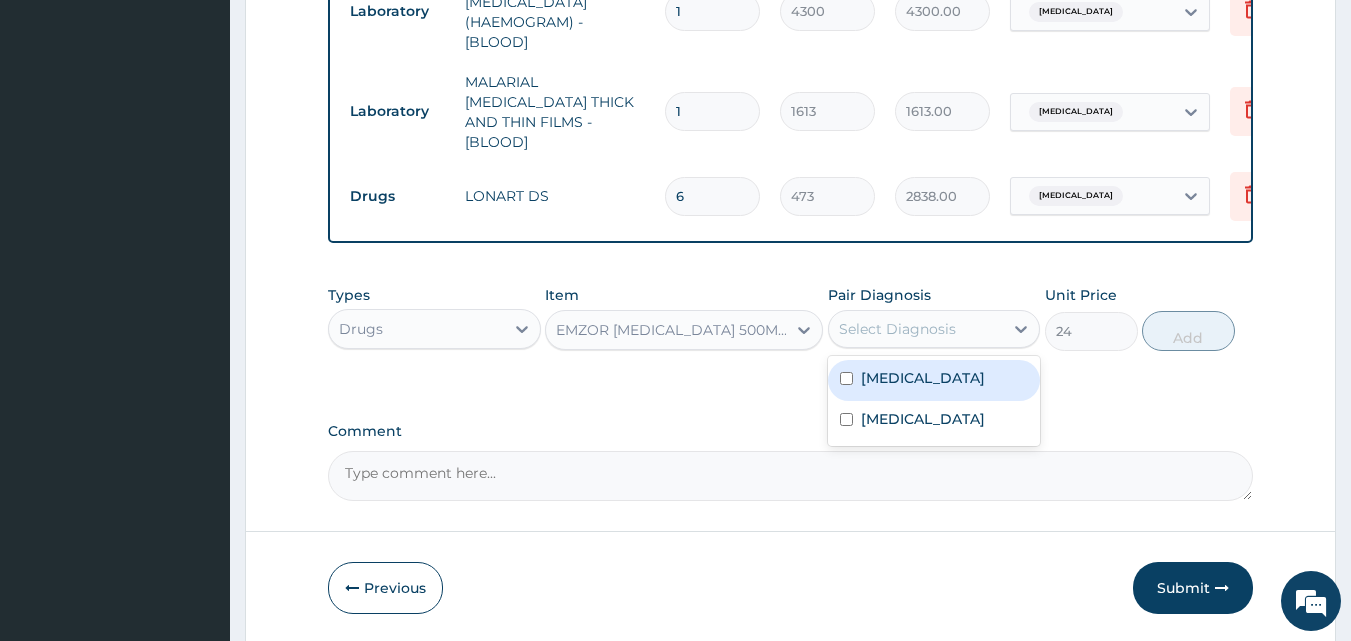 click on "Select Diagnosis" at bounding box center [897, 329] 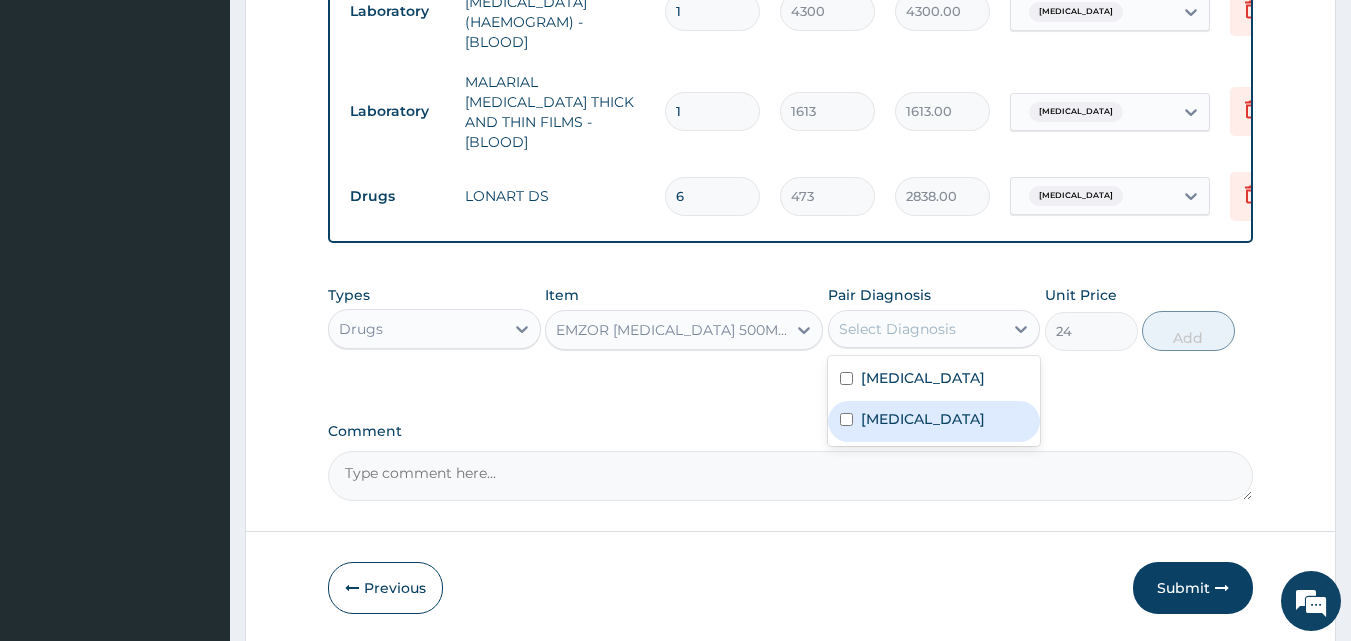click on "Malaria" at bounding box center [923, 419] 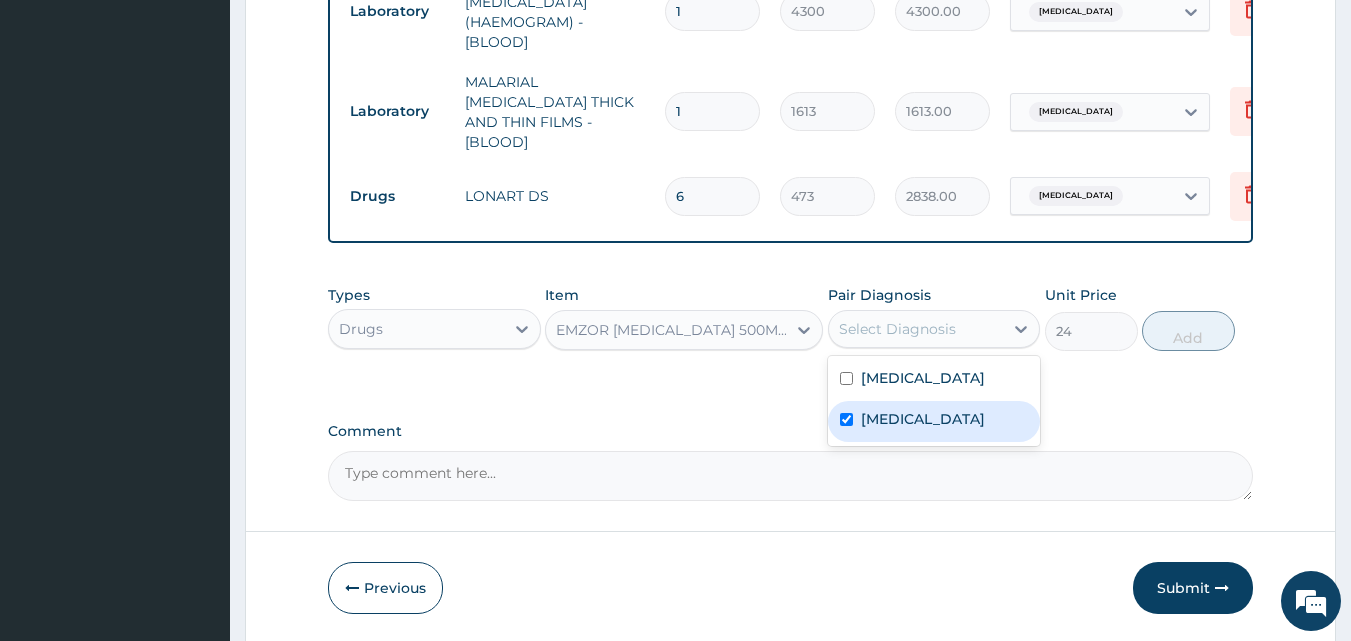 click on "Malaria" at bounding box center [923, 419] 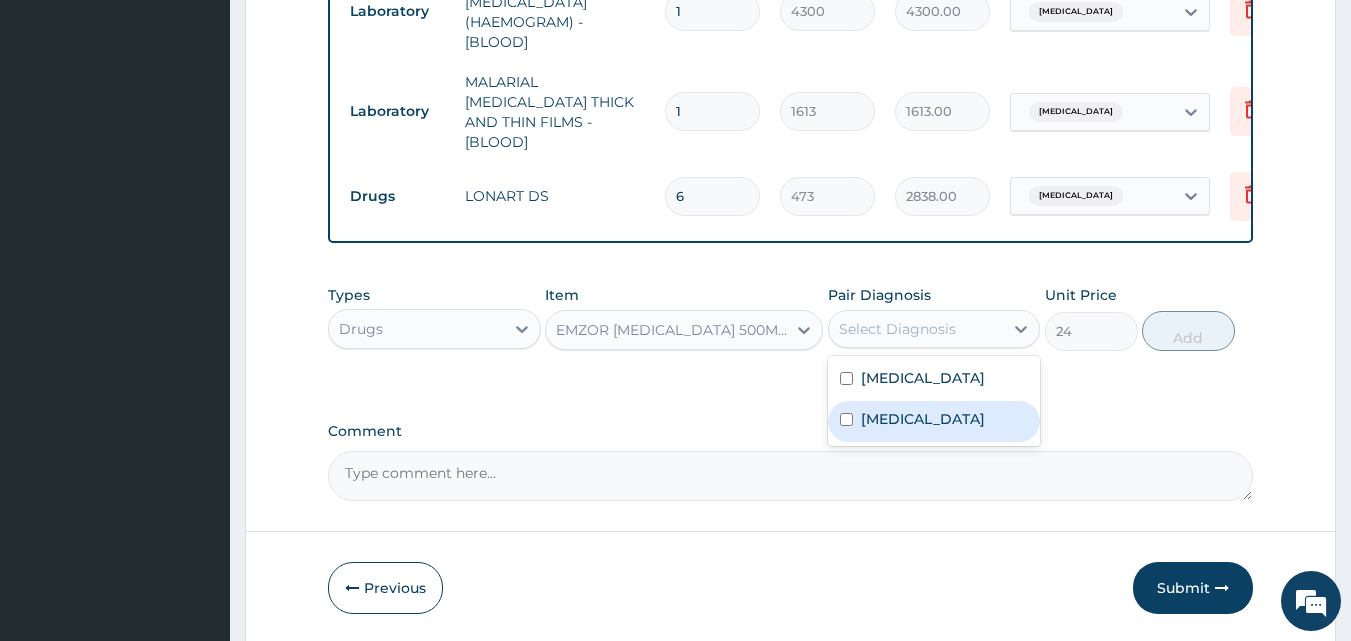 click at bounding box center (846, 419) 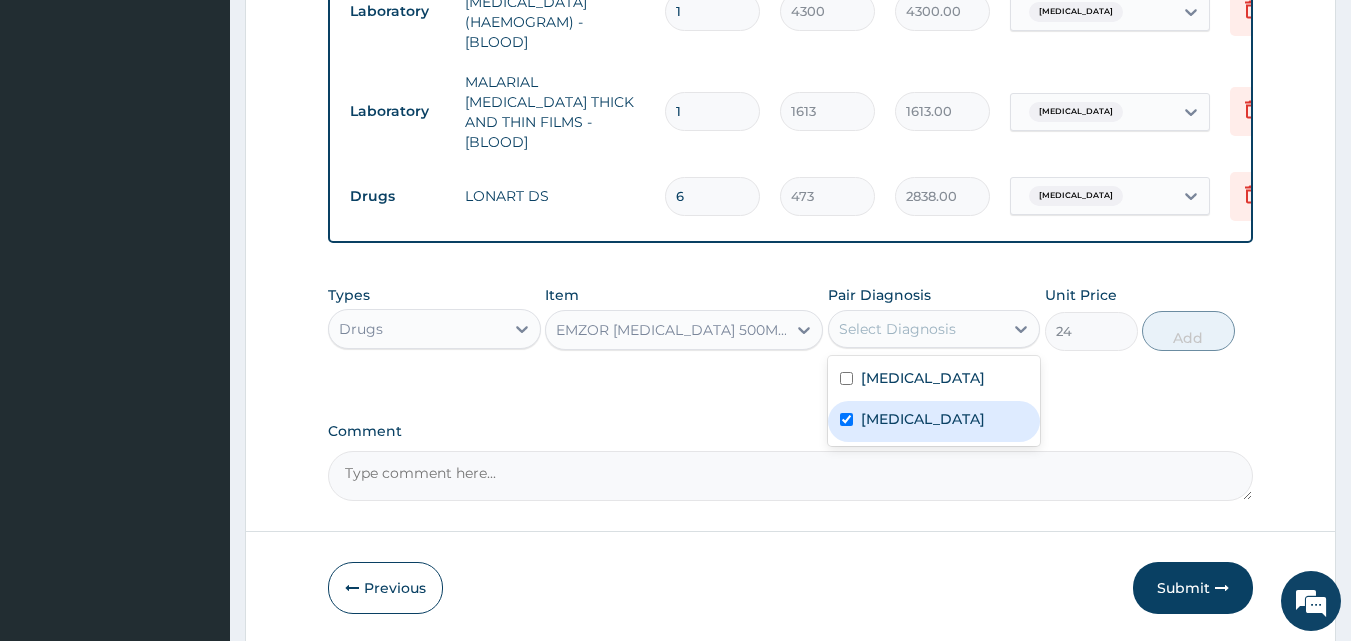 click at bounding box center (846, 419) 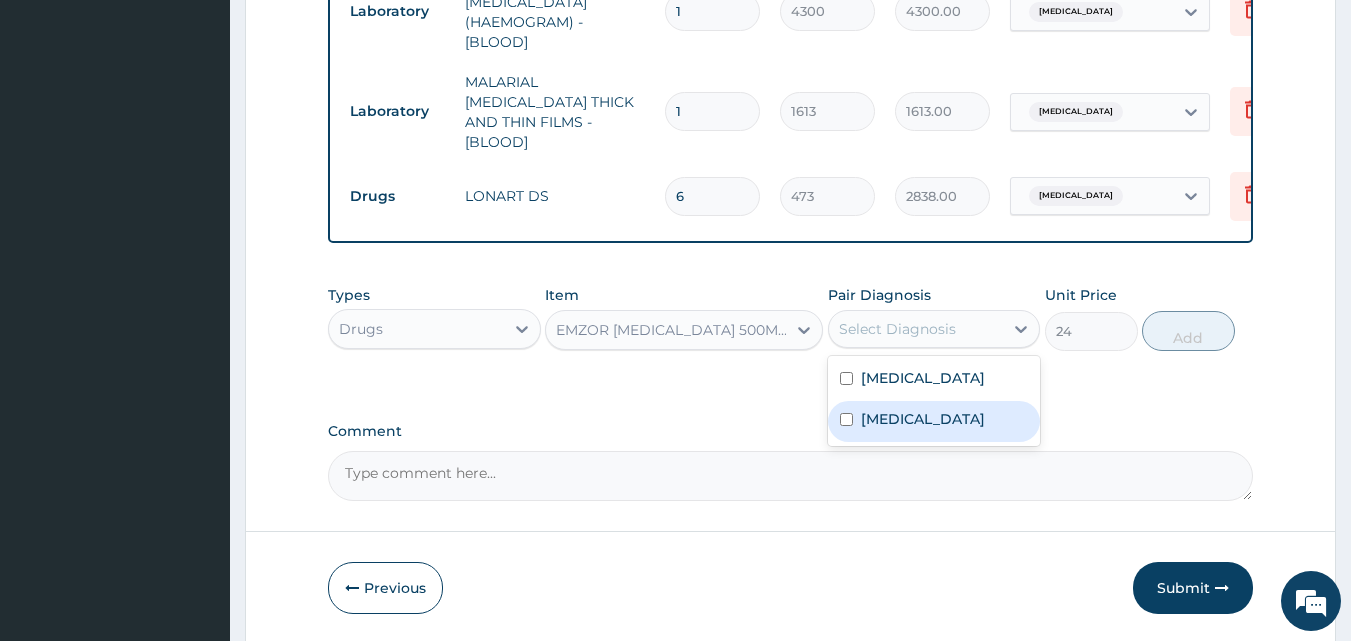 click at bounding box center (846, 419) 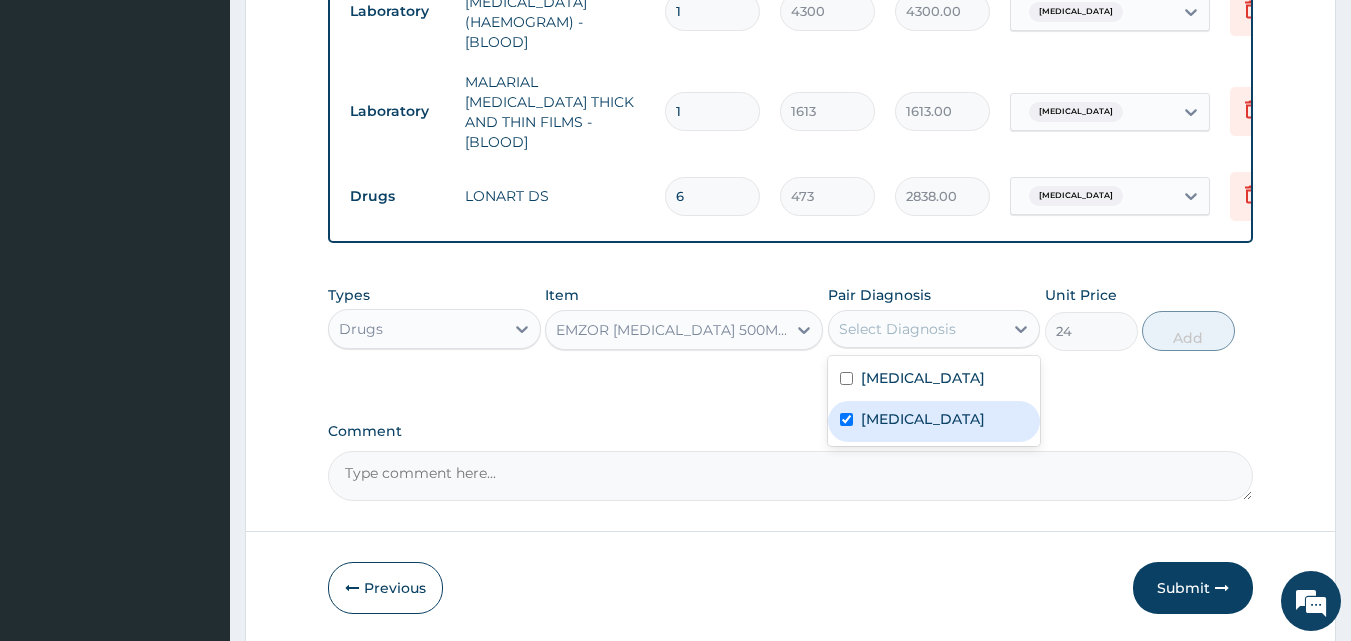 checkbox on "true" 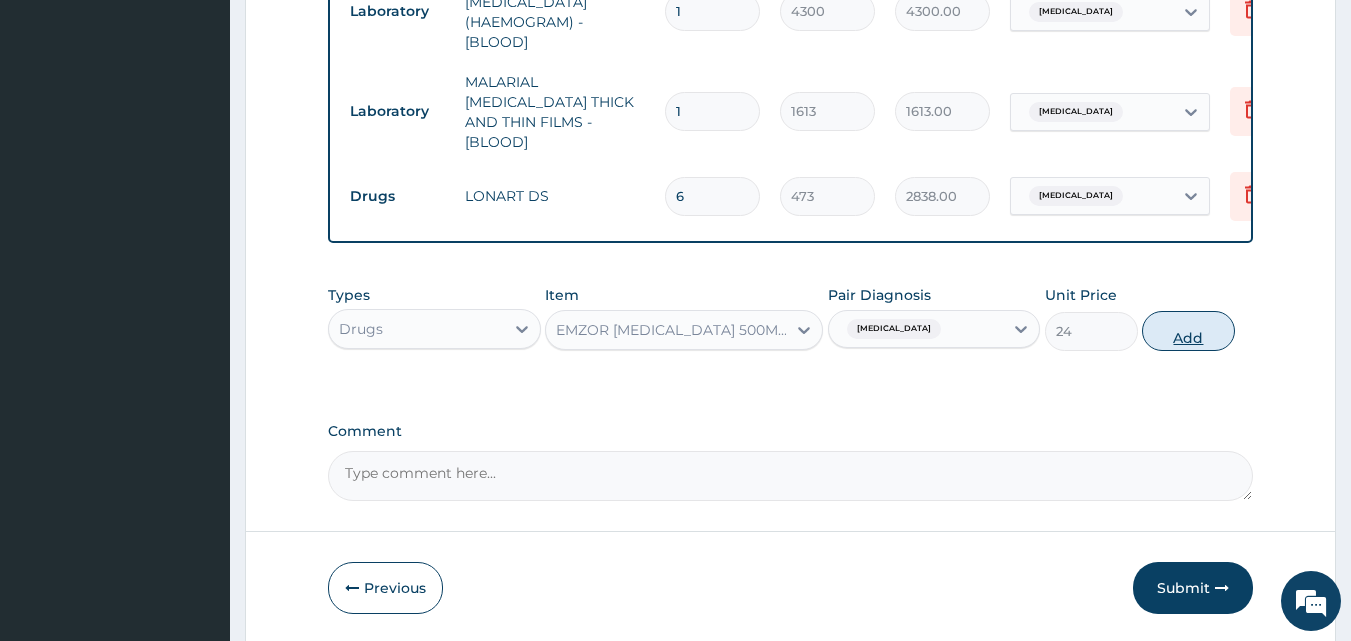 click on "Add" at bounding box center (1188, 331) 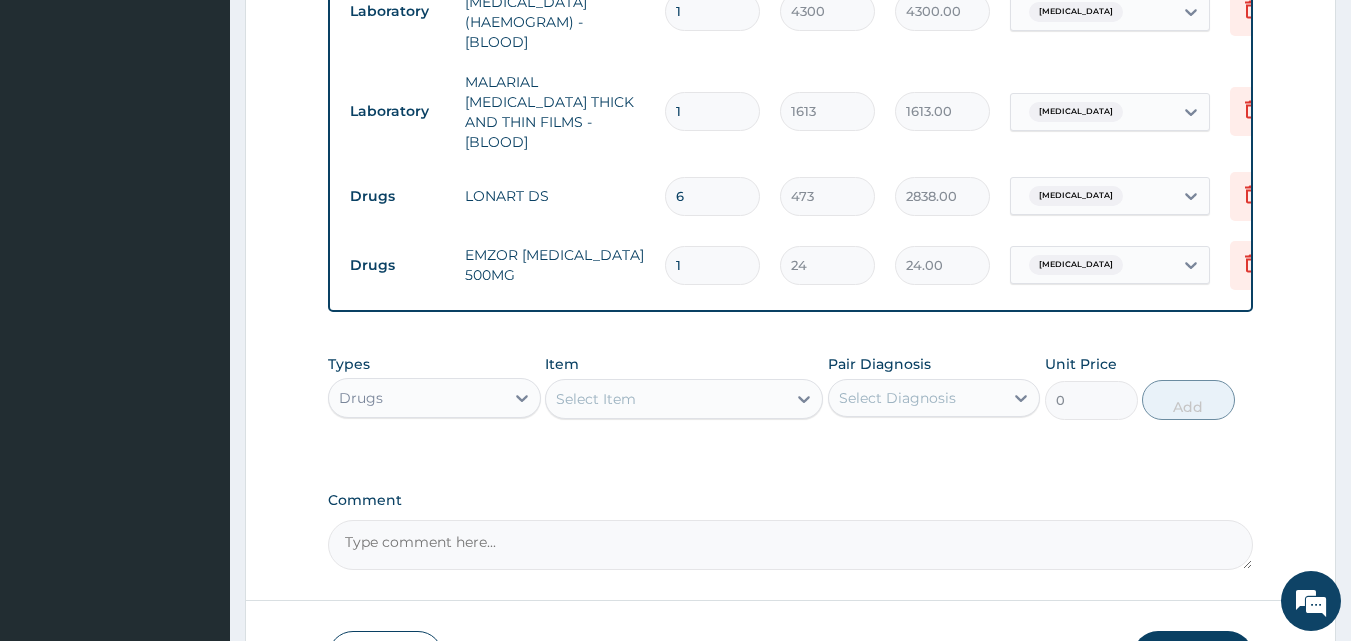 type on "18" 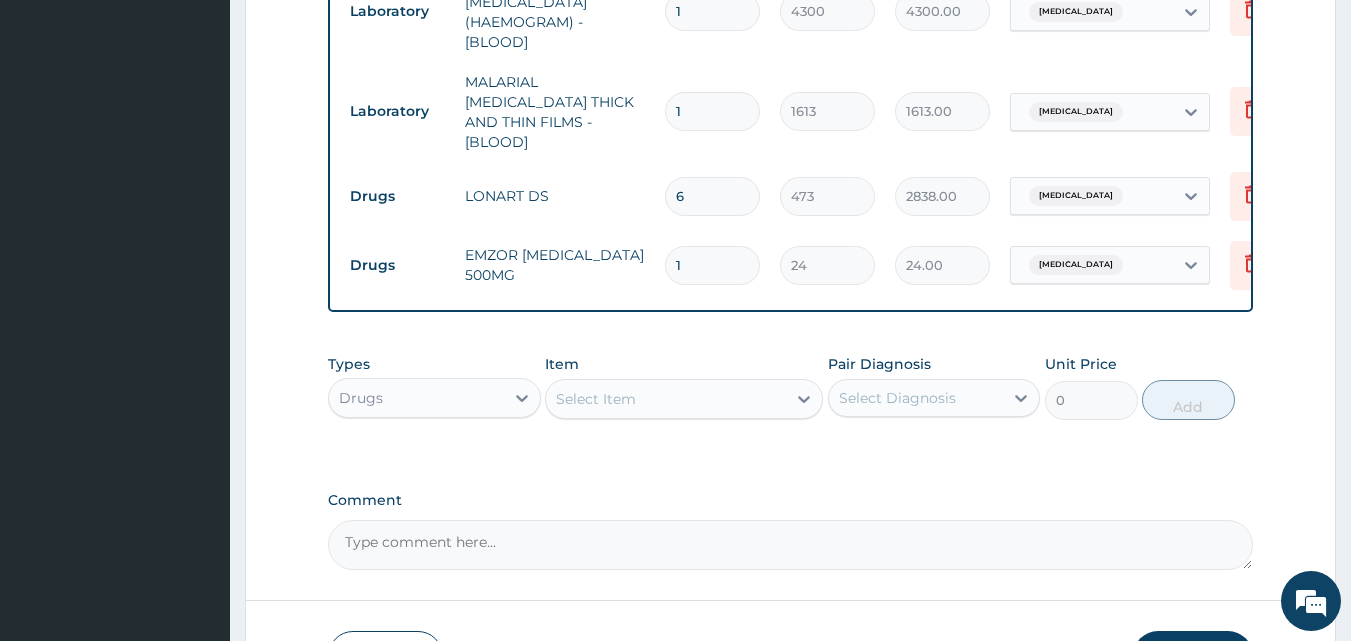 type on "432.00" 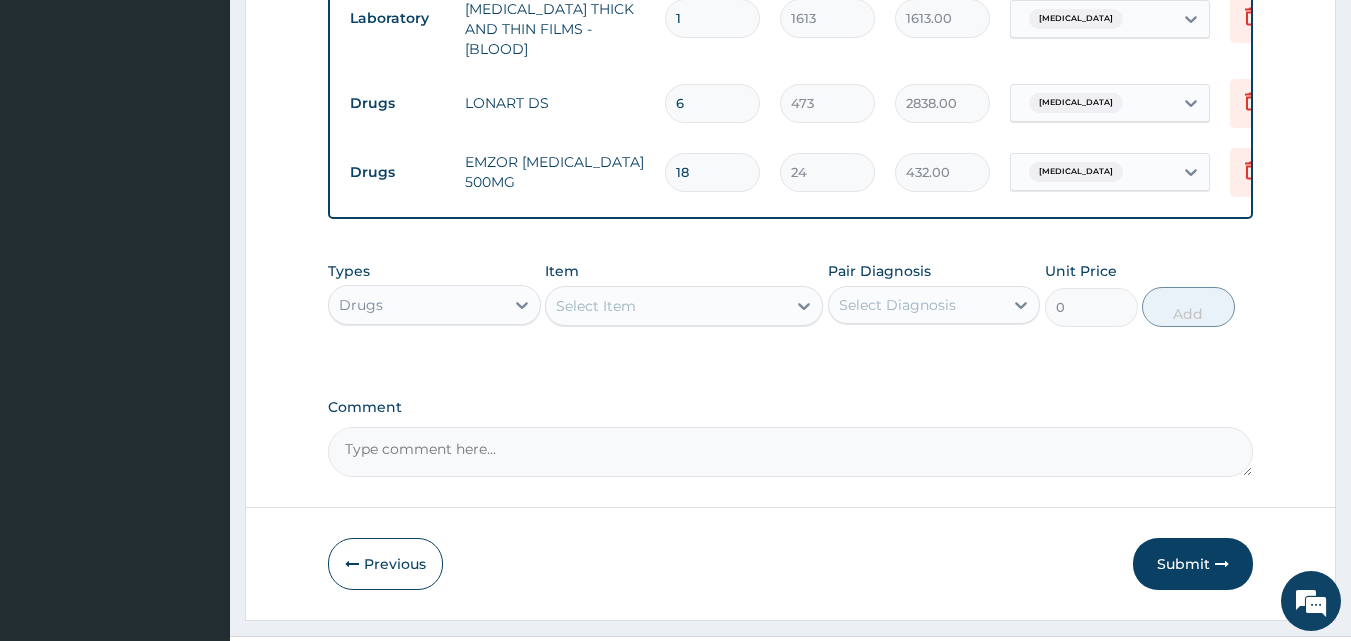 scroll, scrollTop: 1070, scrollLeft: 0, axis: vertical 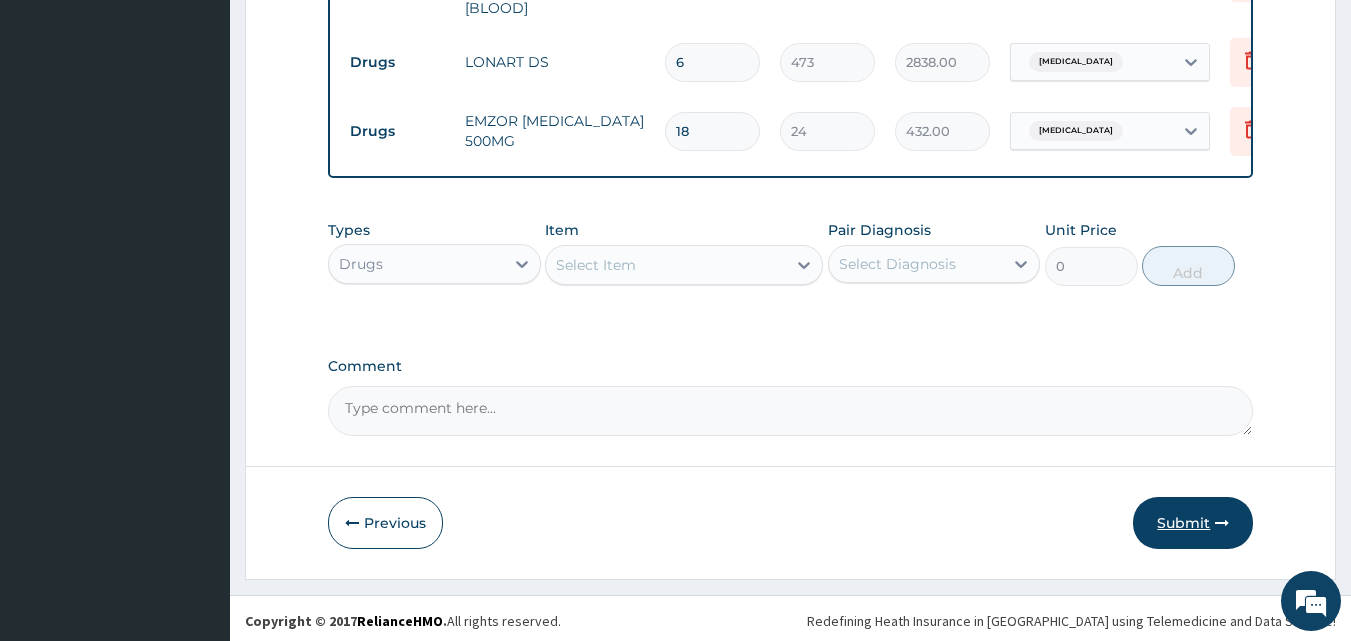 type on "18" 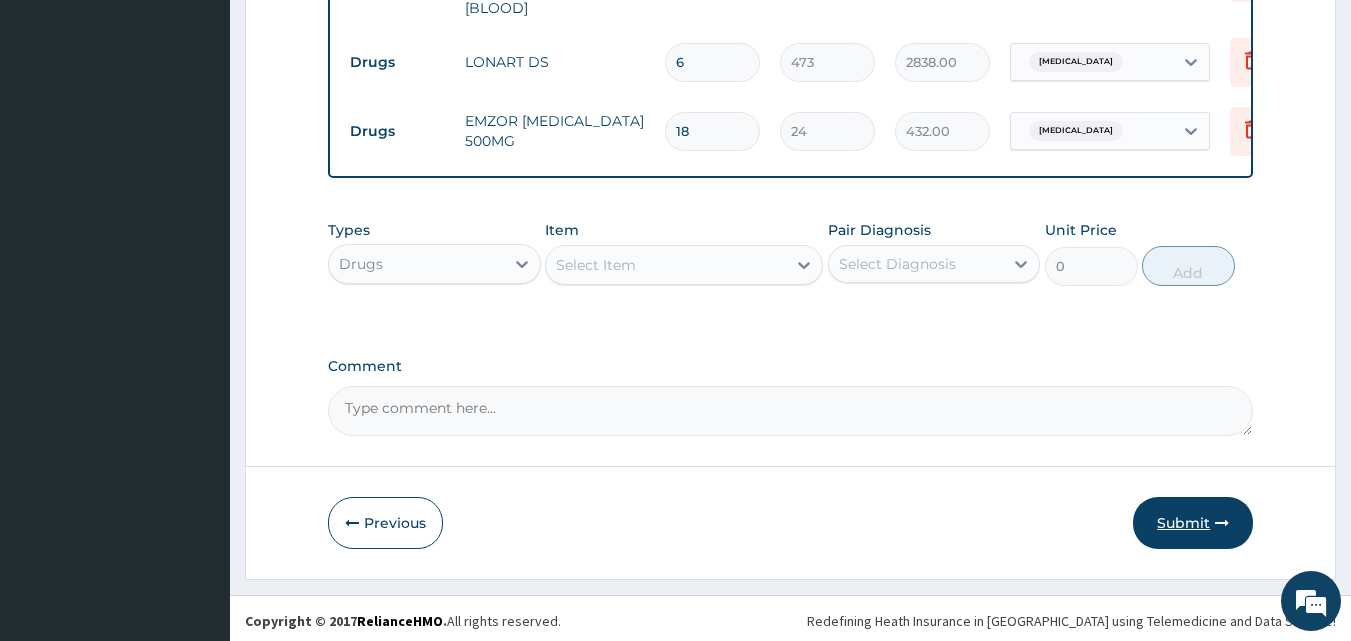 click on "Submit" at bounding box center (1193, 523) 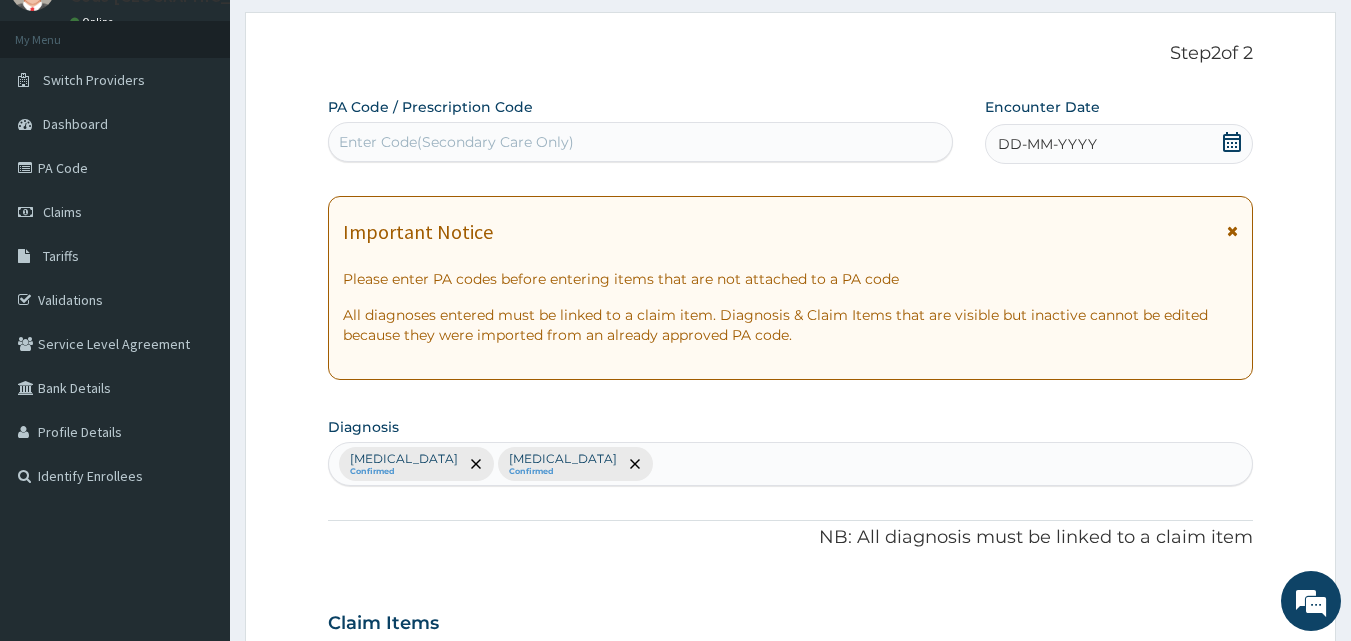 scroll, scrollTop: 0, scrollLeft: 0, axis: both 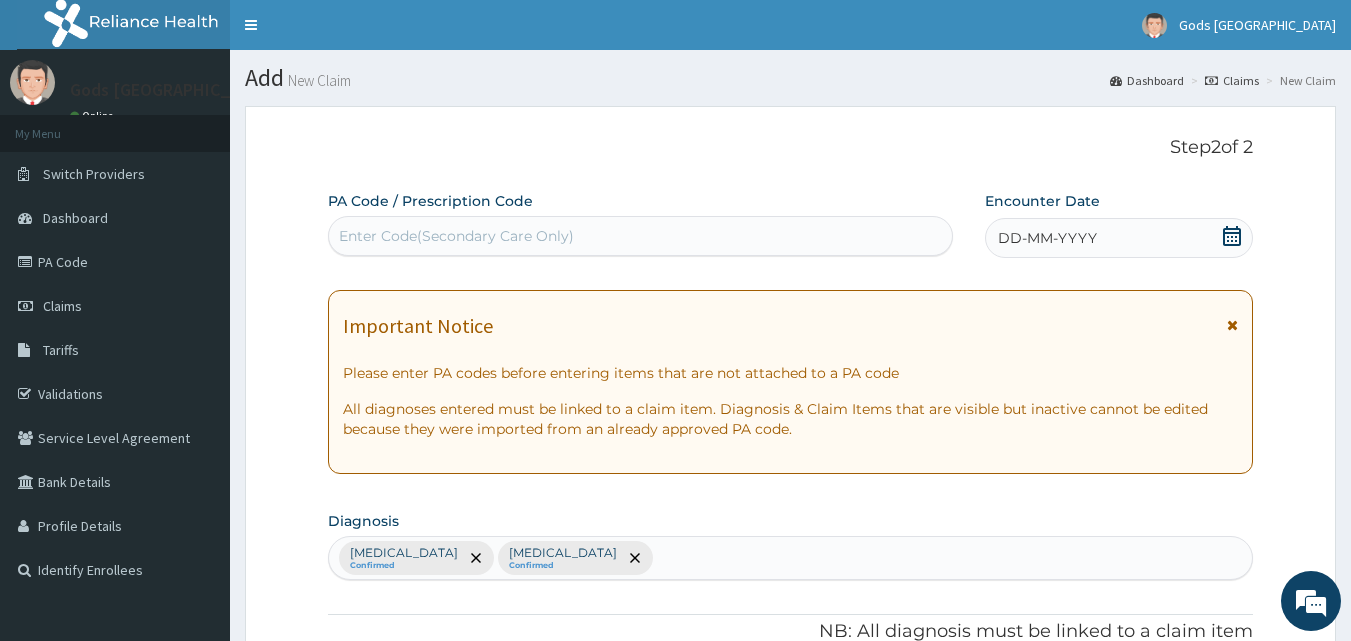 click on "DD-MM-YYYY" at bounding box center (1119, 238) 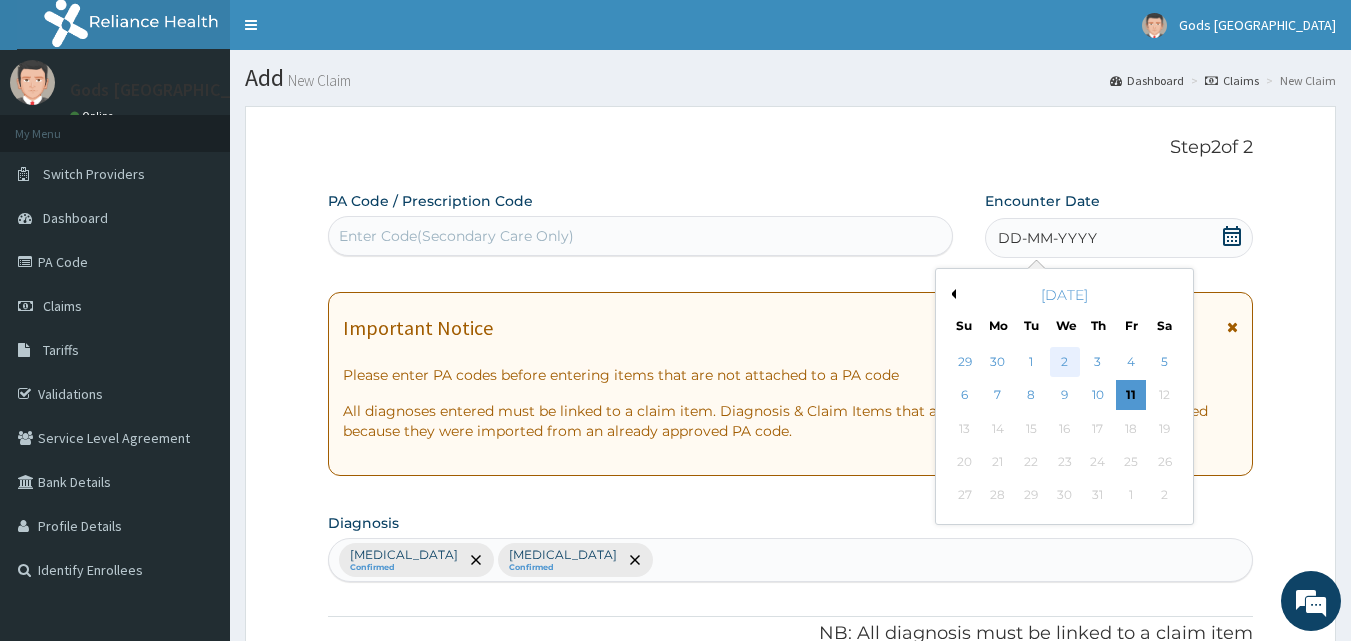 click on "2" at bounding box center [1065, 362] 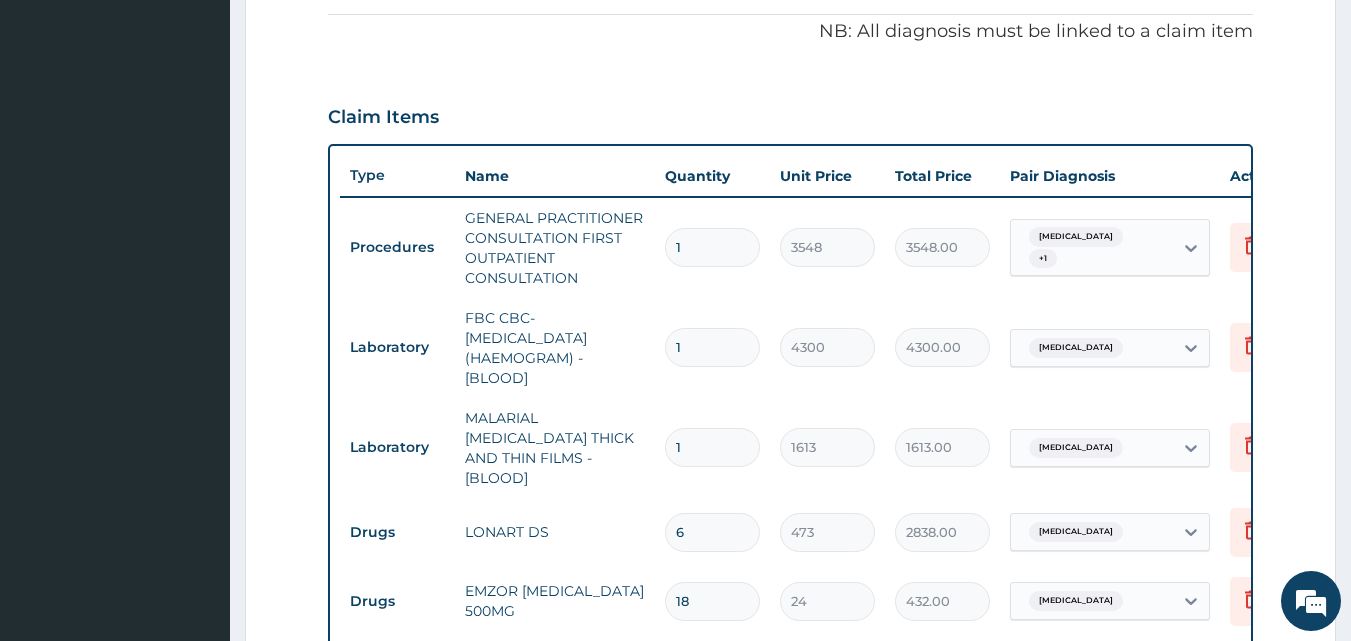 scroll, scrollTop: 1070, scrollLeft: 0, axis: vertical 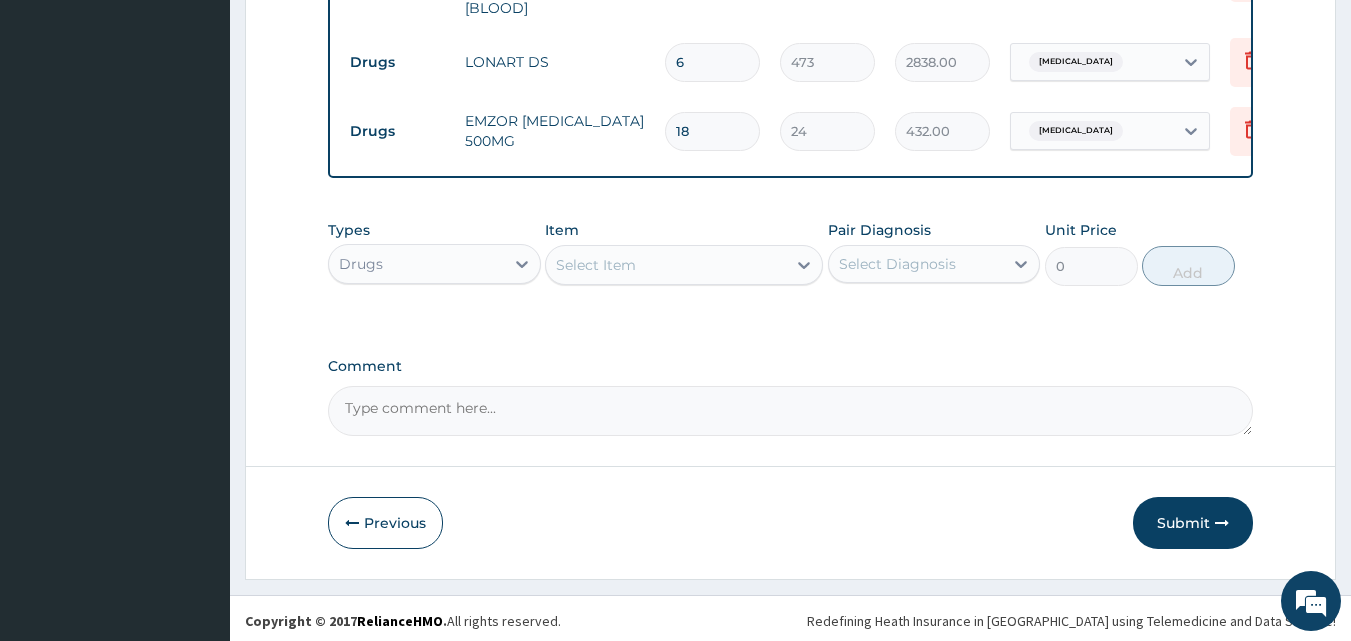 click on "Submit" at bounding box center [1193, 523] 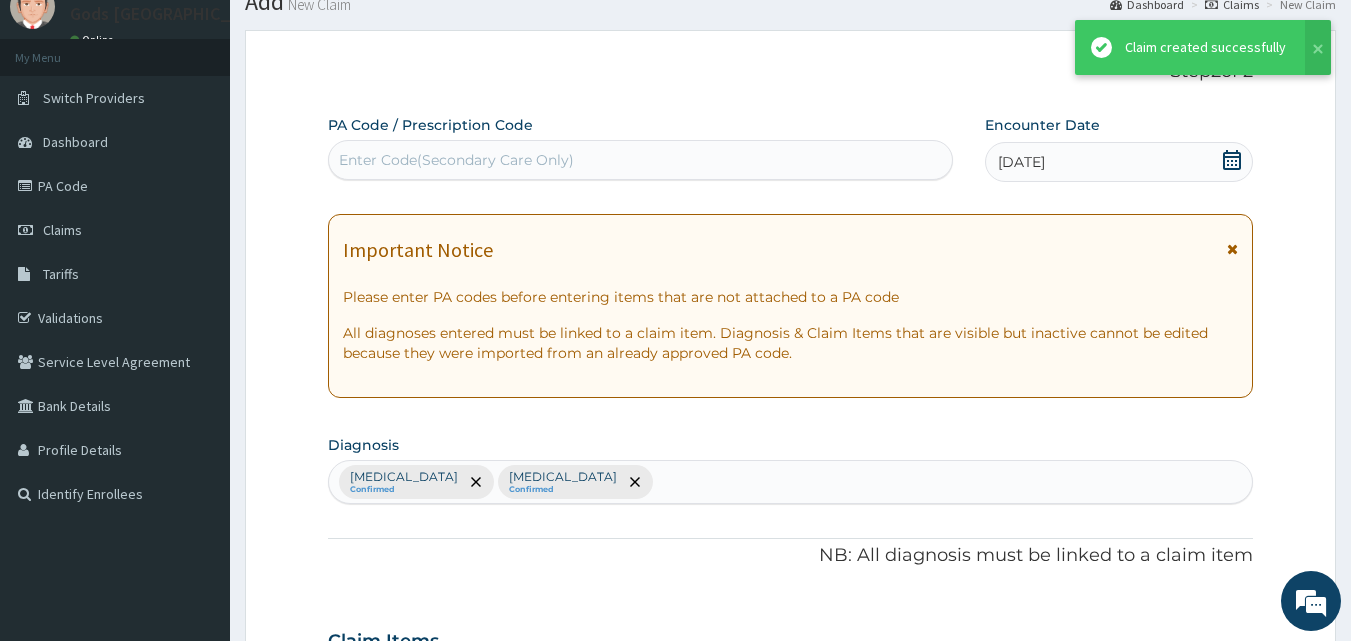 scroll, scrollTop: 1070, scrollLeft: 0, axis: vertical 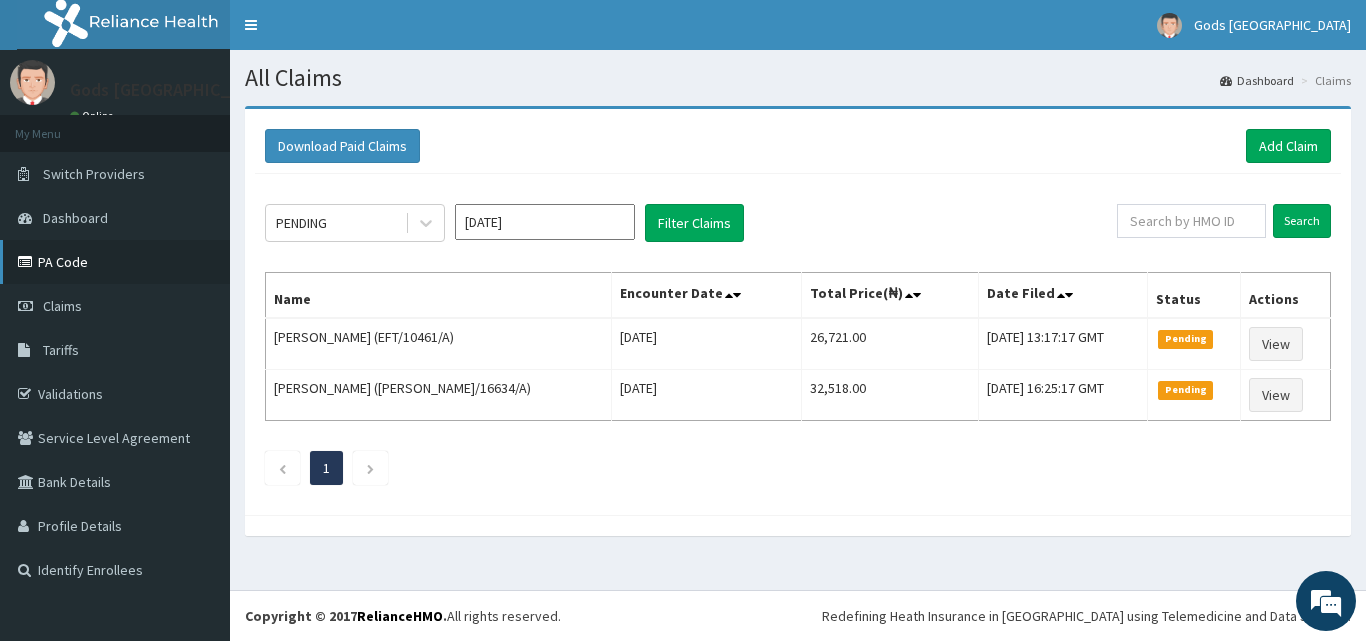 click on "PA Code" at bounding box center [115, 262] 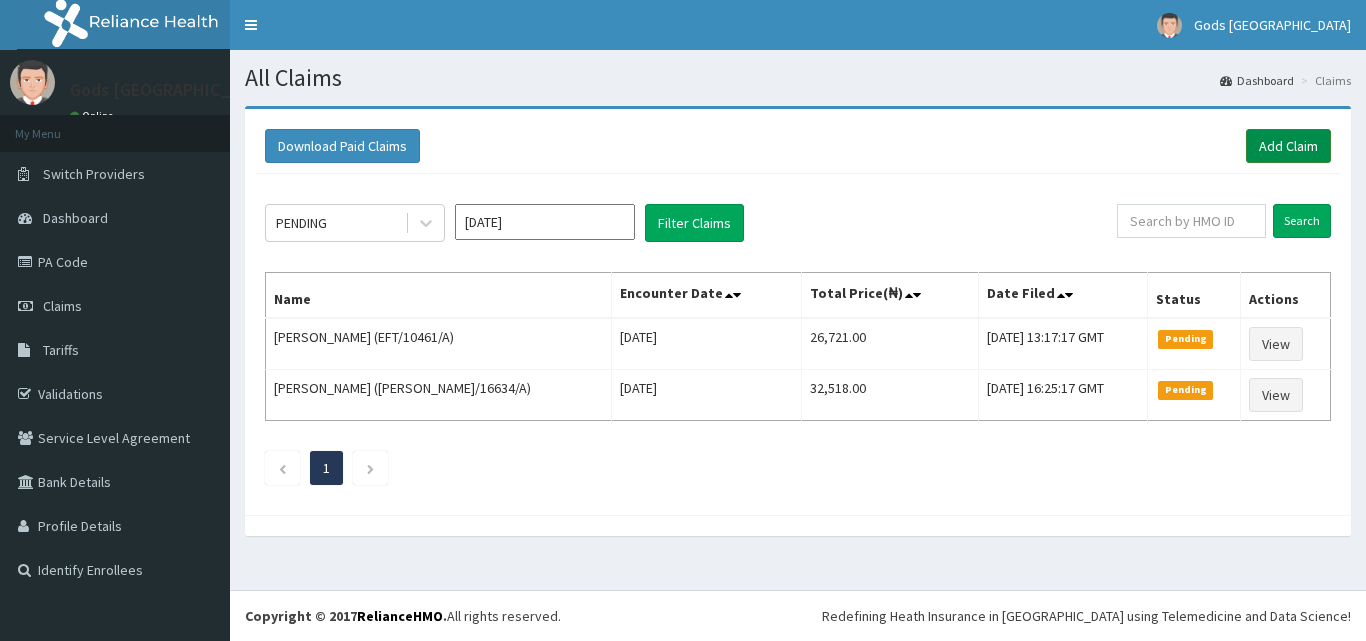 scroll, scrollTop: 0, scrollLeft: 0, axis: both 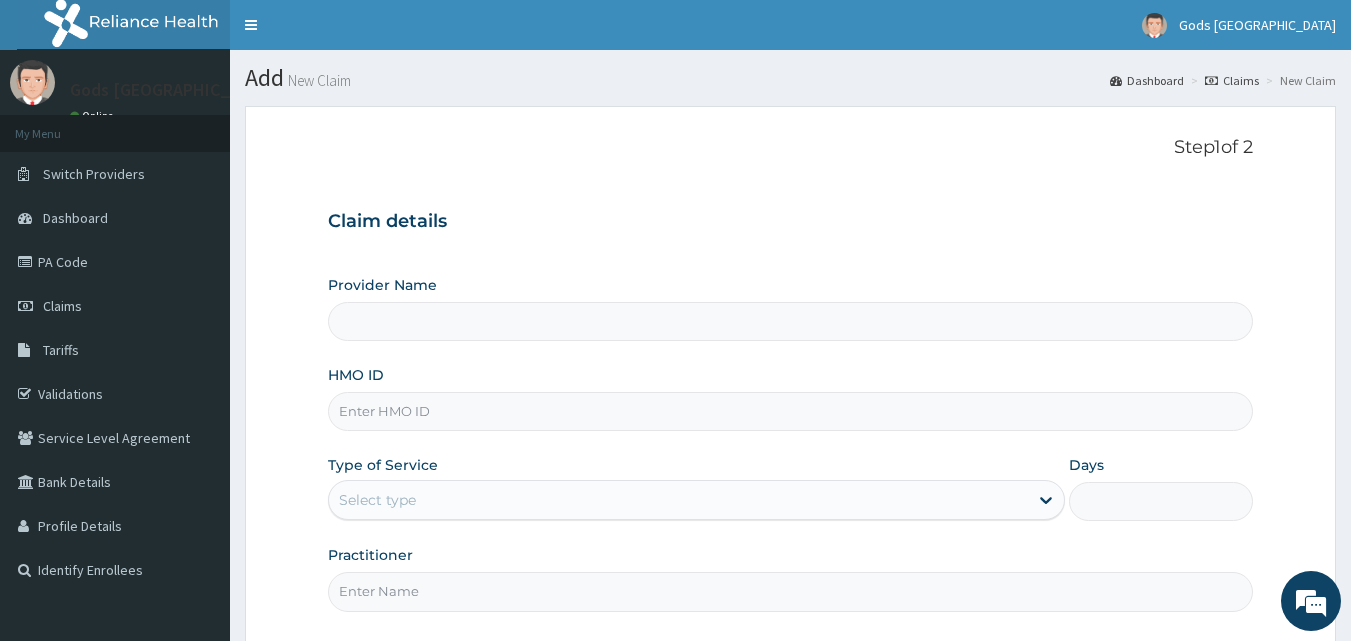 type on "Gods [GEOGRAPHIC_DATA] - [GEOGRAPHIC_DATA]" 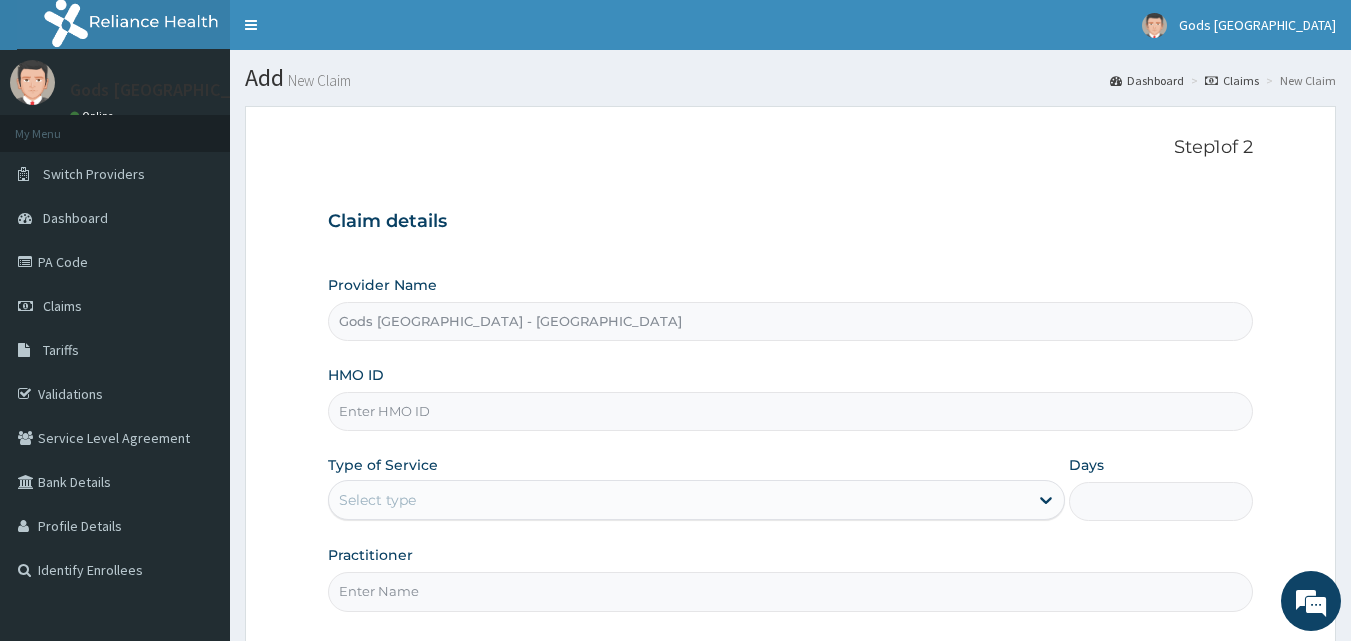 click on "HMO ID" at bounding box center [791, 411] 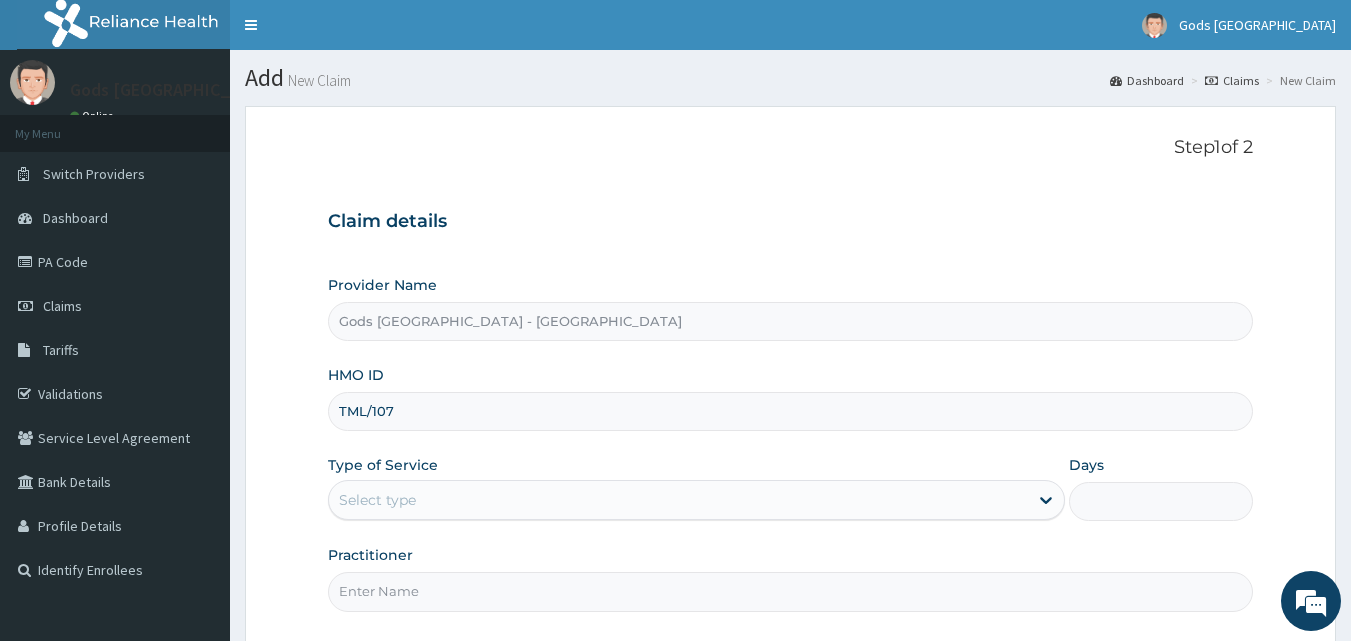 scroll, scrollTop: 0, scrollLeft: 0, axis: both 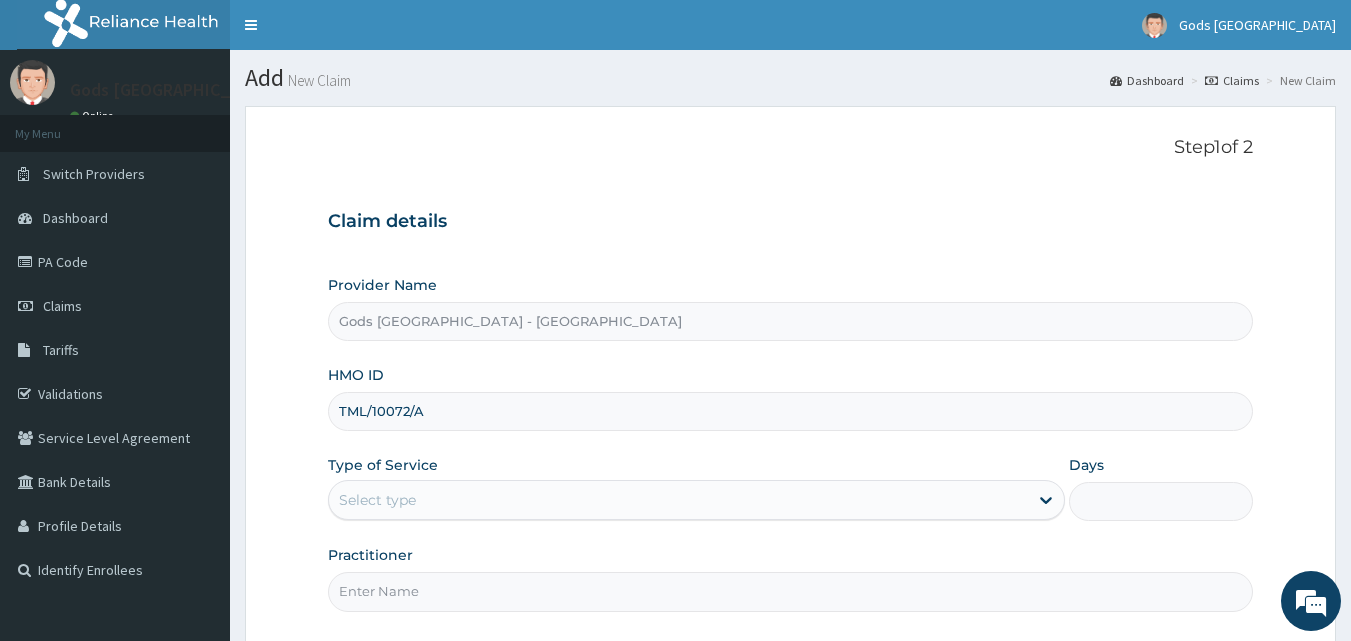 type on "TML/10072/A" 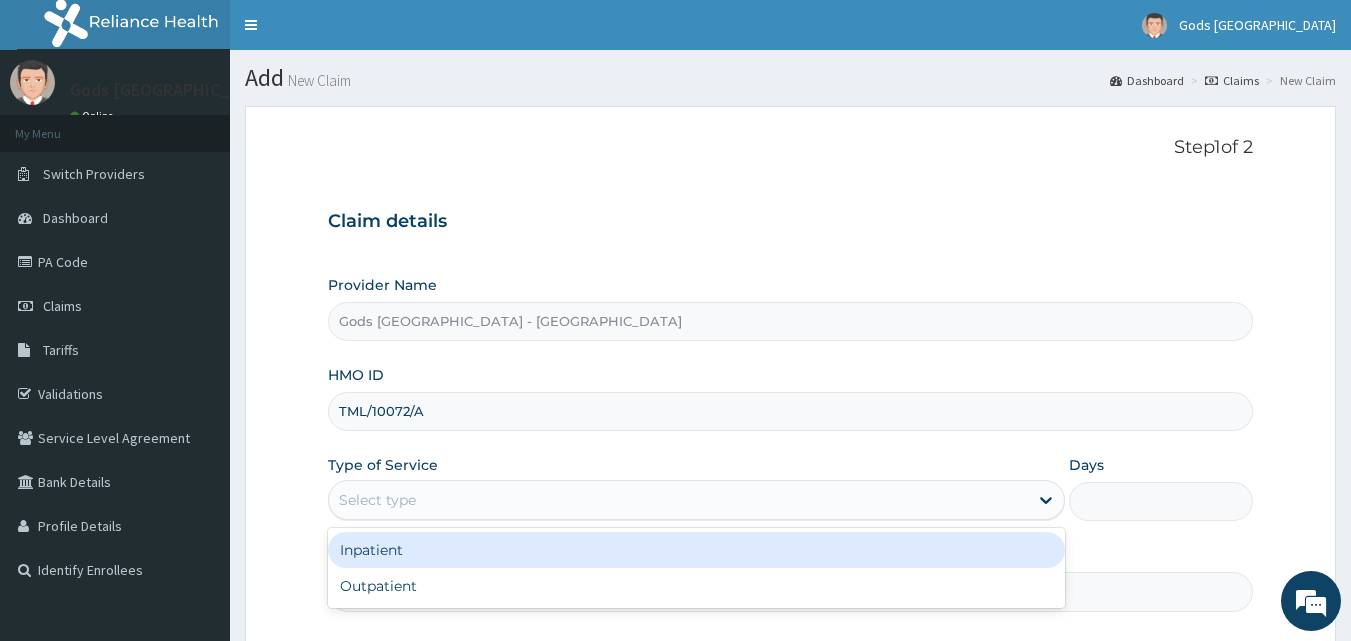 click on "Select type" at bounding box center (678, 500) 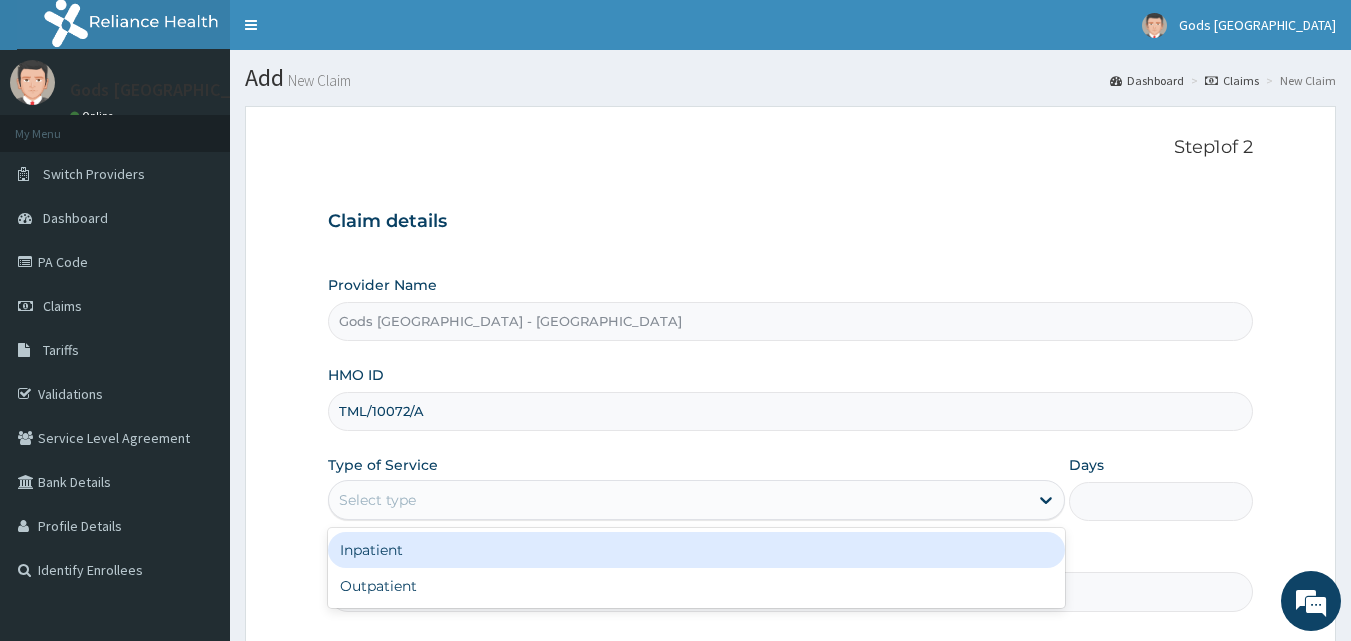 click on "Select type" at bounding box center (678, 500) 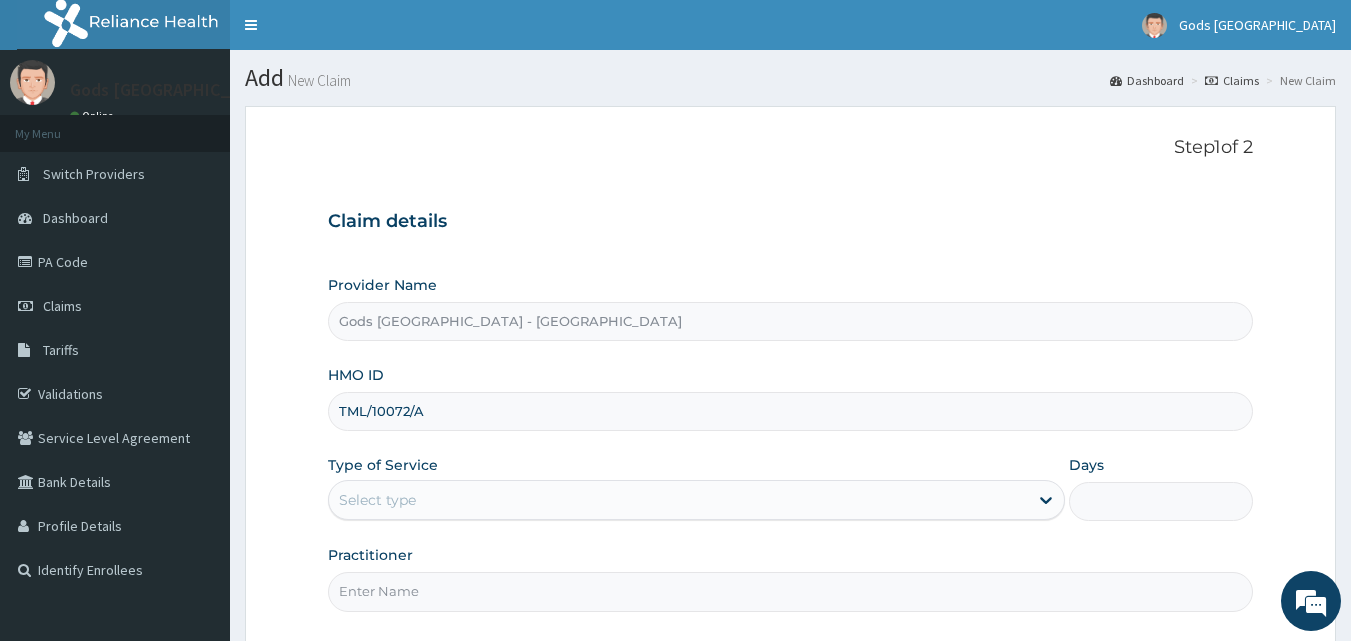 click on "Select type" at bounding box center [678, 500] 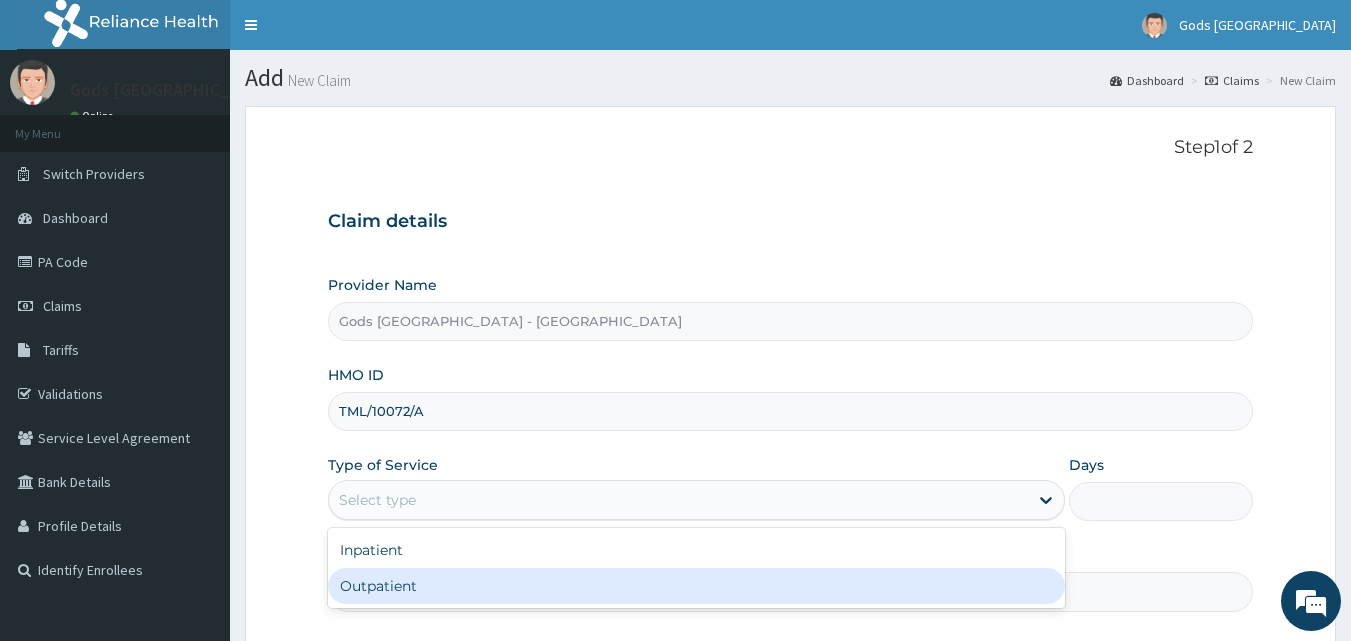 click on "Outpatient" at bounding box center [696, 586] 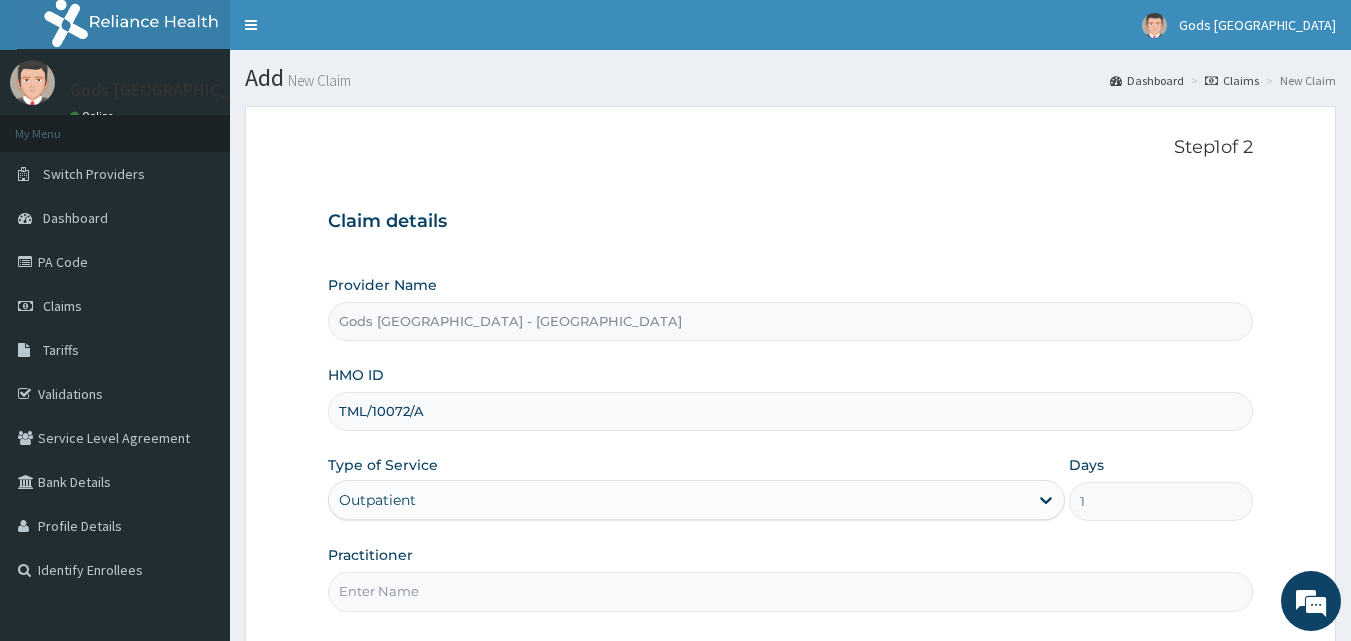 click on "Practitioner" at bounding box center (791, 591) 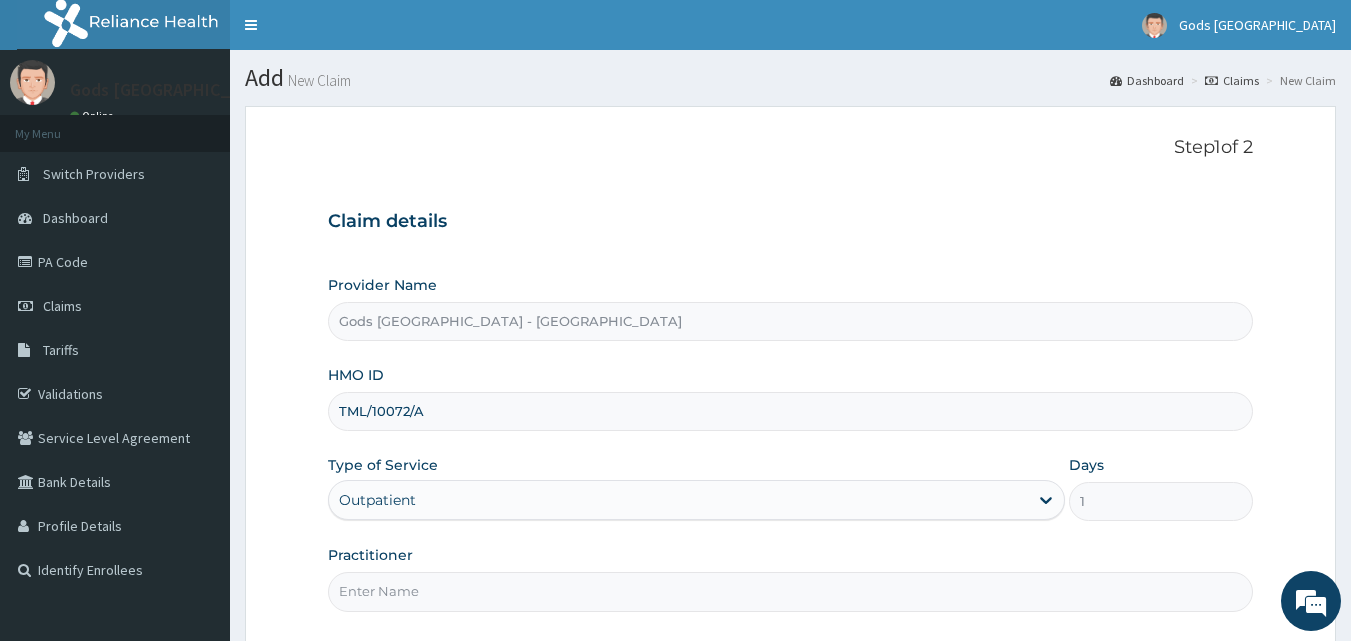 type on "[PERSON_NAME]" 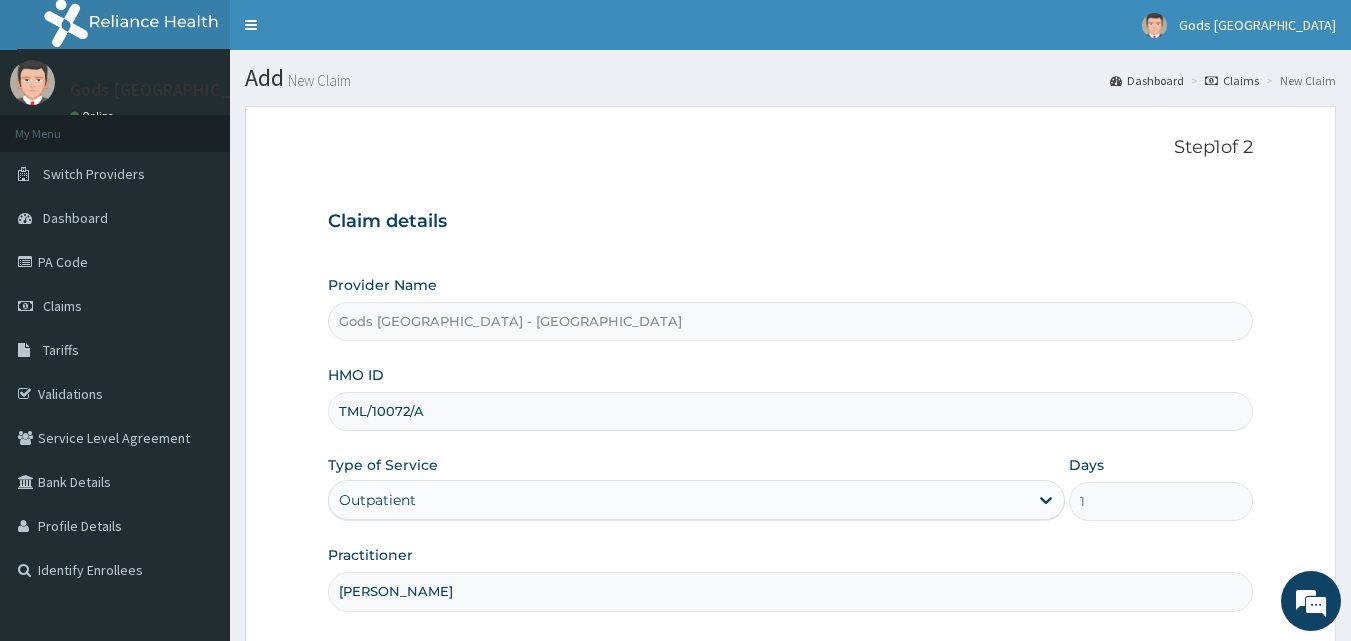 click on "Step  1  of 2 Claim details Provider Name Gods [GEOGRAPHIC_DATA] - [GEOGRAPHIC_DATA] HMO ID TML/10072/A Type of Service Outpatient Days 1 Practitioner [PERSON_NAME]     Previous   Next" at bounding box center [790, 434] 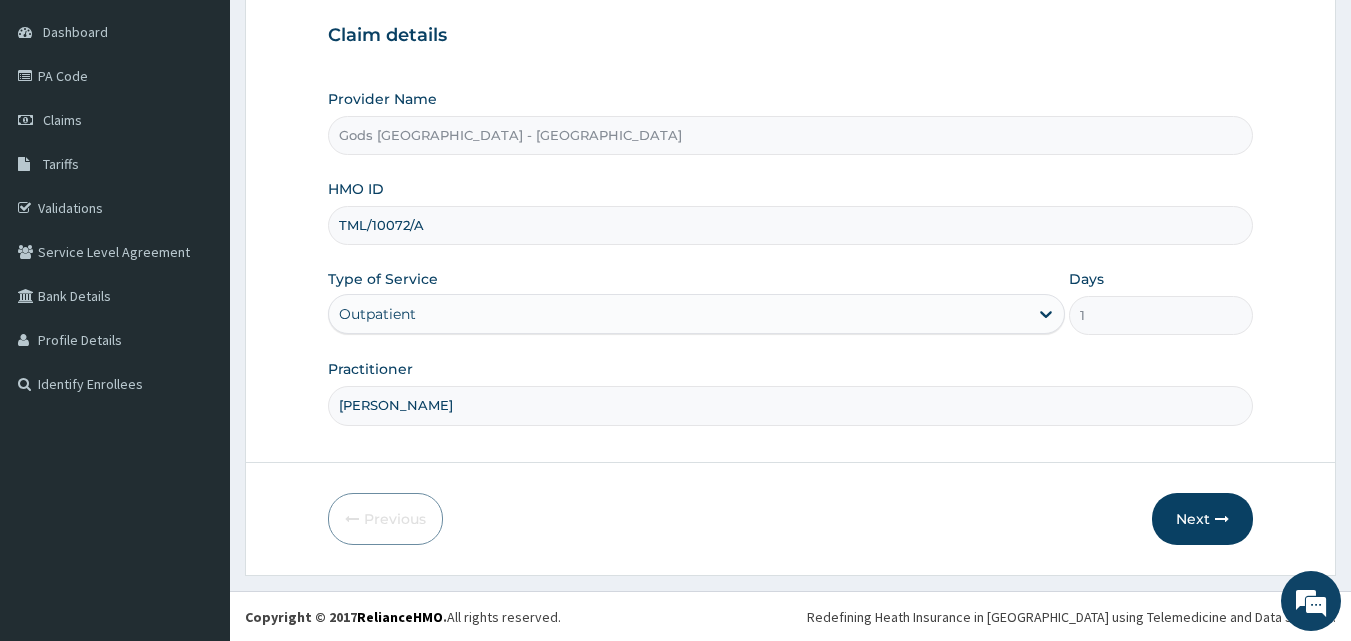 scroll, scrollTop: 187, scrollLeft: 0, axis: vertical 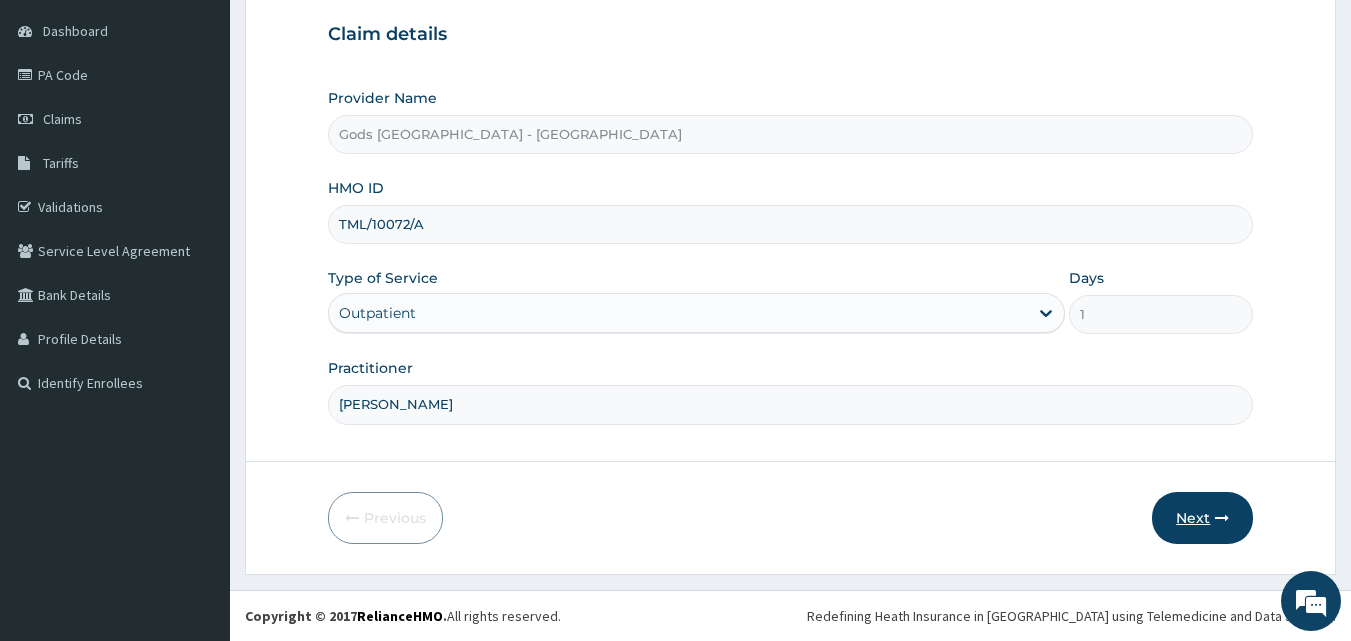 click on "Next" at bounding box center [1202, 518] 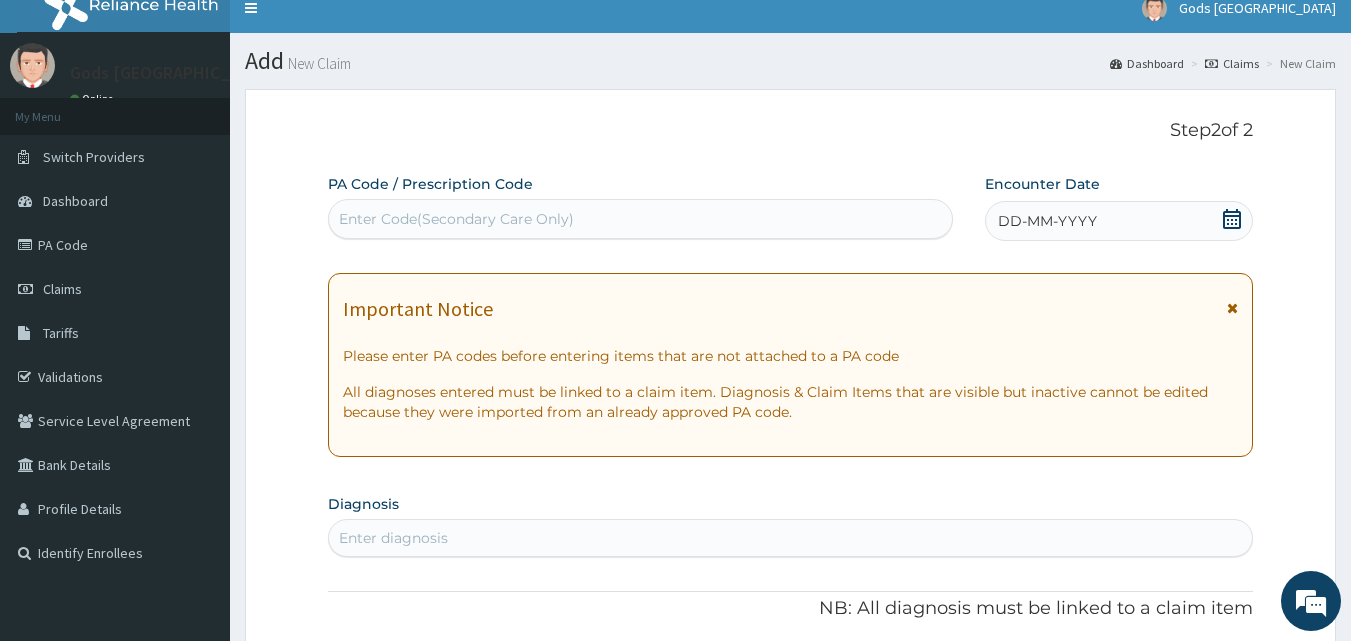 scroll, scrollTop: 0, scrollLeft: 0, axis: both 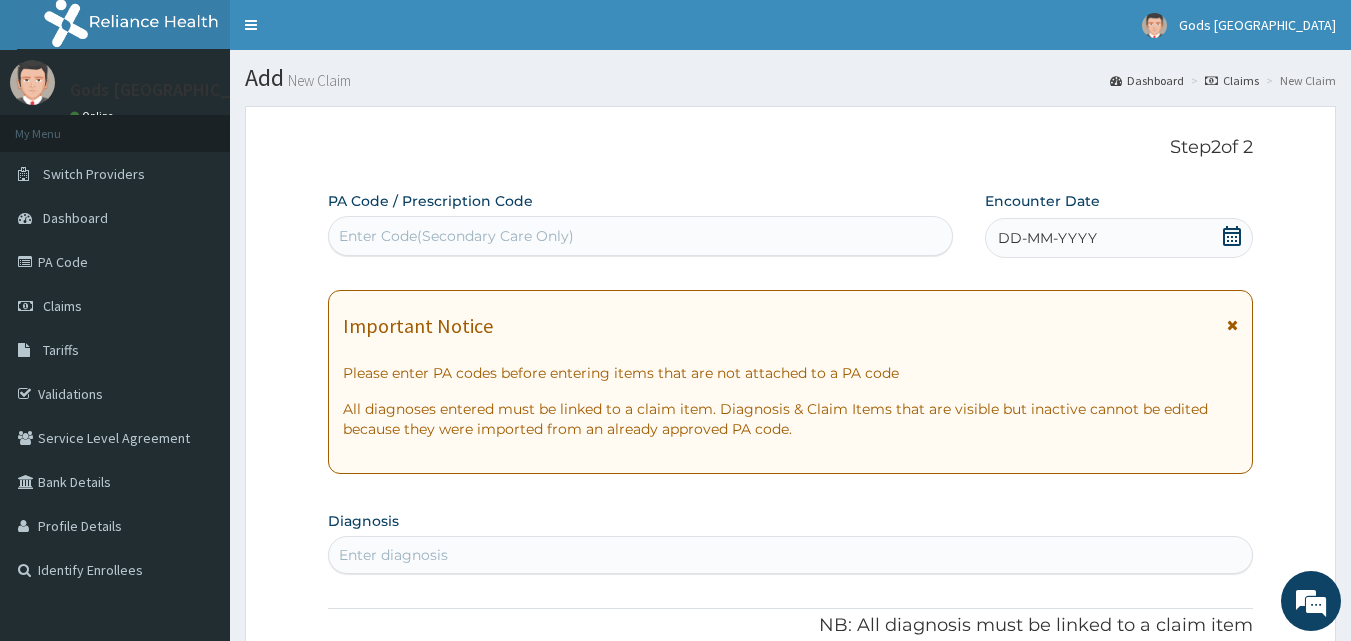click on "Enter Code(Secondary Care Only)" at bounding box center (456, 236) 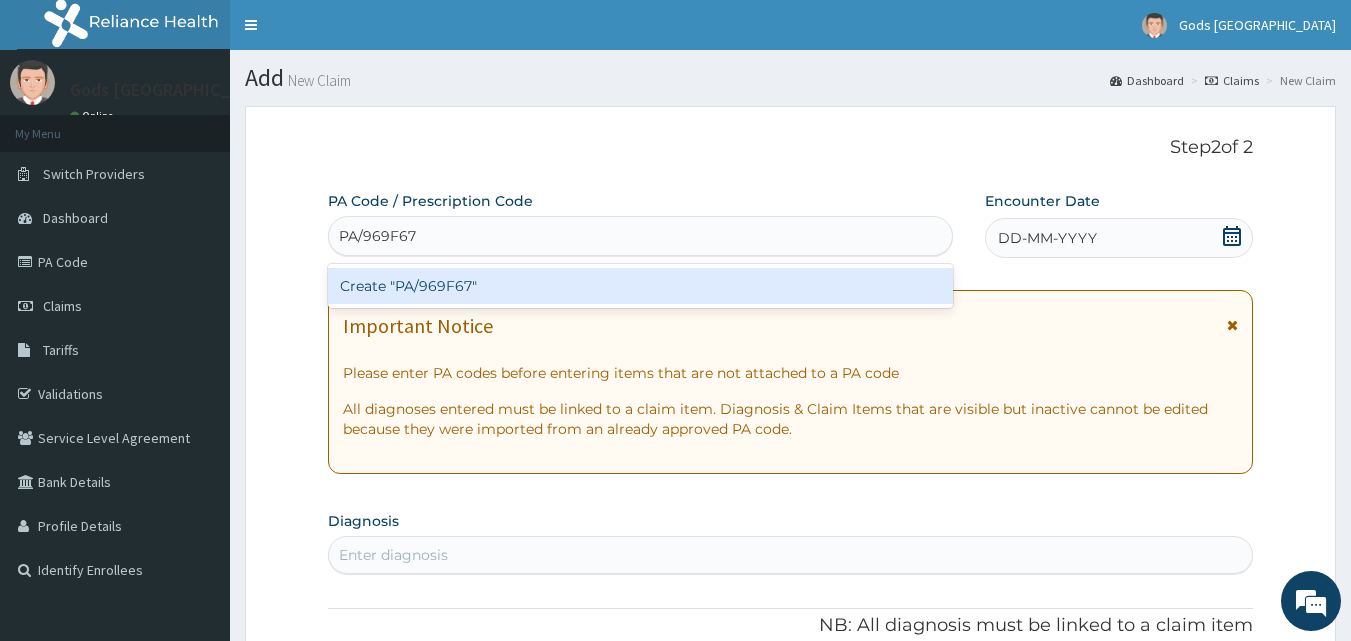 click on "Create "PA/969F67"" at bounding box center (641, 286) 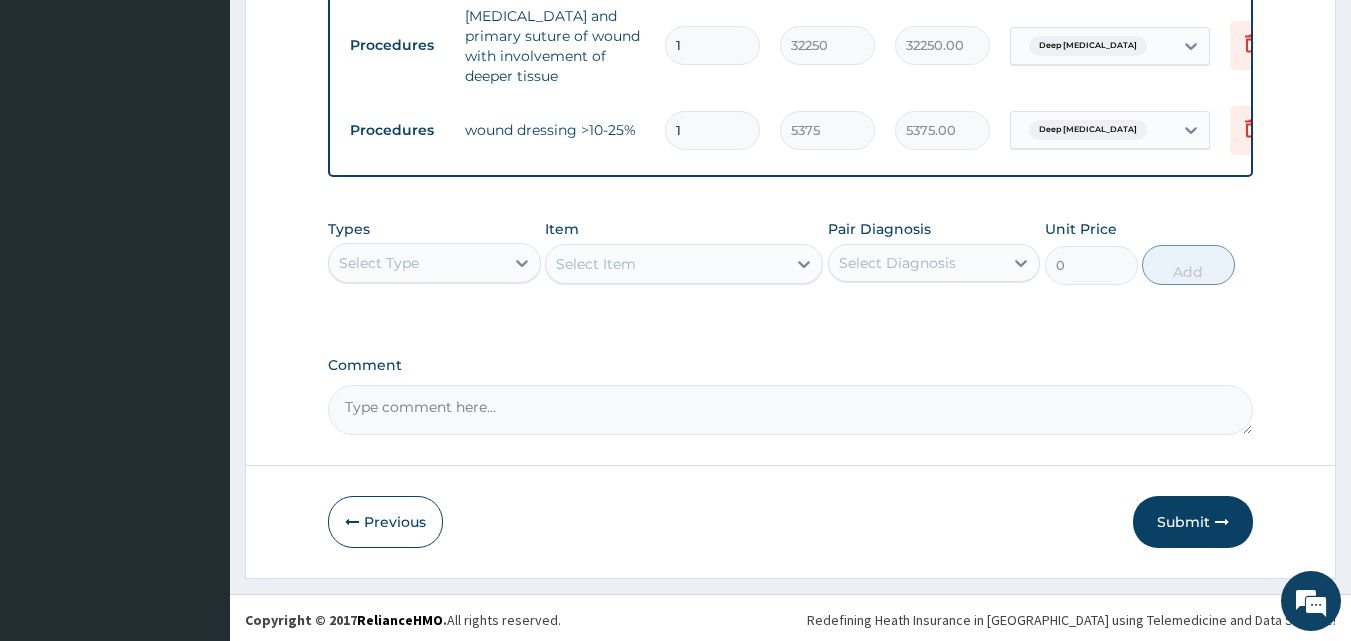 scroll, scrollTop: 881, scrollLeft: 0, axis: vertical 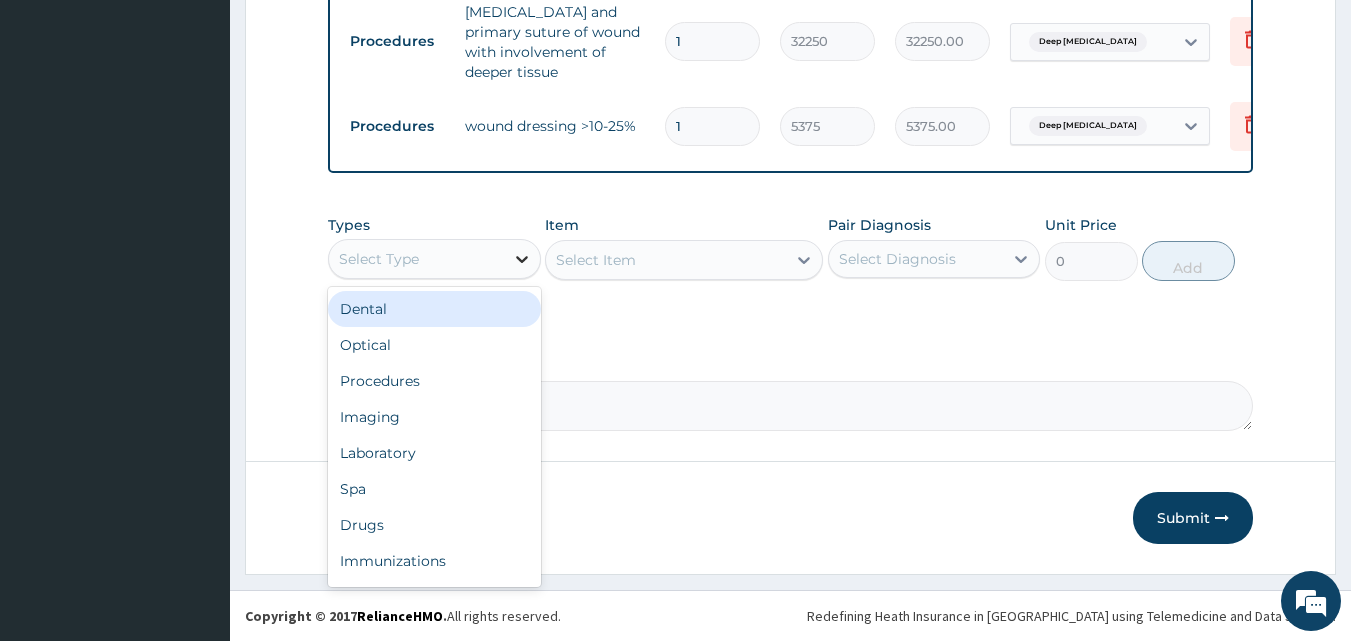 click 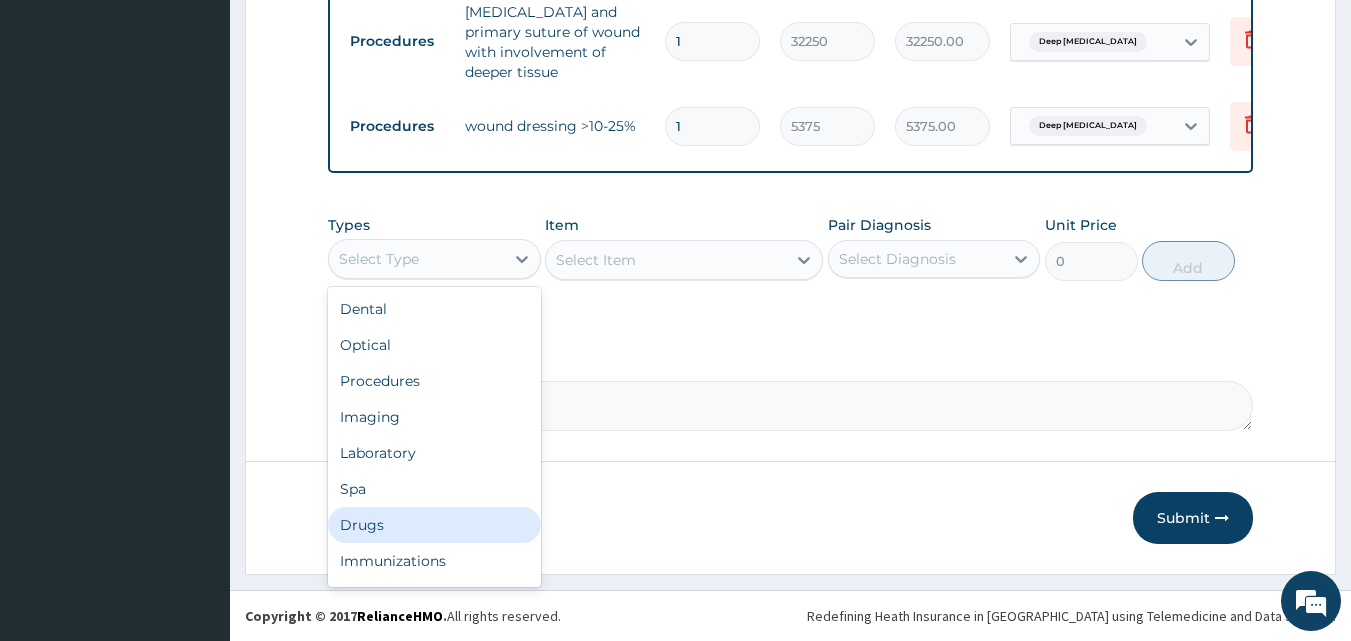 click on "Drugs" at bounding box center (434, 525) 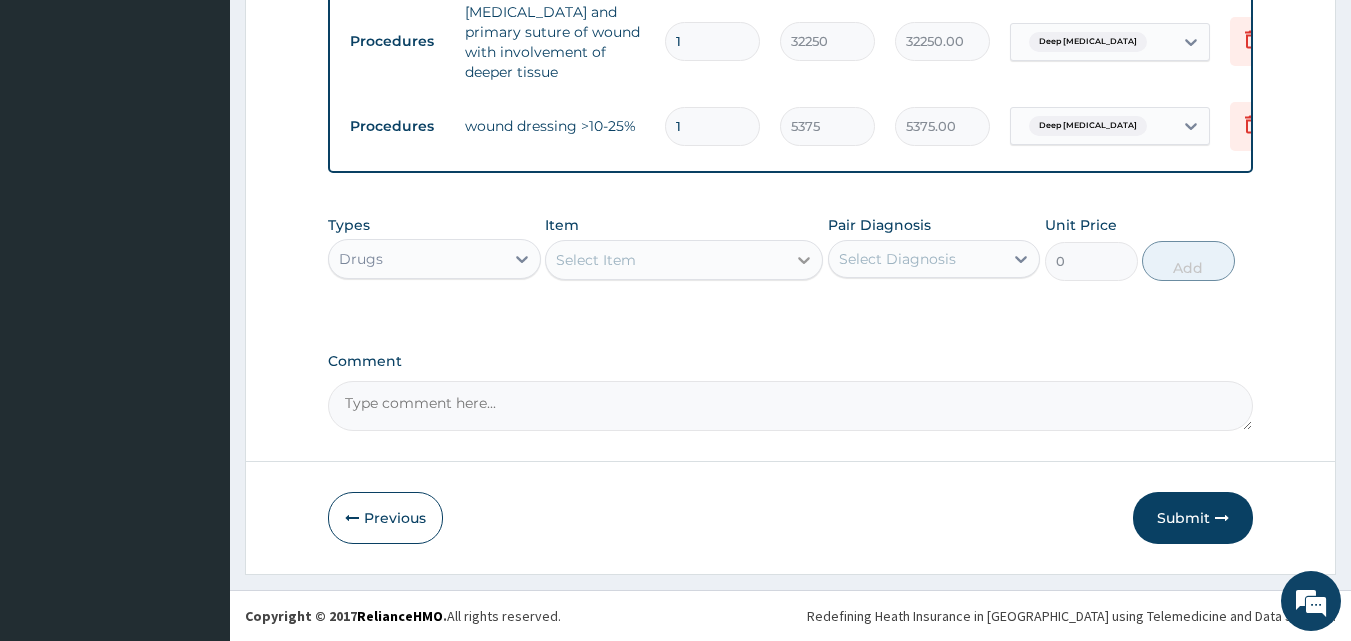 click 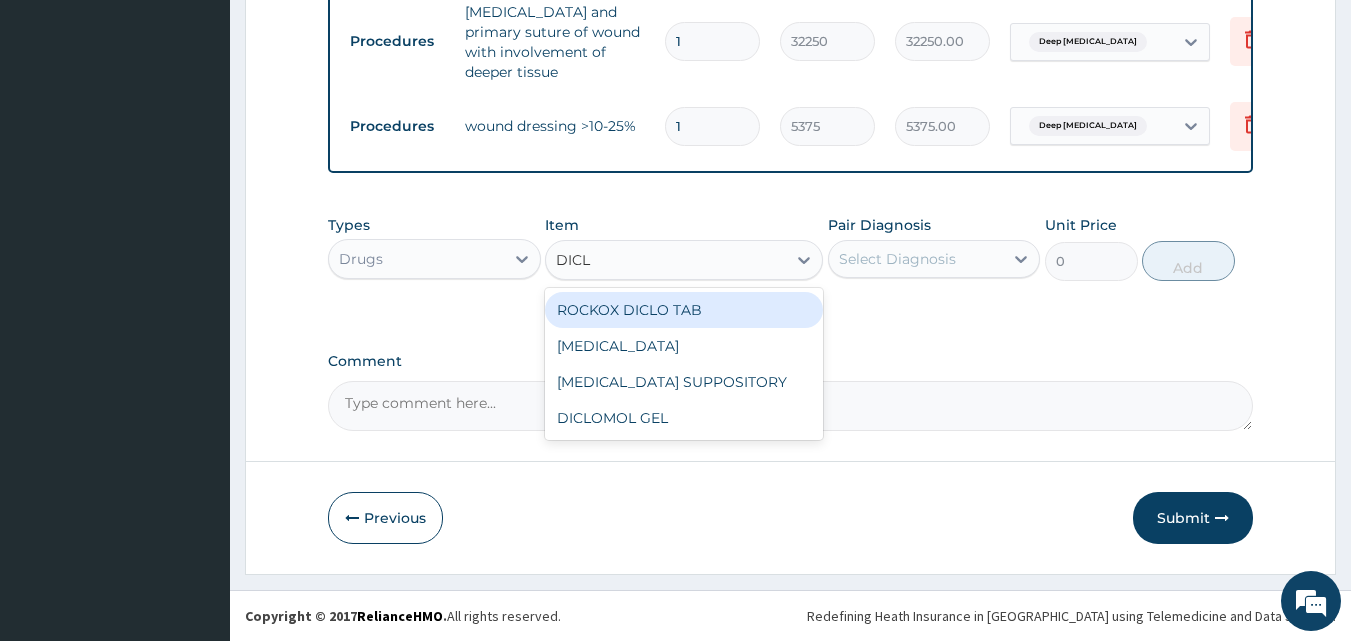 type on "DICLO" 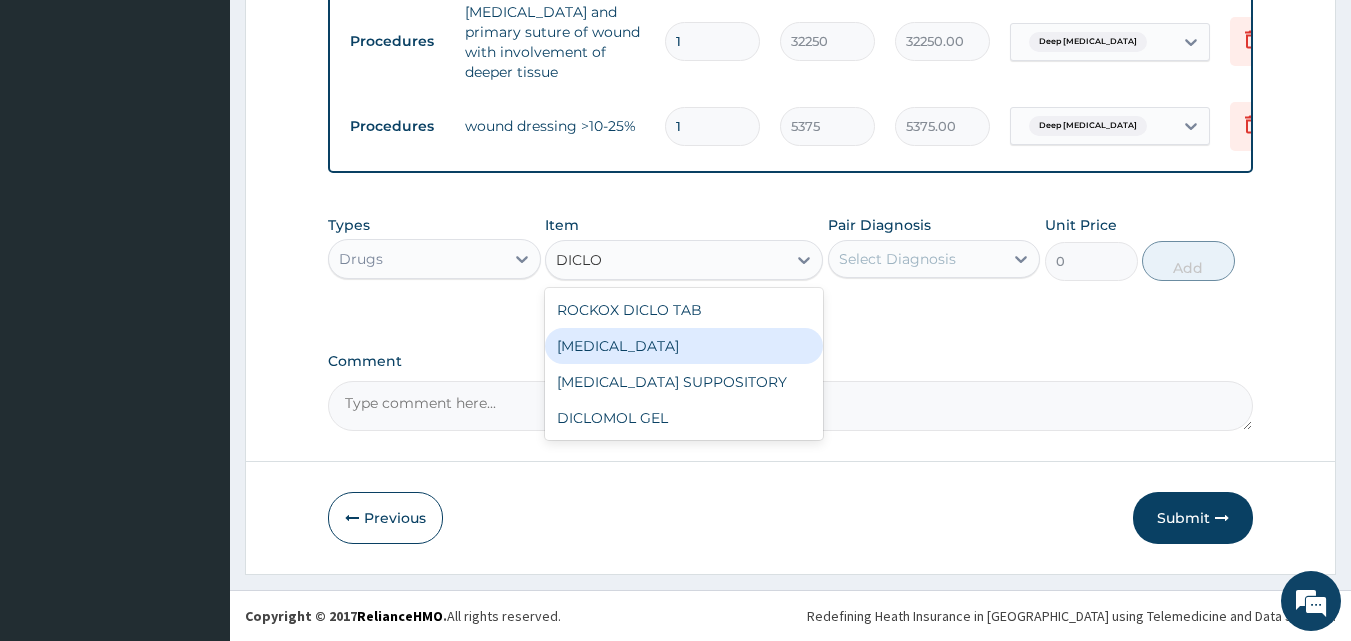 click on "[MEDICAL_DATA]" at bounding box center (684, 346) 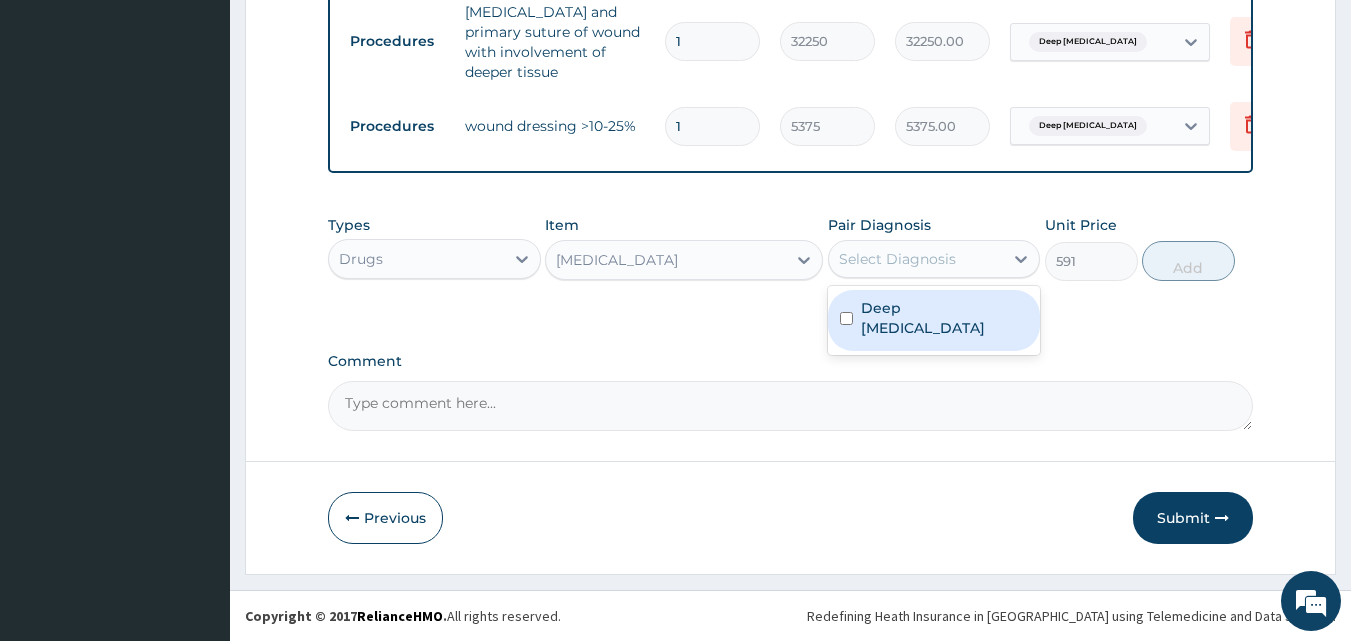 click on "Select Diagnosis" at bounding box center [897, 259] 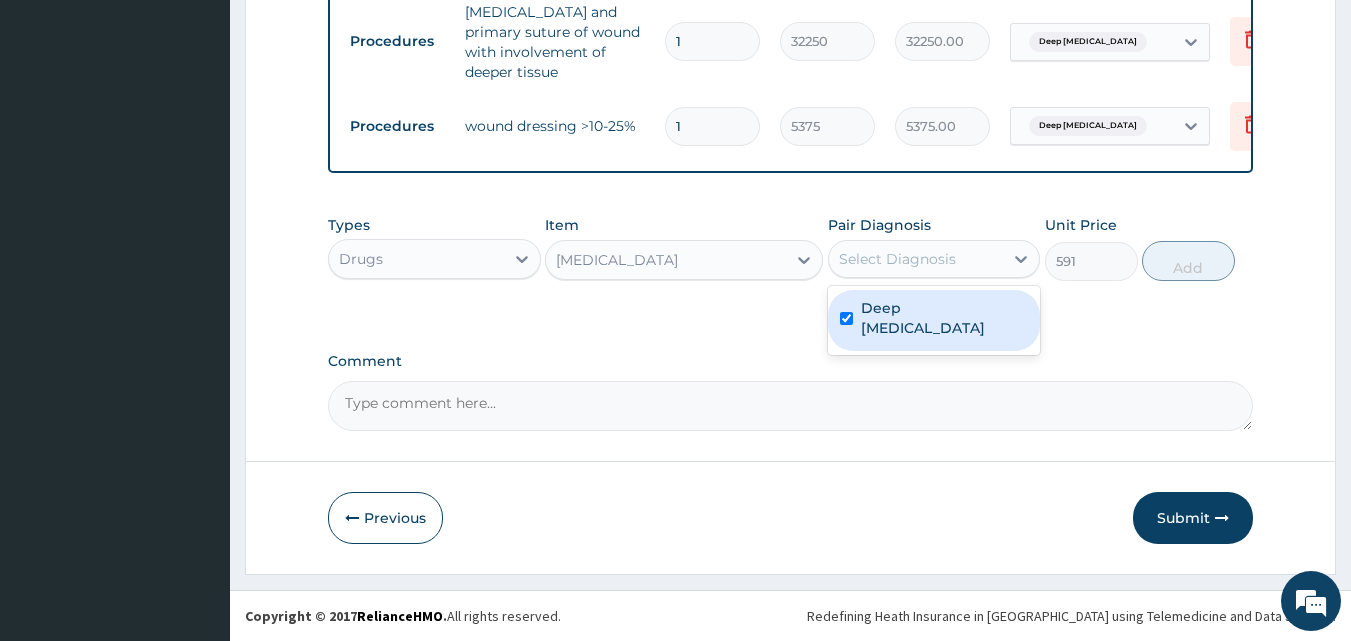 checkbox on "true" 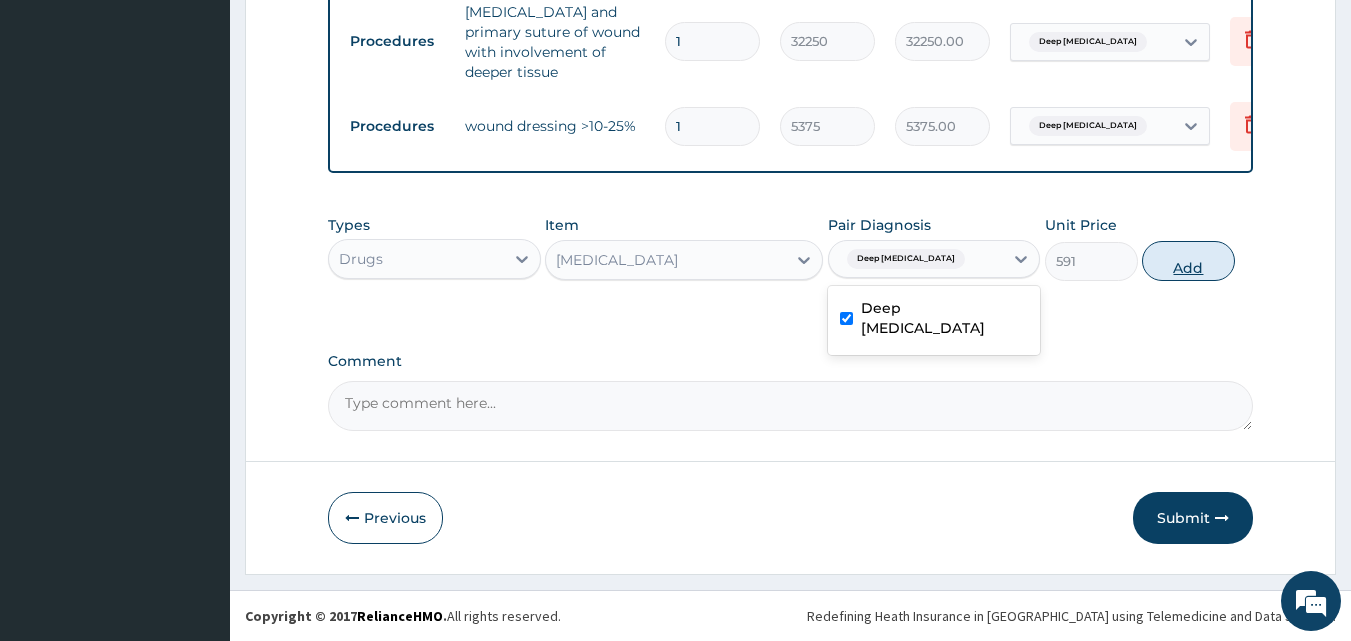 click on "Add" at bounding box center (1188, 261) 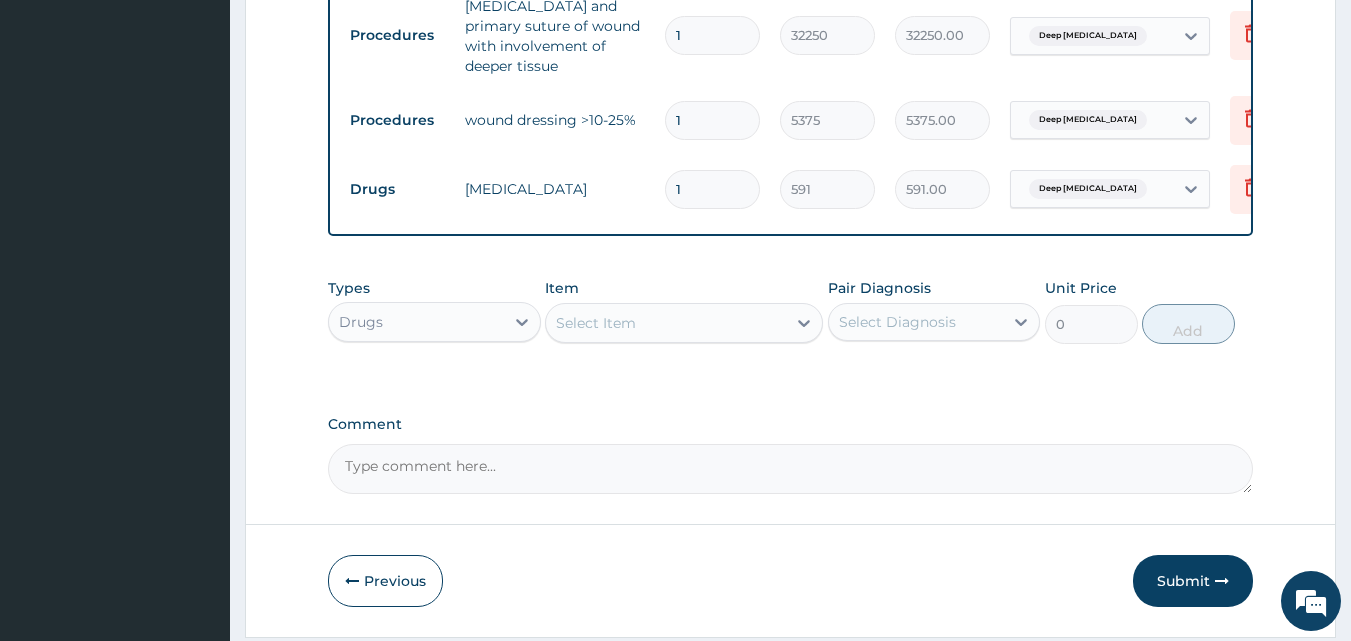 click on "Select Item" at bounding box center (596, 323) 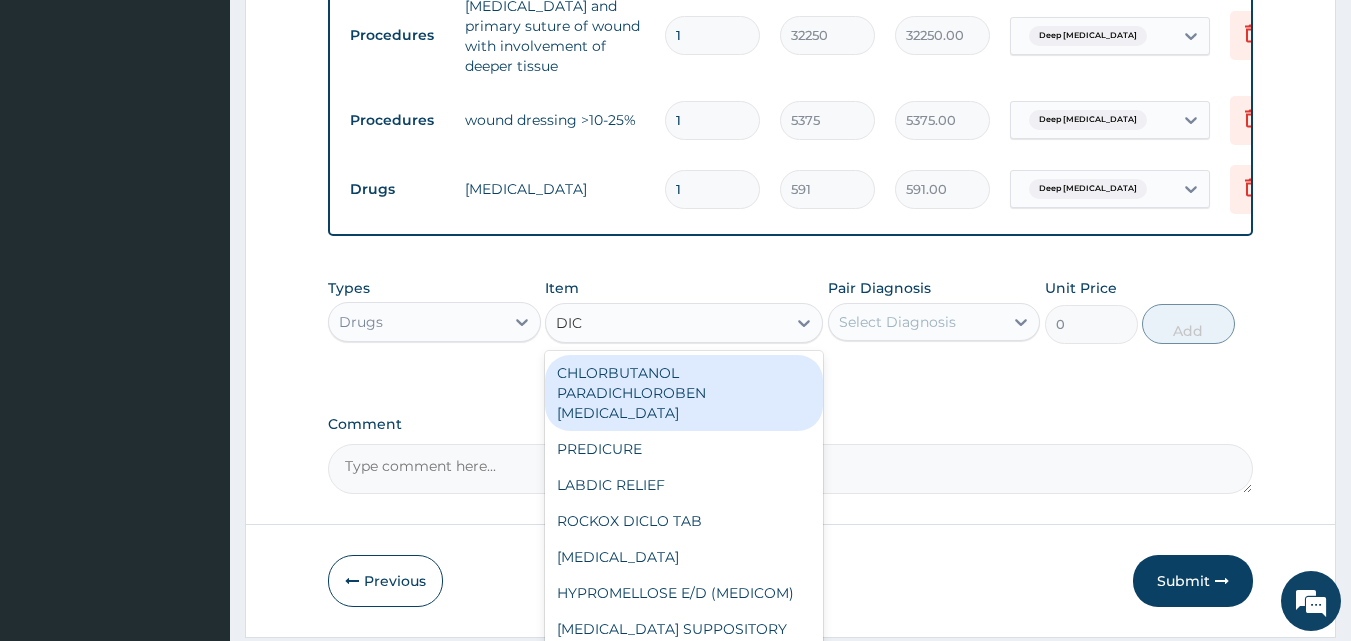 type on "DICL" 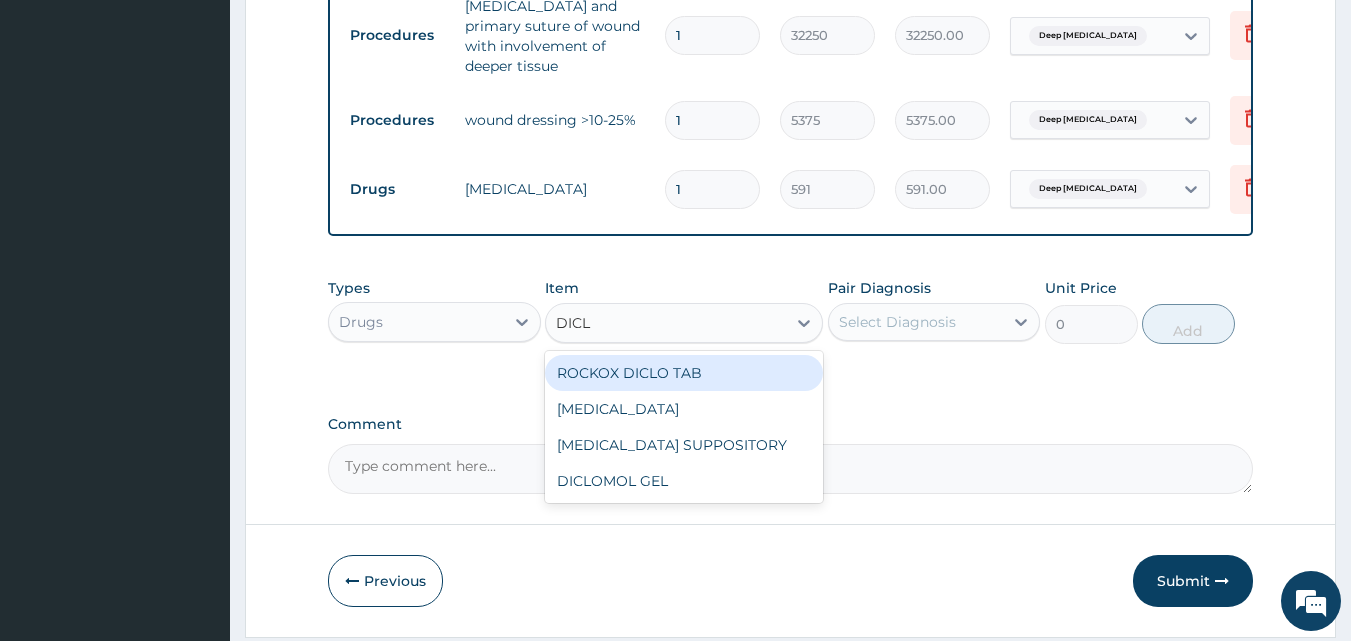 click on "ROCKOX DICLO TAB" at bounding box center (684, 373) 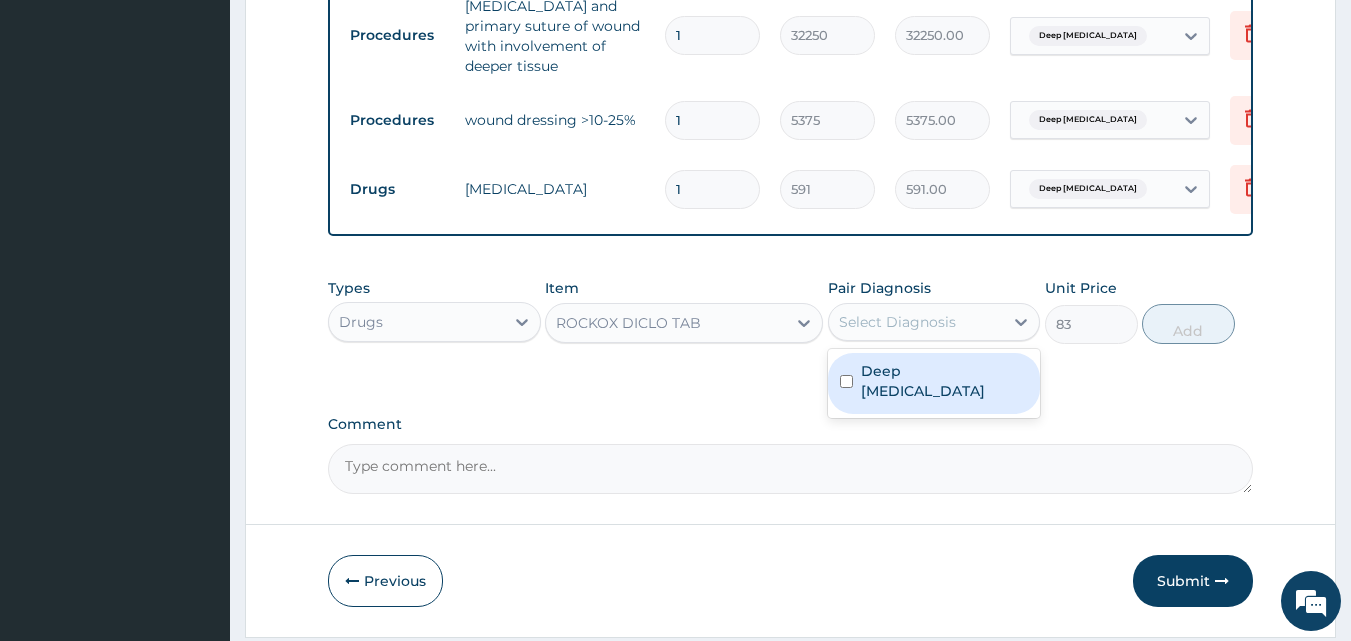click on "Select Diagnosis" at bounding box center [916, 322] 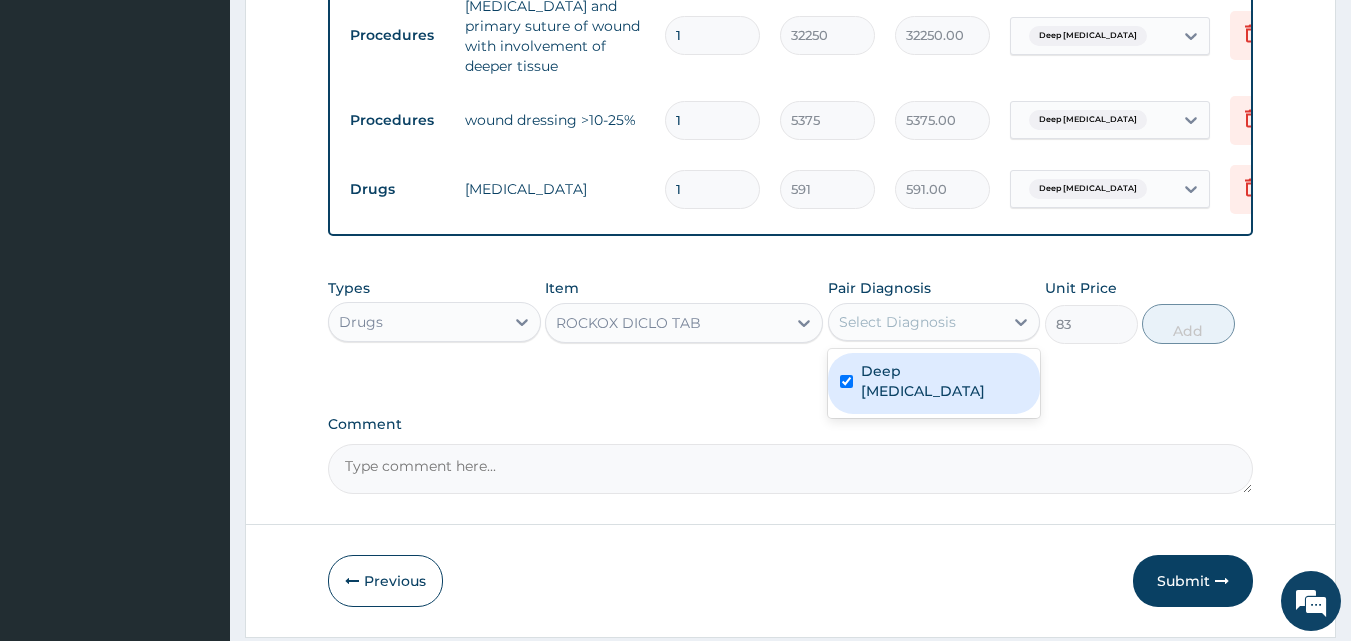 click on "Deep [MEDICAL_DATA]" at bounding box center [934, 383] 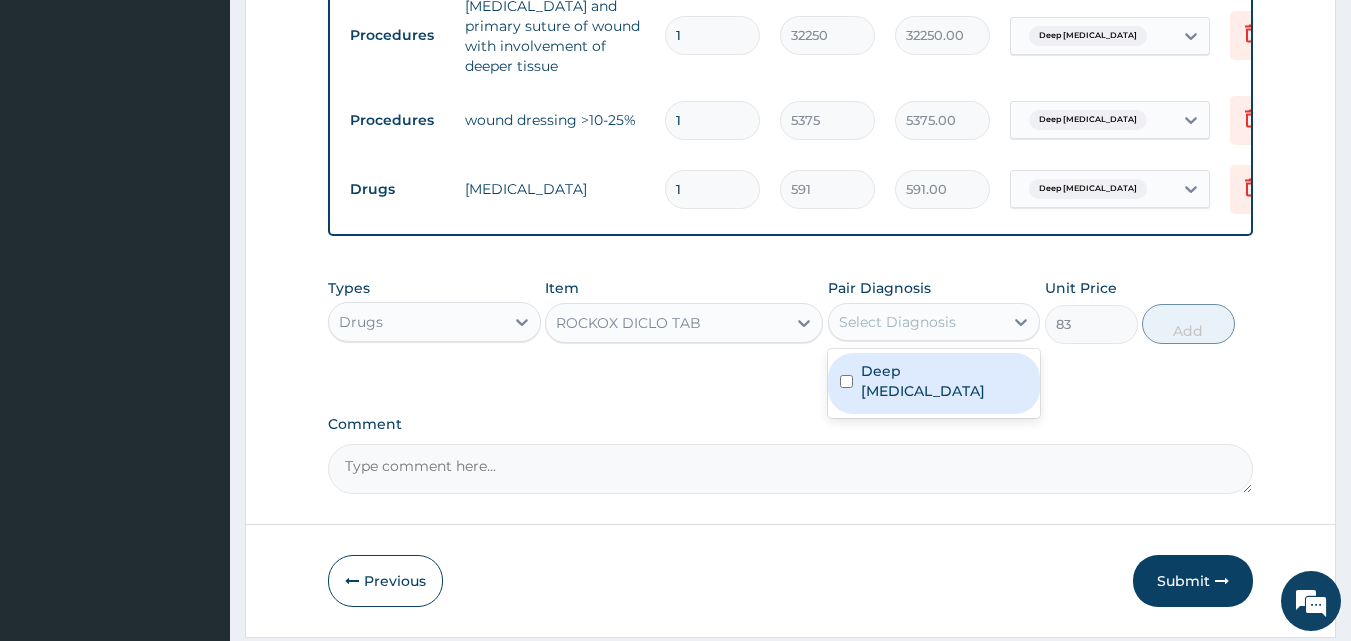 click at bounding box center (846, 381) 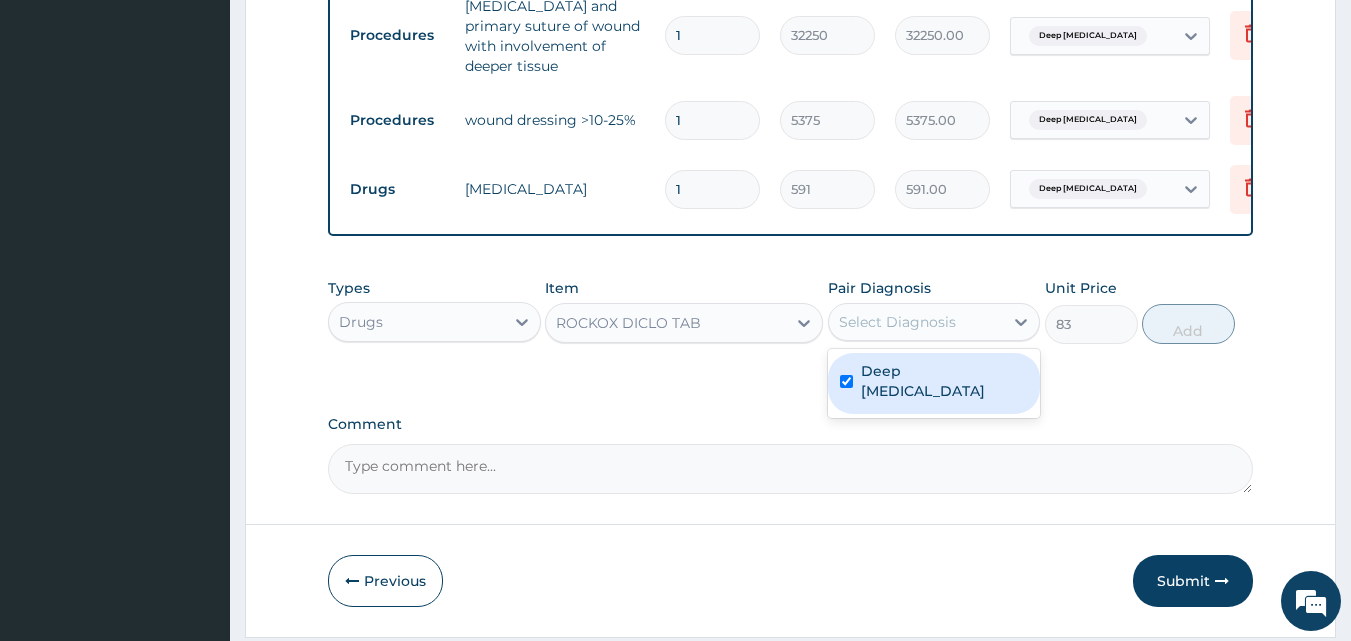 click at bounding box center [846, 381] 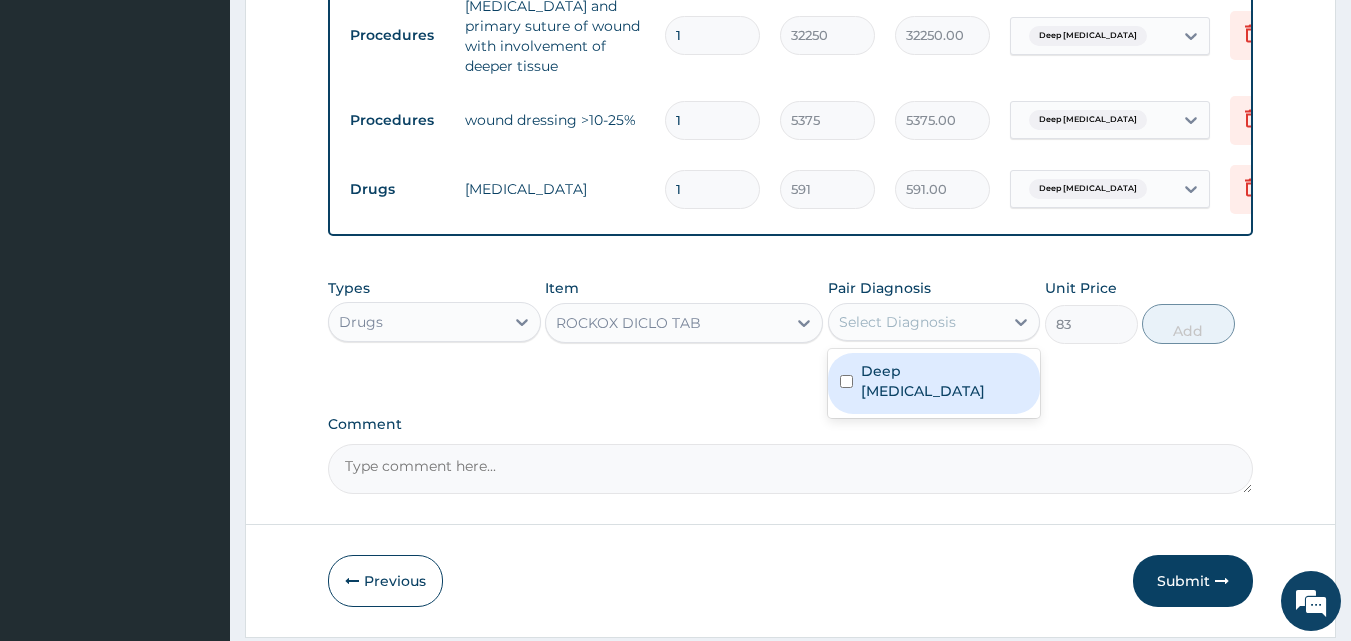 click at bounding box center (846, 381) 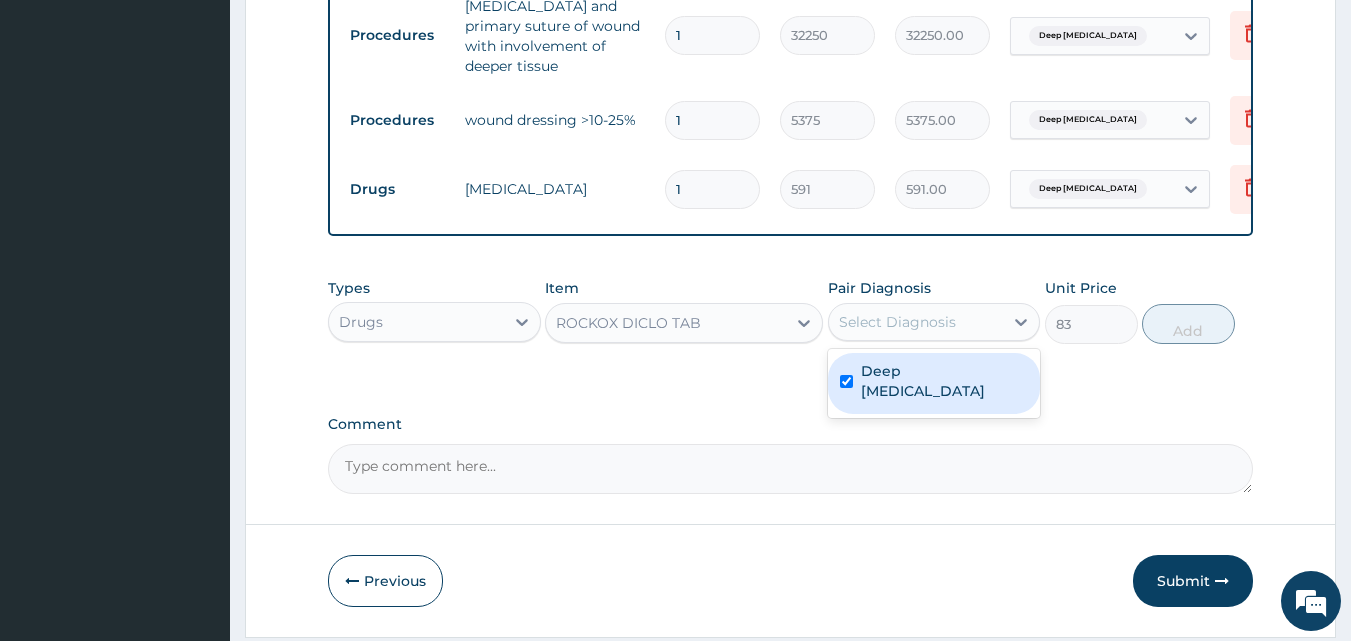 click at bounding box center (846, 381) 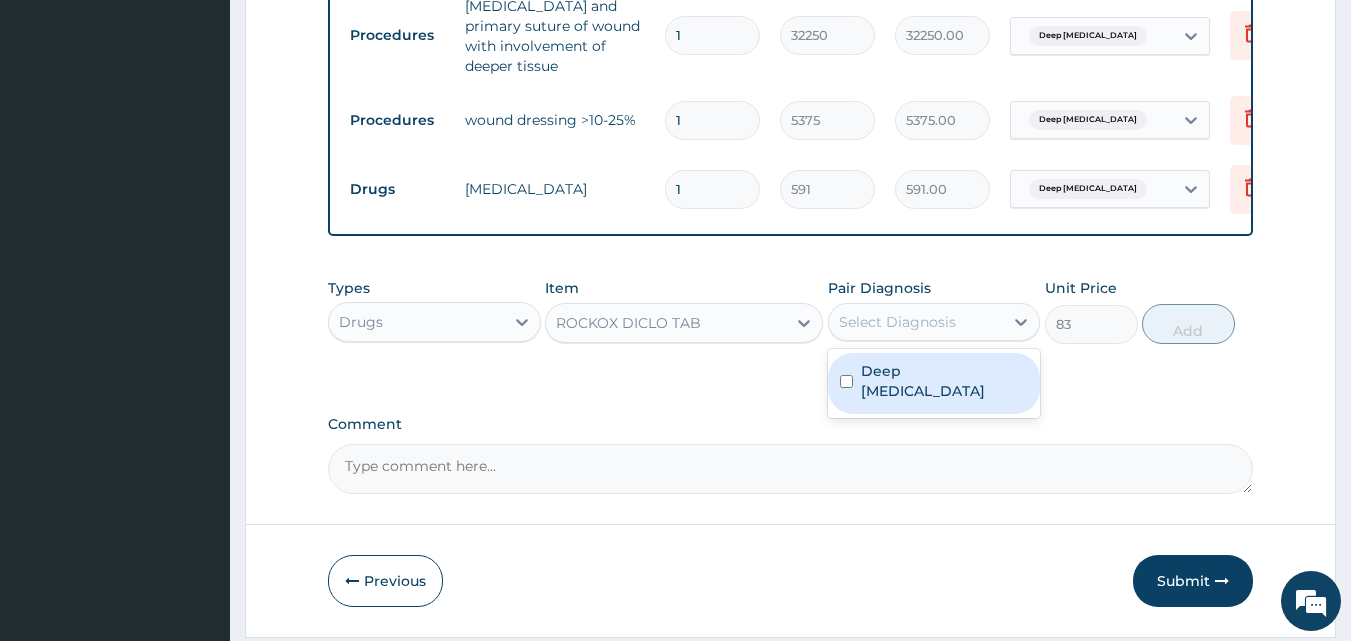 click at bounding box center (846, 381) 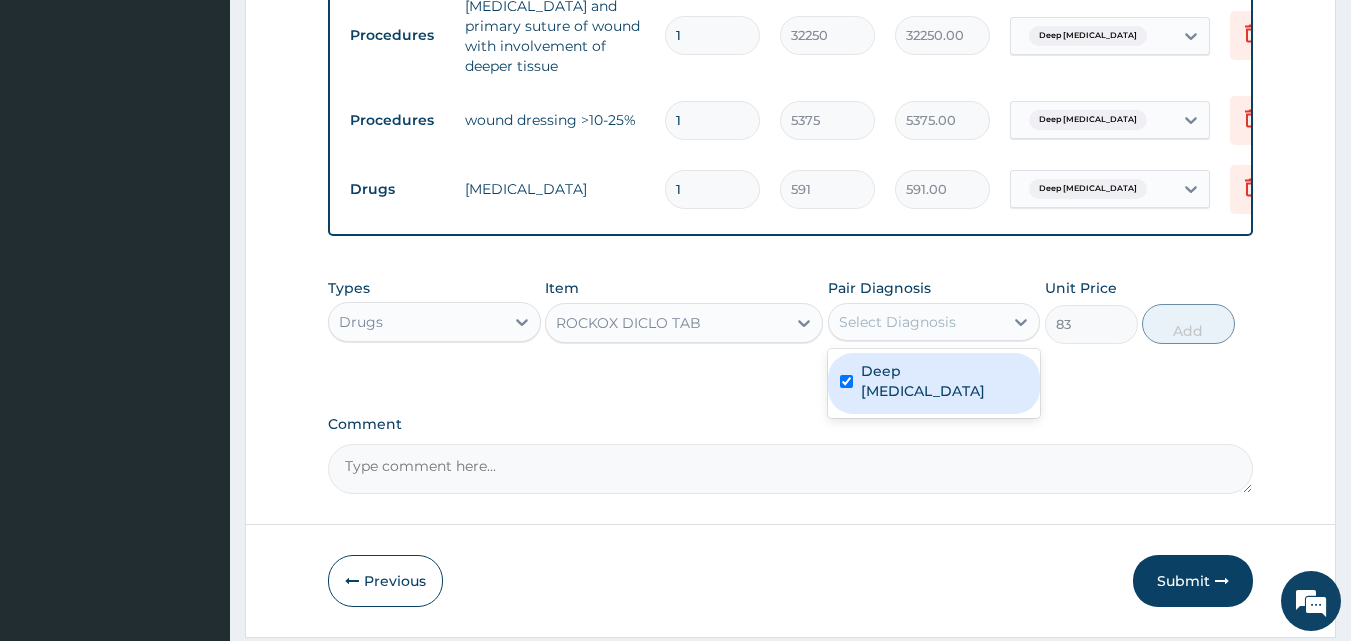 checkbox on "true" 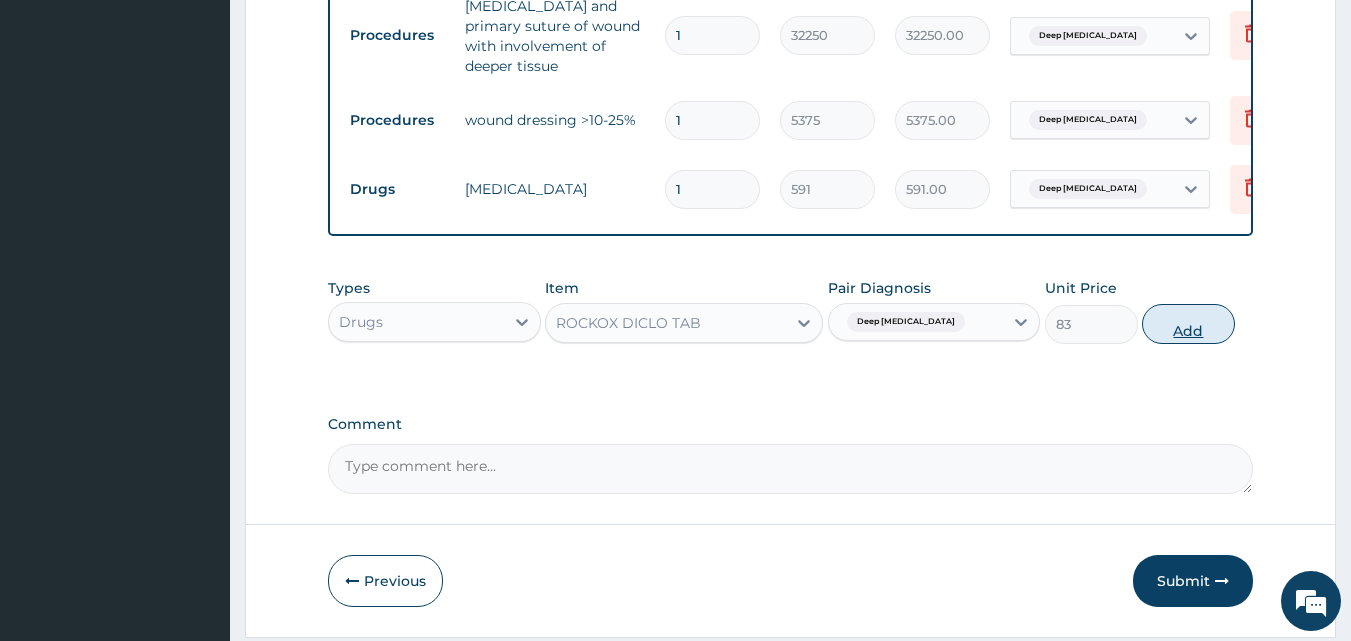 click on "Add" at bounding box center (1188, 324) 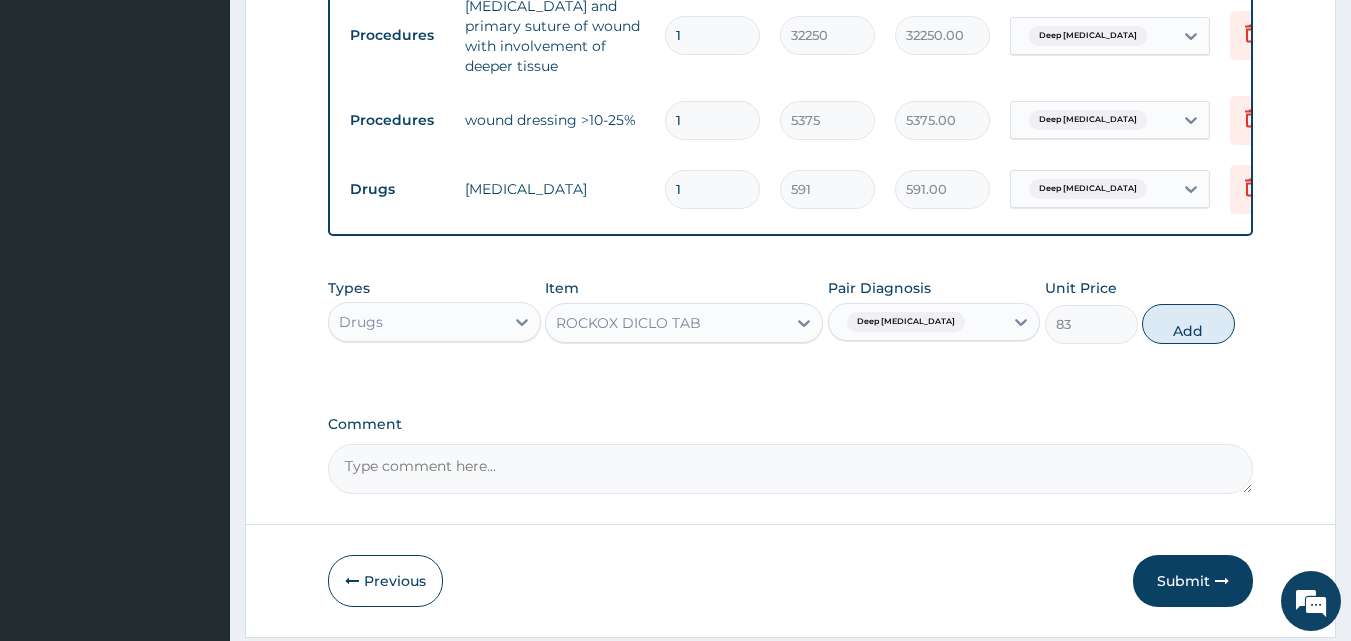 type on "0" 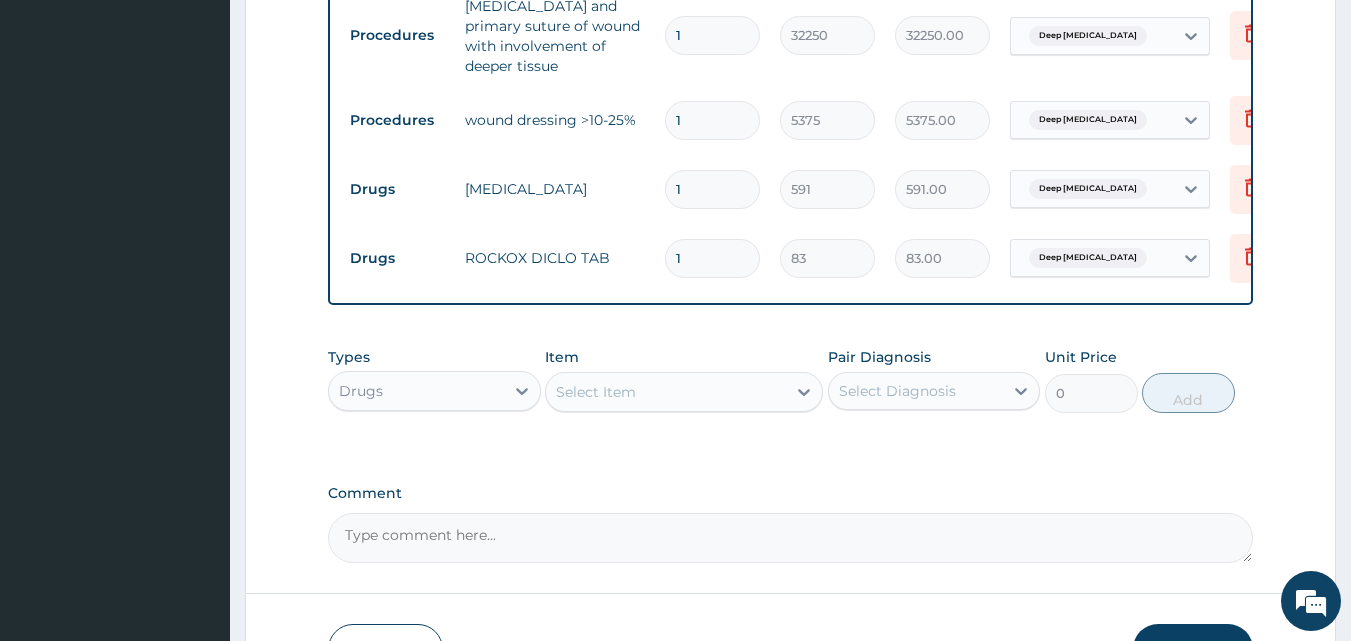 type on "10" 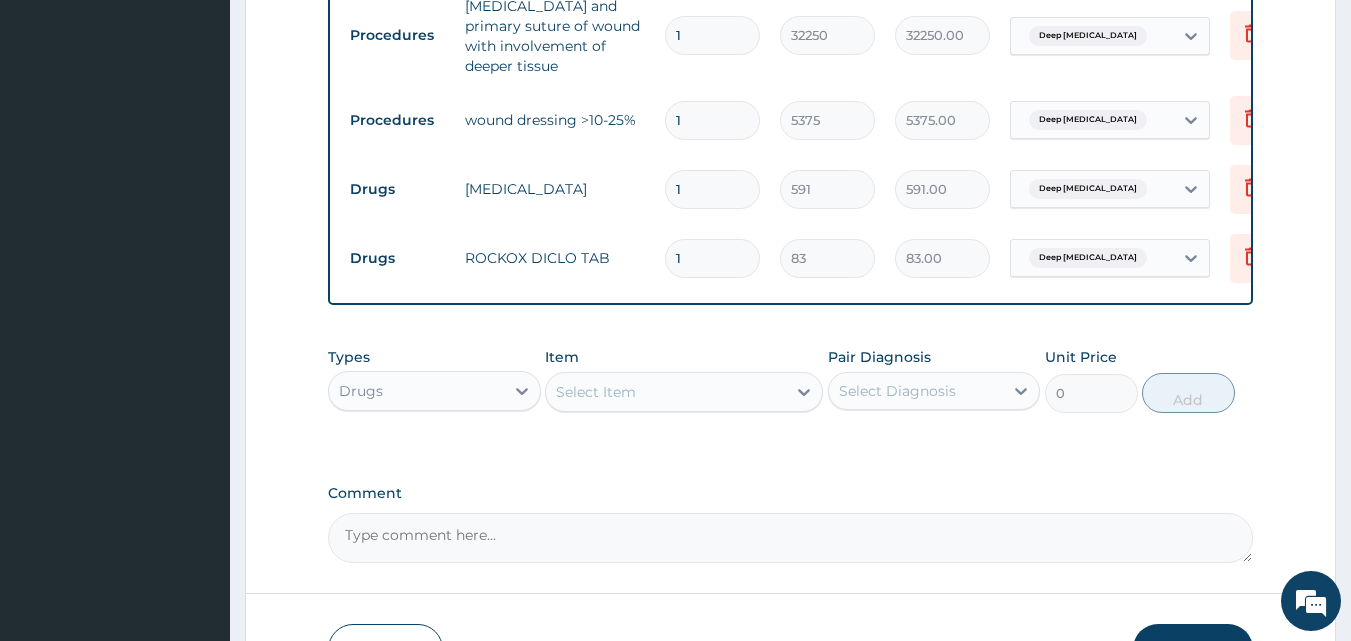 type on "830.00" 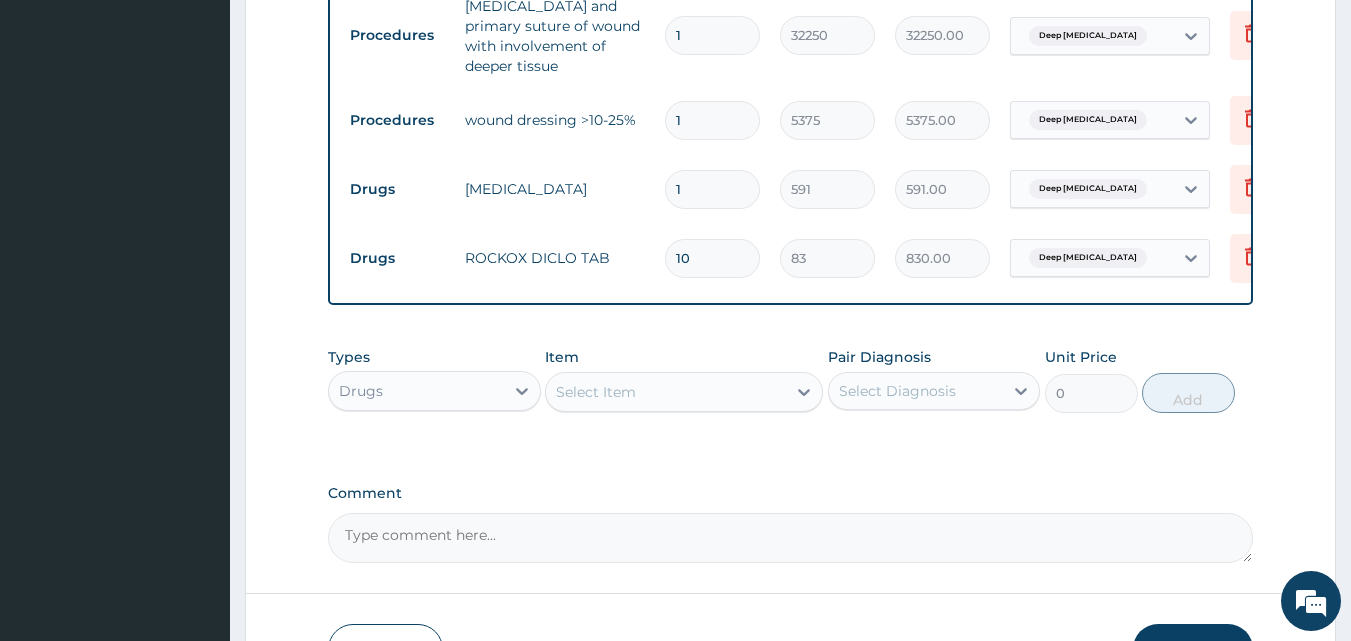 type on "10" 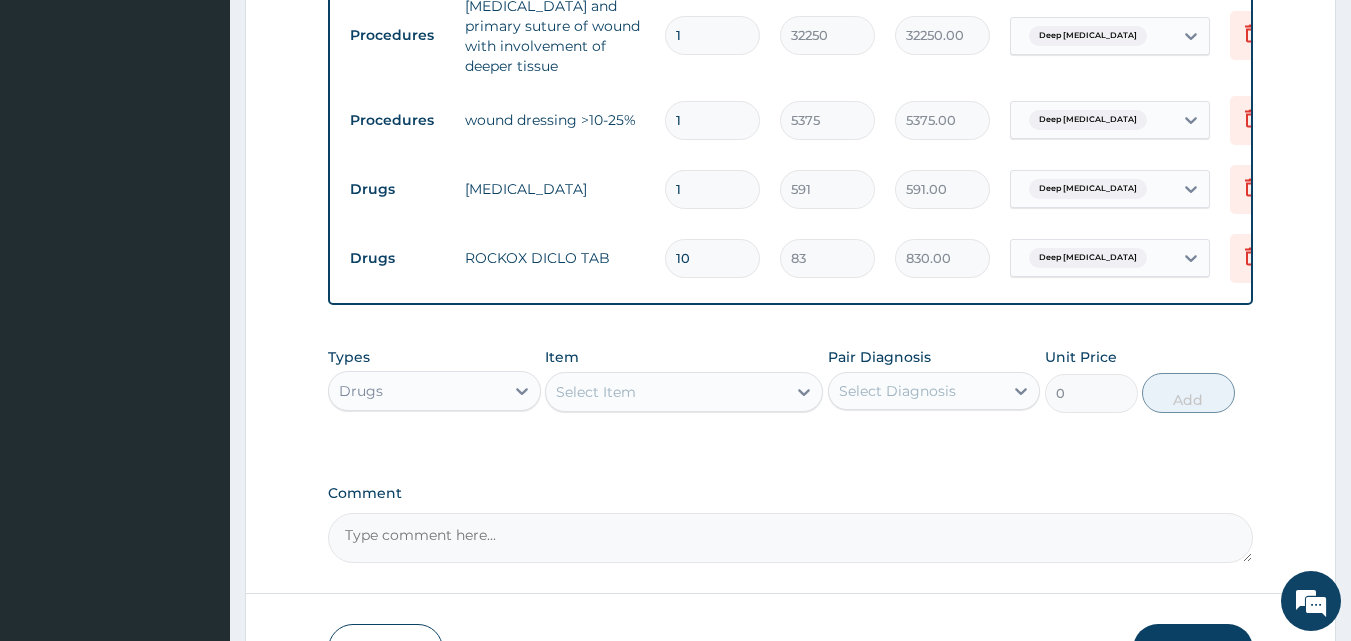 click on "Select Item" at bounding box center (596, 392) 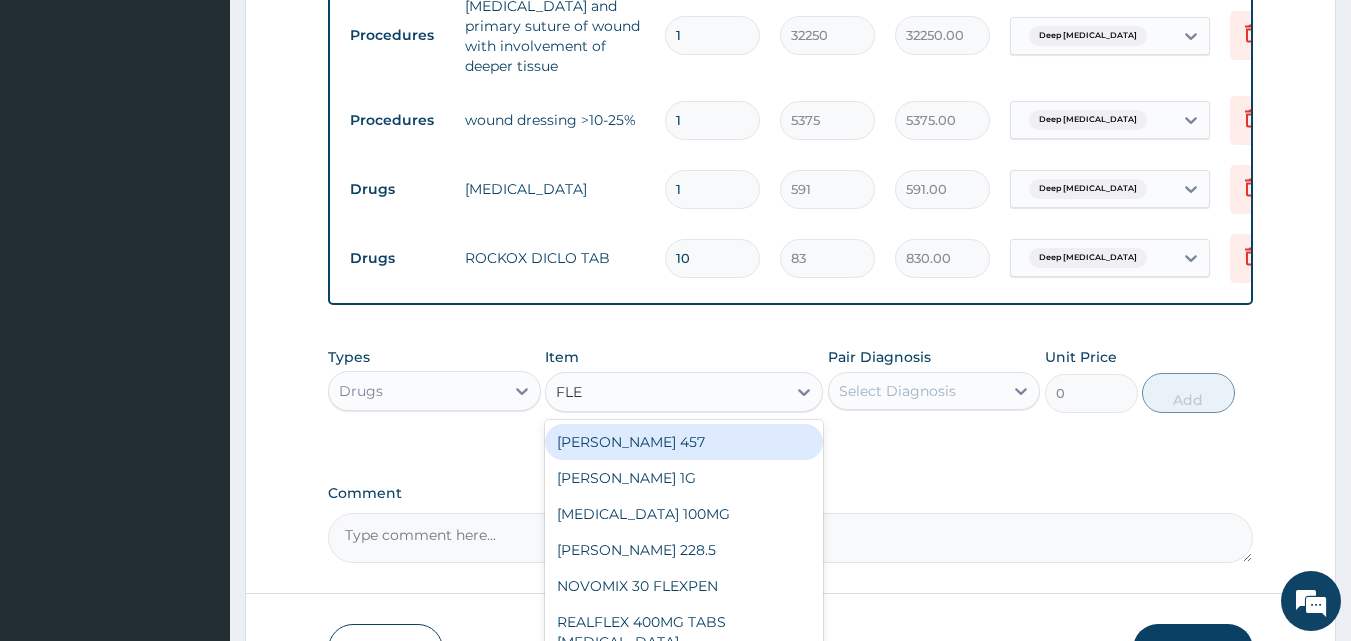 type on "FLEM" 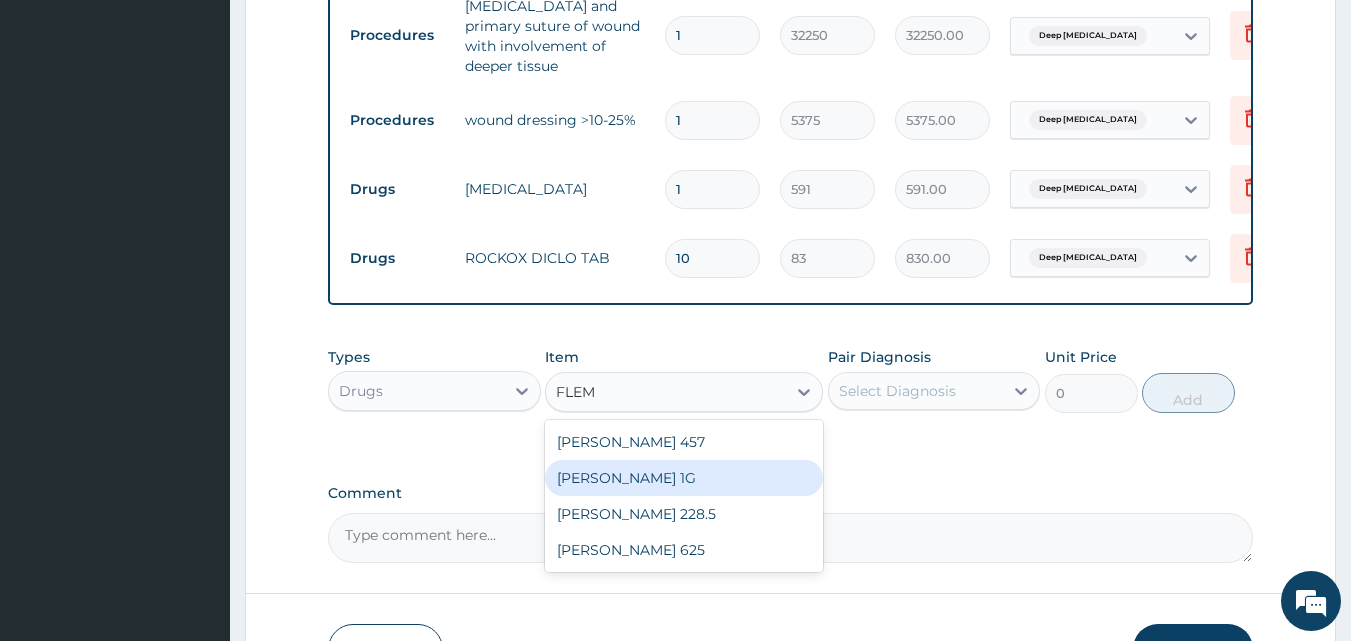 click on "[PERSON_NAME] 1G" at bounding box center [684, 478] 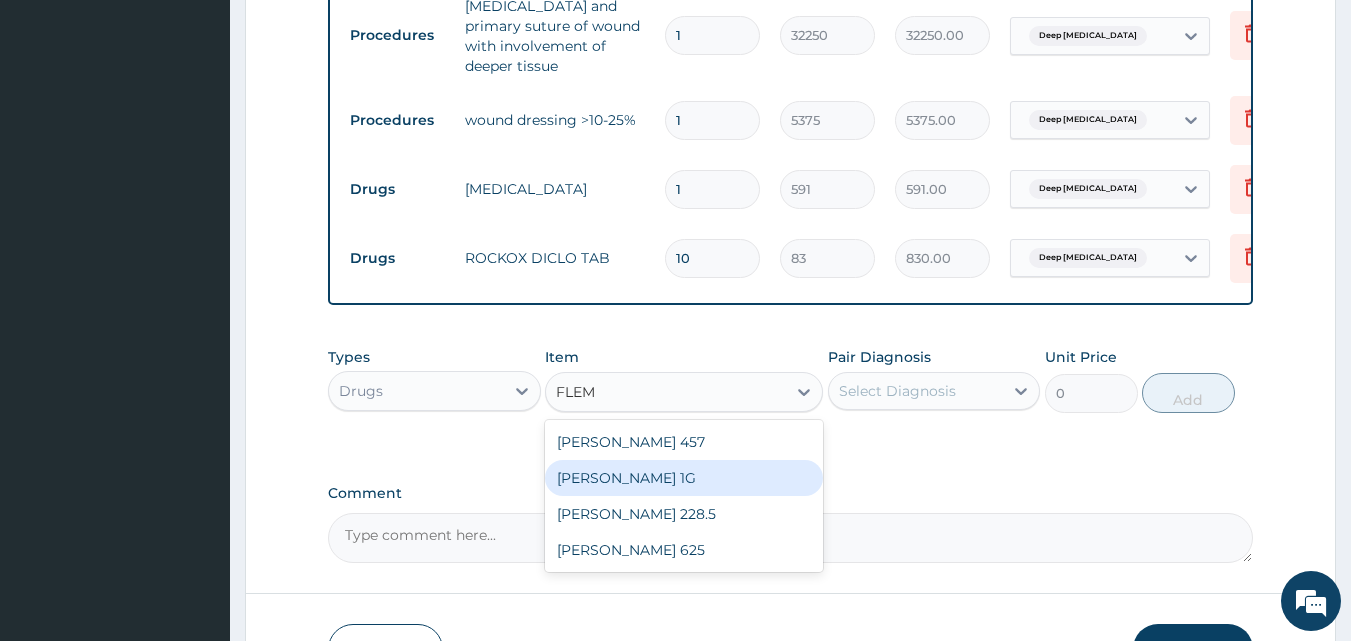 click on "PA Code / Prescription Code PA/969F67 Encounter Date [DATE] Important Notice Please enter PA codes before entering items that are not attached to a PA code   All diagnoses entered must be linked to a claim item. Diagnosis & Claim Items that are visible but inactive cannot be edited because they were imported from an already approved PA code. Diagnosis Deep [MEDICAL_DATA] confirmed NB: All diagnosis must be linked to a claim item Claim Items Type Name Quantity Unit Price Total Price Pair Diagnosis Actions Drugs anti-[MEDICAL_DATA] serum ats 1 7686 7686.00 Deep [MEDICAL_DATA] Delete Procedures [MEDICAL_DATA] and primary suture of wound with involvement of deeper tissue 1 32250 32250.00 Deep [MEDICAL_DATA] Delete Procedures wound dressing >10-25% 1 5375 5375.00 Deep [MEDICAL_DATA] Delete Drugs [MEDICAL_DATA] 1 591 591.00 Deep [MEDICAL_DATA] Delete Drugs ROCKOX DICLO TAB 10 83 830.00 Deep [MEDICAL_DATA] Delete Types Drugs Item option ROCKOX DICLO TAB, selected. FLEM [PERSON_NAME] 457 [PERSON_NAME] 1G [PERSON_NAME] 228.5 [PERSON_NAME] 625 Pair Diagnosis Unit Price 0" at bounding box center [791, -64] 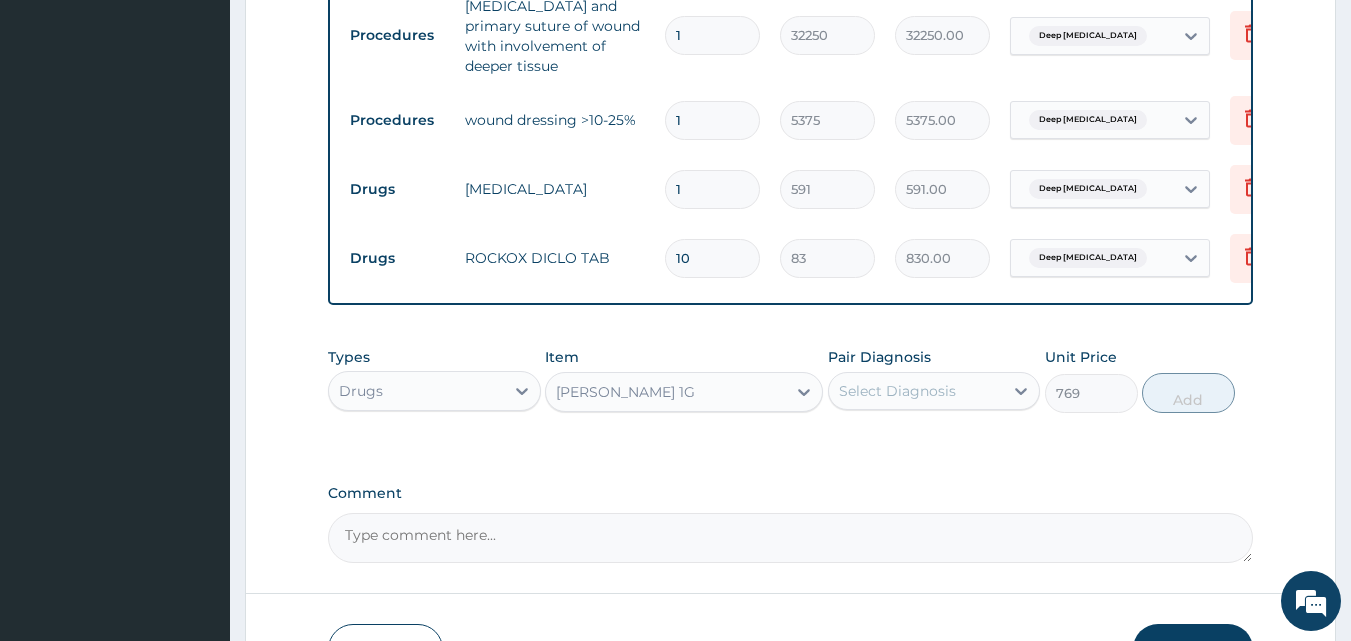 click on "Select Diagnosis" at bounding box center [916, 391] 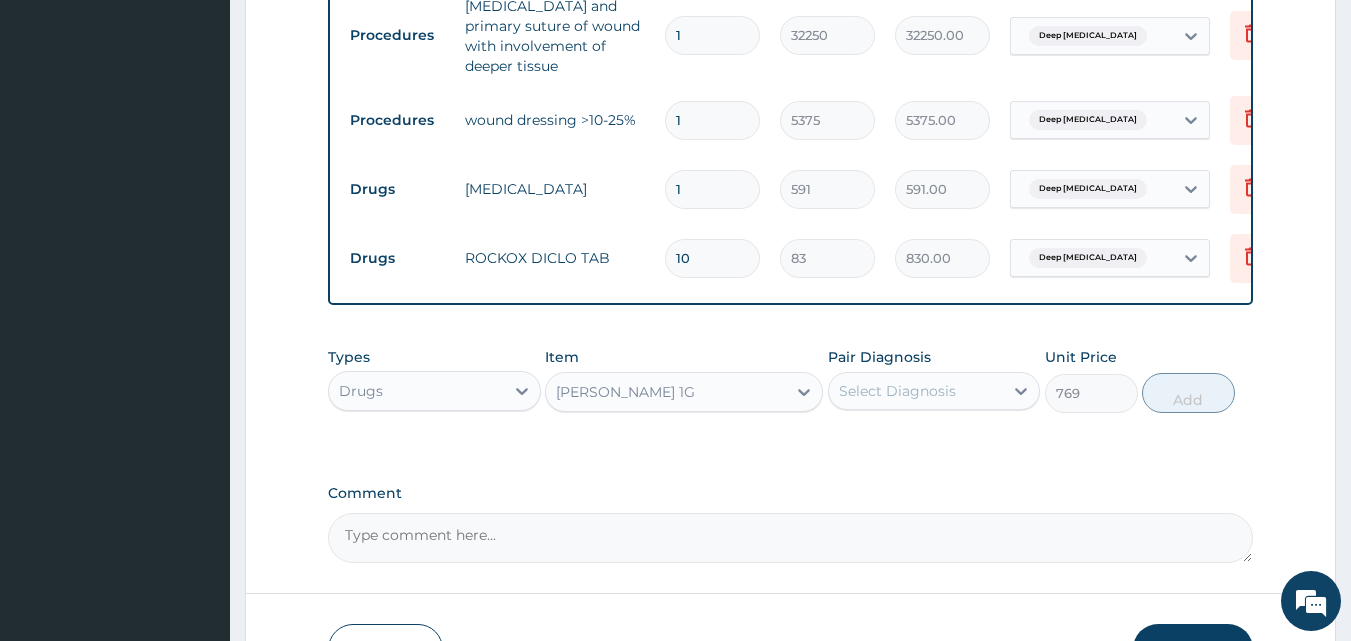 click on "Select Diagnosis" at bounding box center [916, 391] 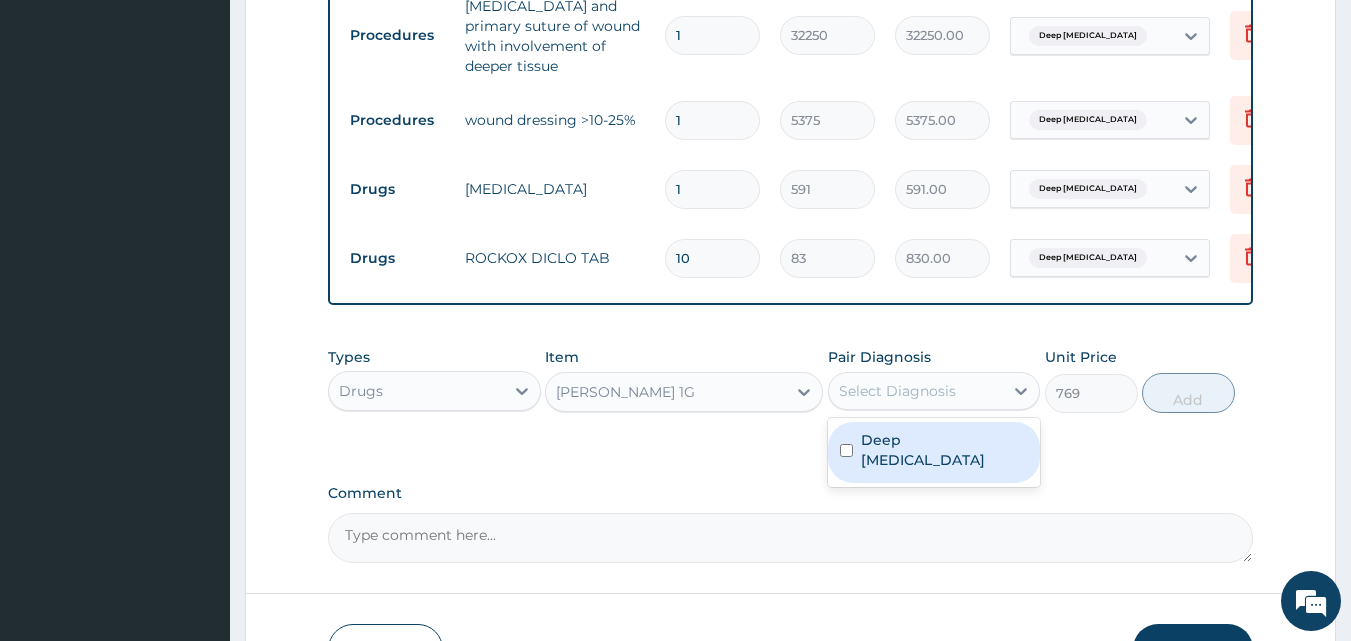 click on "Select Diagnosis" at bounding box center (916, 391) 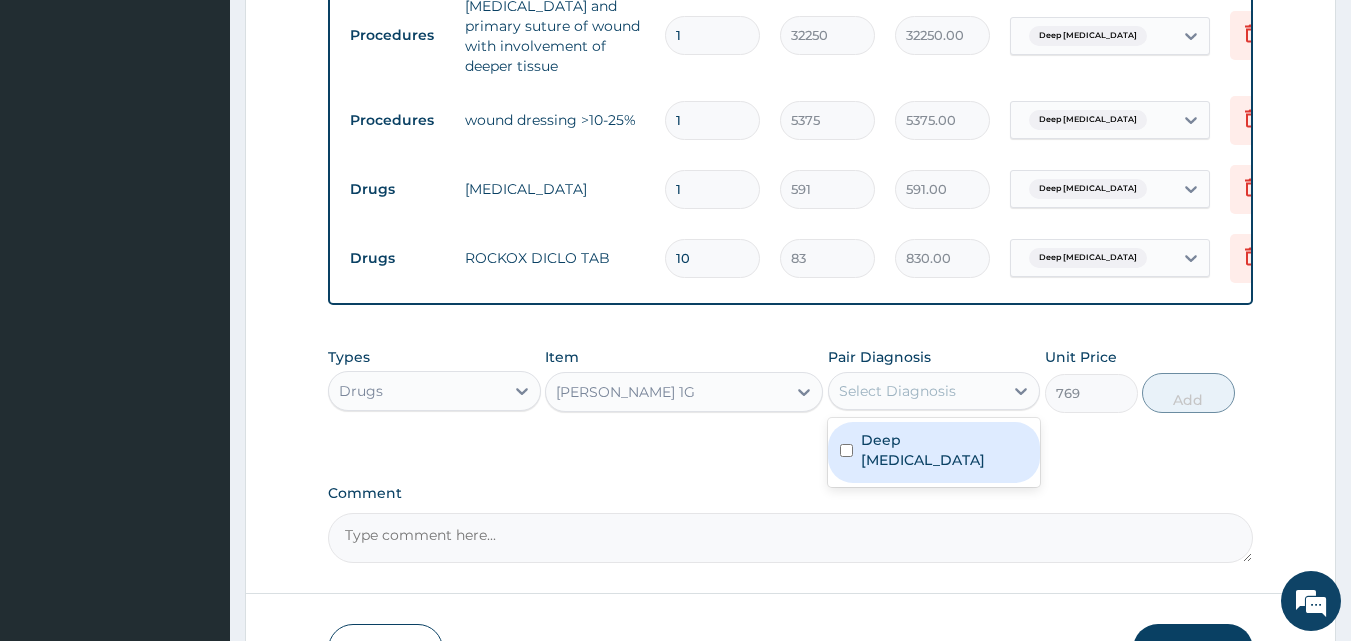 click at bounding box center [846, 450] 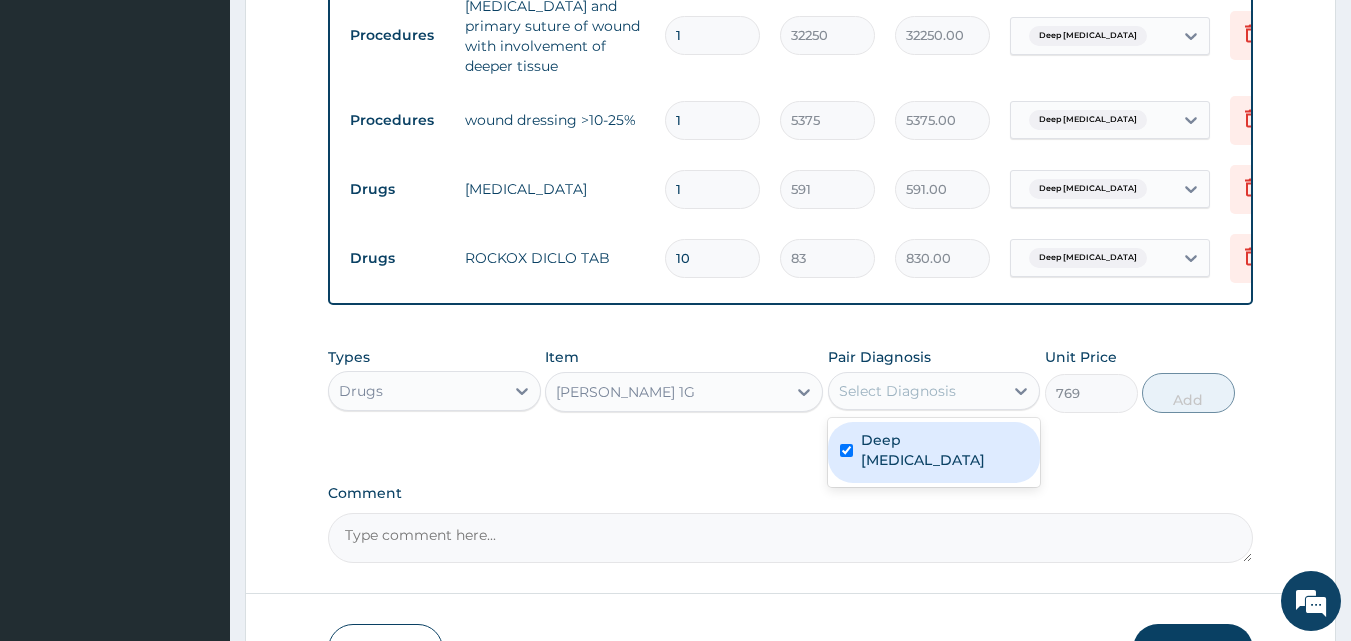 click at bounding box center (846, 450) 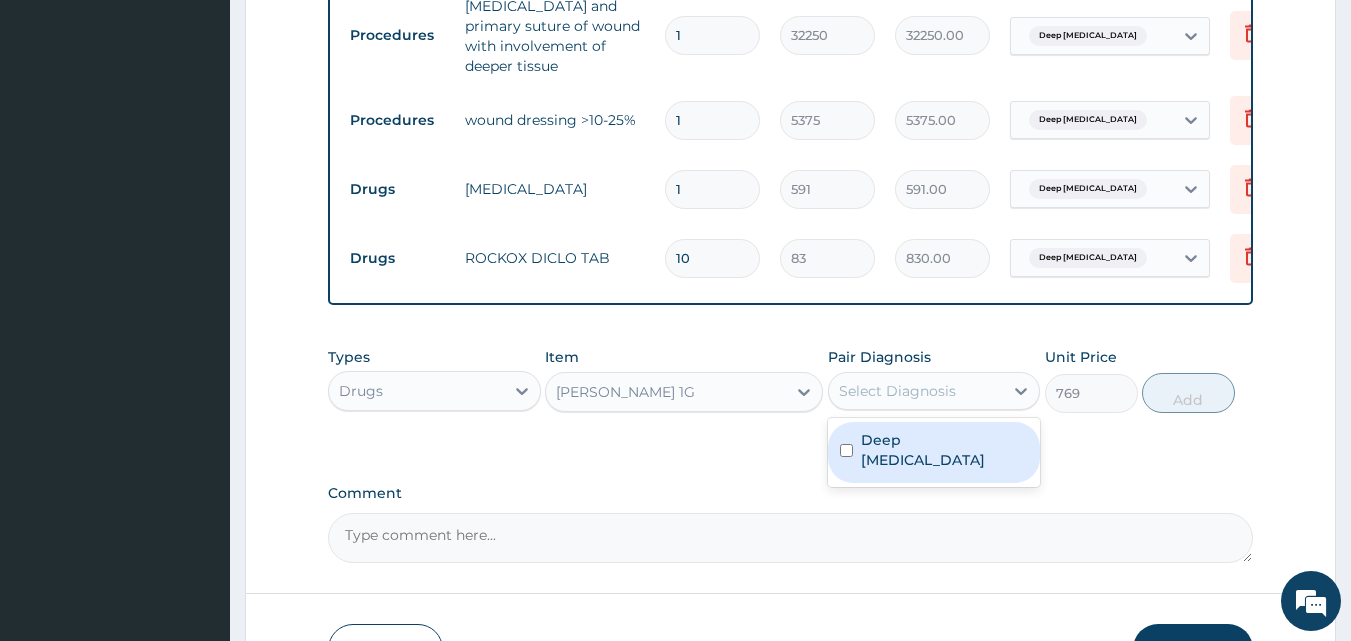 click at bounding box center [846, 450] 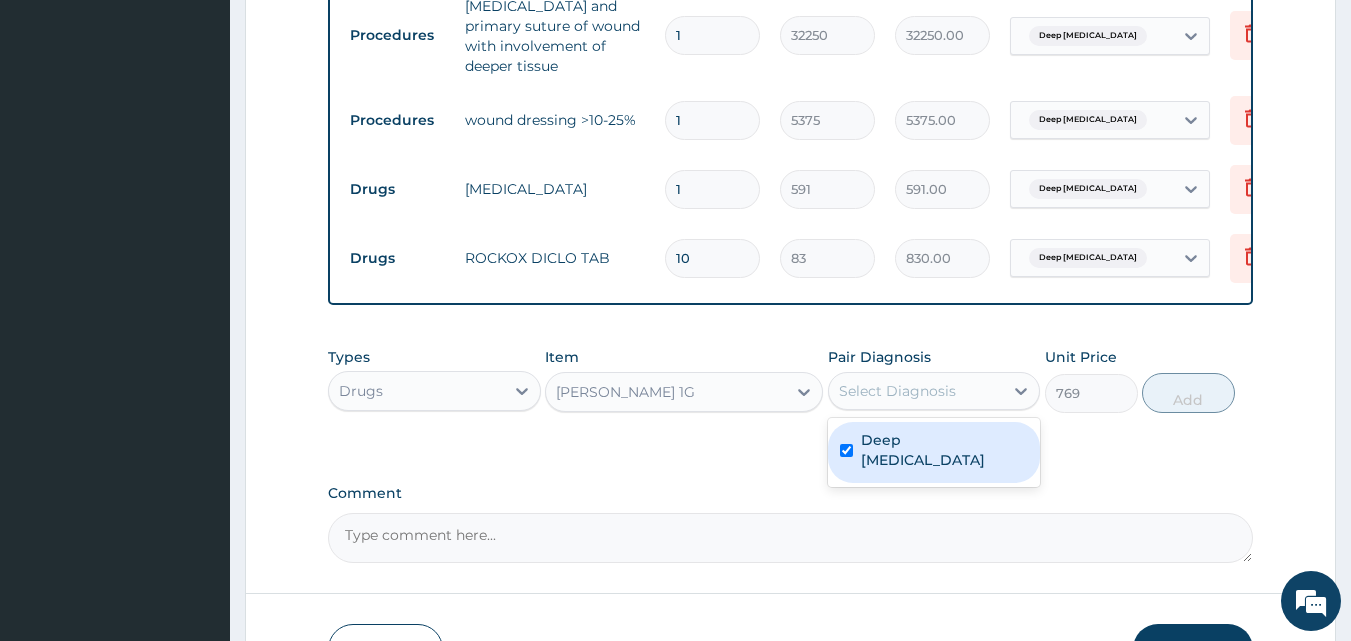 checkbox on "true" 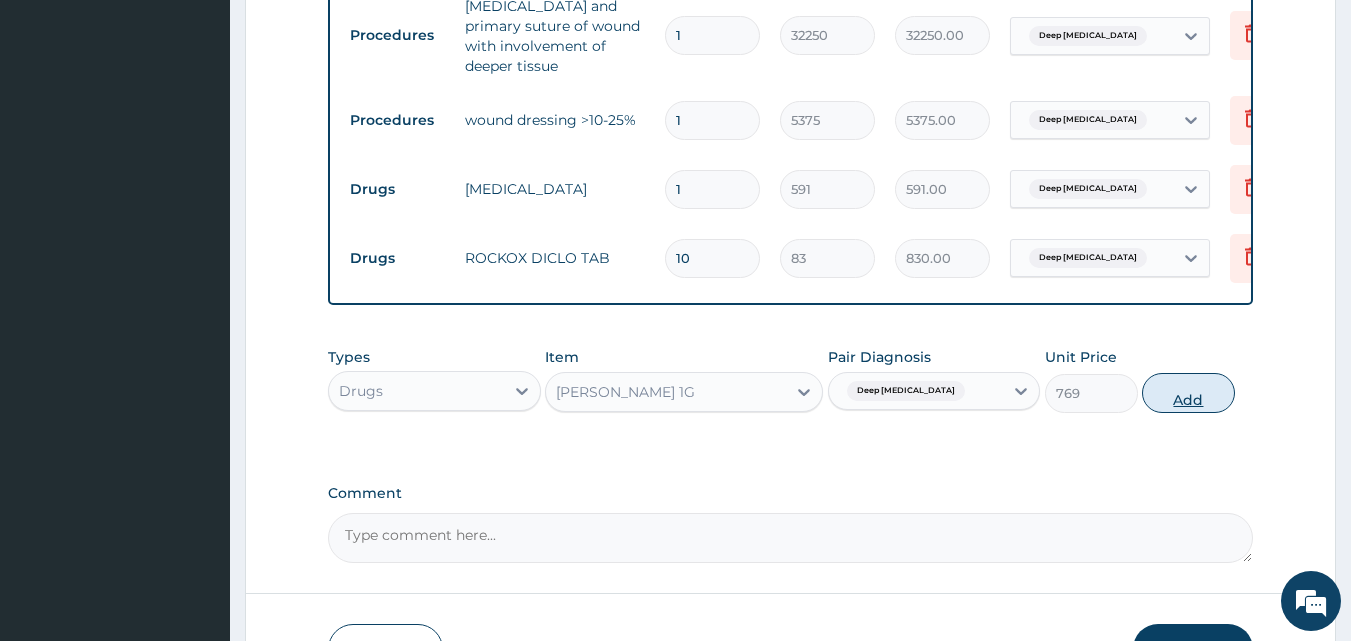 click on "Add" at bounding box center [1188, 393] 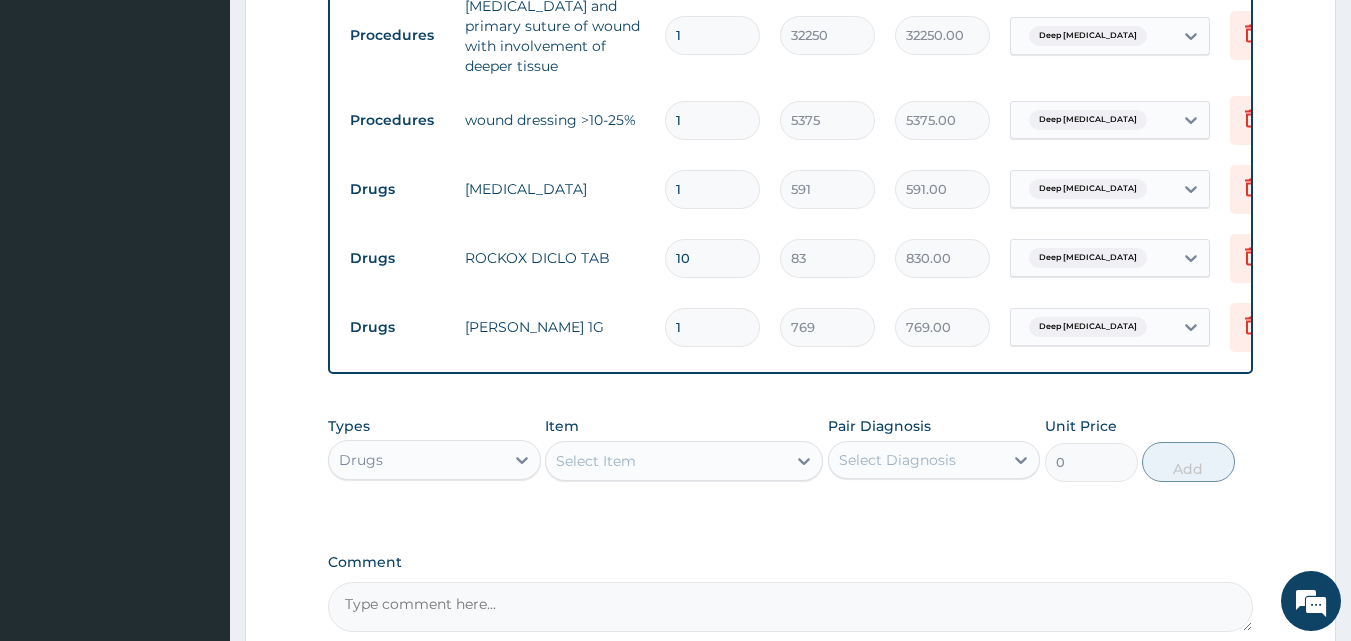 click on "1" at bounding box center [712, 327] 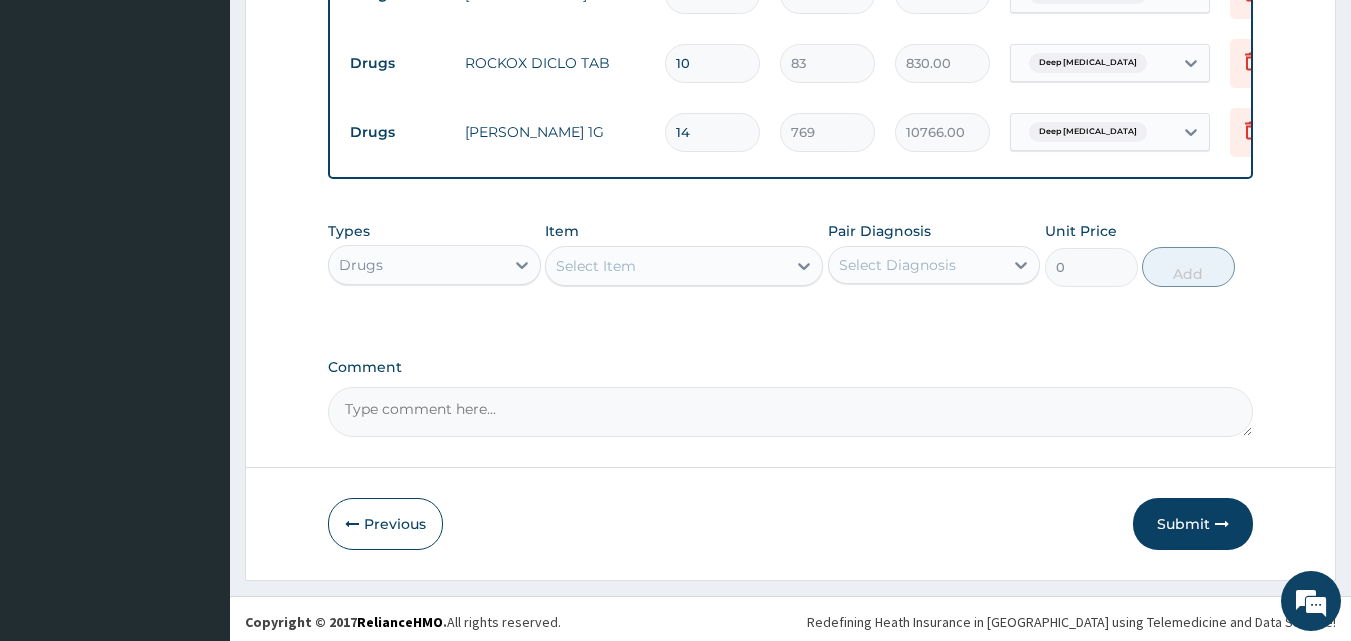 scroll, scrollTop: 1081, scrollLeft: 0, axis: vertical 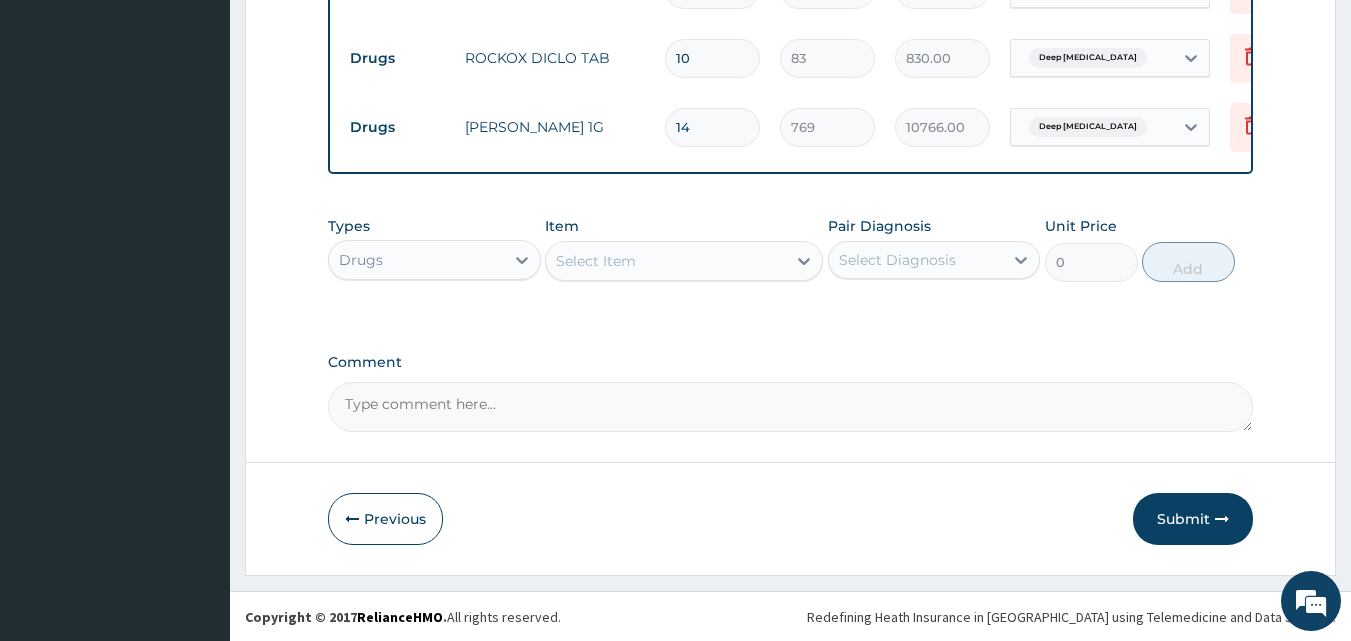 type on "14" 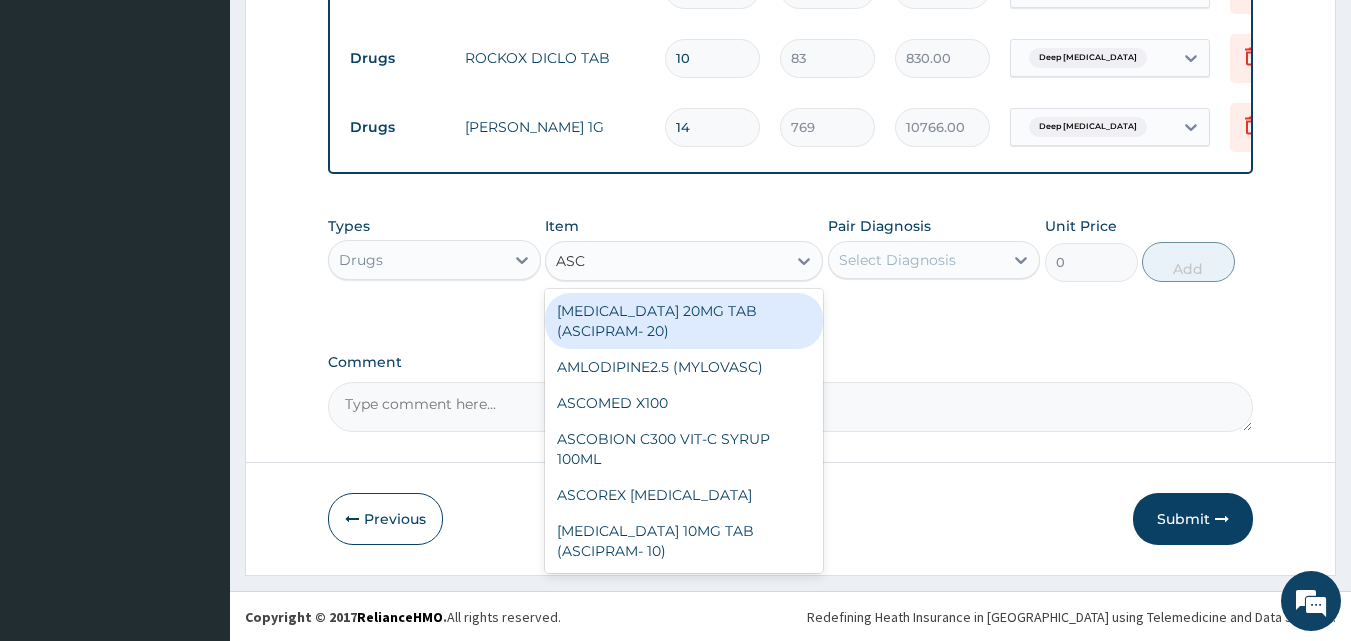 type on "ASCO" 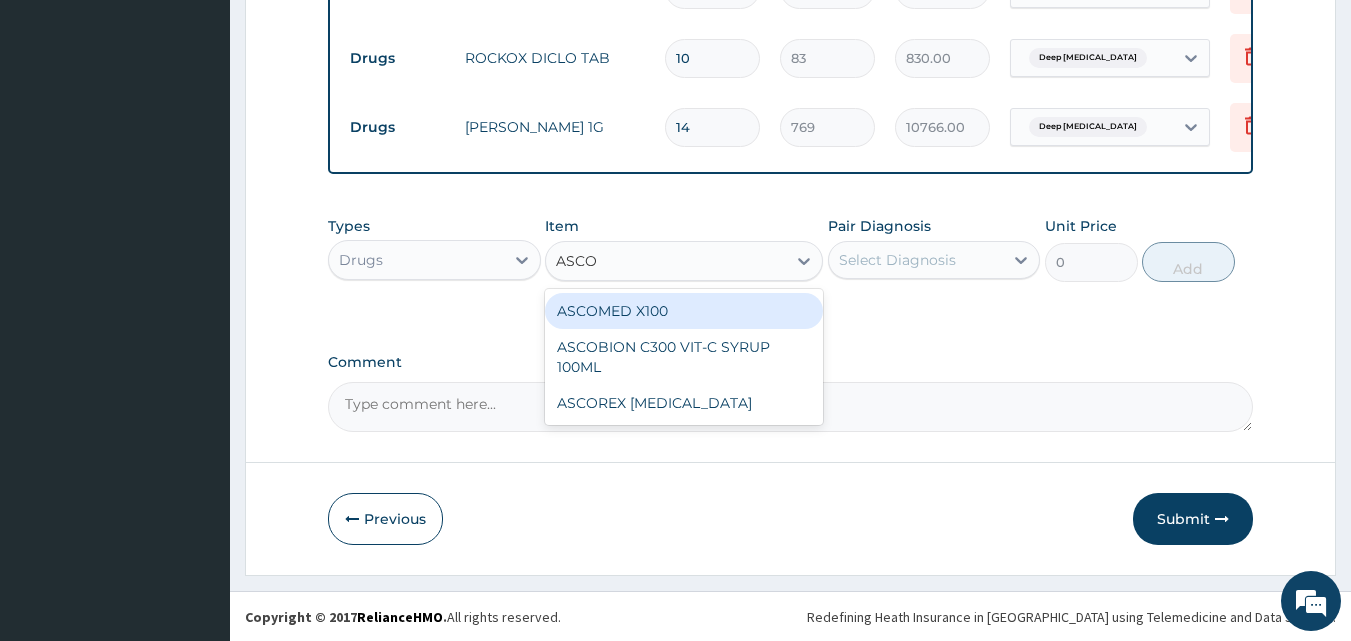 click on "ASCOMED X100" at bounding box center (684, 311) 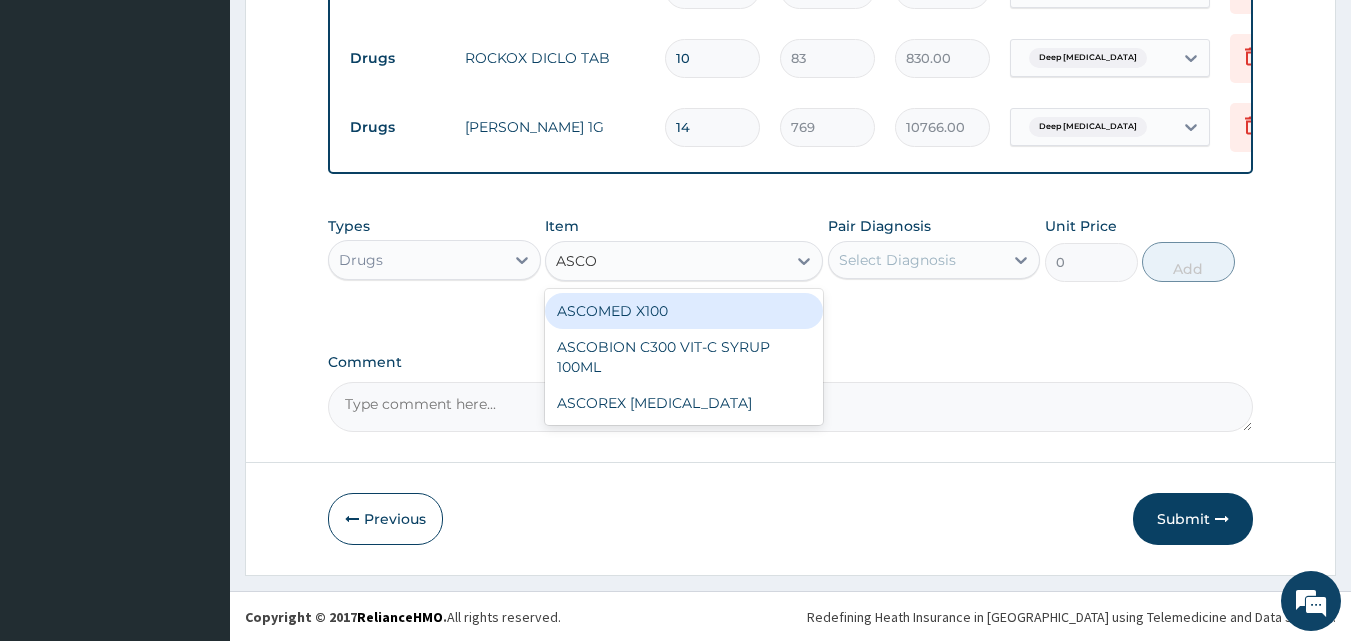 click on "Types Drugs Item option [PERSON_NAME] 1G, selected. option ASCOMED X100 focused, 528 of 787. 3 results available for search term ASCO. Use Up and Down to choose options, press Enter to select the currently focused option, press Escape to exit the menu, press Tab to select the option and exit the menu. ASCO ASCO ASCOMED X100 ASCOBION C300 VIT-C SYRUP 100ML ASCOREX [MEDICAL_DATA] Pair Diagnosis Select Diagnosis Unit Price 0 Add" at bounding box center [791, 264] 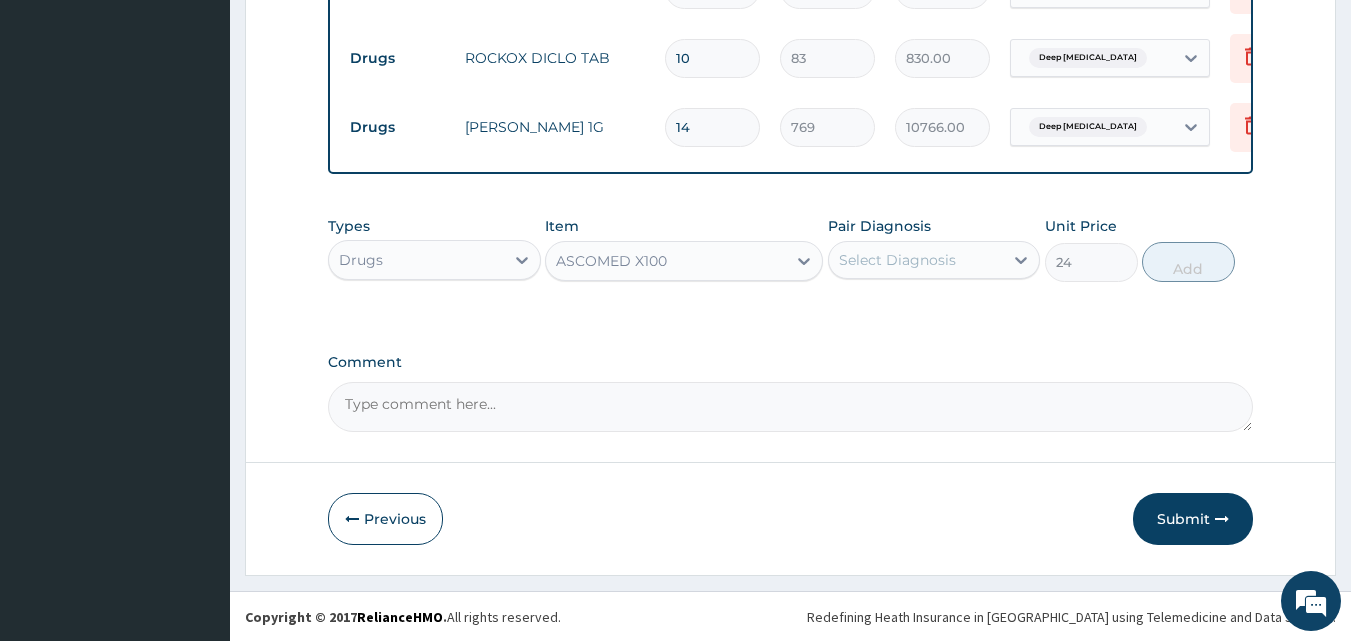 click on "Select Diagnosis" at bounding box center [916, 260] 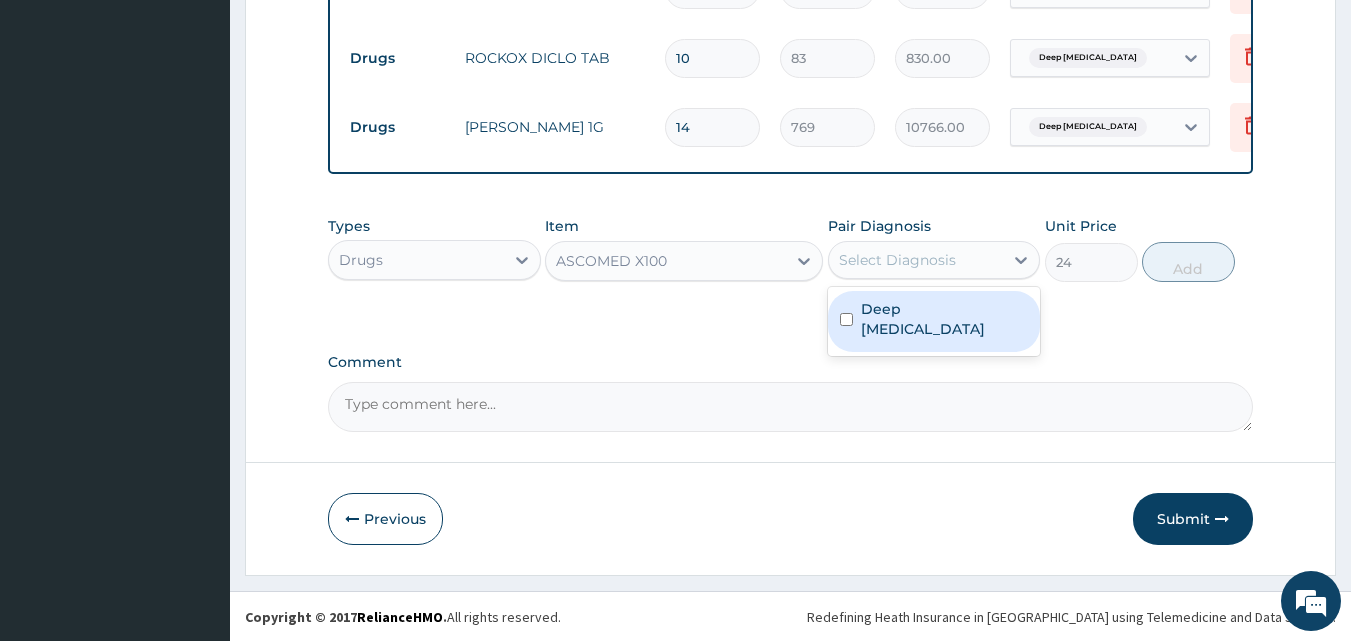 click on "Select Diagnosis" at bounding box center [916, 260] 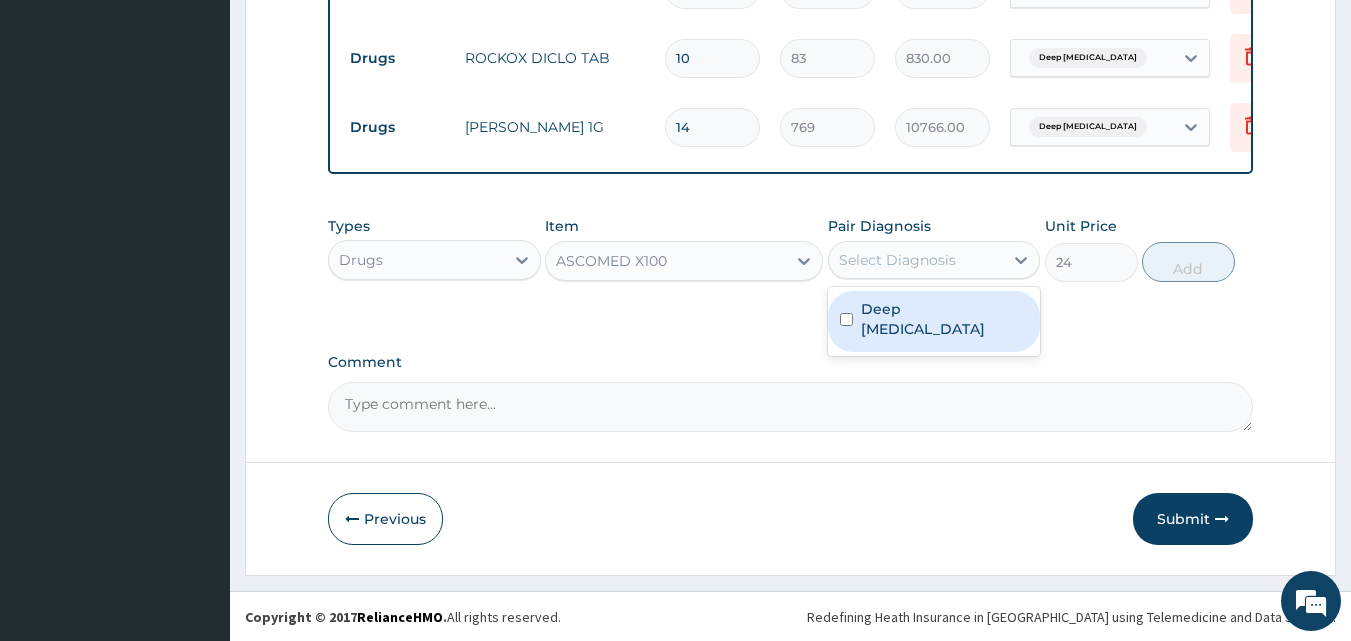 click on "Select Diagnosis" at bounding box center (916, 260) 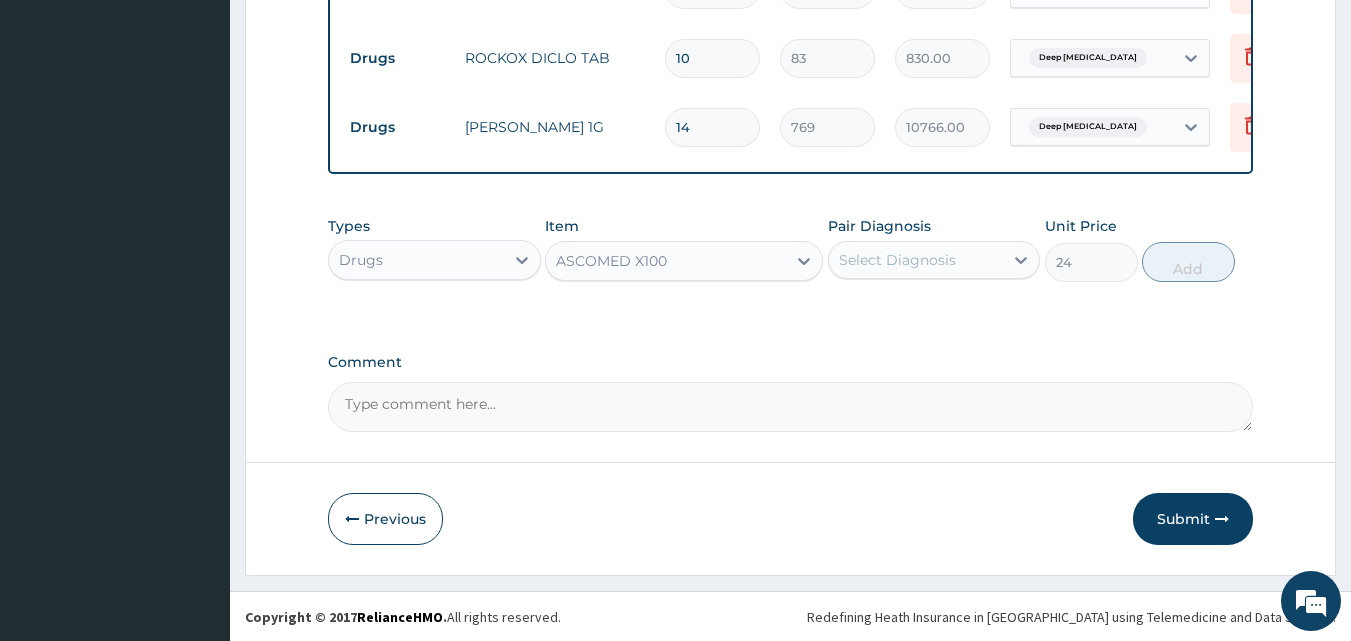 click on "Select Diagnosis" at bounding box center [897, 260] 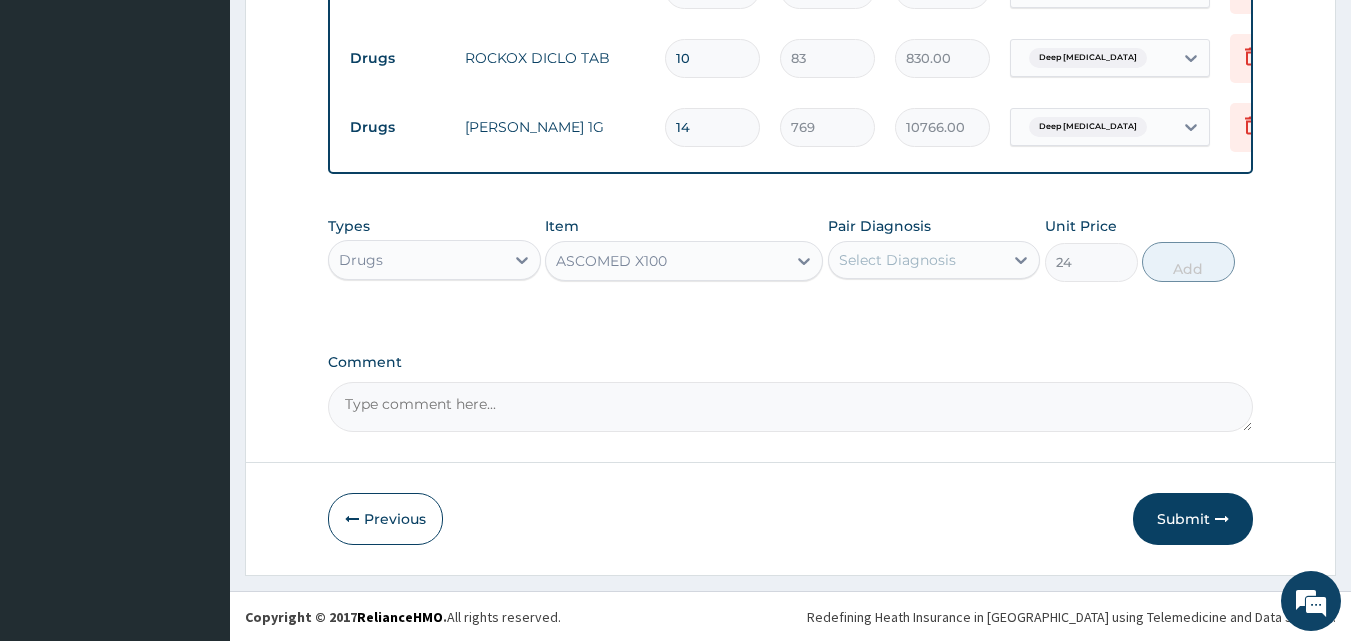 click on "Select Diagnosis" at bounding box center [897, 260] 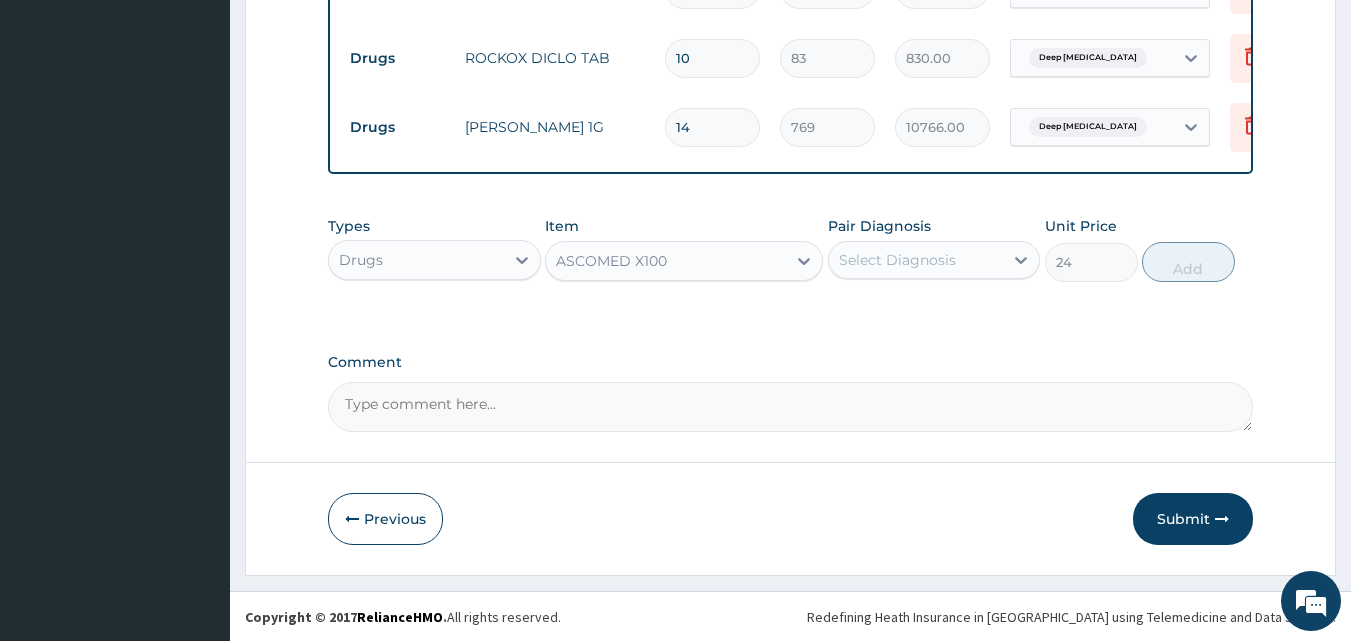 click on "Select Diagnosis" at bounding box center (897, 260) 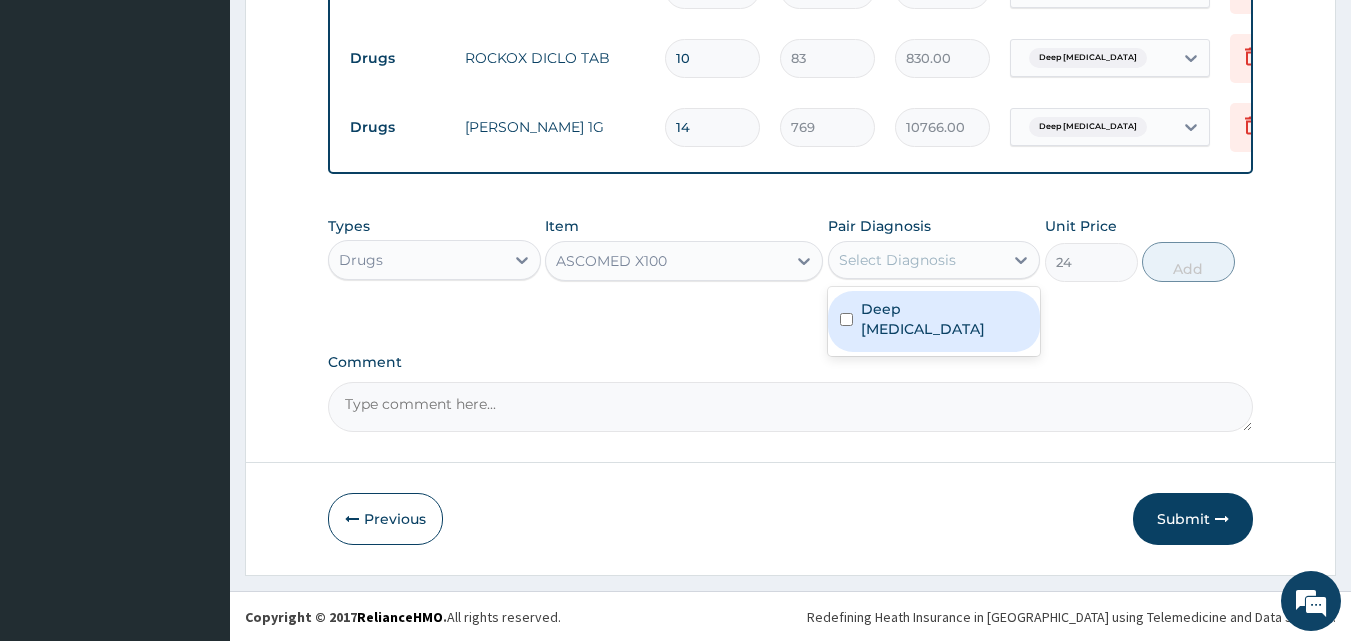 click on "Deep [MEDICAL_DATA]" at bounding box center (945, 319) 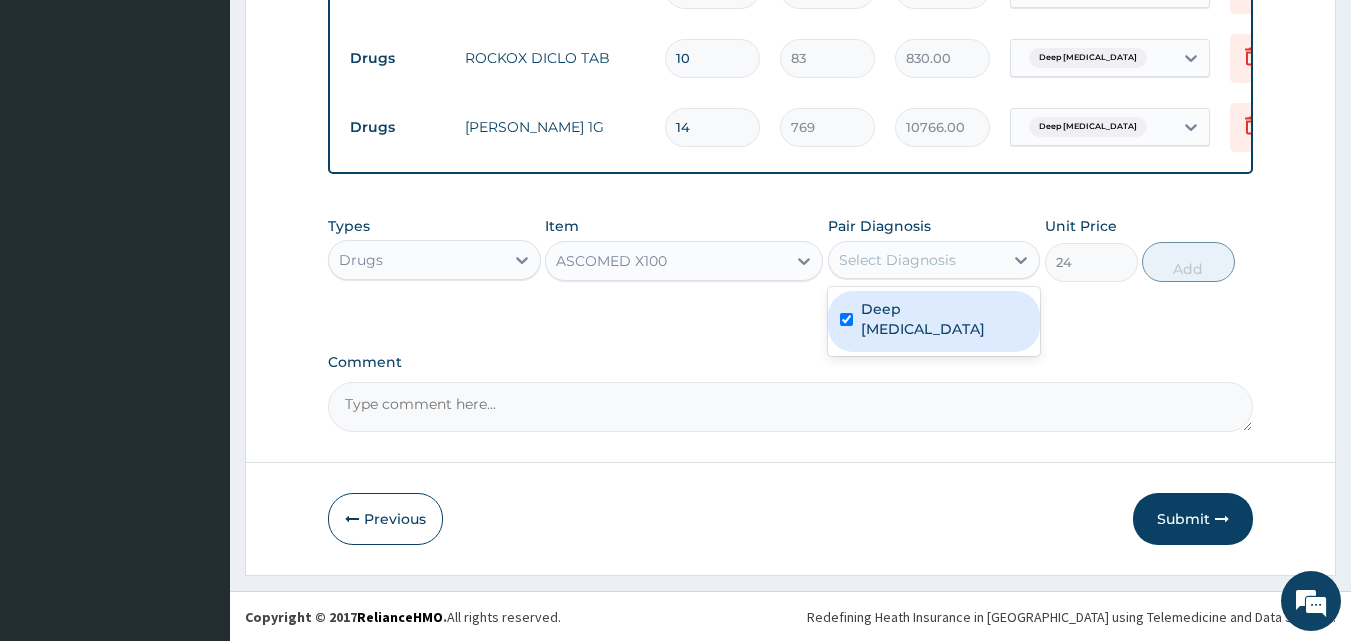 checkbox on "true" 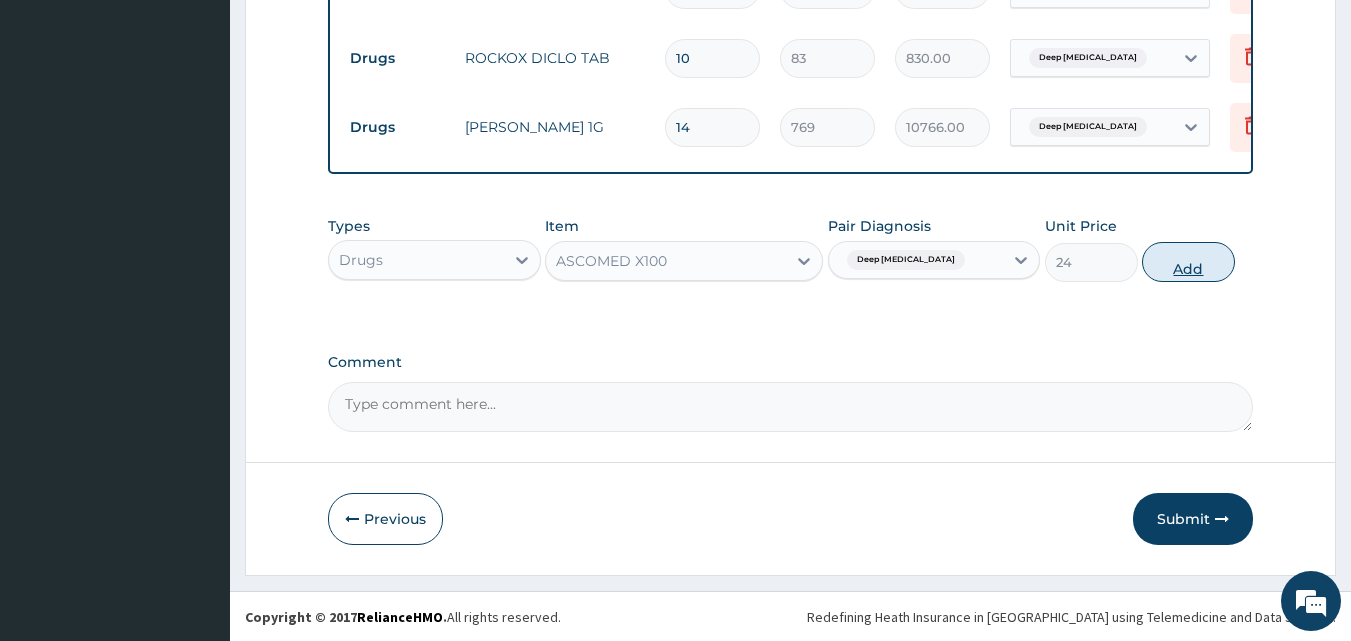 click on "Add" at bounding box center [1188, 262] 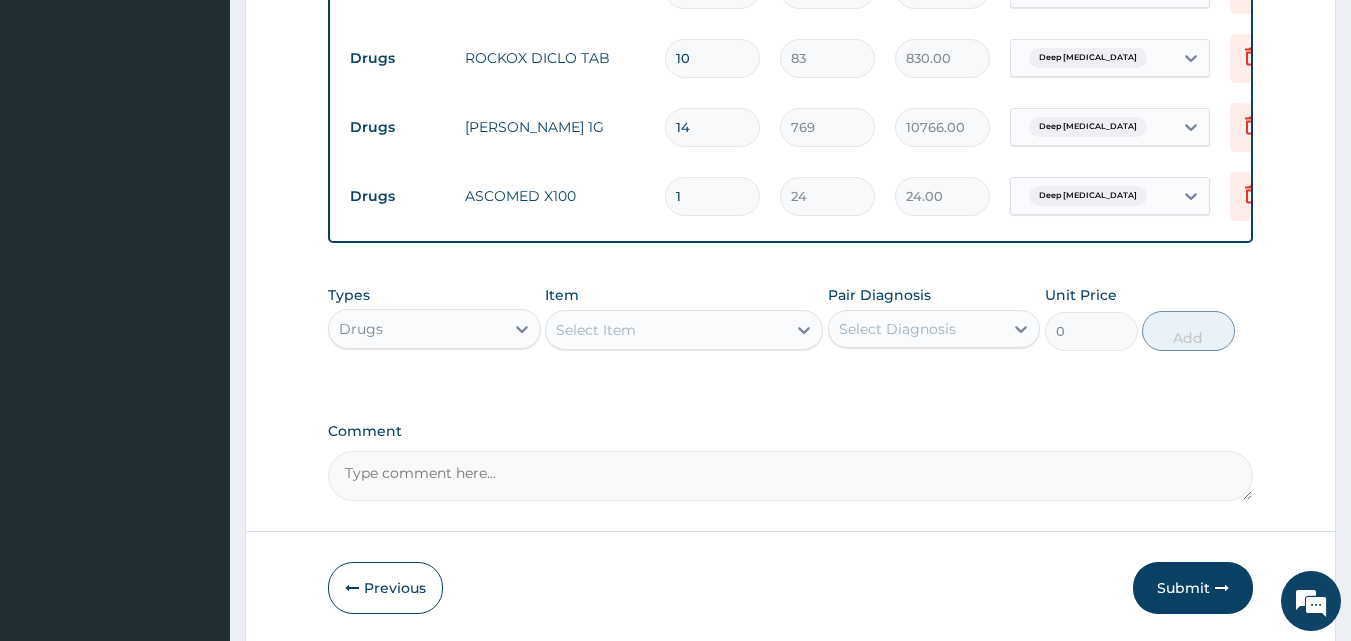 click on "1" at bounding box center [712, 196] 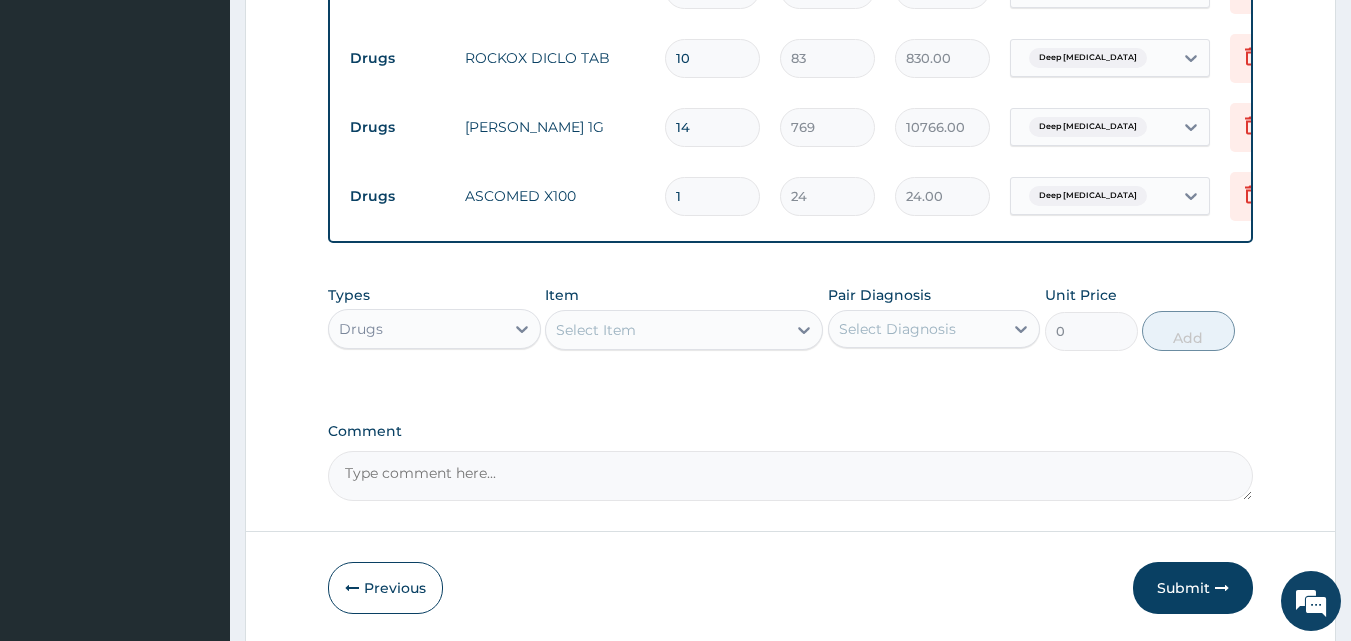 type 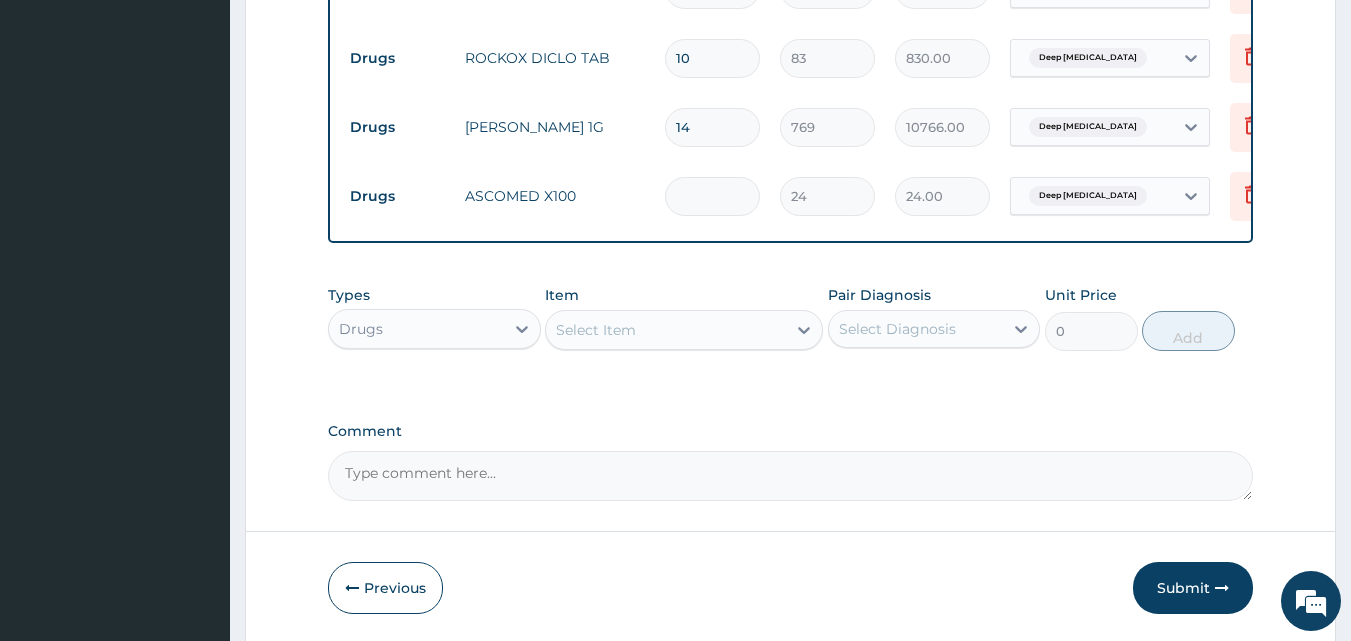 type on "0.00" 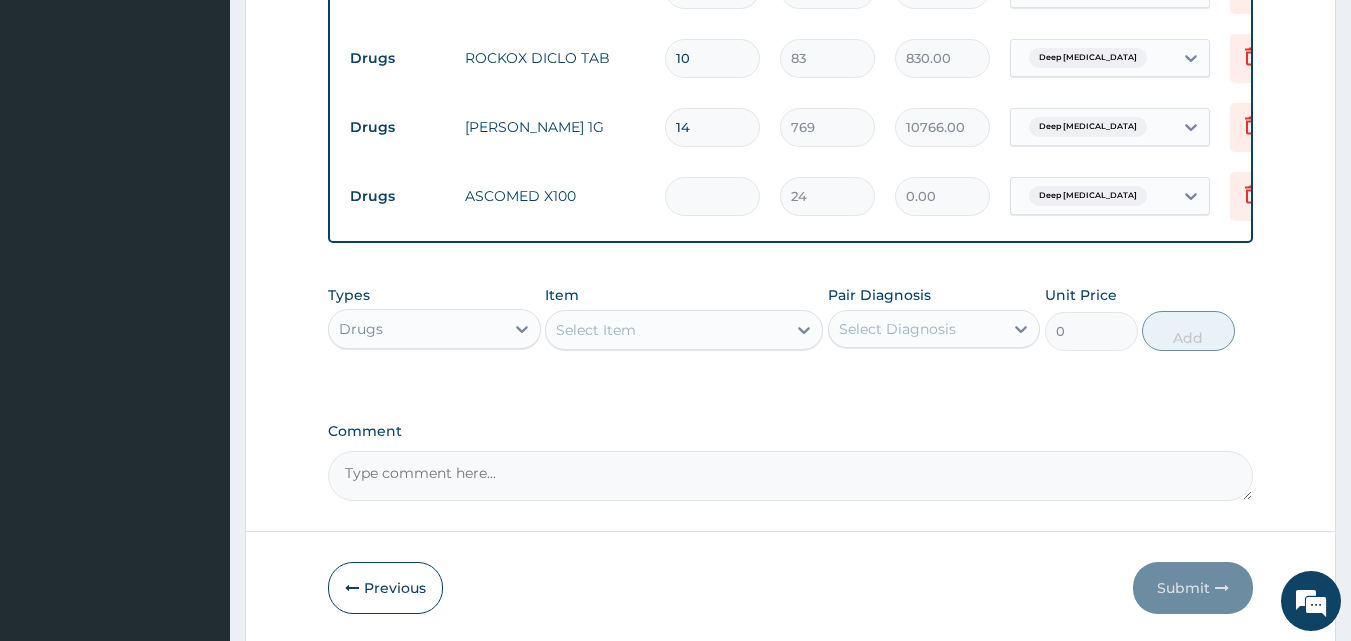 type on "4" 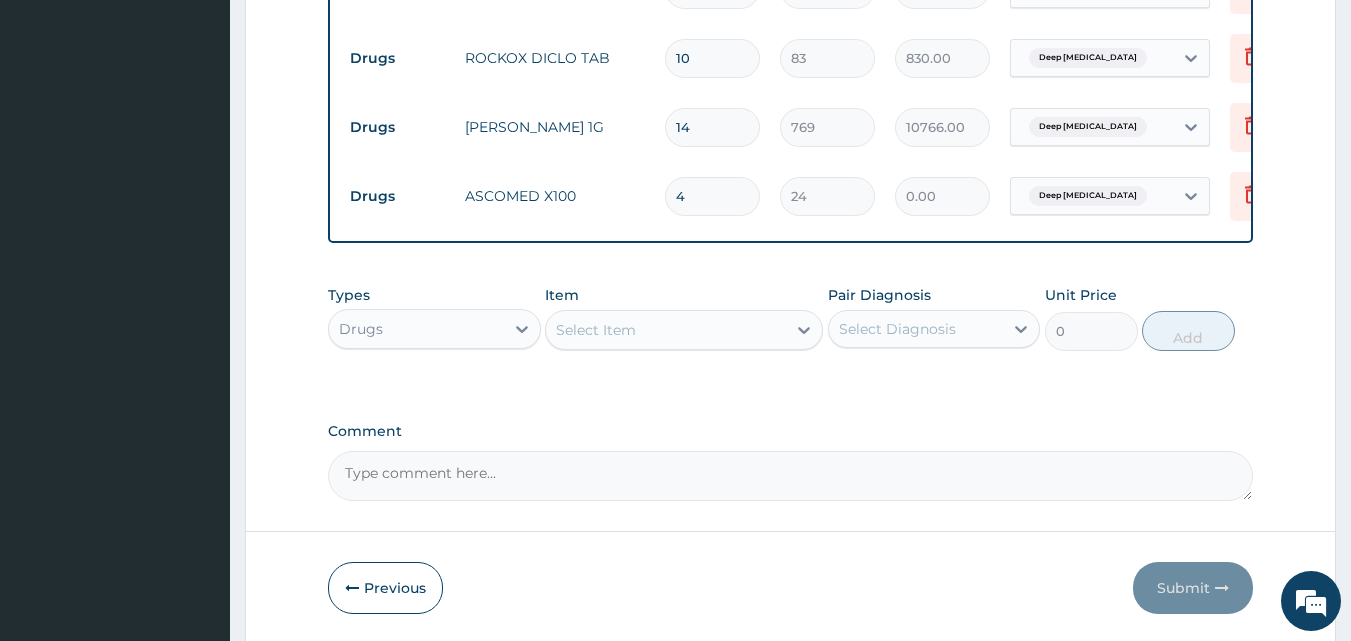 type on "96.00" 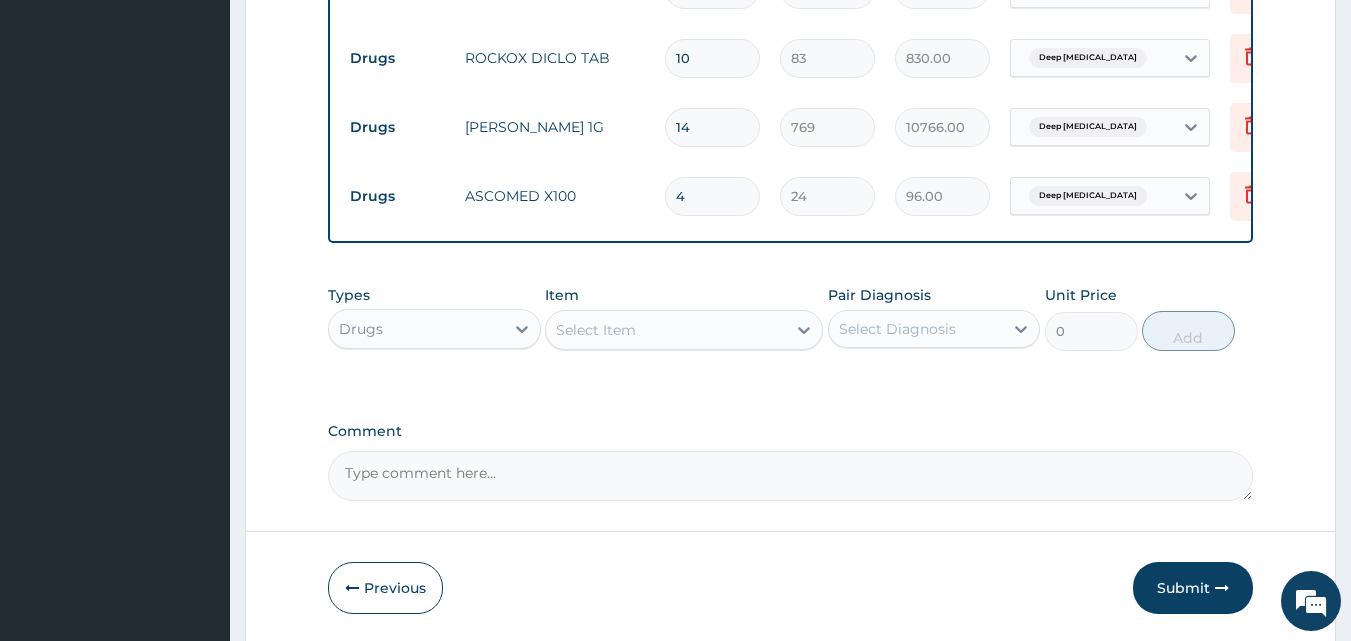 type on "42" 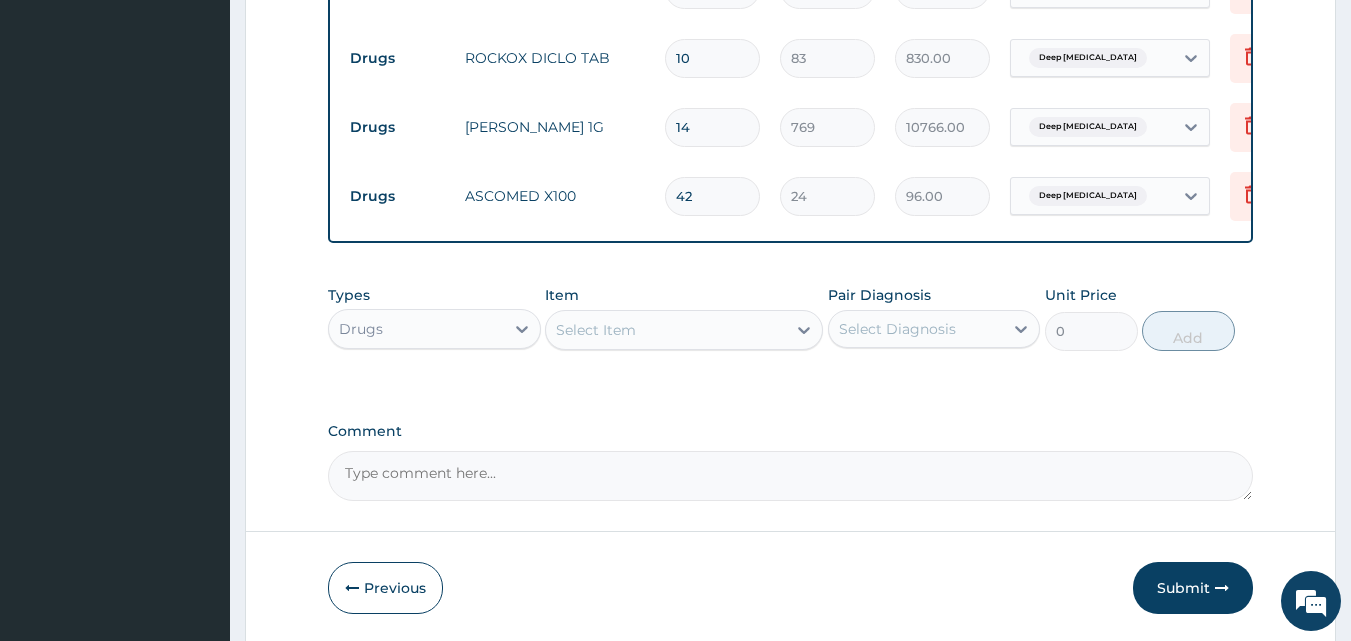 type on "1008.00" 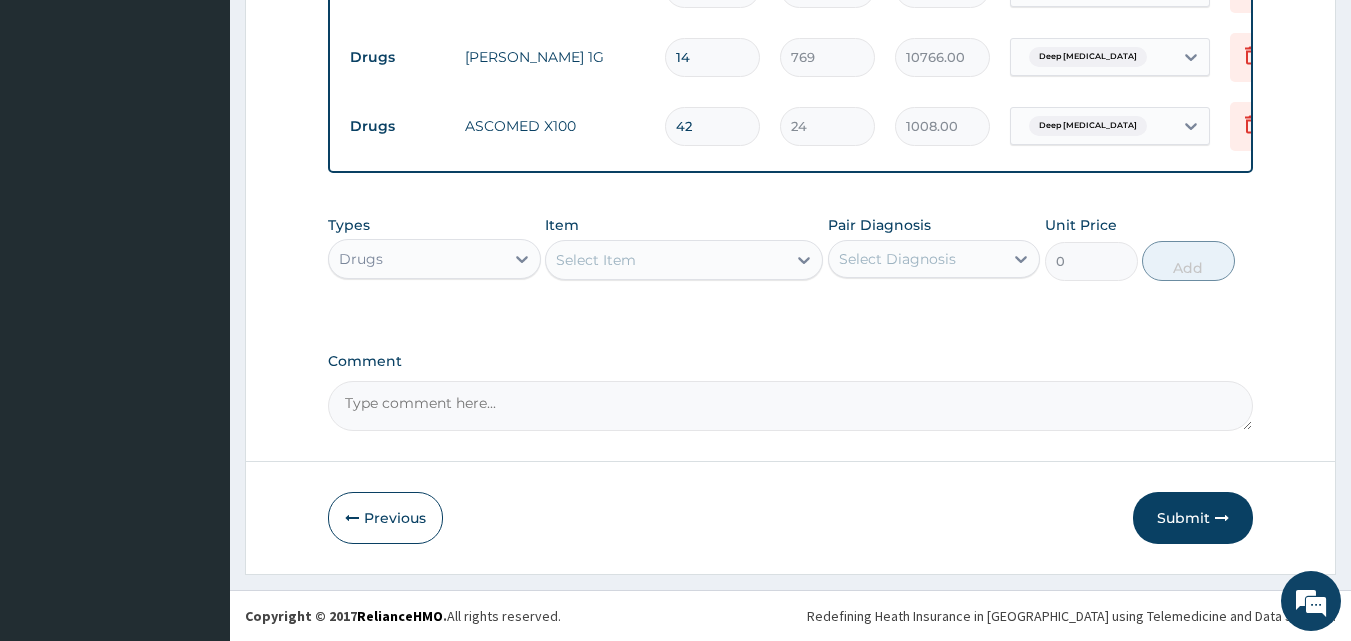 scroll, scrollTop: 1166, scrollLeft: 0, axis: vertical 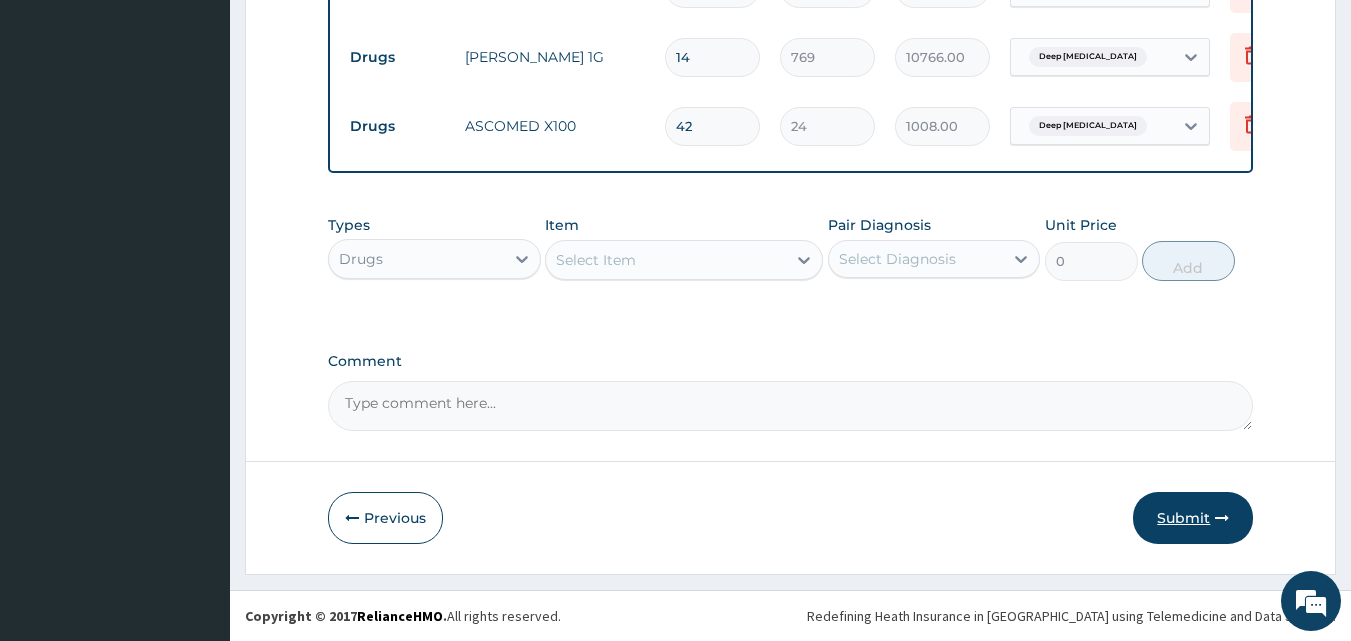 type on "42" 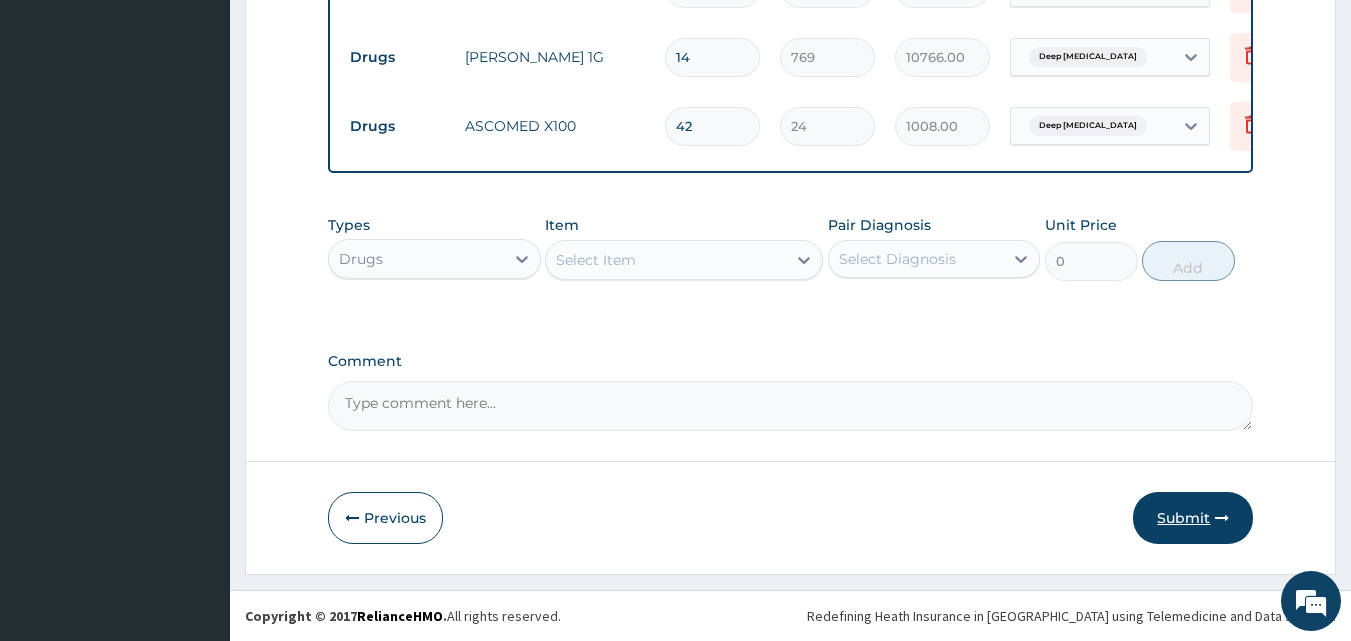 click on "Submit" at bounding box center [1193, 518] 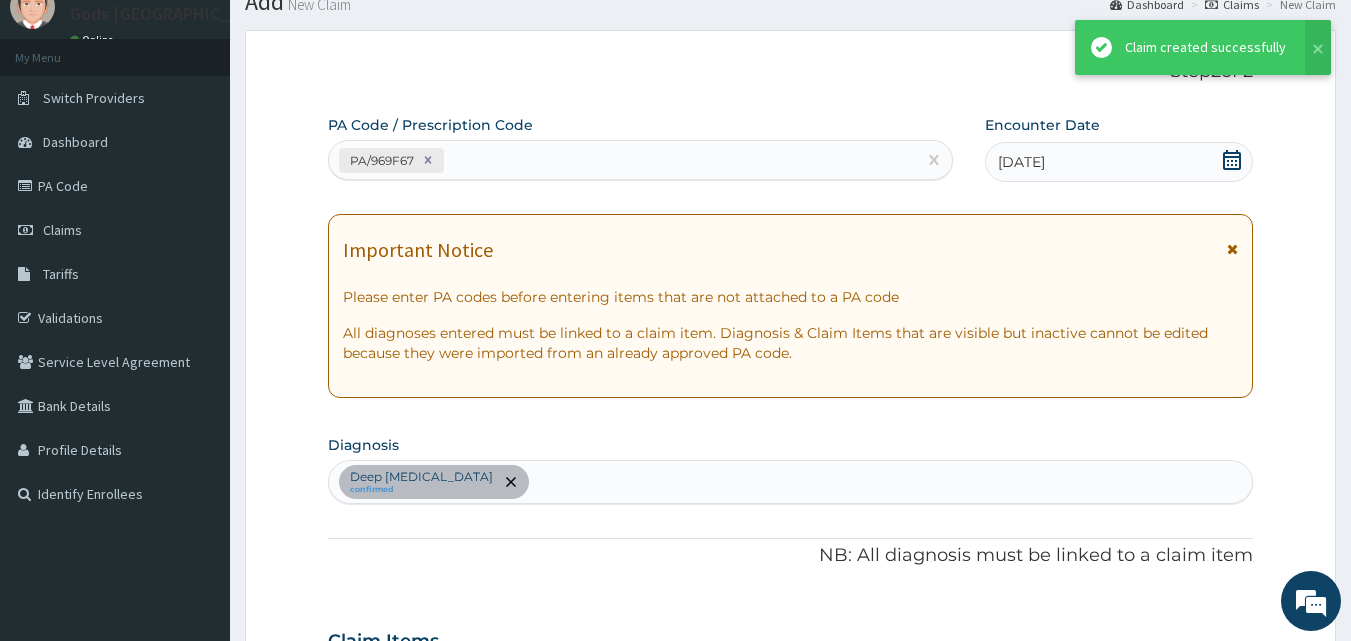 scroll, scrollTop: 1166, scrollLeft: 0, axis: vertical 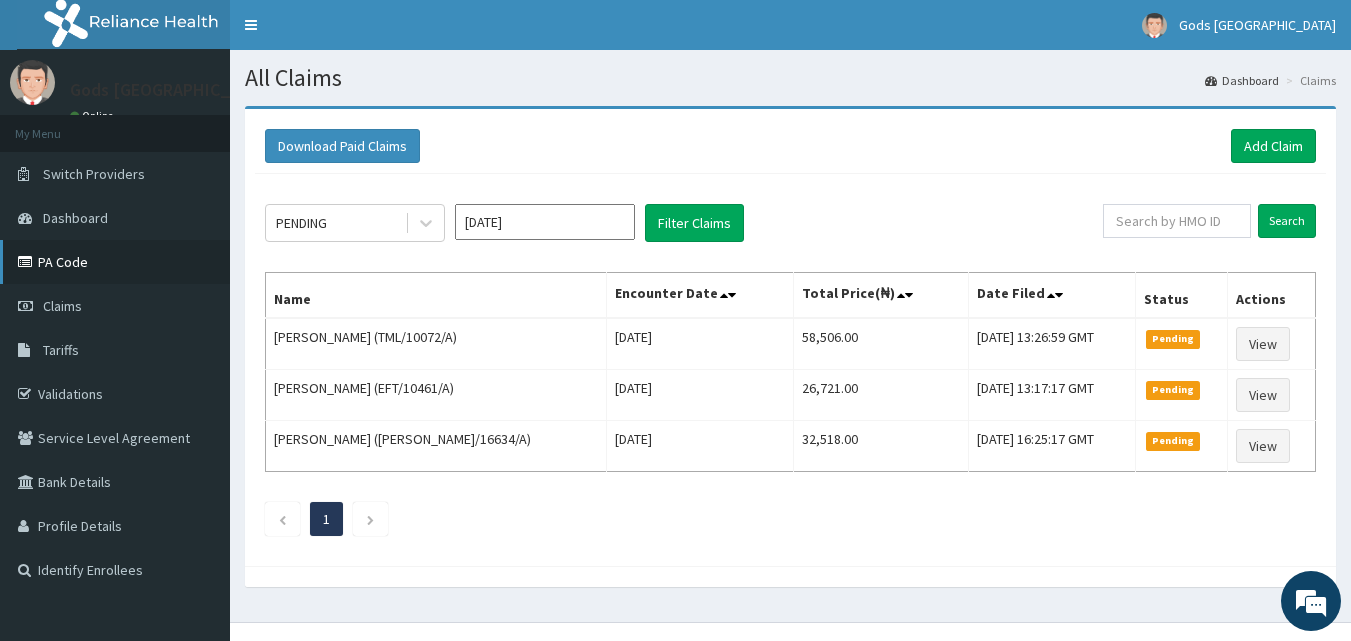 click on "PA Code" at bounding box center [115, 262] 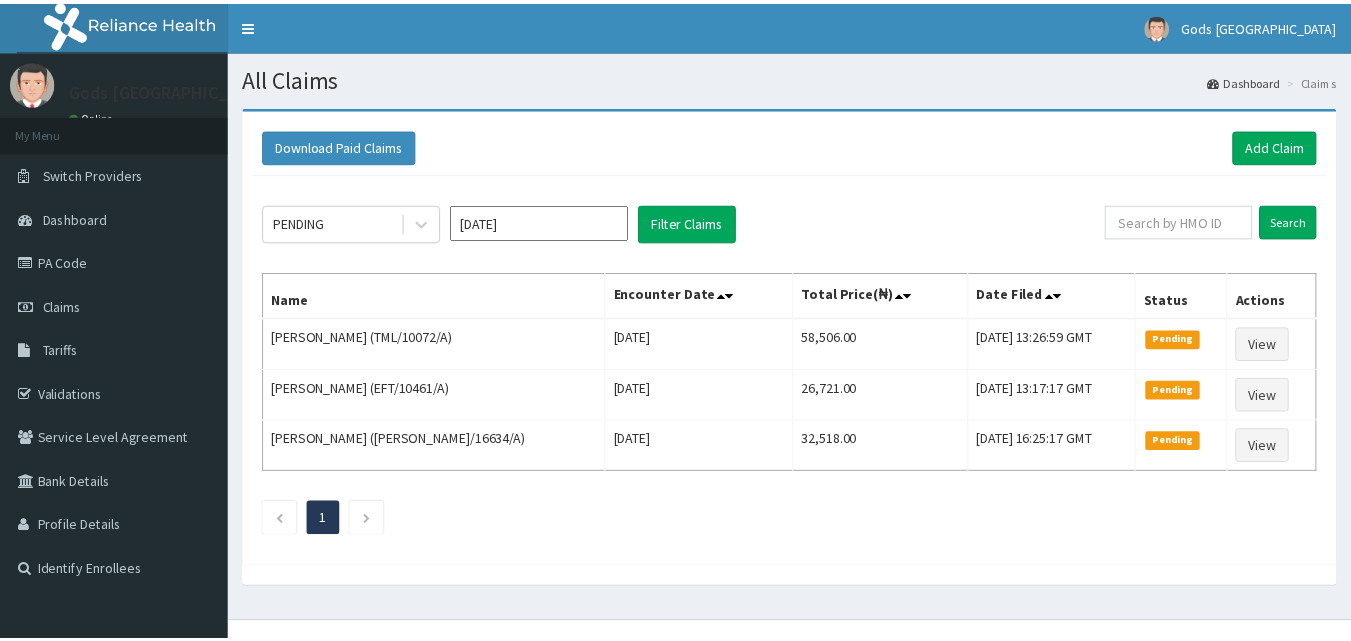 scroll, scrollTop: 0, scrollLeft: 0, axis: both 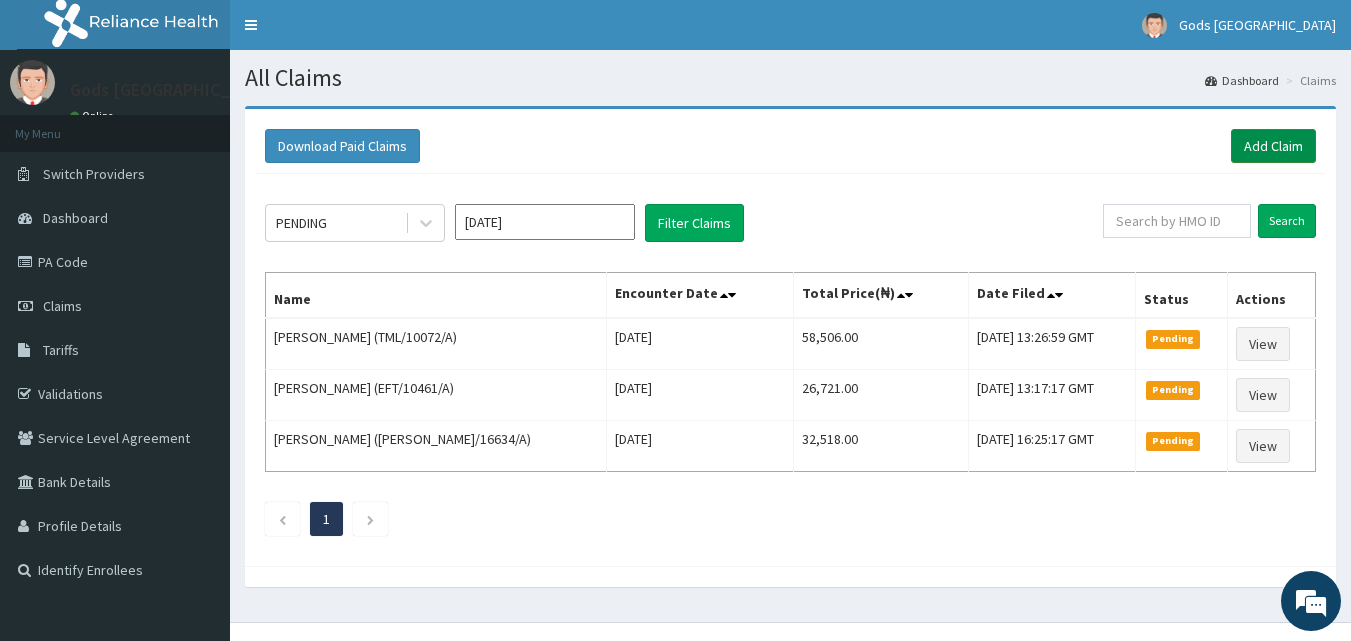 click on "Add Claim" at bounding box center [1273, 146] 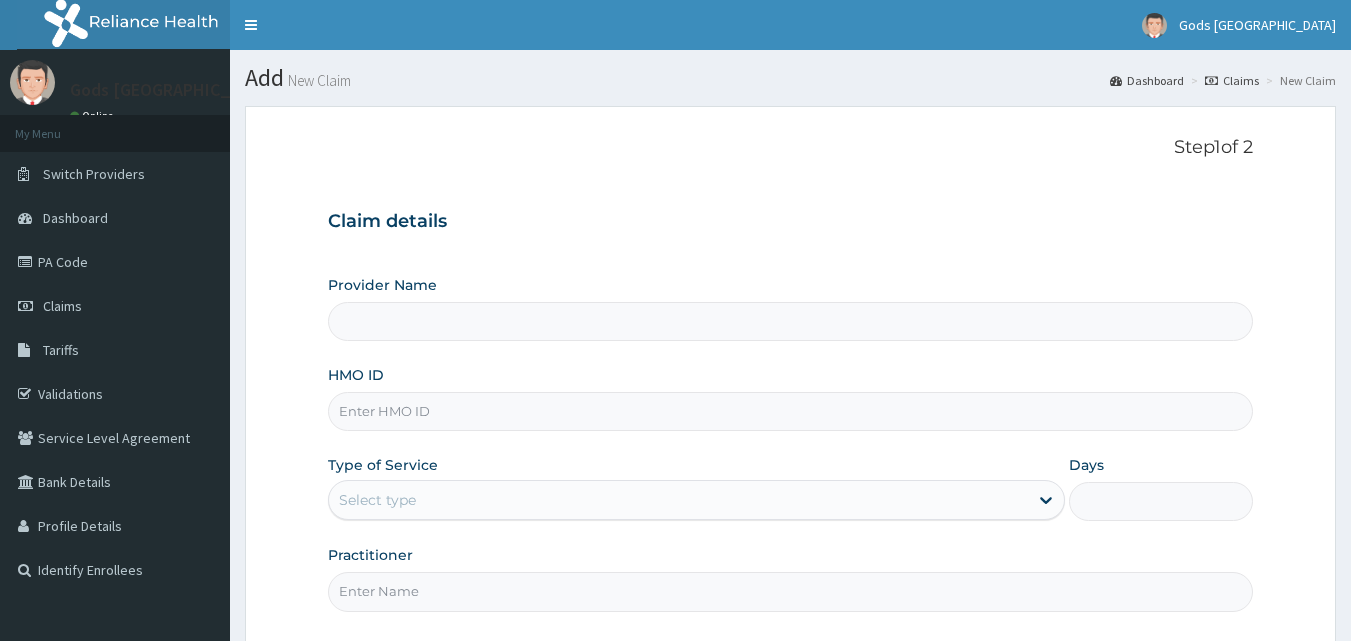 scroll, scrollTop: 0, scrollLeft: 0, axis: both 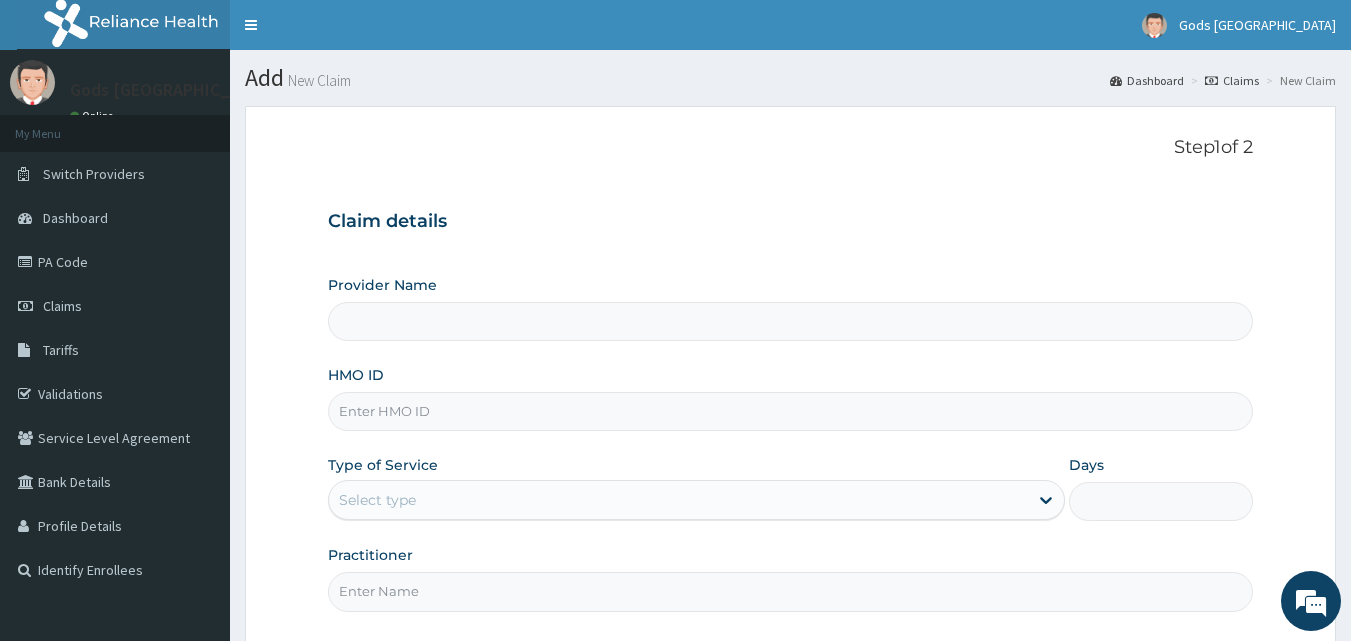 type on "Gods [GEOGRAPHIC_DATA] - [GEOGRAPHIC_DATA]" 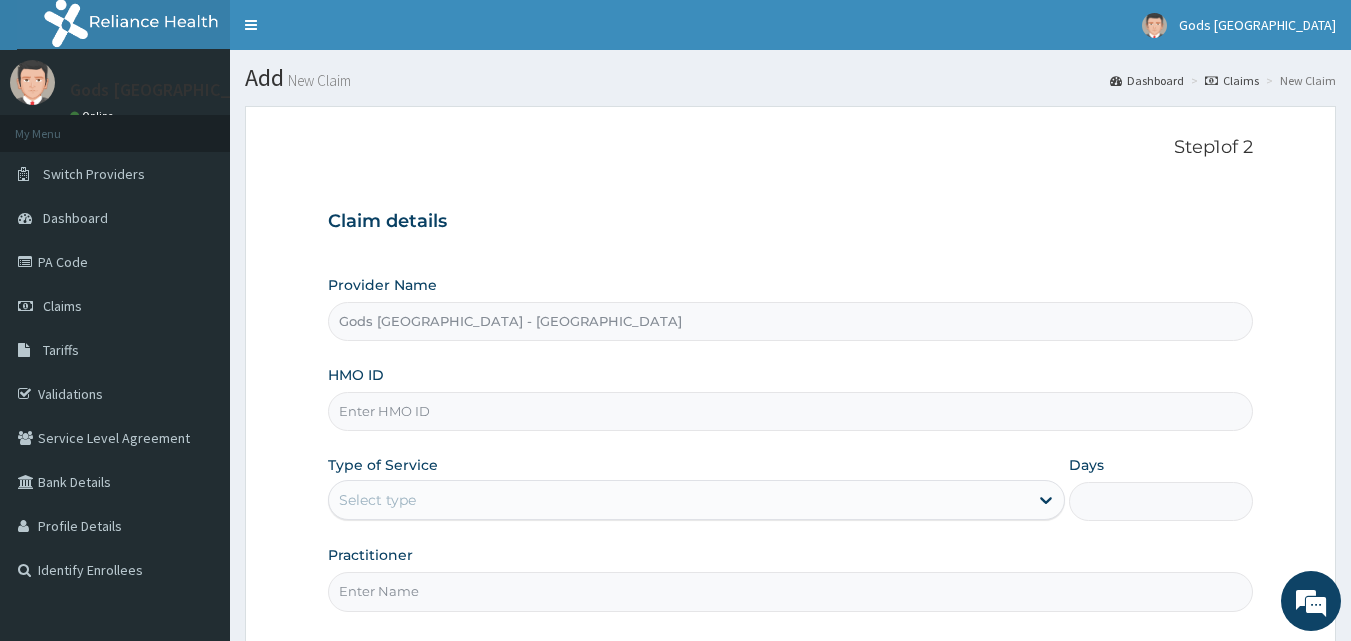 click on "HMO ID" at bounding box center [791, 411] 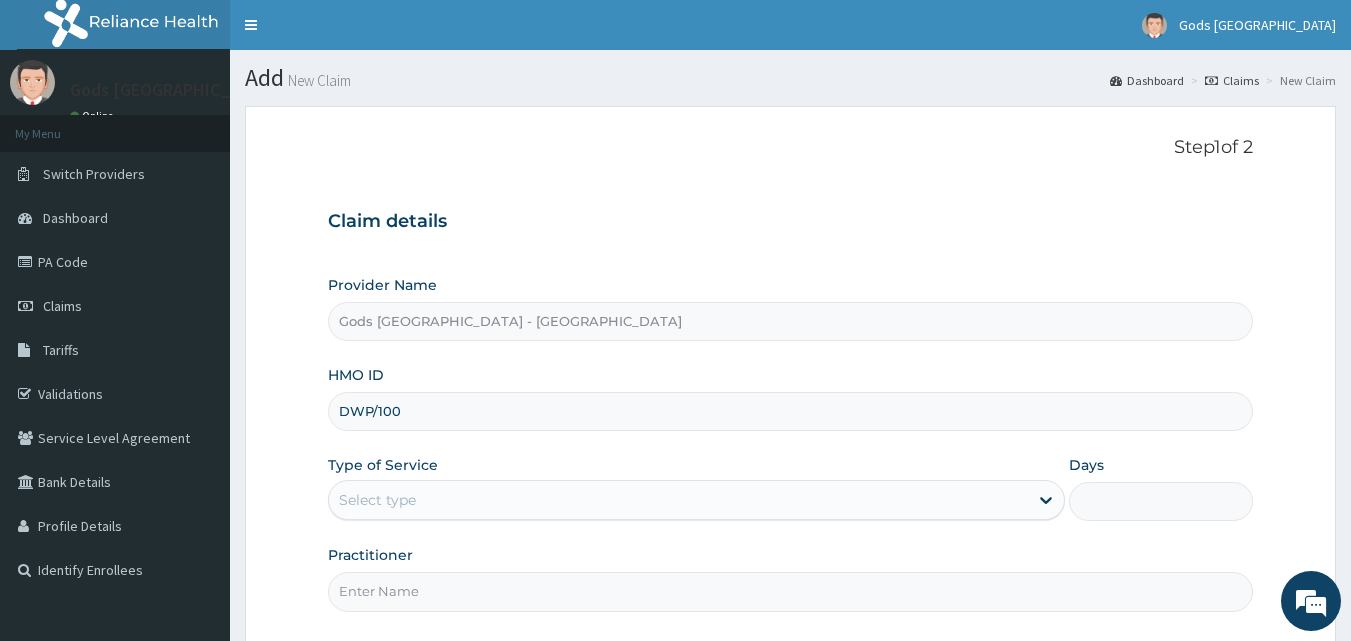 scroll, scrollTop: 0, scrollLeft: 0, axis: both 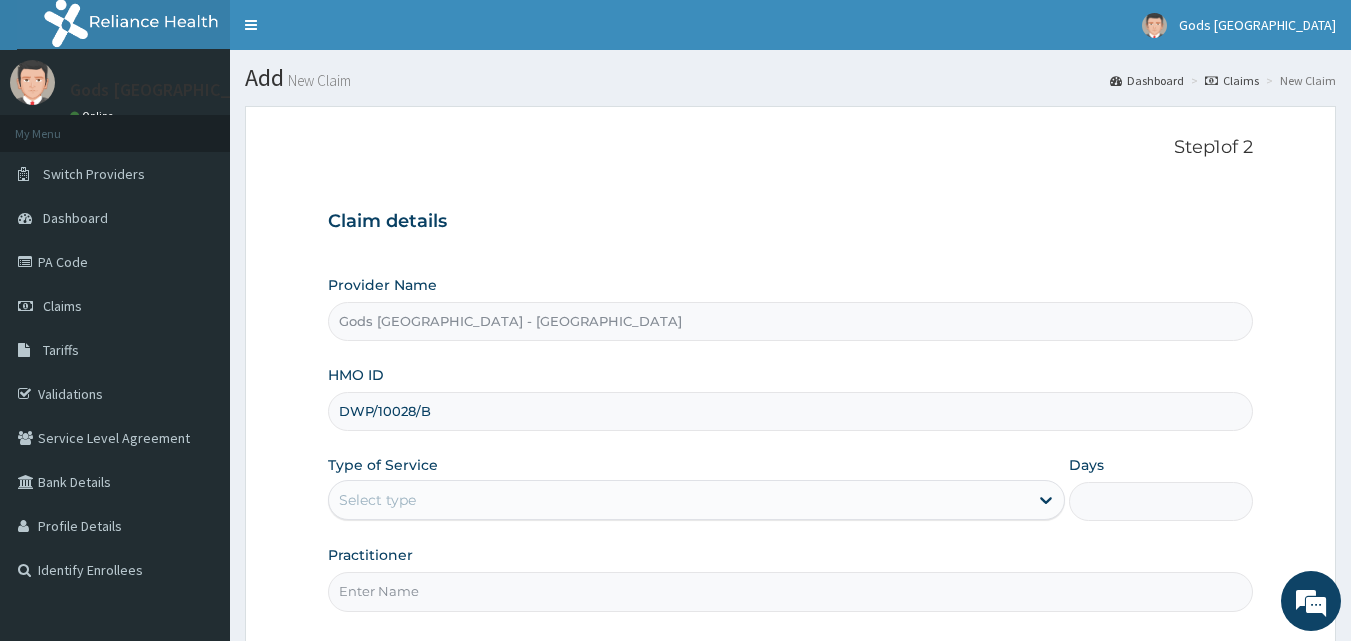 type on "DWP/10028/B" 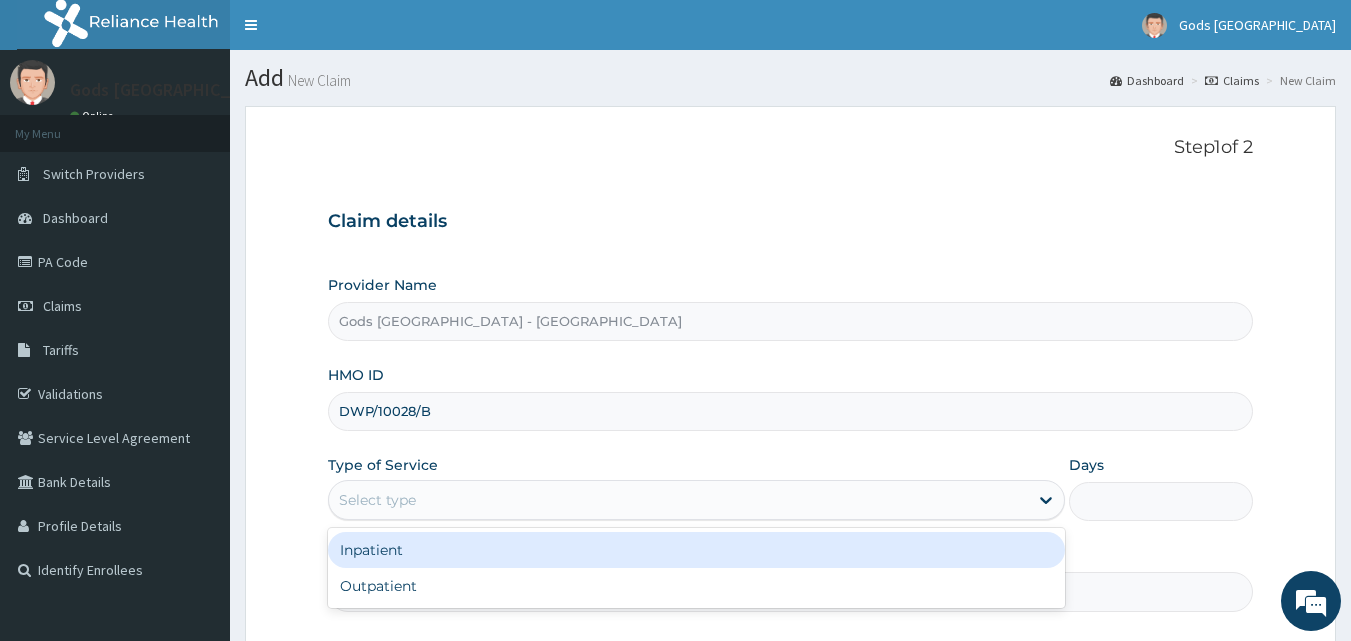 click on "Select type" at bounding box center (678, 500) 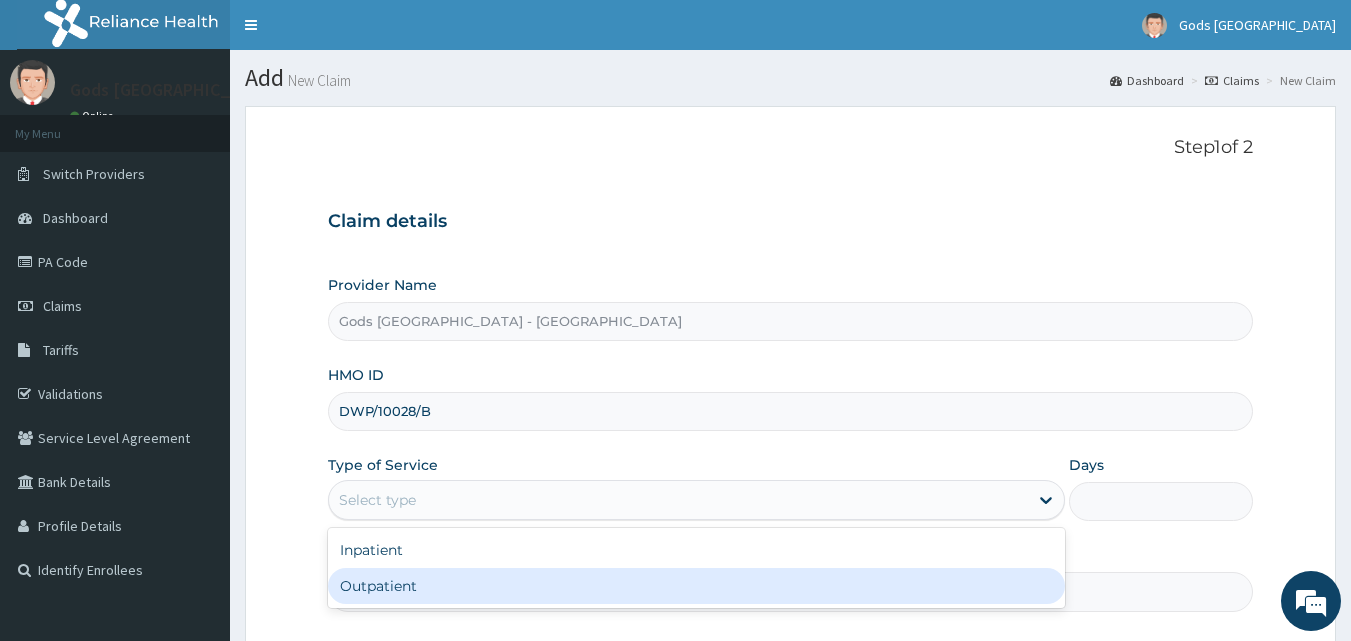 click on "Outpatient" at bounding box center [696, 586] 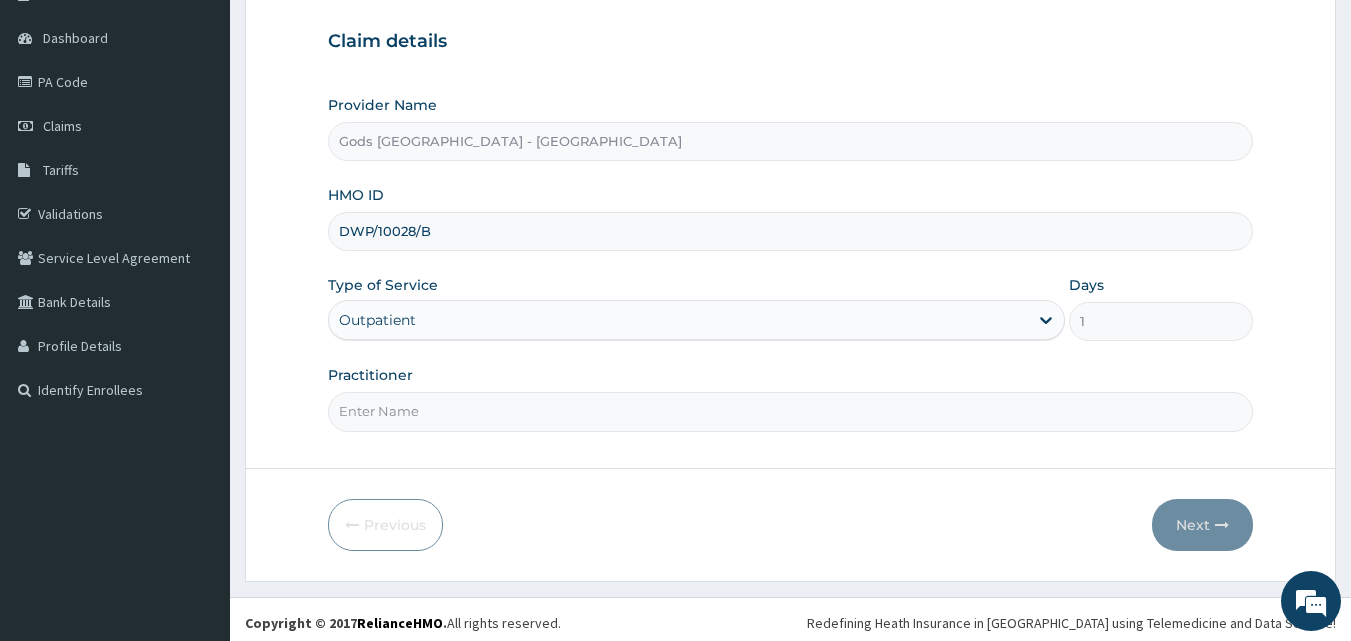 scroll, scrollTop: 187, scrollLeft: 0, axis: vertical 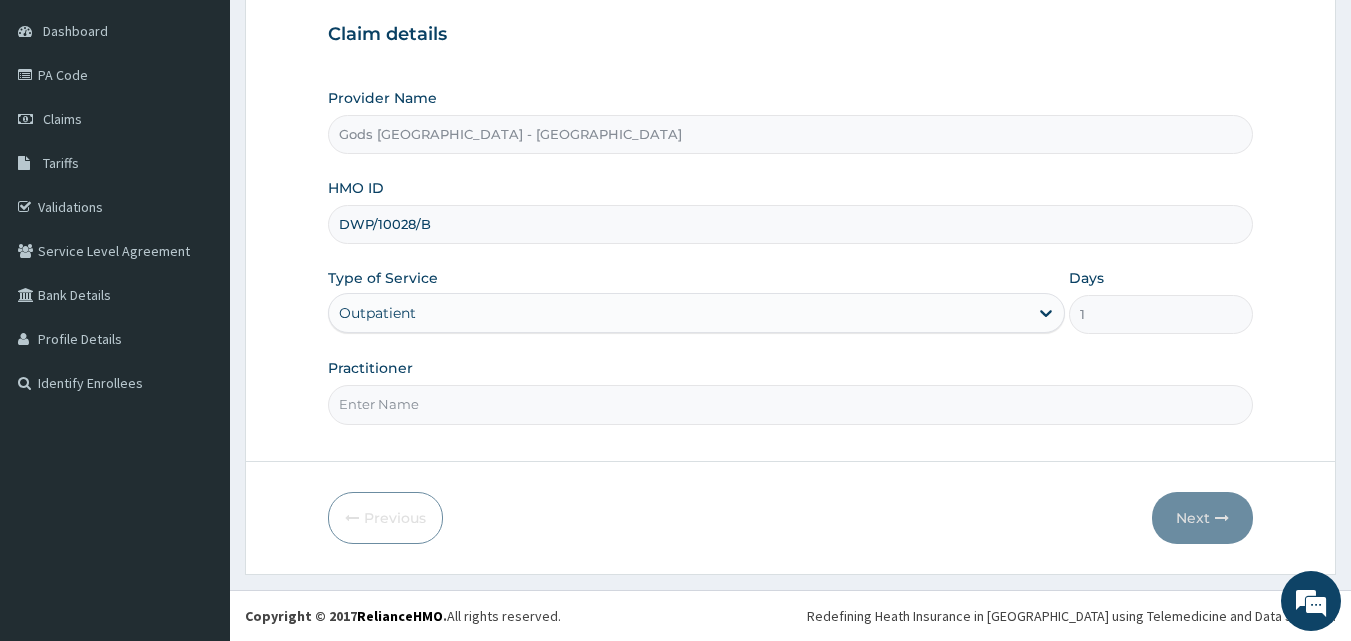 click on "Practitioner" at bounding box center (791, 404) 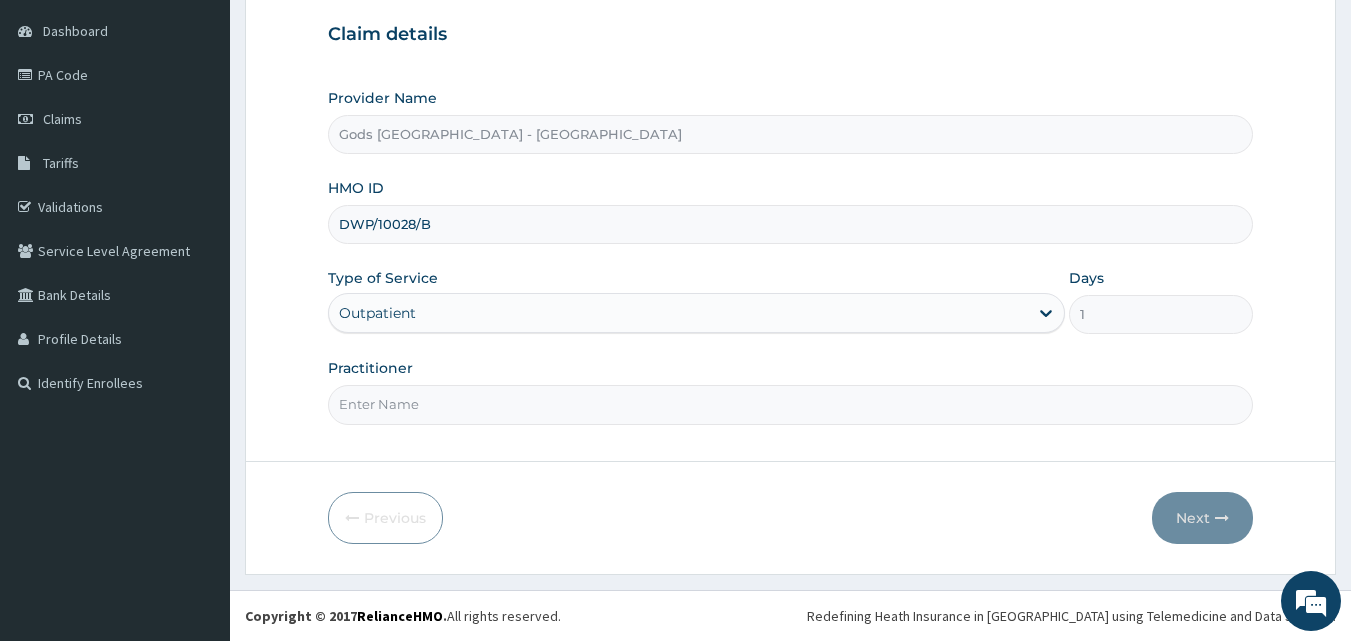 type on "[PERSON_NAME]" 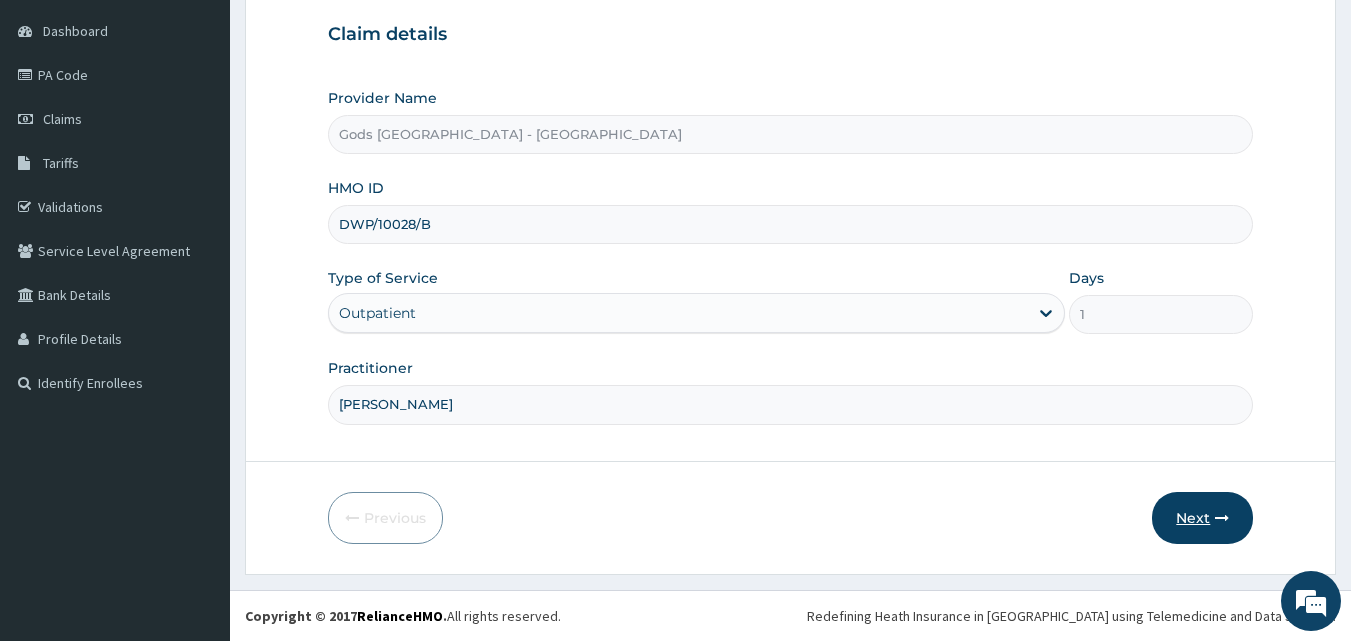 click on "Next" at bounding box center [1202, 518] 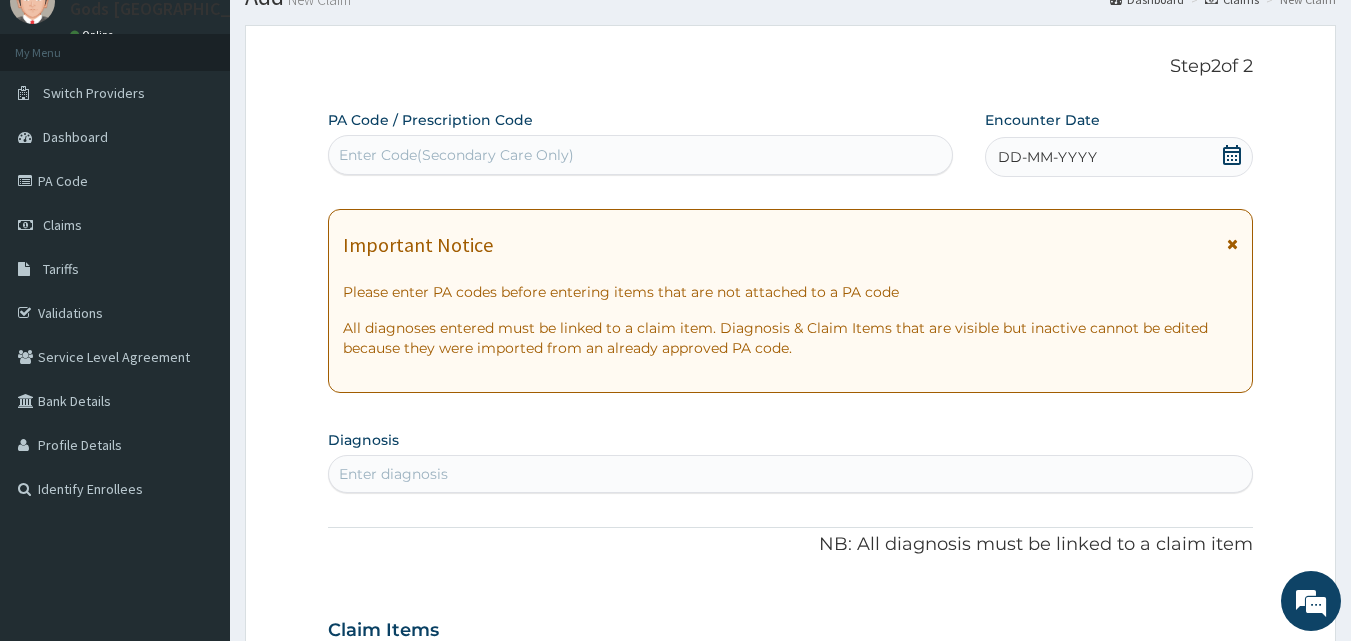 scroll, scrollTop: 0, scrollLeft: 0, axis: both 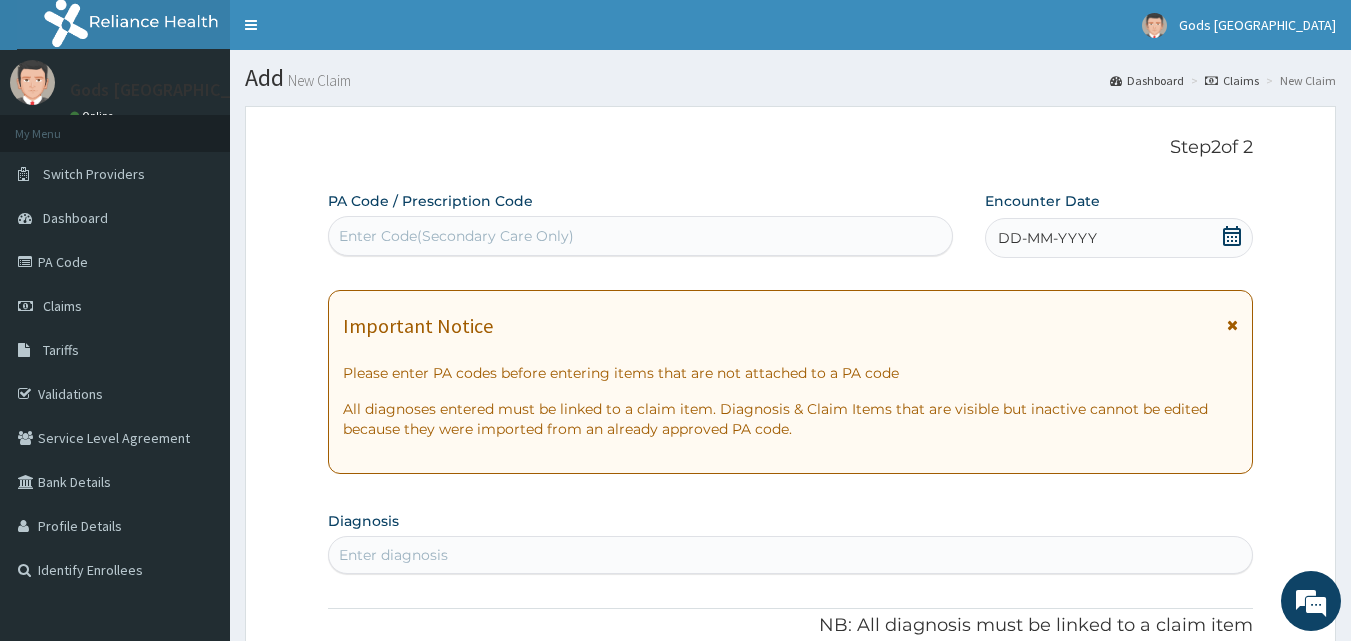 click on "Enter Code(Secondary Care Only)" at bounding box center [641, 236] 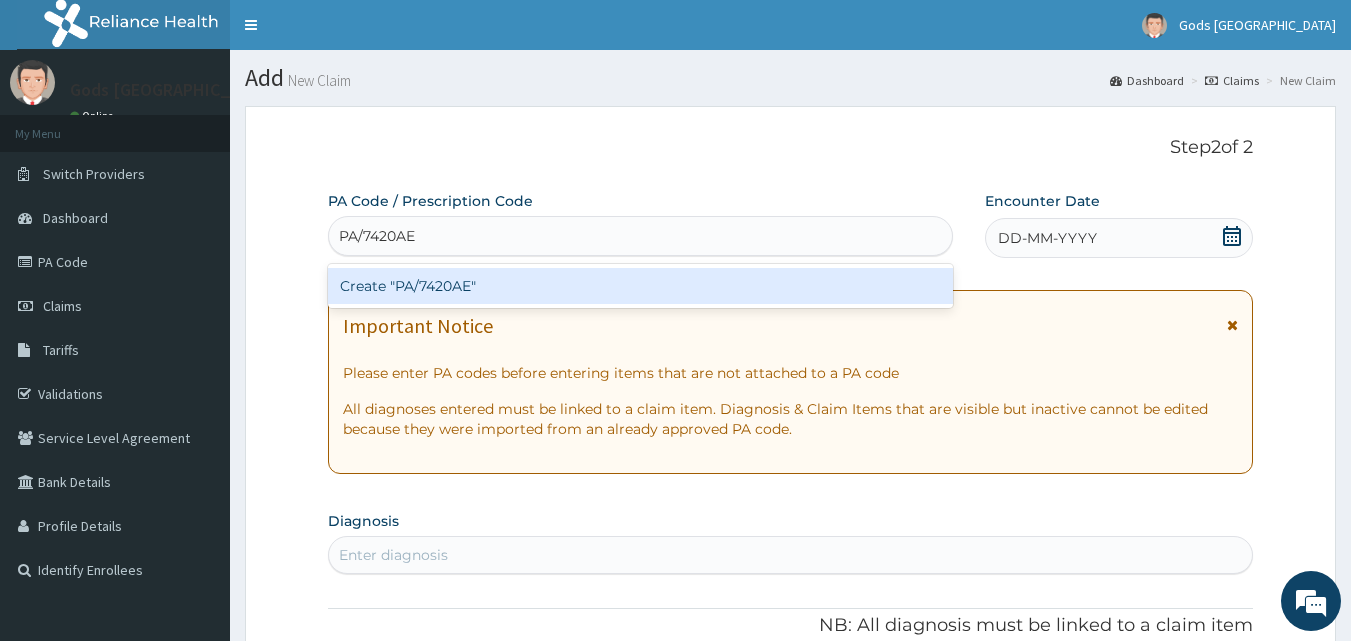 click on "Create "PA/7420AE"" at bounding box center [641, 286] 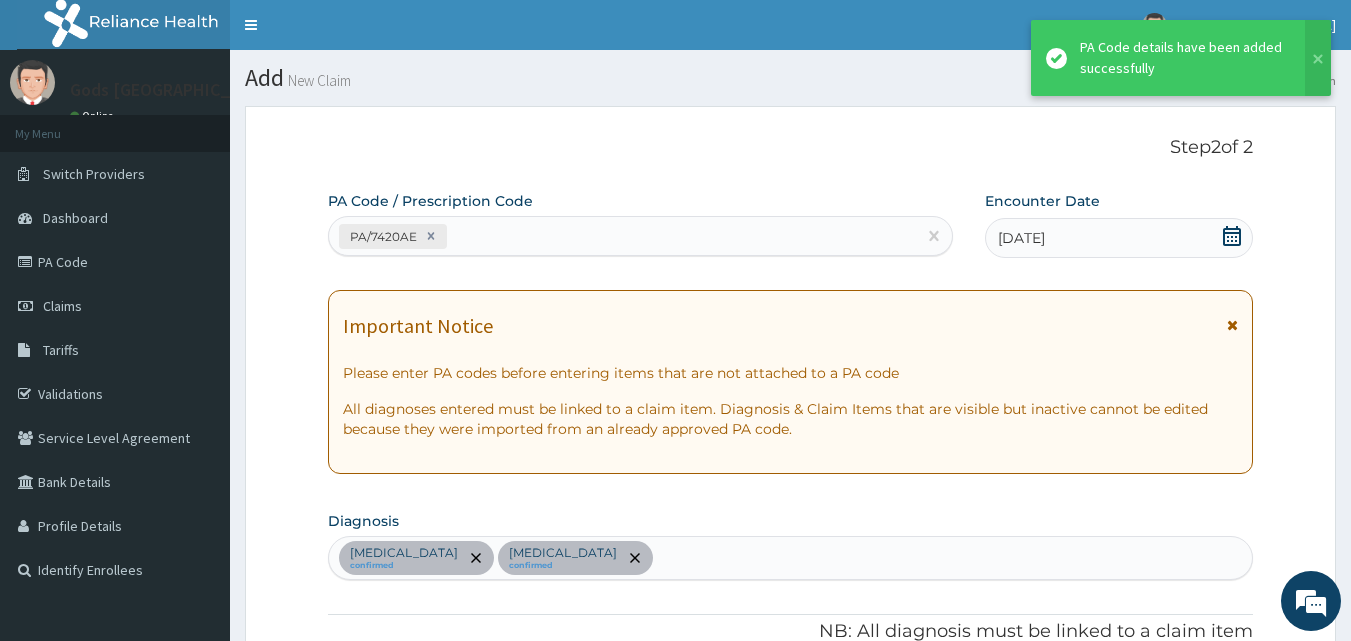 scroll, scrollTop: 719, scrollLeft: 0, axis: vertical 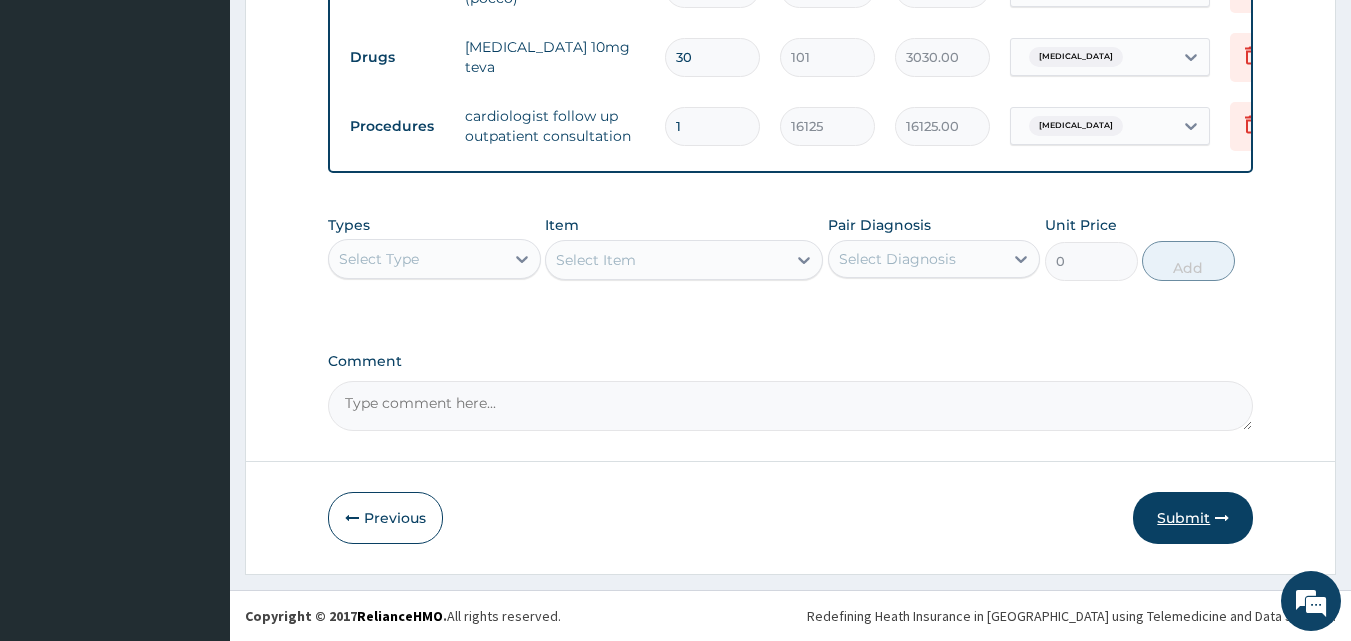 click on "Submit" at bounding box center (1193, 518) 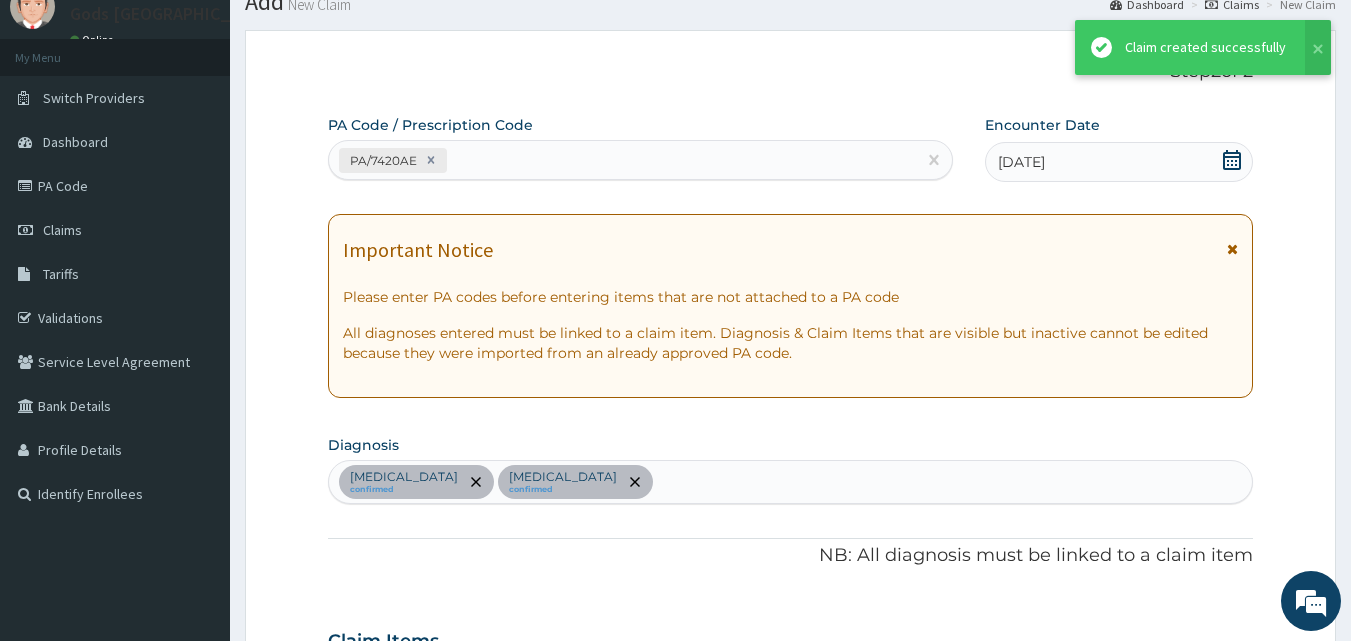 scroll, scrollTop: 928, scrollLeft: 0, axis: vertical 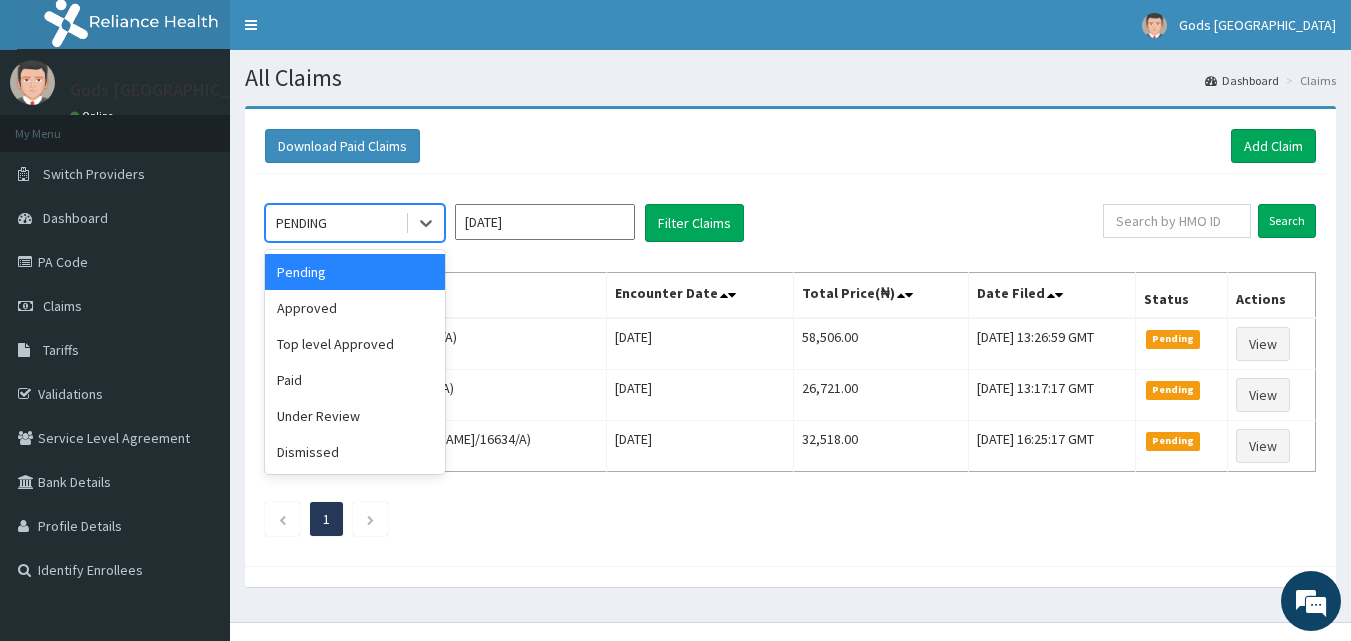 click on "PENDING" at bounding box center (335, 223) 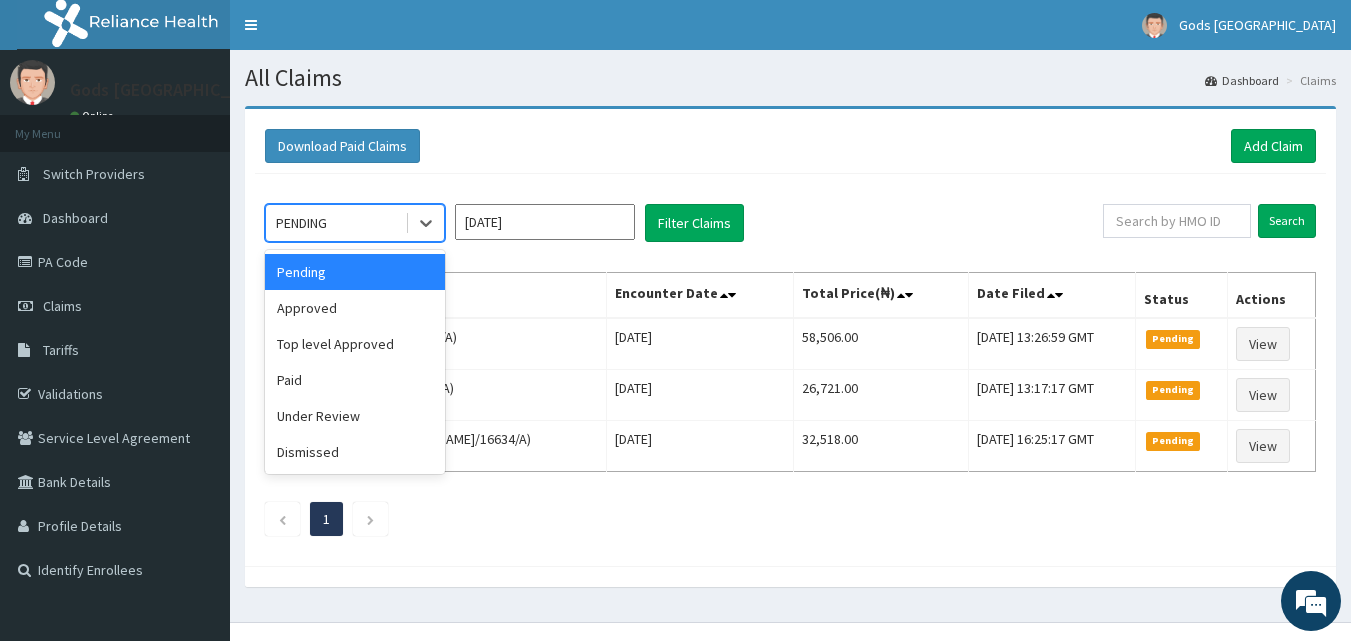click on "PENDING" at bounding box center [335, 223] 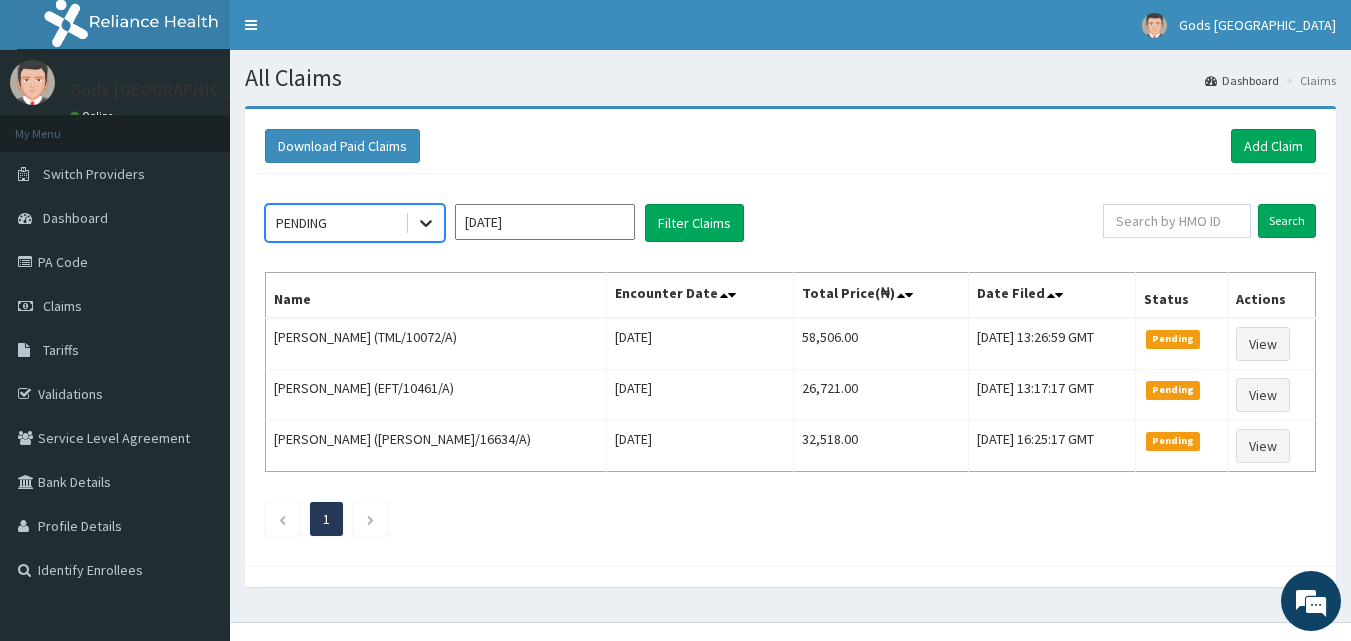 click 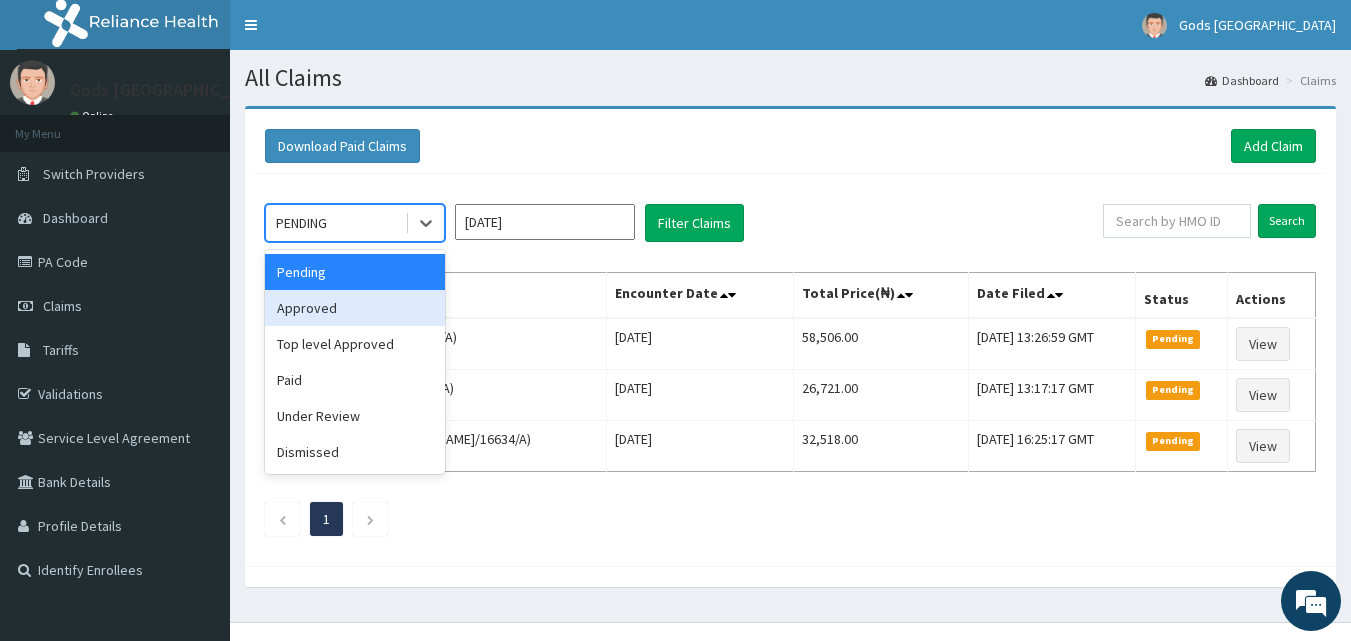 drag, startPoint x: 428, startPoint y: 222, endPoint x: 385, endPoint y: 313, distance: 100.6479 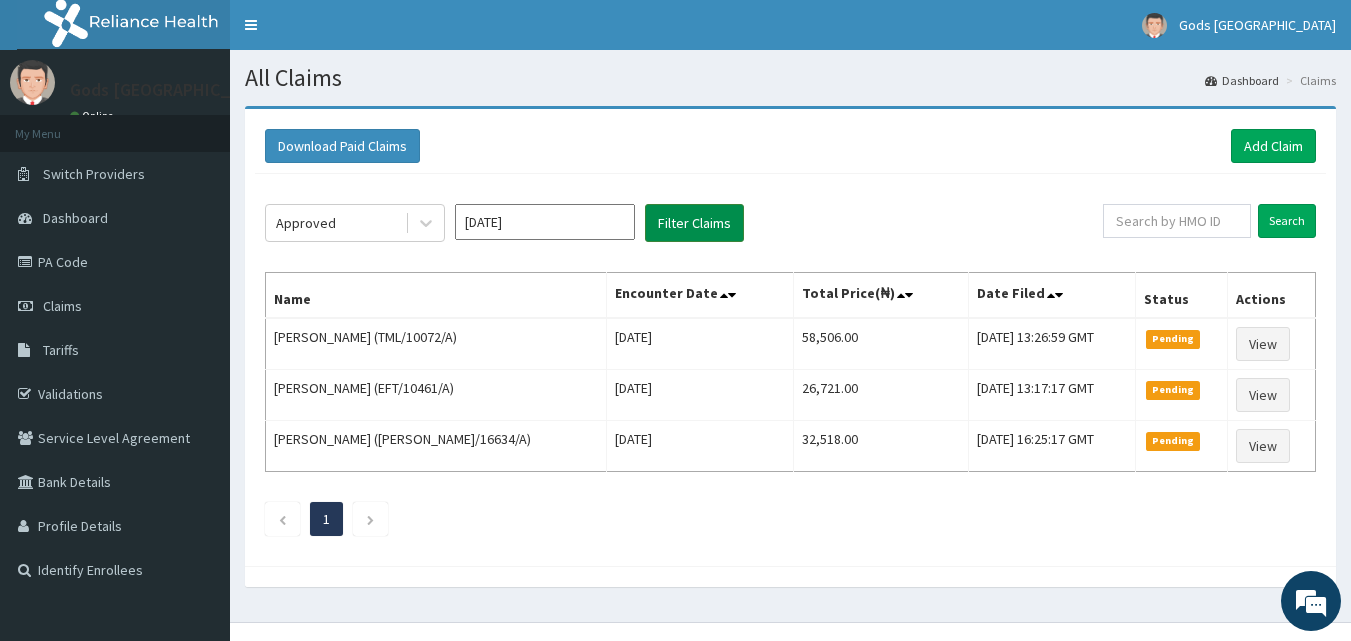 click on "Filter Claims" at bounding box center [694, 223] 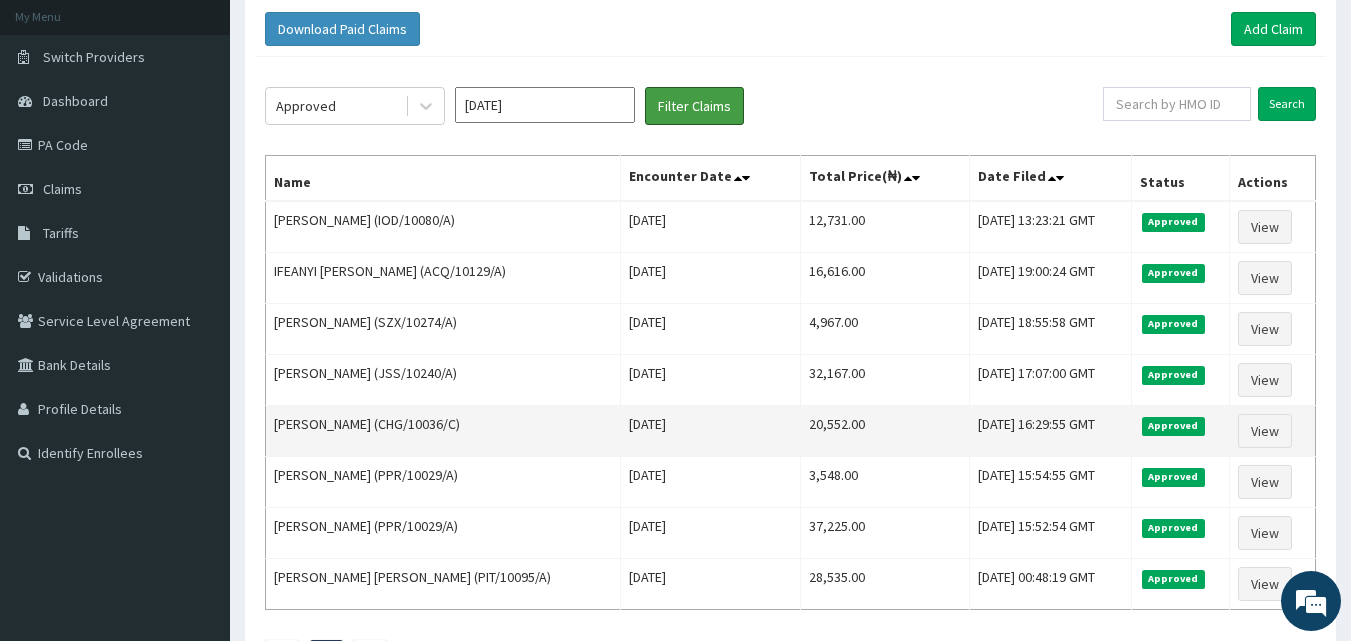 scroll, scrollTop: 100, scrollLeft: 0, axis: vertical 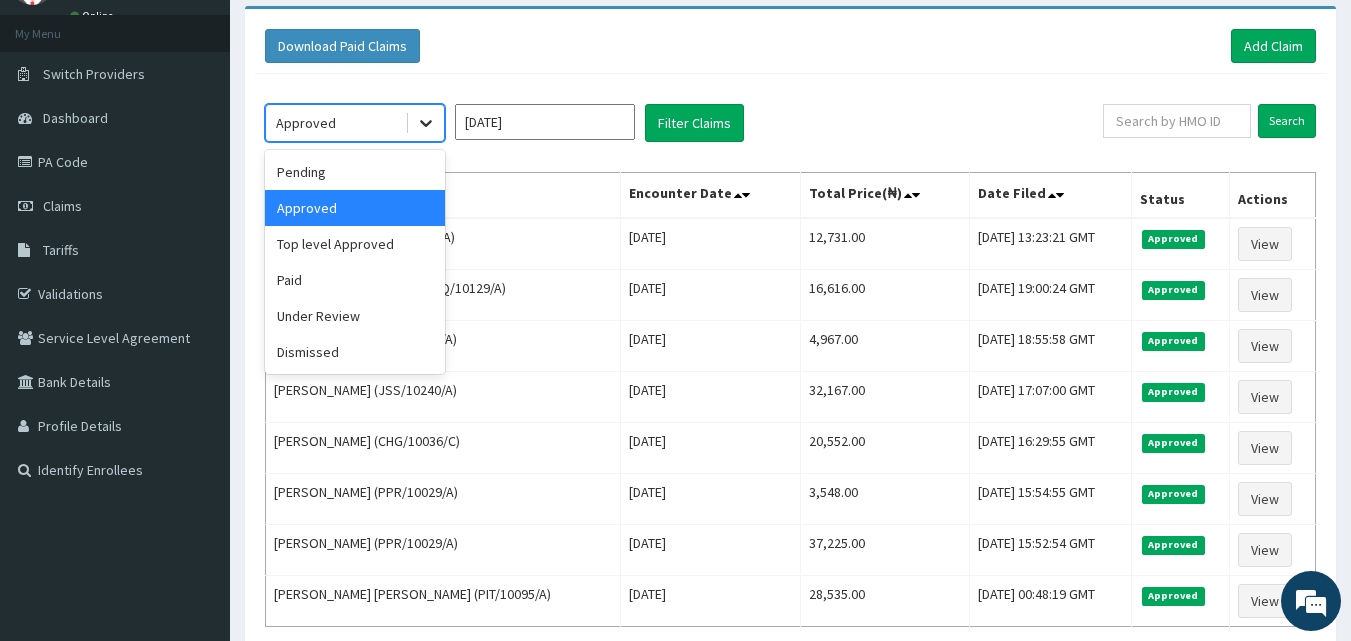 click 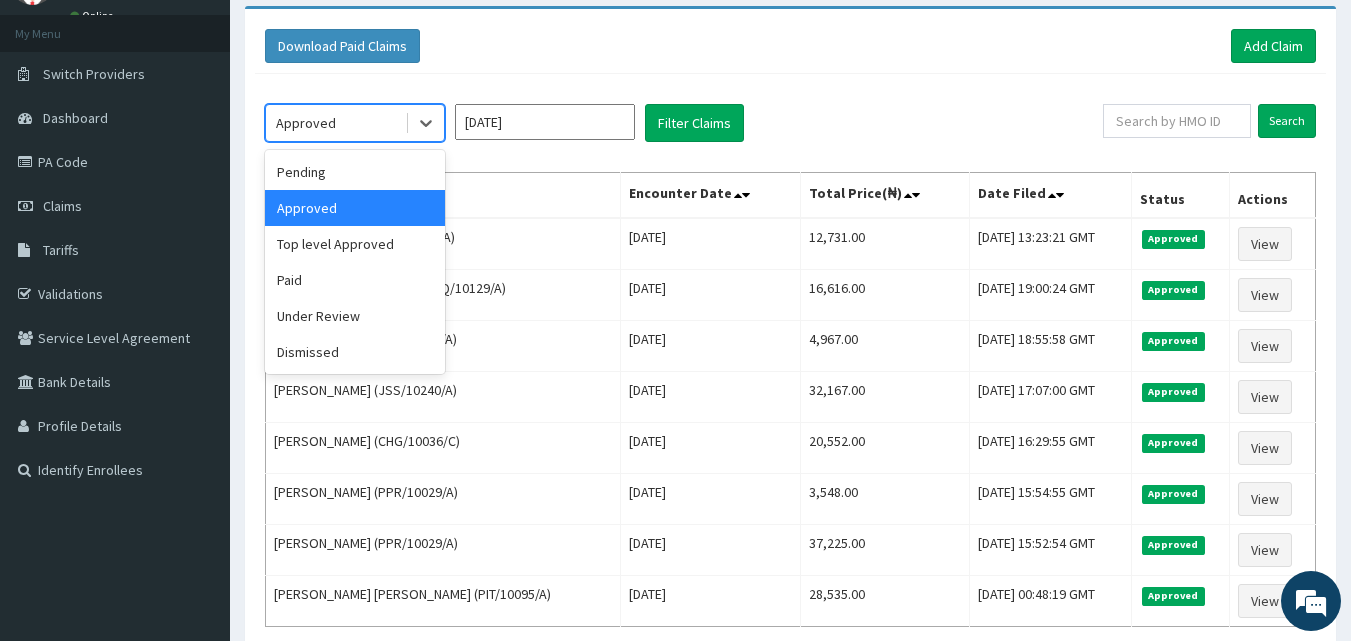 drag, startPoint x: 434, startPoint y: 116, endPoint x: 344, endPoint y: 212, distance: 131.59027 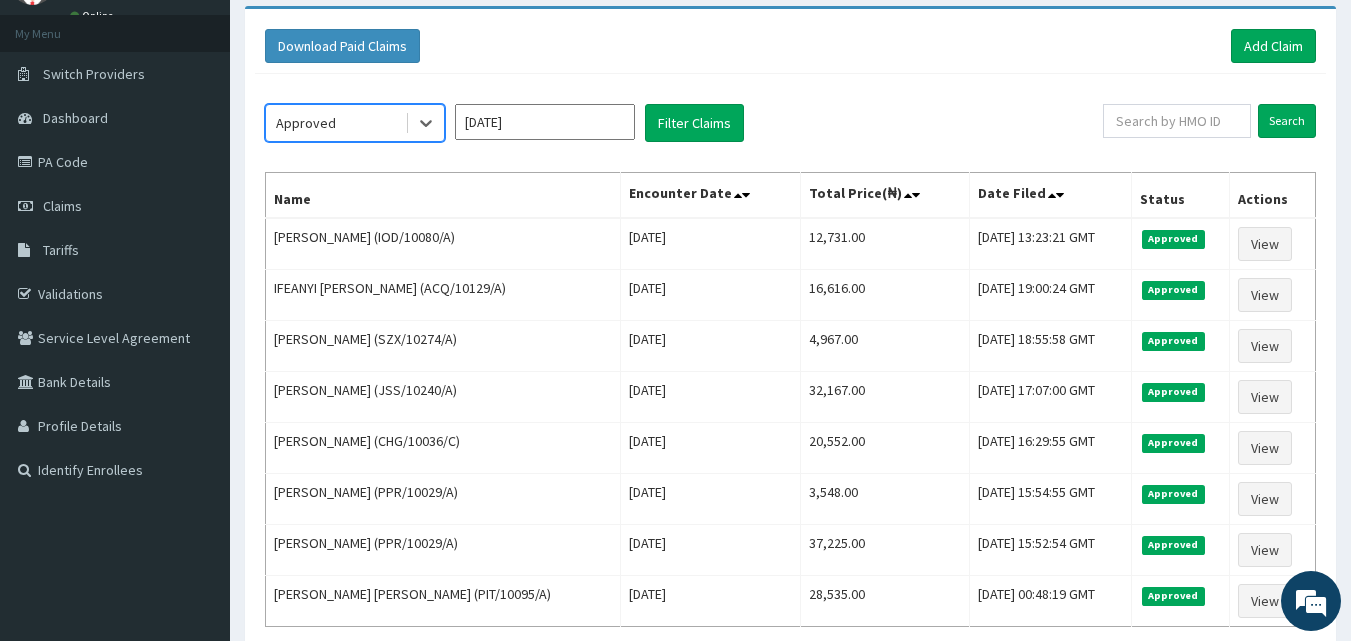 click on "Approved" at bounding box center [335, 123] 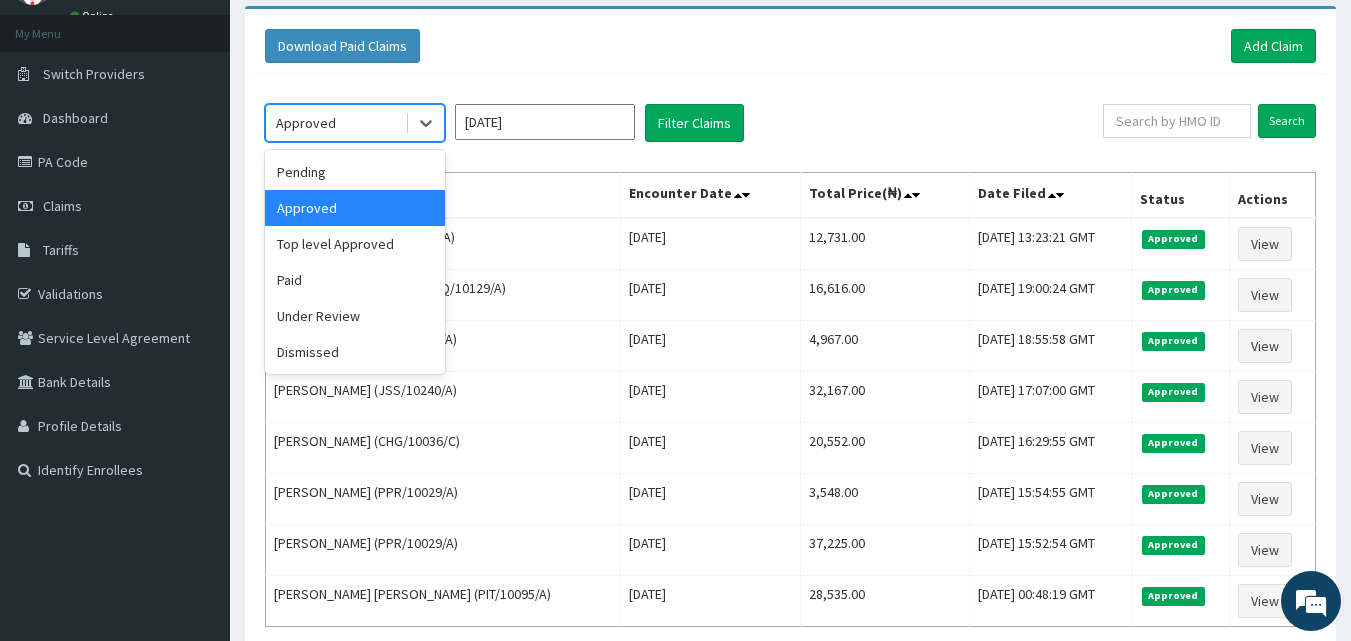 click on "Approved" at bounding box center [335, 123] 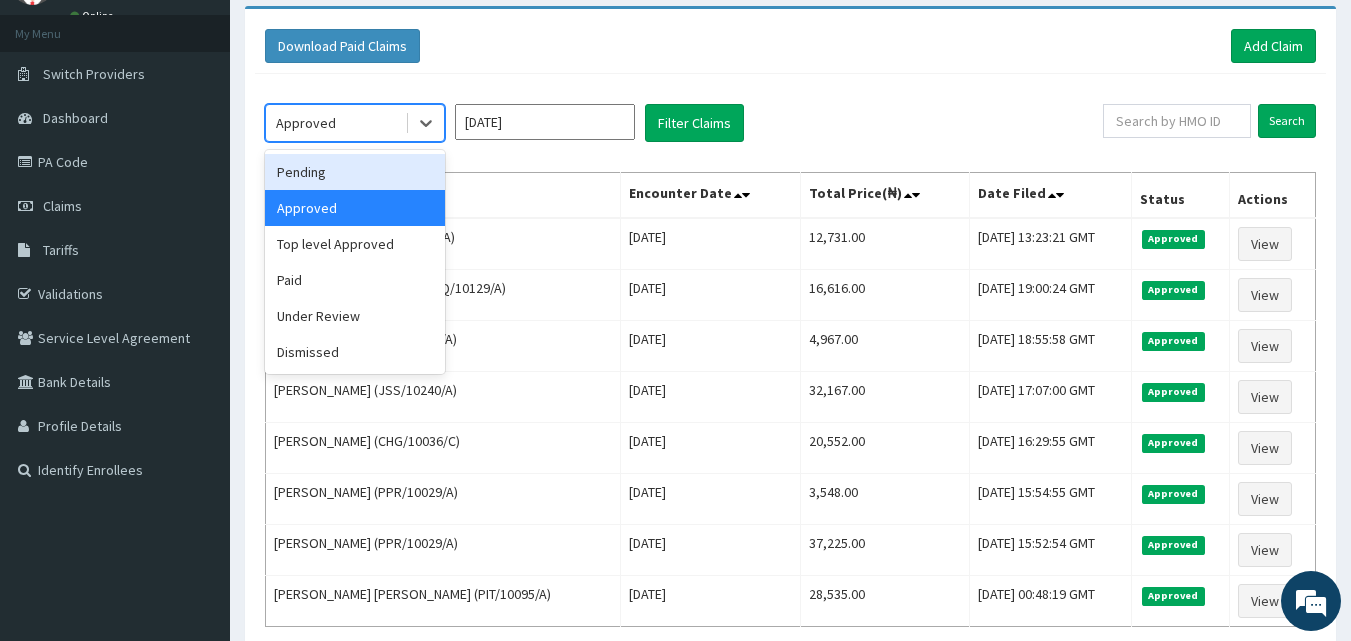 click on "Pending" at bounding box center [355, 172] 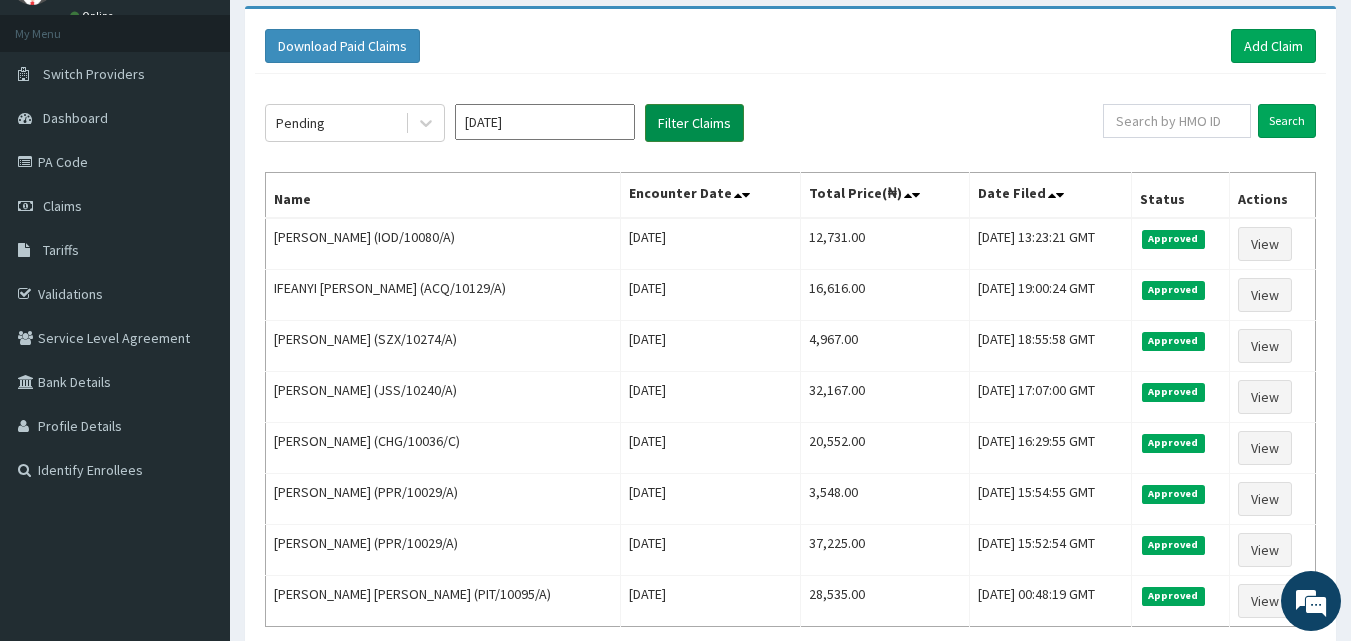 click on "Filter Claims" at bounding box center (694, 123) 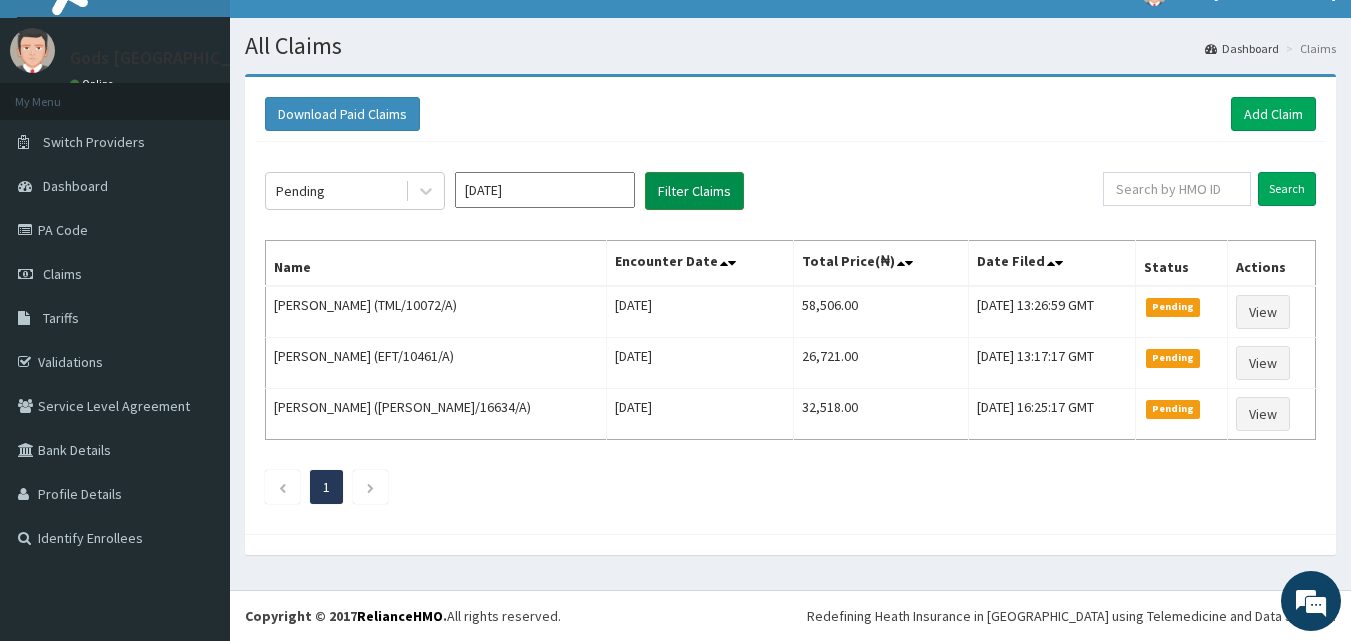 scroll, scrollTop: 32, scrollLeft: 0, axis: vertical 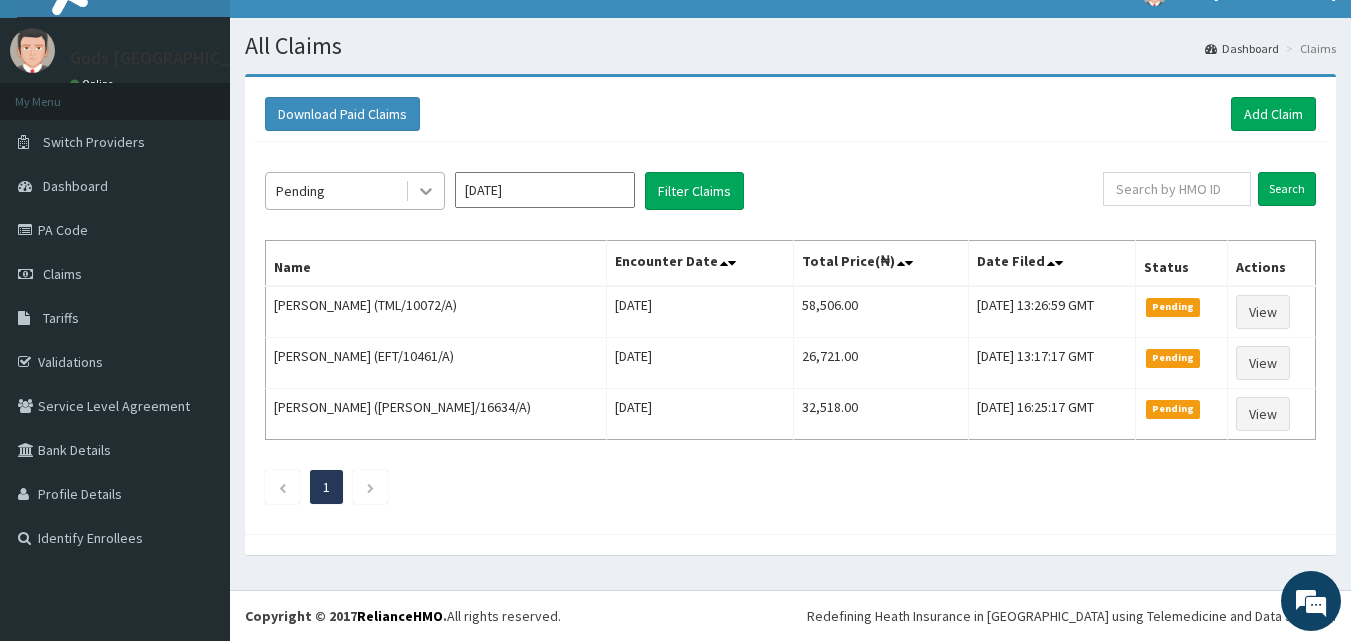 click 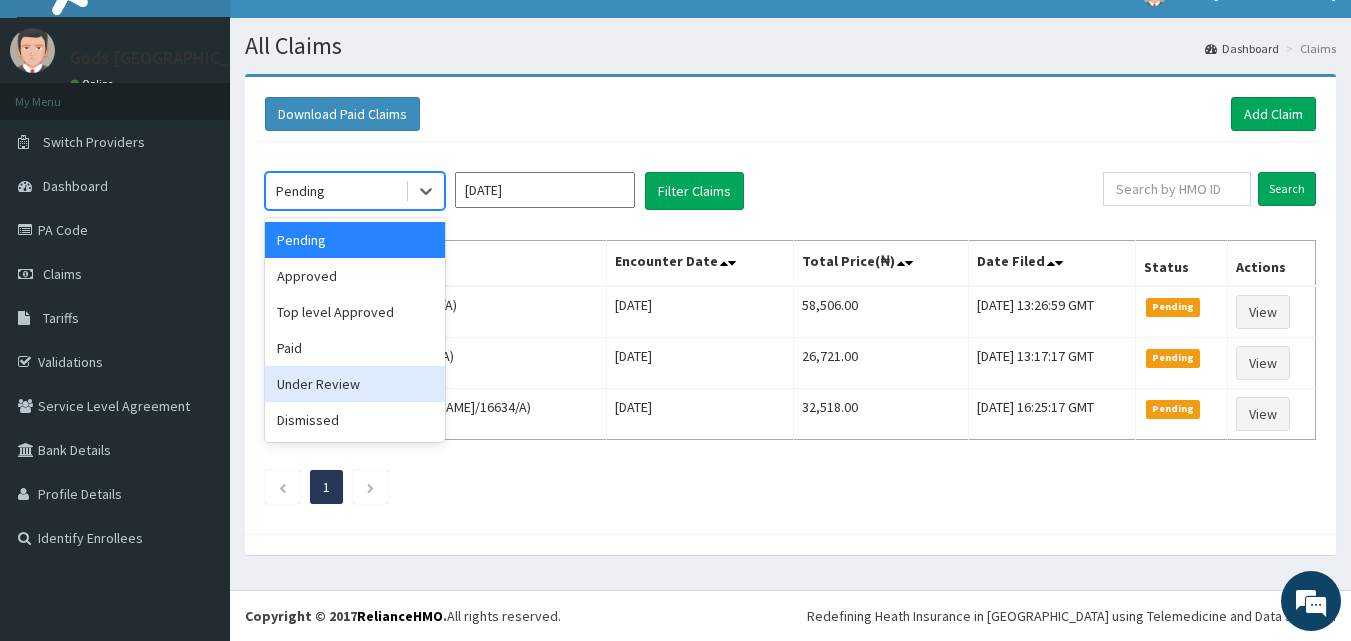click on "Under Review" at bounding box center [355, 384] 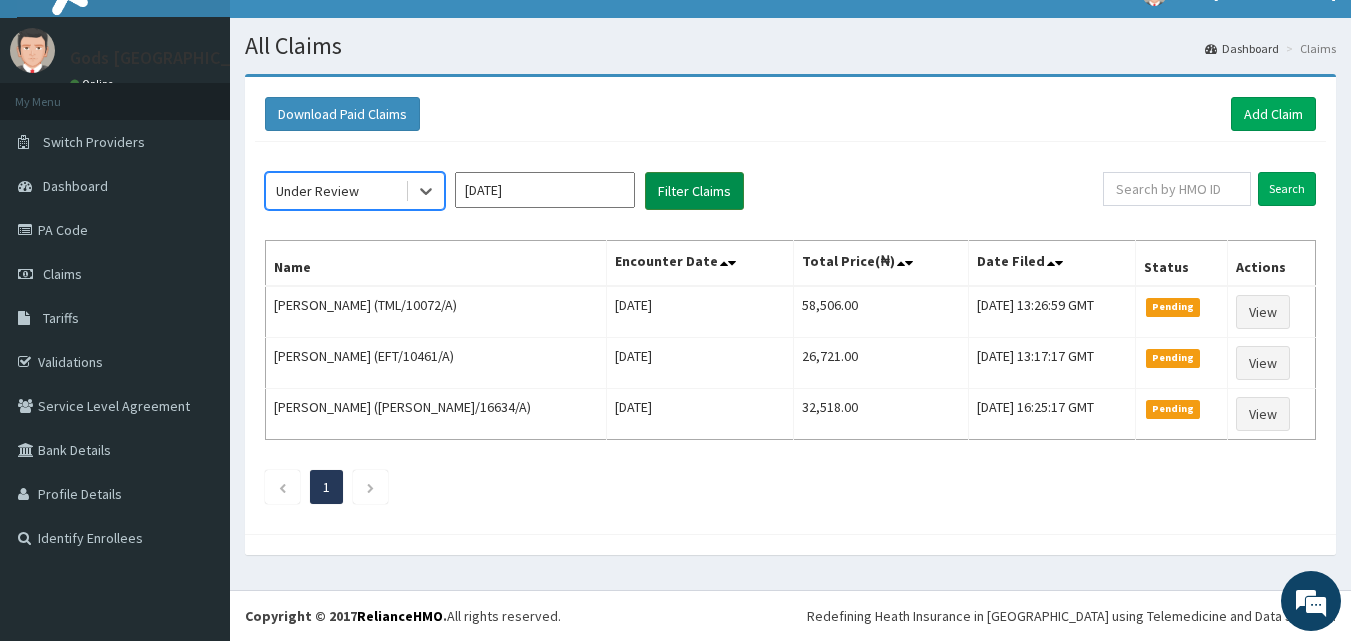 click on "Filter Claims" at bounding box center (694, 191) 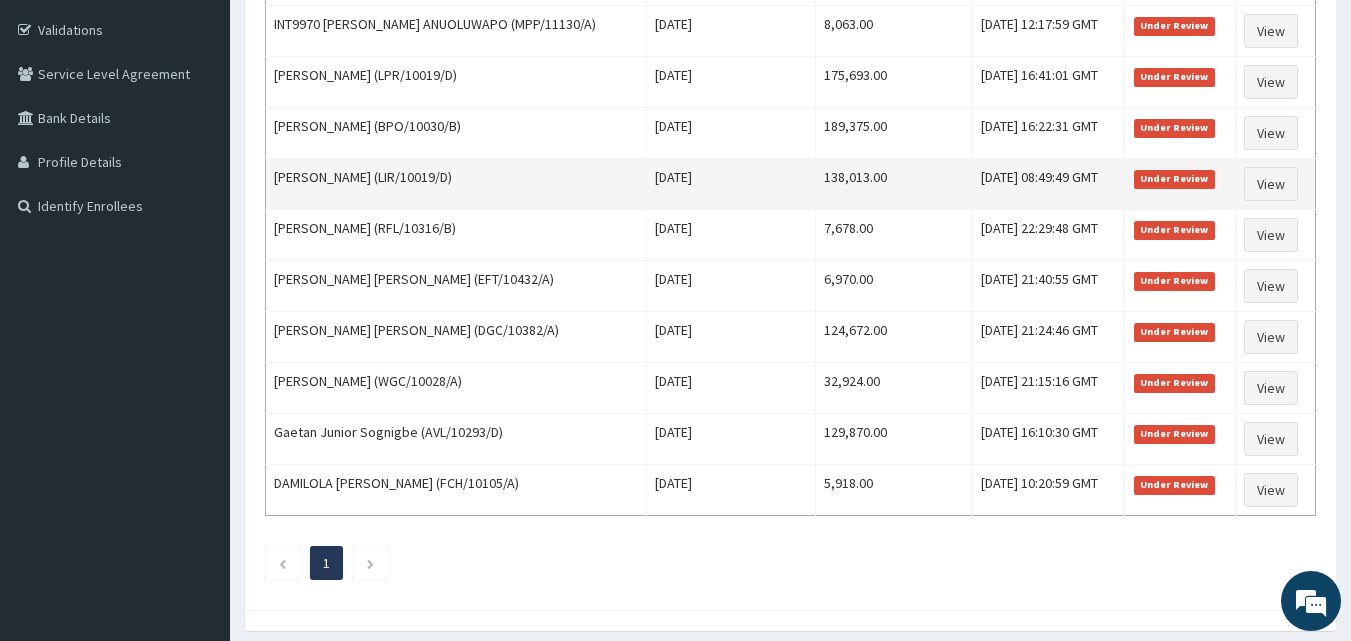 scroll, scrollTop: 340, scrollLeft: 0, axis: vertical 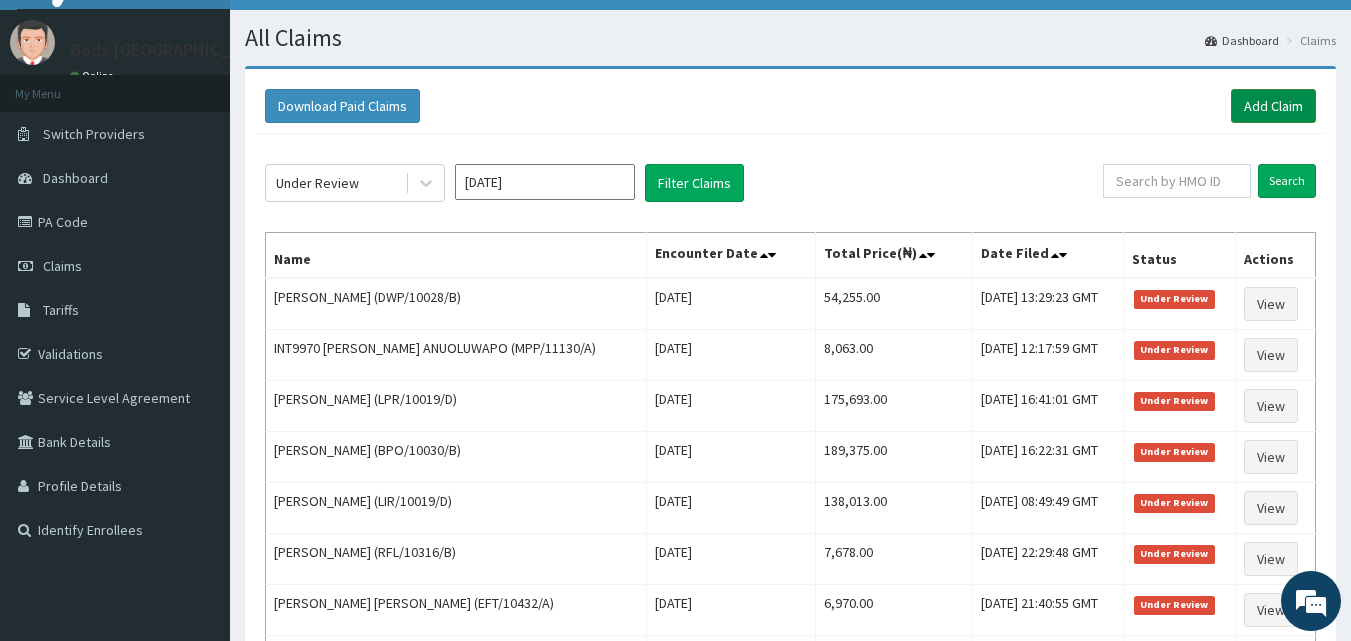 click on "Add Claim" at bounding box center [1273, 106] 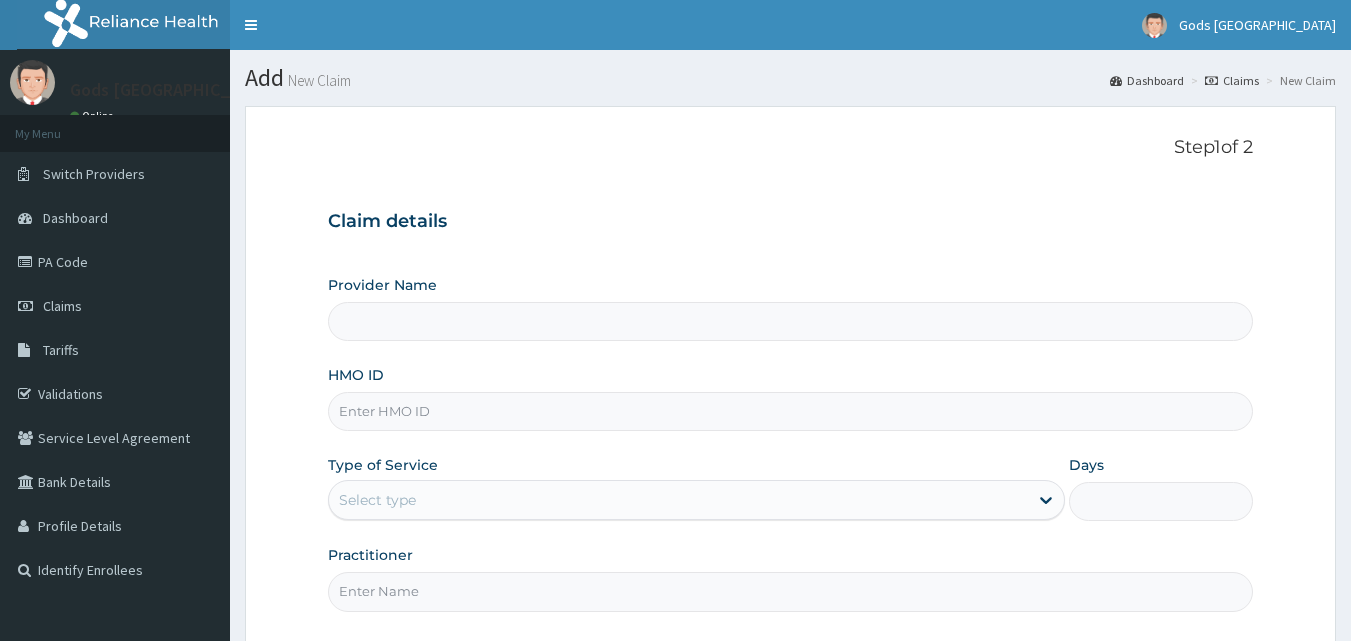scroll, scrollTop: 0, scrollLeft: 0, axis: both 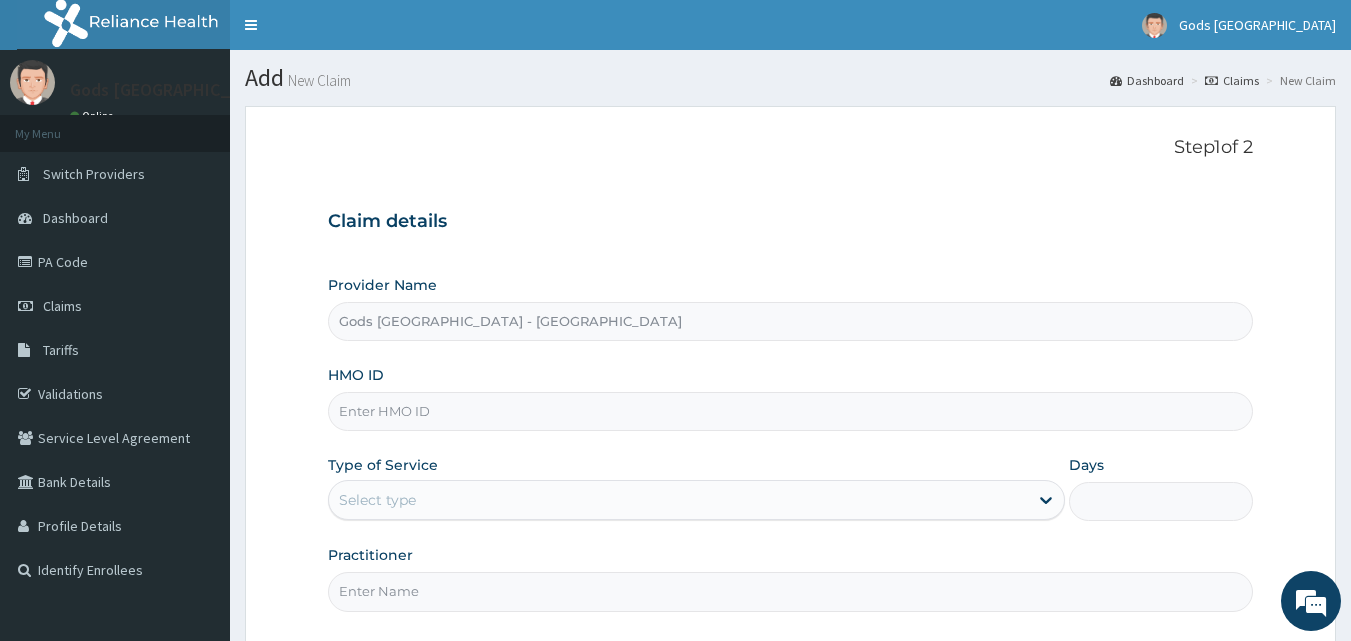 click on "HMO ID" at bounding box center [791, 411] 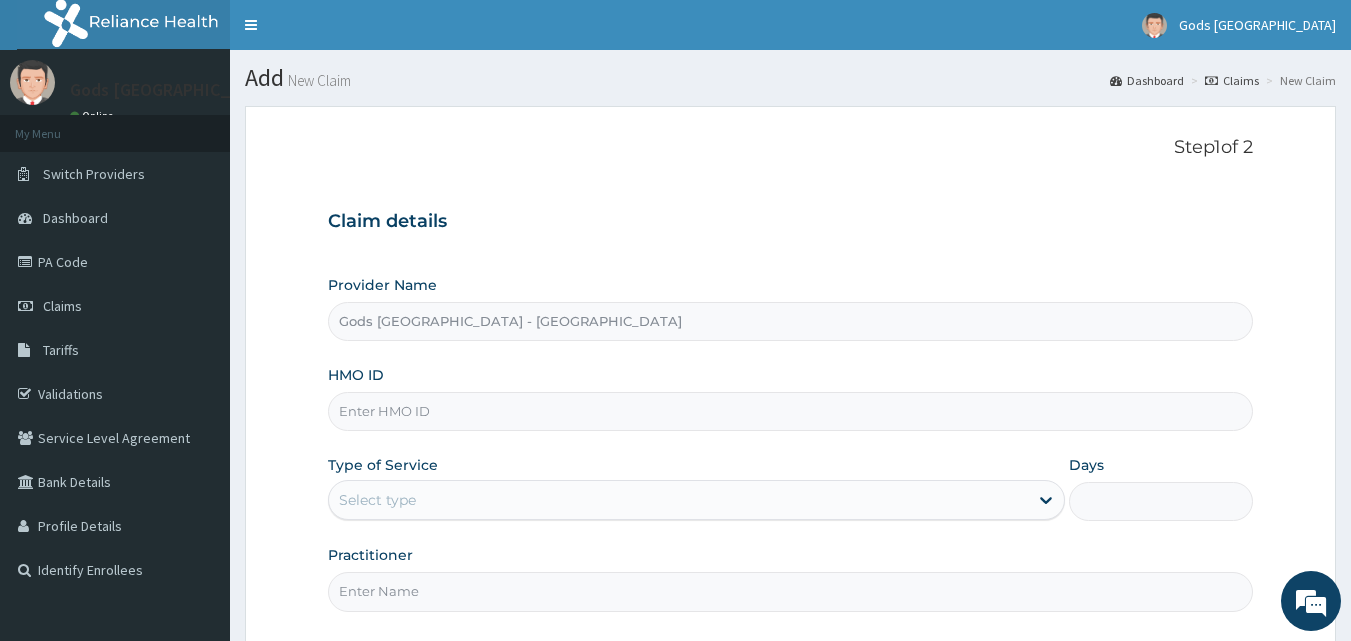 scroll, scrollTop: 0, scrollLeft: 0, axis: both 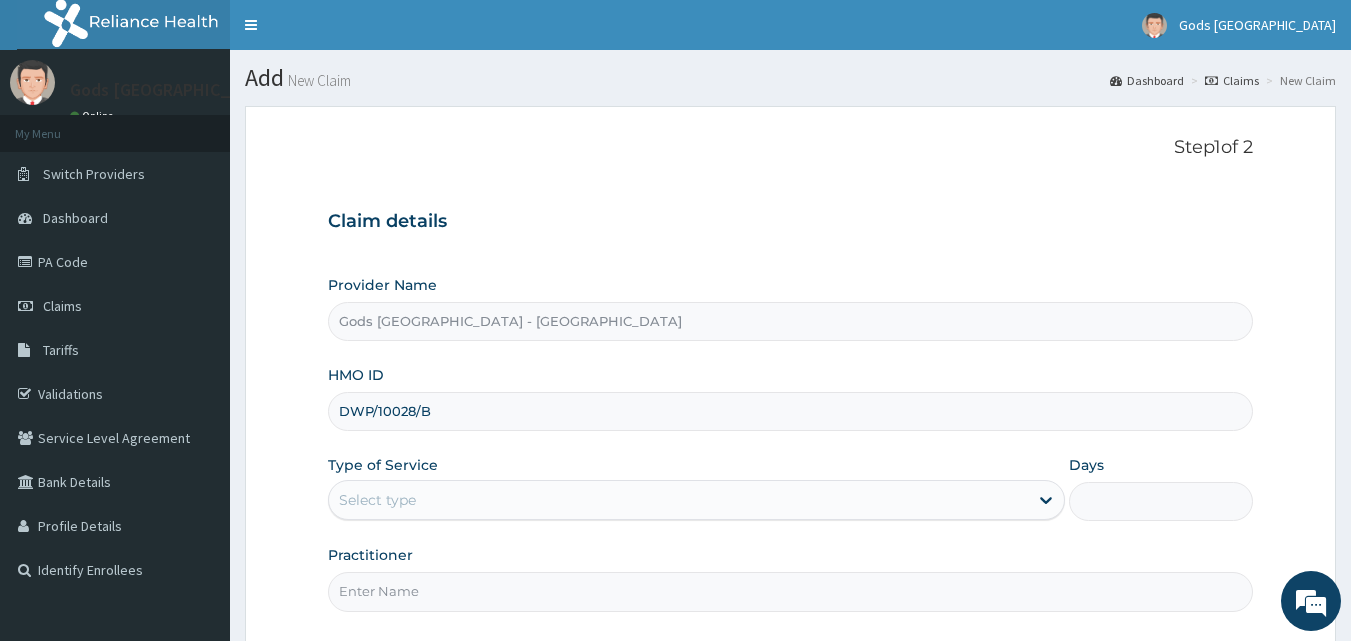type on "DWP/10028/B" 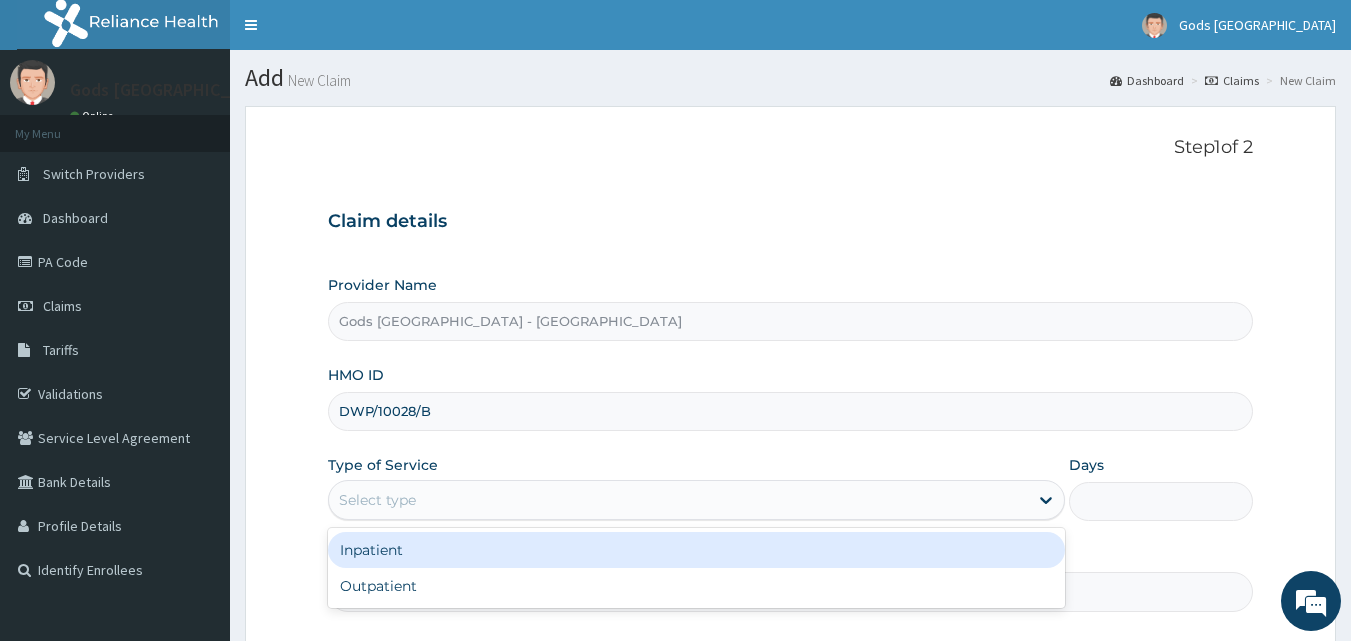 click on "Select type" at bounding box center (678, 500) 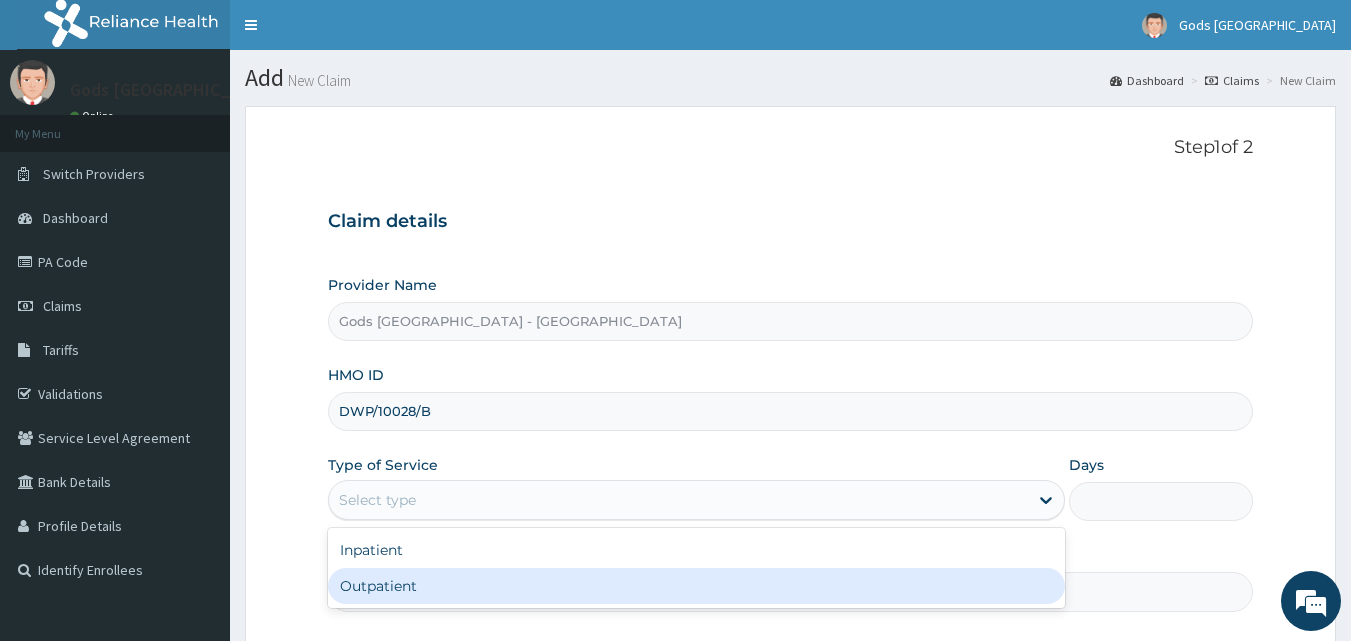click on "Outpatient" at bounding box center (696, 586) 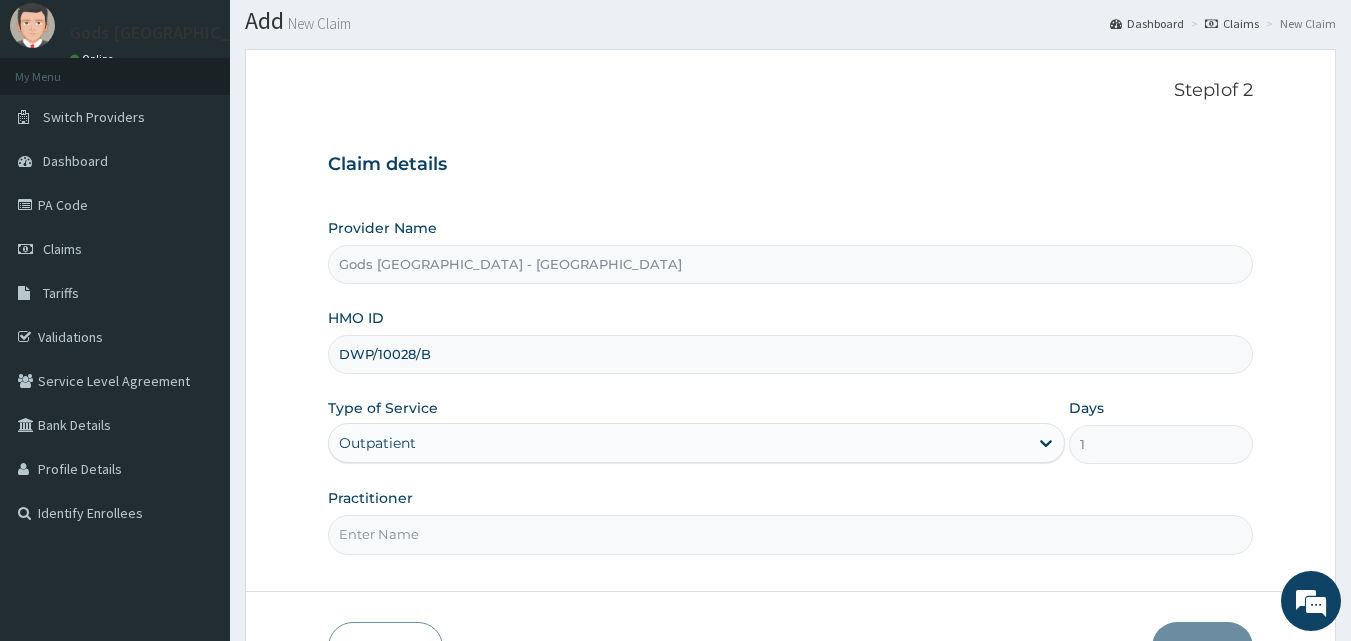 scroll, scrollTop: 100, scrollLeft: 0, axis: vertical 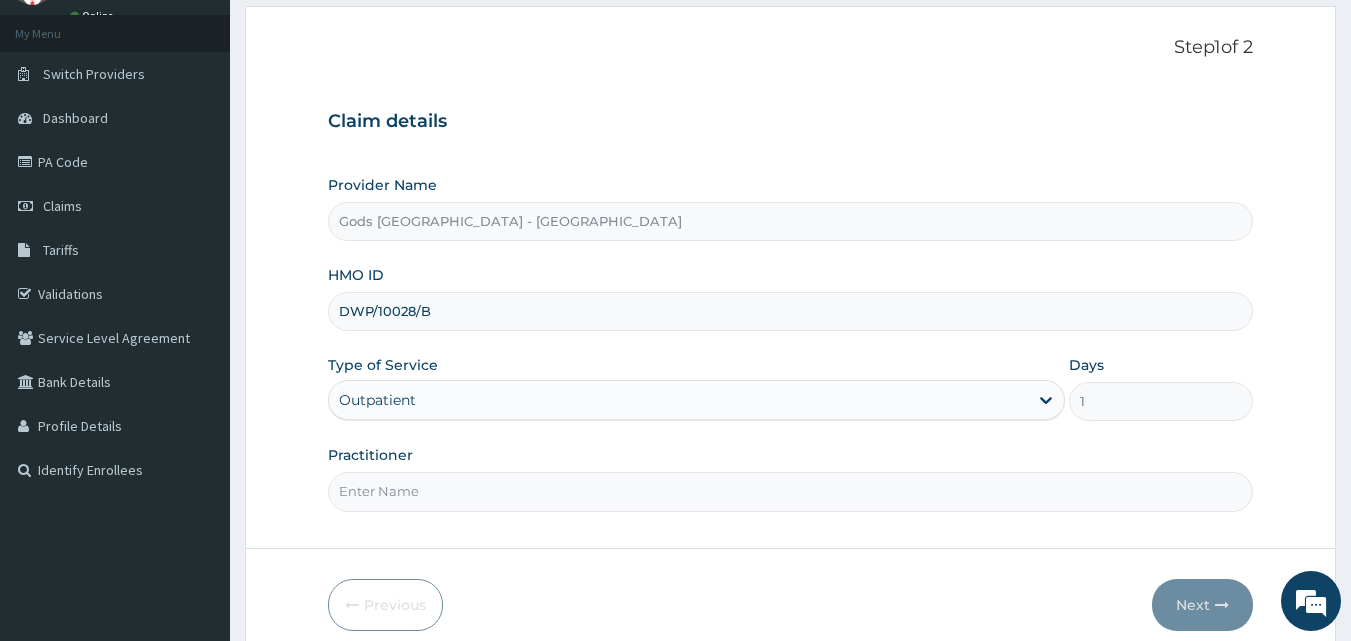 click on "Practitioner" at bounding box center [791, 491] 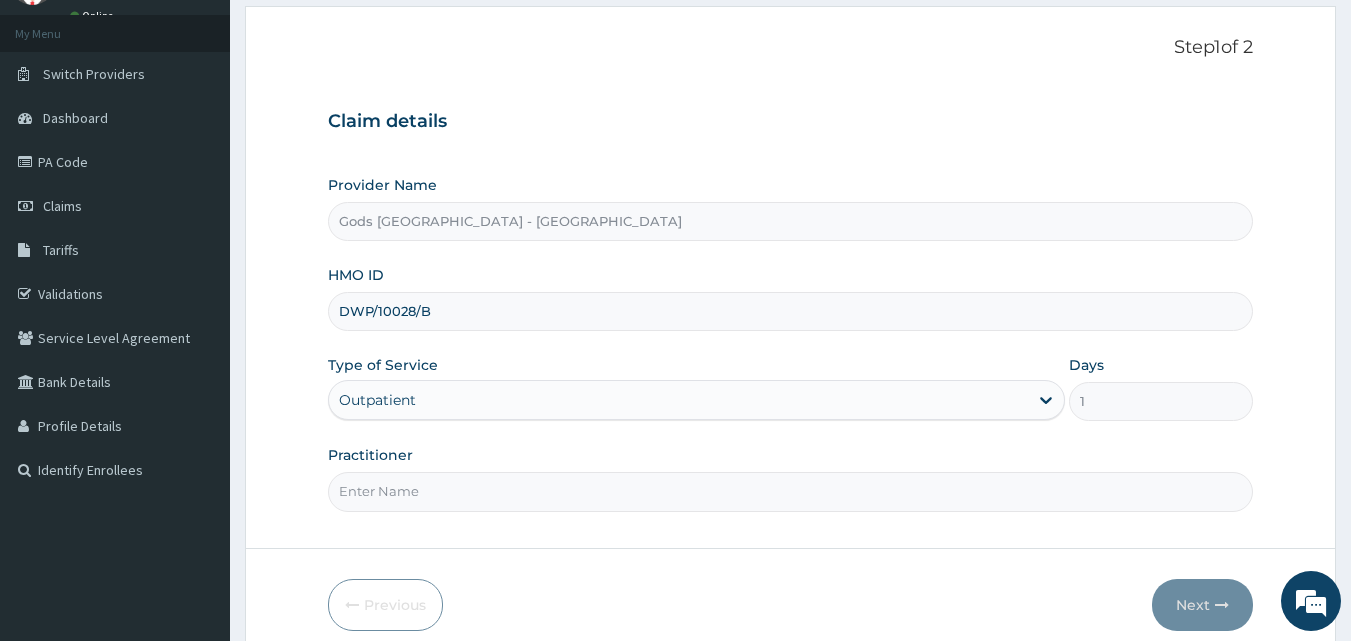 type on "DR OPAFUNSO" 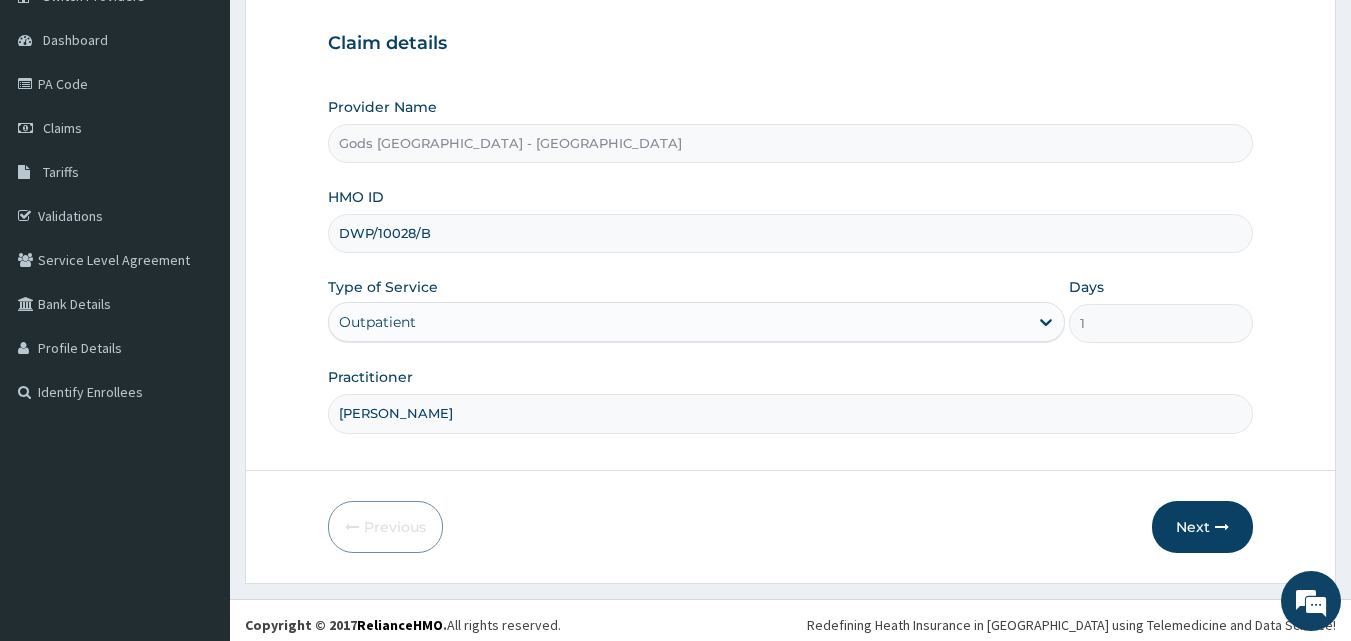 scroll, scrollTop: 187, scrollLeft: 0, axis: vertical 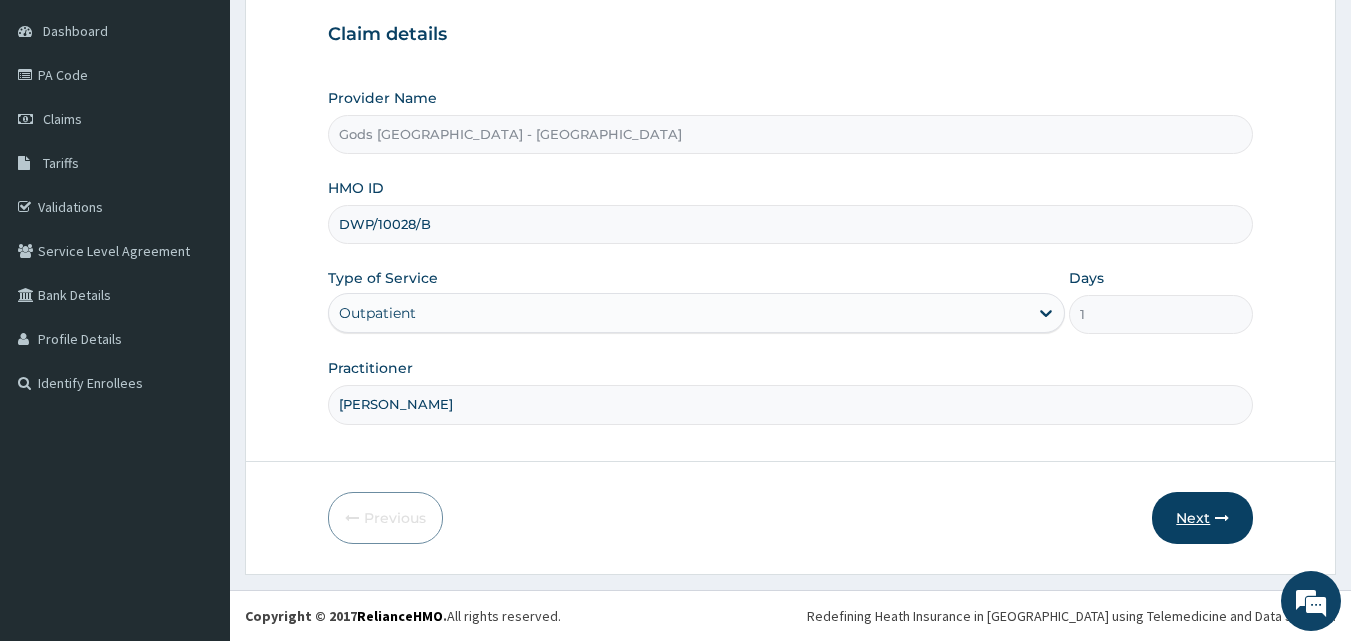 click on "Next" at bounding box center [1202, 518] 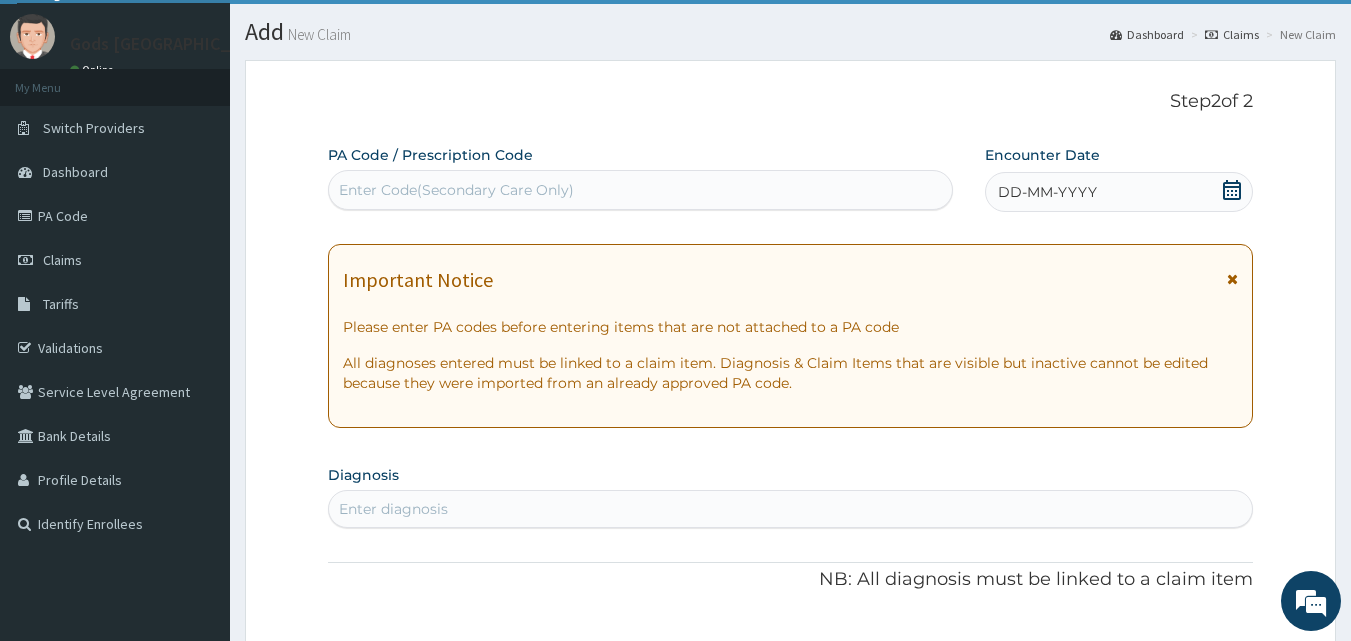 scroll, scrollTop: 0, scrollLeft: 0, axis: both 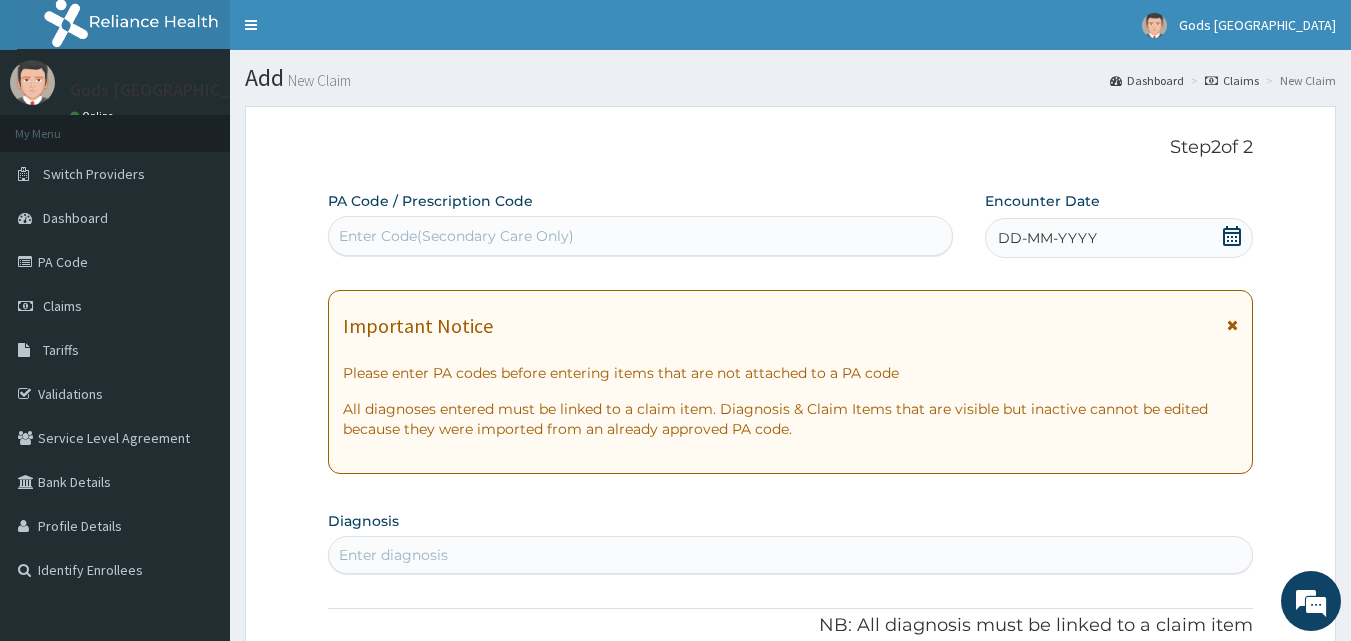 click on "Enter Code(Secondary Care Only)" at bounding box center (456, 236) 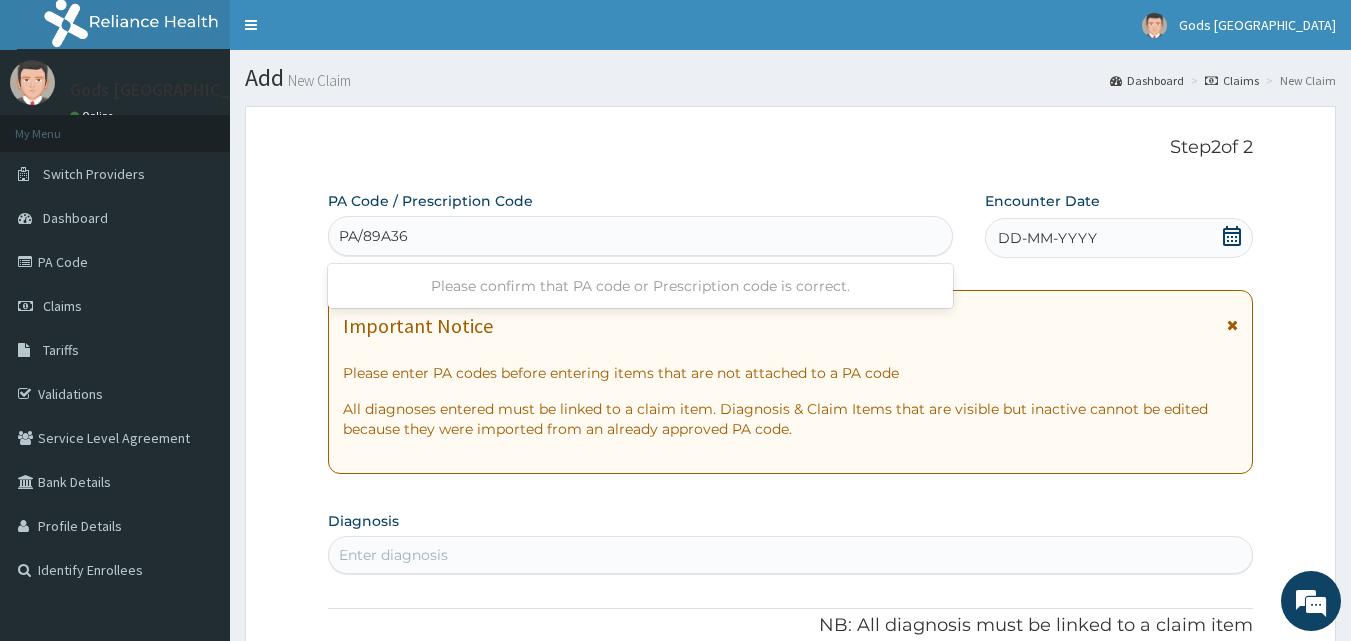 type on "PA/89A365" 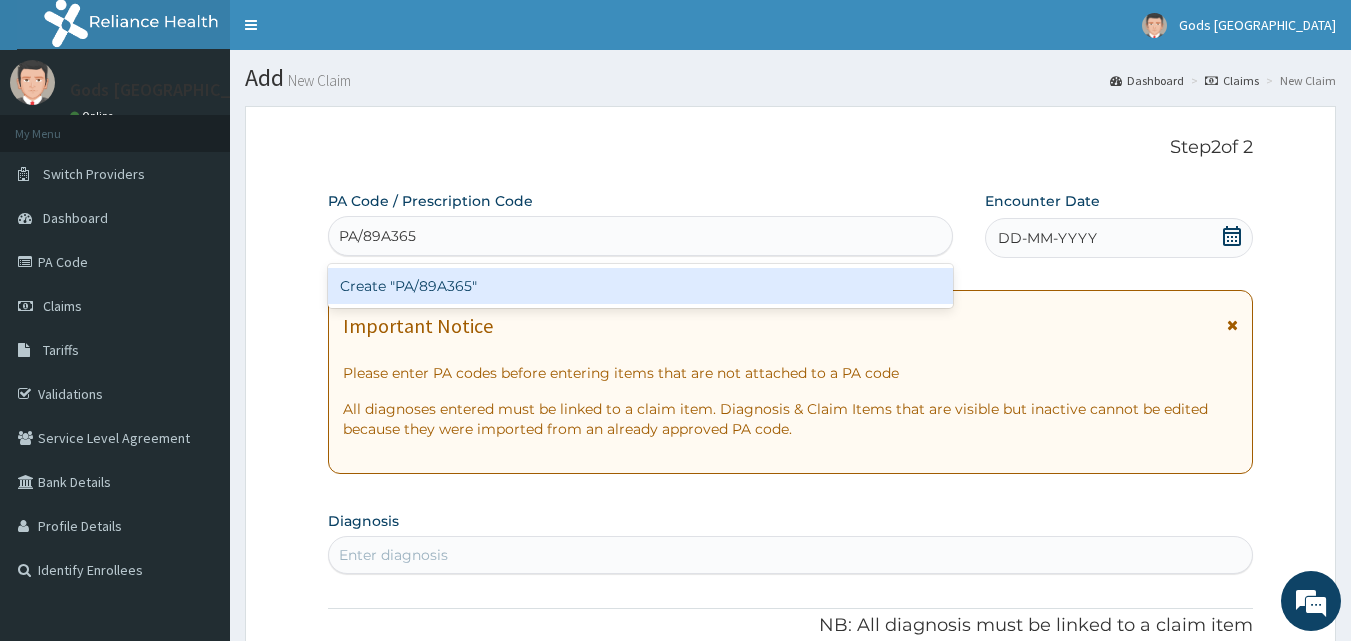 click on "Create "PA/89A365"" at bounding box center [641, 286] 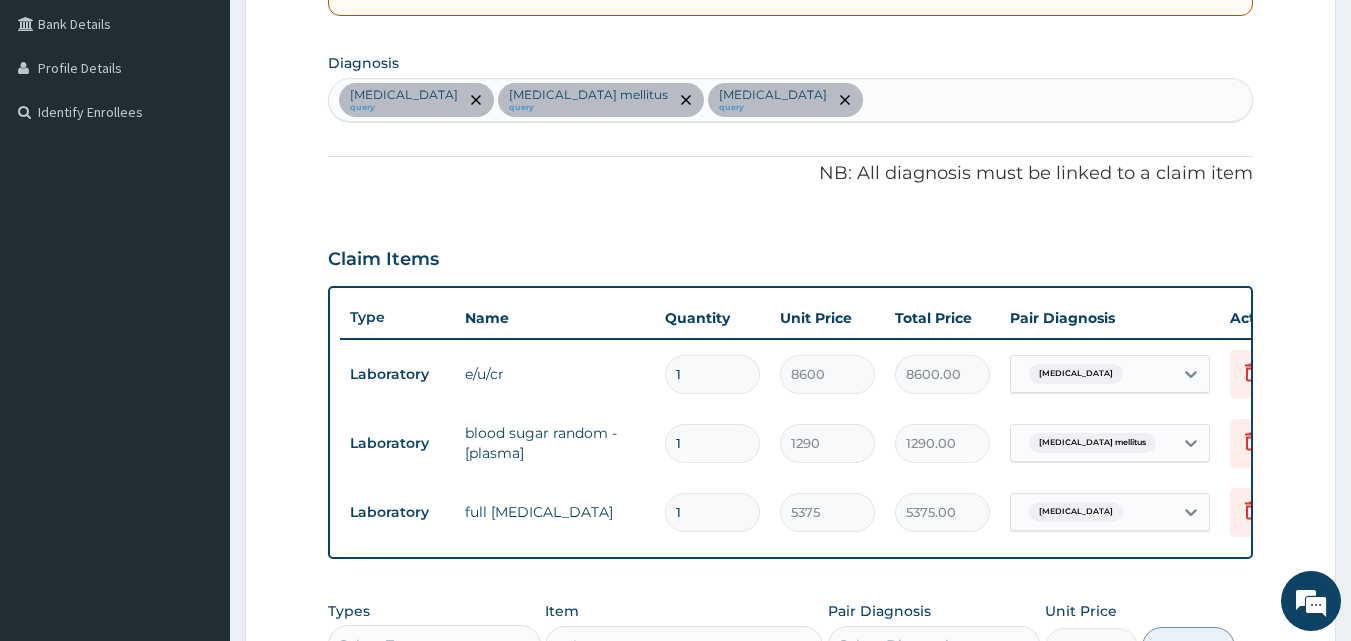 scroll, scrollTop: 350, scrollLeft: 0, axis: vertical 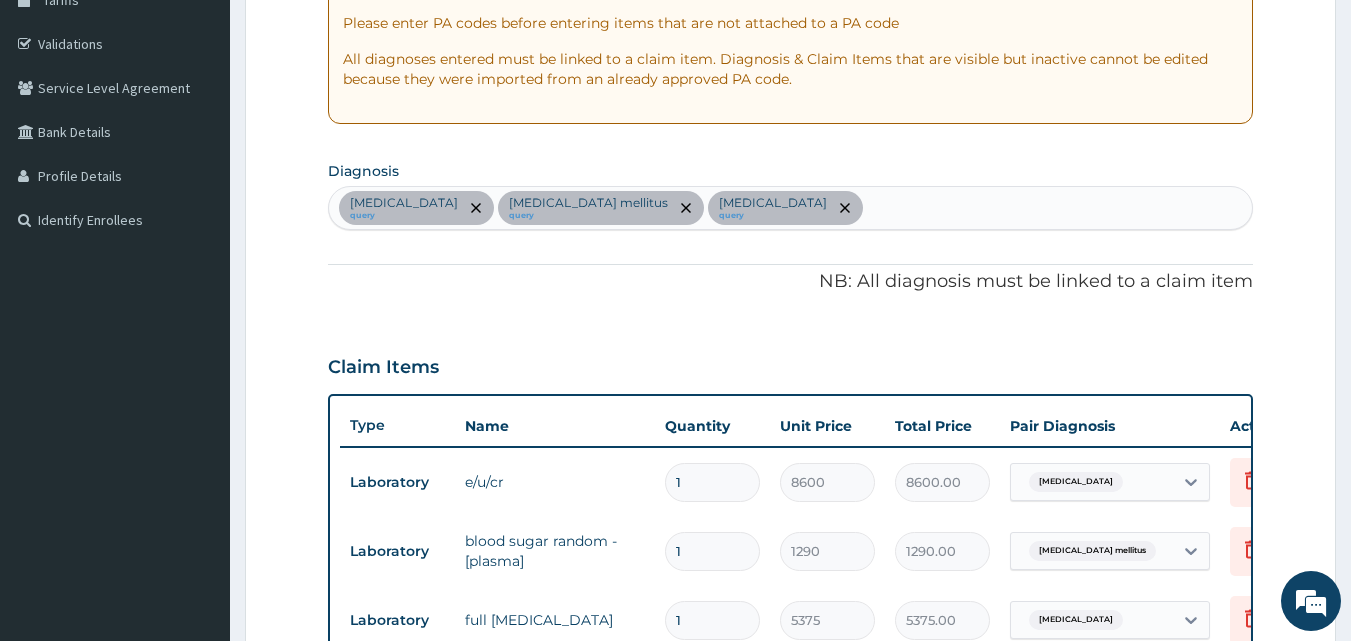 click on "Electrolyte imbalance query Diabetes mellitus query Hyperlipidemia query" at bounding box center (791, 208) 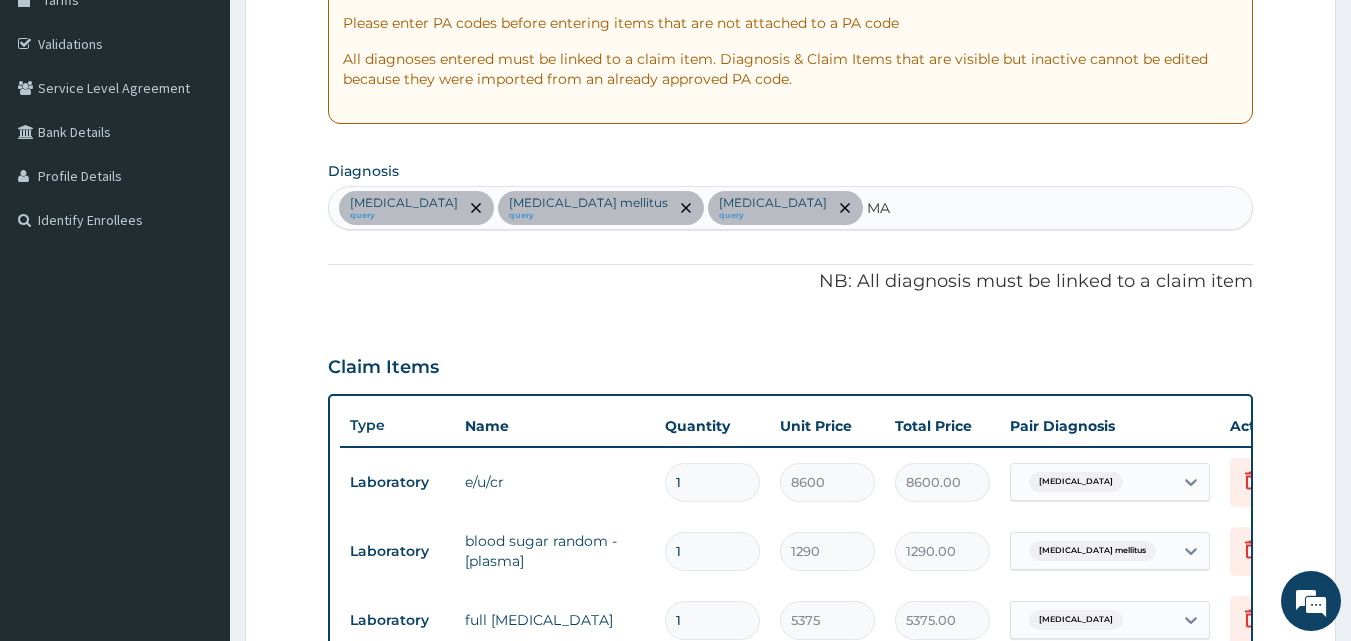 type on "M" 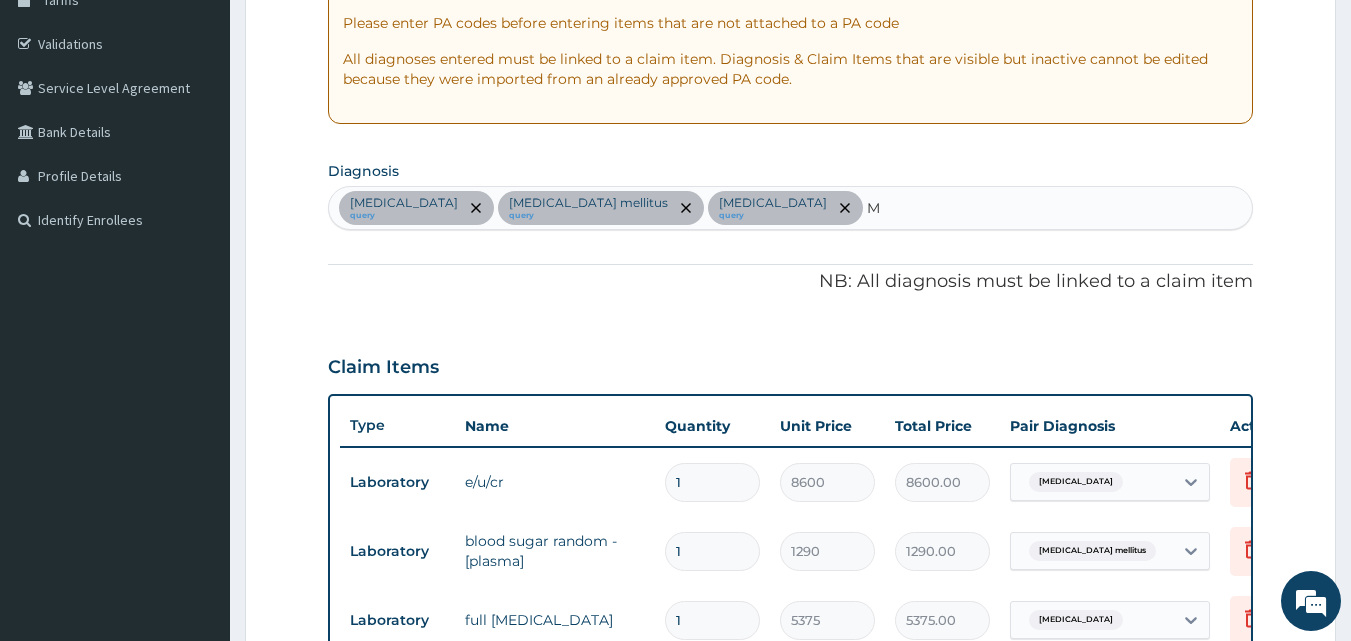 type 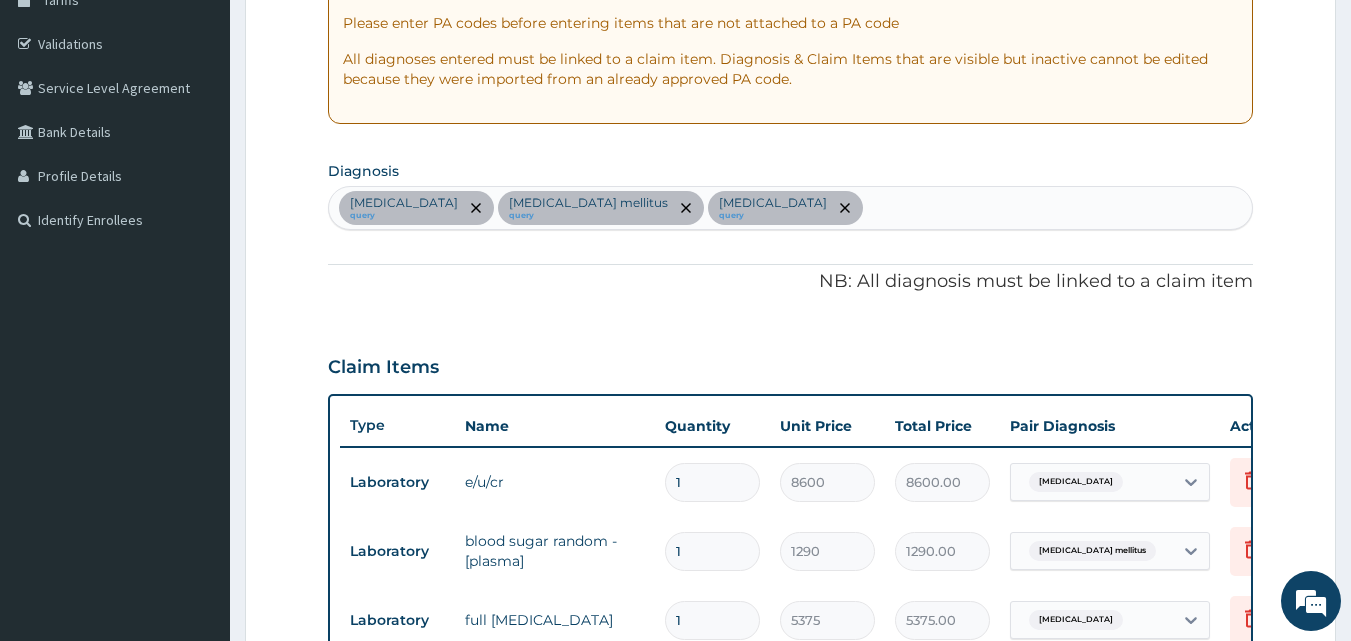click on "PA Code / Prescription Code PA/89A365 Encounter Date 19-06-2025 Important Notice Please enter PA codes before entering items that are not attached to a PA code   All diagnoses entered must be linked to a claim item. Diagnosis & Claim Items that are visible but inactive cannot be edited because they were imported from an already approved PA code. Diagnosis Electrolyte imbalance query Diabetes mellitus query Hyperlipidemia query NB: All diagnosis must be linked to a claim item Claim Items Type Name Quantity Unit Price Total Price Pair Diagnosis Actions Laboratory e/u/cr 1 8600 8600.00 Electrolyte imbalance Delete Laboratory blood sugar random - [plasma] 1 1290 1290.00 Diabetes mellitus Delete Laboratory full lipid profile 1 5375 5375.00 Hyperlipidemia Delete Types Select Type Item Select Item Pair Diagnosis Select Diagnosis Unit Price 0 Add Comment" at bounding box center (791, 383) 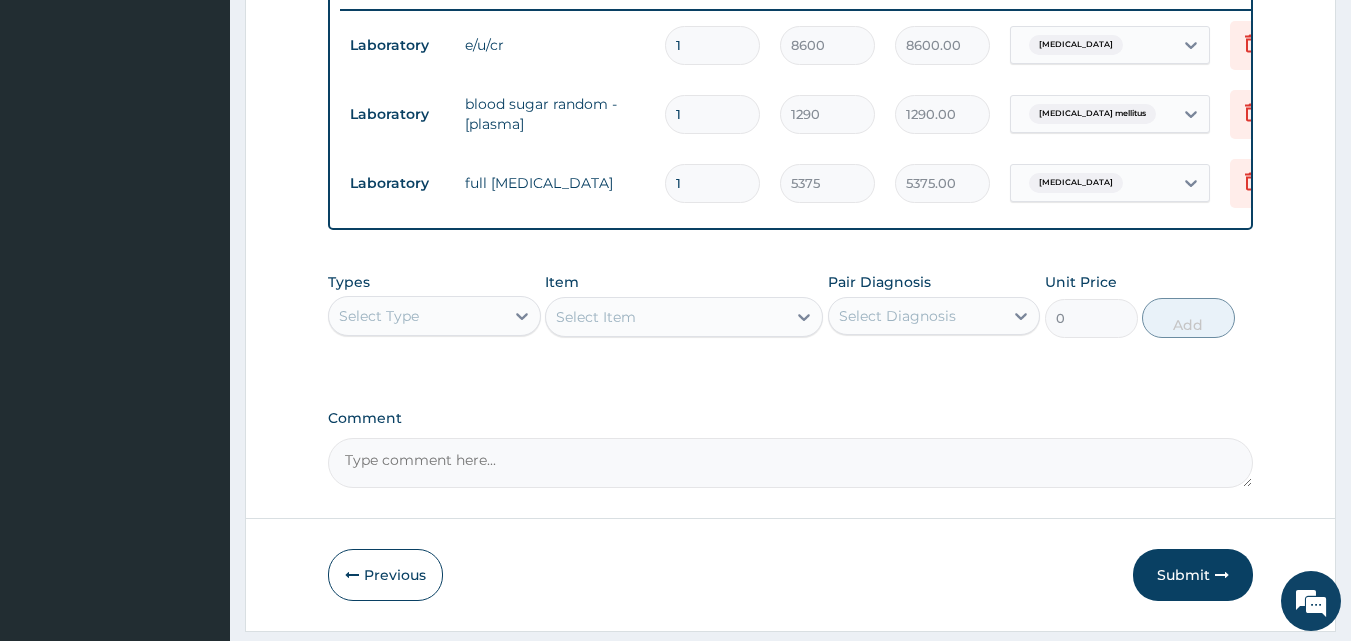 scroll, scrollTop: 859, scrollLeft: 0, axis: vertical 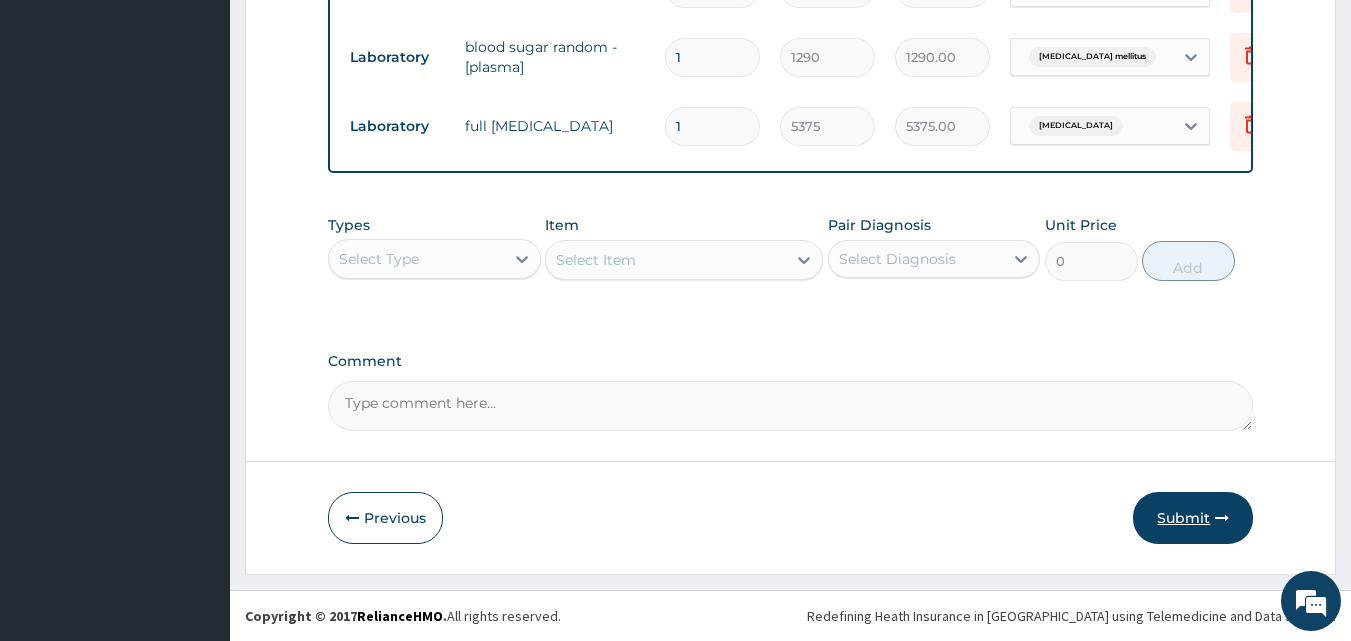 click on "Submit" at bounding box center [1193, 518] 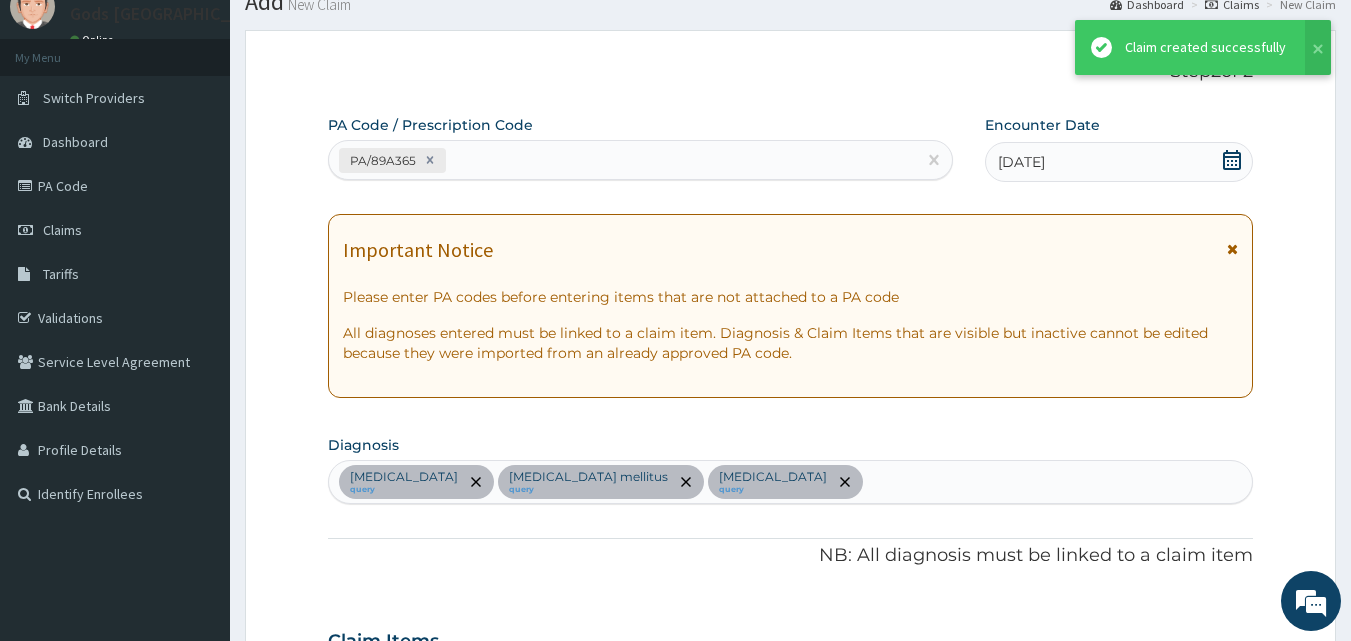 scroll, scrollTop: 859, scrollLeft: 0, axis: vertical 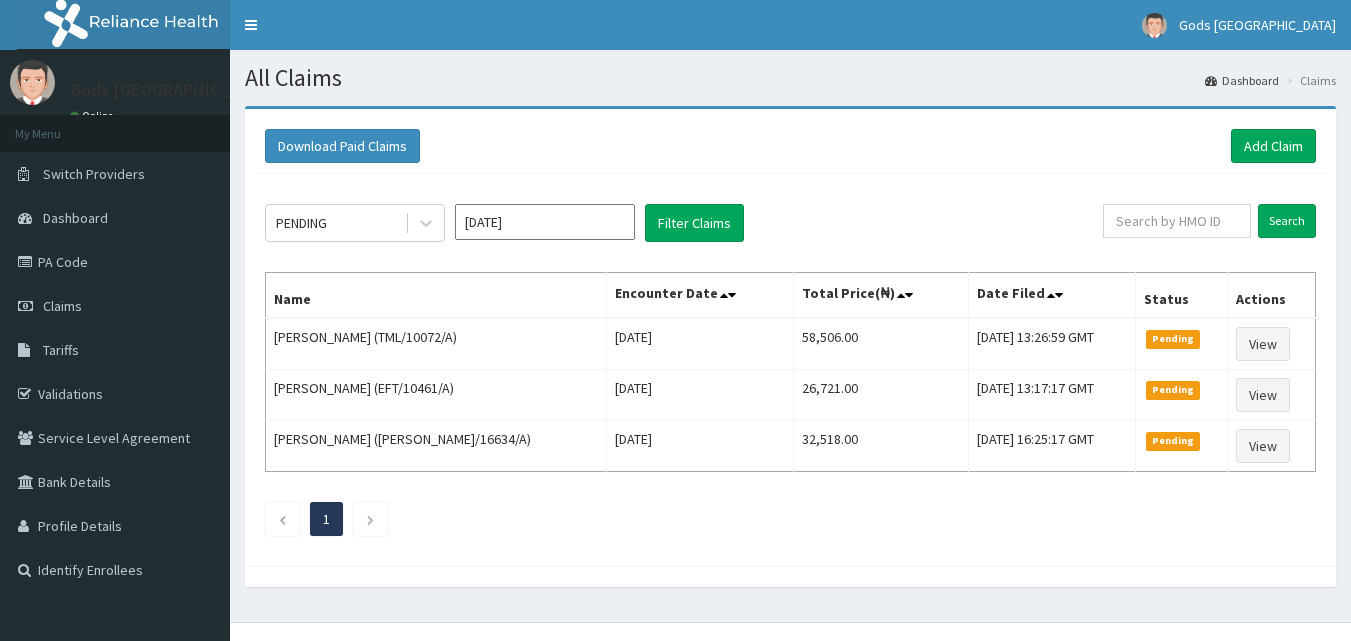 click on "[DATE]" at bounding box center [545, 222] 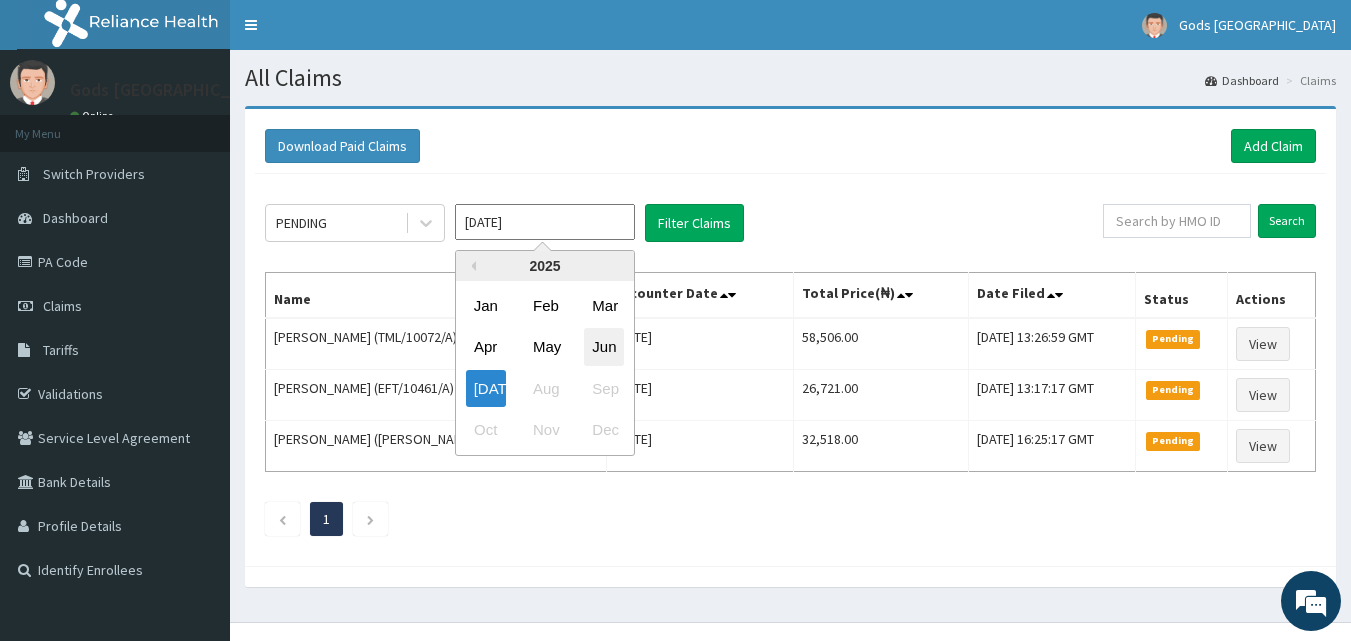 click on "Jun" at bounding box center (604, 347) 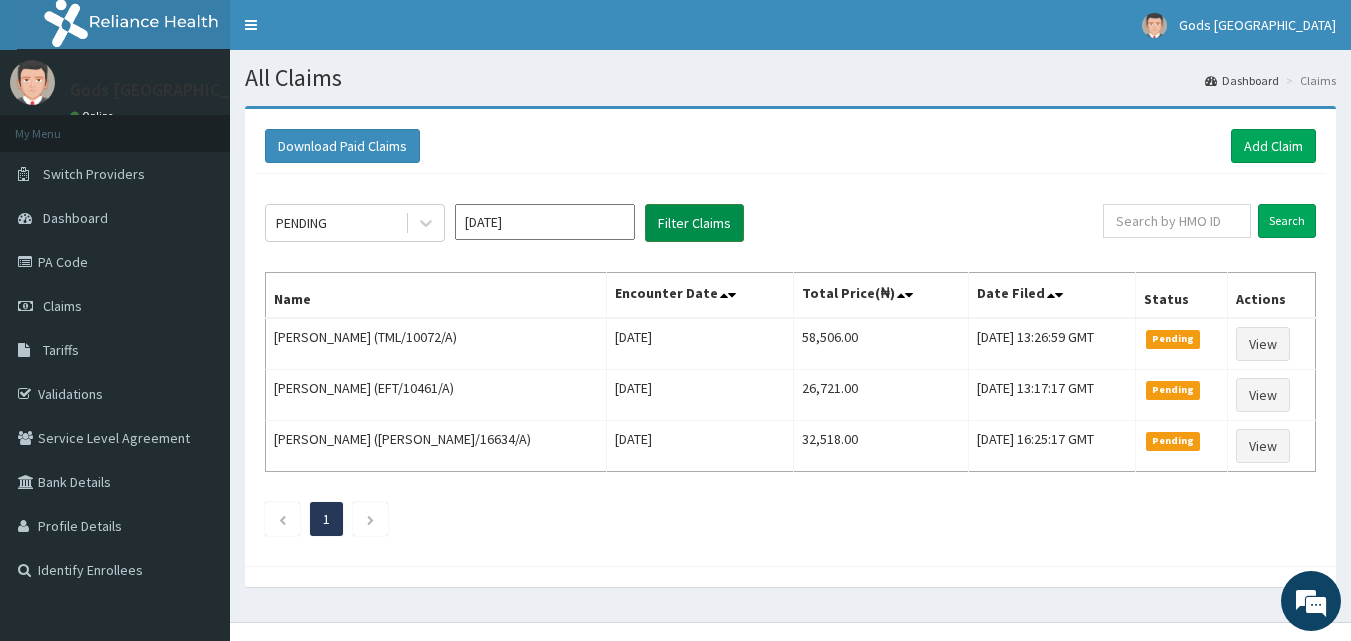 click on "Filter Claims" at bounding box center (694, 223) 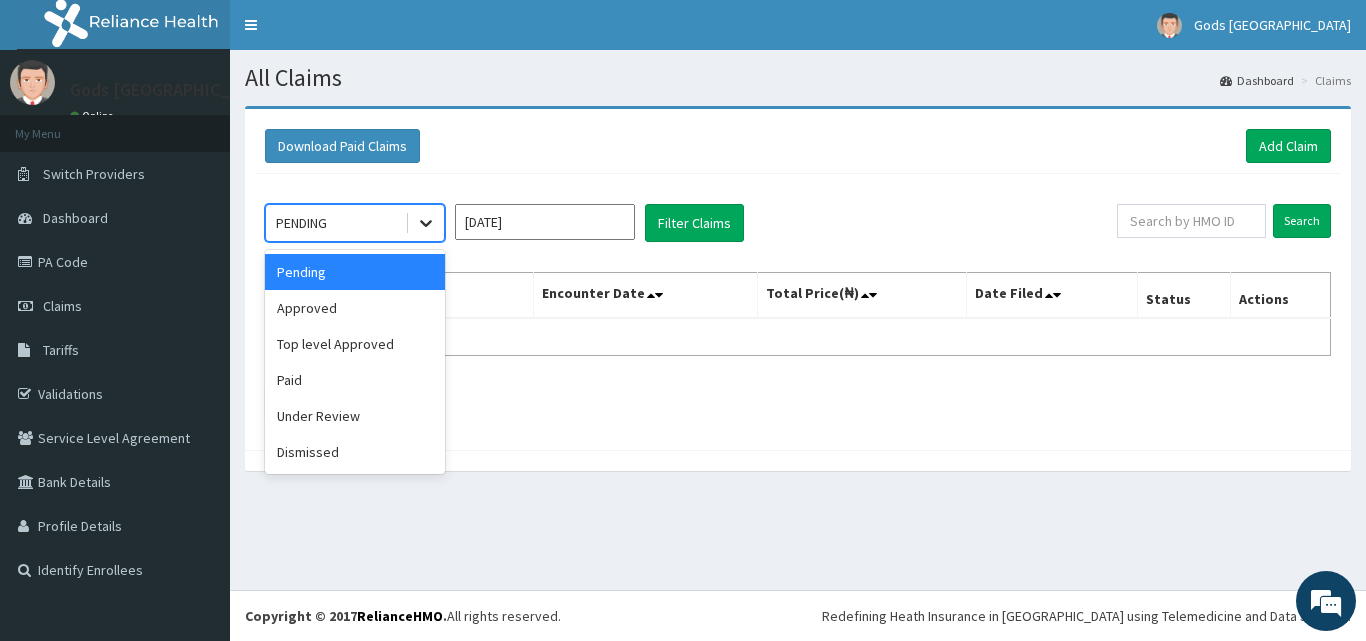 click 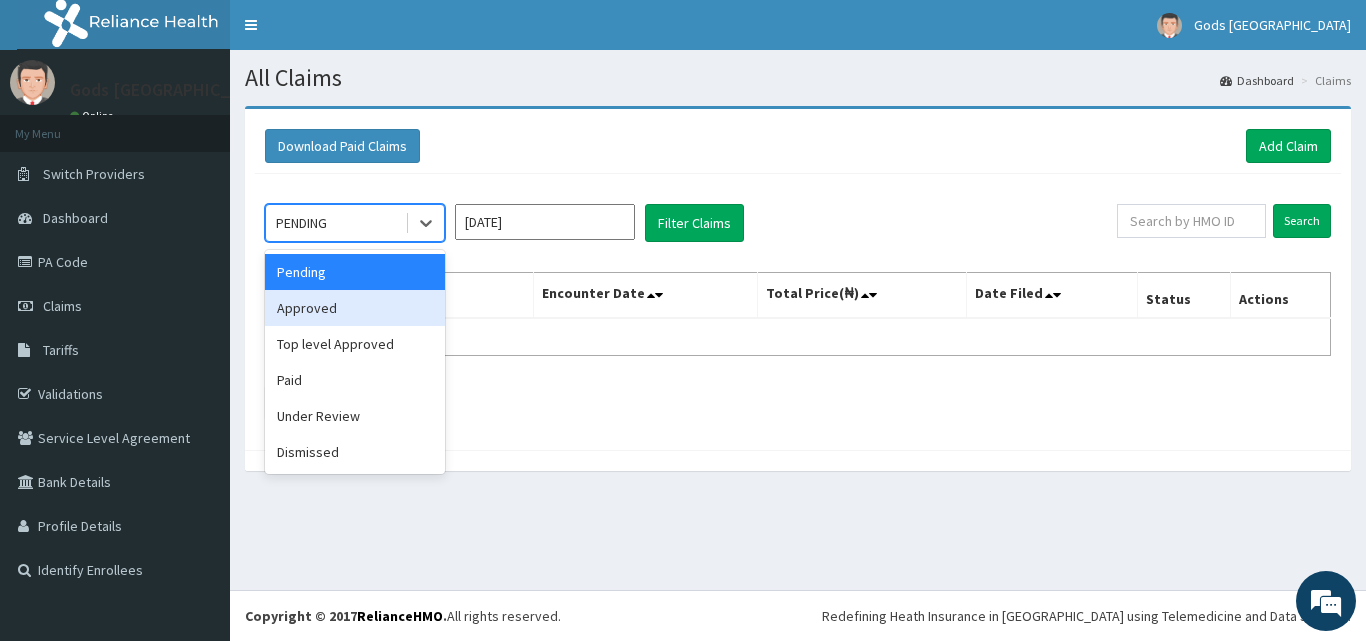 click on "Approved" at bounding box center [355, 308] 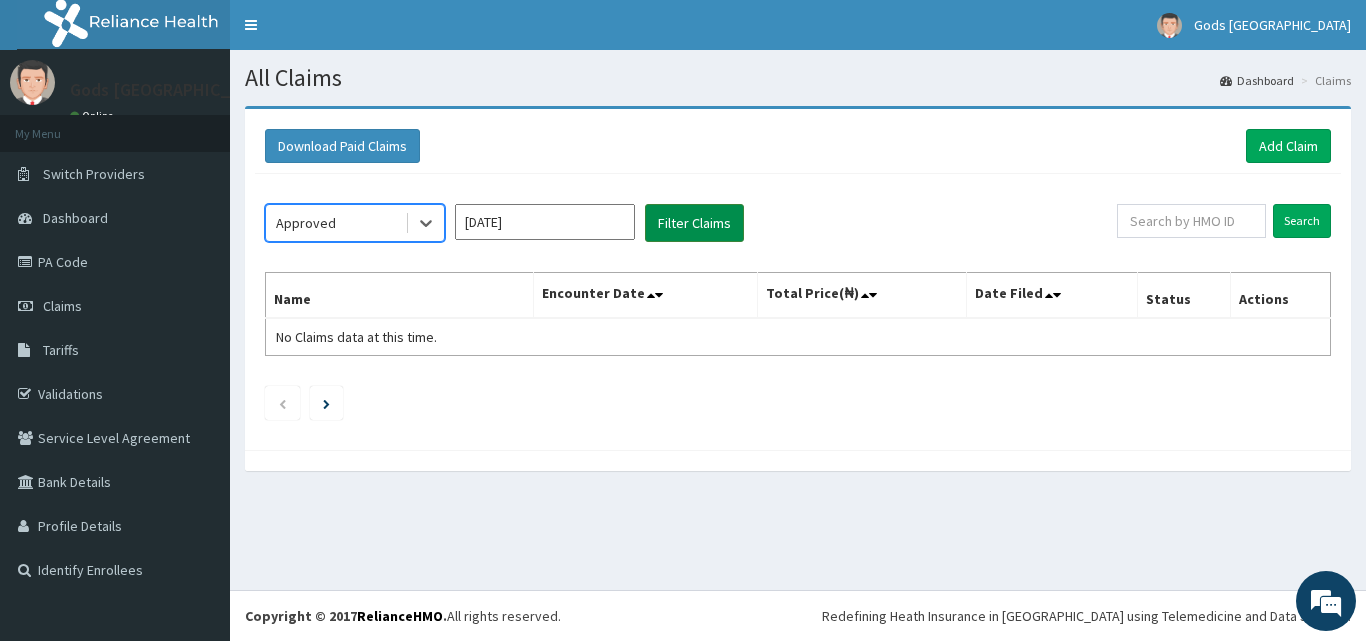 click on "Filter Claims" at bounding box center (694, 223) 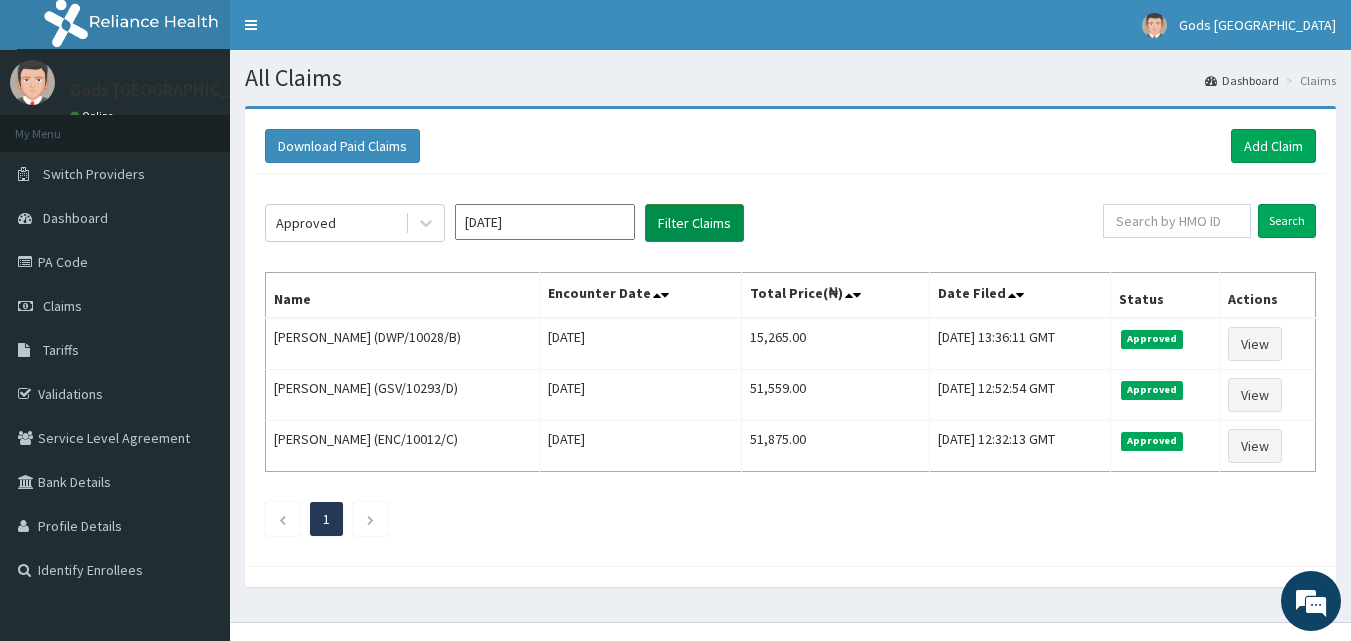 scroll, scrollTop: 0, scrollLeft: 0, axis: both 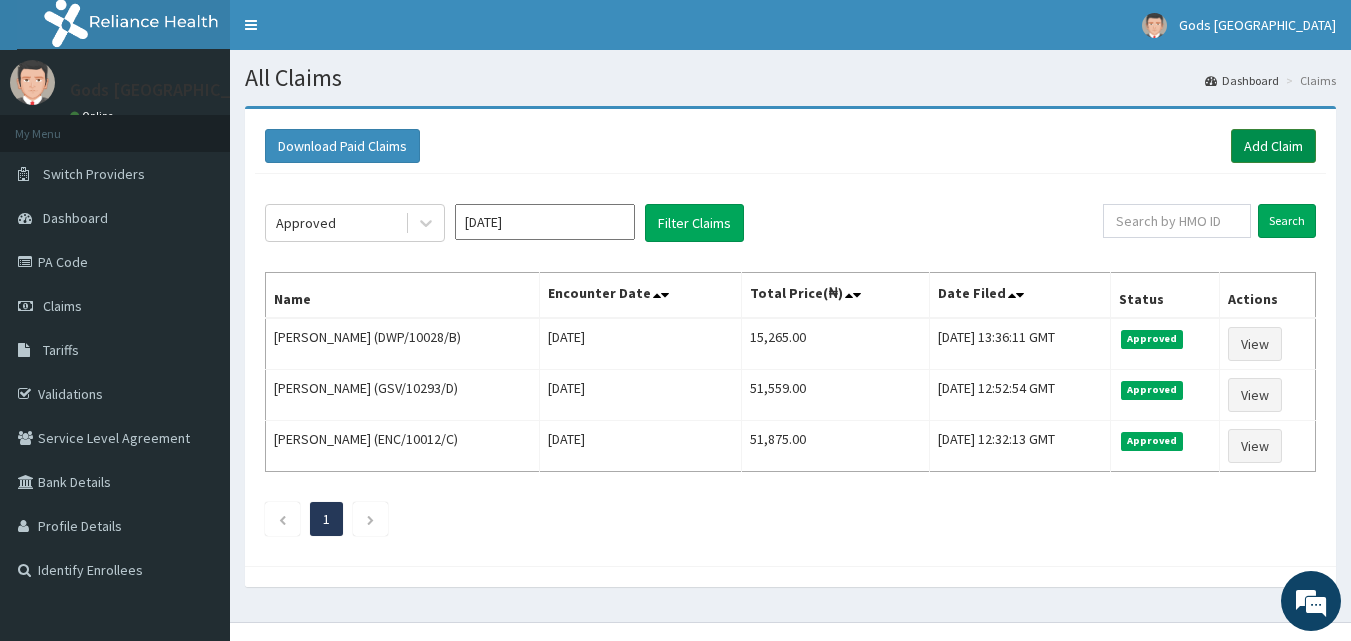 click on "Add Claim" at bounding box center [1273, 146] 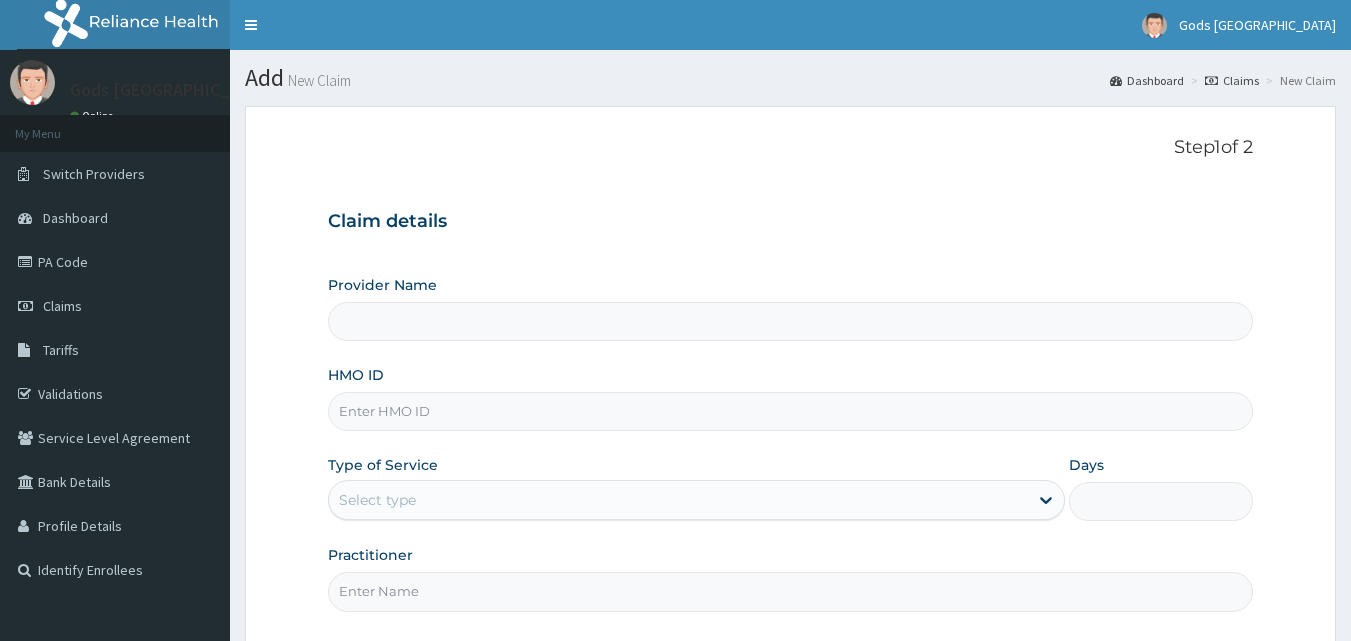 scroll, scrollTop: 0, scrollLeft: 0, axis: both 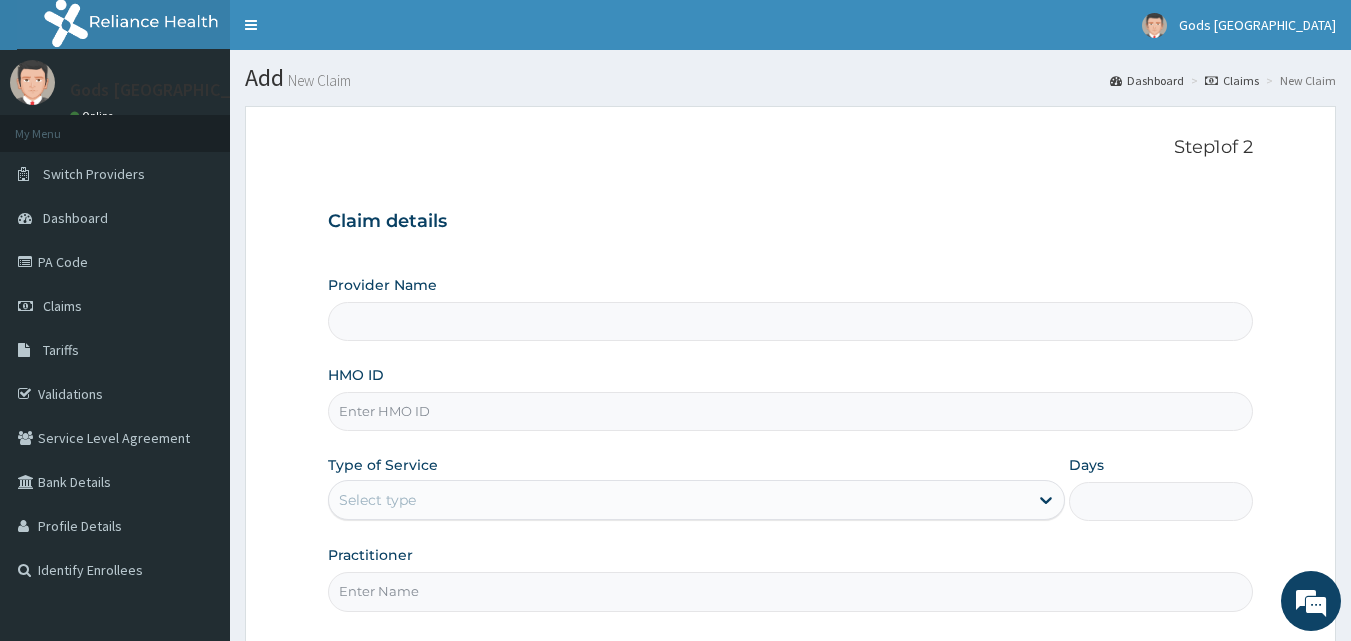 type on "Gods Apple city Hospital - Ojodu" 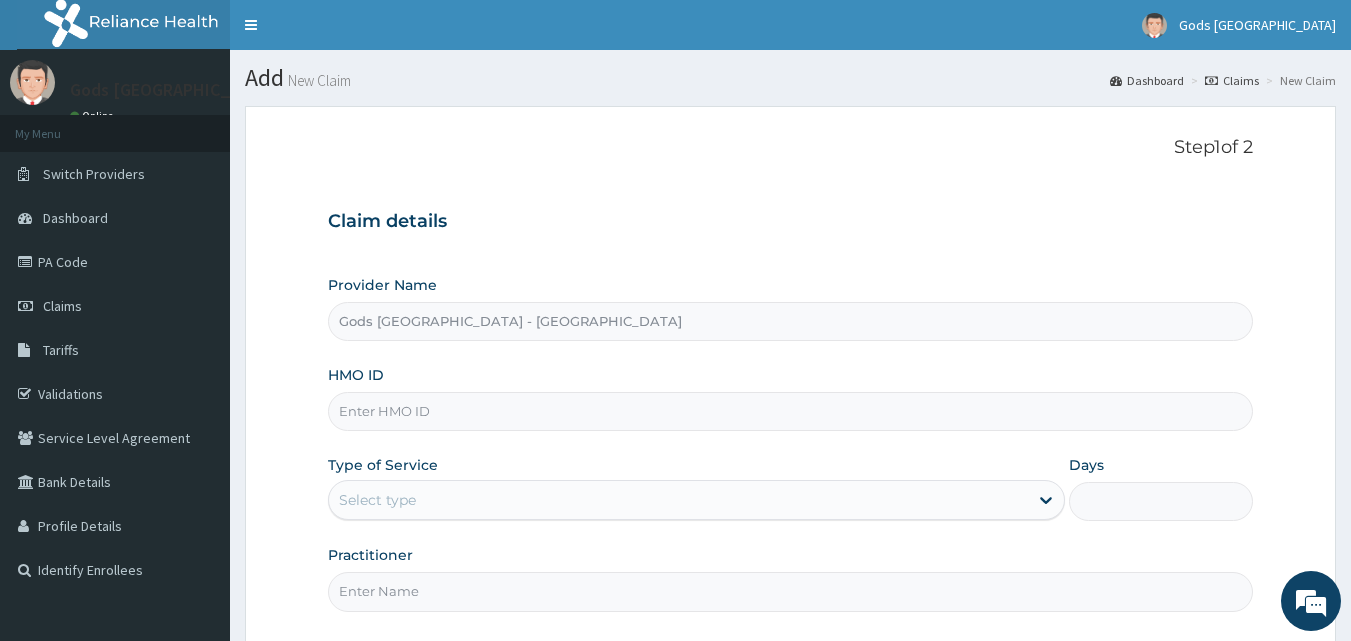 drag, startPoint x: 484, startPoint y: 421, endPoint x: 491, endPoint y: 410, distance: 13.038404 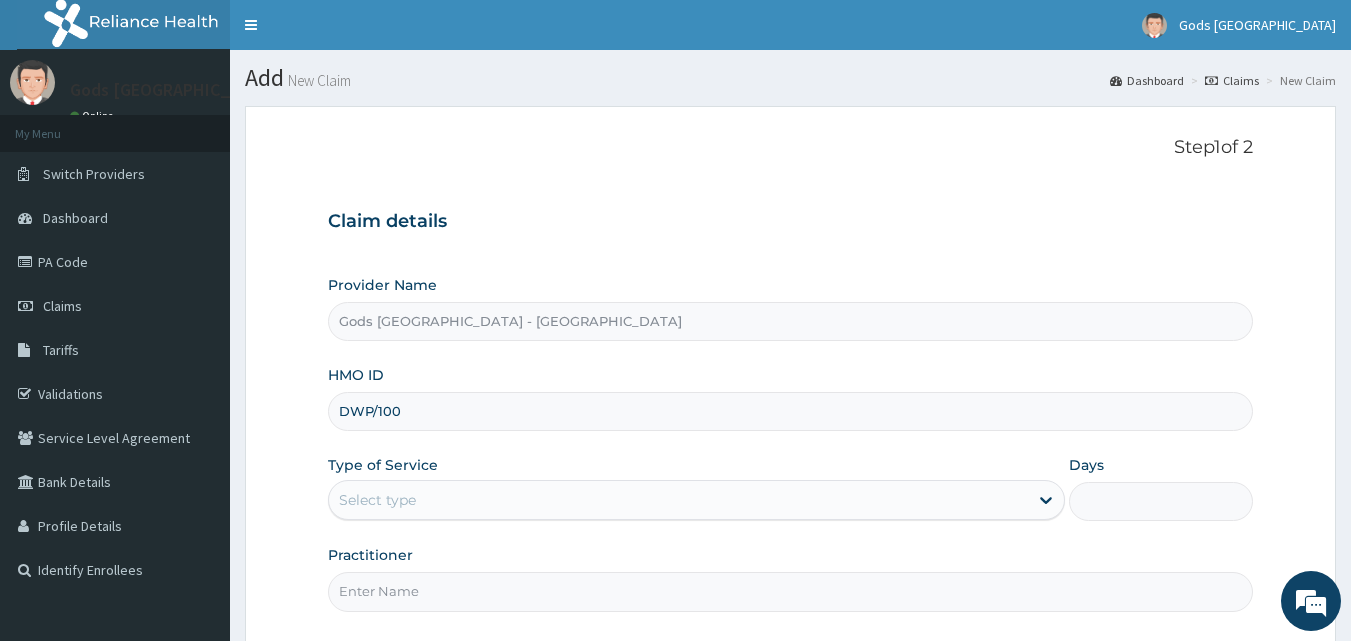 scroll, scrollTop: 0, scrollLeft: 0, axis: both 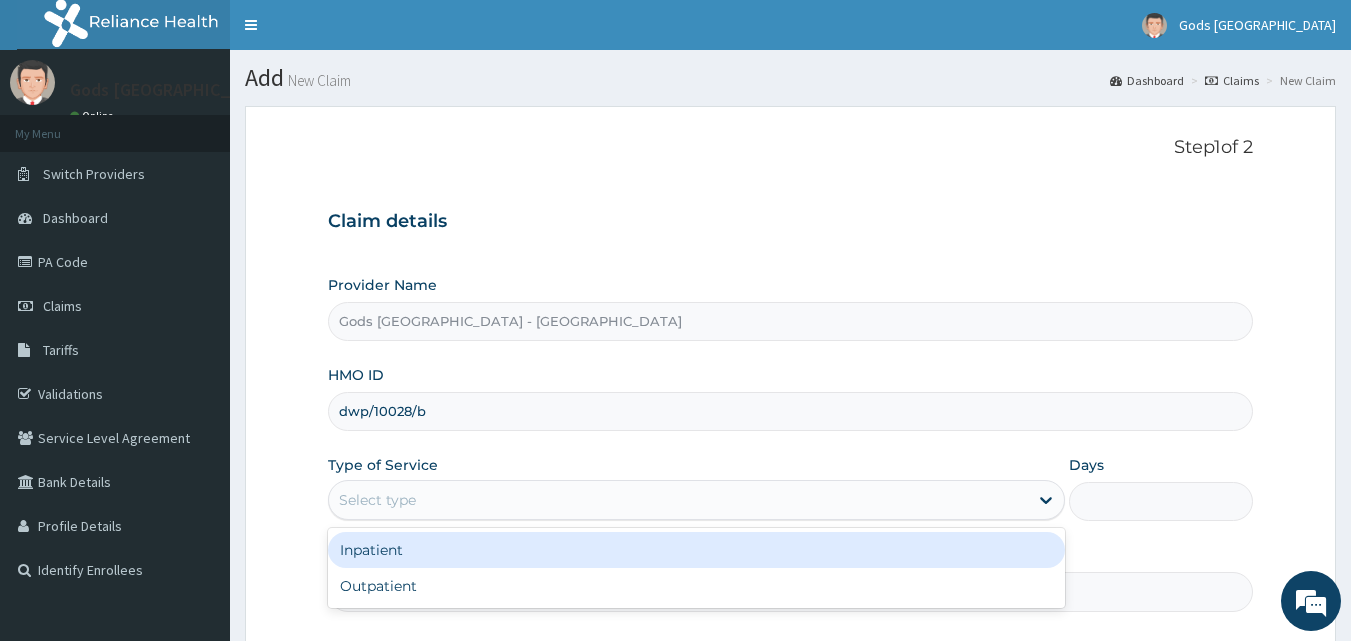 click on "Select type" at bounding box center [678, 500] 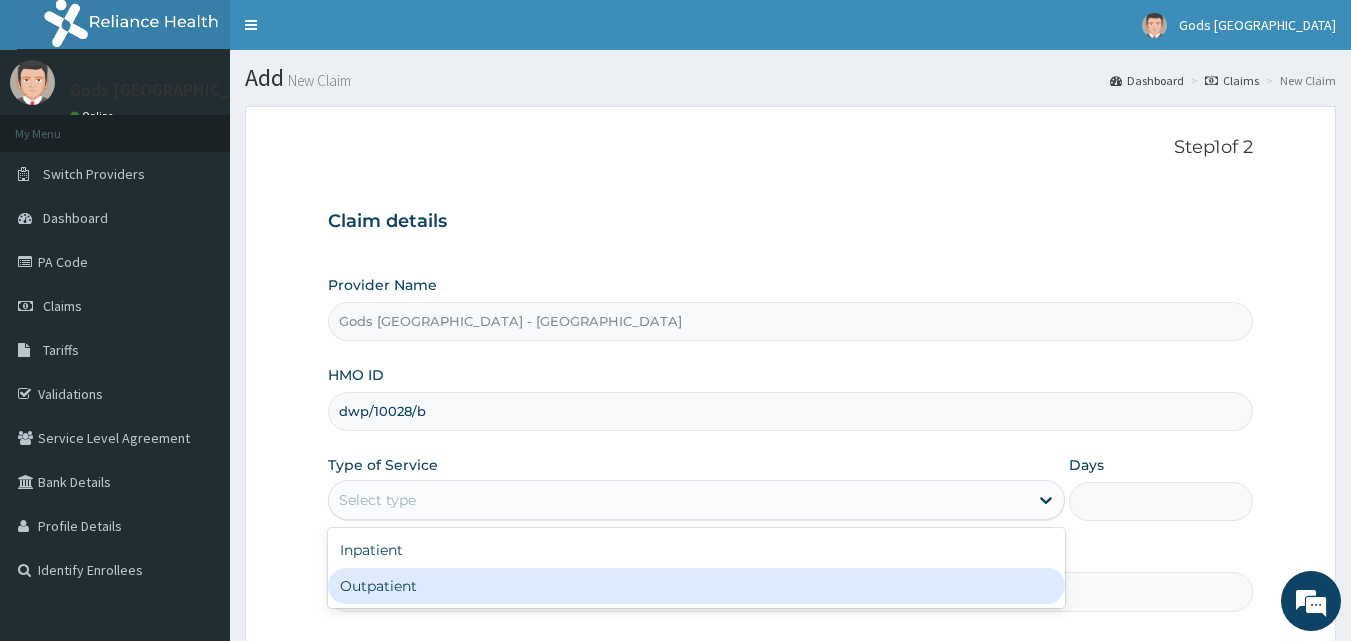 click on "Outpatient" at bounding box center (696, 586) 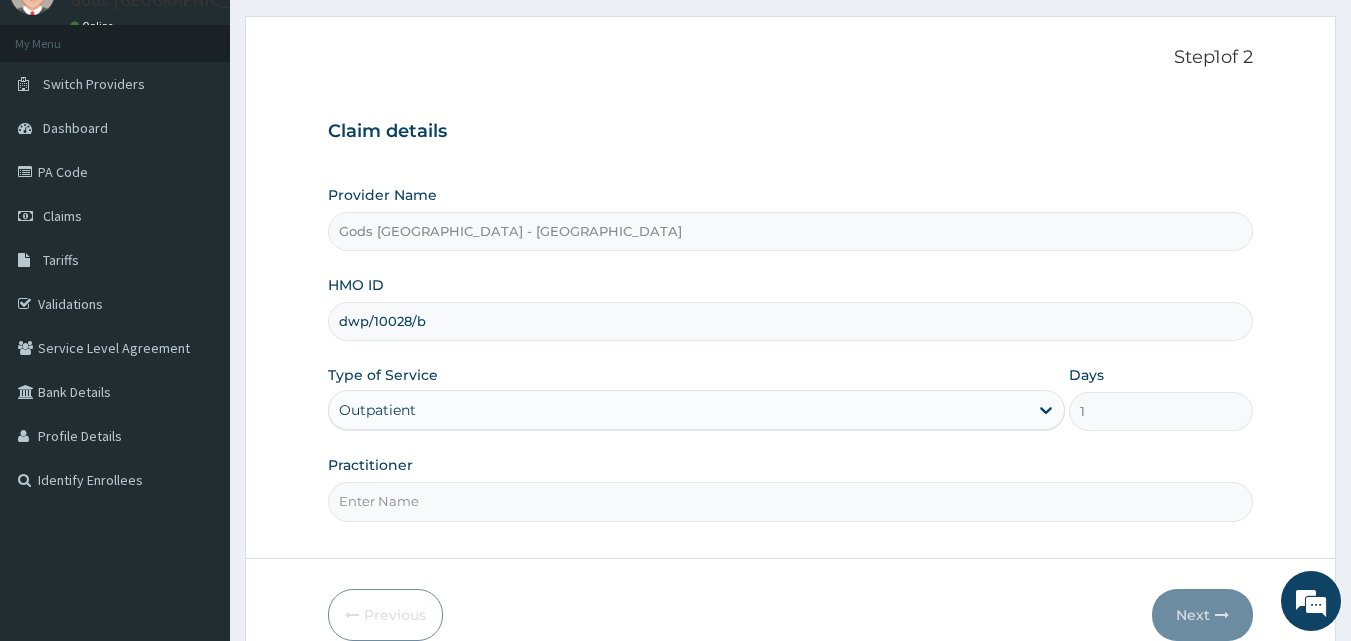 scroll, scrollTop: 100, scrollLeft: 0, axis: vertical 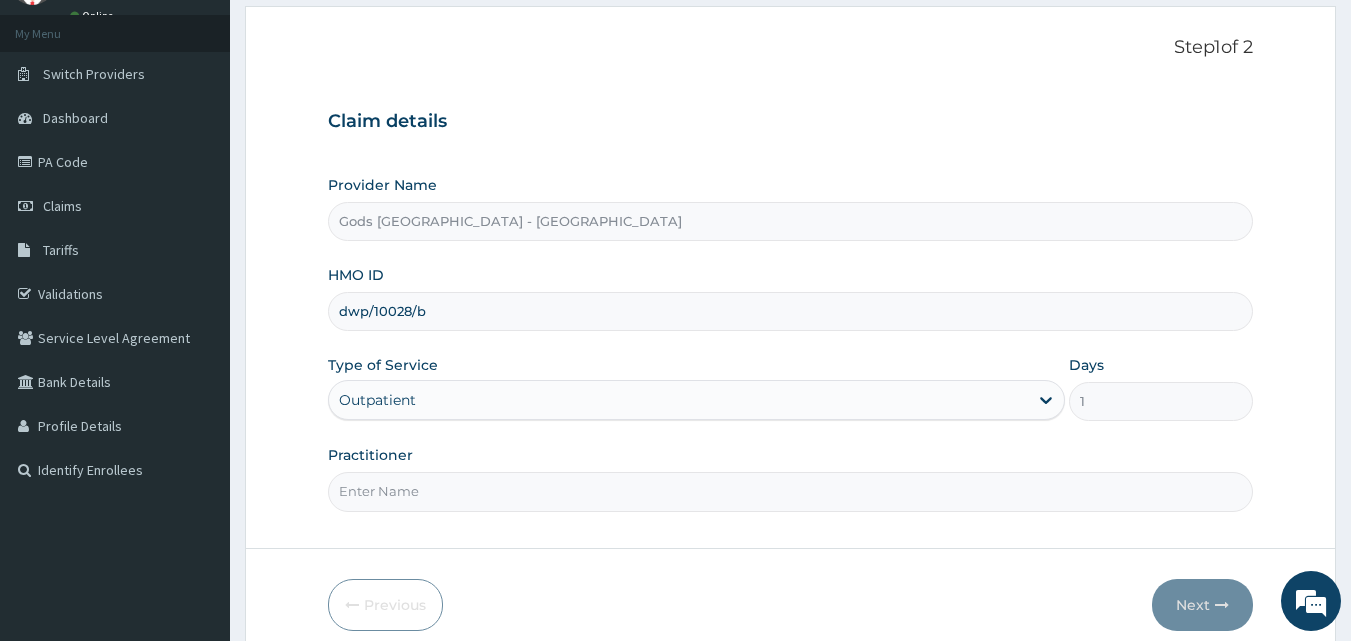 click on "Practitioner" at bounding box center (791, 491) 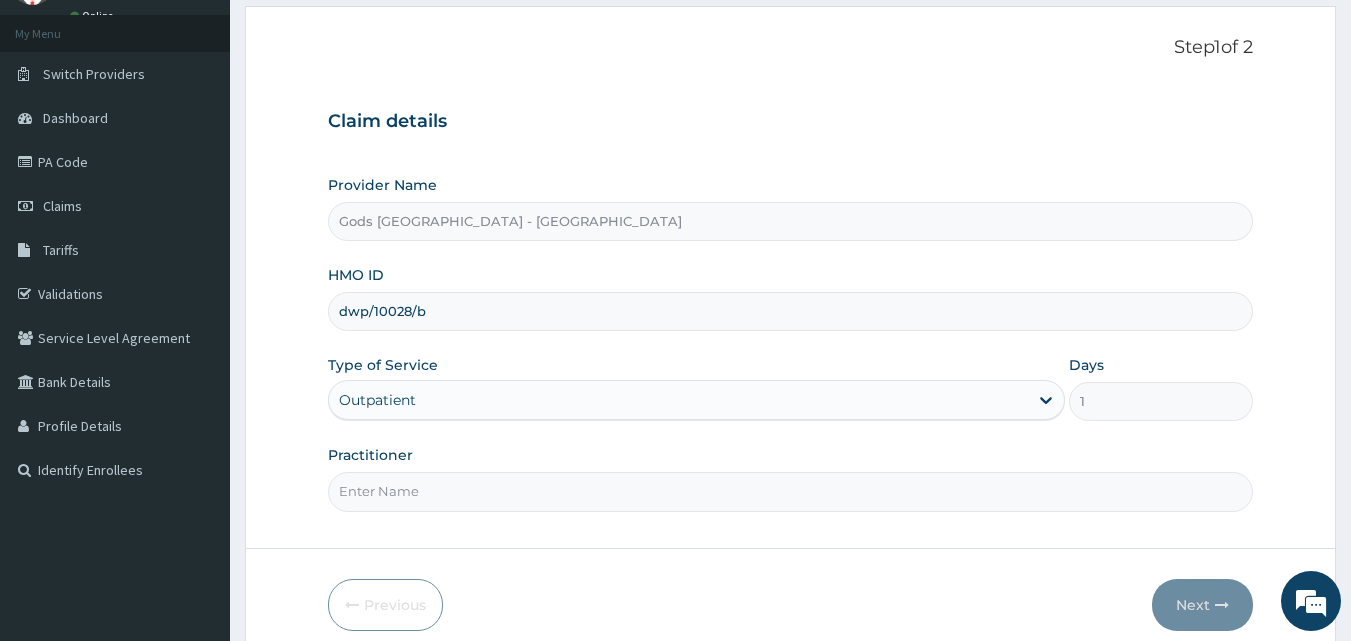 type on "DR OPAFUNSO" 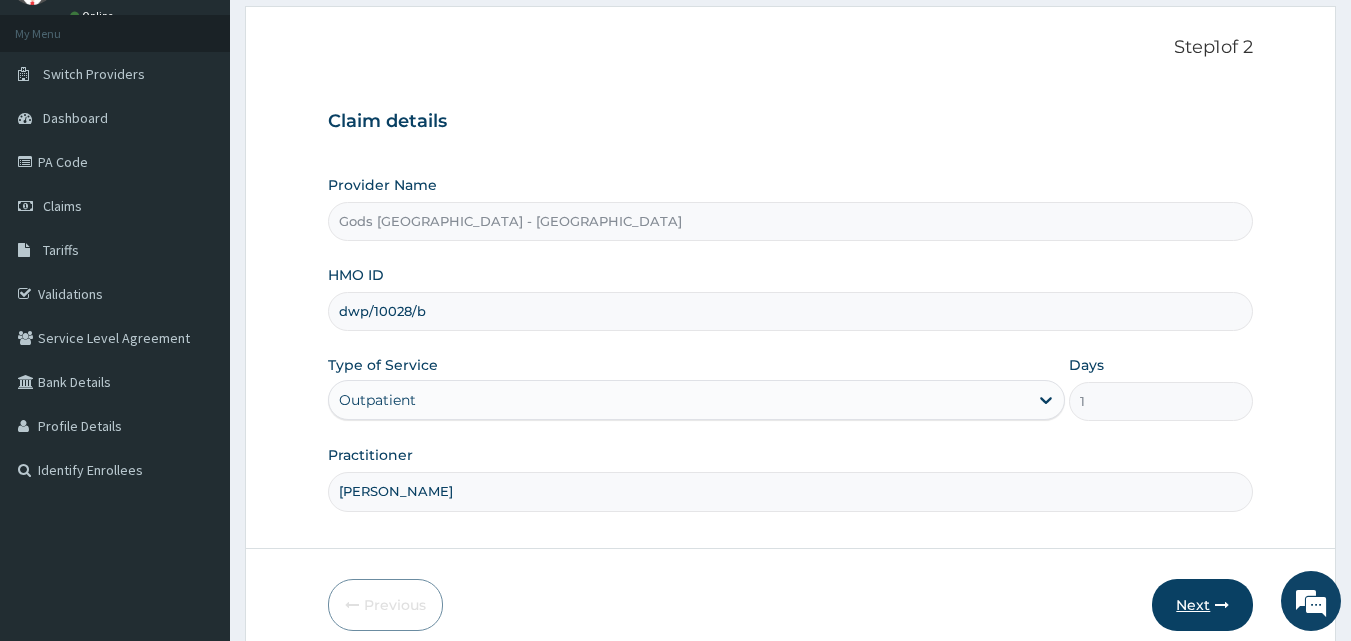 click on "Next" at bounding box center (1202, 605) 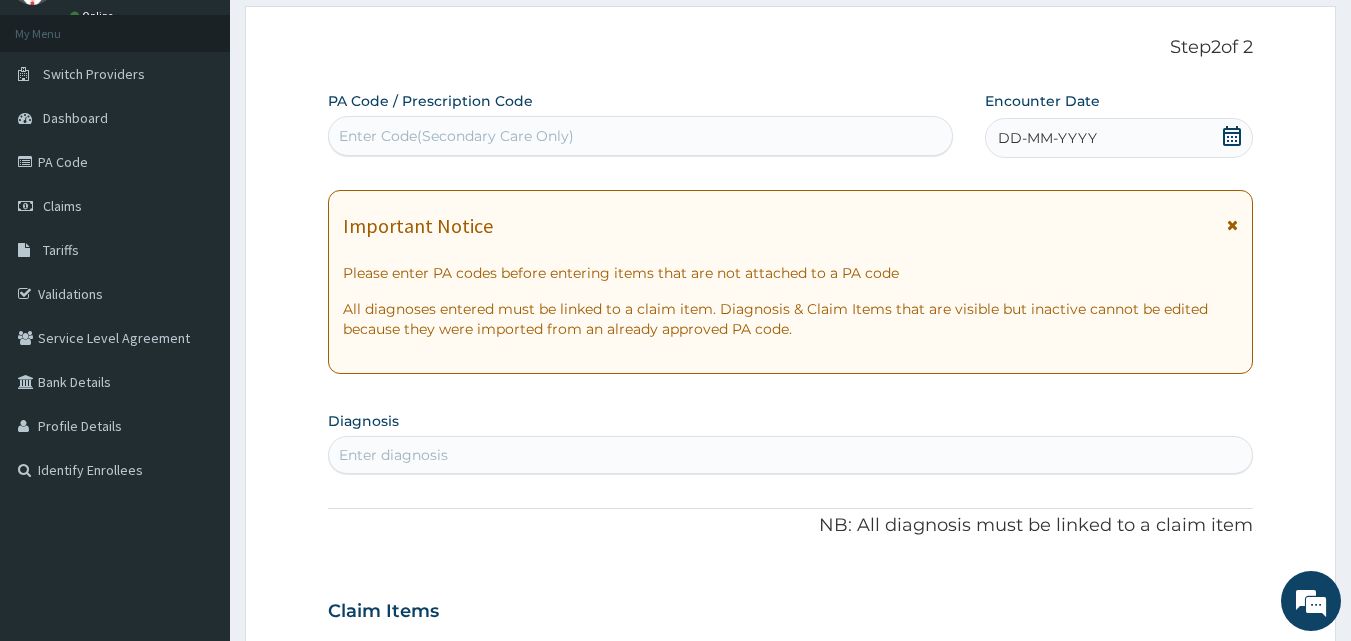 click on "Enter Code(Secondary Care Only)" at bounding box center (641, 136) 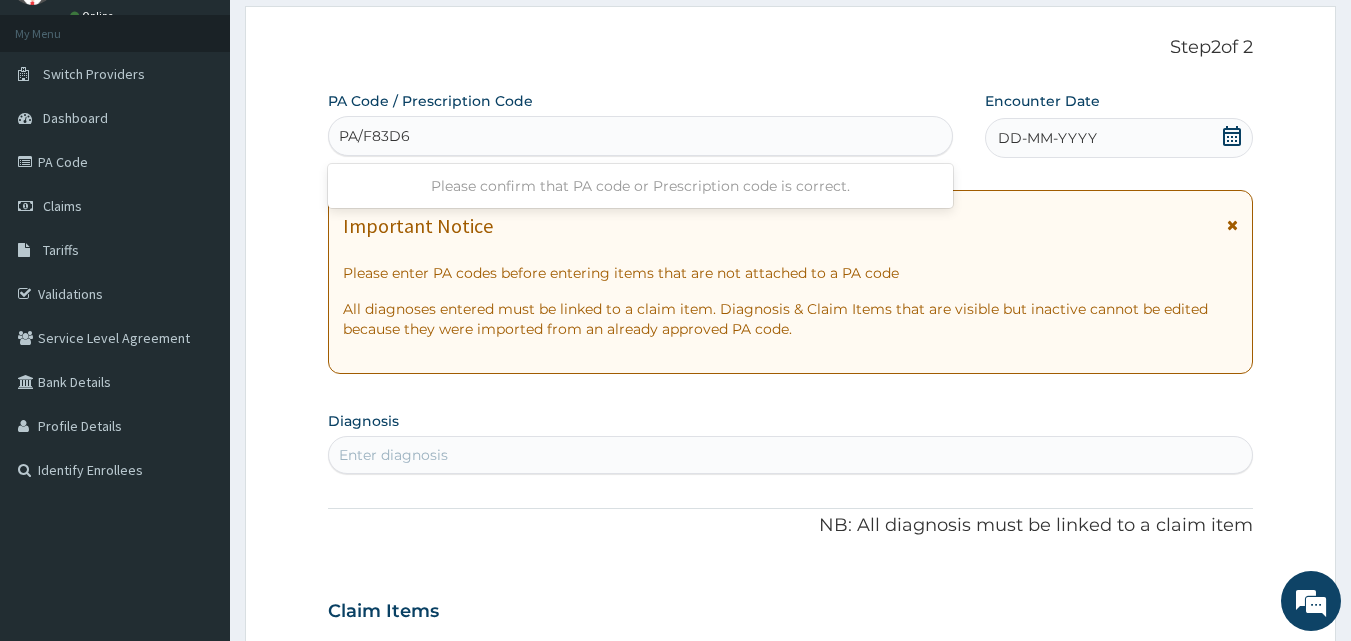 type on "PA/F83D64" 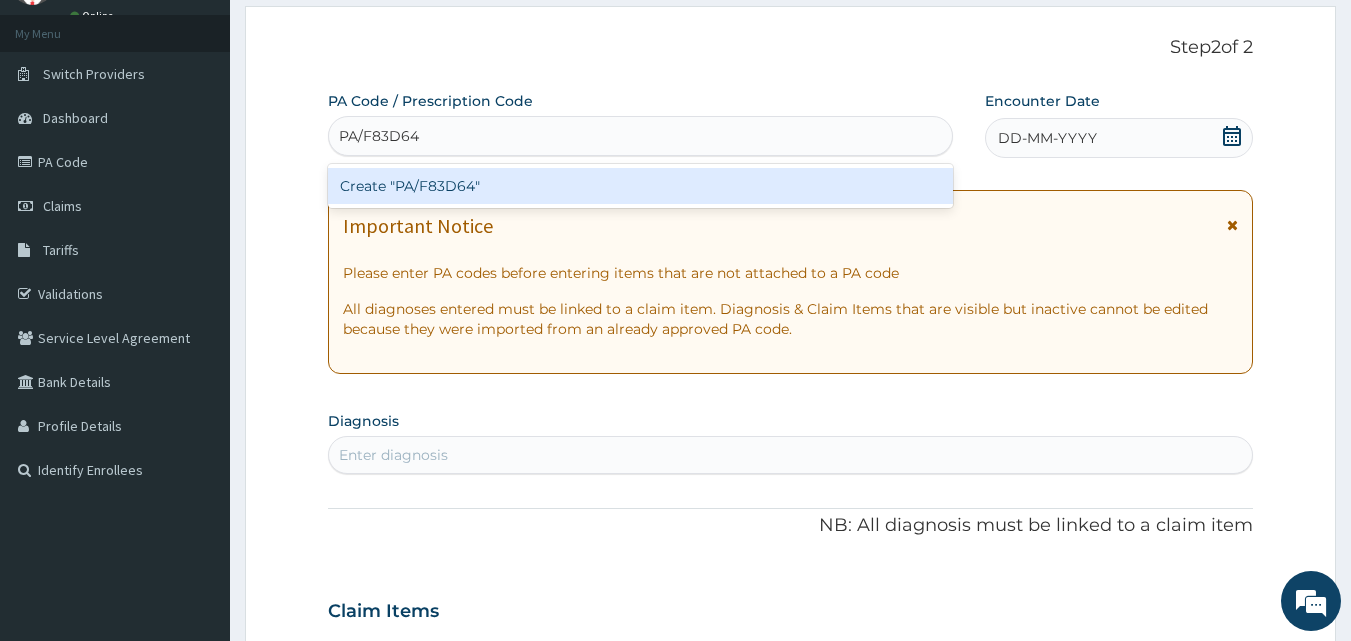 click on "Create "PA/F83D64"" at bounding box center (641, 186) 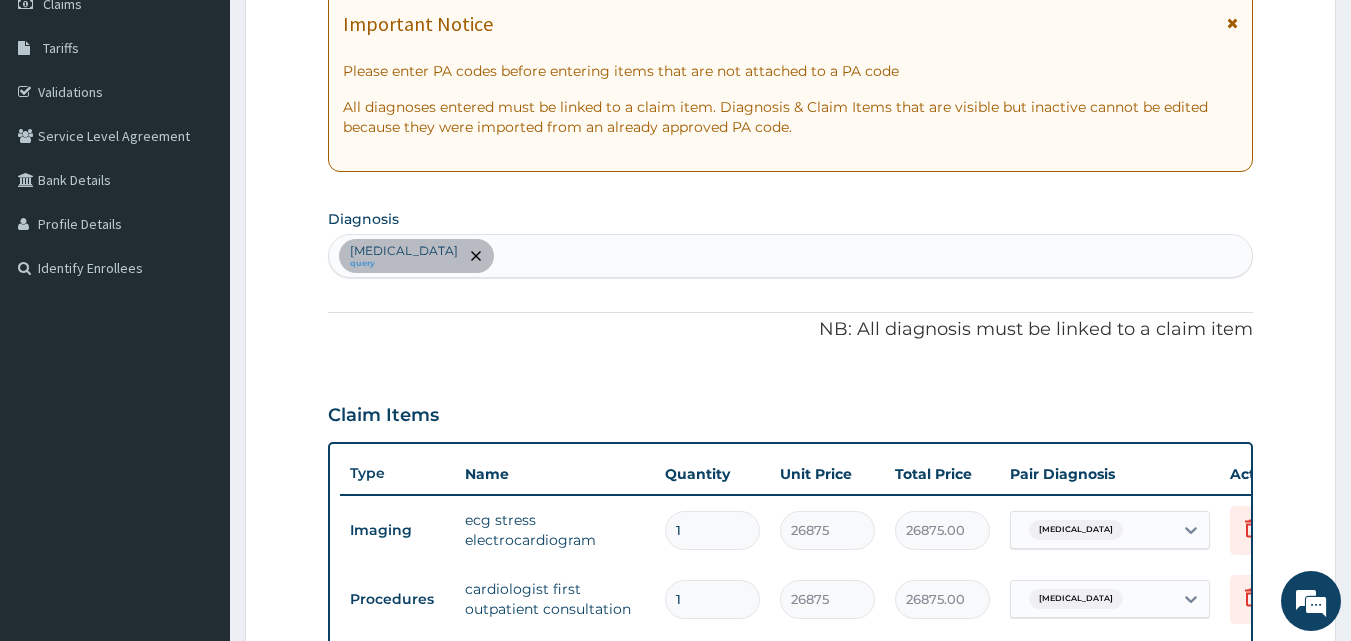 scroll, scrollTop: 281, scrollLeft: 0, axis: vertical 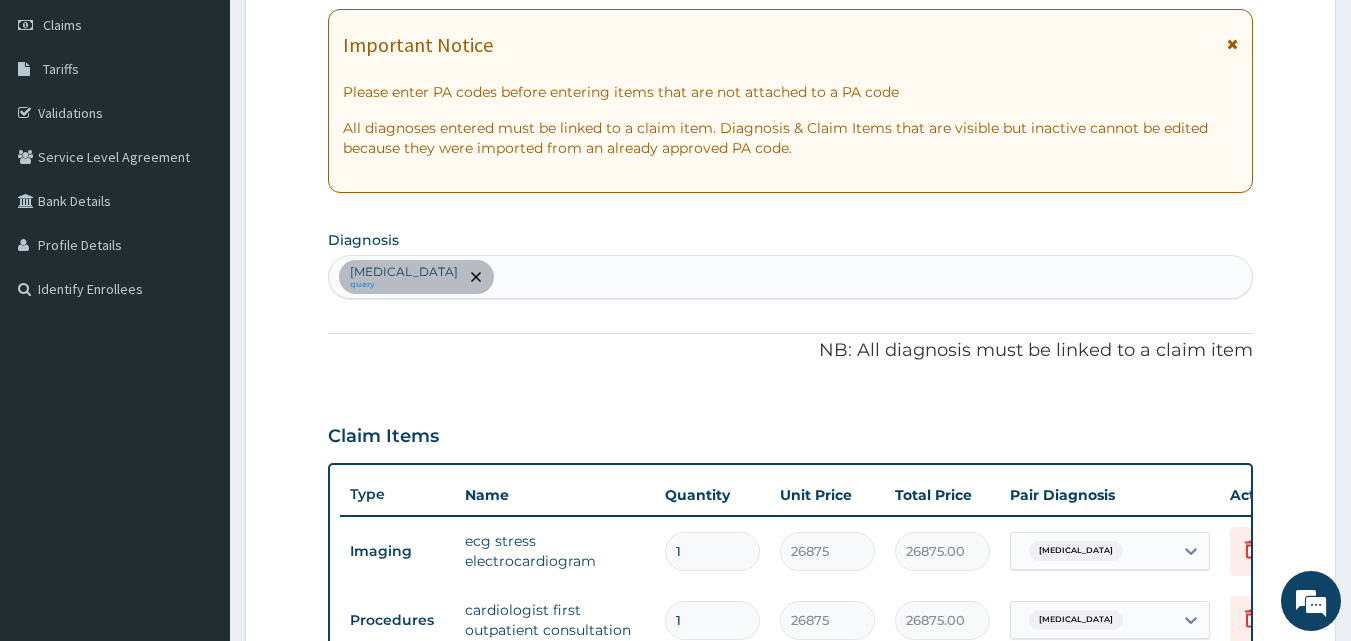 click on "Angina pectoris query" at bounding box center (791, 277) 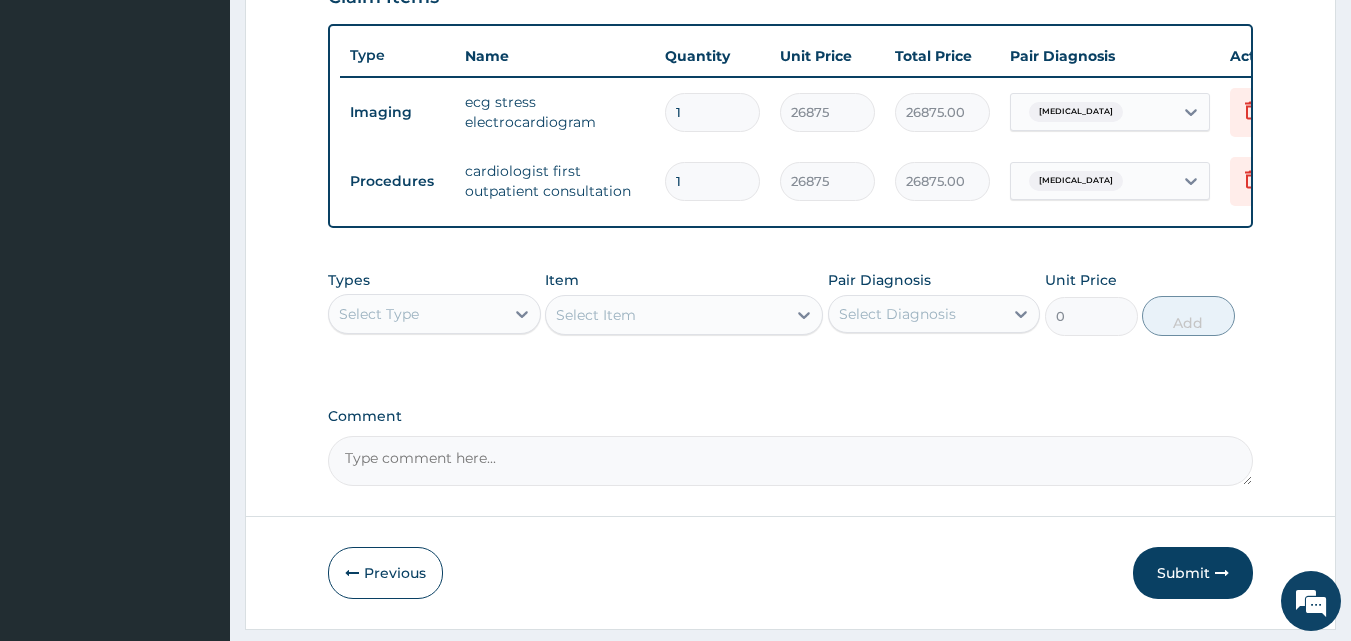 scroll, scrollTop: 790, scrollLeft: 0, axis: vertical 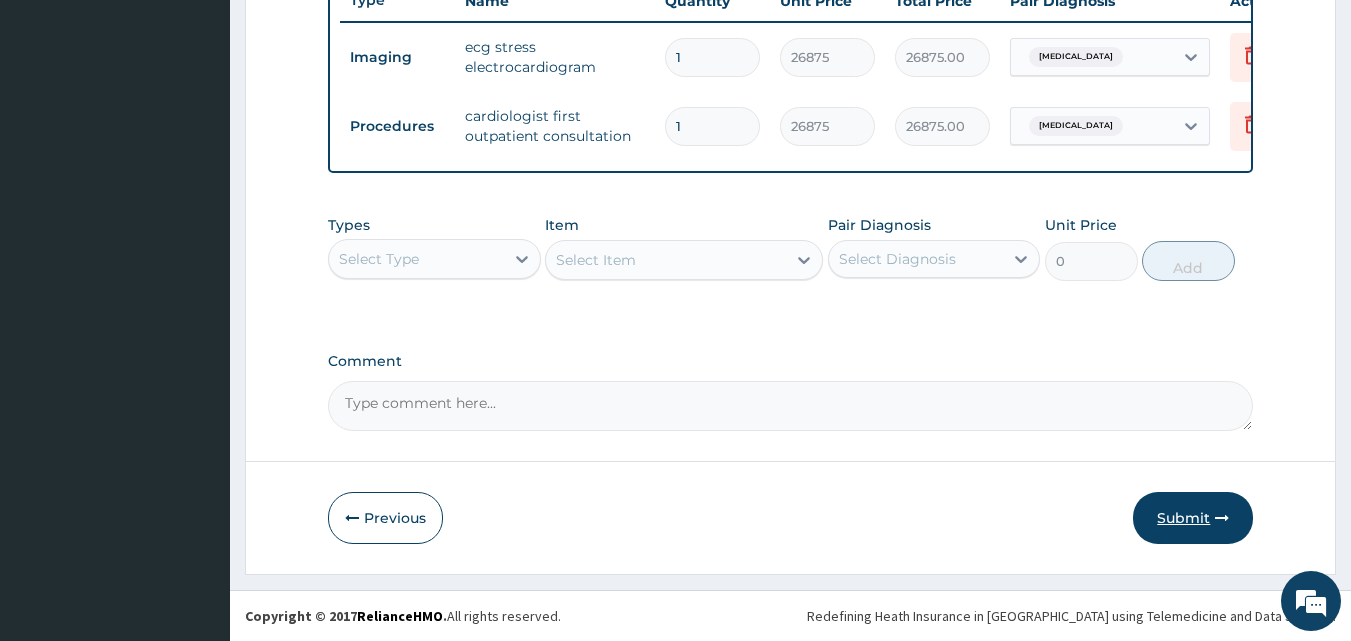 click on "Submit" at bounding box center (1193, 518) 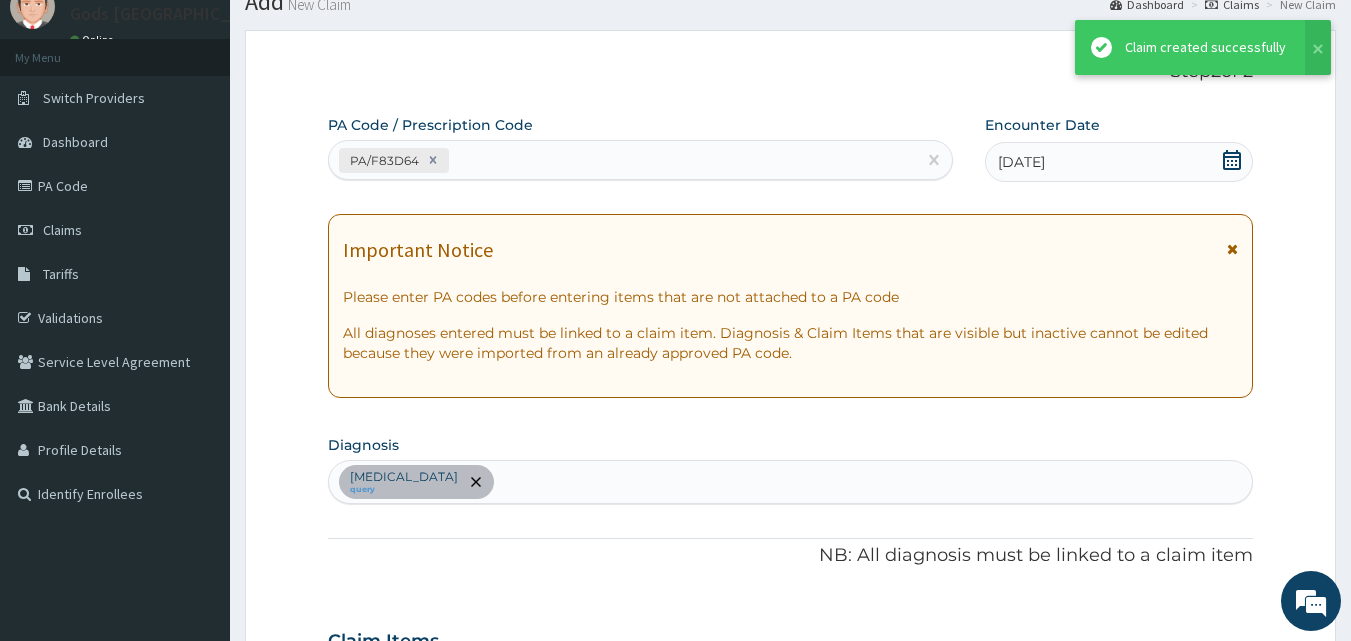 scroll, scrollTop: 790, scrollLeft: 0, axis: vertical 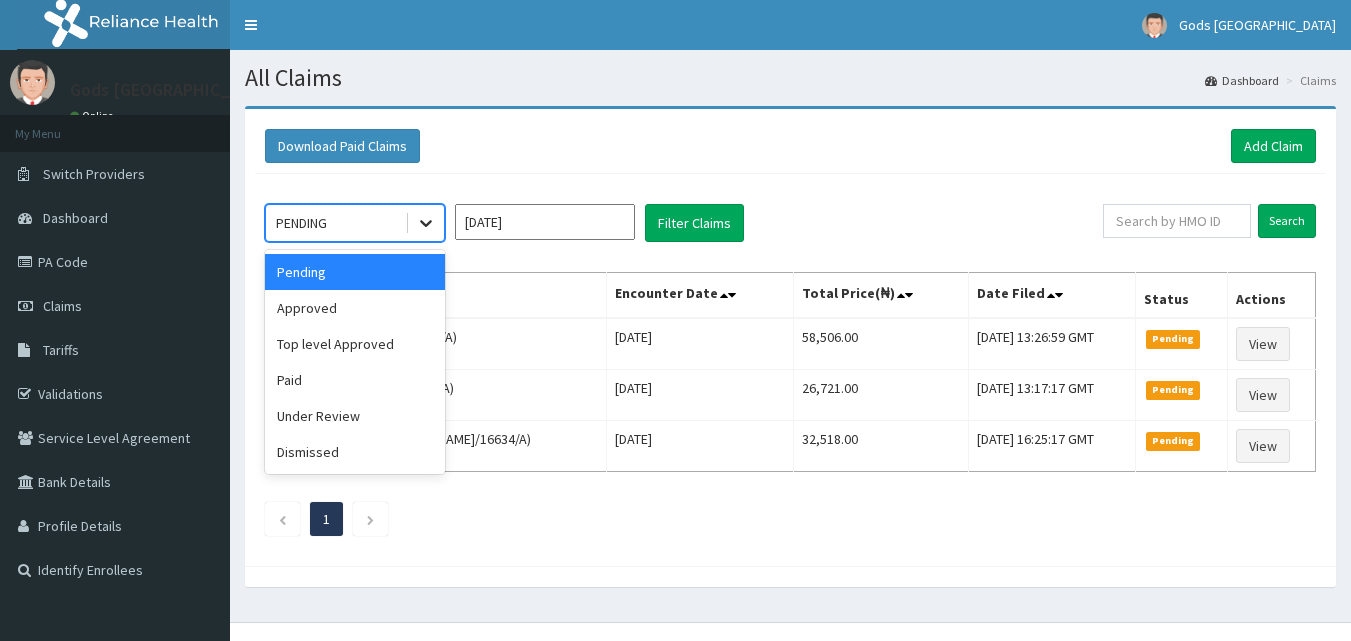 click 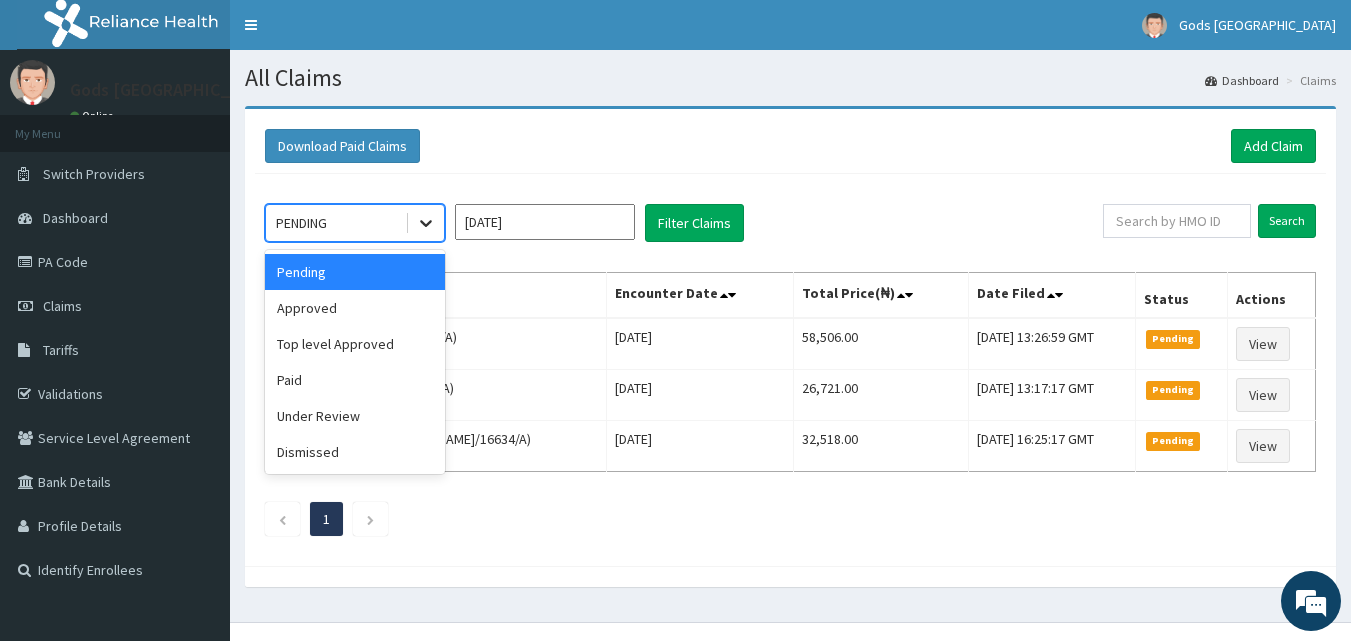 click 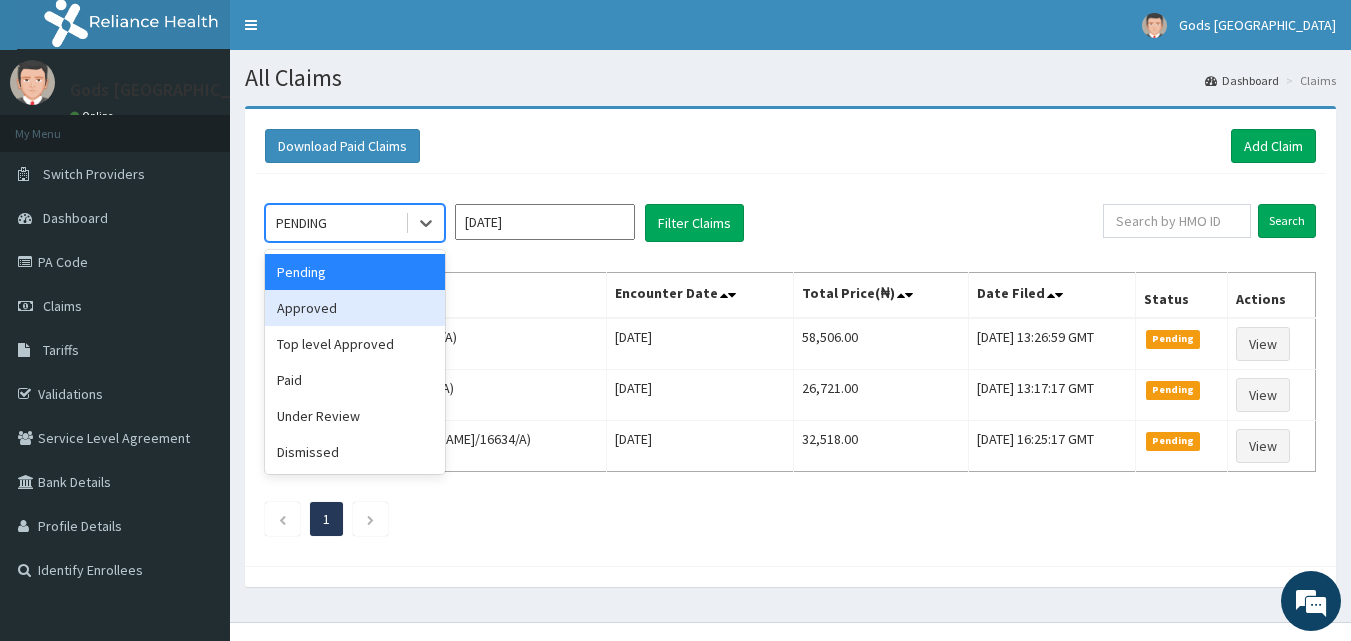 click on "Approved" at bounding box center (355, 308) 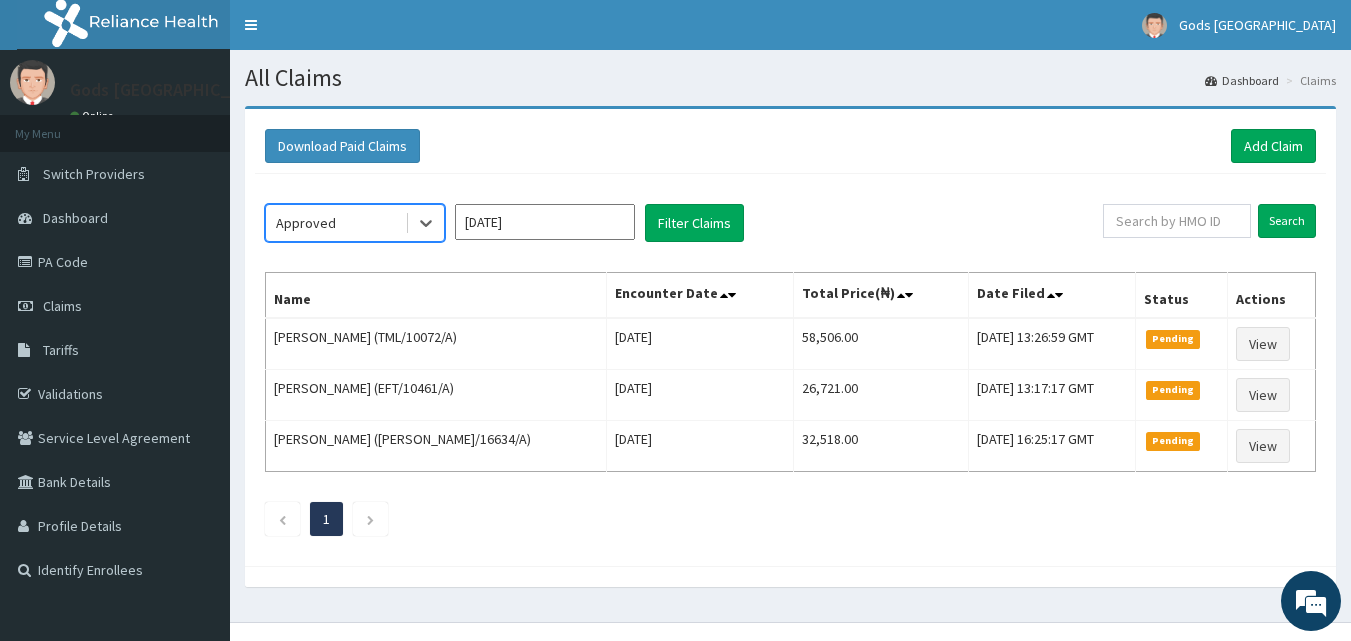 click on "[DATE]" at bounding box center (545, 222) 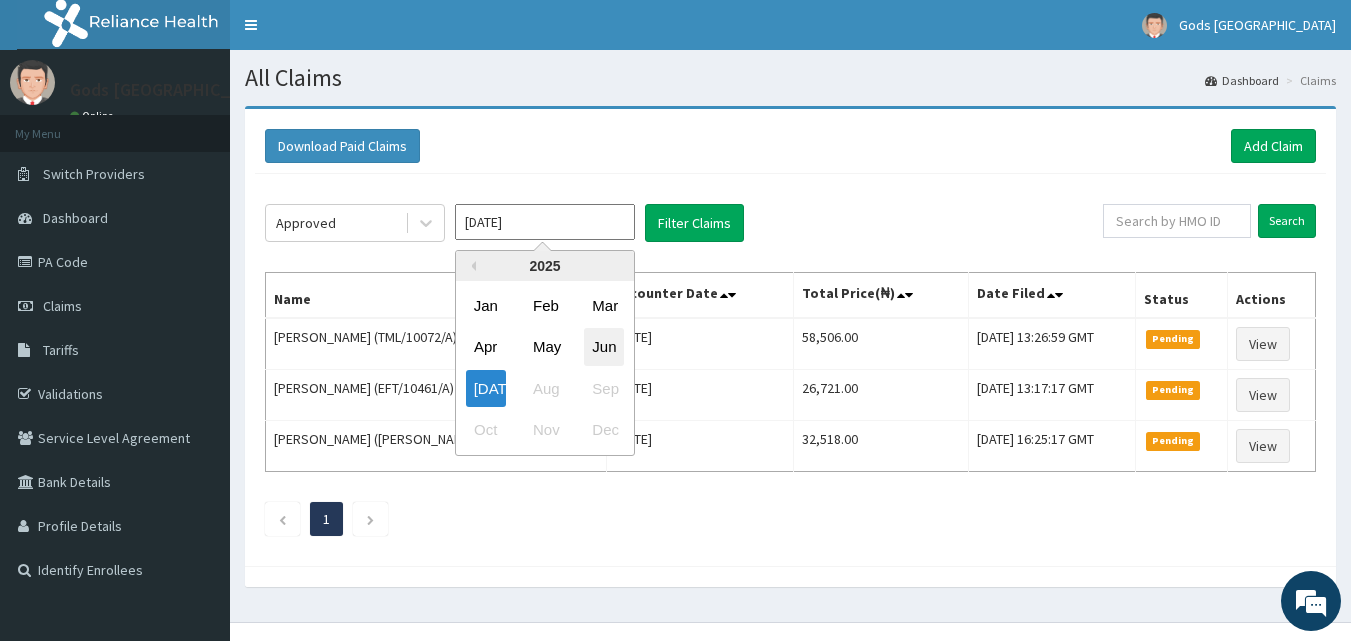 click on "Jun" at bounding box center [604, 347] 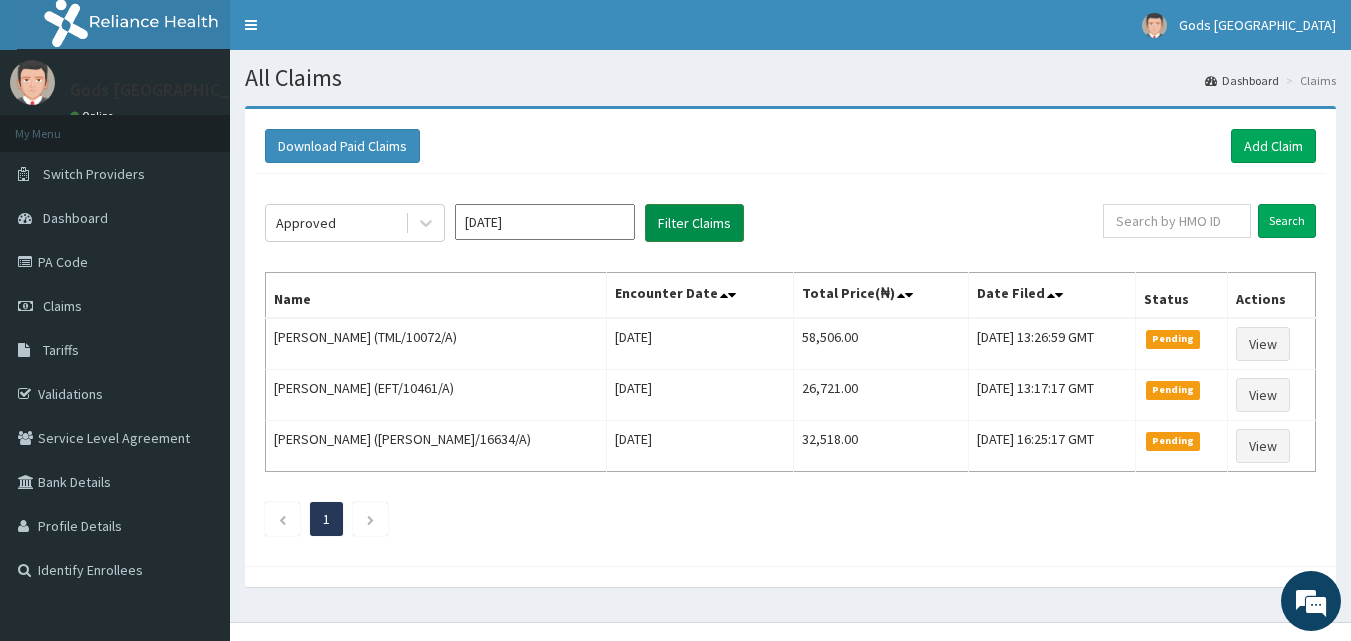 click on "Filter Claims" at bounding box center [694, 223] 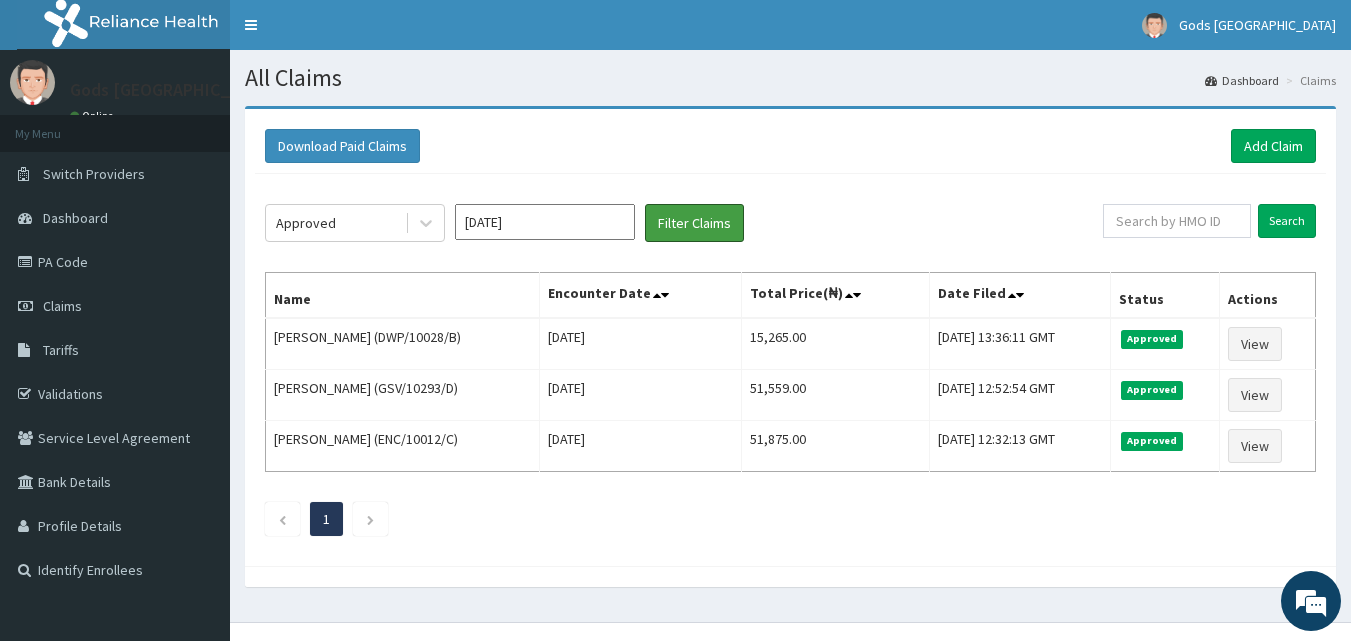 scroll, scrollTop: 0, scrollLeft: 0, axis: both 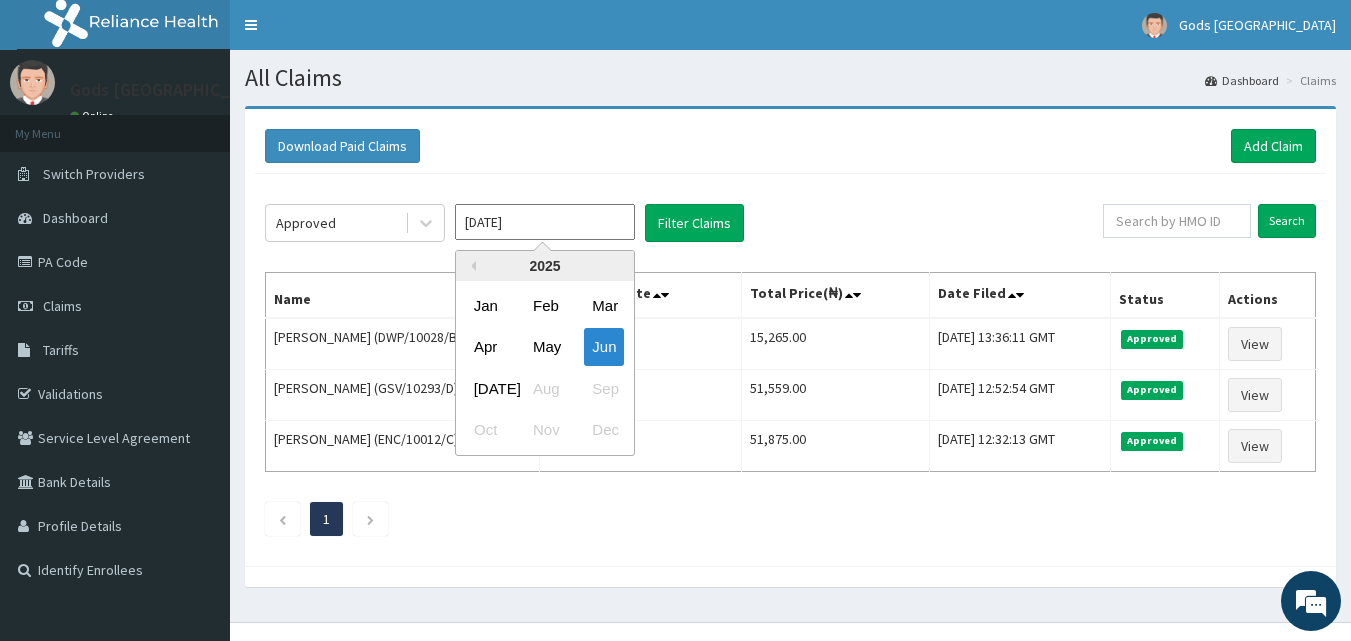 click on "[DATE]" at bounding box center (545, 222) 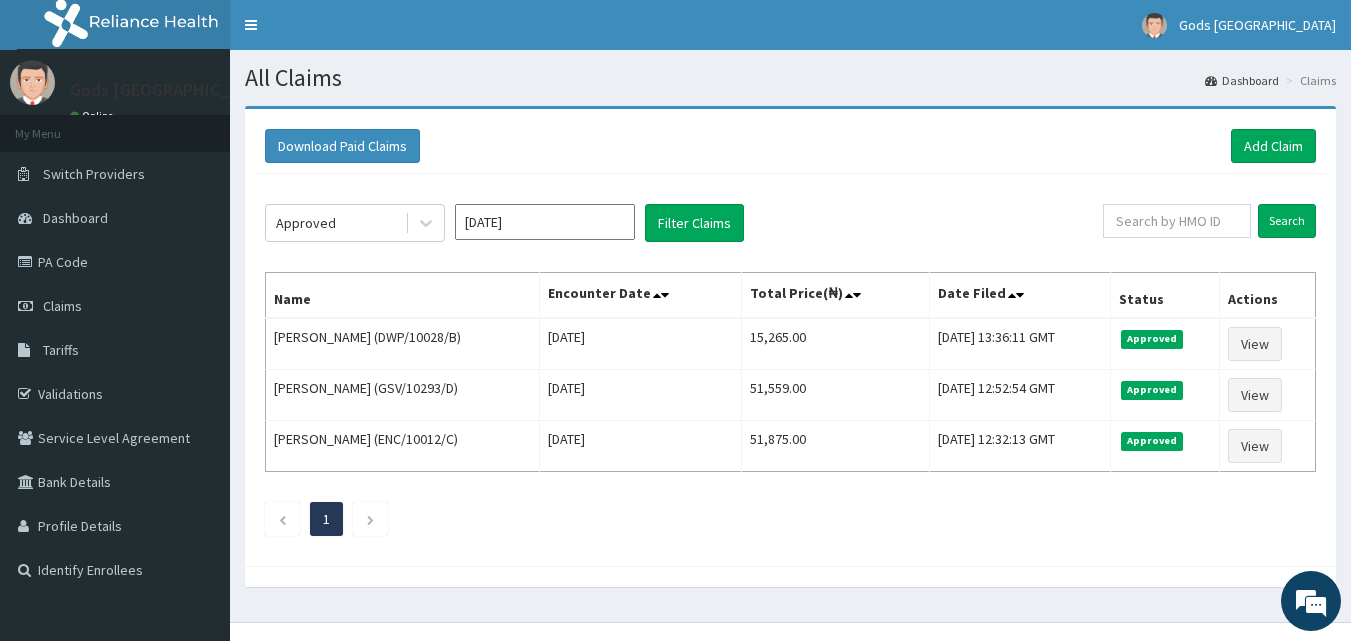 click on "Approved Jun 2025 Filter Claims Search Name Encounter Date Total Price(₦) Date Filed Status Actions Esther Adebanjo (DWP/10028/B) Thu Jun 19 2025 15,265.00 Fri, 11 Jul 2025 13:36:11 GMT Approved View Adetomiwa ADEYINKA (GSV/10293/D) Sun Jun 29 2025 51,559.00 Fri, 11 Jul 2025 12:52:54 GMT Approved View Alicia Adeola (ENC/10012/C) Sat Jun 28 2025 51,875.00 Fri, 11 Jul 2025 12:32:13 GMT Approved View 1" 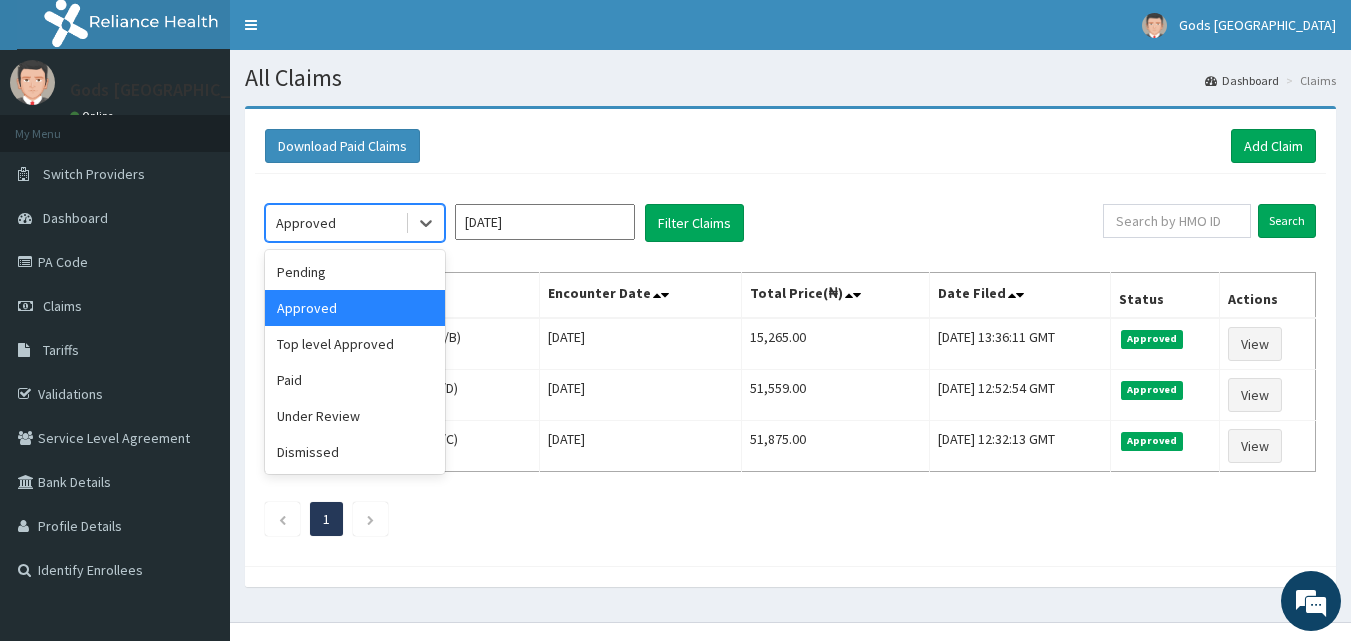 click on "Approved" at bounding box center (335, 223) 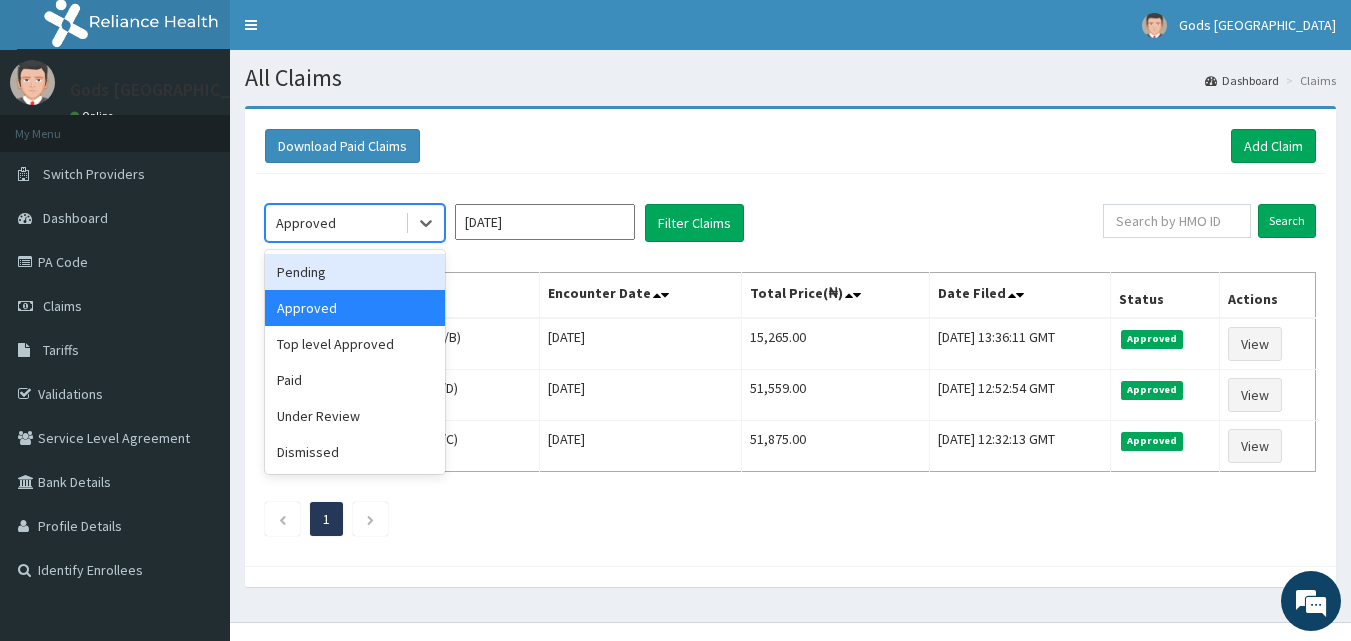 click on "Pending" at bounding box center (355, 272) 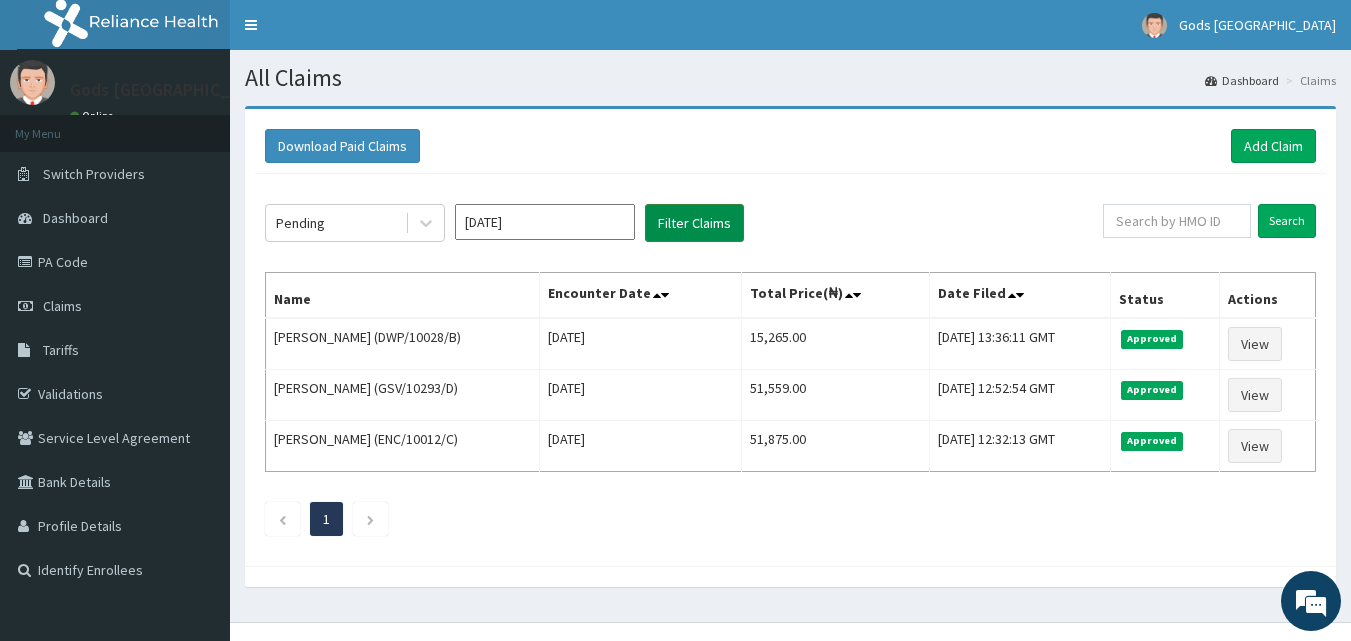 click on "Filter Claims" at bounding box center [694, 223] 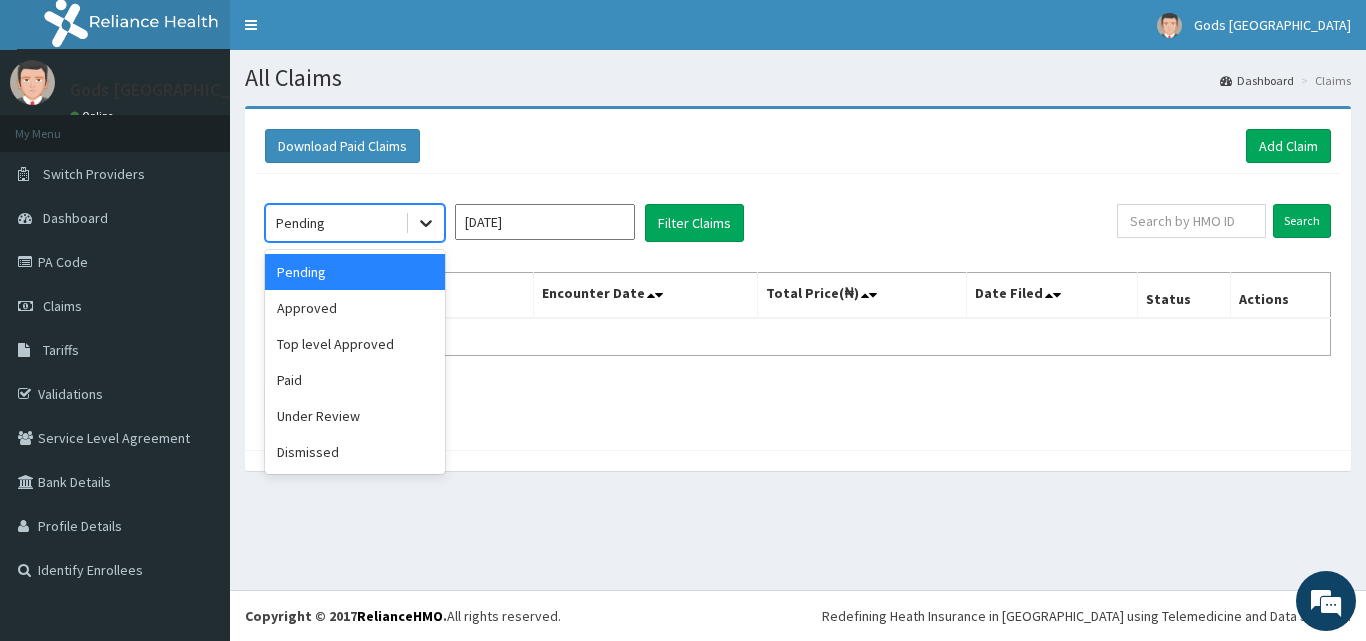 click 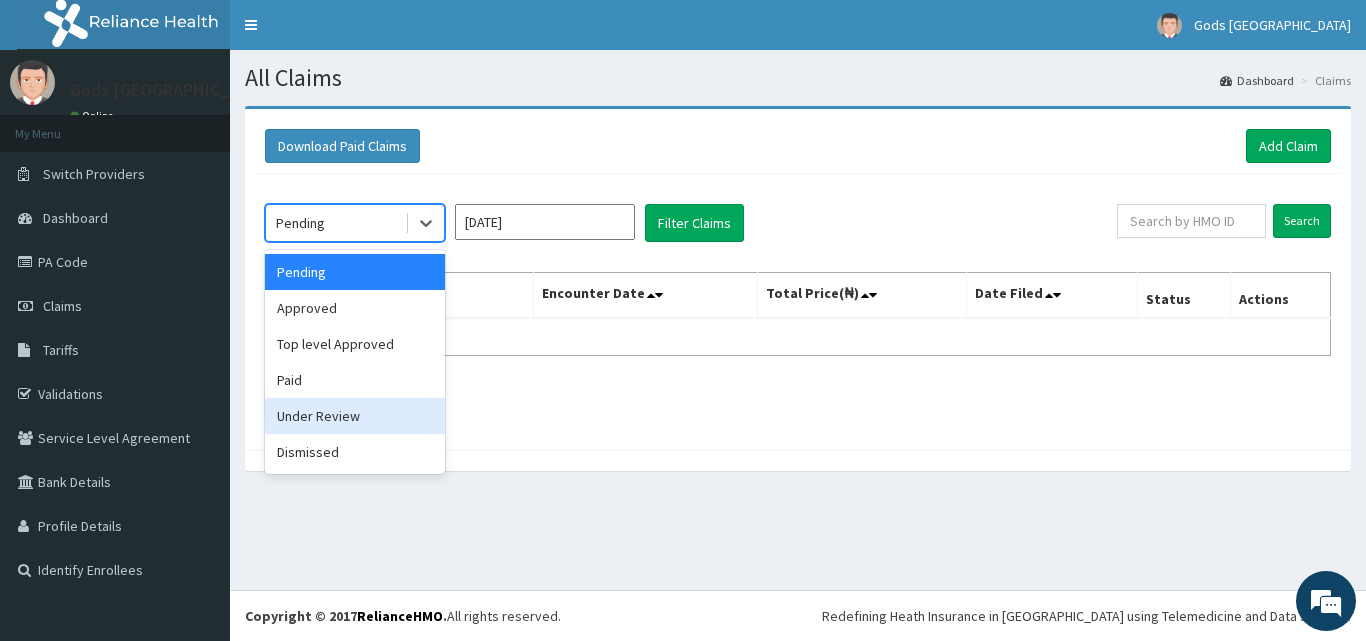 click on "Under Review" at bounding box center (355, 416) 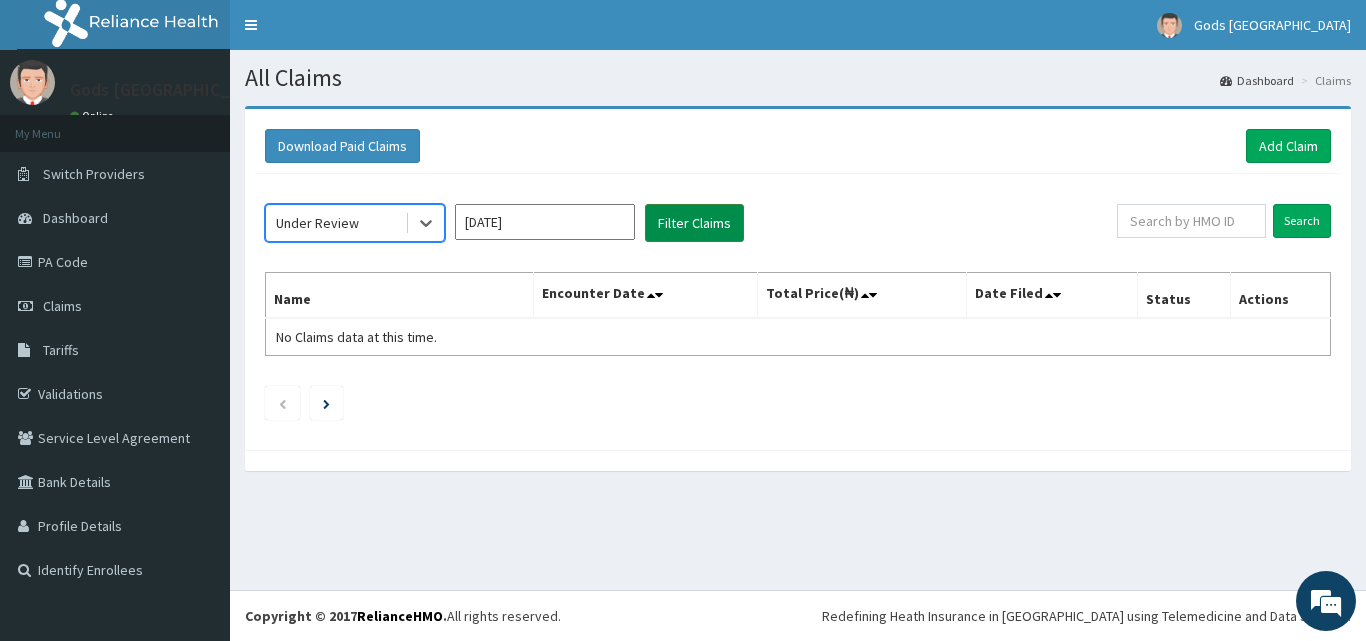 click on "Filter Claims" at bounding box center (694, 223) 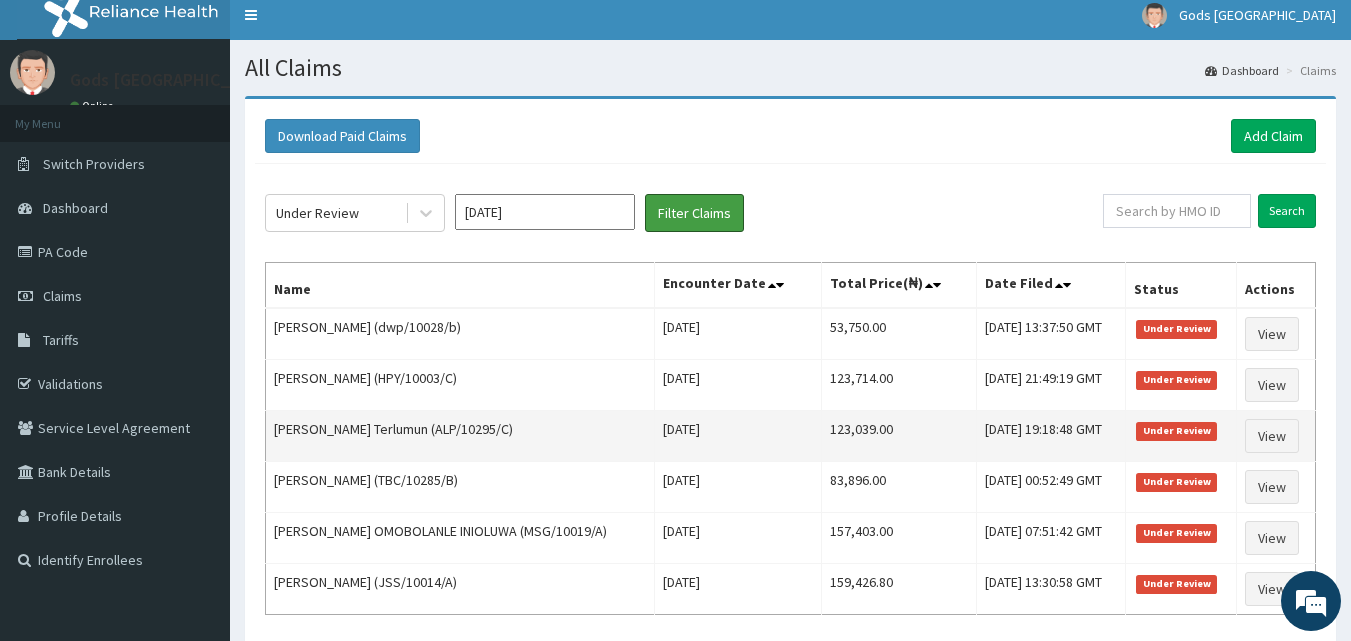 scroll, scrollTop: 0, scrollLeft: 0, axis: both 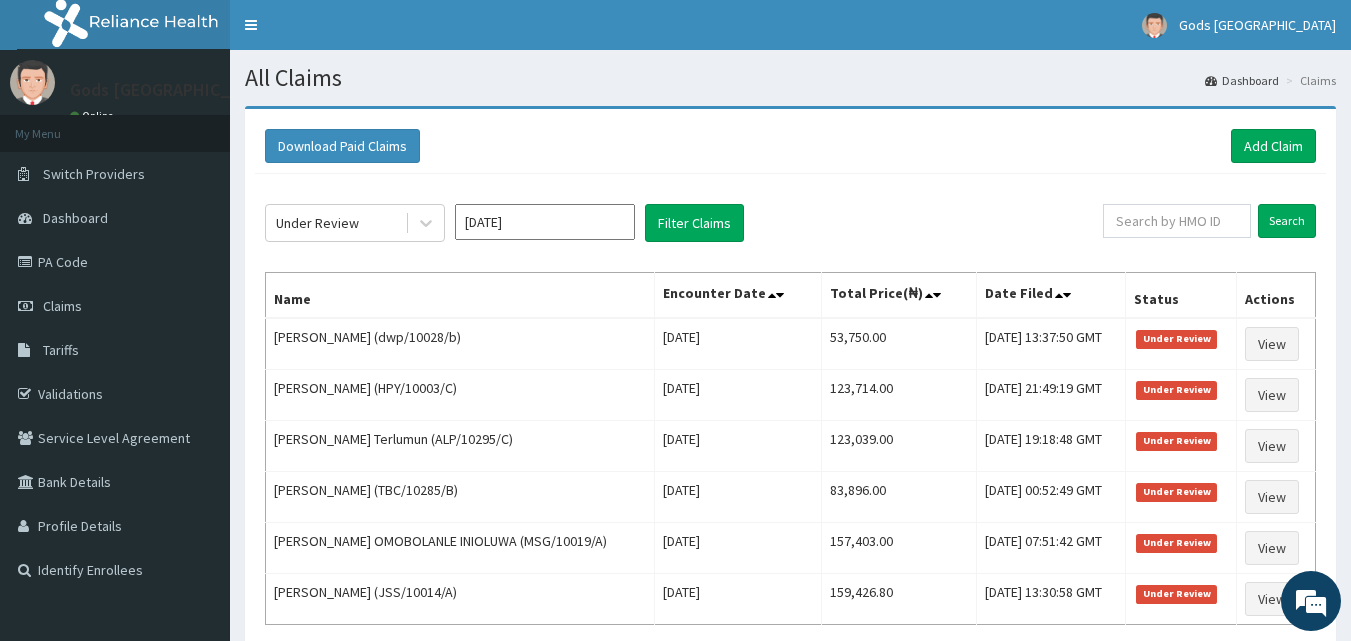 click on "Jun 2025" at bounding box center (545, 222) 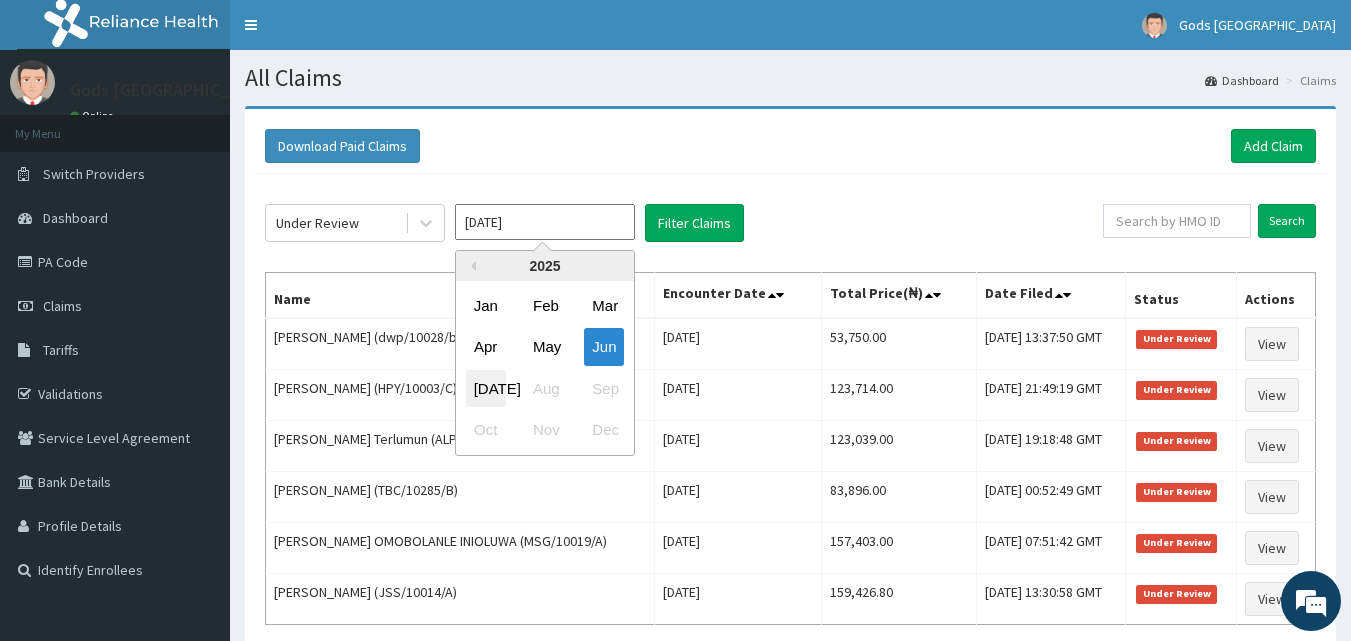 click on "Jul" at bounding box center (486, 388) 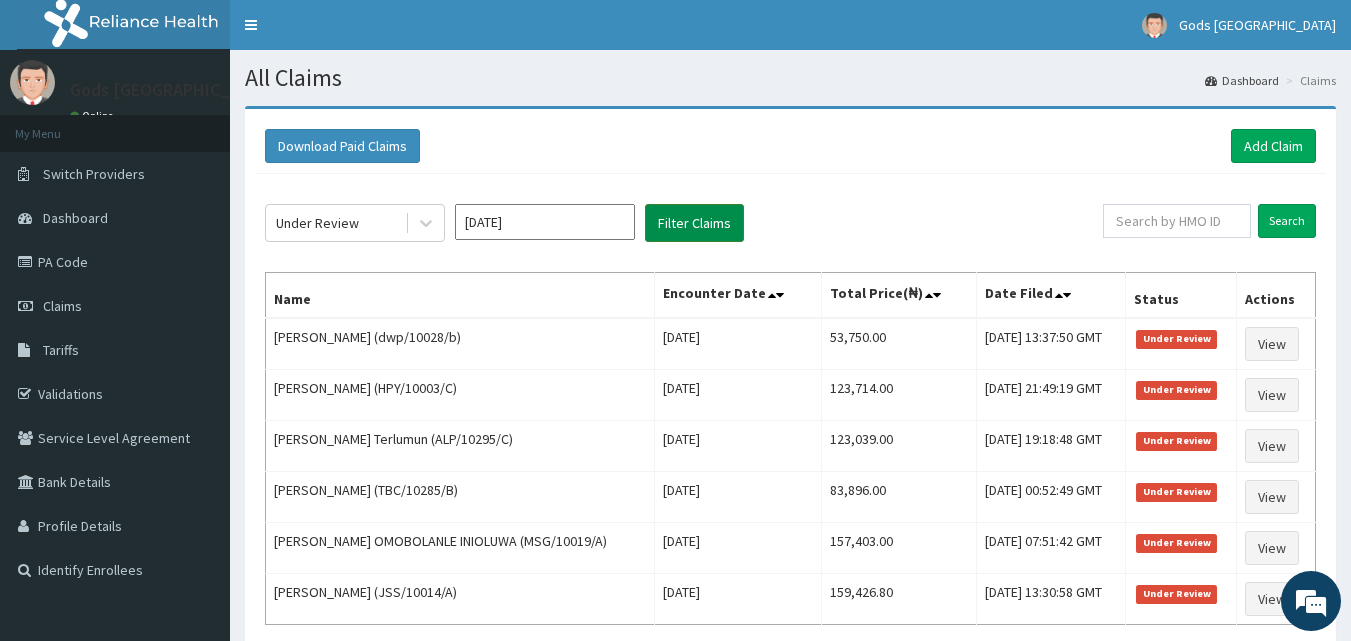 click on "Filter Claims" at bounding box center (694, 223) 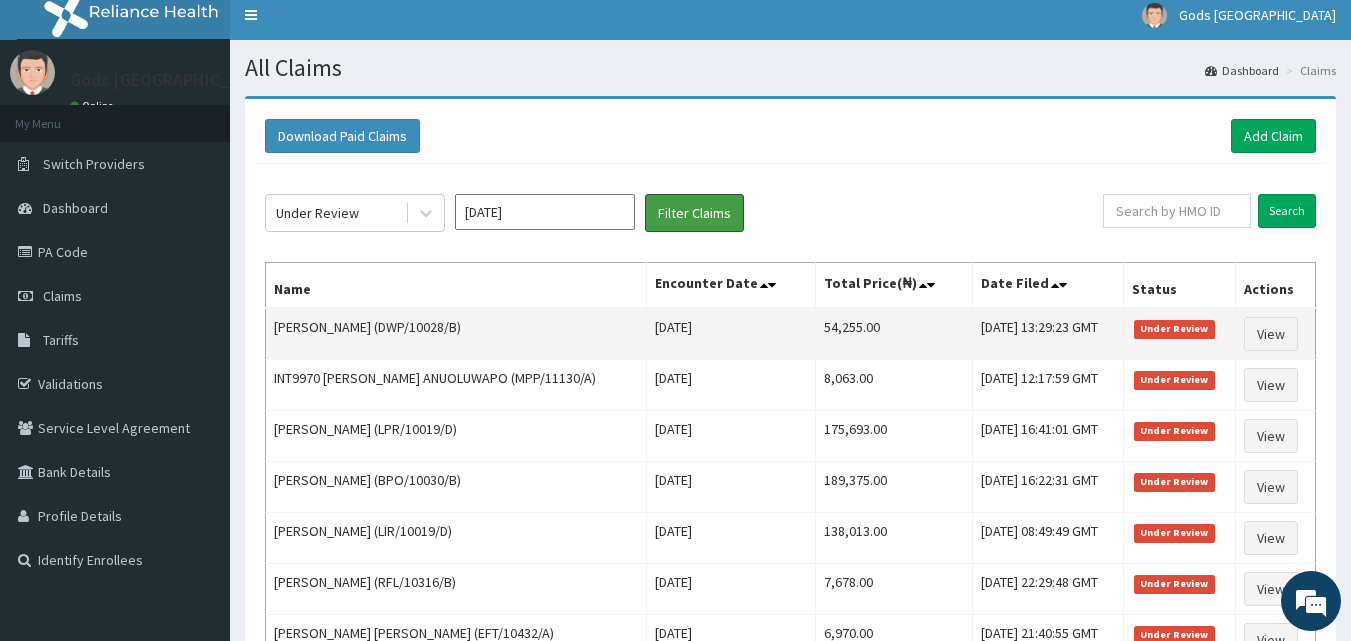 scroll, scrollTop: 0, scrollLeft: 0, axis: both 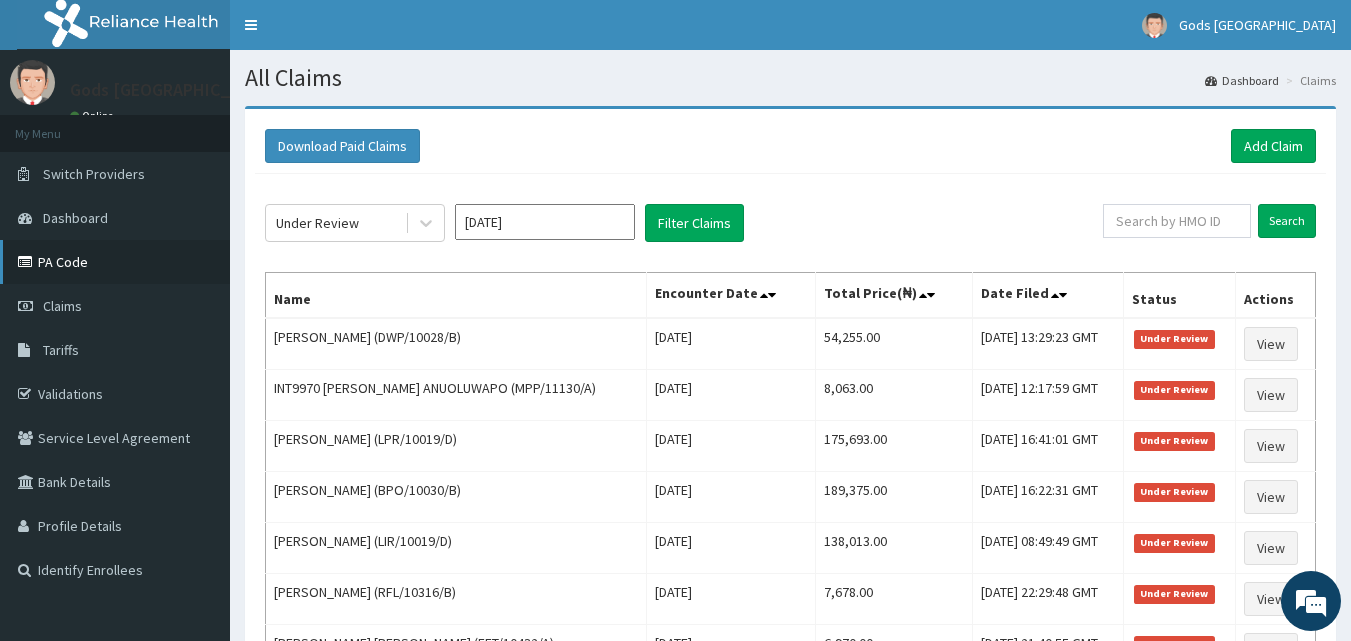 click on "PA Code" at bounding box center (115, 262) 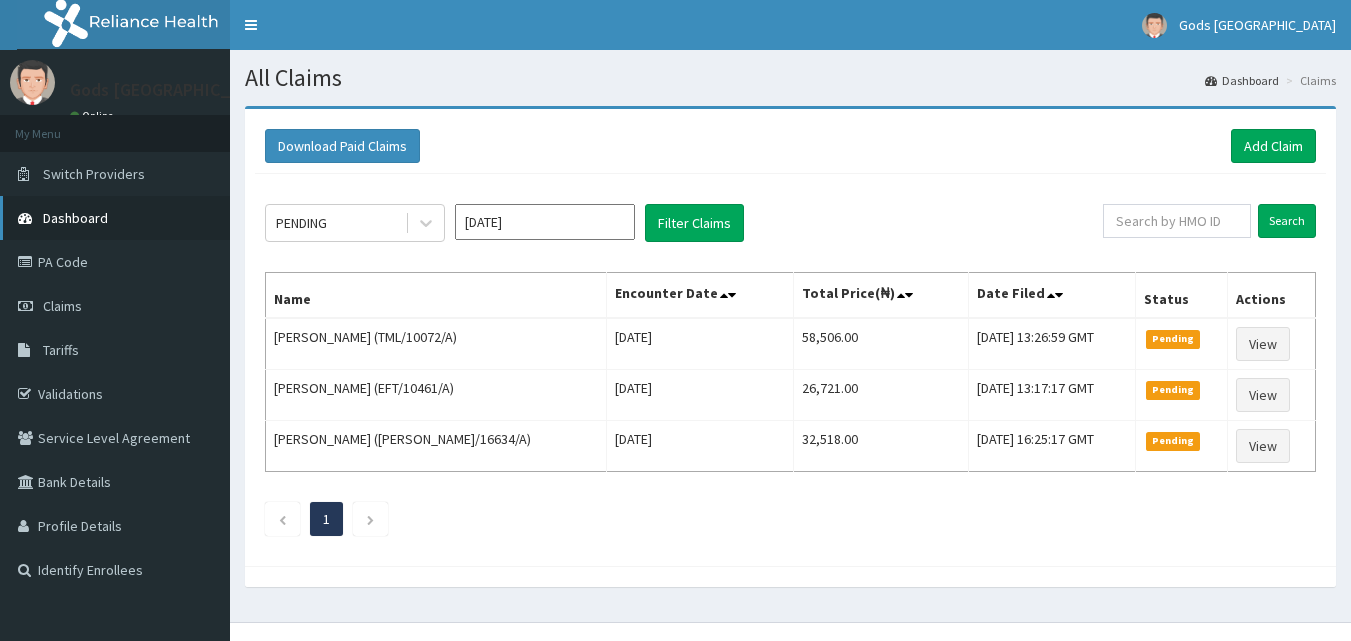 scroll, scrollTop: 0, scrollLeft: 0, axis: both 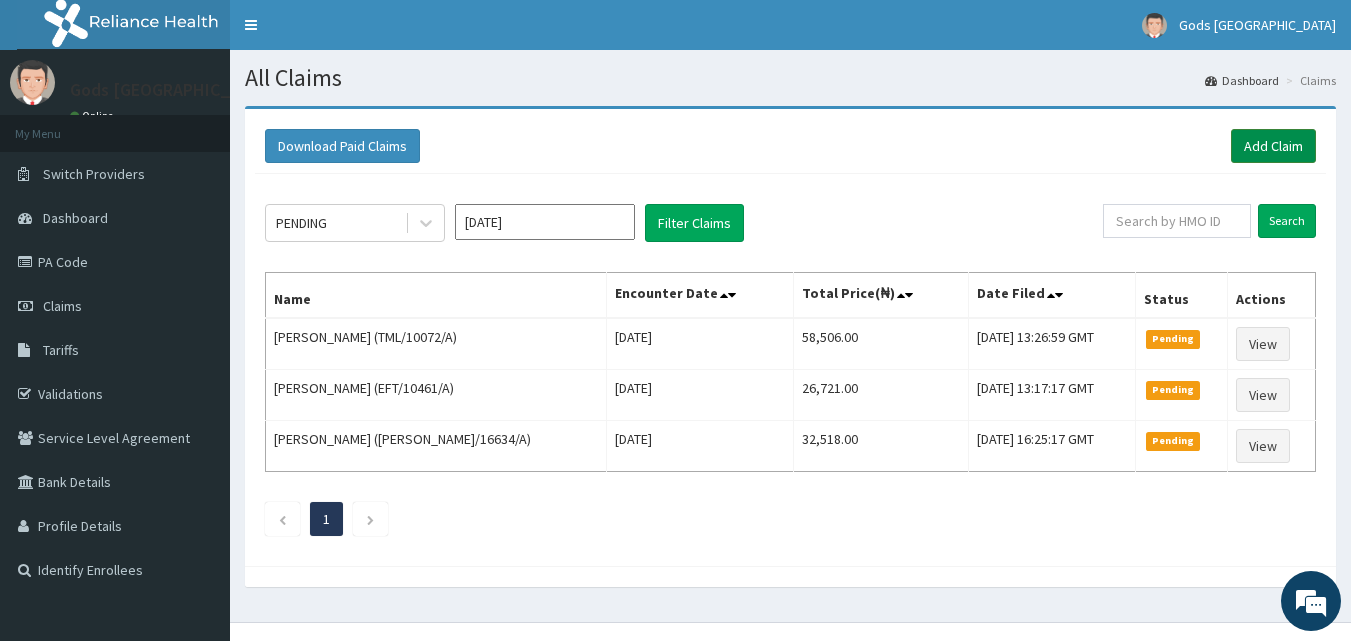 click on "Add Claim" at bounding box center (1273, 146) 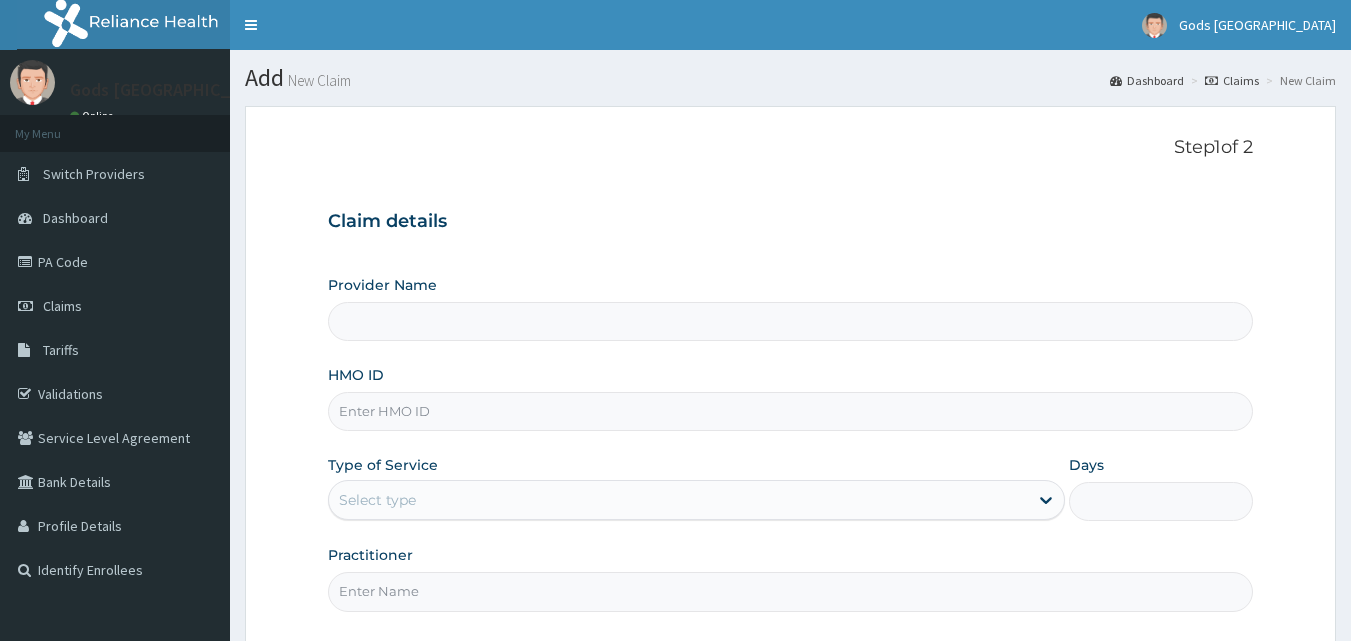scroll, scrollTop: 0, scrollLeft: 0, axis: both 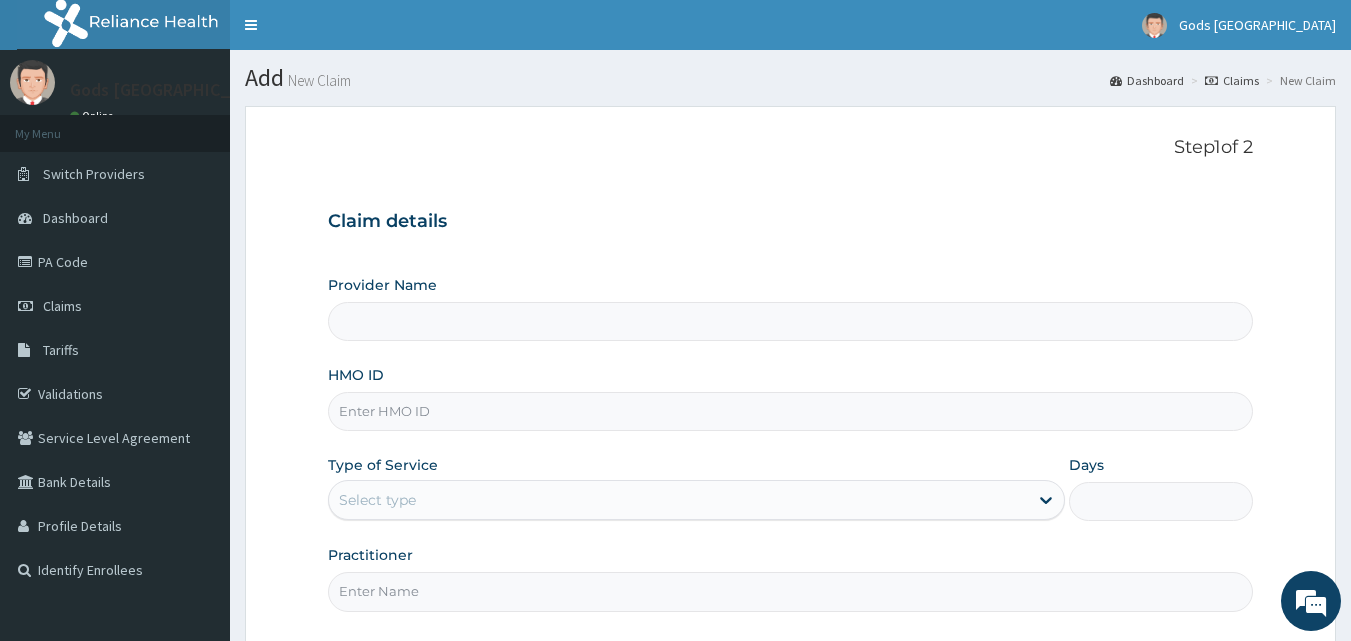 type on "Gods Apple city Hospital - Ojodu" 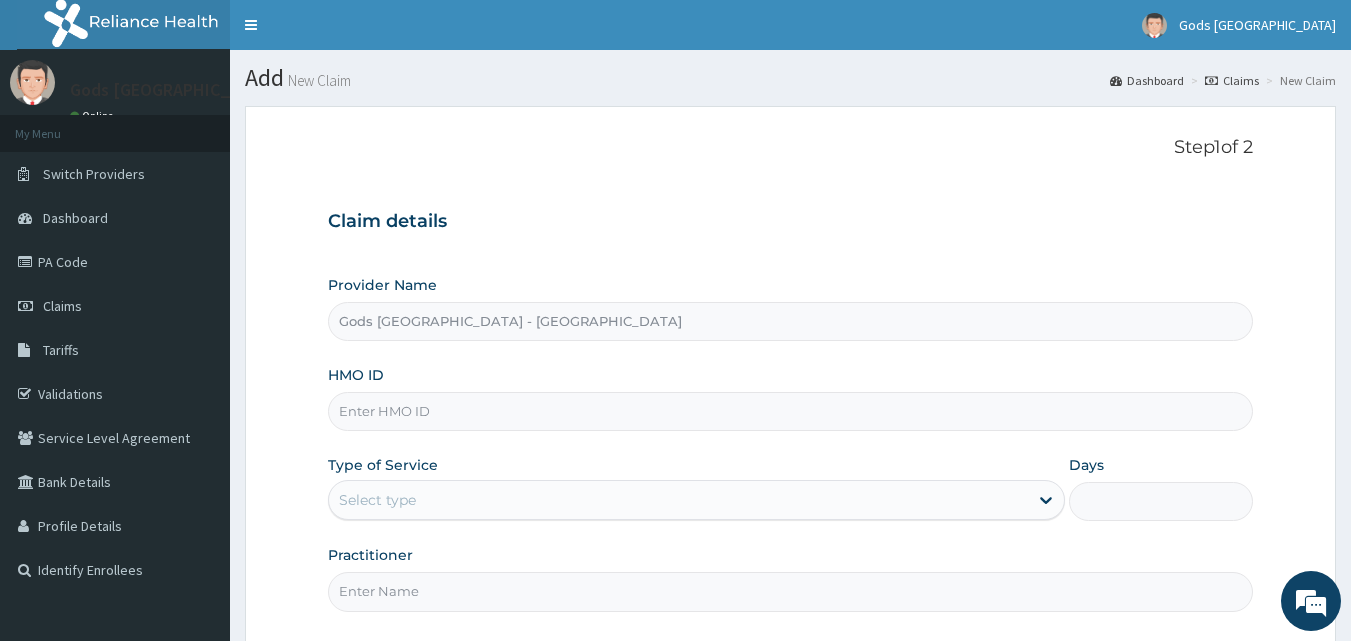 click on "HMO ID" at bounding box center [791, 411] 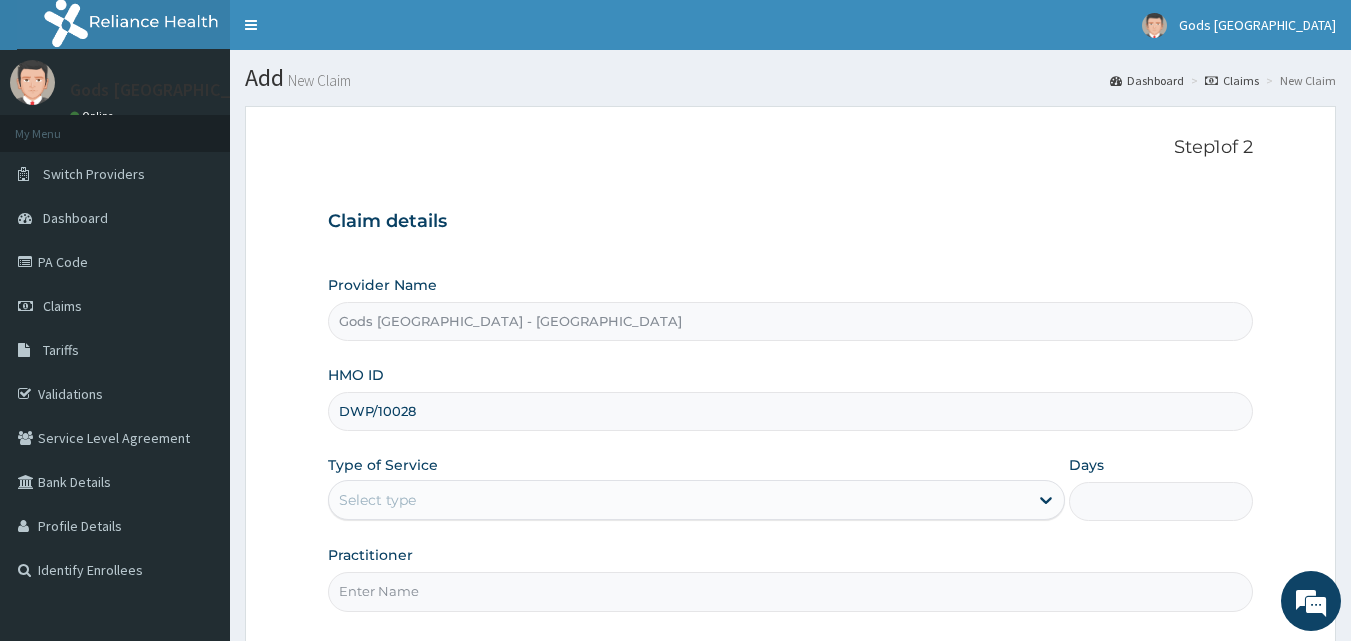 scroll, scrollTop: 0, scrollLeft: 0, axis: both 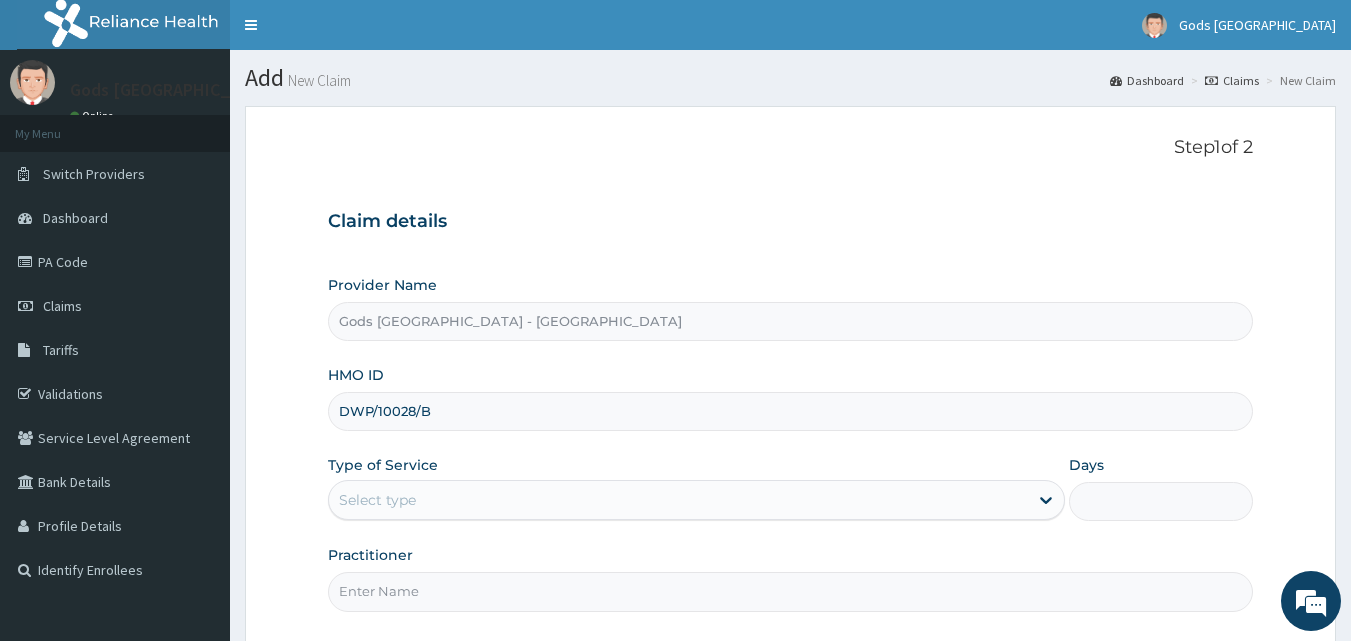 click on "DWP/10028/B" at bounding box center (791, 411) 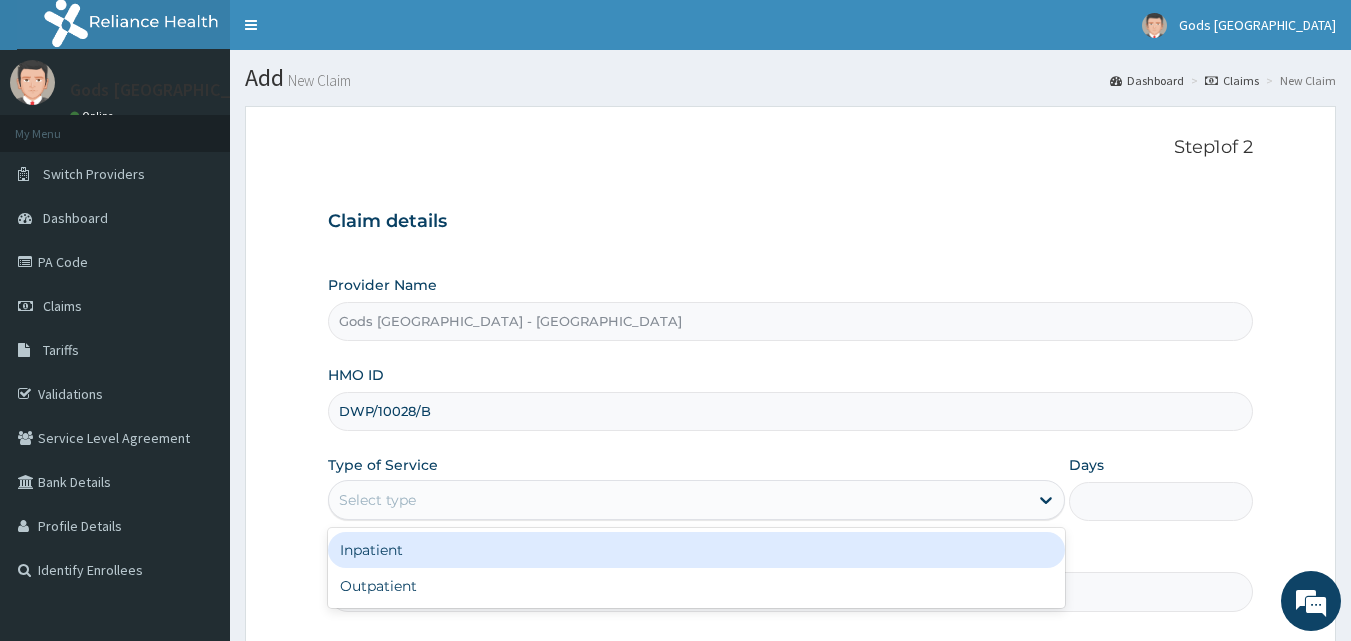 click on "Select type" at bounding box center [678, 500] 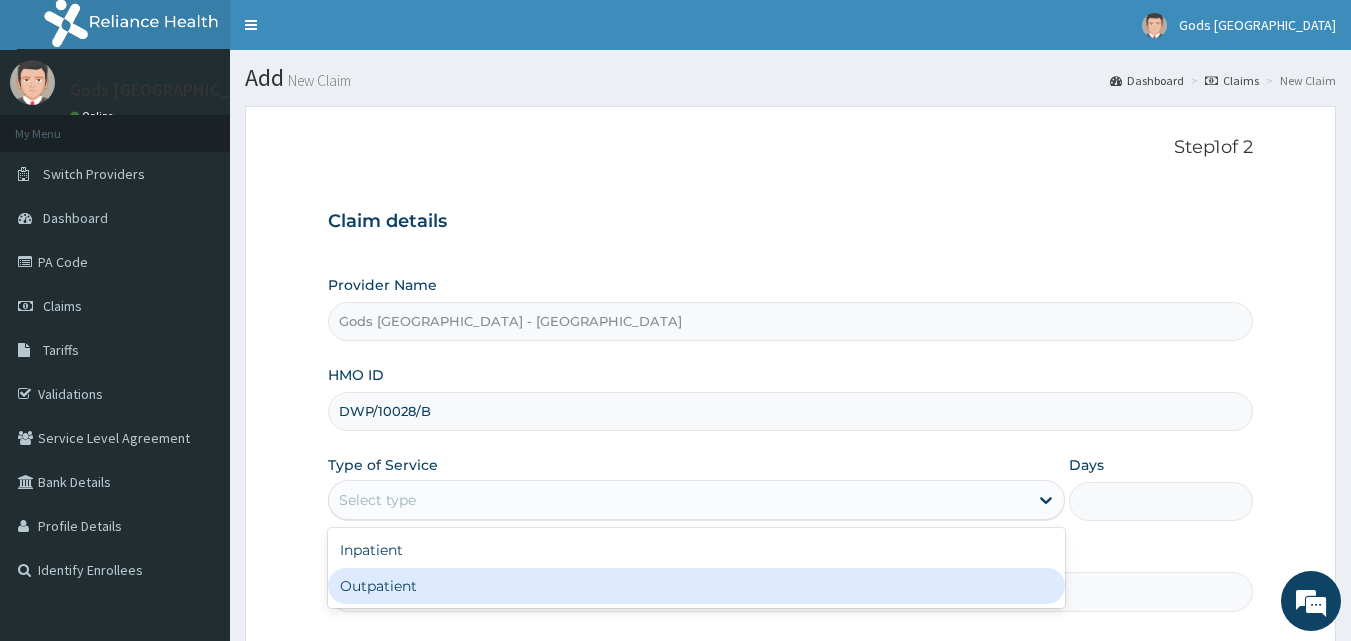 drag, startPoint x: 449, startPoint y: 508, endPoint x: 421, endPoint y: 589, distance: 85.70297 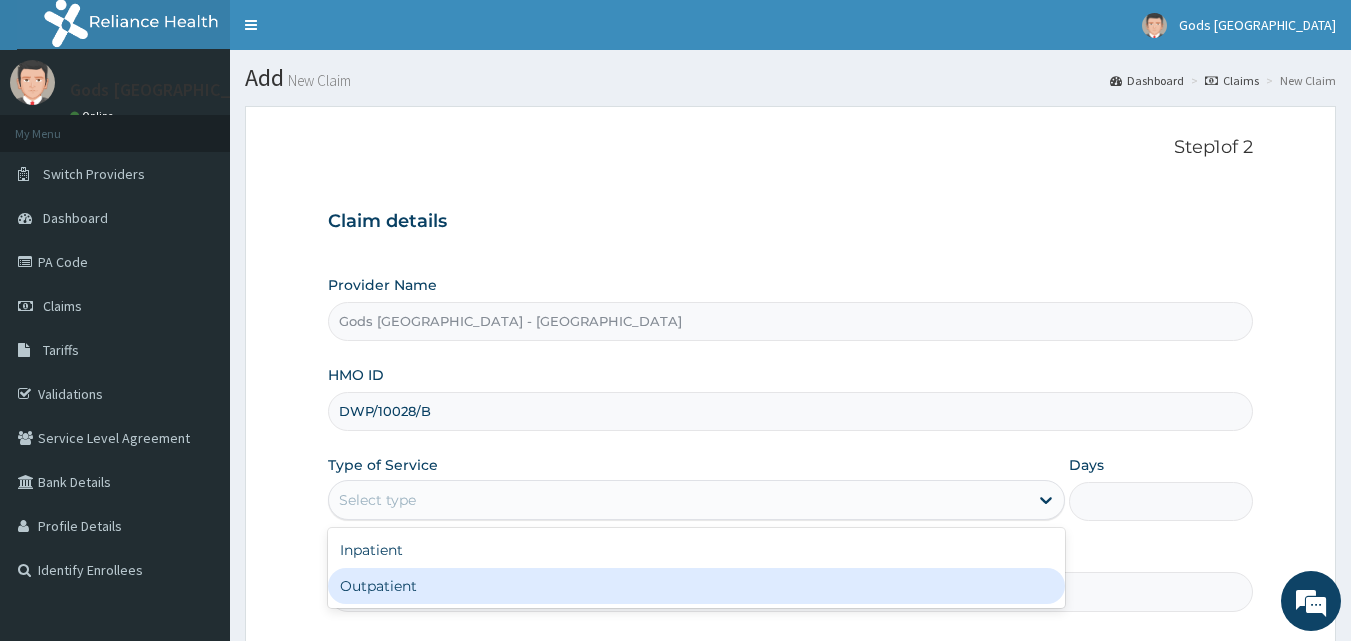 click on "option Outpatient focused, 2 of 2. 2 results available. Use Up and Down to choose options, press Enter to select the currently focused option, press Escape to exit the menu, press Tab to select the option and exit the menu. Select type Inpatient Outpatient" at bounding box center (696, 500) 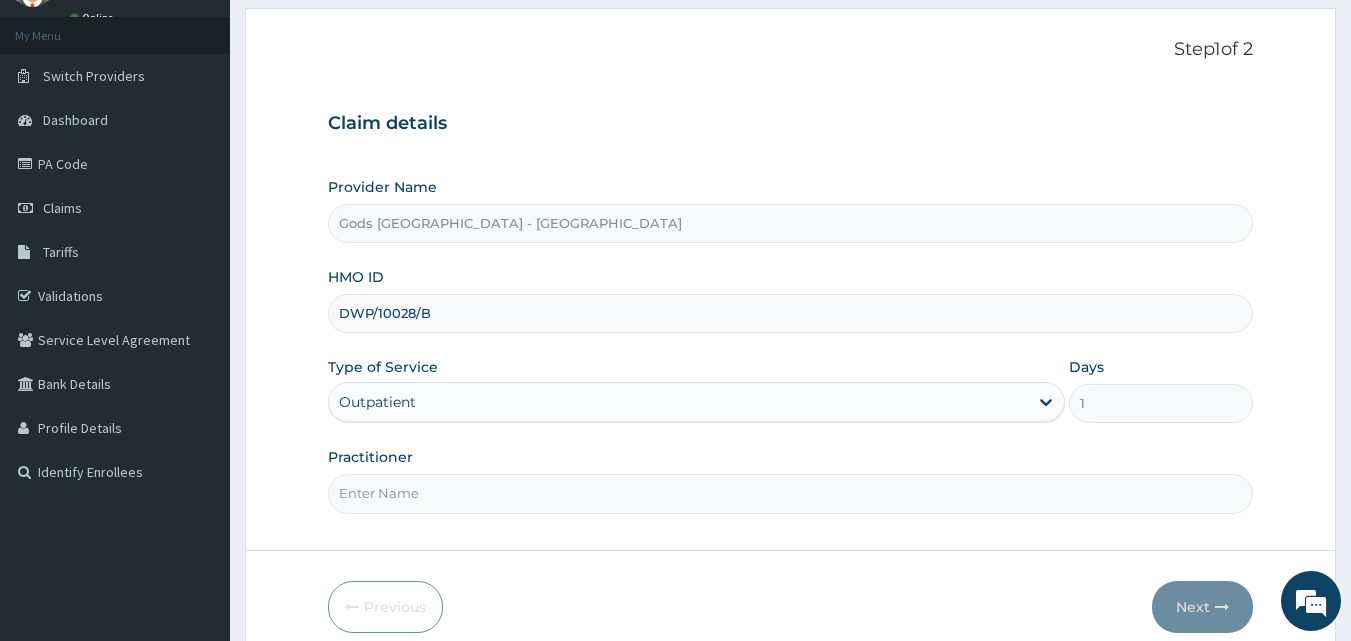 scroll, scrollTop: 187, scrollLeft: 0, axis: vertical 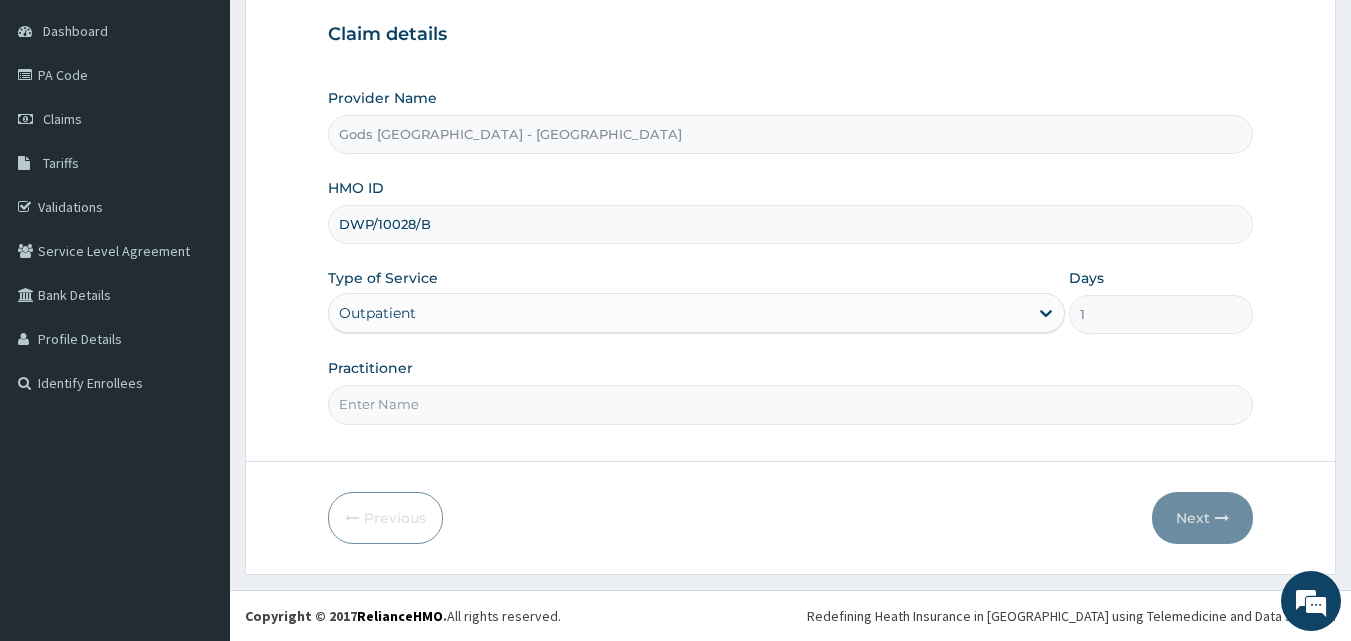 click on "Practitioner" at bounding box center (791, 404) 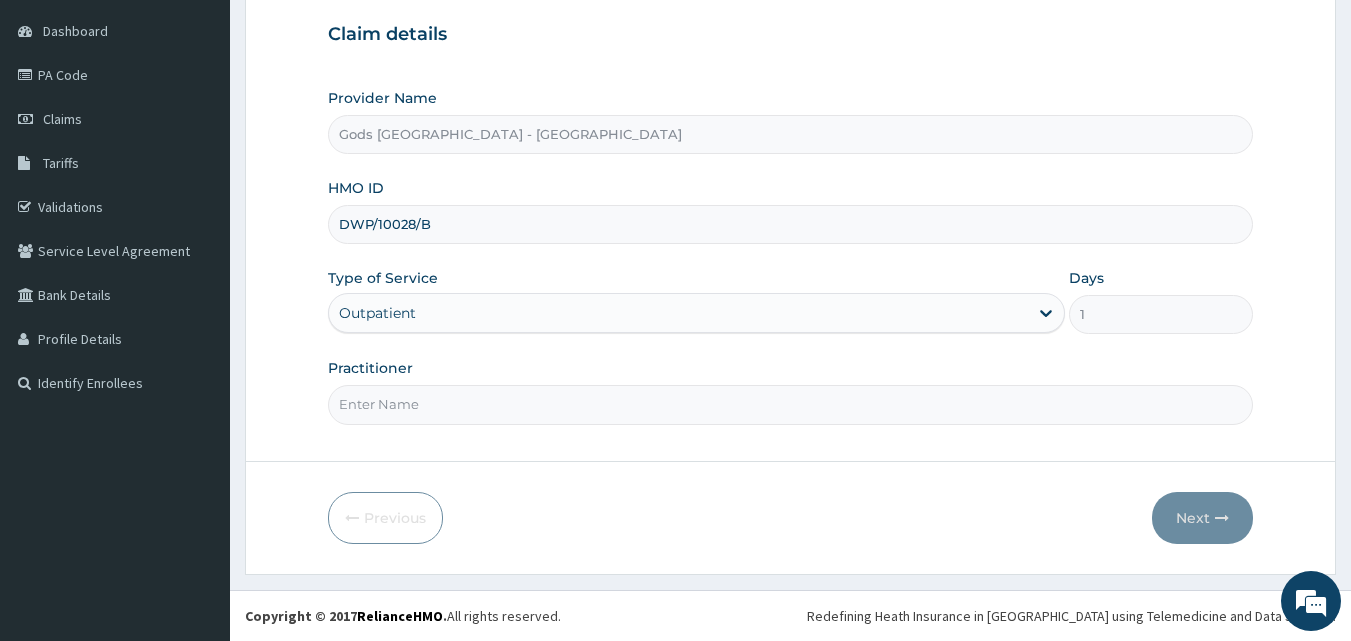 type on "DR OPAFUNSO" 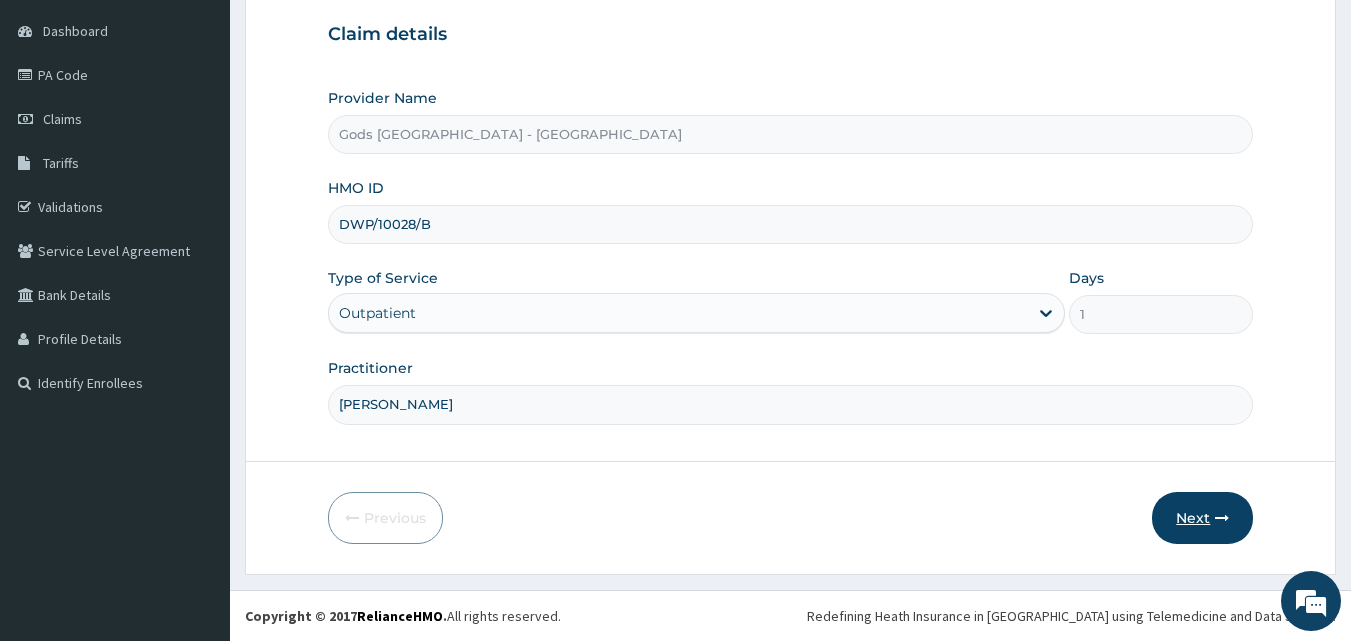 click on "Next" at bounding box center [1202, 518] 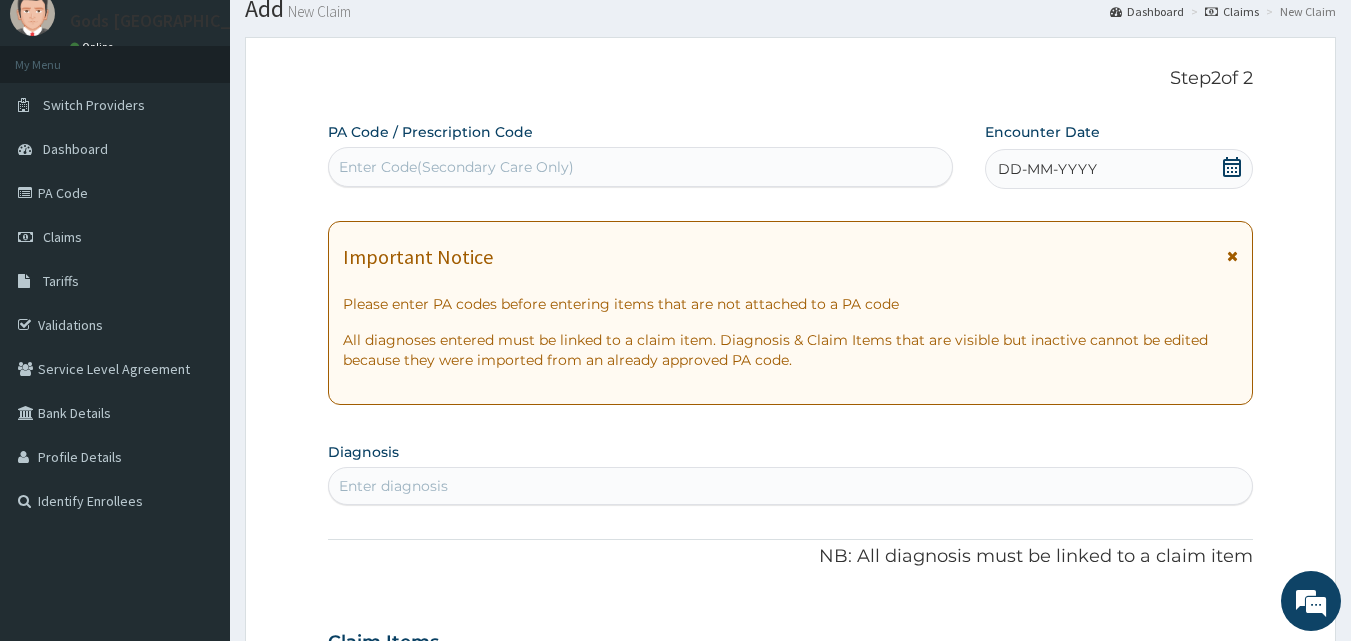 scroll, scrollTop: 0, scrollLeft: 0, axis: both 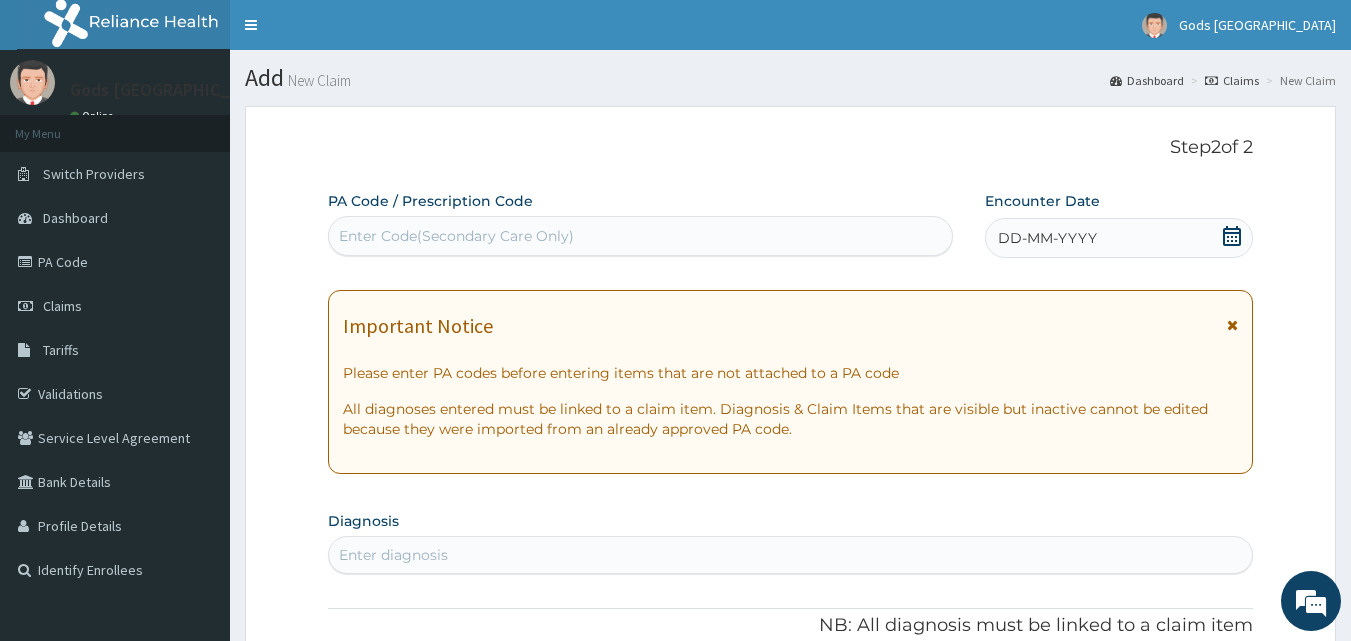 click on "Enter Code(Secondary Care Only)" at bounding box center (456, 236) 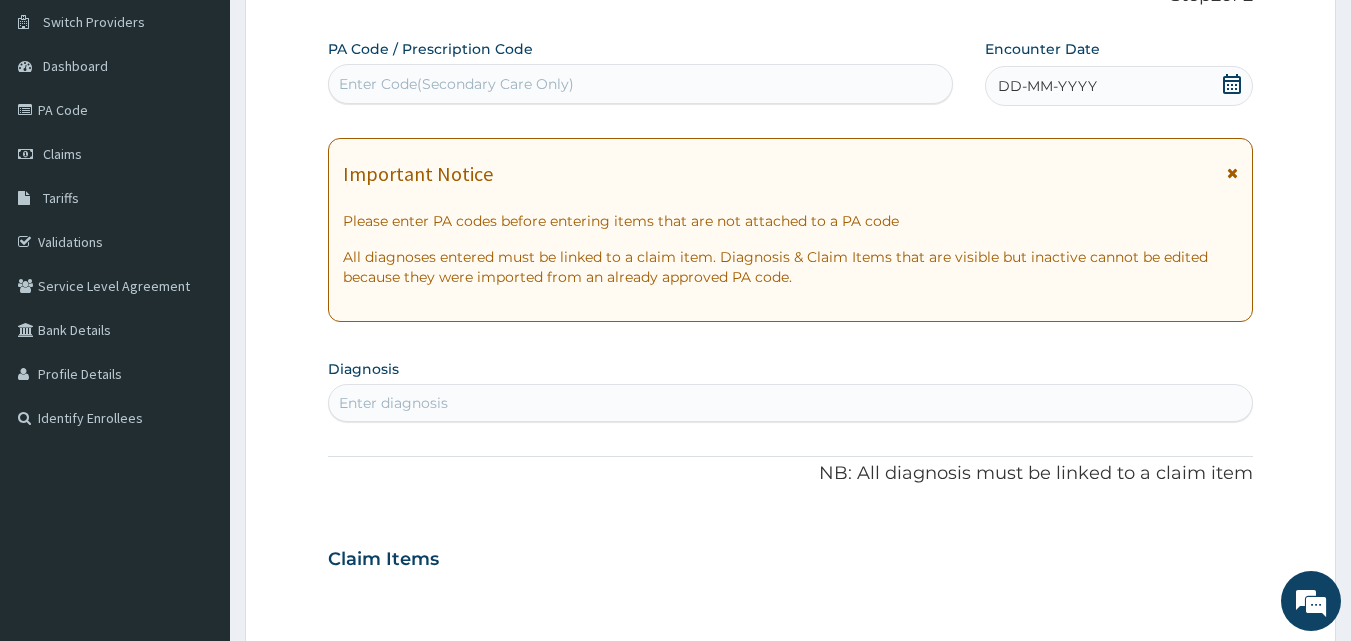 scroll, scrollTop: 200, scrollLeft: 0, axis: vertical 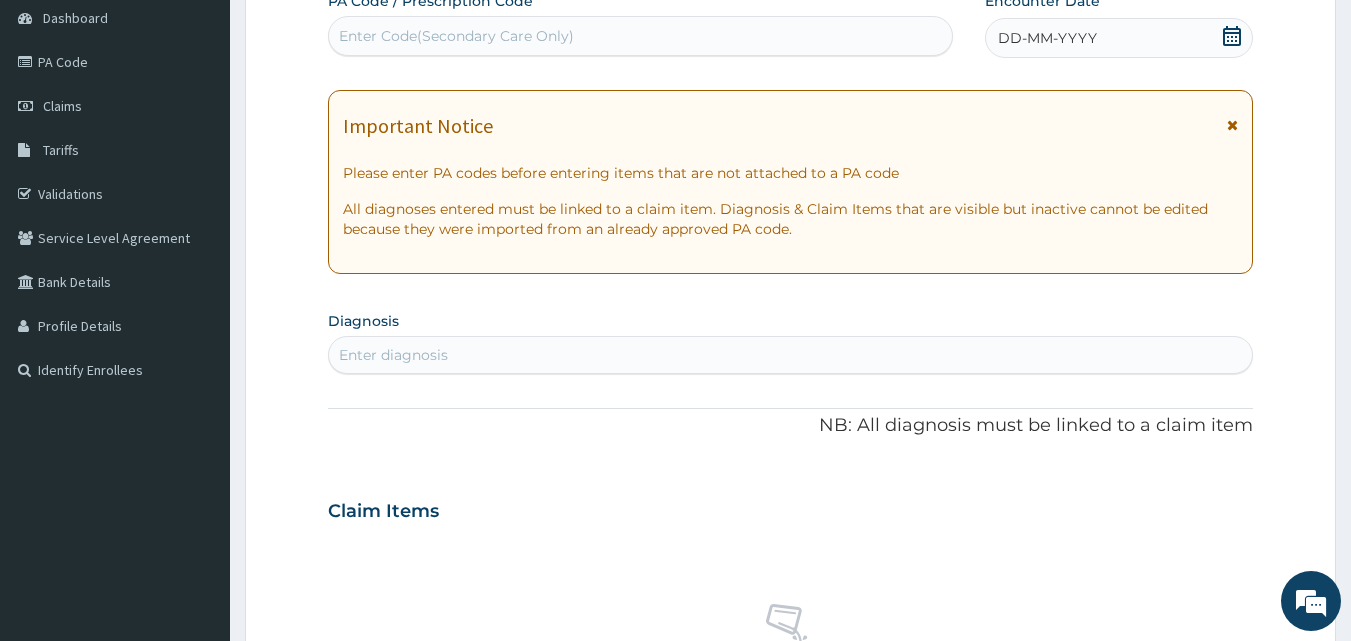 click on "Enter diagnosis" at bounding box center [791, 355] 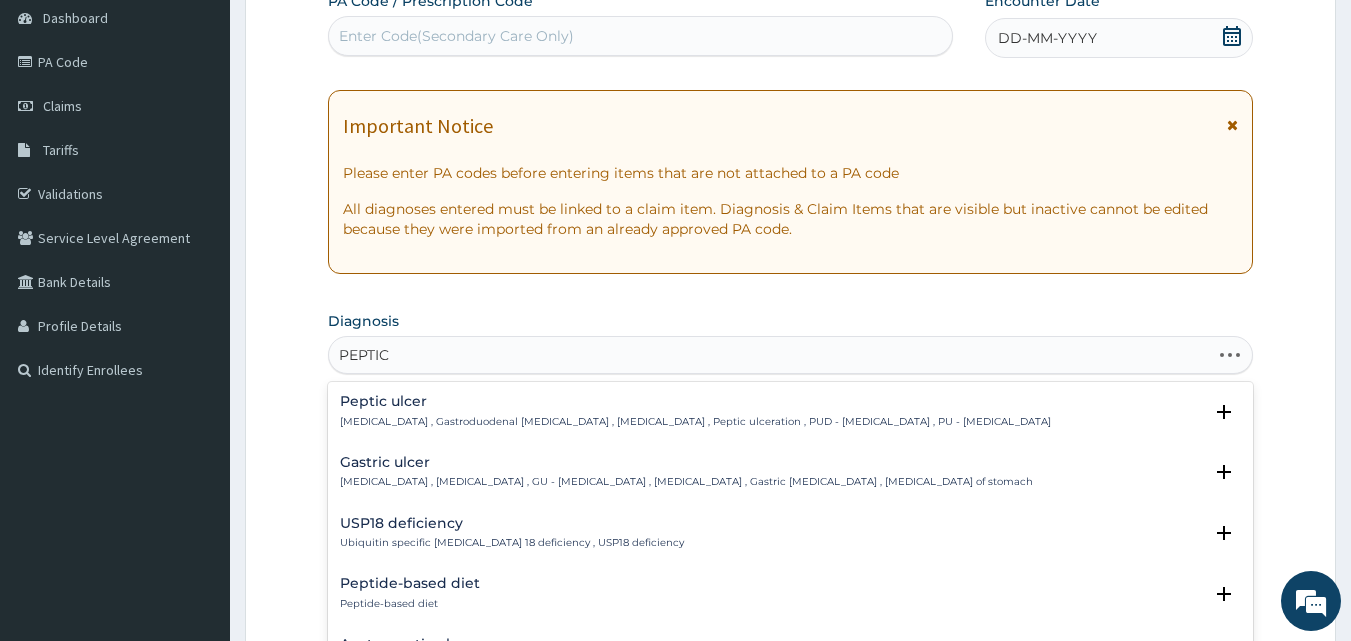 type on "PEPTIC" 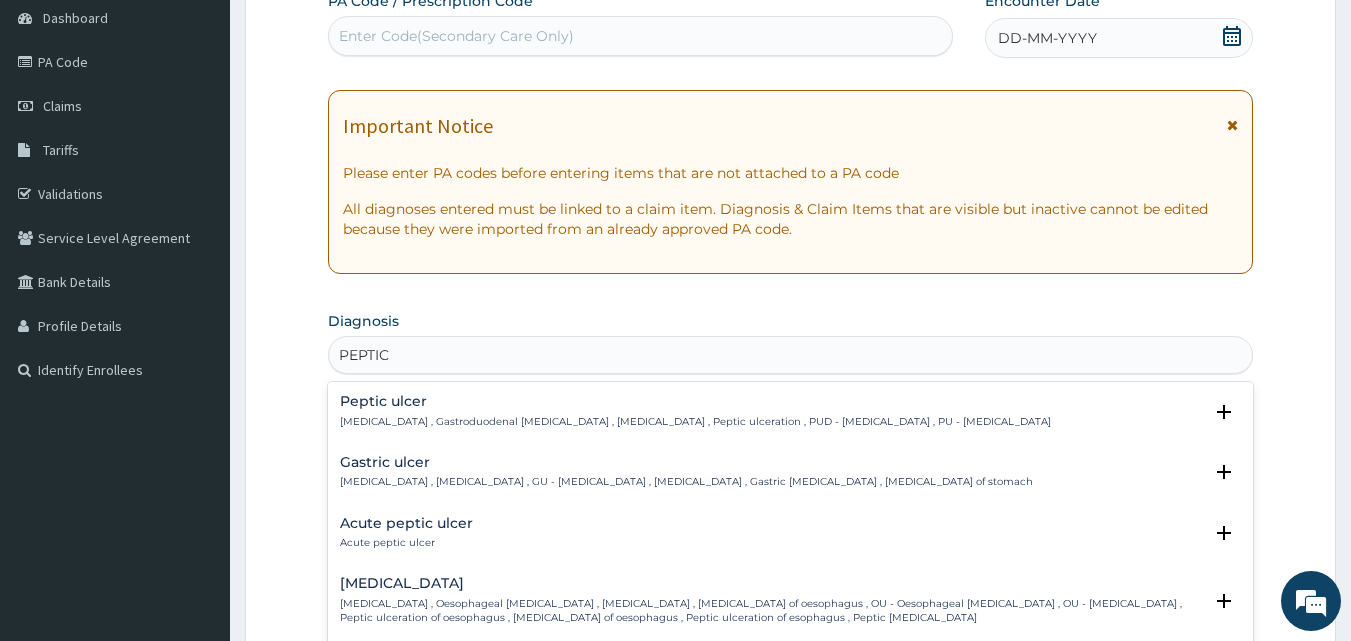 click on "Acute peptic ulcer Acute peptic ulcer" at bounding box center (406, 533) 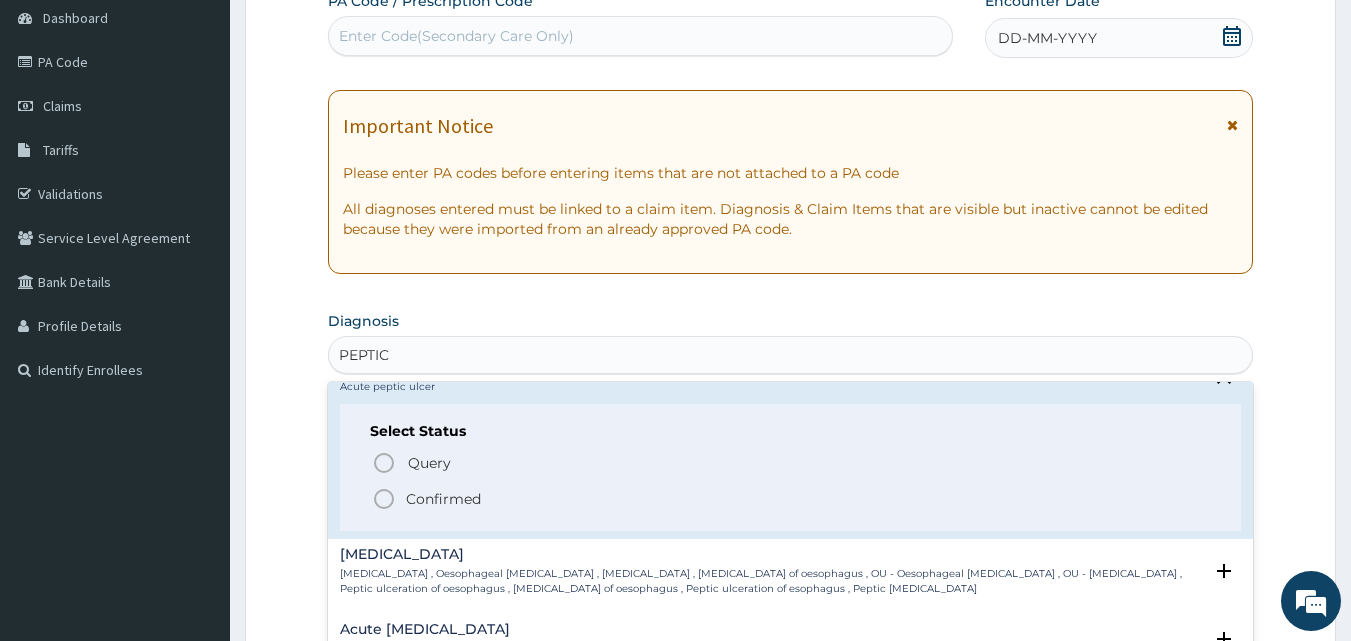 scroll, scrollTop: 200, scrollLeft: 0, axis: vertical 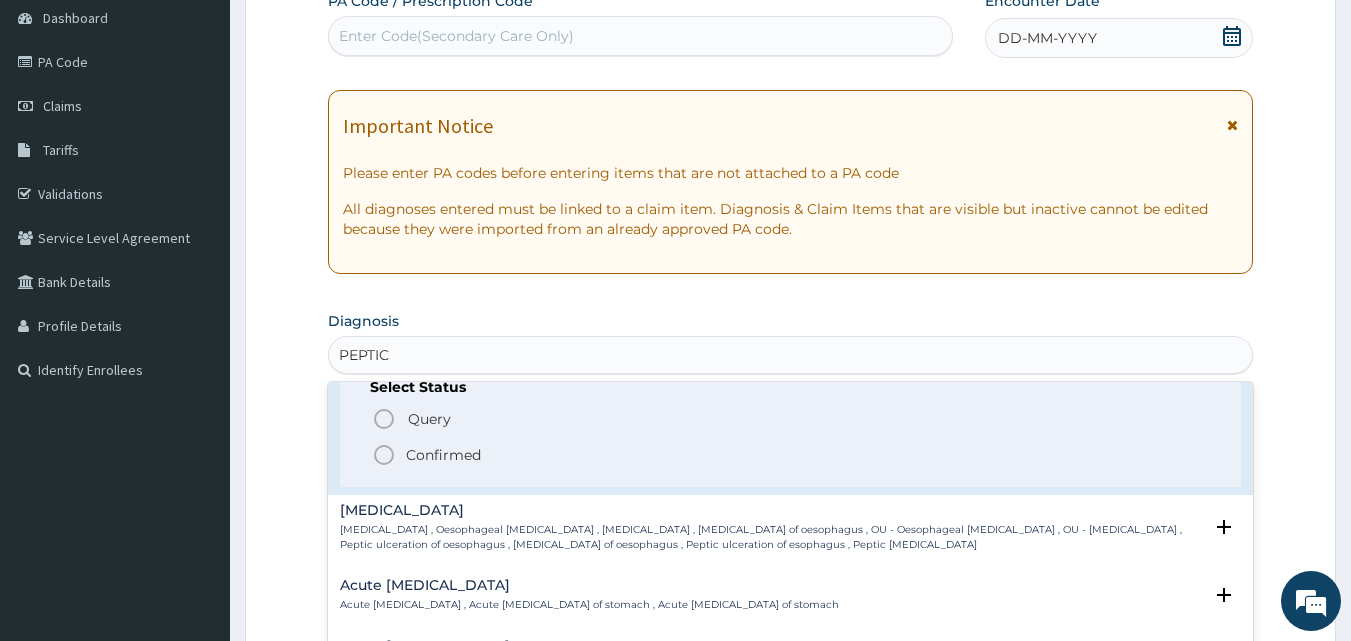 click on "Confirmed" at bounding box center [443, 455] 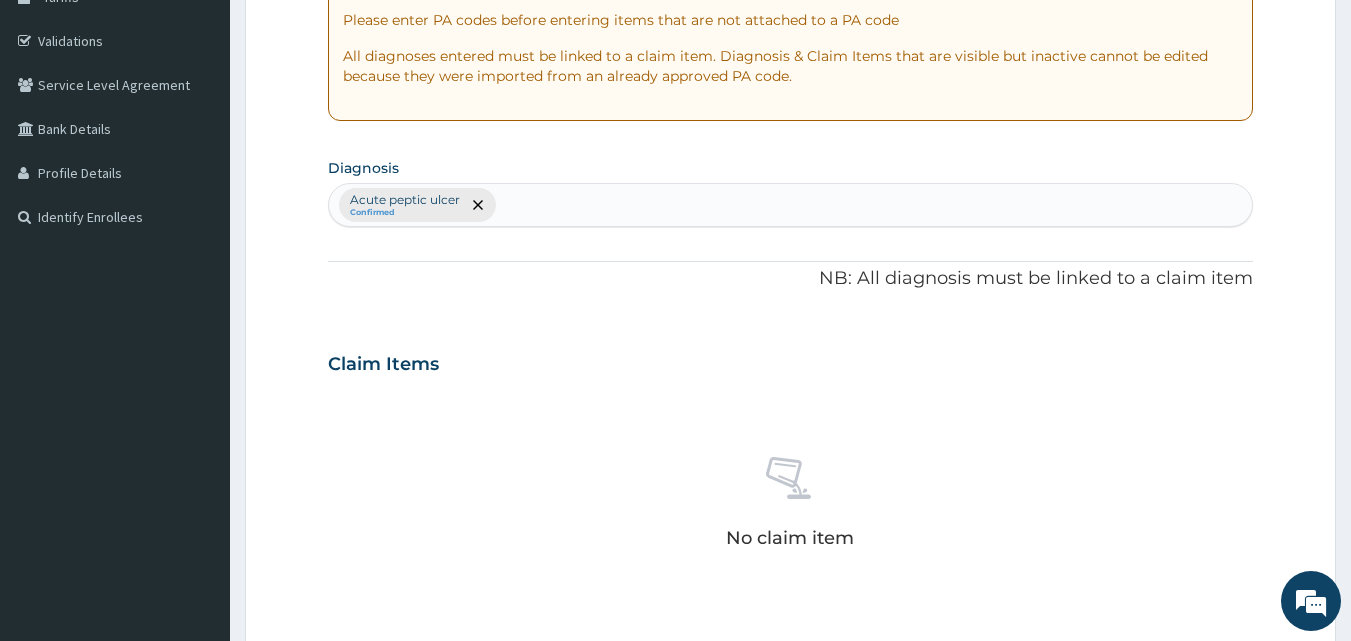 scroll, scrollTop: 500, scrollLeft: 0, axis: vertical 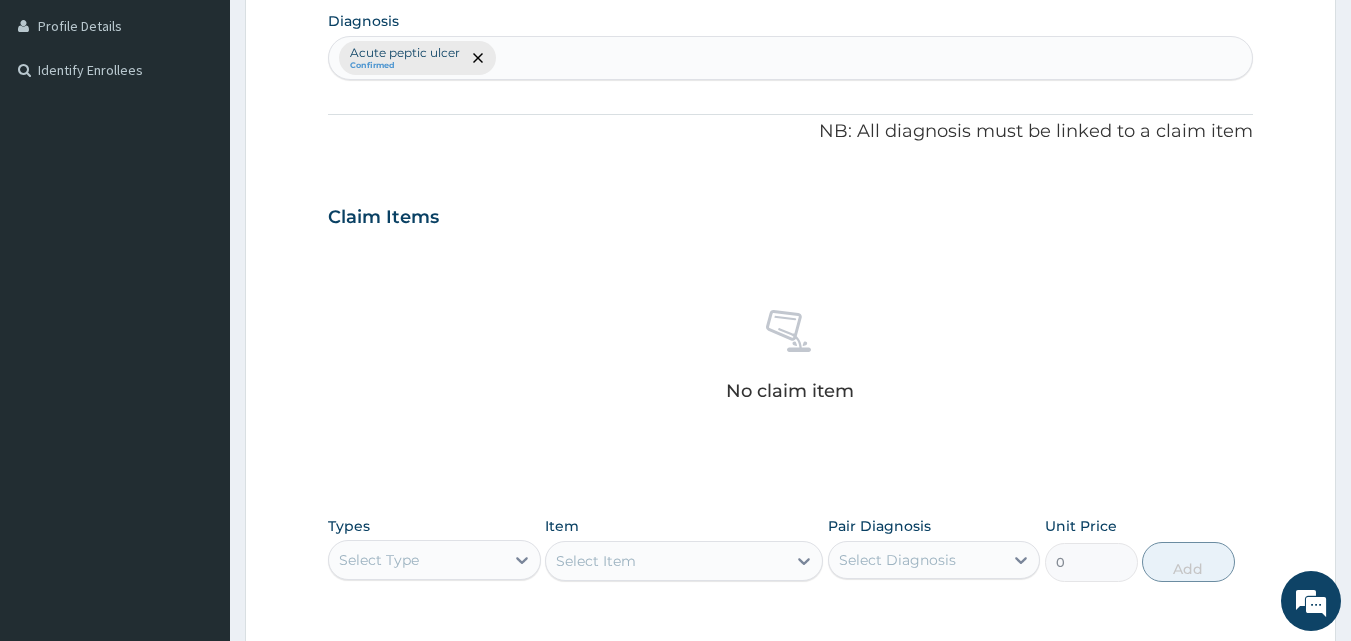 click on "Acute peptic ulcer Confirmed" at bounding box center (791, 58) 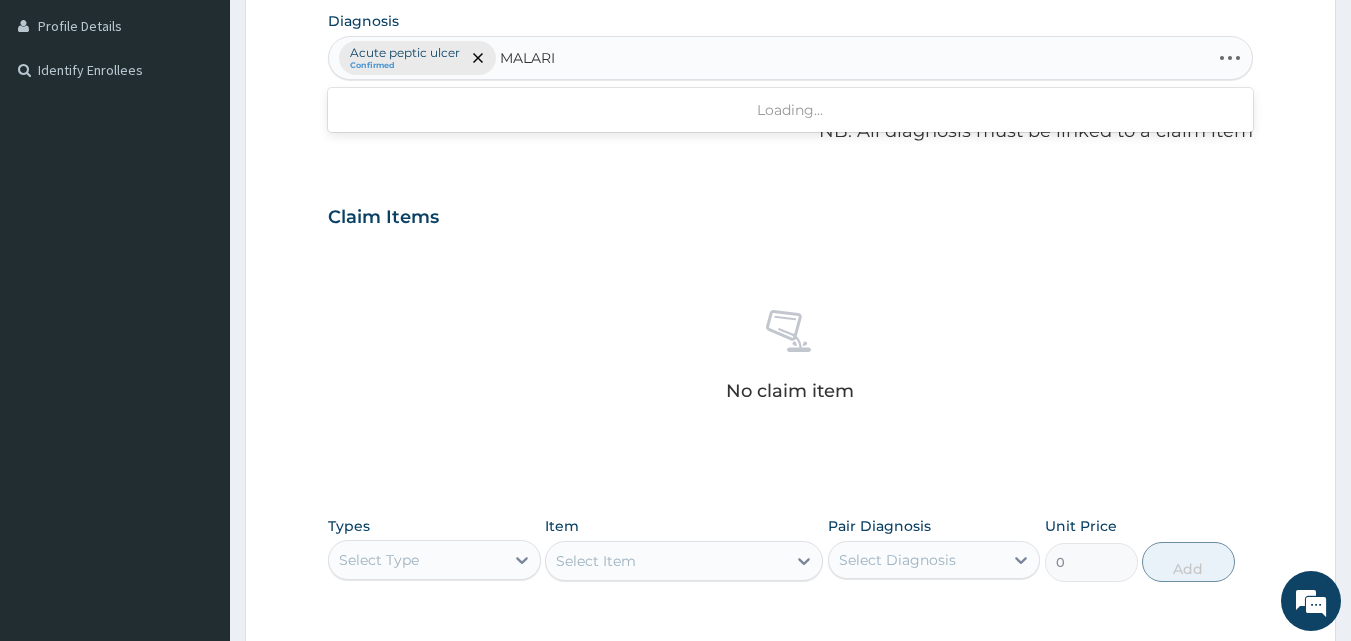 type on "MALARIA" 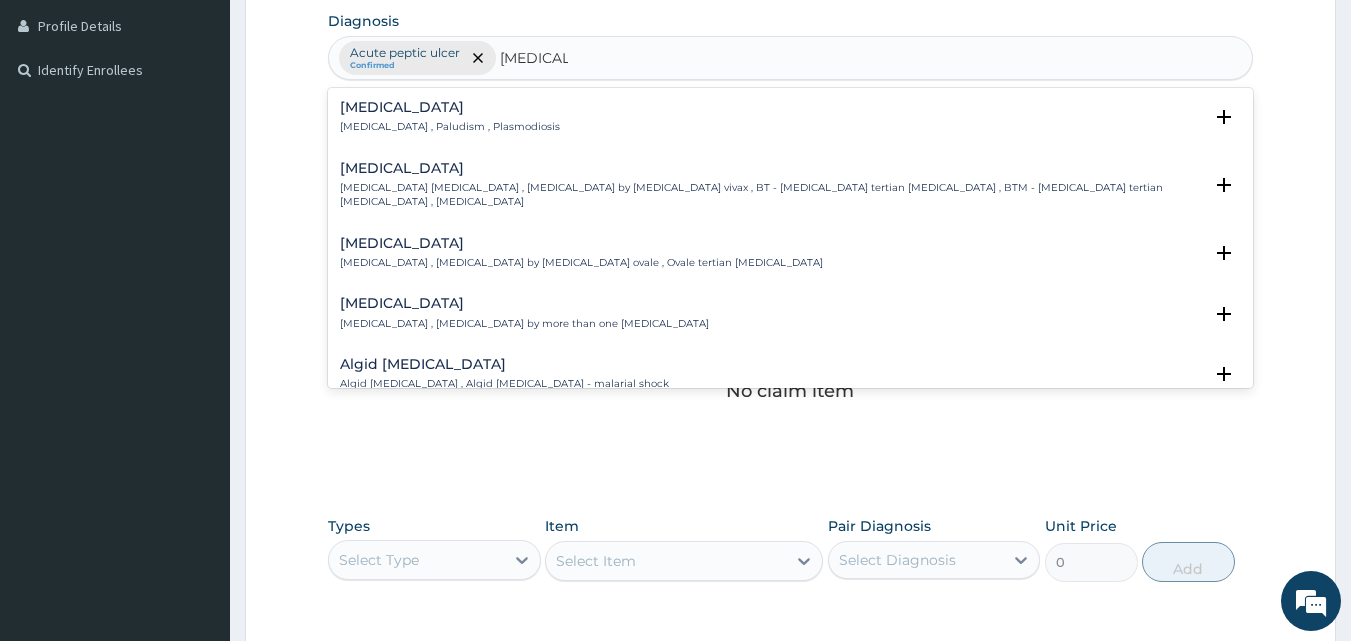 click on "Malaria , Paludism , Plasmodiosis" at bounding box center [450, 127] 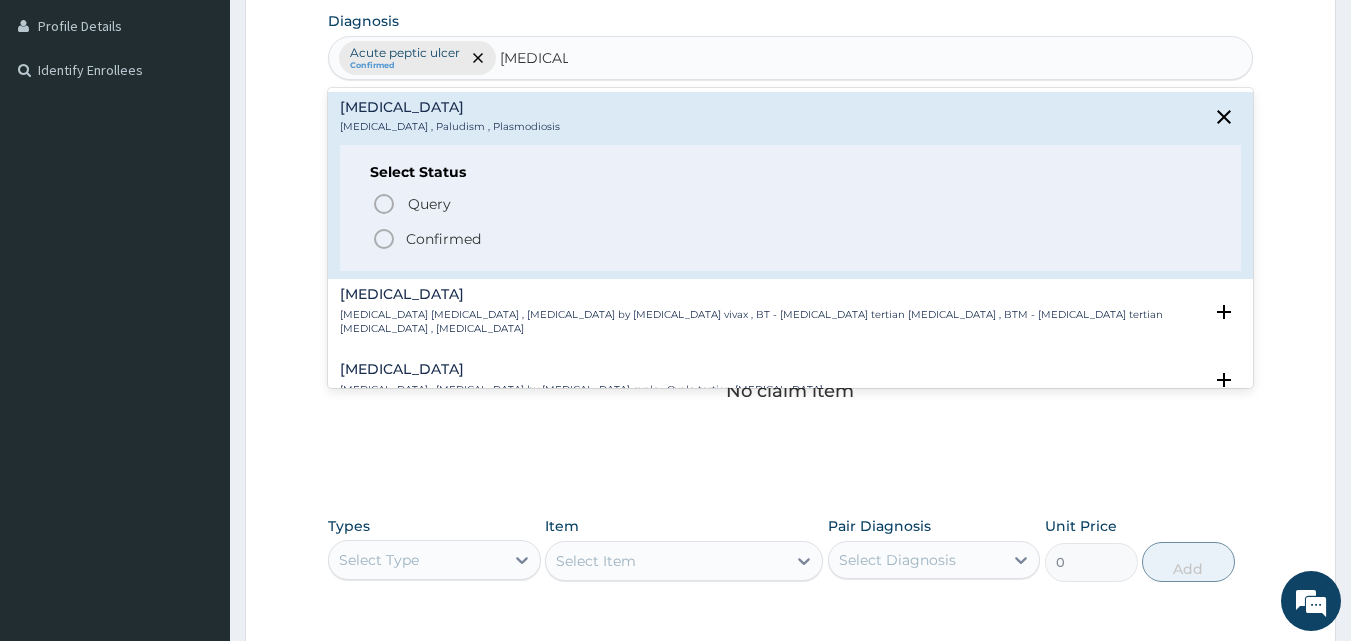 click on "Confirmed" at bounding box center (443, 239) 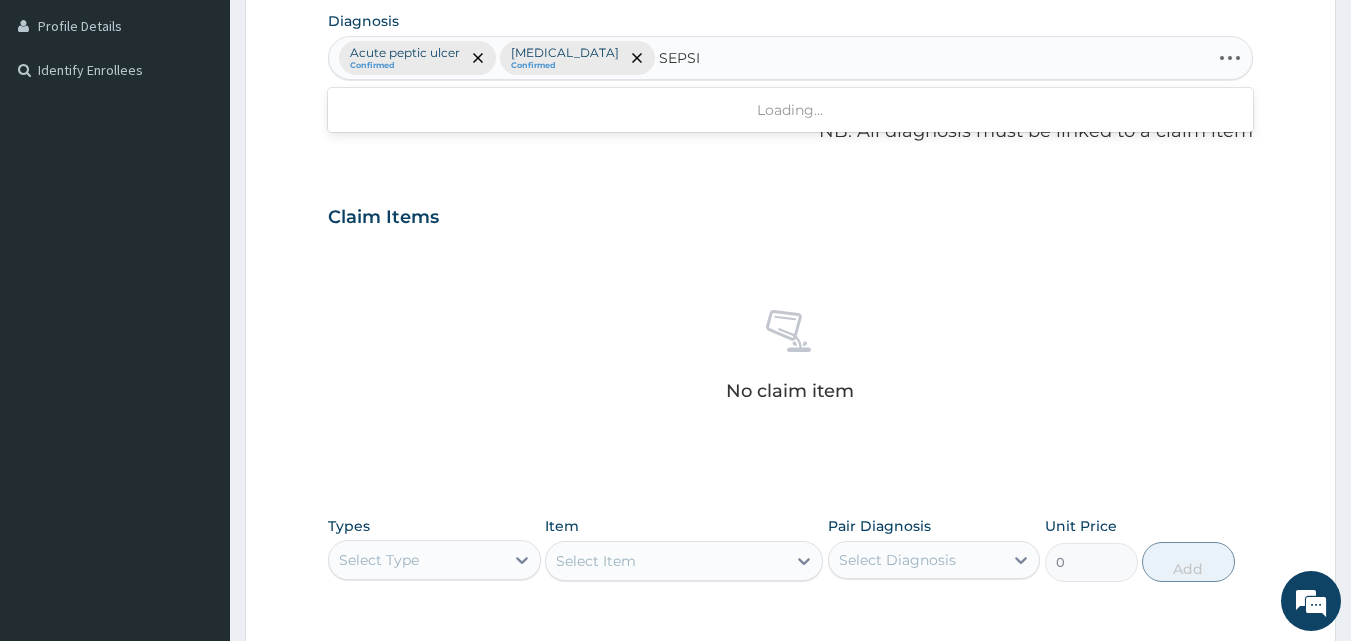 type on "SEPSIS" 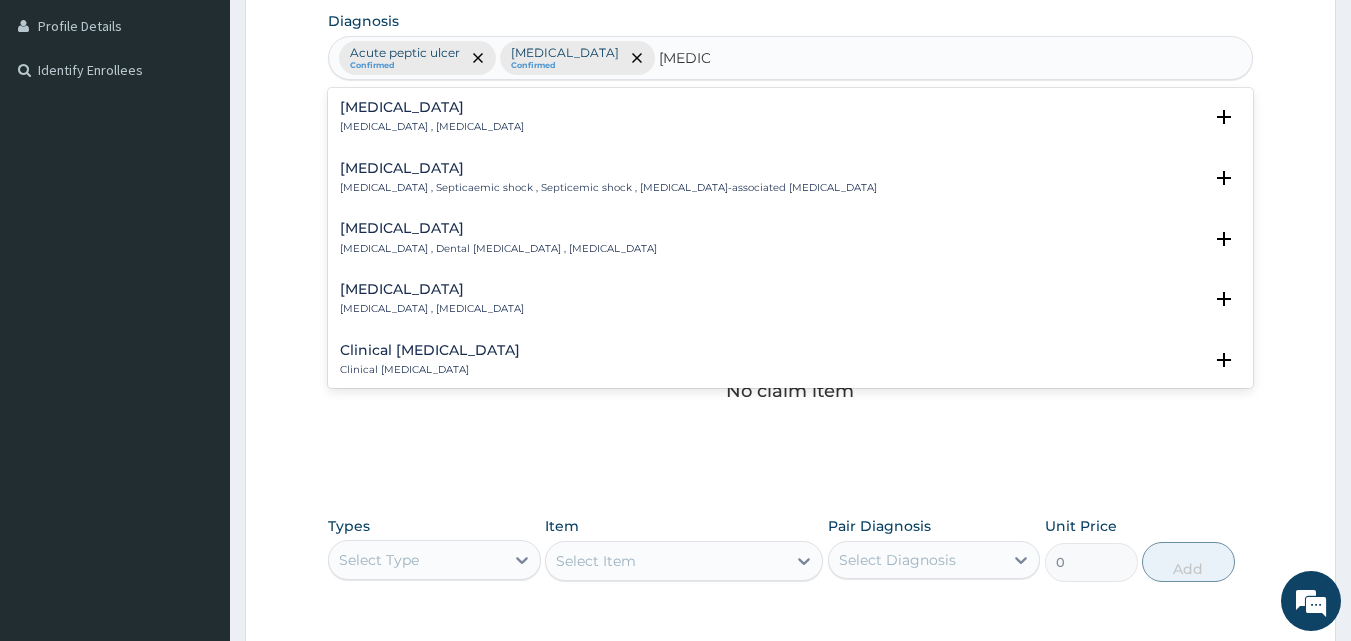 click on "Sepsis" at bounding box center (432, 107) 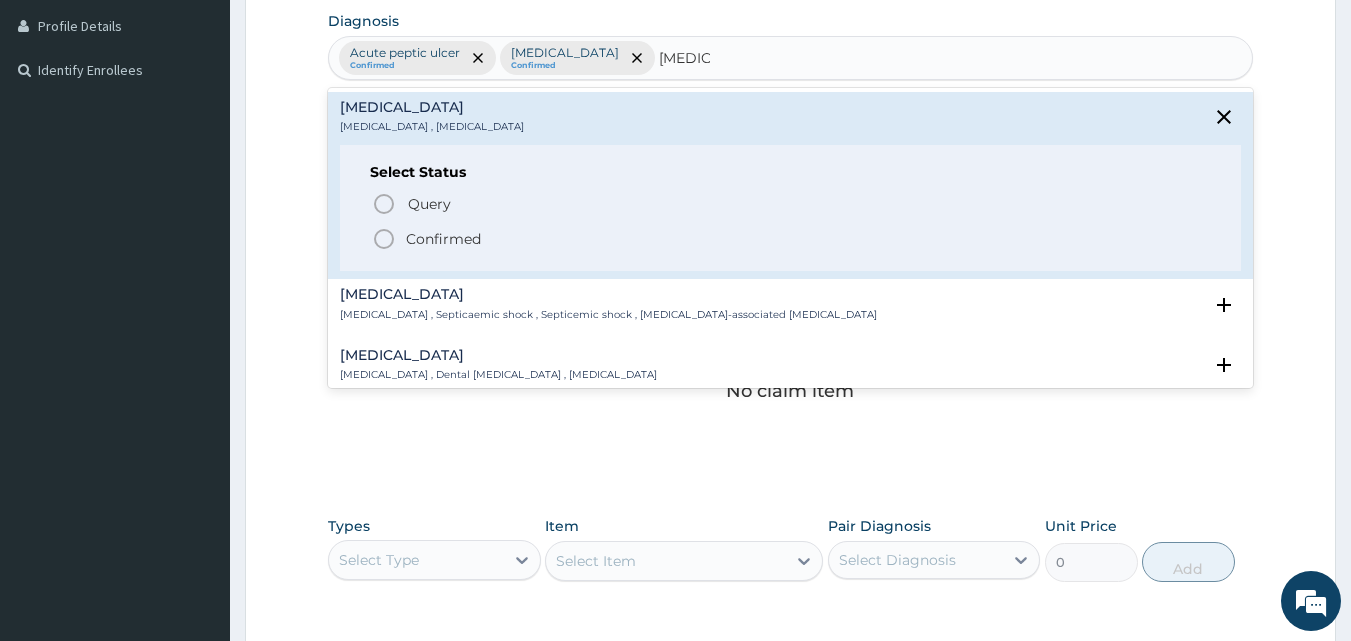 click on "Confirmed" at bounding box center (443, 239) 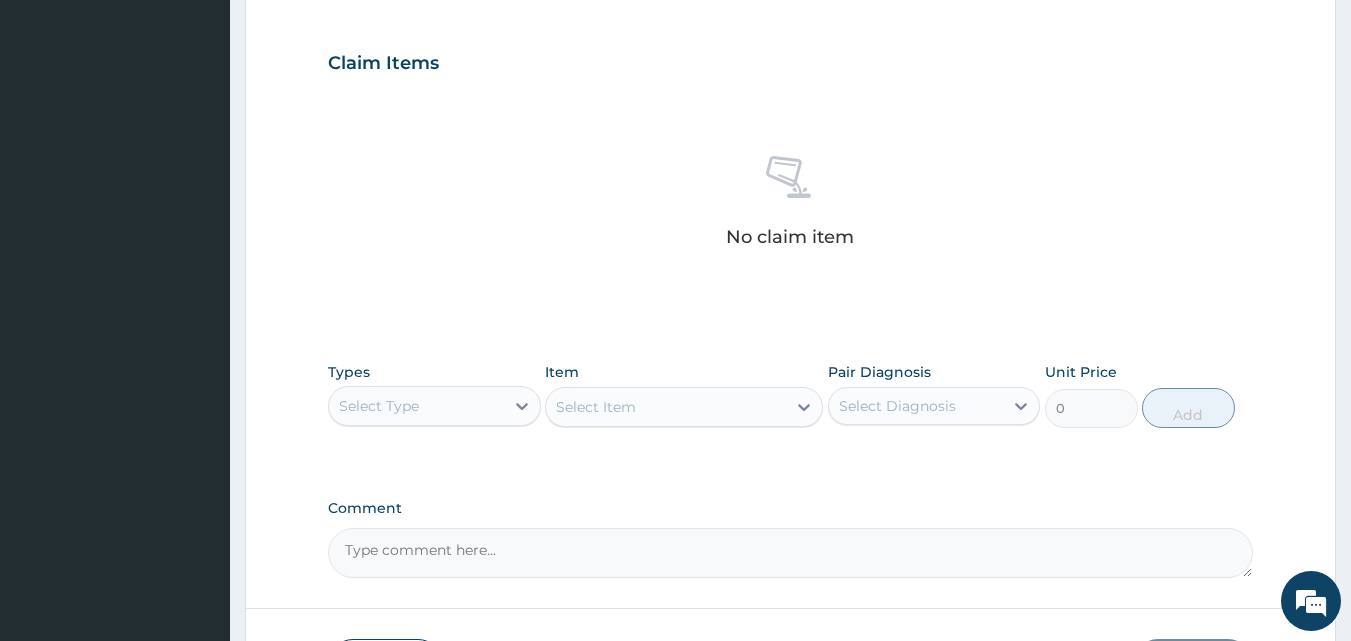 scroll, scrollTop: 800, scrollLeft: 0, axis: vertical 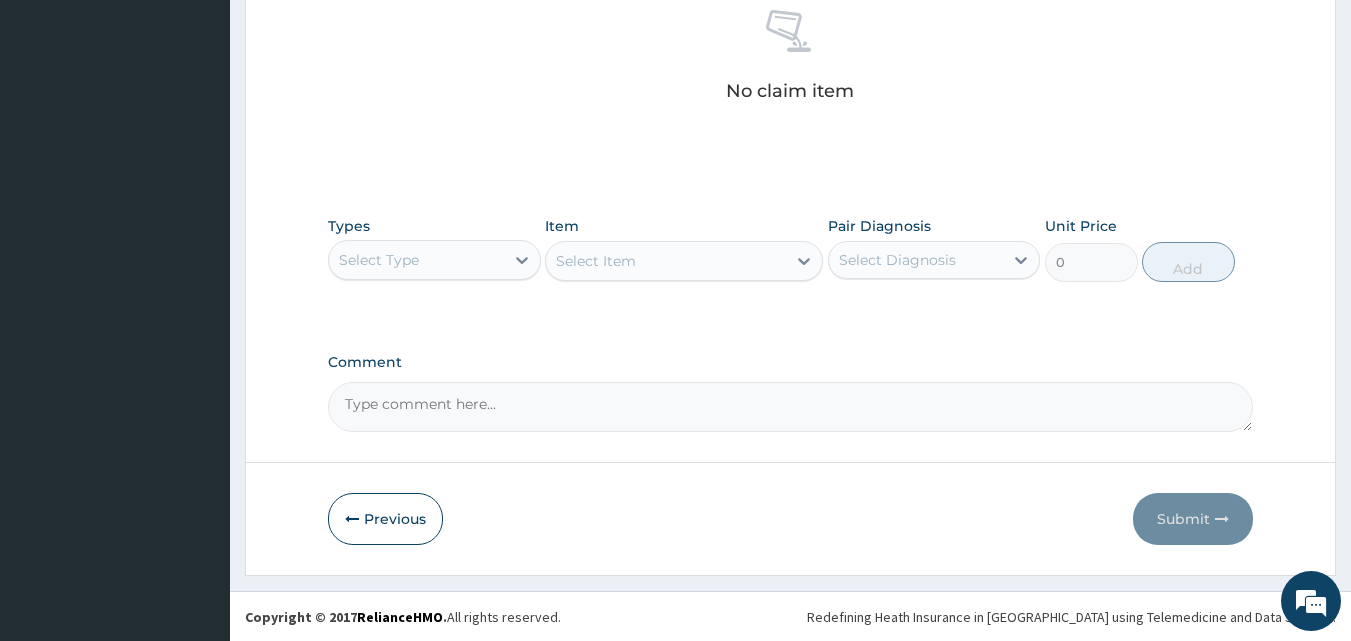 click on "Select Type" at bounding box center [416, 260] 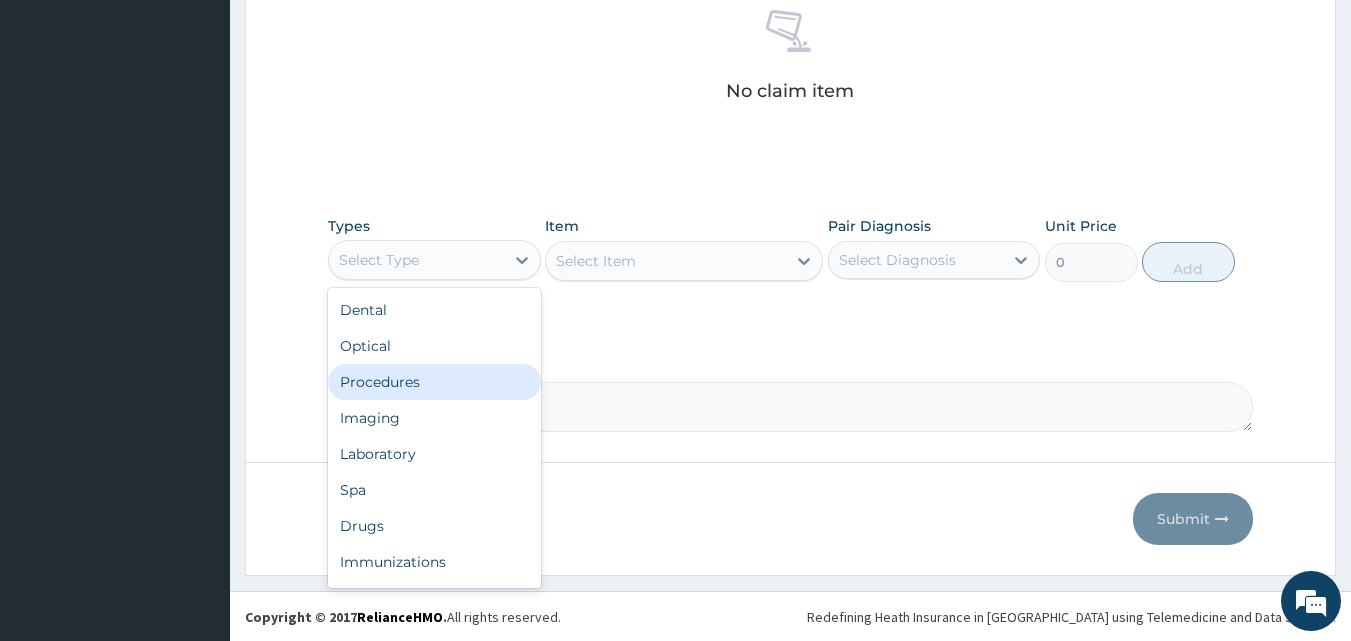 click on "Procedures" at bounding box center [434, 382] 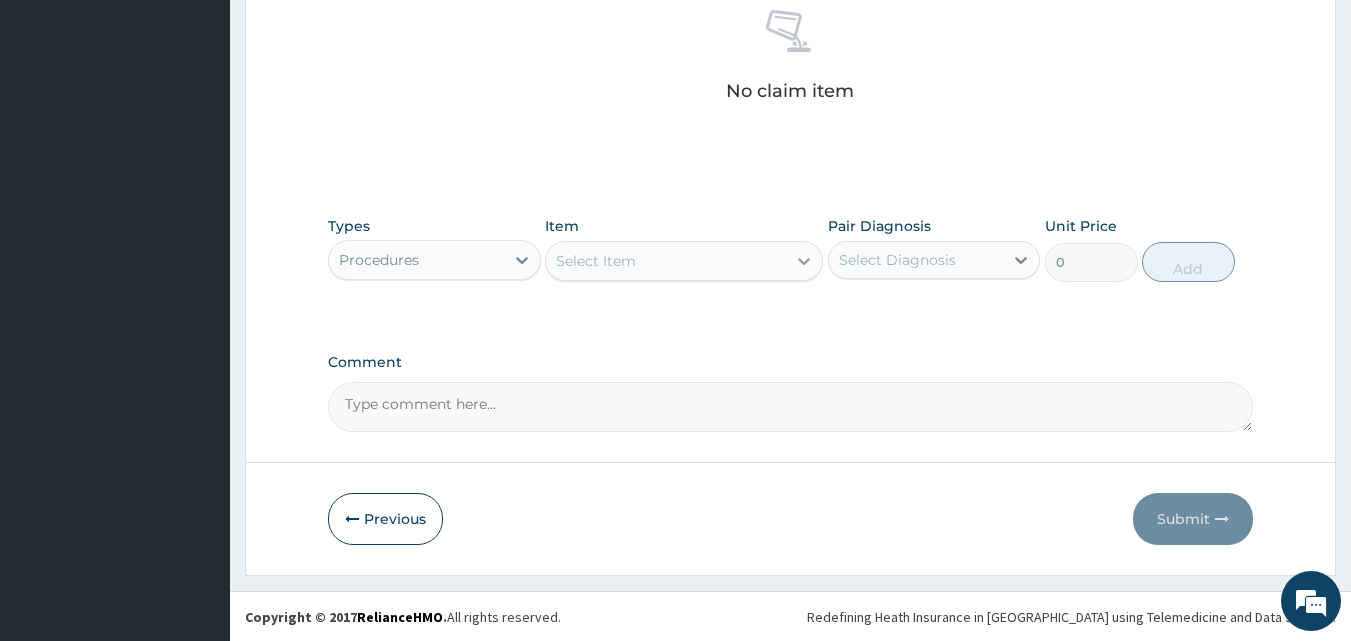 click at bounding box center (804, 261) 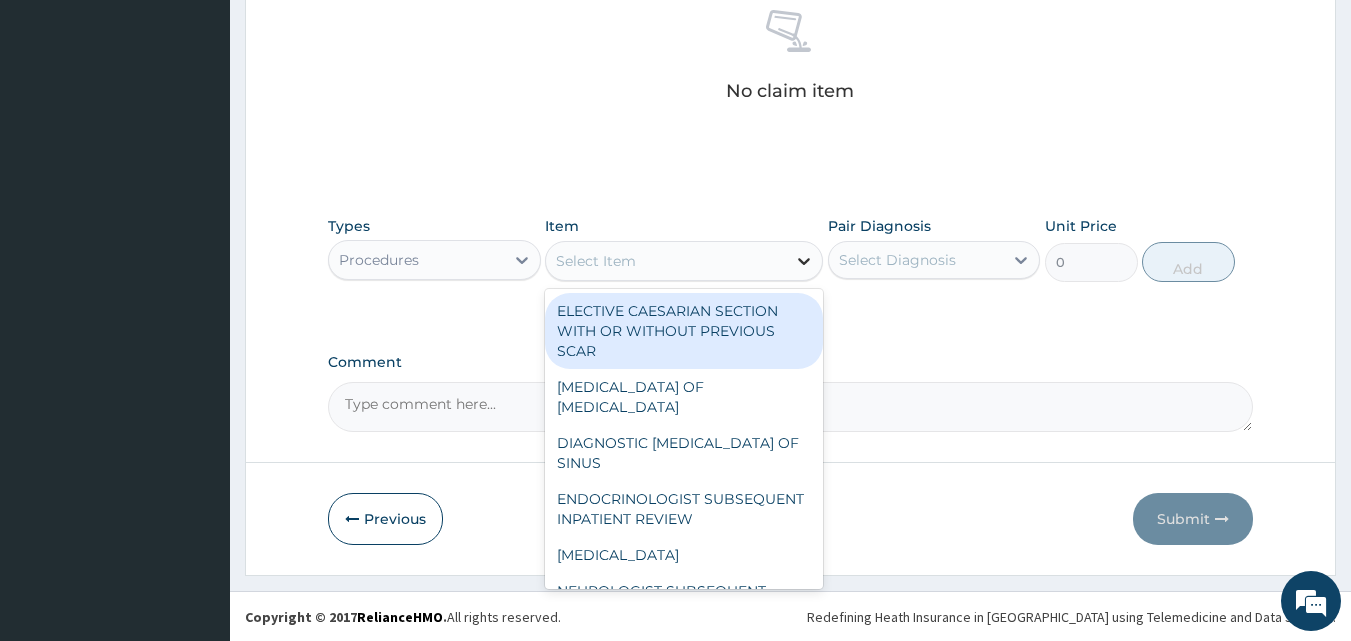type on "G" 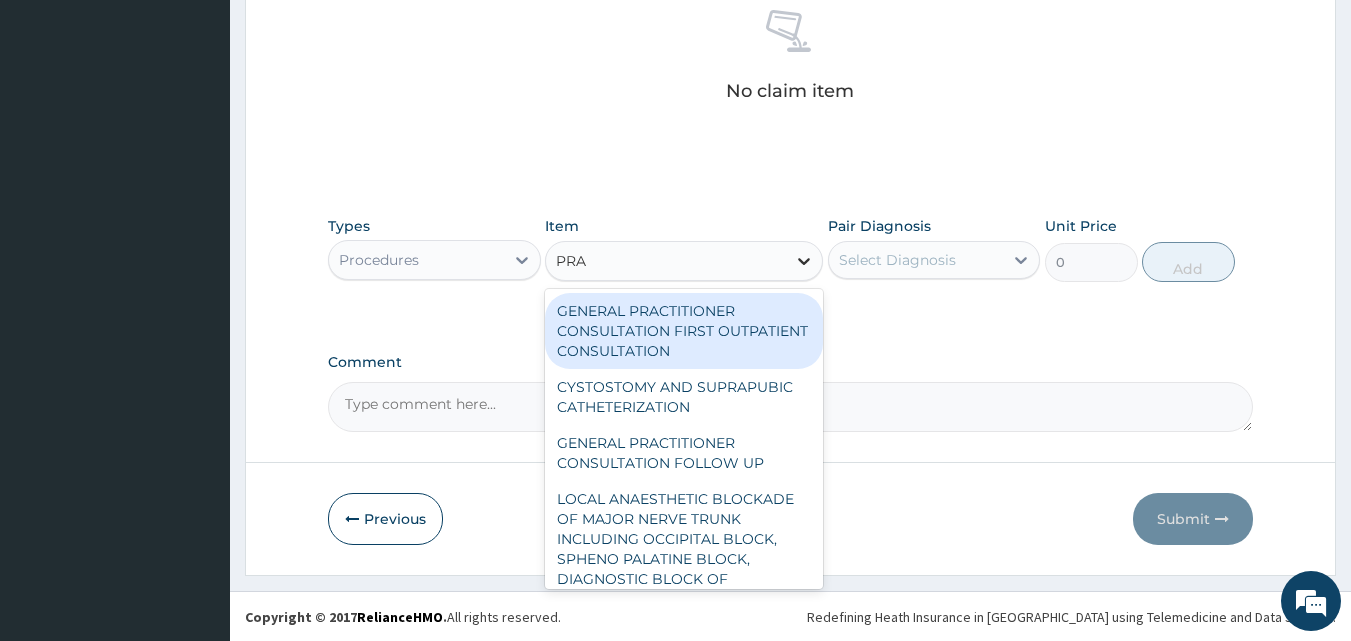 type on "PRAC" 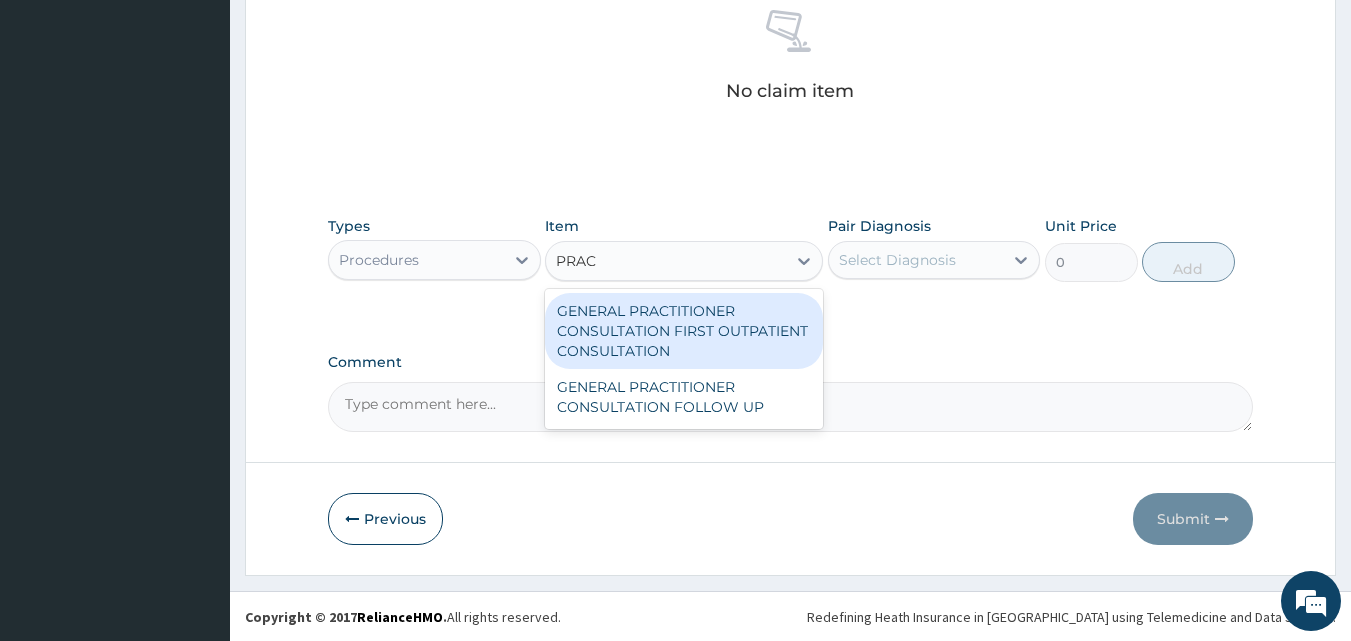 click on "GENERAL PRACTITIONER CONSULTATION FIRST OUTPATIENT CONSULTATION" at bounding box center [684, 331] 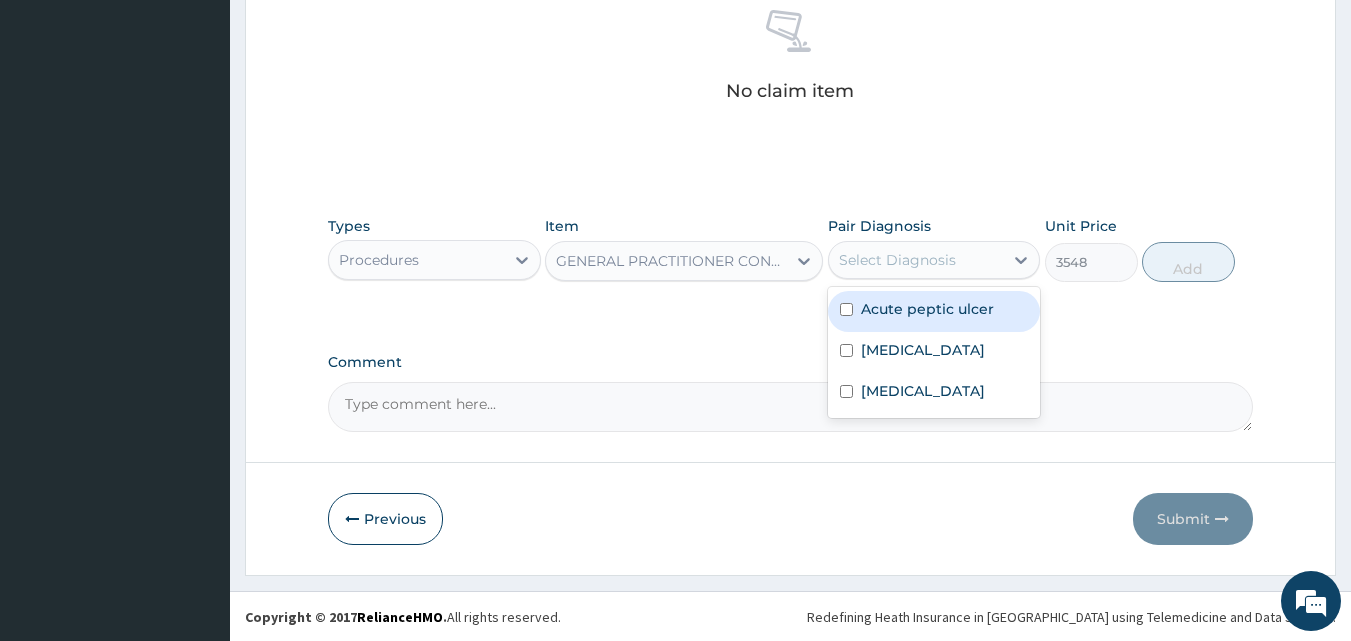click on "Select Diagnosis" at bounding box center (897, 260) 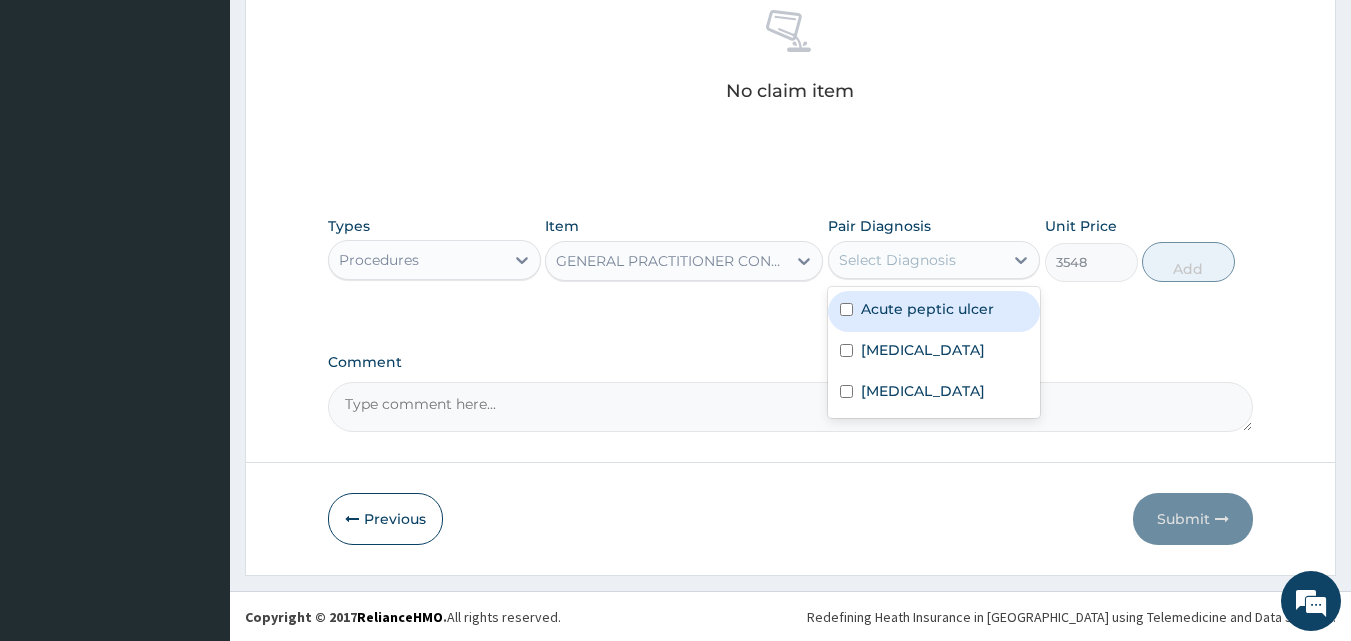 click on "Select Diagnosis" at bounding box center [897, 260] 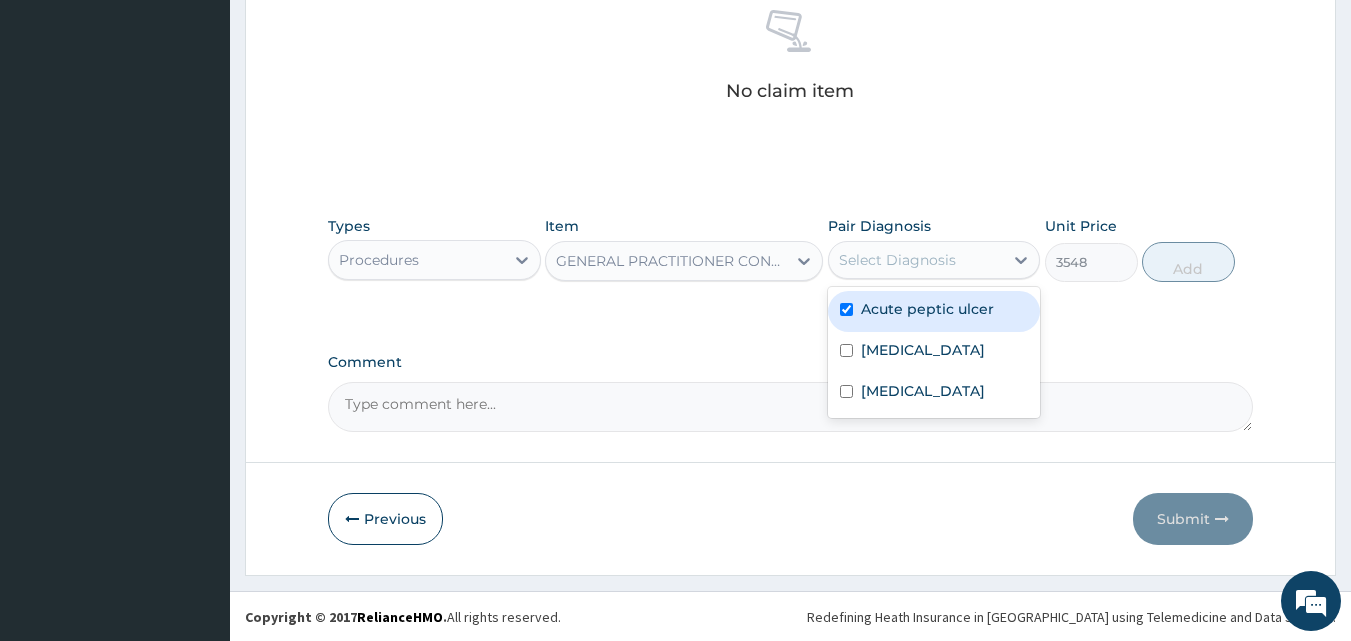 checkbox on "true" 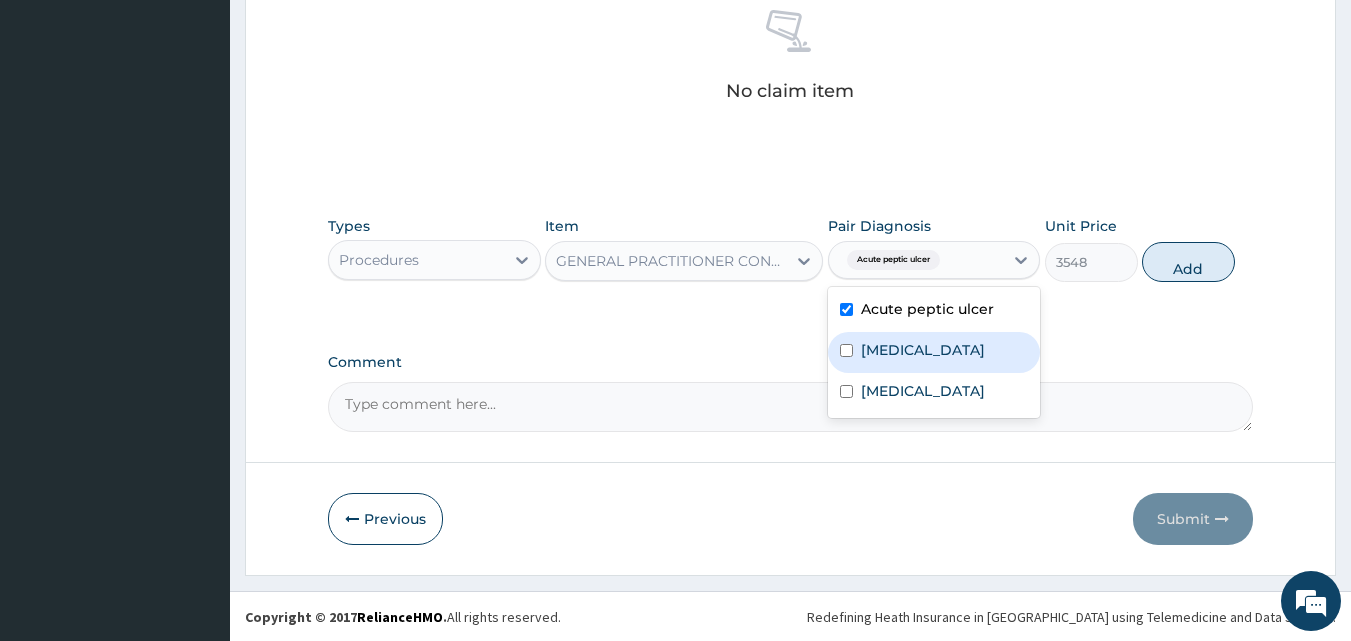 click at bounding box center (846, 350) 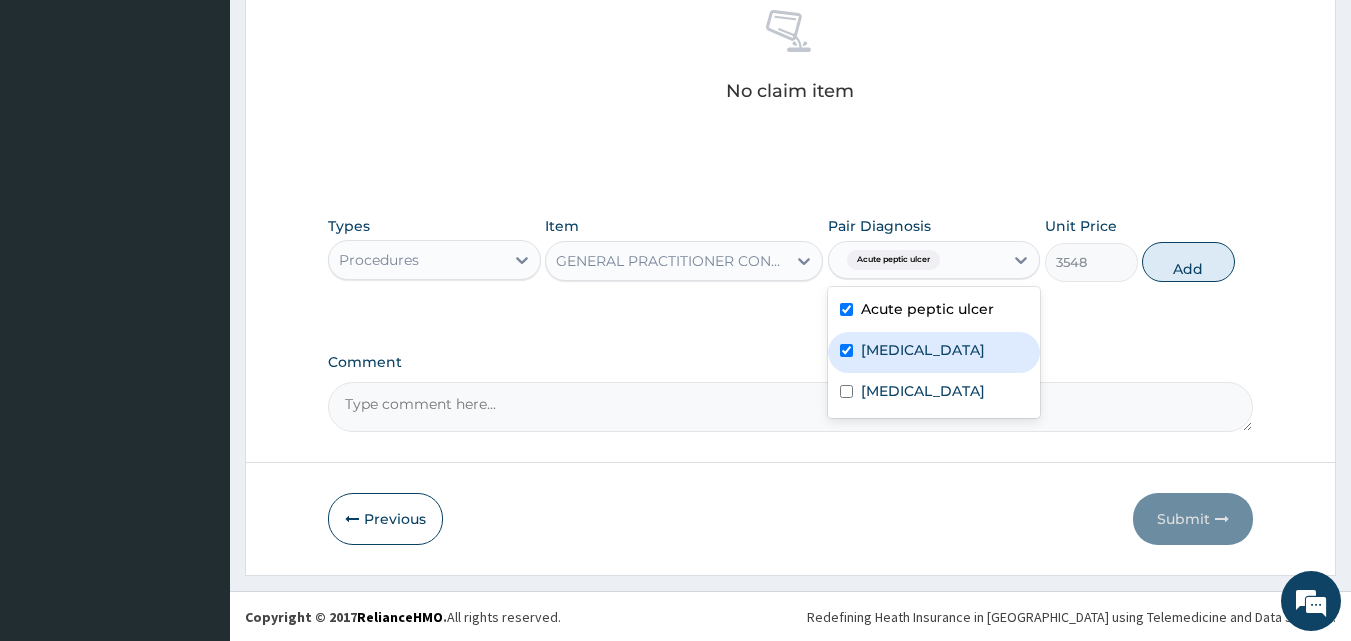 click at bounding box center [846, 350] 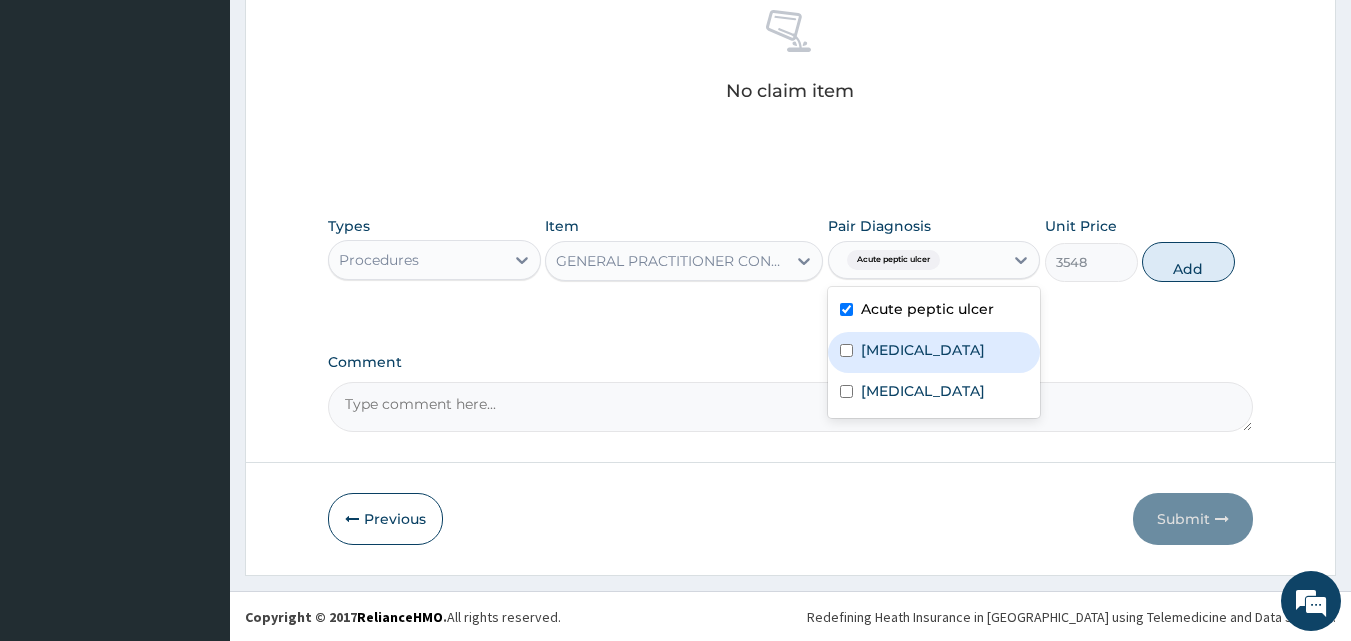 click on "Malaria" at bounding box center (923, 350) 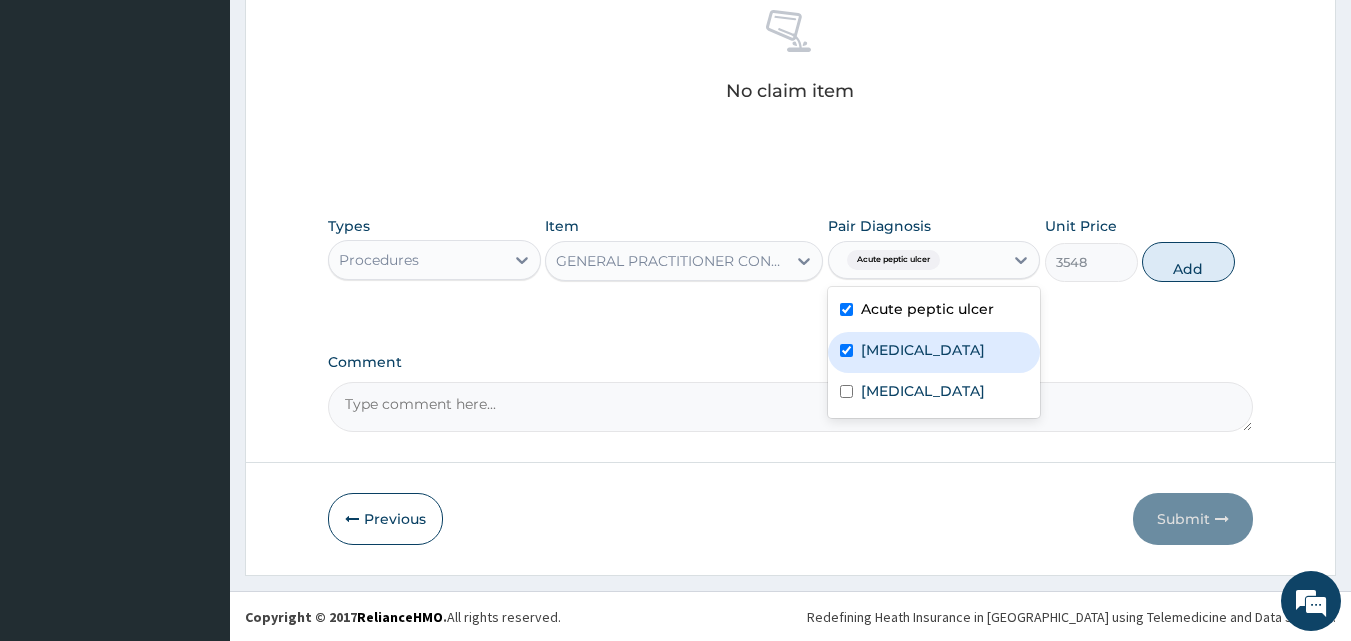checkbox on "true" 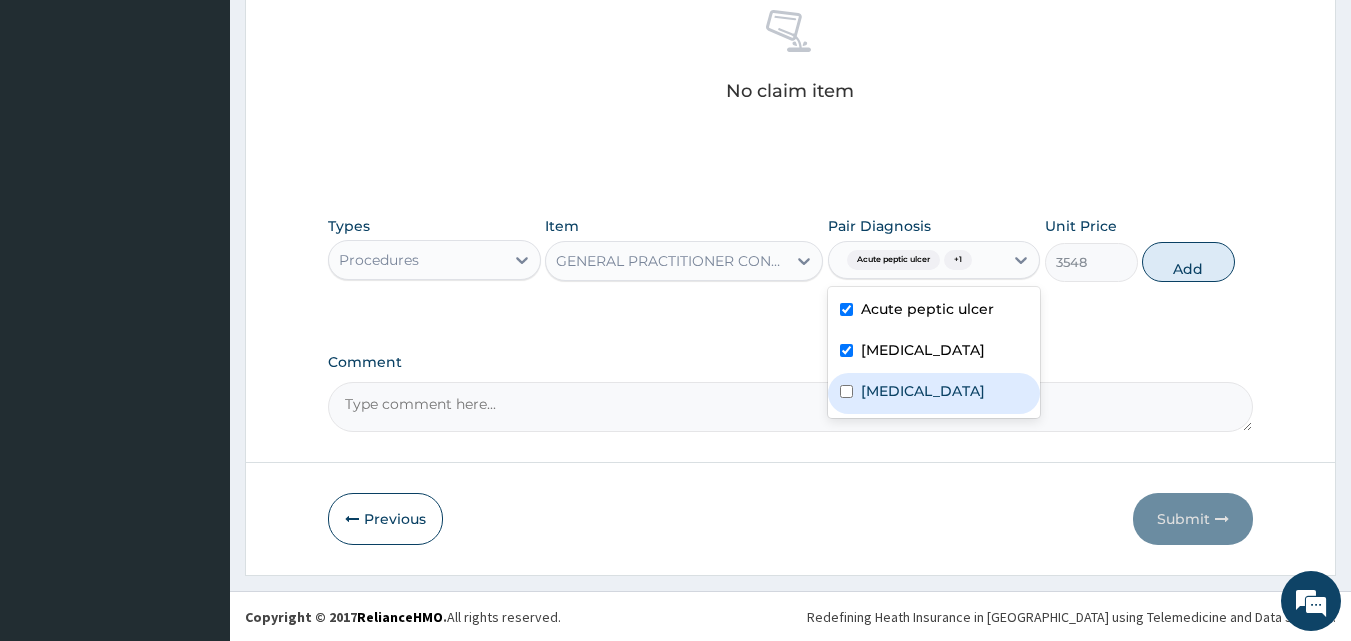 click on "Sepsis" at bounding box center [923, 391] 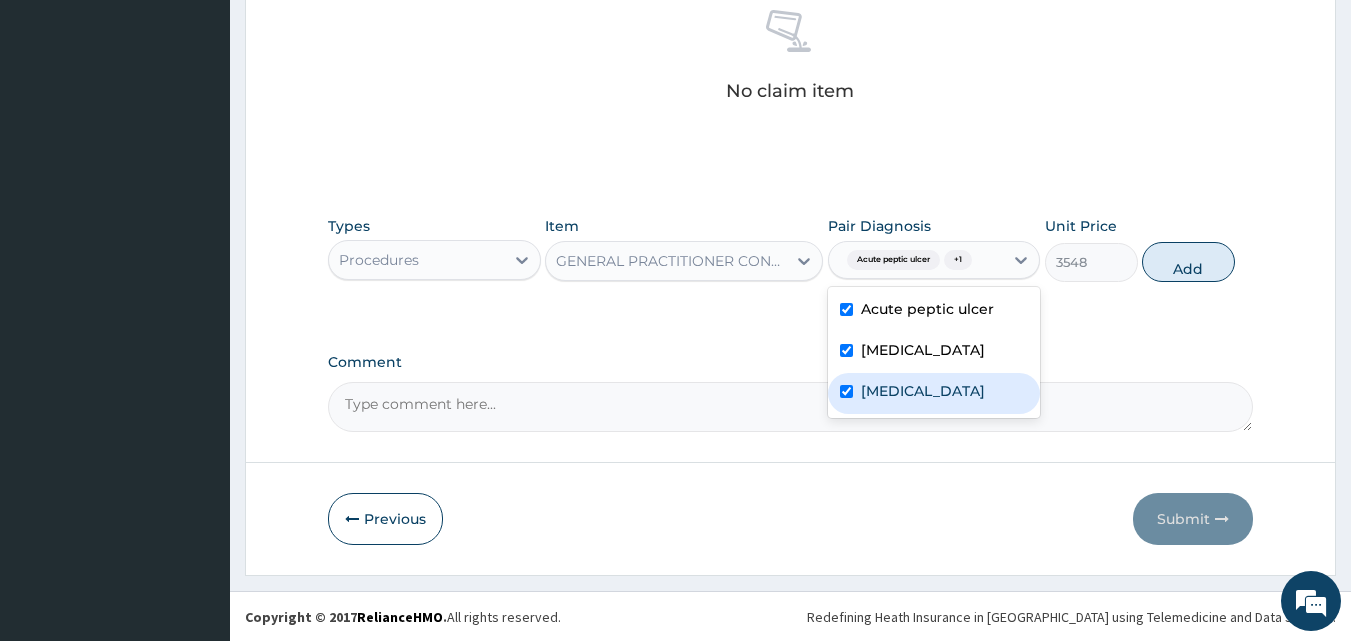 checkbox on "true" 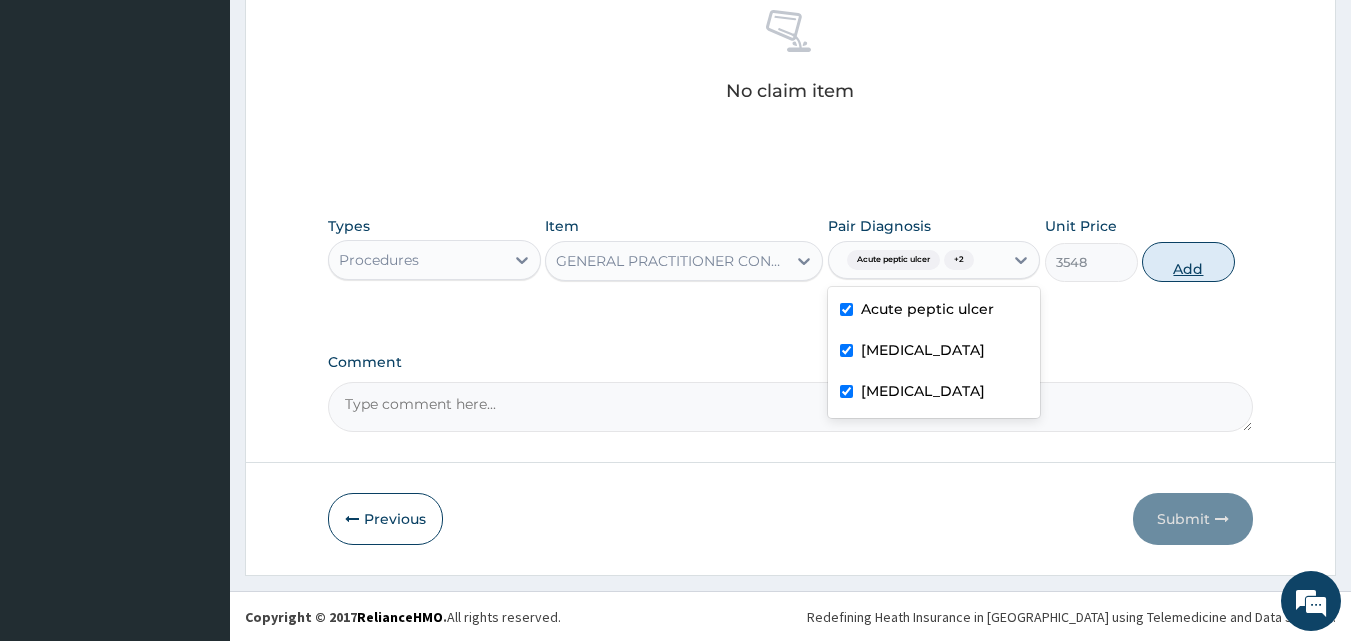 click on "Add" at bounding box center [1188, 262] 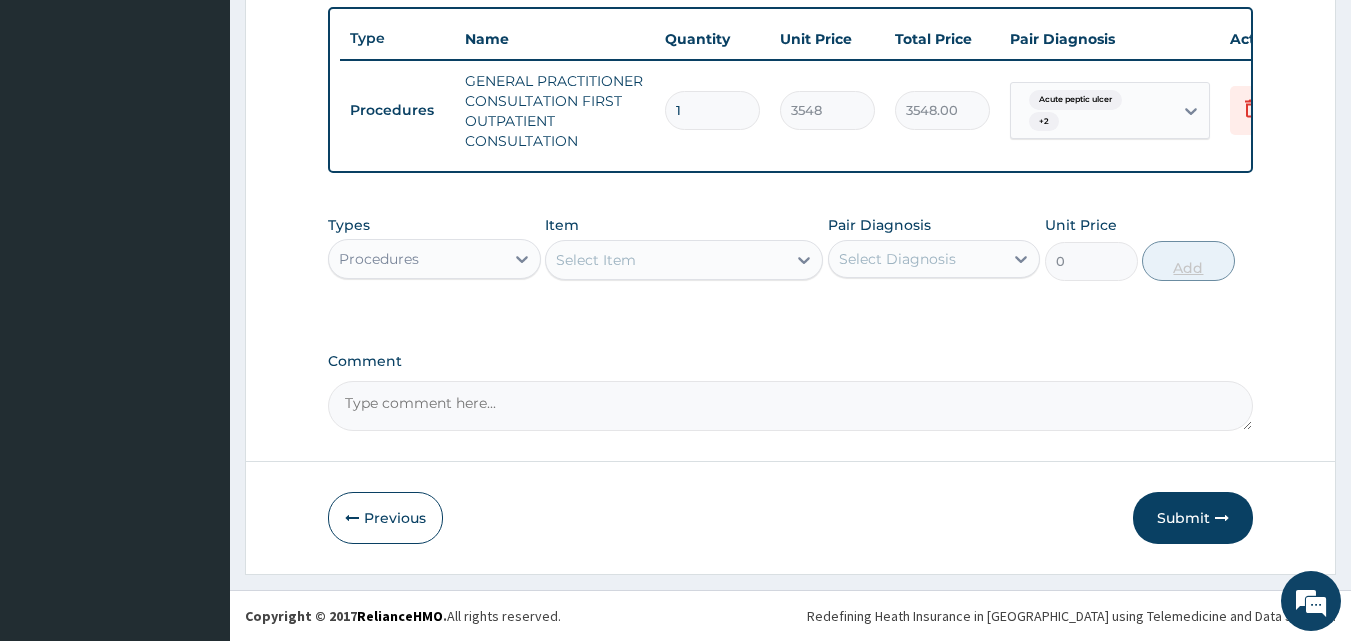 scroll, scrollTop: 752, scrollLeft: 0, axis: vertical 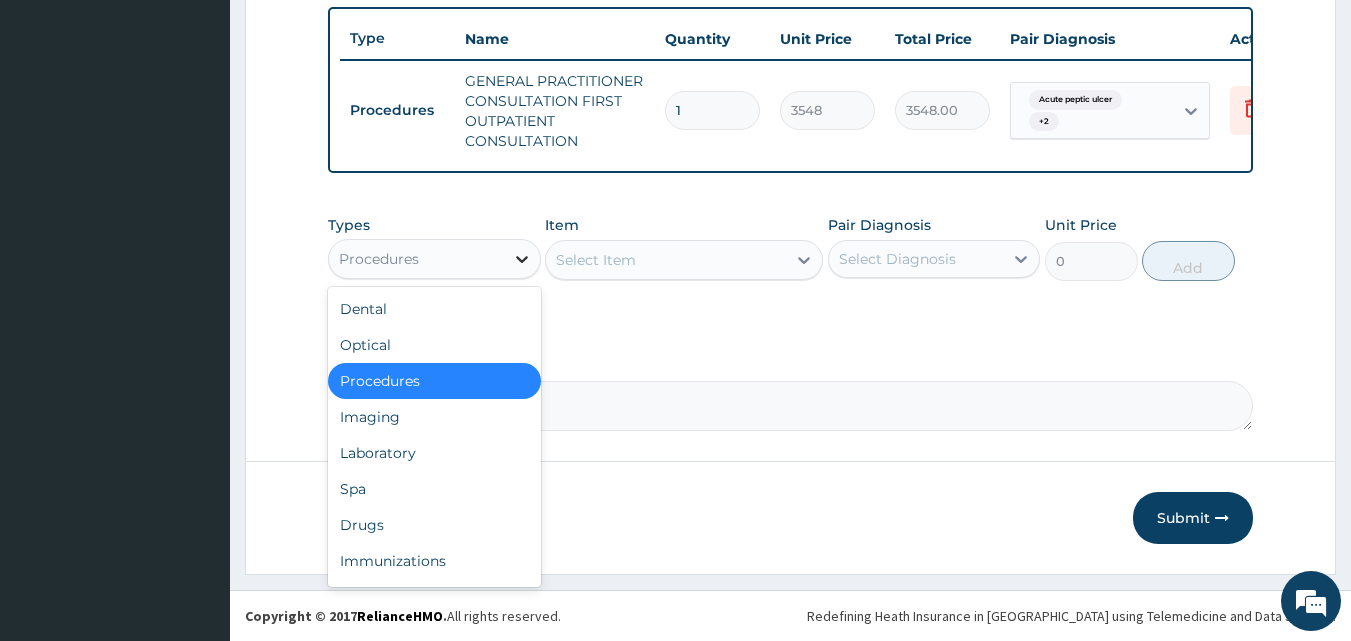 click 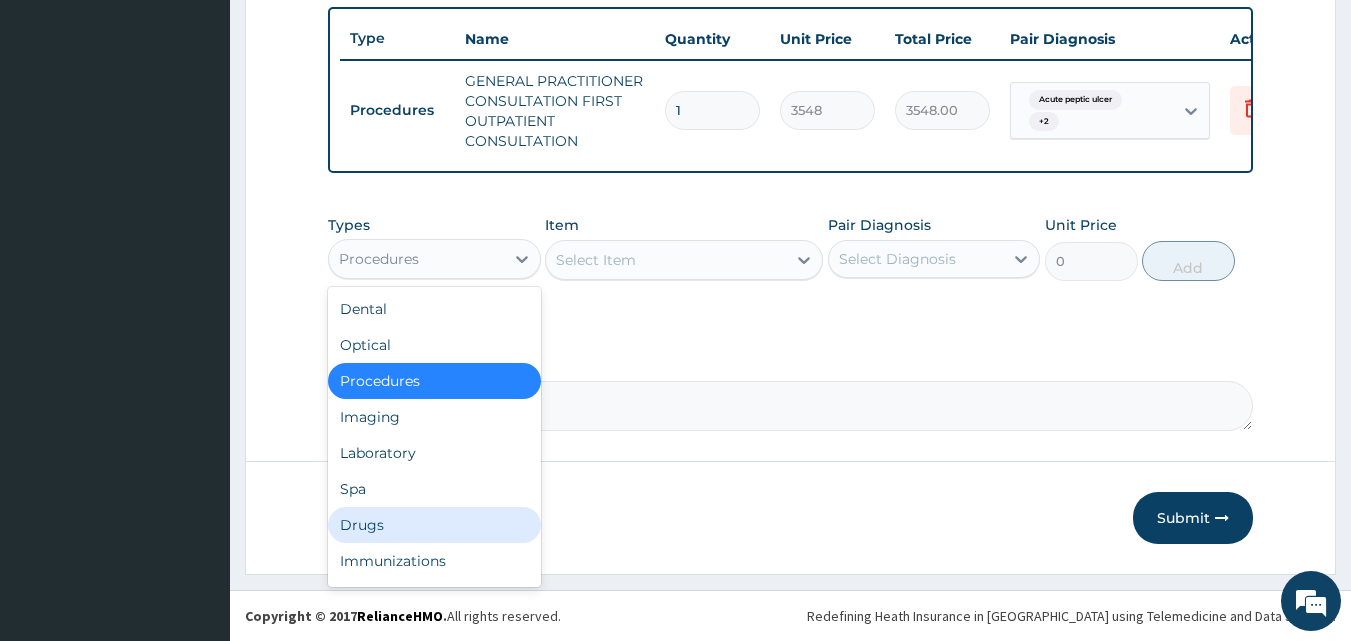 click on "Drugs" at bounding box center [434, 525] 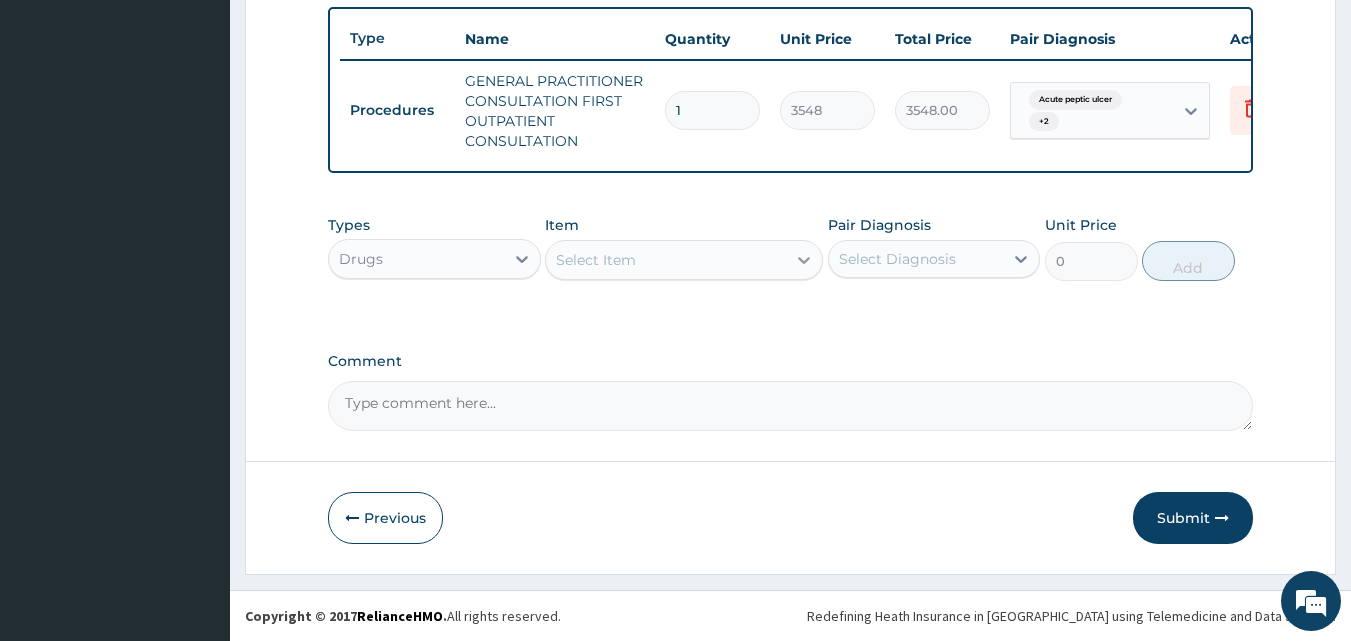click at bounding box center [804, 260] 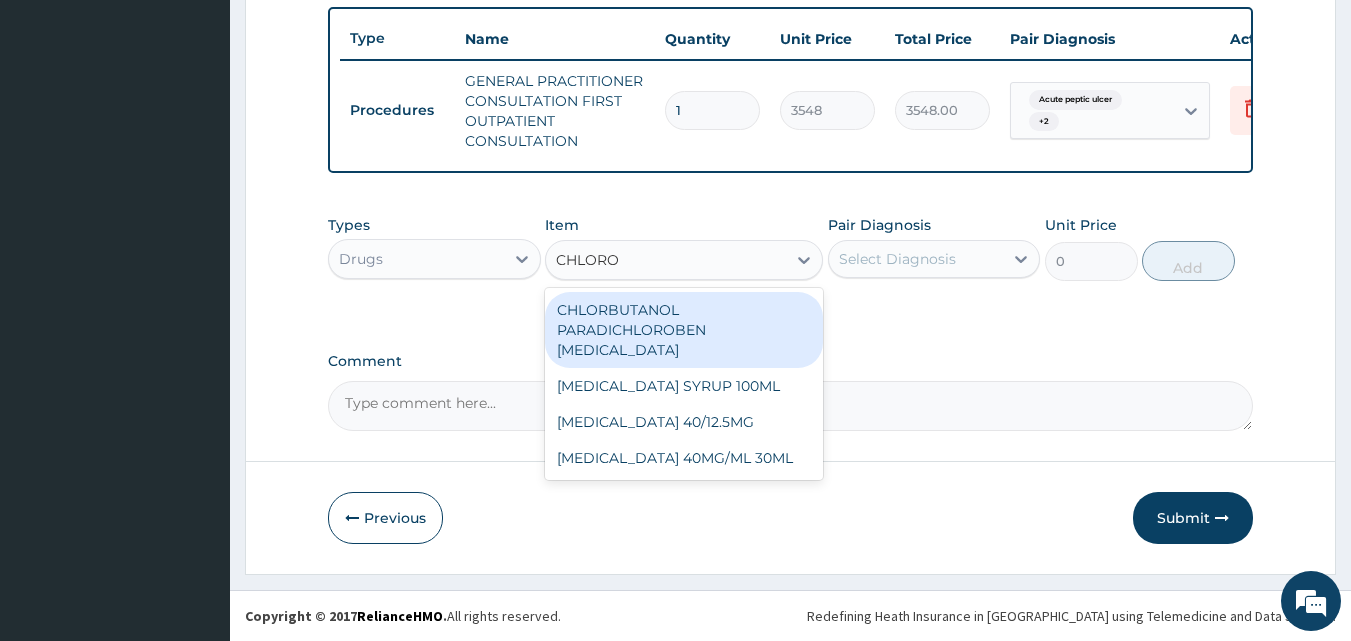 type on "CHLOROQ" 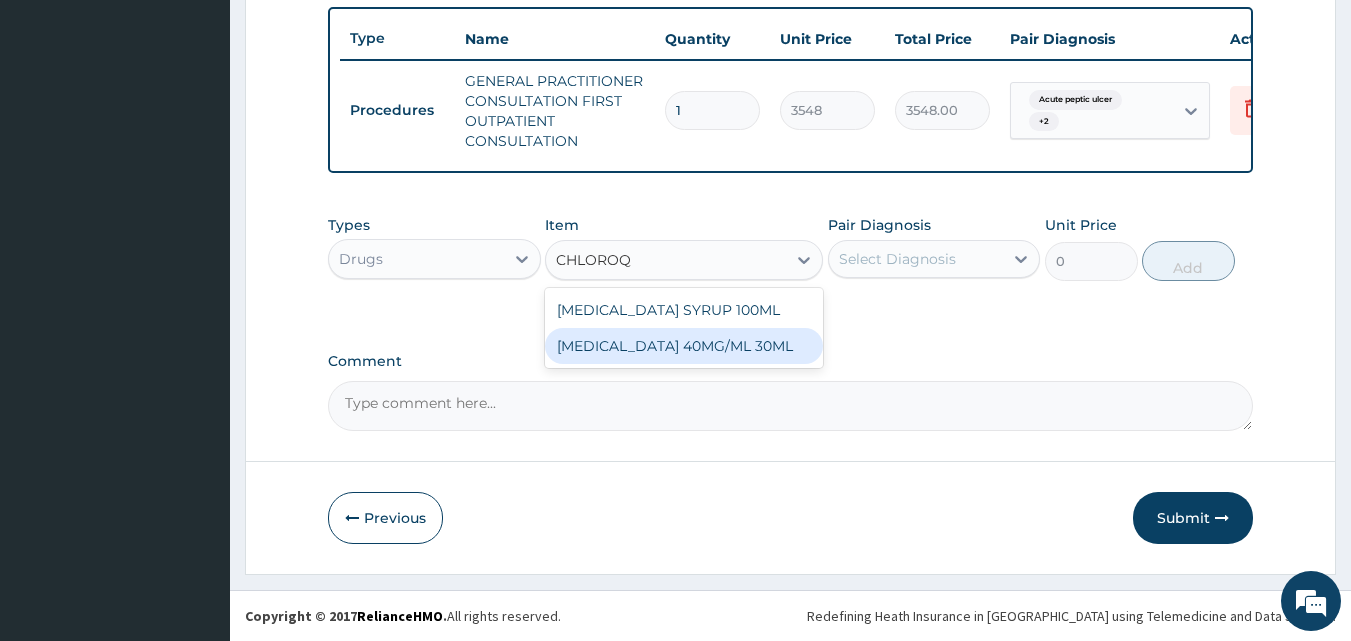 click on "CHLOROQUINE 40MG/ML 30ML" at bounding box center (684, 346) 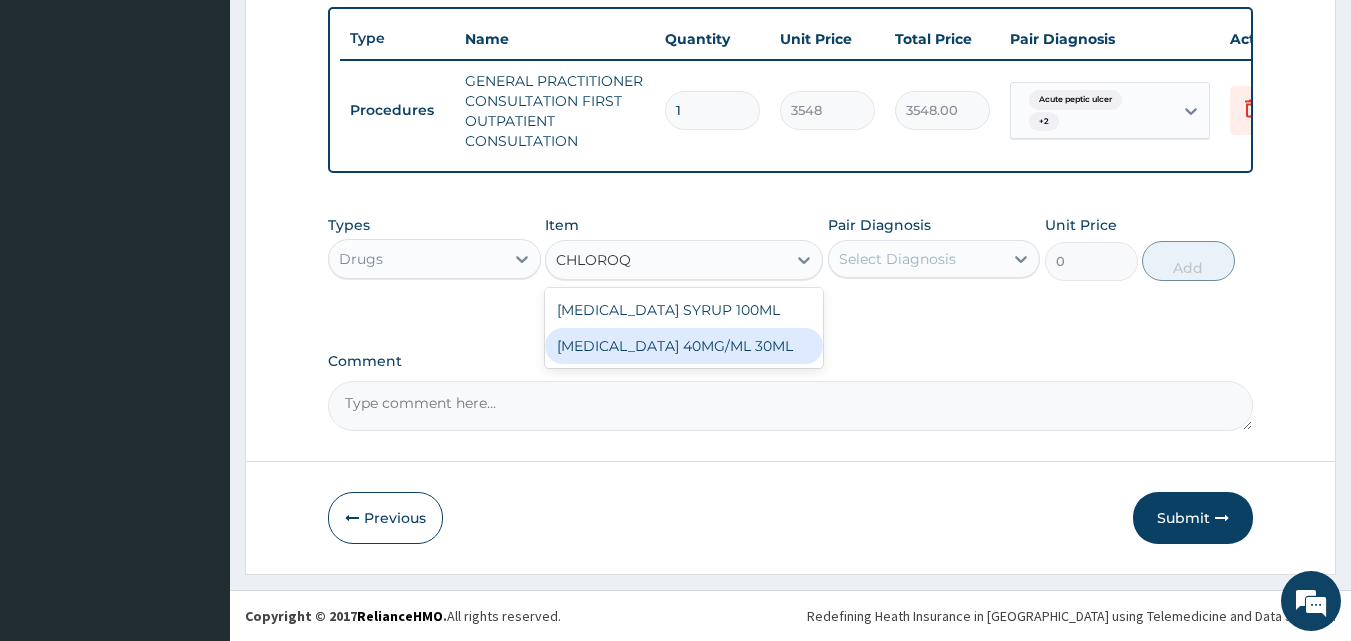type 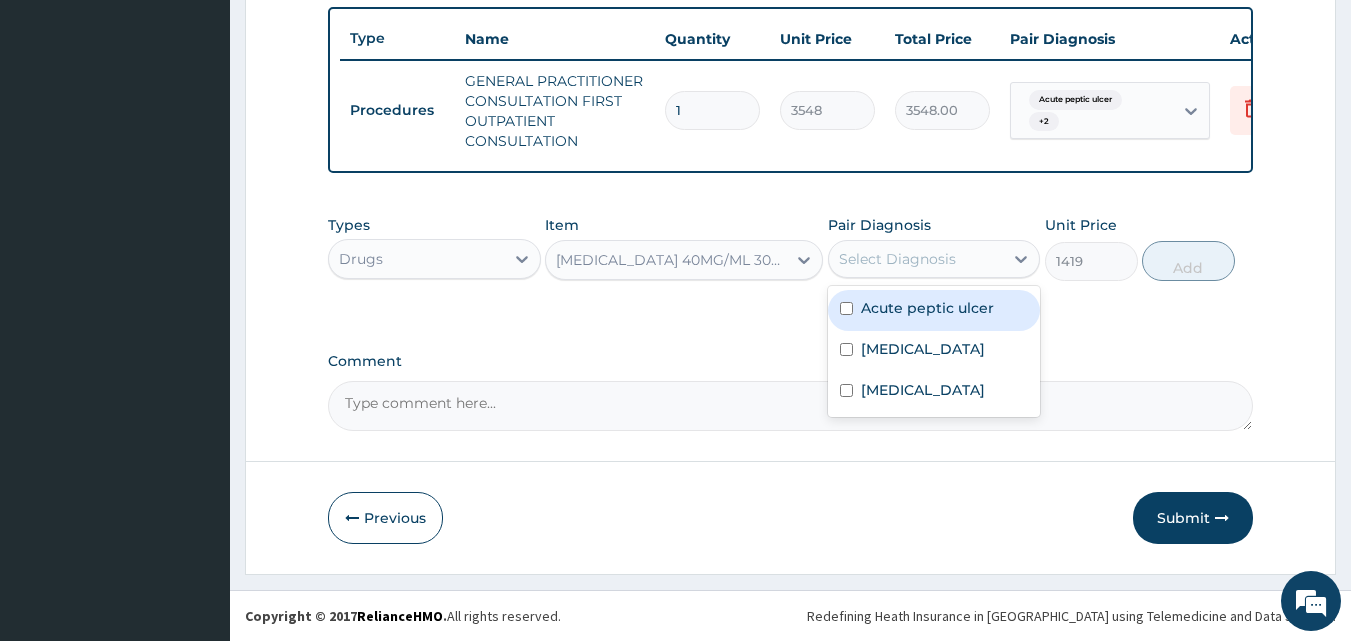 click on "Select Diagnosis" at bounding box center [916, 259] 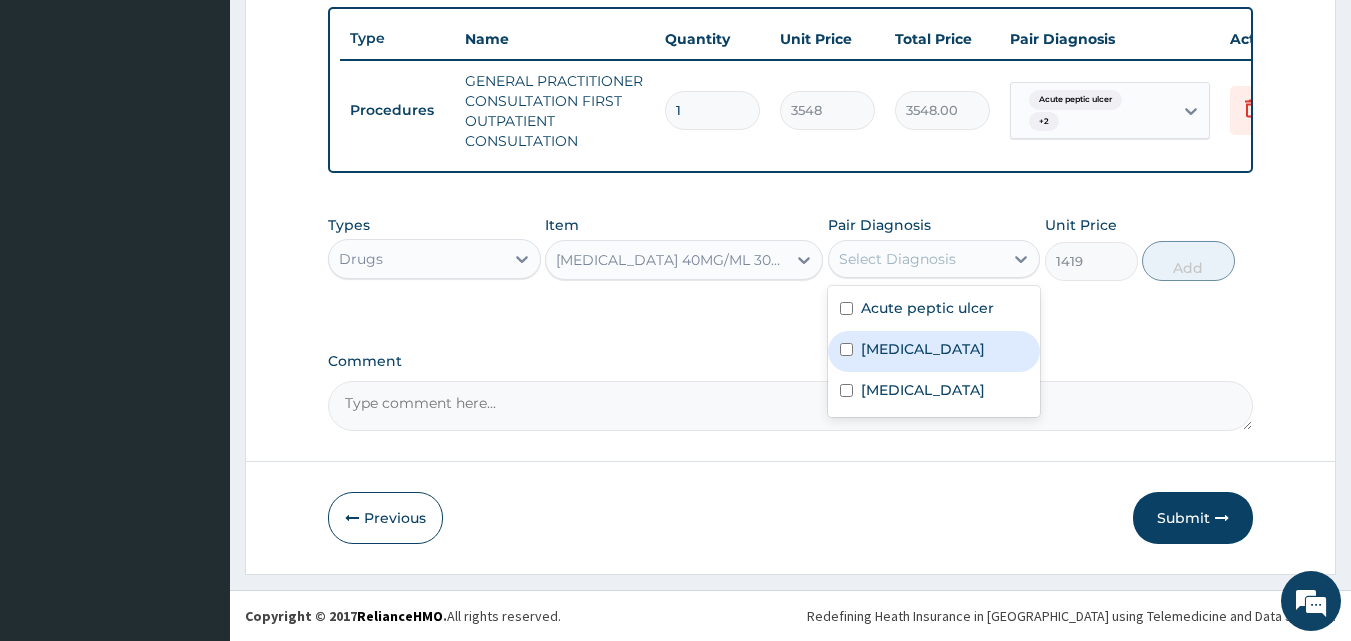 click on "Malaria" at bounding box center [923, 349] 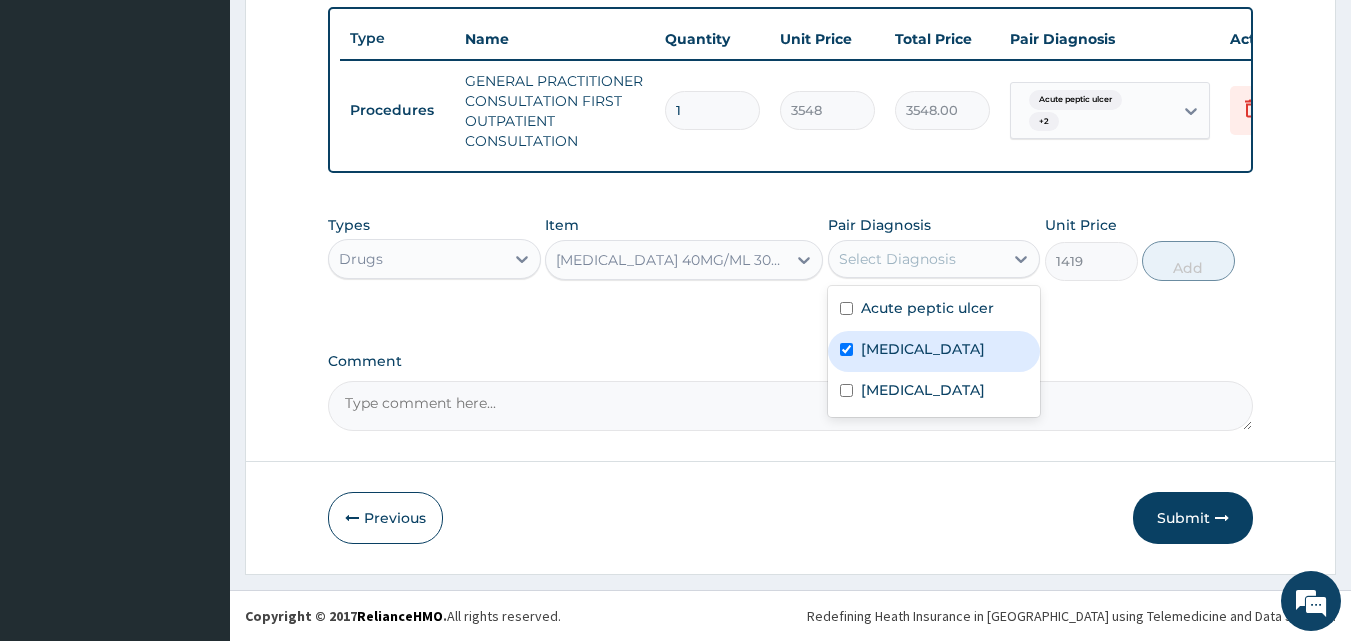checkbox on "true" 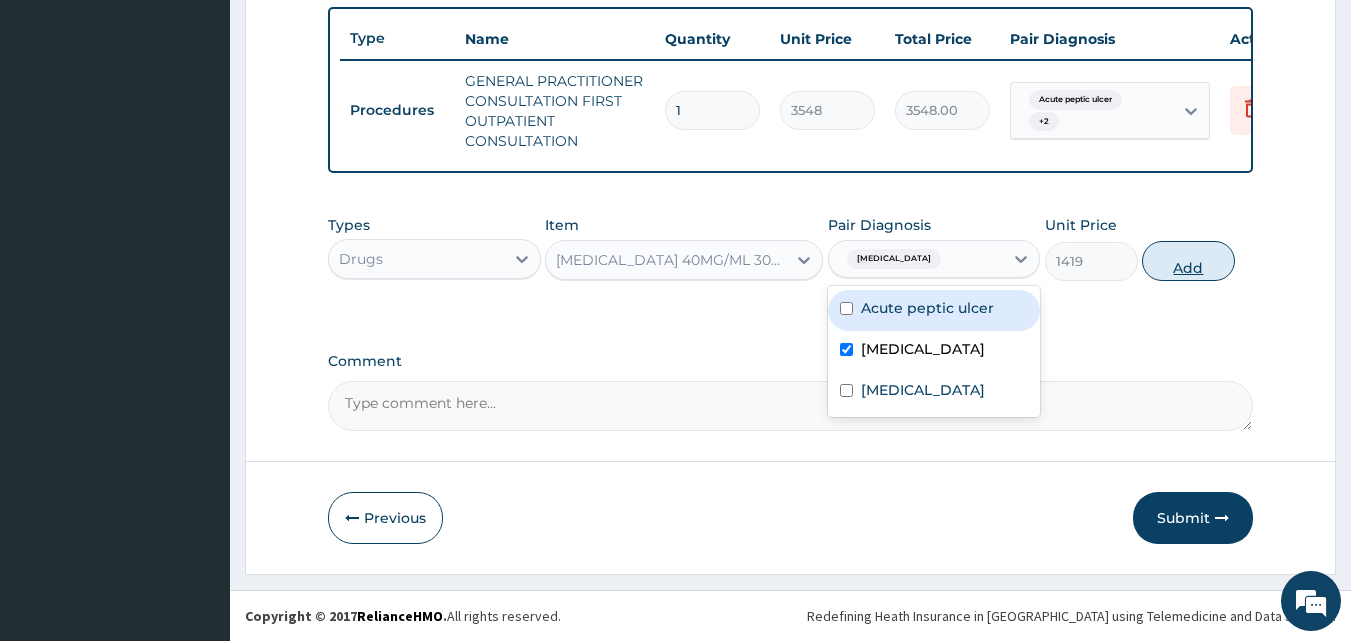 click on "Add" at bounding box center (1188, 261) 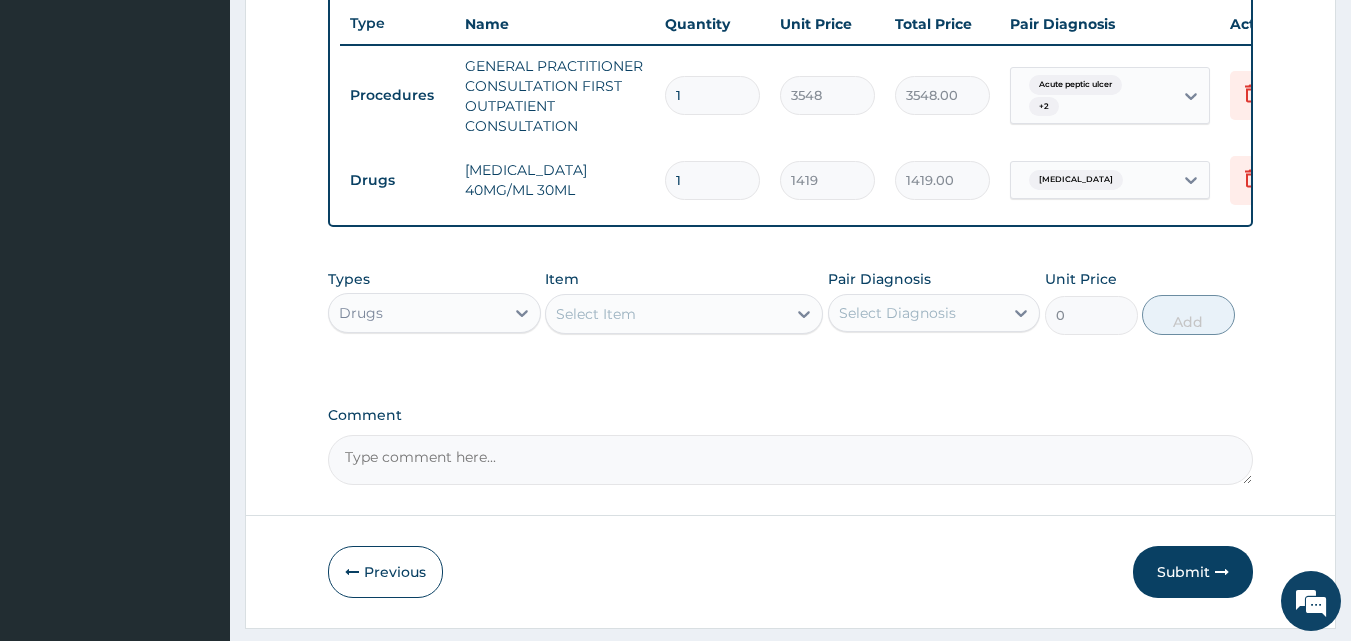type 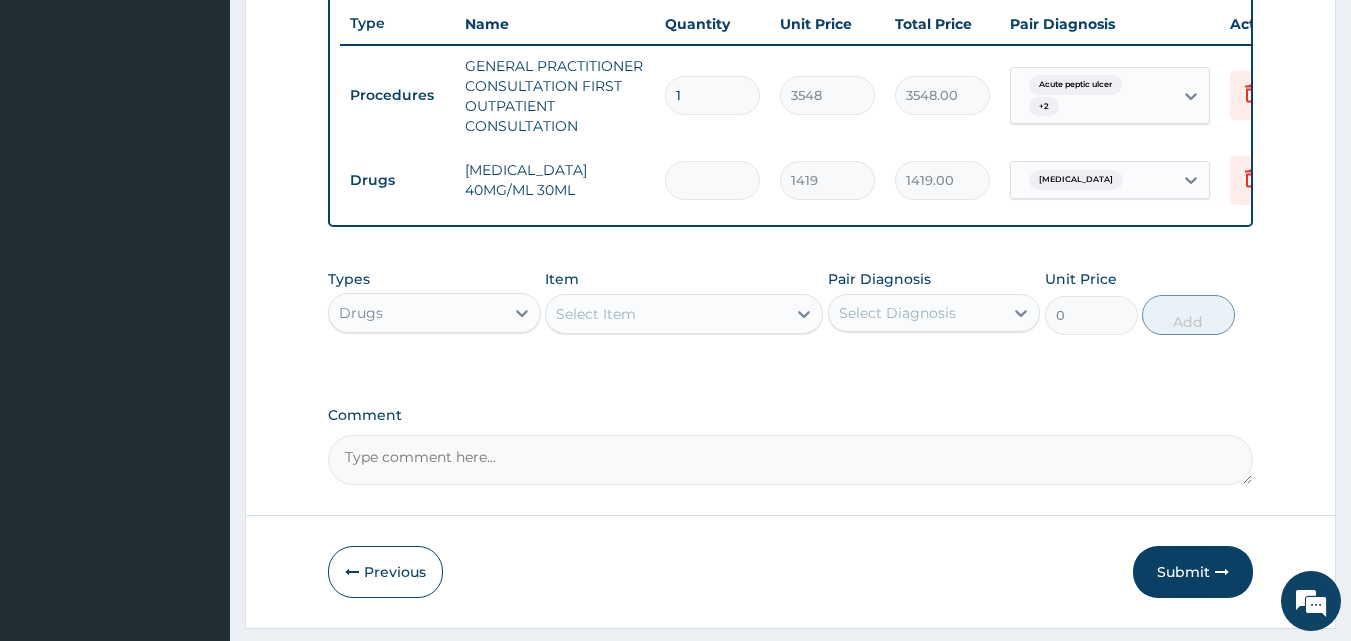 type on "0.00" 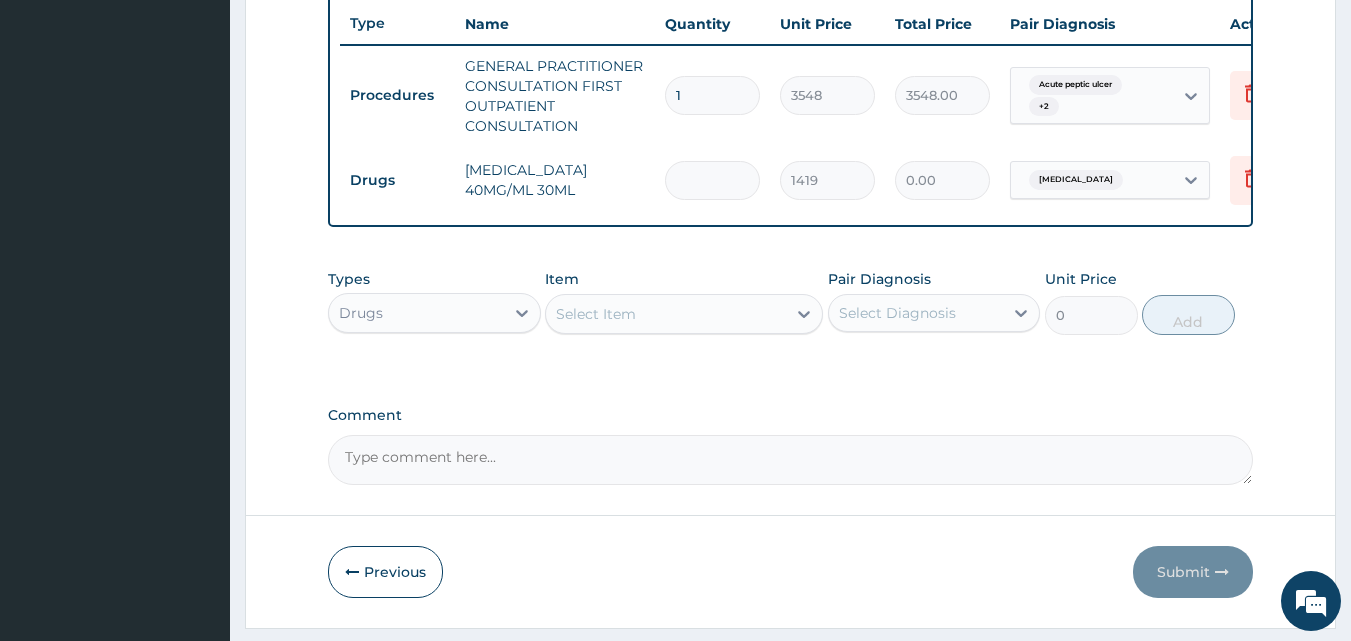 type on "3" 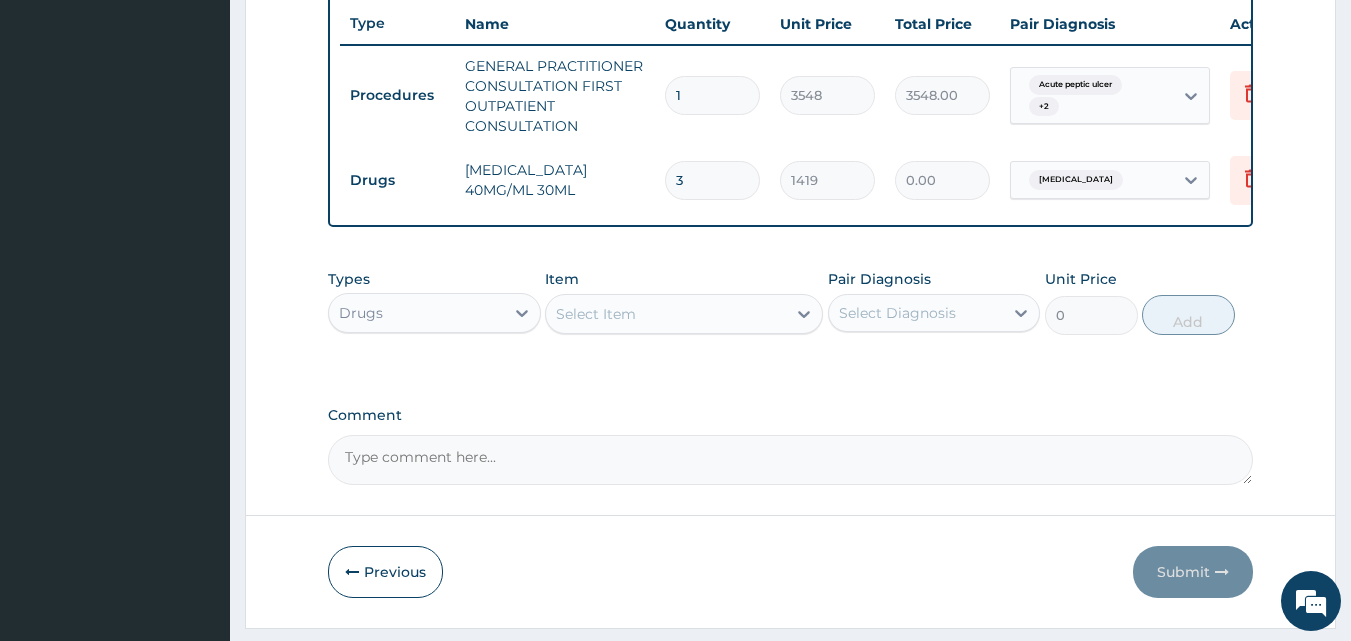 type on "4257.00" 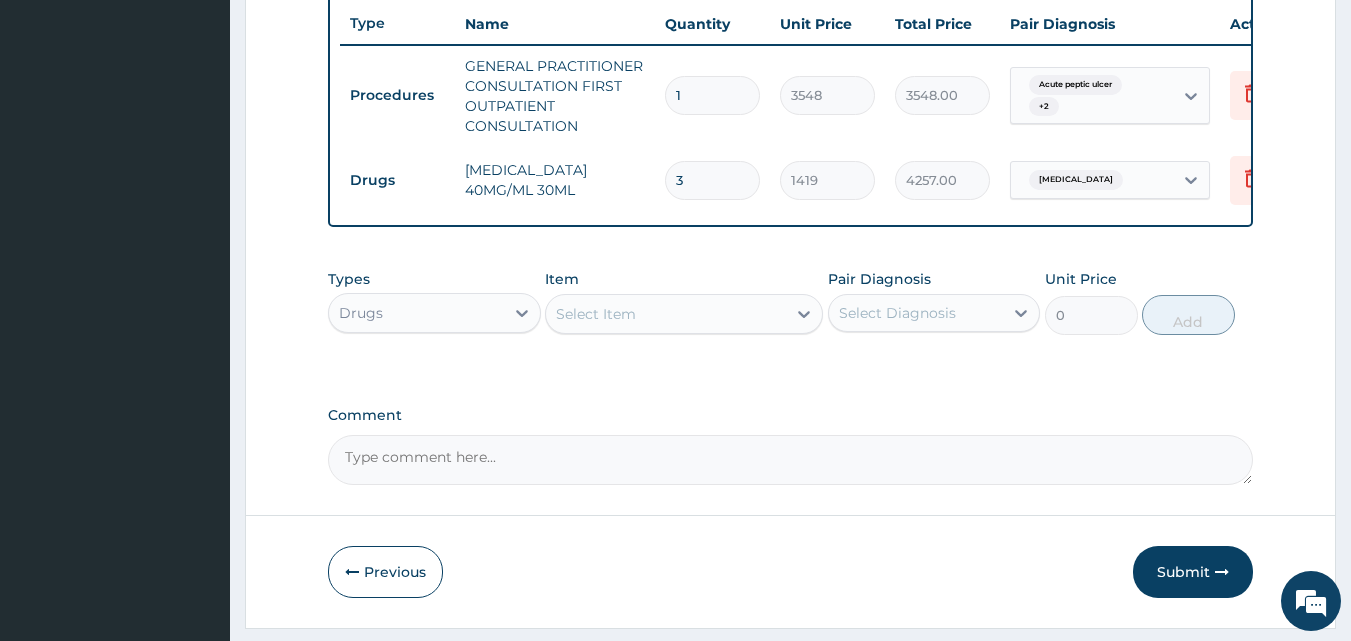 type on "3" 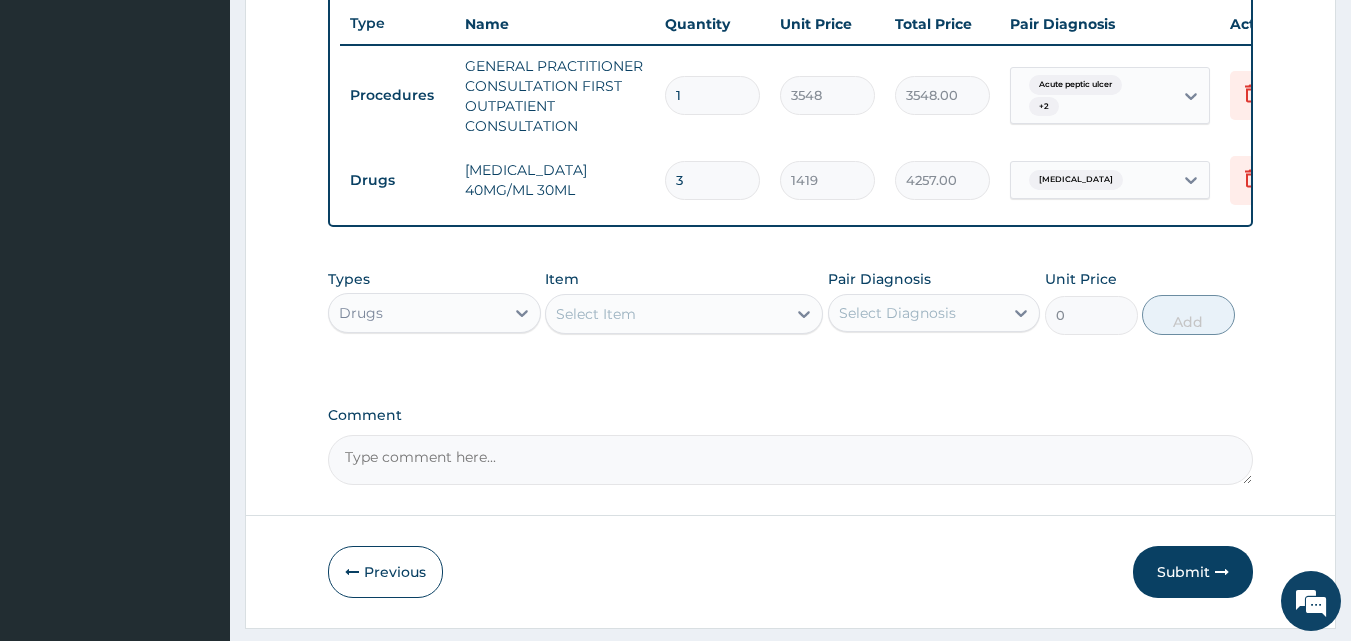 click on "Select Item" at bounding box center (666, 314) 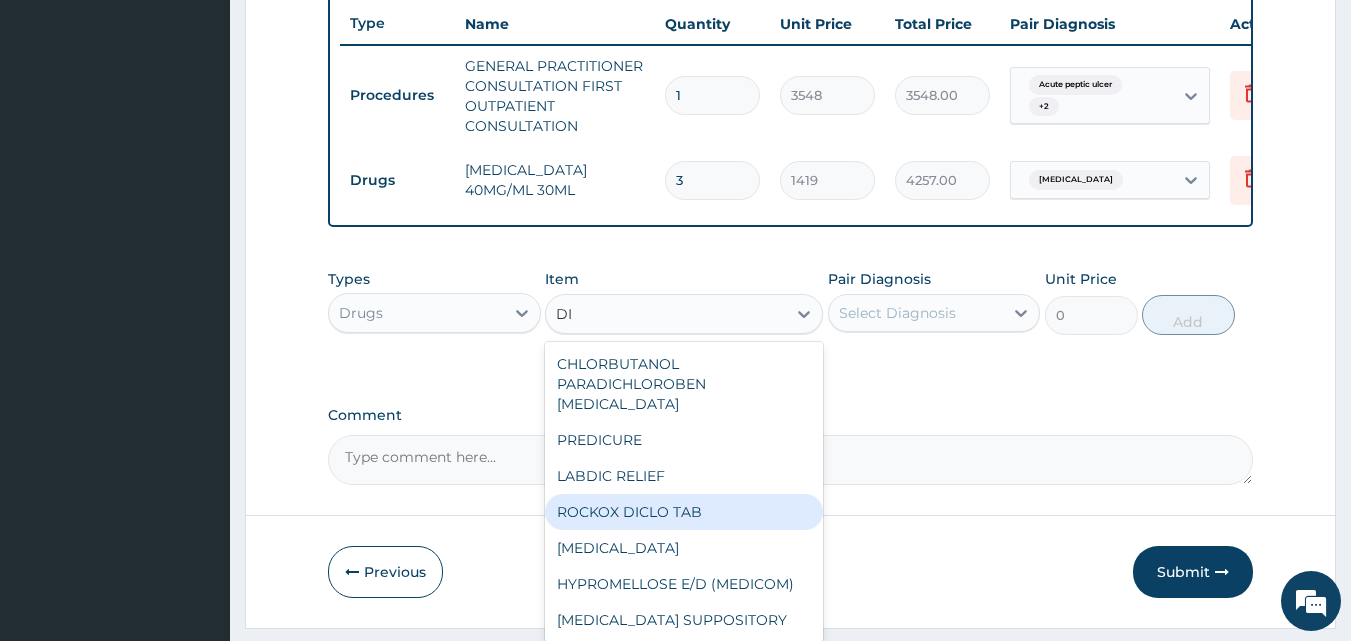 type on "D" 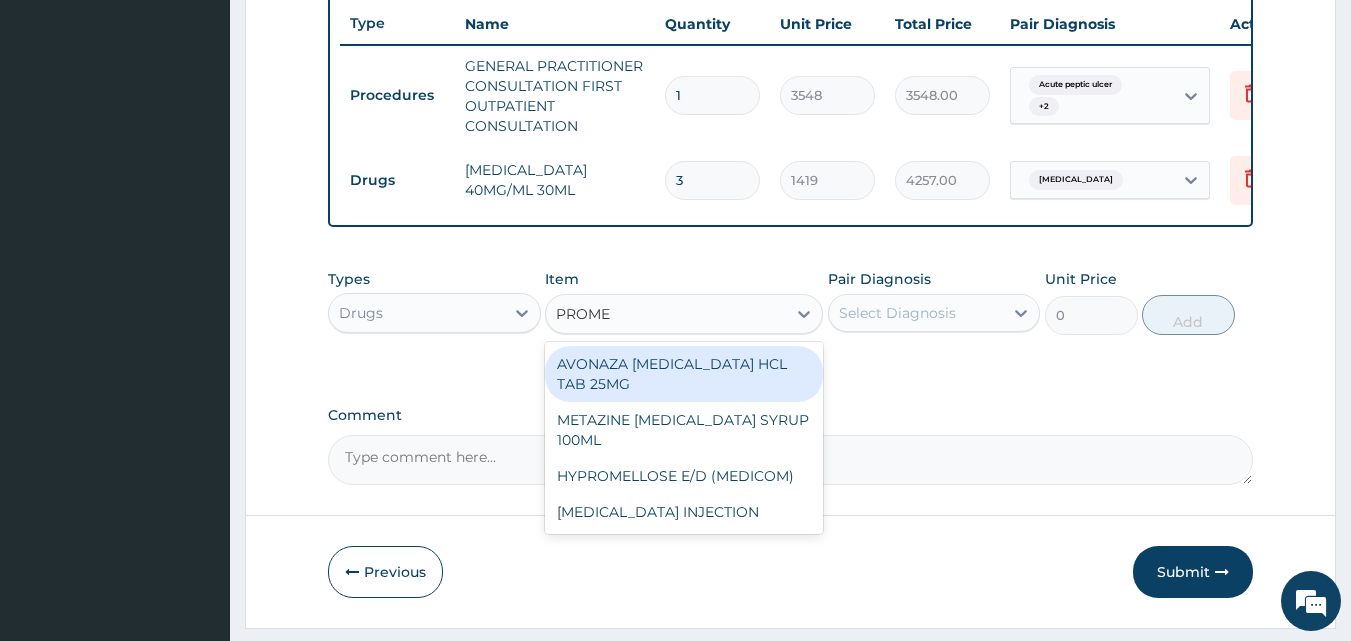 type on "PROMET" 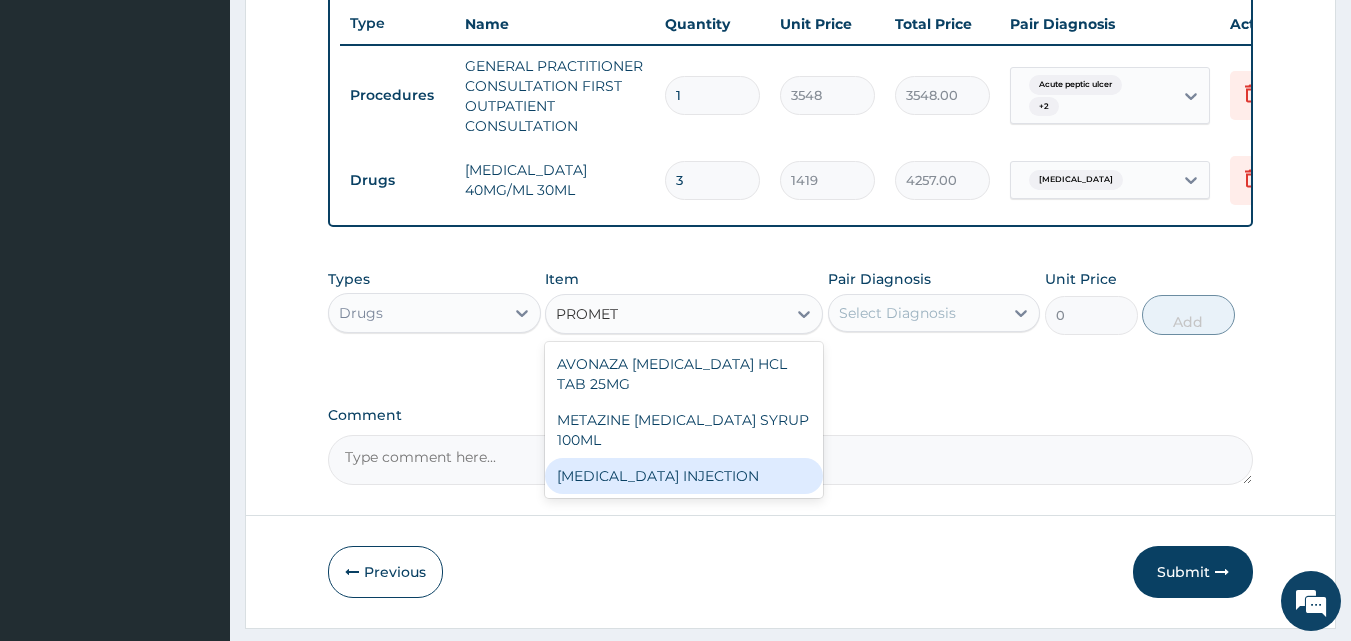 click on "PROMETHAZINE INJECTION" at bounding box center (684, 476) 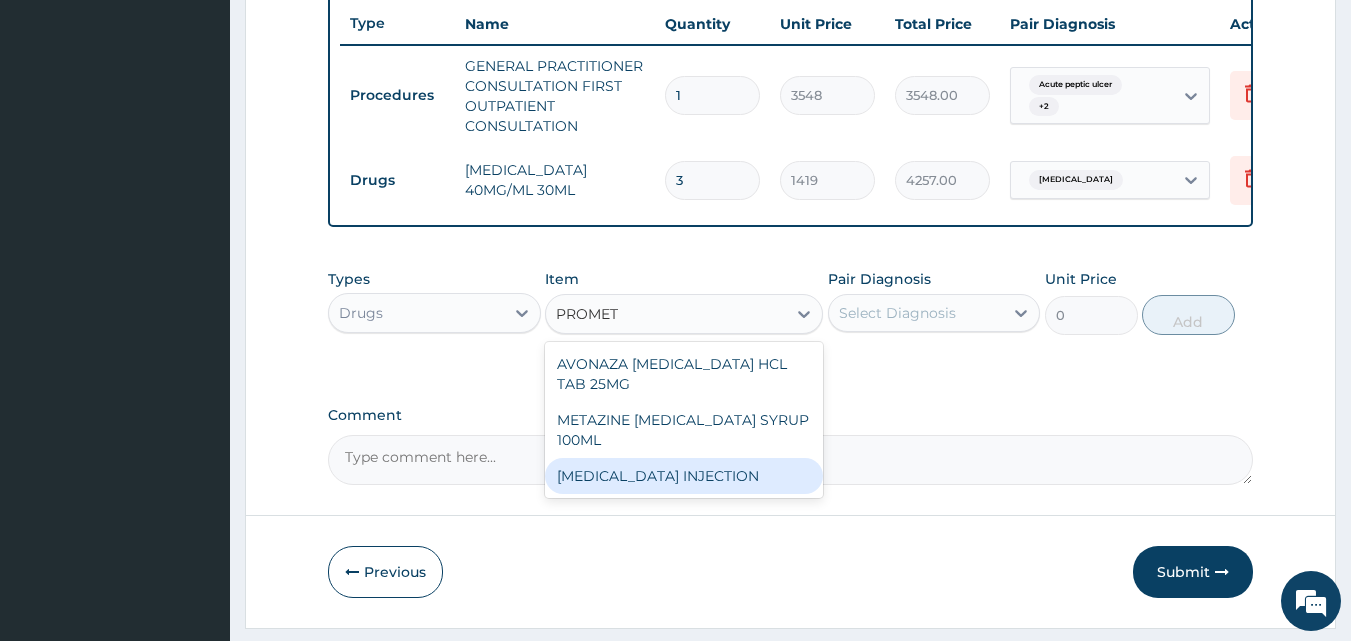 click on "Comment" at bounding box center (791, 460) 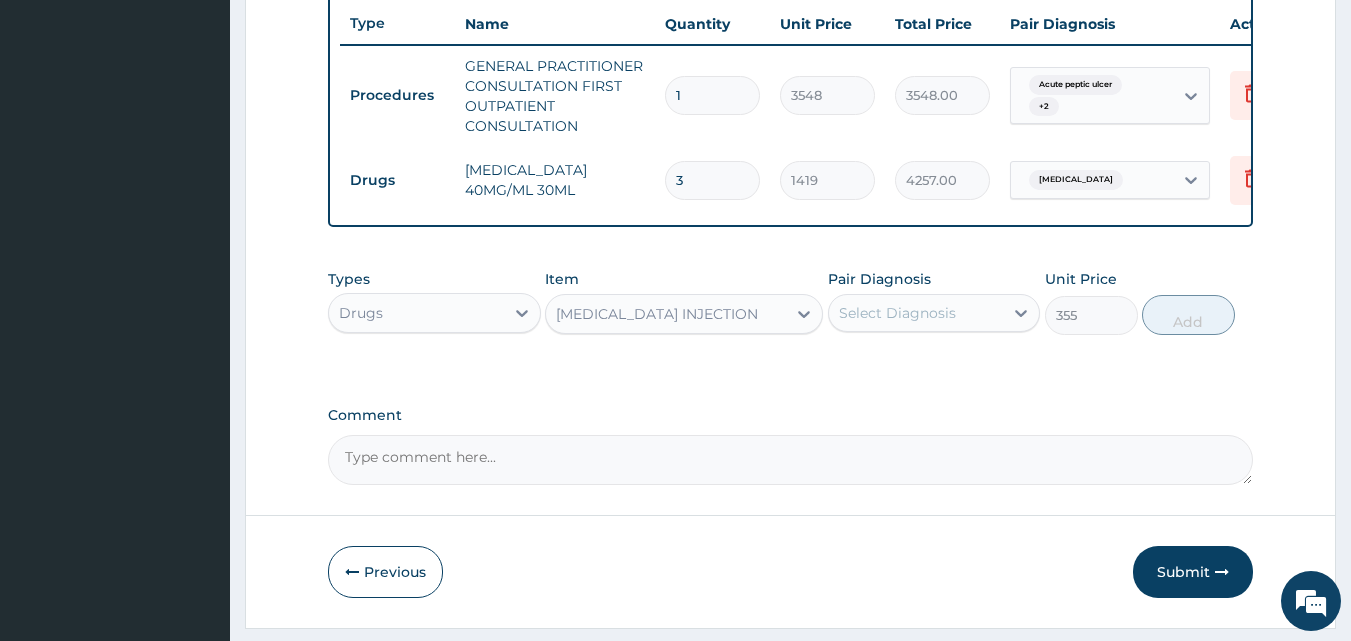 click on "Select Diagnosis" at bounding box center (897, 313) 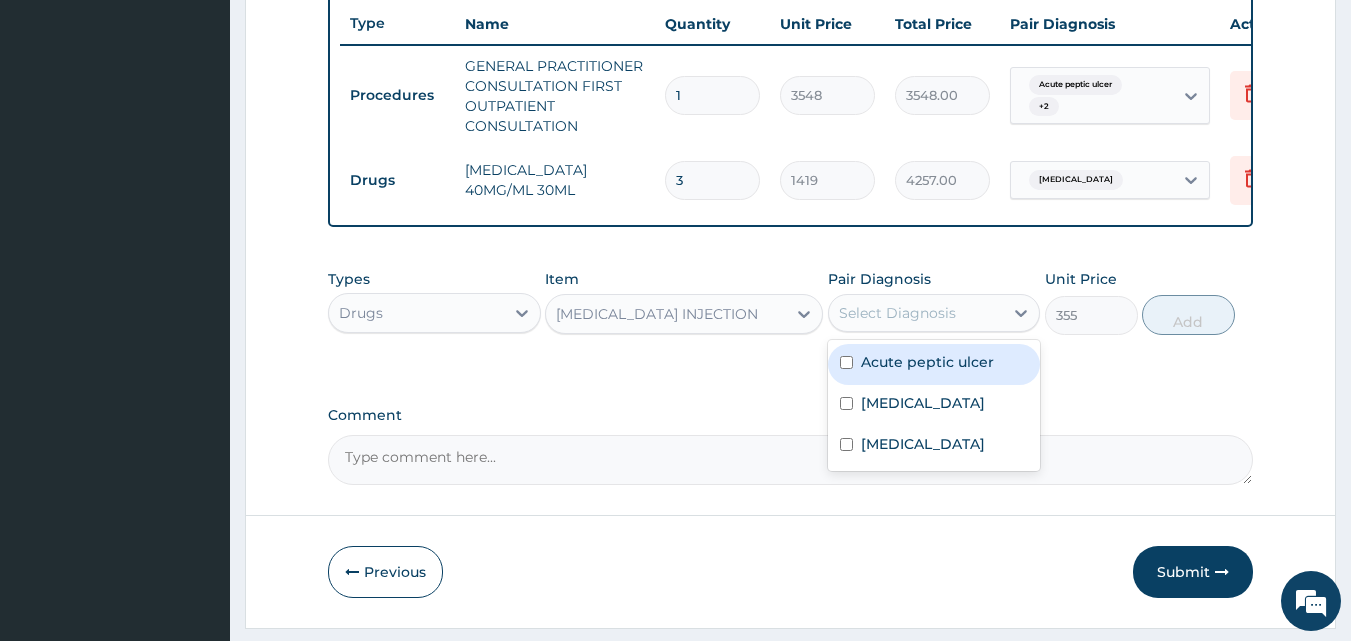 click on "Select Diagnosis" at bounding box center [897, 313] 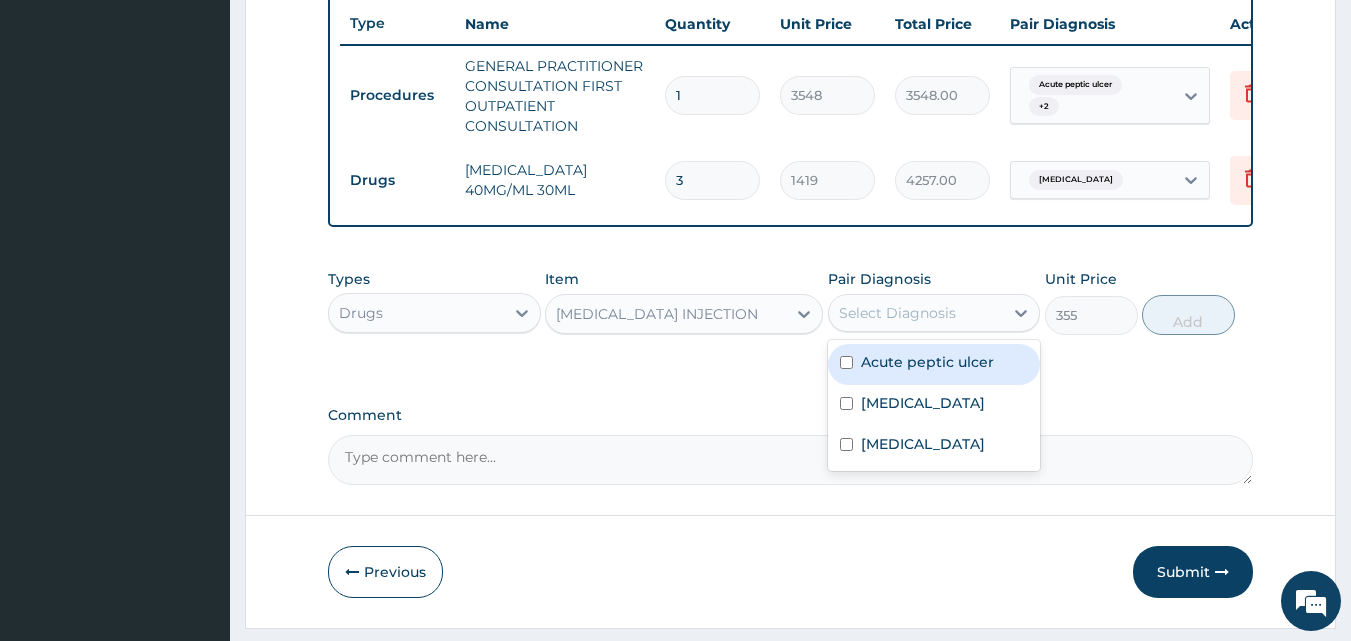 click on "Select Diagnosis" at bounding box center [897, 313] 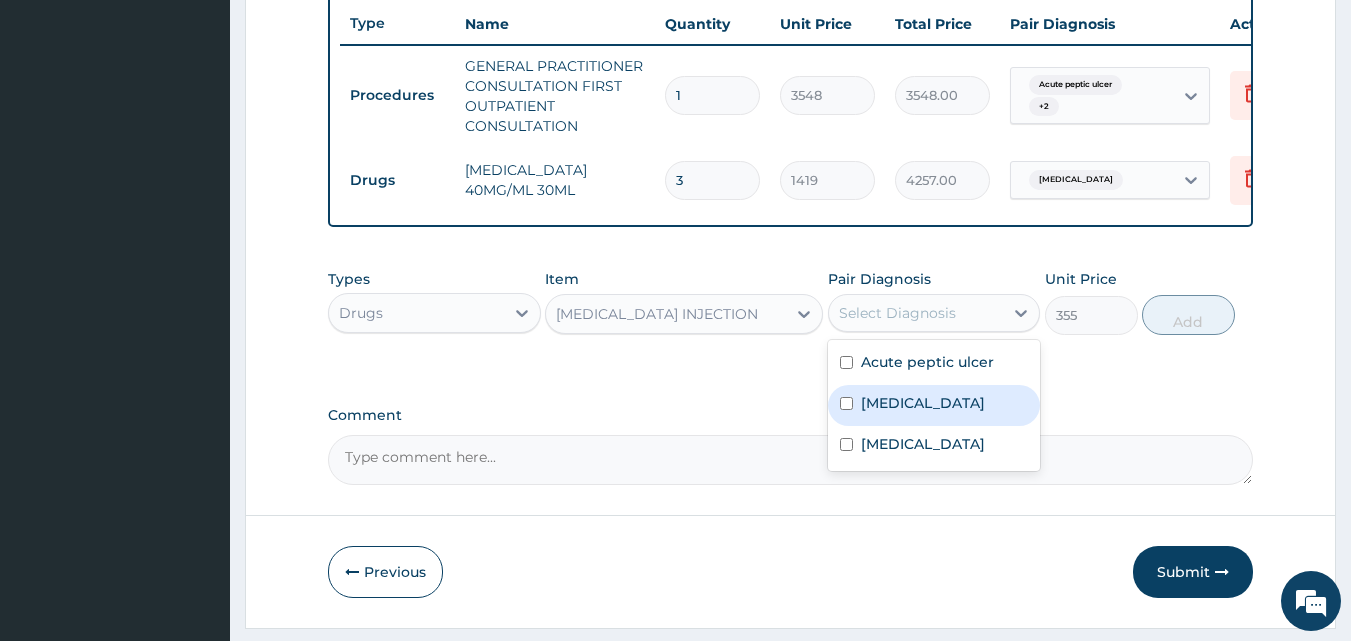 click on "Malaria" at bounding box center [923, 403] 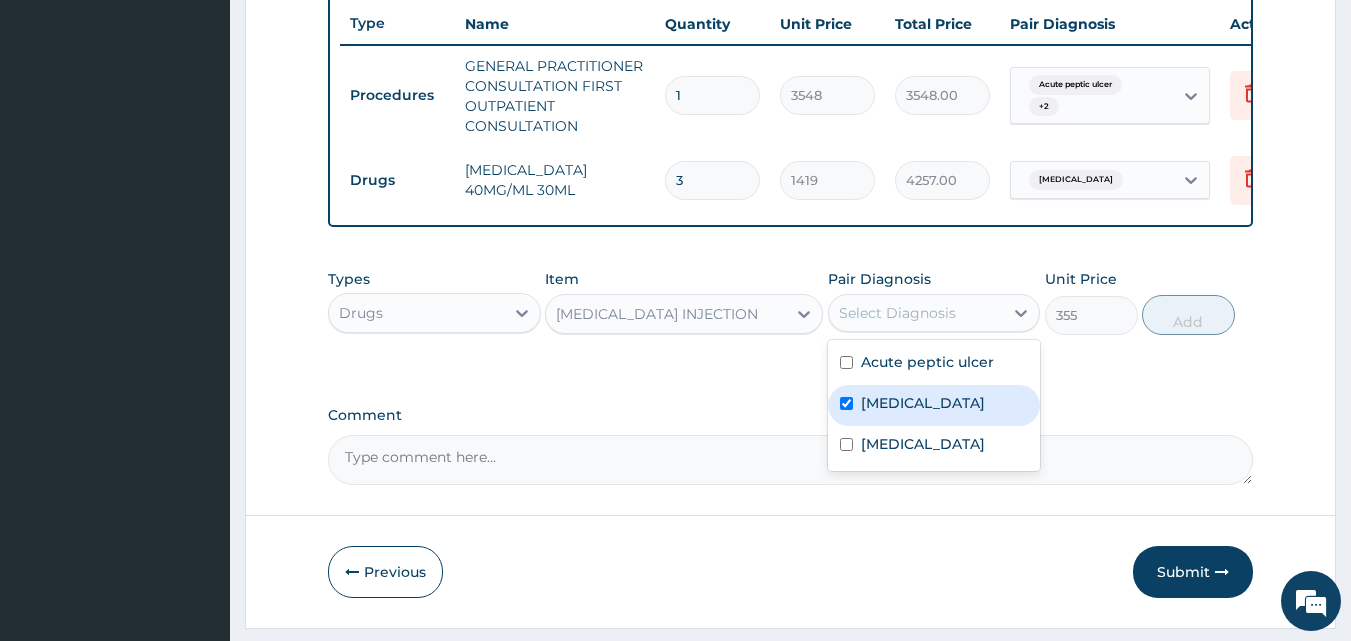 checkbox on "true" 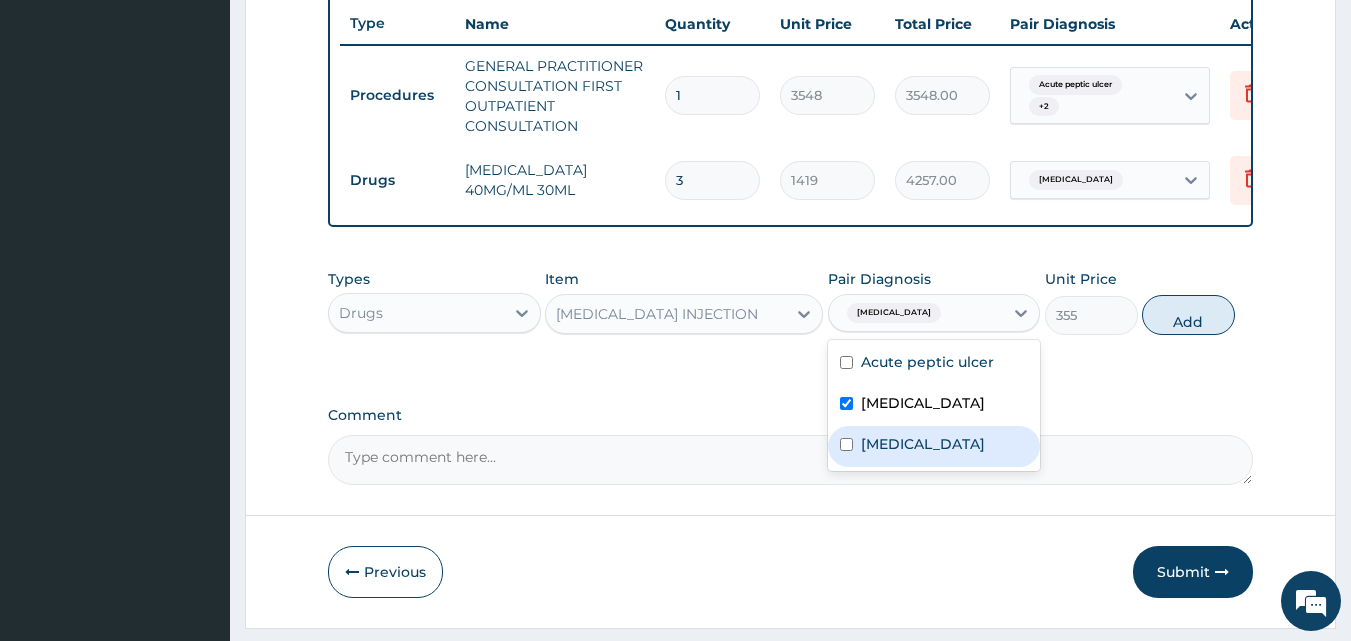 click on "Sepsis" at bounding box center [923, 444] 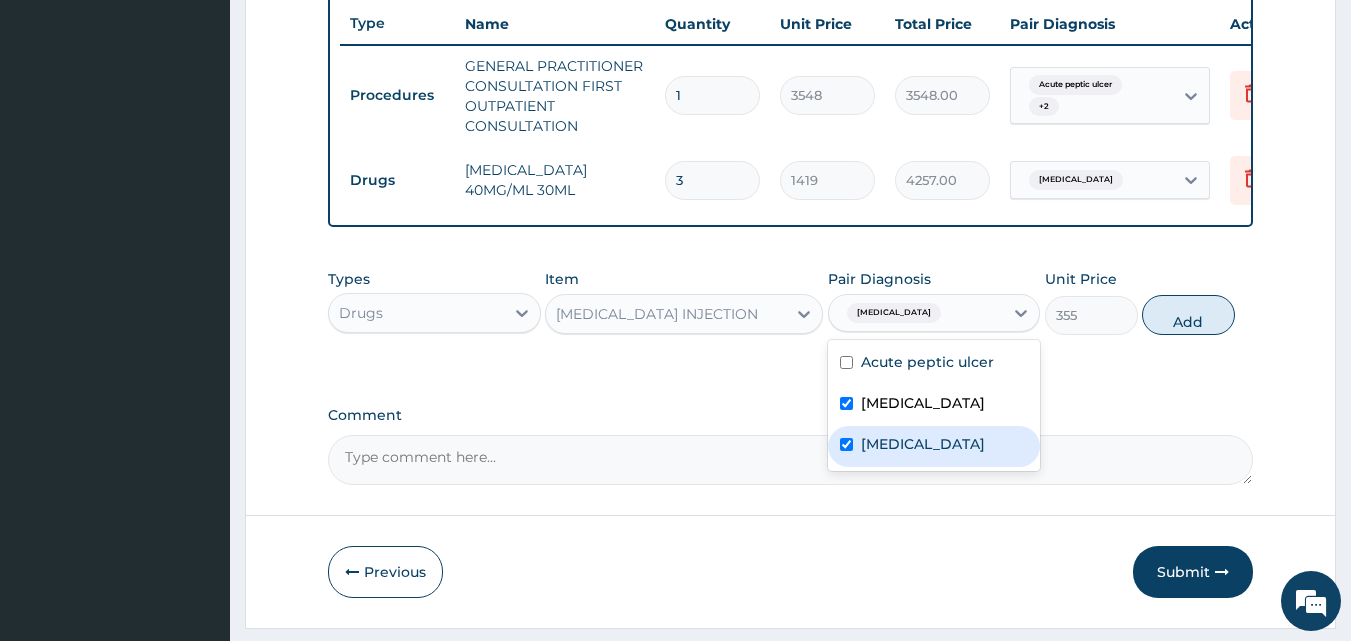 checkbox on "true" 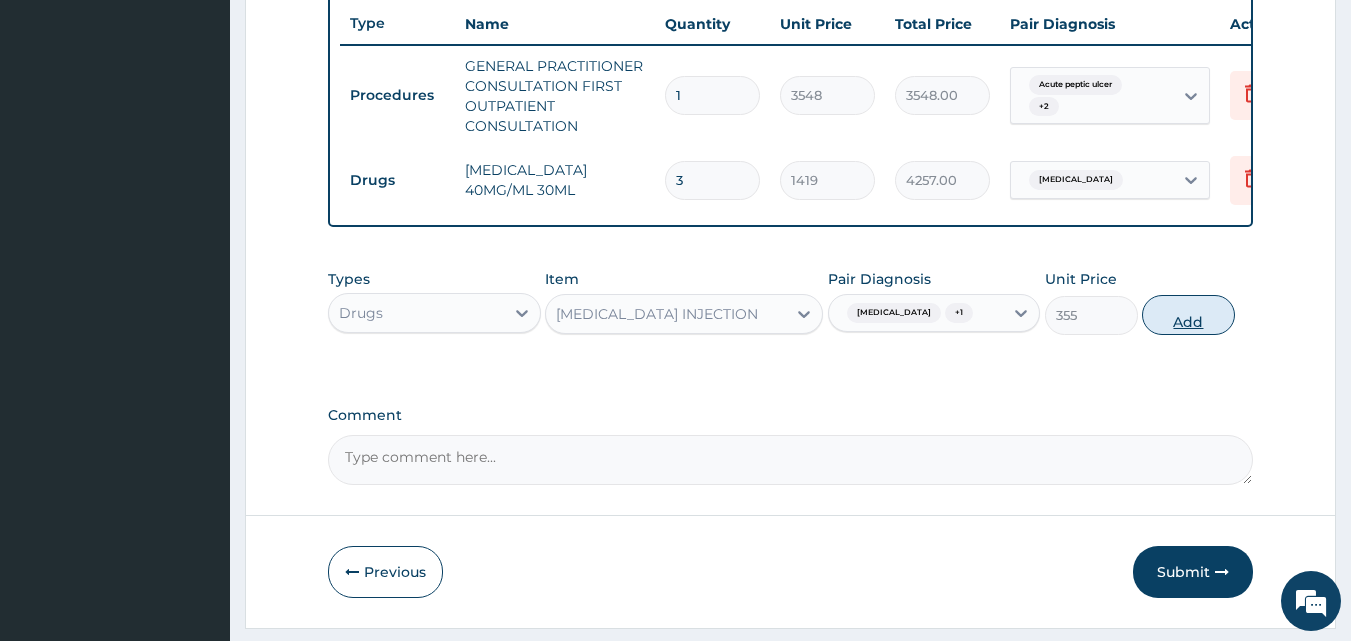 click on "Add" at bounding box center [1188, 315] 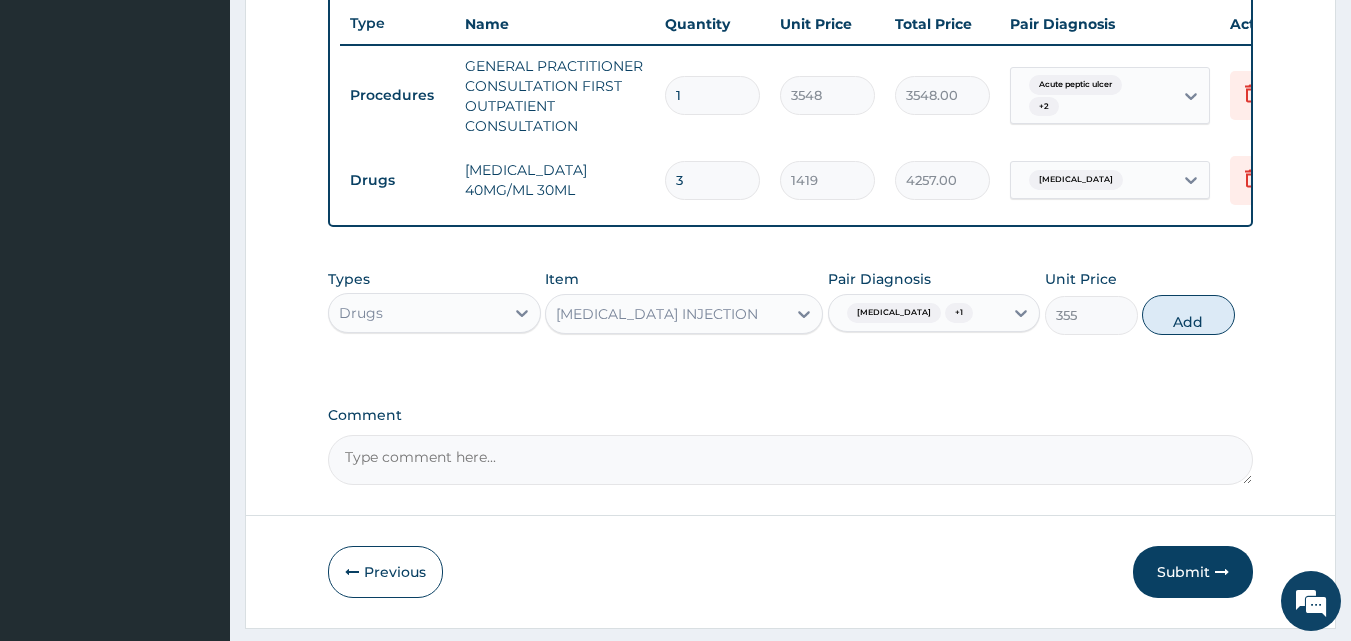 click on "PA Code / Prescription Code Enter Code(Secondary Care Only) Encounter Date DD-MM-YYYY Important Notice Please enter PA codes before entering items that are not attached to a PA code   All diagnoses entered must be linked to a claim item. Diagnosis & Claim Items that are visible but inactive cannot be edited because they were imported from an already approved PA code. Diagnosis Acute peptic ulcer Confirmed Malaria Confirmed Sepsis Confirmed NB: All diagnosis must be linked to a claim item Claim Items Type Name Quantity Unit Price Total Price Pair Diagnosis Actions Procedures GENERAL PRACTITIONER CONSULTATION FIRST OUTPATIENT CONSULTATION 1 3548 3548.00 Acute peptic ulcer  + 2 Delete Drugs CHLOROQUINE 40MG/ML 30ML 3 1419 4257.00 Malaria Delete Types Drugs Item PROMETHAZINE INJECTION Pair Diagnosis Malaria  + 1 Unit Price 355 Add Comment" at bounding box center [791, -38] 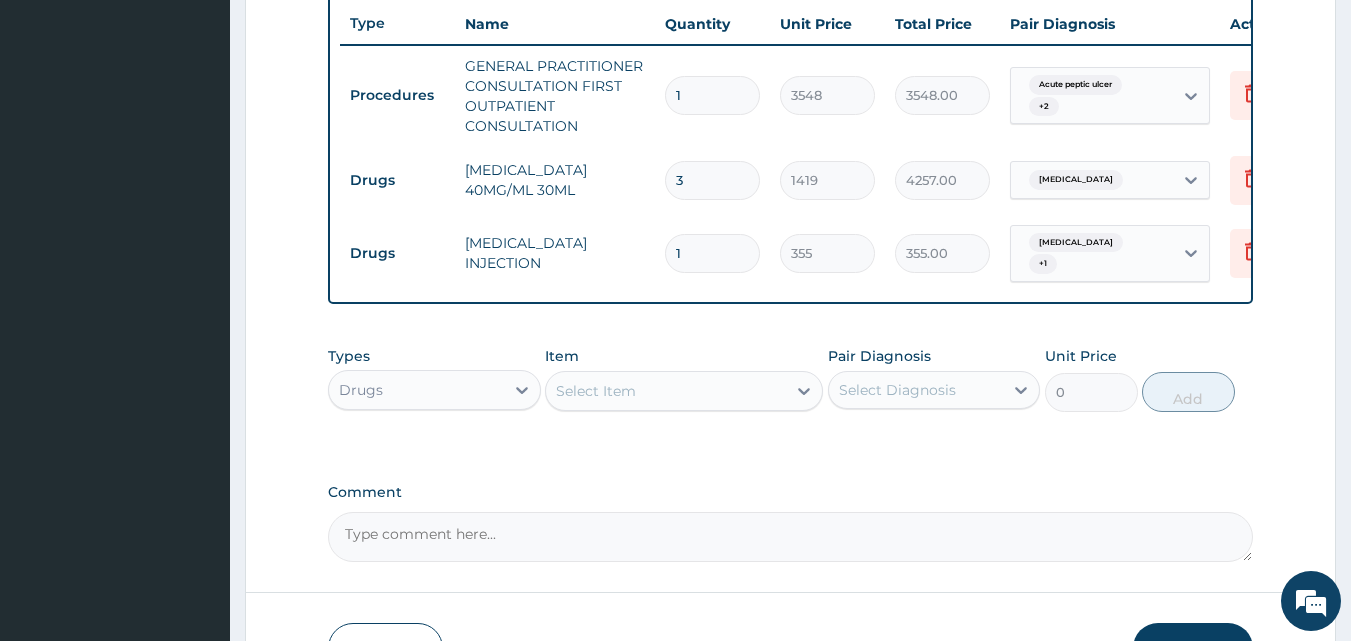 click on "1" at bounding box center (712, 253) 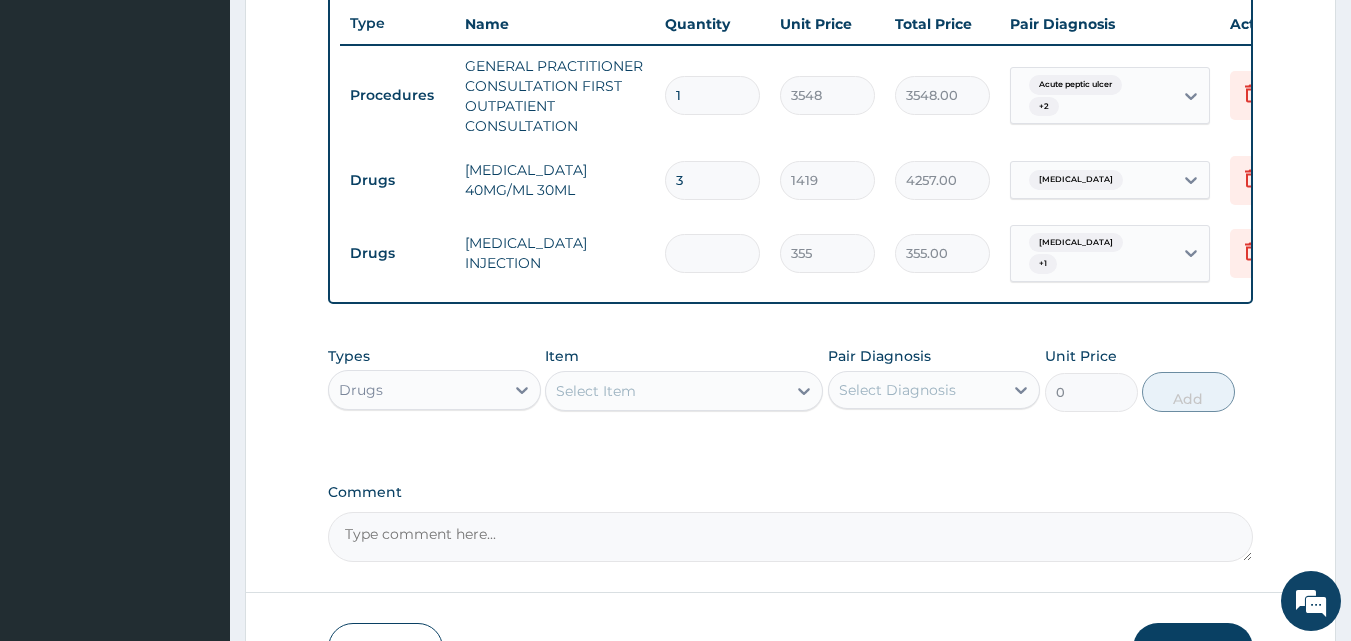 type on "0.00" 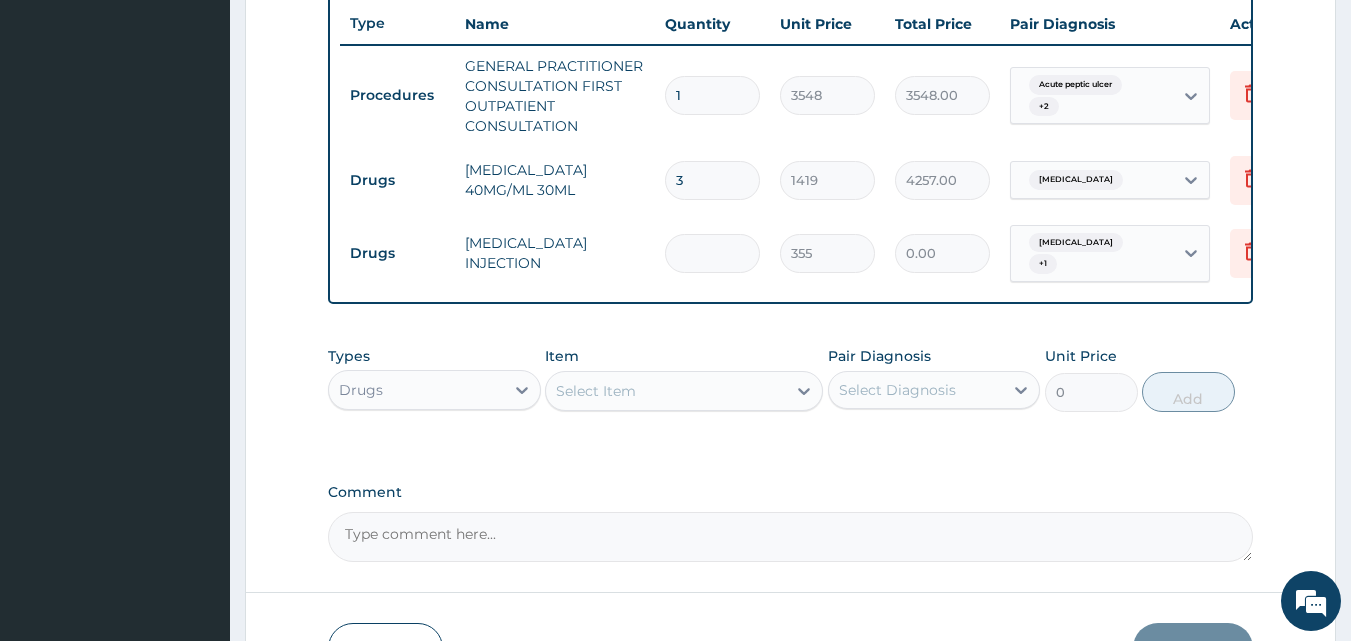 type on "3" 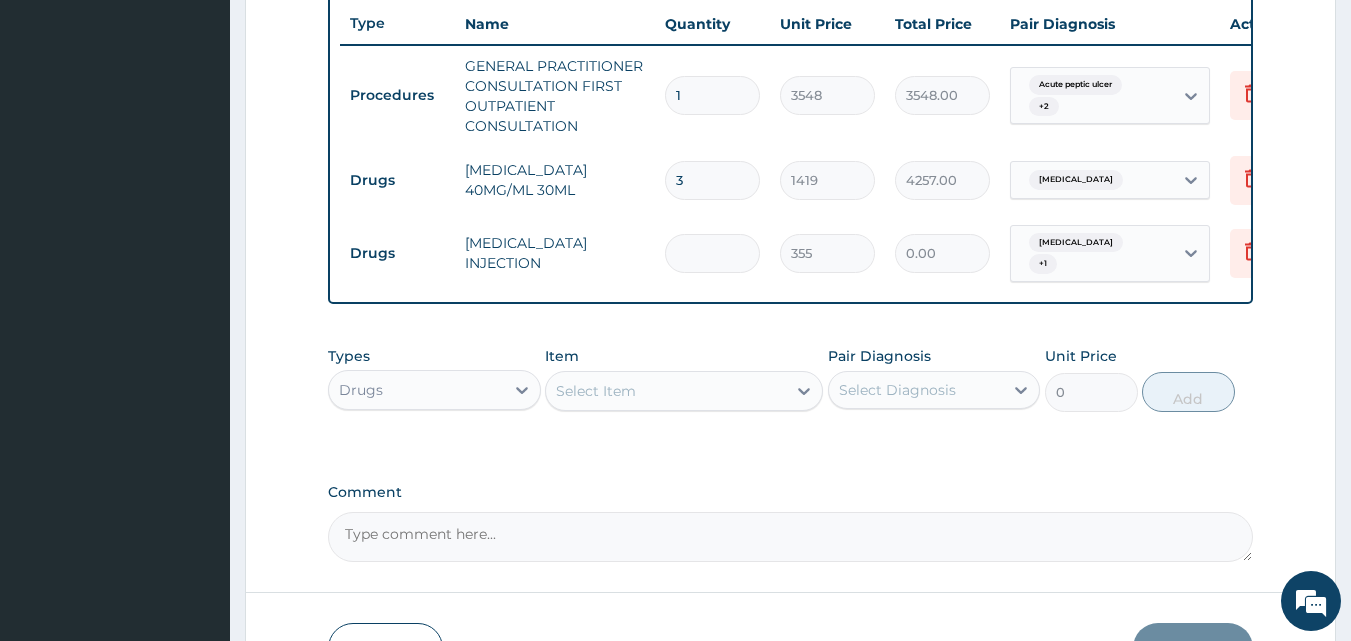 type on "1065.00" 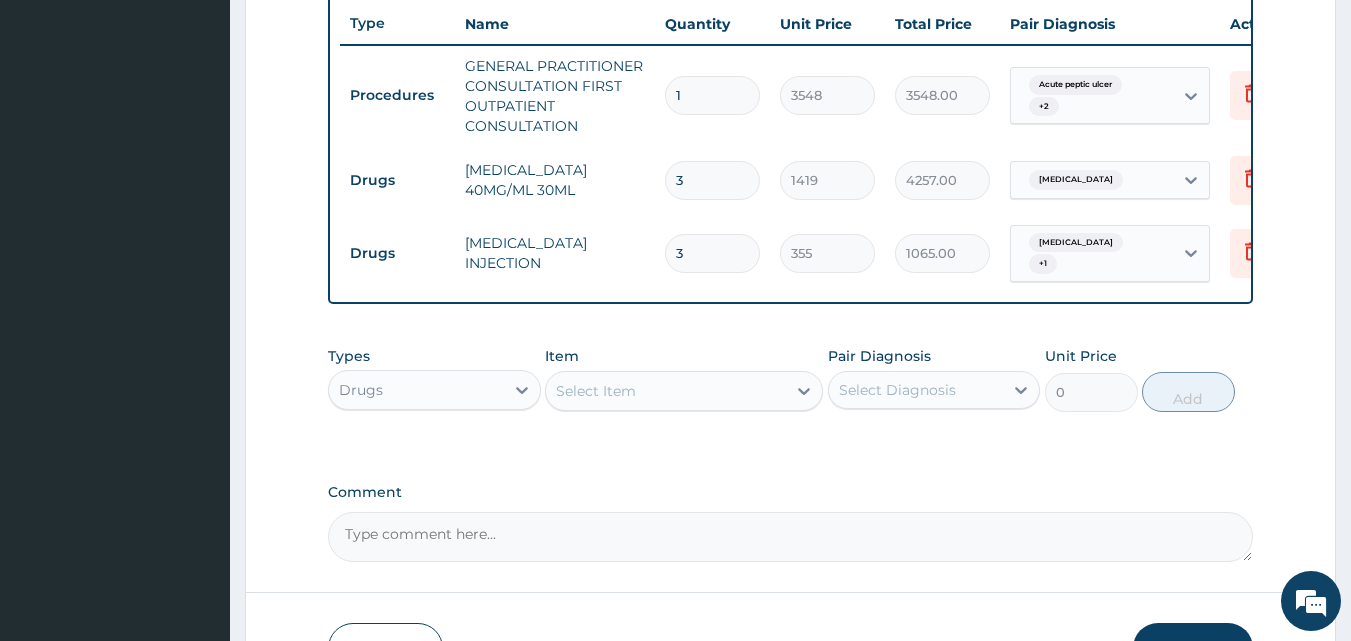 type on "3" 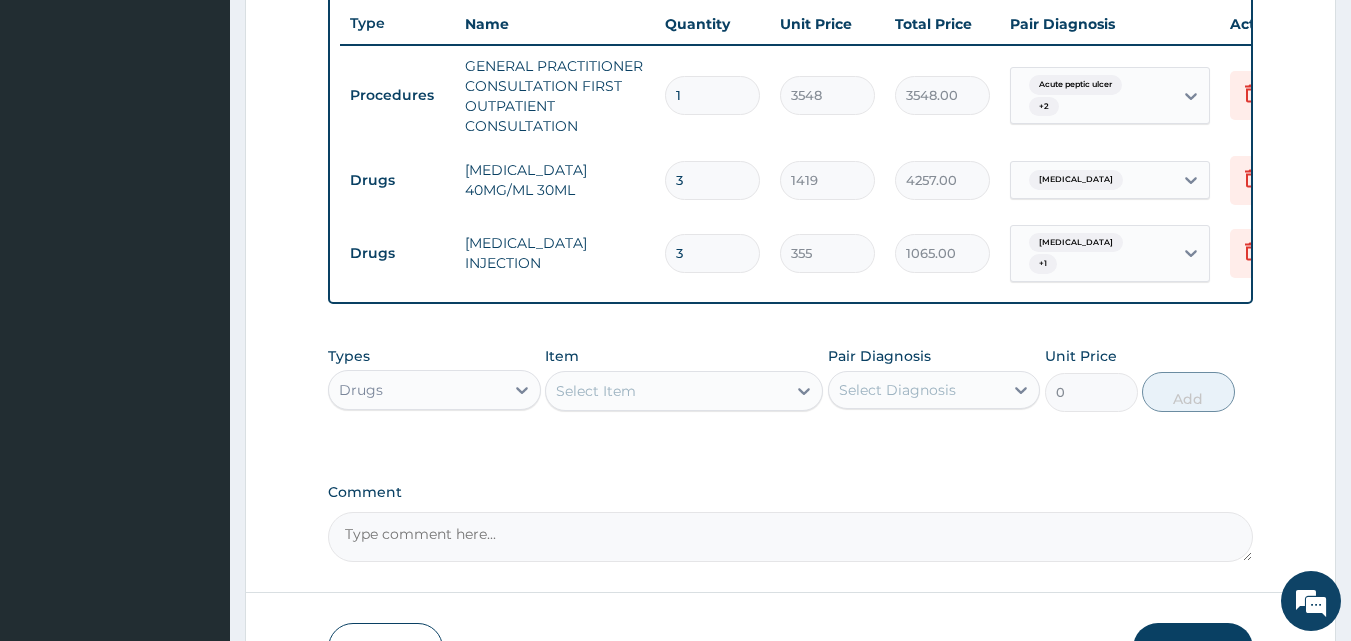 click on "Select Item" at bounding box center (666, 391) 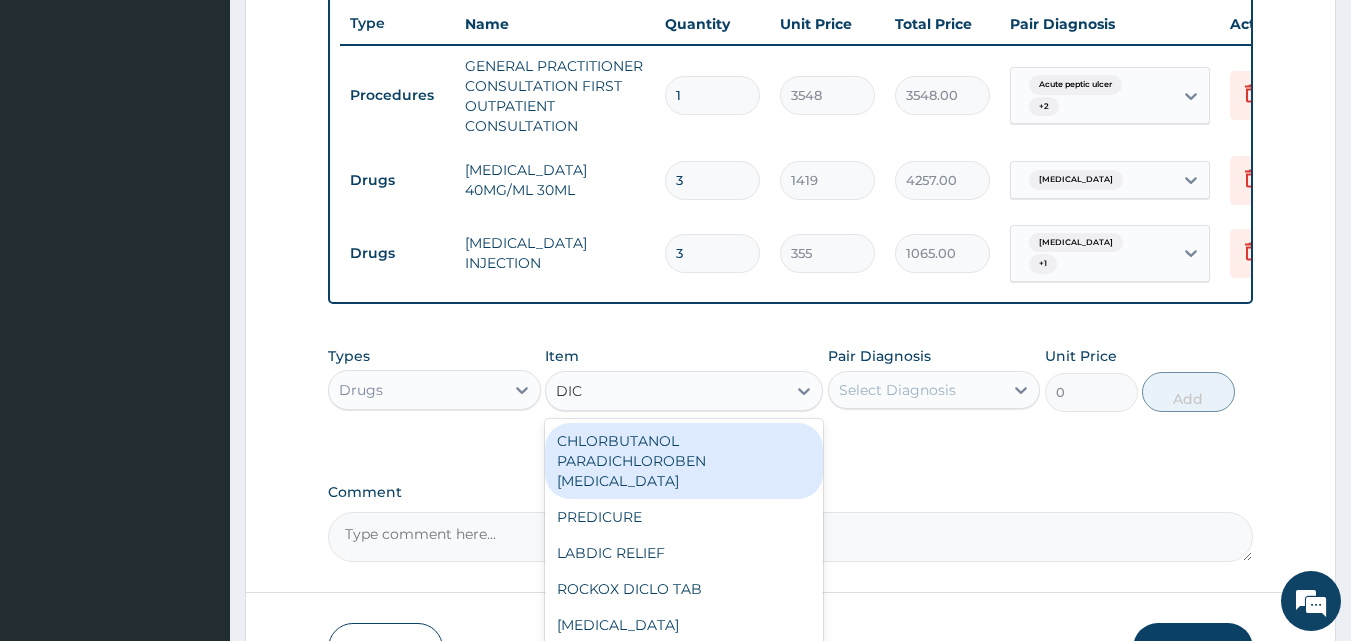 type on "DICL" 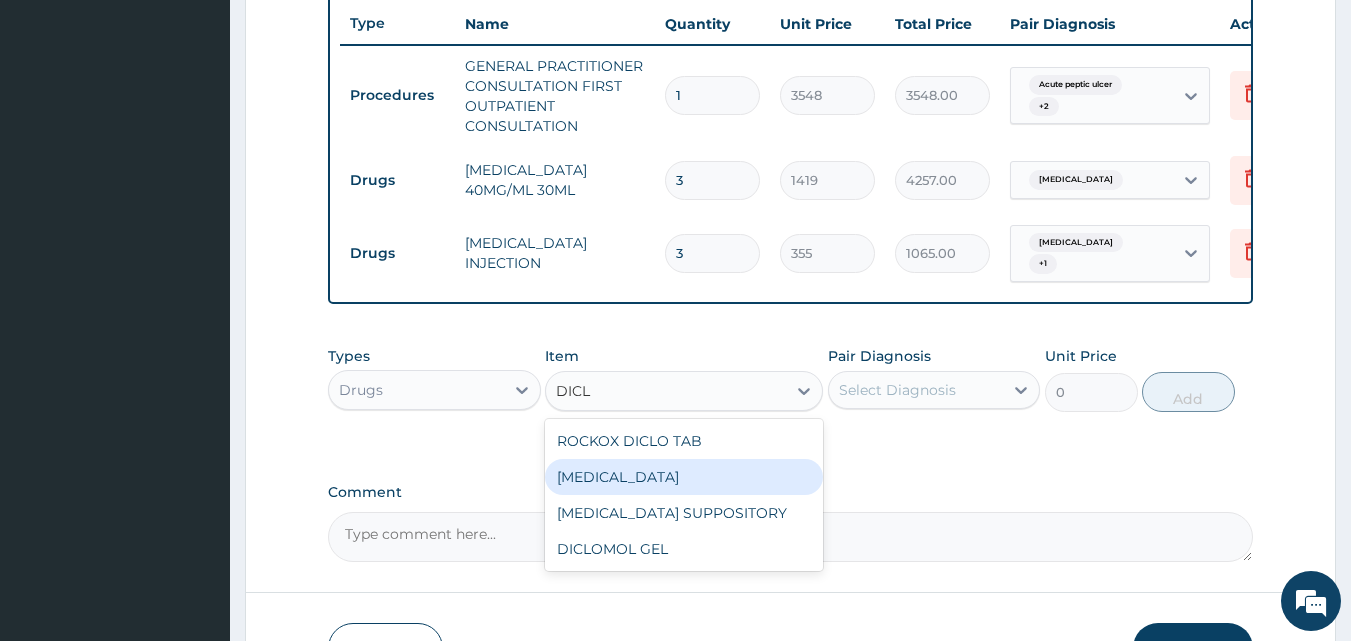 click on "DICLOFENAC" at bounding box center (684, 477) 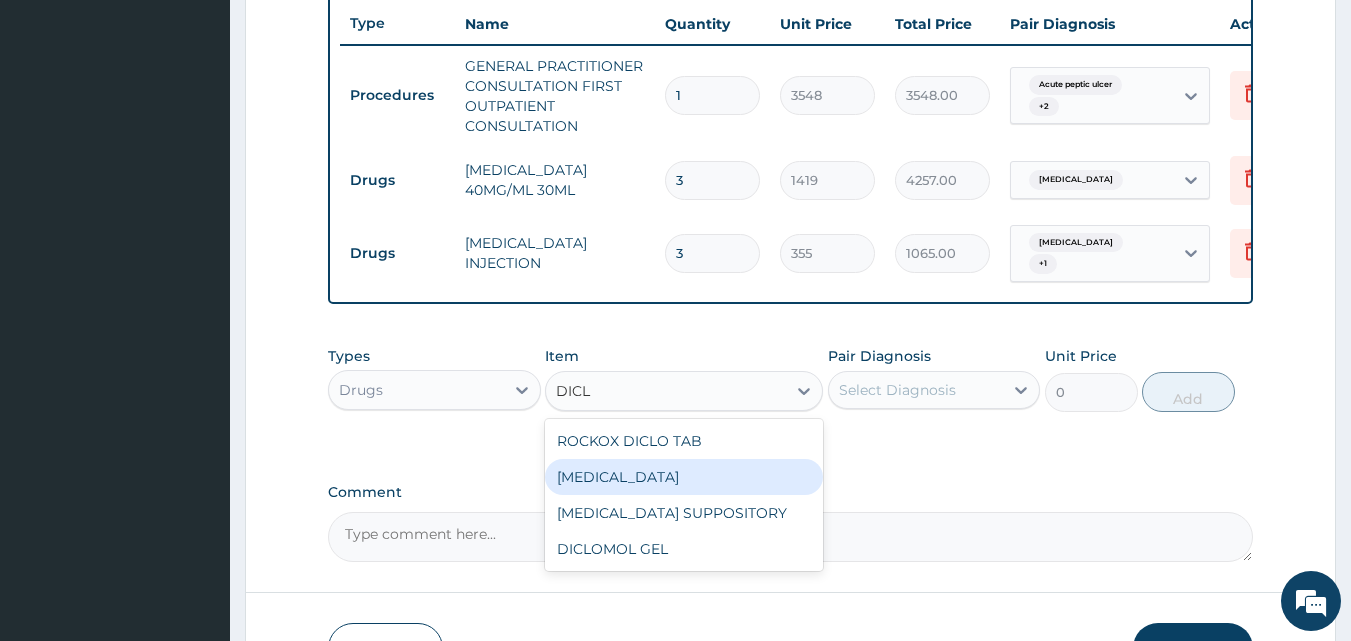 type 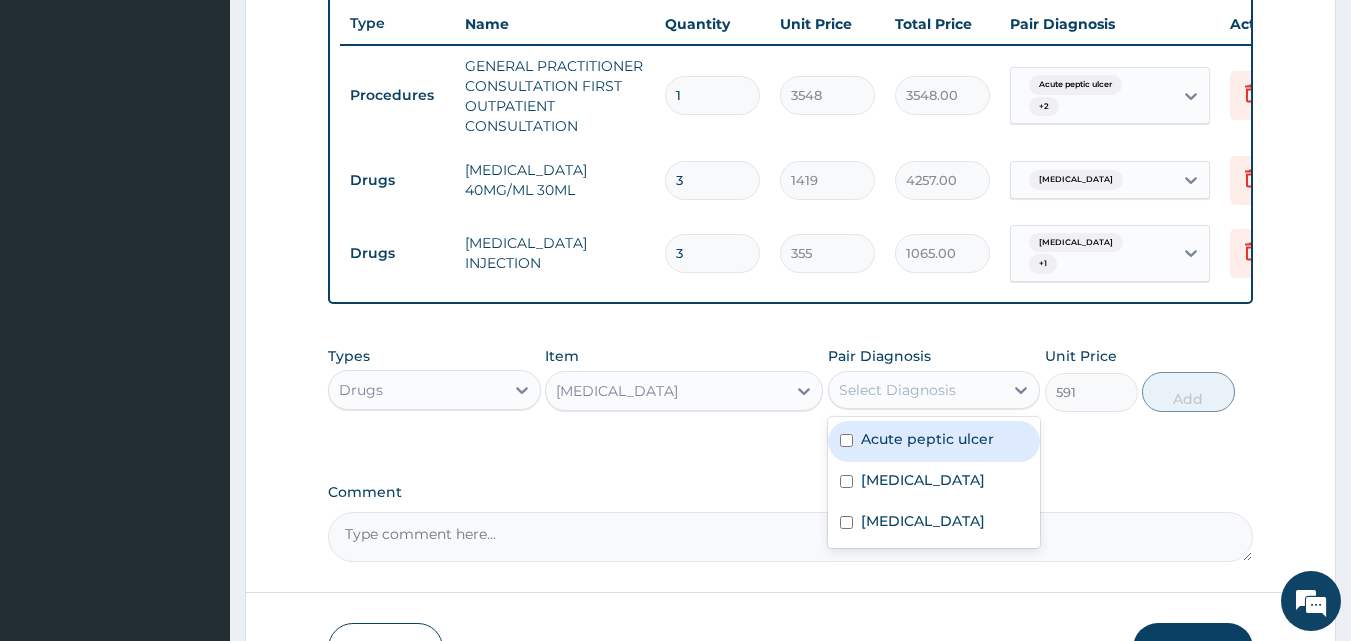 click on "Select Diagnosis" at bounding box center [916, 390] 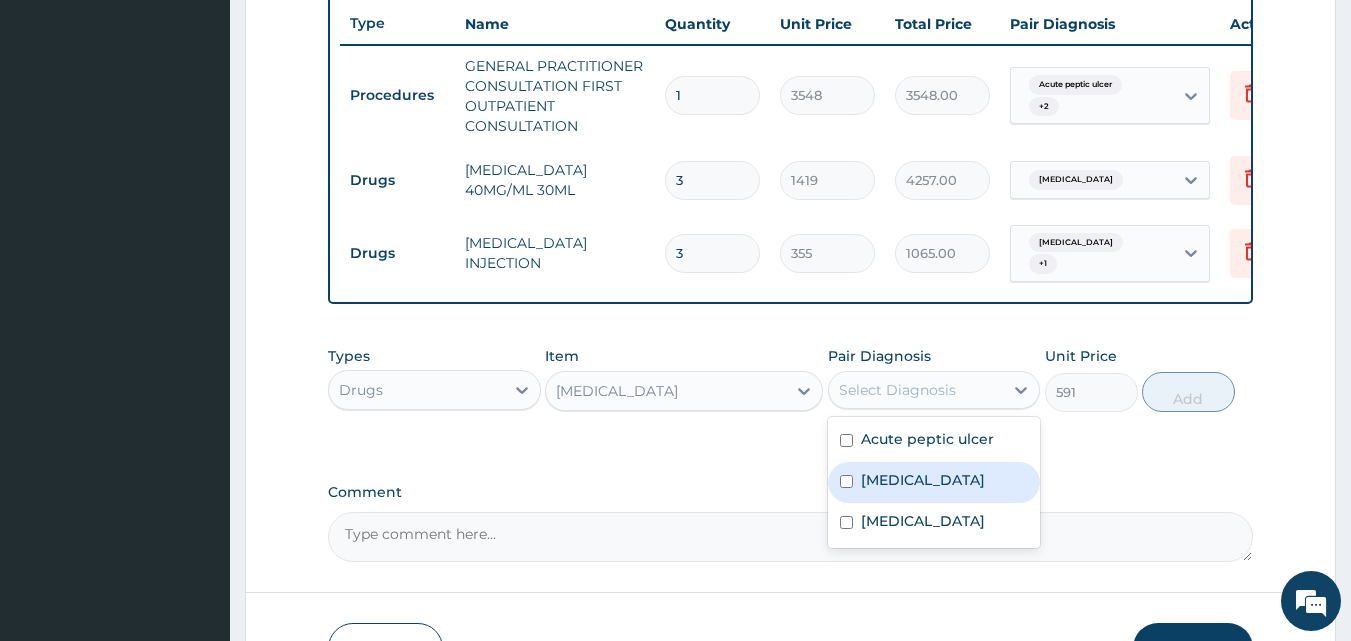 click on "Malaria" at bounding box center (923, 480) 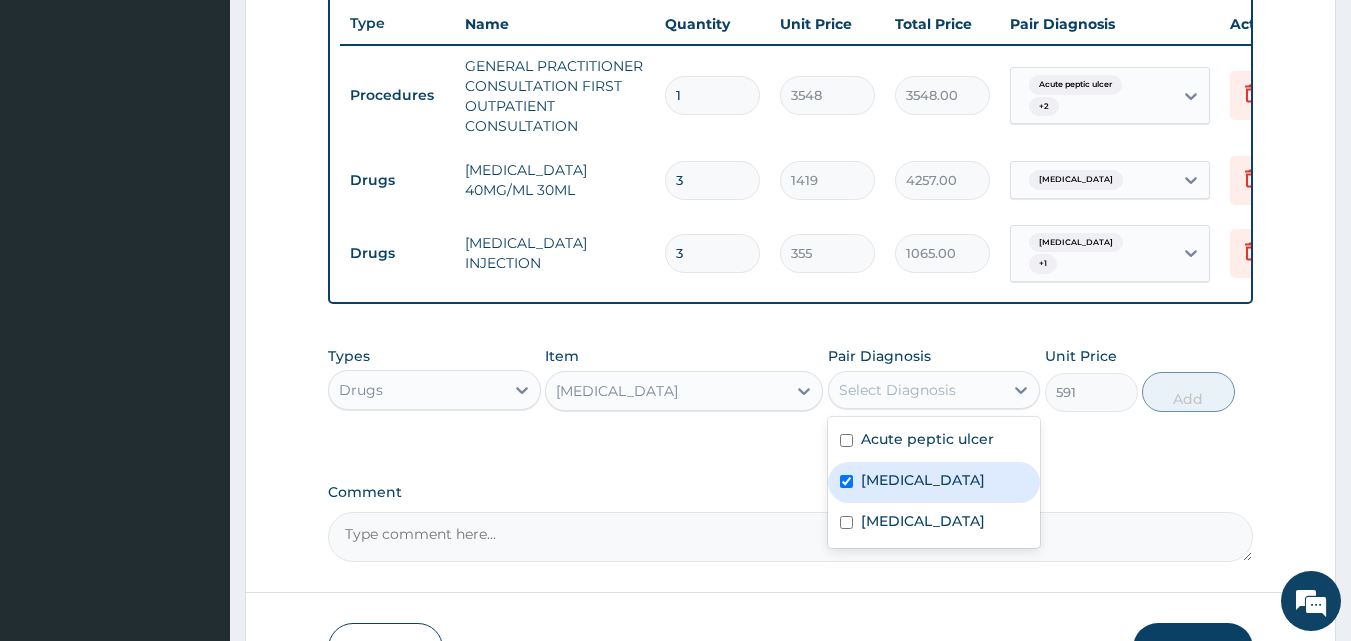 checkbox on "true" 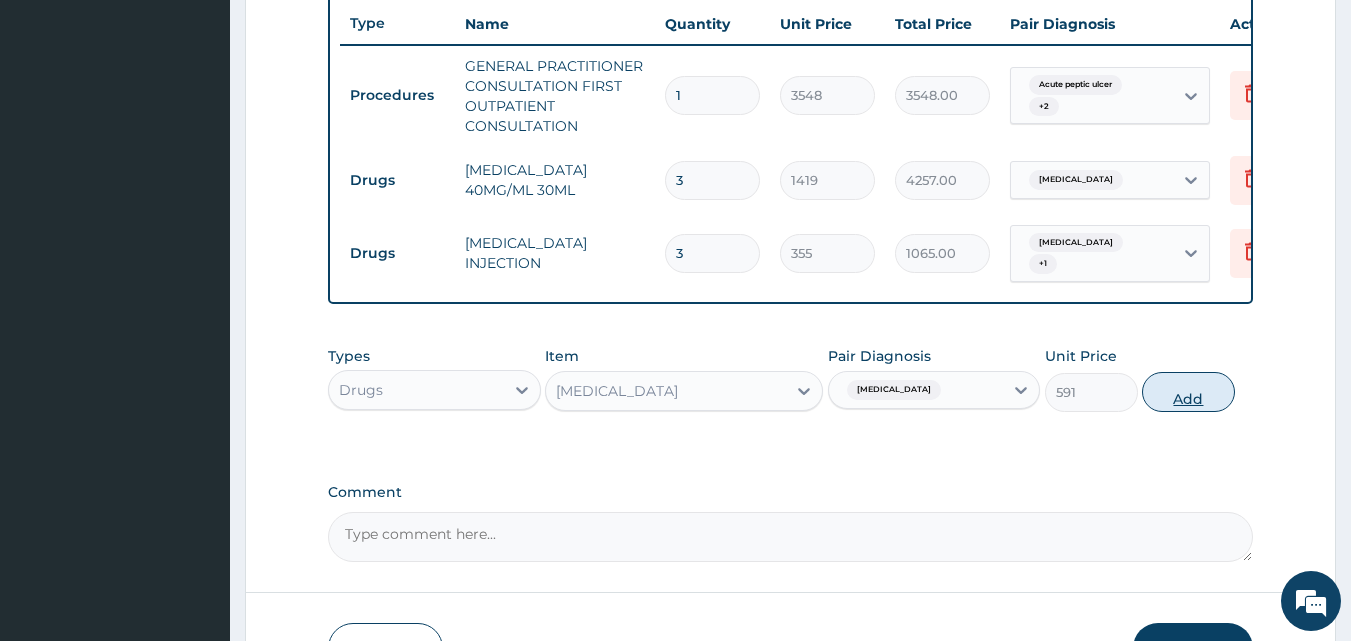 click on "Add" at bounding box center [1188, 392] 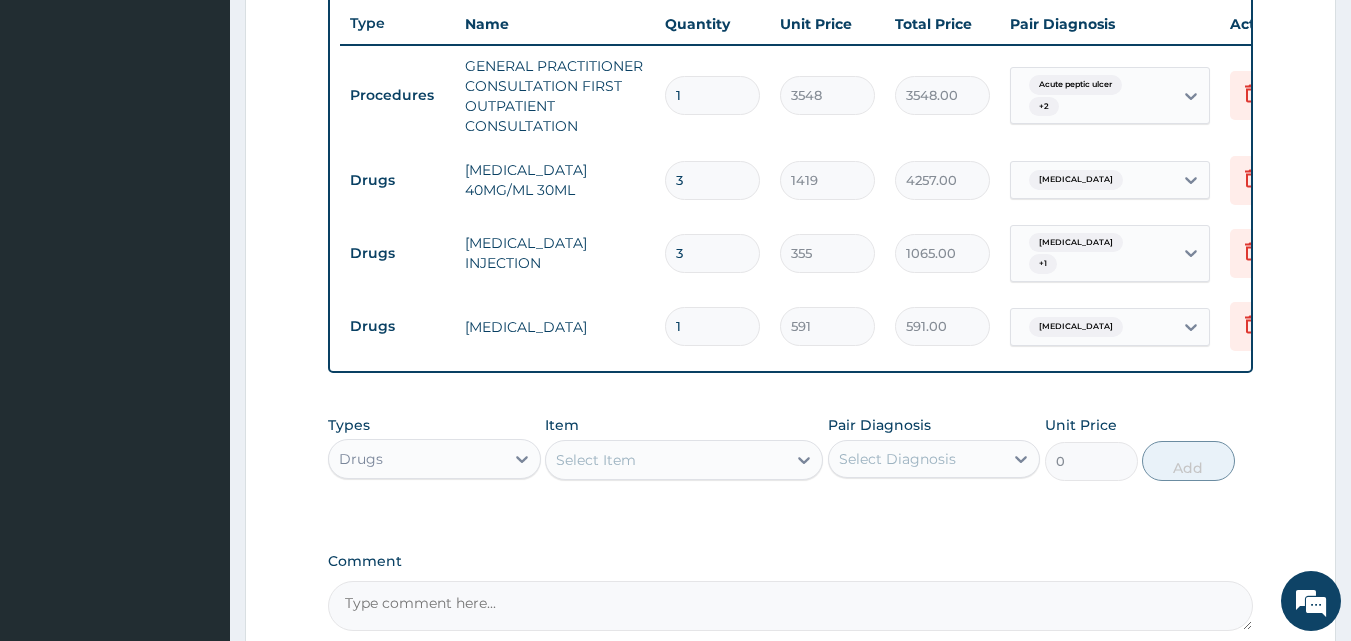 click on "Select Item" at bounding box center [596, 460] 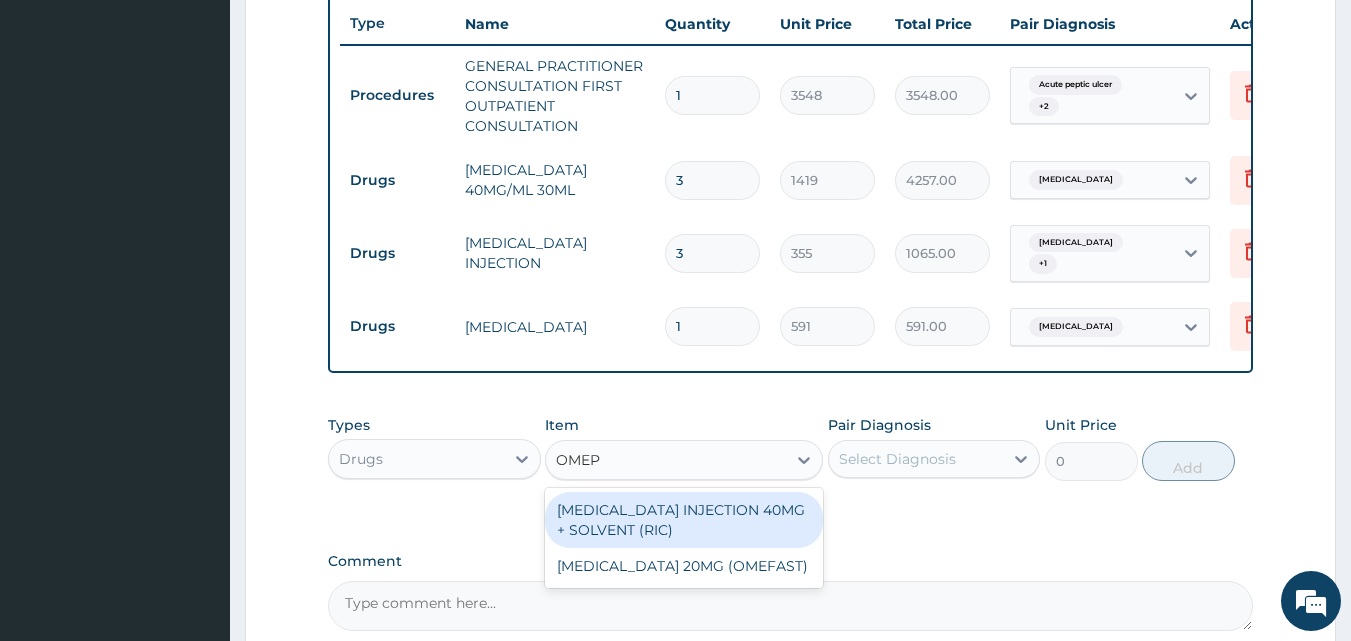 type on "OMEPR" 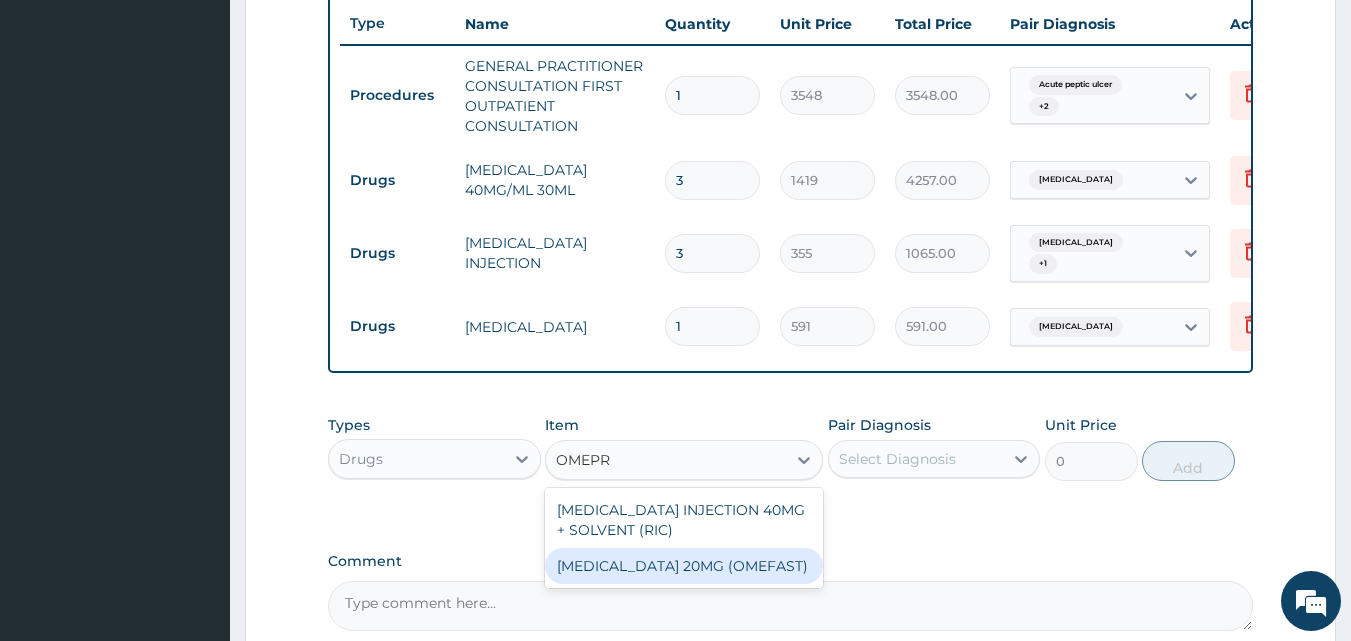 click on "OMEPRAZOLE 20MG (OMEFAST)" at bounding box center (684, 566) 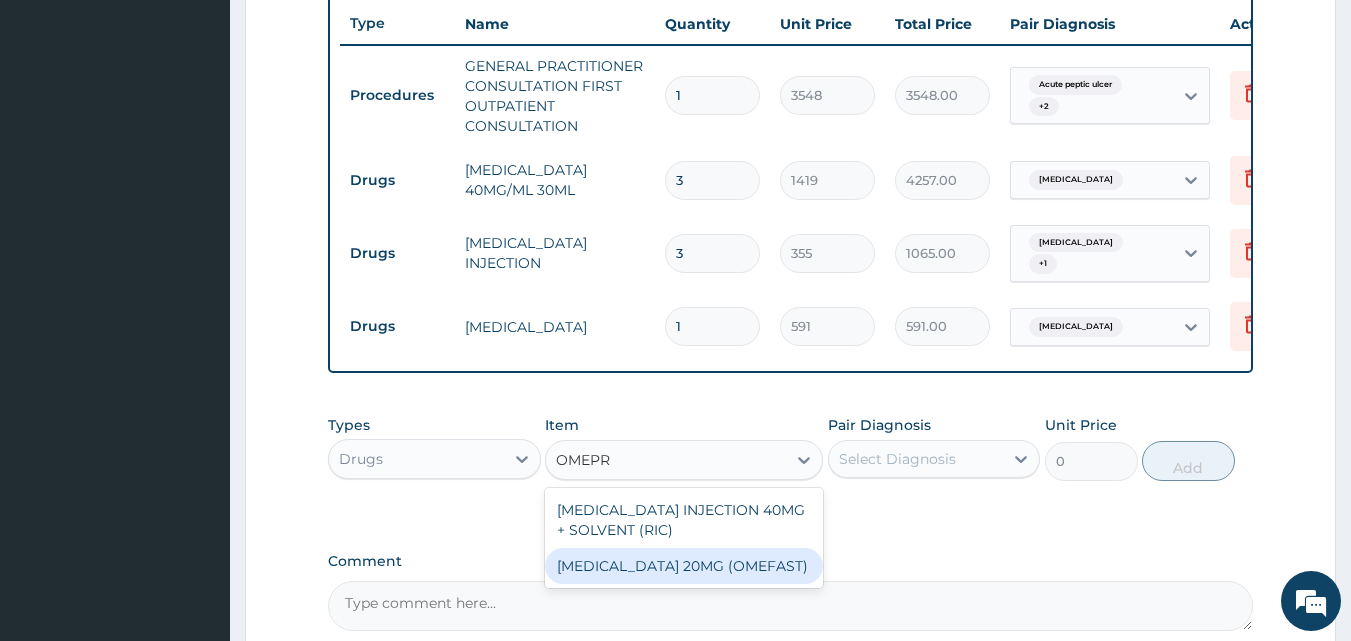 type 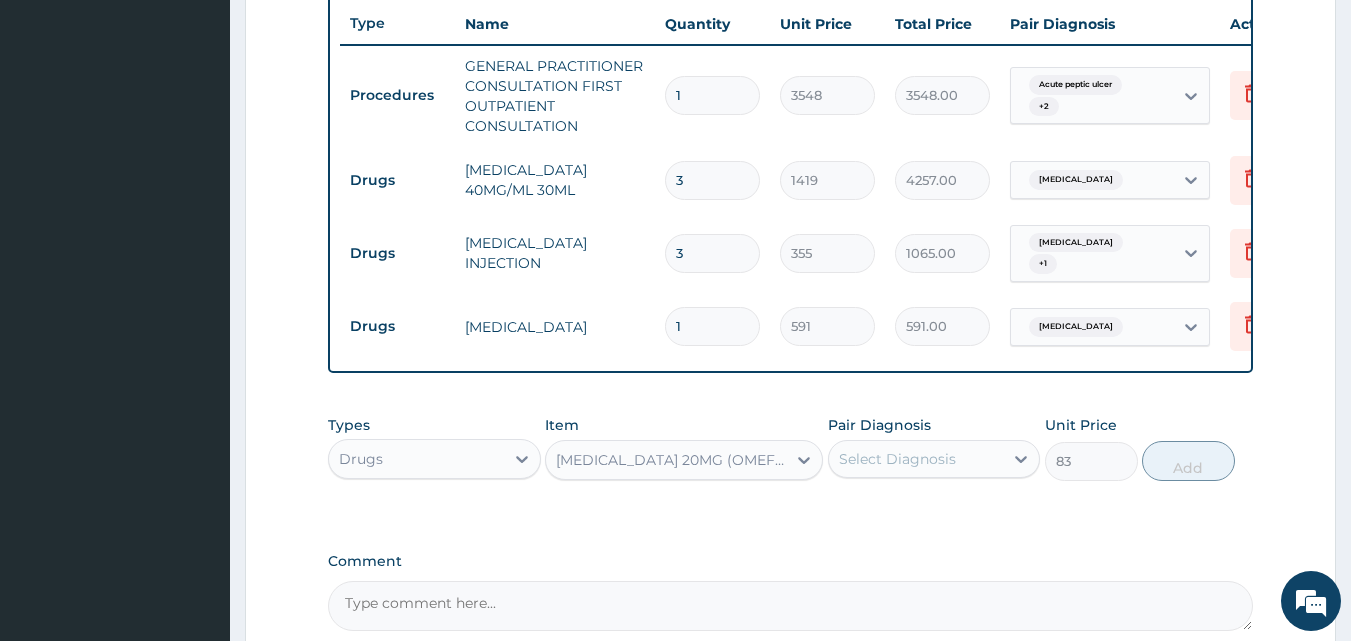 click on "Select Diagnosis" at bounding box center [897, 459] 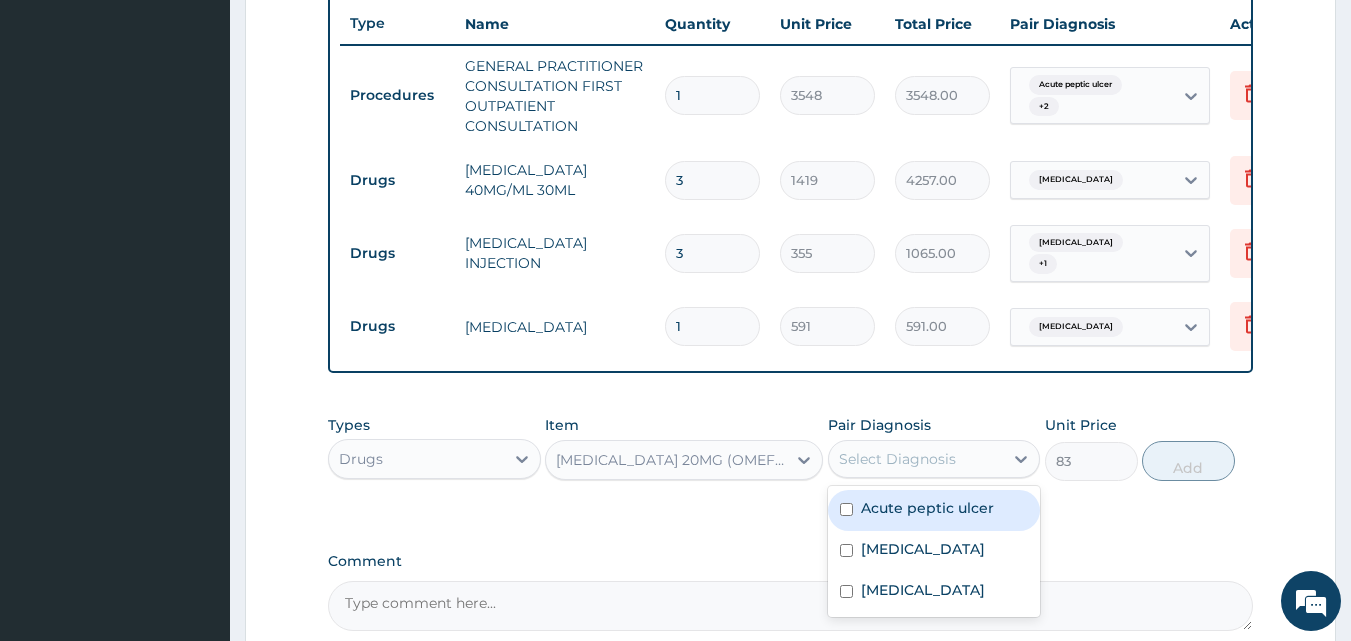 click on "Acute peptic ulcer" at bounding box center [927, 508] 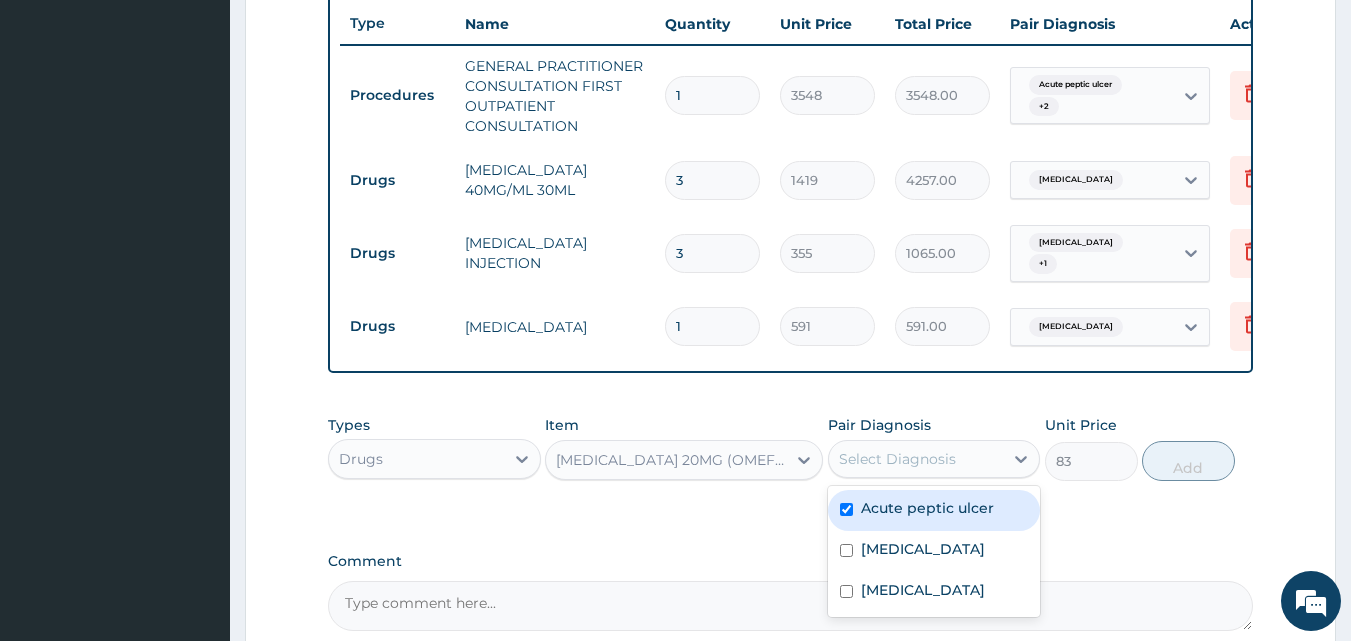 checkbox on "true" 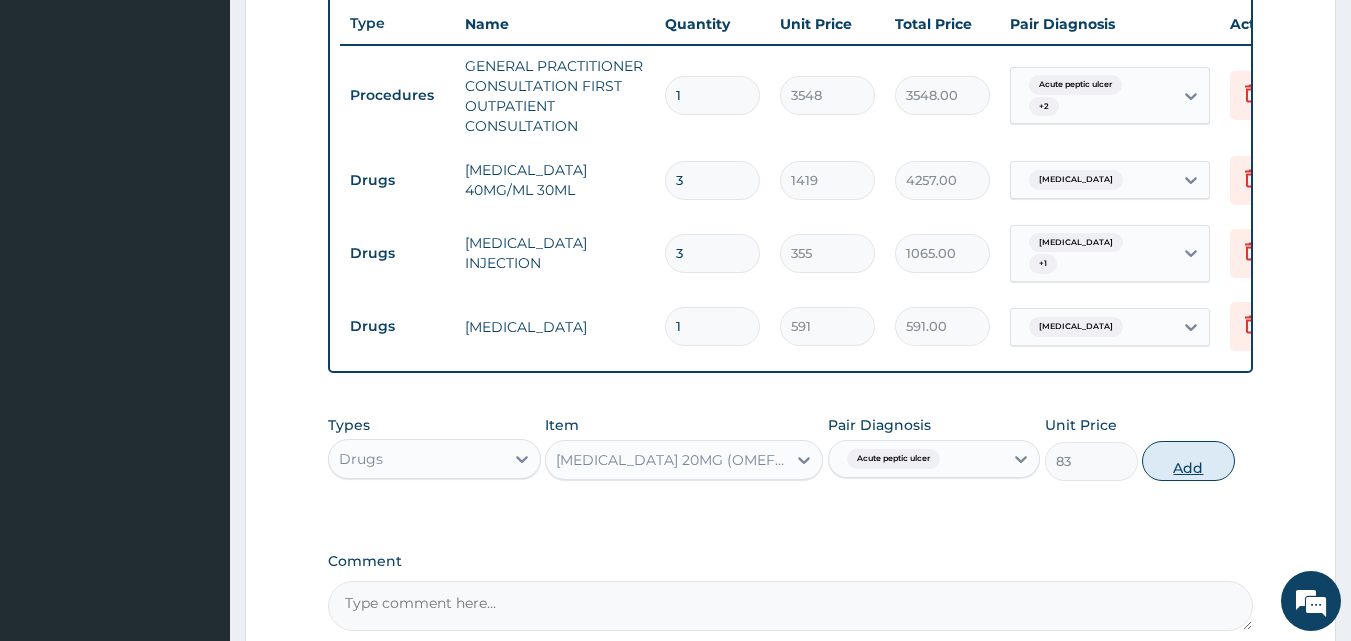 click on "Add" at bounding box center (1188, 461) 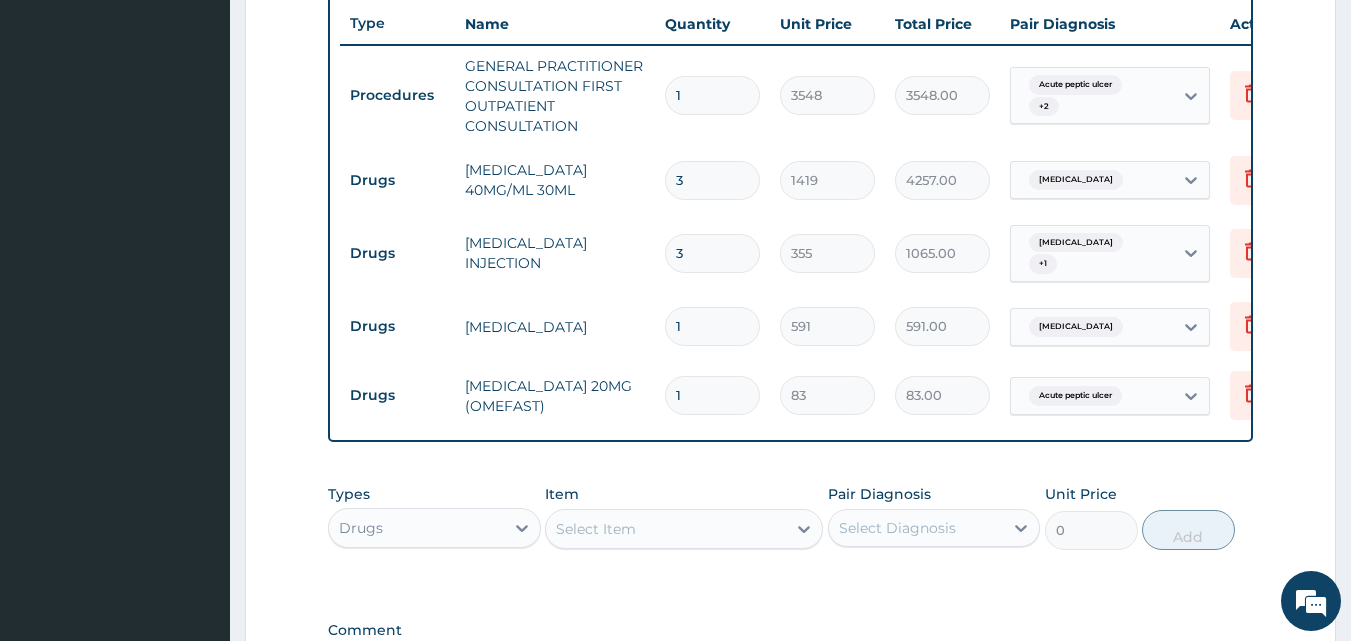 type on "14" 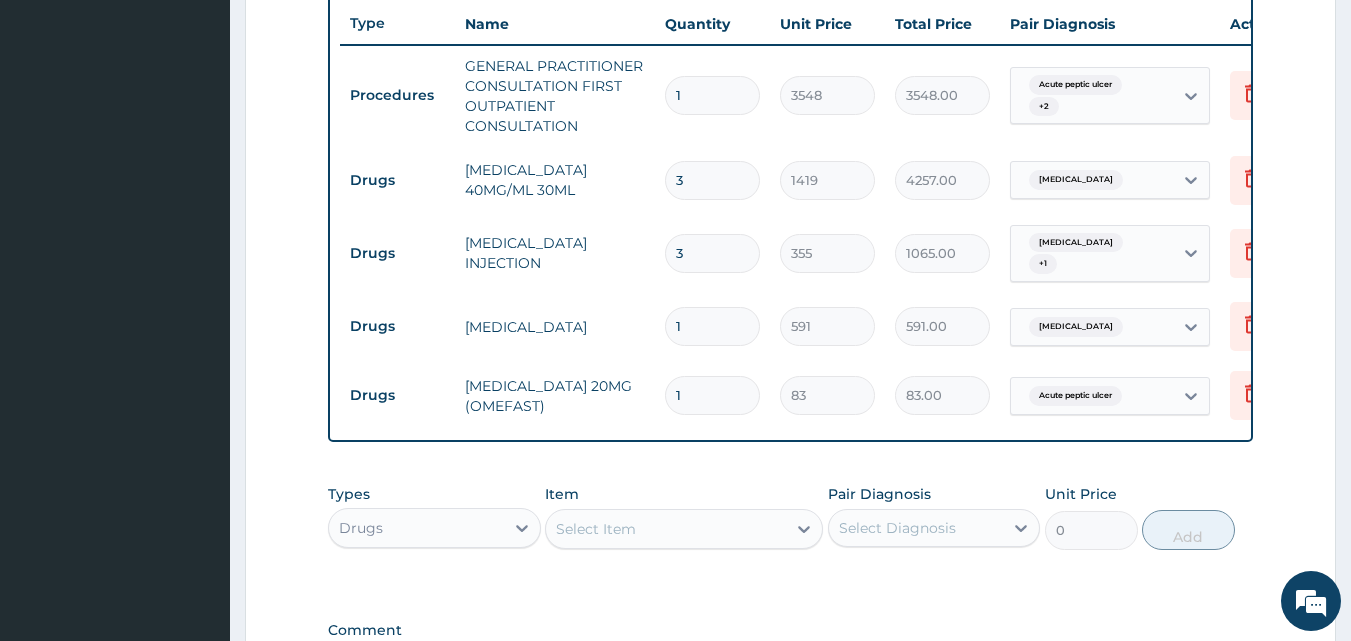 type on "1162.00" 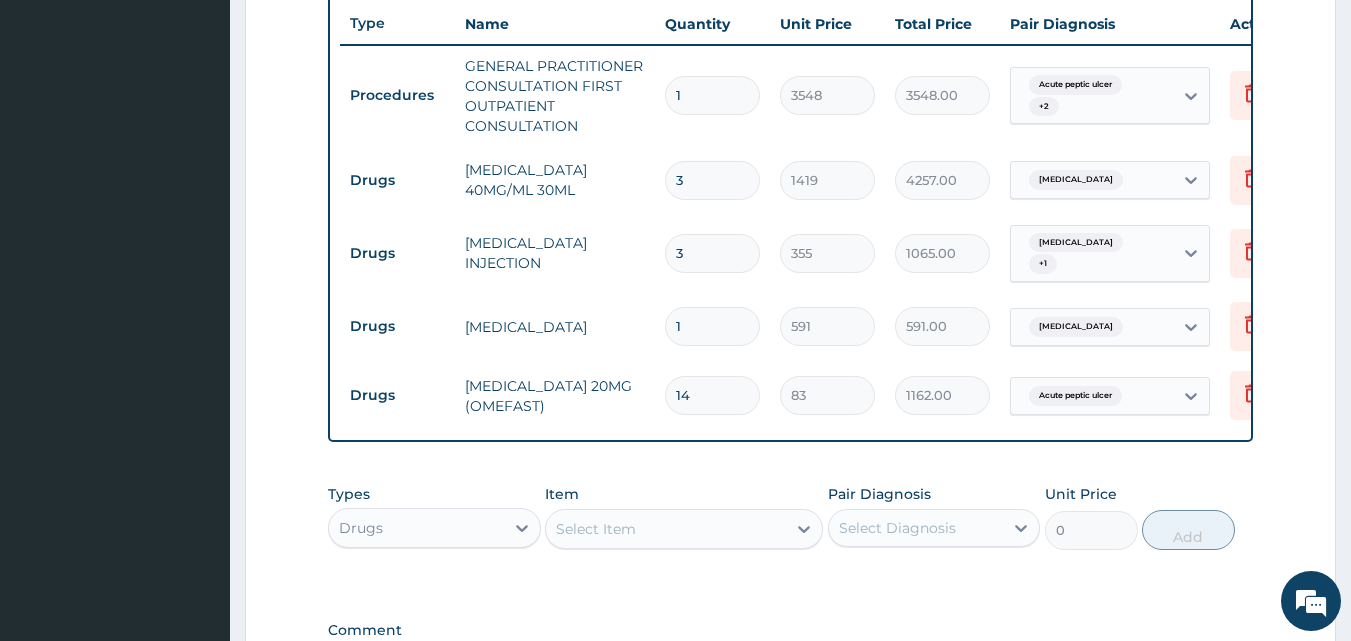 type on "14" 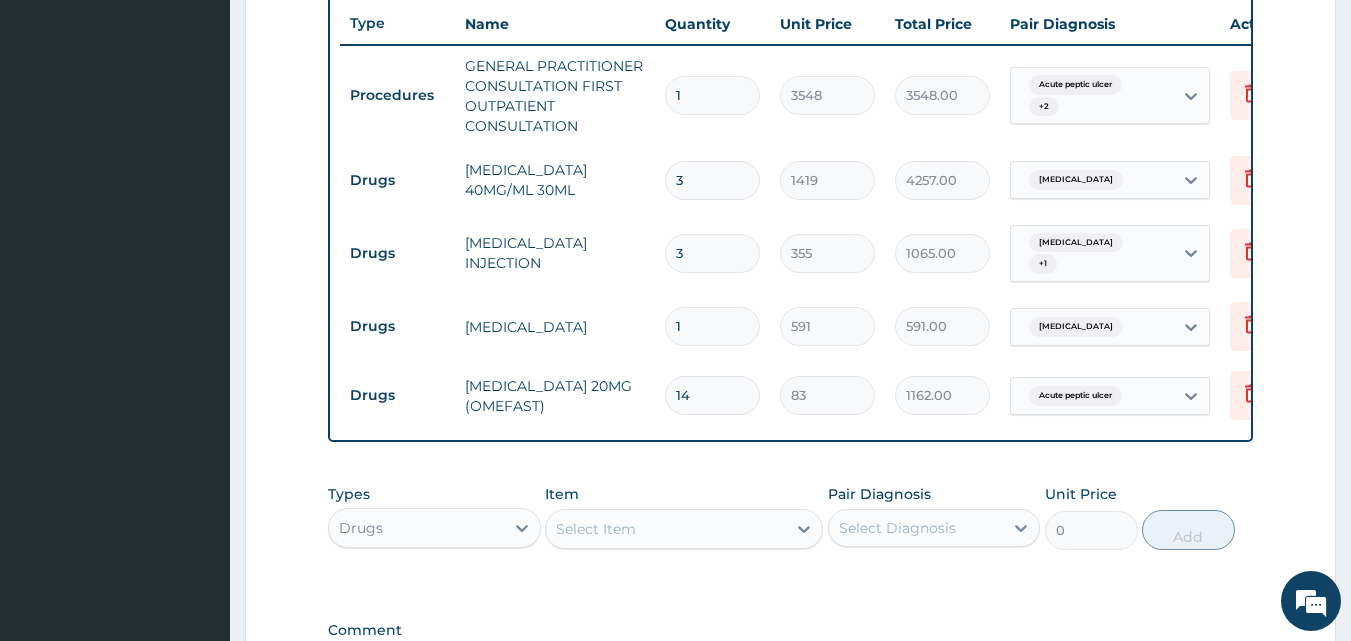 click on "Select Item" at bounding box center (666, 529) 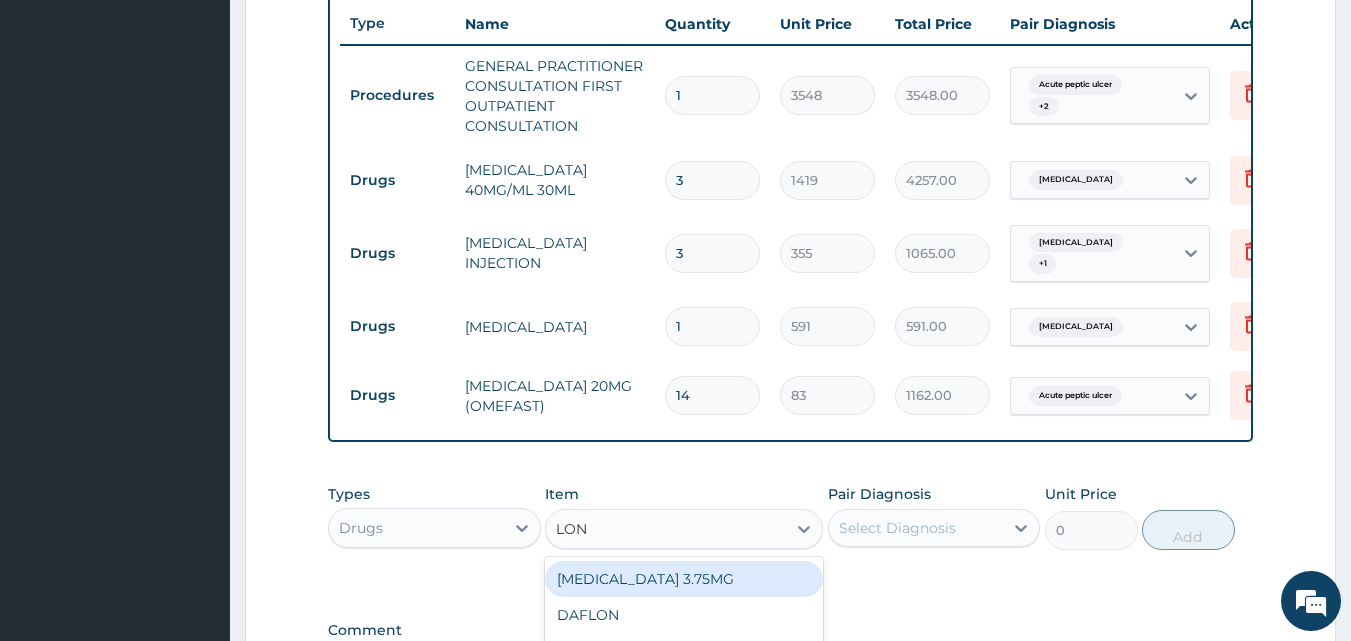 type on "LONA" 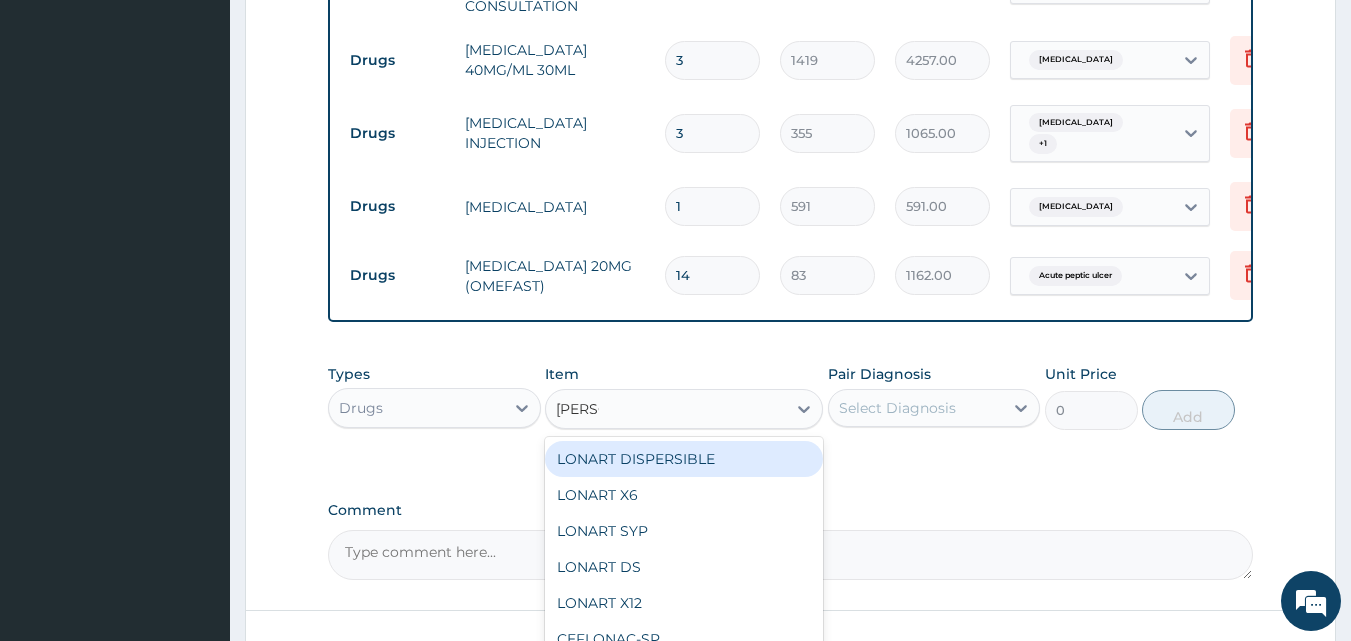 scroll, scrollTop: 952, scrollLeft: 0, axis: vertical 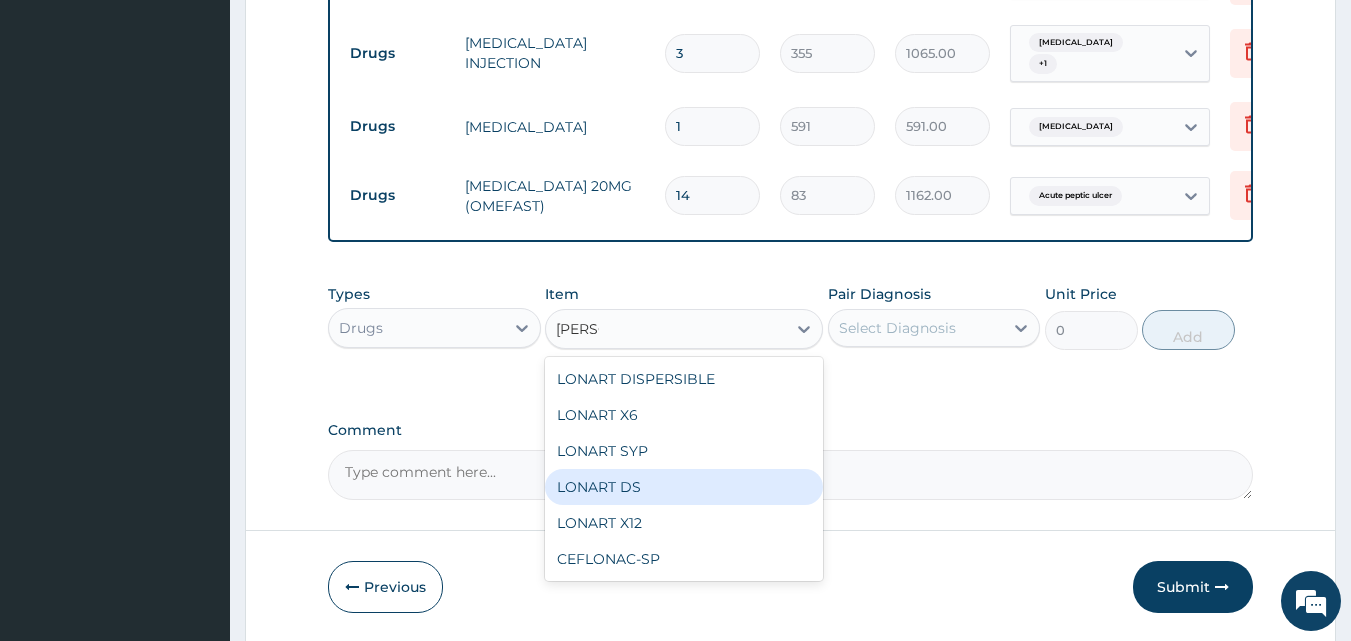 click on "LONART DS" at bounding box center (684, 487) 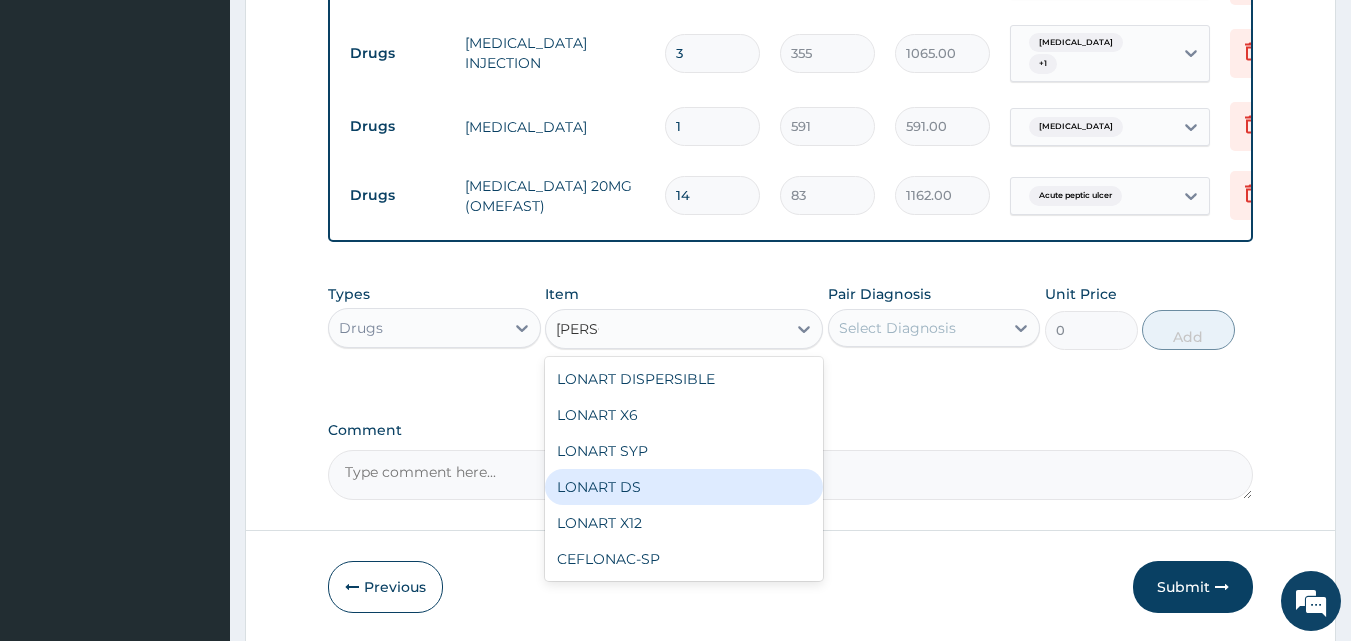 type 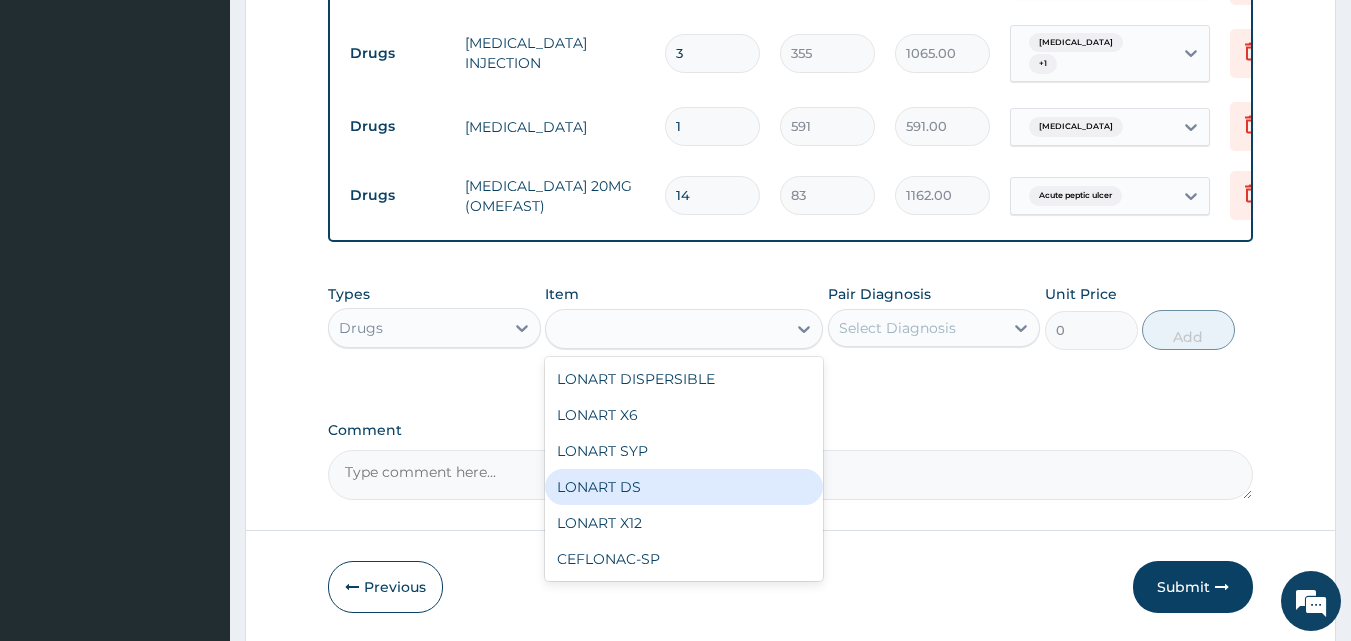 type on "473" 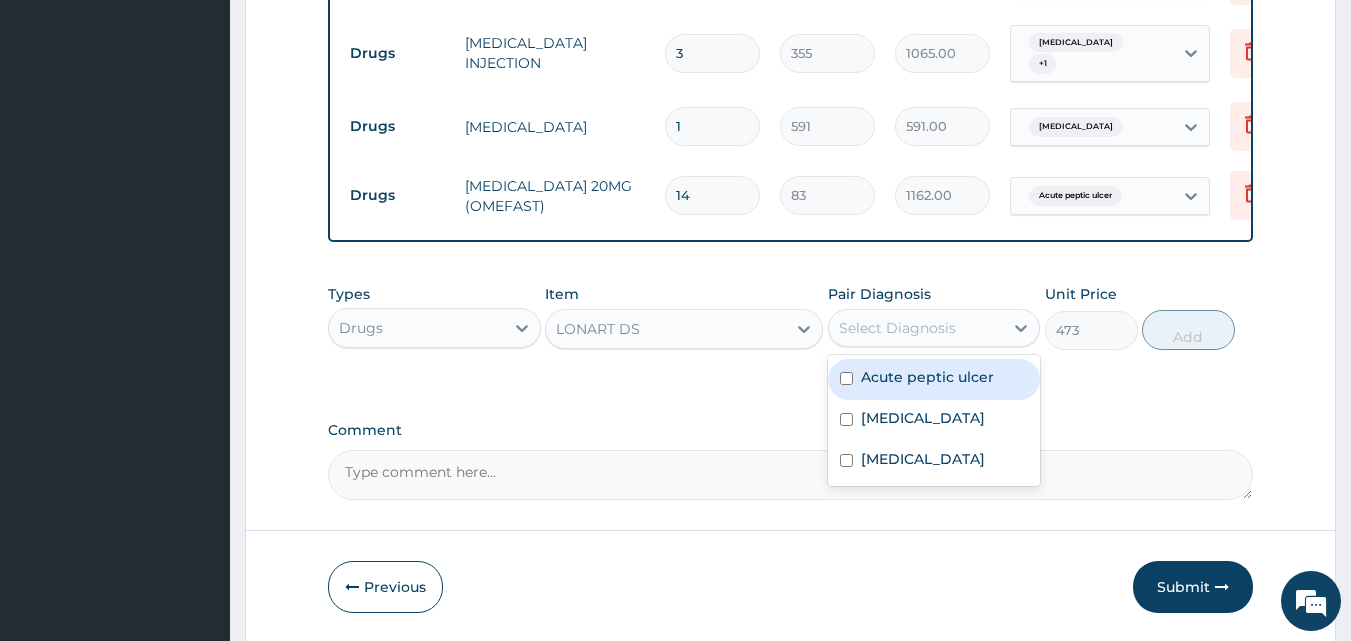 click on "Select Diagnosis" at bounding box center [897, 328] 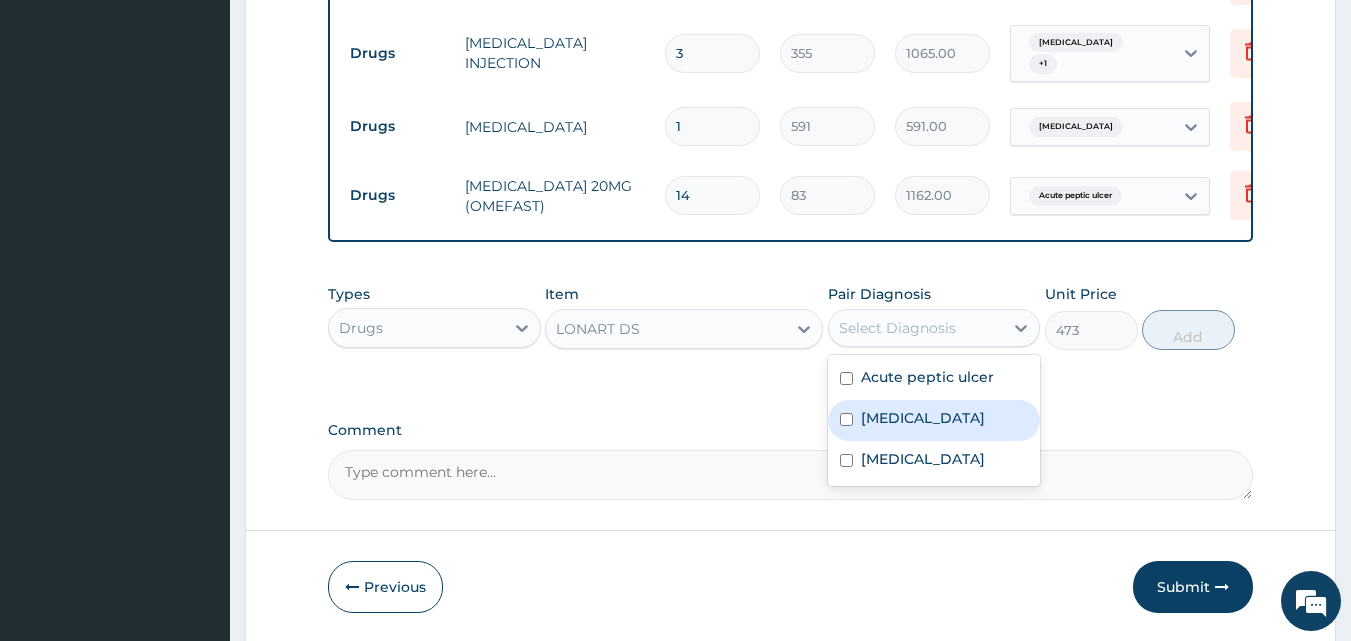 click on "Malaria" at bounding box center [923, 418] 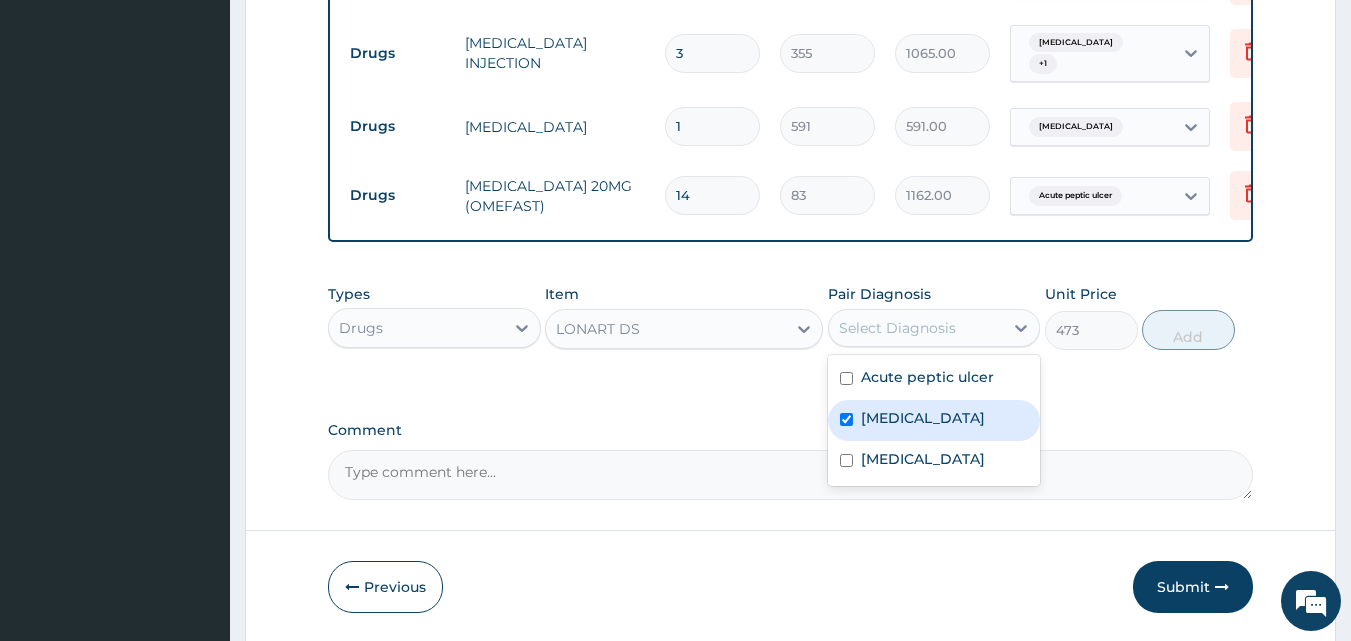 checkbox on "true" 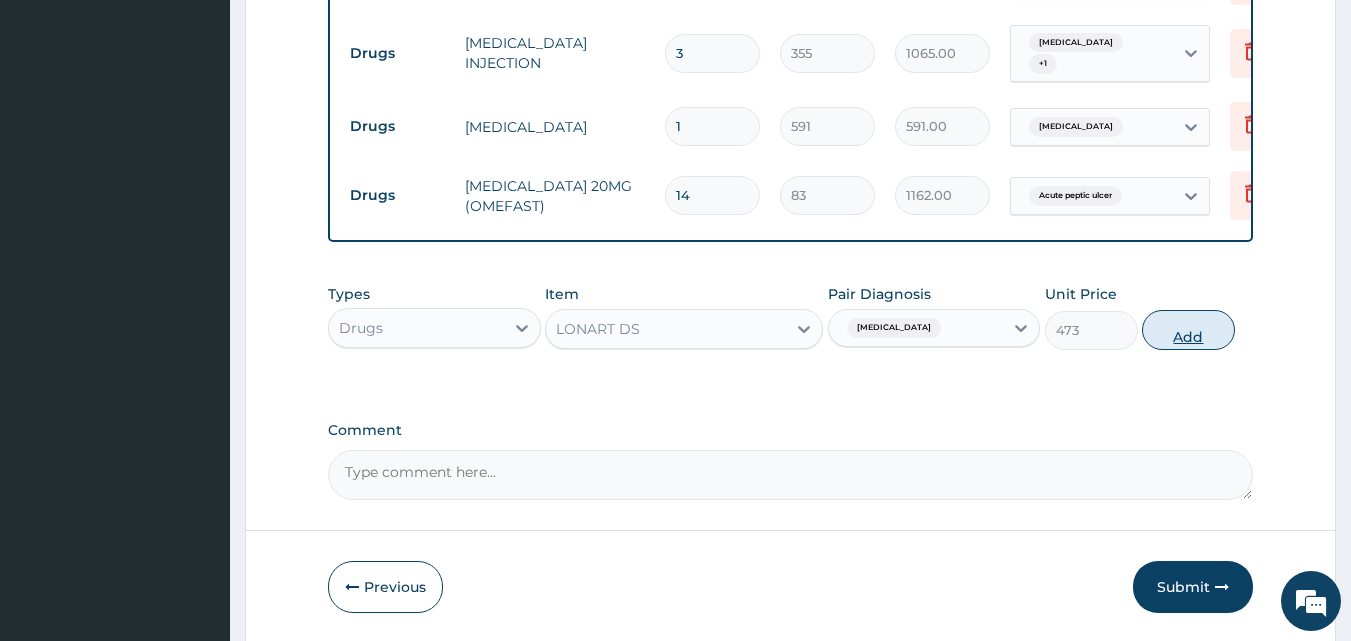 click on "Add" at bounding box center (1188, 330) 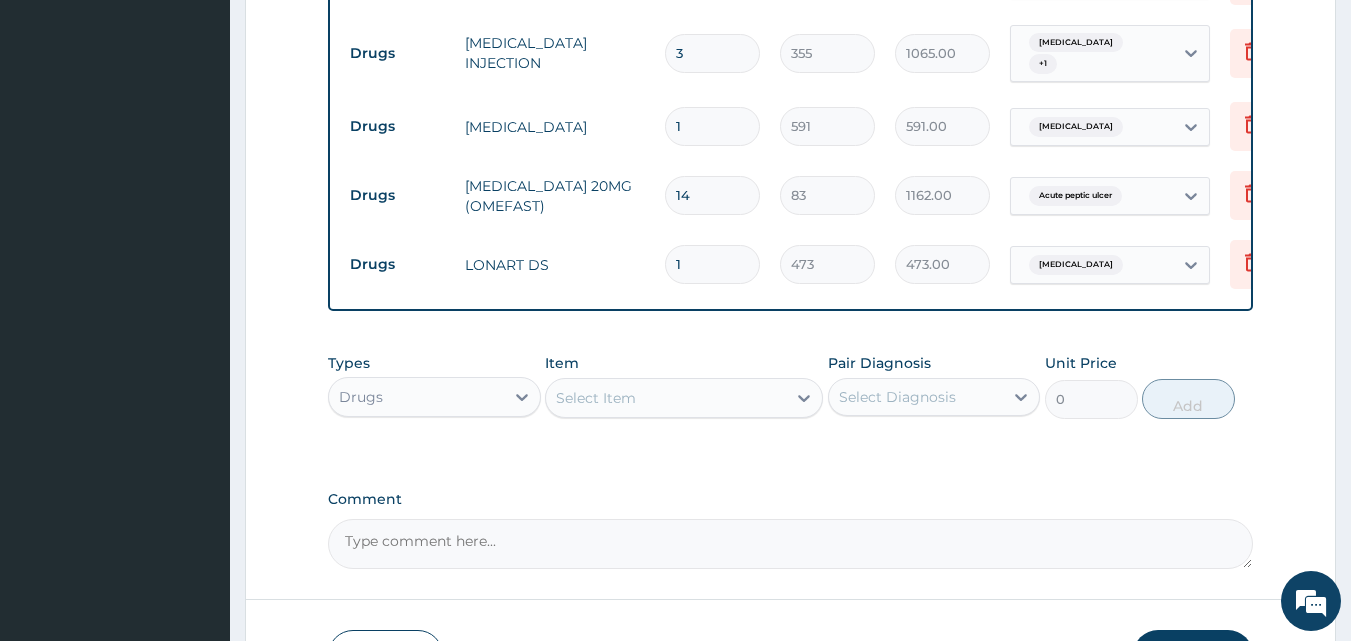 type 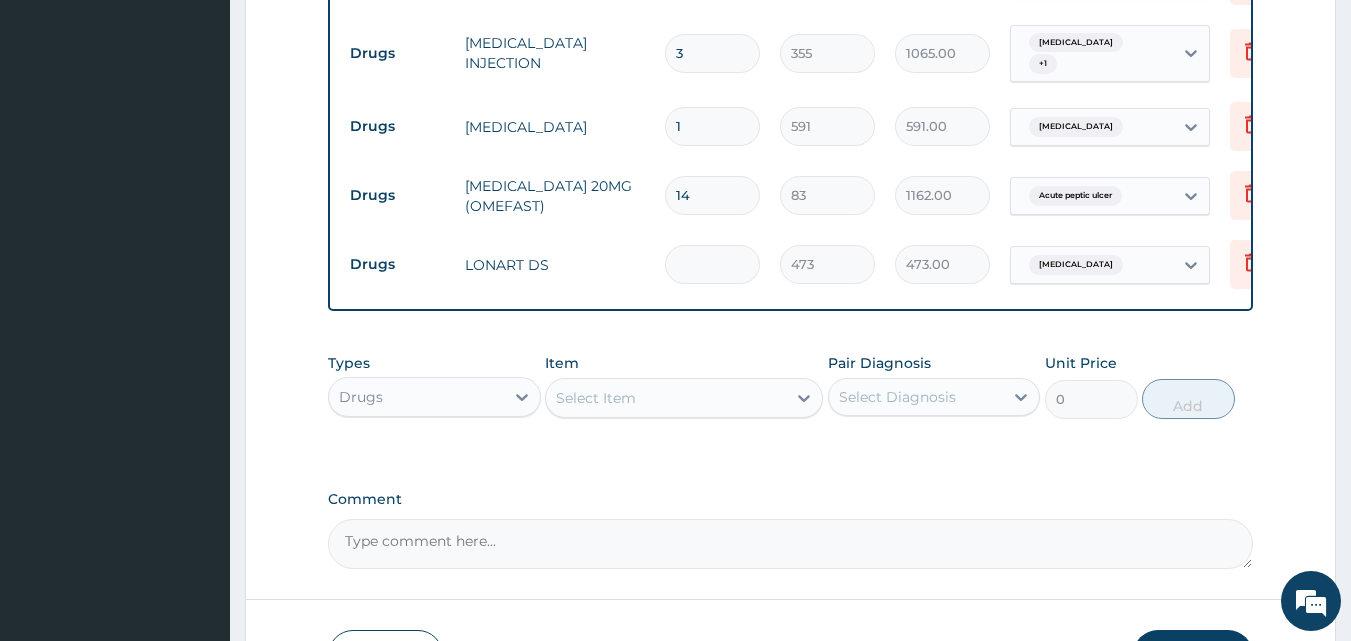 type on "0.00" 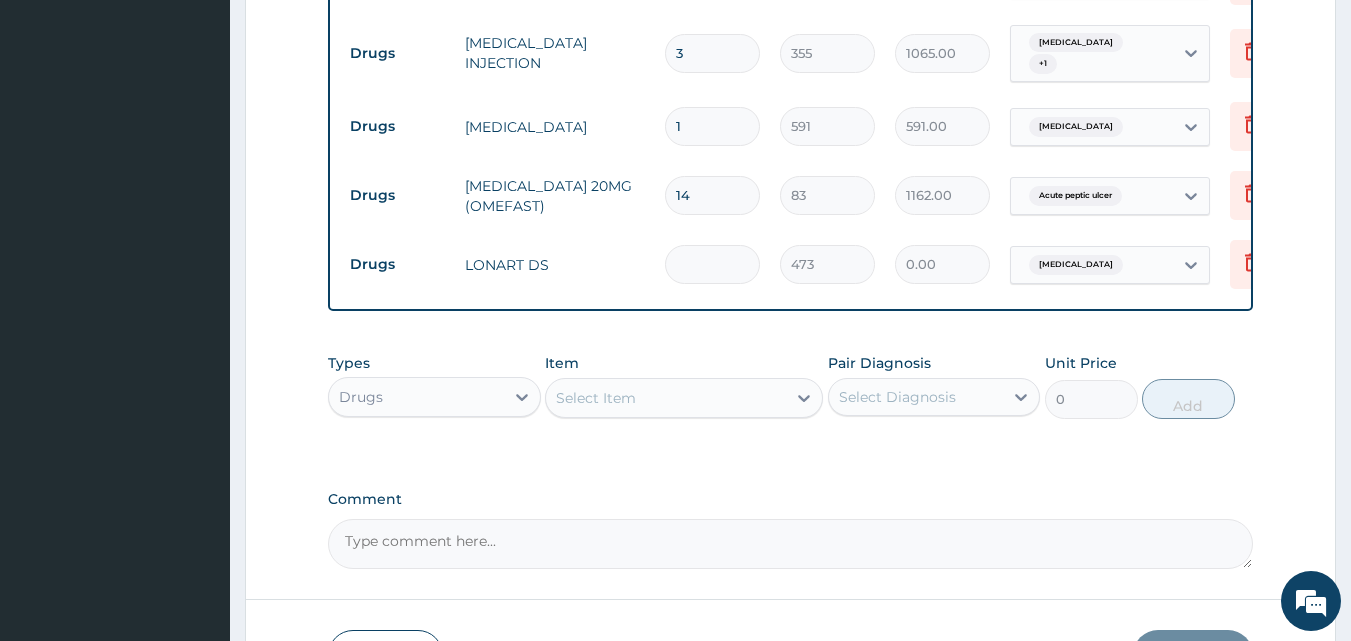 type on "6" 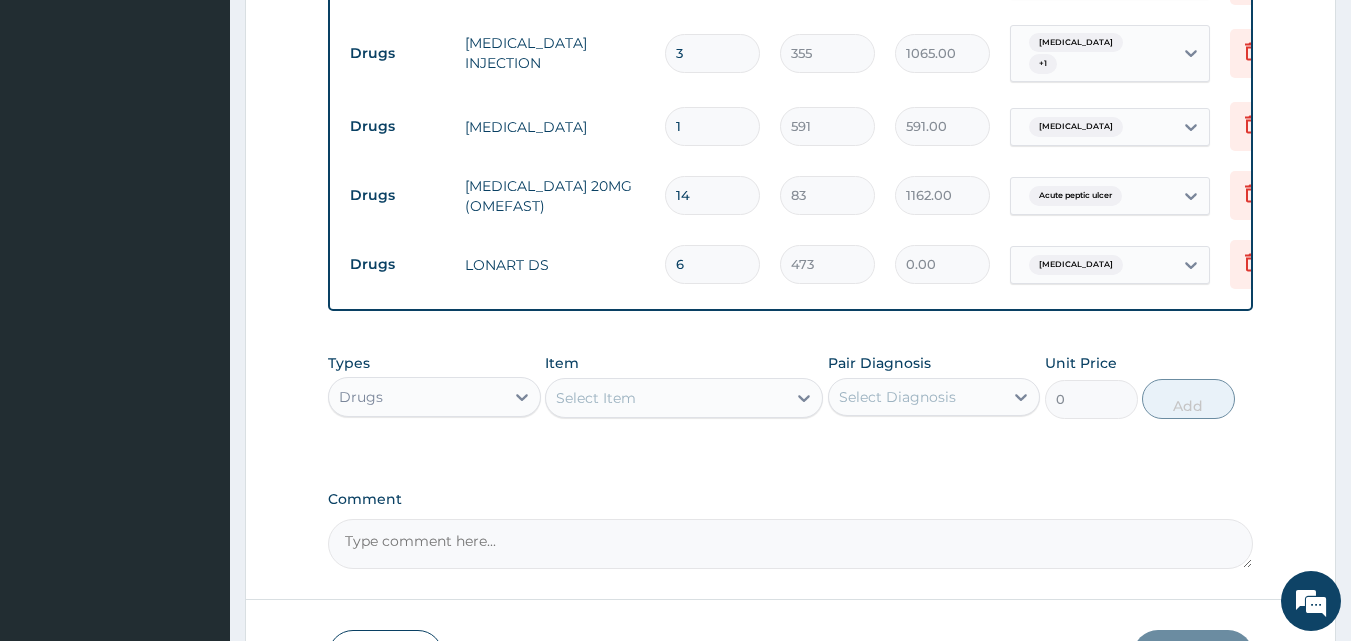 type on "2838.00" 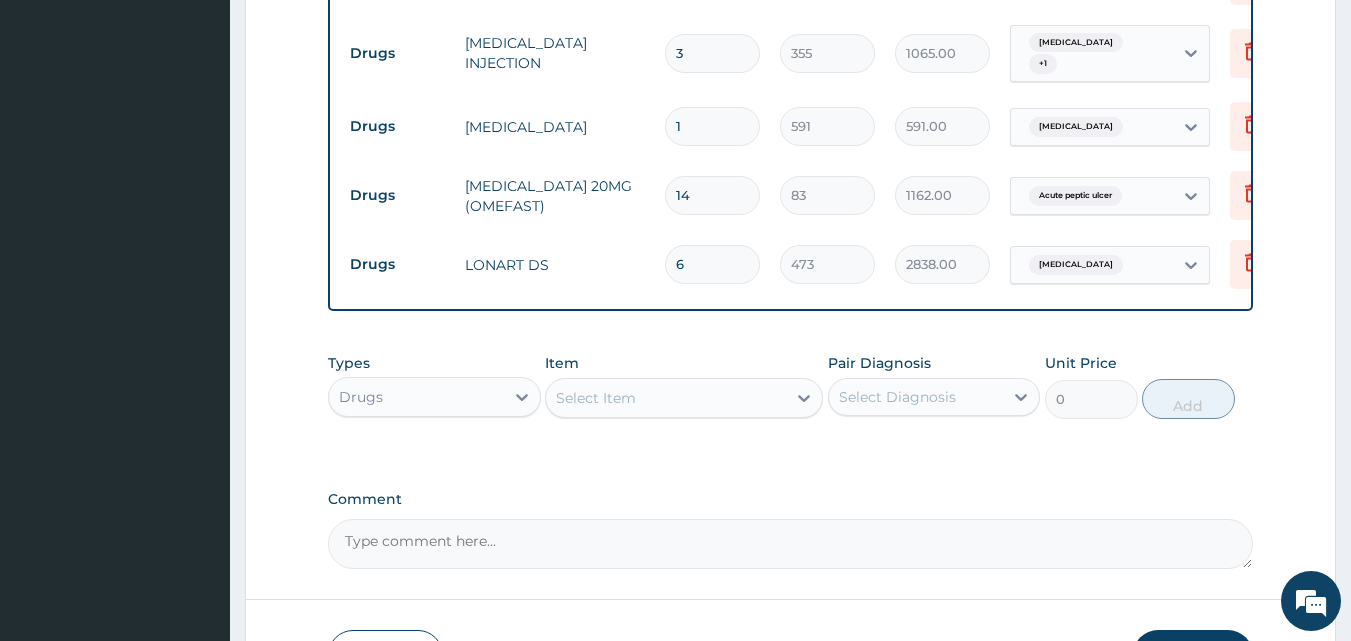 type on "6" 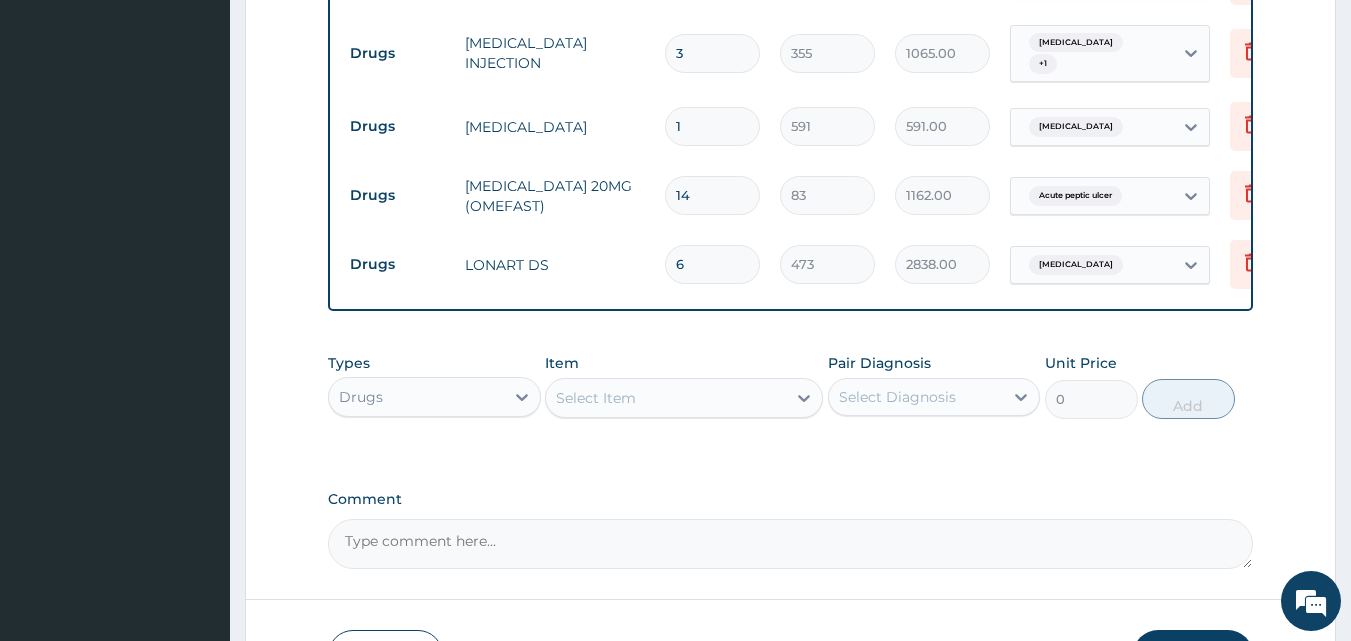 click on "Select Item" at bounding box center [666, 398] 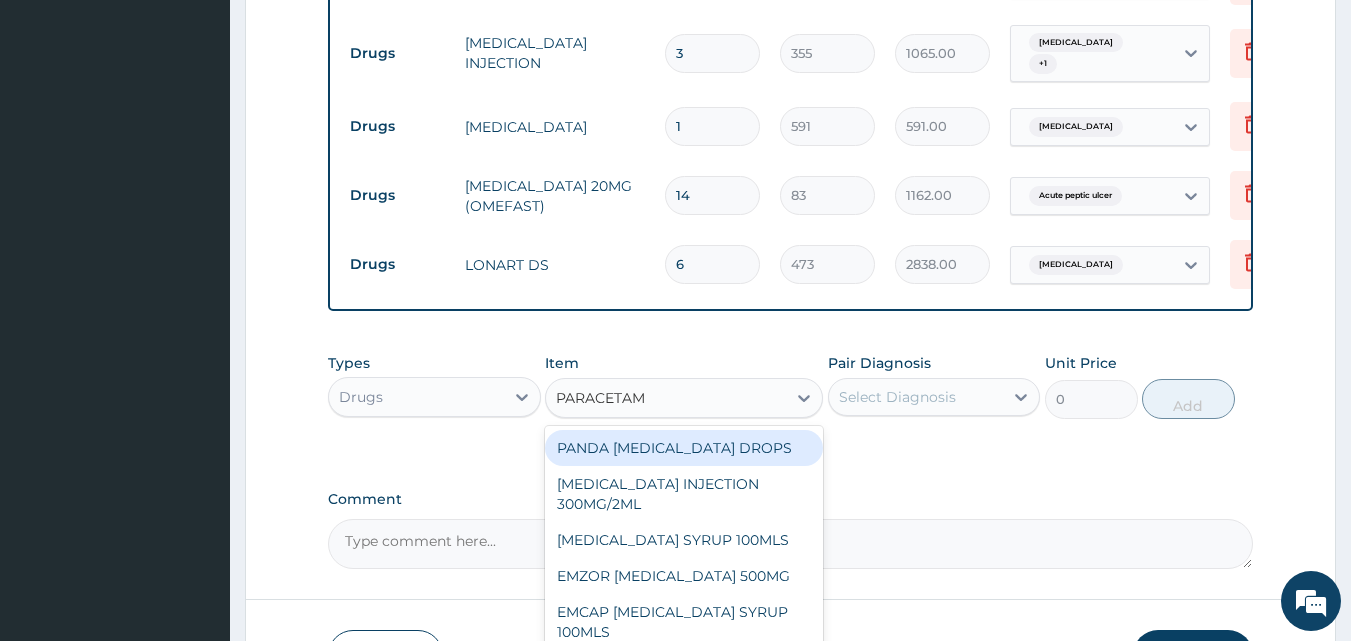 type on "PARACETAMO" 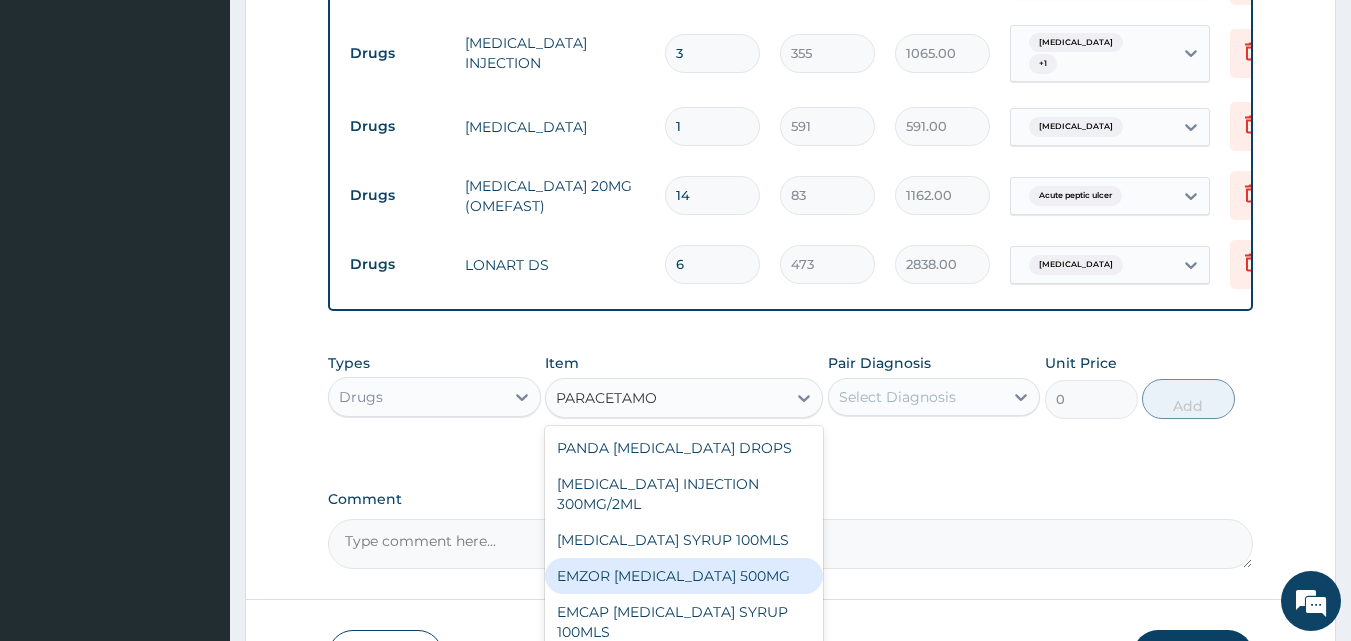 click on "EMZOR PARACETAMOL 500MG" at bounding box center (684, 576) 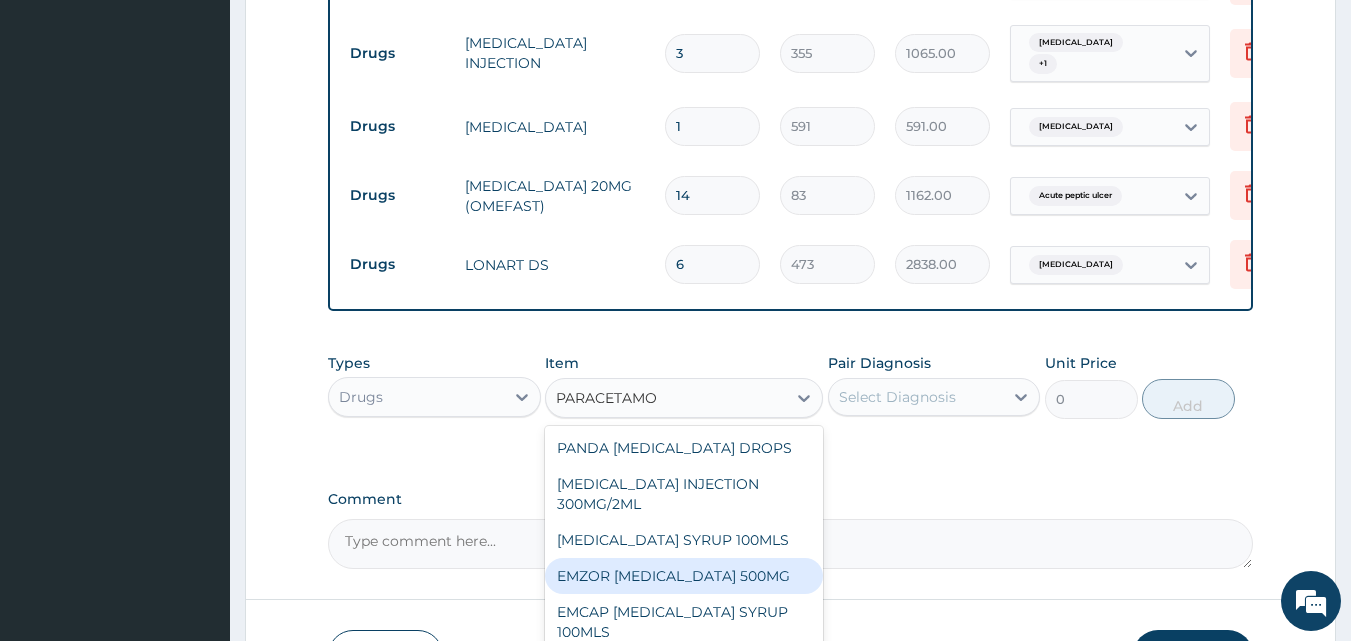 type 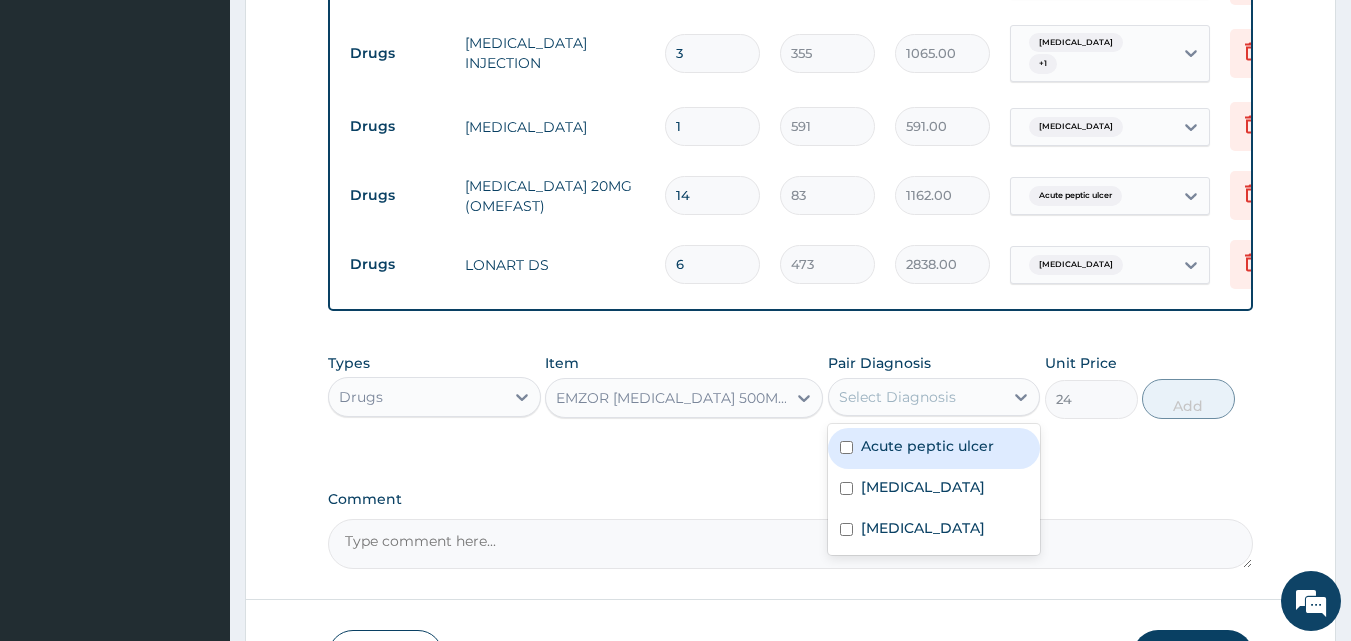 click on "Select Diagnosis" at bounding box center [897, 397] 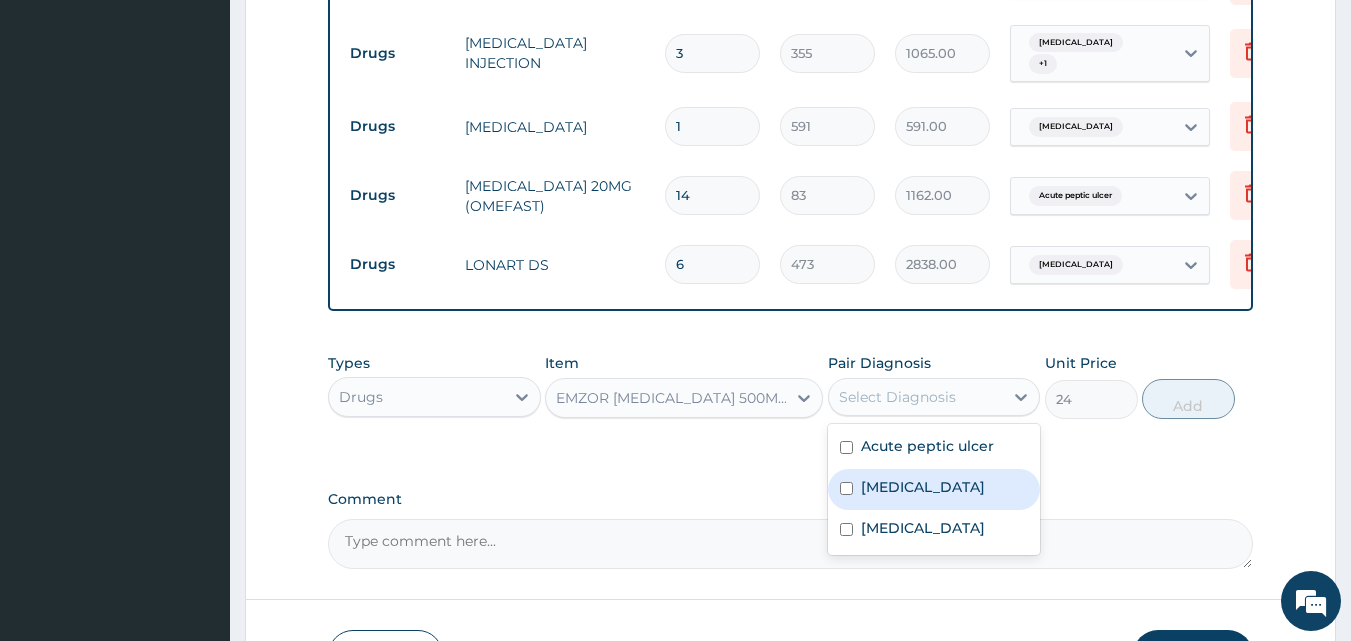 click on "Malaria" at bounding box center [923, 487] 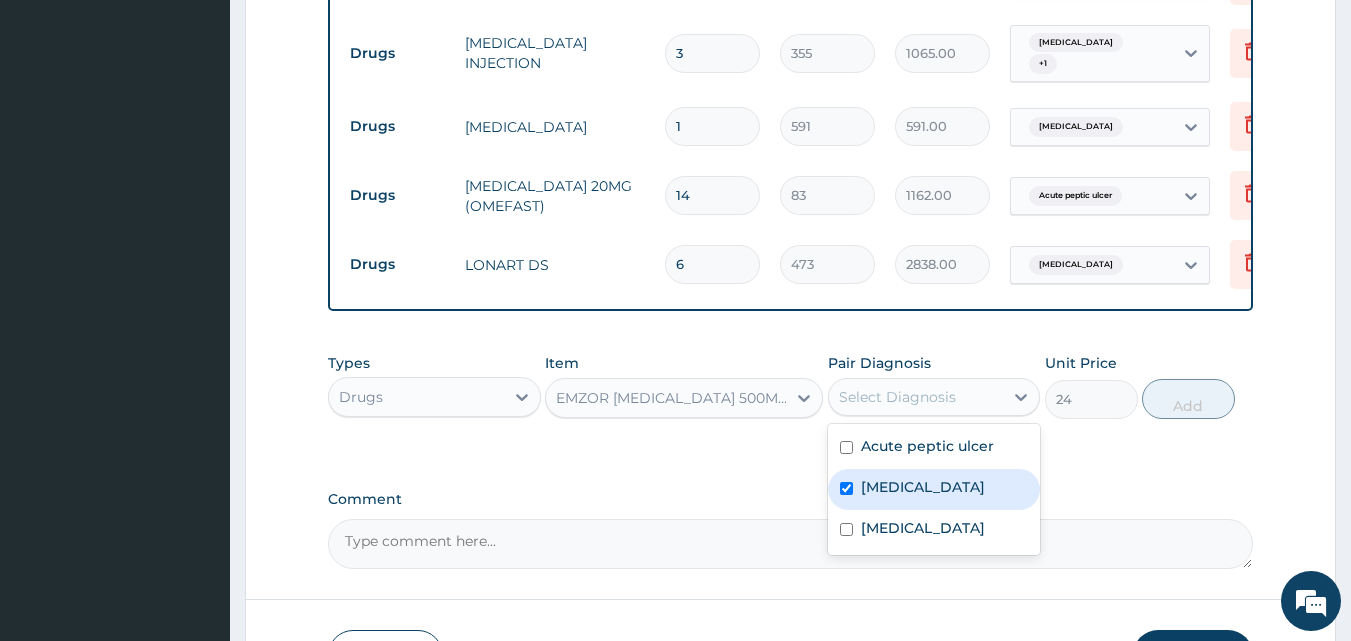 checkbox on "true" 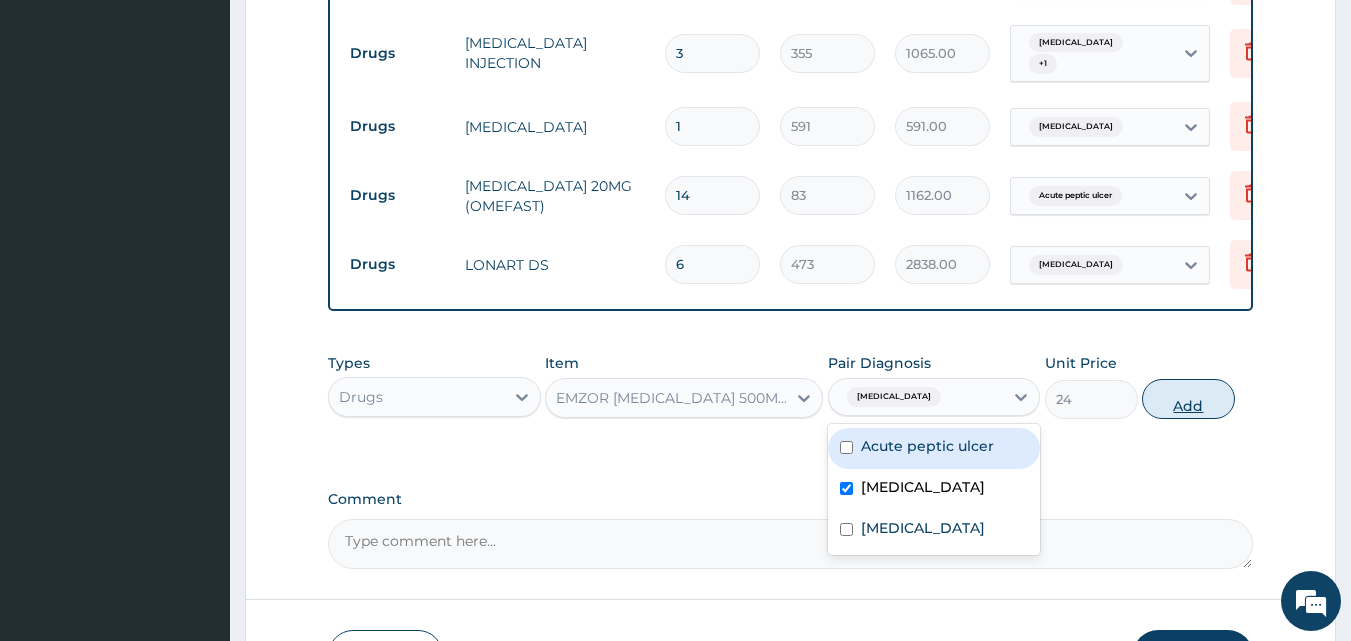 click on "Add" at bounding box center (1188, 399) 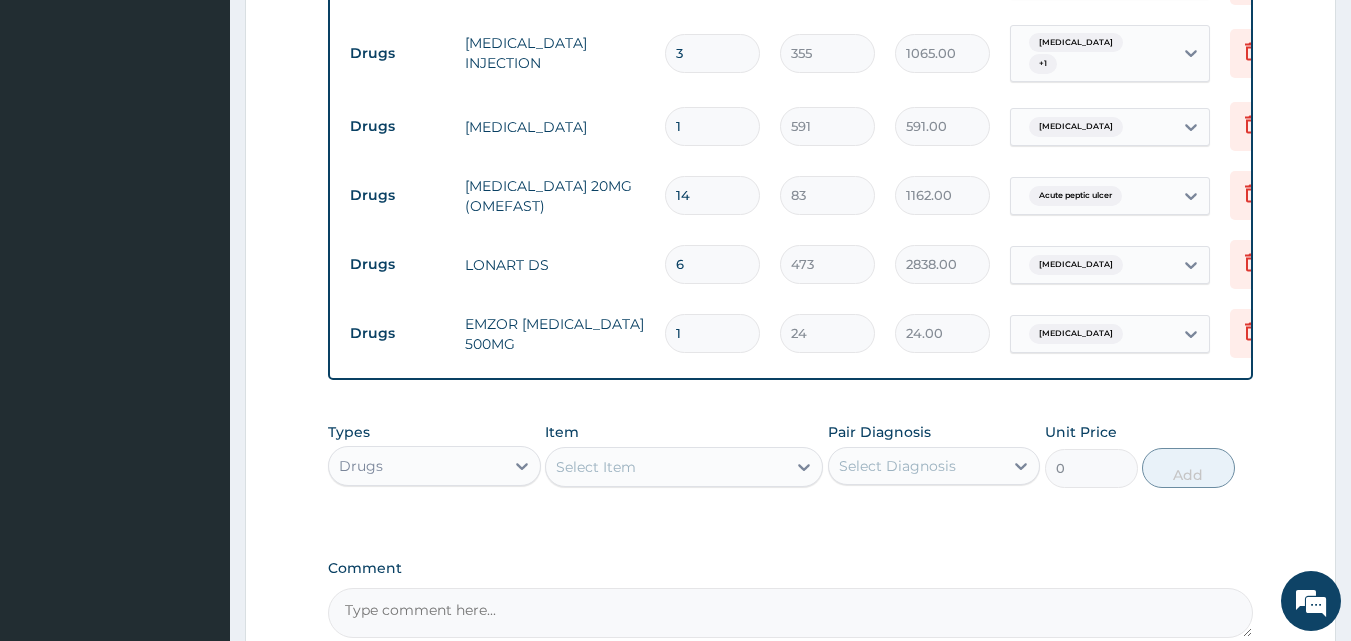 type on "18" 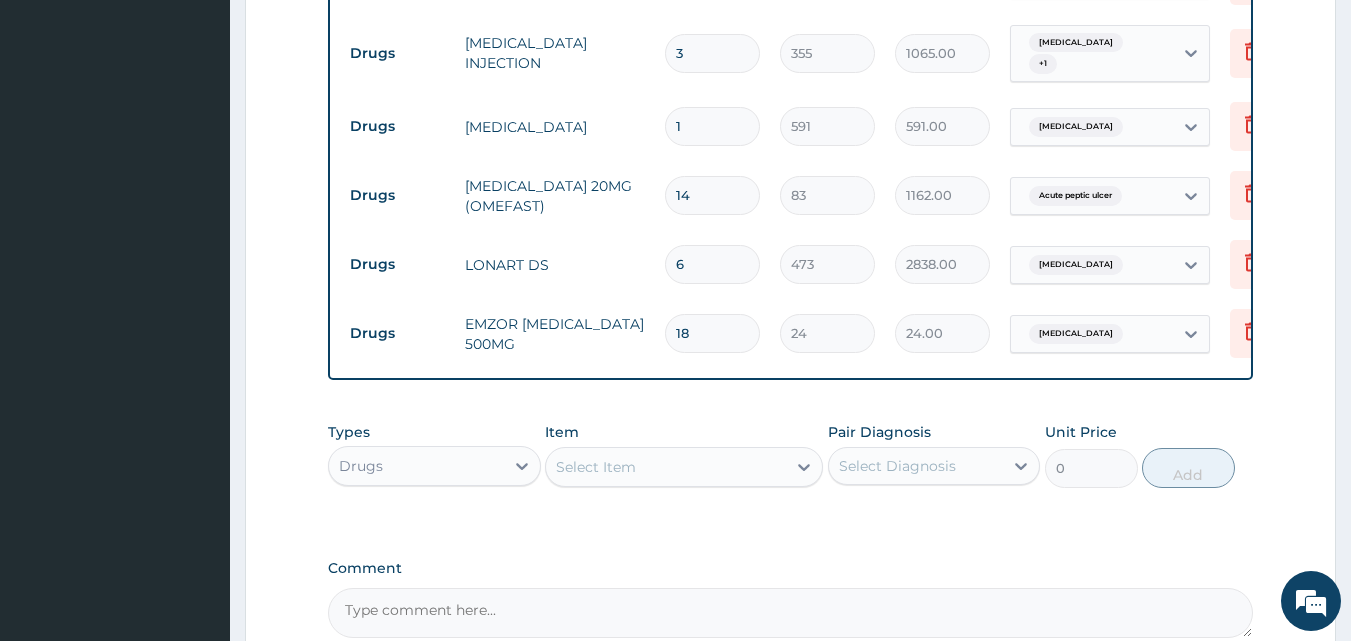 type on "432.00" 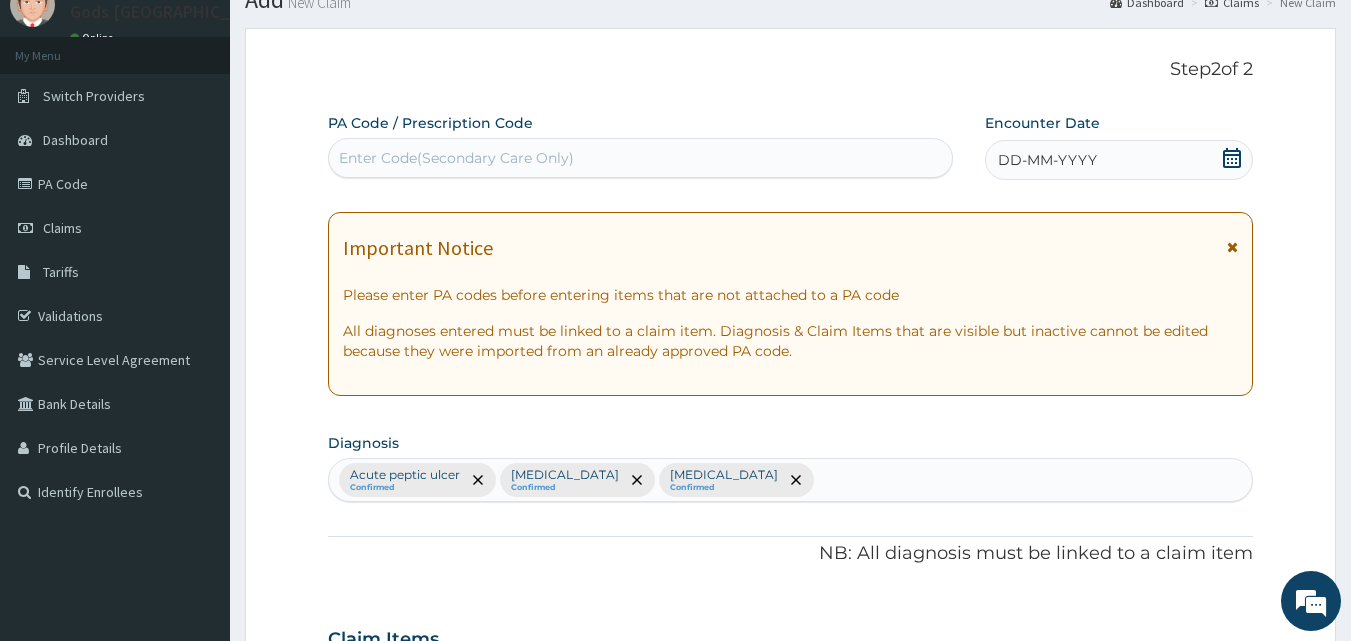 scroll, scrollTop: 0, scrollLeft: 0, axis: both 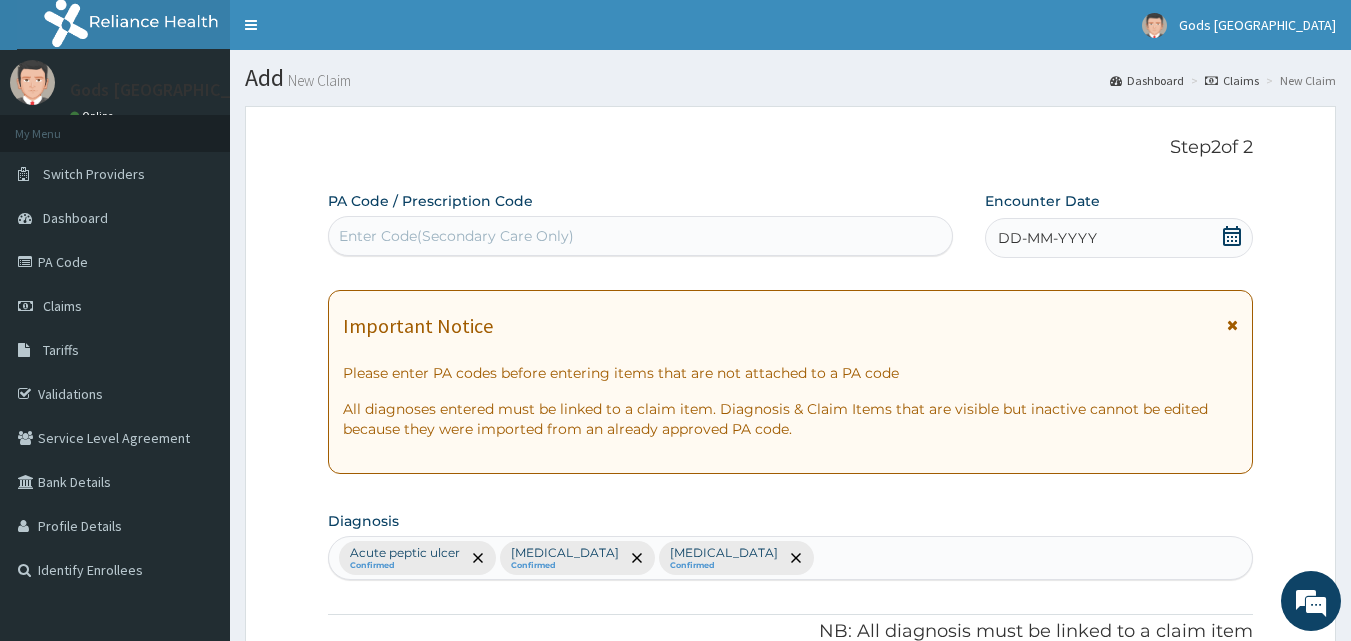 type on "18" 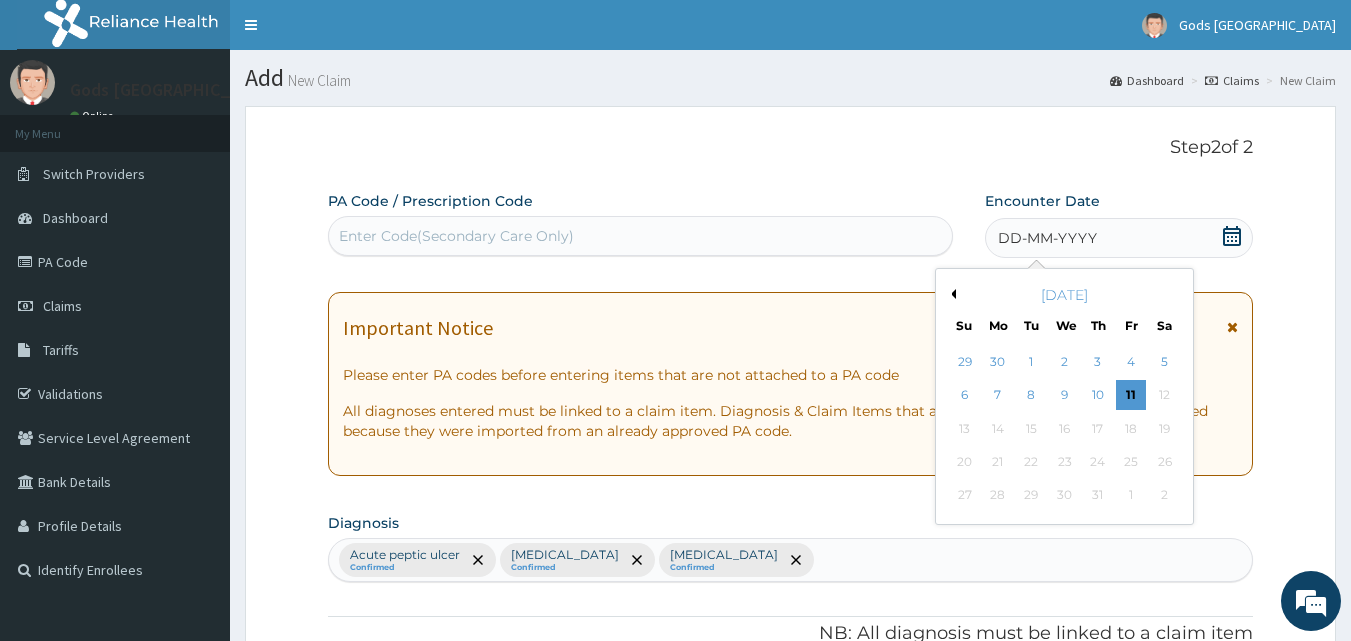 click on "Previous Month" at bounding box center [951, 294] 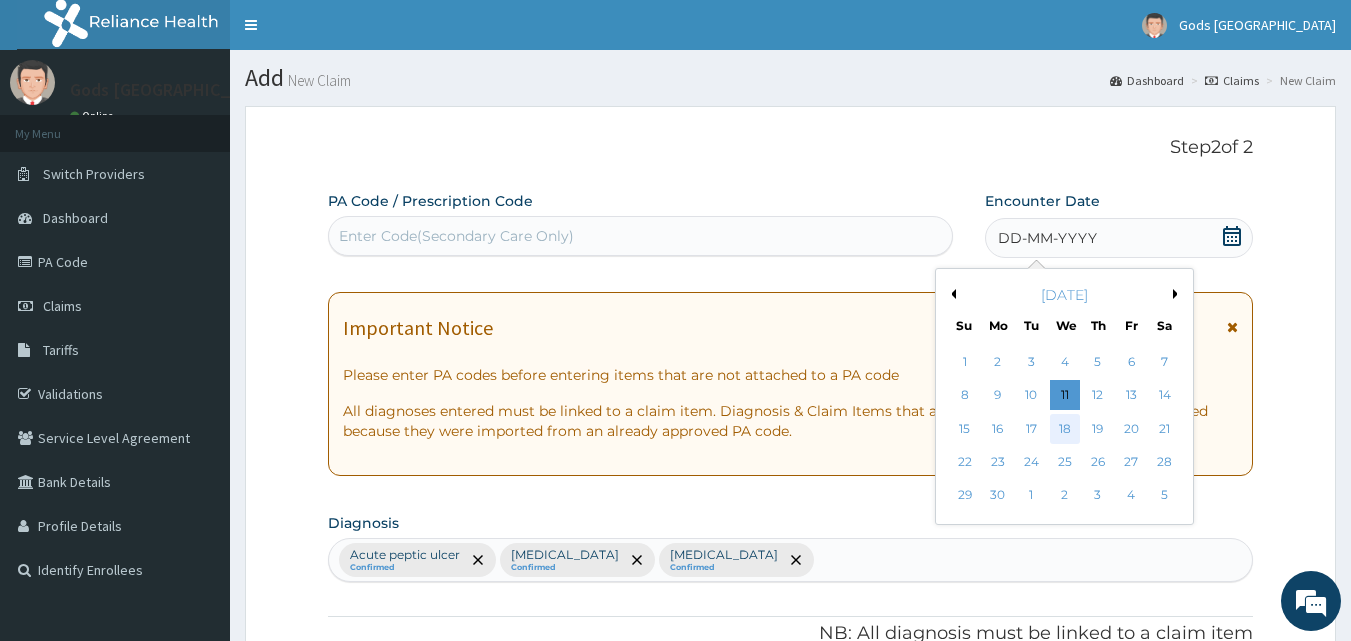 click on "18" at bounding box center [1065, 429] 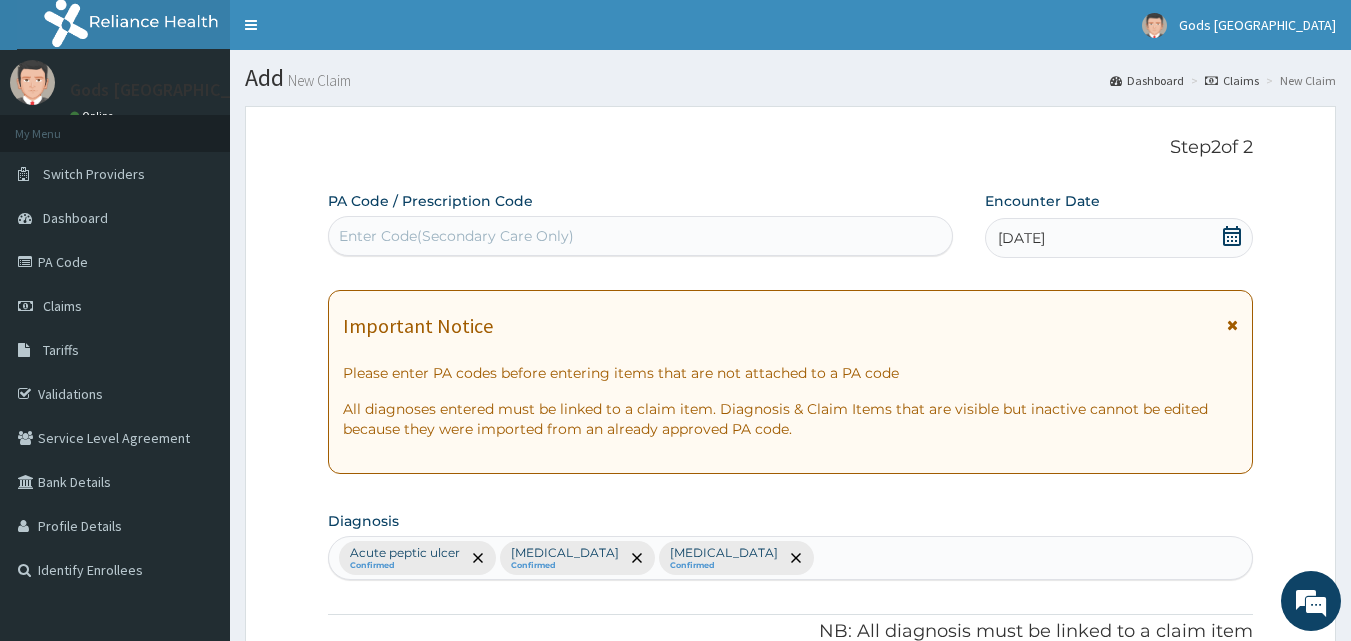 click on "18-06-2025" at bounding box center (1119, 238) 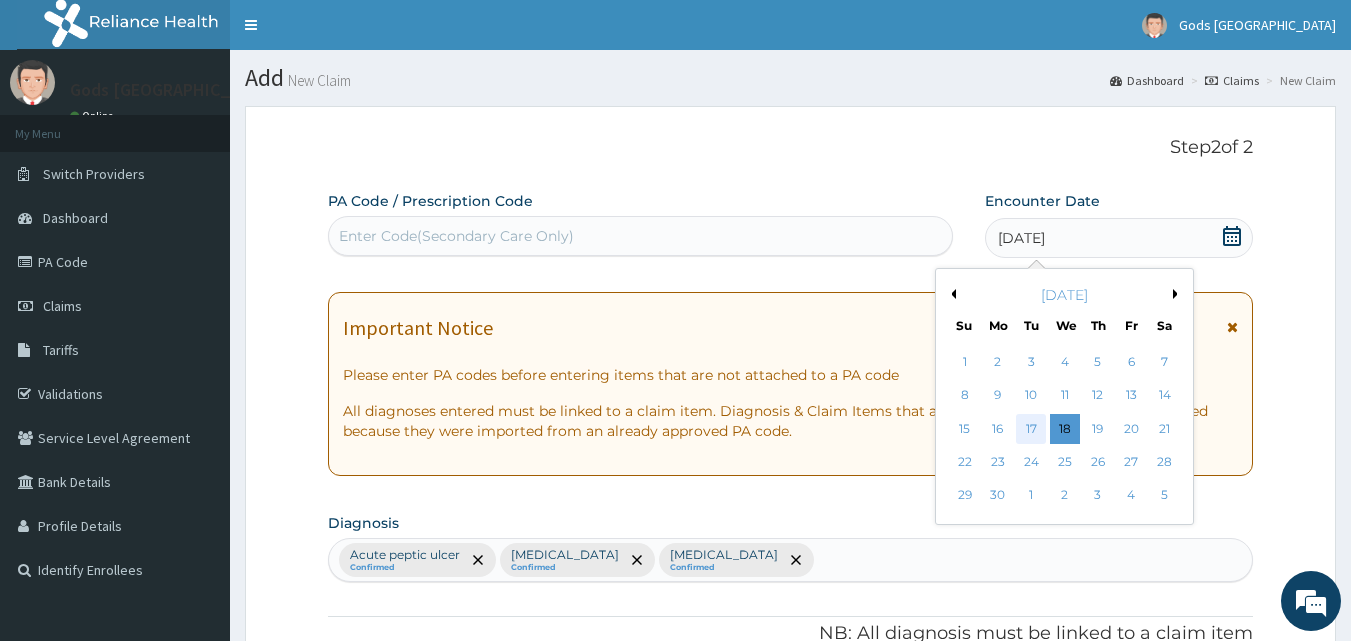 click on "17" at bounding box center [1032, 429] 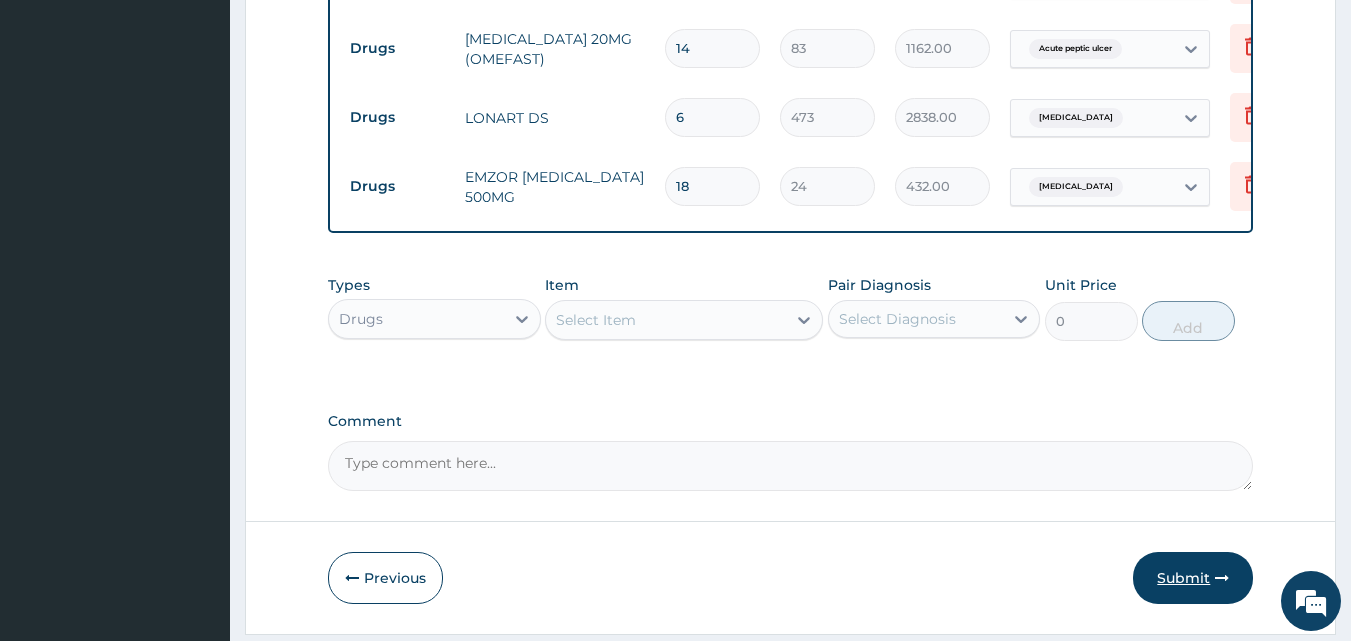 scroll, scrollTop: 1166, scrollLeft: 0, axis: vertical 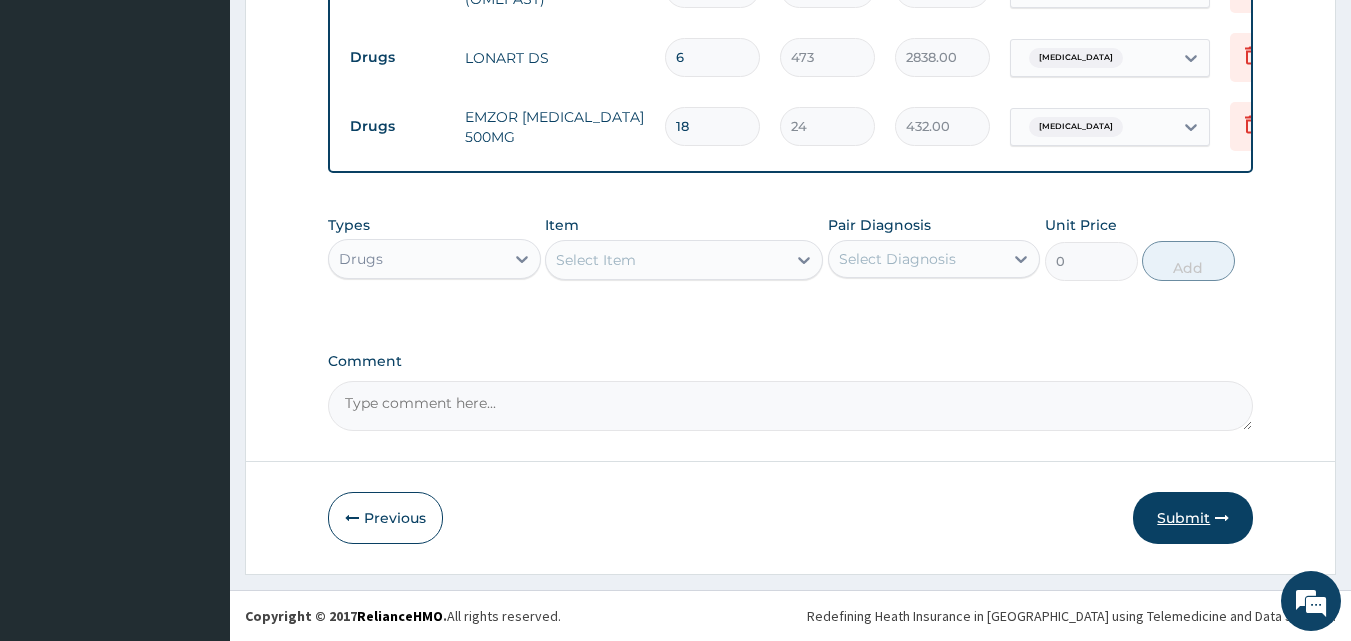 click on "Submit" at bounding box center (1193, 518) 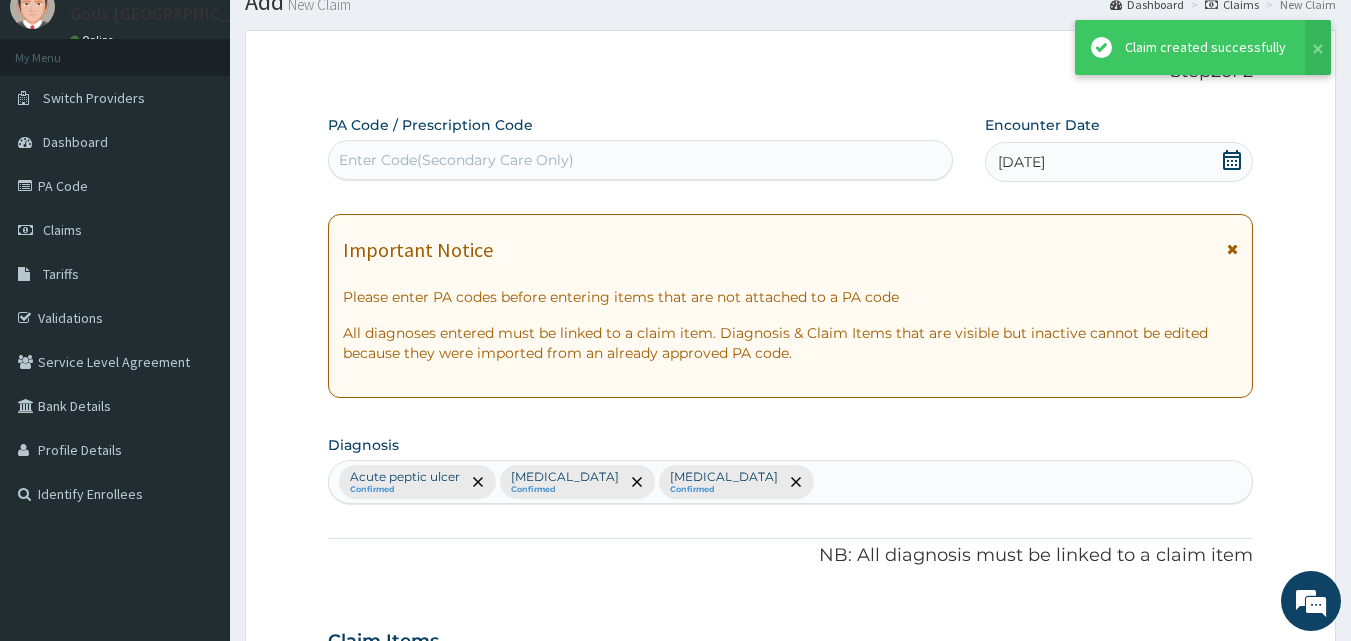 scroll, scrollTop: 1166, scrollLeft: 0, axis: vertical 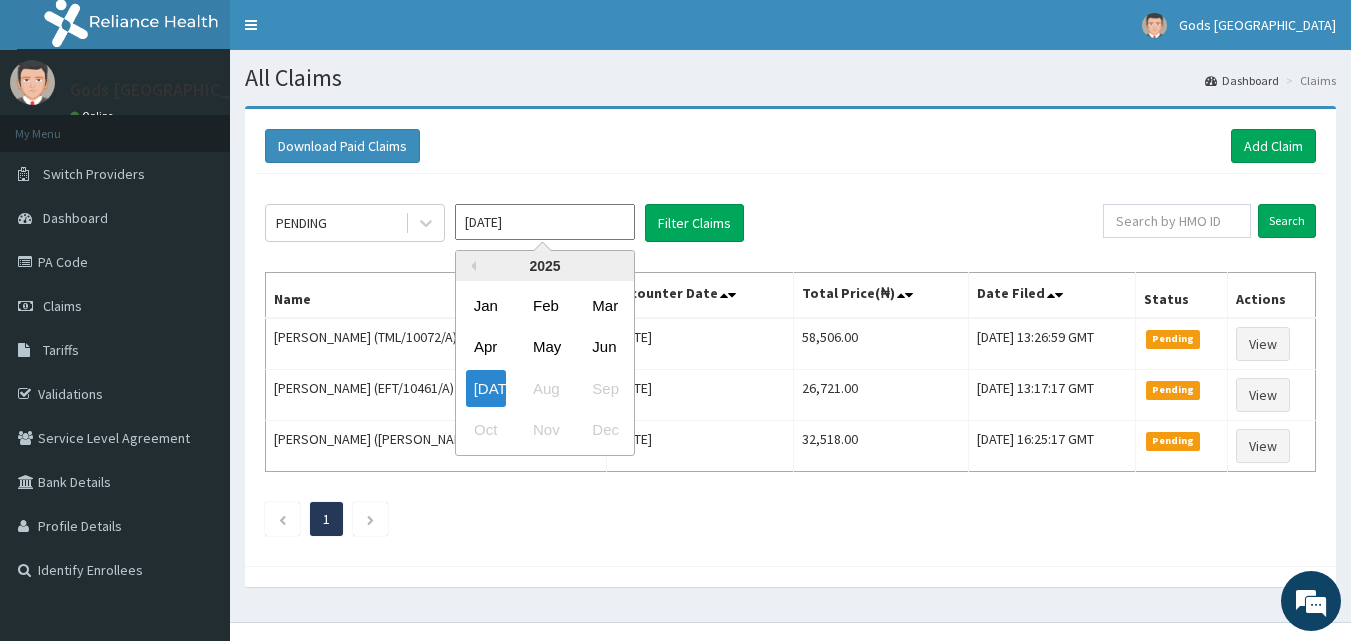 click on "[DATE]" at bounding box center (545, 222) 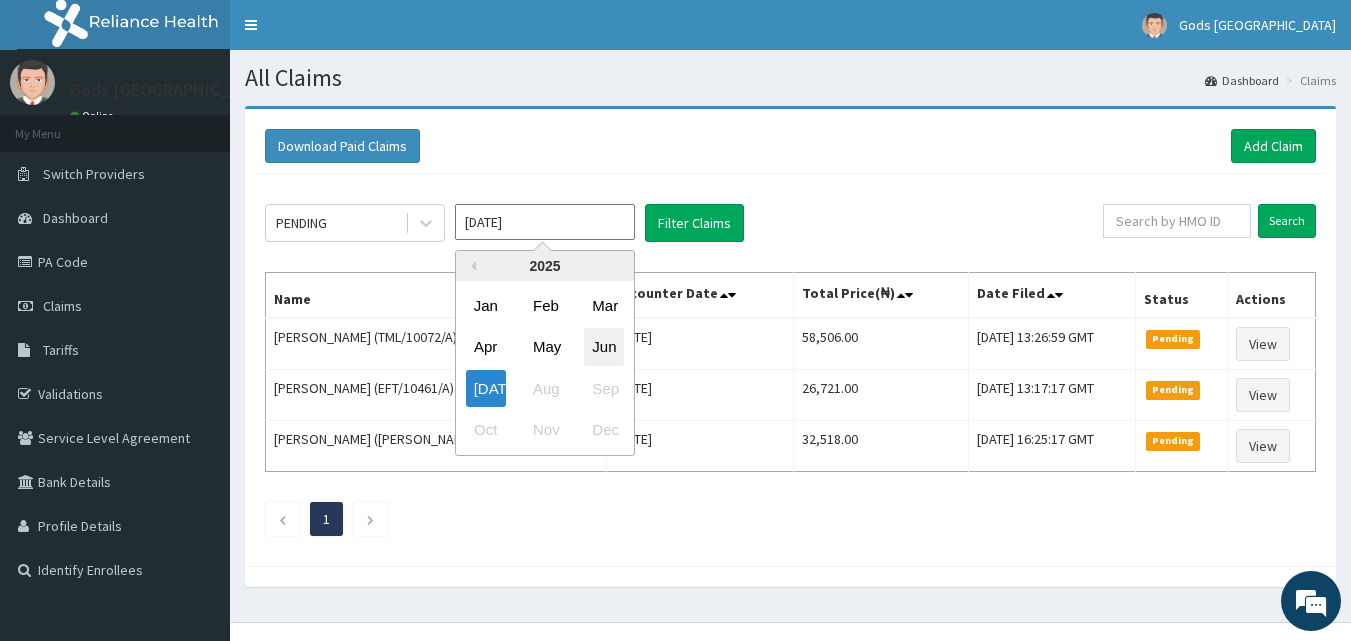 click on "Jun" at bounding box center [604, 347] 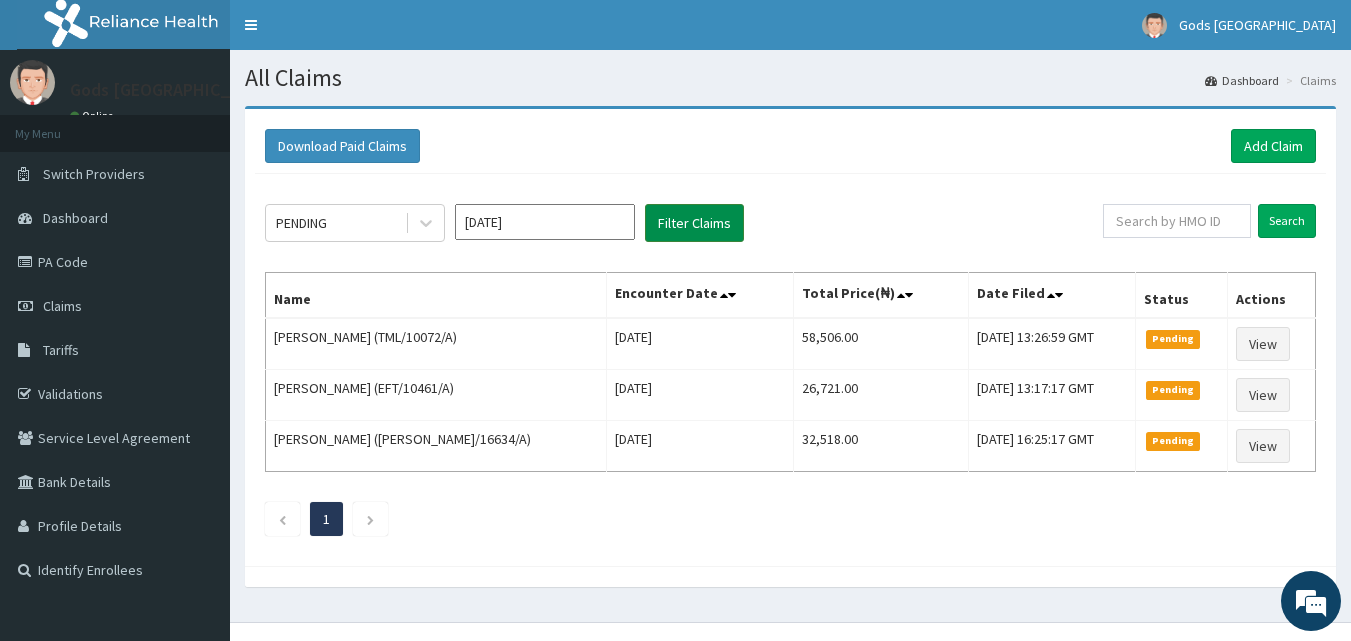 click on "Filter Claims" at bounding box center (694, 223) 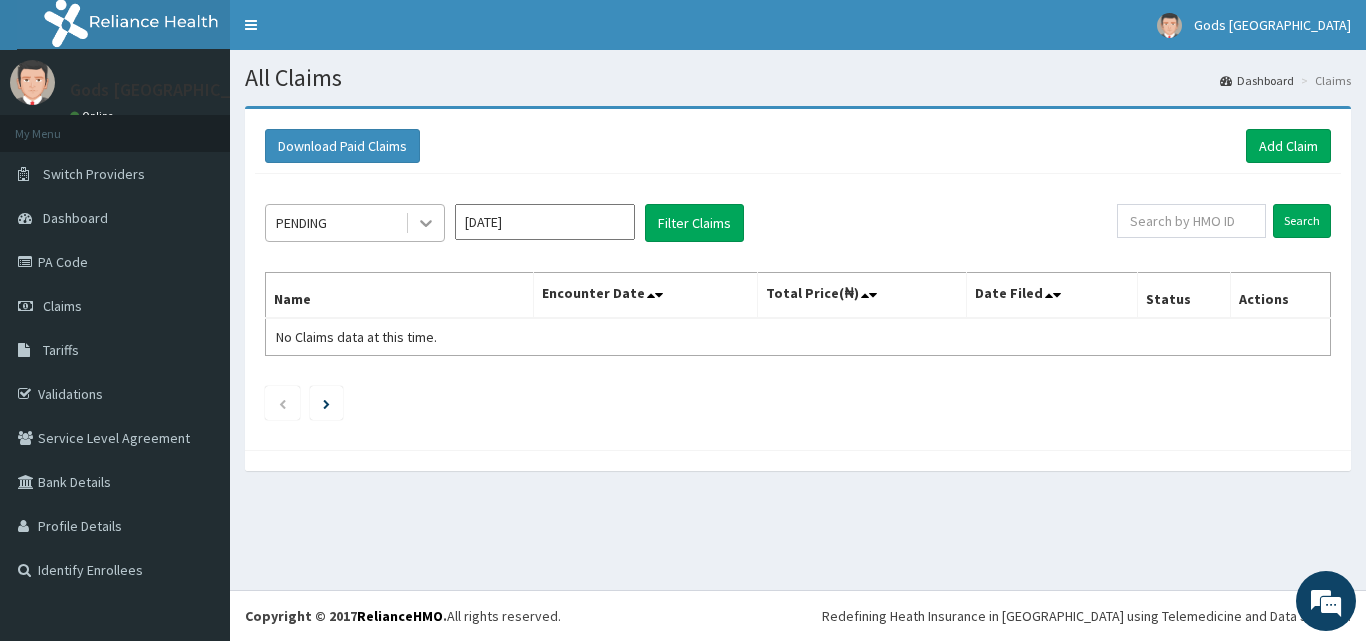 click 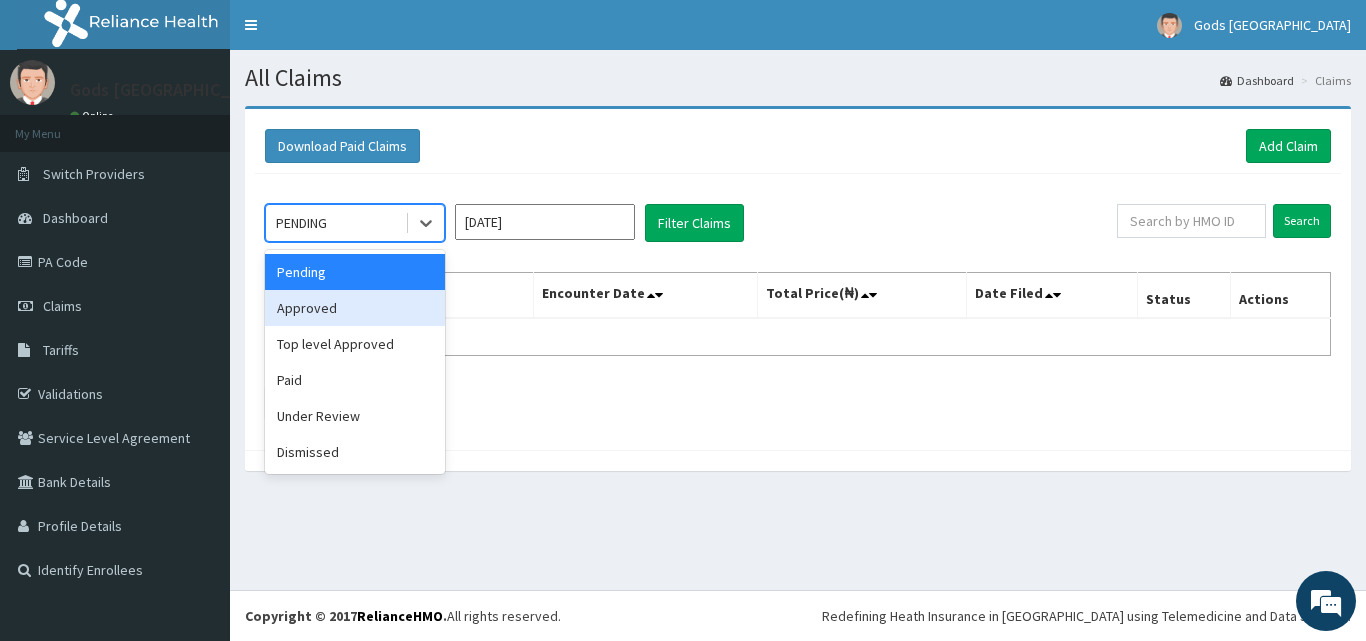 click on "Approved" at bounding box center [355, 308] 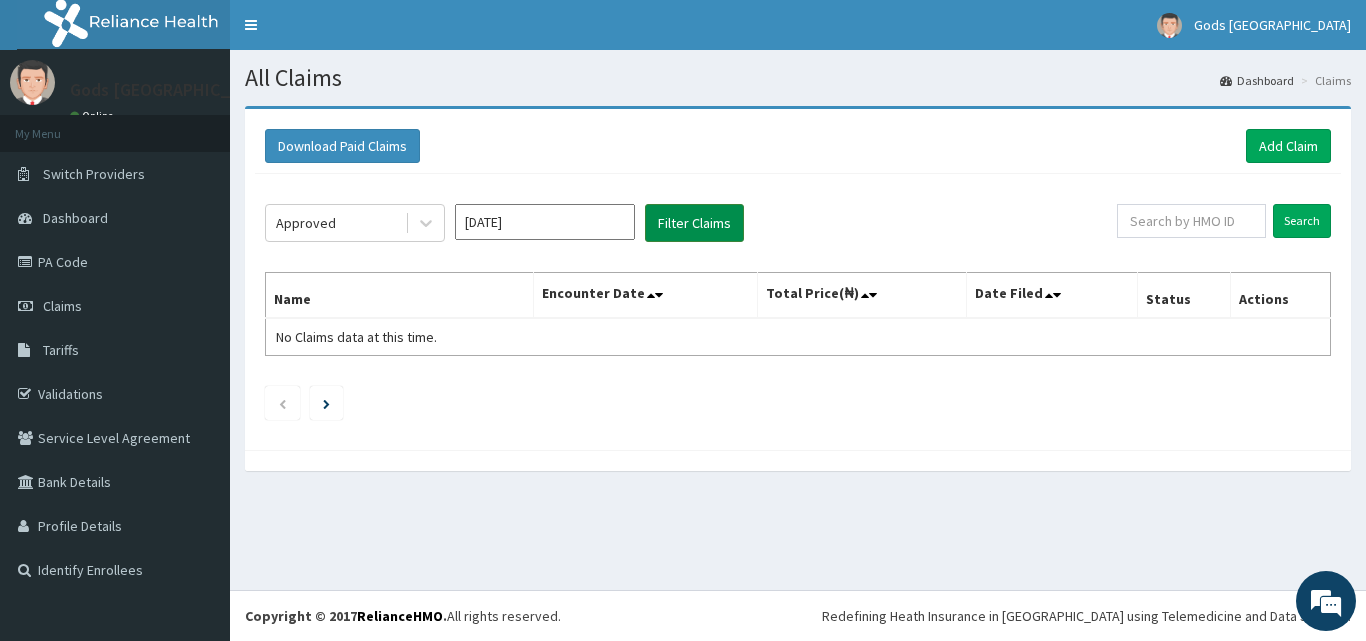 click on "Filter Claims" at bounding box center [694, 223] 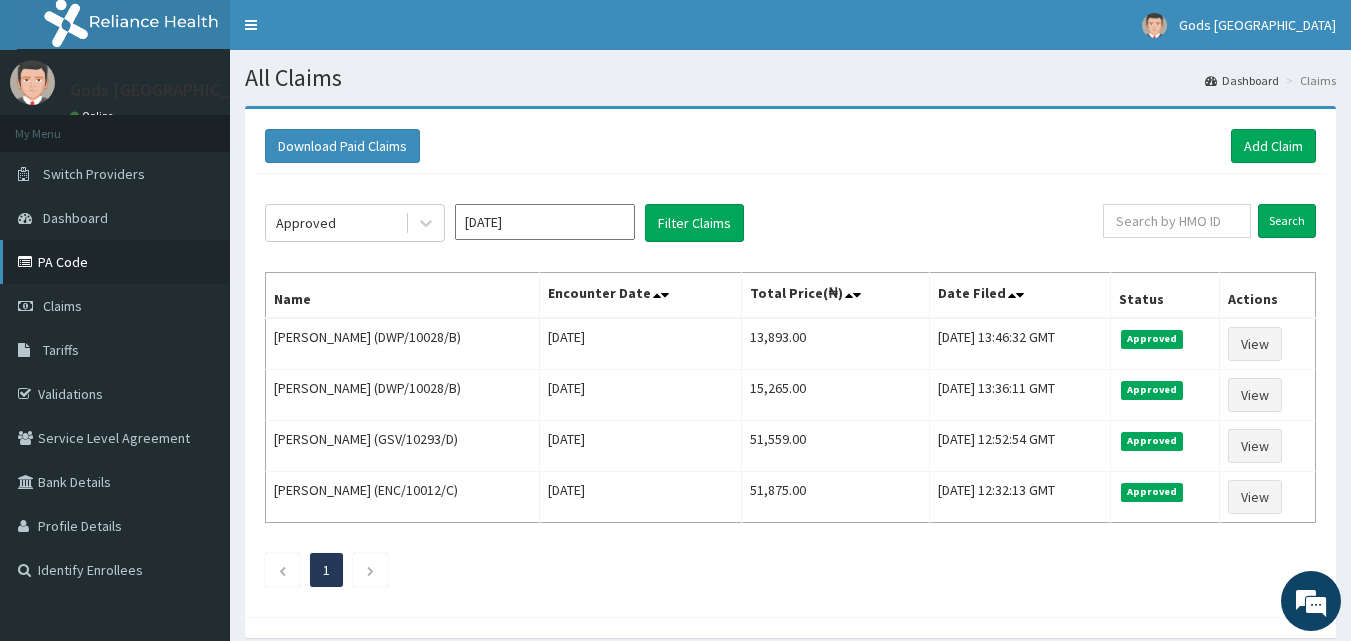 click on "PA Code" at bounding box center (115, 262) 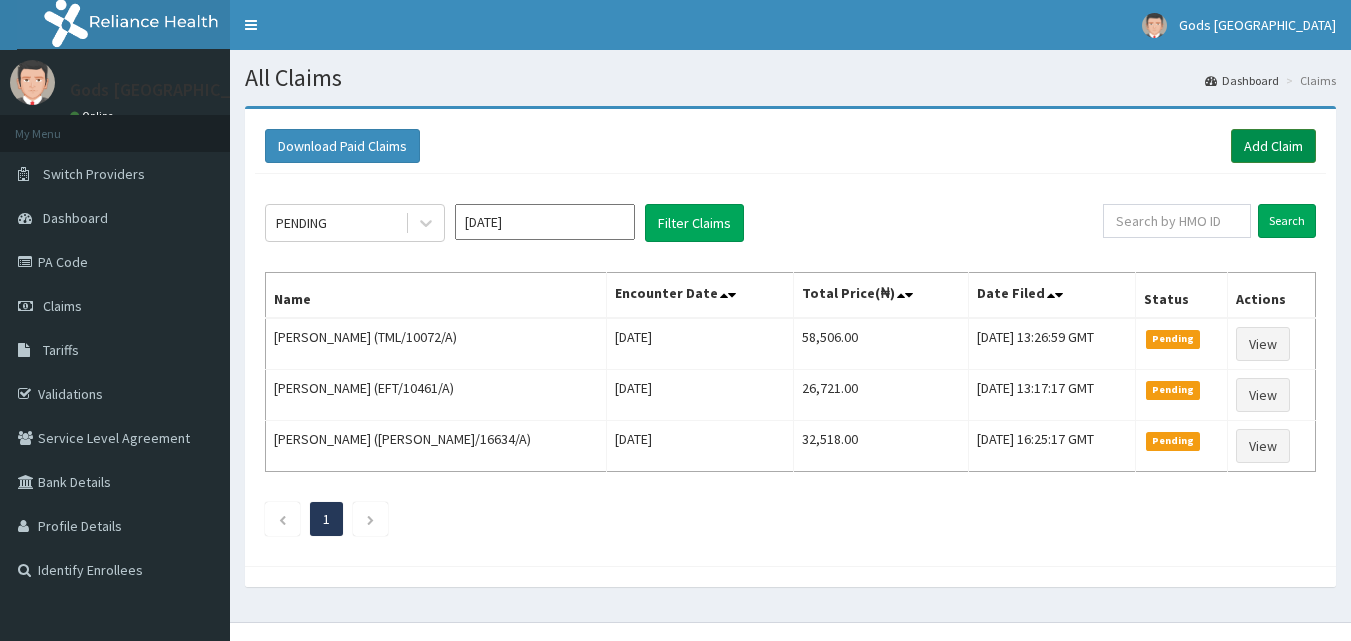 scroll, scrollTop: 0, scrollLeft: 0, axis: both 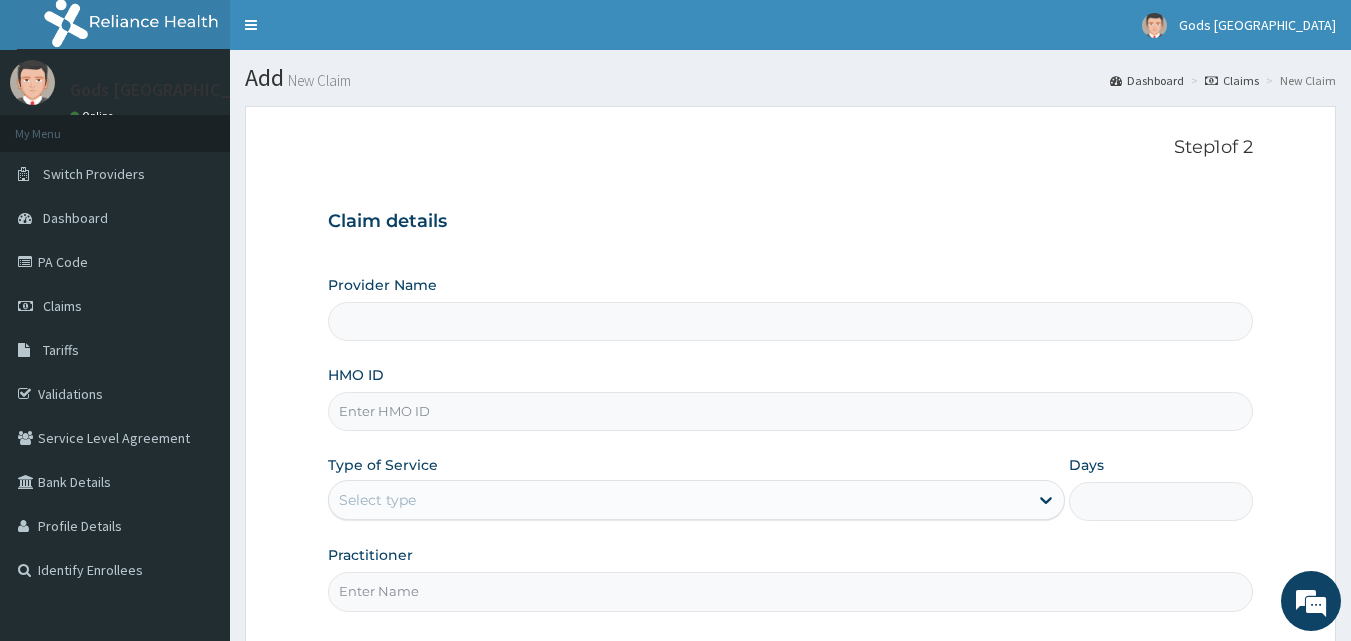 type on "Gods Apple city Hospital - Ojodu" 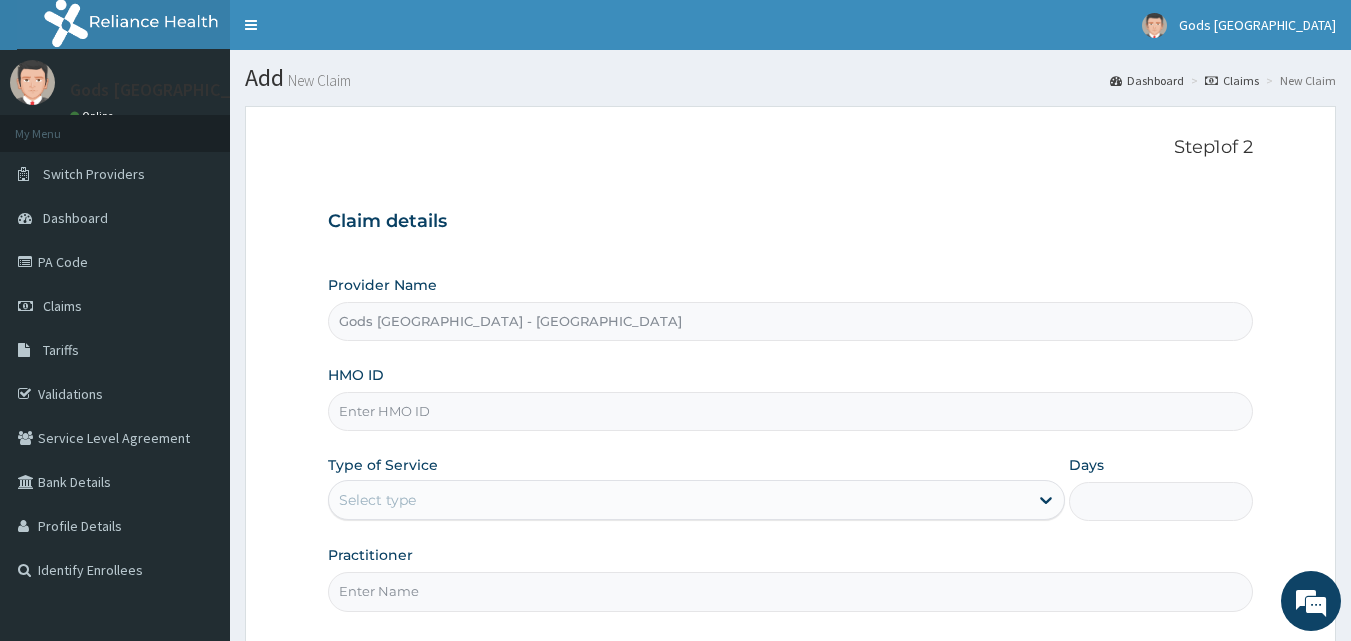 click on "HMO ID" at bounding box center [791, 411] 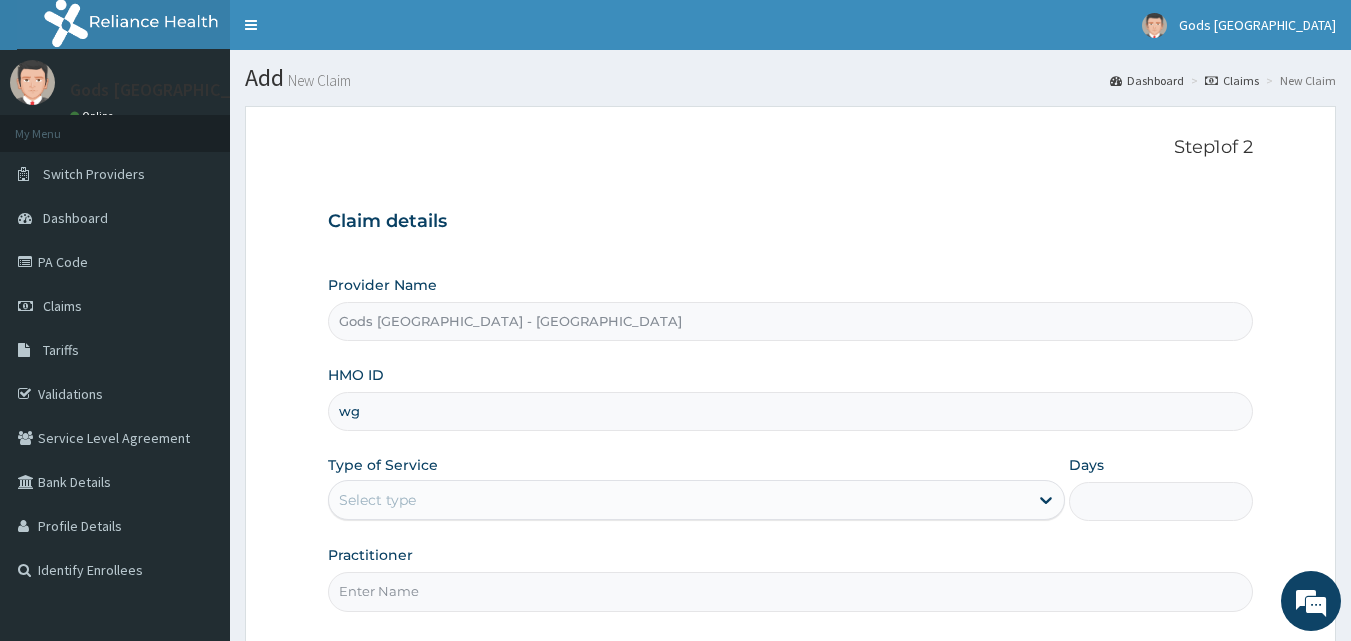 scroll, scrollTop: 0, scrollLeft: 0, axis: both 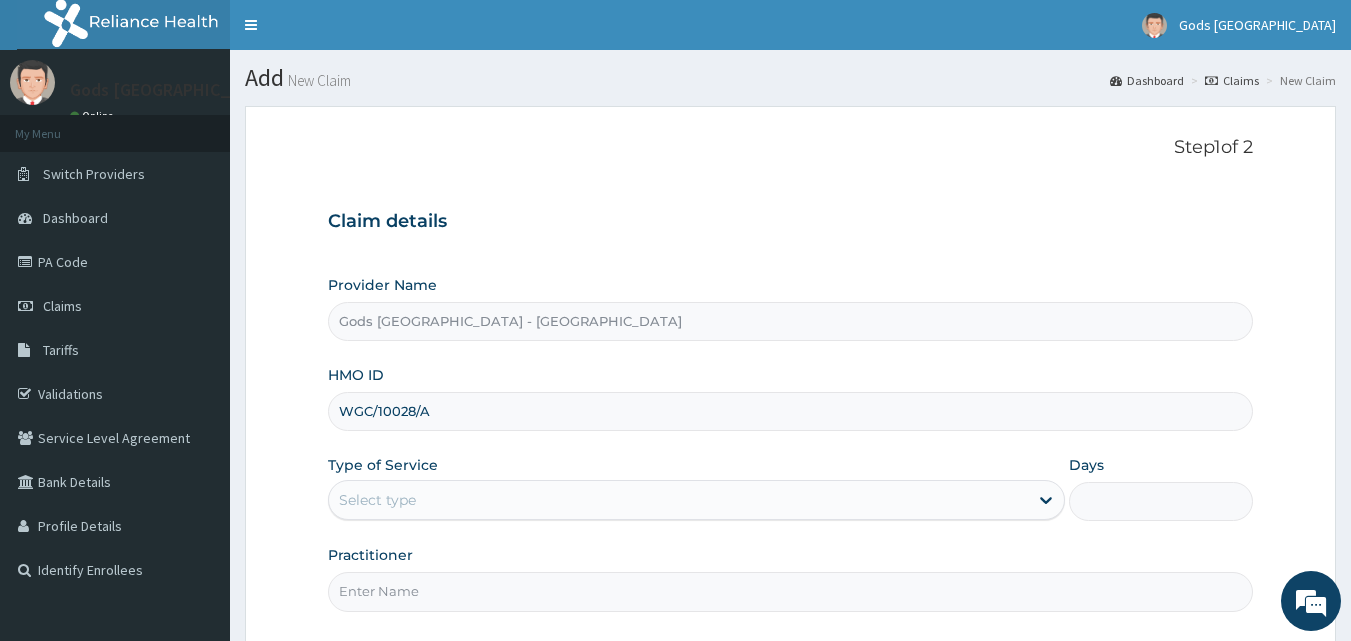 click on "Select type" at bounding box center (678, 500) 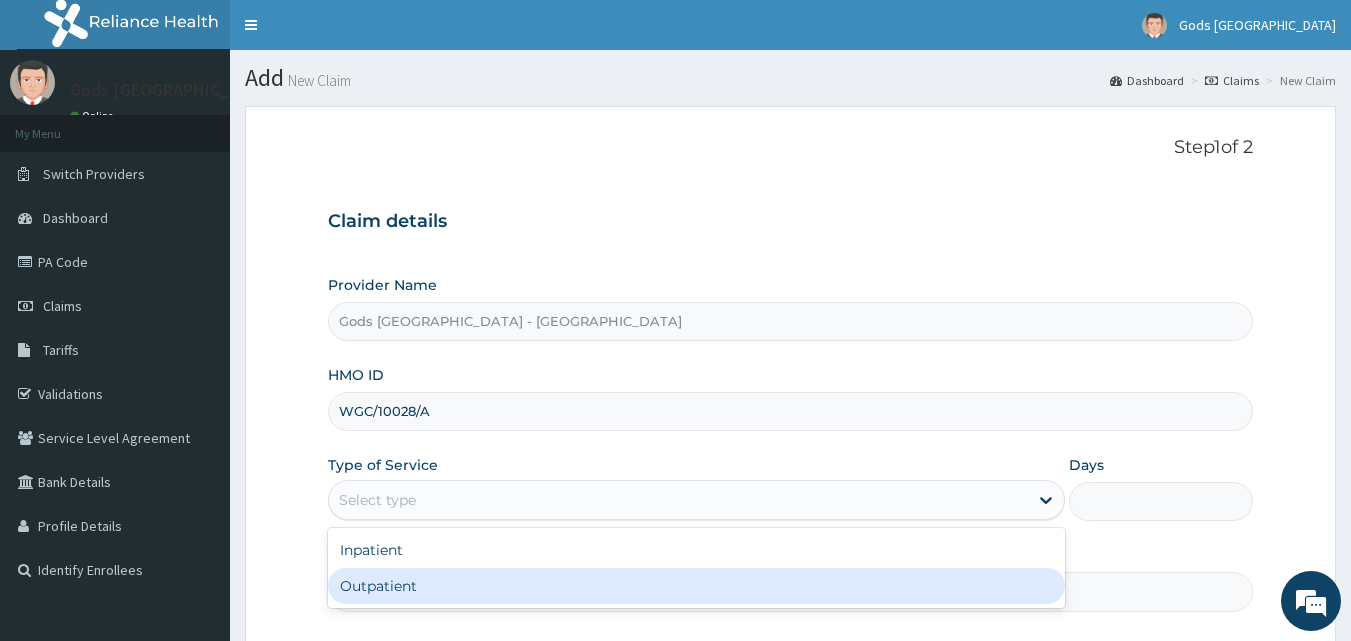 drag, startPoint x: 479, startPoint y: 499, endPoint x: 441, endPoint y: 590, distance: 98.61542 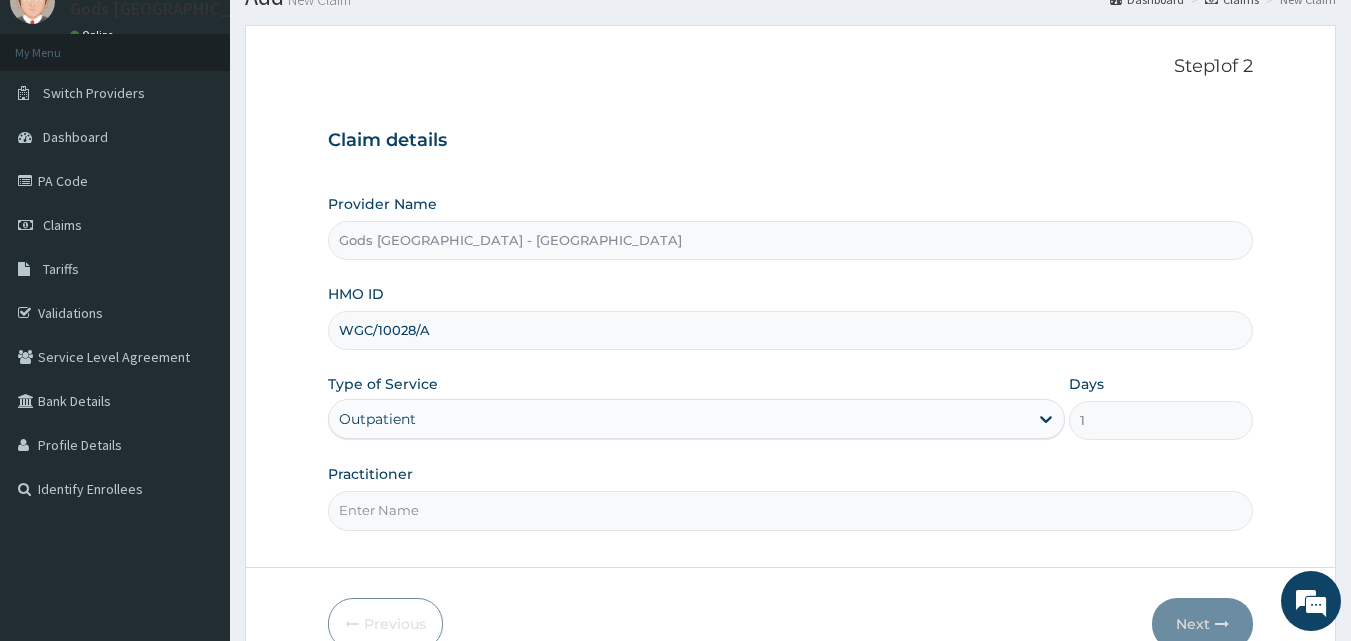 scroll, scrollTop: 100, scrollLeft: 0, axis: vertical 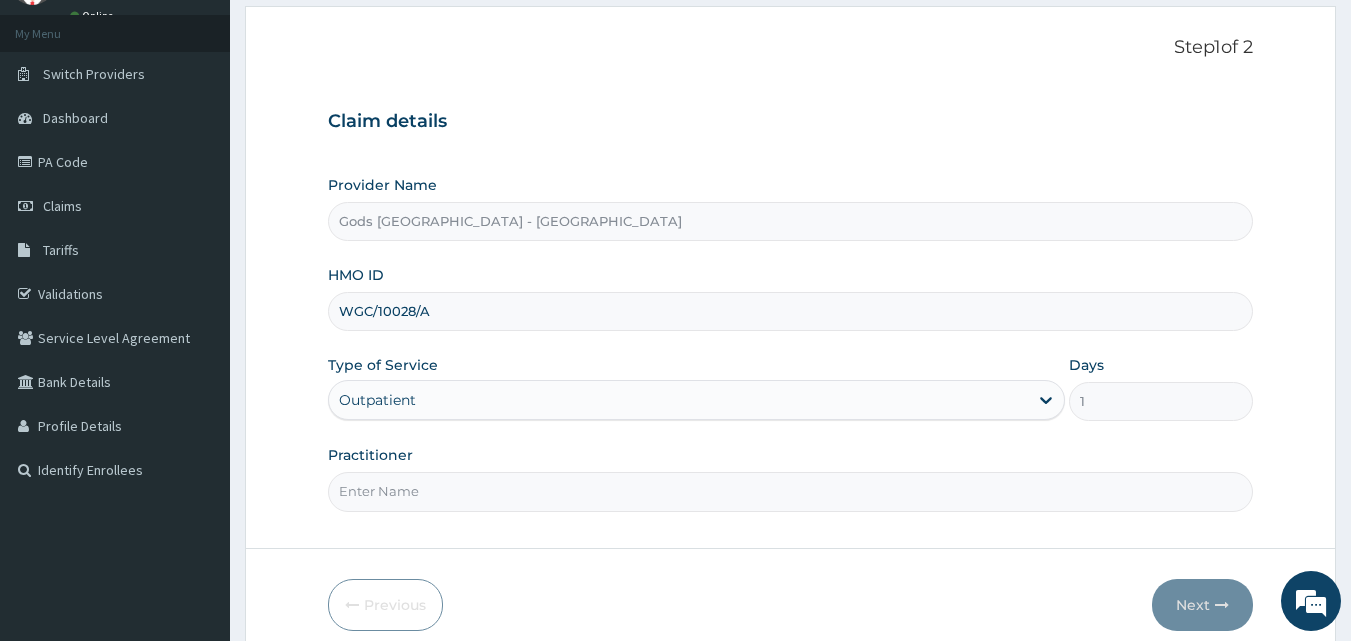click on "Practitioner" at bounding box center [791, 491] 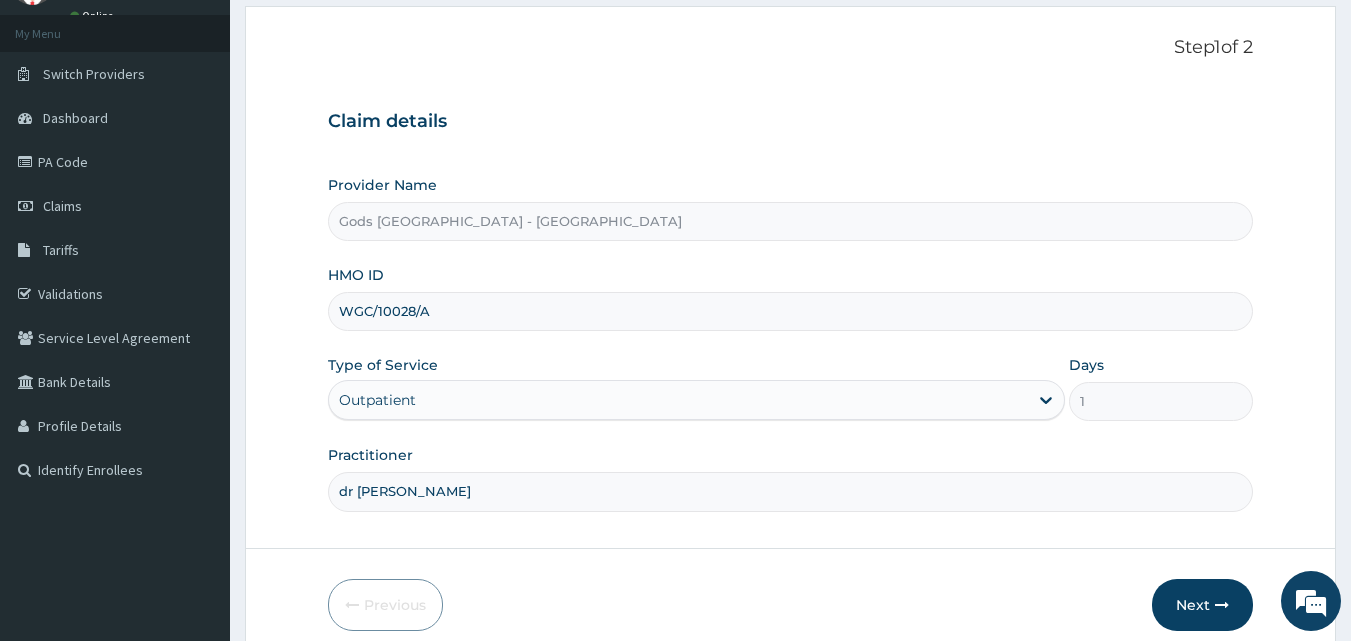 type on "DR AJULO" 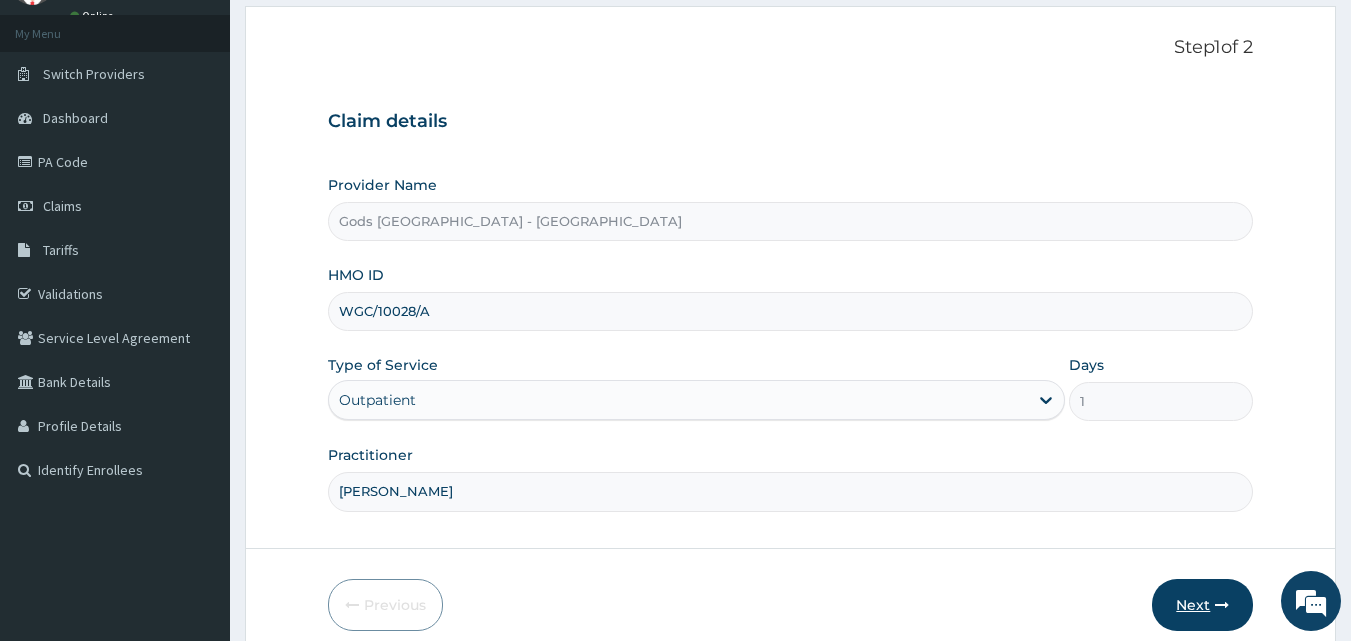 click on "Next" at bounding box center (1202, 605) 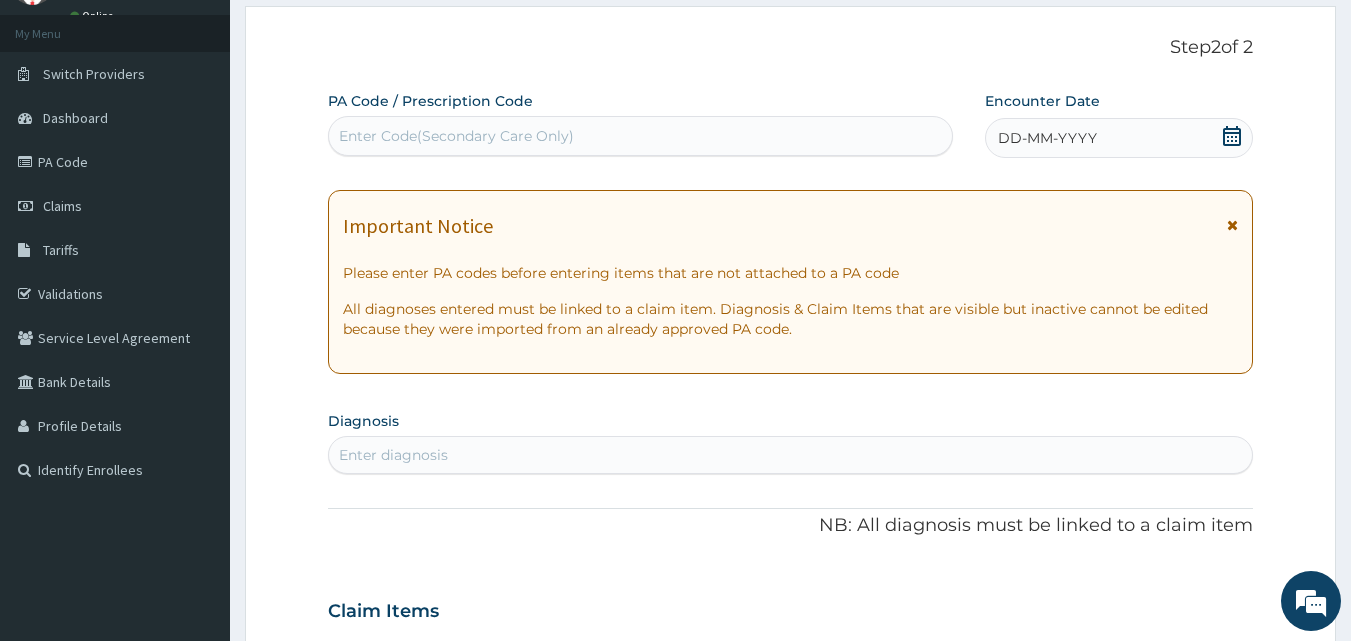 click on "Enter Code(Secondary Care Only)" at bounding box center [641, 136] 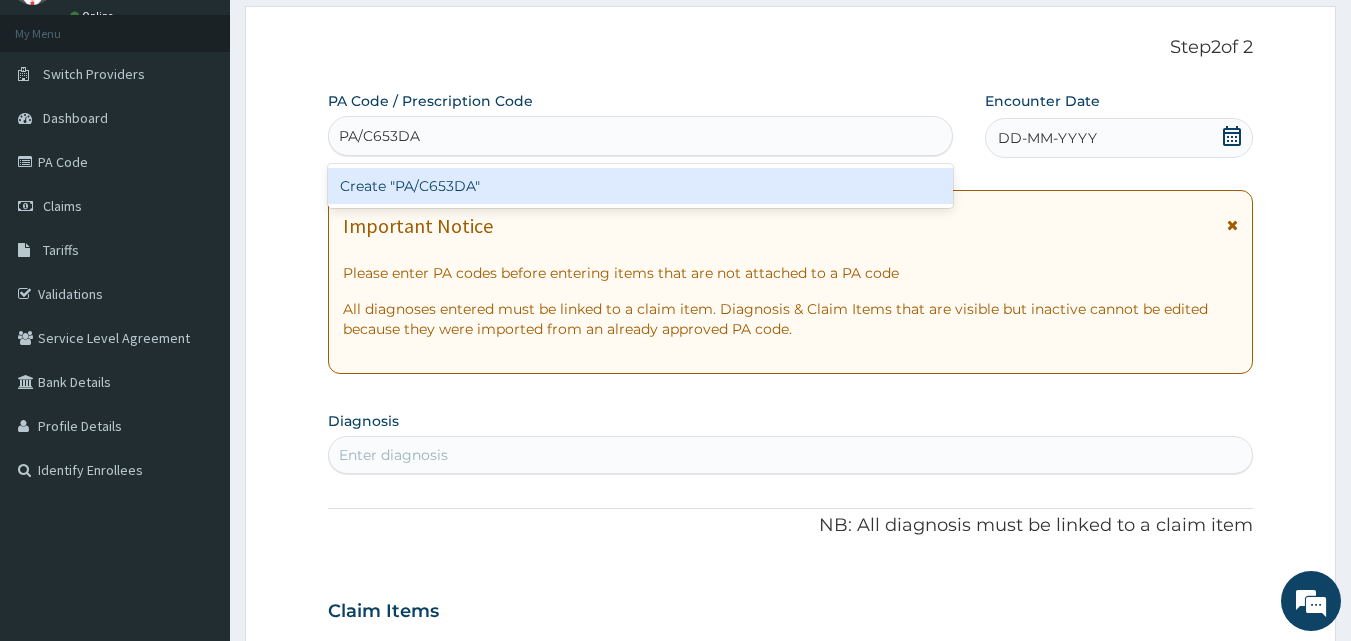 click on "Create "PA/C653DA"" at bounding box center (641, 186) 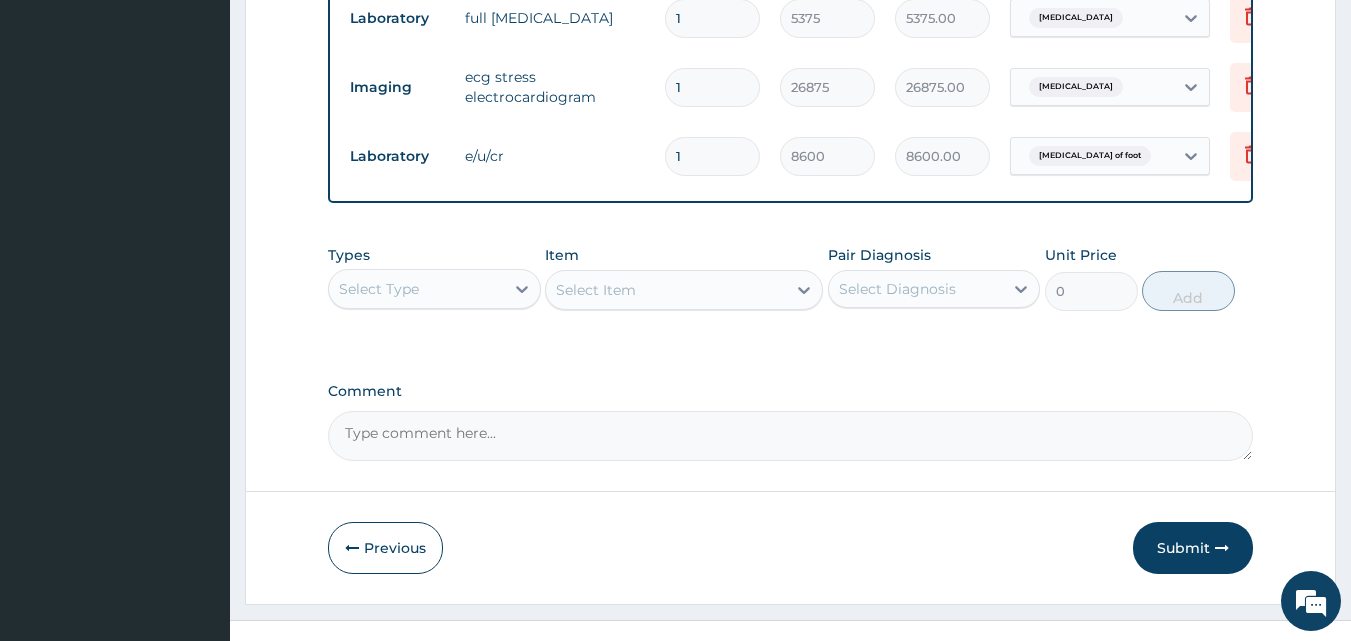 scroll, scrollTop: 928, scrollLeft: 0, axis: vertical 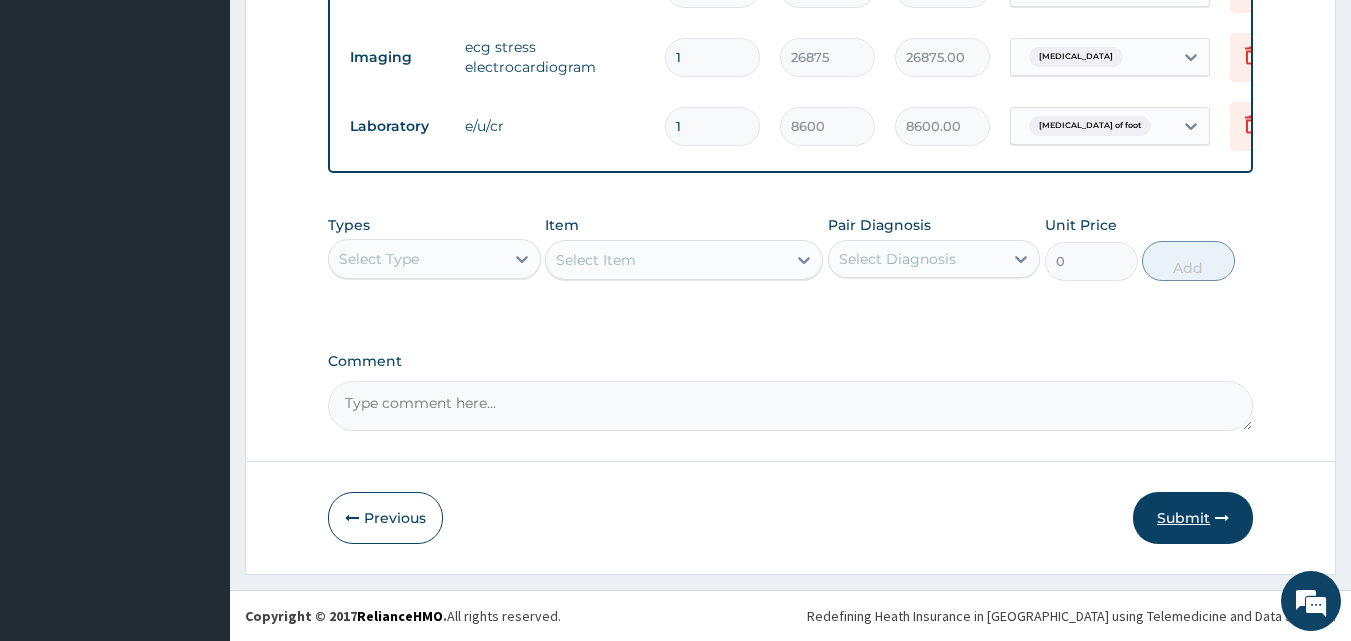click on "Submit" at bounding box center (1193, 518) 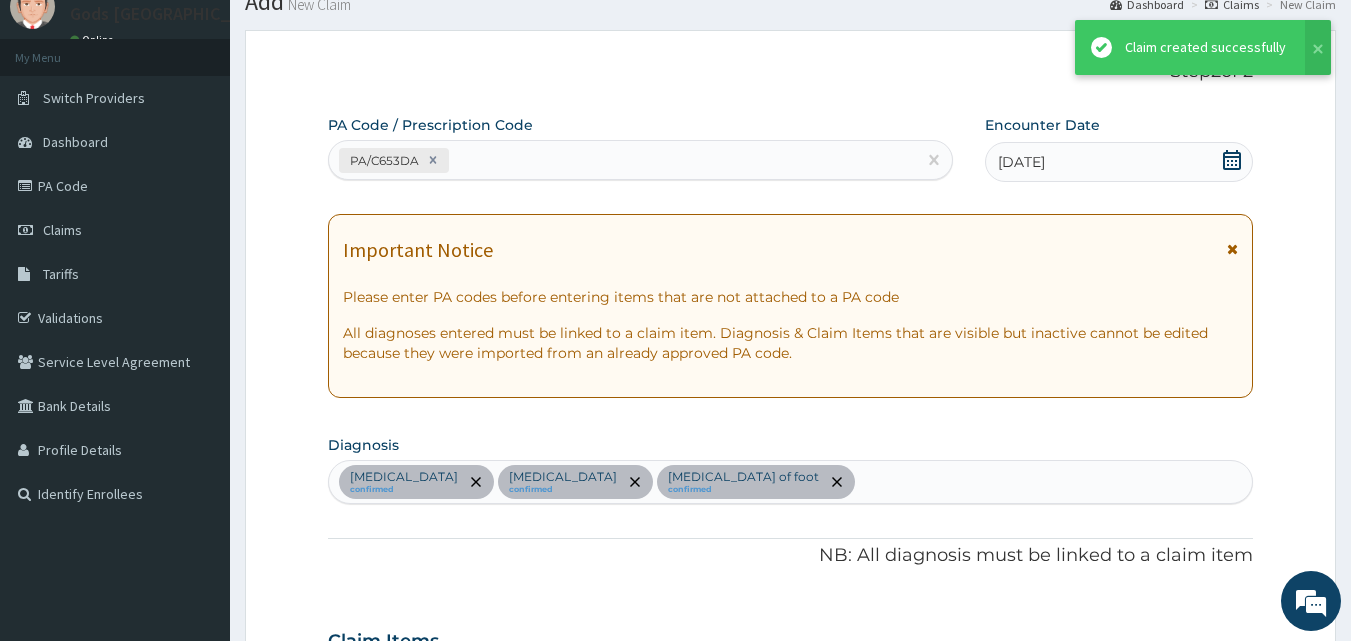 scroll, scrollTop: 928, scrollLeft: 0, axis: vertical 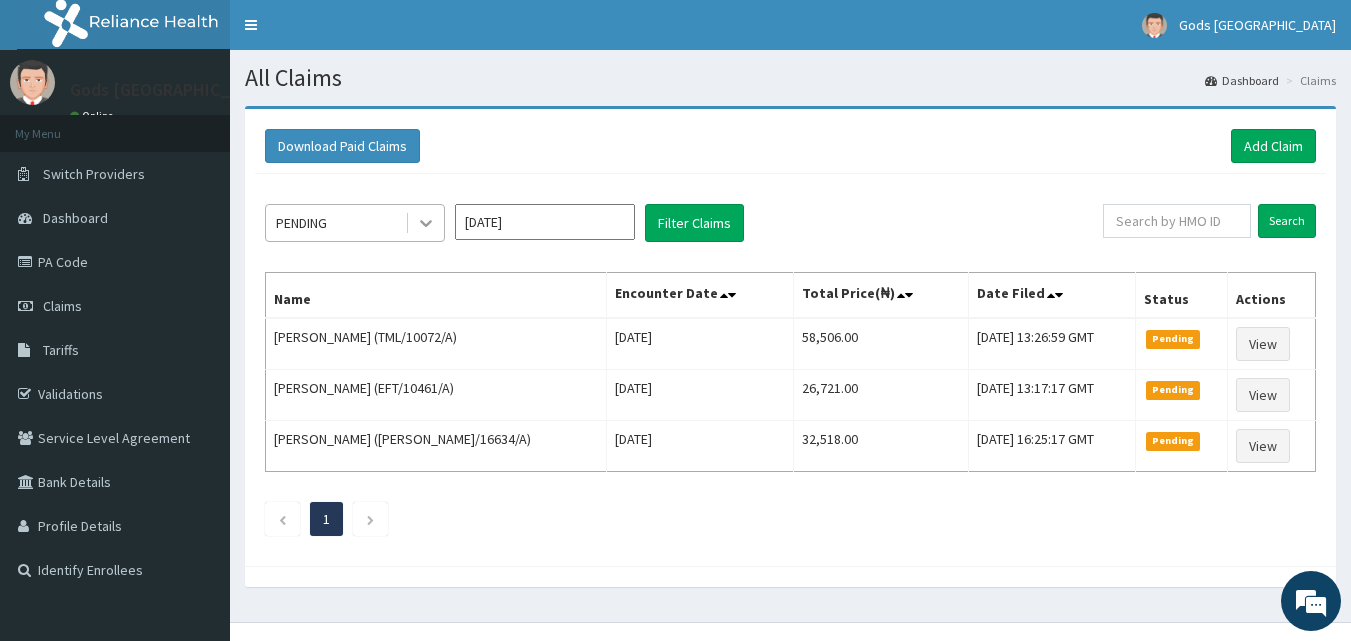 click 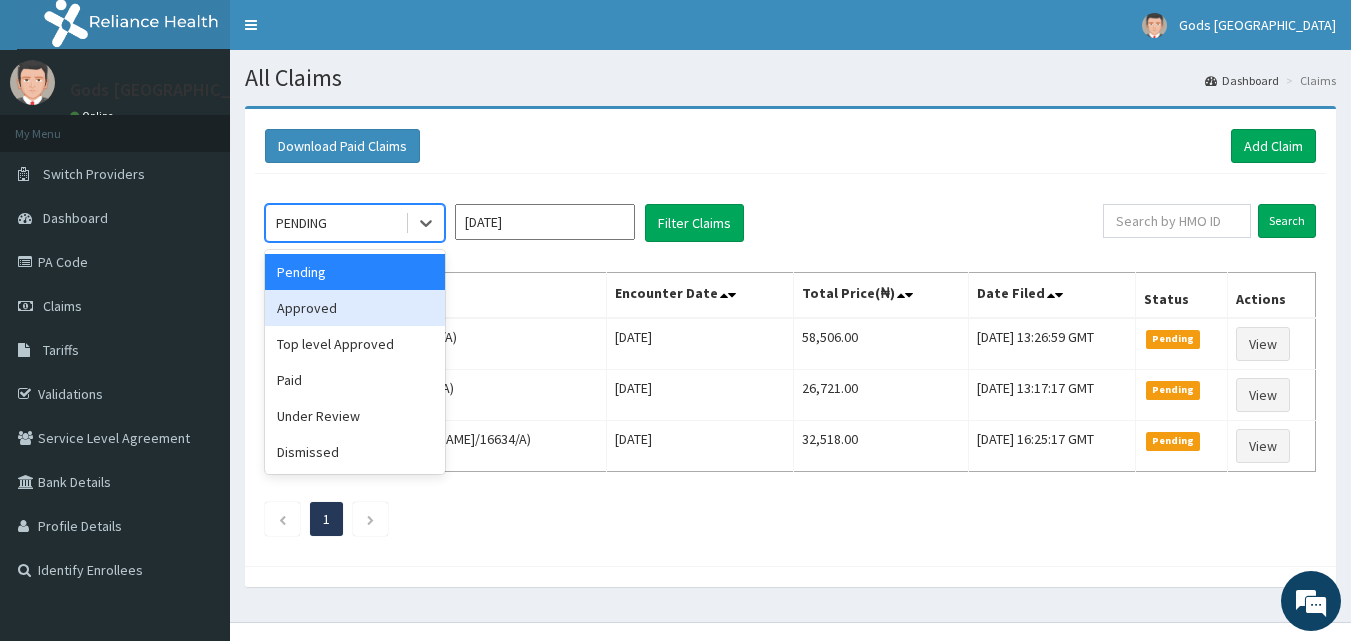 click on "Approved" at bounding box center (355, 308) 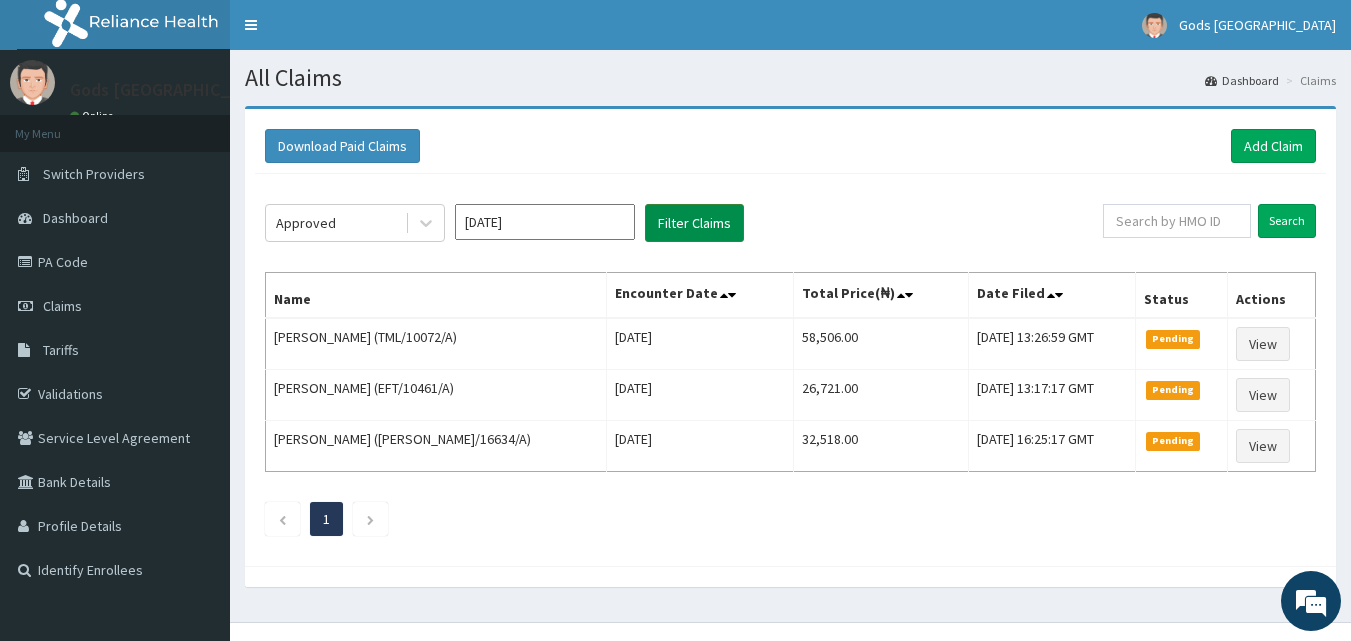 click on "Filter Claims" at bounding box center (694, 223) 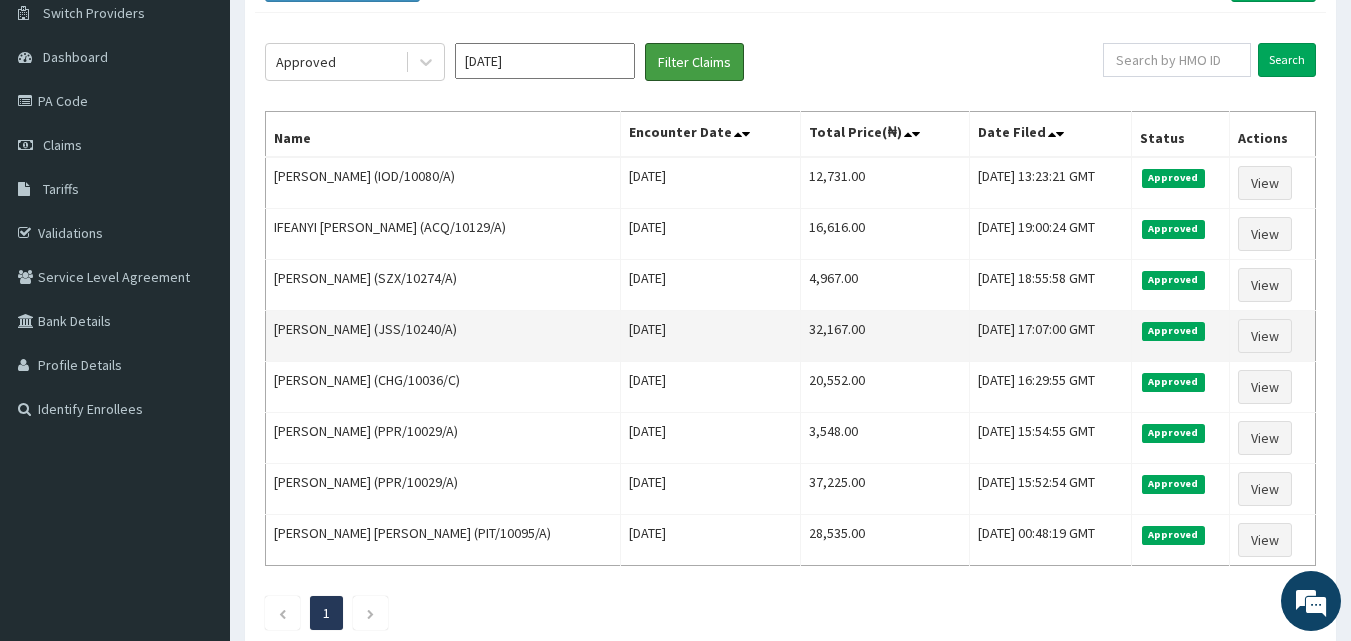 scroll, scrollTop: 200, scrollLeft: 0, axis: vertical 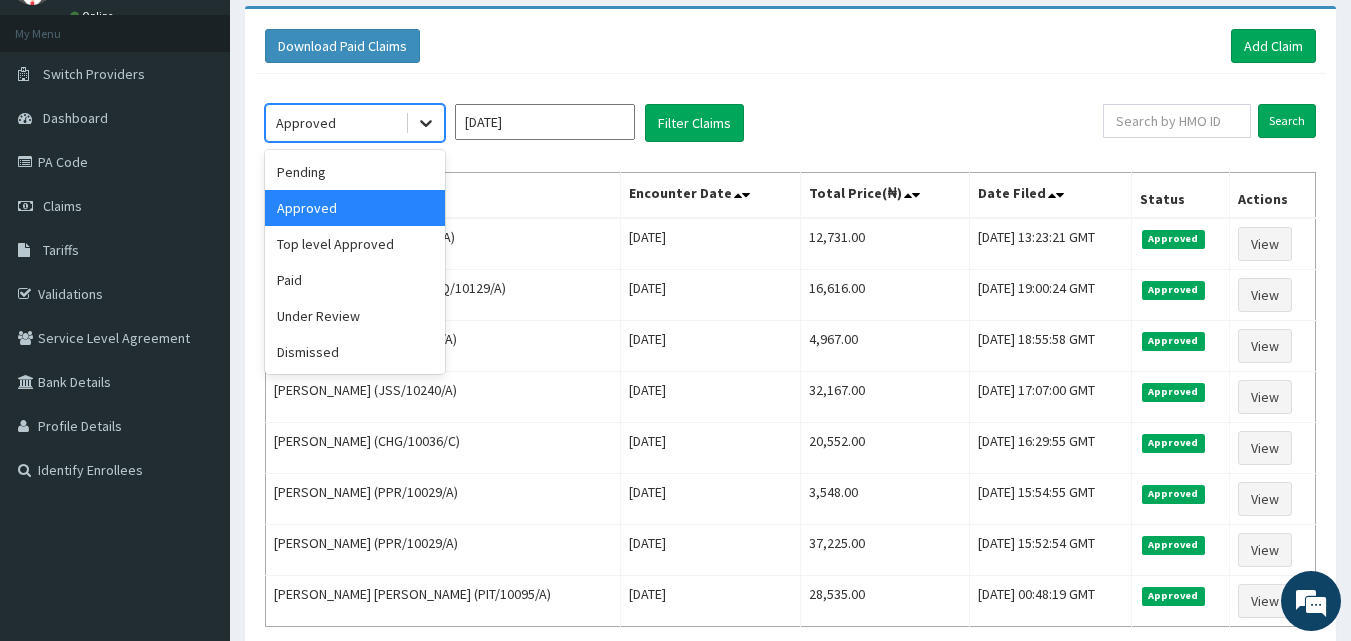 click 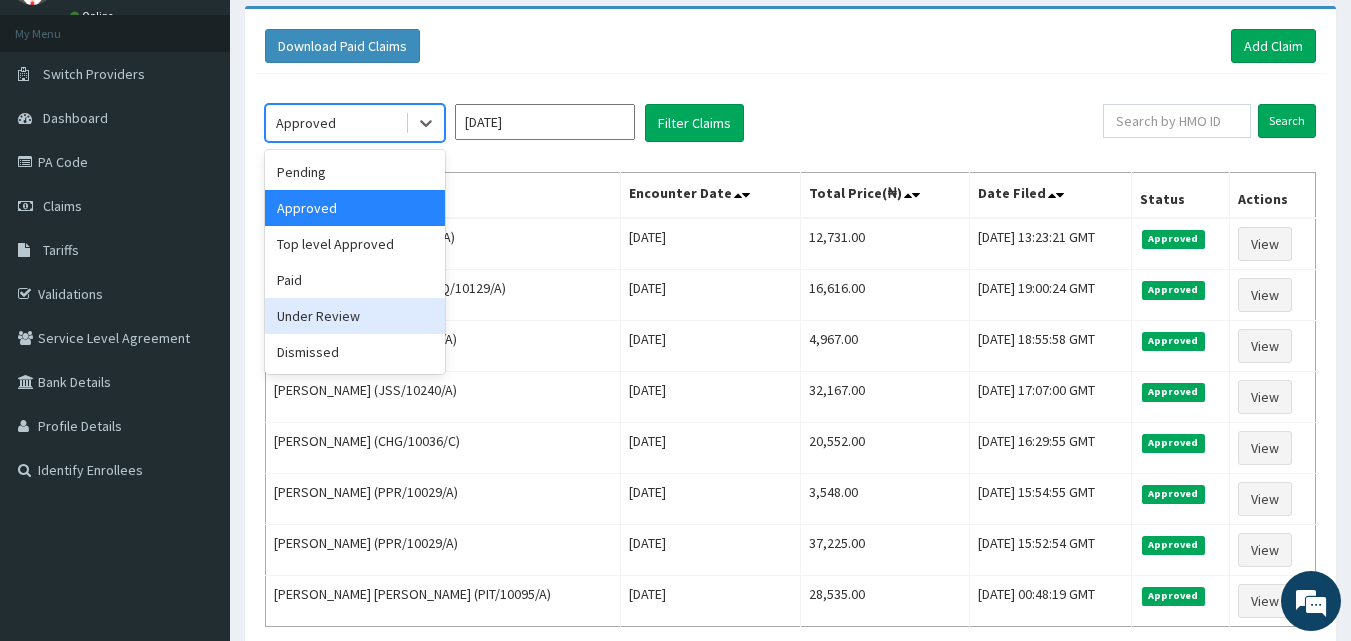 click on "Under Review" at bounding box center (355, 316) 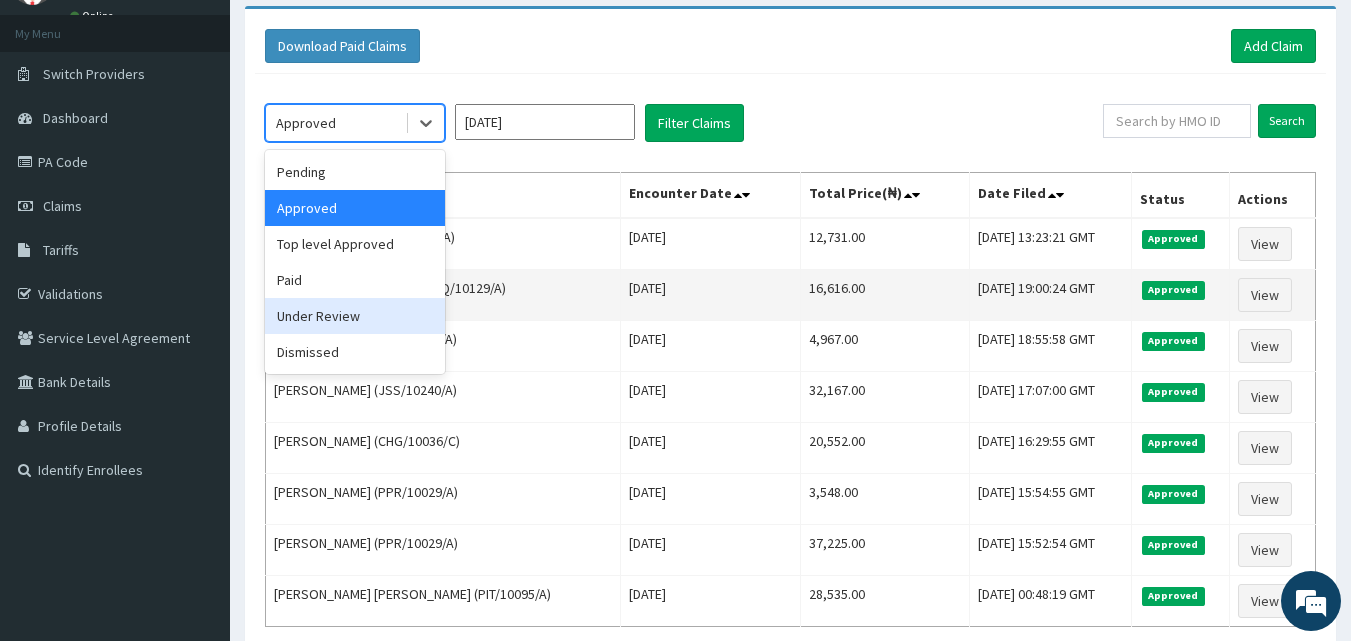 click on "IFEANYI [PERSON_NAME] (ACQ/10129/A)" at bounding box center [443, 295] 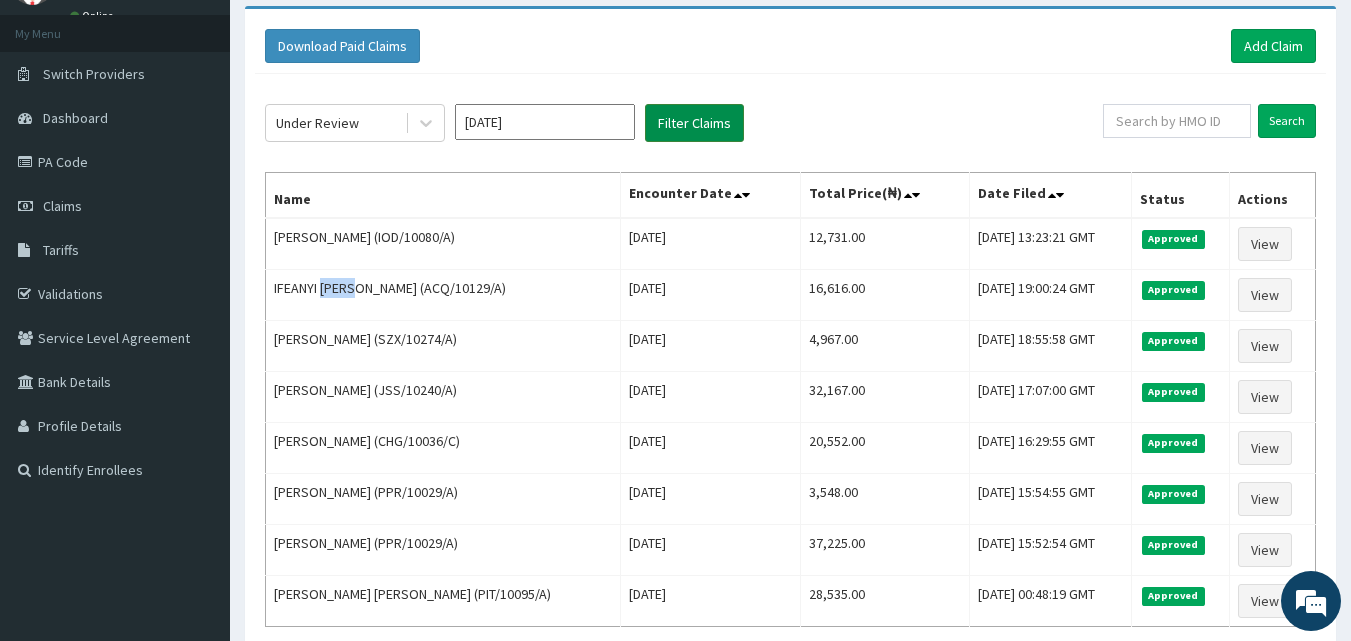 click on "Filter Claims" at bounding box center (694, 123) 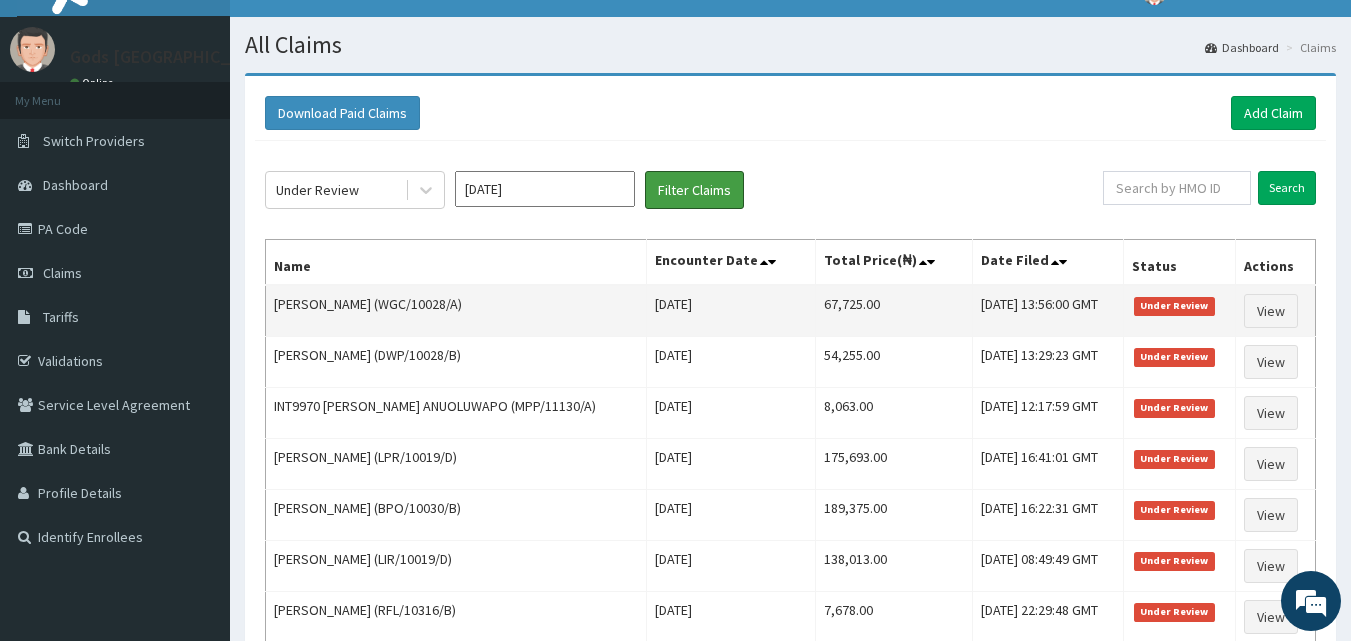 scroll, scrollTop: 0, scrollLeft: 0, axis: both 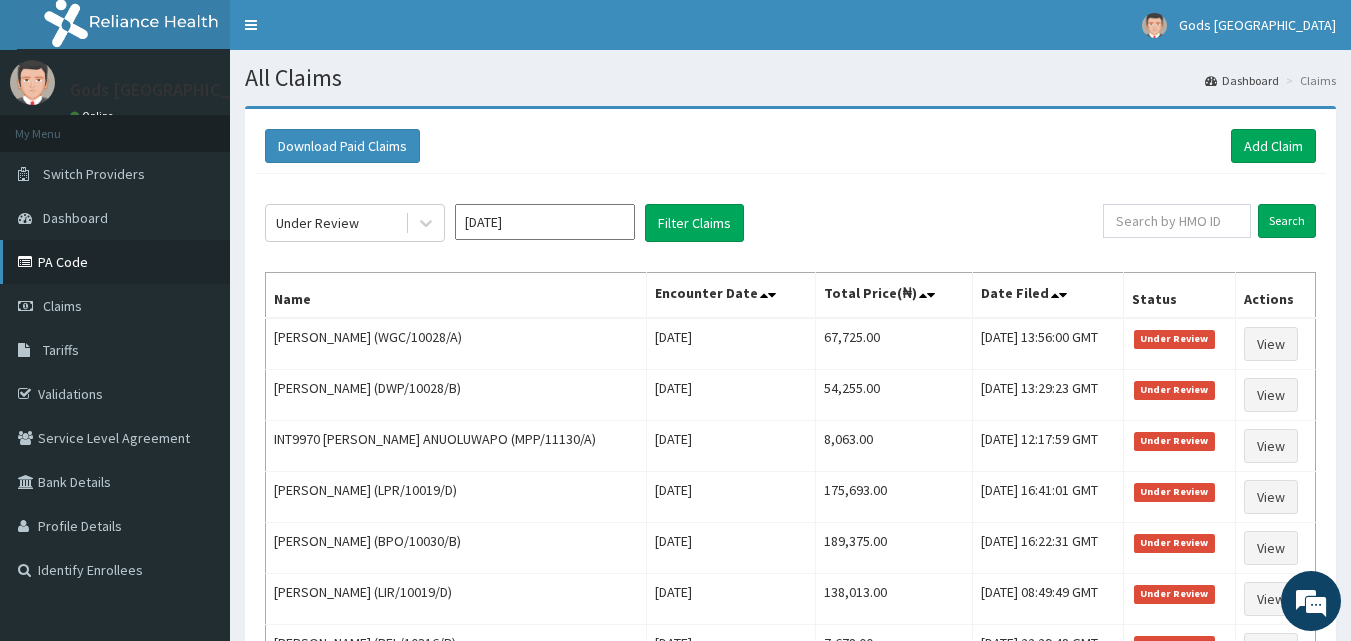 click on "PA Code" at bounding box center [115, 262] 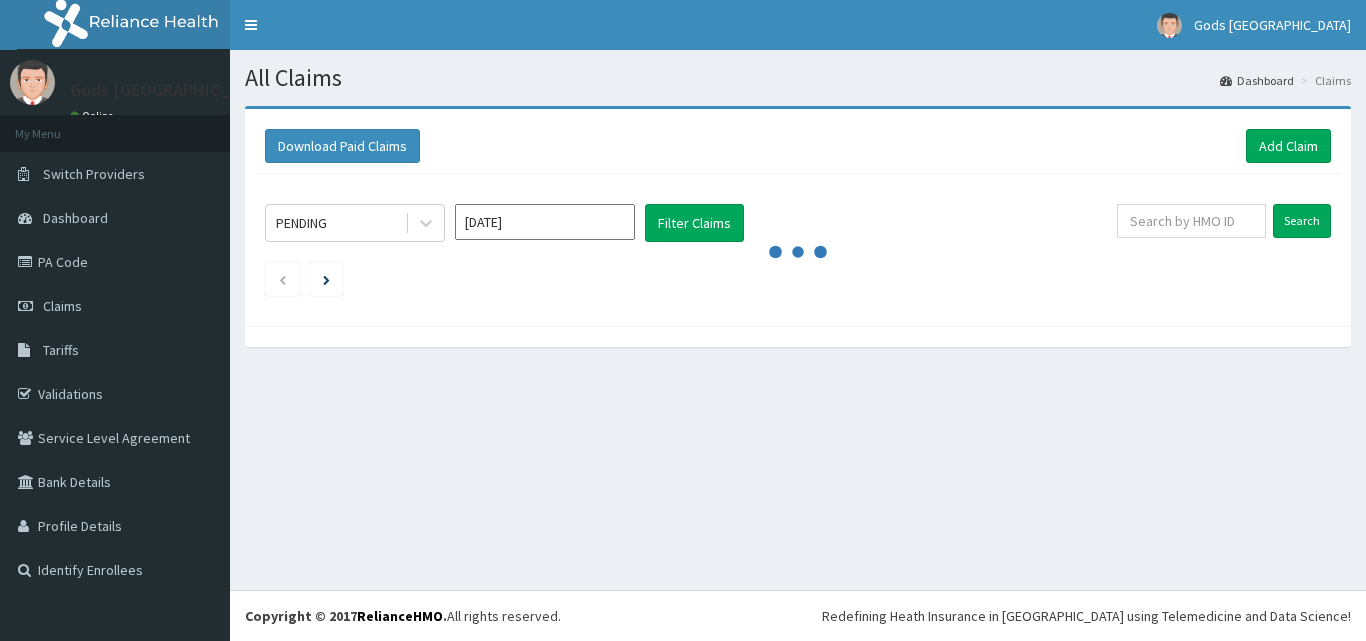 scroll, scrollTop: 0, scrollLeft: 0, axis: both 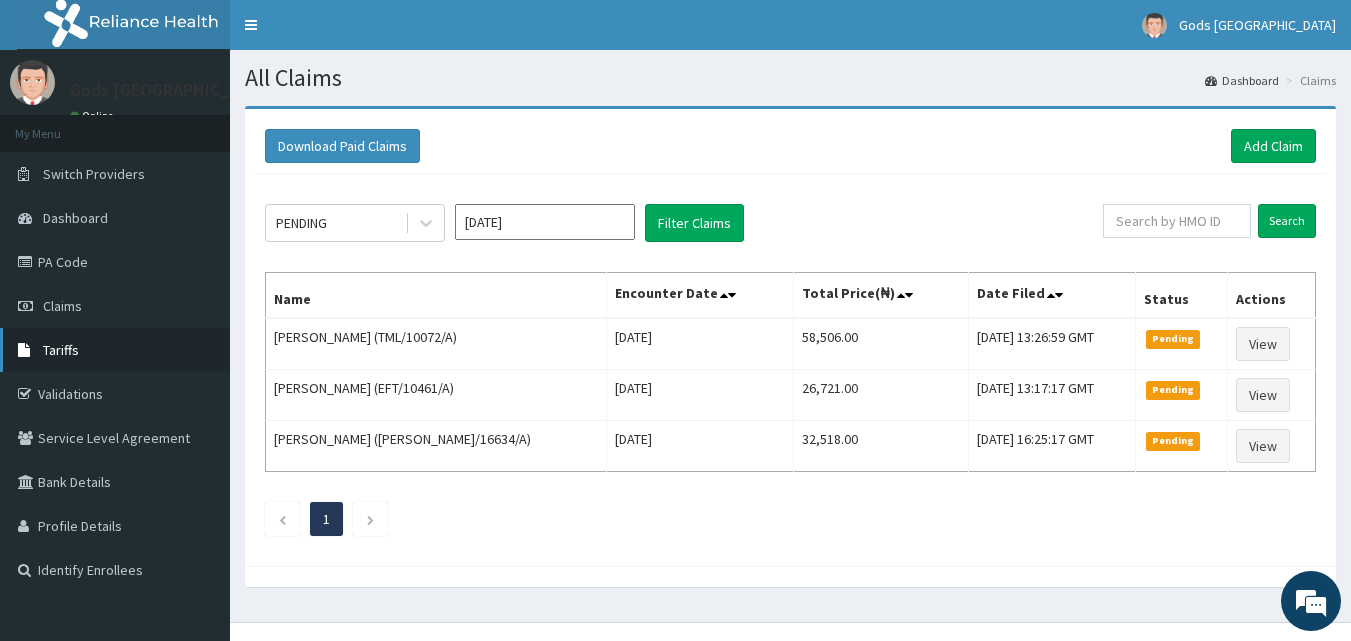 click on "Tariffs" at bounding box center [61, 350] 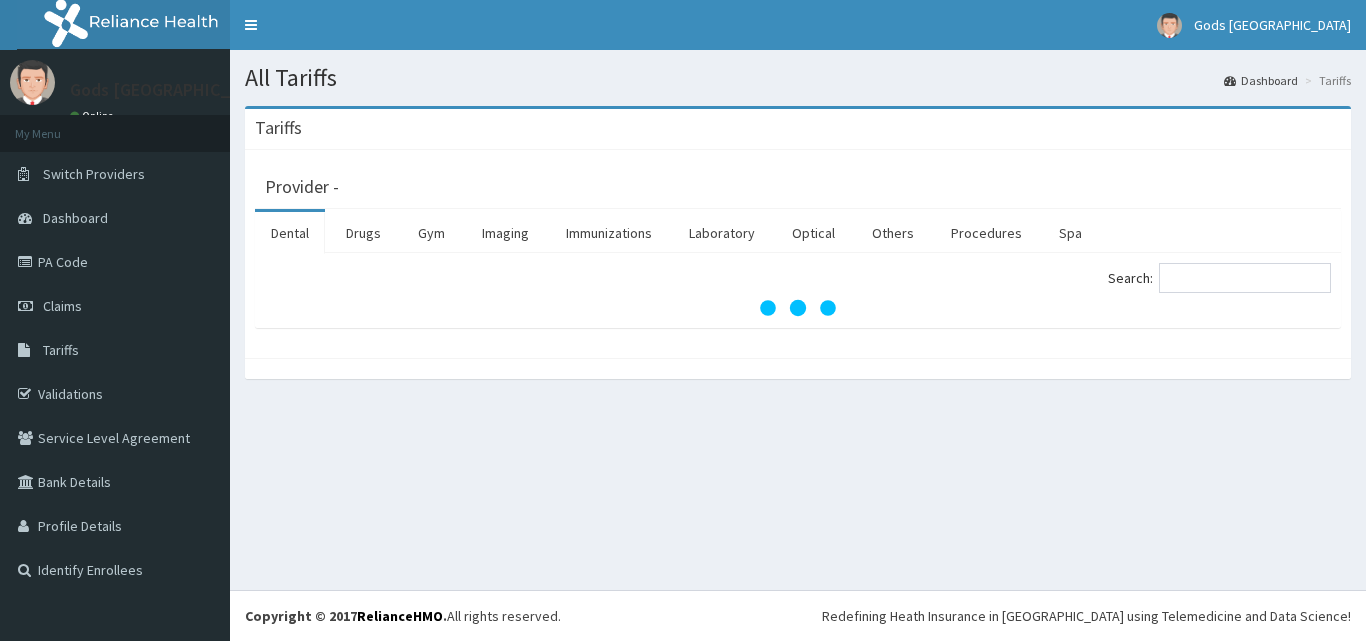 scroll, scrollTop: 0, scrollLeft: 0, axis: both 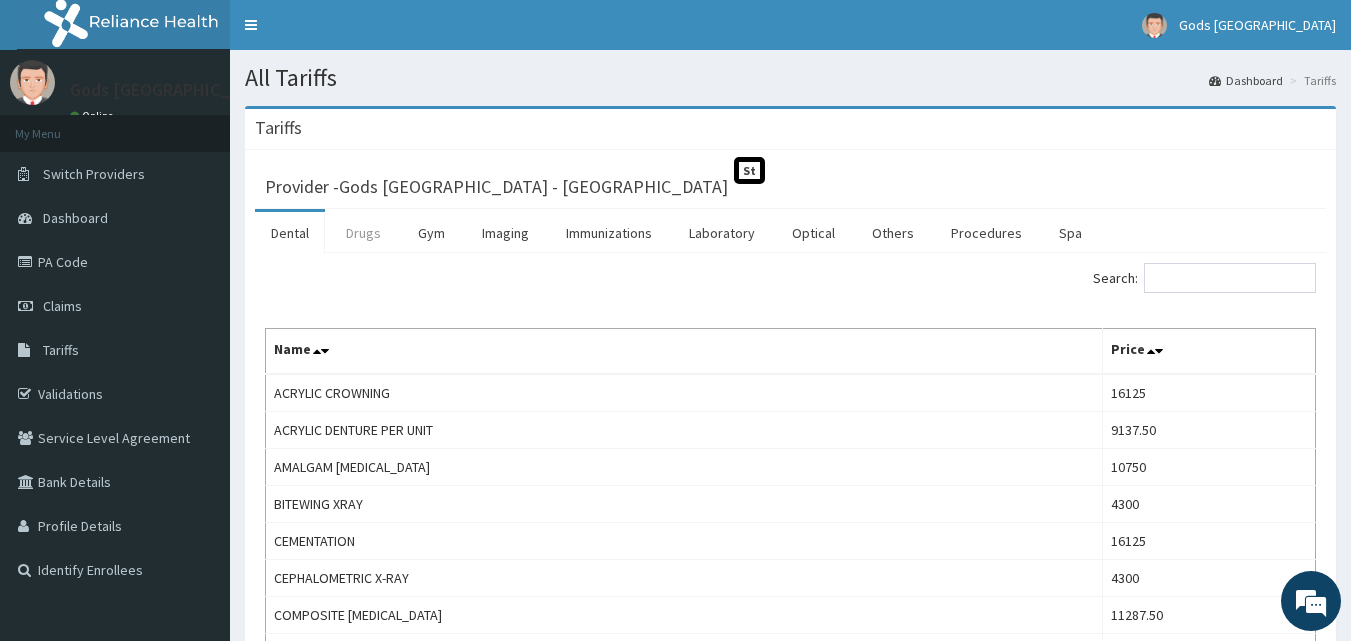 click on "Drugs" at bounding box center [363, 233] 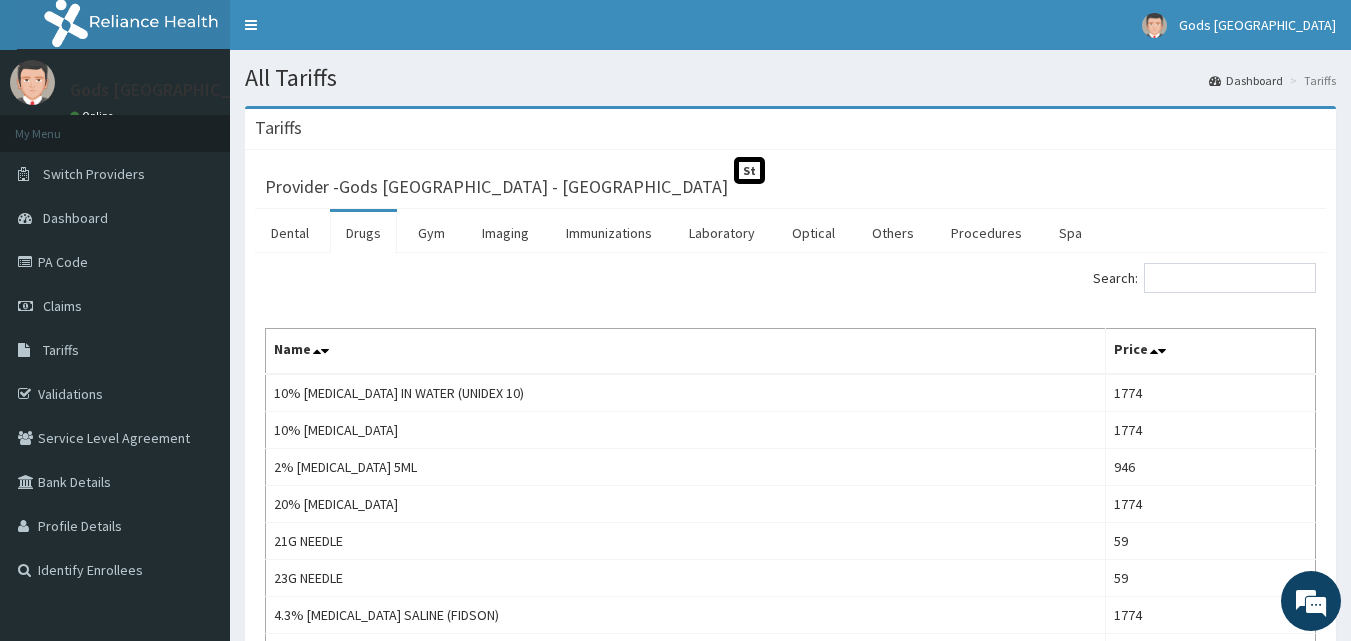 scroll, scrollTop: 0, scrollLeft: 0, axis: both 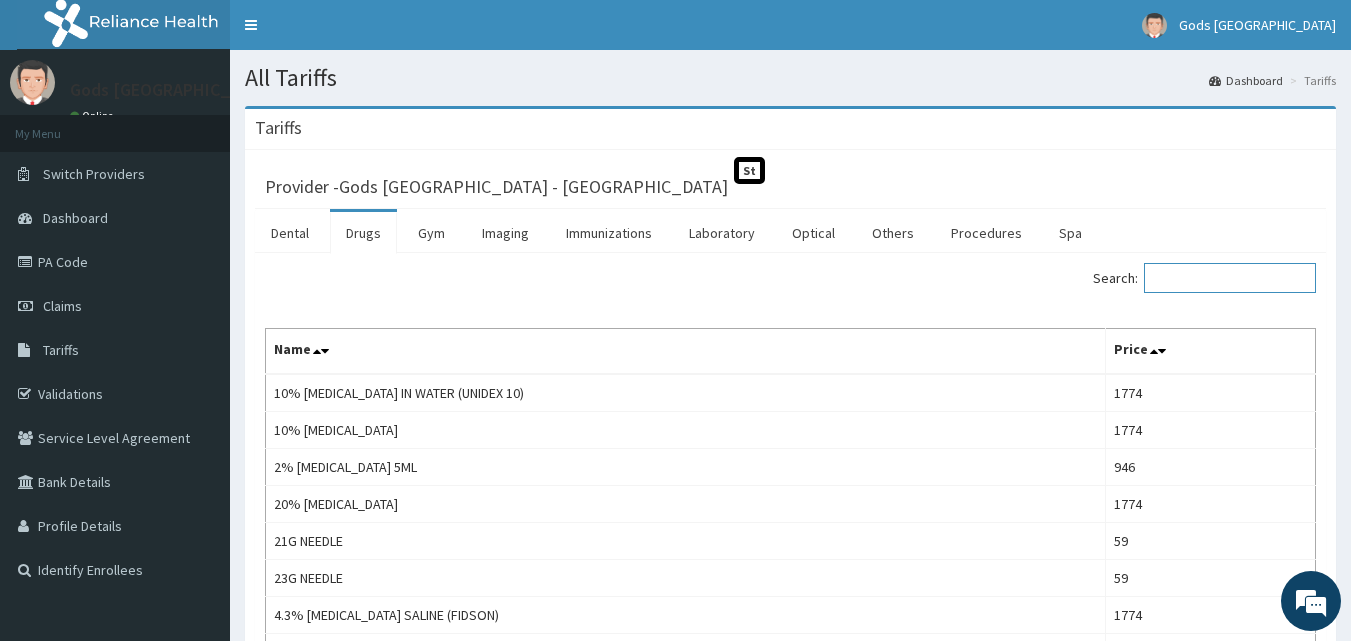click on "Search:" at bounding box center [1230, 278] 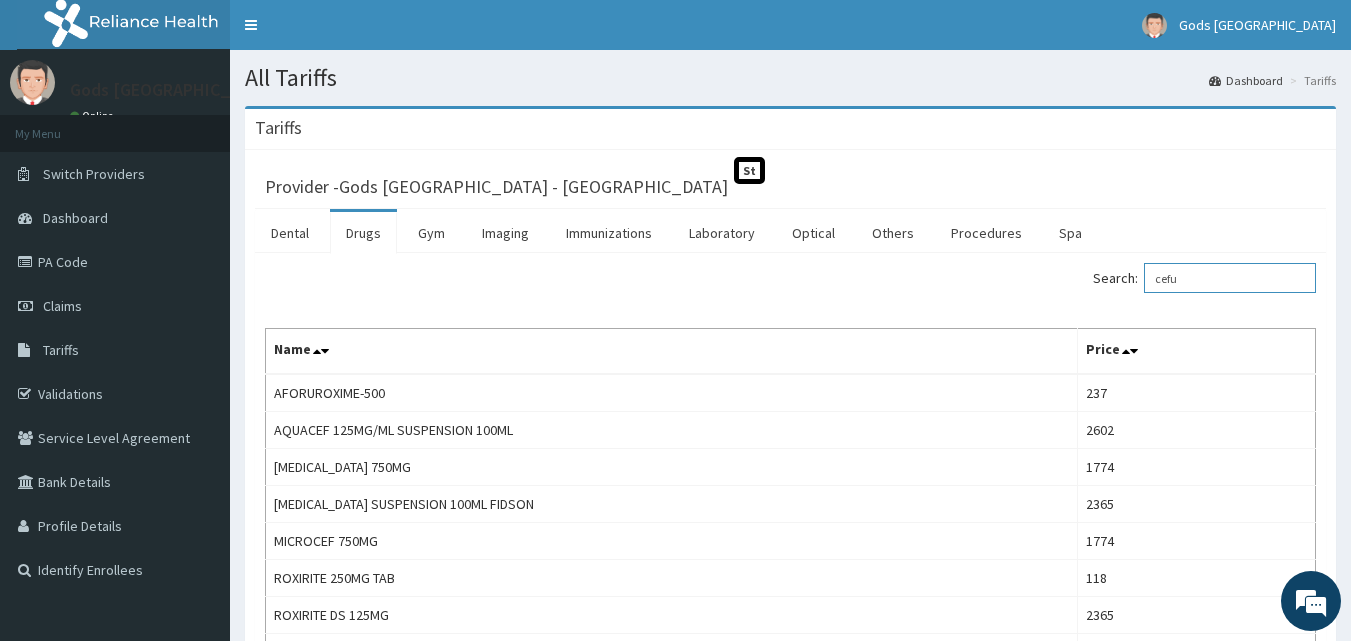 scroll, scrollTop: 318, scrollLeft: 0, axis: vertical 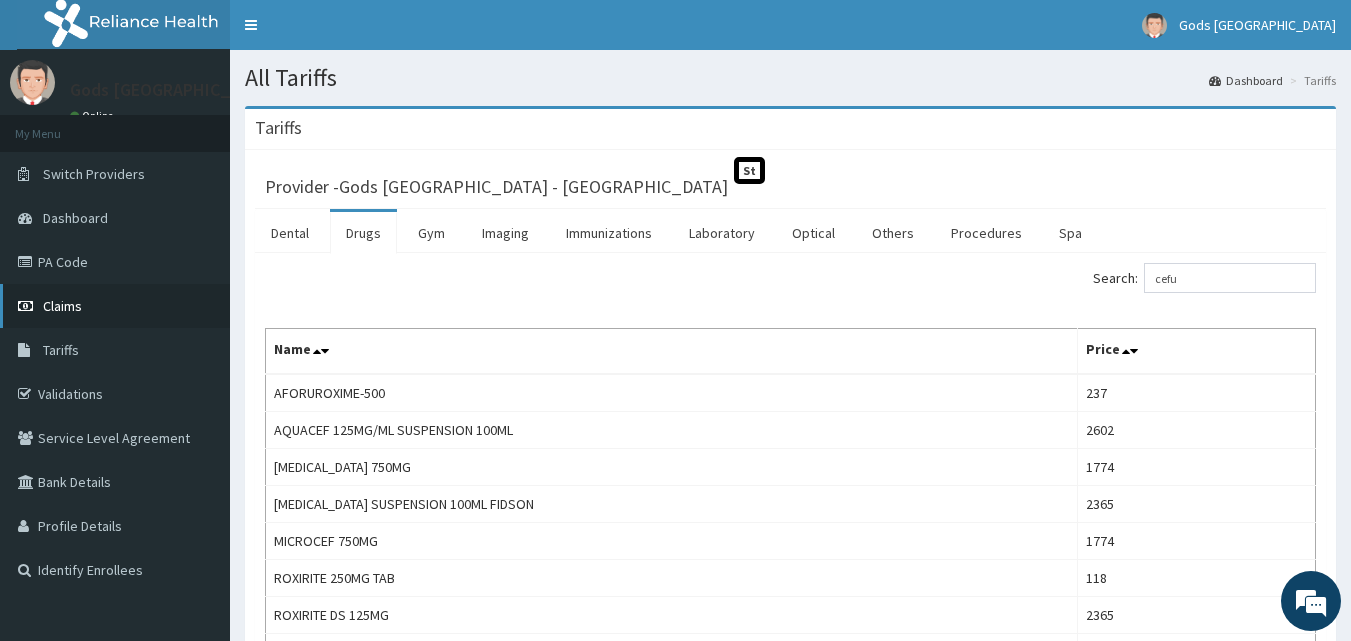 click on "Claims" at bounding box center (62, 306) 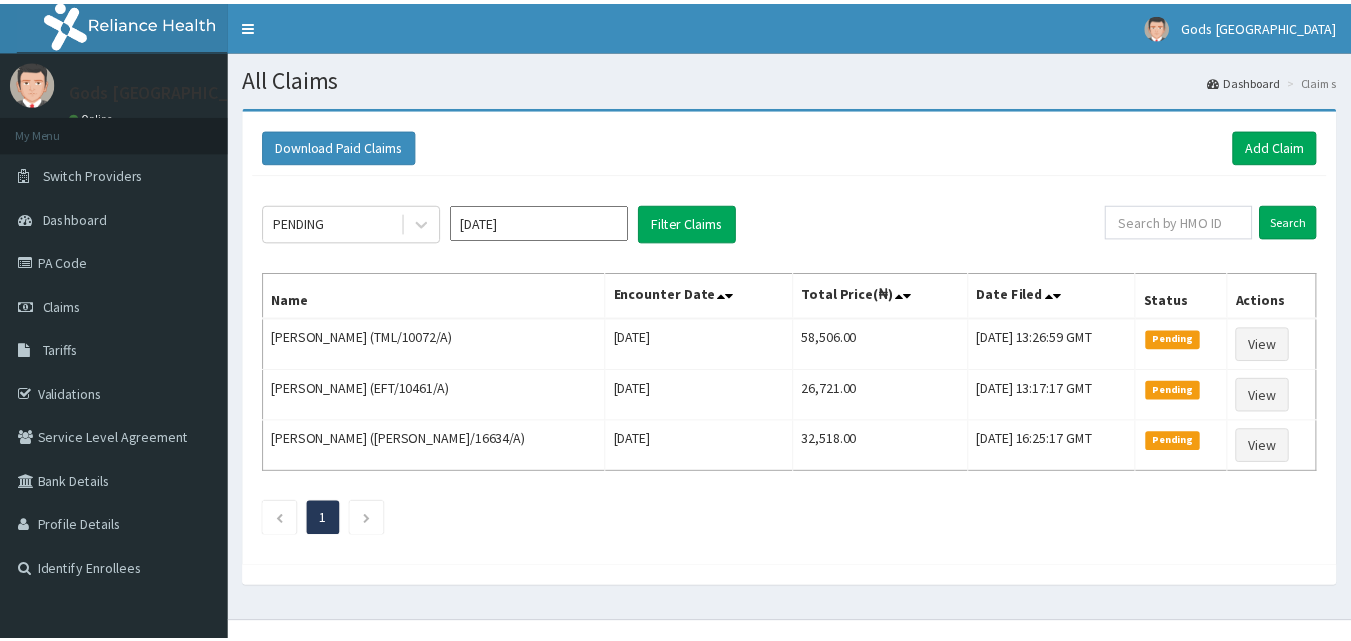 scroll, scrollTop: 0, scrollLeft: 0, axis: both 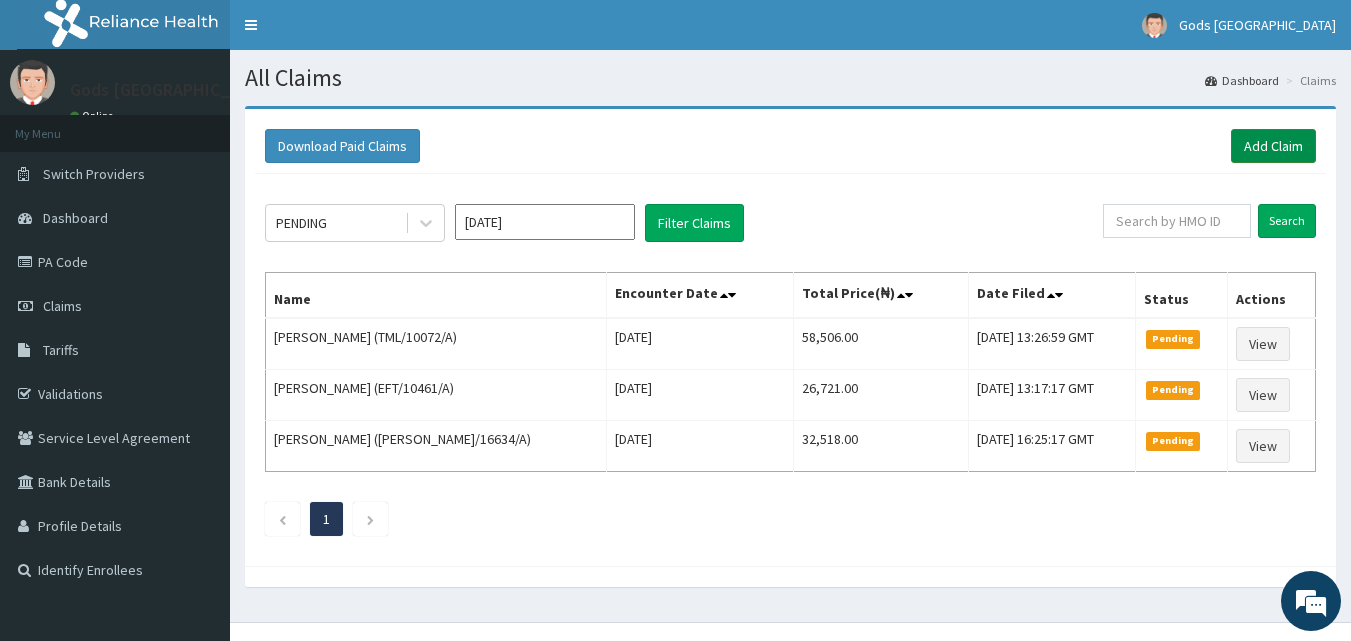 click on "Add Claim" at bounding box center (1273, 146) 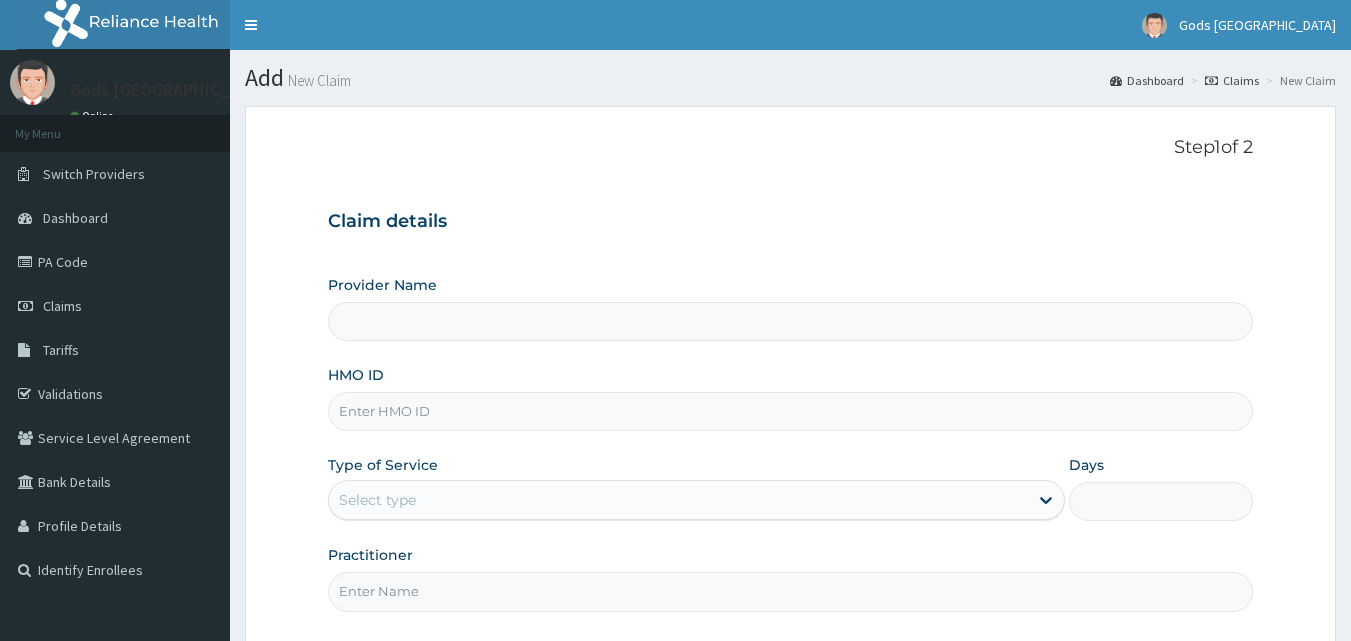 scroll, scrollTop: 0, scrollLeft: 0, axis: both 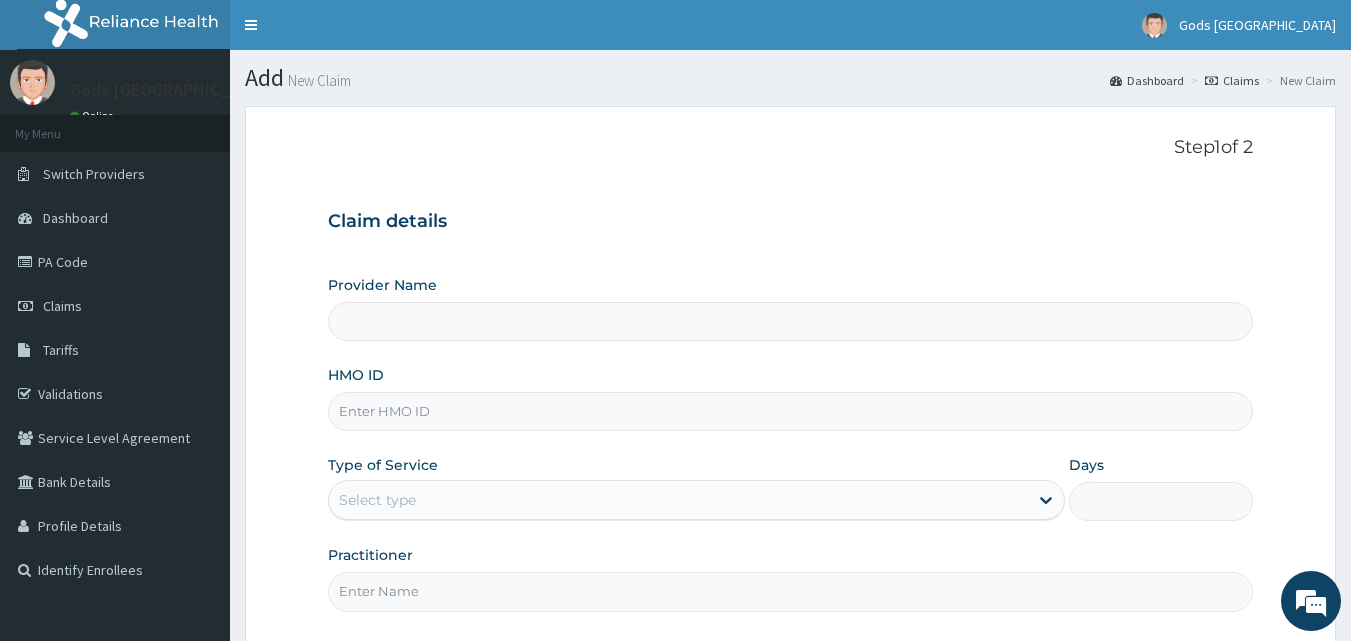 type on "Gods [GEOGRAPHIC_DATA] - [GEOGRAPHIC_DATA]" 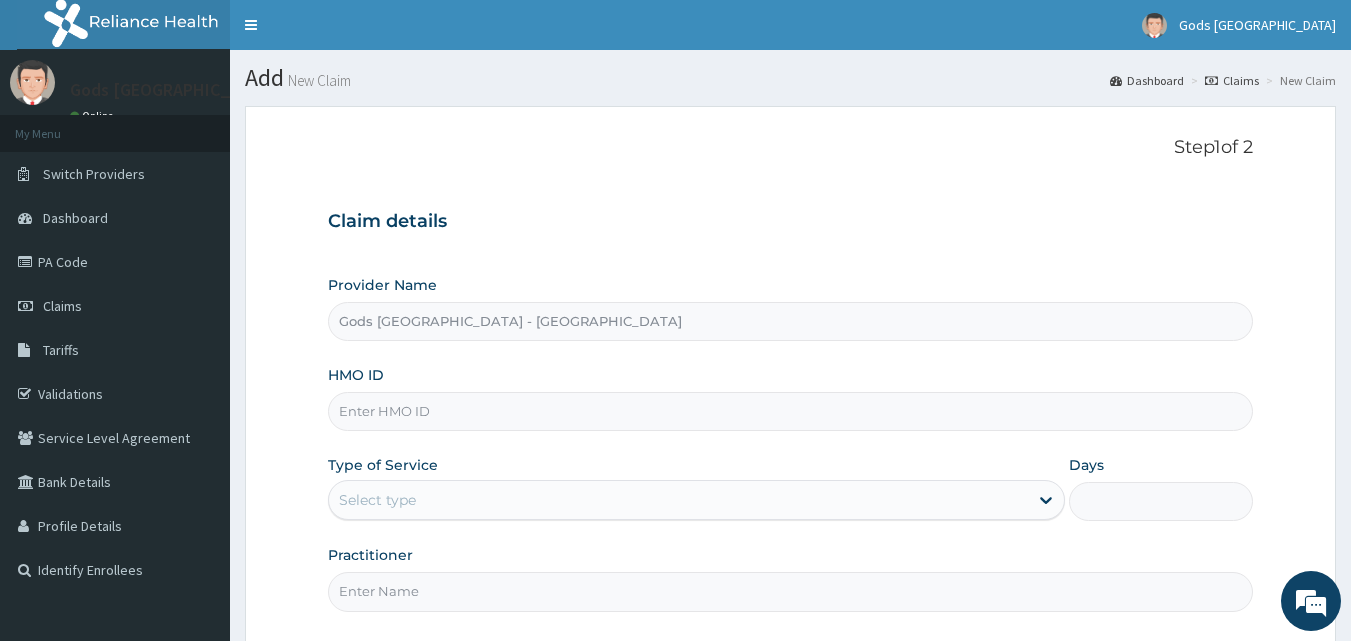 click on "HMO ID" at bounding box center [791, 411] 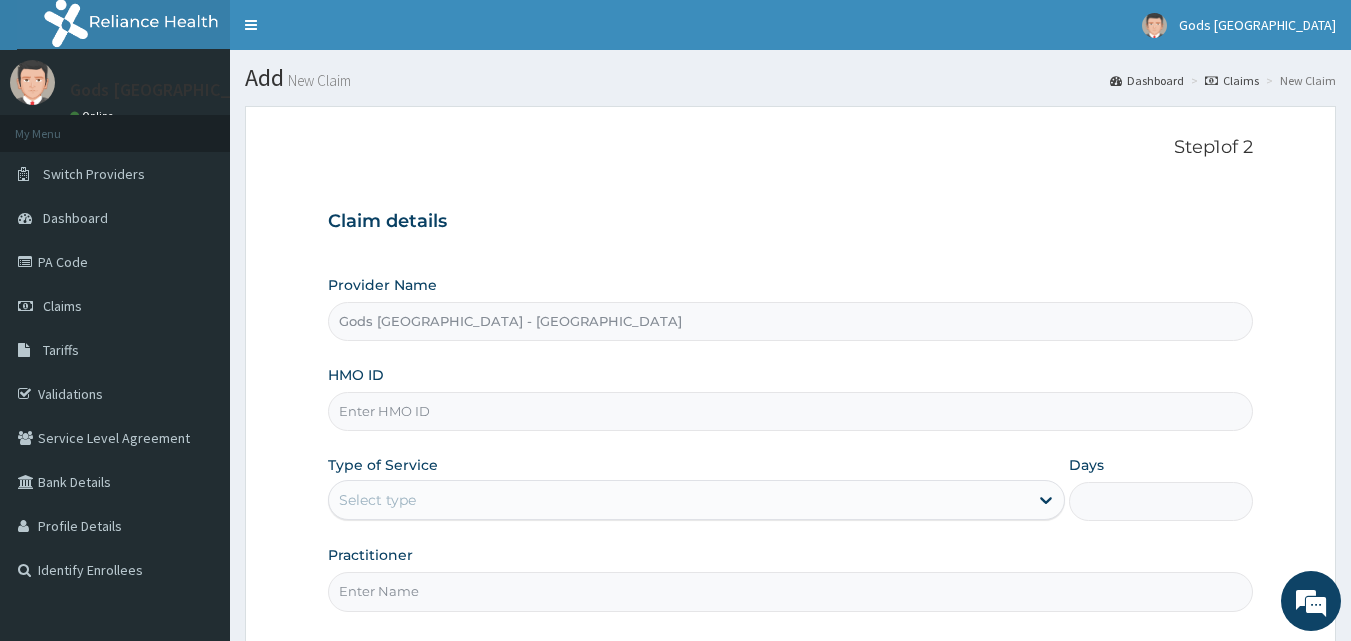 scroll, scrollTop: 0, scrollLeft: 0, axis: both 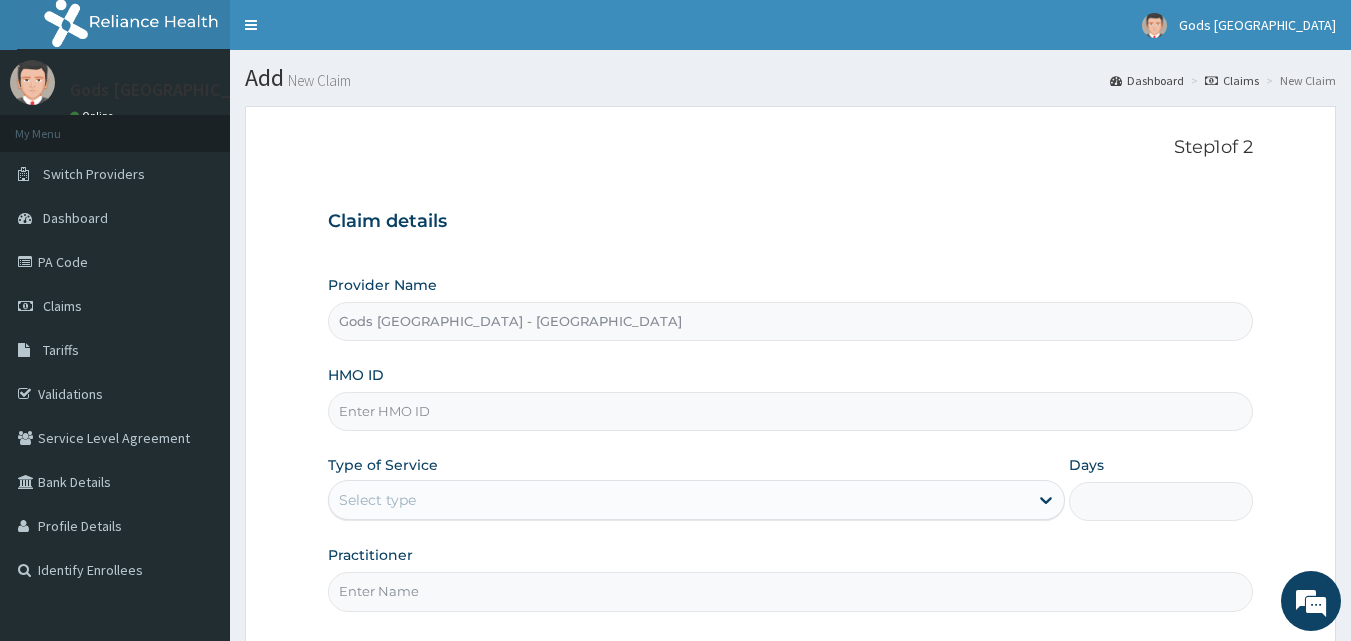 click on "HMO ID" at bounding box center [791, 411] 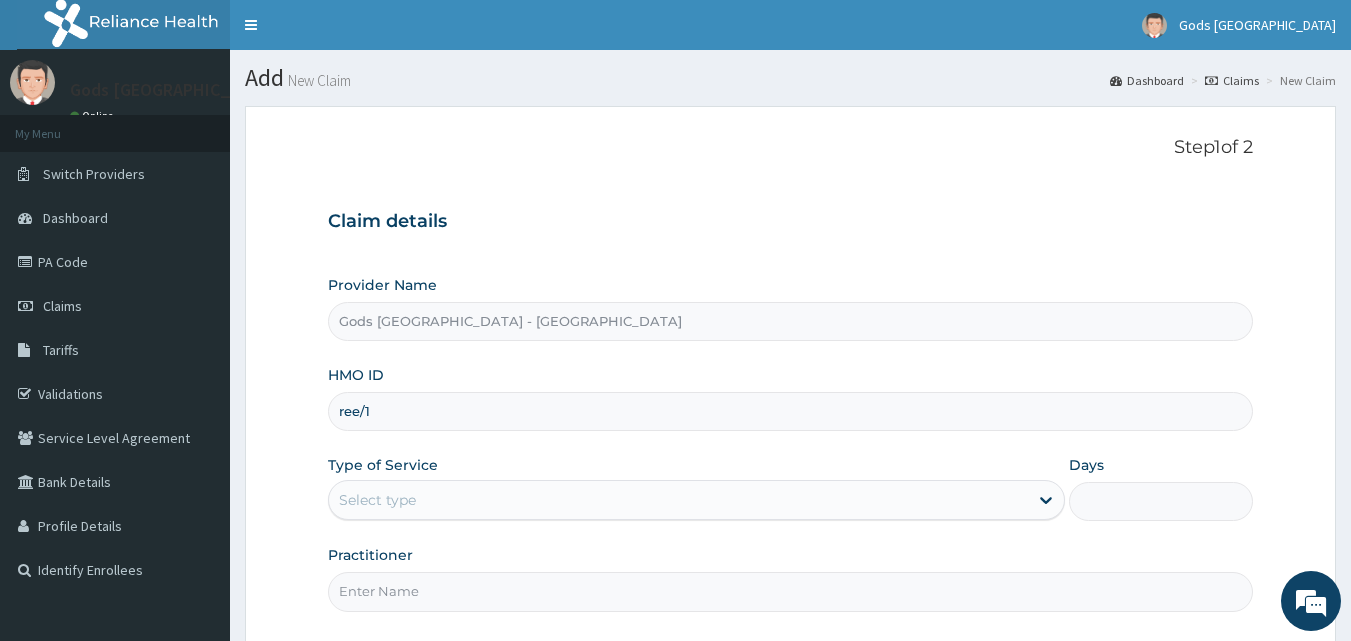 type on "REE/10087/c" 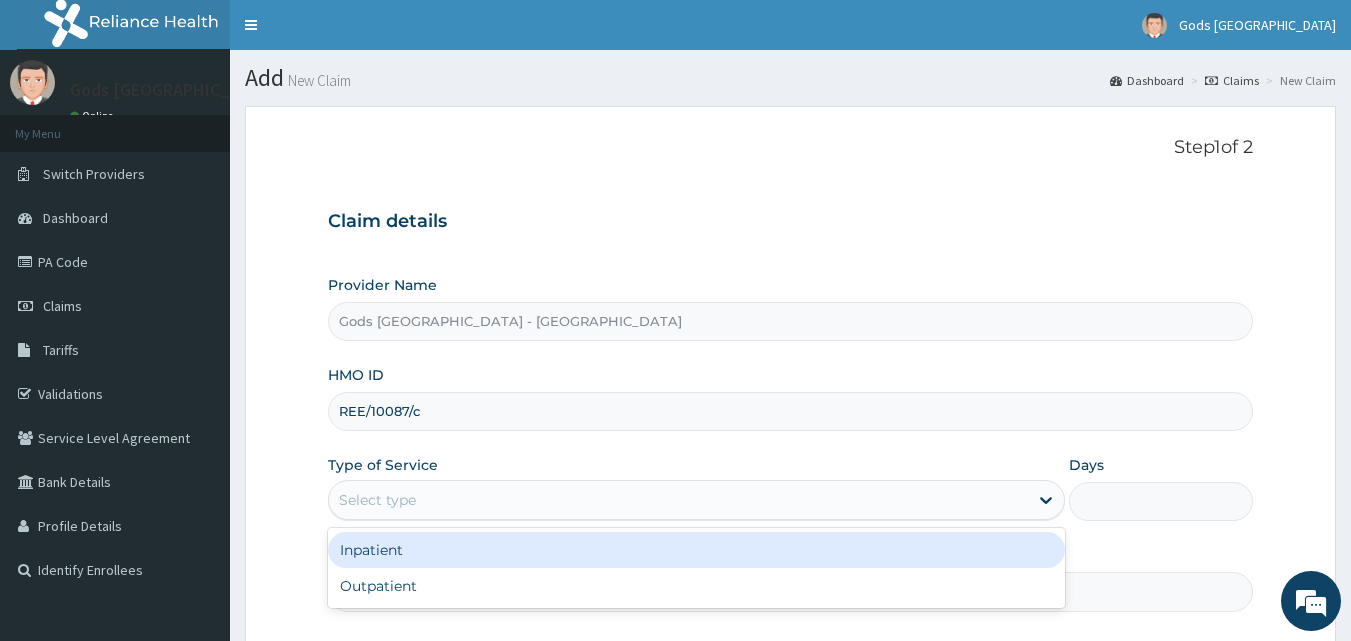 click on "Select type" at bounding box center (678, 500) 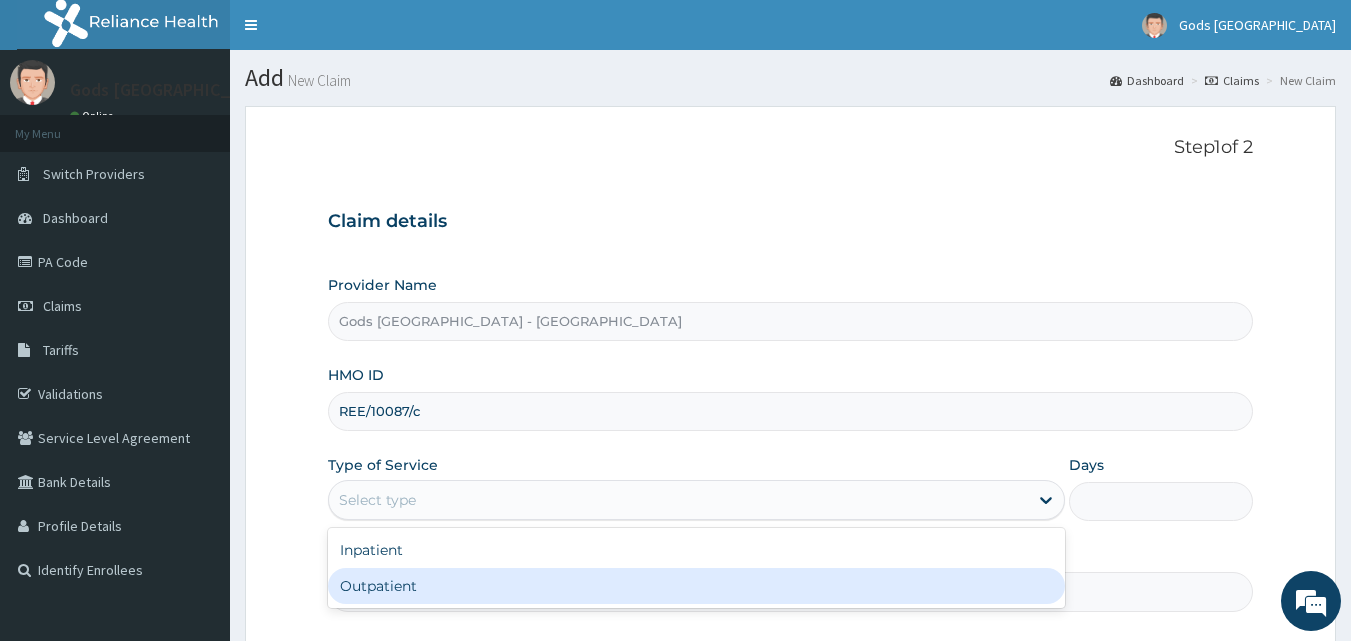 click on "Outpatient" at bounding box center [696, 586] 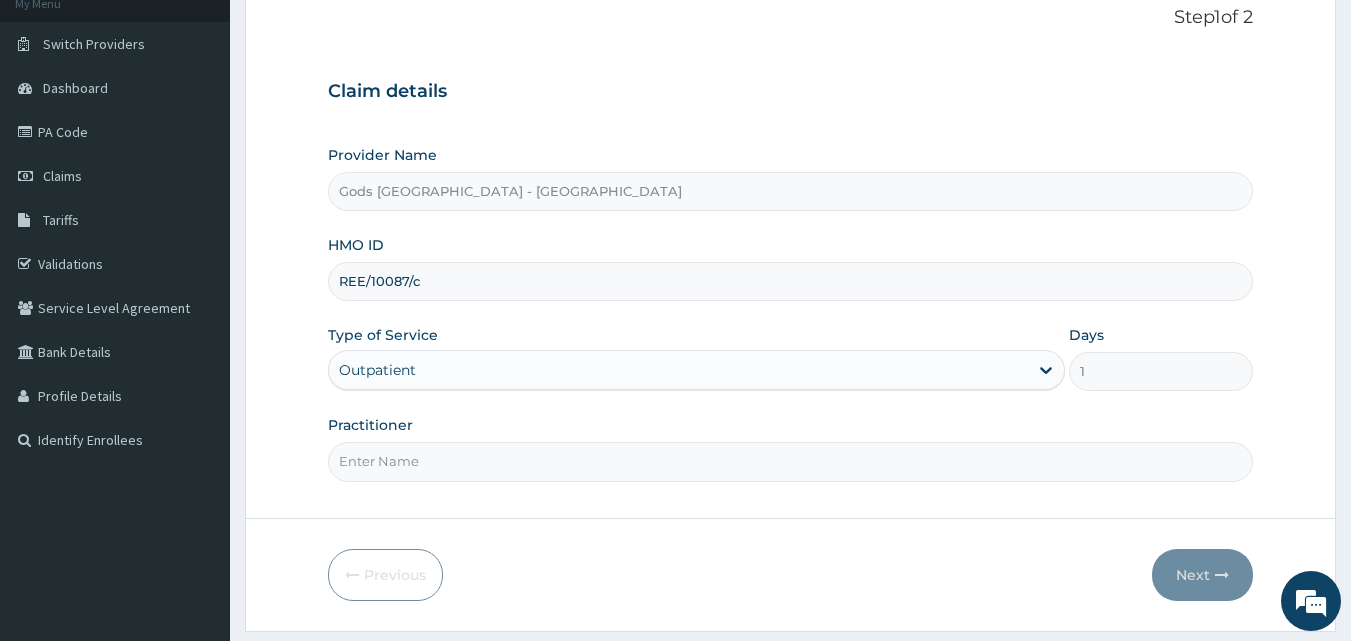 scroll, scrollTop: 187, scrollLeft: 0, axis: vertical 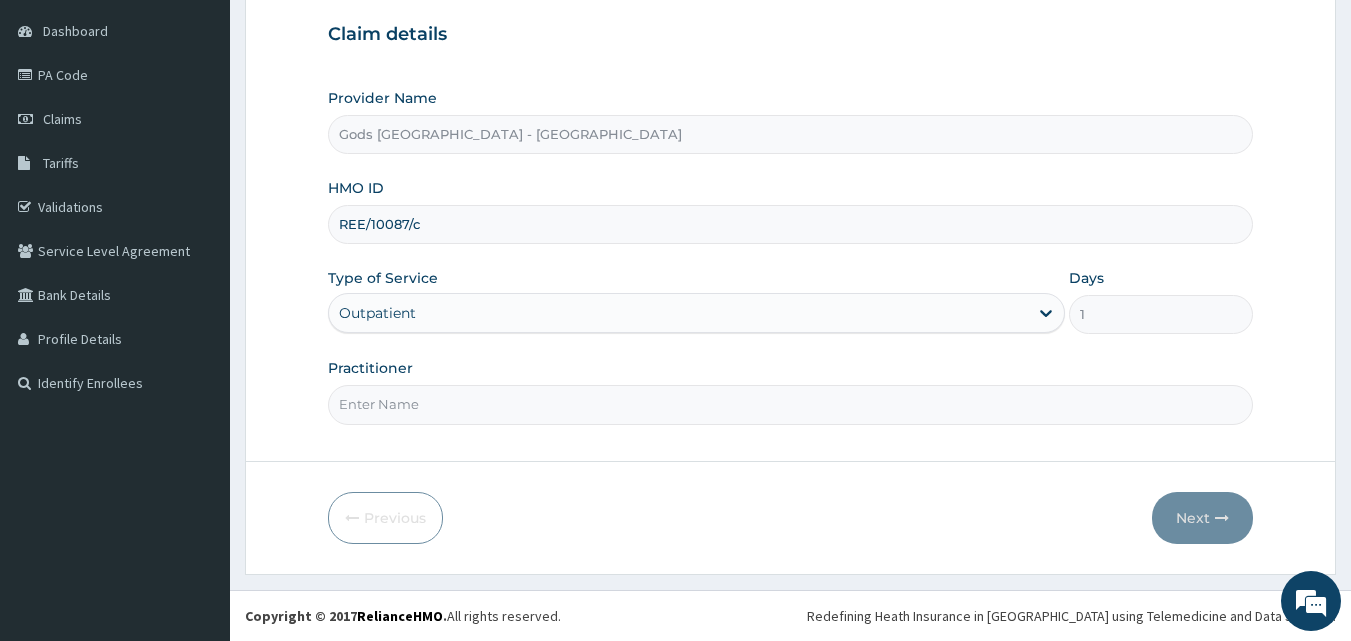 click on "Practitioner" at bounding box center [791, 404] 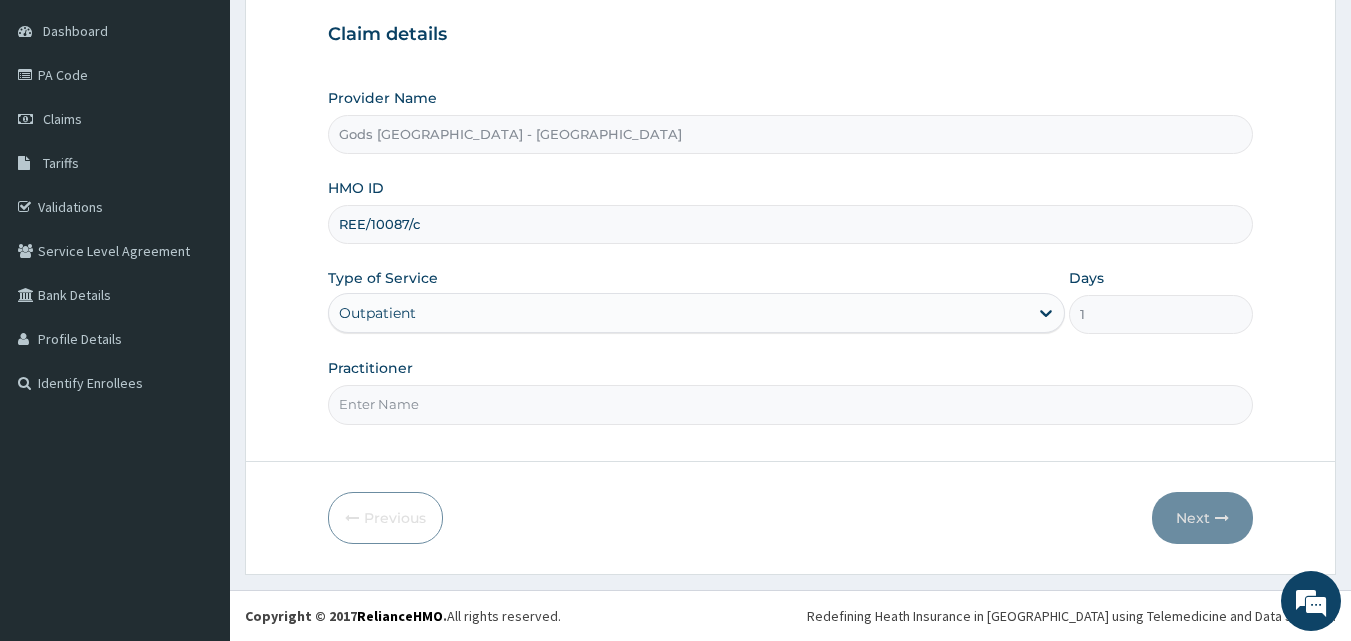 type on "DR AJAKAYE" 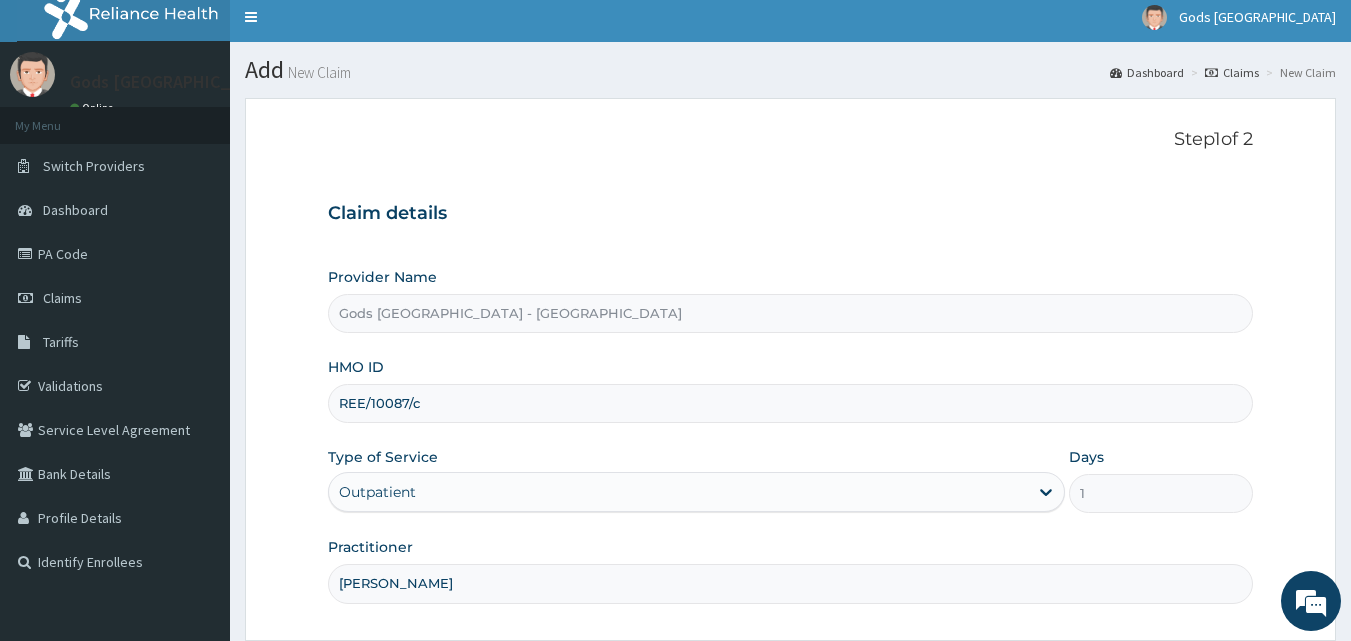 scroll, scrollTop: 0, scrollLeft: 0, axis: both 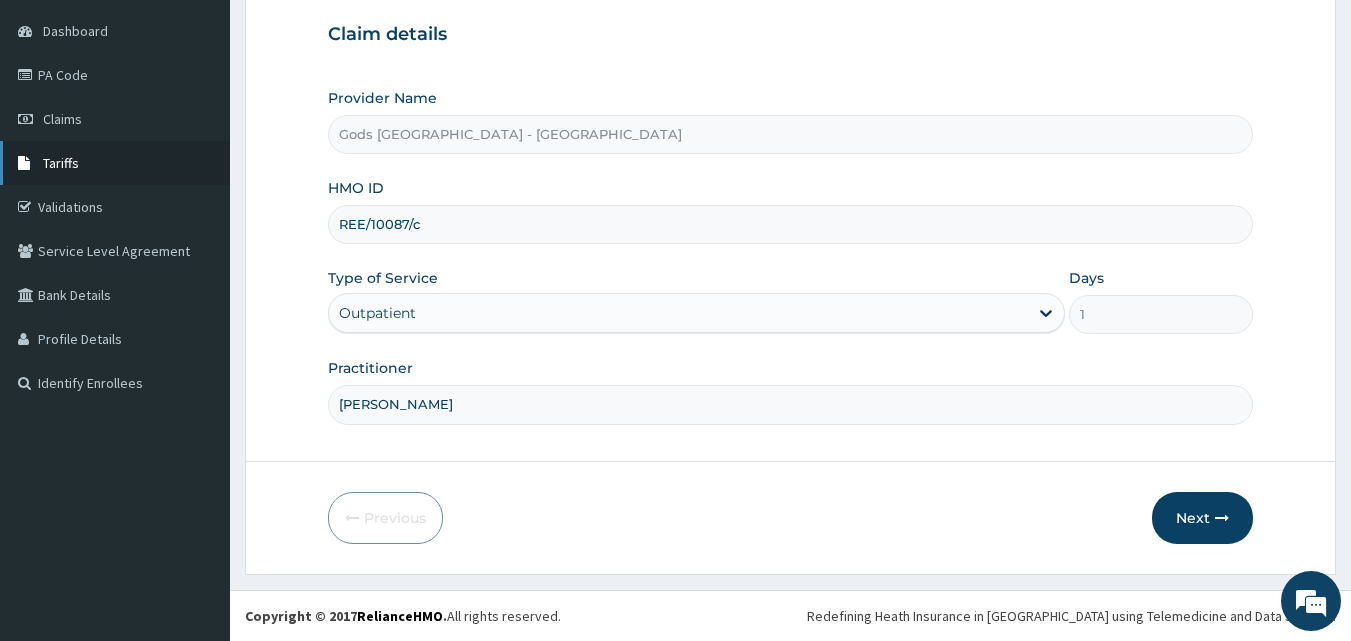 click on "Tariffs" at bounding box center [61, 163] 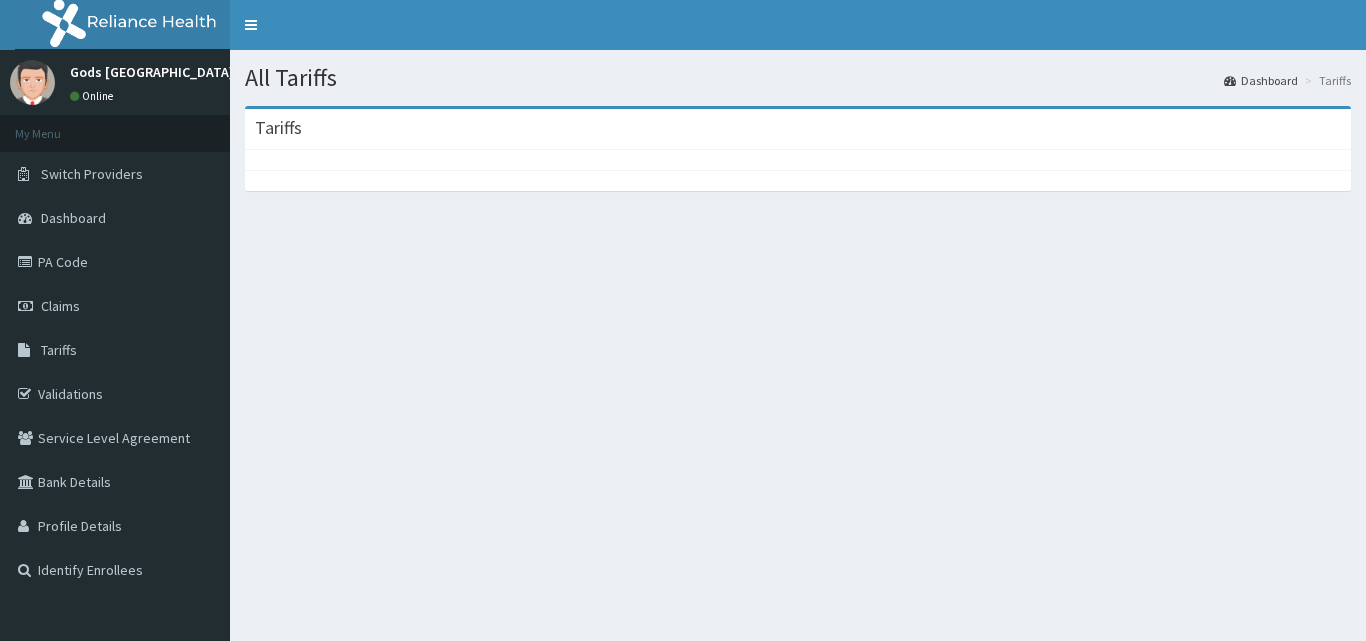 scroll, scrollTop: 0, scrollLeft: 0, axis: both 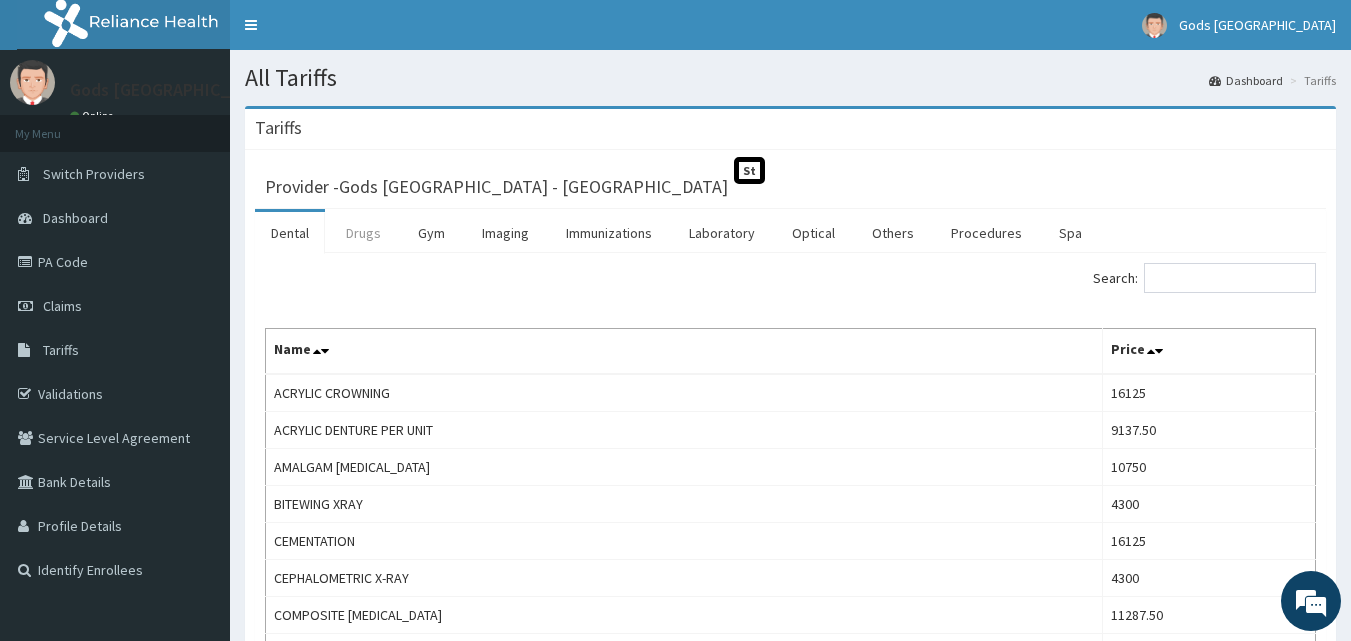 click on "Drugs" at bounding box center [363, 233] 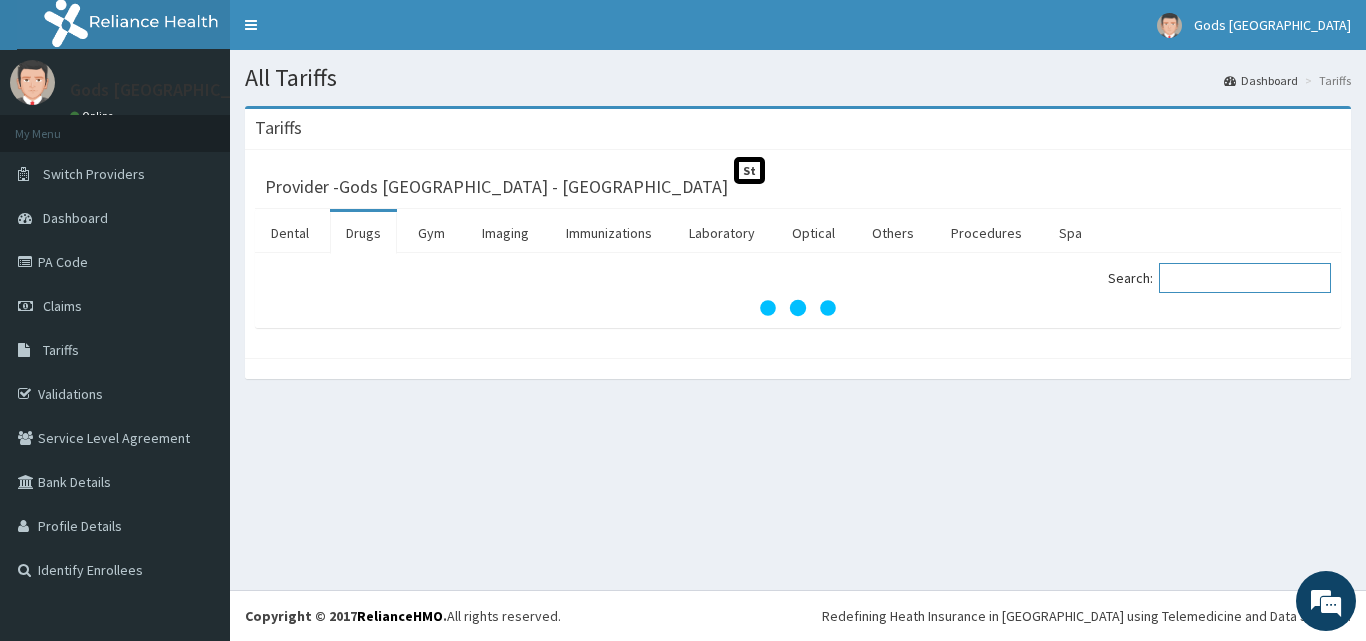 click on "Search:" at bounding box center [1245, 278] 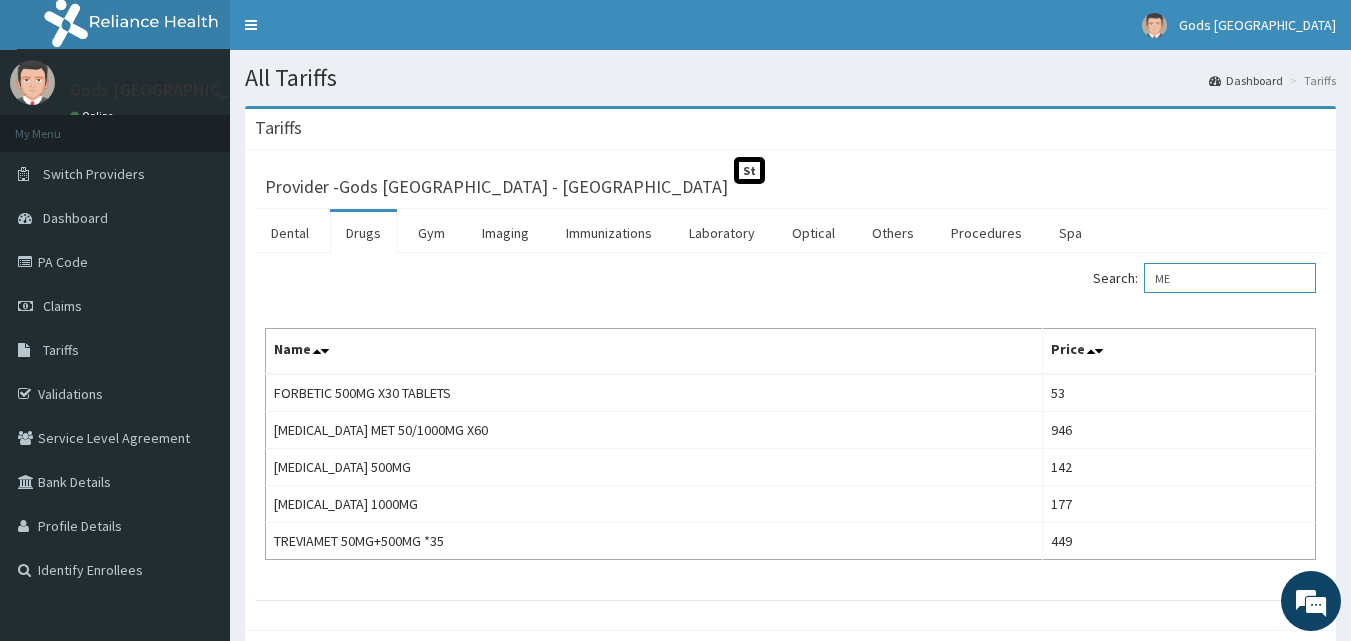 type on "M" 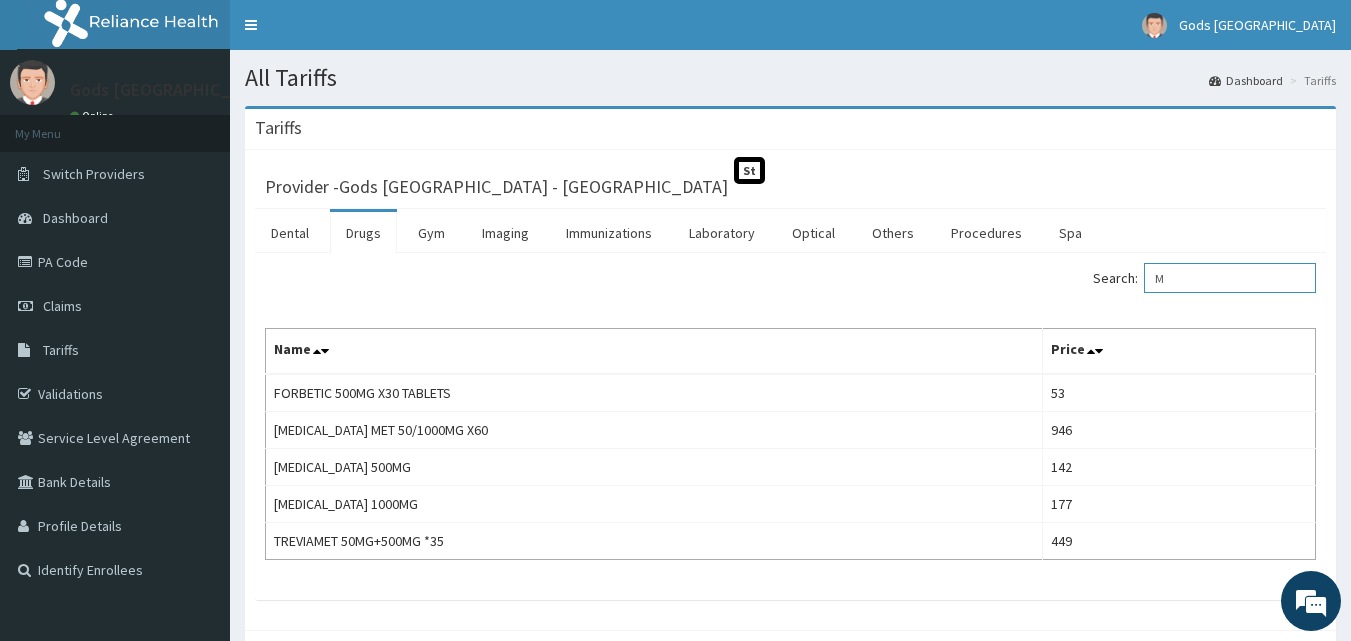type 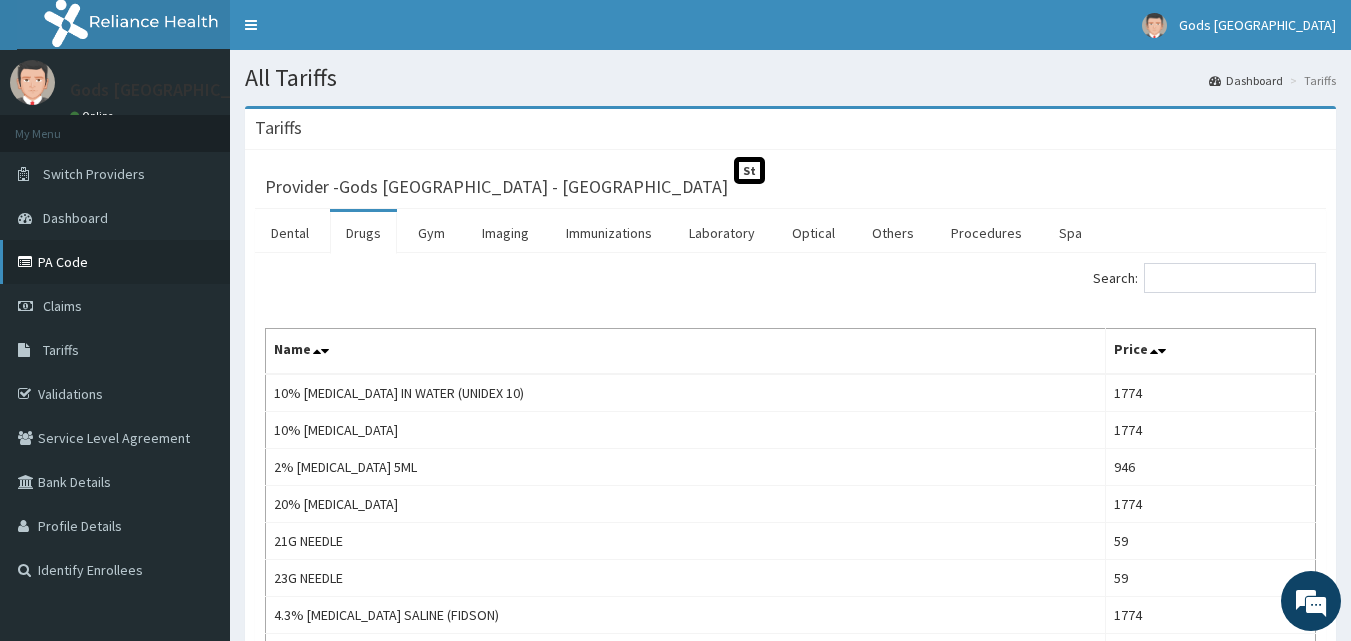 click on "PA Code" at bounding box center (115, 262) 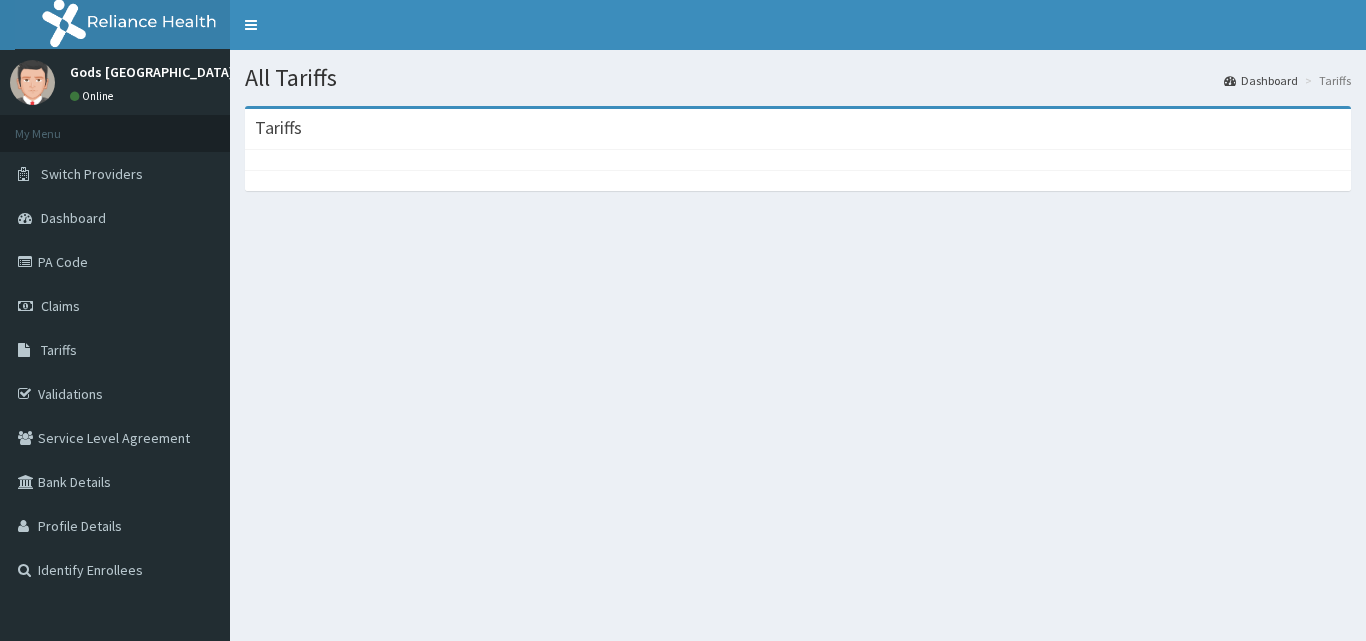 scroll, scrollTop: 0, scrollLeft: 0, axis: both 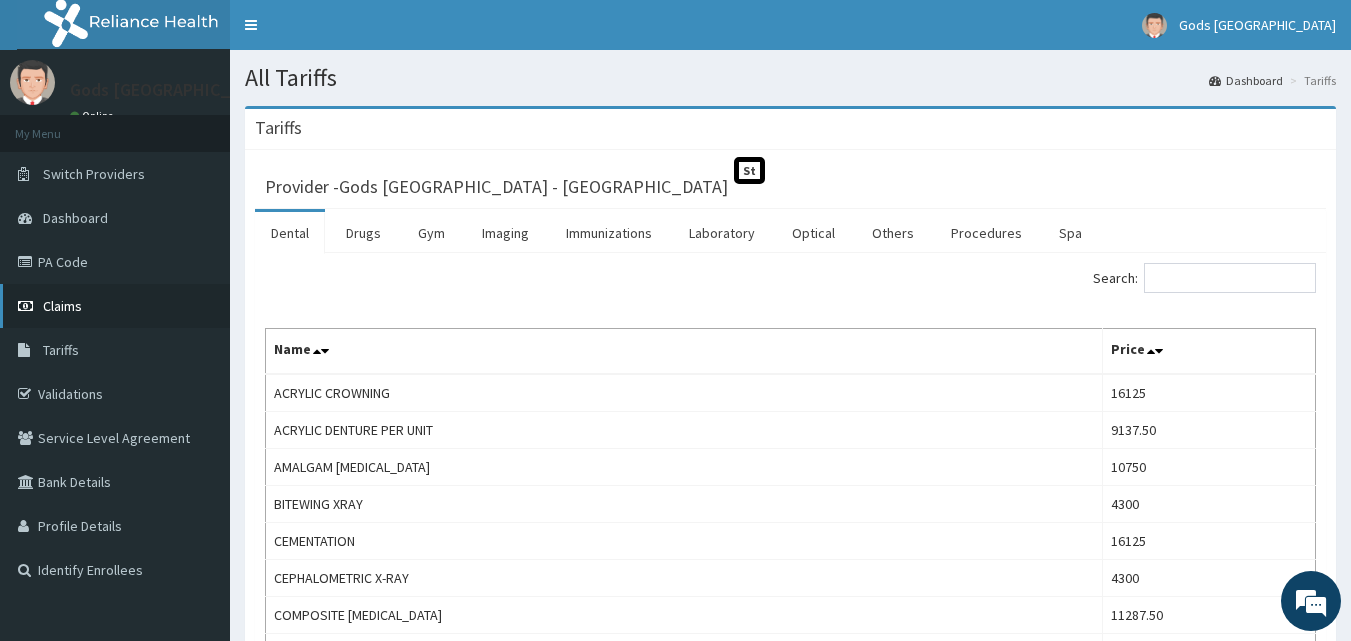 click on "Claims" at bounding box center (62, 306) 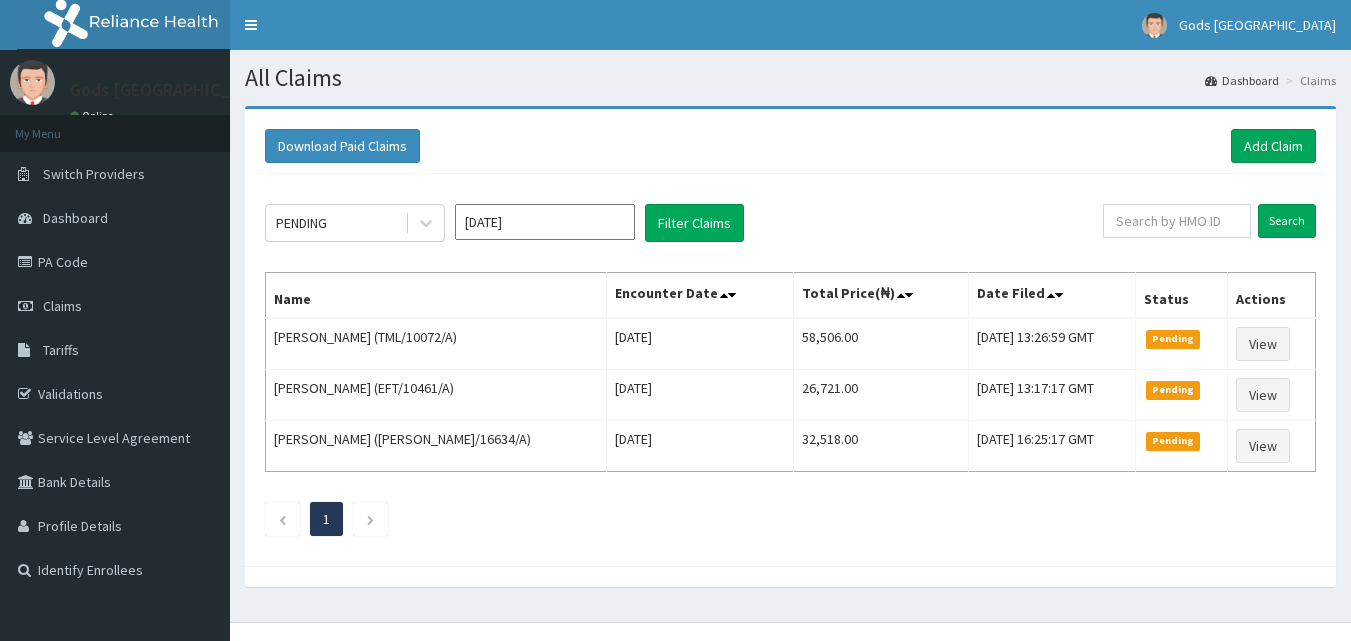 scroll, scrollTop: 0, scrollLeft: 0, axis: both 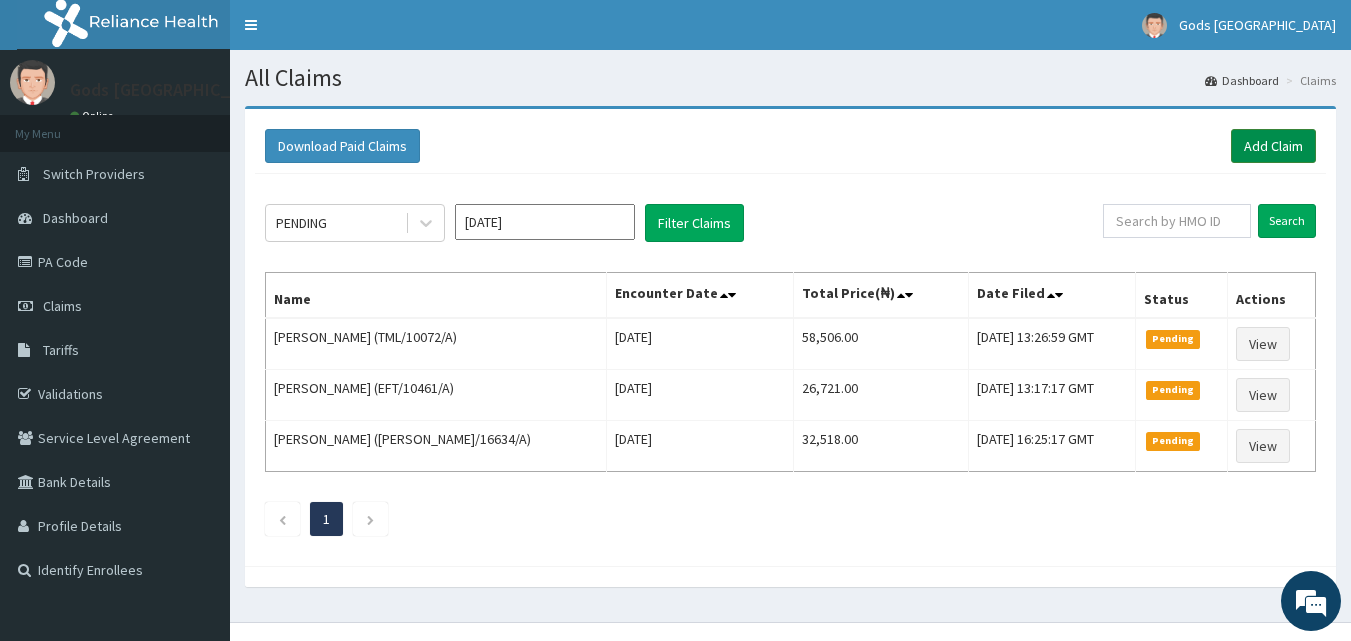 click on "Add Claim" at bounding box center (1273, 146) 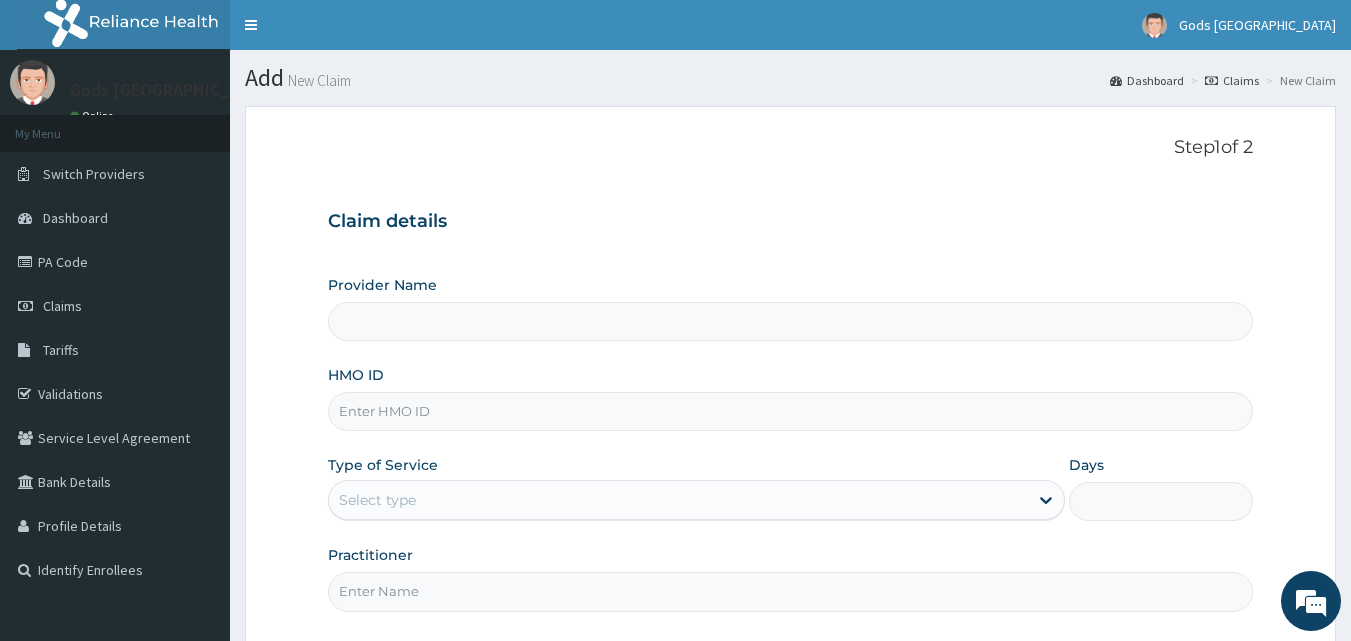scroll, scrollTop: 0, scrollLeft: 0, axis: both 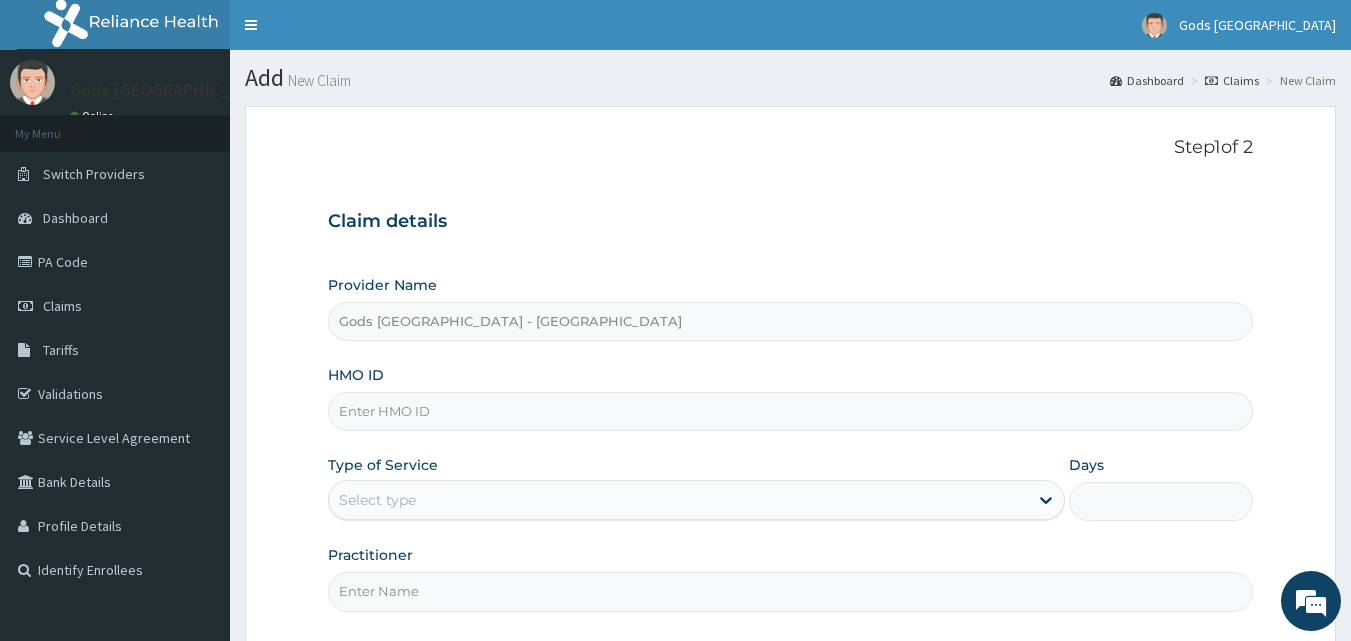 click on "Gods Apple city Hospital - Ojodu" at bounding box center [791, 321] 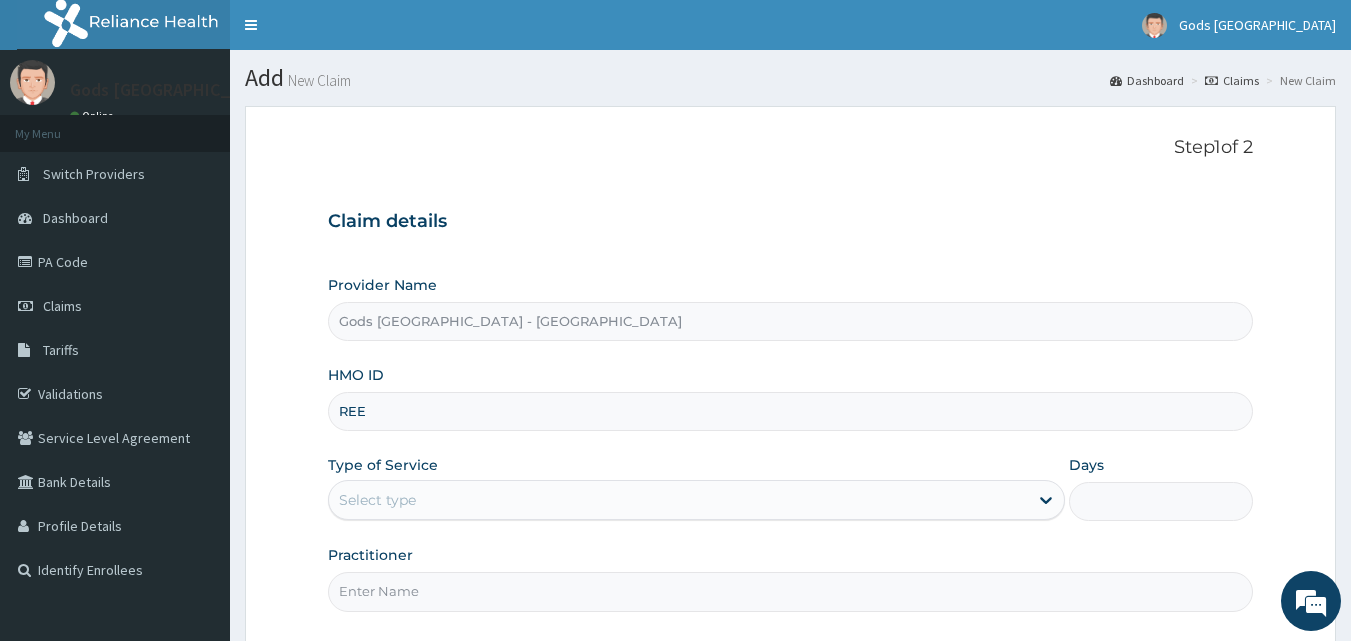 scroll, scrollTop: 0, scrollLeft: 0, axis: both 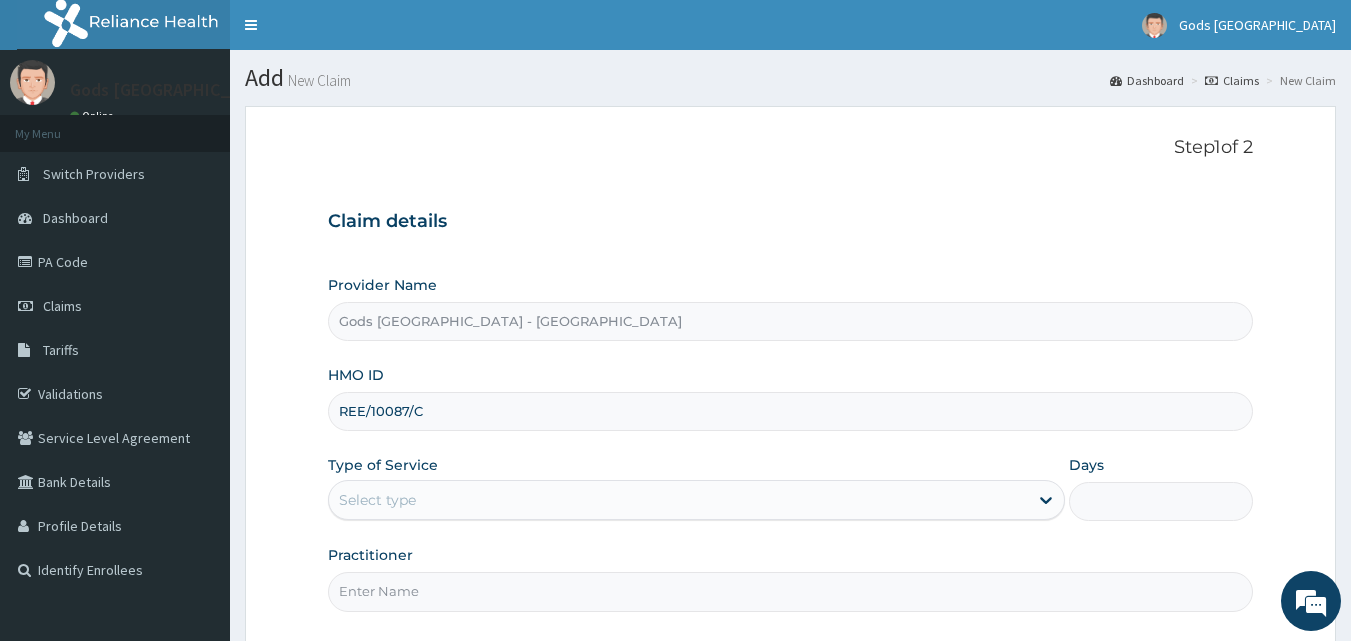 type on "REE/10087/c" 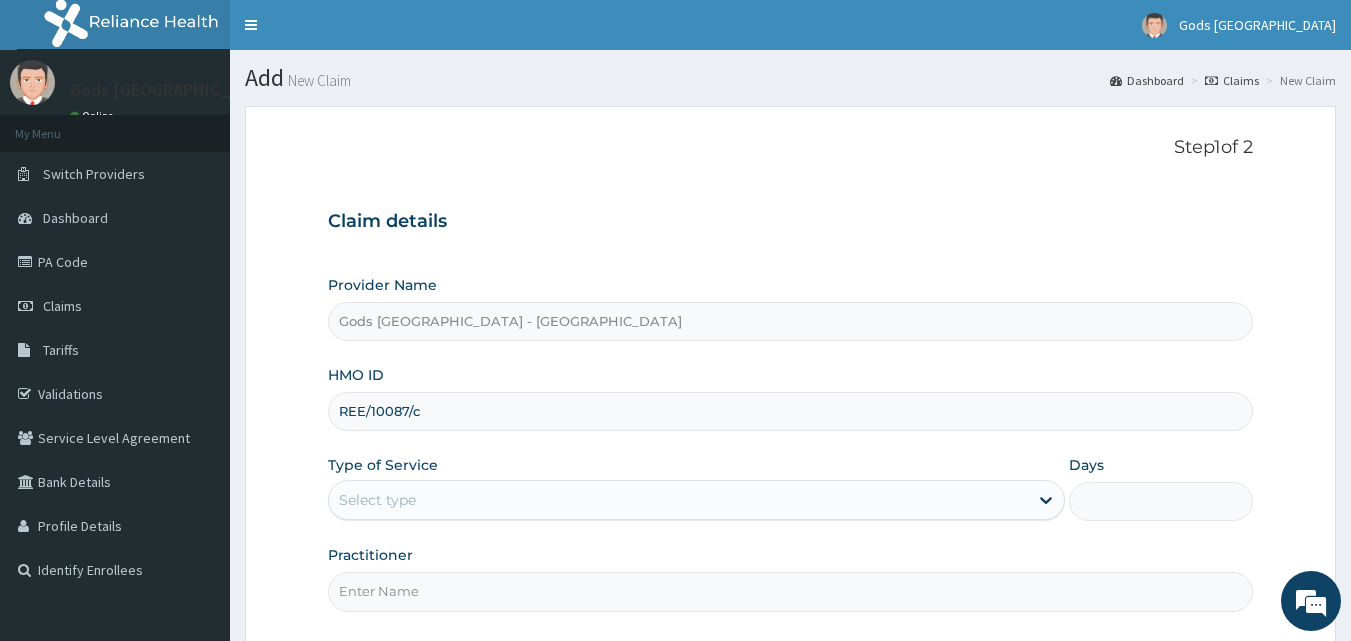 click on "Select type" at bounding box center [678, 500] 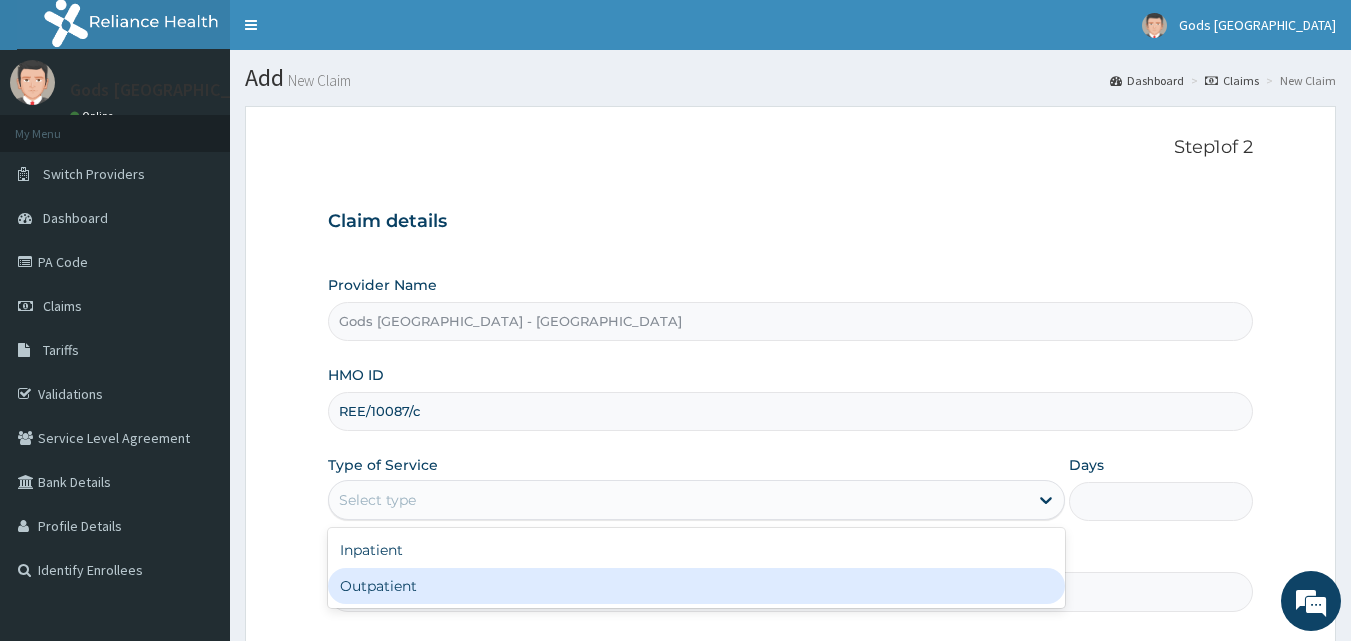click on "Outpatient" at bounding box center (696, 586) 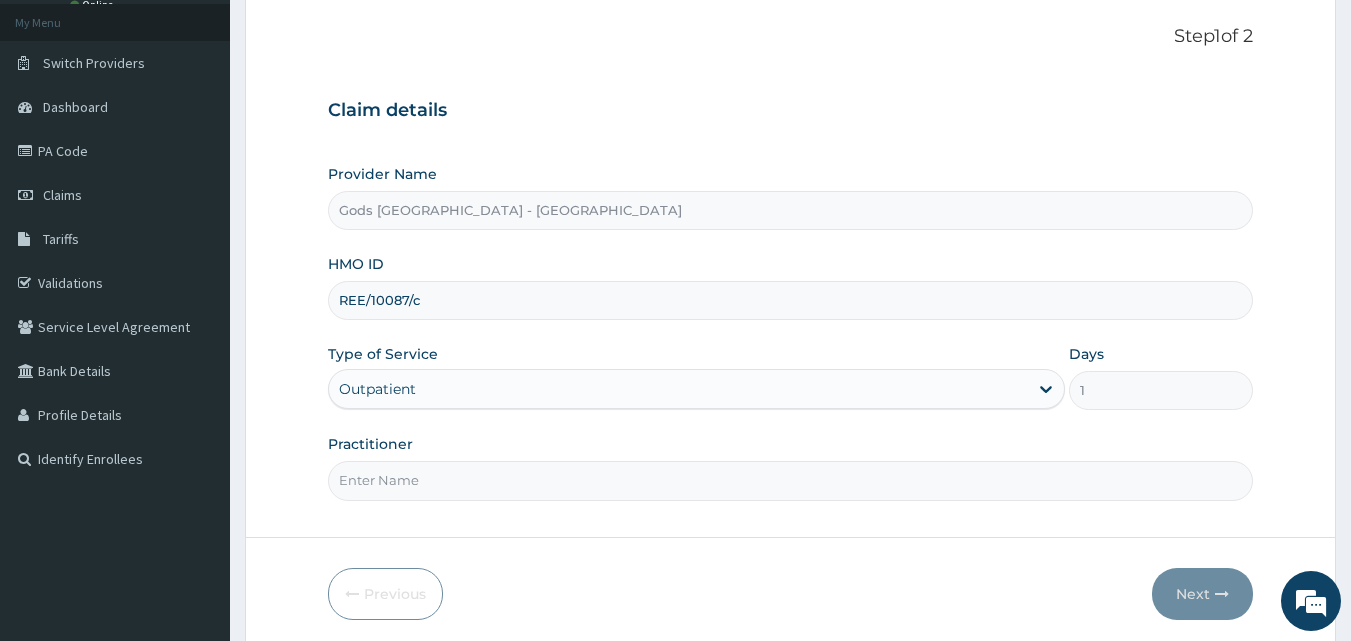 scroll, scrollTop: 187, scrollLeft: 0, axis: vertical 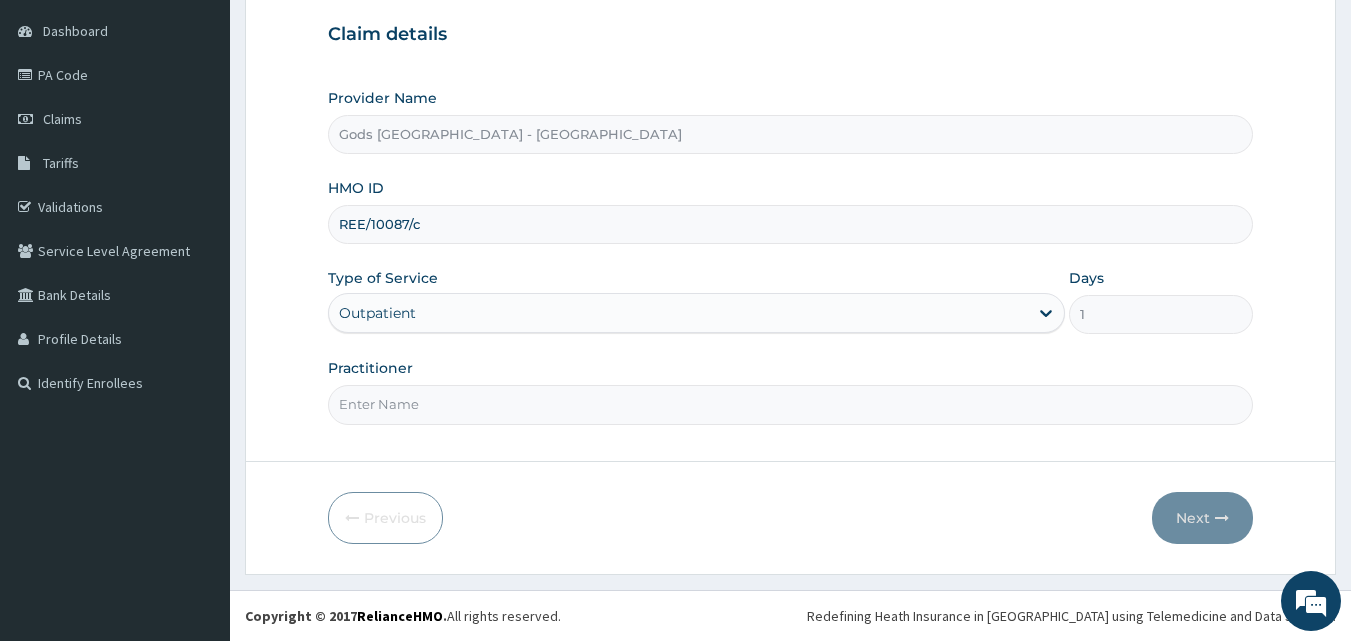 click on "Practitioner" at bounding box center (791, 404) 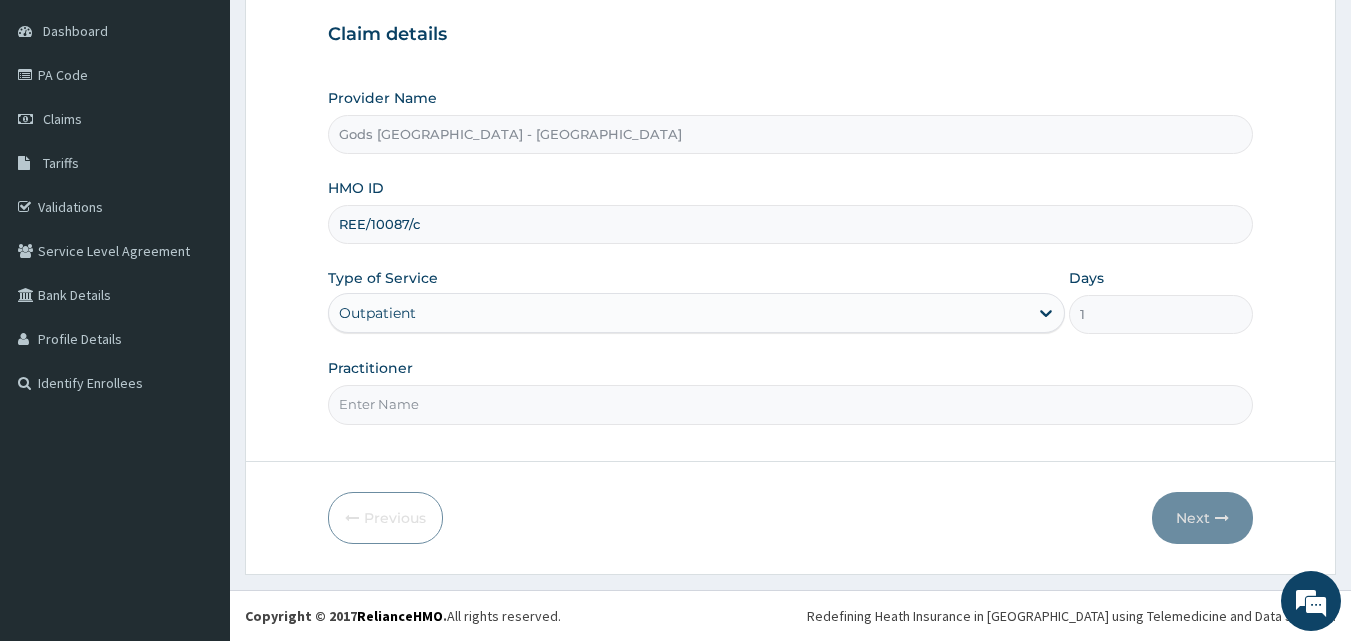 type on "DR AJAKAYE" 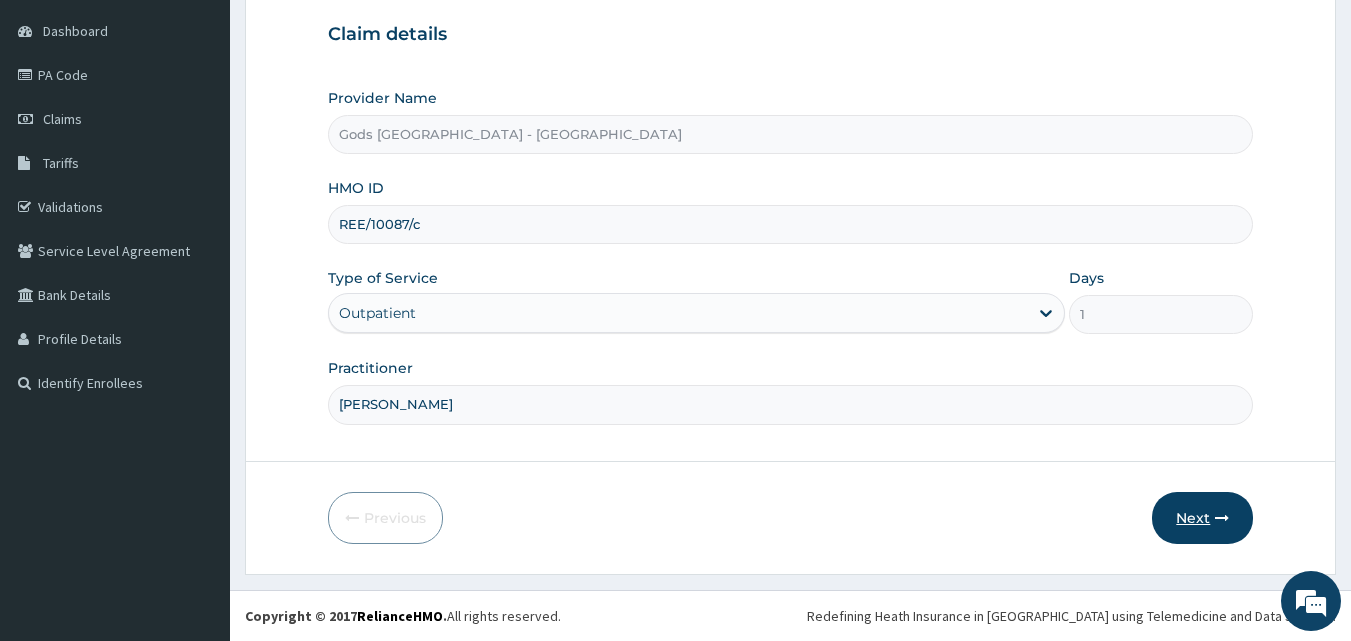 click on "Next" at bounding box center [1202, 518] 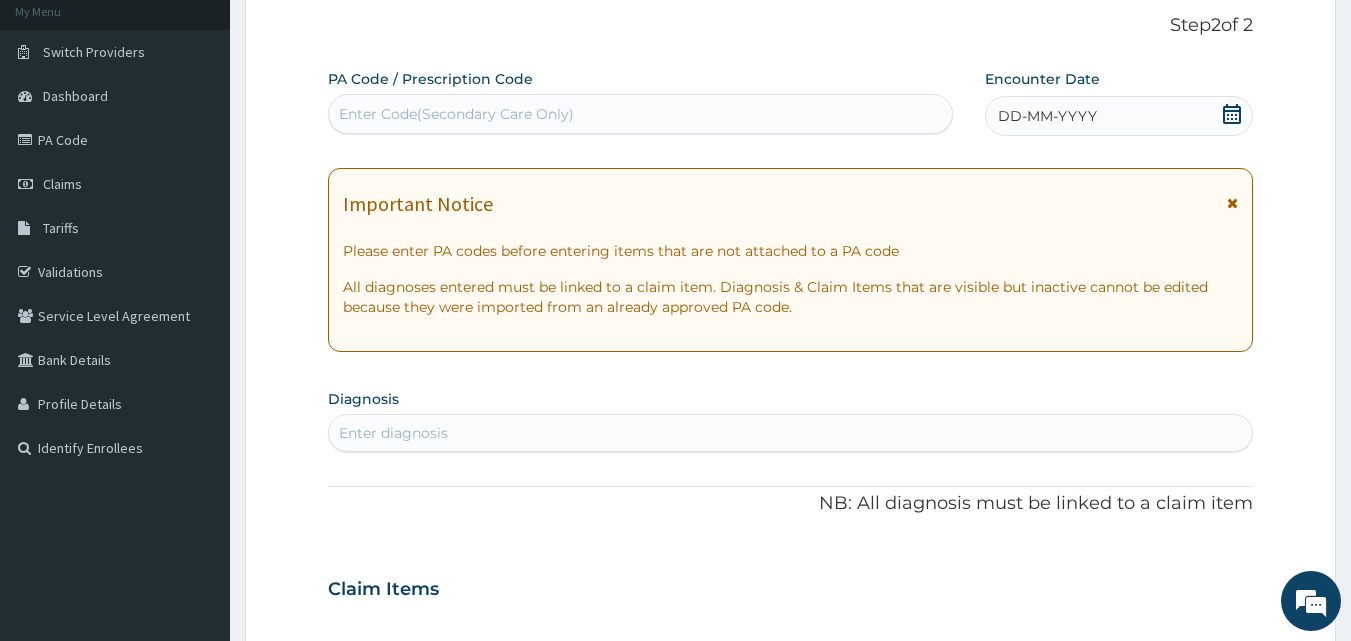 scroll, scrollTop: 200, scrollLeft: 0, axis: vertical 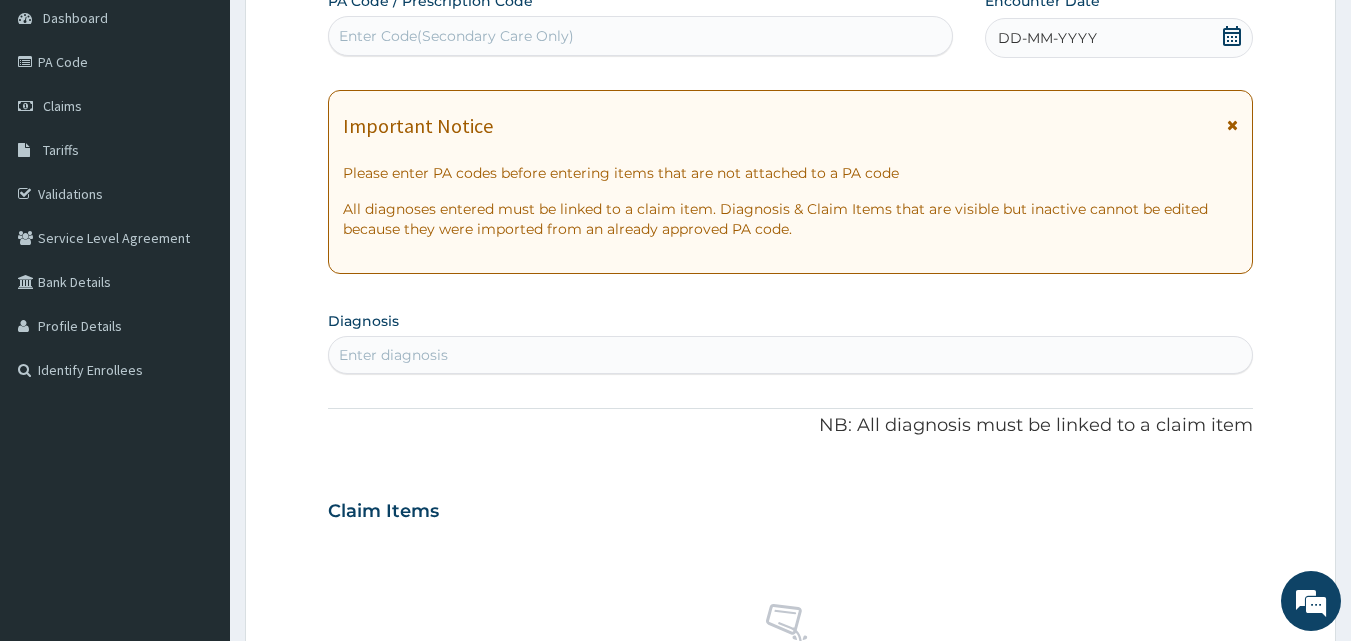 click on "Enter diagnosis" at bounding box center (791, 355) 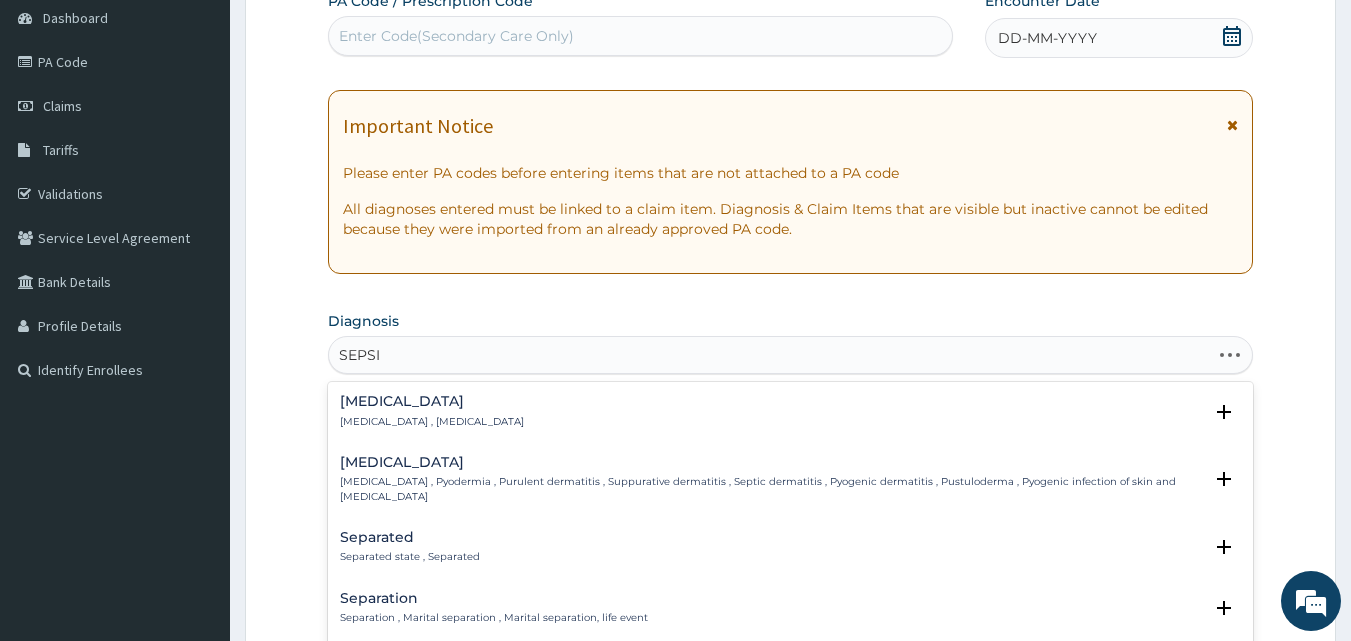 type on "SEPSIS" 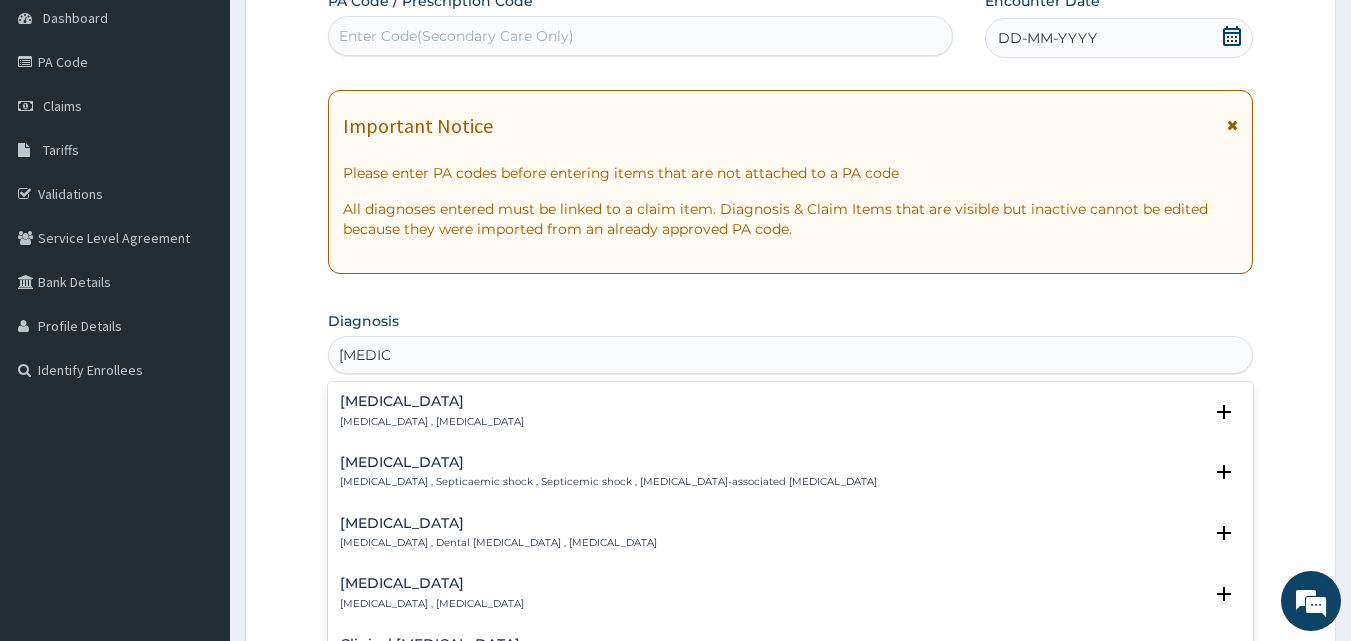 click on "Systemic infection , Sepsis" at bounding box center [432, 422] 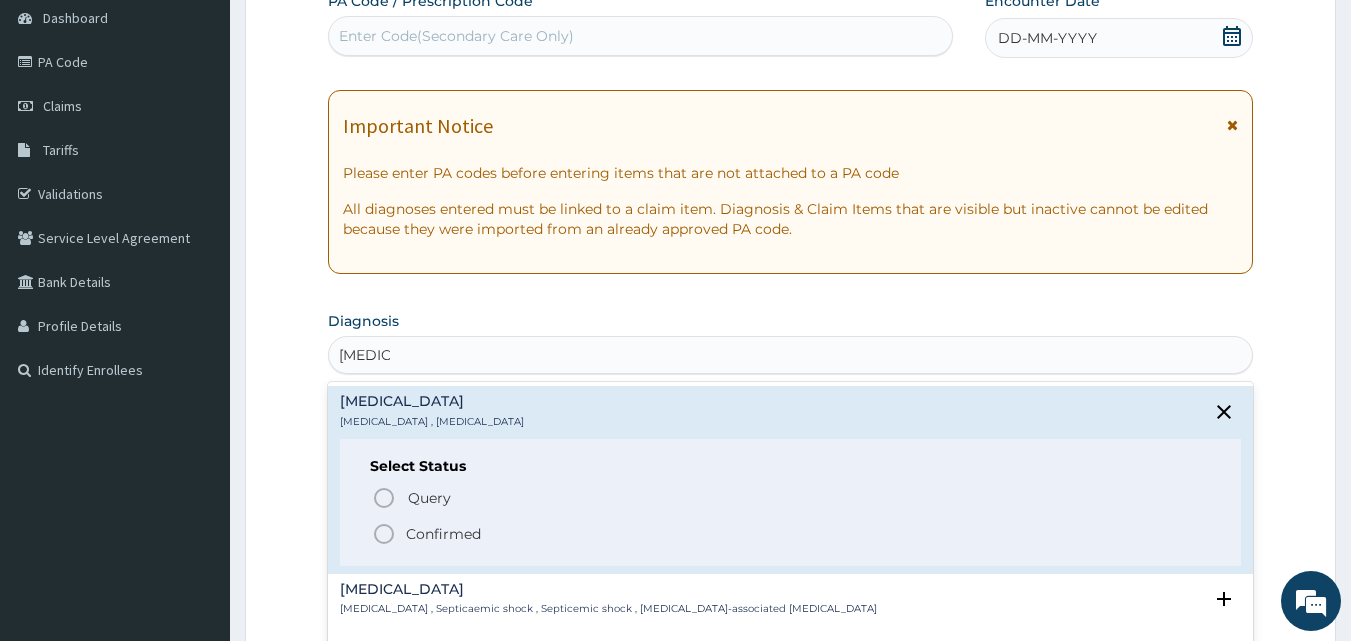 click on "Confirmed" at bounding box center (443, 534) 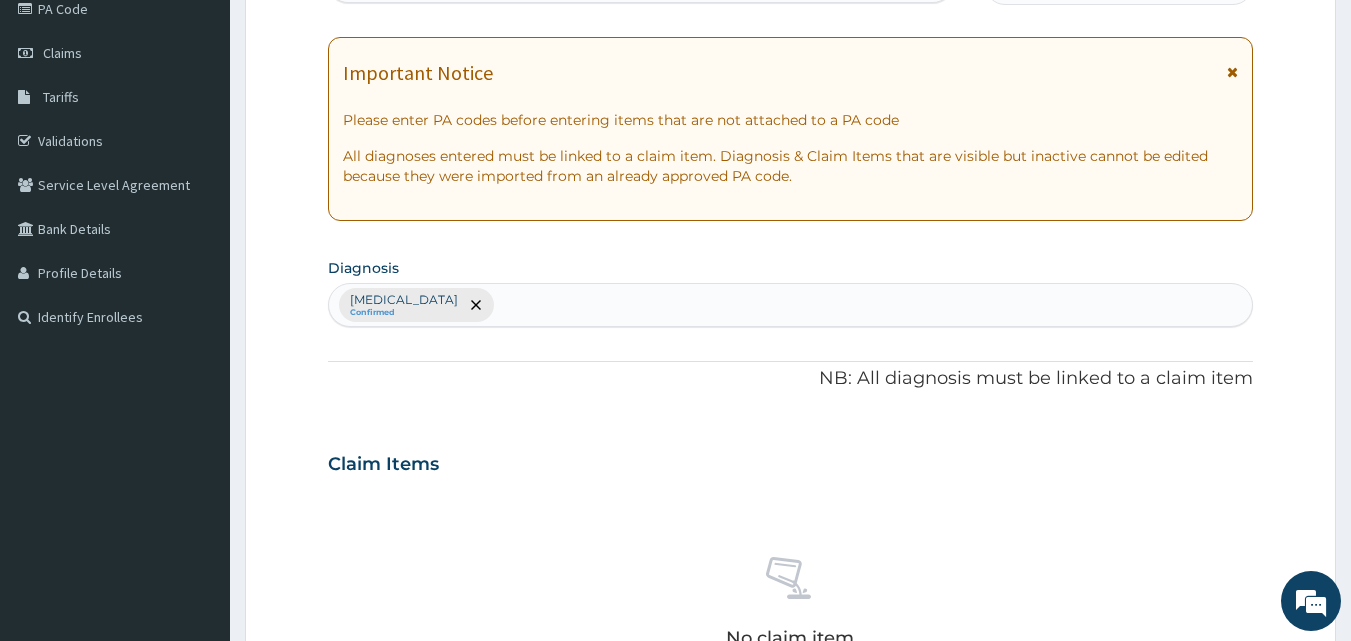scroll, scrollTop: 300, scrollLeft: 0, axis: vertical 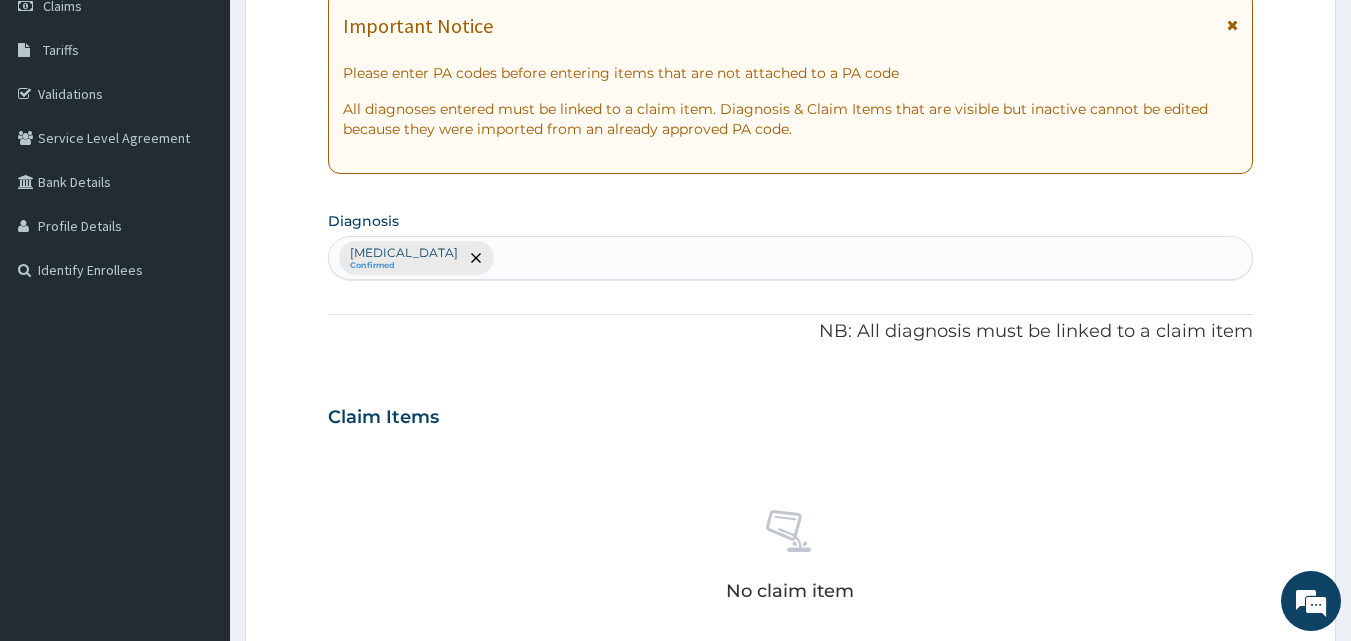 click on "Sepsis Confirmed" at bounding box center [791, 258] 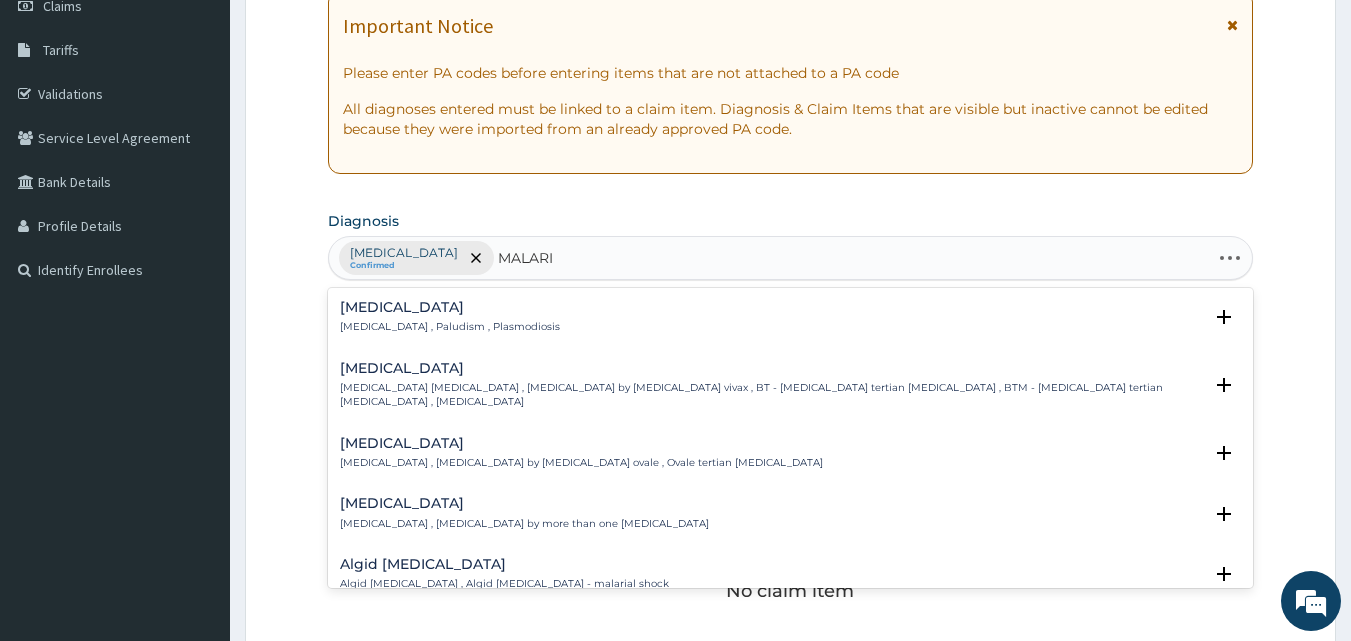 type on "MALARIA" 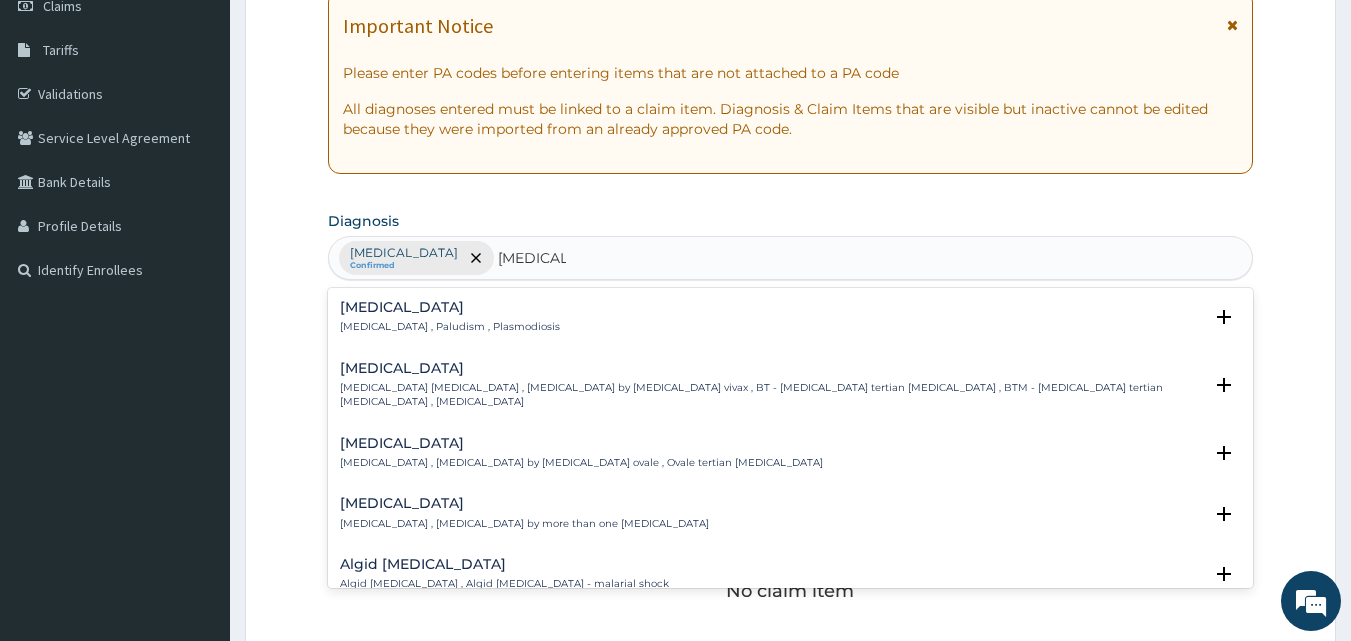 click on "Malaria Malaria , Paludism , Plasmodiosis" at bounding box center [450, 317] 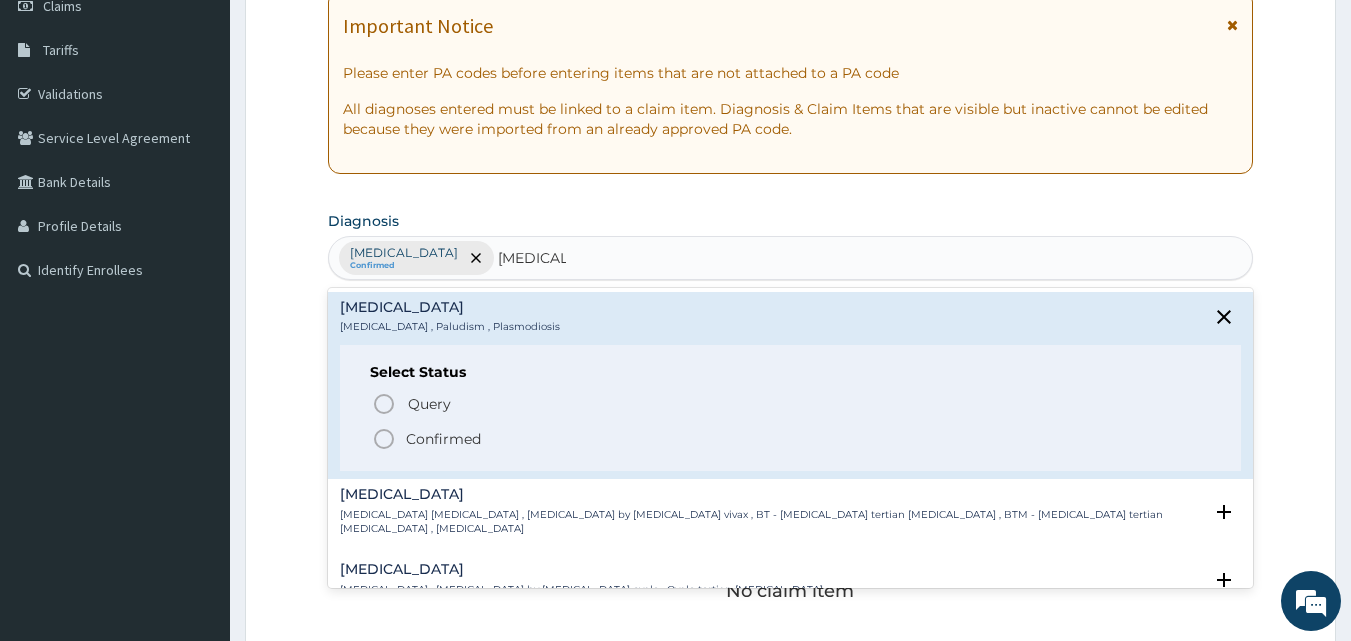 click on "Confirmed" at bounding box center (443, 439) 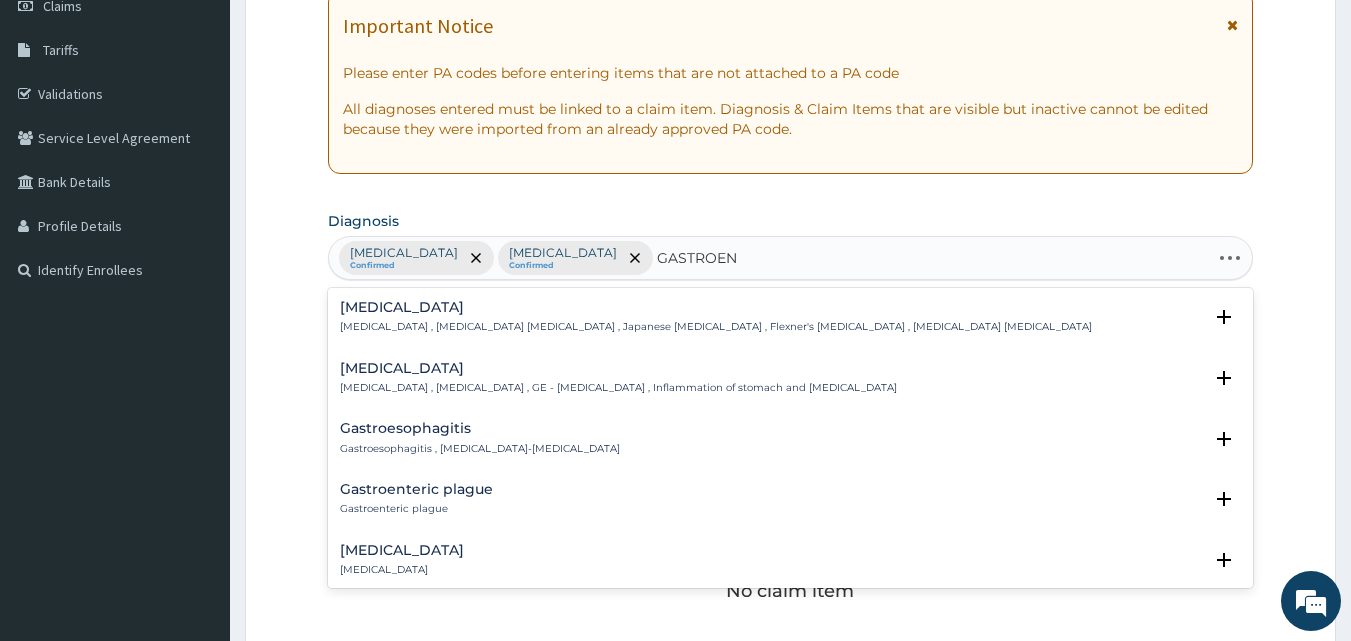 type on "GASTROENT" 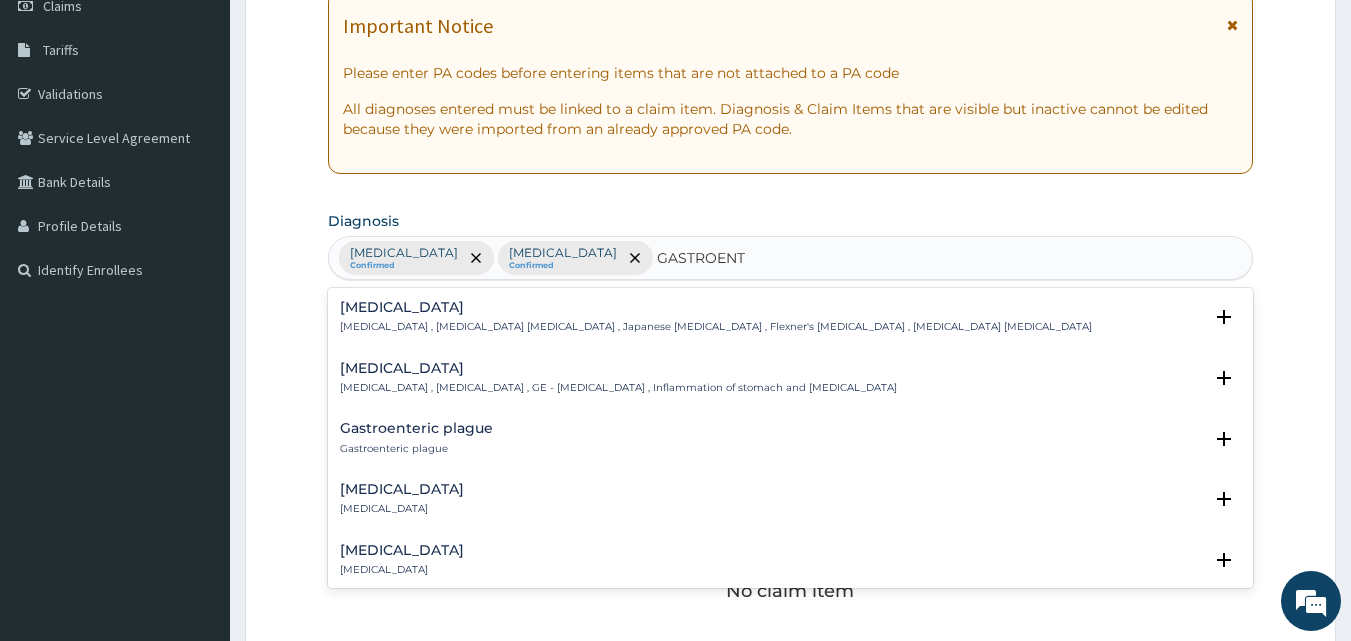 click on "Acute gastroenteritis Acute gastroenteritis" at bounding box center [402, 499] 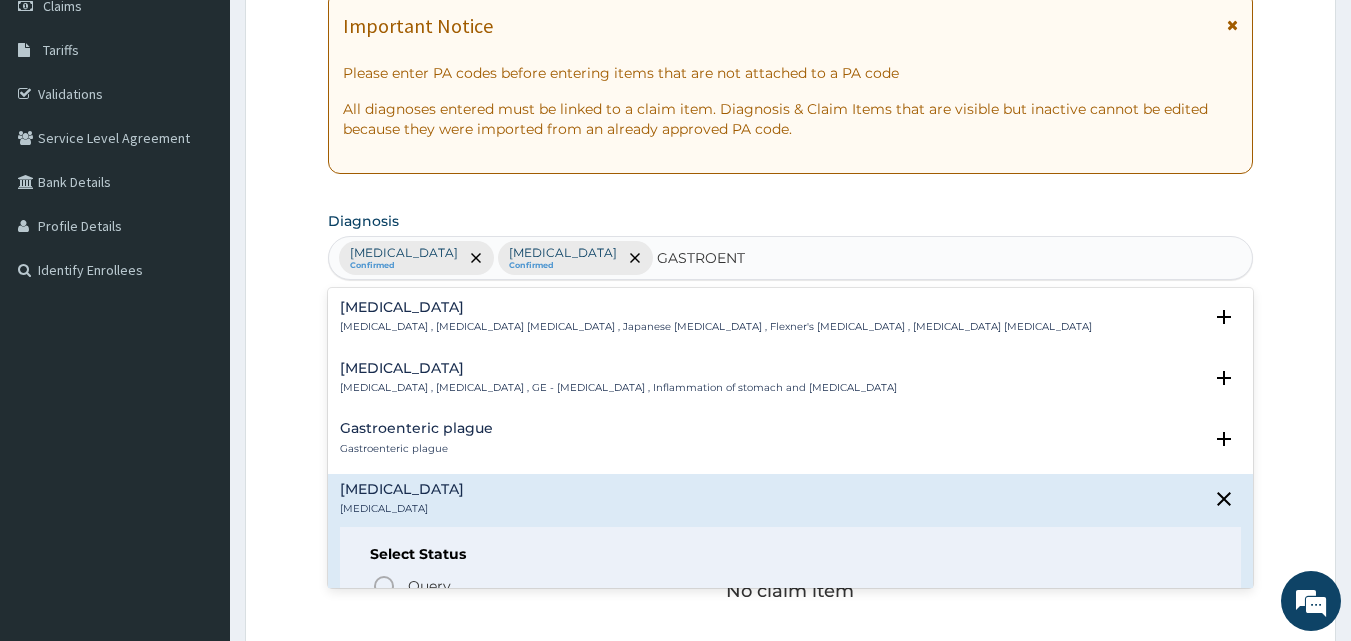 scroll, scrollTop: 200, scrollLeft: 0, axis: vertical 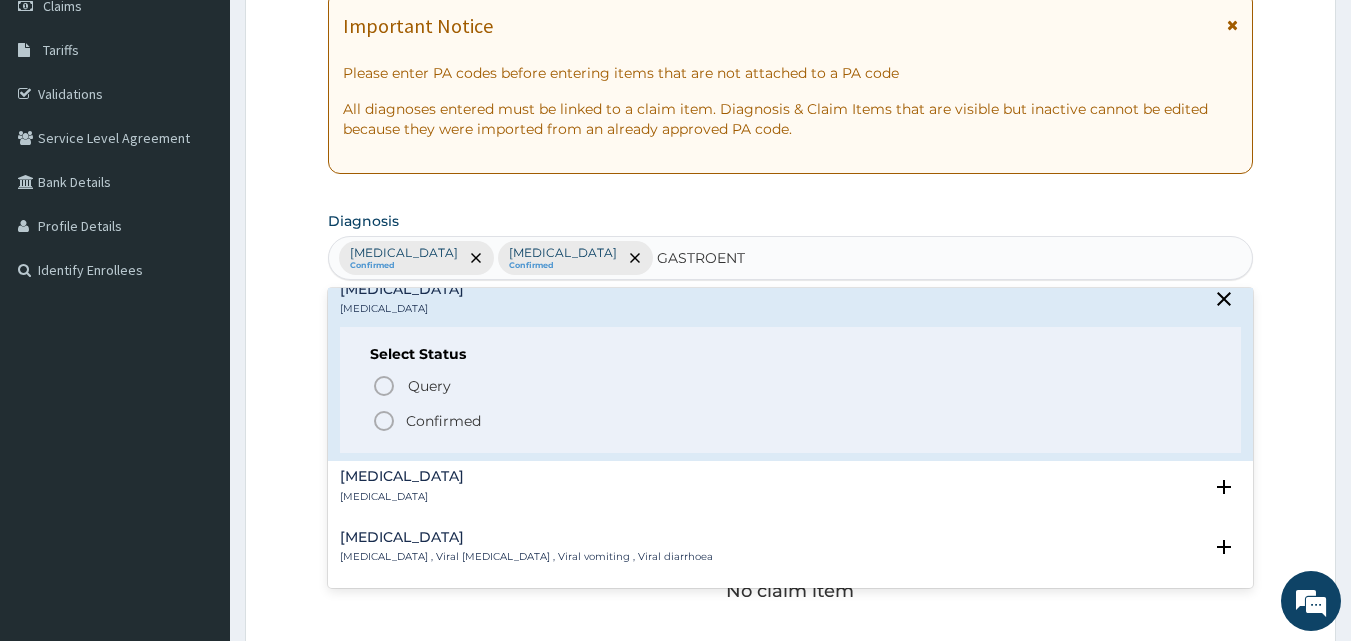 click on "Confirmed" at bounding box center (443, 421) 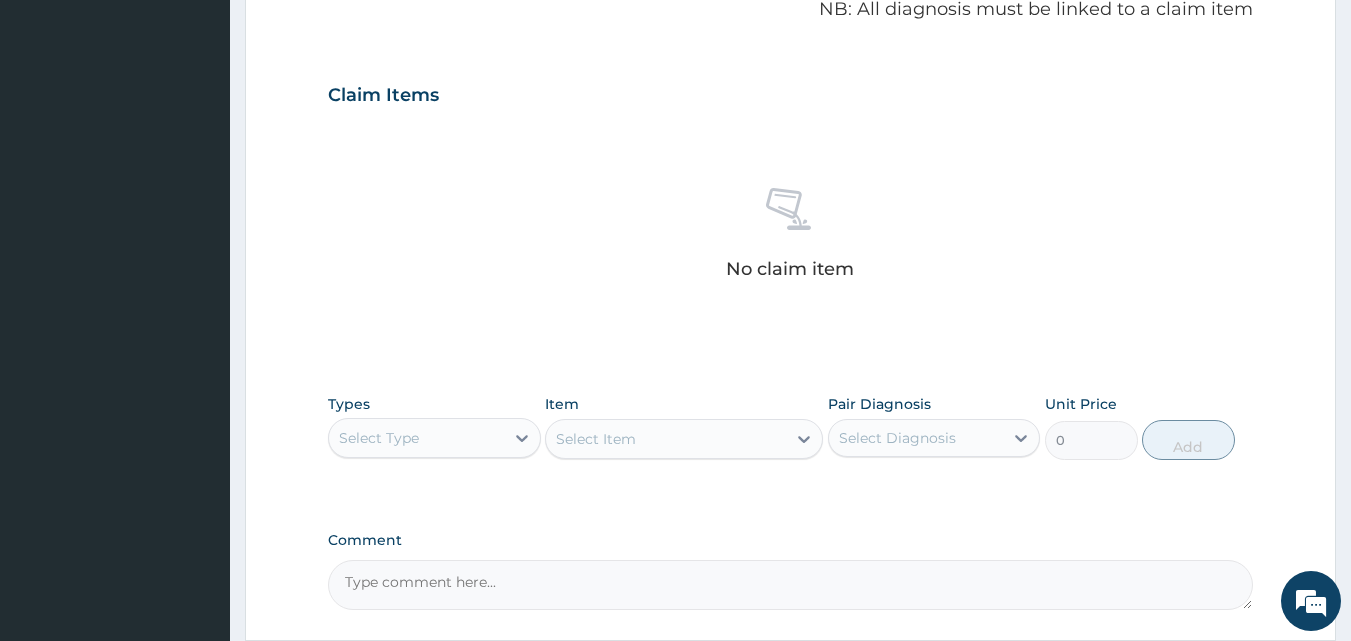 scroll, scrollTop: 700, scrollLeft: 0, axis: vertical 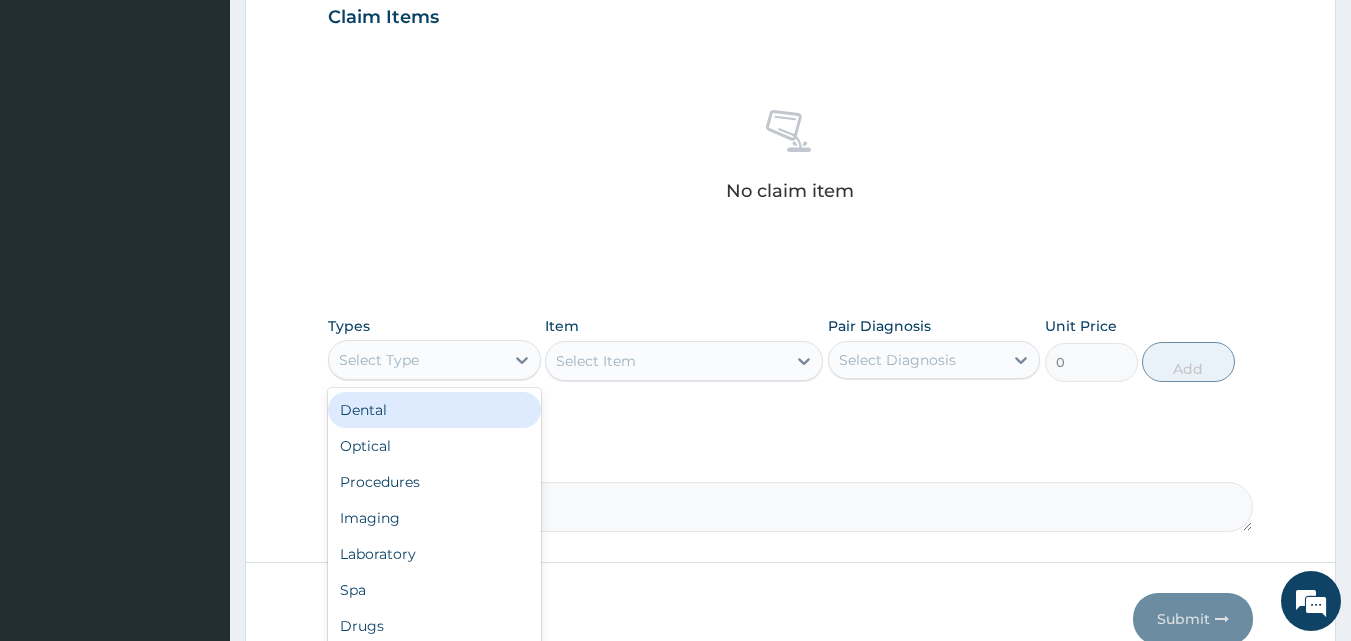 click on "Select Type" at bounding box center [416, 360] 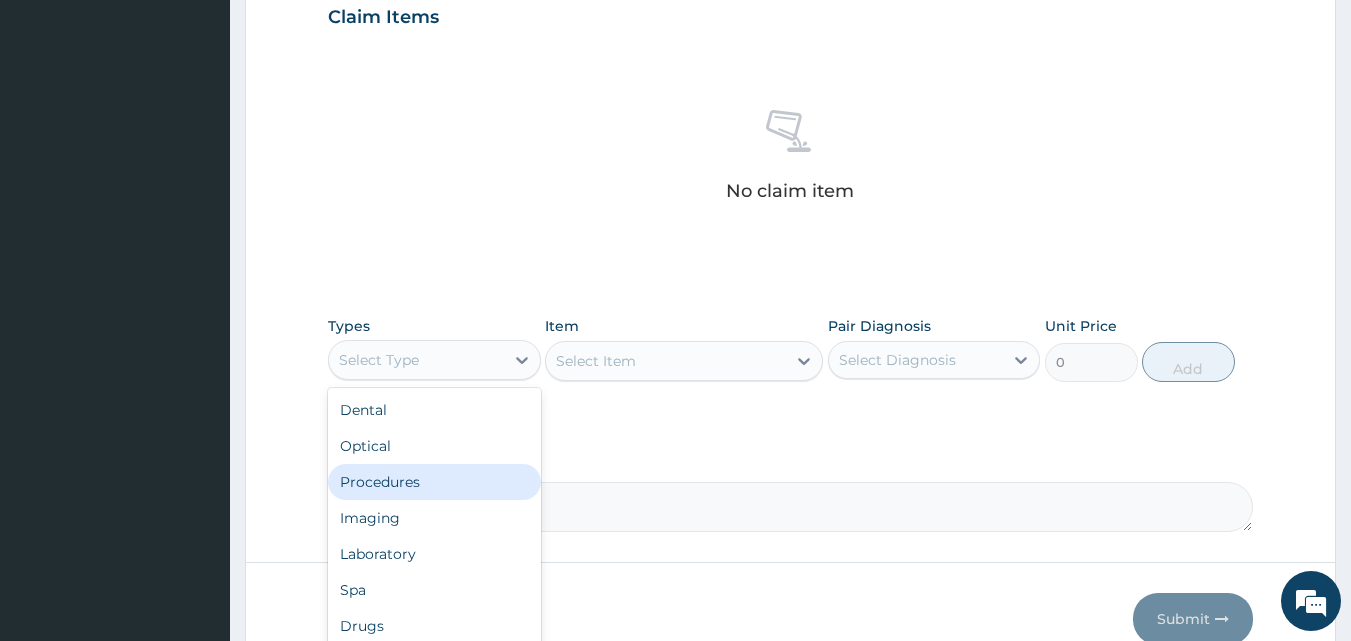 click on "Procedures" at bounding box center (434, 482) 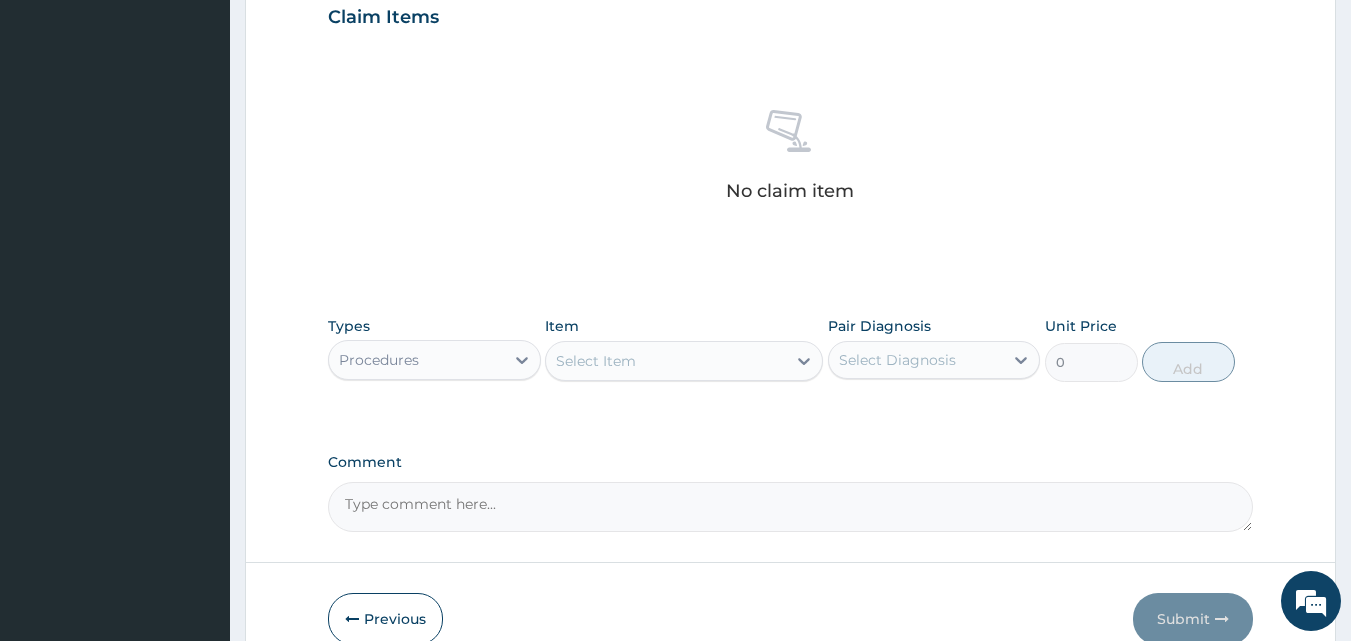 click at bounding box center (804, 361) 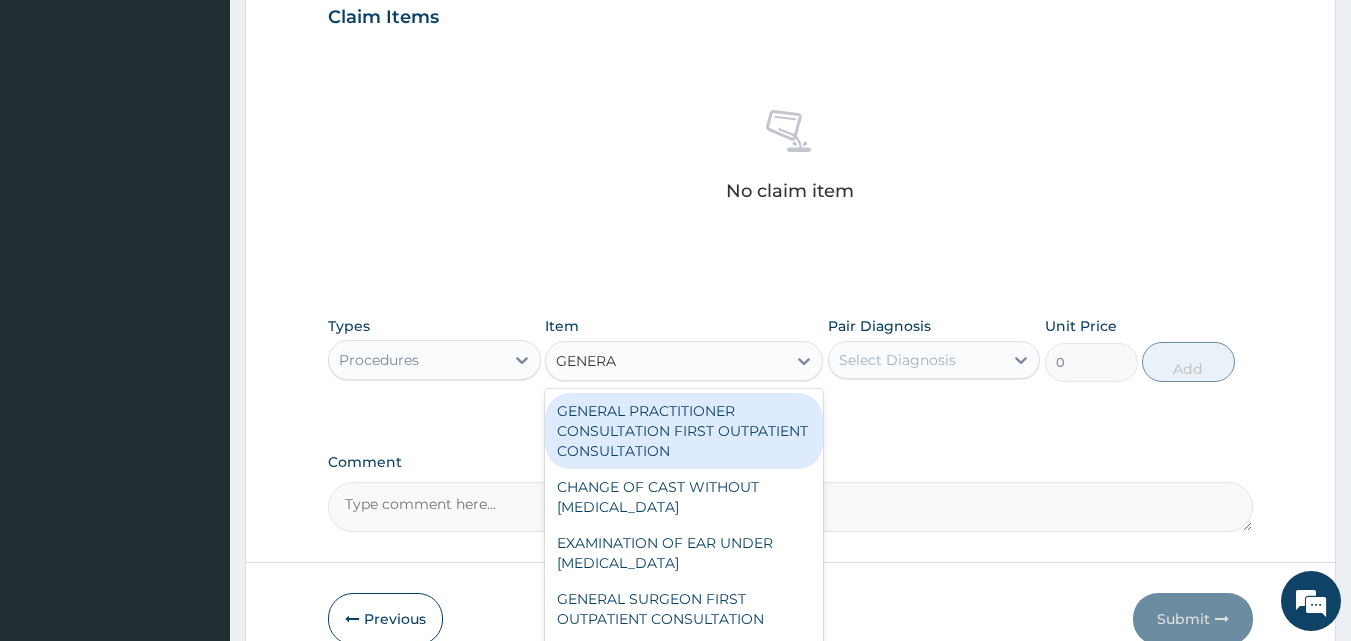 type on "GENERAL" 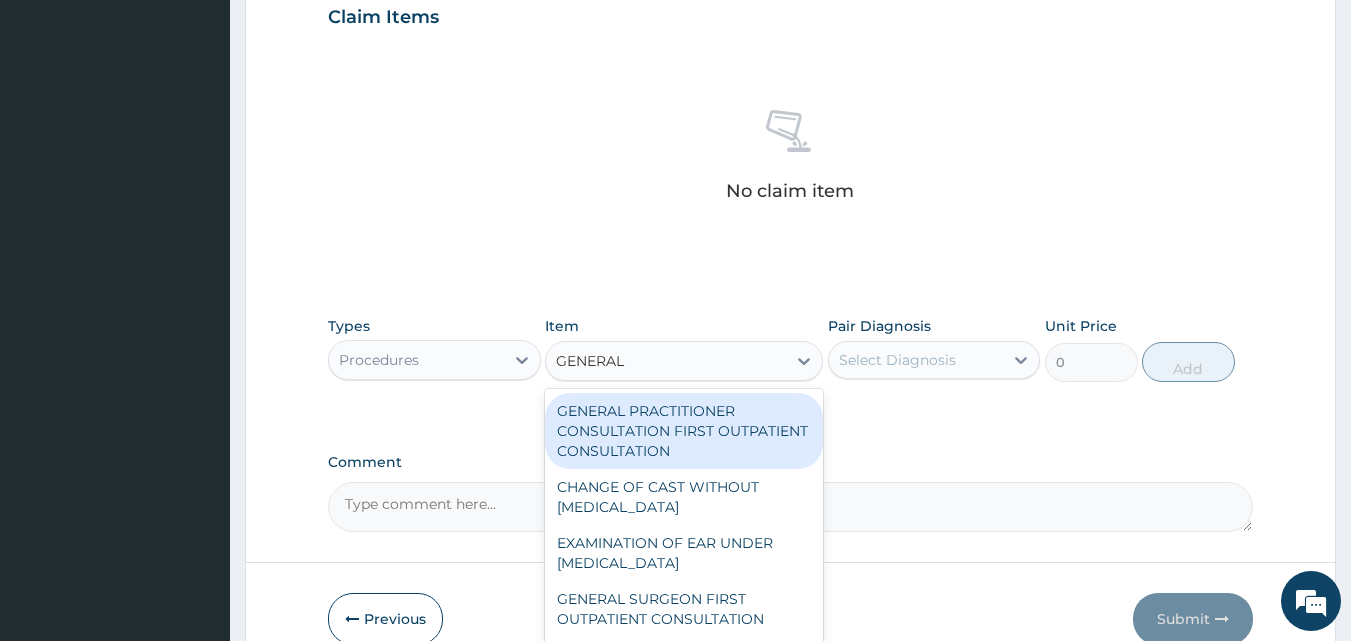 click on "GENERAL PRACTITIONER CONSULTATION FIRST OUTPATIENT CONSULTATION" at bounding box center (684, 431) 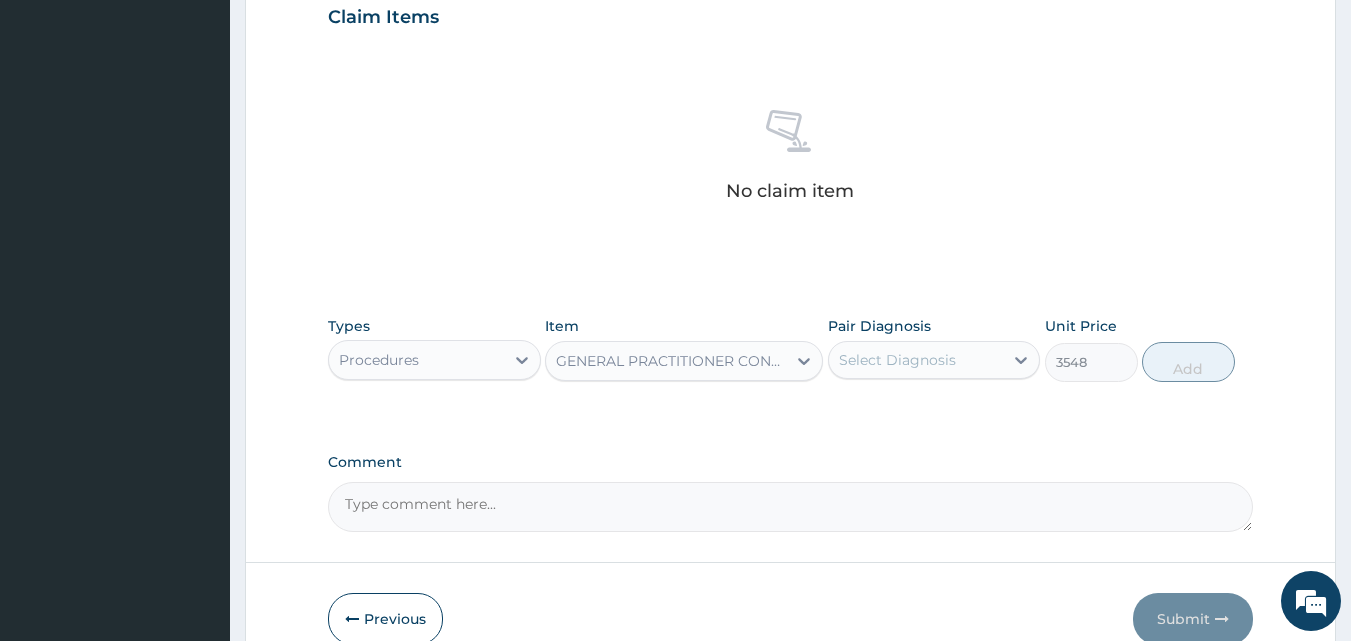 click on "Select Diagnosis" at bounding box center (897, 360) 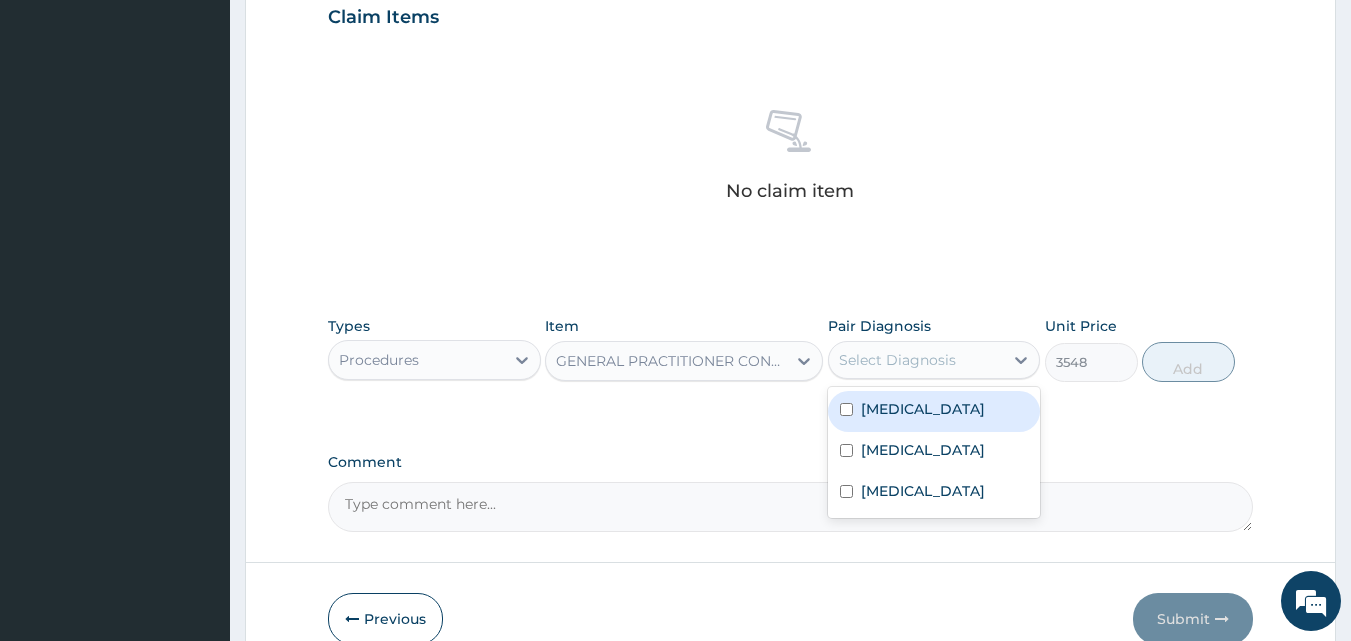 click on "Sepsis" at bounding box center [934, 411] 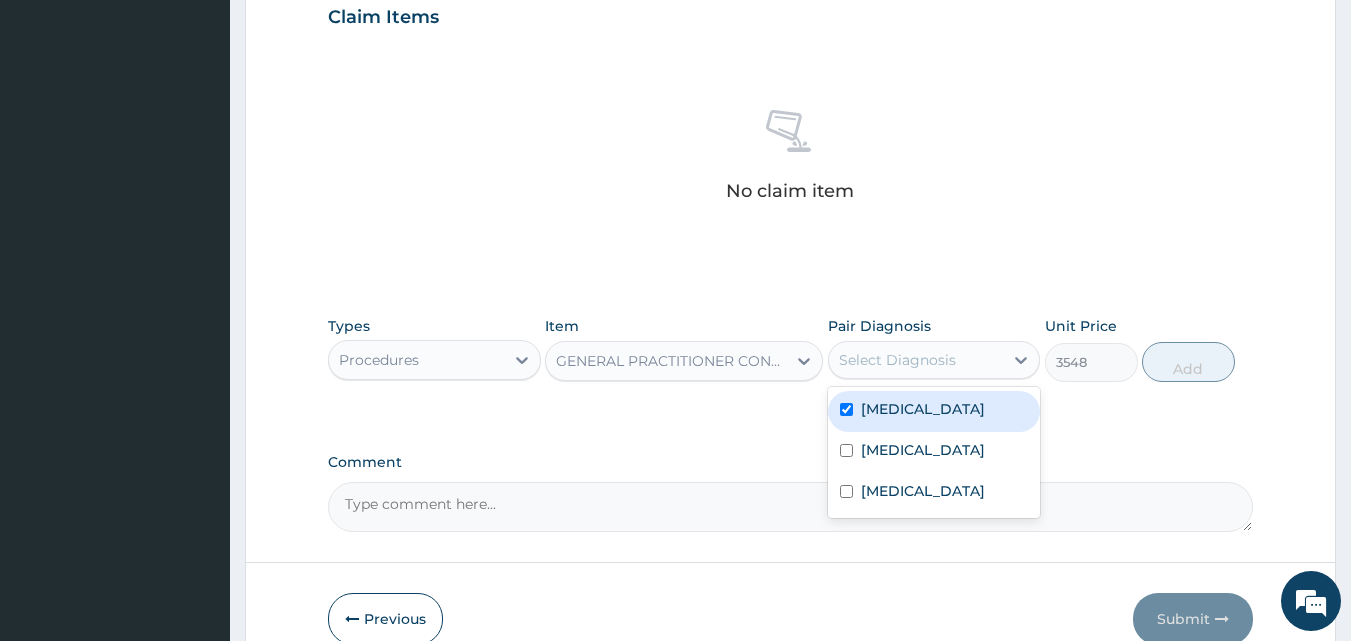checkbox on "true" 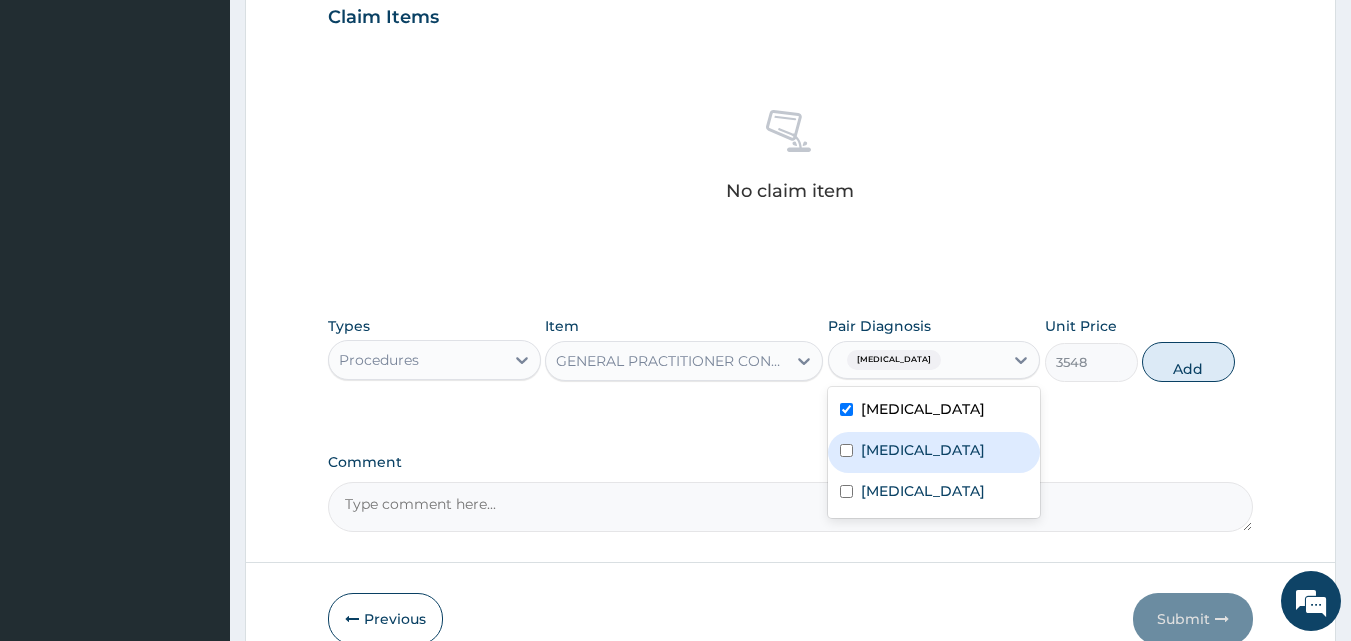 click on "Malaria" at bounding box center (934, 452) 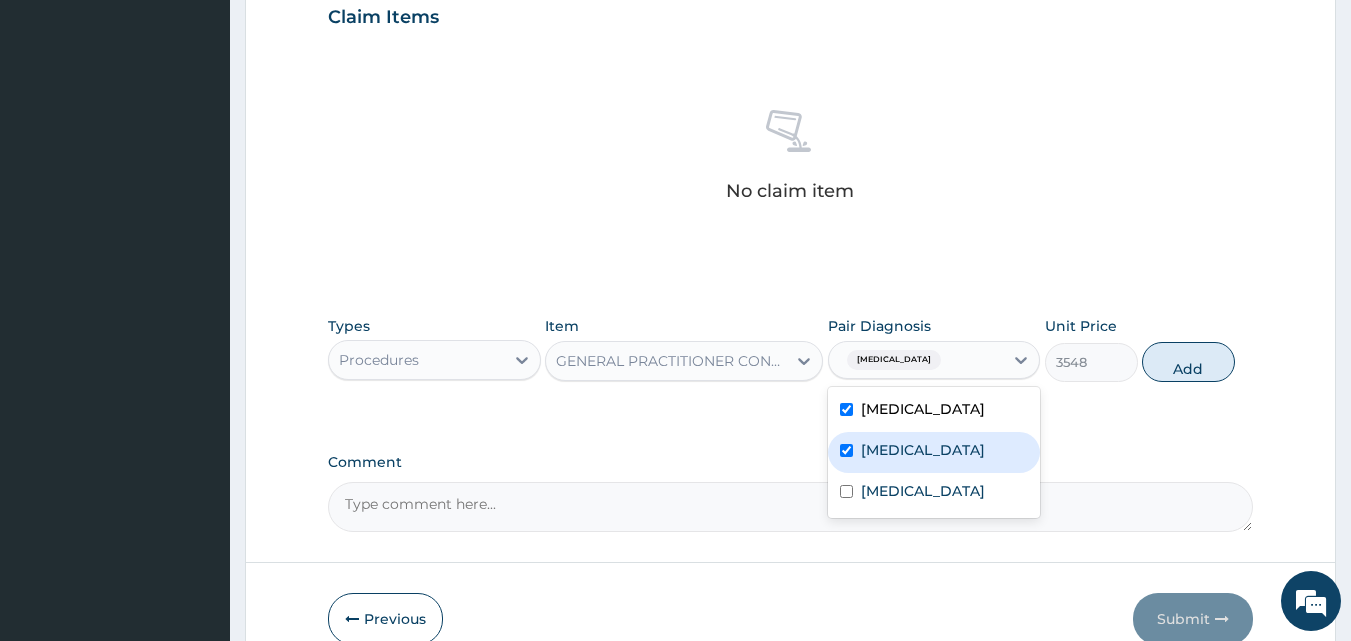 checkbox on "true" 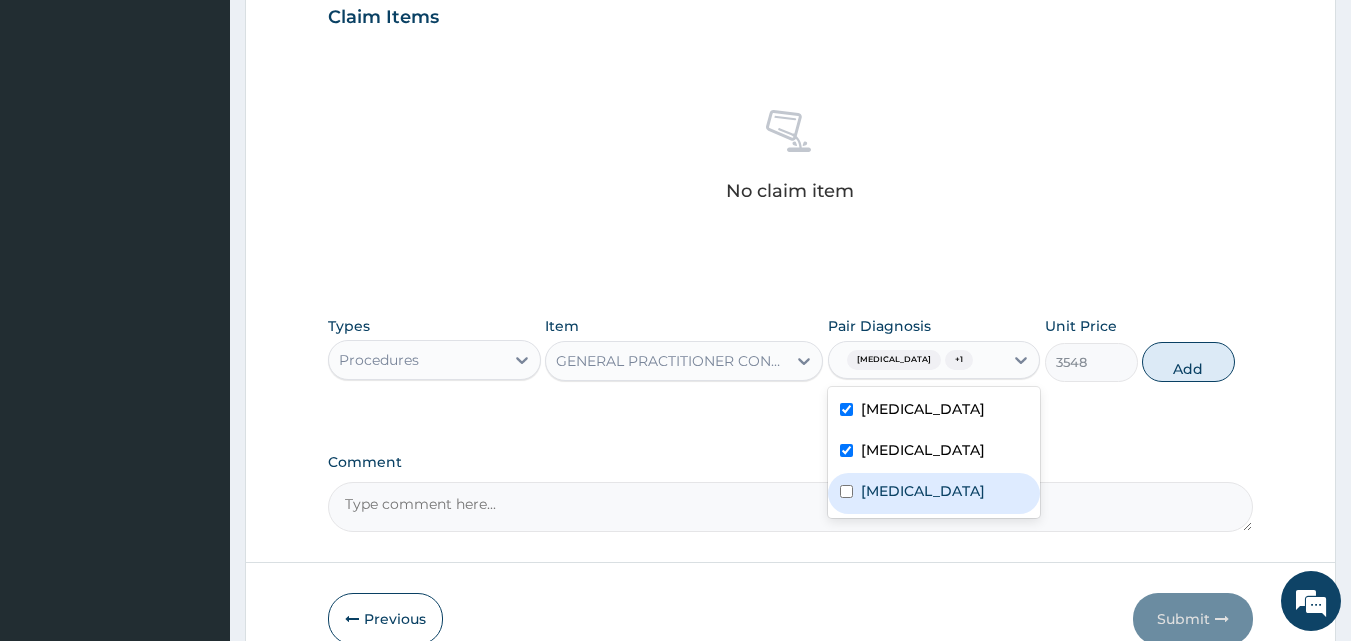 click on "Acute gastroenteritis" at bounding box center [934, 493] 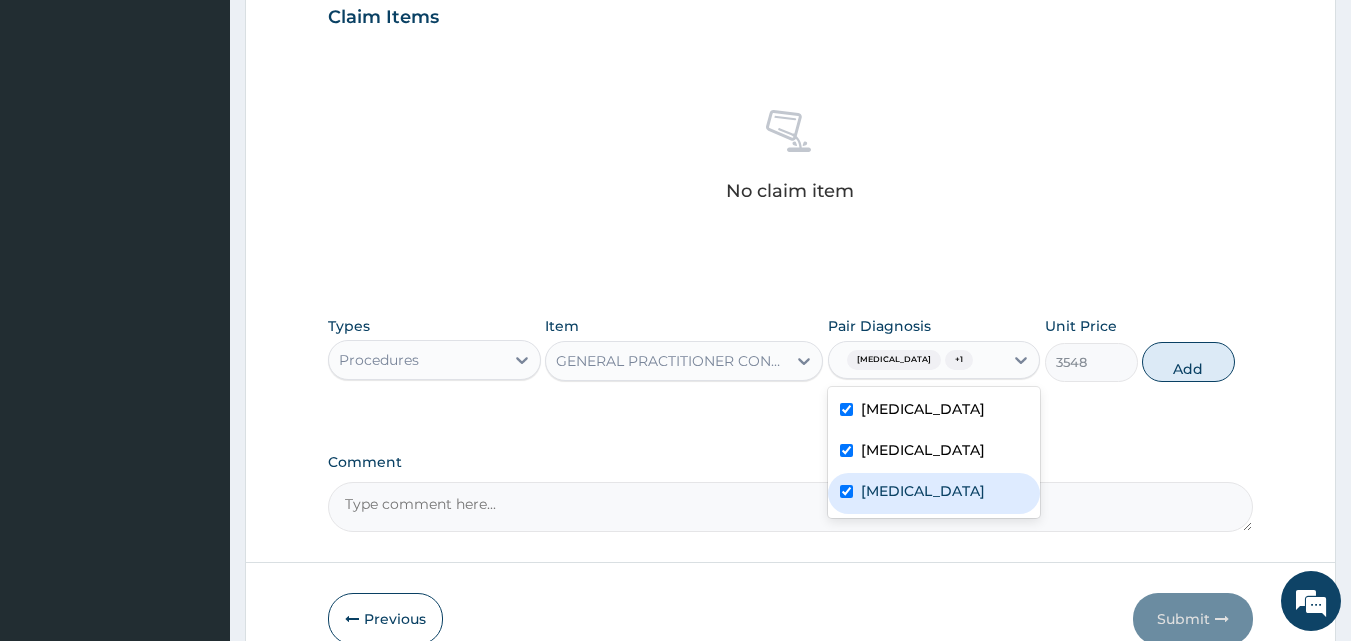 checkbox on "true" 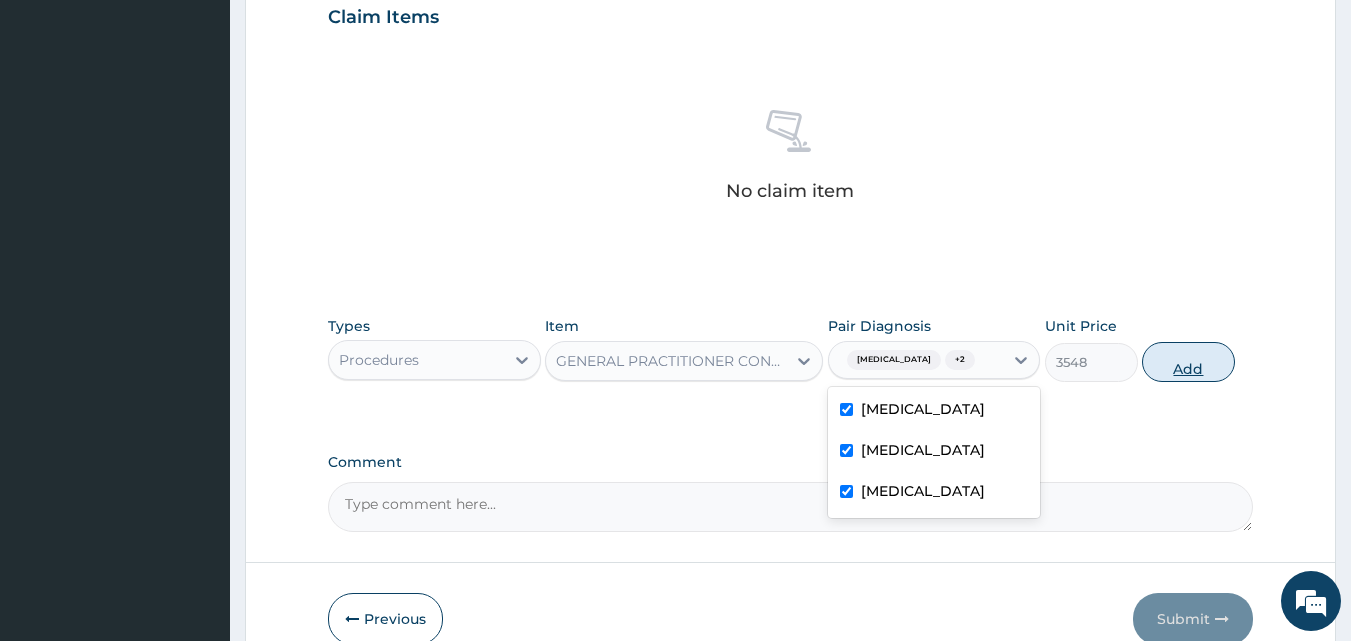 click on "Add" at bounding box center (1188, 362) 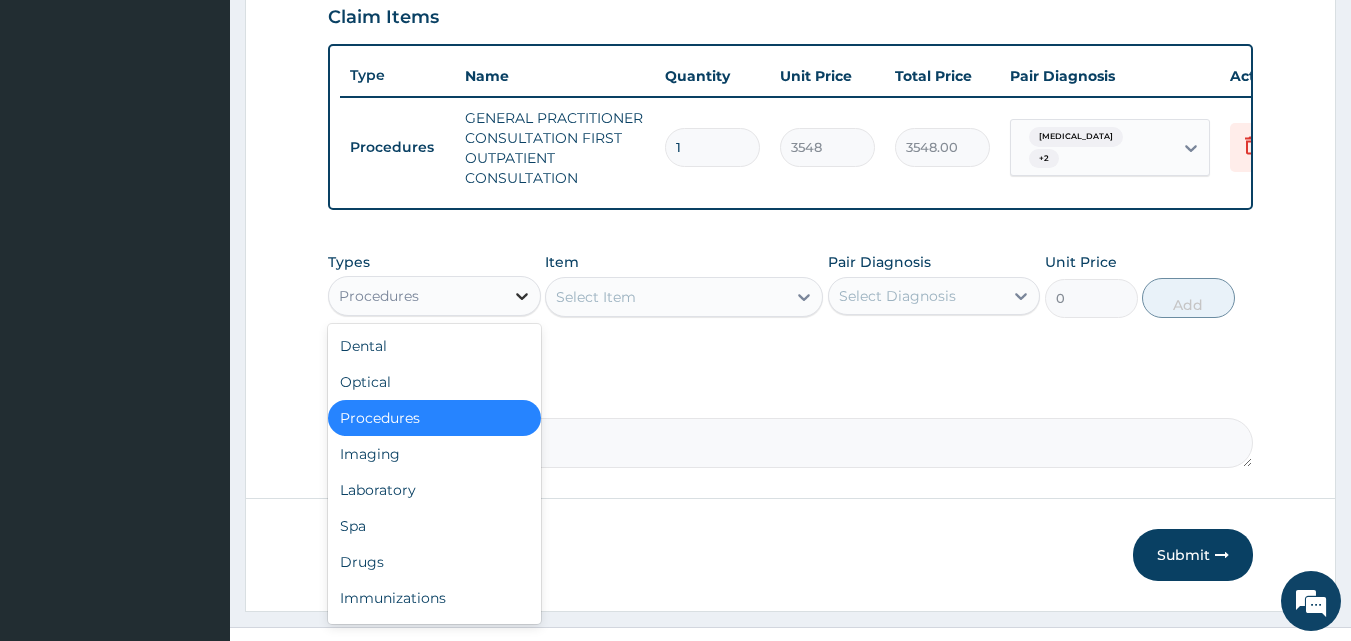 click 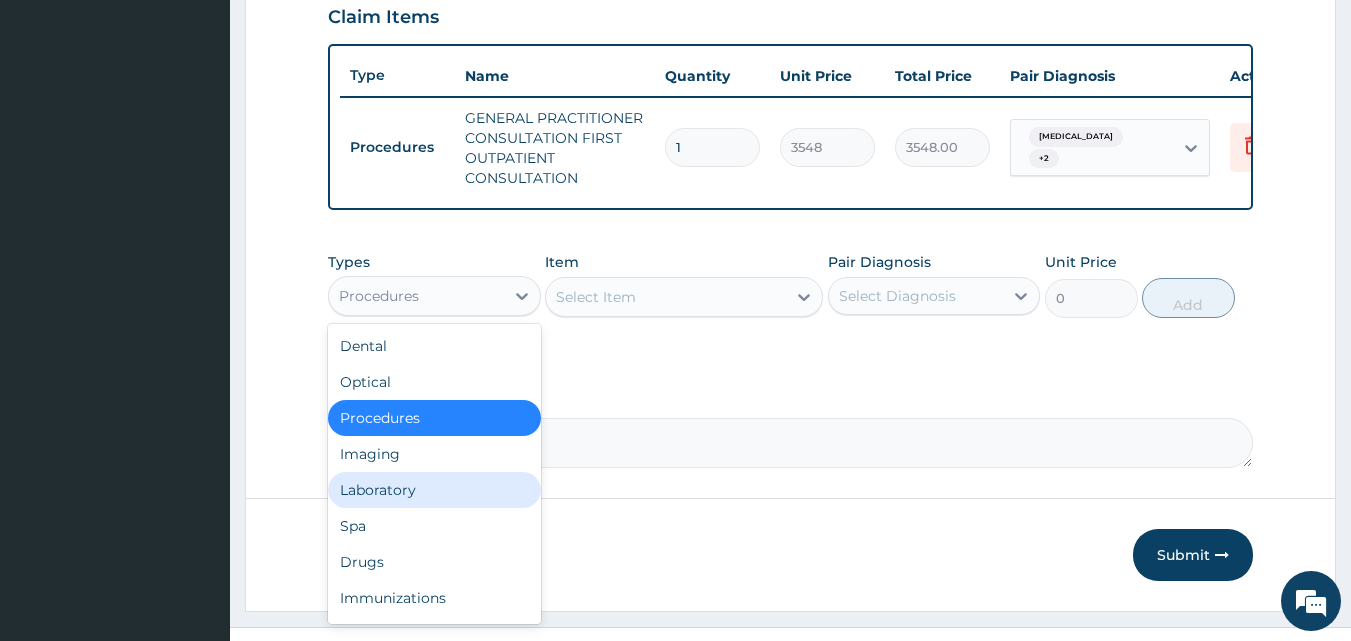 click on "Laboratory" at bounding box center [434, 490] 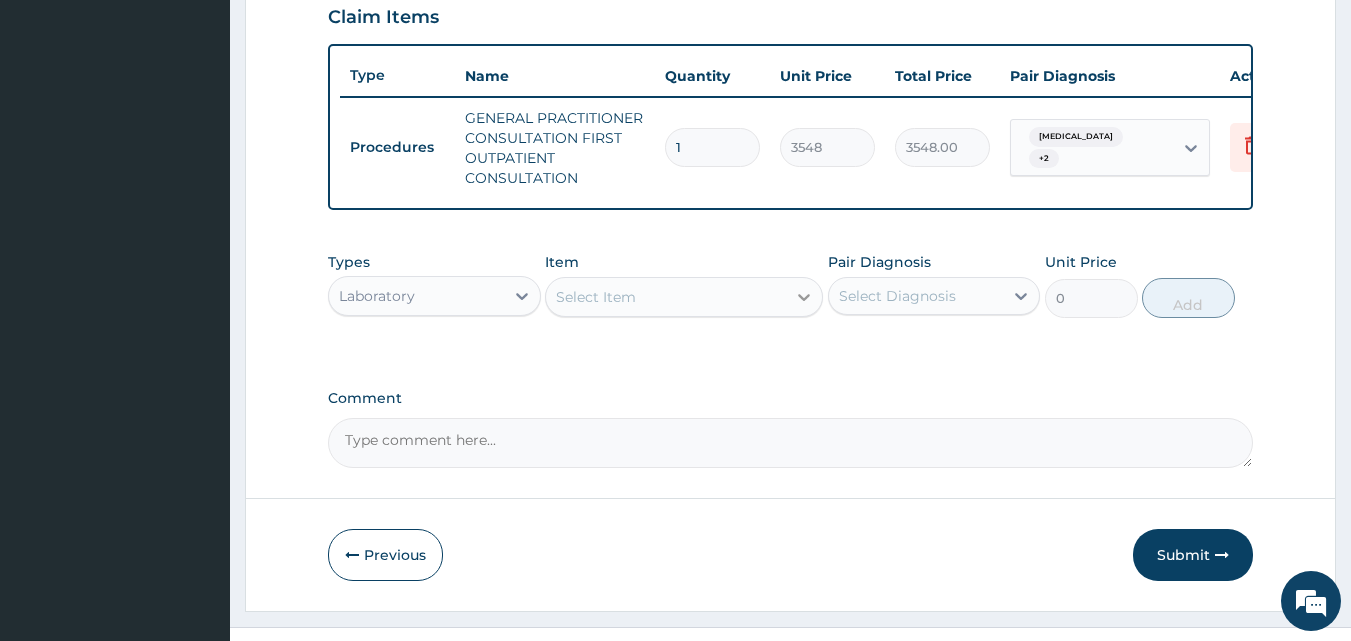 click 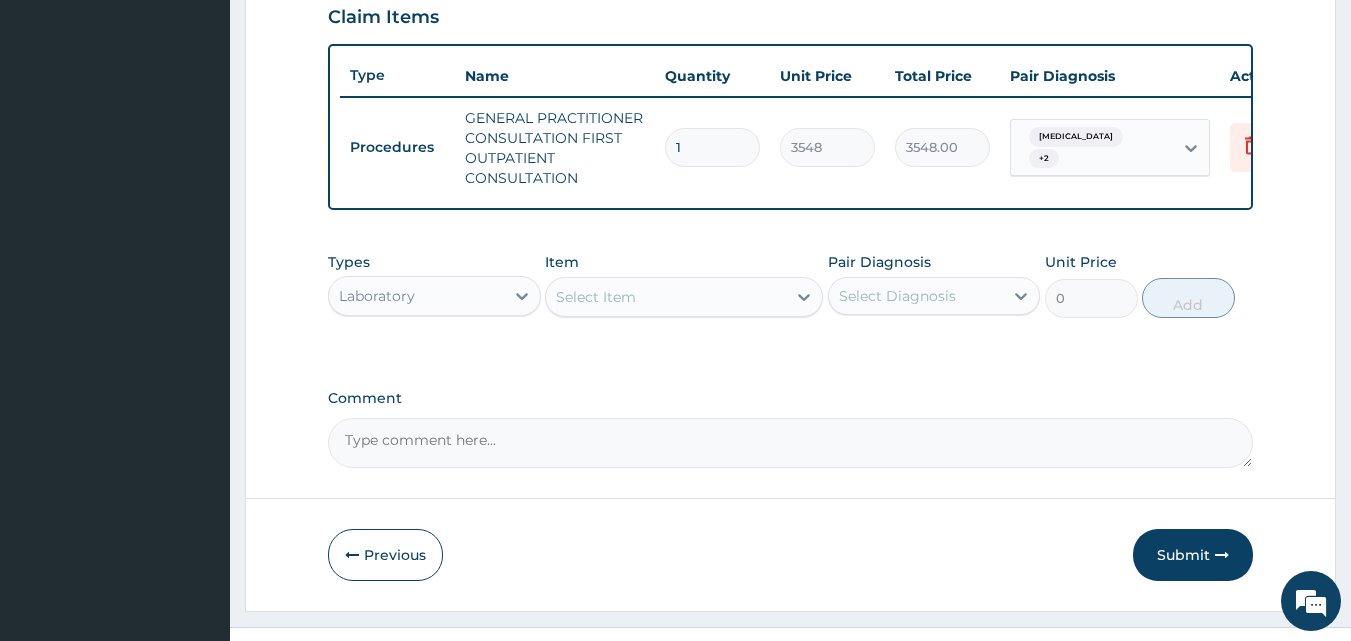 click on "Select Item" at bounding box center (666, 297) 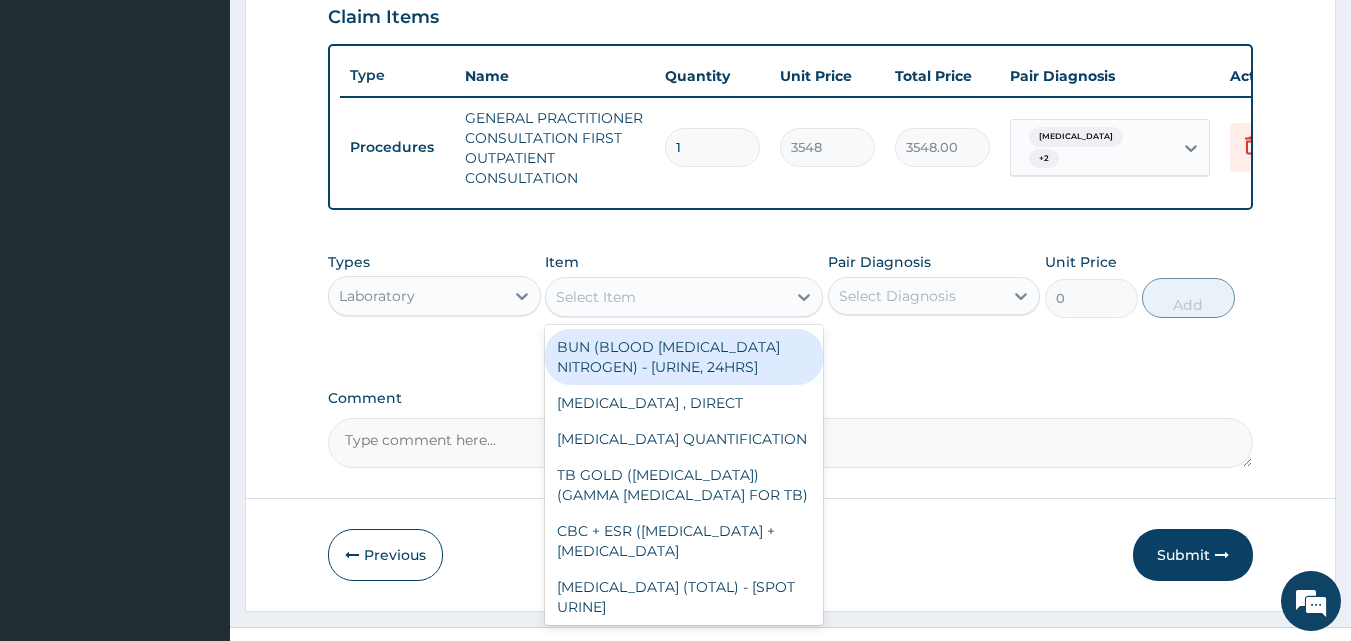 click on "Select Item" at bounding box center [666, 297] 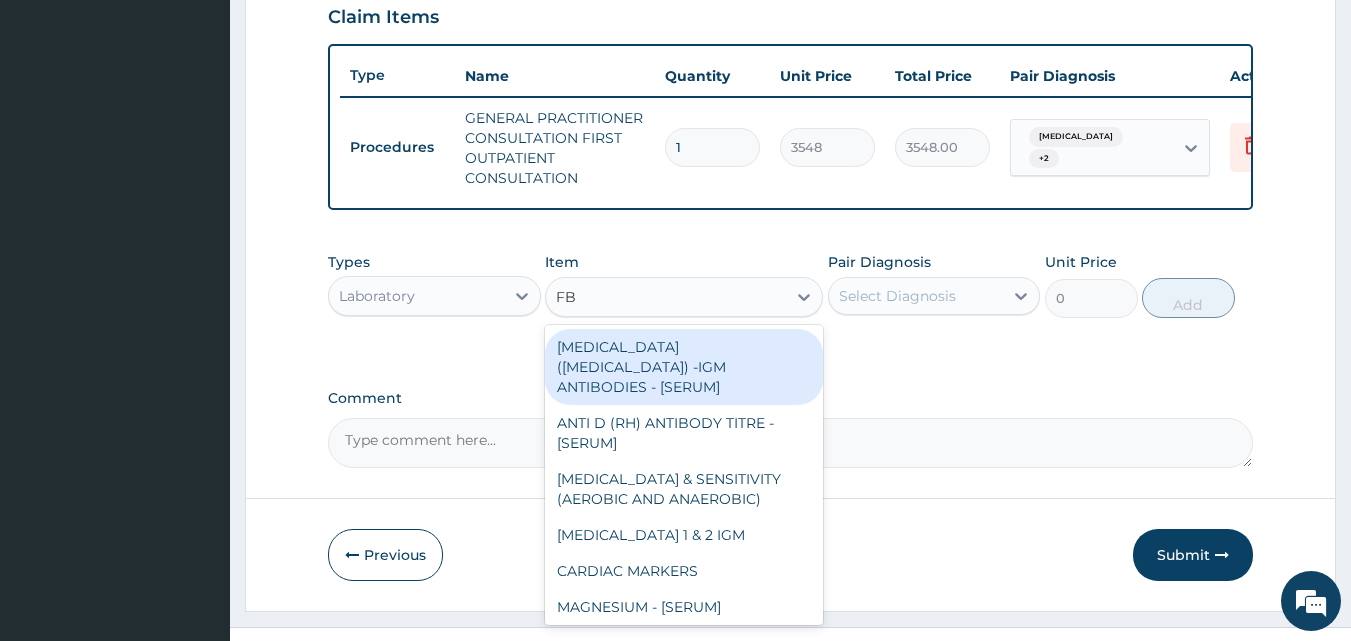 type on "FBC" 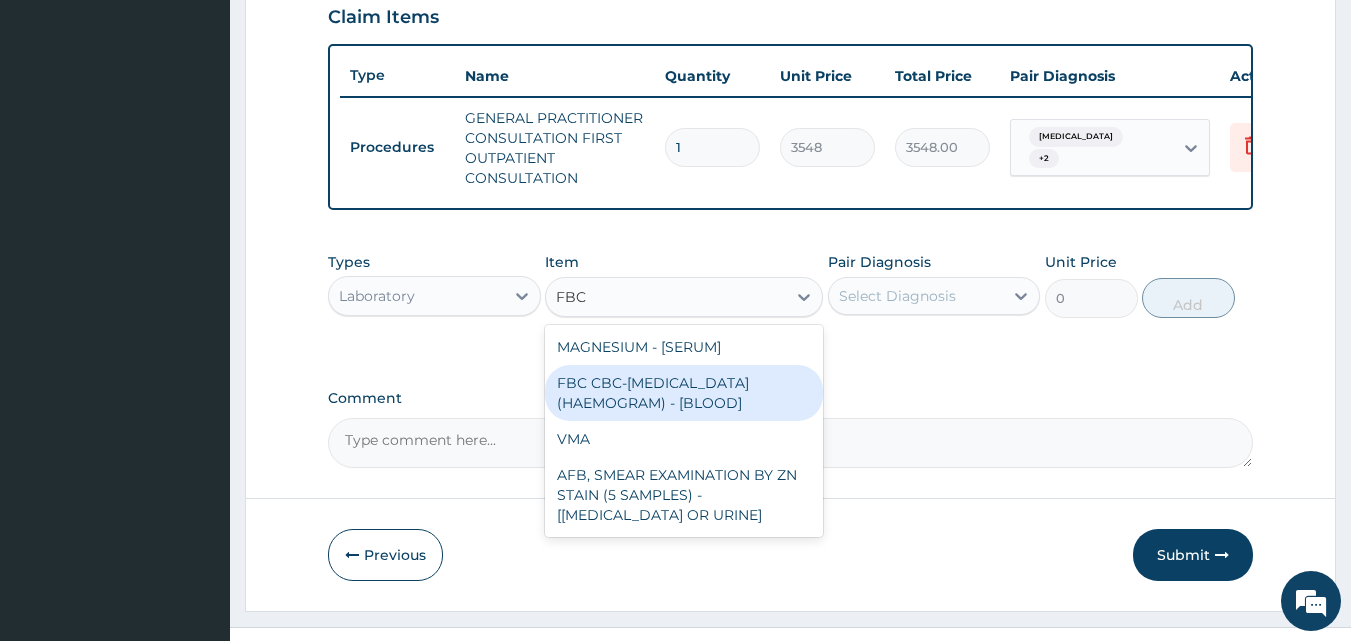 click on "FBC CBC-COMPLETE BLOOD COUNT (HAEMOGRAM) - [BLOOD]" at bounding box center (684, 393) 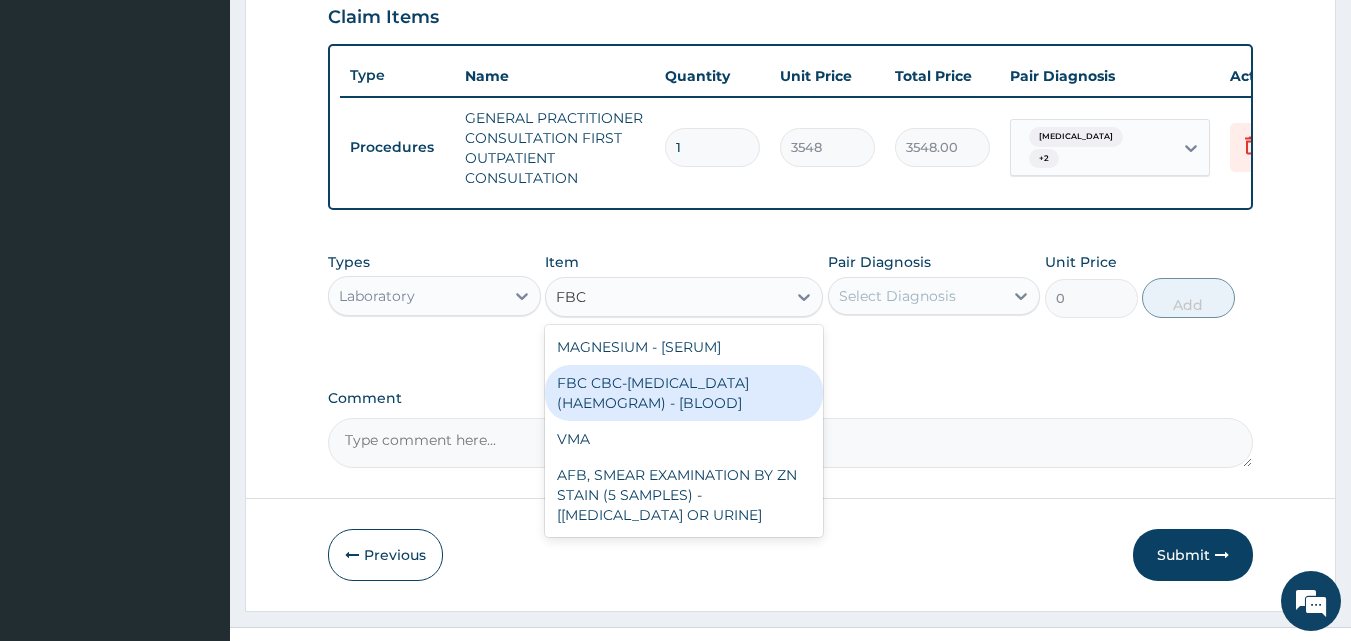 type 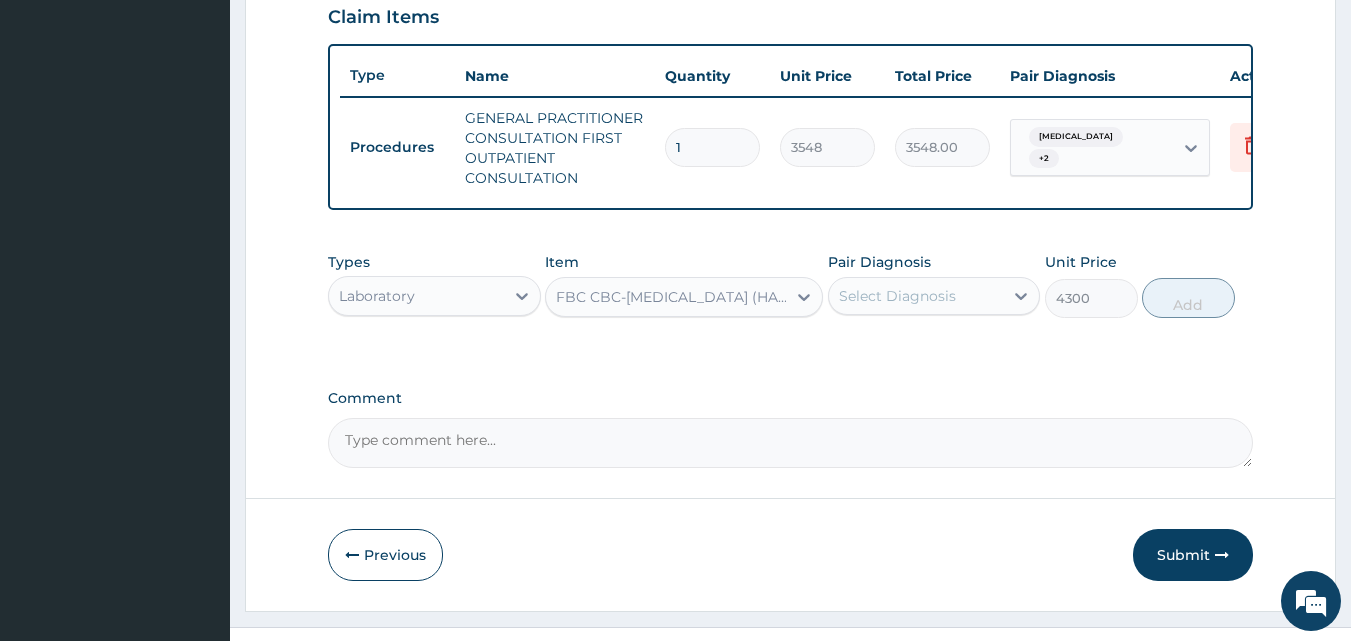 click on "Select Diagnosis" at bounding box center (897, 296) 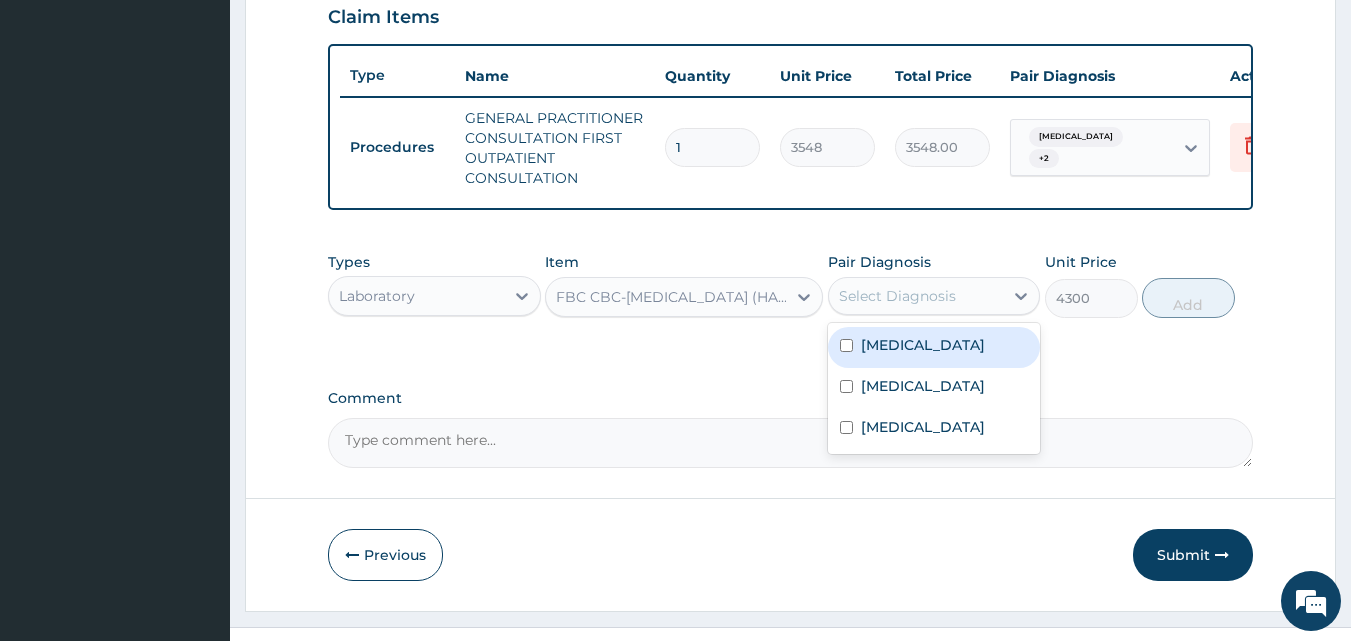 click on "Sepsis" at bounding box center (934, 347) 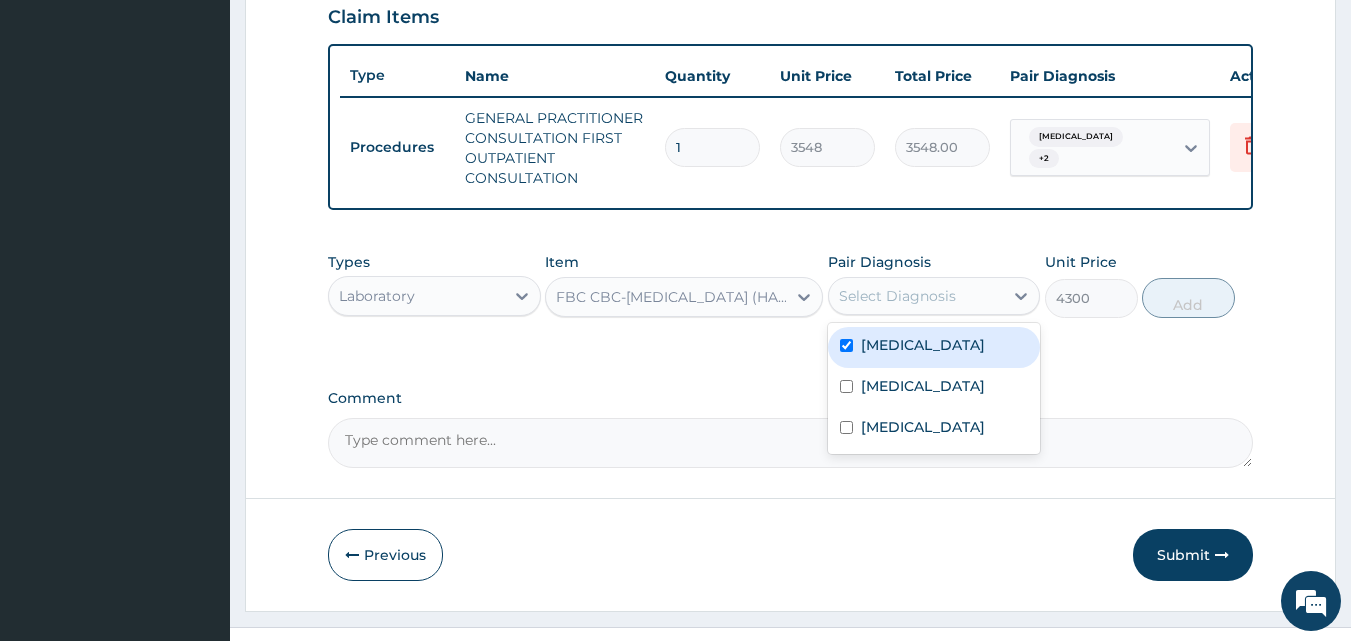 checkbox on "true" 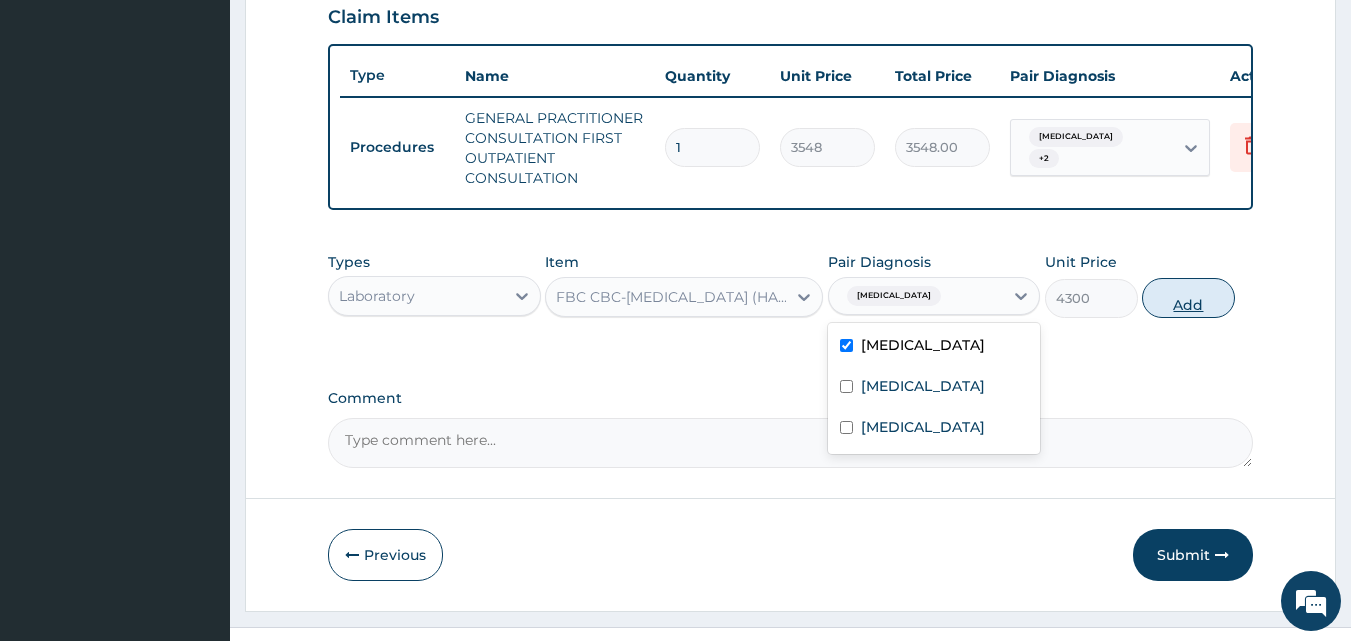 click on "Add" at bounding box center [1188, 298] 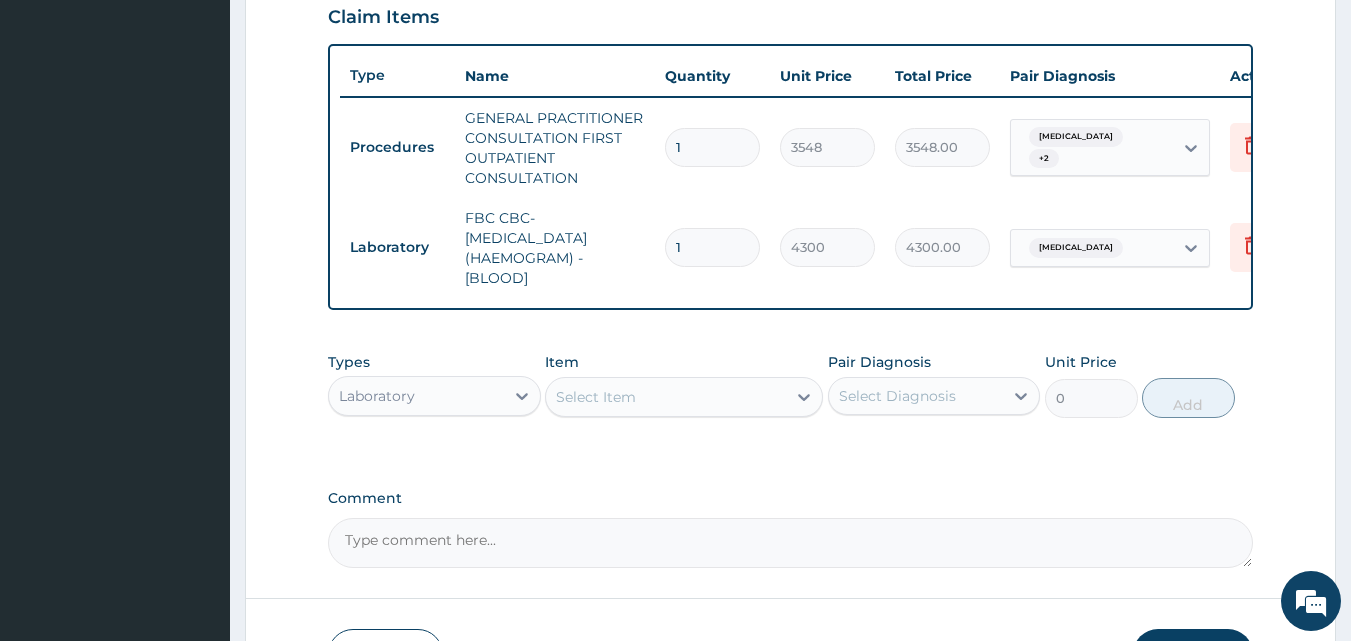 click on "Select Item" at bounding box center [666, 397] 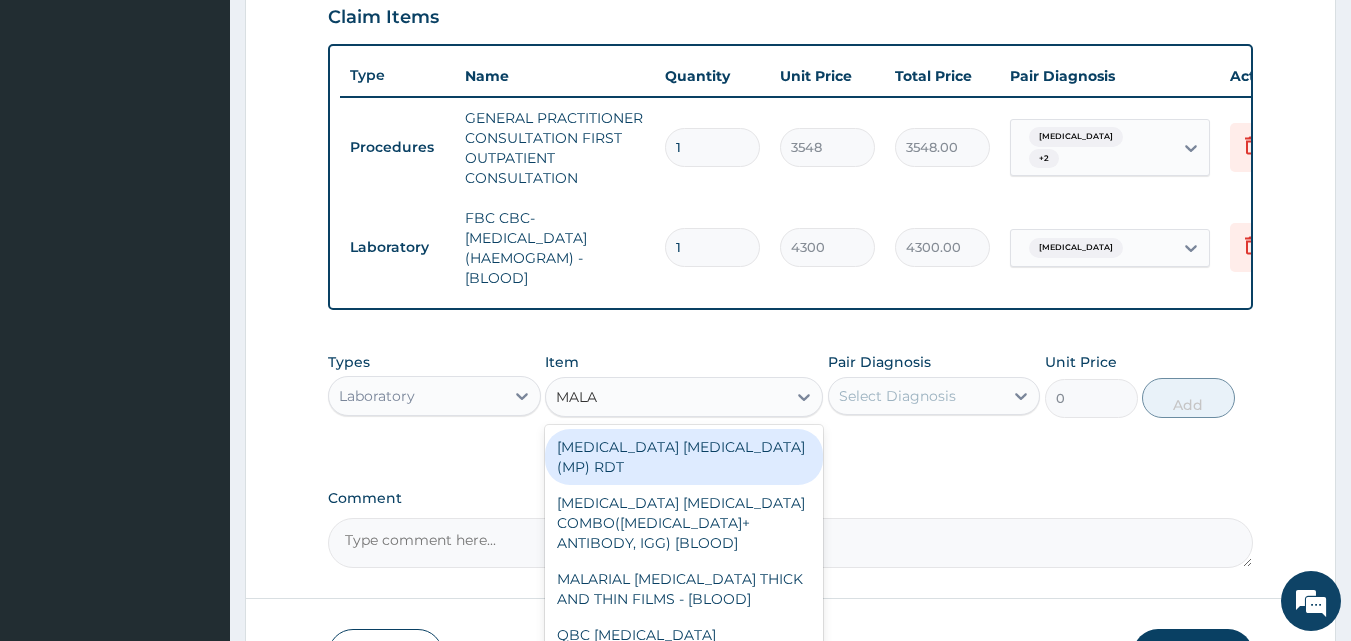 type on "MALAR" 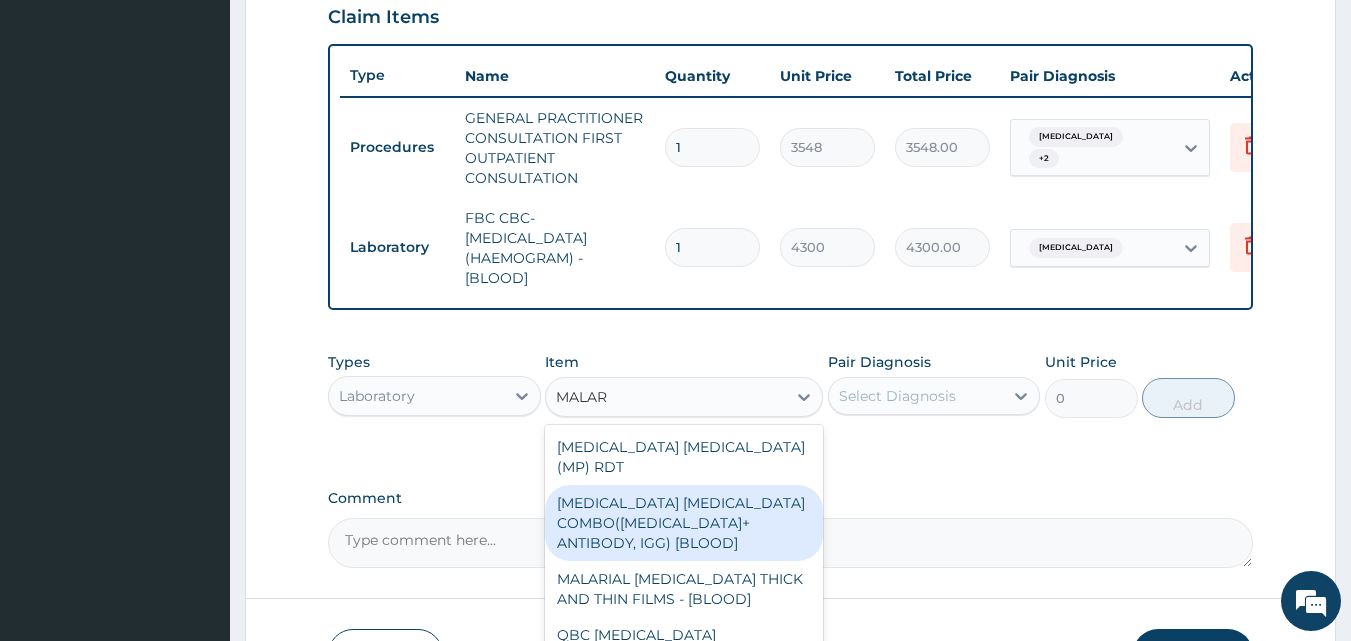 click on "MALARIA PARASITE COMBO(BLOOD FILM+ ANTIBODY, IGG) [BLOOD]" at bounding box center (684, 523) 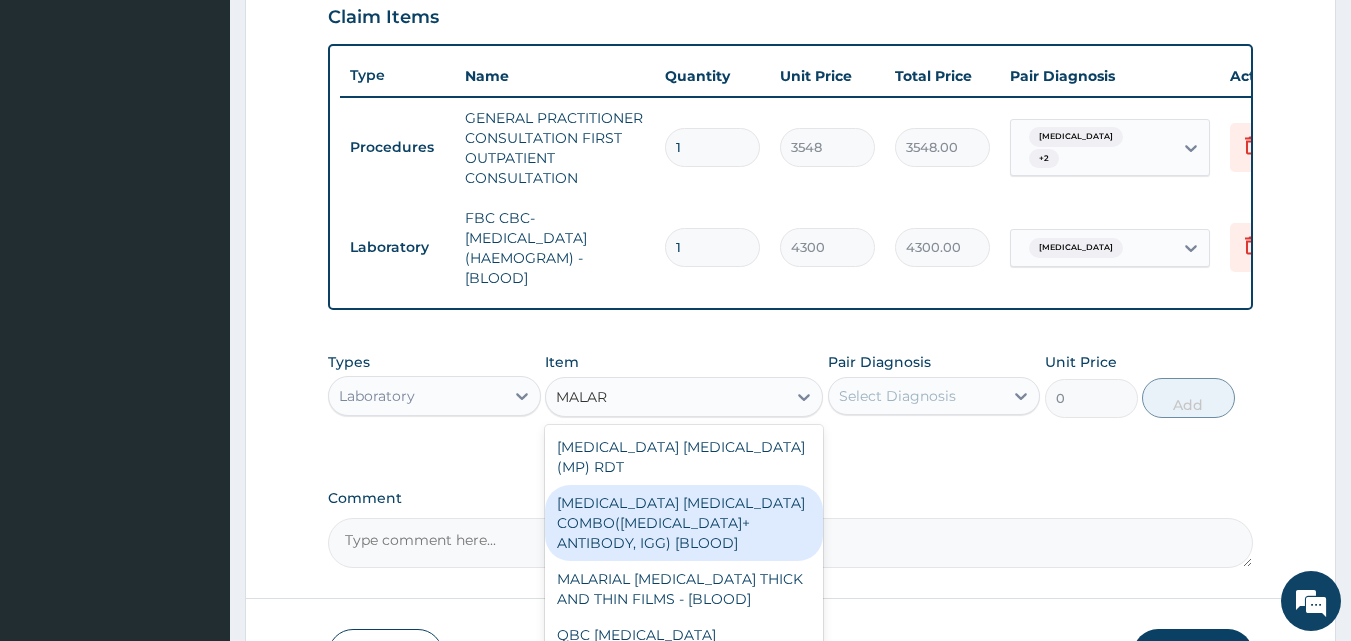 type 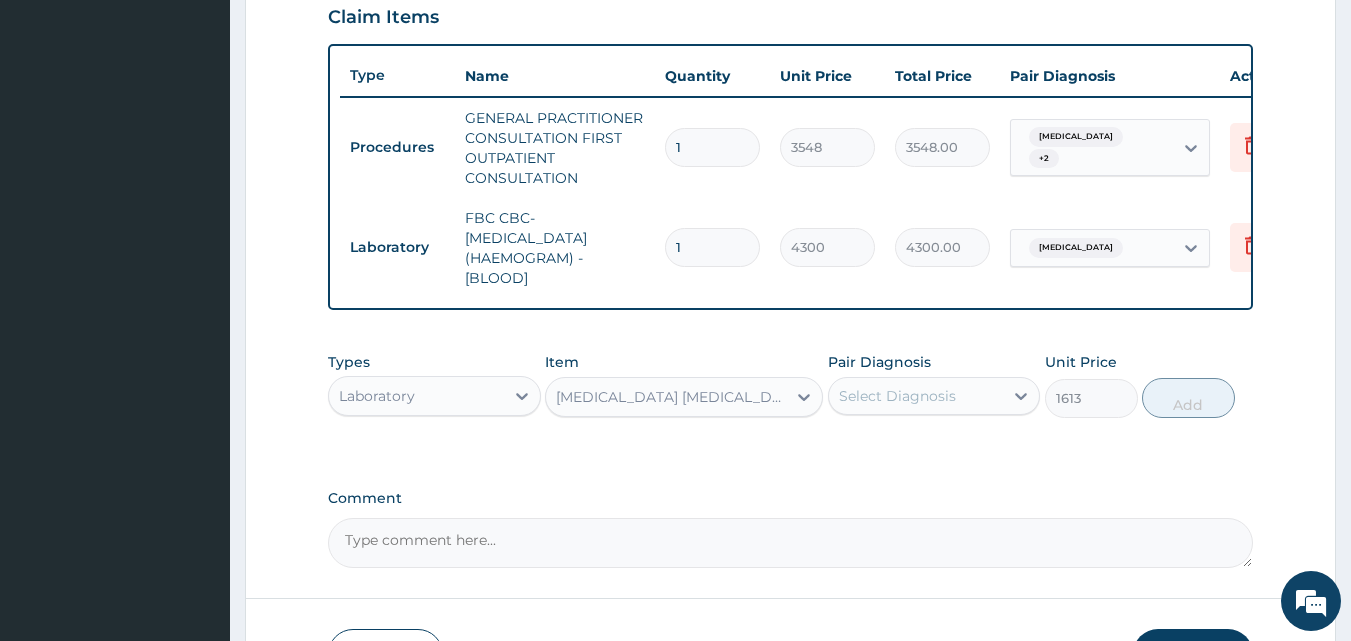 click on "Select Diagnosis" at bounding box center (916, 396) 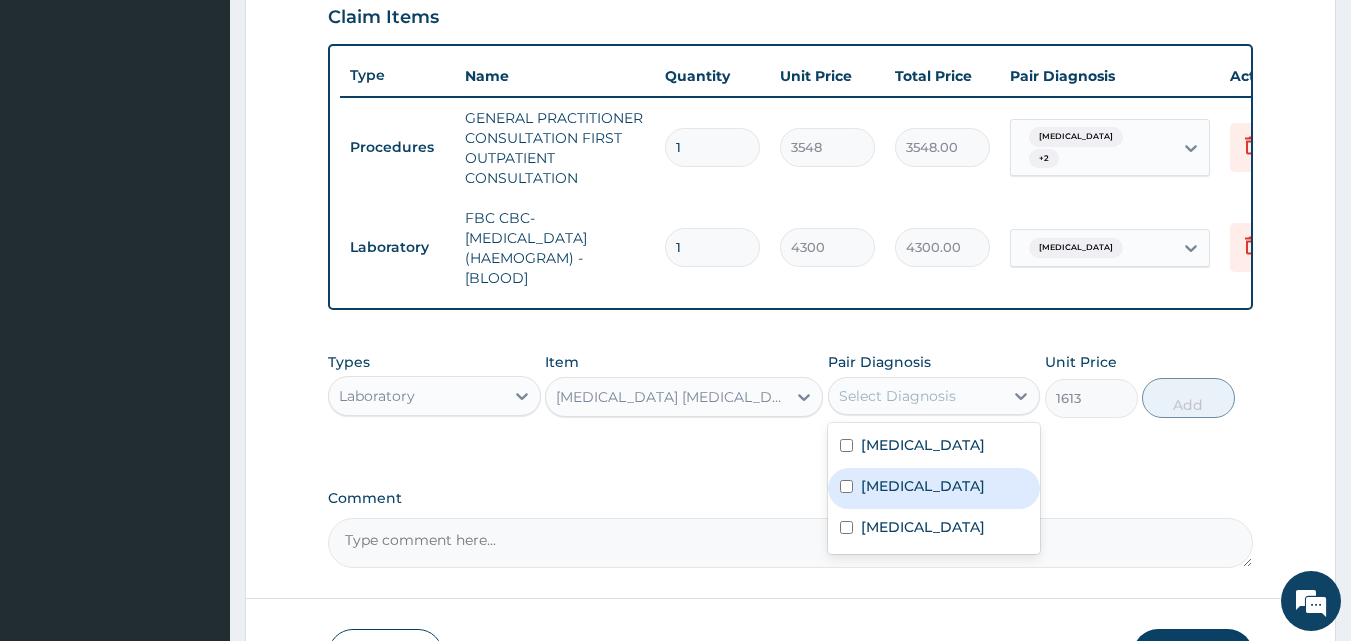 click on "Malaria" at bounding box center [923, 486] 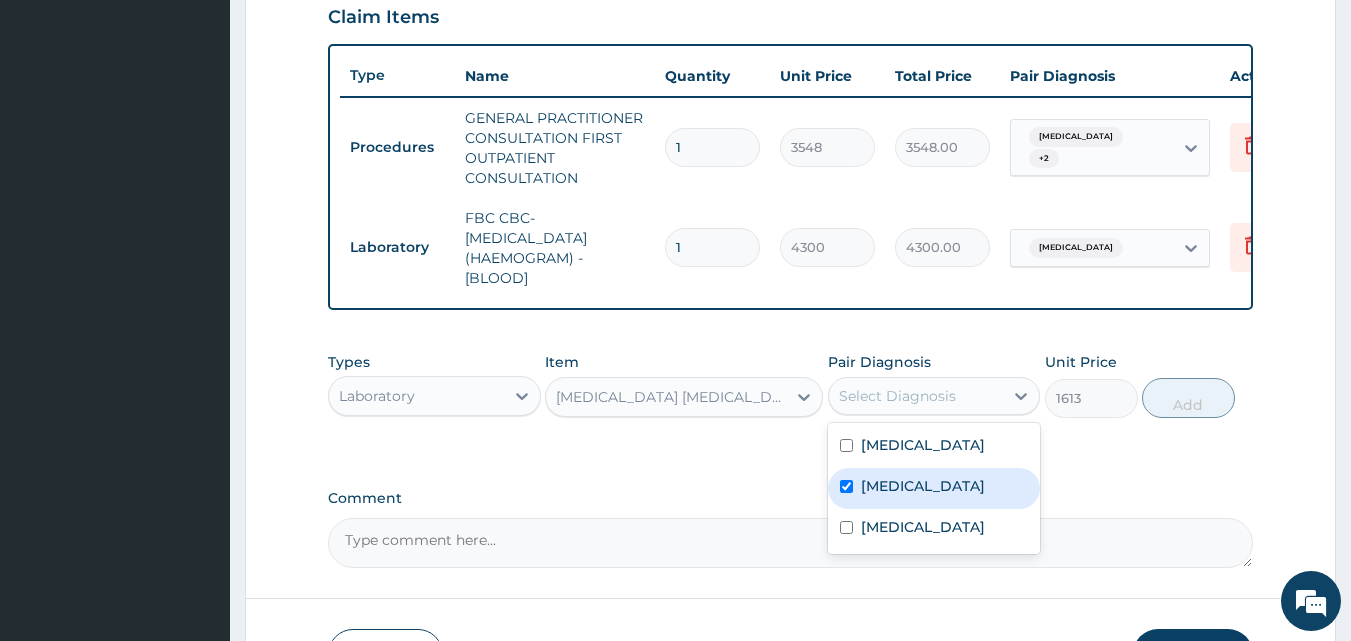 checkbox on "true" 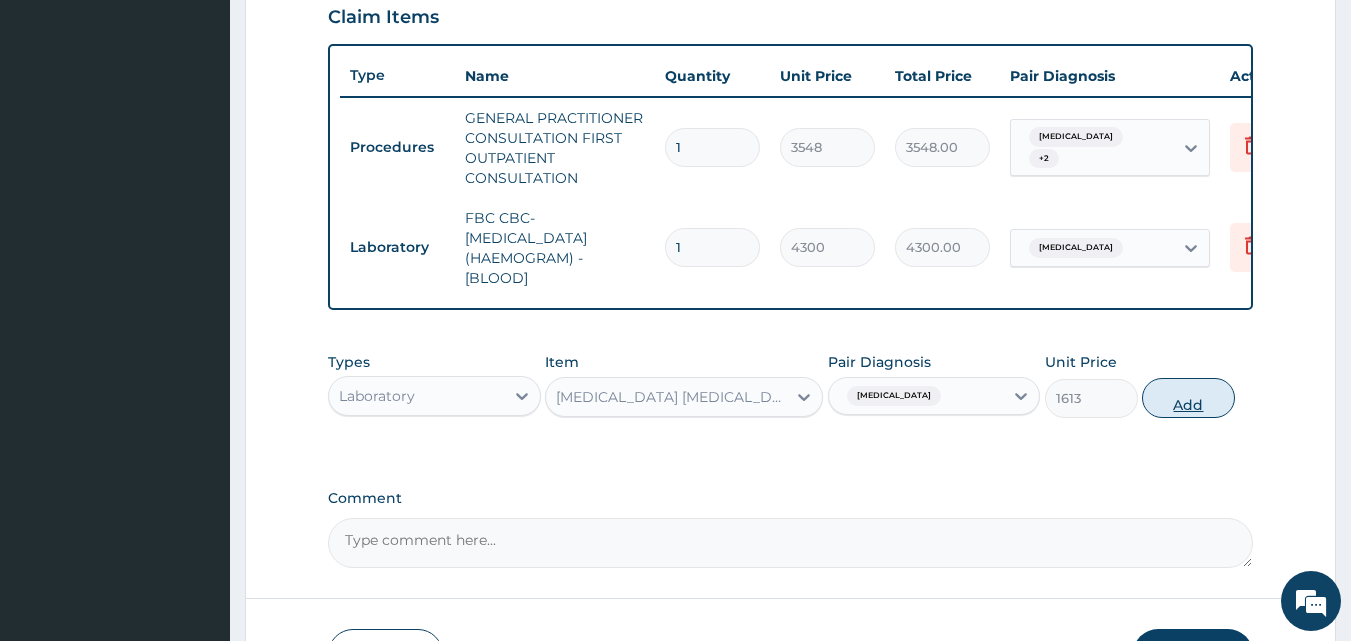 click on "Add" at bounding box center (1188, 398) 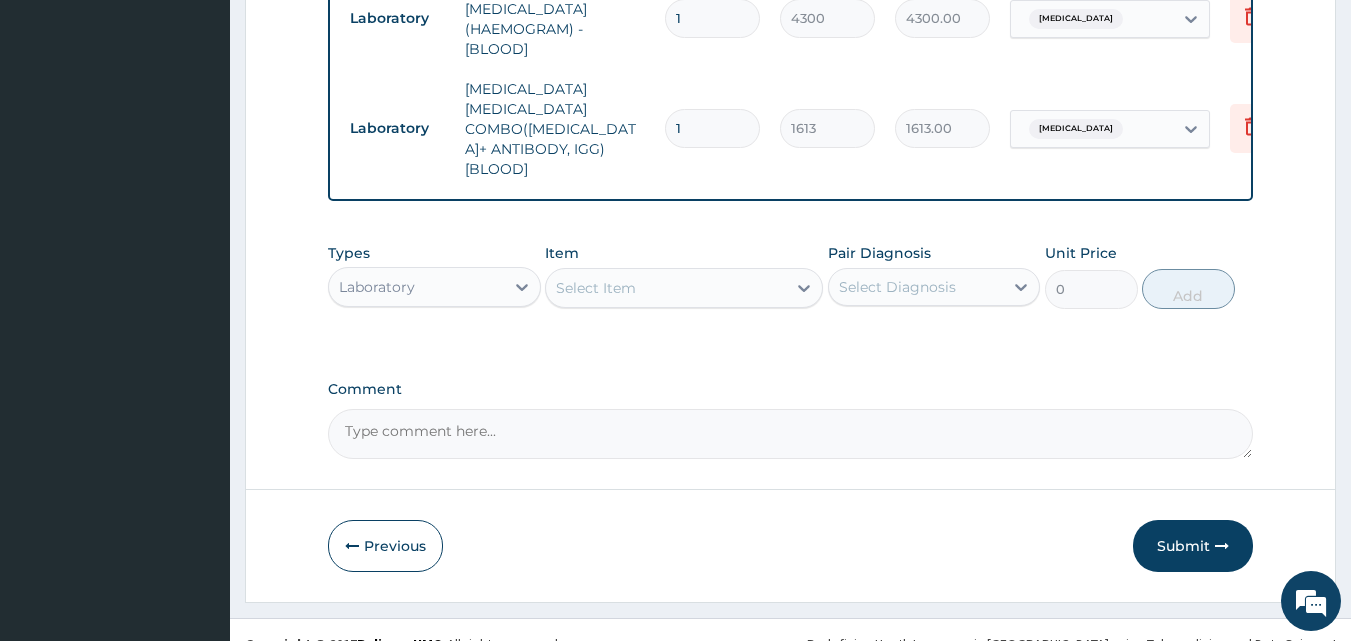 scroll, scrollTop: 932, scrollLeft: 0, axis: vertical 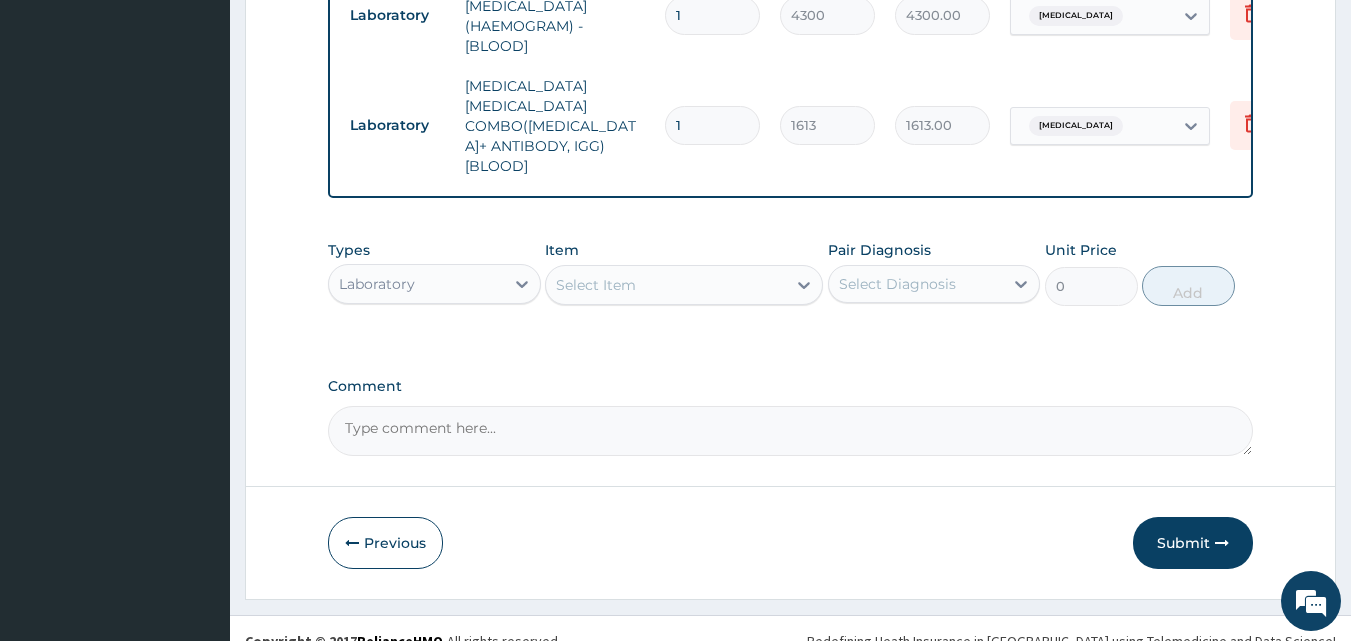 click on "Laboratory" at bounding box center [416, 284] 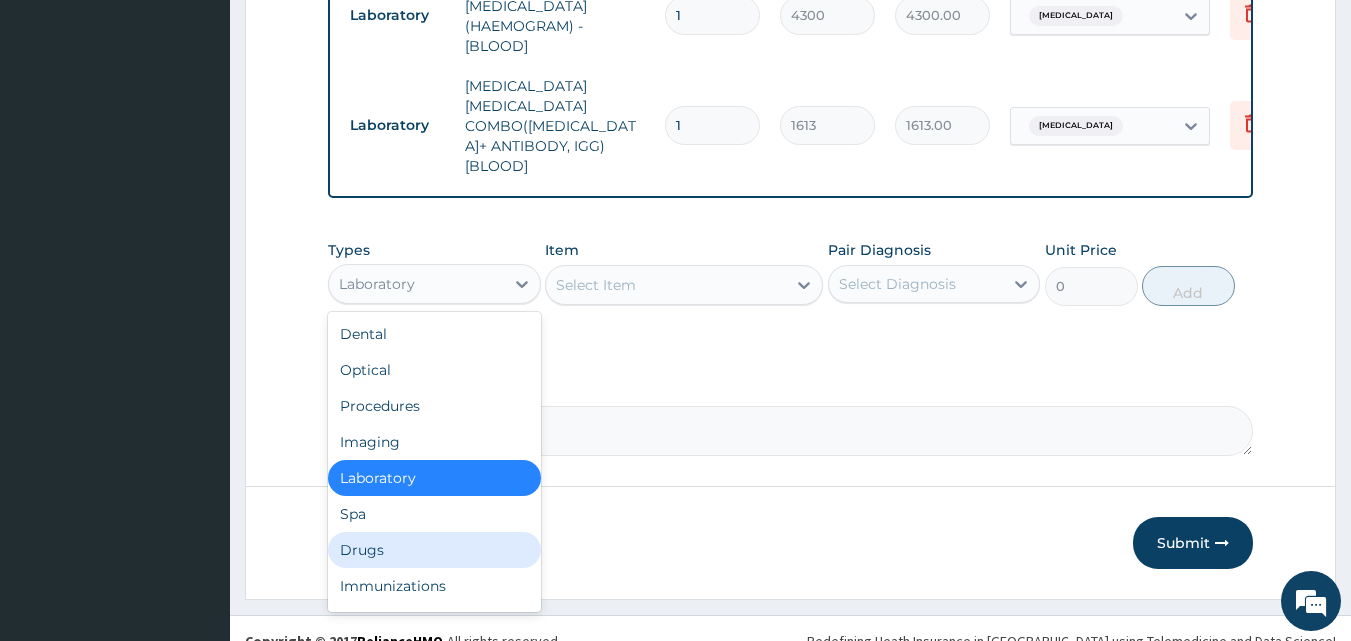 click on "Drugs" at bounding box center (434, 550) 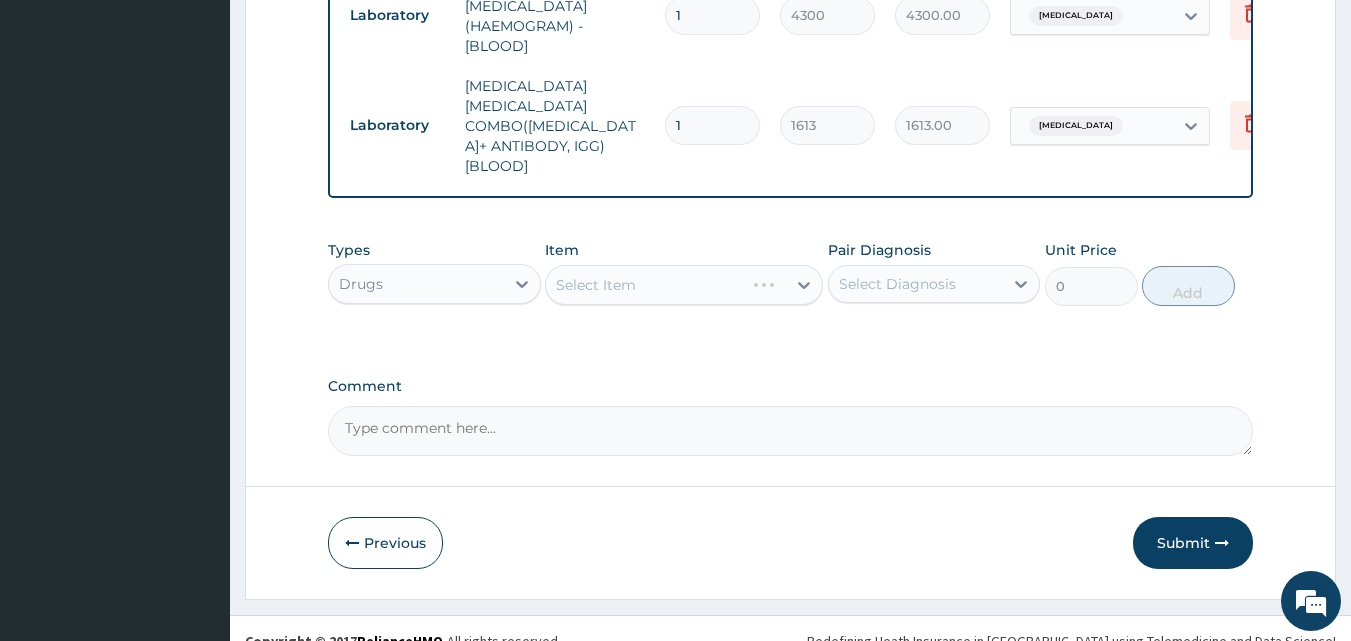 click on "Select Item" at bounding box center (684, 285) 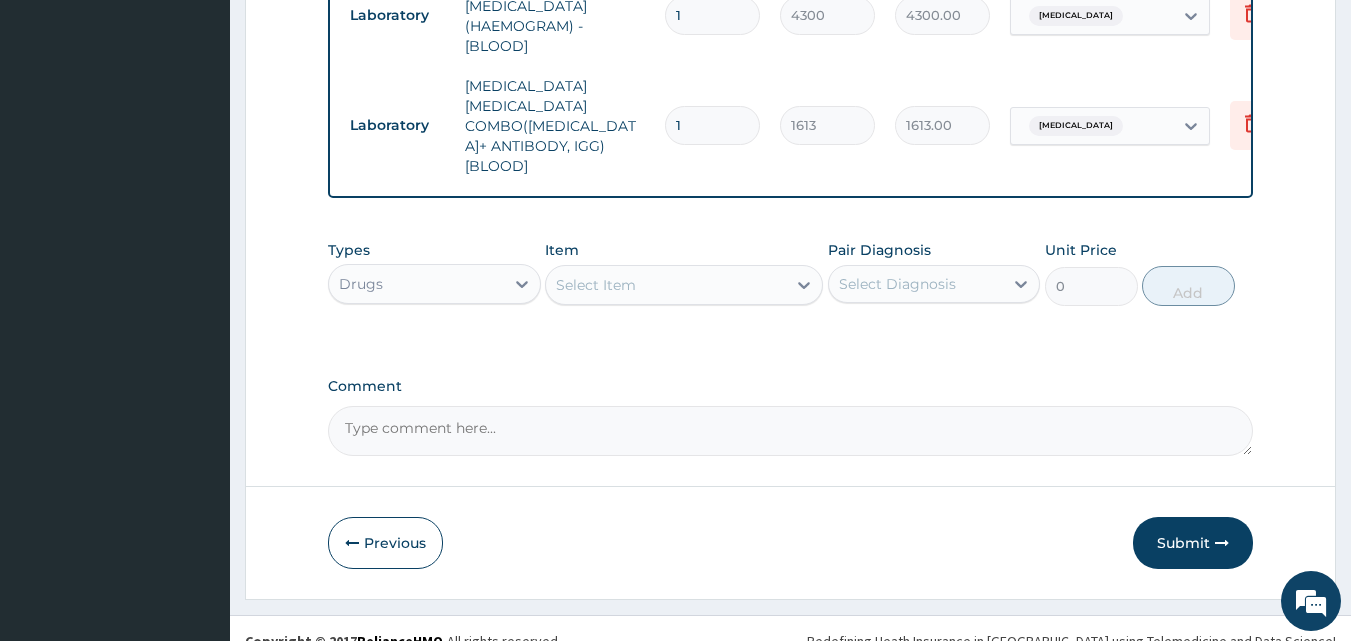 click on "Select Item" at bounding box center (666, 285) 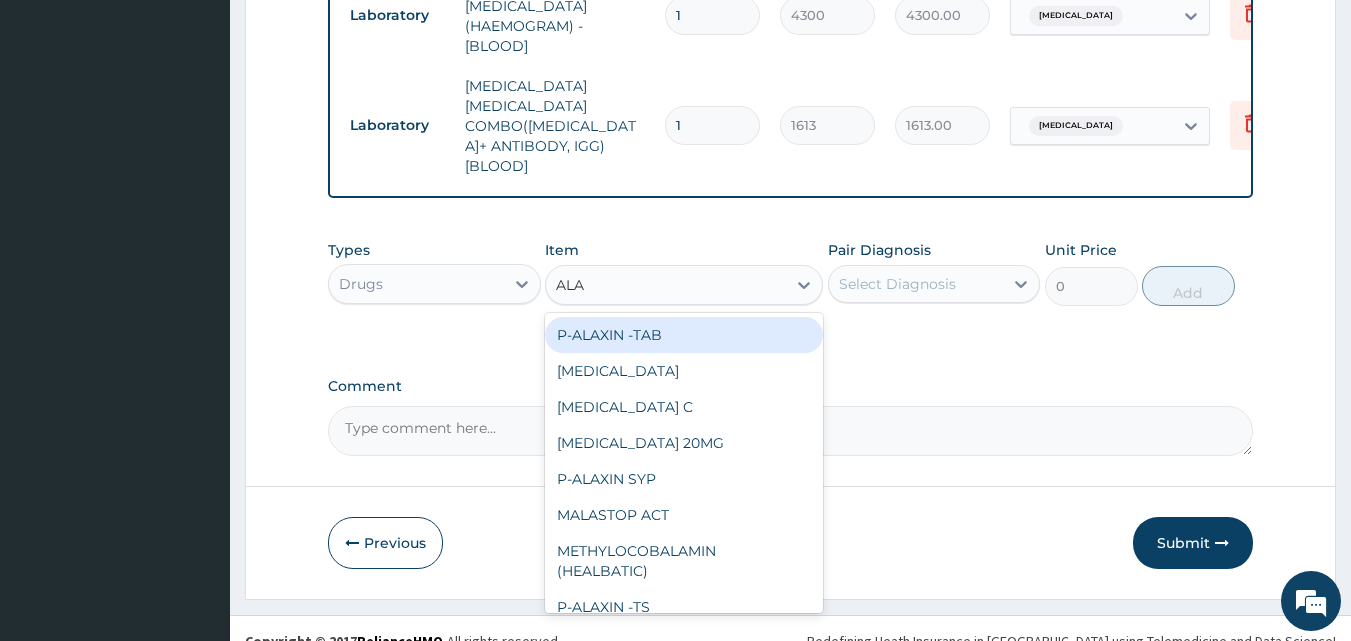 type on "ALAX" 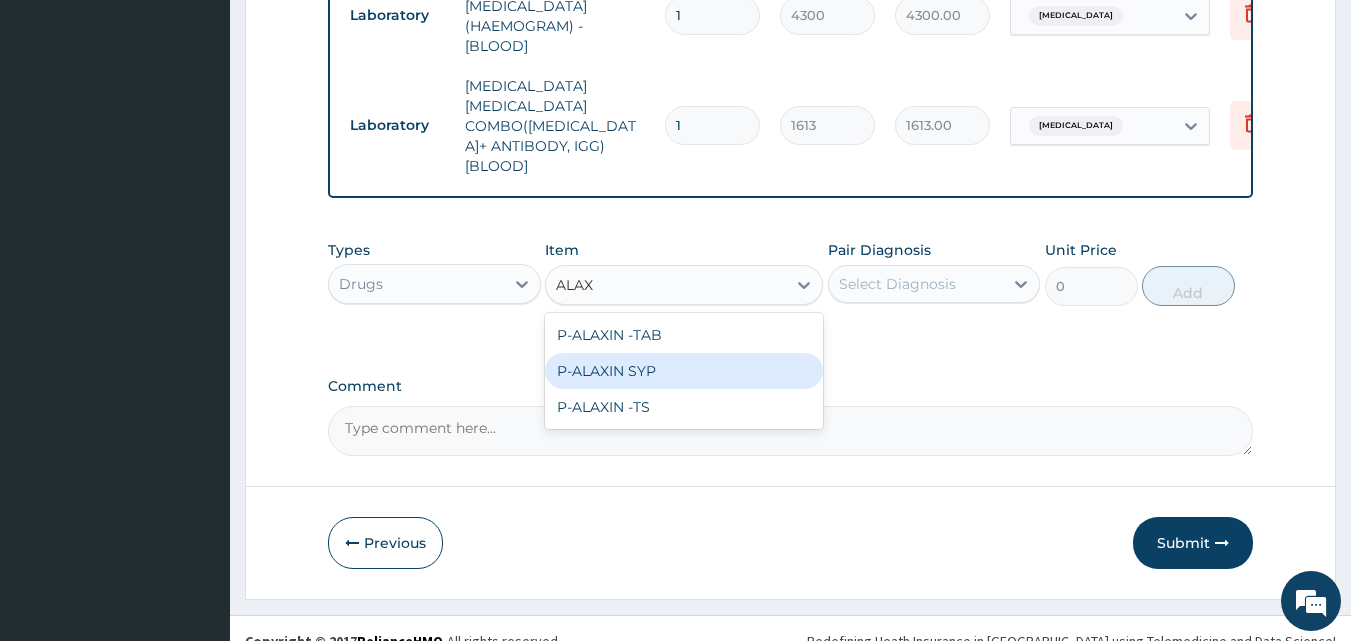 click on "P-ALAXIN SYP" at bounding box center (684, 371) 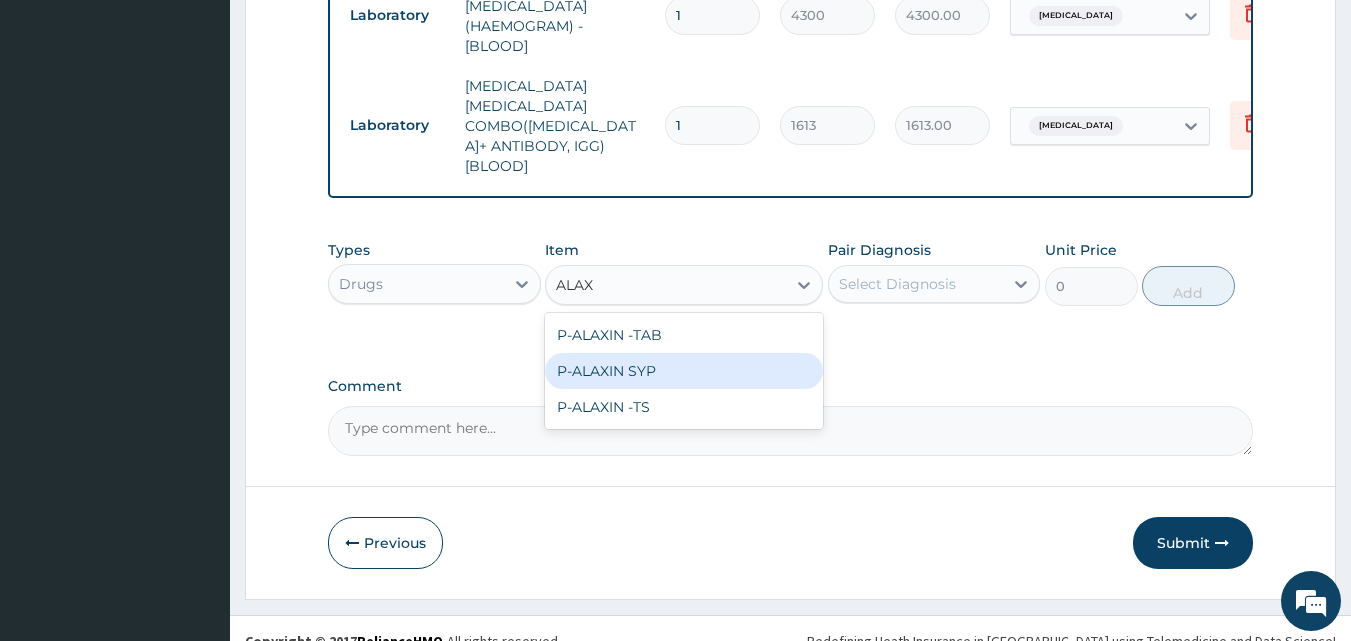 type 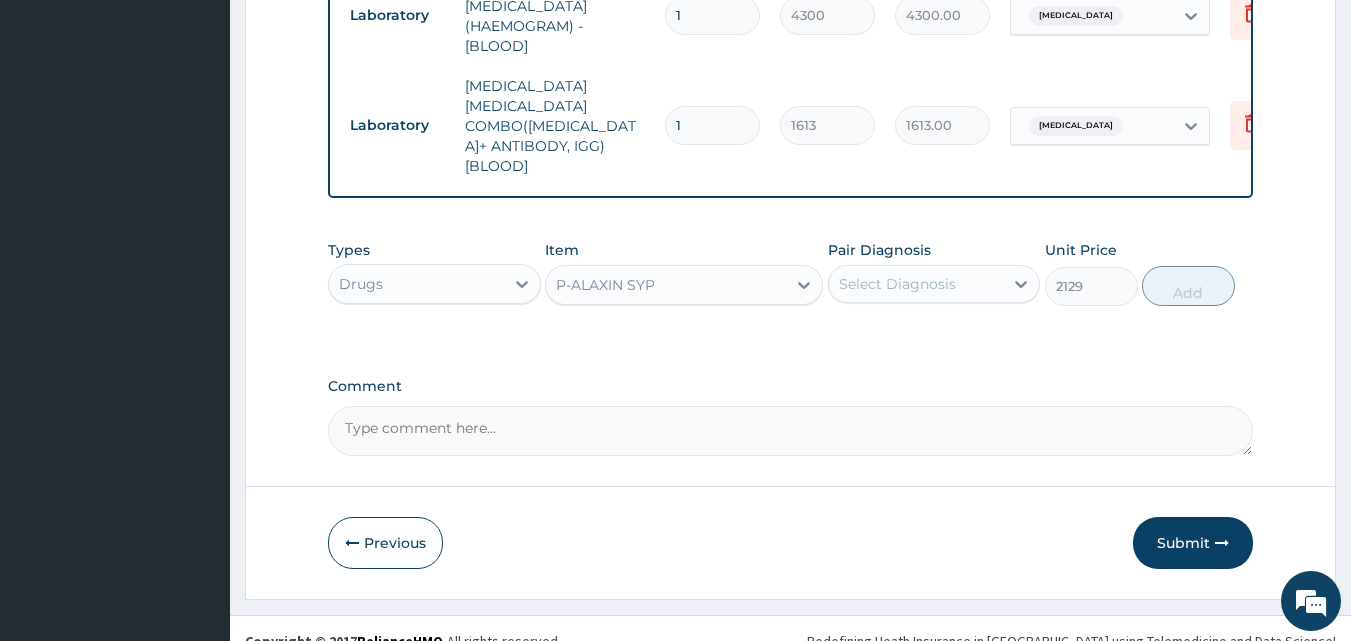 click on "Select Diagnosis" at bounding box center (897, 284) 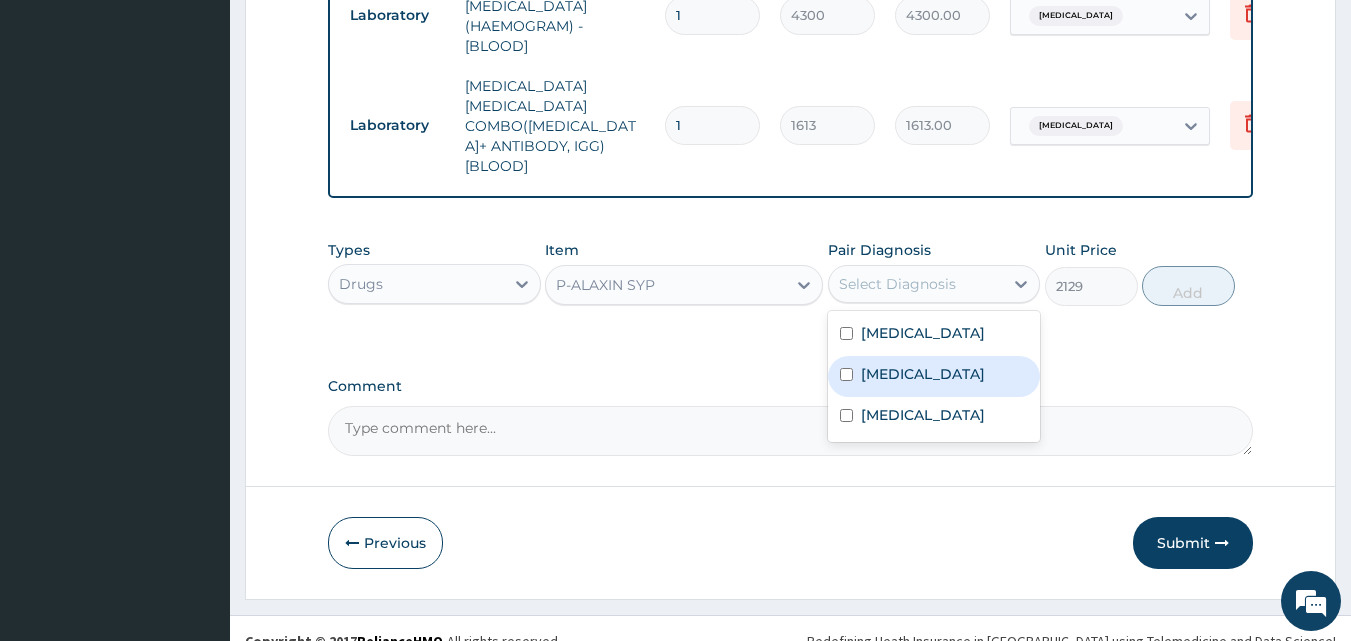 click on "Malaria" at bounding box center (923, 374) 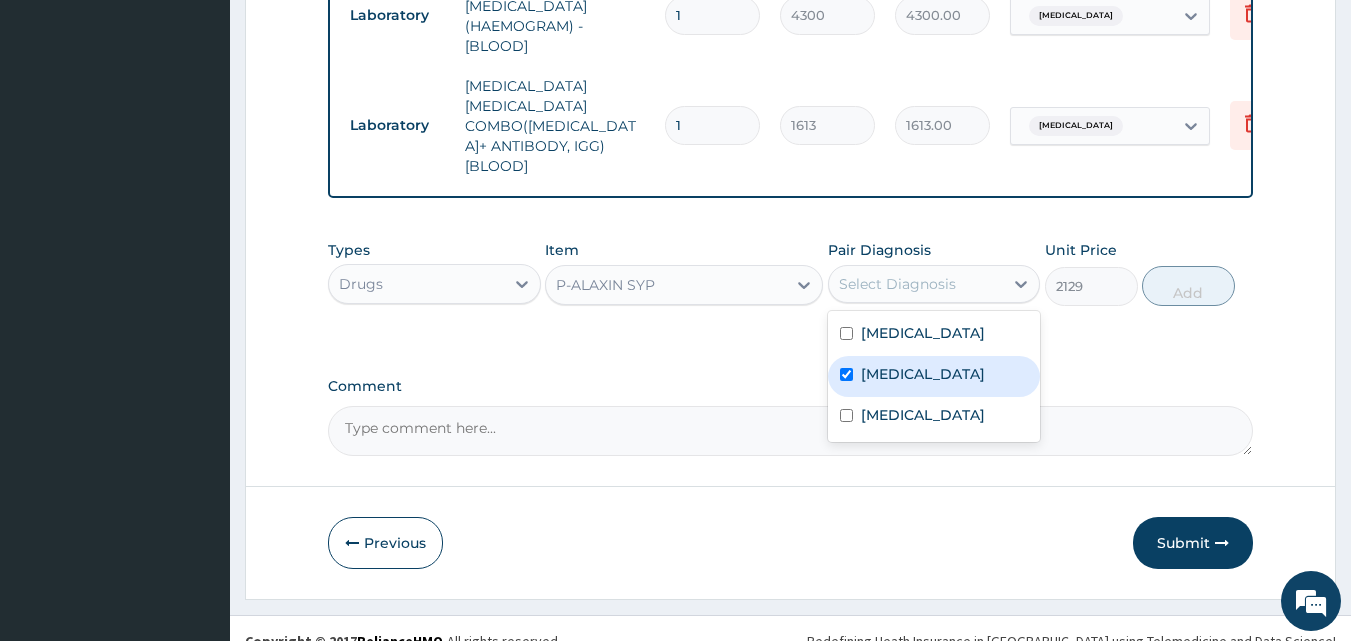 checkbox on "true" 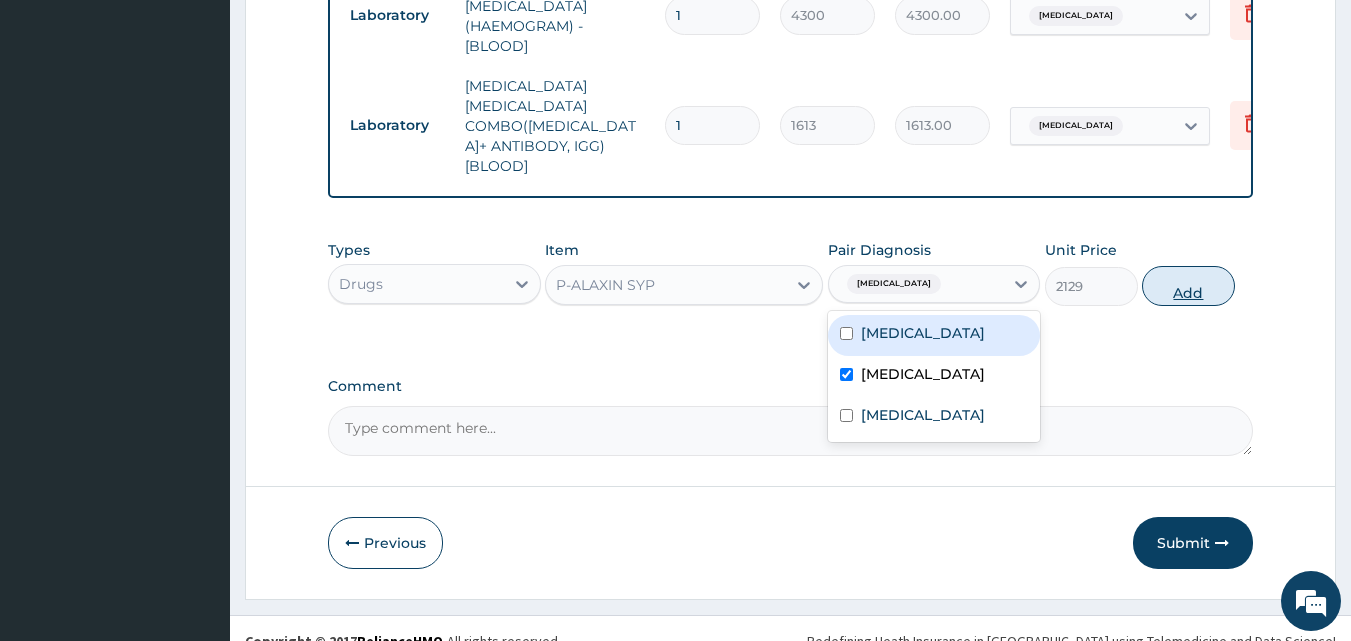 click on "Add" at bounding box center [1188, 286] 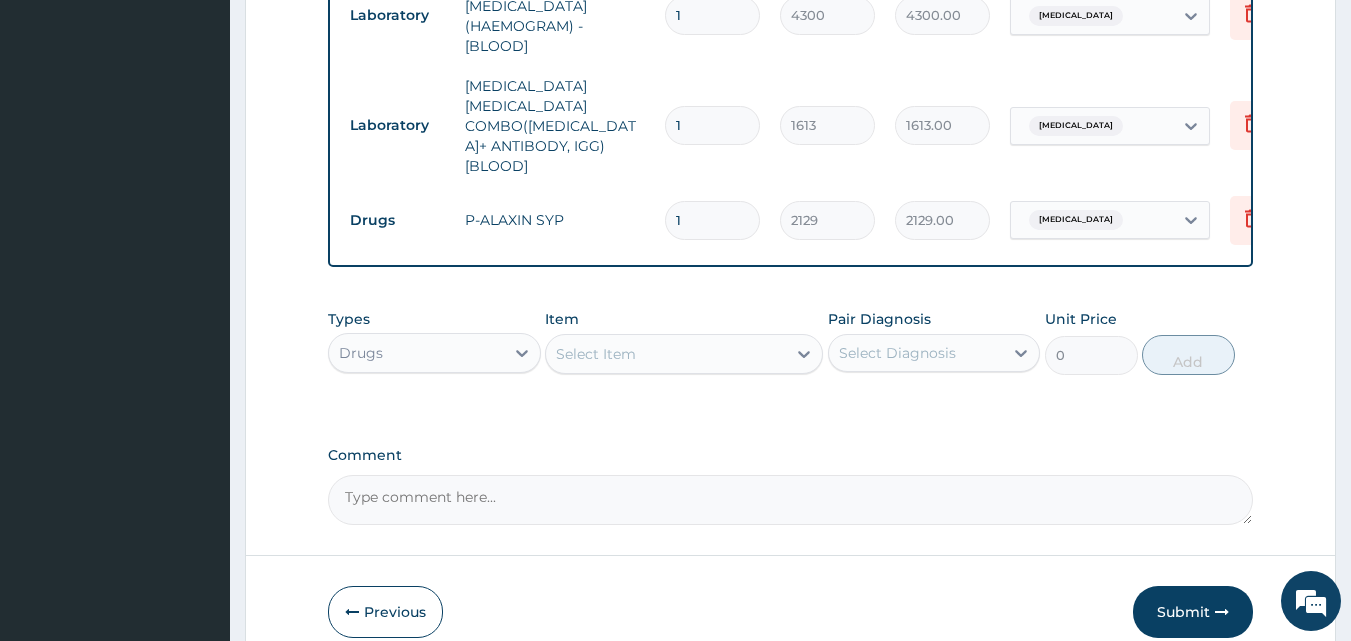 click on "Select Item" at bounding box center [596, 354] 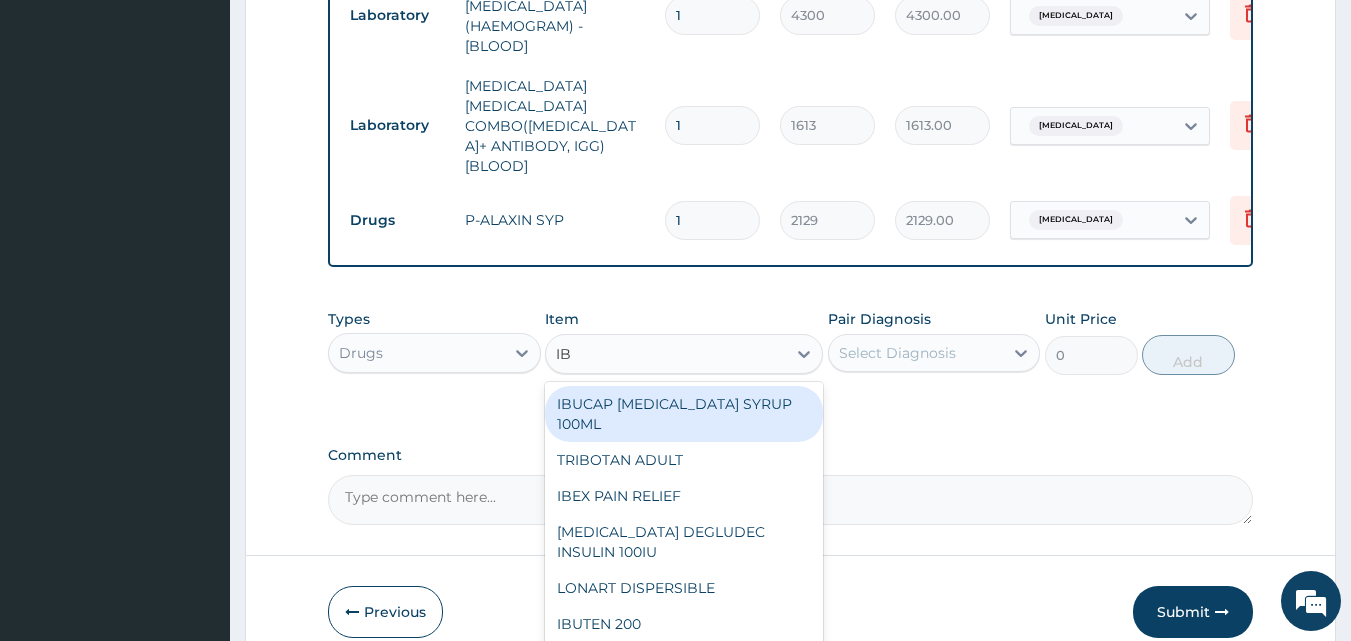 type on "IBU" 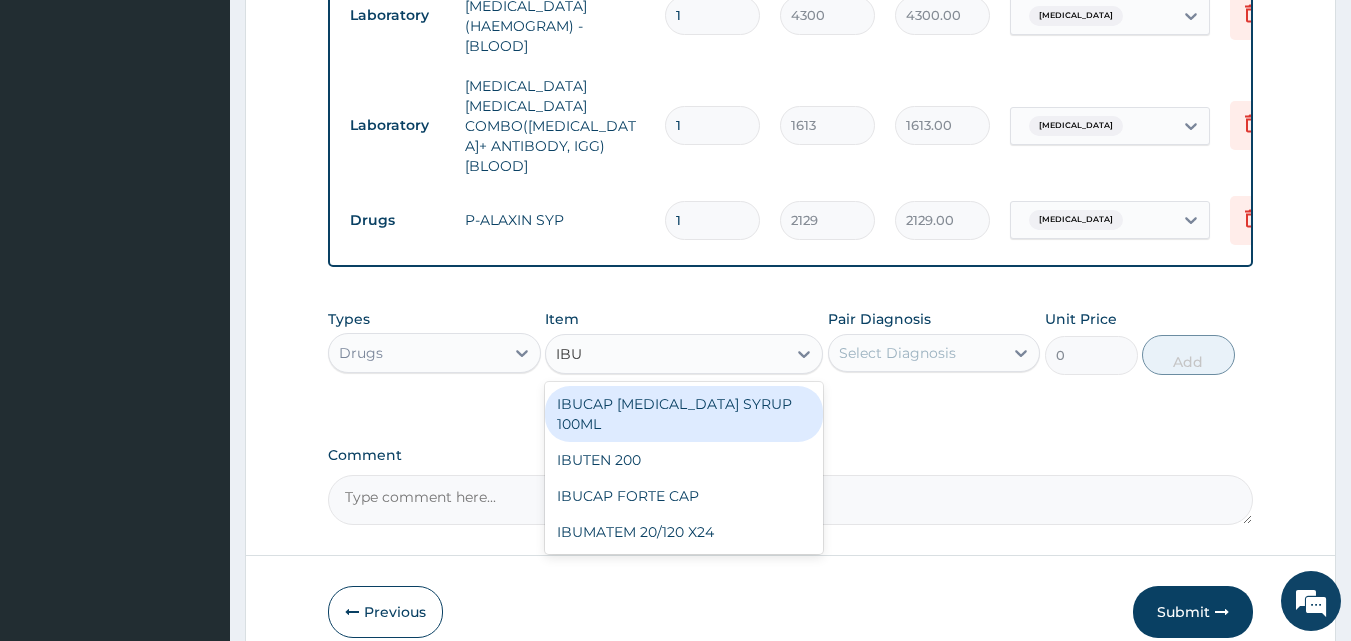 click on "IBUCAP COLD AND FLU SYRUP 100ML" at bounding box center [684, 414] 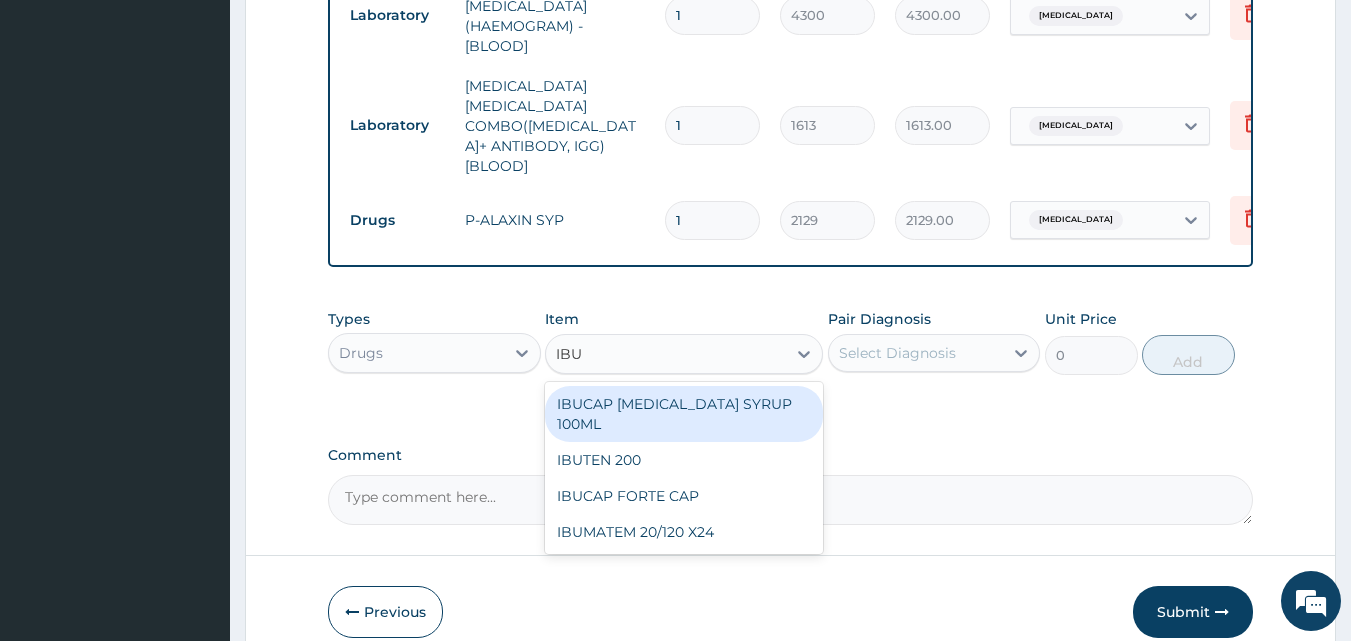 type 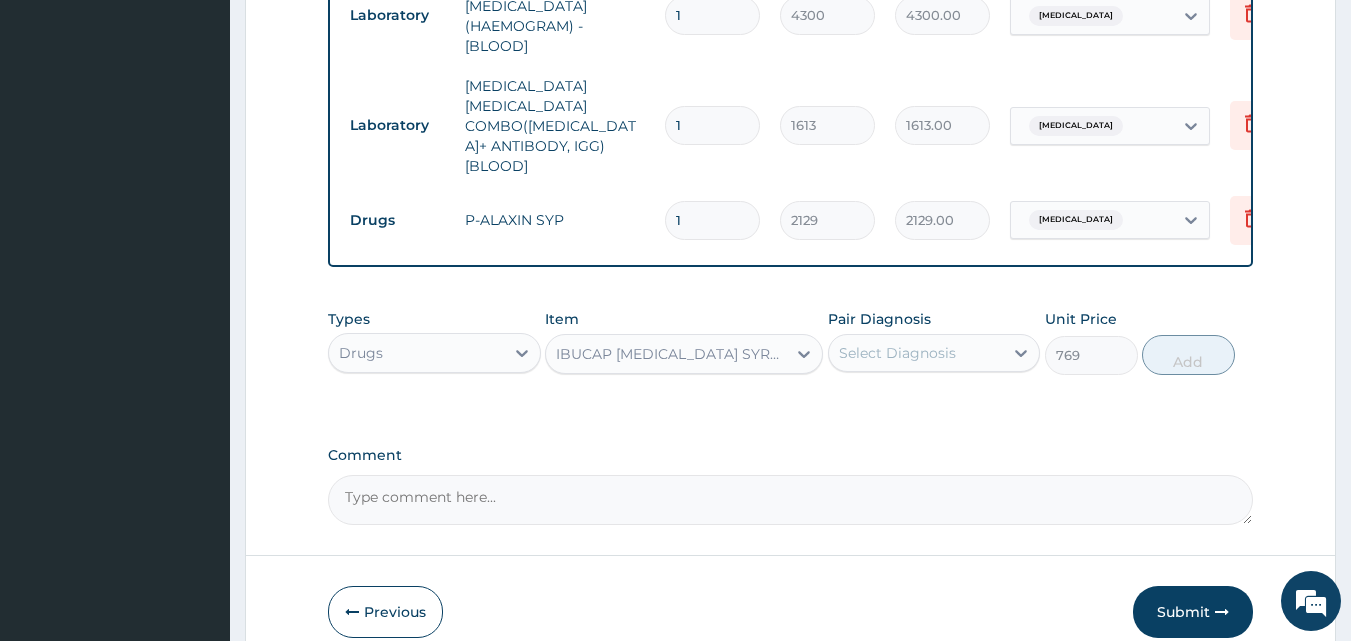 click on "Types Drugs Item option IBUCAP COLD AND FLU SYRUP 100ML, selected.   Select is focused ,type to refine list, press Down to open the menu,  IBUCAP COLD AND FLU SYRUP 100ML Pair Diagnosis Select Diagnosis Unit Price 769 Add" at bounding box center (791, 342) 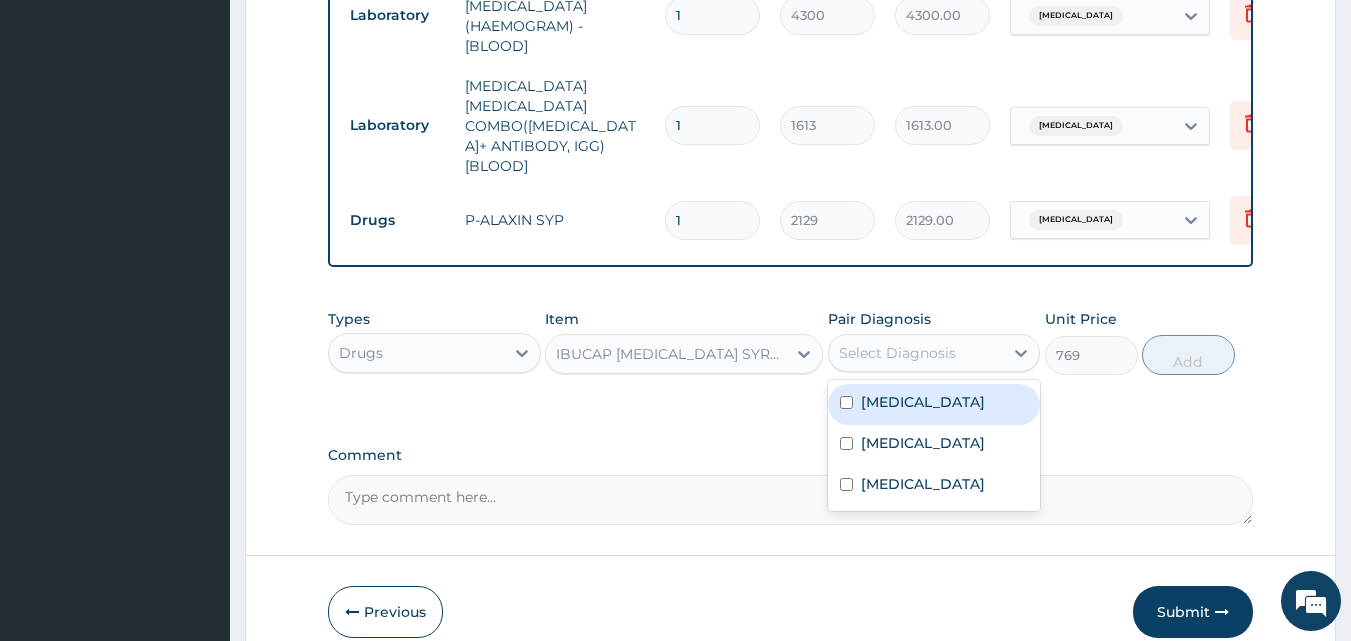 click on "Select Diagnosis" at bounding box center (916, 353) 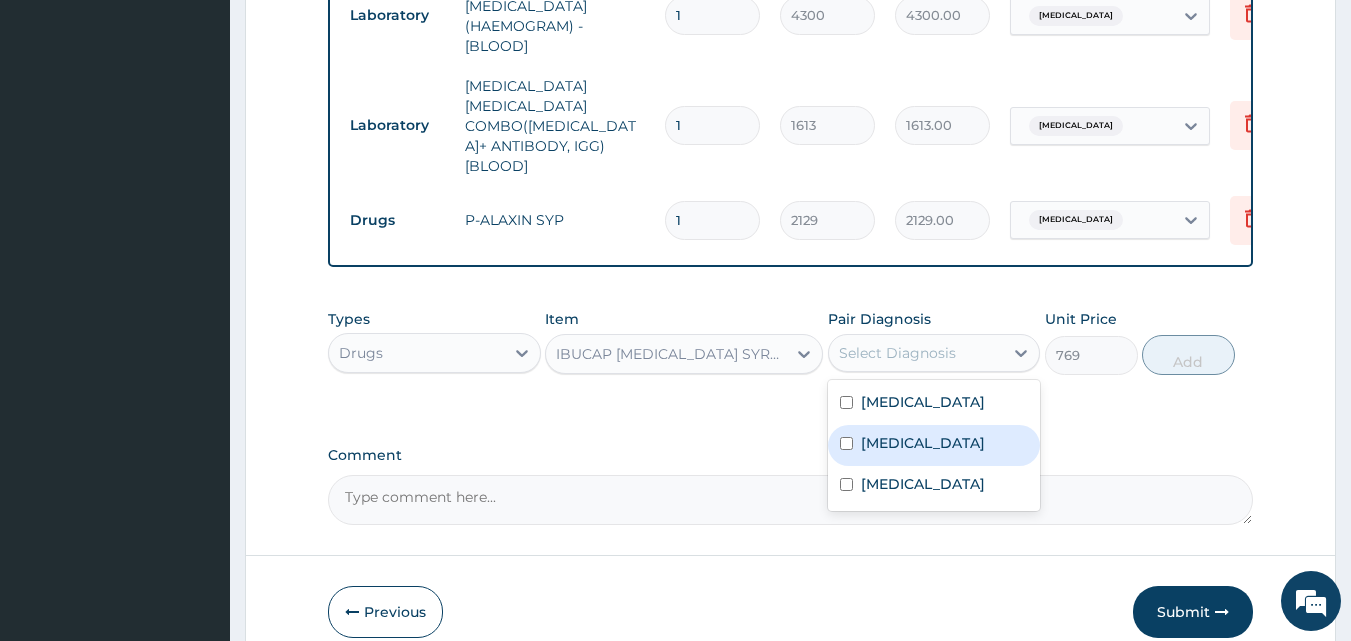 click on "Malaria" at bounding box center [923, 443] 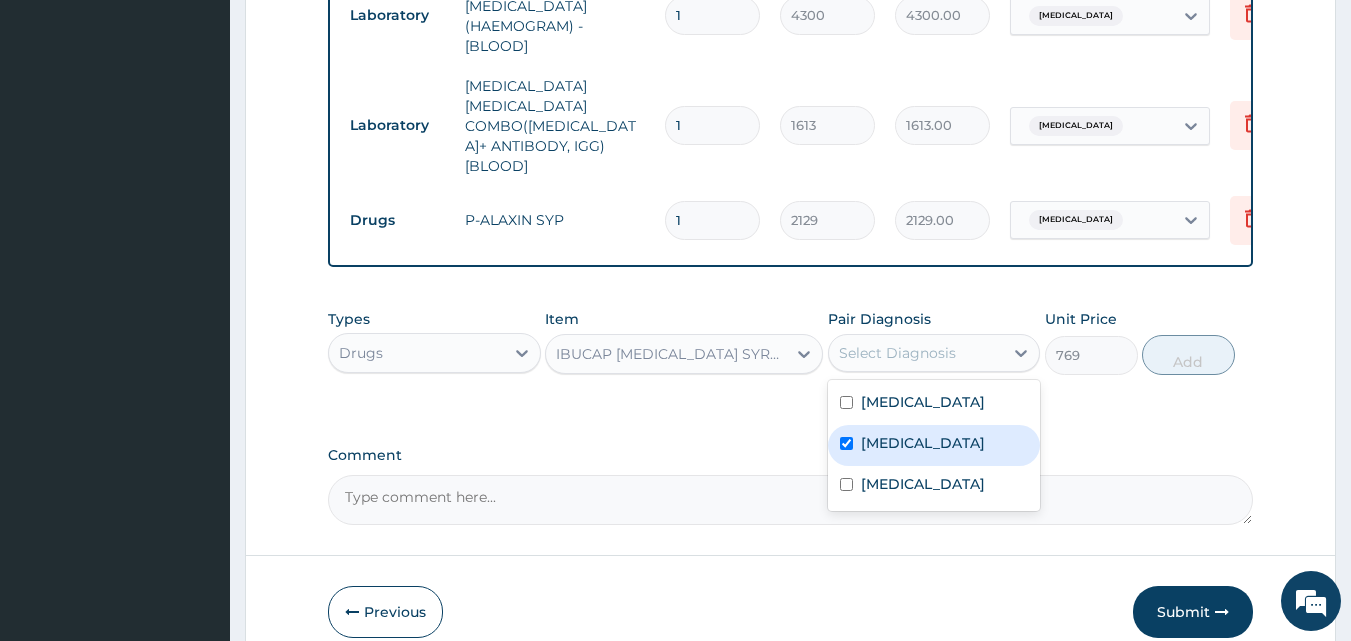 checkbox on "true" 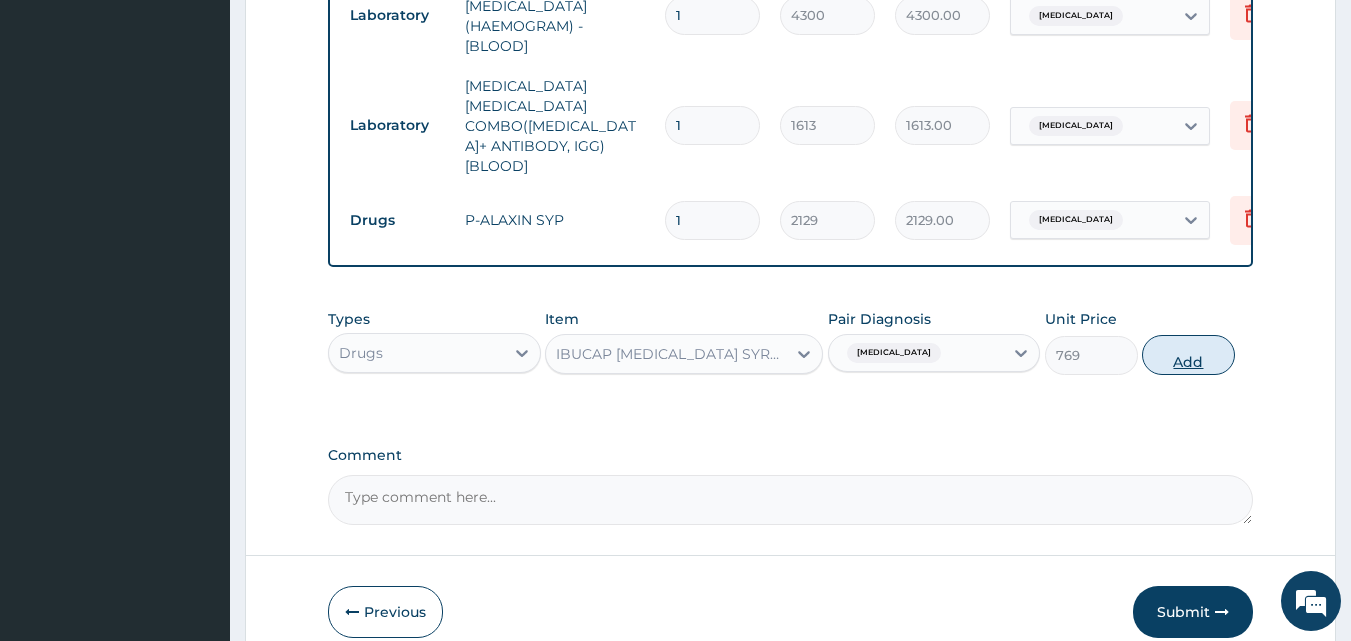 click on "Add" at bounding box center (1188, 355) 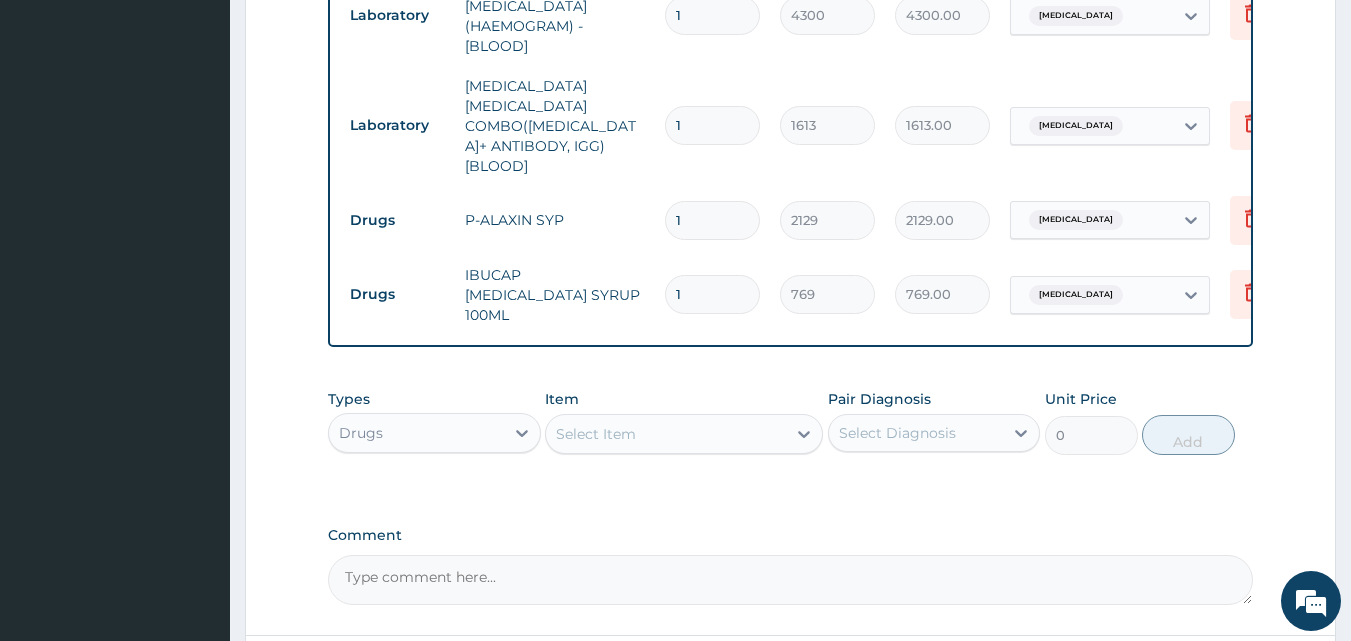 click on "Select Item" at bounding box center [666, 434] 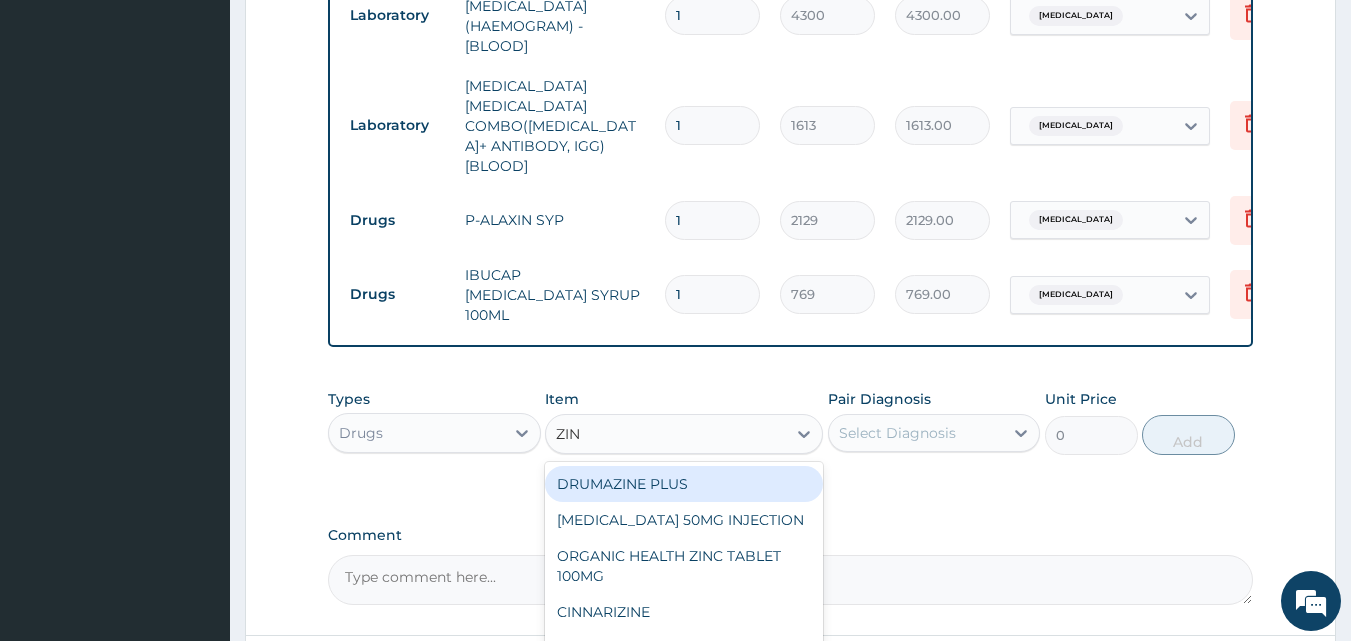 type on "ZINC" 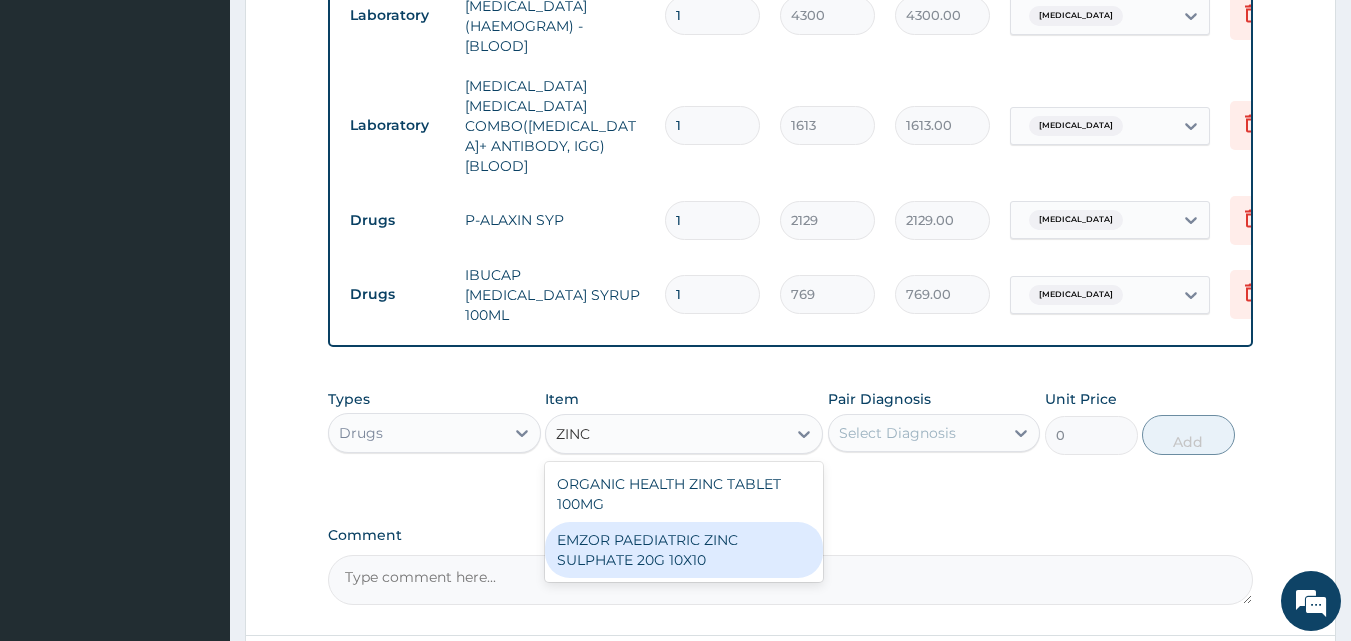 click on "EMZOR PAEDIATRIC ZINC SULPHATE 20G 10X10" at bounding box center (684, 550) 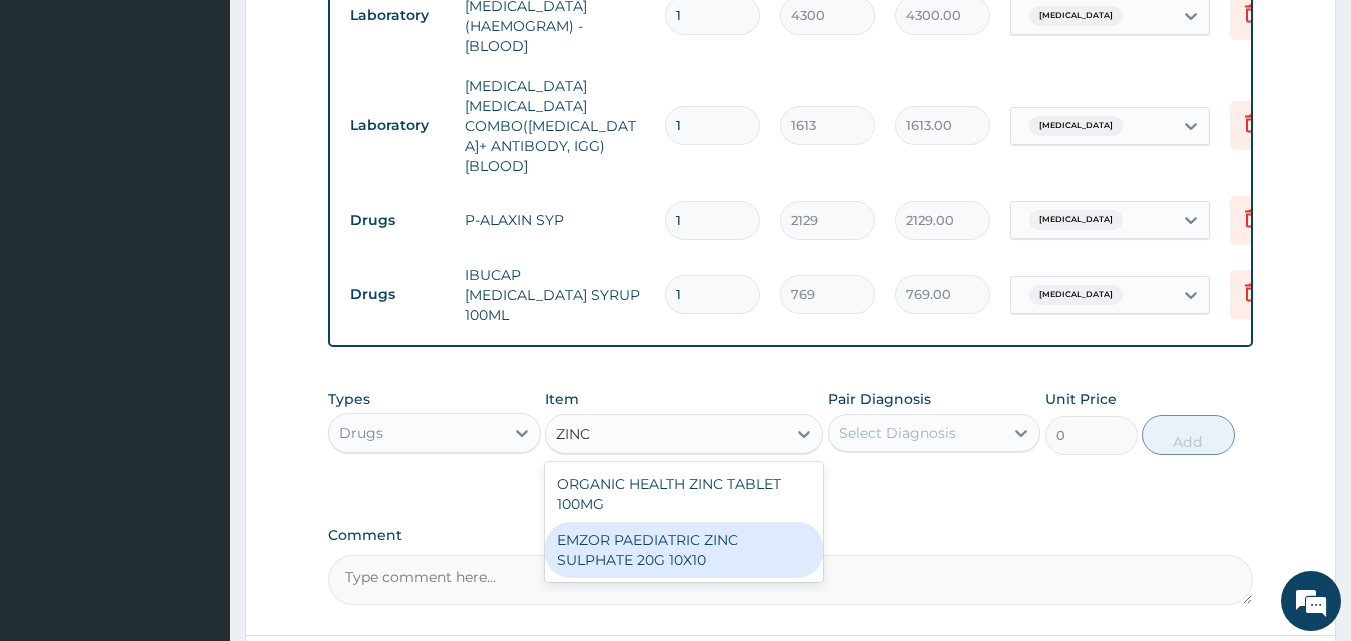 type 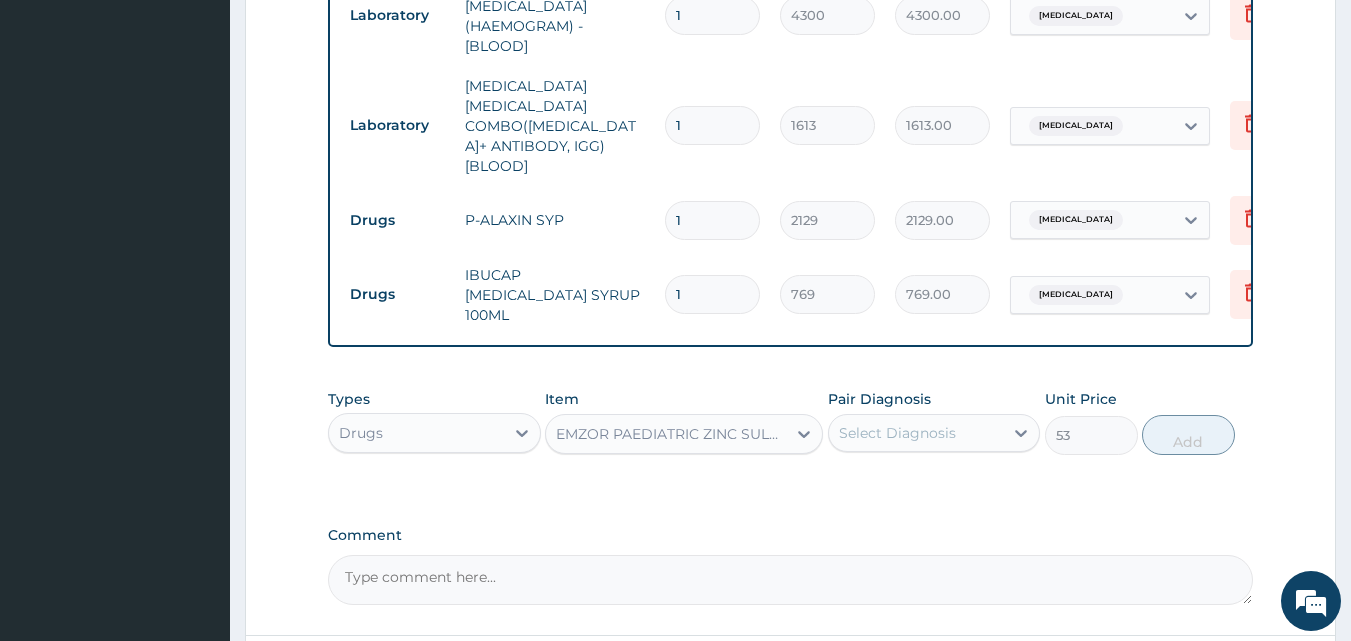click on "Pair Diagnosis Select Diagnosis" at bounding box center [934, 422] 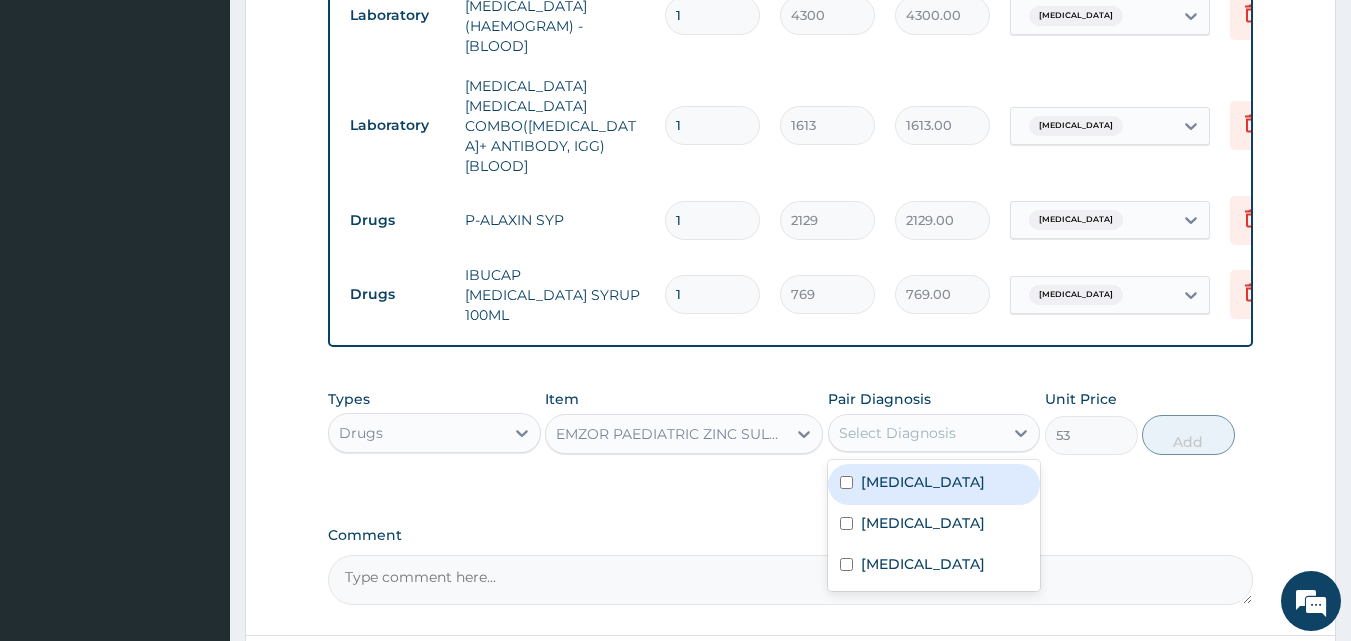 click on "Select Diagnosis" at bounding box center [897, 433] 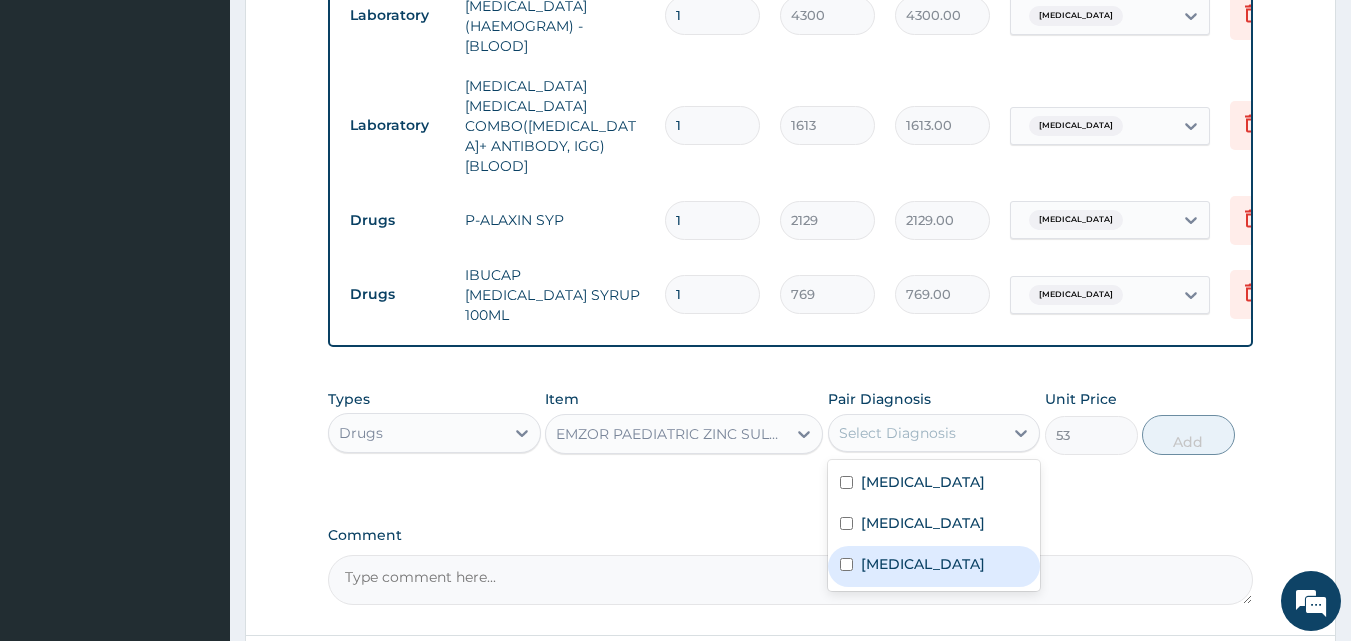 click on "Acute gastroenteritis" at bounding box center (923, 564) 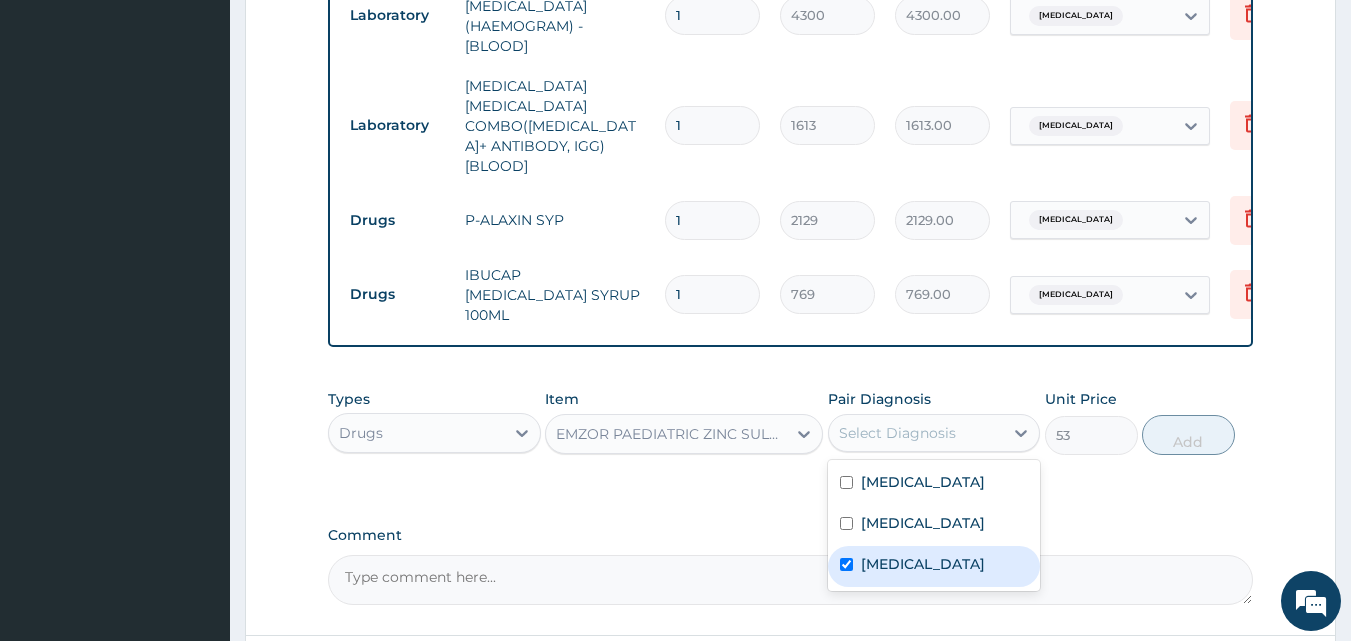 checkbox on "true" 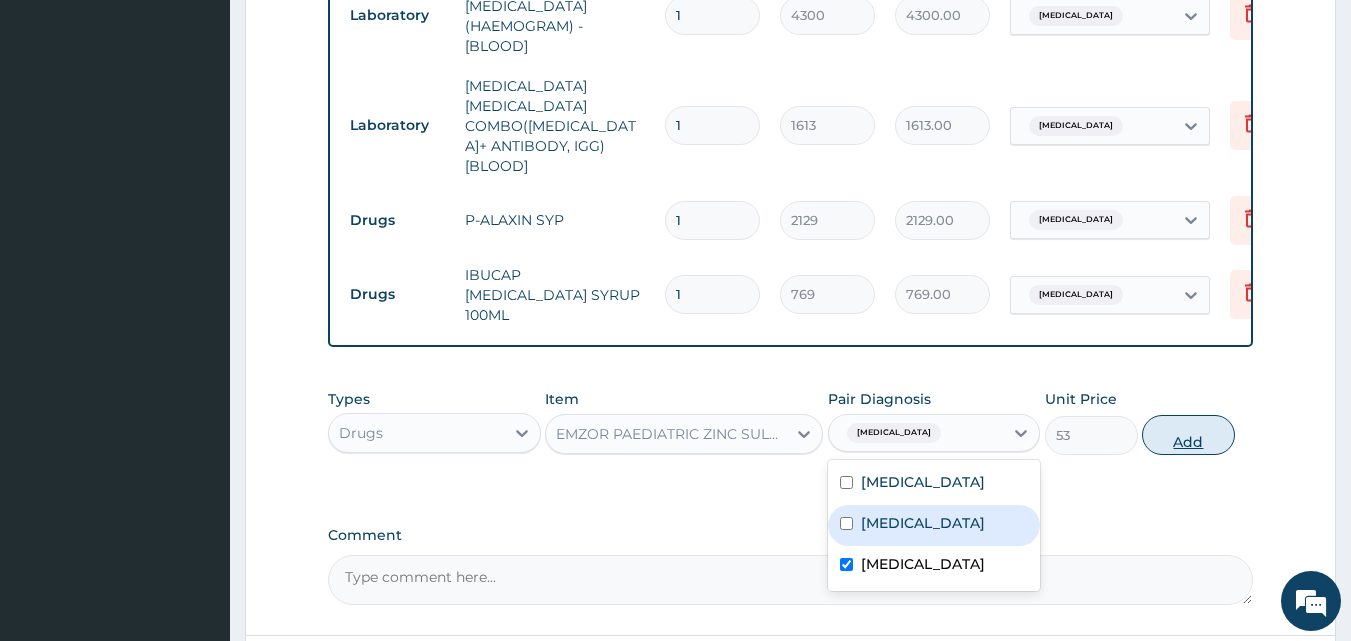 click on "Add" at bounding box center [1188, 435] 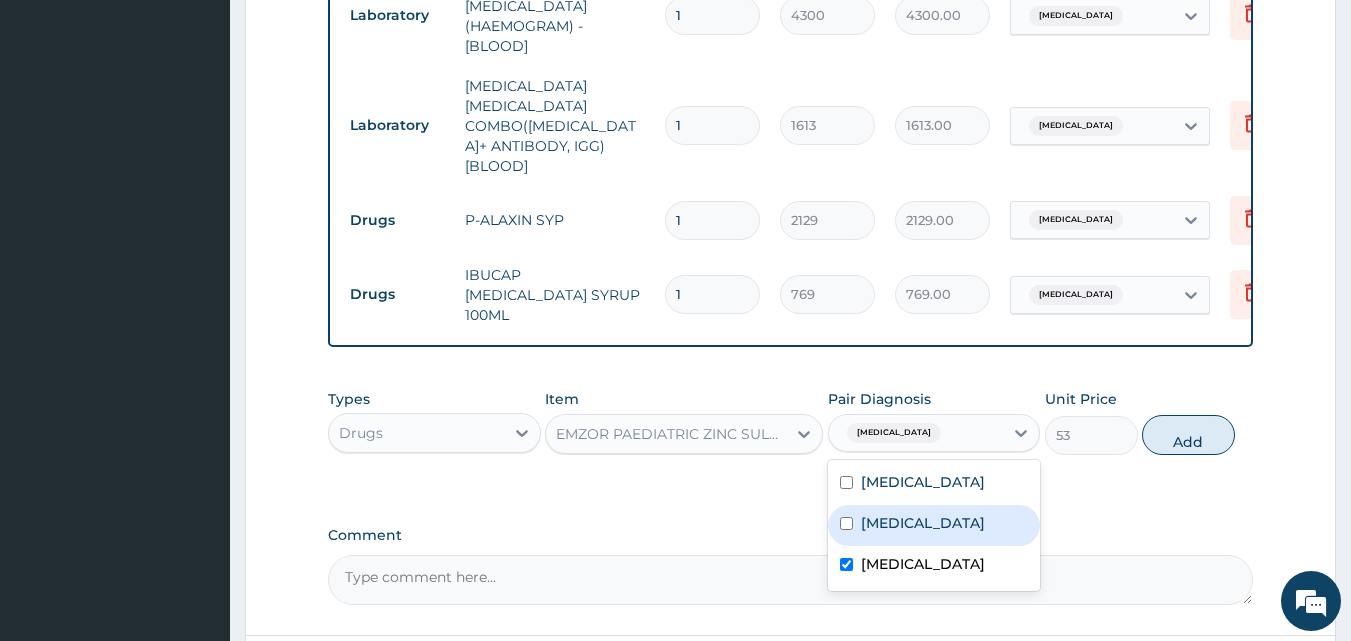 type on "0" 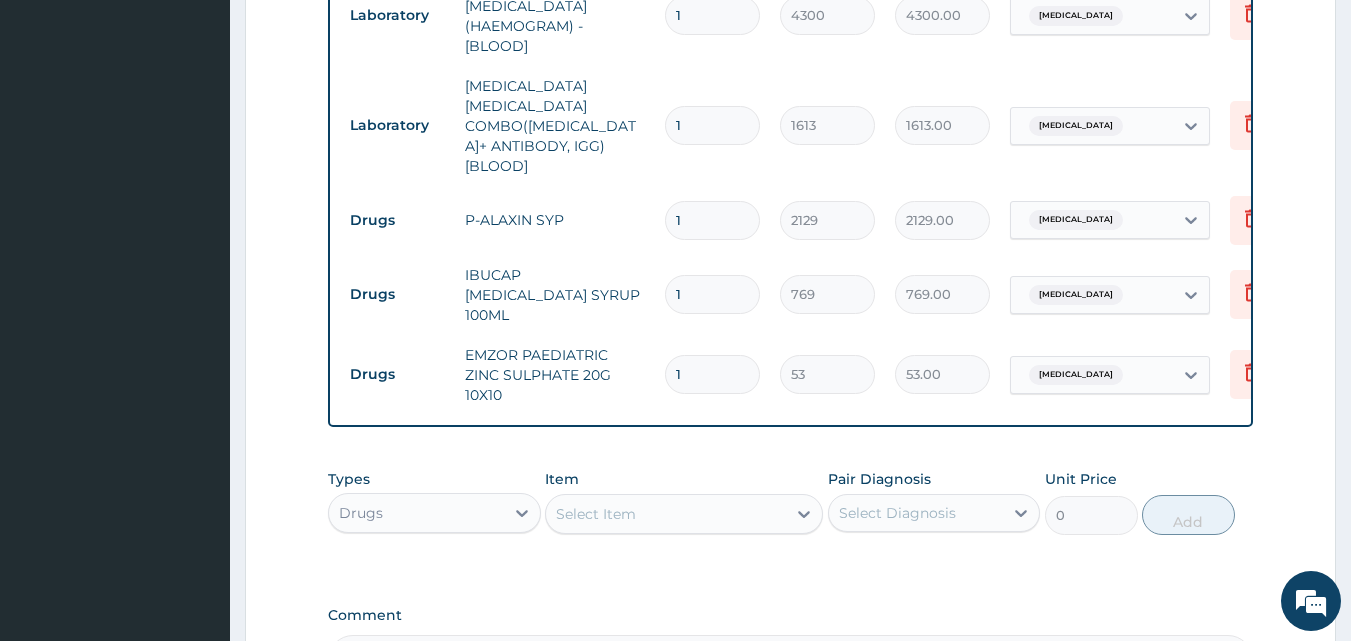 type on "10" 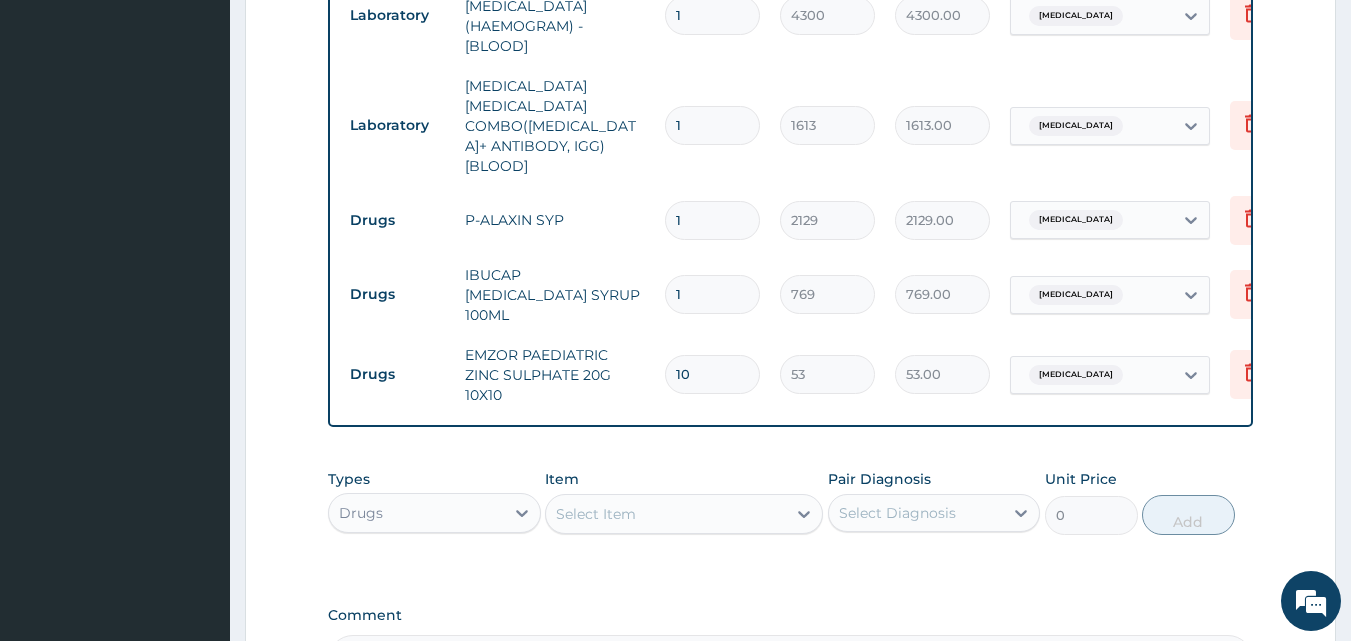 type on "530.00" 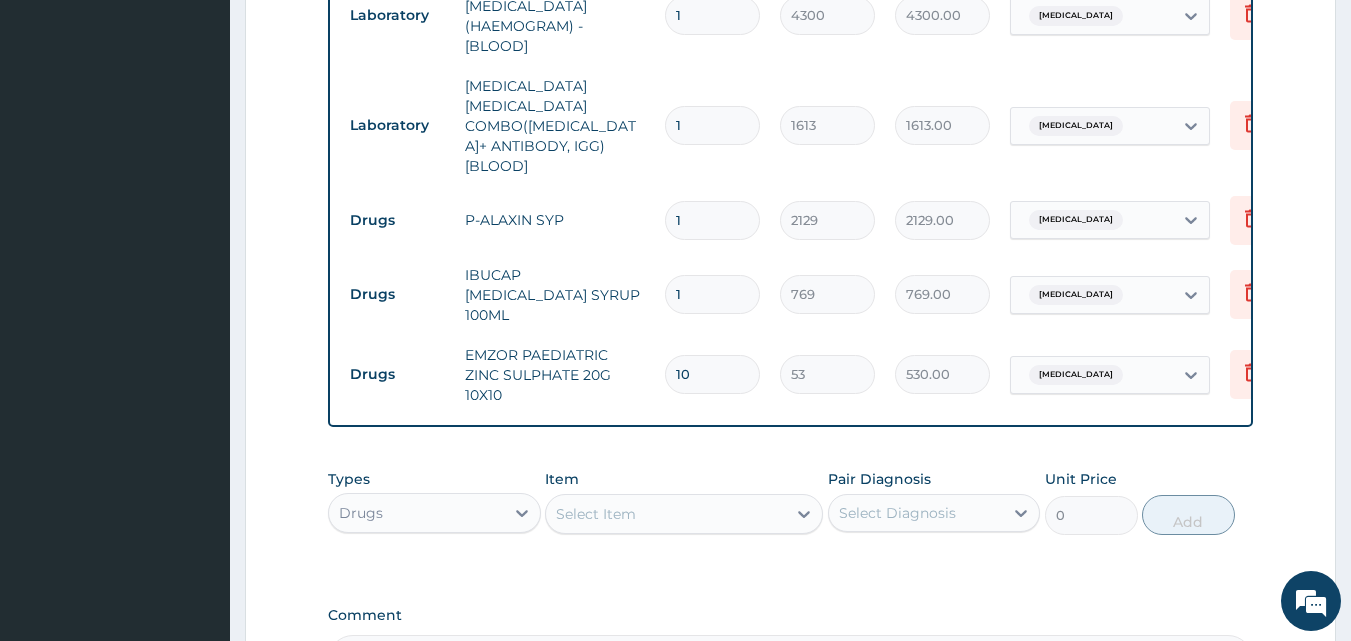 type on "10" 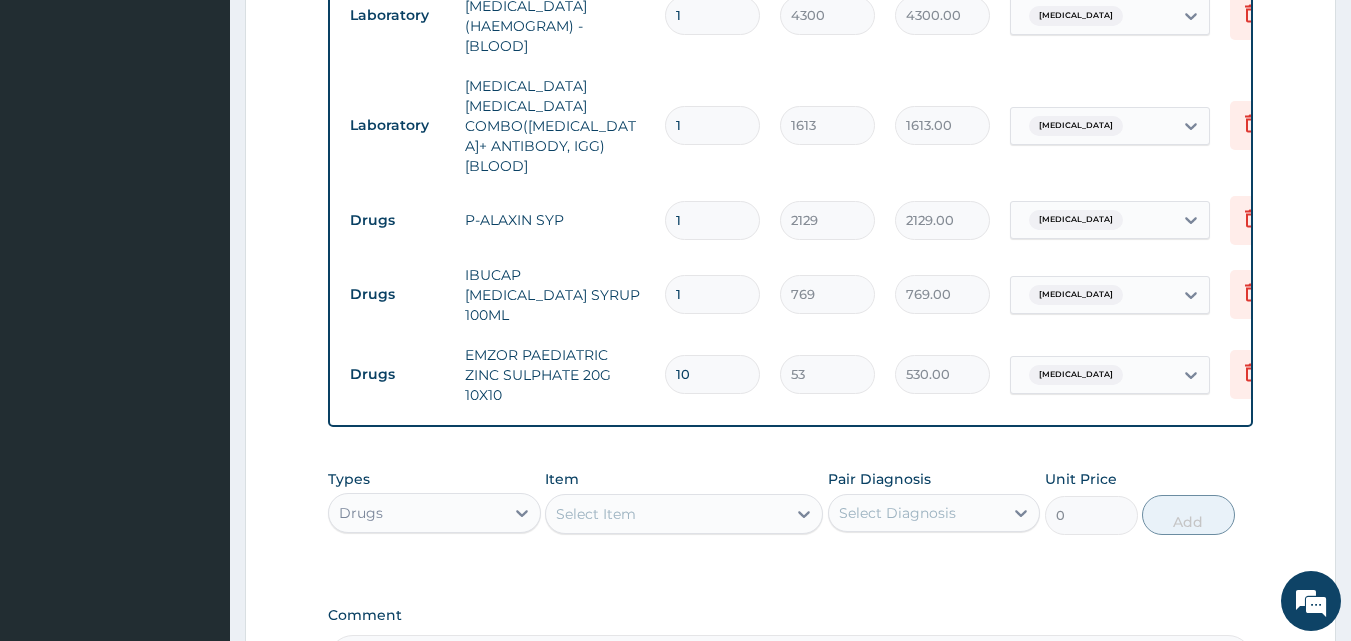 click on "Select Item" at bounding box center [666, 514] 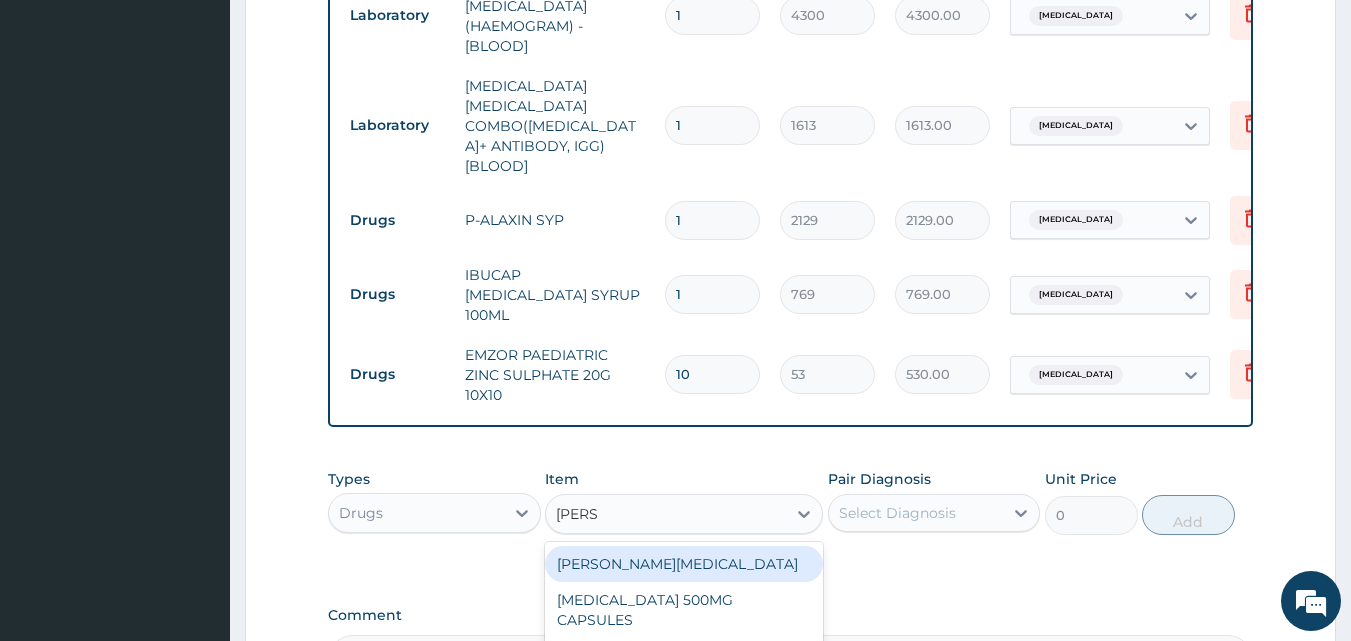 type on "LORAT" 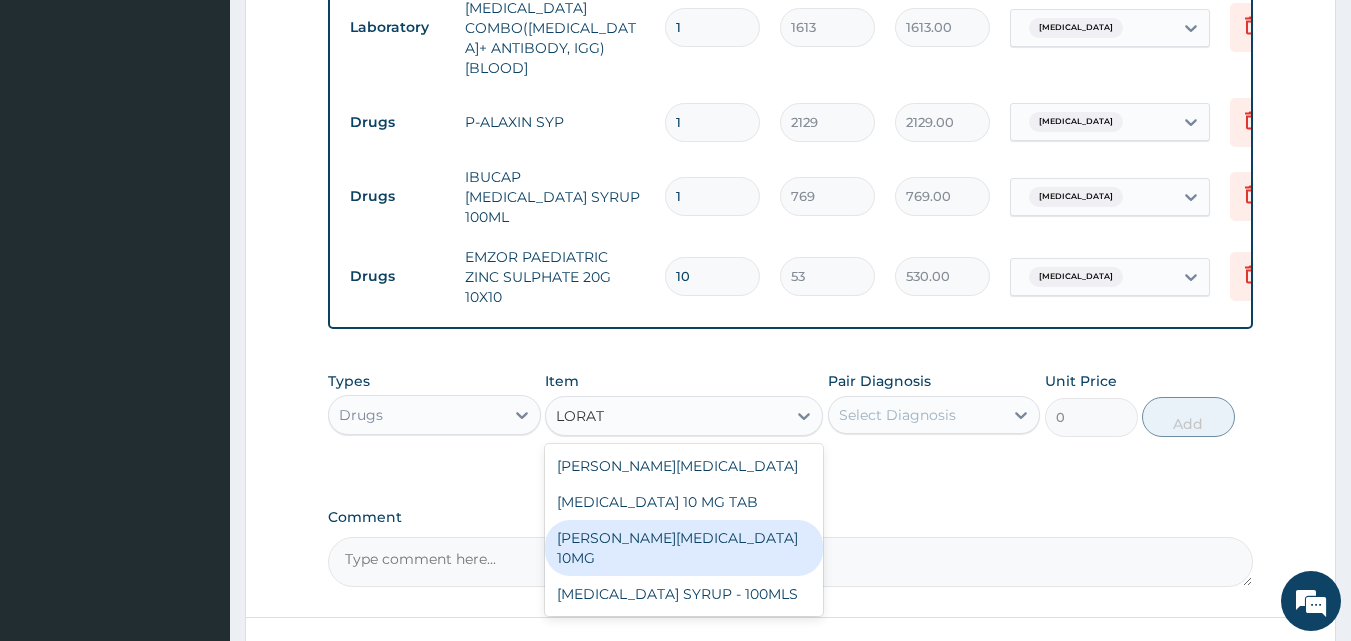 scroll, scrollTop: 1032, scrollLeft: 0, axis: vertical 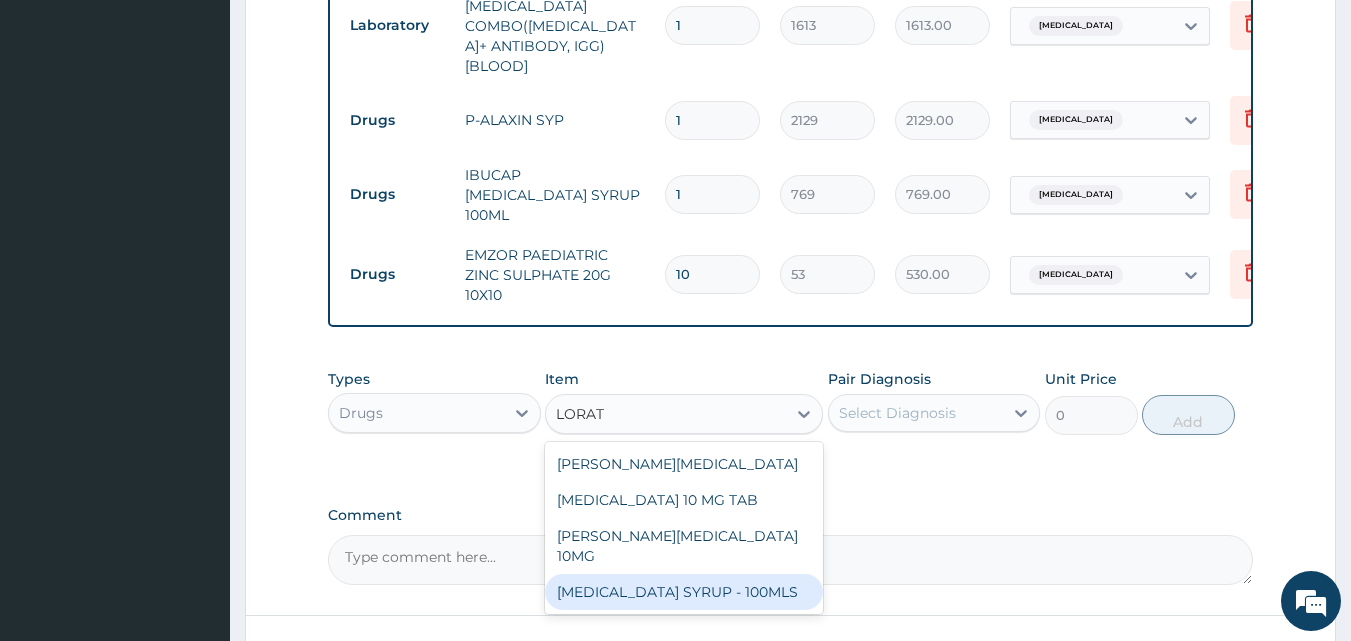 click on "LORATADINE SYRUP - 100MLS" at bounding box center (684, 592) 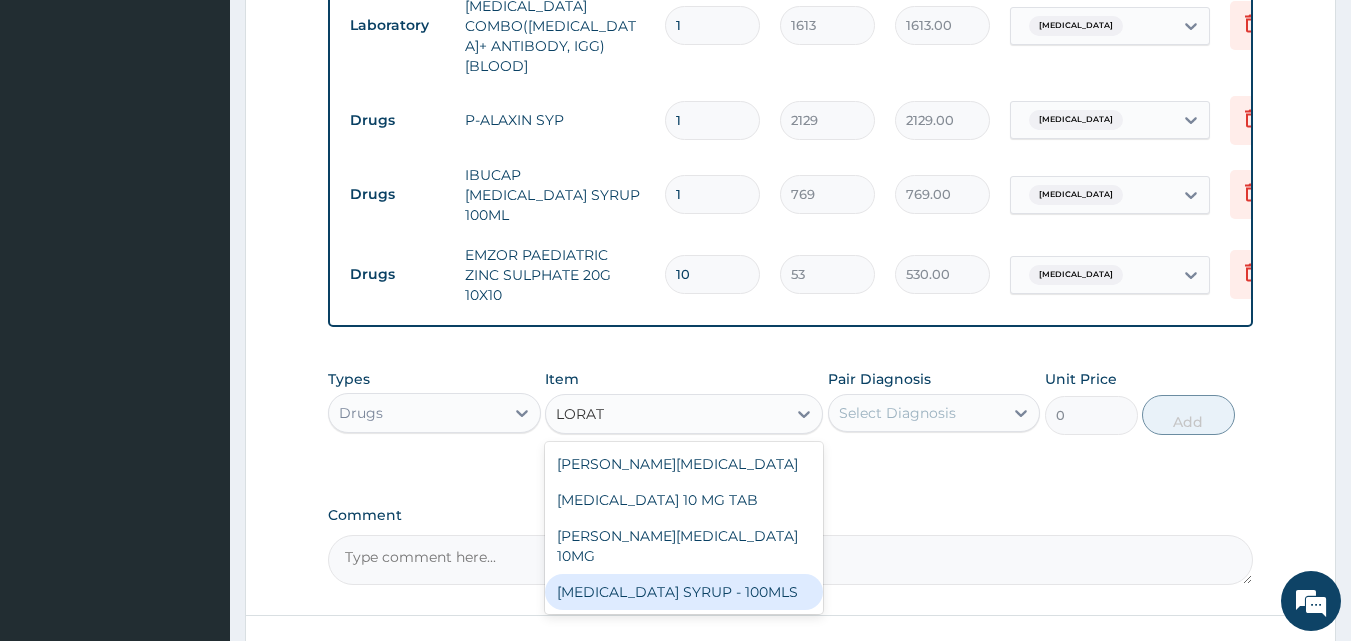 type 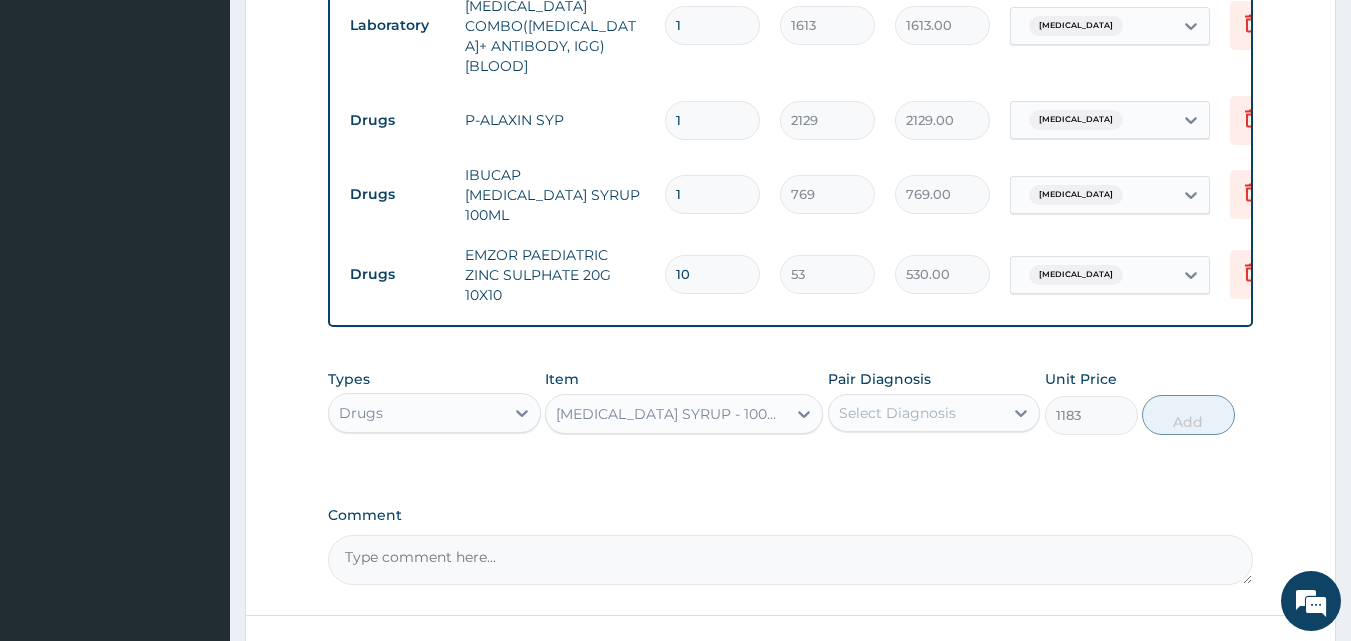 click on "Select Diagnosis" at bounding box center (897, 413) 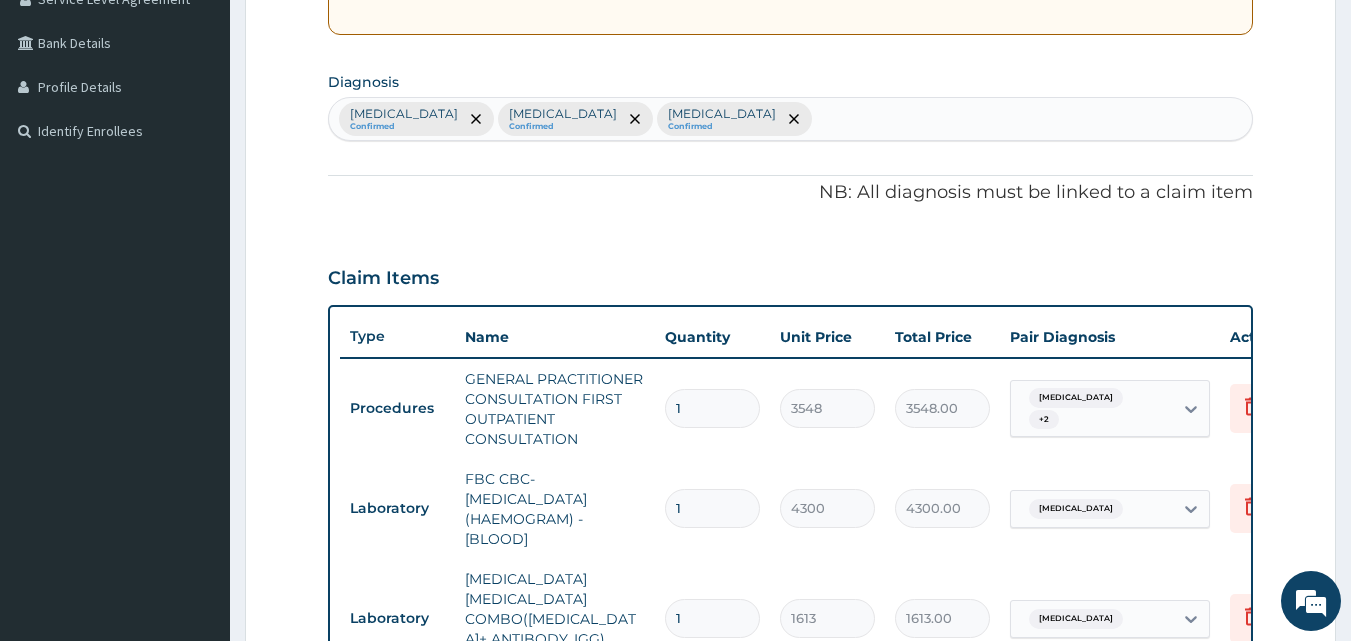 scroll, scrollTop: 432, scrollLeft: 0, axis: vertical 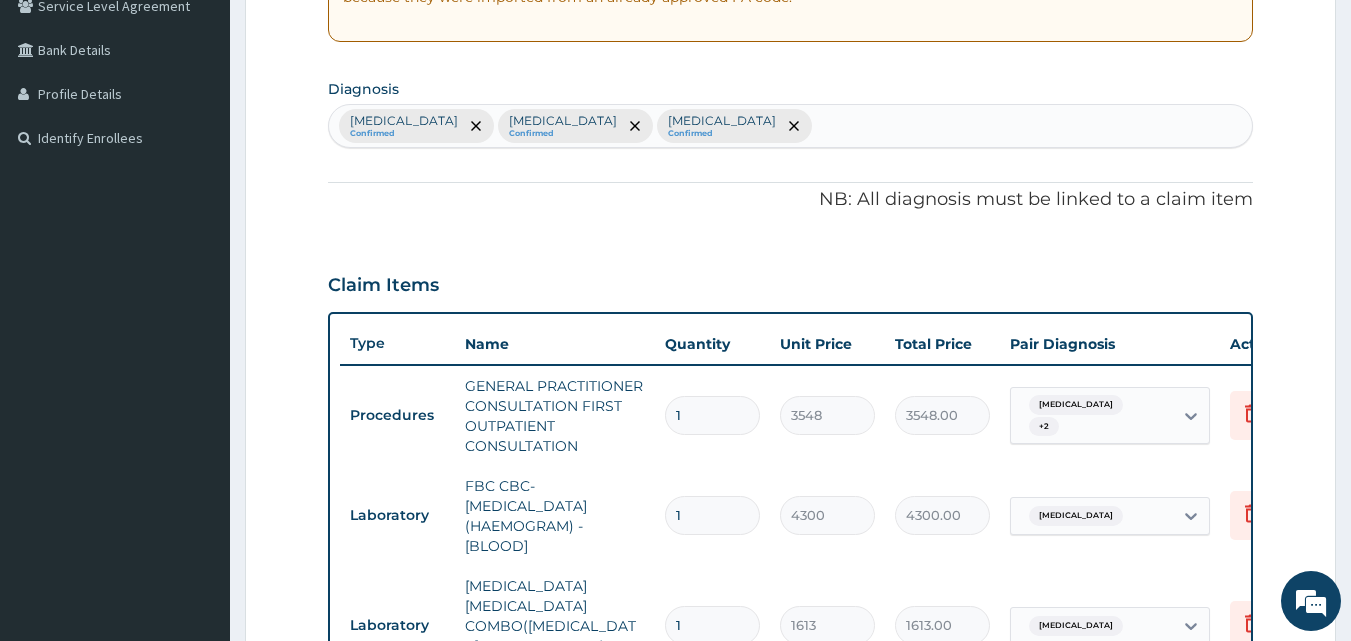 click on "Sepsis Confirmed Malaria Confirmed Acute gastroenteritis Confirmed" at bounding box center [791, 126] 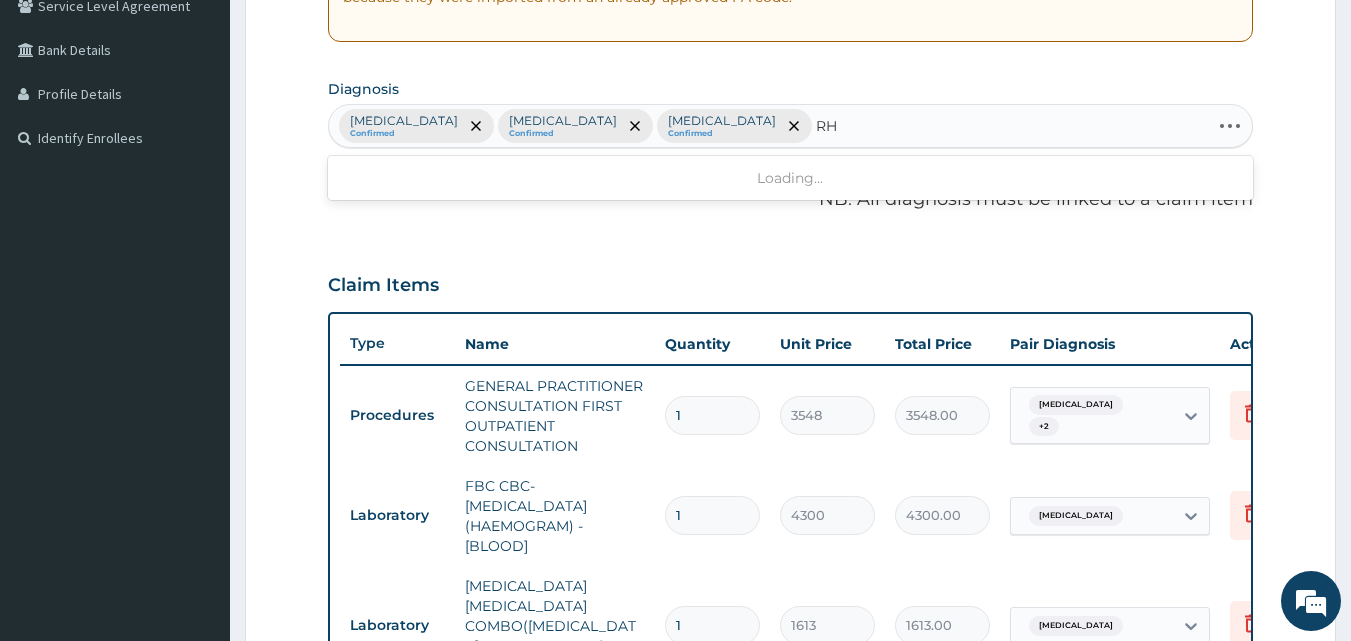 type on "R" 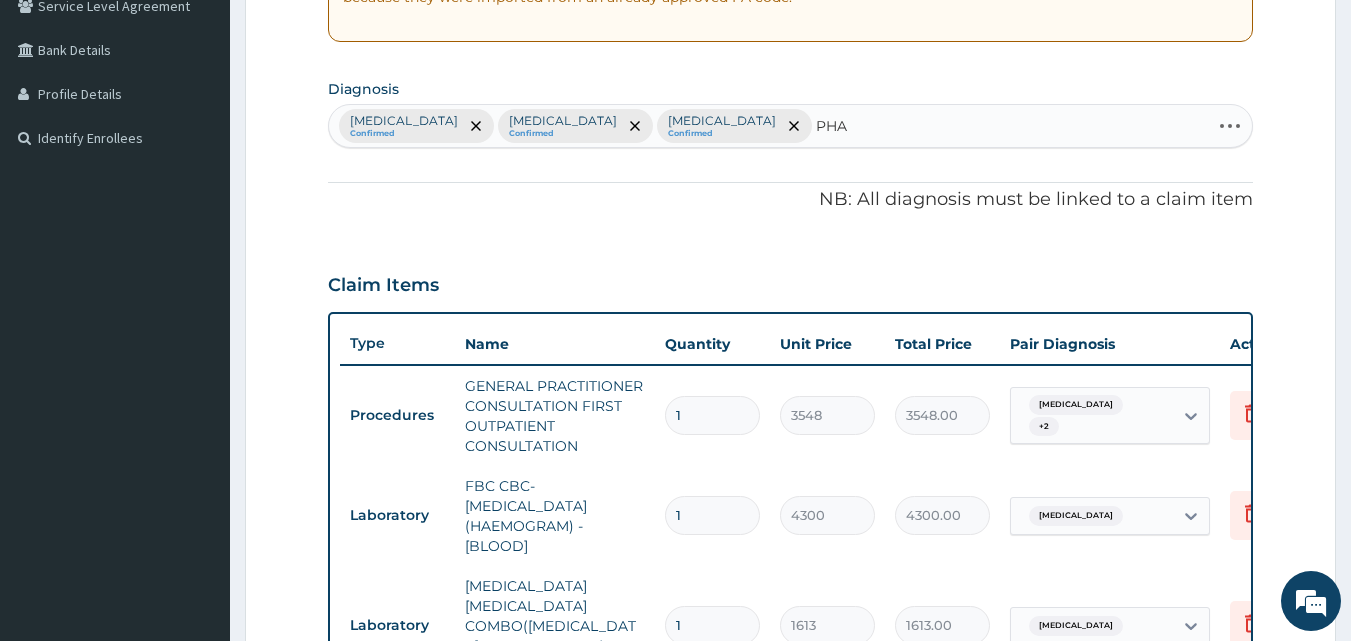 type on "PHAR" 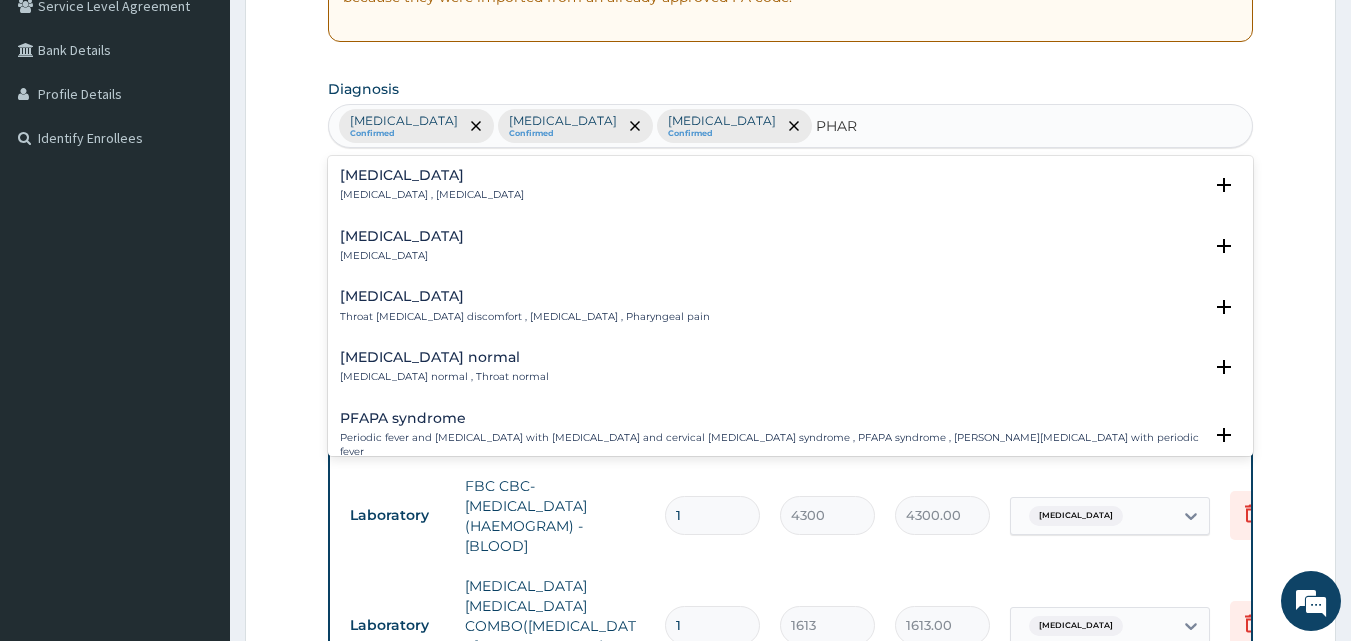 click on "Pharyngitis" at bounding box center [402, 256] 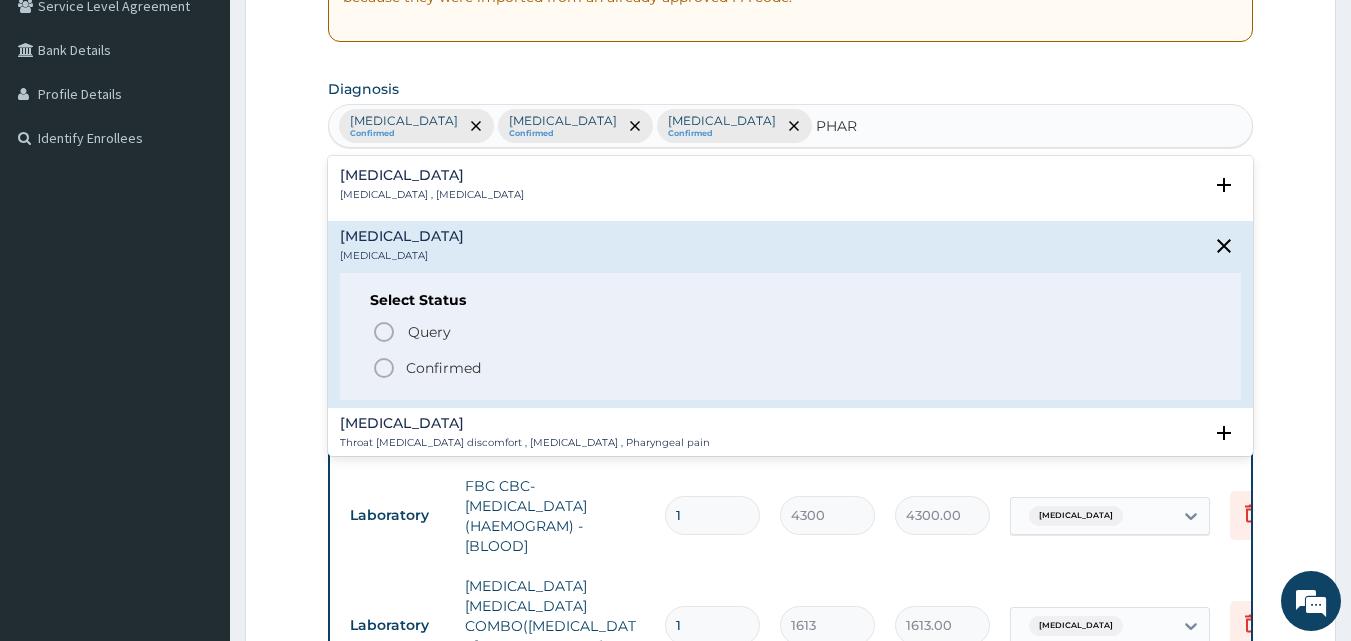click on "Confirmed" at bounding box center [443, 368] 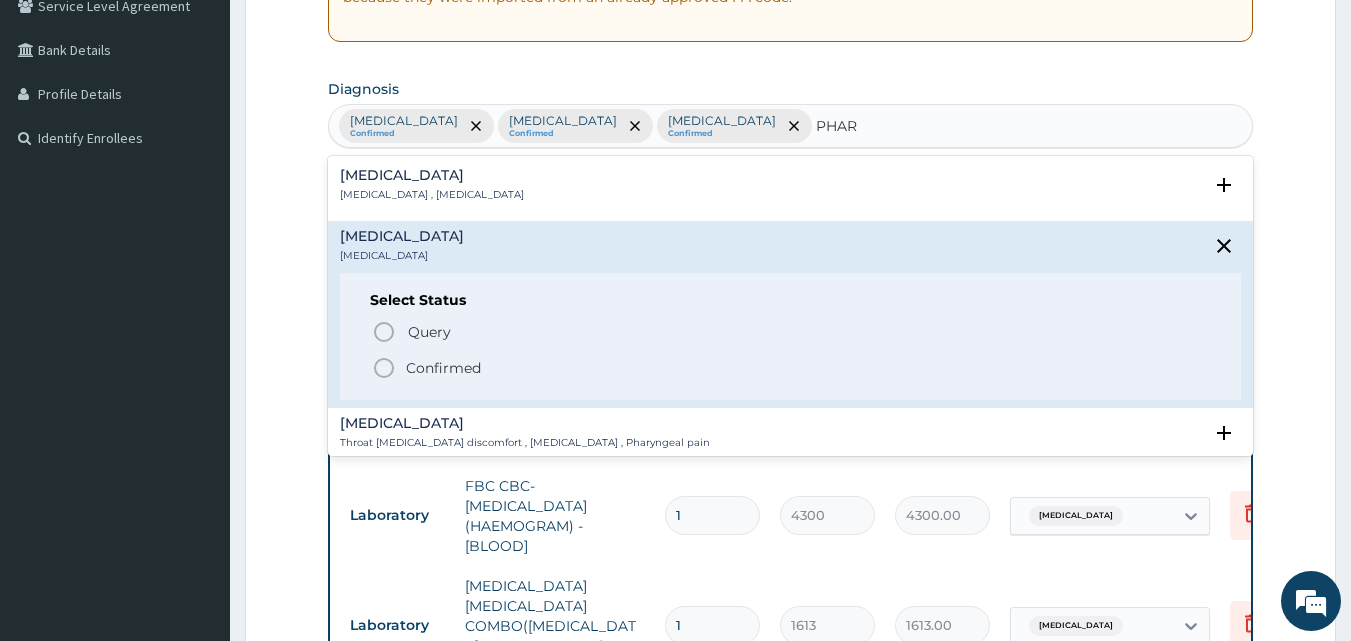 type 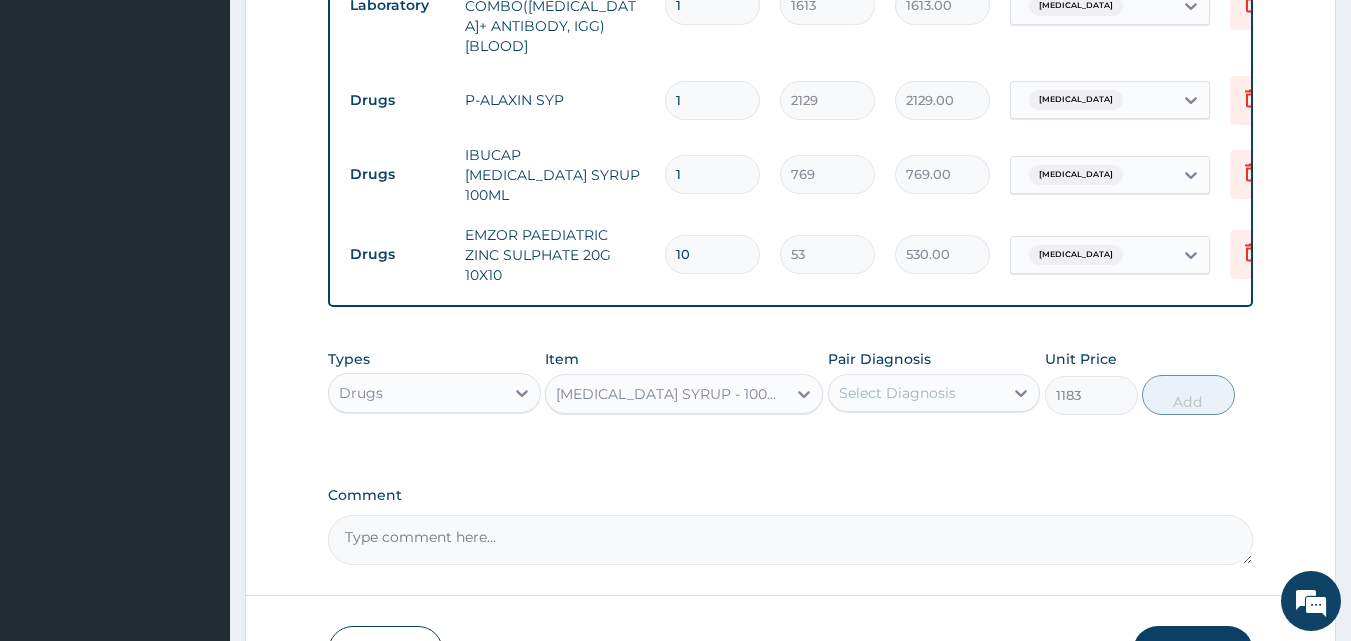 scroll, scrollTop: 1132, scrollLeft: 0, axis: vertical 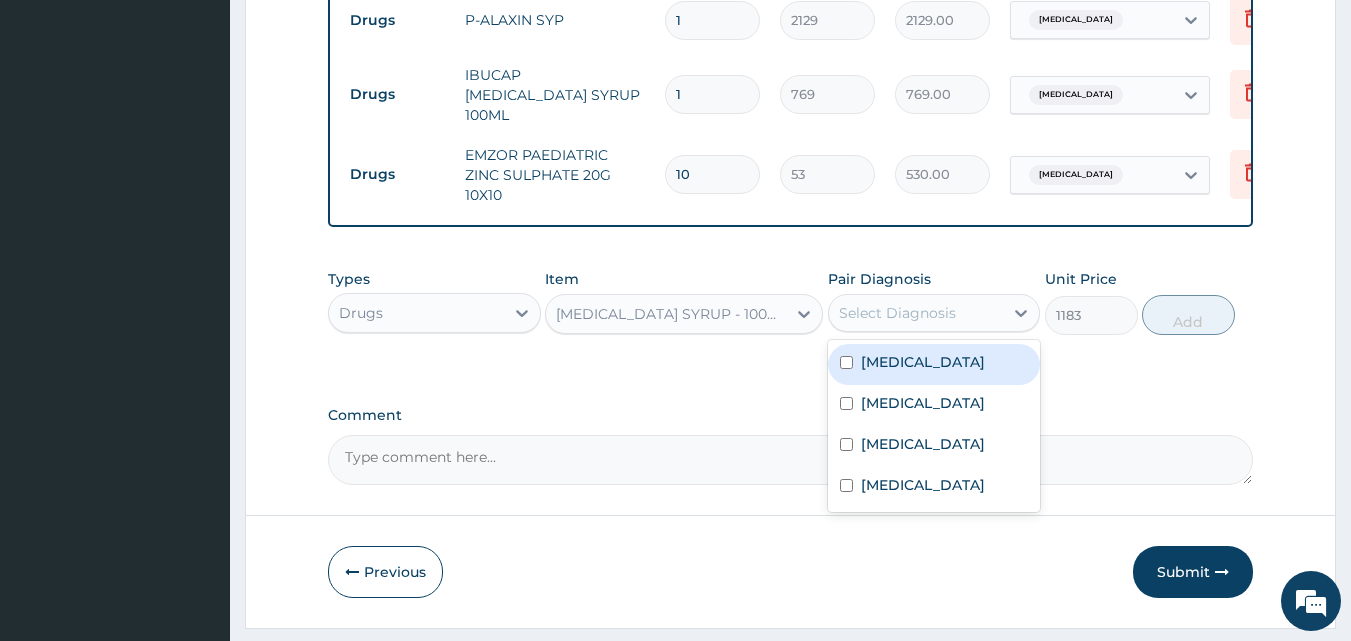 click on "Select Diagnosis" at bounding box center (897, 313) 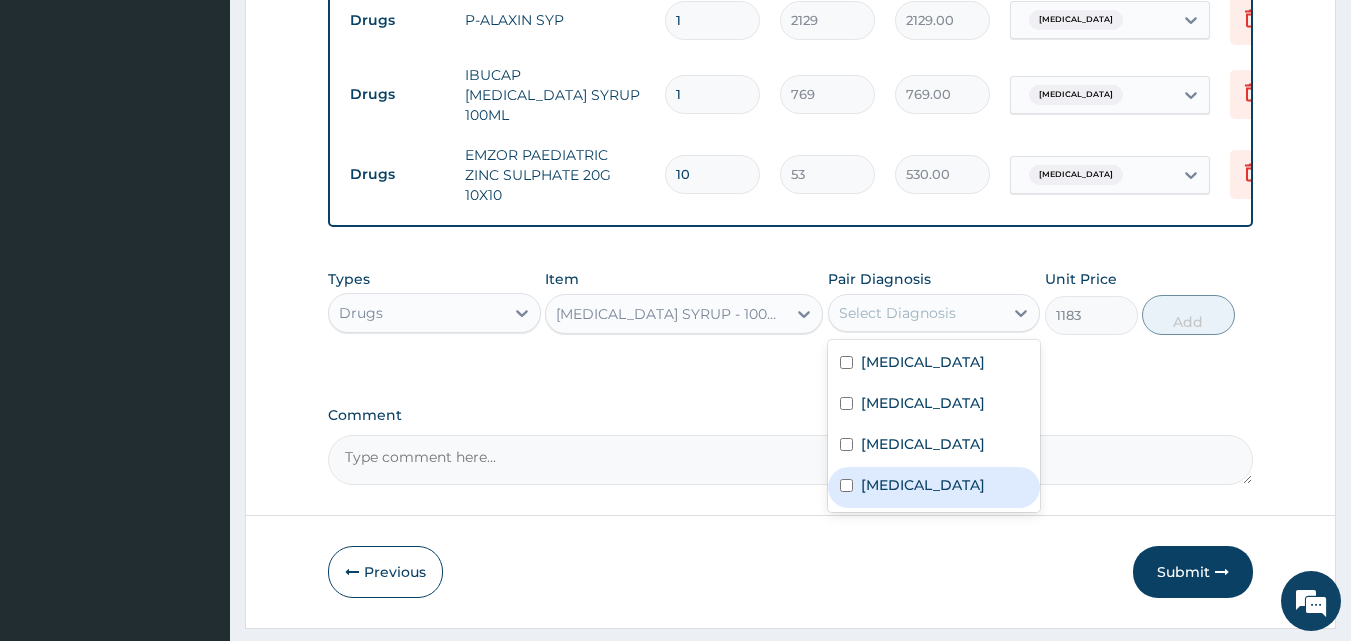 click on "Pharyngitis" at bounding box center (923, 485) 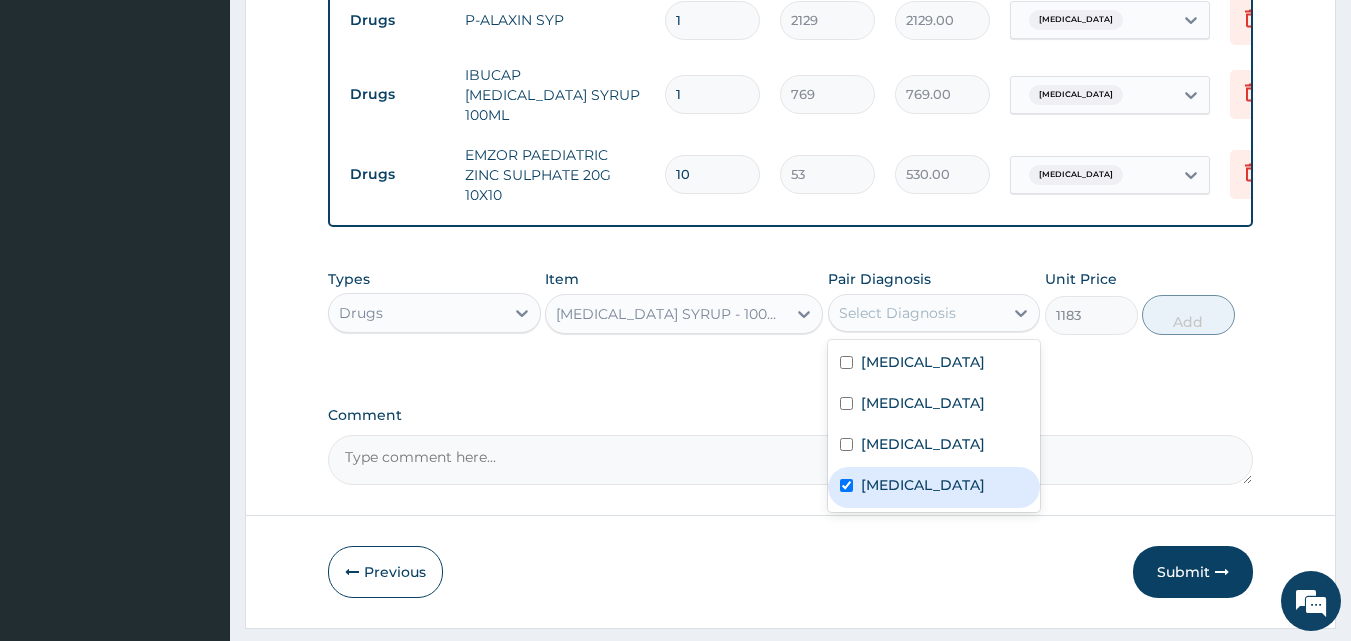 click on "Pharyngitis" at bounding box center [923, 485] 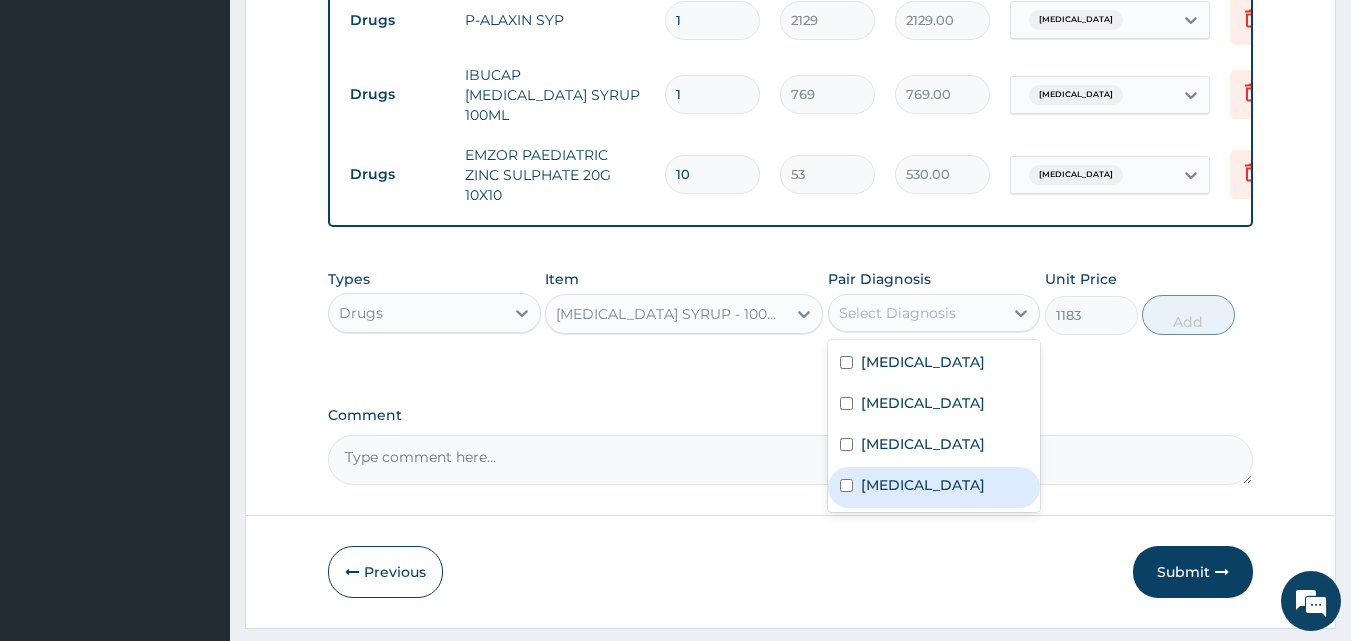 click at bounding box center (846, 485) 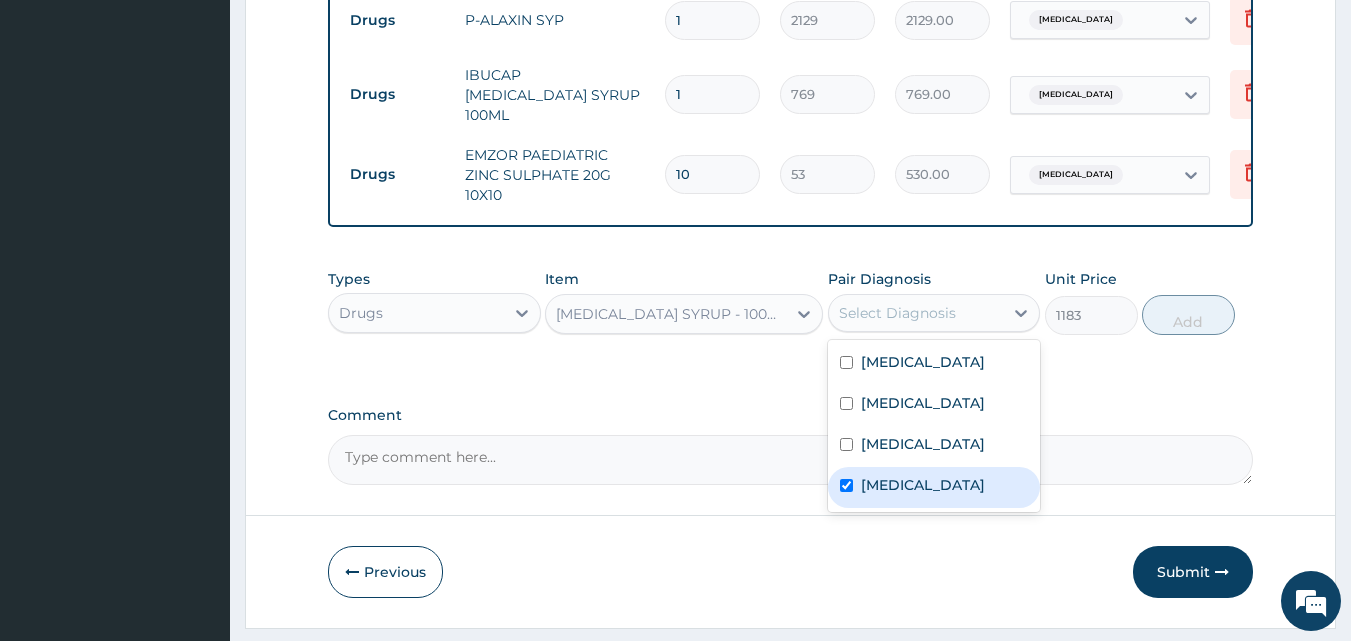 checkbox on "true" 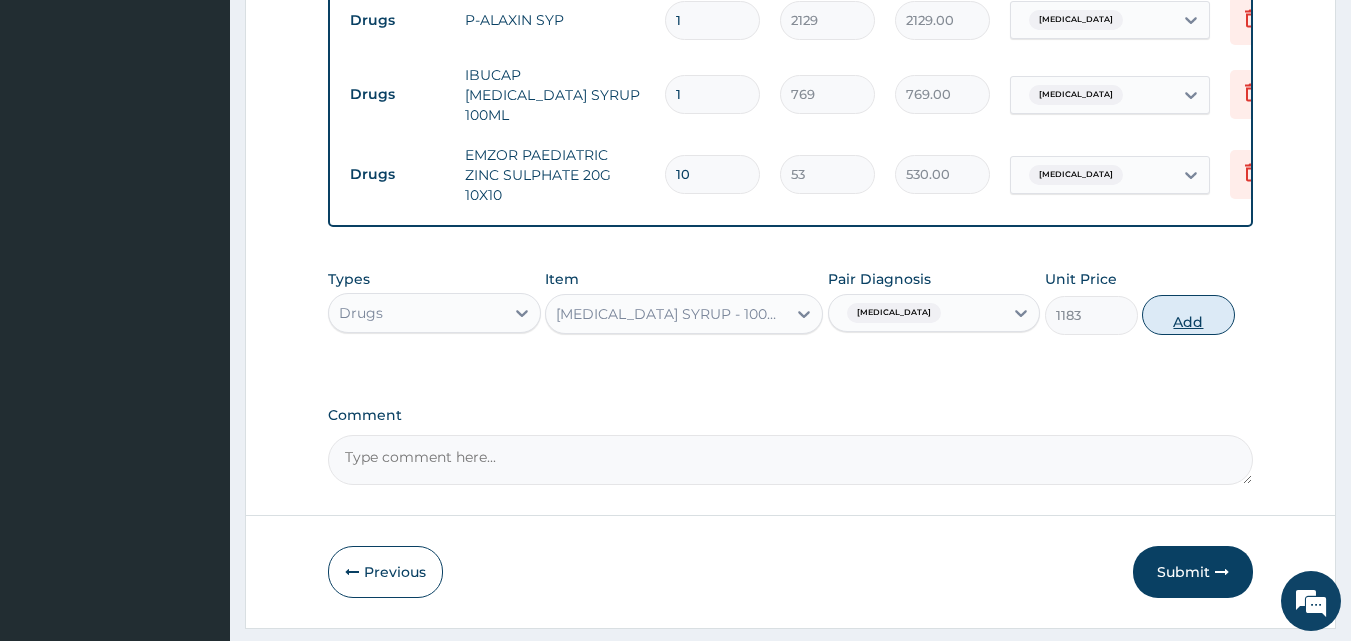 click on "Add" at bounding box center [1188, 315] 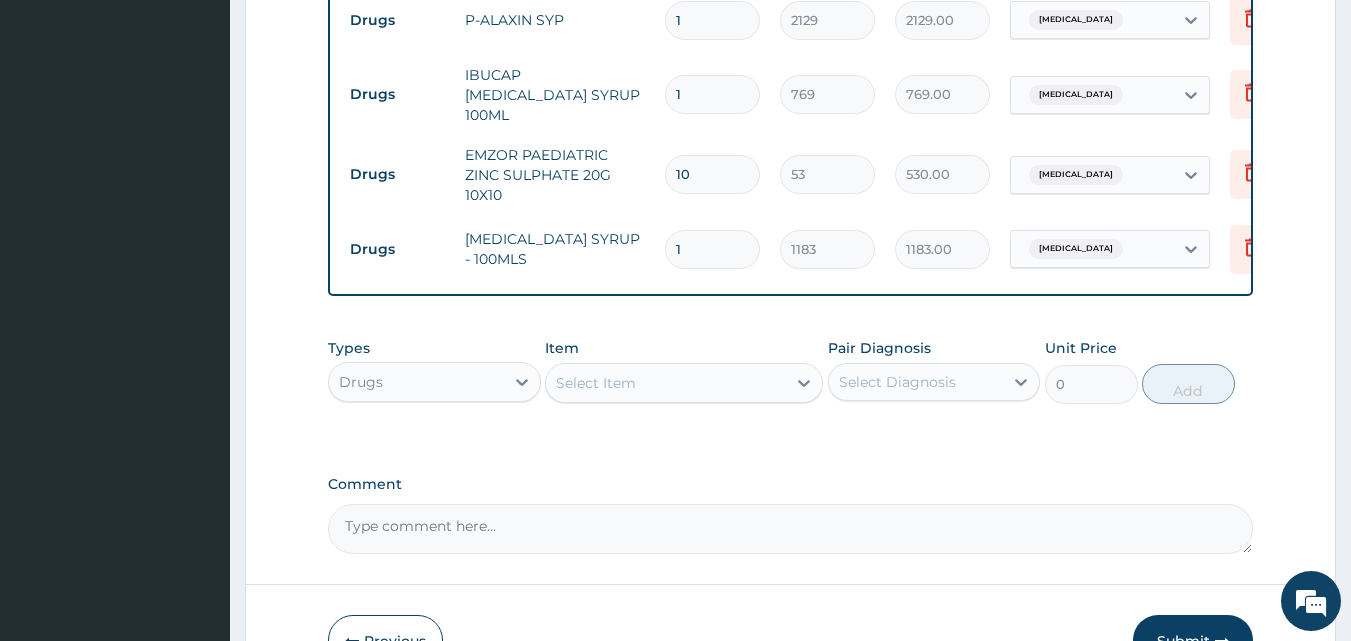 click on "Select Item" at bounding box center [666, 383] 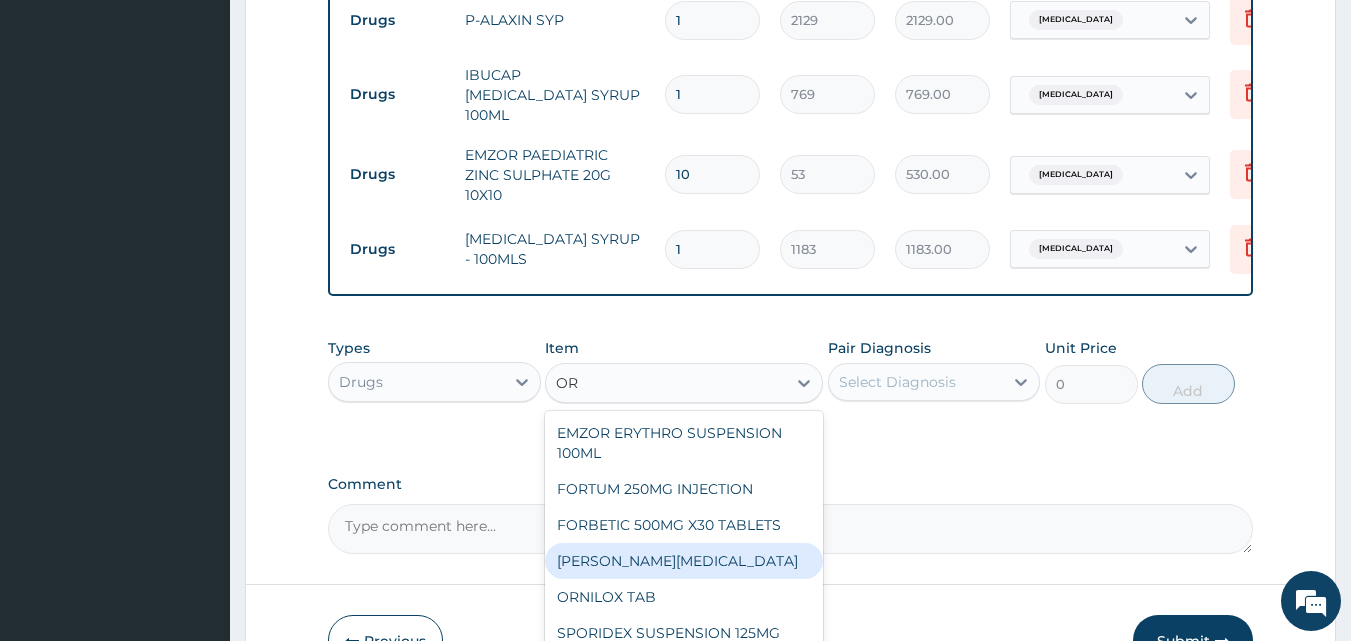 type on "ORS" 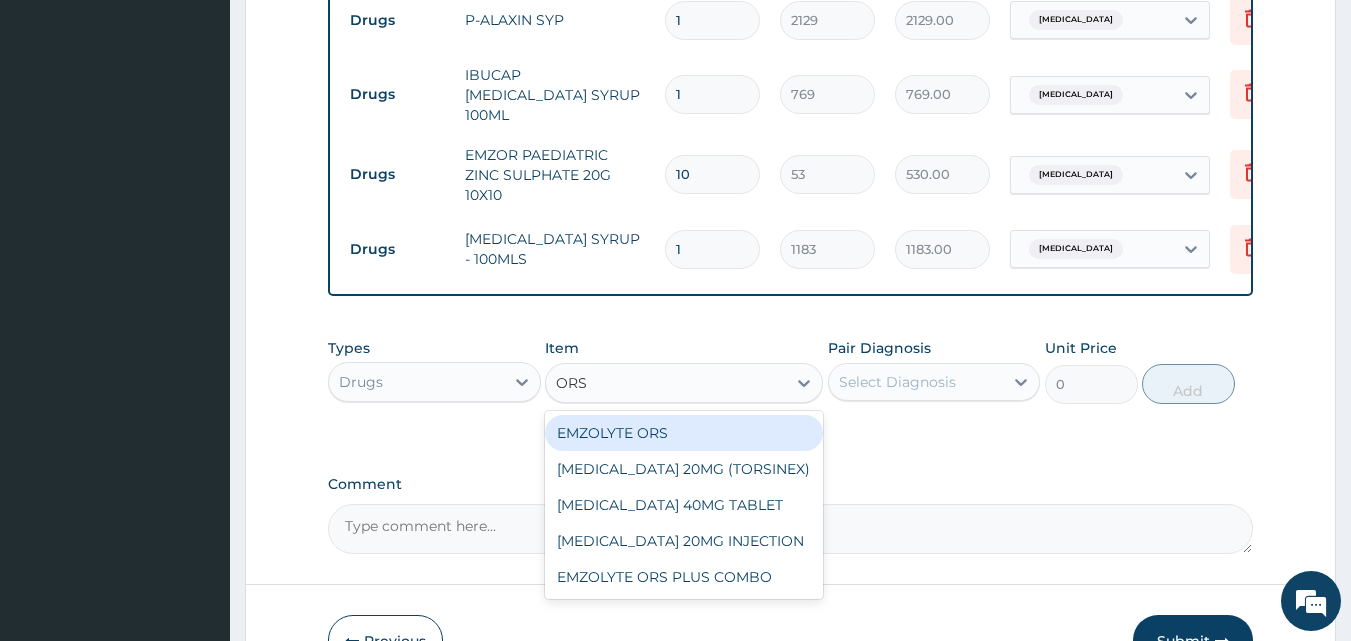 click on "EMZOLYTE ORS" at bounding box center [684, 433] 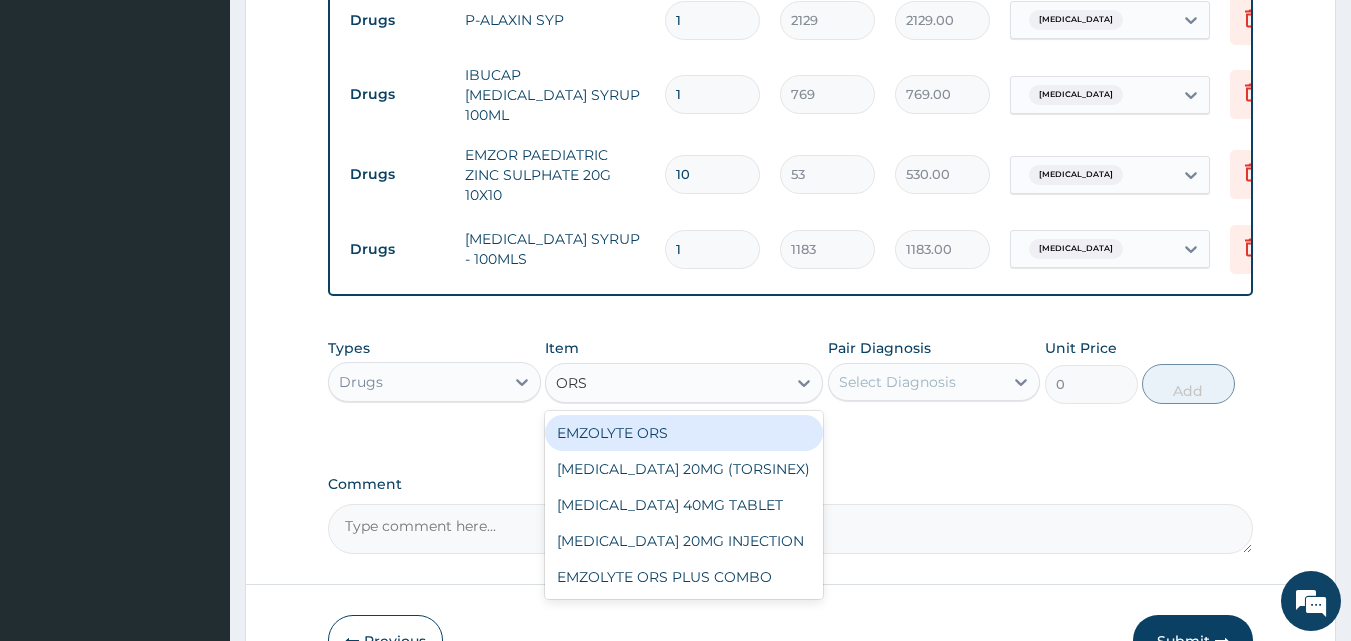 type 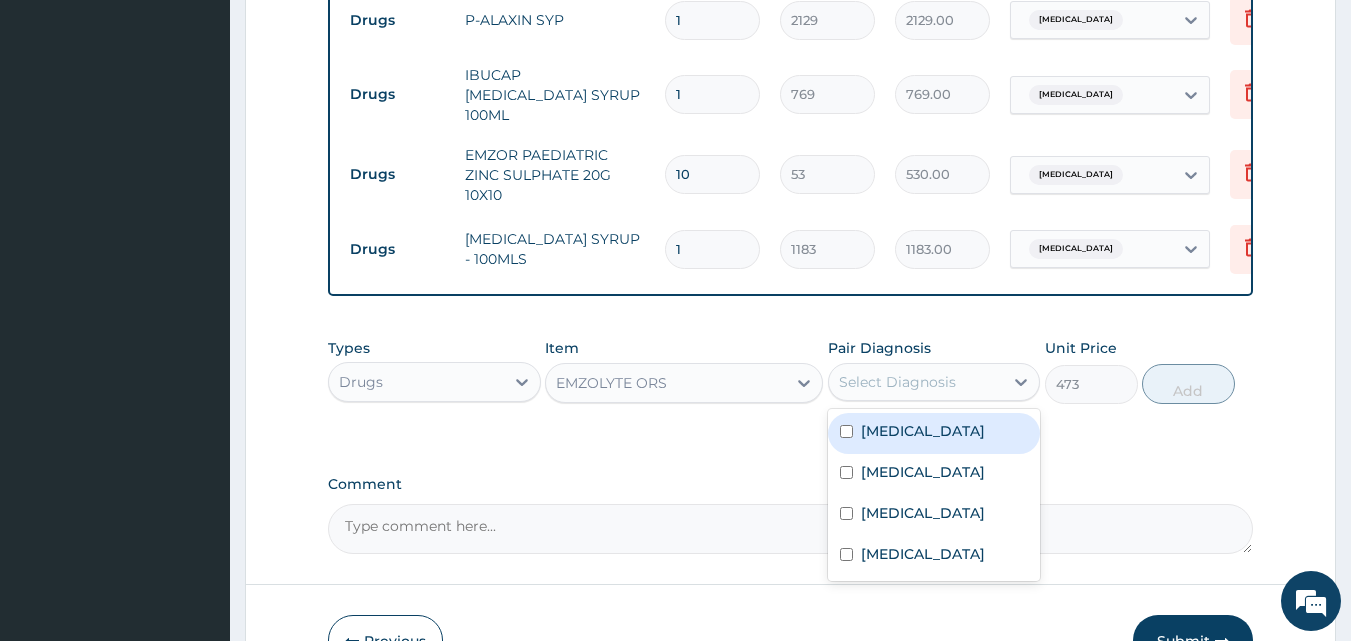 click on "Select Diagnosis" at bounding box center [897, 382] 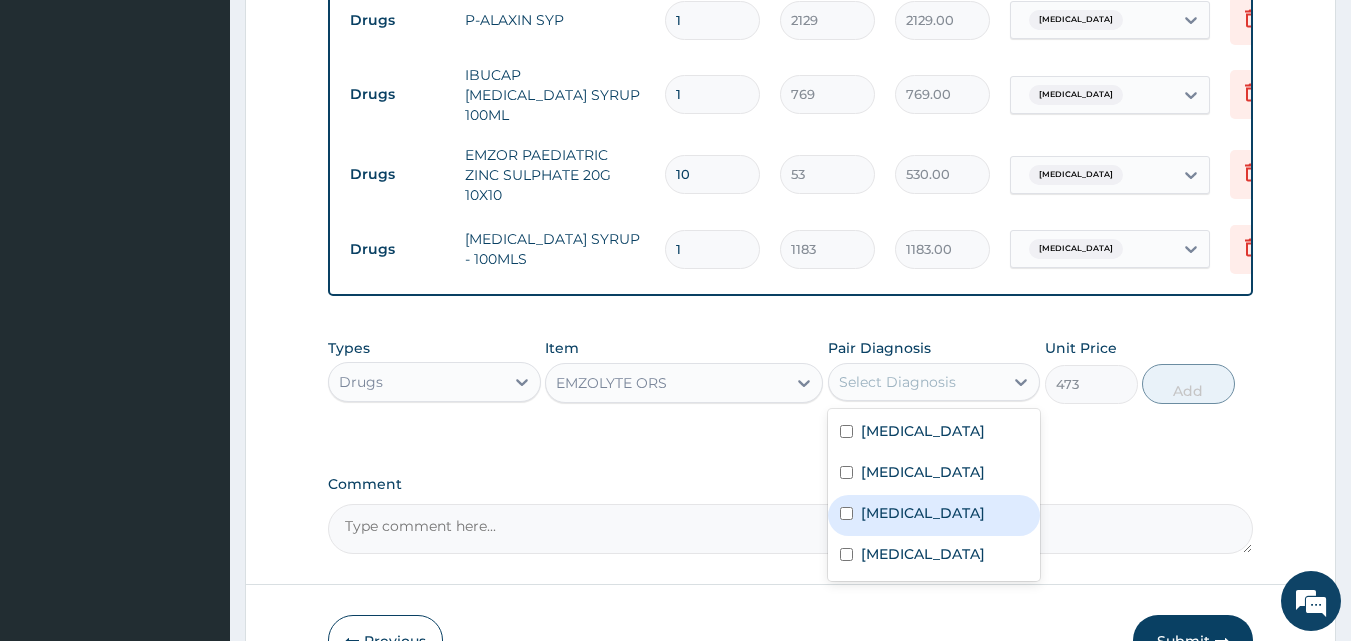 click on "Acute gastroenteritis" at bounding box center (923, 513) 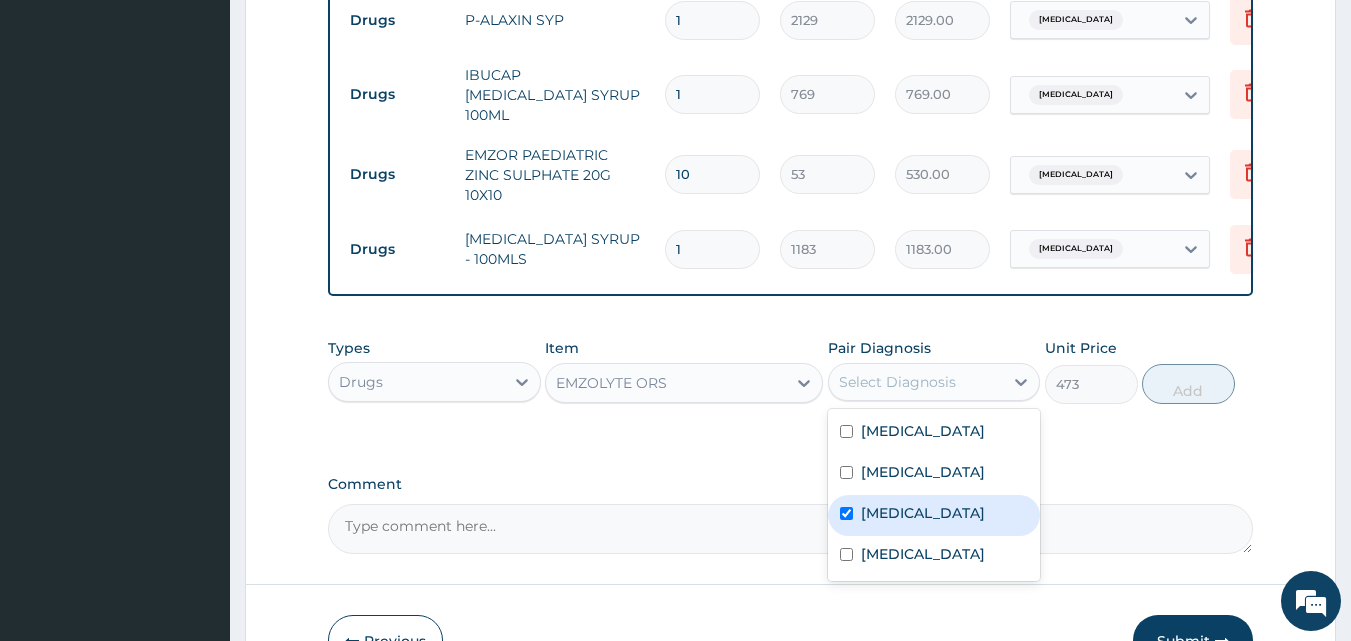 checkbox on "true" 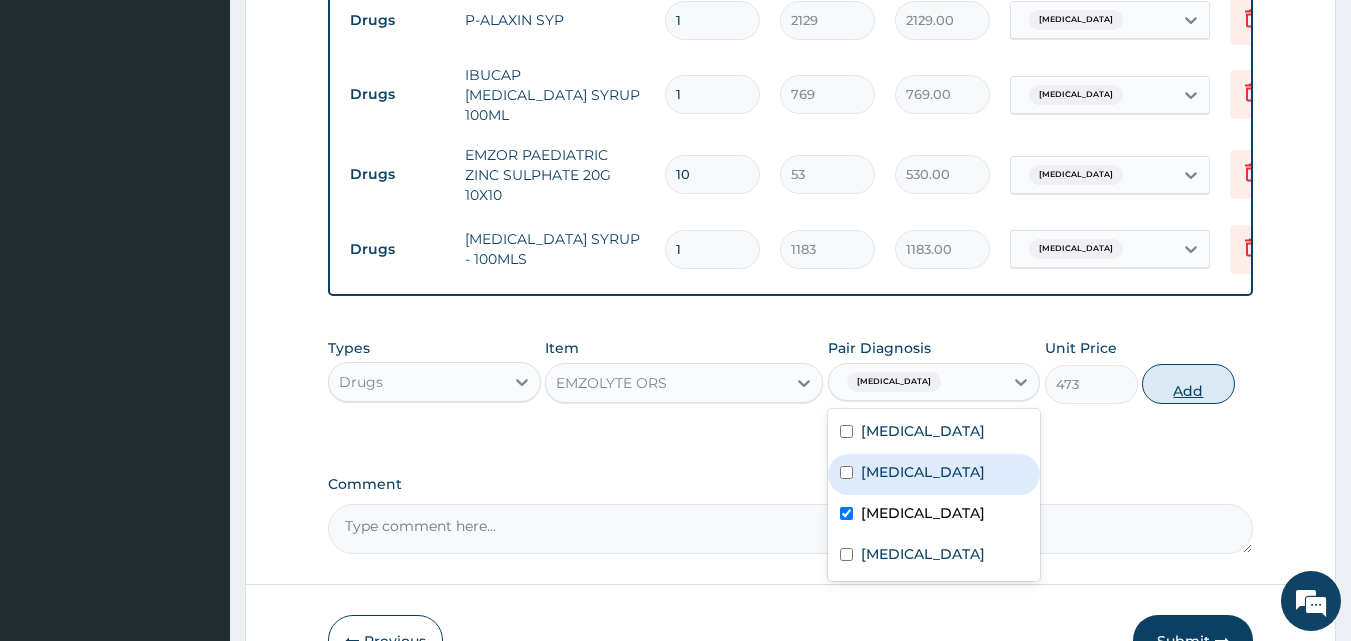 click on "Add" at bounding box center (1188, 384) 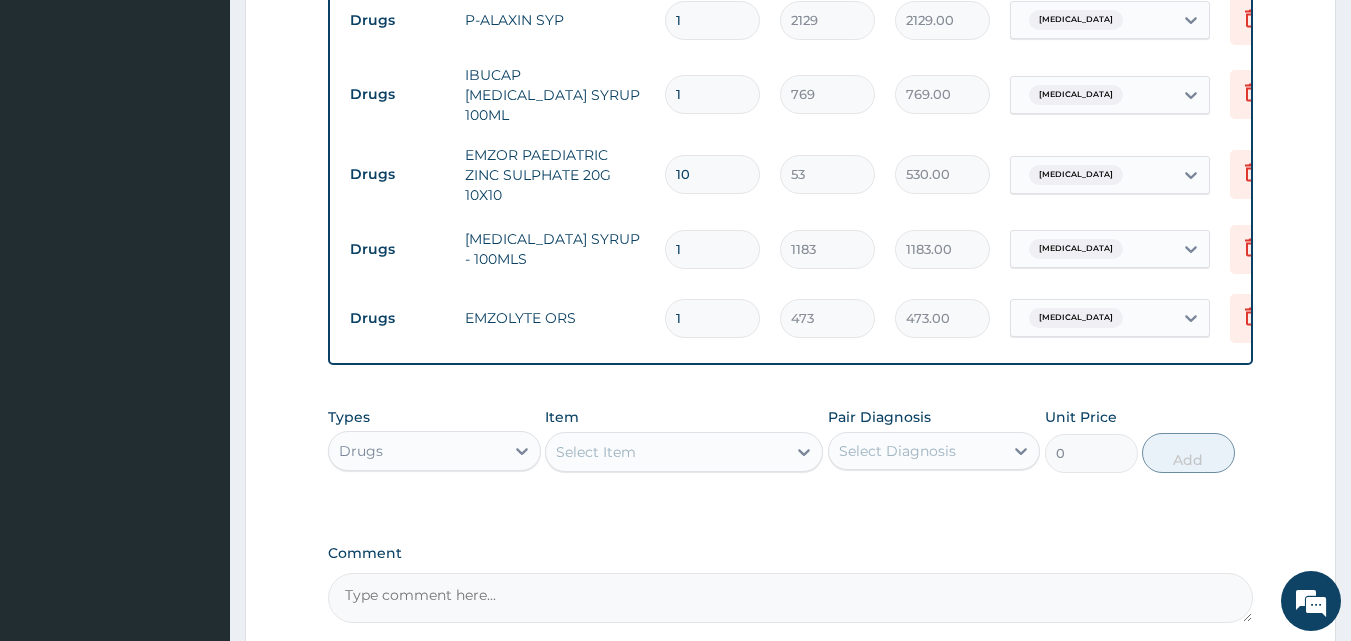click on "Select Item" at bounding box center (666, 452) 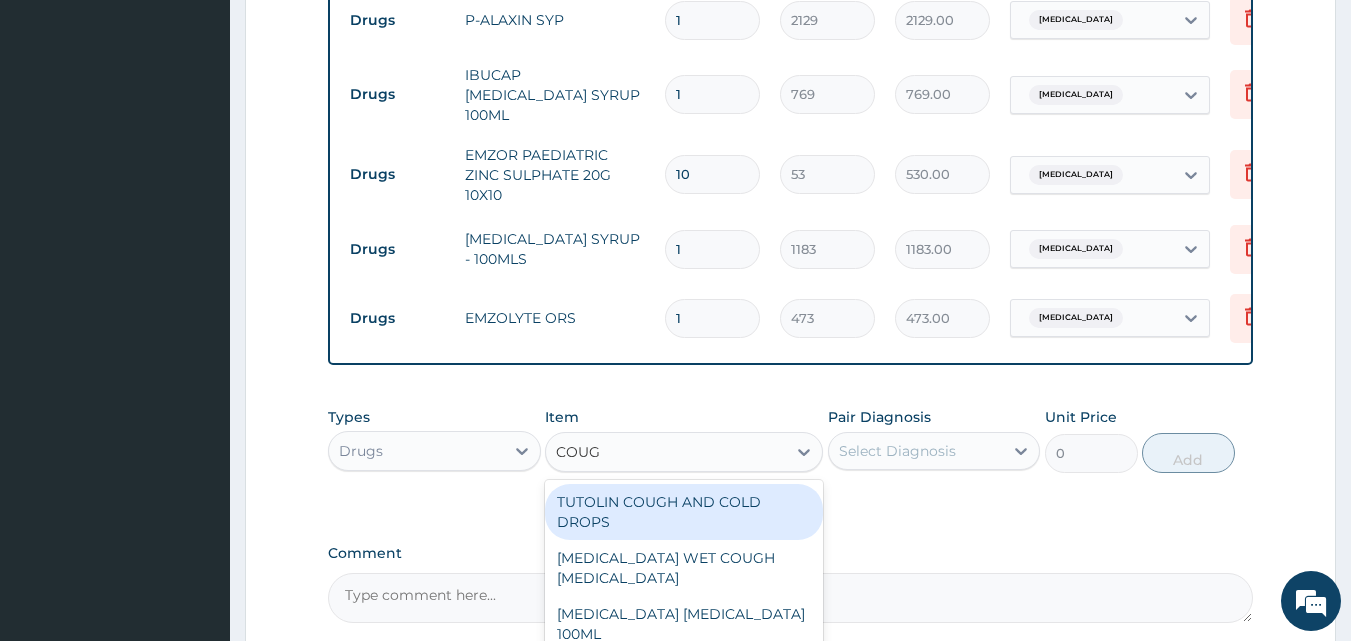 type on "COUGH" 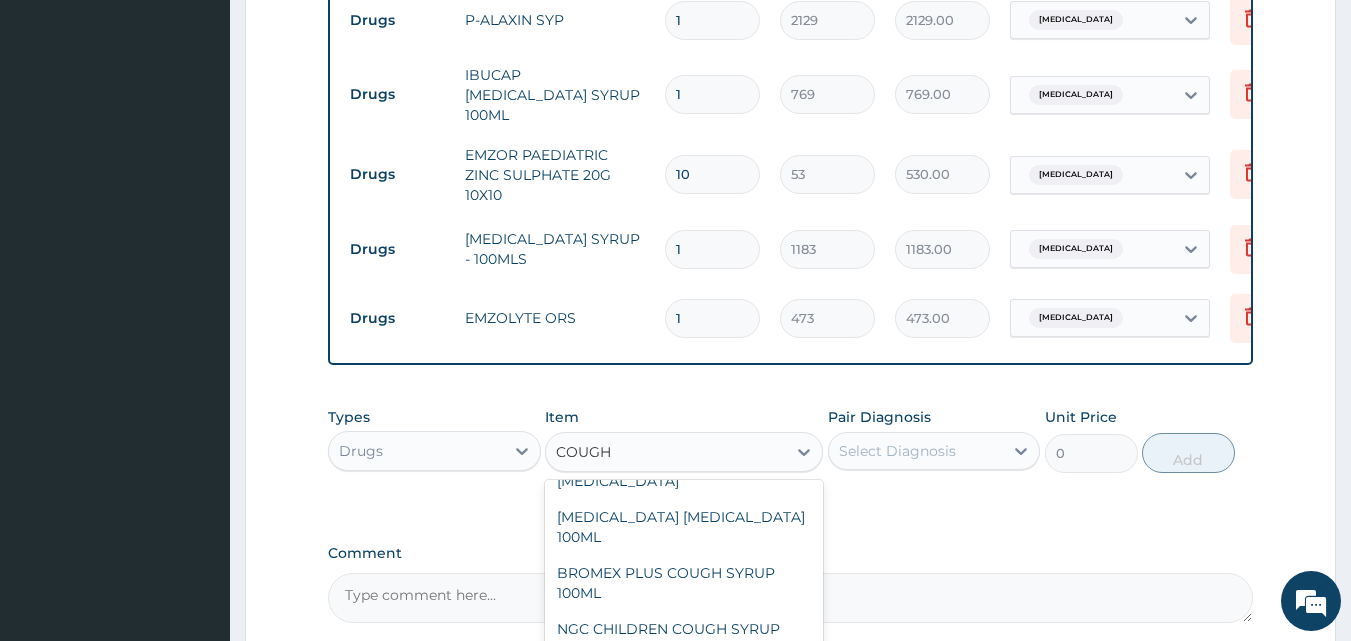 scroll, scrollTop: 100, scrollLeft: 0, axis: vertical 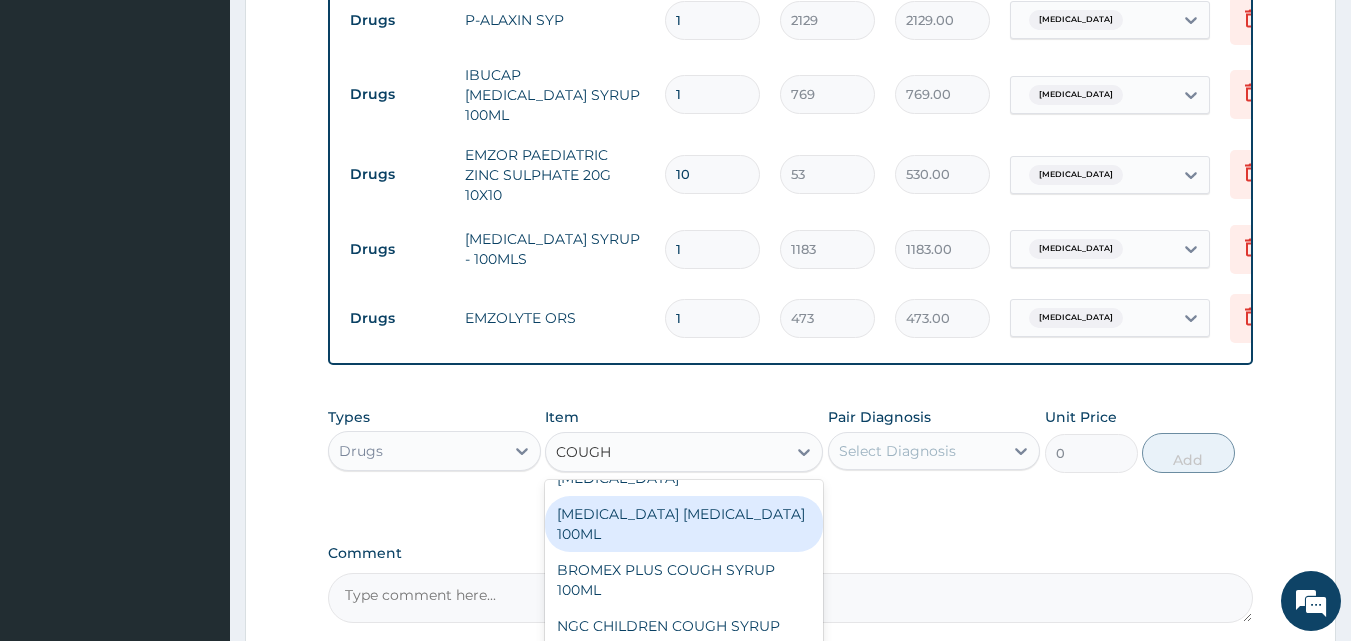 click on "BENYLIN DRY COUGH 100ML" at bounding box center (684, 524) 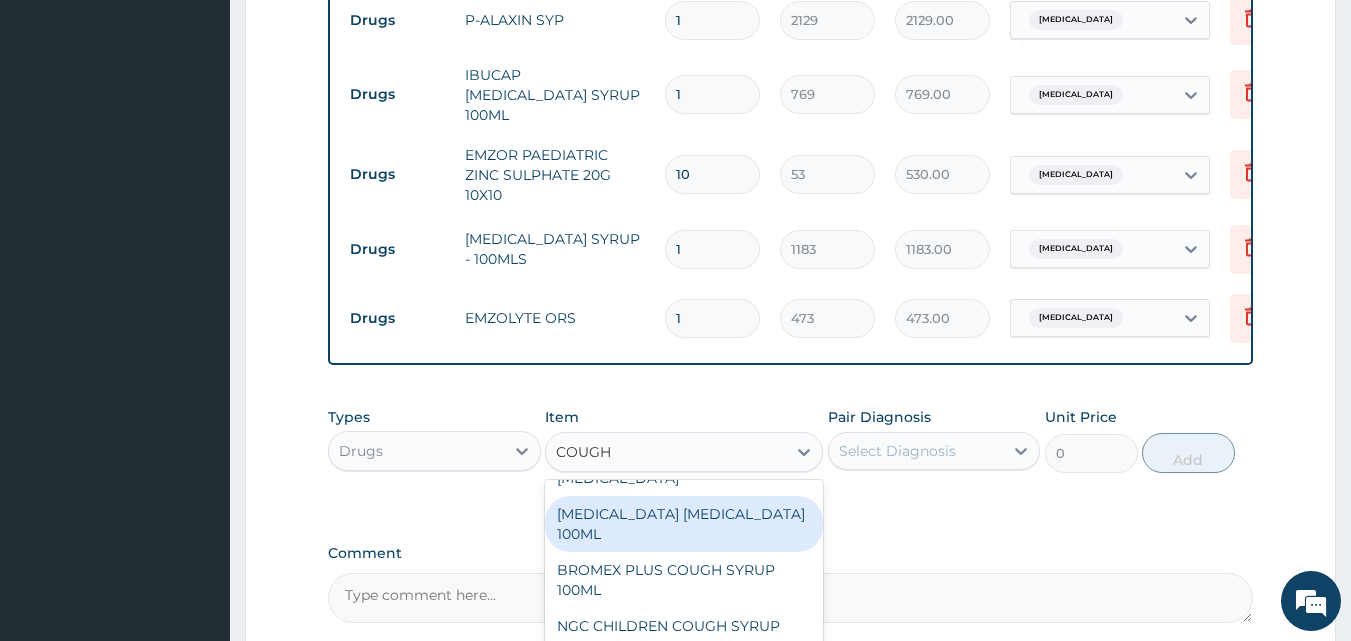 type 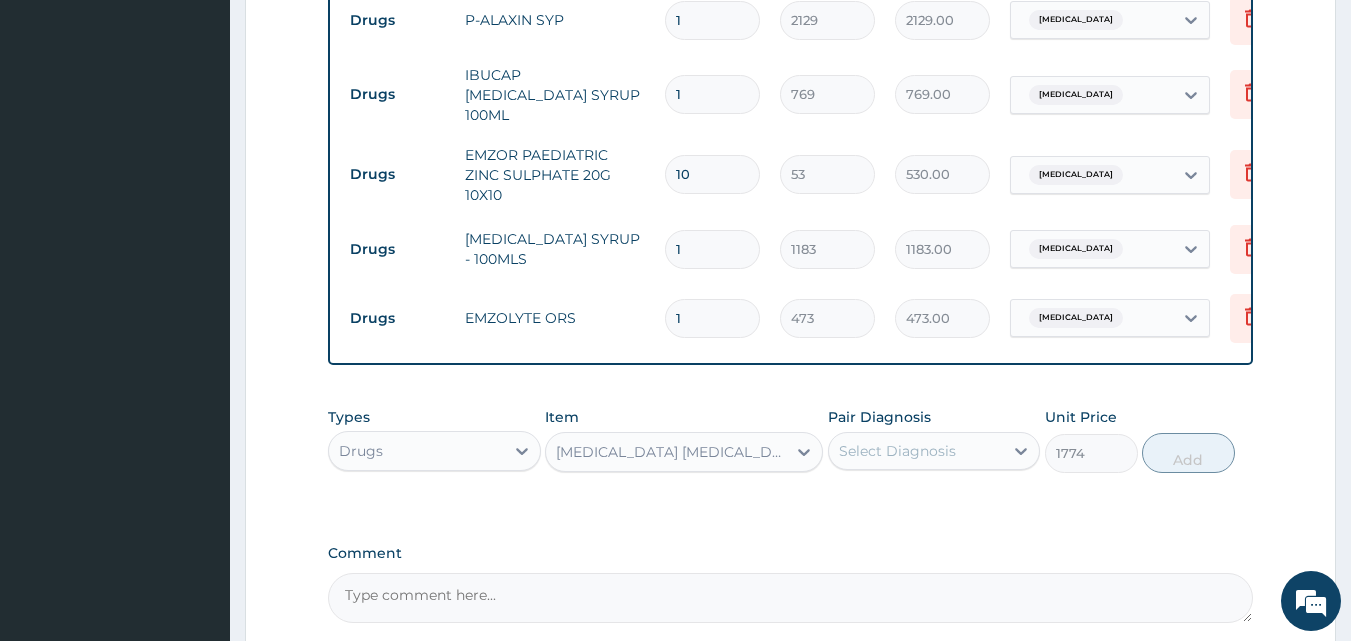 click on "Select Diagnosis" at bounding box center (897, 451) 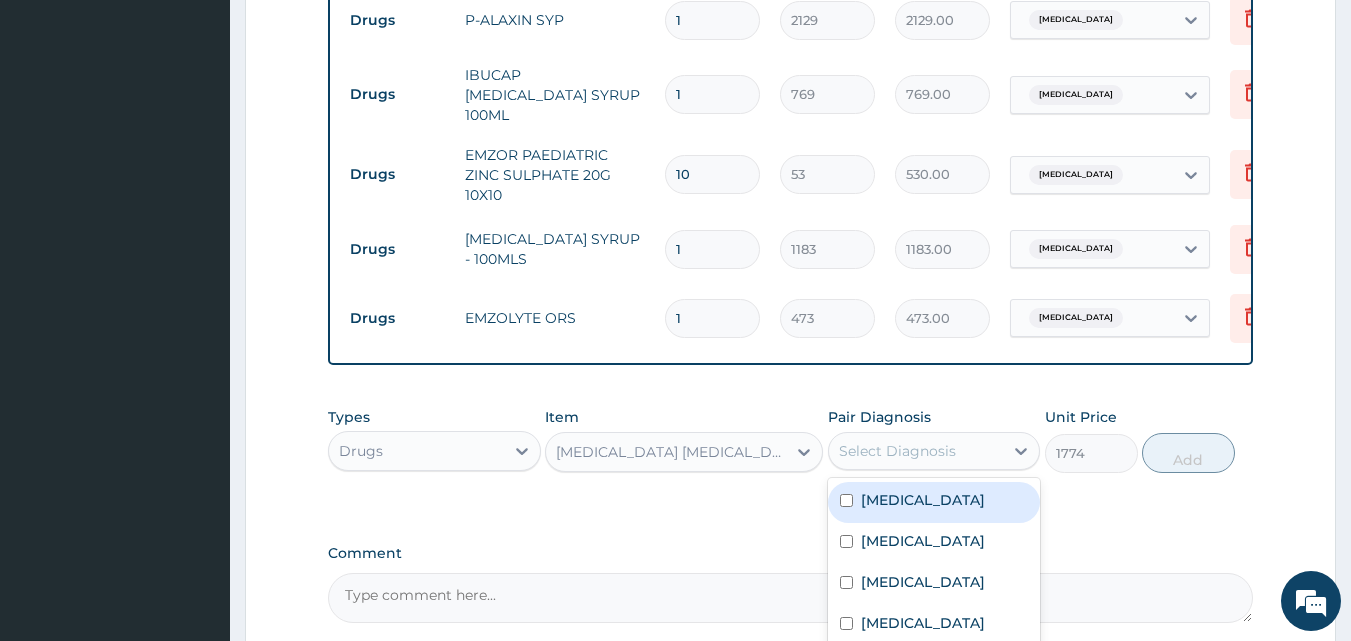 click on "Select Diagnosis" at bounding box center (897, 451) 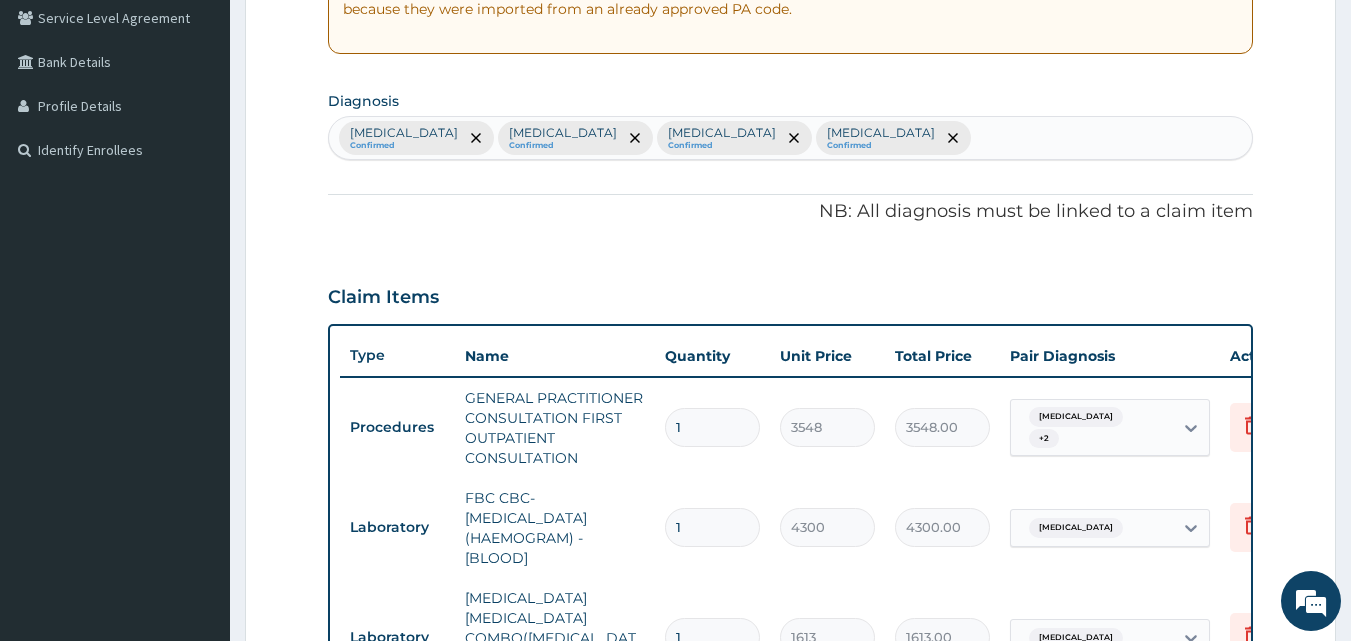 scroll, scrollTop: 232, scrollLeft: 0, axis: vertical 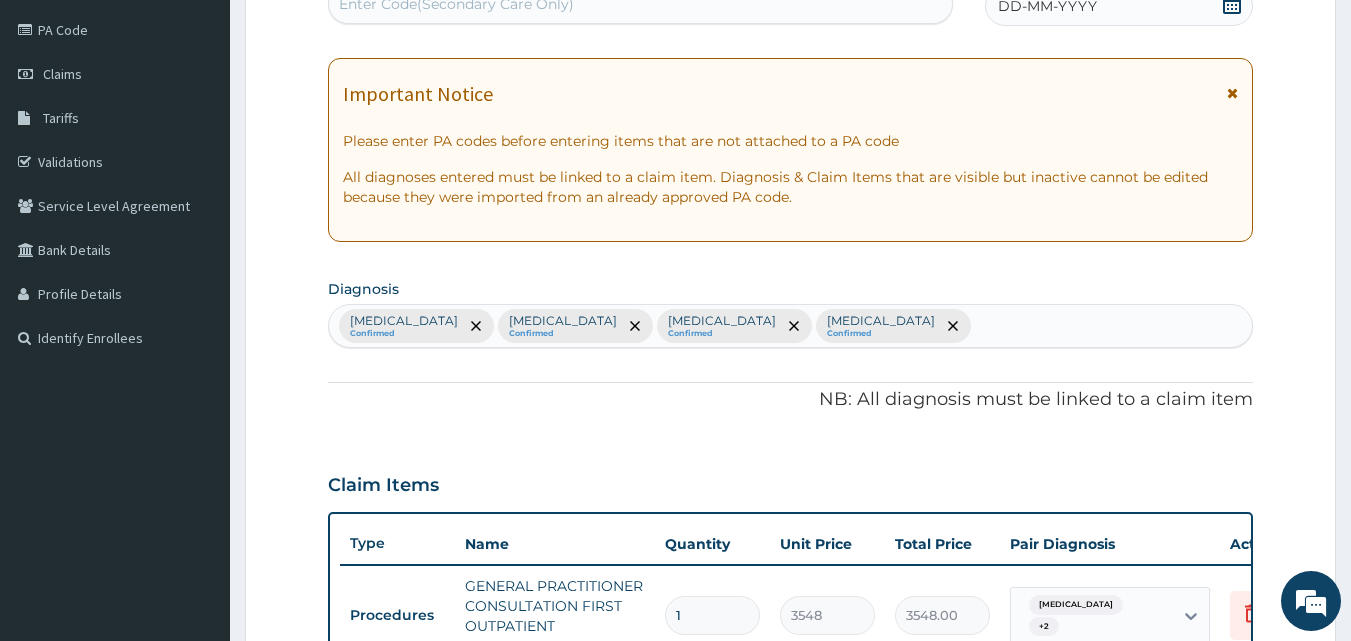 click on "Sepsis Confirmed Malaria Confirmed Acute gastroenteritis Confirmed Pharyngitis Confirmed" at bounding box center [791, 326] 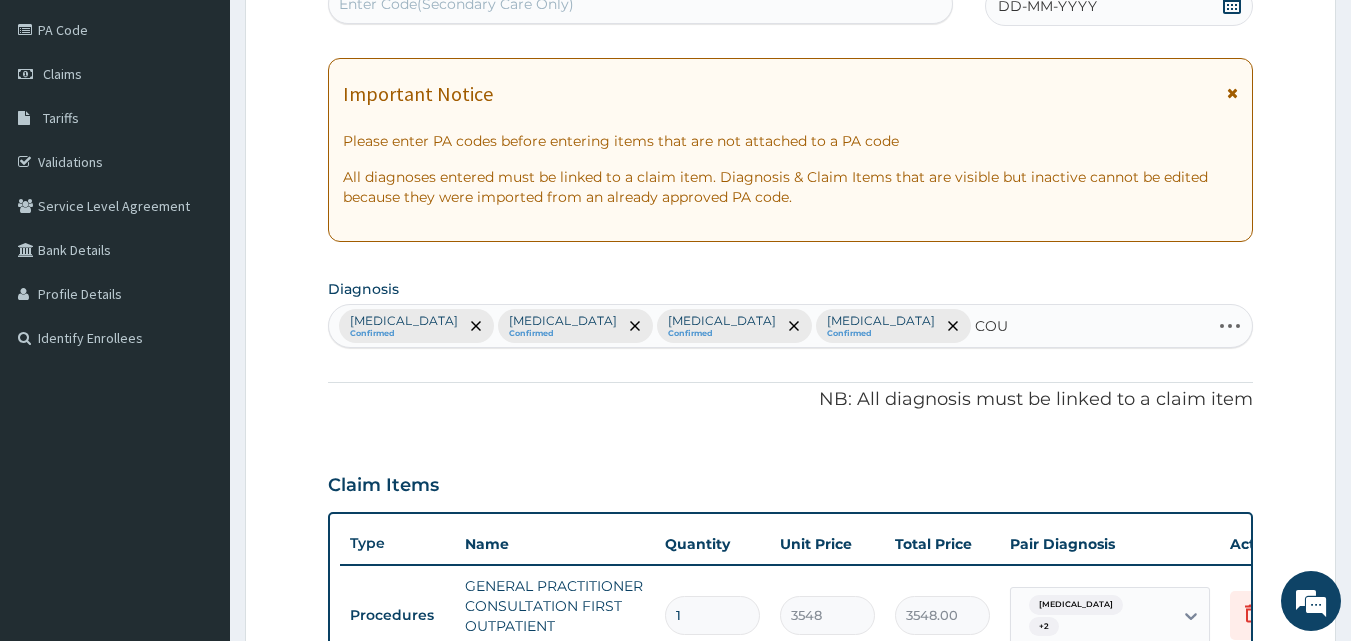 type on "COUG" 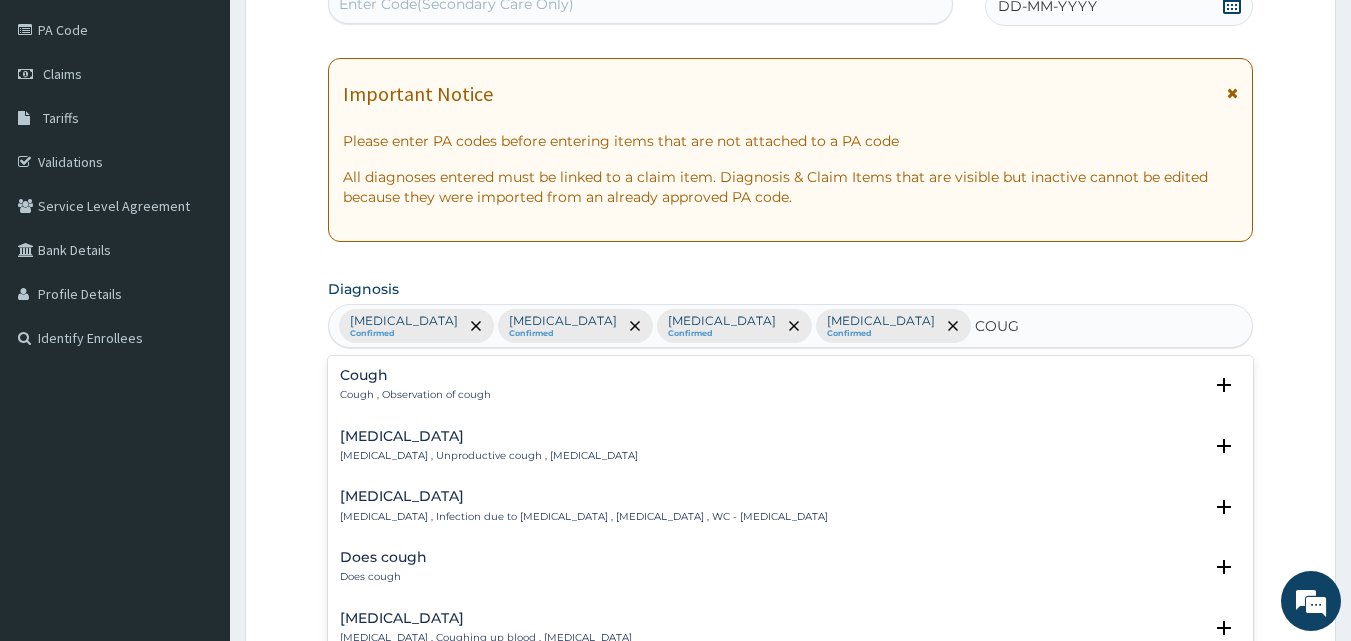 click on "Cough , Observation of cough" at bounding box center (415, 395) 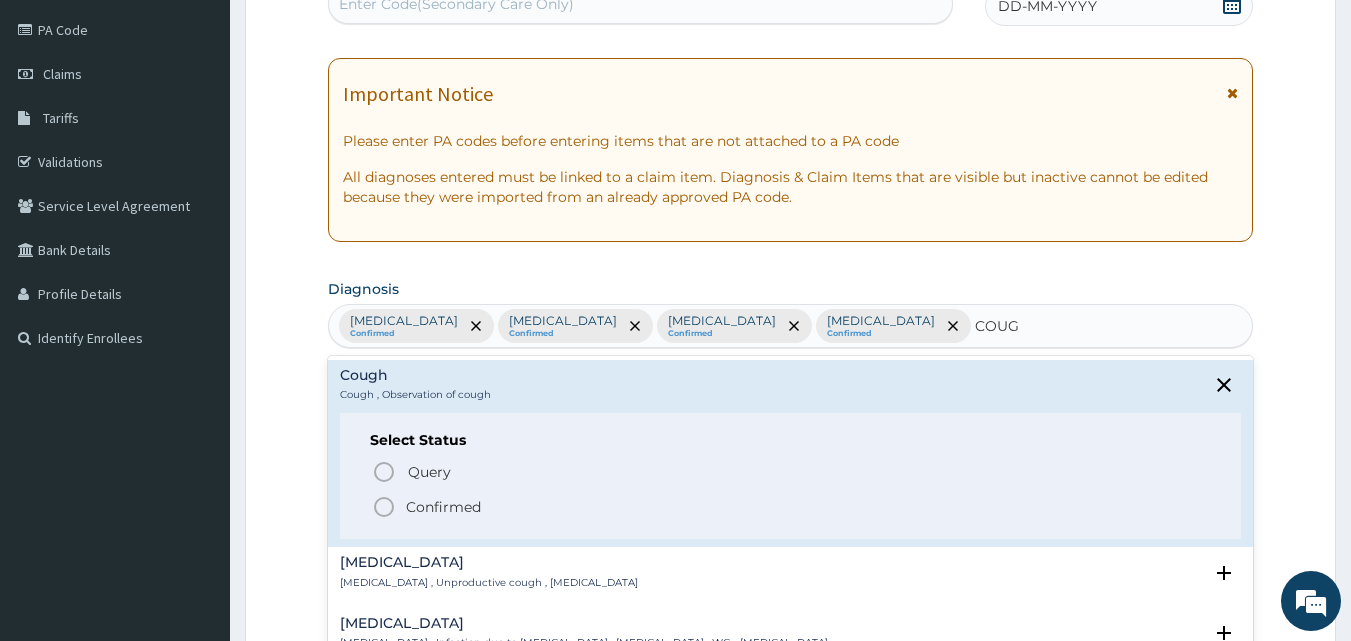 click on "Confirmed" at bounding box center (443, 507) 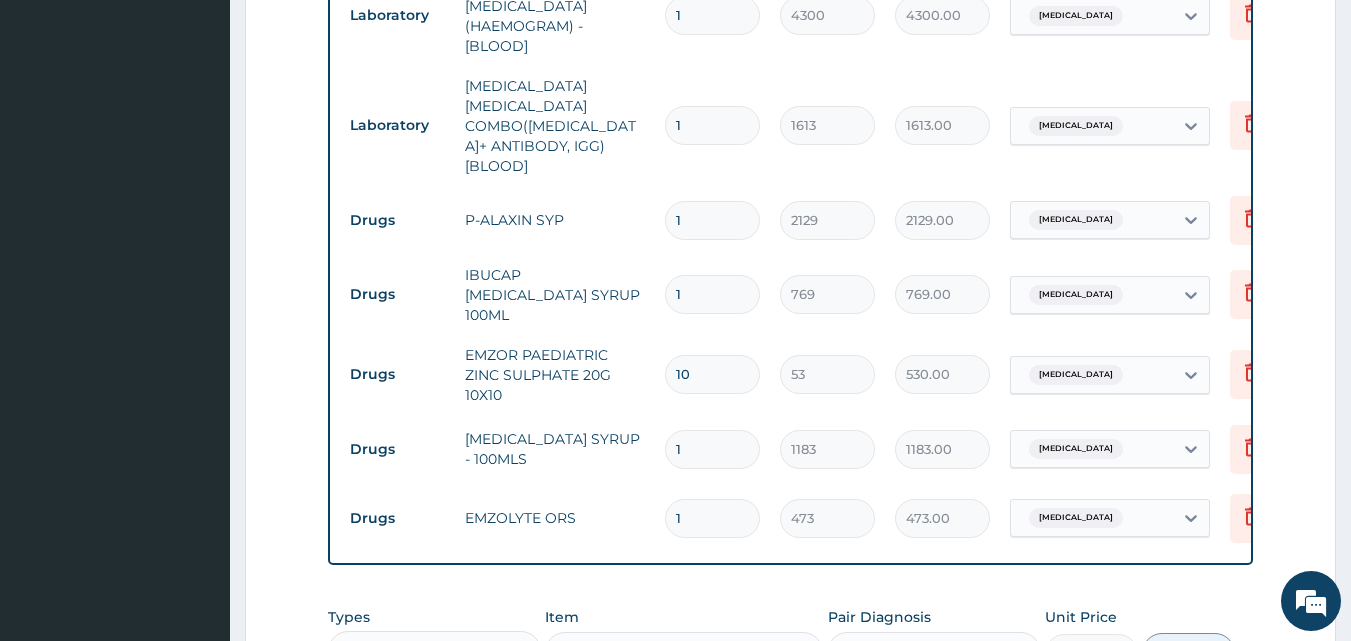 scroll, scrollTop: 1288, scrollLeft: 0, axis: vertical 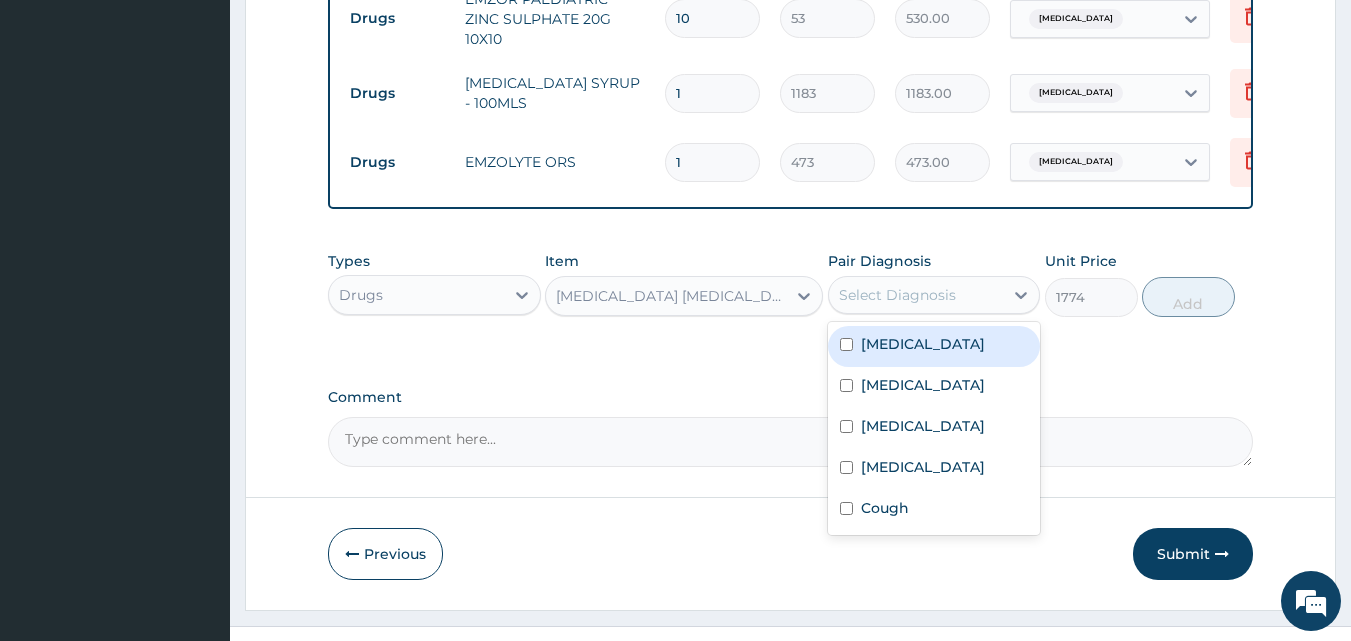 click on "Select Diagnosis" at bounding box center [916, 295] 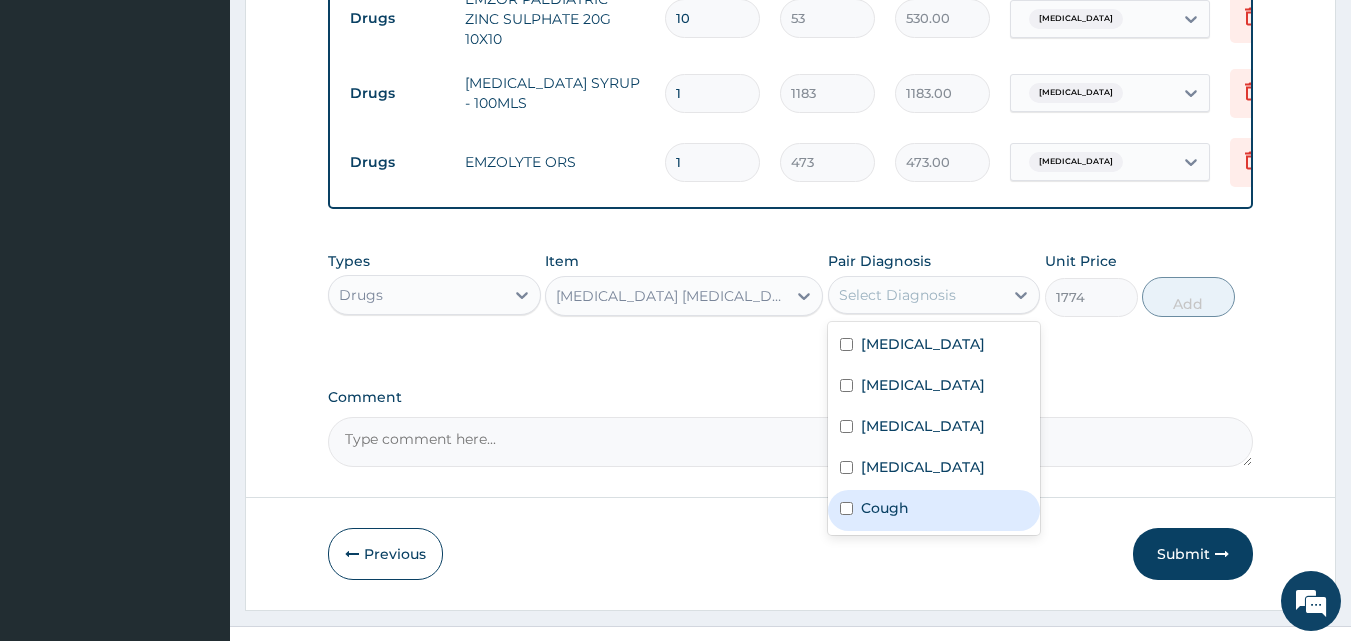 click on "Cough" at bounding box center (885, 508) 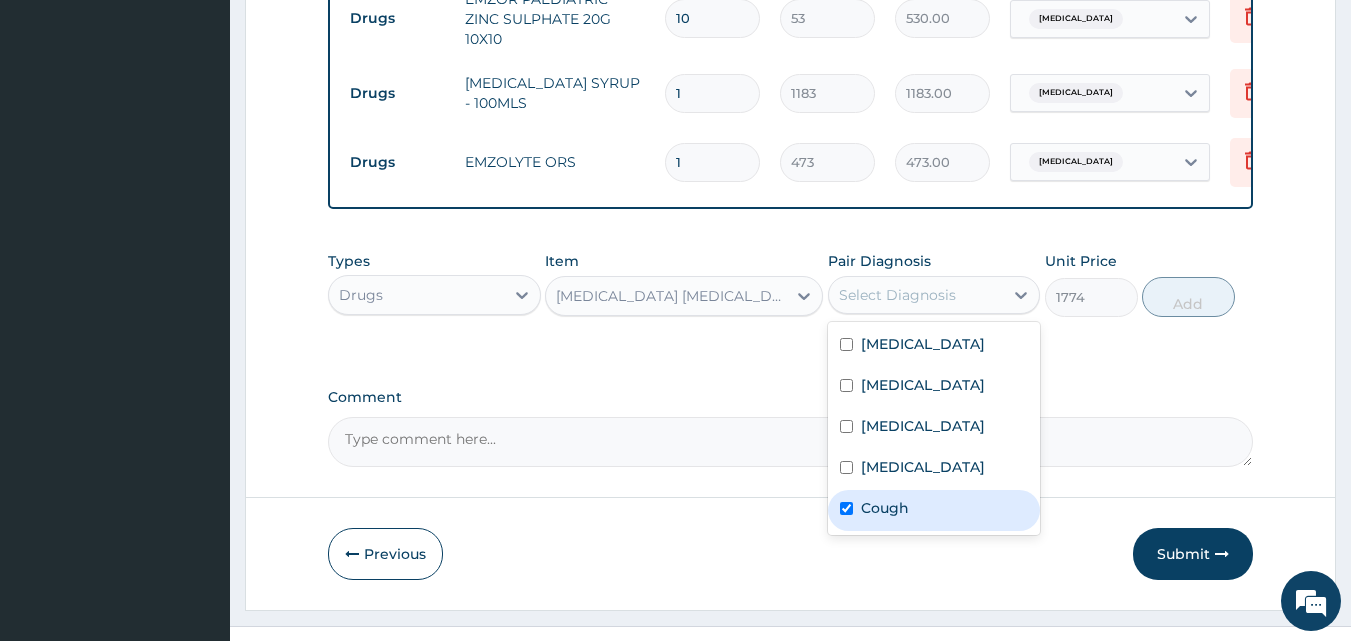checkbox on "true" 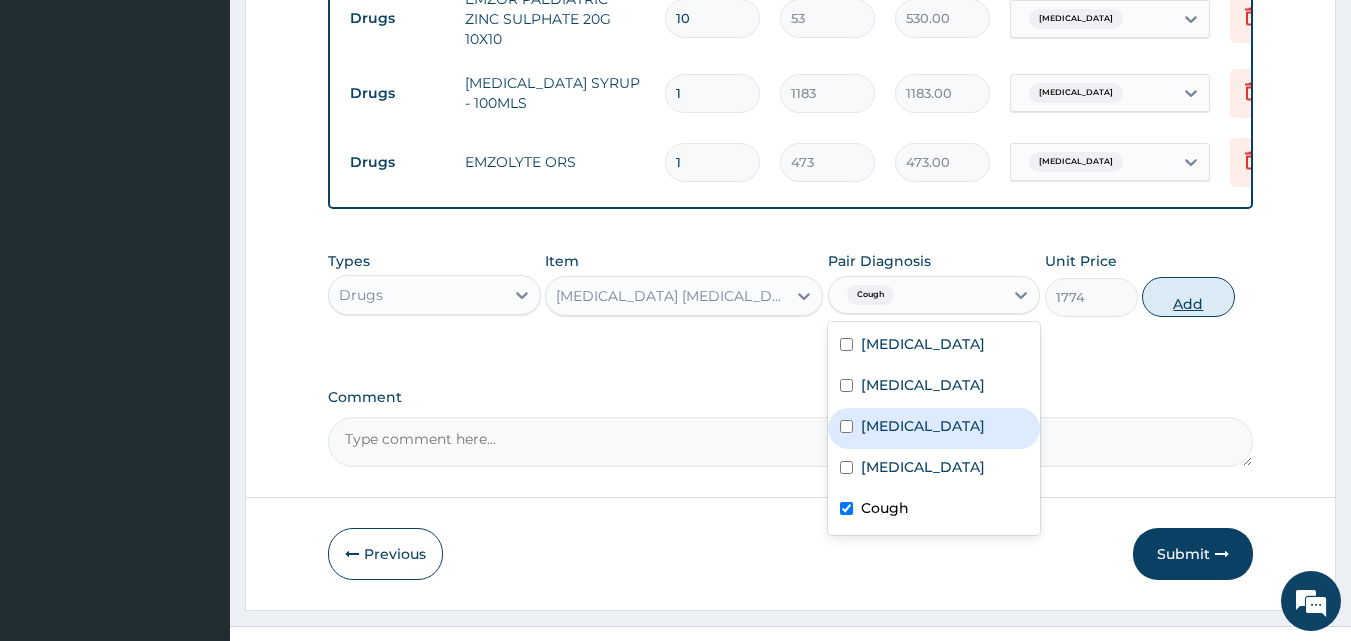 click on "Add" at bounding box center (1188, 297) 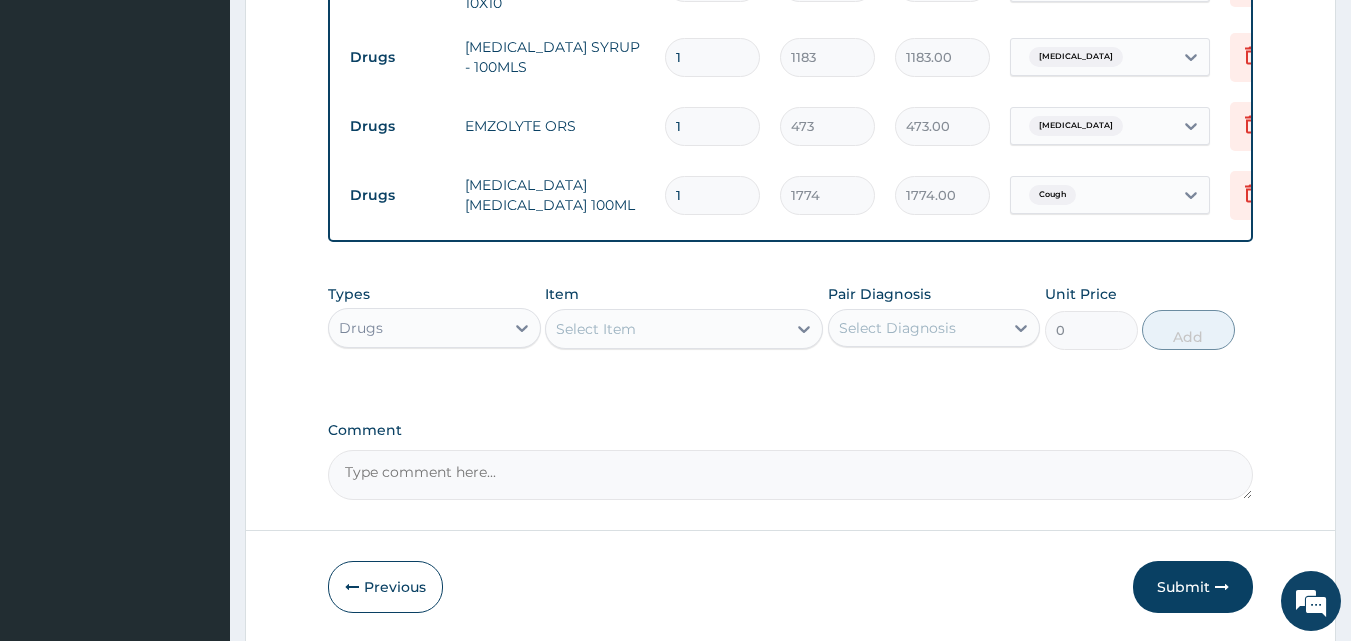 scroll, scrollTop: 1357, scrollLeft: 0, axis: vertical 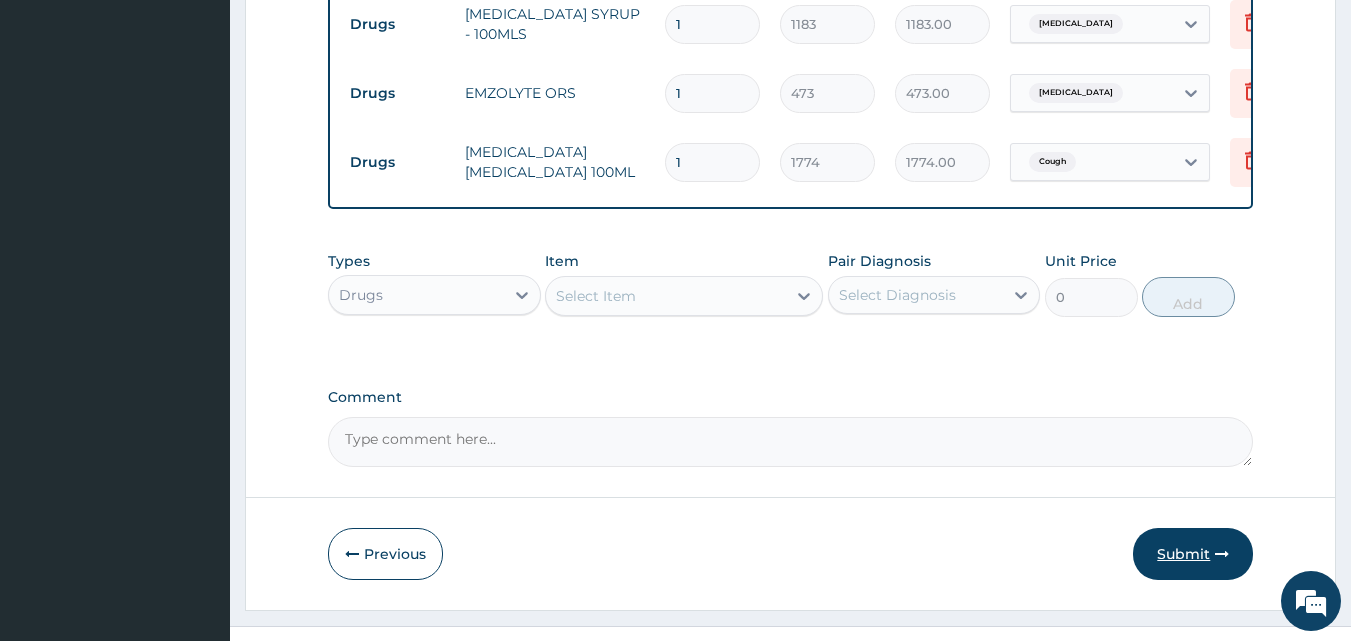 click on "Submit" at bounding box center [1193, 554] 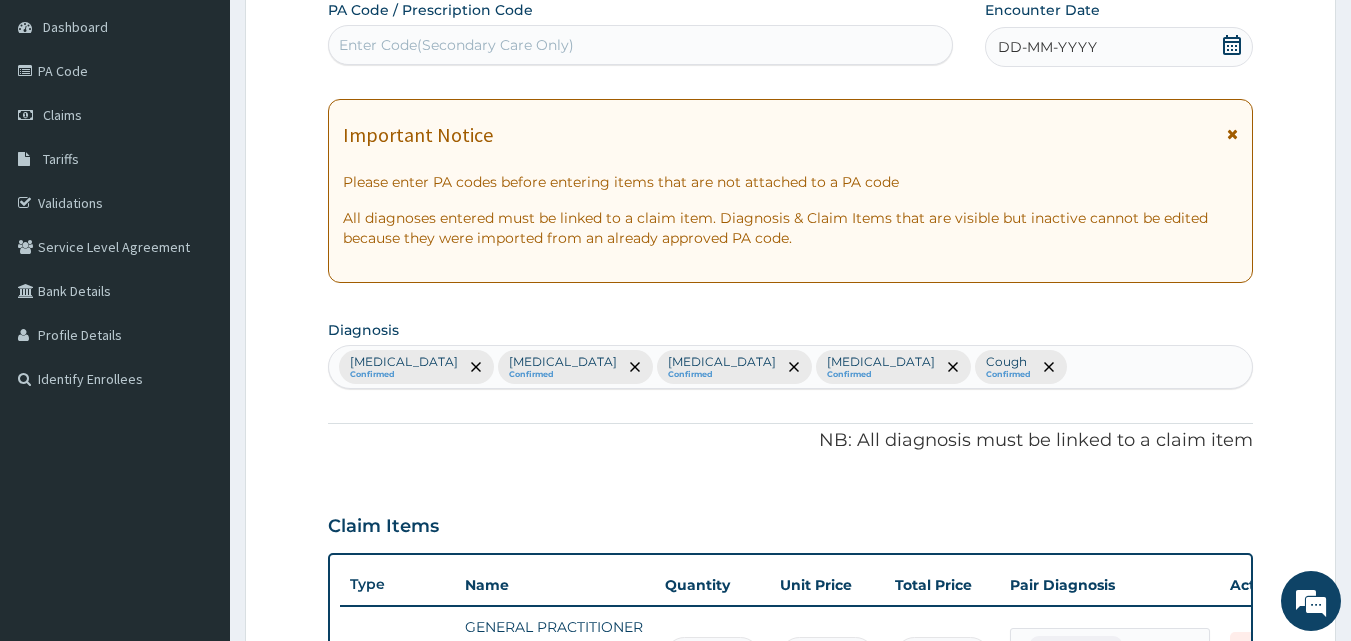 scroll, scrollTop: 0, scrollLeft: 0, axis: both 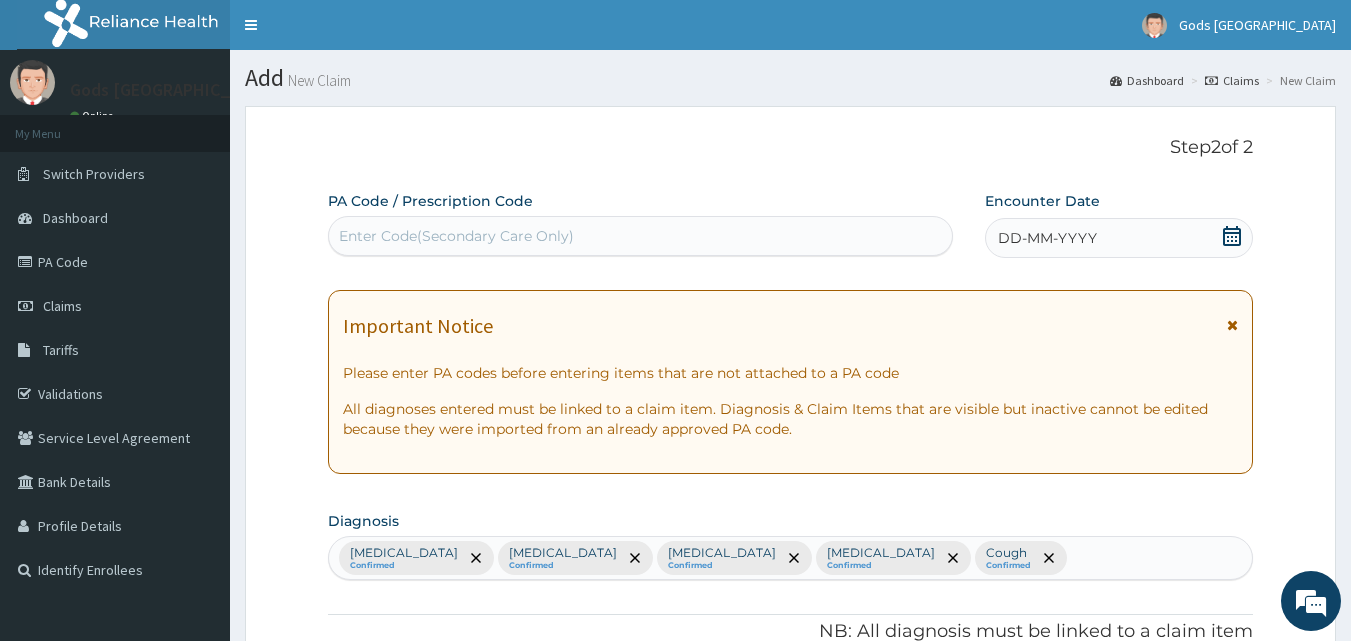 click on "DD-MM-YYYY" at bounding box center [1047, 238] 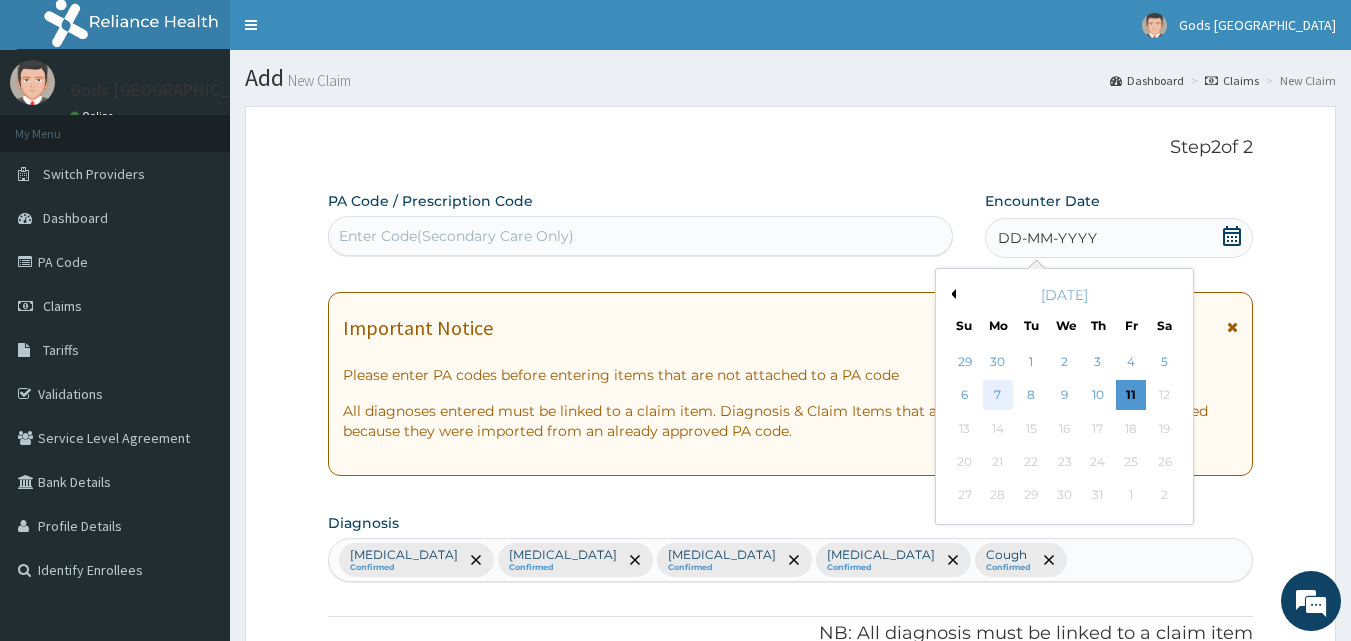 click on "7" at bounding box center [998, 396] 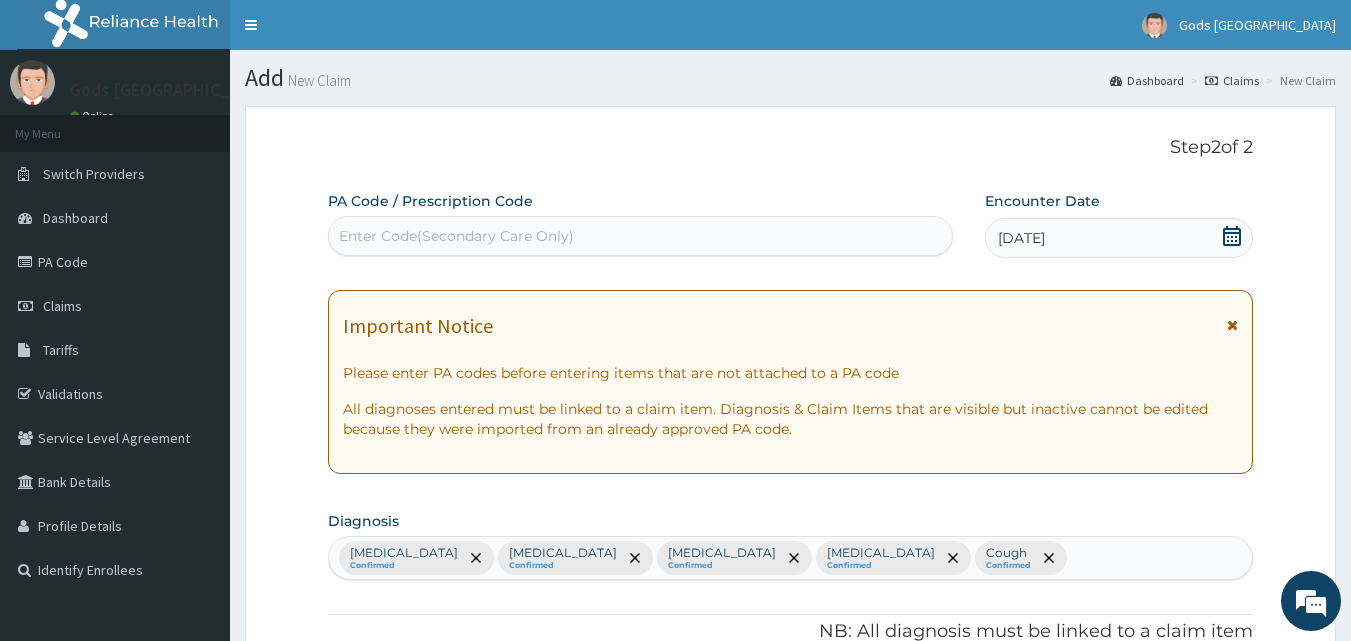 click on "07-07-2025" at bounding box center [1119, 238] 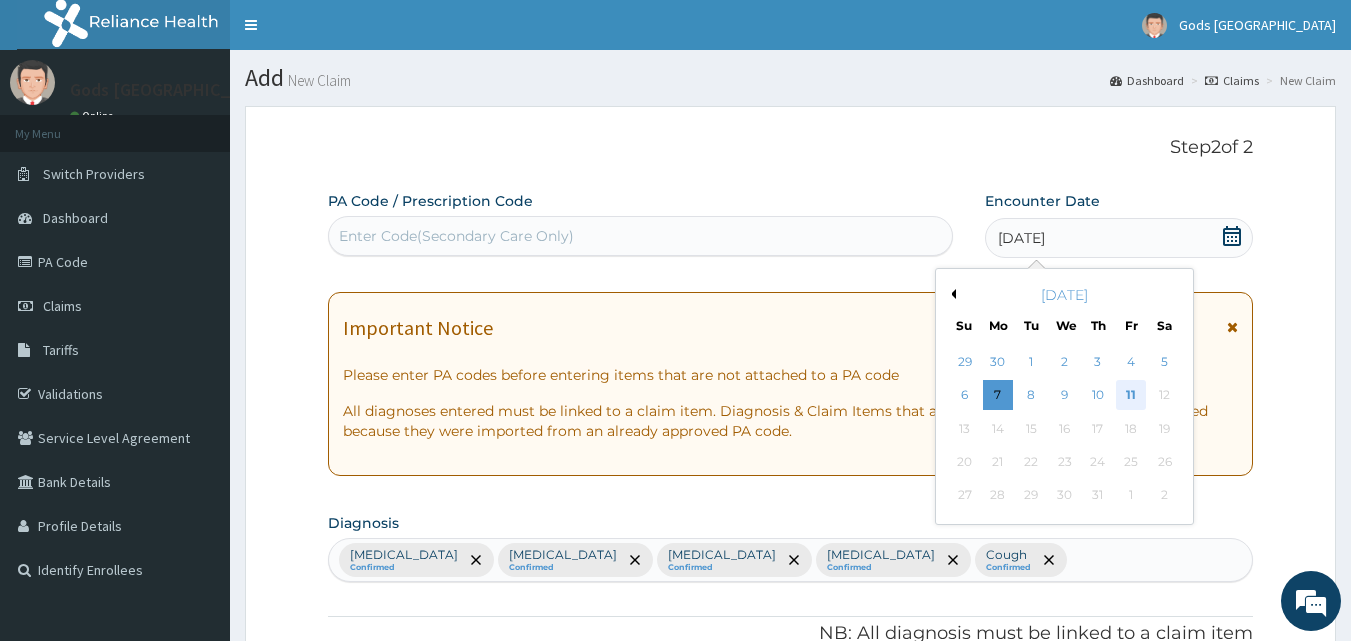 click on "11" at bounding box center [1131, 396] 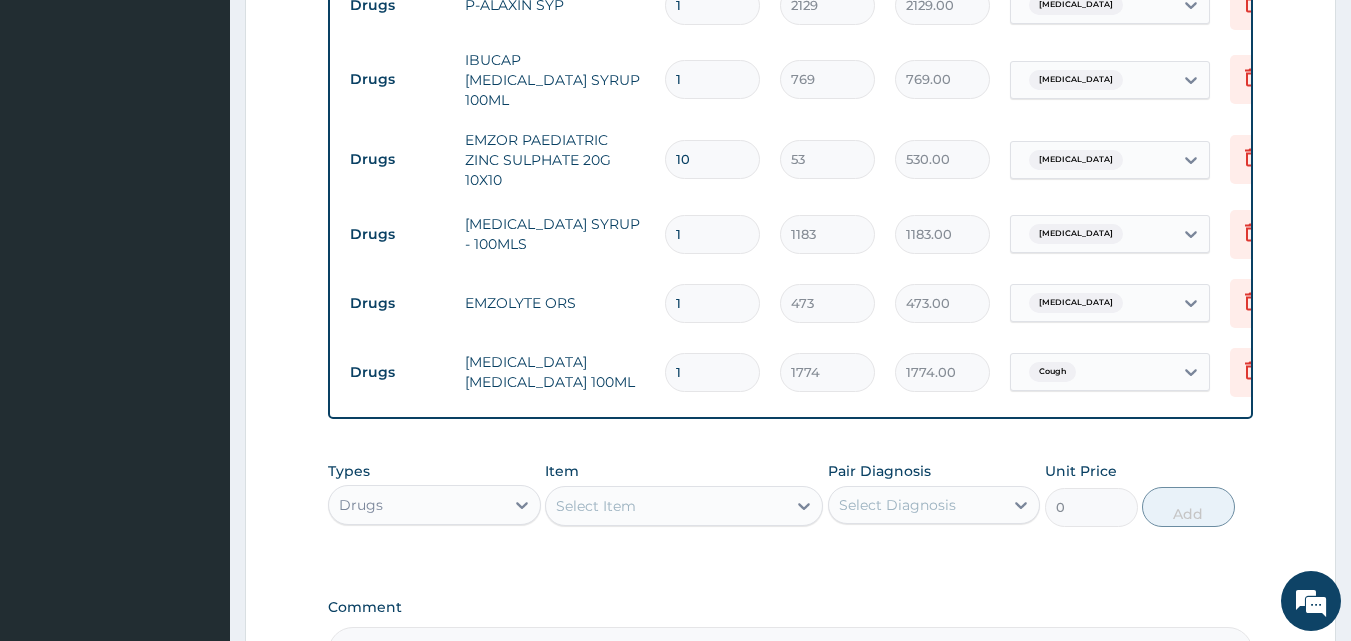 scroll, scrollTop: 1357, scrollLeft: 0, axis: vertical 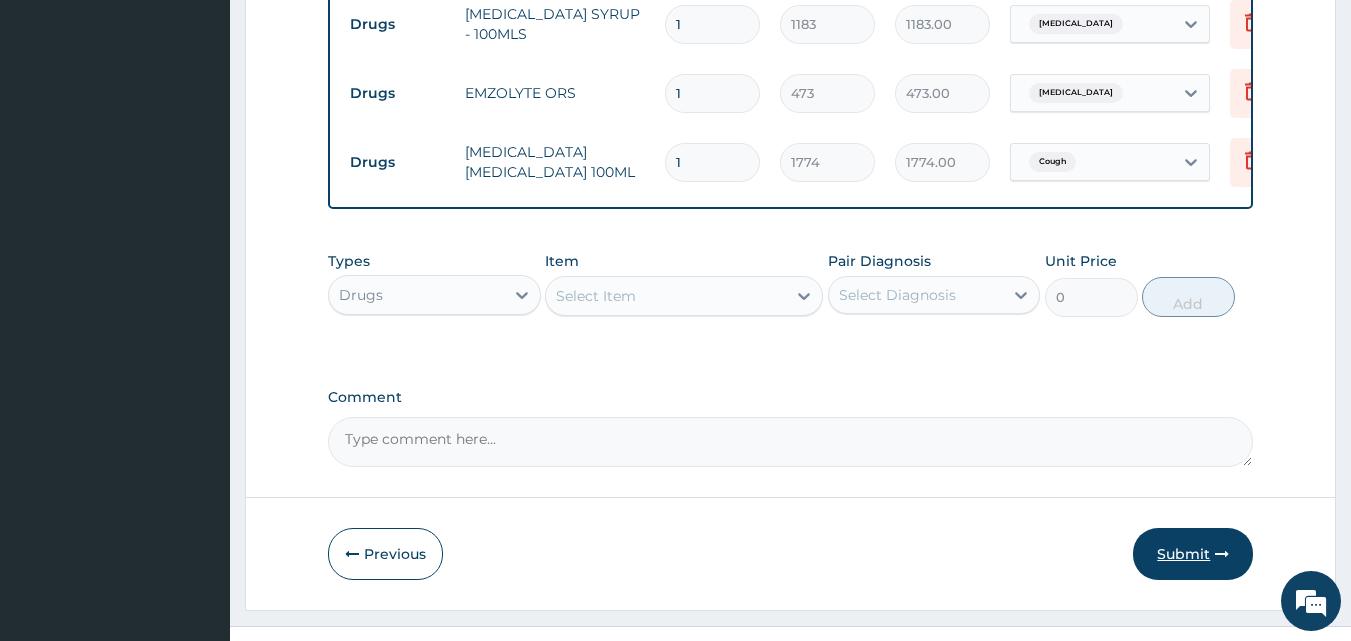 click on "Submit" at bounding box center (1193, 554) 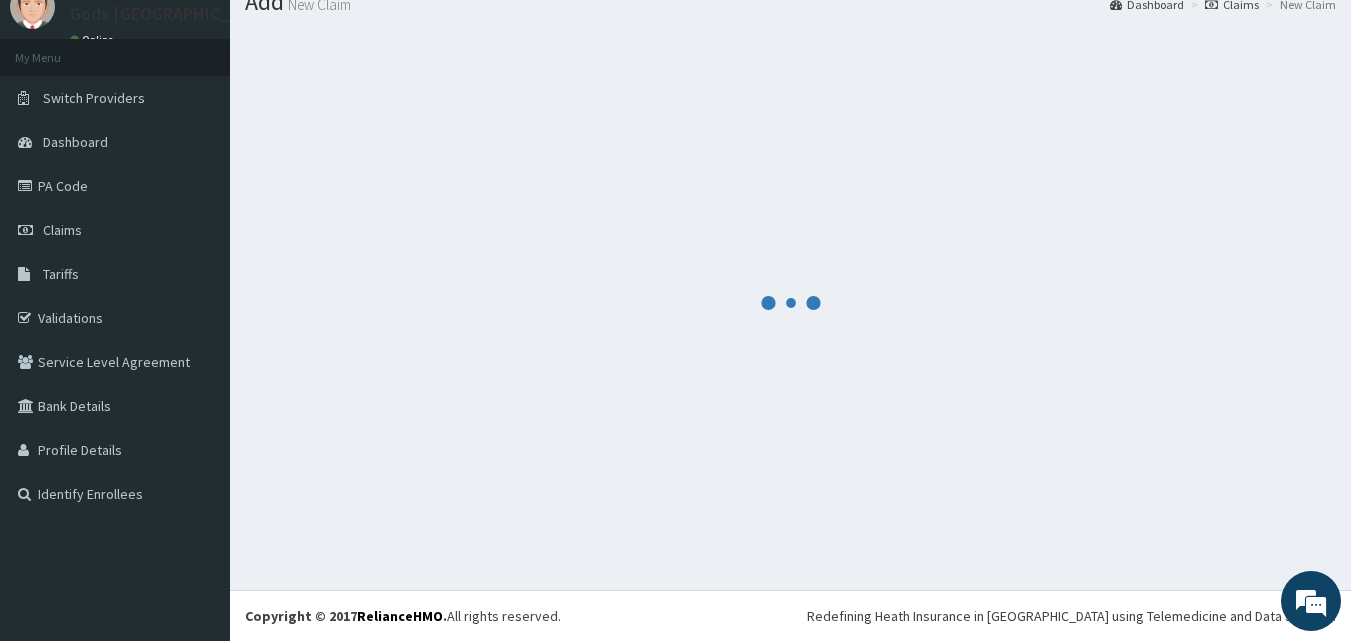 scroll, scrollTop: 1357, scrollLeft: 0, axis: vertical 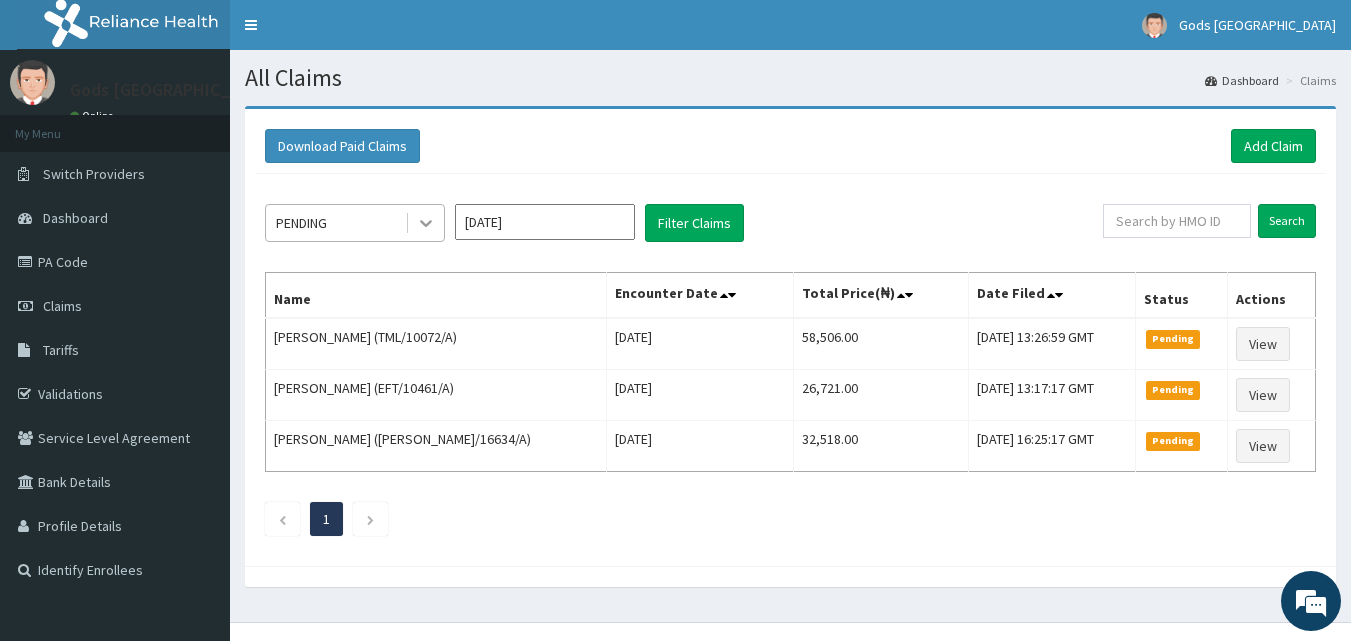 click at bounding box center [426, 223] 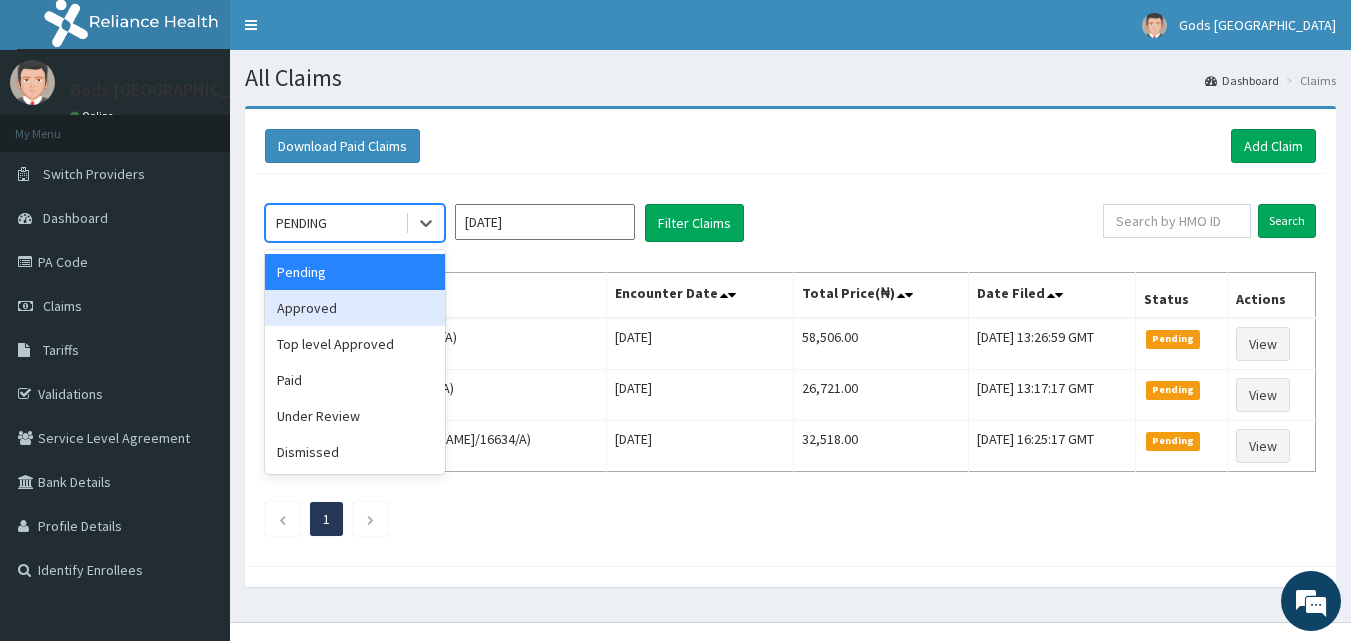 scroll, scrollTop: 0, scrollLeft: 0, axis: both 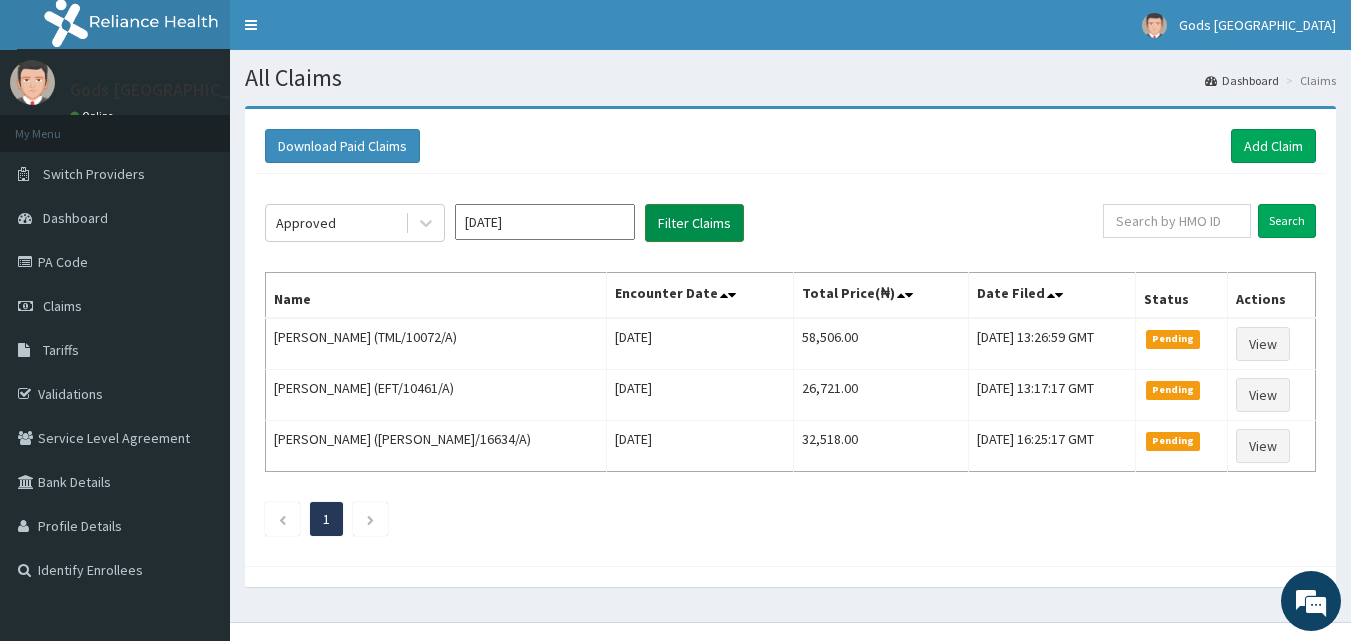 click on "Filter Claims" at bounding box center (694, 223) 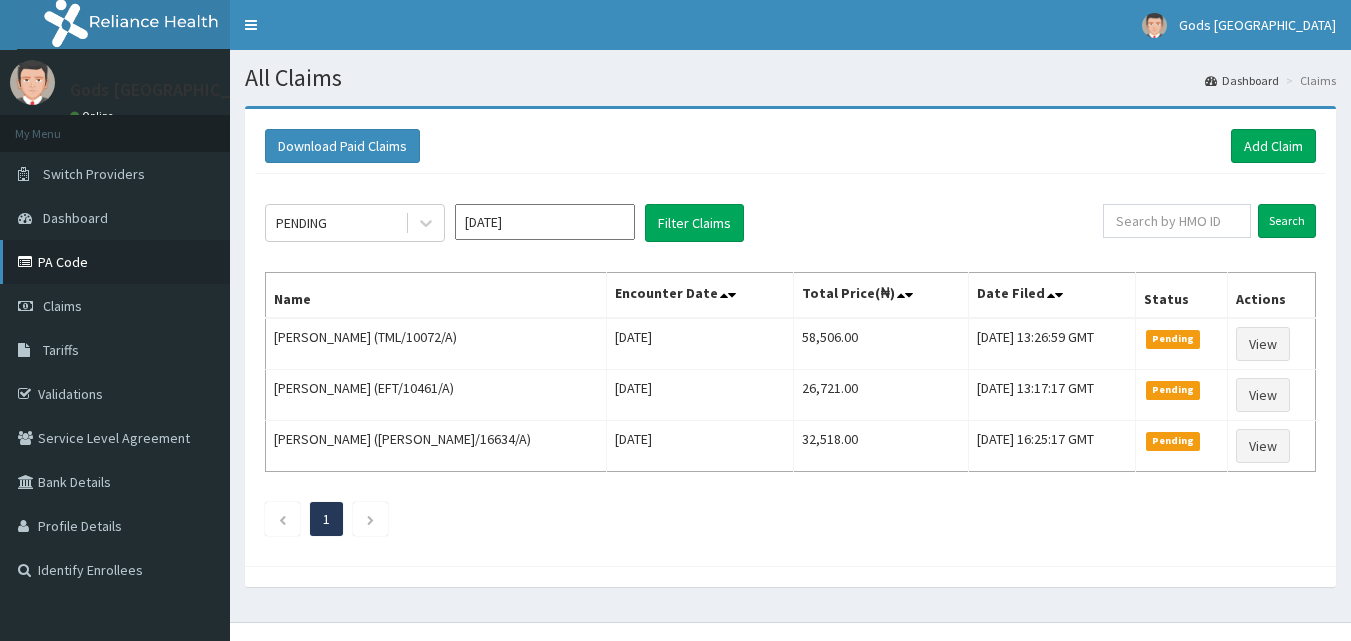 scroll, scrollTop: 0, scrollLeft: 0, axis: both 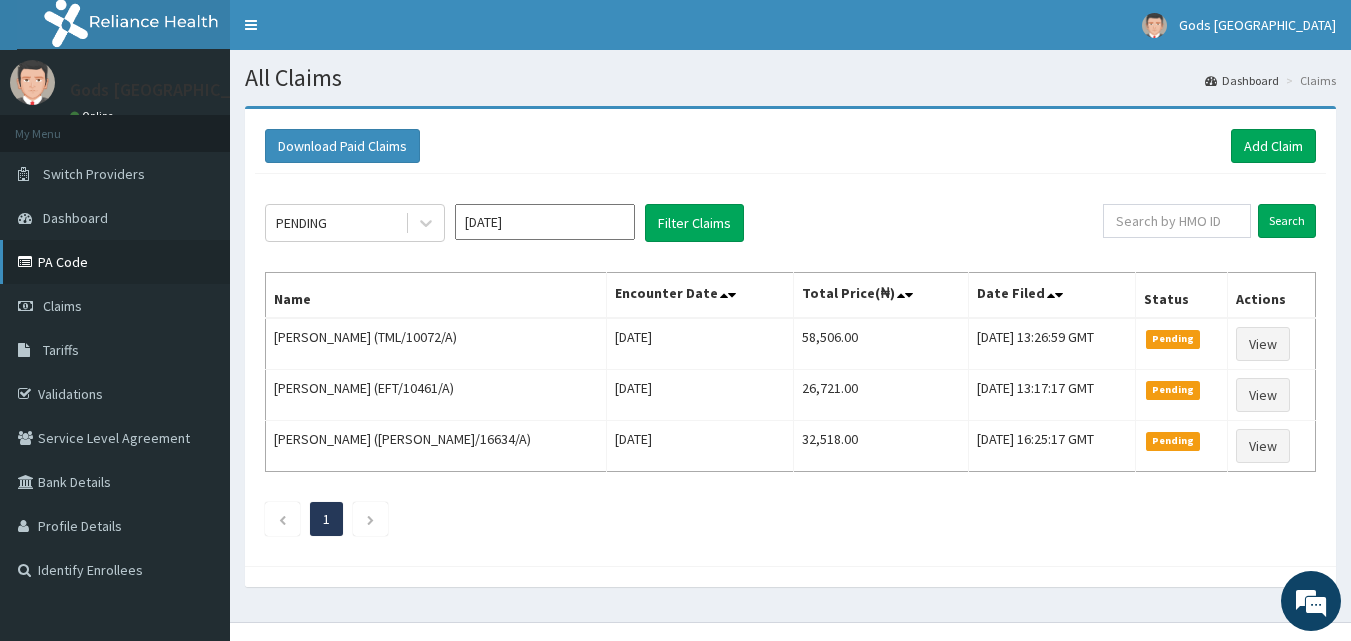 click on "PA Code" at bounding box center [115, 262] 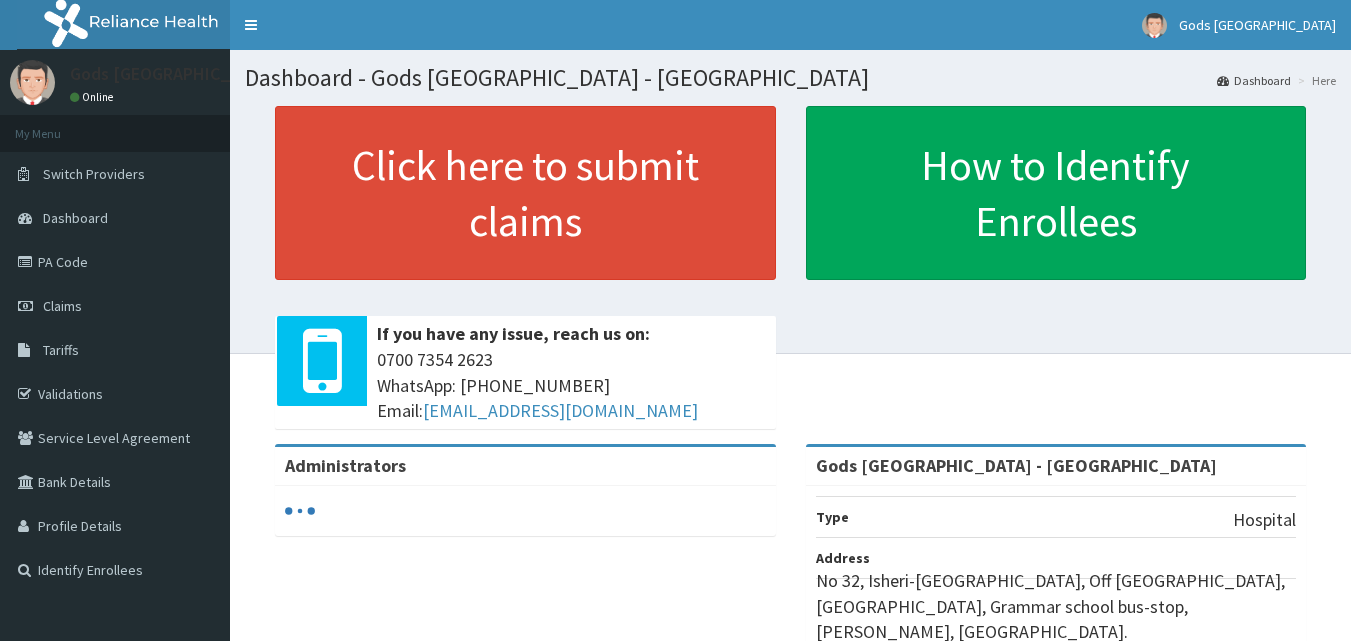 scroll, scrollTop: 0, scrollLeft: 0, axis: both 